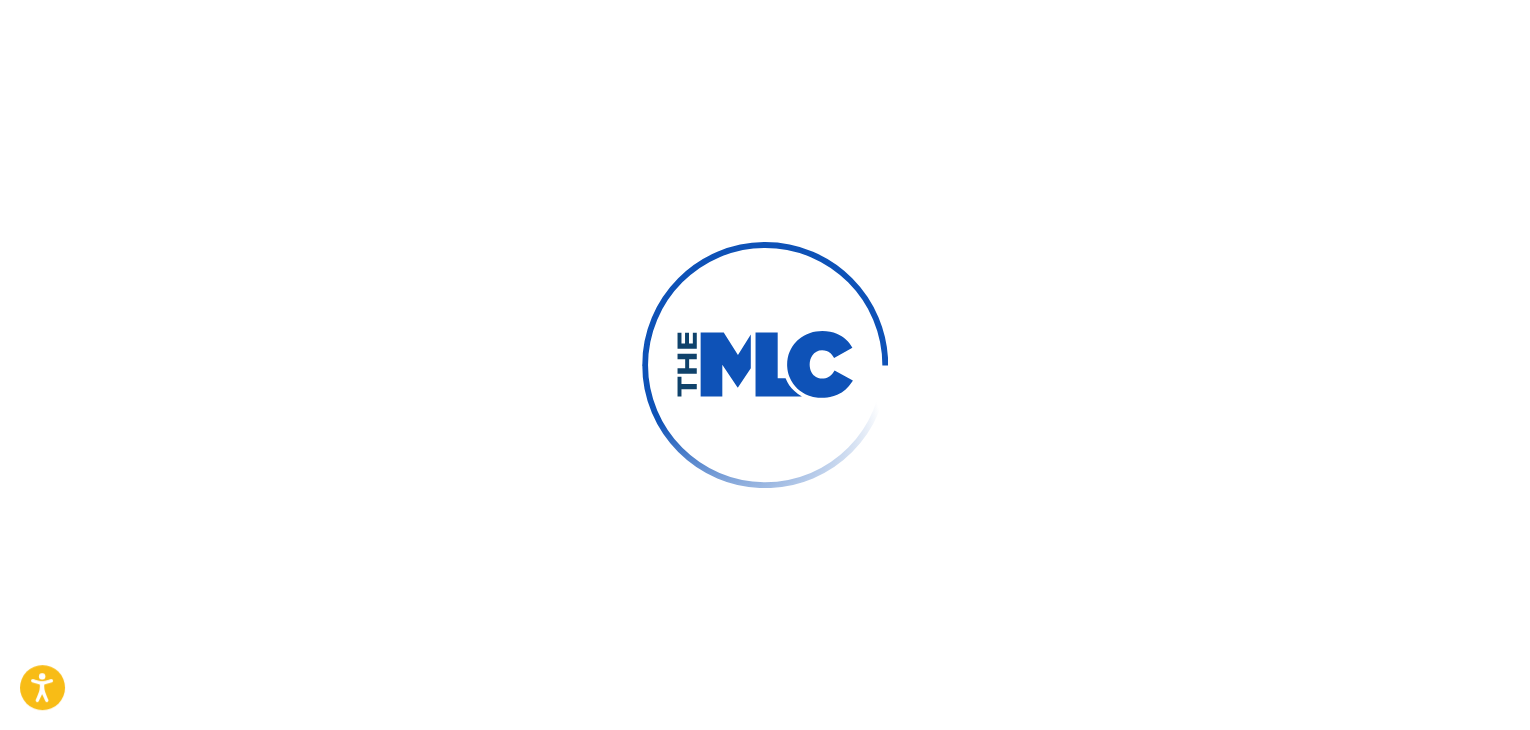 scroll, scrollTop: 26, scrollLeft: 0, axis: vertical 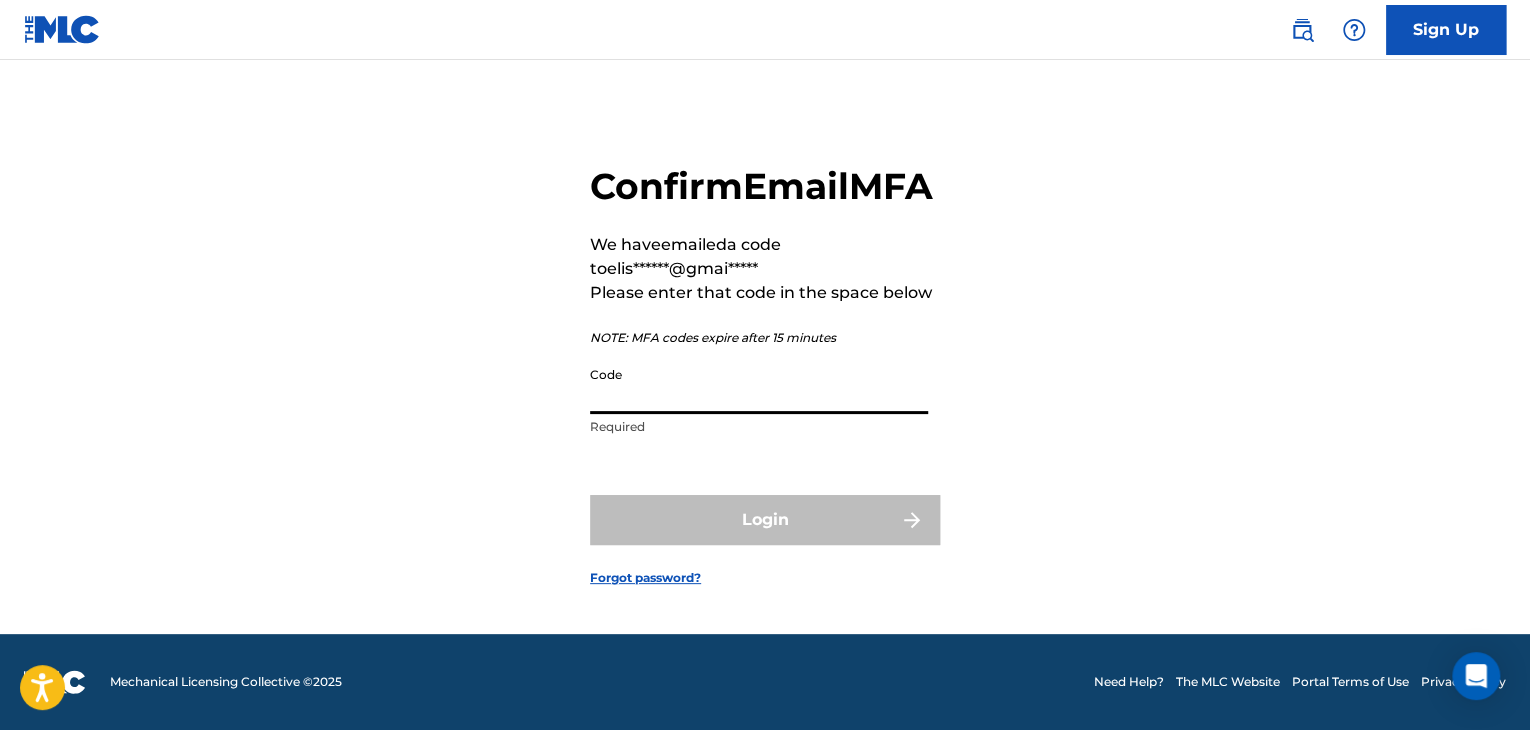 paste on "376386" 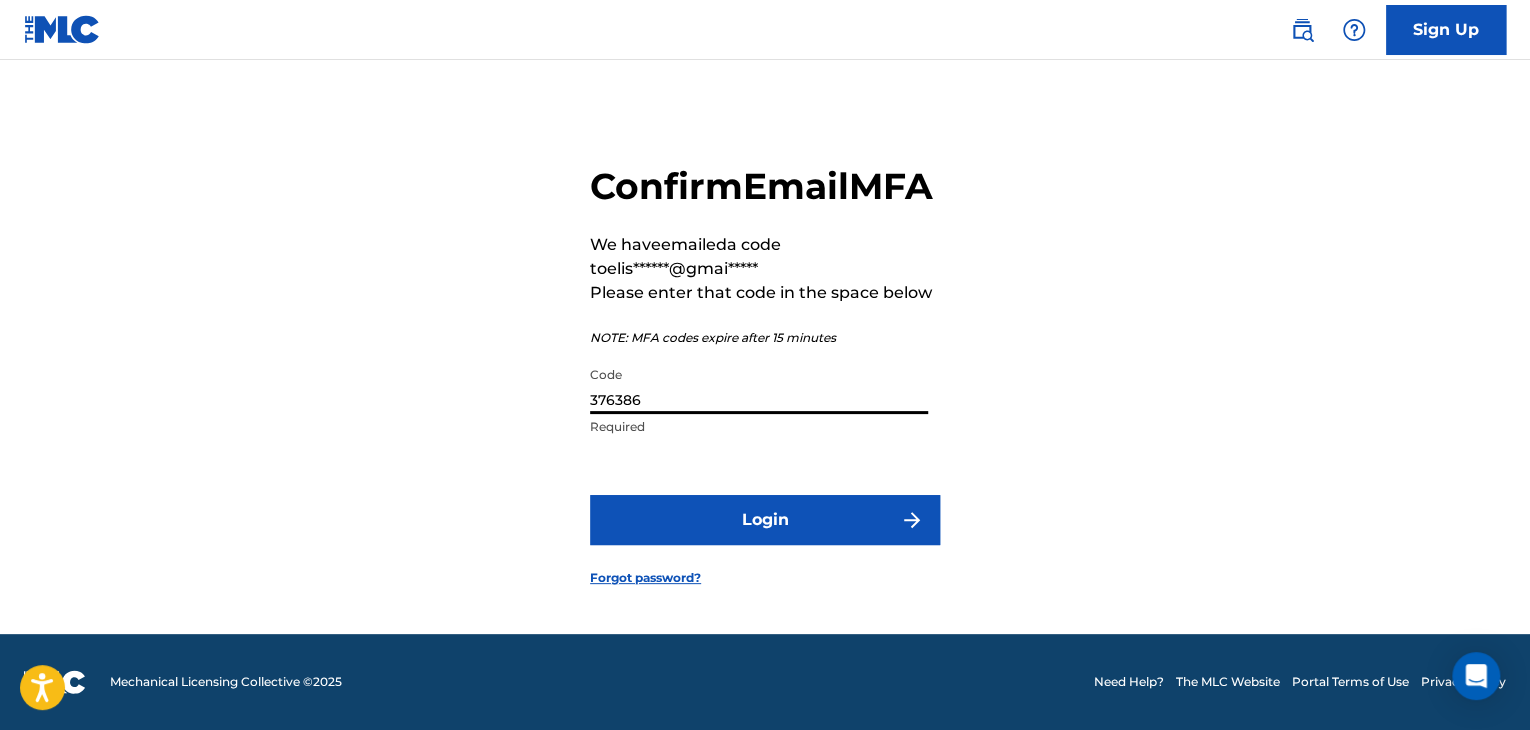 type on "376386" 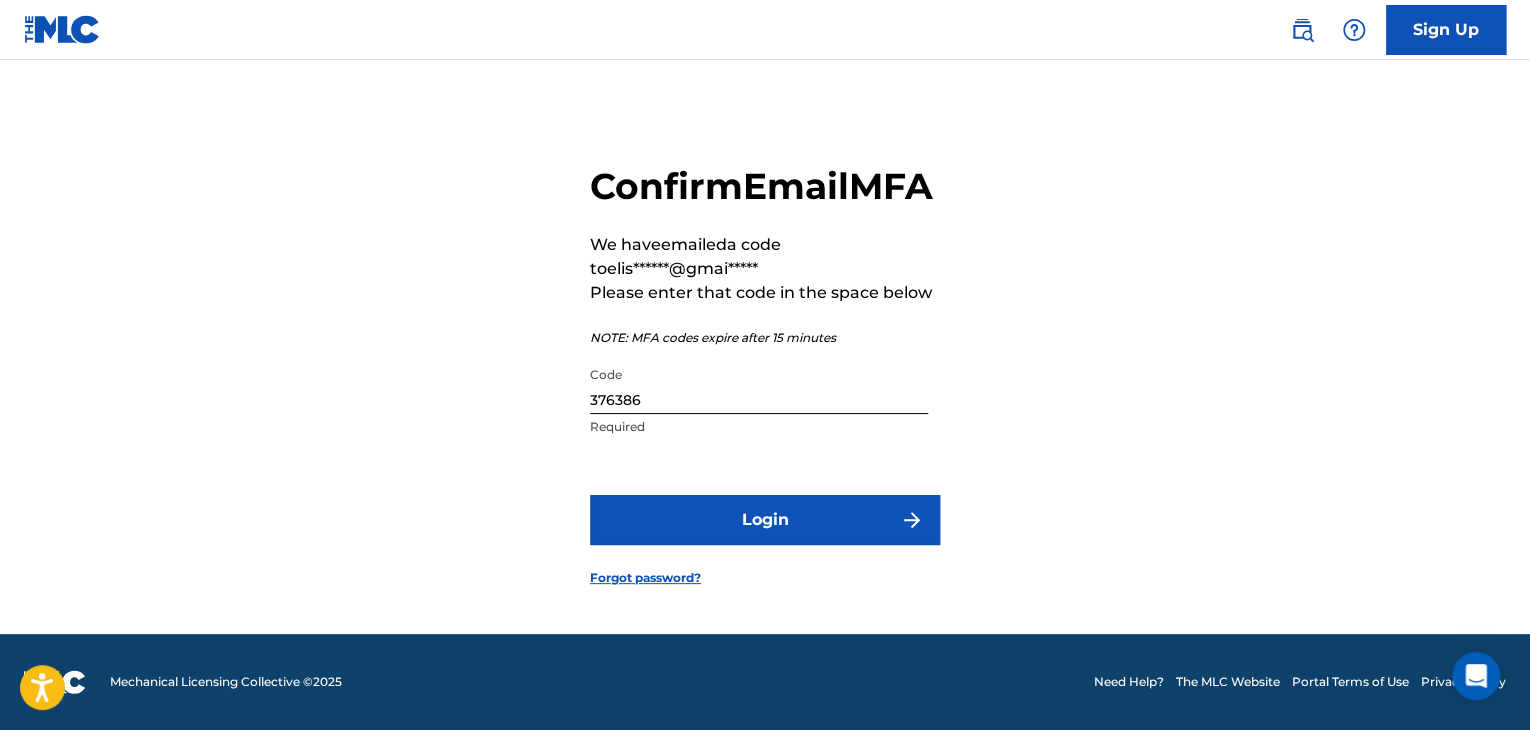 click on "Login" at bounding box center [765, 520] 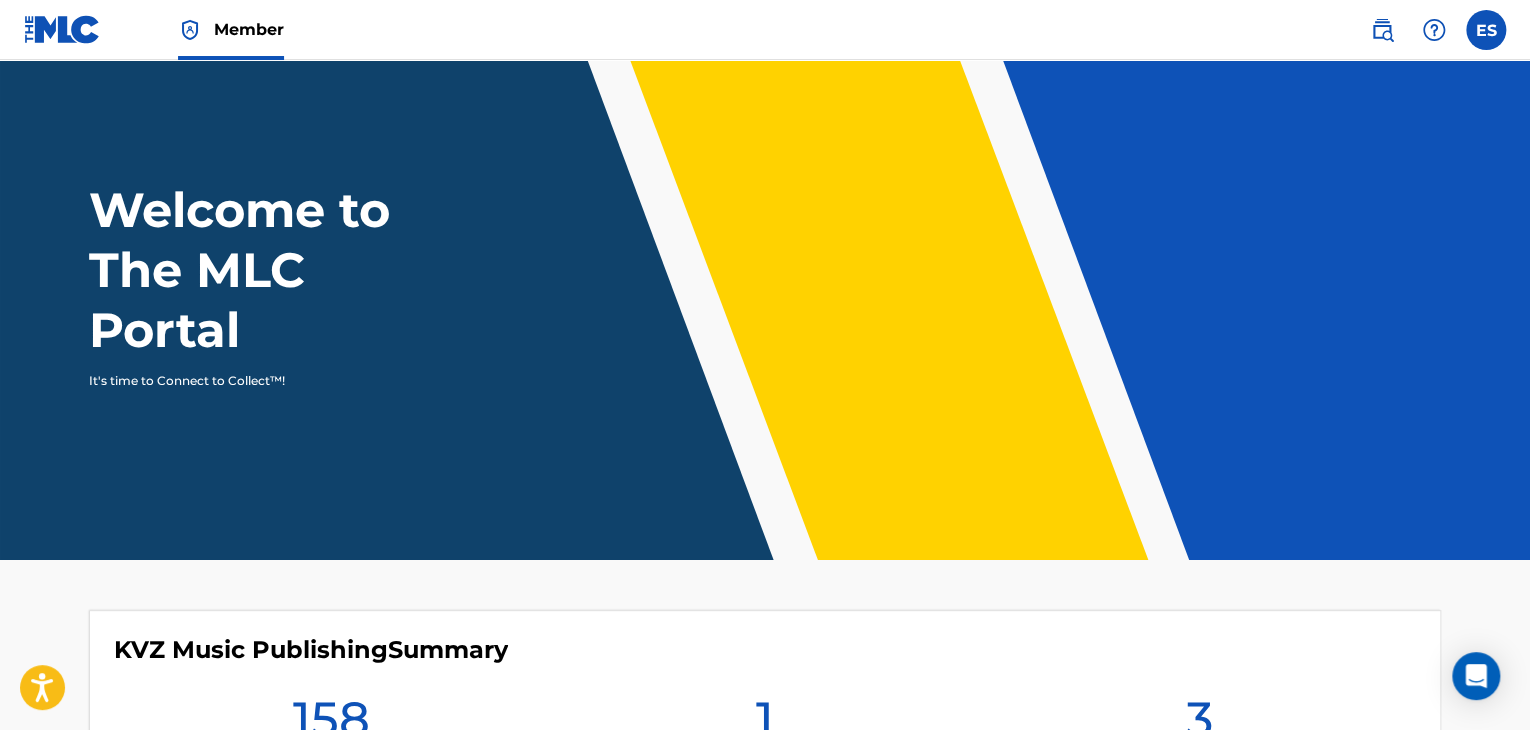 scroll, scrollTop: 0, scrollLeft: 0, axis: both 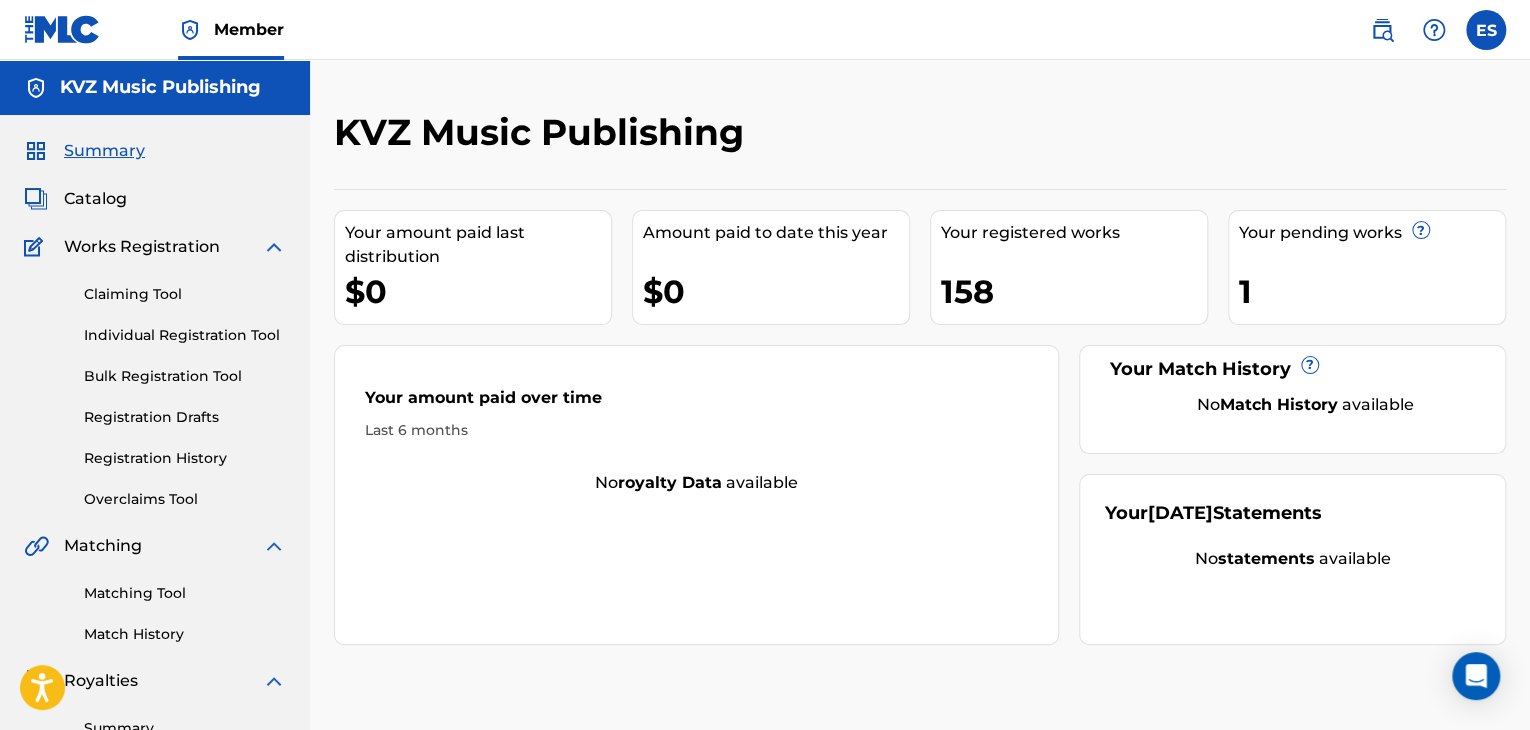 click on "Registration Drafts" at bounding box center [185, 417] 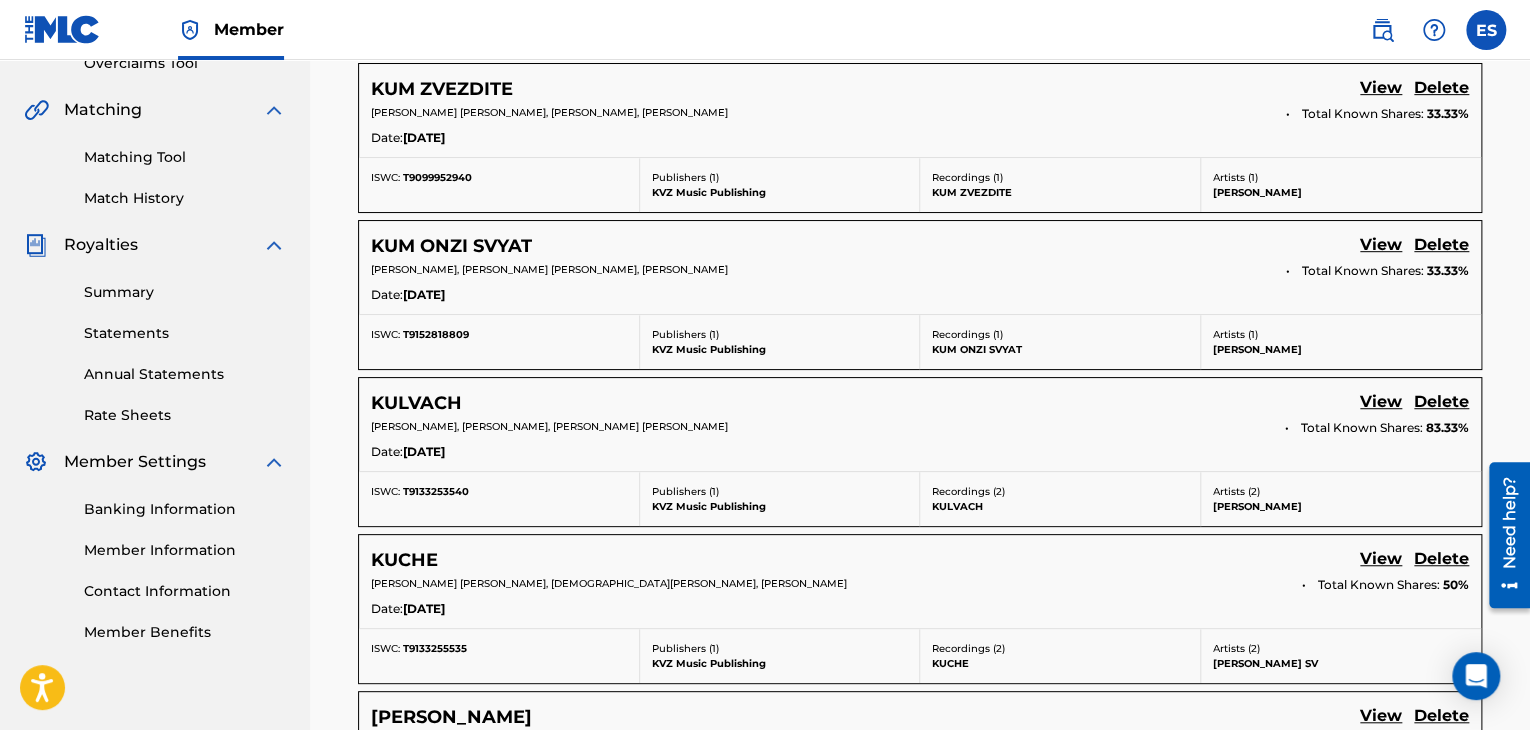 scroll, scrollTop: 0, scrollLeft: 0, axis: both 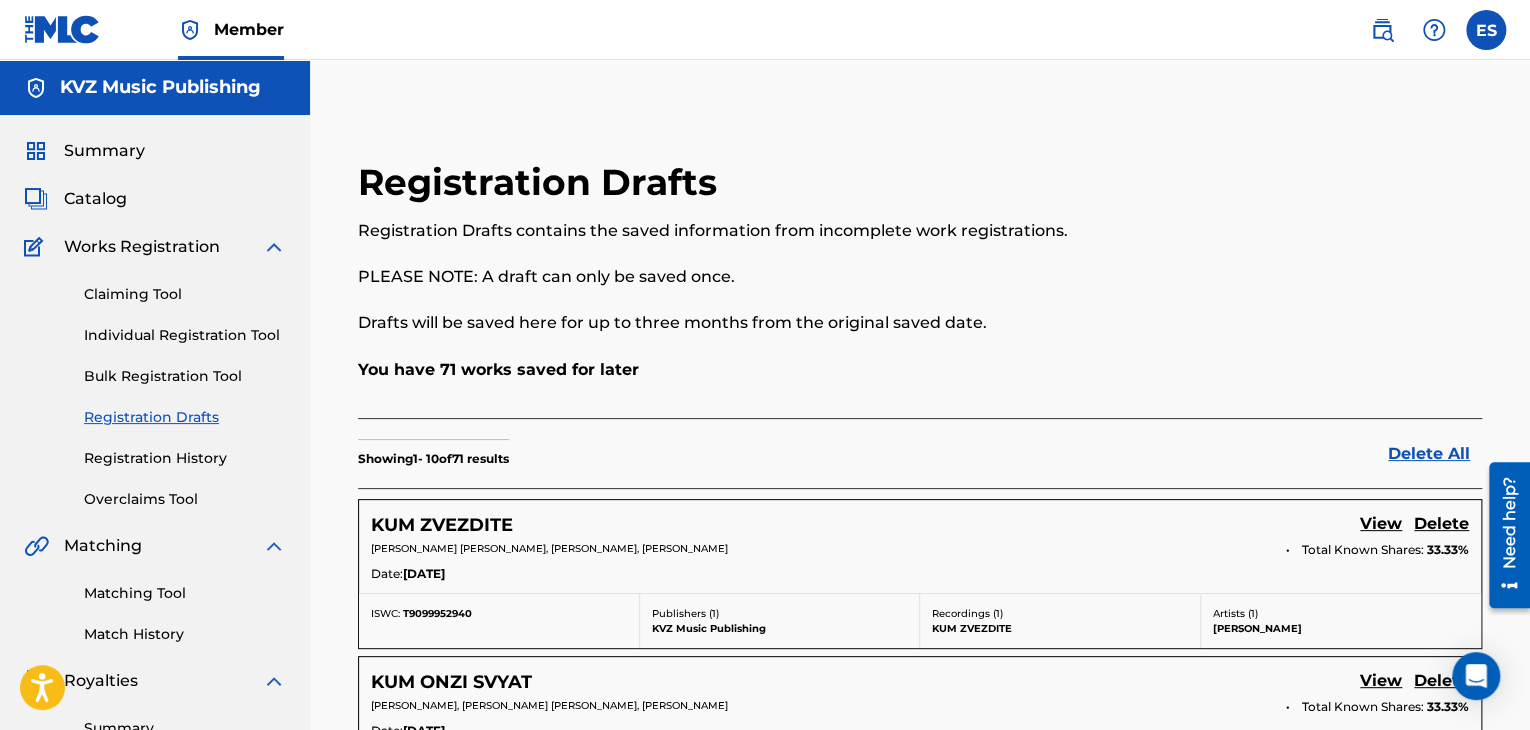 drag, startPoint x: 176, startPoint y: 332, endPoint x: 221, endPoint y: 334, distance: 45.044422 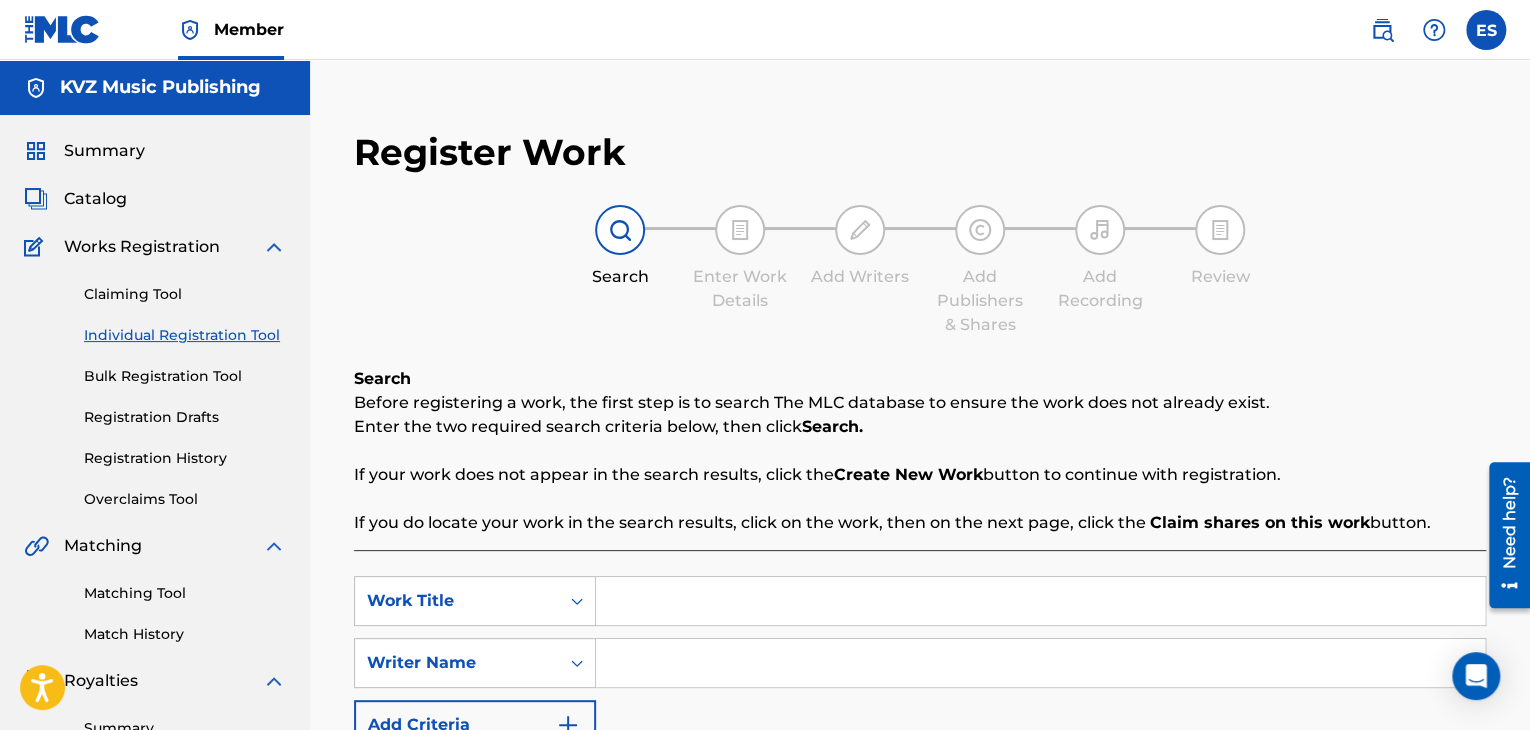 click on "Claiming Tool Individual Registration Tool Bulk Registration Tool Registration Drafts Registration History Overclaims Tool" at bounding box center [155, 384] 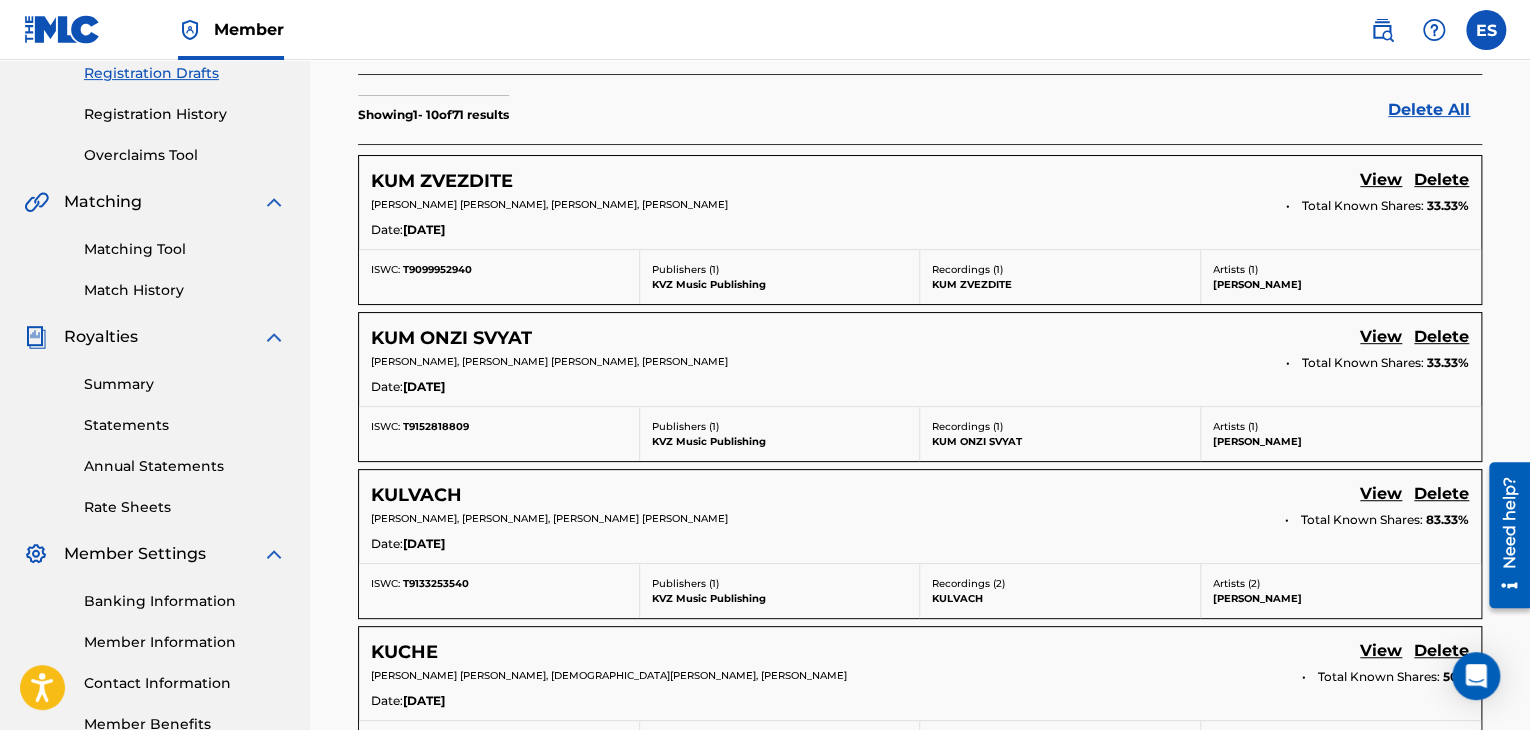 scroll, scrollTop: 500, scrollLeft: 0, axis: vertical 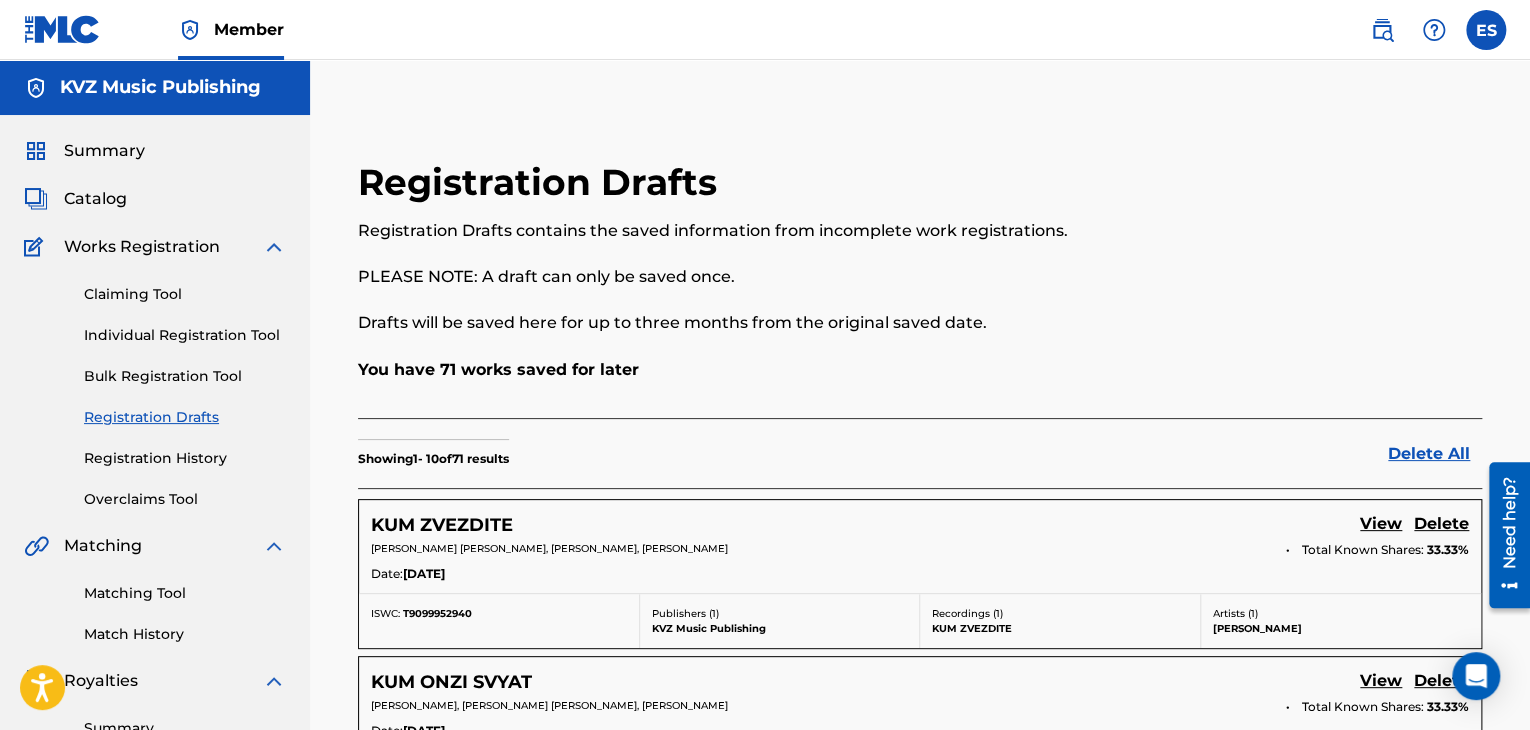 drag, startPoint x: 146, startPoint y: 325, endPoint x: 169, endPoint y: 329, distance: 23.345236 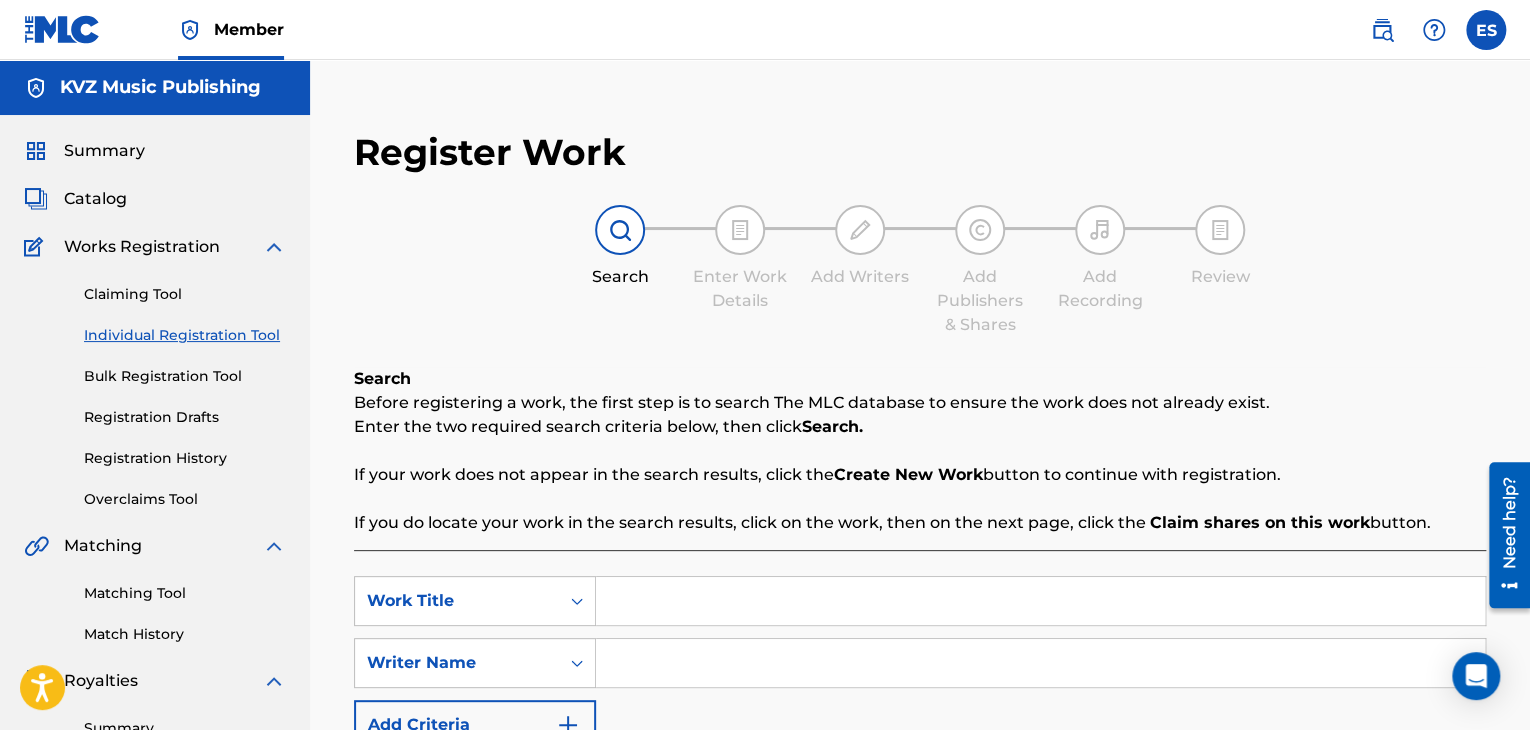 paste on "KUM TEB [PERSON_NAME]" 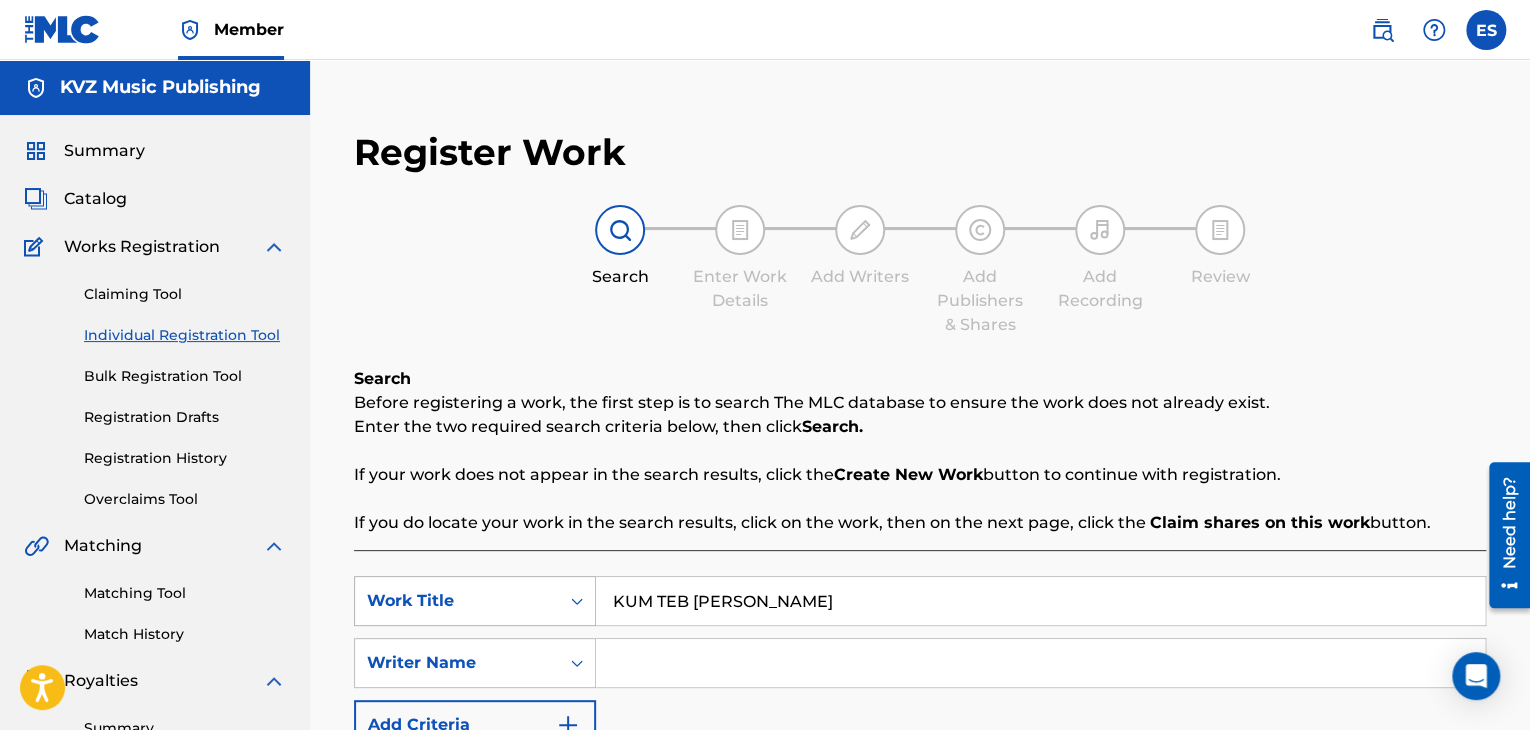 drag, startPoint x: 728, startPoint y: 605, endPoint x: 574, endPoint y: 610, distance: 154.08115 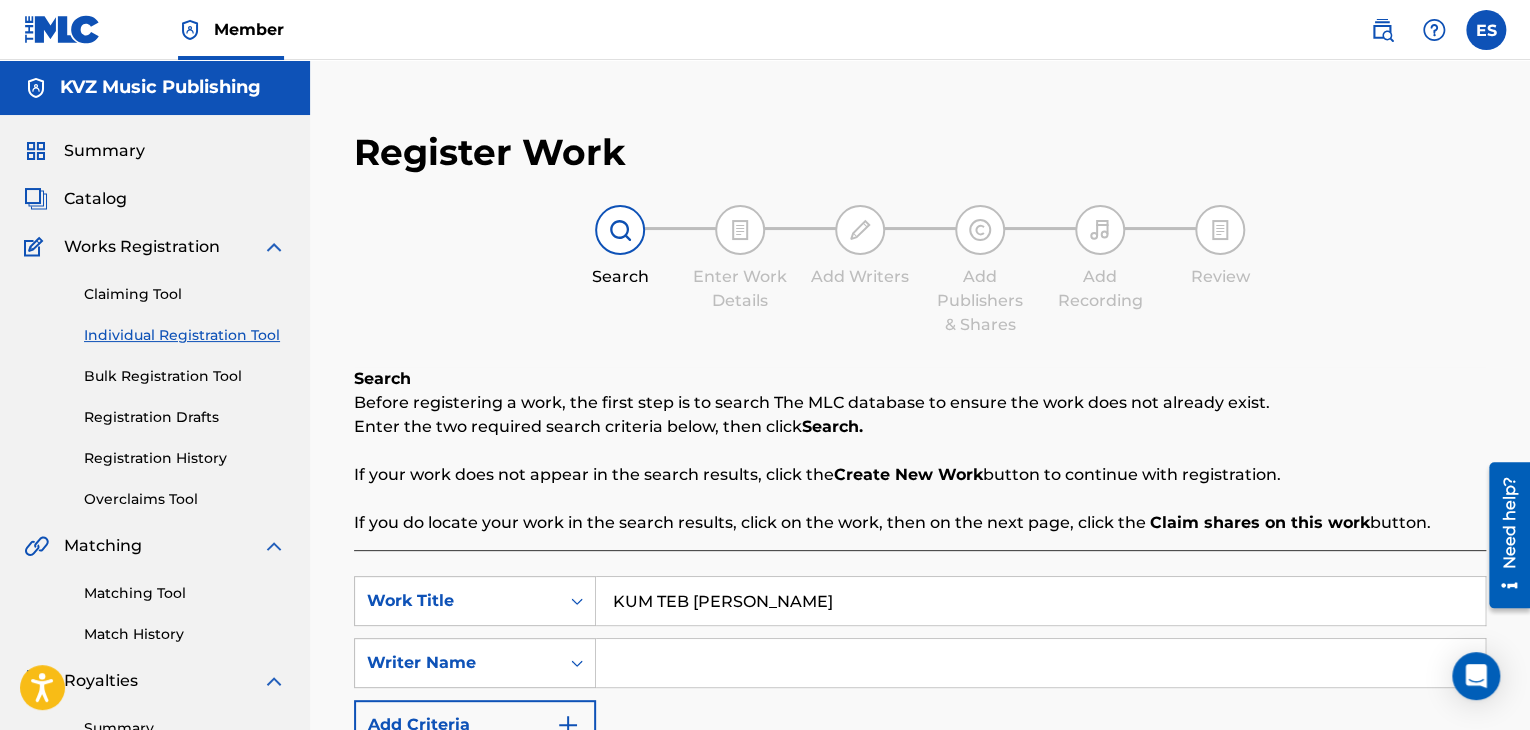 paste on "KURTITSA" 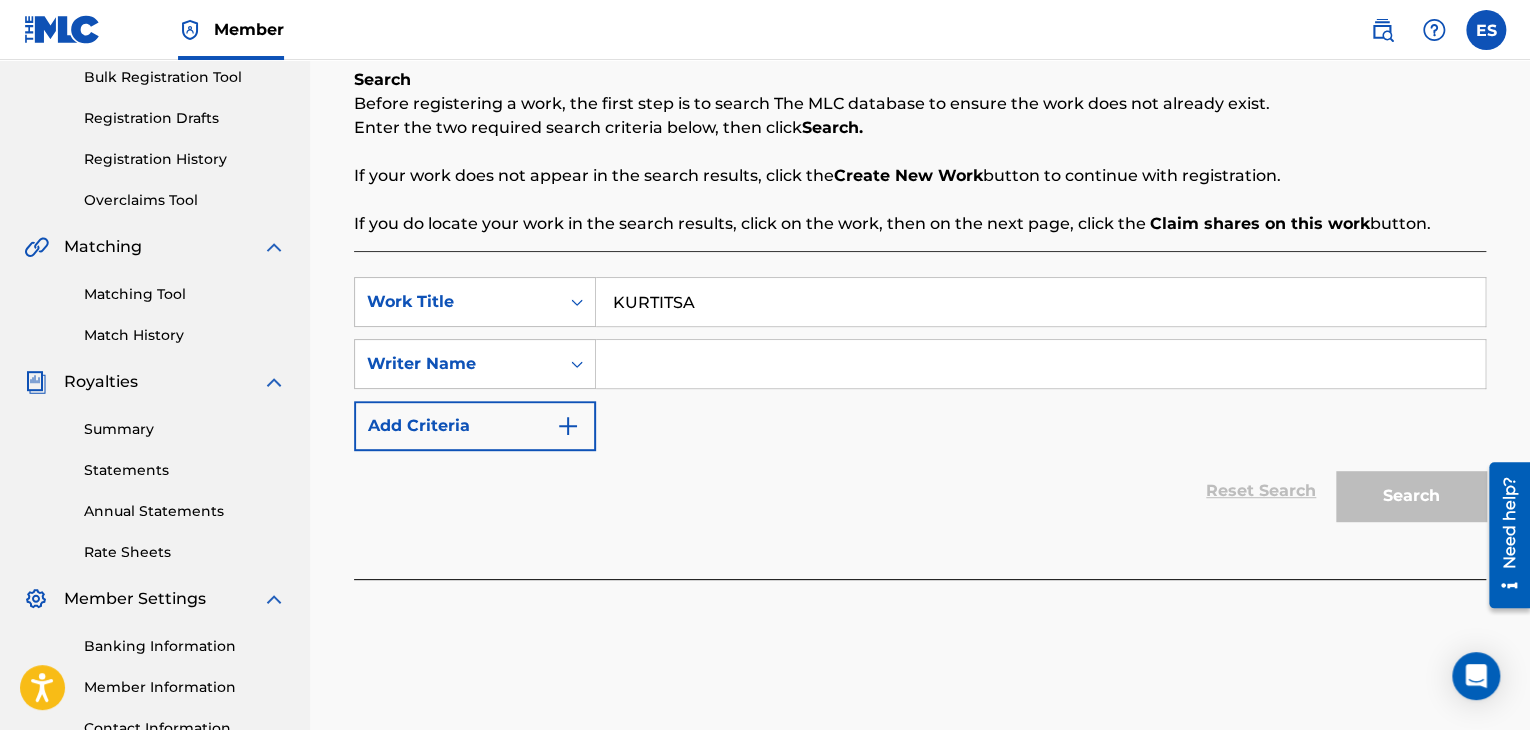 scroll, scrollTop: 300, scrollLeft: 0, axis: vertical 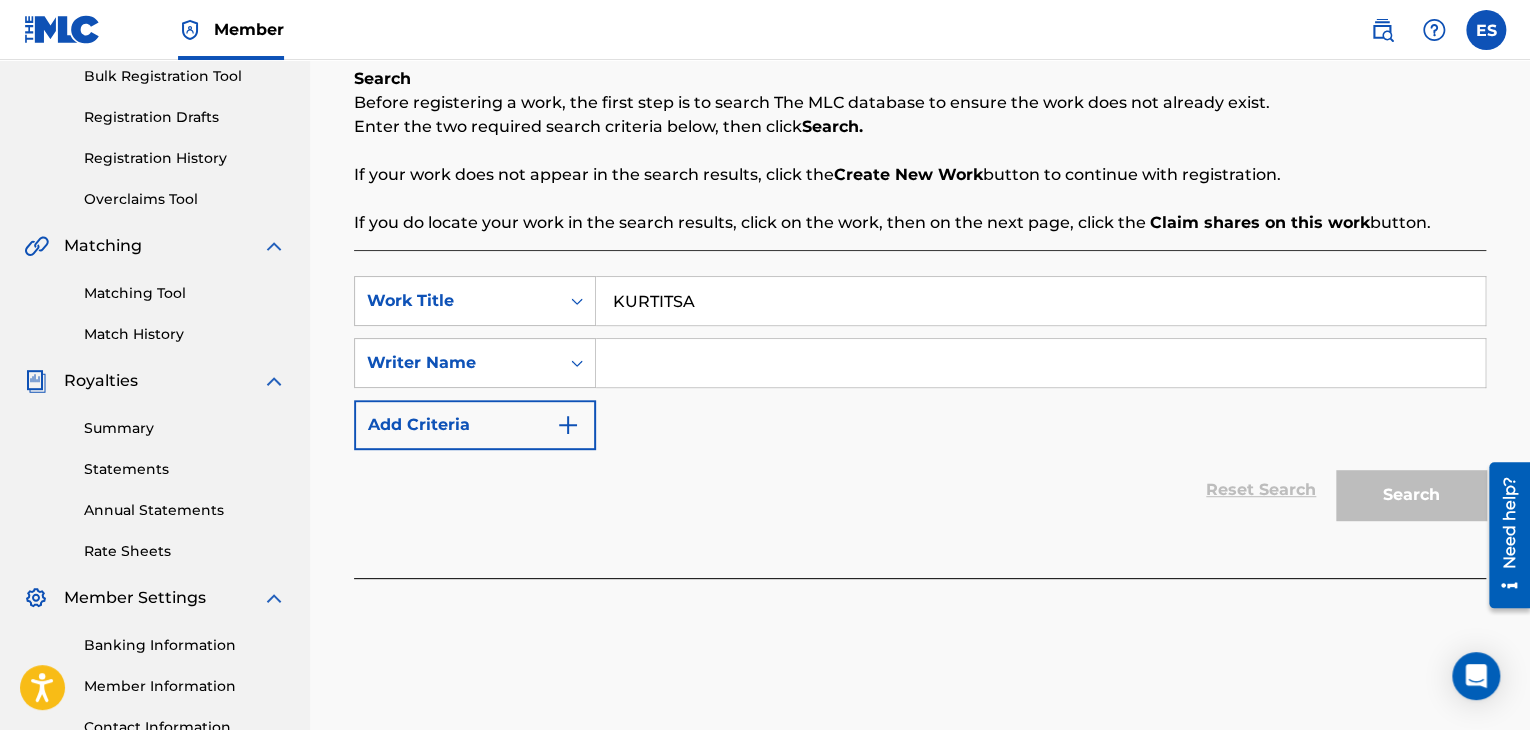 type on "KURTITSA" 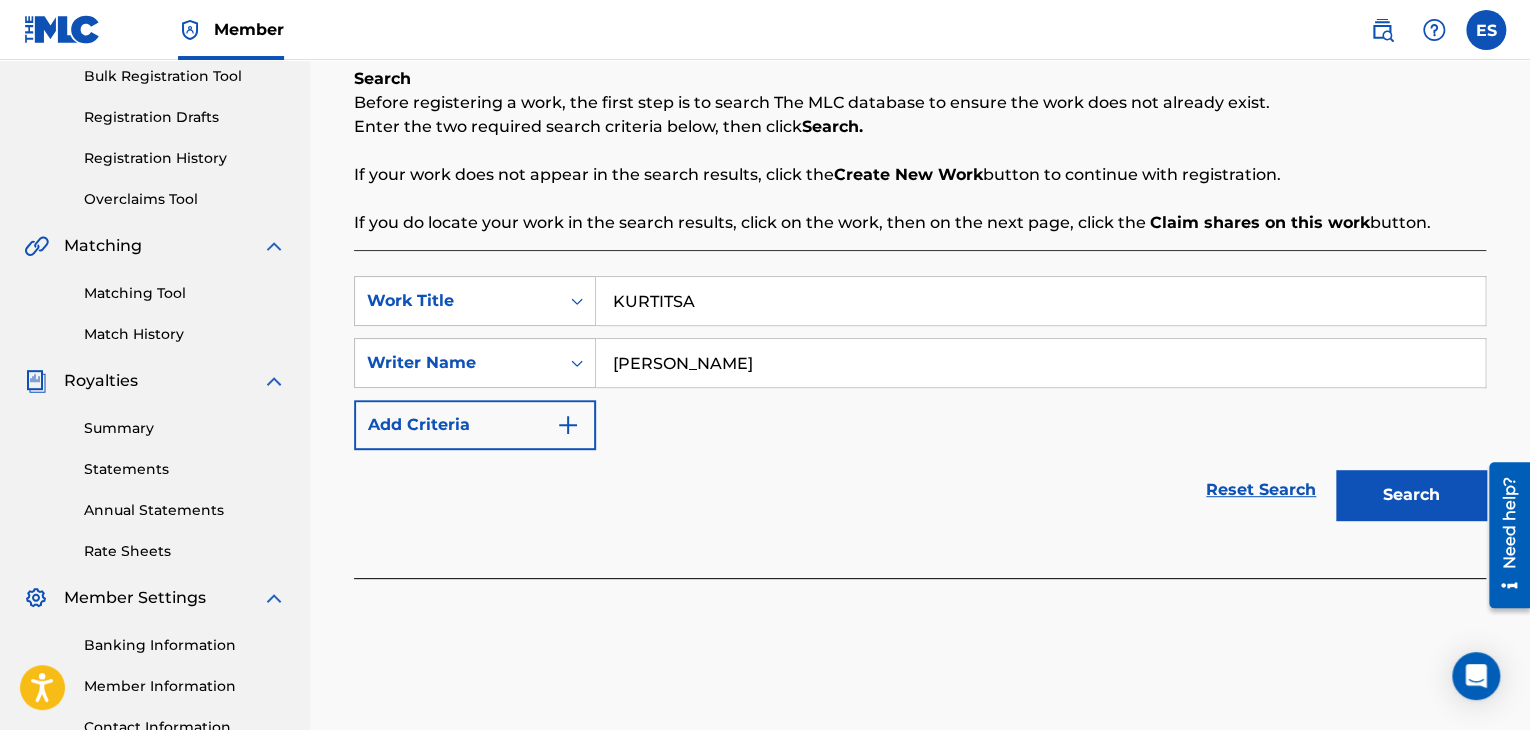 click on "Search" at bounding box center (1411, 495) 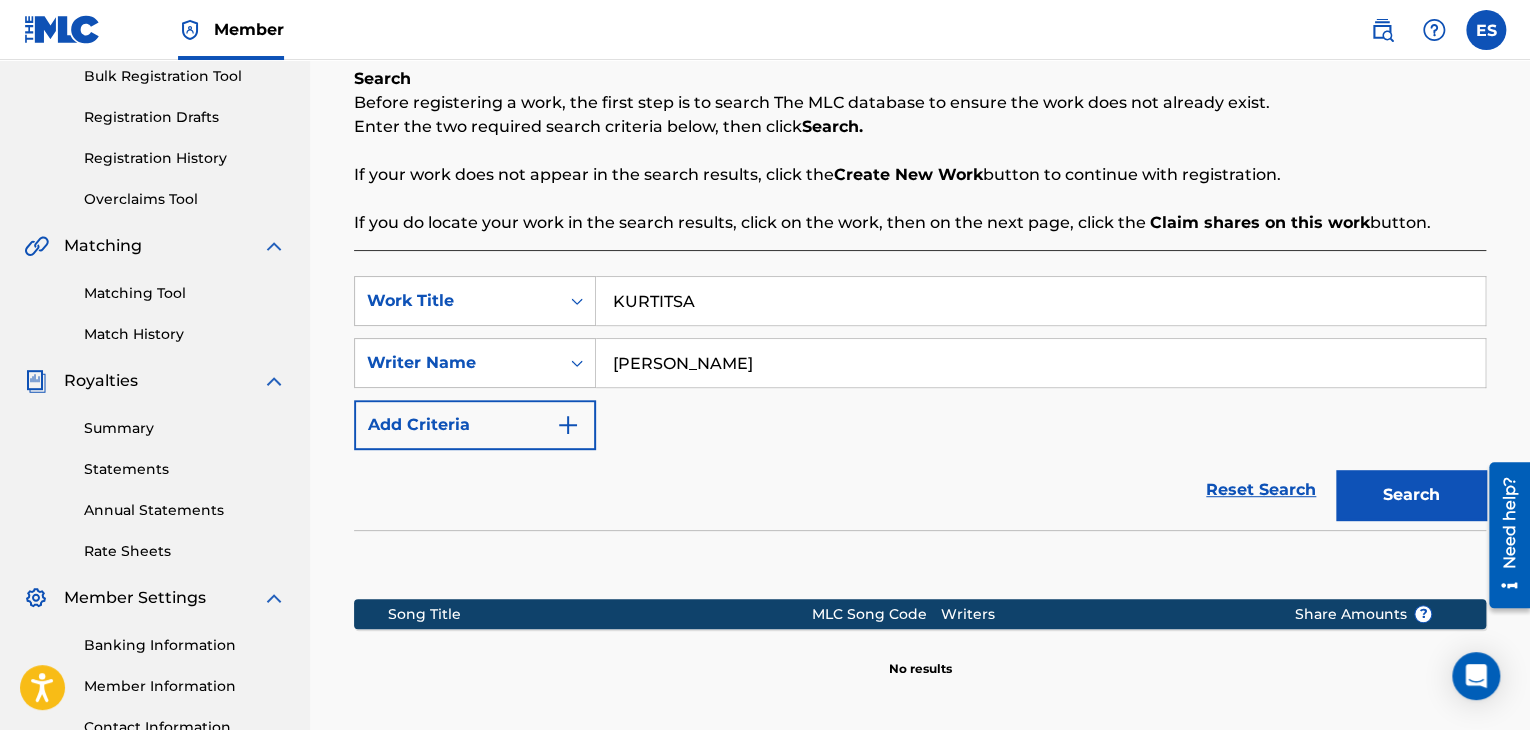 scroll, scrollTop: 515, scrollLeft: 0, axis: vertical 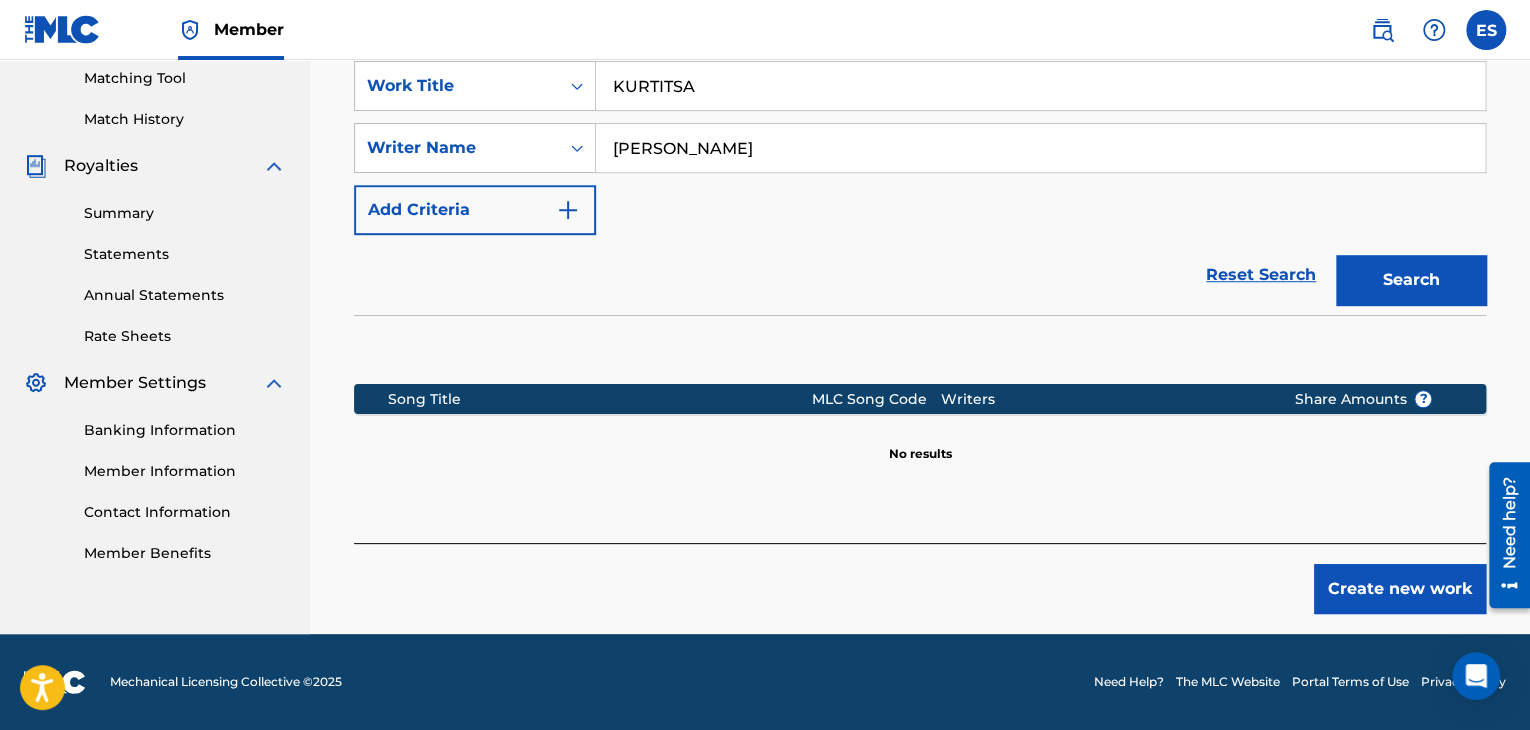 click on "Create new work" at bounding box center [1400, 589] 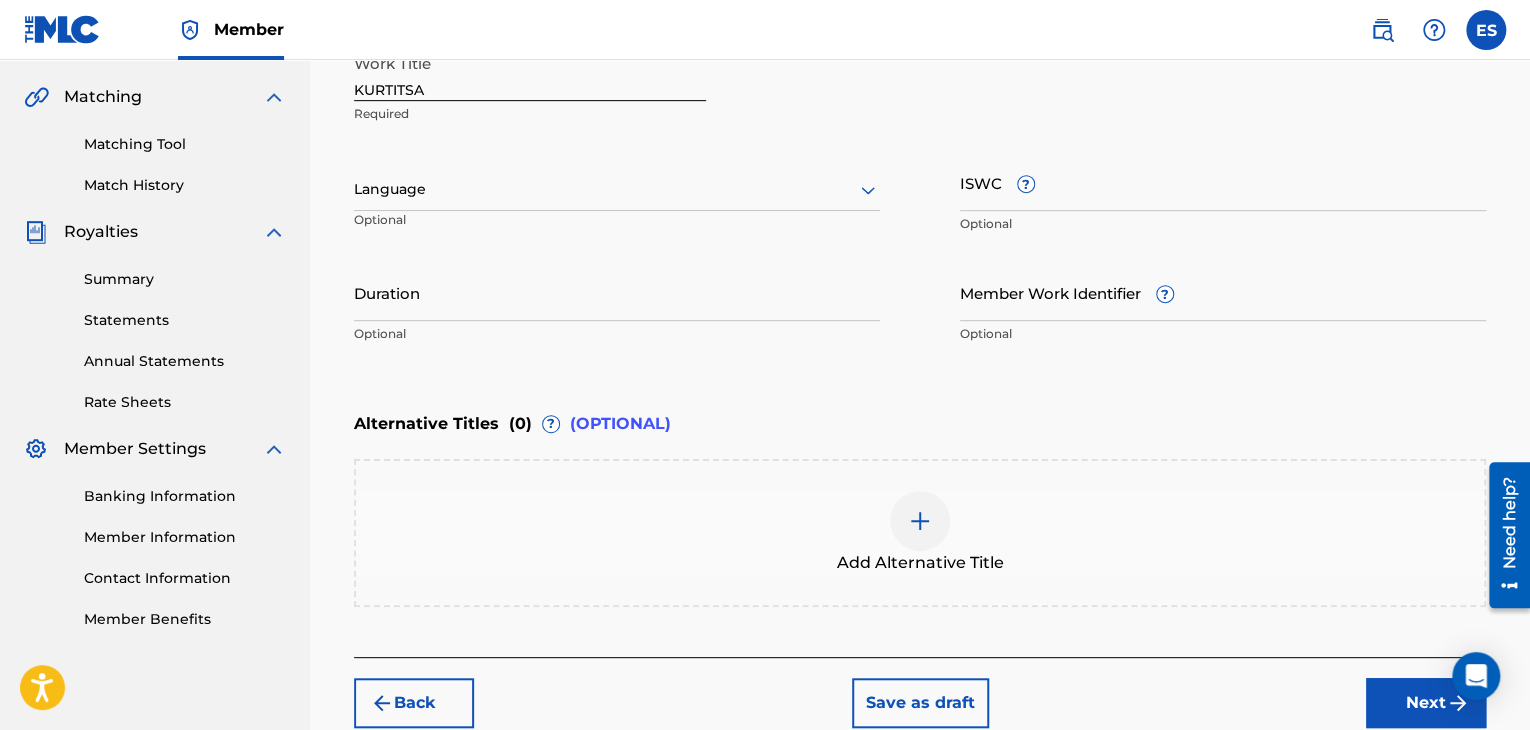 scroll, scrollTop: 415, scrollLeft: 0, axis: vertical 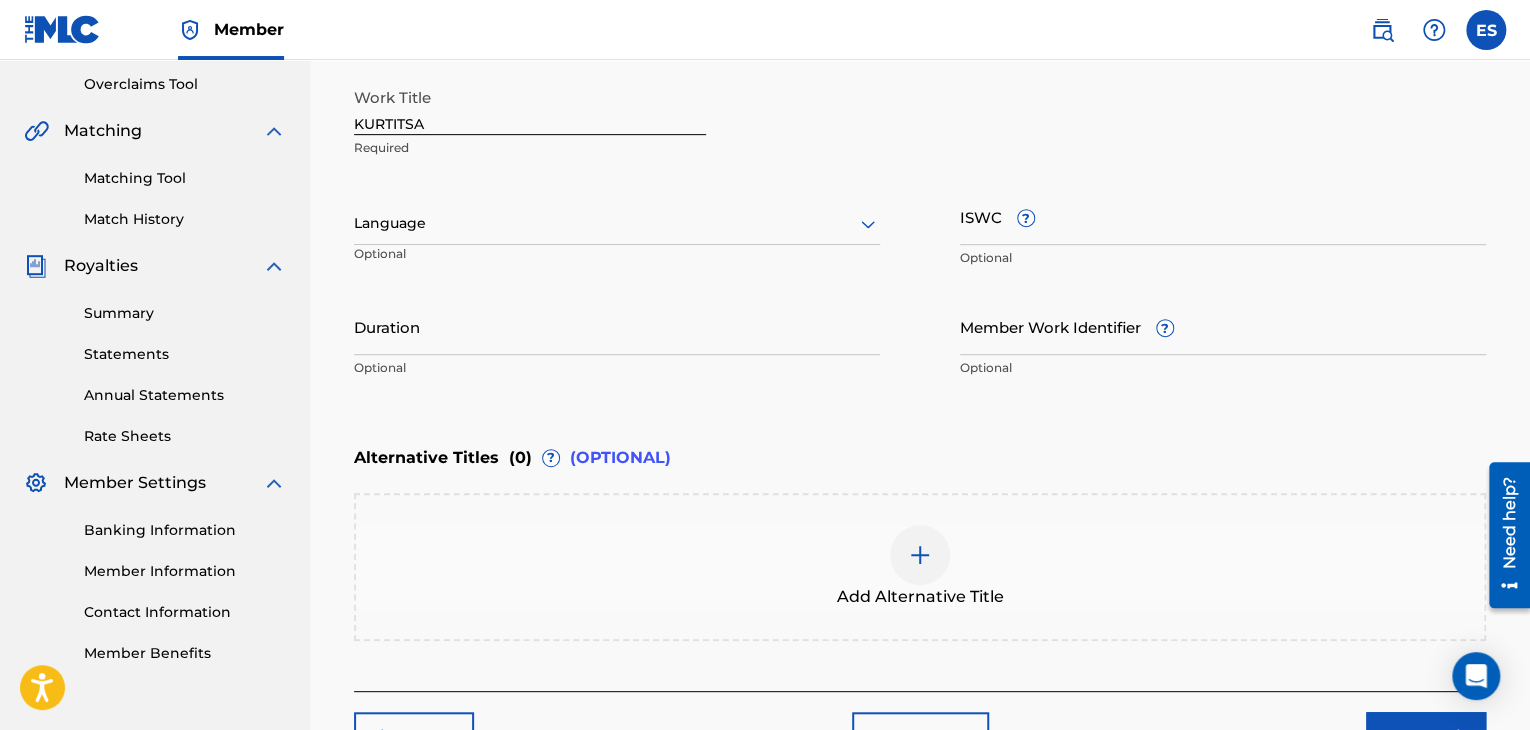 click at bounding box center [617, 223] 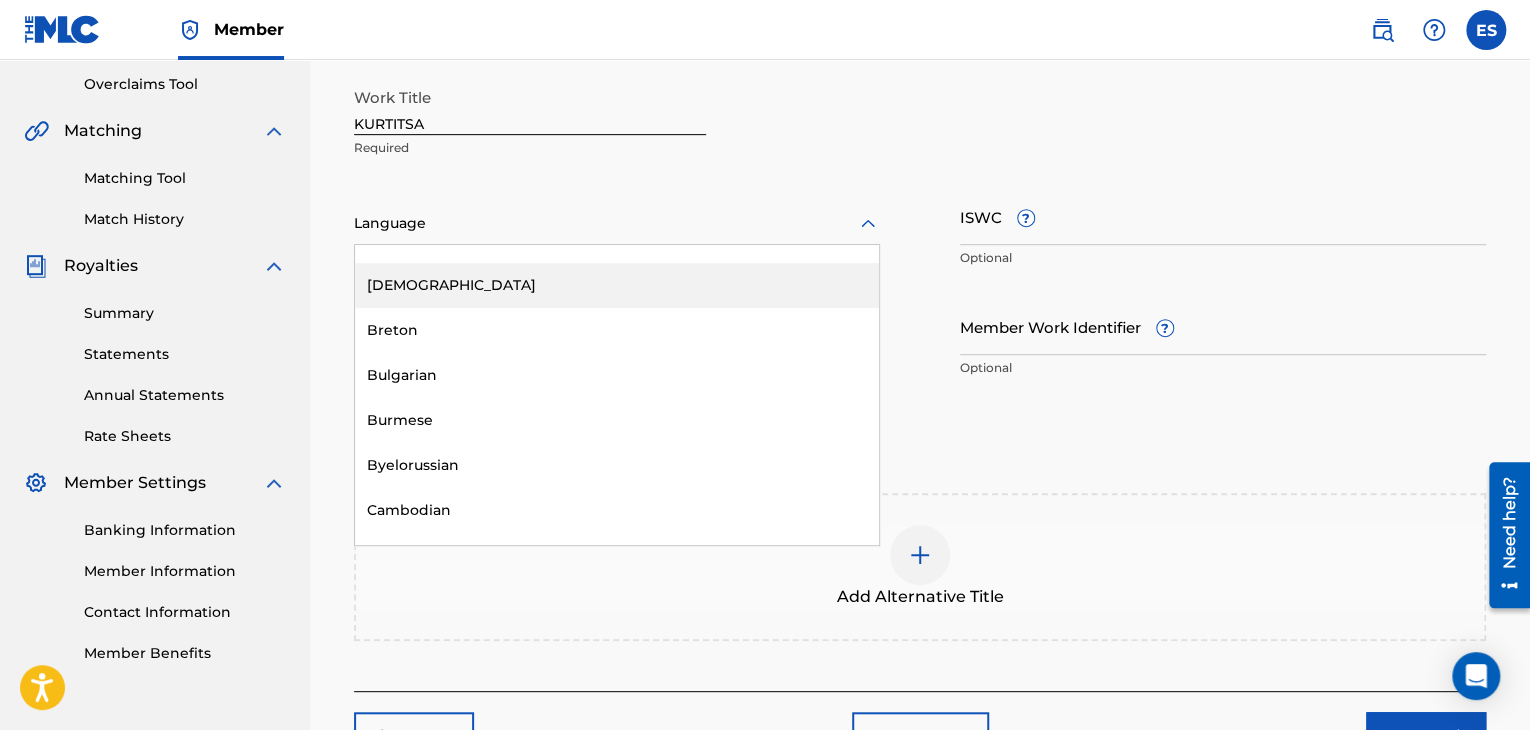 scroll, scrollTop: 800, scrollLeft: 0, axis: vertical 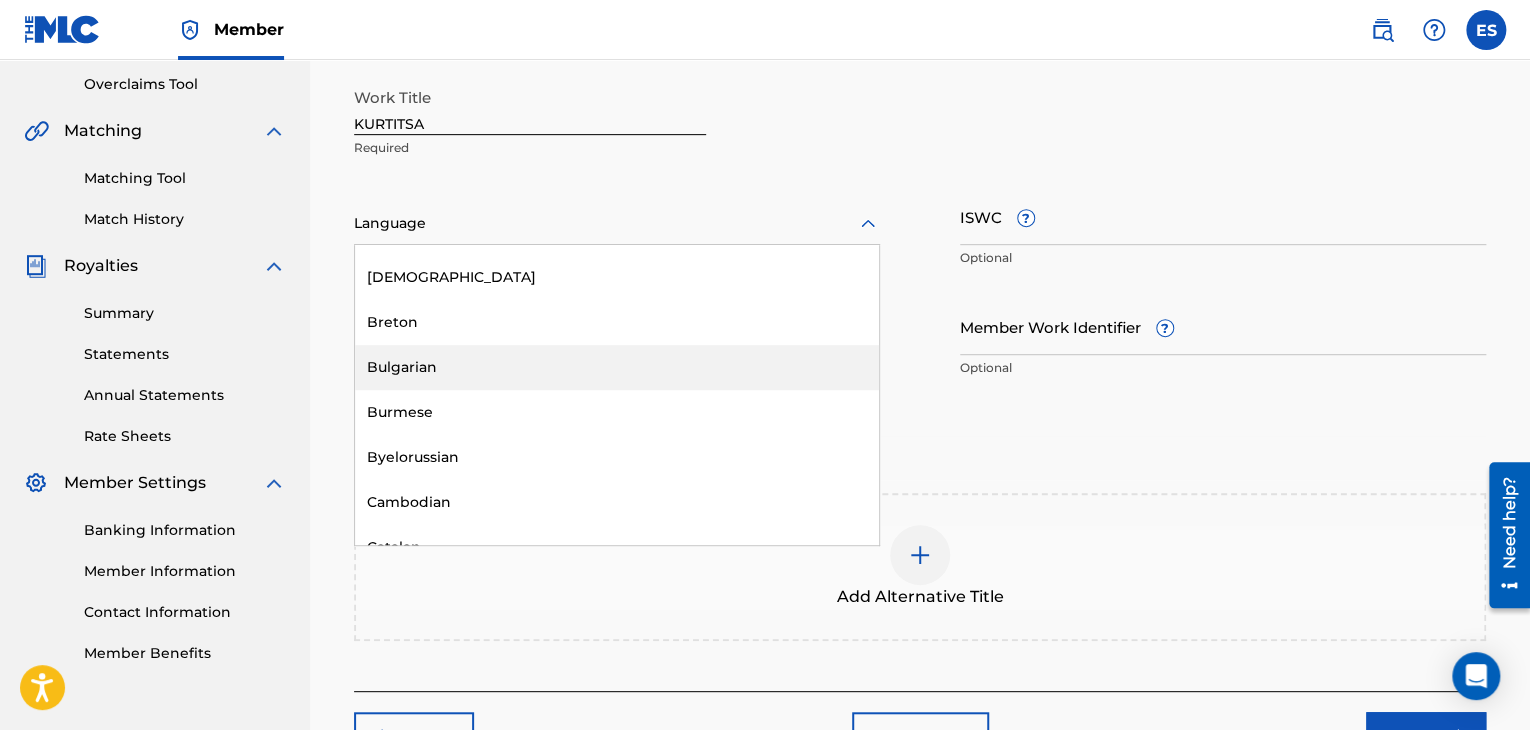 click on "Bulgarian" at bounding box center [617, 367] 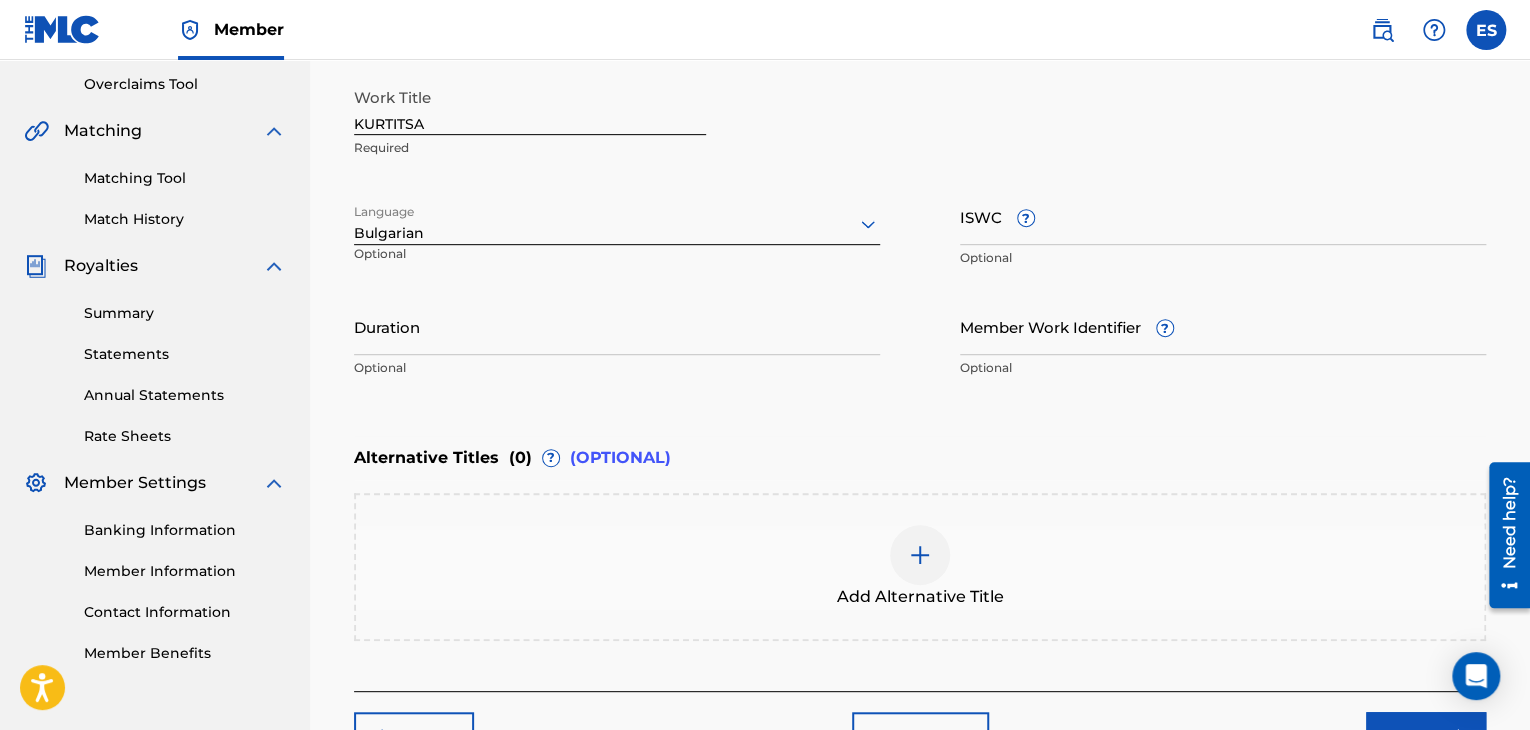 click on "Duration" at bounding box center [617, 326] 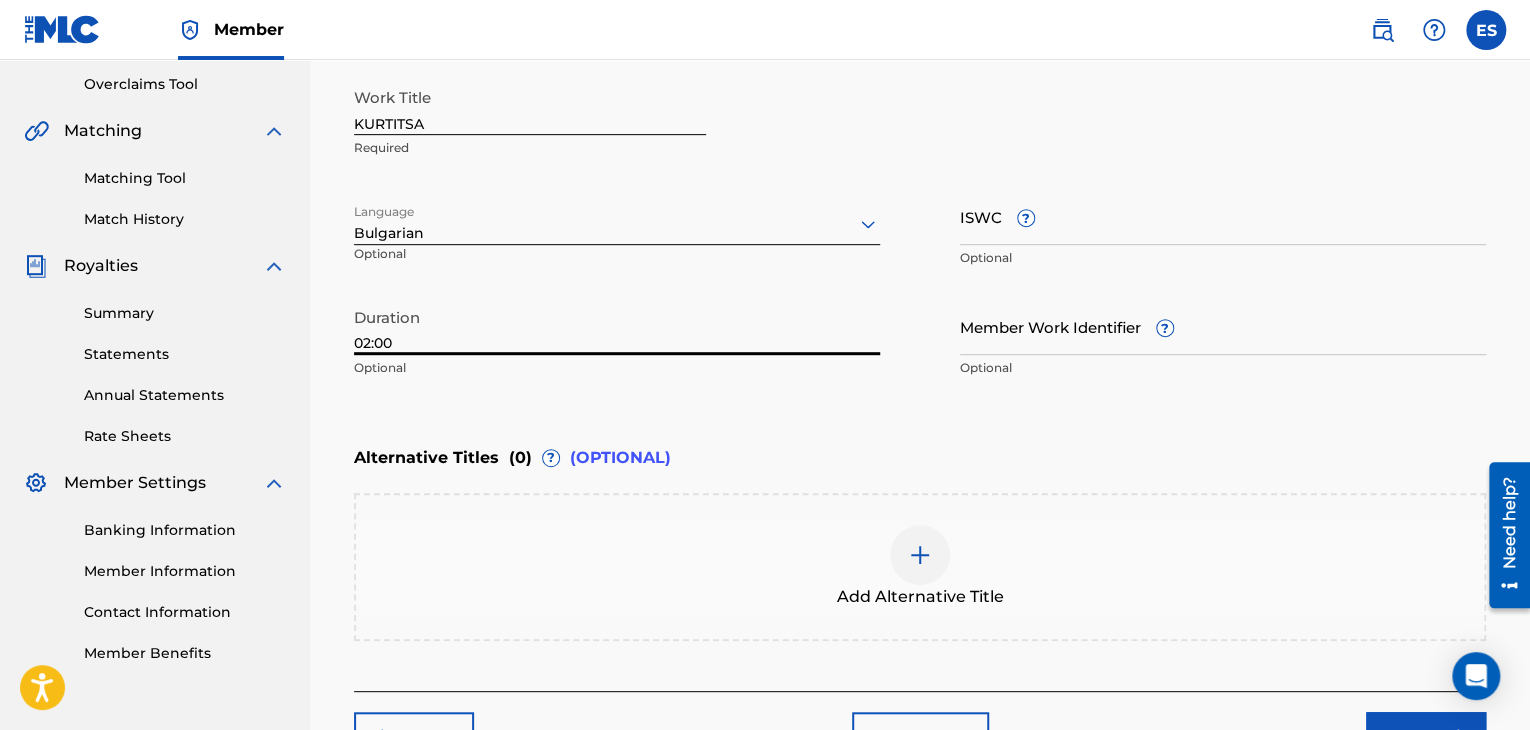 type on "02:00" 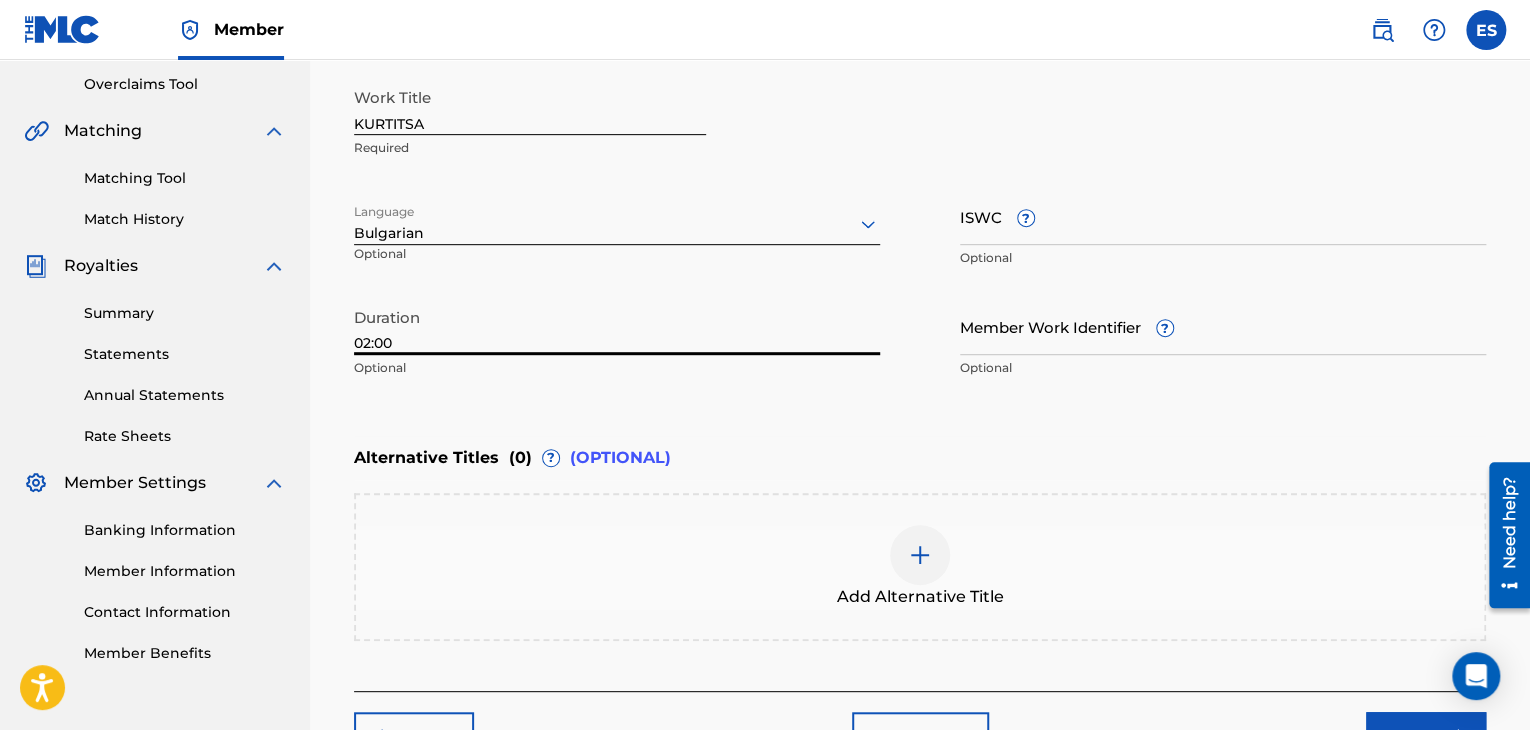 click on "ISWC   ?" at bounding box center (1223, 216) 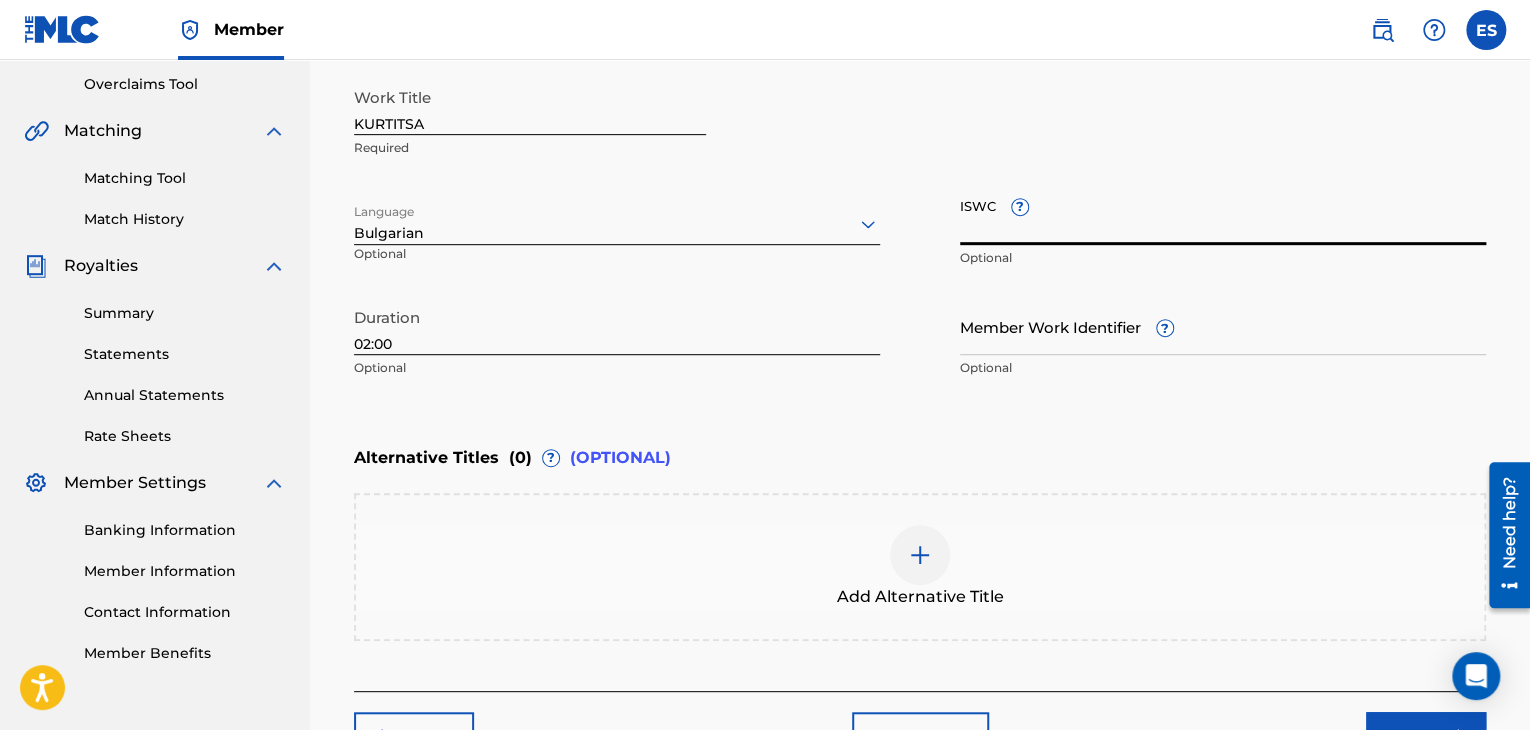 paste on "T9152805964" 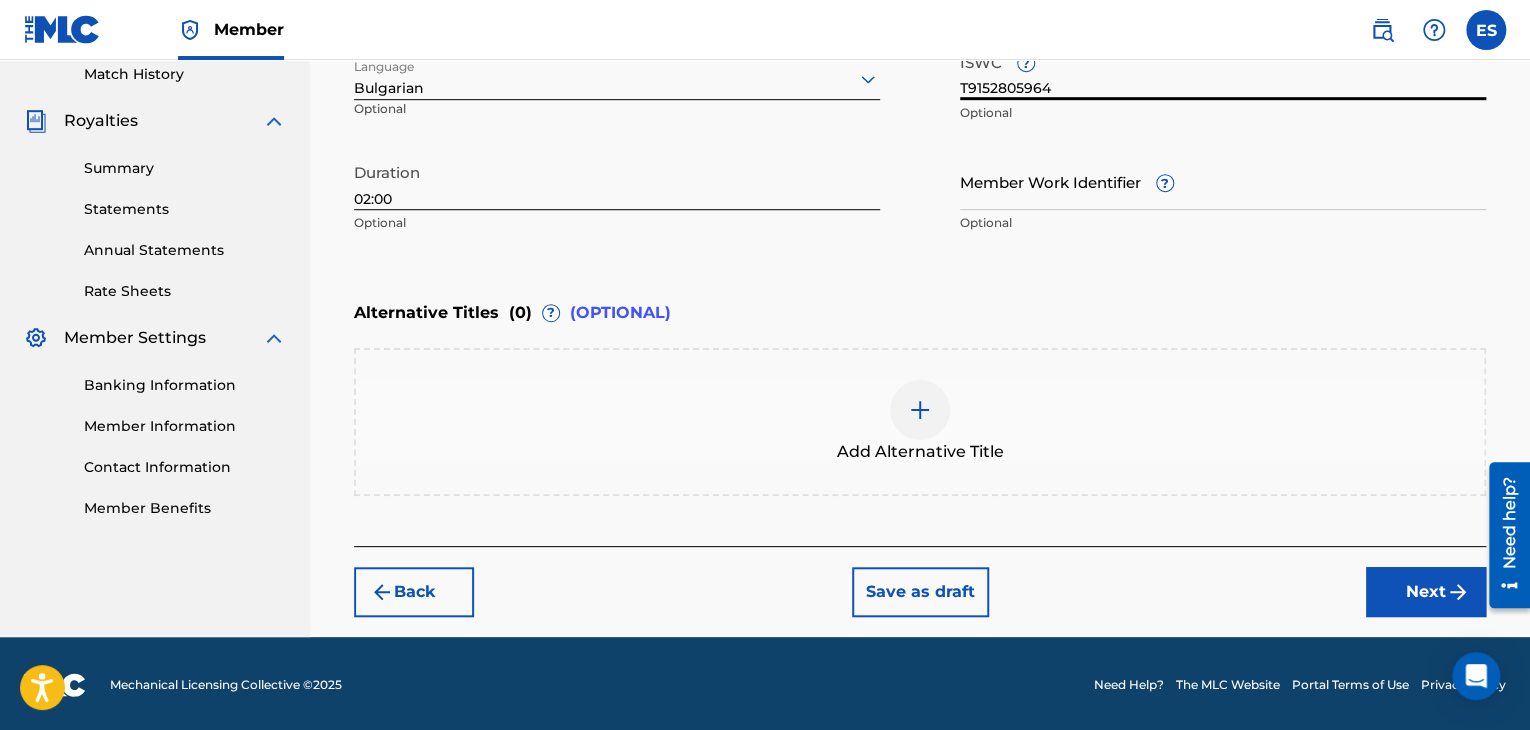 scroll, scrollTop: 561, scrollLeft: 0, axis: vertical 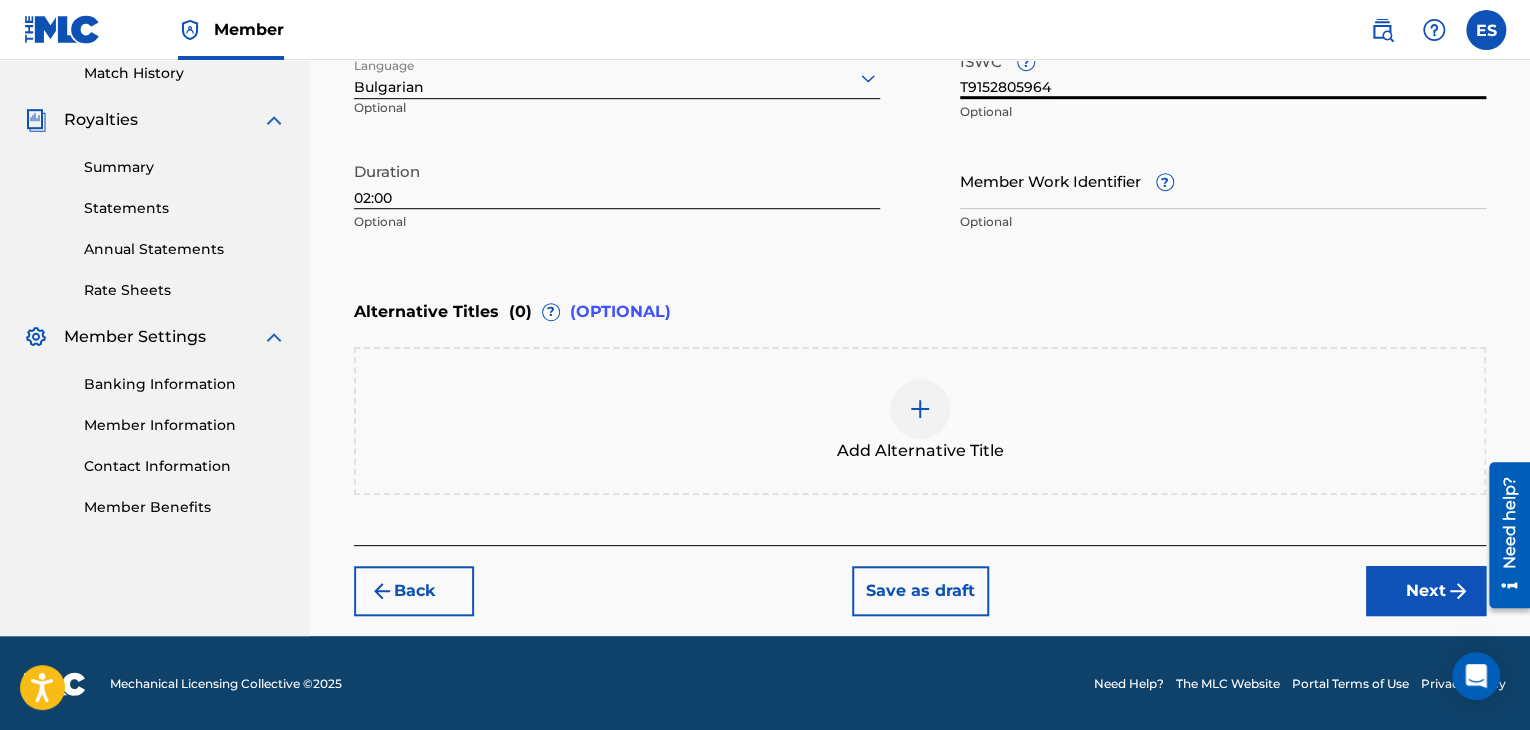 type on "T9152805964" 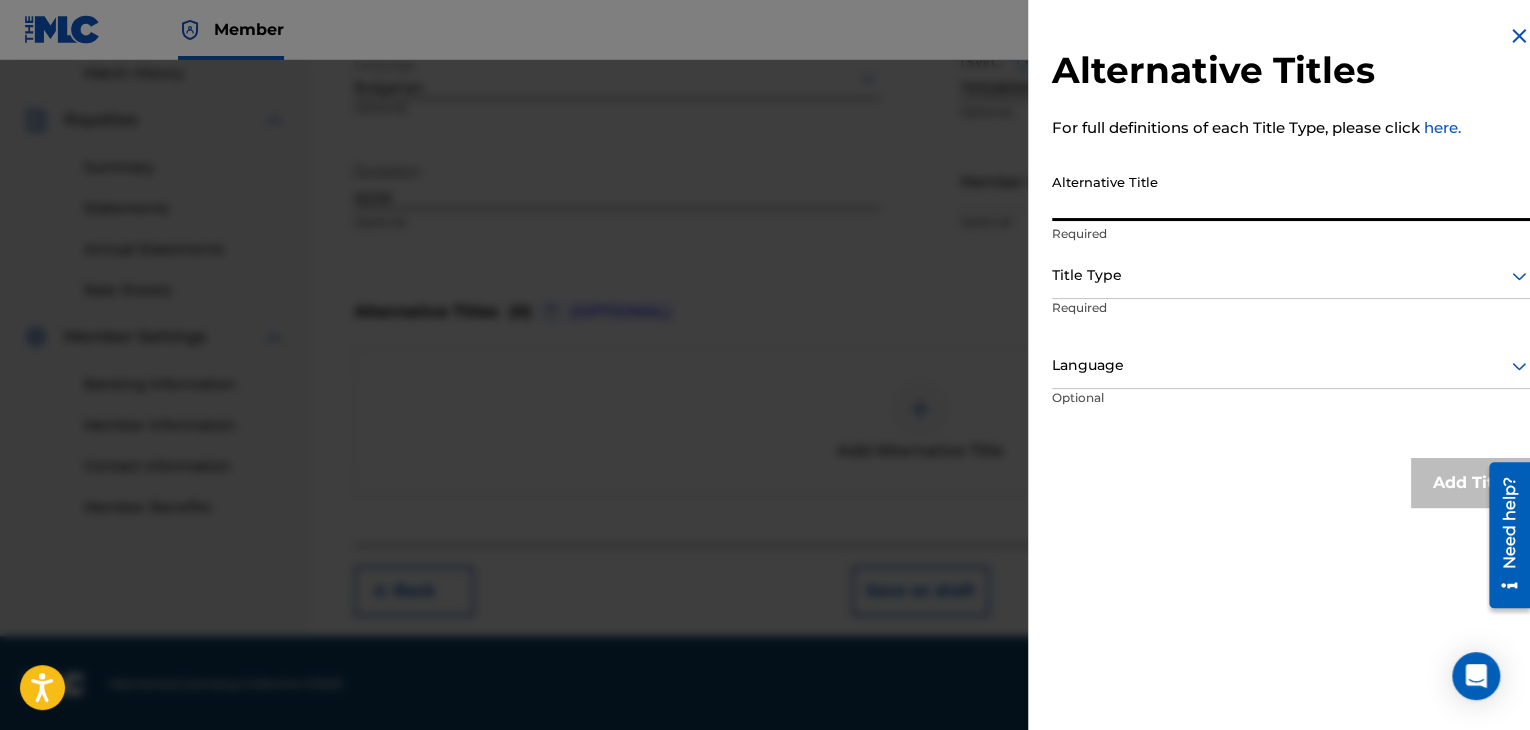 click on "Alternative Title" at bounding box center (1291, 192) 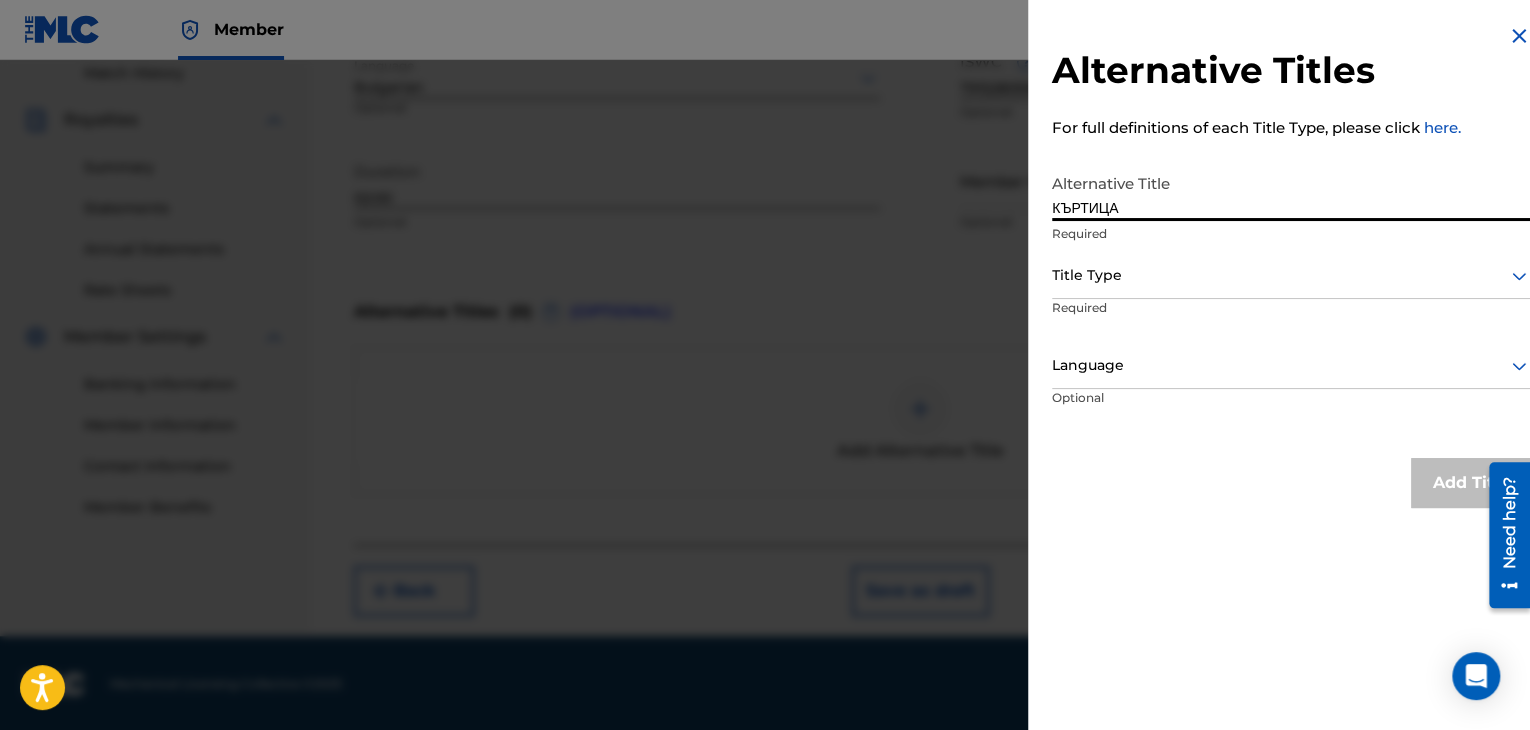 type on "КЪРТИЦА" 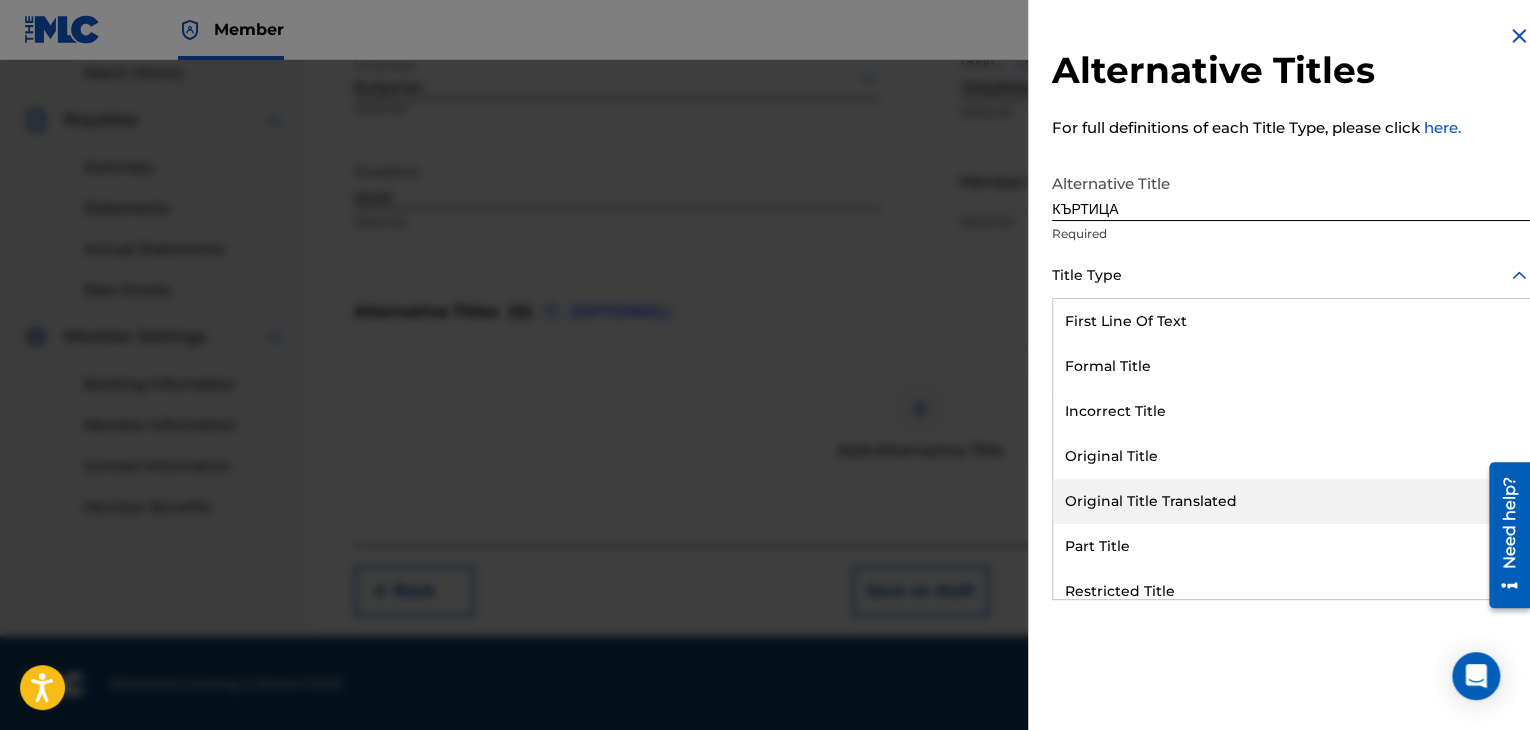 click on "Original Title Translated" at bounding box center [1291, 501] 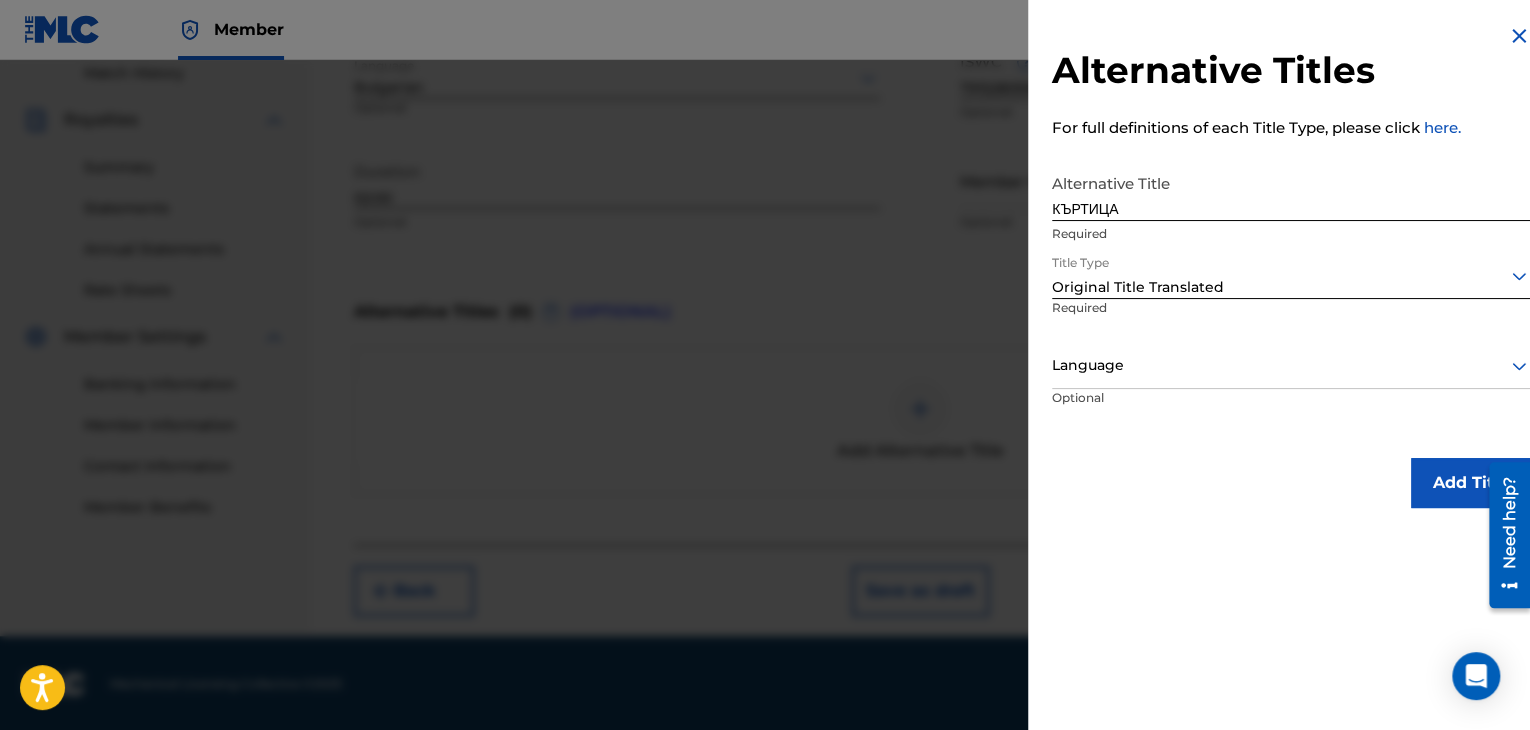 click on "Language" at bounding box center (1291, 366) 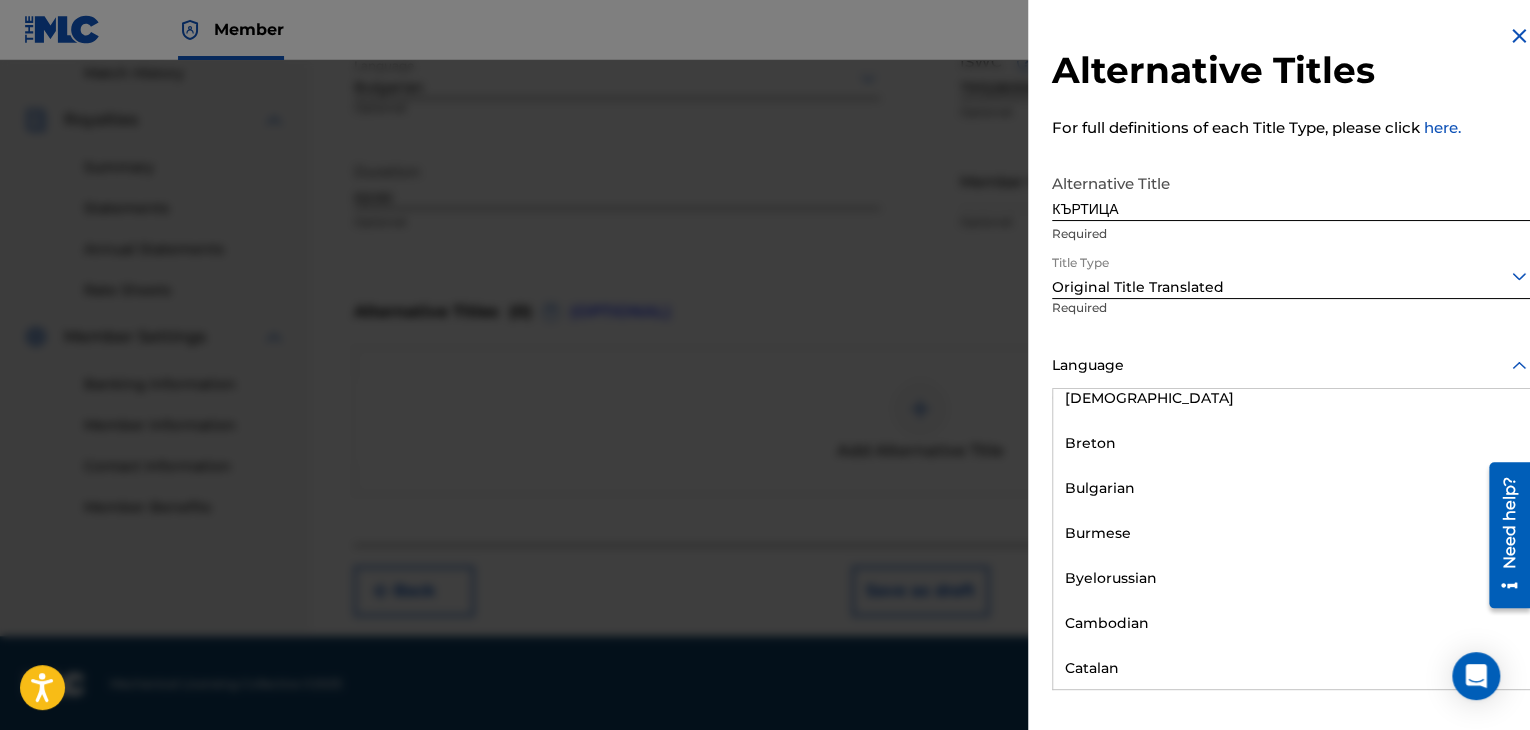 scroll, scrollTop: 900, scrollLeft: 0, axis: vertical 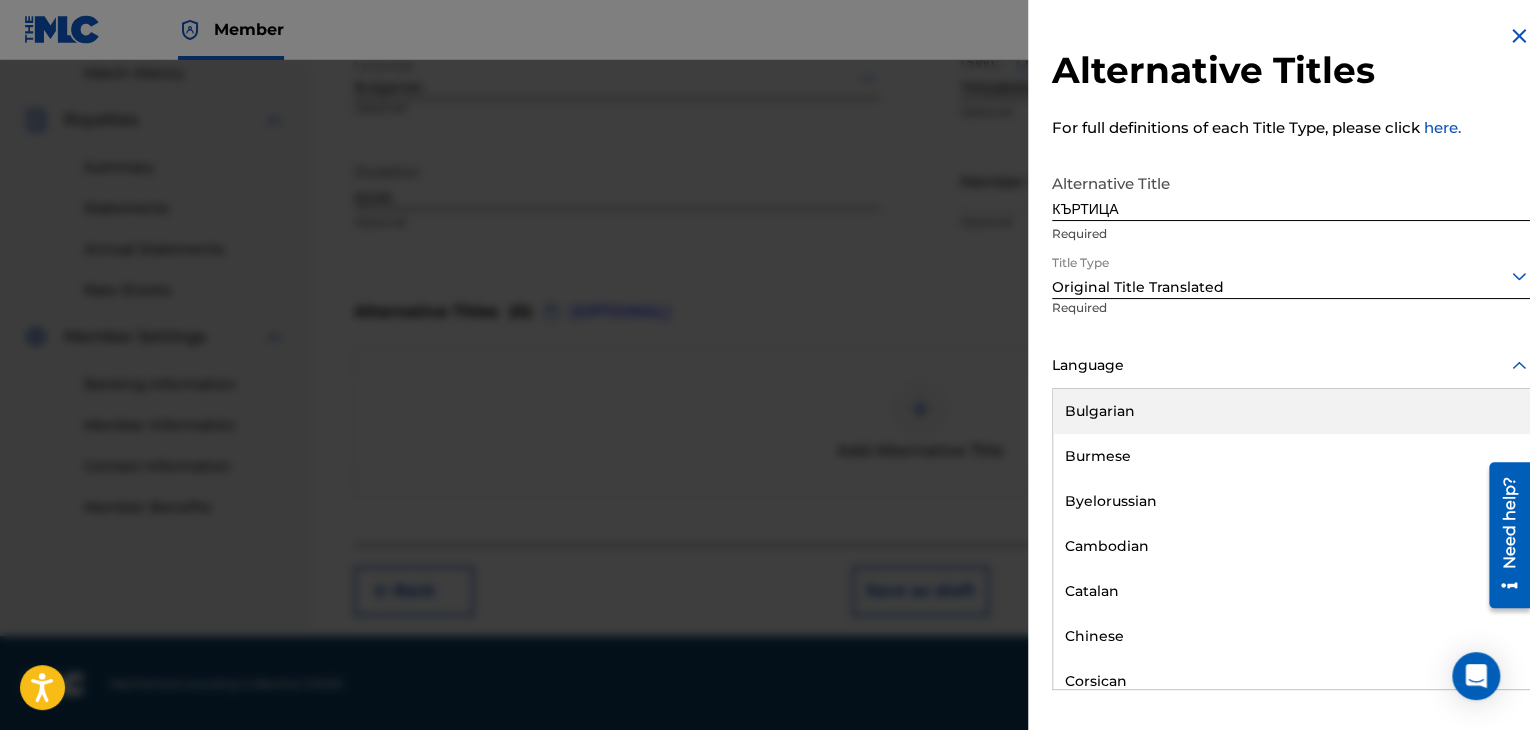 click on "Bulgarian" at bounding box center (1291, 411) 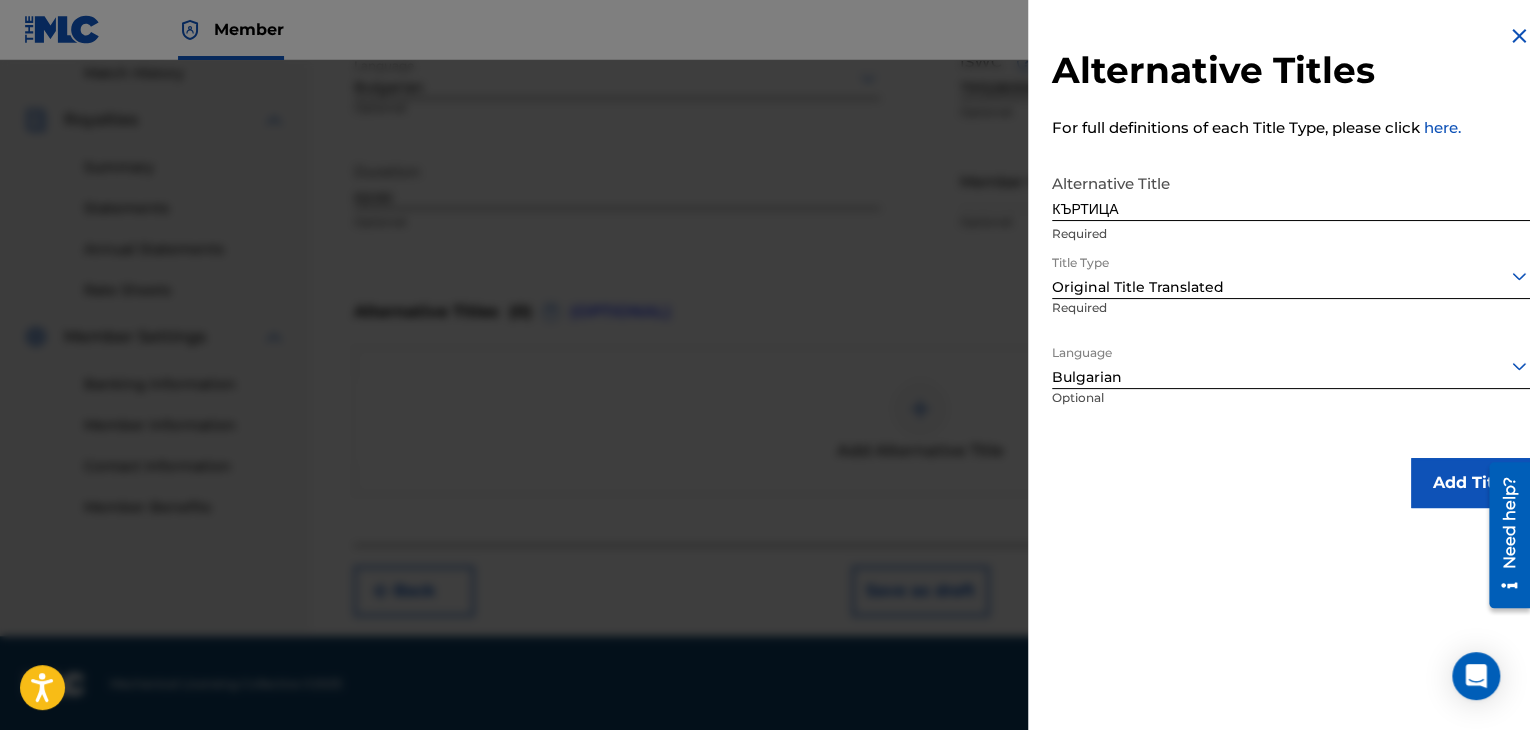 click on "Add Title" at bounding box center (1471, 483) 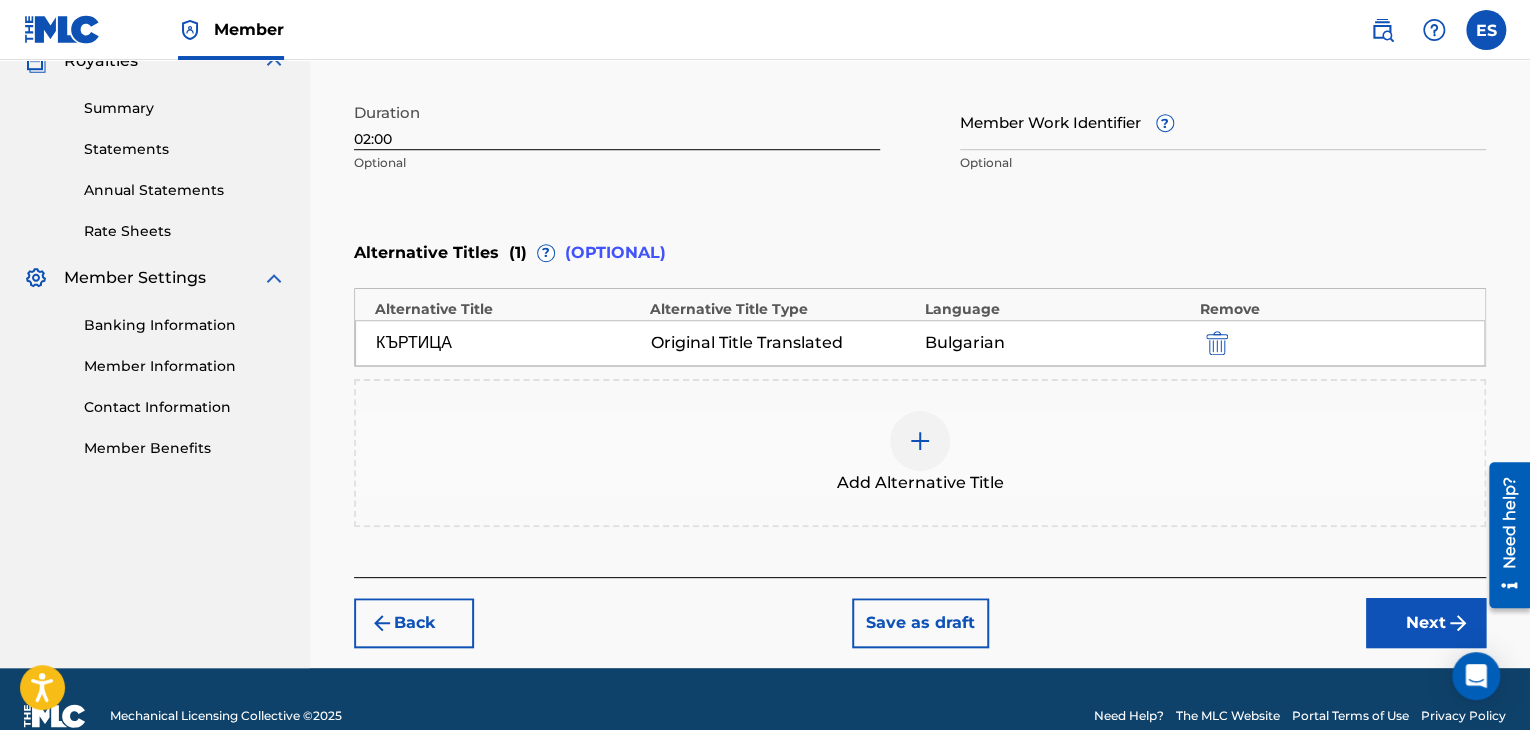 scroll, scrollTop: 652, scrollLeft: 0, axis: vertical 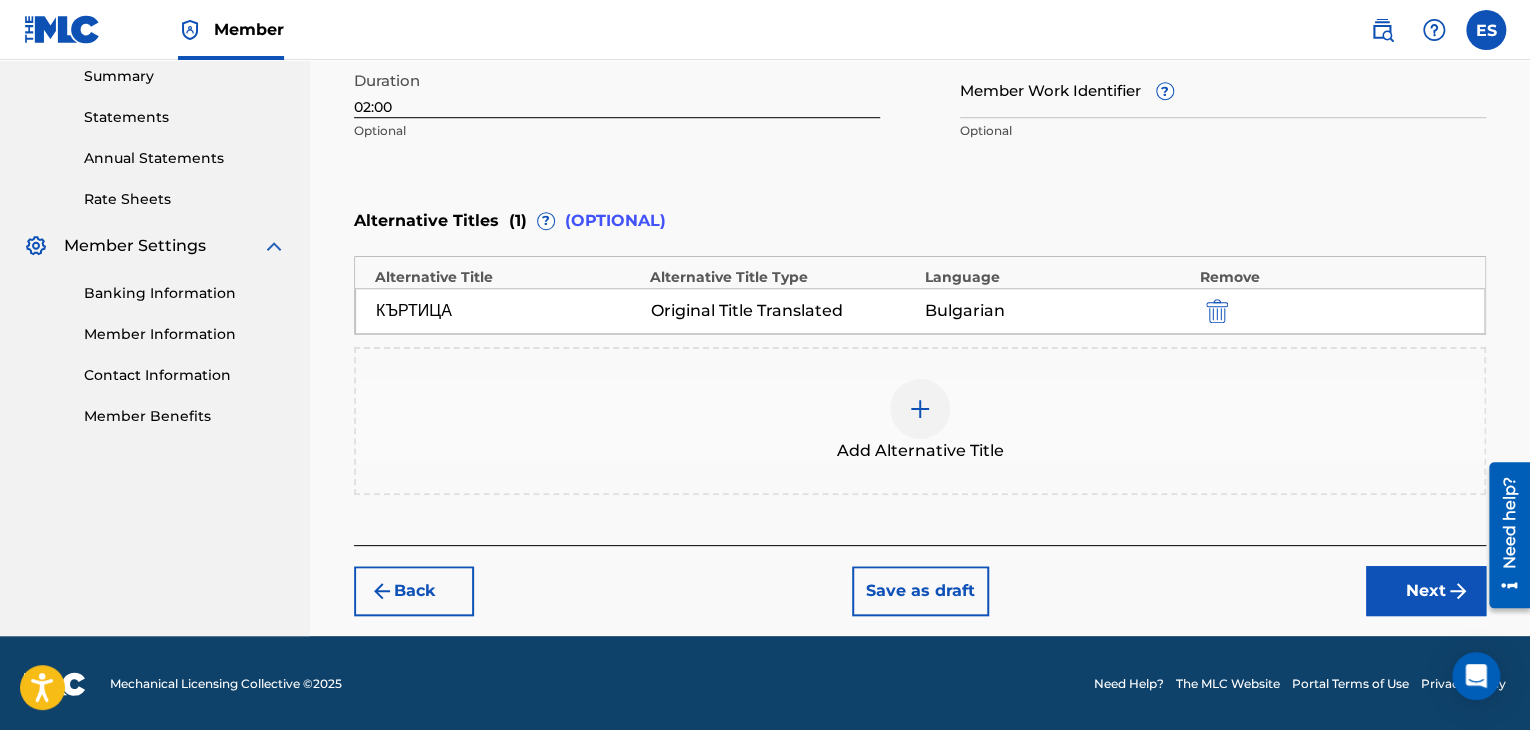 click on "Next" at bounding box center [1426, 591] 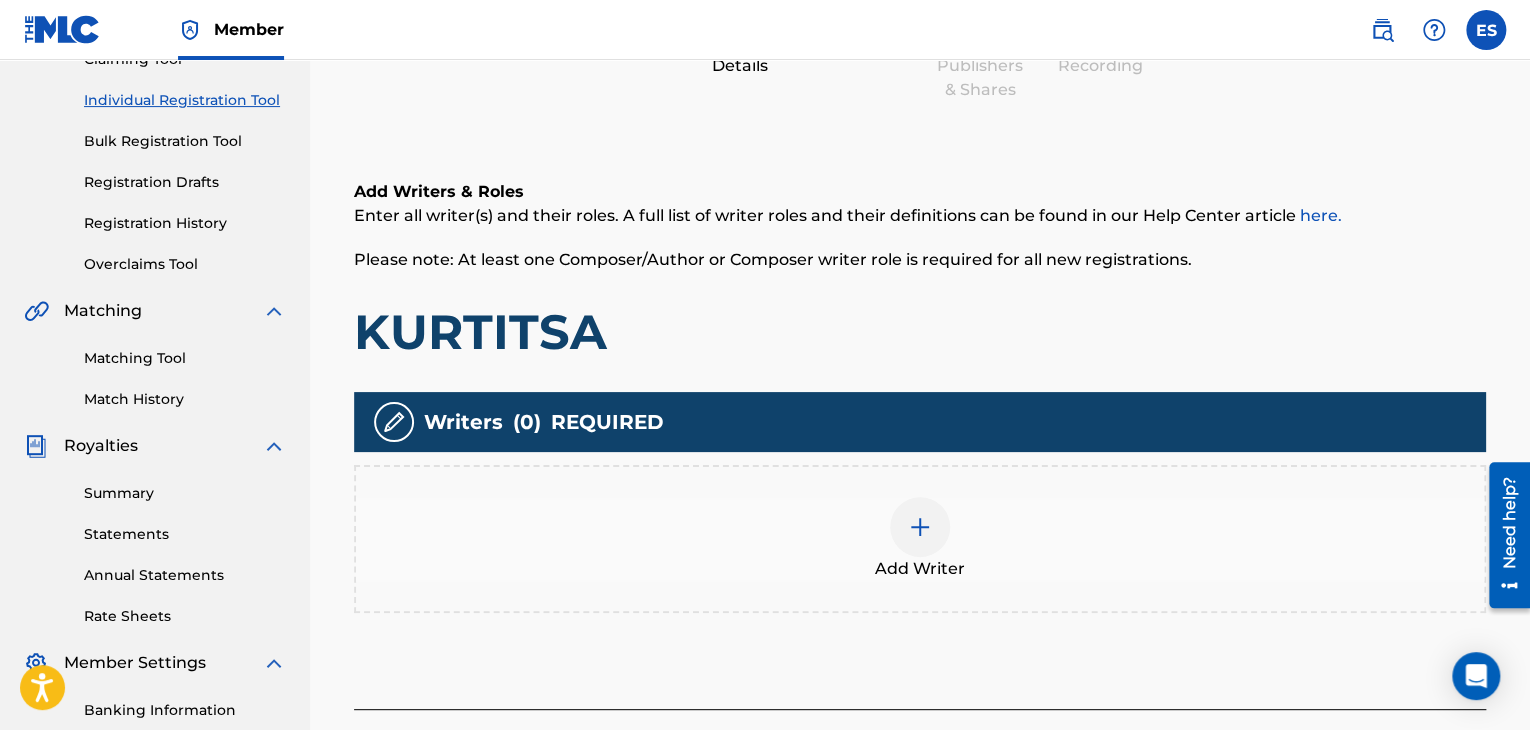 scroll, scrollTop: 390, scrollLeft: 0, axis: vertical 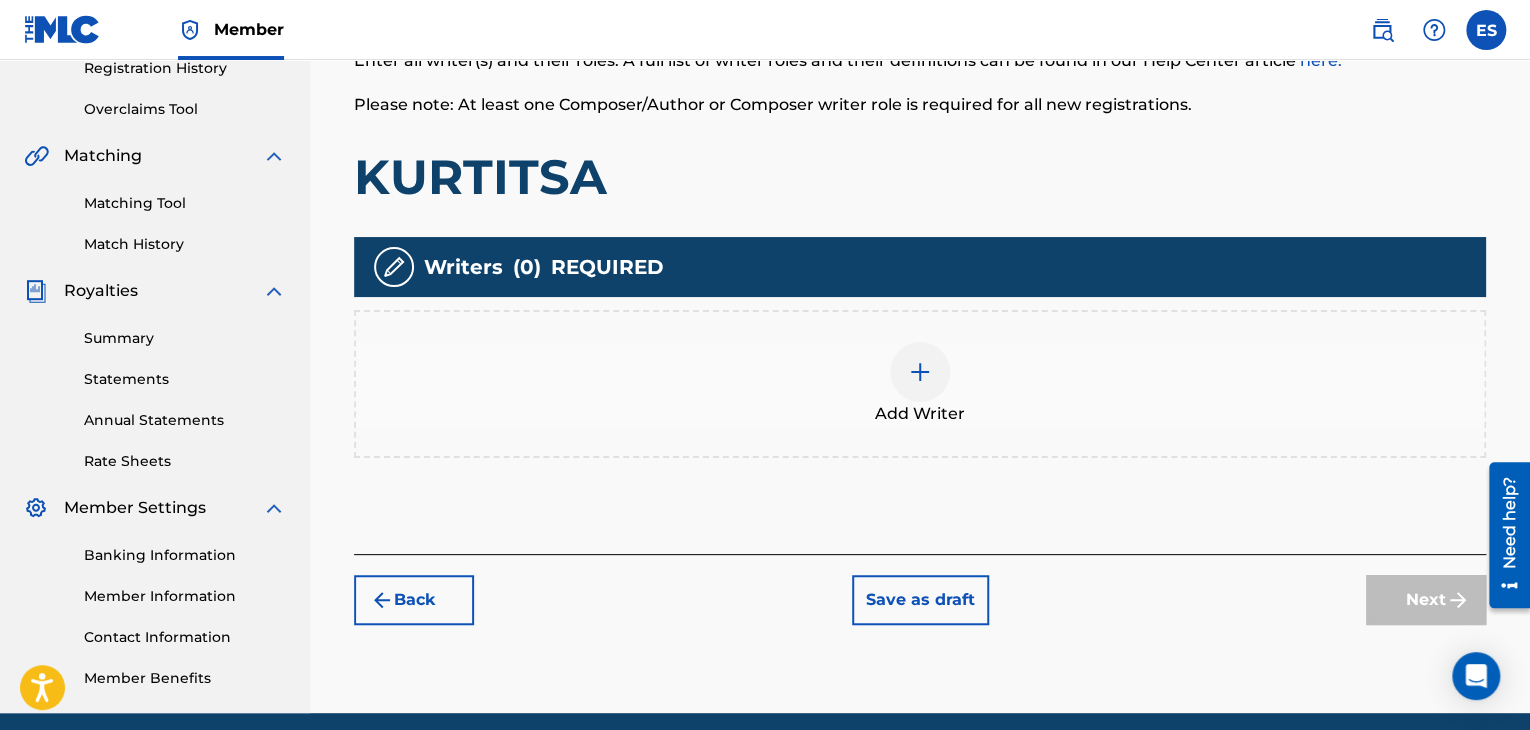 click at bounding box center [920, 372] 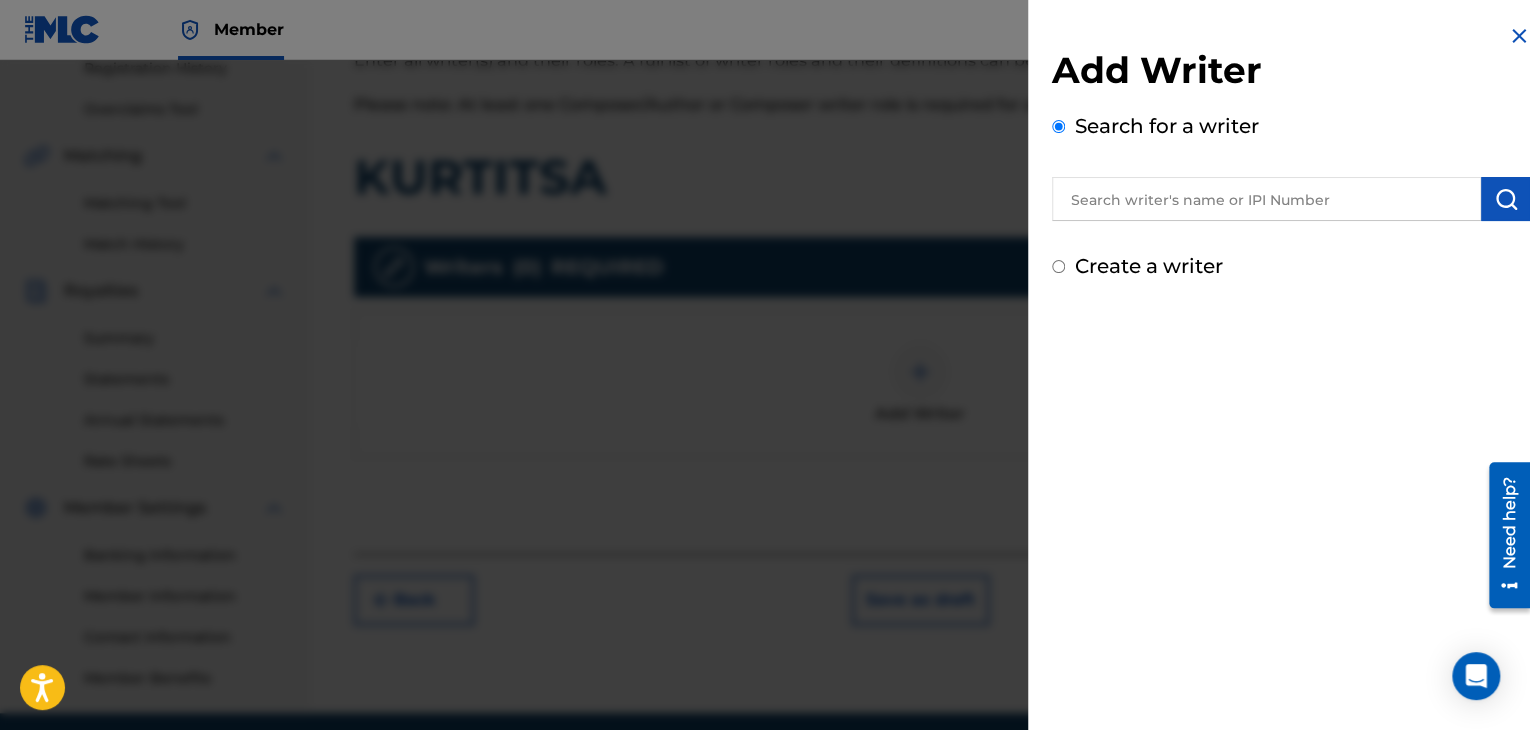click at bounding box center [1291, 196] 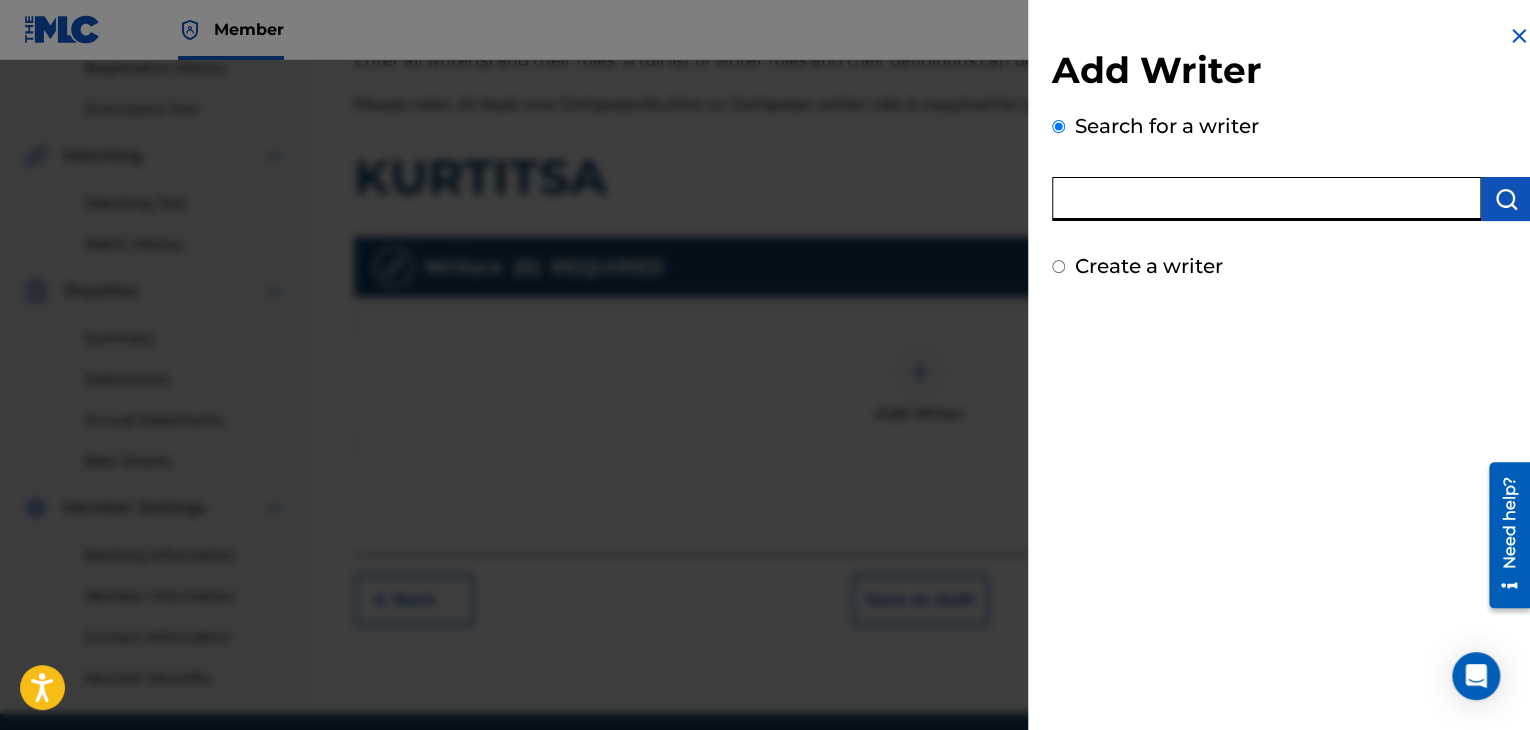 paste on "00258906432" 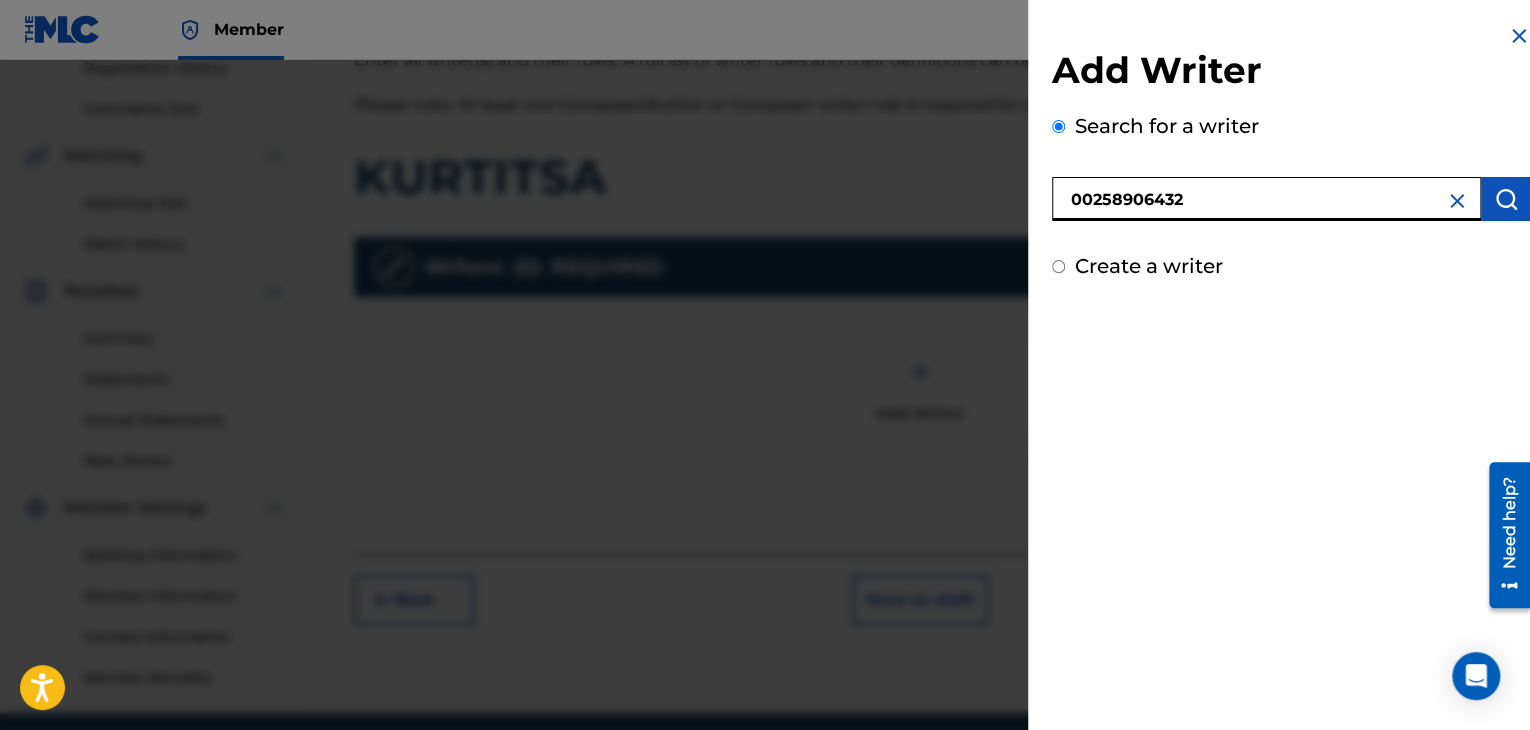 type on "00258906432" 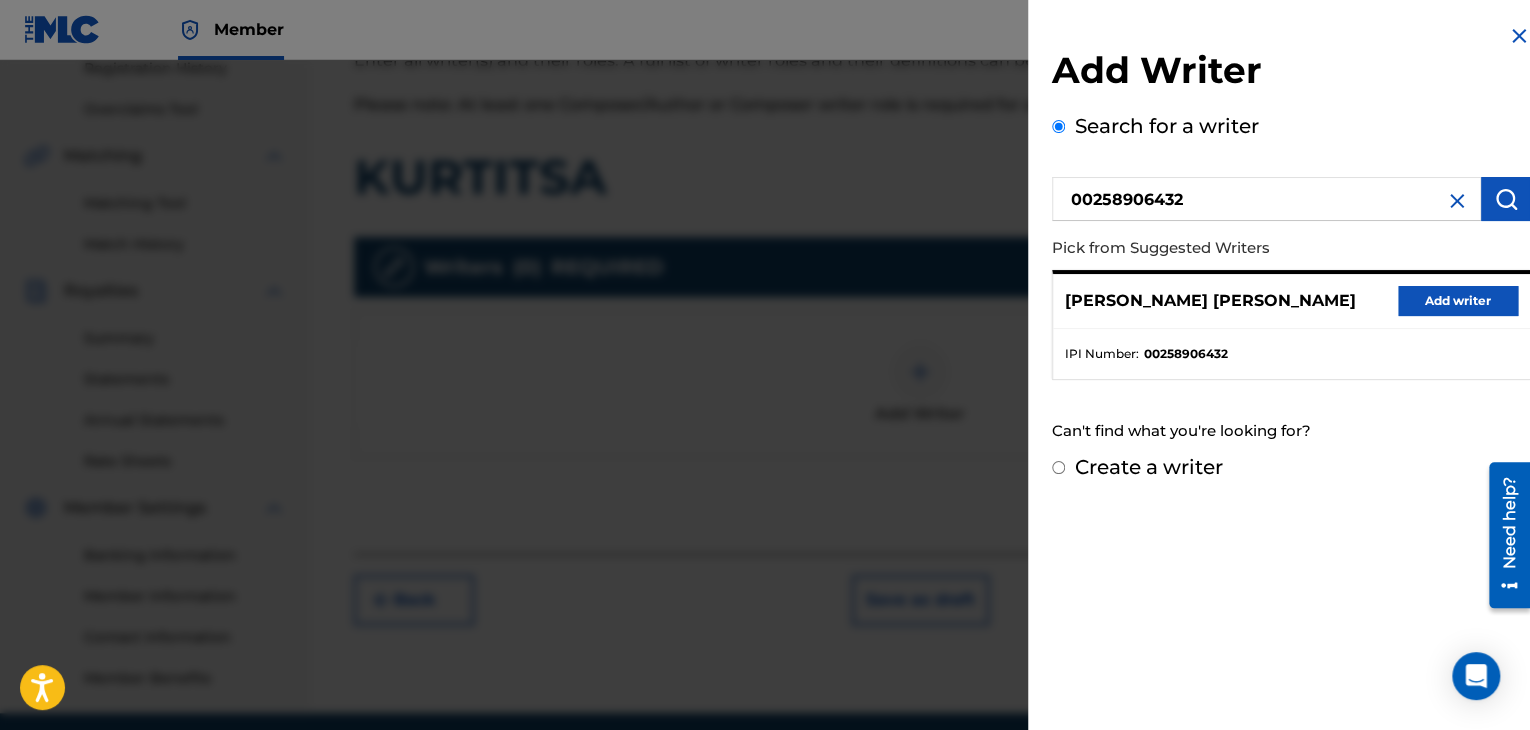 click on "Add writer" at bounding box center [1458, 301] 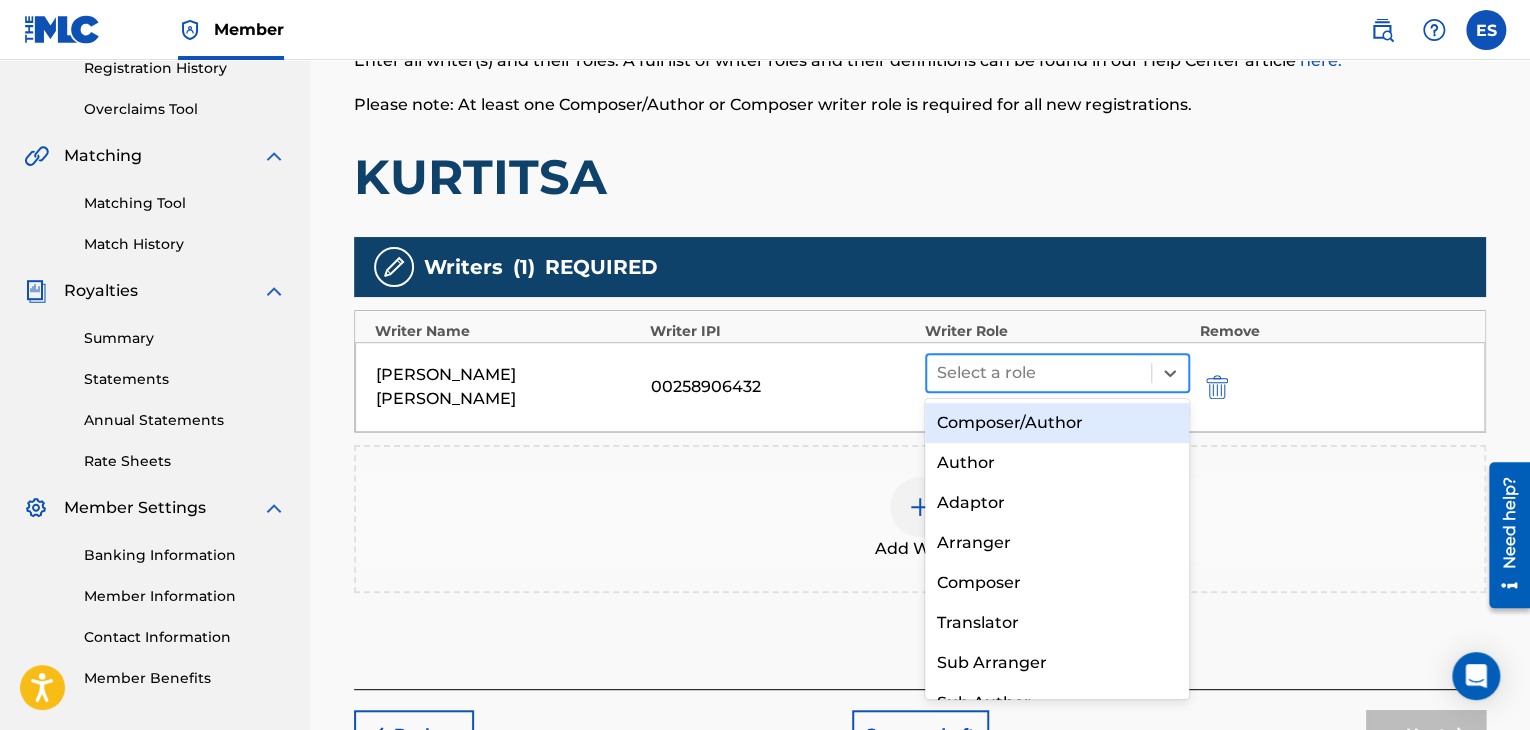 click at bounding box center (1039, 373) 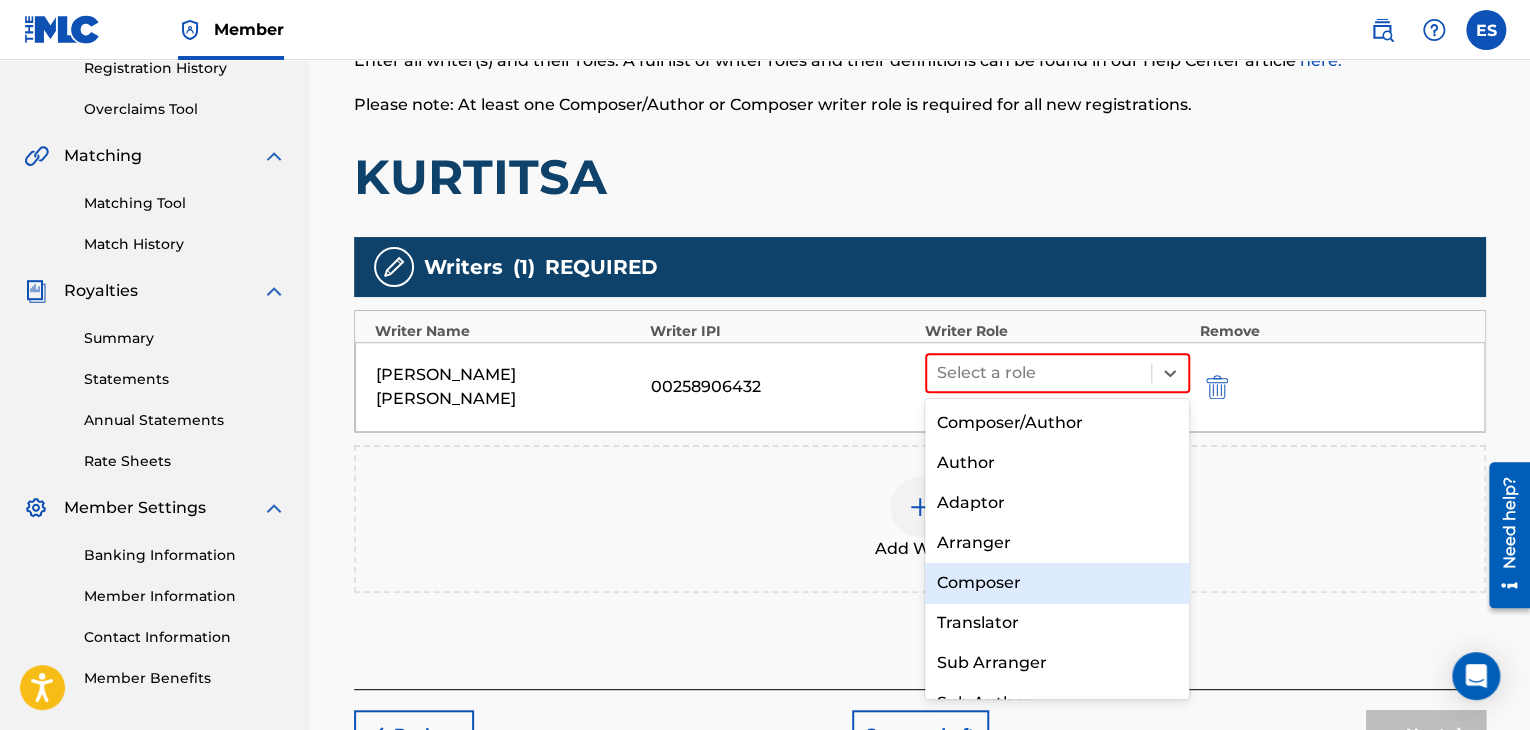 click on "Composer" at bounding box center (1057, 583) 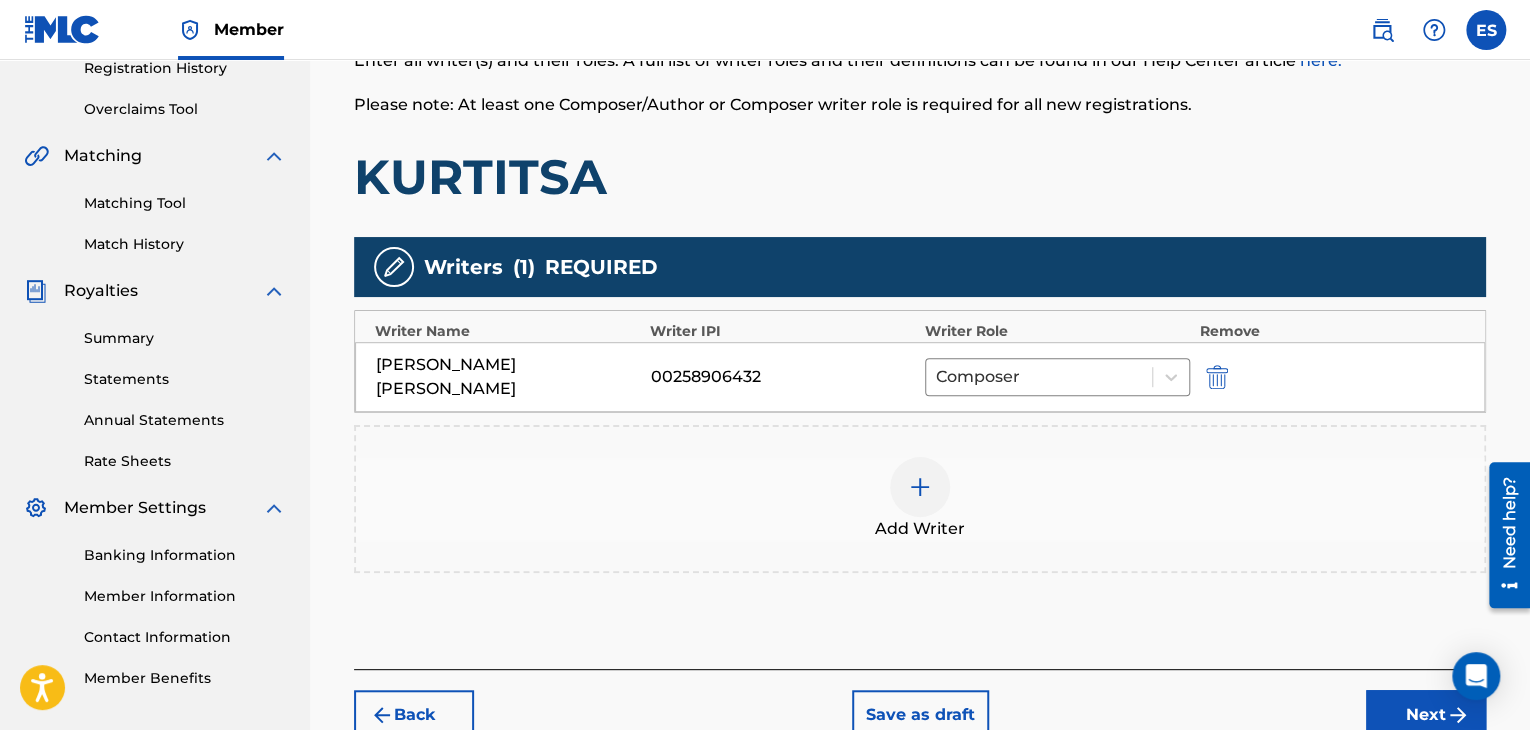 click at bounding box center (920, 487) 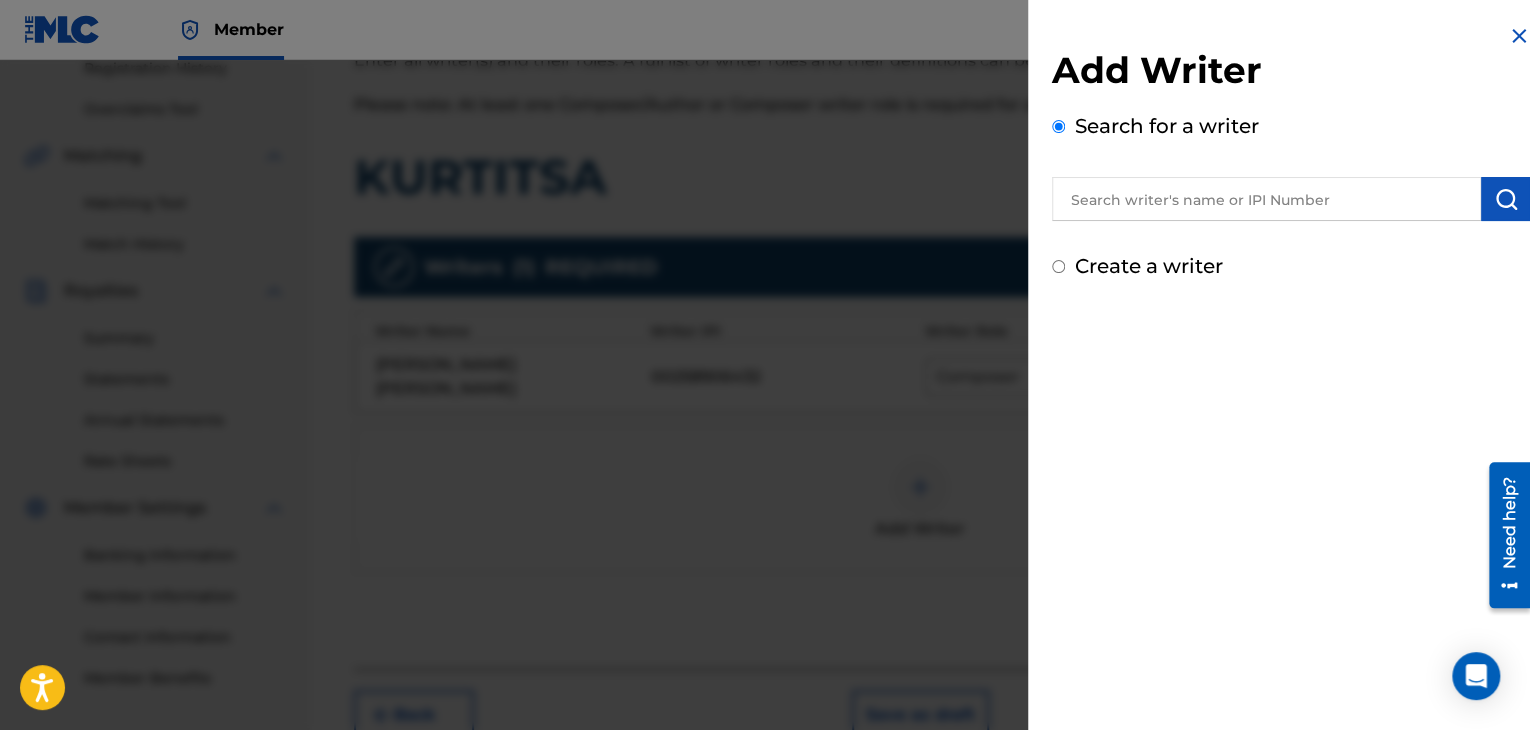 click at bounding box center (1266, 199) 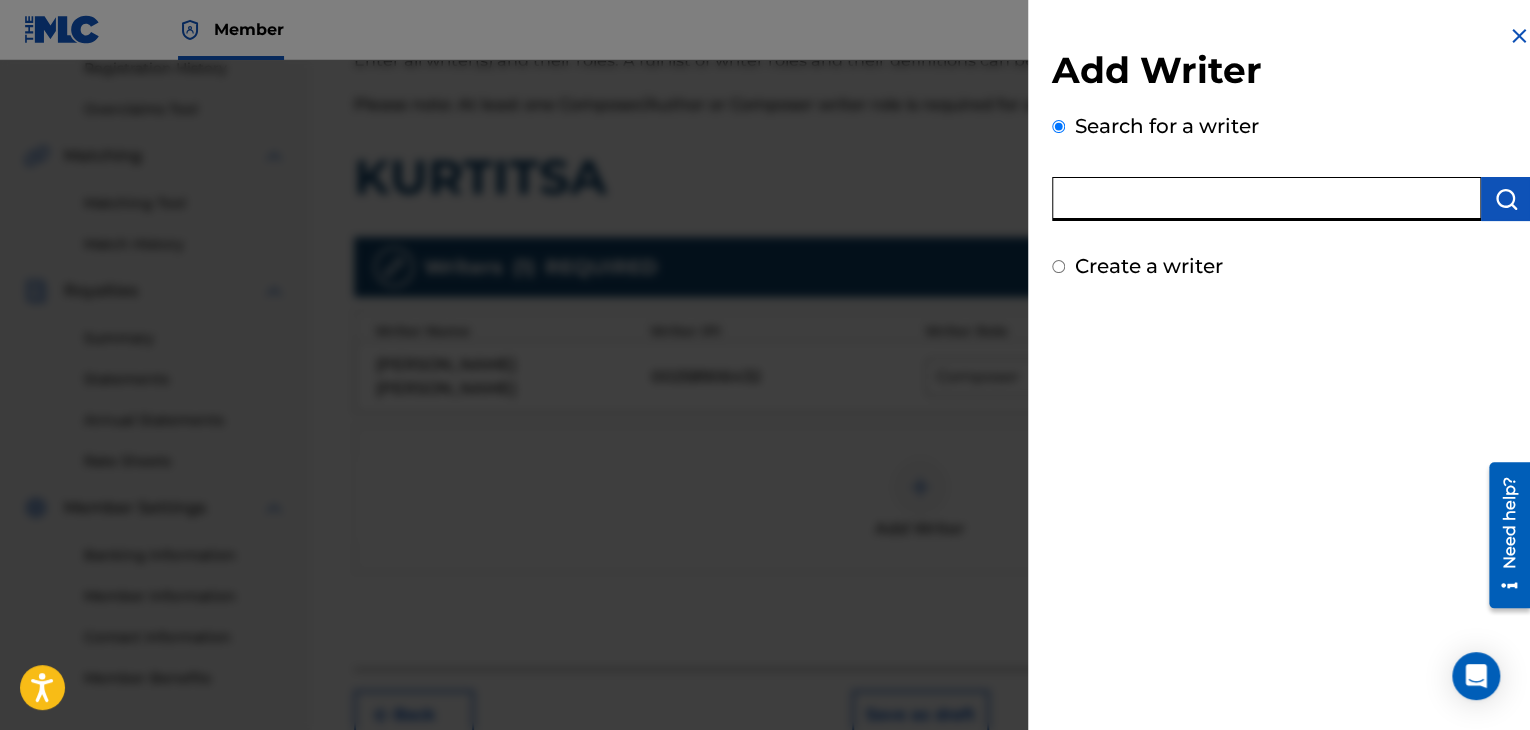 paste on "00121387005" 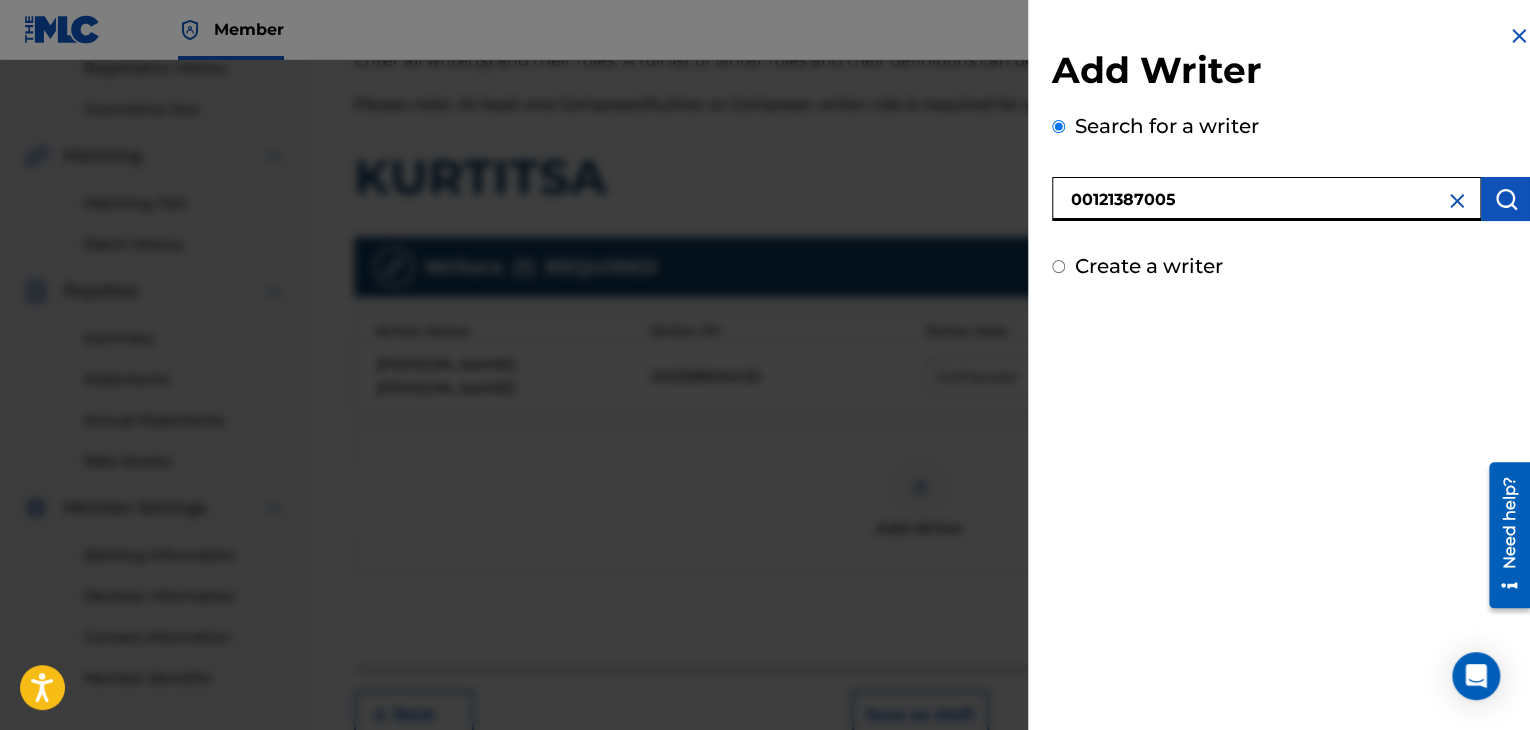 type on "00121387005" 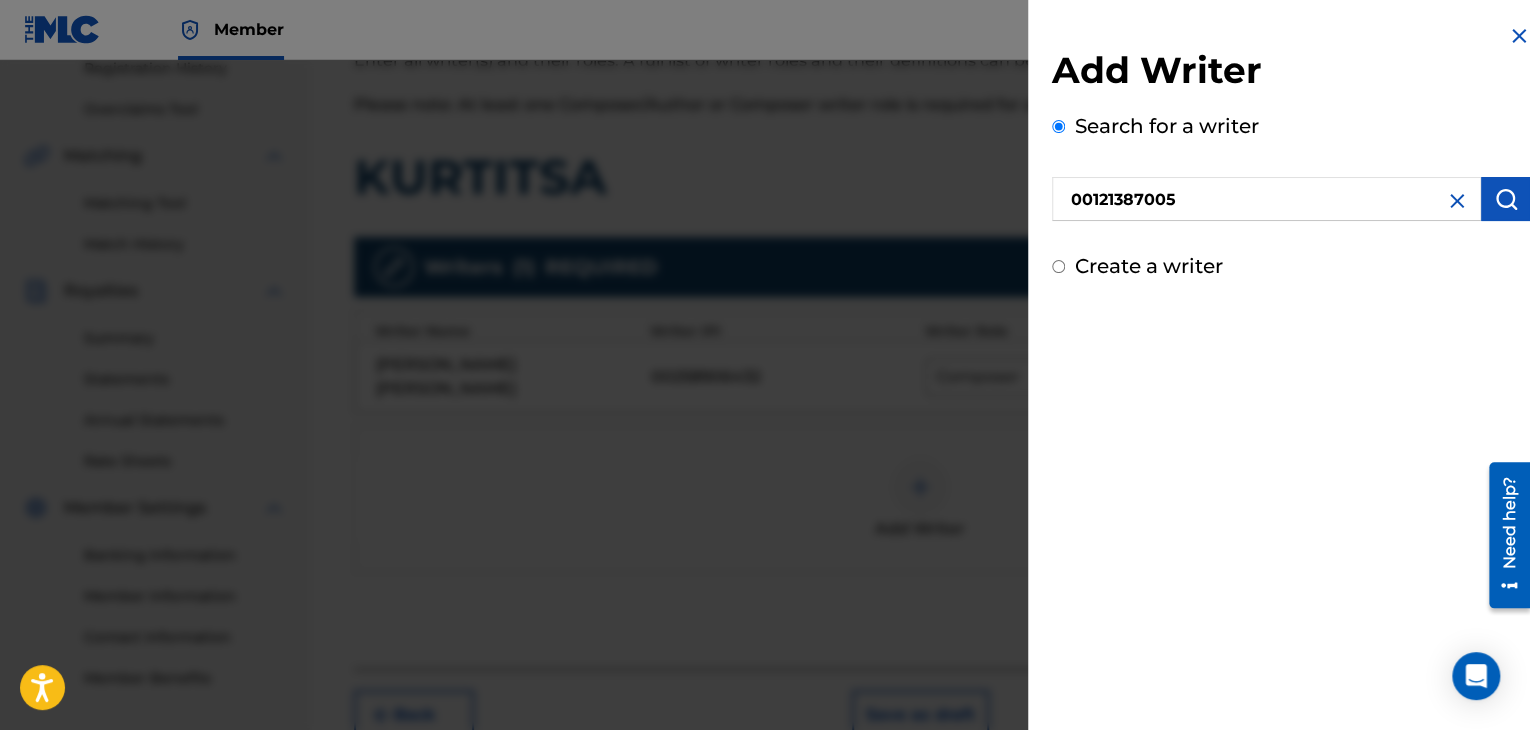 click at bounding box center [1506, 199] 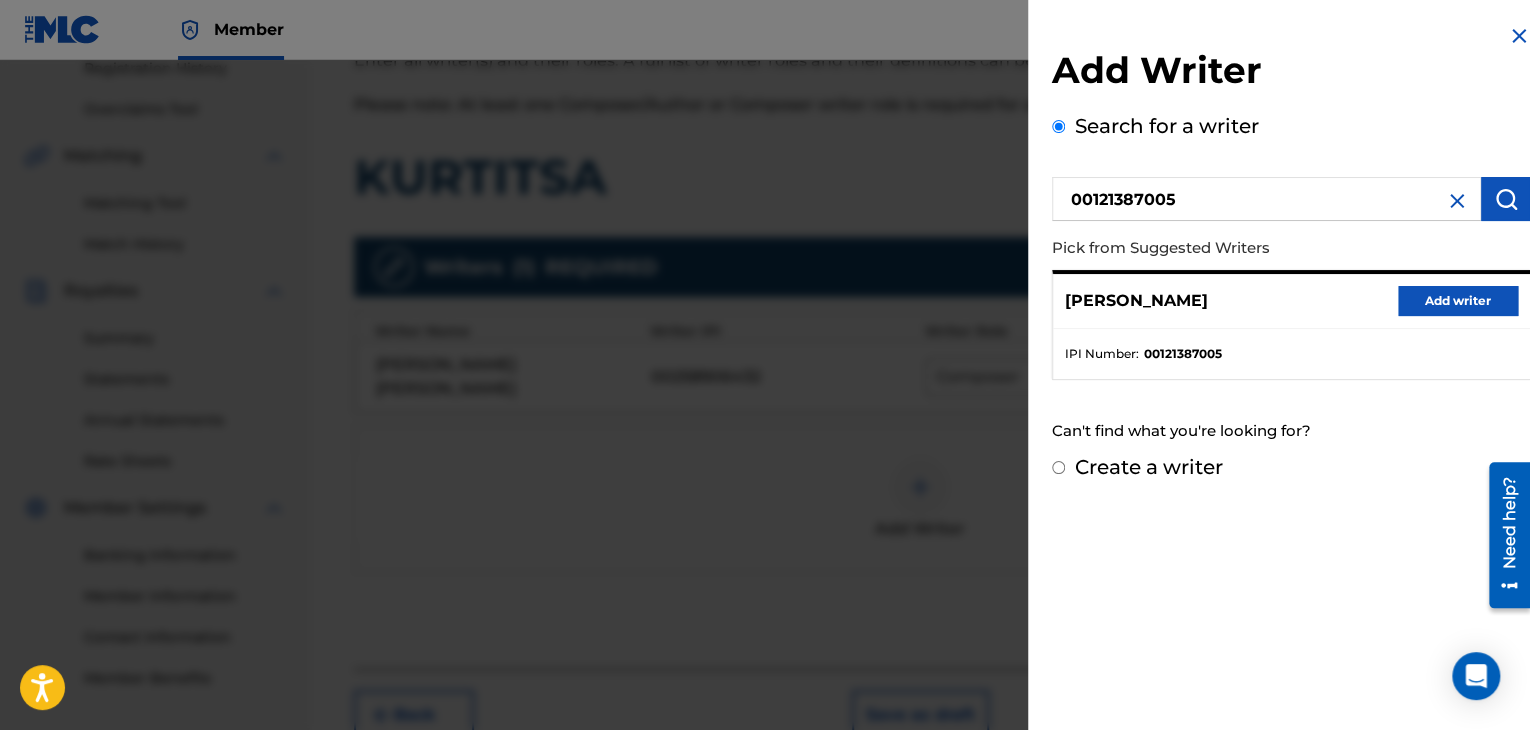 click on "[PERSON_NAME] Add writer" at bounding box center [1291, 301] 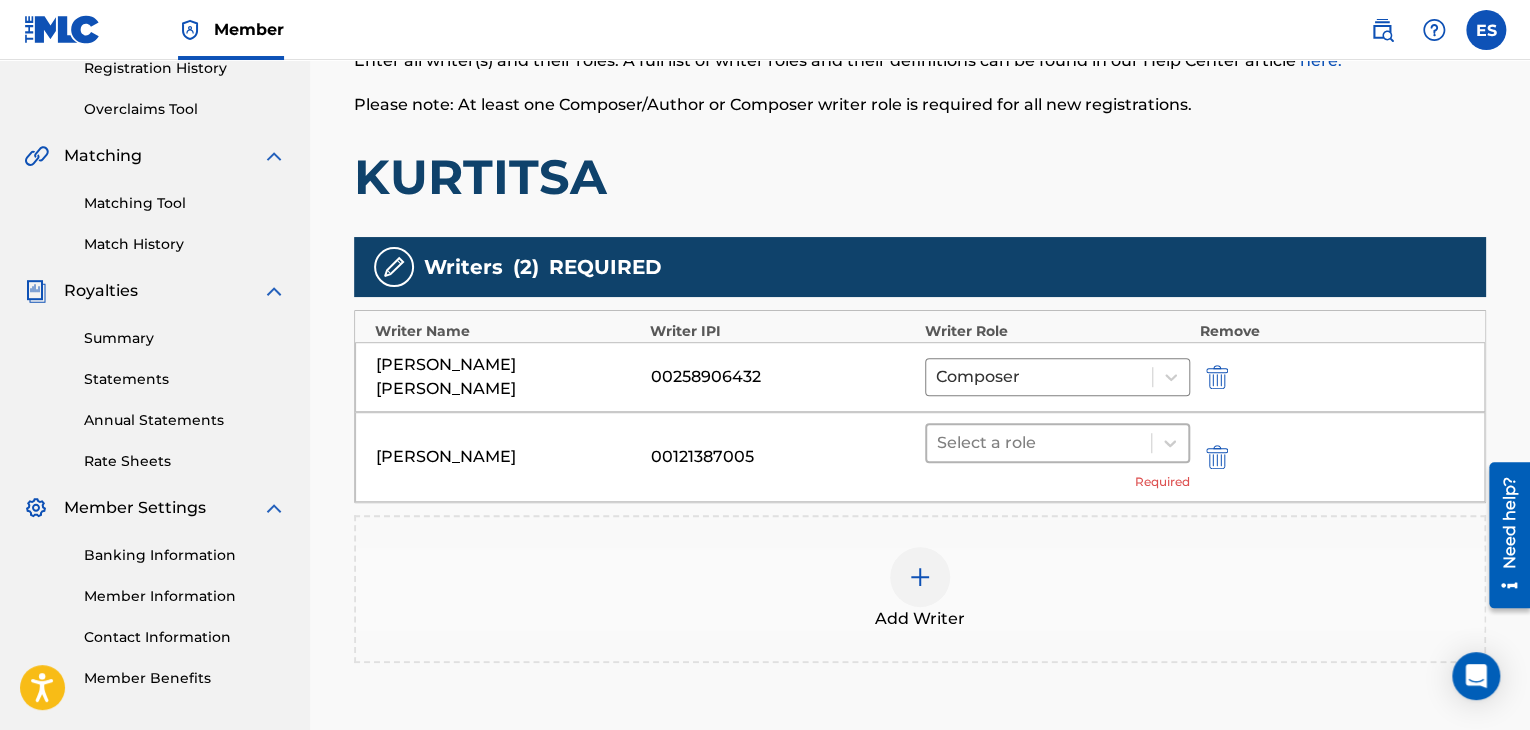 click at bounding box center [1039, 443] 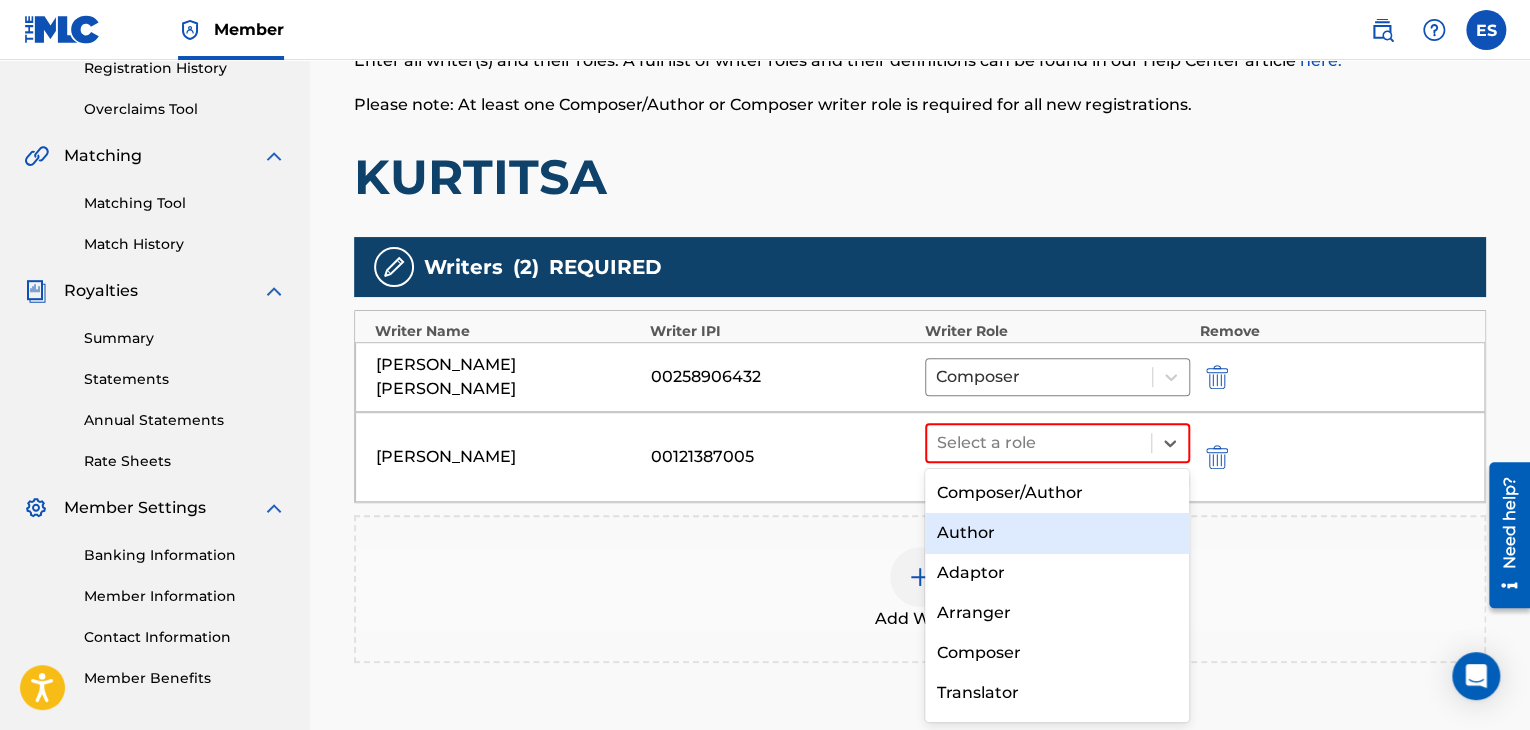 click on "Author" at bounding box center [1057, 533] 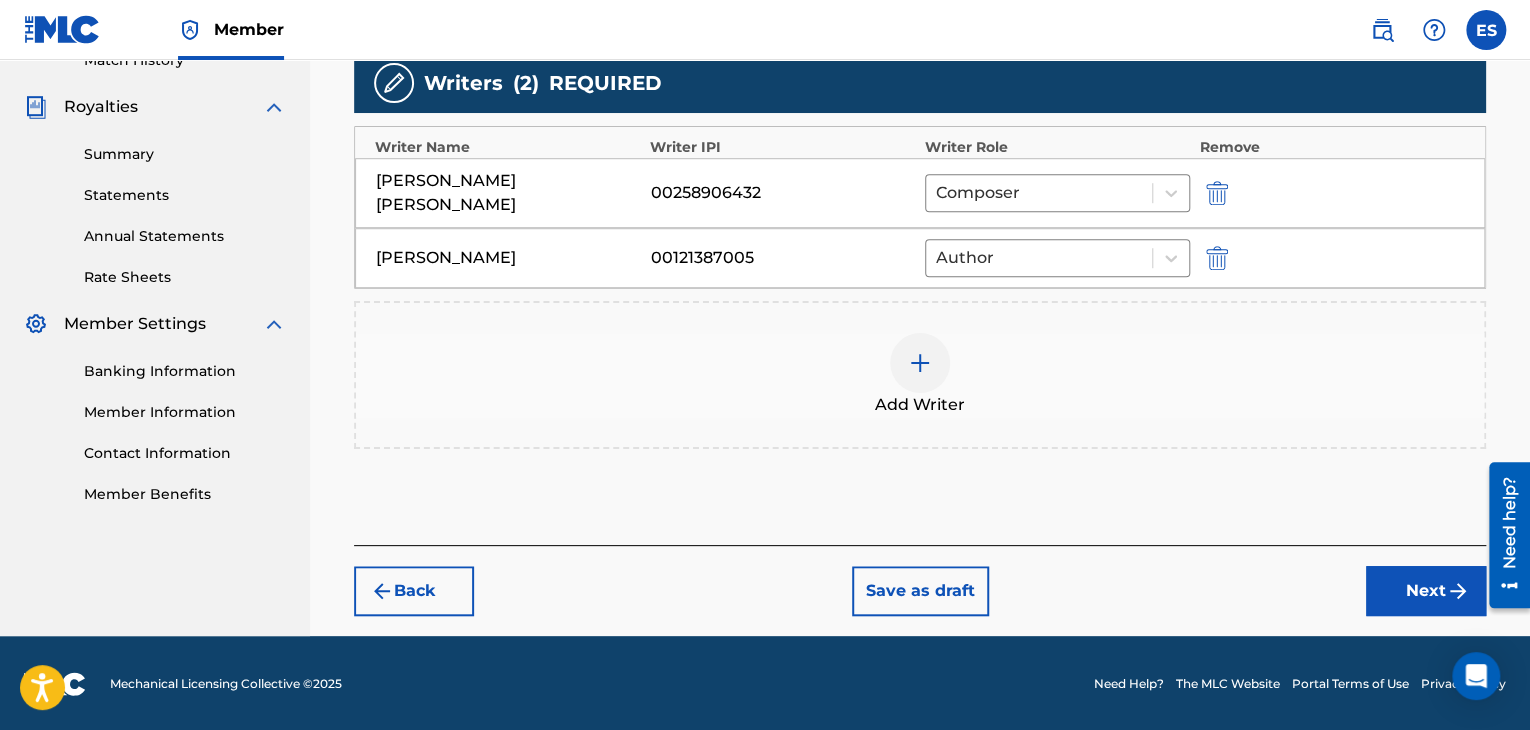 click on "Next" at bounding box center [1426, 591] 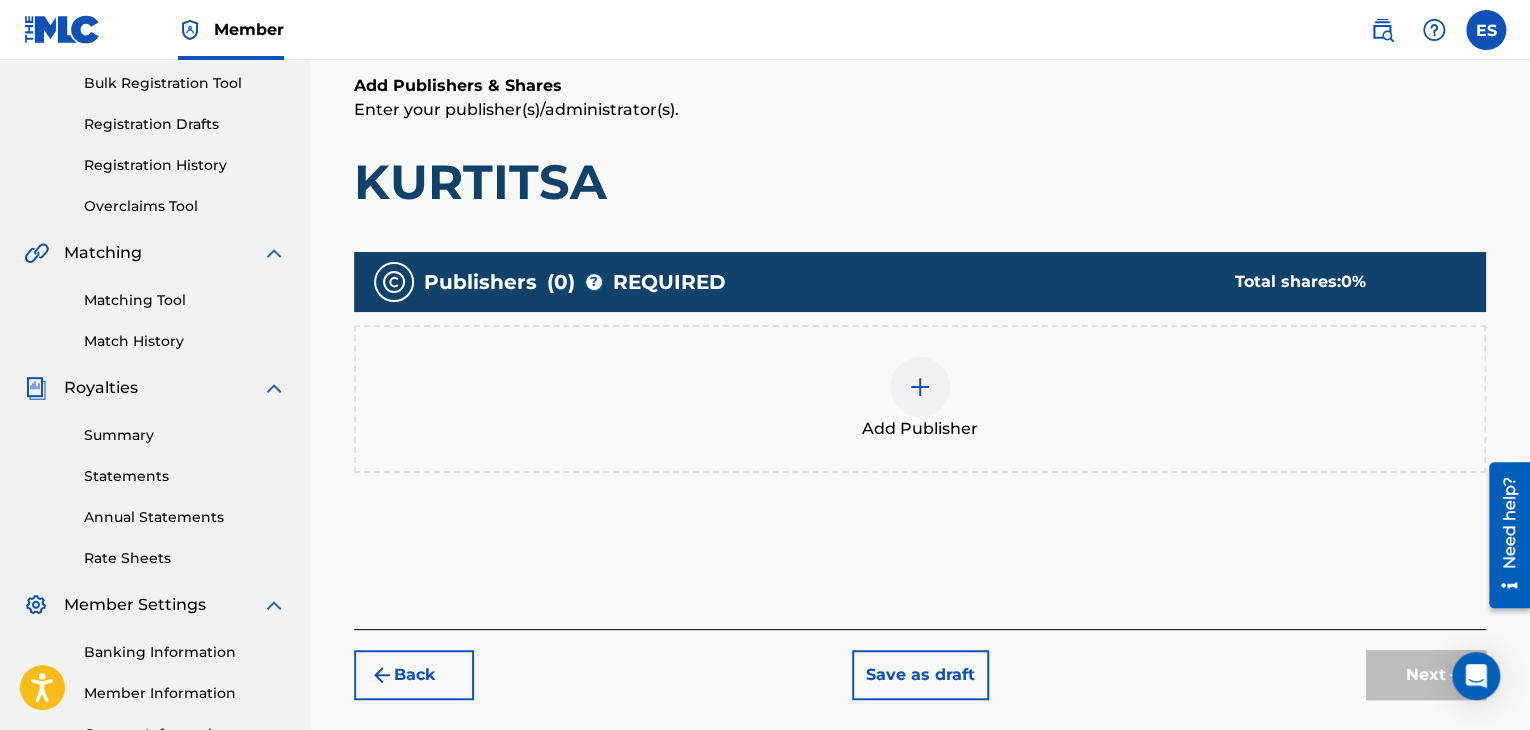 scroll, scrollTop: 395, scrollLeft: 0, axis: vertical 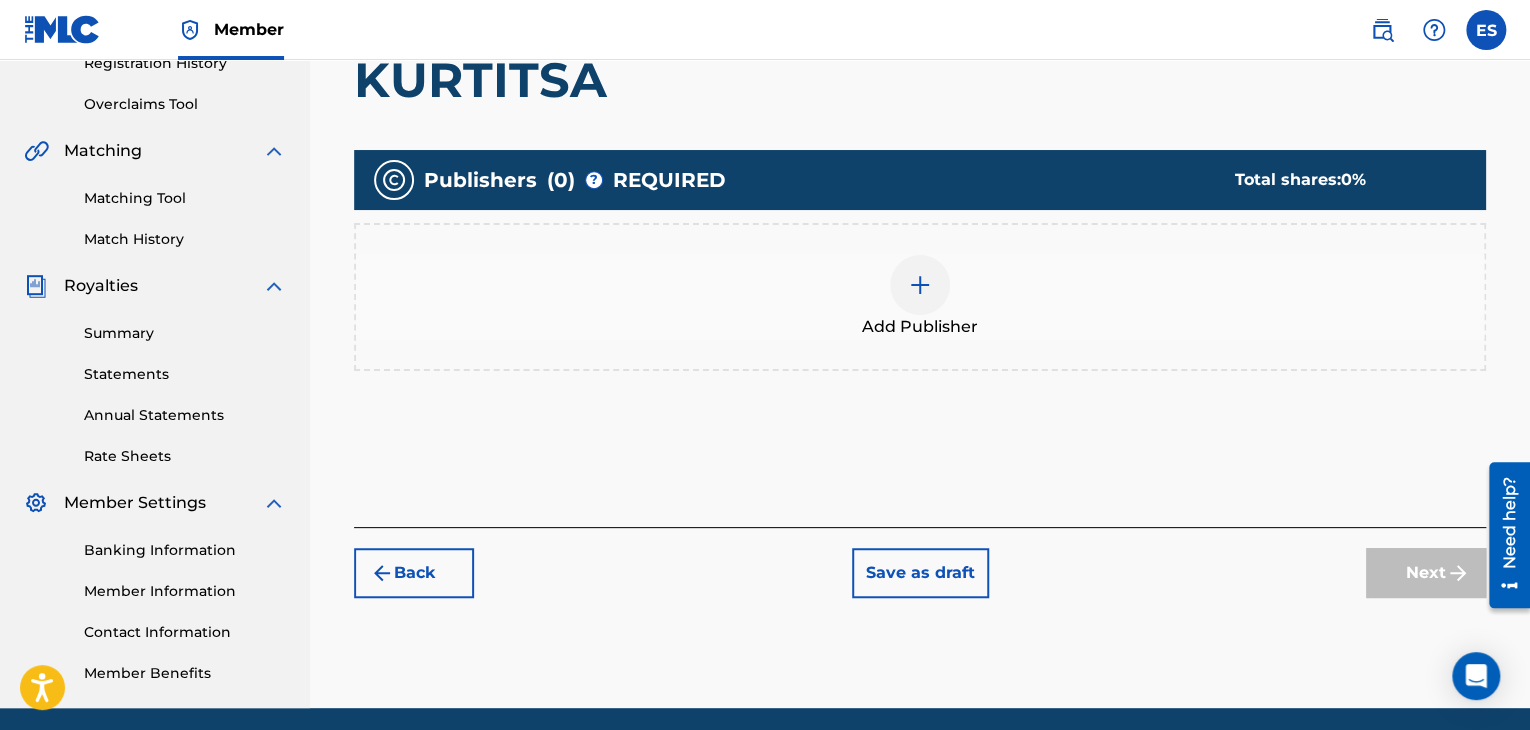 click at bounding box center [920, 285] 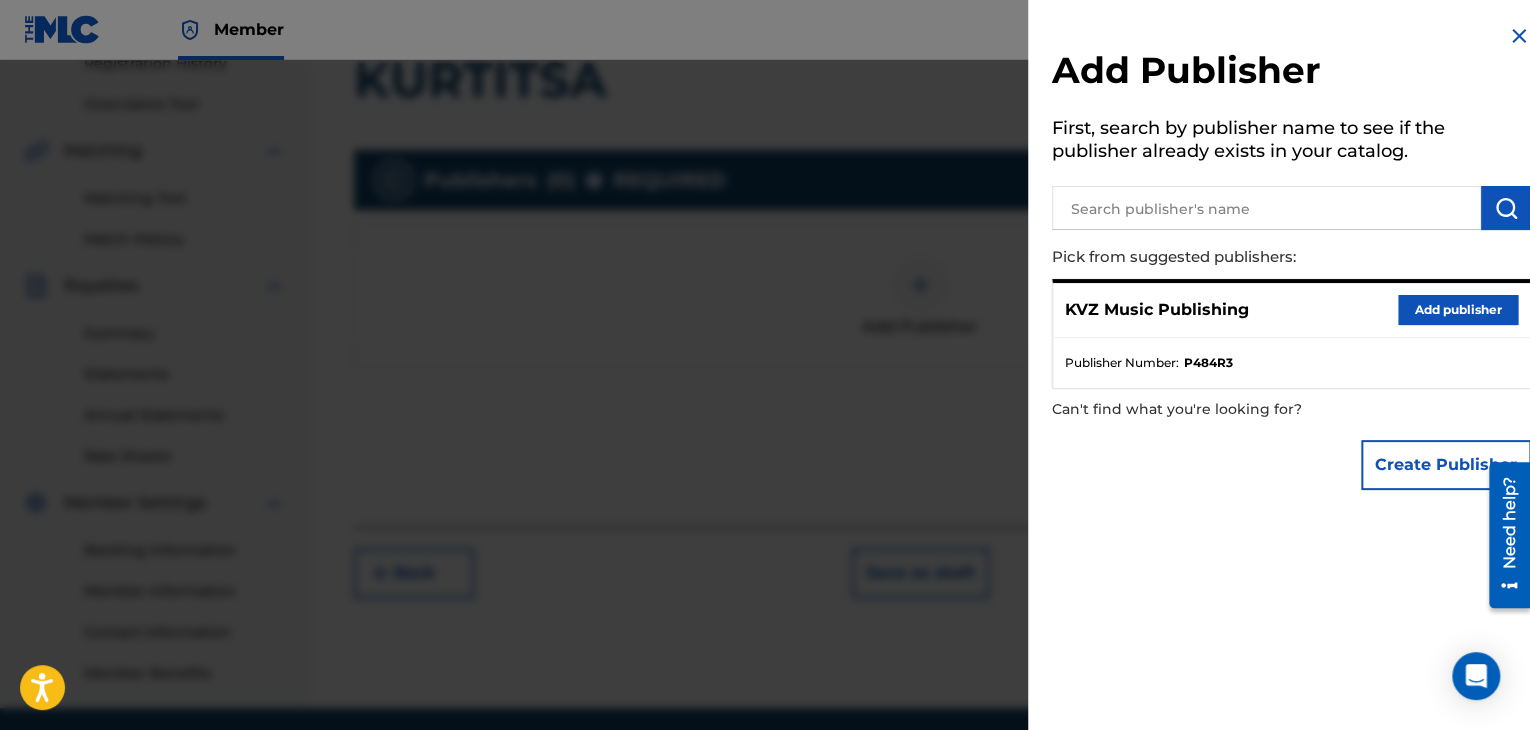 click on "Add publisher" at bounding box center (1458, 310) 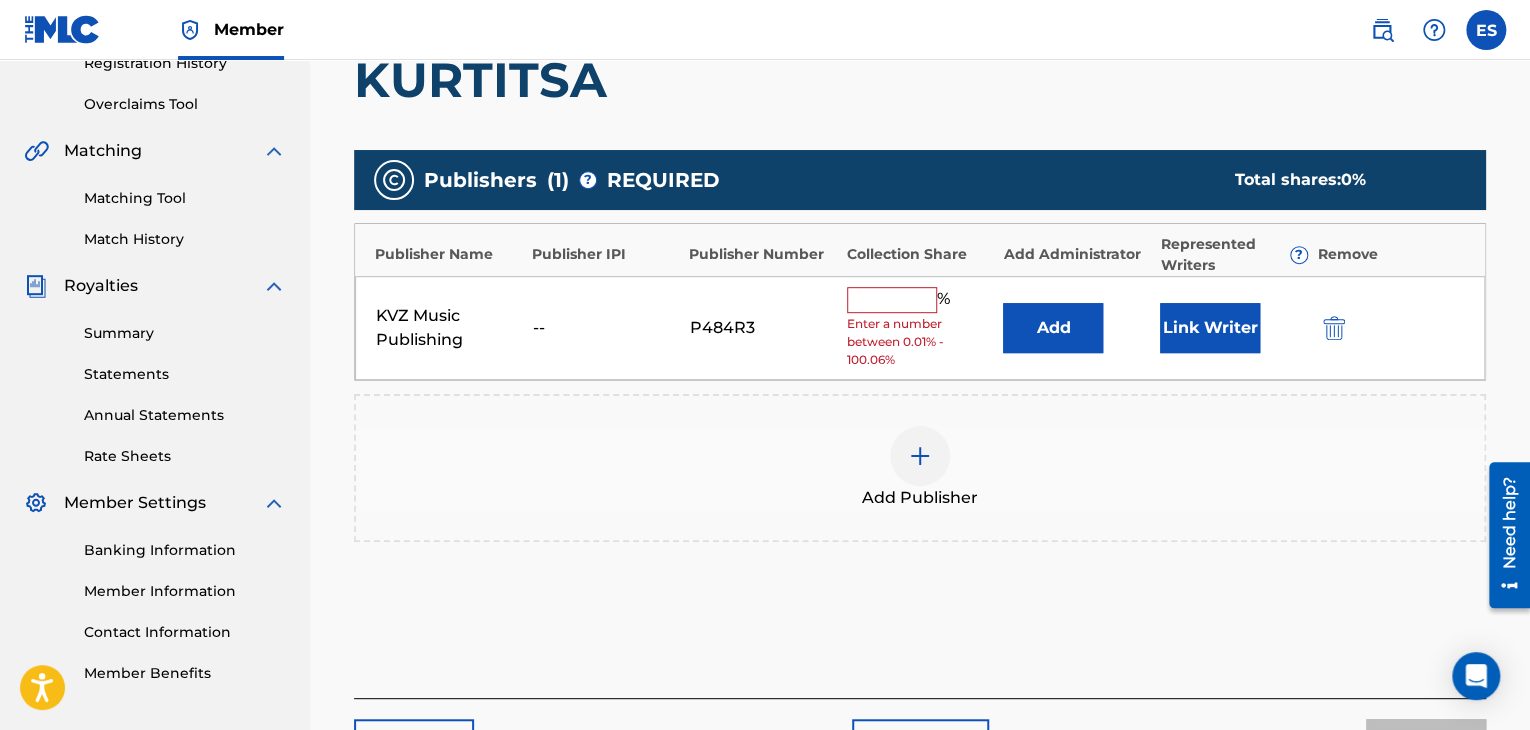 click on "KVZ Music Publishing -- P484R3 % Enter a number between 0.01% - 100.06% Add Link Writer" at bounding box center [920, 328] 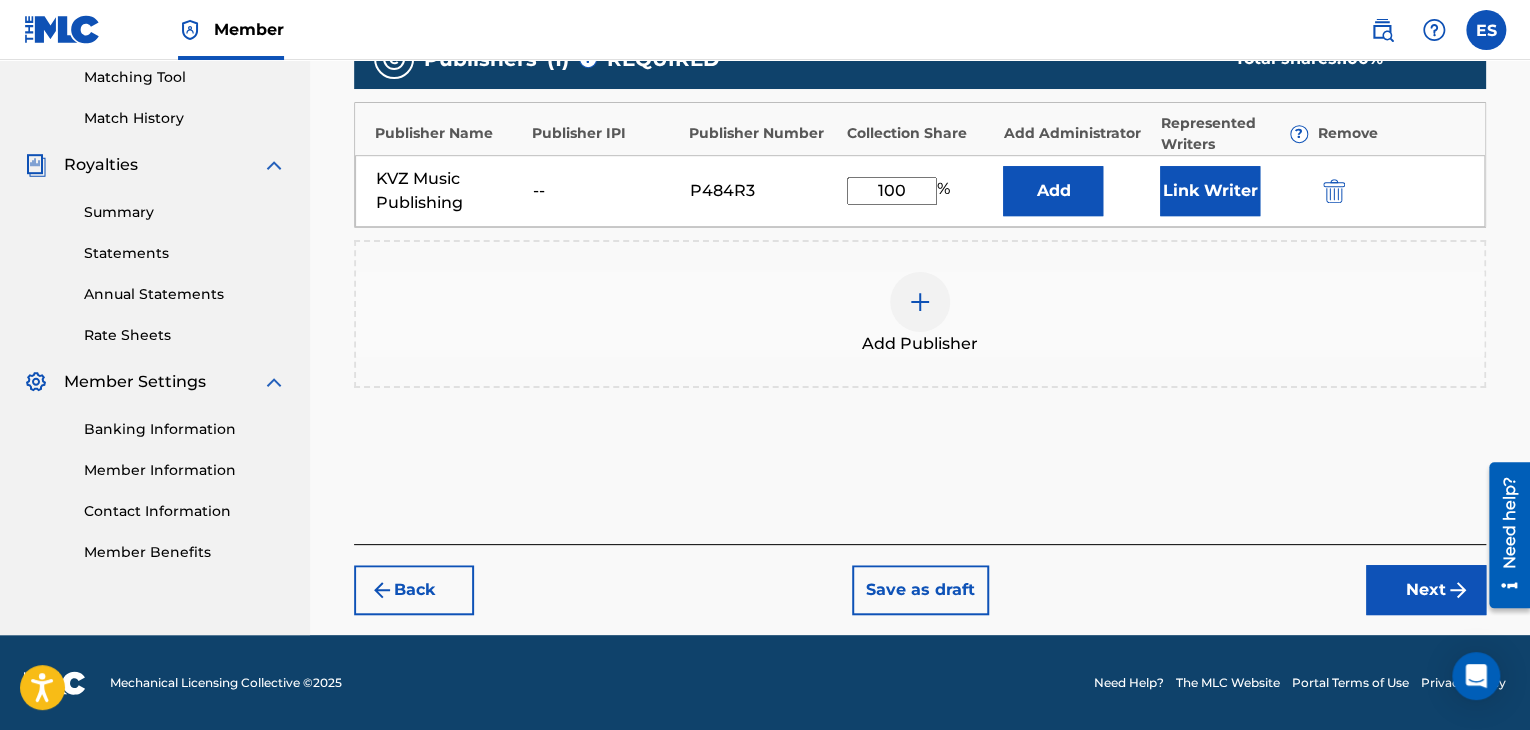 drag, startPoint x: 1391, startPoint y: 582, endPoint x: 1367, endPoint y: 586, distance: 24.33105 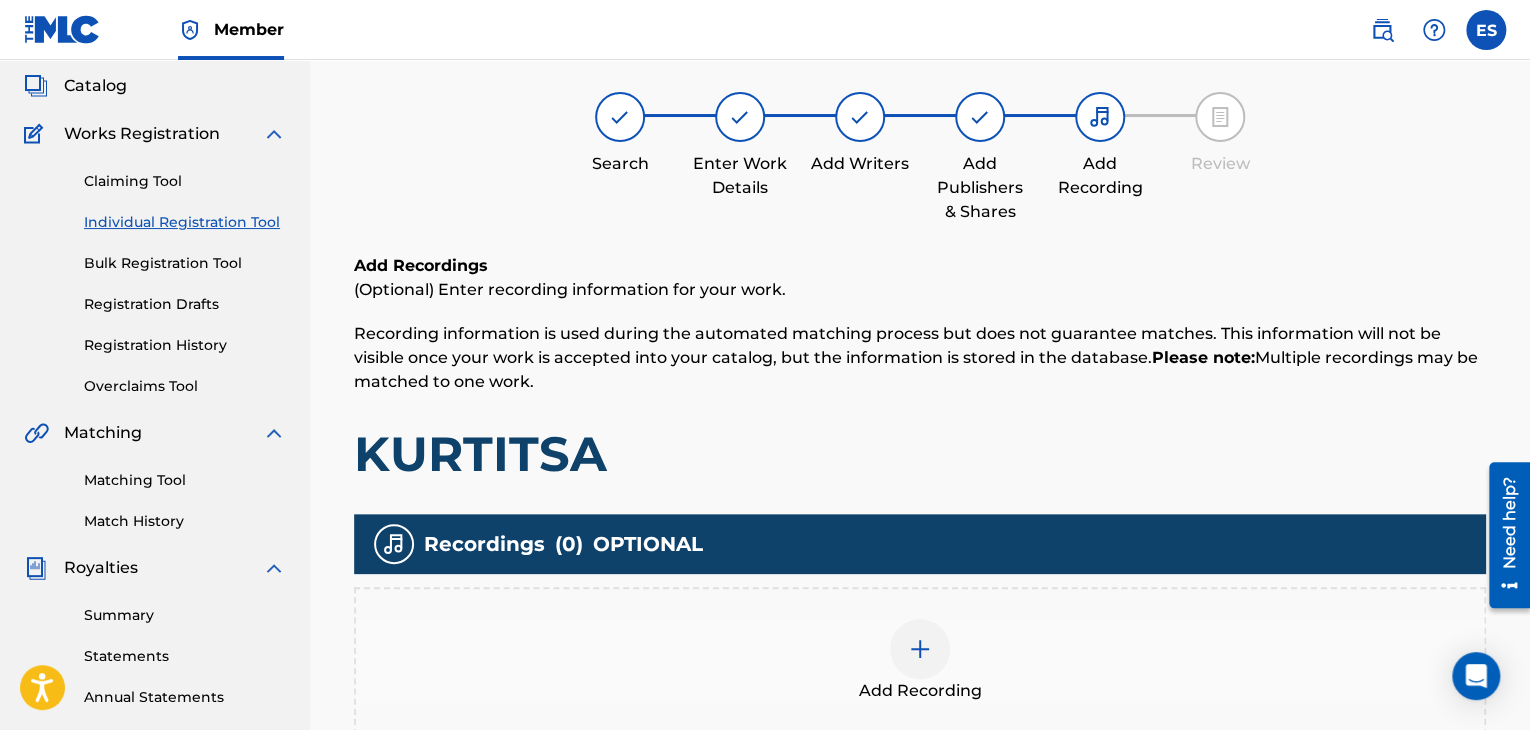 scroll, scrollTop: 90, scrollLeft: 0, axis: vertical 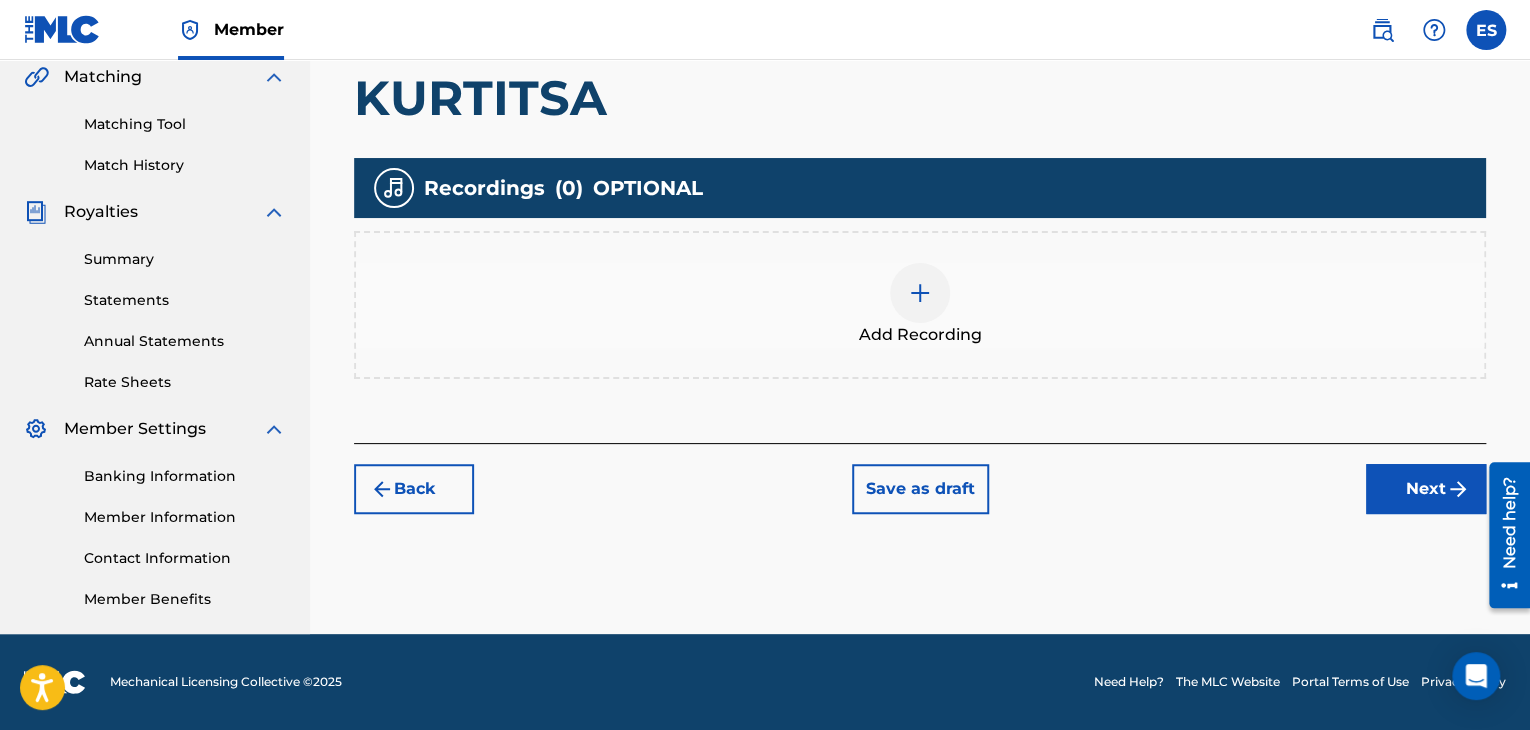 click on "Next" at bounding box center (1426, 489) 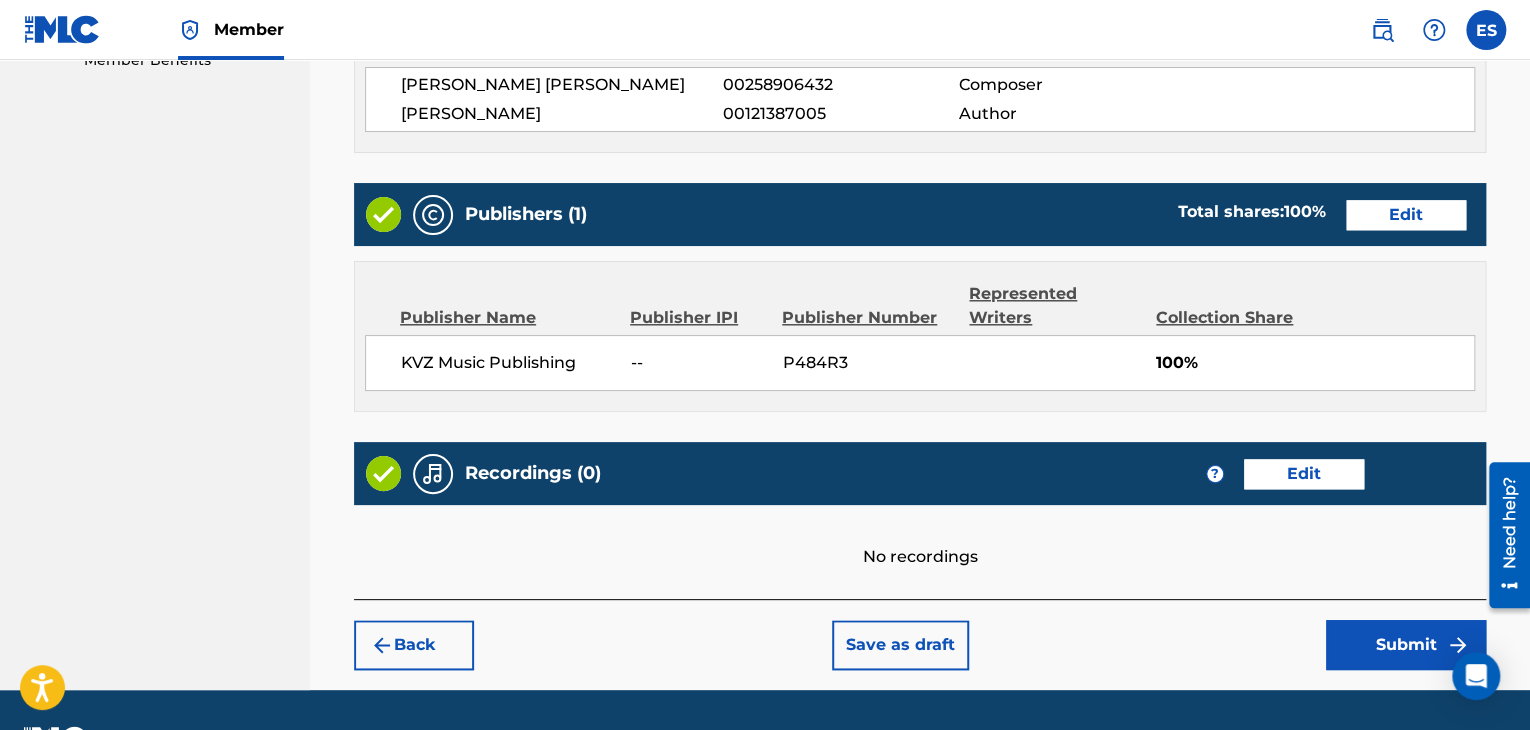 scroll, scrollTop: 961, scrollLeft: 0, axis: vertical 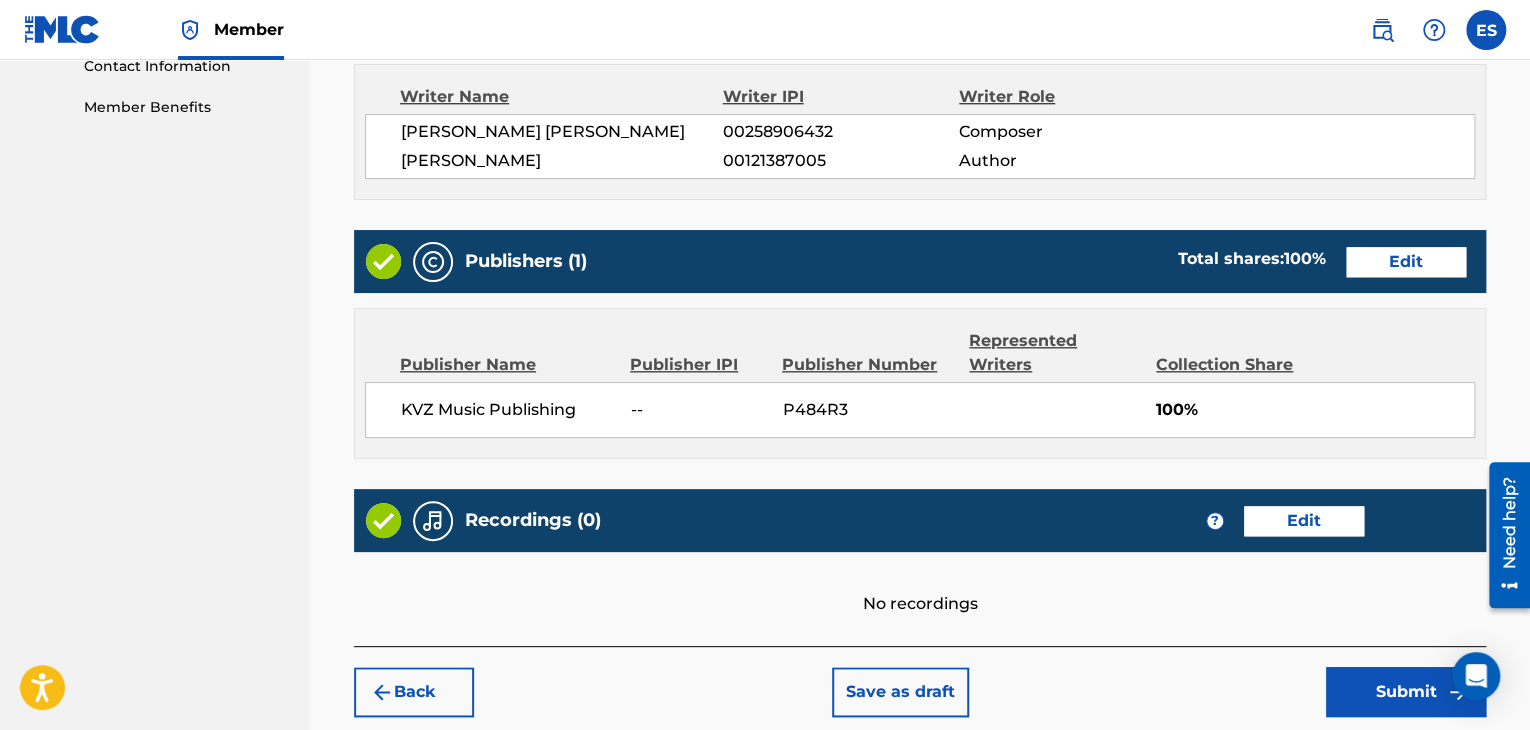 click on "Edit" at bounding box center (1304, 521) 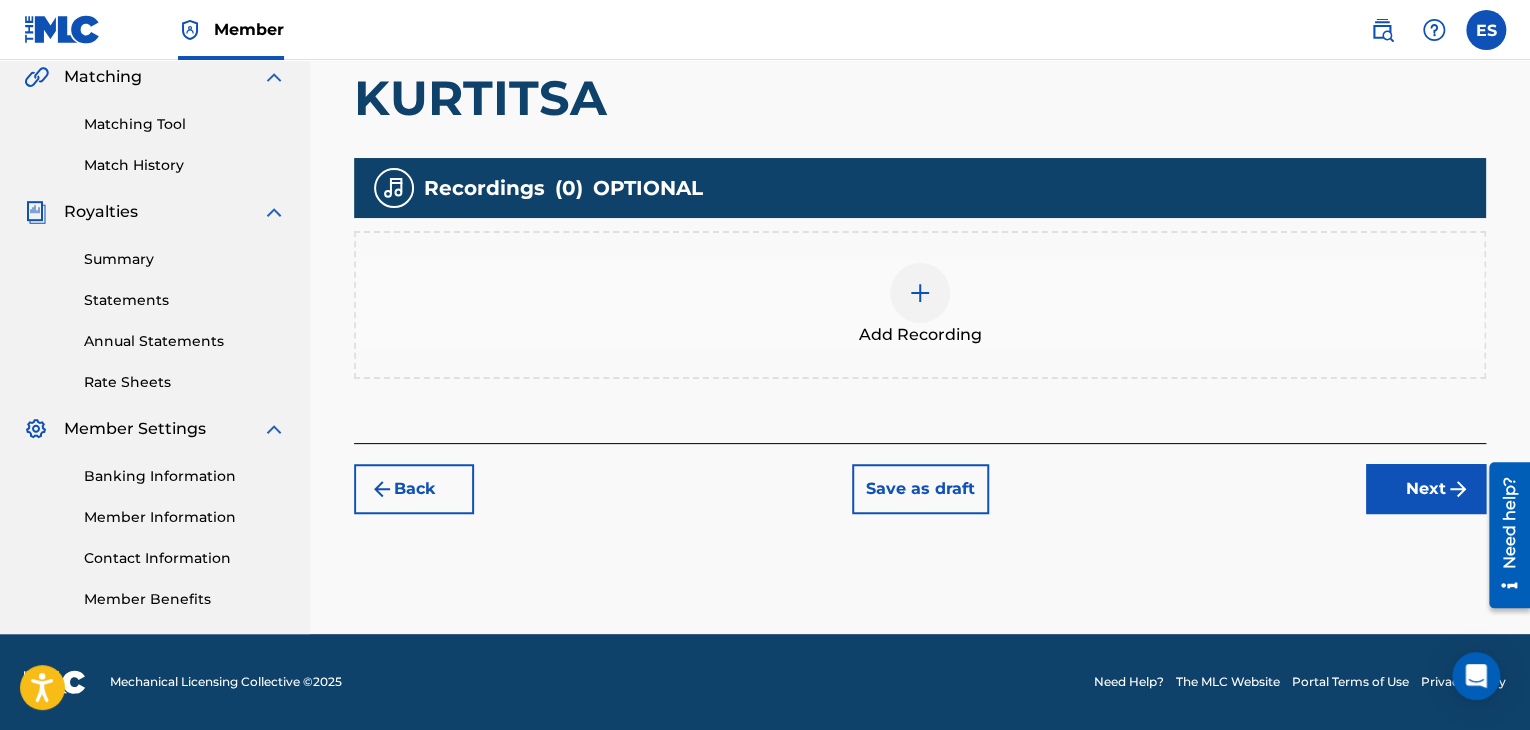 click at bounding box center [920, 293] 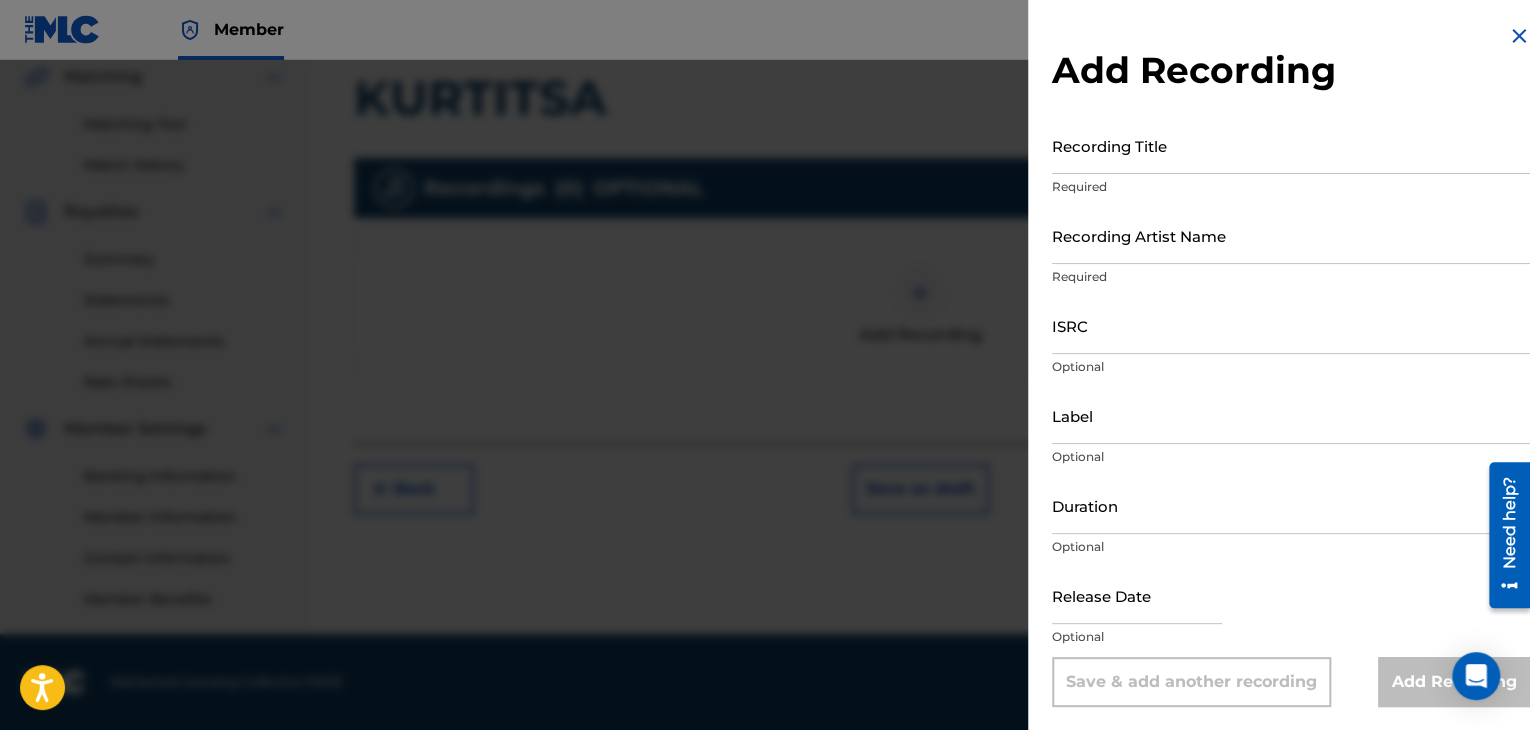 click on "Recording Title" at bounding box center (1291, 145) 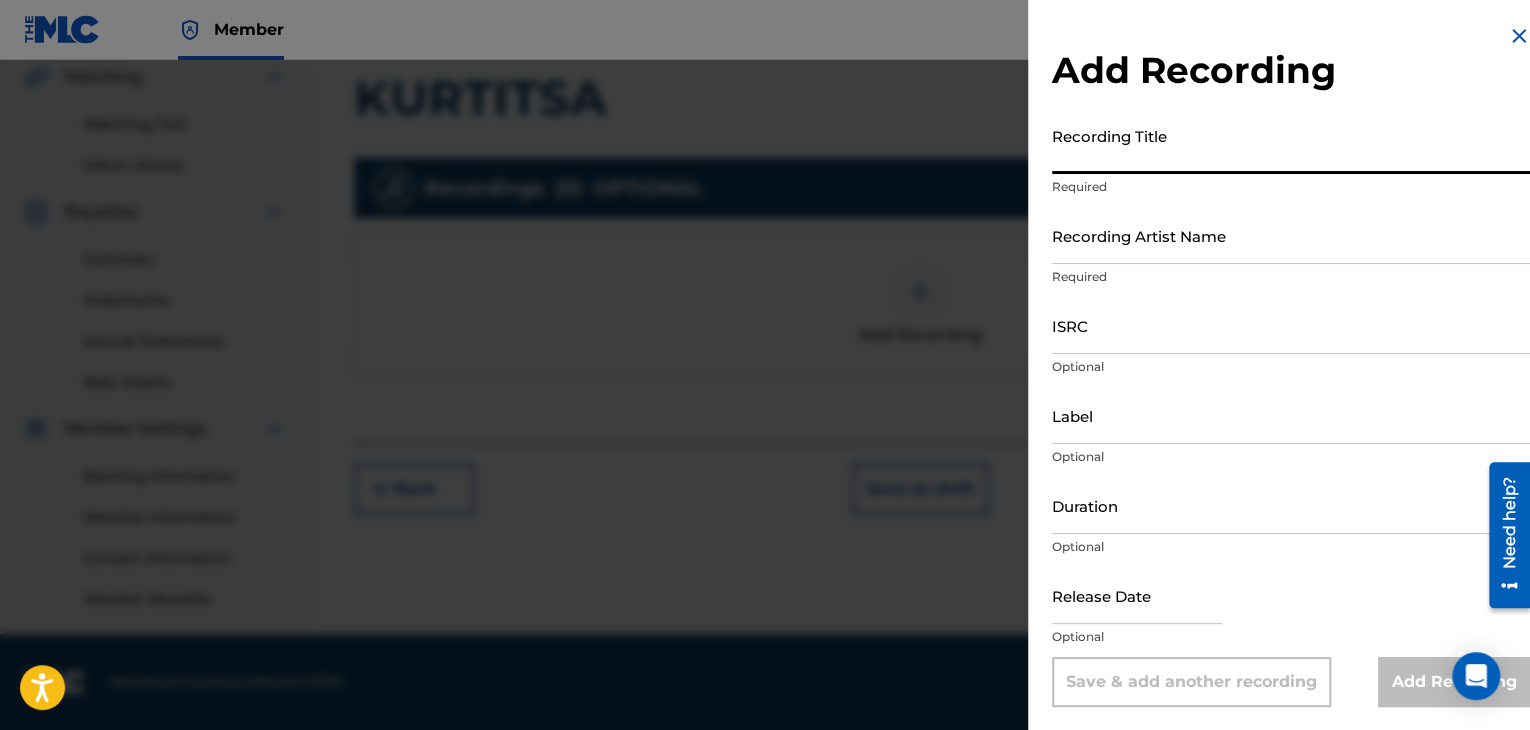 paste on "KURTITSA" 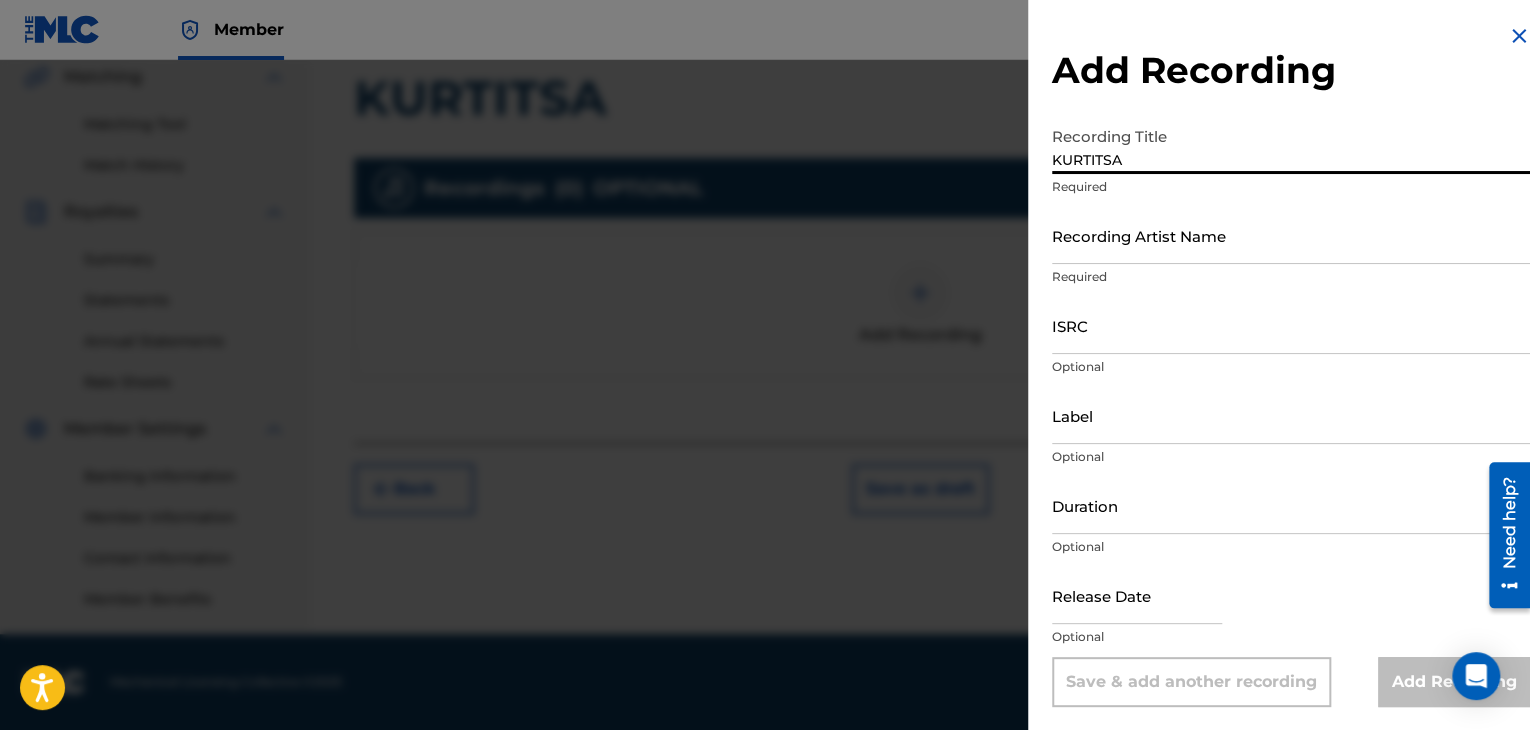 type on "KURTITSA" 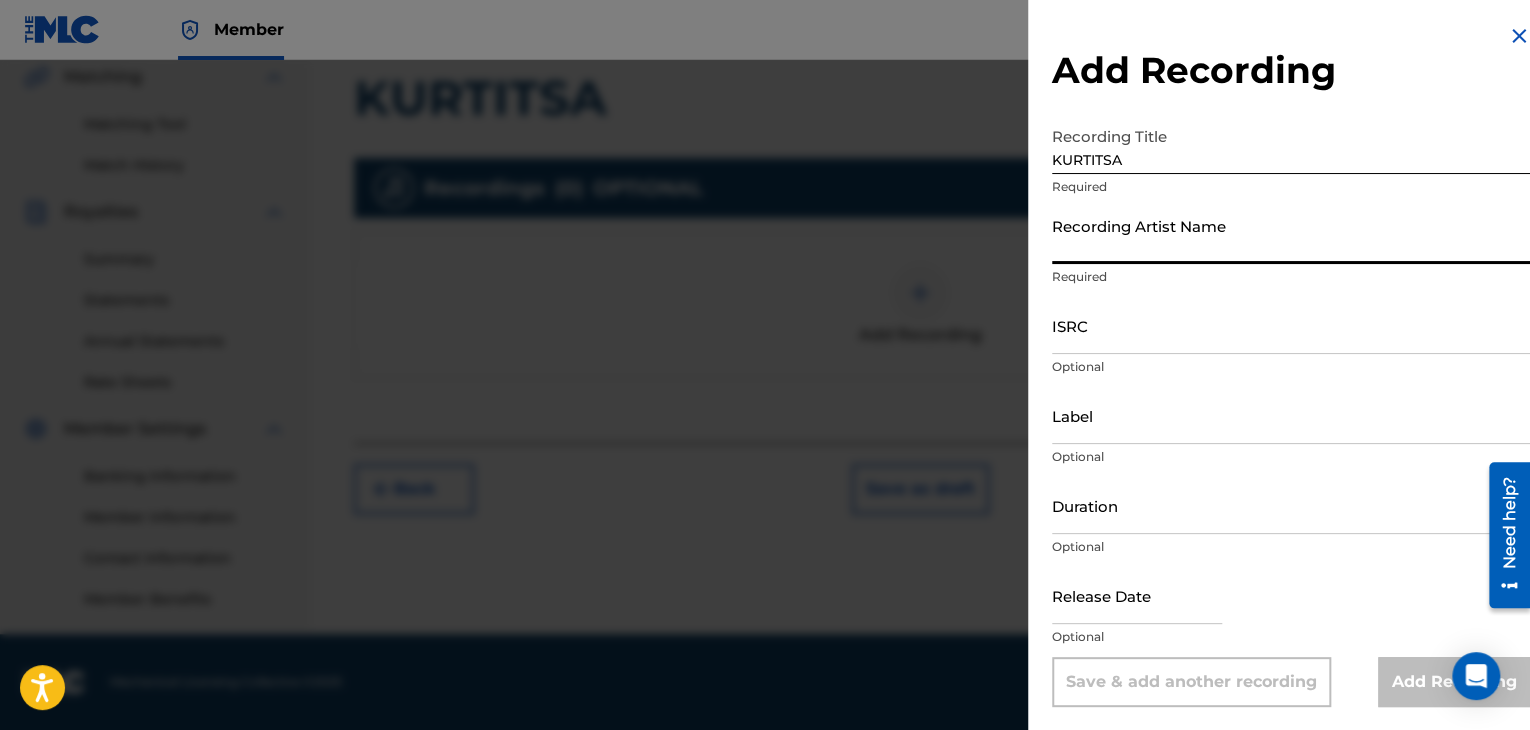 paste on "[PERSON_NAME]" 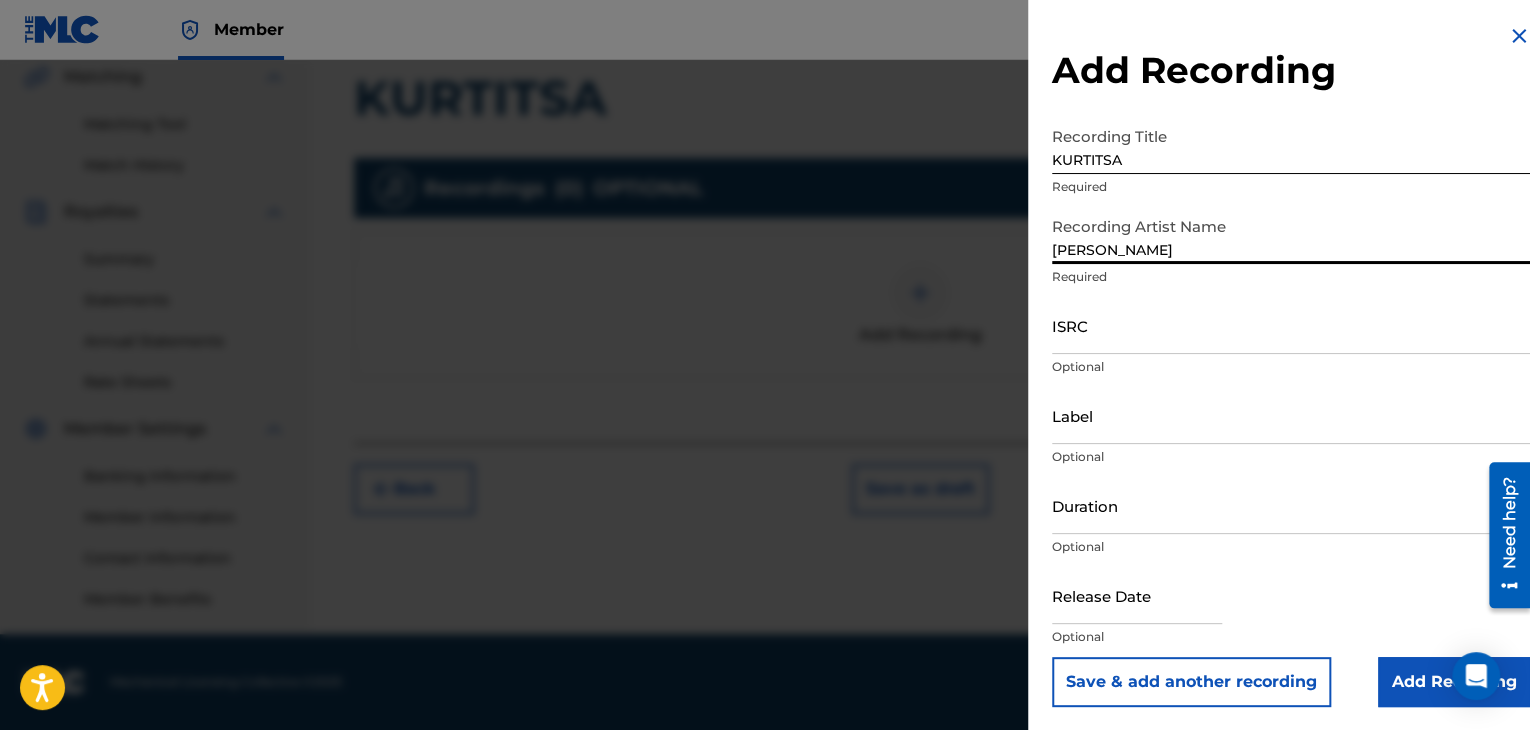 type on "[PERSON_NAME]" 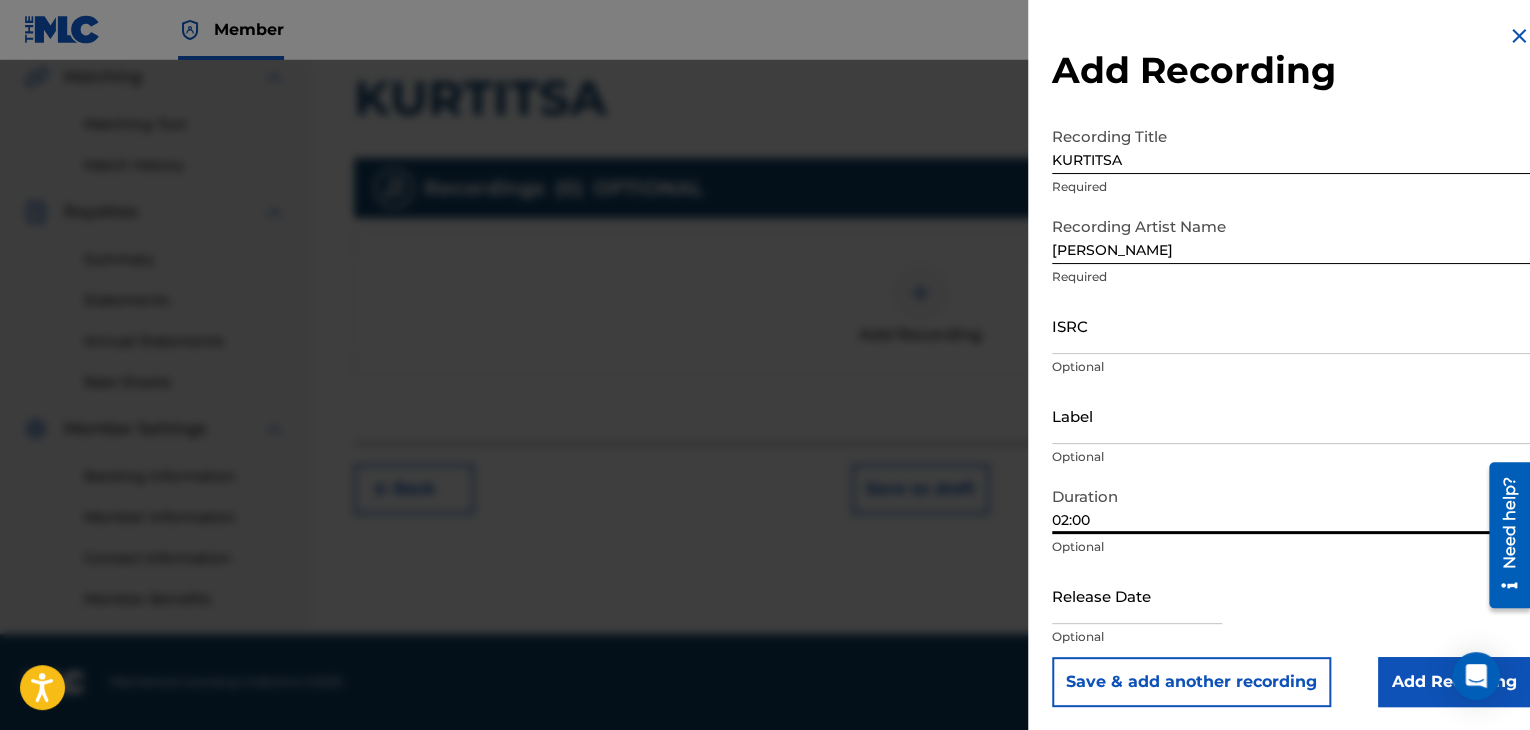 type on "02:00" 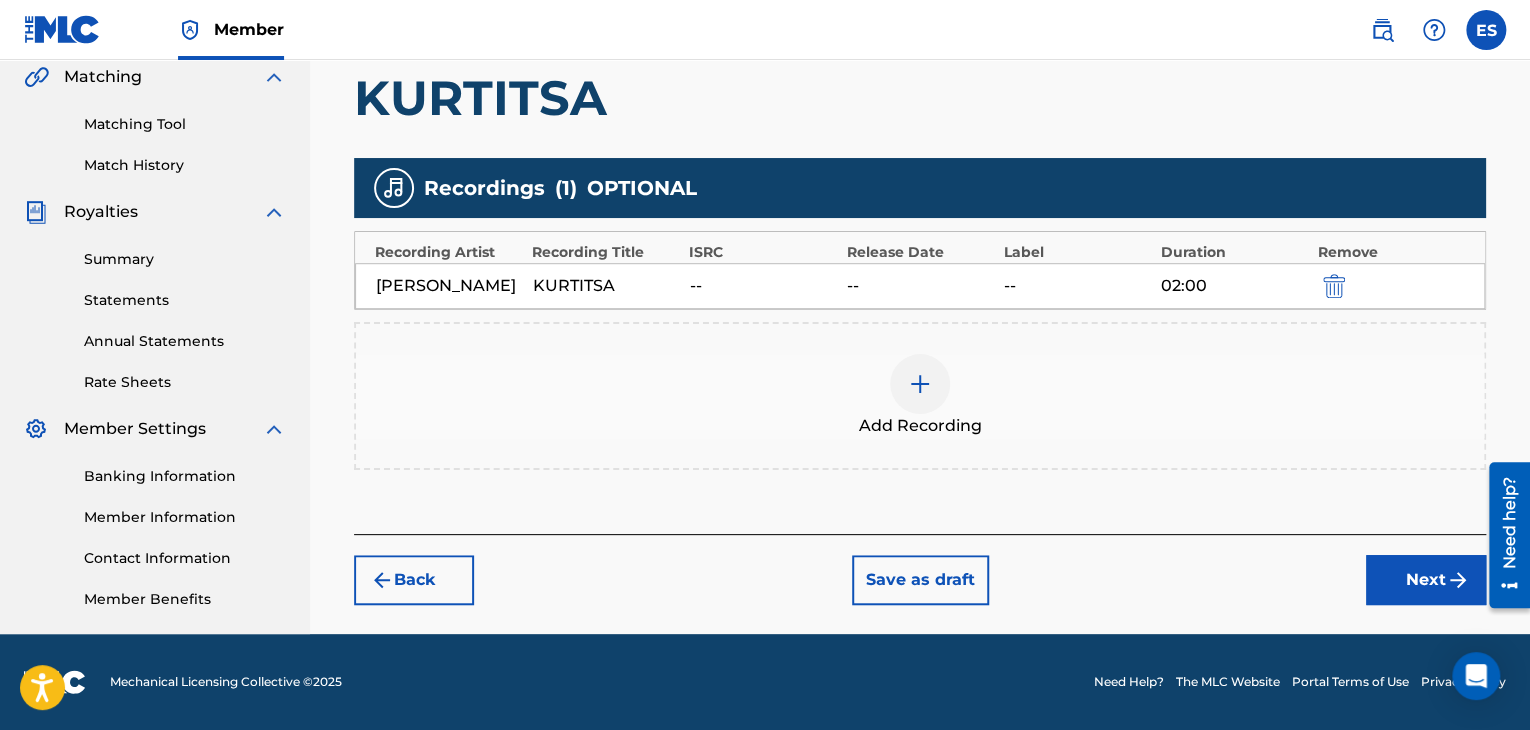 scroll, scrollTop: 369, scrollLeft: 0, axis: vertical 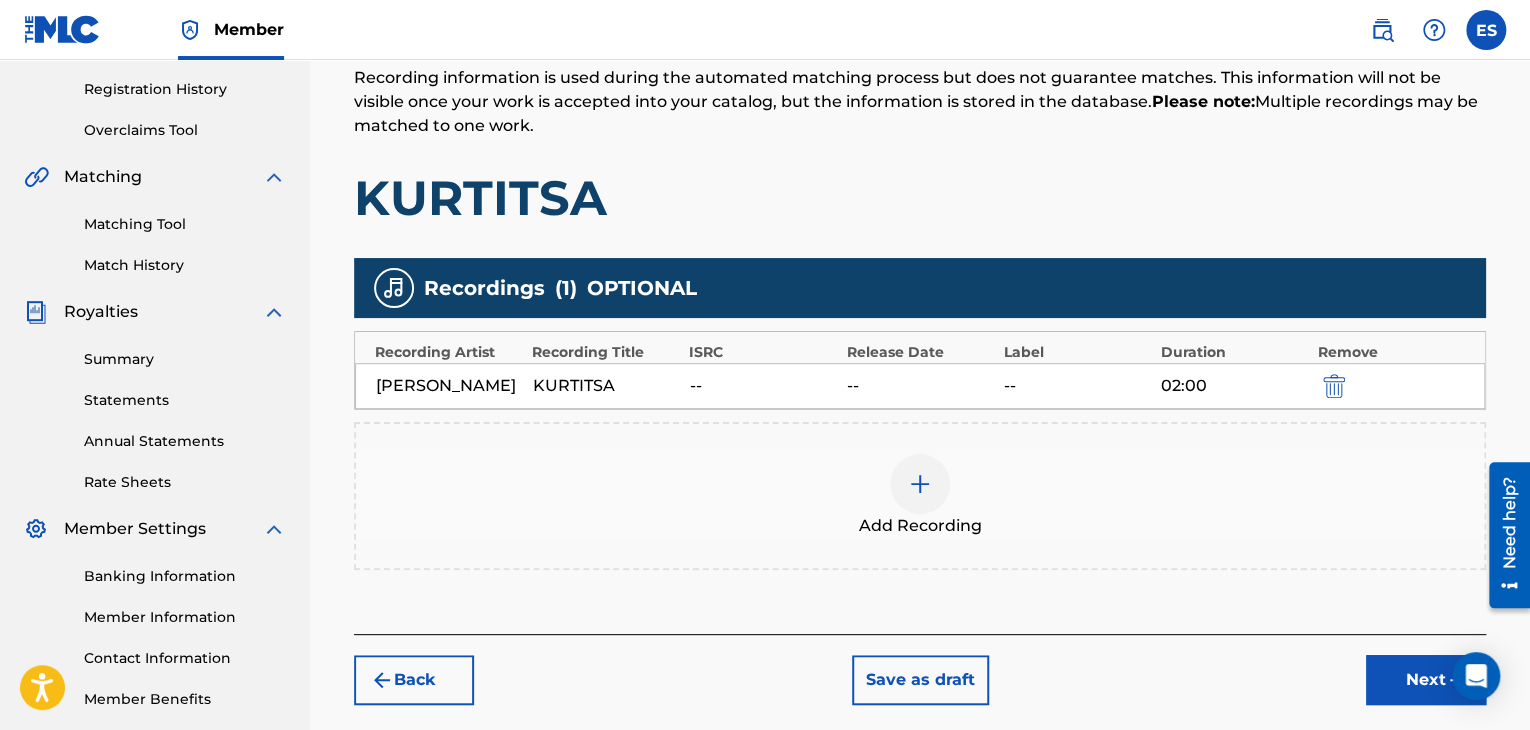 click on "Next" at bounding box center (1426, 680) 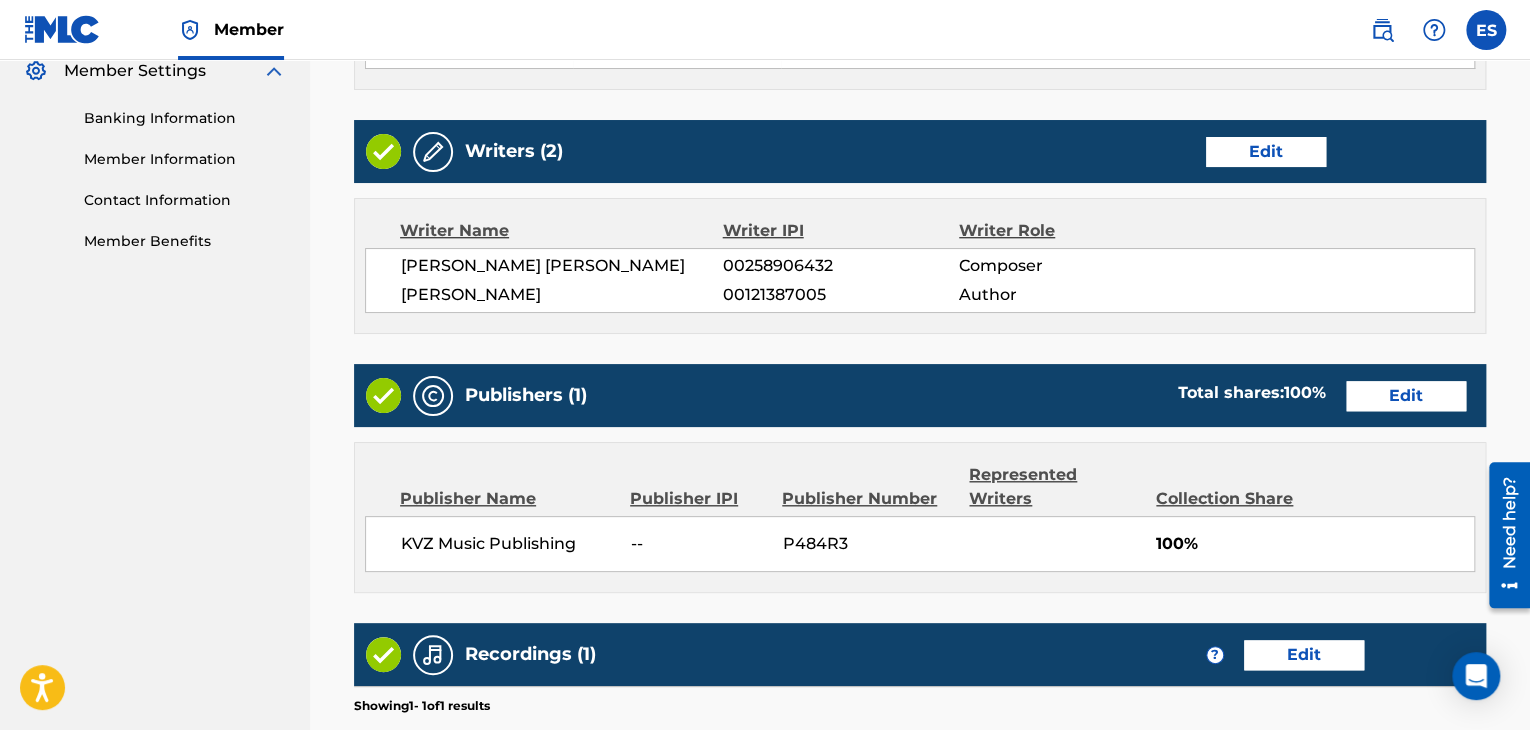 scroll, scrollTop: 1127, scrollLeft: 0, axis: vertical 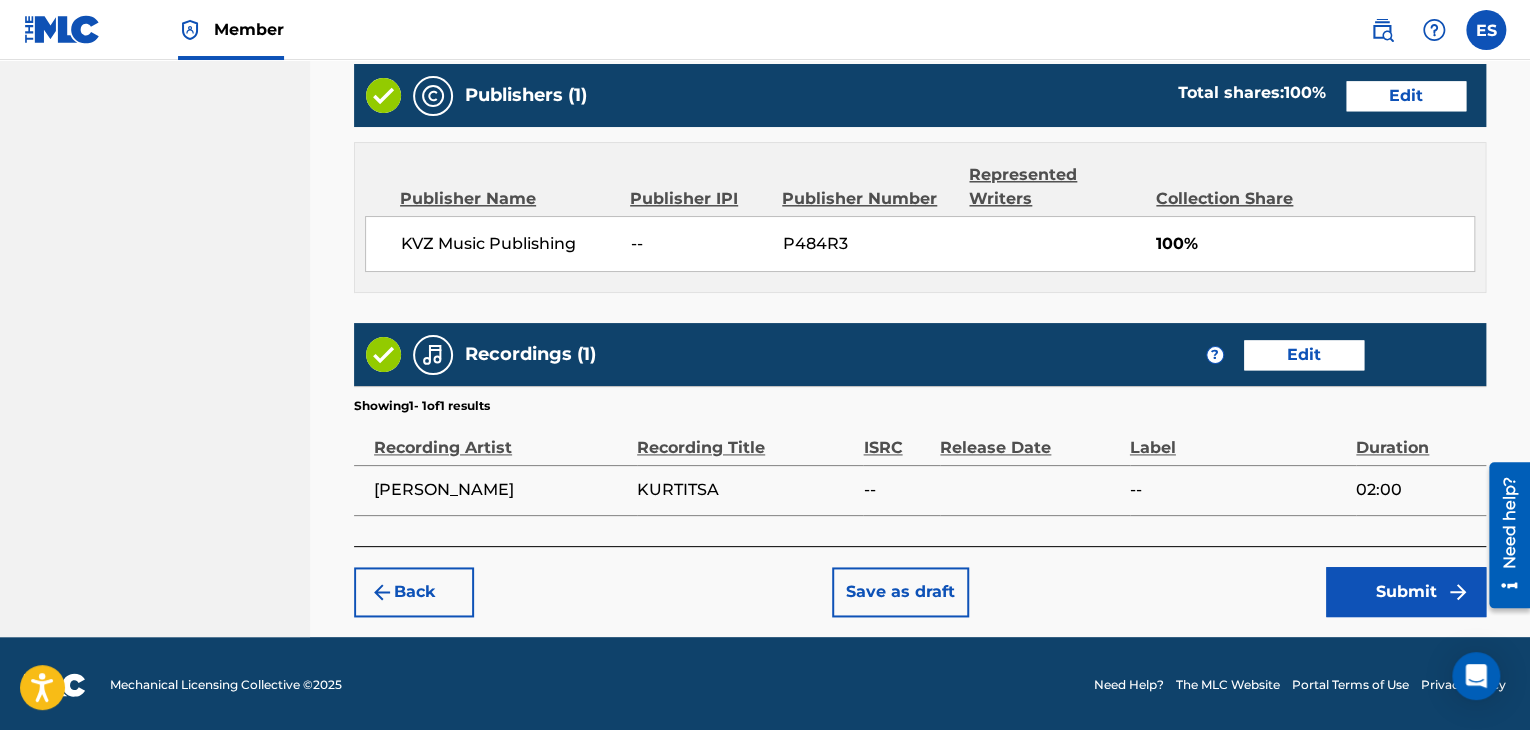 click on "Submit" at bounding box center (1406, 592) 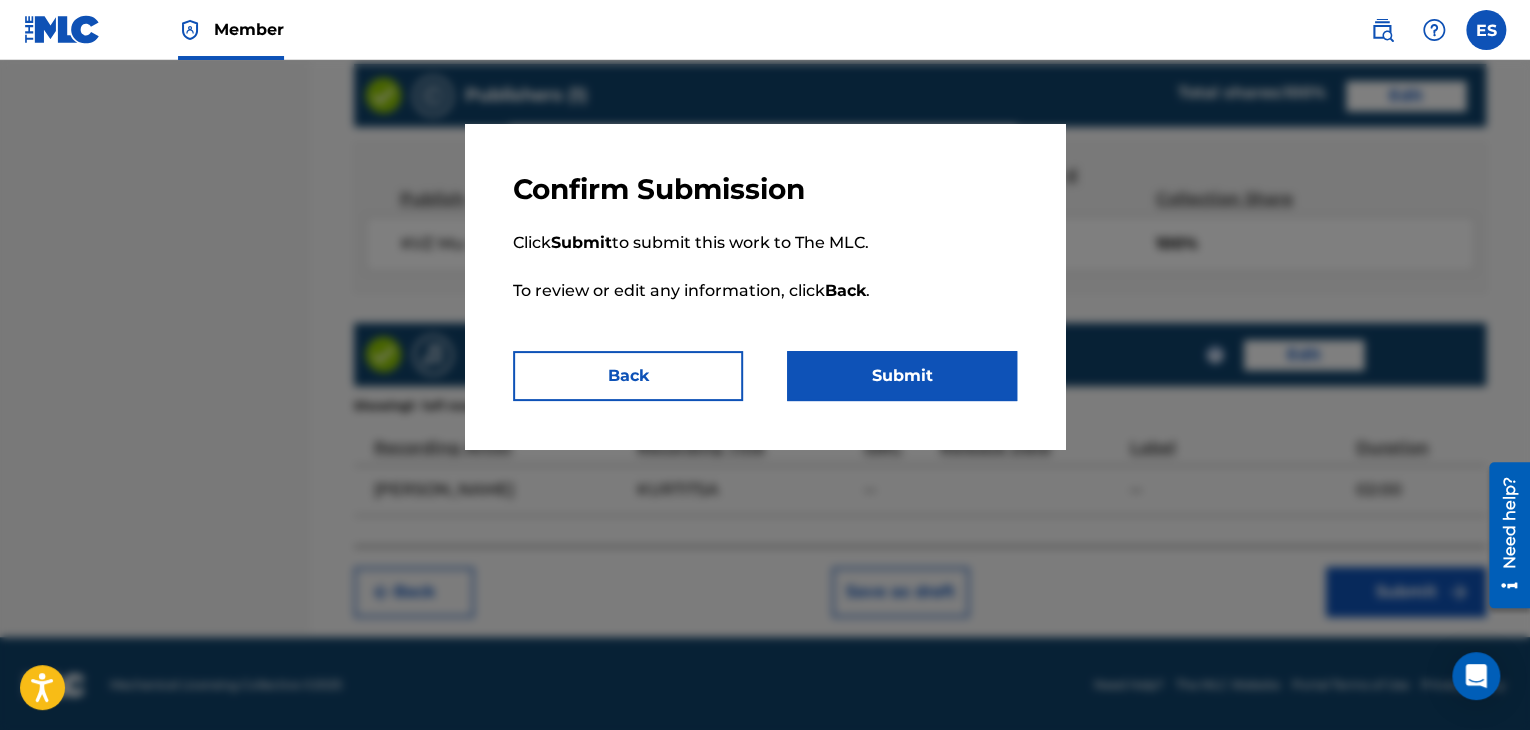 click on "Submit" at bounding box center [902, 376] 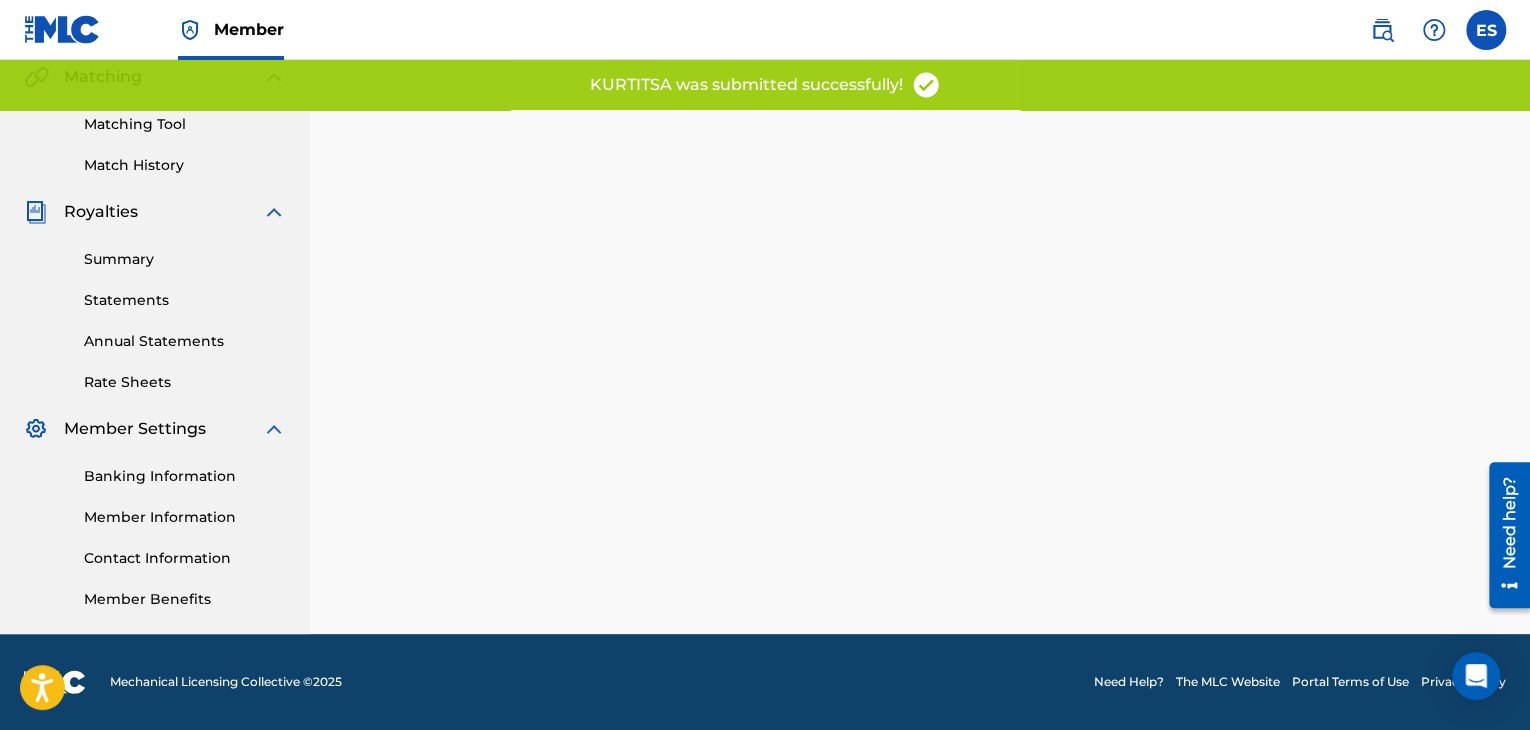 scroll, scrollTop: 0, scrollLeft: 0, axis: both 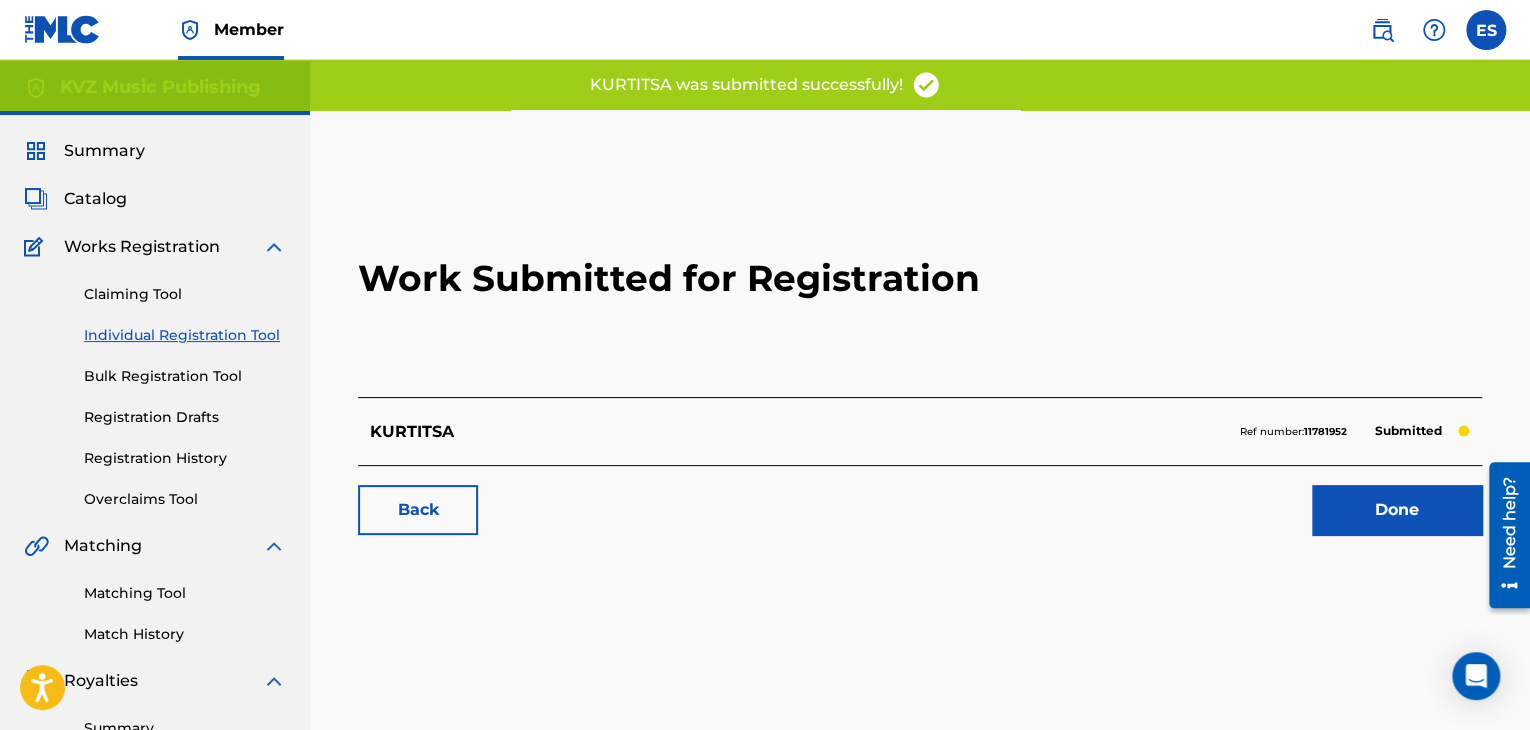 click on "Individual Registration Tool" at bounding box center [185, 335] 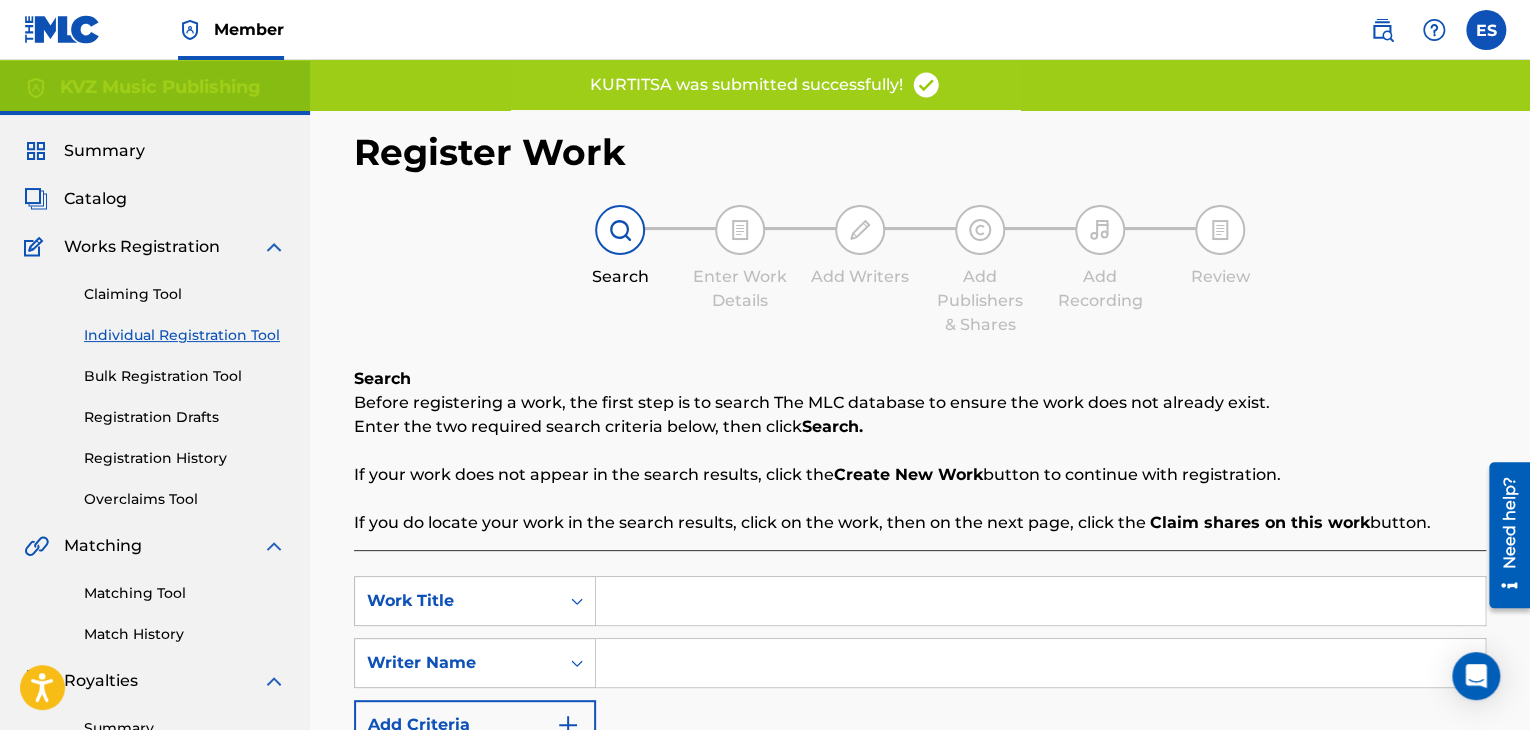 click on "Individual Registration Tool" at bounding box center [185, 335] 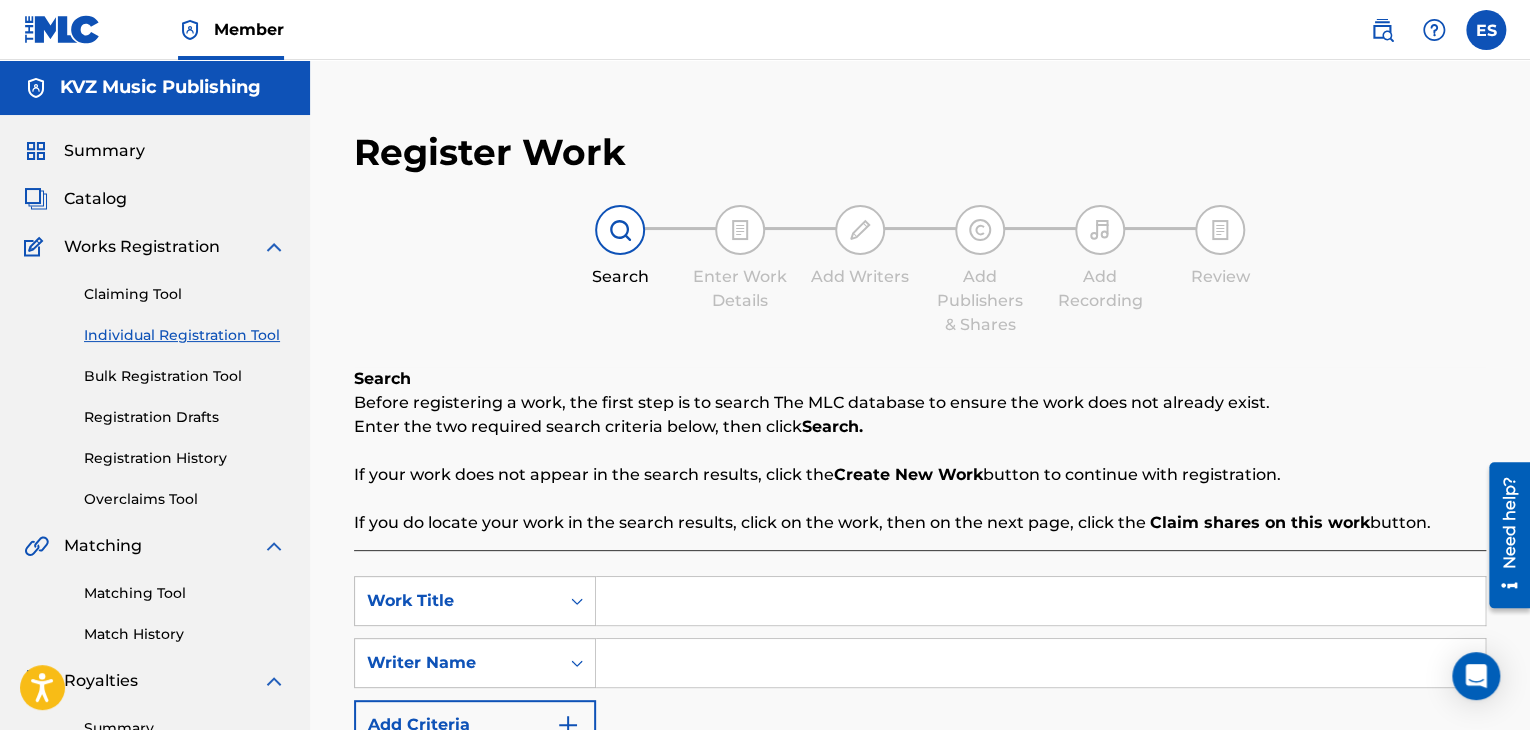 scroll, scrollTop: 200, scrollLeft: 0, axis: vertical 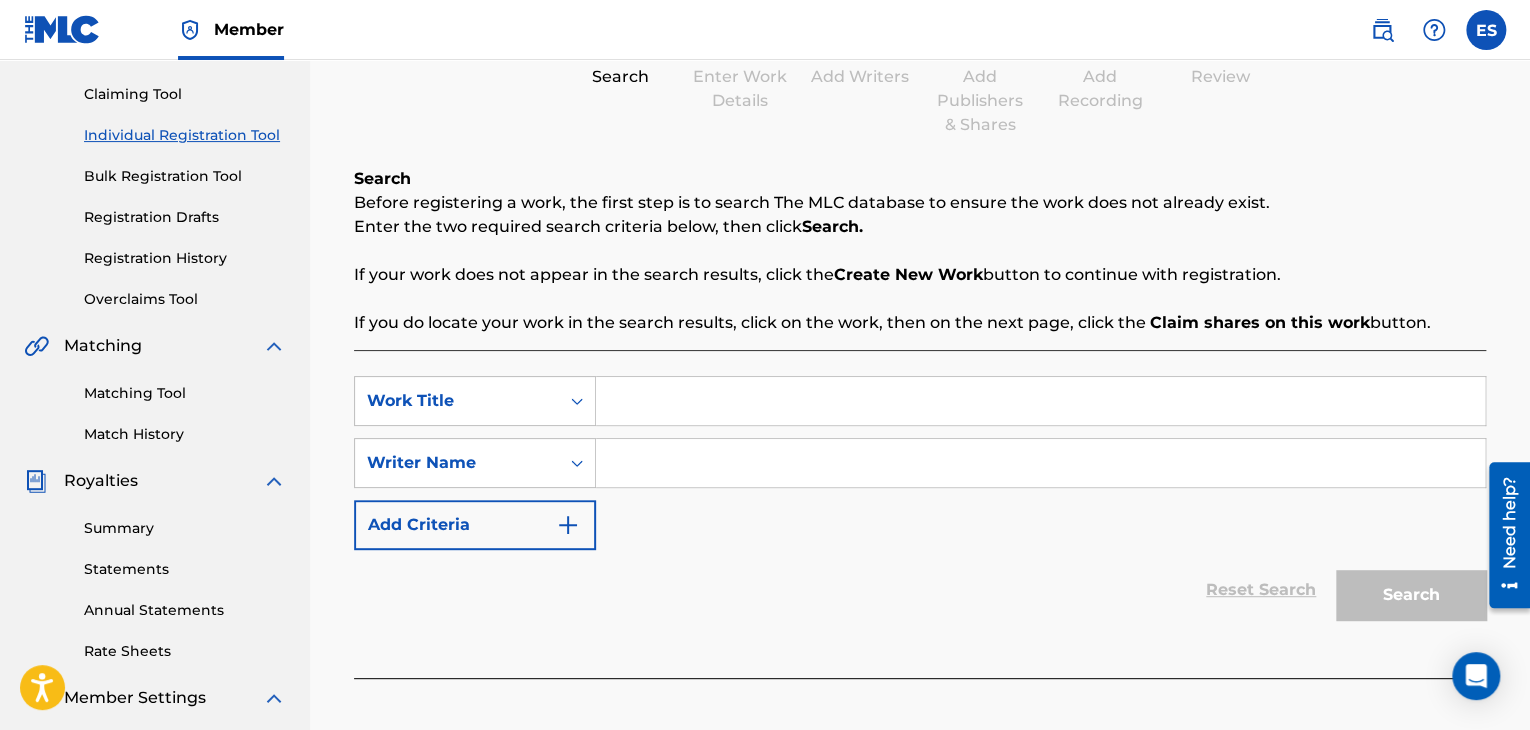 click at bounding box center (1040, 401) 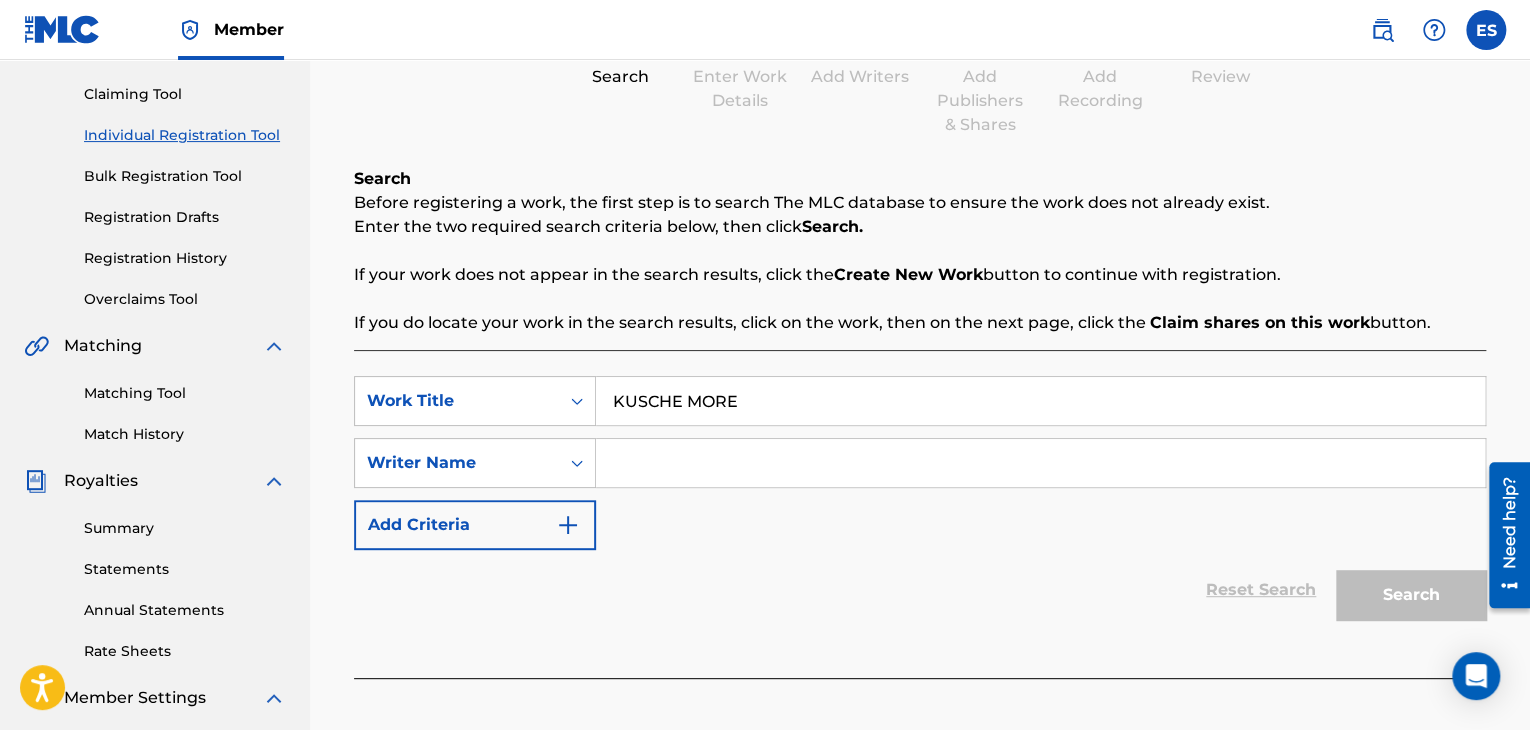 type on "KUSCHE MORE" 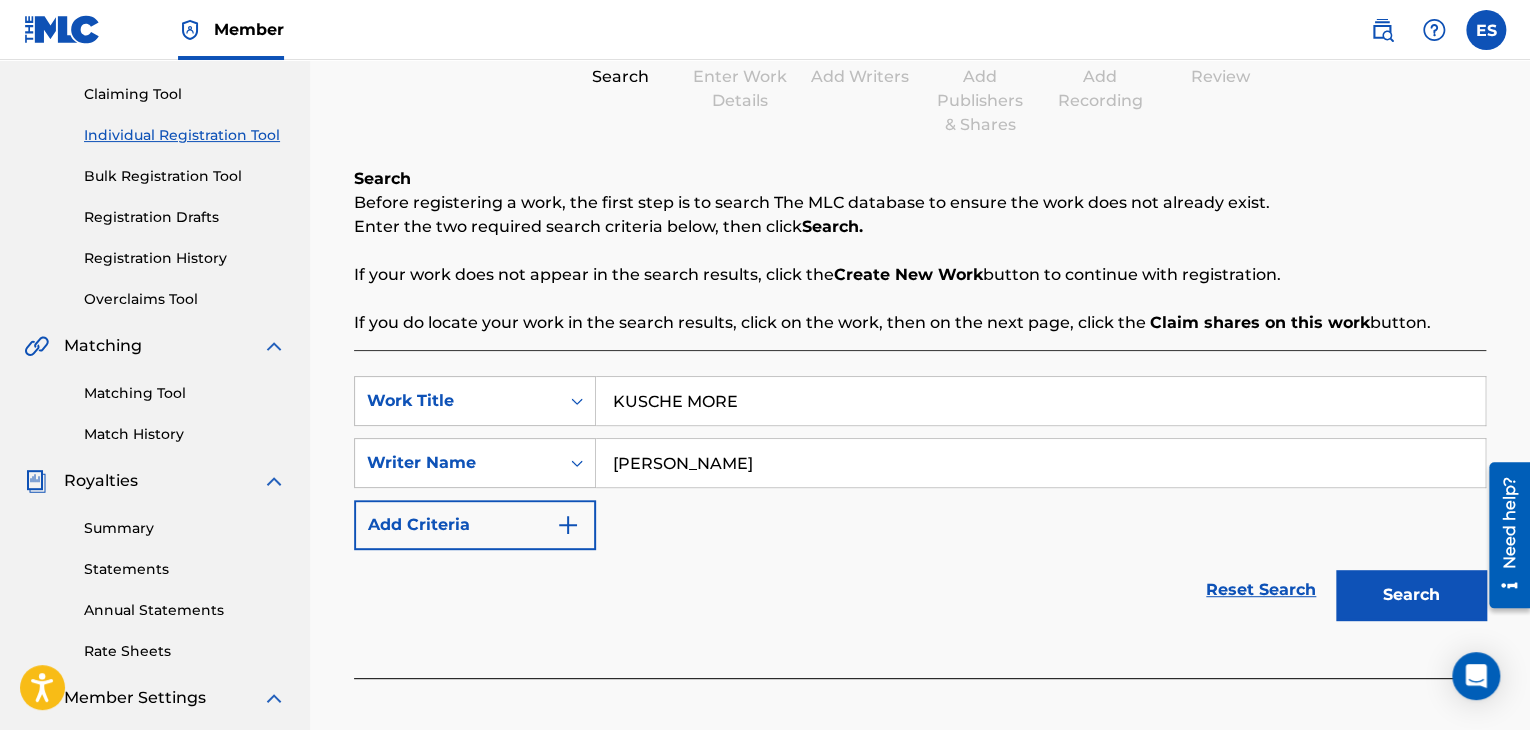 click on "Search" at bounding box center (1411, 595) 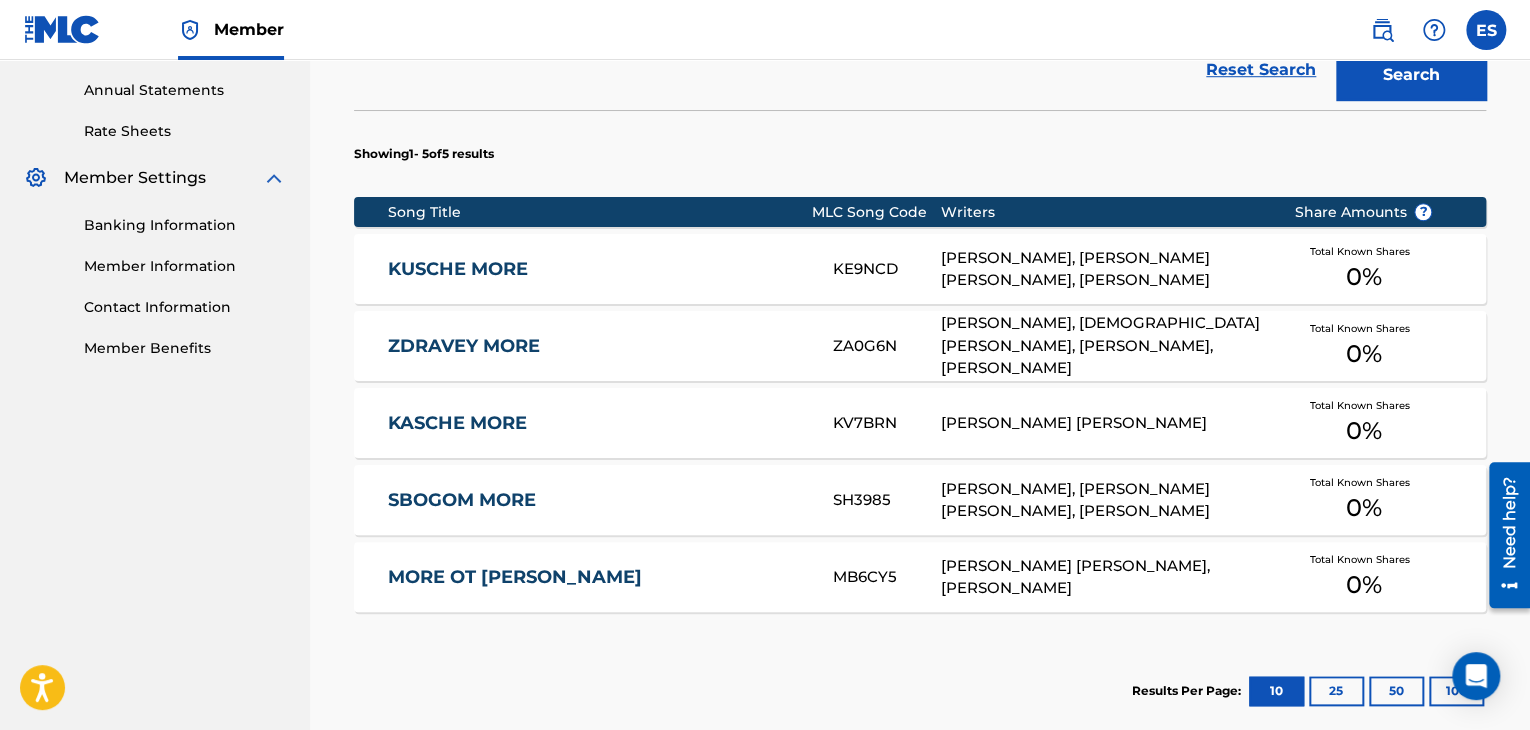 scroll, scrollTop: 800, scrollLeft: 0, axis: vertical 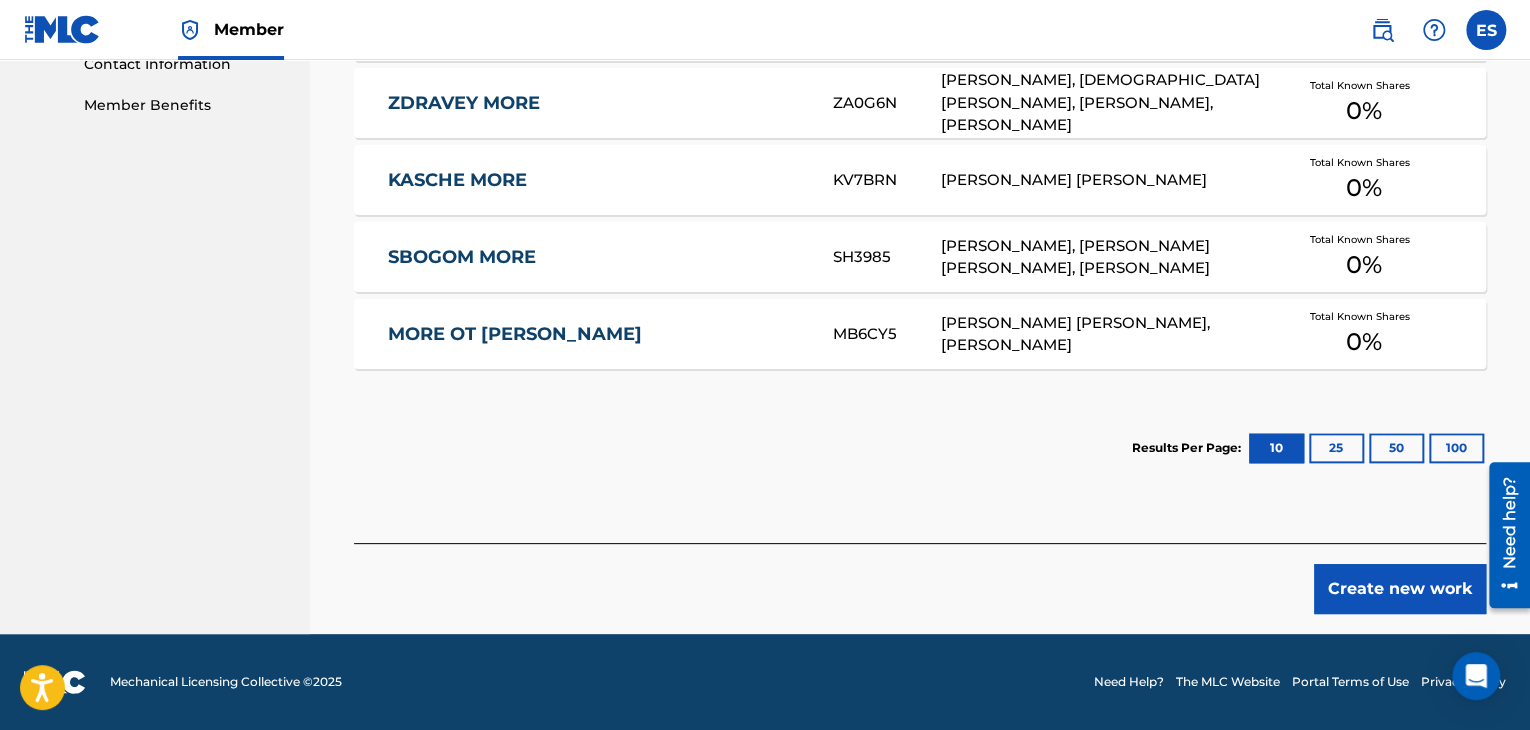 click on "Create new work" at bounding box center [1400, 589] 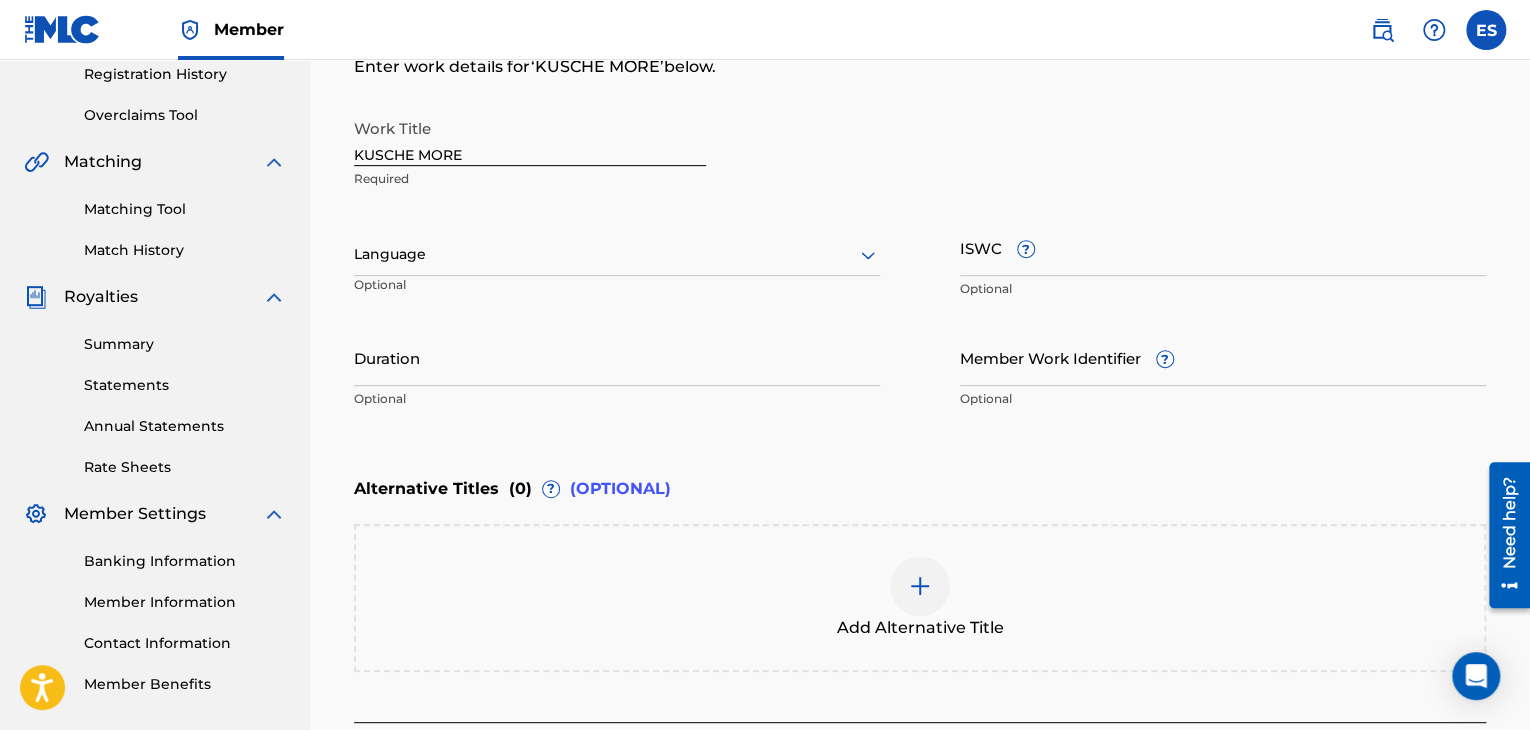 scroll, scrollTop: 361, scrollLeft: 0, axis: vertical 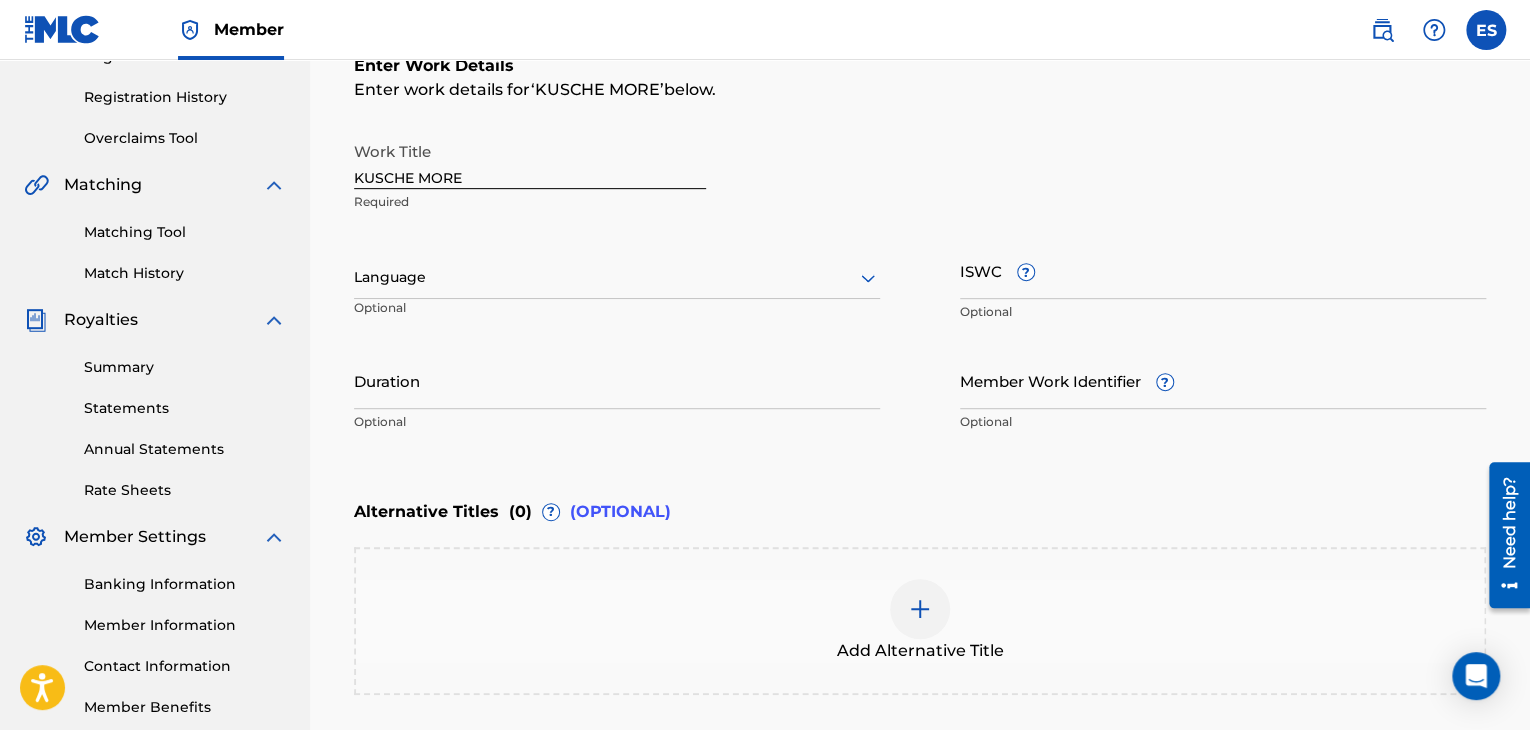 click on "Language" at bounding box center (617, 278) 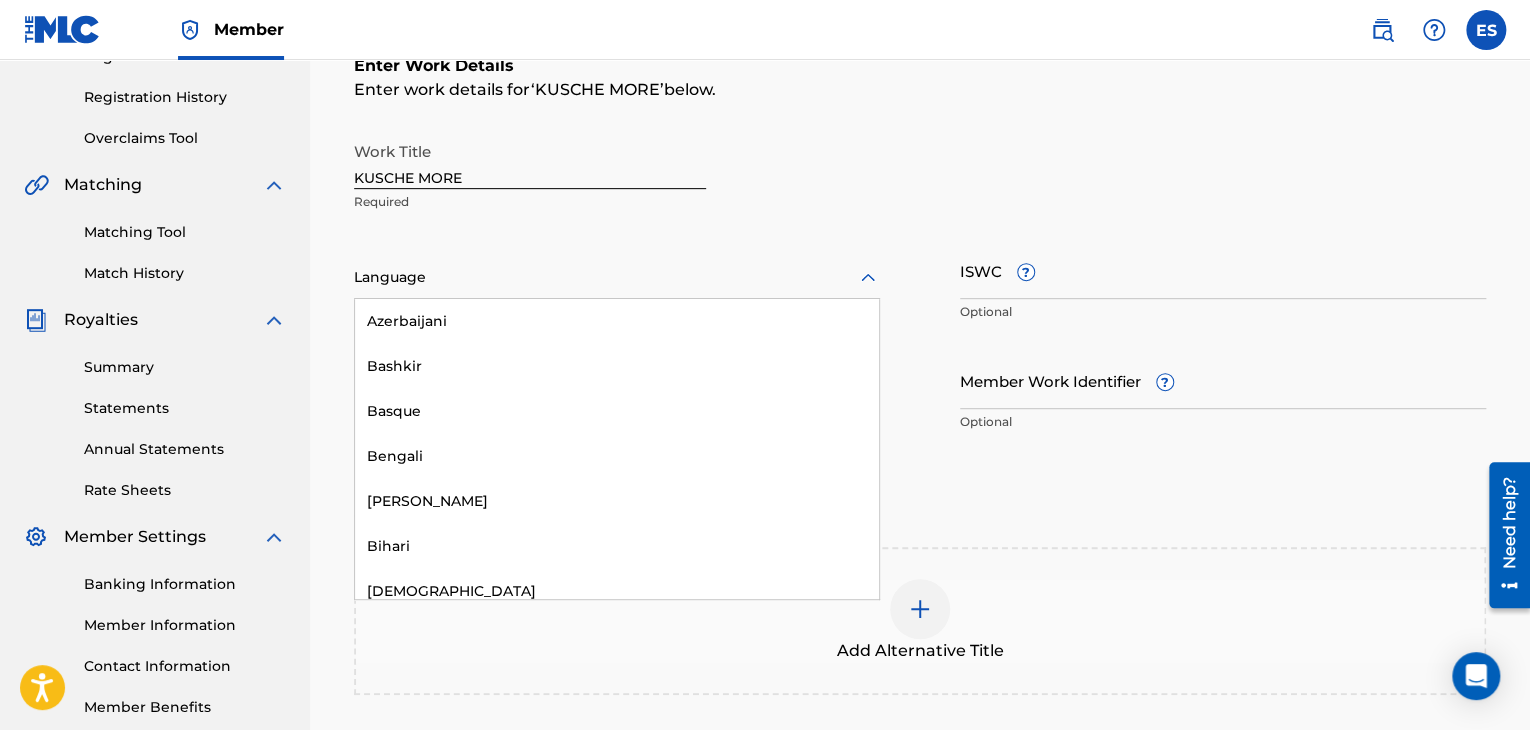 scroll, scrollTop: 700, scrollLeft: 0, axis: vertical 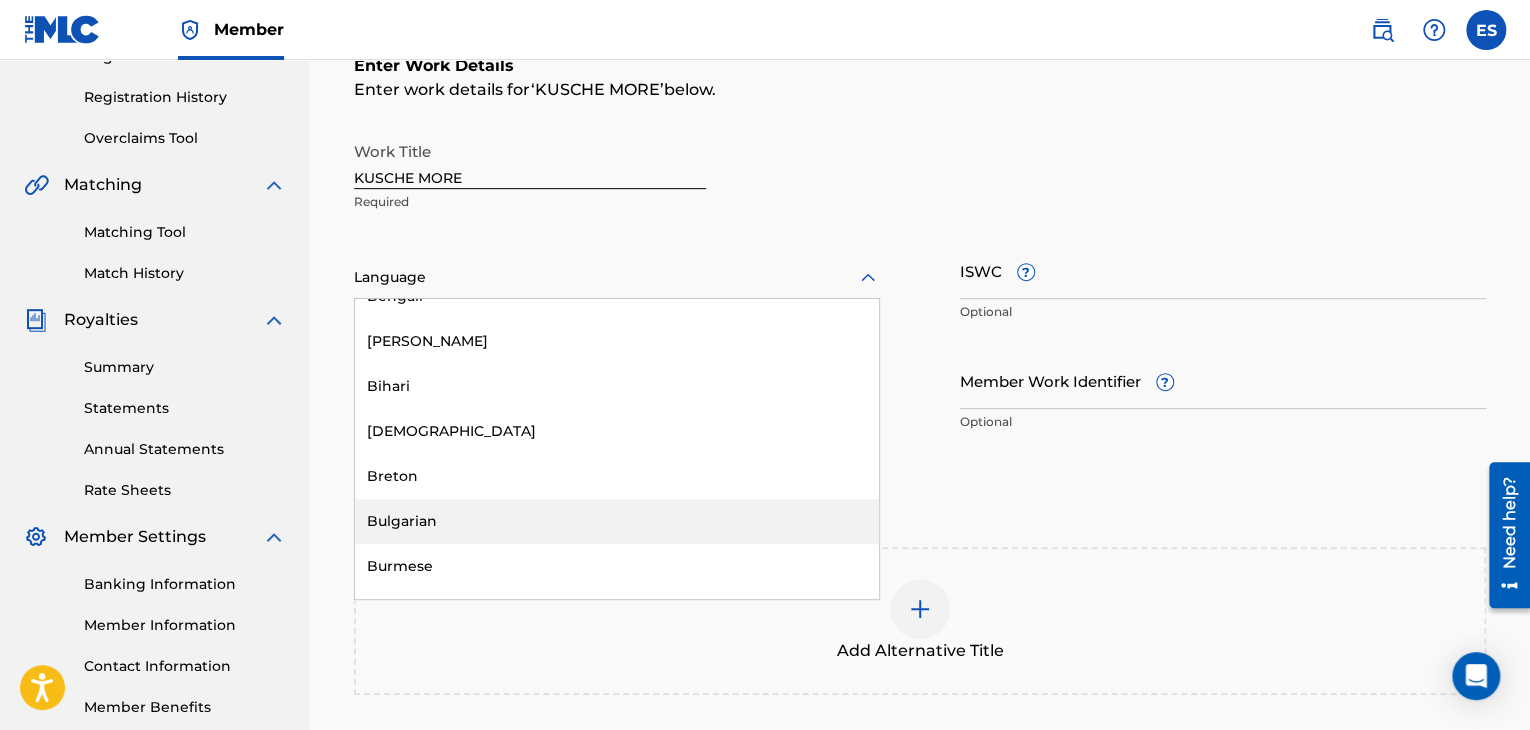 click on "Bulgarian" at bounding box center (617, 521) 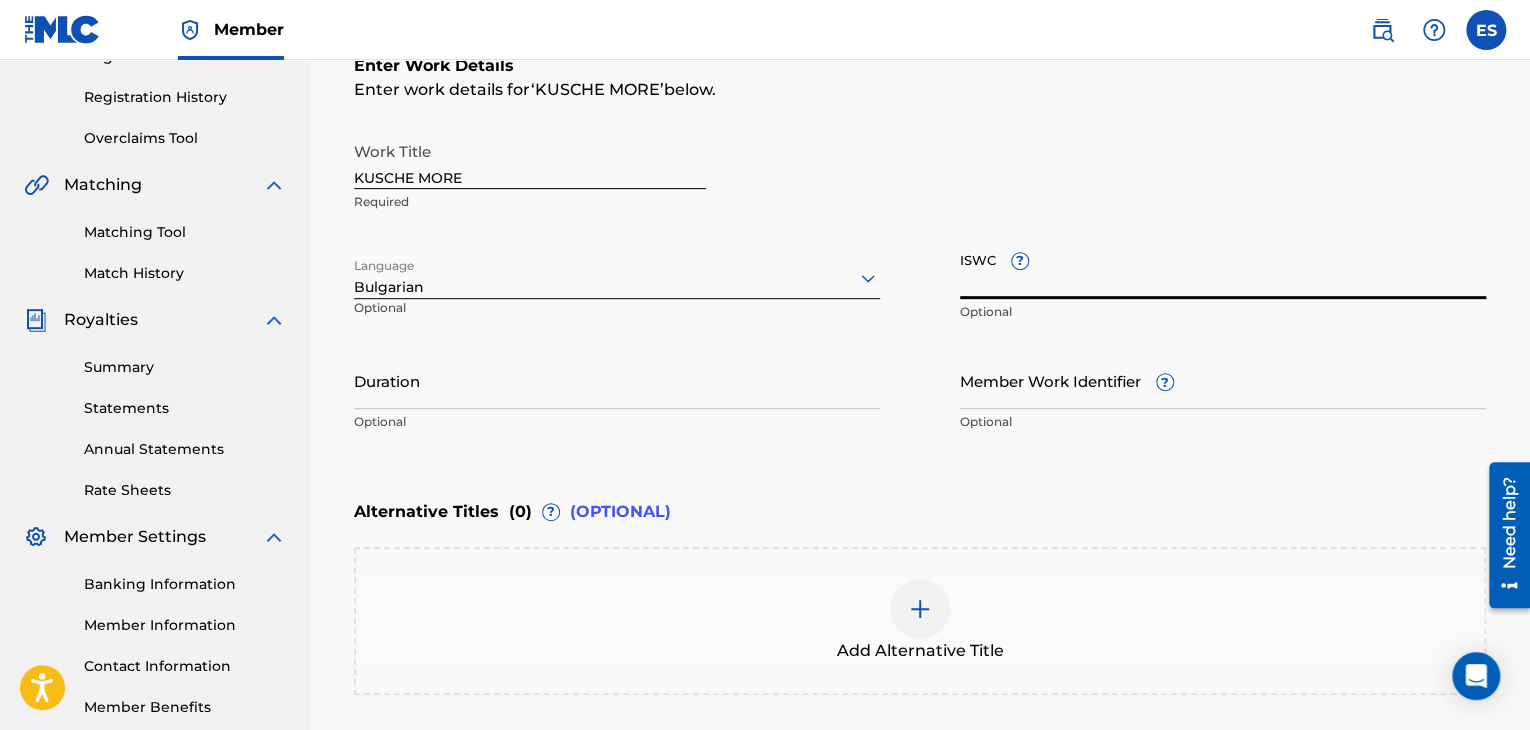 click on "ISWC   ?" at bounding box center (1223, 270) 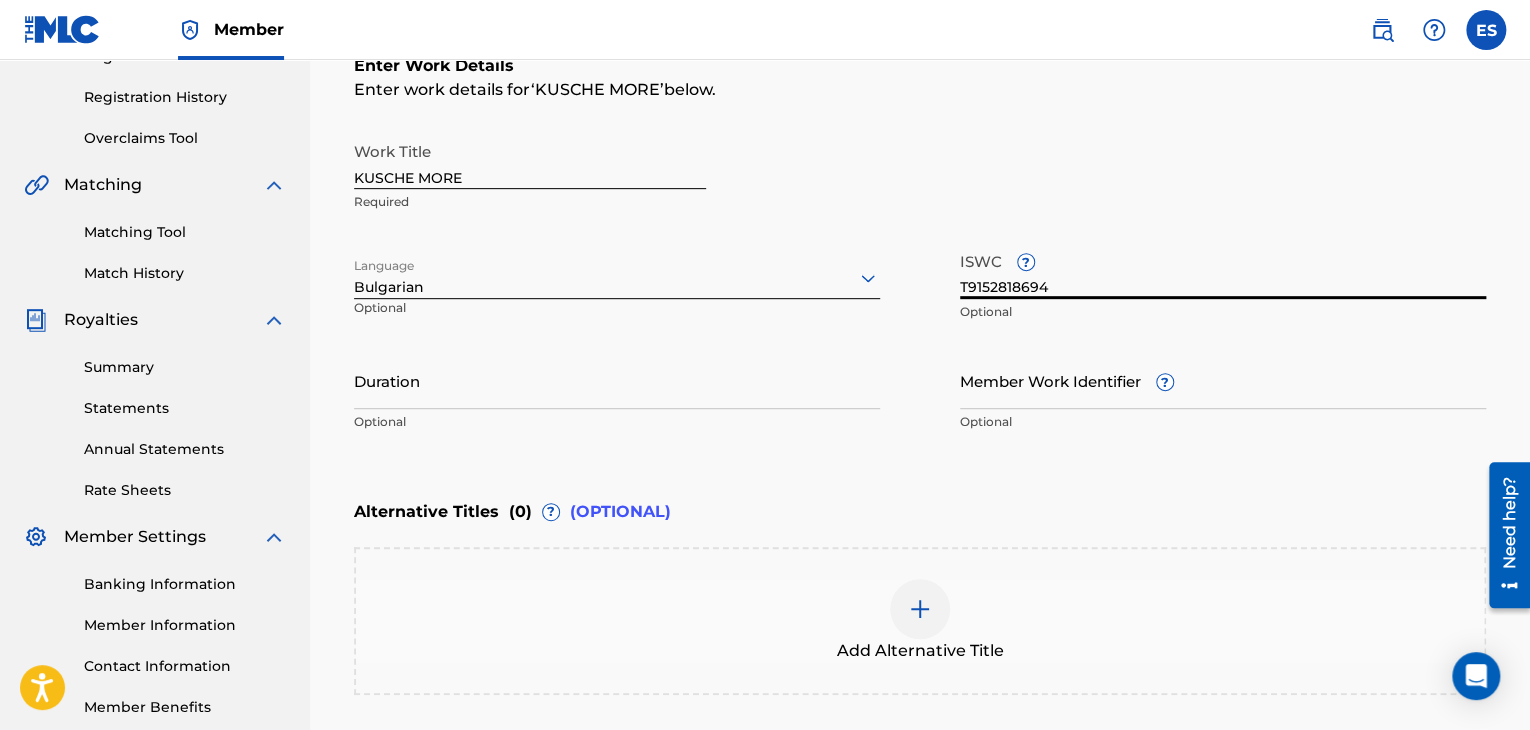 type on "T9152818694" 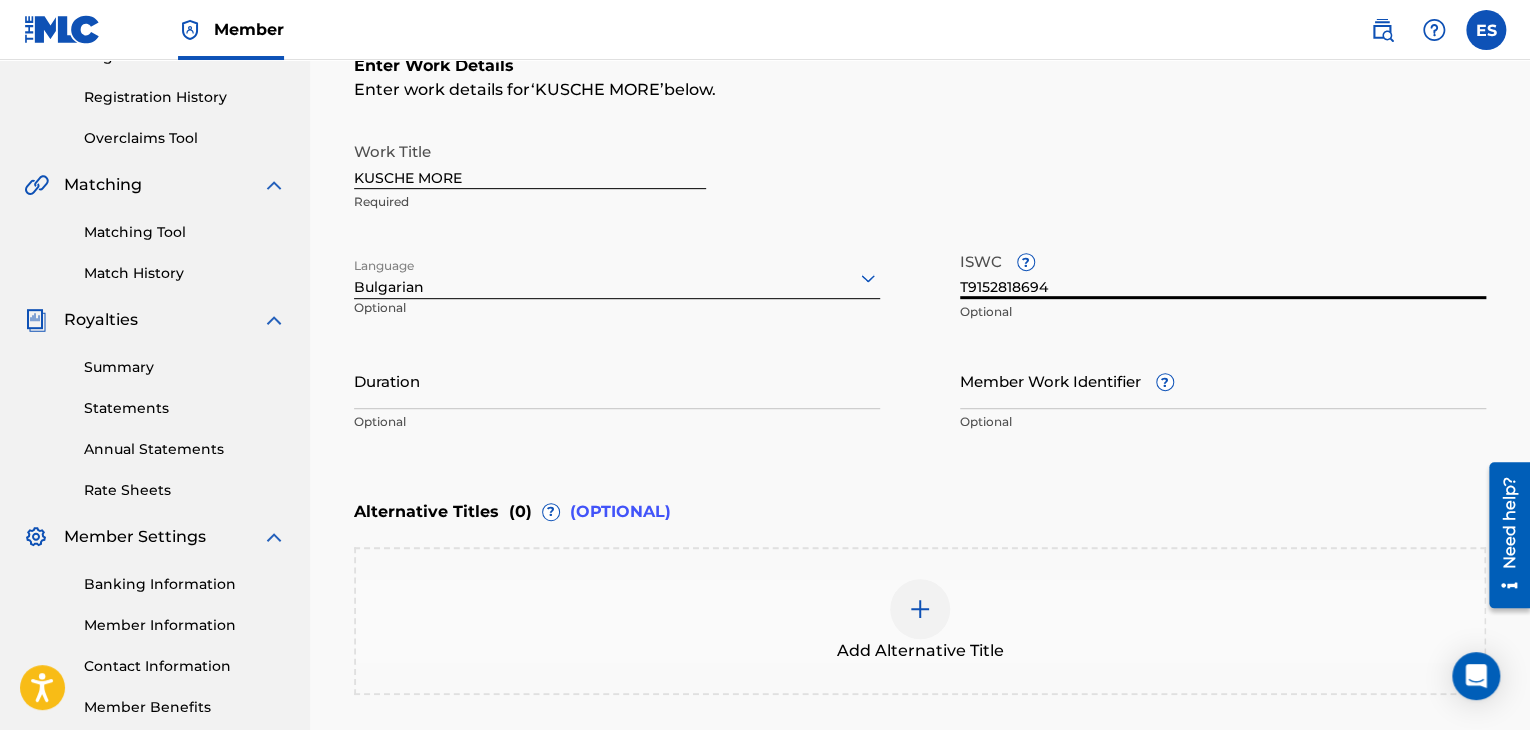 click on "Duration" at bounding box center [617, 380] 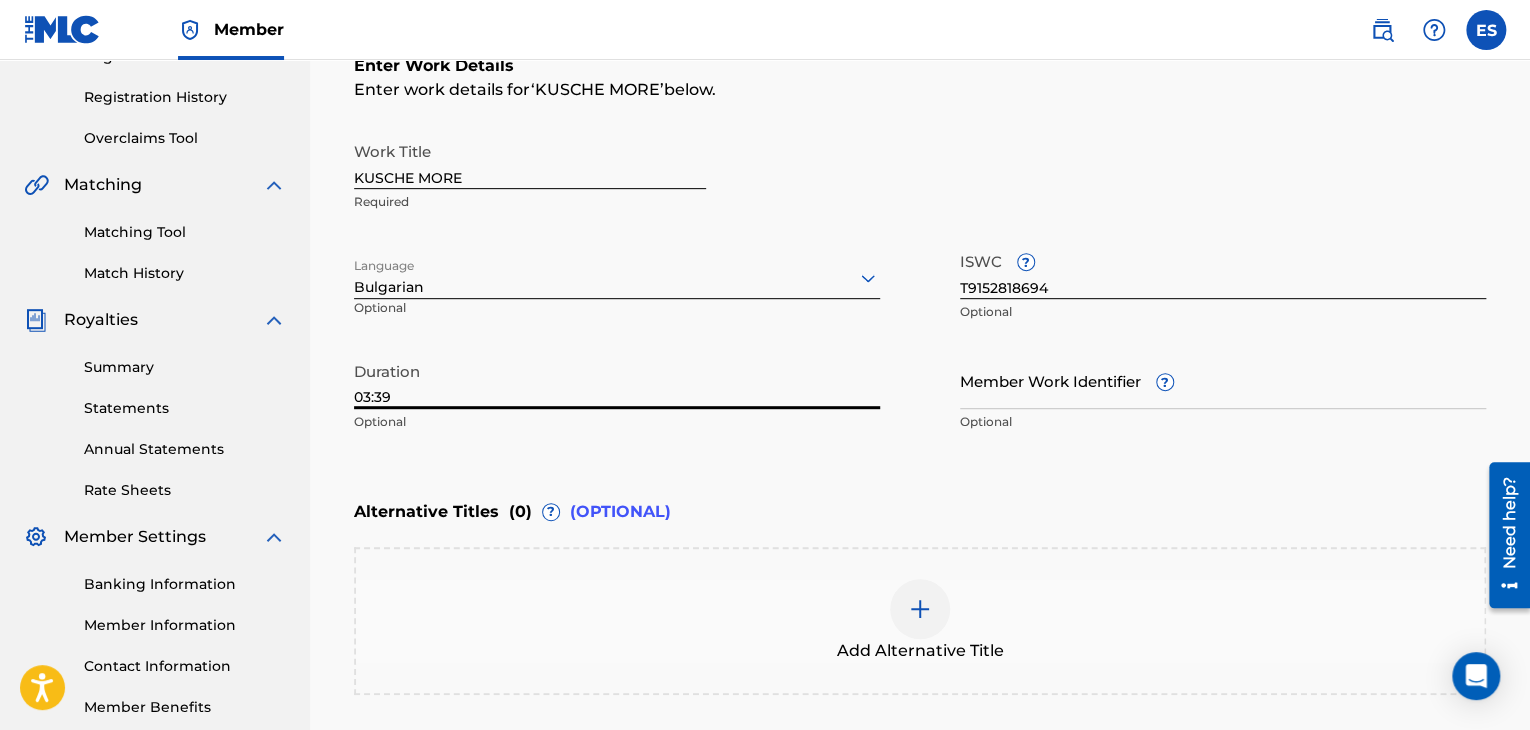type on "03:39" 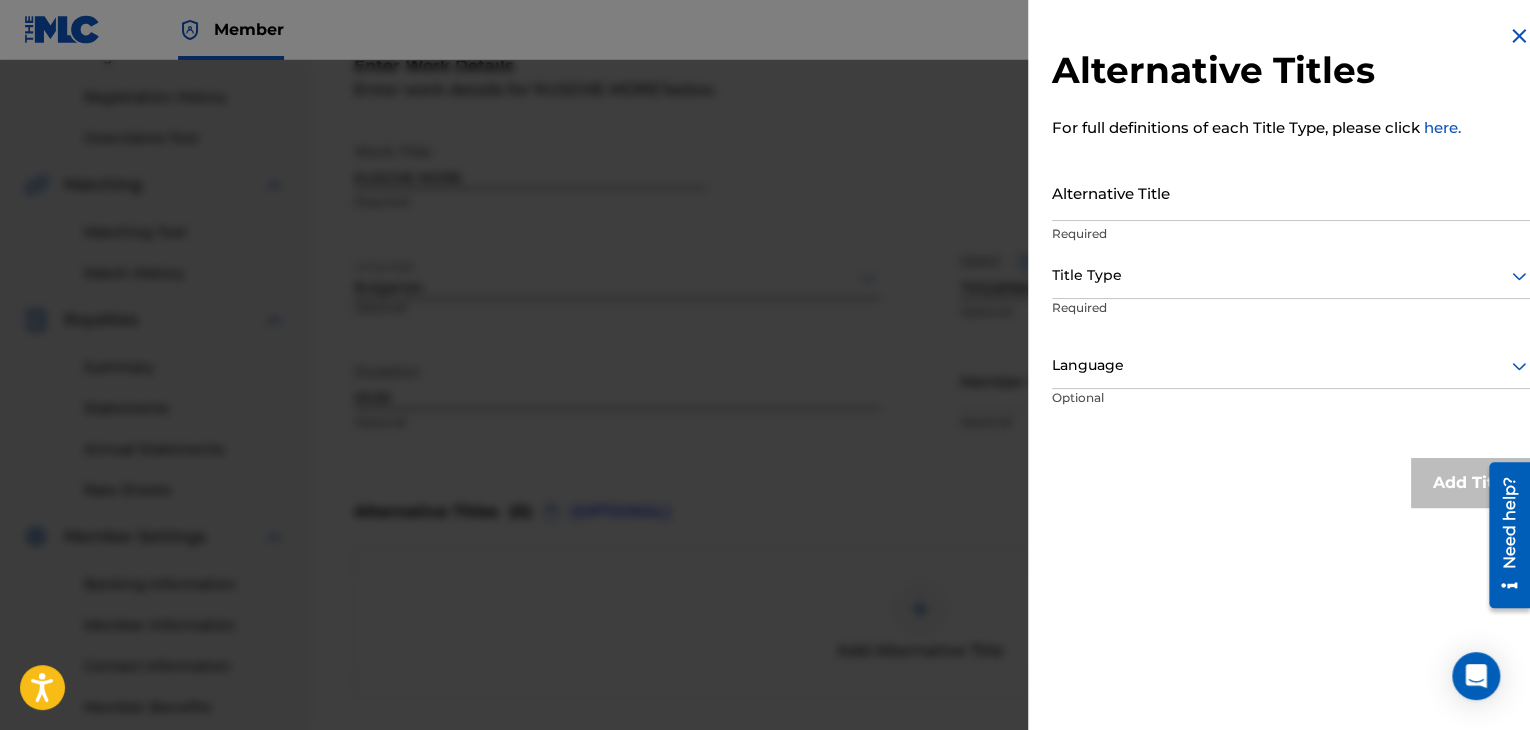 click on "Alternative Title" at bounding box center (1291, 192) 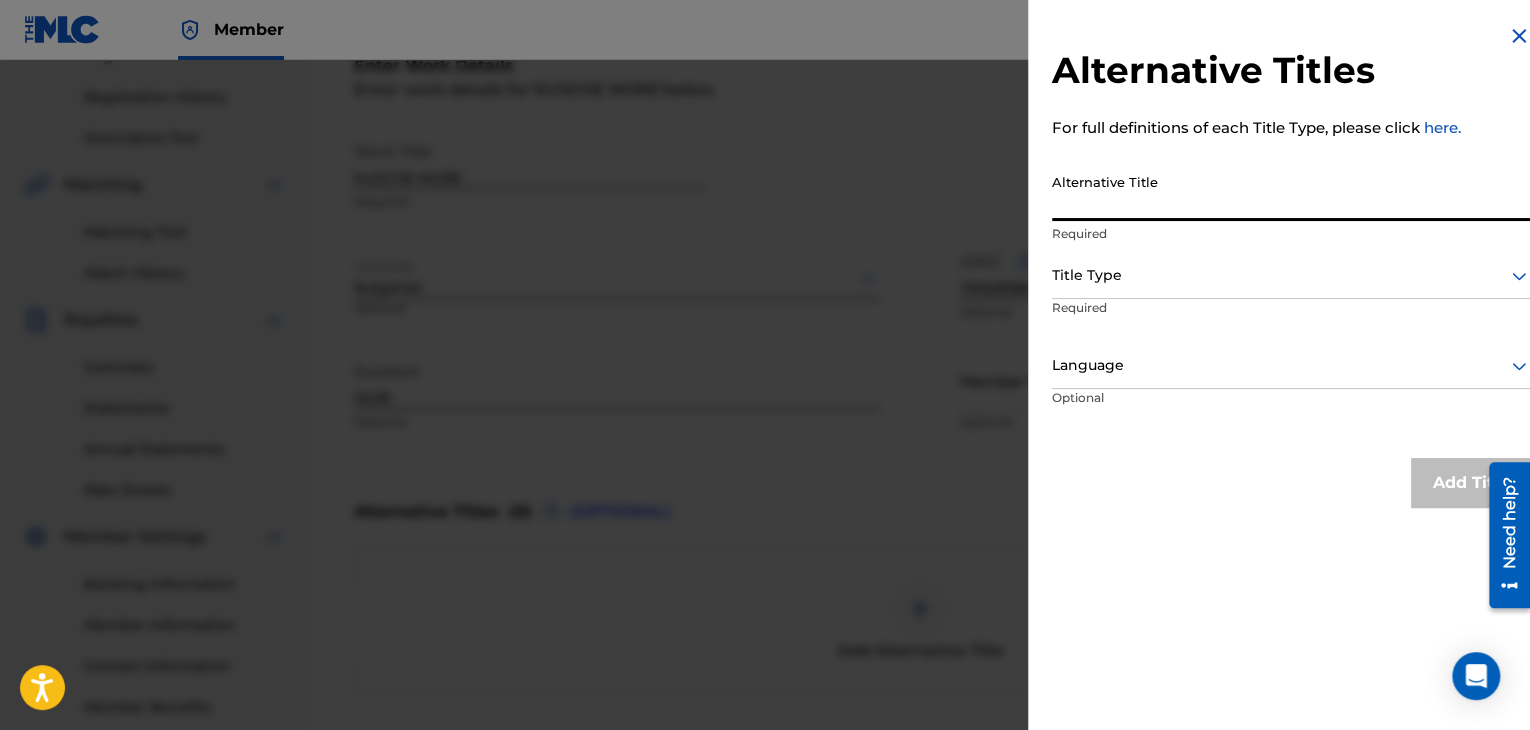 paste on "КЪСЧЕ МОРЕ" 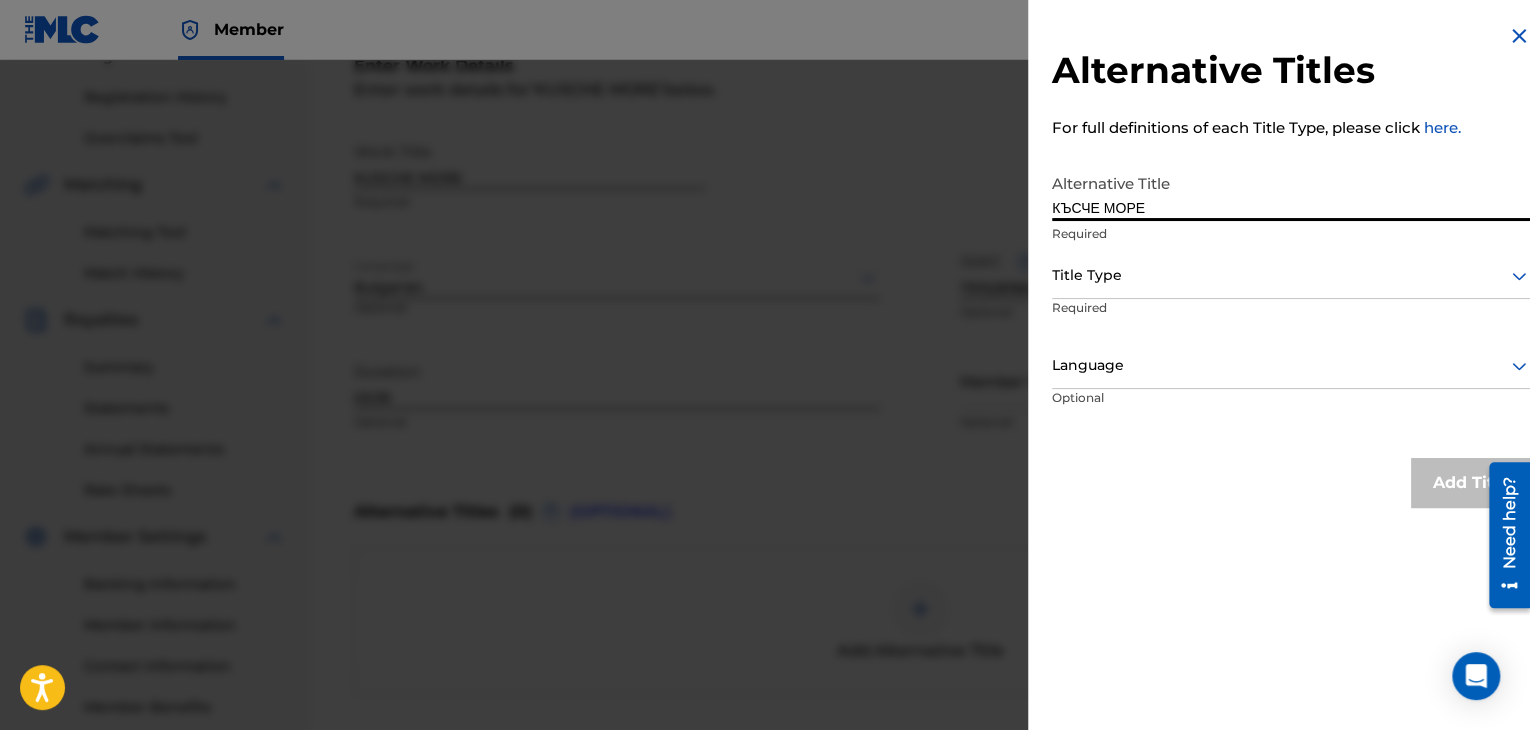 type on "КЪСЧЕ МОРЕ" 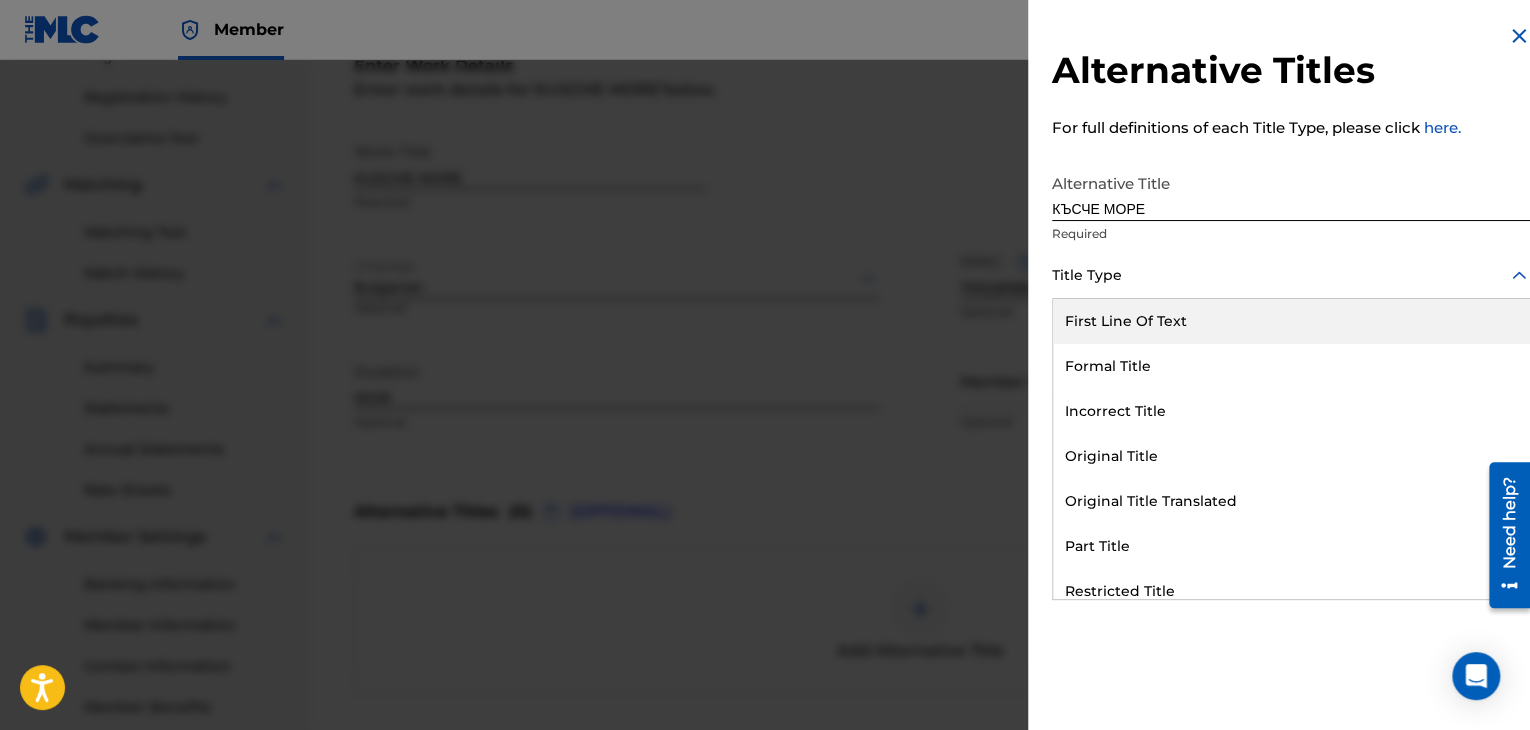 click at bounding box center (1291, 275) 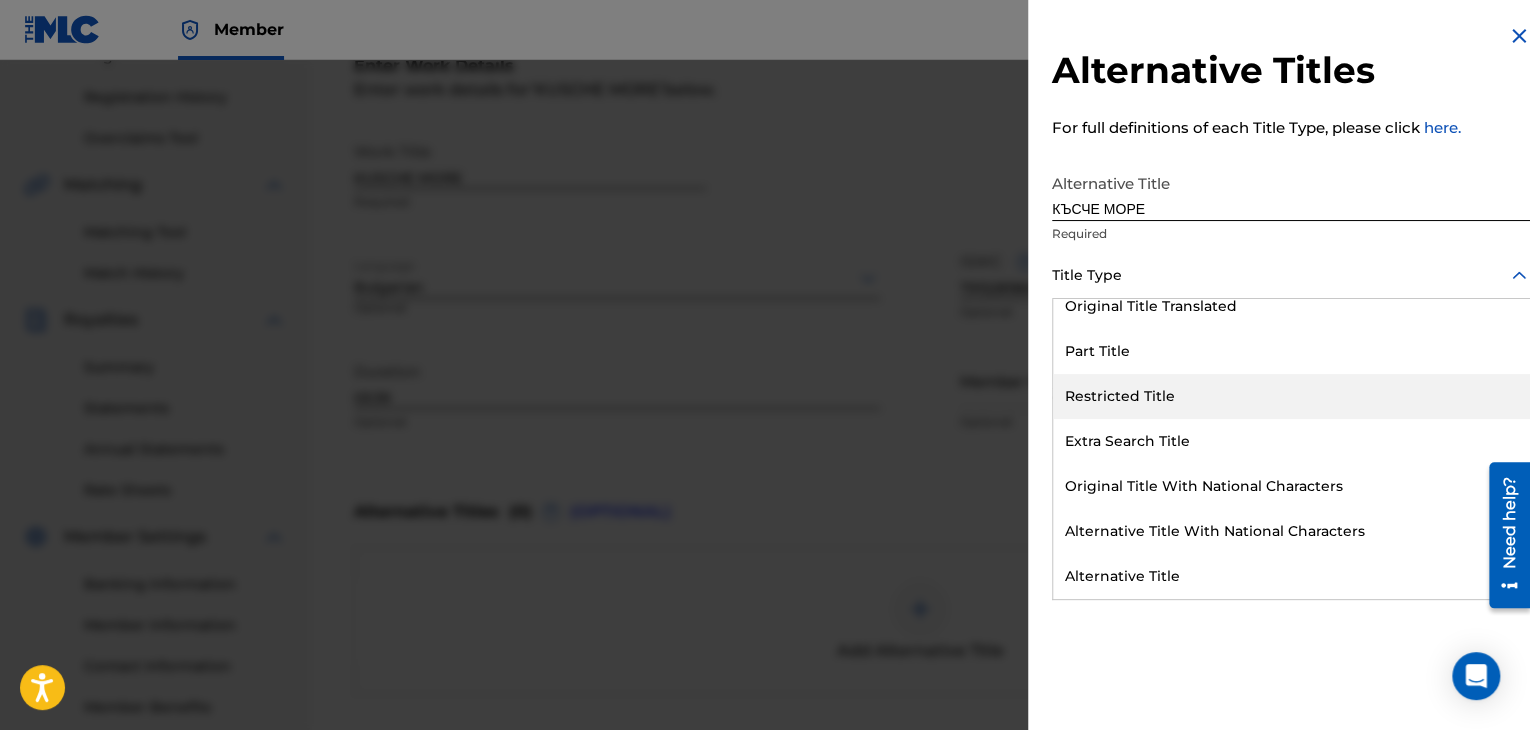 scroll, scrollTop: 0, scrollLeft: 0, axis: both 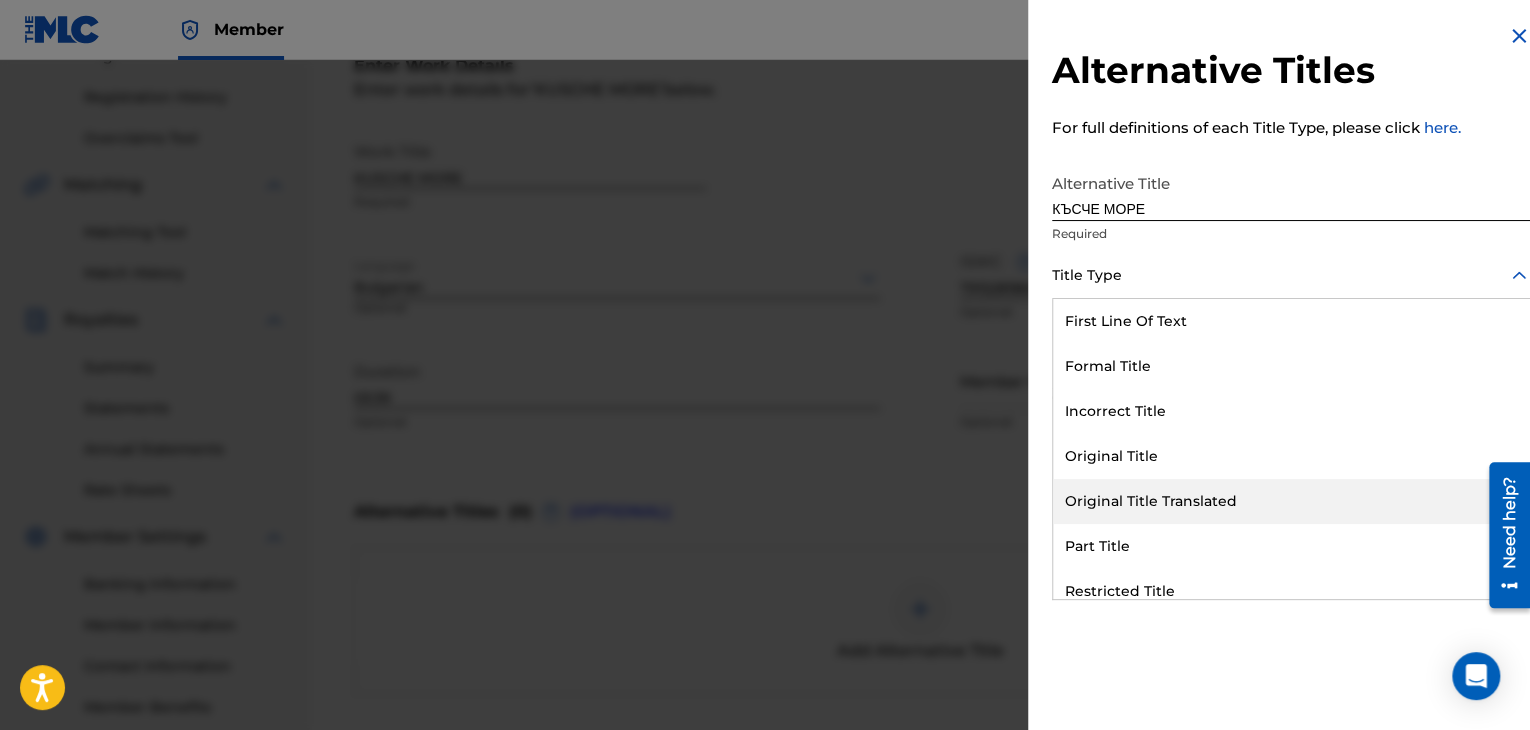 click on "Original Title Translated" at bounding box center [1291, 501] 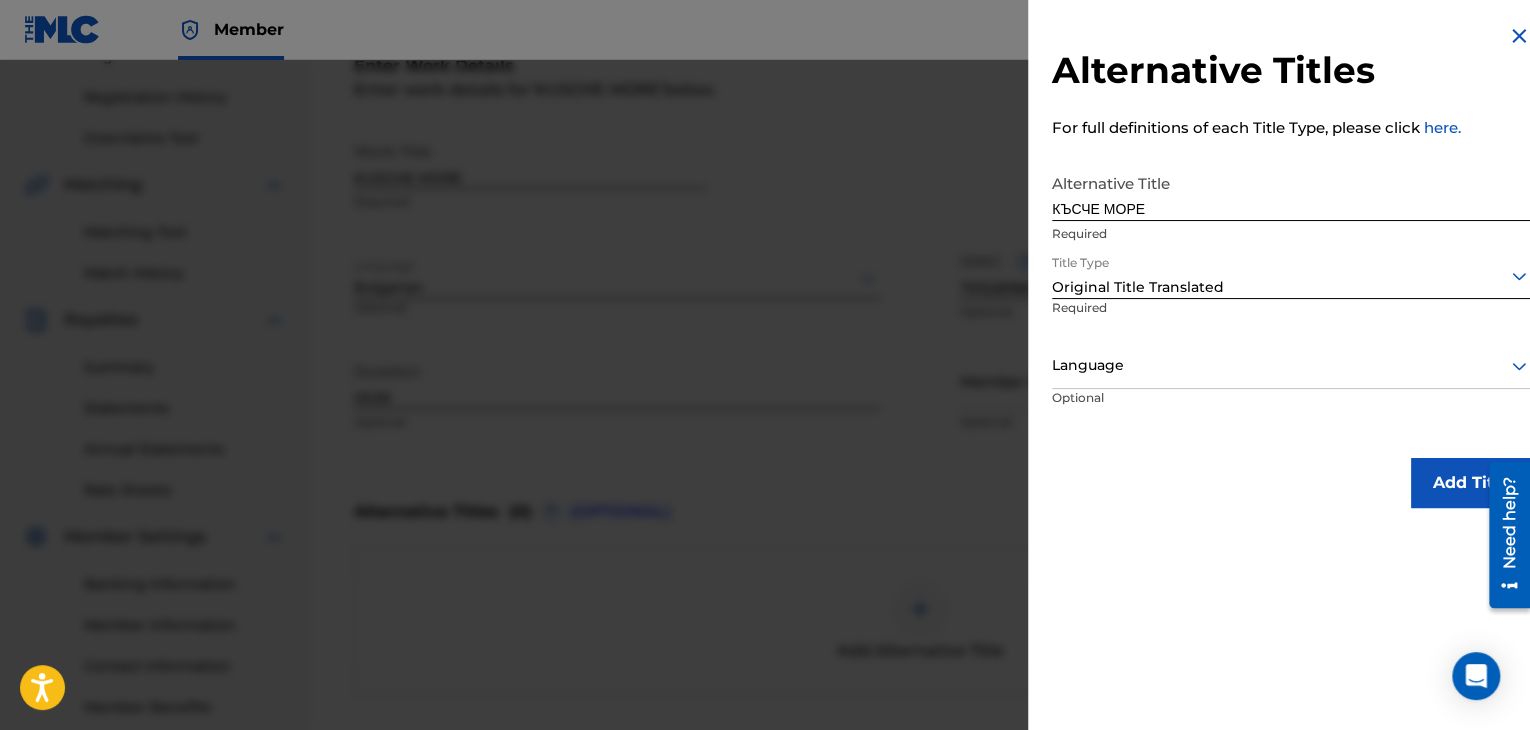 click at bounding box center [1291, 365] 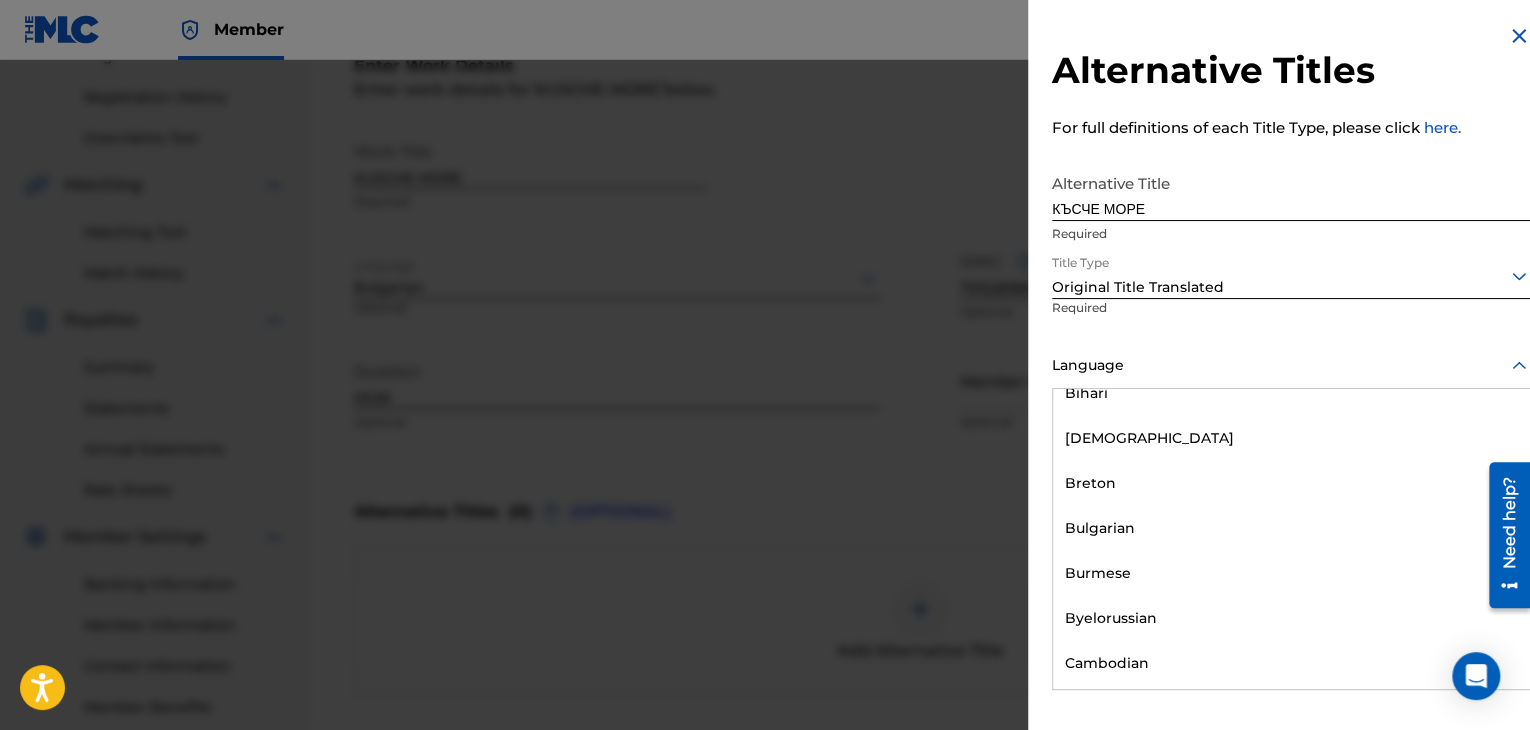 scroll, scrollTop: 900, scrollLeft: 0, axis: vertical 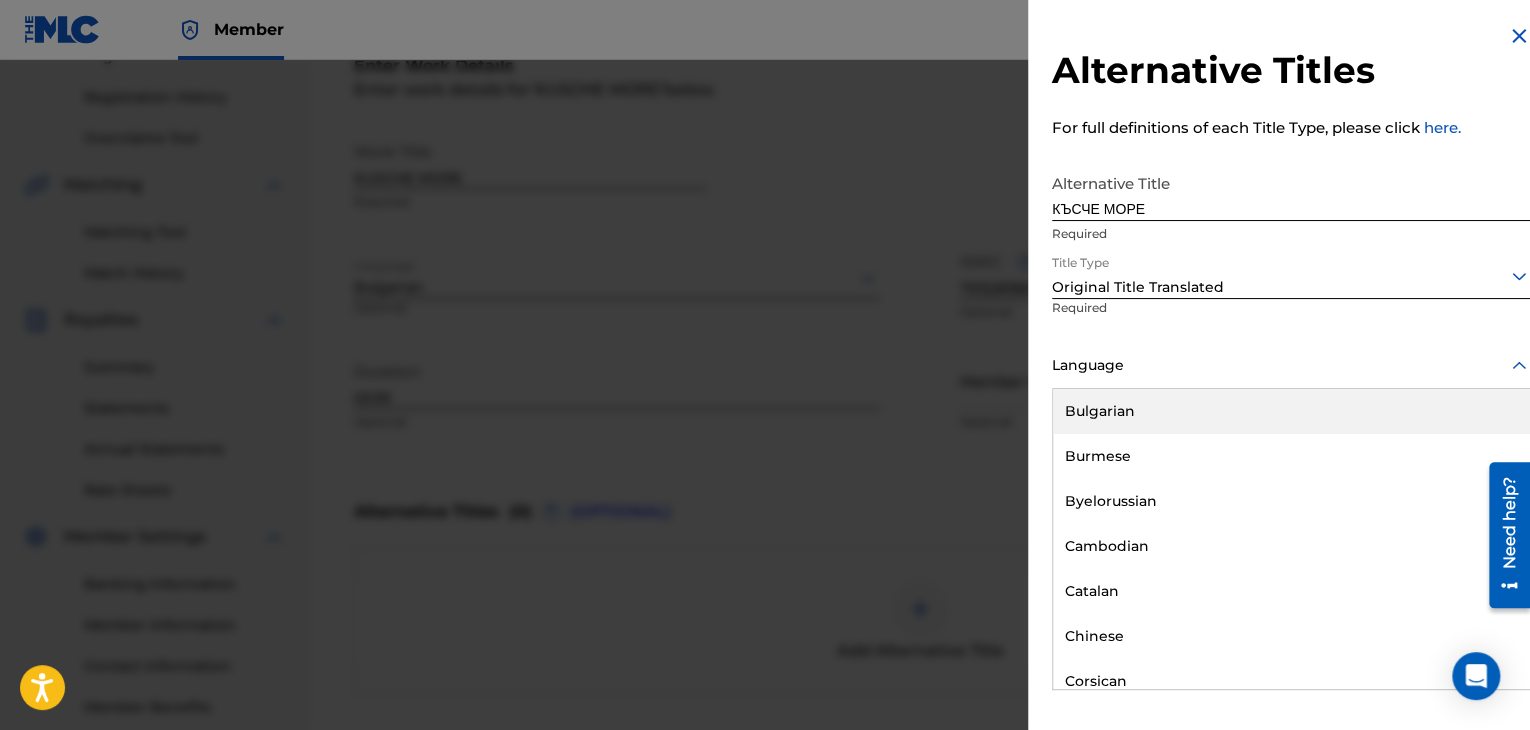 click on "Bulgarian" at bounding box center (1291, 411) 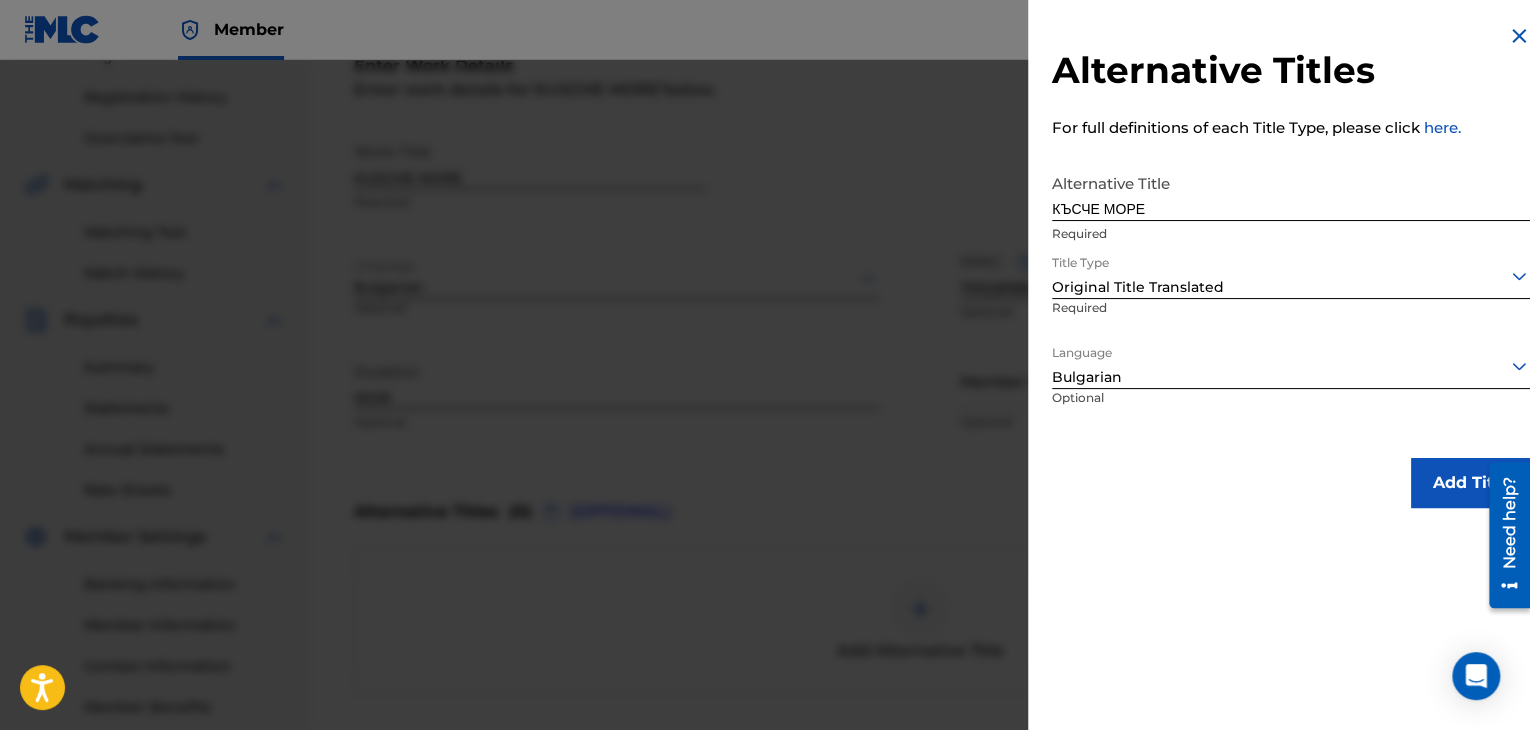 click on "Add Title" at bounding box center (1471, 483) 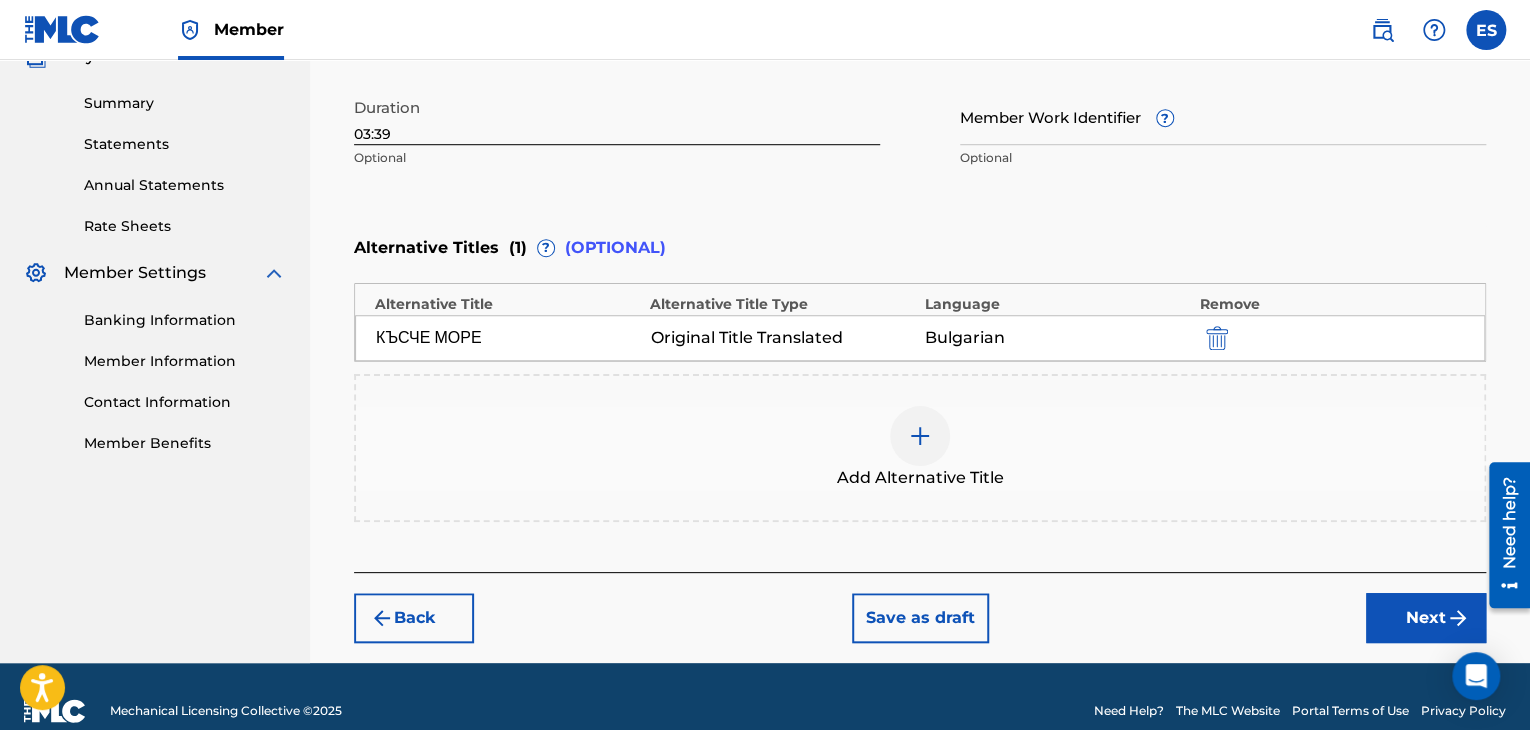 scroll, scrollTop: 652, scrollLeft: 0, axis: vertical 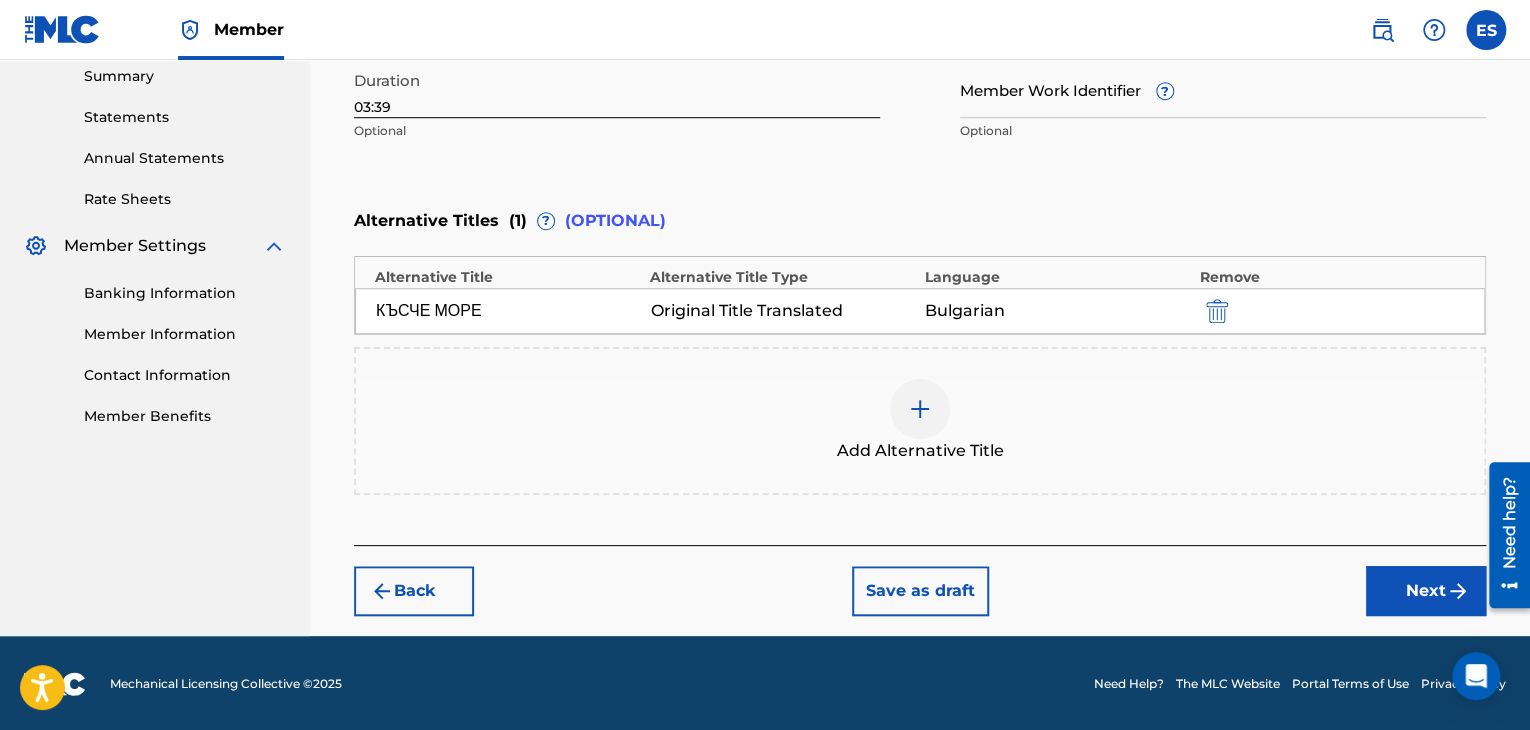drag, startPoint x: 1394, startPoint y: 585, endPoint x: 1364, endPoint y: 557, distance: 41.036568 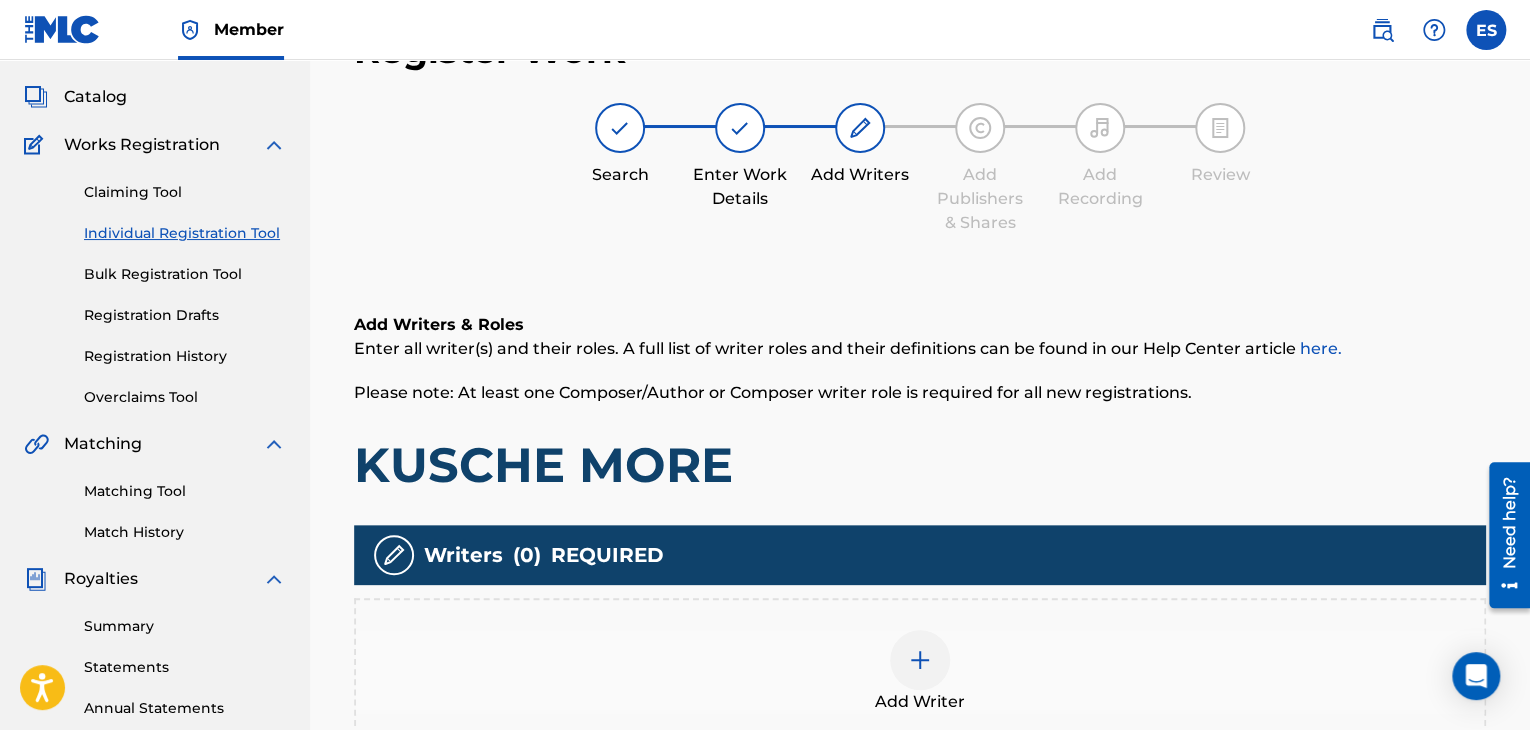 scroll, scrollTop: 469, scrollLeft: 0, axis: vertical 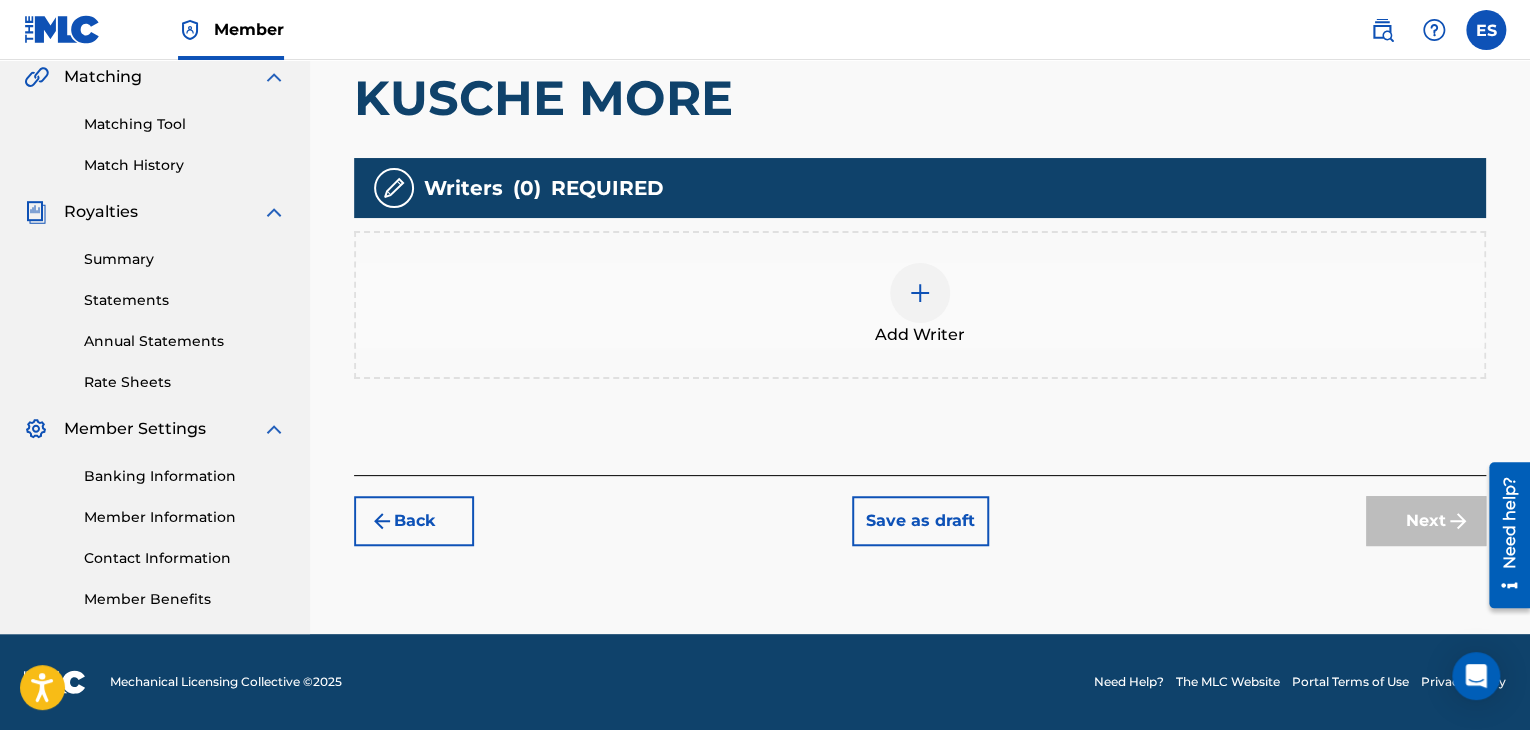 click at bounding box center (920, 293) 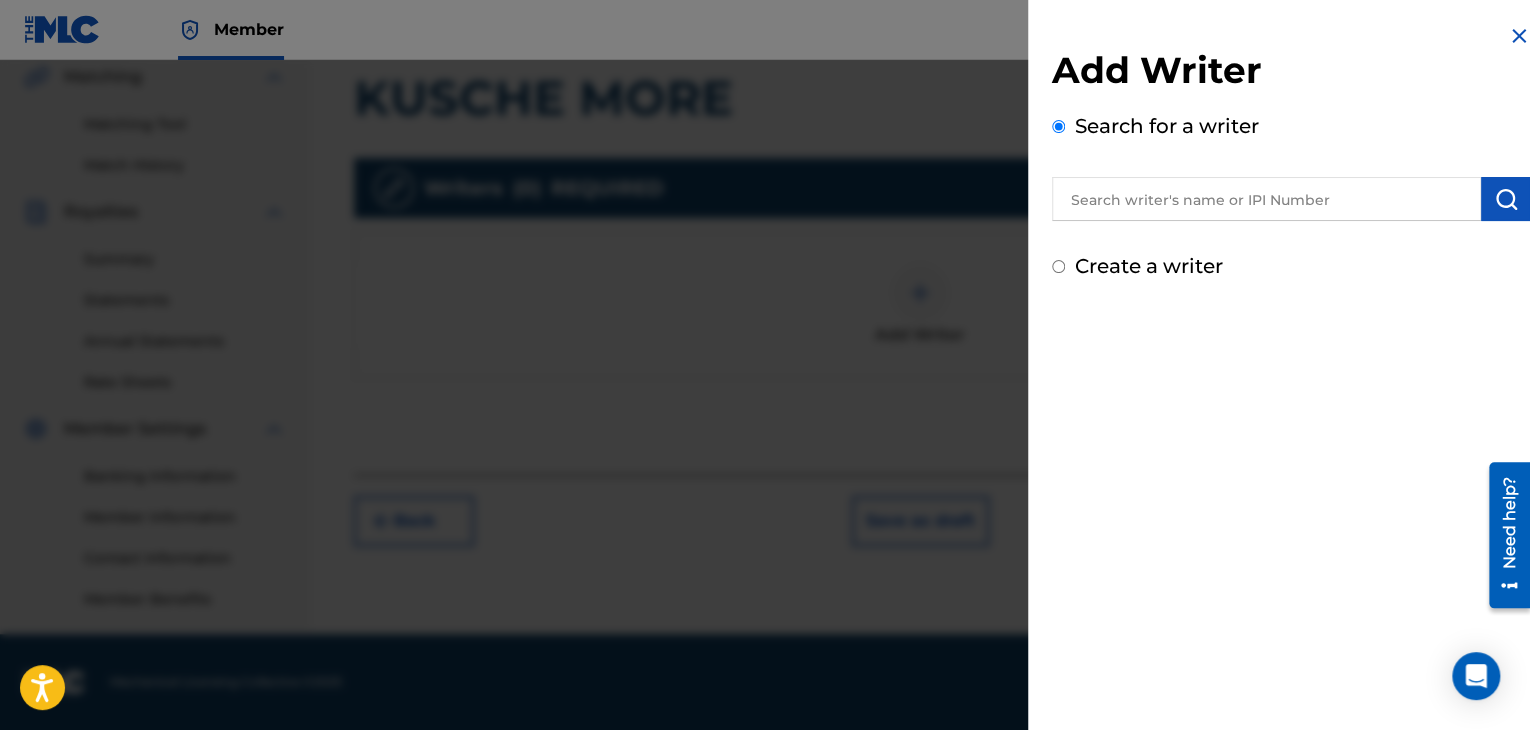 click at bounding box center (1266, 199) 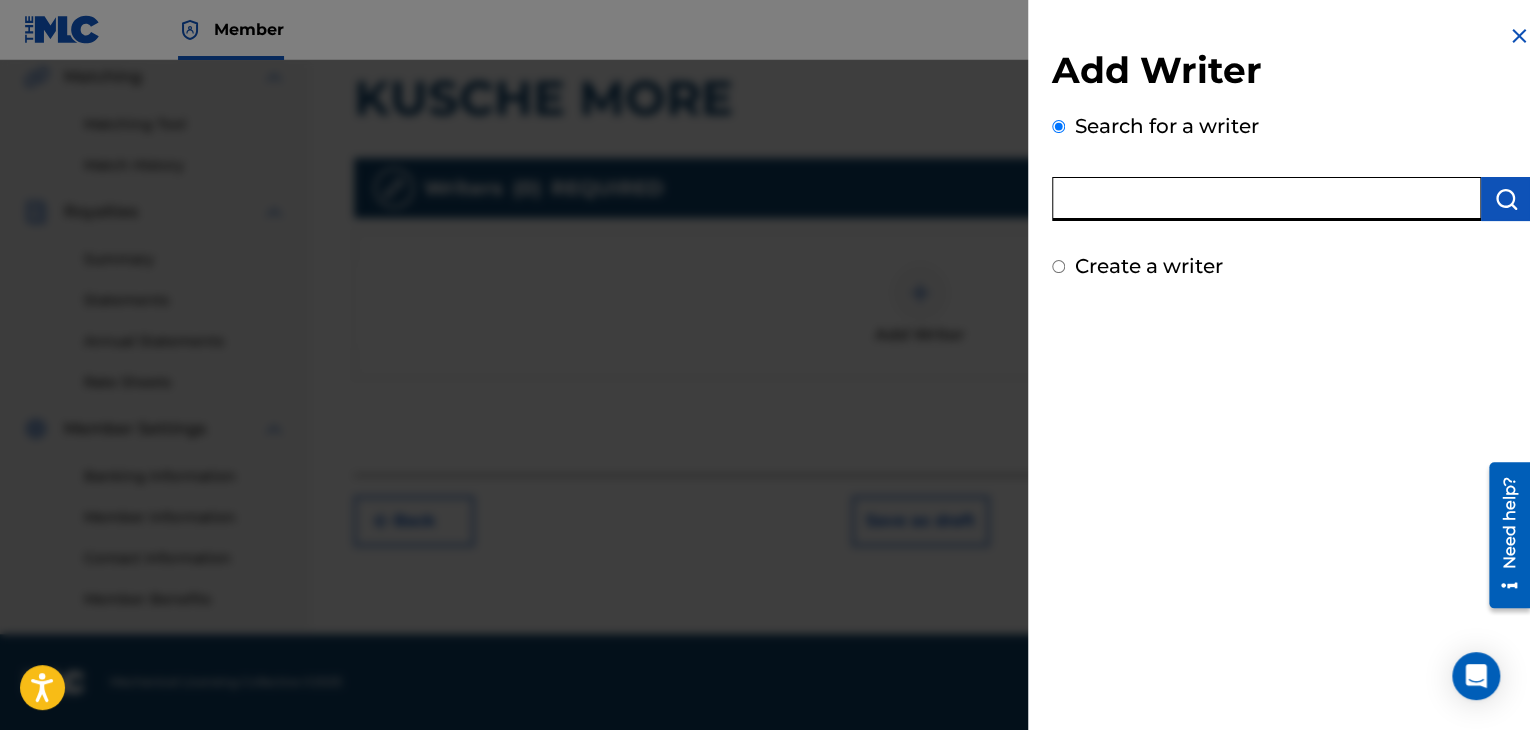 paste on "00121387005" 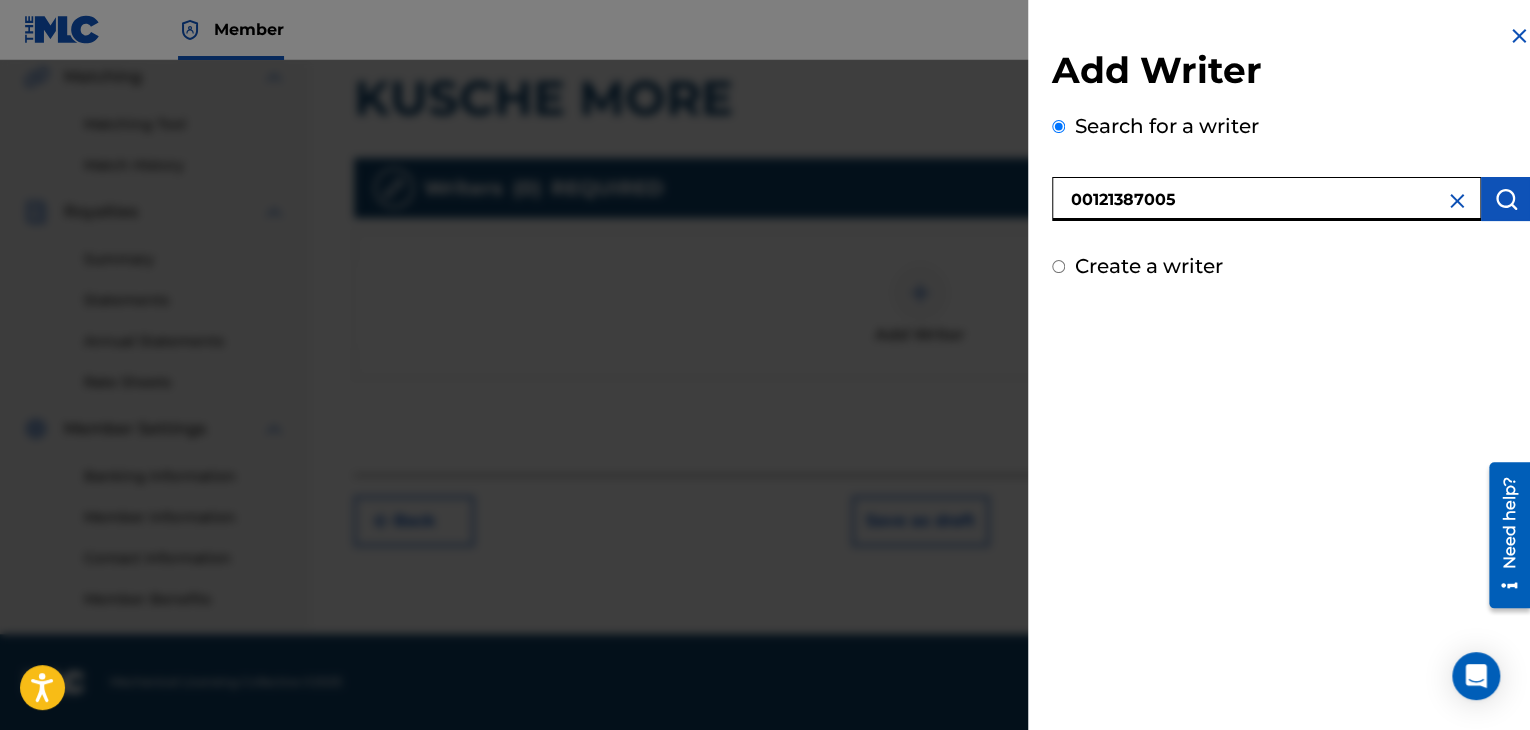 type on "00121387005" 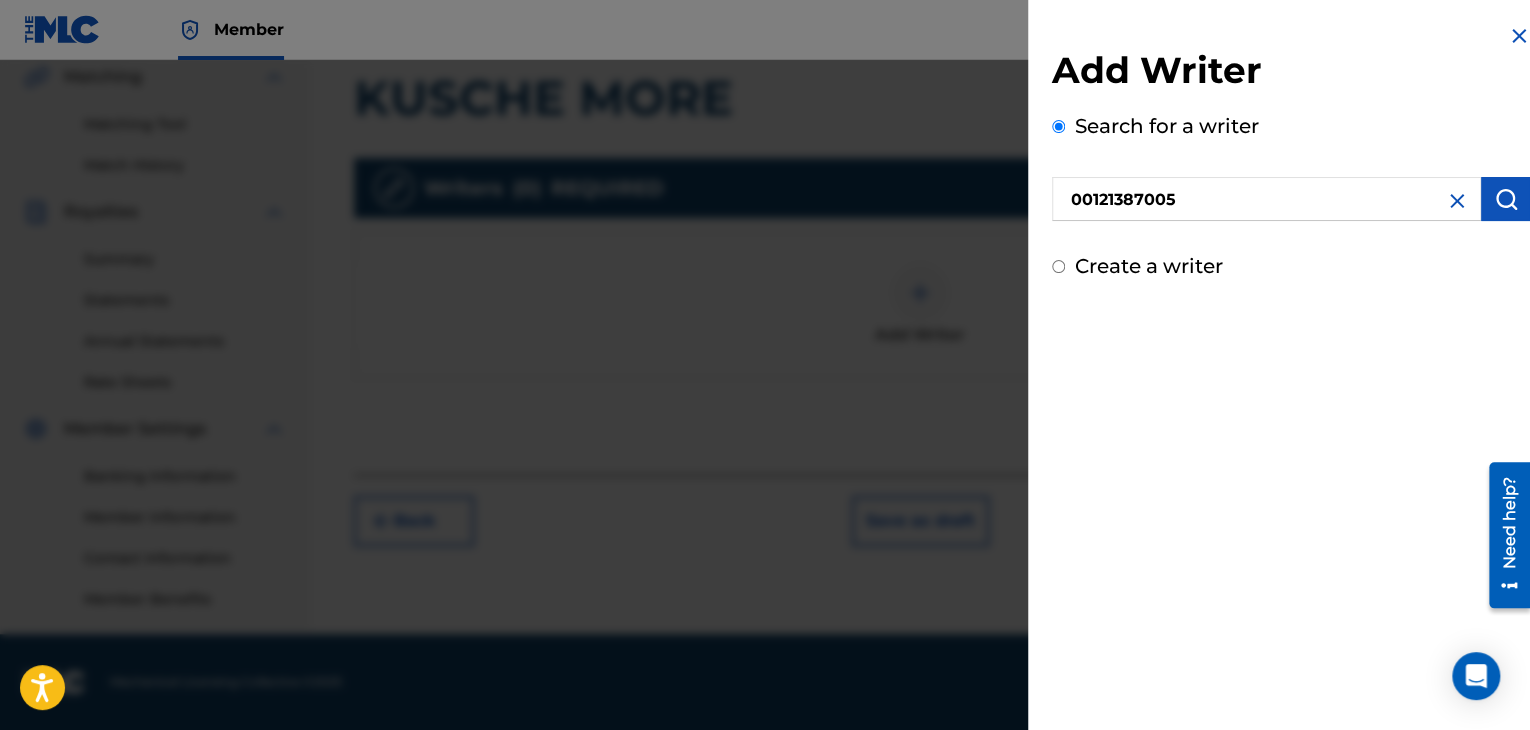 click at bounding box center [1506, 199] 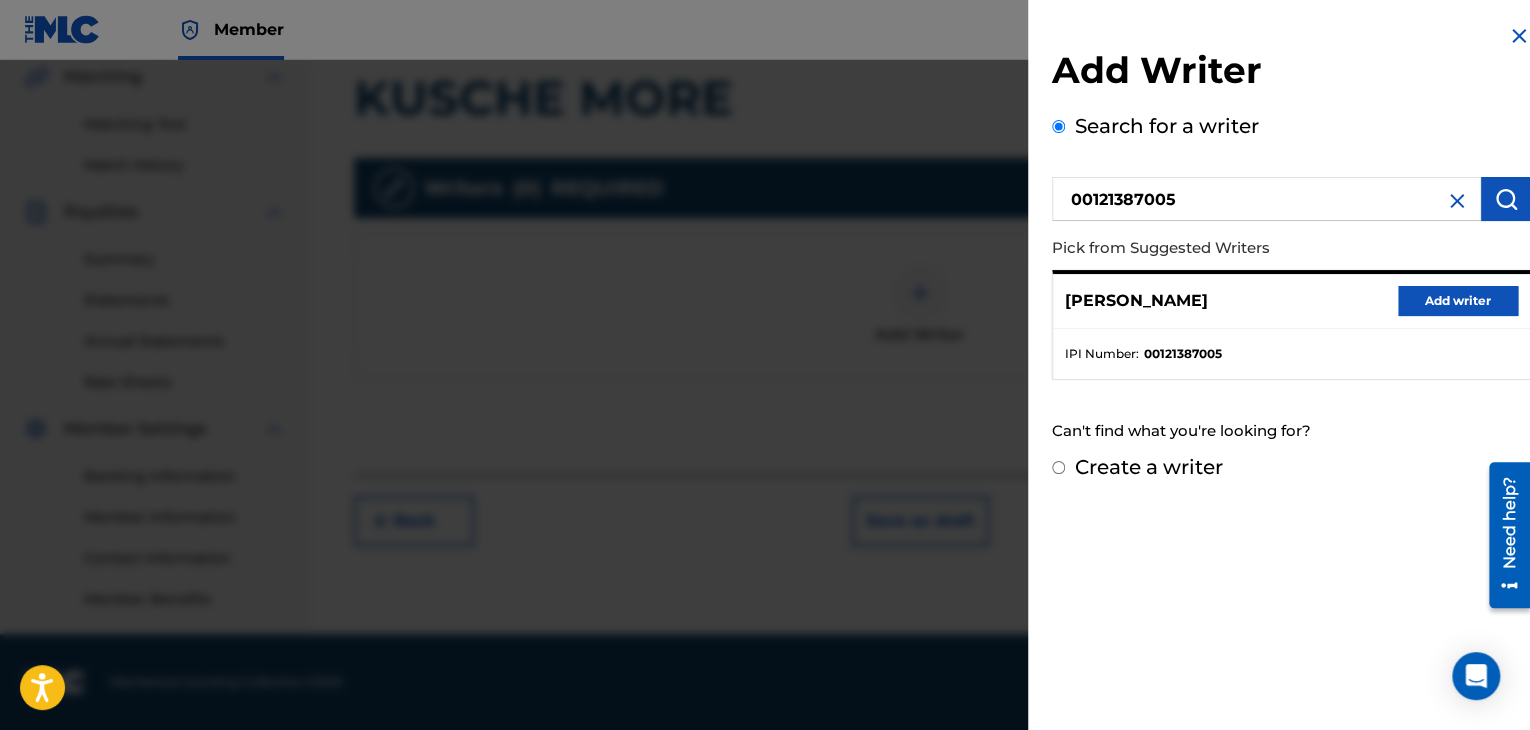 click on "Add writer" at bounding box center (1458, 301) 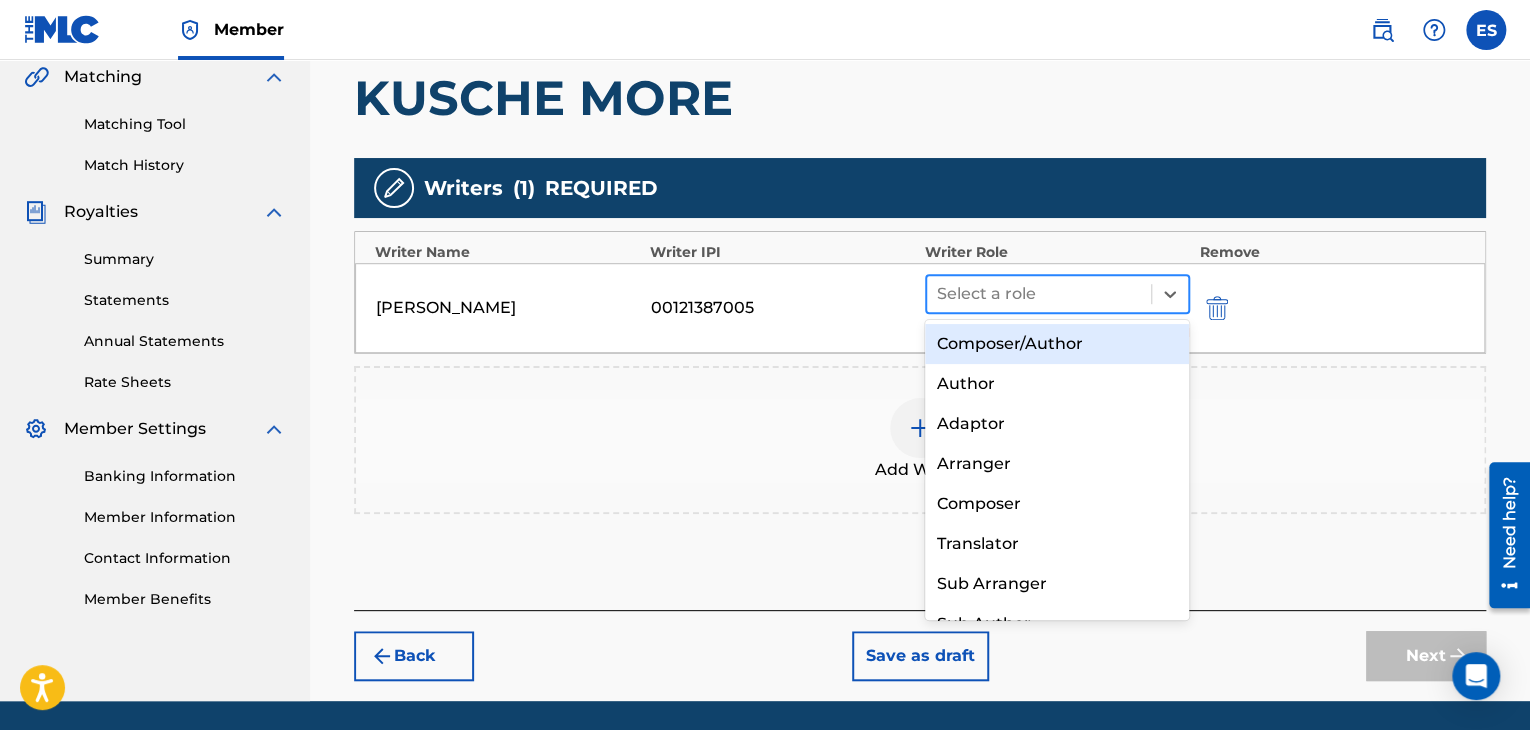 click at bounding box center [1039, 294] 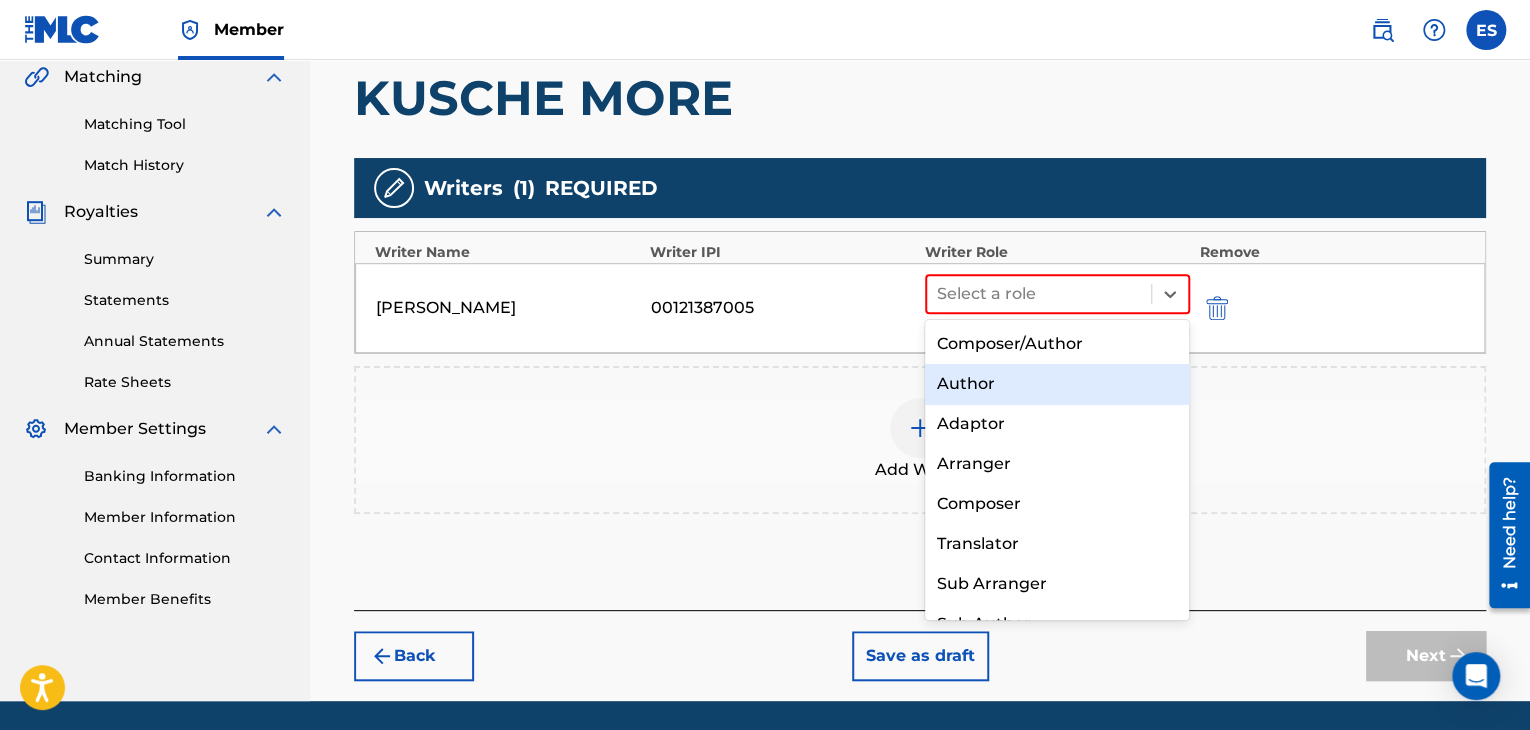 click on "Author" at bounding box center [1057, 384] 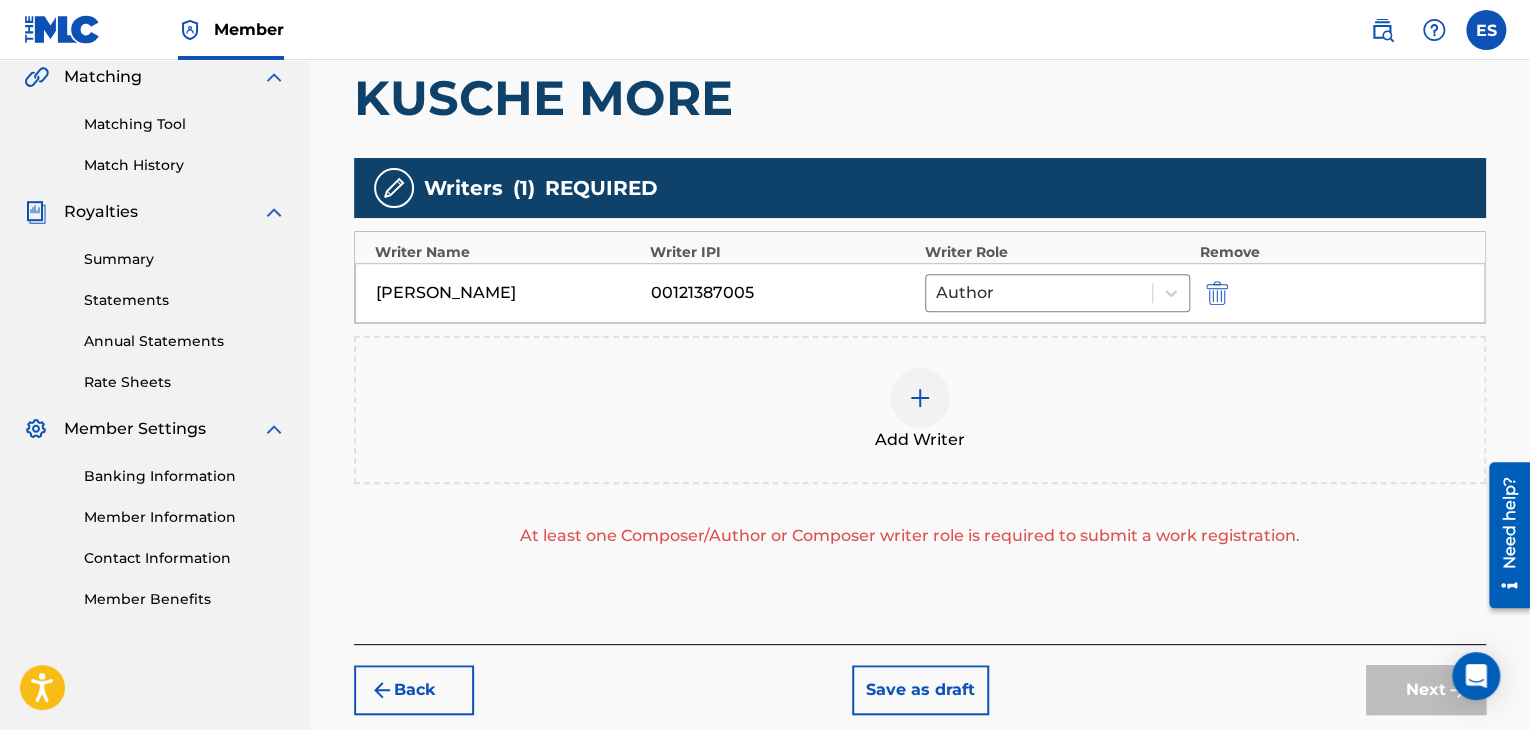 click on "Add Writer" at bounding box center [920, 410] 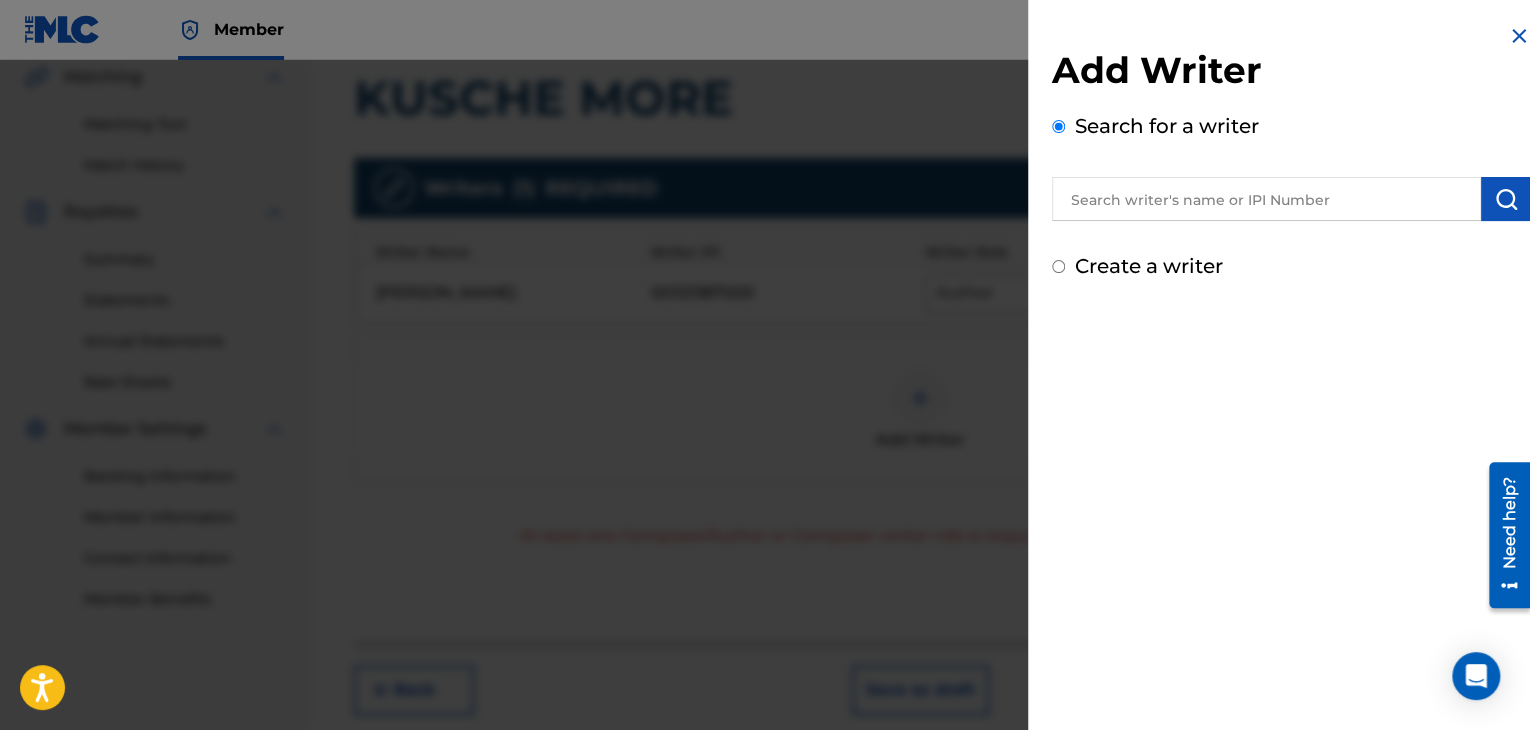 click at bounding box center (1266, 199) 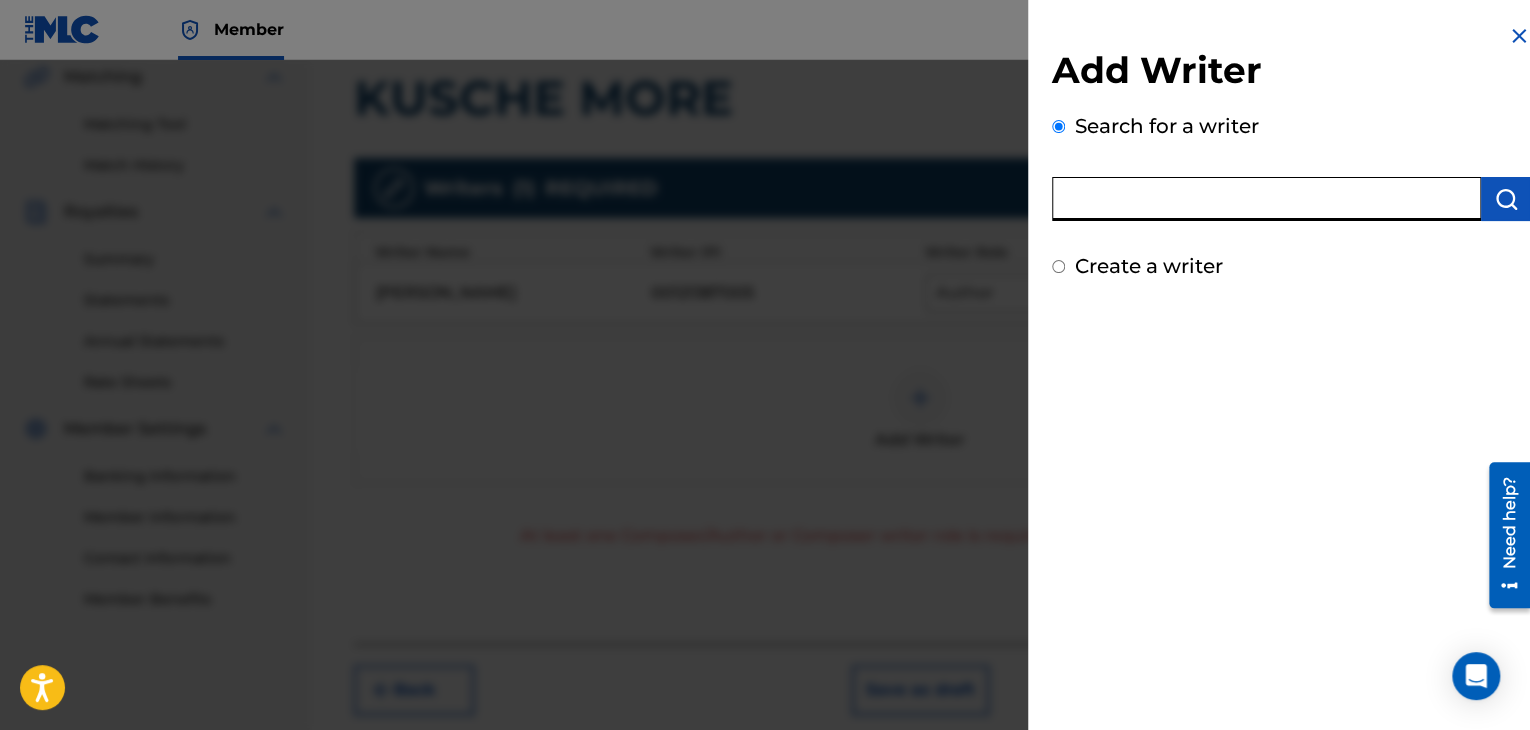 paste on "00295636621" 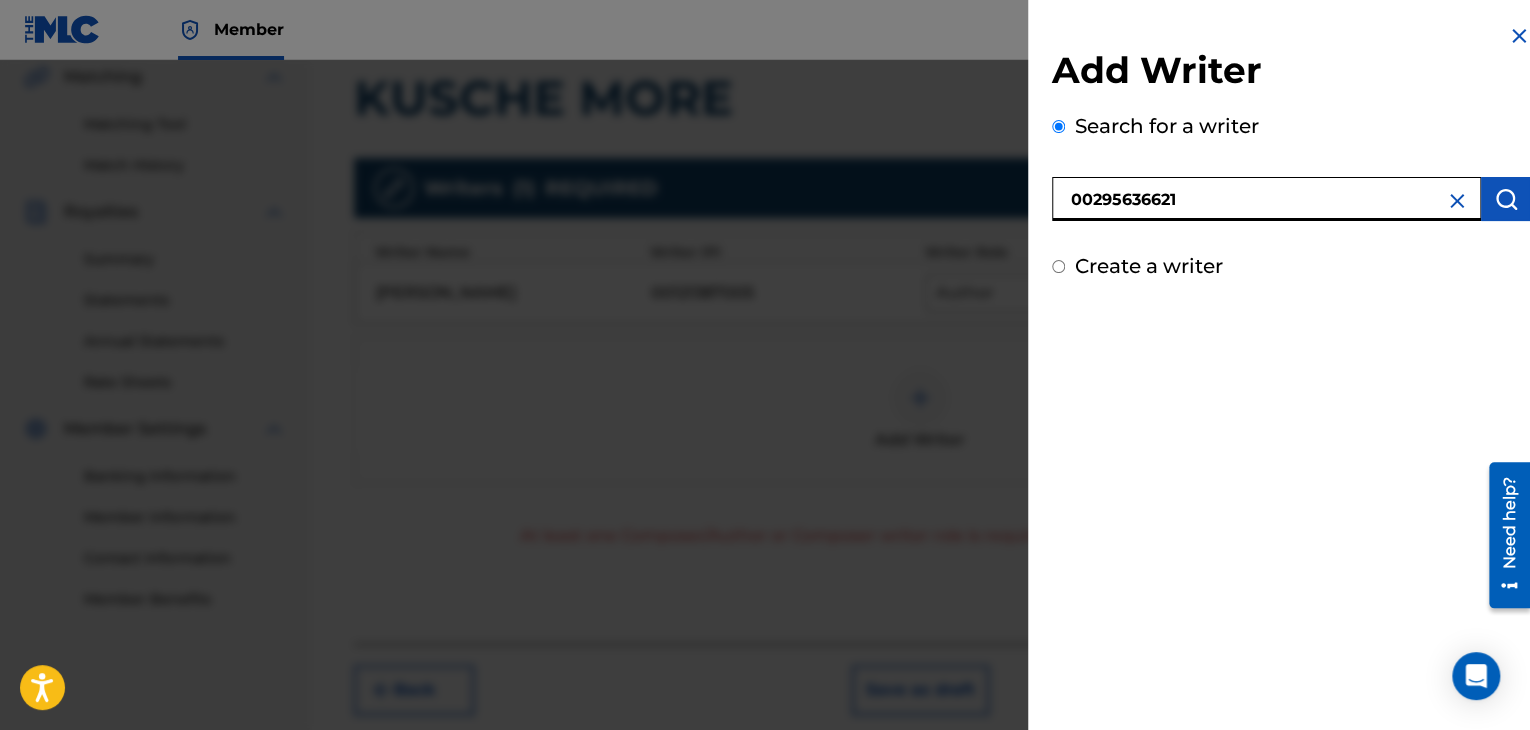 type on "00295636621" 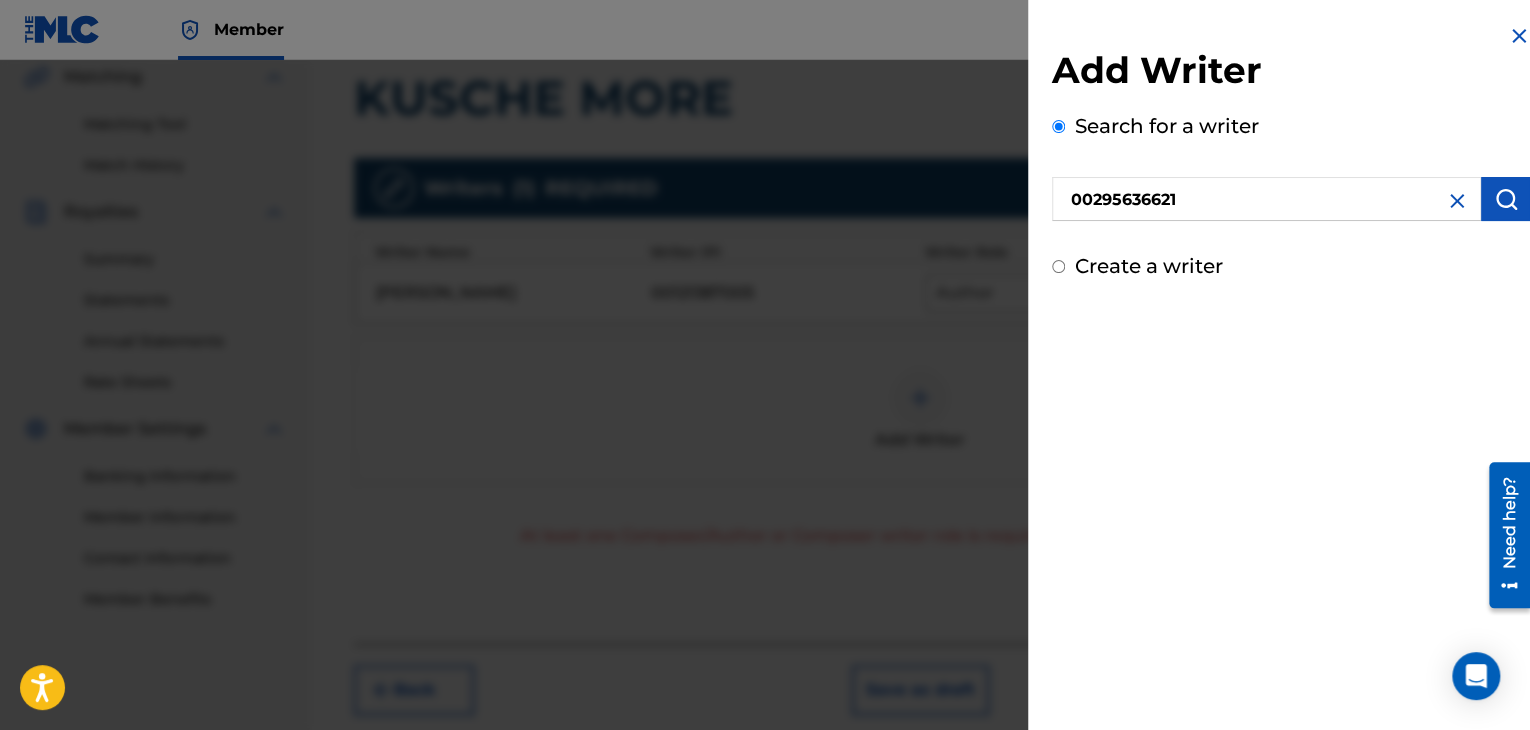 click at bounding box center [1506, 199] 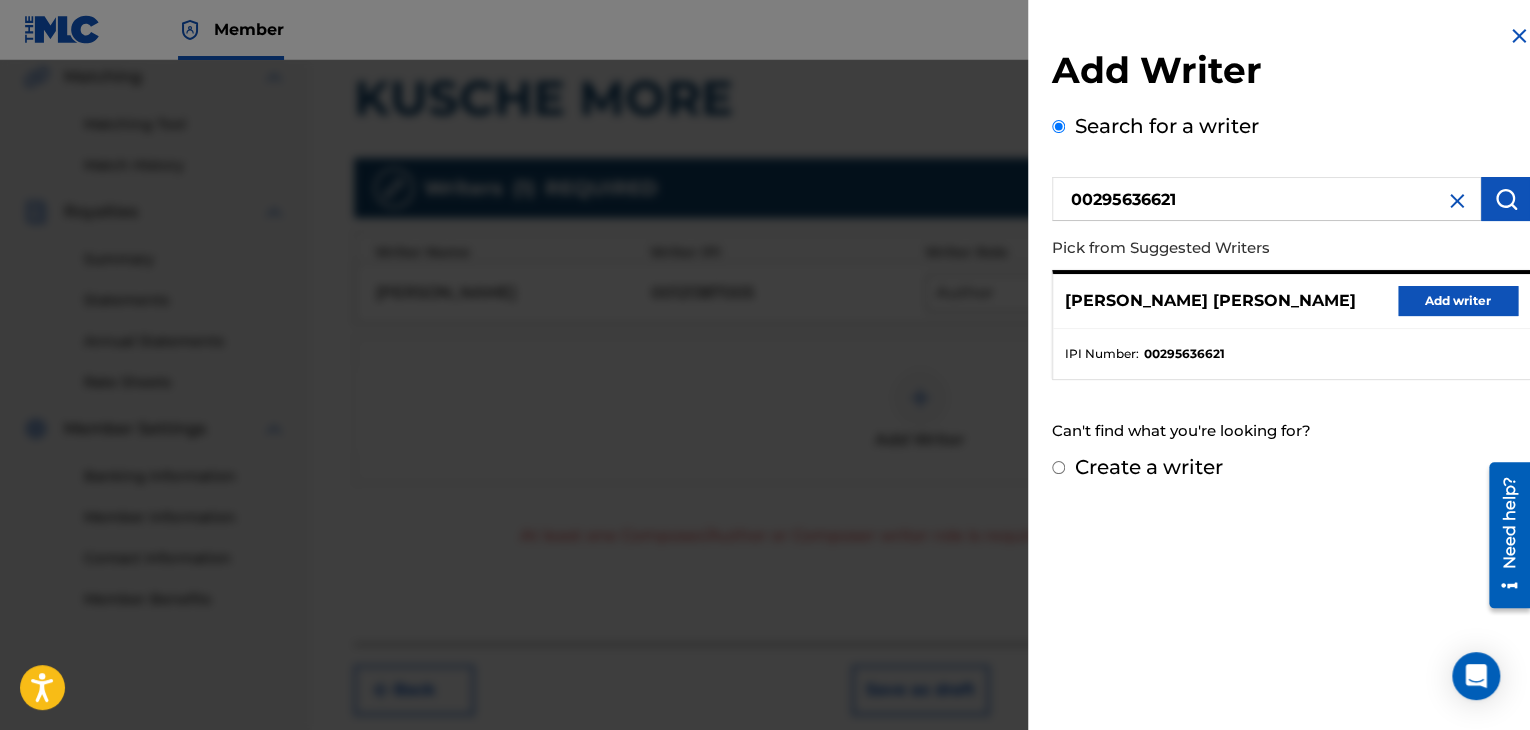 click on "Add writer" at bounding box center (1458, 301) 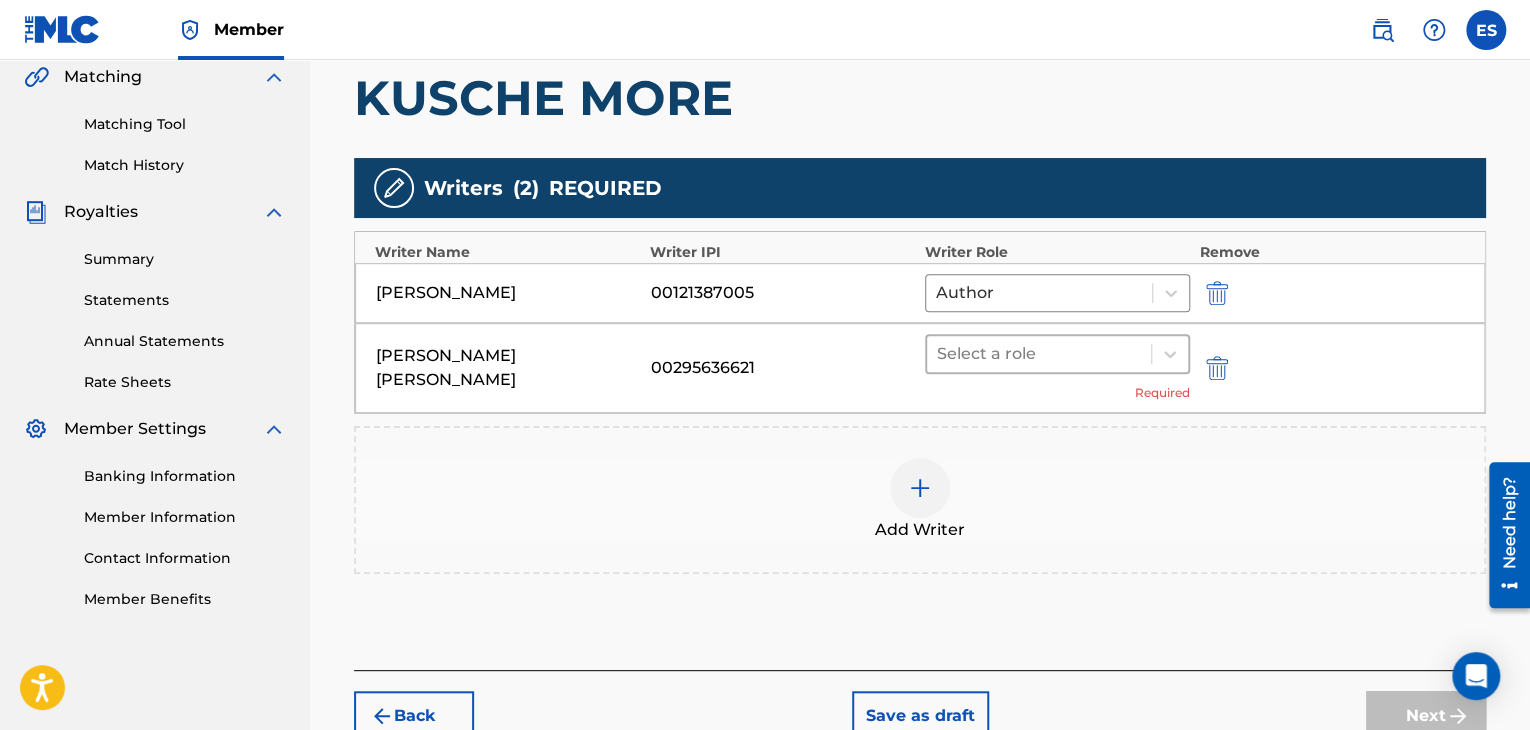 click at bounding box center (1039, 354) 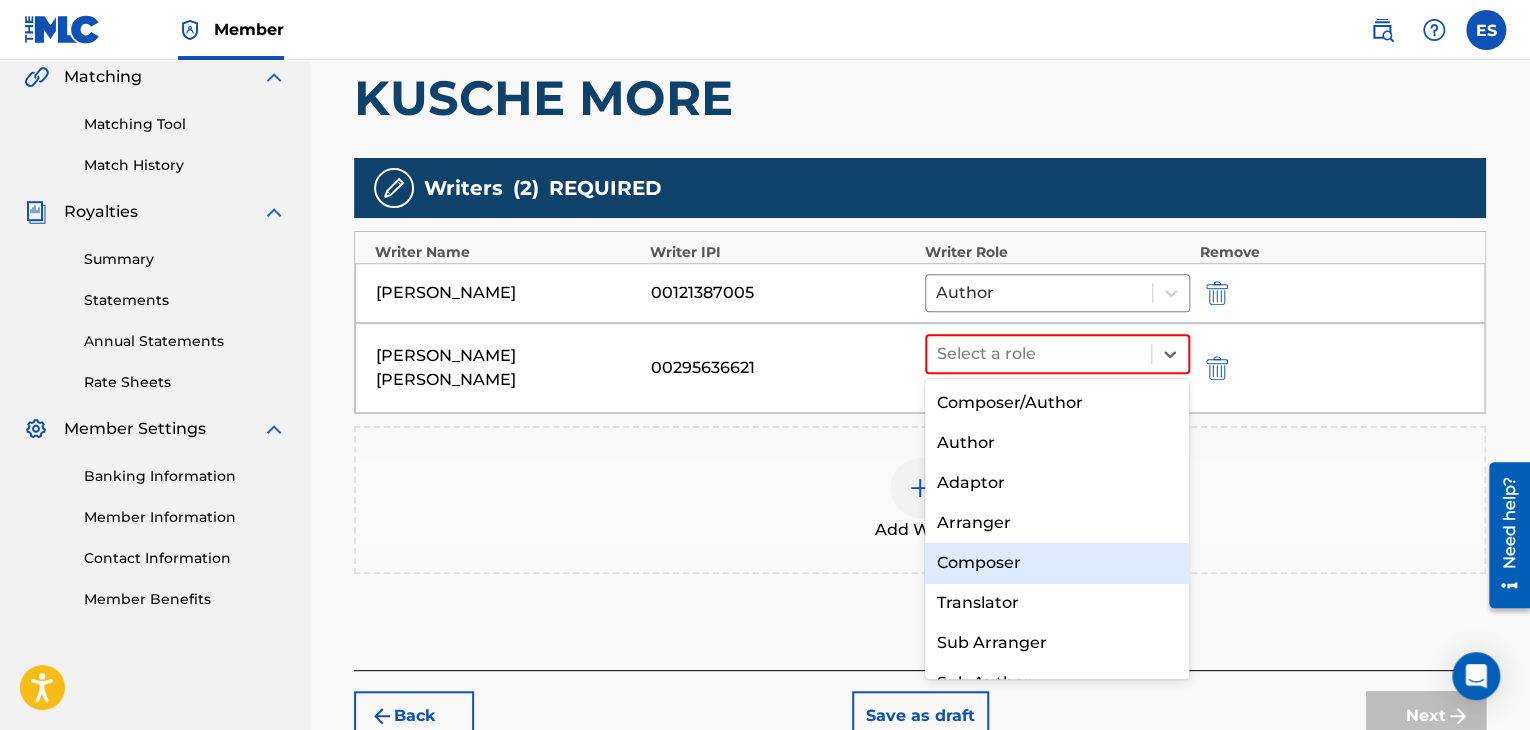 click on "Composer" at bounding box center [1057, 563] 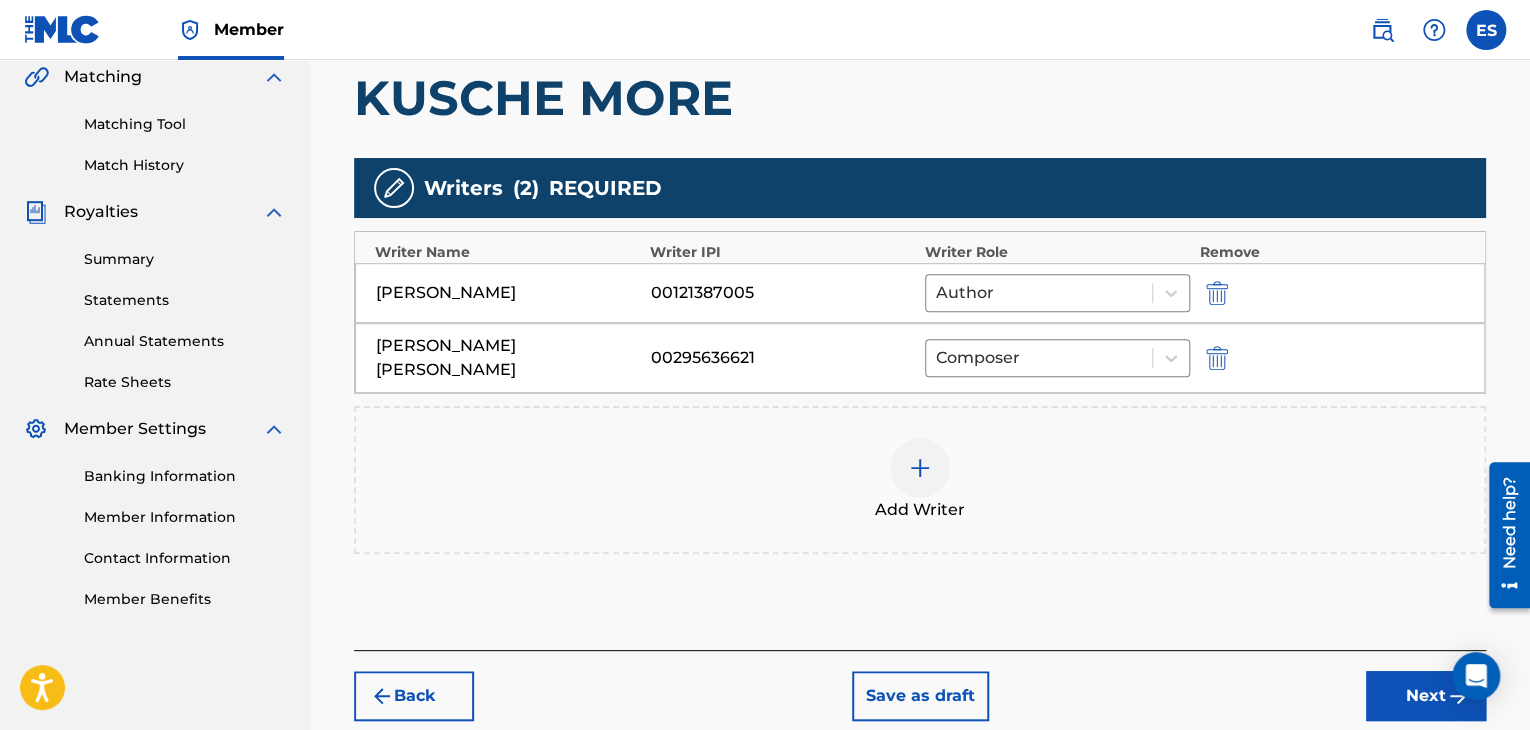 click at bounding box center (920, 468) 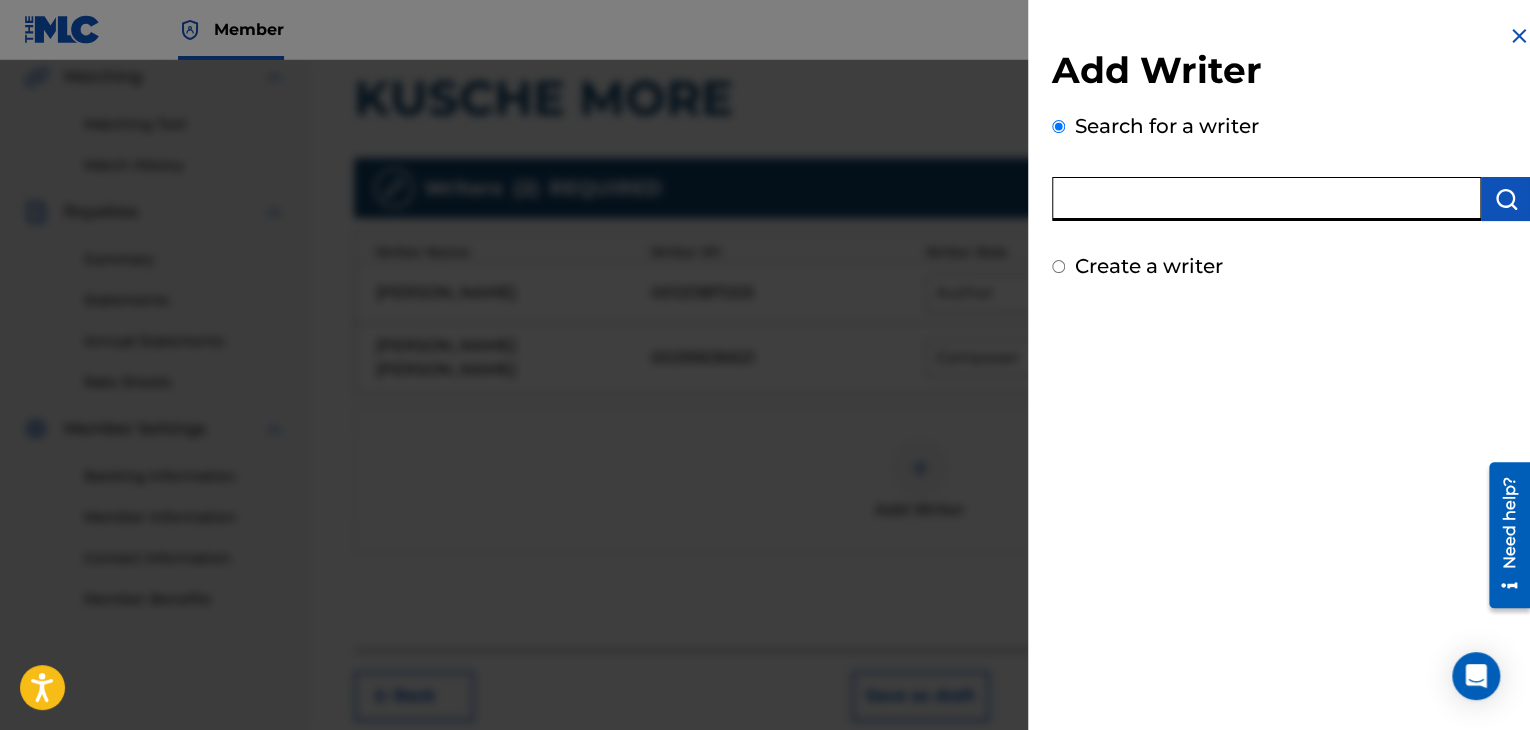 paste on "00143922383" 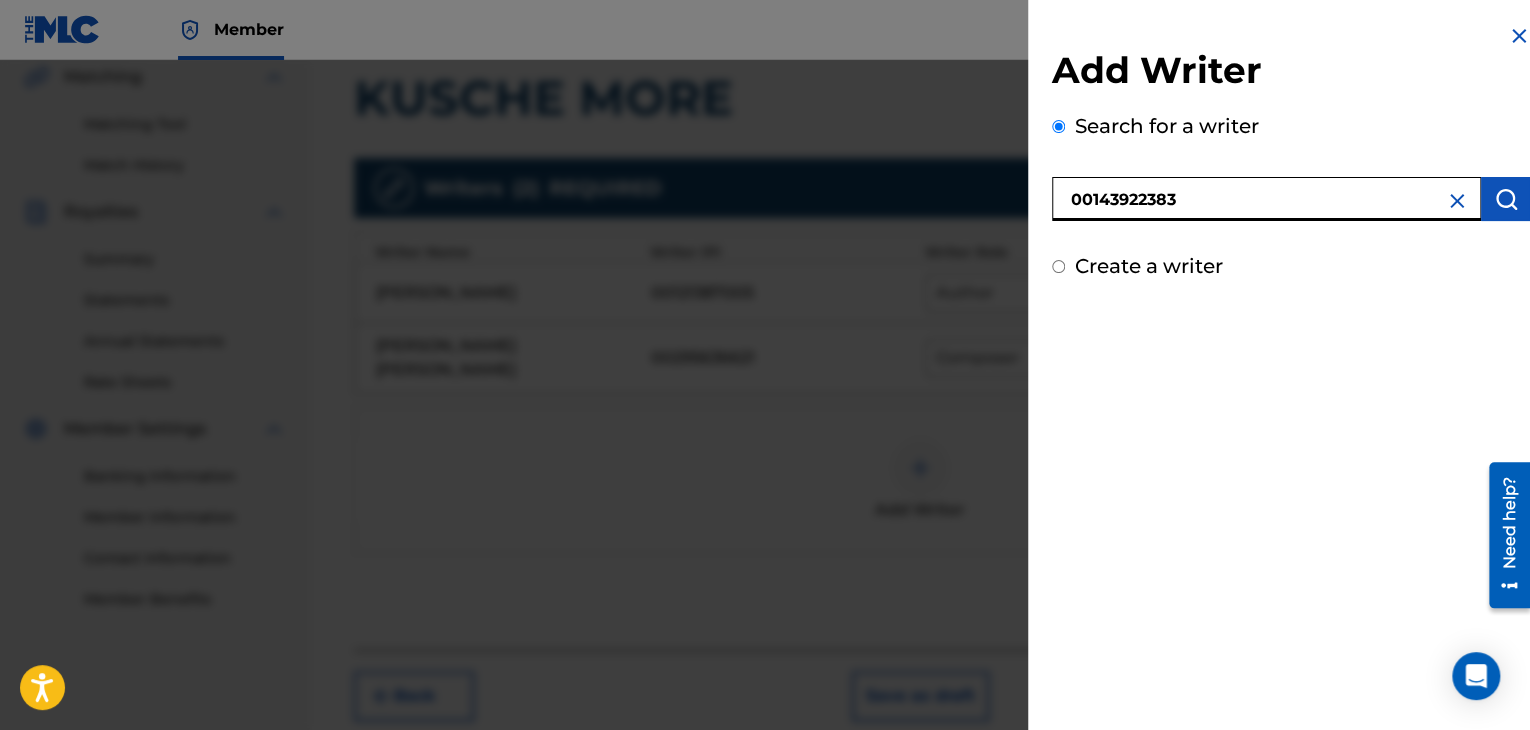type on "00143922383" 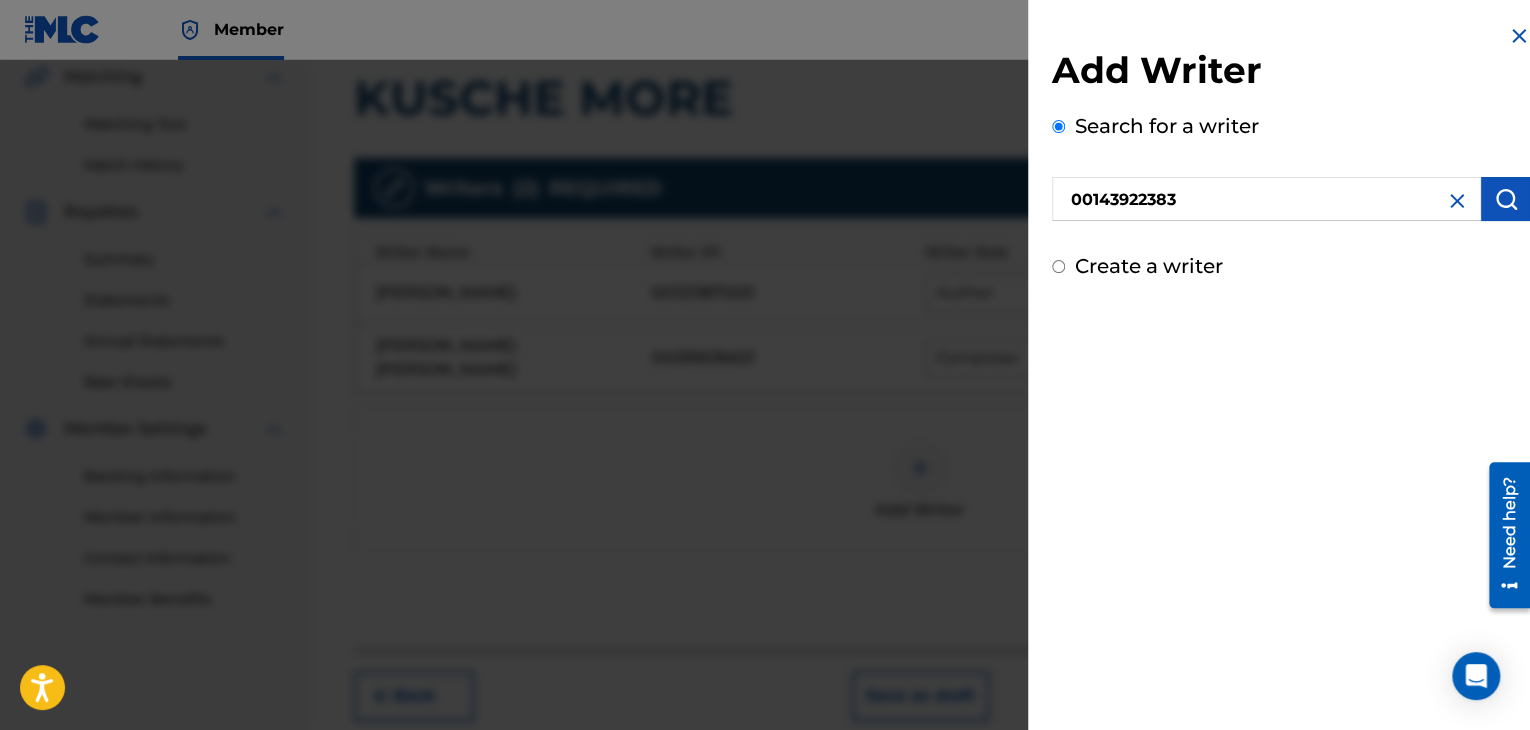 click at bounding box center [1506, 199] 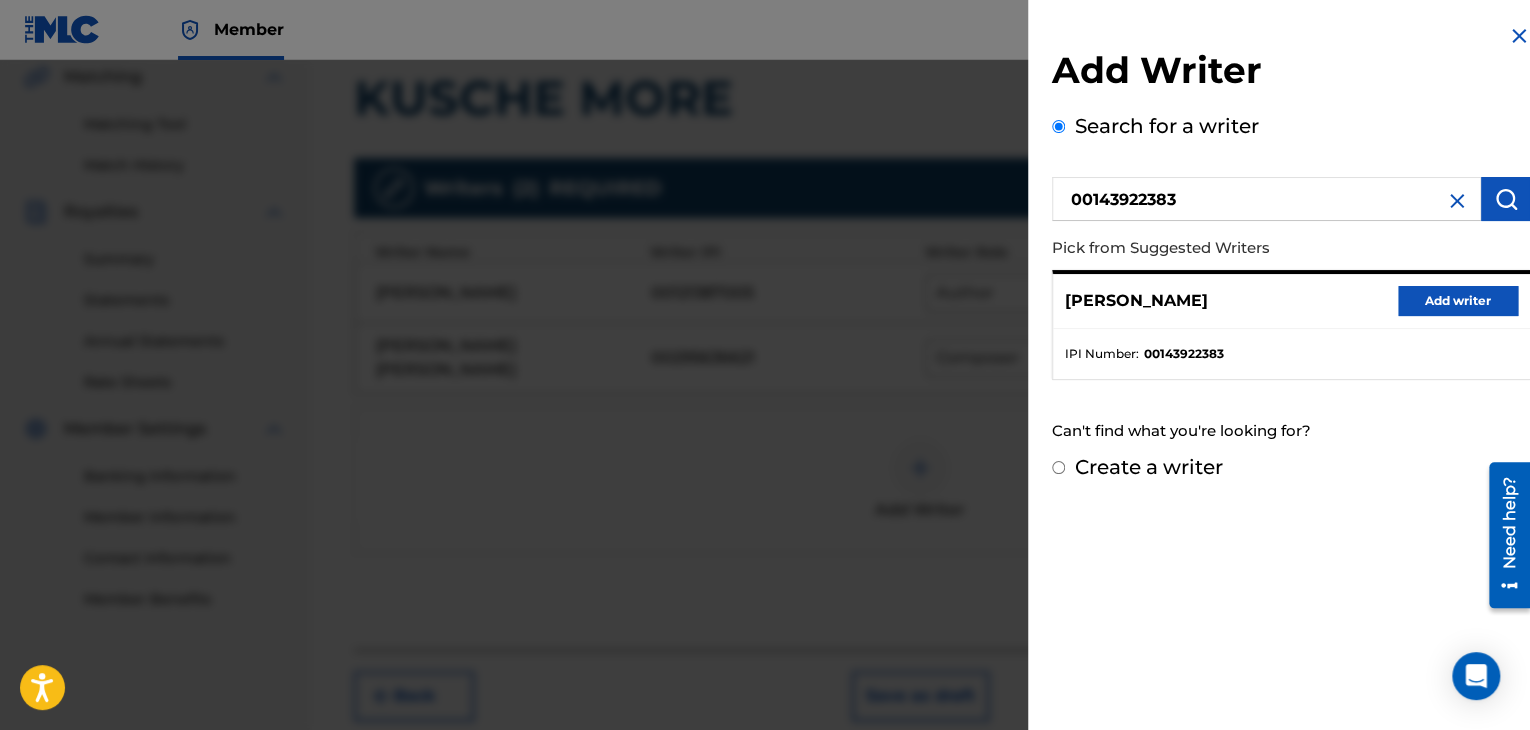 click on "Add writer" at bounding box center (1458, 301) 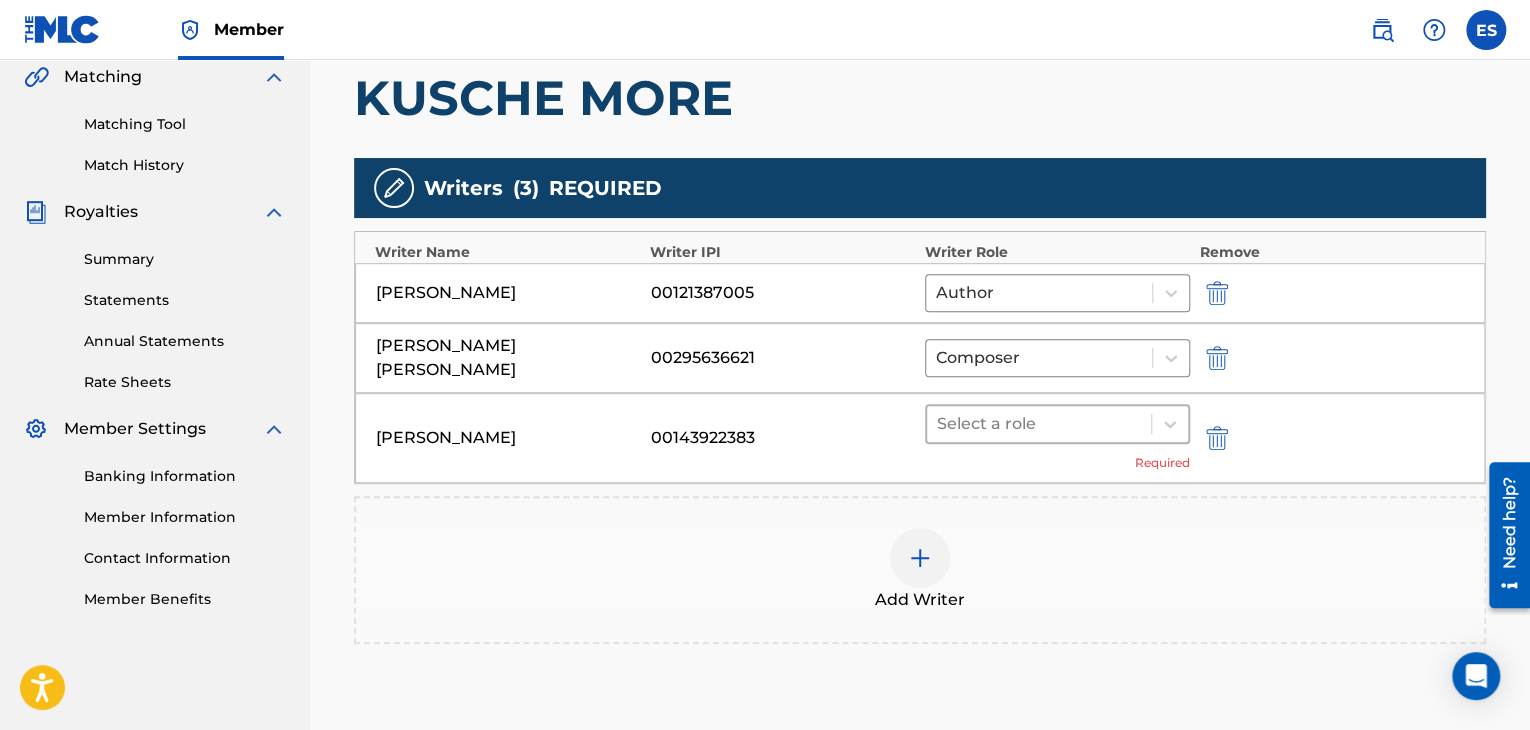 click at bounding box center [1039, 424] 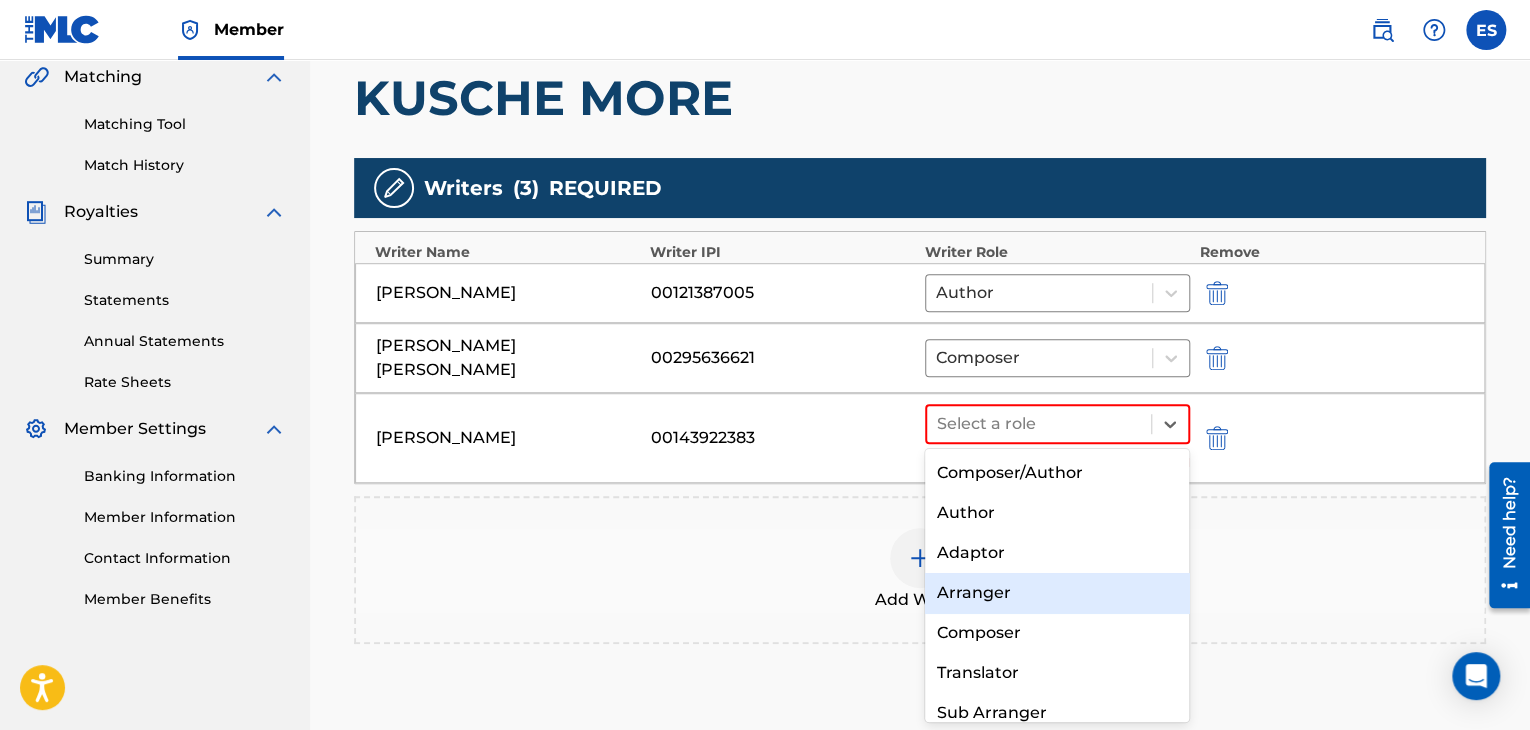 click on "Arranger" at bounding box center (1057, 593) 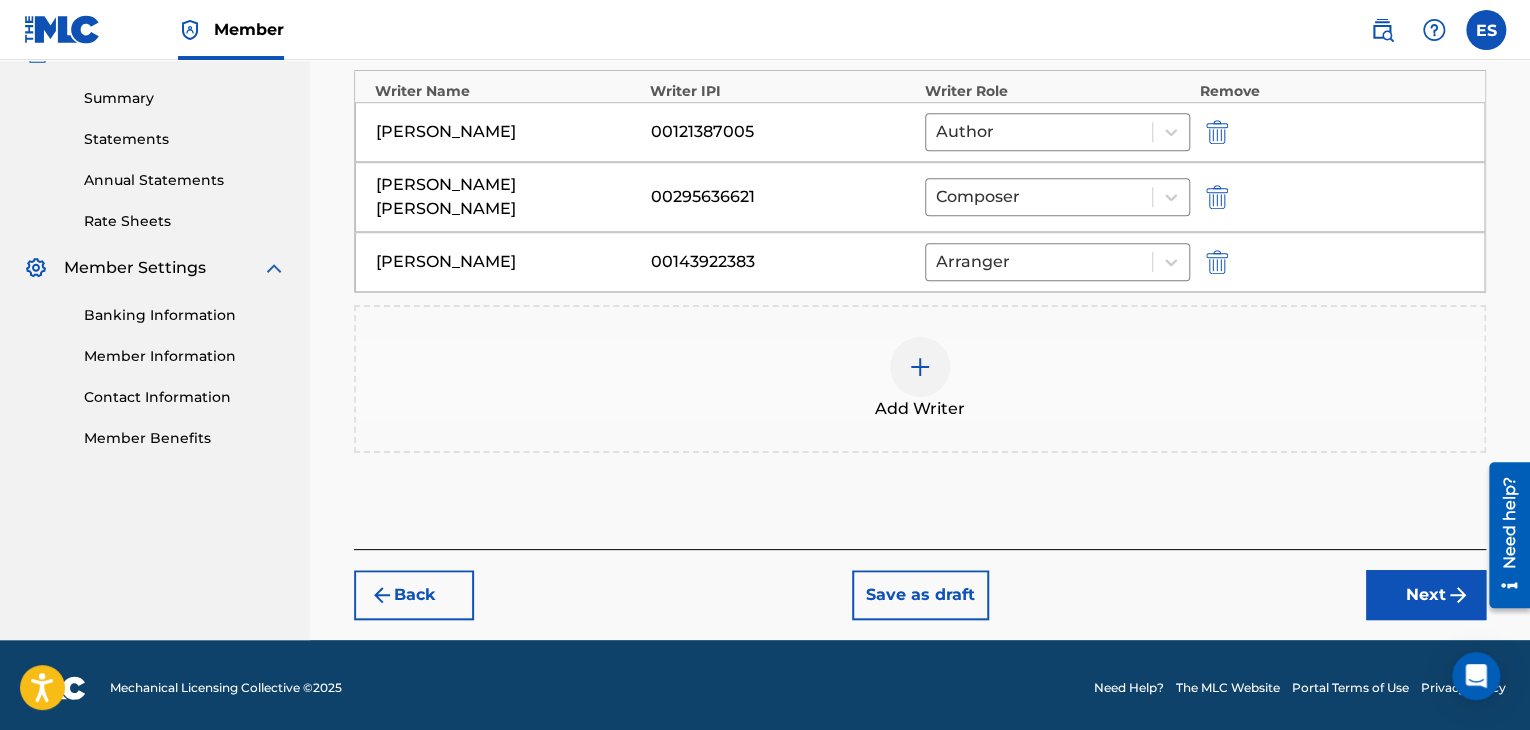 scroll, scrollTop: 644, scrollLeft: 0, axis: vertical 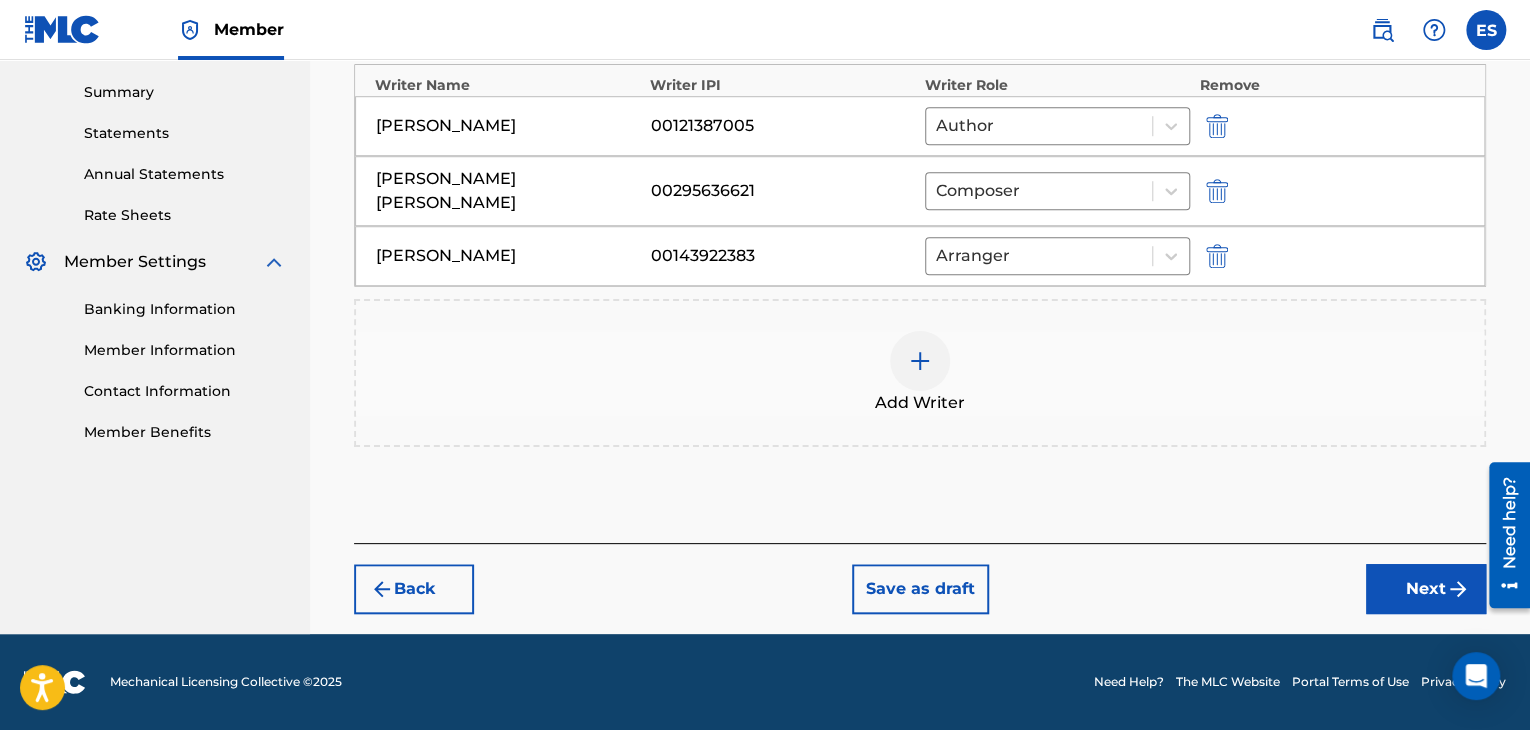 click on "Next" at bounding box center (1426, 589) 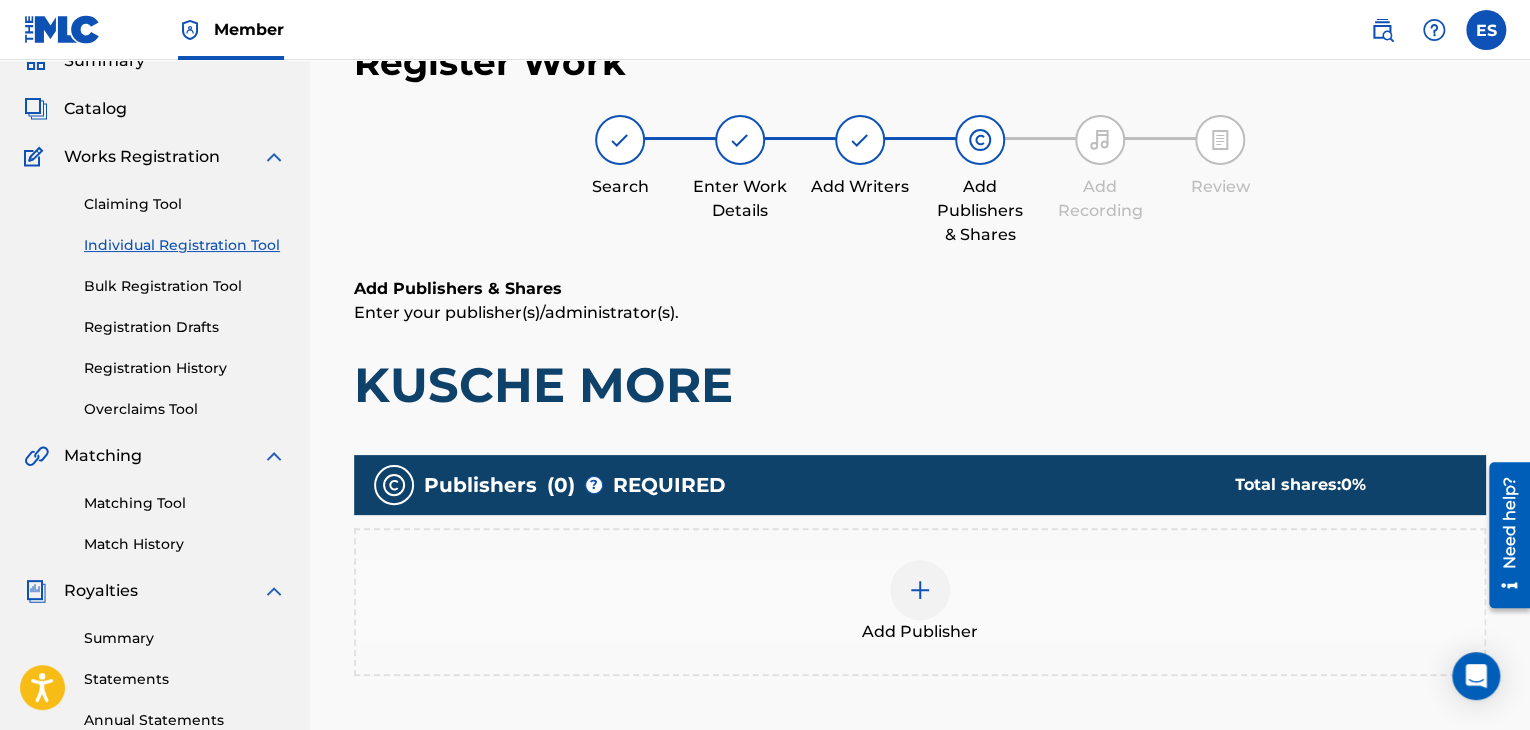 scroll, scrollTop: 290, scrollLeft: 0, axis: vertical 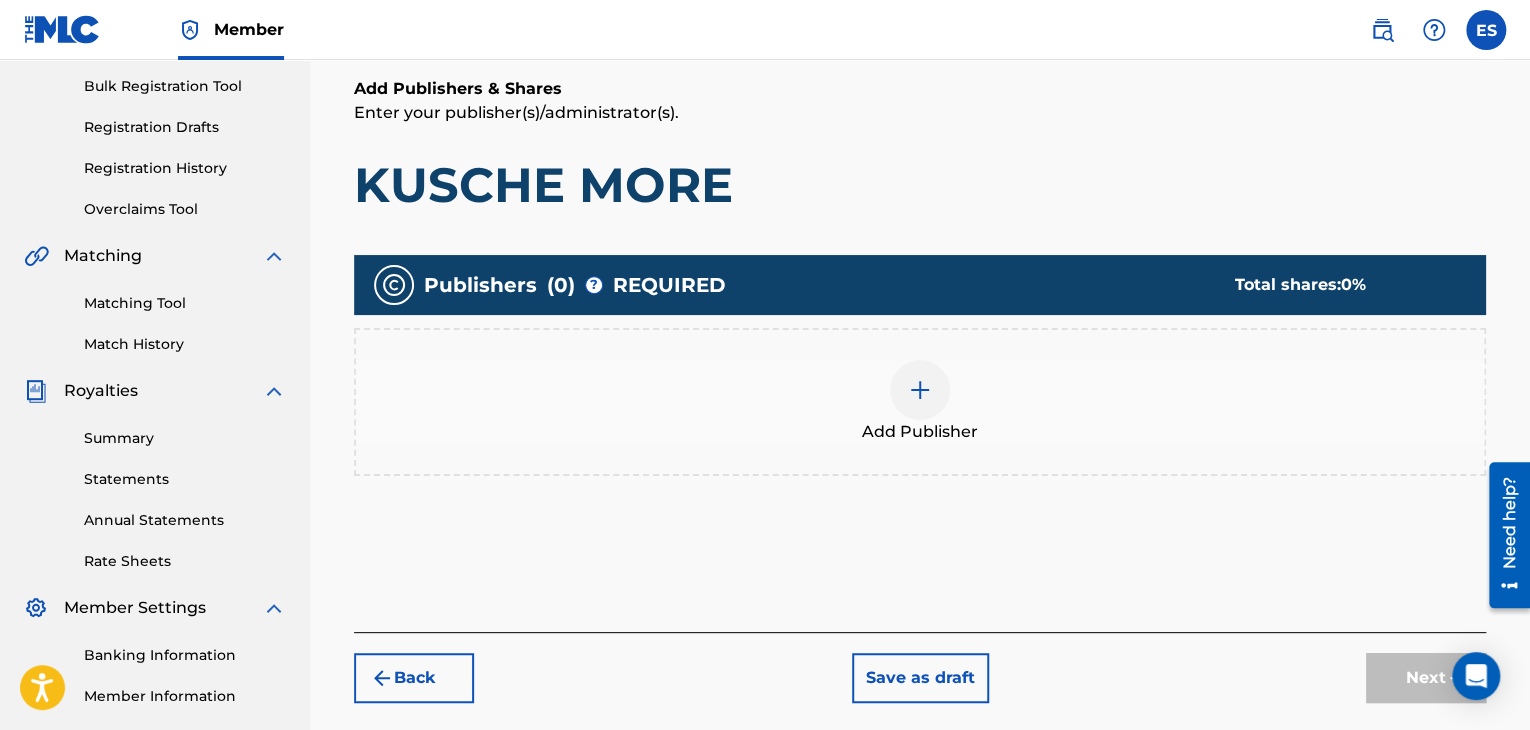 click at bounding box center [920, 390] 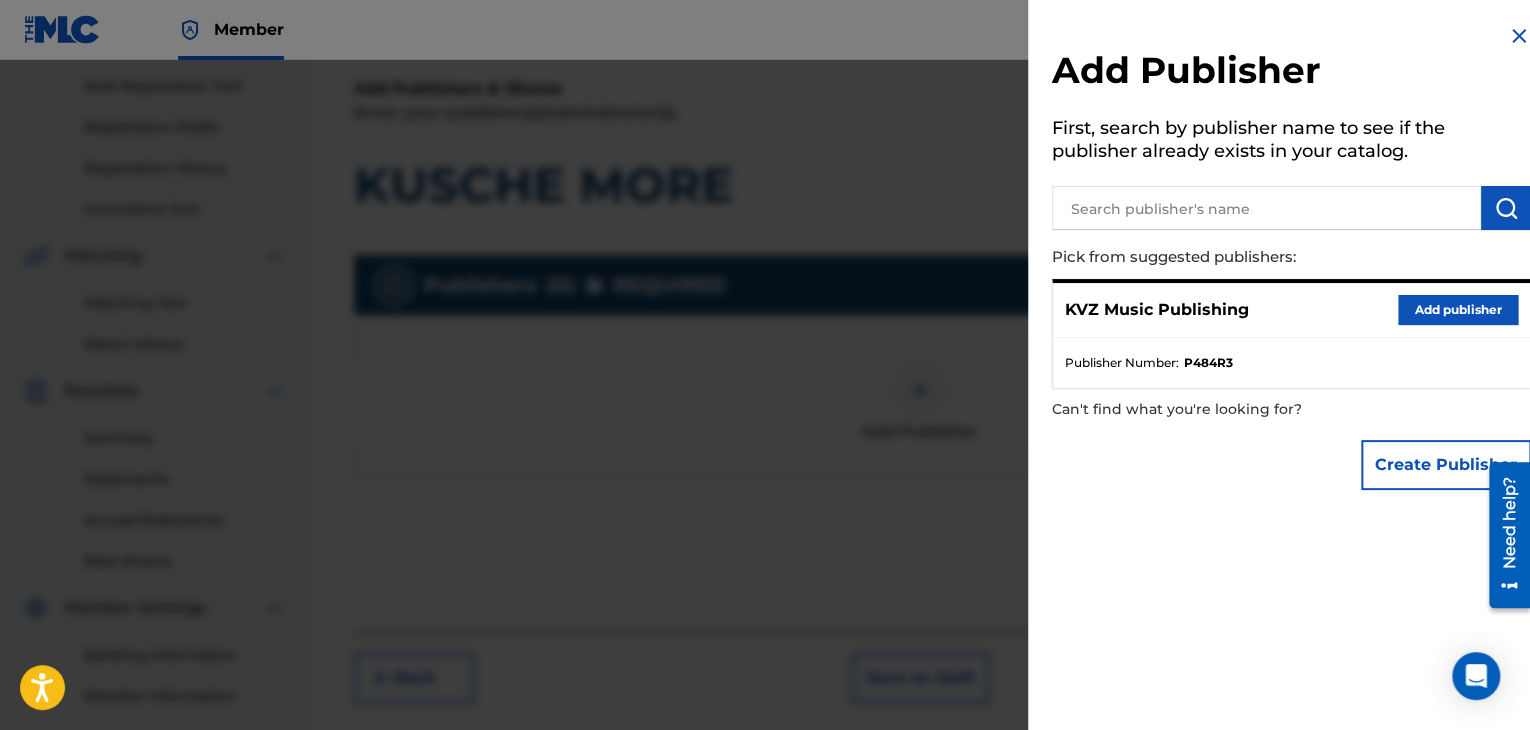 click on "Add publisher" at bounding box center [1458, 310] 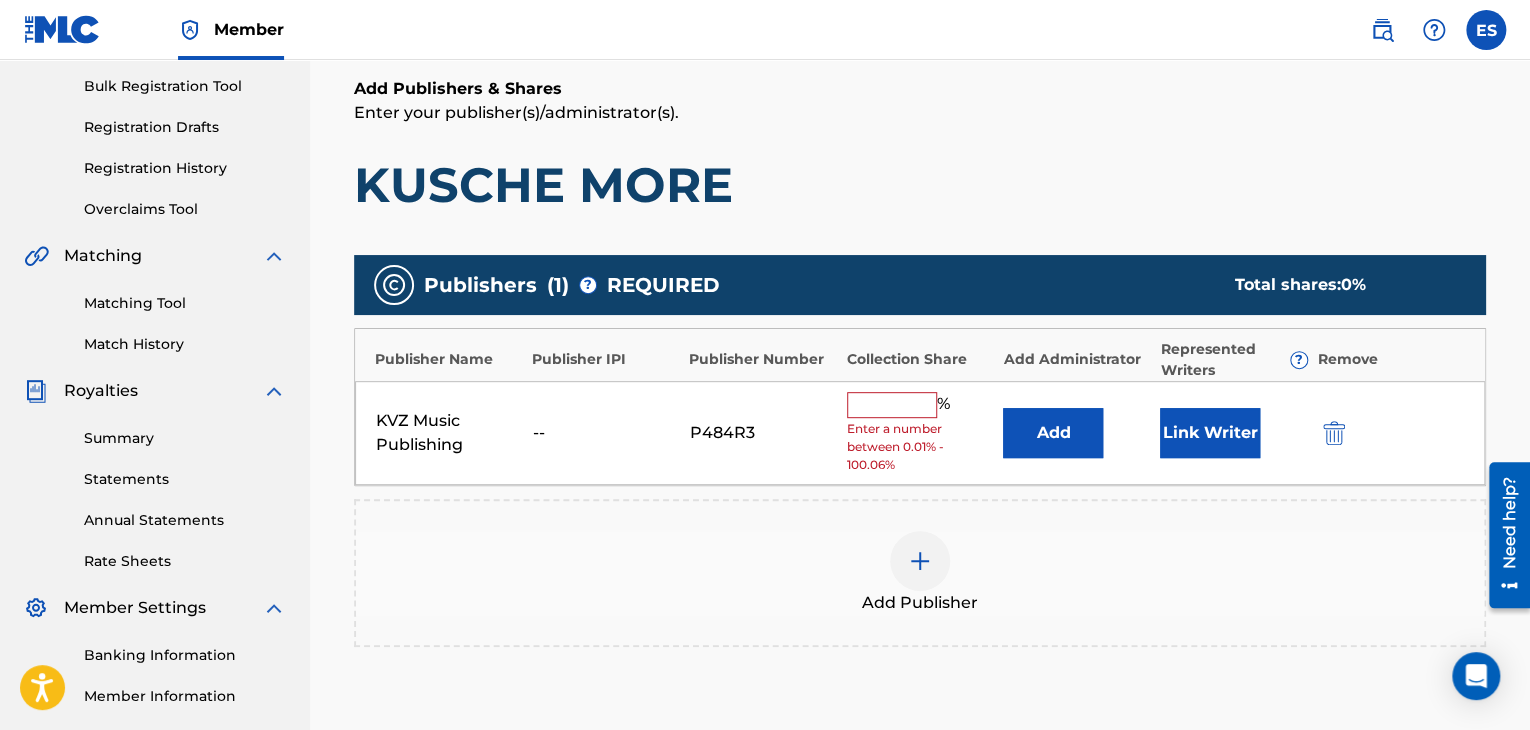 click at bounding box center [892, 405] 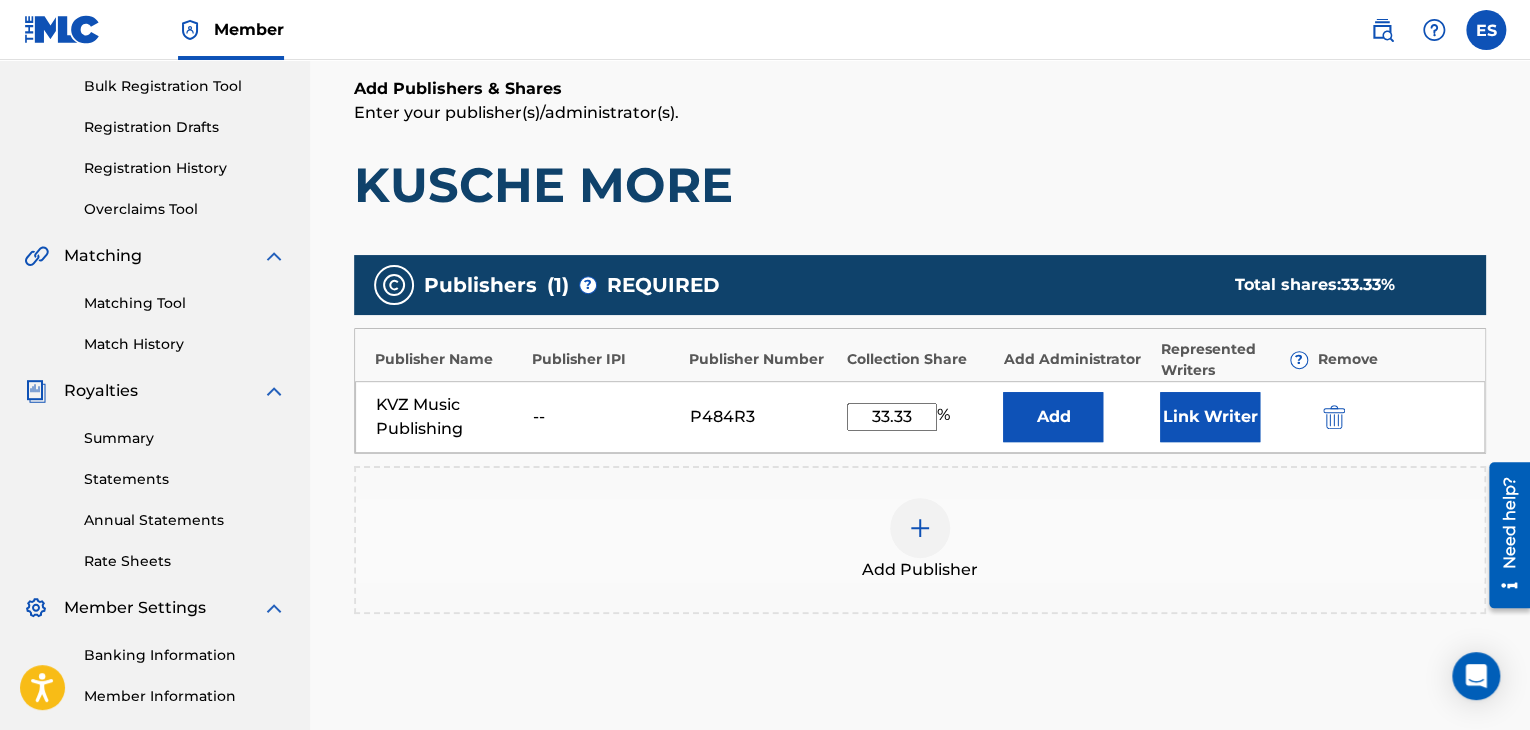 scroll, scrollTop: 516, scrollLeft: 0, axis: vertical 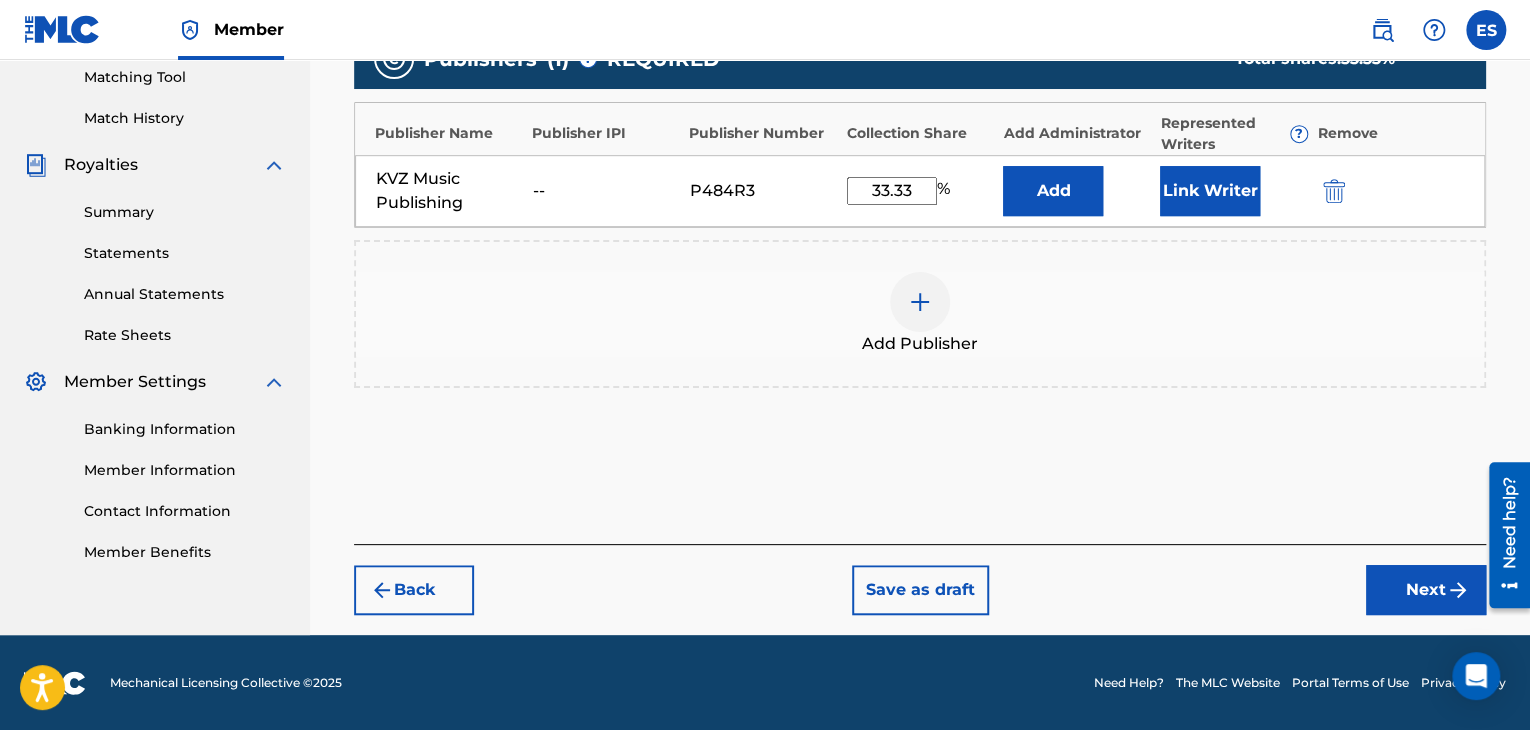 click on "Next" at bounding box center [1426, 590] 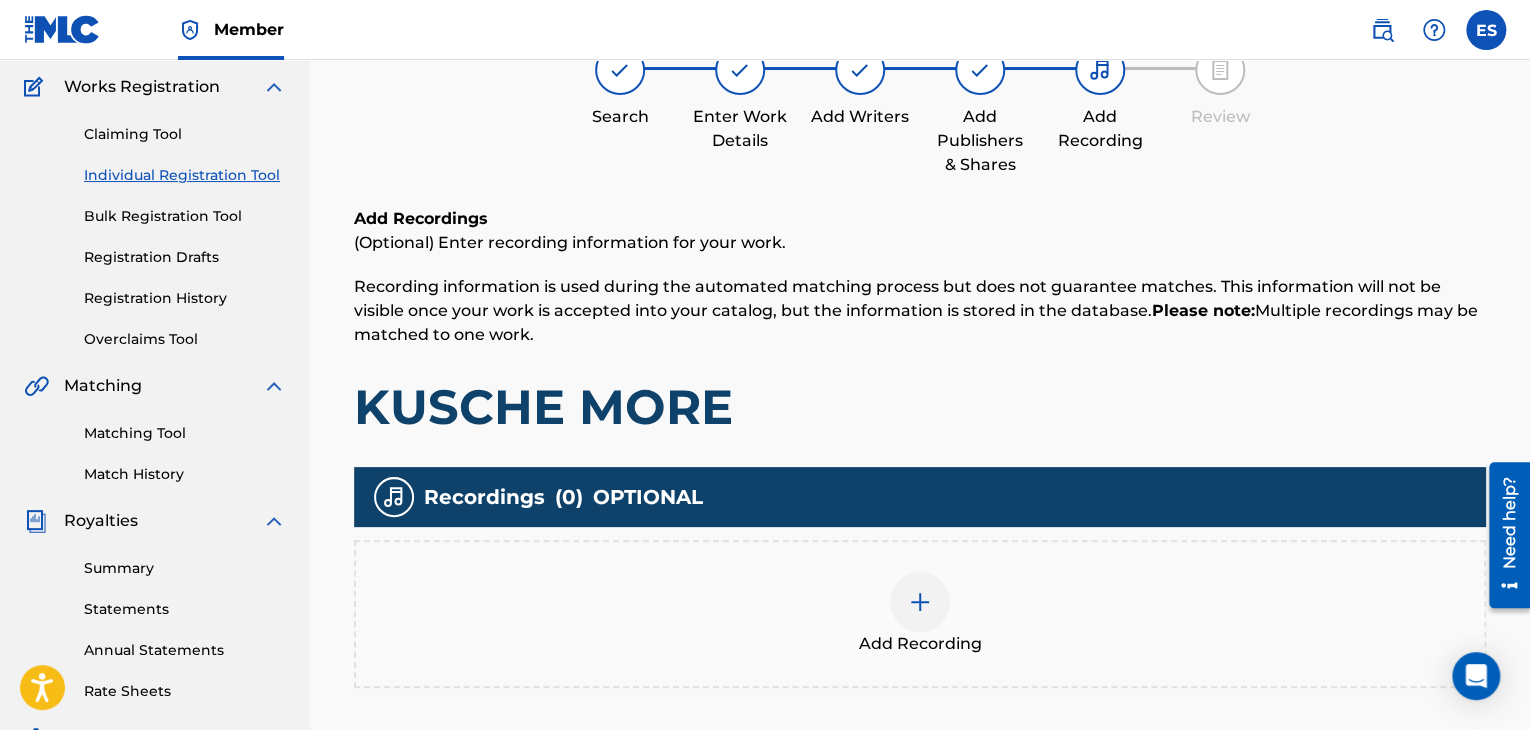 scroll, scrollTop: 290, scrollLeft: 0, axis: vertical 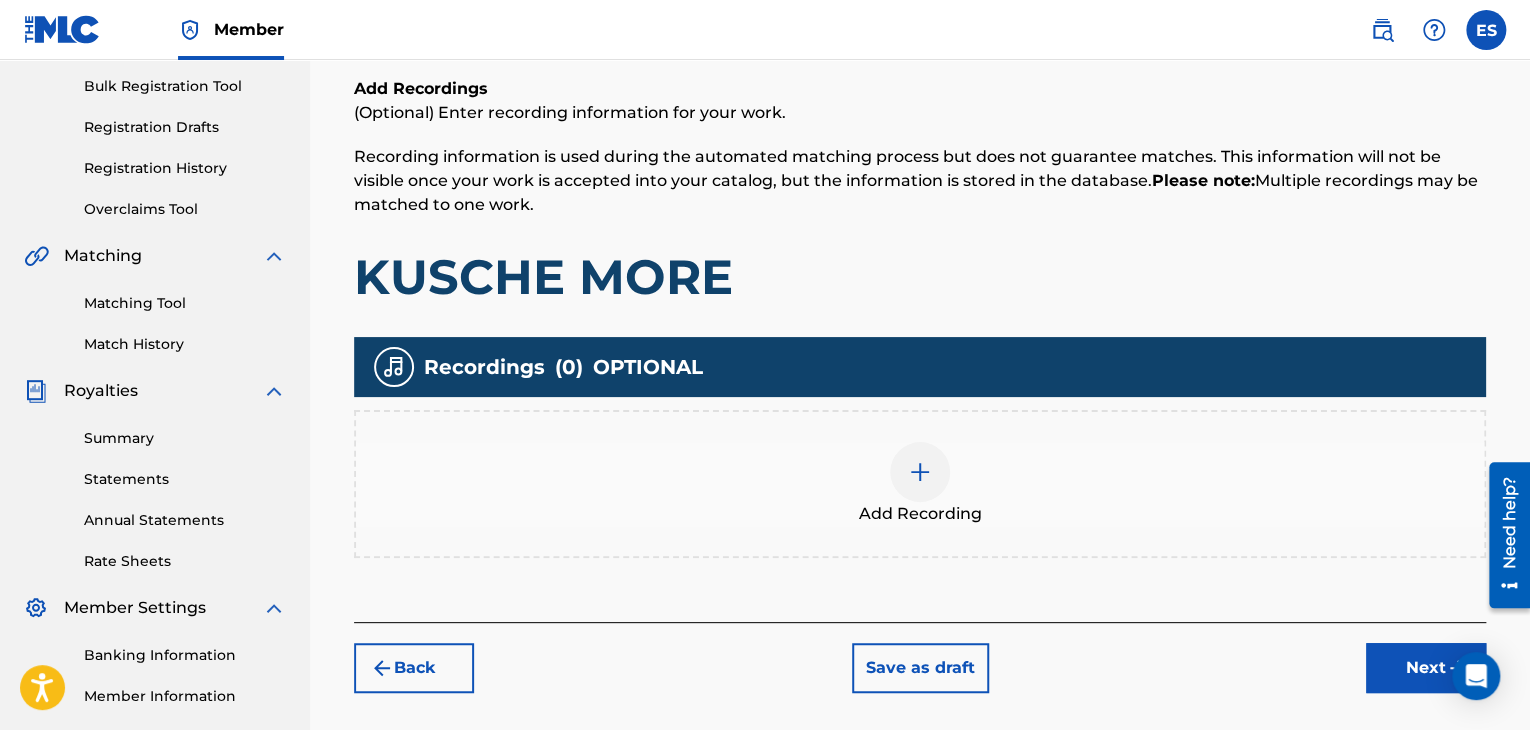 click at bounding box center [920, 472] 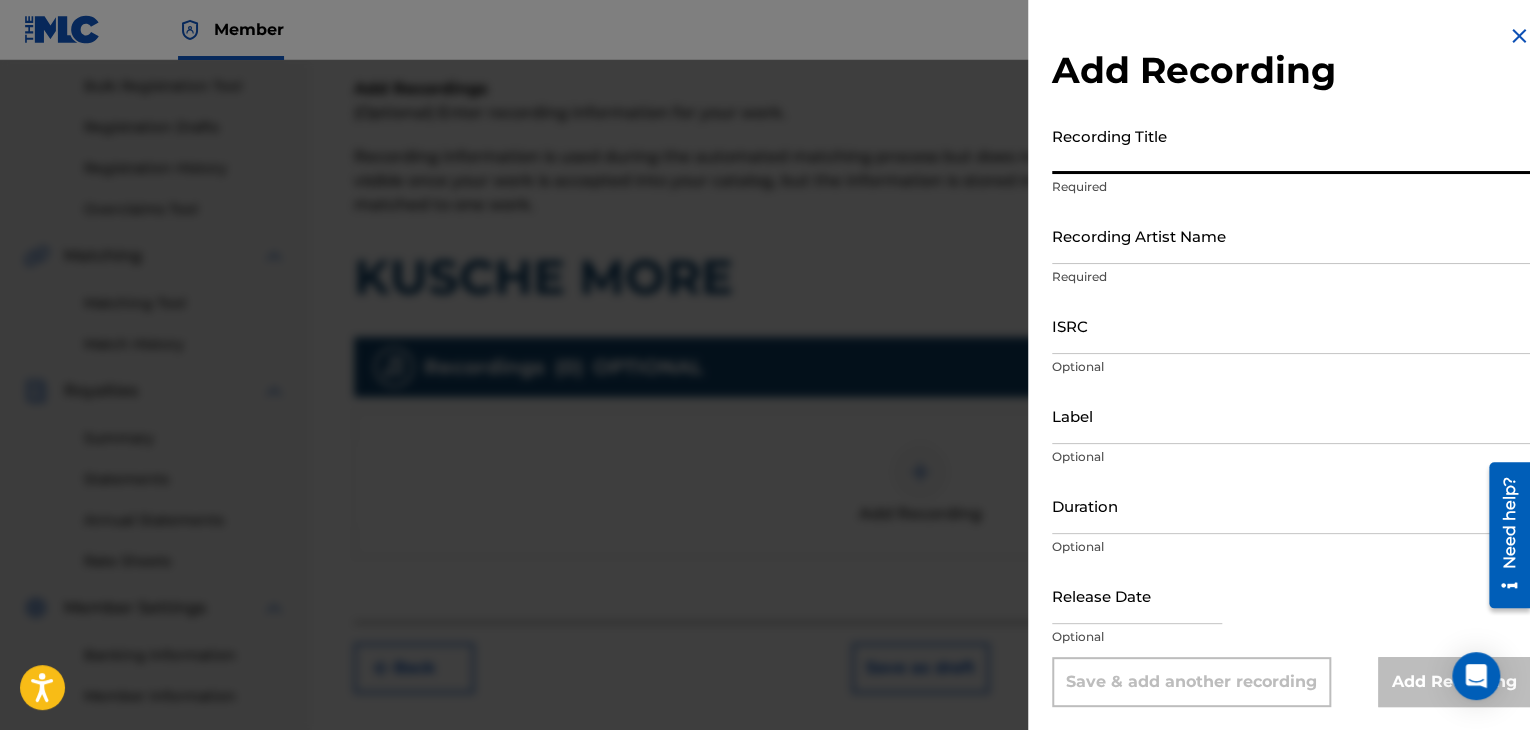 click on "Recording Title" at bounding box center [1291, 145] 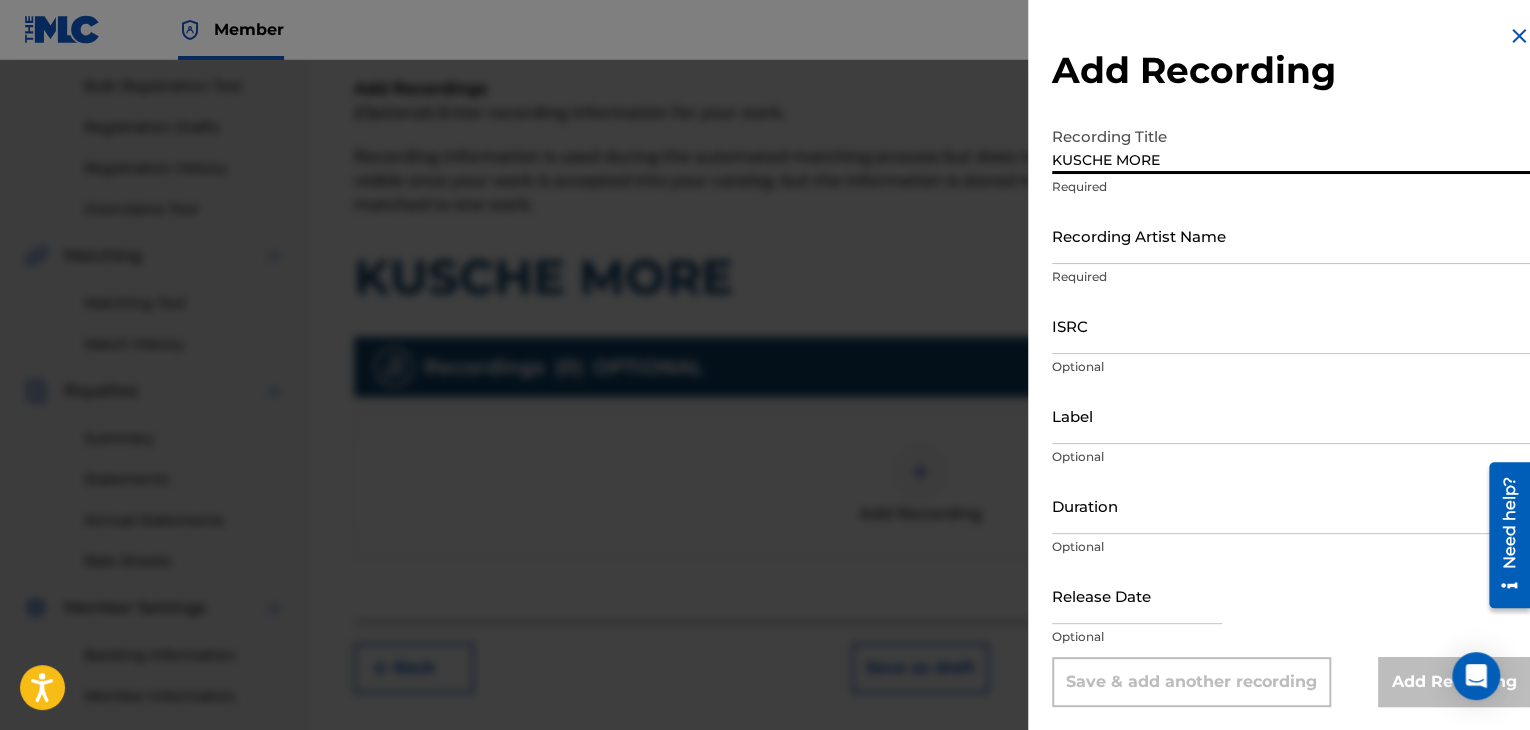 type on "KUSCHE MORE" 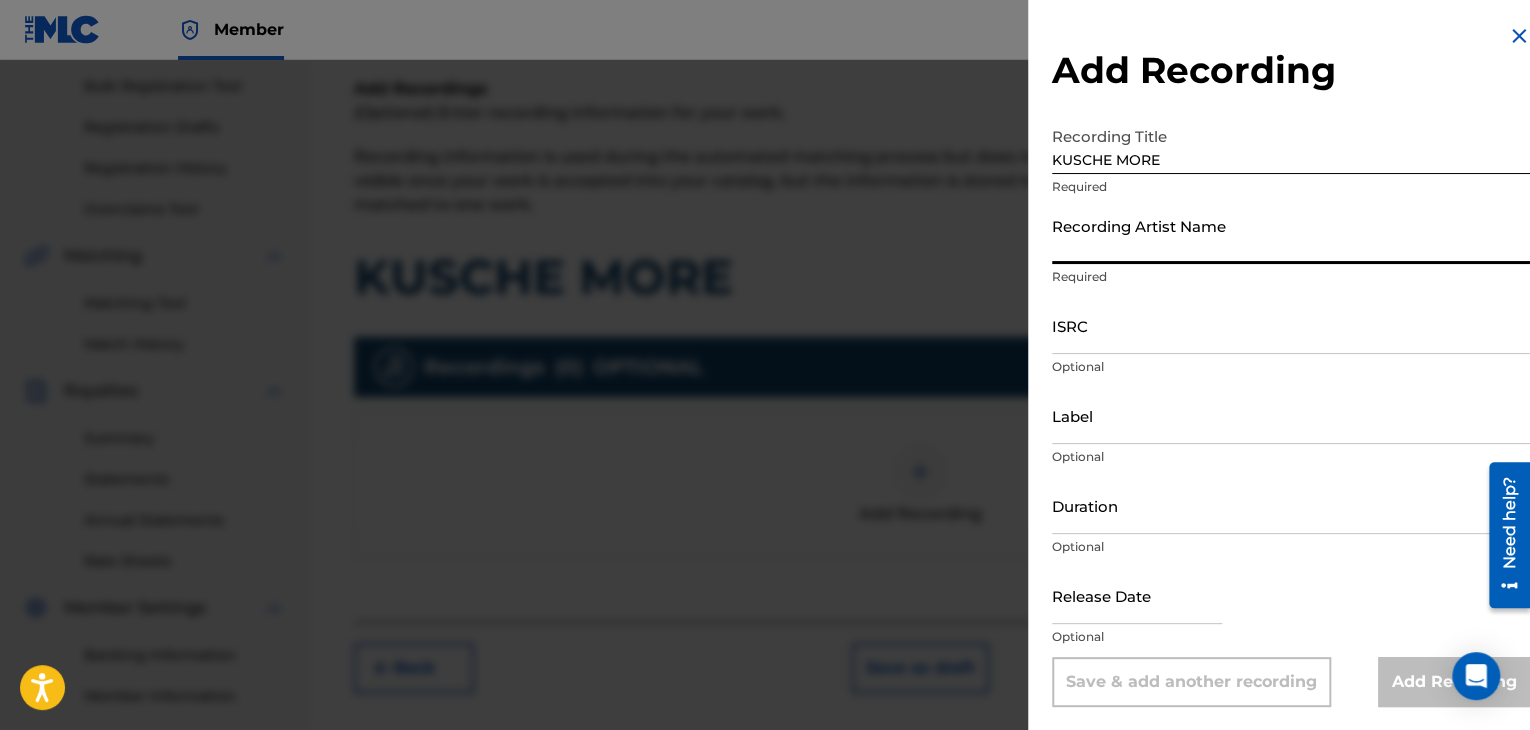 paste on "[PERSON_NAME]" 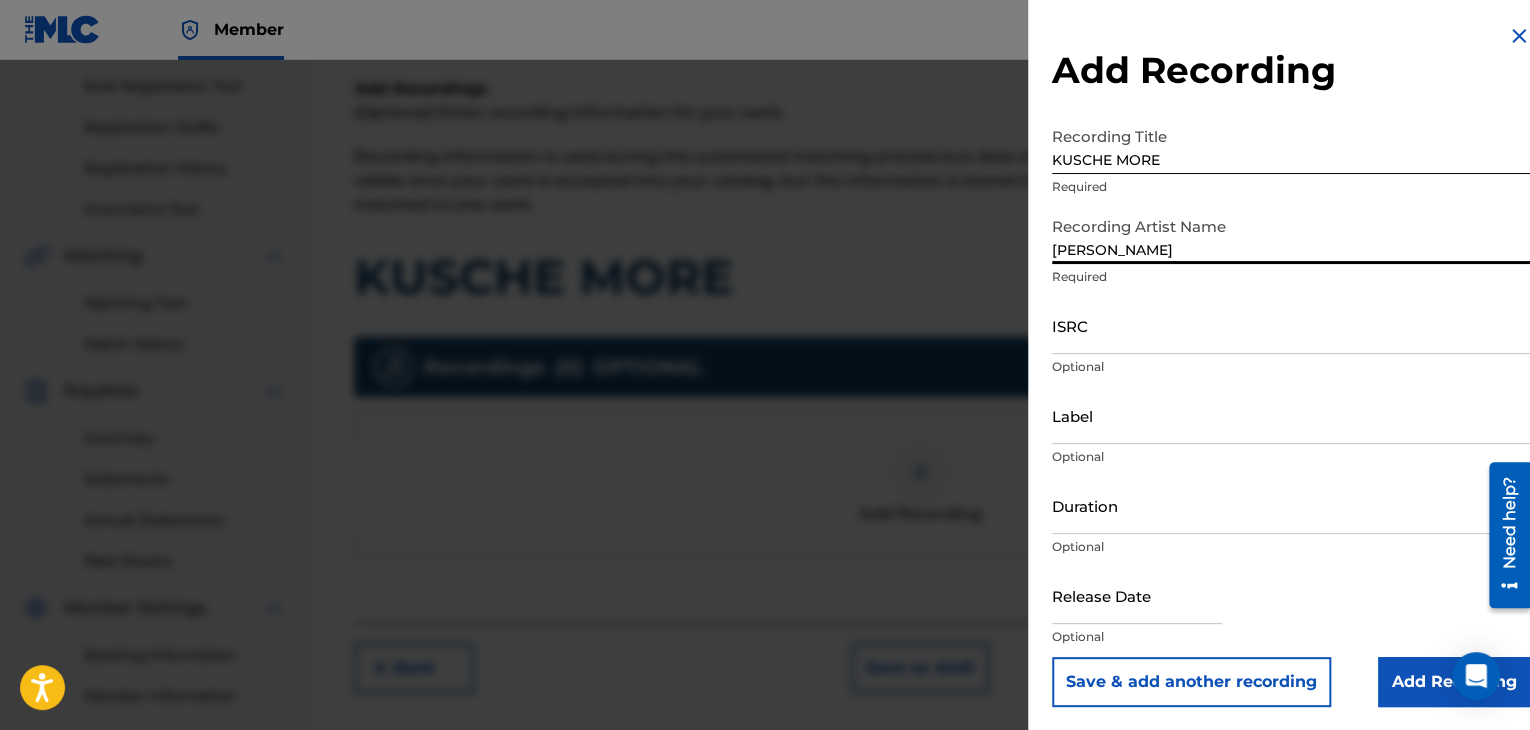type on "[PERSON_NAME]" 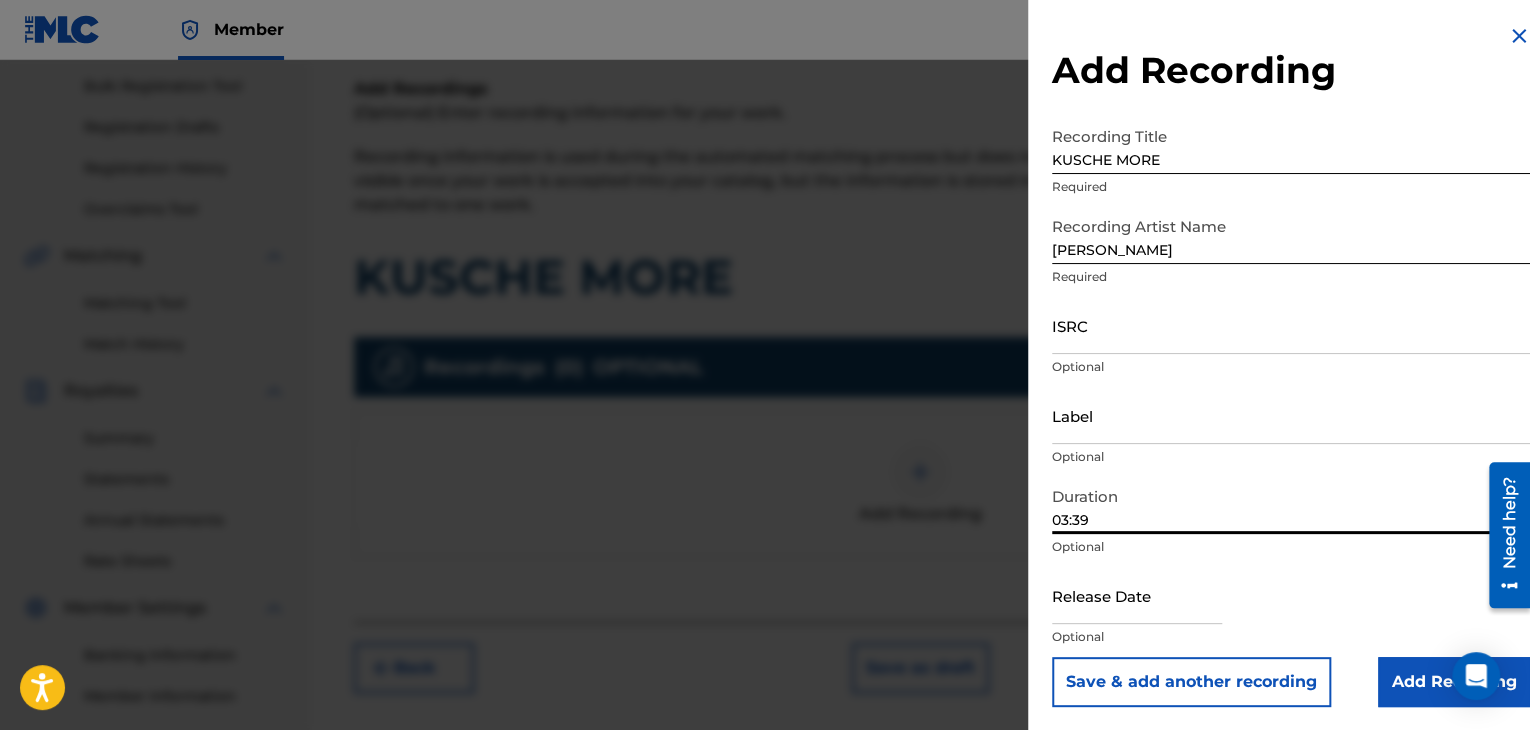 type on "03:39" 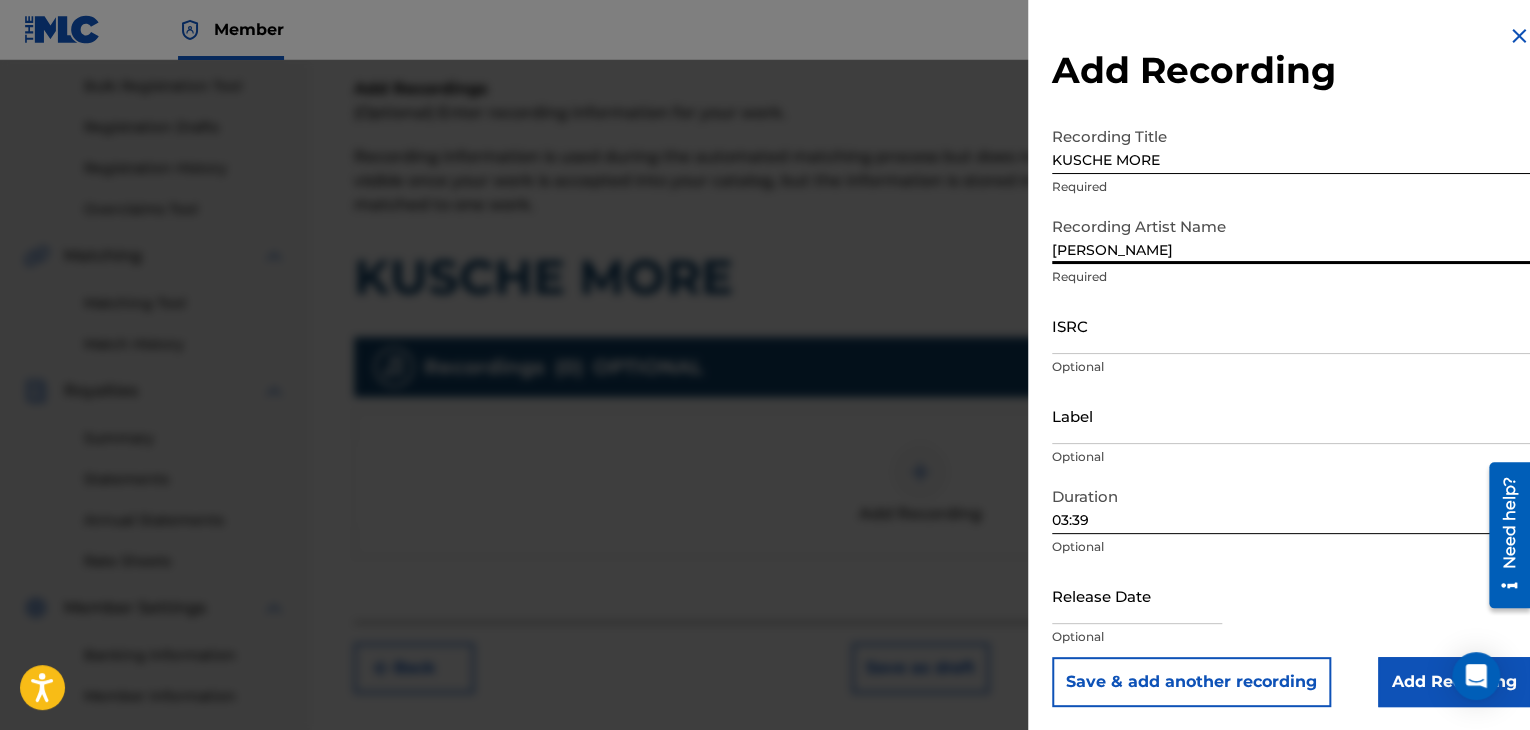 type on "[PERSON_NAME]" 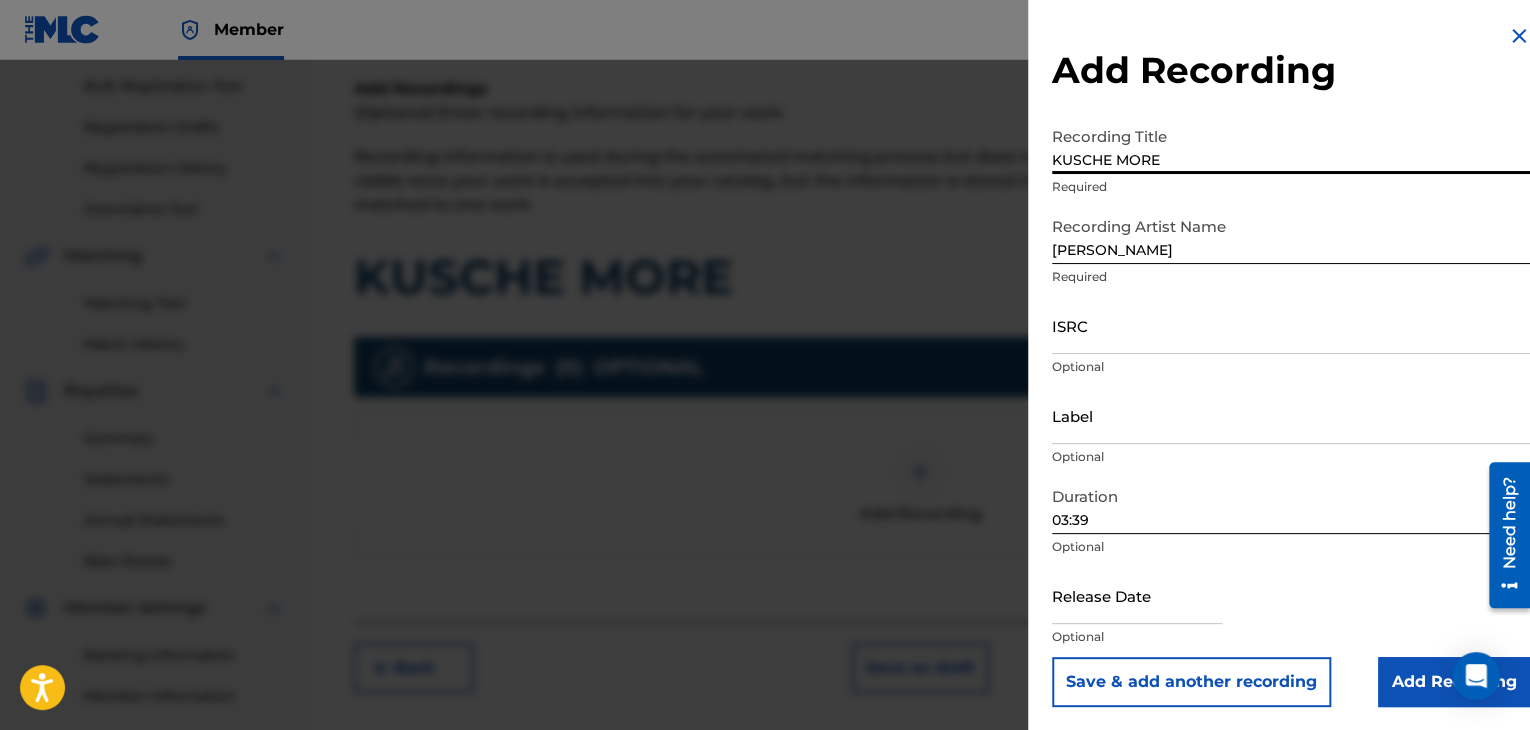 click on "KUSCHE MORE" at bounding box center [1291, 145] 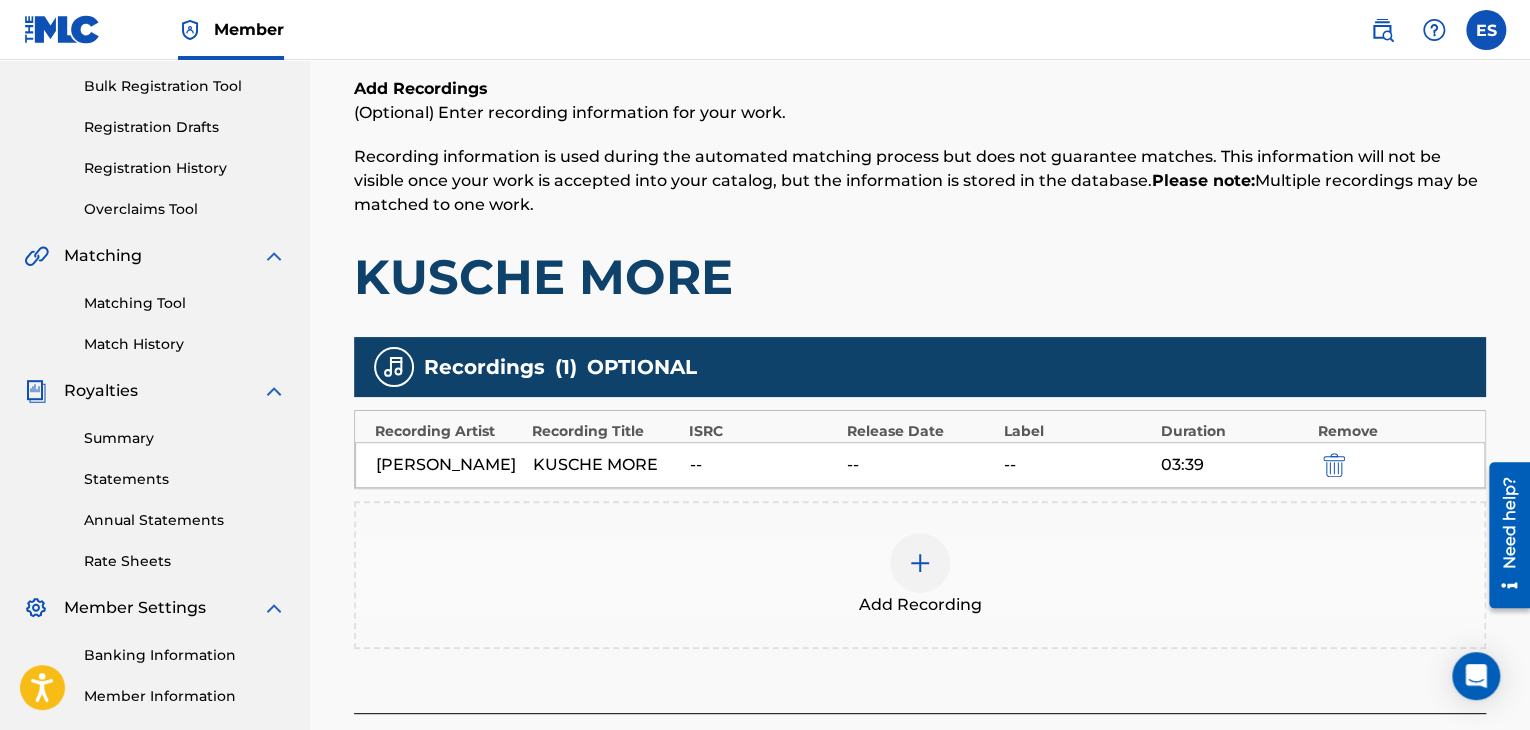 scroll, scrollTop: 482, scrollLeft: 0, axis: vertical 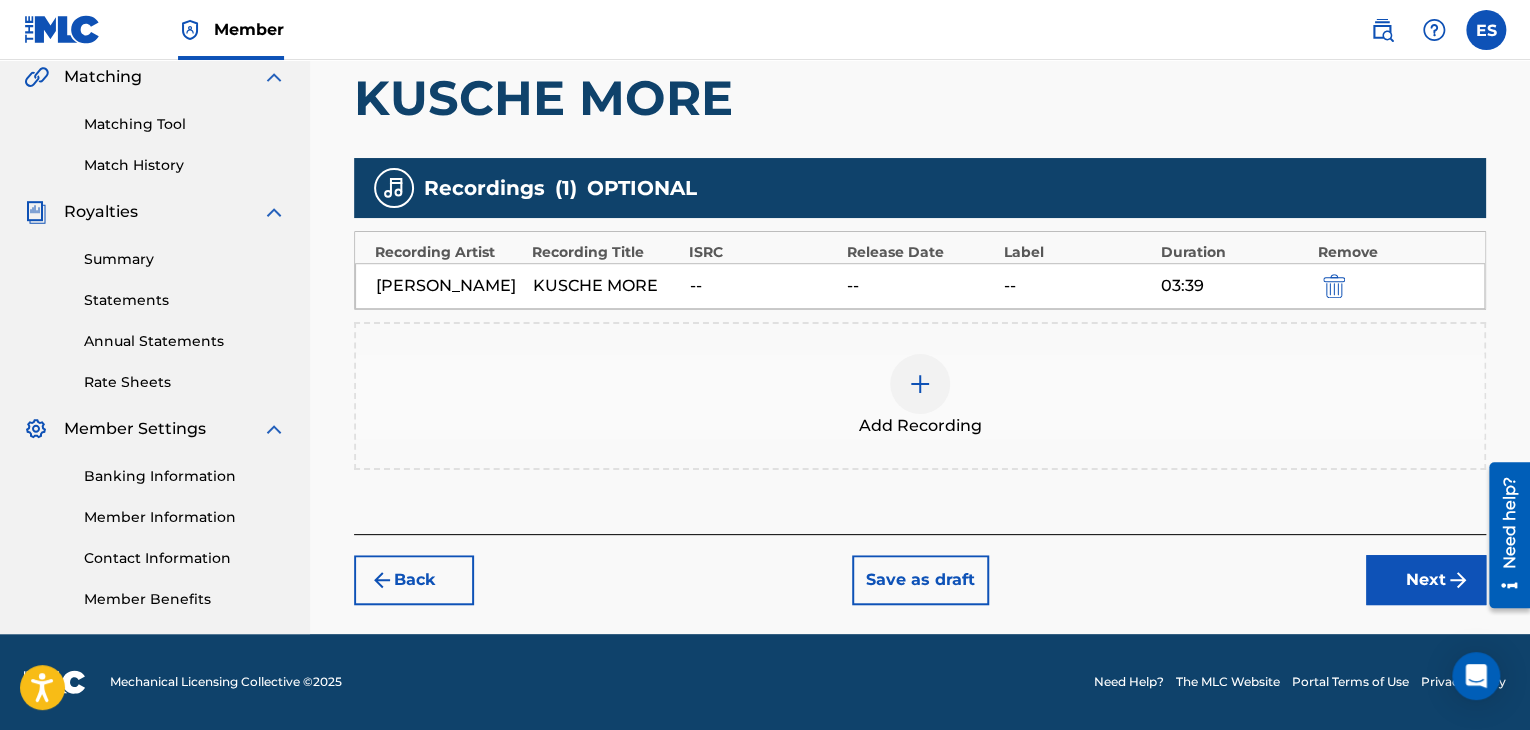 click on "Next" at bounding box center [1426, 580] 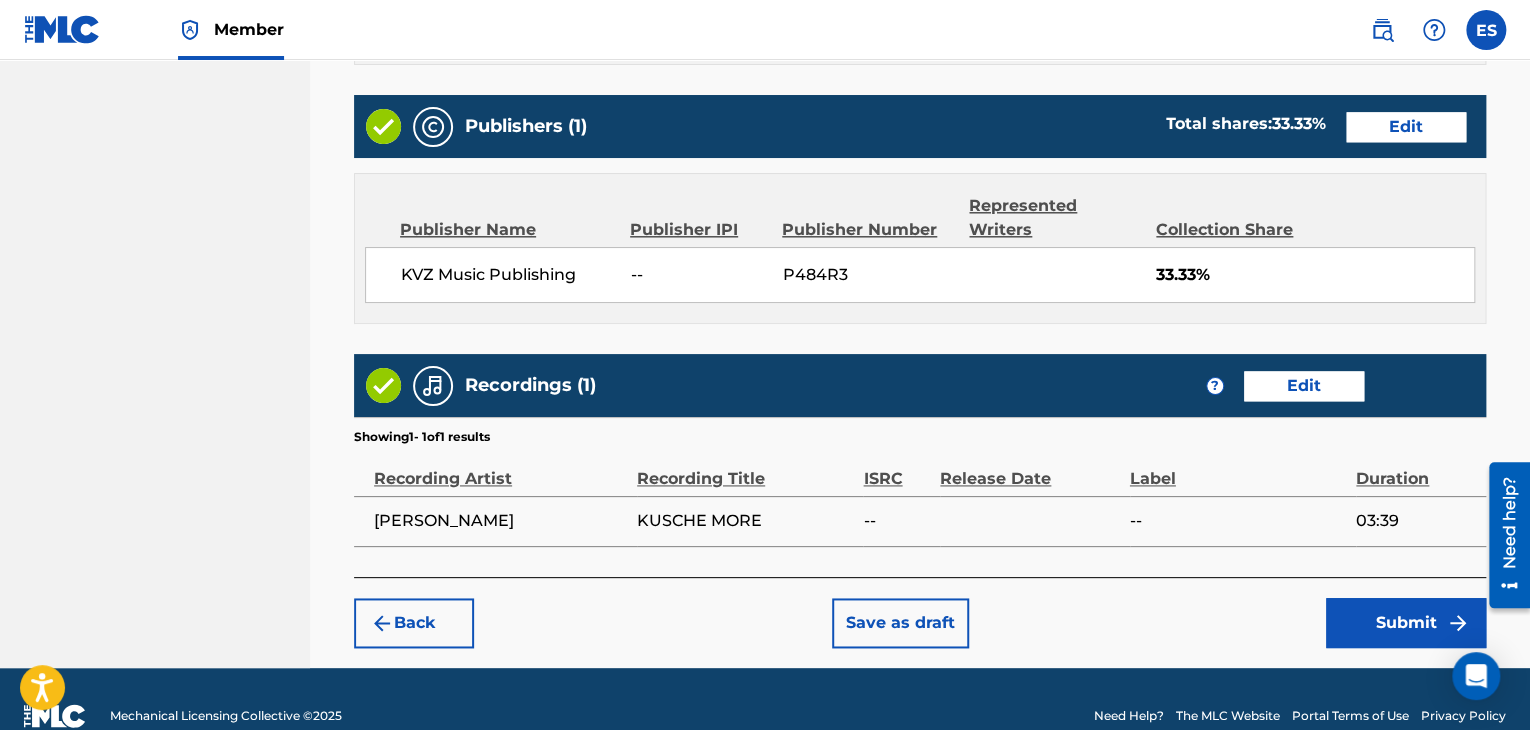 scroll, scrollTop: 1156, scrollLeft: 0, axis: vertical 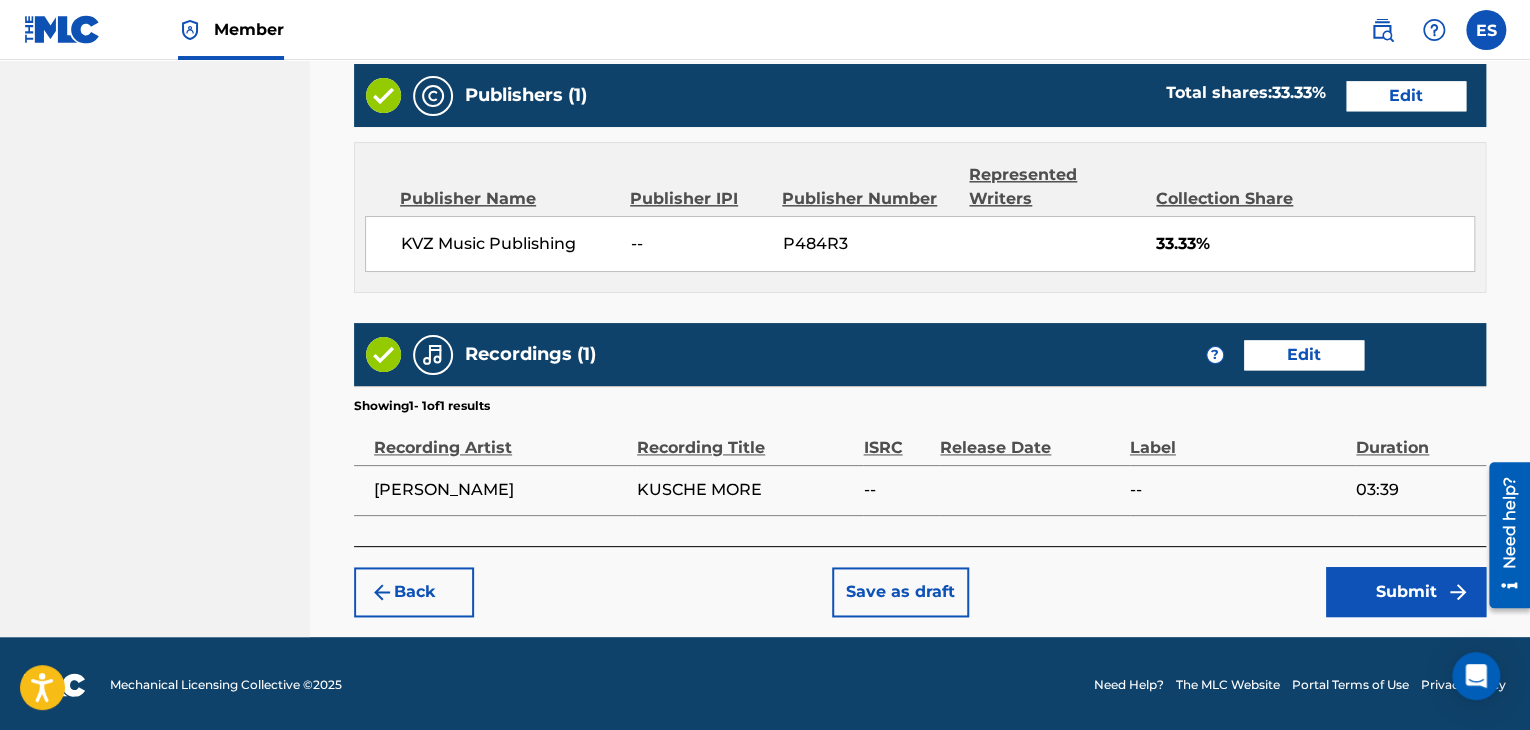 click on "Submit" at bounding box center [1406, 592] 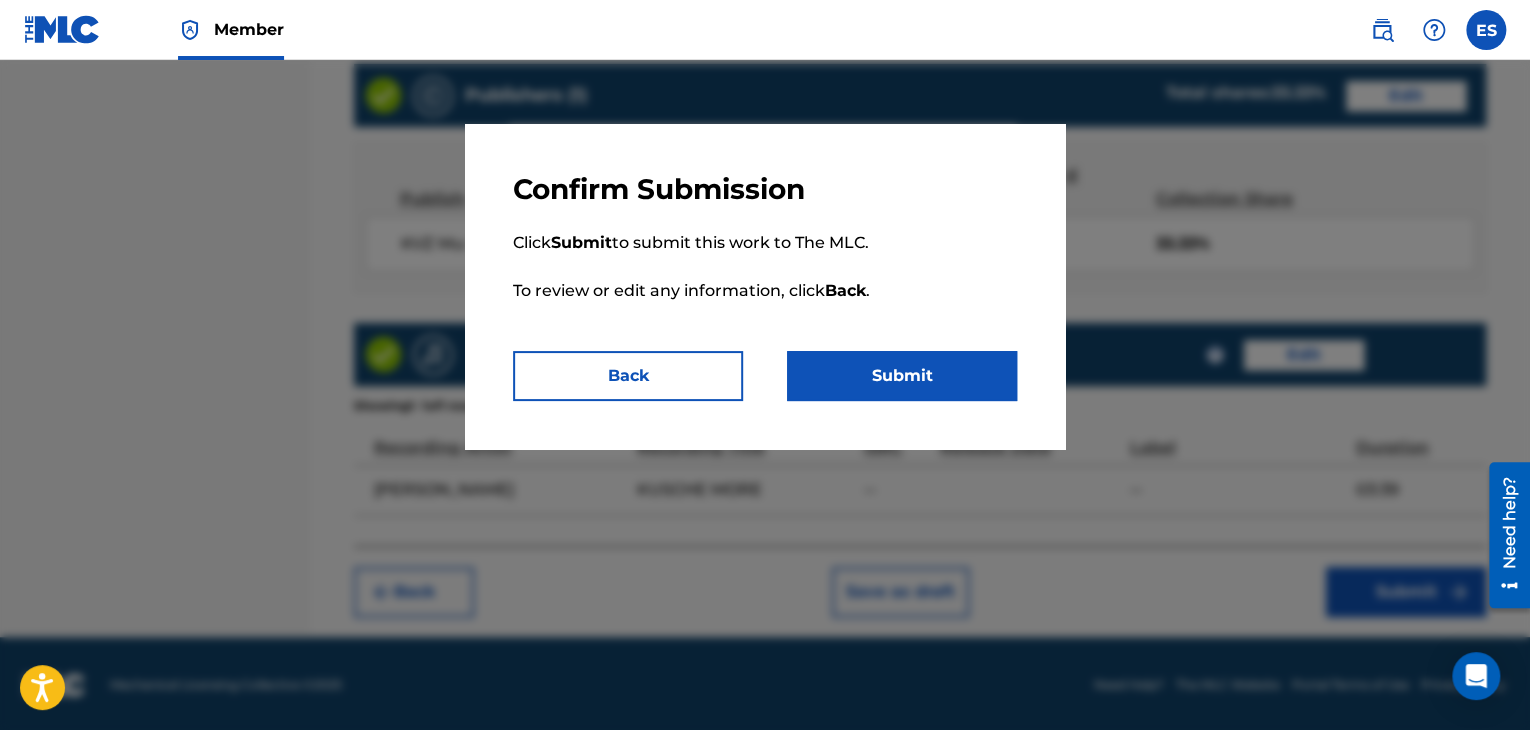 click on "Submit" at bounding box center [902, 376] 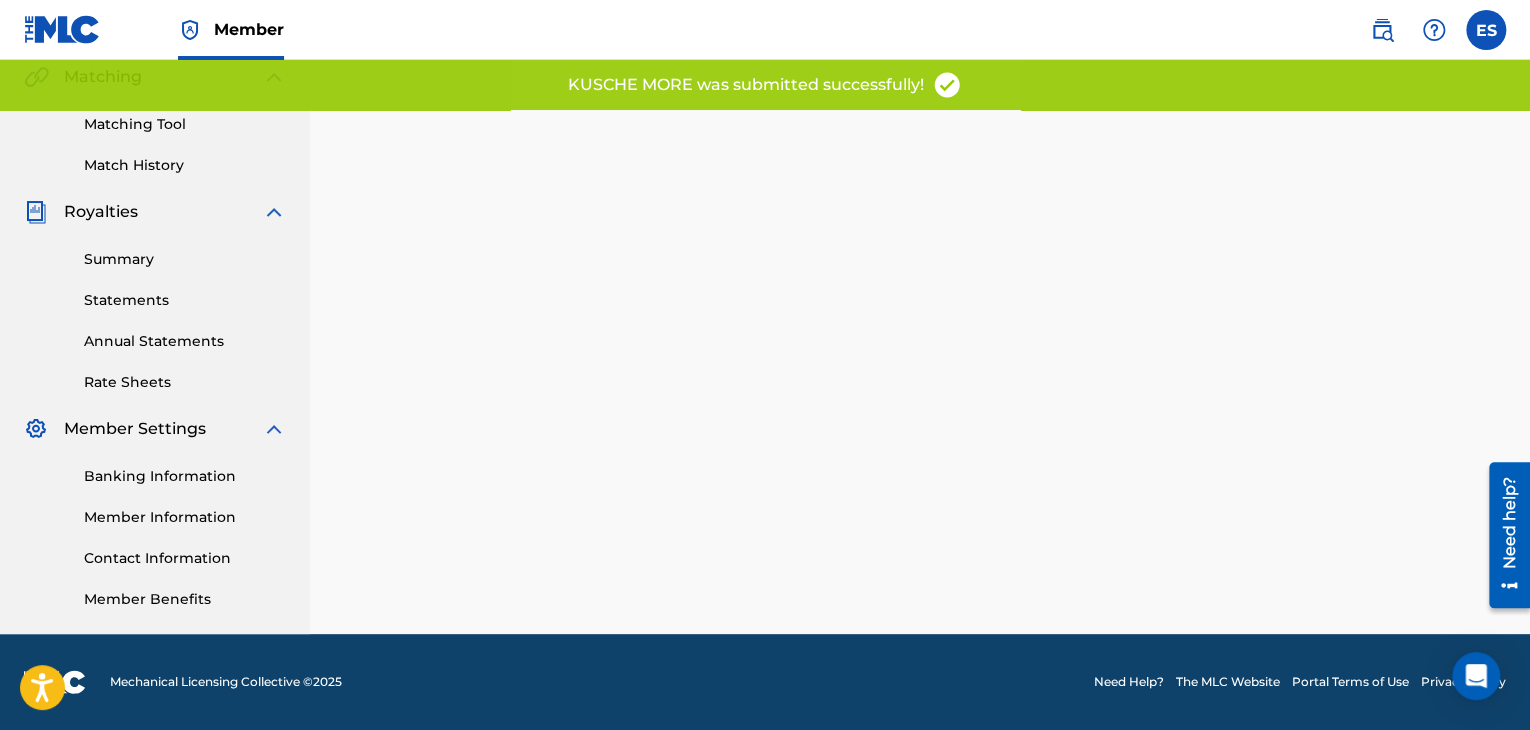 scroll, scrollTop: 0, scrollLeft: 0, axis: both 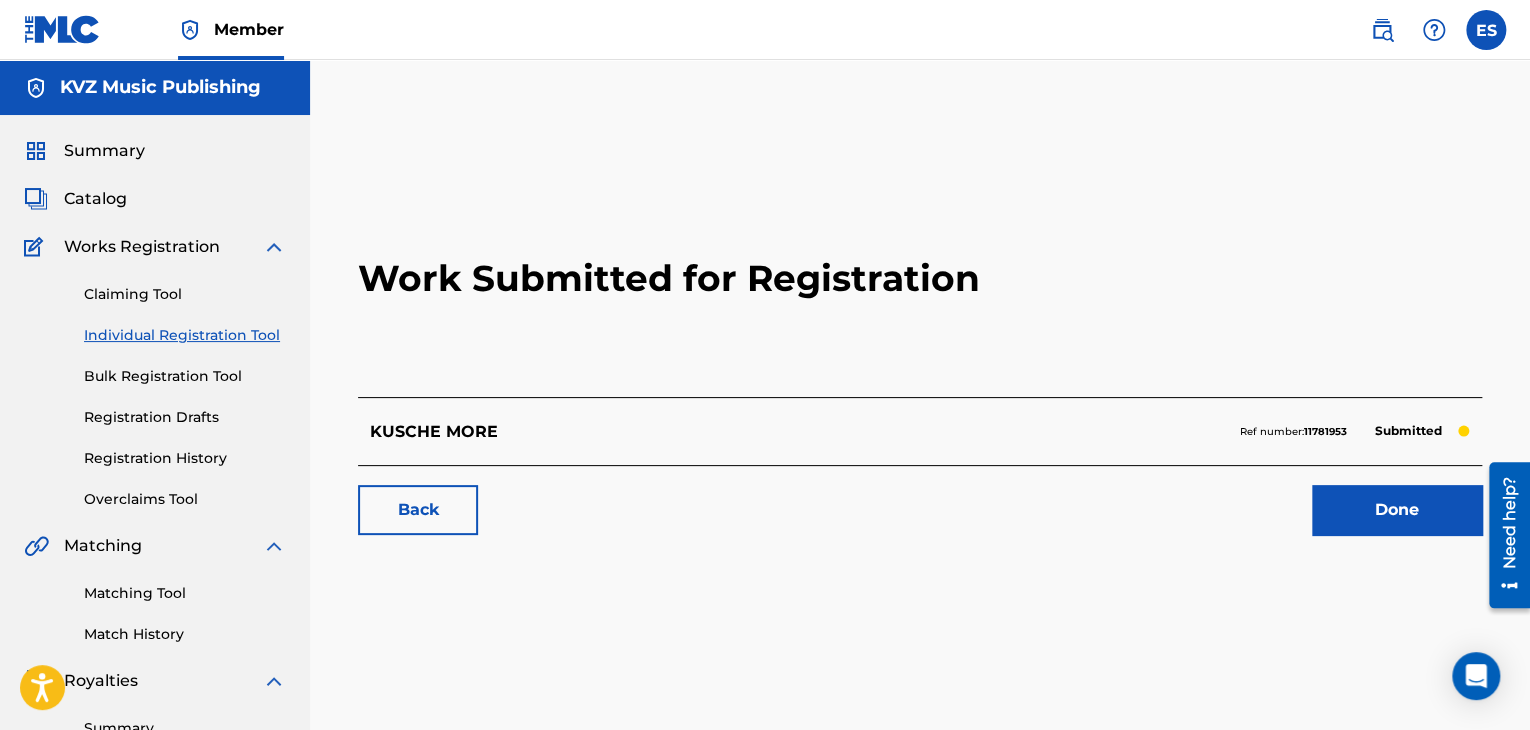 click on "Registration History" at bounding box center (185, 458) 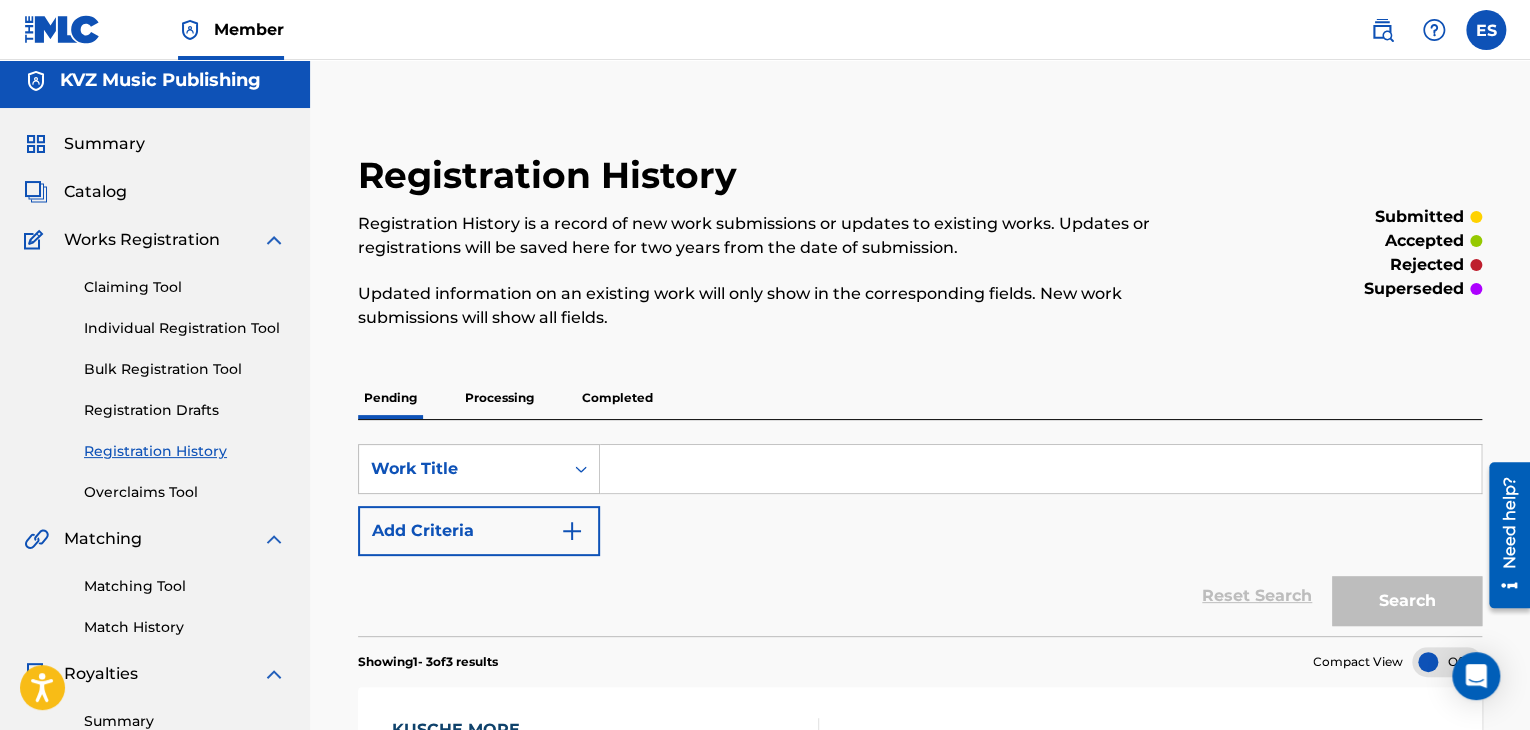 scroll, scrollTop: 0, scrollLeft: 0, axis: both 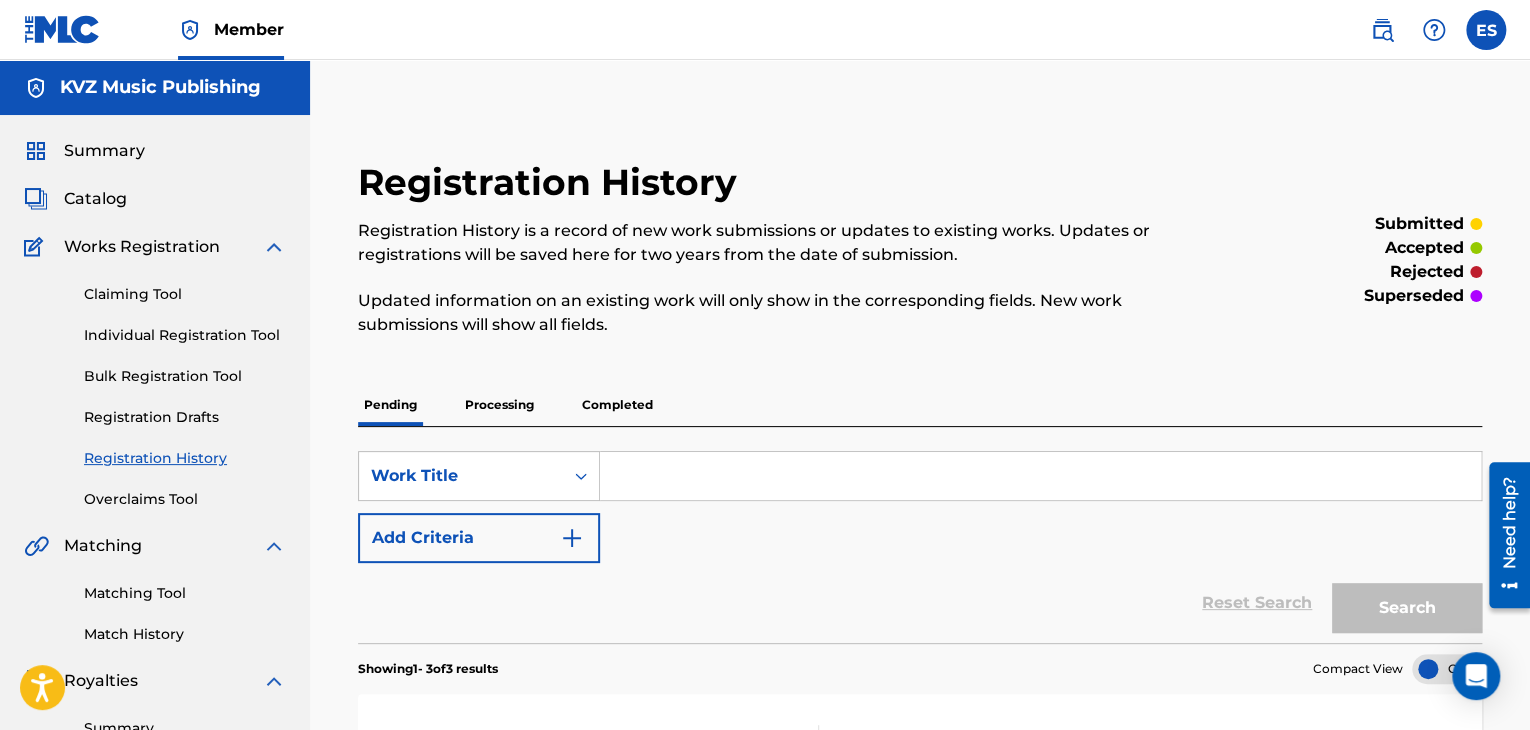 click on "Individual Registration Tool" at bounding box center (185, 335) 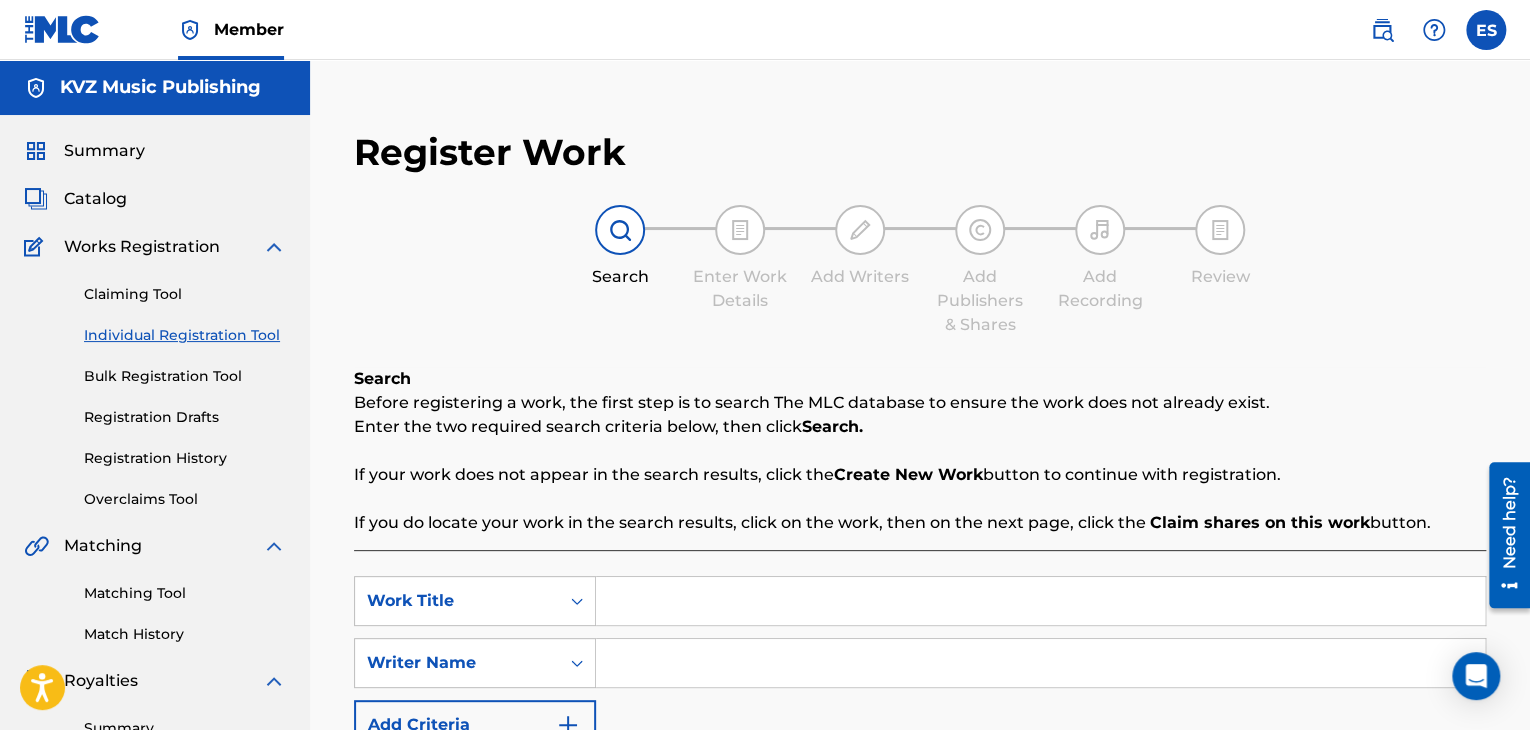 click at bounding box center (1040, 601) 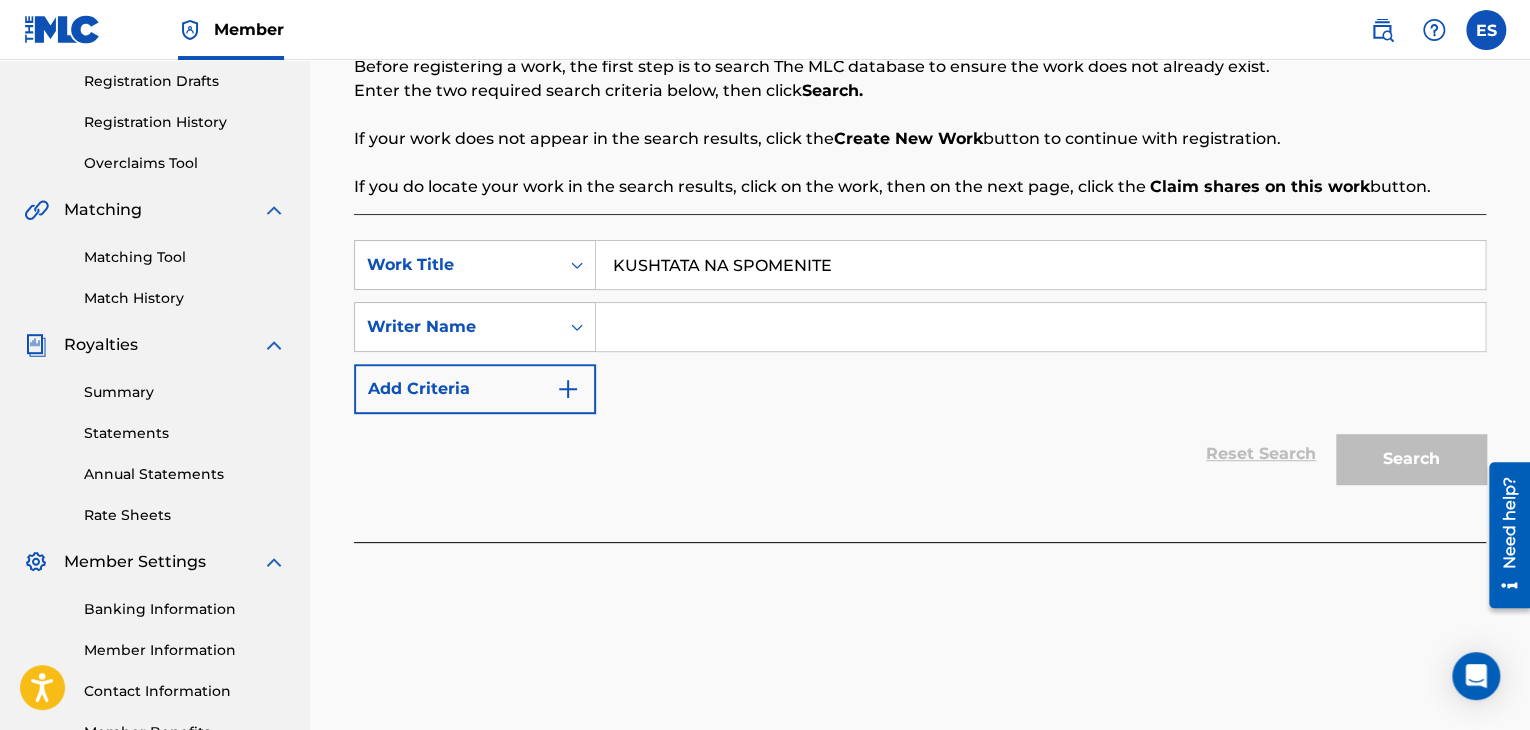 scroll, scrollTop: 469, scrollLeft: 0, axis: vertical 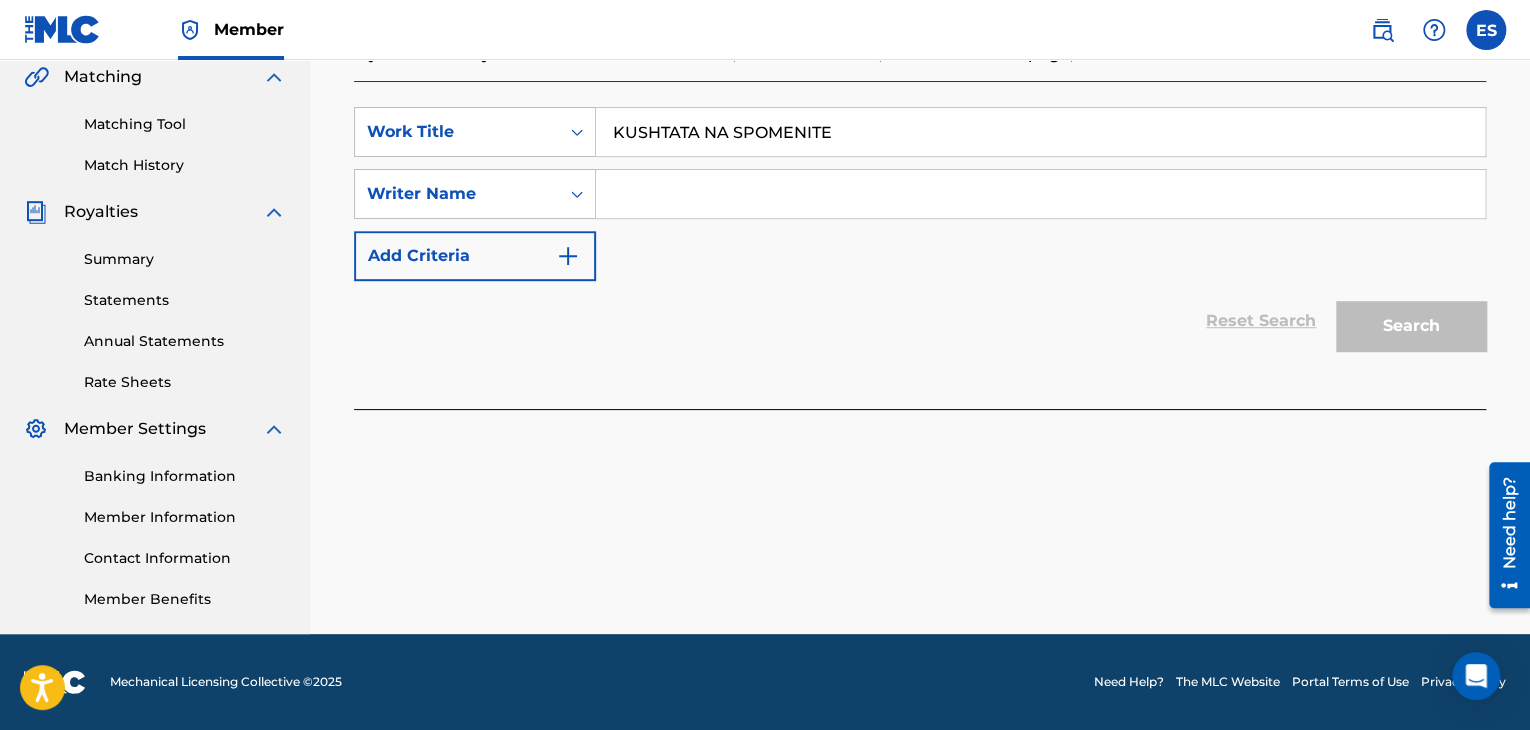 type on "KUSHTATA NA SPOMENITE" 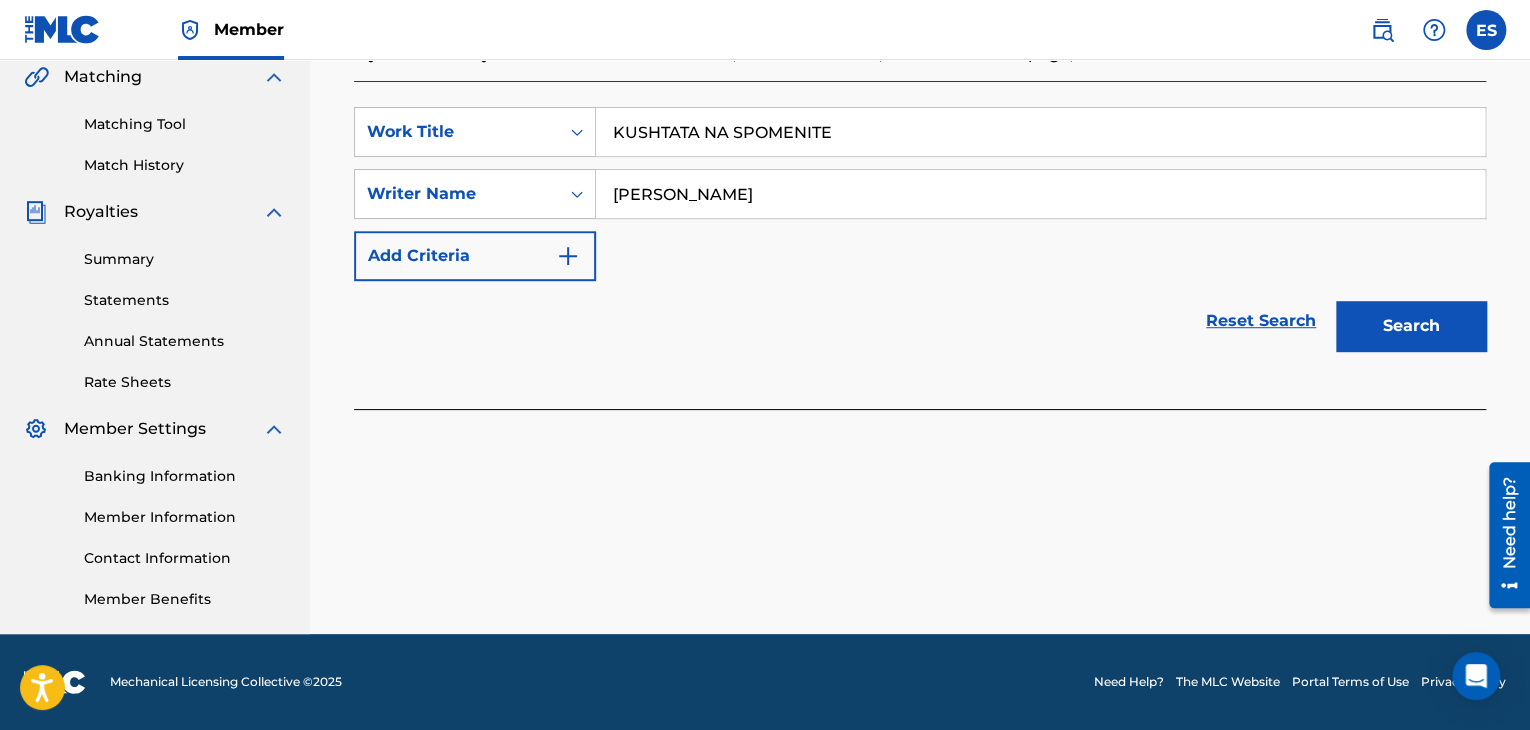 click on "Search" at bounding box center [1411, 326] 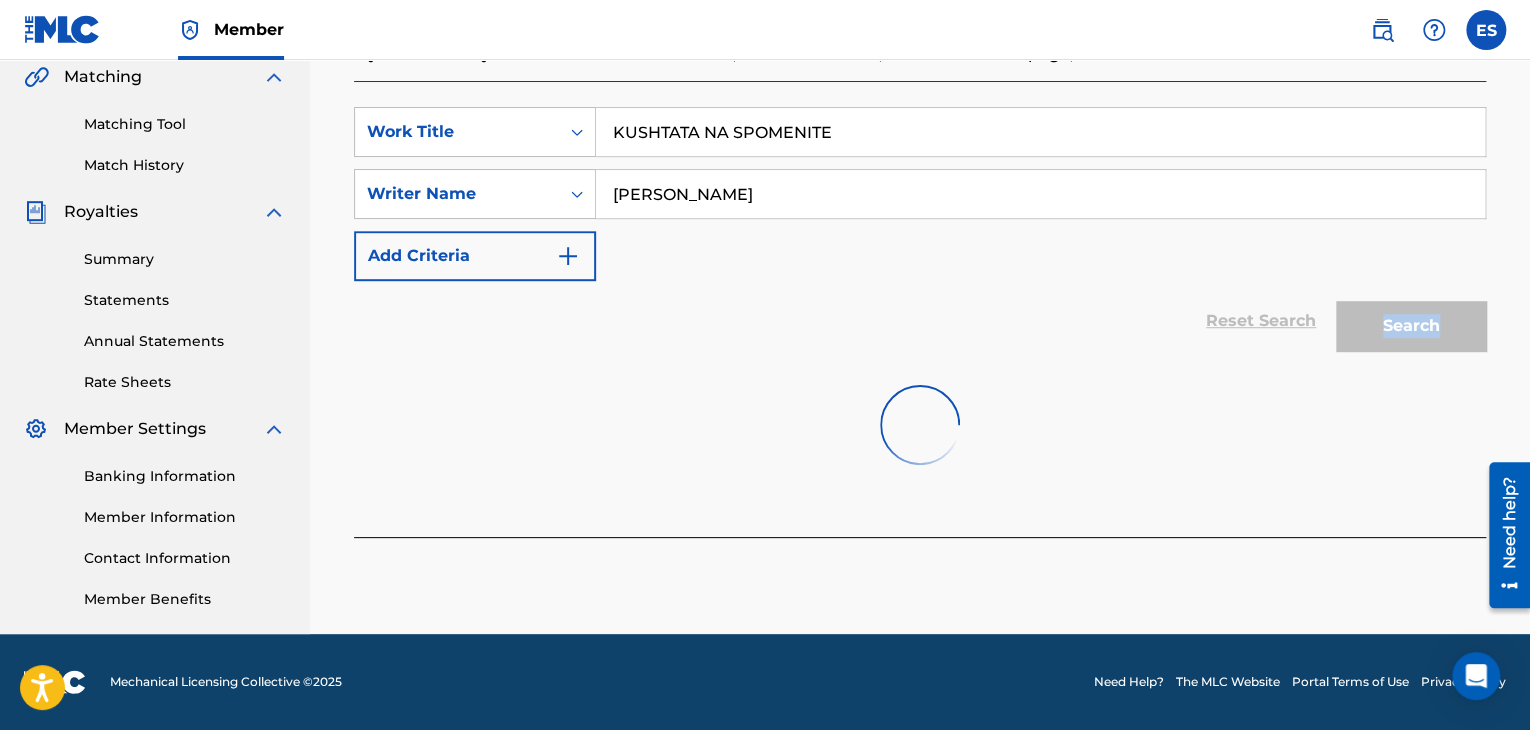 click on "Search" at bounding box center [1406, 321] 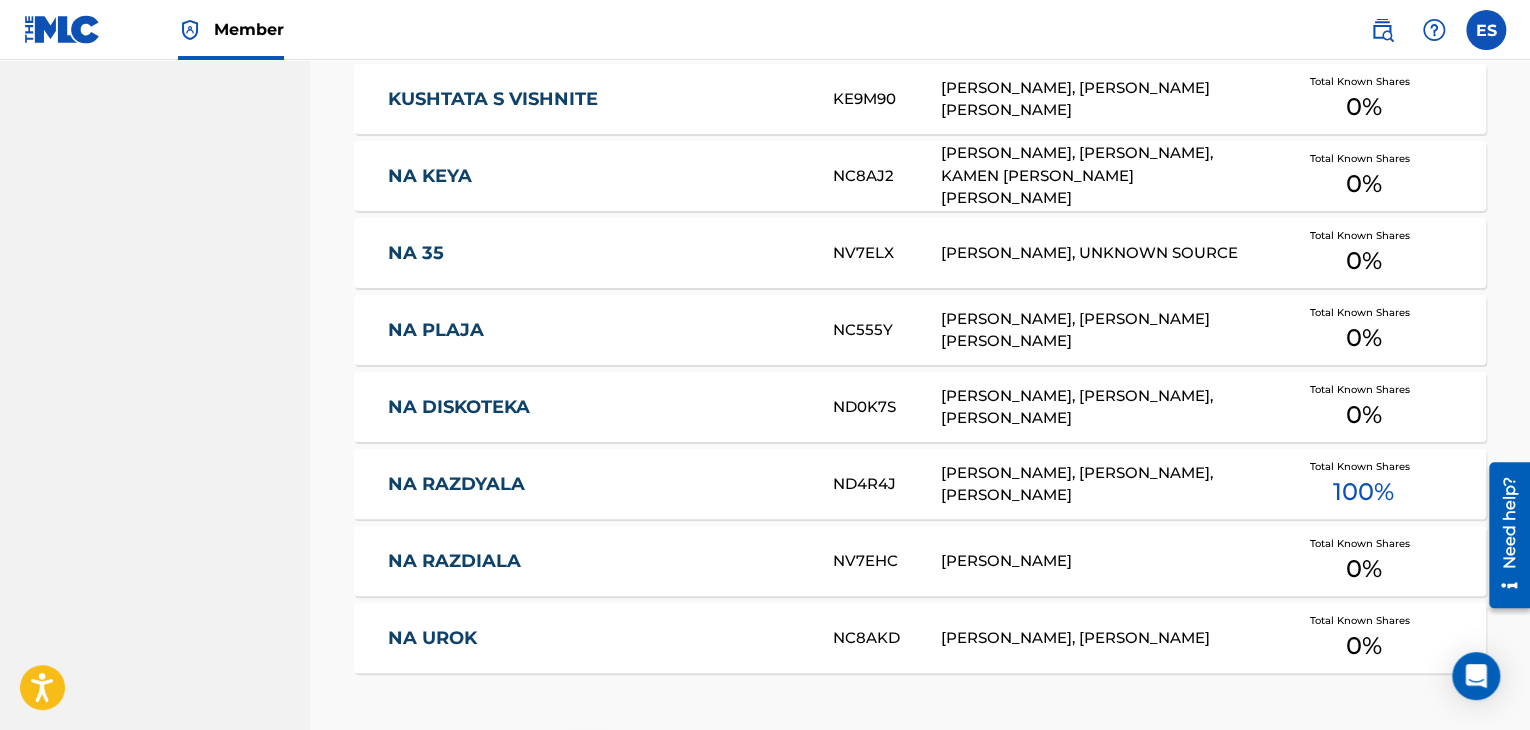 scroll, scrollTop: 1169, scrollLeft: 0, axis: vertical 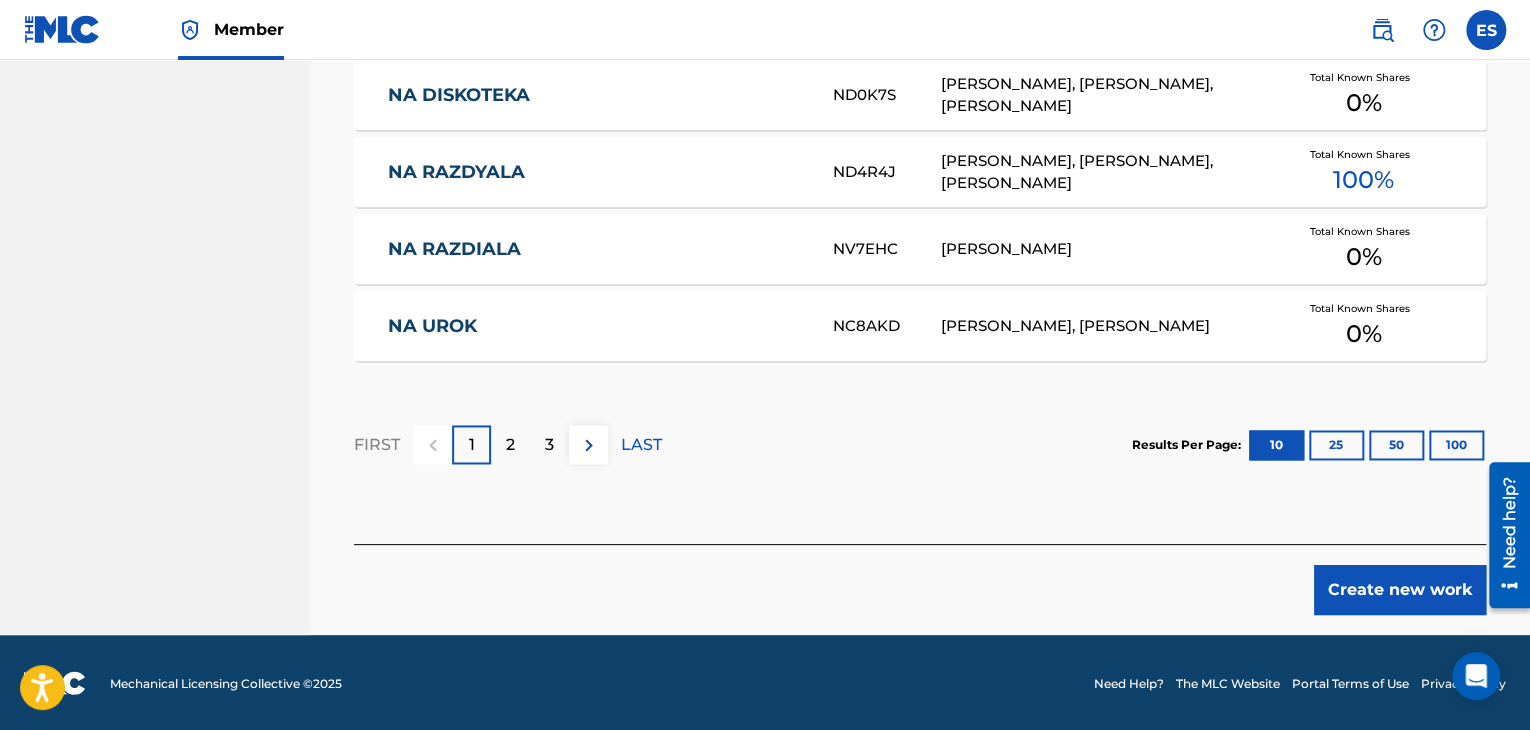 click on "Create new work" at bounding box center (1400, 590) 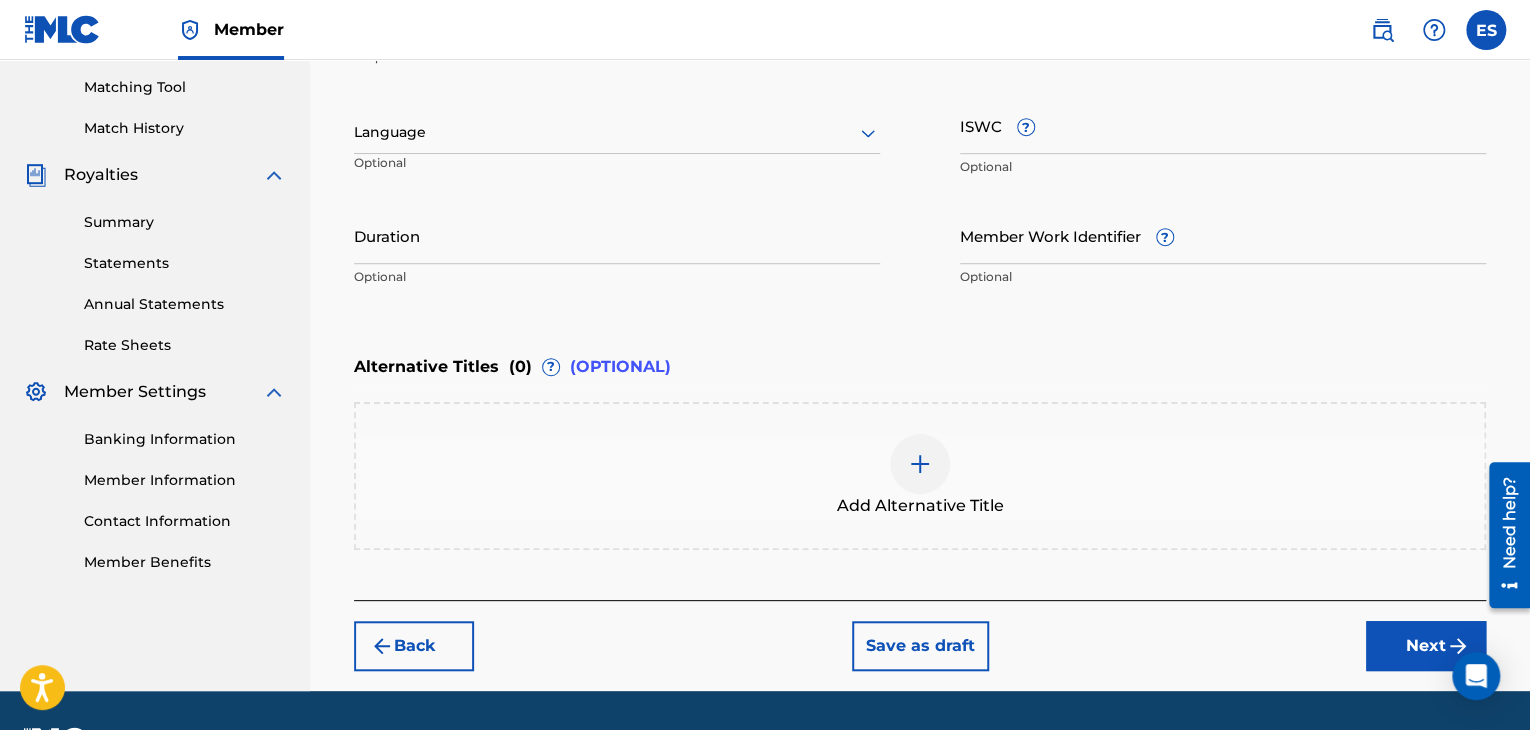 scroll, scrollTop: 461, scrollLeft: 0, axis: vertical 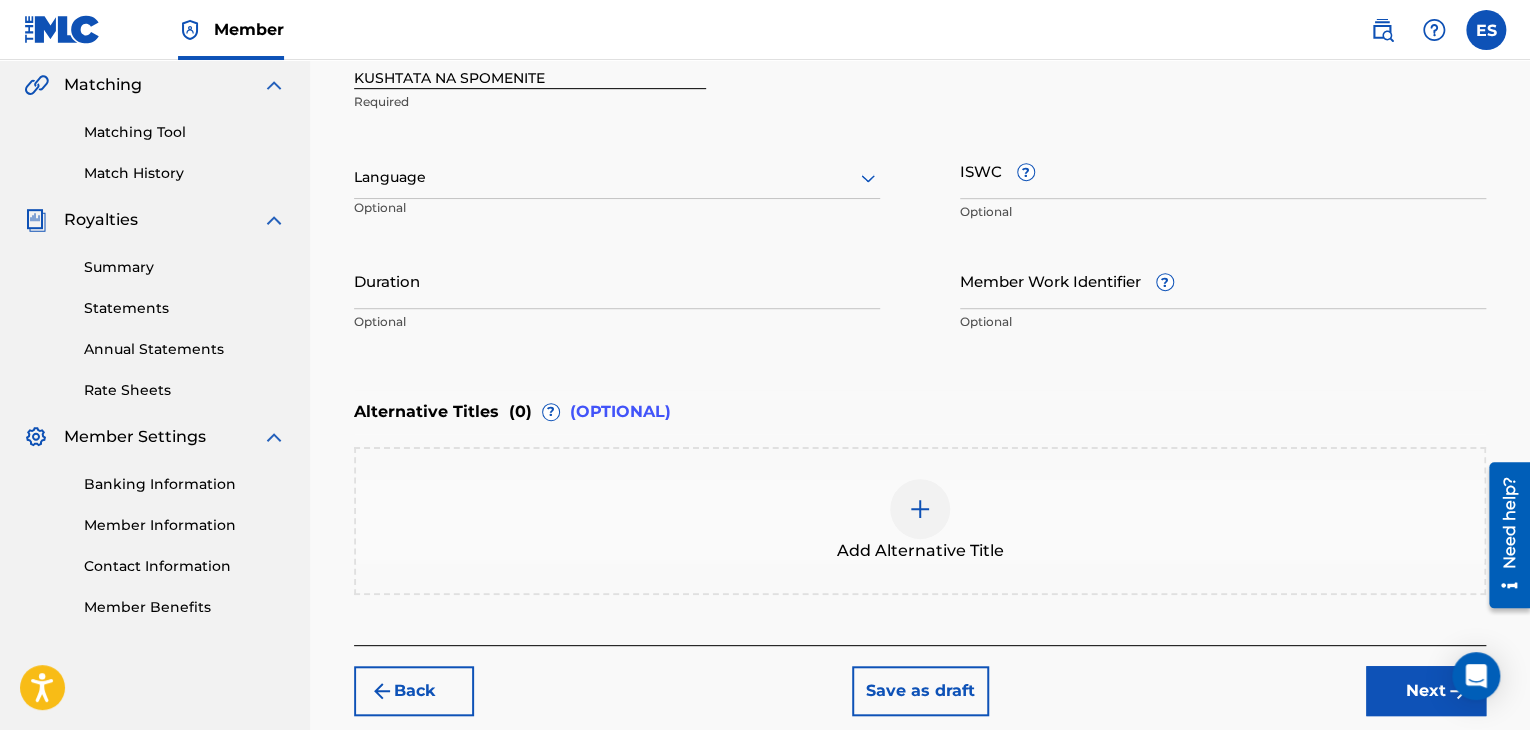 click at bounding box center (617, 177) 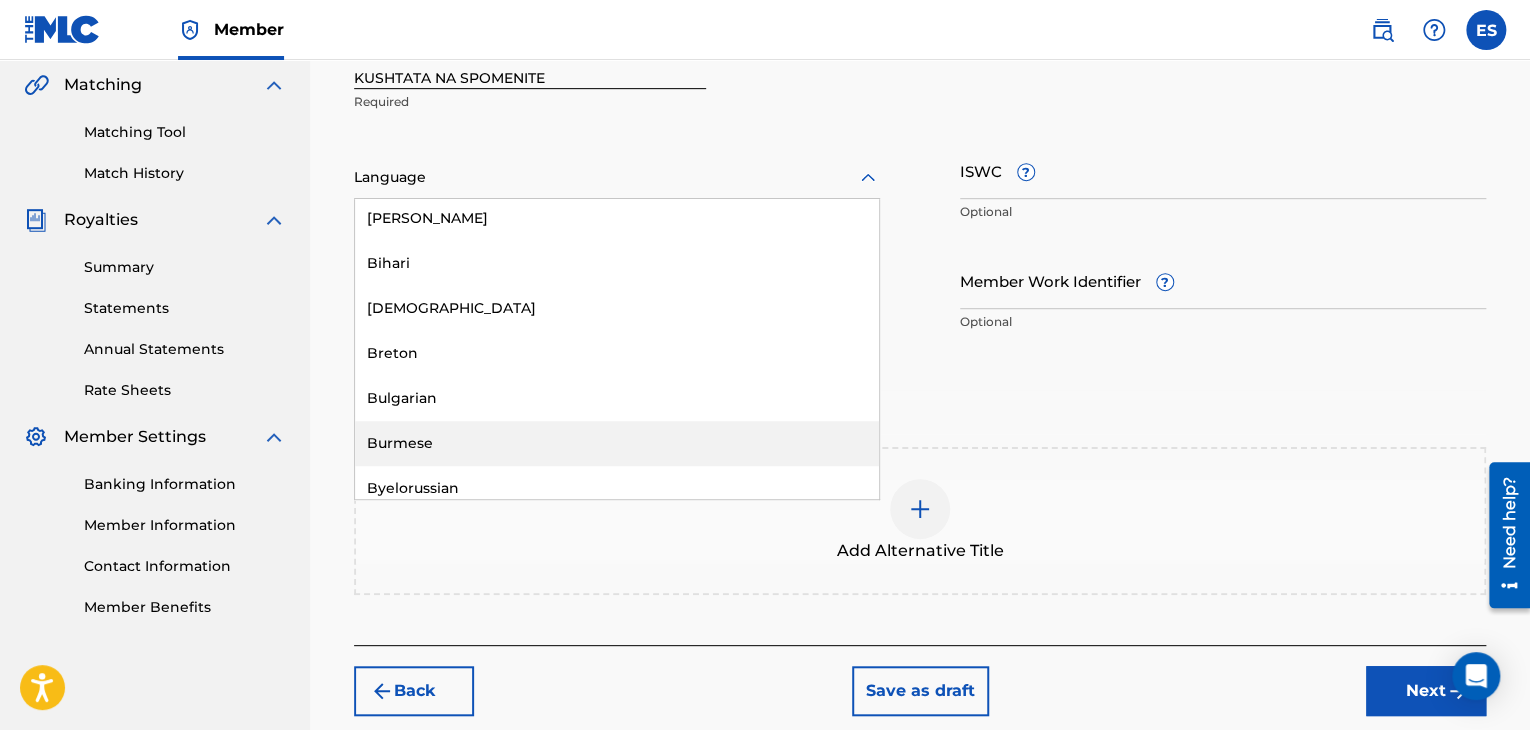 scroll, scrollTop: 800, scrollLeft: 0, axis: vertical 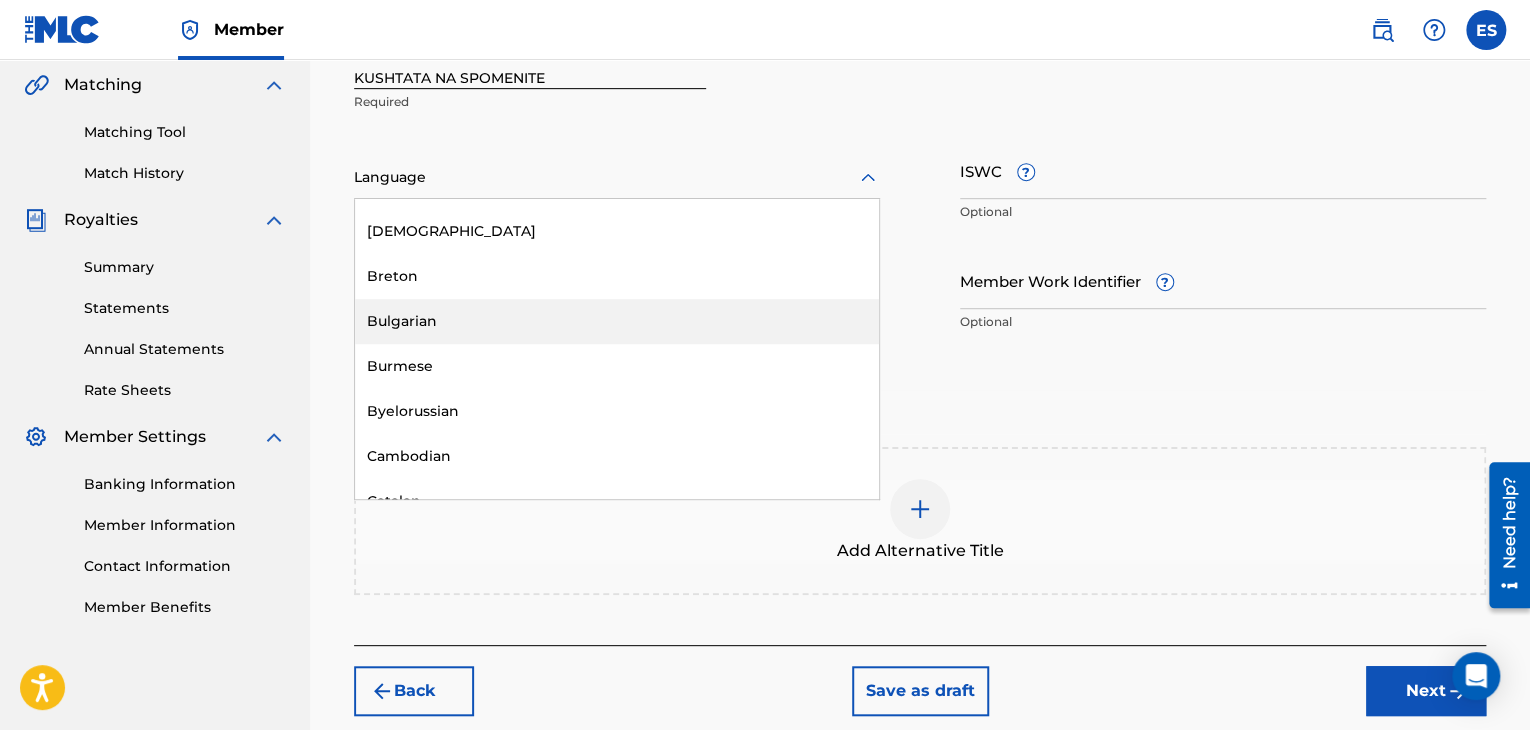 click on "Bulgarian" at bounding box center (617, 321) 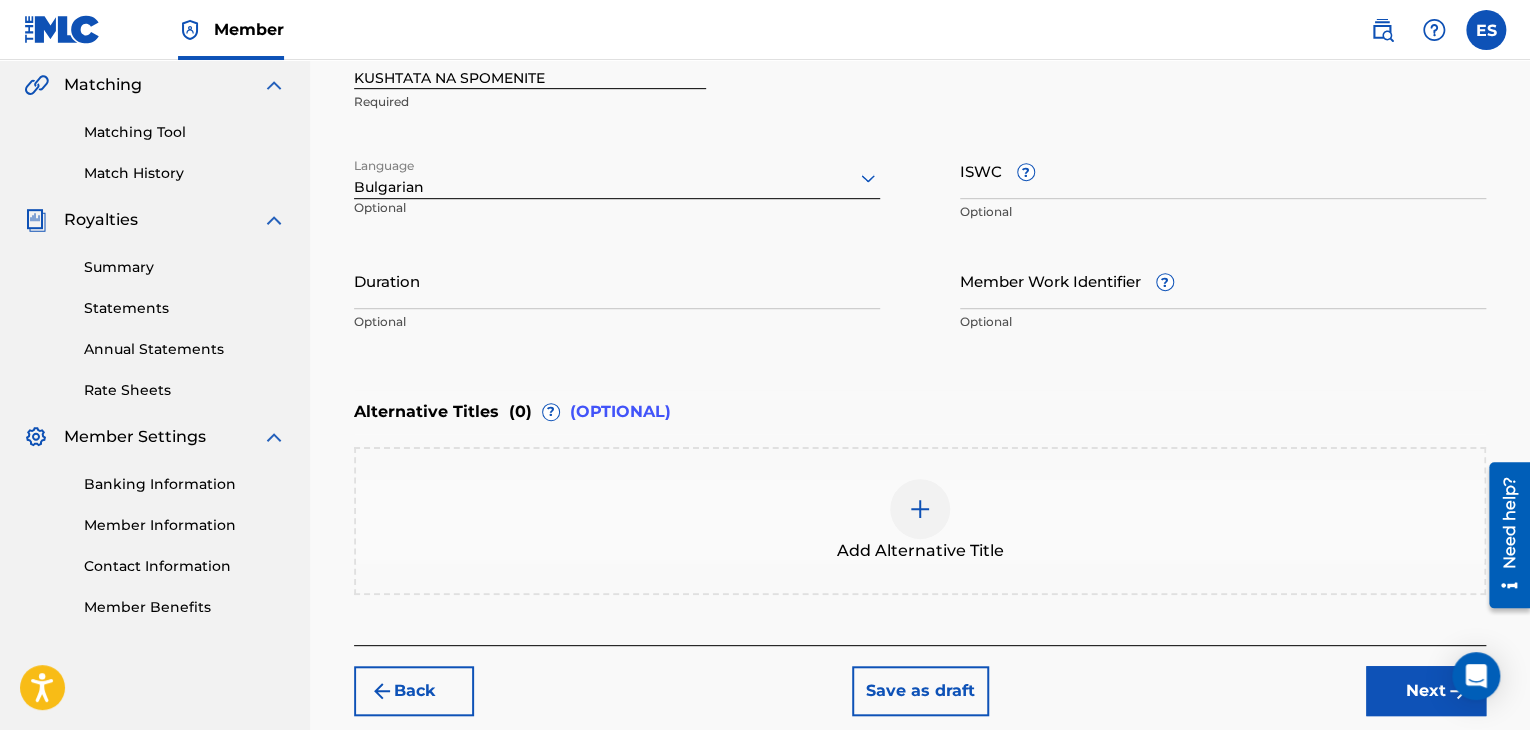 click on "ISWC   ?" at bounding box center [1223, 170] 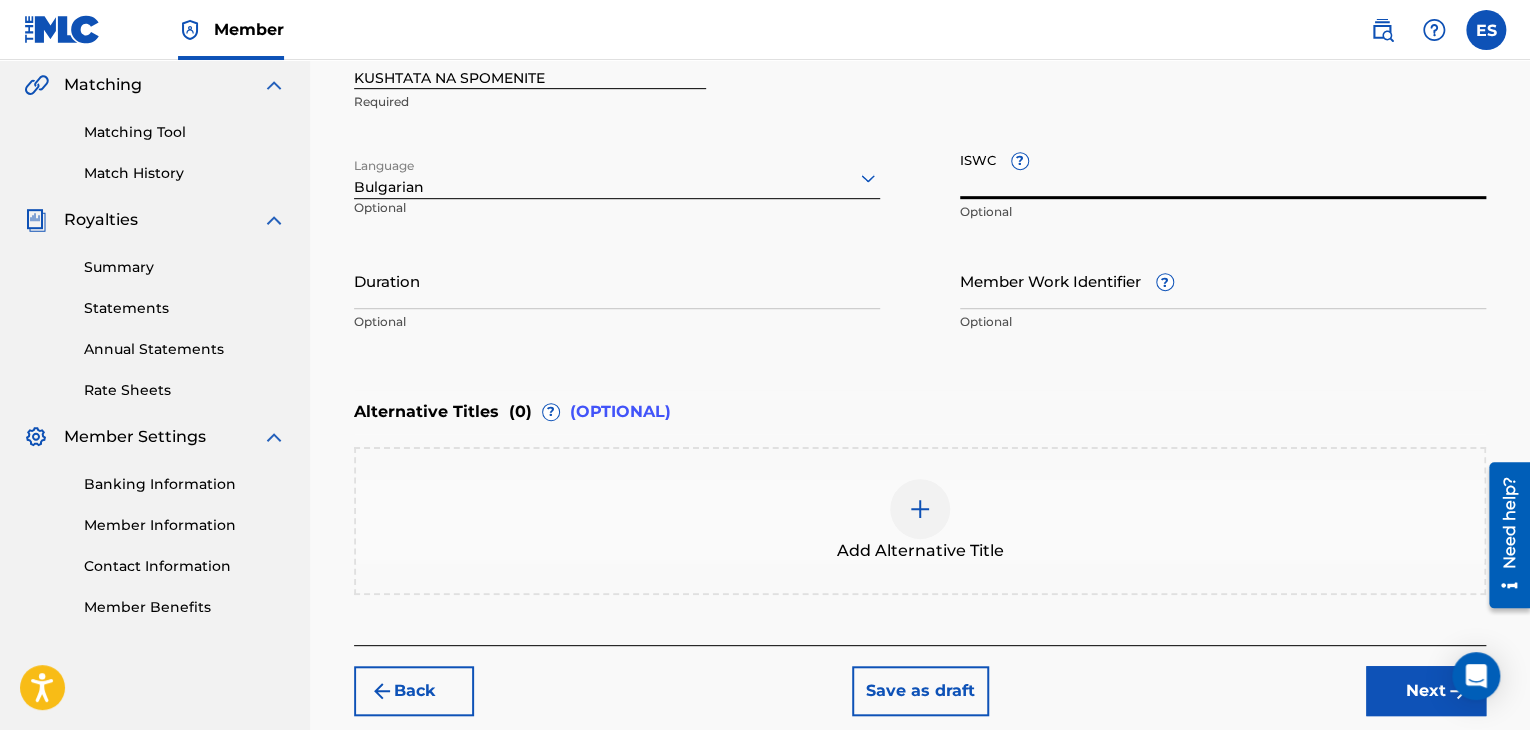 paste on "T9158480730" 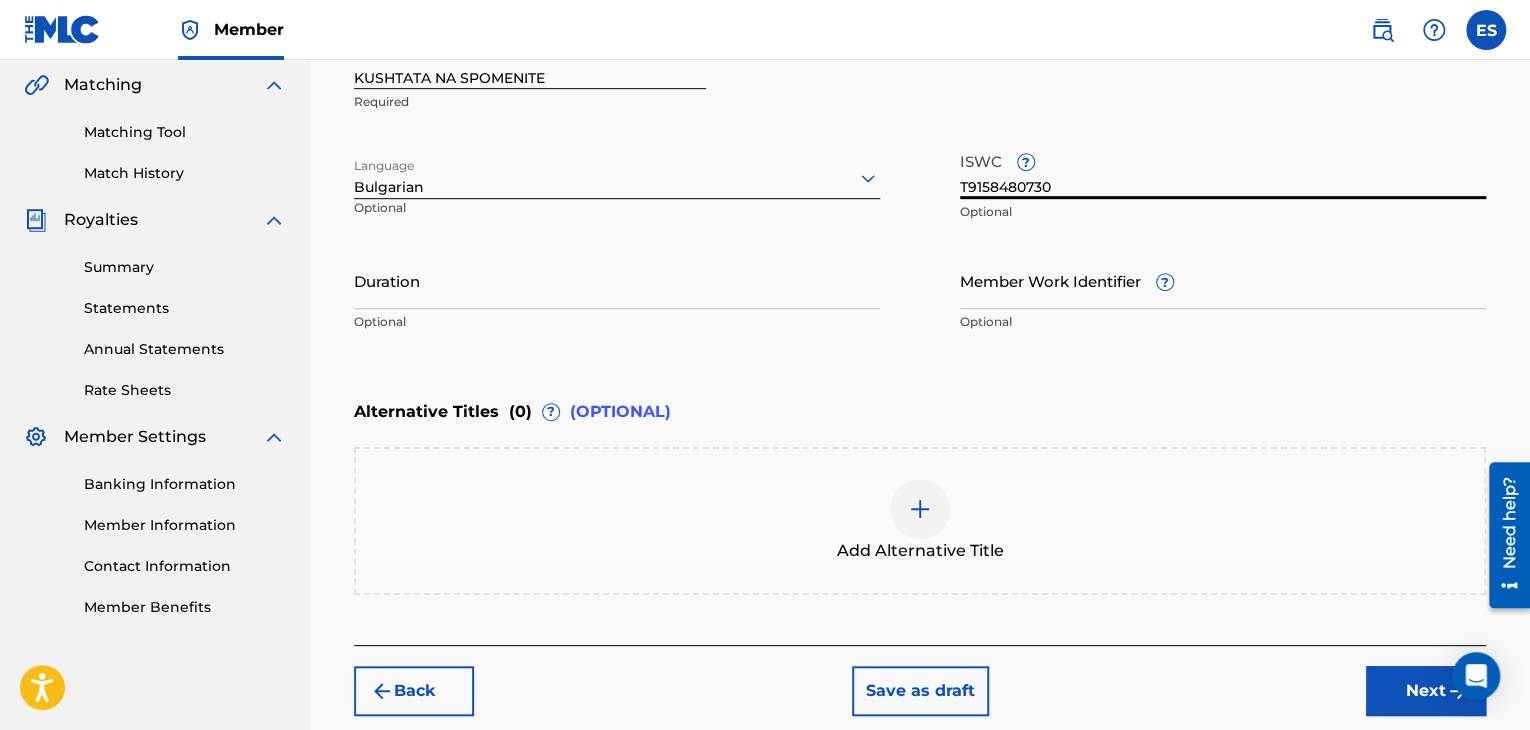 type on "T9158480730" 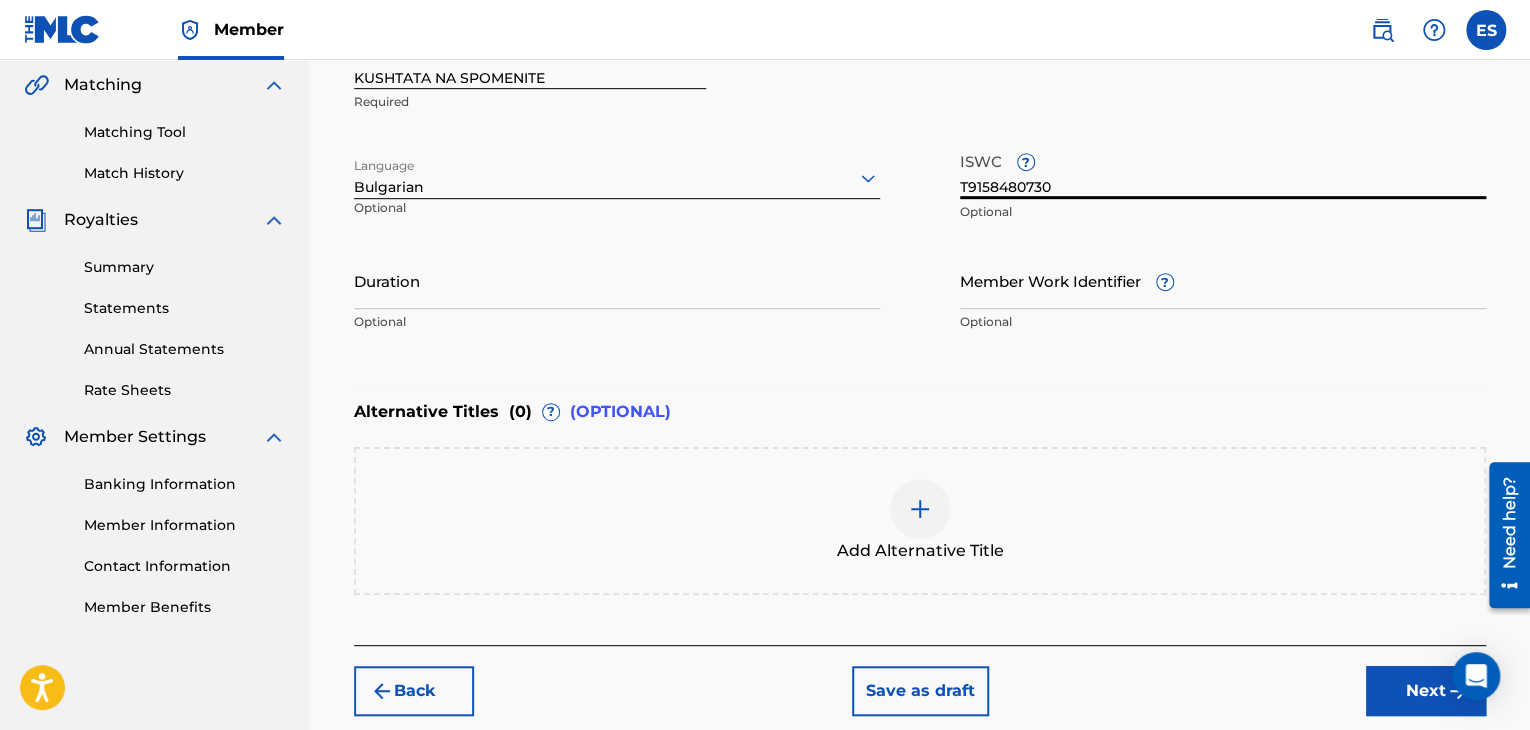 click on "Duration" at bounding box center (617, 280) 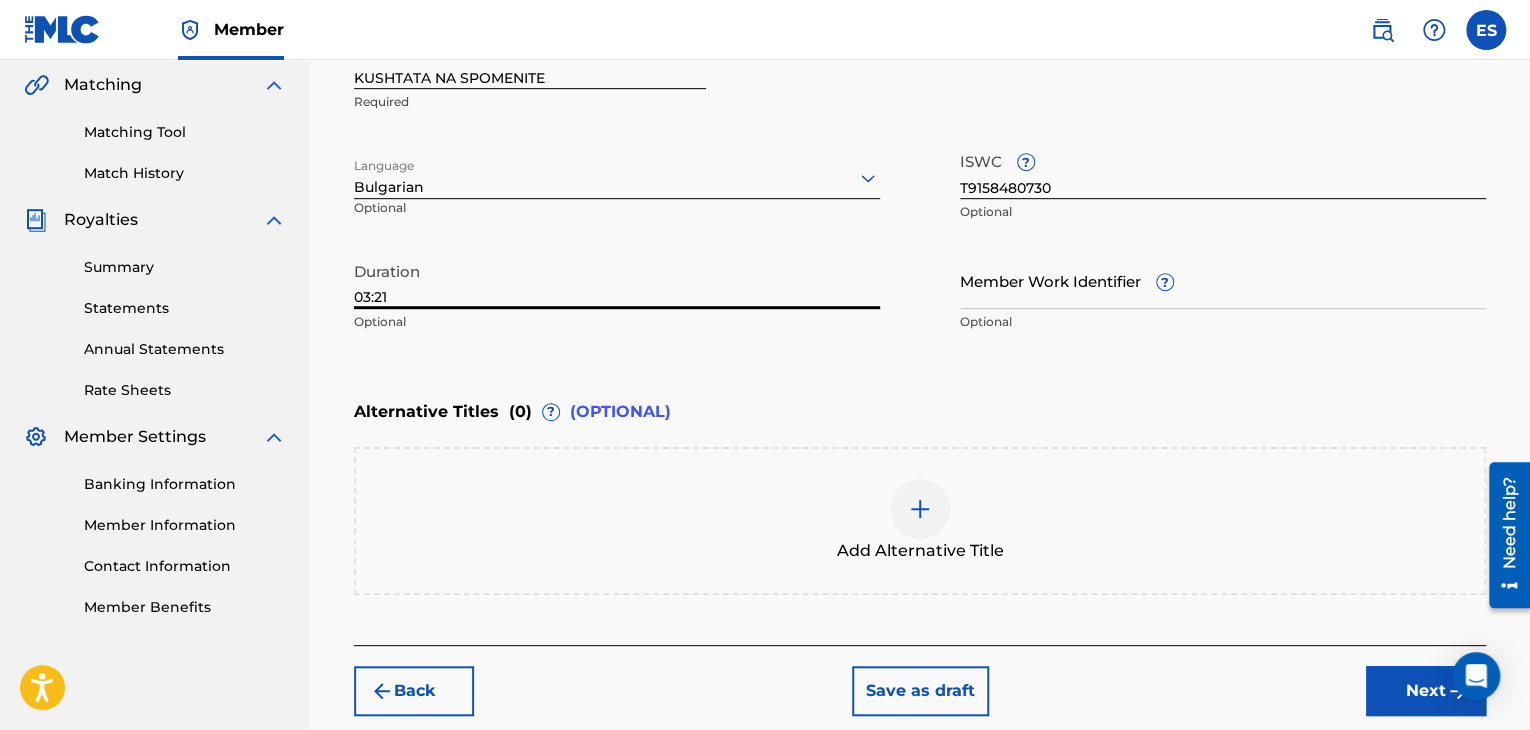 type on "03:21" 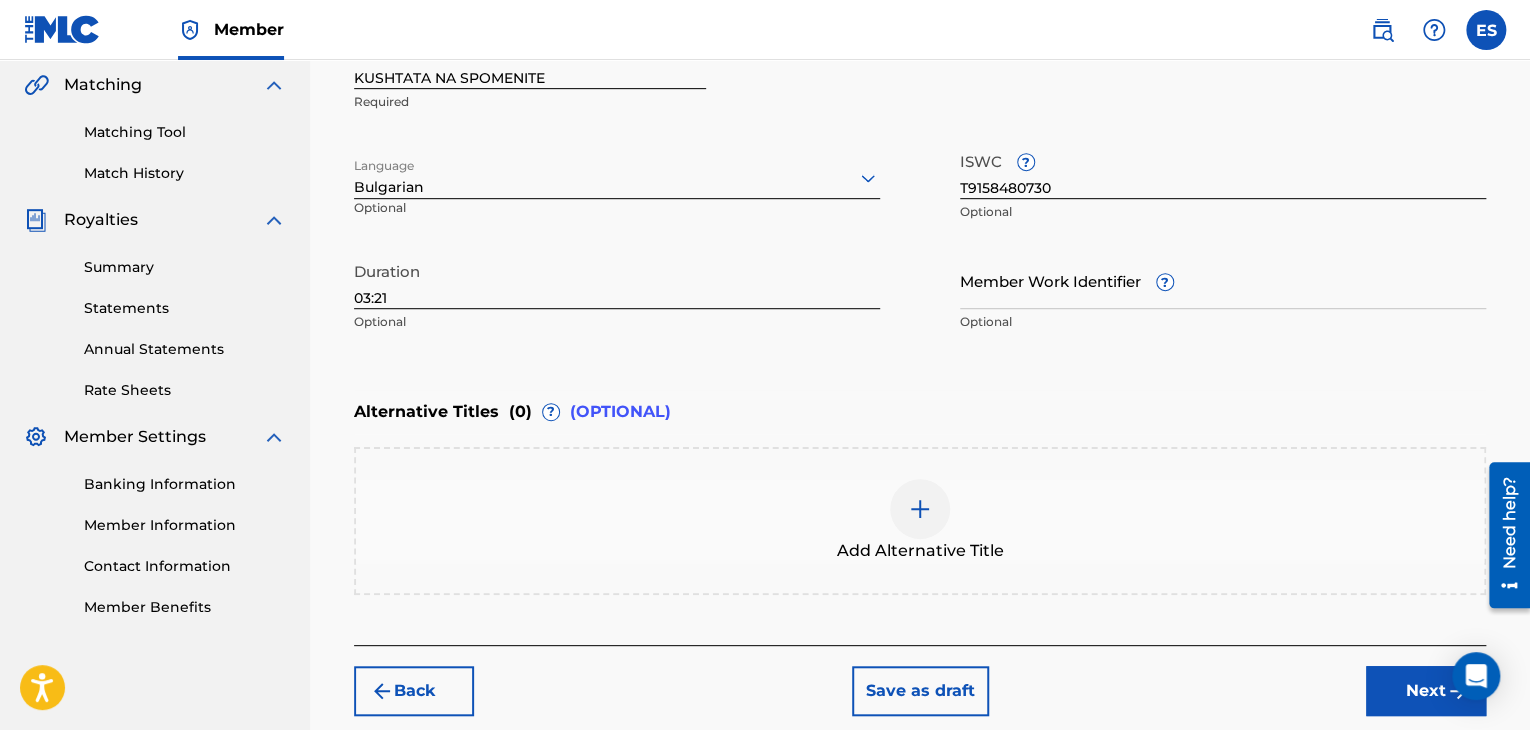 click at bounding box center (920, 509) 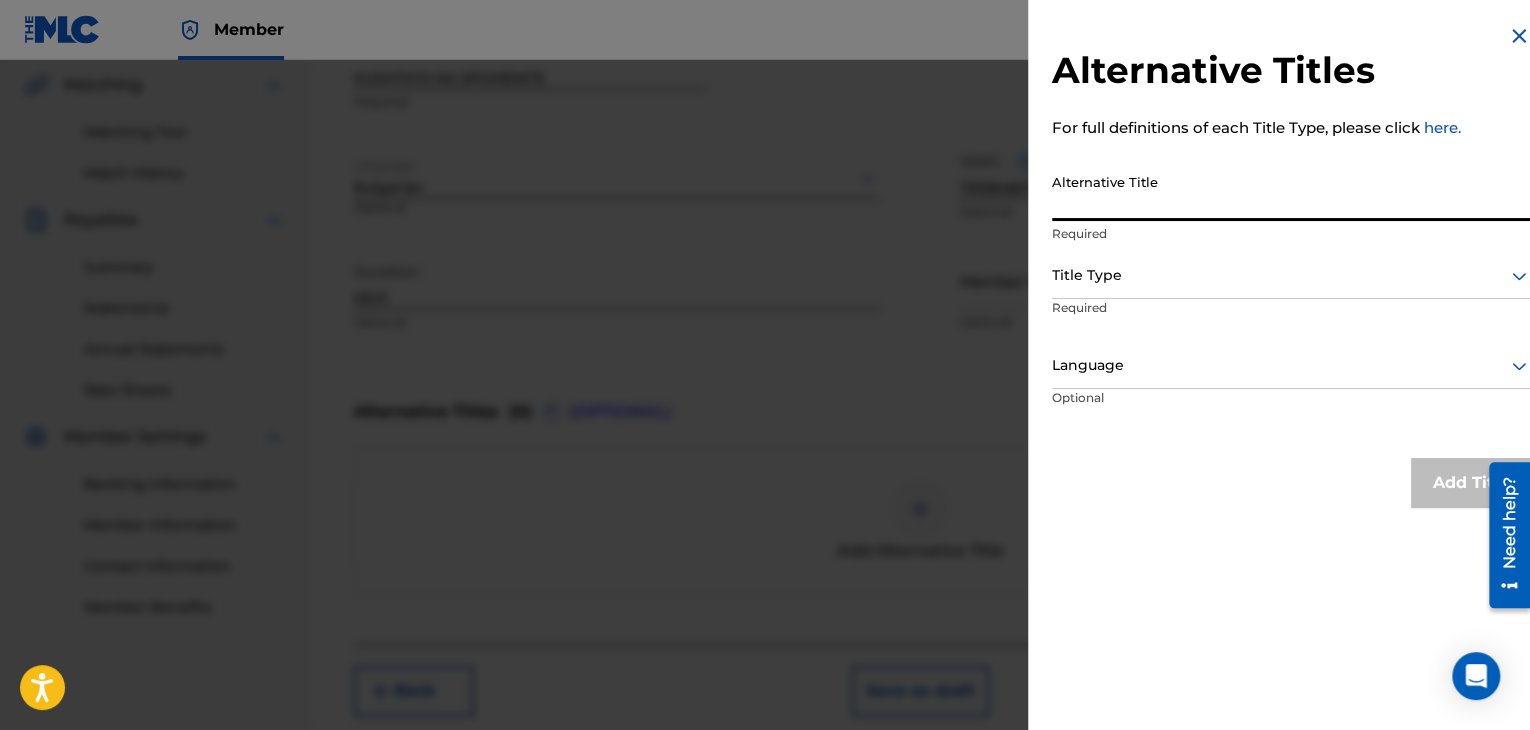 click on "Alternative Title" at bounding box center [1291, 192] 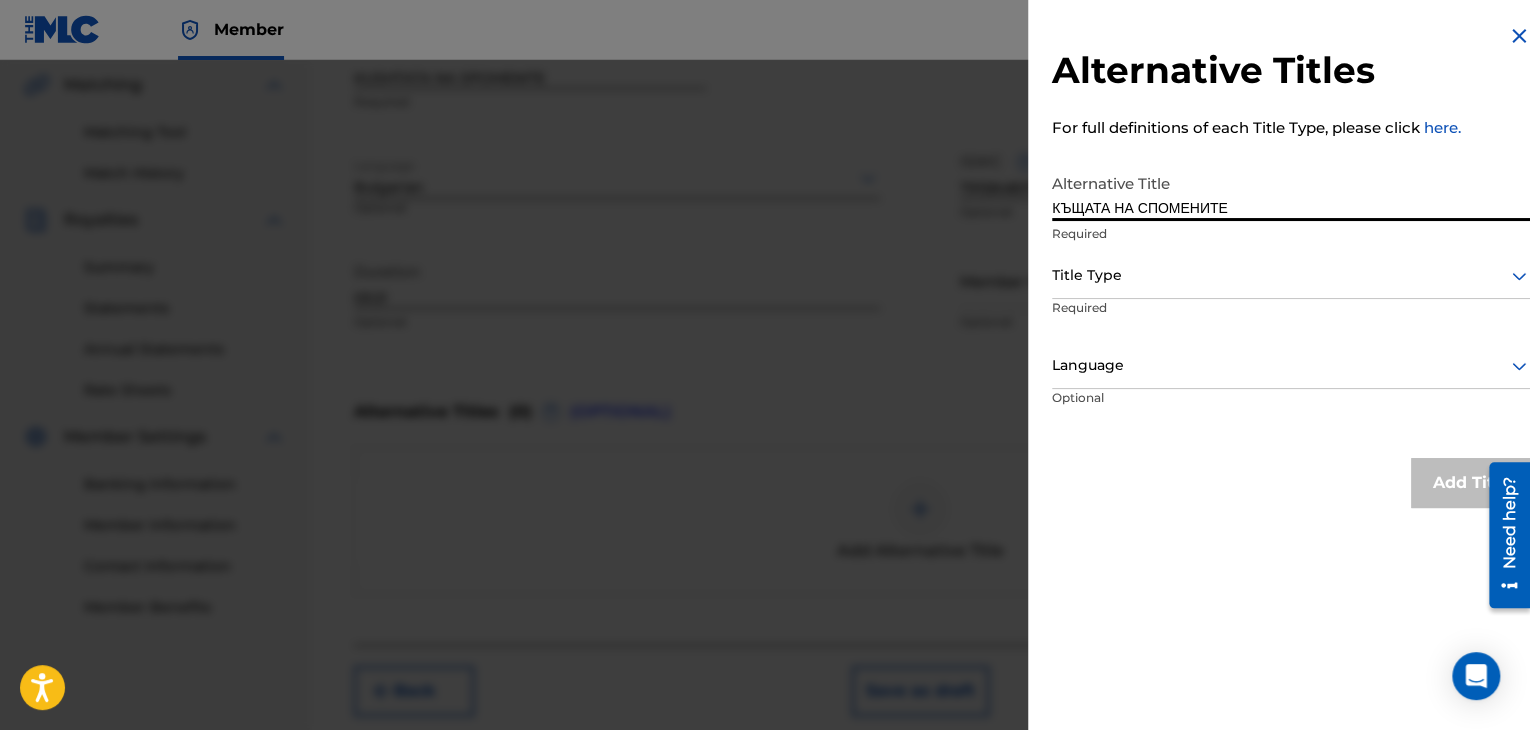 type on "КЪЩАТА НА СПОМЕНИТЕ" 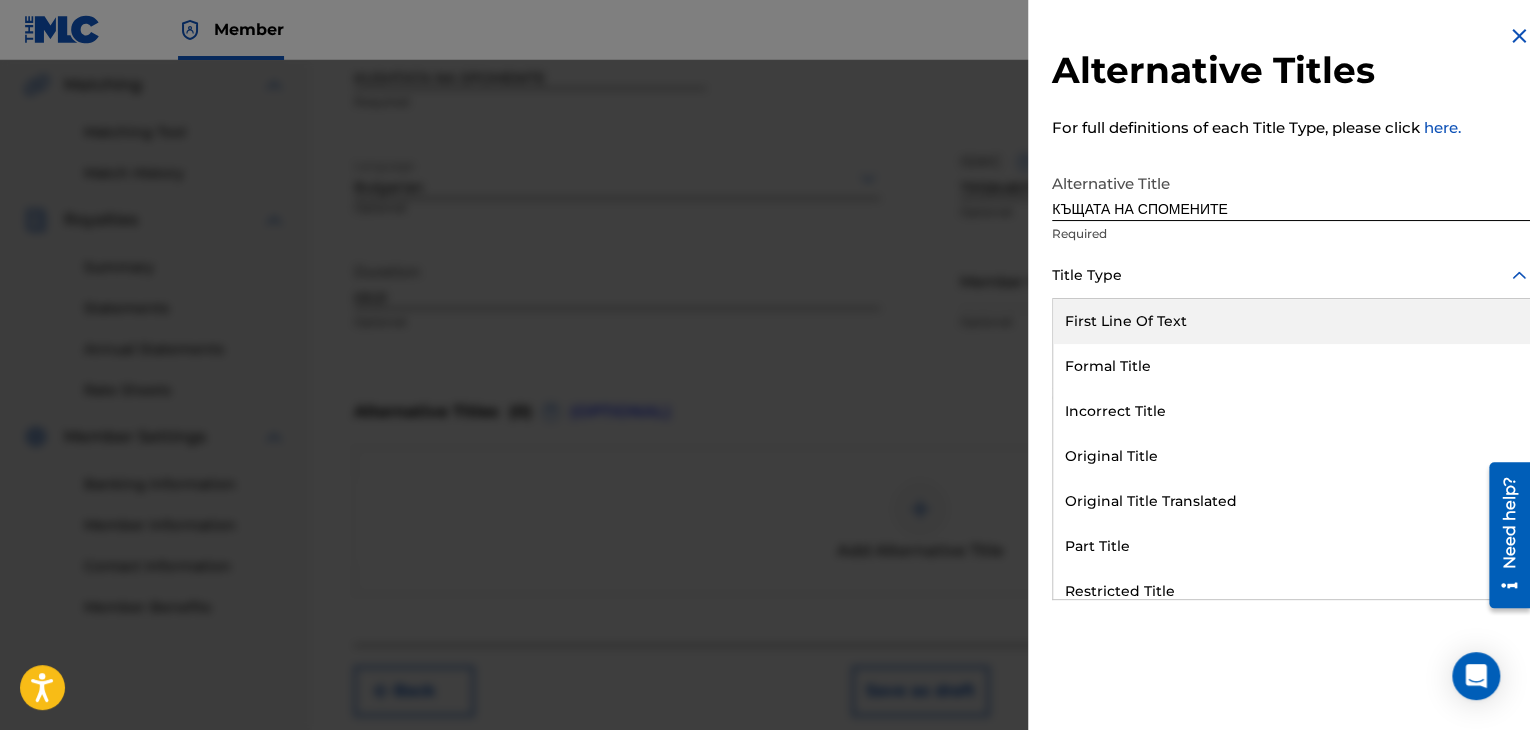 drag, startPoint x: 1121, startPoint y: 292, endPoint x: 1122, endPoint y: 269, distance: 23.021729 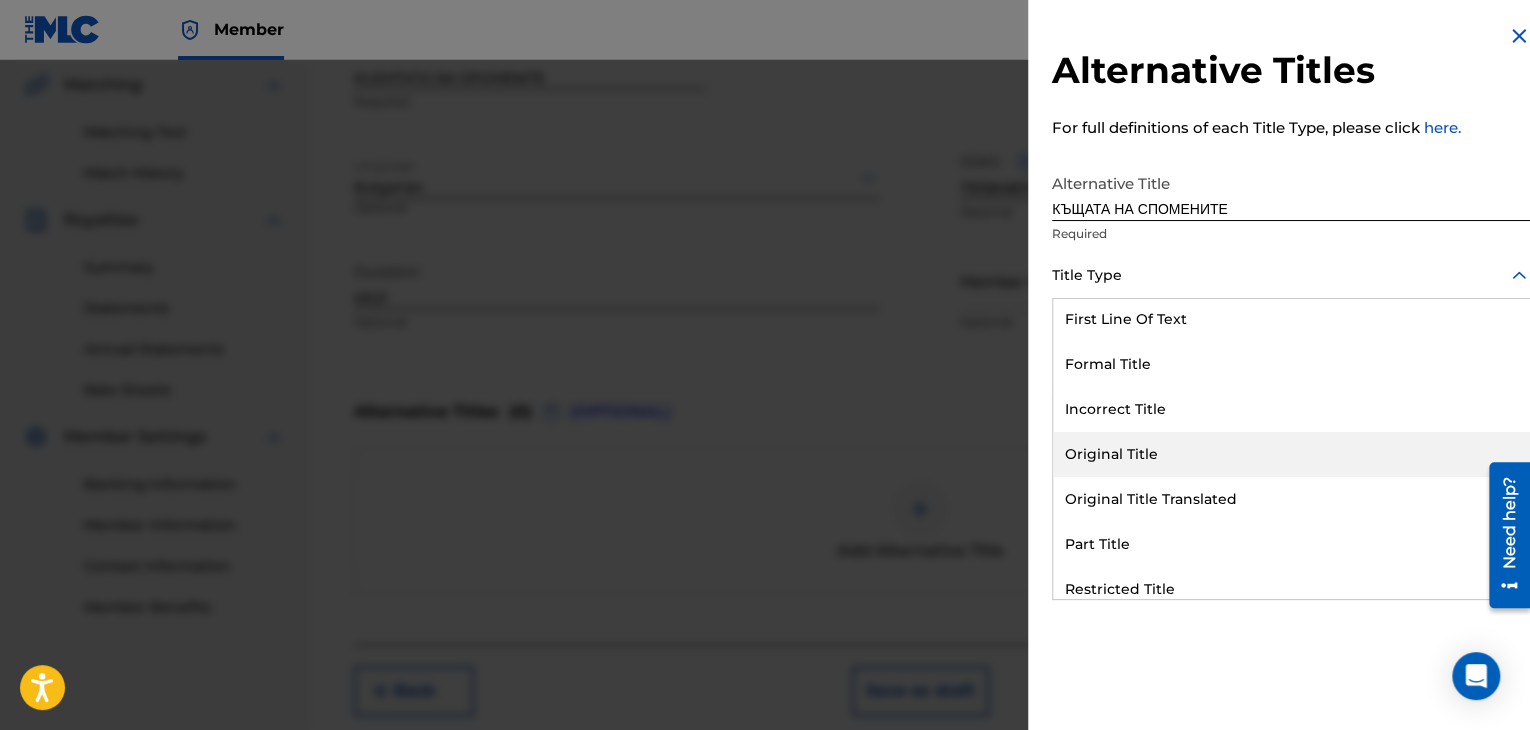 scroll, scrollTop: 0, scrollLeft: 0, axis: both 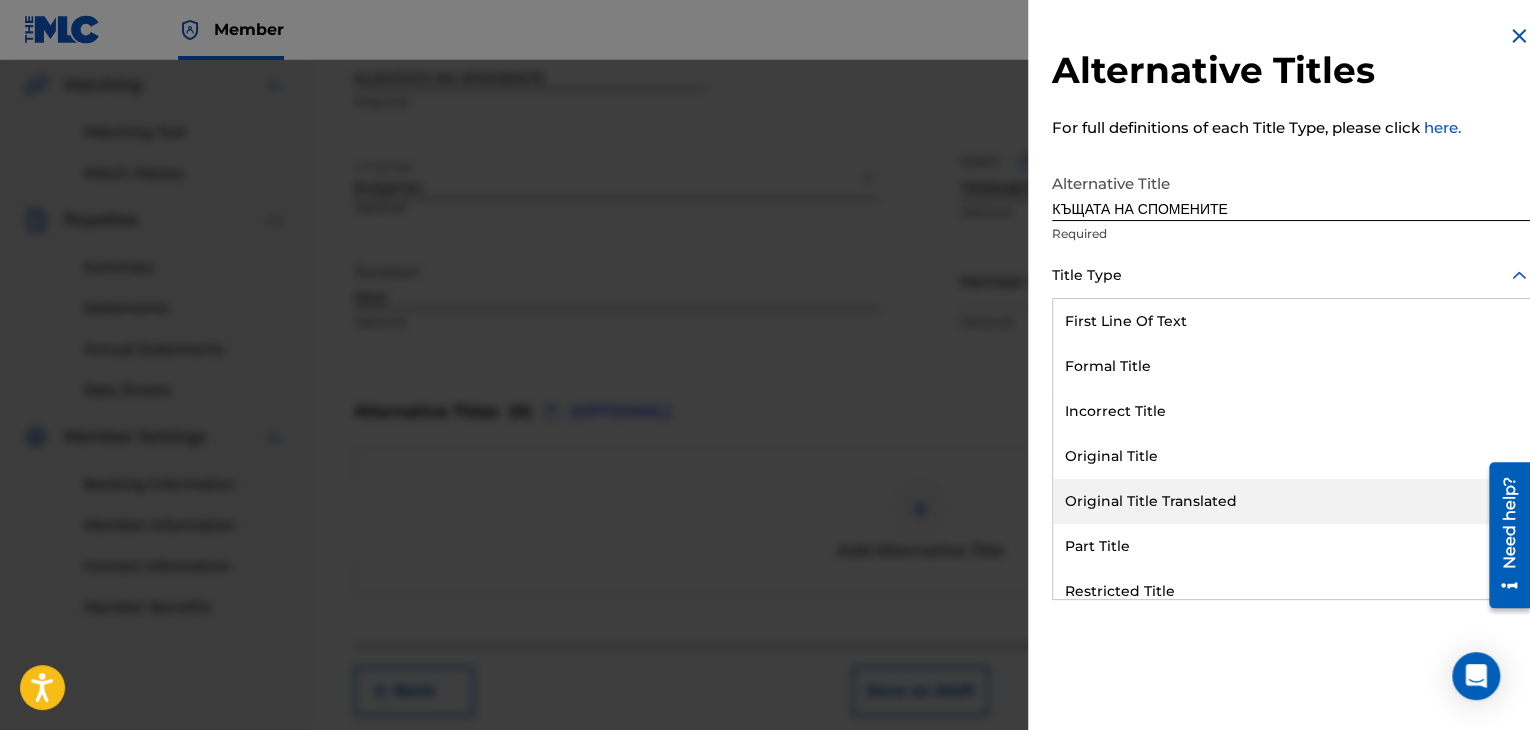 click on "Original Title Translated" at bounding box center [1291, 501] 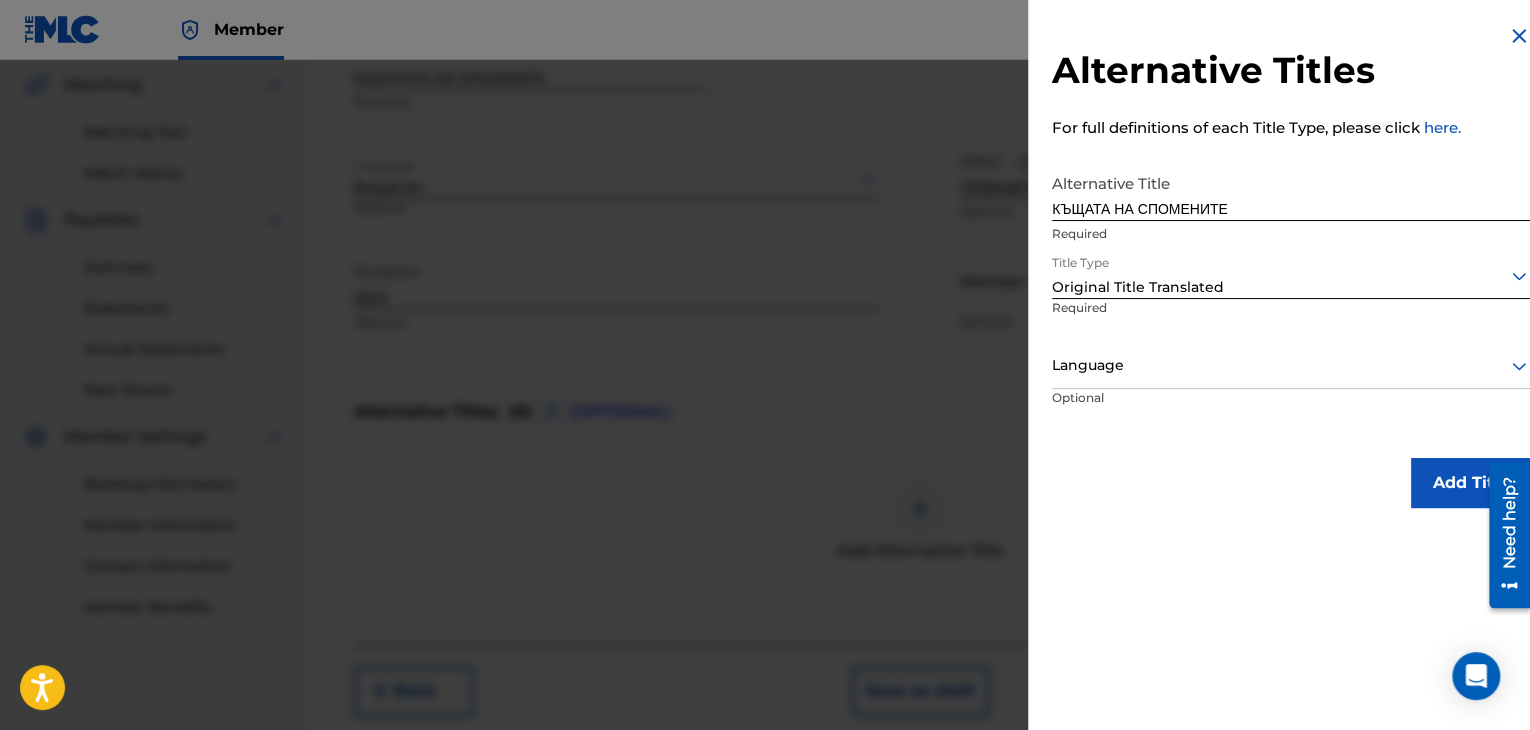 click at bounding box center (1291, 365) 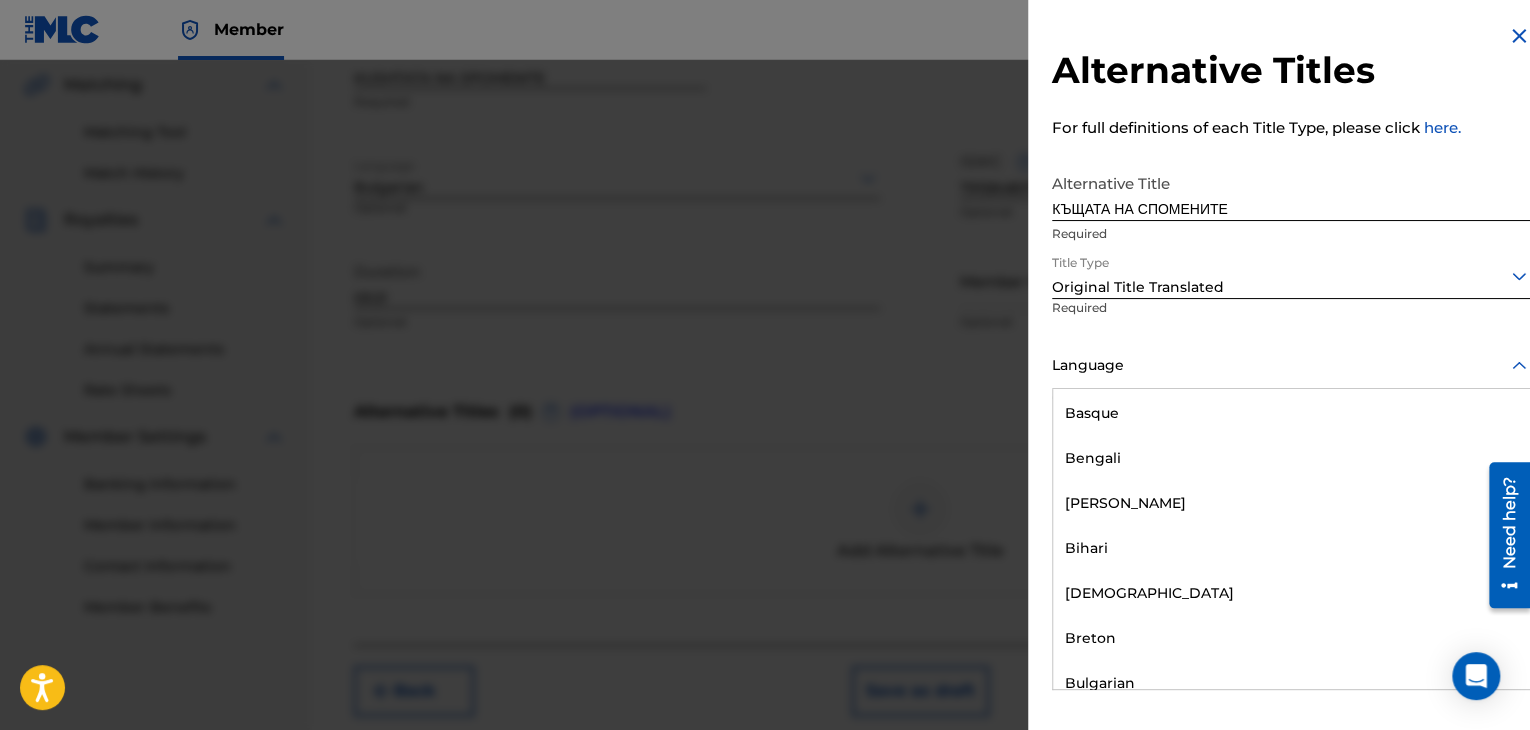 scroll, scrollTop: 700, scrollLeft: 0, axis: vertical 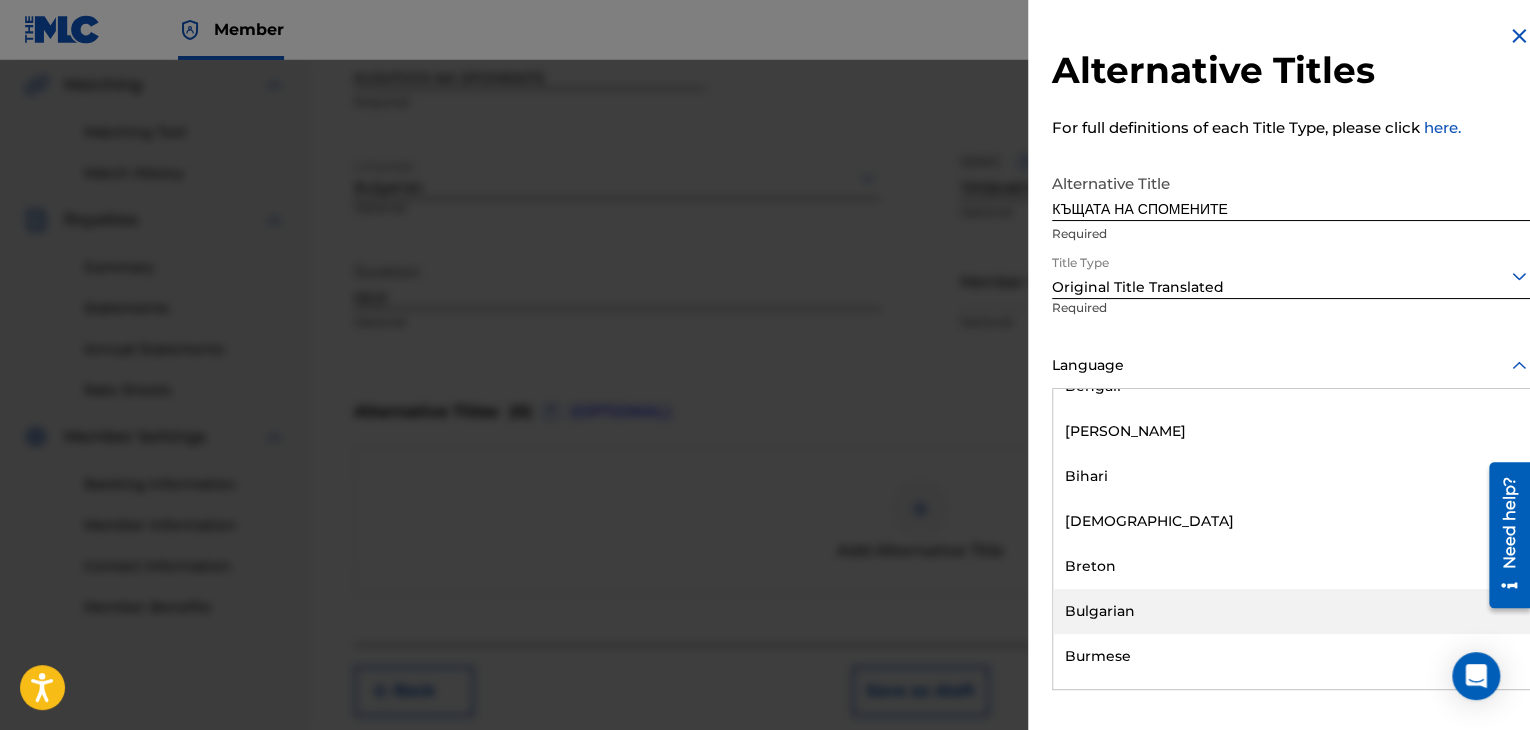 drag, startPoint x: 1172, startPoint y: 596, endPoint x: 1178, endPoint y: 570, distance: 26.683329 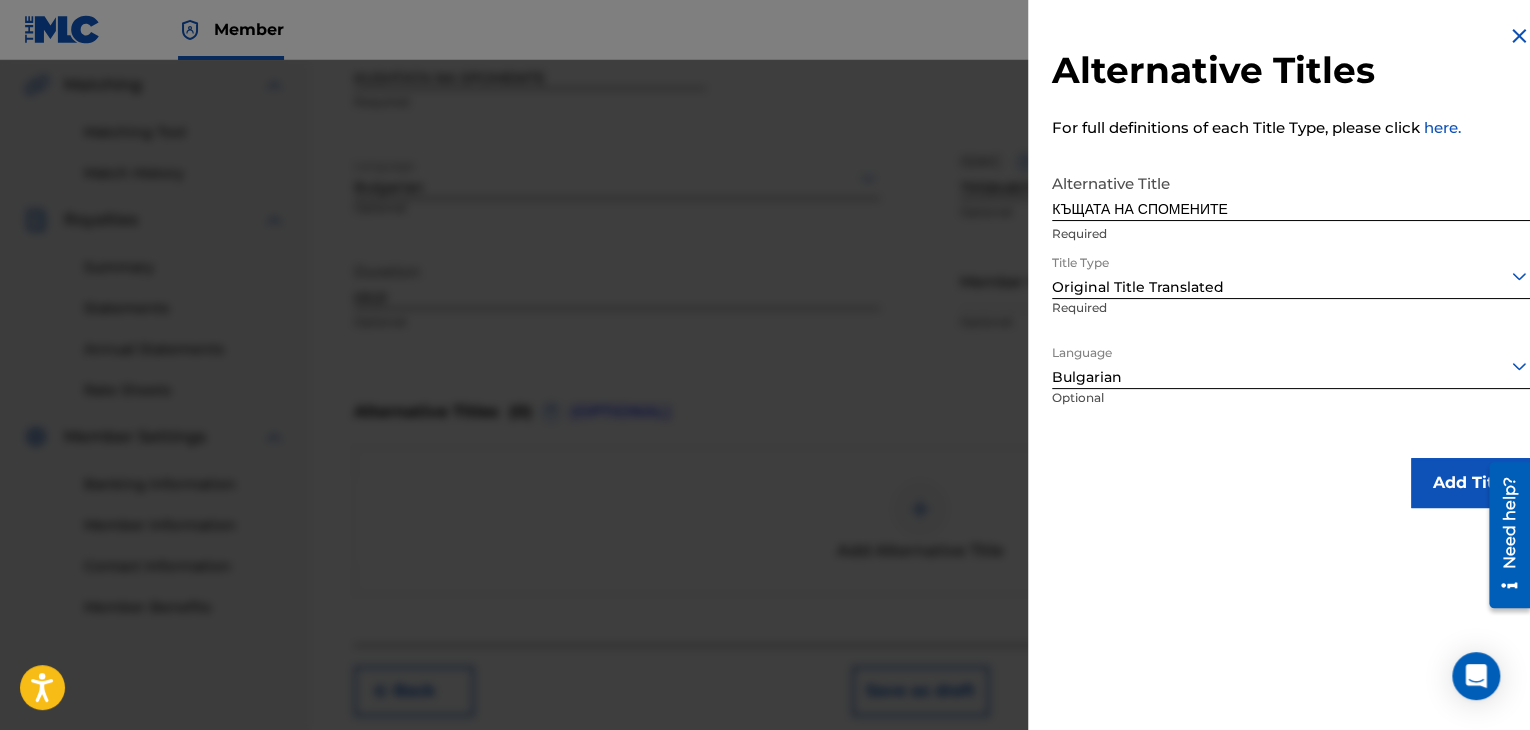 click on "Add Title" at bounding box center (1471, 483) 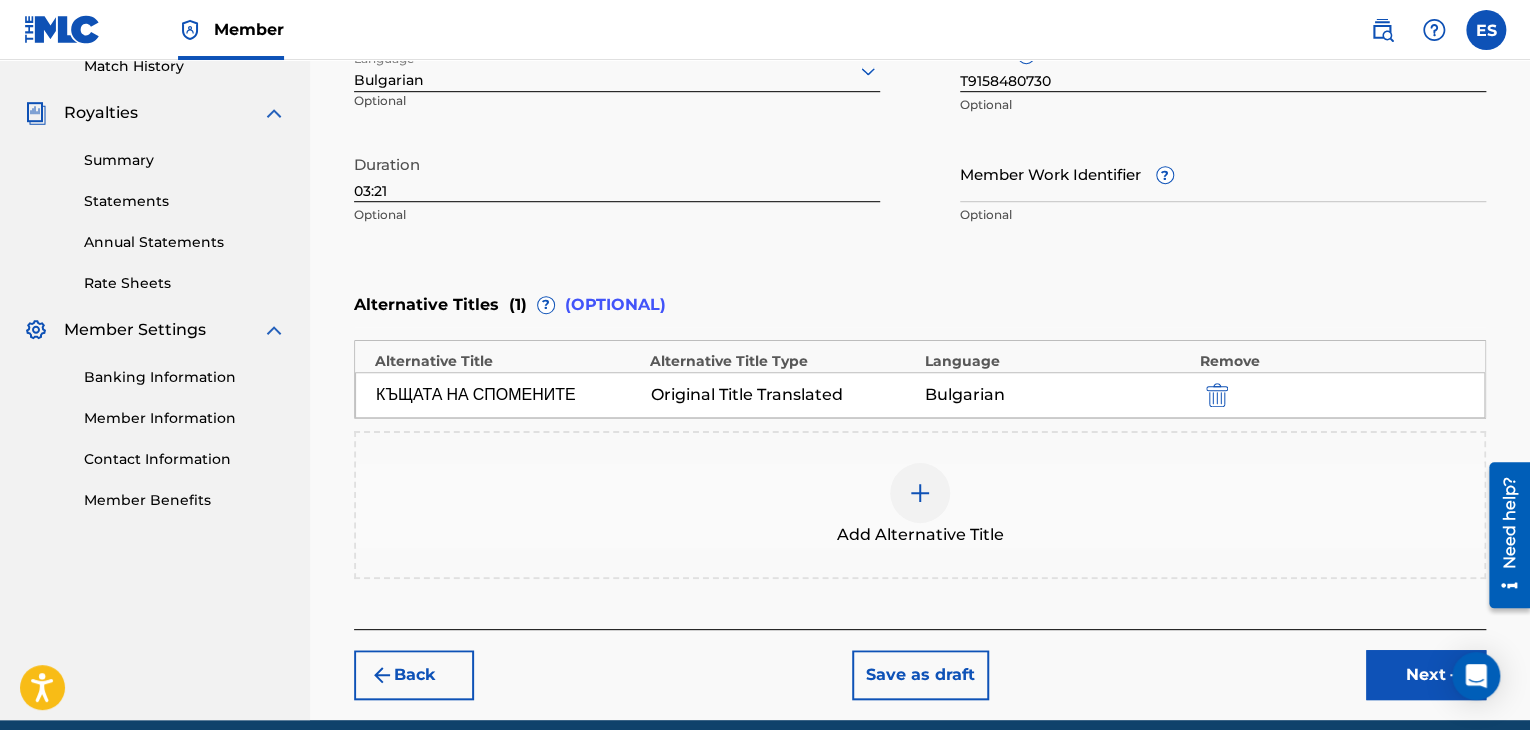scroll, scrollTop: 652, scrollLeft: 0, axis: vertical 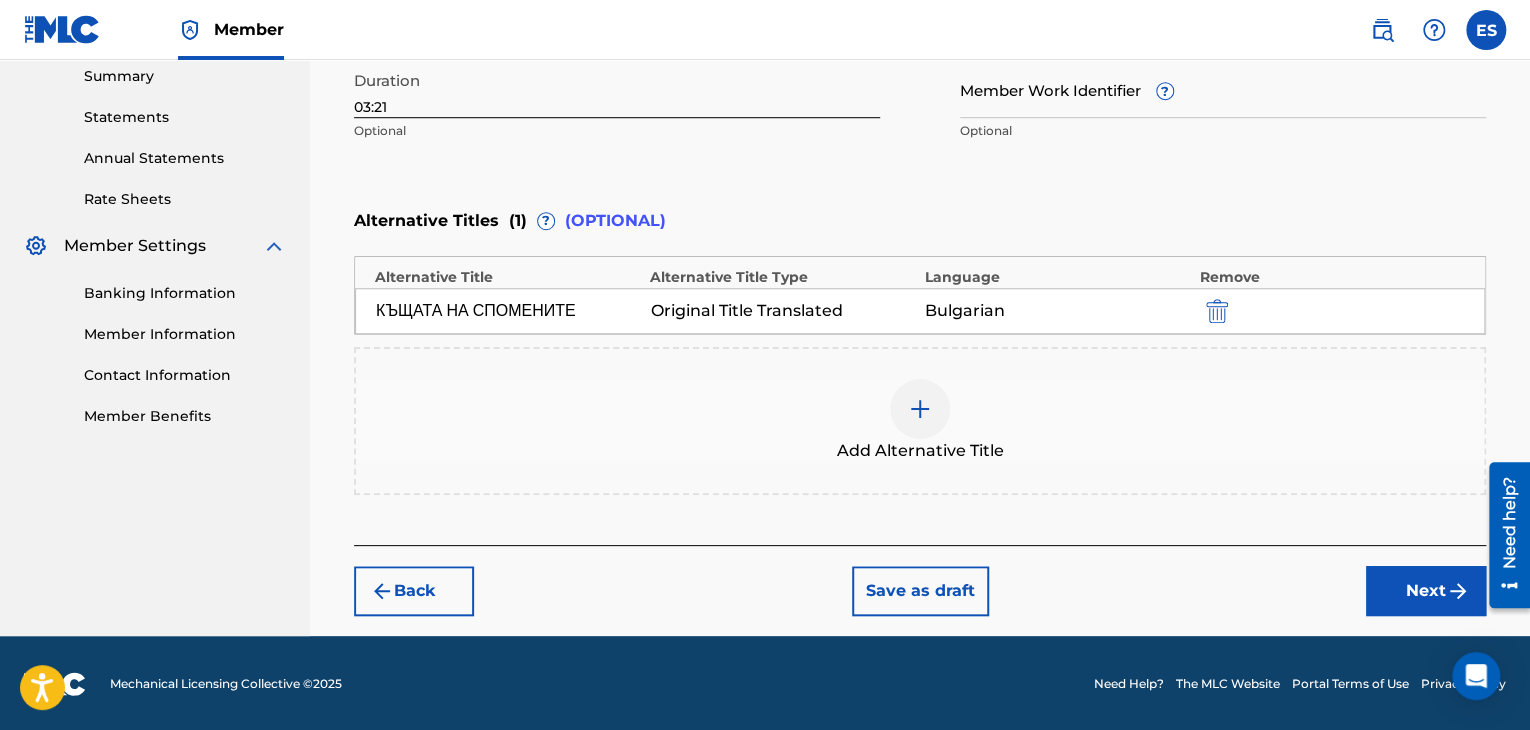 click on "Next" at bounding box center [1426, 591] 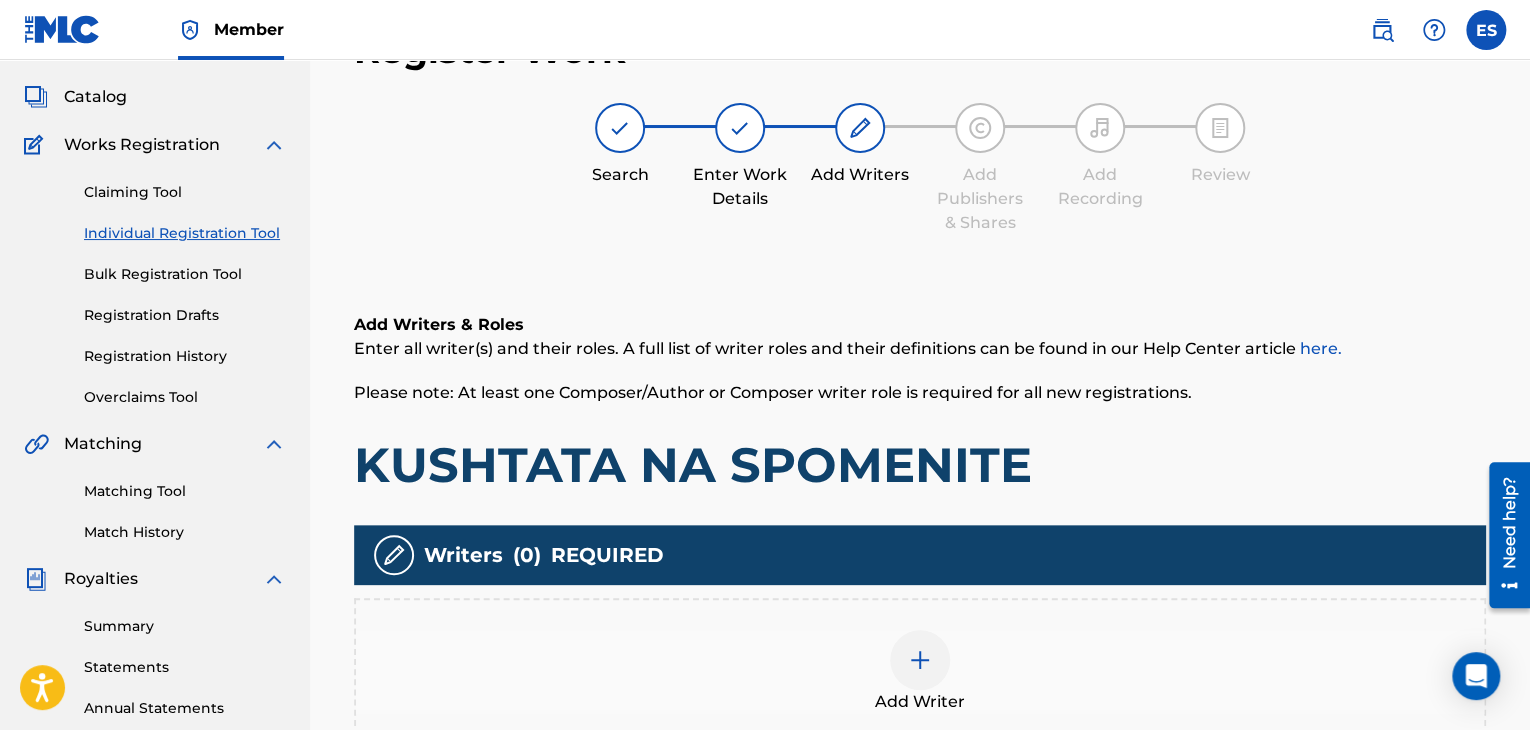 scroll, scrollTop: 90, scrollLeft: 0, axis: vertical 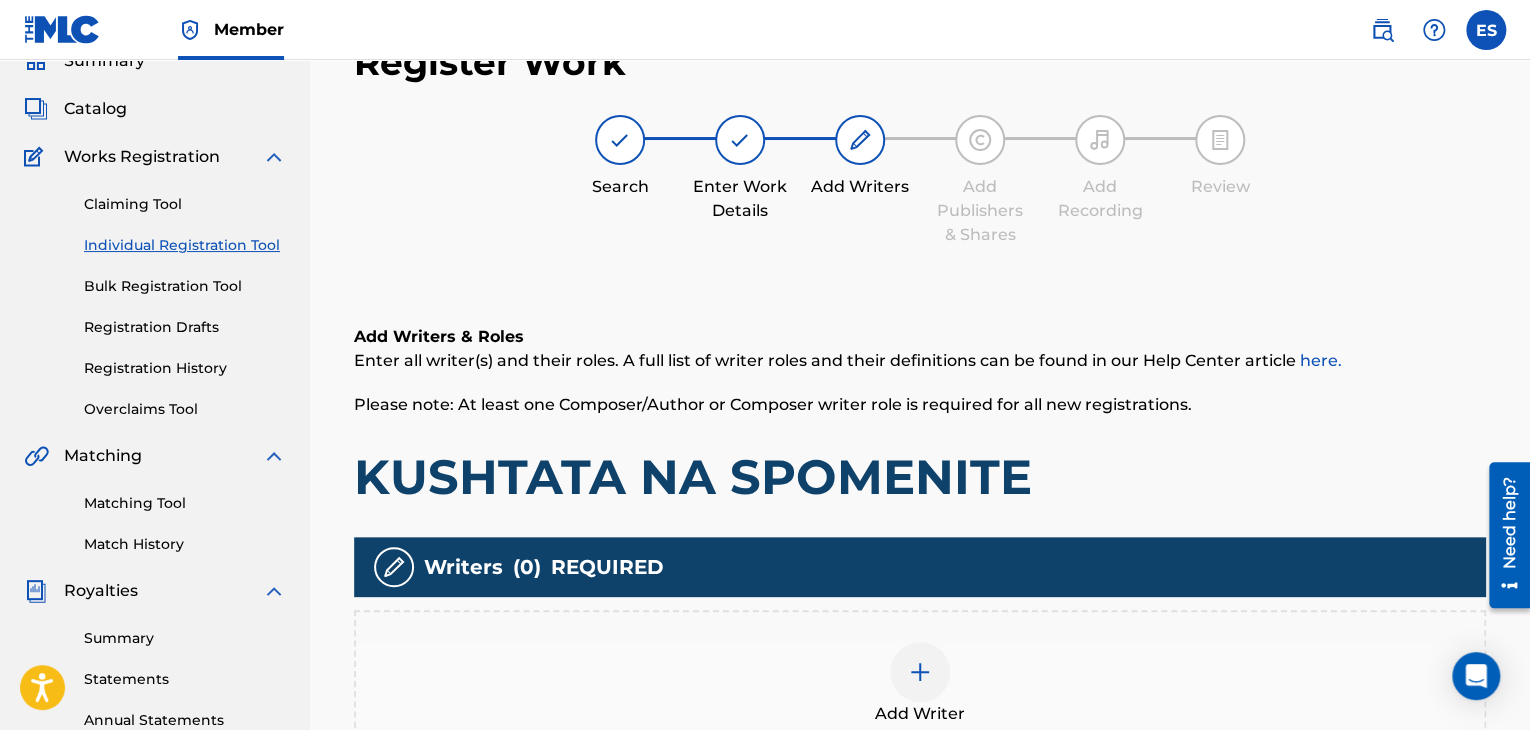 click at bounding box center (920, 672) 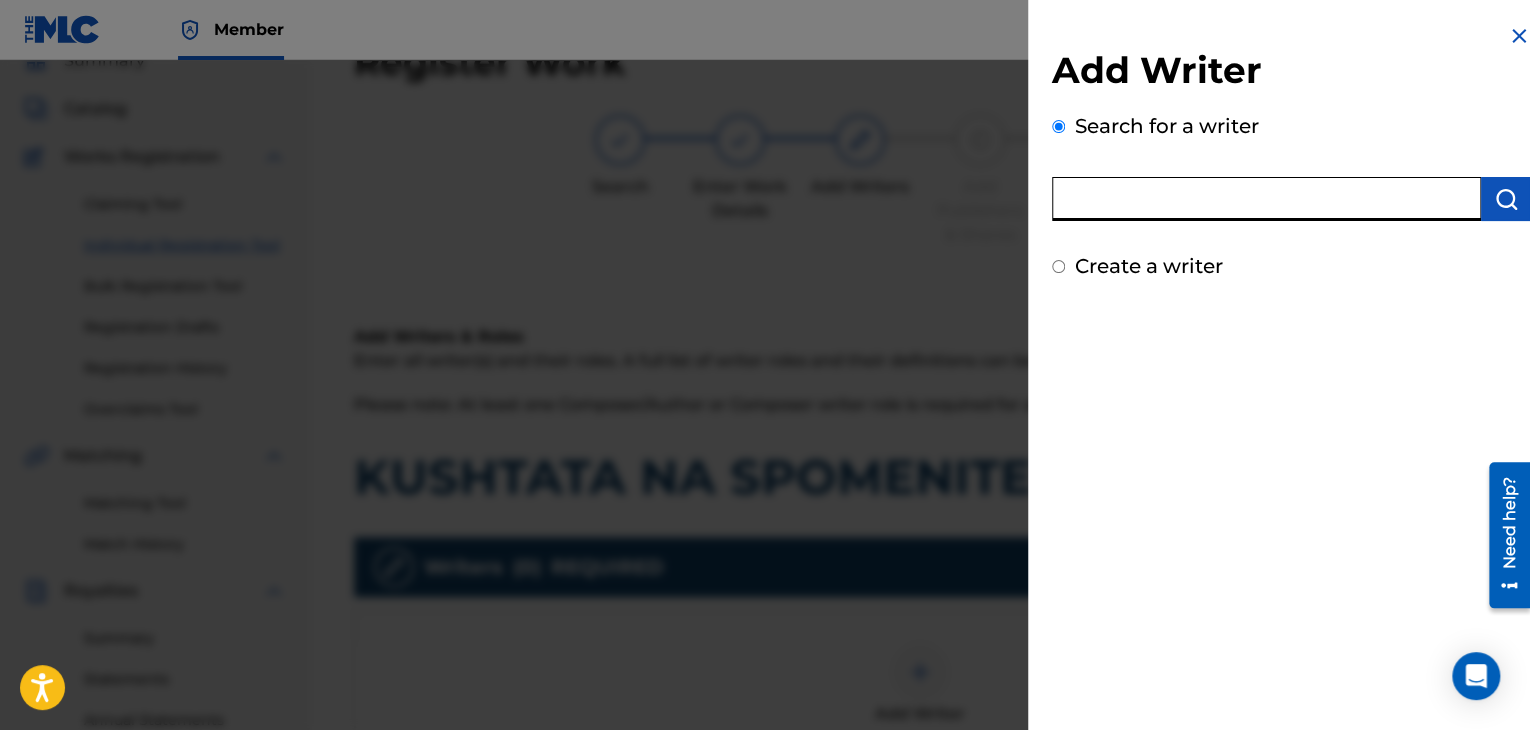 click at bounding box center [1266, 199] 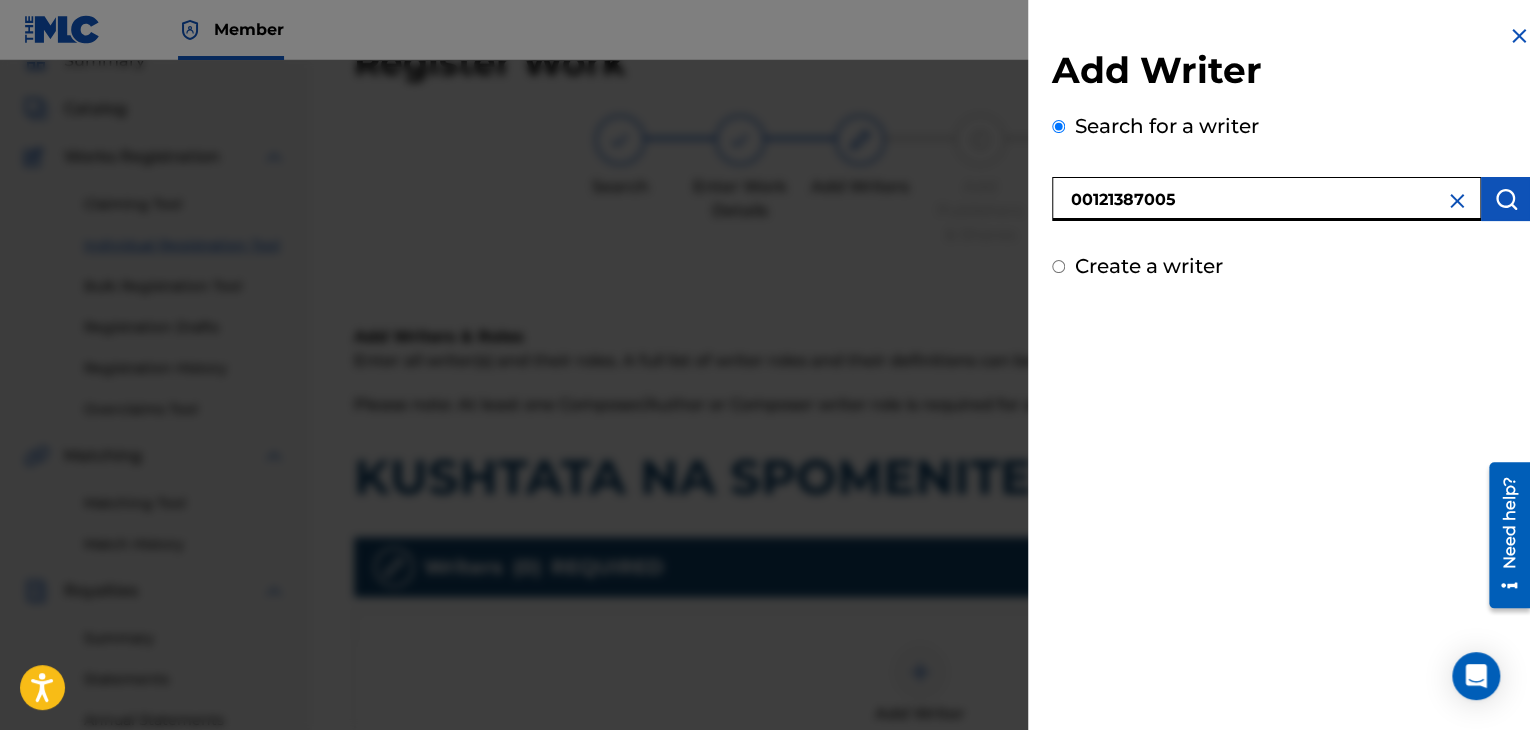 type on "00121387005" 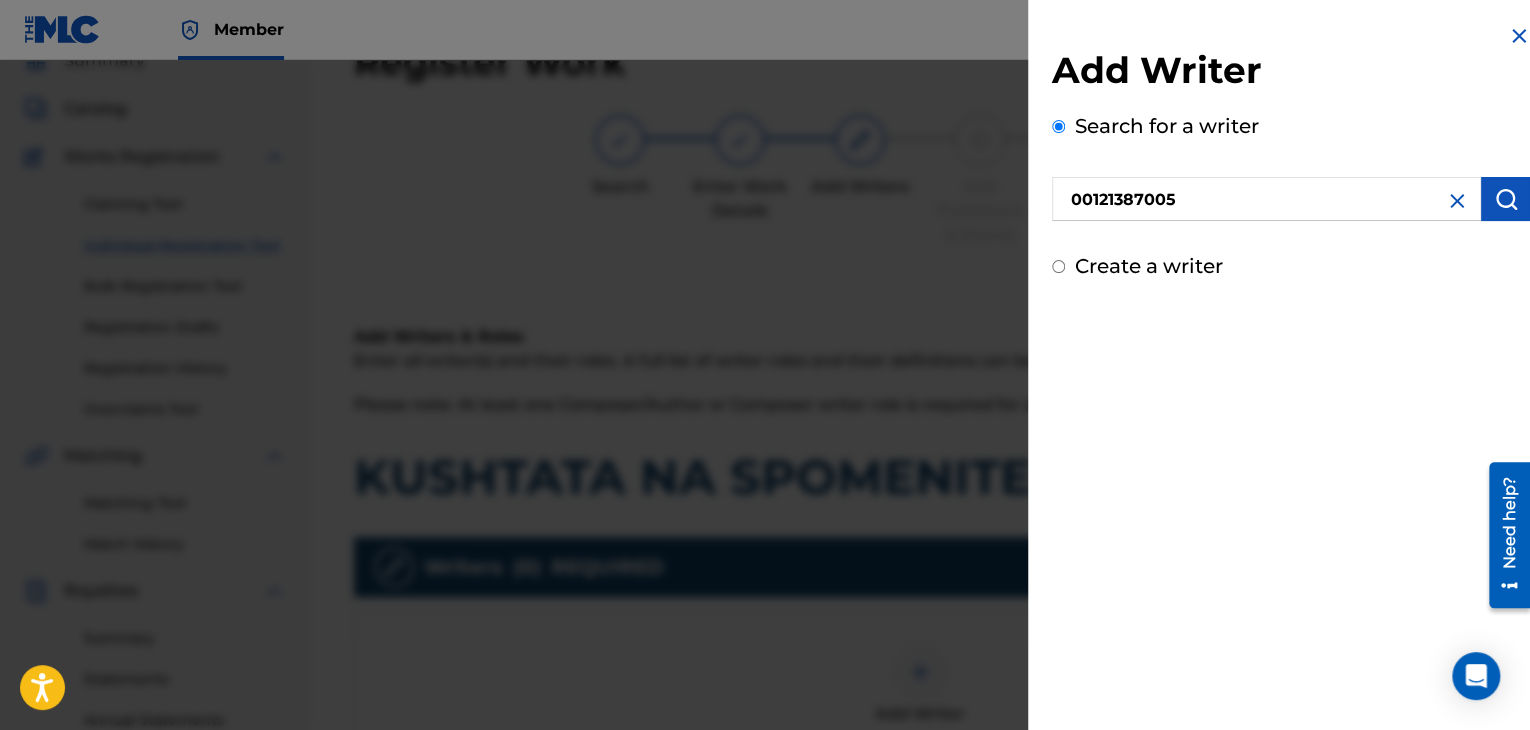 click at bounding box center [1506, 199] 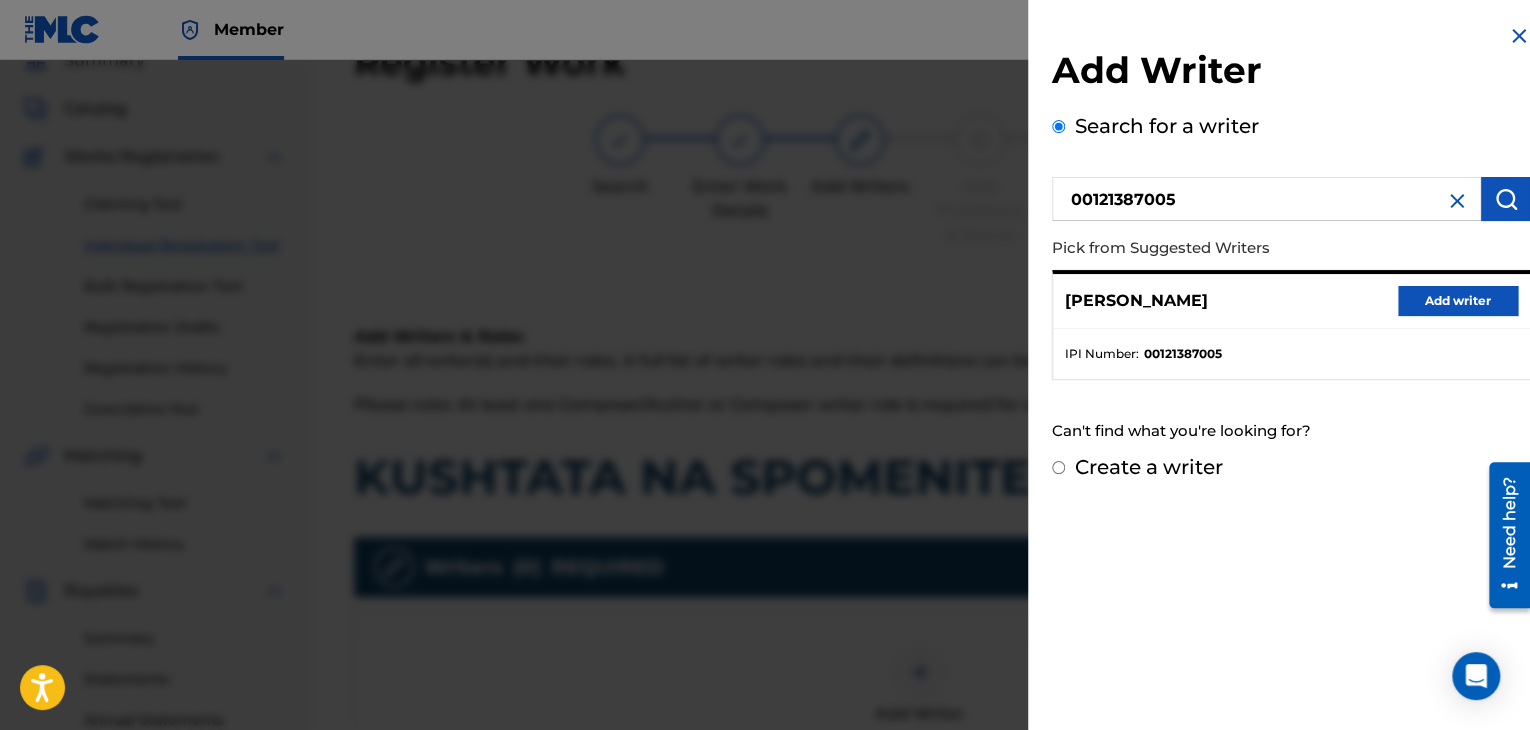 click on "Add writer" at bounding box center [1458, 301] 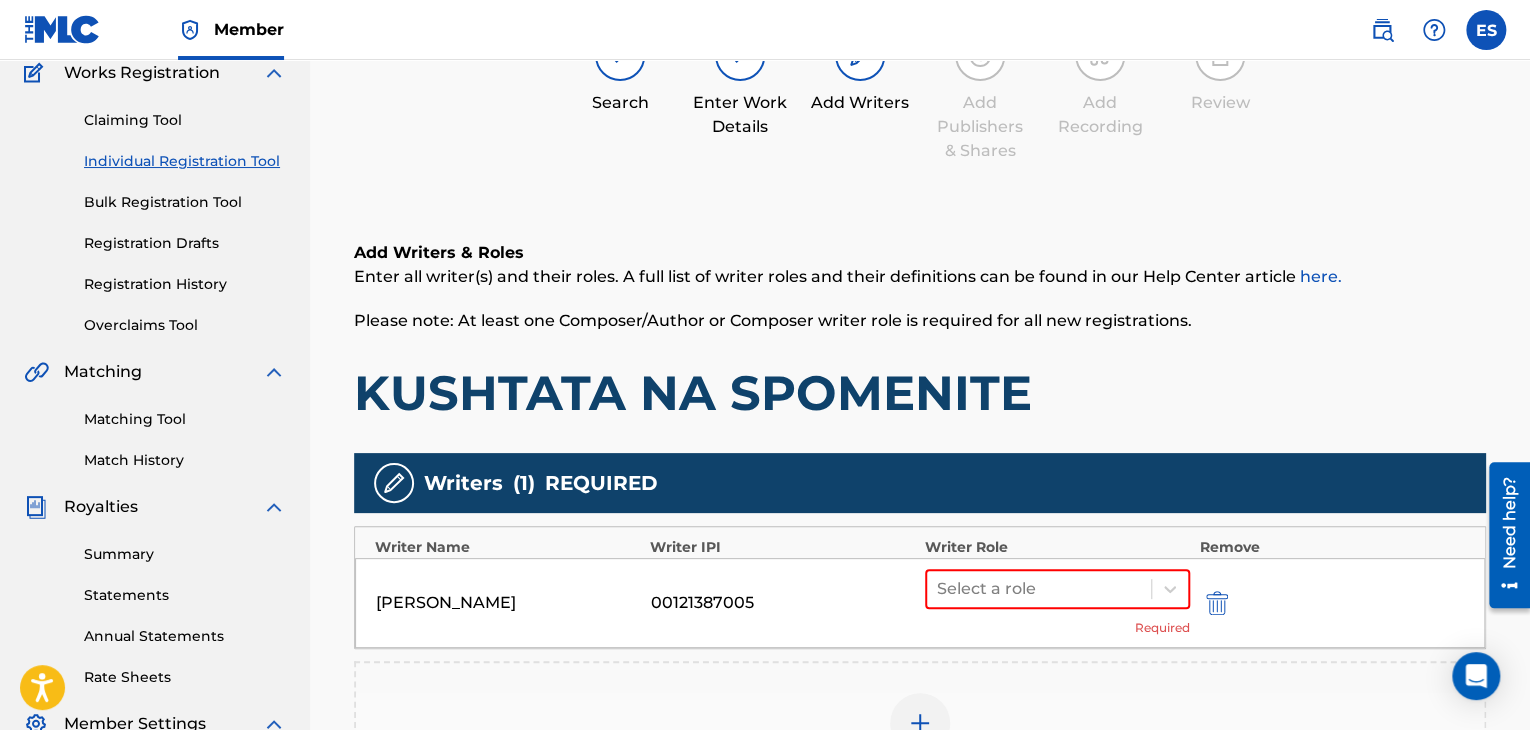 scroll, scrollTop: 290, scrollLeft: 0, axis: vertical 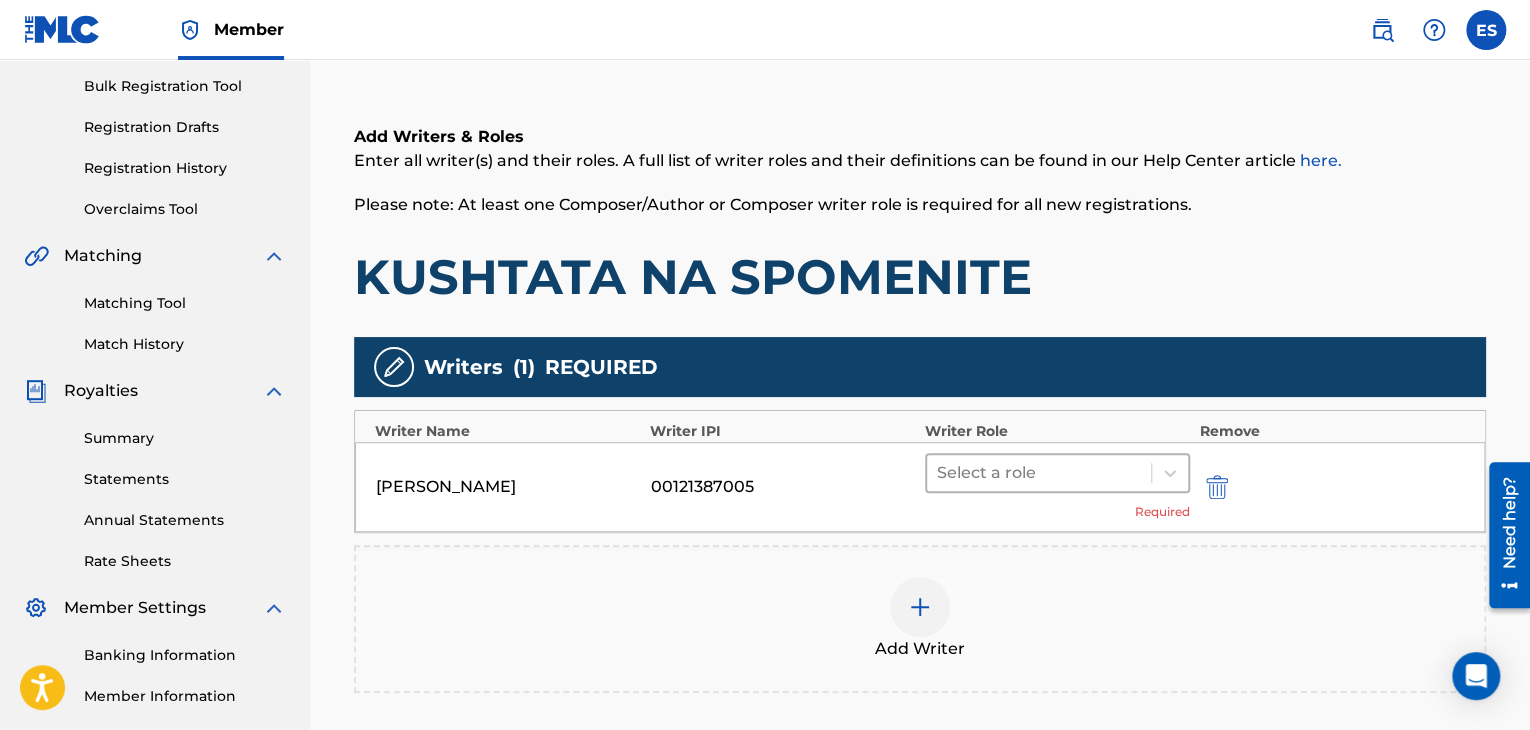 click at bounding box center [1039, 473] 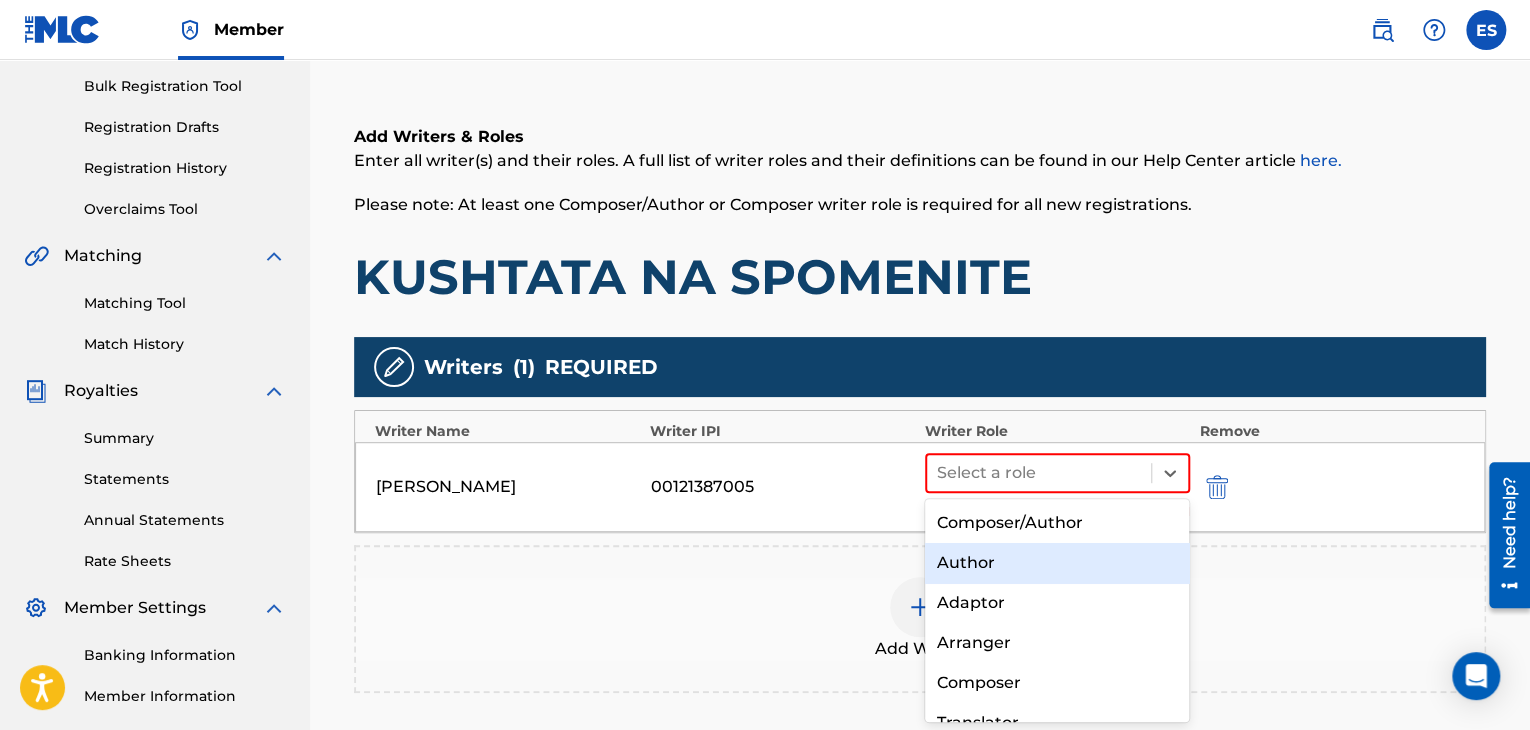 click on "Author" at bounding box center [1057, 563] 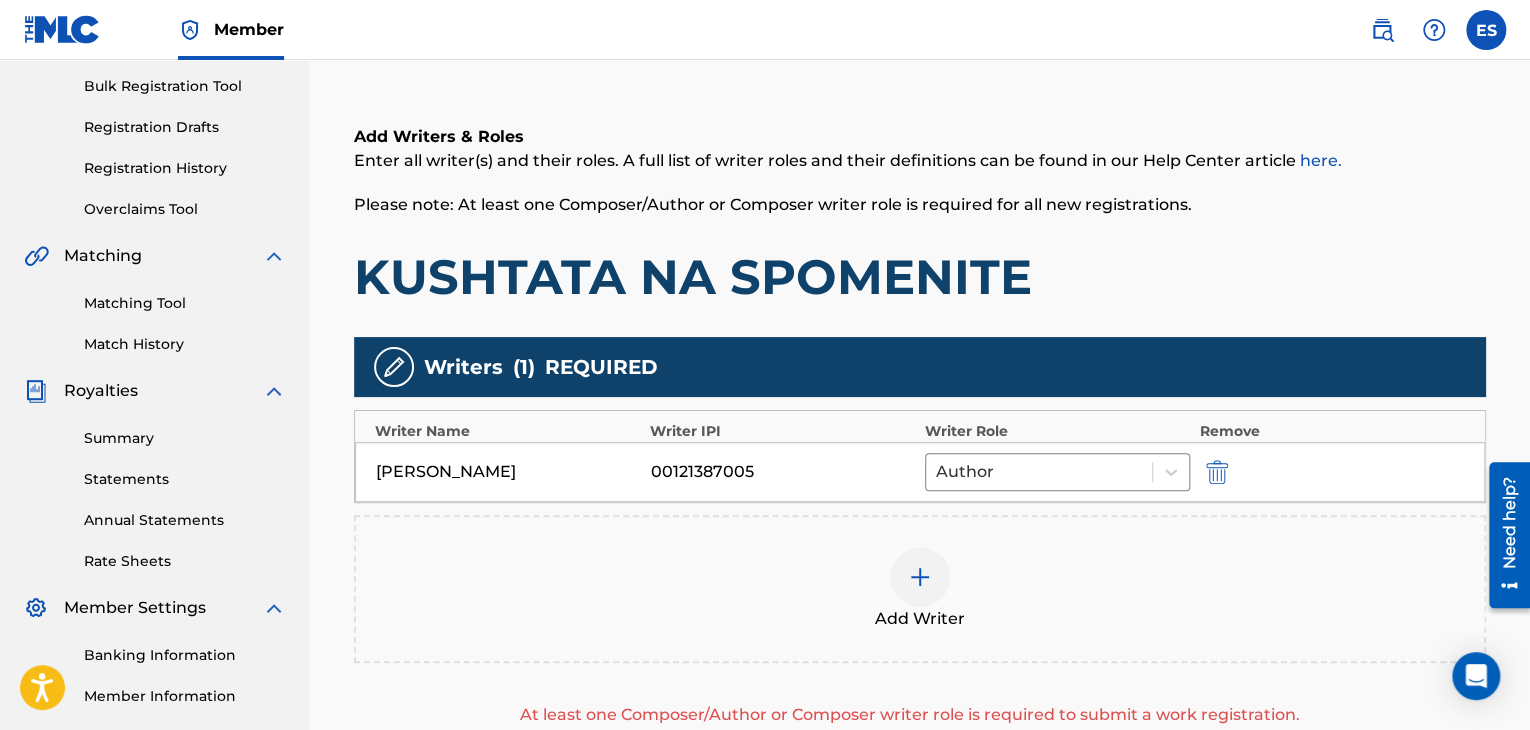 scroll, scrollTop: 490, scrollLeft: 0, axis: vertical 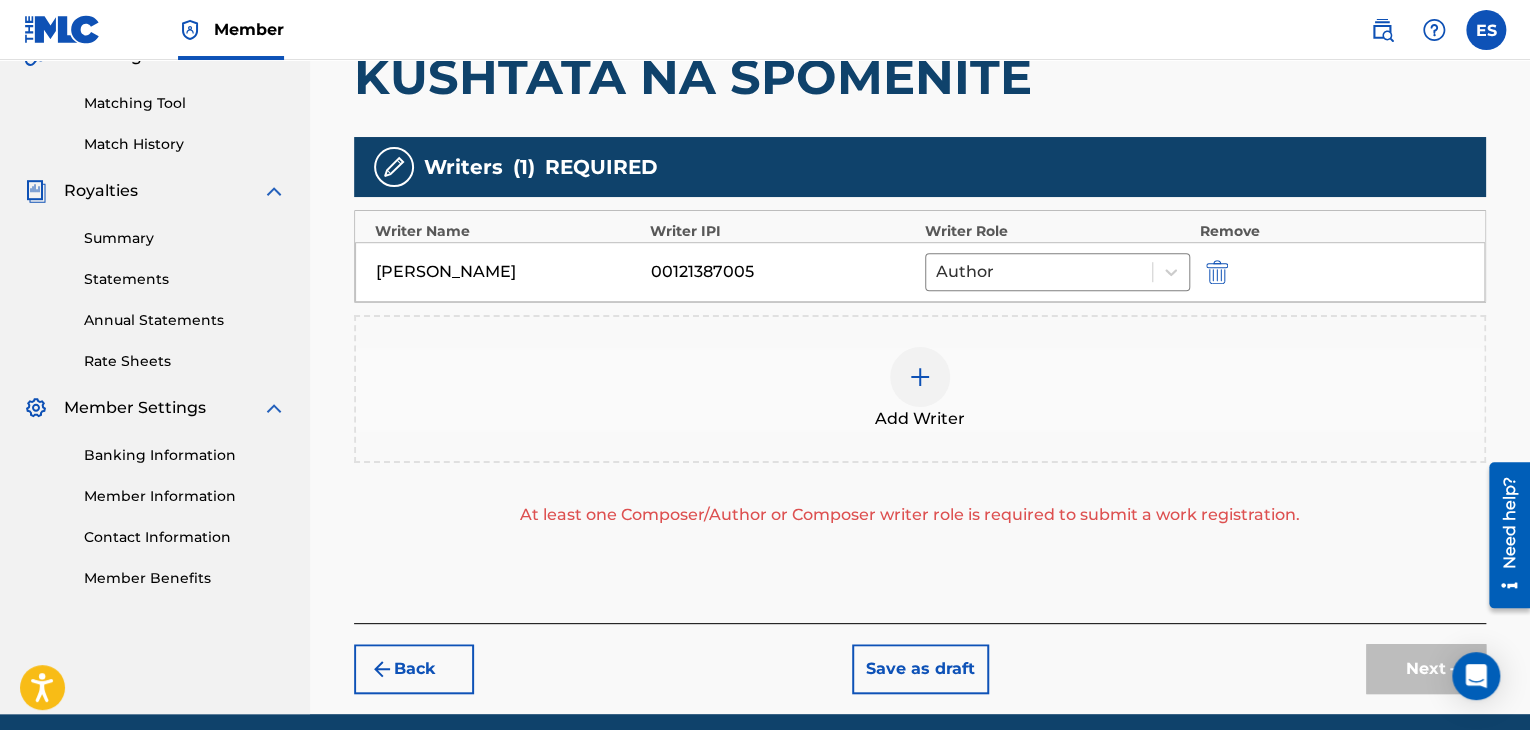 click at bounding box center [920, 377] 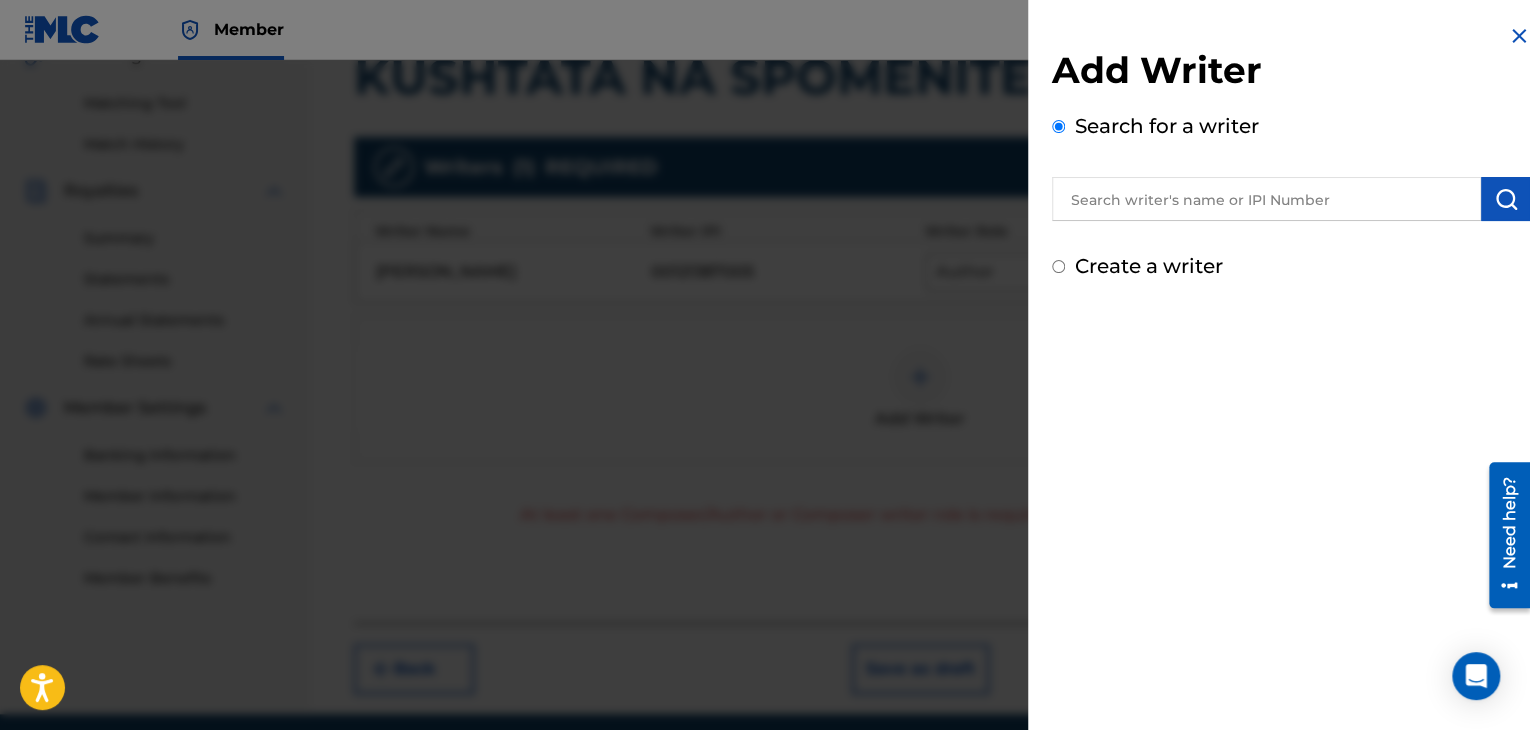 click at bounding box center [1266, 199] 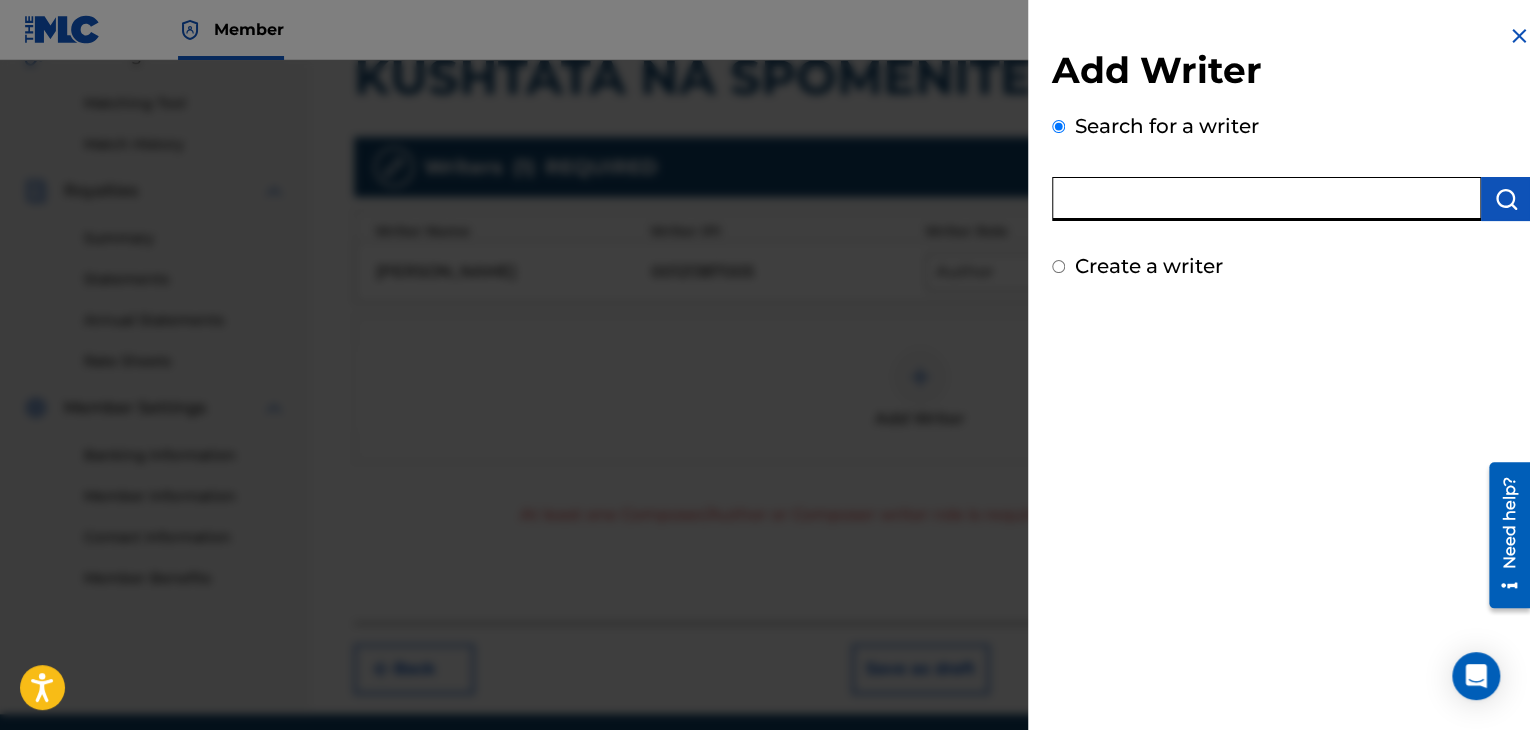 paste on "00124677763" 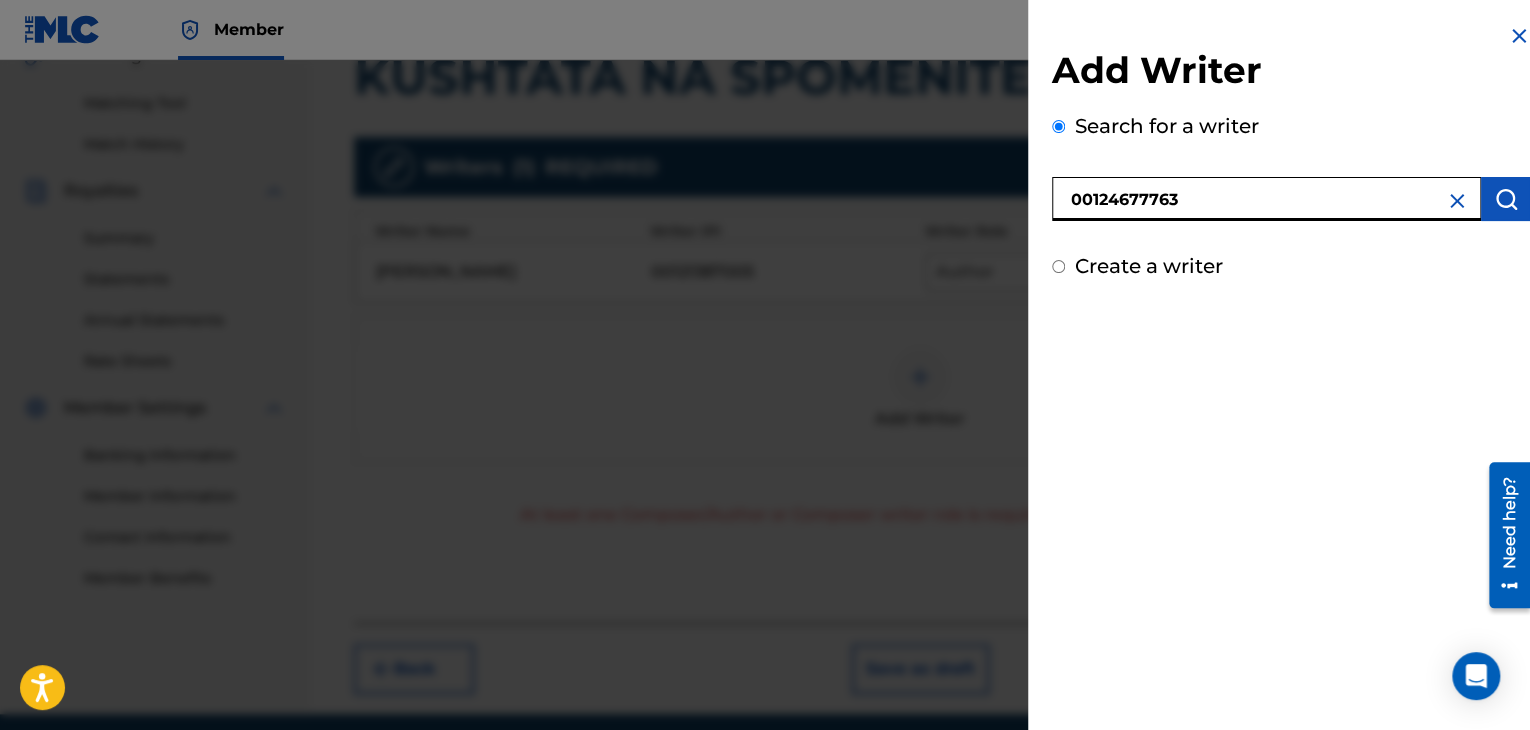 type on "00124677763" 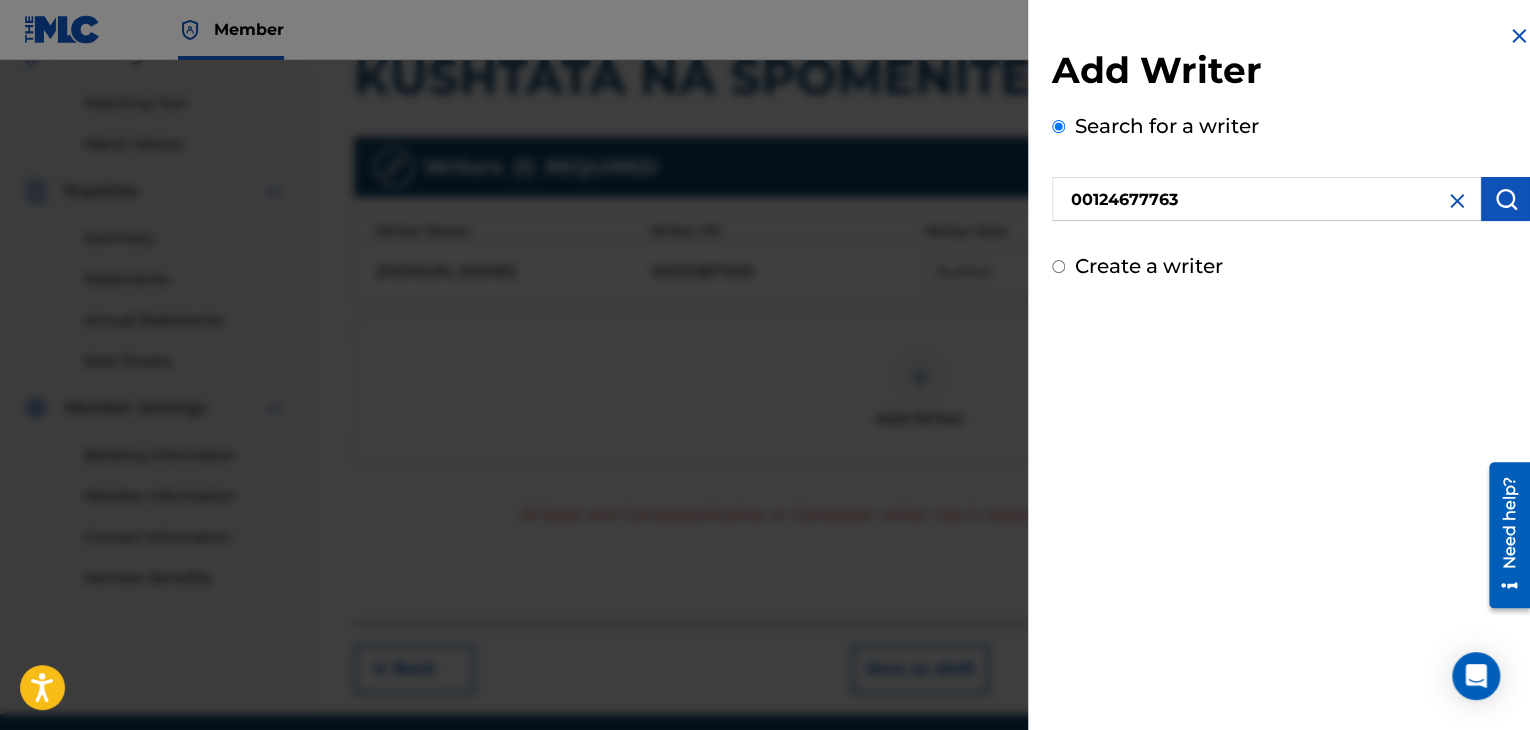 click at bounding box center (1506, 199) 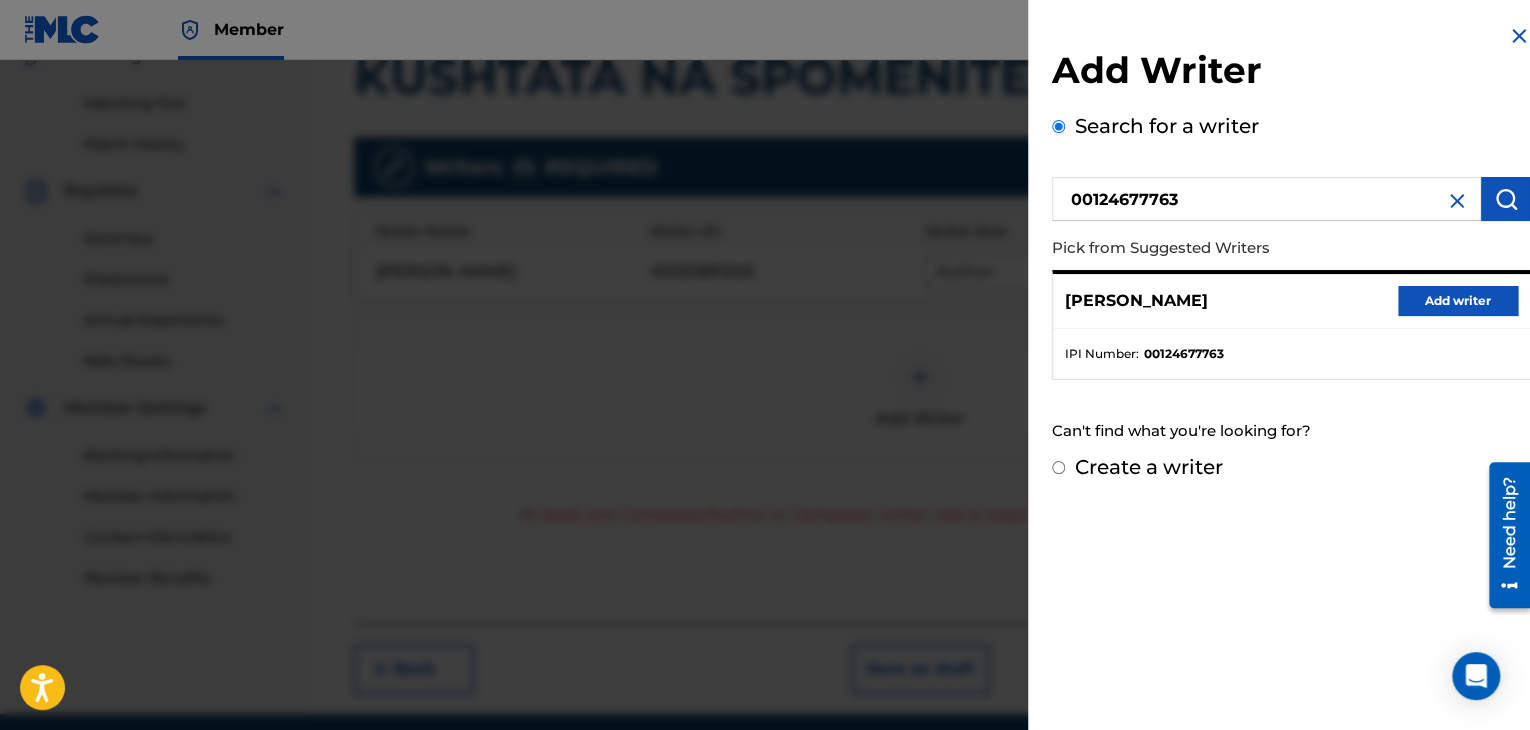 click on "Add writer" at bounding box center (1458, 301) 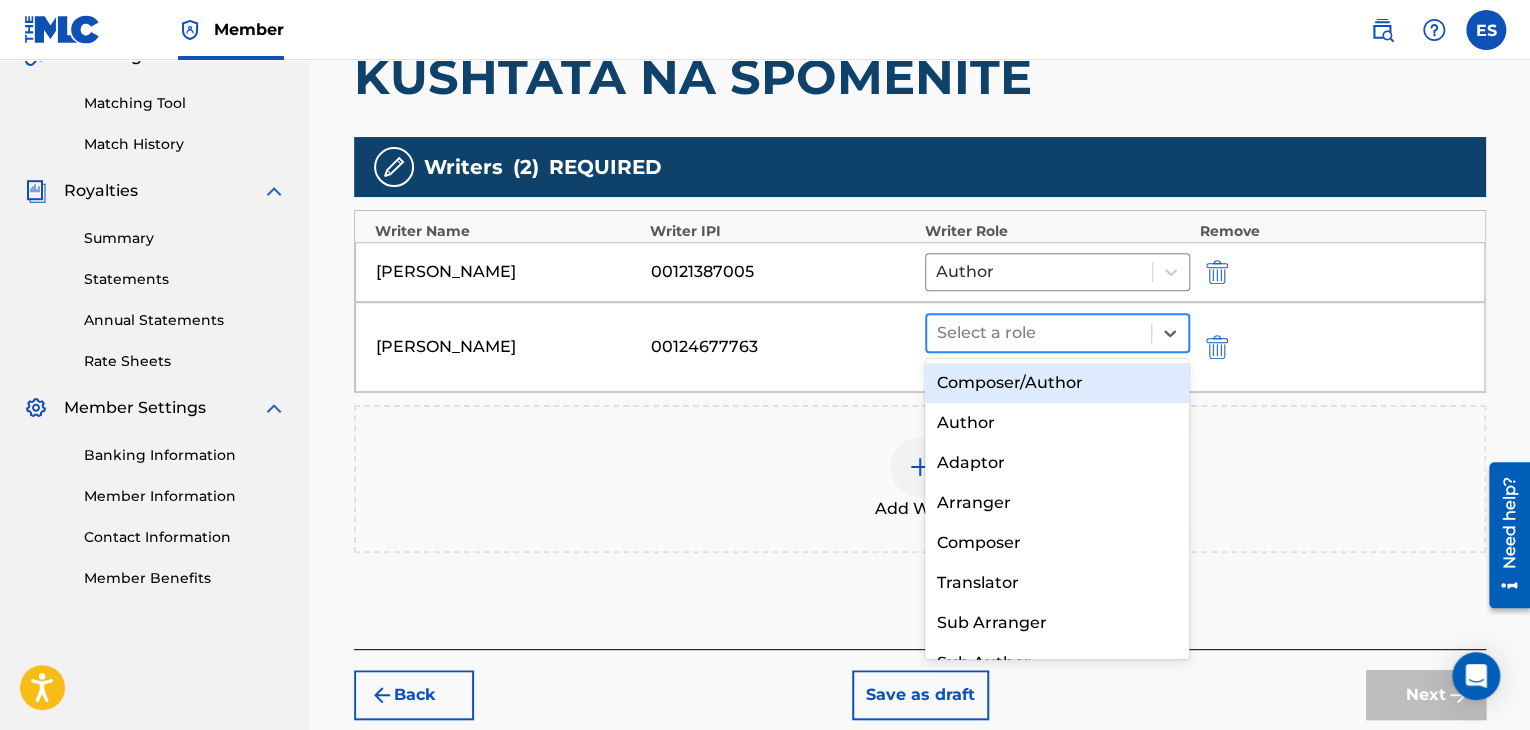 click at bounding box center (1039, 333) 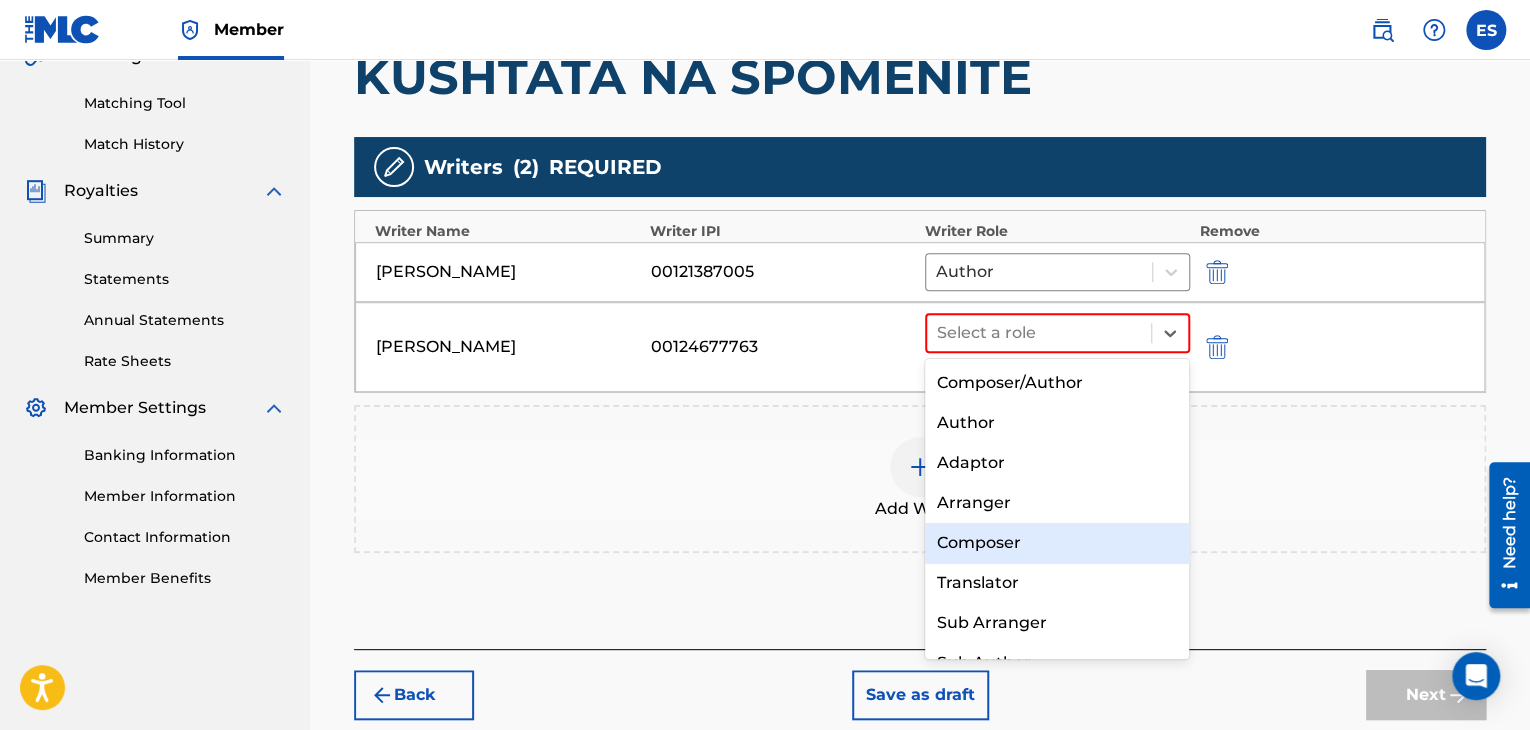 click on "Composer" at bounding box center [1057, 543] 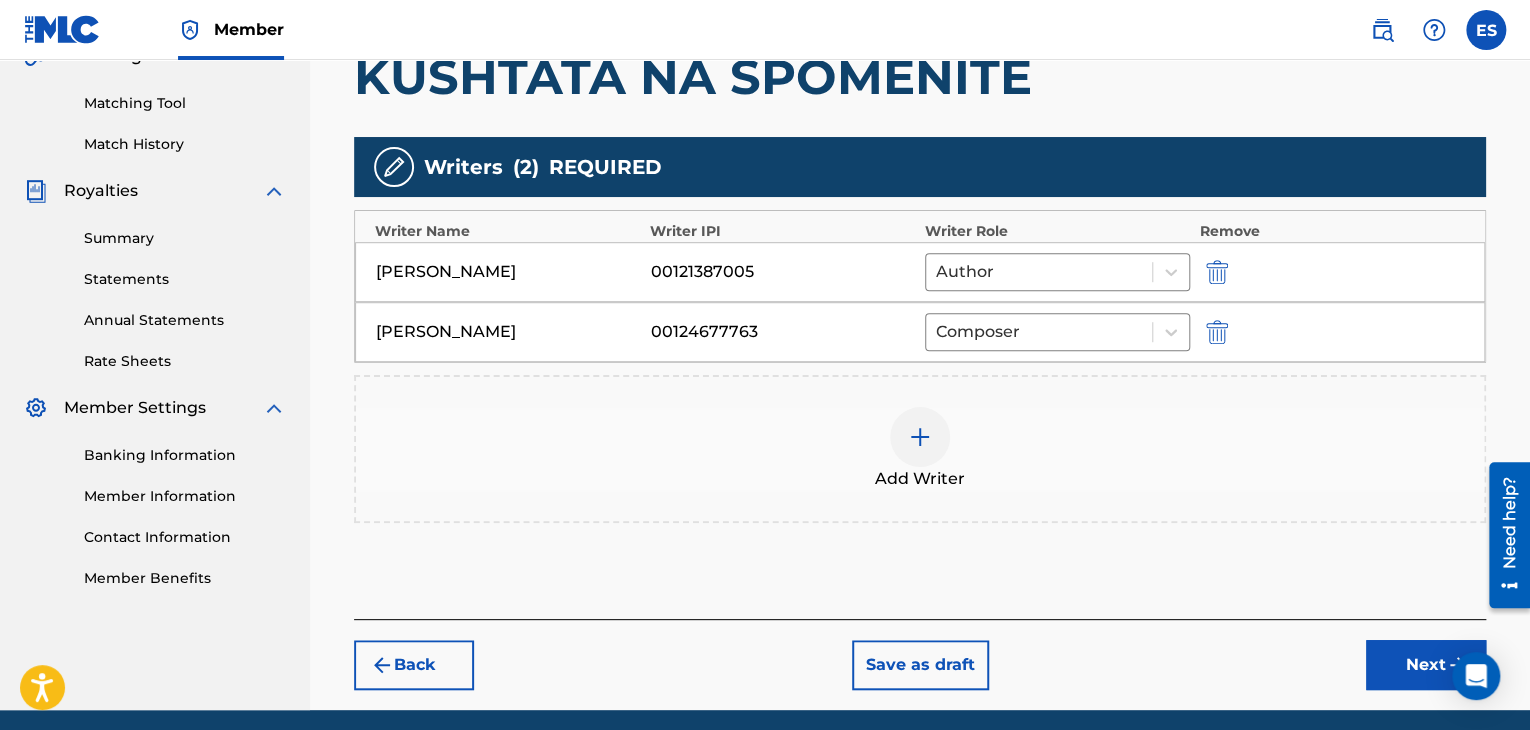 click on "Add Writer" at bounding box center [920, 479] 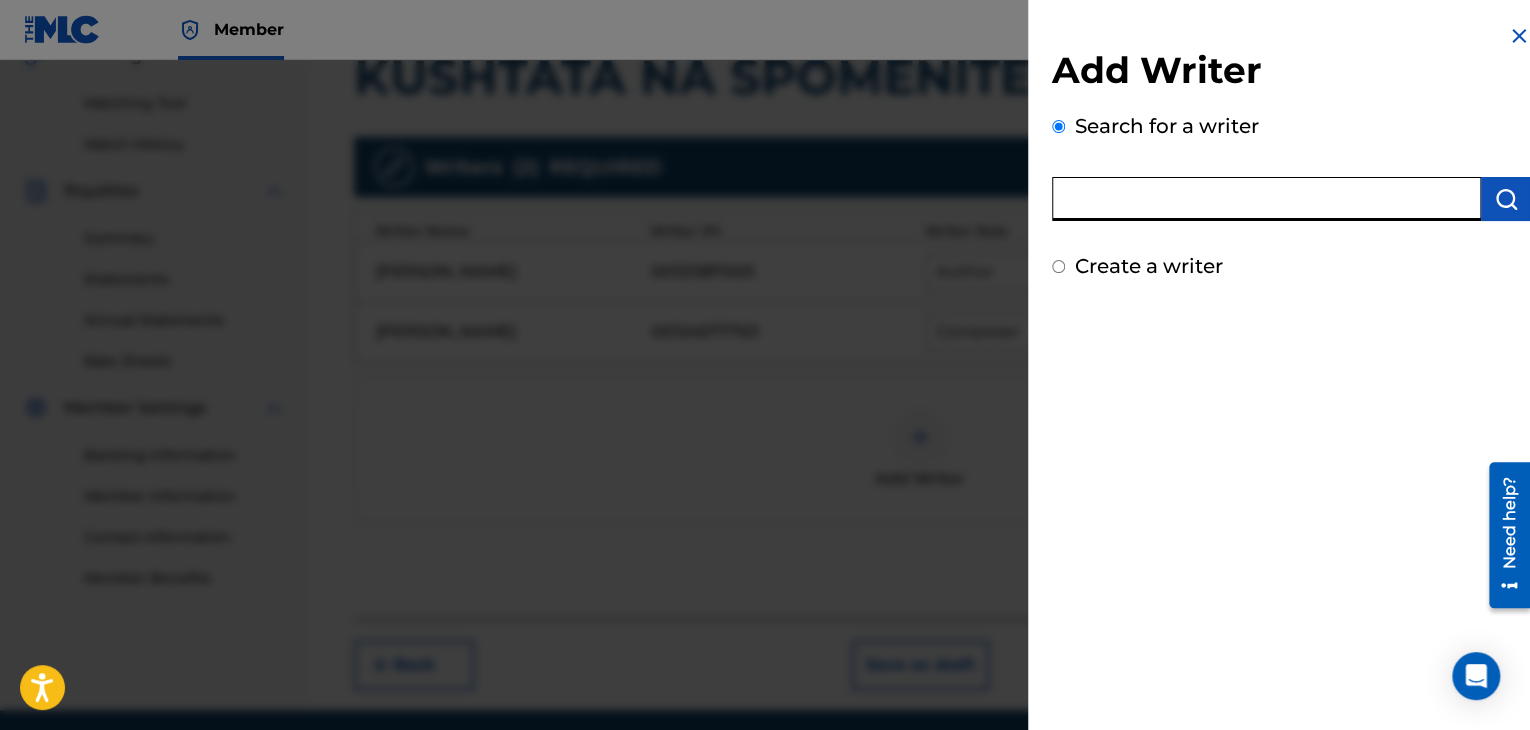click at bounding box center (1266, 199) 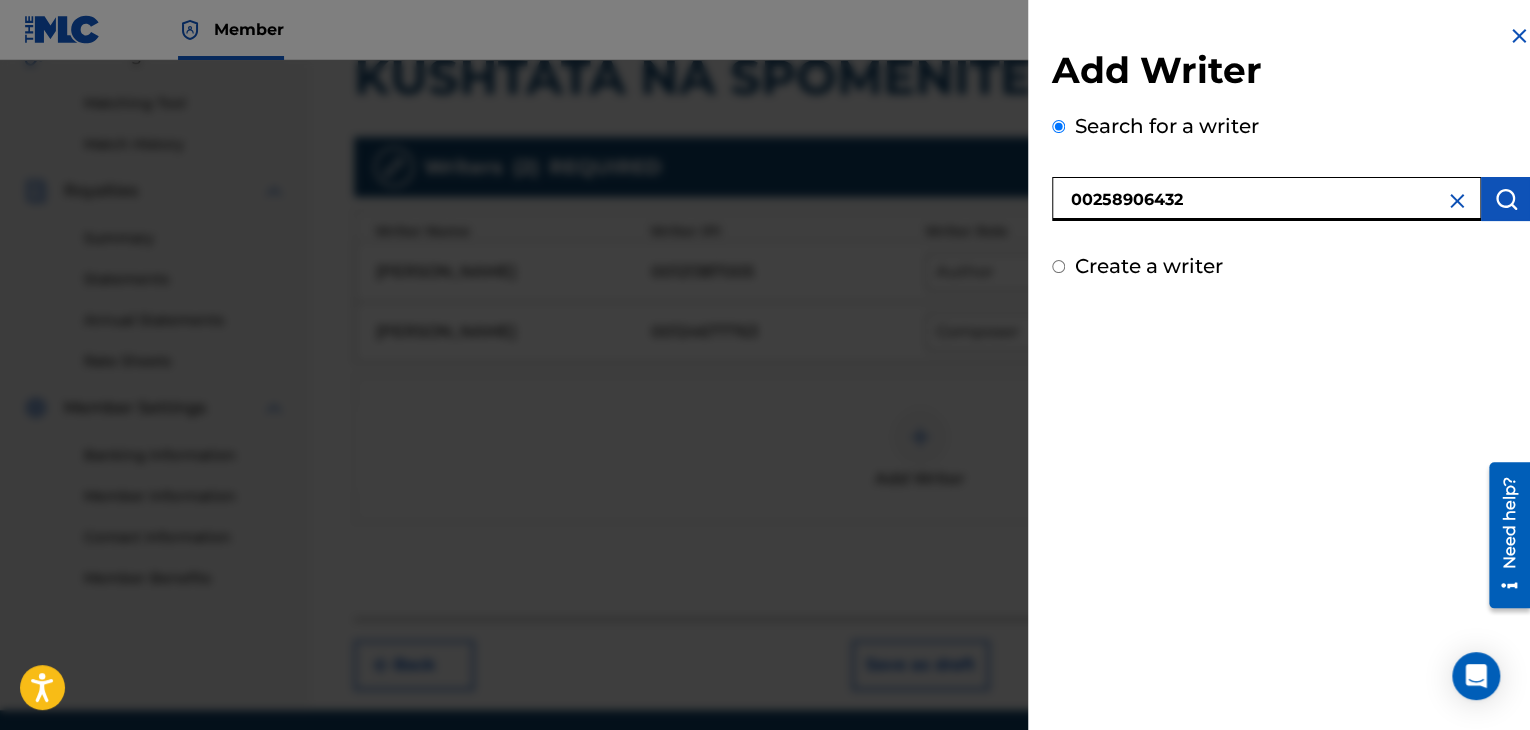 type on "00258906432" 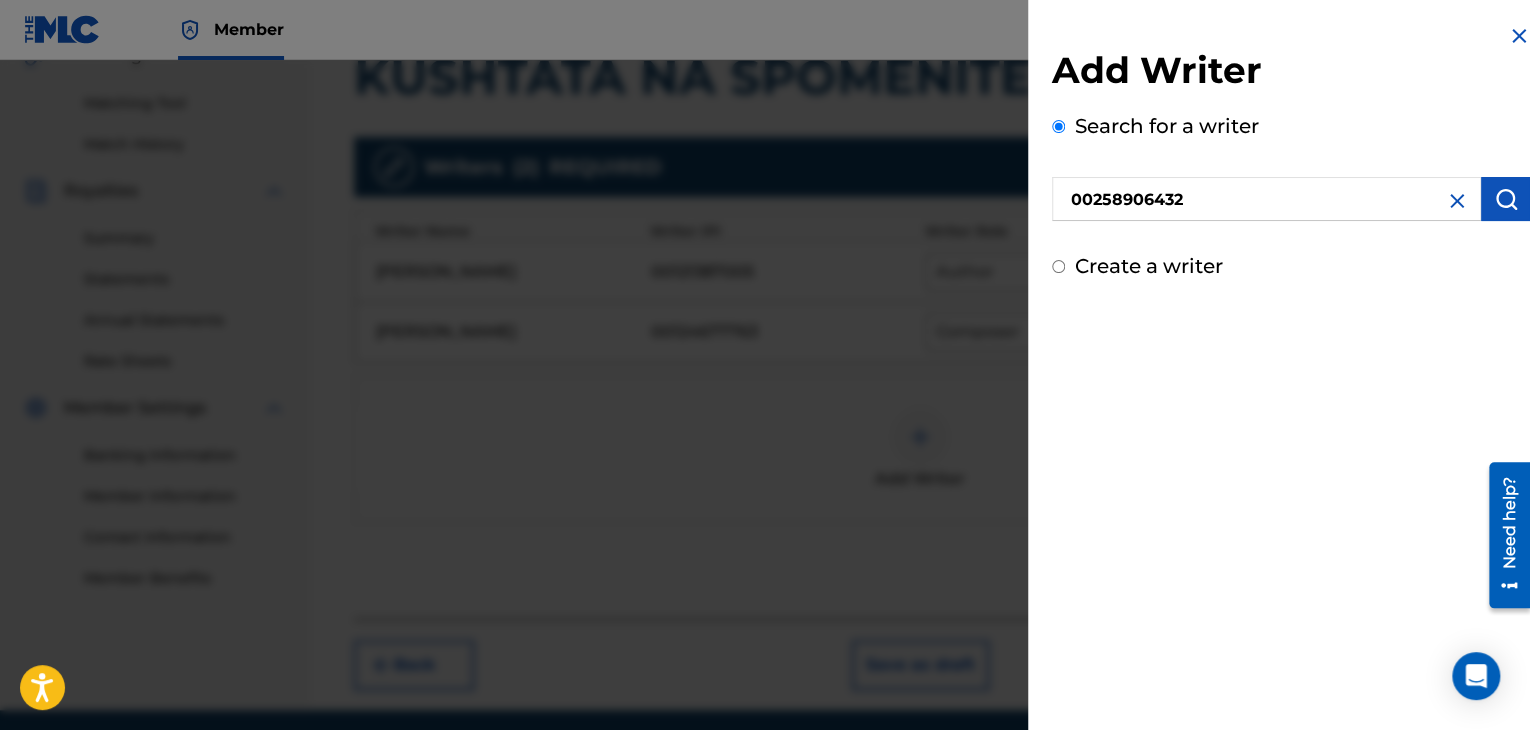 click at bounding box center (1506, 199) 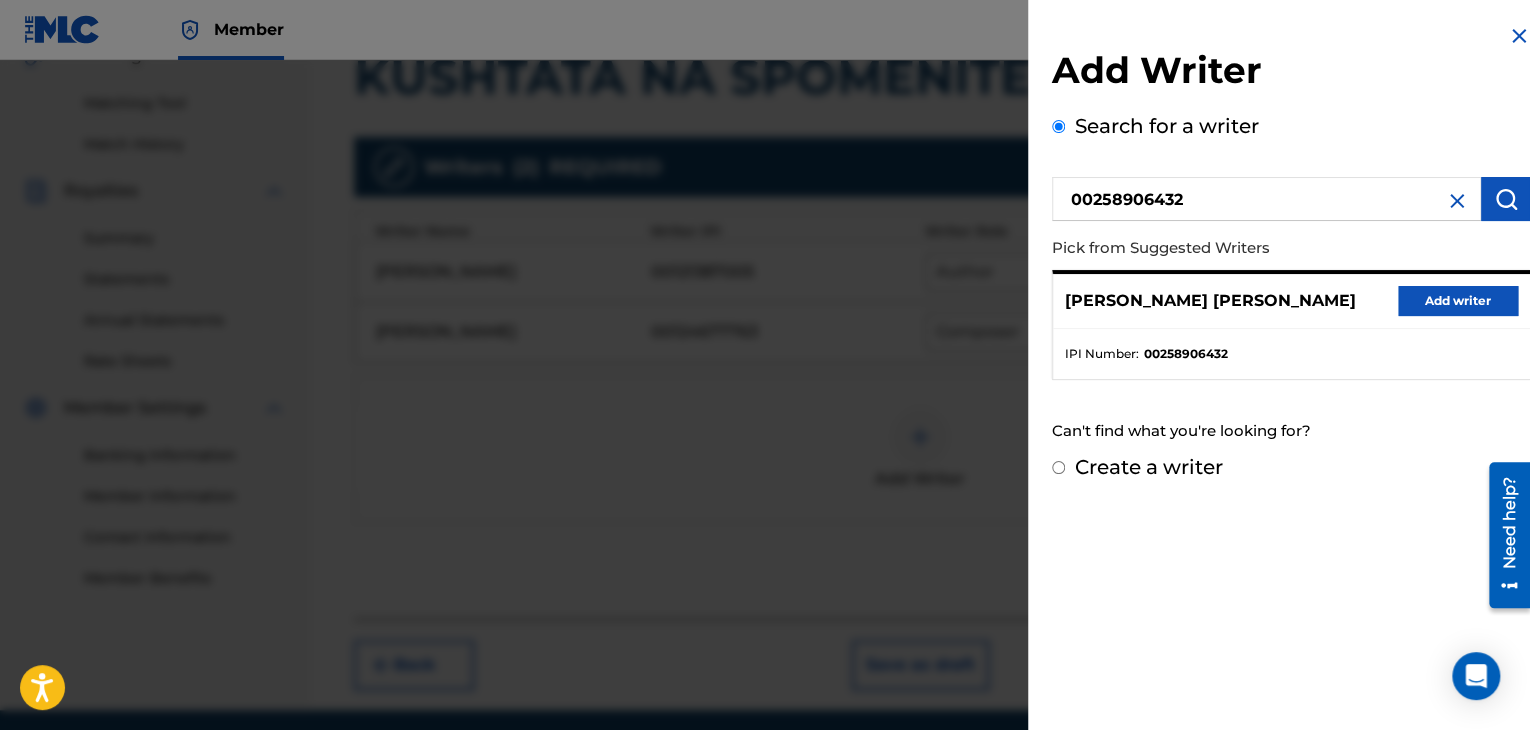 click on "Add writer" at bounding box center (1458, 301) 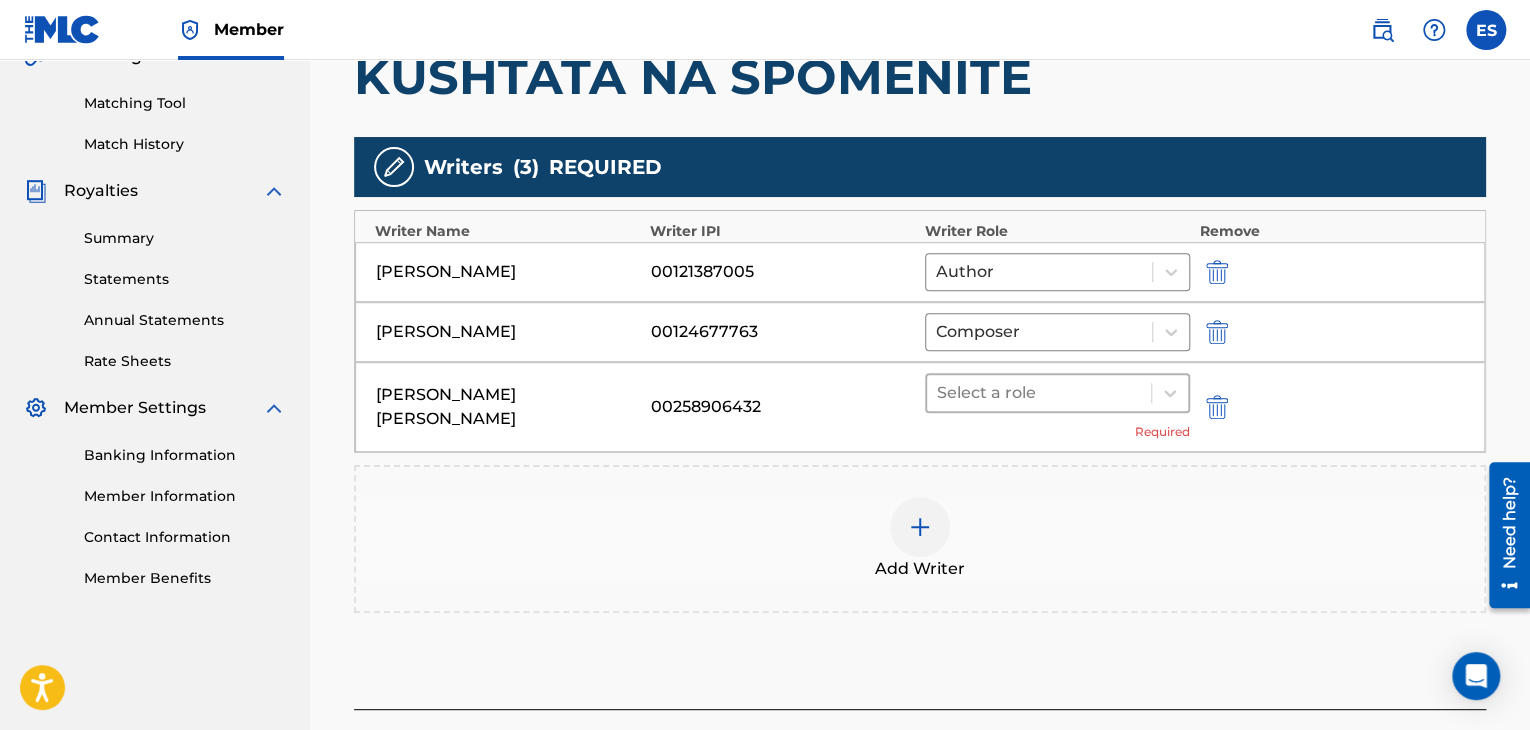 click at bounding box center (1039, 393) 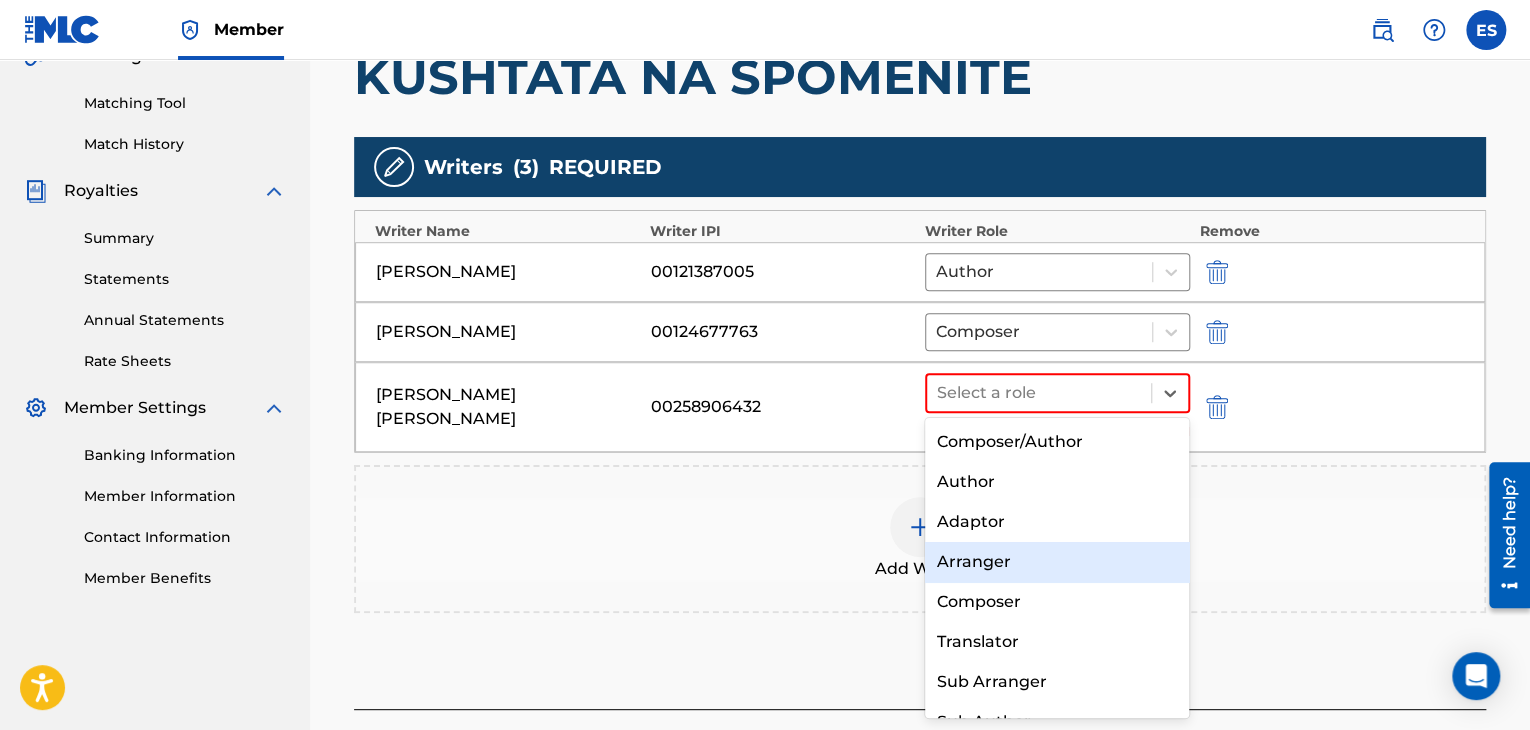 click on "Arranger" at bounding box center (1057, 562) 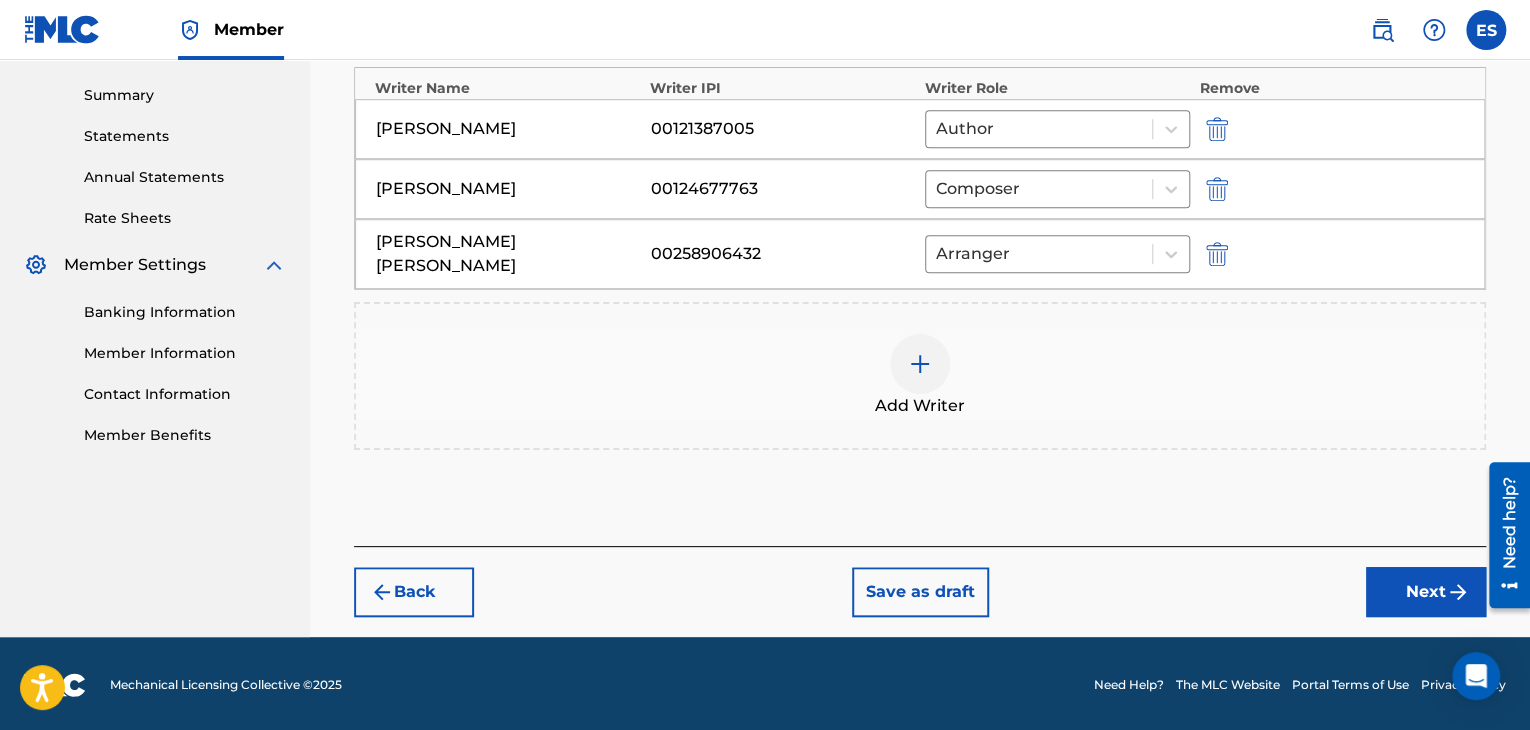 click on "Next" at bounding box center [1426, 592] 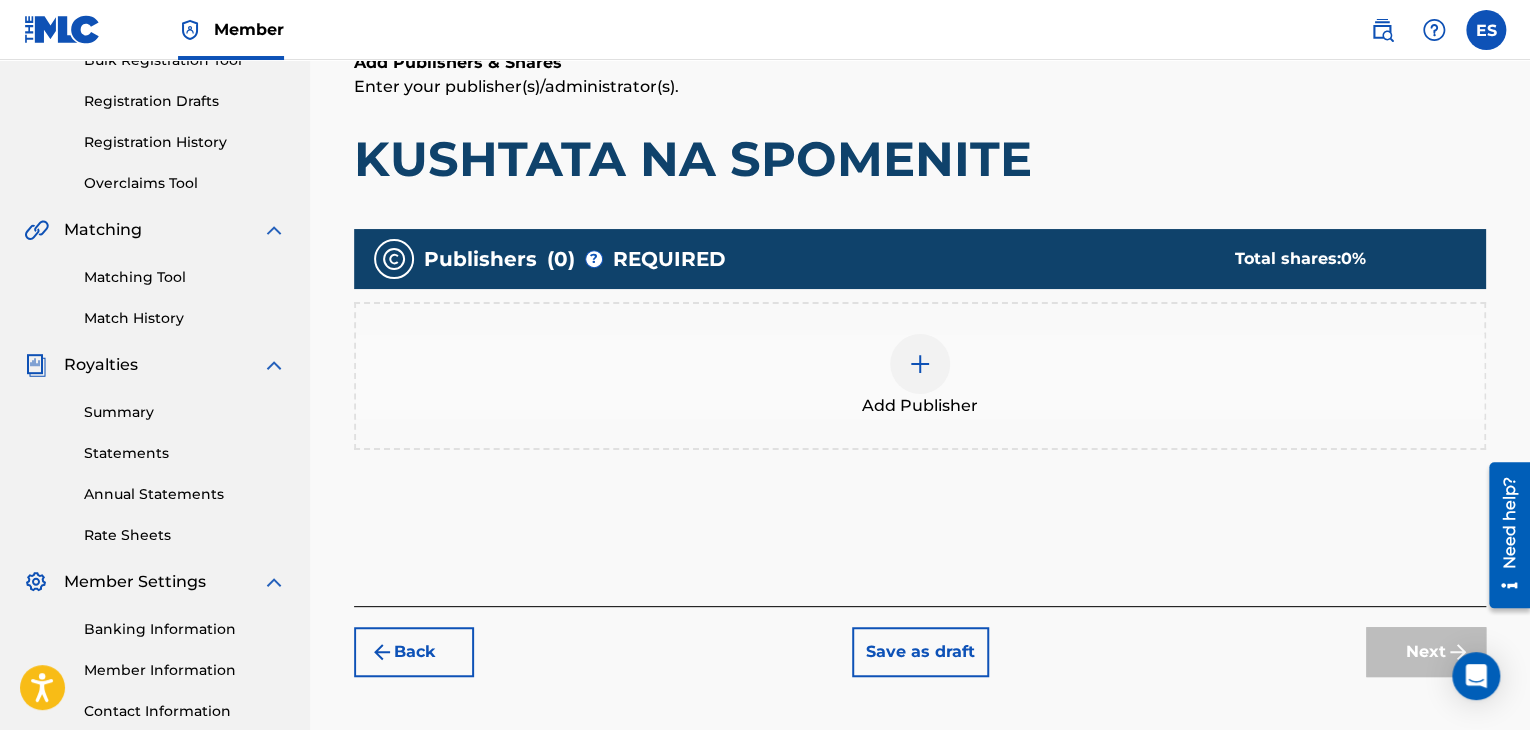 scroll, scrollTop: 328, scrollLeft: 0, axis: vertical 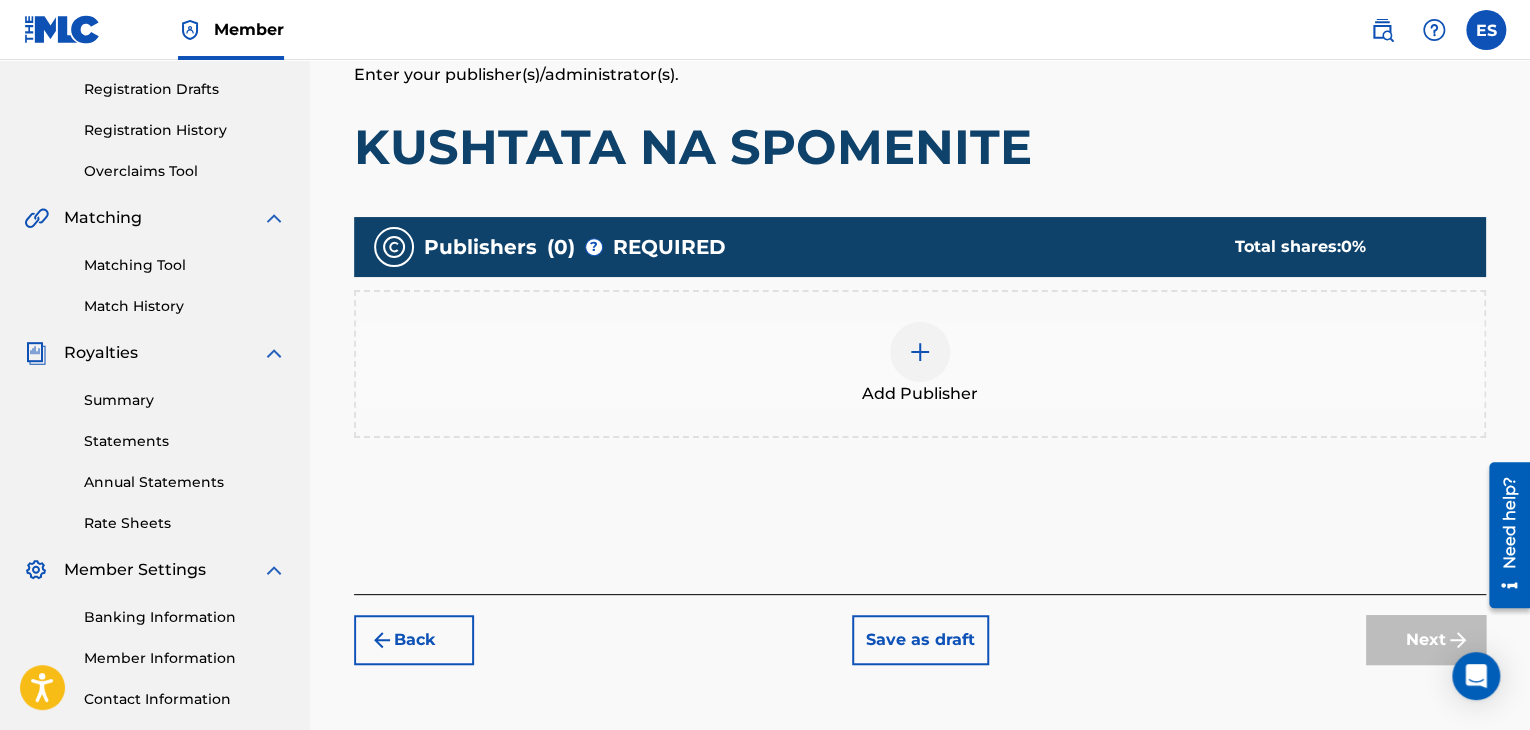 click at bounding box center [920, 352] 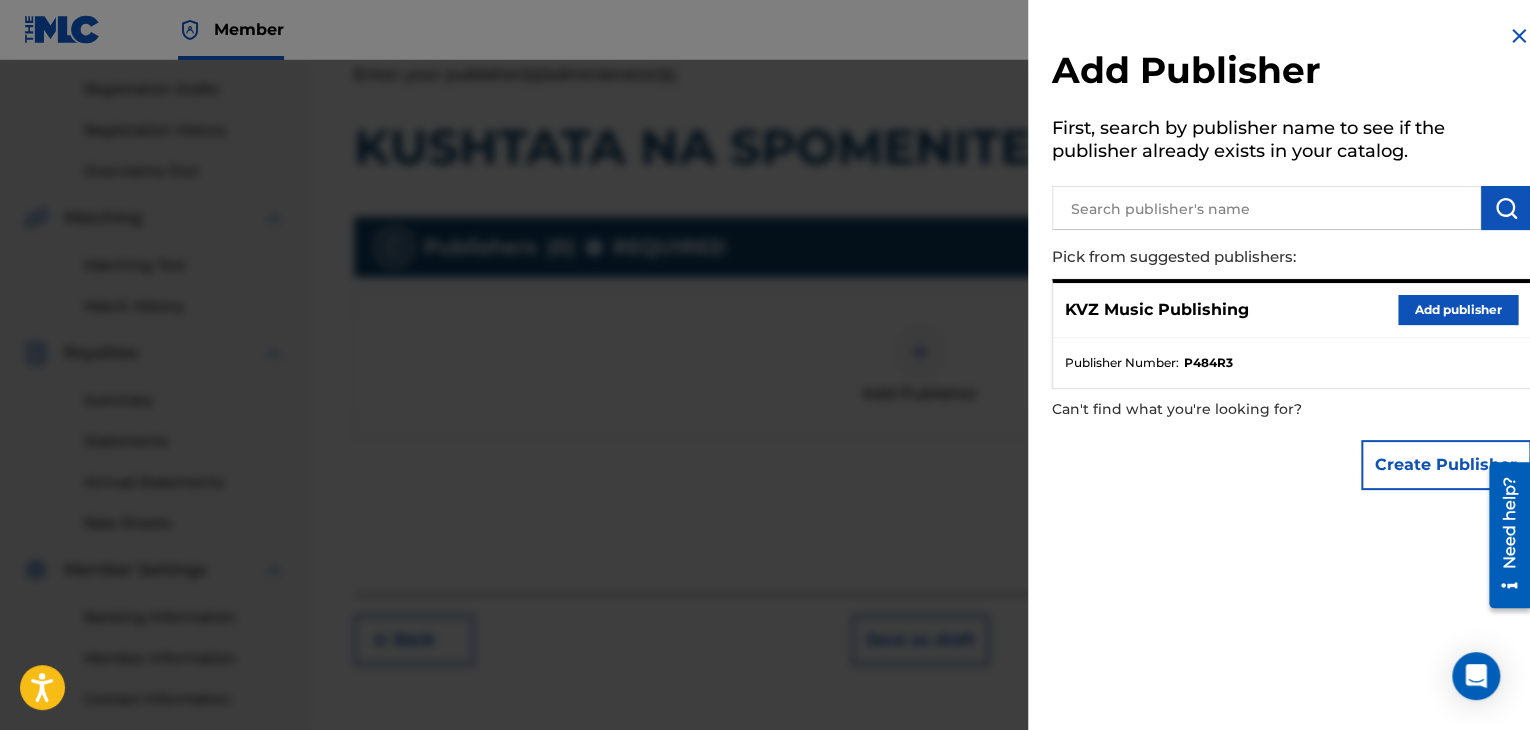 click on "Add publisher" at bounding box center (1458, 310) 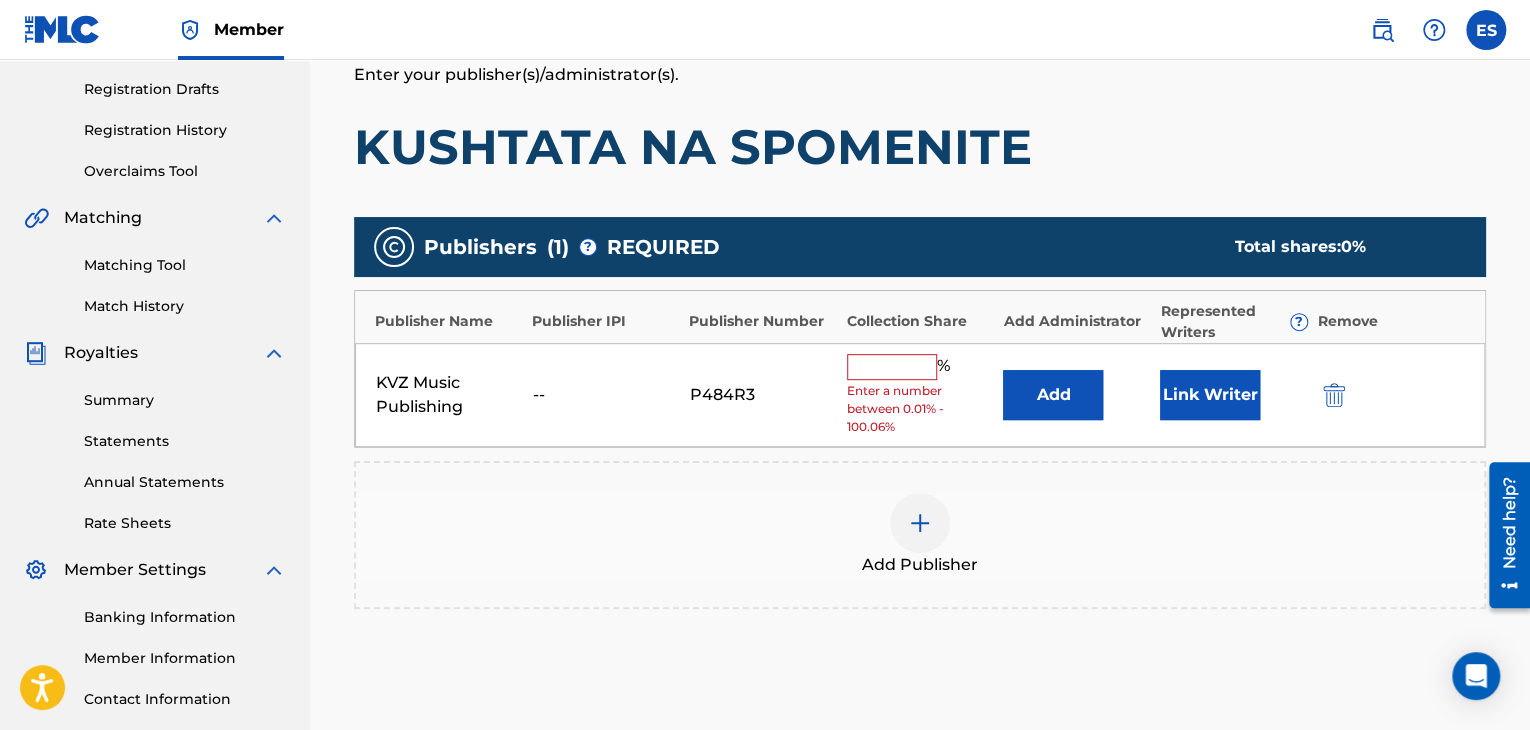 click at bounding box center (892, 367) 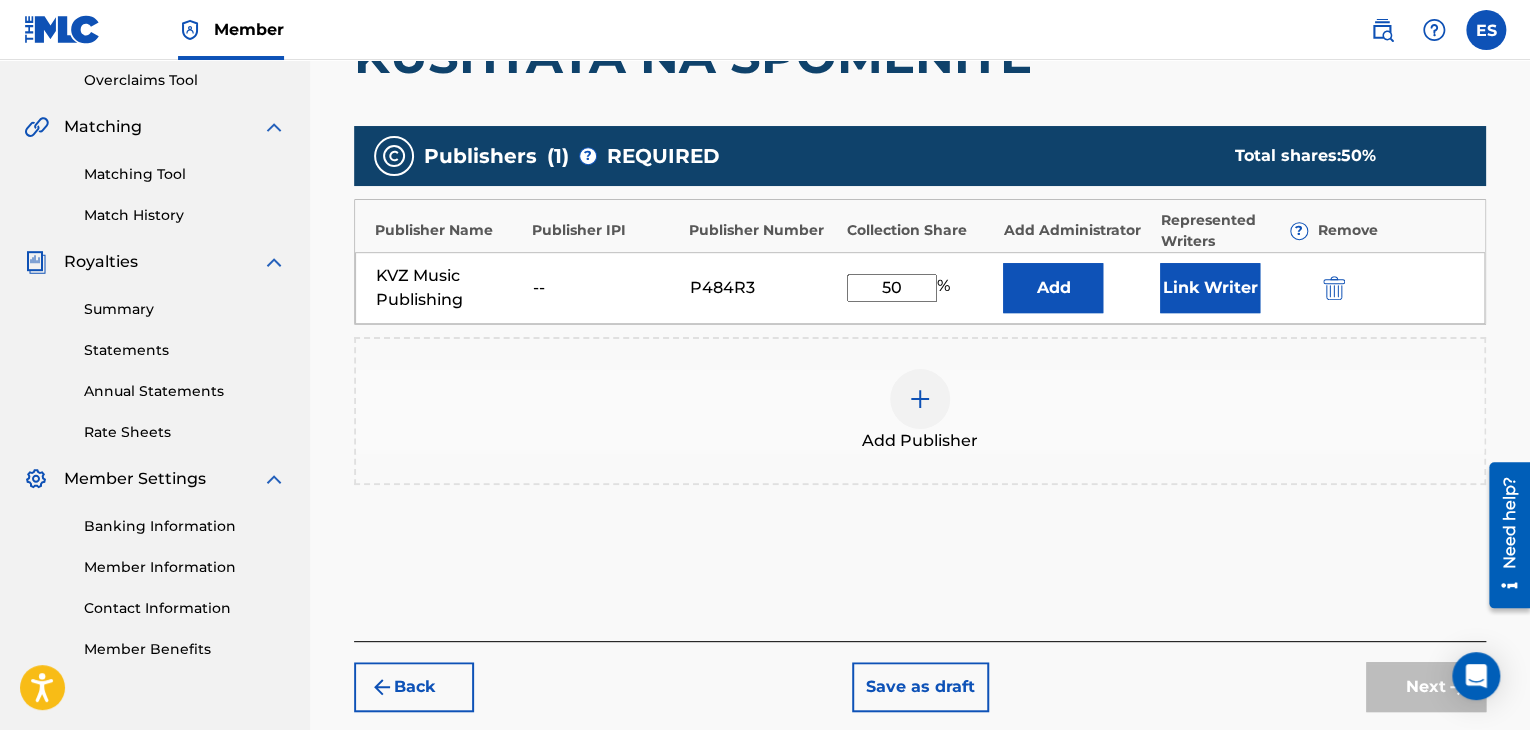 scroll, scrollTop: 516, scrollLeft: 0, axis: vertical 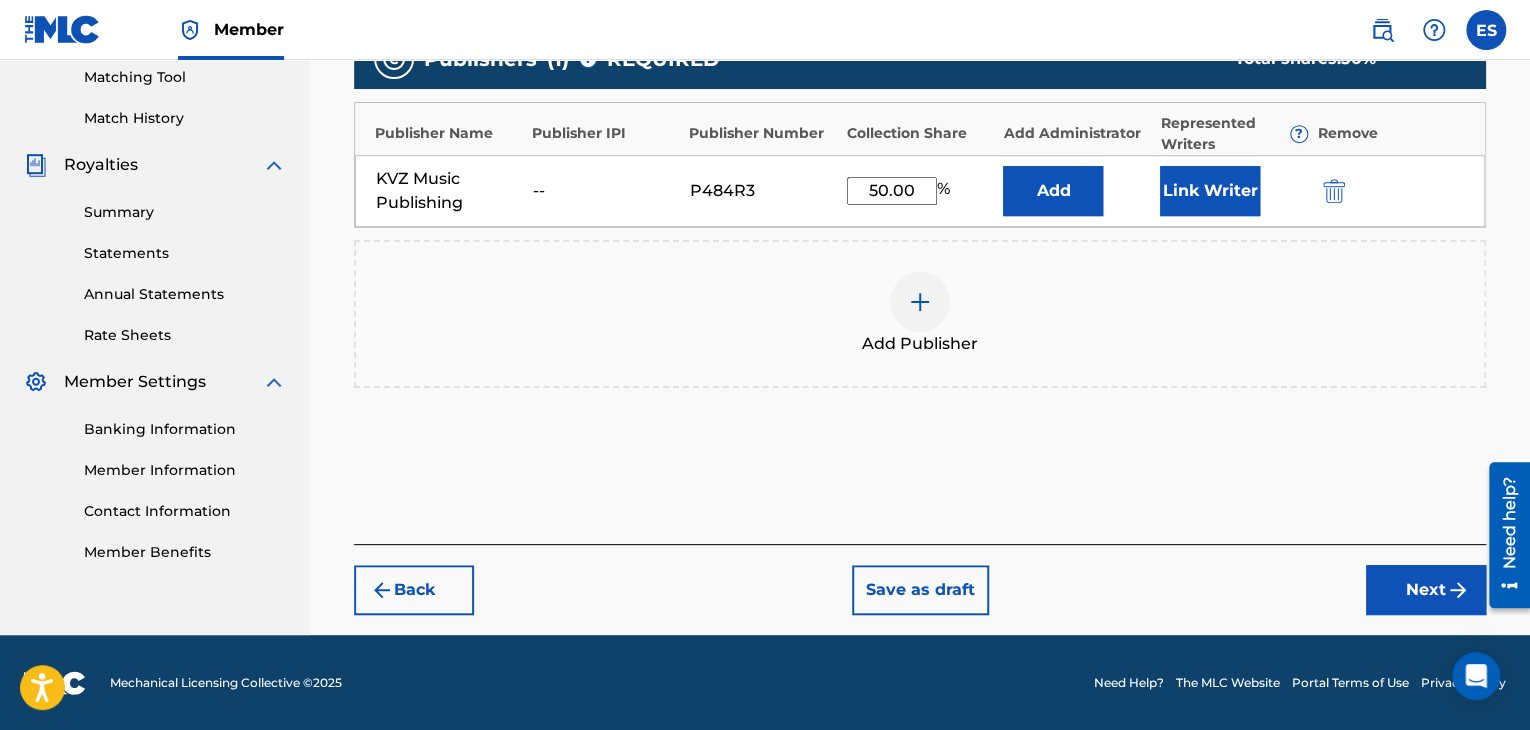 type on "50.00" 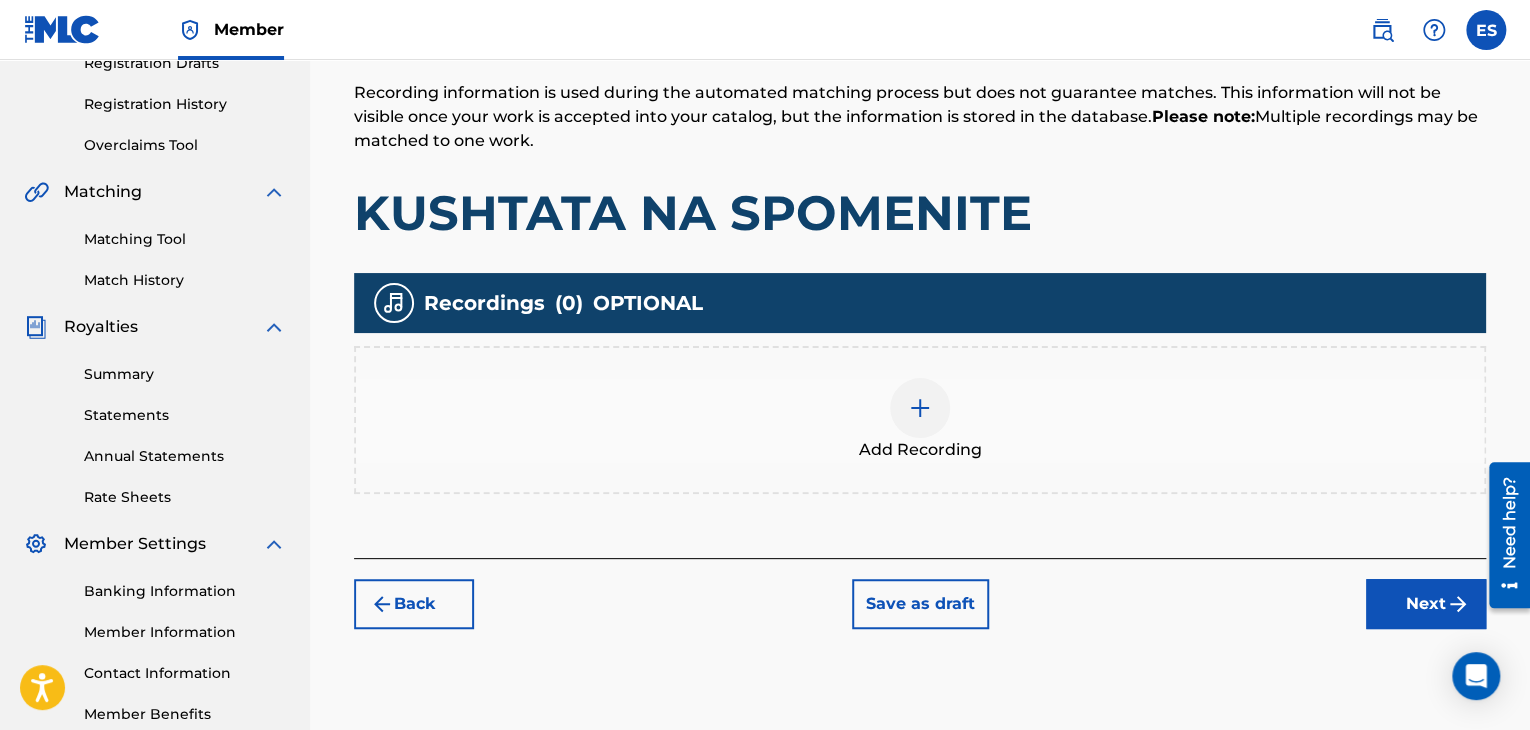 scroll, scrollTop: 469, scrollLeft: 0, axis: vertical 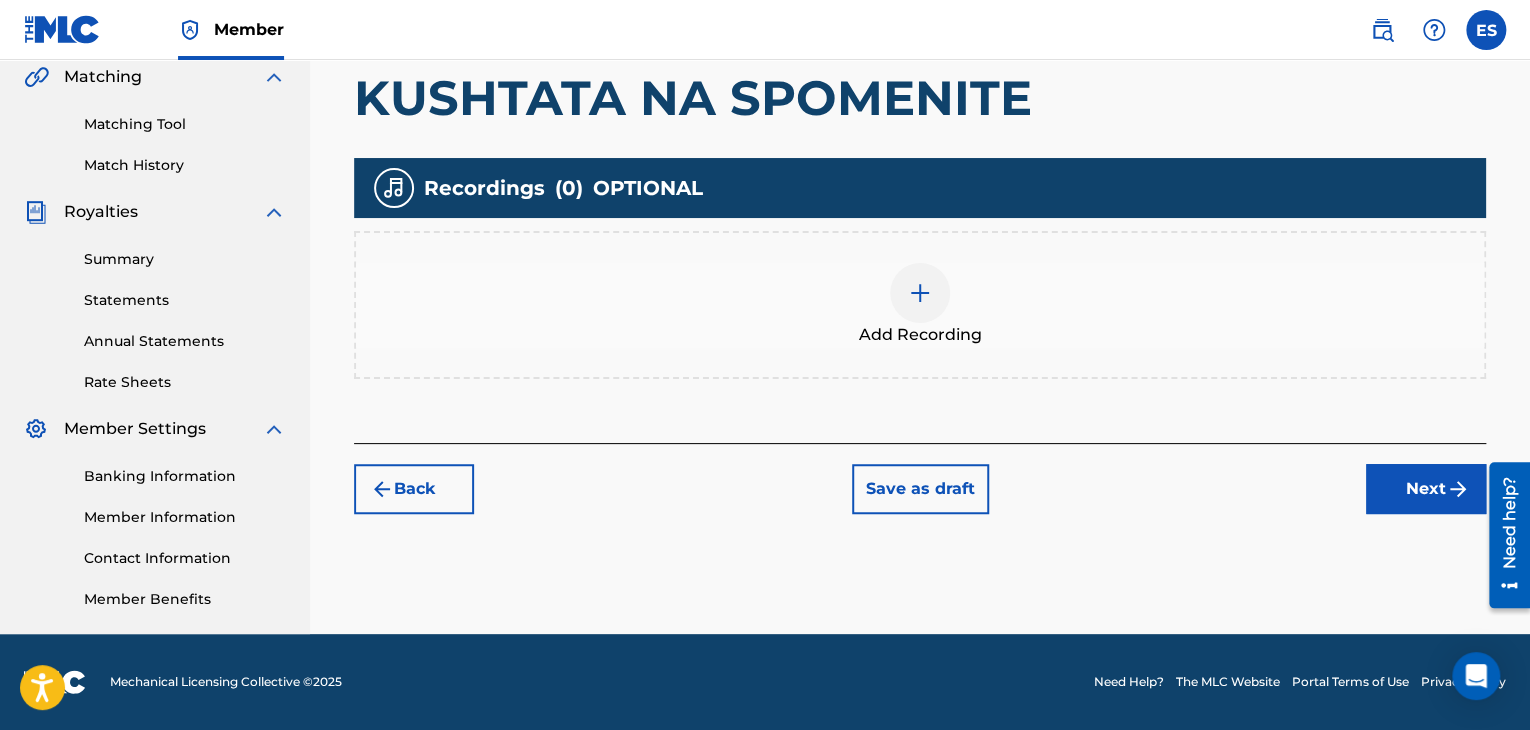 click at bounding box center (920, 293) 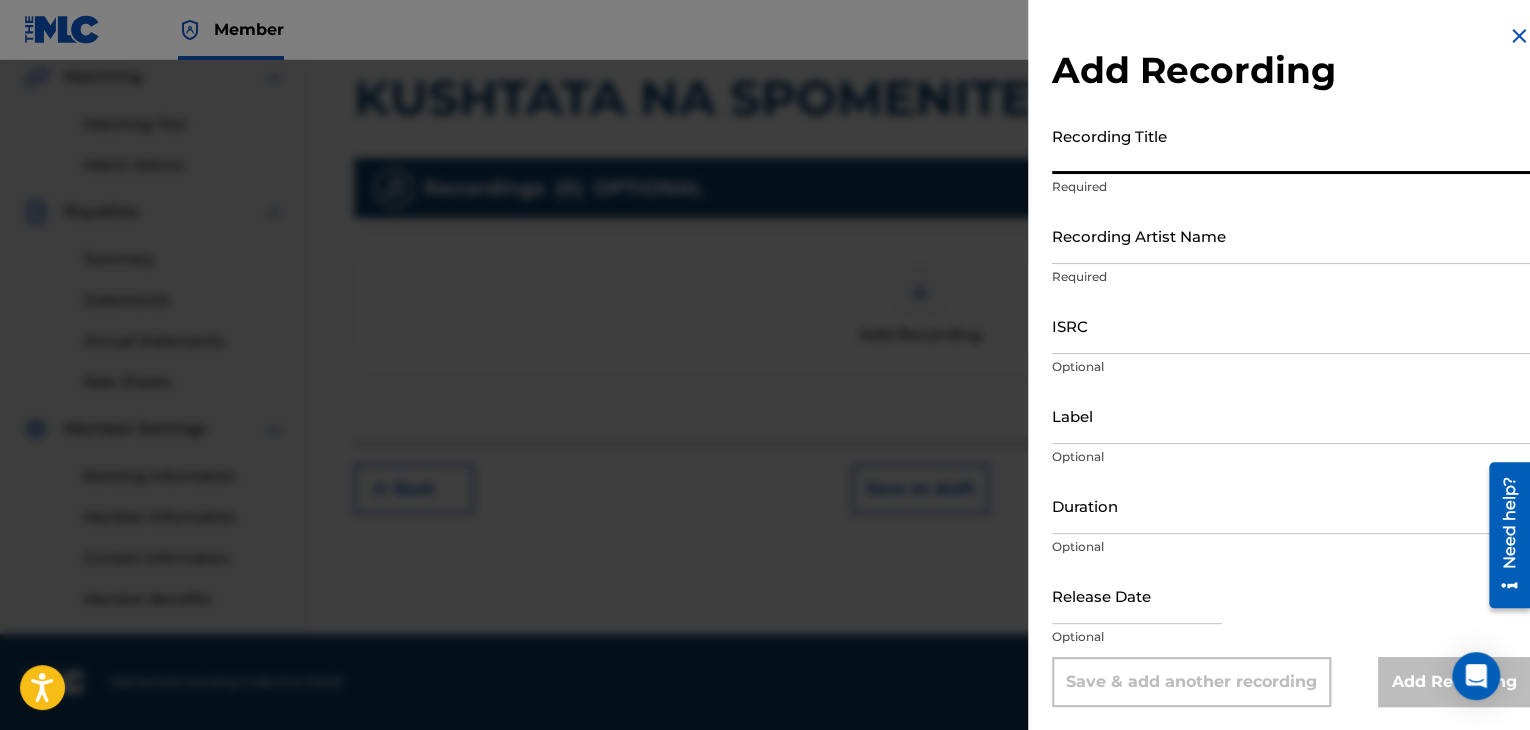 click on "Recording Title" at bounding box center (1291, 145) 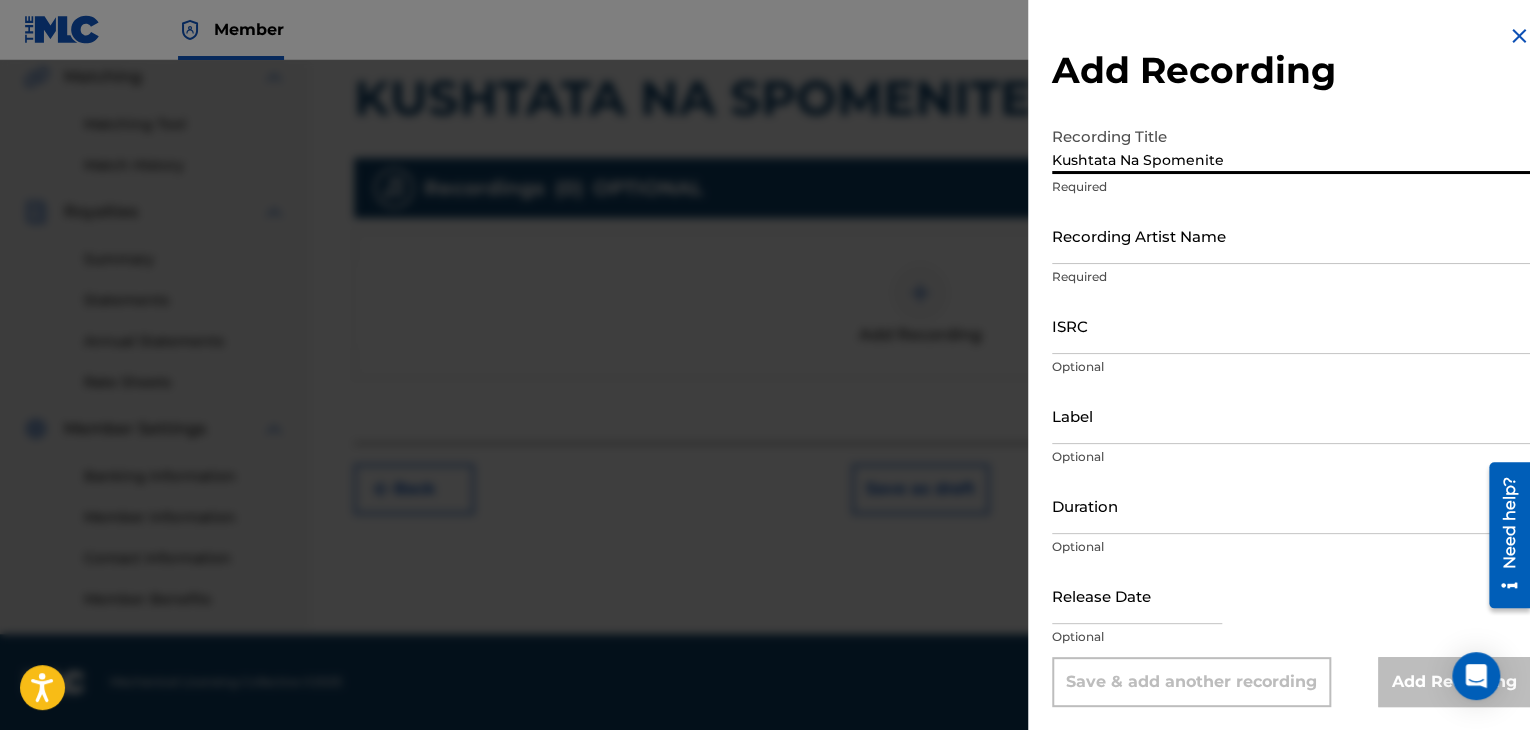 type on "Kushtata Na Spomenite" 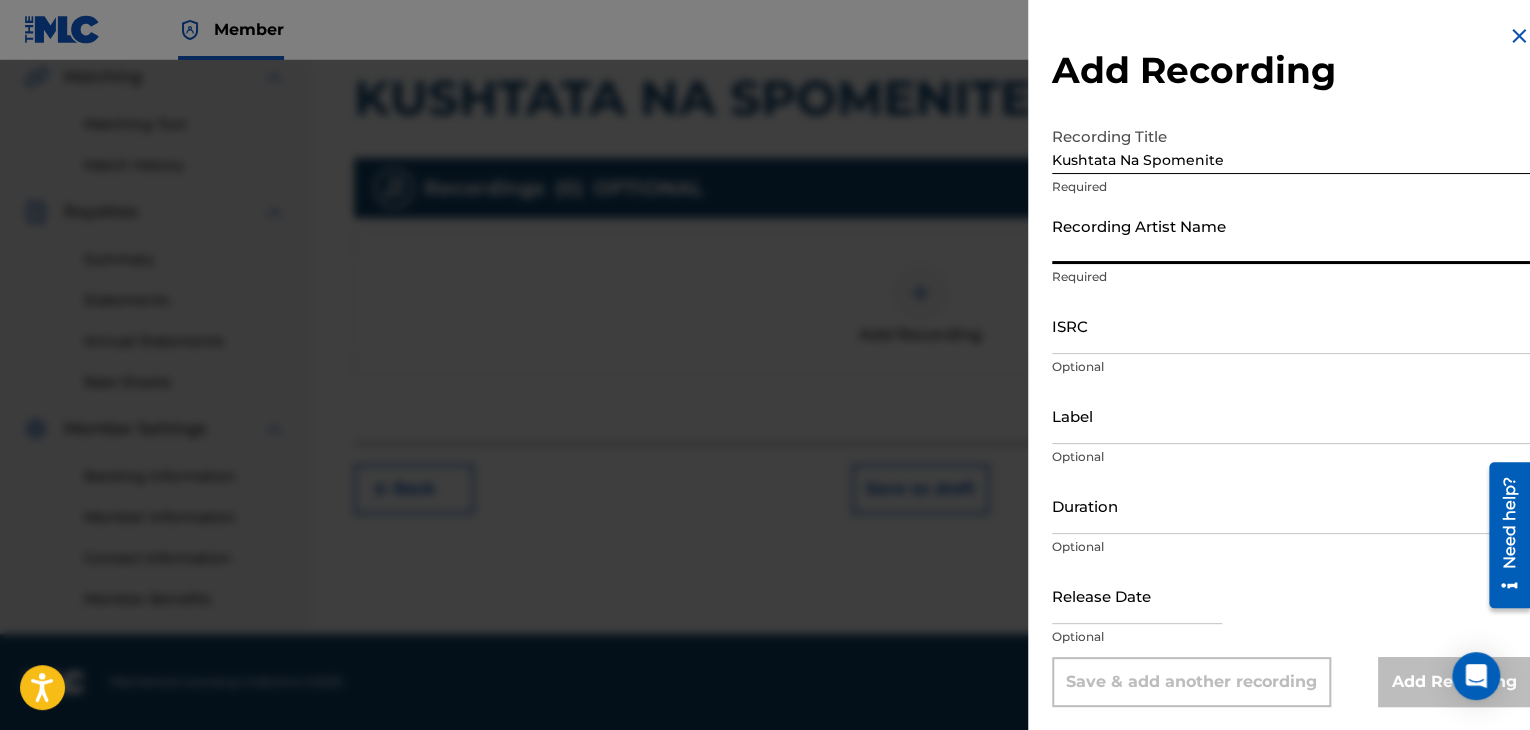 paste on "[PERSON_NAME]" 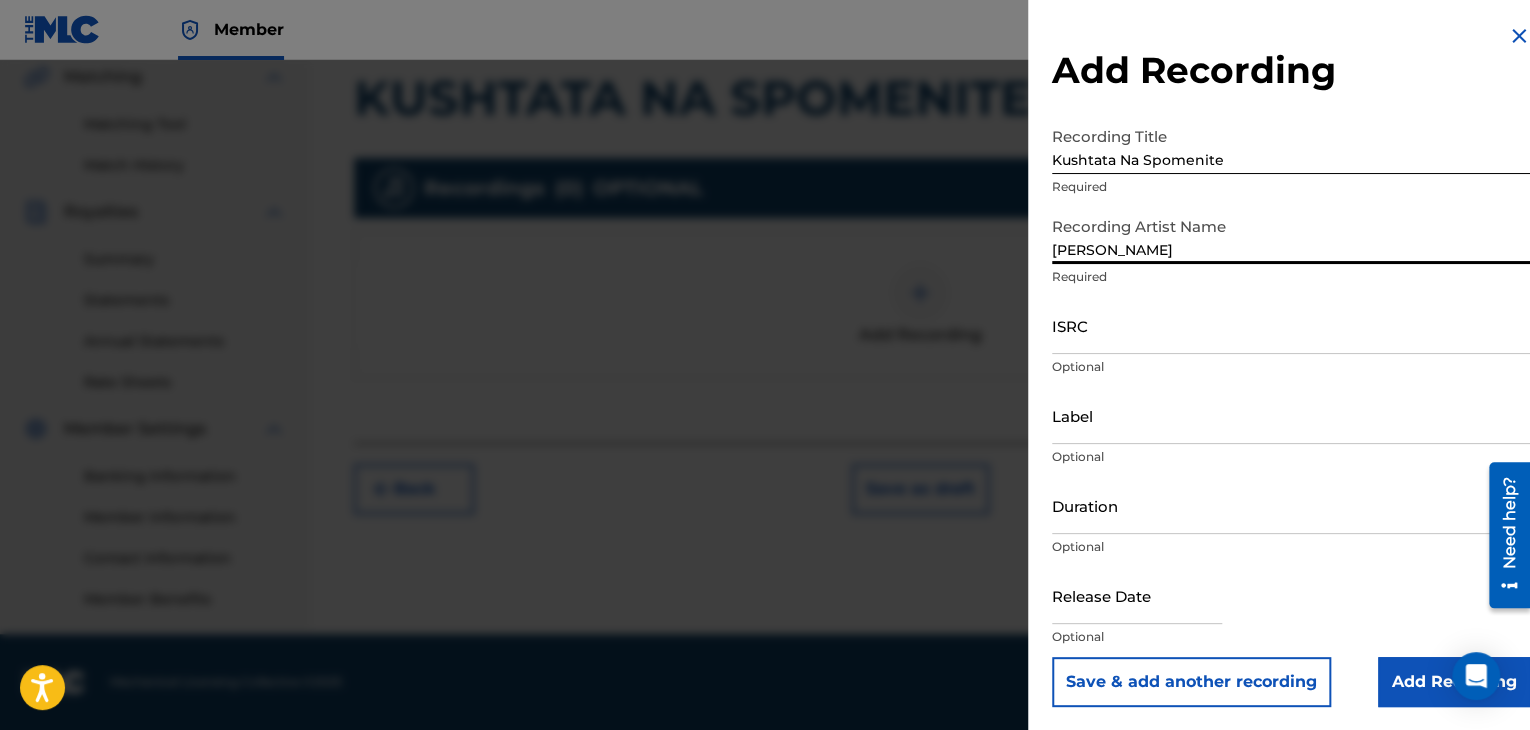 type on "[PERSON_NAME]" 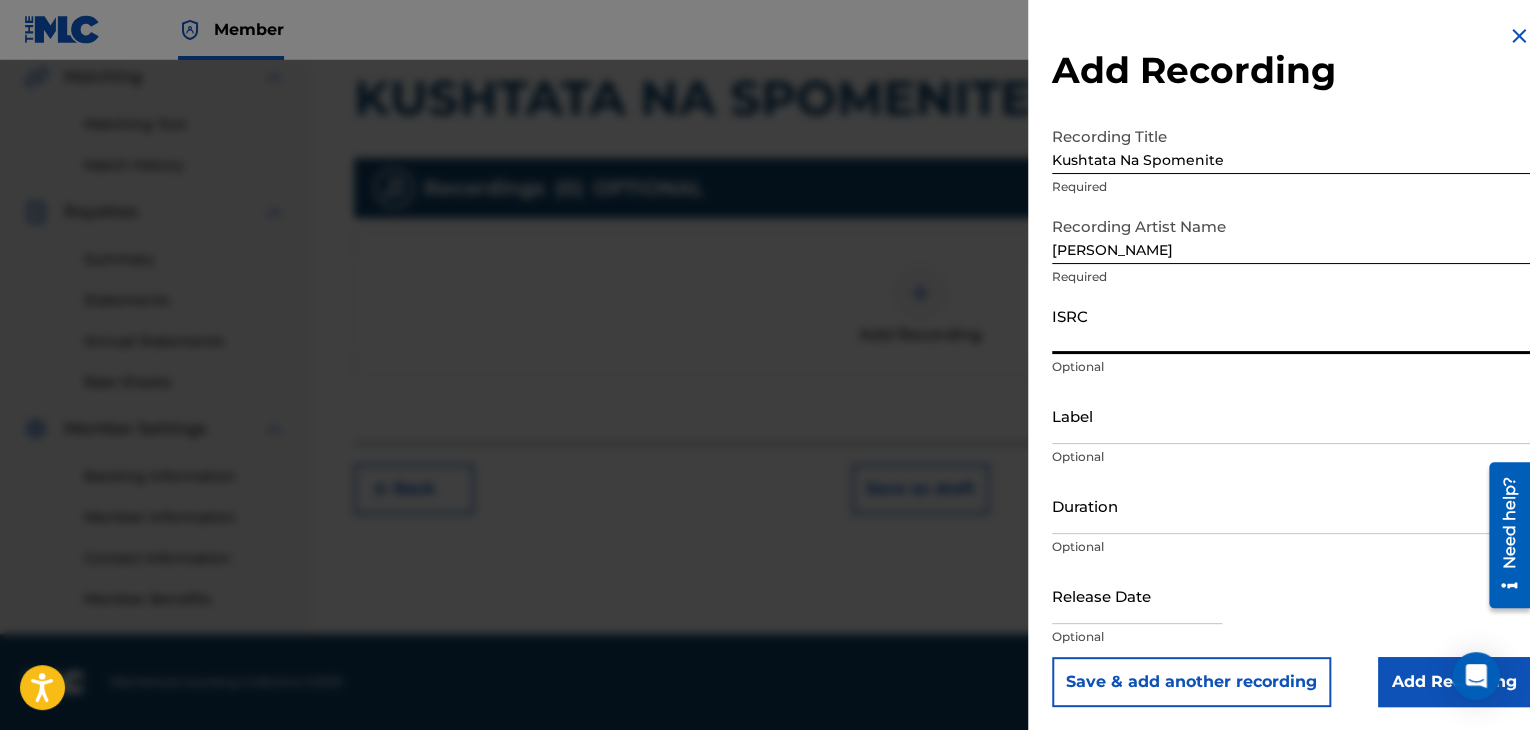 click on "ISRC" at bounding box center (1291, 325) 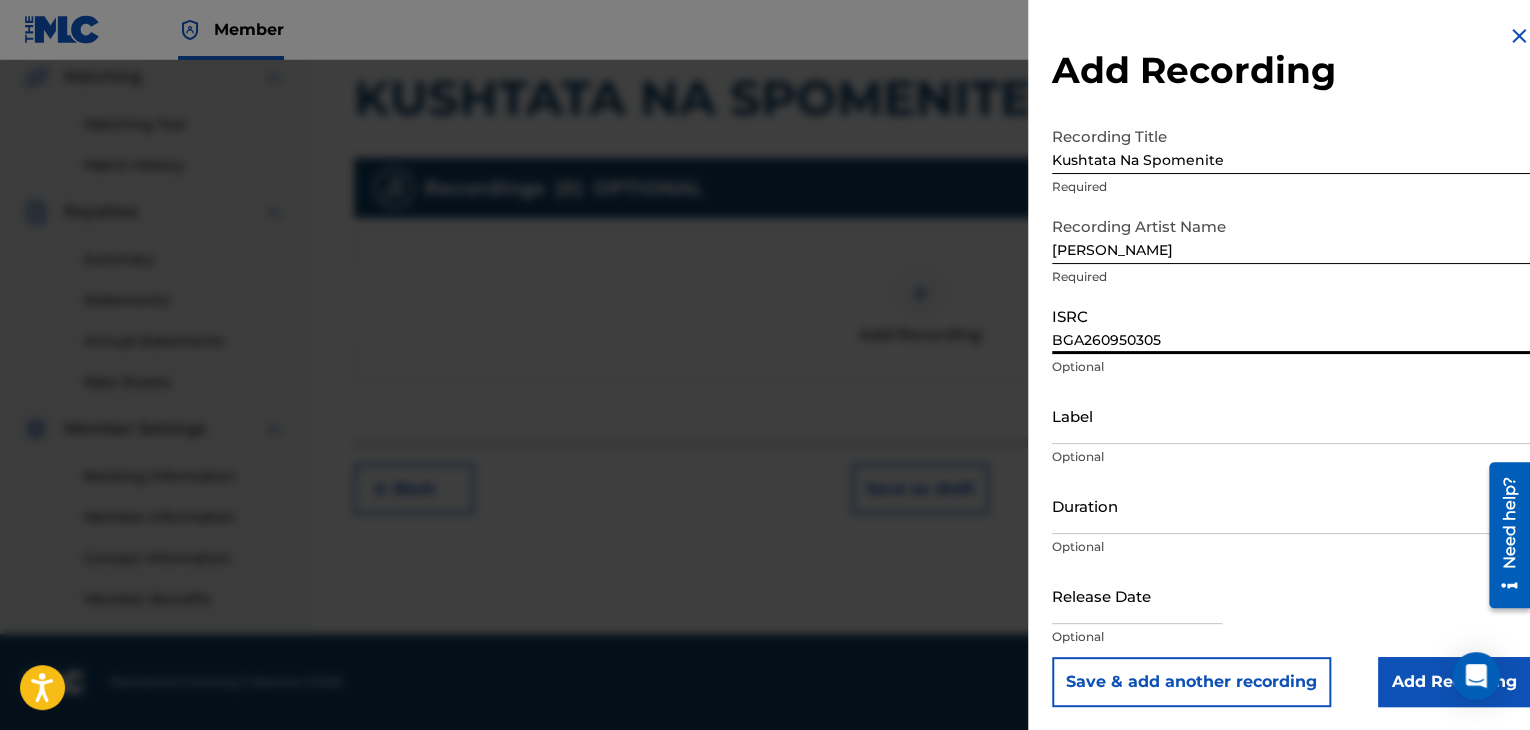 type on "BGA260950305" 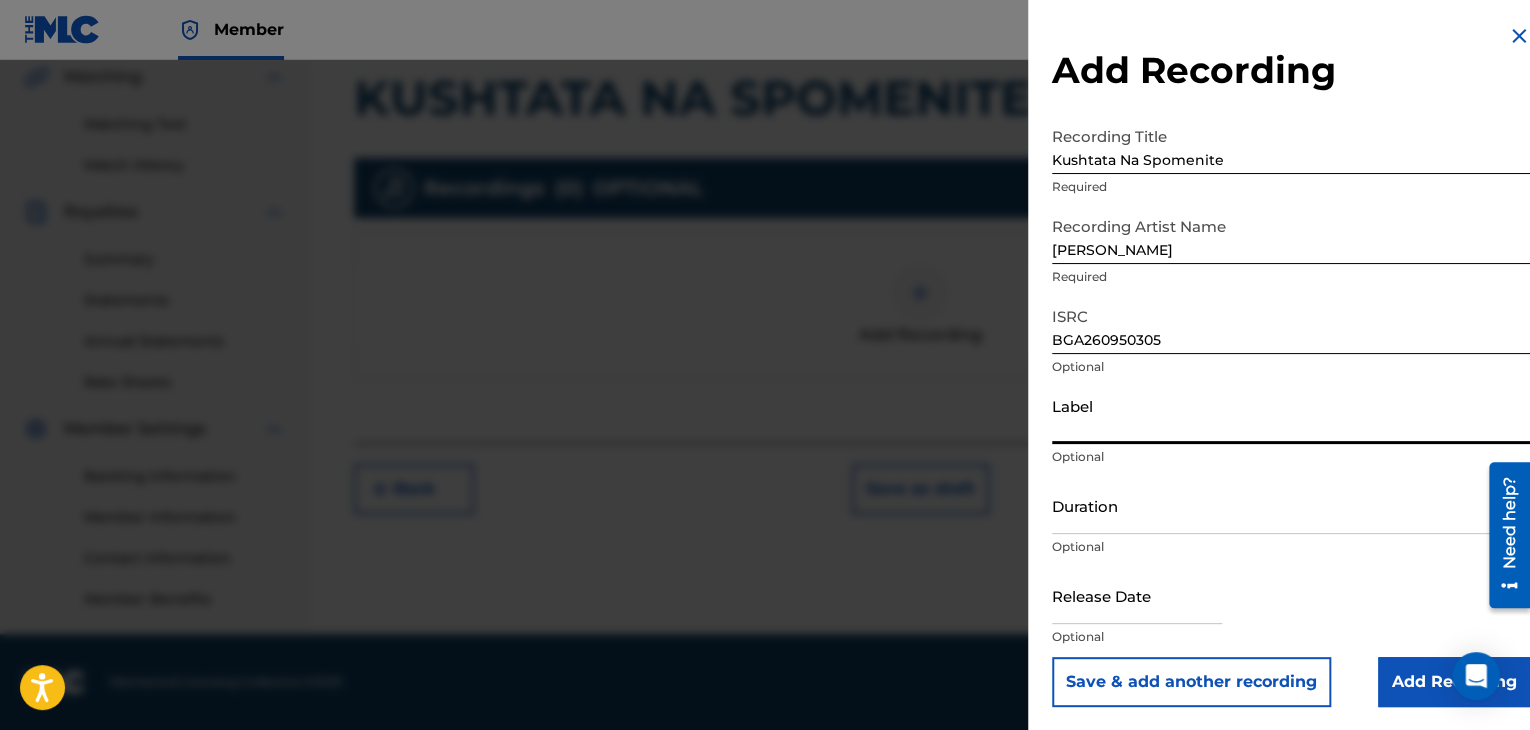 click on "Label" at bounding box center [1291, 415] 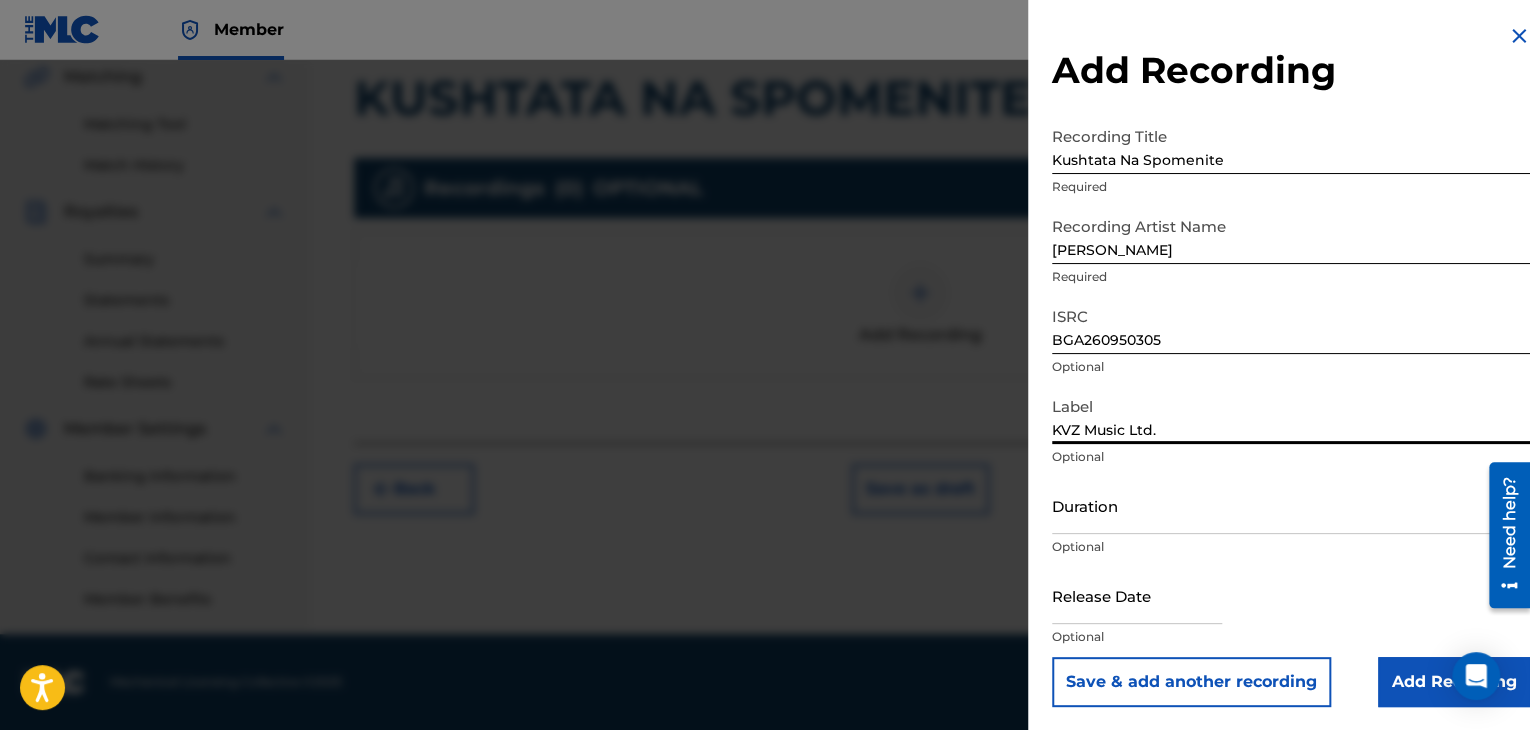 click on "Duration" at bounding box center (1291, 505) 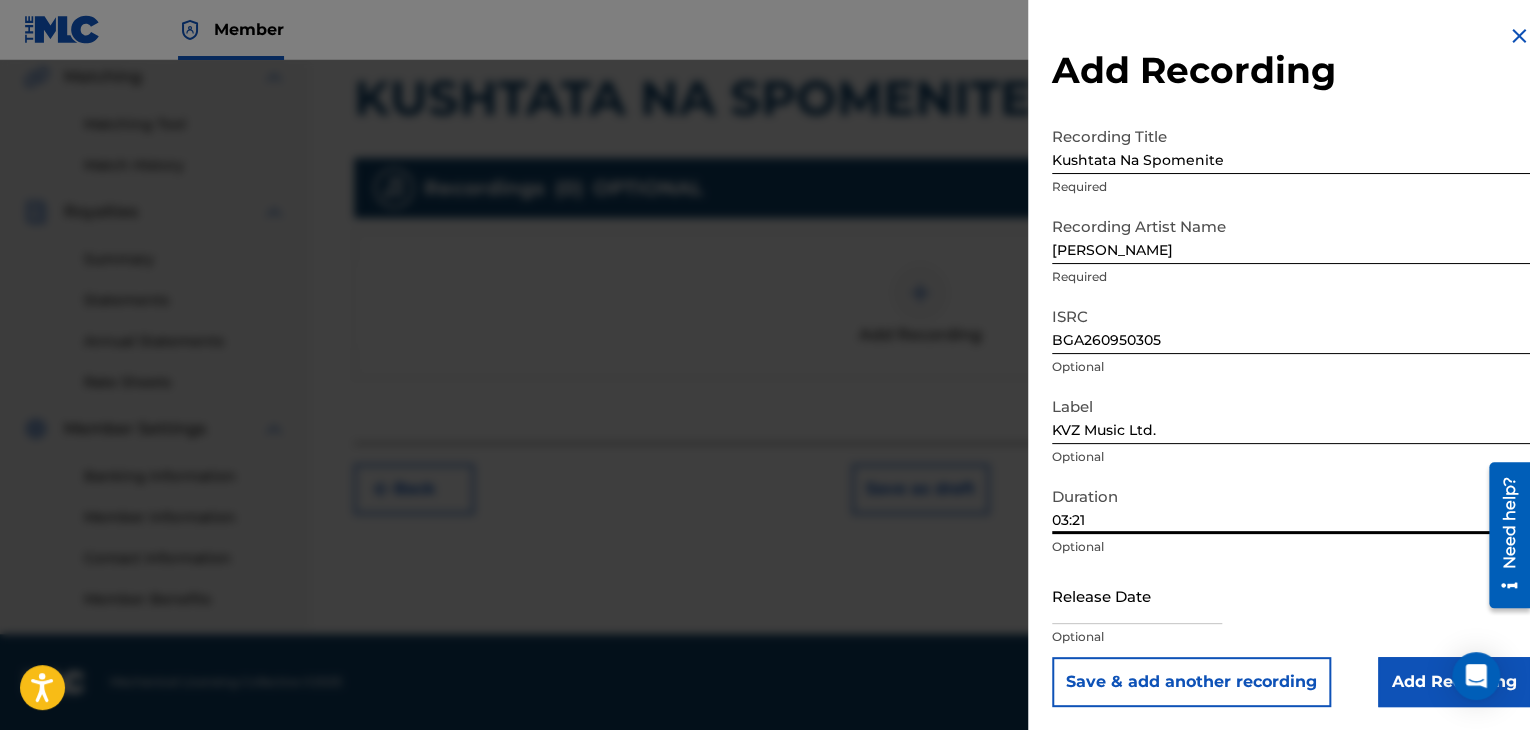 type on "03:21" 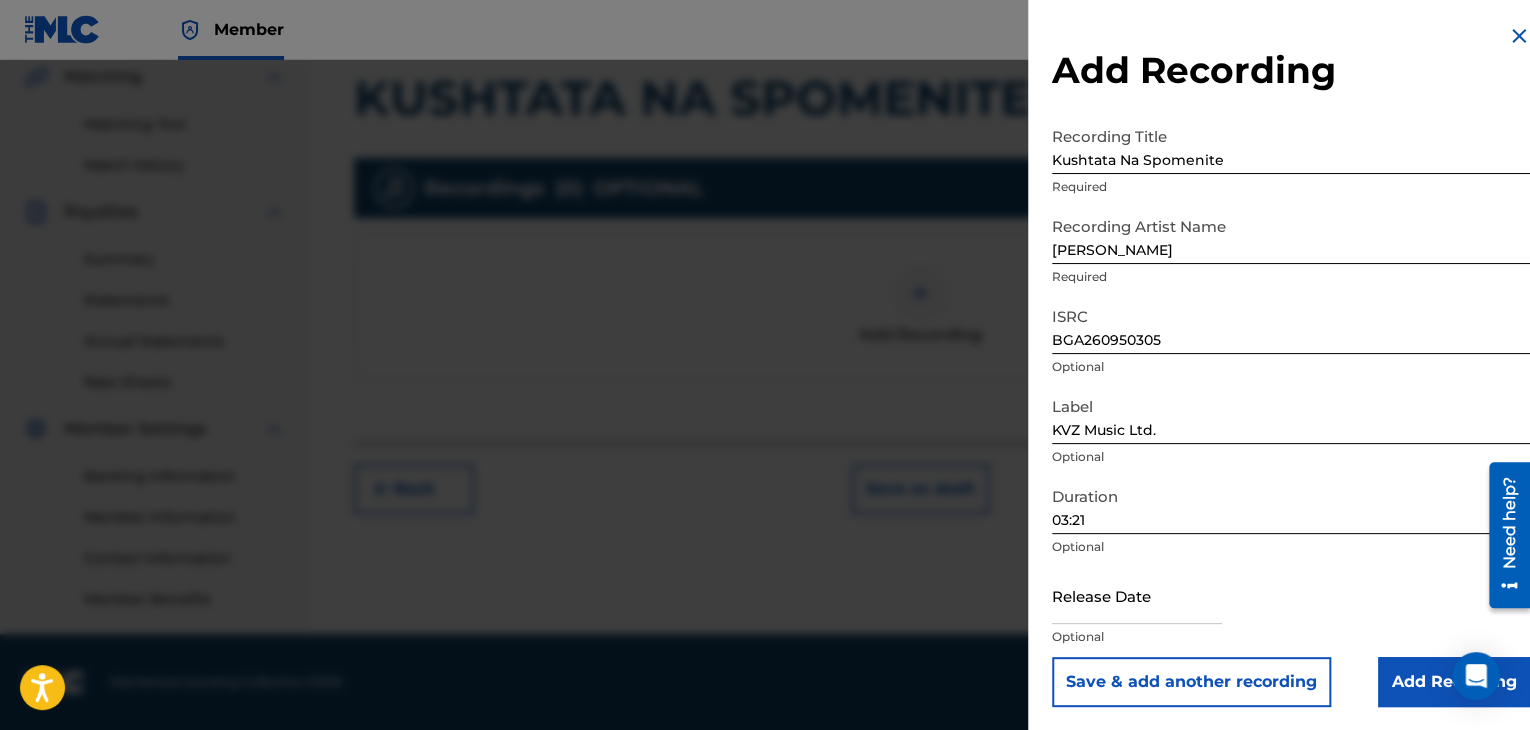 click on "Add Recording" at bounding box center [1454, 682] 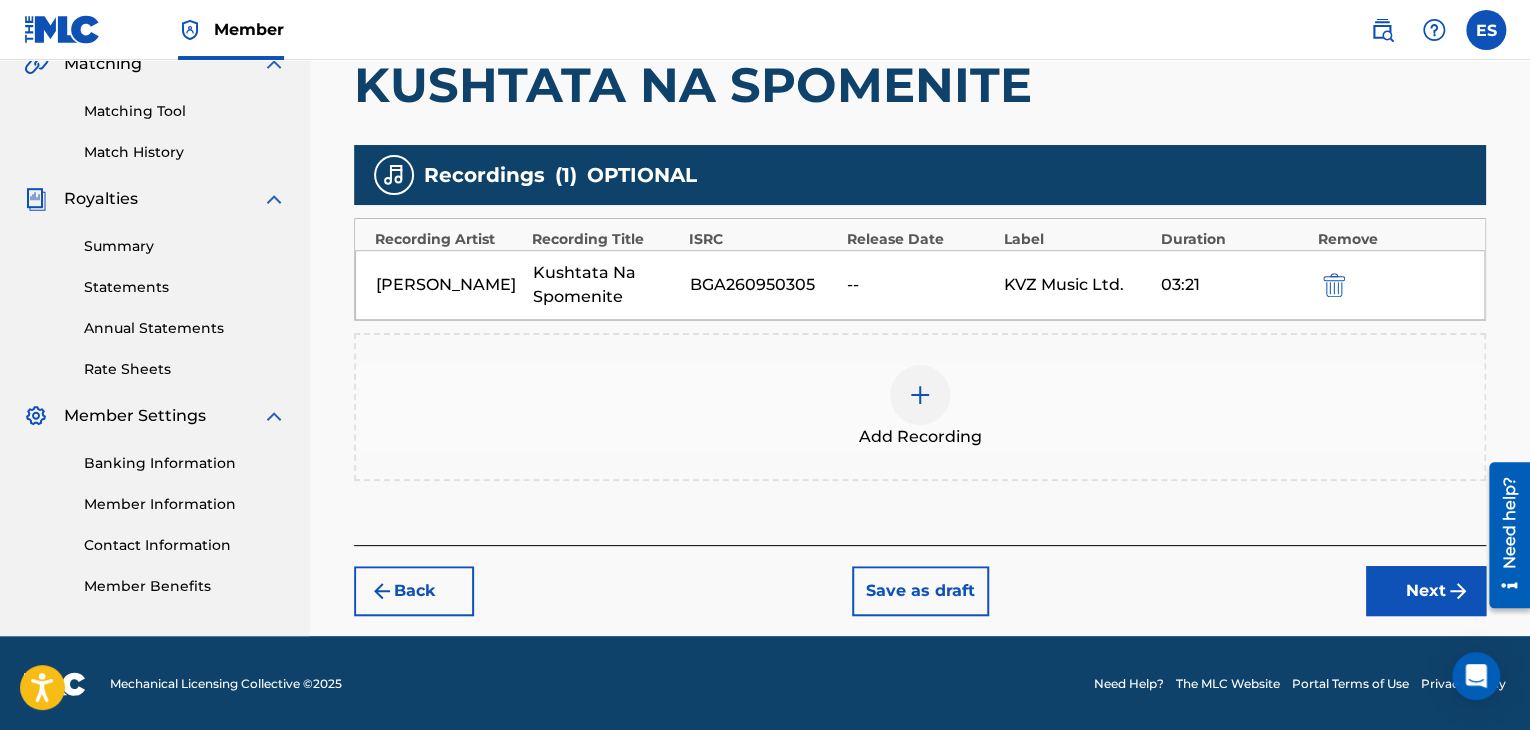click on "Next" at bounding box center [1426, 591] 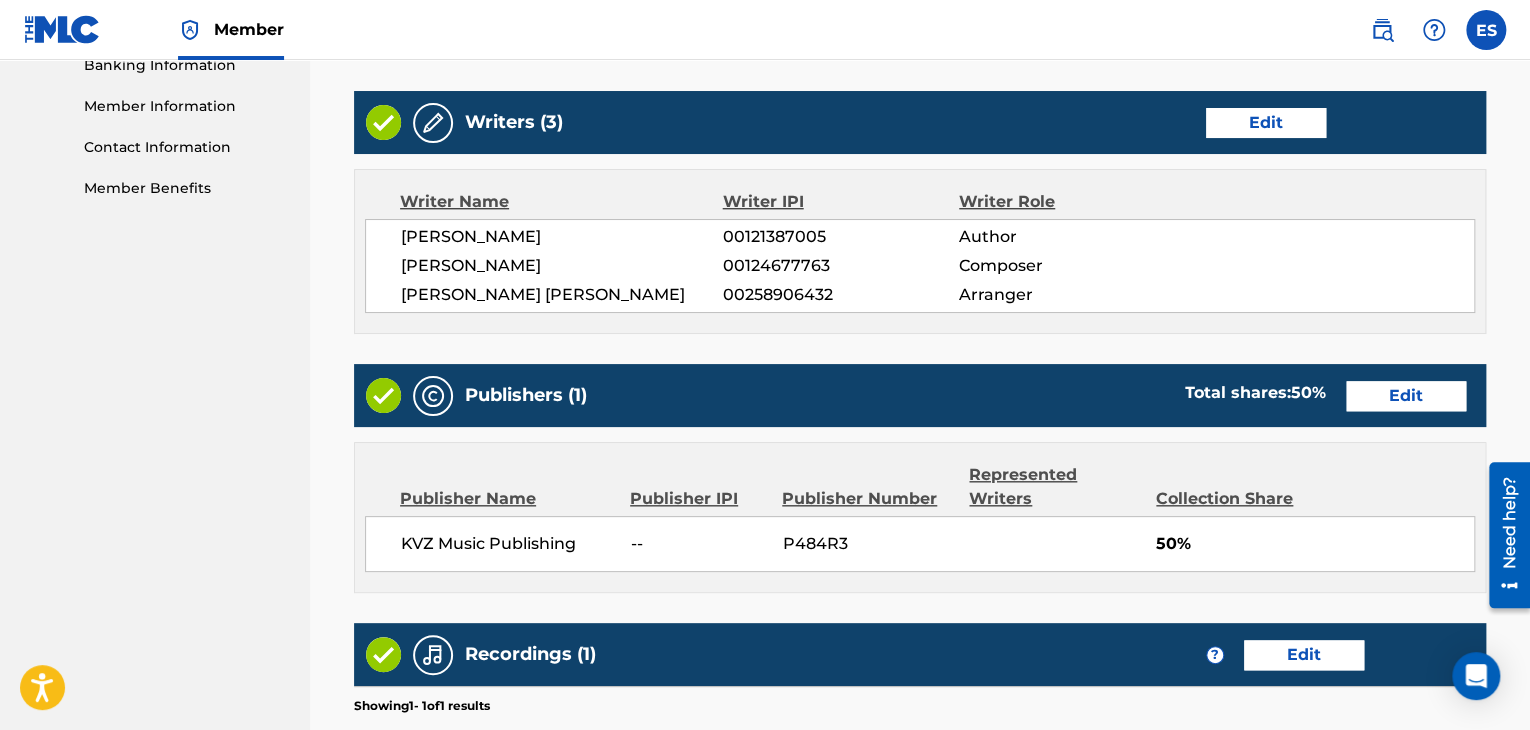 scroll, scrollTop: 1180, scrollLeft: 0, axis: vertical 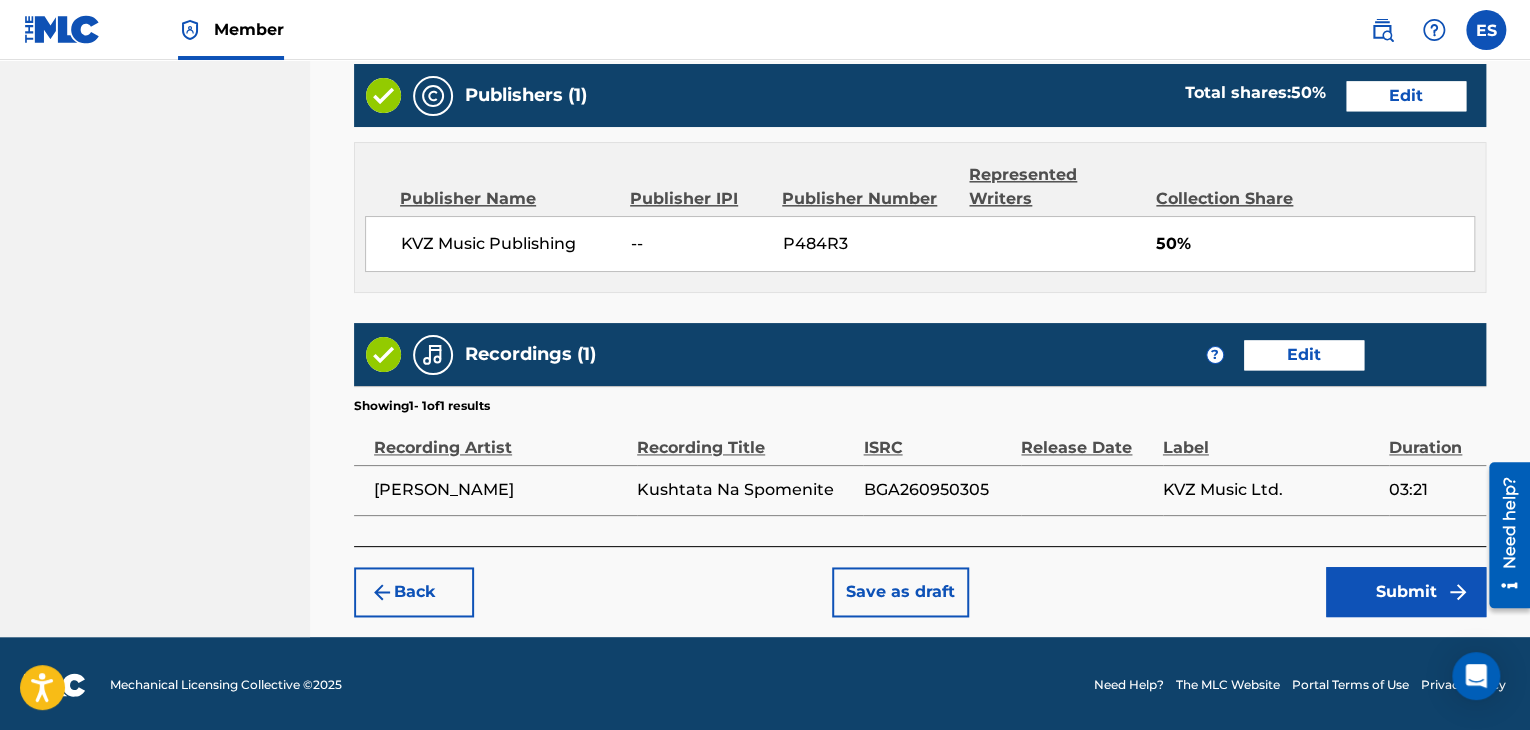 click on "Submit" at bounding box center [1406, 592] 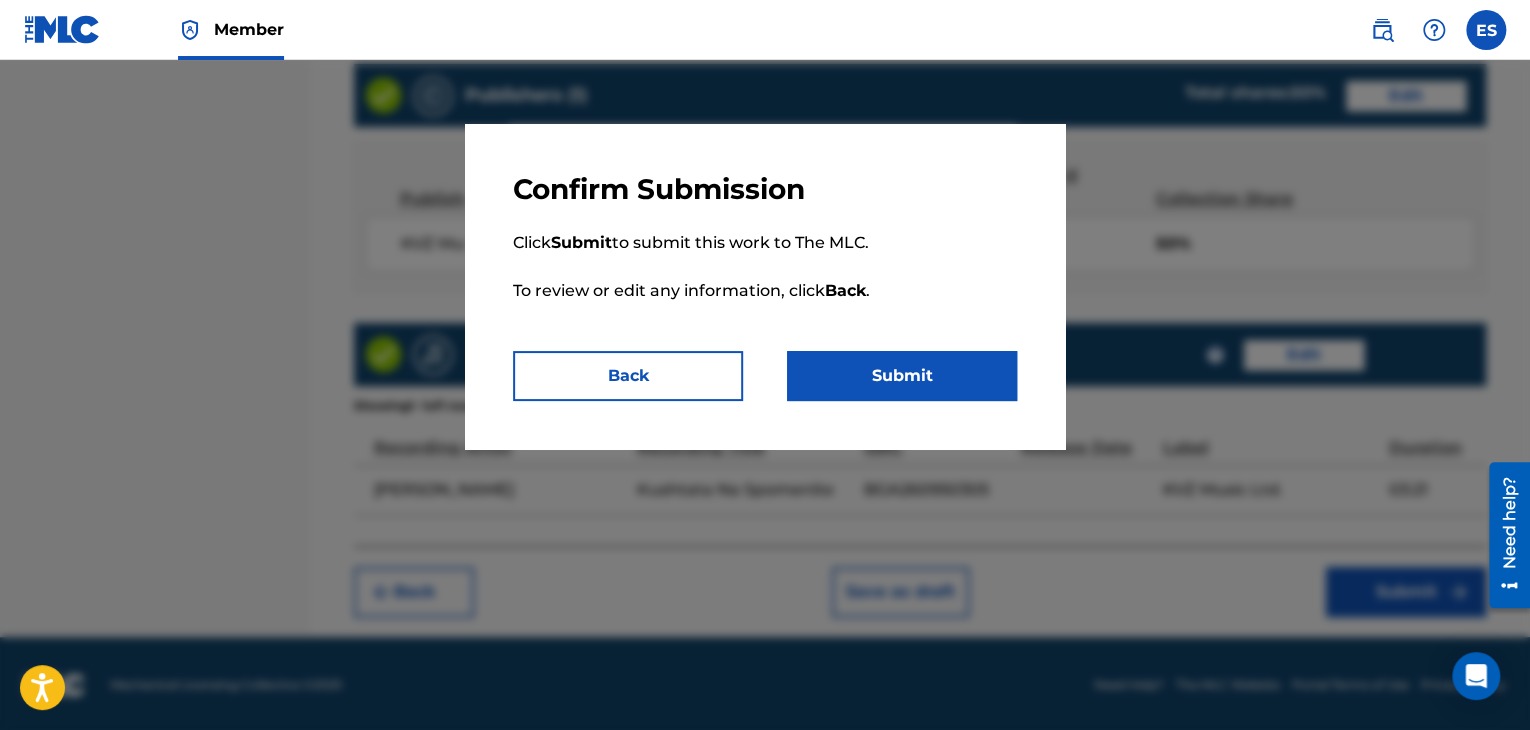 click on "Submit" at bounding box center [902, 376] 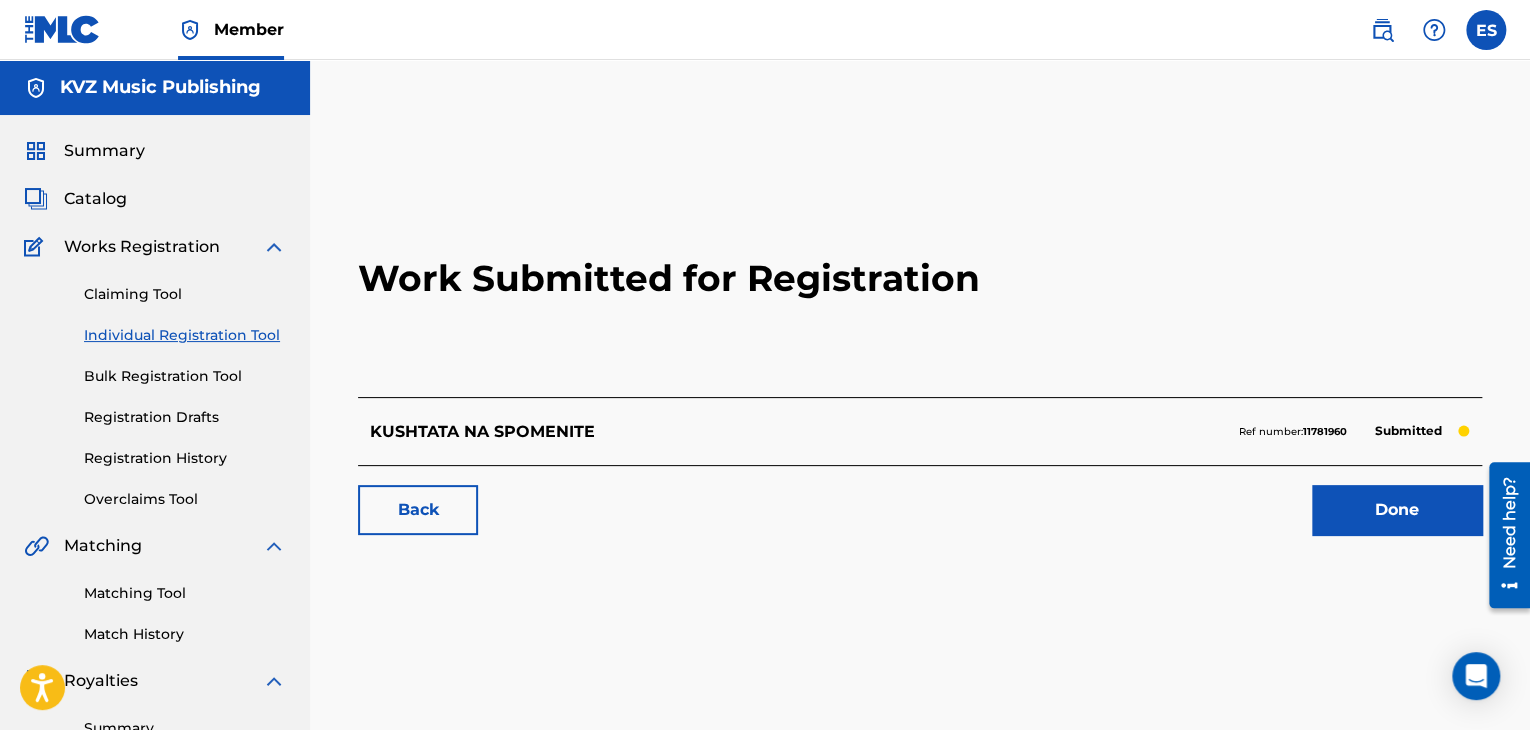 click on "Individual Registration Tool" at bounding box center (185, 335) 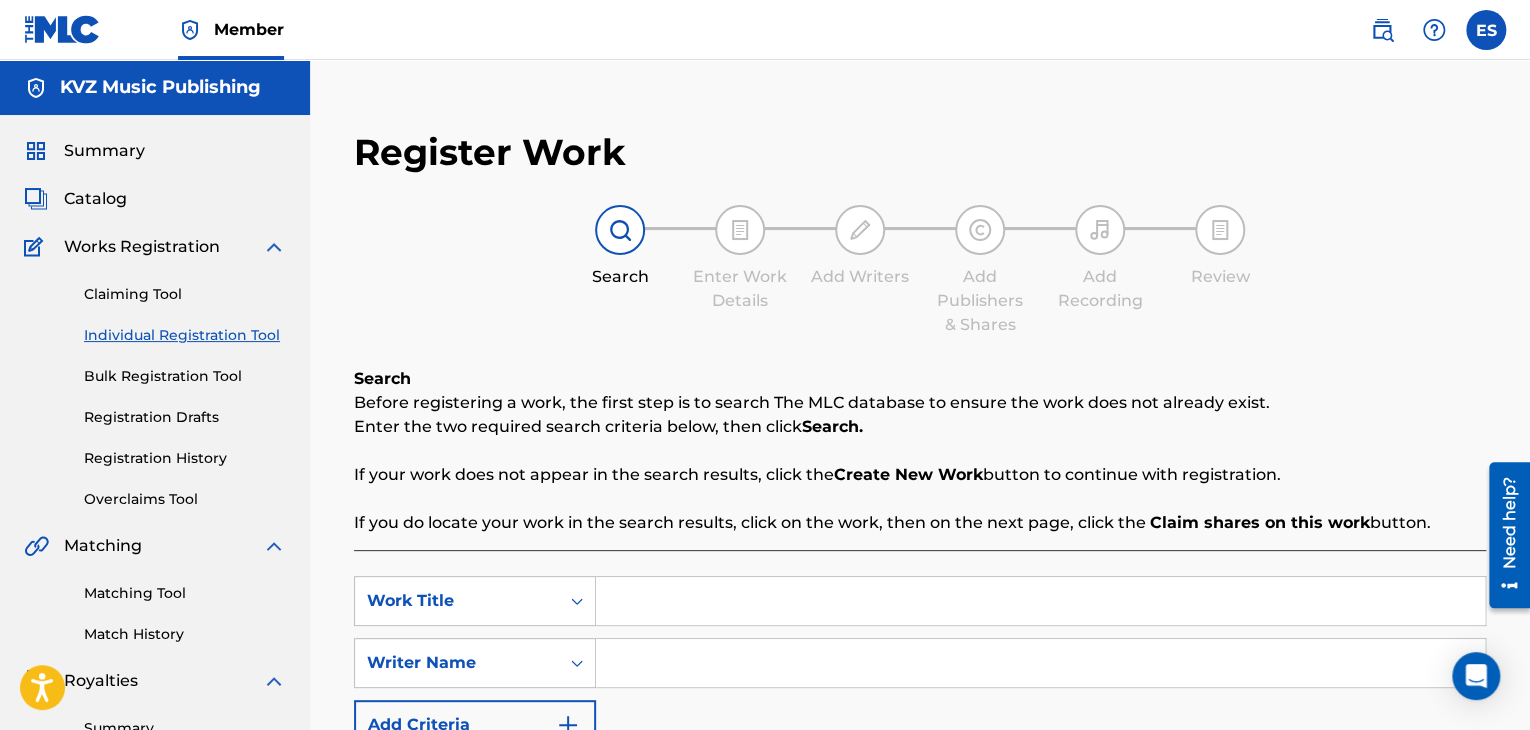 click at bounding box center (1040, 601) 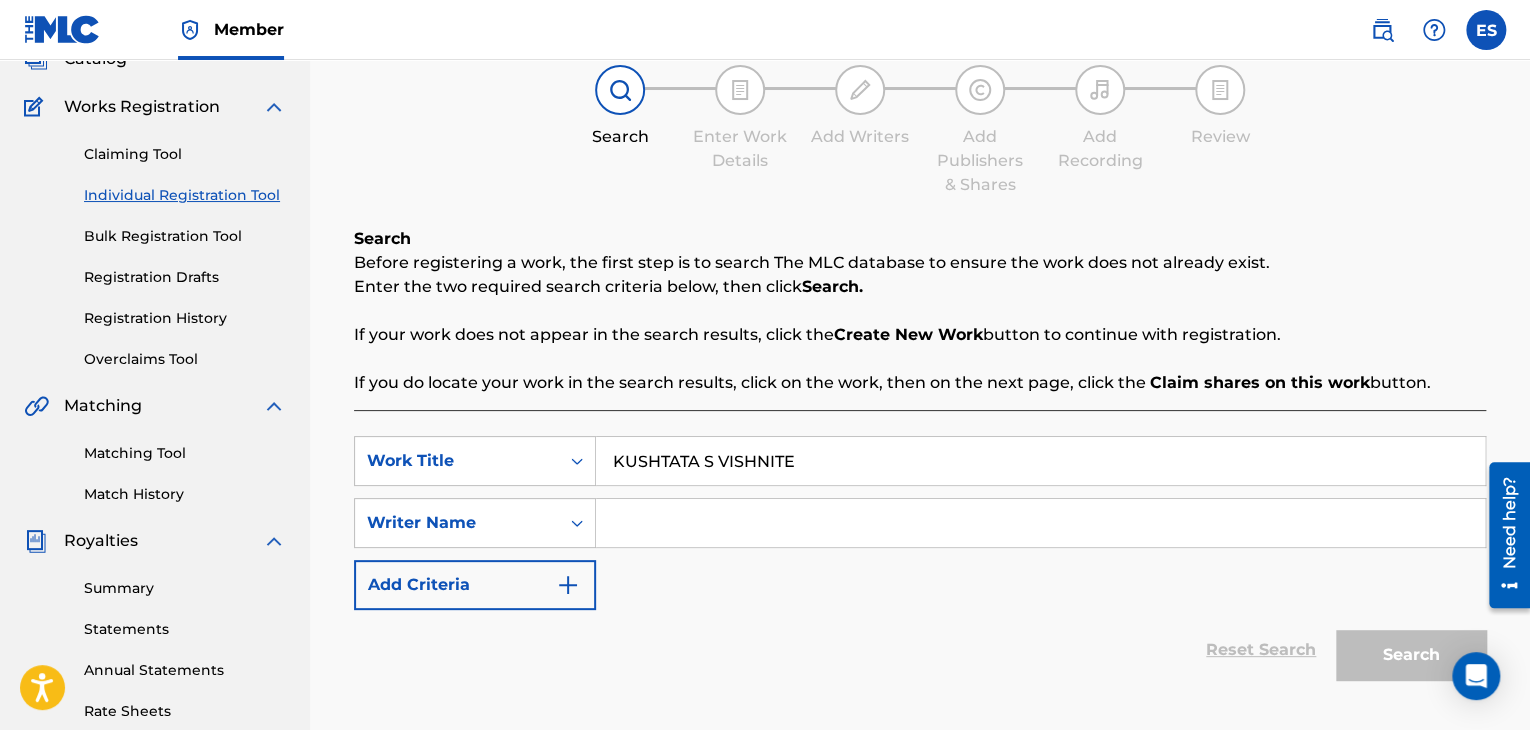 scroll, scrollTop: 300, scrollLeft: 0, axis: vertical 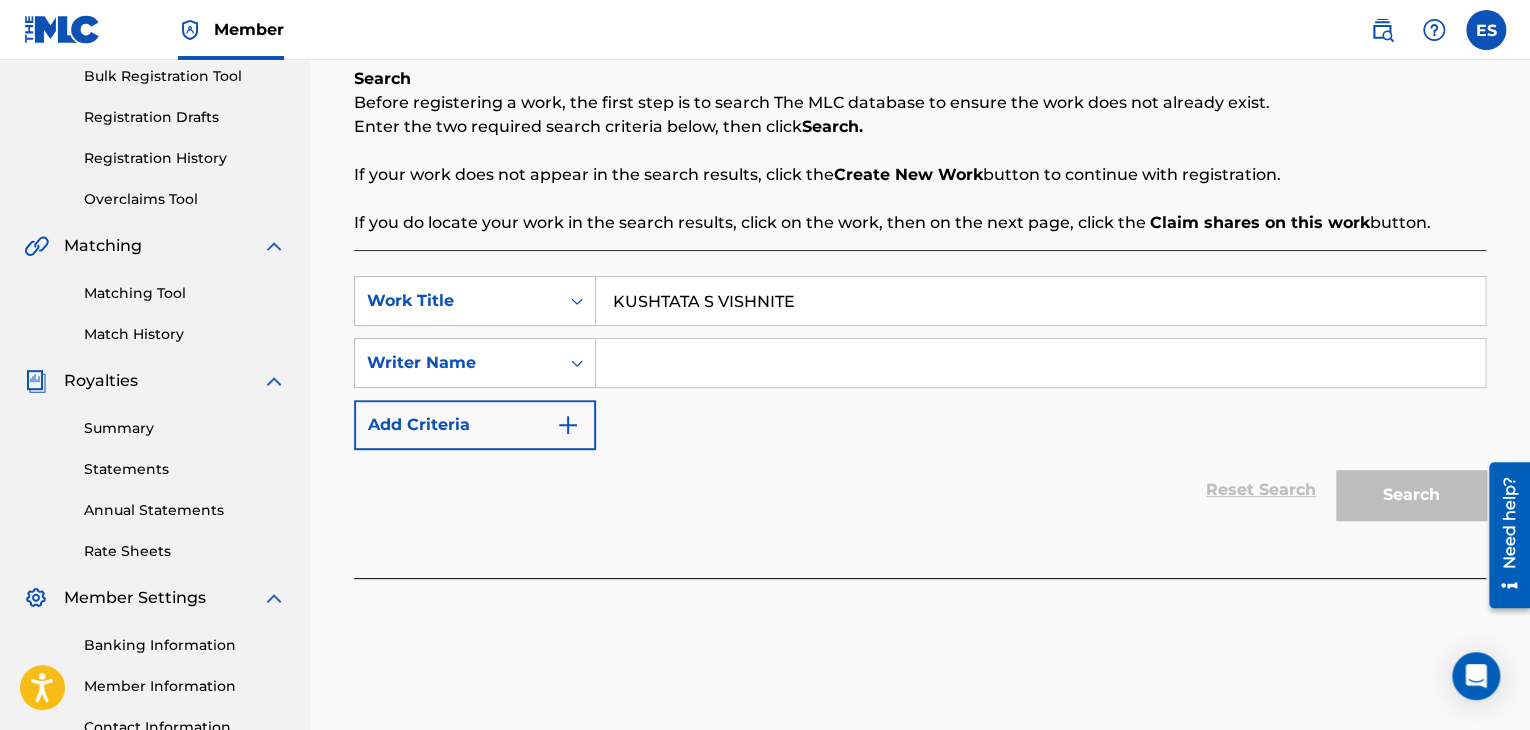 type on "KUSHTATA S VISHNITE" 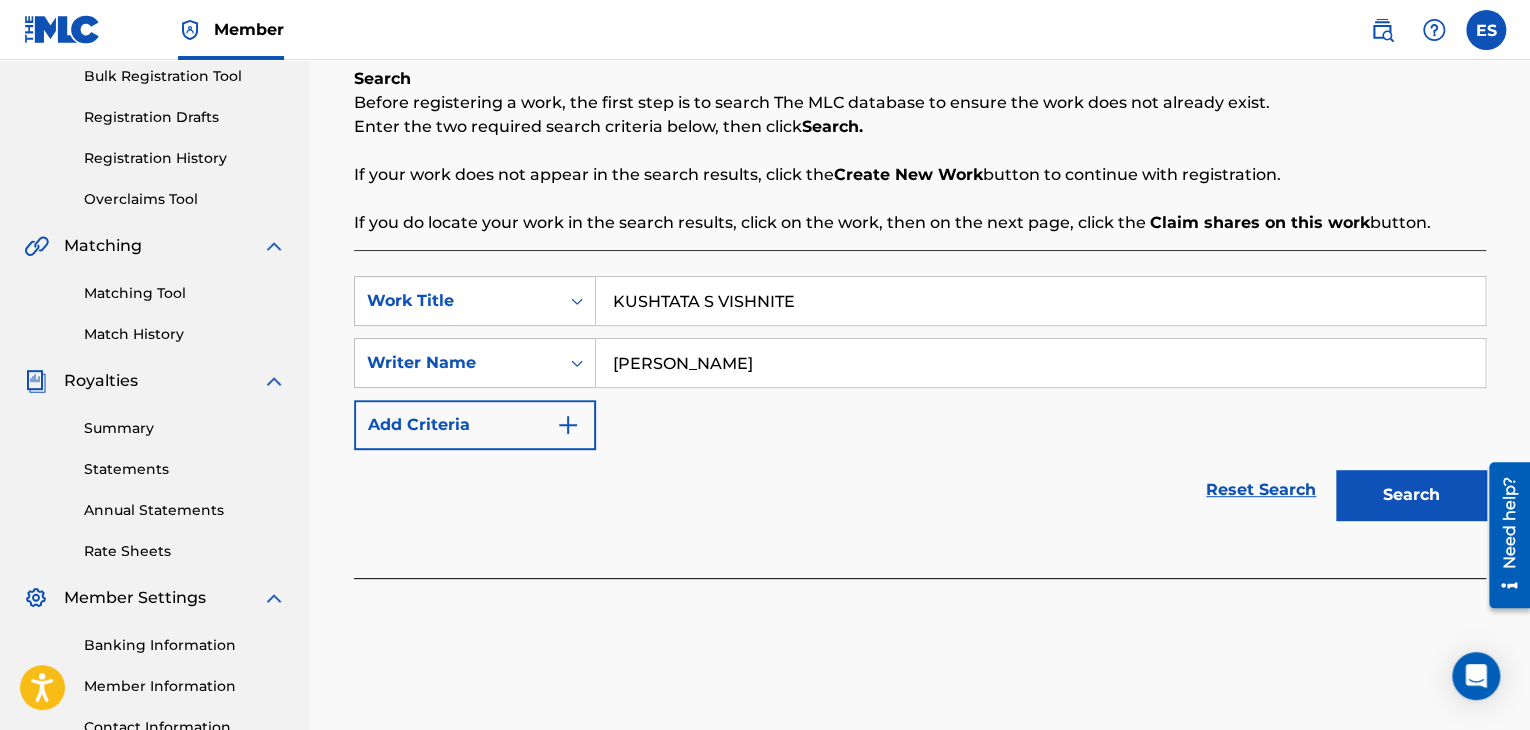 click on "Search" at bounding box center [1411, 495] 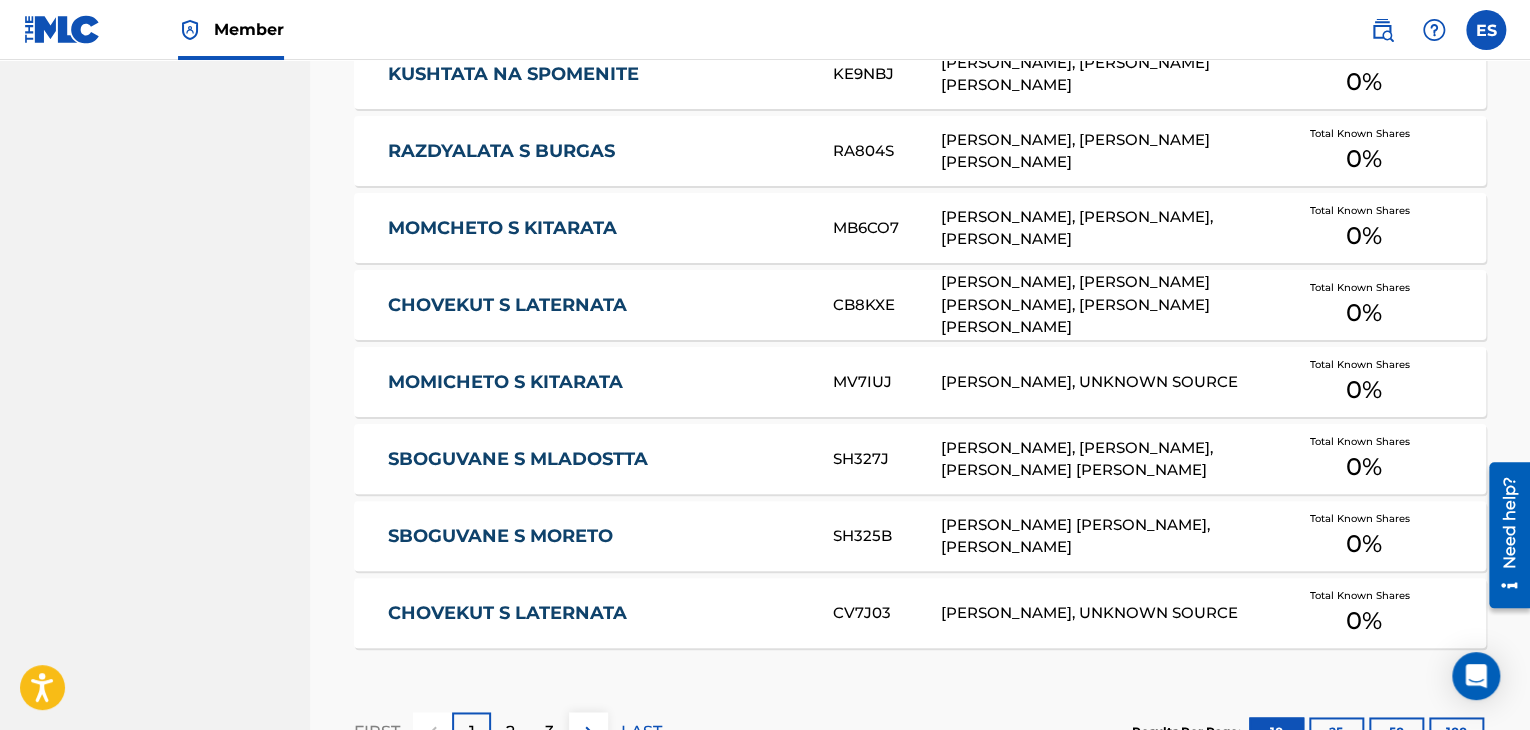 scroll, scrollTop: 1356, scrollLeft: 0, axis: vertical 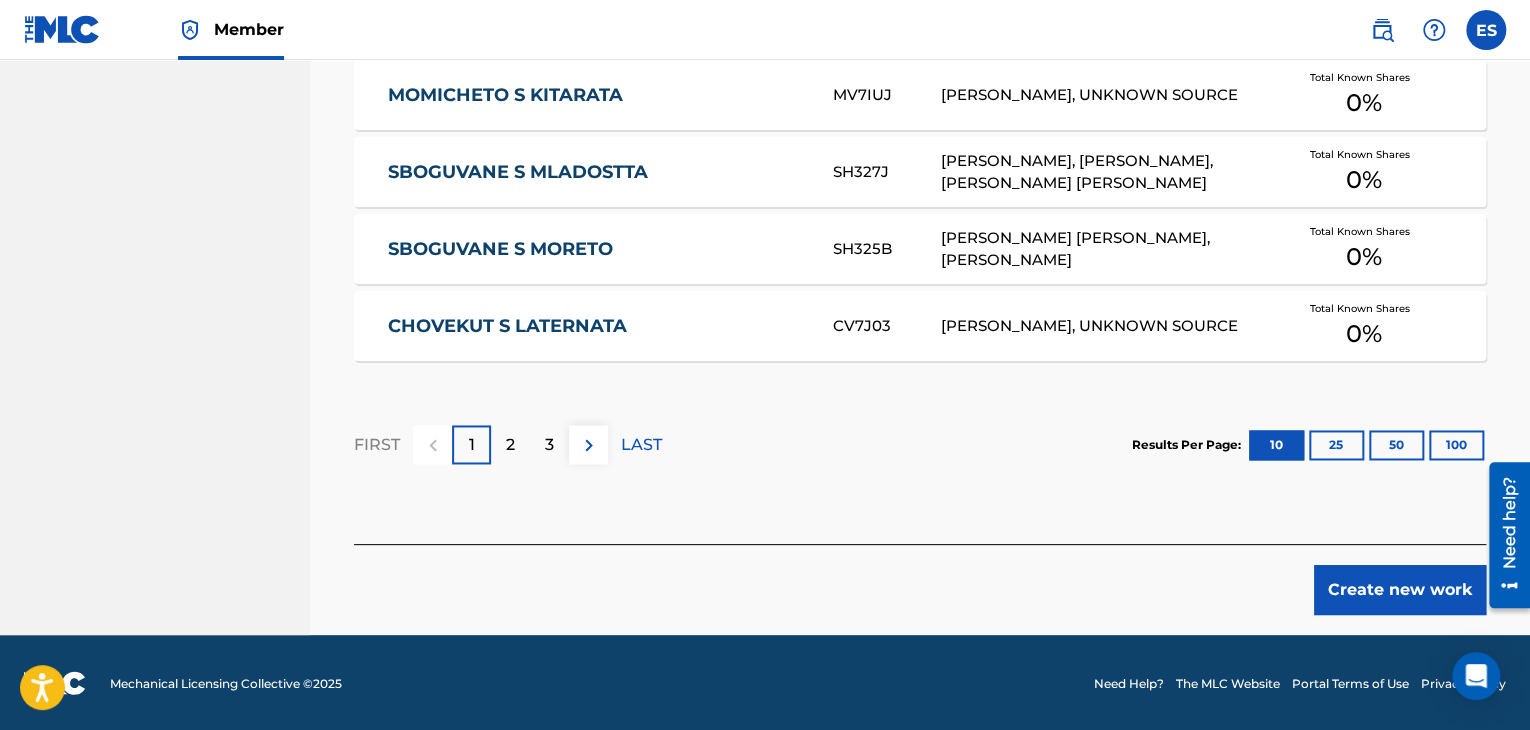 click on "Create new work" at bounding box center (1400, 590) 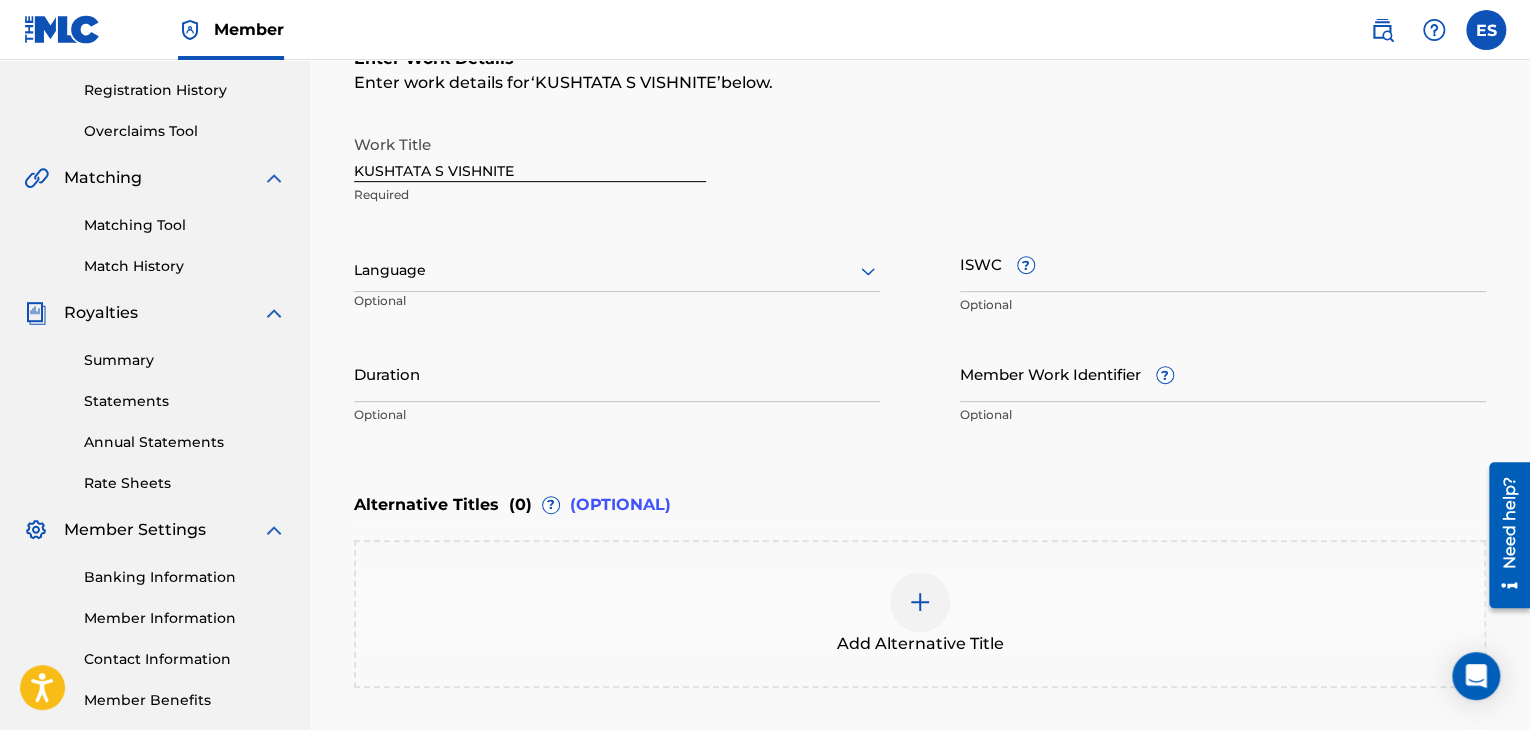 scroll, scrollTop: 361, scrollLeft: 0, axis: vertical 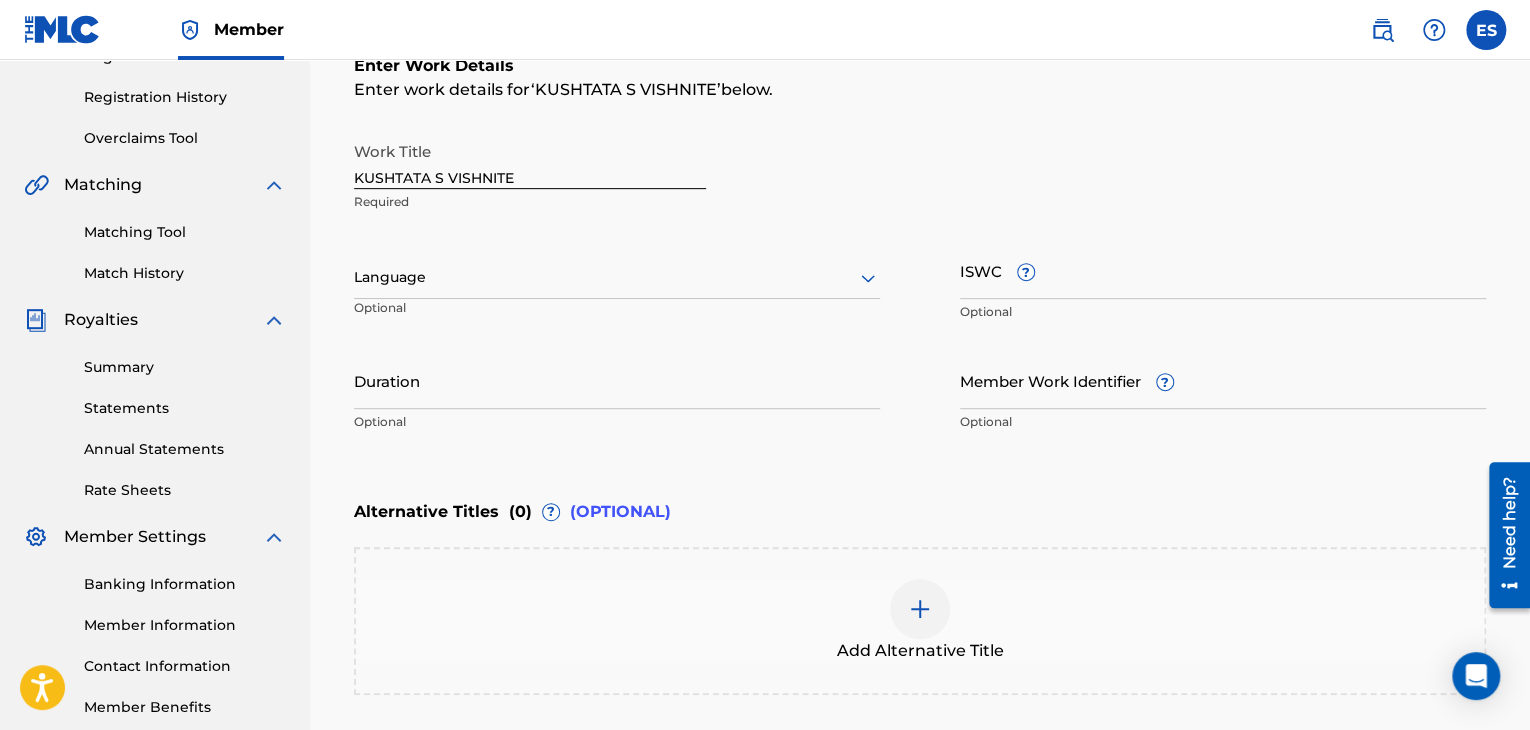 click at bounding box center [617, 277] 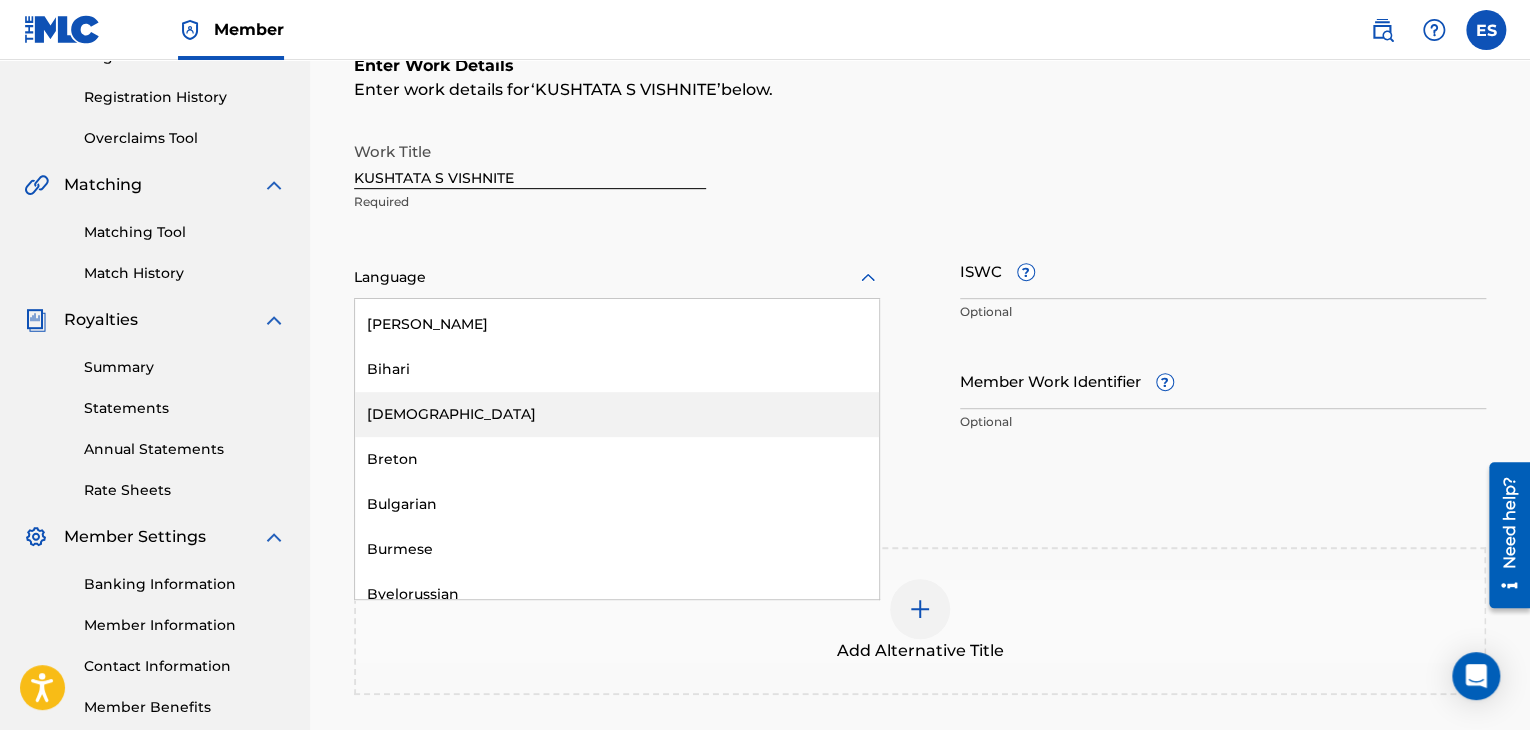scroll, scrollTop: 800, scrollLeft: 0, axis: vertical 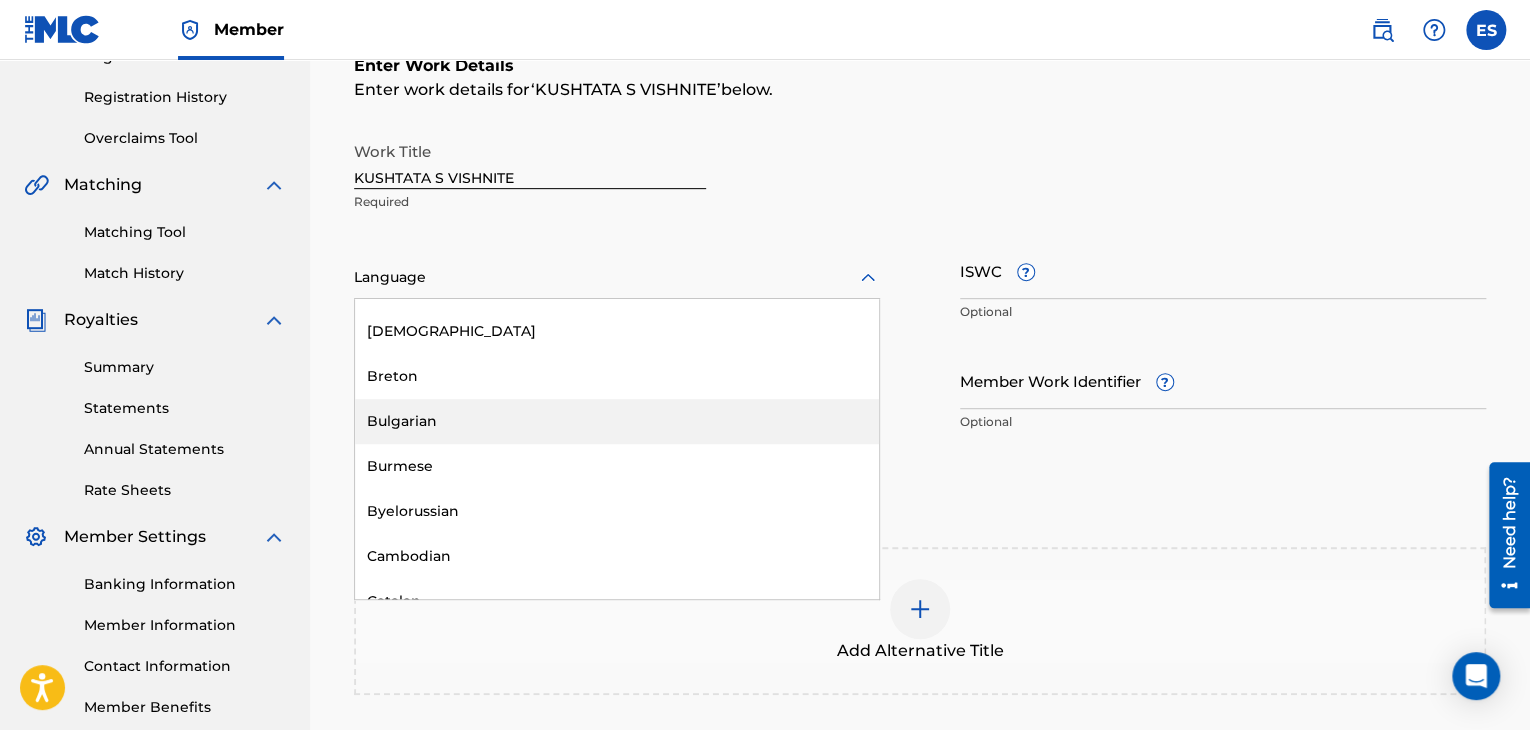 click on "Bulgarian" at bounding box center [617, 421] 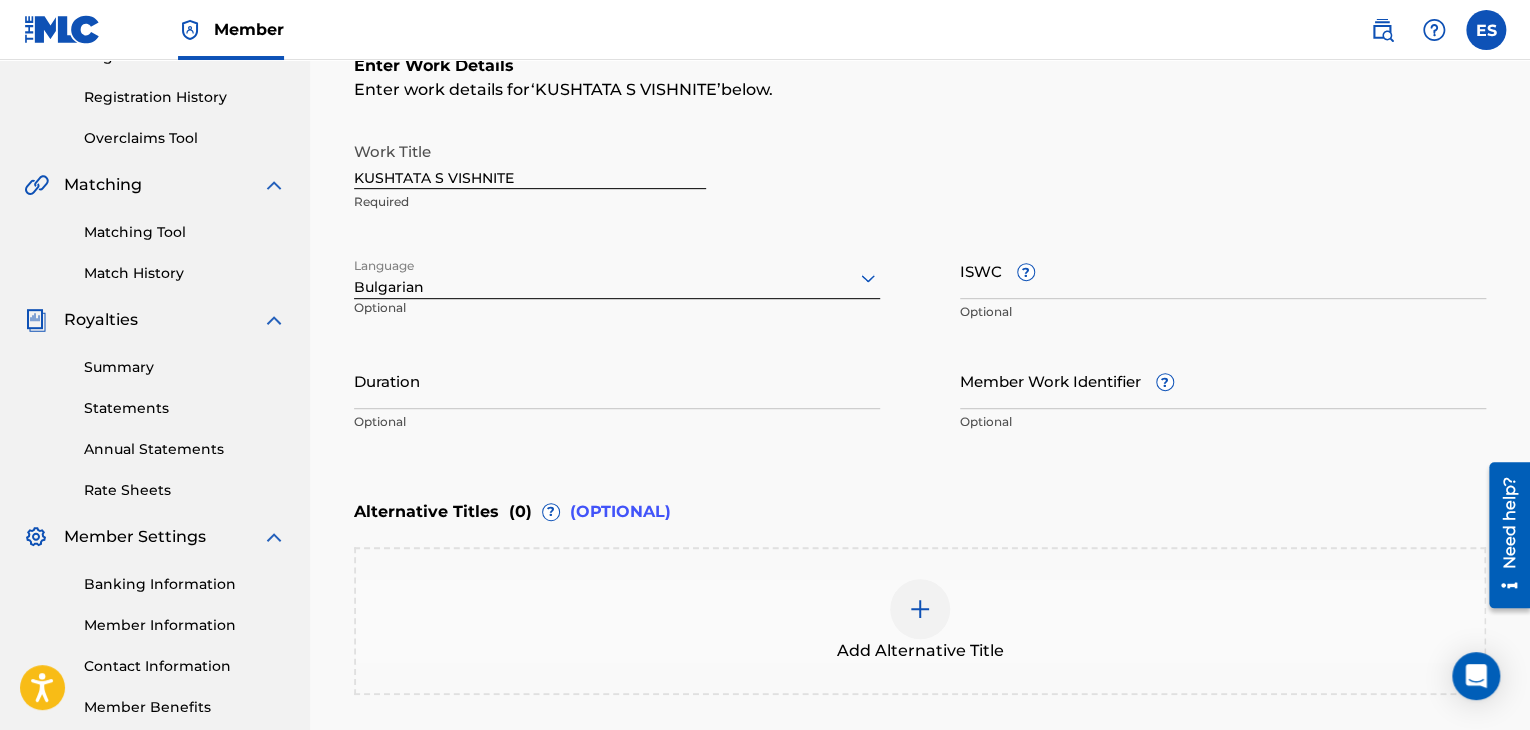 click on "ISWC   ?" at bounding box center [1223, 270] 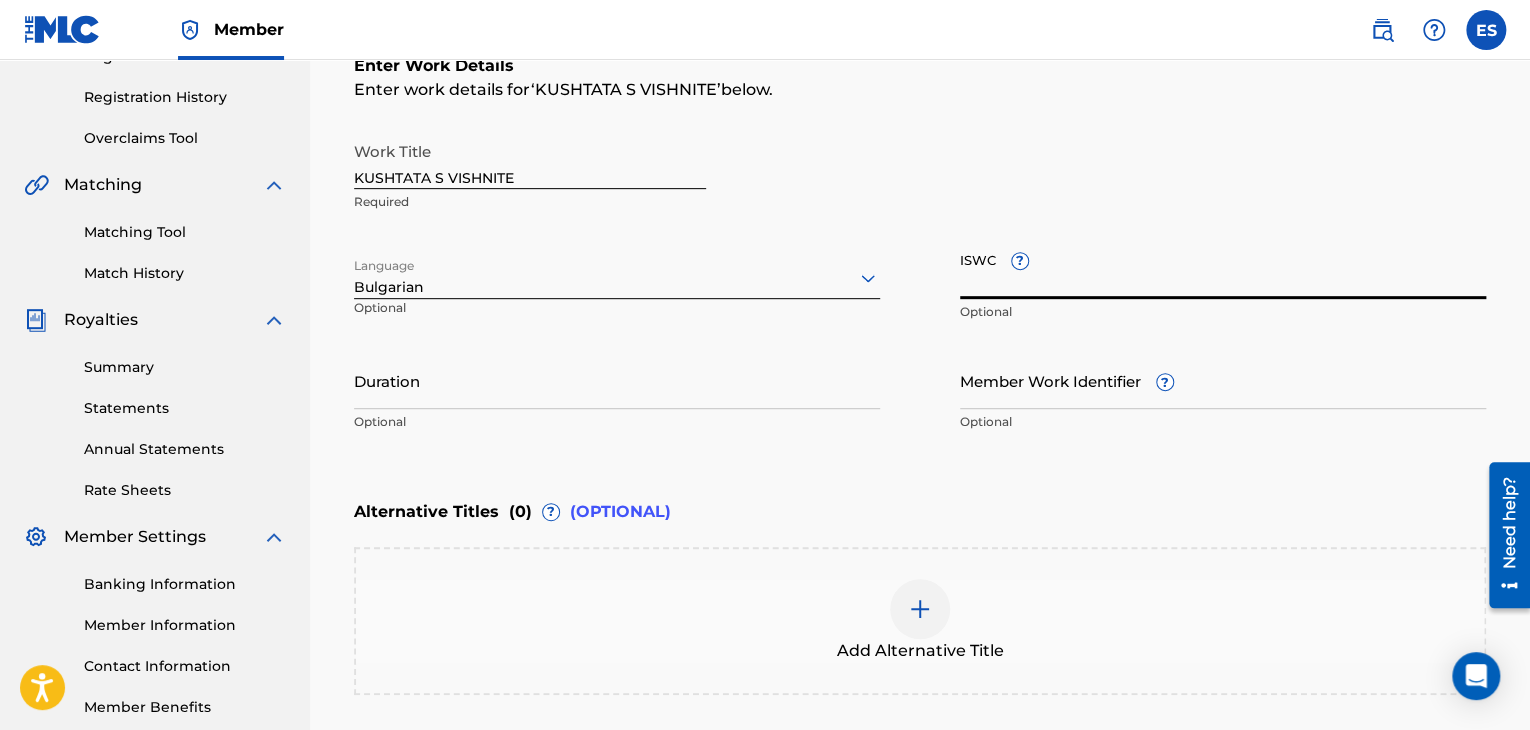 paste on "T9201903506" 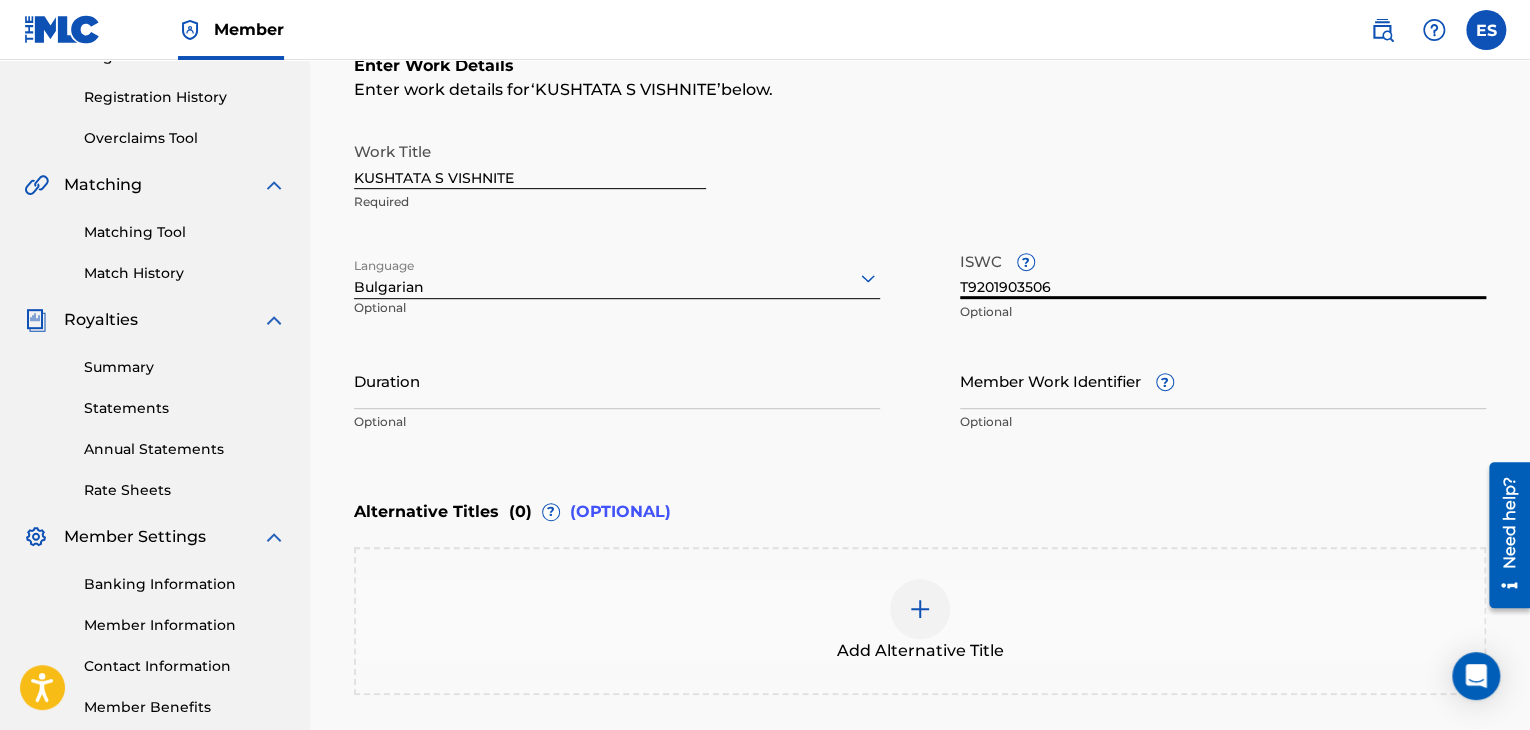 type on "T9201903506" 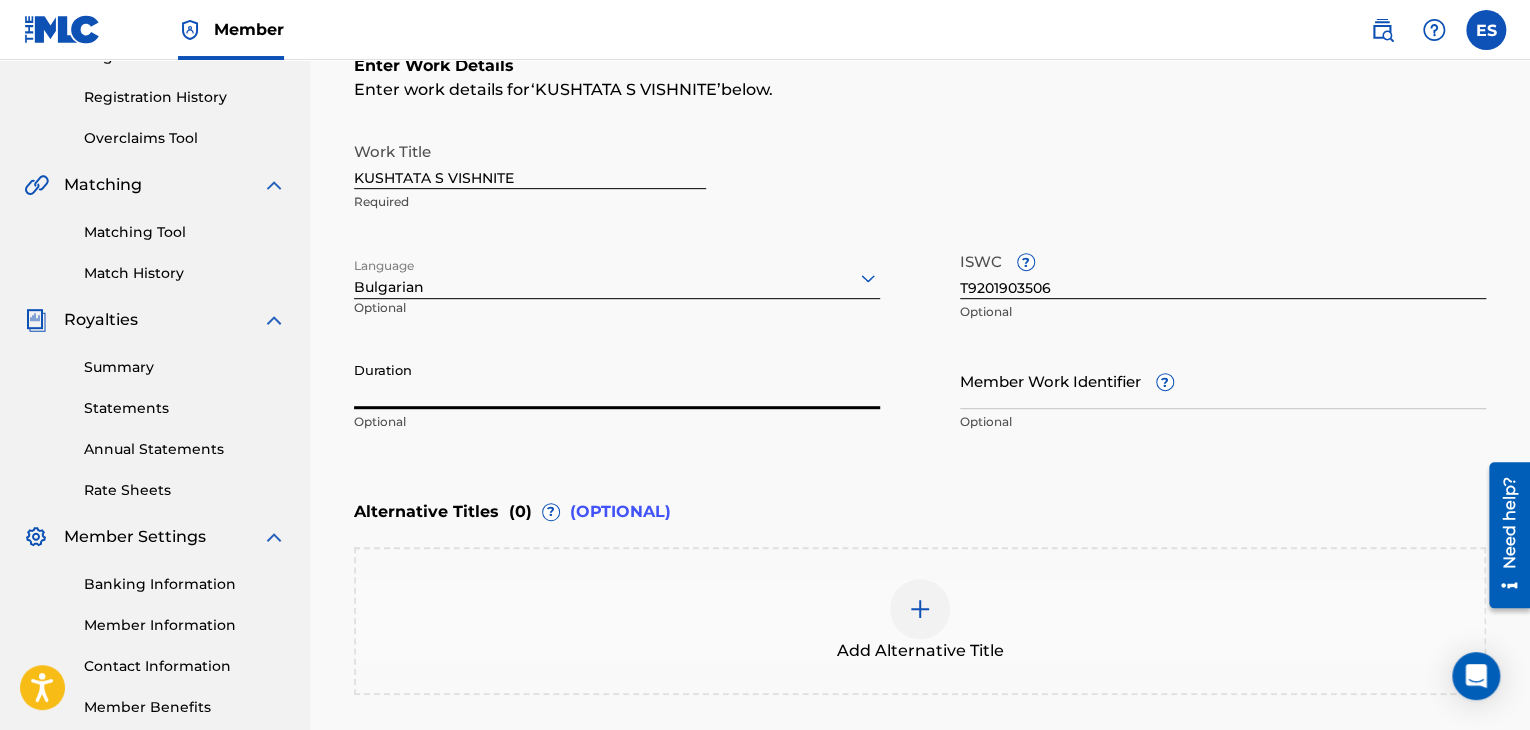 click on "Duration" at bounding box center (617, 380) 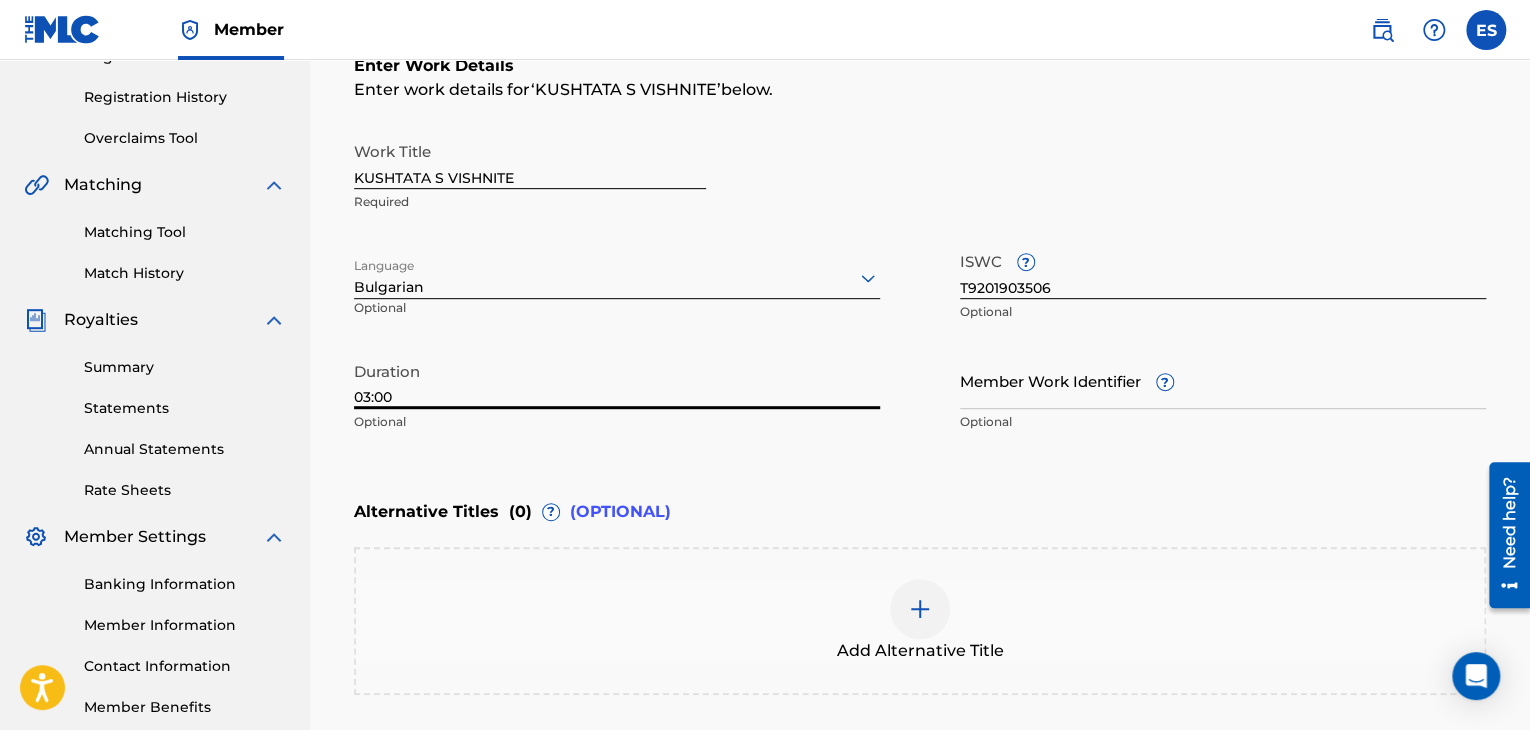 type on "03:00" 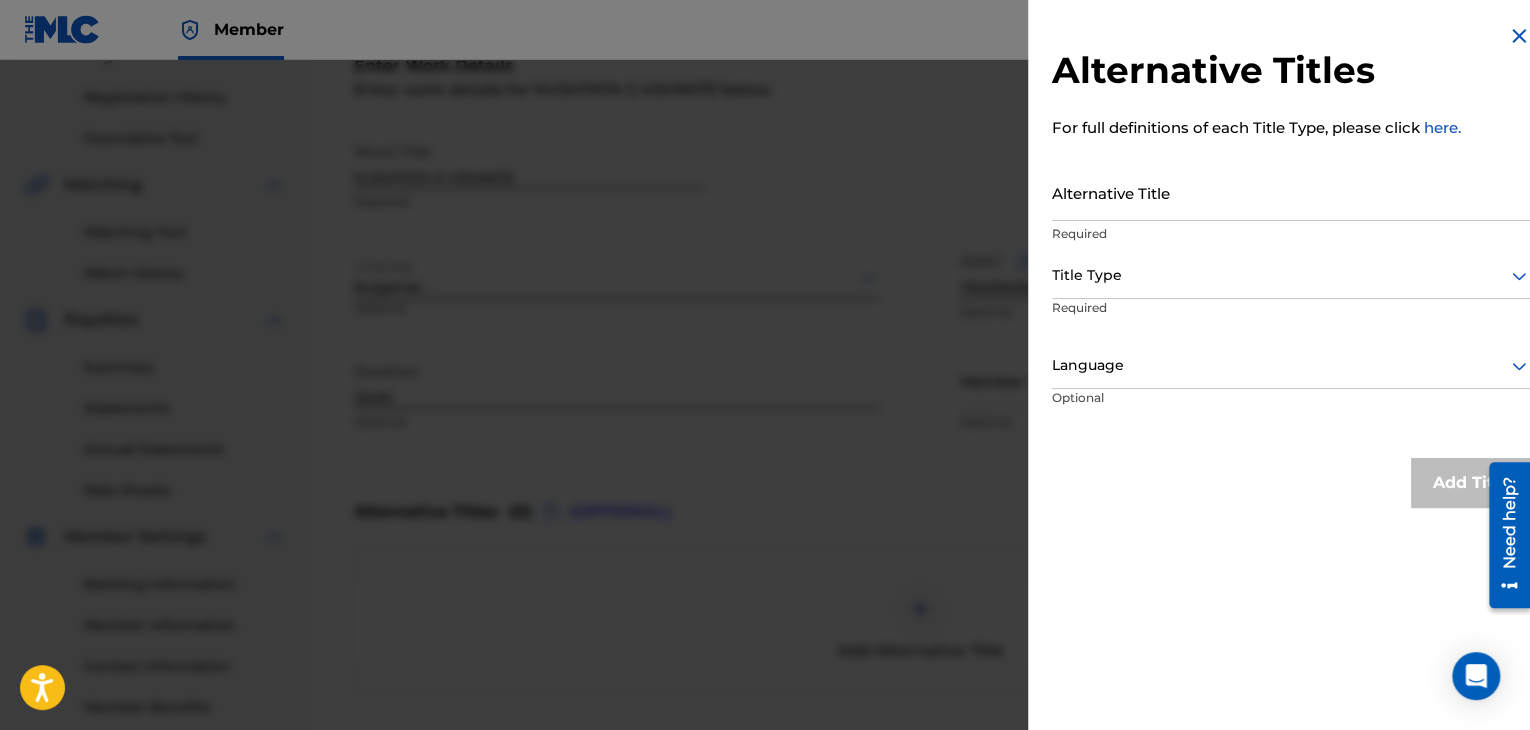 click on "Alternative Title" at bounding box center (1291, 192) 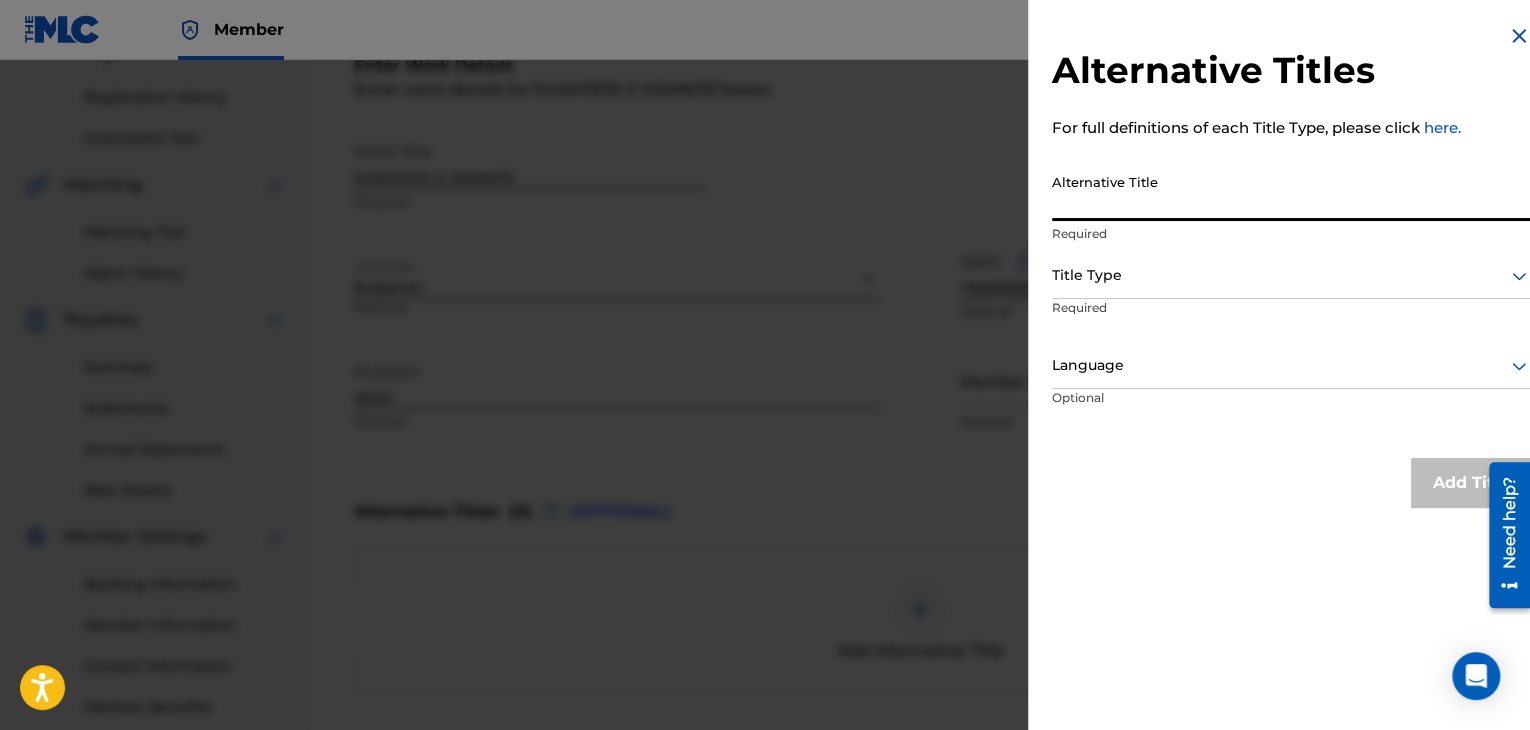 paste on "КЪЩАТА С ВИШНИТЕ" 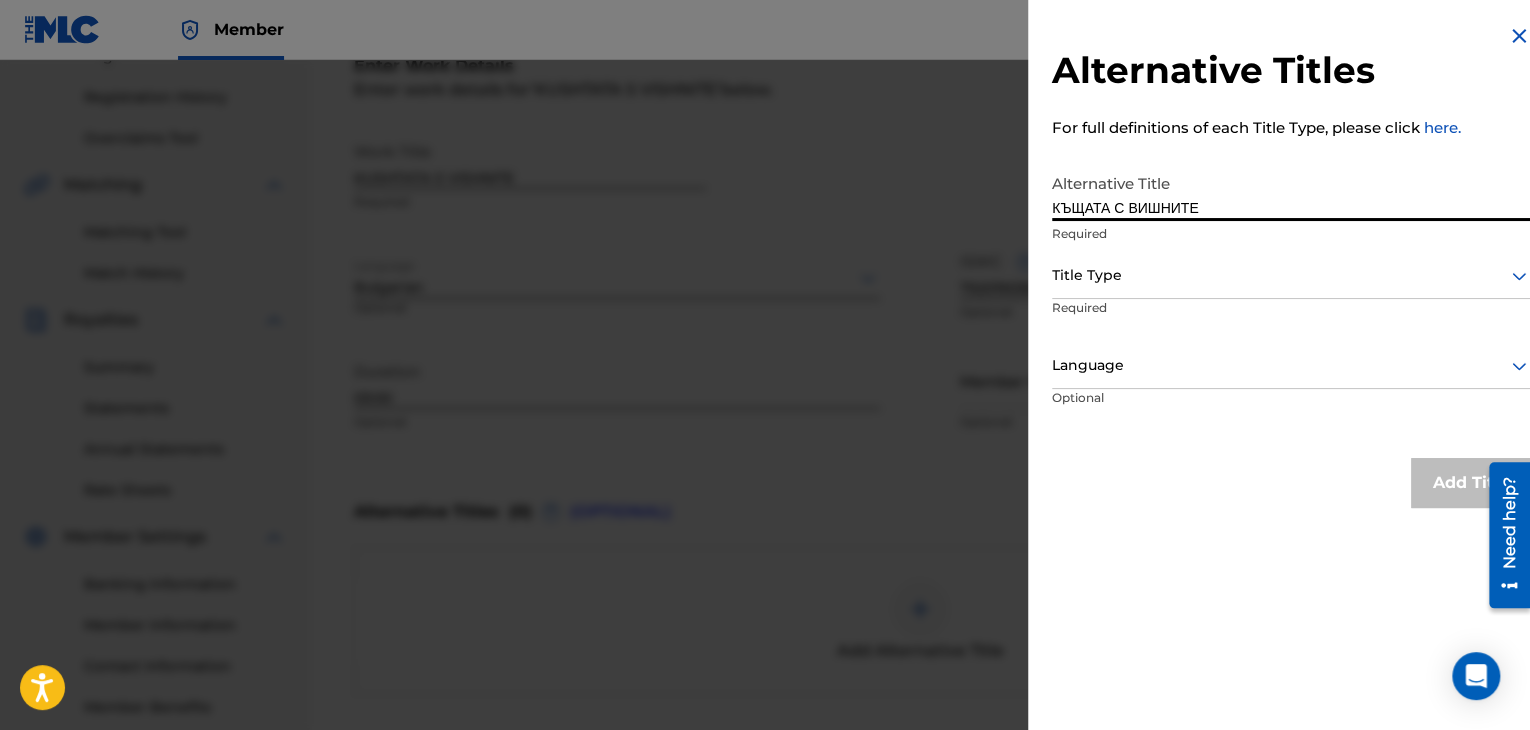 type on "КЪЩАТА С ВИШНИТЕ" 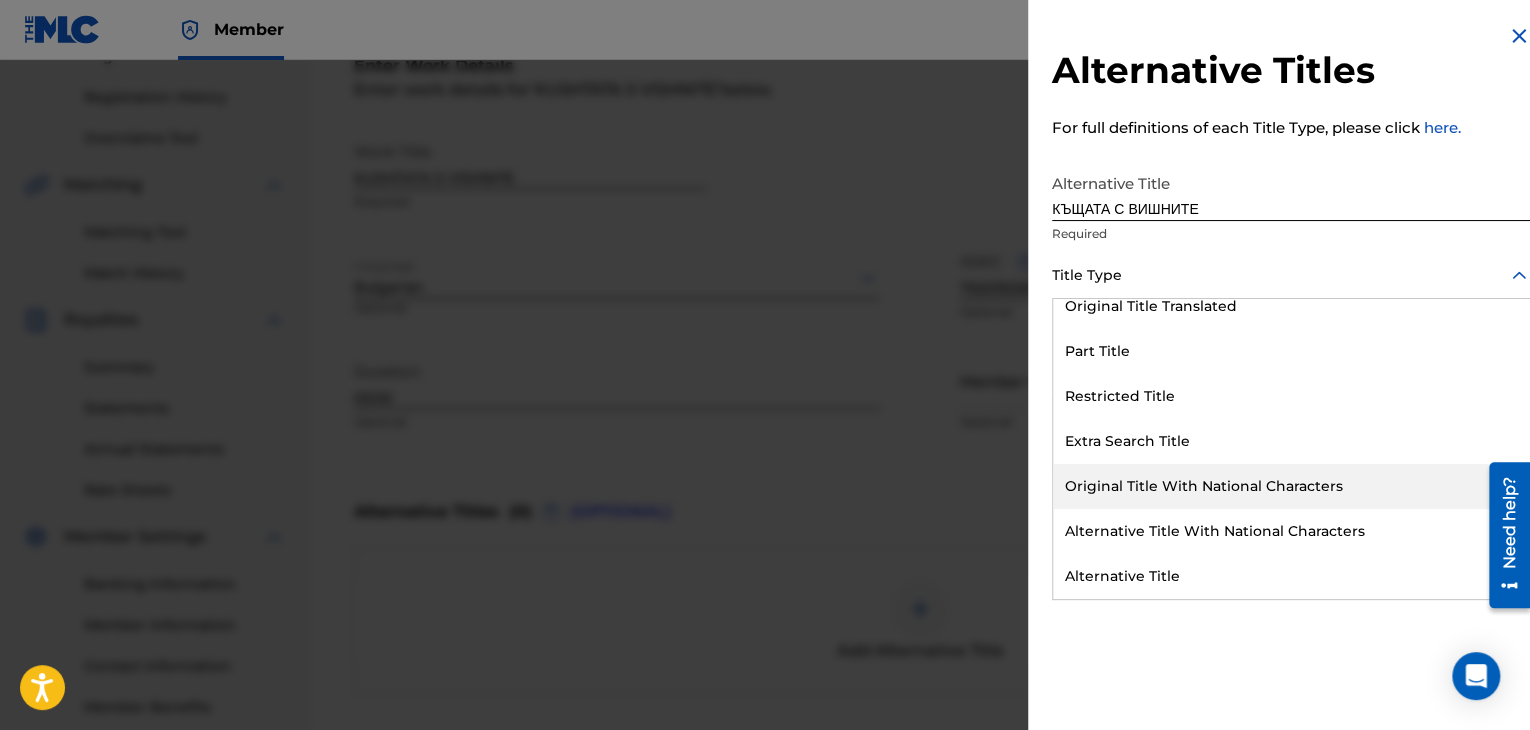 scroll, scrollTop: 0, scrollLeft: 0, axis: both 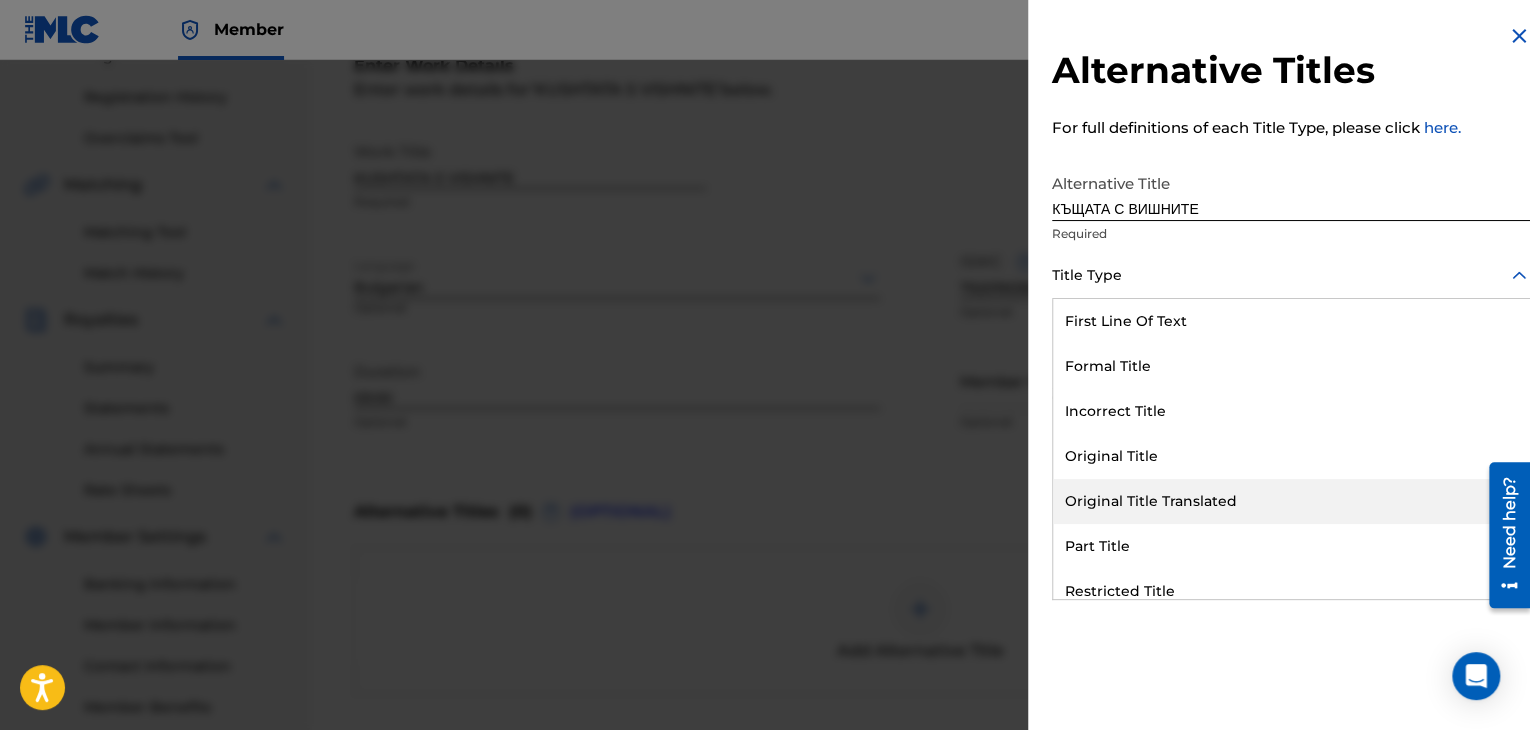 click on "Original Title Translated" at bounding box center [1291, 501] 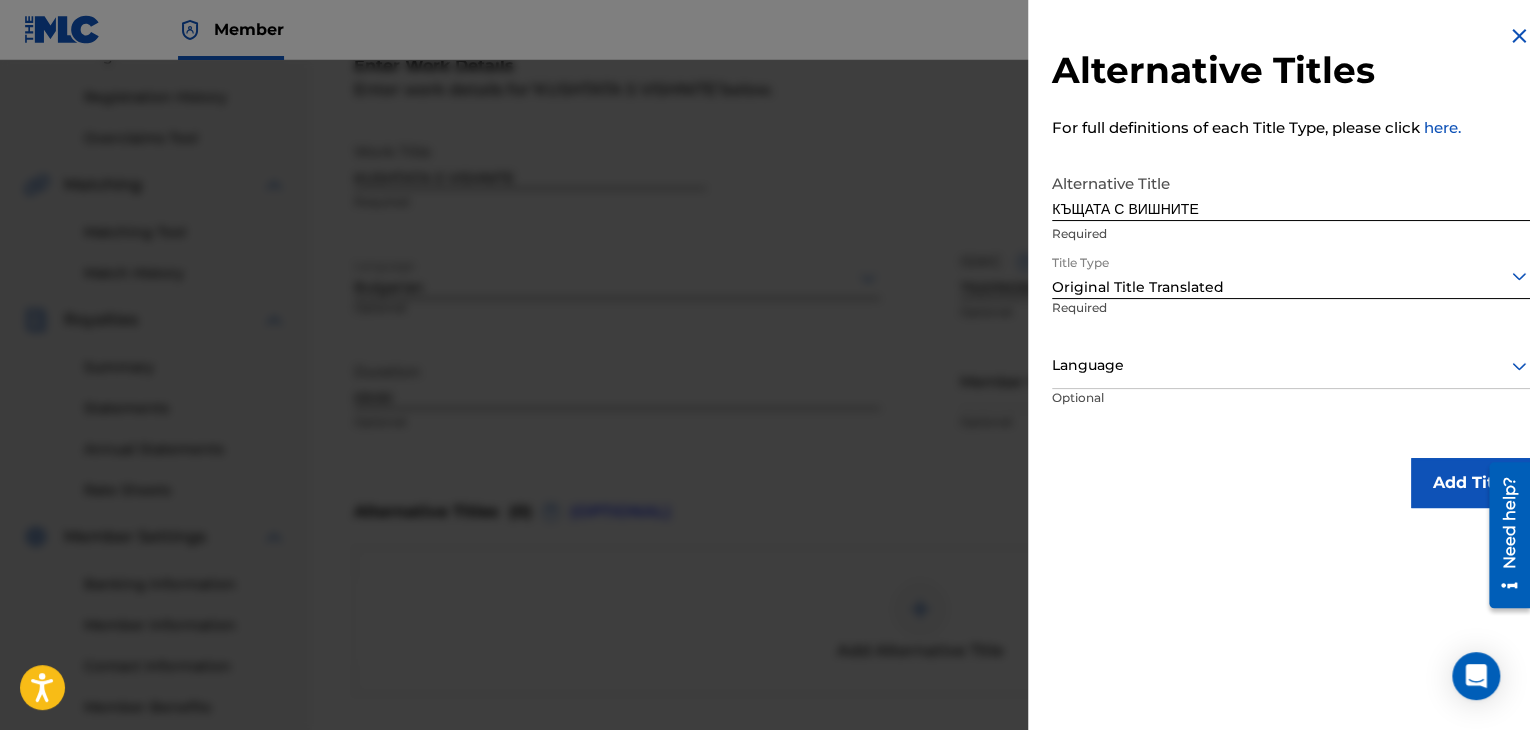 click at bounding box center (1291, 365) 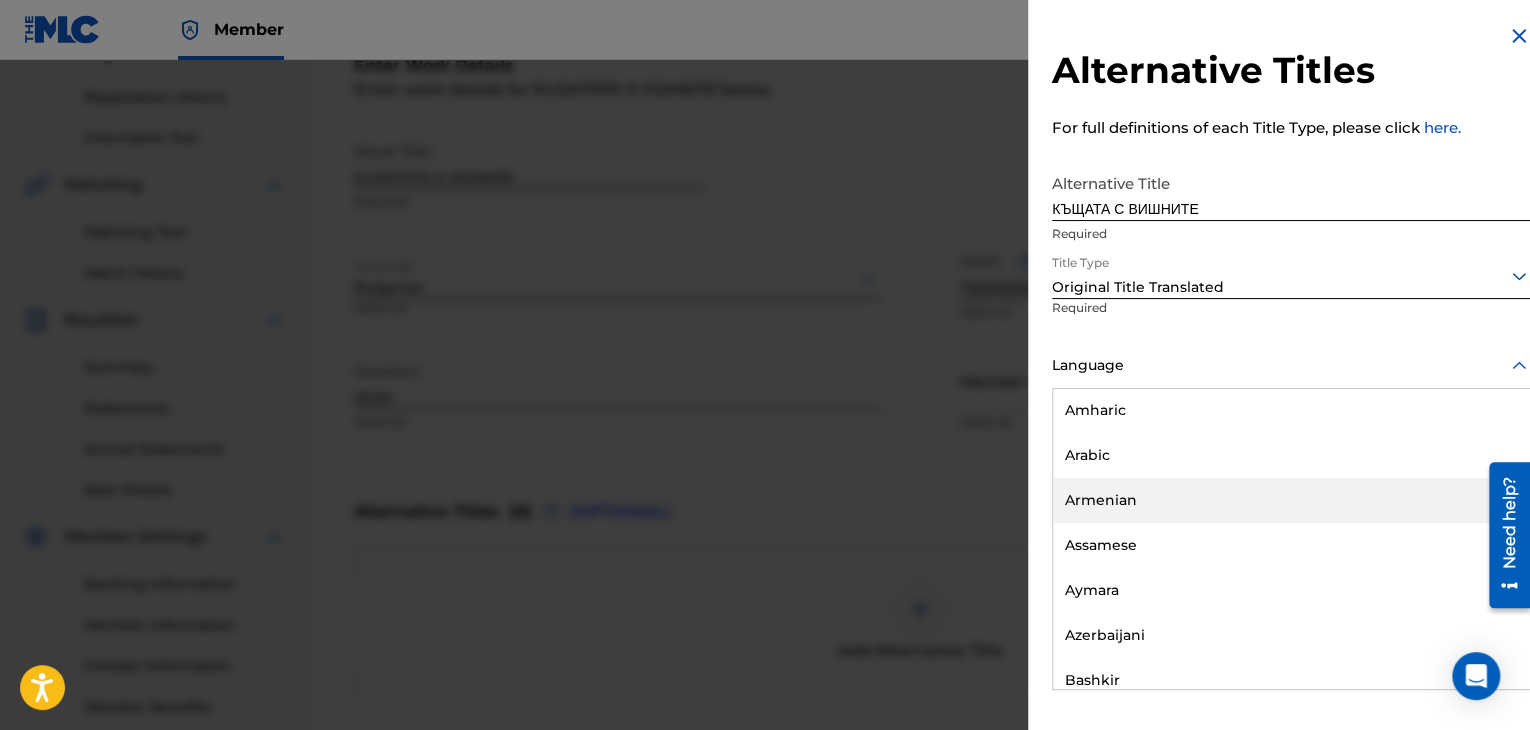 scroll, scrollTop: 700, scrollLeft: 0, axis: vertical 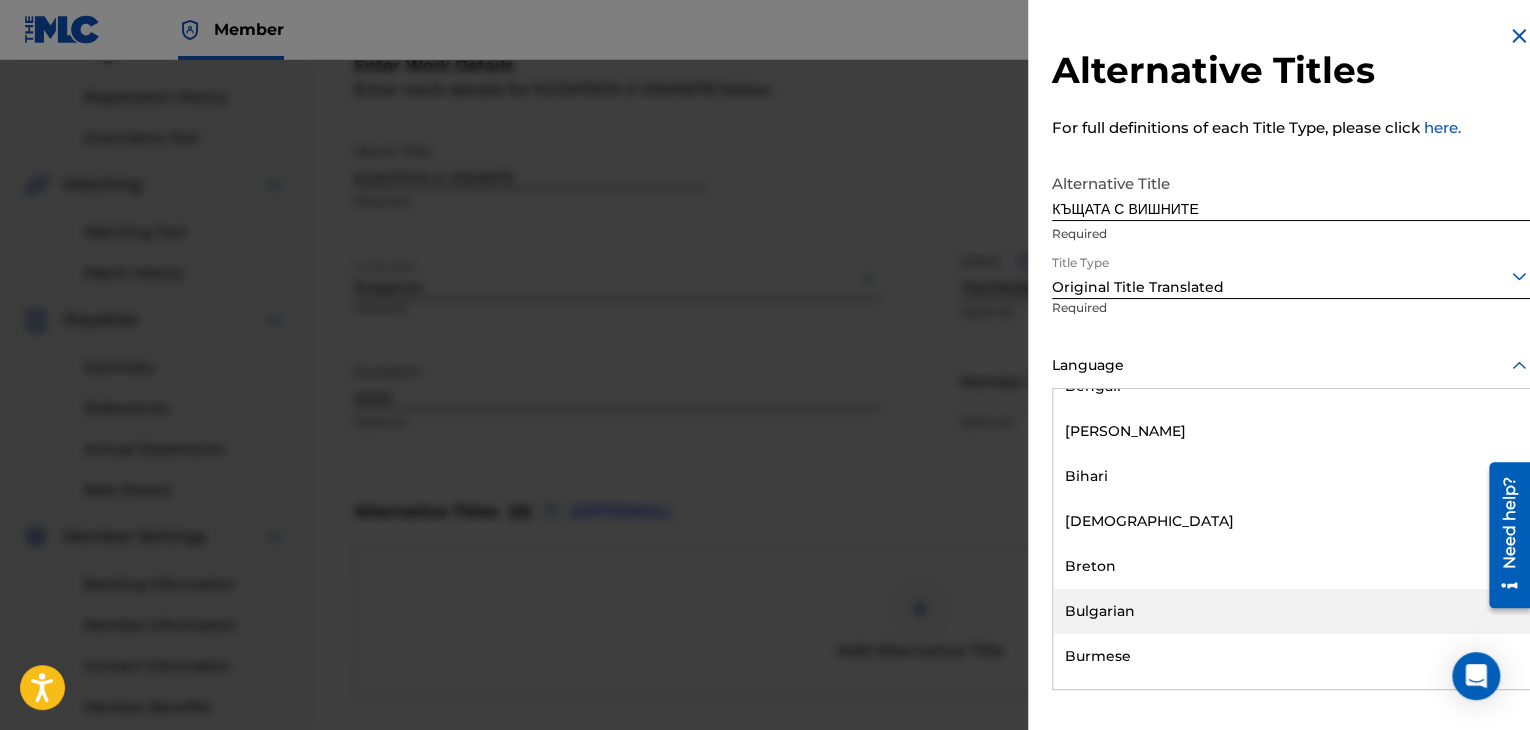click on "Bulgarian" at bounding box center (1291, 611) 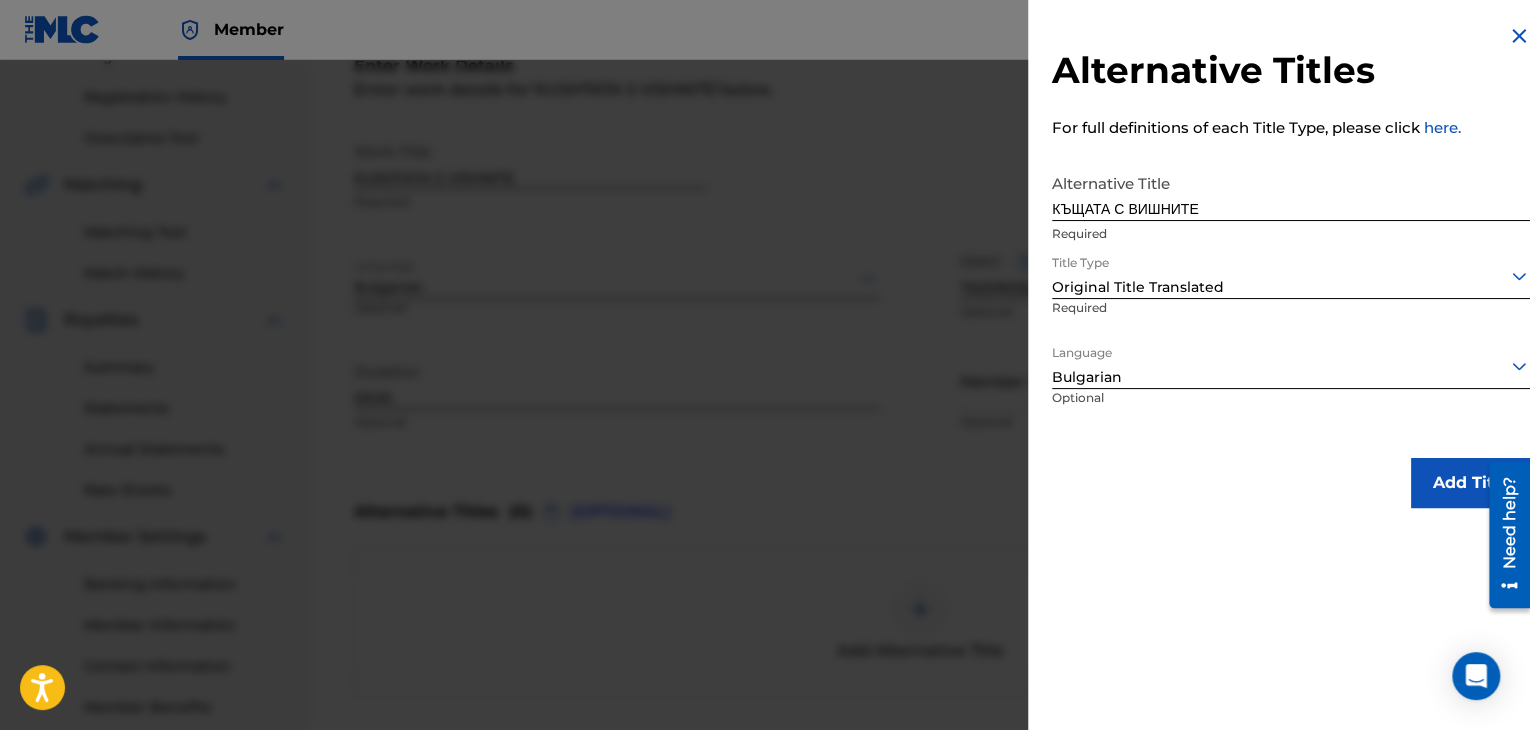 click on "Add Title" at bounding box center [1471, 483] 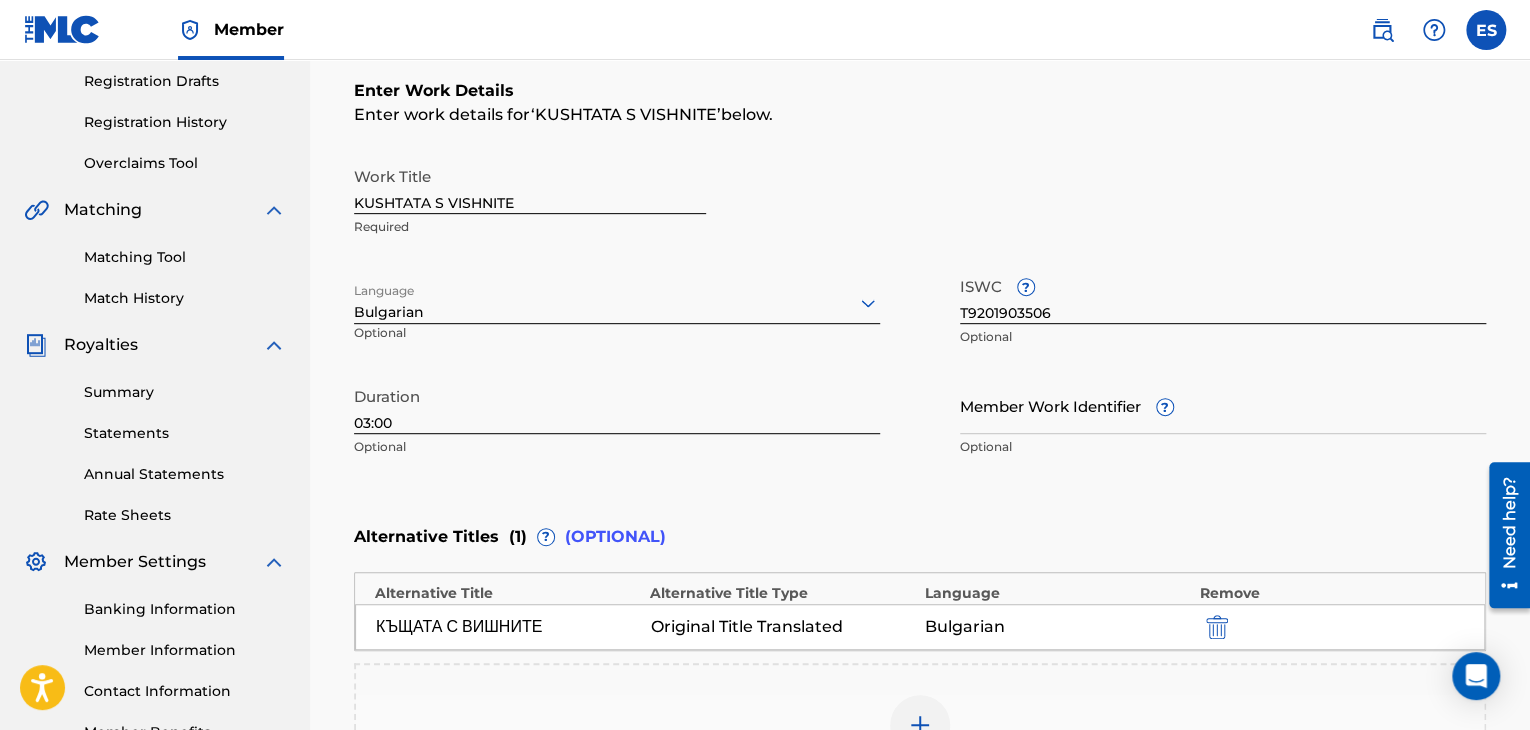 scroll, scrollTop: 152, scrollLeft: 0, axis: vertical 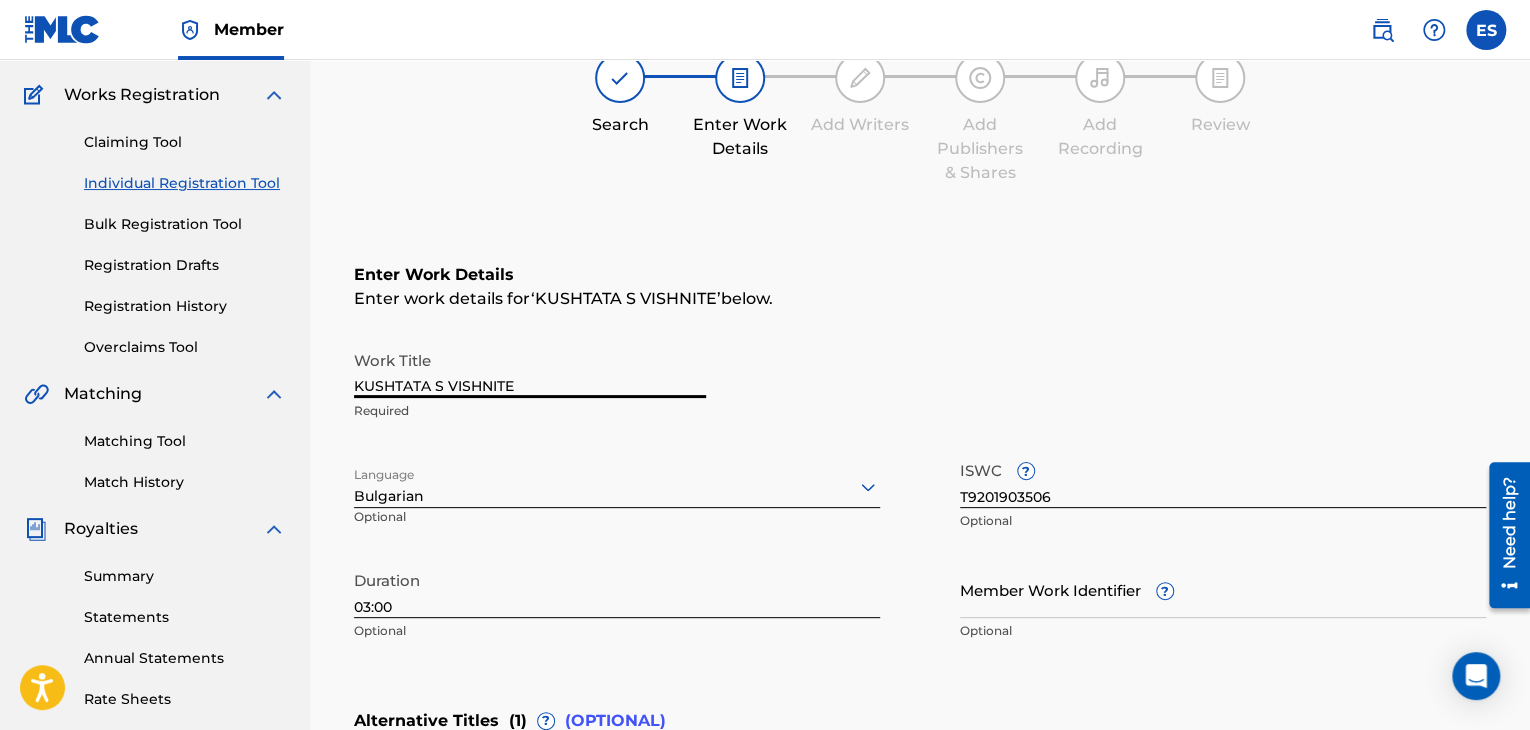 click on "KUSHTATA S VISHNITE" at bounding box center (530, 369) 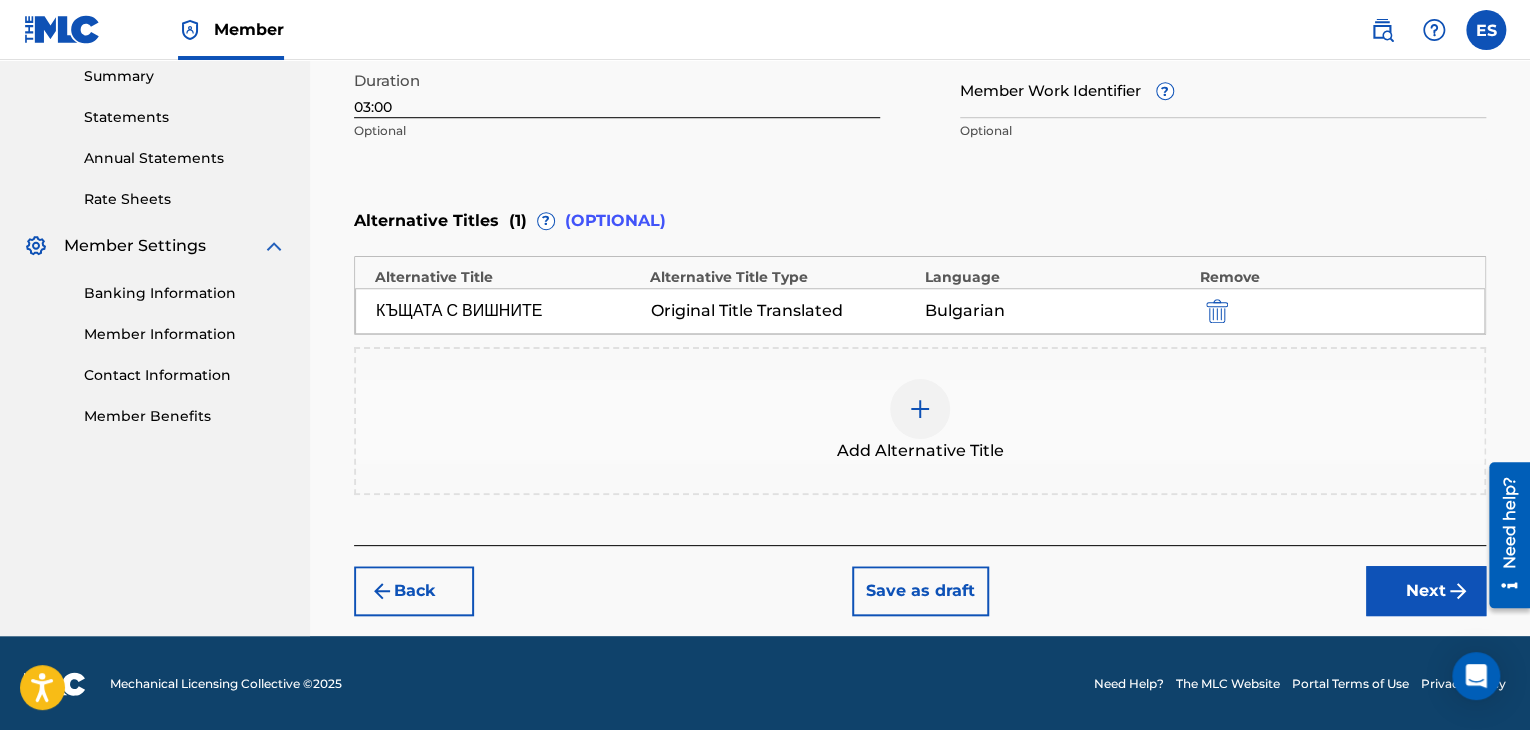 type on "KUSHTATA S VISHNITE" 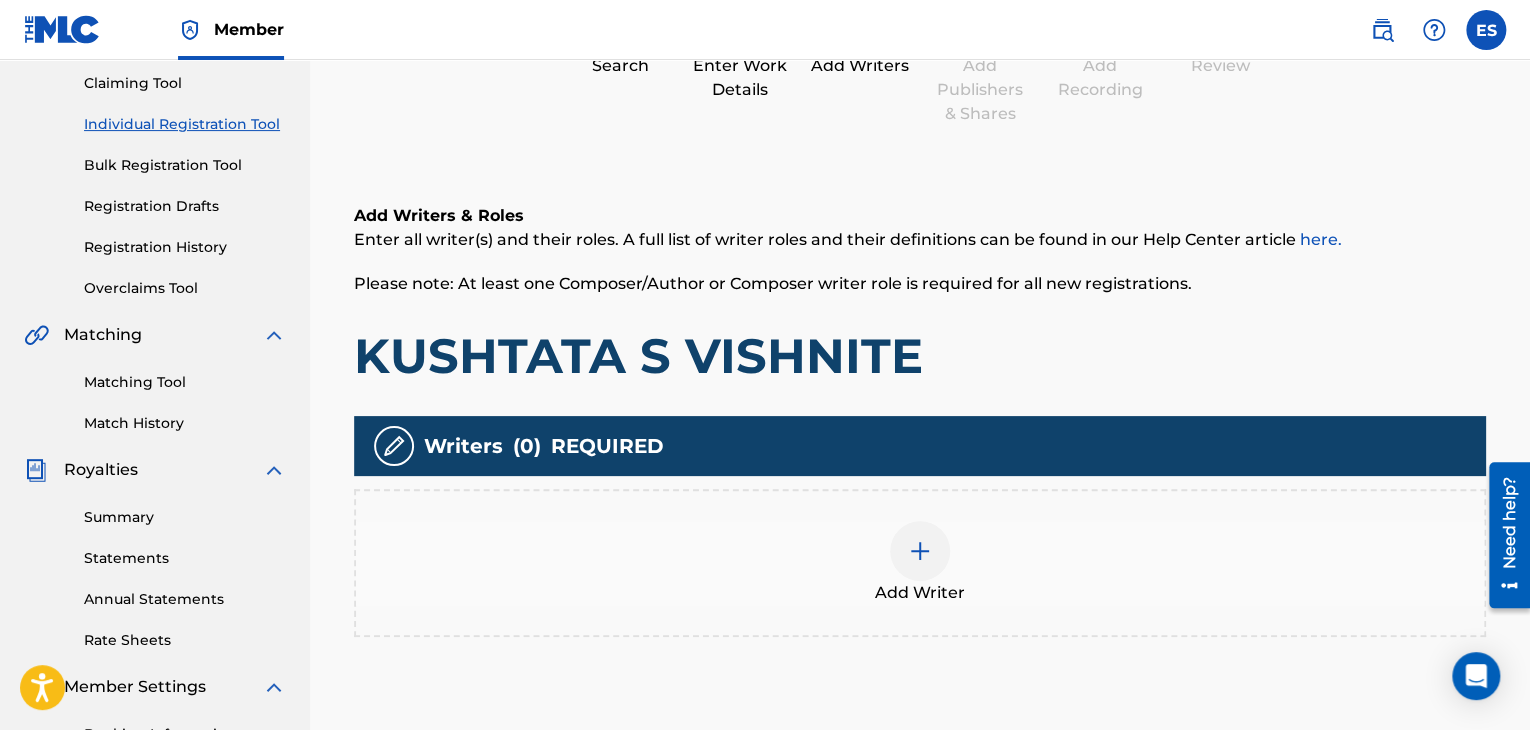 scroll, scrollTop: 469, scrollLeft: 0, axis: vertical 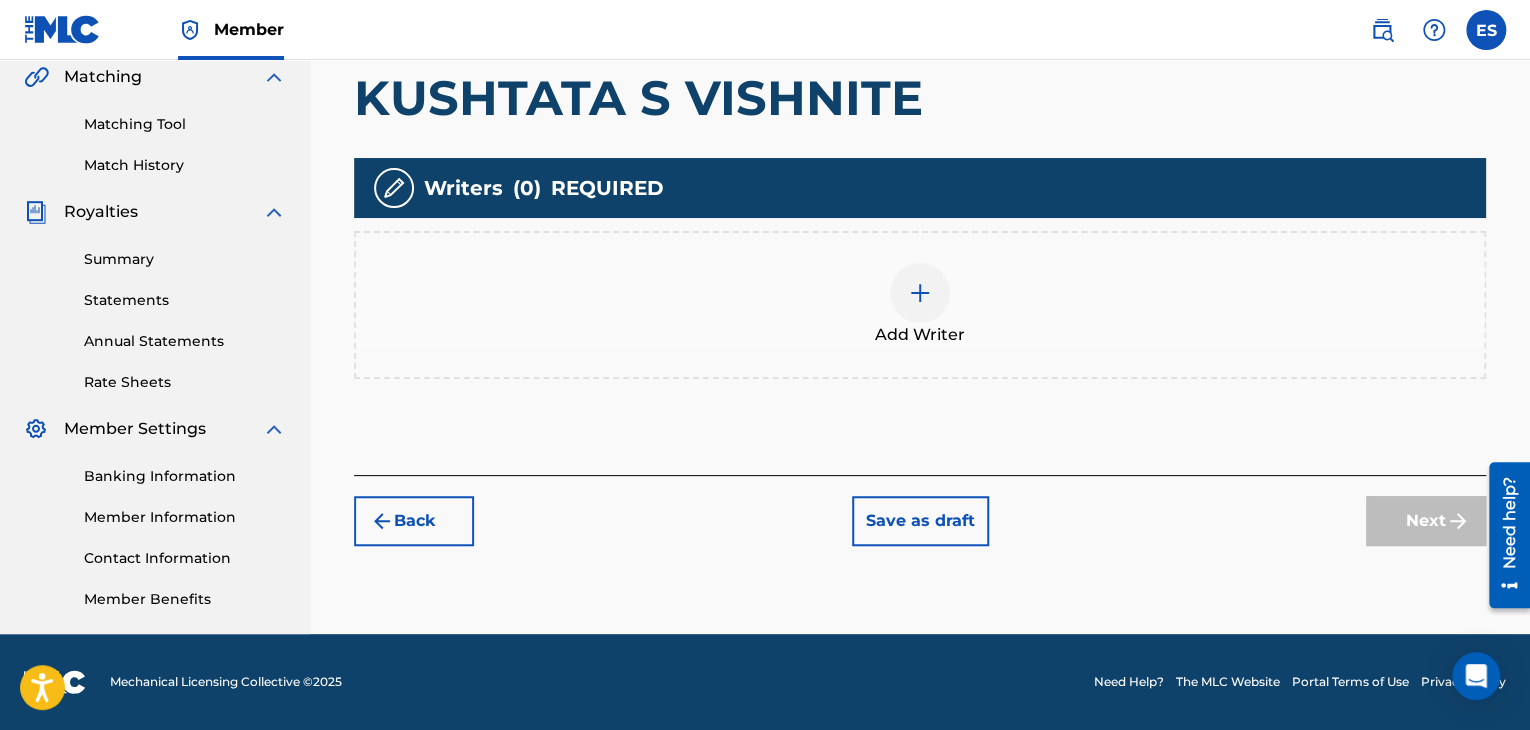 click on "Add Writer" at bounding box center [920, 335] 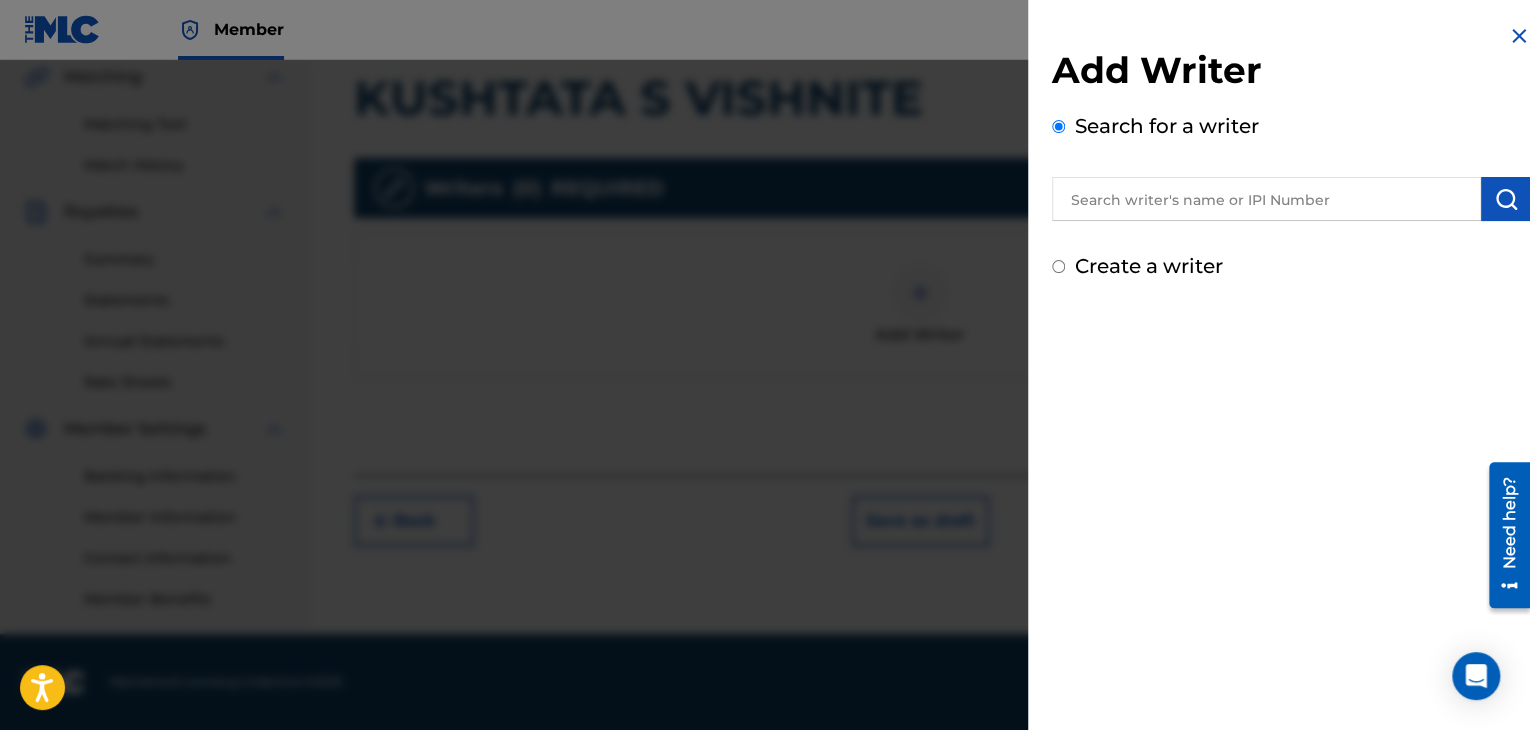 click at bounding box center [1266, 199] 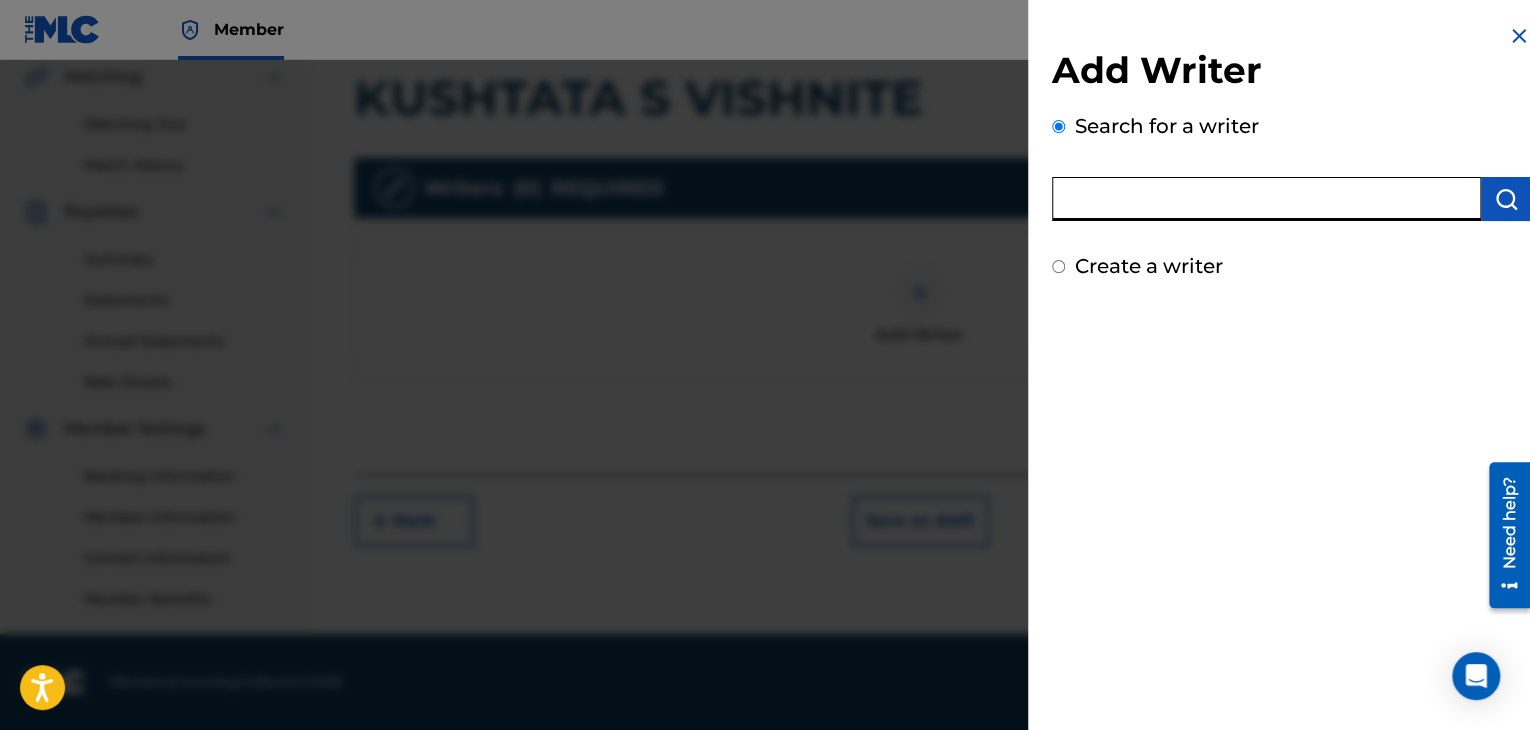 paste on "00124676276" 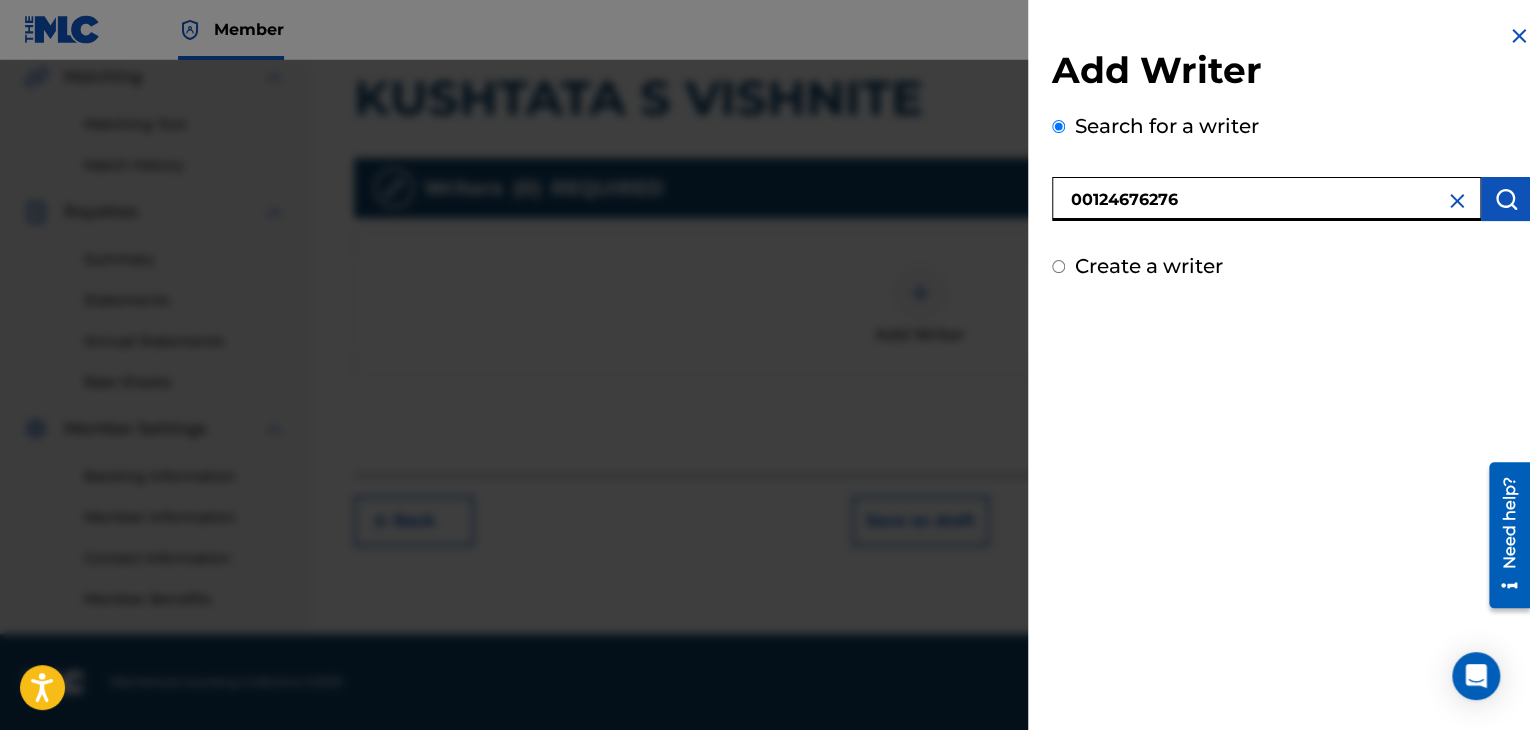 type on "00124676276" 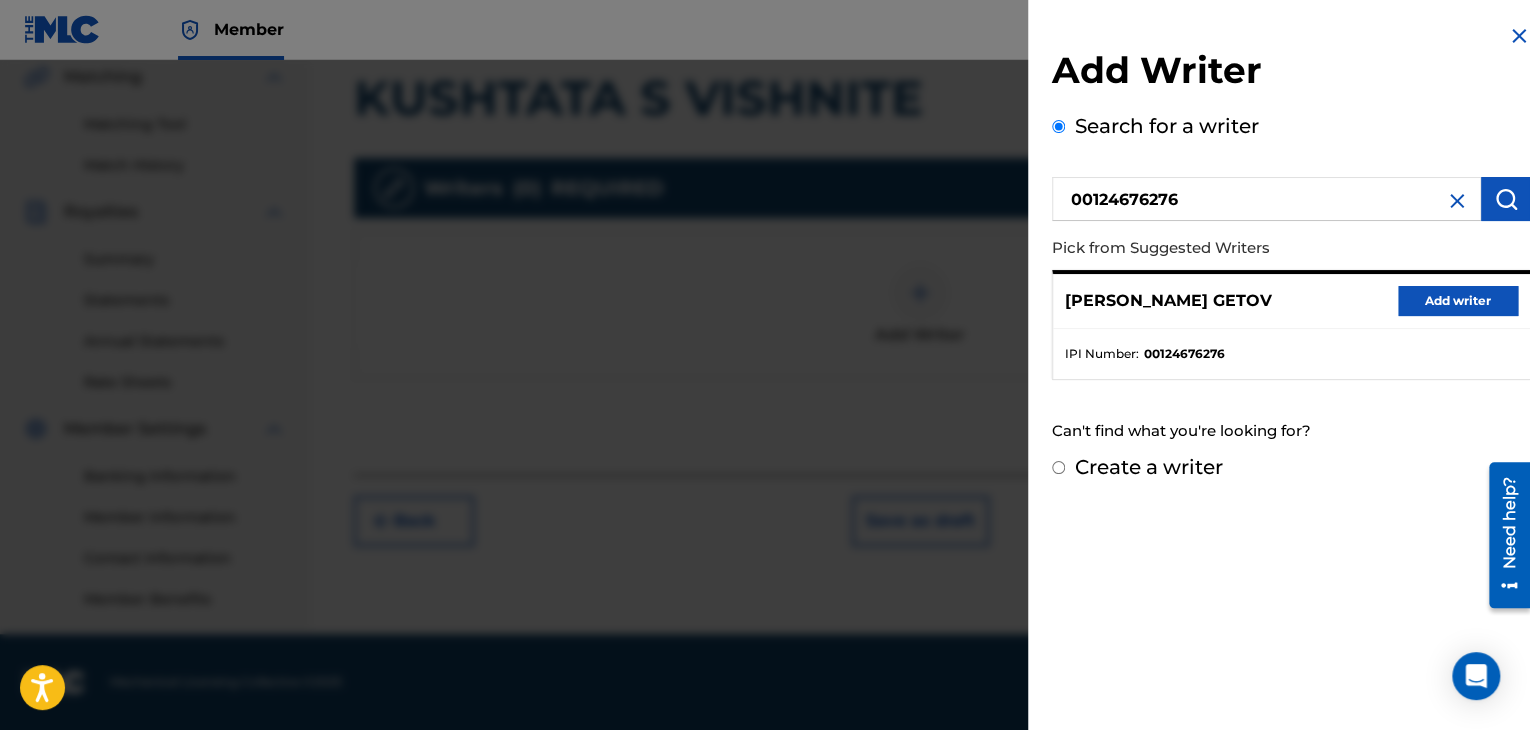 click on "Add writer" at bounding box center [1458, 301] 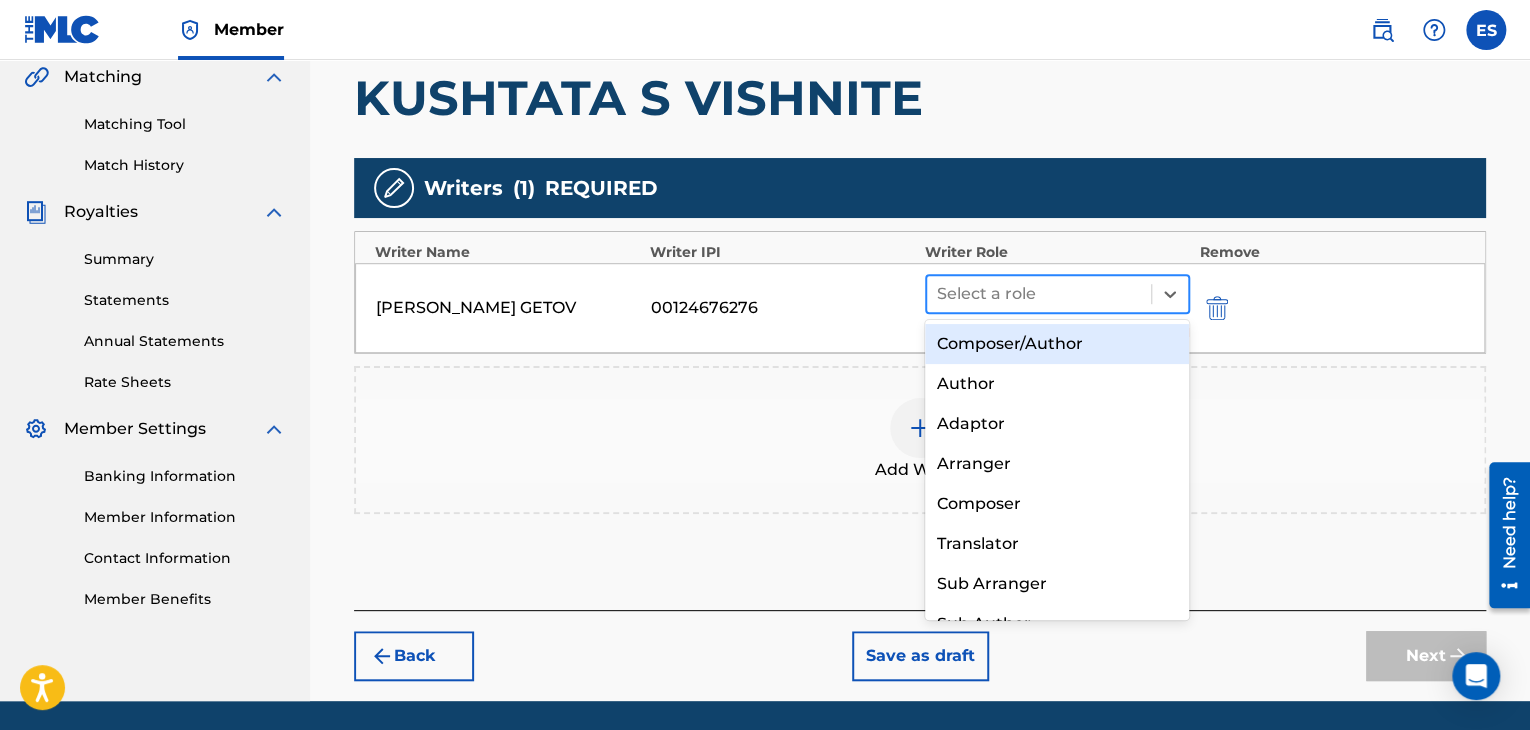 click at bounding box center (1039, 294) 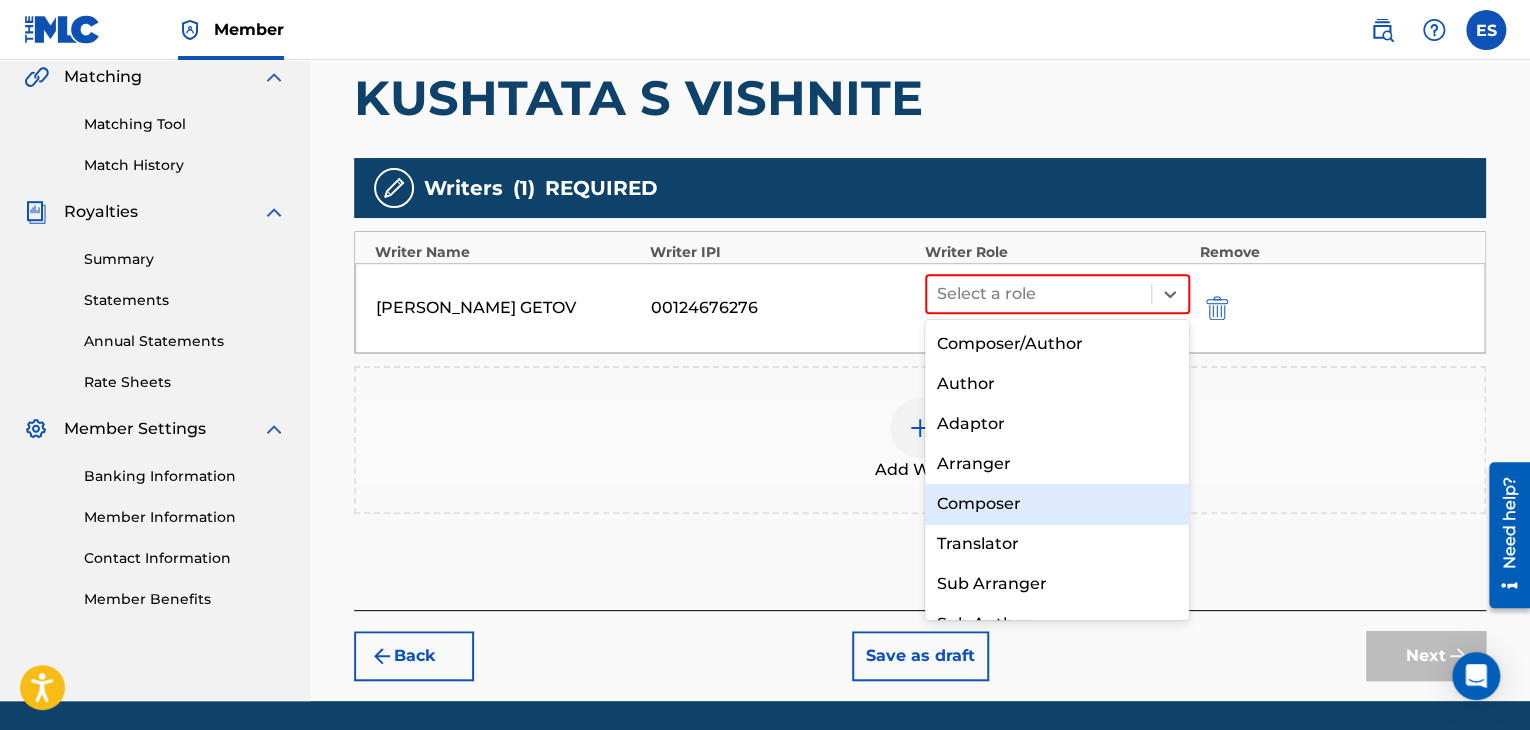 click on "Composer" at bounding box center (1057, 504) 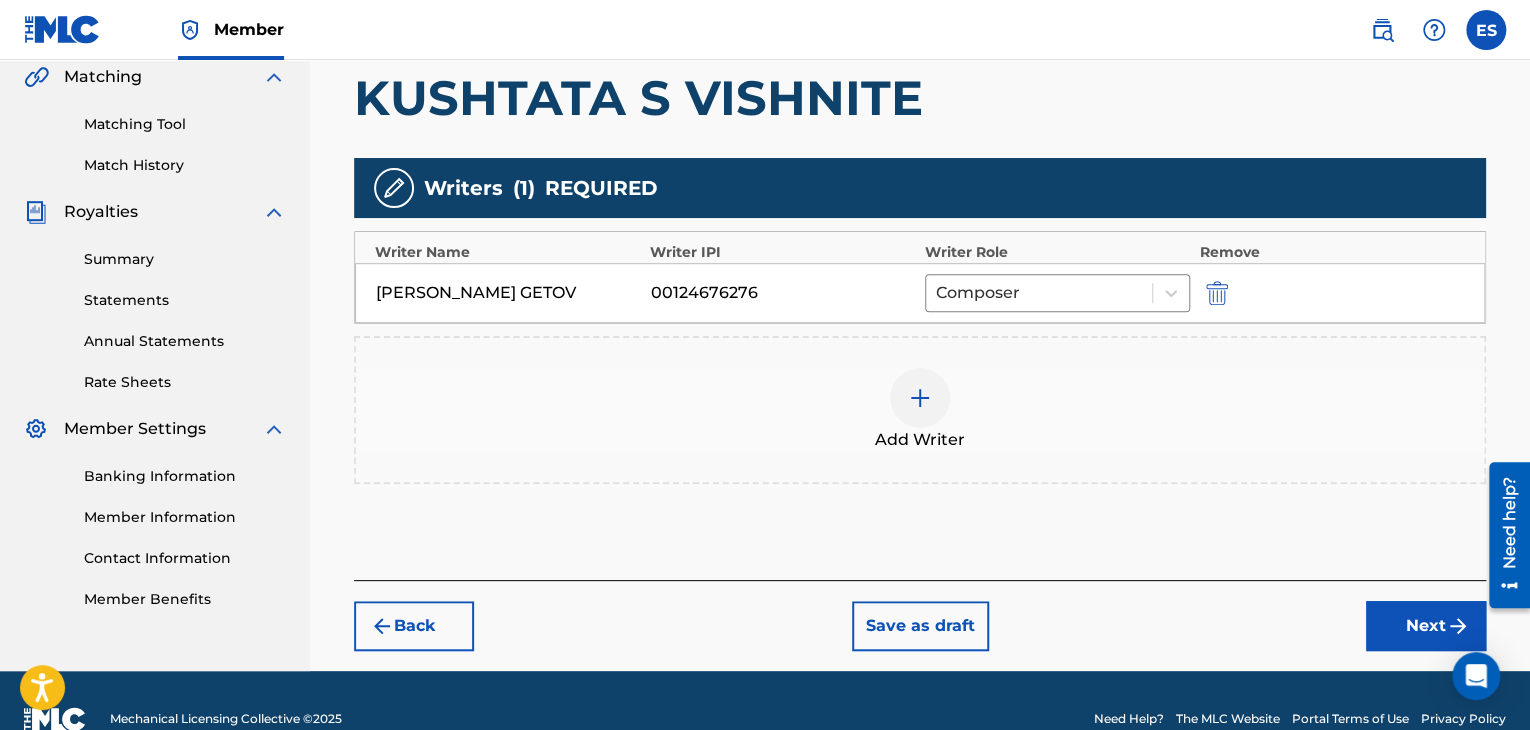 click at bounding box center [920, 398] 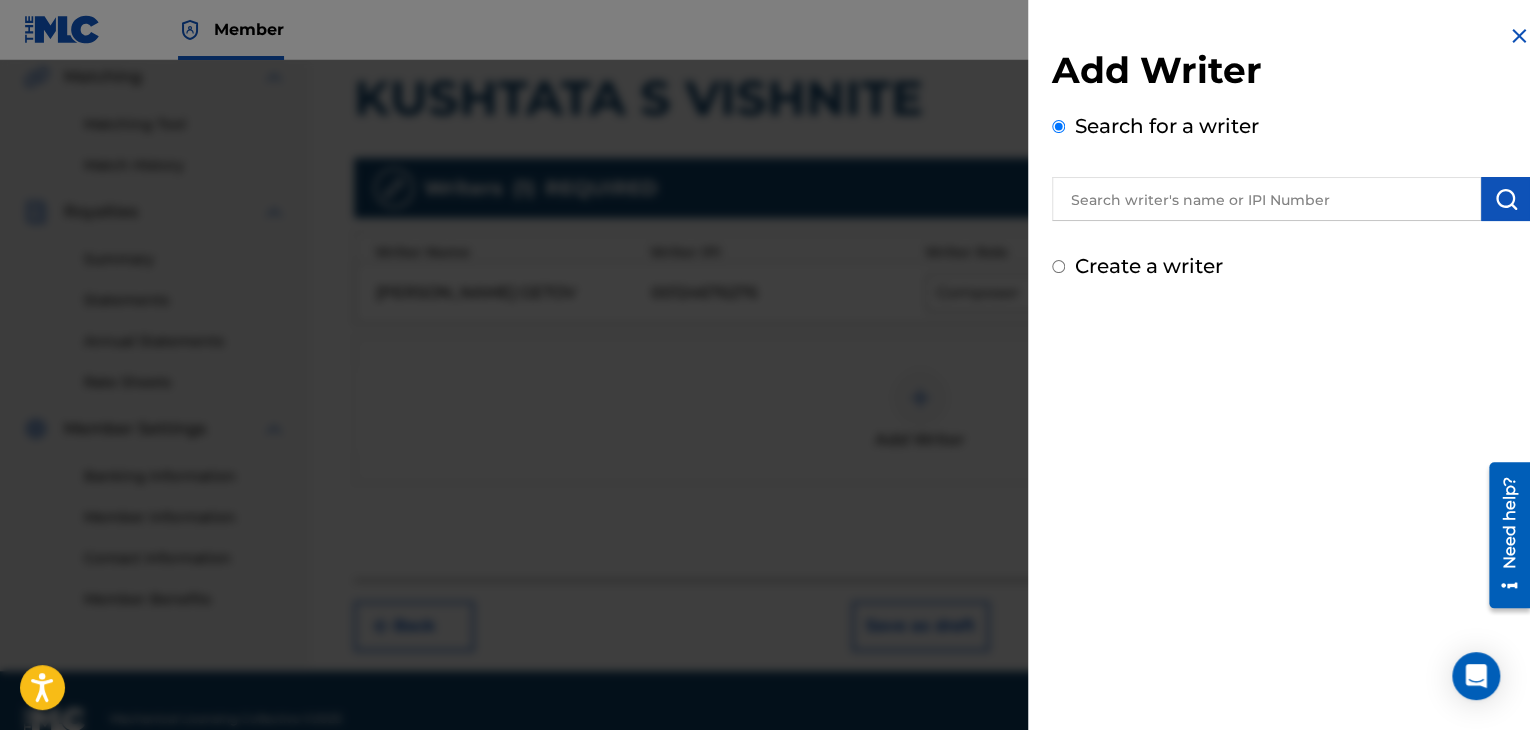click at bounding box center (1266, 199) 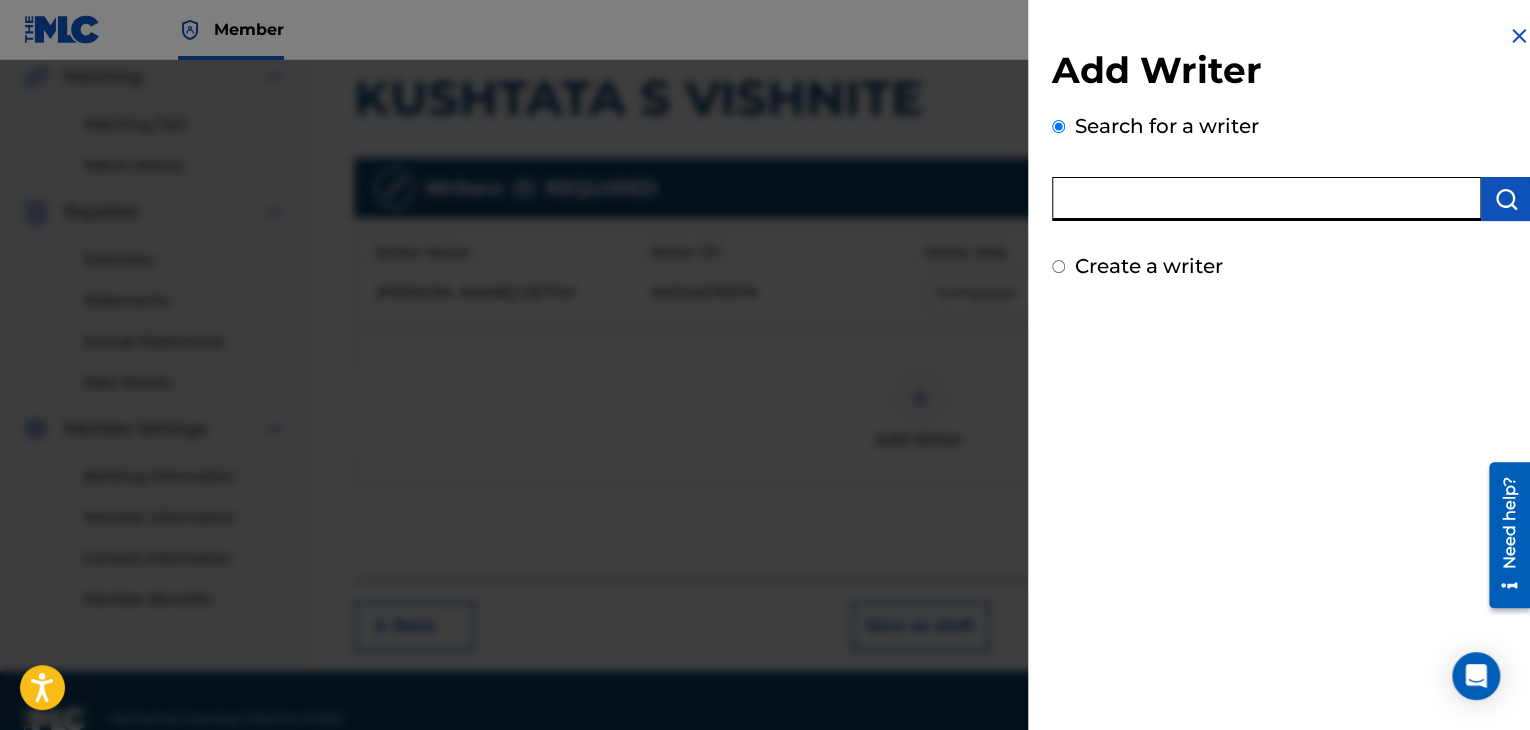 paste on "00121387005" 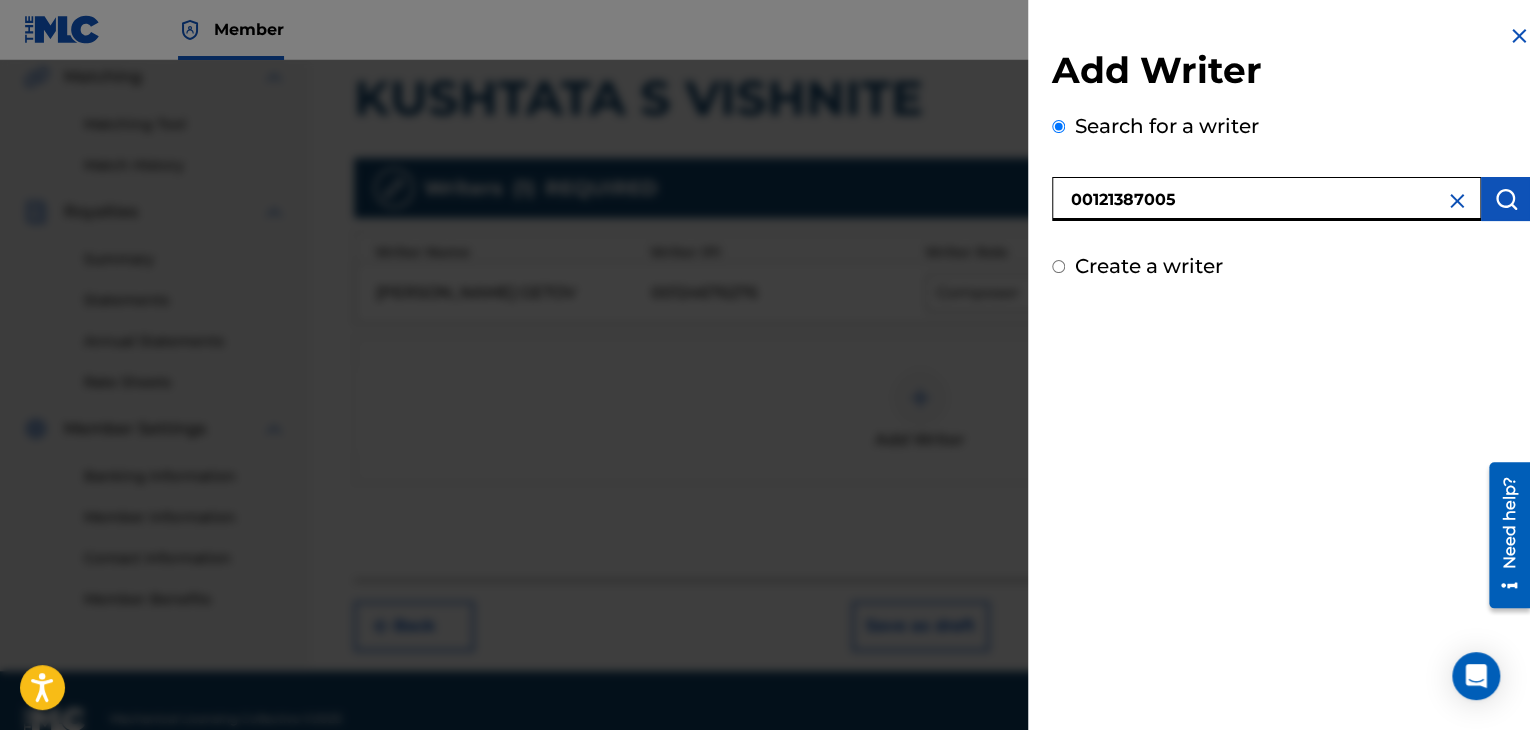 type on "00121387005" 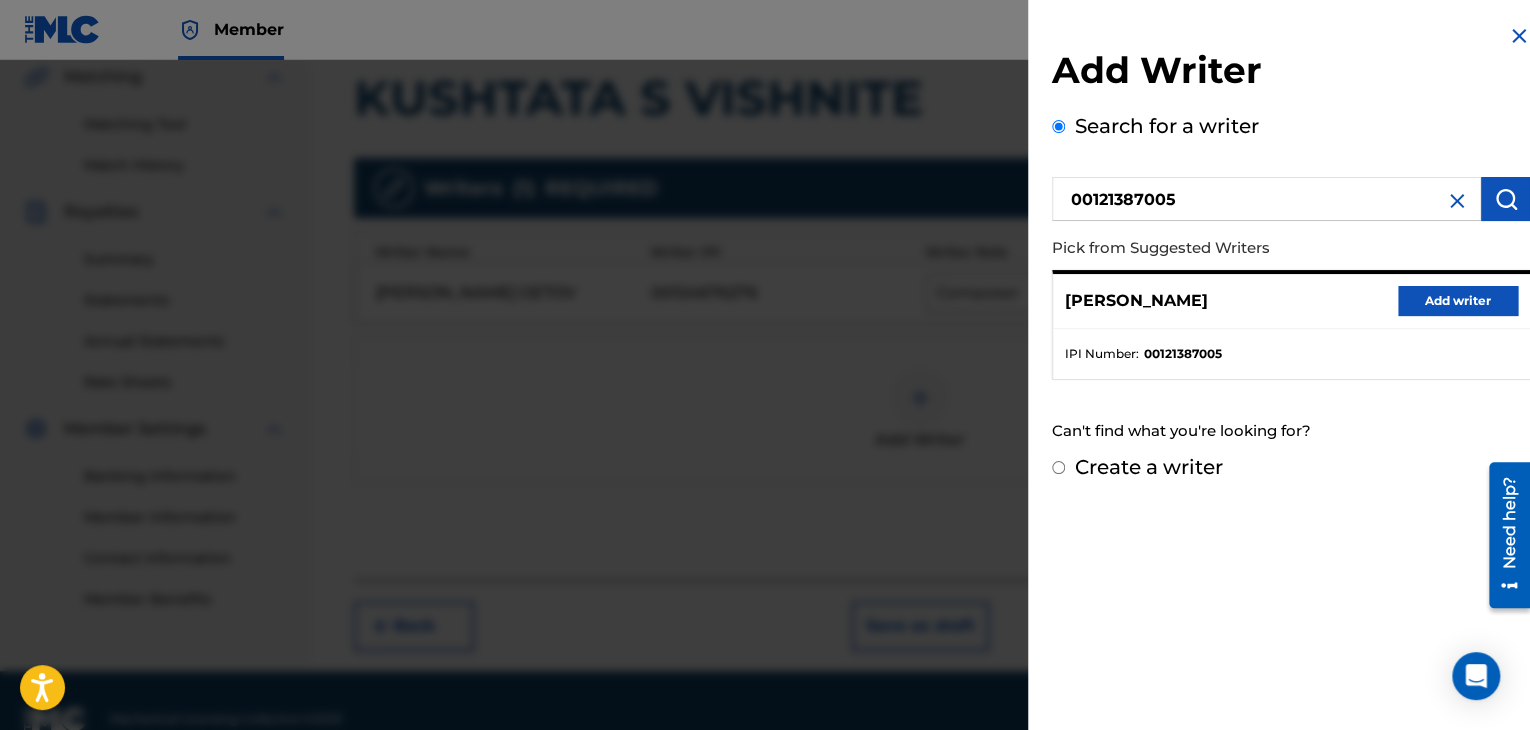 click on "Add writer" at bounding box center [1458, 301] 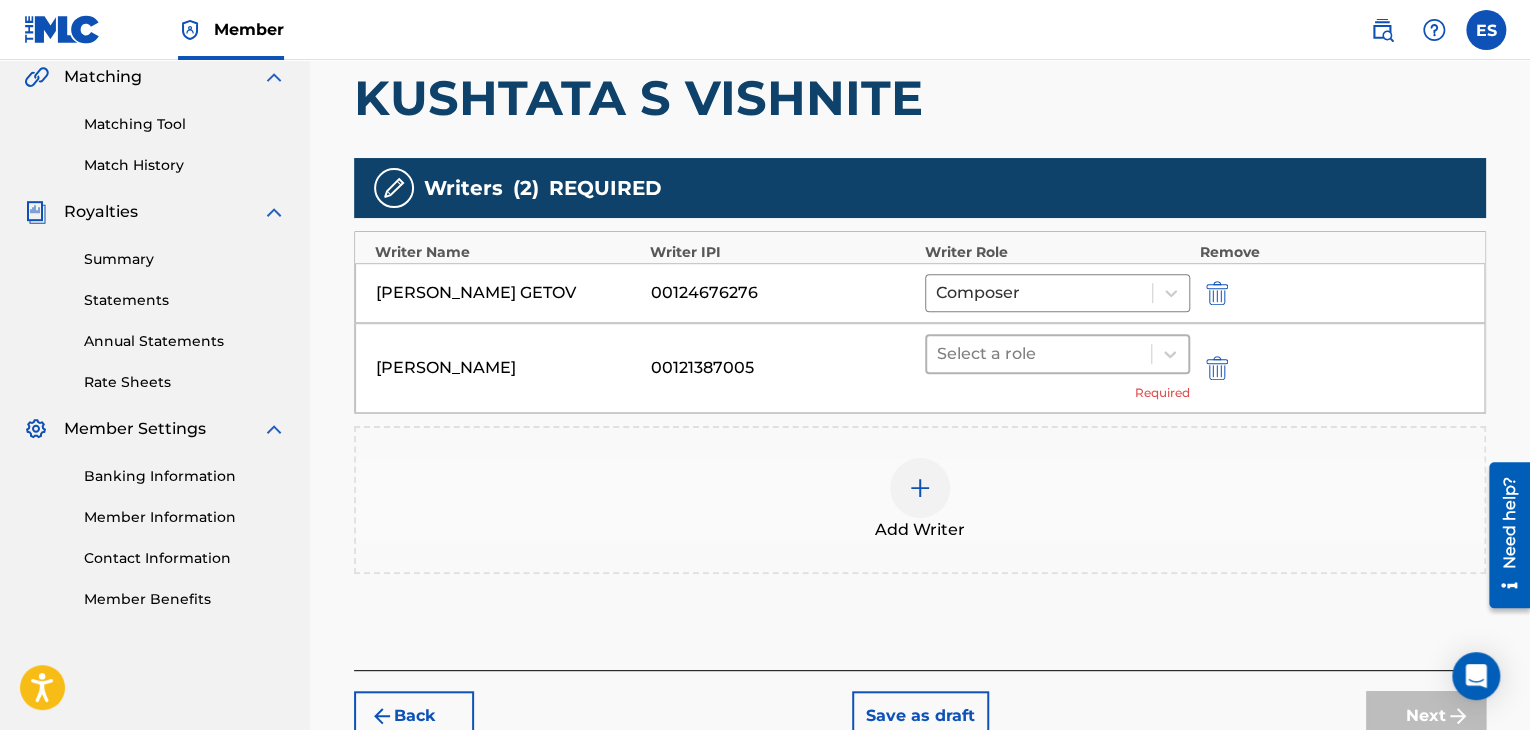 click at bounding box center (1039, 354) 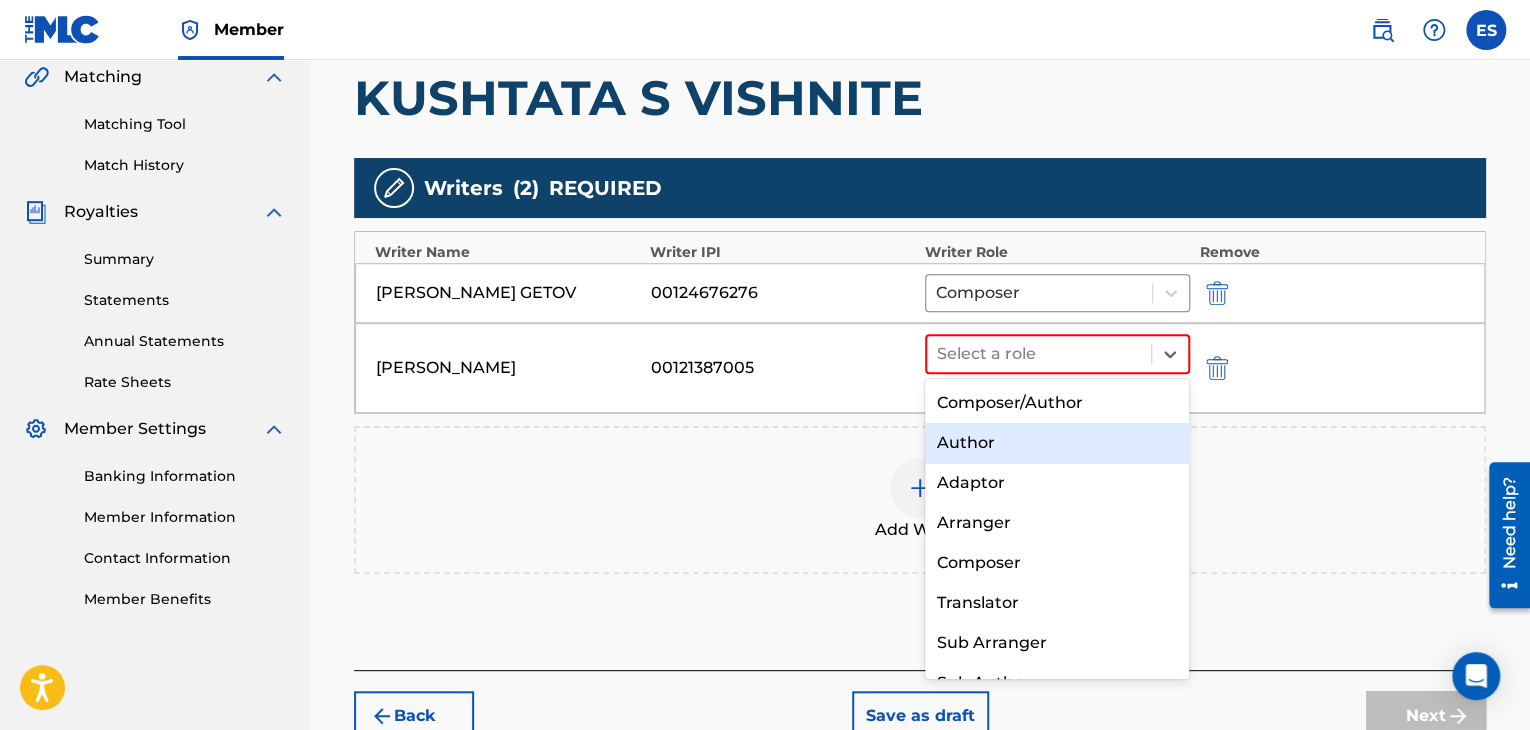 click on "Author" at bounding box center (1057, 443) 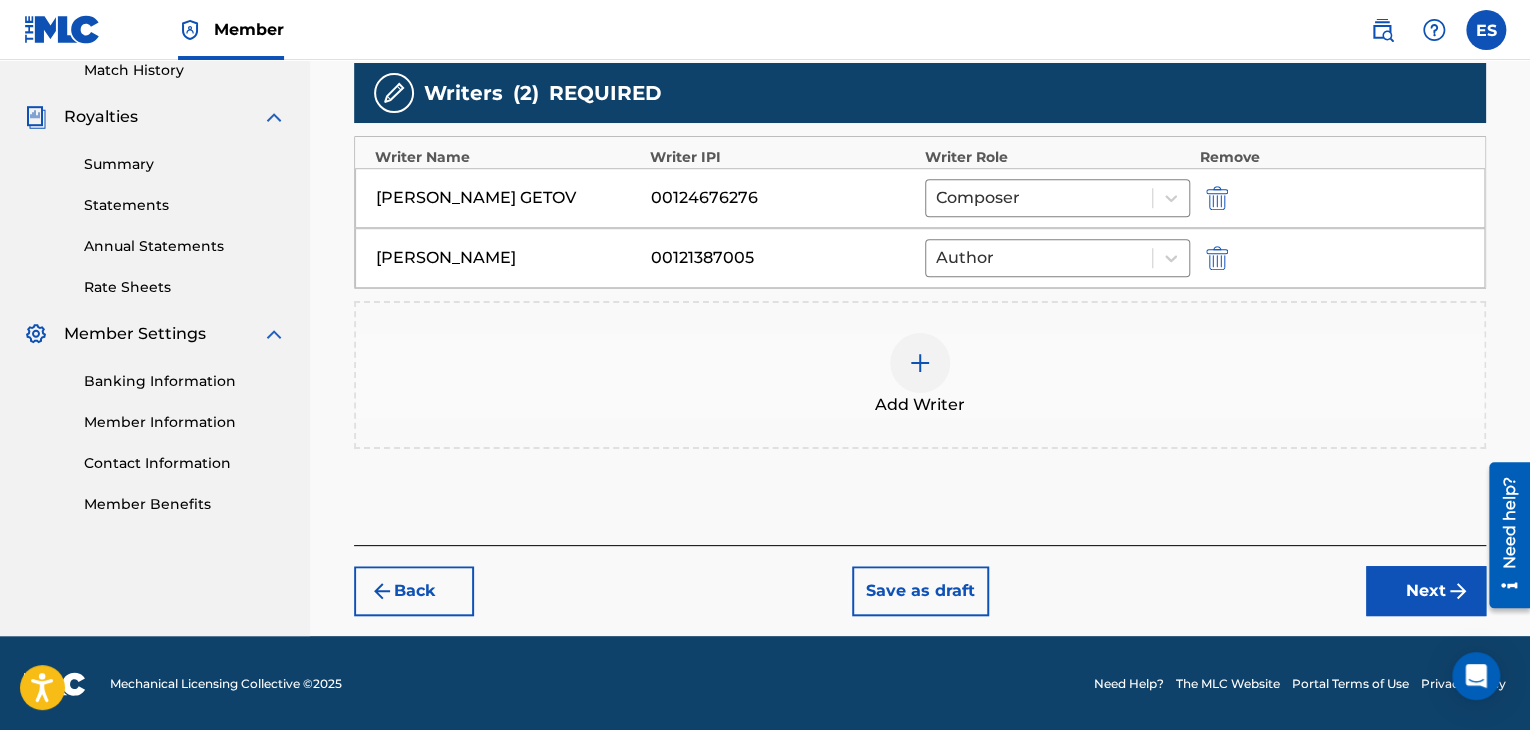 drag, startPoint x: 1427, startPoint y: 605, endPoint x: 1116, endPoint y: 561, distance: 314.0971 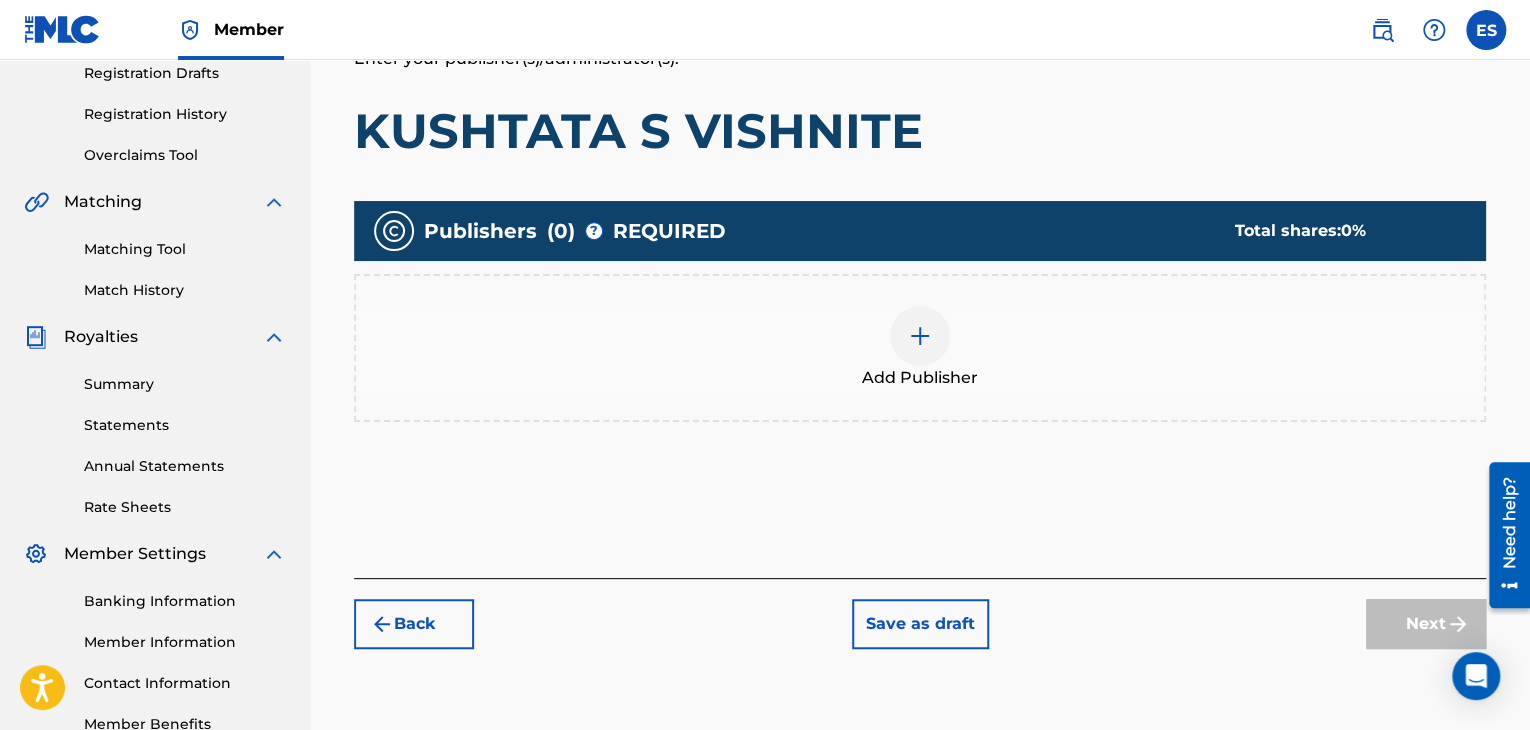 scroll, scrollTop: 391, scrollLeft: 0, axis: vertical 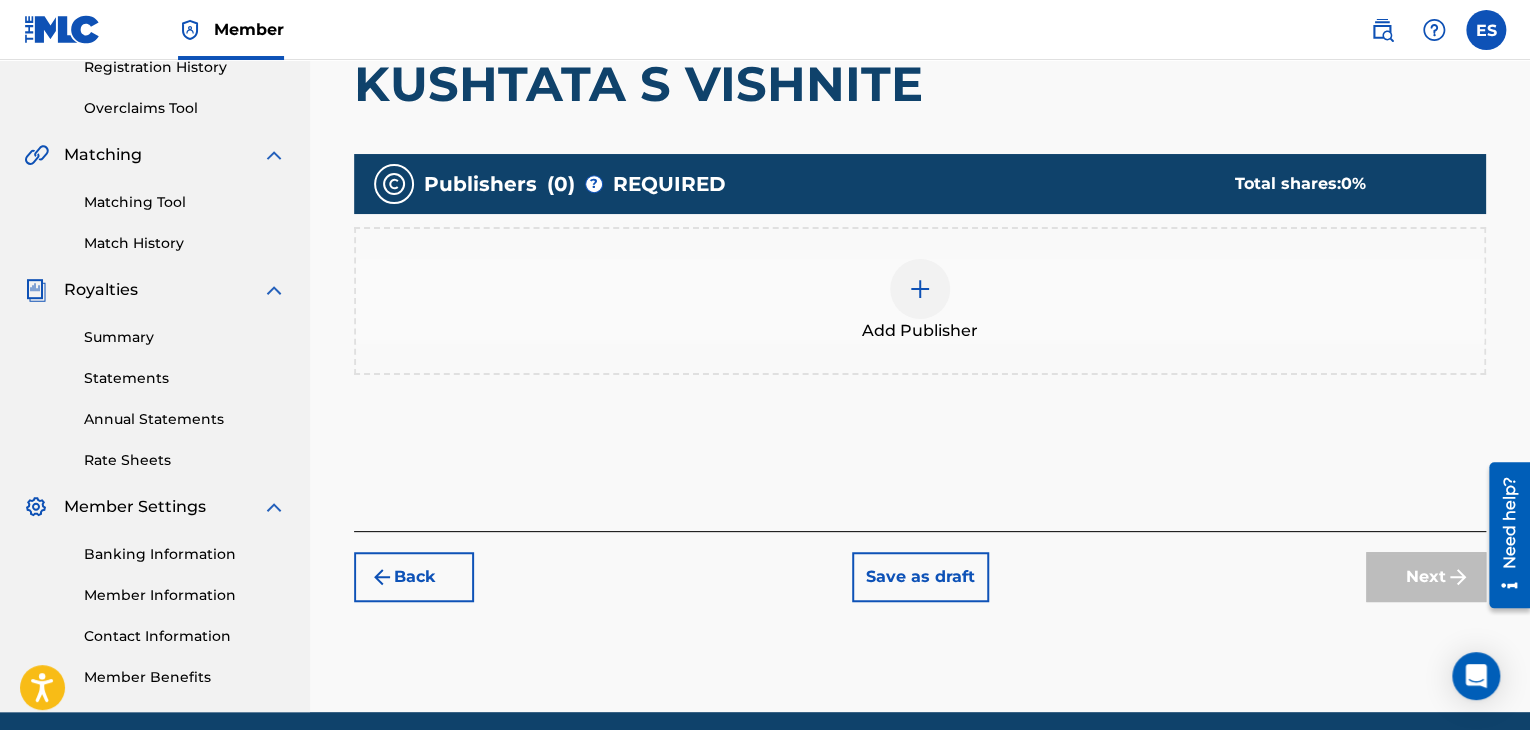 click on "Add Publisher" at bounding box center (920, 331) 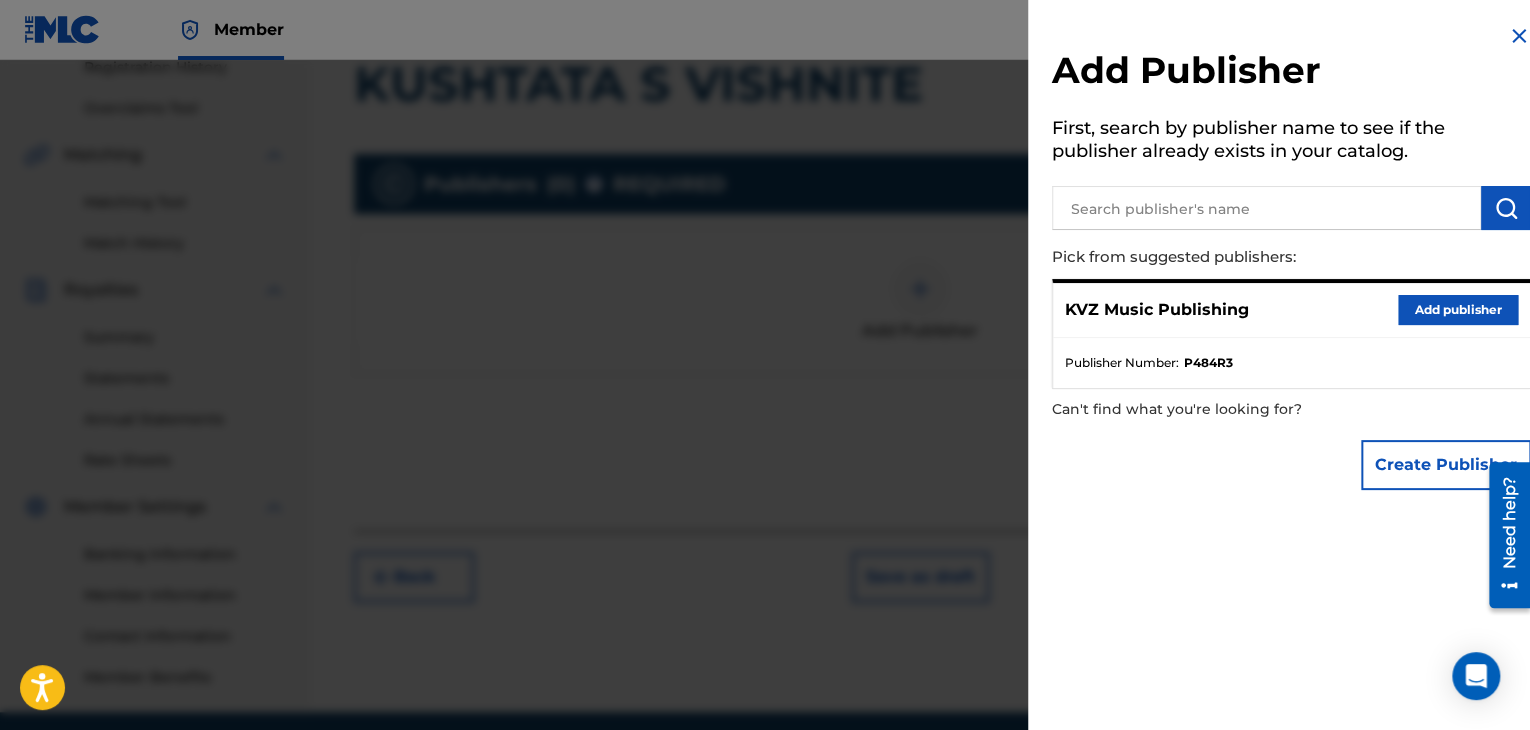 click on "Add publisher" at bounding box center [1458, 310] 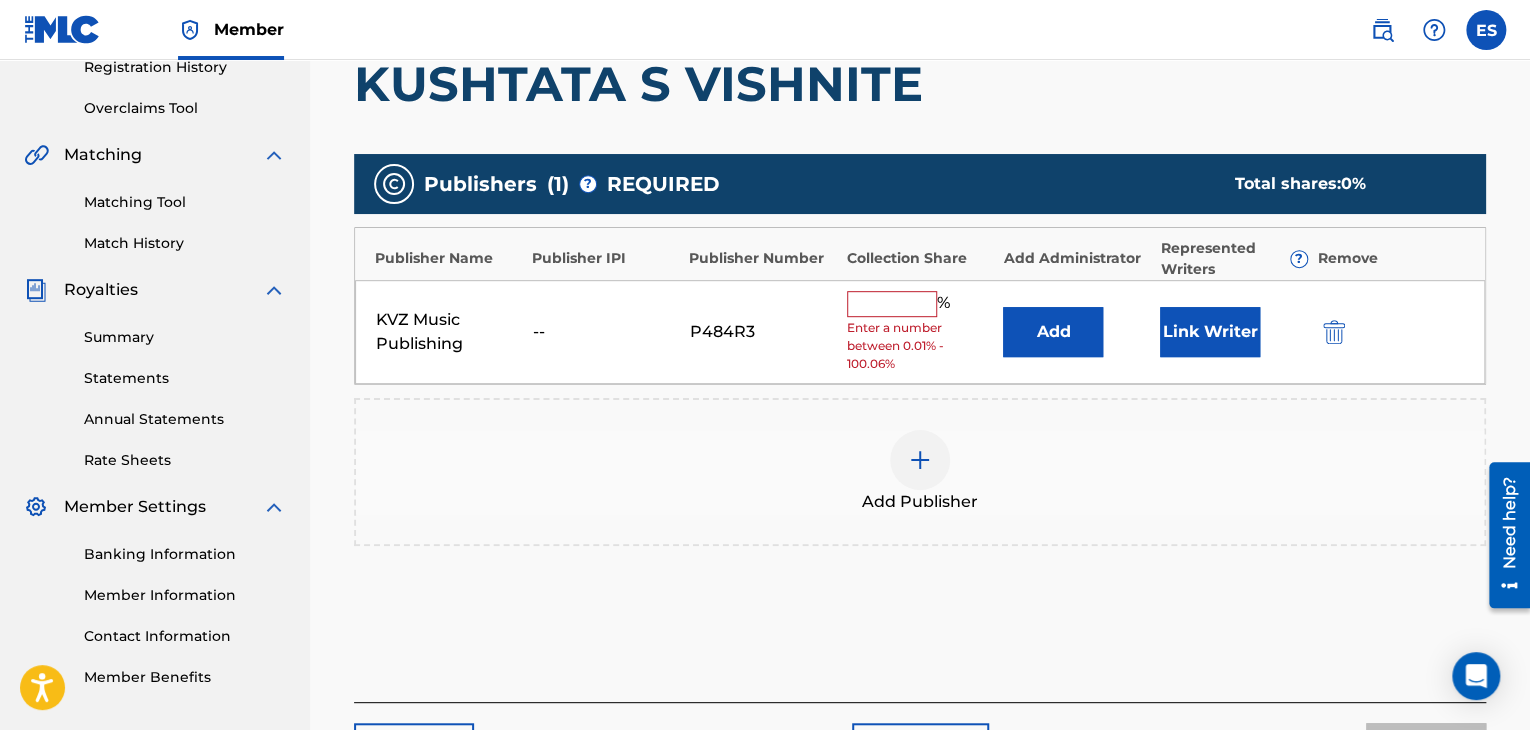click at bounding box center (892, 304) 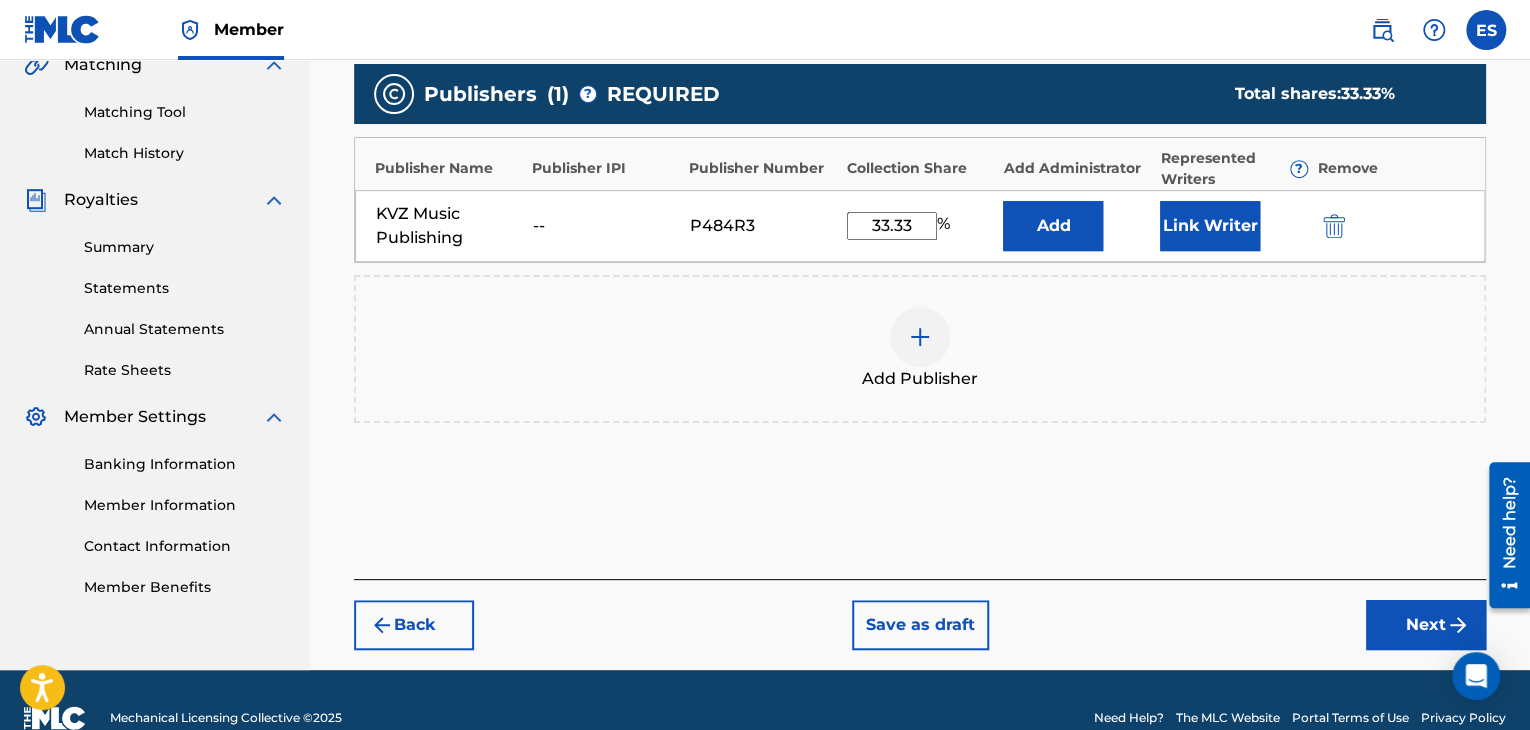 scroll, scrollTop: 516, scrollLeft: 0, axis: vertical 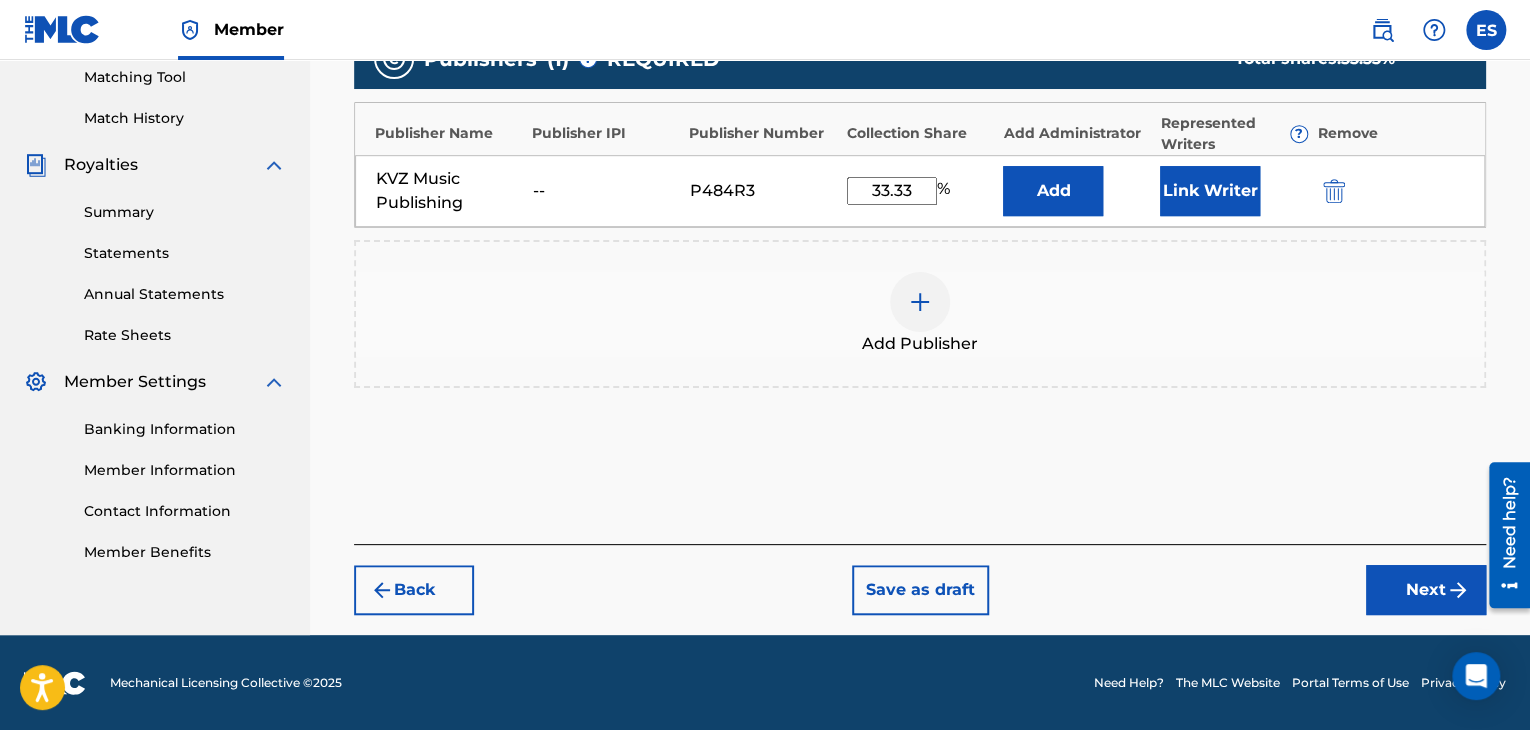 click on "Back Save as draft Next" at bounding box center (920, 579) 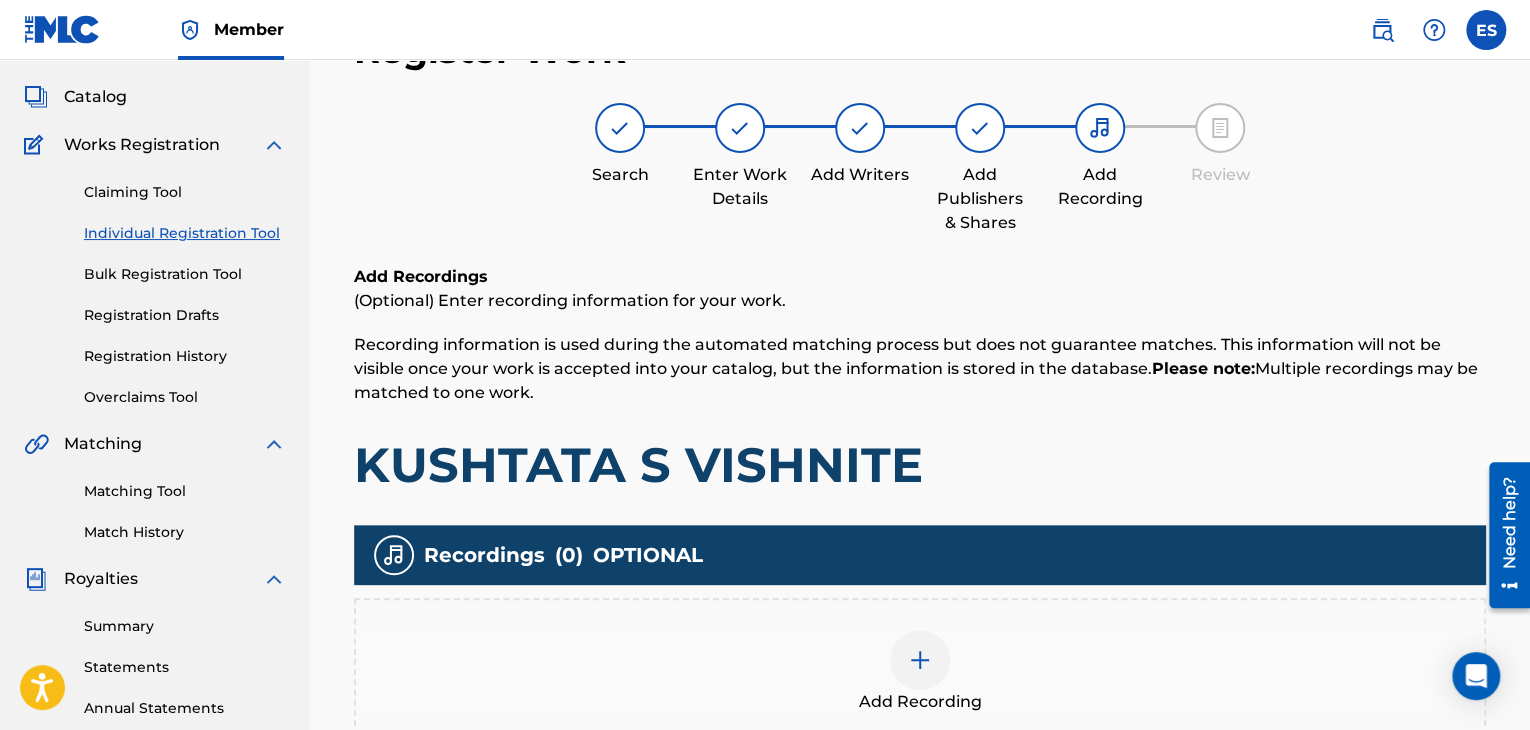 scroll, scrollTop: 469, scrollLeft: 0, axis: vertical 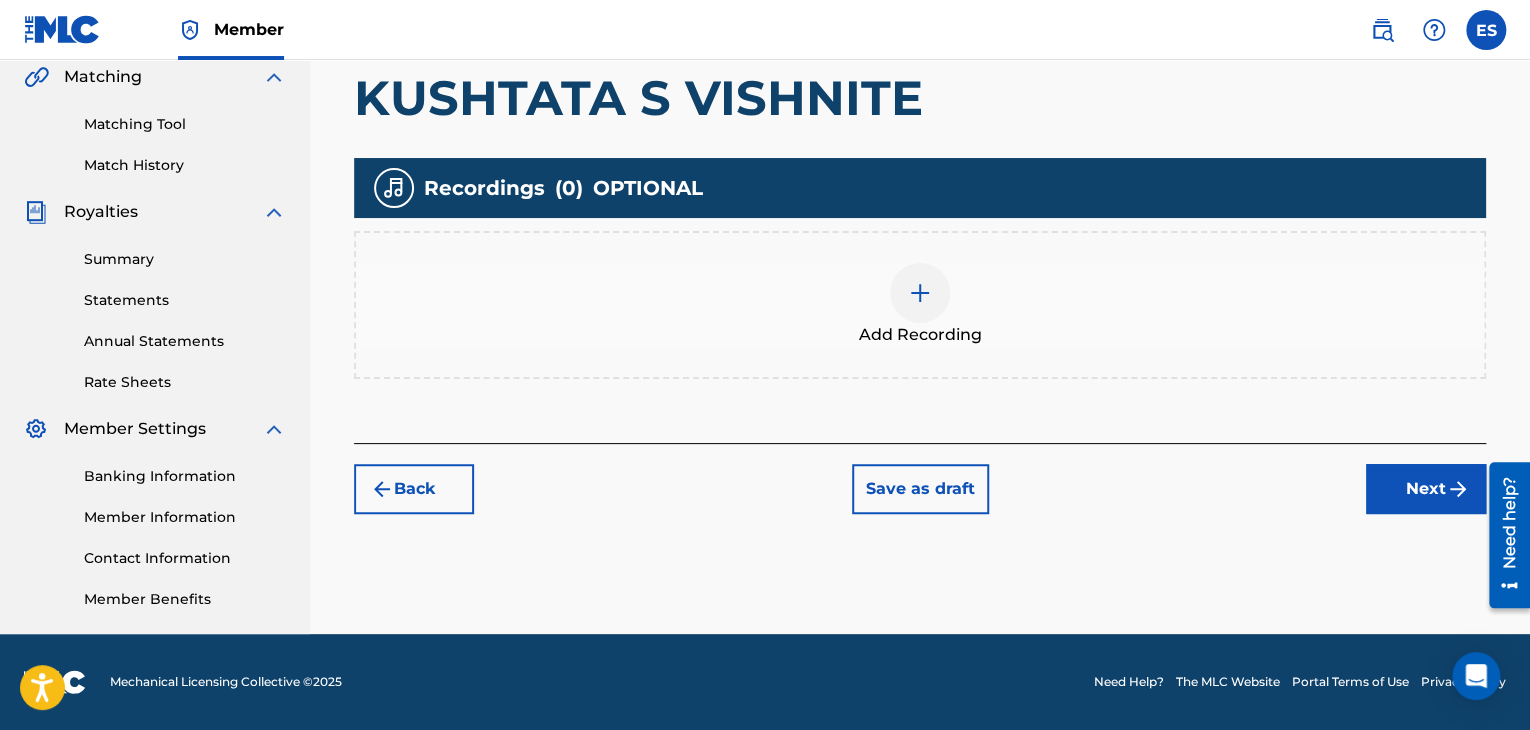click on "Add Recording" at bounding box center (920, 335) 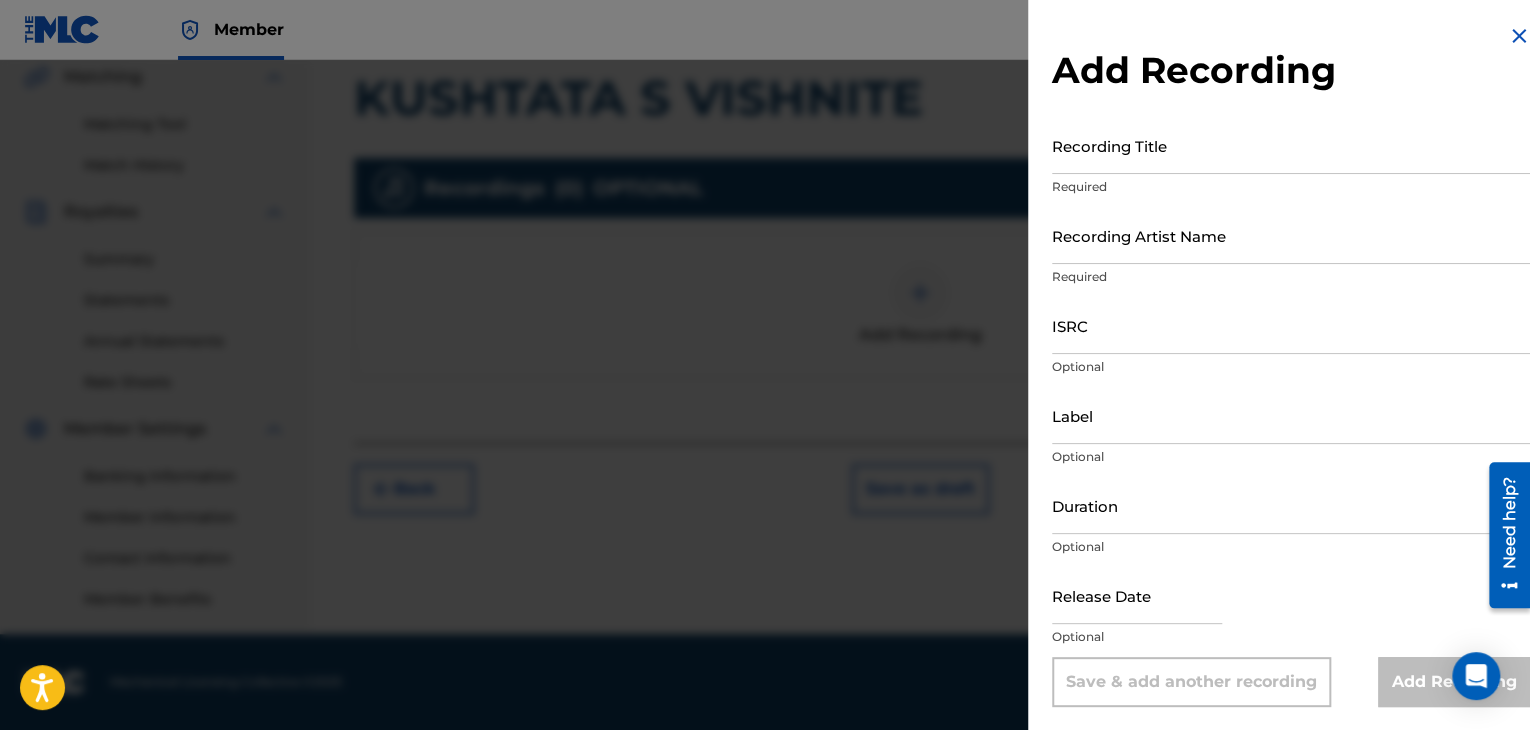 click on "Recording Title" at bounding box center (1291, 145) 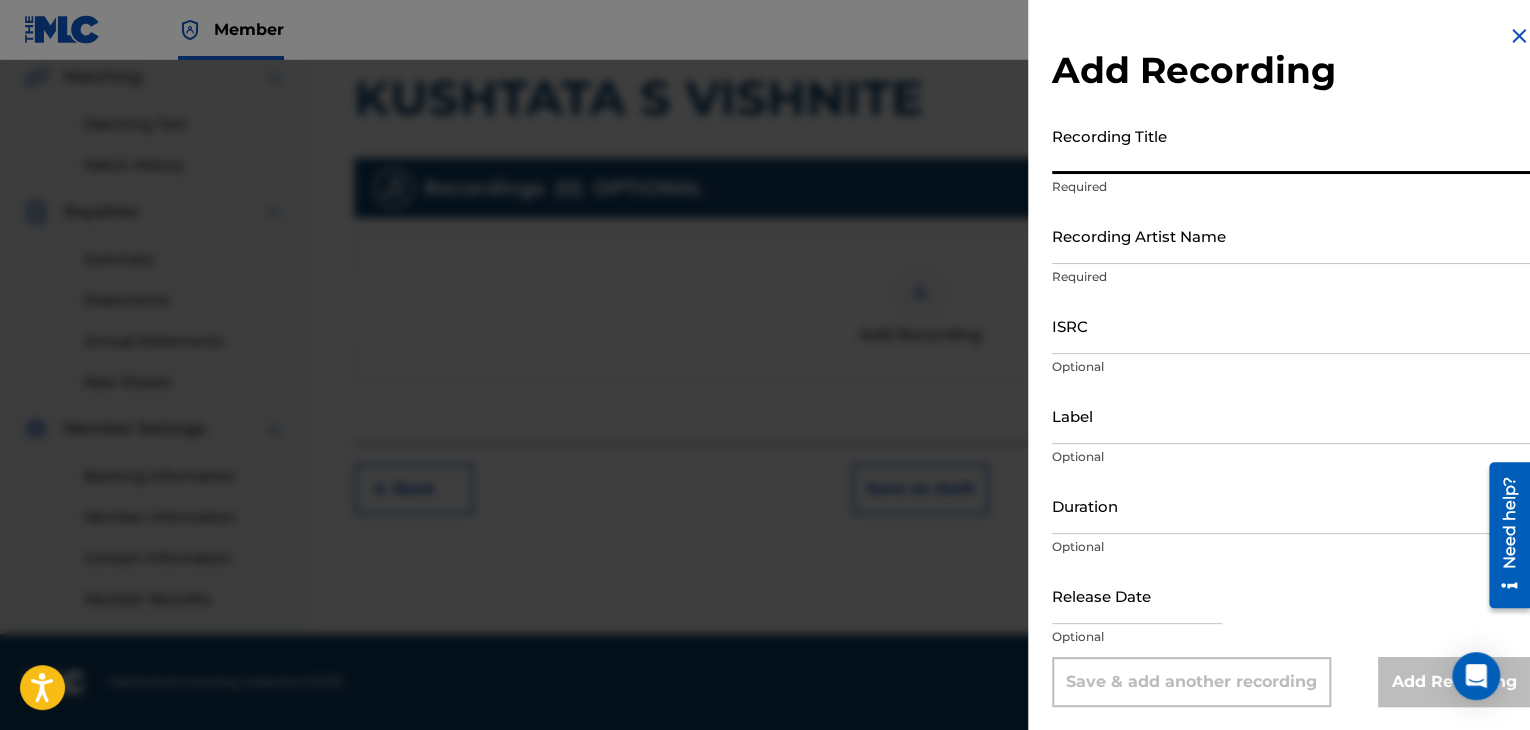 paste on "KUSHTATA S VISHNITE" 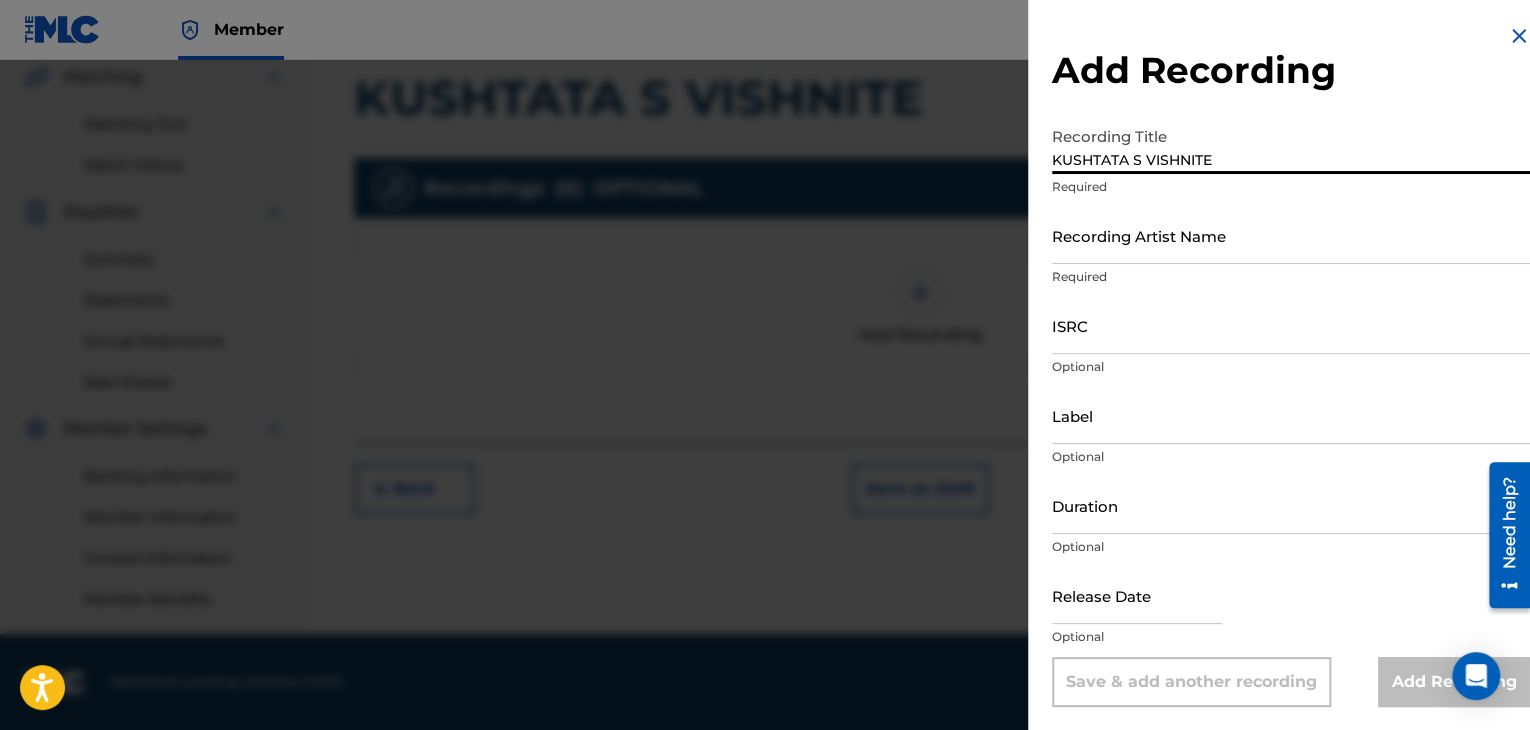 click on "KUSHTATA S VISHNITE" at bounding box center [1291, 145] 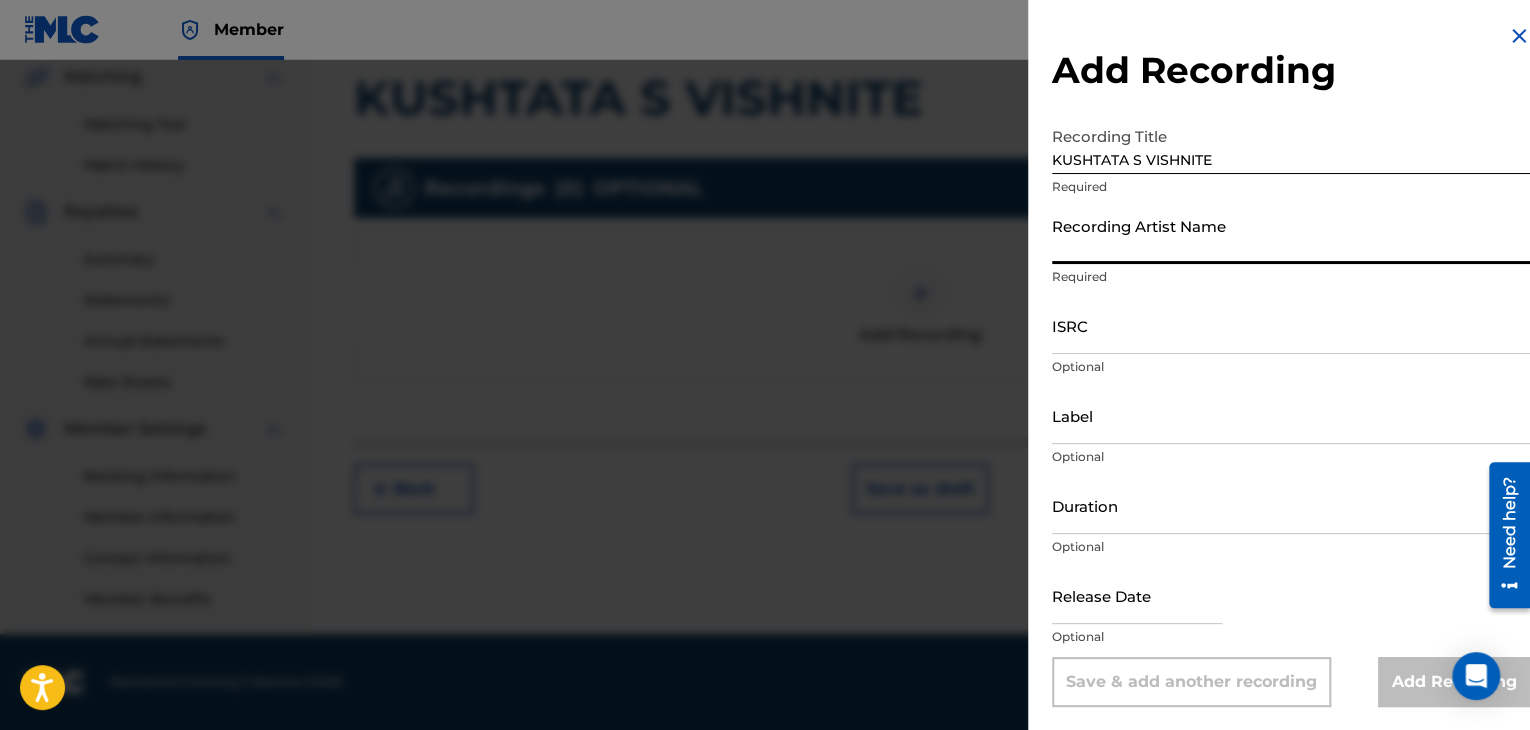 paste on "[PERSON_NAME]" 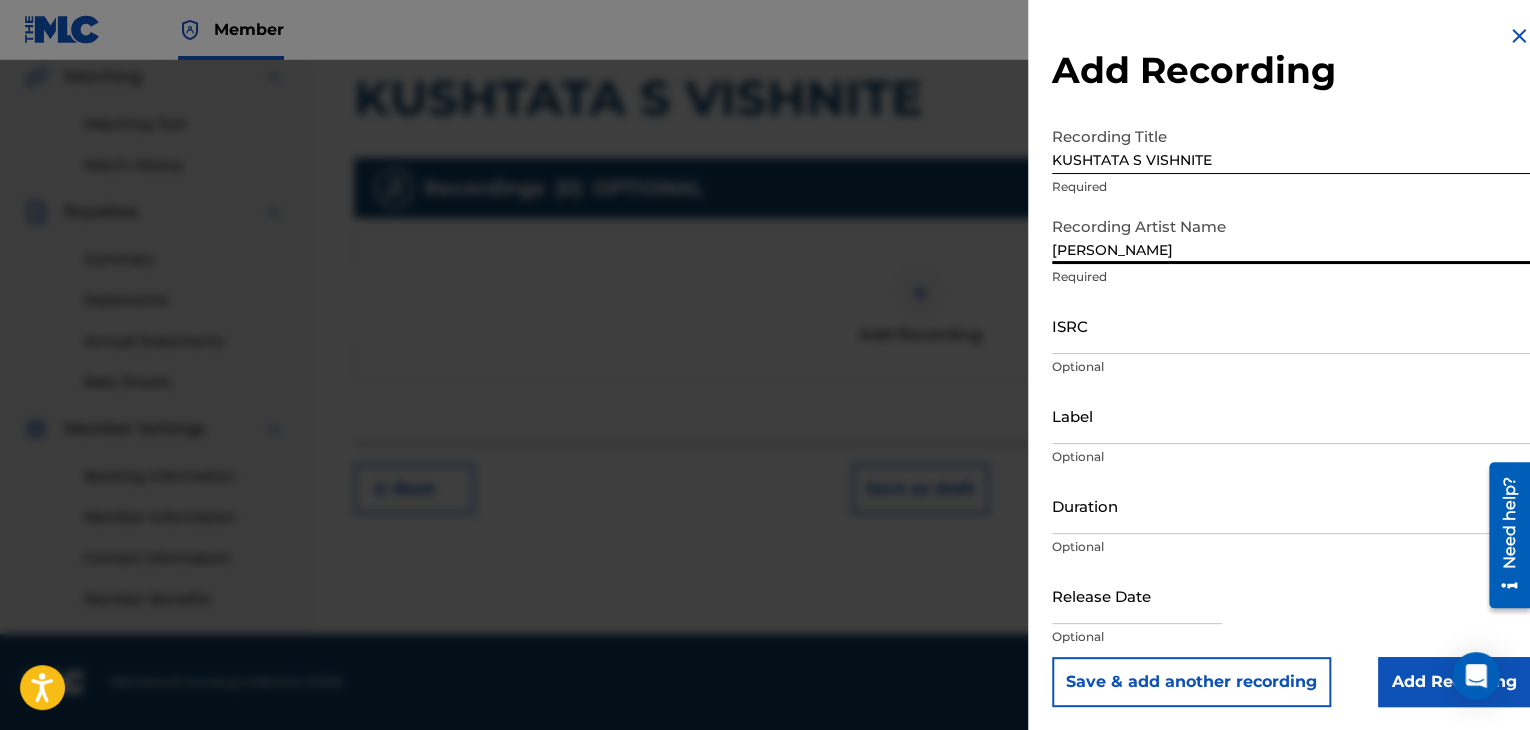click on "[PERSON_NAME]" at bounding box center (1291, 235) 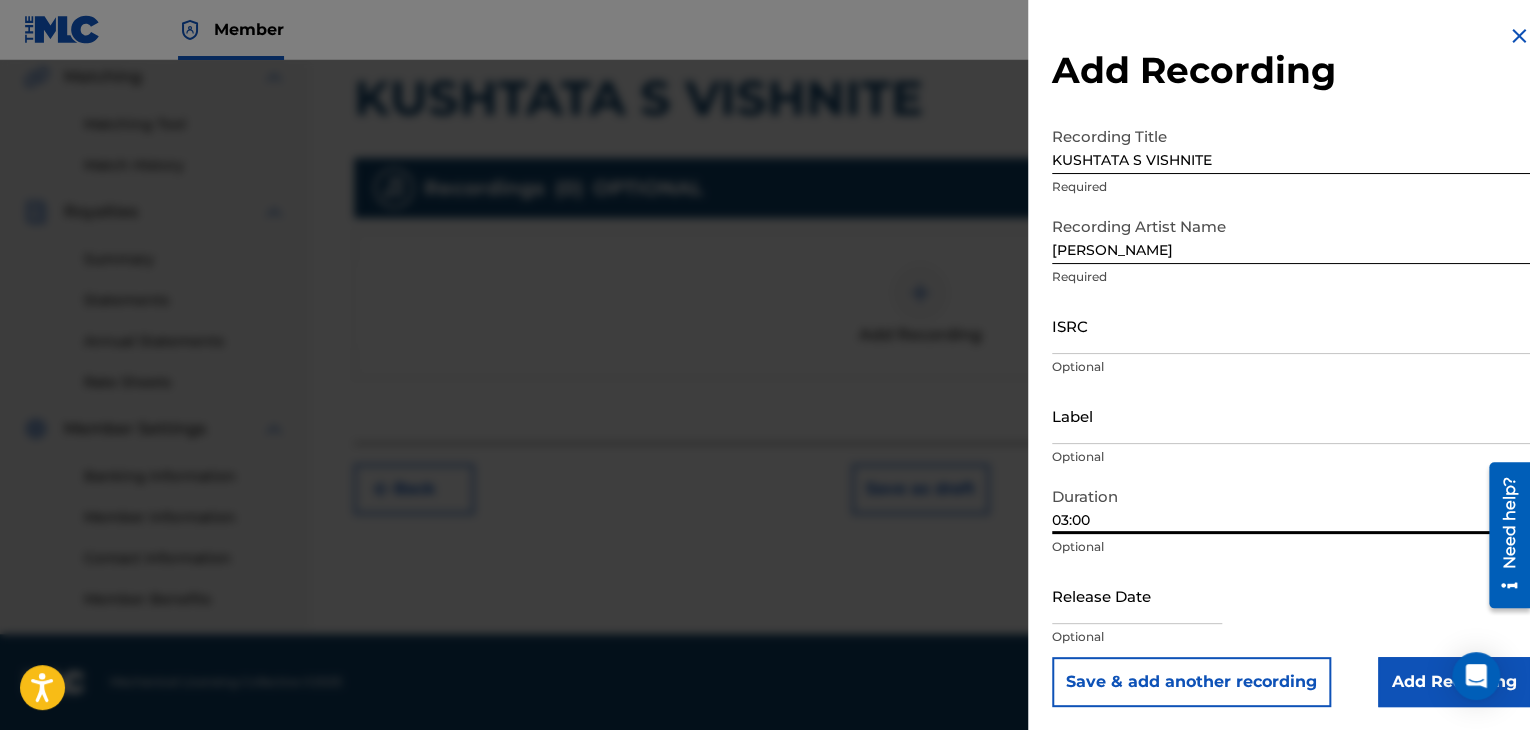 type on "03:00" 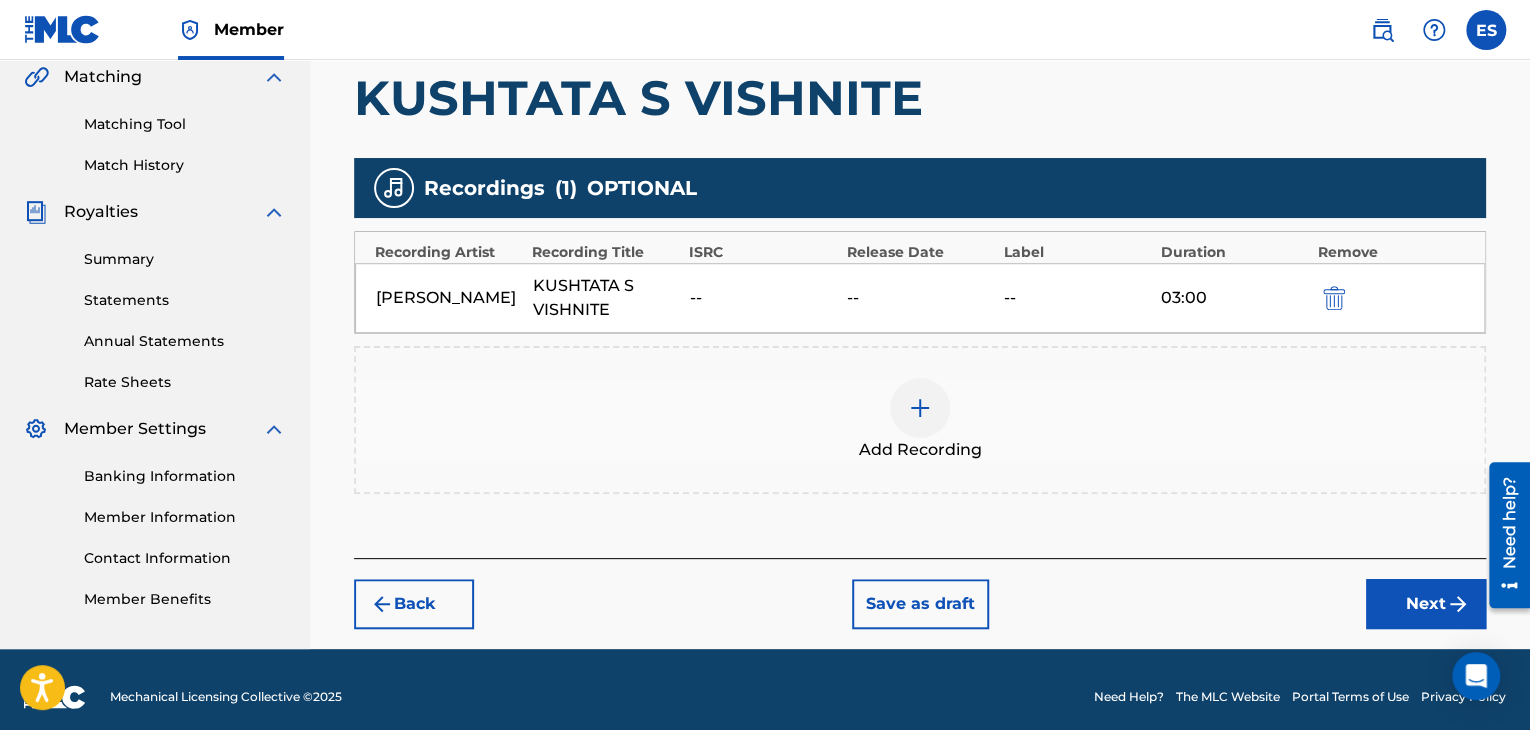 click on "Next" at bounding box center [1426, 604] 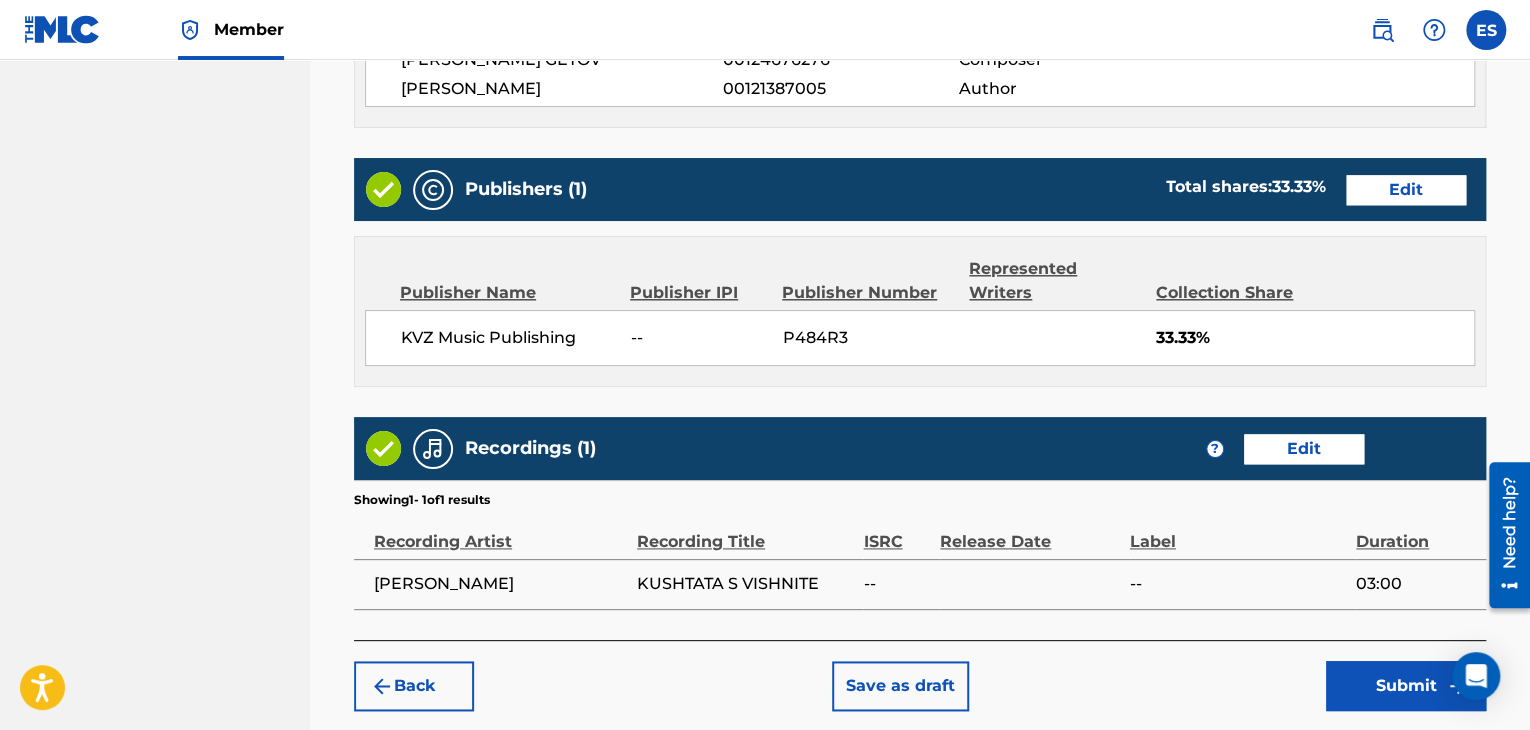 scroll, scrollTop: 1127, scrollLeft: 0, axis: vertical 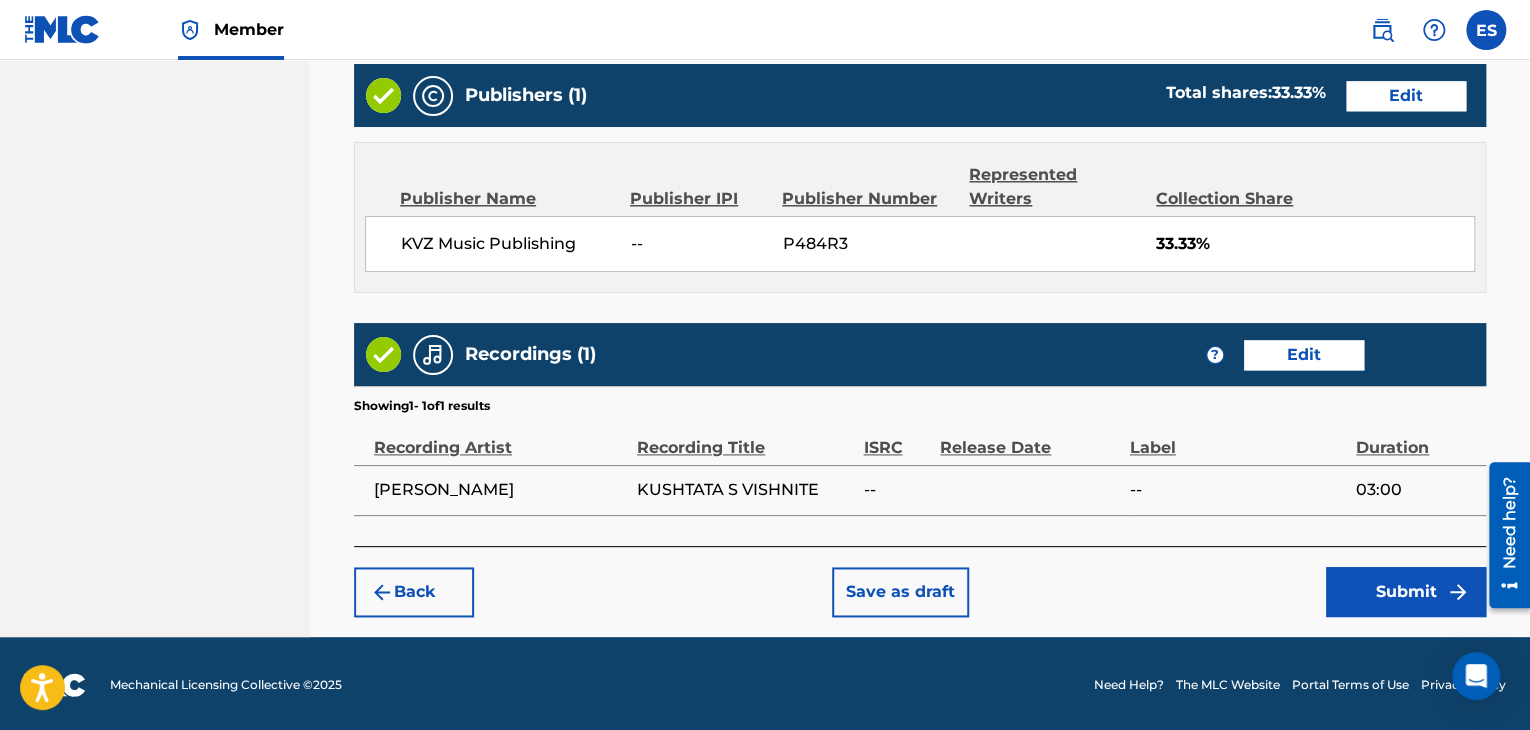 click on "Submit" at bounding box center (1406, 592) 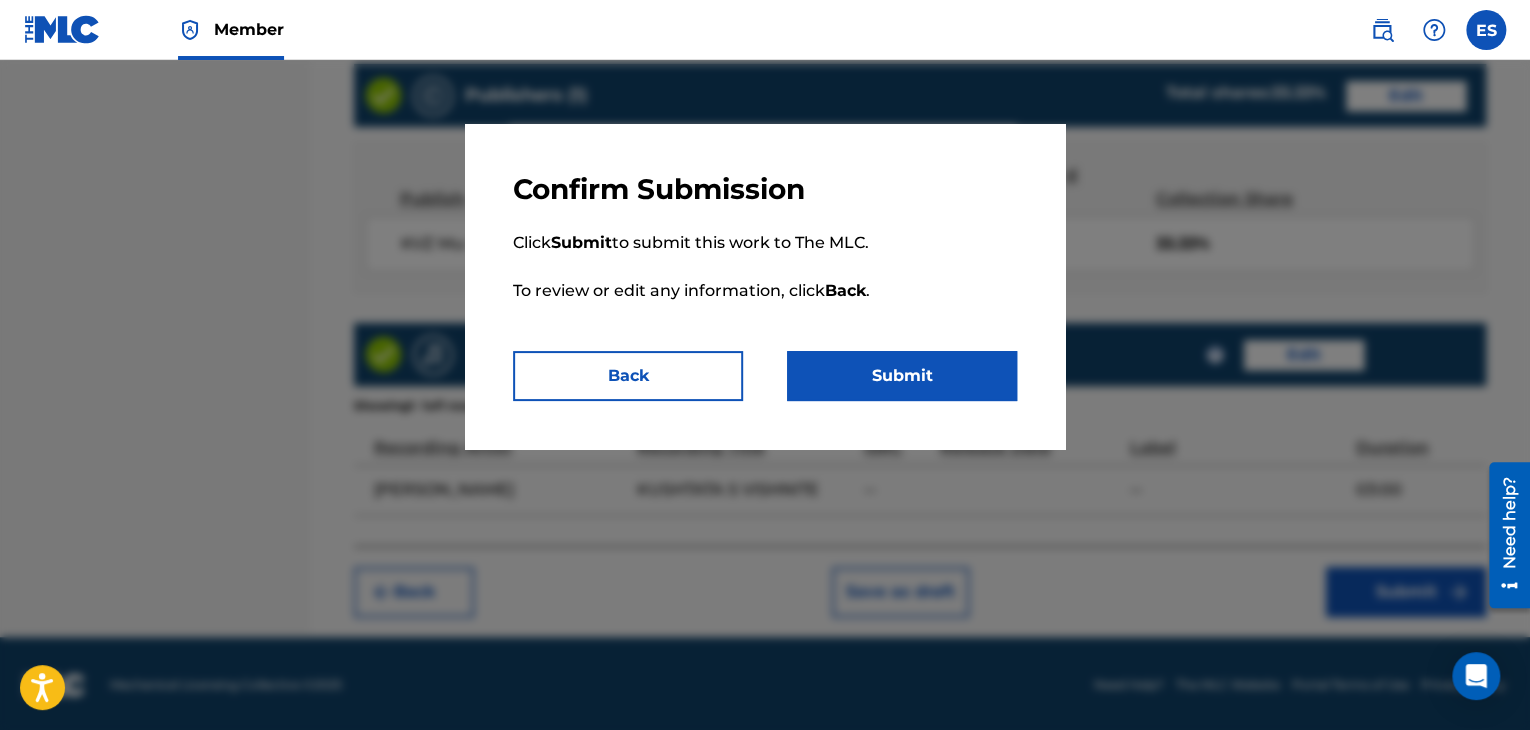 click on "Submit" at bounding box center (902, 376) 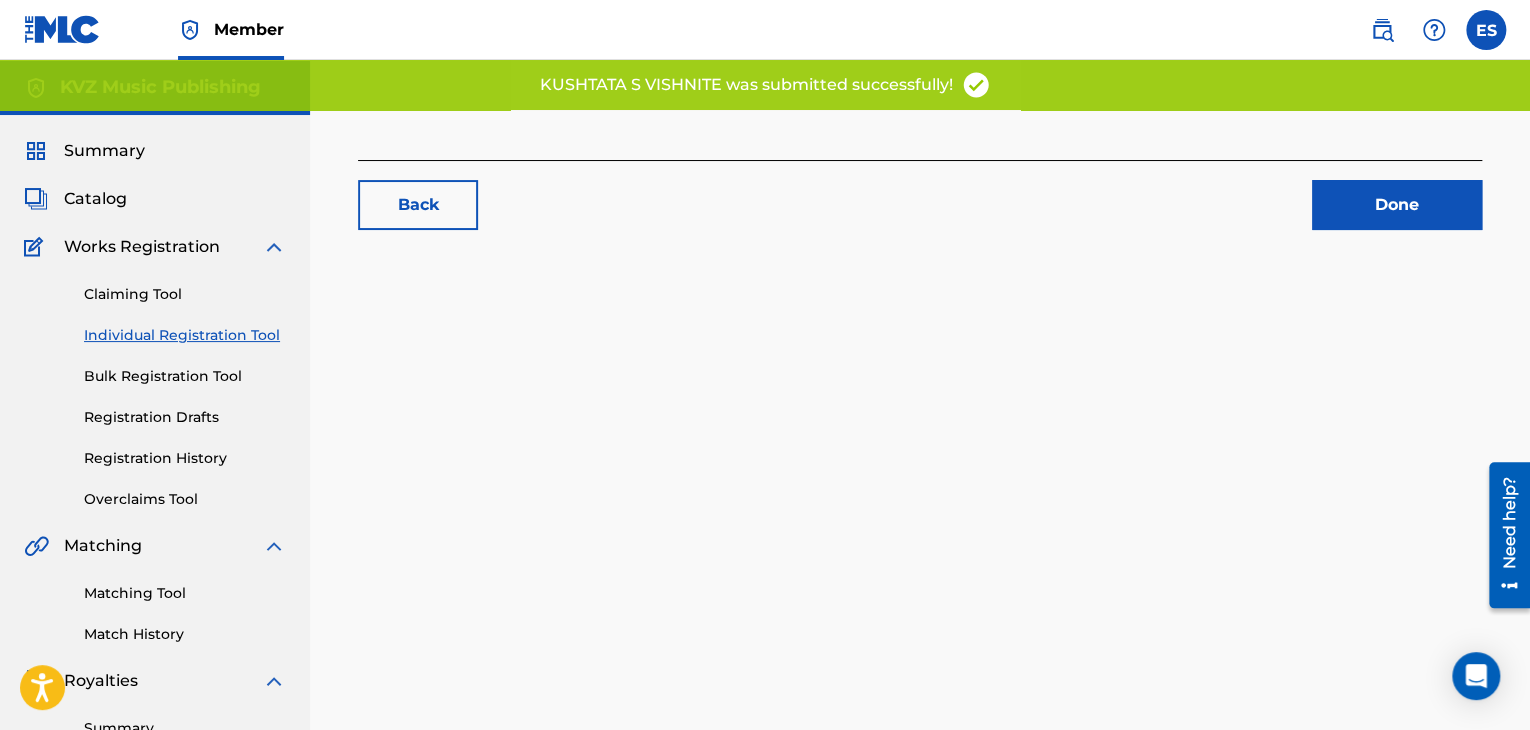 click on "Back Done" at bounding box center (920, 606) 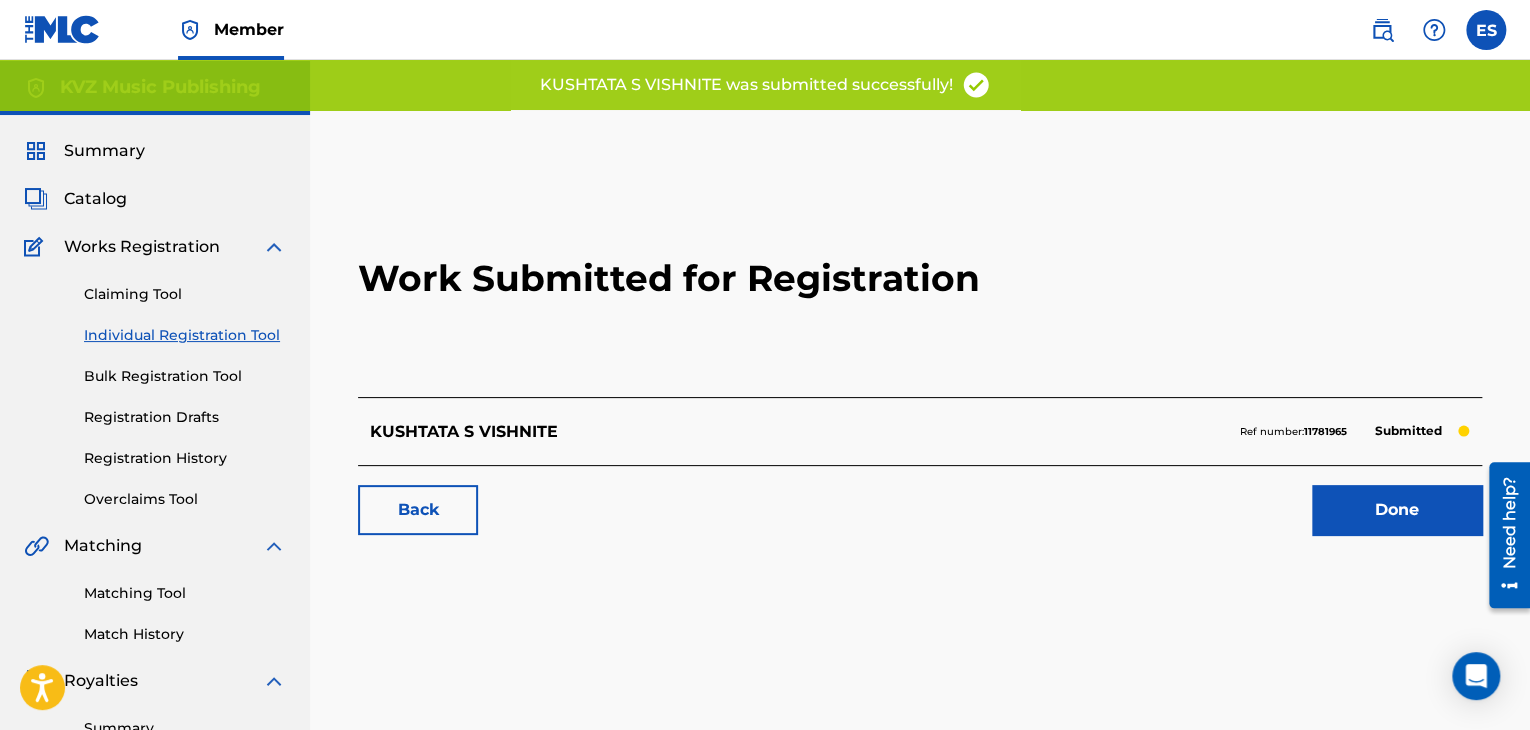 click on "Individual Registration Tool" at bounding box center [185, 335] 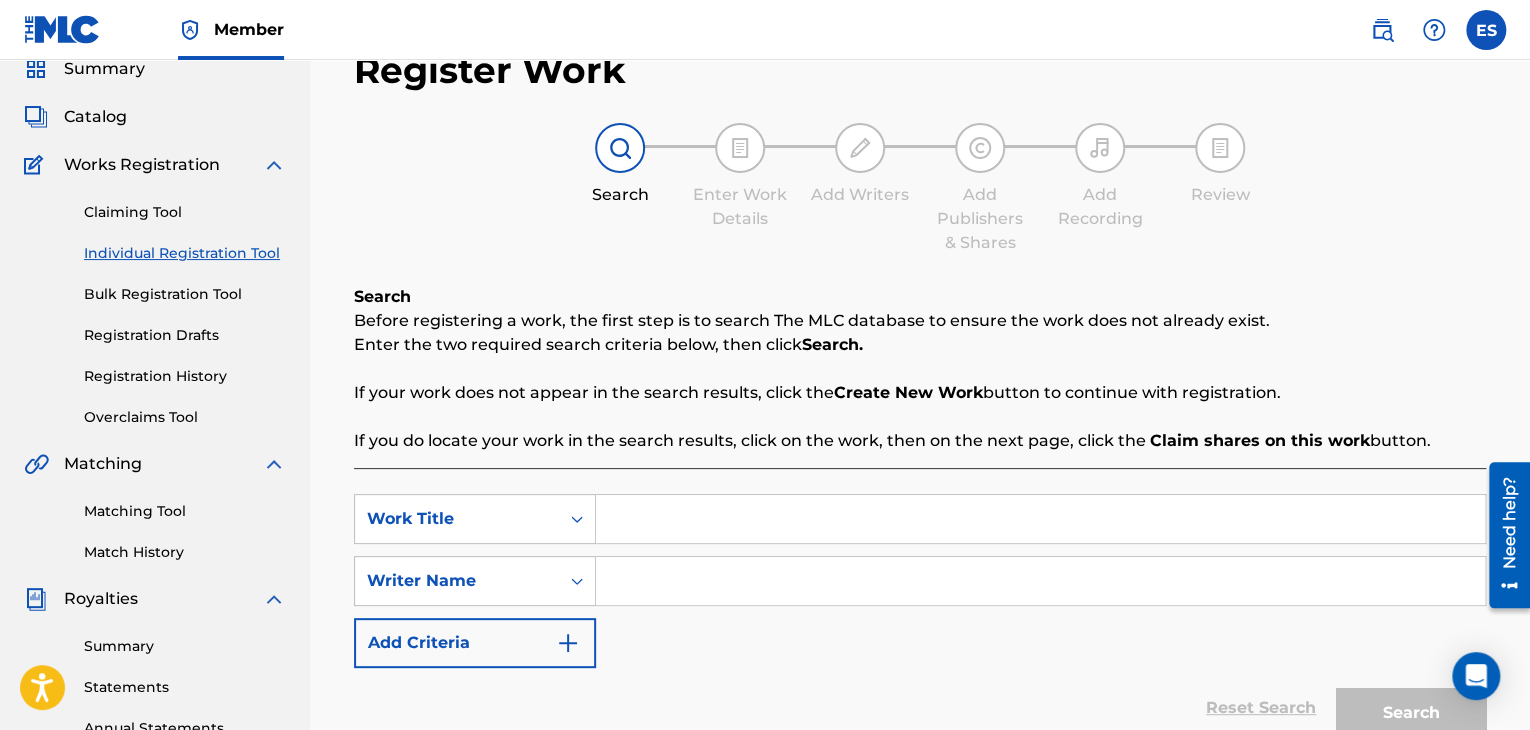 scroll, scrollTop: 200, scrollLeft: 0, axis: vertical 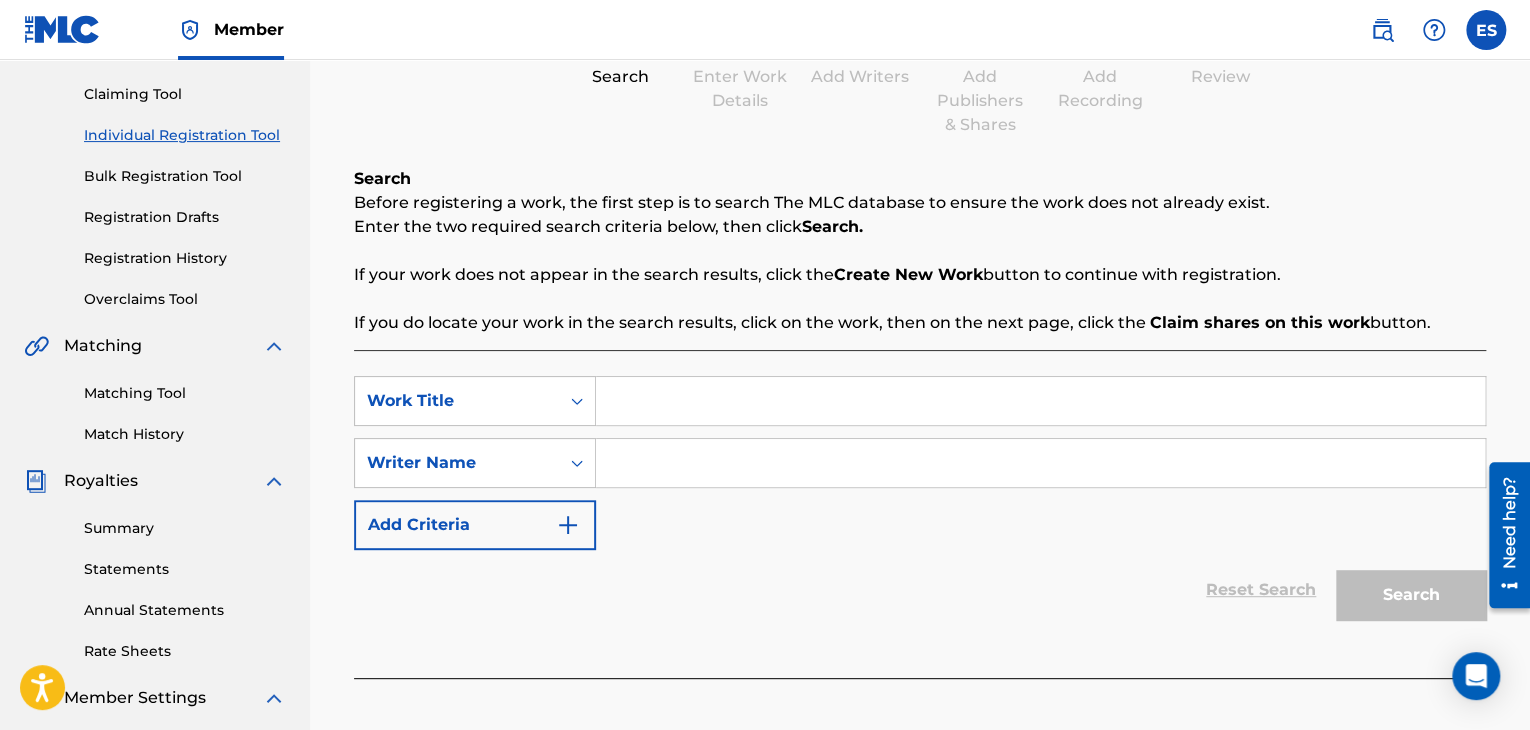 click at bounding box center (1040, 401) 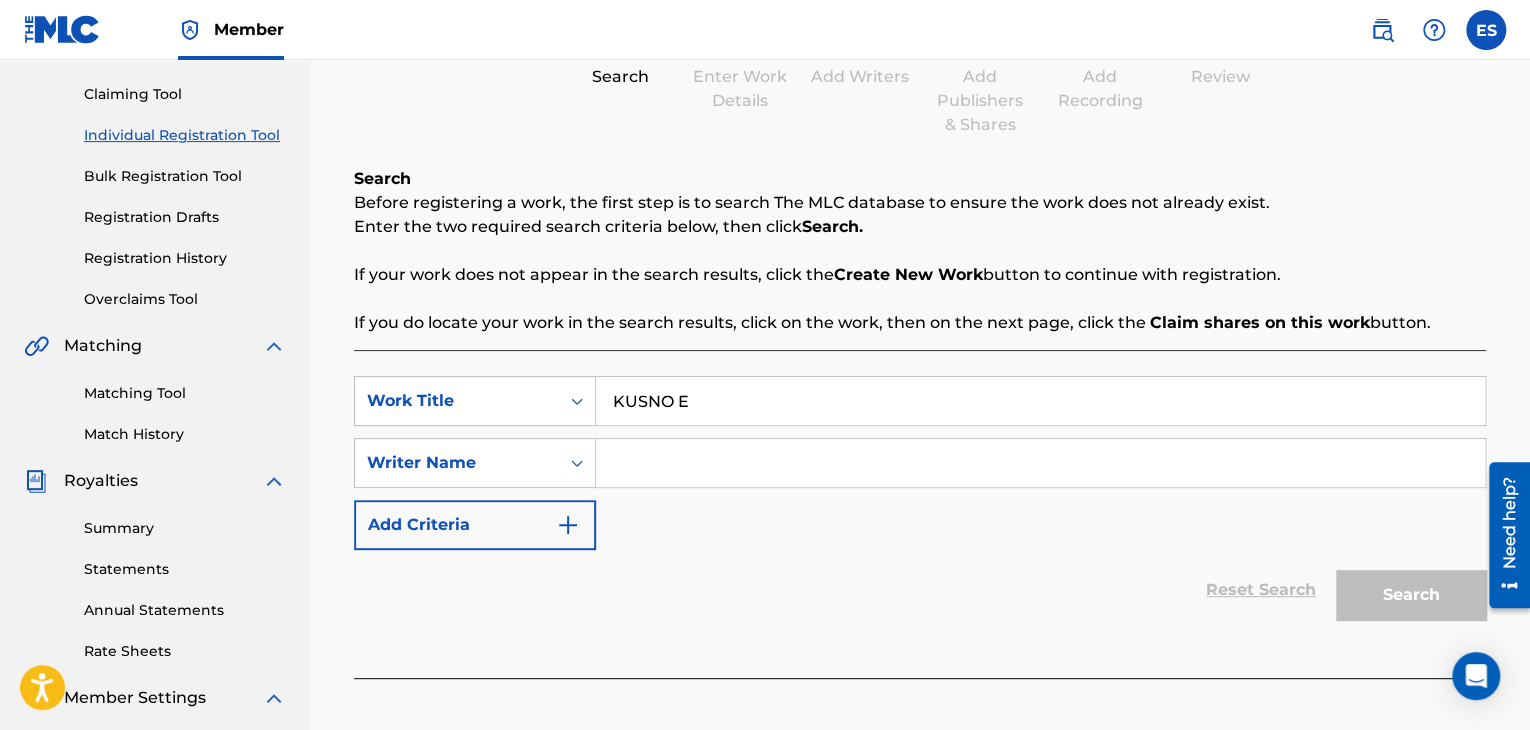 type on "KUSNO E" 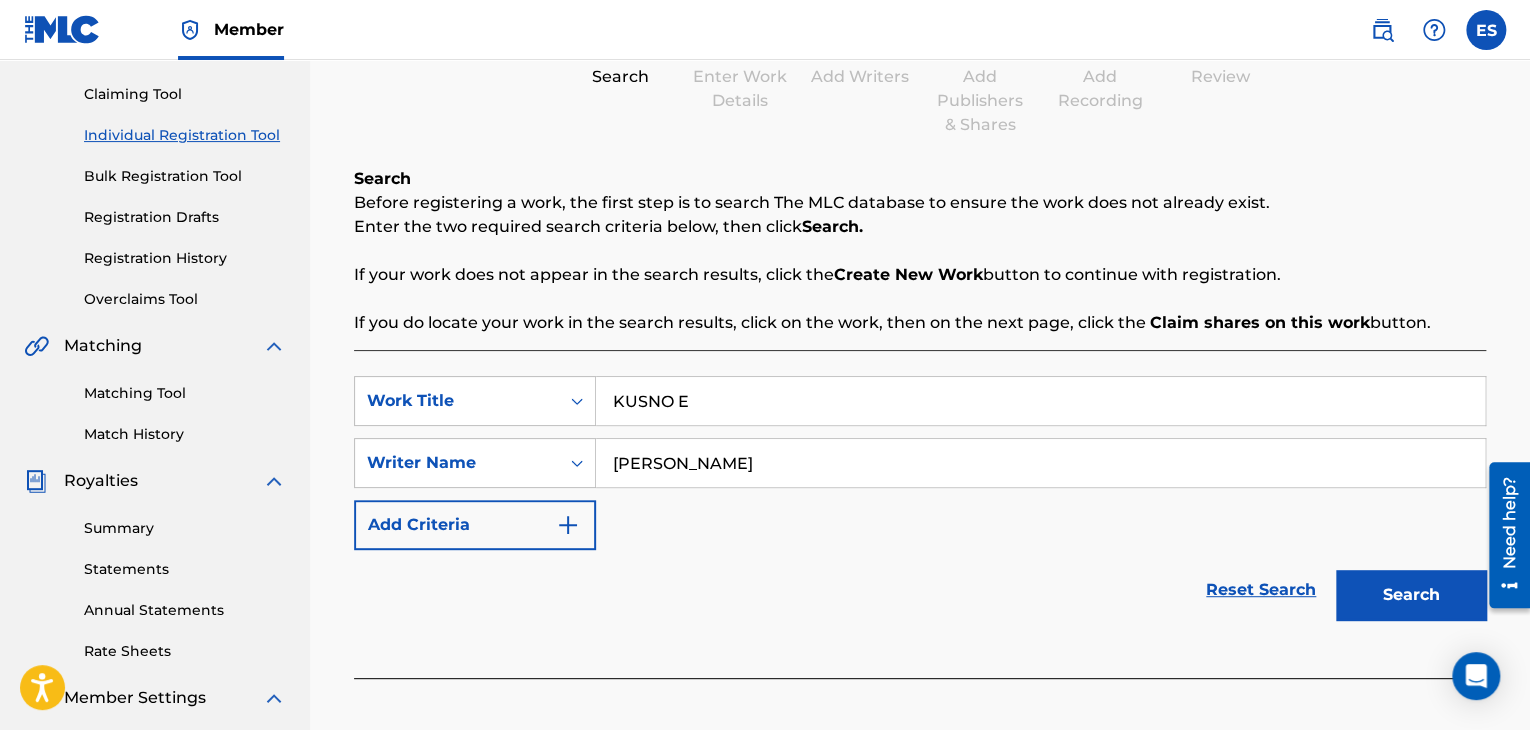 click on "Search" at bounding box center [1411, 595] 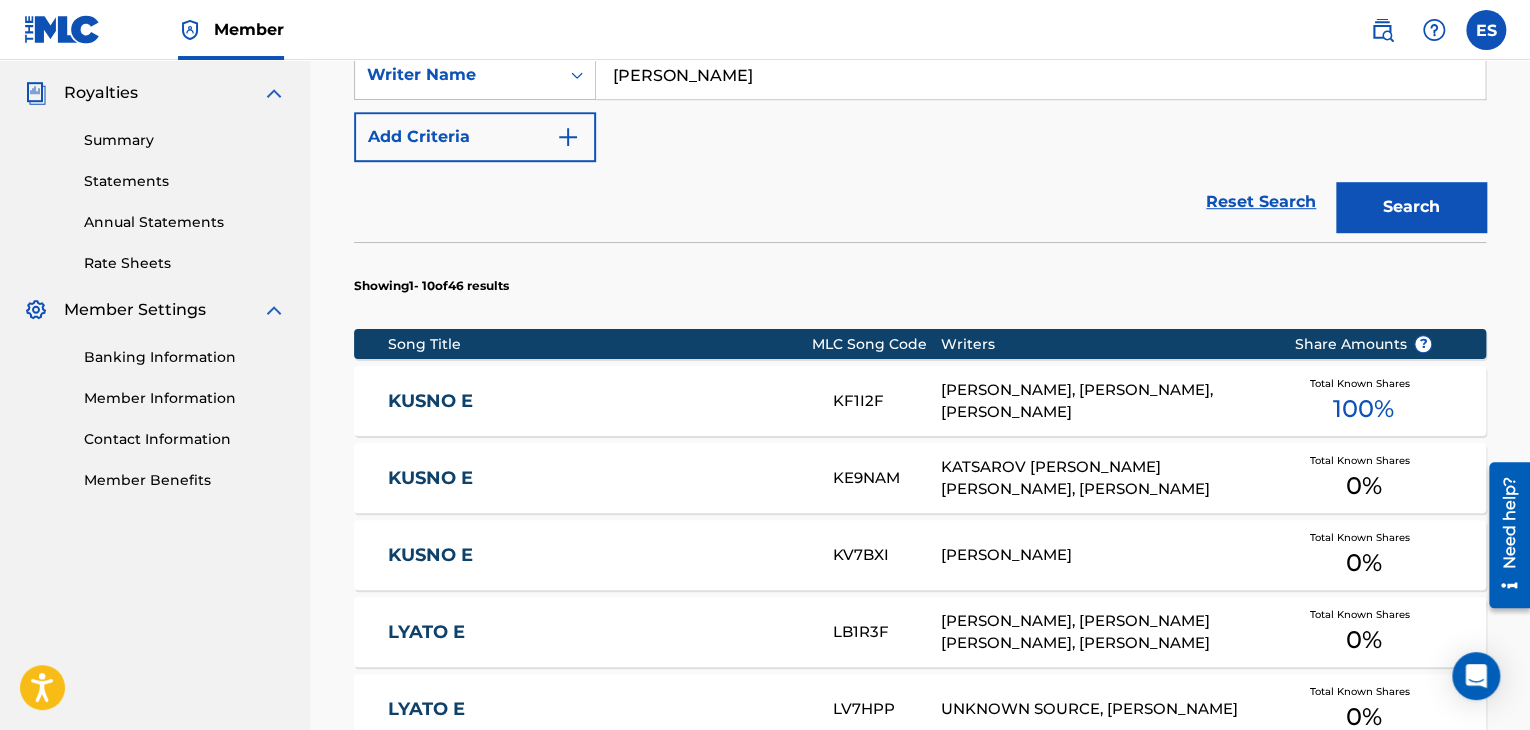 scroll, scrollTop: 700, scrollLeft: 0, axis: vertical 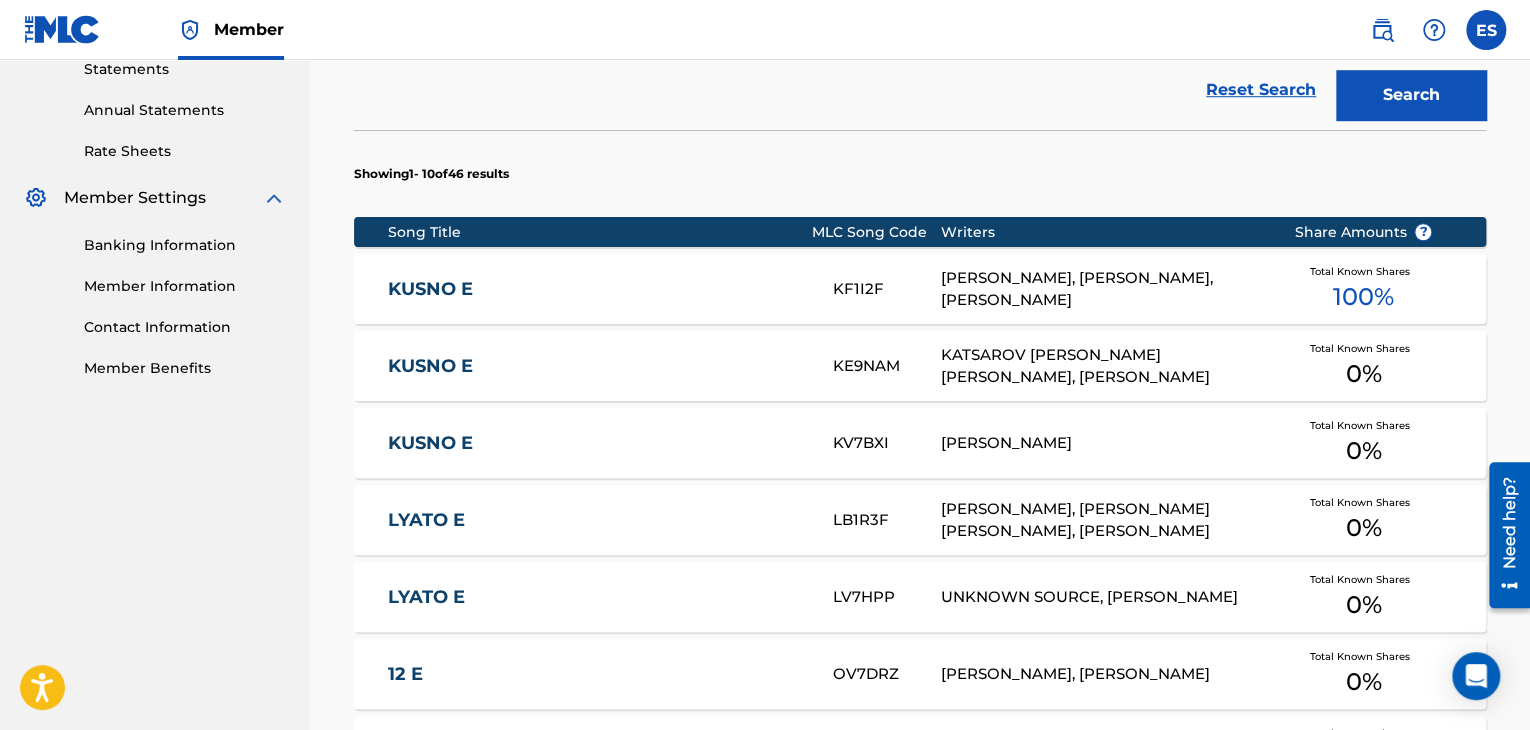 click on "[PERSON_NAME], [PERSON_NAME], [PERSON_NAME]" at bounding box center (1102, 289) 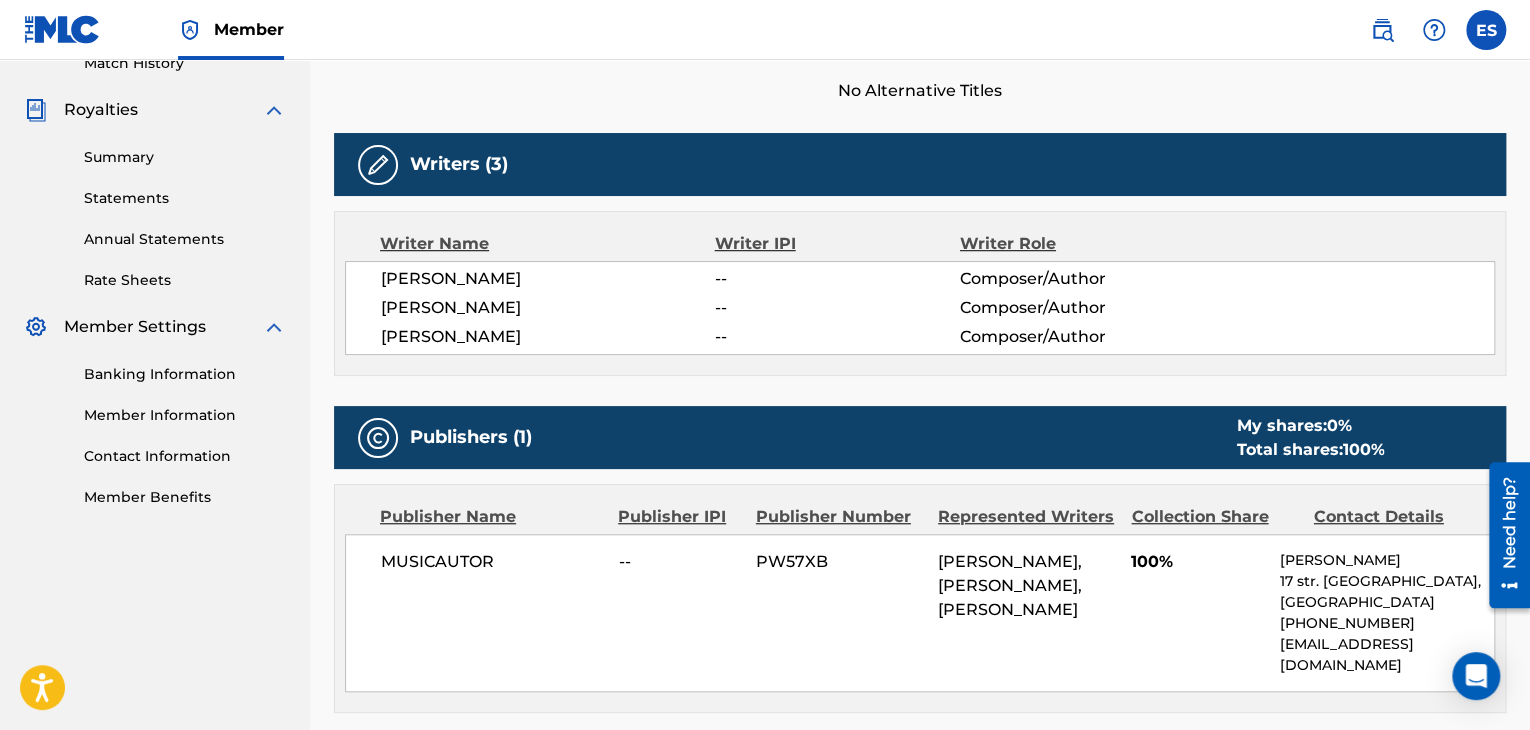 scroll, scrollTop: 600, scrollLeft: 0, axis: vertical 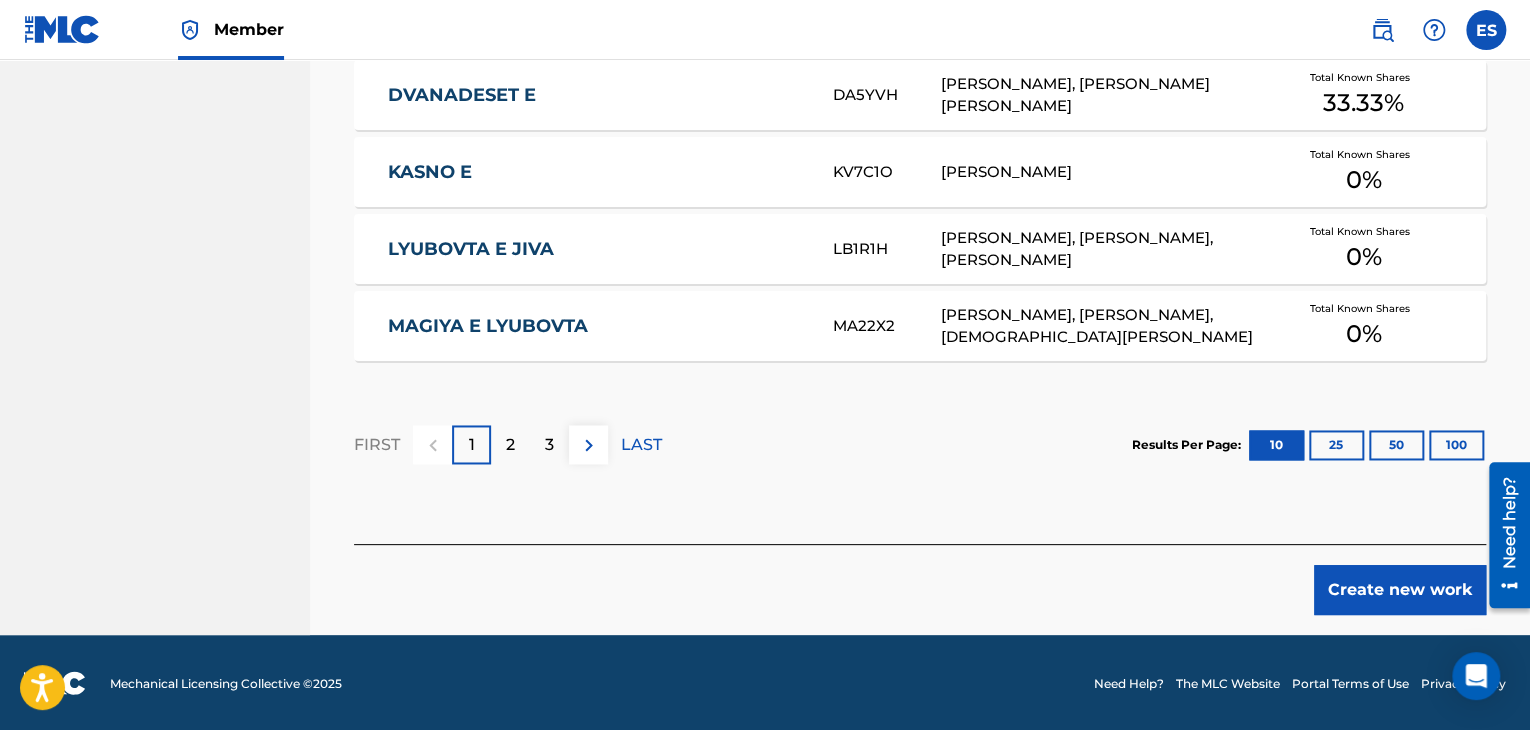 click on "Create new work" at bounding box center [1400, 590] 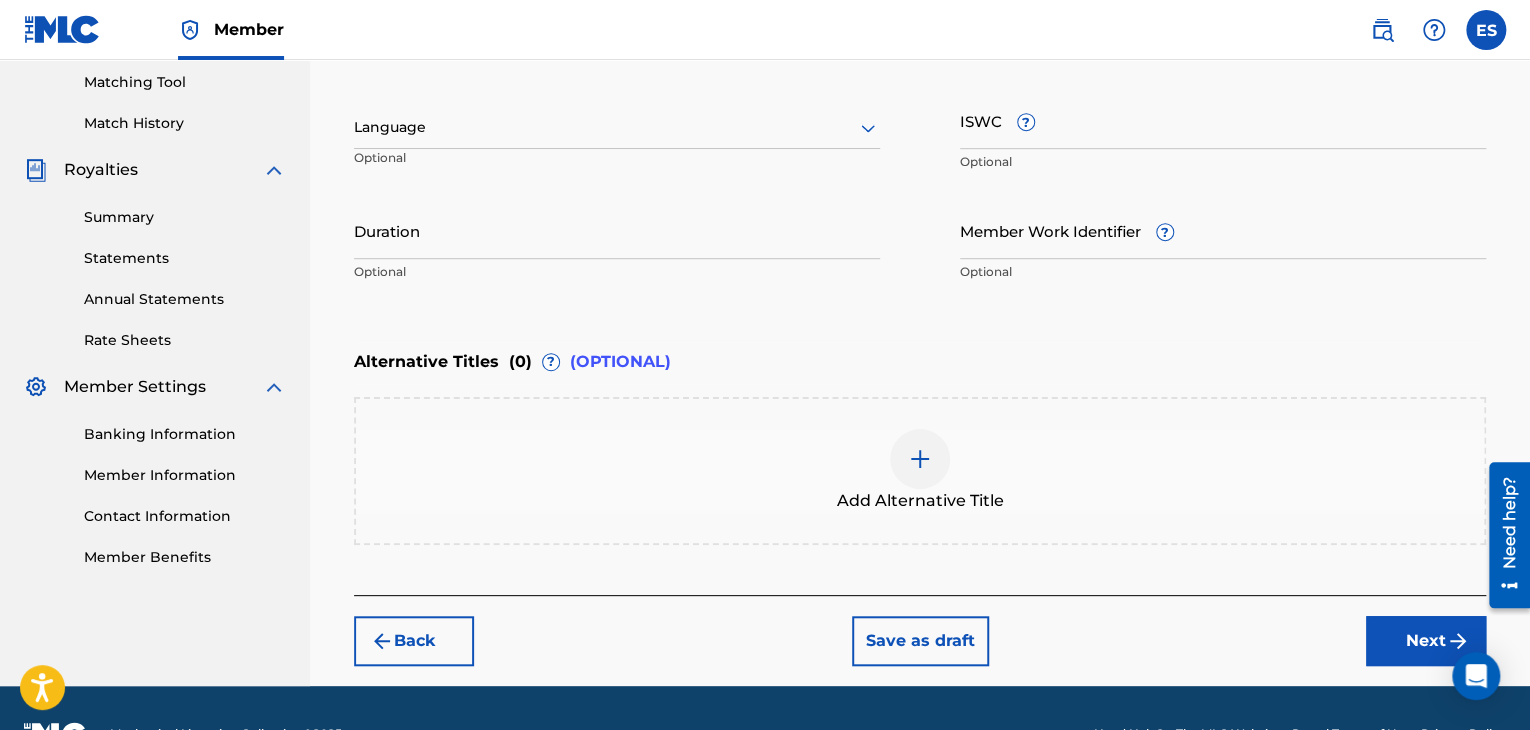 scroll, scrollTop: 461, scrollLeft: 0, axis: vertical 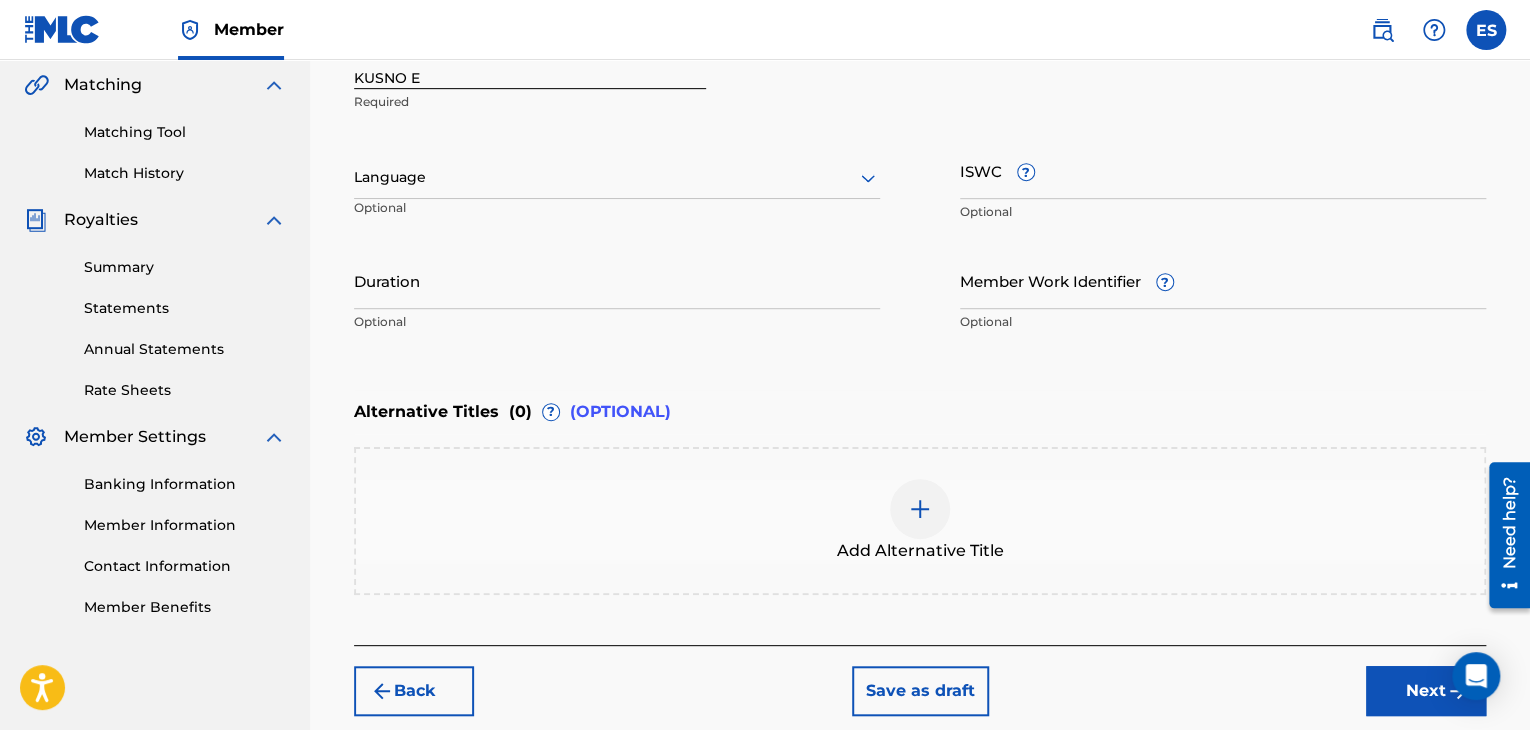 click on "KUSNO E" at bounding box center (530, 60) 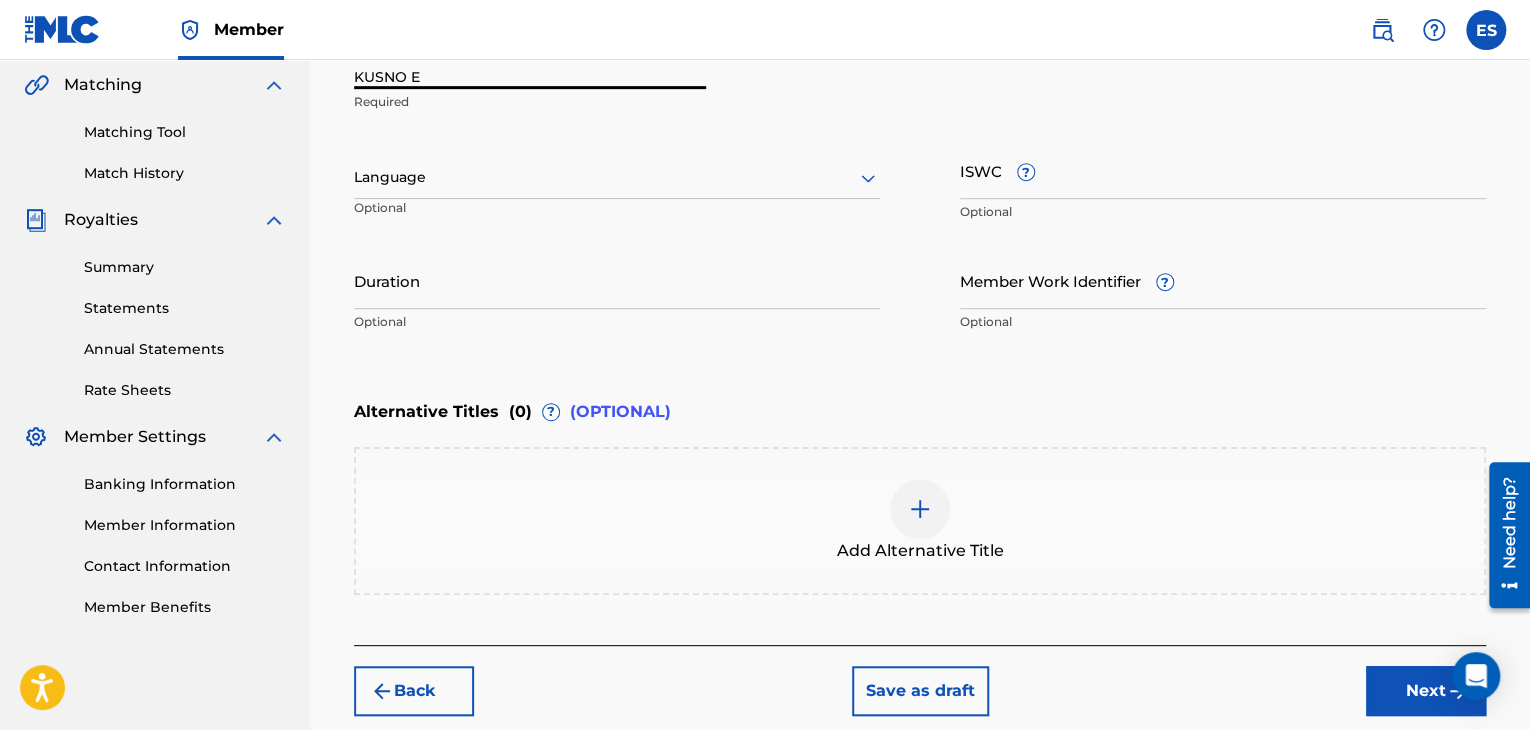 type on "KUSNO E" 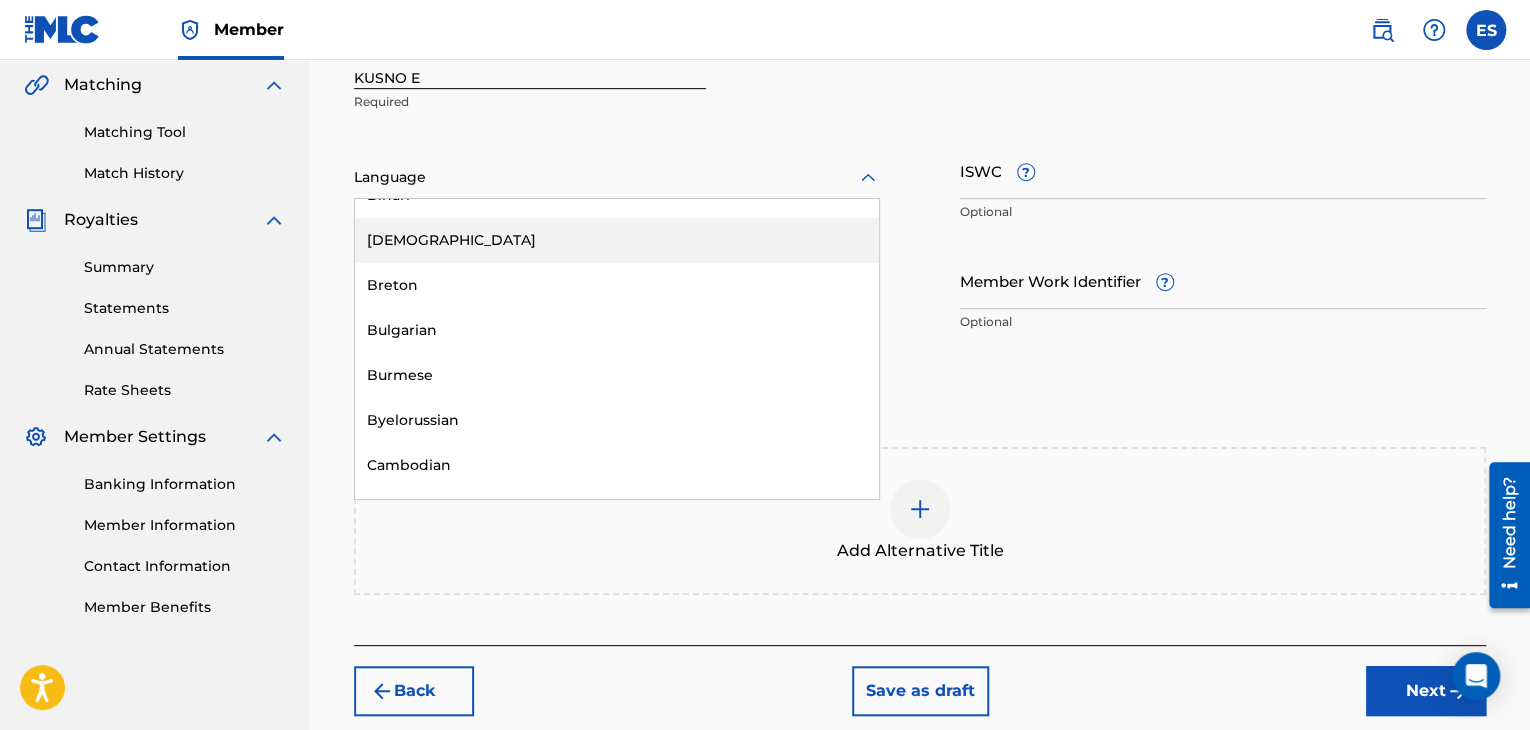 scroll, scrollTop: 800, scrollLeft: 0, axis: vertical 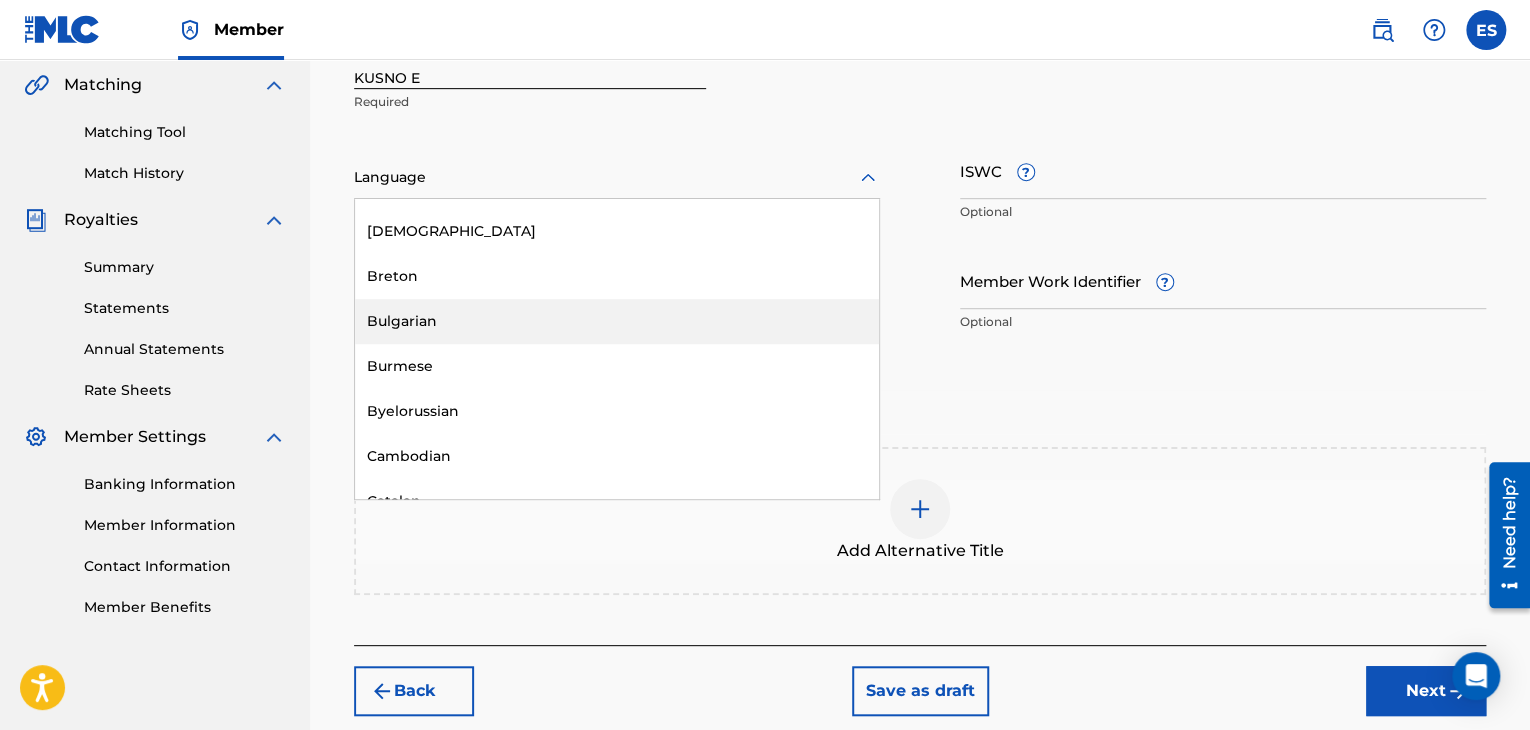 click on "Bulgarian" at bounding box center [617, 321] 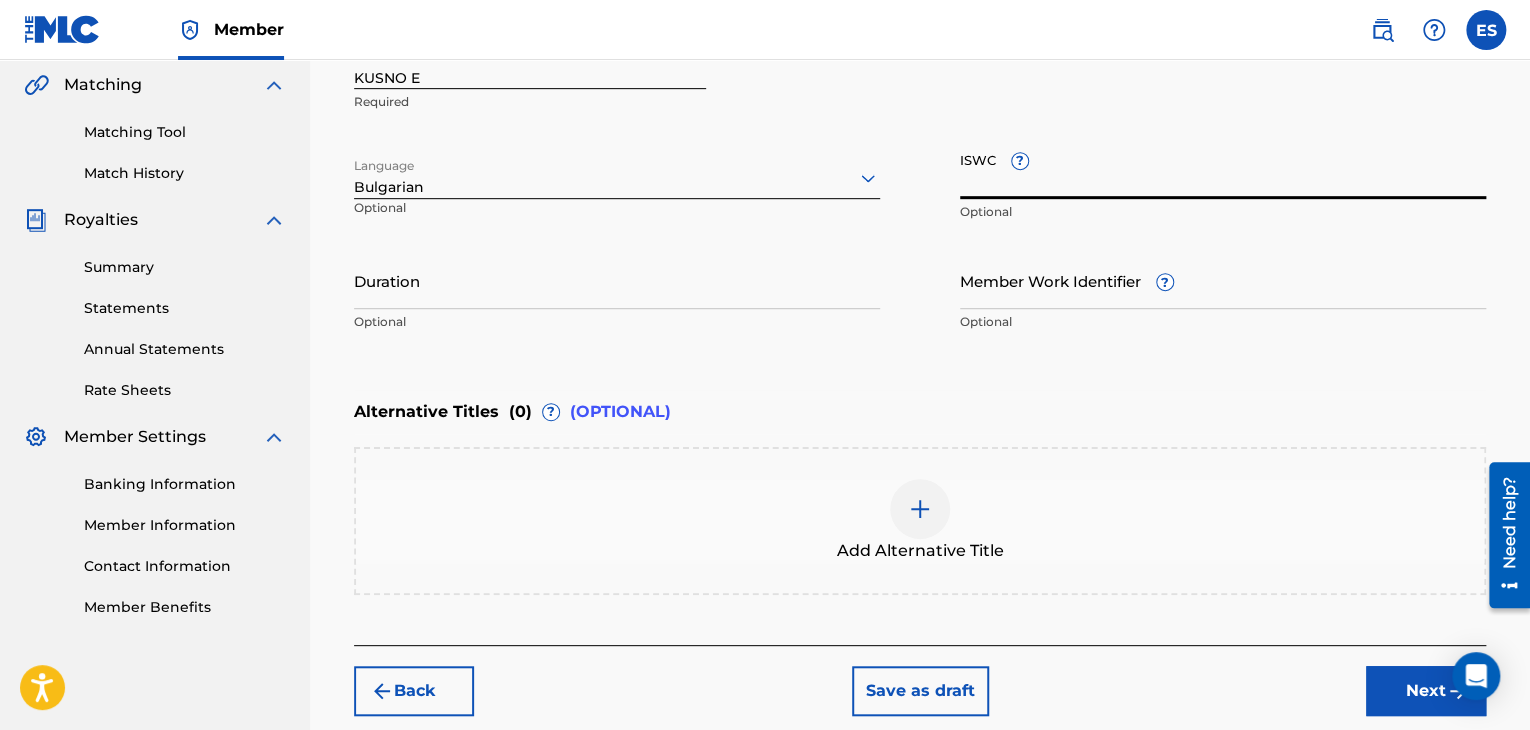 click on "ISWC   ?" at bounding box center (1223, 170) 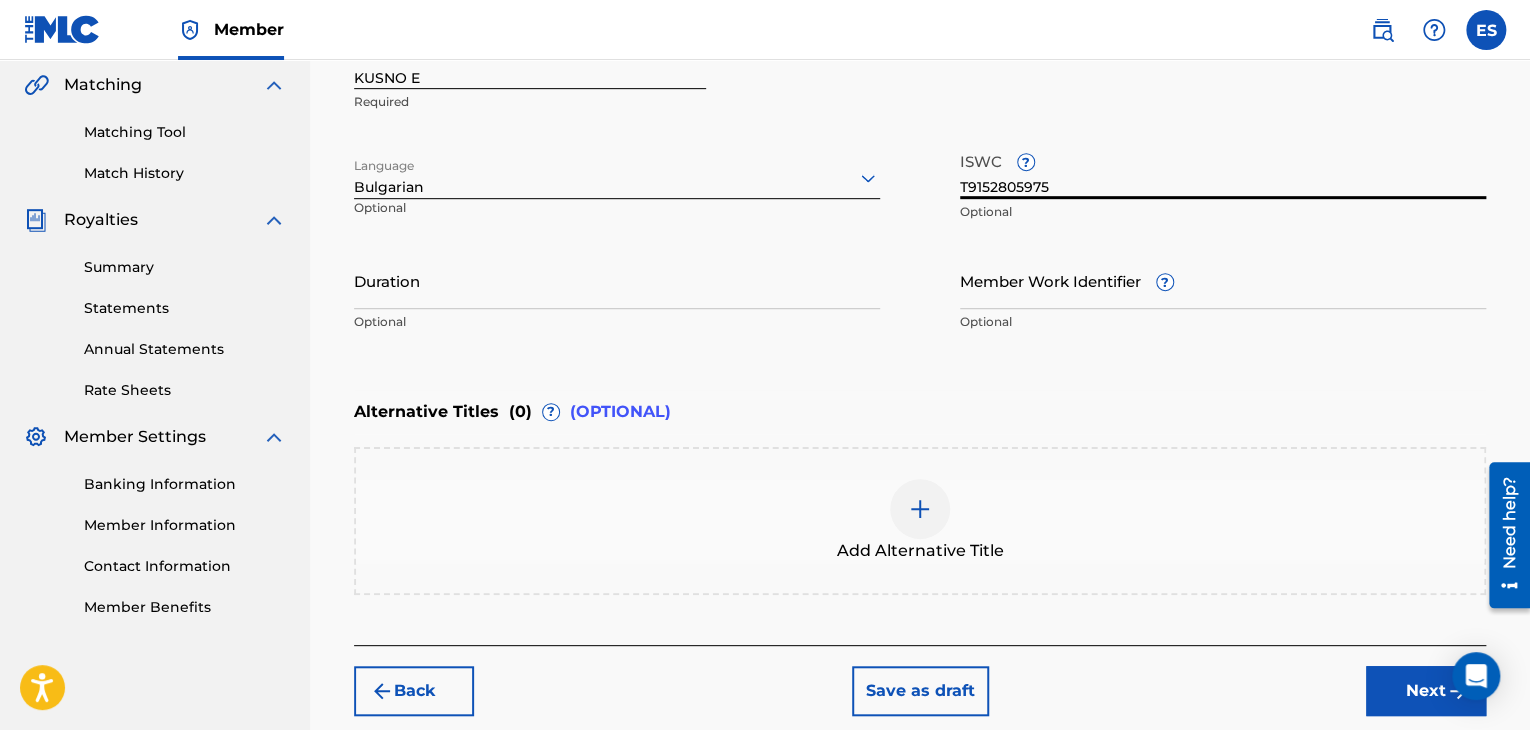 type on "T9152805975" 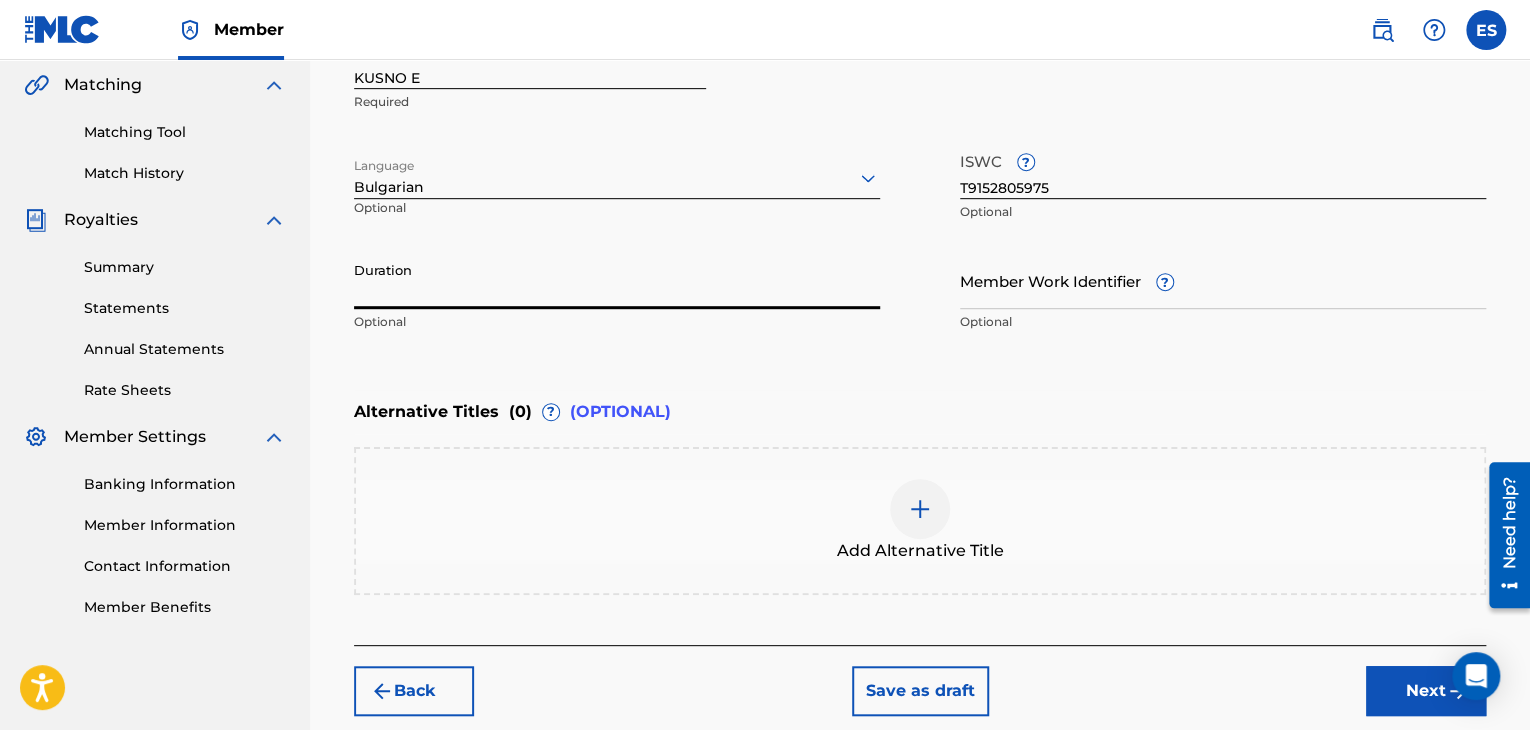 click on "Duration" at bounding box center (617, 280) 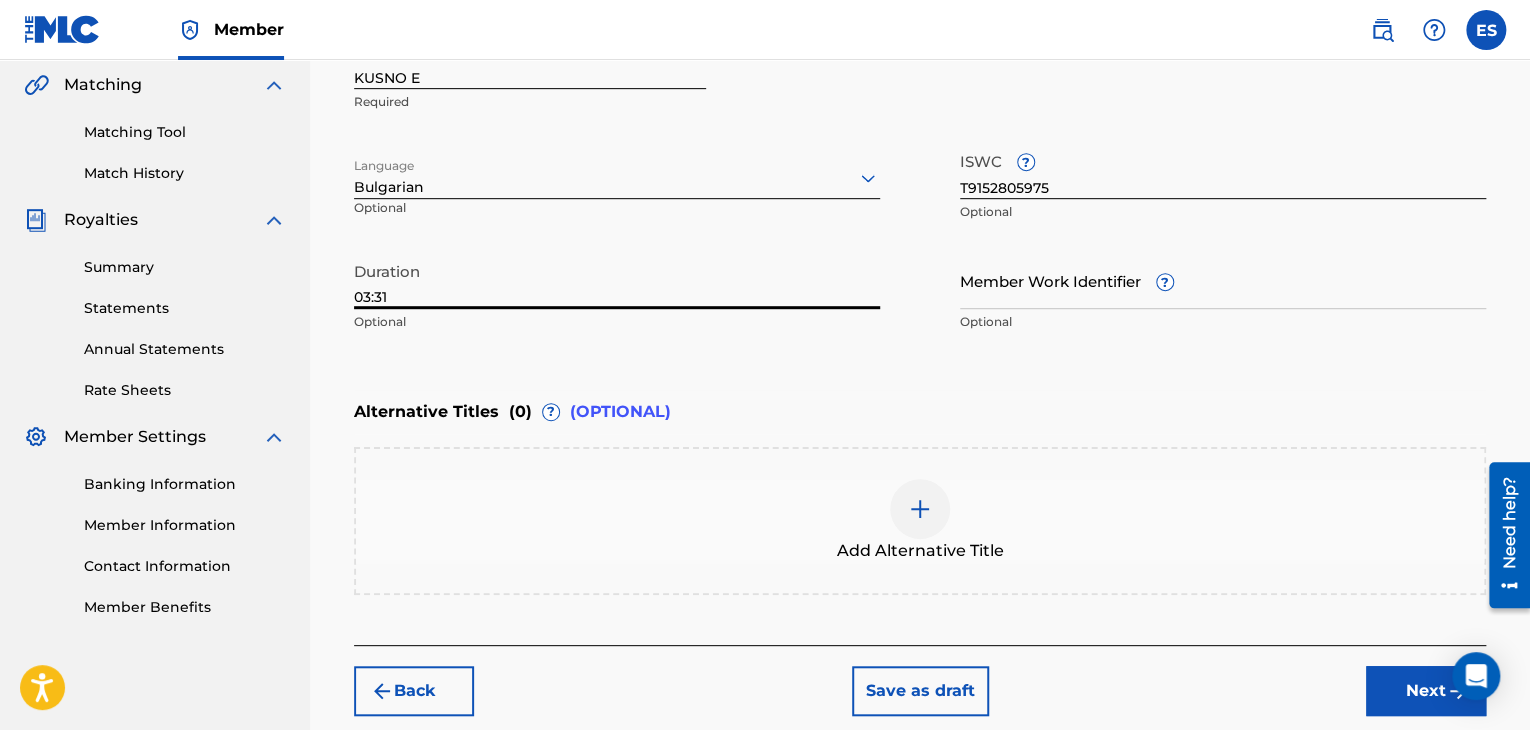 type on "03:31" 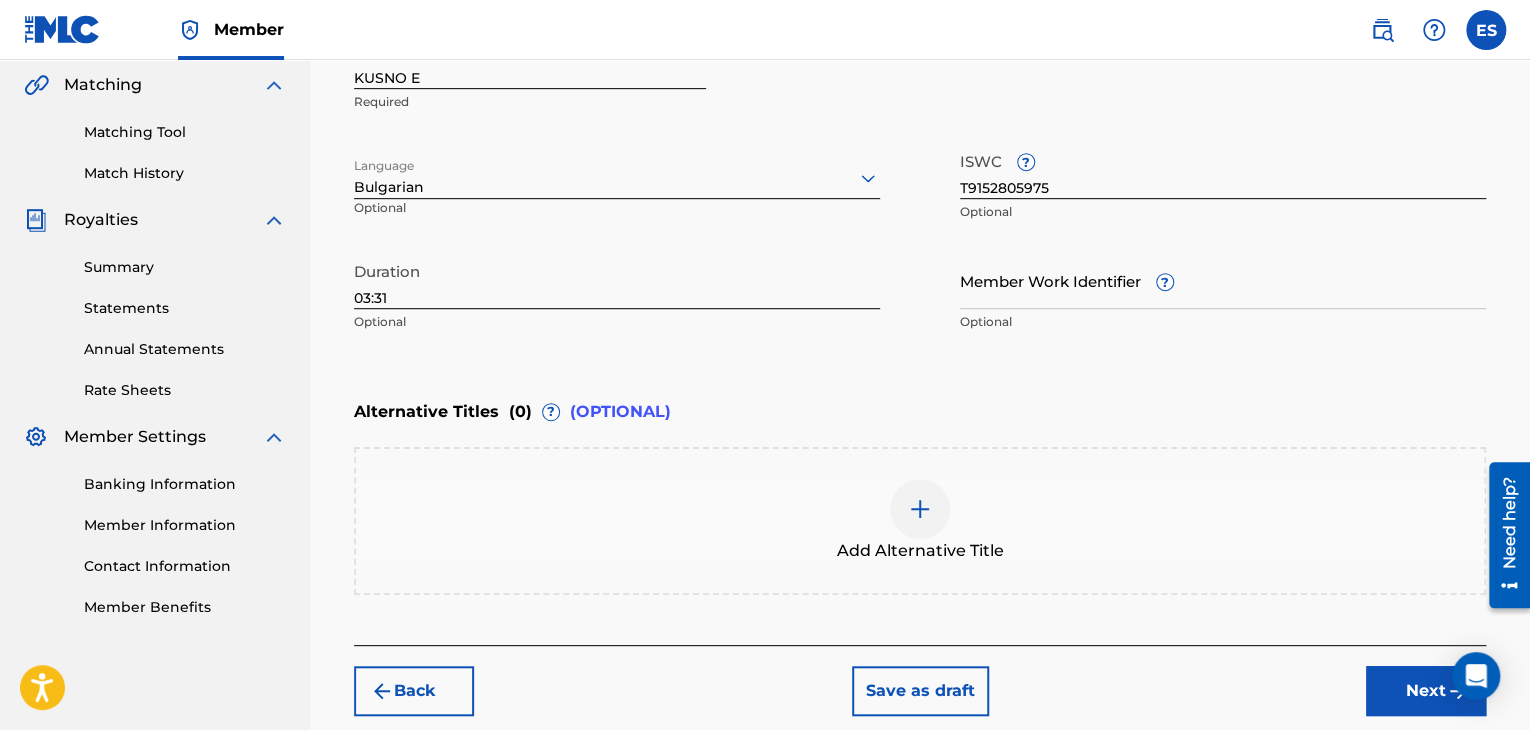 click at bounding box center (920, 509) 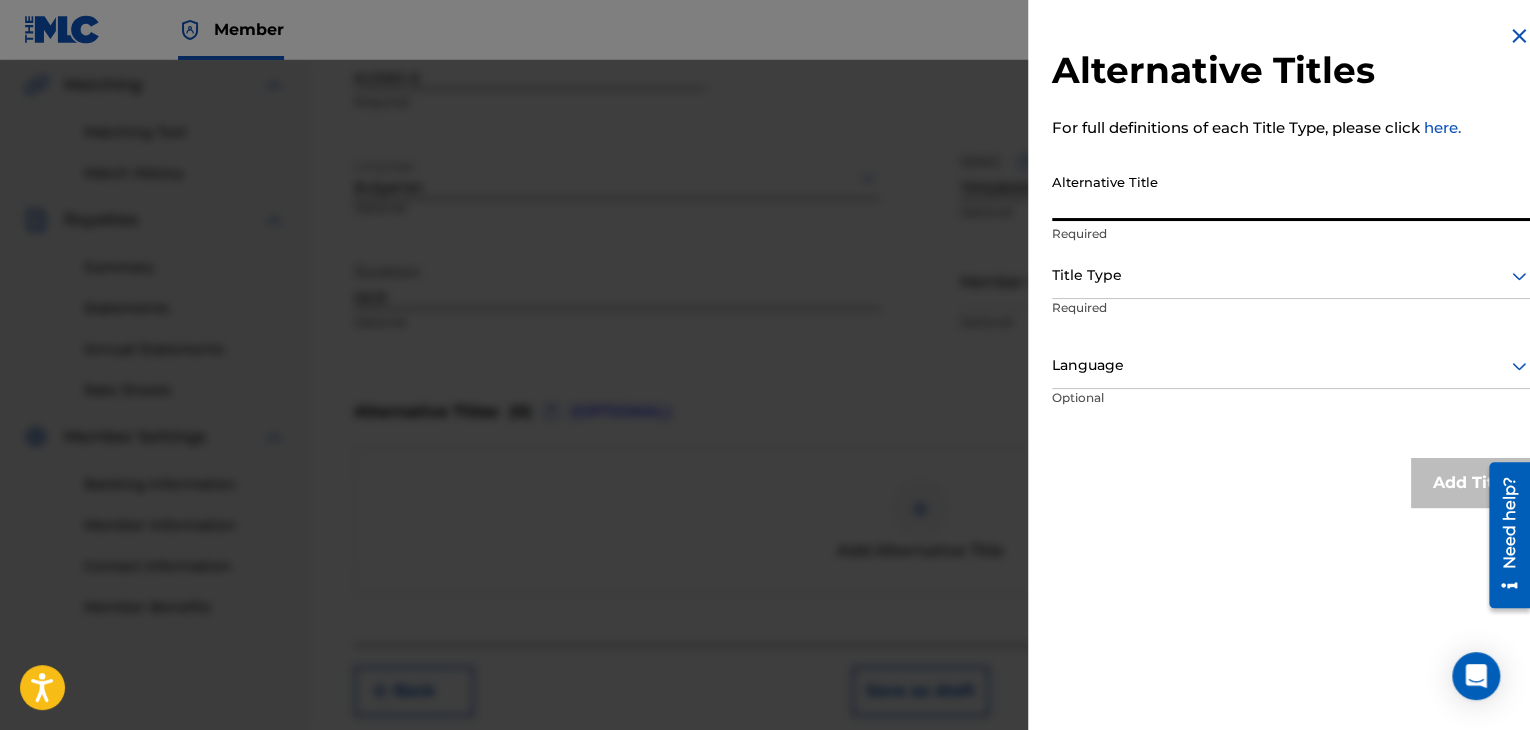 click on "Alternative Title" at bounding box center [1291, 192] 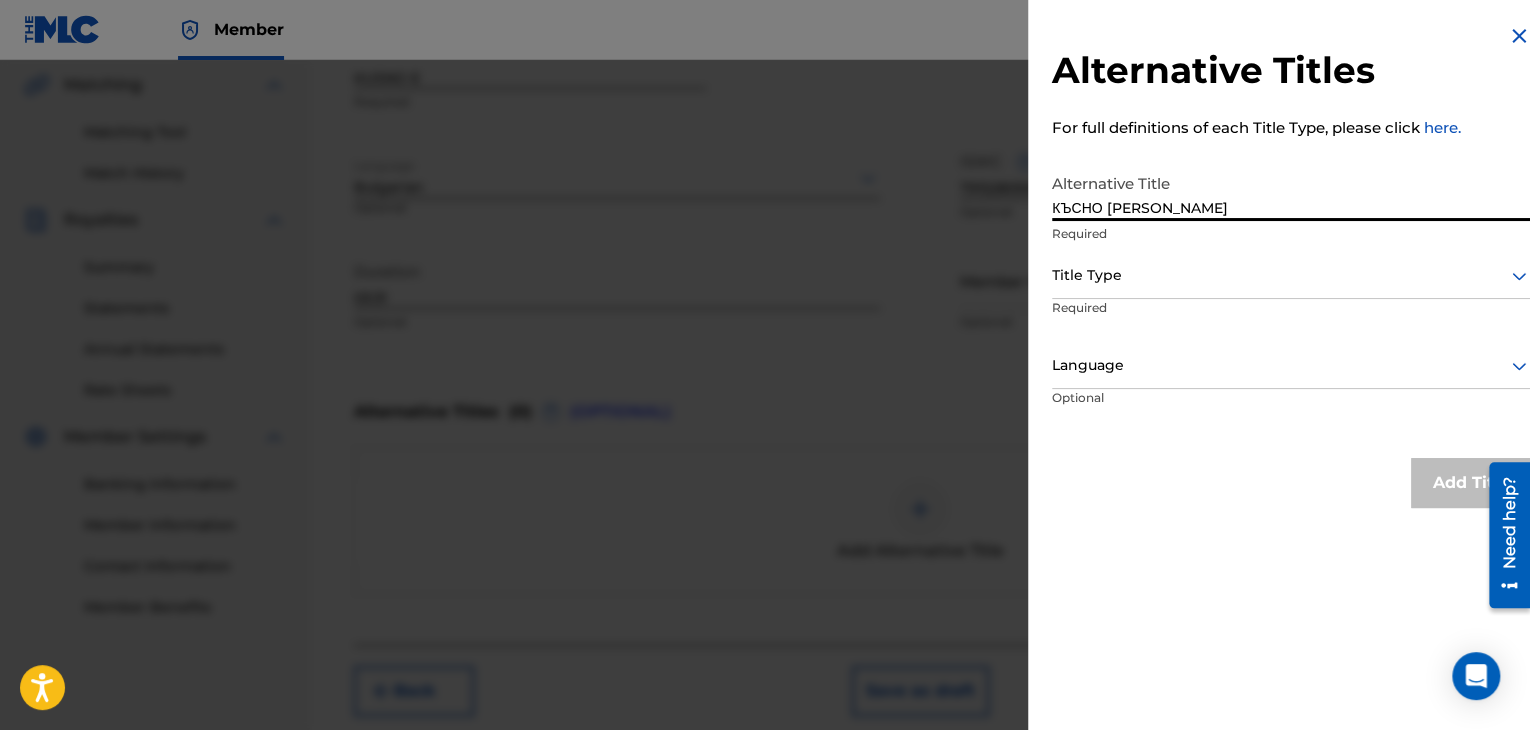 type on "КЪСНО [PERSON_NAME]" 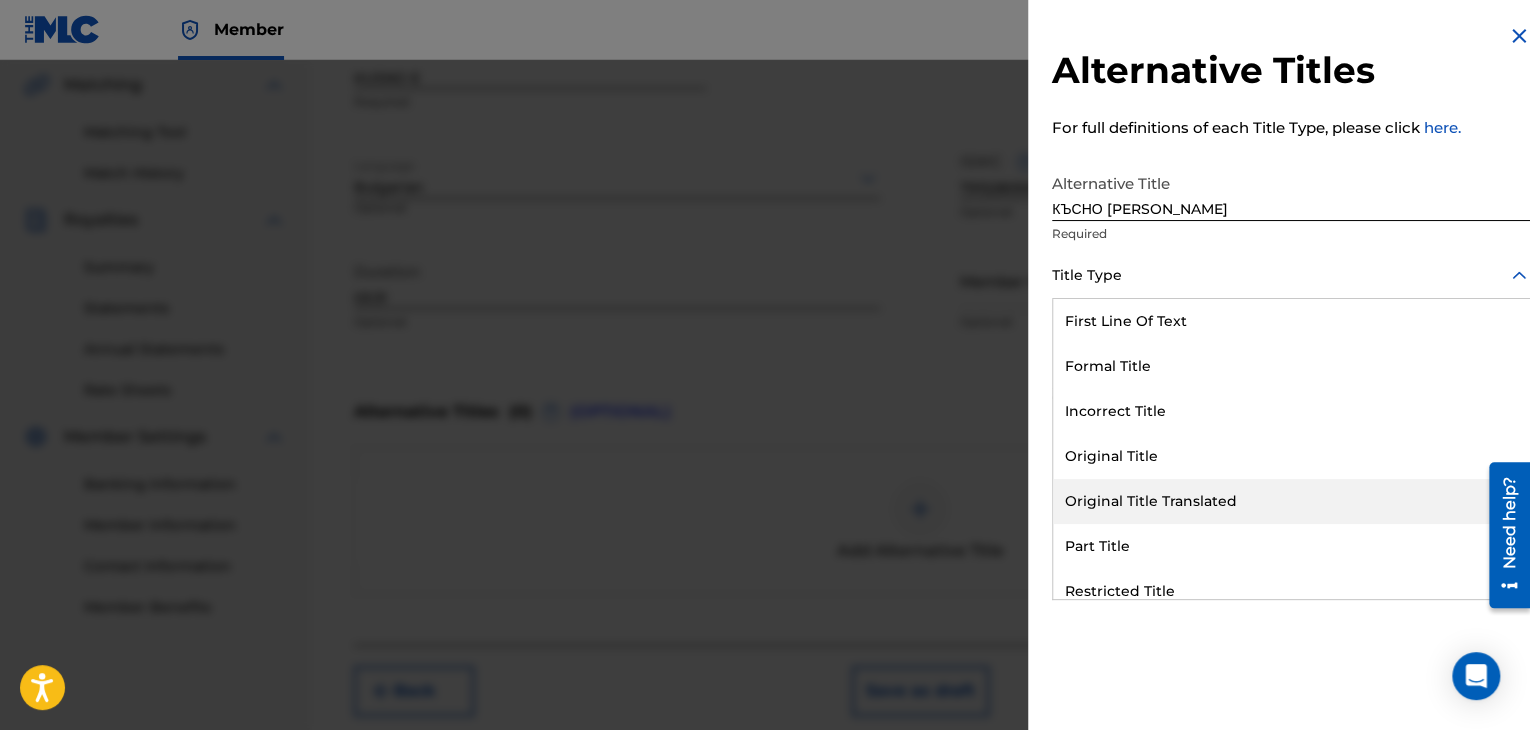 click on "Original Title Translated" at bounding box center [1291, 501] 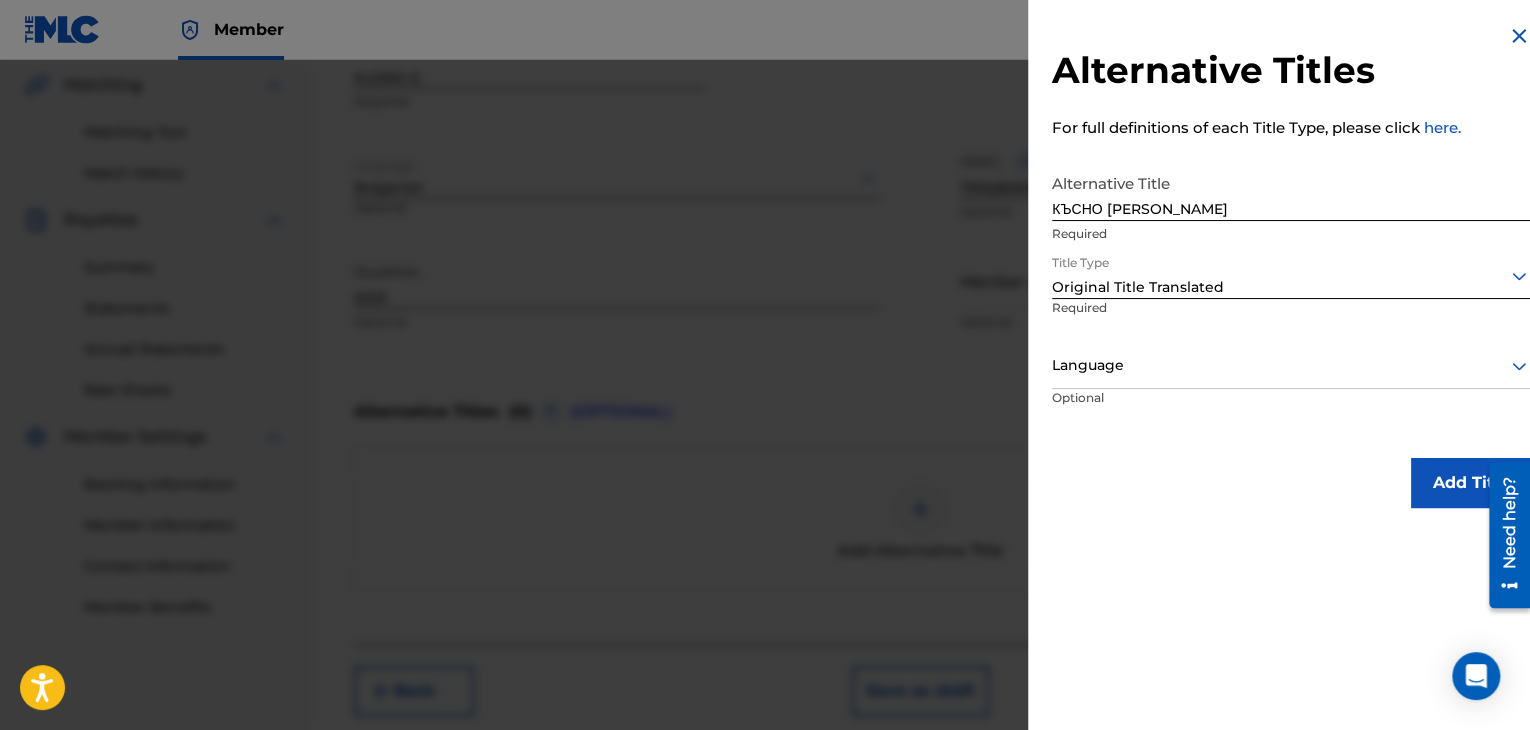click on "Language" at bounding box center [1291, 366] 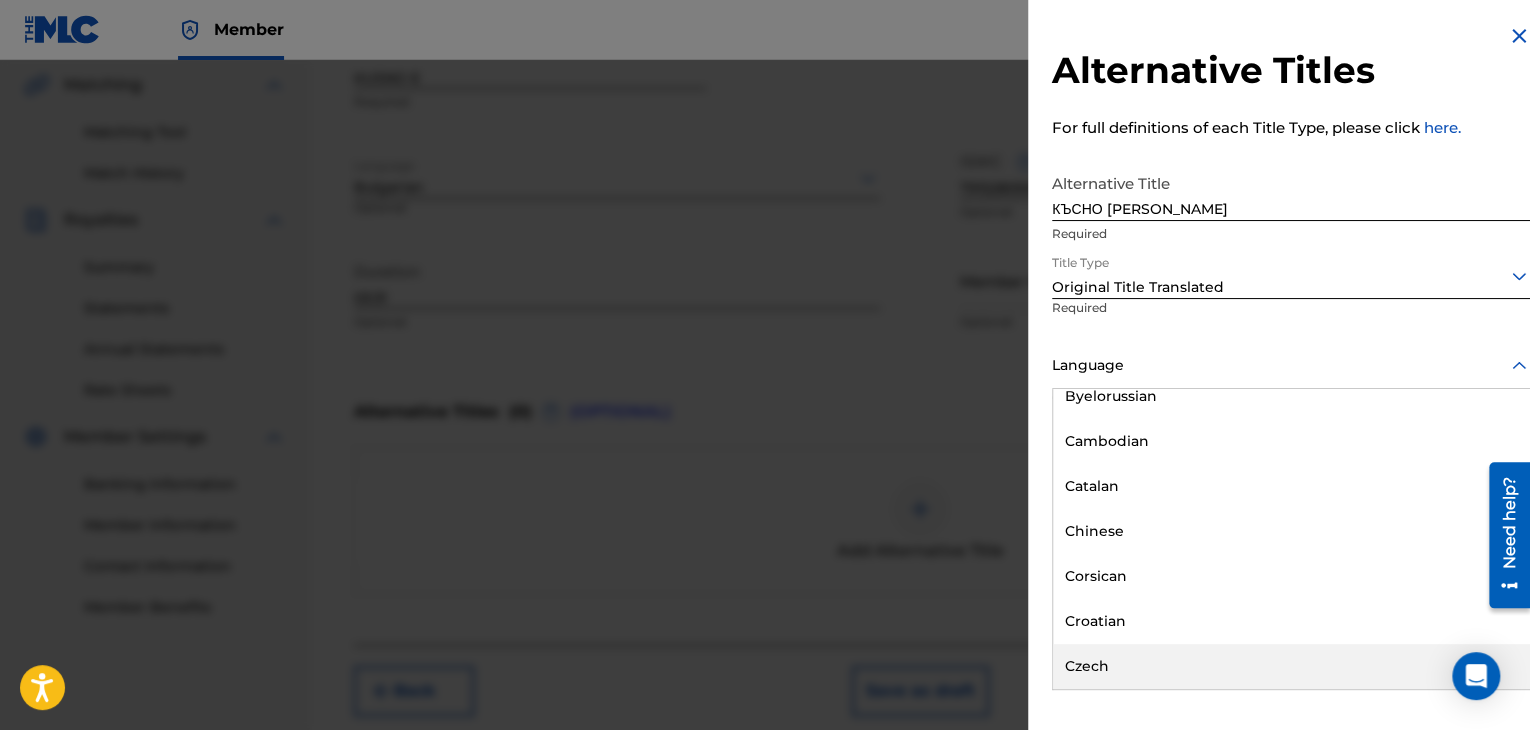 scroll, scrollTop: 900, scrollLeft: 0, axis: vertical 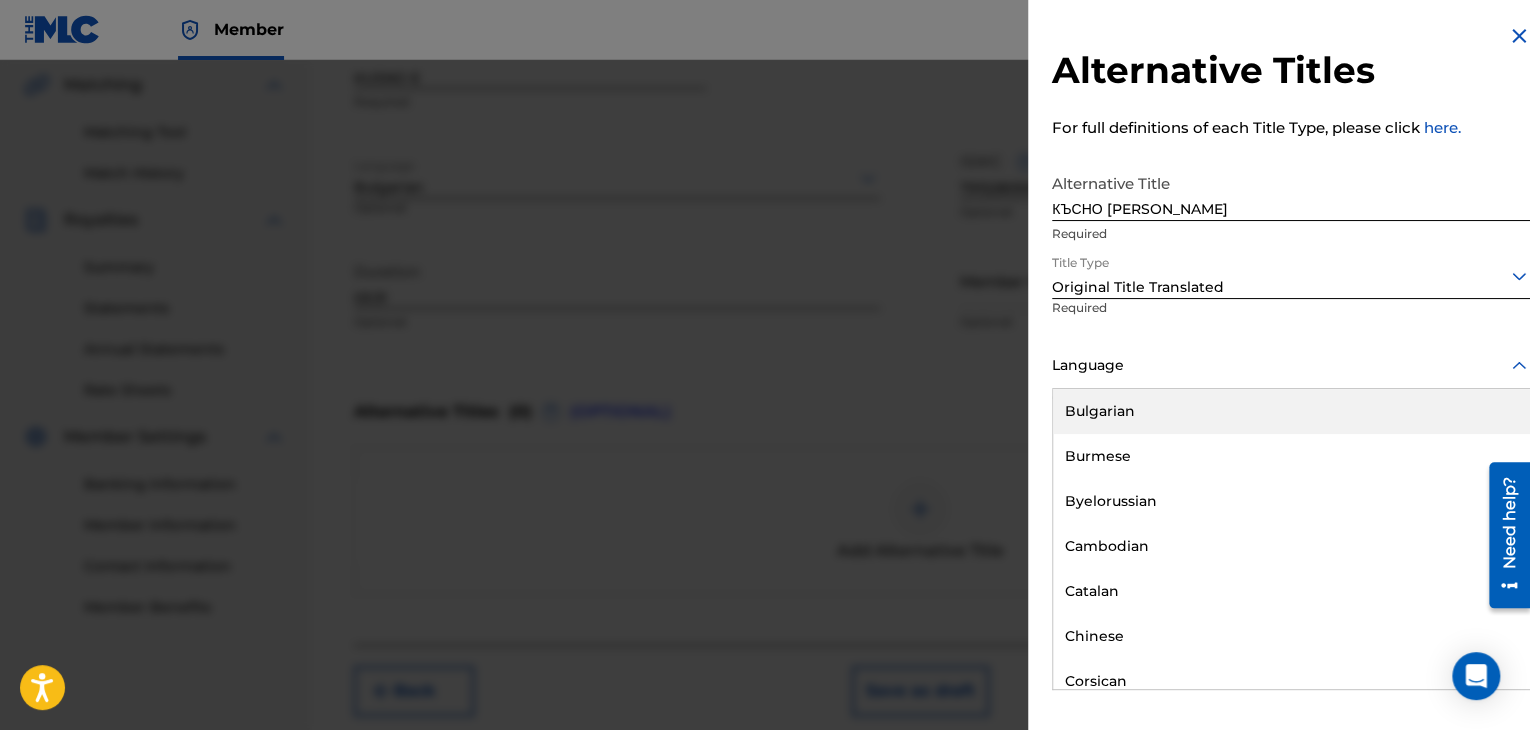 click on "Bulgarian" at bounding box center (1291, 411) 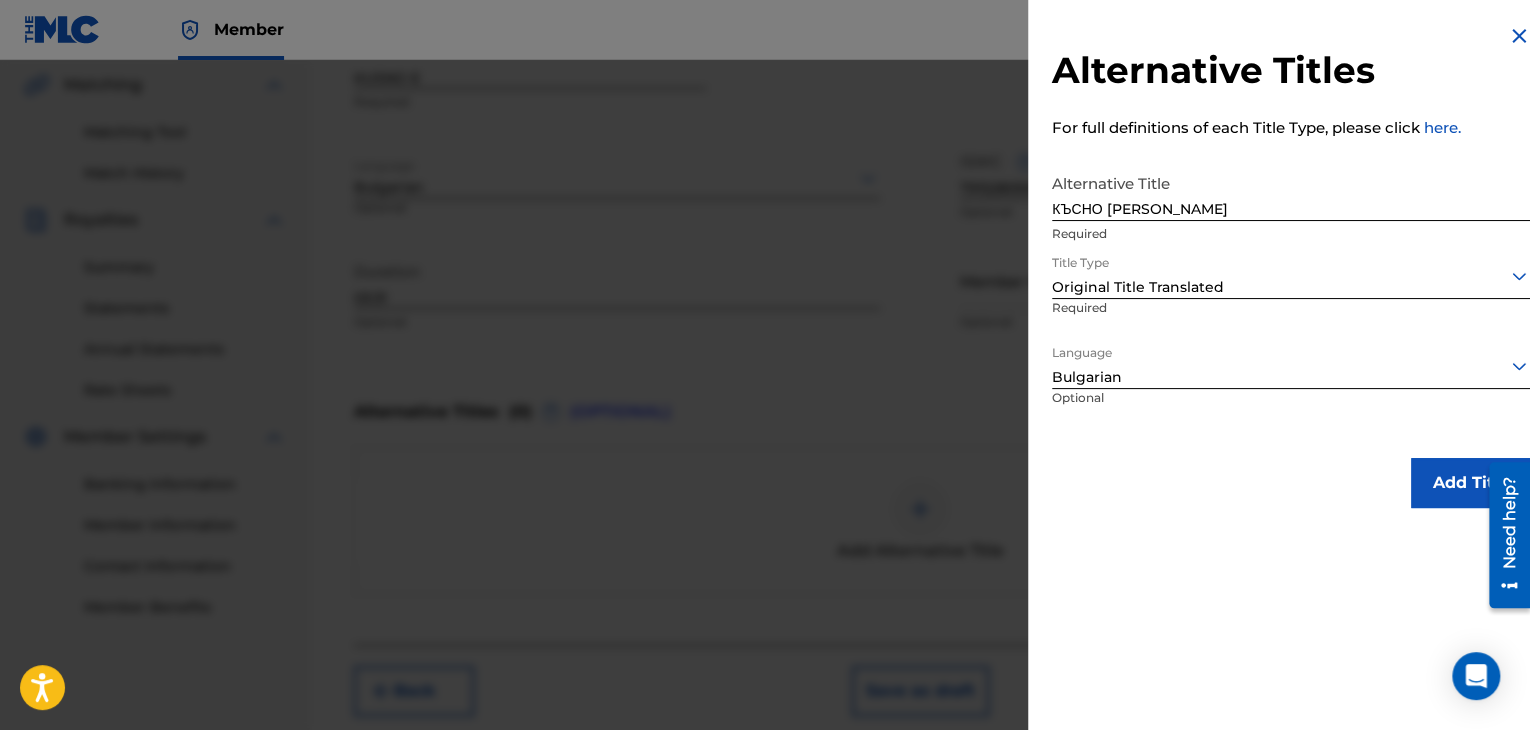 click on "Add Title" at bounding box center [1471, 483] 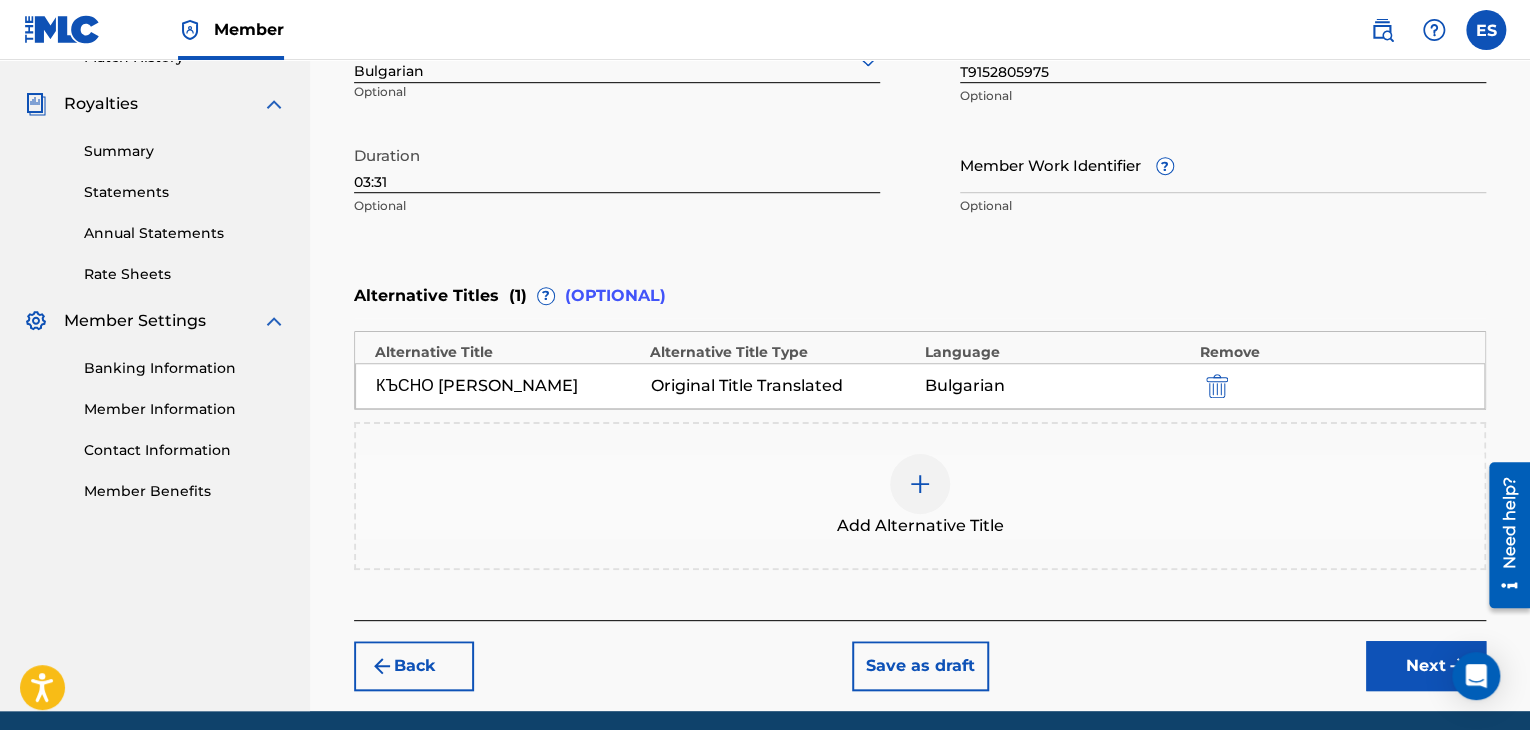 scroll, scrollTop: 652, scrollLeft: 0, axis: vertical 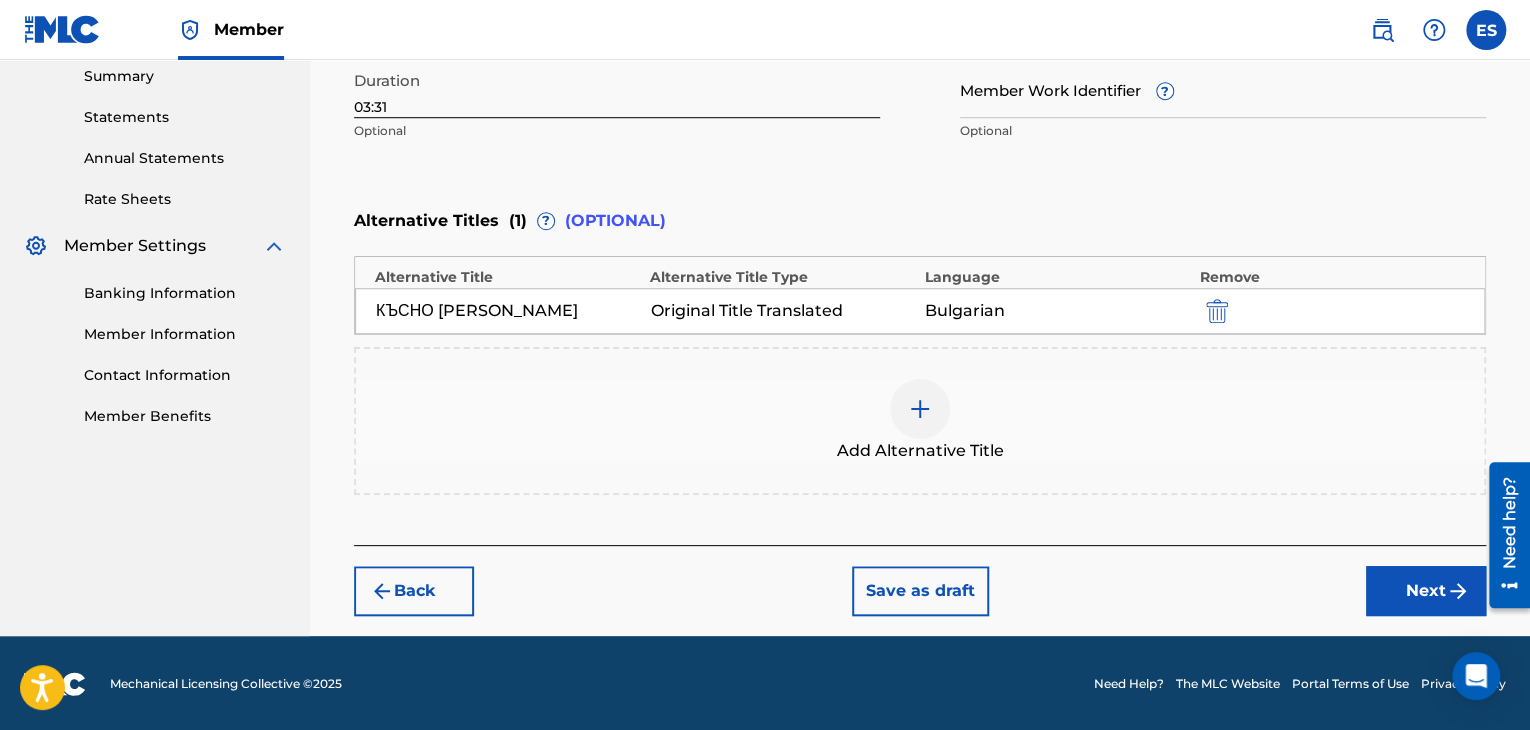click on "Next" at bounding box center (1426, 591) 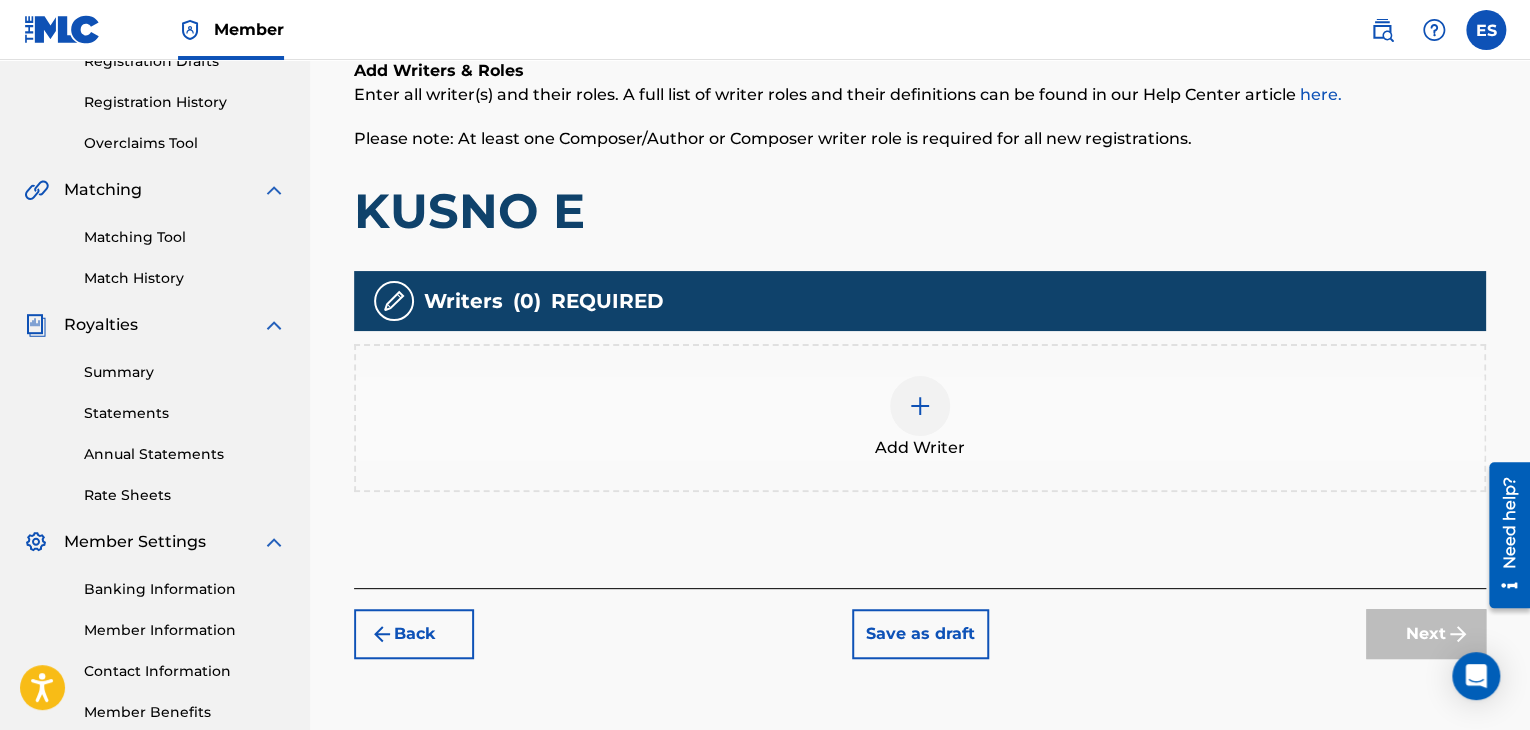 scroll, scrollTop: 390, scrollLeft: 0, axis: vertical 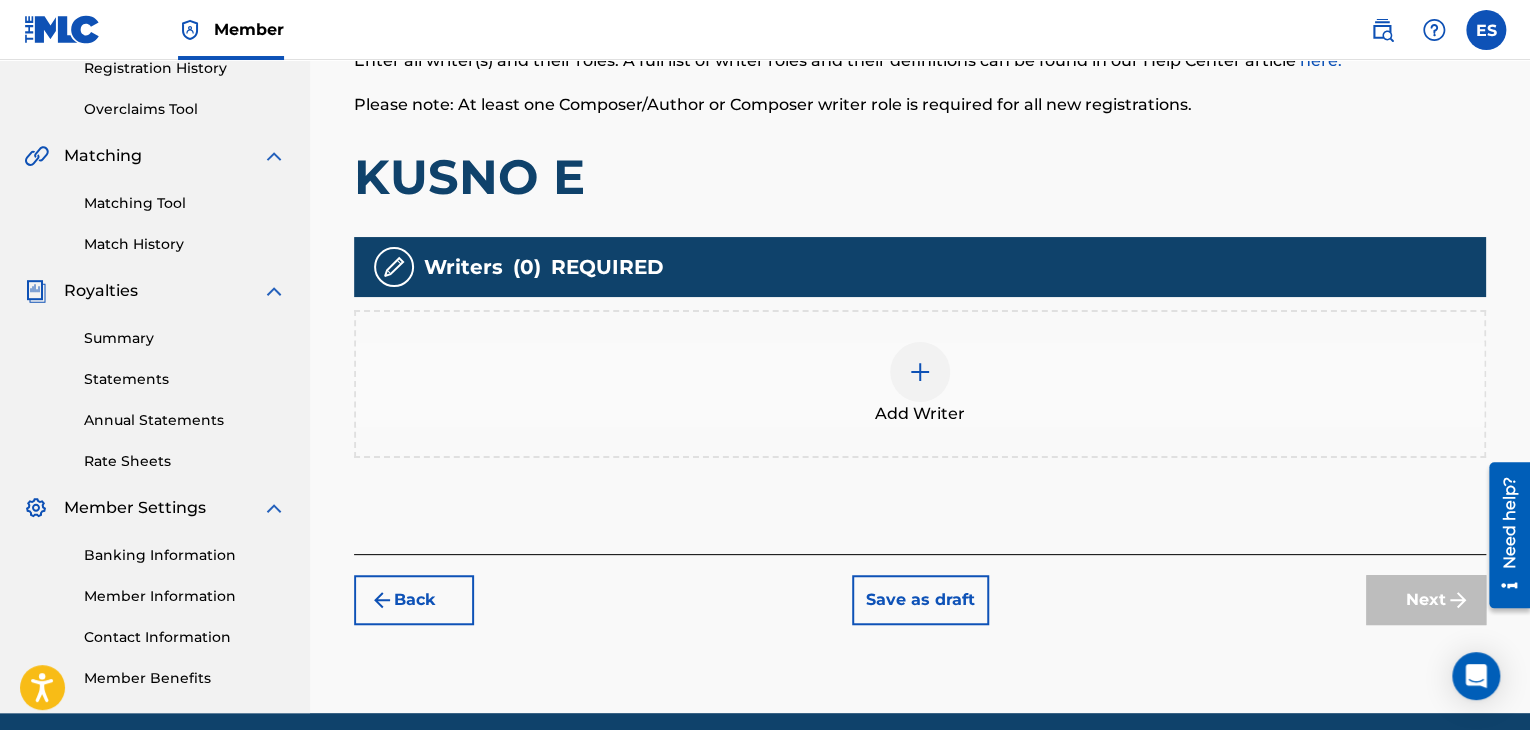 click at bounding box center [920, 372] 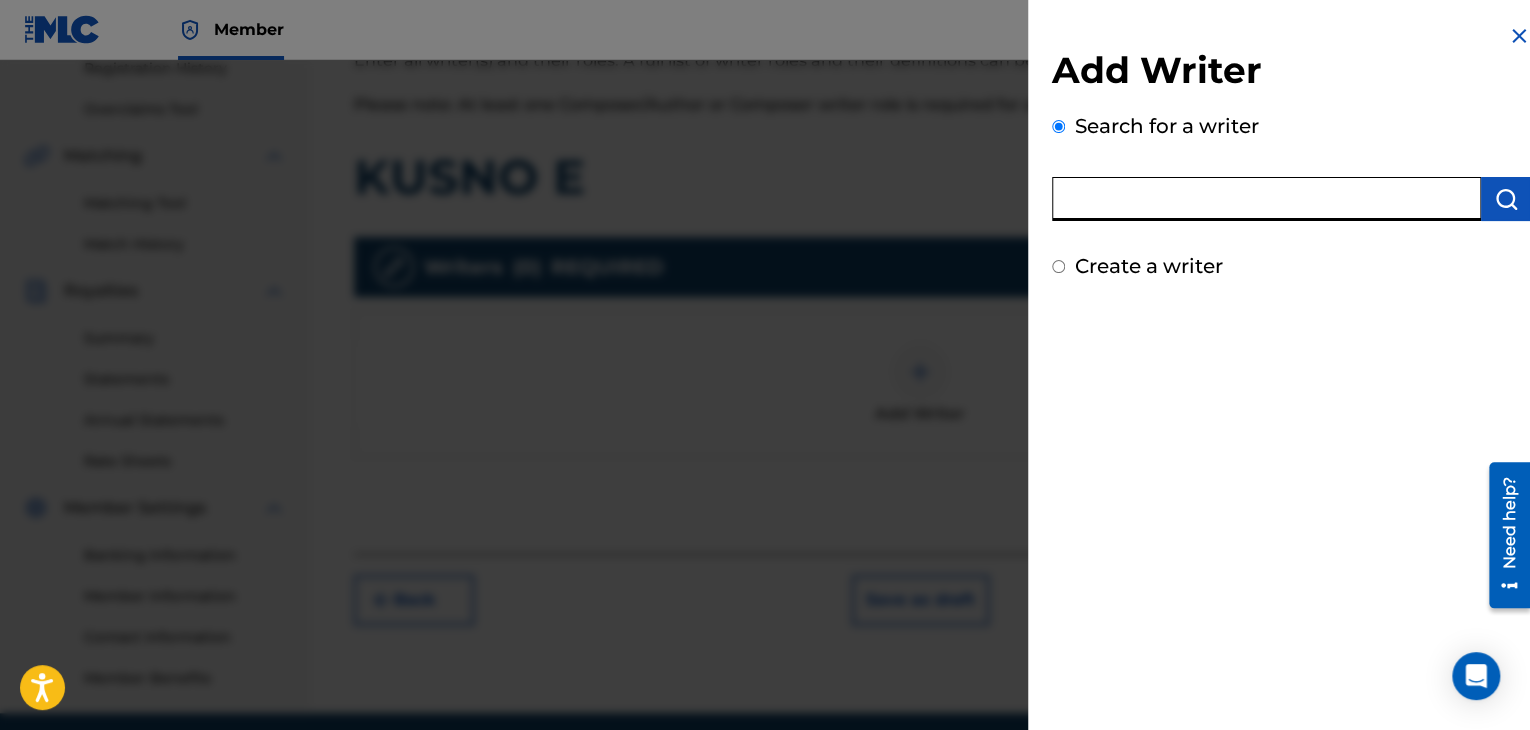 click at bounding box center (1266, 199) 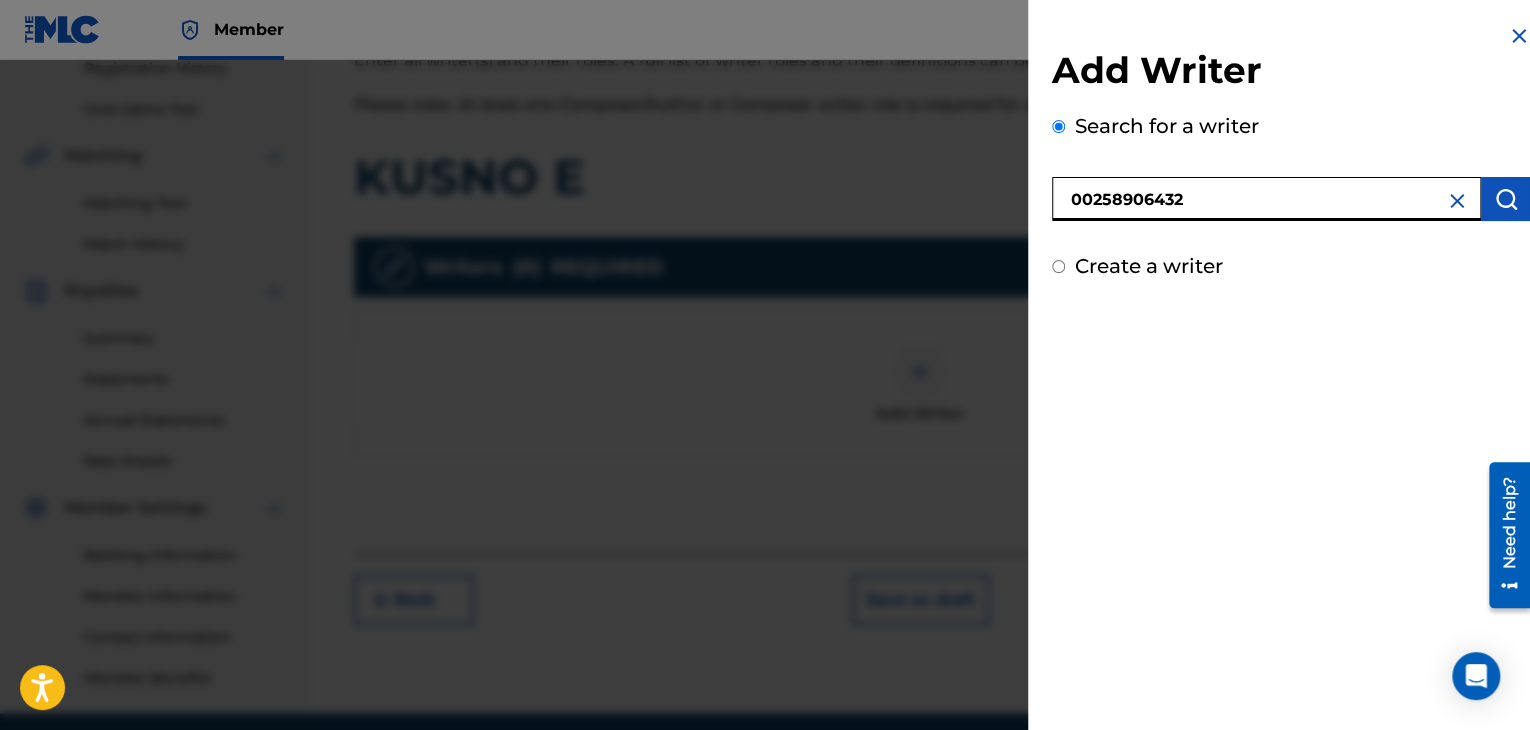 type on "00258906432" 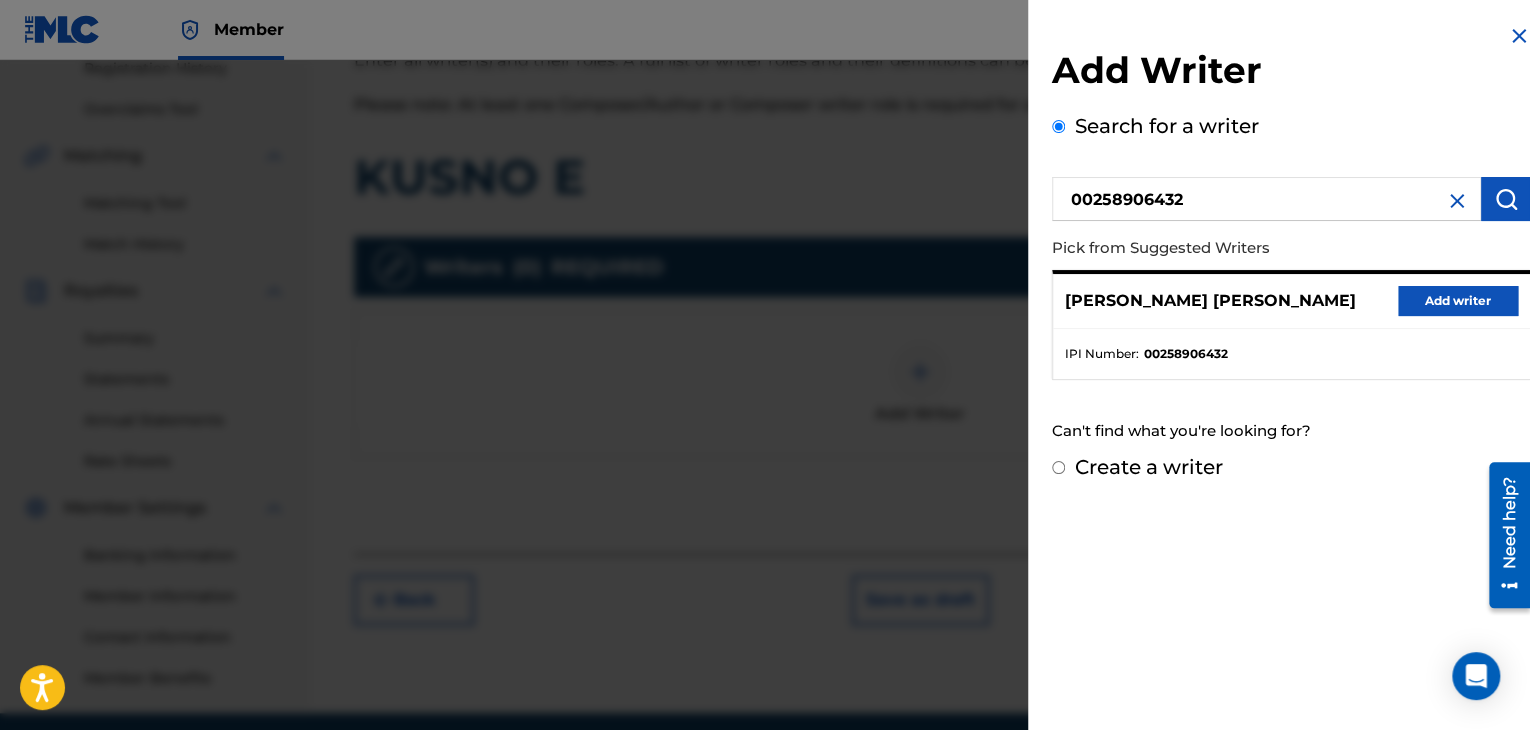 click on "Add writer" at bounding box center (1458, 301) 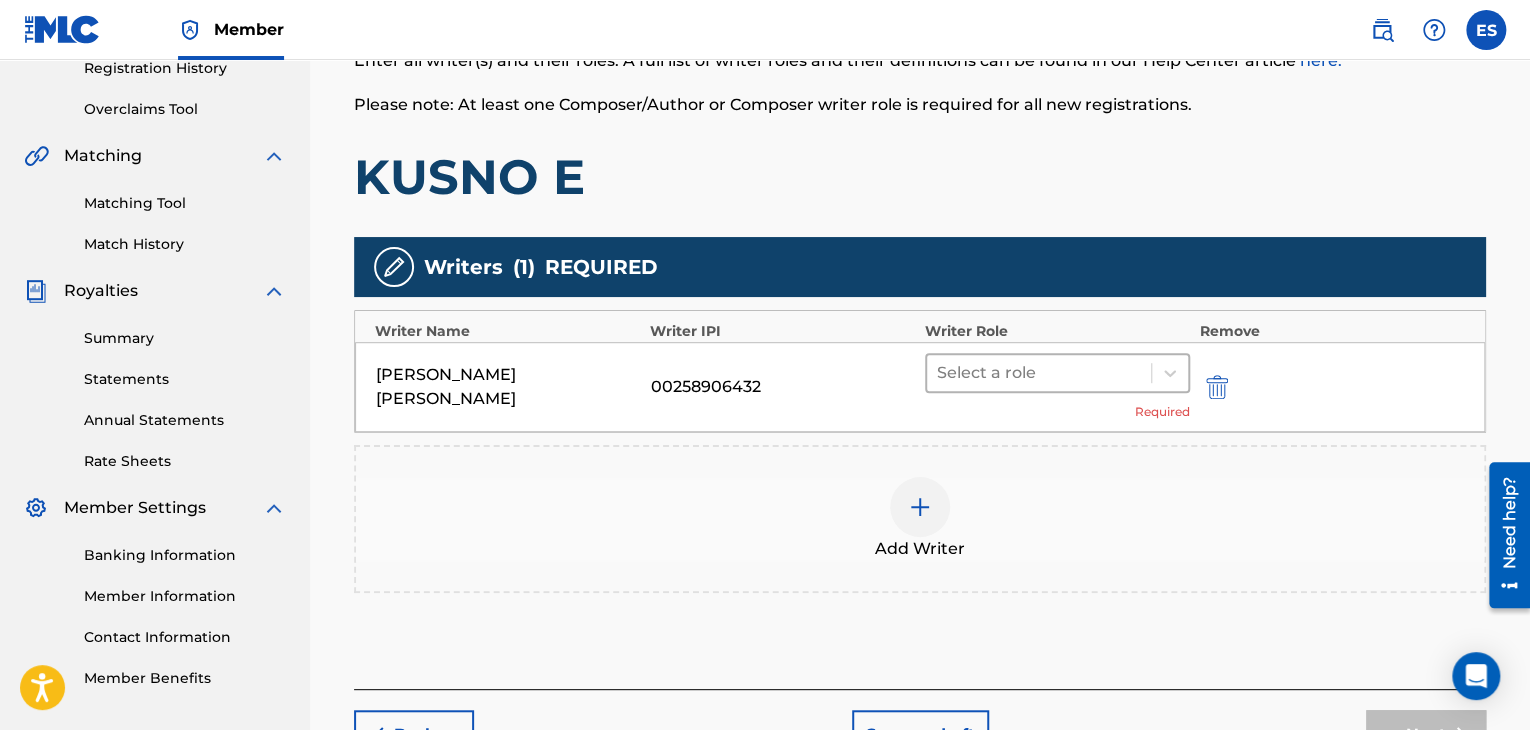 click at bounding box center [1039, 373] 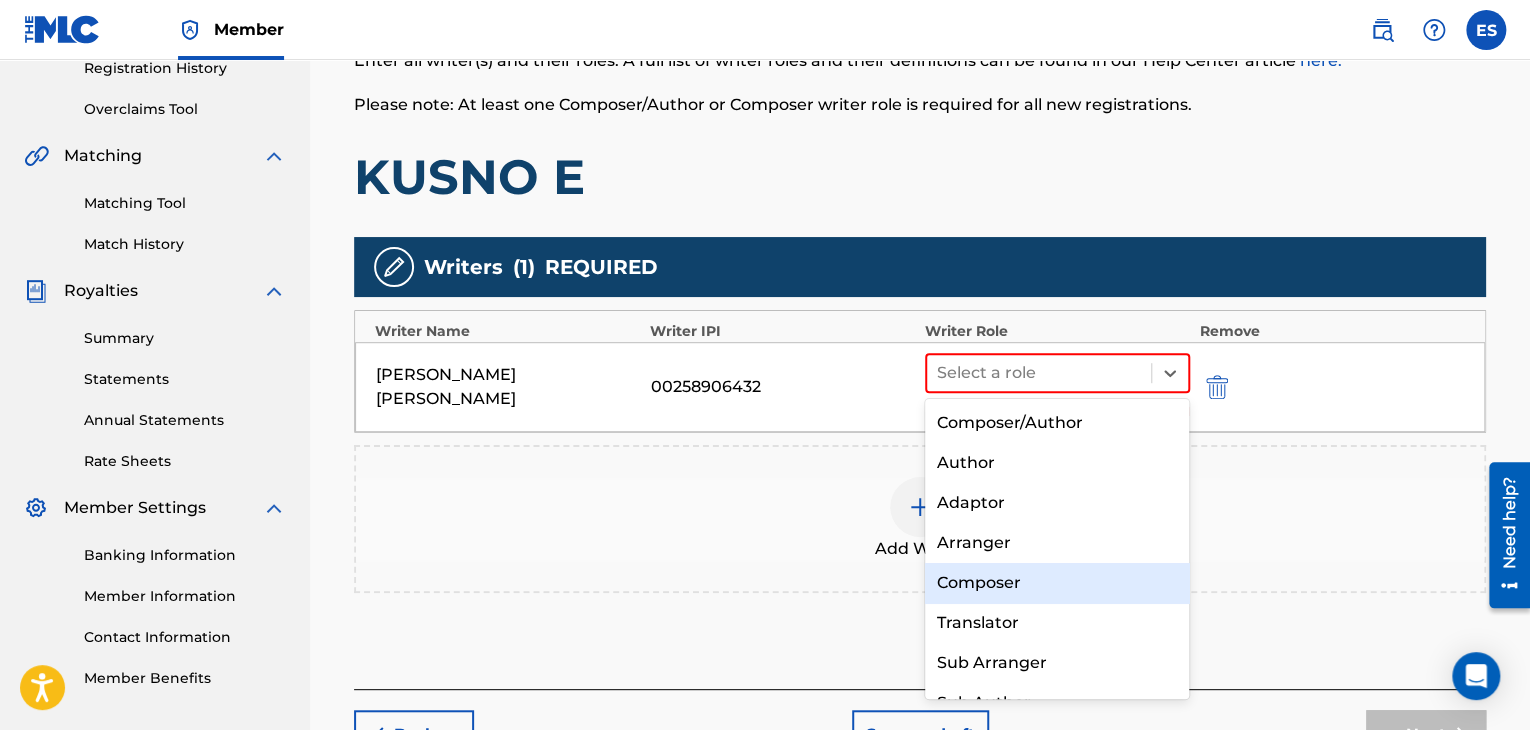 click on "Composer" at bounding box center [1057, 583] 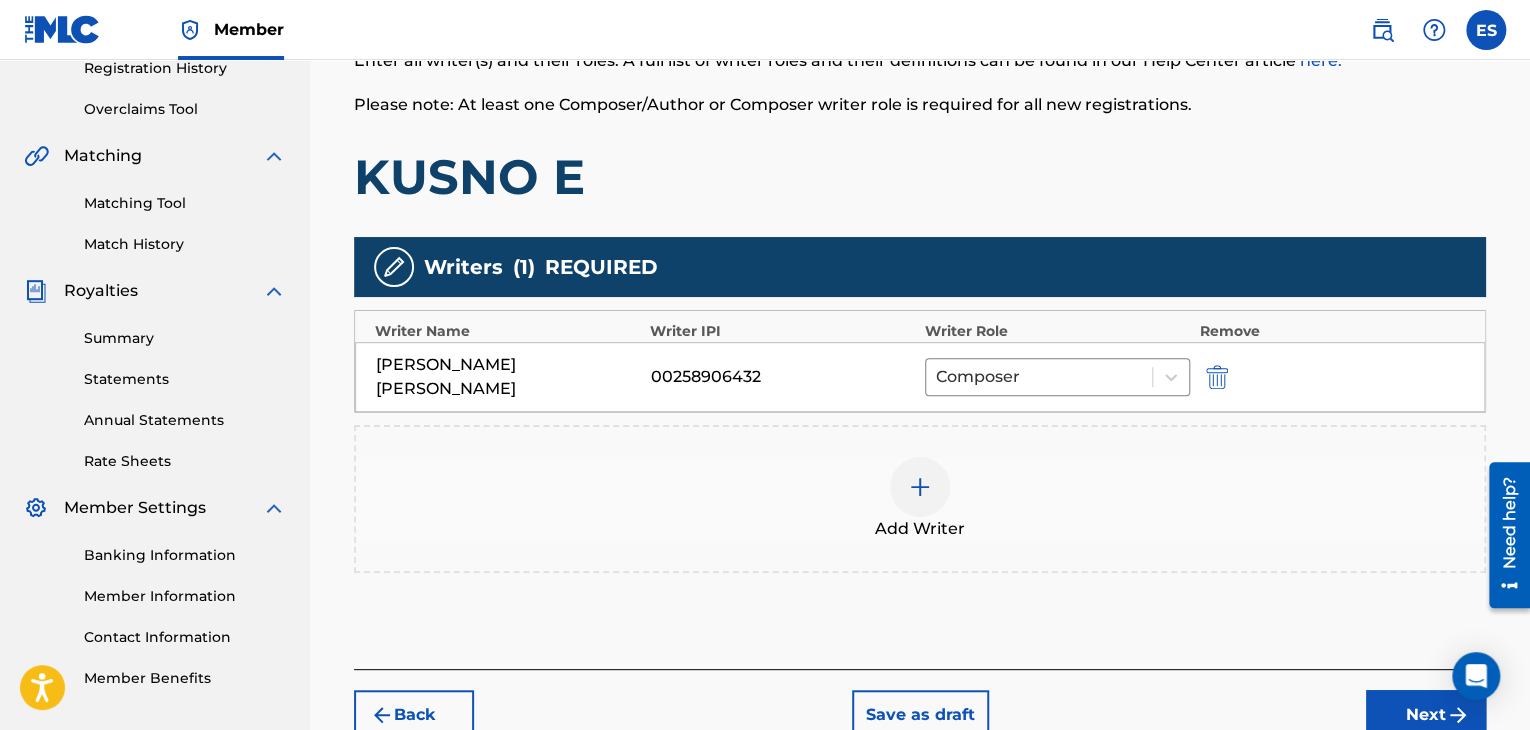 click at bounding box center [920, 487] 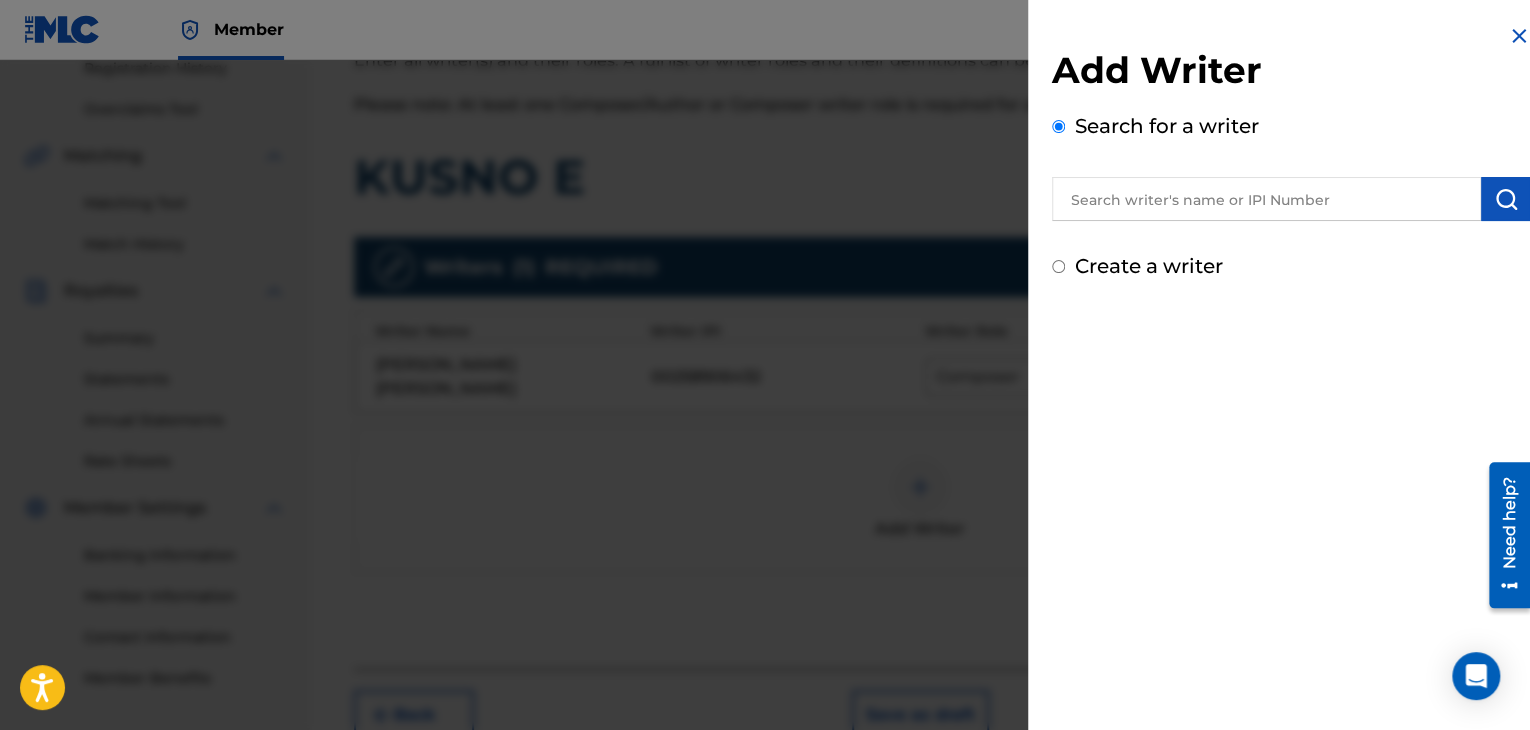 click at bounding box center [1266, 199] 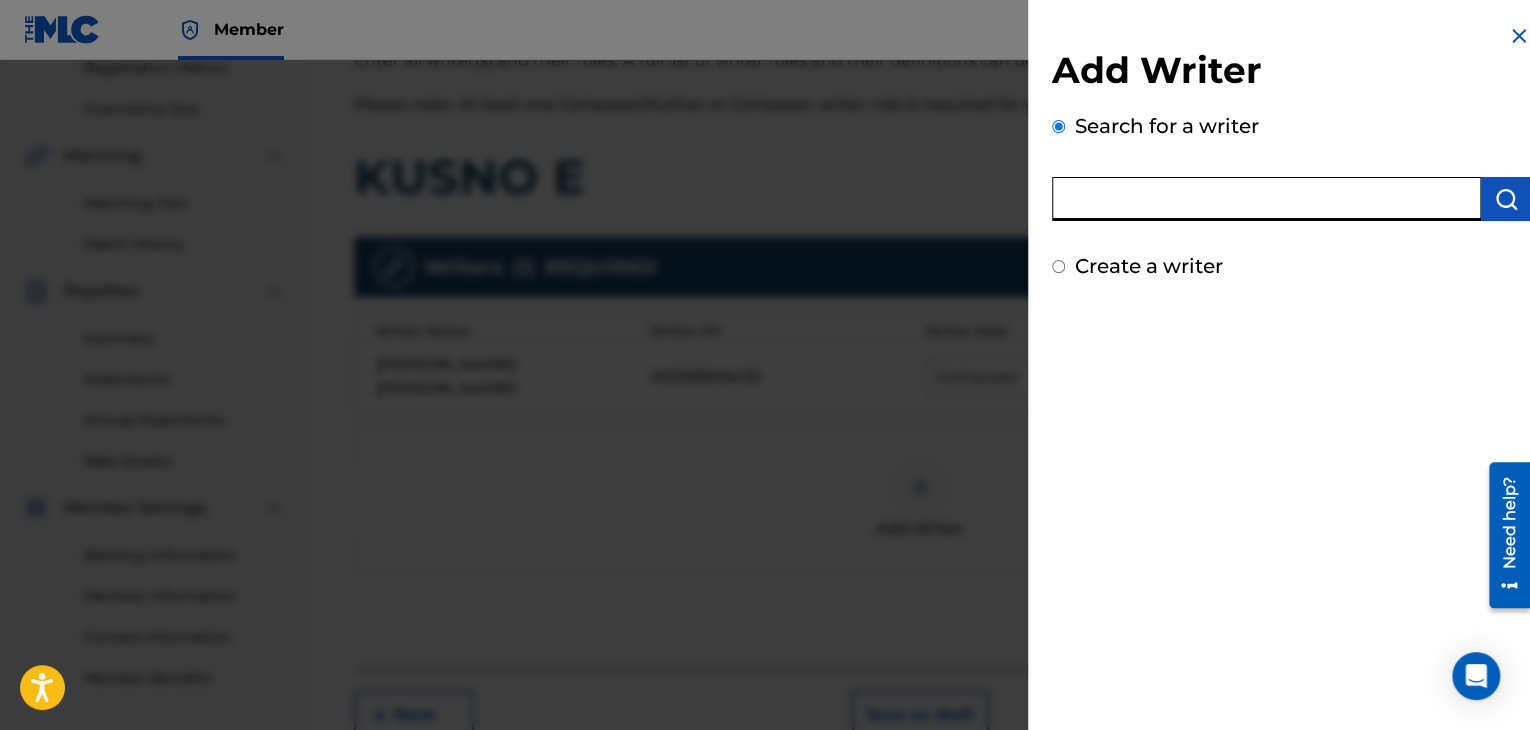 paste on "00121387005" 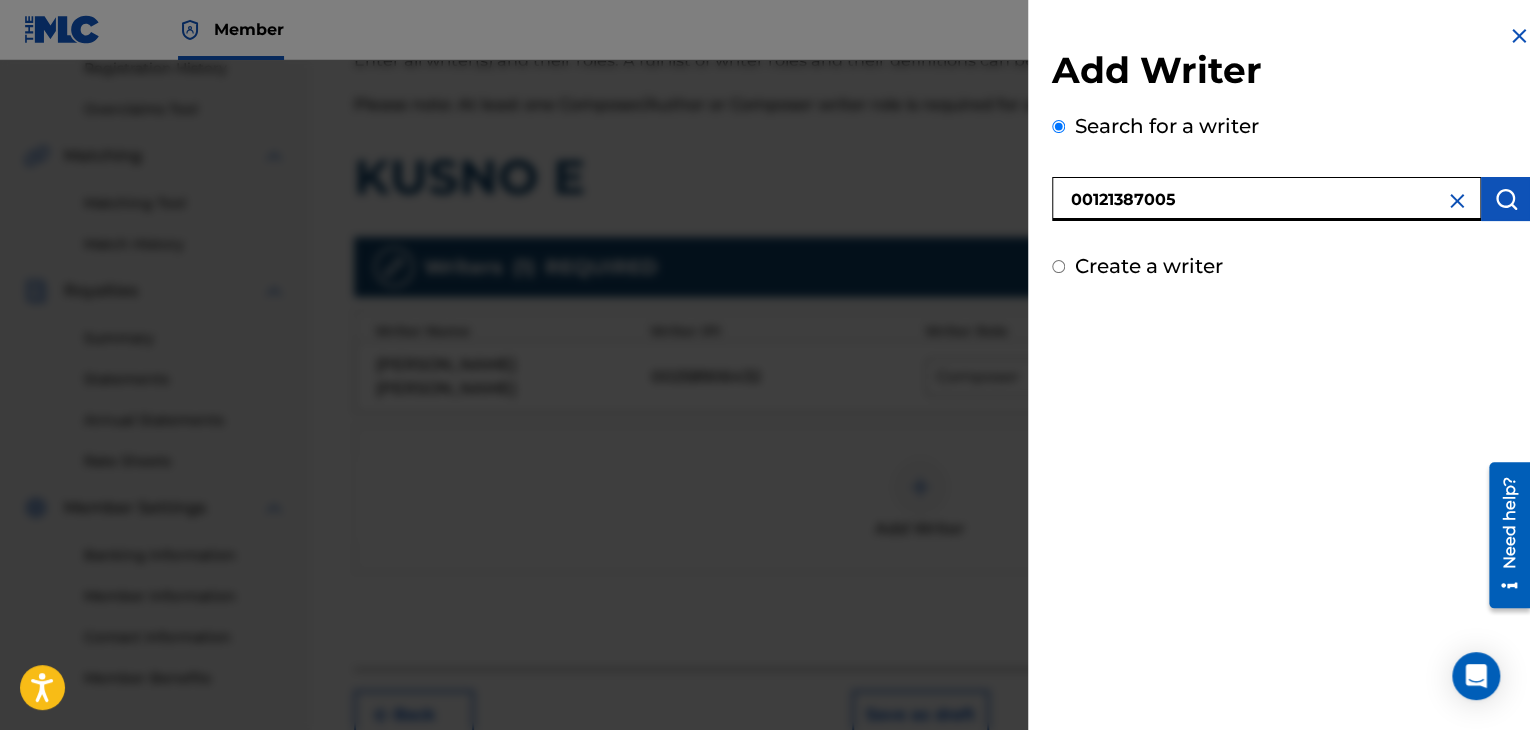 type on "00121387005" 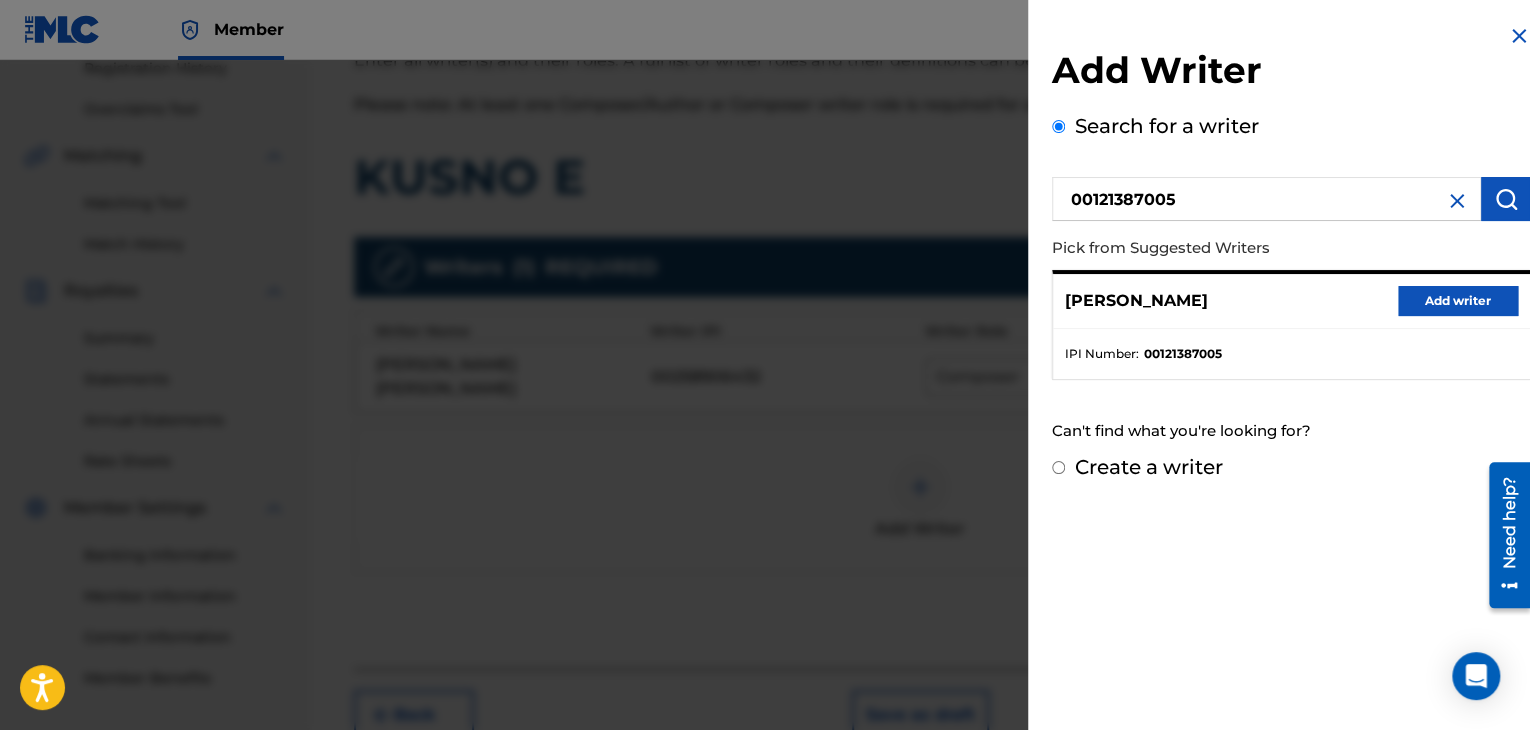 click on "Add writer" at bounding box center [1458, 301] 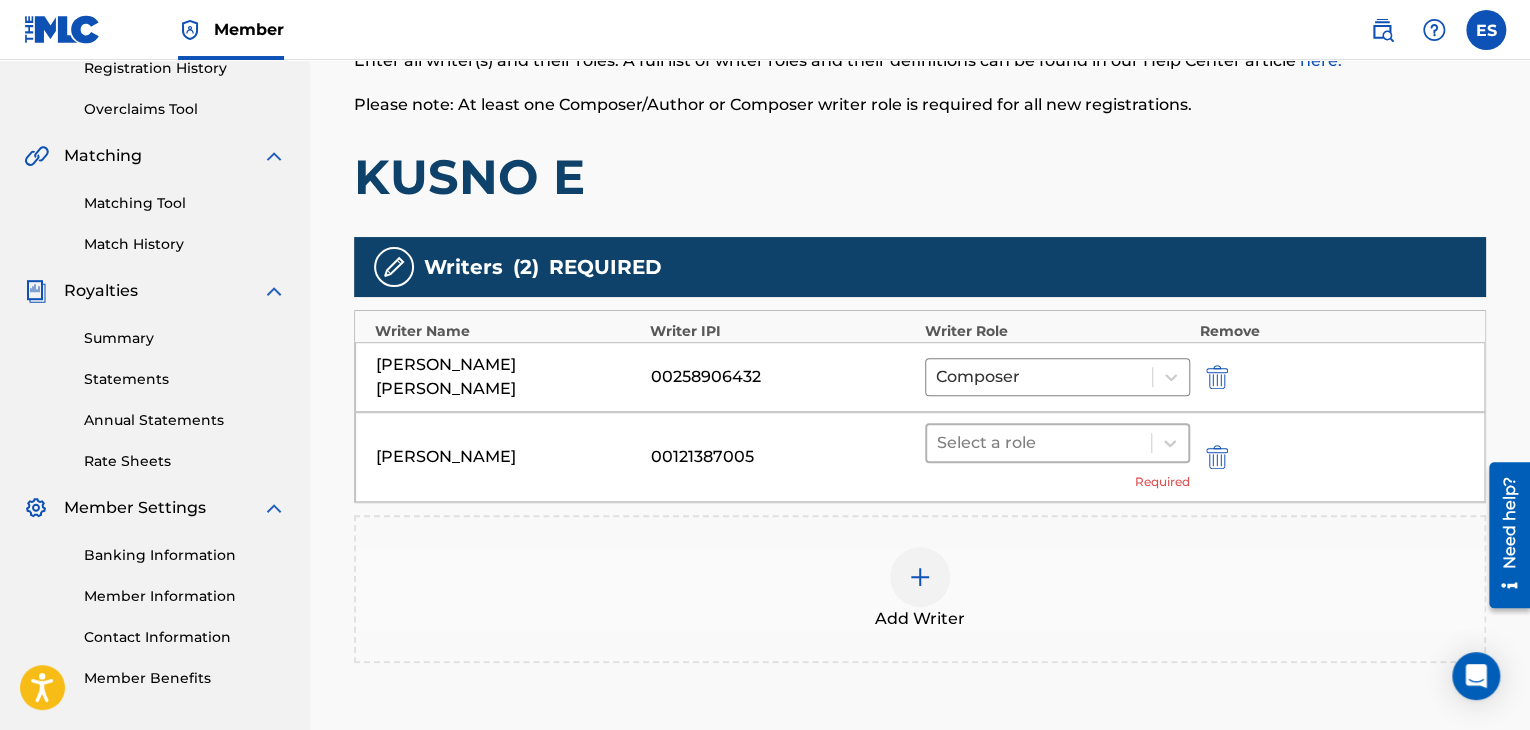 click at bounding box center [1039, 443] 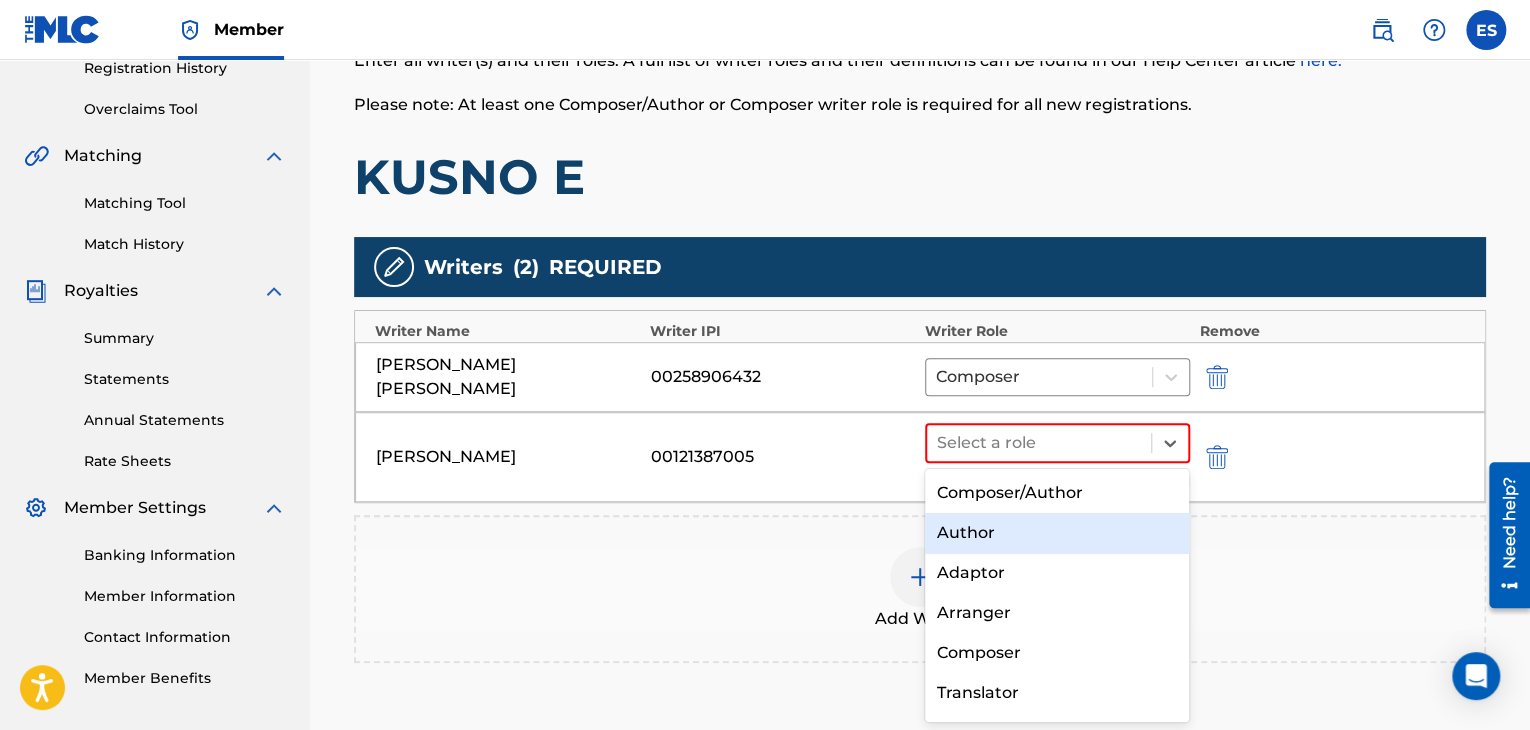 click on "Author" at bounding box center (1057, 533) 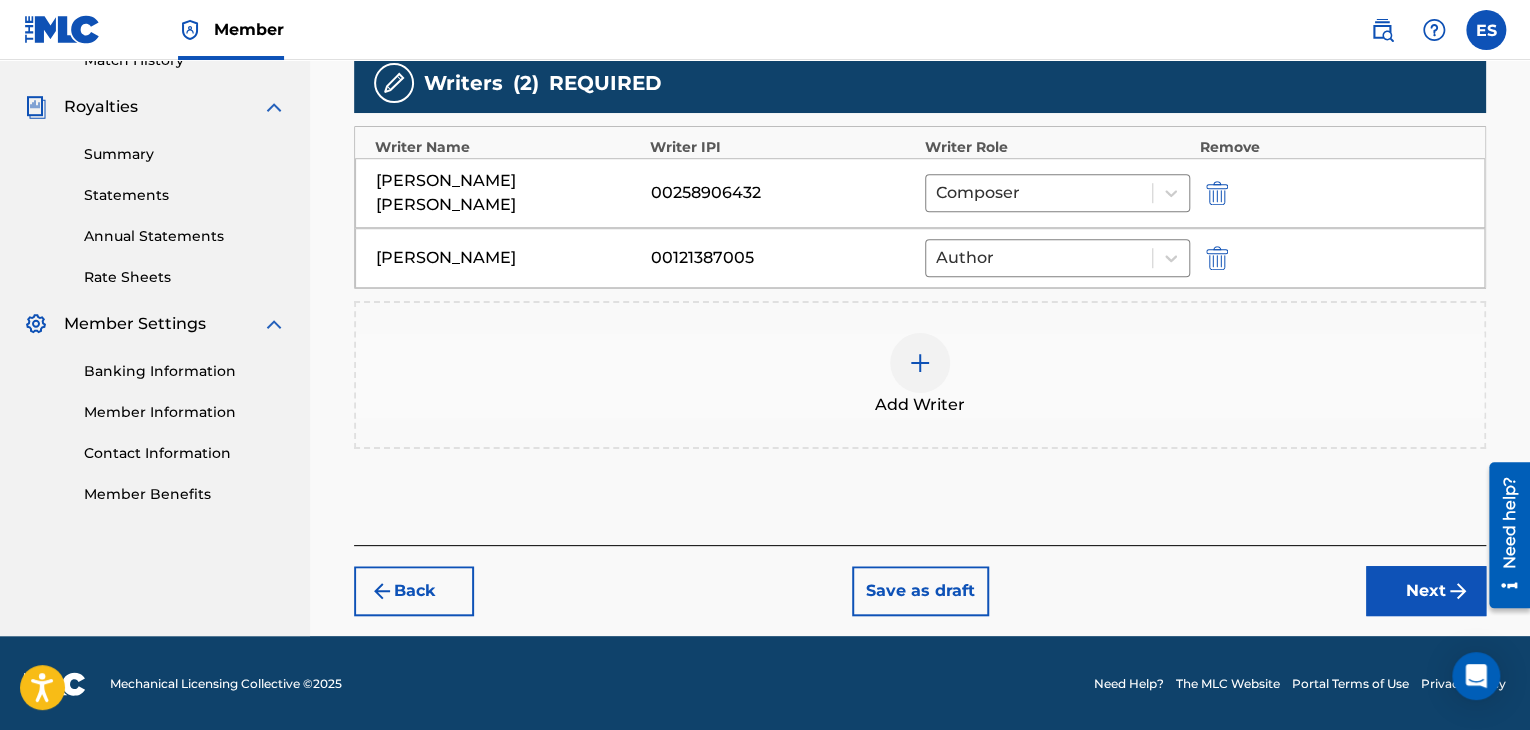 click on "Next" at bounding box center [1426, 591] 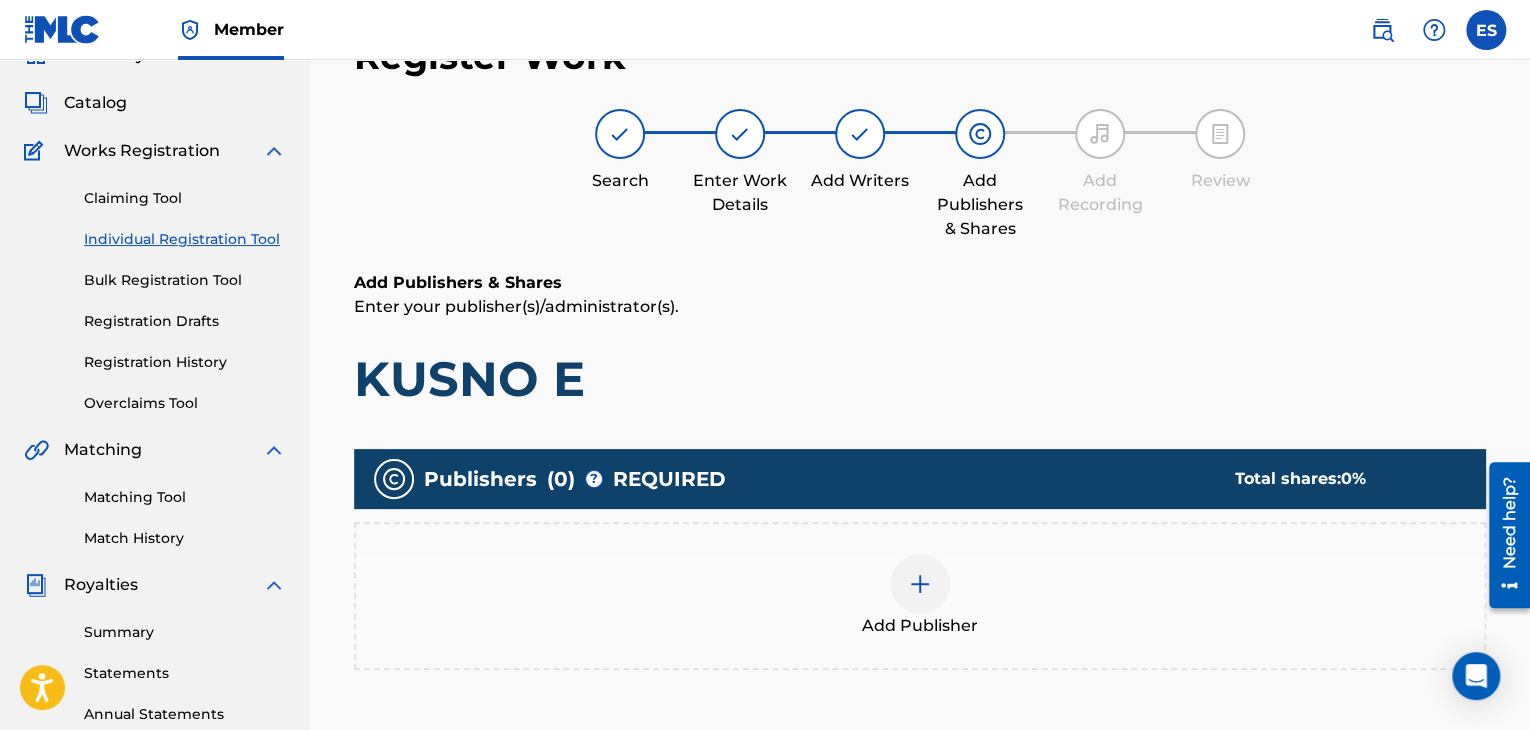 scroll, scrollTop: 469, scrollLeft: 0, axis: vertical 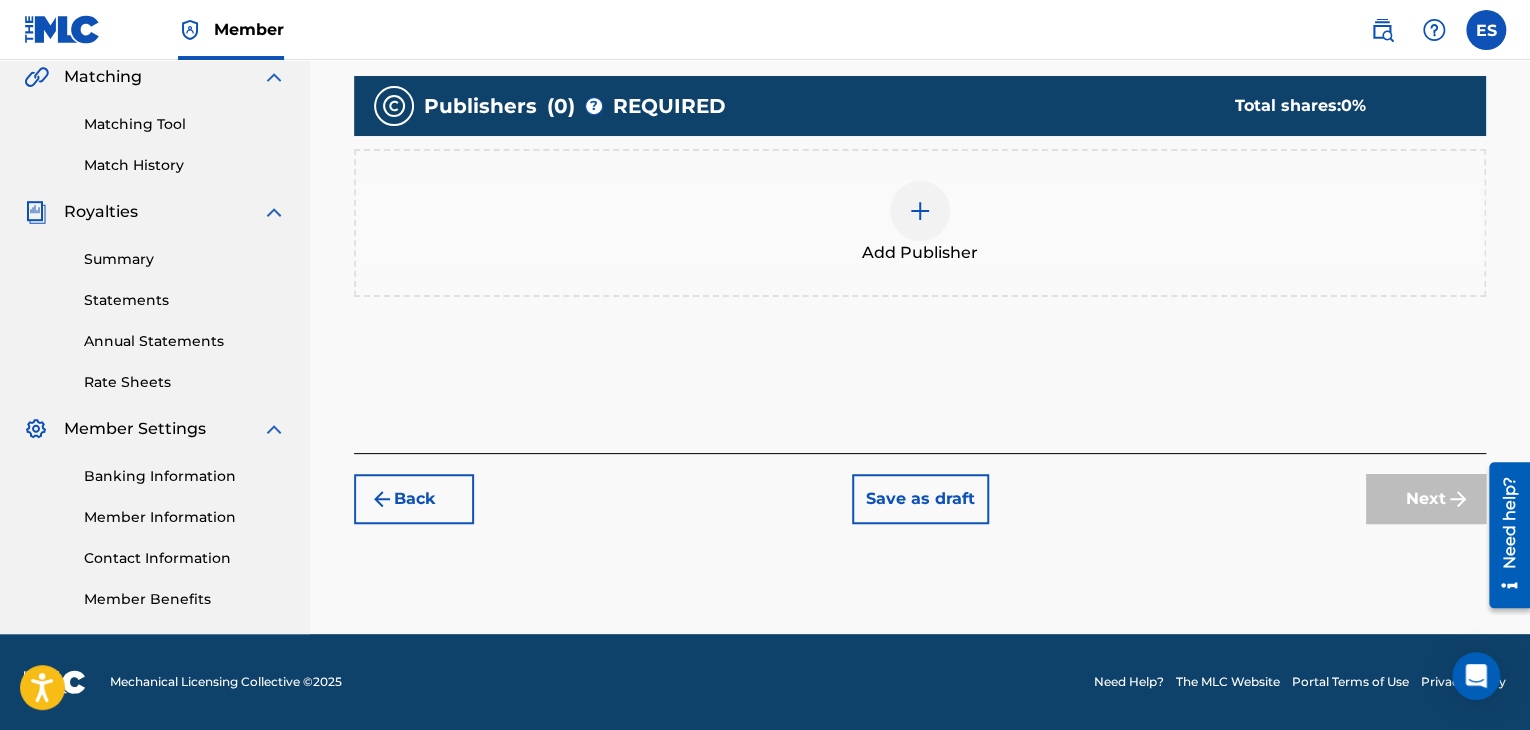 click at bounding box center [920, 211] 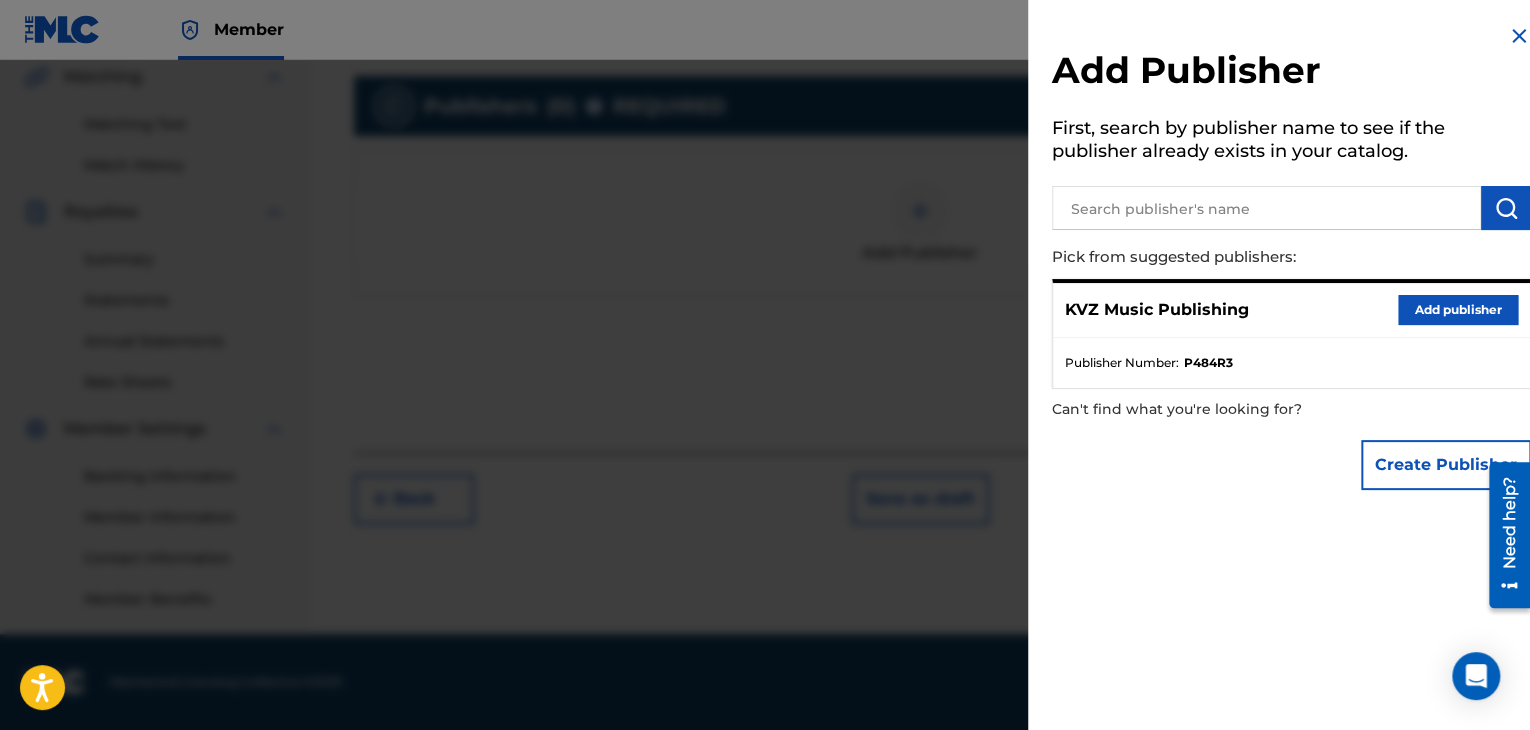 click on "Add publisher" at bounding box center [1458, 310] 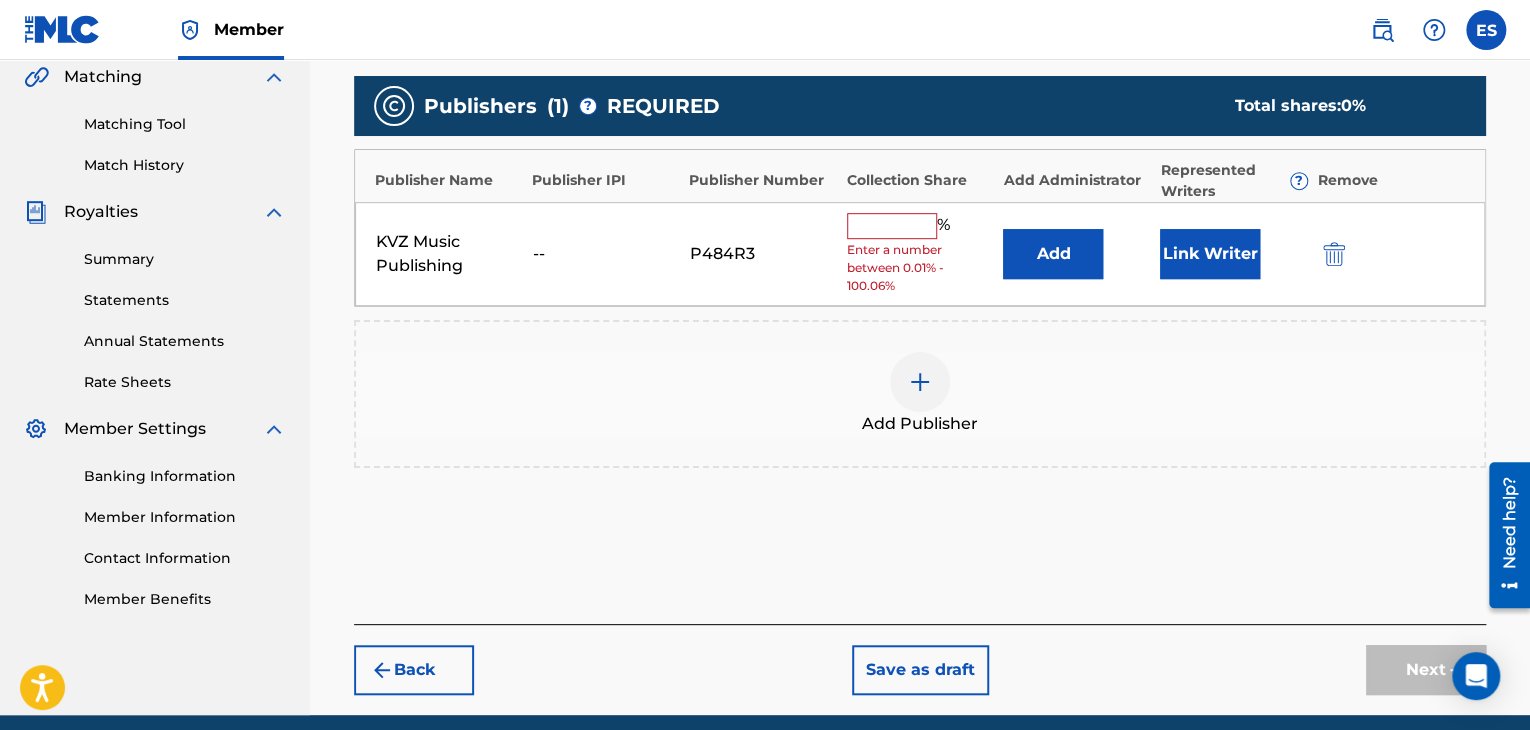 click at bounding box center [892, 226] 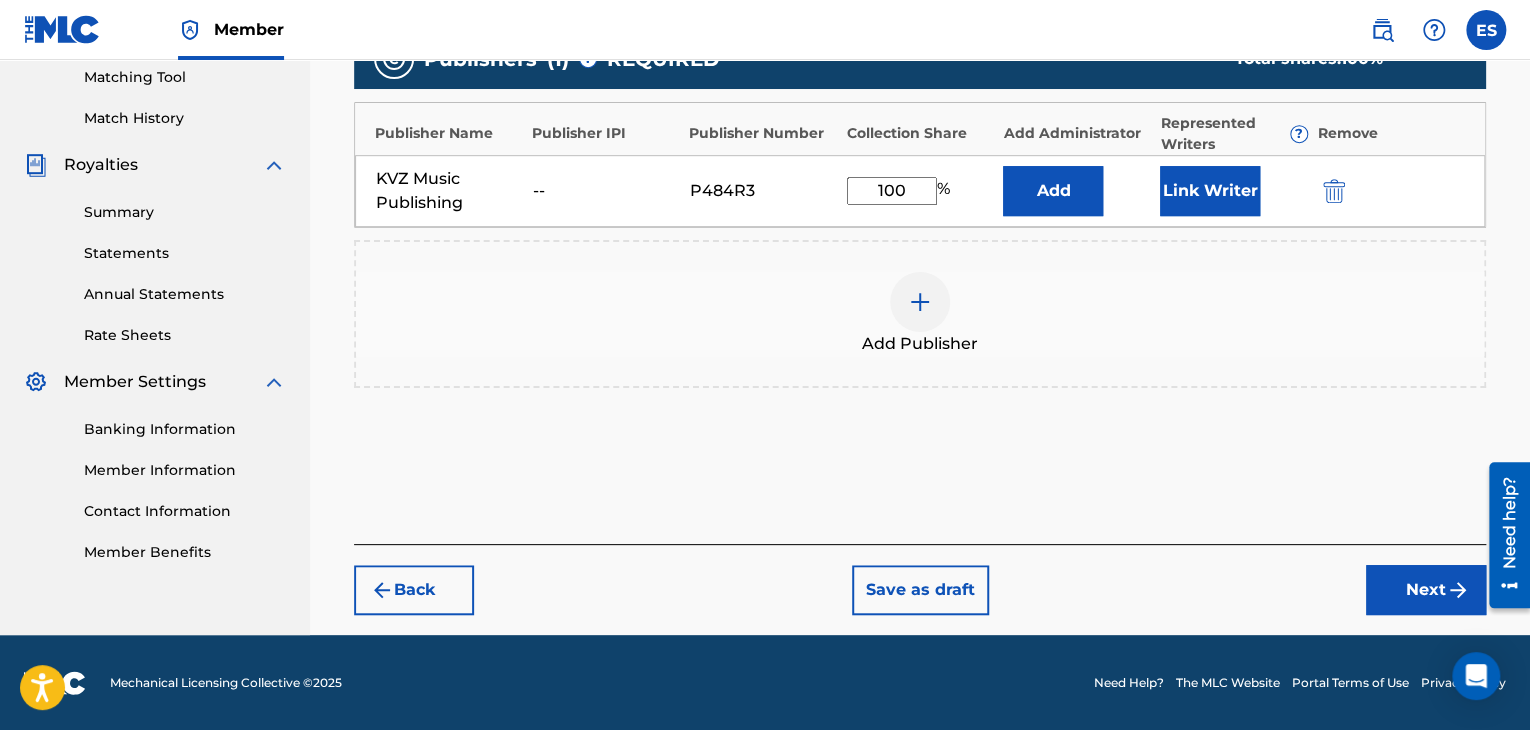click on "Next" at bounding box center (1426, 590) 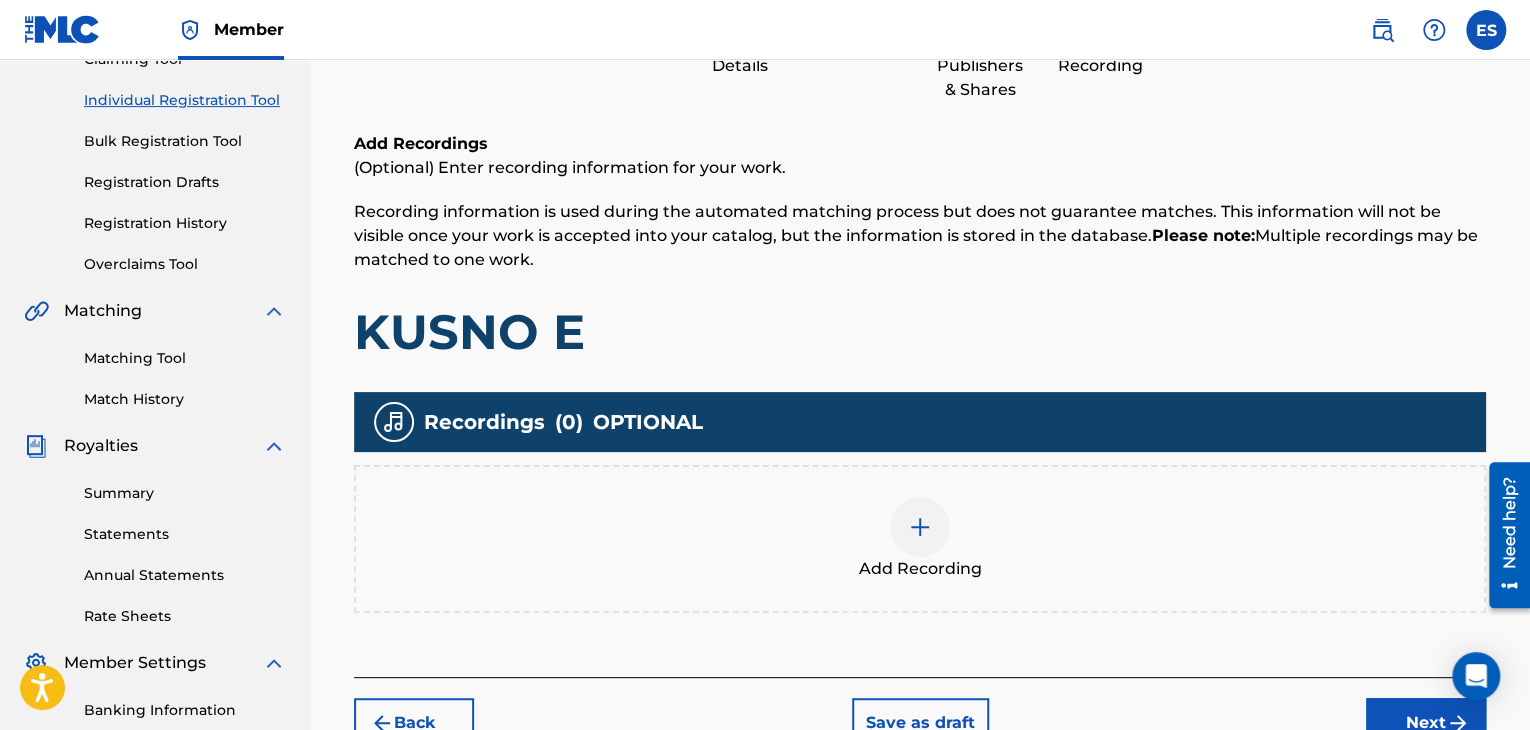 scroll, scrollTop: 395, scrollLeft: 0, axis: vertical 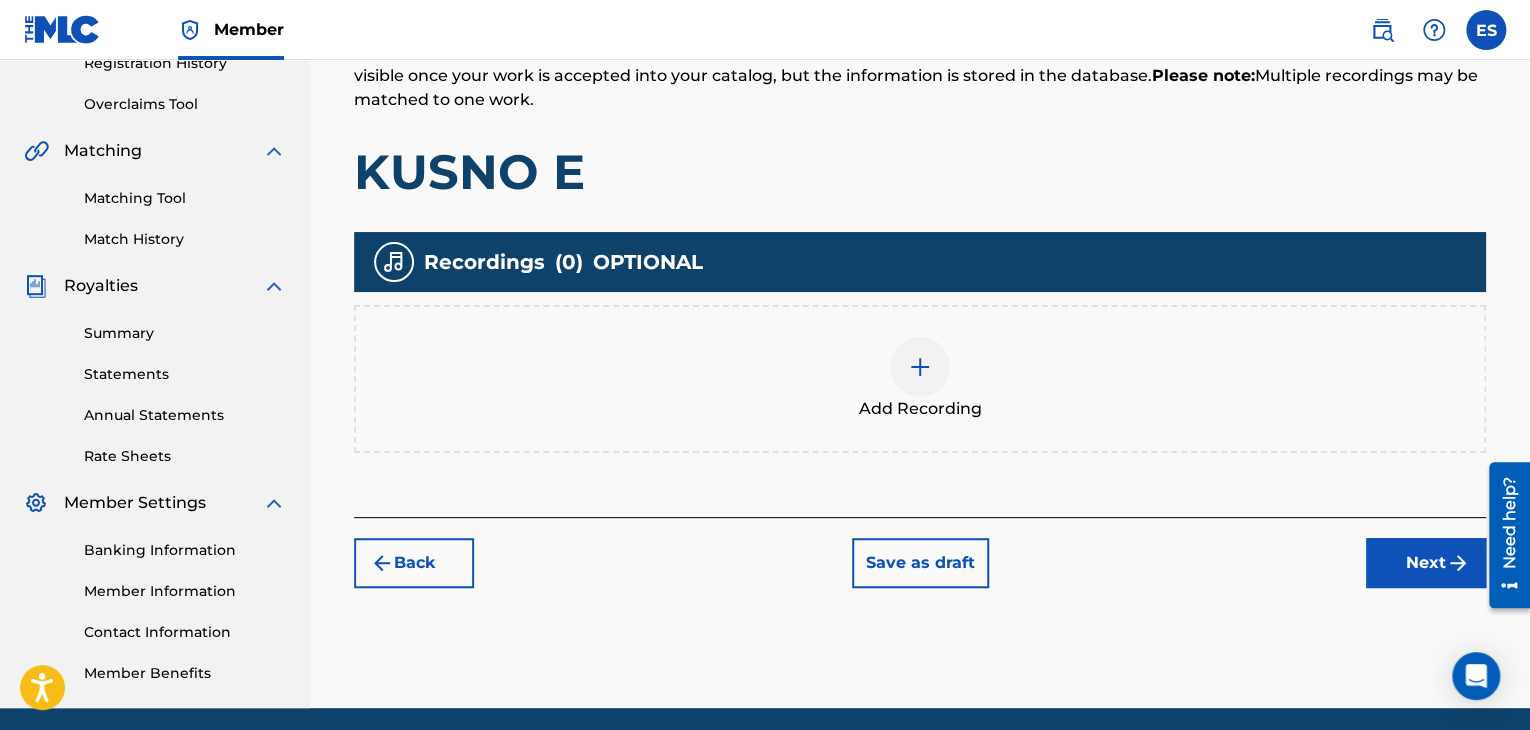 click at bounding box center (920, 367) 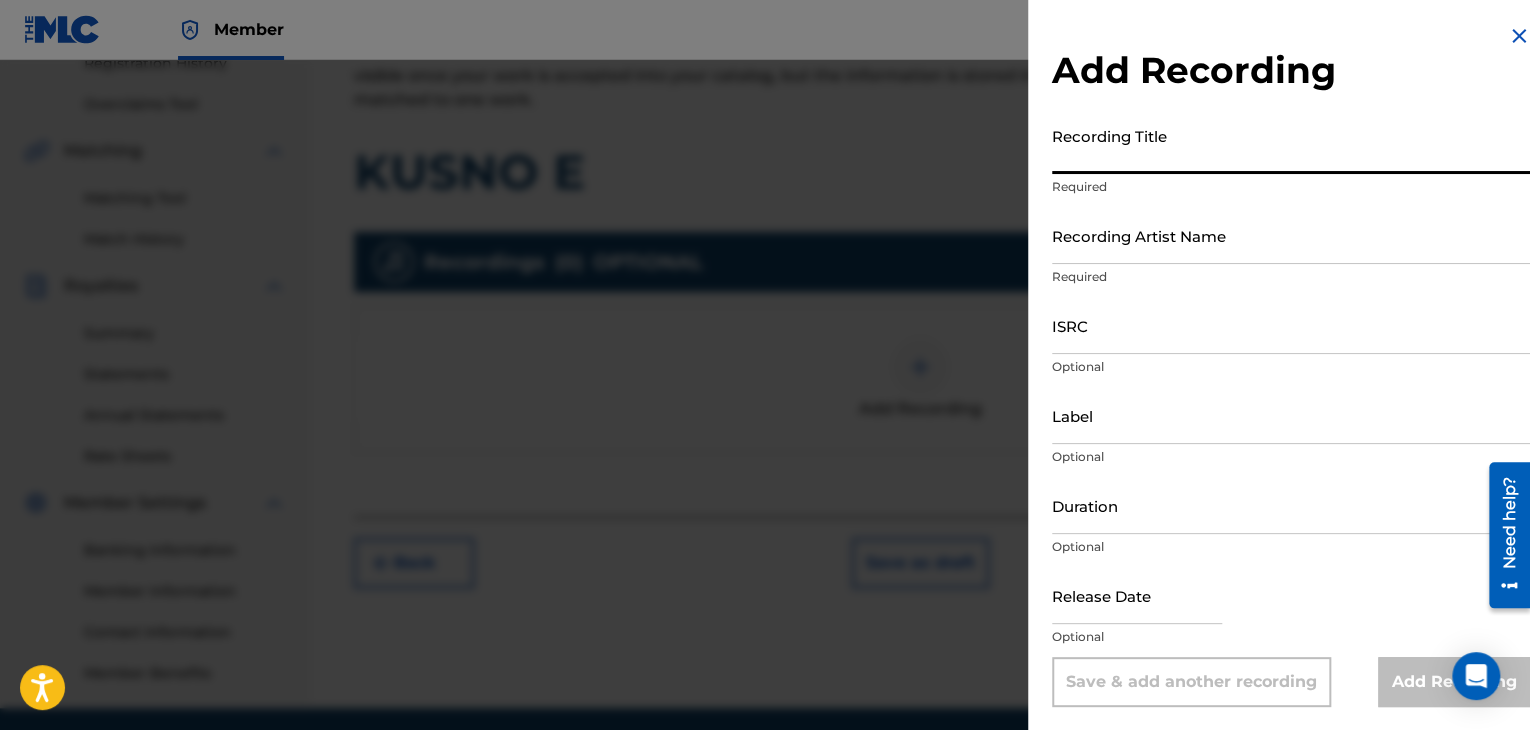 click on "Recording Title" at bounding box center (1291, 145) 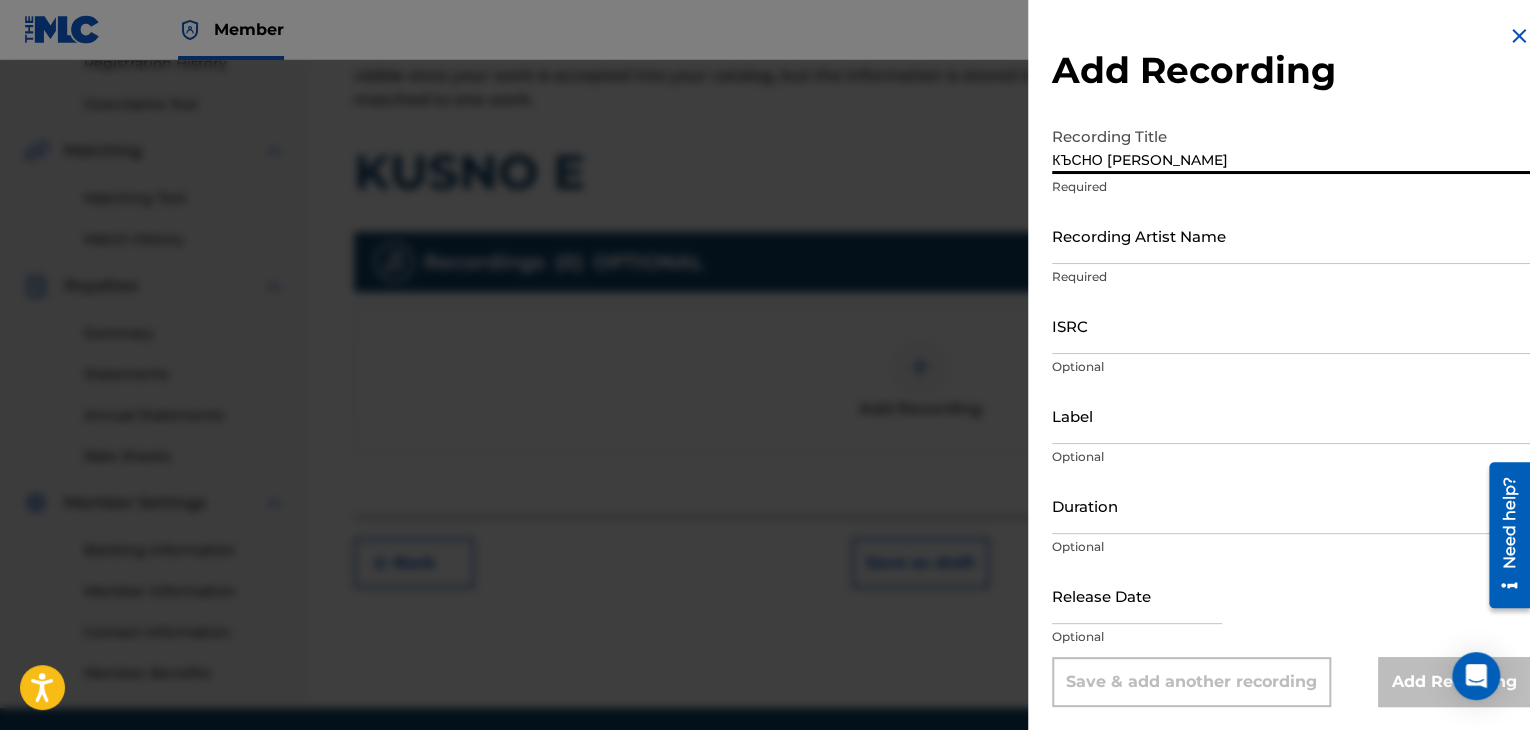 type on "КЪСНО [PERSON_NAME]" 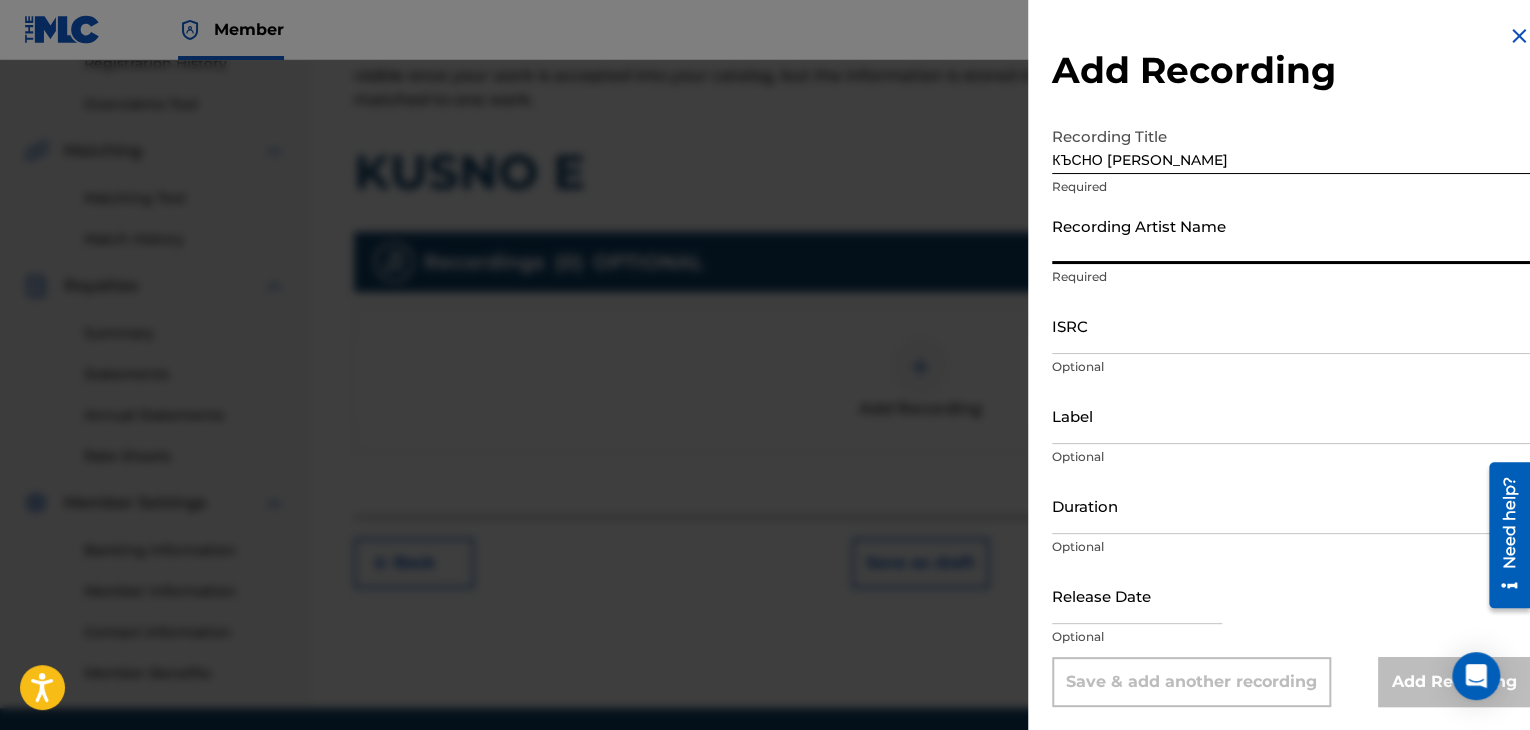 drag, startPoint x: 1122, startPoint y: 237, endPoint x: 1122, endPoint y: 249, distance: 12 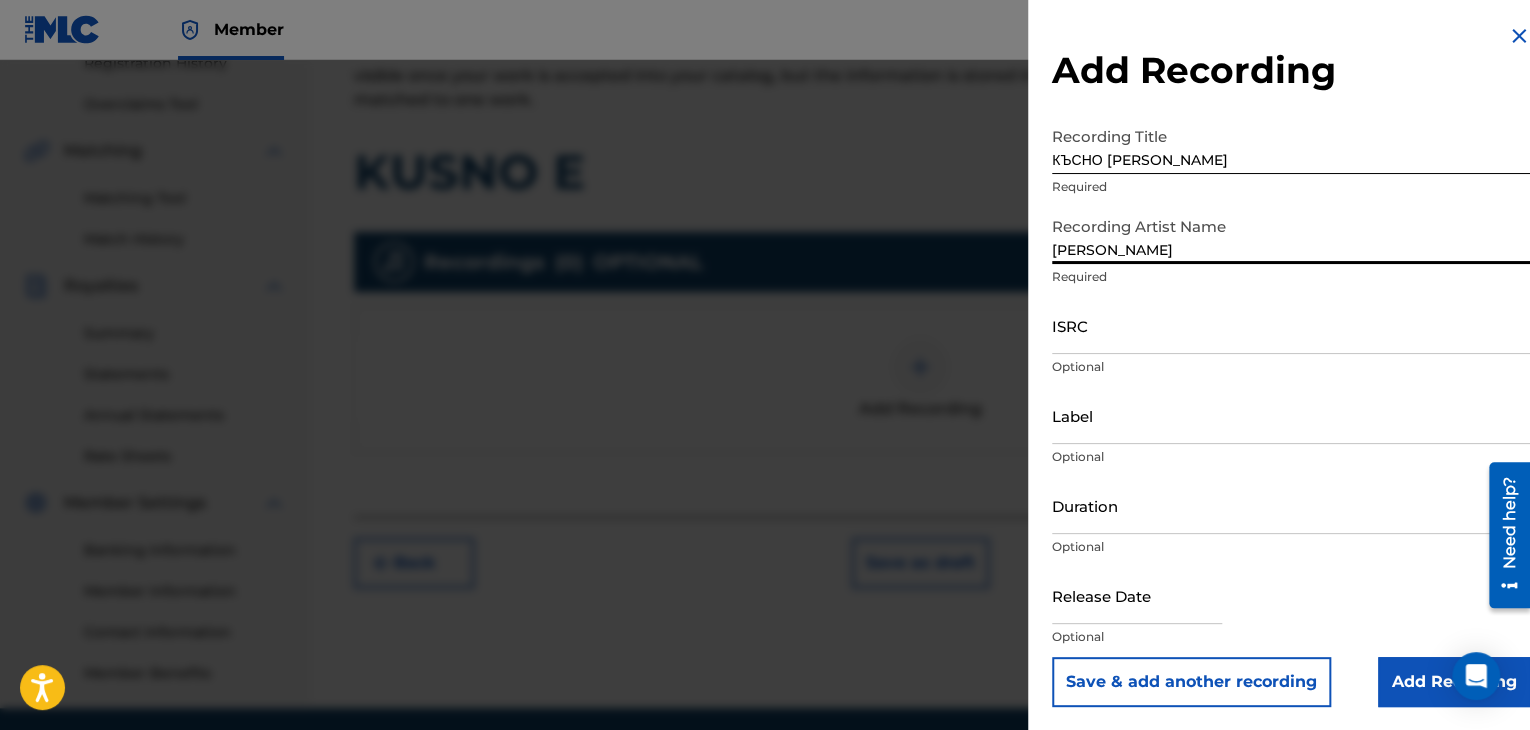 type on "[PERSON_NAME]" 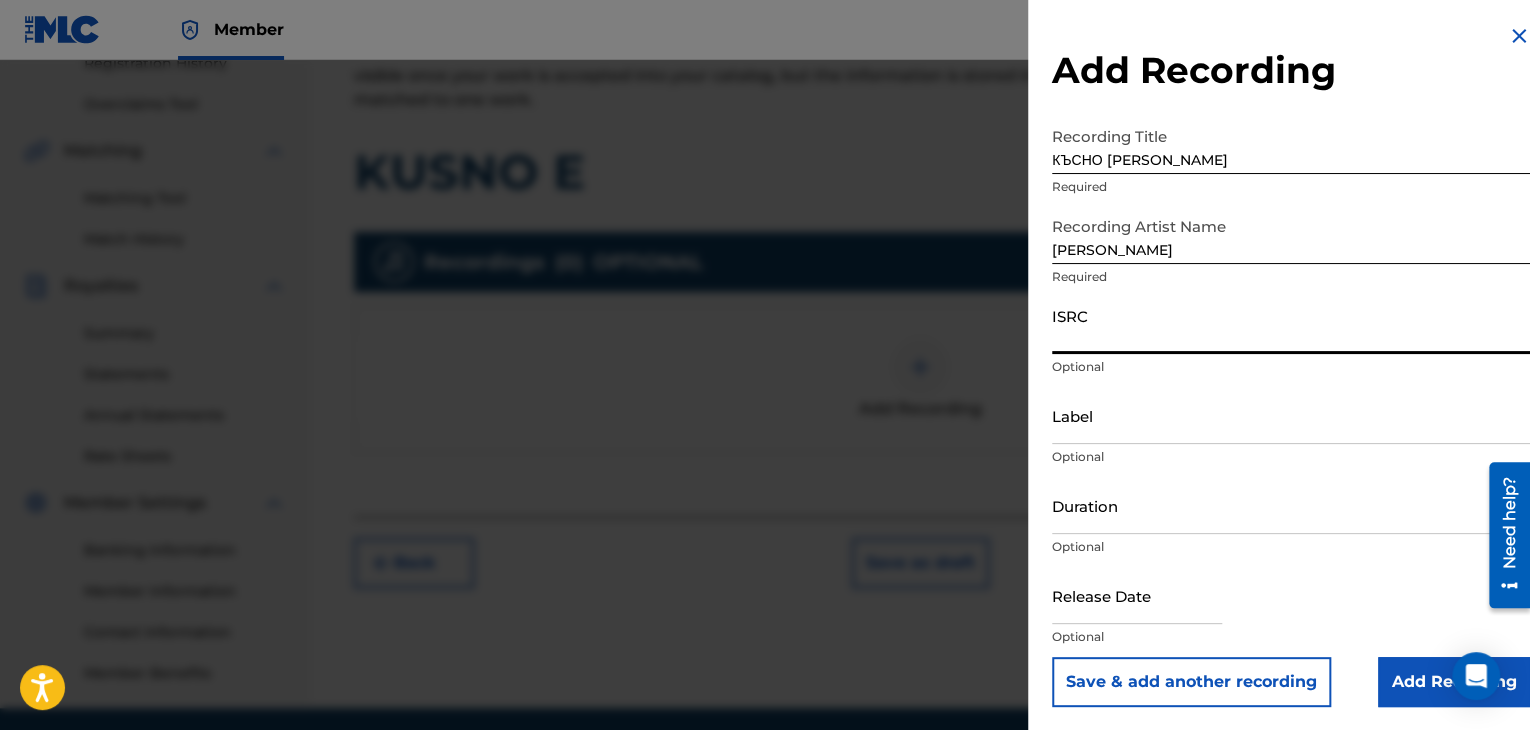 paste on "BGA261164110" 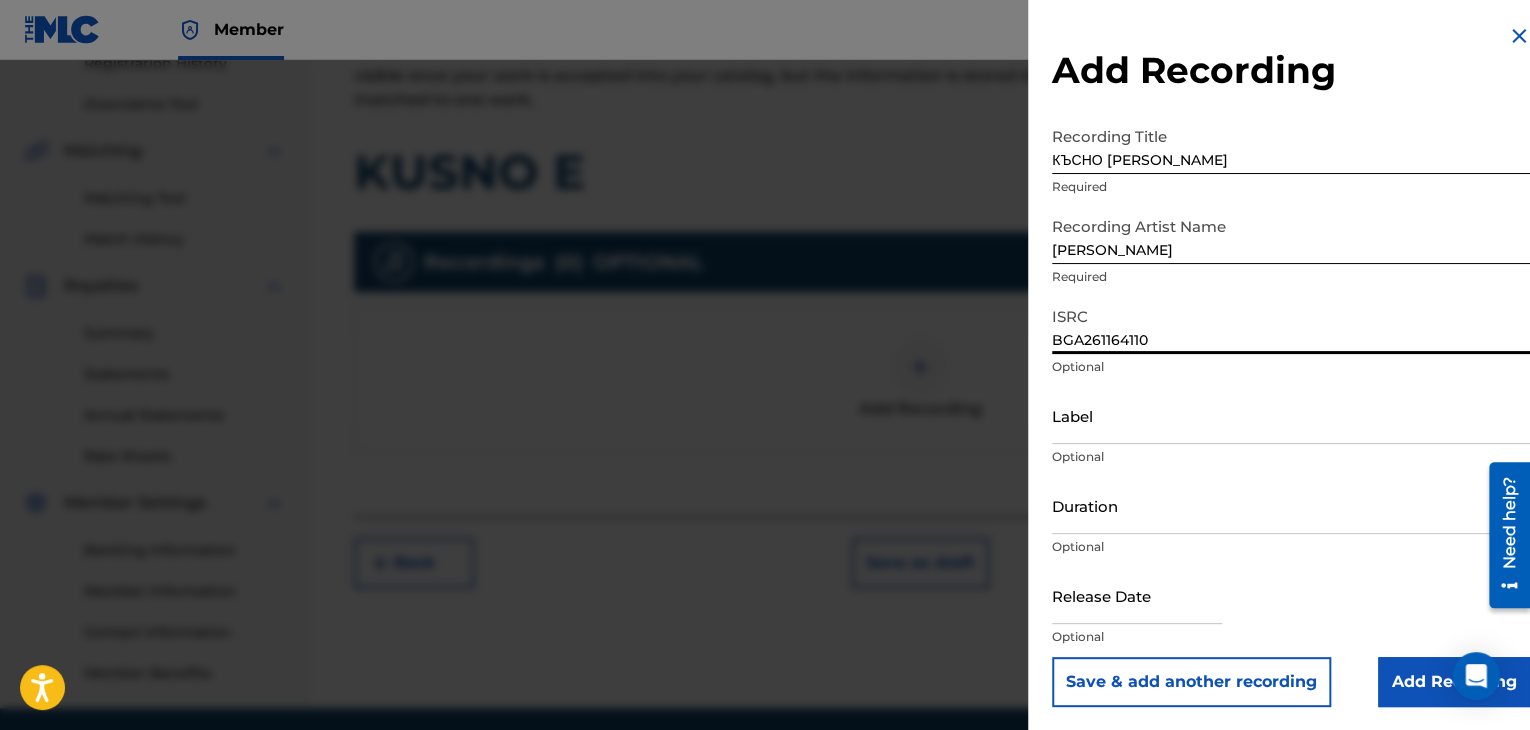 type on "BGA261164110" 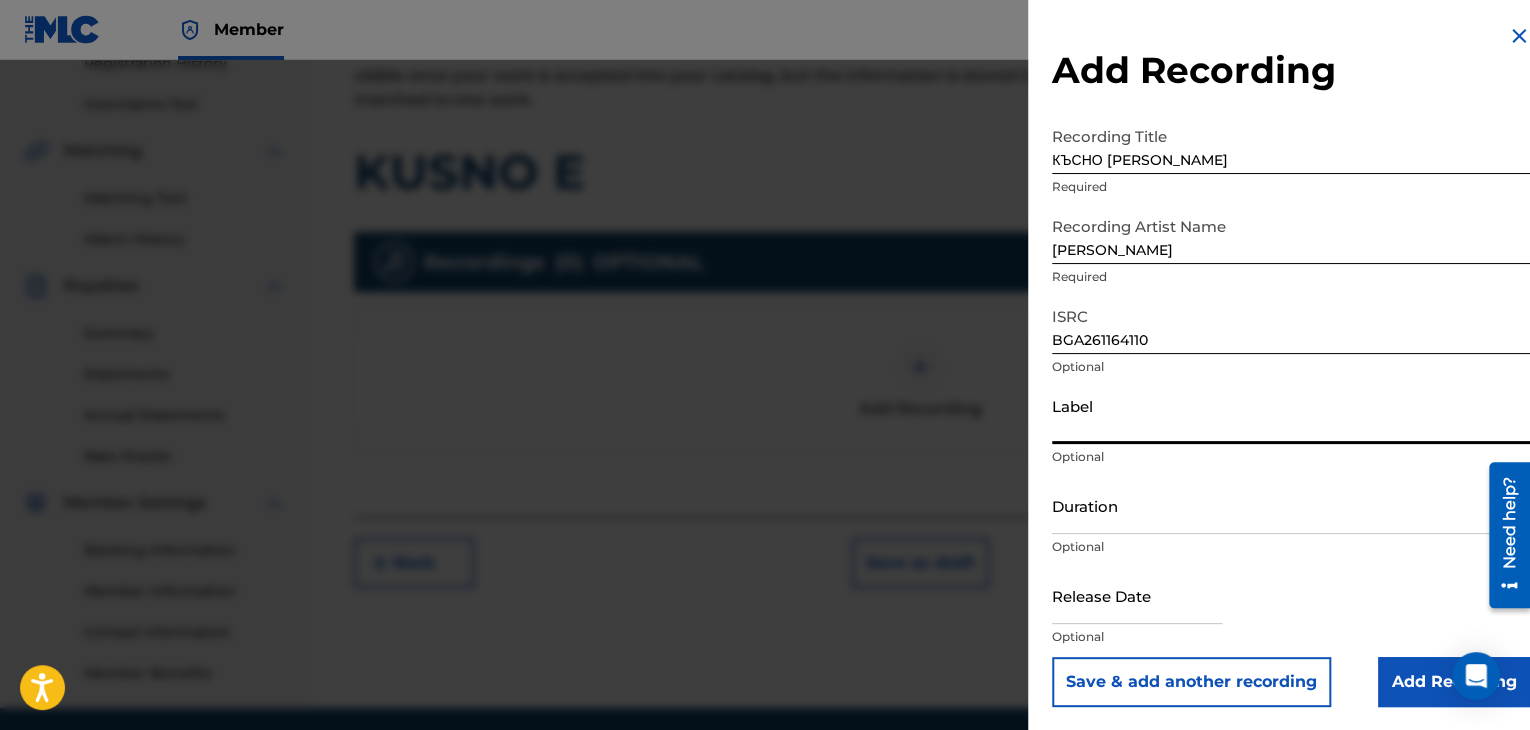 click on "Label" at bounding box center (1291, 415) 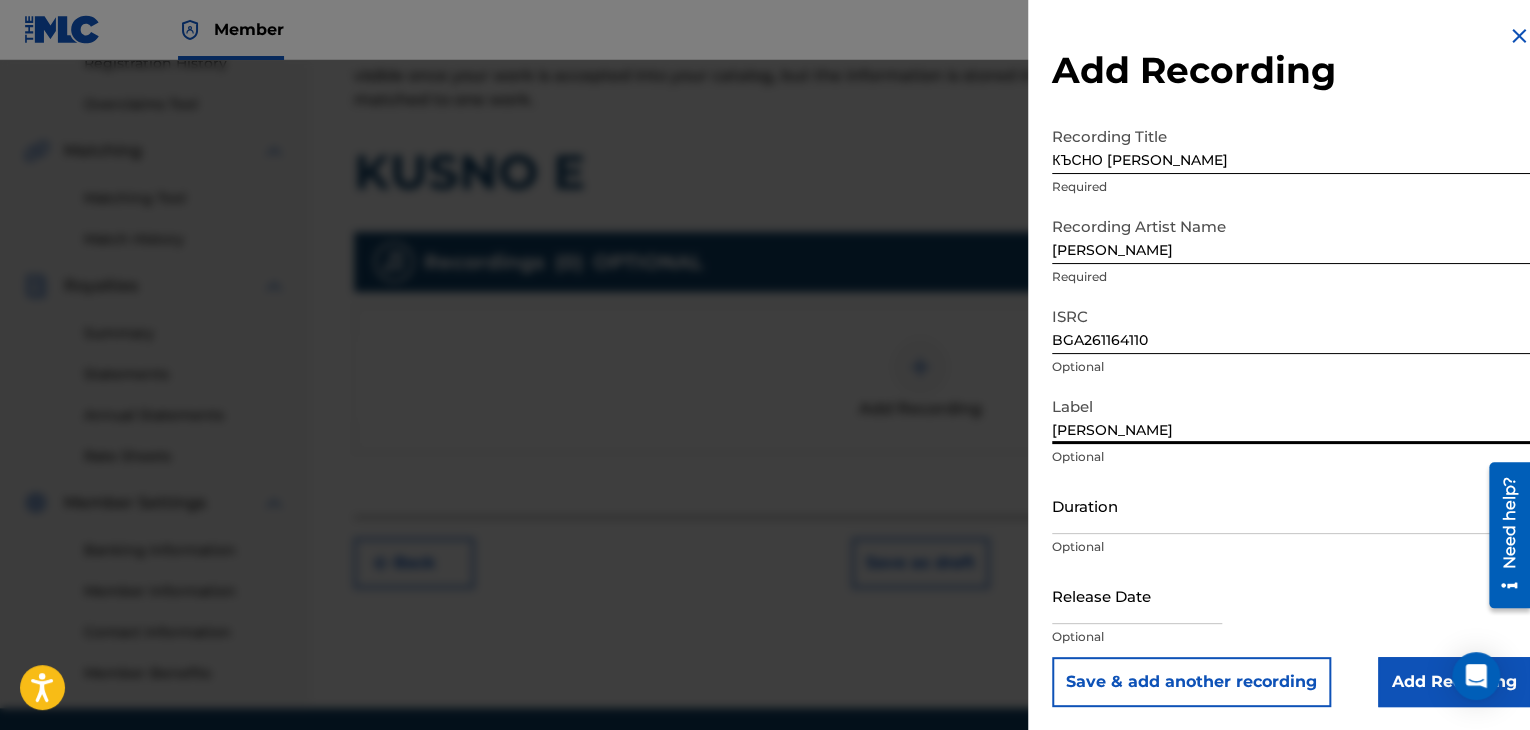 type on "[PERSON_NAME]" 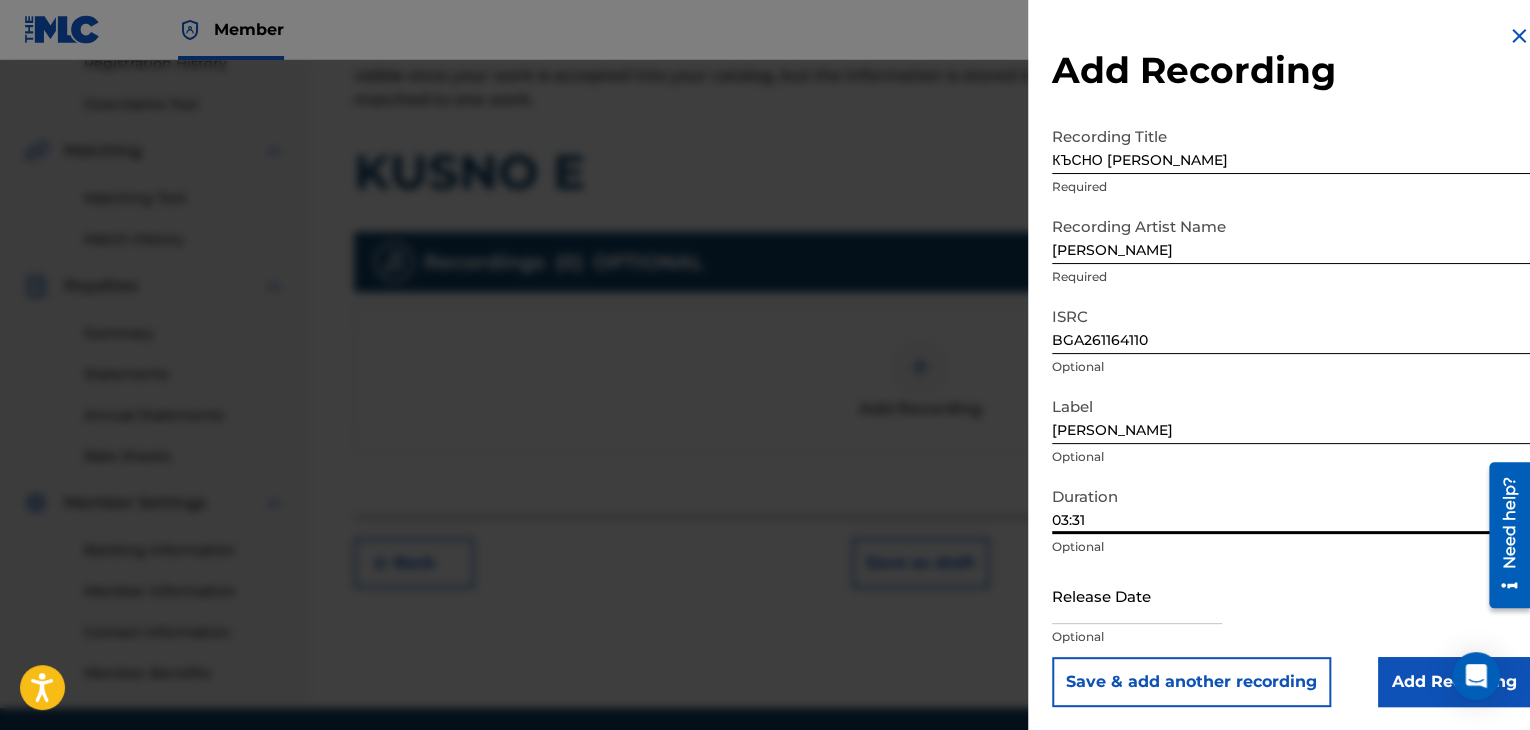 type on "03:31" 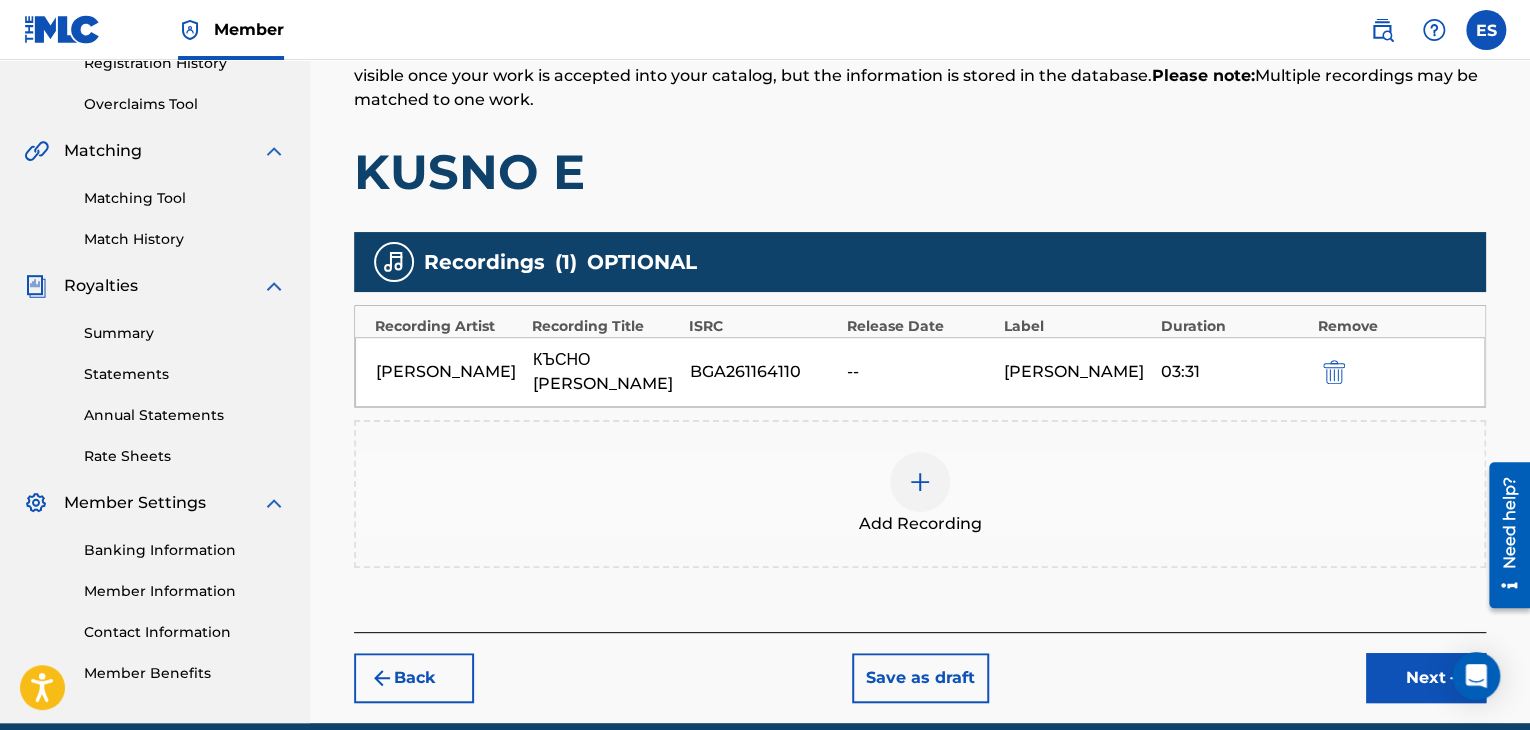 click at bounding box center [920, 482] 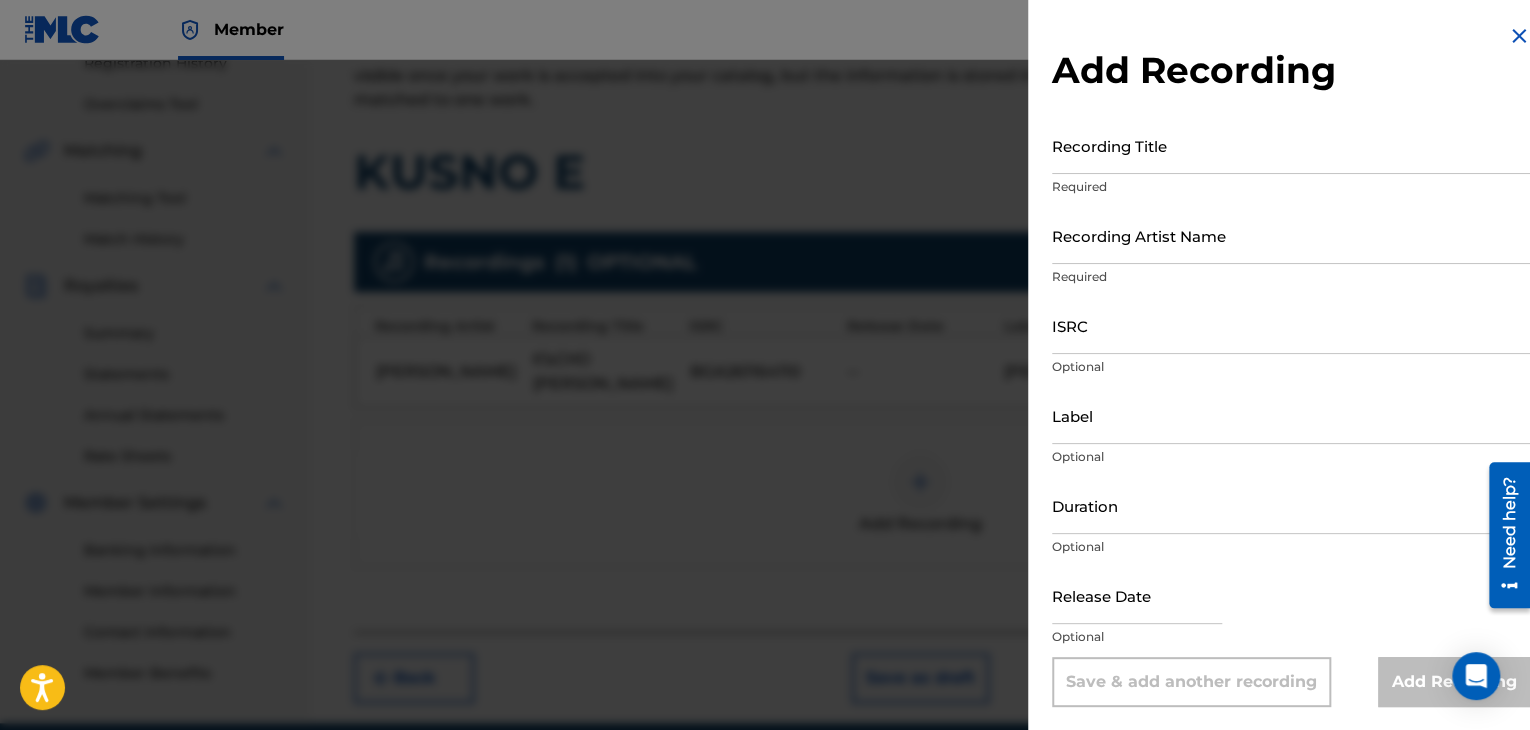 click on "ISRC" at bounding box center (1291, 325) 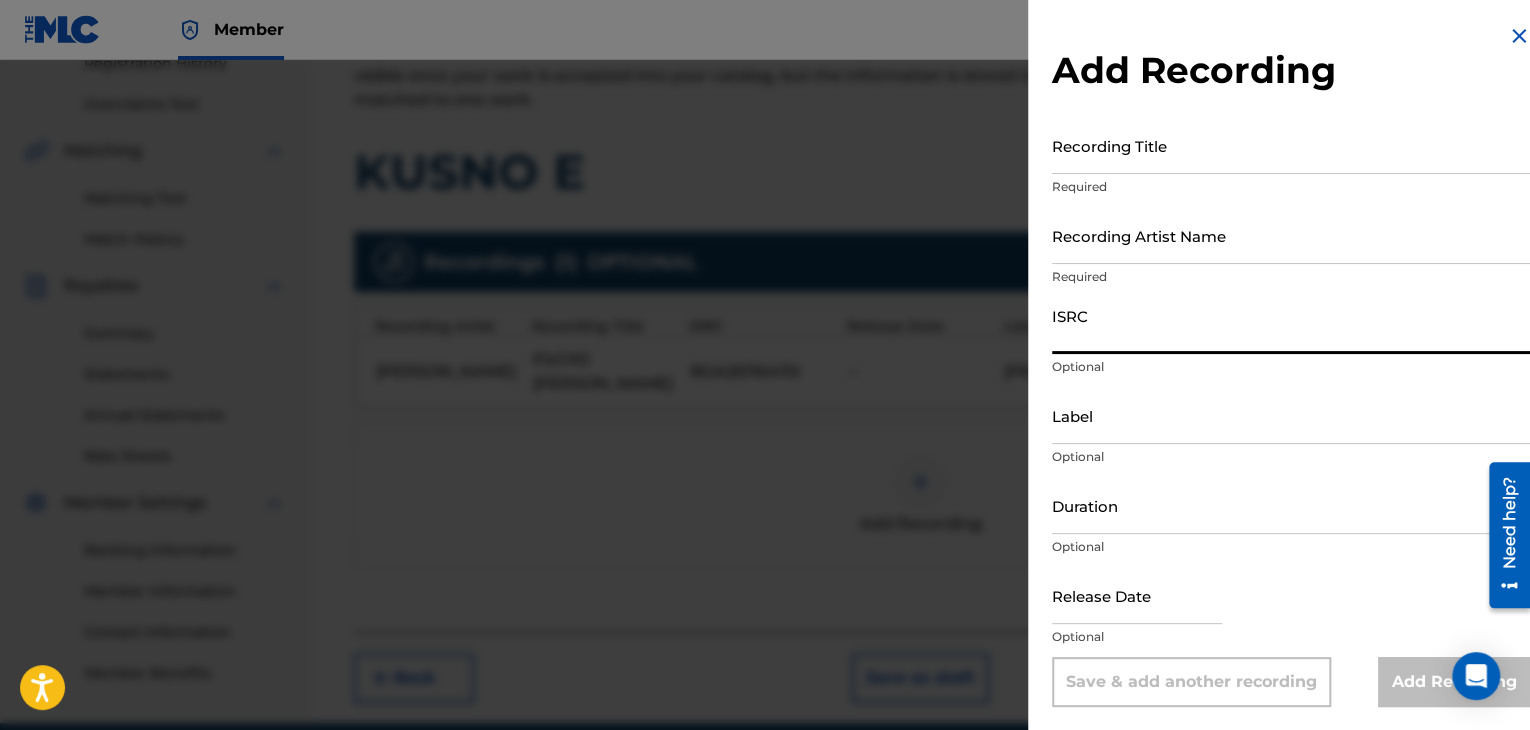 paste on "TR0410641957" 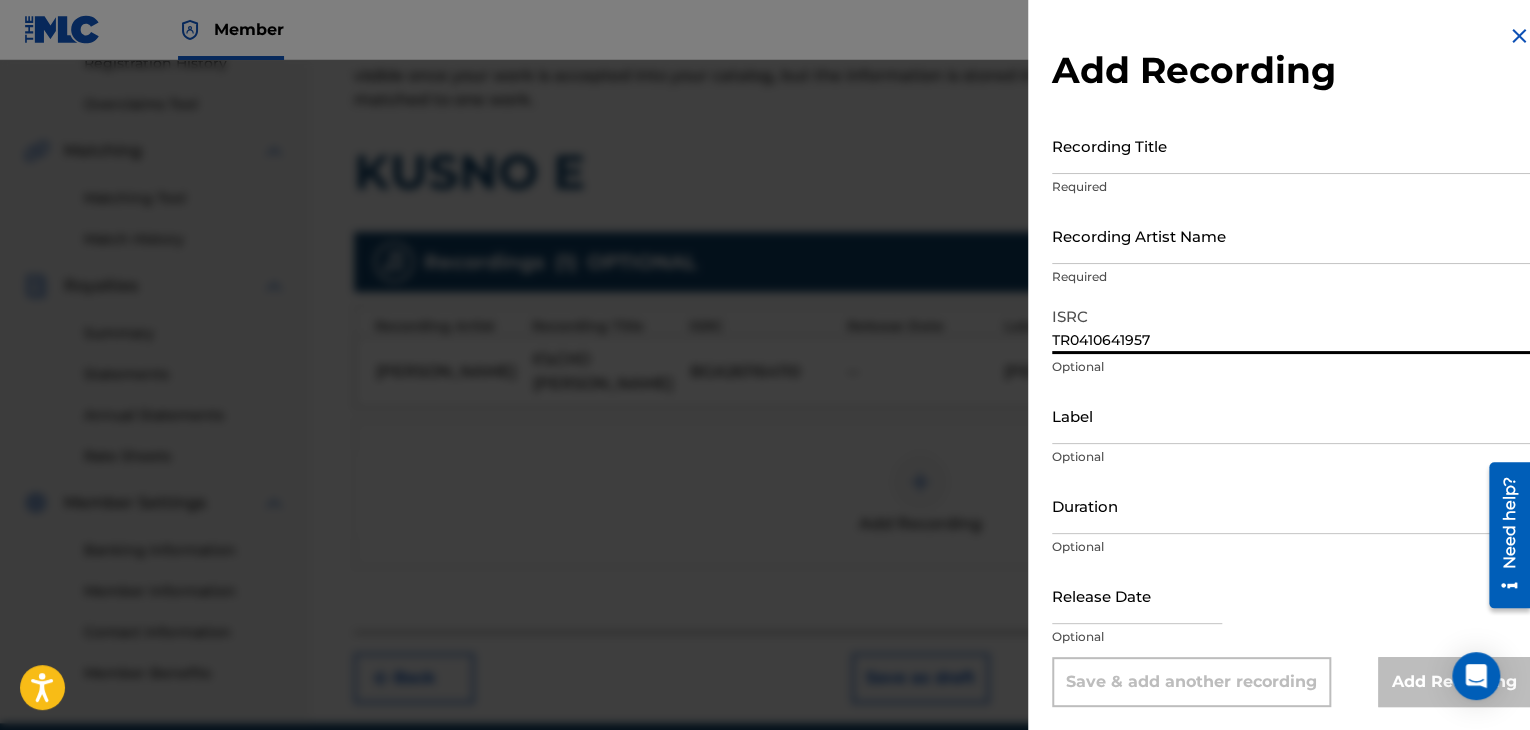 type on "TR0410641957" 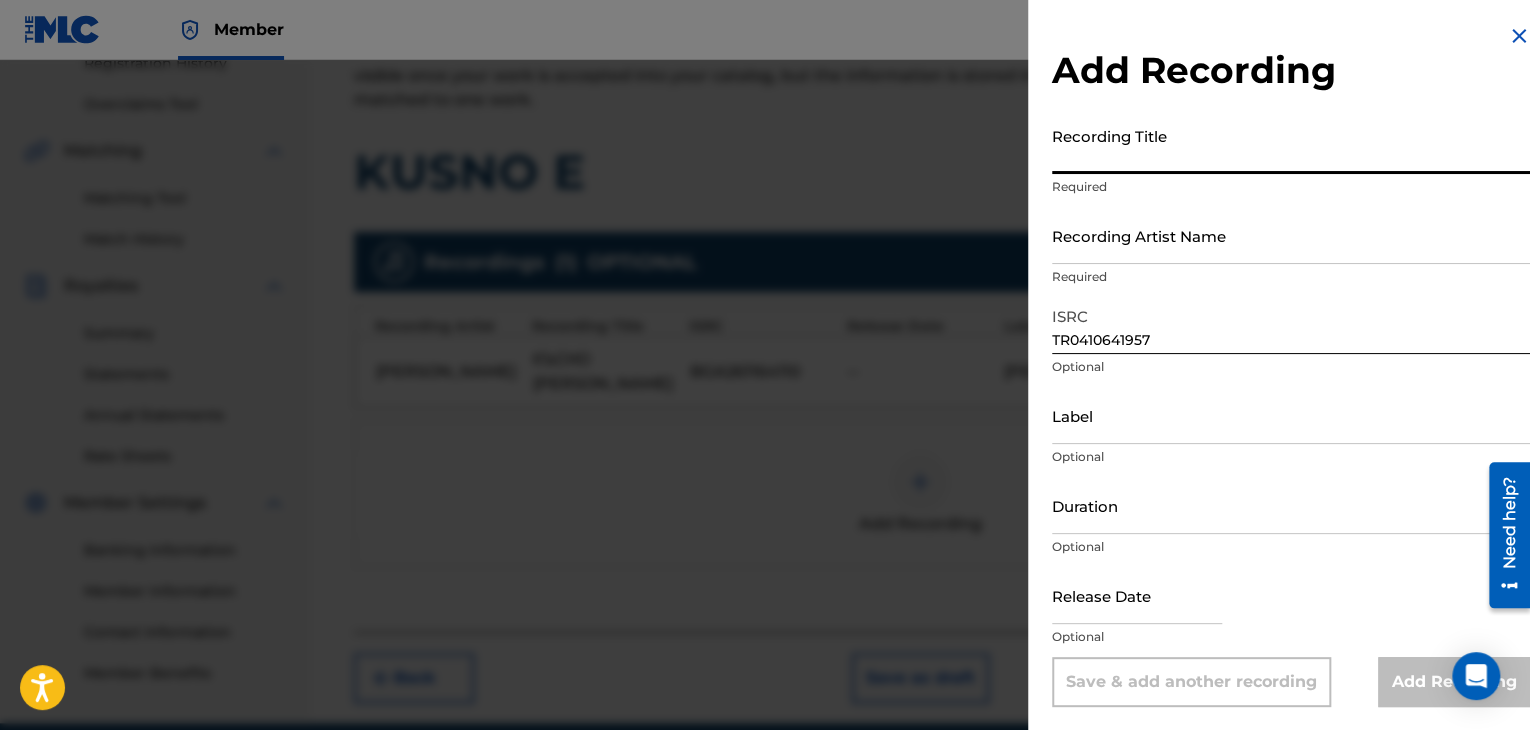 paste on "Veçf Emhogo Kisno" 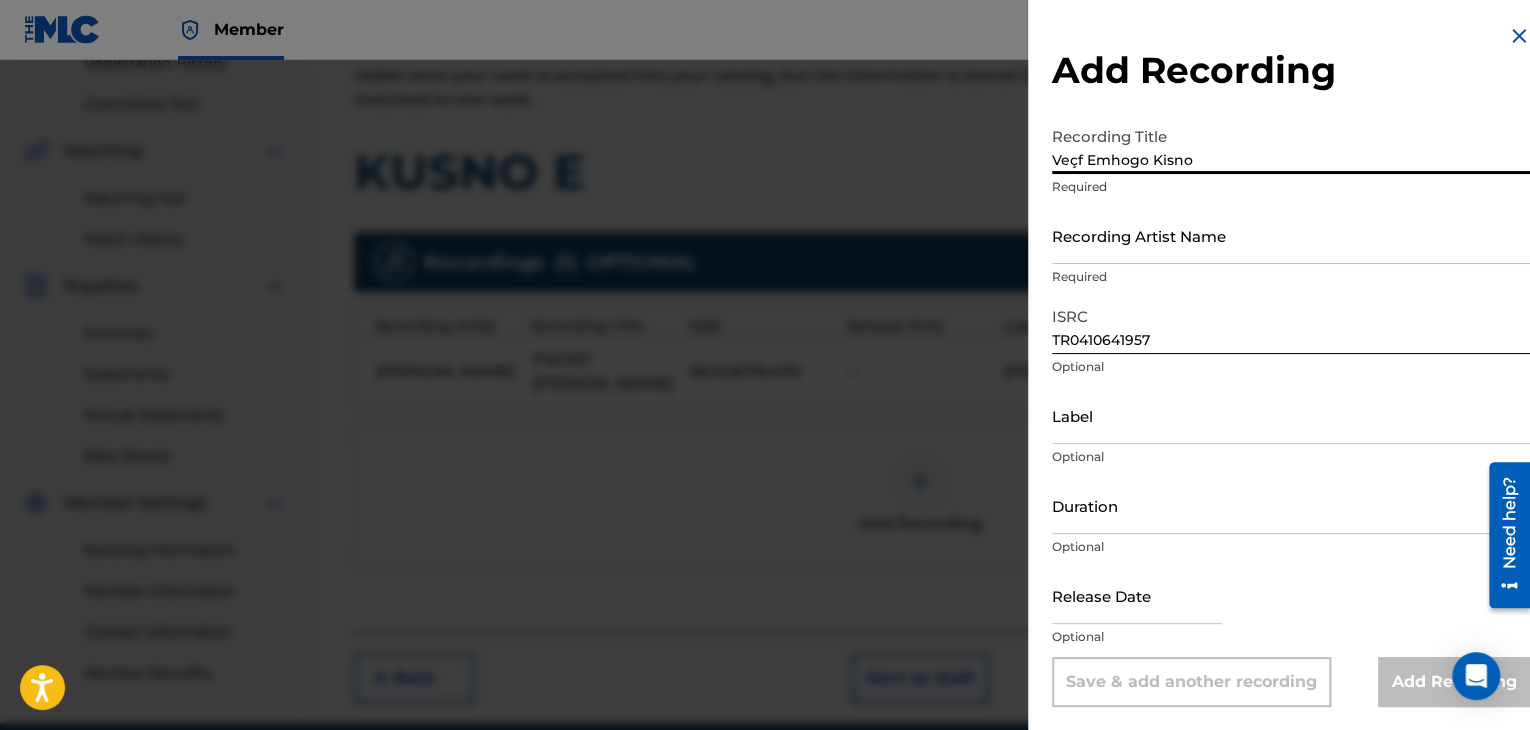 type on "Veçf Emhogo Kisno" 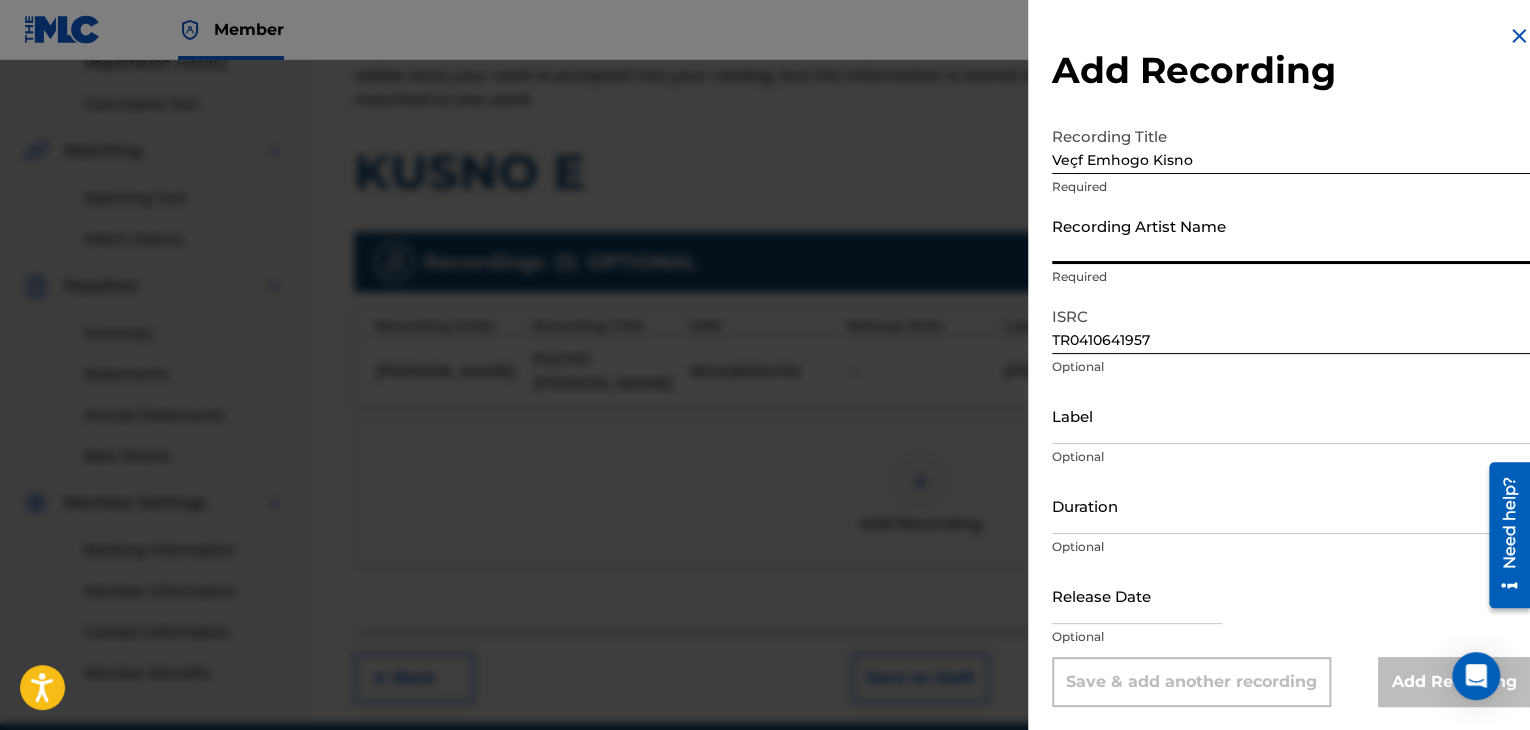 paste on "[PERSON_NAME]" 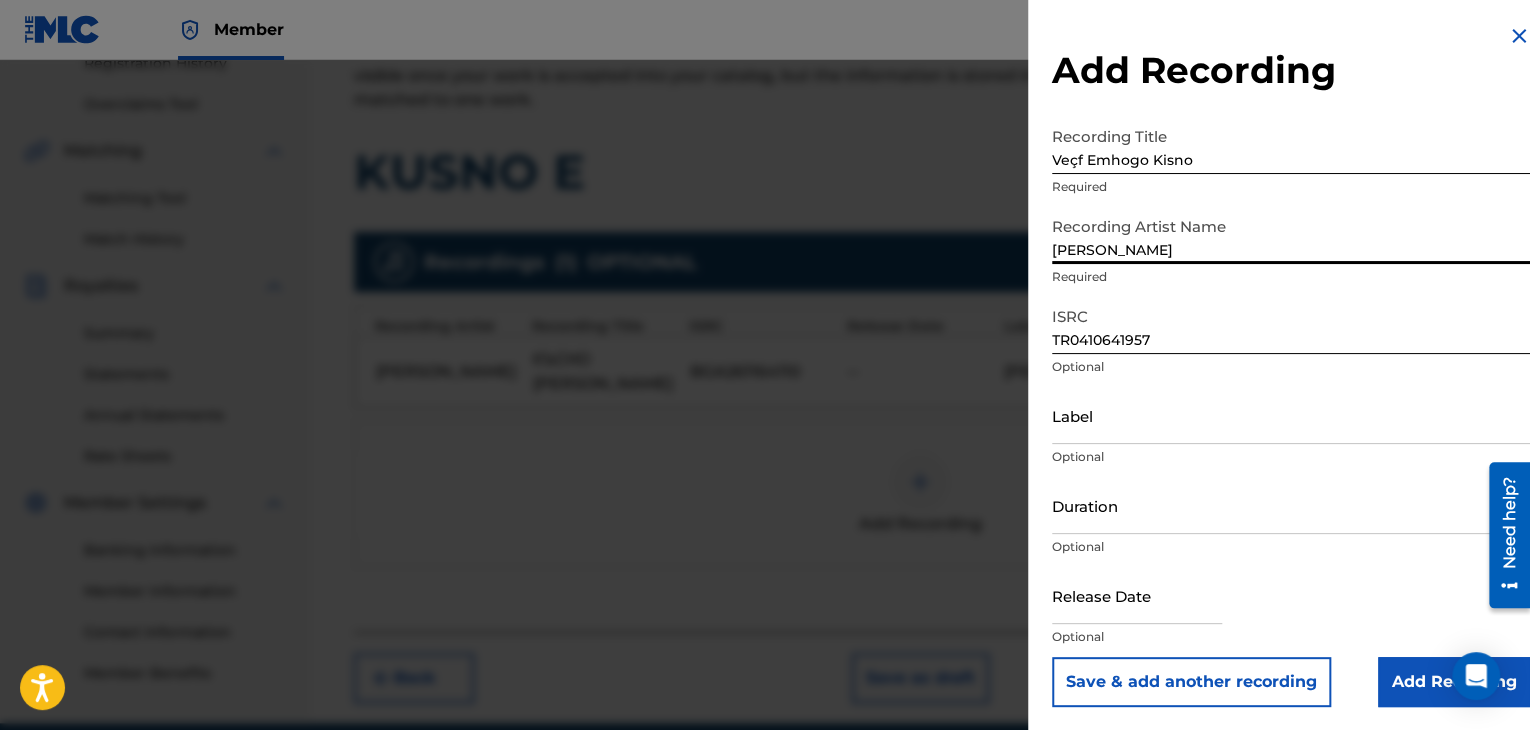 type on "[PERSON_NAME]" 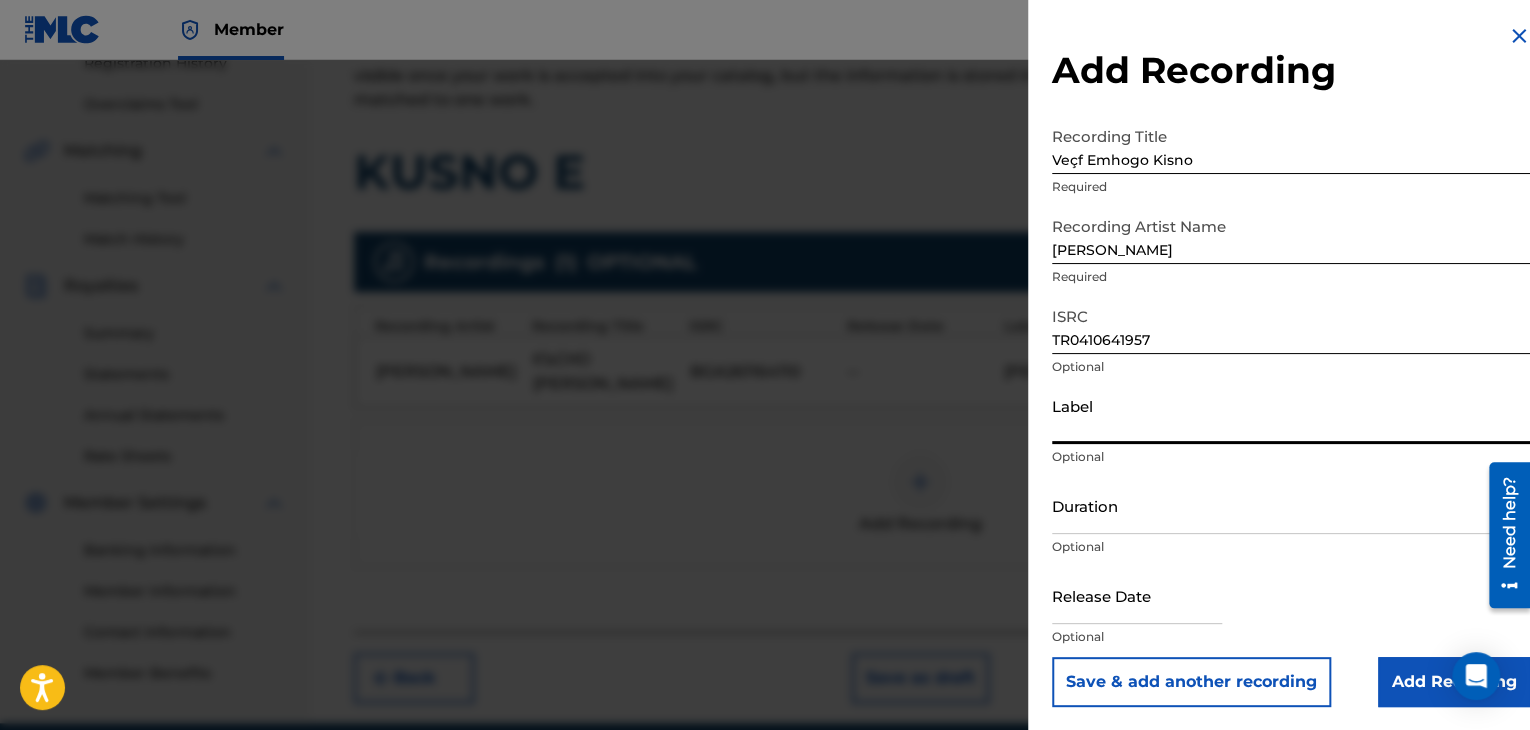 paste on "Çinar Müzik Yapim" 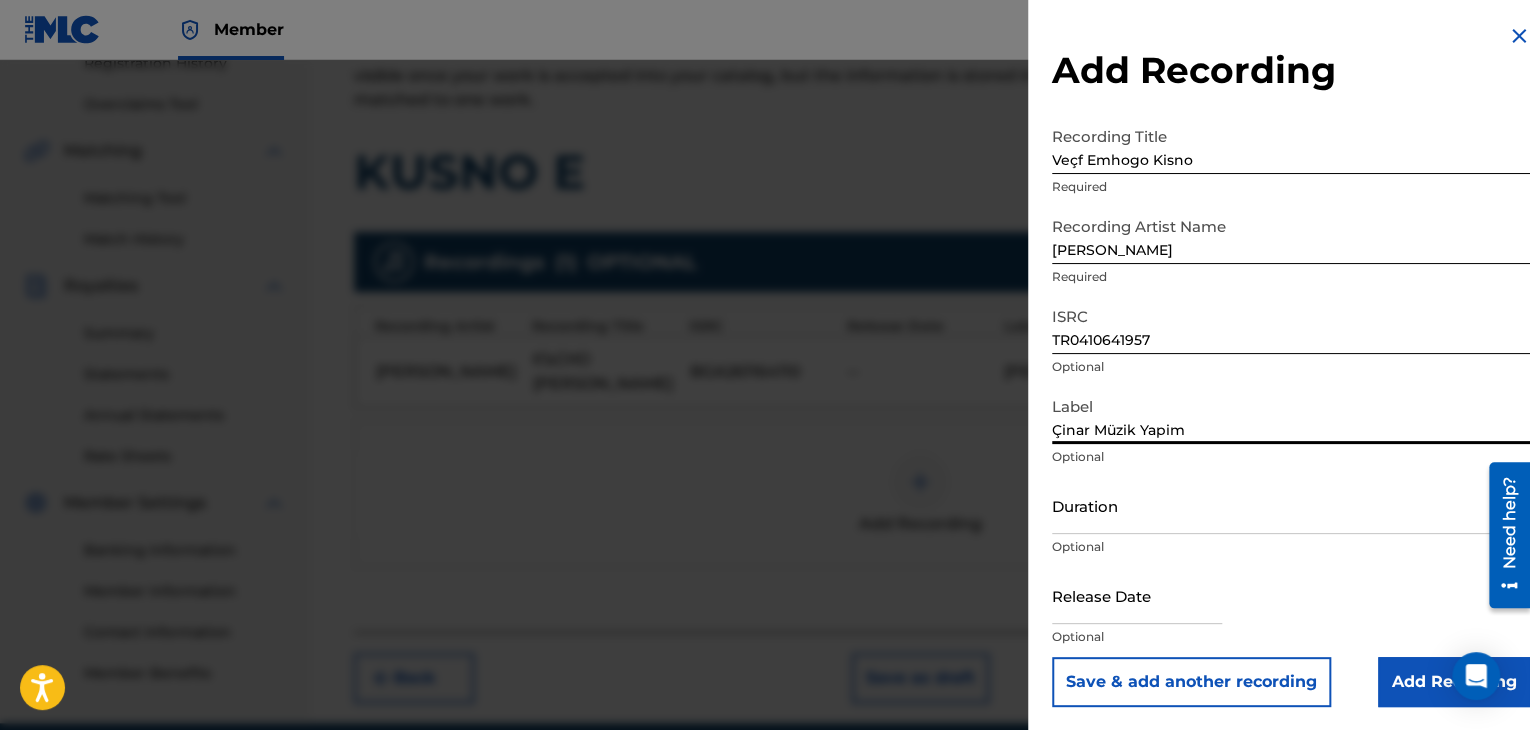 type on "Çinar Müzik Yapim" 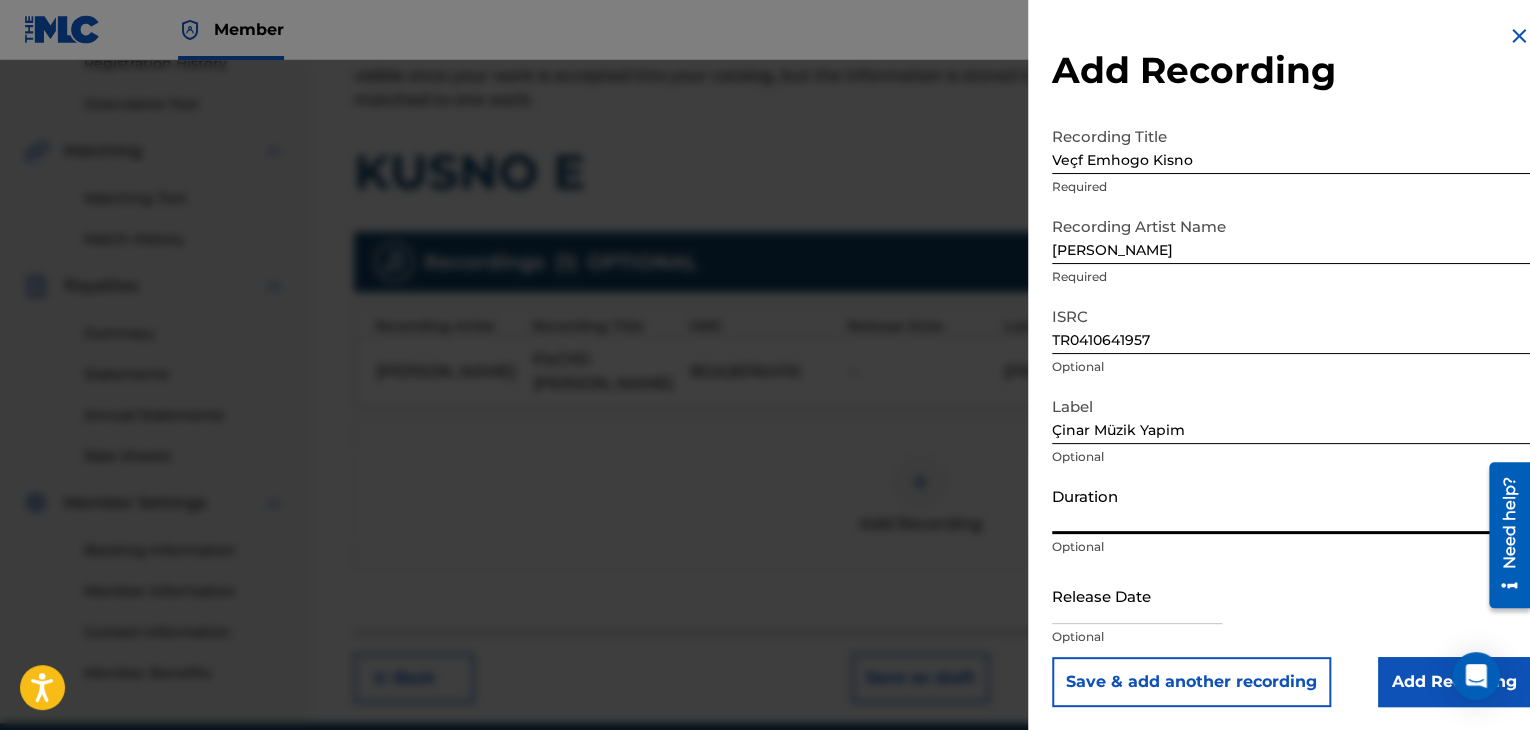 click on "Duration" at bounding box center [1291, 505] 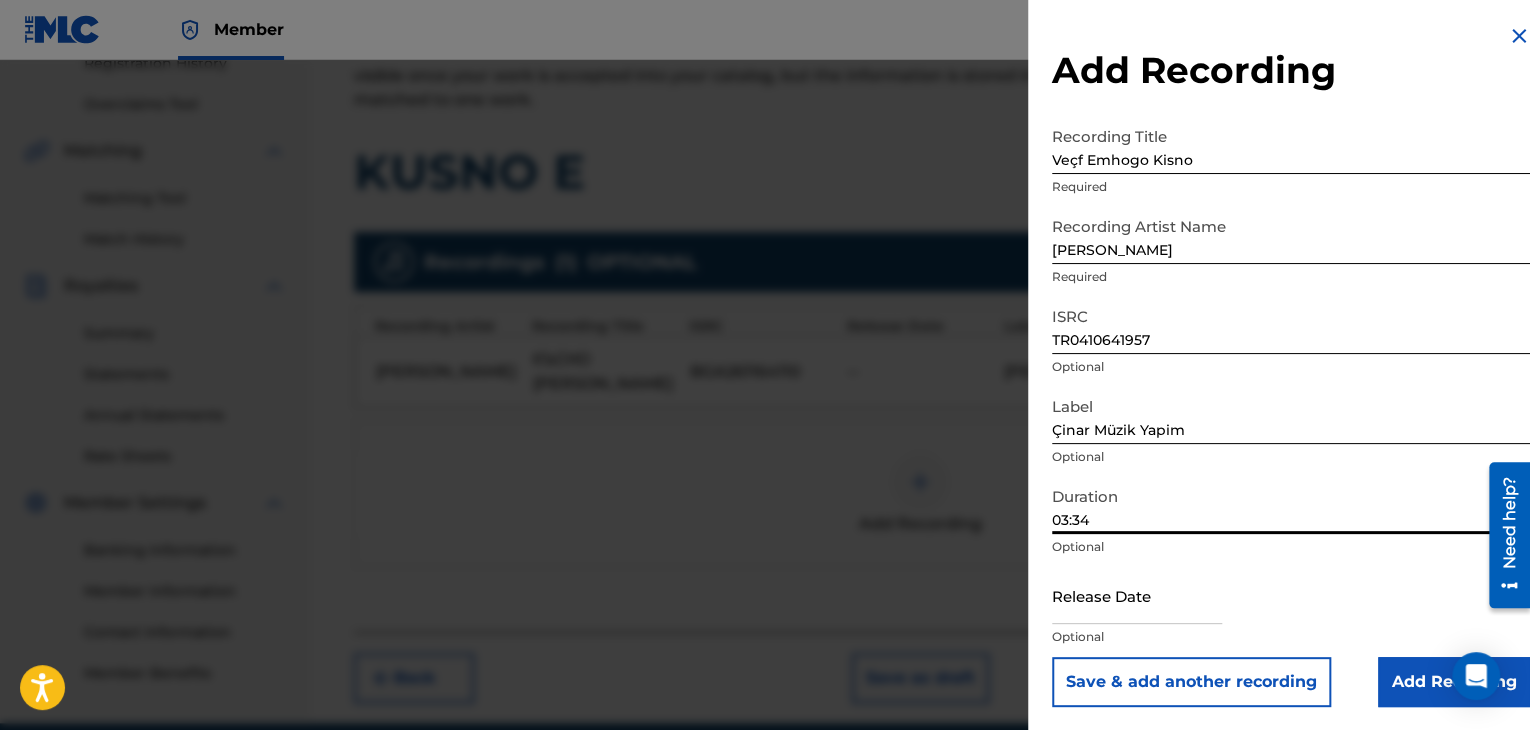 type on "03:34" 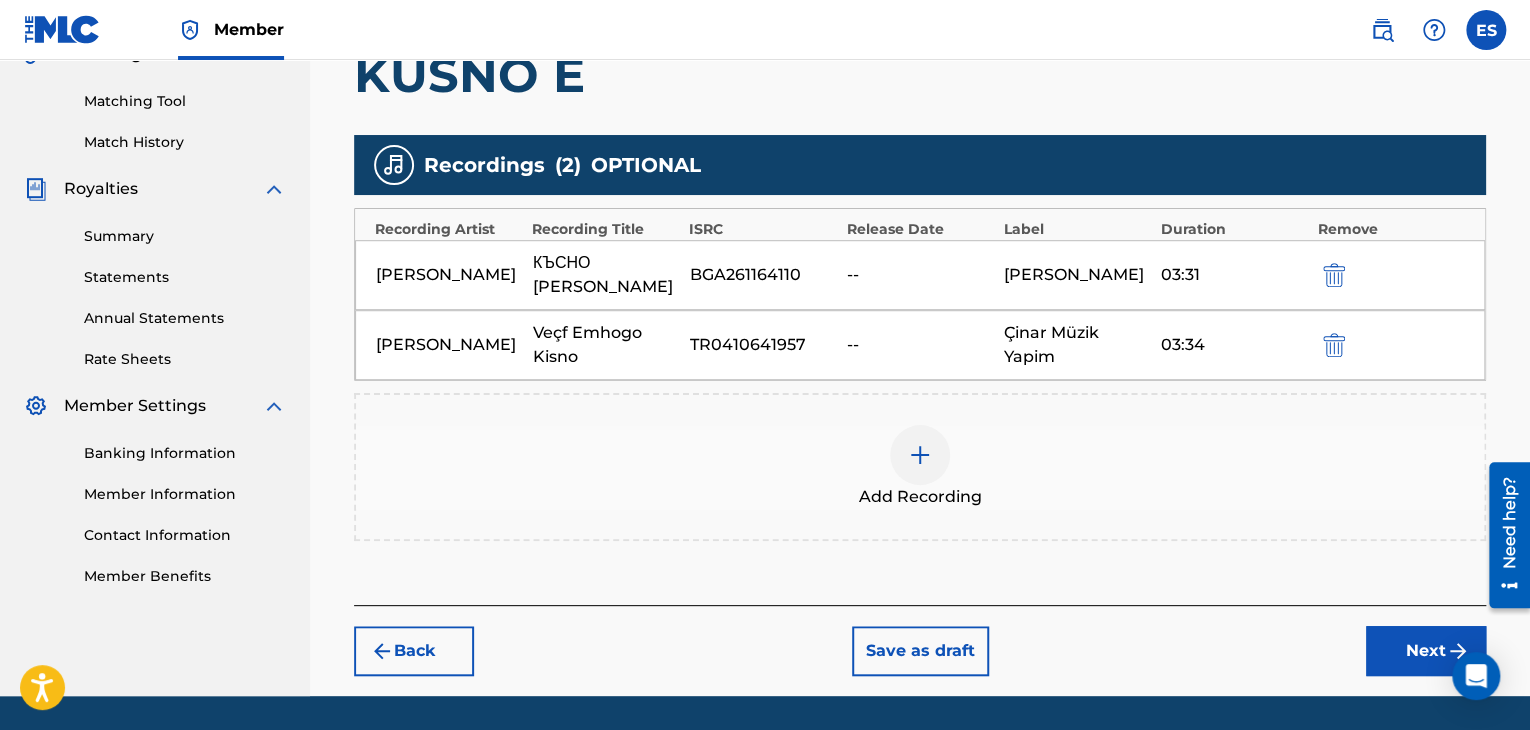 scroll, scrollTop: 552, scrollLeft: 0, axis: vertical 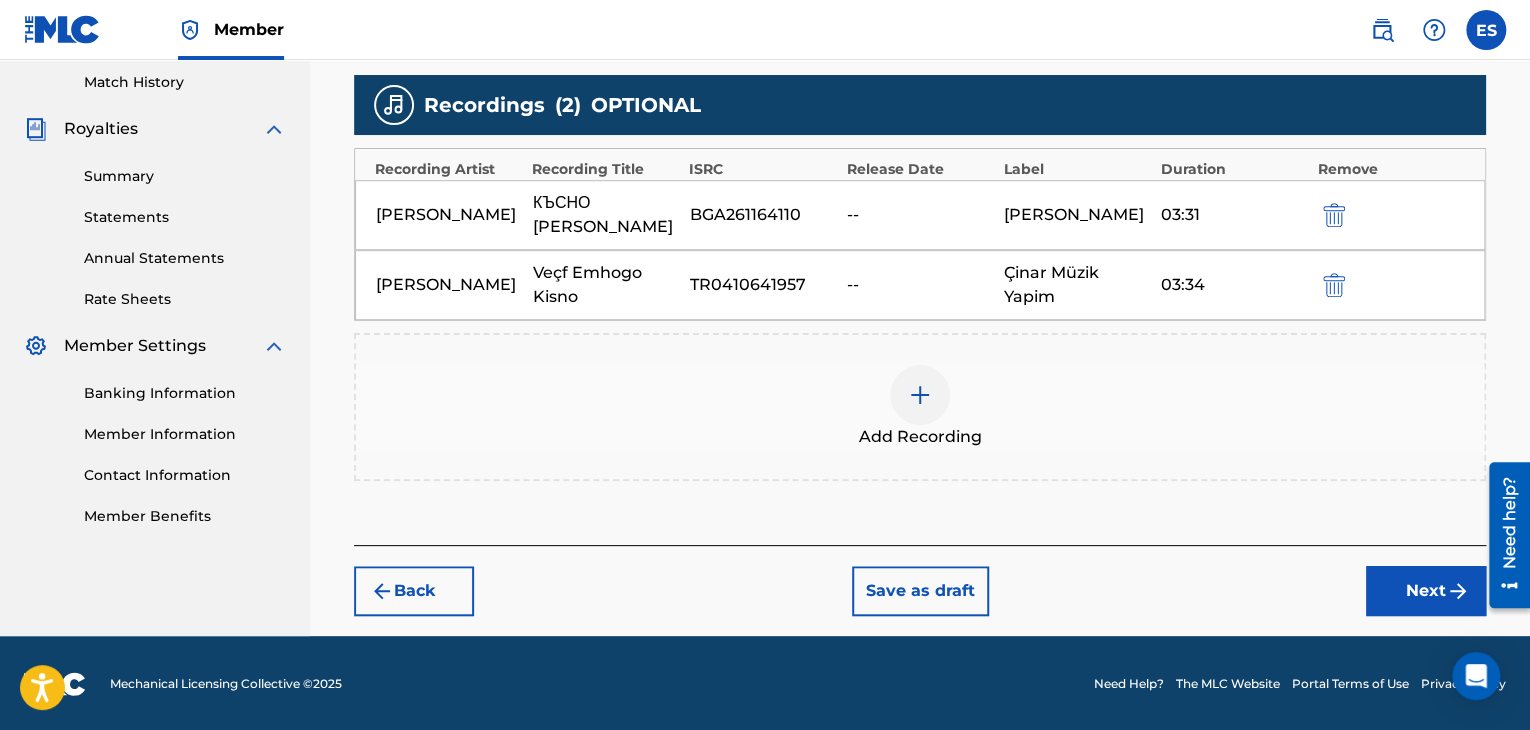 click on "BGA261164110" at bounding box center [763, 215] 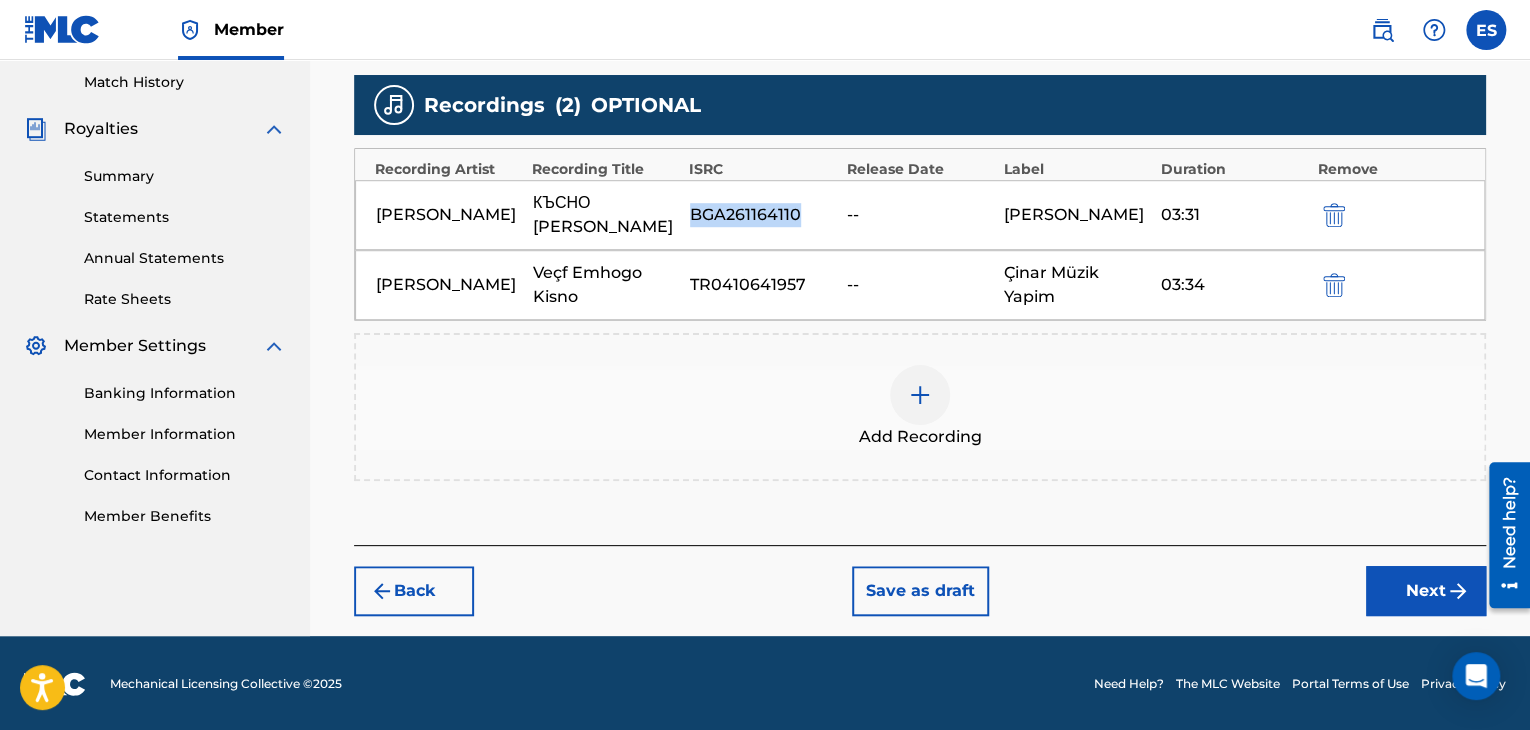 click on "BGA261164110" at bounding box center [763, 215] 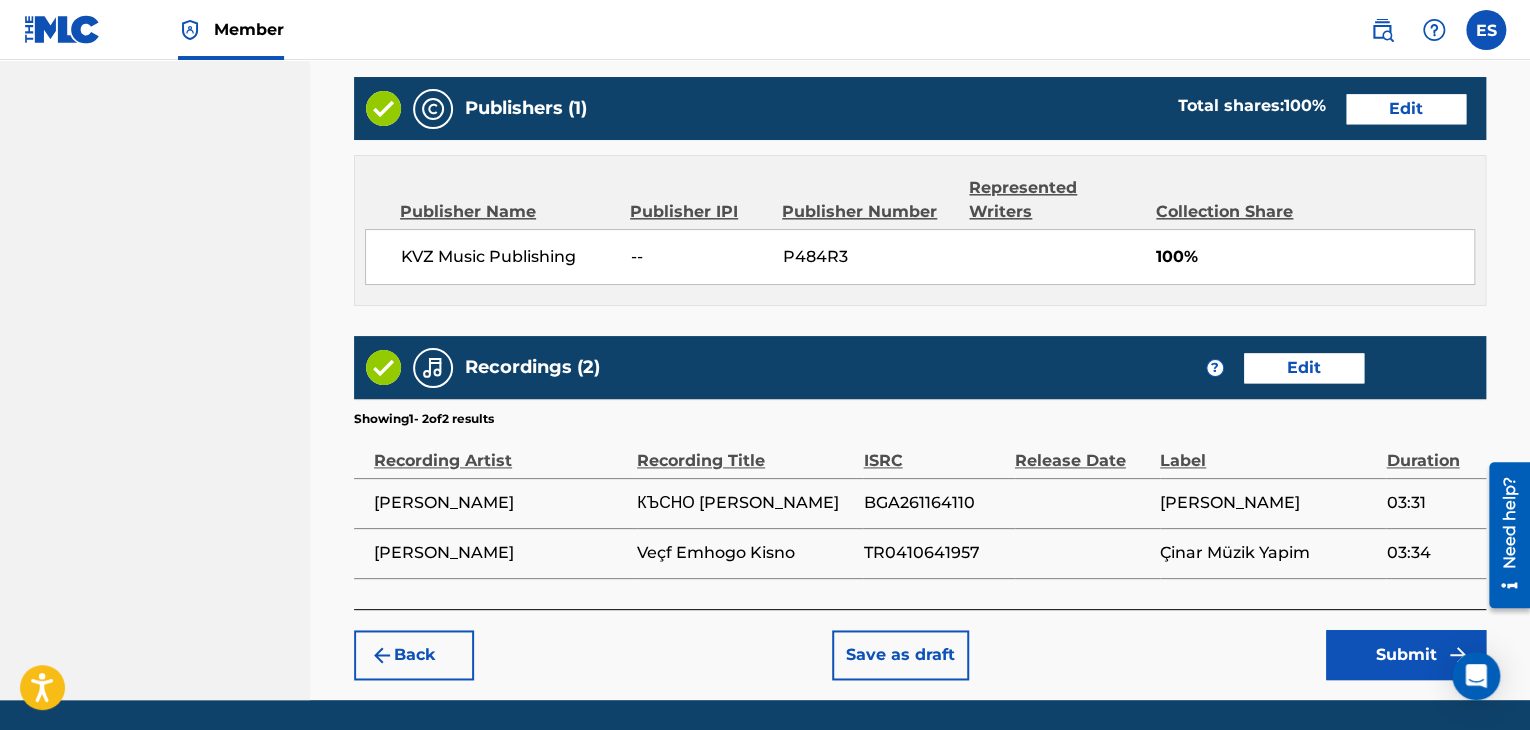 scroll, scrollTop: 1176, scrollLeft: 0, axis: vertical 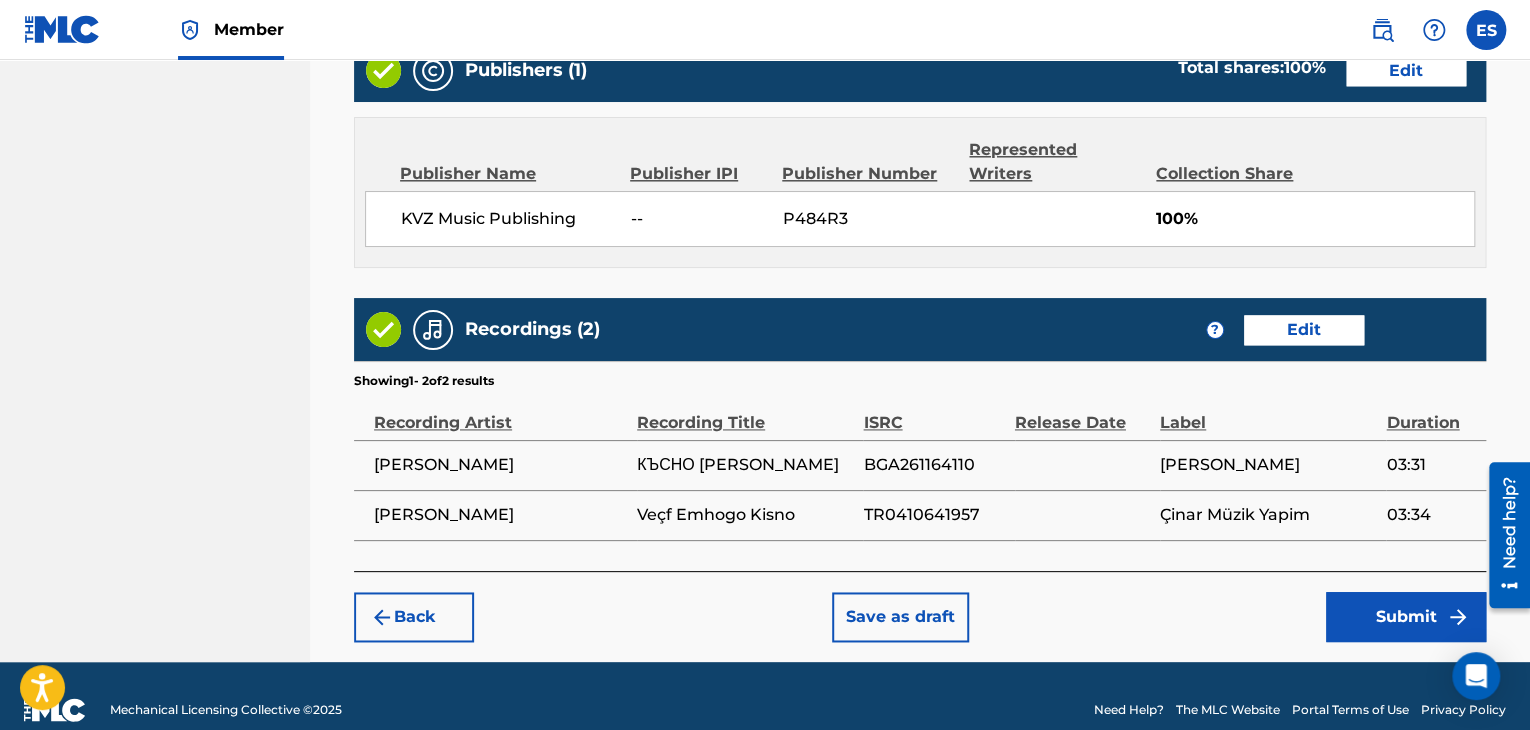 click on "Submit" at bounding box center [1406, 617] 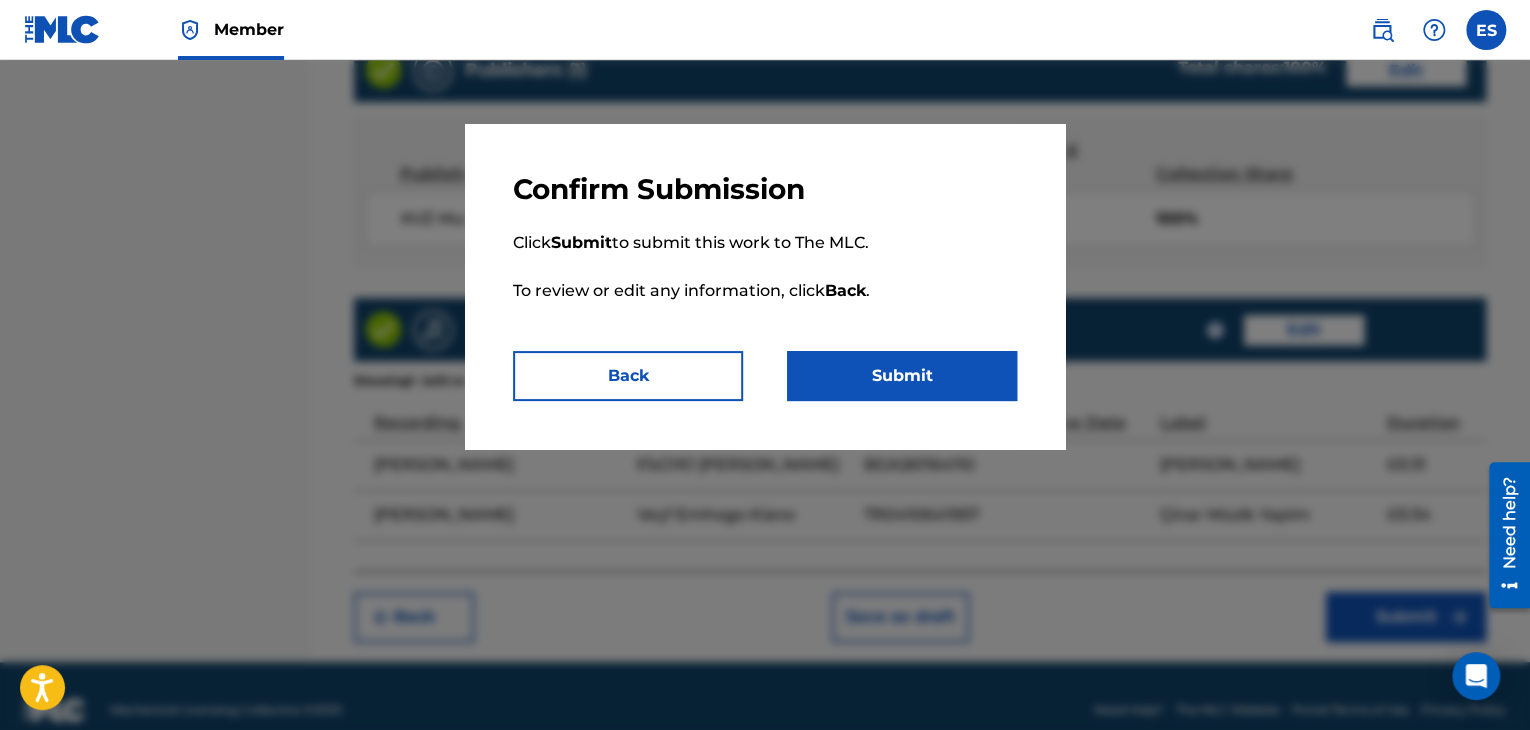 click on "Submit" at bounding box center [902, 376] 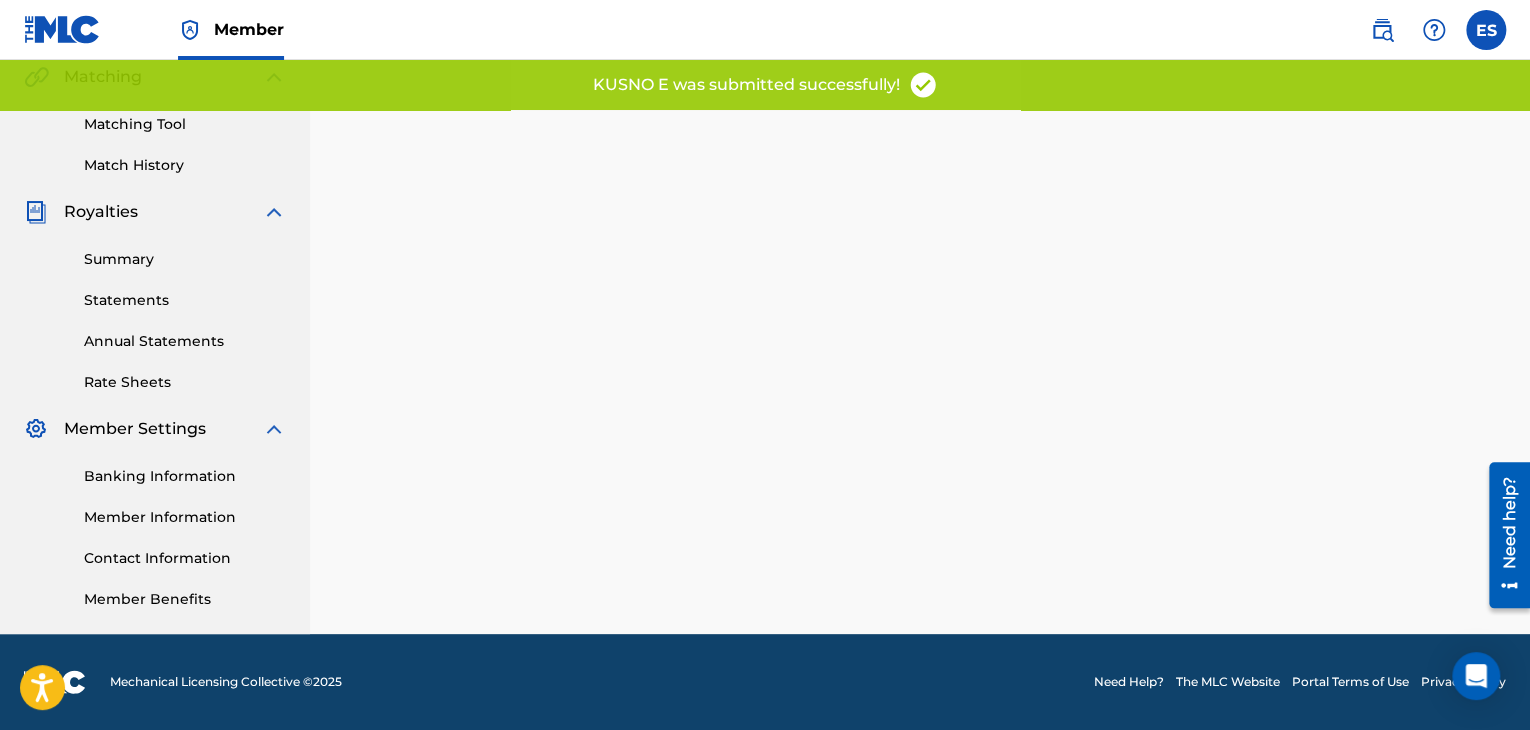 scroll, scrollTop: 0, scrollLeft: 0, axis: both 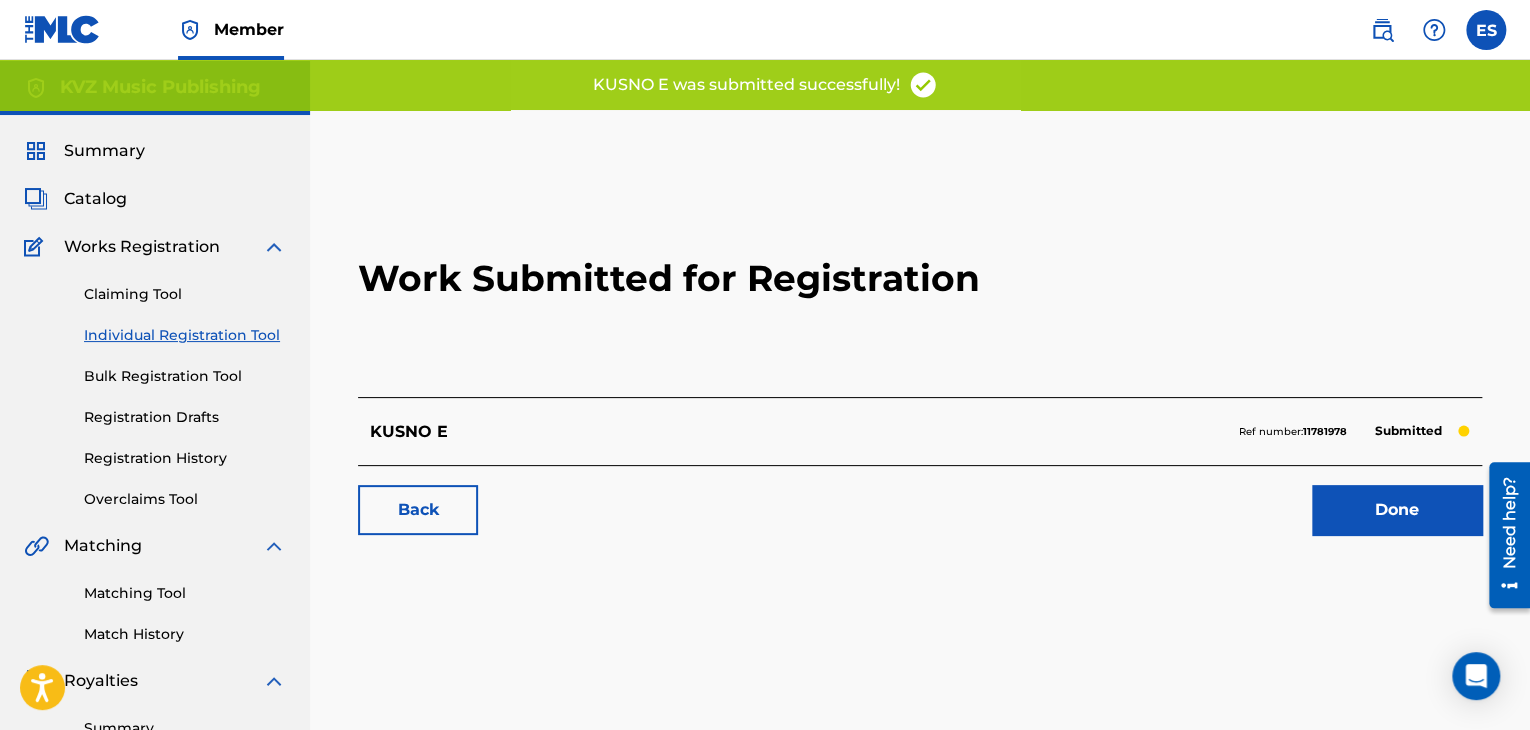 click on "Individual Registration Tool" at bounding box center (185, 335) 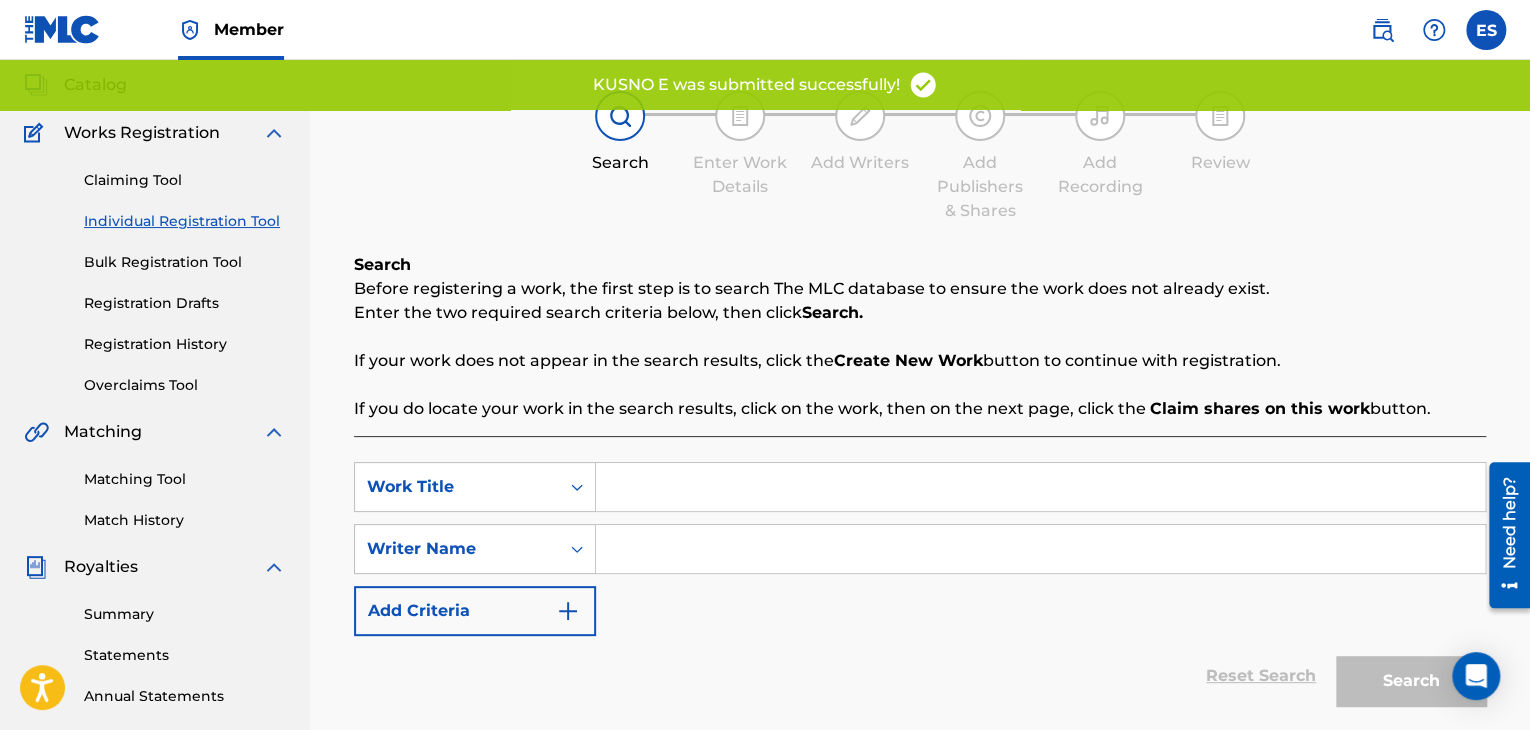 scroll, scrollTop: 200, scrollLeft: 0, axis: vertical 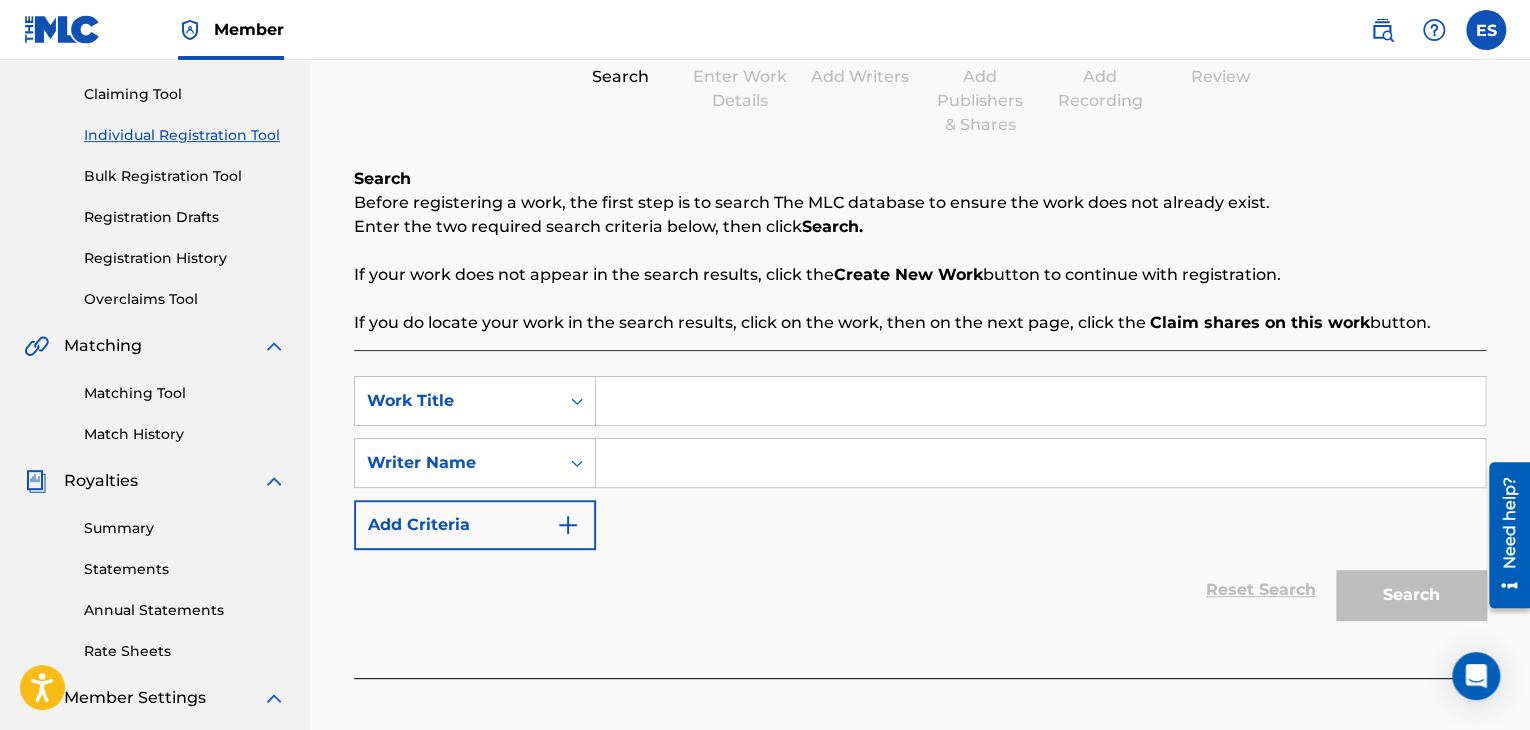 click at bounding box center [1040, 401] 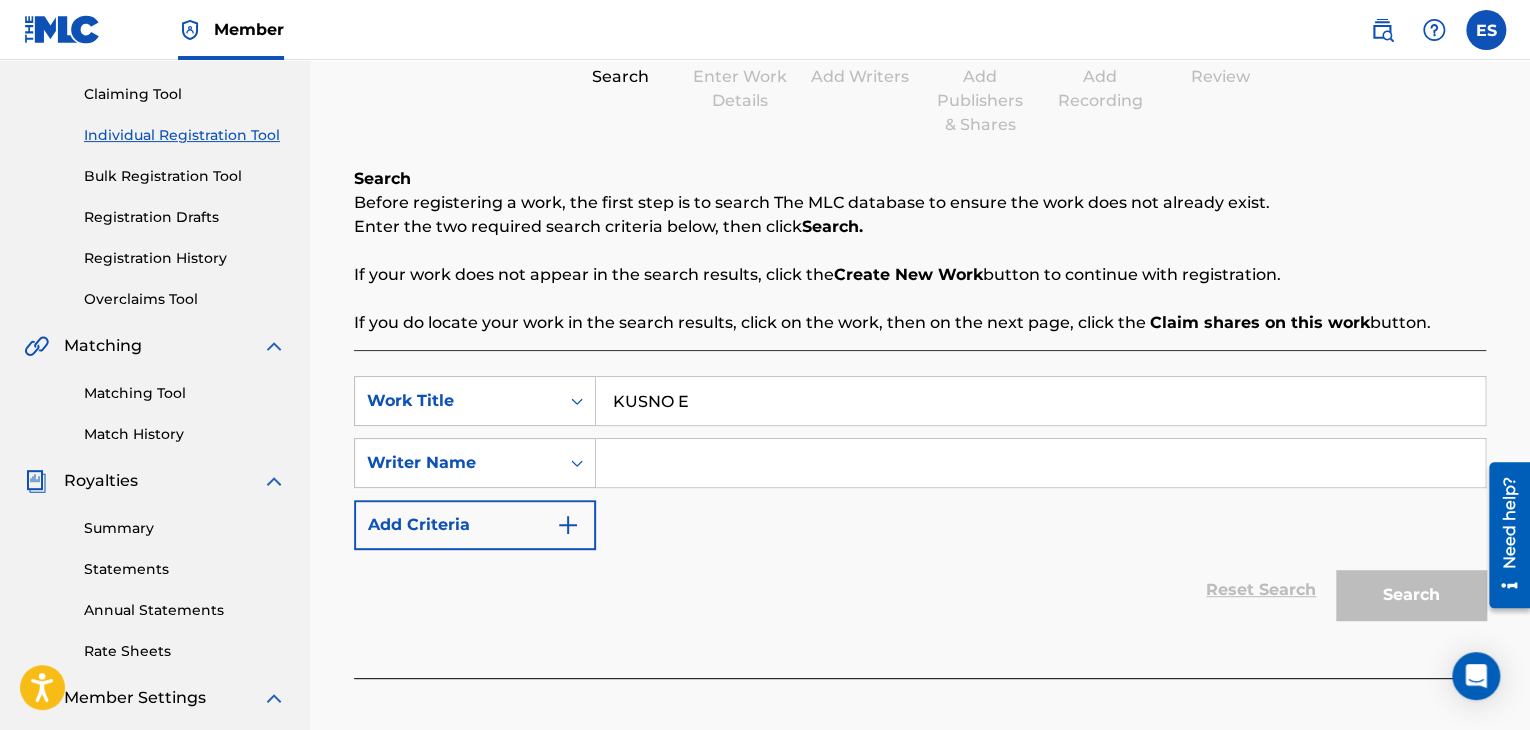 type on "KUSNO E" 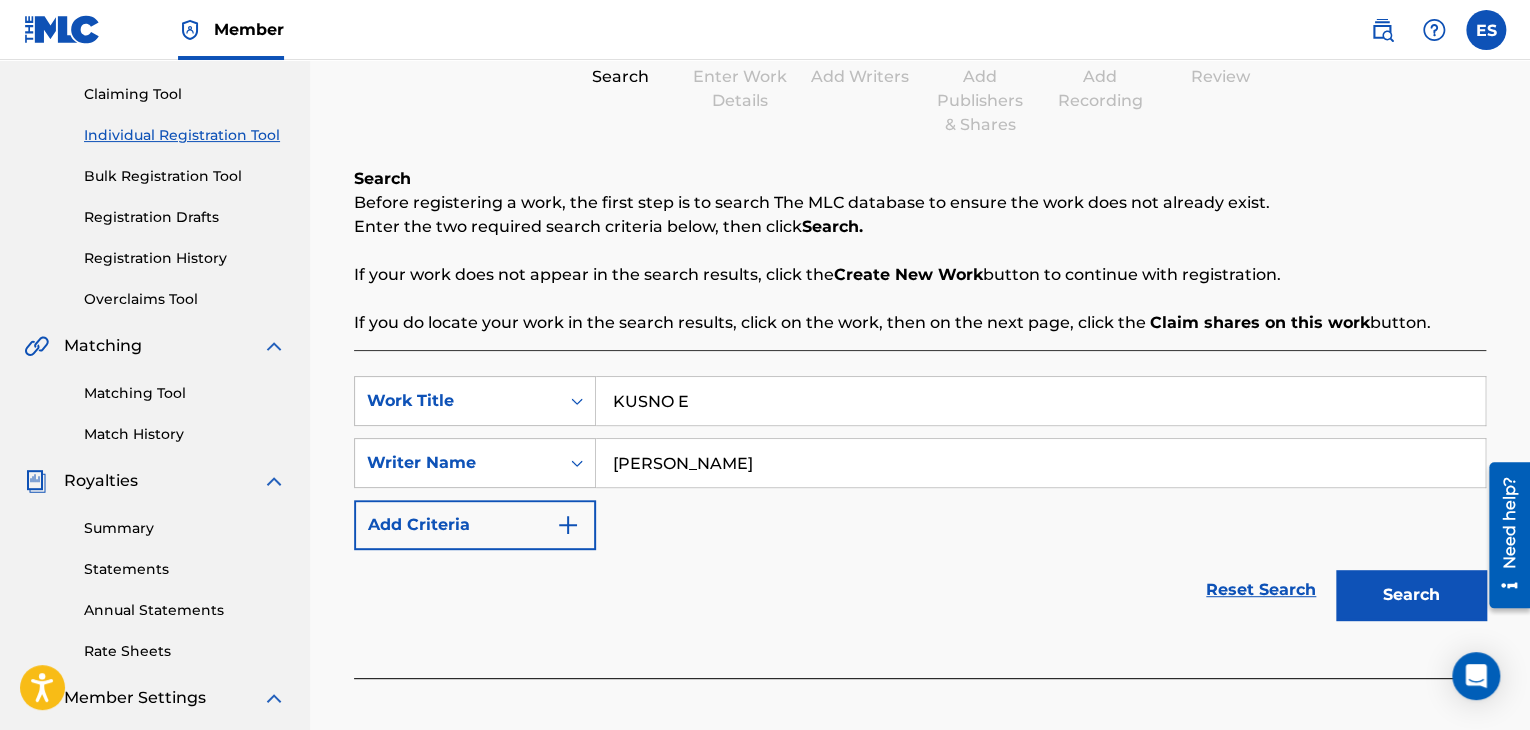 click on "Search" at bounding box center (1411, 595) 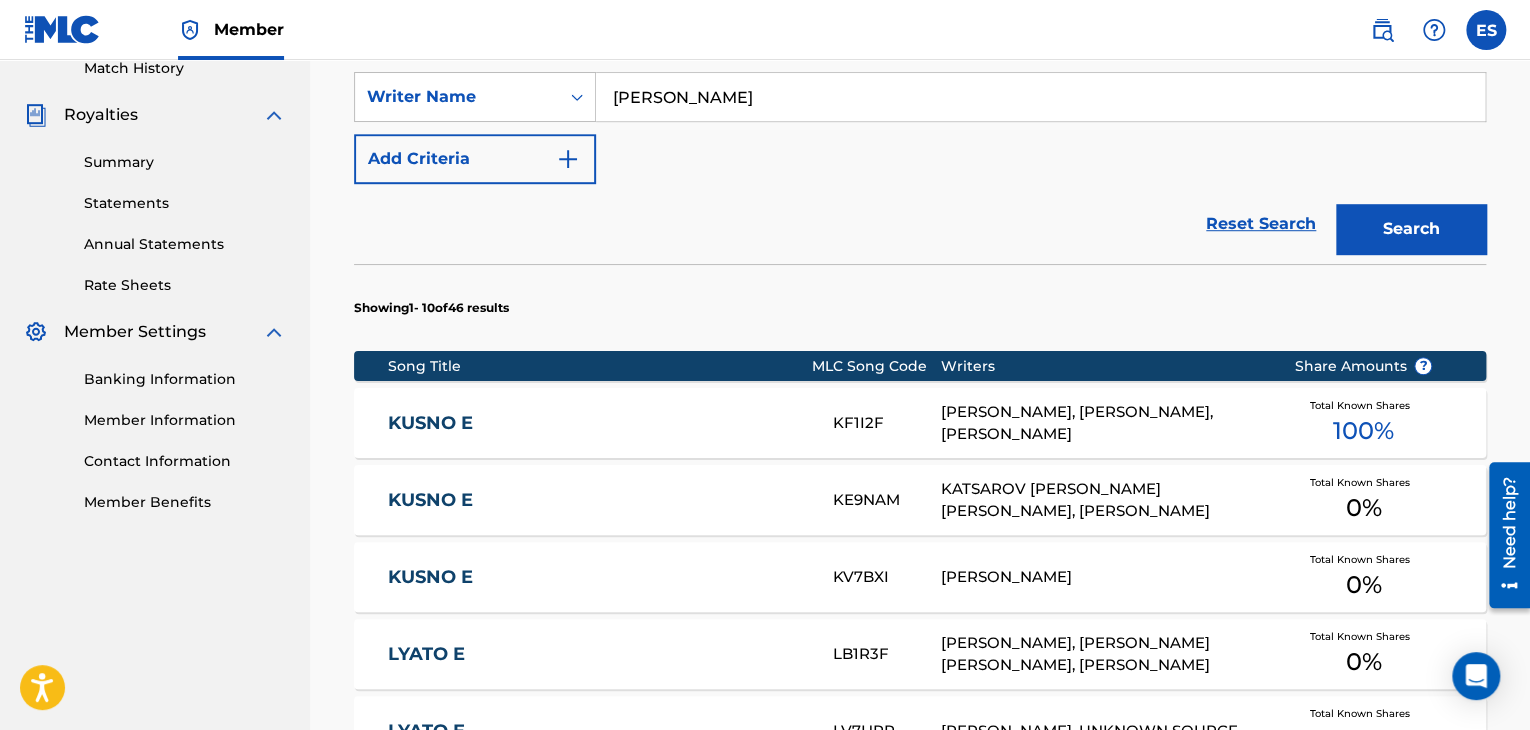 scroll, scrollTop: 569, scrollLeft: 0, axis: vertical 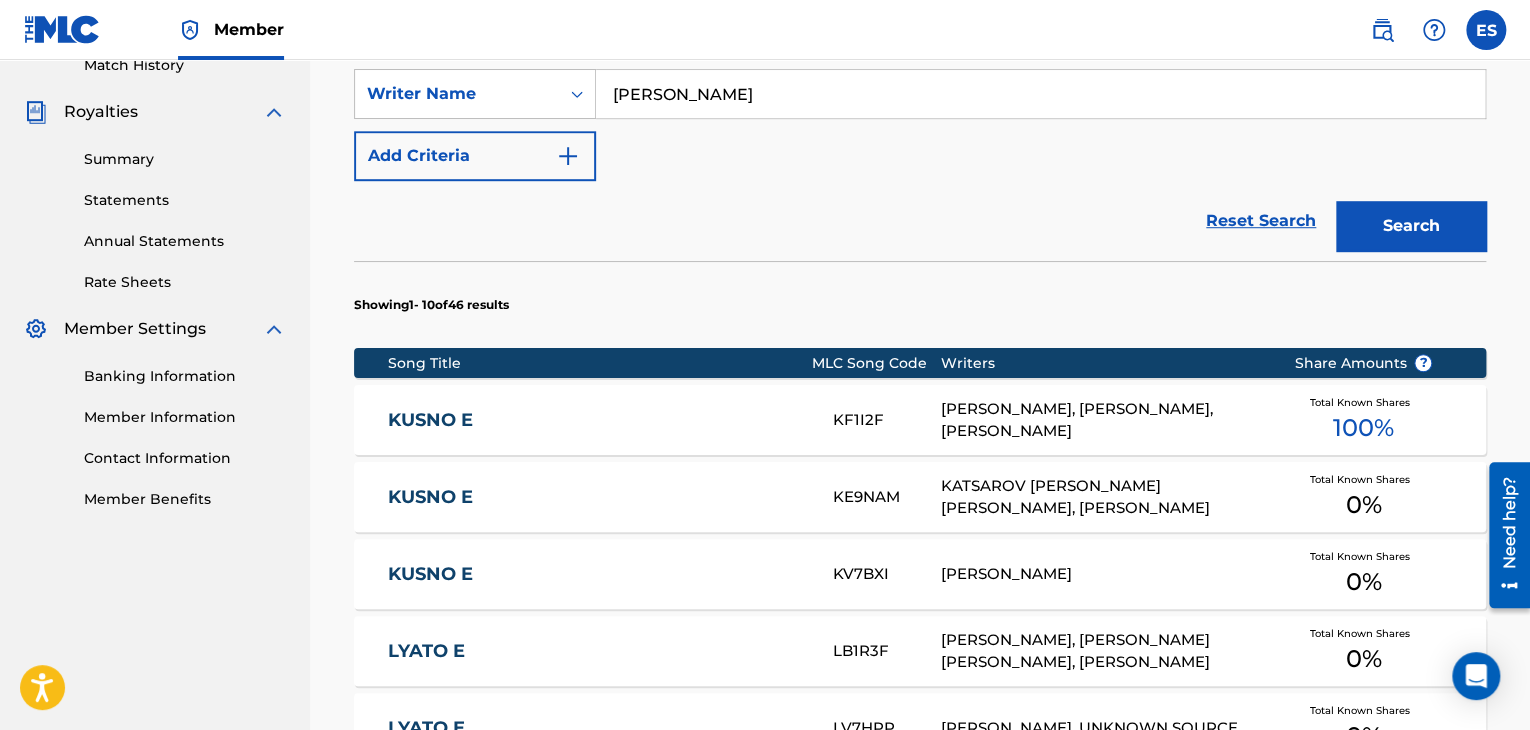 click on "[PERSON_NAME], [PERSON_NAME], [PERSON_NAME]" at bounding box center [1102, 420] 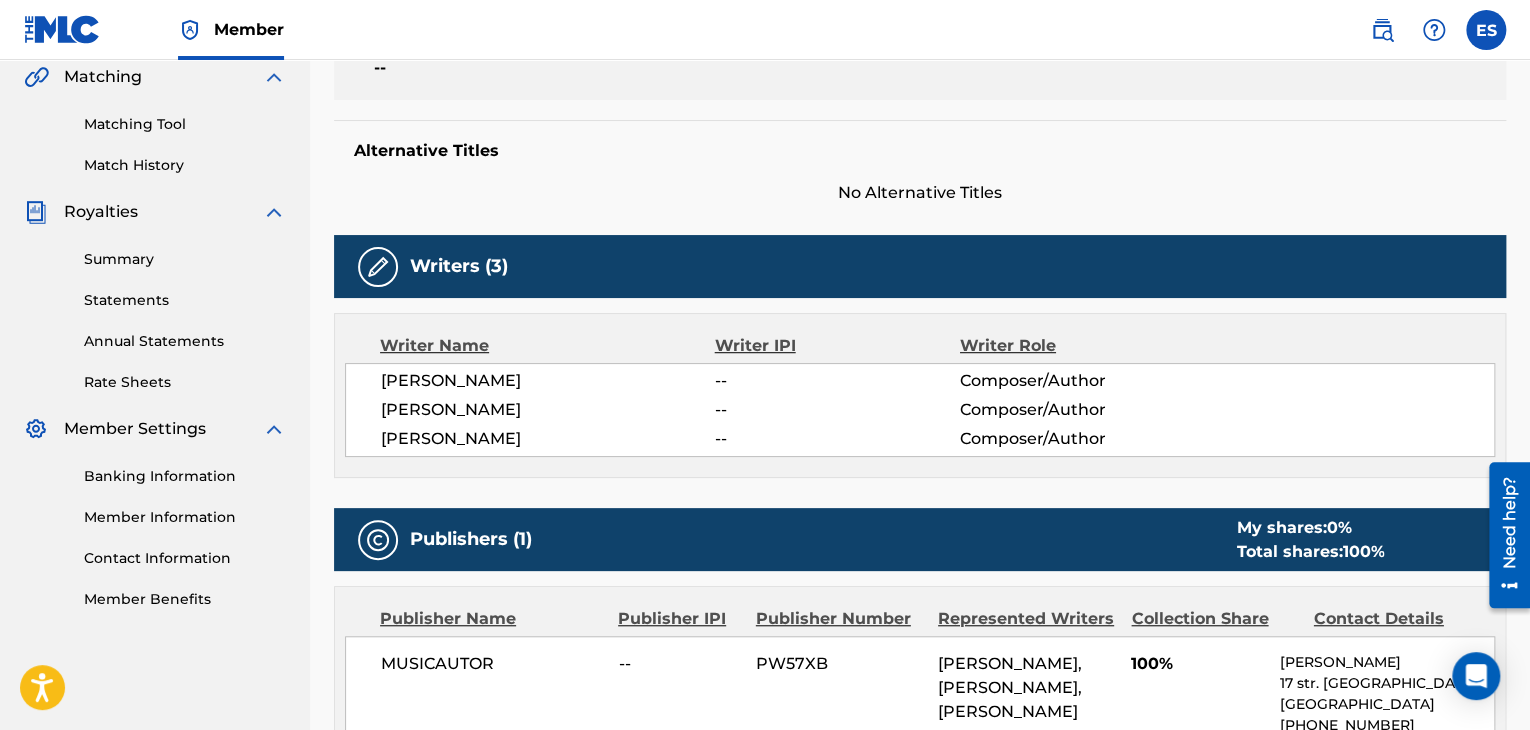 scroll, scrollTop: 500, scrollLeft: 0, axis: vertical 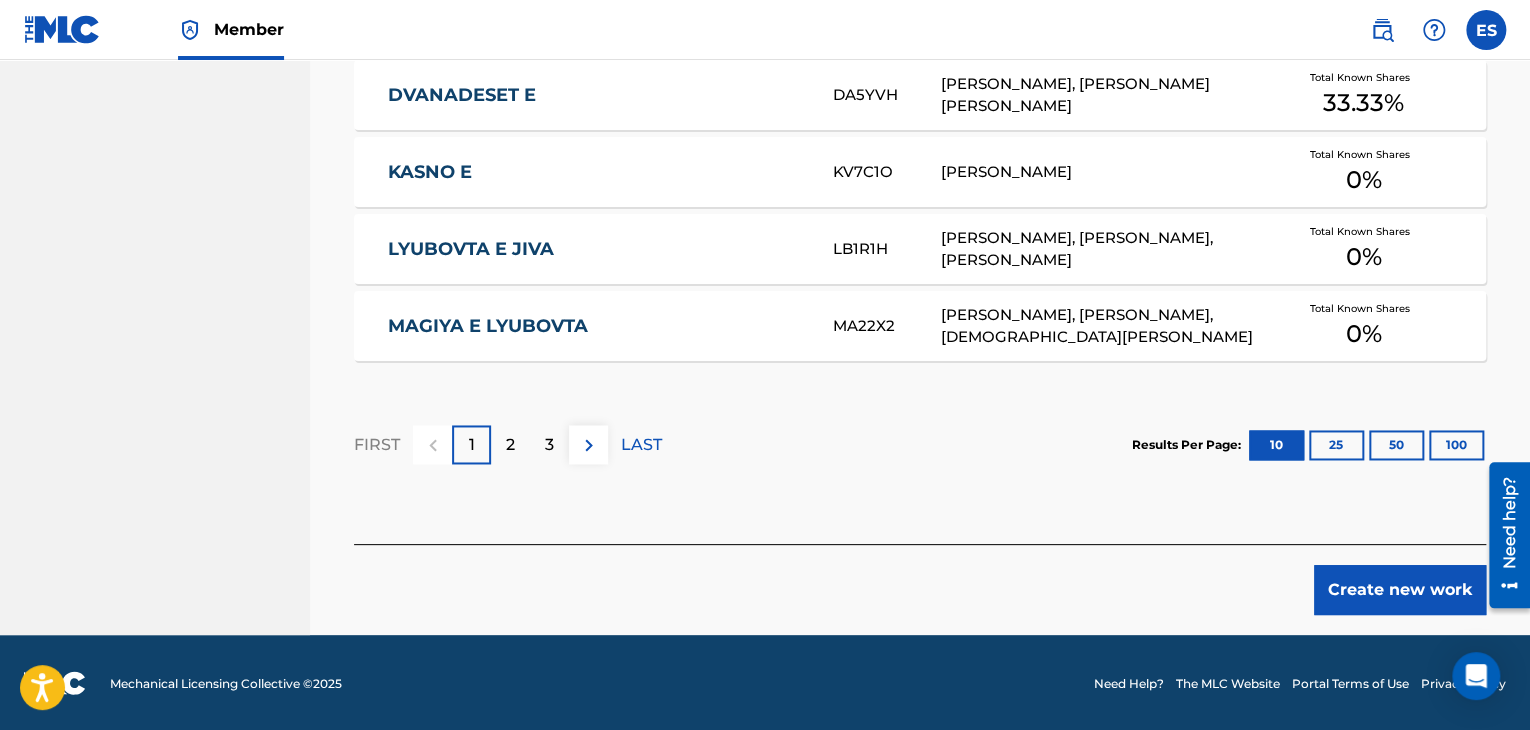 click on "Create new work" at bounding box center [1400, 590] 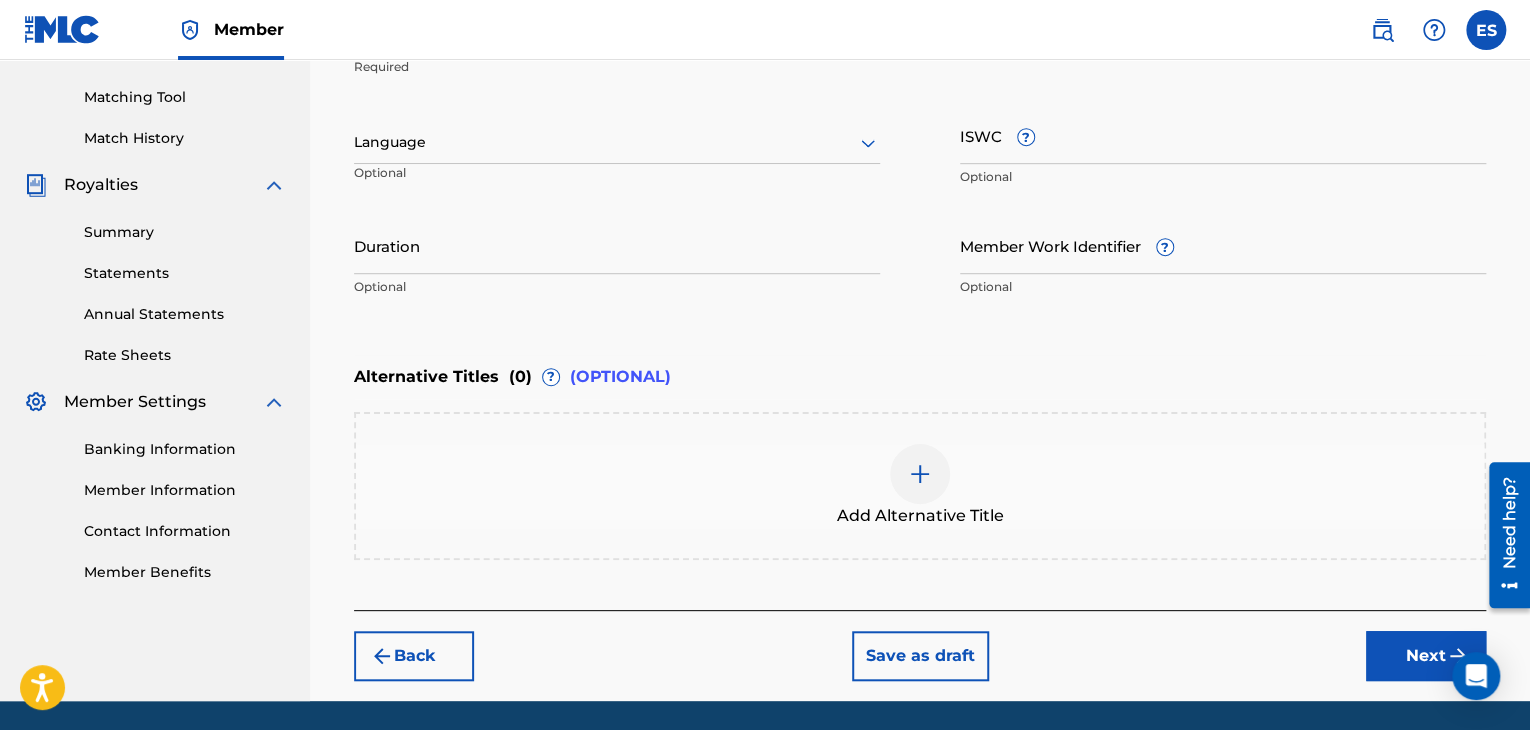 scroll, scrollTop: 461, scrollLeft: 0, axis: vertical 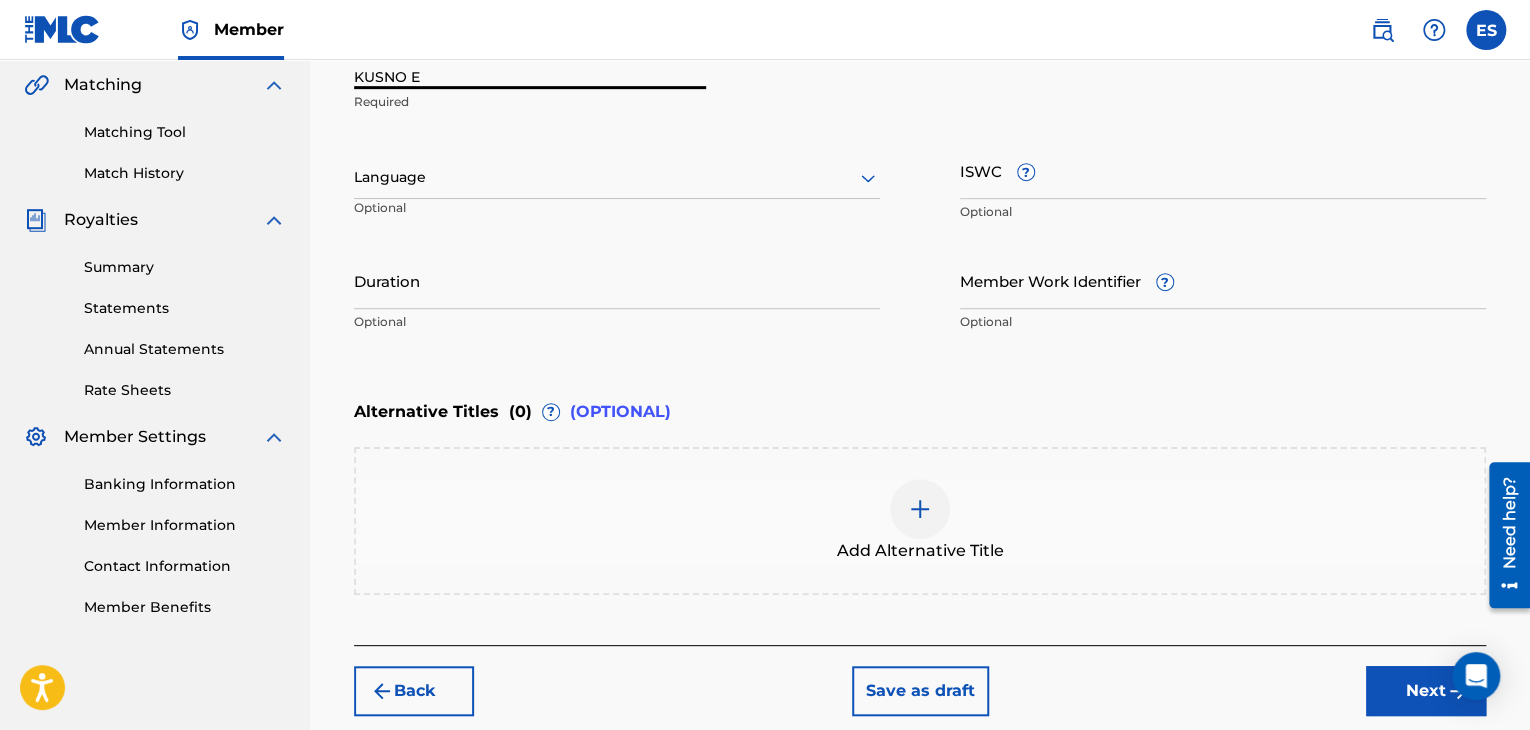 click on "KUSNO E" at bounding box center [530, 60] 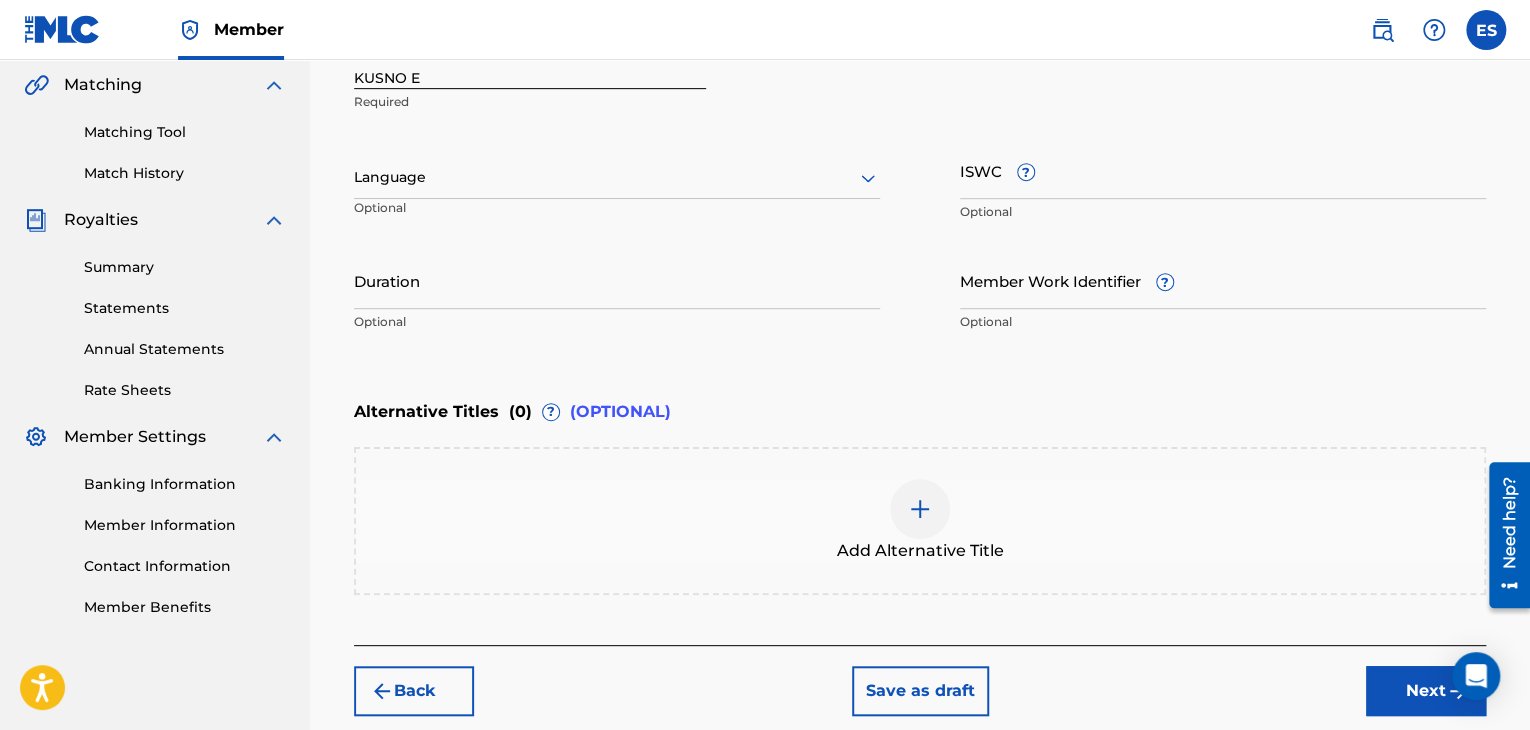 click at bounding box center (617, 177) 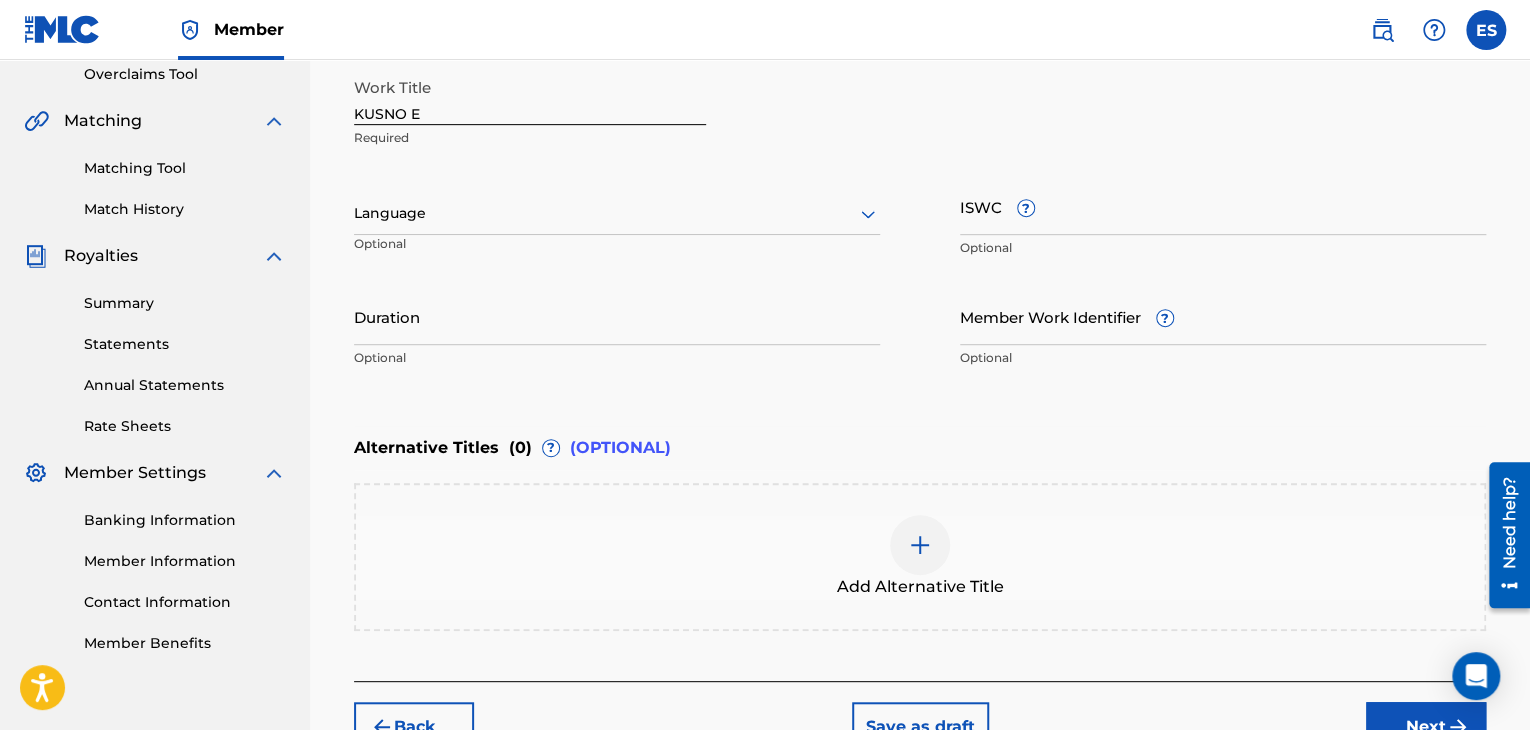 scroll, scrollTop: 261, scrollLeft: 0, axis: vertical 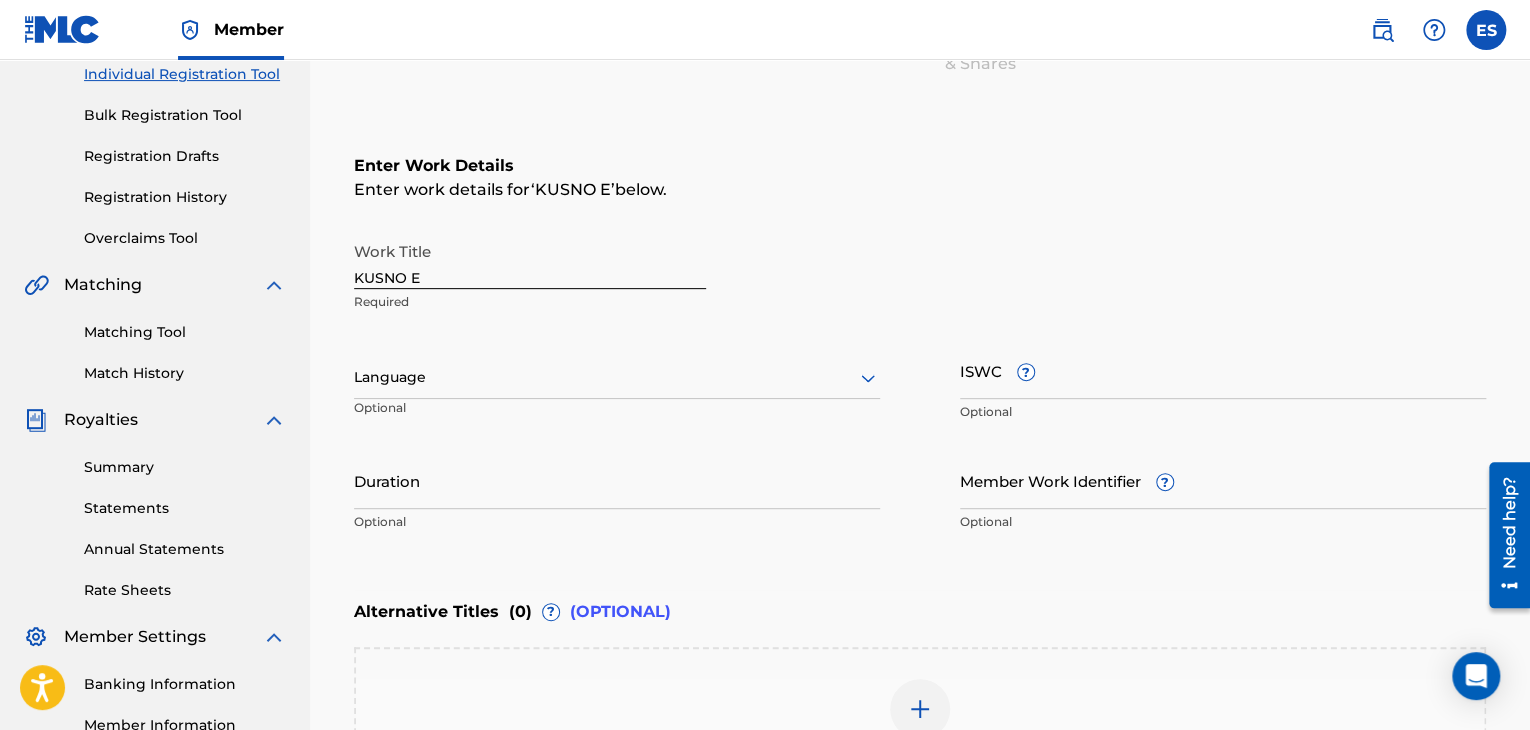 click at bounding box center (617, 377) 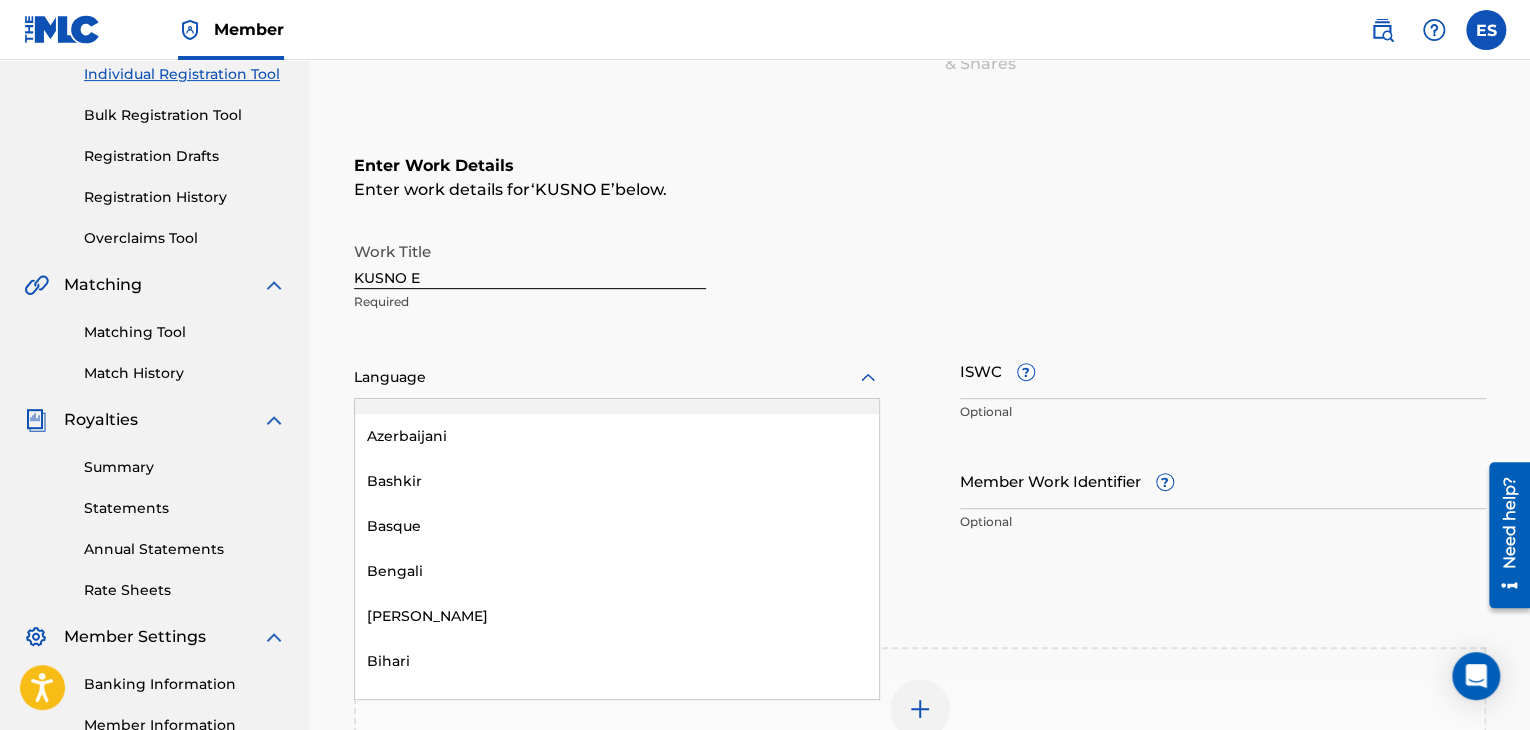 scroll, scrollTop: 700, scrollLeft: 0, axis: vertical 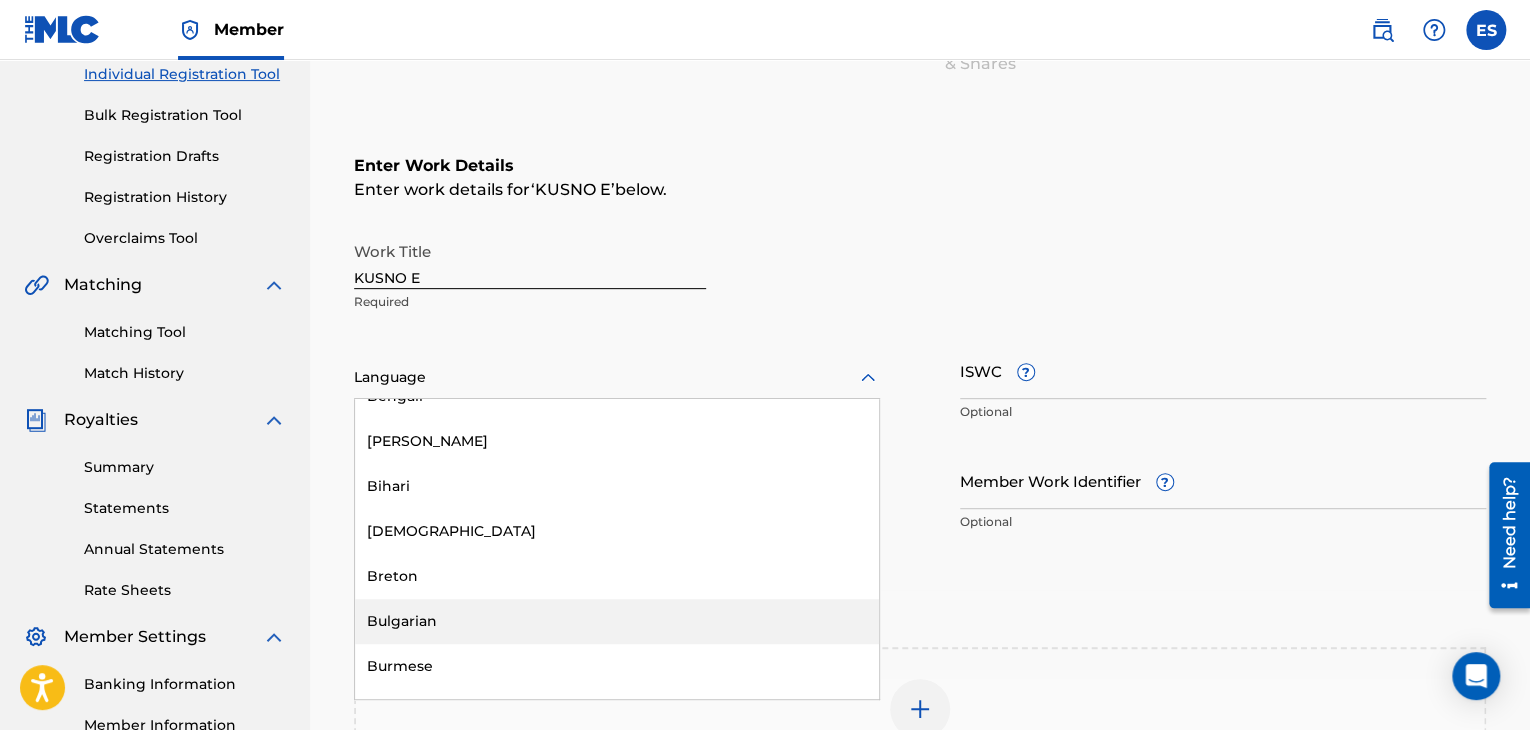 click on "Bulgarian" at bounding box center [617, 621] 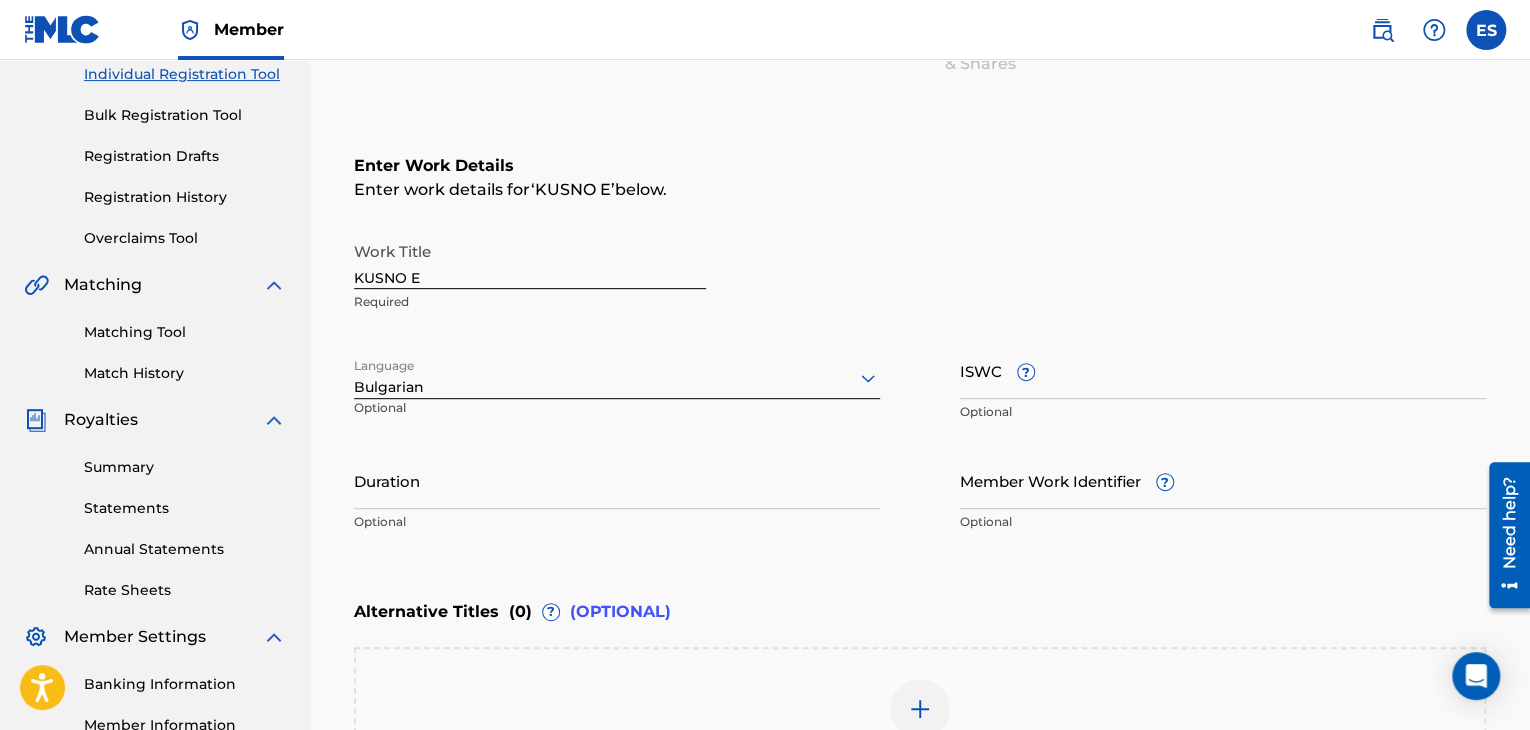 click on "Duration" at bounding box center (617, 480) 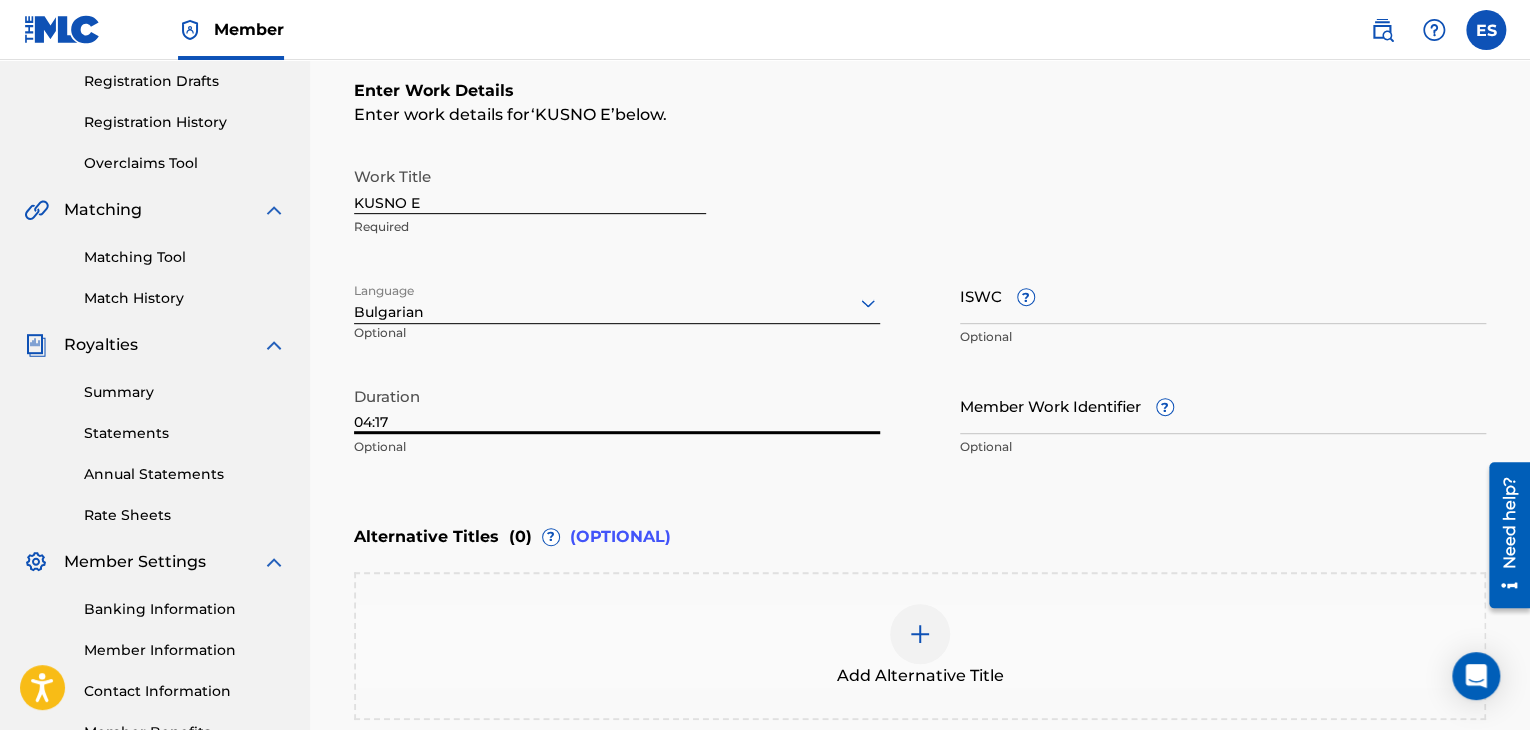 scroll, scrollTop: 561, scrollLeft: 0, axis: vertical 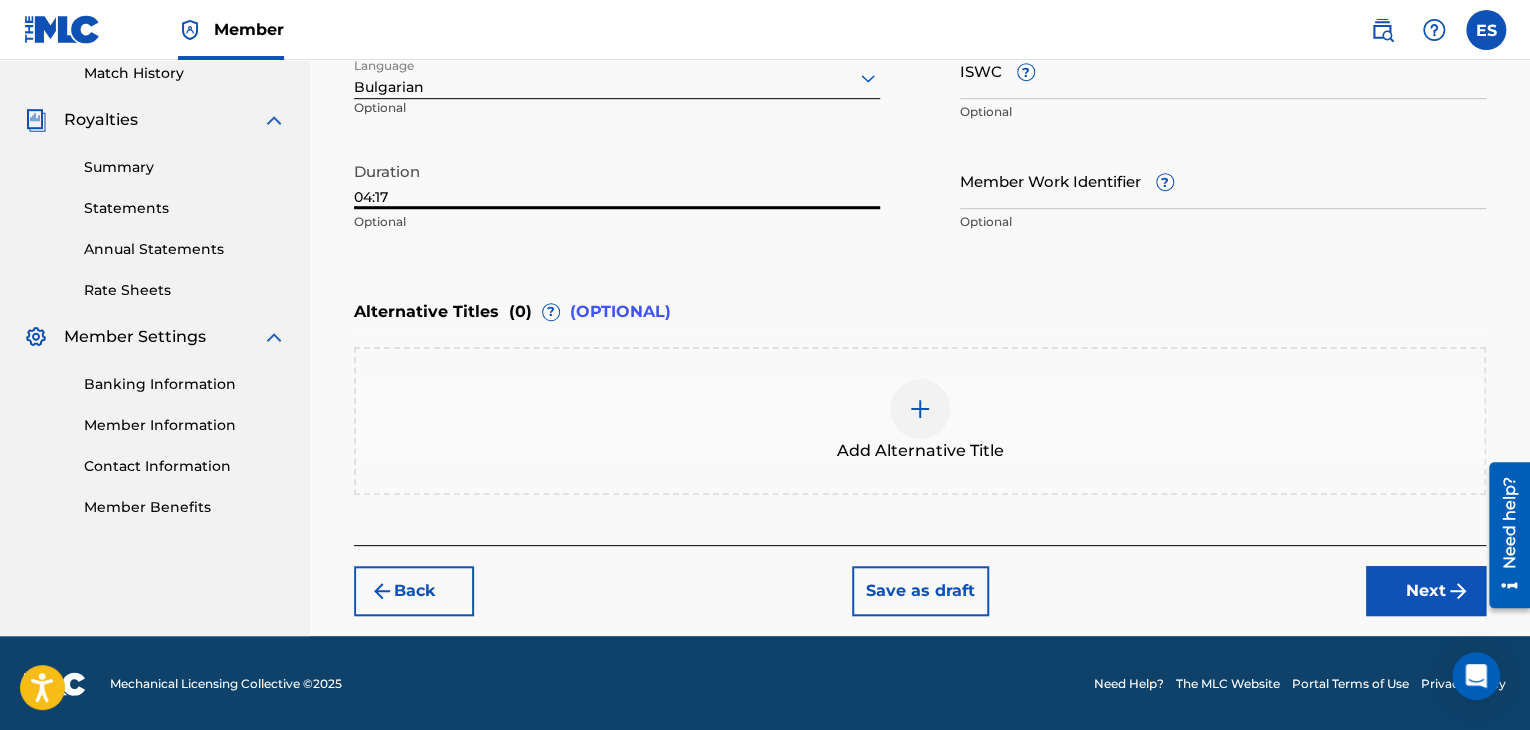 type on "04:17" 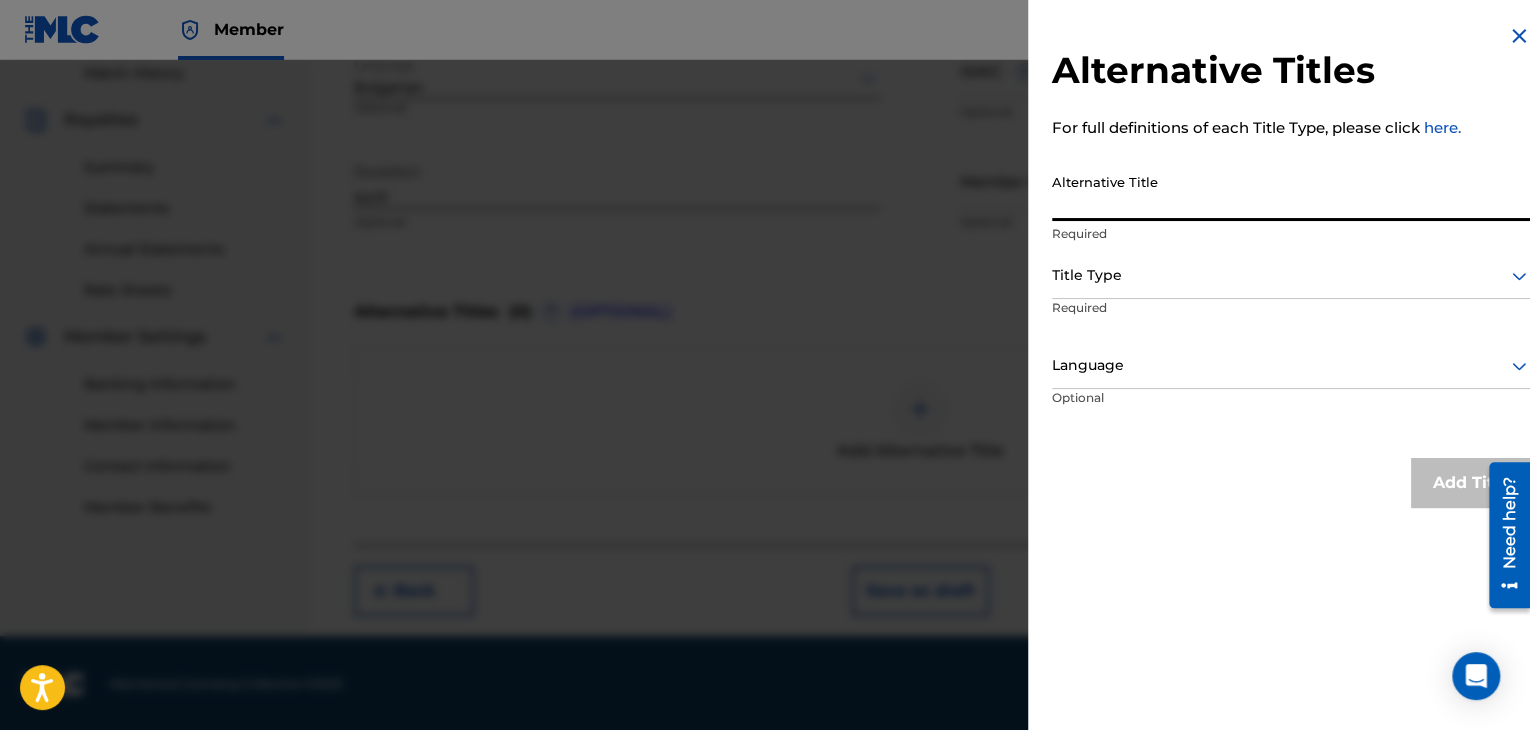 click on "Alternative Title" at bounding box center [1291, 192] 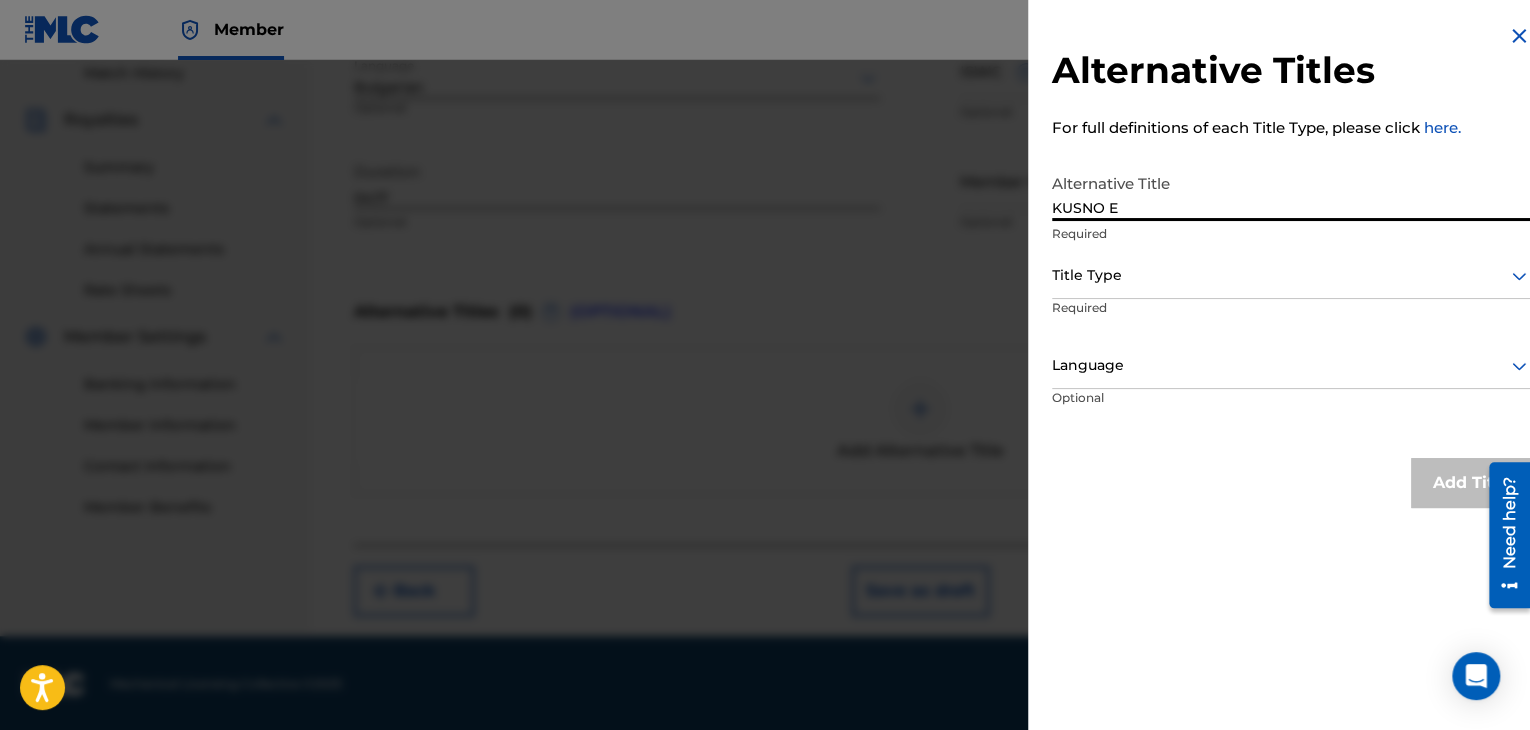 type on "KUSNO E" 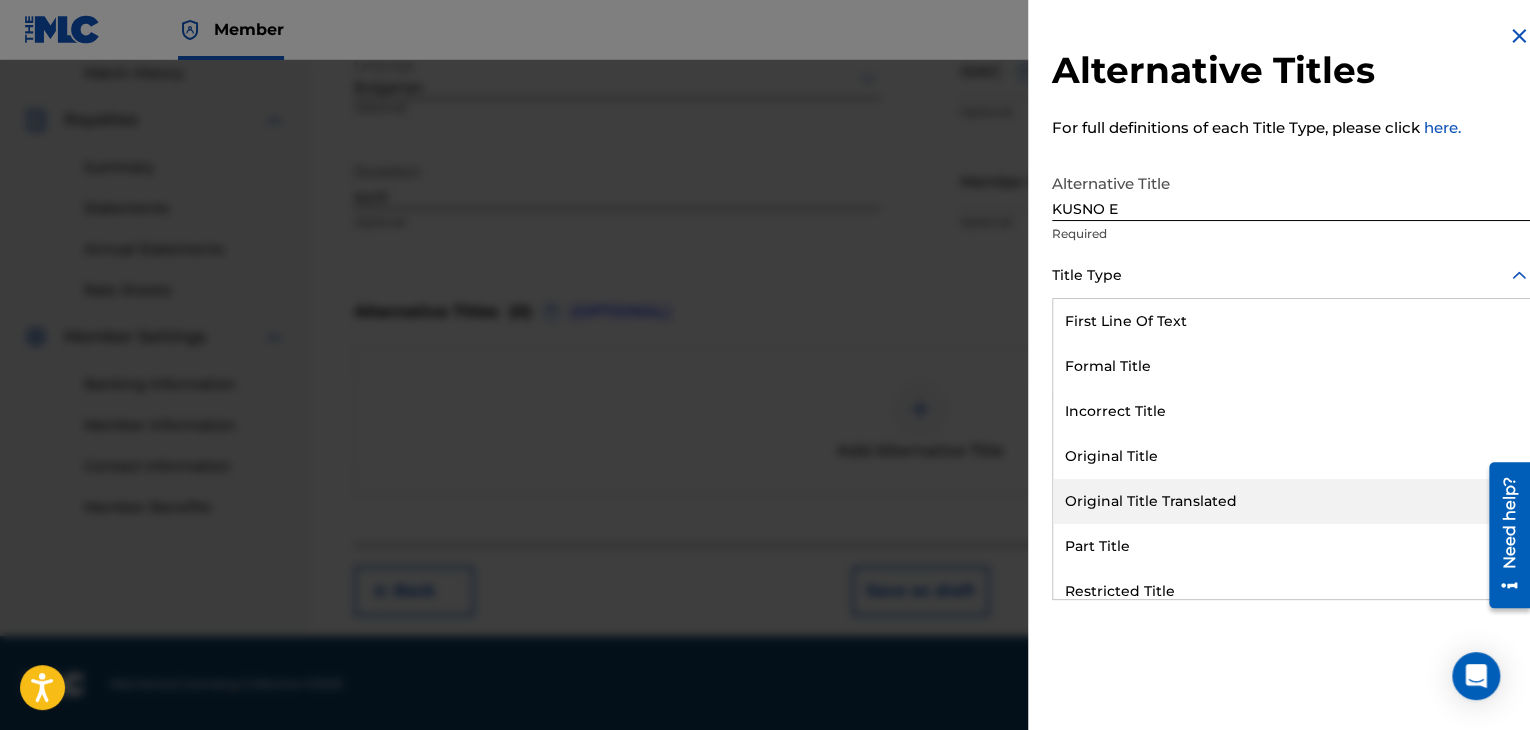 click on "Original Title Translated" at bounding box center (1291, 501) 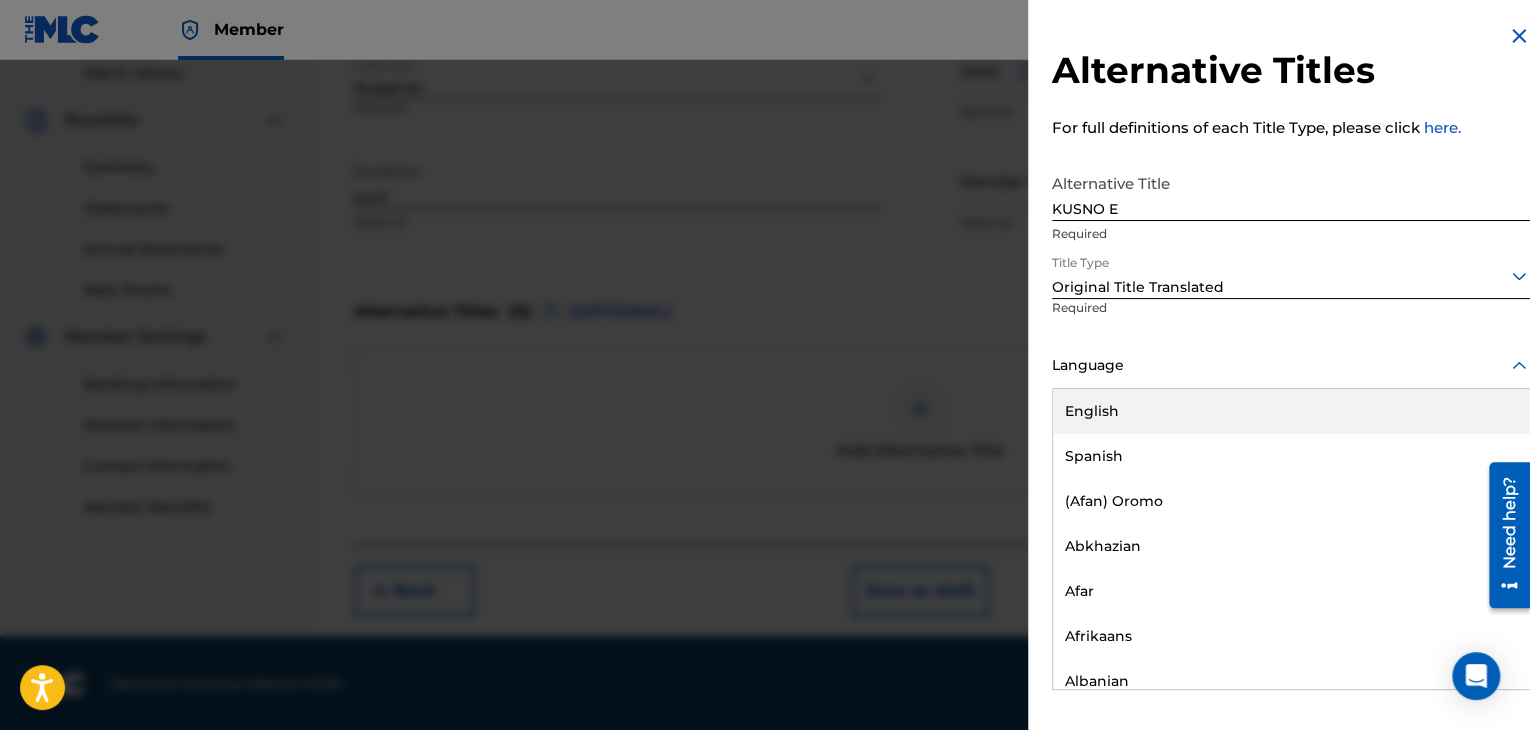 click on "Language" at bounding box center [1291, 366] 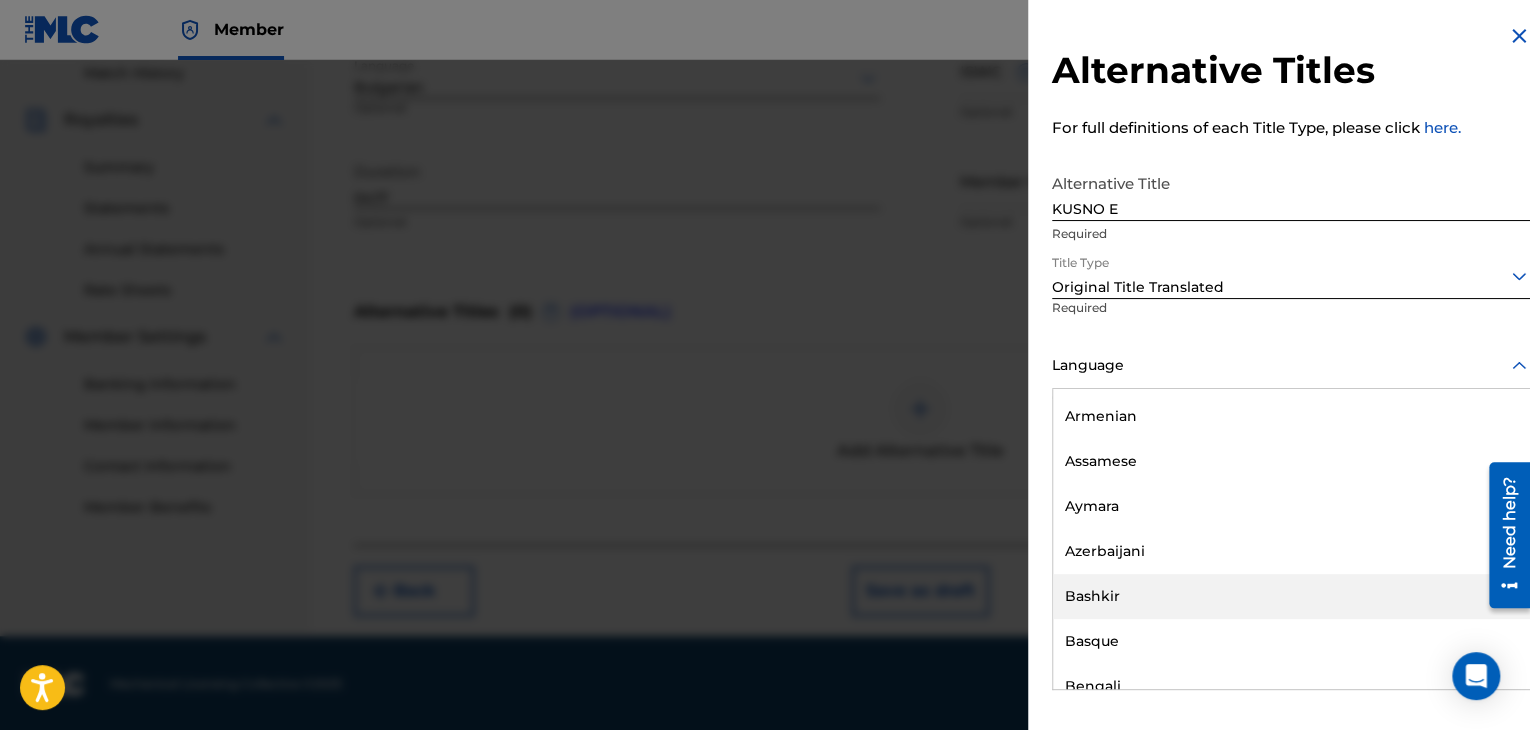 scroll, scrollTop: 700, scrollLeft: 0, axis: vertical 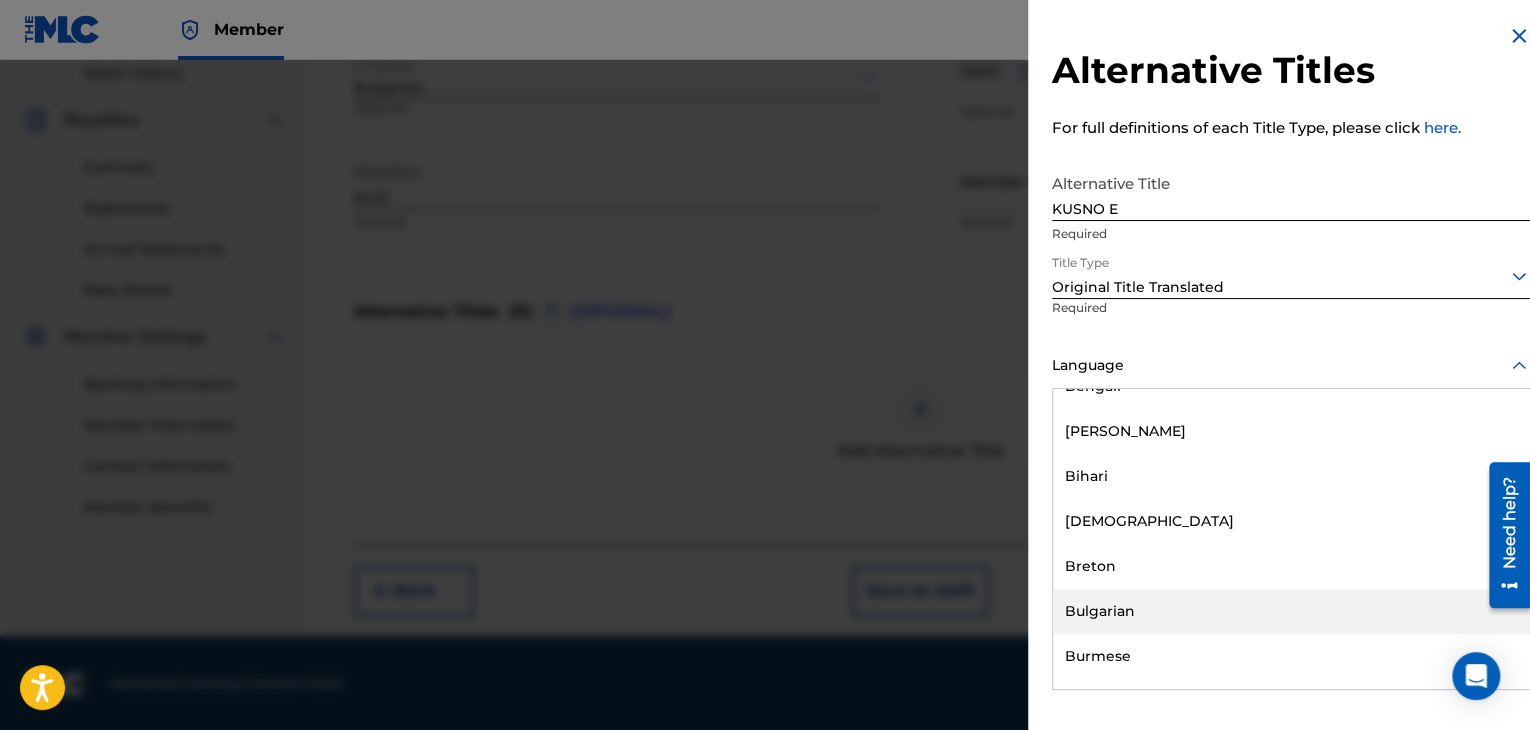 drag, startPoint x: 1144, startPoint y: 616, endPoint x: 1152, endPoint y: 482, distance: 134.23859 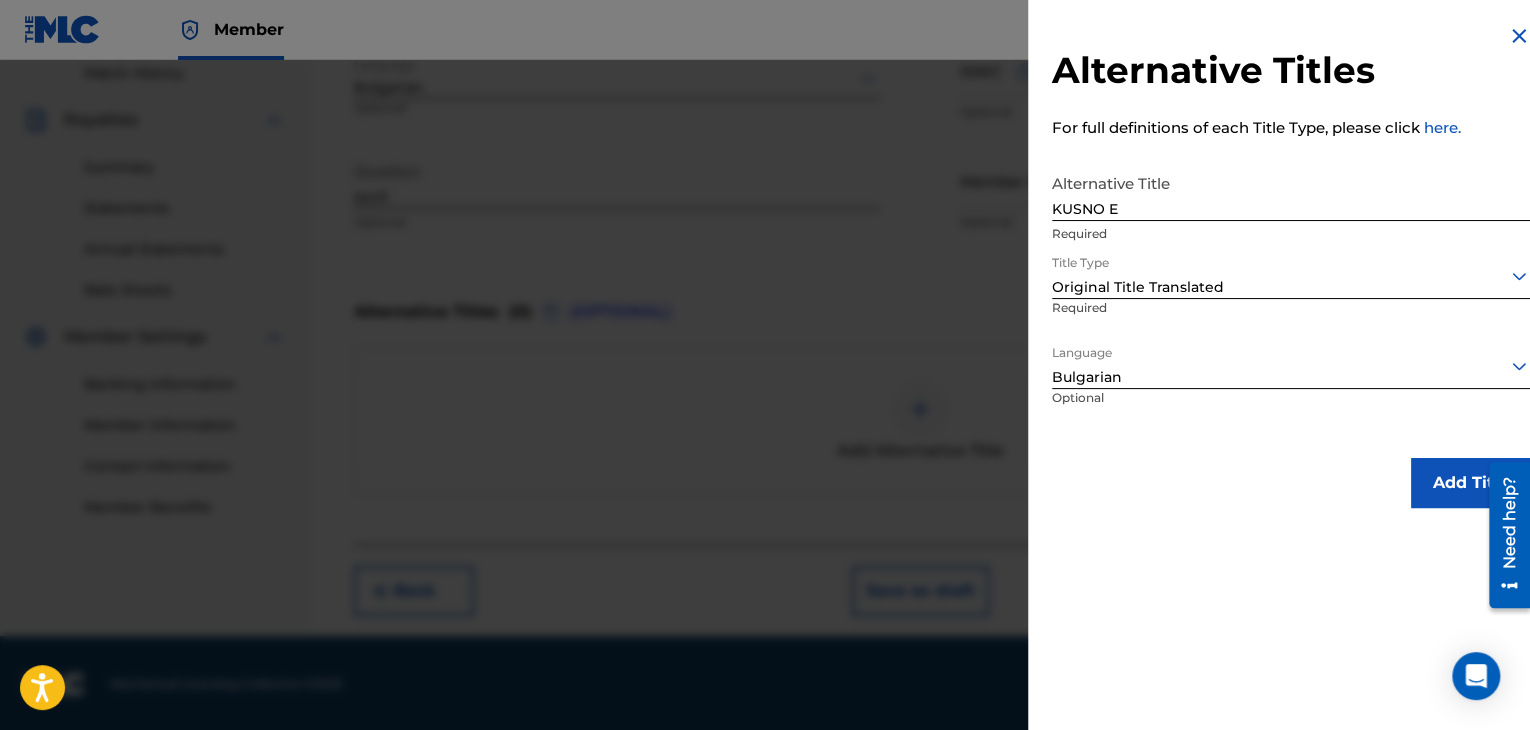 click on "Add Title" at bounding box center [1471, 483] 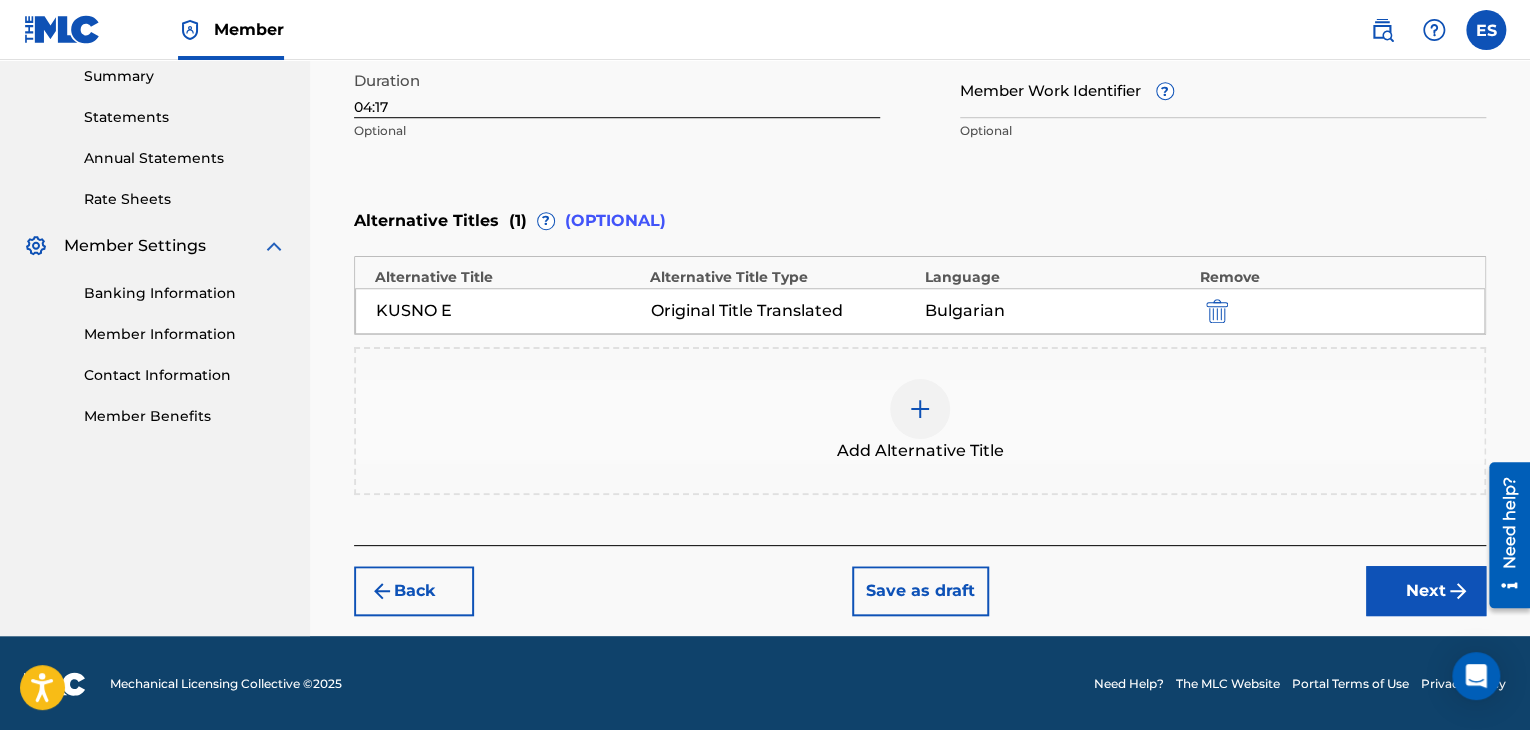 drag, startPoint x: 1421, startPoint y: 597, endPoint x: 1392, endPoint y: 557, distance: 49.40648 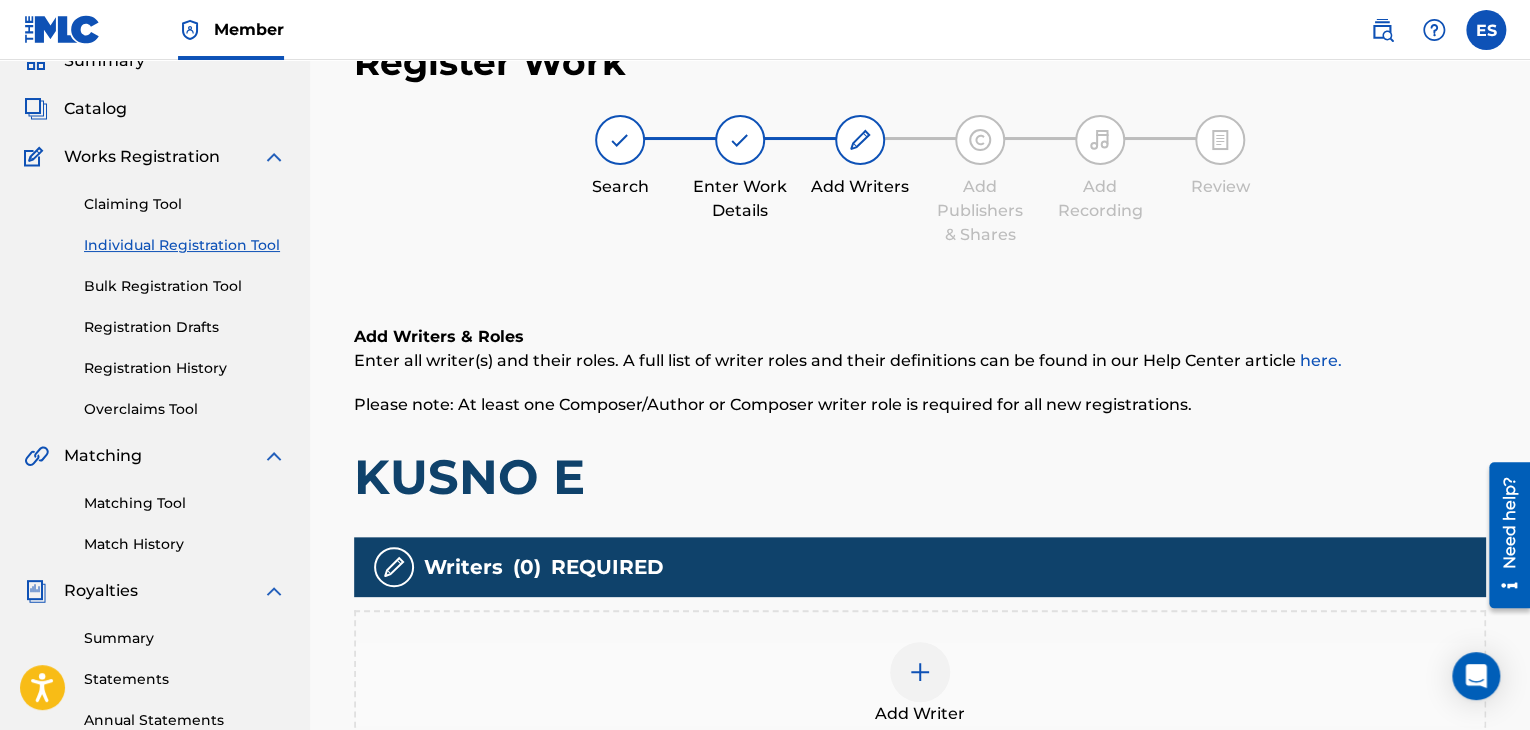 scroll, scrollTop: 469, scrollLeft: 0, axis: vertical 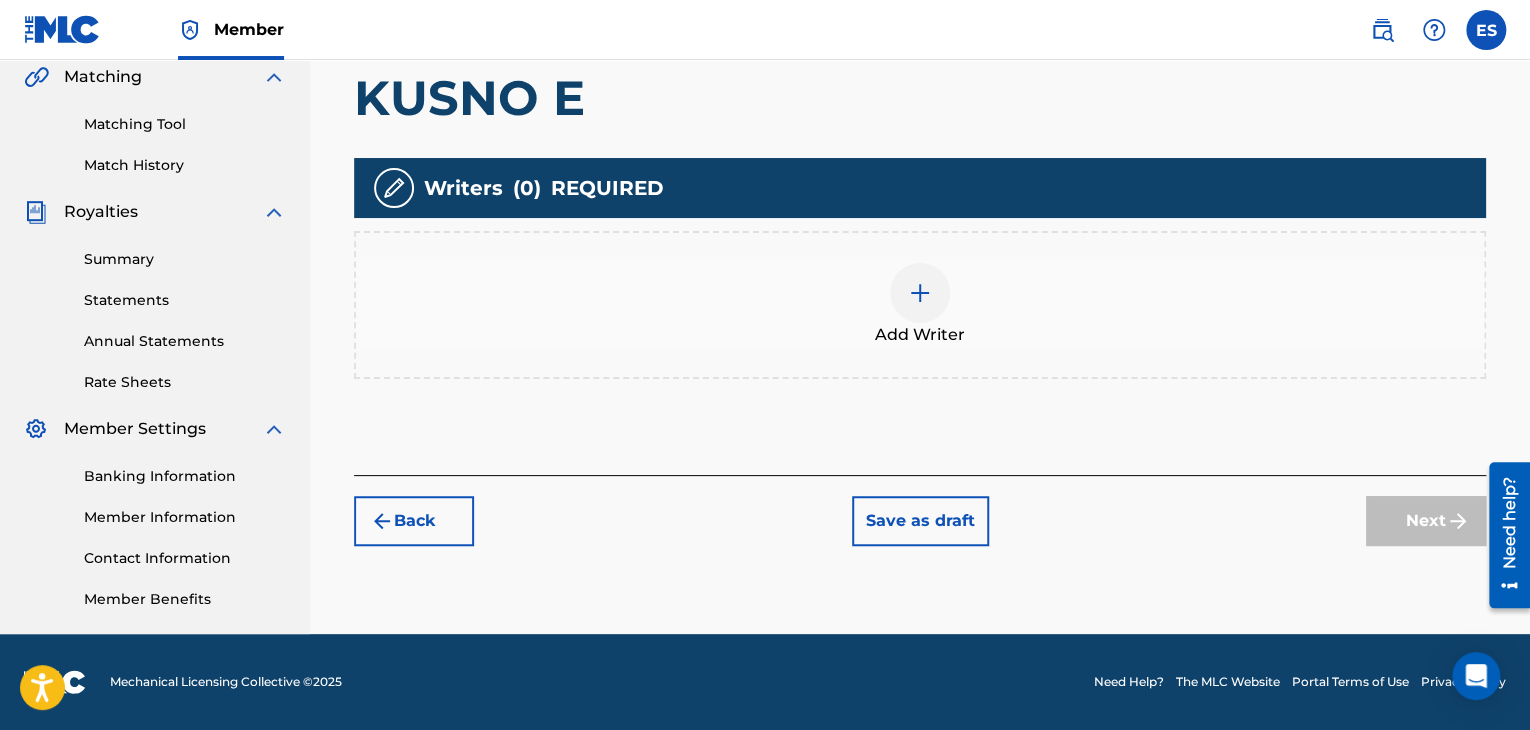 click at bounding box center [920, 293] 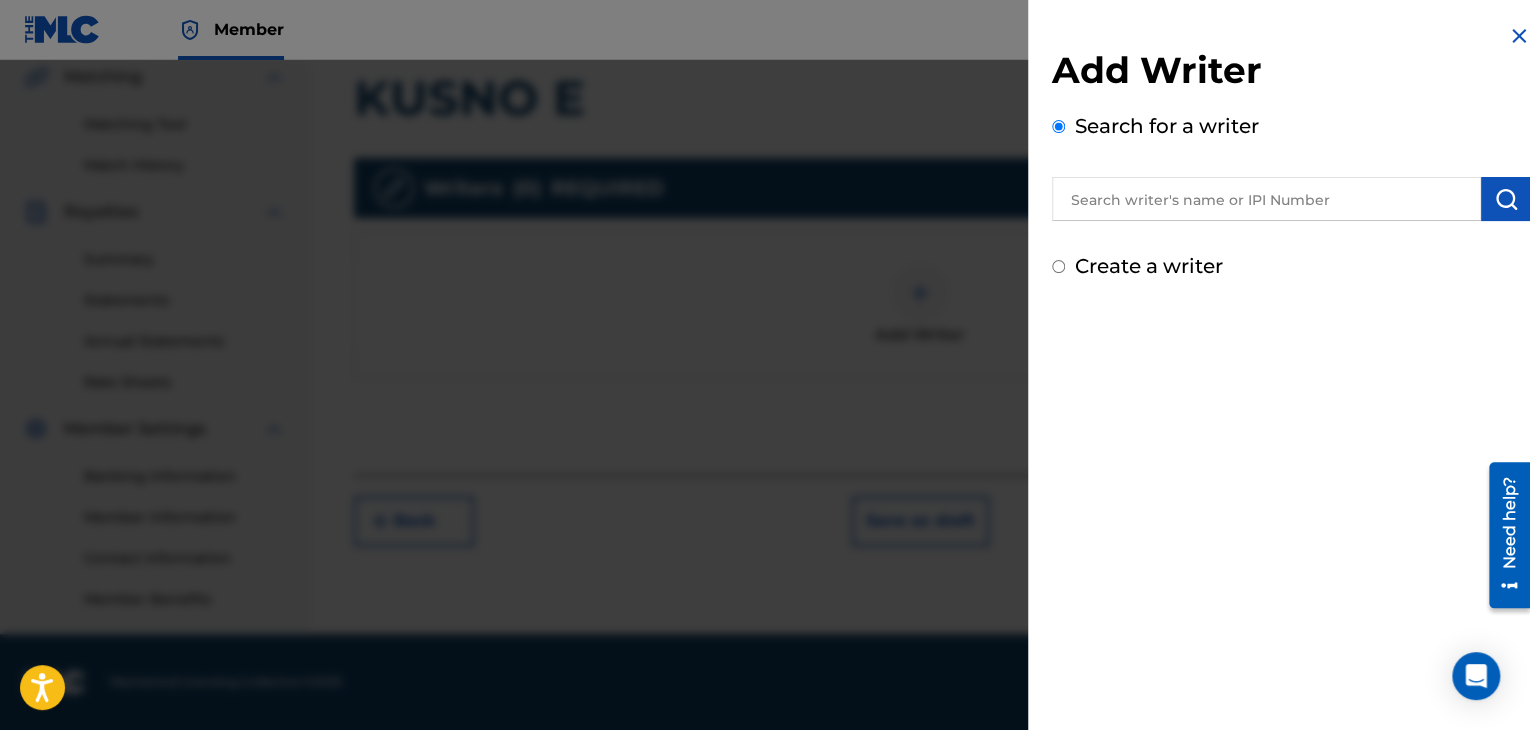 click at bounding box center [765, 425] 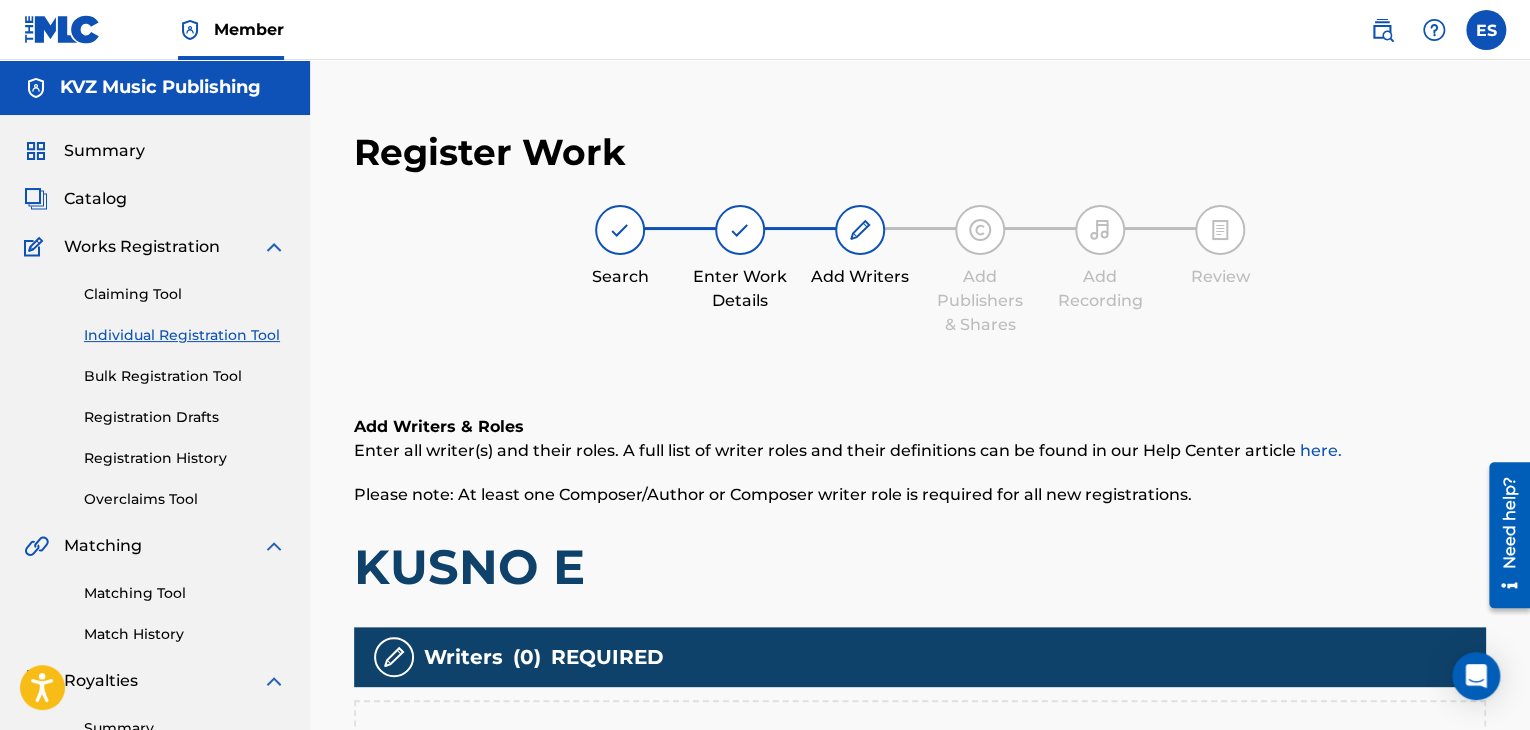 scroll, scrollTop: 469, scrollLeft: 0, axis: vertical 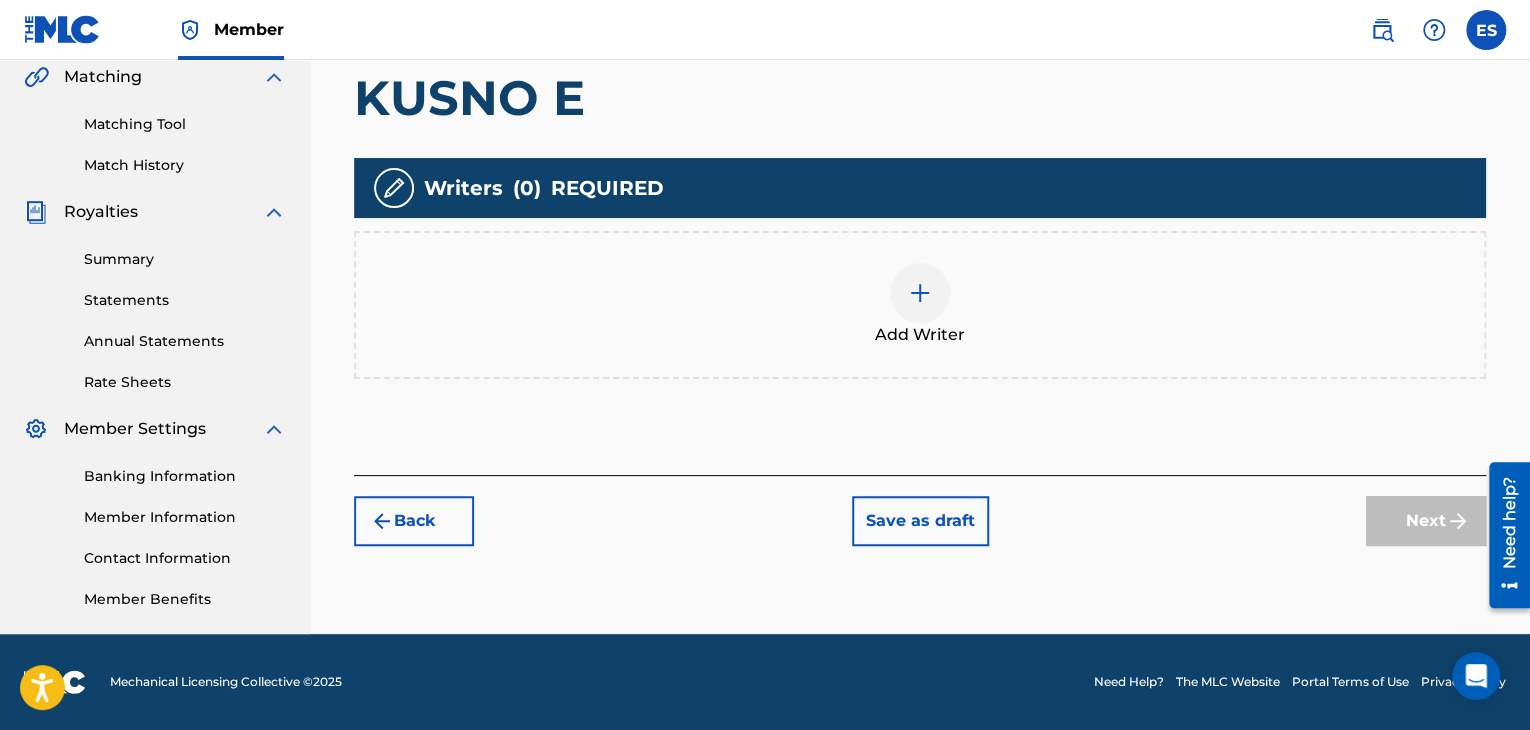click on "Back" at bounding box center [414, 521] 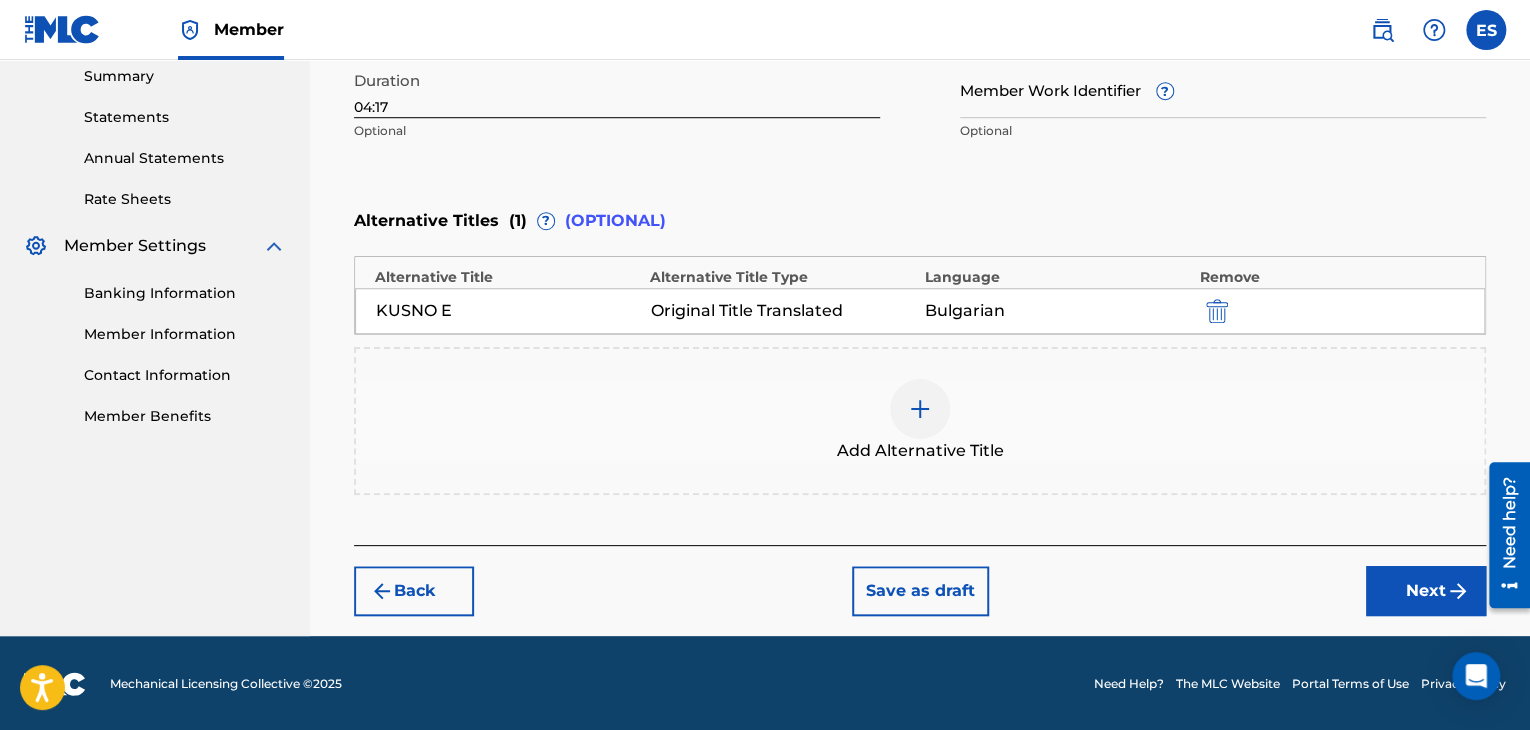 click at bounding box center [1217, 311] 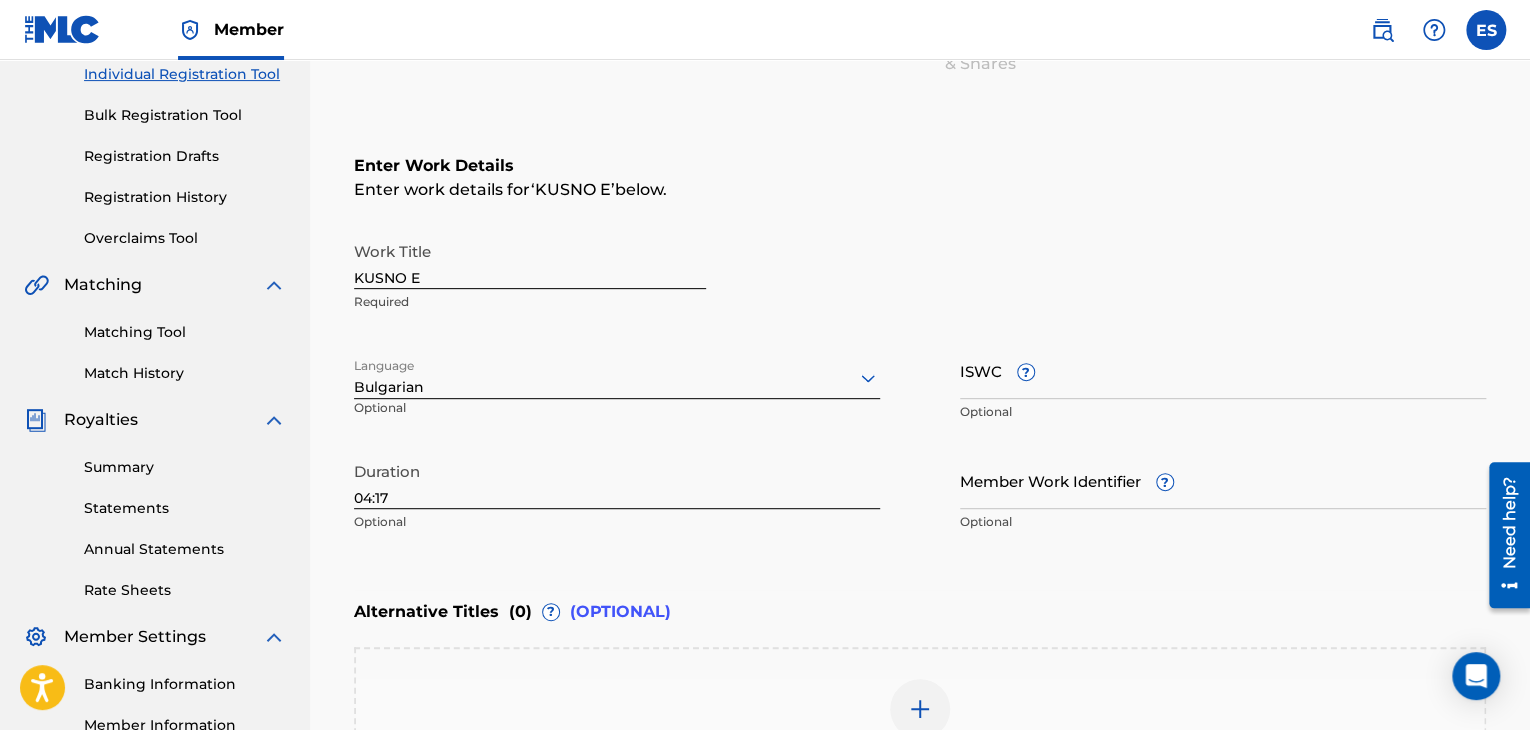 scroll, scrollTop: 461, scrollLeft: 0, axis: vertical 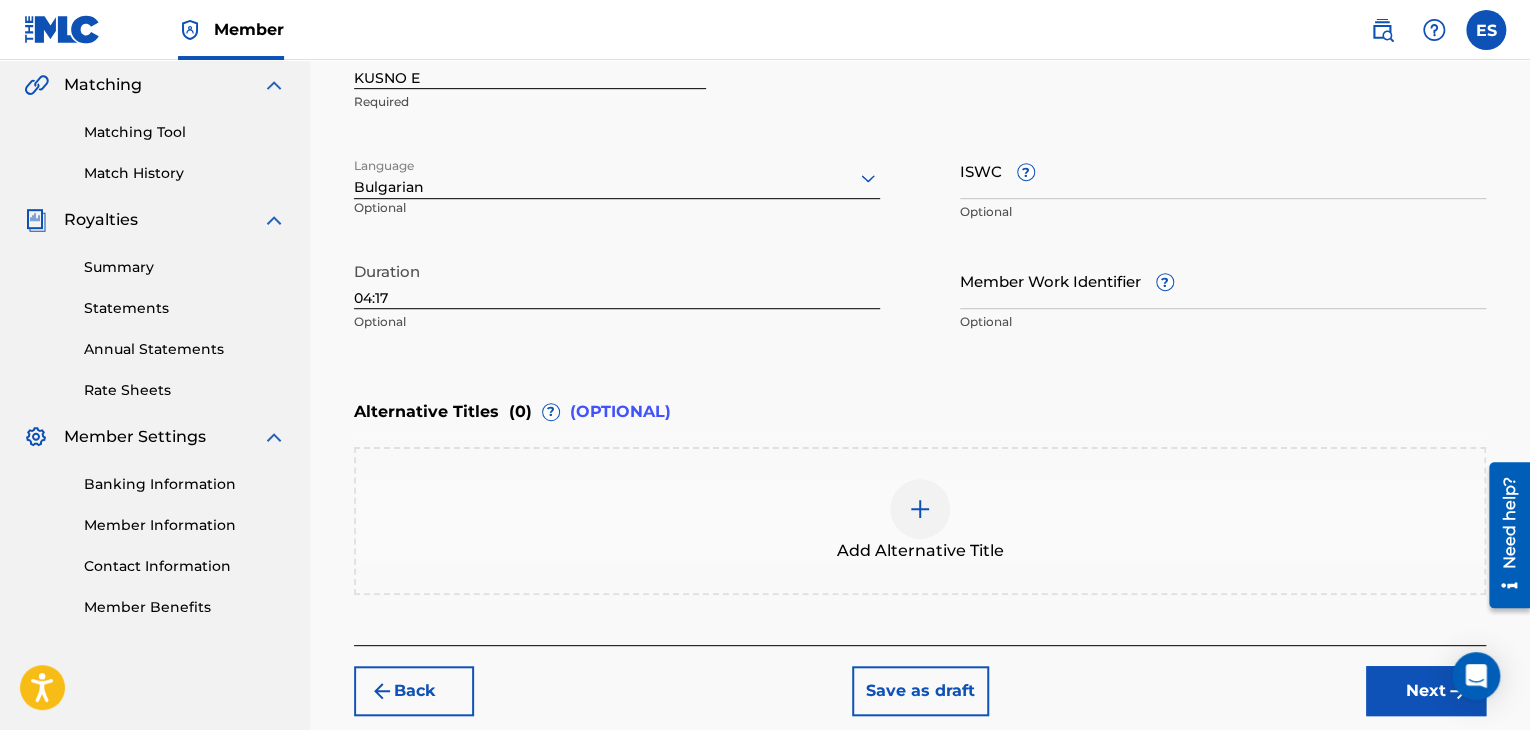 click at bounding box center (920, 509) 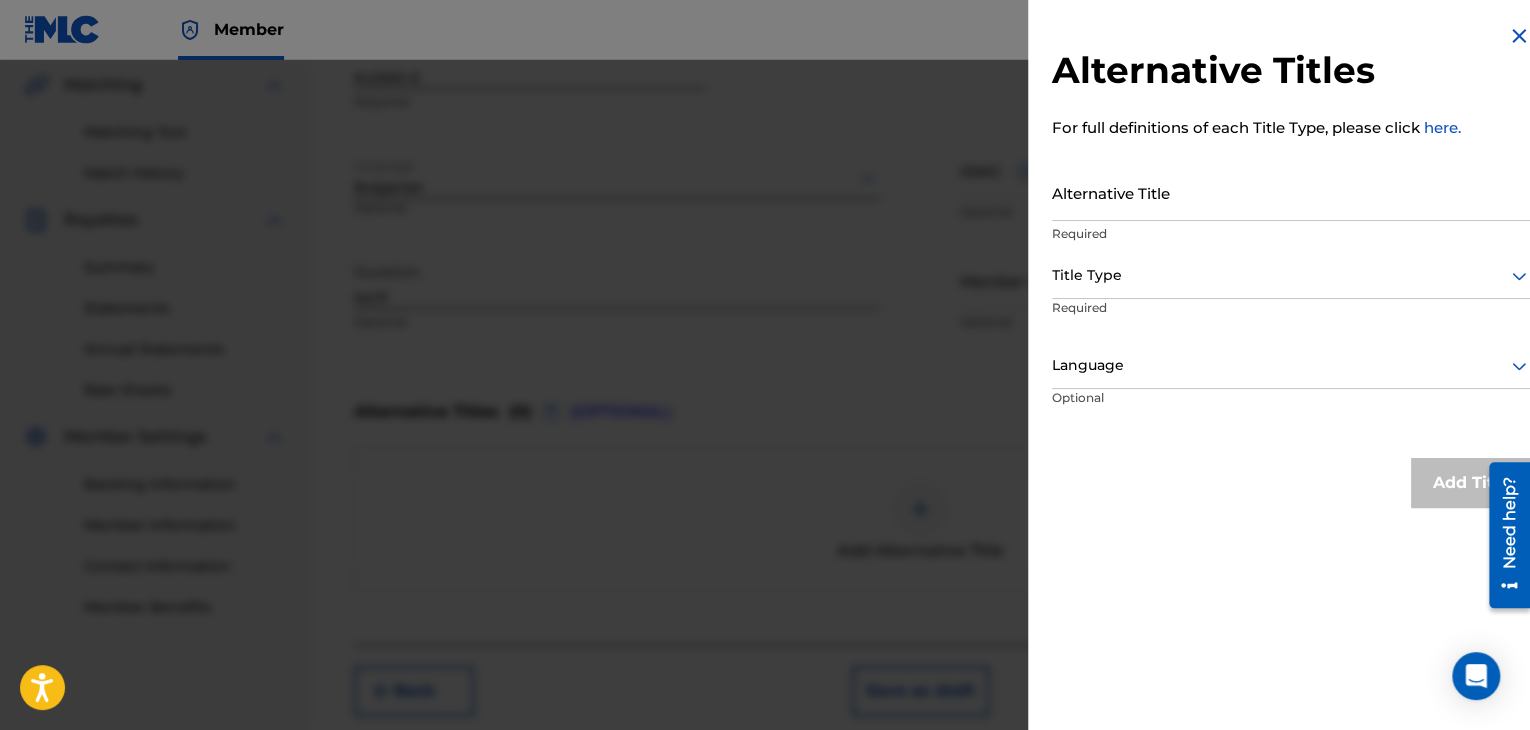 click on "Alternative Title" at bounding box center (1291, 192) 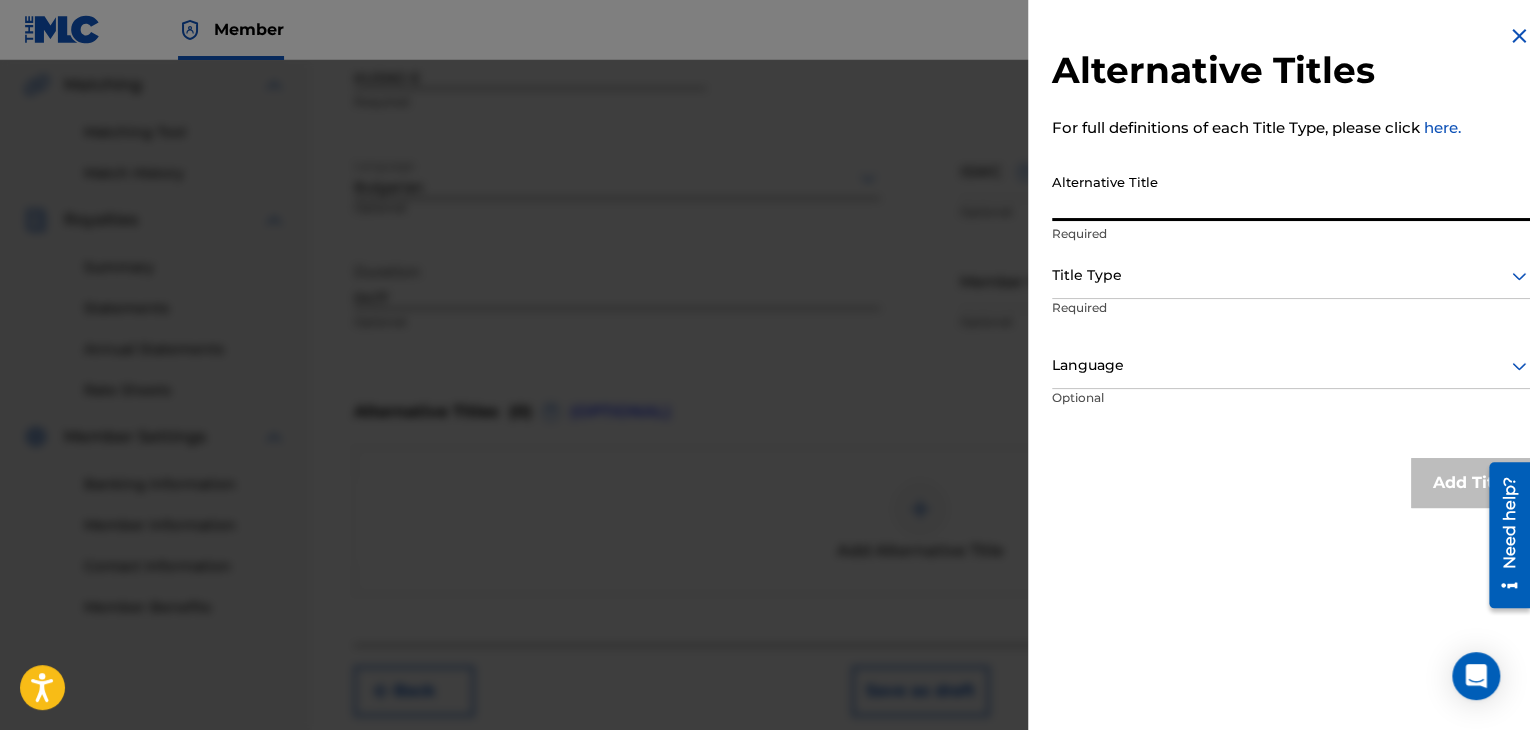 paste on "КЪСНО [PERSON_NAME]" 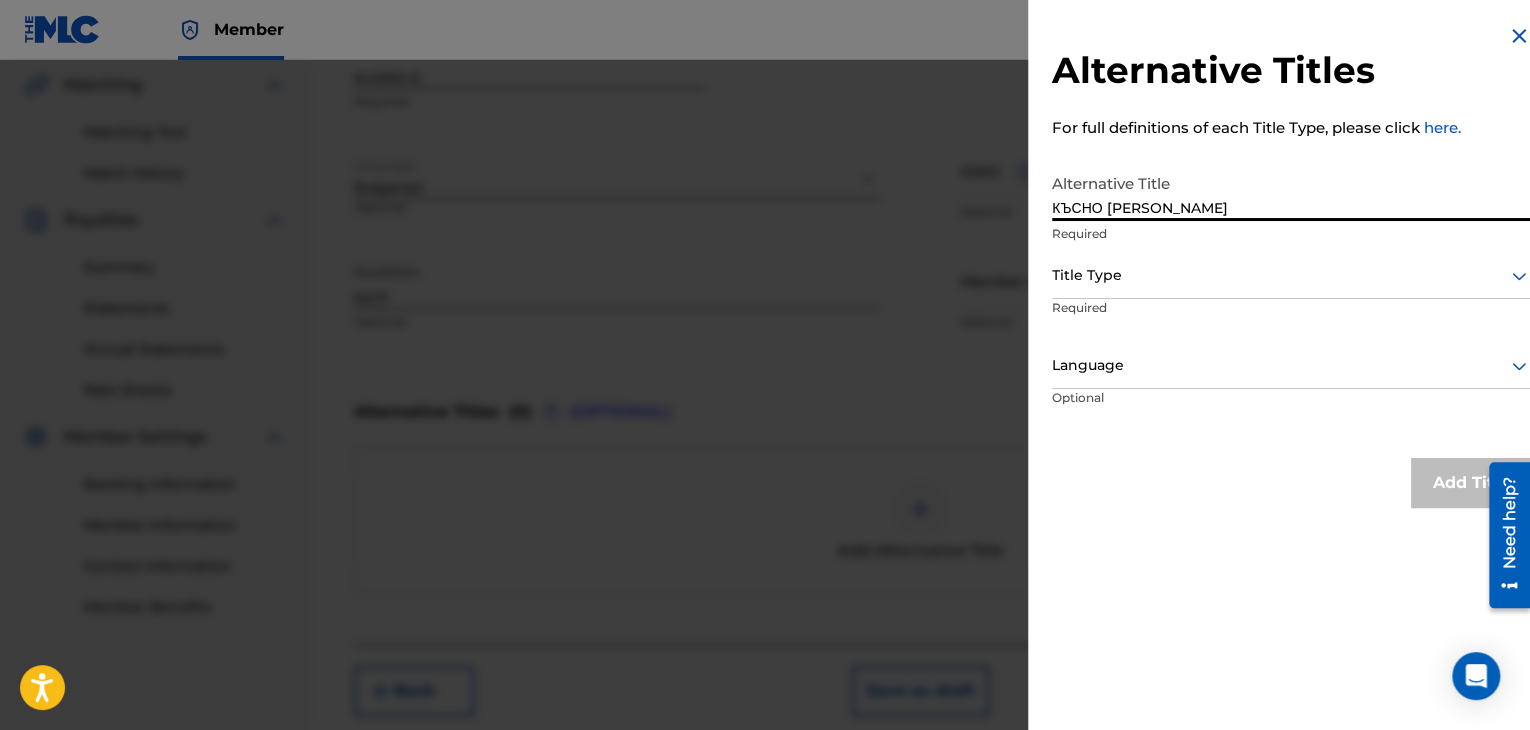 type on "КЪСНО [PERSON_NAME]" 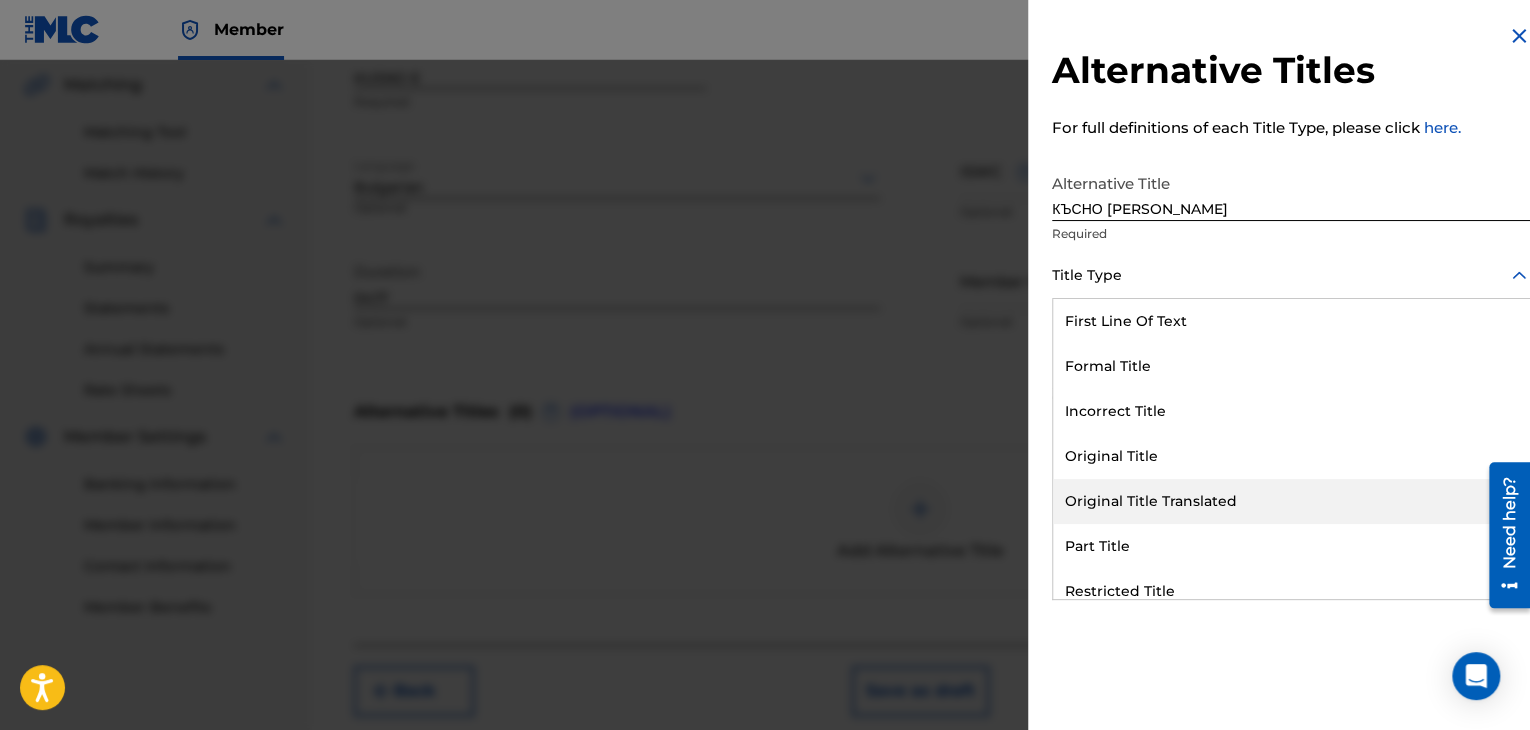 drag, startPoint x: 1163, startPoint y: 511, endPoint x: 1148, endPoint y: 377, distance: 134.83694 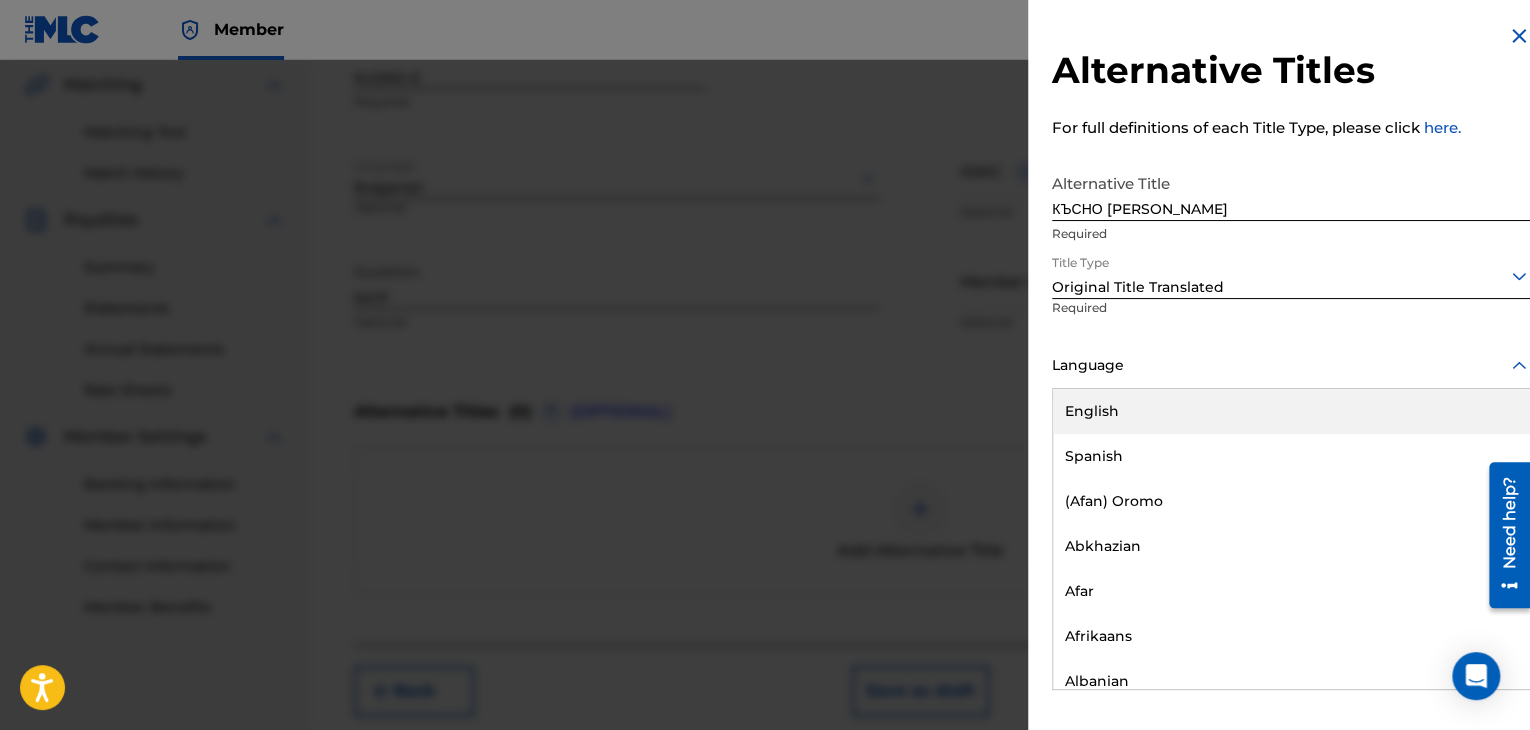 click at bounding box center (1291, 365) 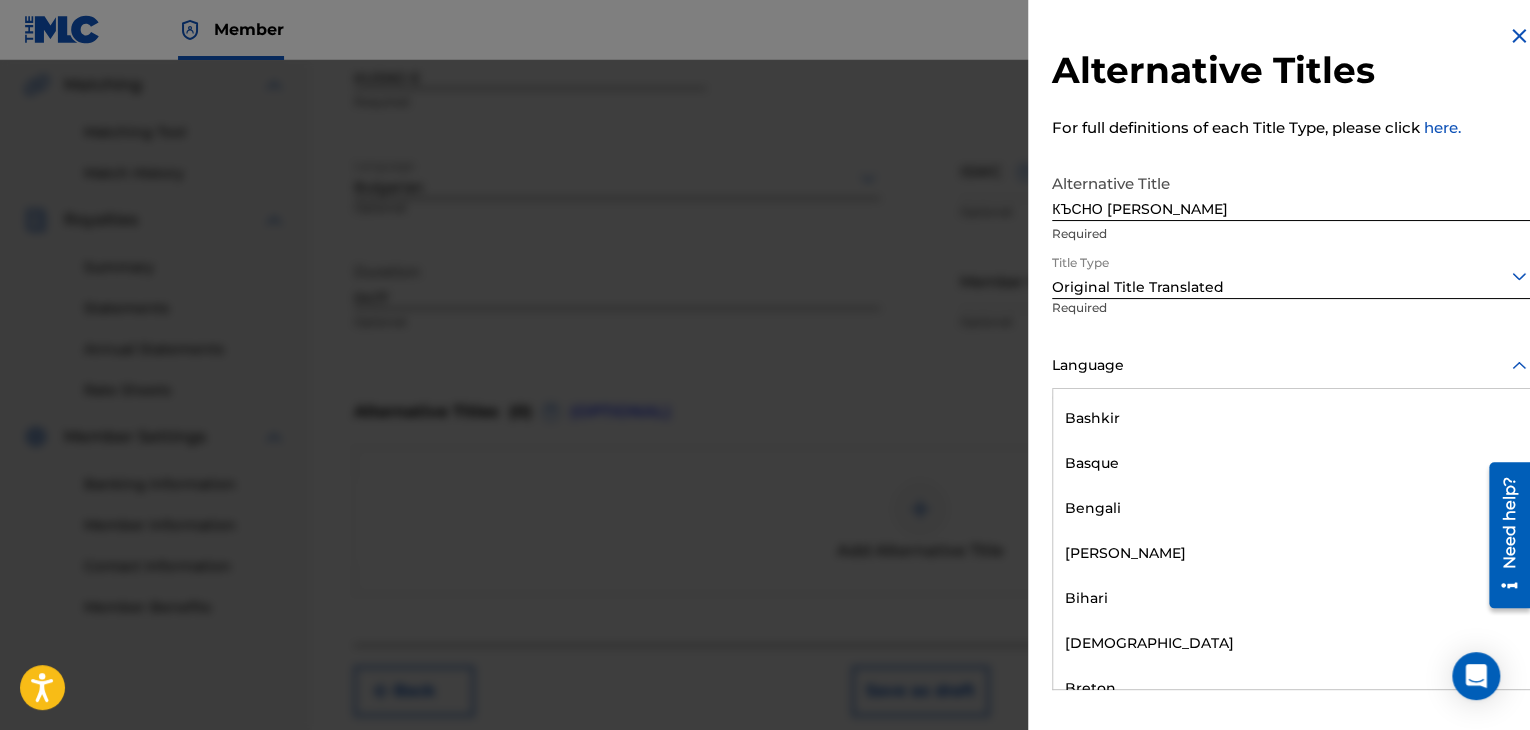 scroll, scrollTop: 800, scrollLeft: 0, axis: vertical 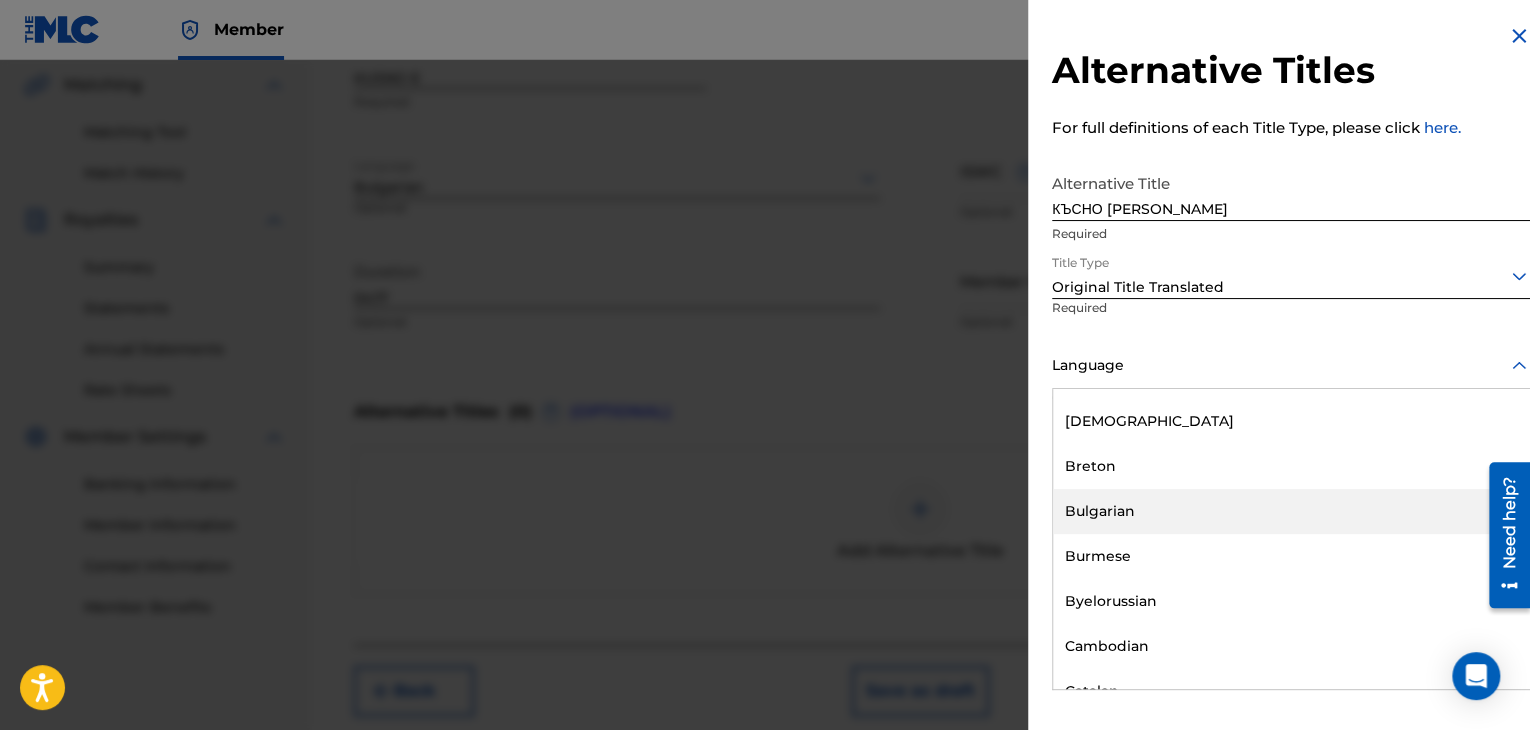 drag, startPoint x: 1125, startPoint y: 513, endPoint x: 1163, endPoint y: 478, distance: 51.662365 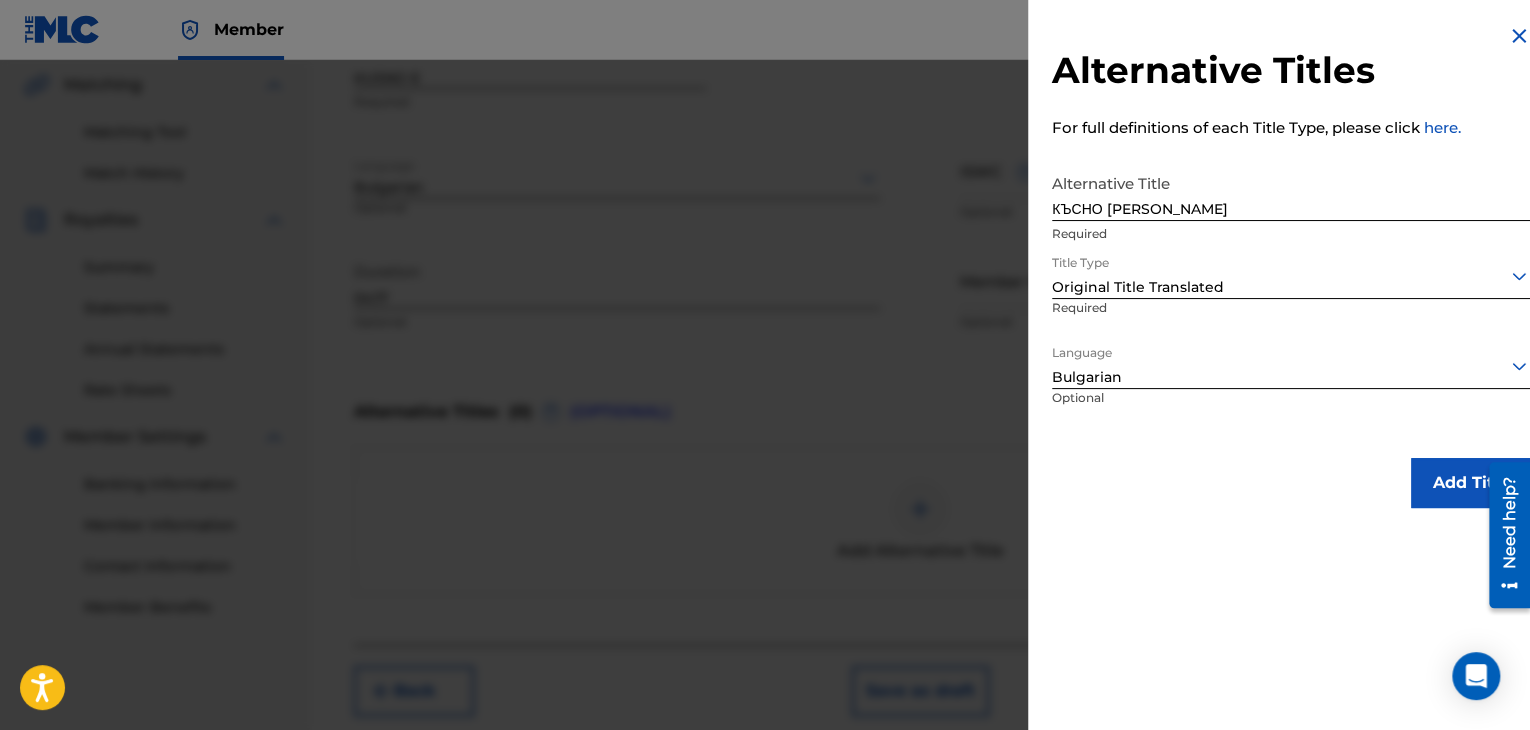click on "Add Title" at bounding box center [1471, 483] 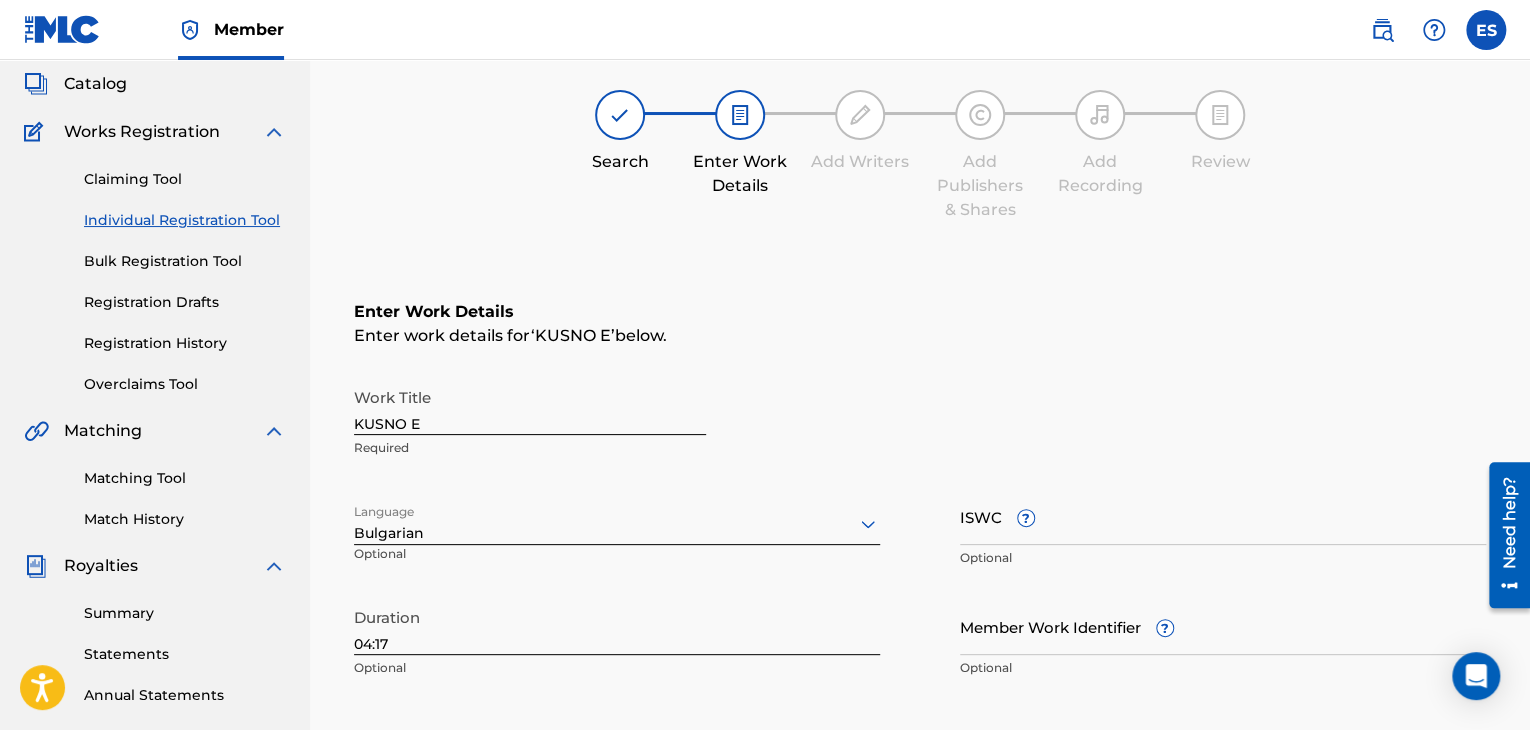 scroll, scrollTop: 161, scrollLeft: 0, axis: vertical 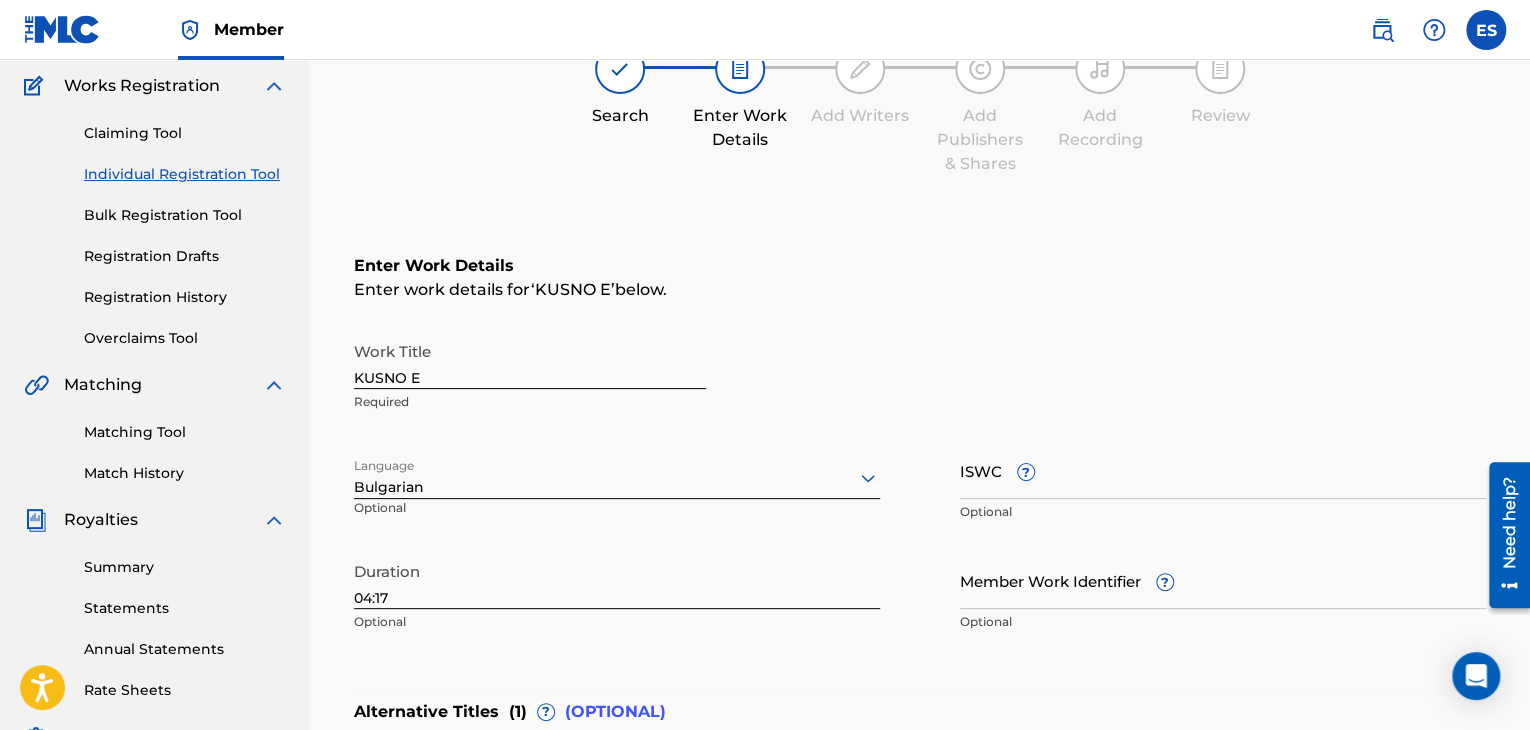 click on "ISWC   ?" at bounding box center (1223, 470) 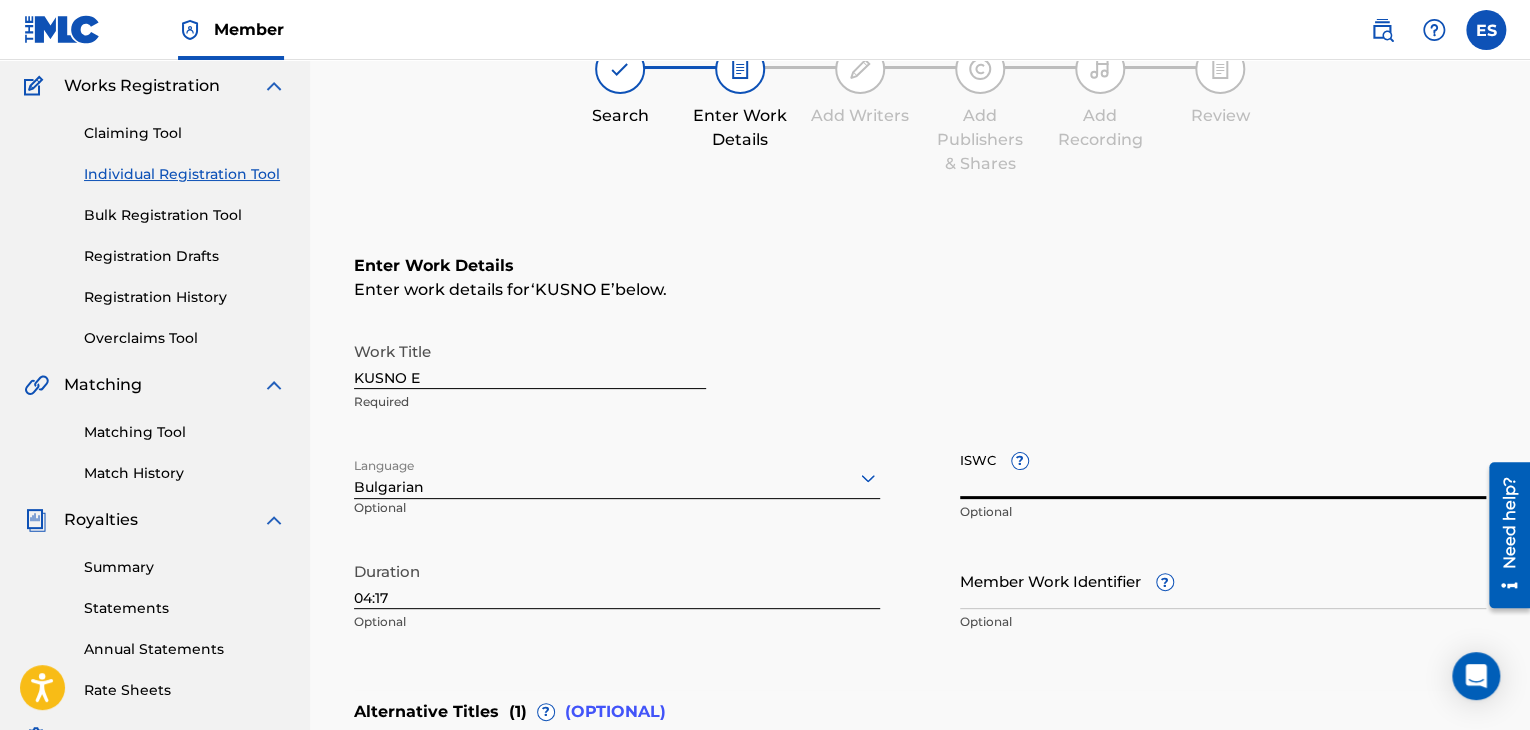 paste on "T9158486829" 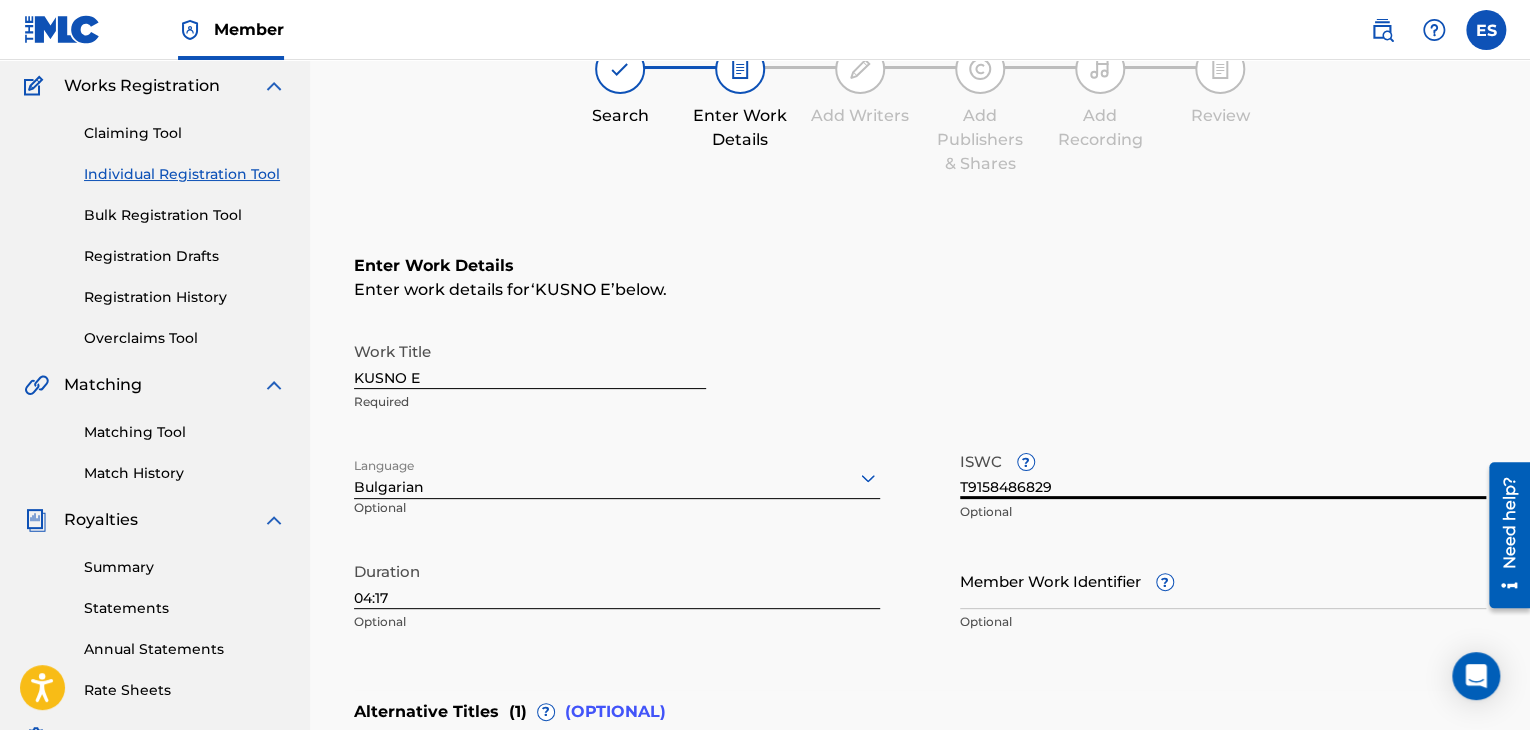 type on "T9158486829" 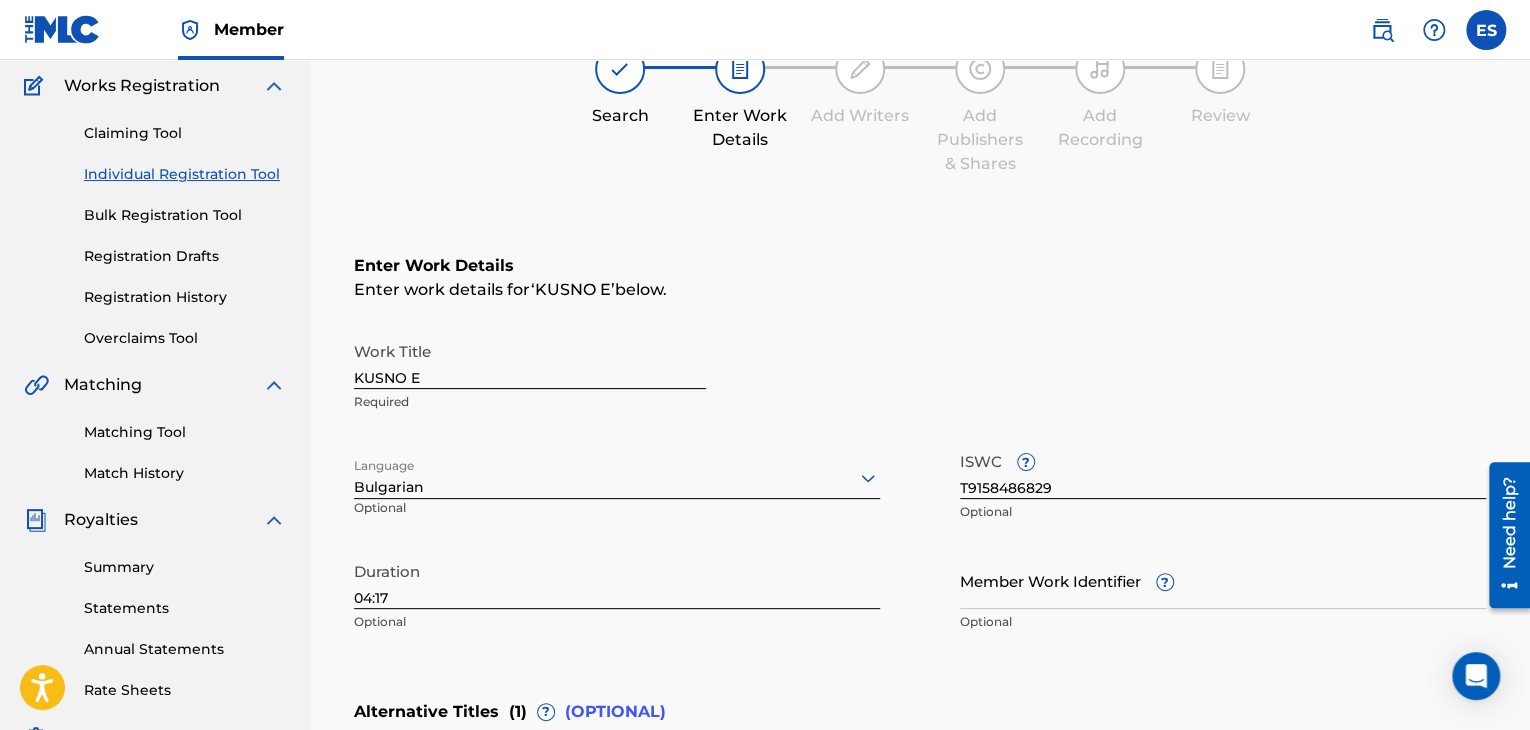 click on "Enter Work Details Enter work details for  ‘ KUSNO E ’  below. Work Title   KUSNO E Required Language Bulgarian Optional ISWC   ? T9158486829 Optional Duration   04:17 Optional Member Work Identifier   ? Optional" at bounding box center [920, 448] 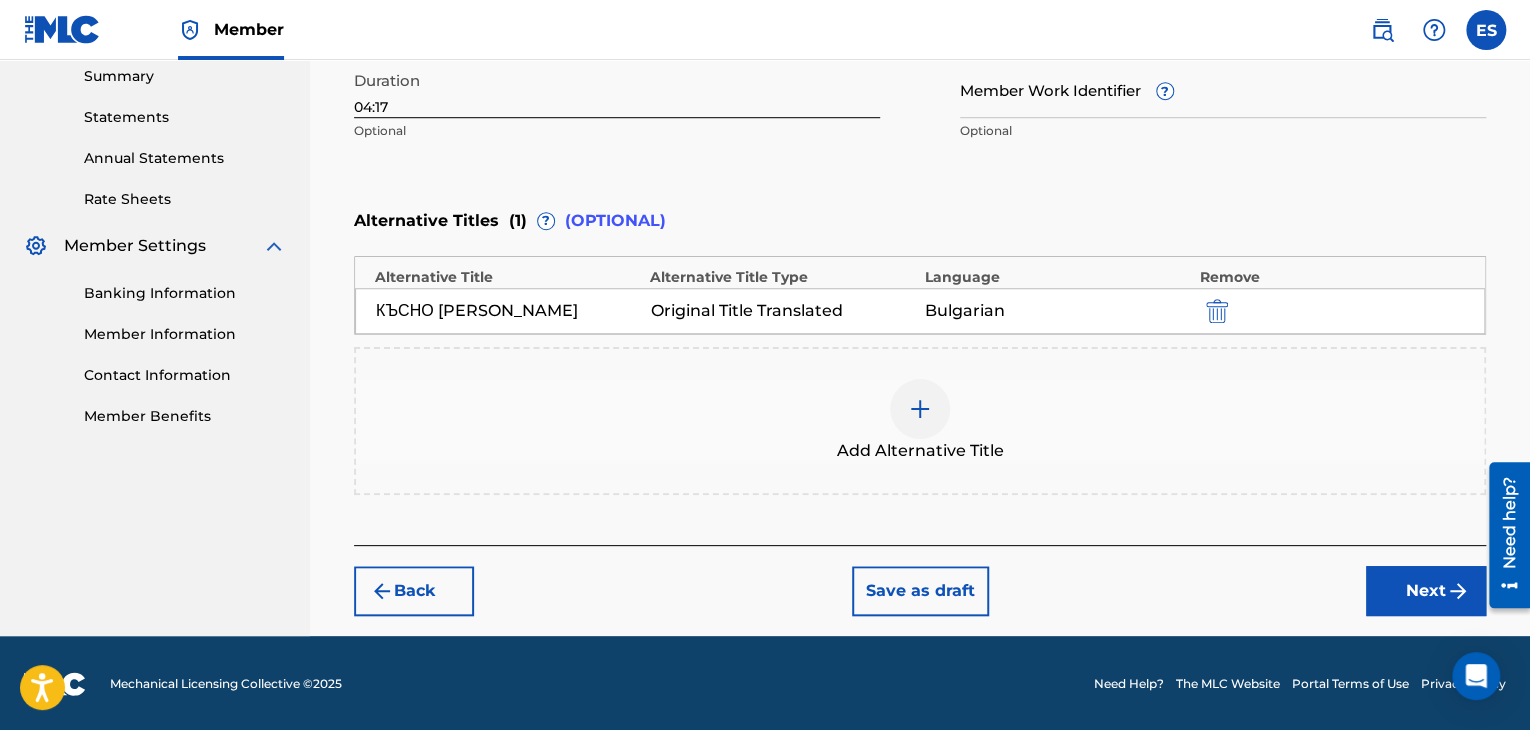drag, startPoint x: 1390, startPoint y: 597, endPoint x: 1379, endPoint y: 596, distance: 11.045361 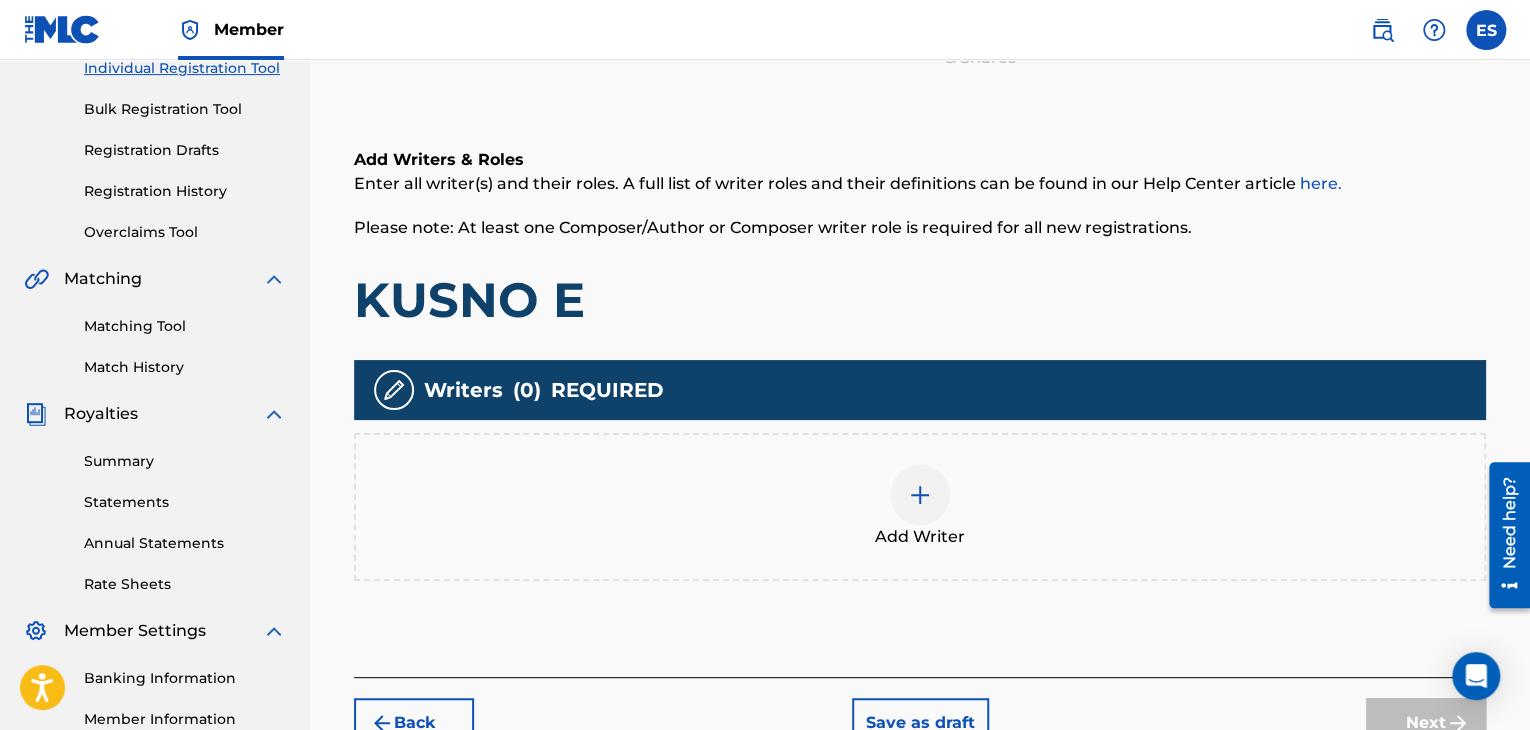 scroll, scrollTop: 390, scrollLeft: 0, axis: vertical 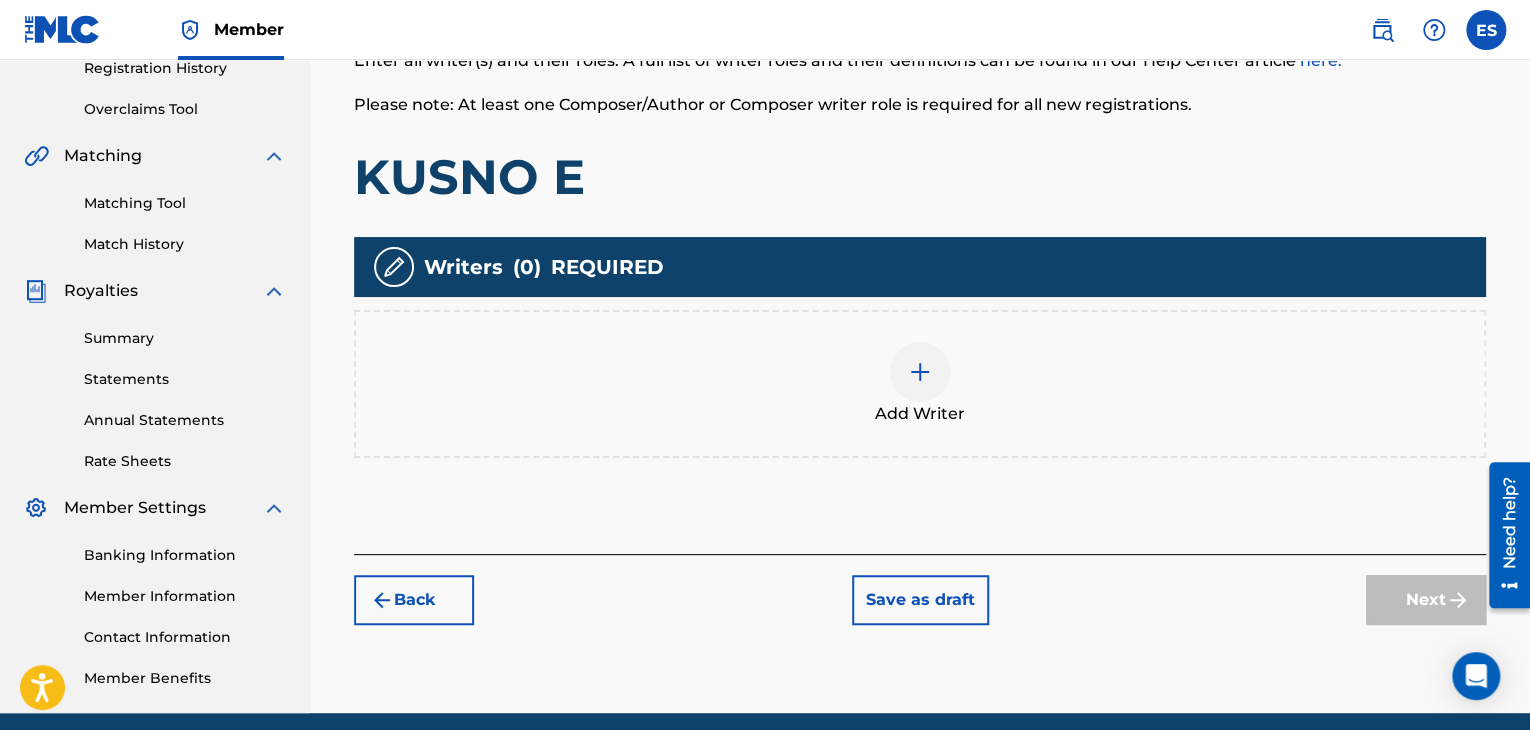 click at bounding box center [920, 372] 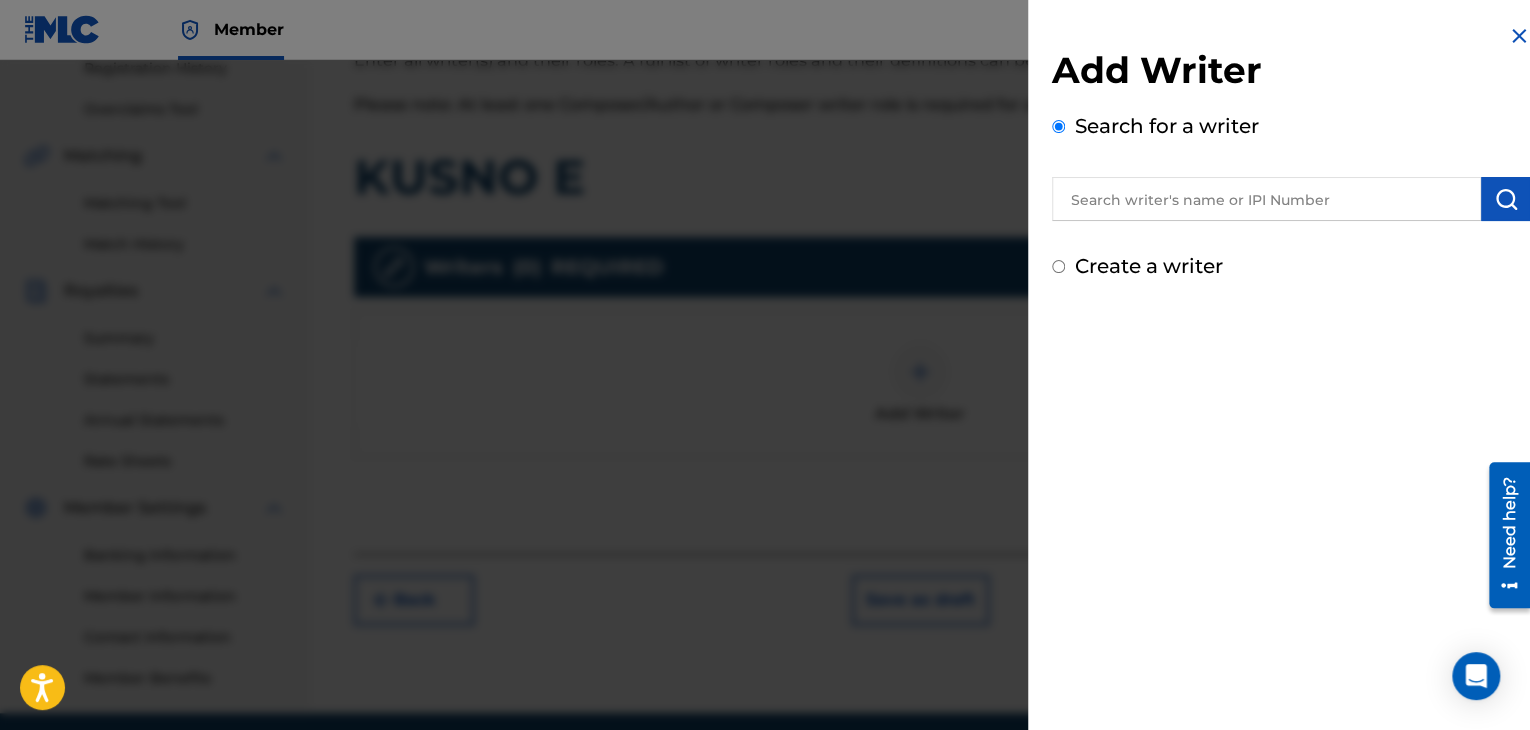 click at bounding box center (1266, 199) 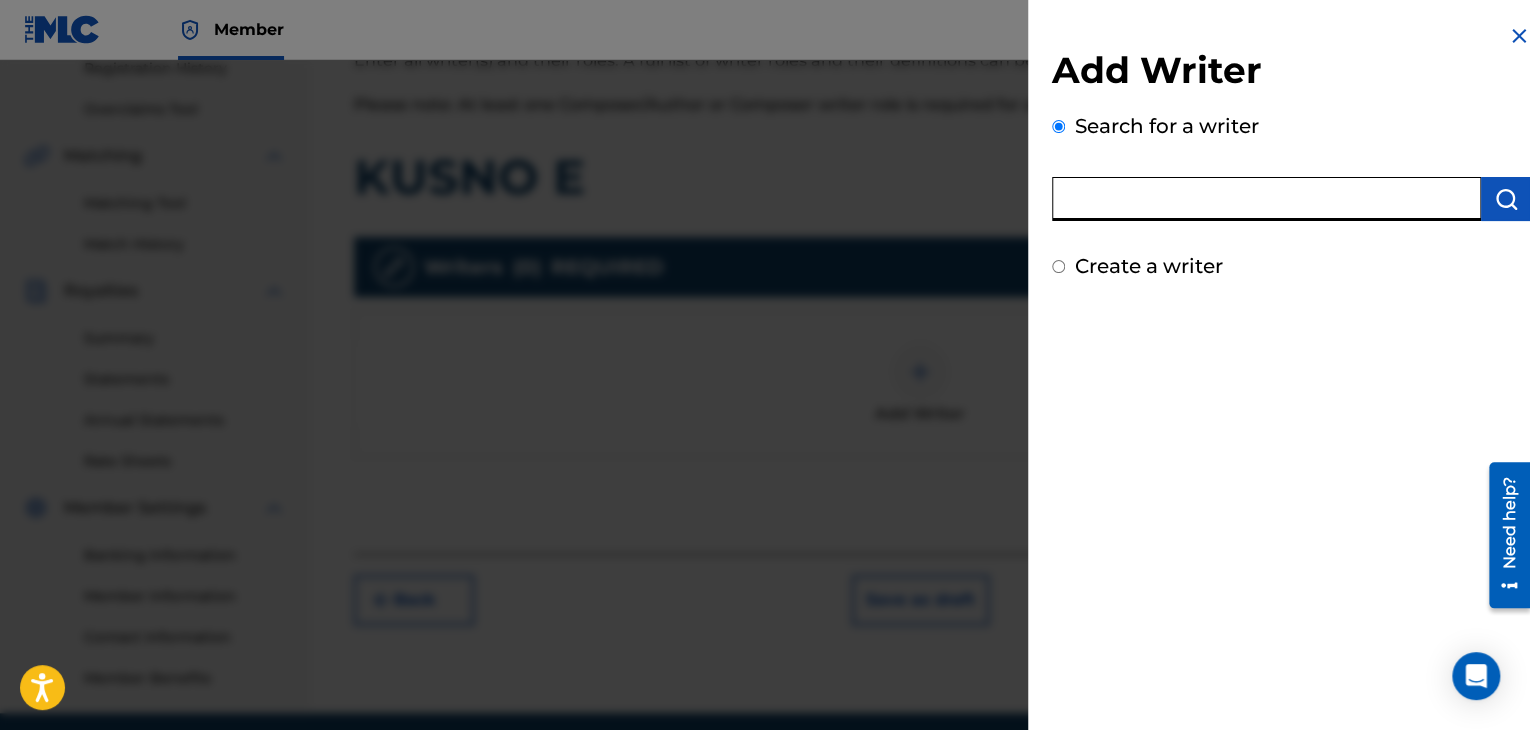 paste on "00143931284" 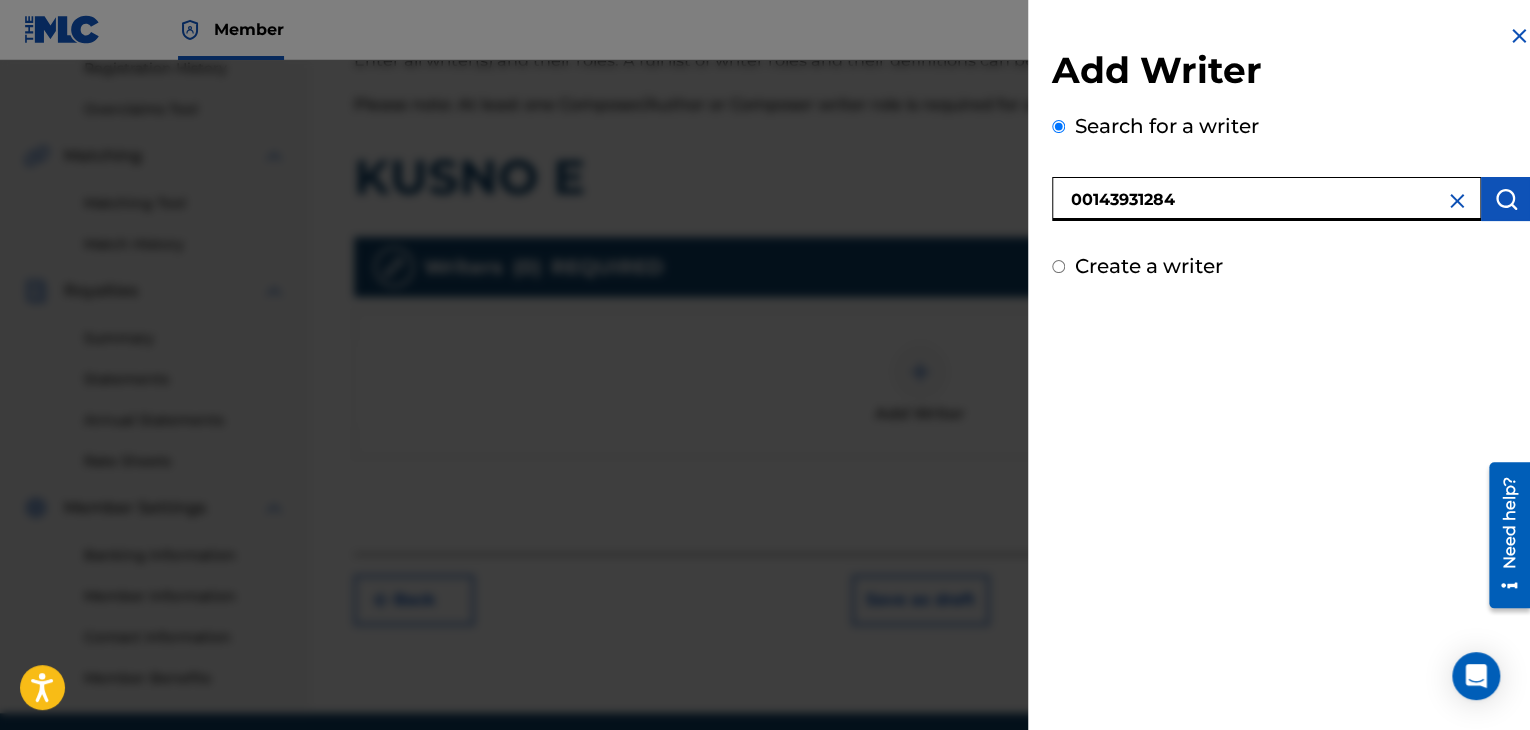 type on "00143931284" 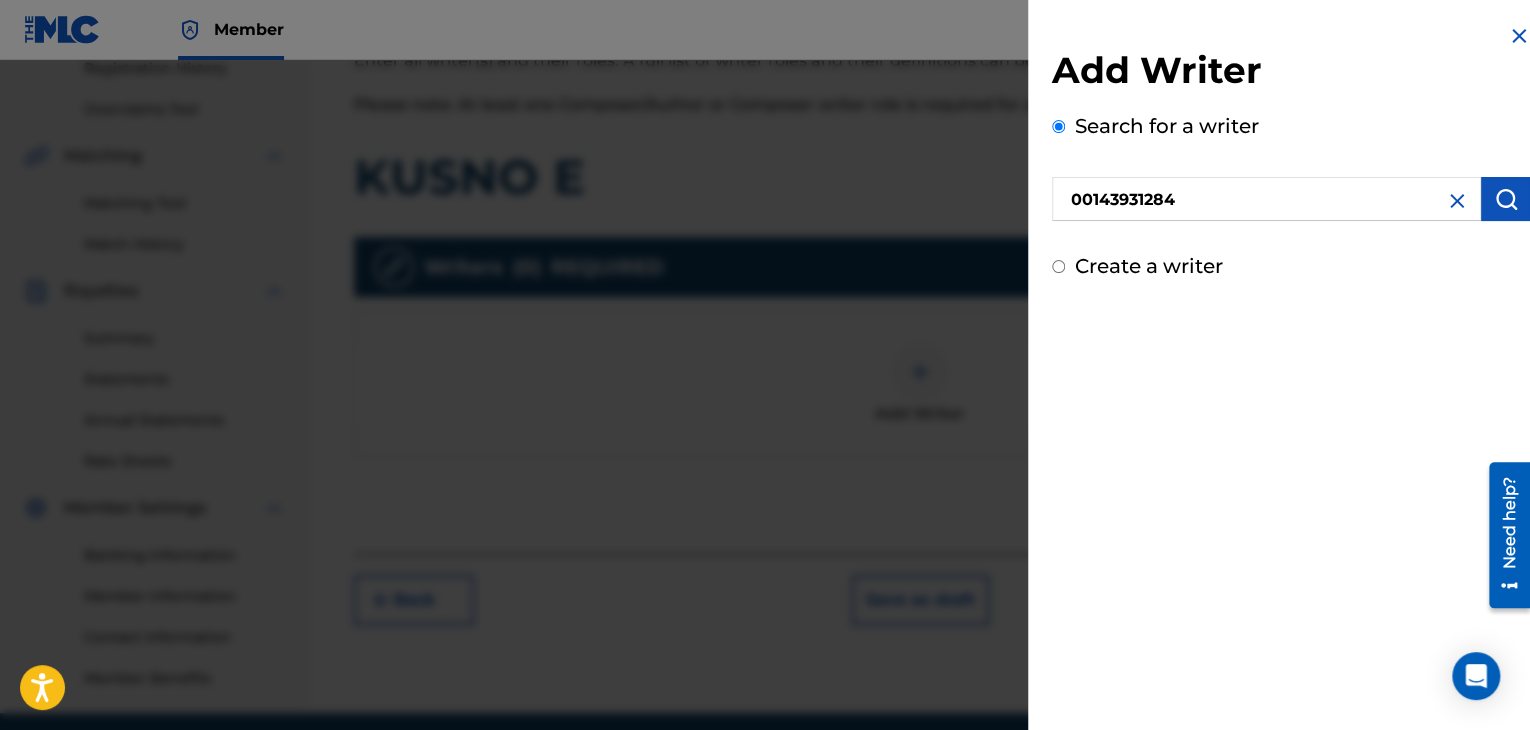 drag, startPoint x: 1474, startPoint y: 192, endPoint x: 1392, endPoint y: 6, distance: 203.27321 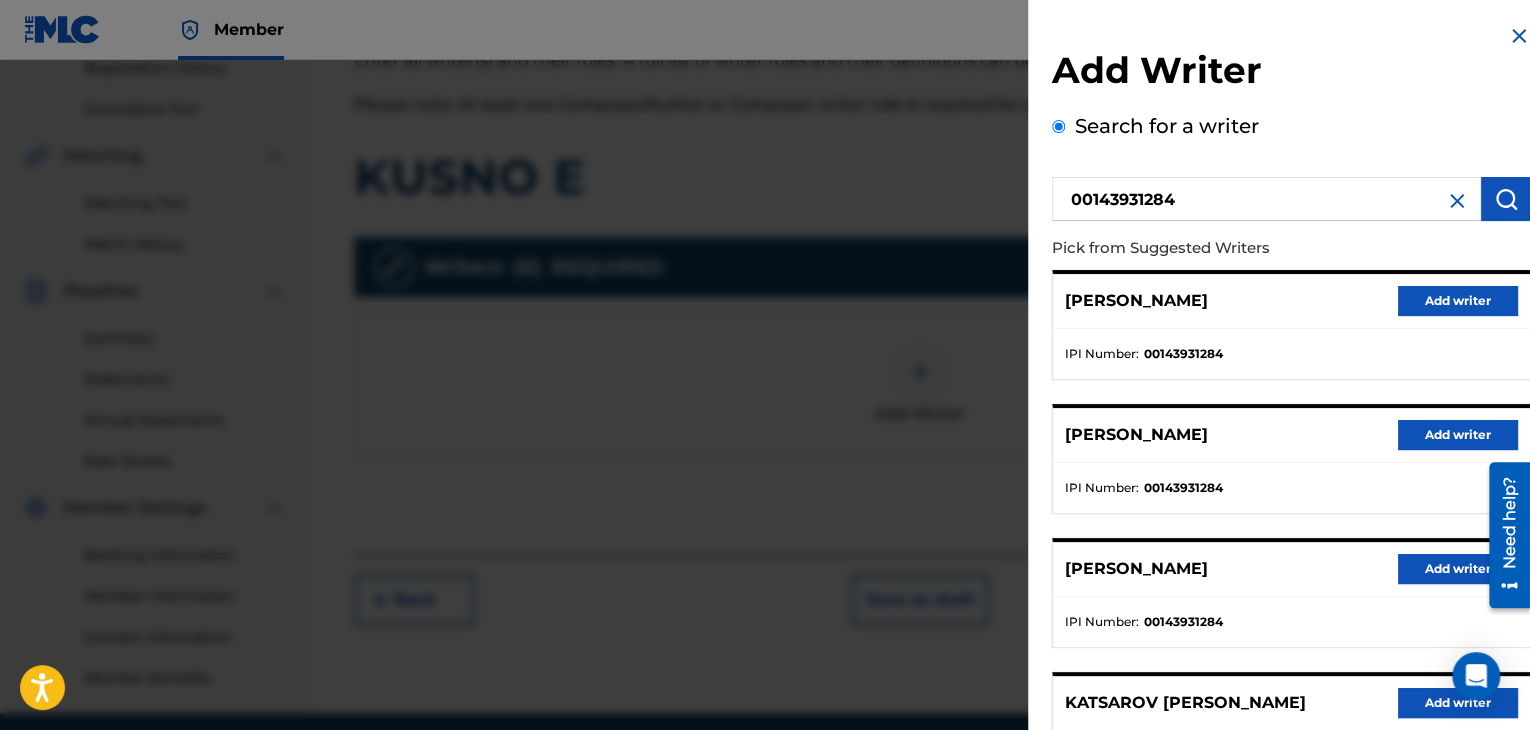 click on "Add writer" at bounding box center (1458, 301) 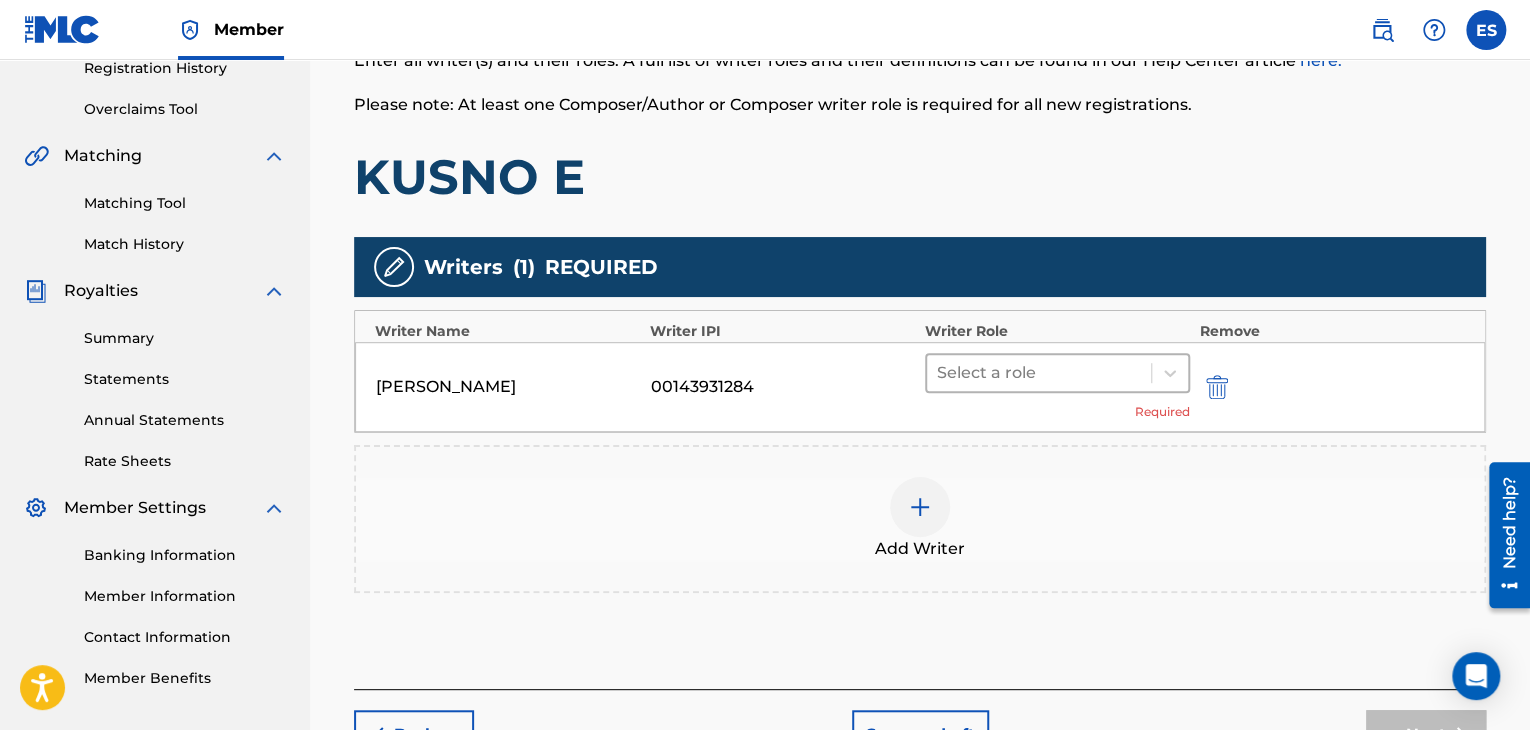 click at bounding box center (1039, 373) 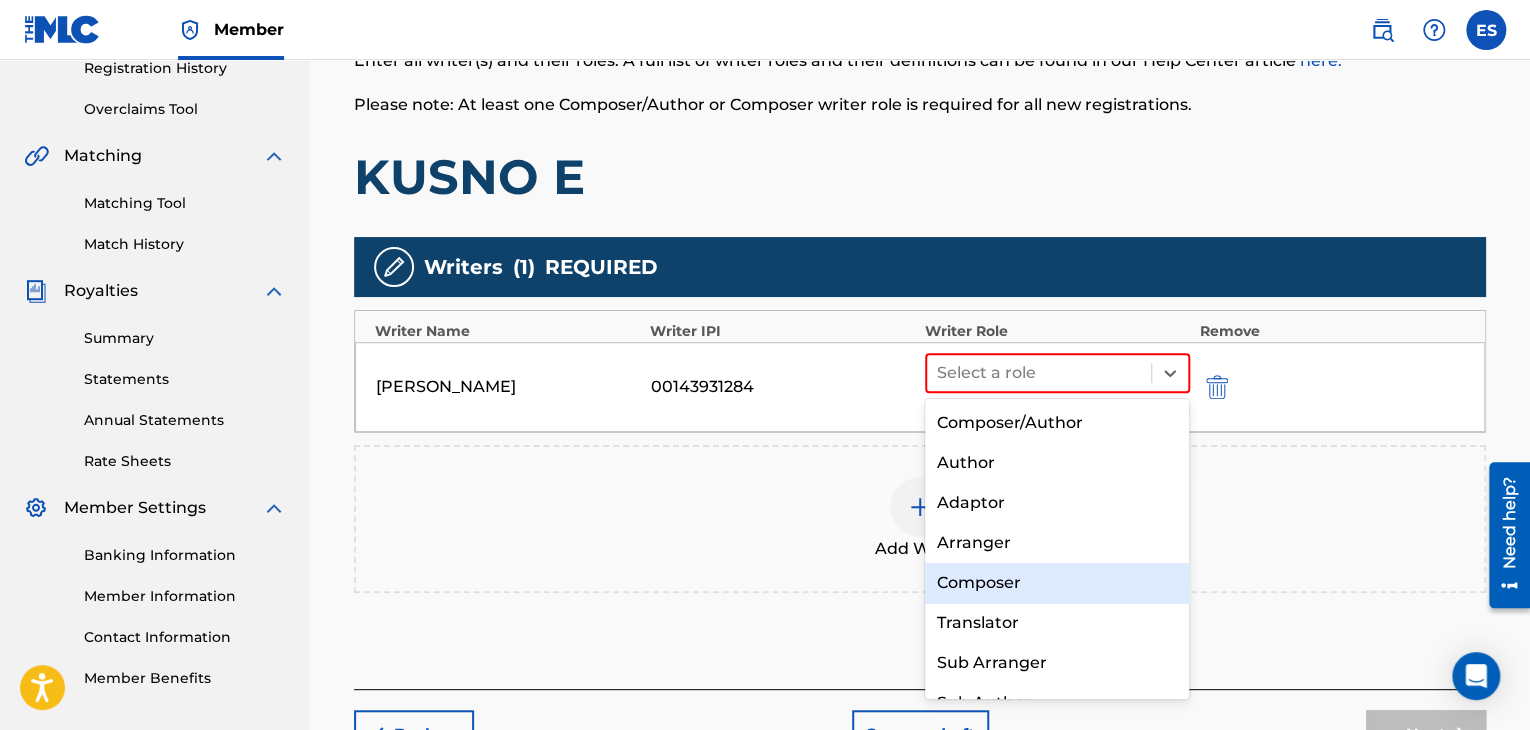 drag, startPoint x: 980, startPoint y: 593, endPoint x: 977, endPoint y: 578, distance: 15.297058 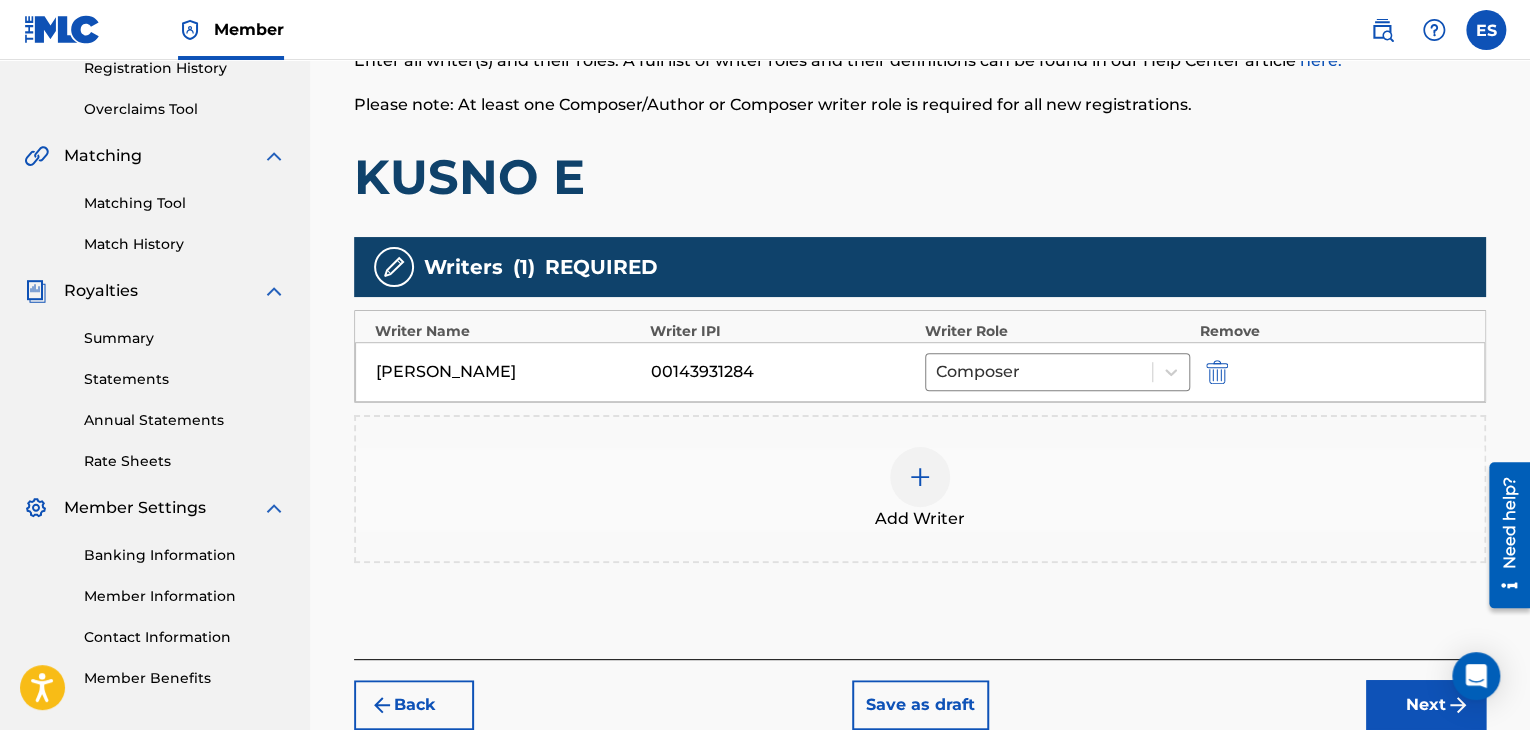 click at bounding box center (920, 477) 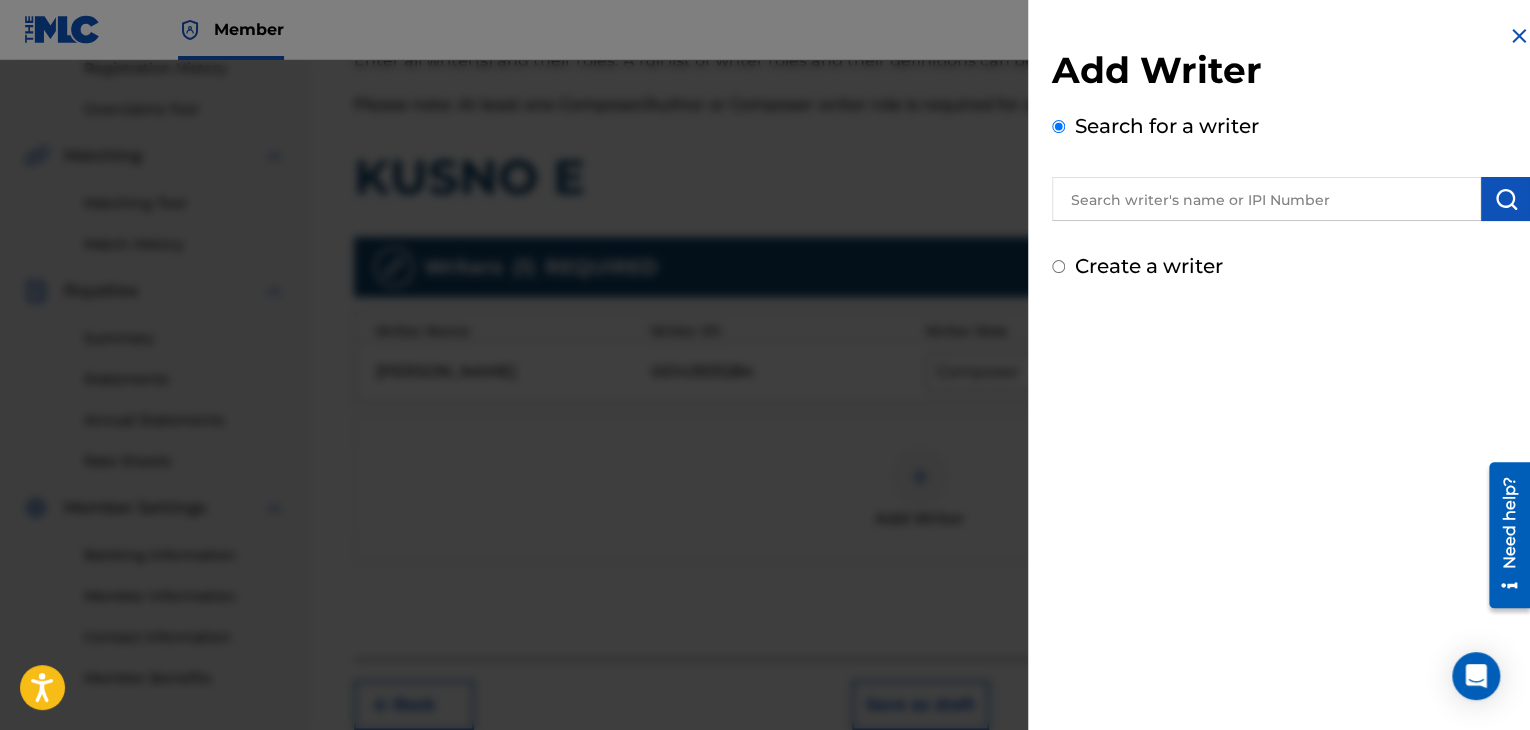 click at bounding box center (1266, 199) 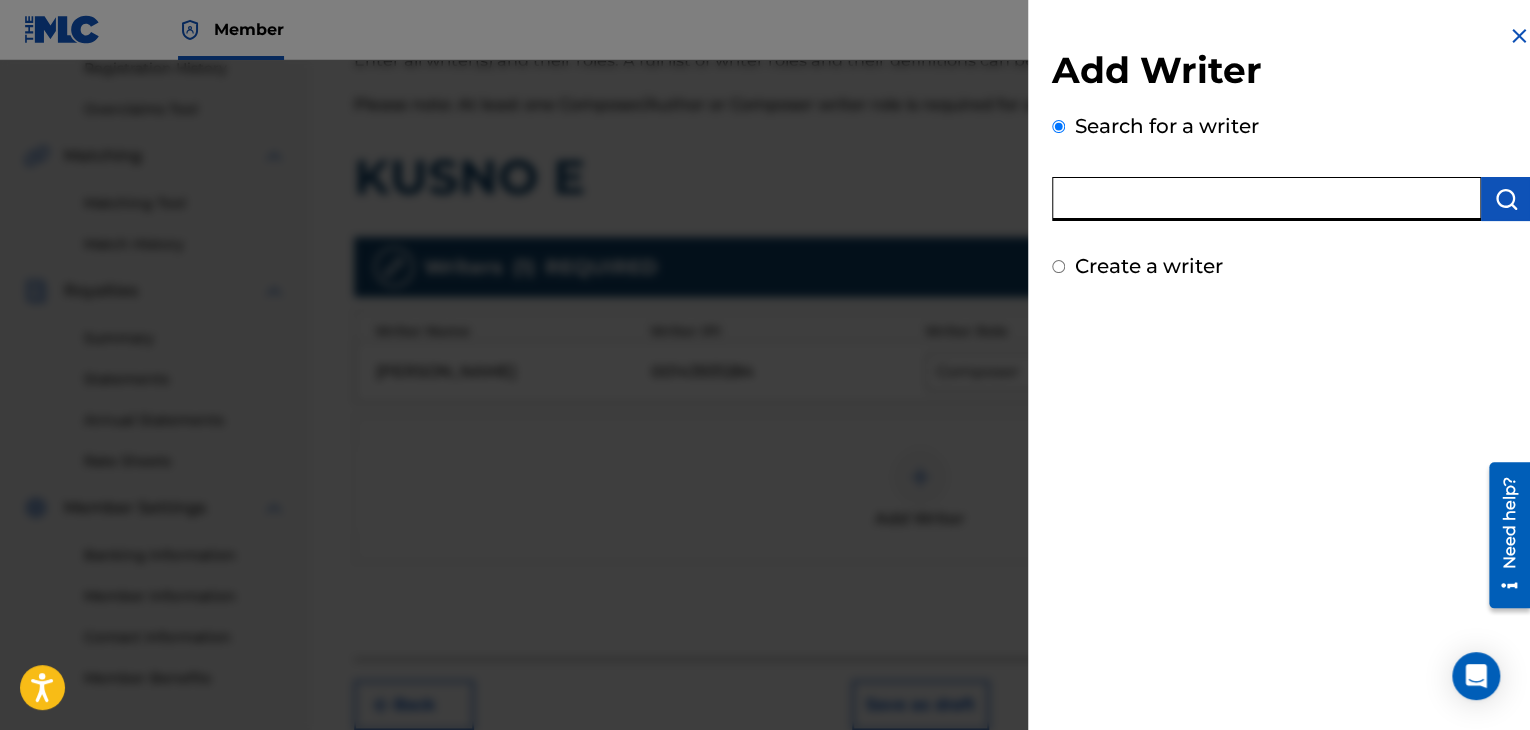 paste on "00221910999" 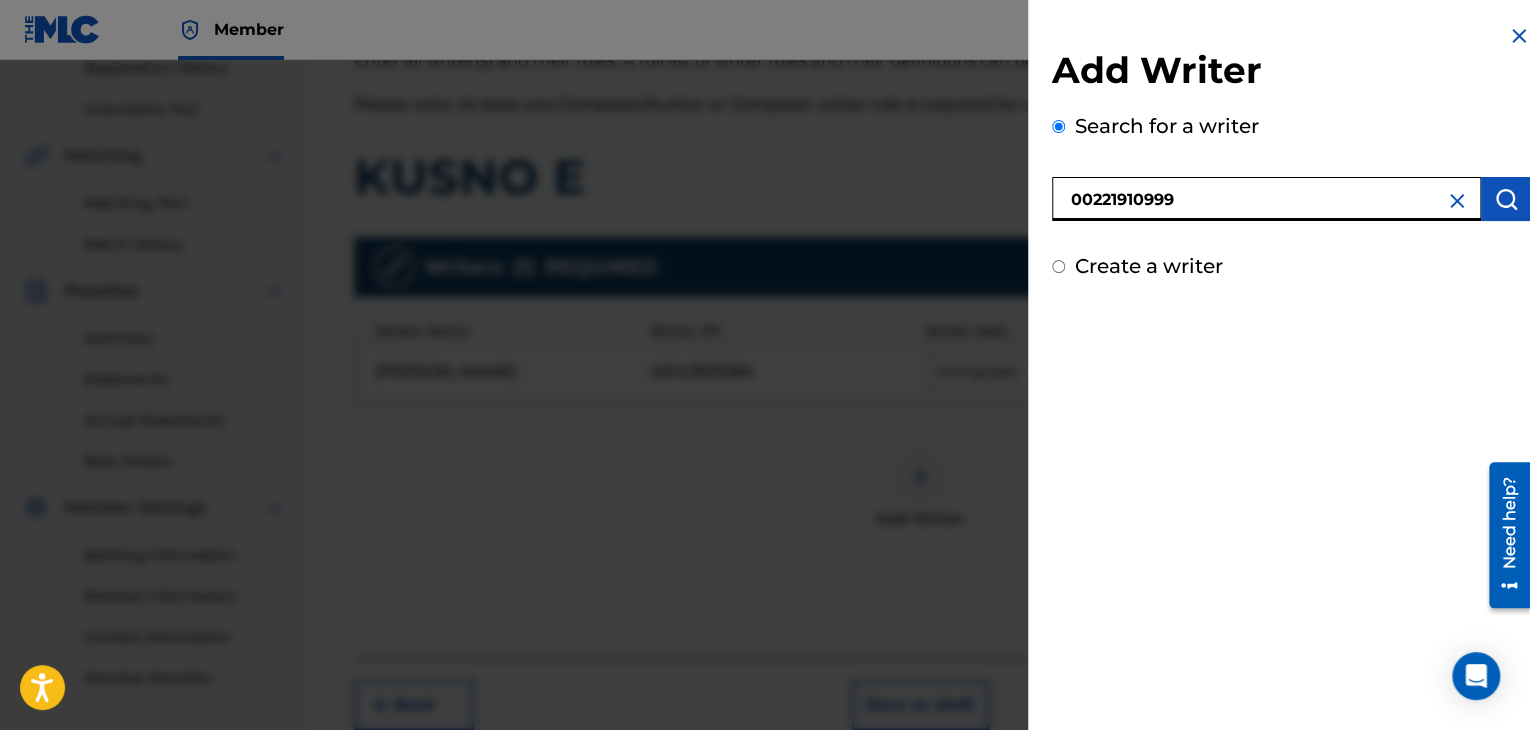 type on "00221910999" 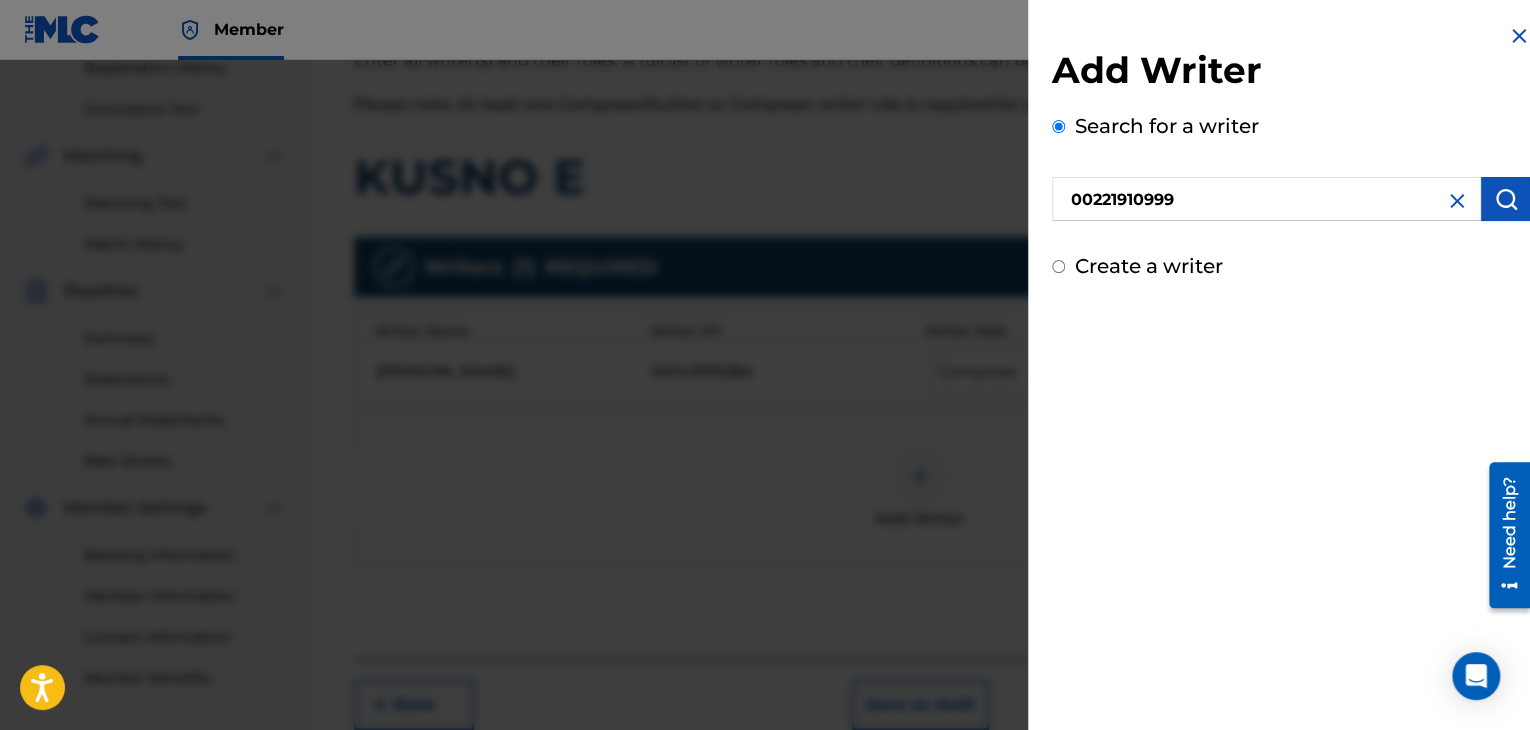 click at bounding box center (1506, 199) 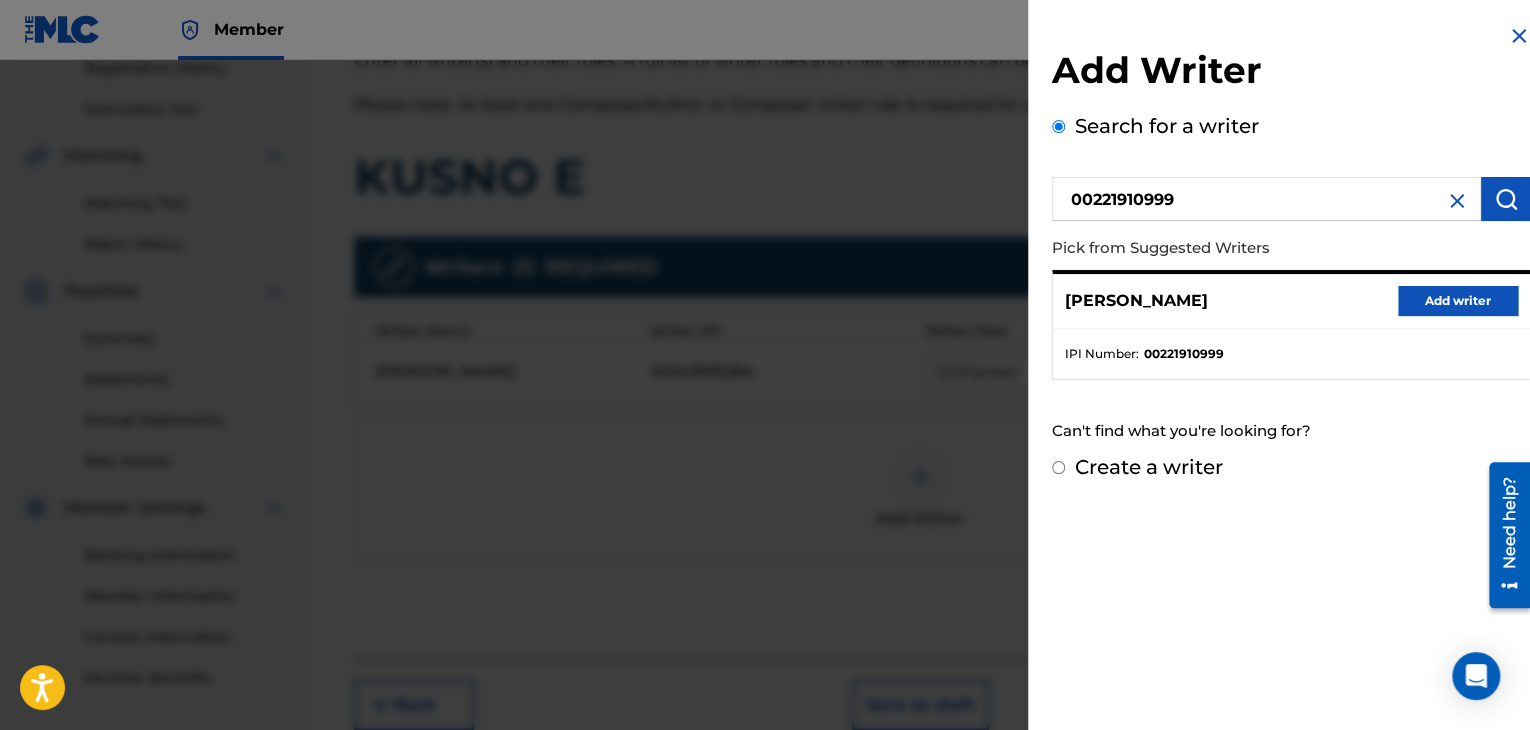 click on "Add writer" at bounding box center (1458, 301) 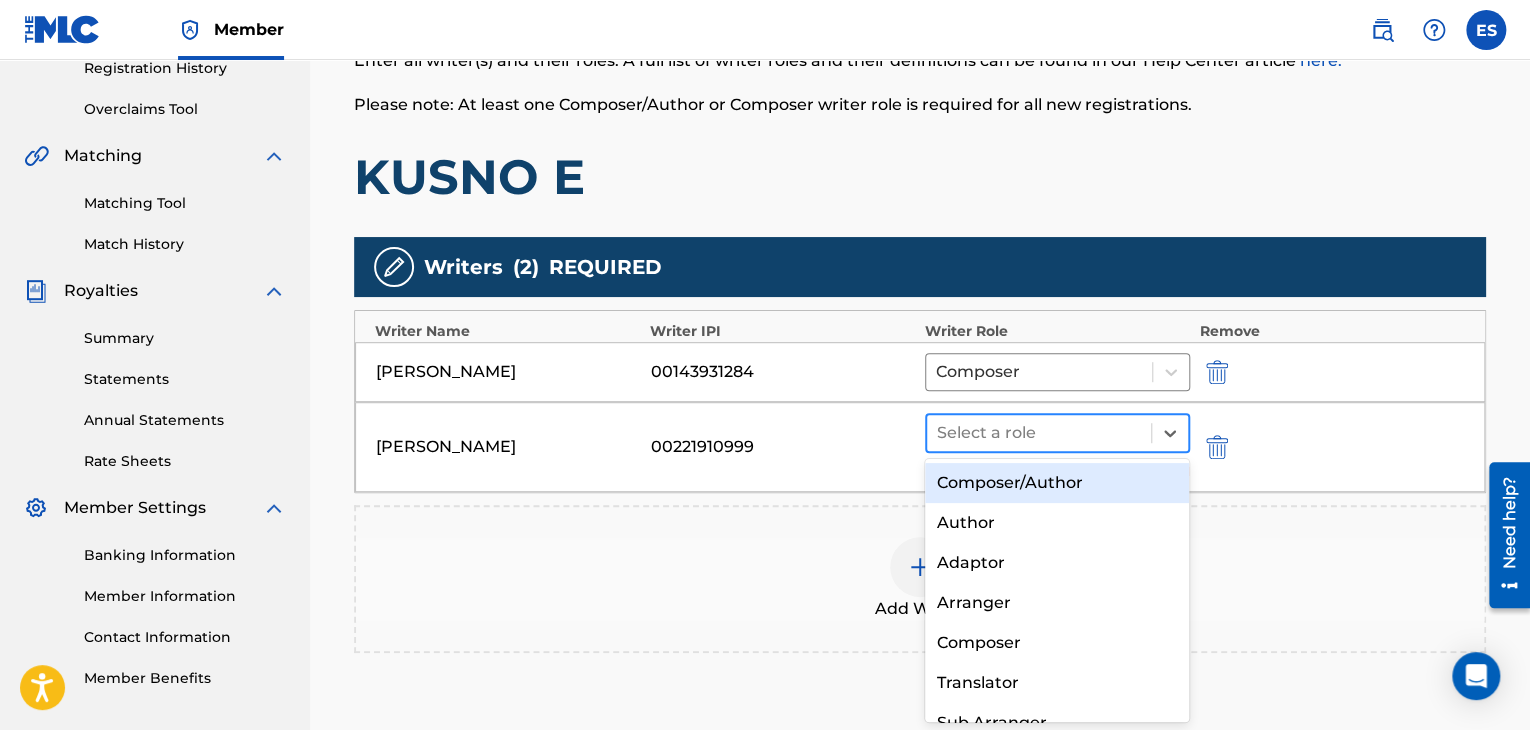 click at bounding box center (1039, 433) 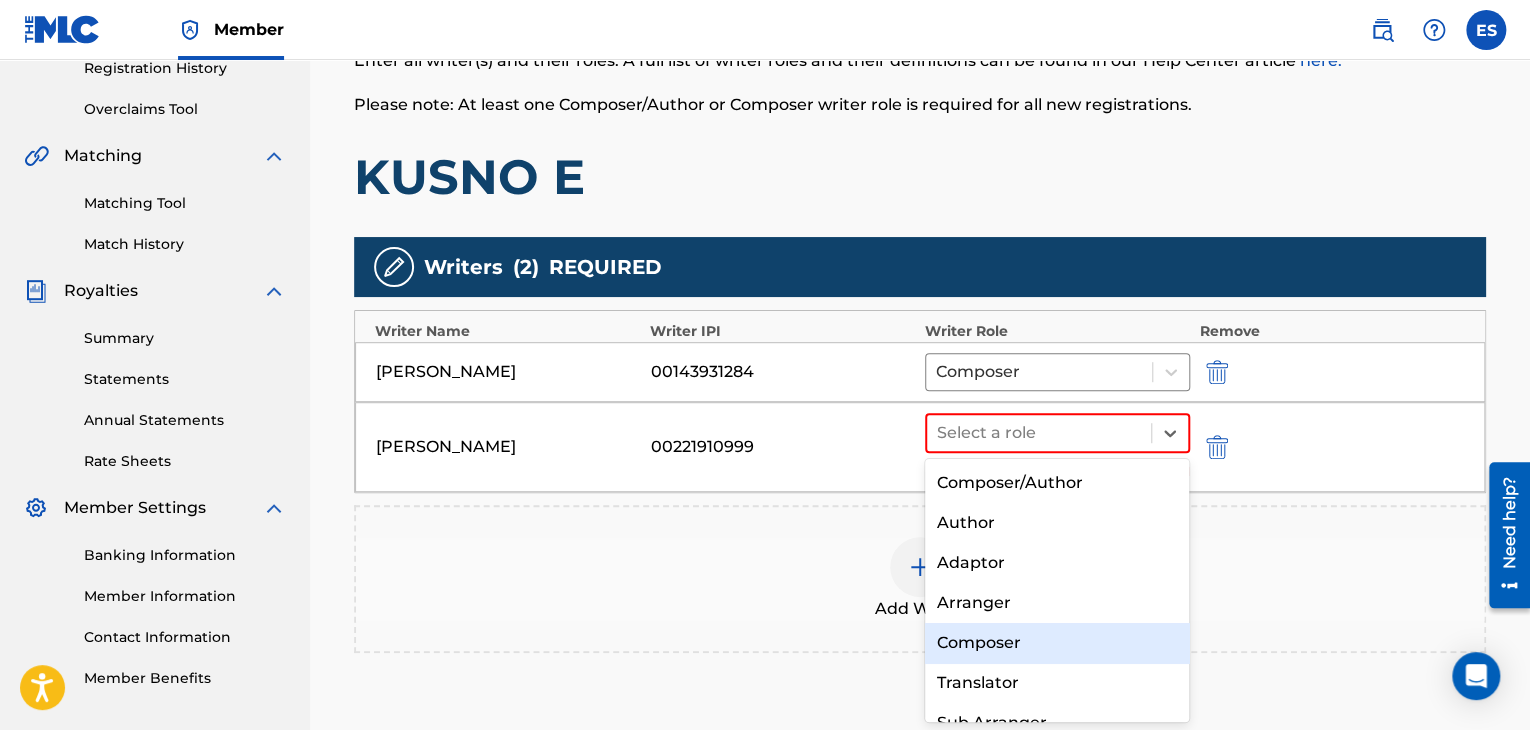 drag, startPoint x: 1004, startPoint y: 646, endPoint x: 900, endPoint y: 536, distance: 151.38031 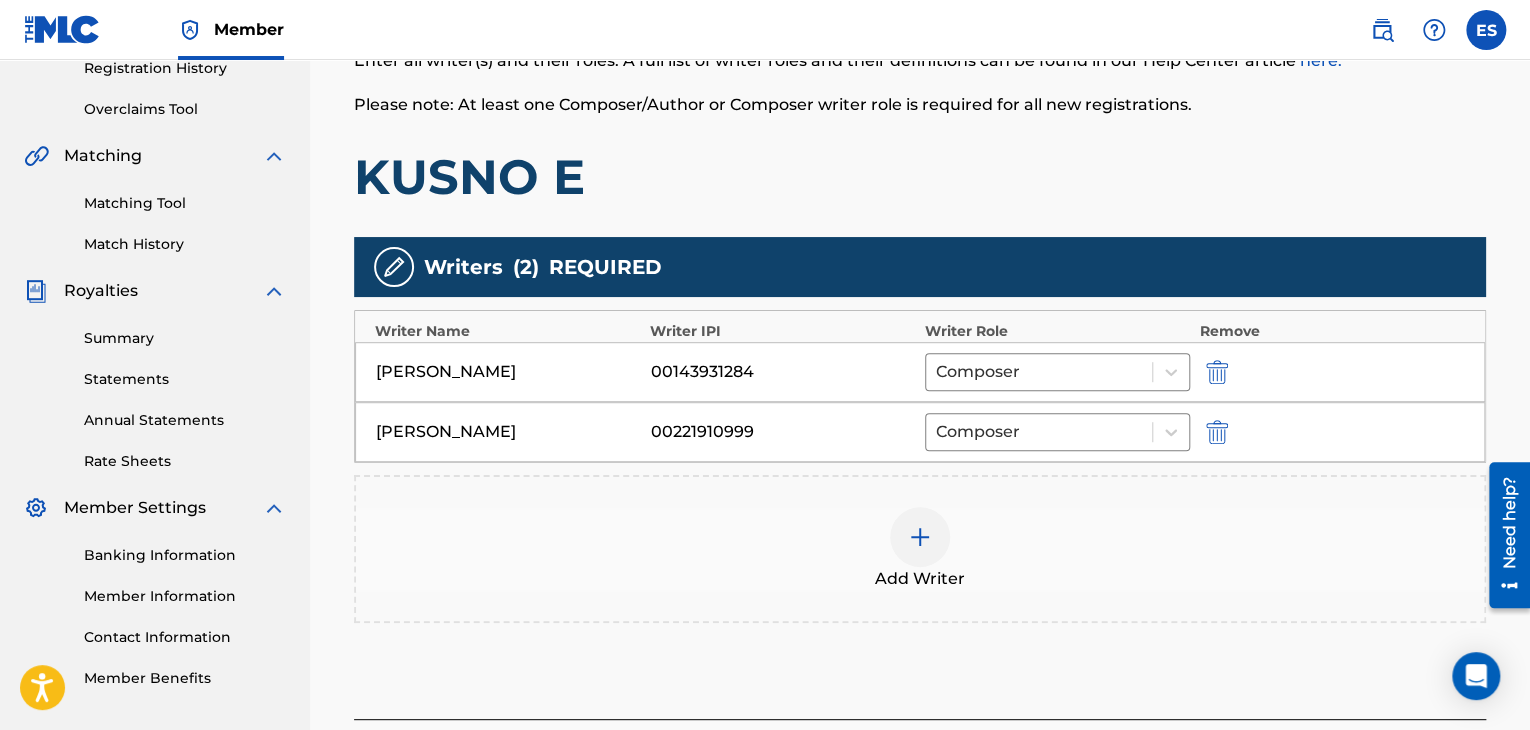 click at bounding box center [920, 537] 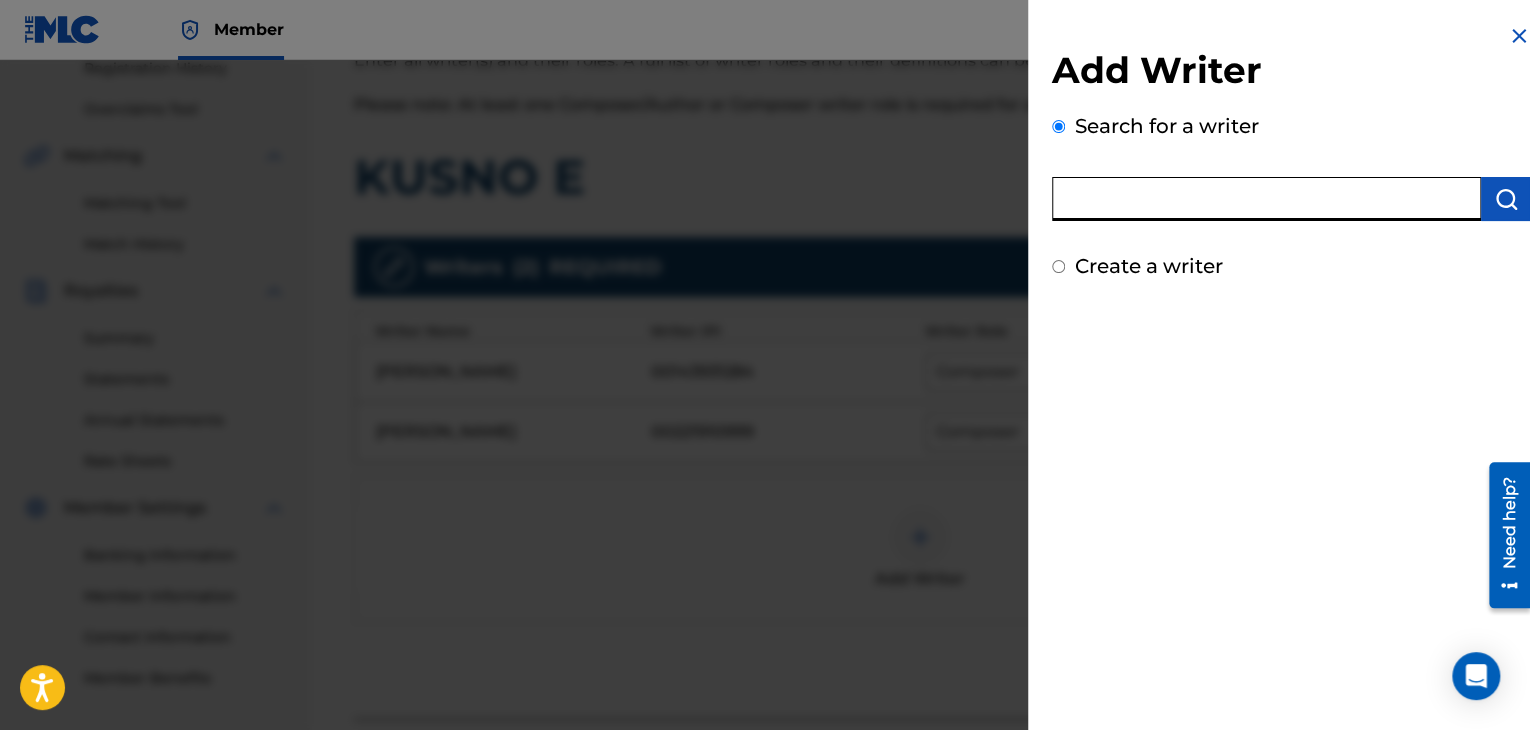 click at bounding box center [1266, 199] 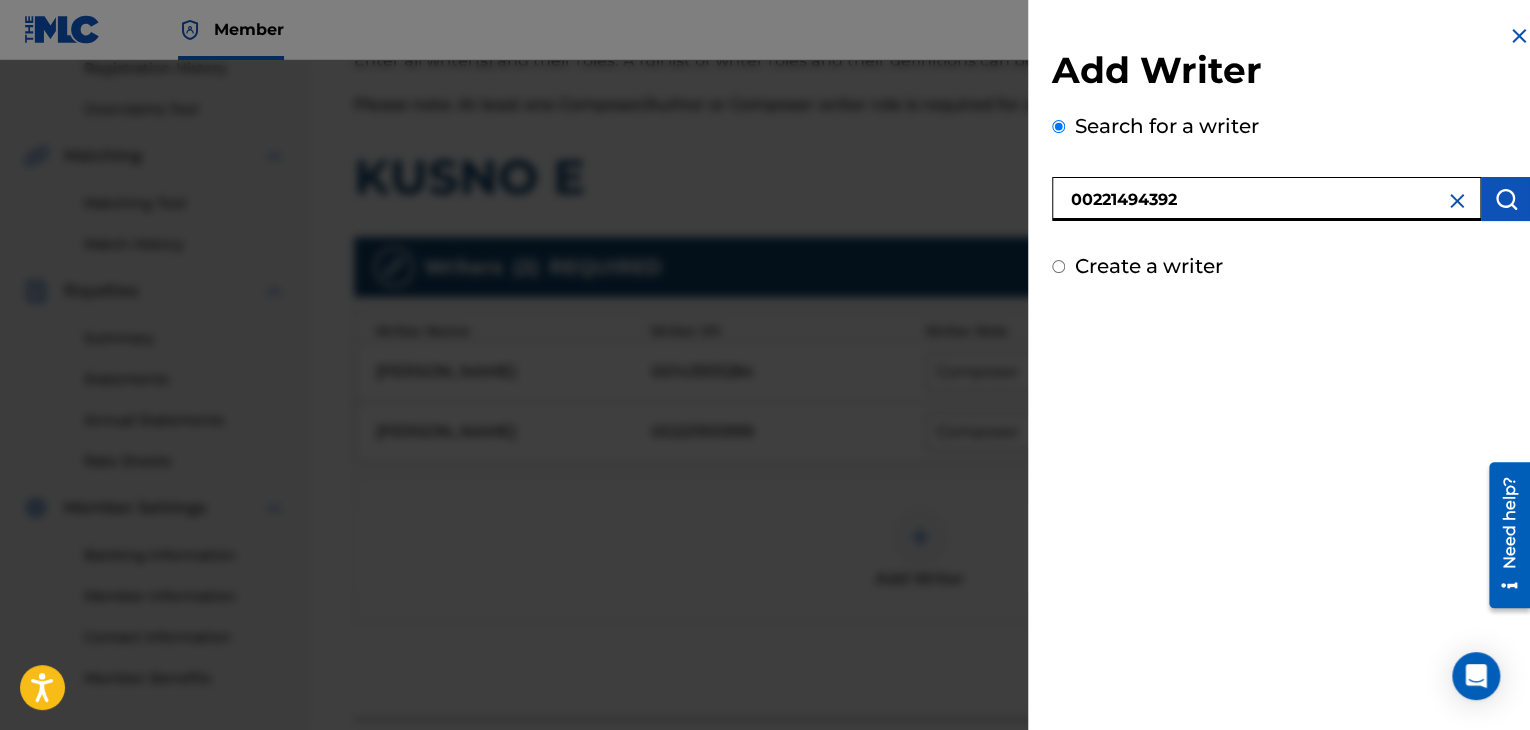 type on "00221494392" 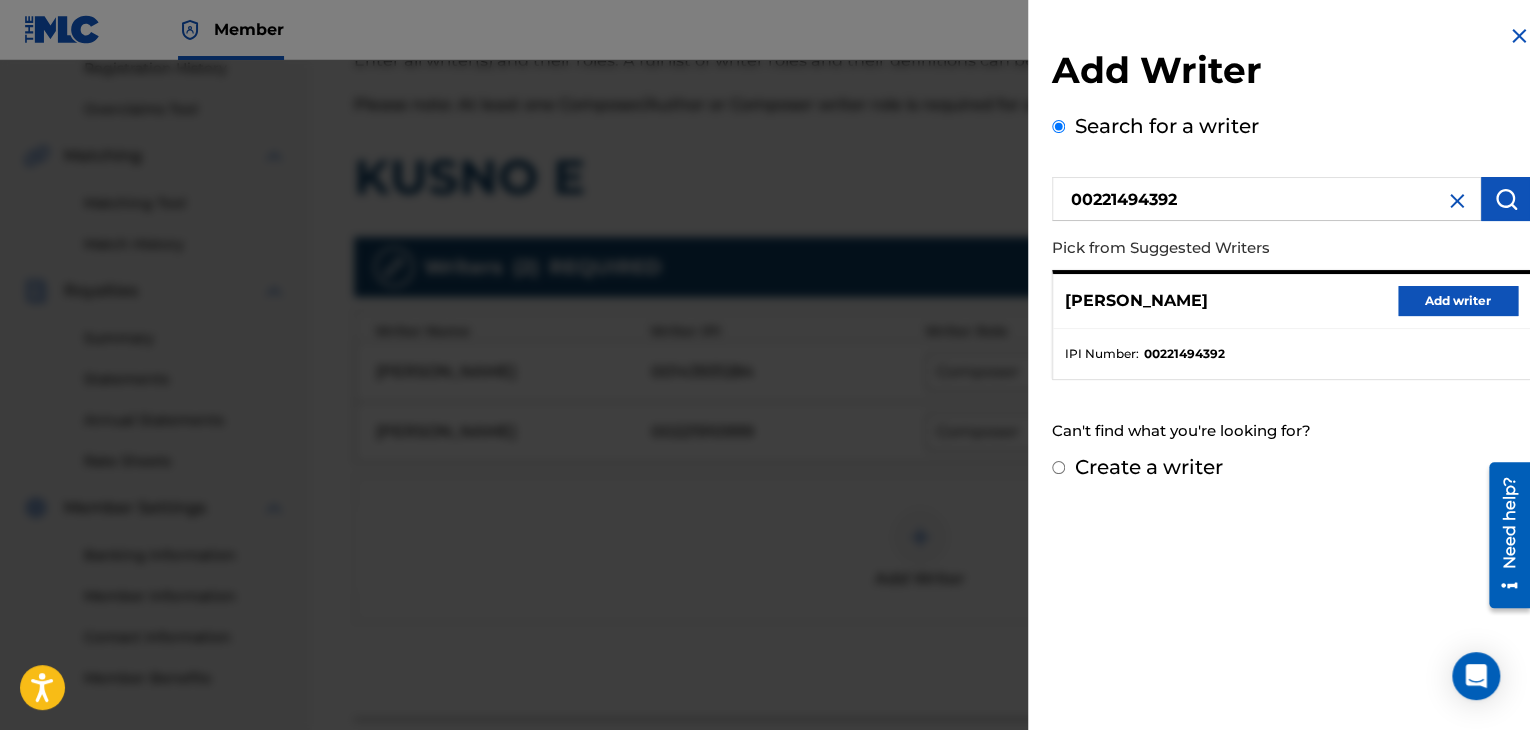 click on "Add writer" at bounding box center [1458, 301] 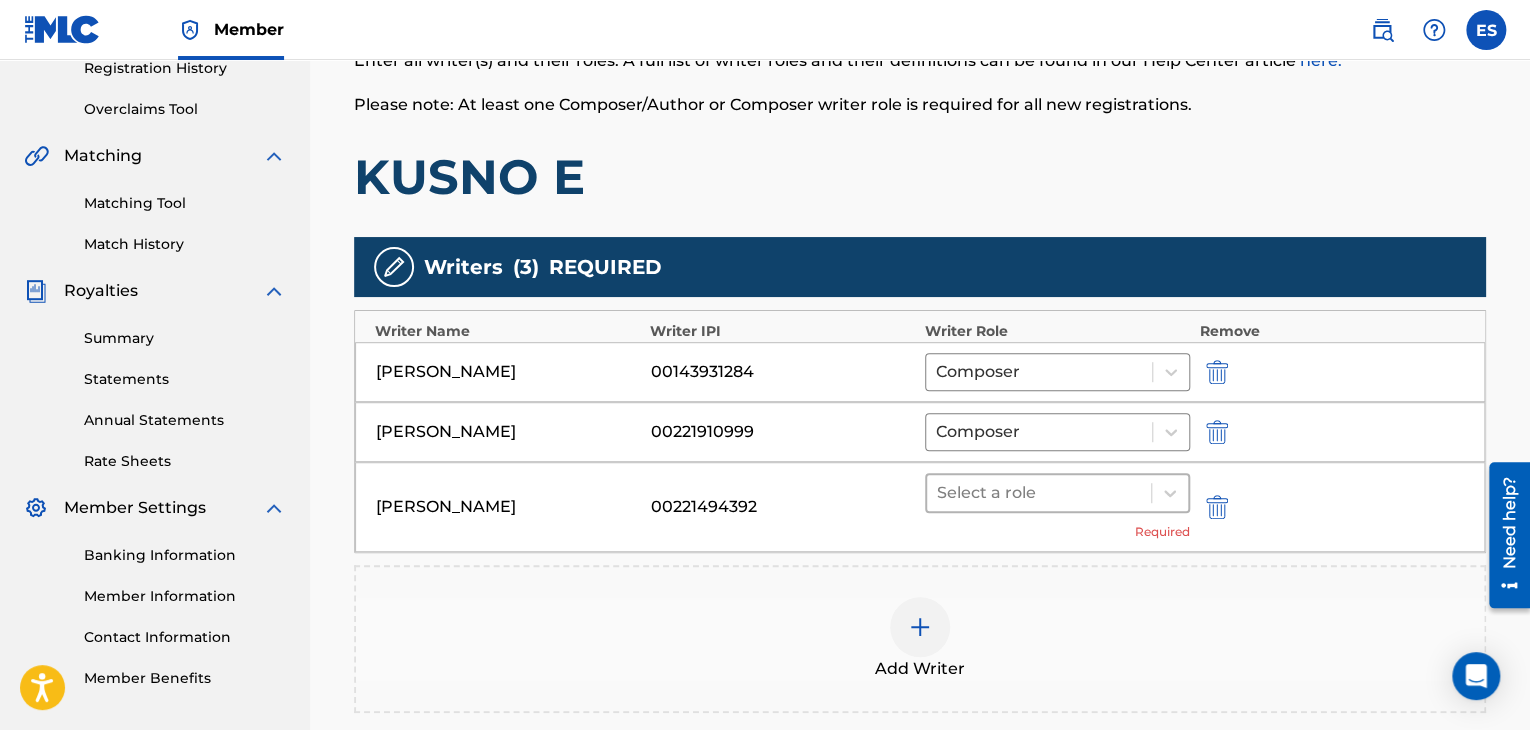 click at bounding box center [1039, 493] 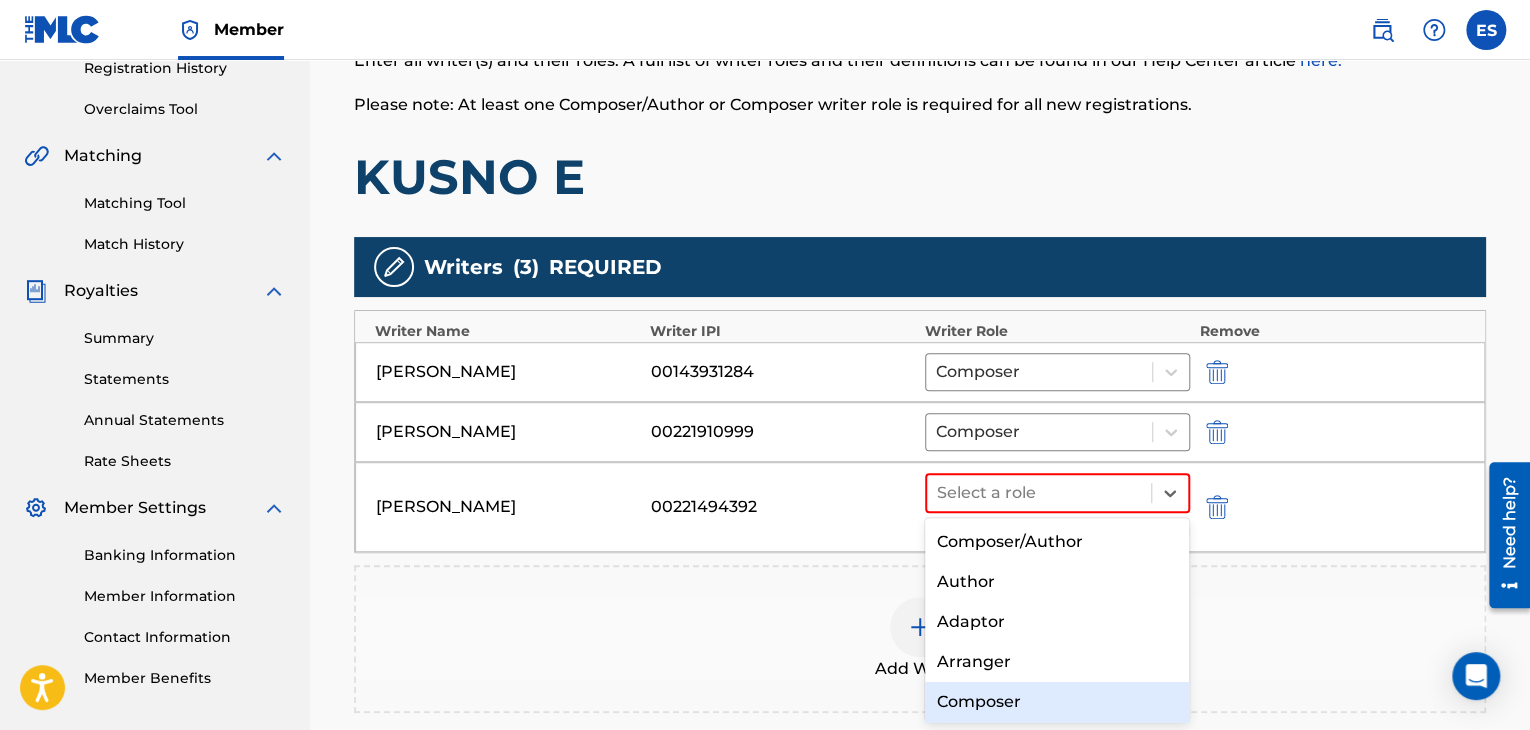 drag, startPoint x: 996, startPoint y: 701, endPoint x: 951, endPoint y: 619, distance: 93.53609 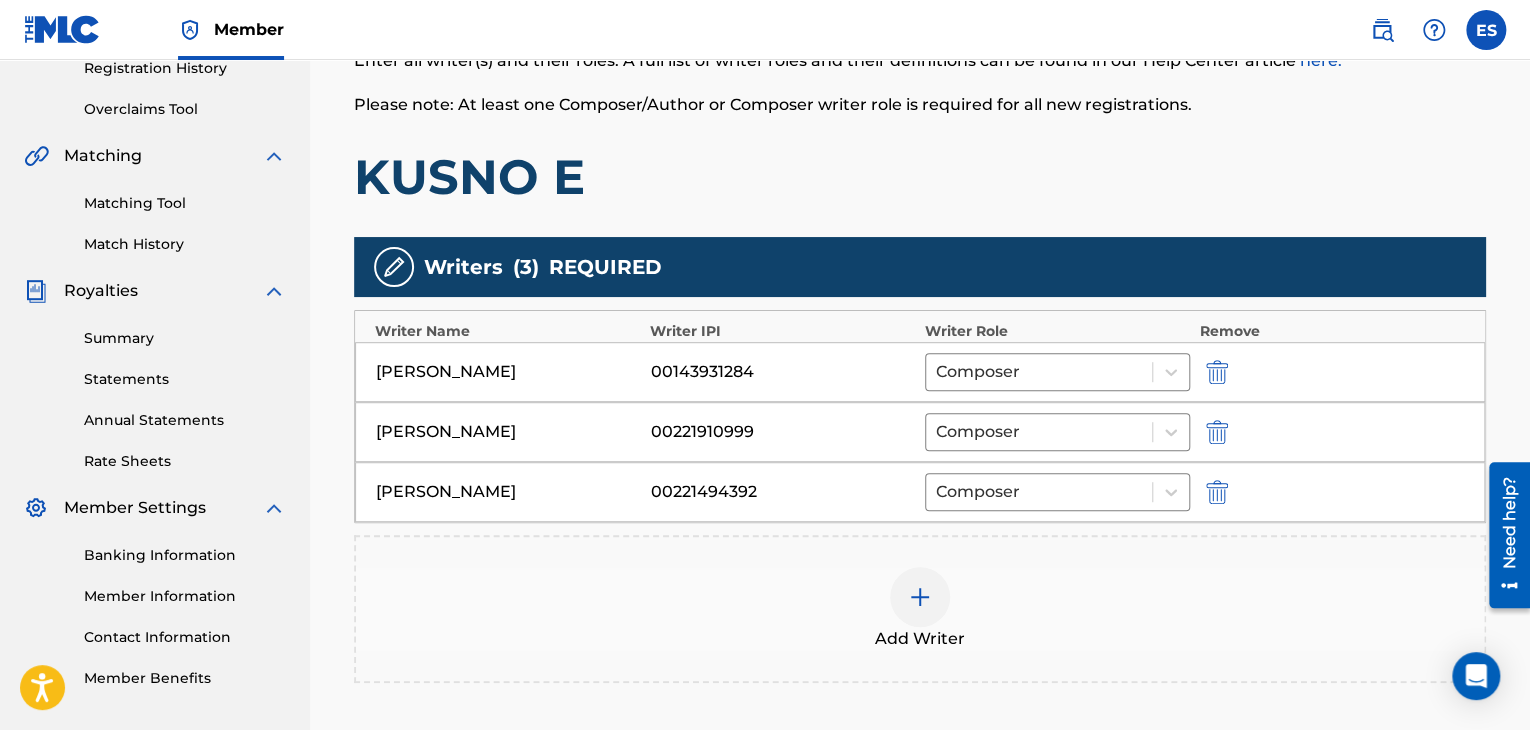 click at bounding box center [920, 597] 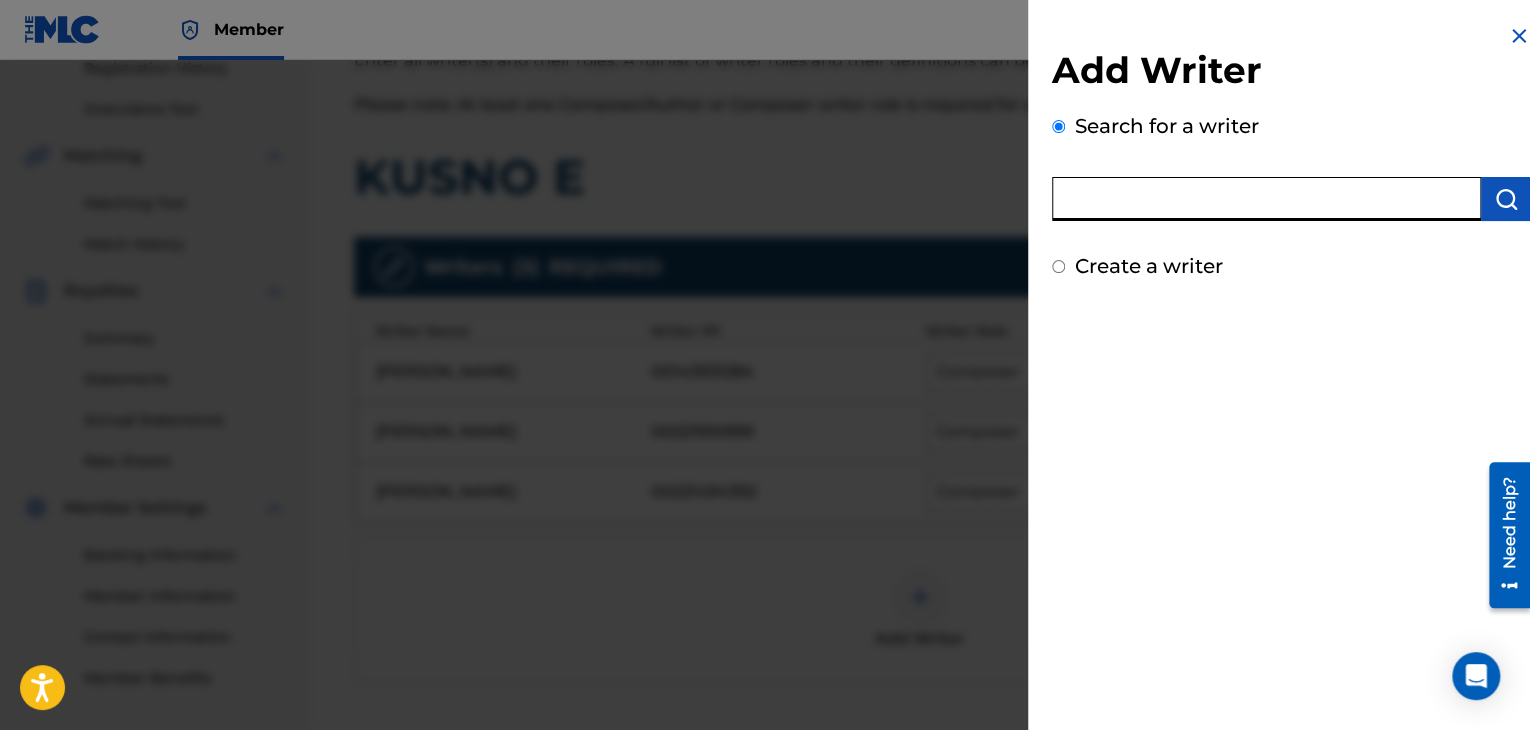 click at bounding box center [1266, 199] 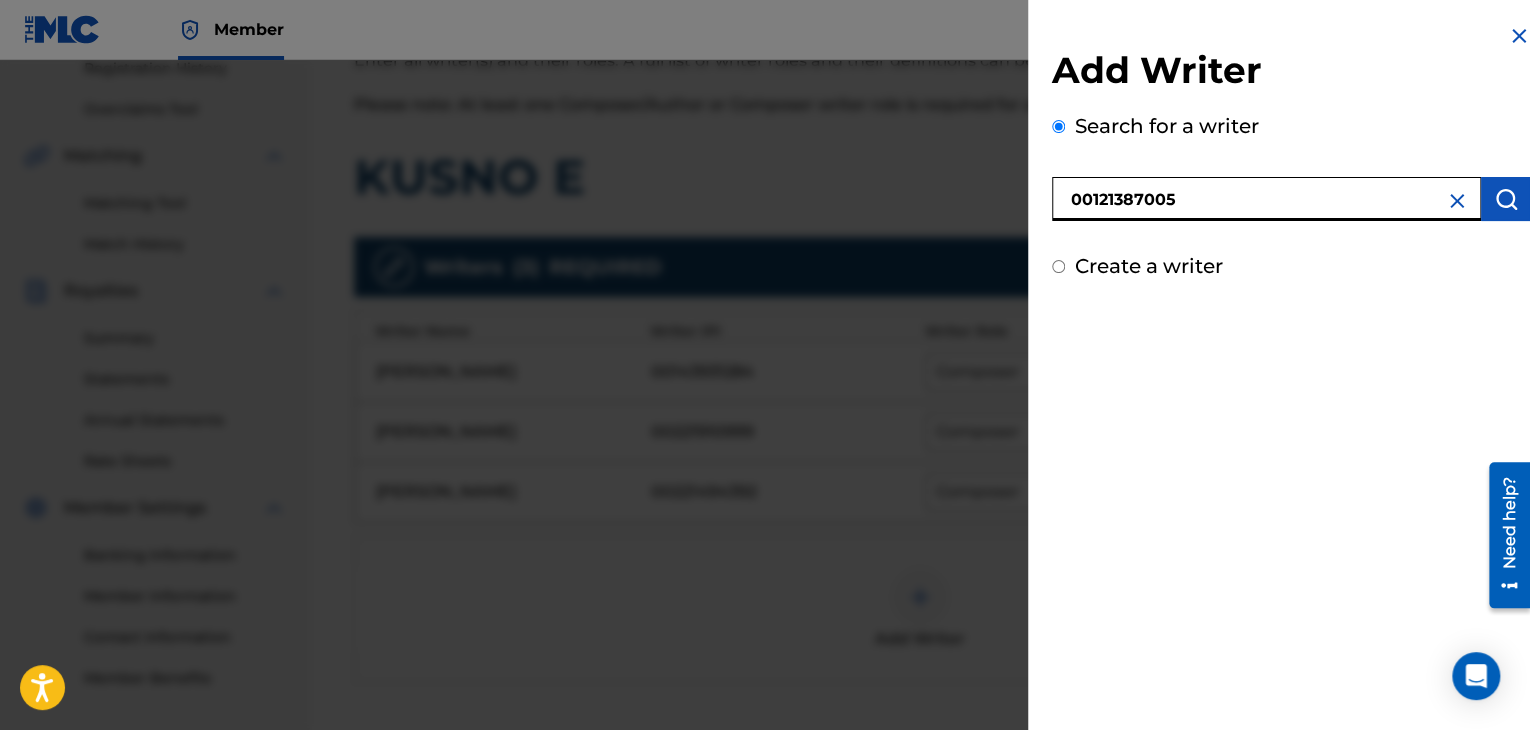 type on "00121387005" 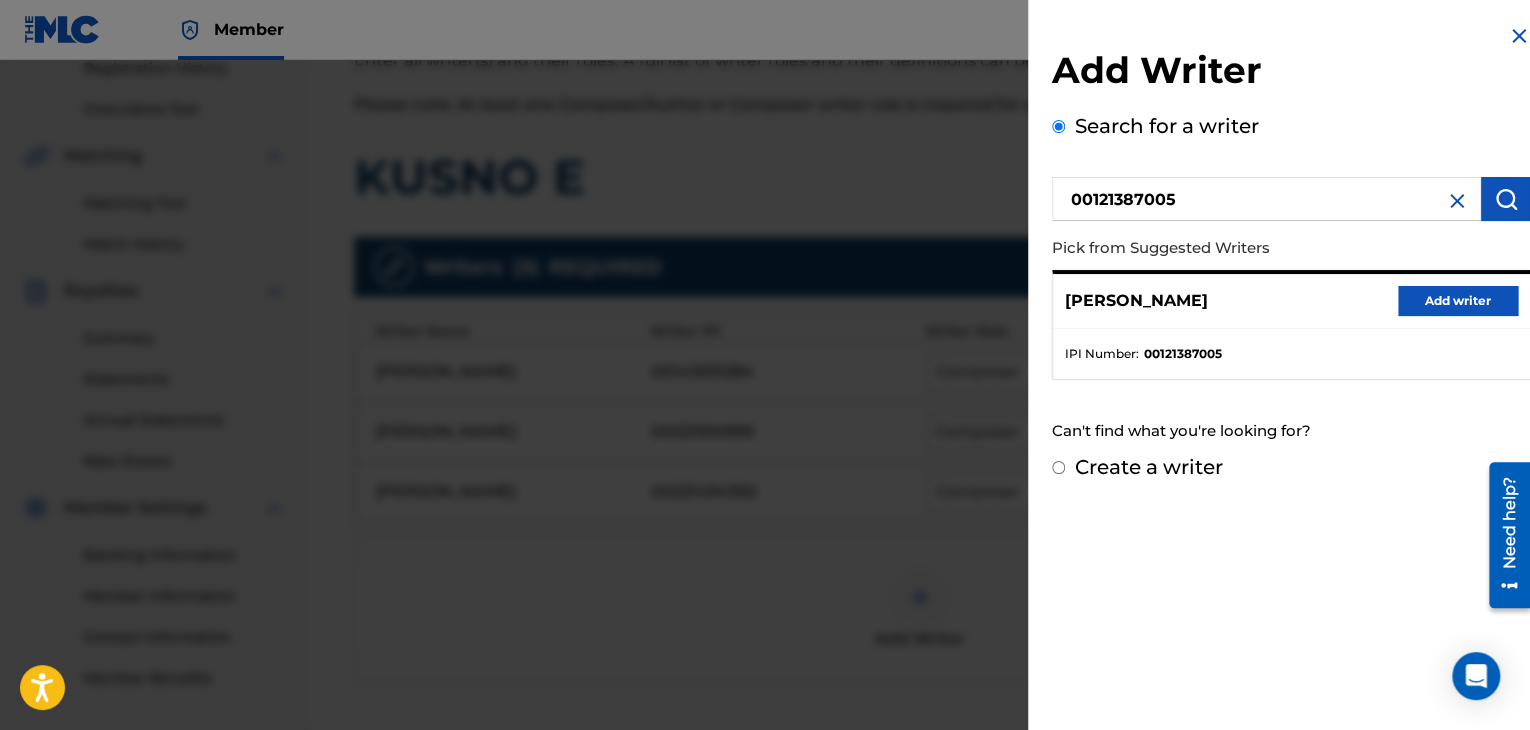 click on "Add writer" at bounding box center [1458, 301] 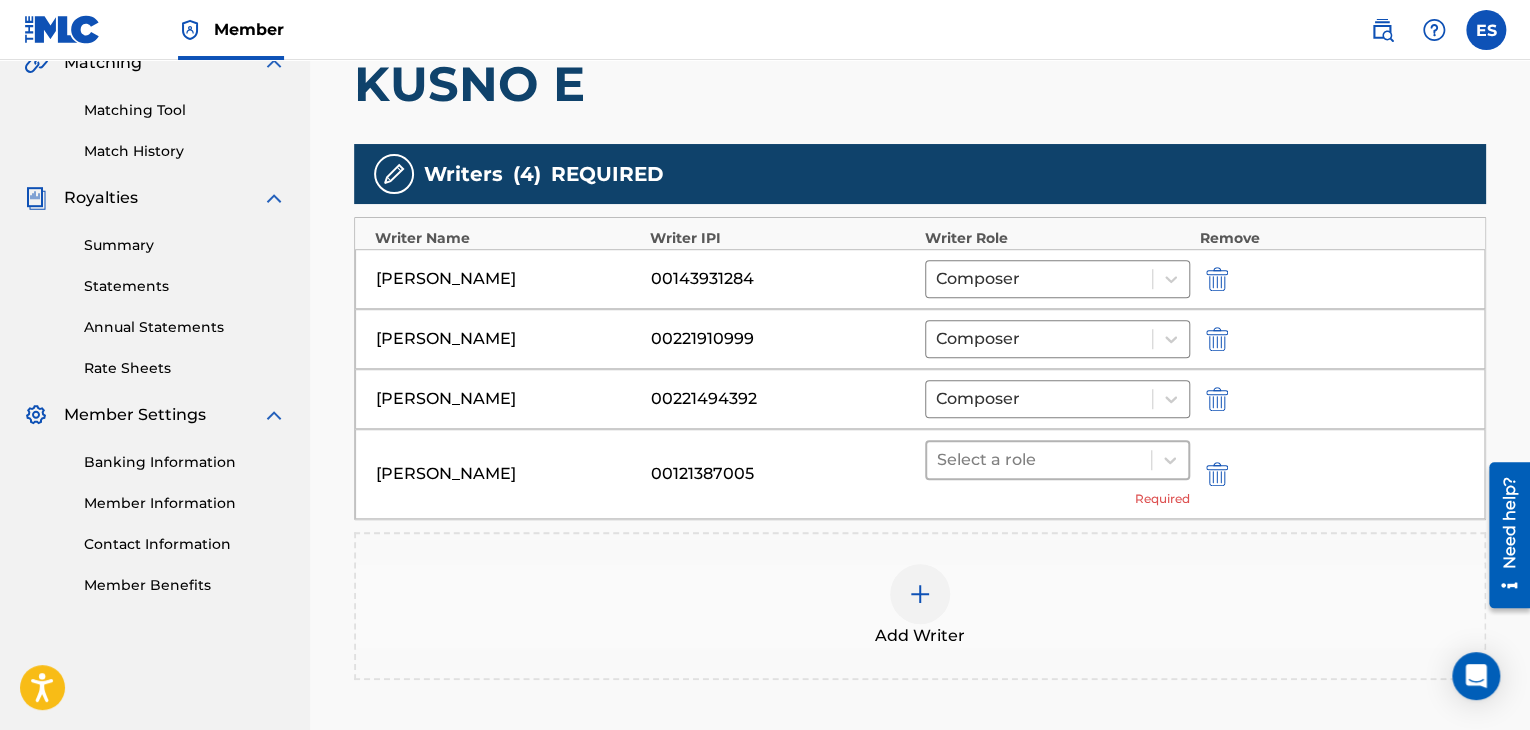 scroll, scrollTop: 590, scrollLeft: 0, axis: vertical 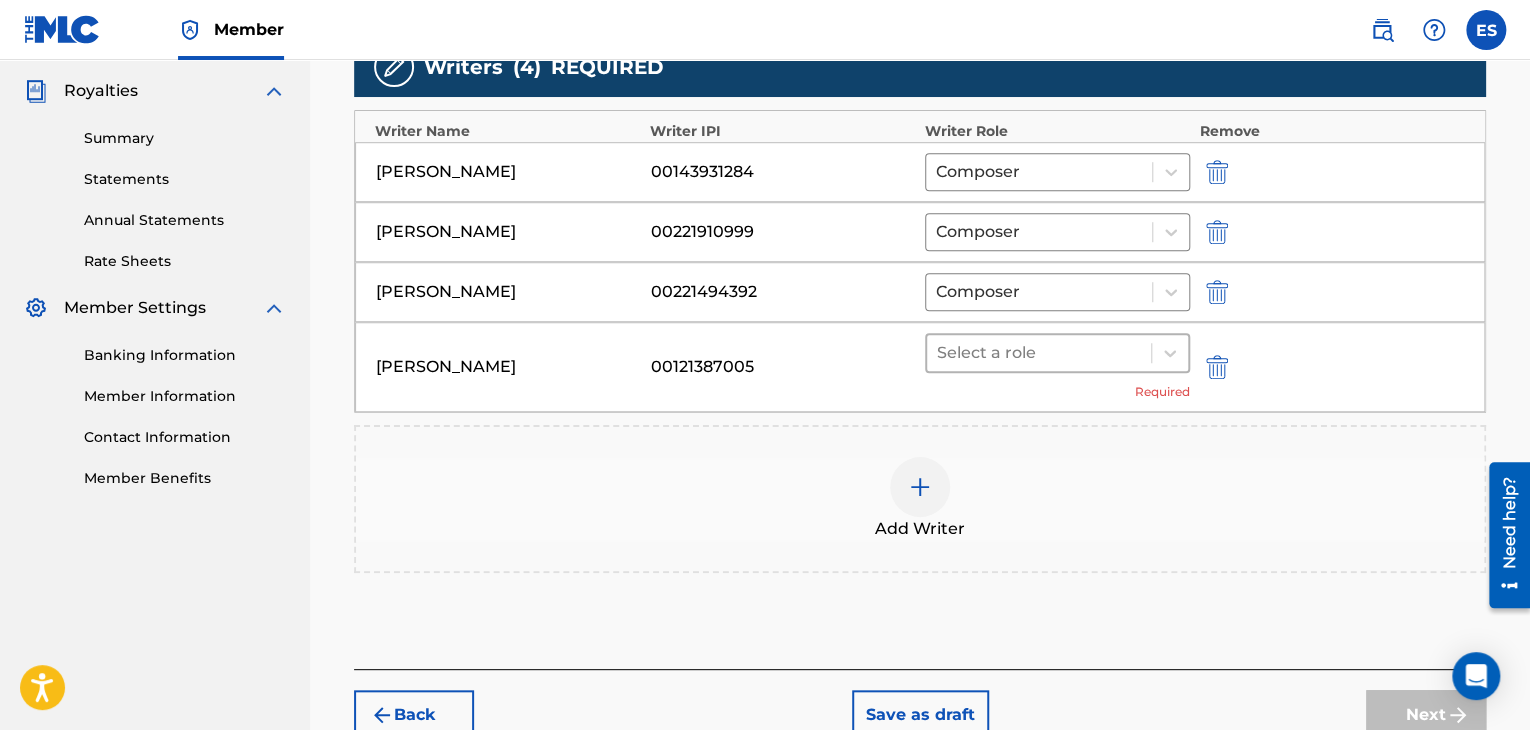 click at bounding box center [1039, 353] 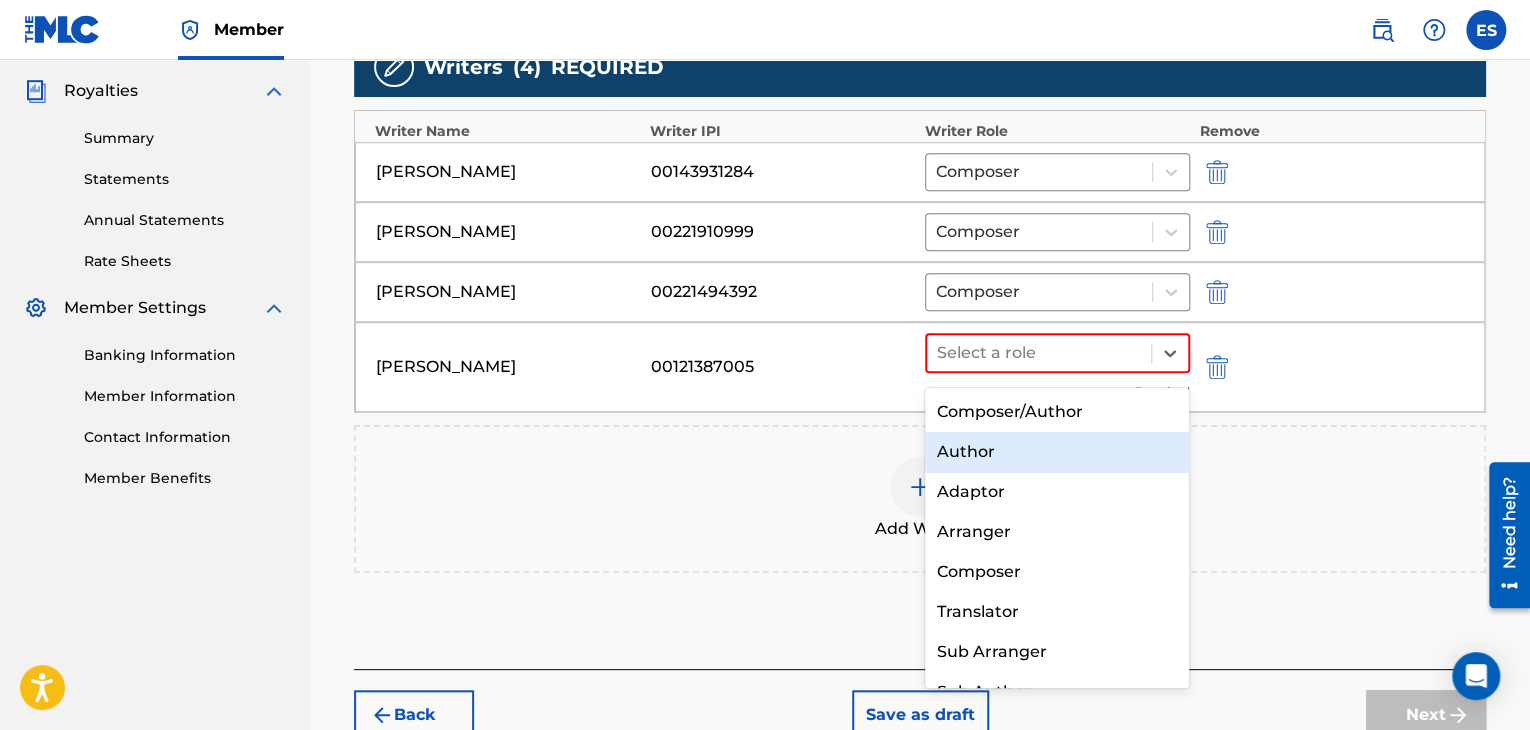 click on "Author" at bounding box center [1057, 452] 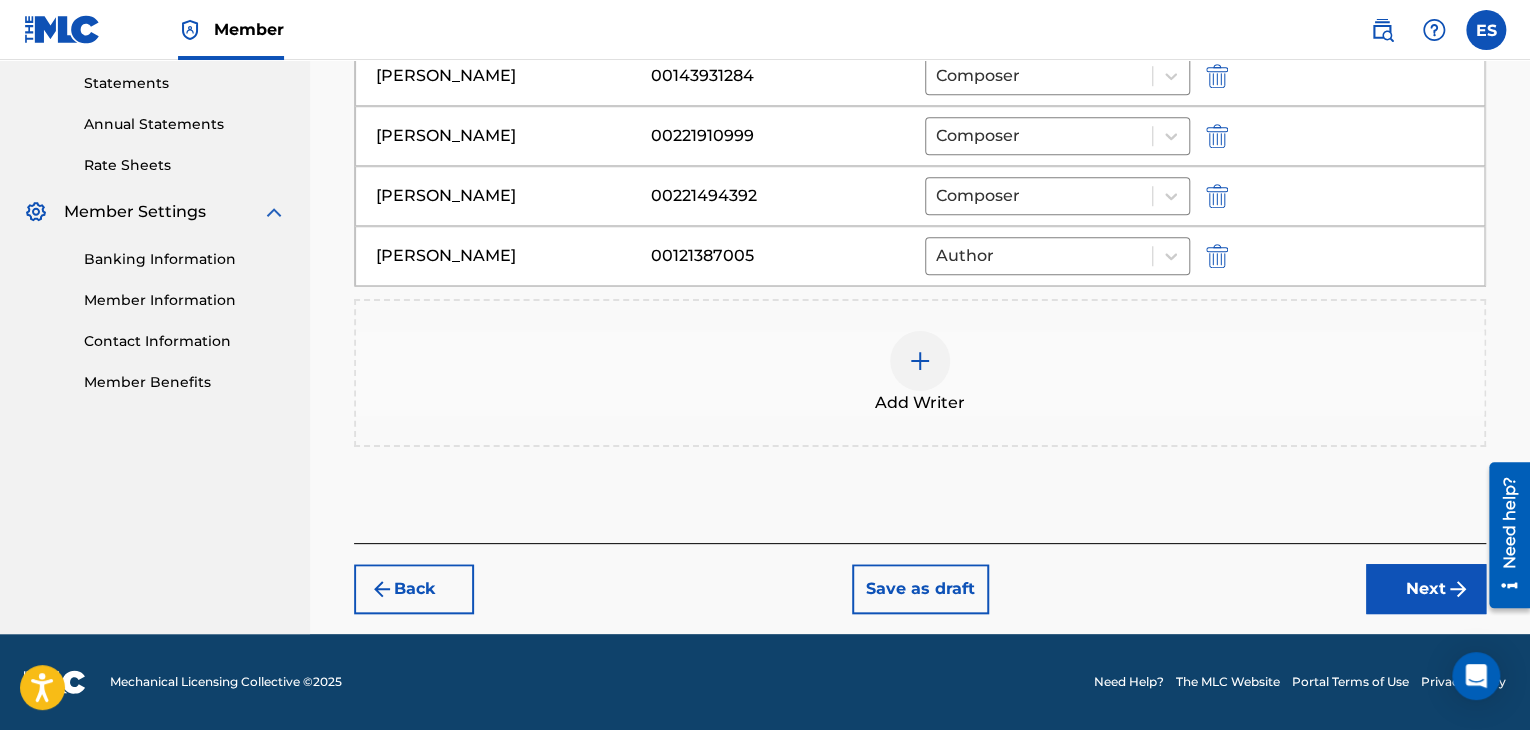 drag, startPoint x: 1392, startPoint y: 586, endPoint x: 1338, endPoint y: 544, distance: 68.41052 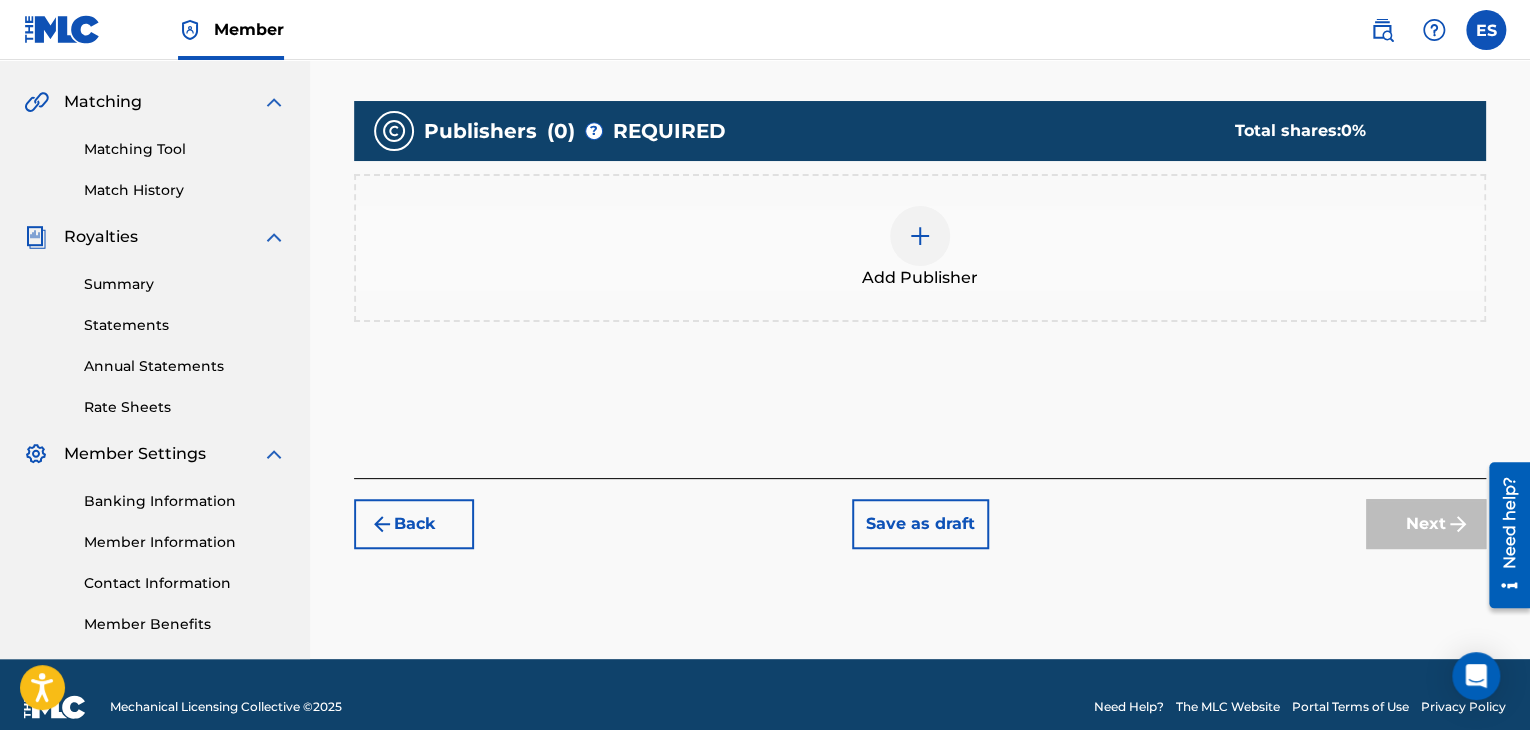 scroll, scrollTop: 445, scrollLeft: 0, axis: vertical 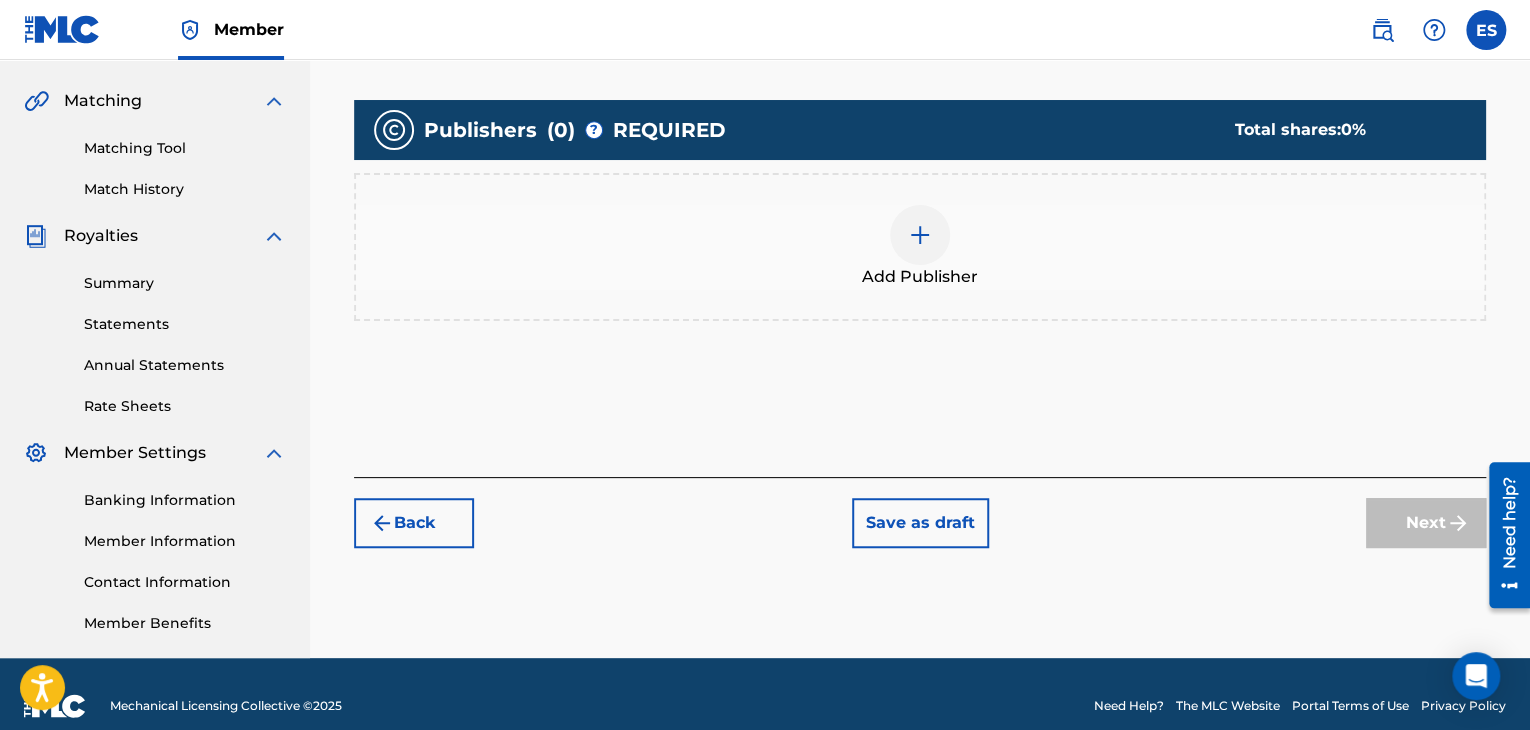 click at bounding box center [920, 235] 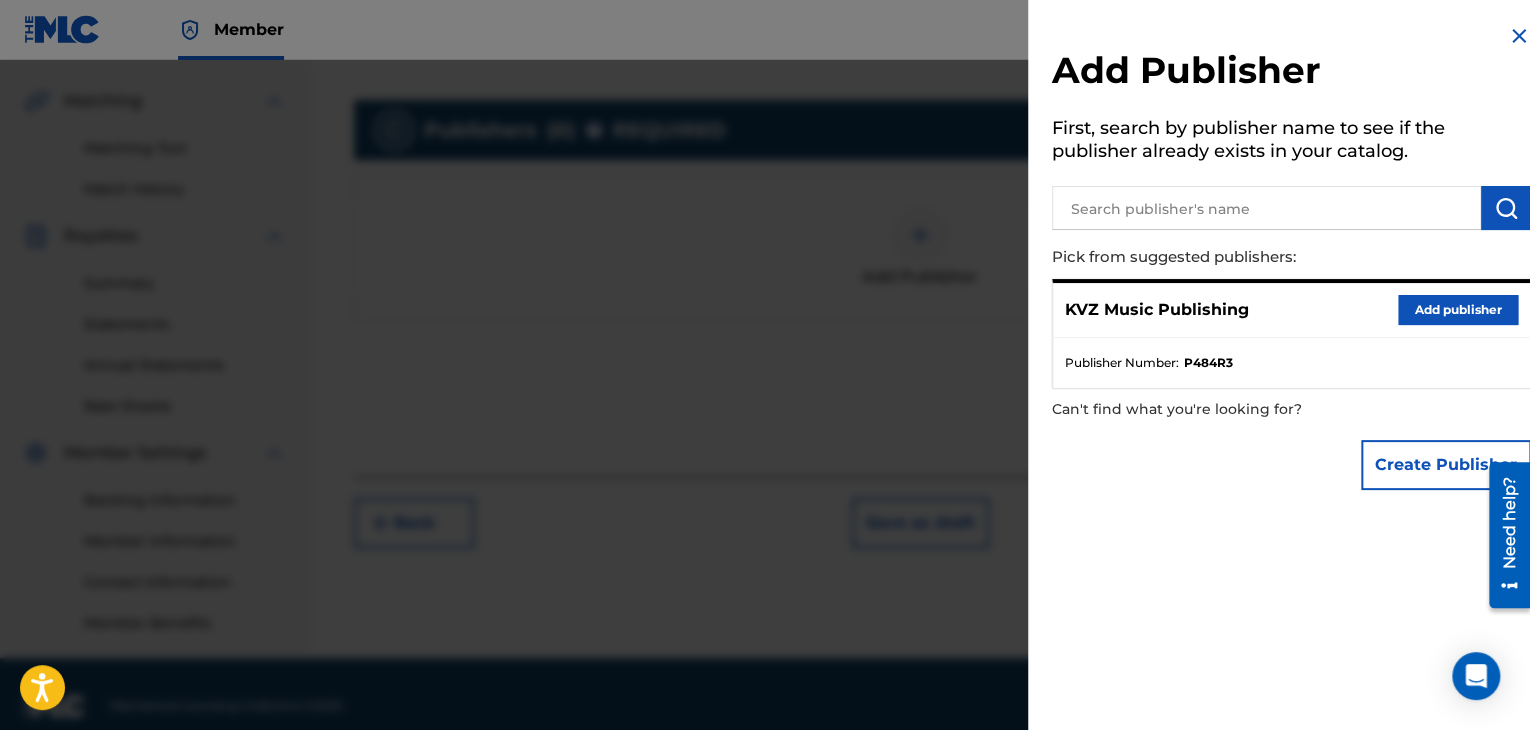 click on "Add publisher" at bounding box center (1458, 310) 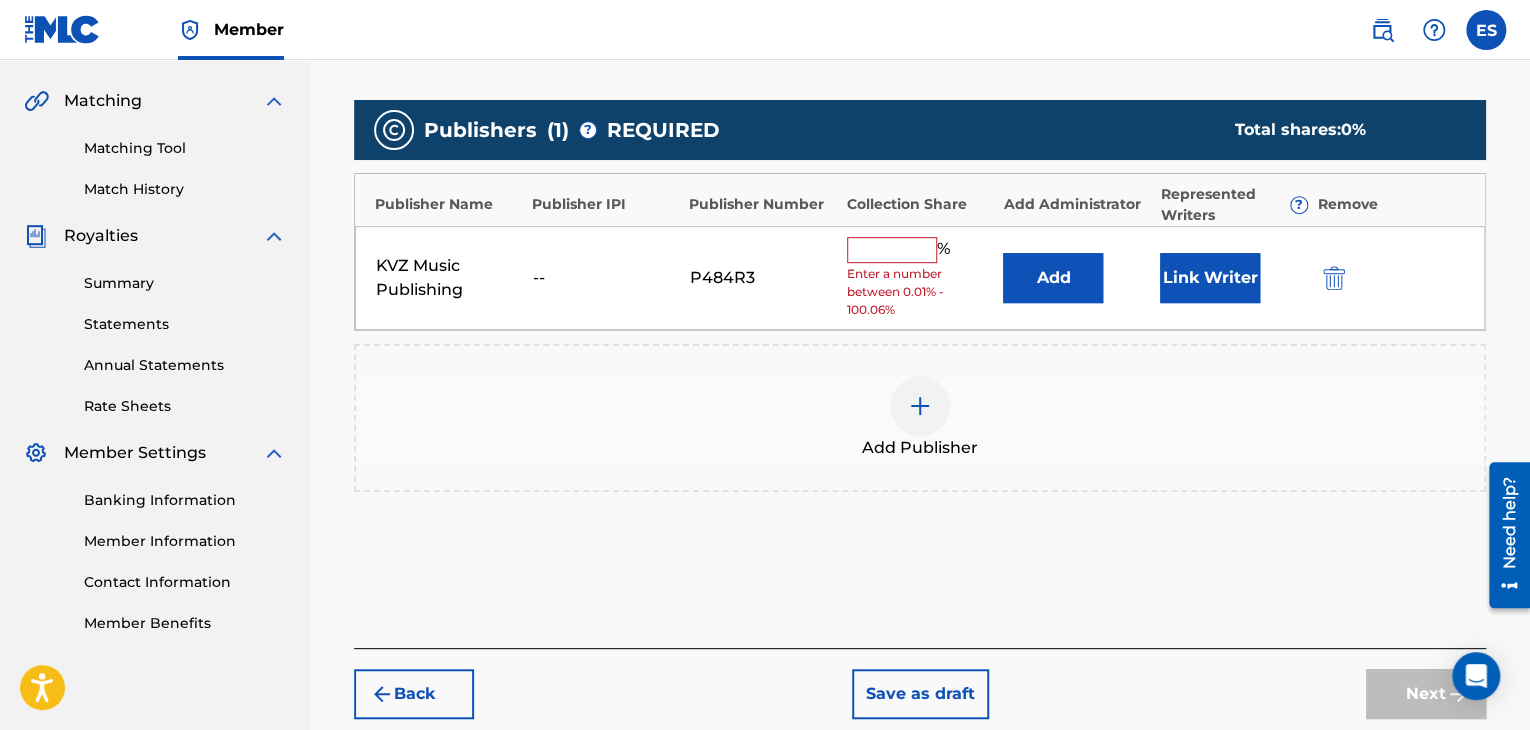 click at bounding box center [892, 250] 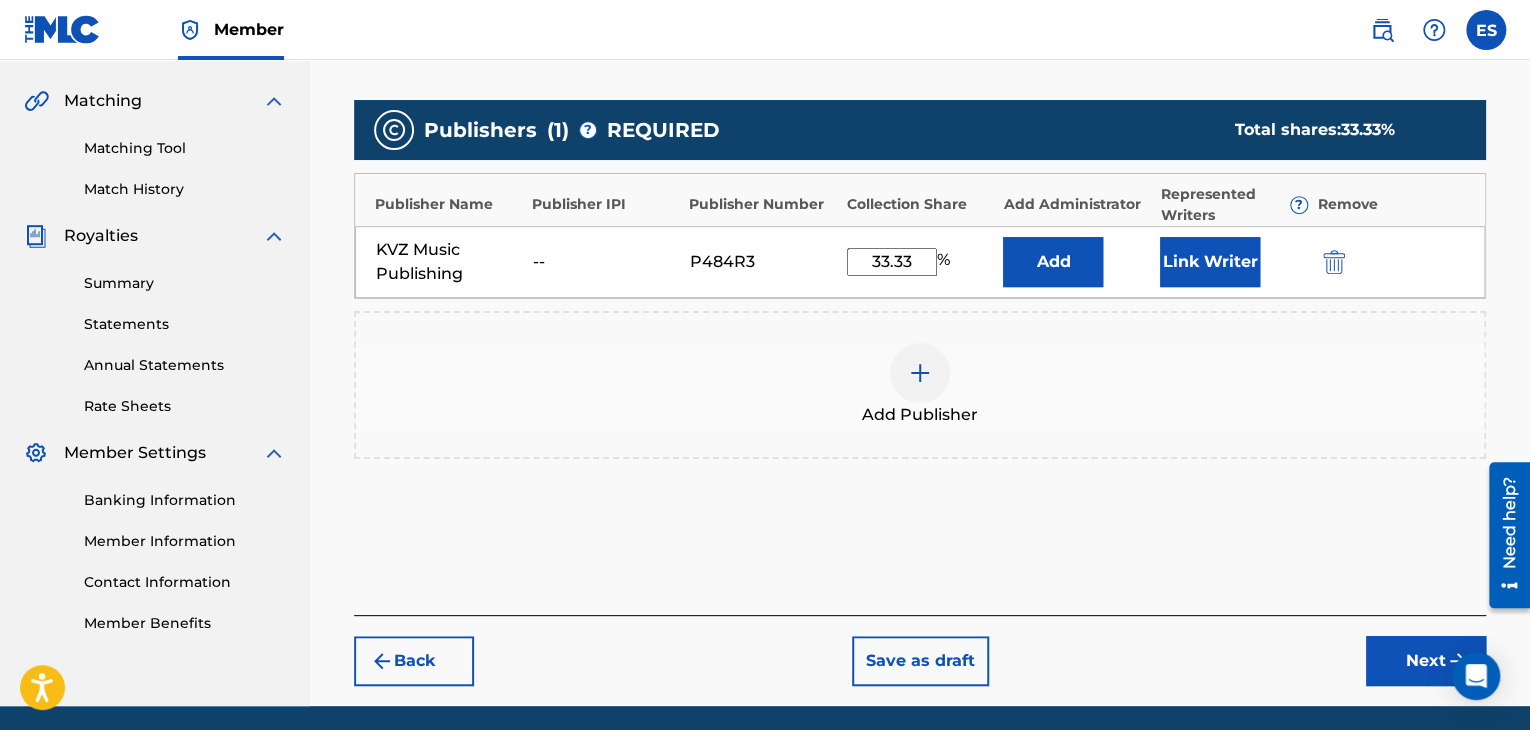 click on "Back Save as draft Next" at bounding box center (920, 650) 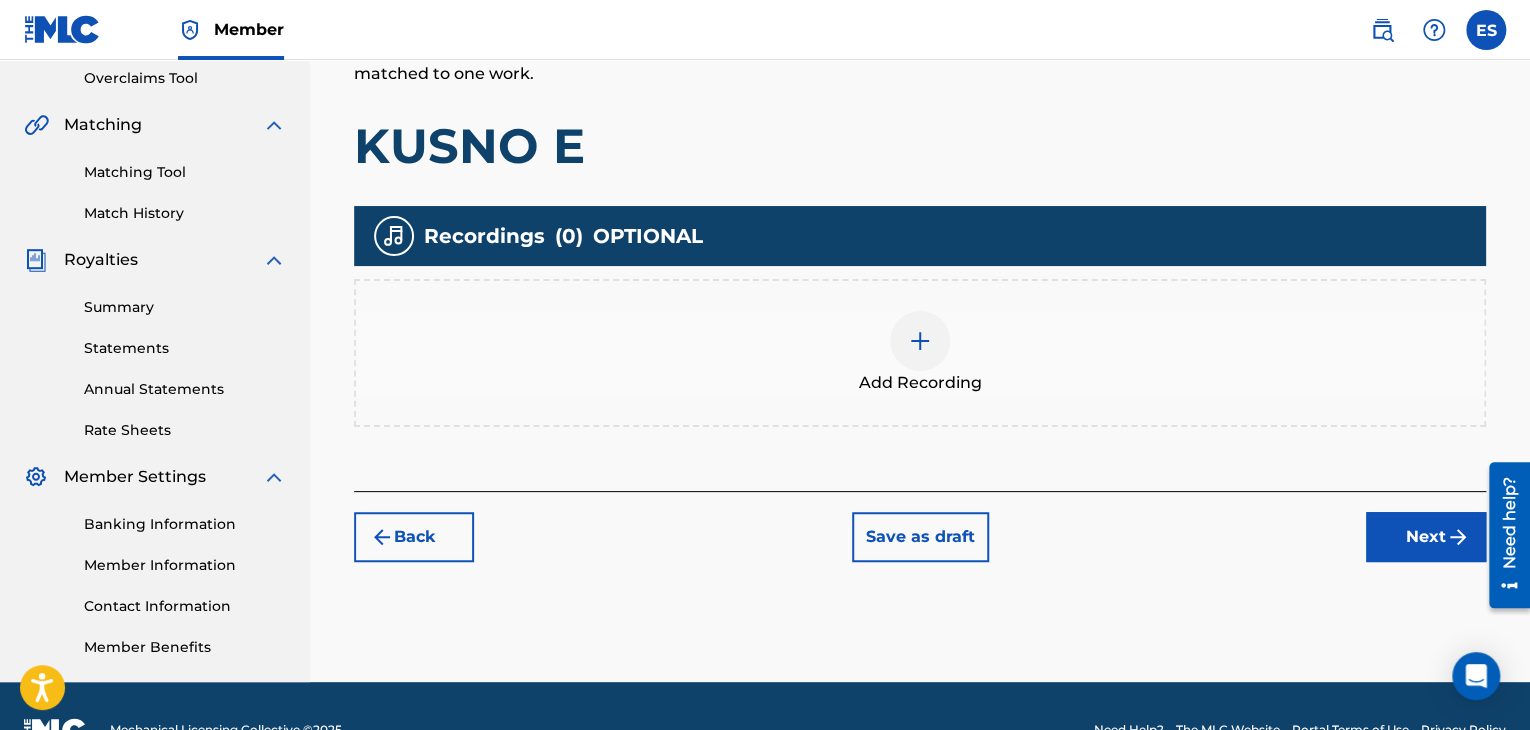 scroll, scrollTop: 469, scrollLeft: 0, axis: vertical 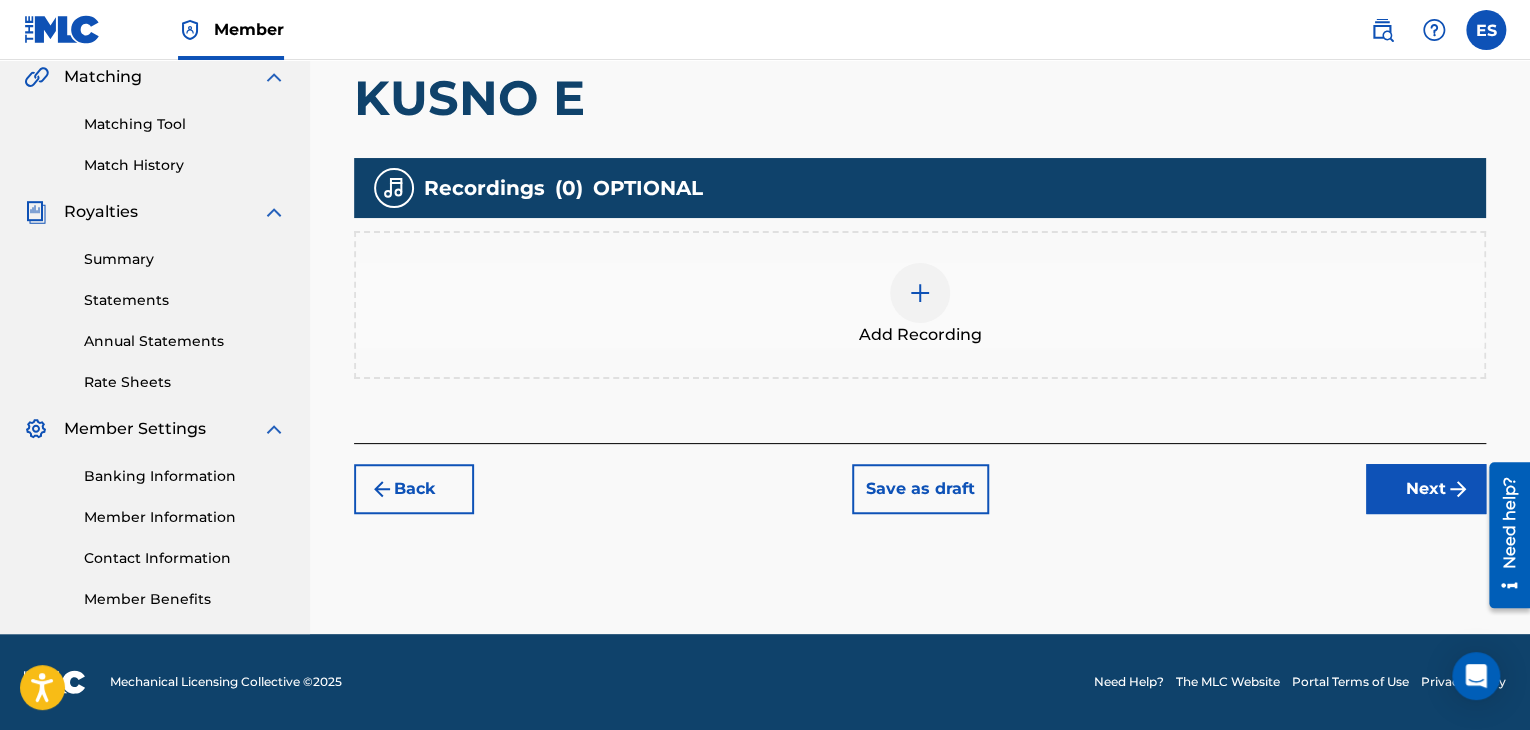 click on "Add Recording" at bounding box center (920, 335) 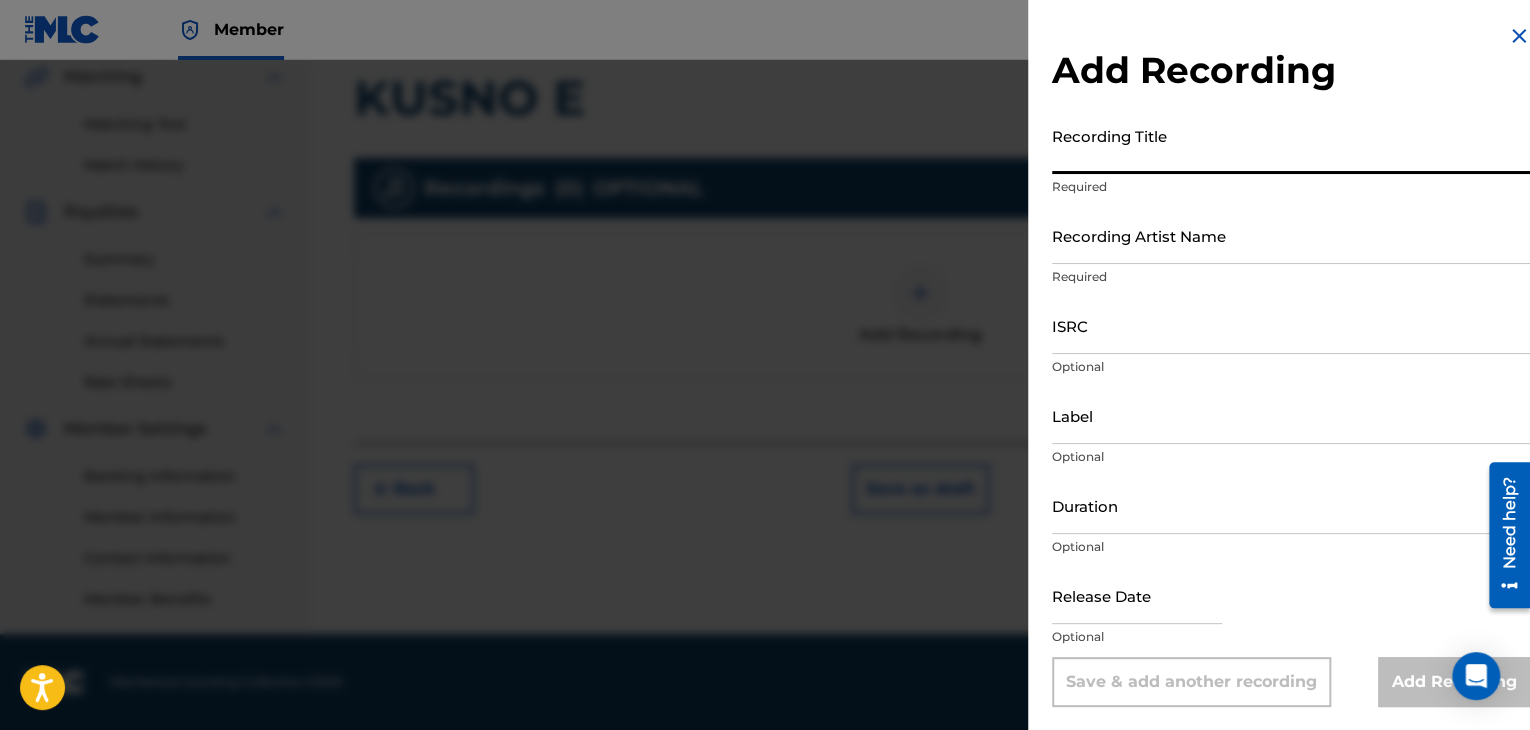 paste on "KUSNO E" 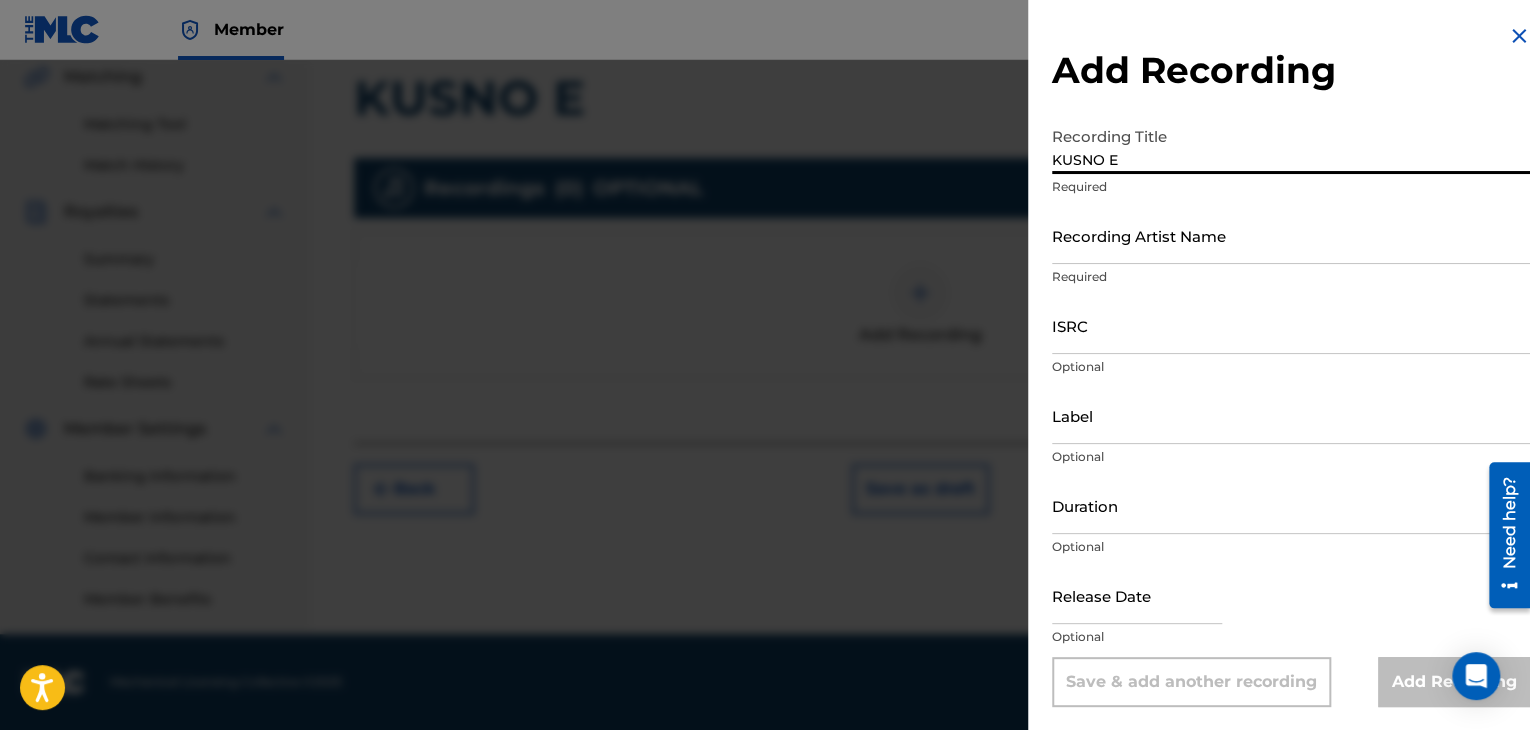 click on "KUSNO E" at bounding box center (1291, 145) 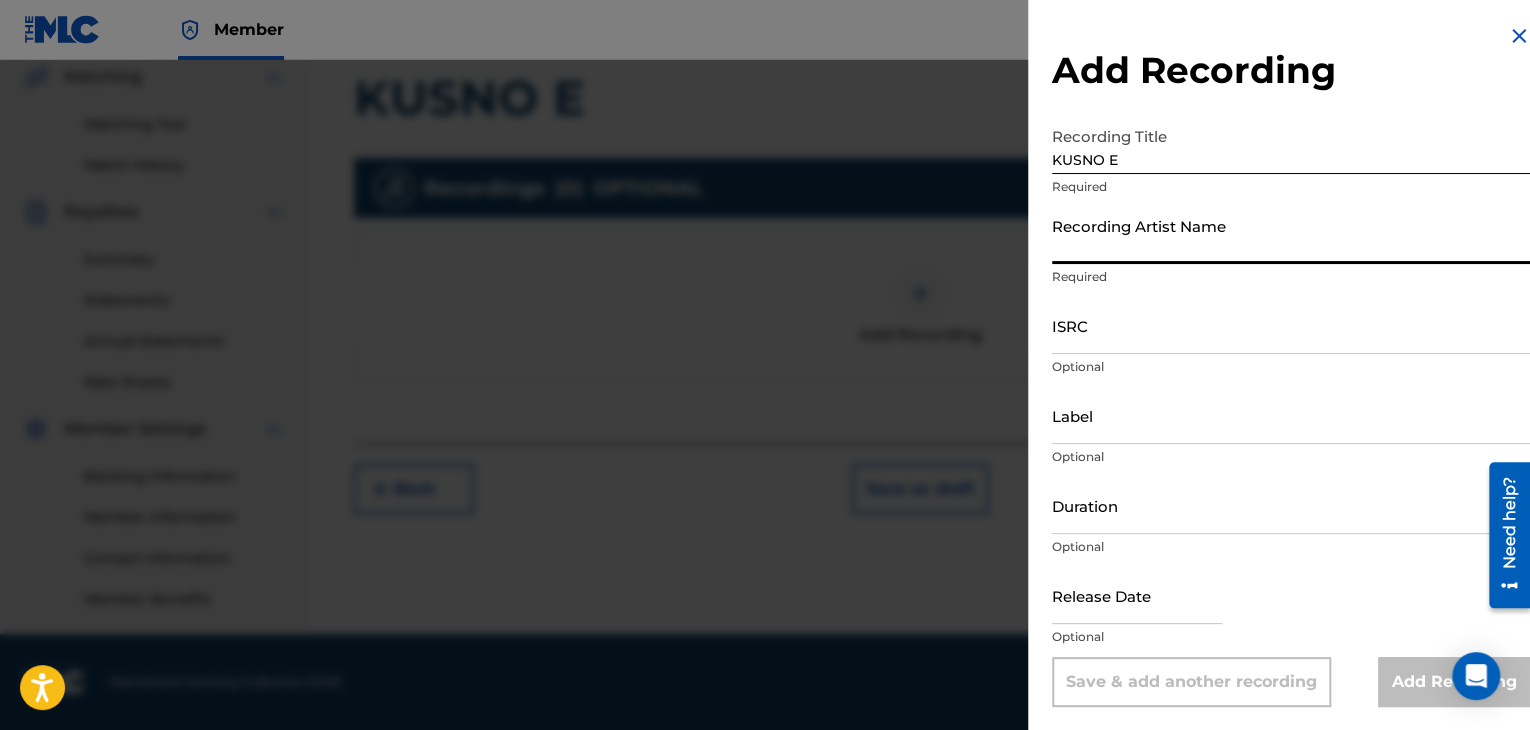 paste on "KUSNO E" 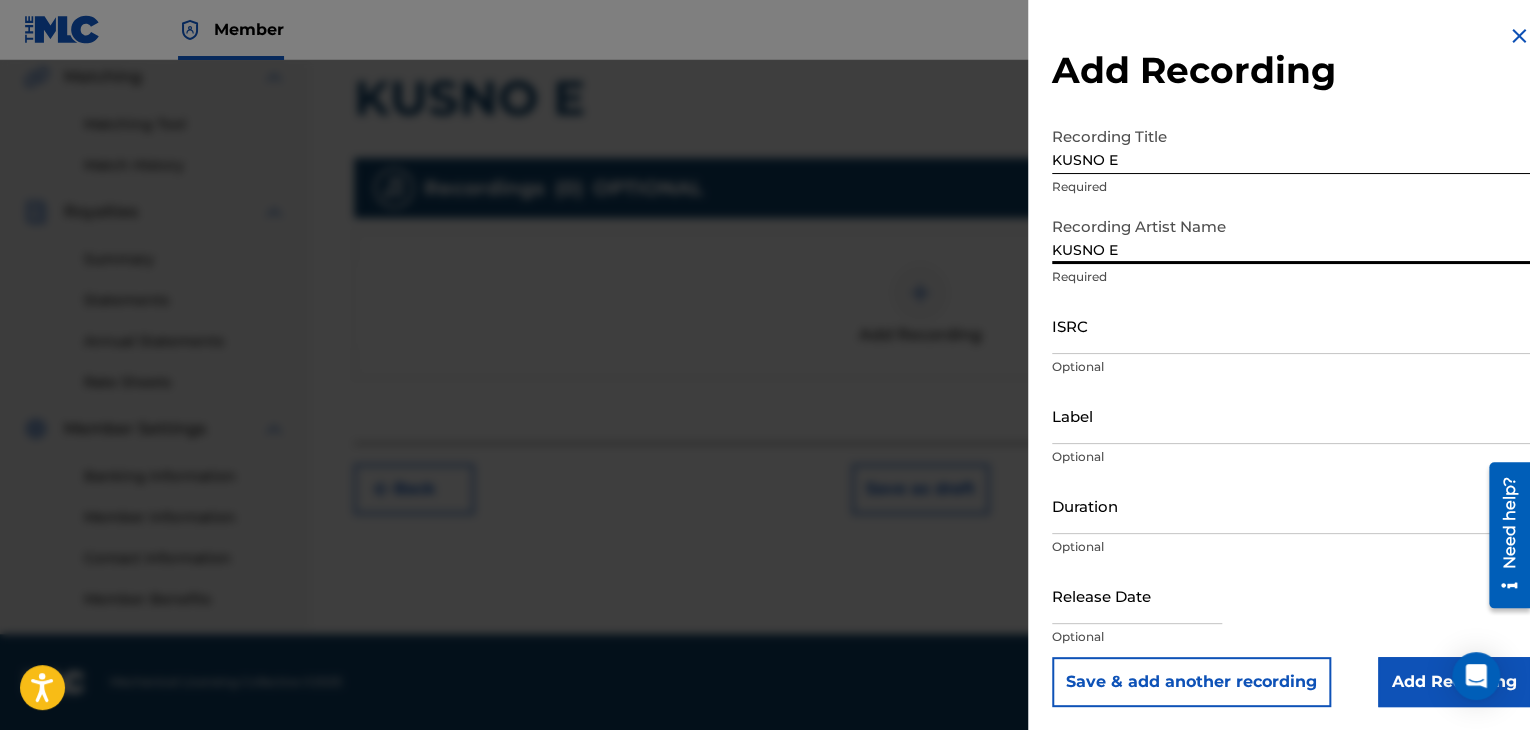 click on "KUSNO E" at bounding box center [1291, 235] 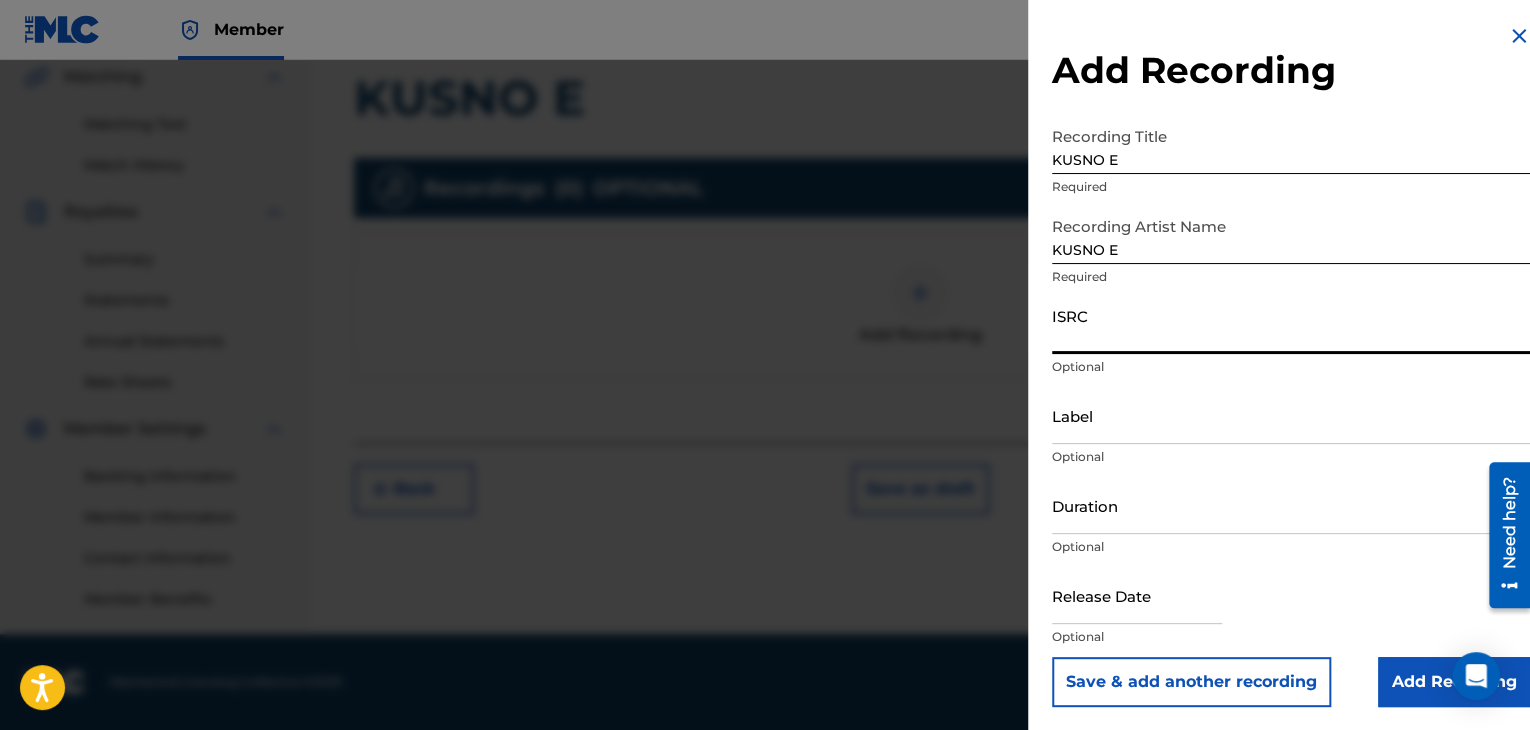 click on "ISRC" at bounding box center (1291, 325) 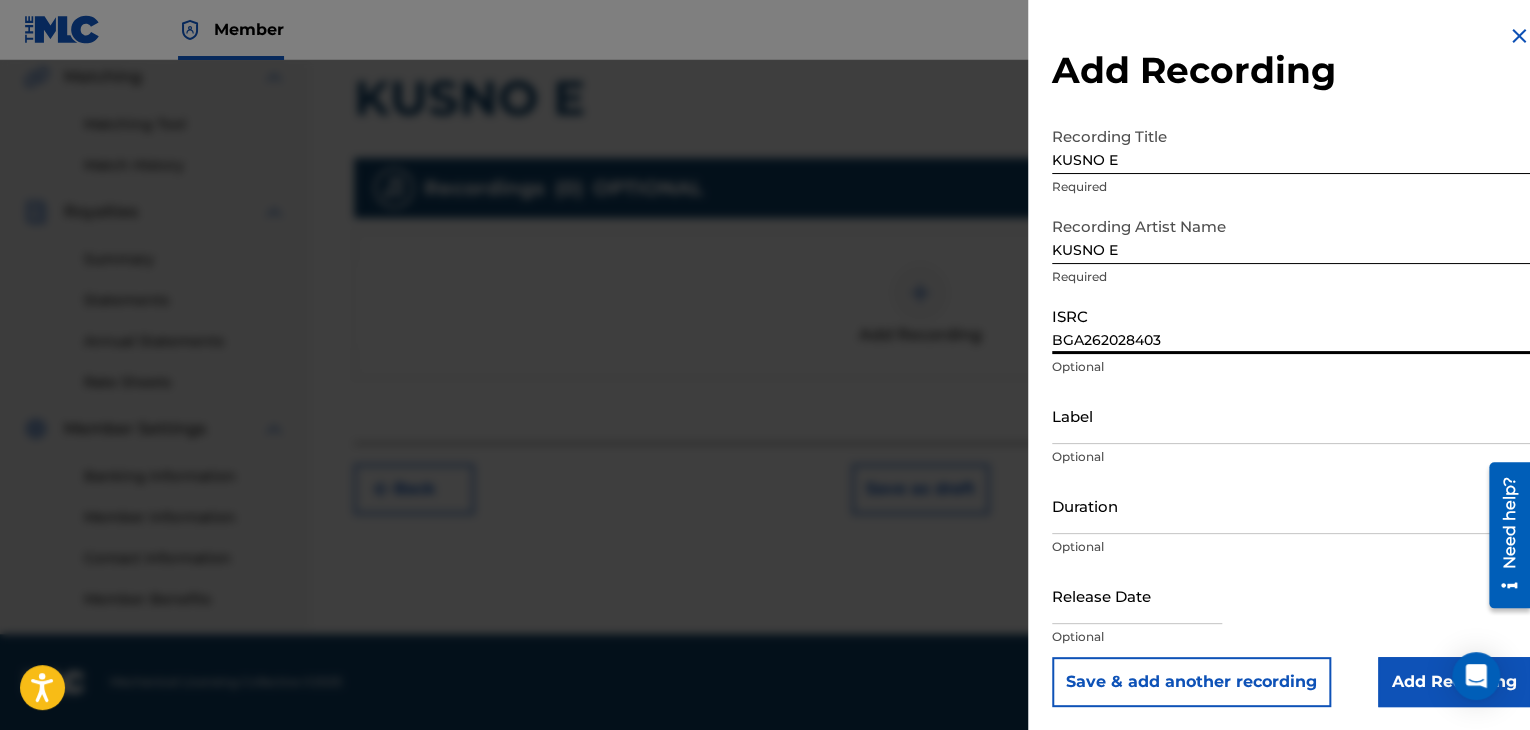 type on "BGA262028403" 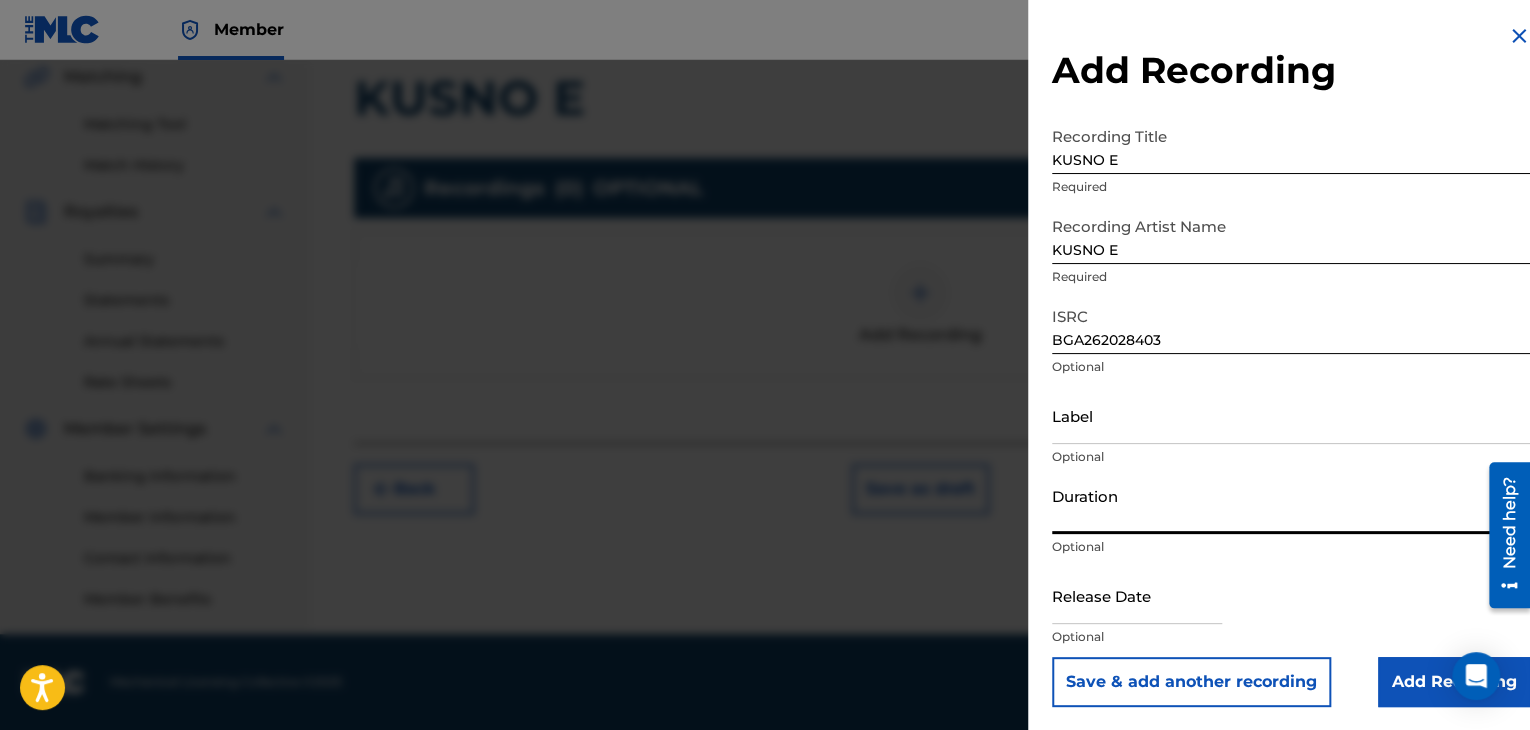 click on "Label" at bounding box center [1291, 415] 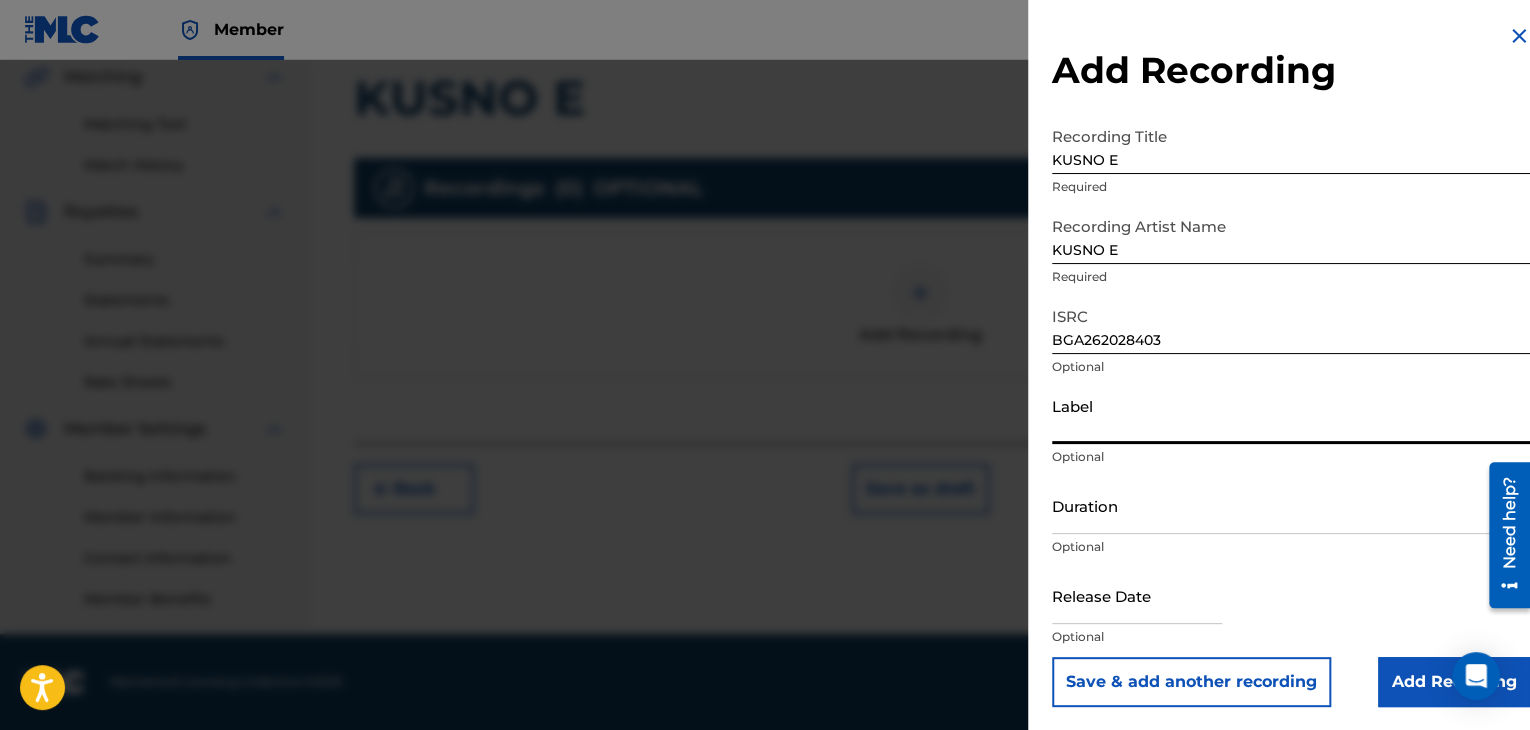 paste on "BALKANTON AD" 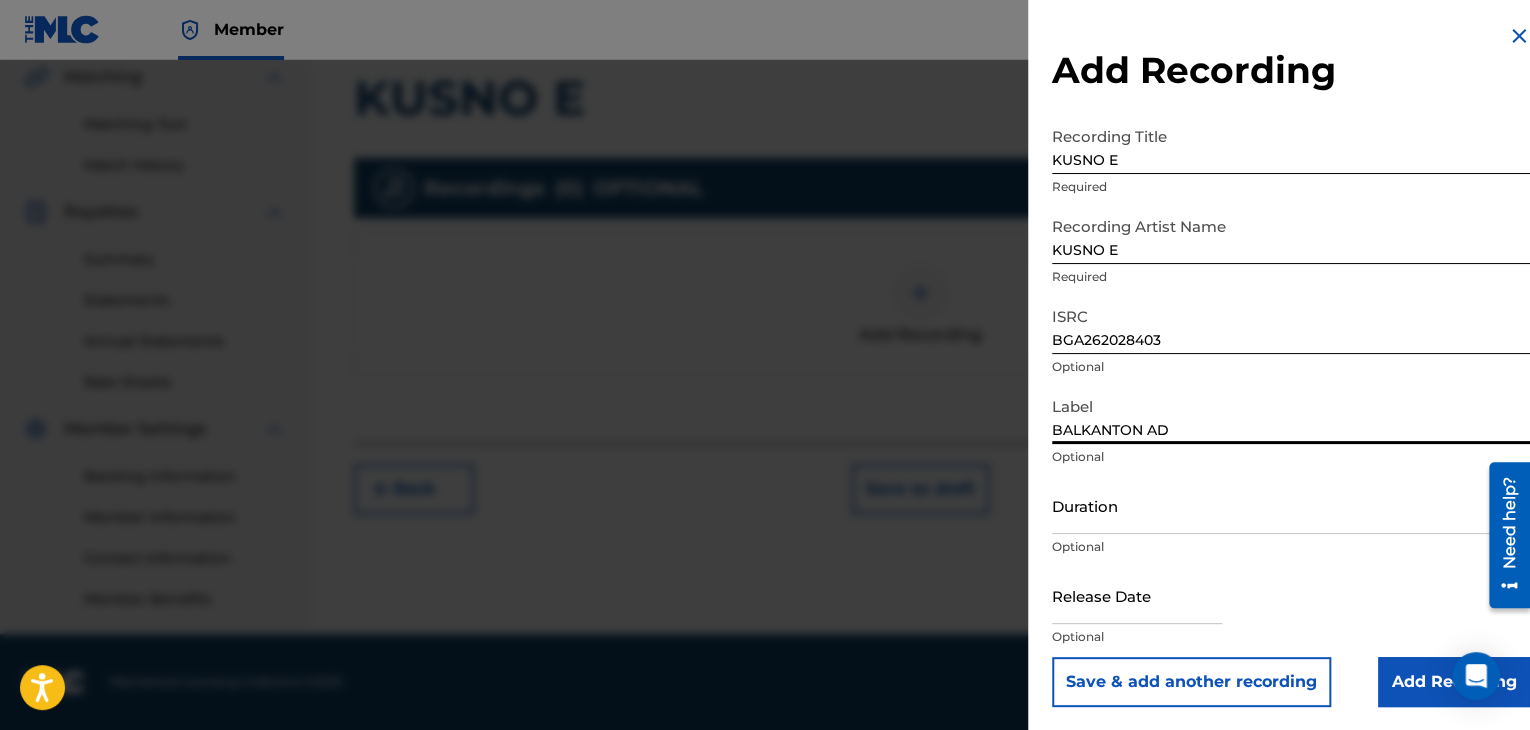 type on "BALKANTON AD" 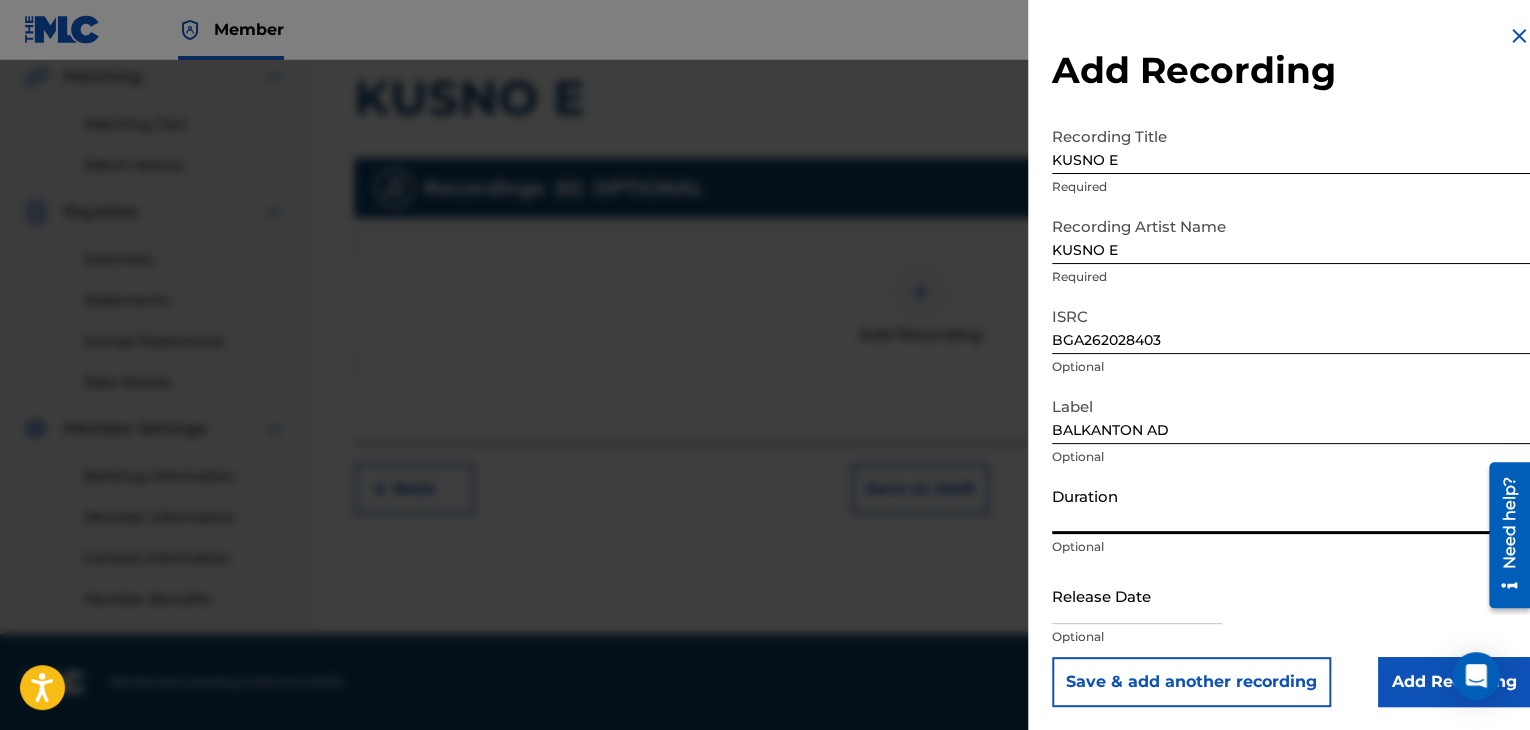 drag, startPoint x: 1163, startPoint y: 521, endPoint x: 1157, endPoint y: 512, distance: 10.816654 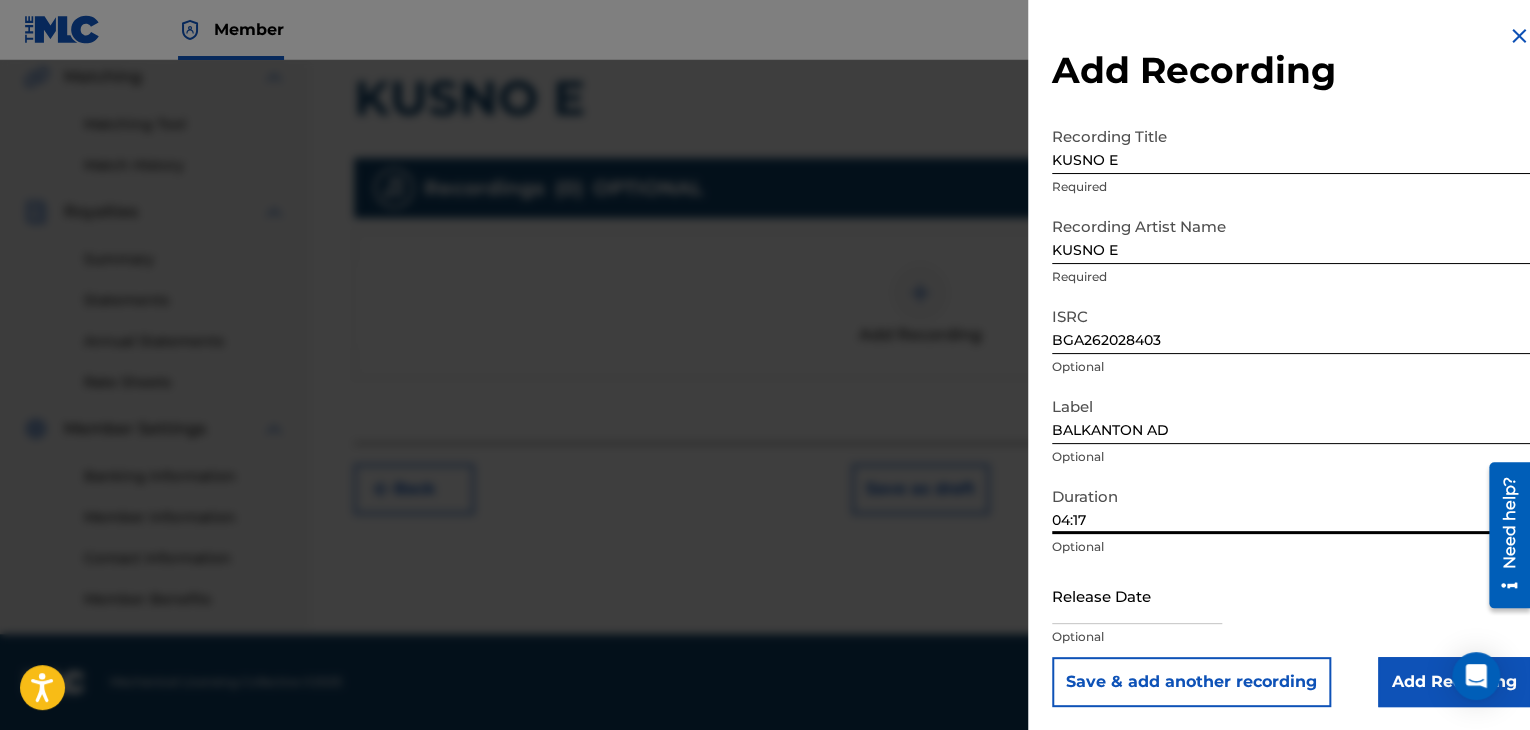 click on "Add Recording" at bounding box center (1454, 682) 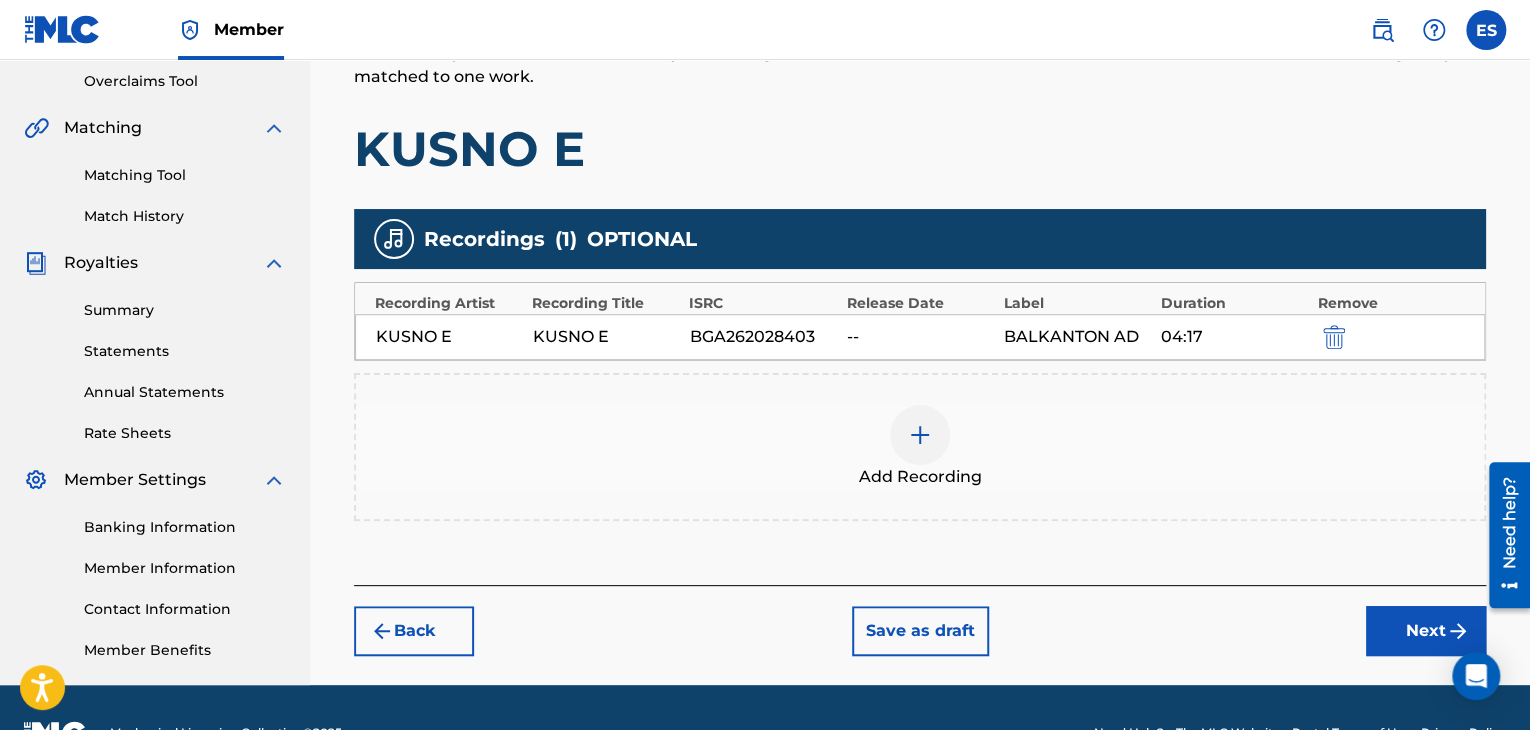 scroll, scrollTop: 369, scrollLeft: 0, axis: vertical 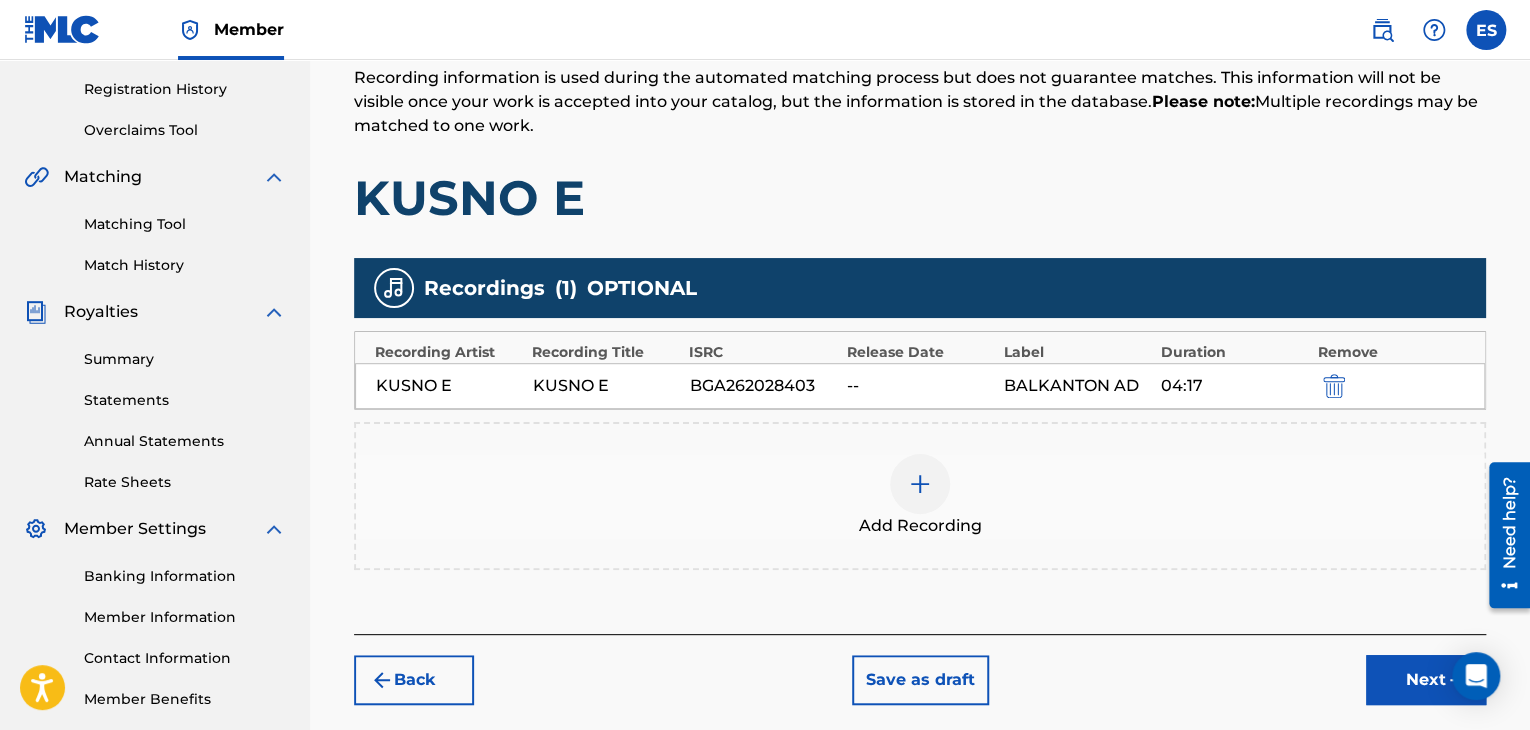 click on "Next" at bounding box center [1426, 680] 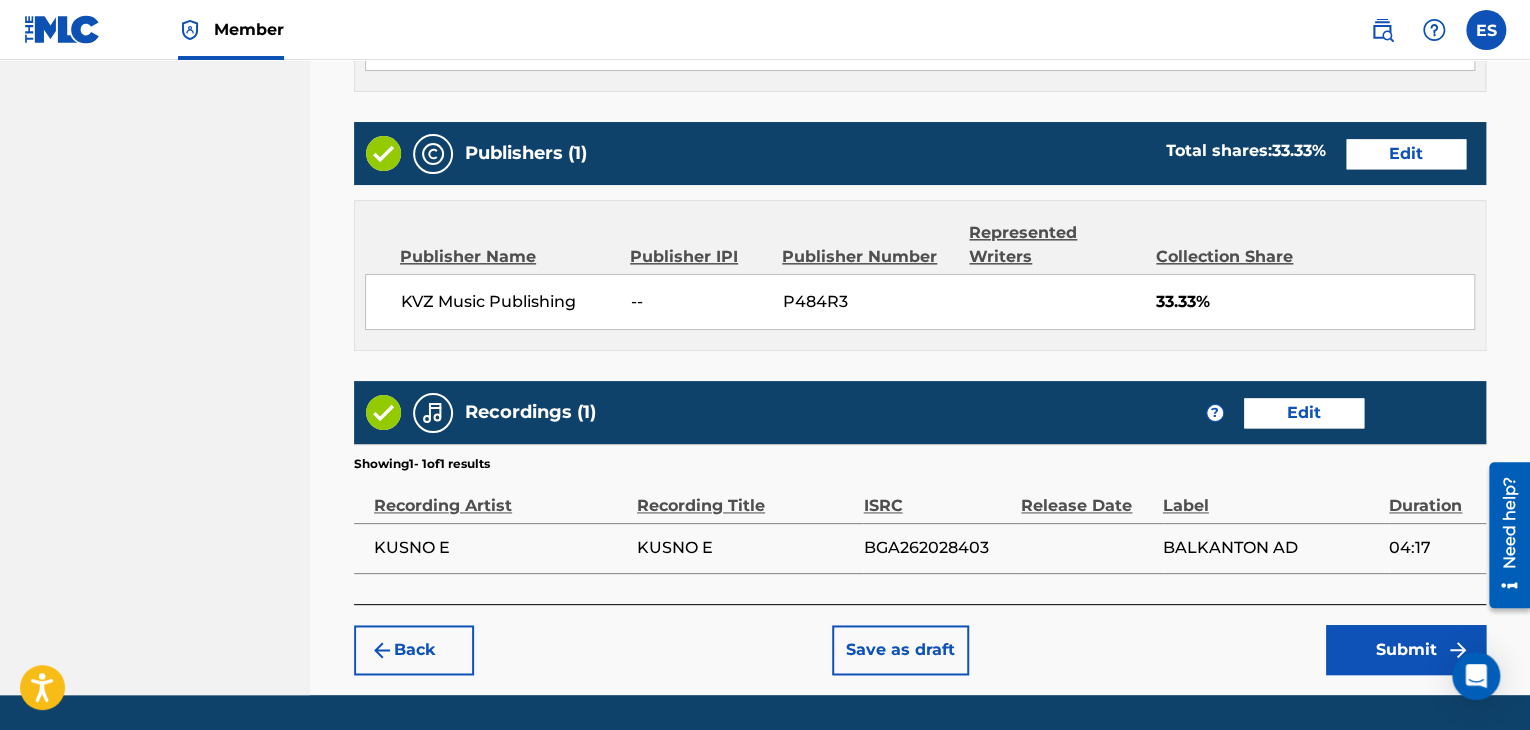 scroll, scrollTop: 1184, scrollLeft: 0, axis: vertical 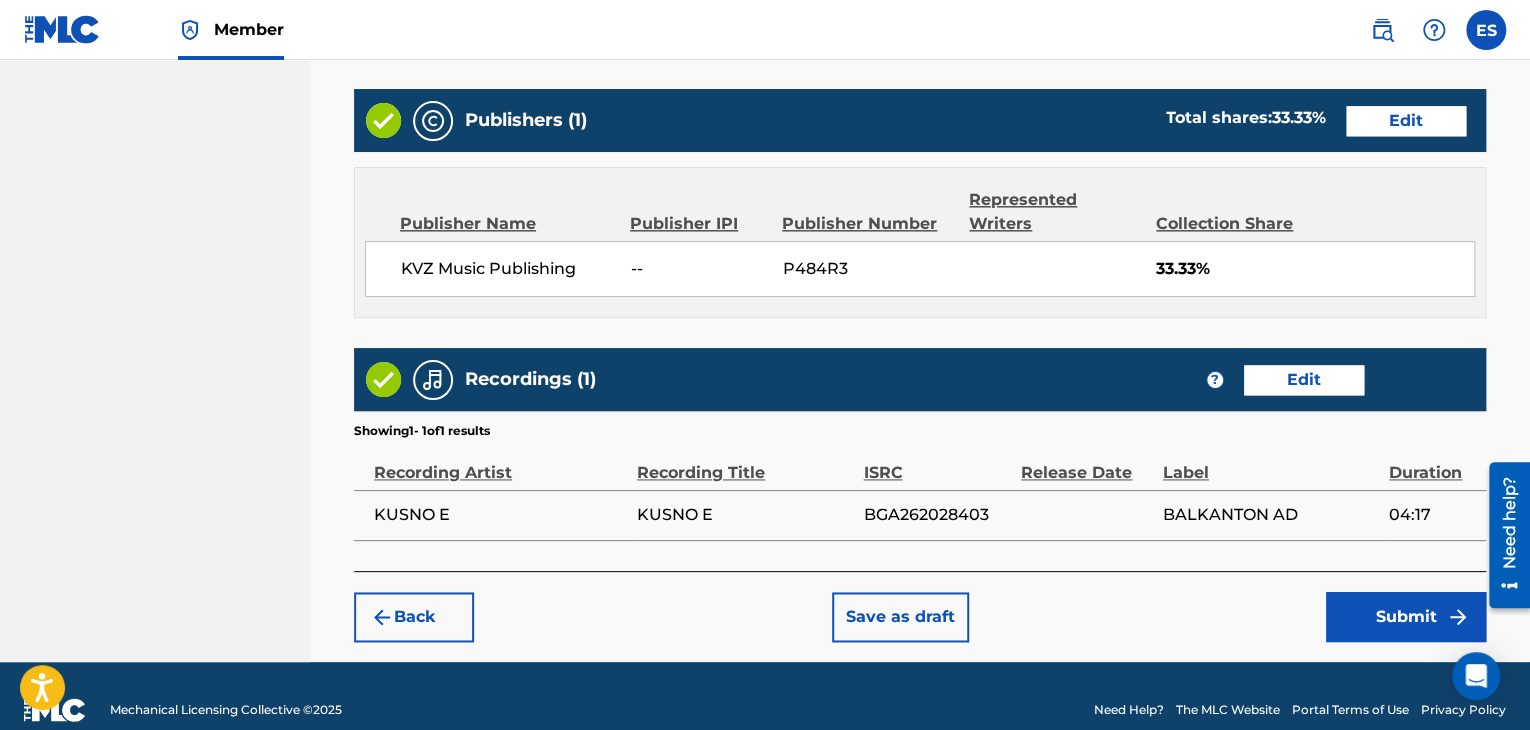 click on "Back" at bounding box center [414, 617] 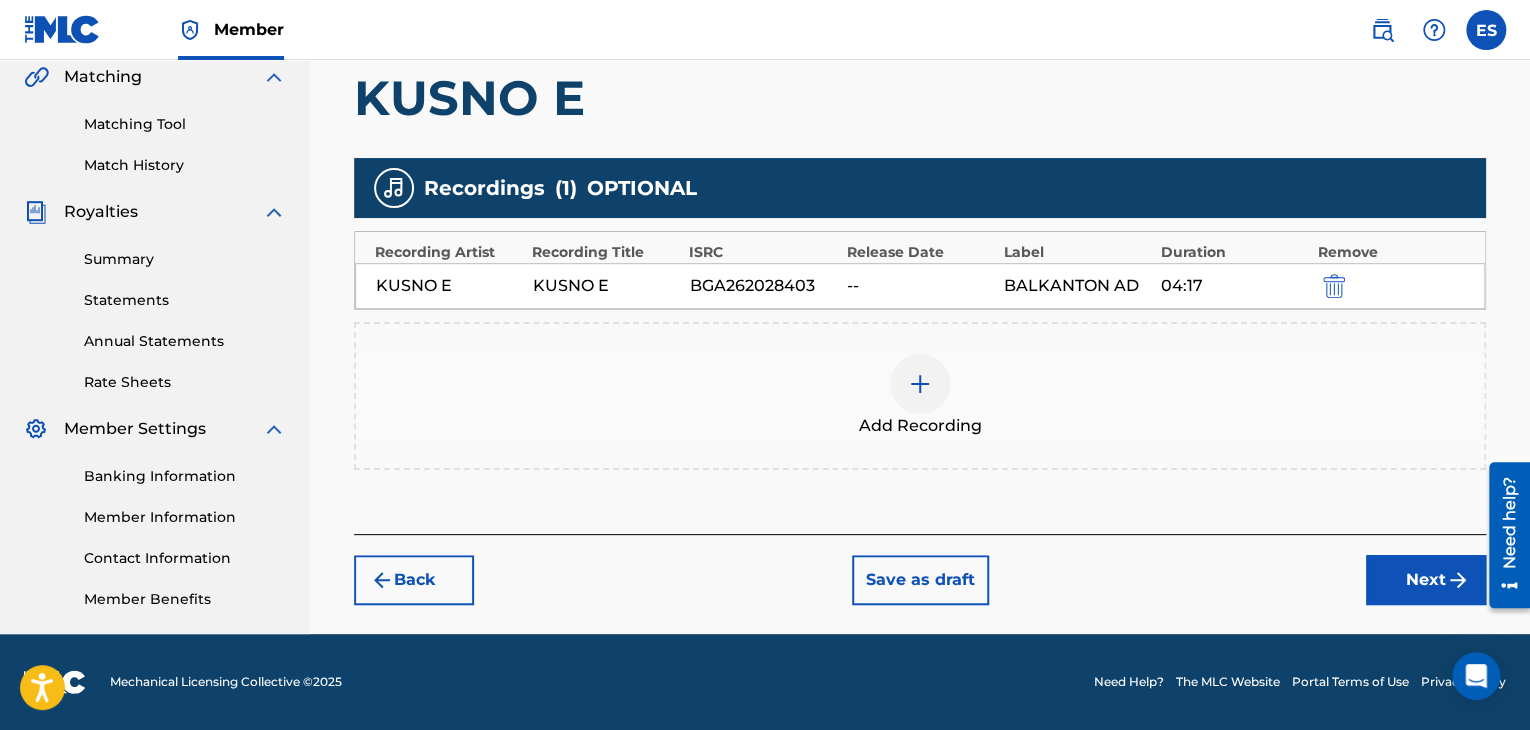 click at bounding box center [1334, 286] 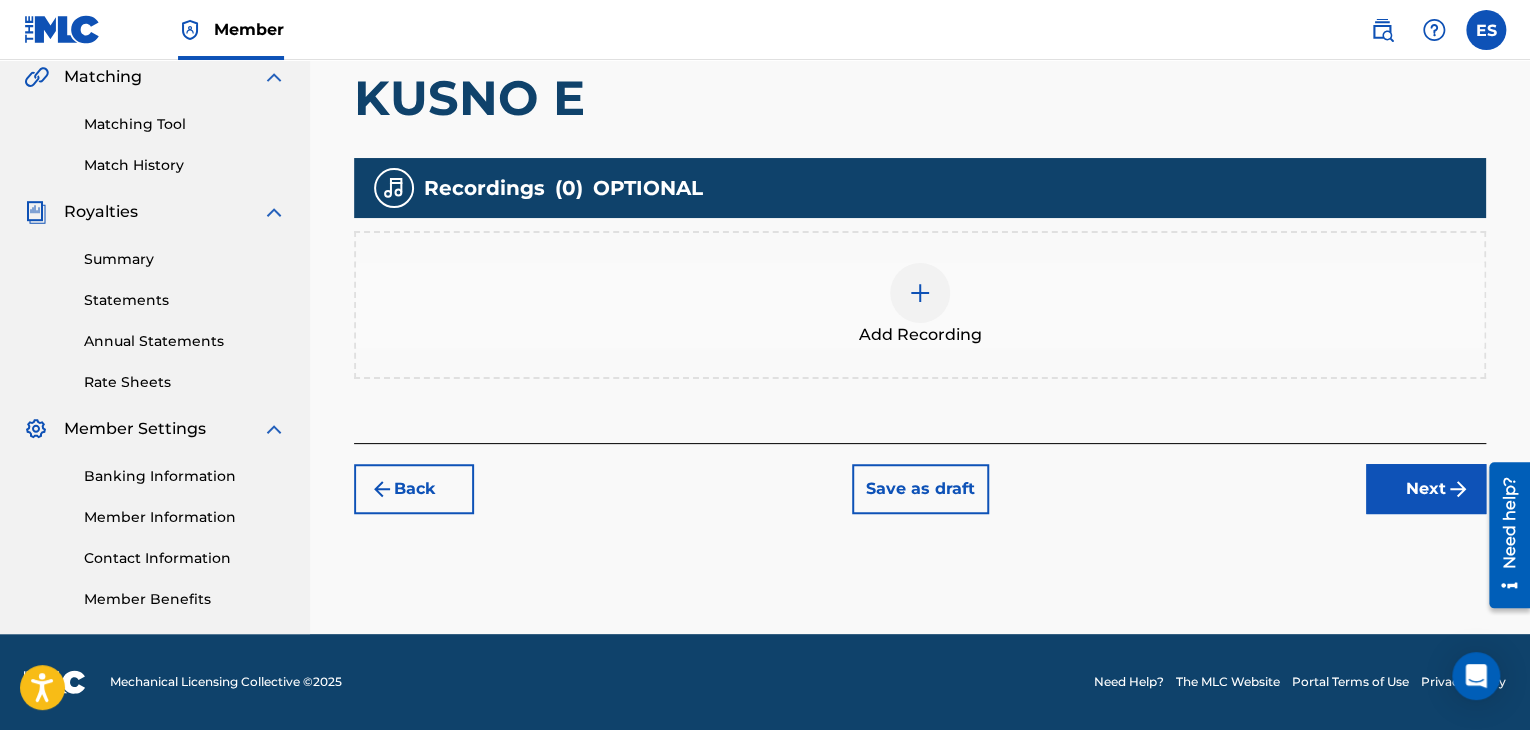 click on "Add Recording" at bounding box center [920, 305] 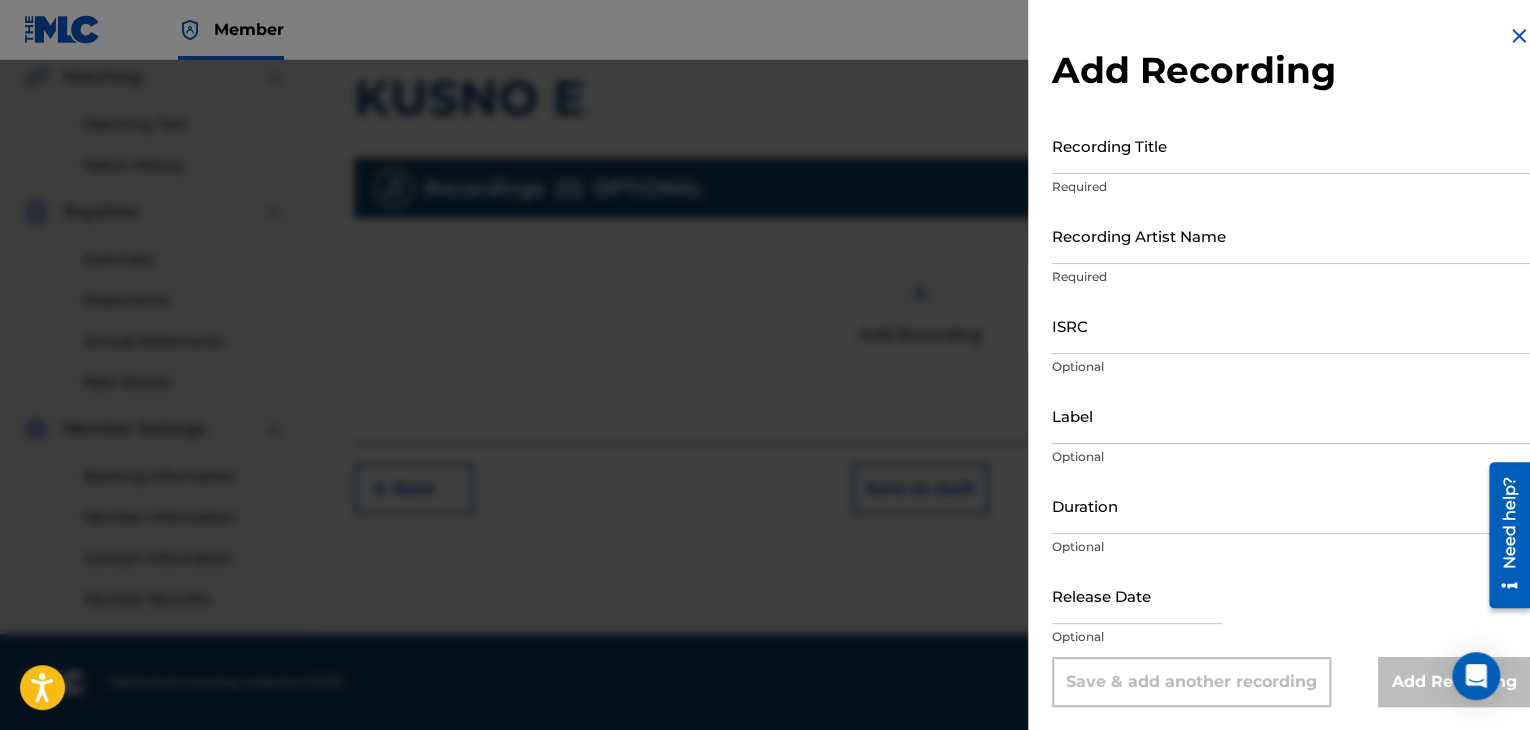 click on "Recording Title" at bounding box center [1291, 145] 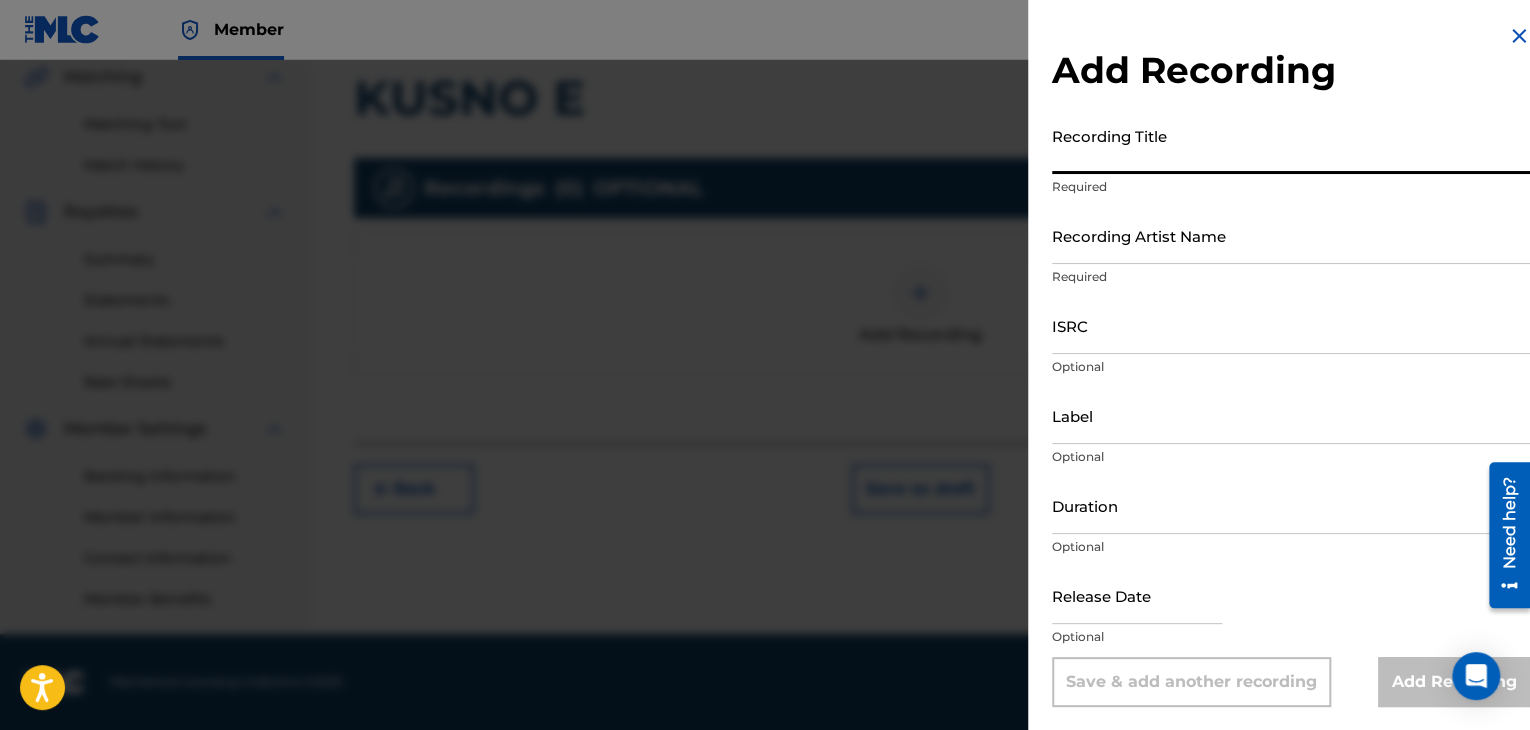 paste on "KUSNO E" 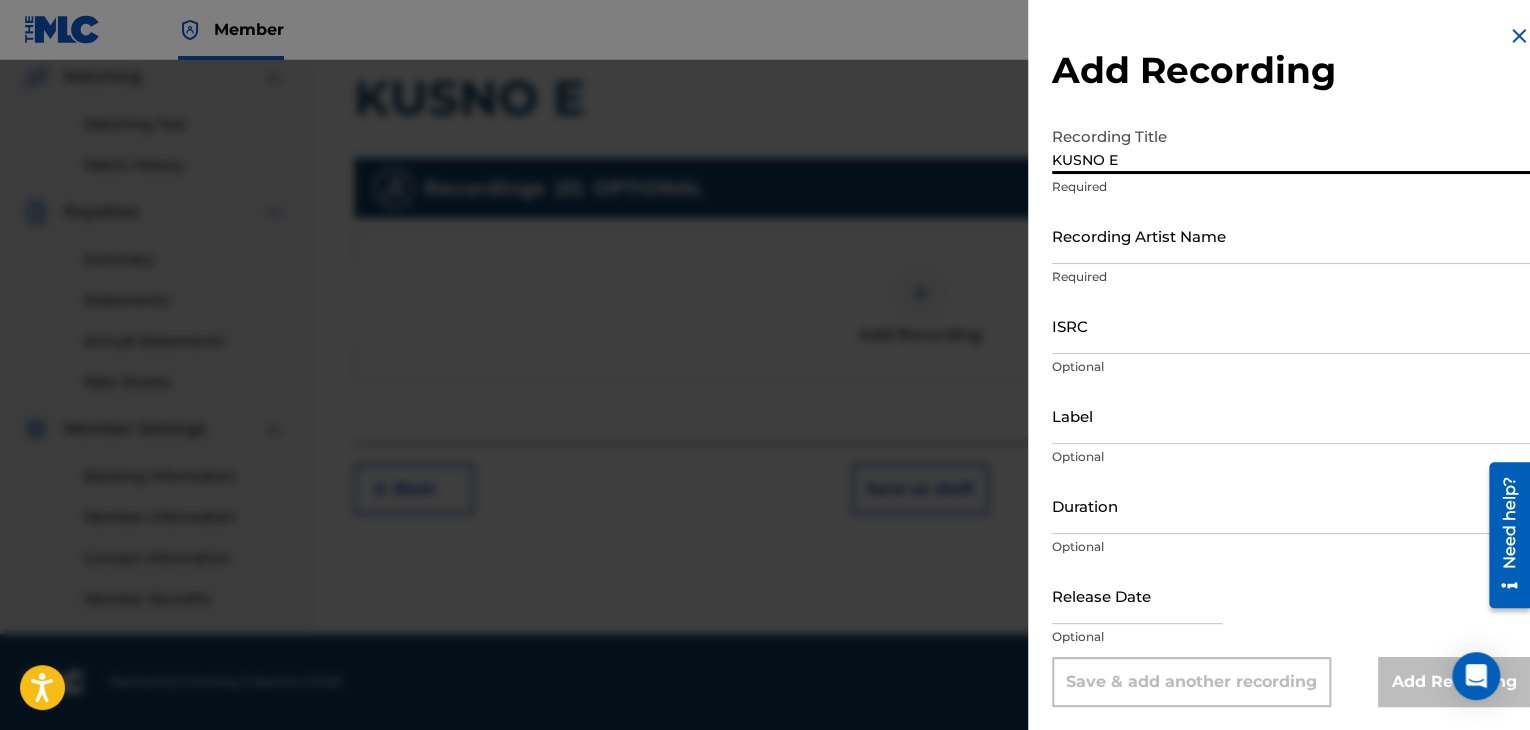 click on "KUSNO E" at bounding box center [1291, 145] 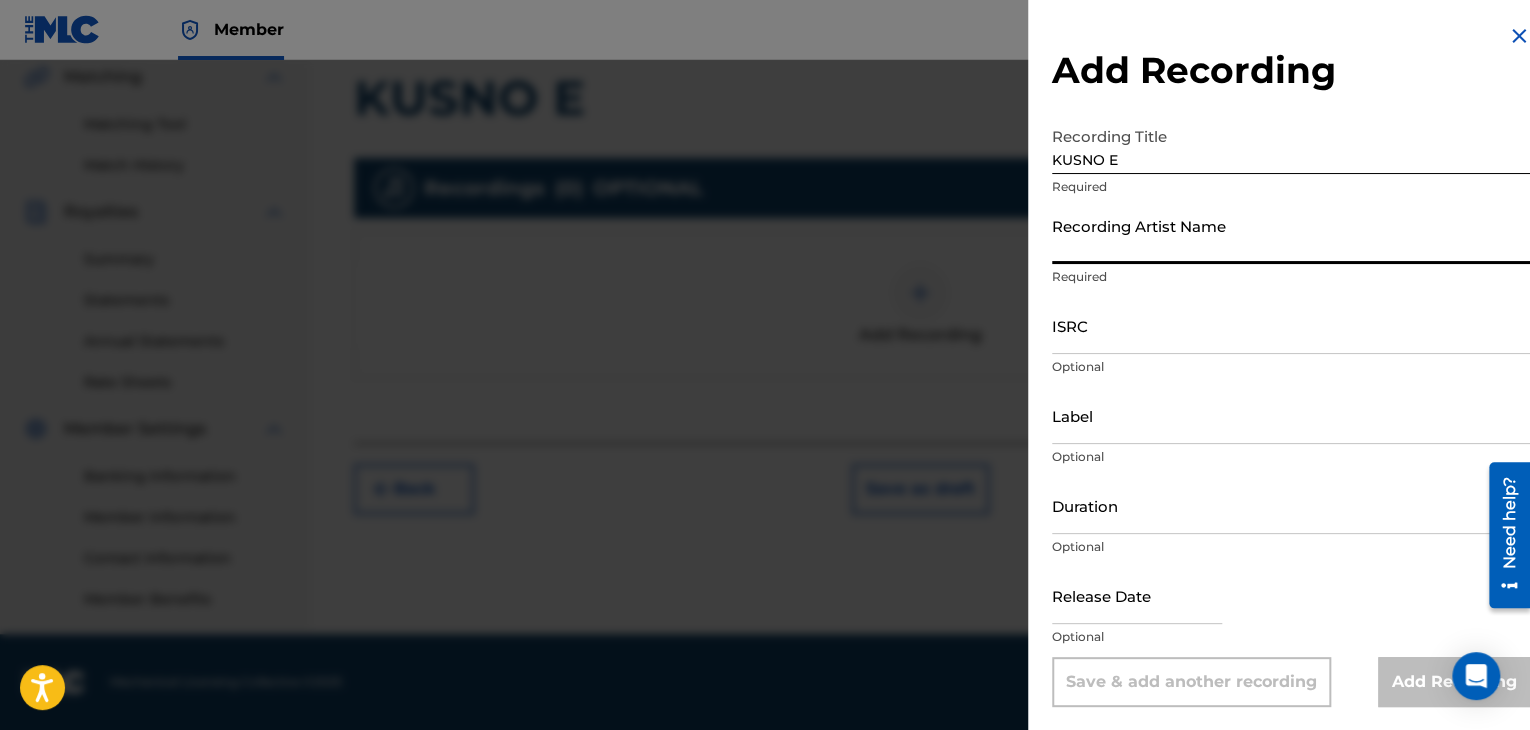 click on "Recording Artist Name" at bounding box center (1291, 235) 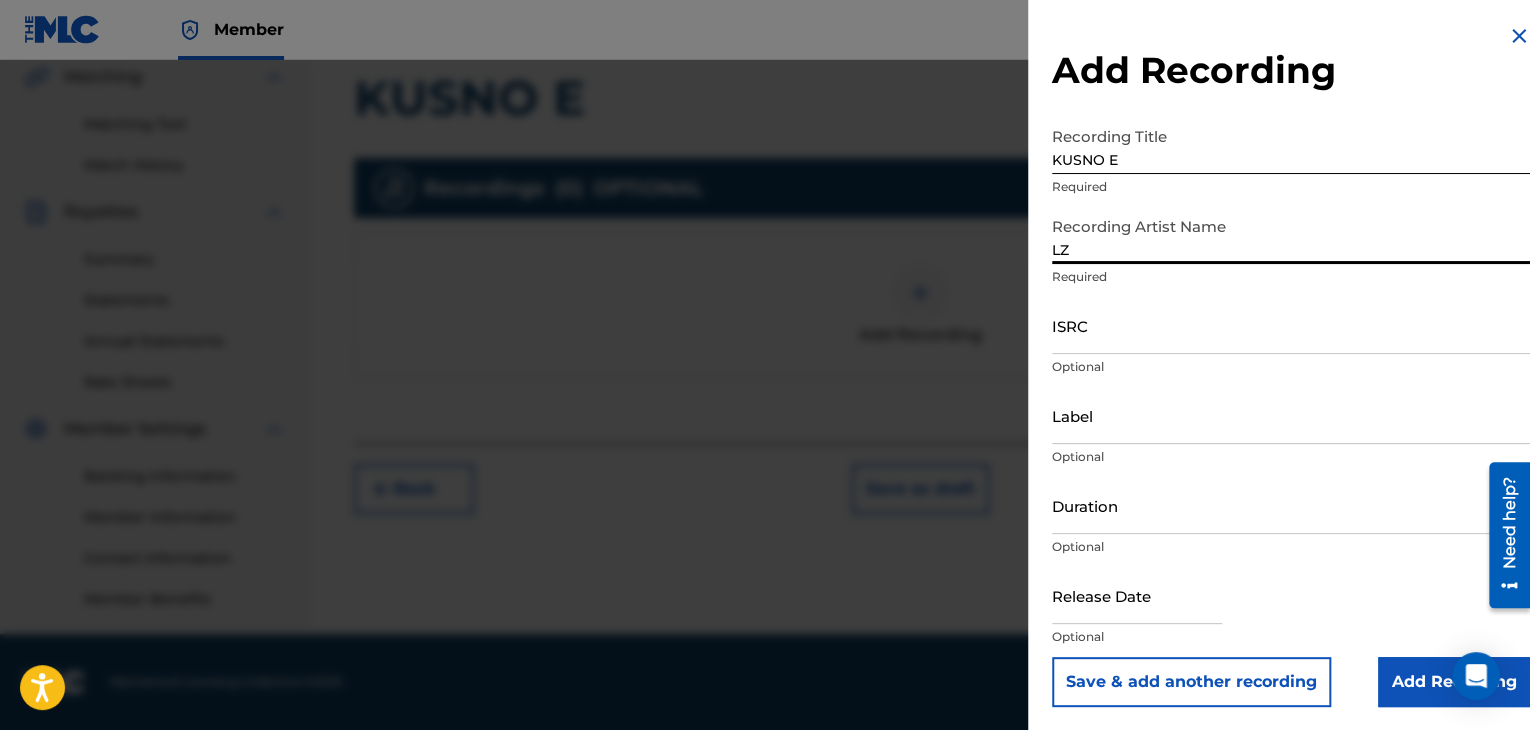 type on "LZ" 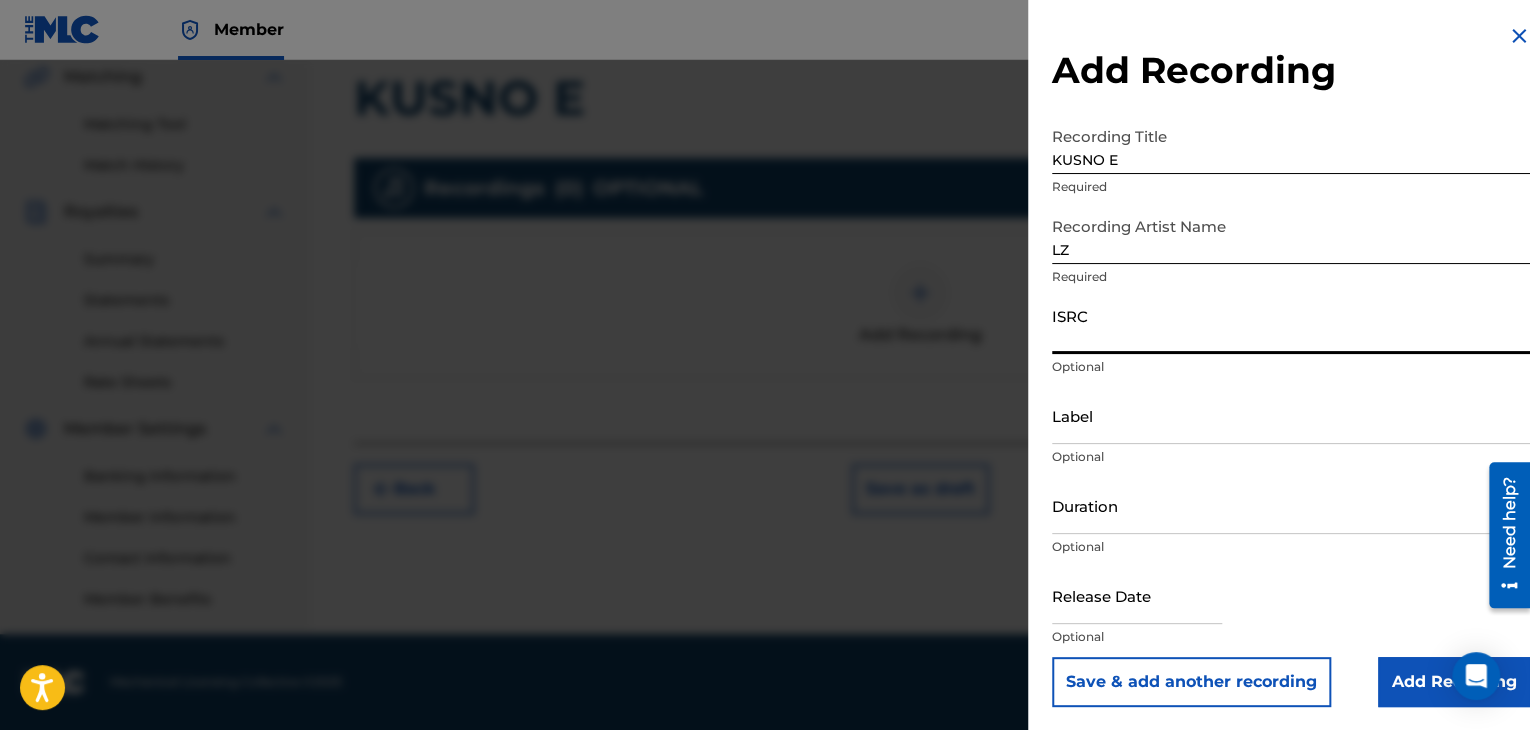 click on "ISRC" at bounding box center (1291, 325) 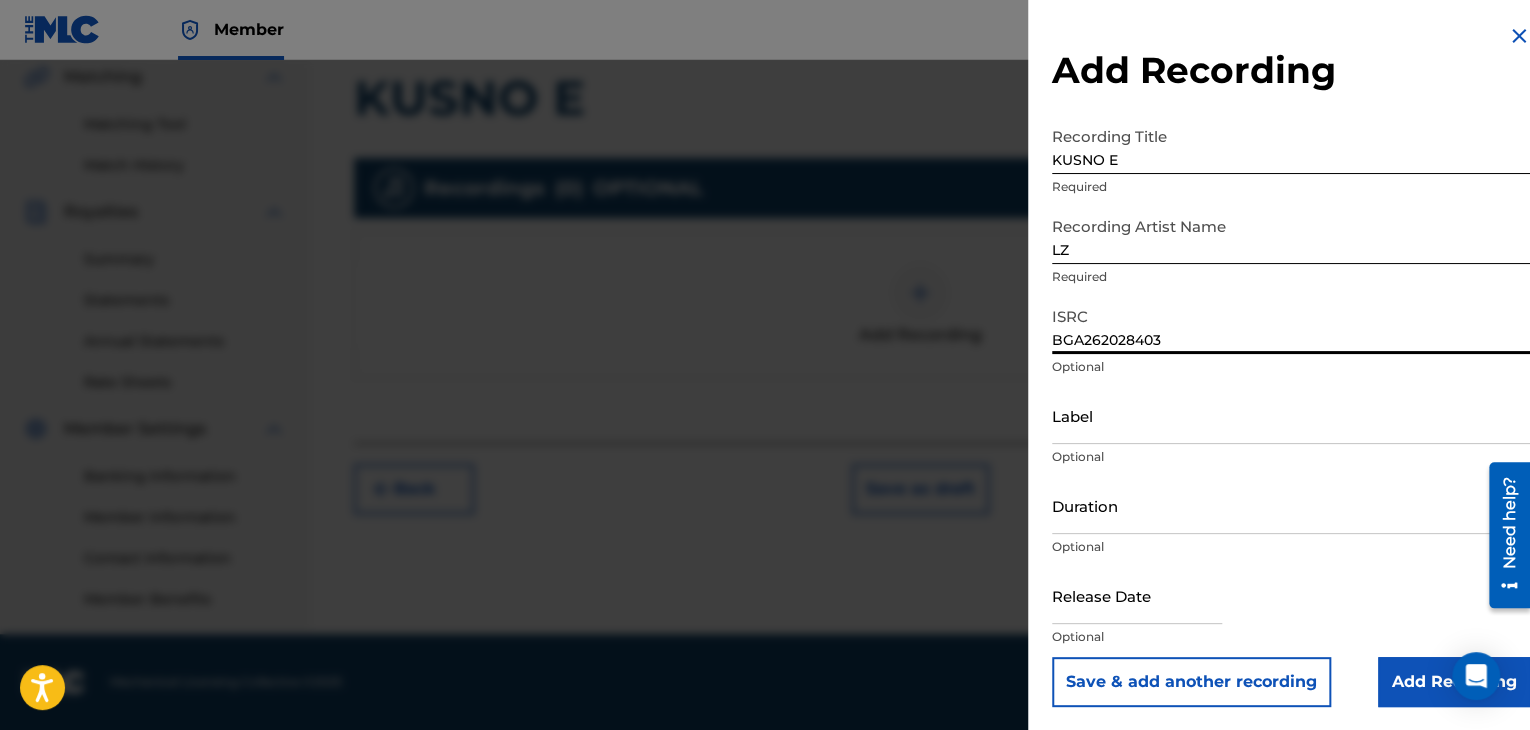 type on "BGA262028403" 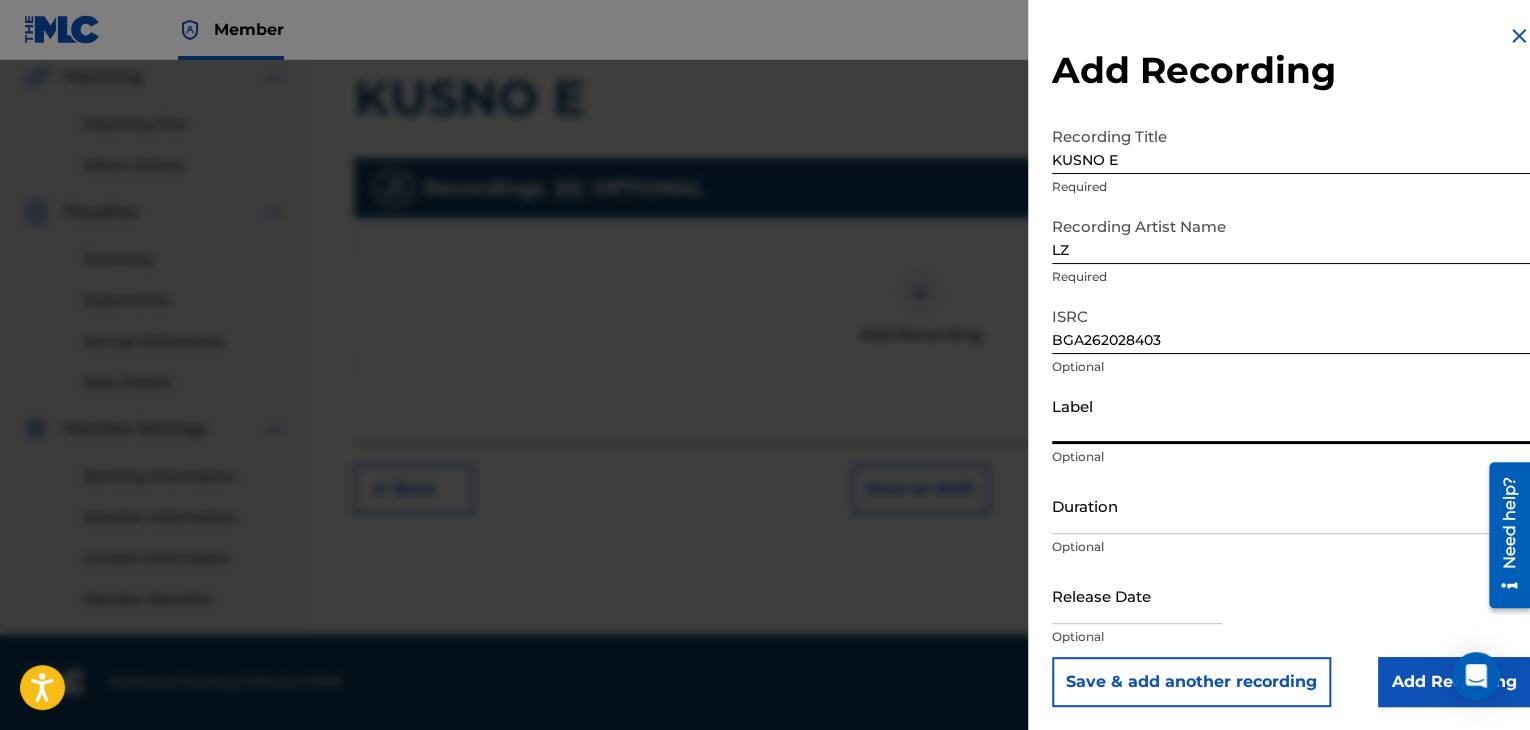 paste on "BALKANTON AD" 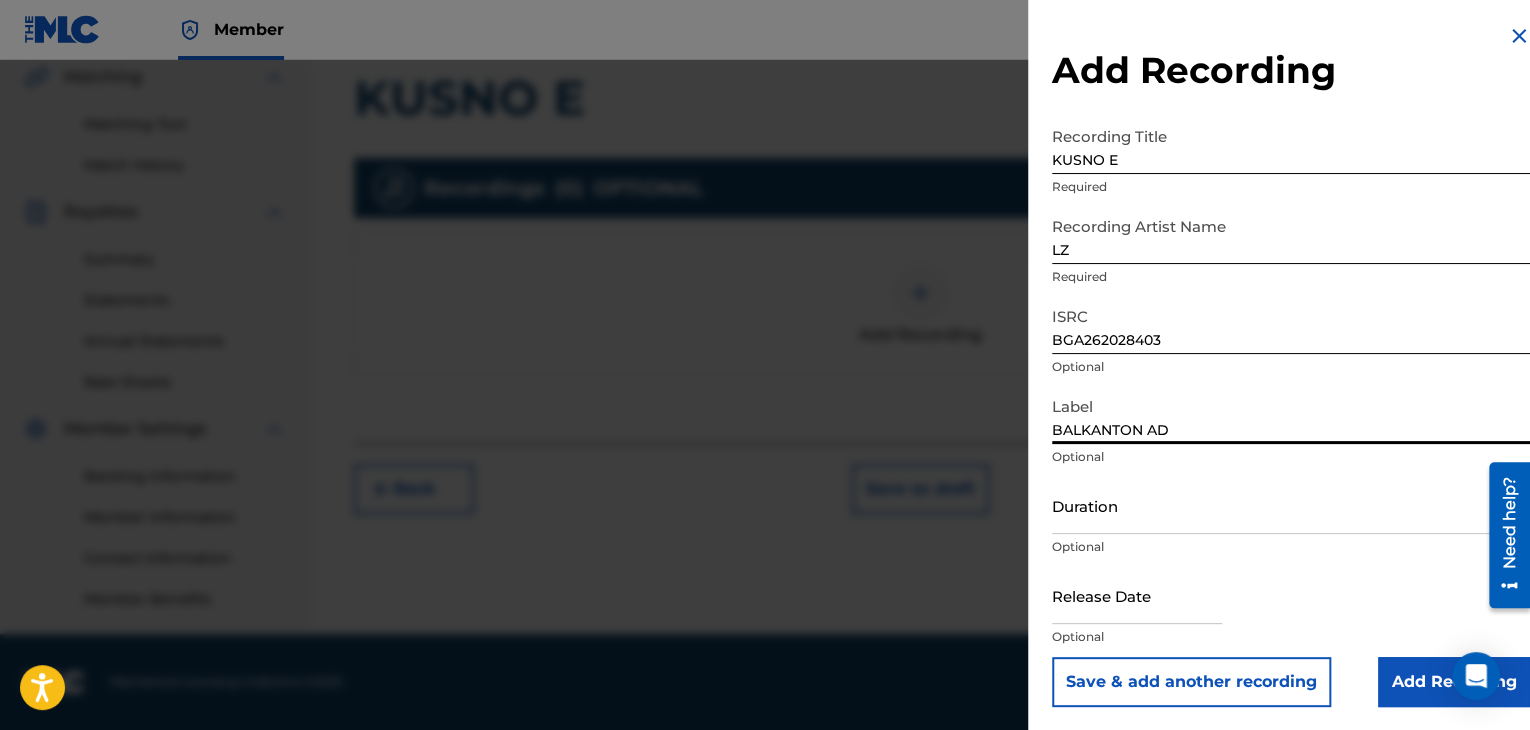 type on "BALKANTON AD" 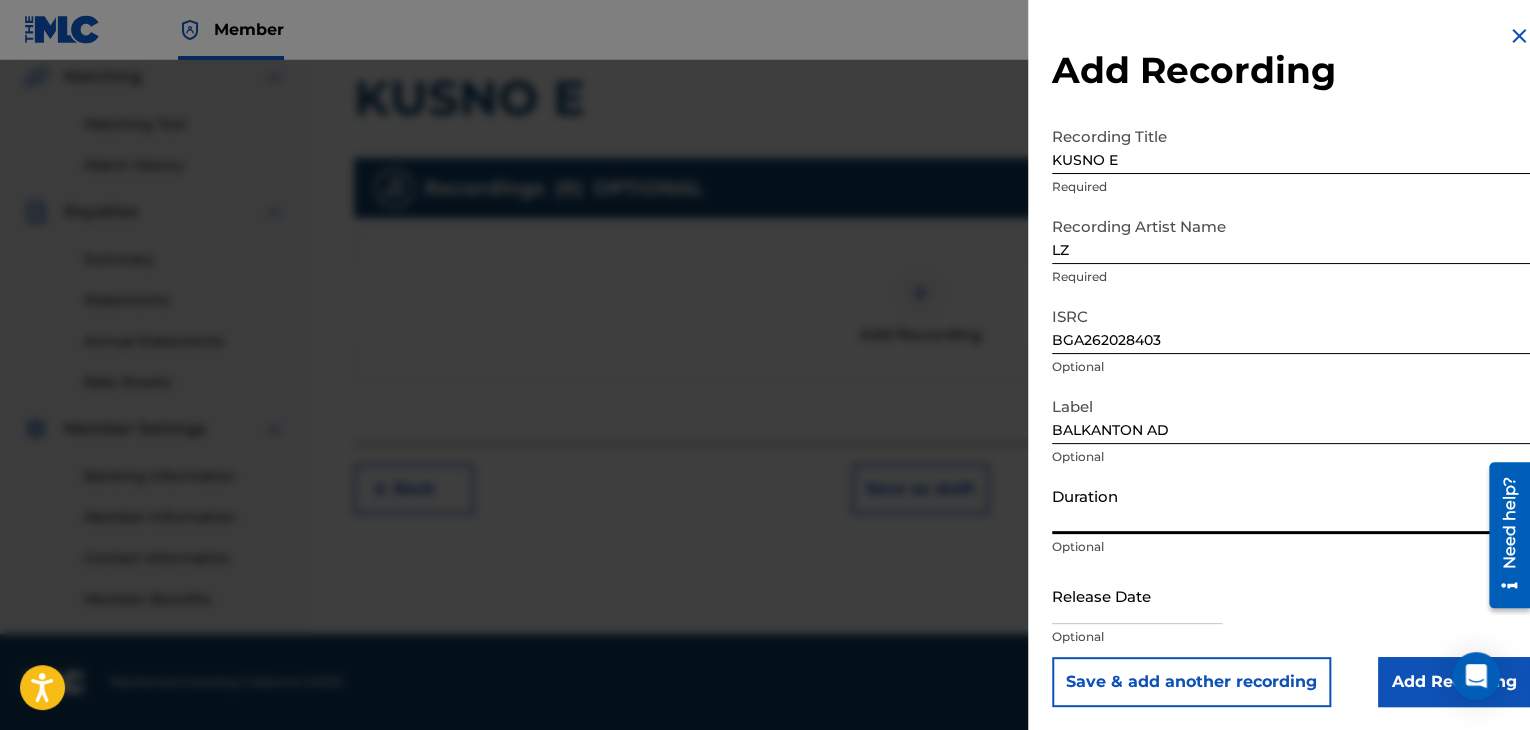 type on "04:17" 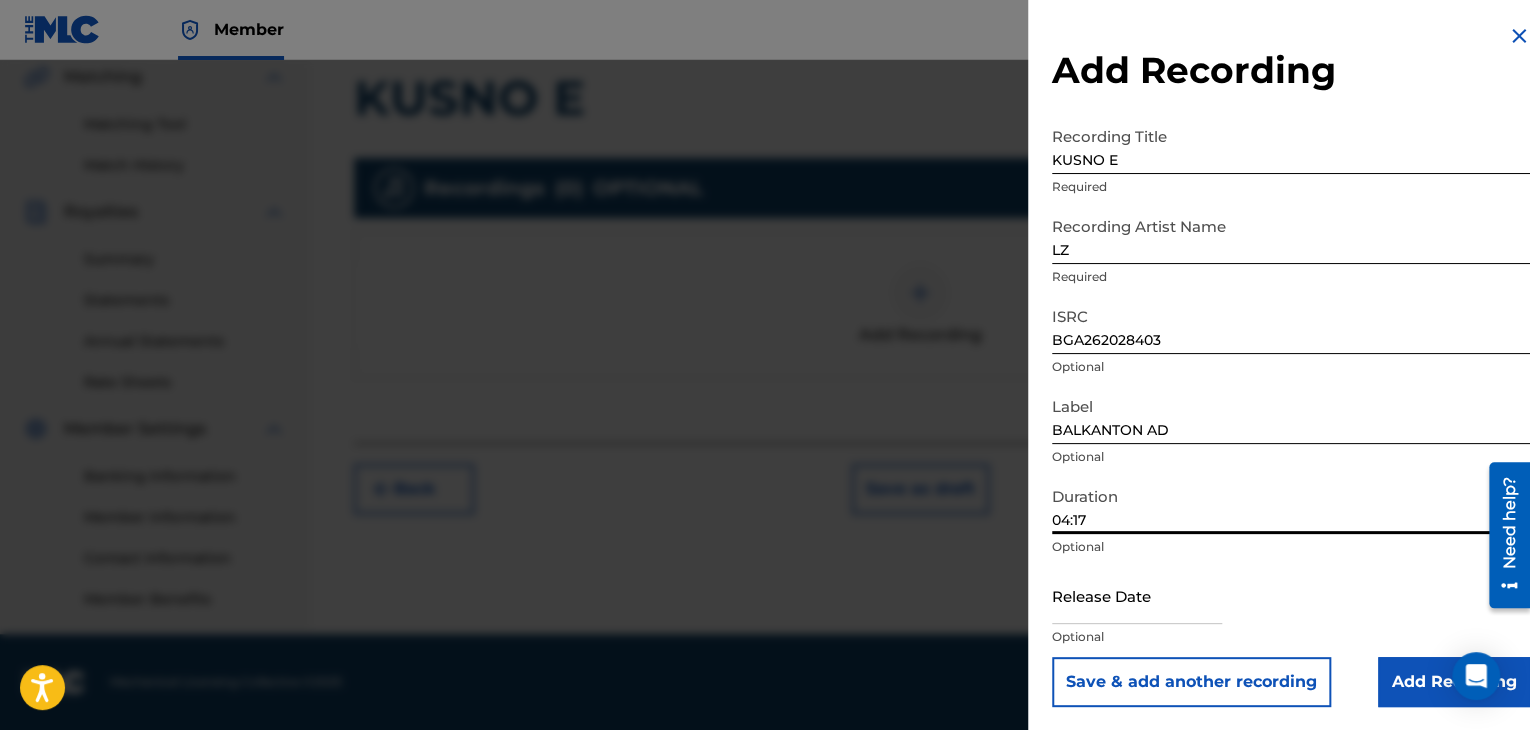 scroll, scrollTop: 1, scrollLeft: 0, axis: vertical 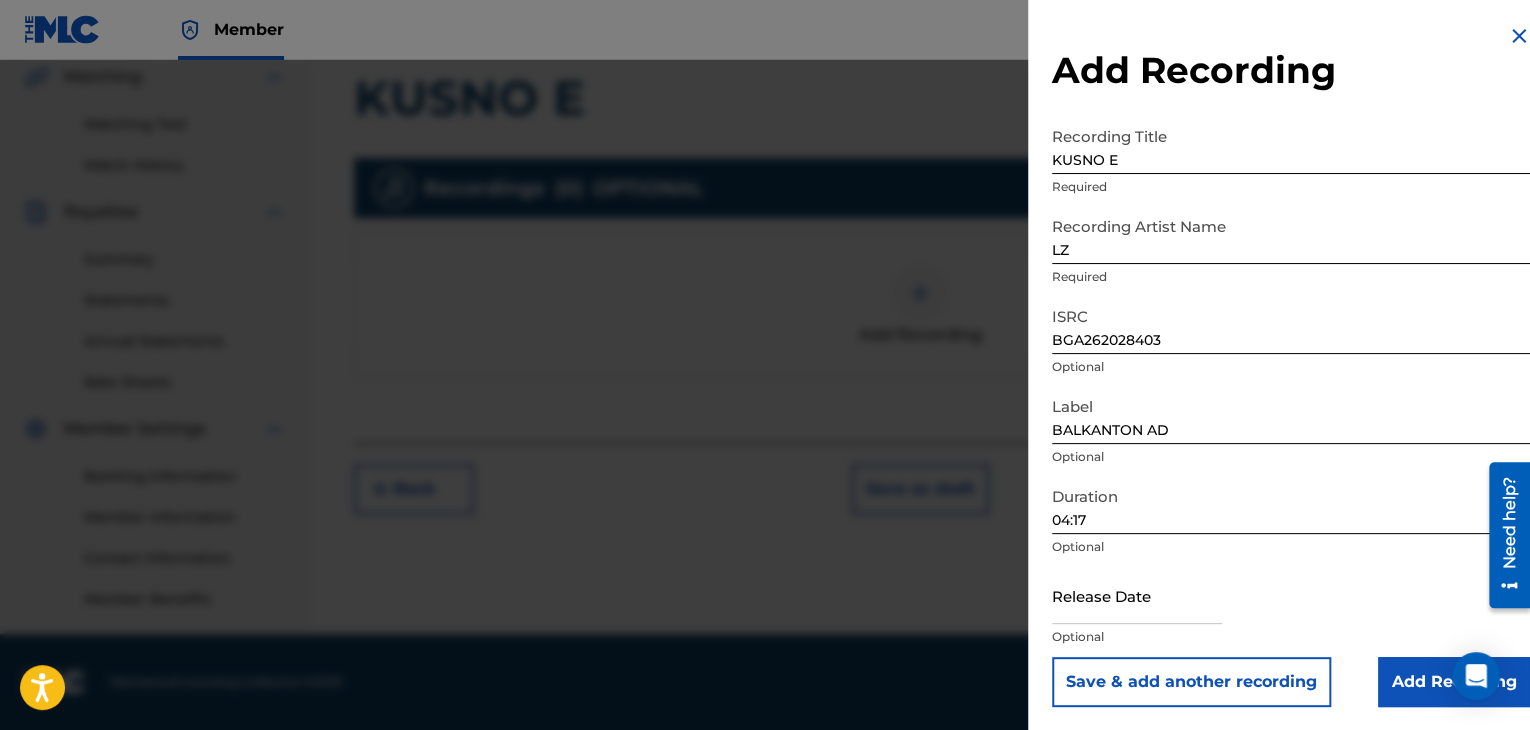 click on "Add Recording" at bounding box center (1454, 682) 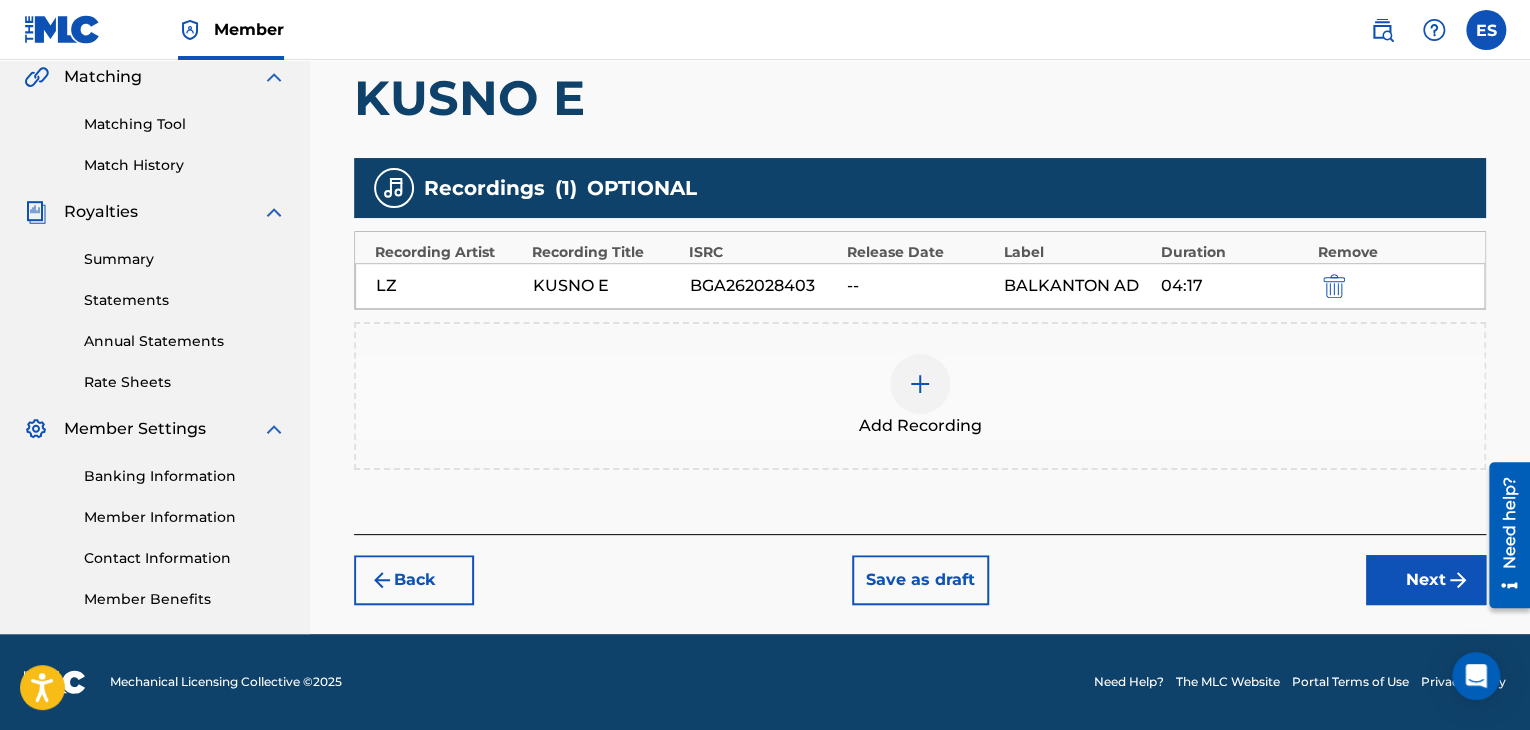 click on "Next" at bounding box center (1426, 580) 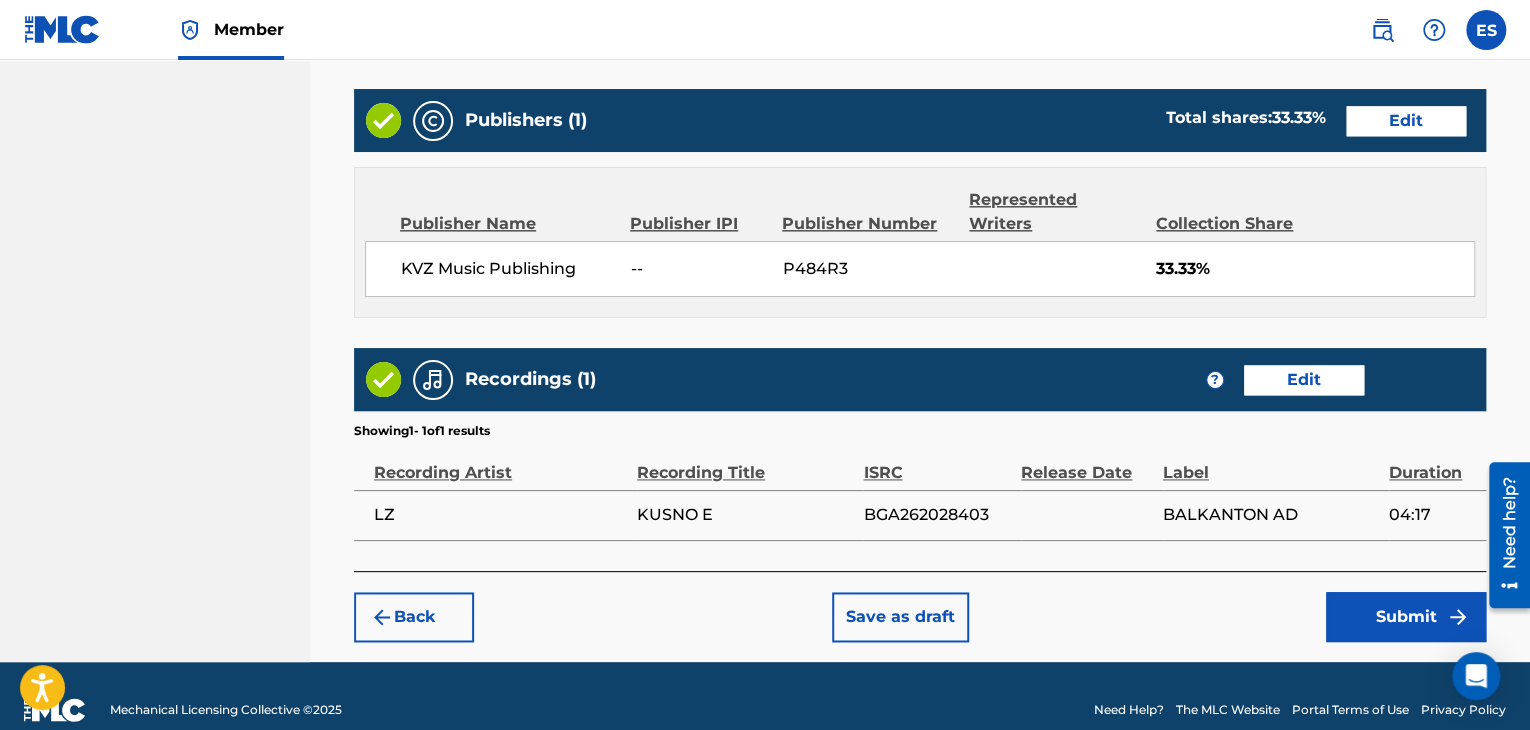 scroll, scrollTop: 1184, scrollLeft: 0, axis: vertical 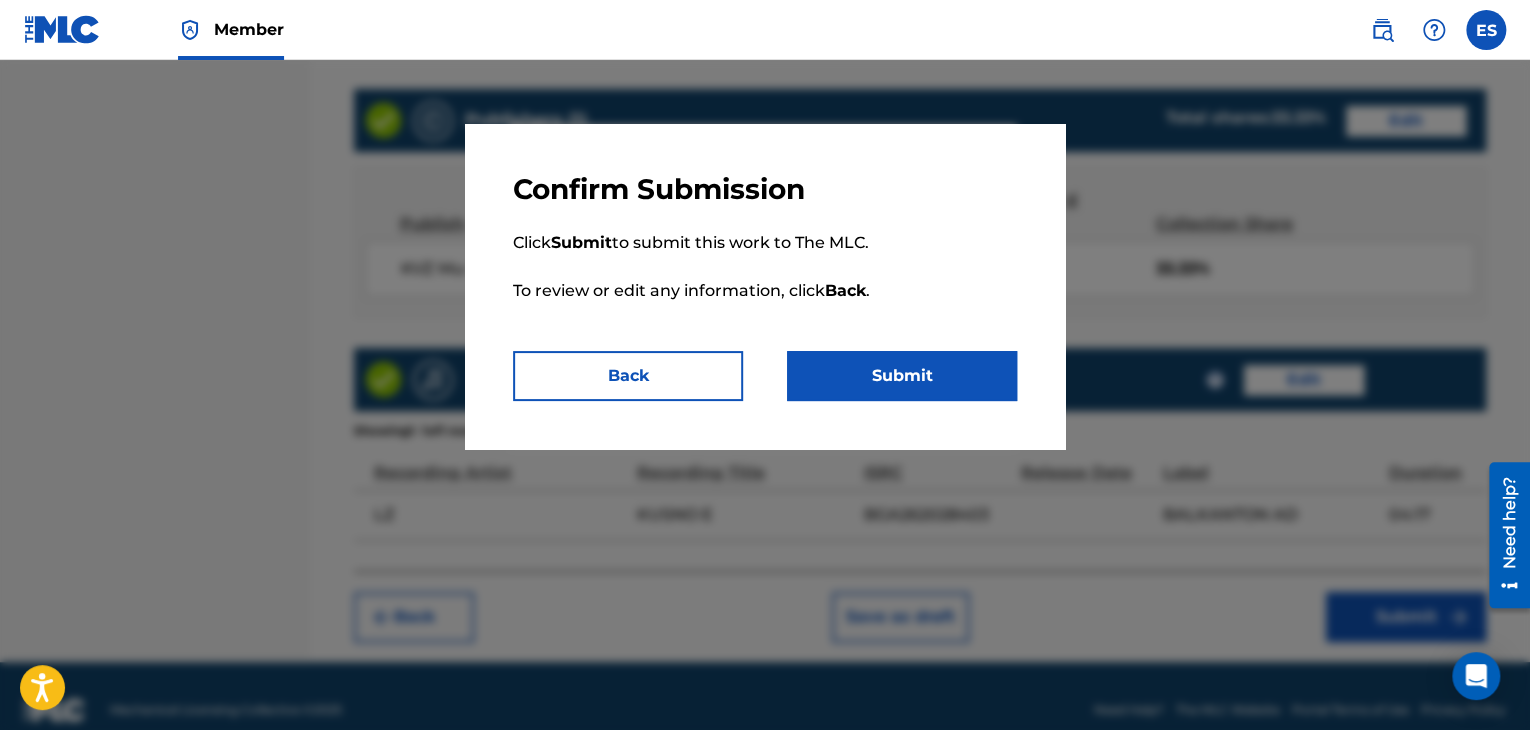 click on "Submit" at bounding box center [902, 376] 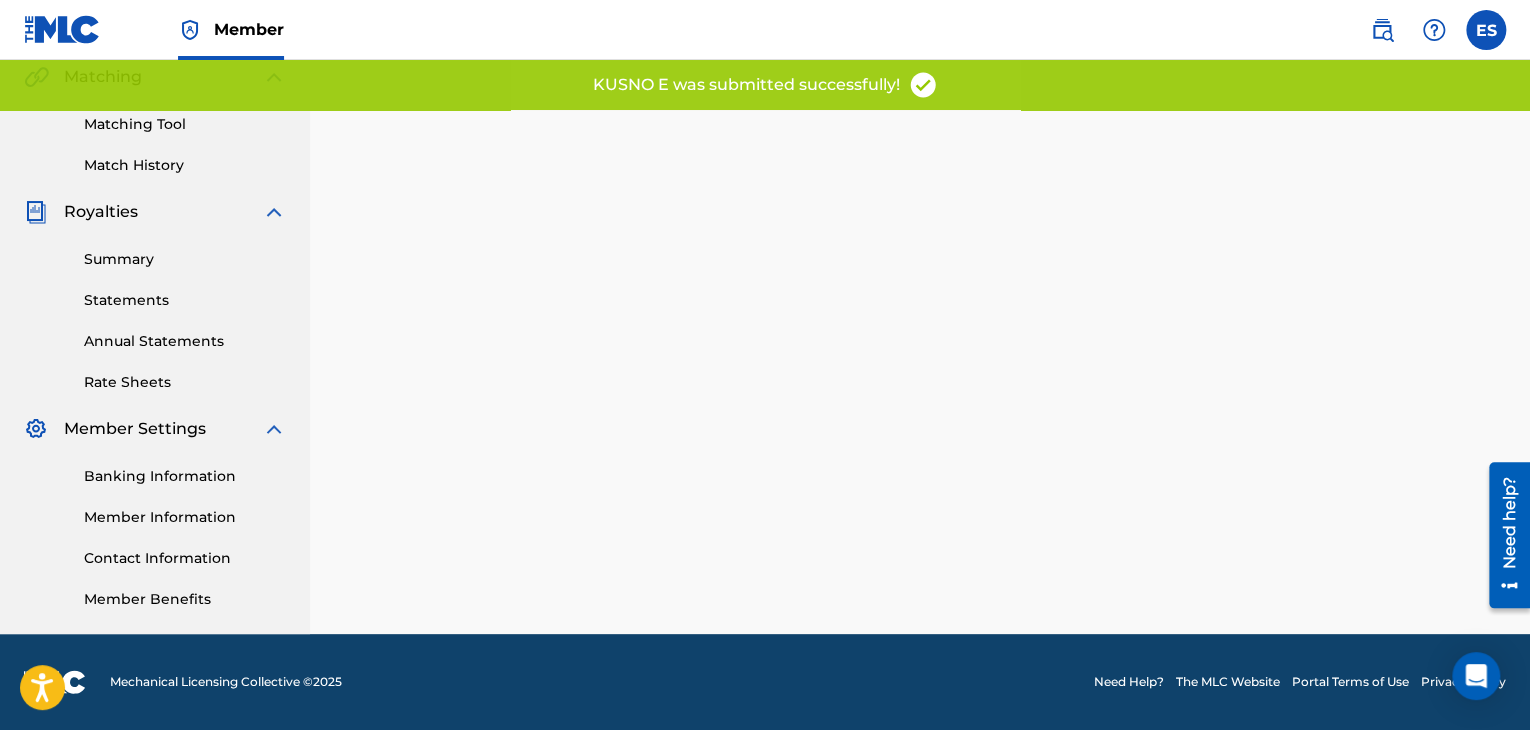 scroll, scrollTop: 0, scrollLeft: 0, axis: both 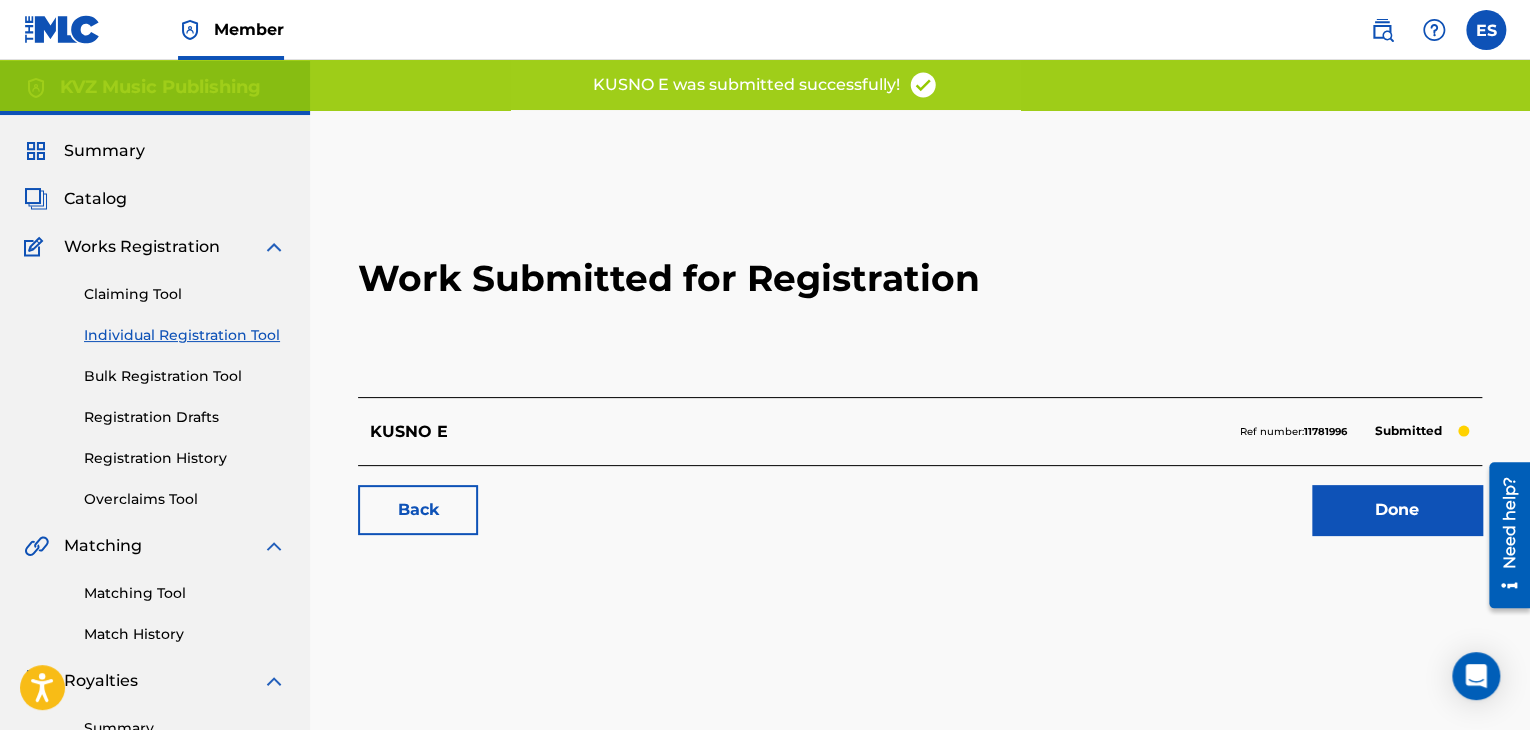 click on "Registration History" at bounding box center (185, 458) 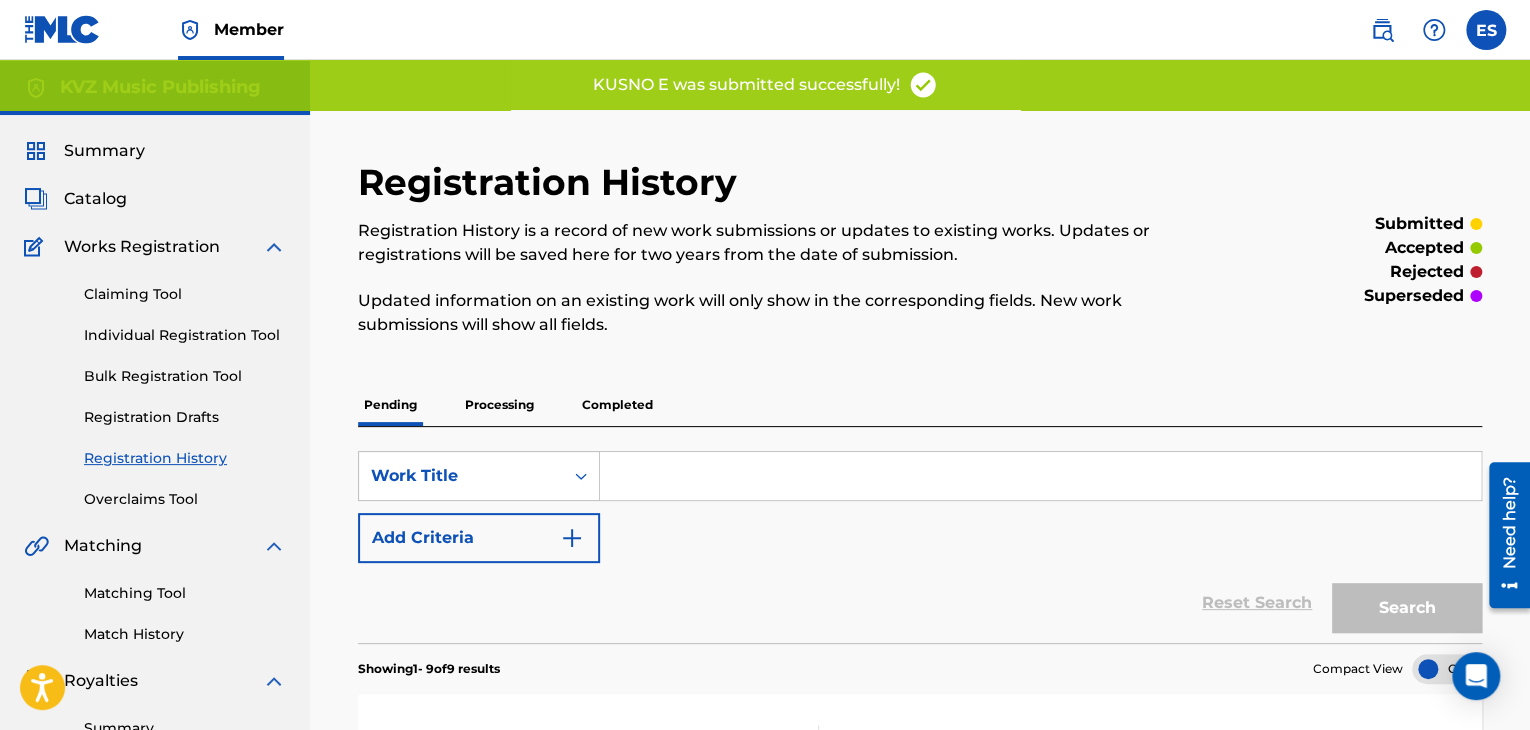 scroll, scrollTop: 300, scrollLeft: 0, axis: vertical 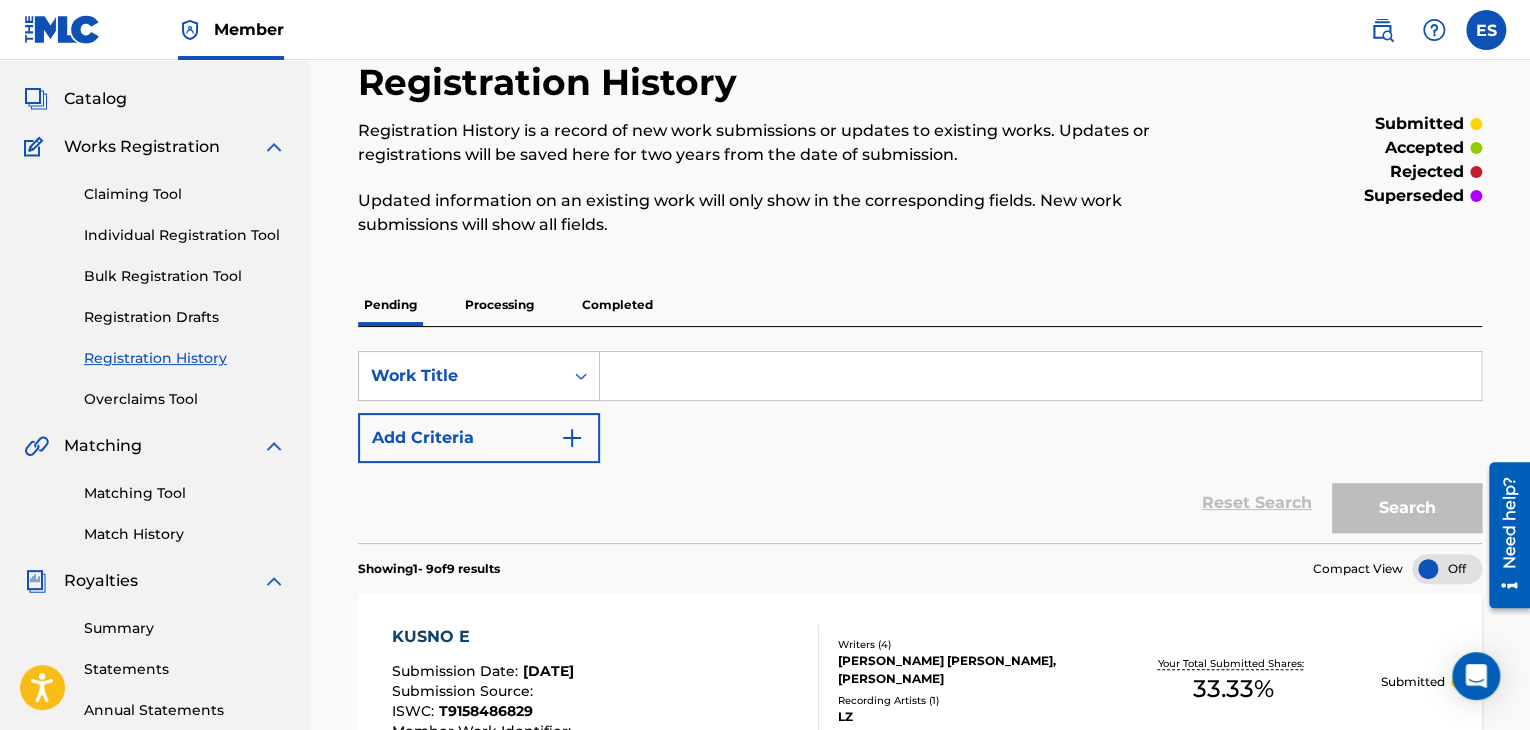 click on "Individual Registration Tool" at bounding box center [185, 235] 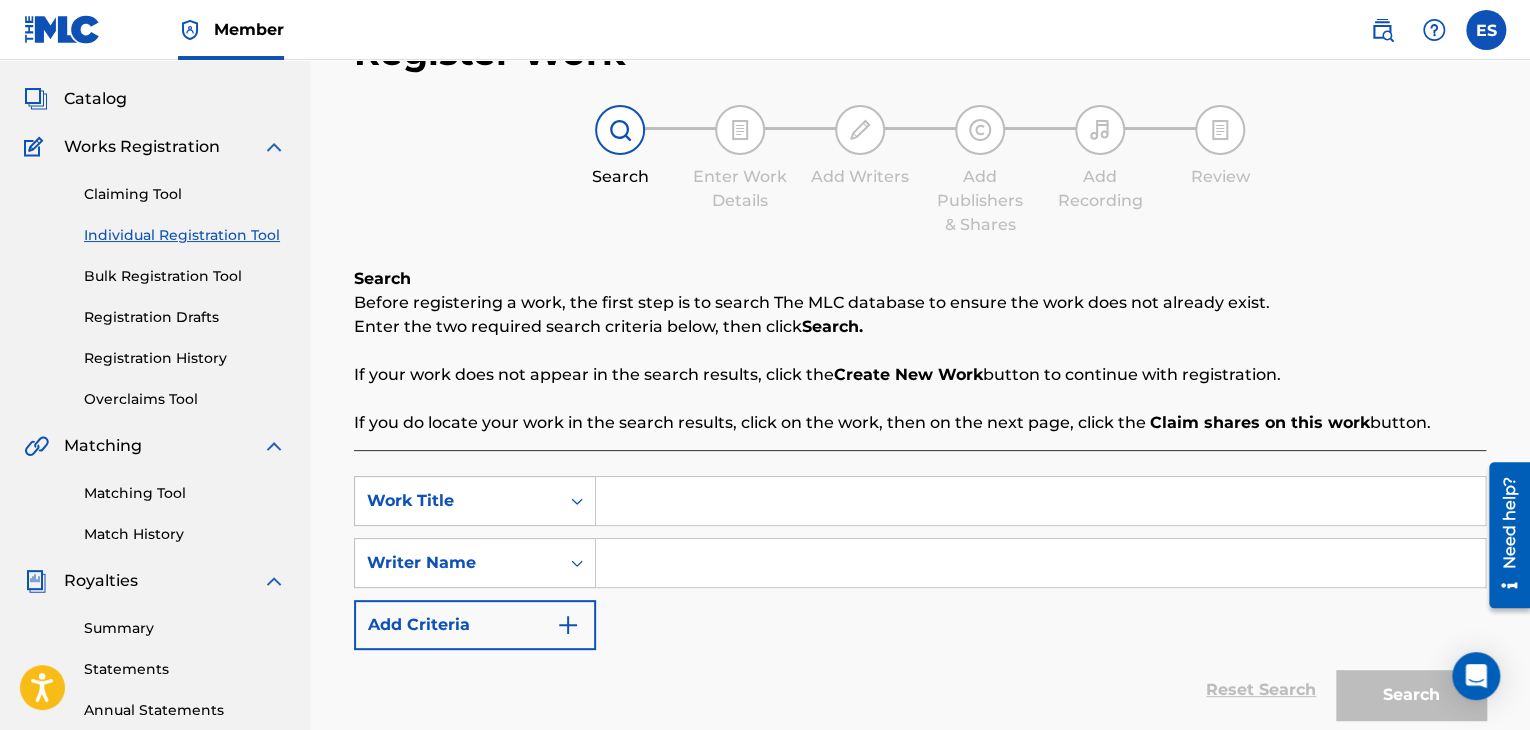 scroll, scrollTop: 0, scrollLeft: 0, axis: both 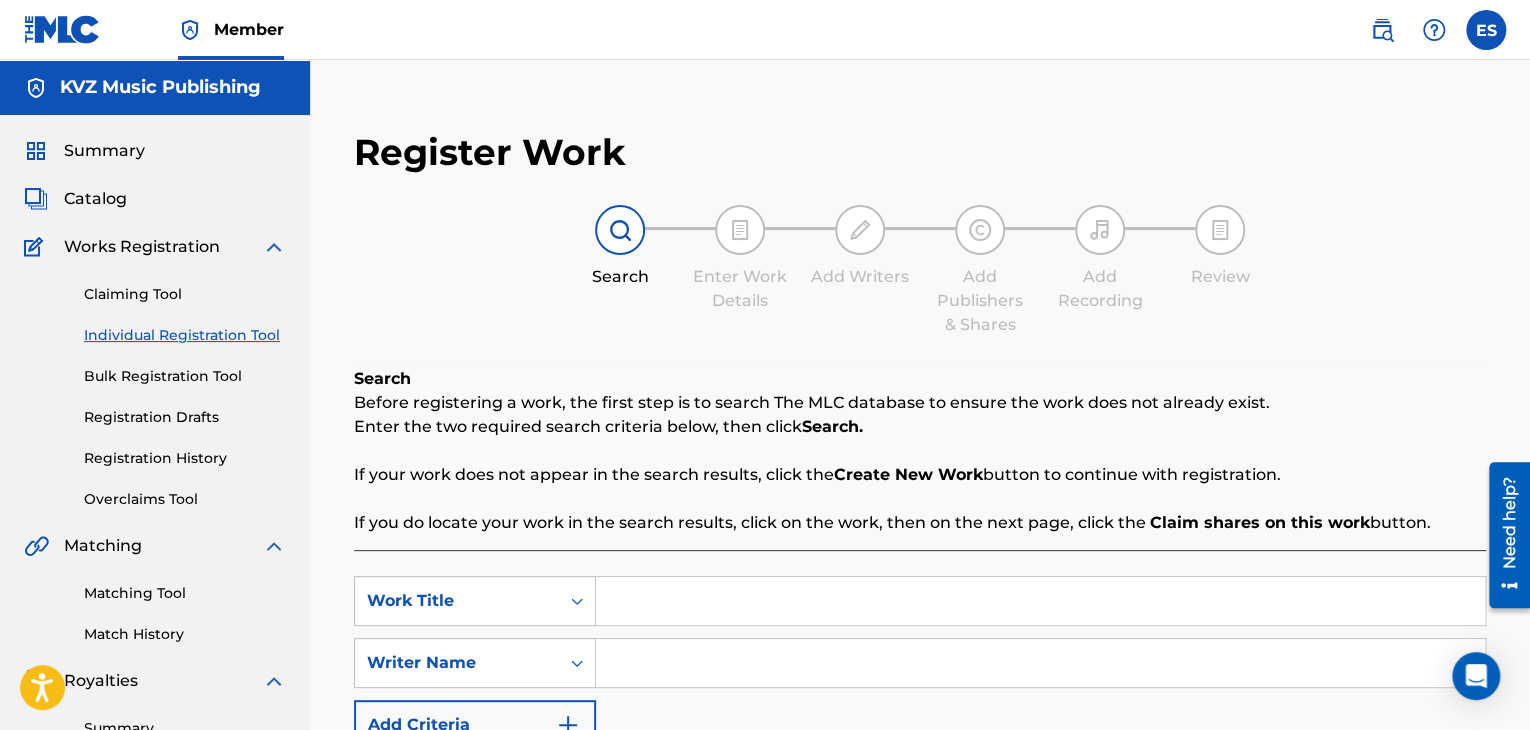 click at bounding box center (1040, 601) 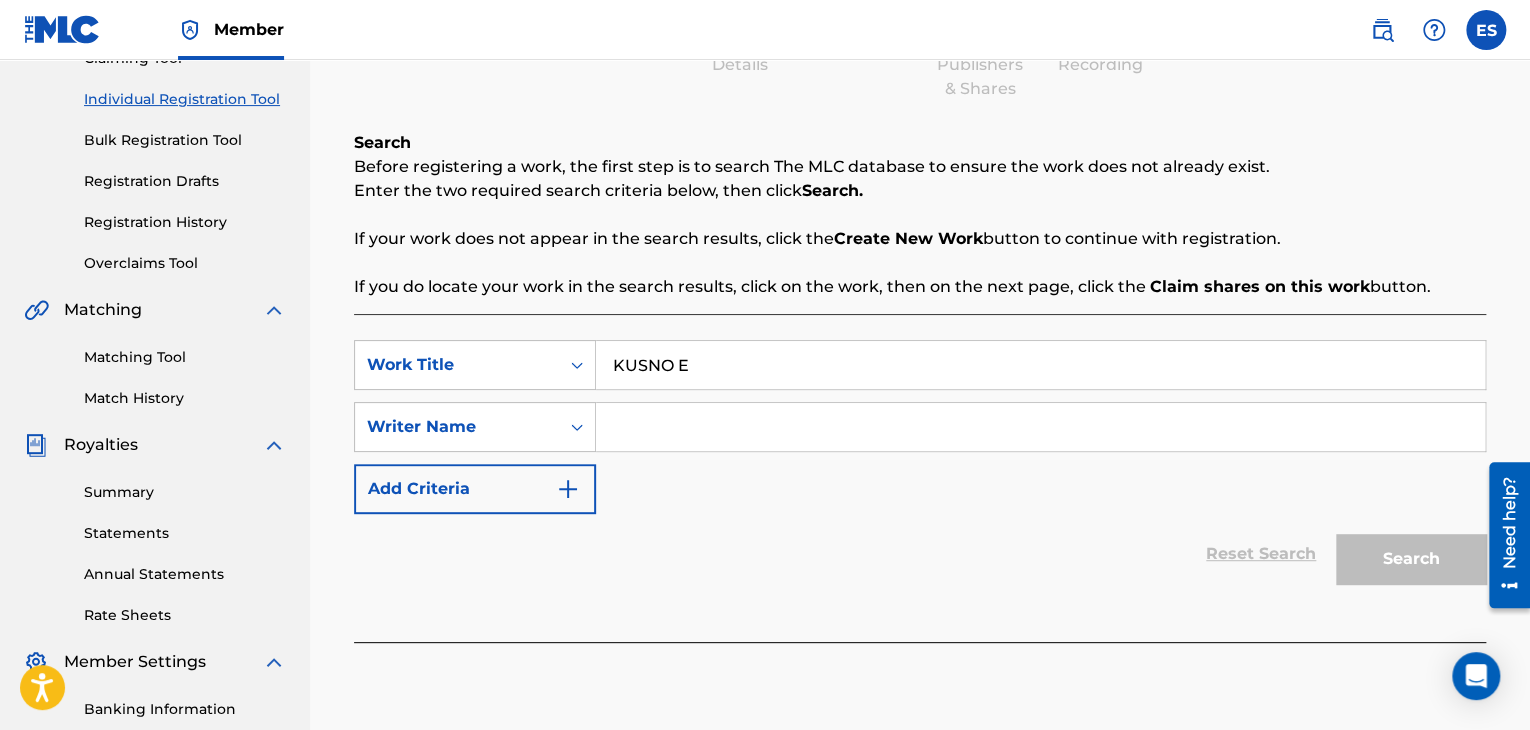 scroll, scrollTop: 300, scrollLeft: 0, axis: vertical 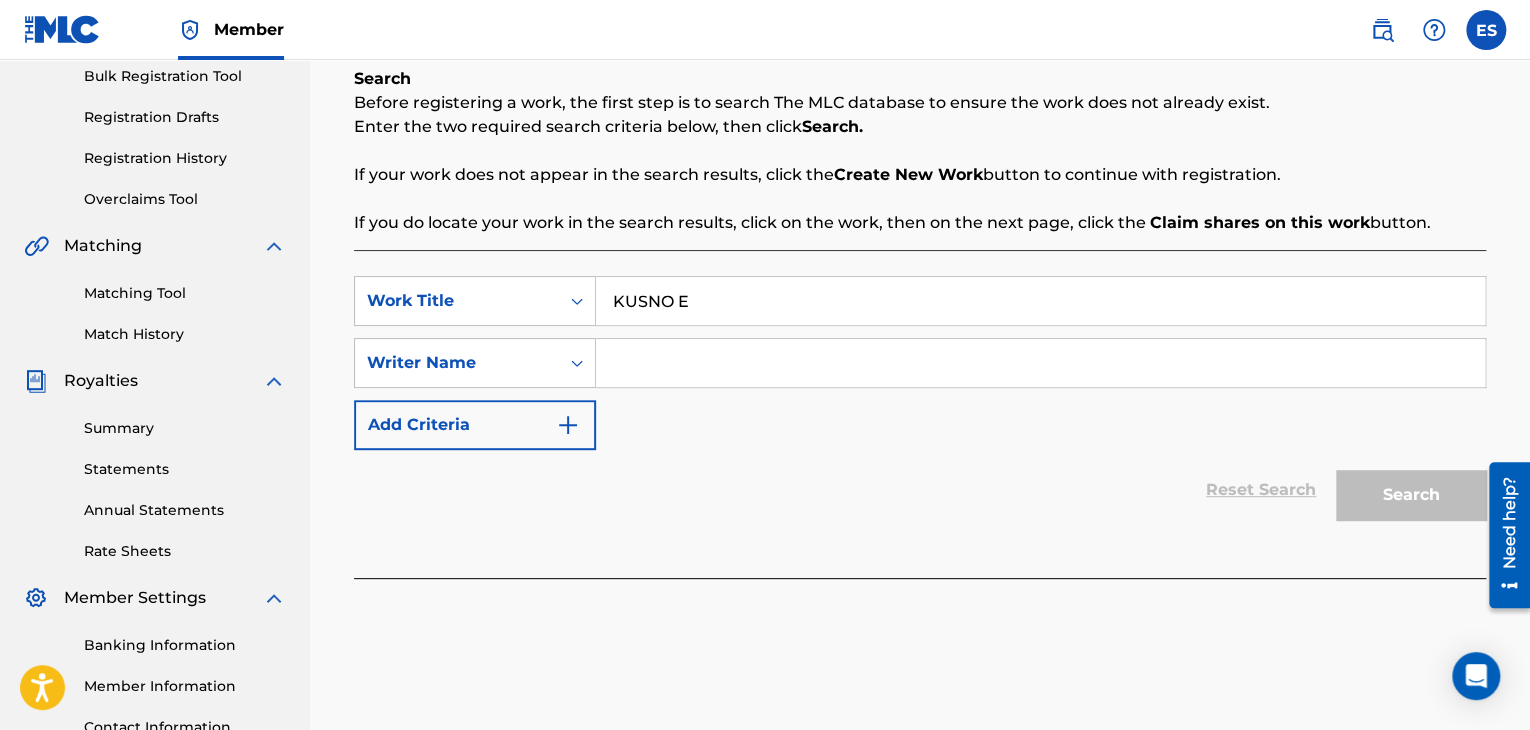type on "KUSNO E" 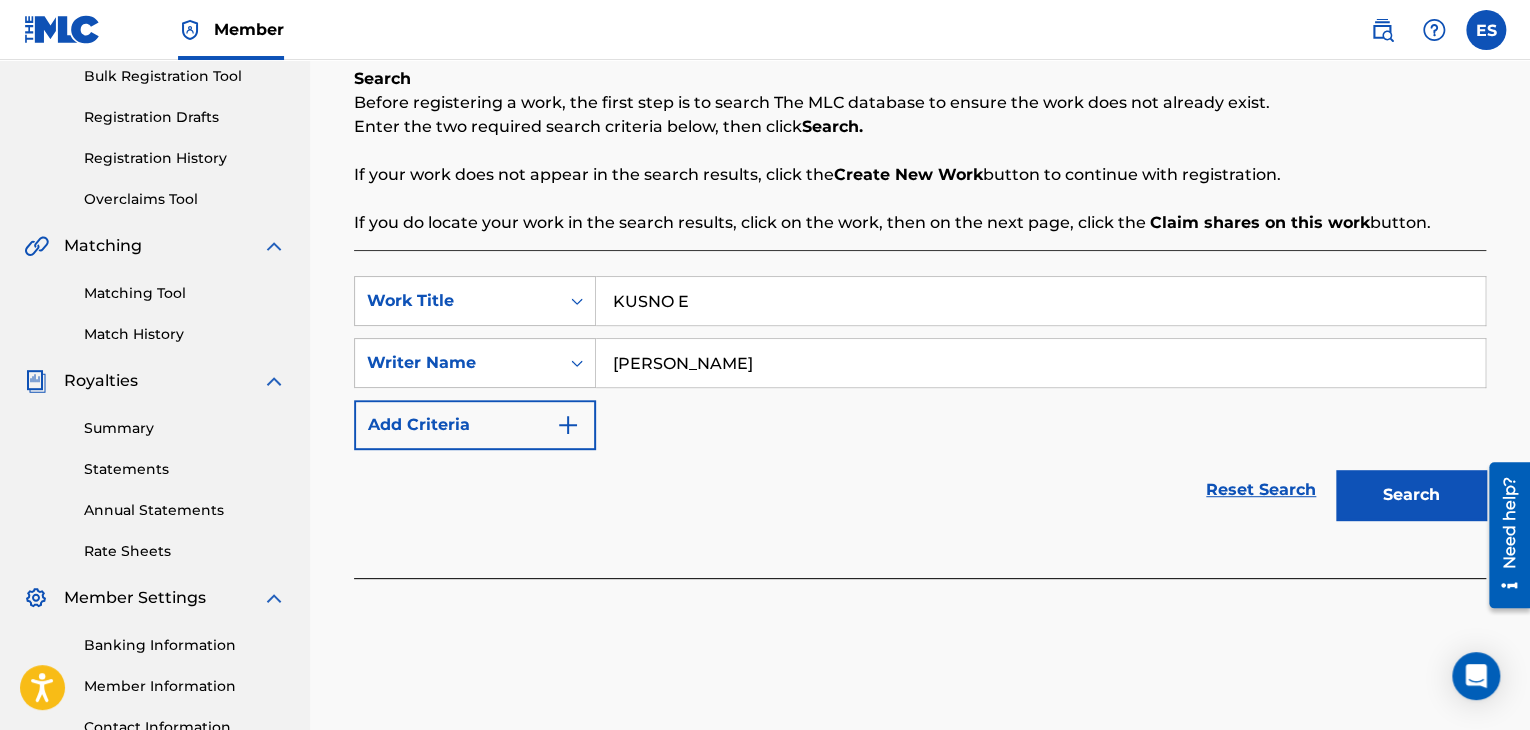 click on "Search" at bounding box center (1411, 495) 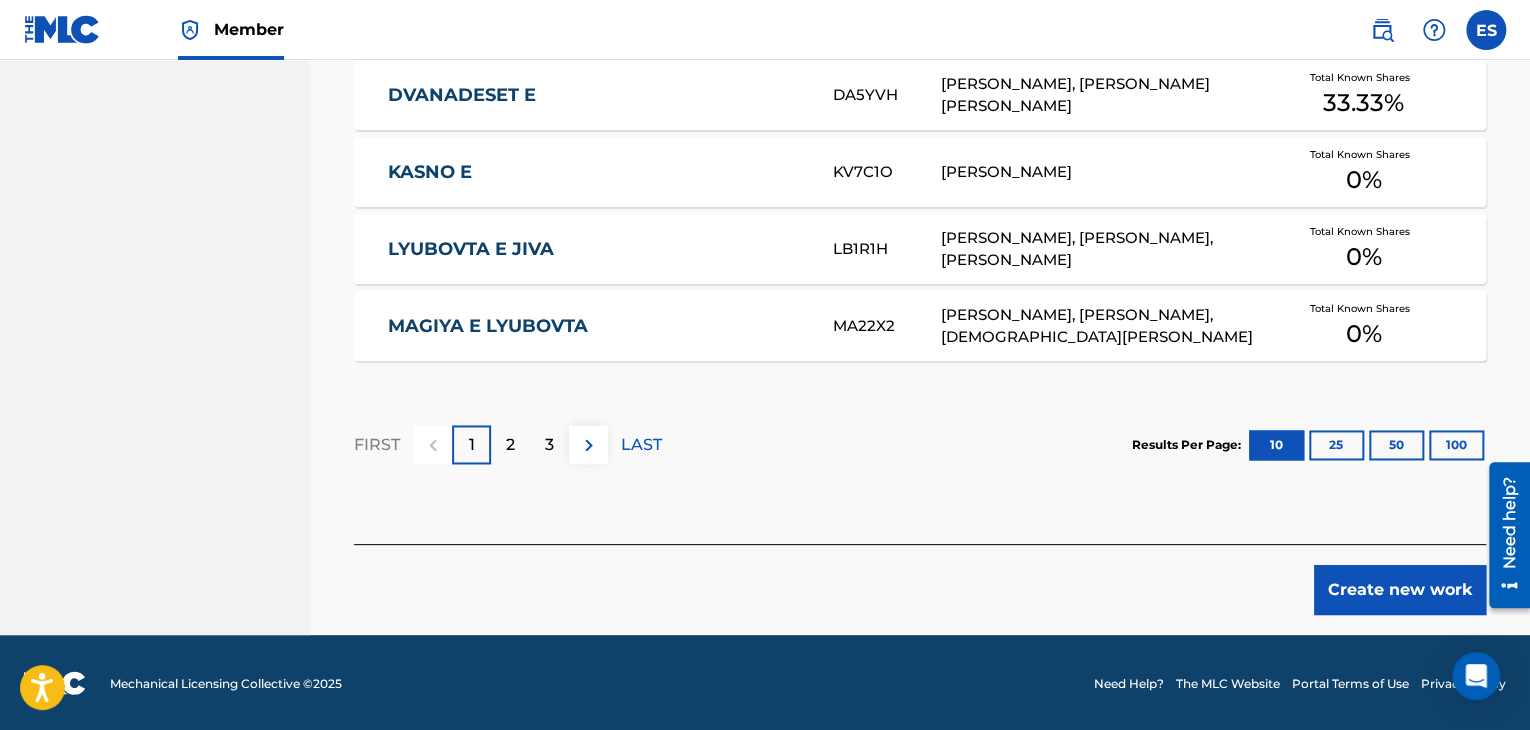 click on "Create new work" at bounding box center [1400, 590] 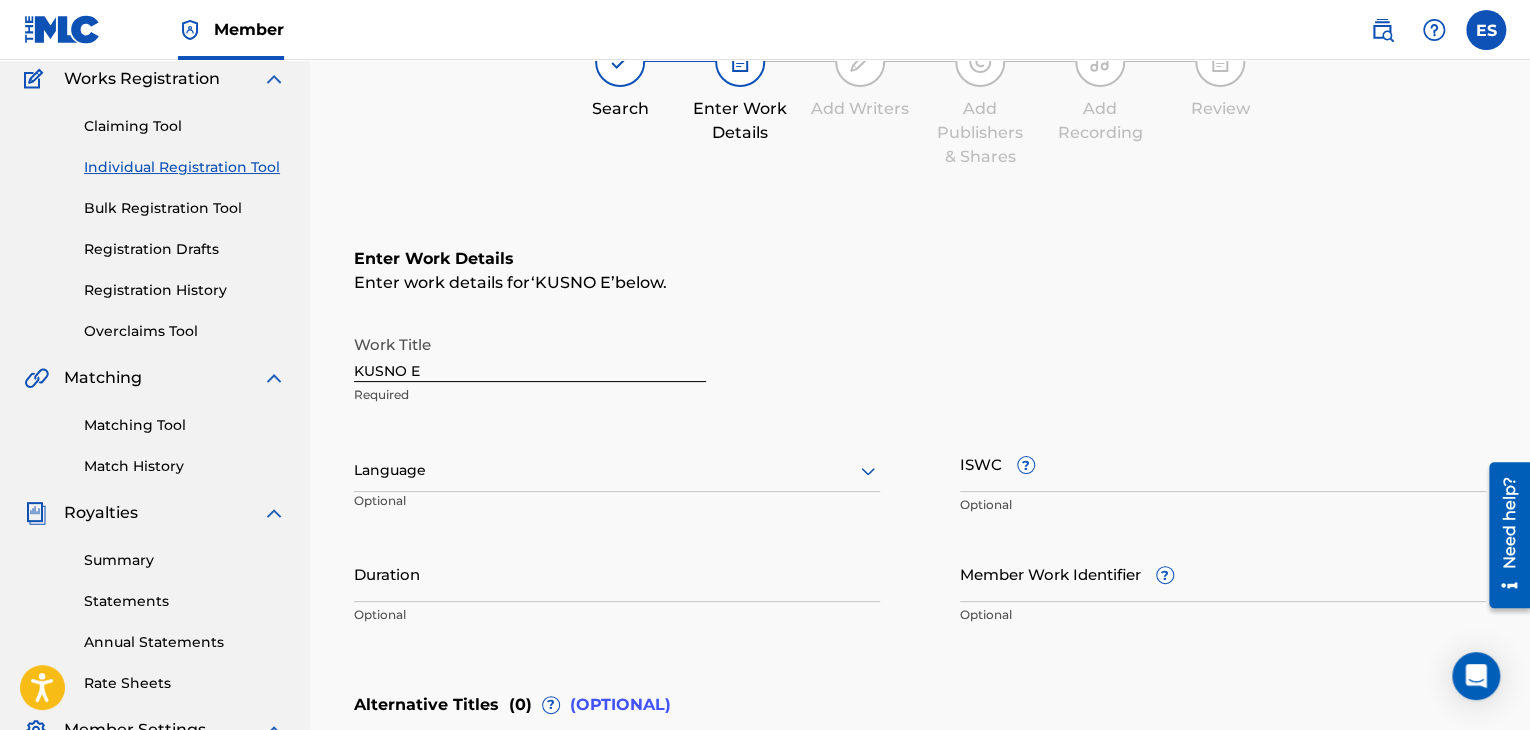 scroll, scrollTop: 161, scrollLeft: 0, axis: vertical 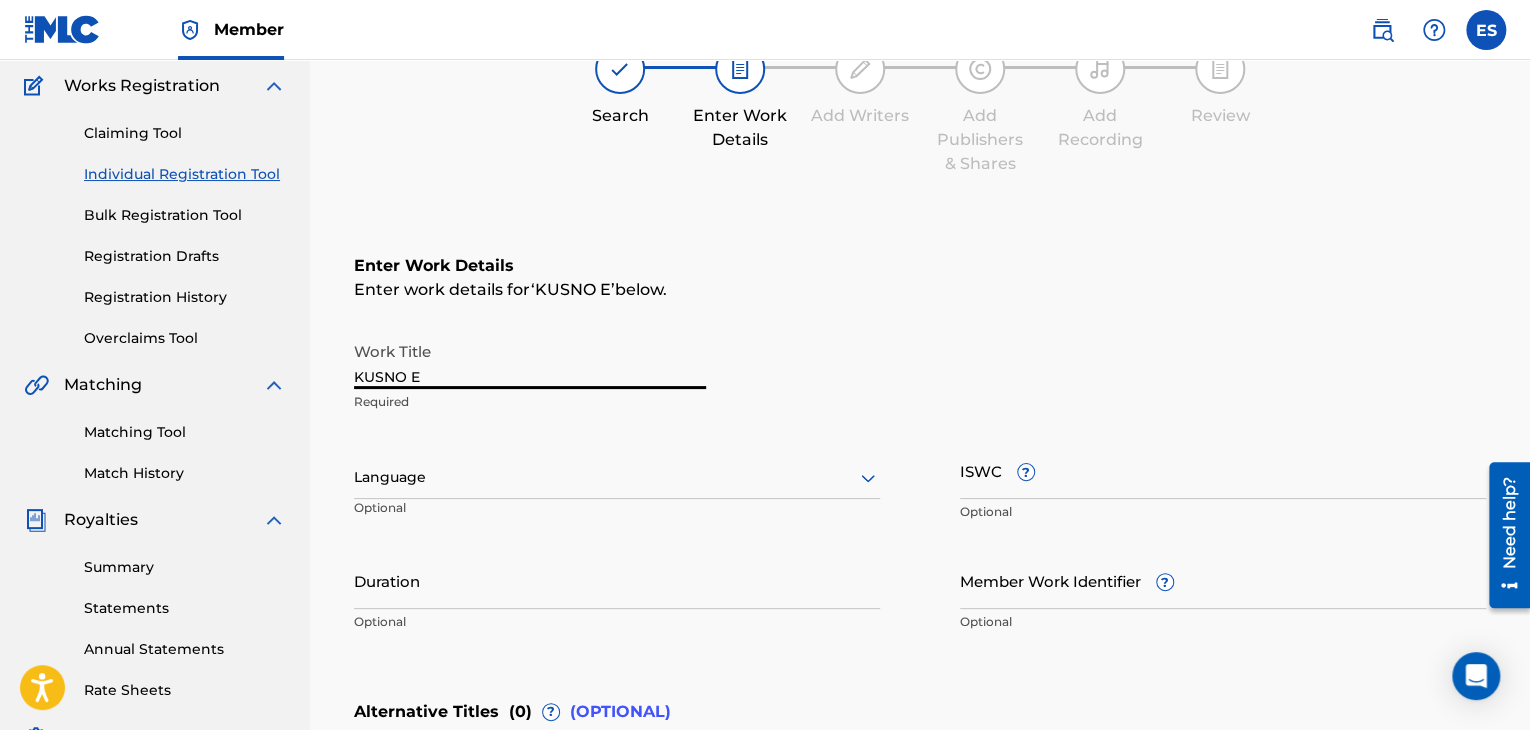 click on "KUSNO E" at bounding box center (530, 360) 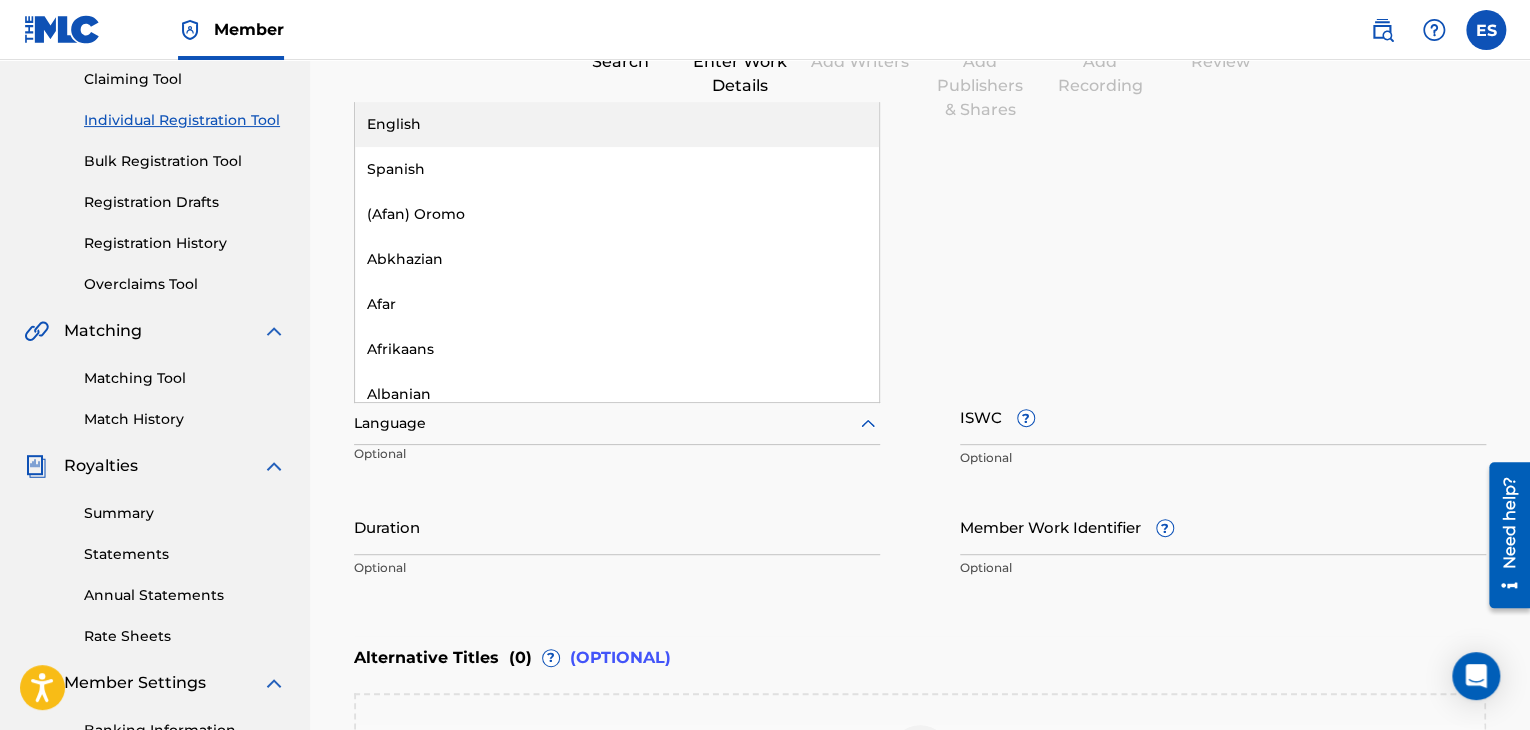 scroll, scrollTop: 261, scrollLeft: 0, axis: vertical 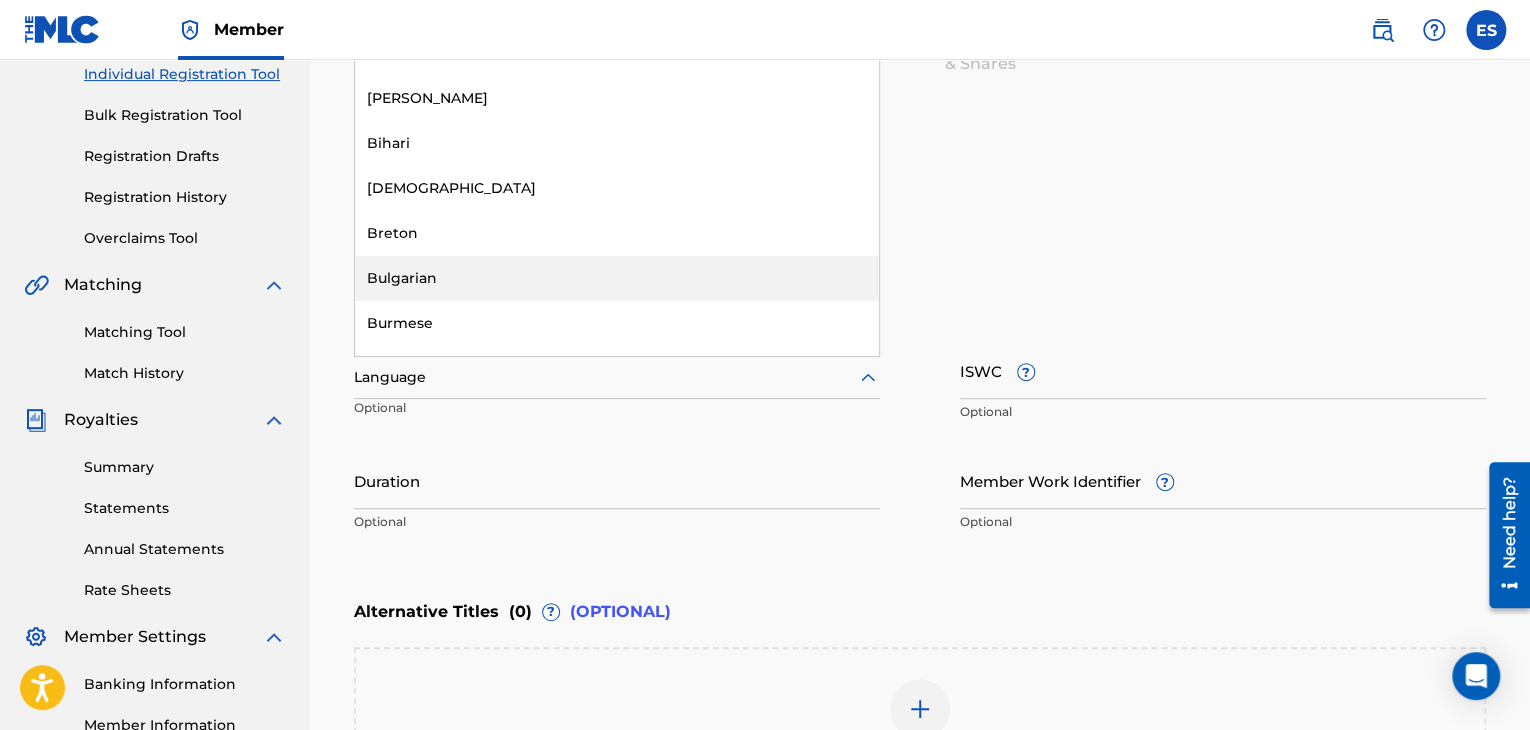click on "Bulgarian" at bounding box center (617, 278) 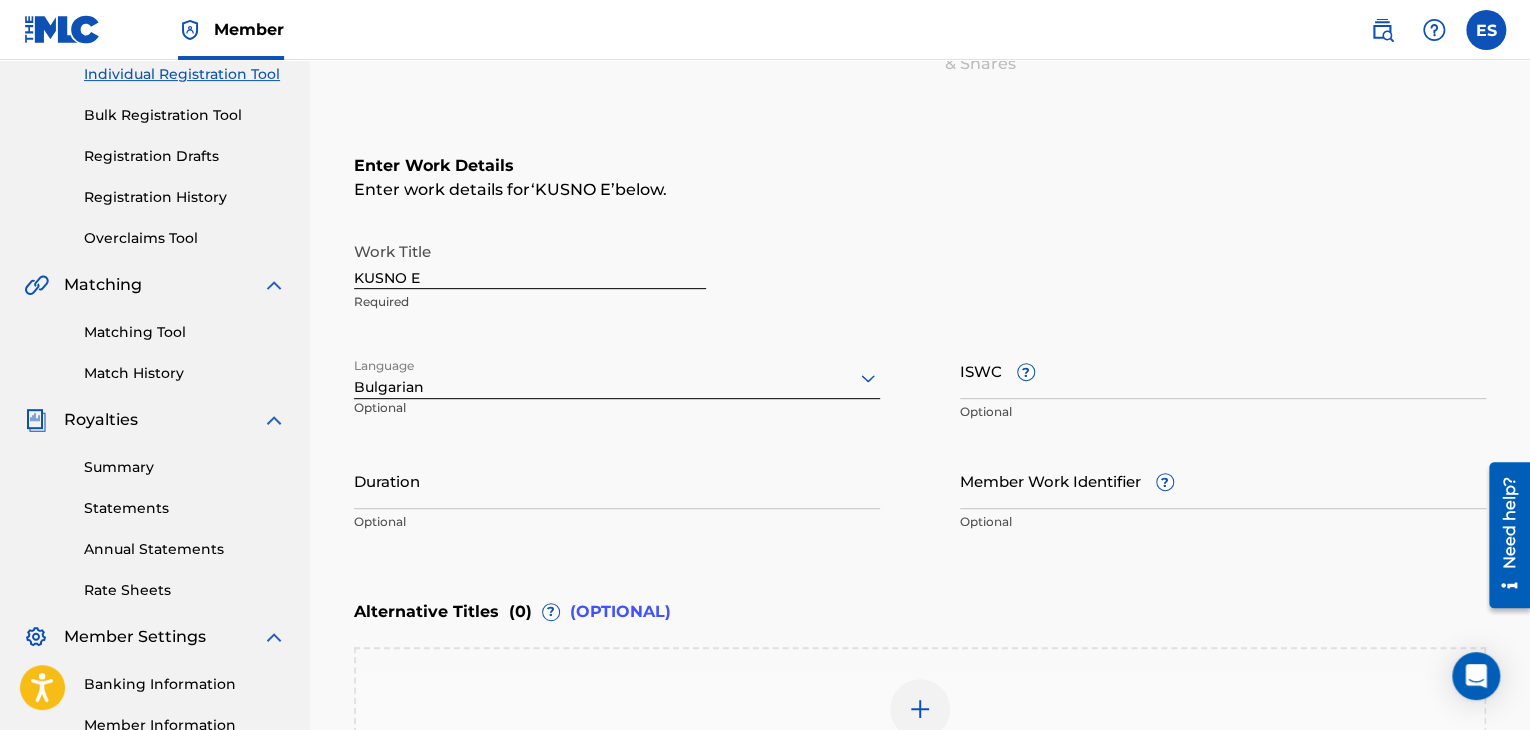 click on "Duration" at bounding box center (617, 480) 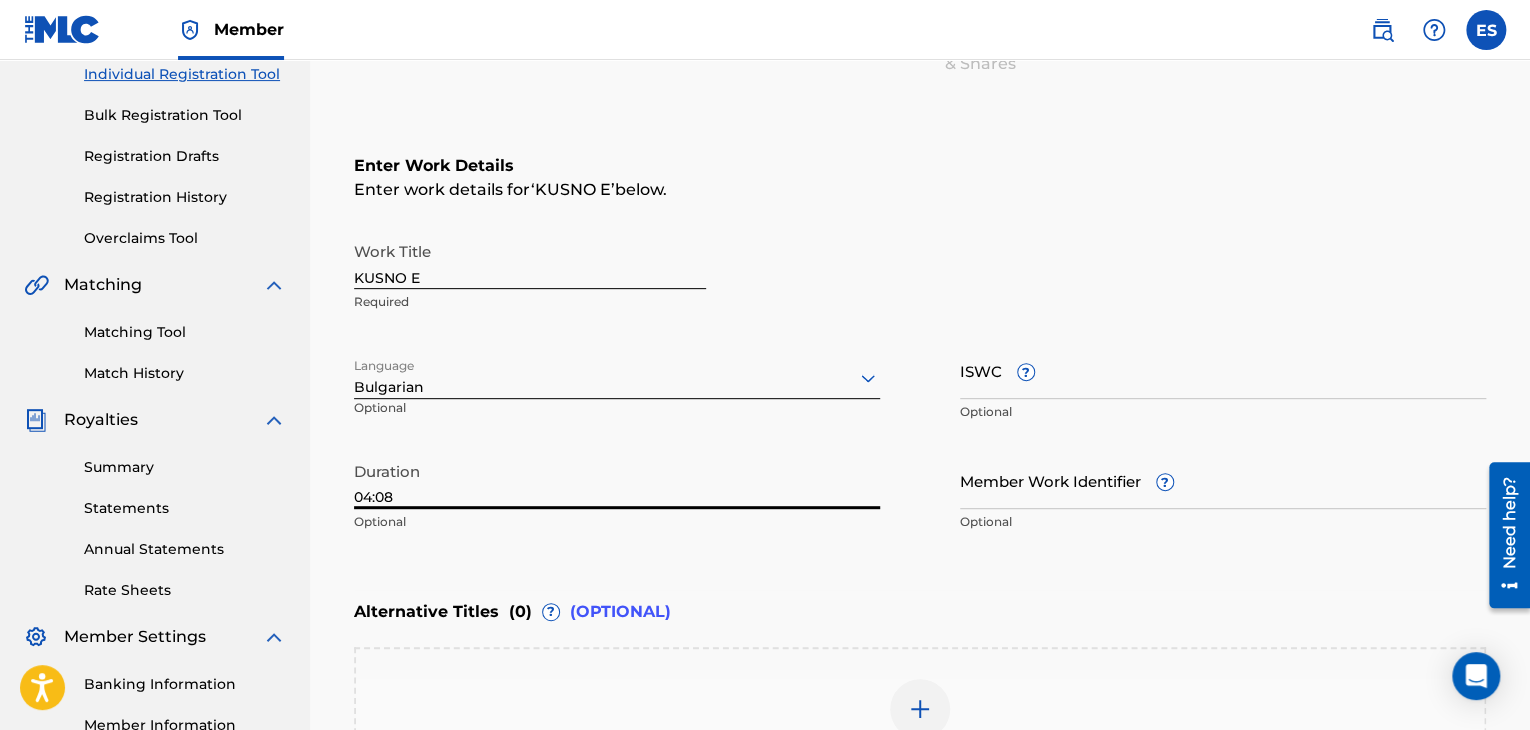 type on "04:08" 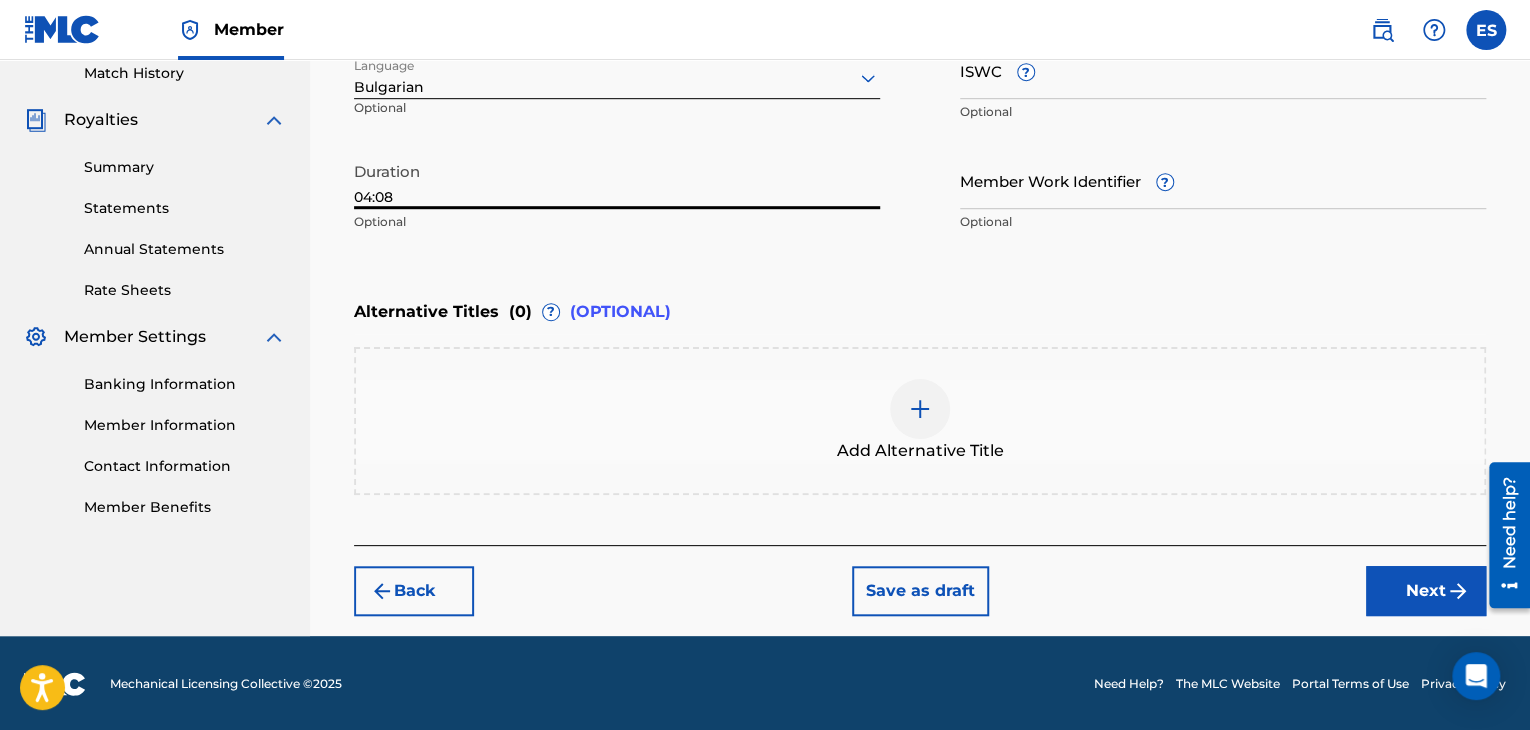 scroll, scrollTop: 361, scrollLeft: 0, axis: vertical 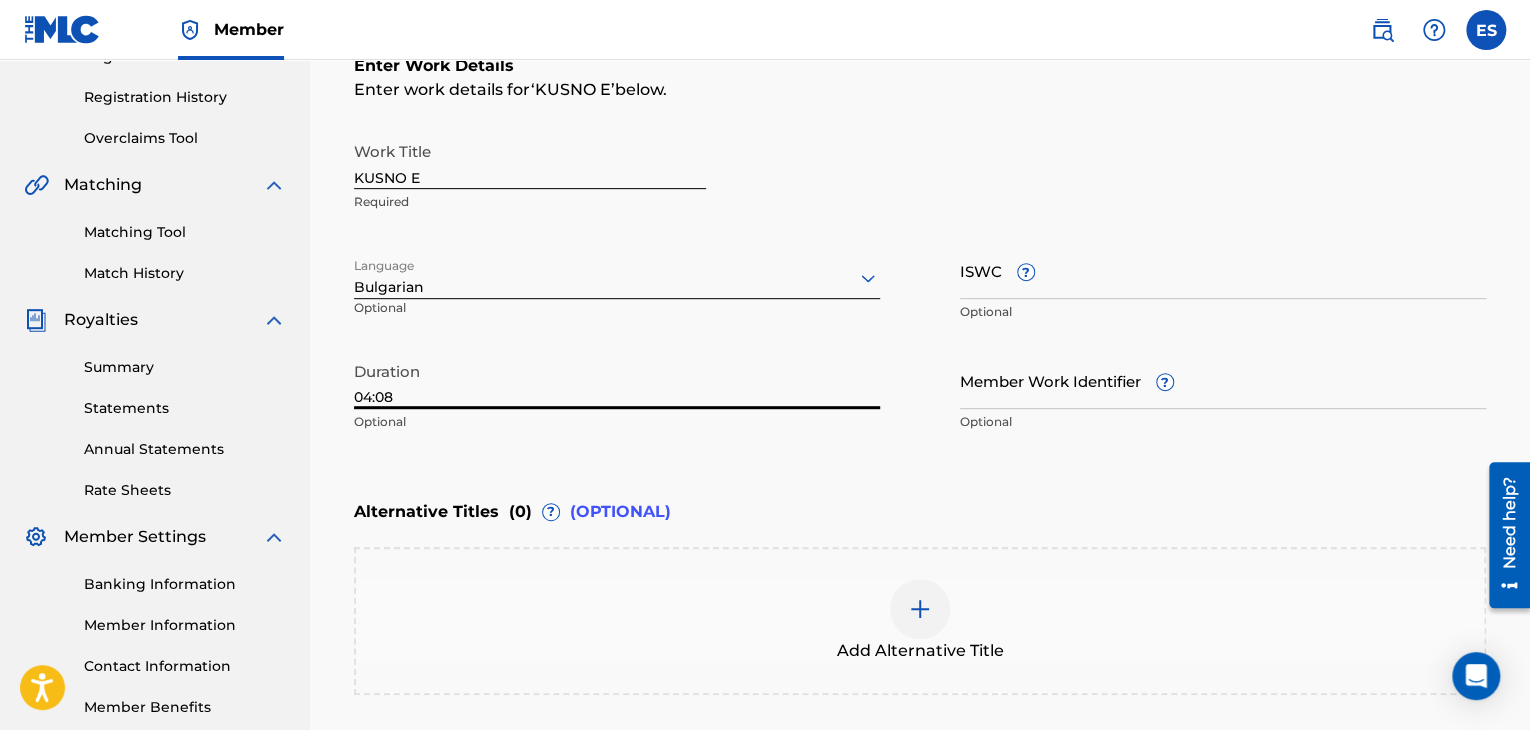 click on "ISWC   ?" at bounding box center [1223, 270] 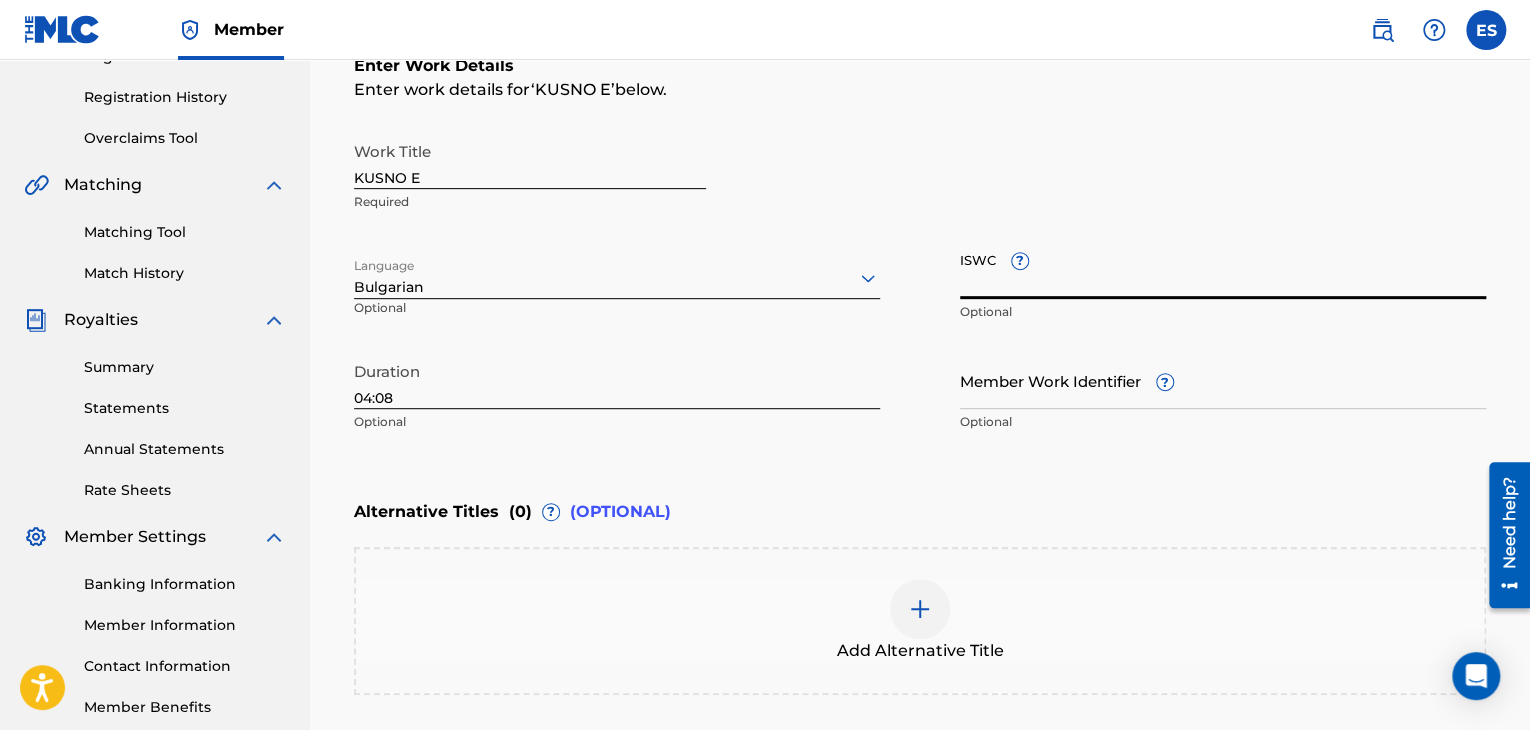 paste on "T9132550368" 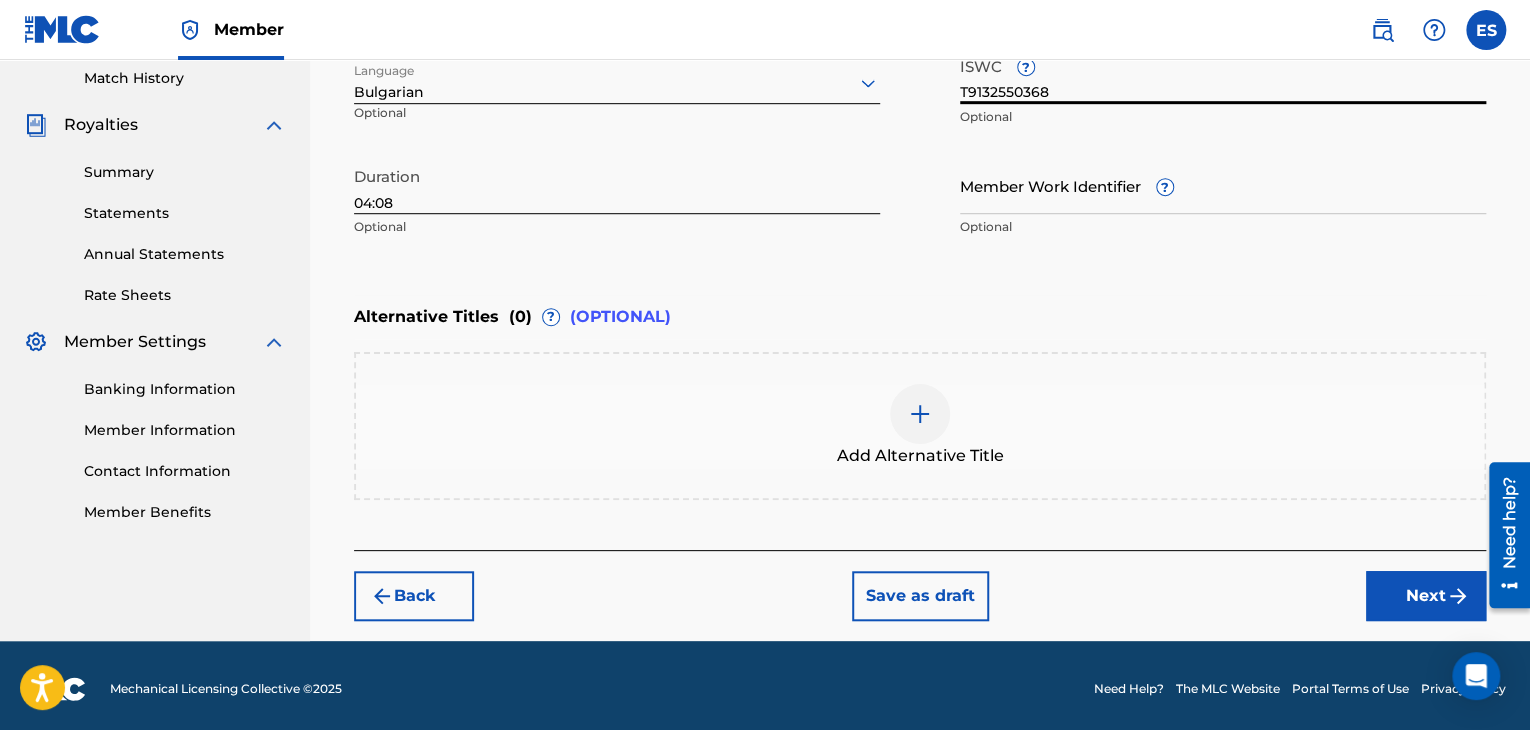 scroll, scrollTop: 561, scrollLeft: 0, axis: vertical 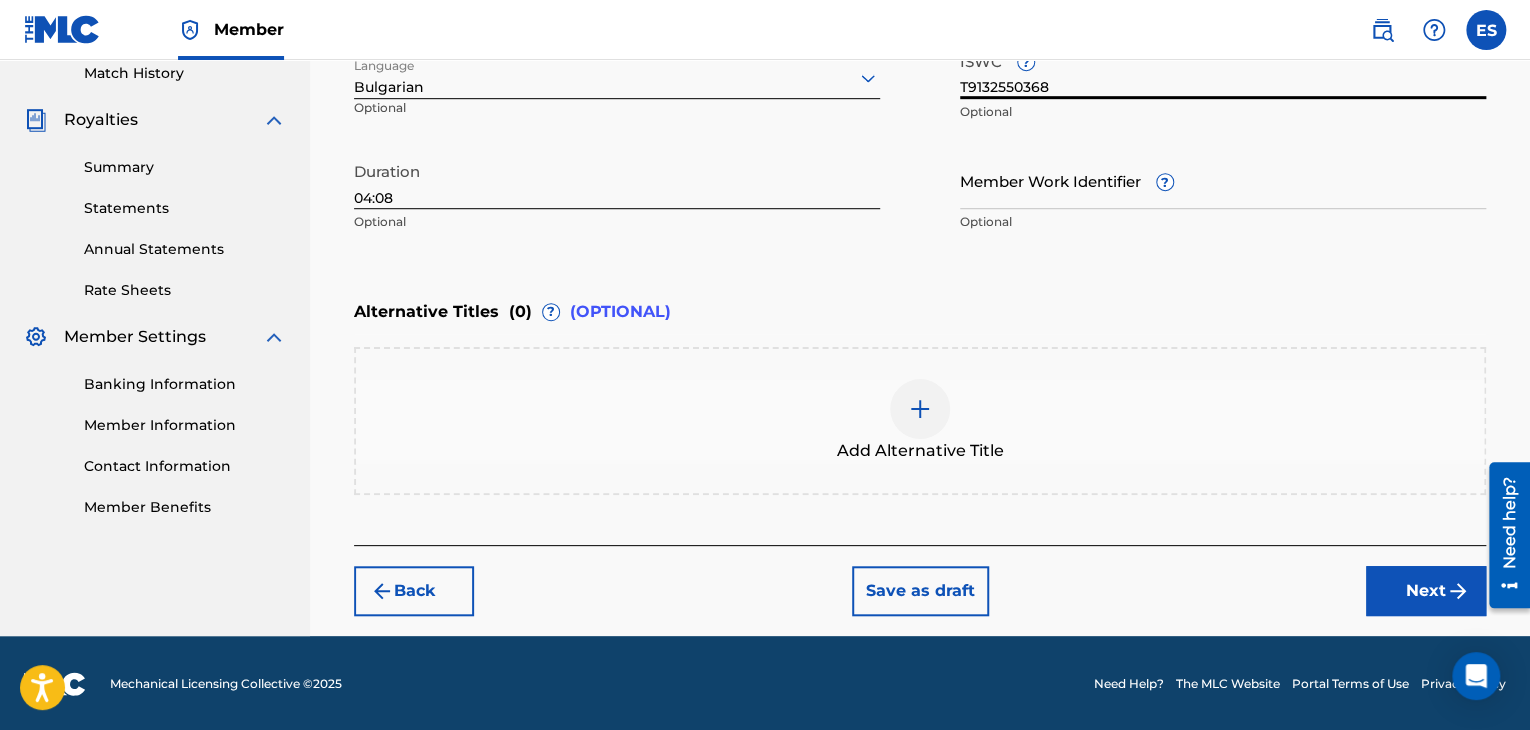 type on "T9132550368" 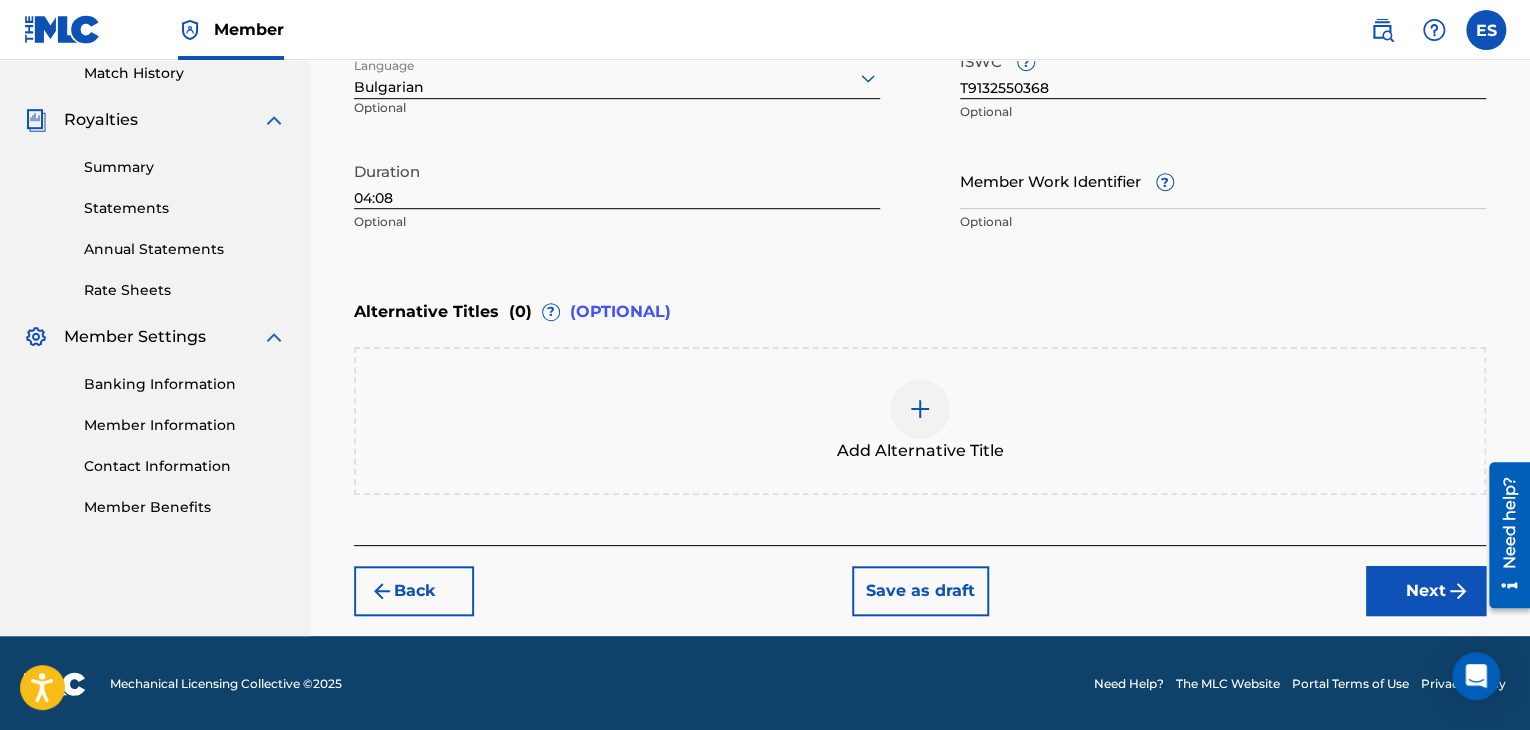 click at bounding box center [920, 409] 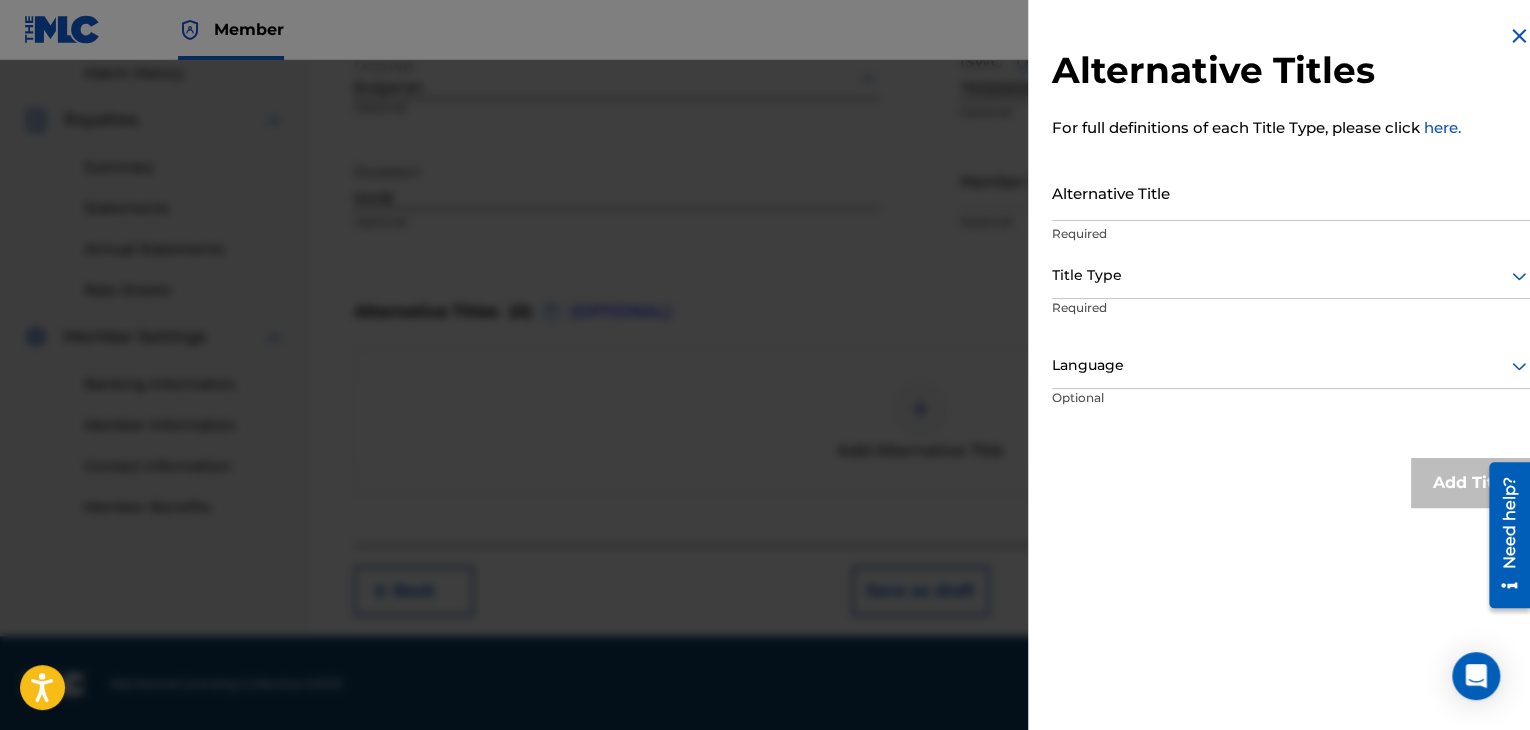 click on "Alternative Title" at bounding box center [1291, 192] 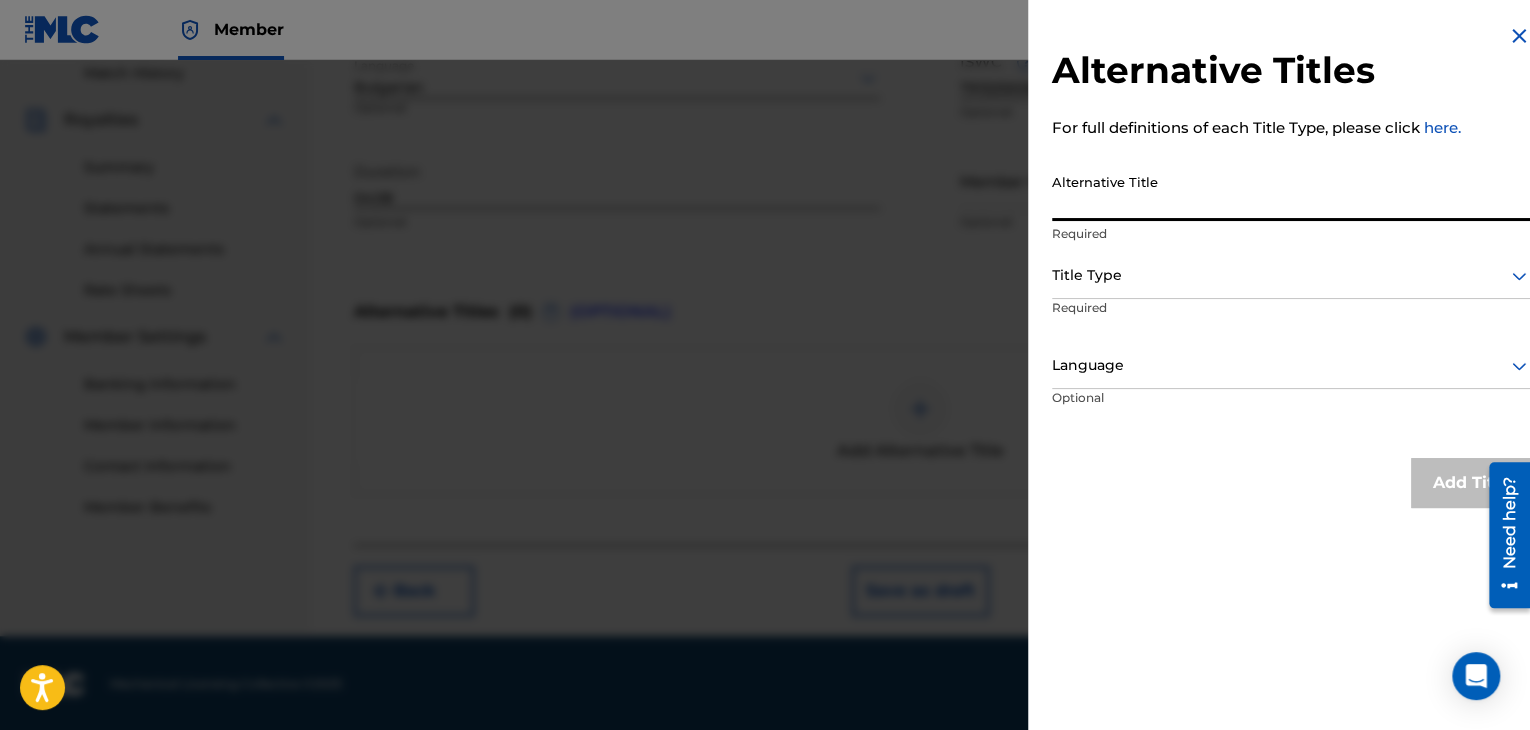paste on "КЪСНО [PERSON_NAME]" 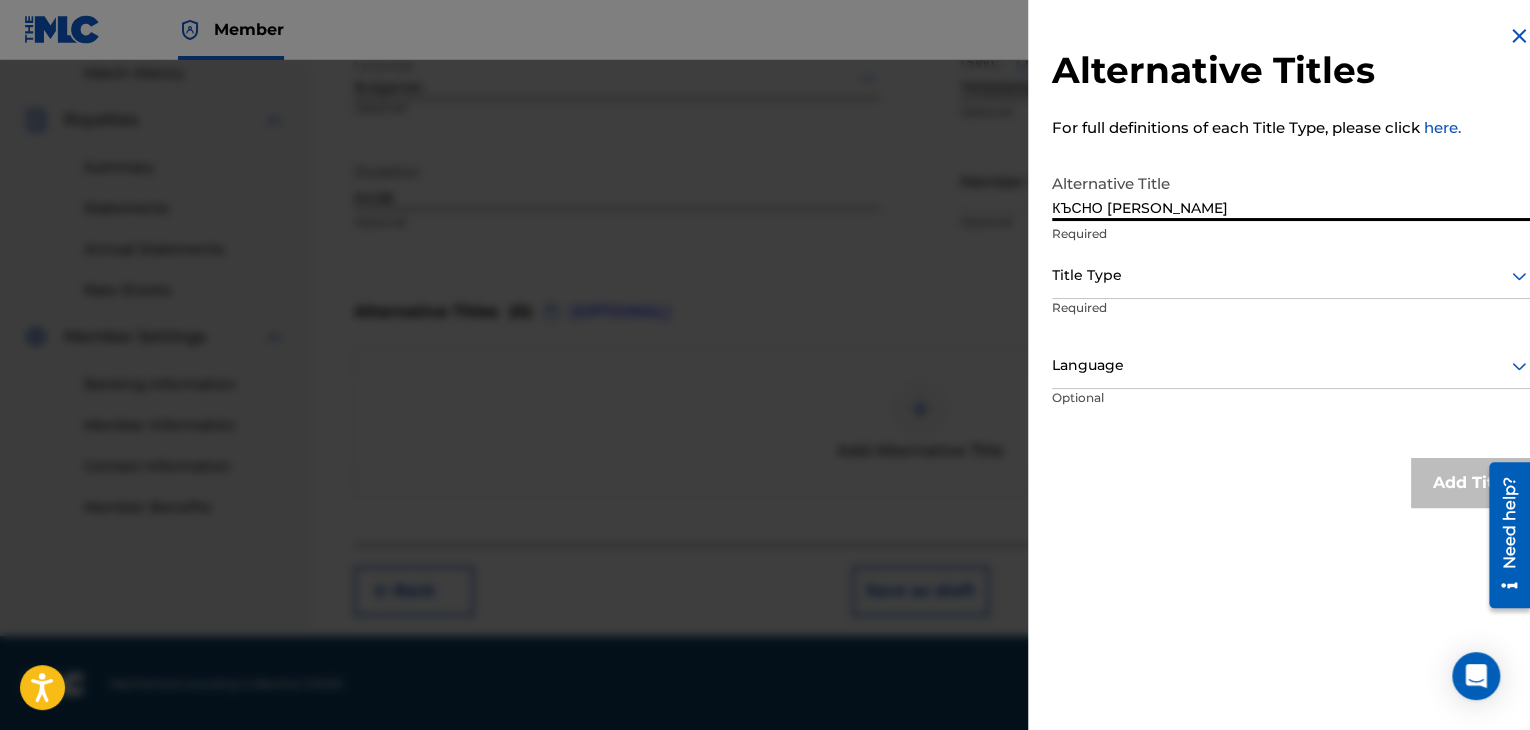 type on "КЪСНО [PERSON_NAME]" 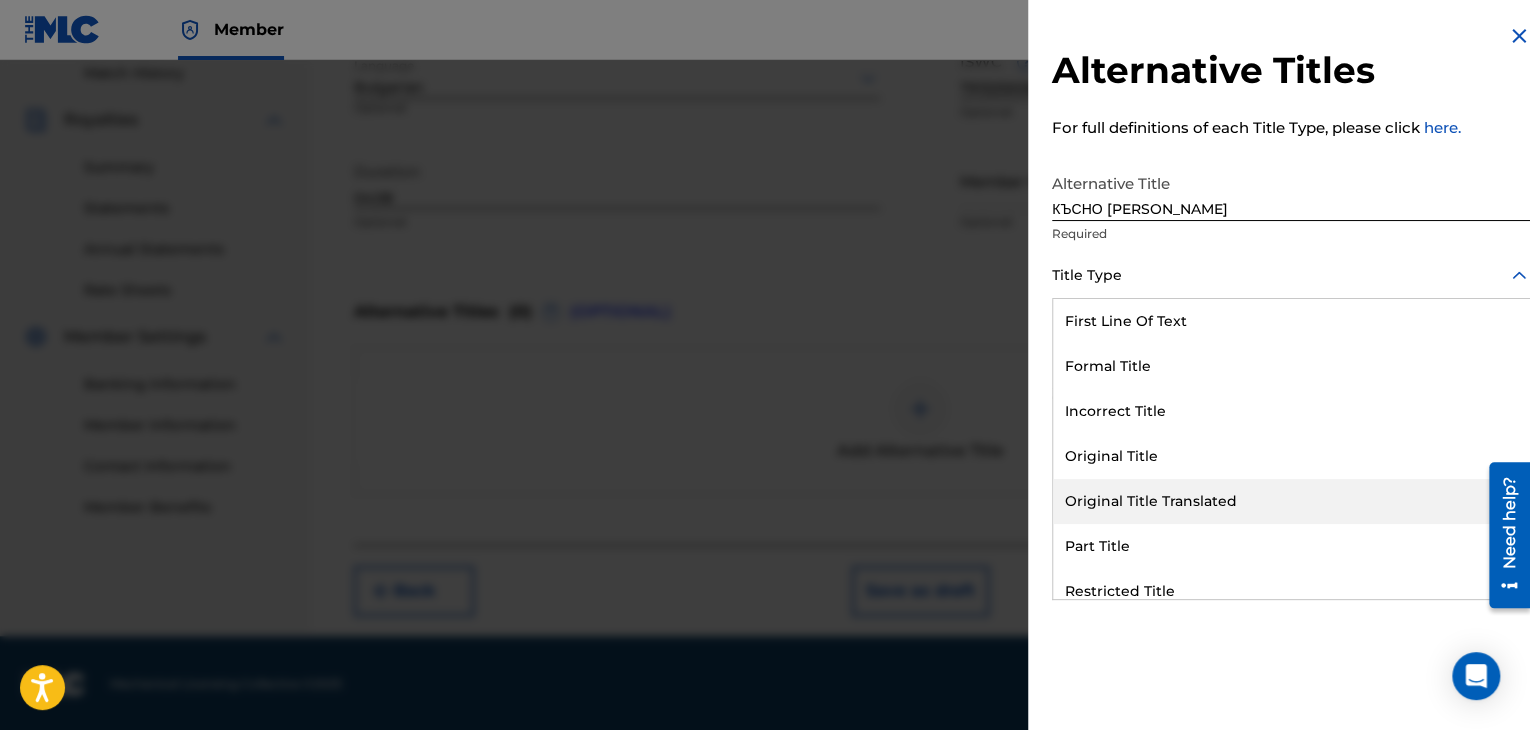 click on "Original Title Translated" at bounding box center [1291, 501] 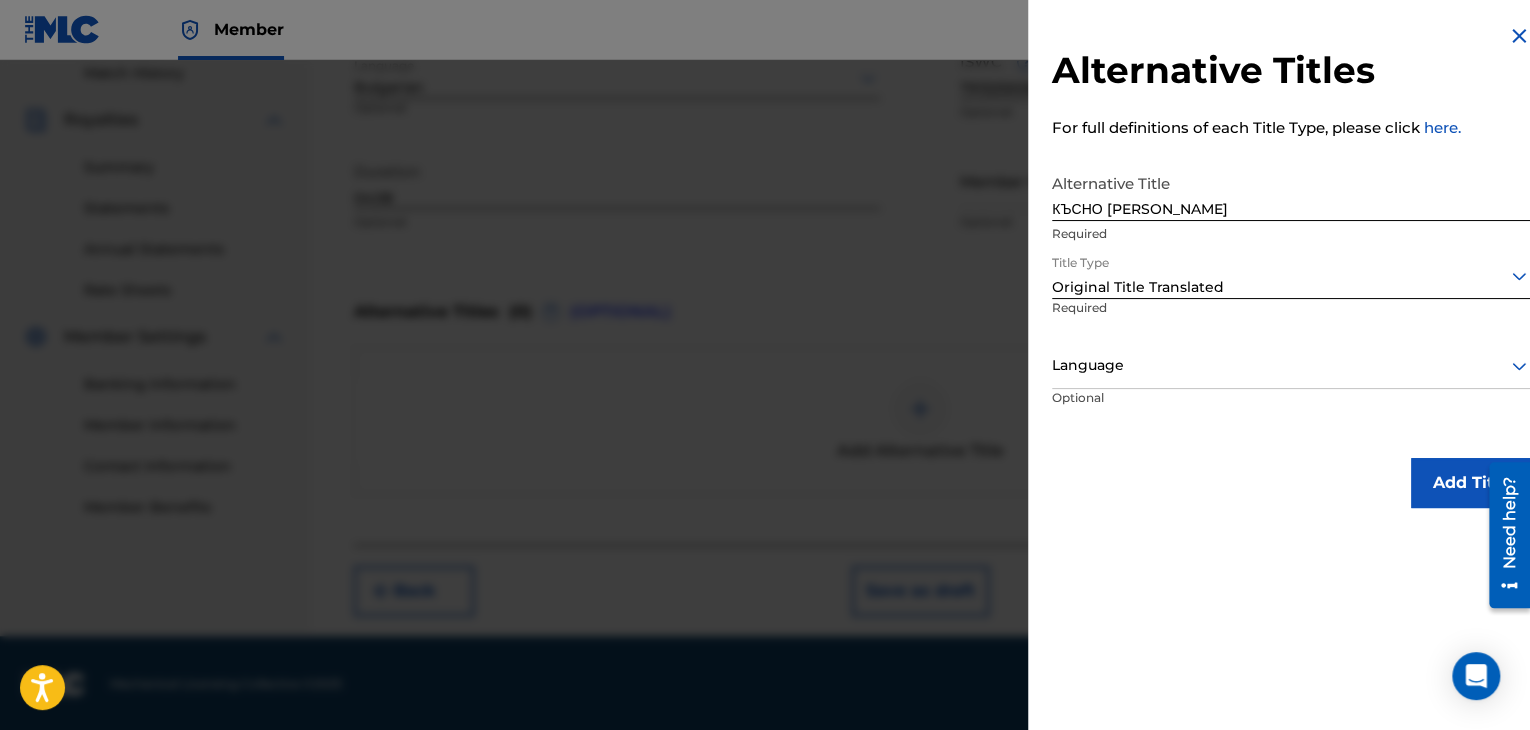 click at bounding box center [1291, 365] 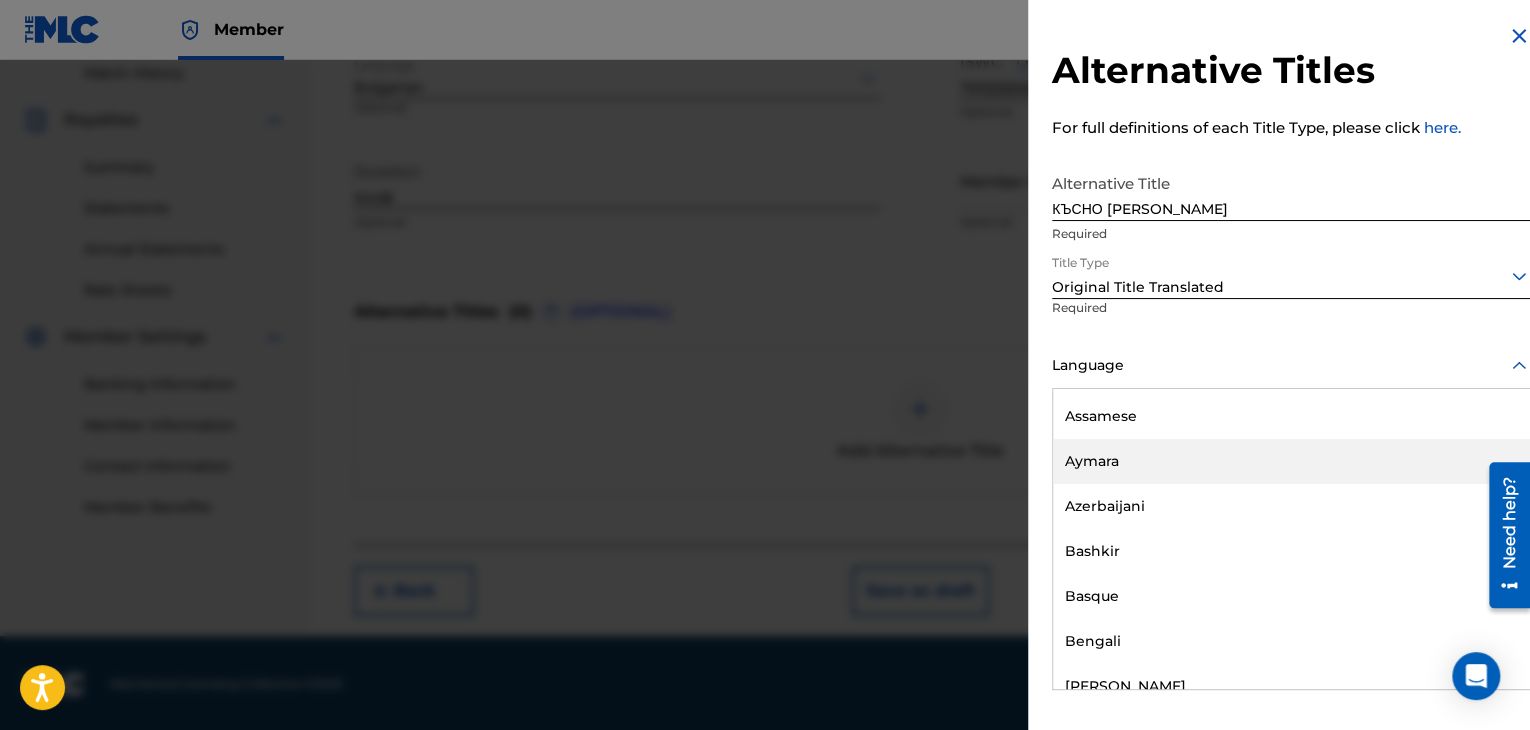 scroll, scrollTop: 700, scrollLeft: 0, axis: vertical 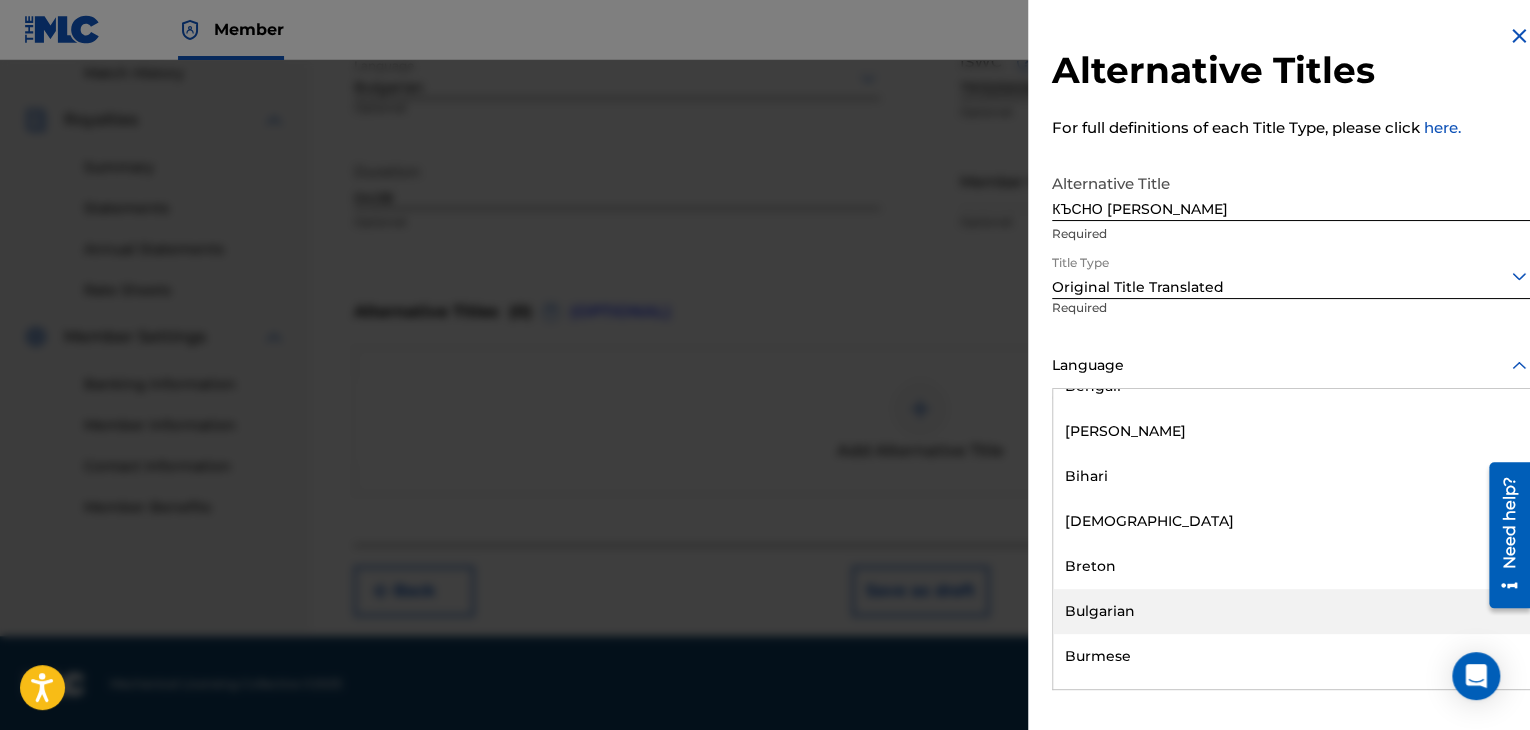 drag, startPoint x: 1140, startPoint y: 607, endPoint x: 1147, endPoint y: 573, distance: 34.713108 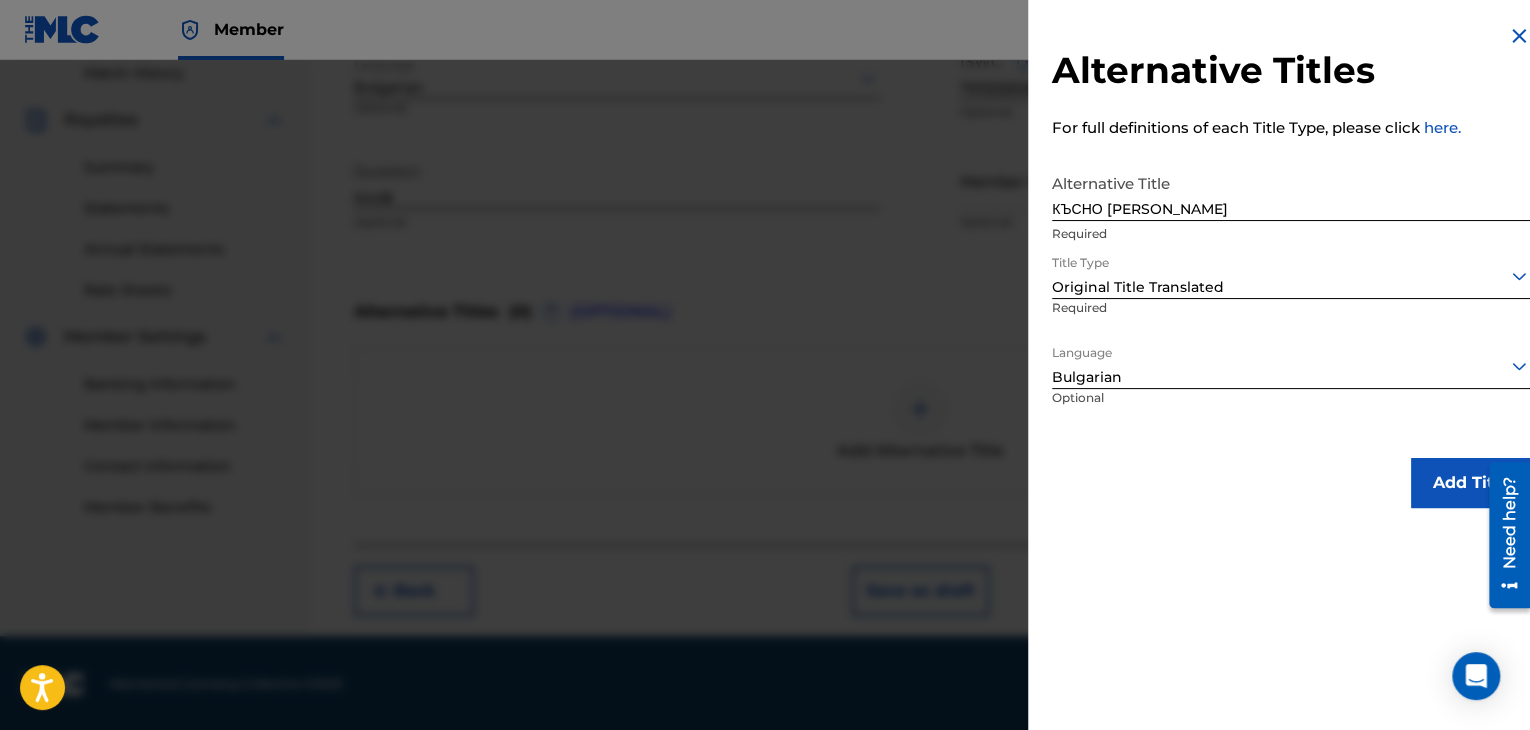 click on "Add Title" at bounding box center (1471, 483) 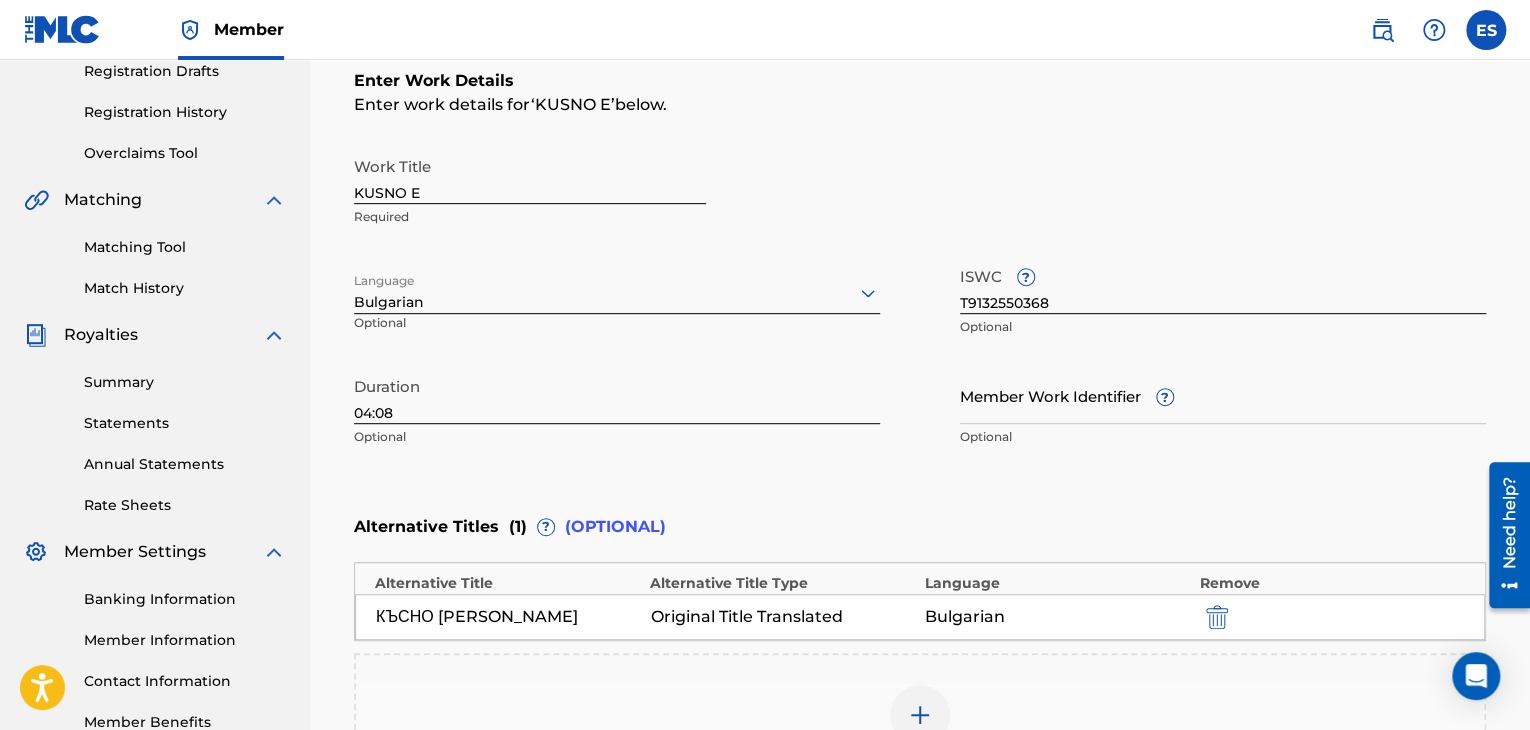 scroll, scrollTop: 261, scrollLeft: 0, axis: vertical 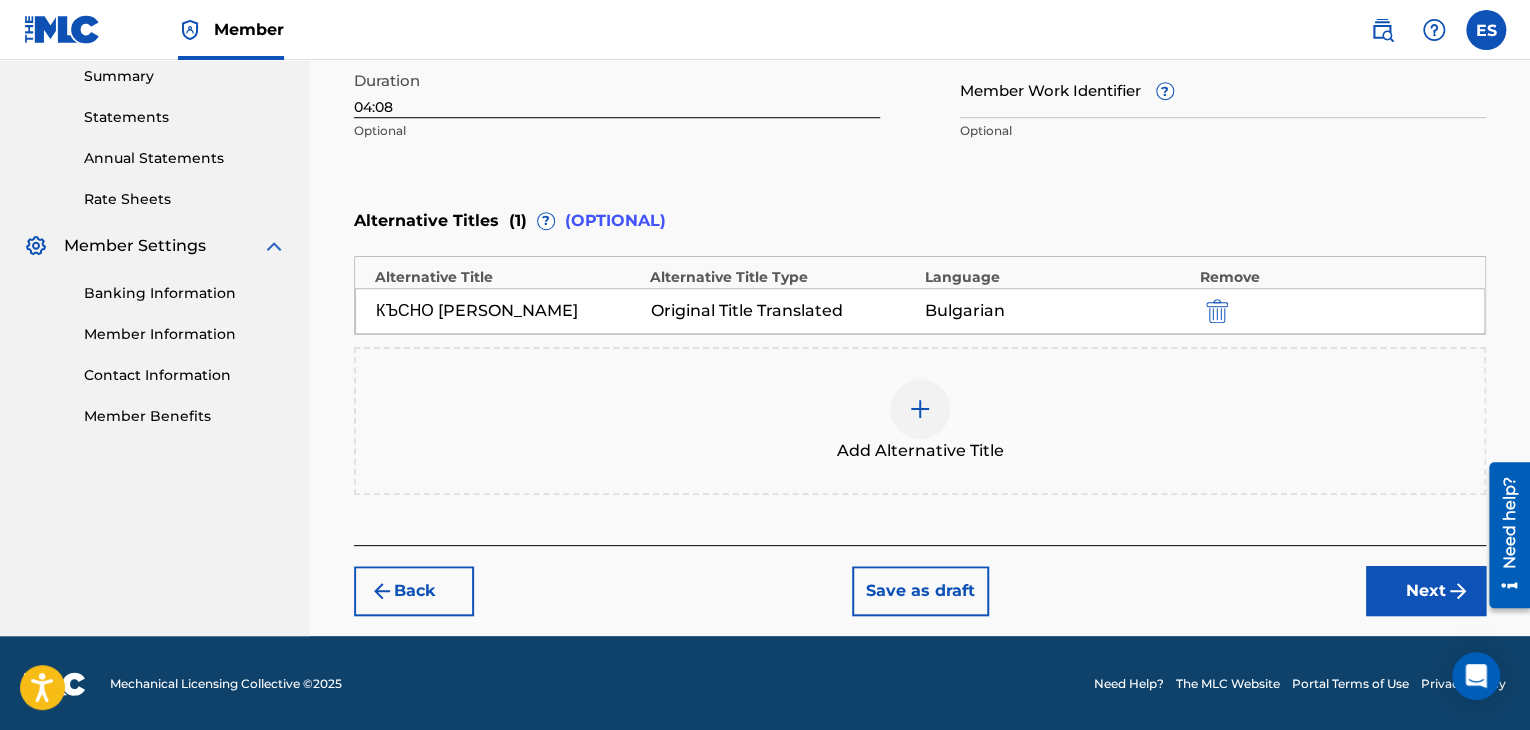 click on "Next" at bounding box center (1426, 591) 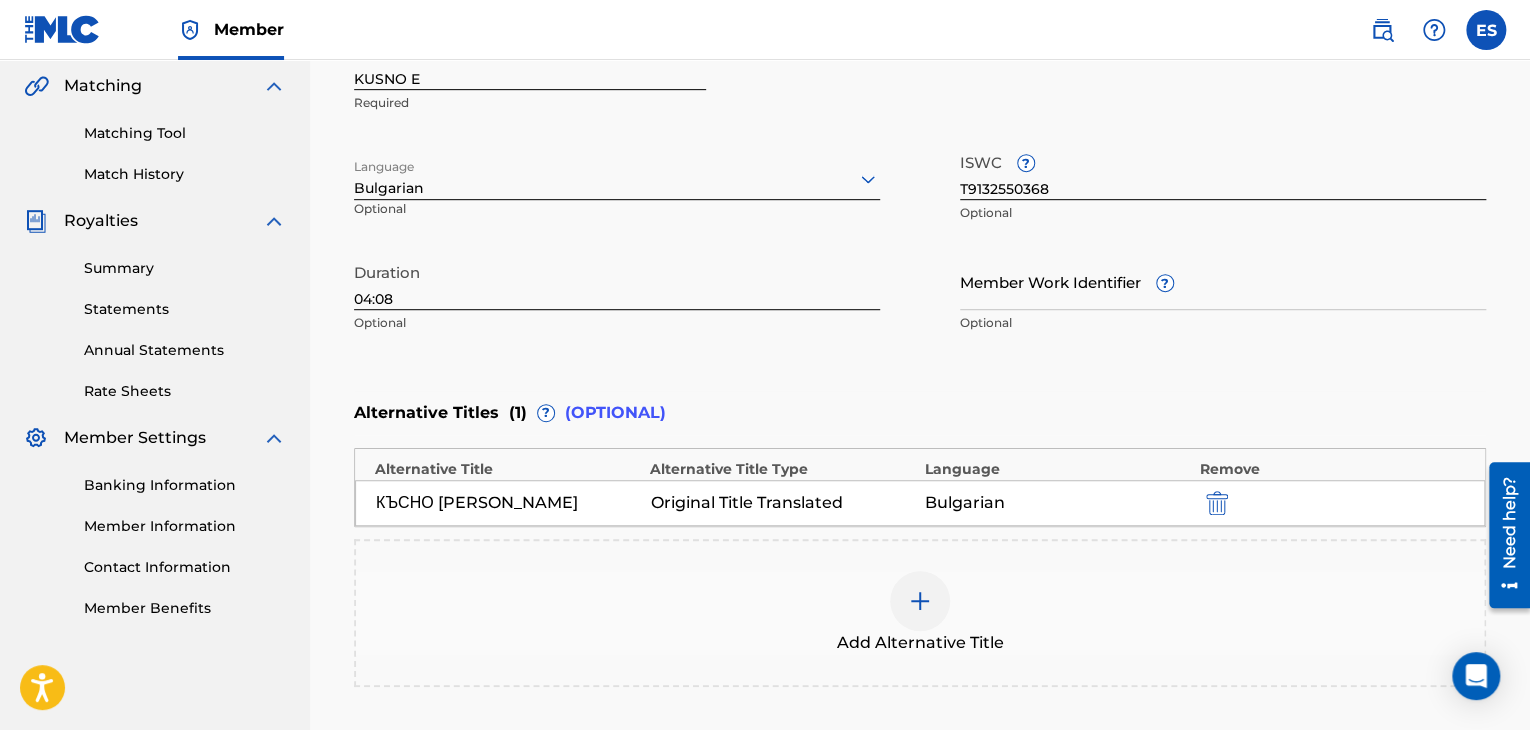 click on "Register Work Search Enter Work Details Add Writers Add Publishers & Shares Add Recording Review Enter Work Details Enter work details for  ‘ KUSNO E ’  below. Work Title   KUSNO E Required Language Bulgarian Optional ISWC   ? T9132550368 Optional Duration   04:08 Optional Member Work Identifier   ? Optional Alternative Titles ( 1 ) ? (OPTIONAL) Alternative Title Alternative Title Type Language Remove КЪСНО Е Original Title Translated Bulgarian Add Alternative Title Back Save as draft Next" at bounding box center (920, 239) 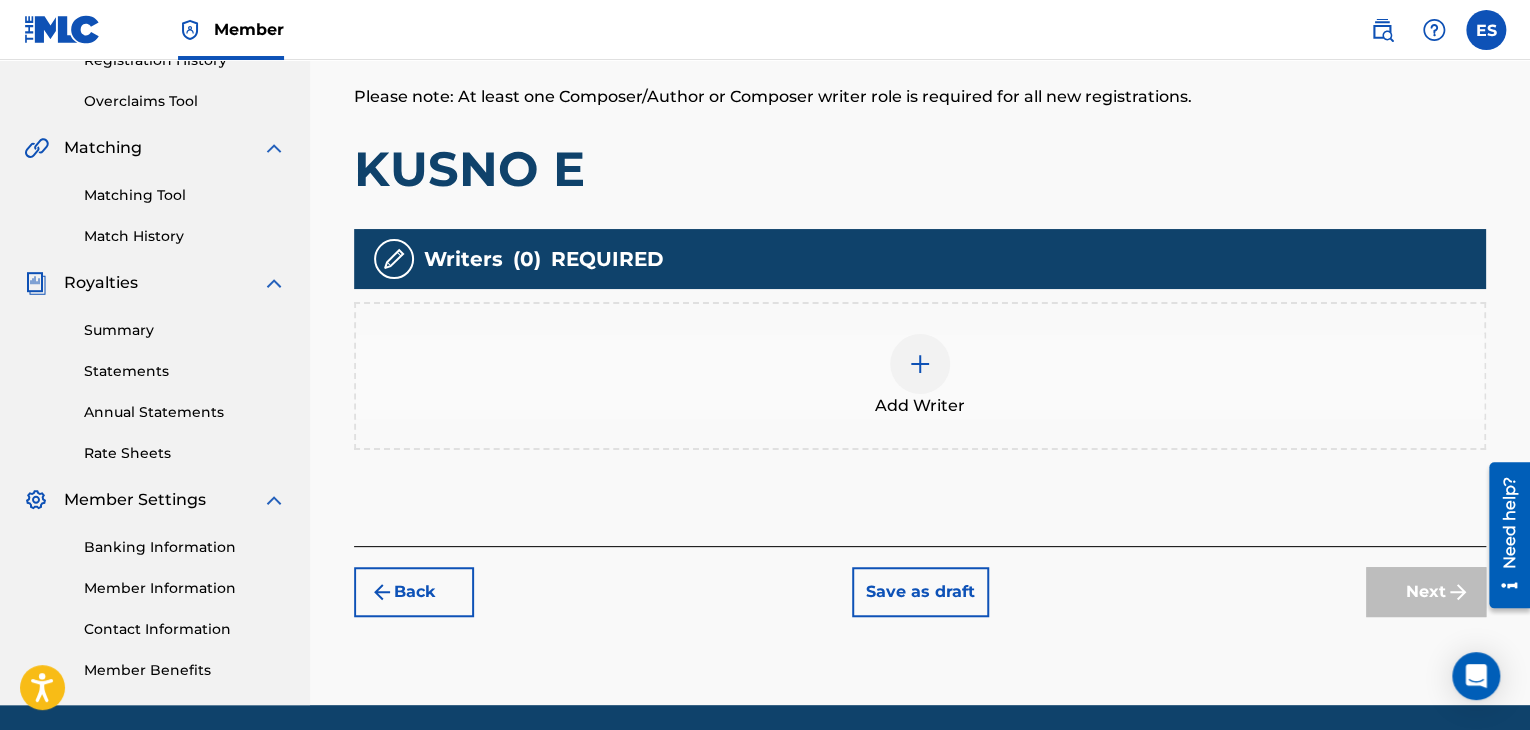 scroll, scrollTop: 469, scrollLeft: 0, axis: vertical 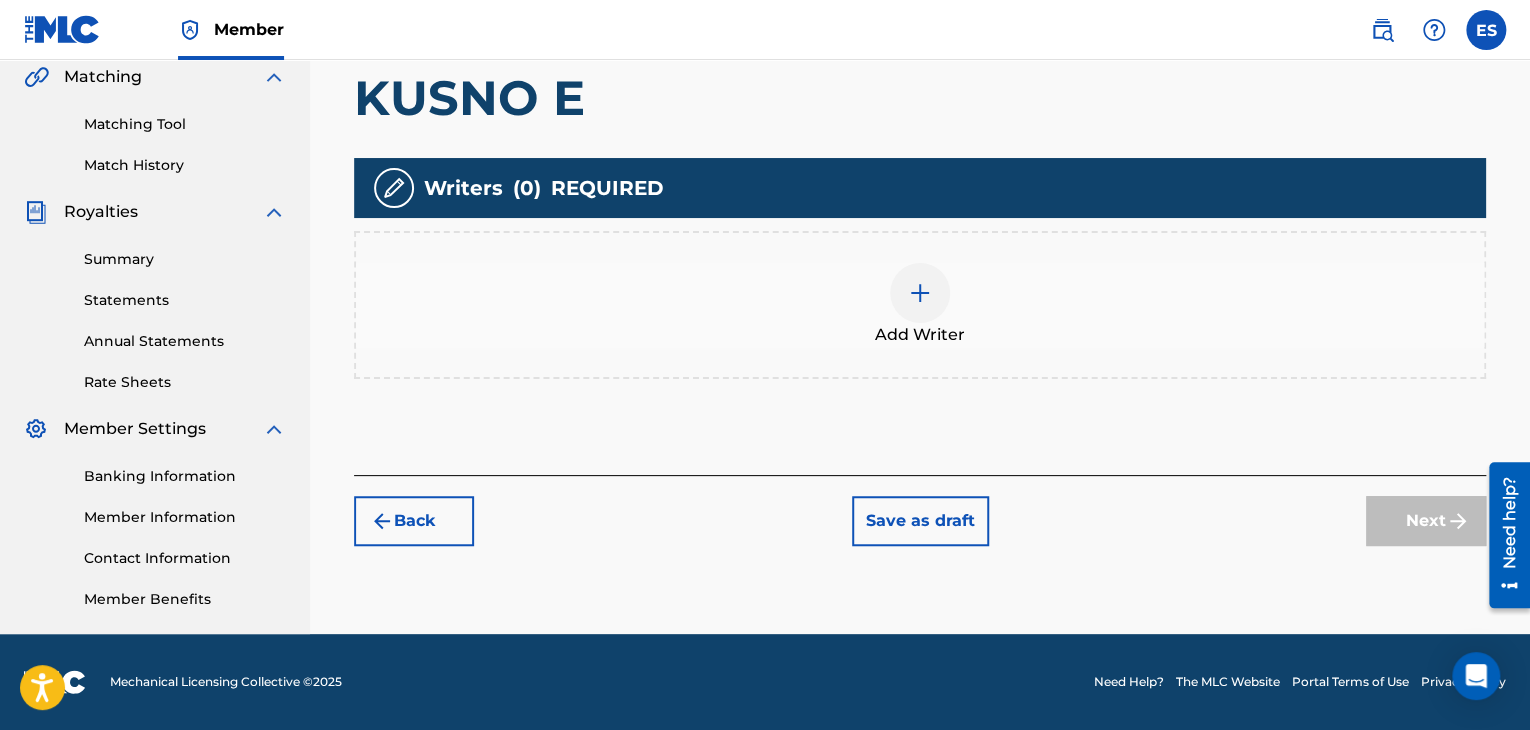 click at bounding box center (920, 293) 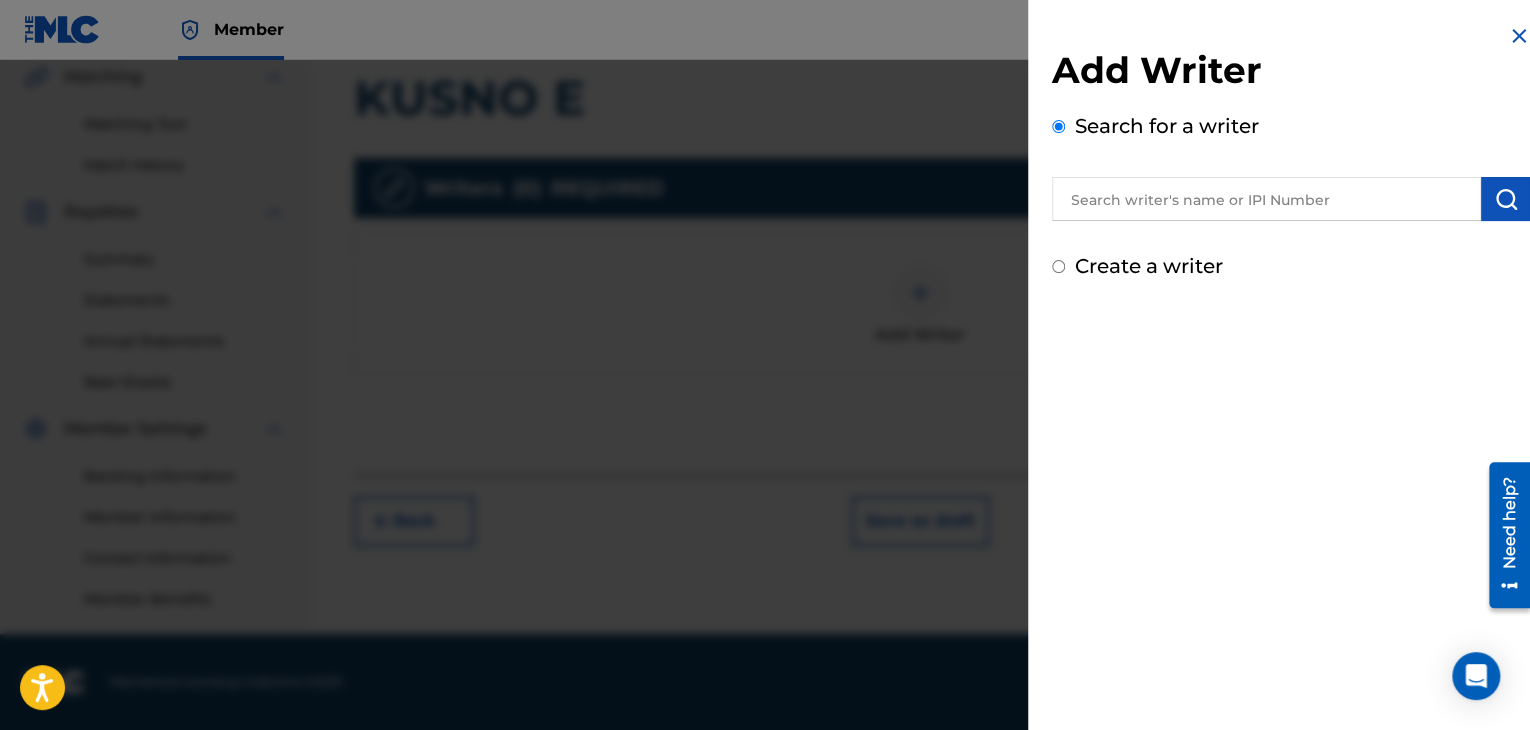 drag, startPoint x: 1496, startPoint y: 41, endPoint x: 1142, endPoint y: 245, distance: 408.57312 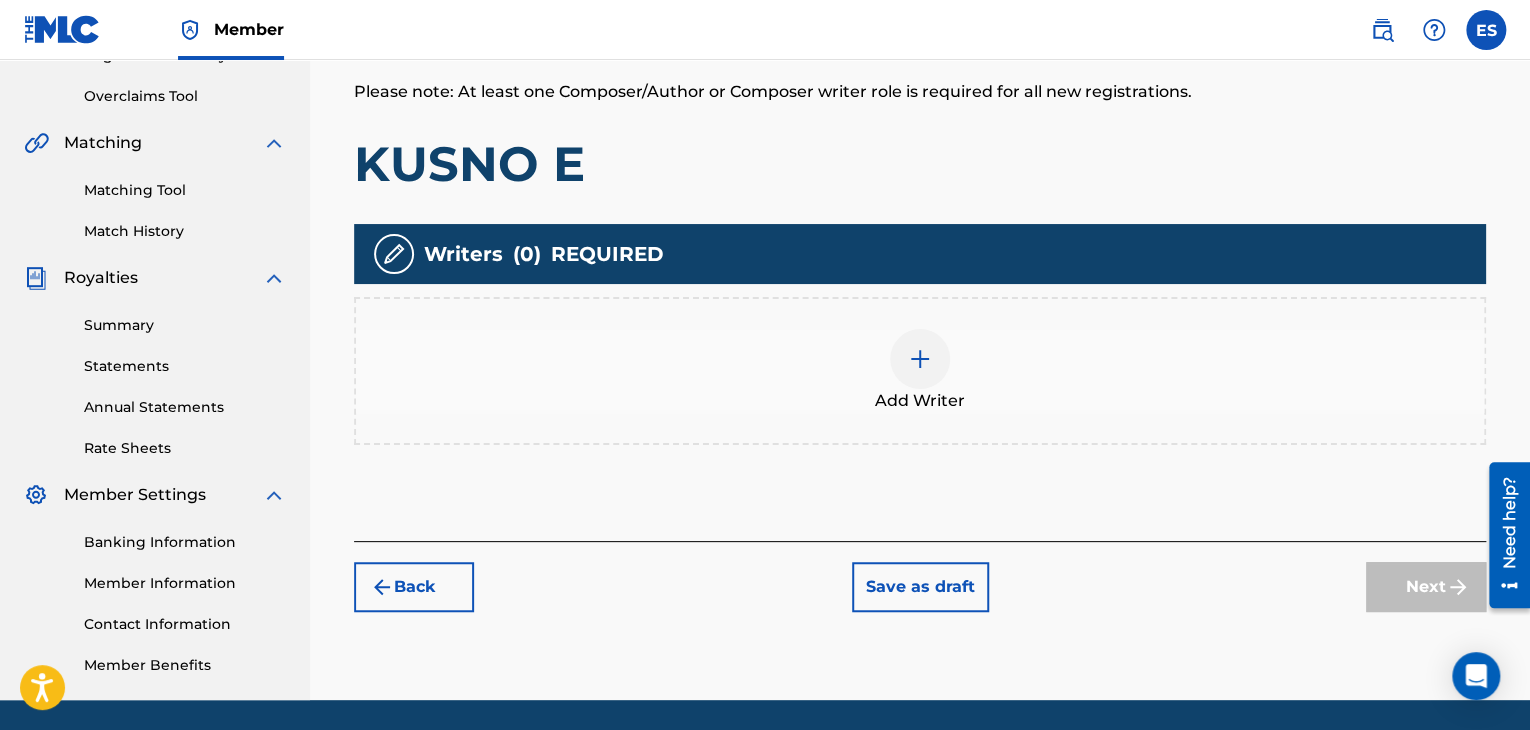 scroll, scrollTop: 469, scrollLeft: 0, axis: vertical 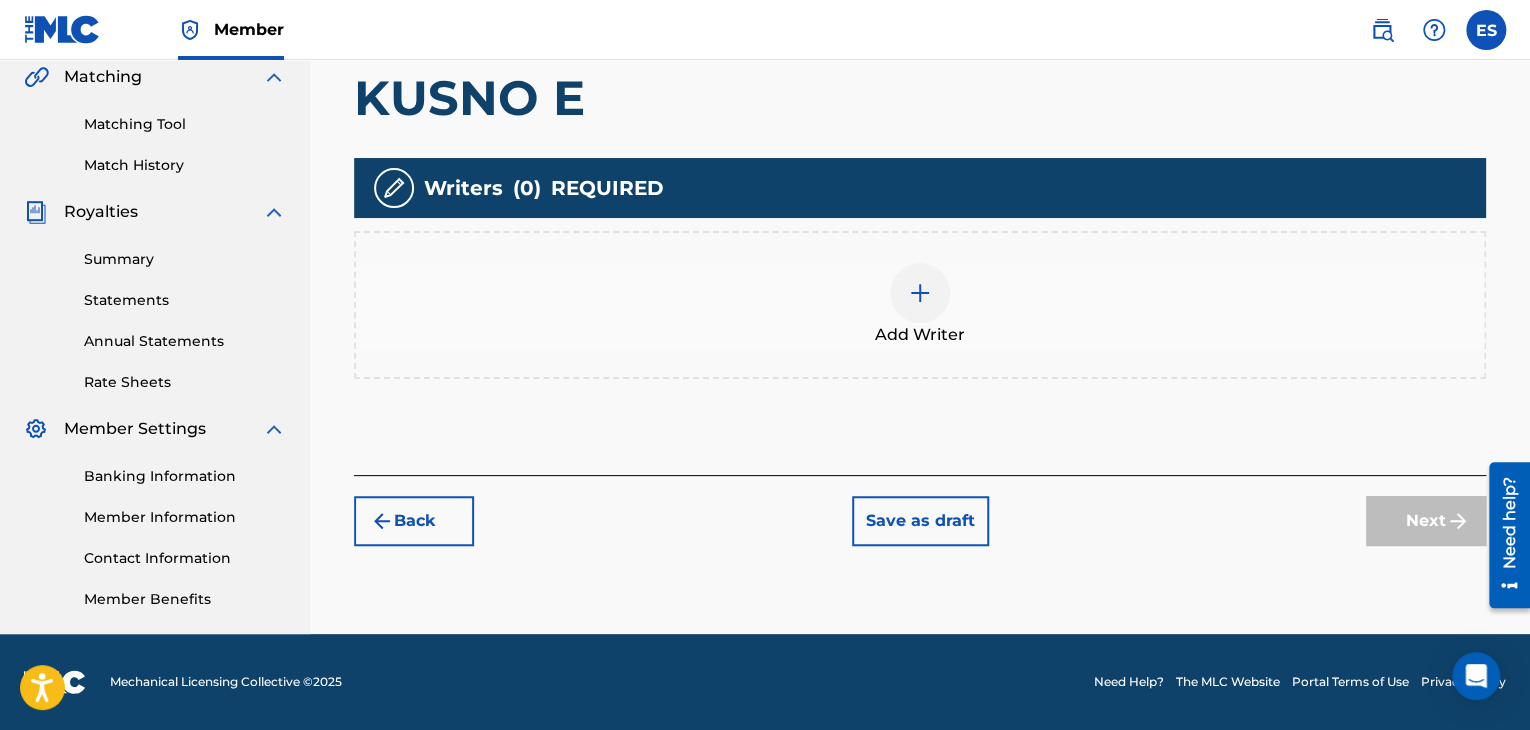 click on "Back" at bounding box center [414, 521] 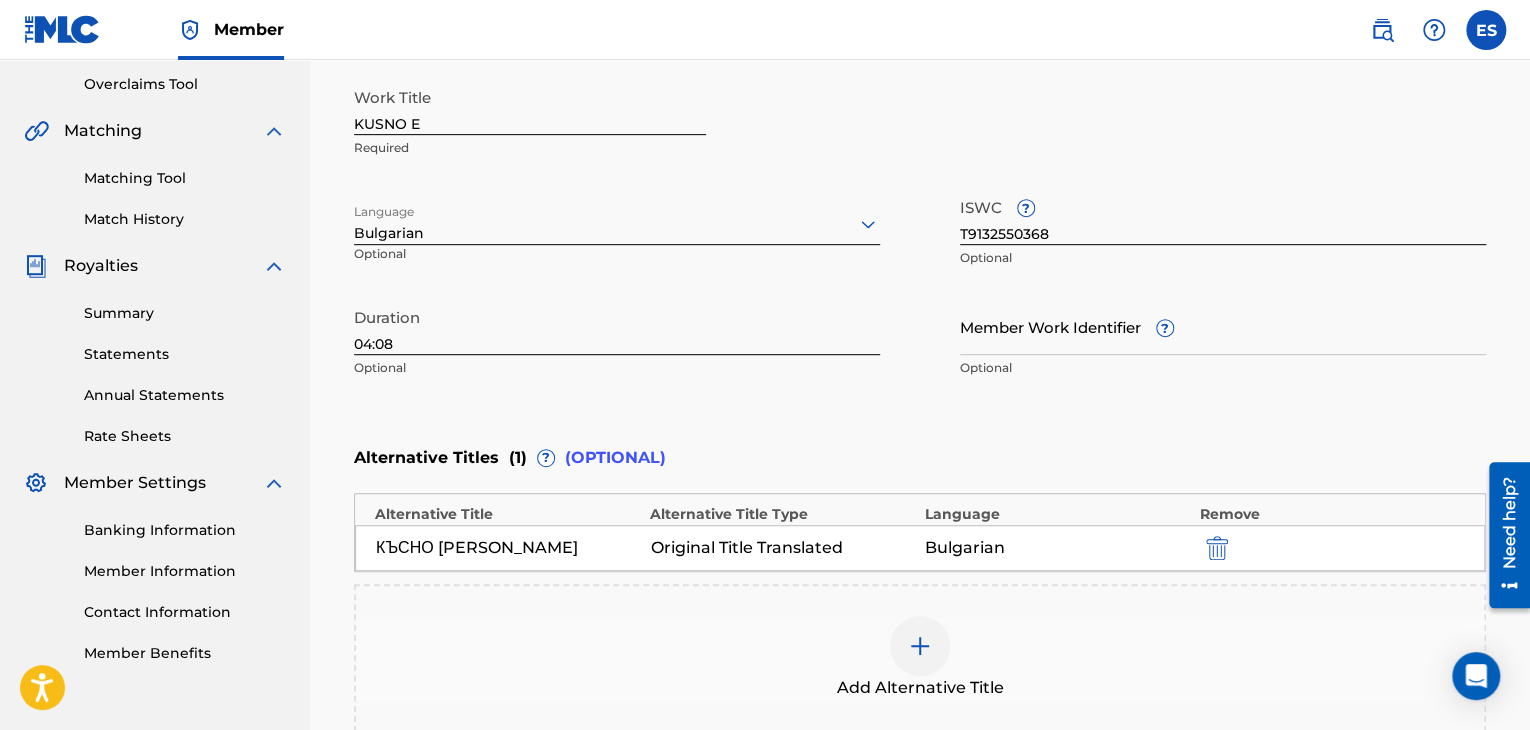 scroll, scrollTop: 369, scrollLeft: 0, axis: vertical 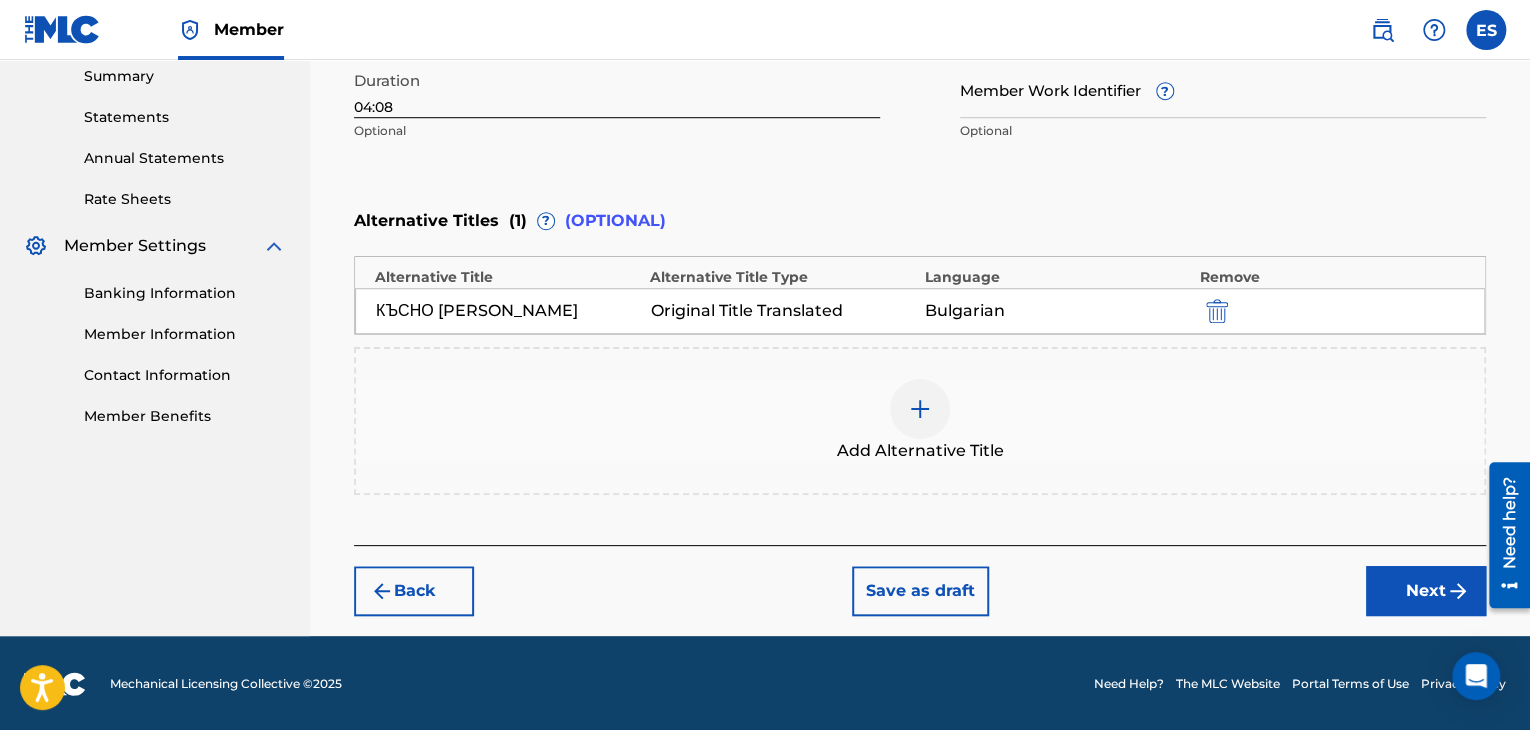 drag, startPoint x: 1432, startPoint y: 586, endPoint x: 1218, endPoint y: 690, distance: 237.93277 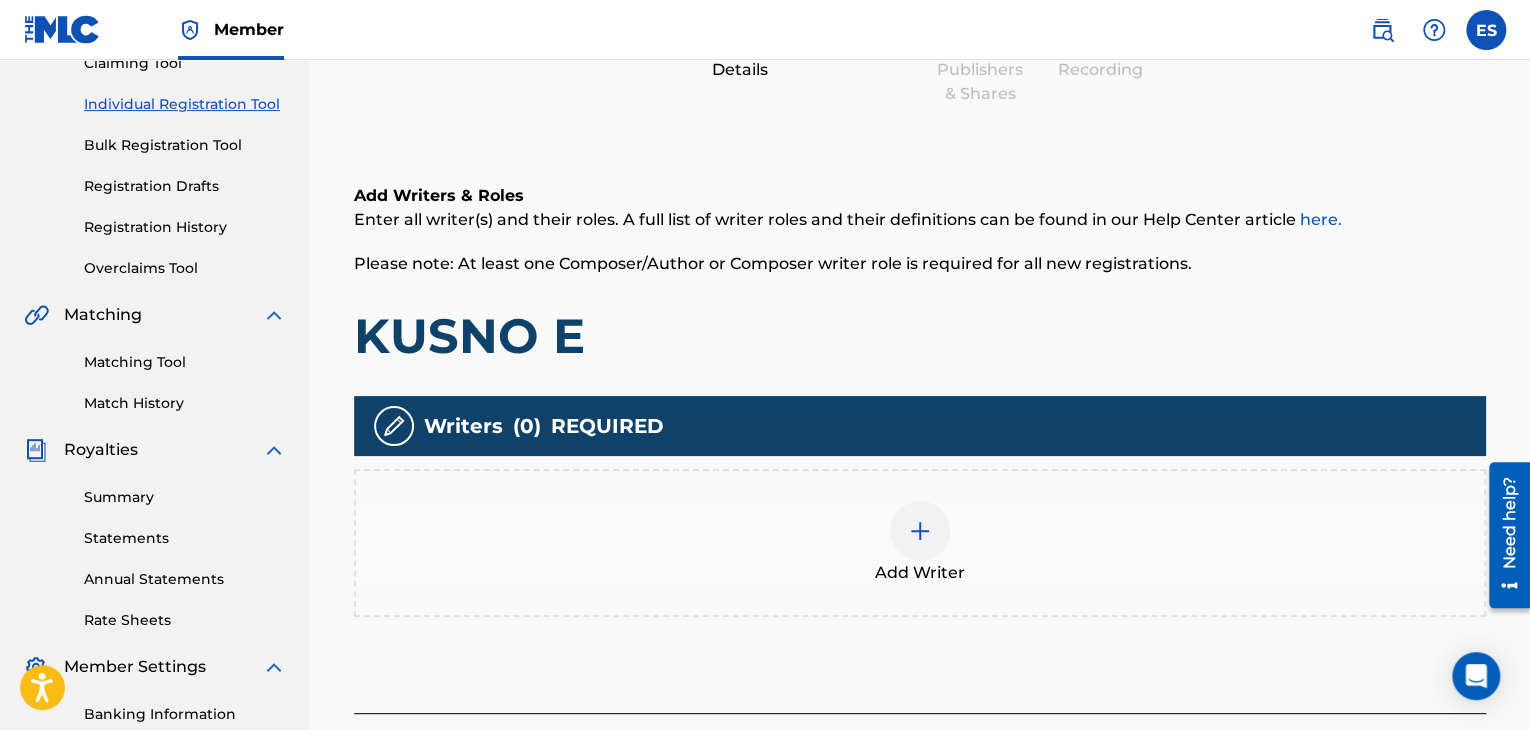 scroll, scrollTop: 290, scrollLeft: 0, axis: vertical 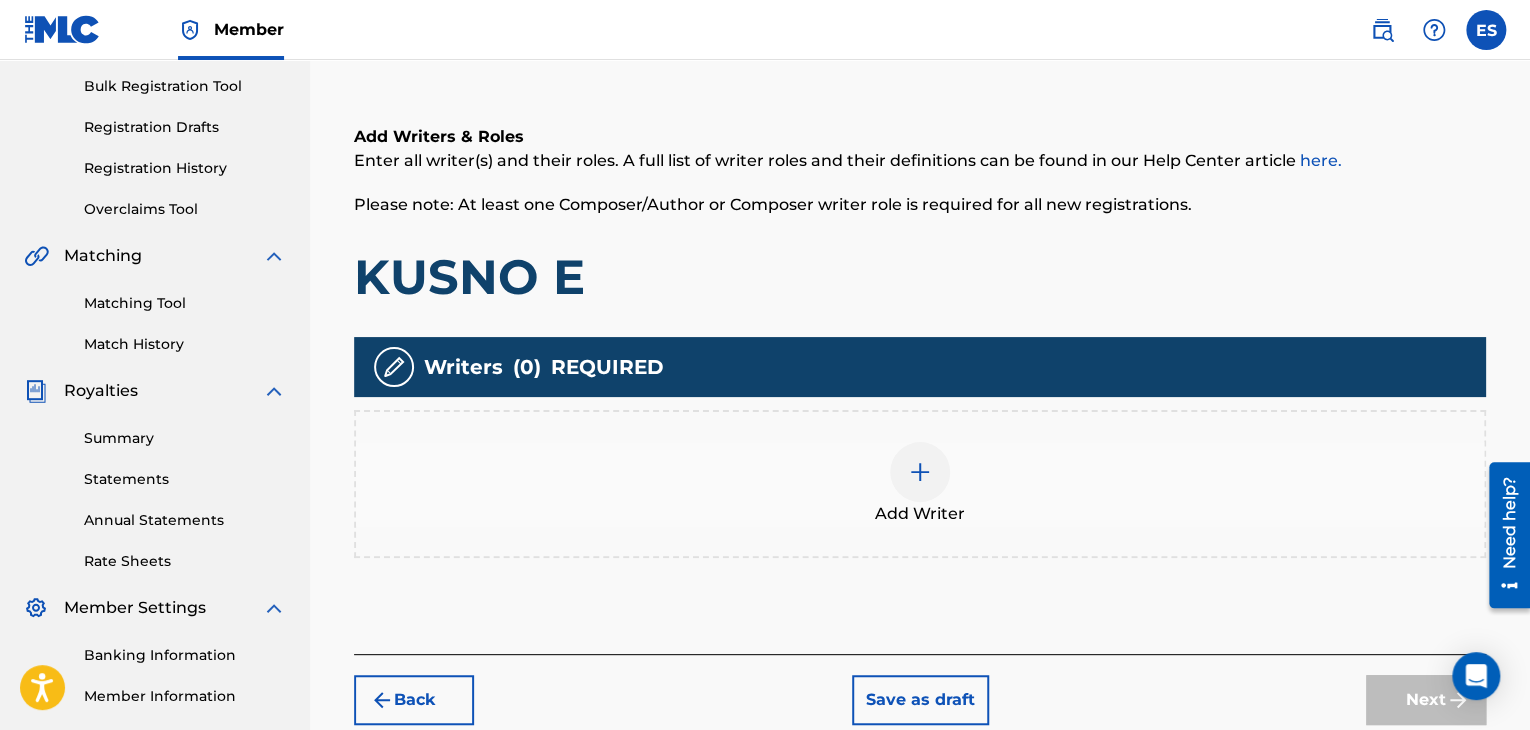 click at bounding box center [920, 472] 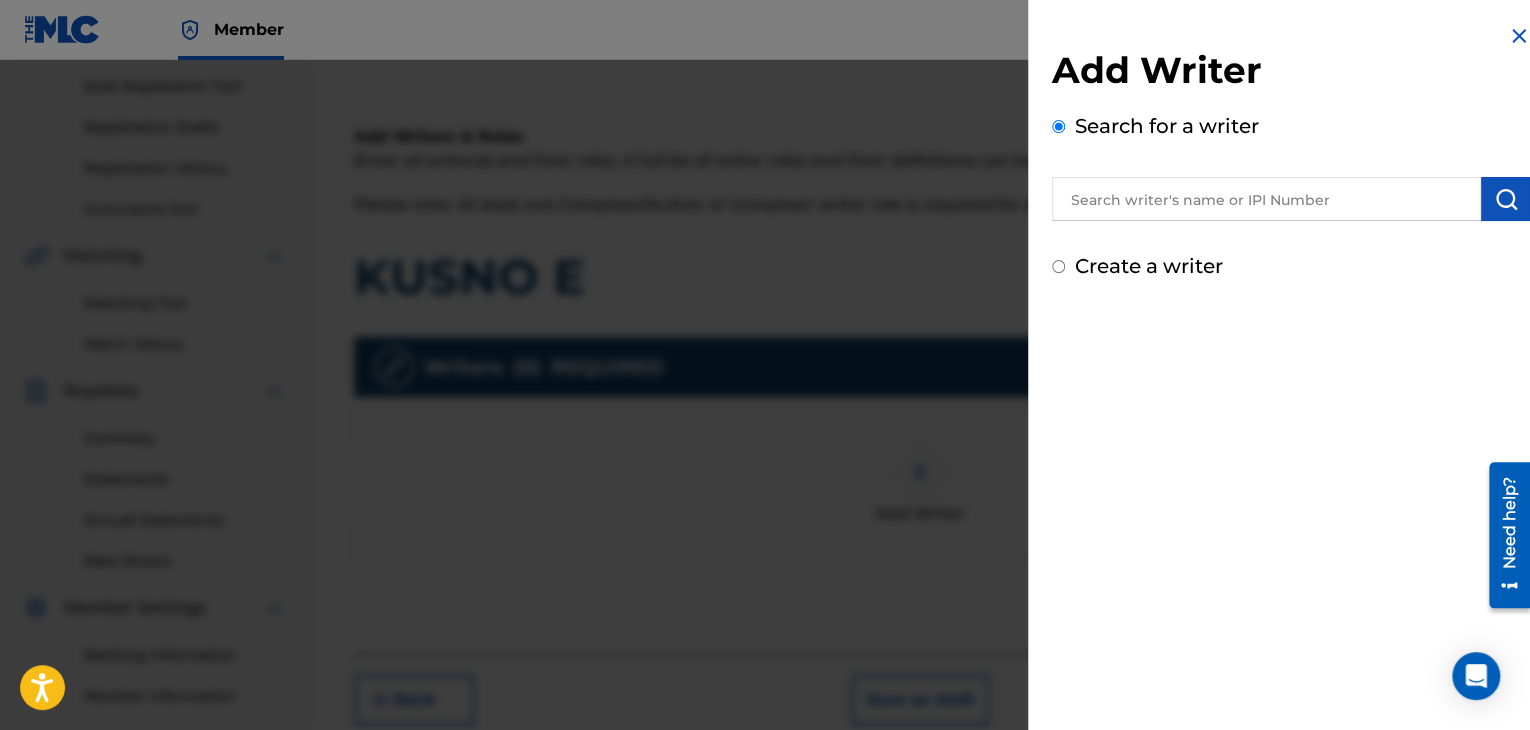 click at bounding box center (1266, 199) 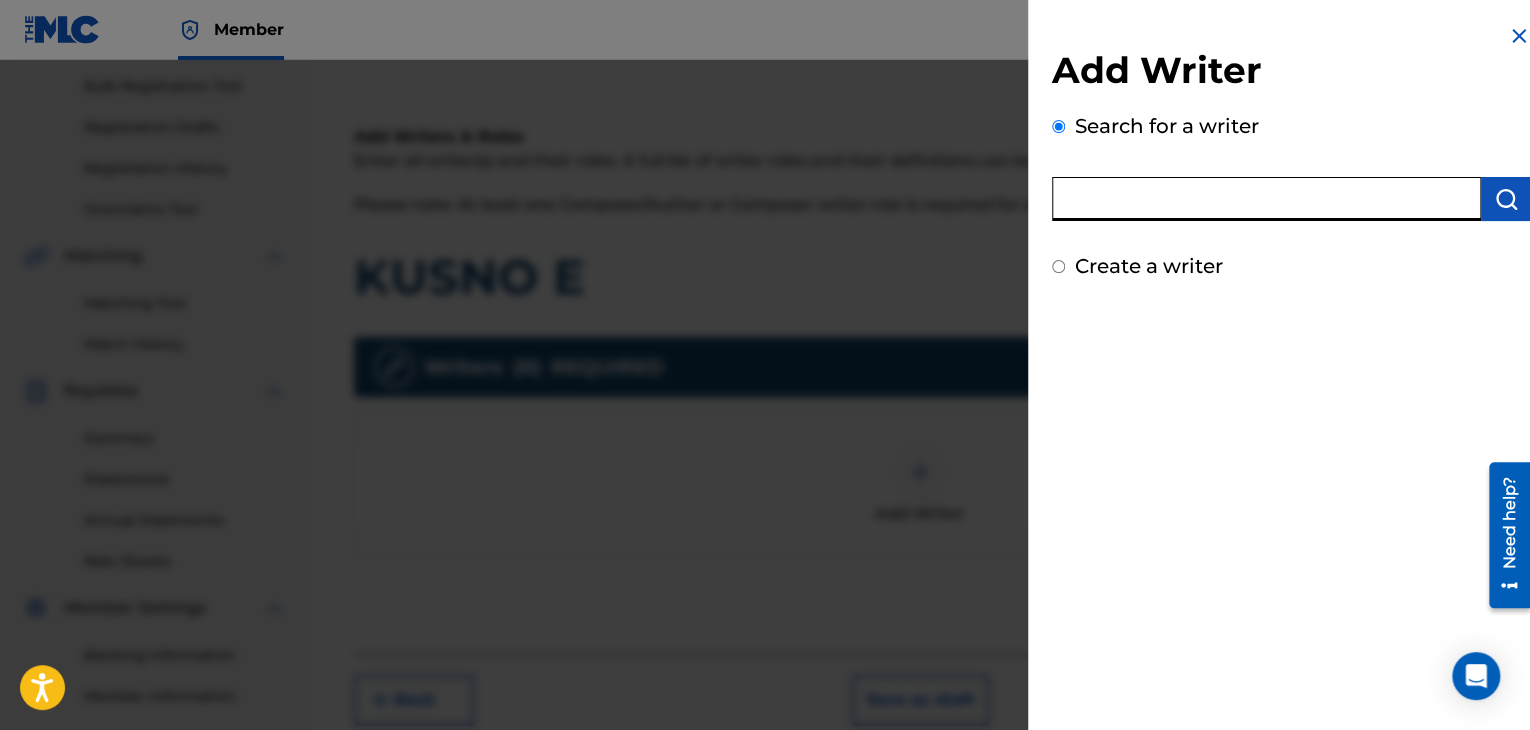 paste on "00295379709" 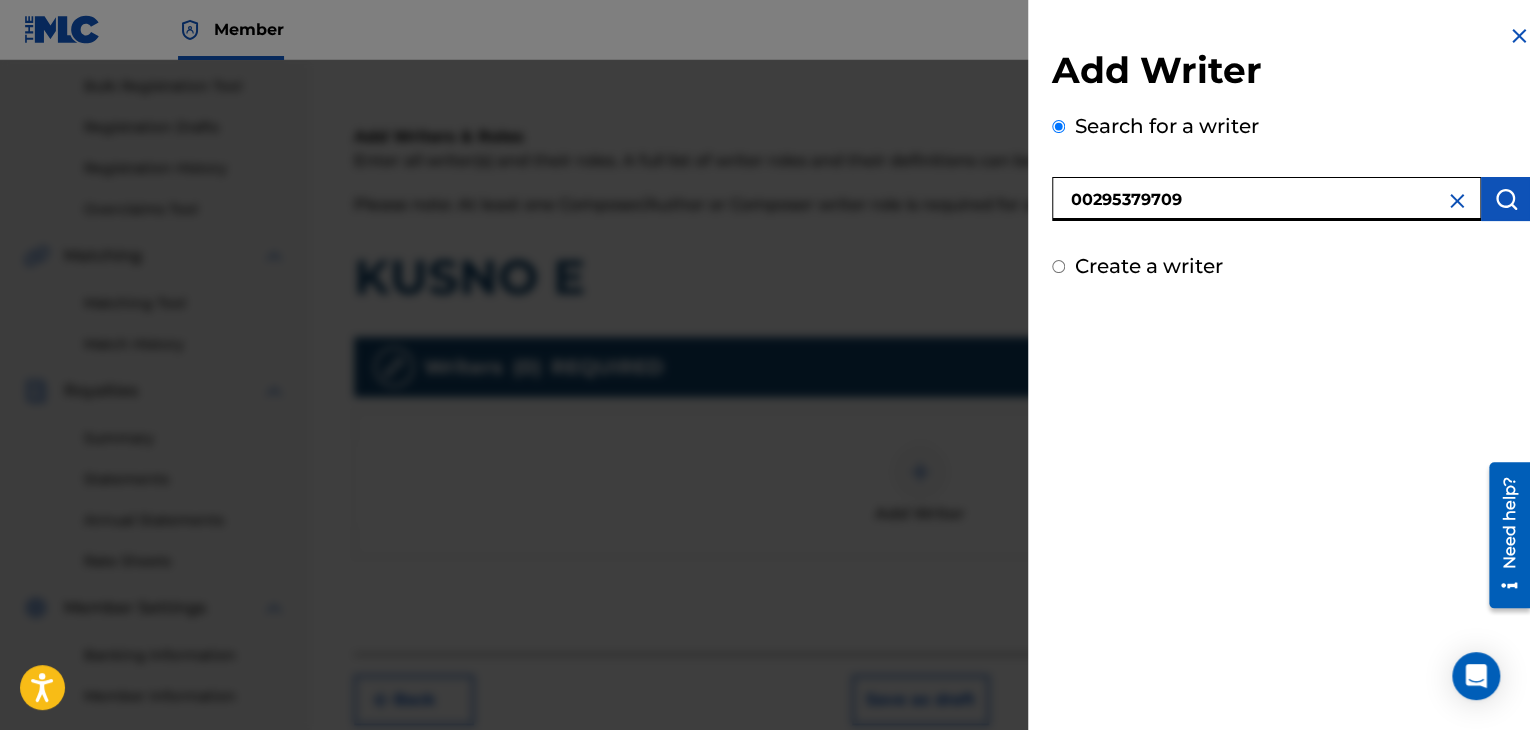 type on "00295379709" 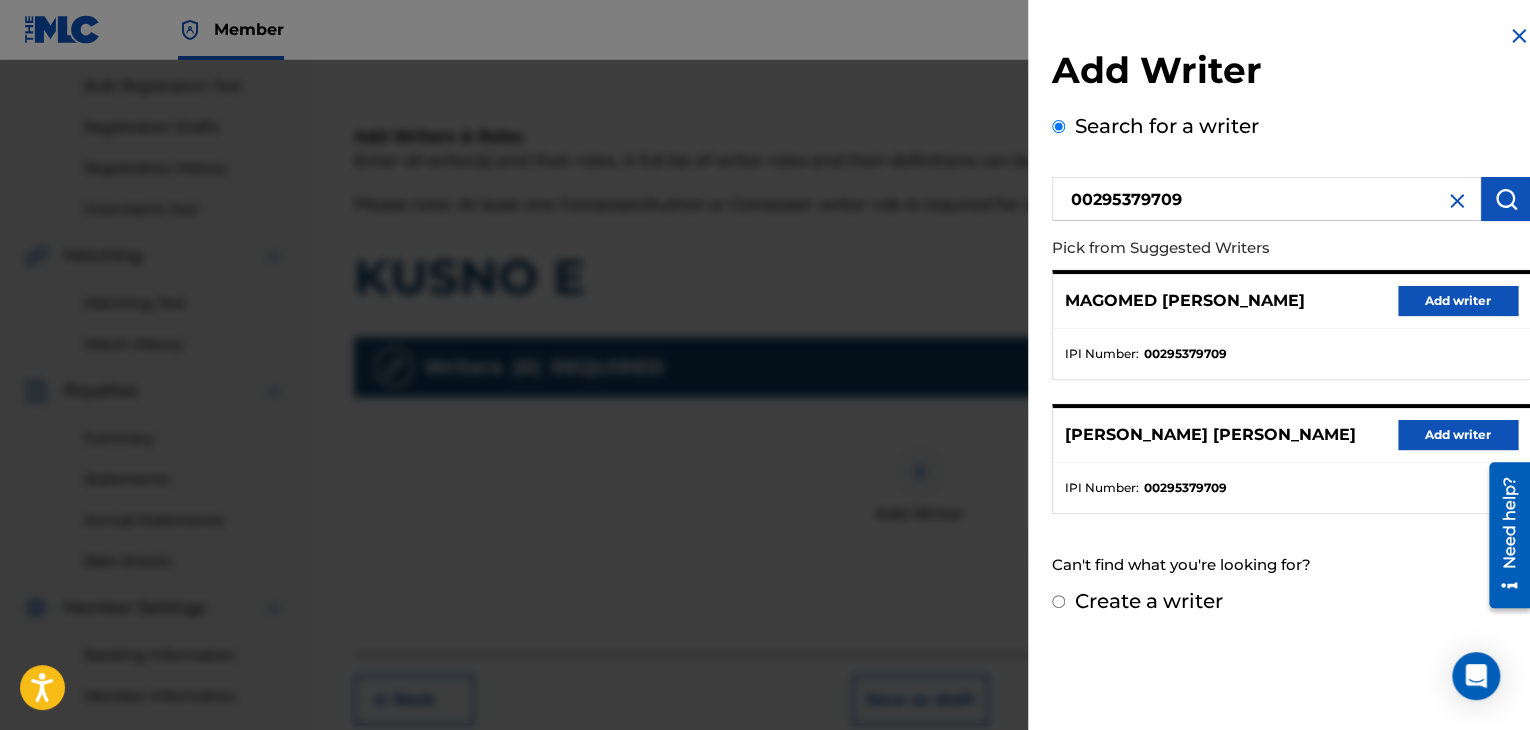 click on "Add writer" at bounding box center (1458, 301) 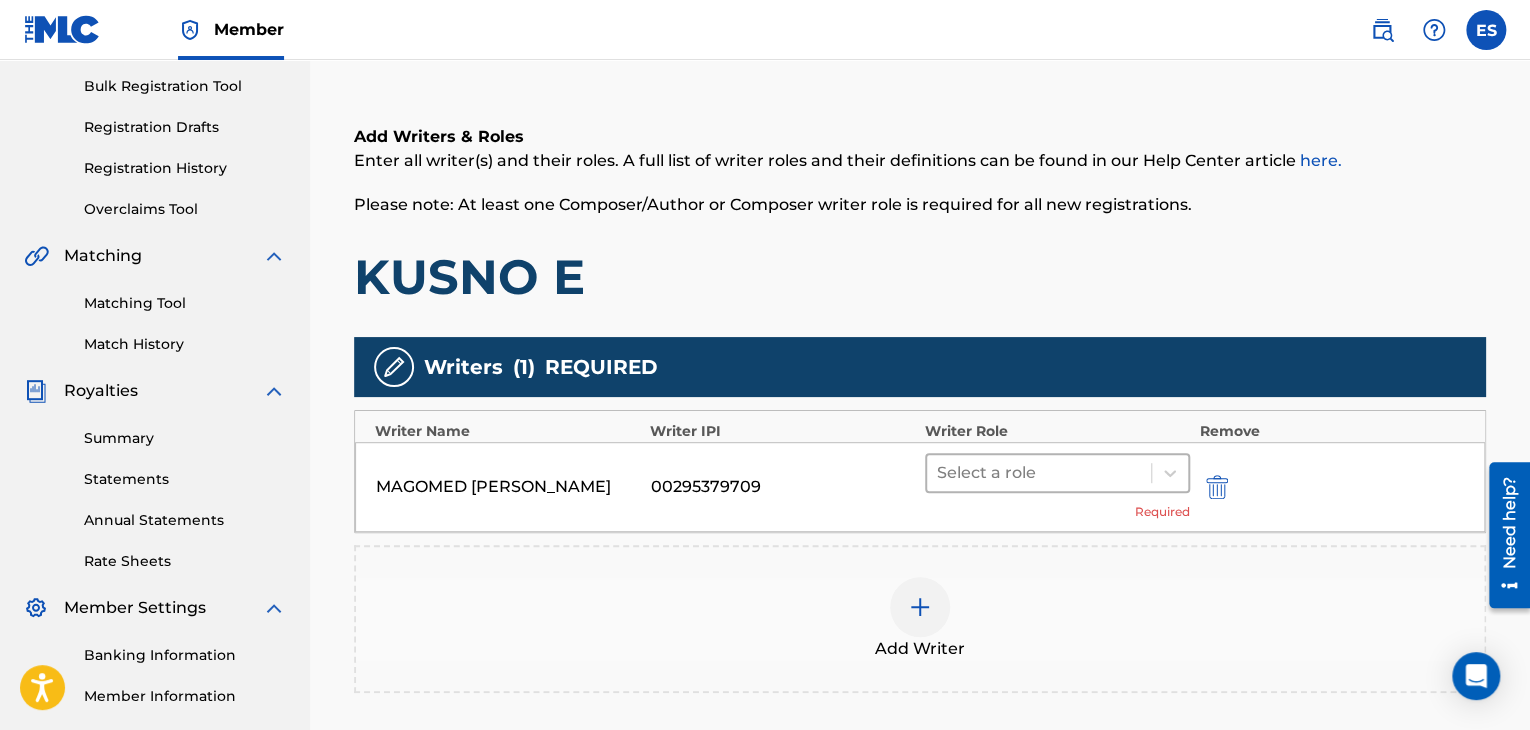 click at bounding box center [1039, 473] 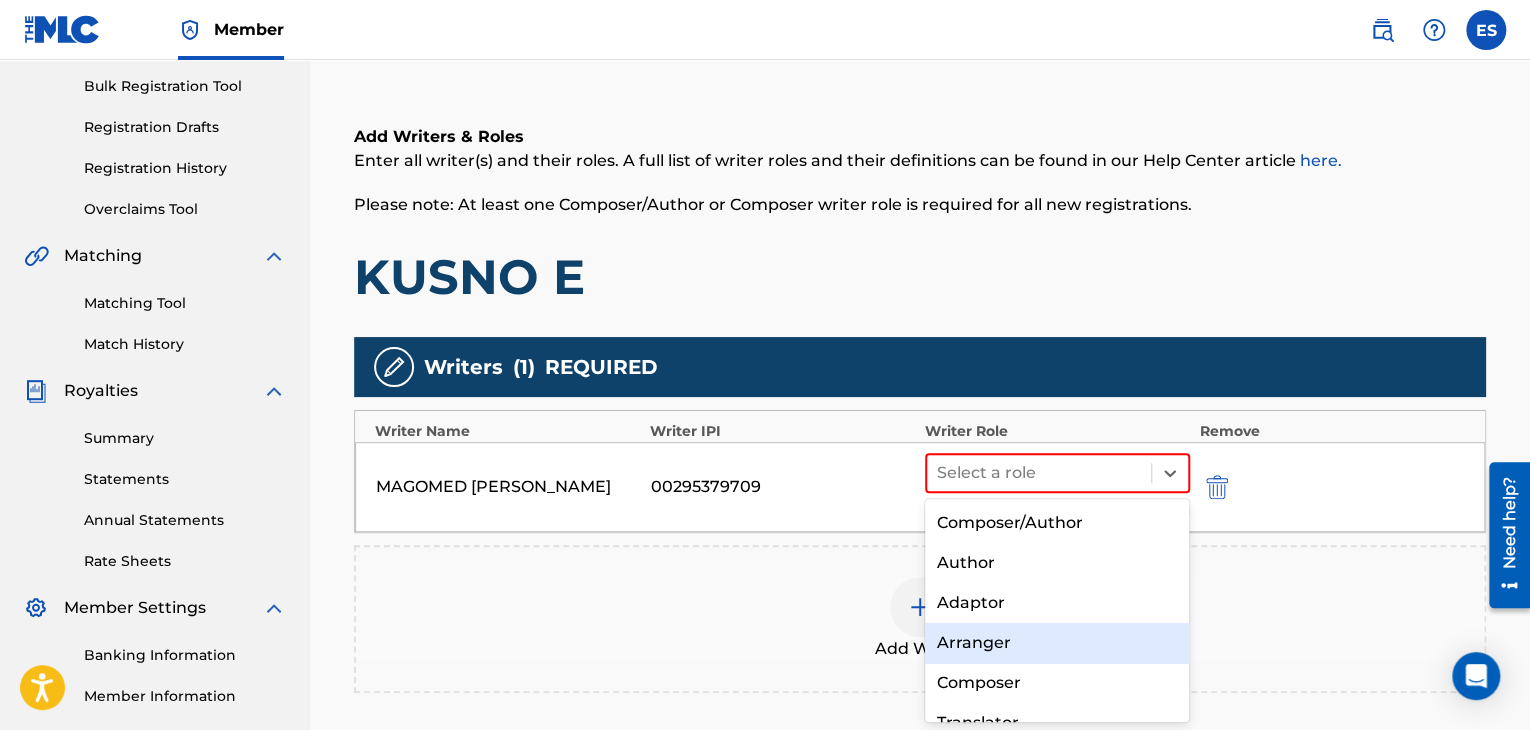 click on "Arranger" at bounding box center (1057, 643) 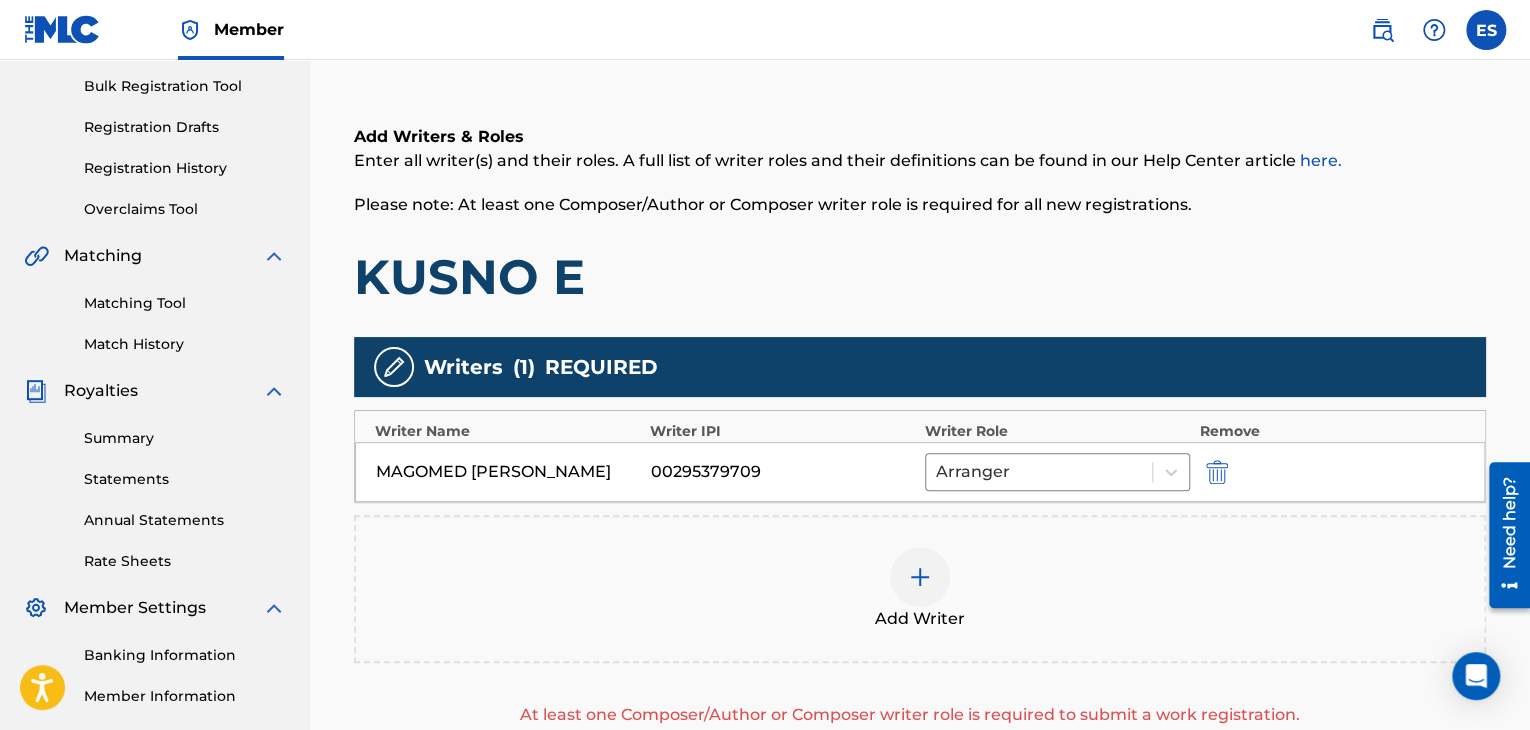 click at bounding box center (920, 577) 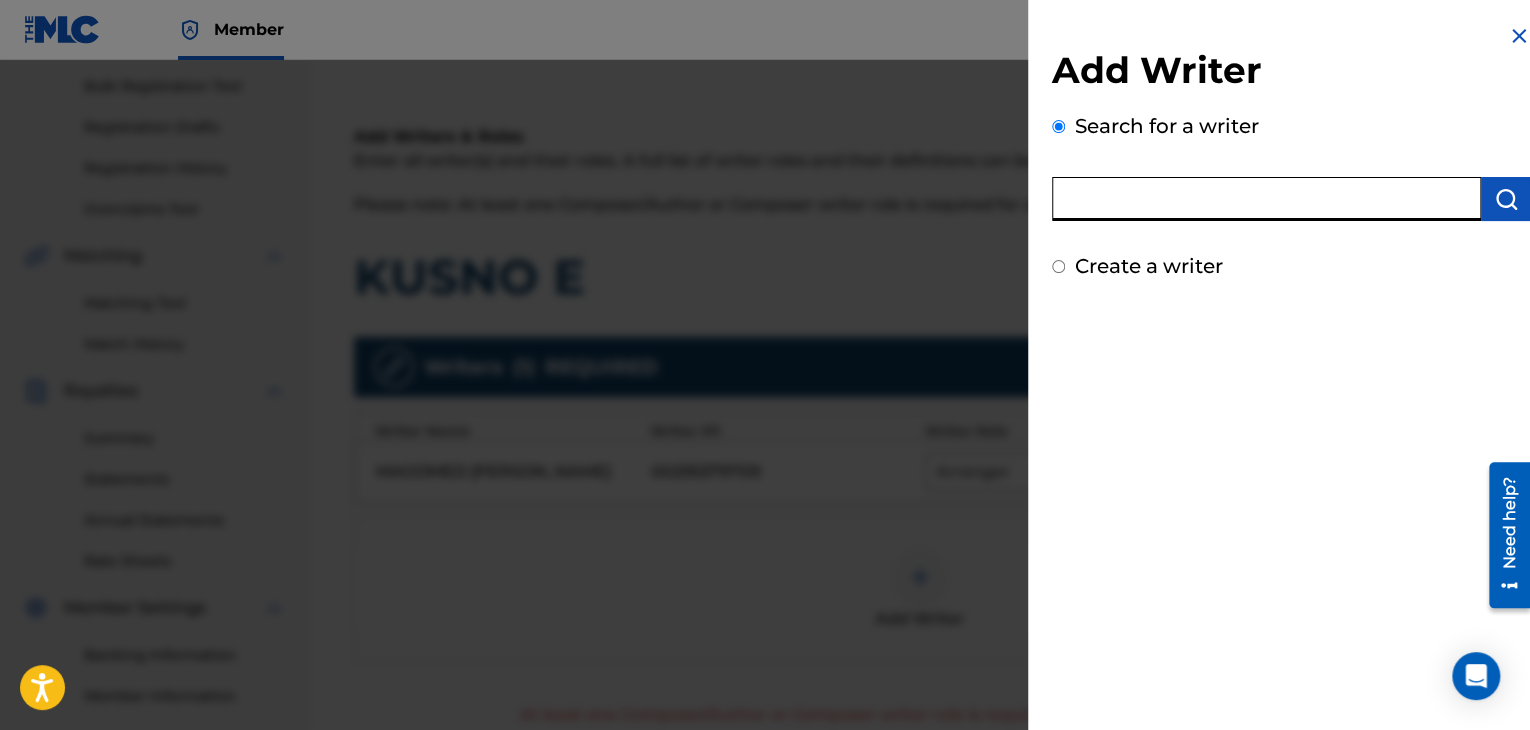 paste on "00143931284" 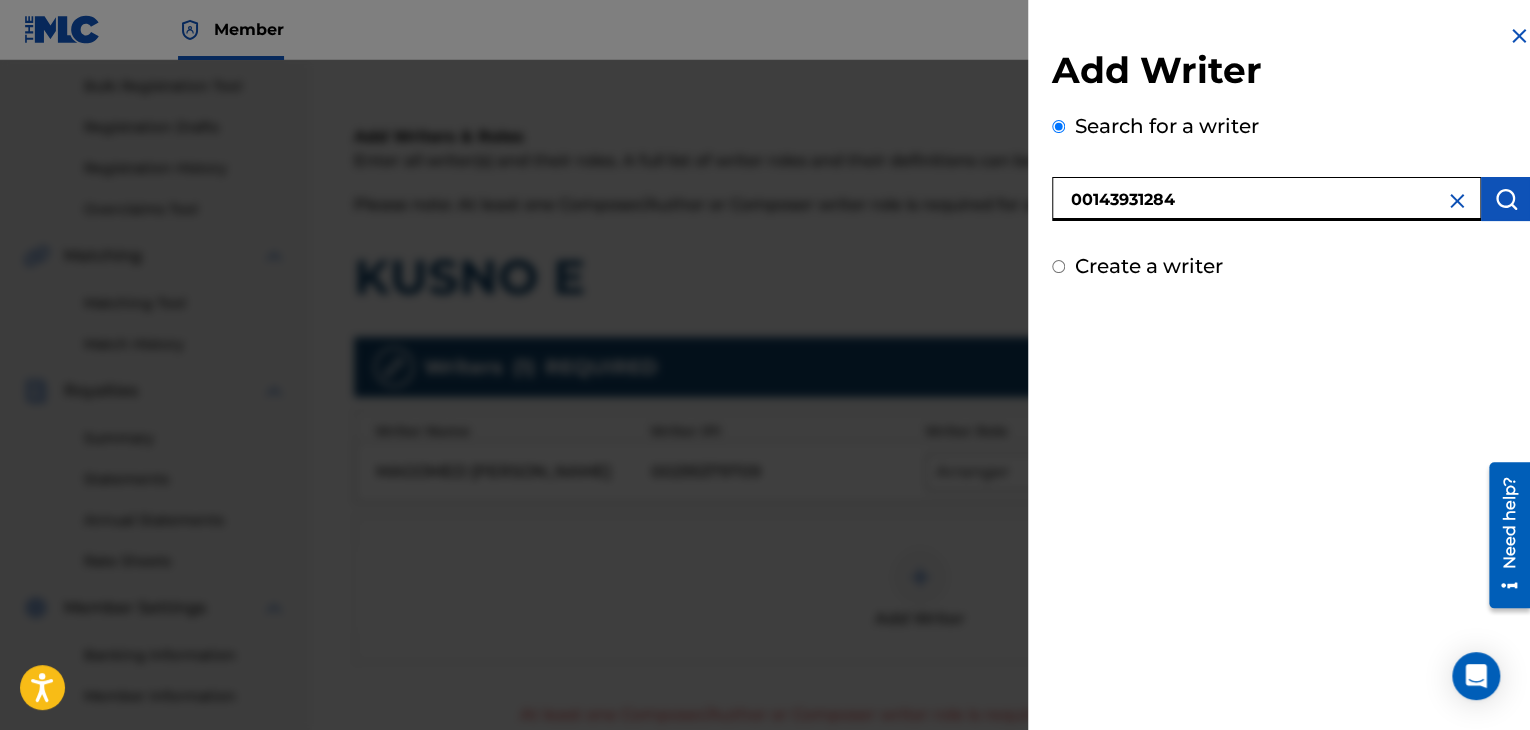 type on "00143931284" 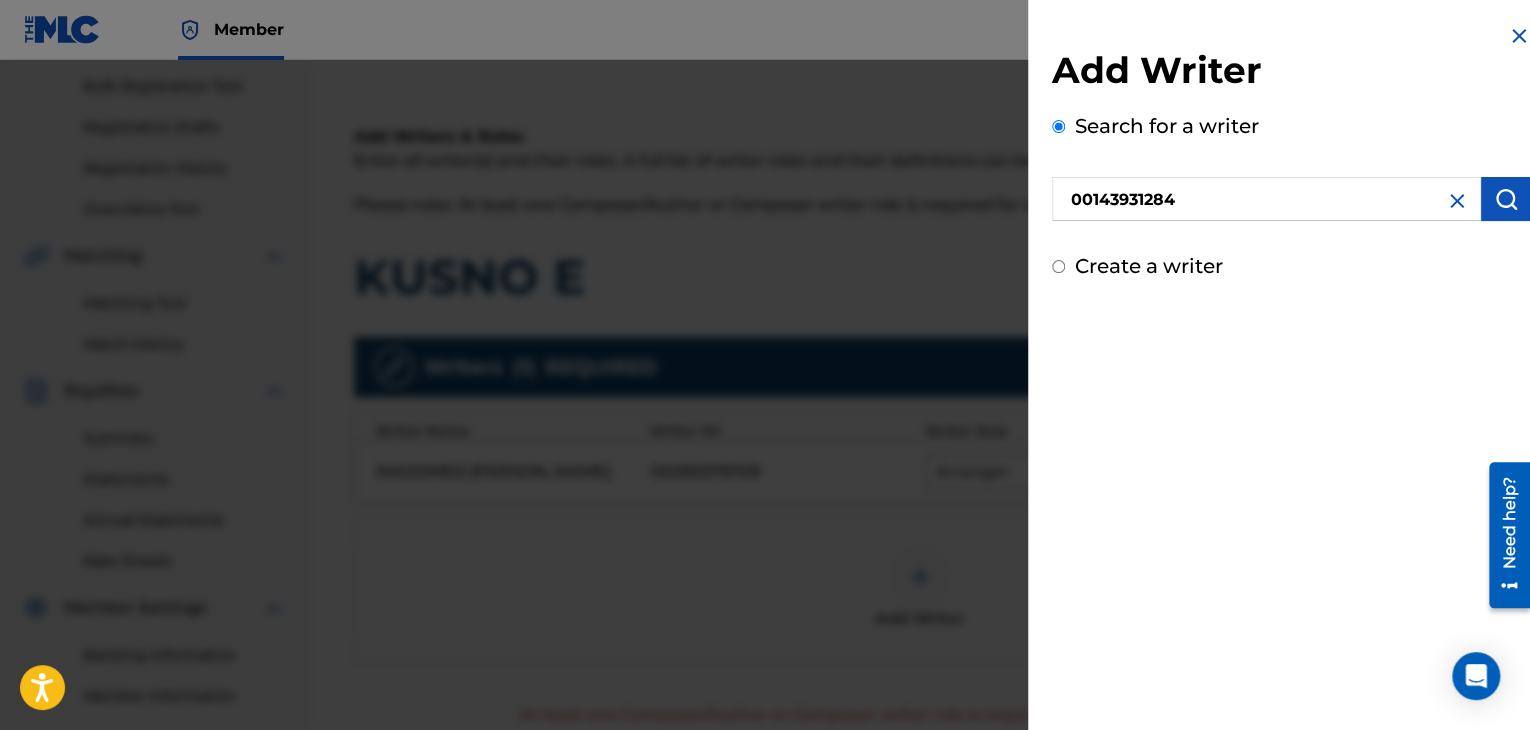 click at bounding box center (1506, 199) 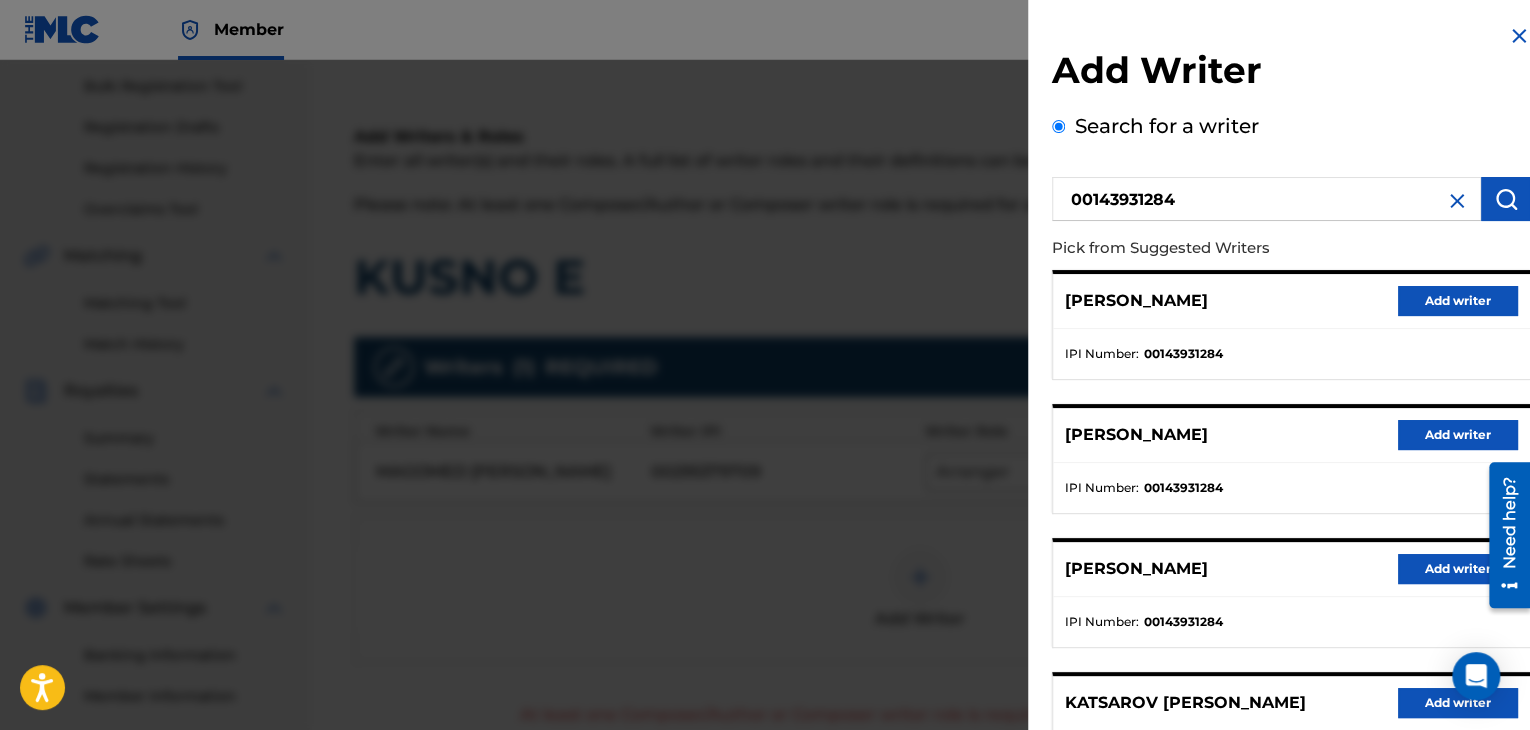 click on "Add writer" at bounding box center (1458, 301) 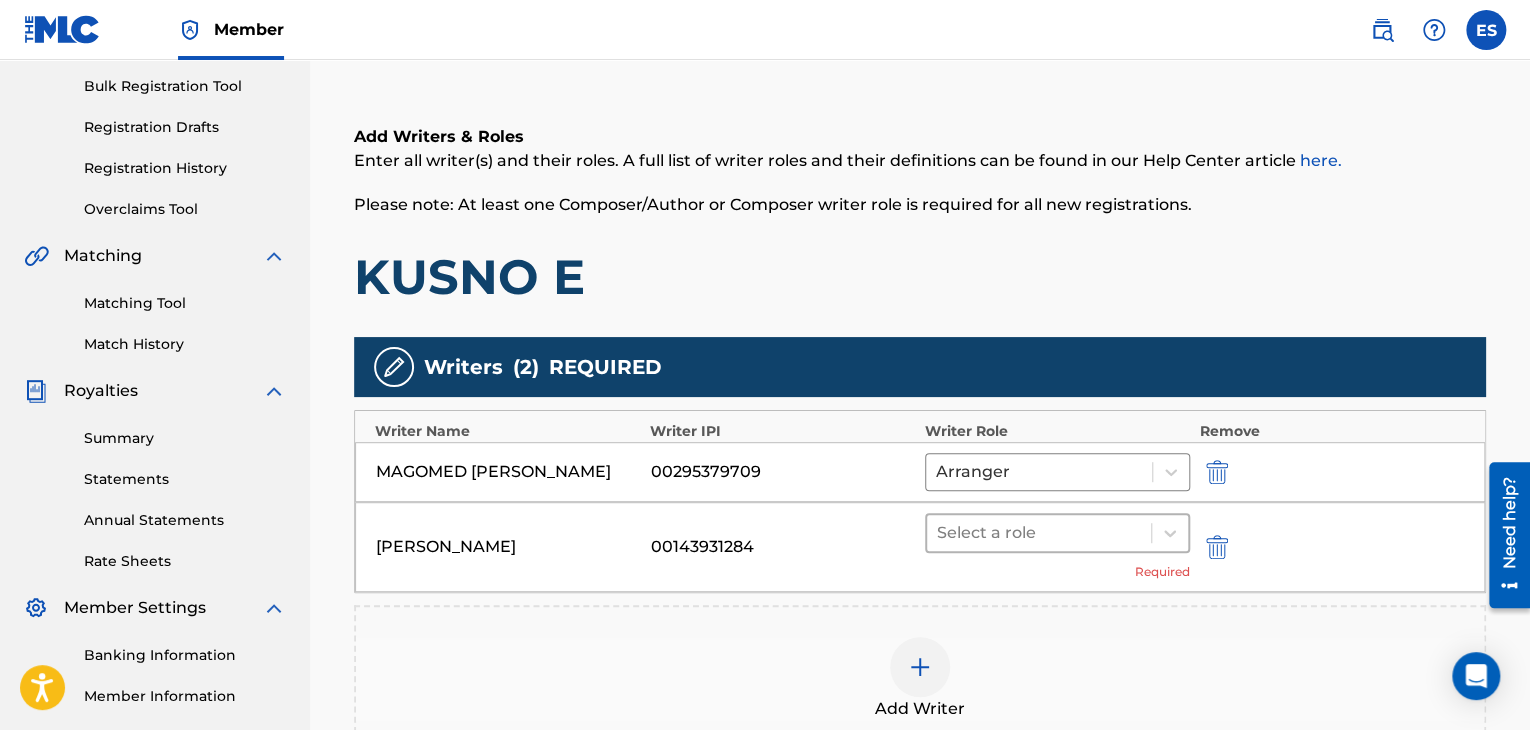click at bounding box center (1039, 533) 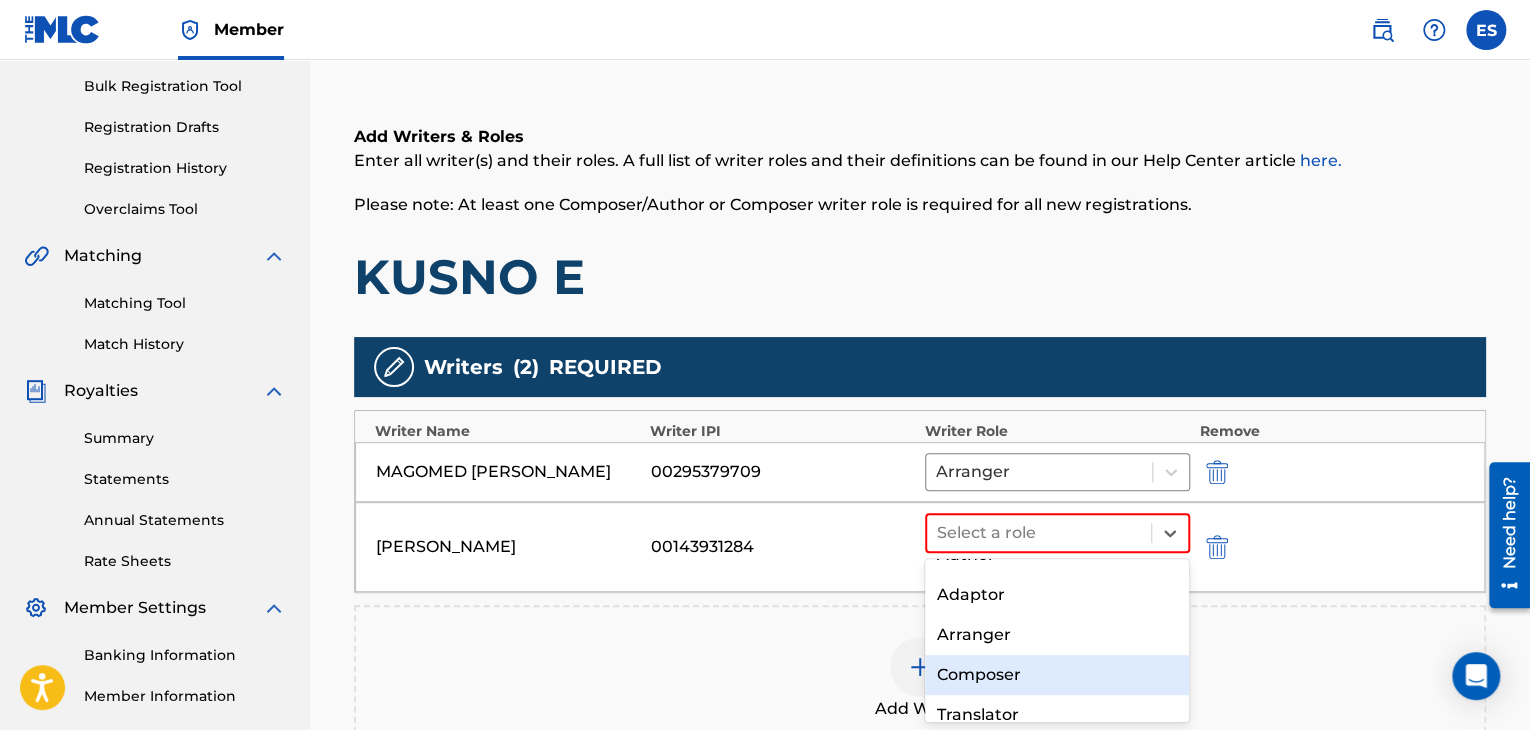 scroll, scrollTop: 100, scrollLeft: 0, axis: vertical 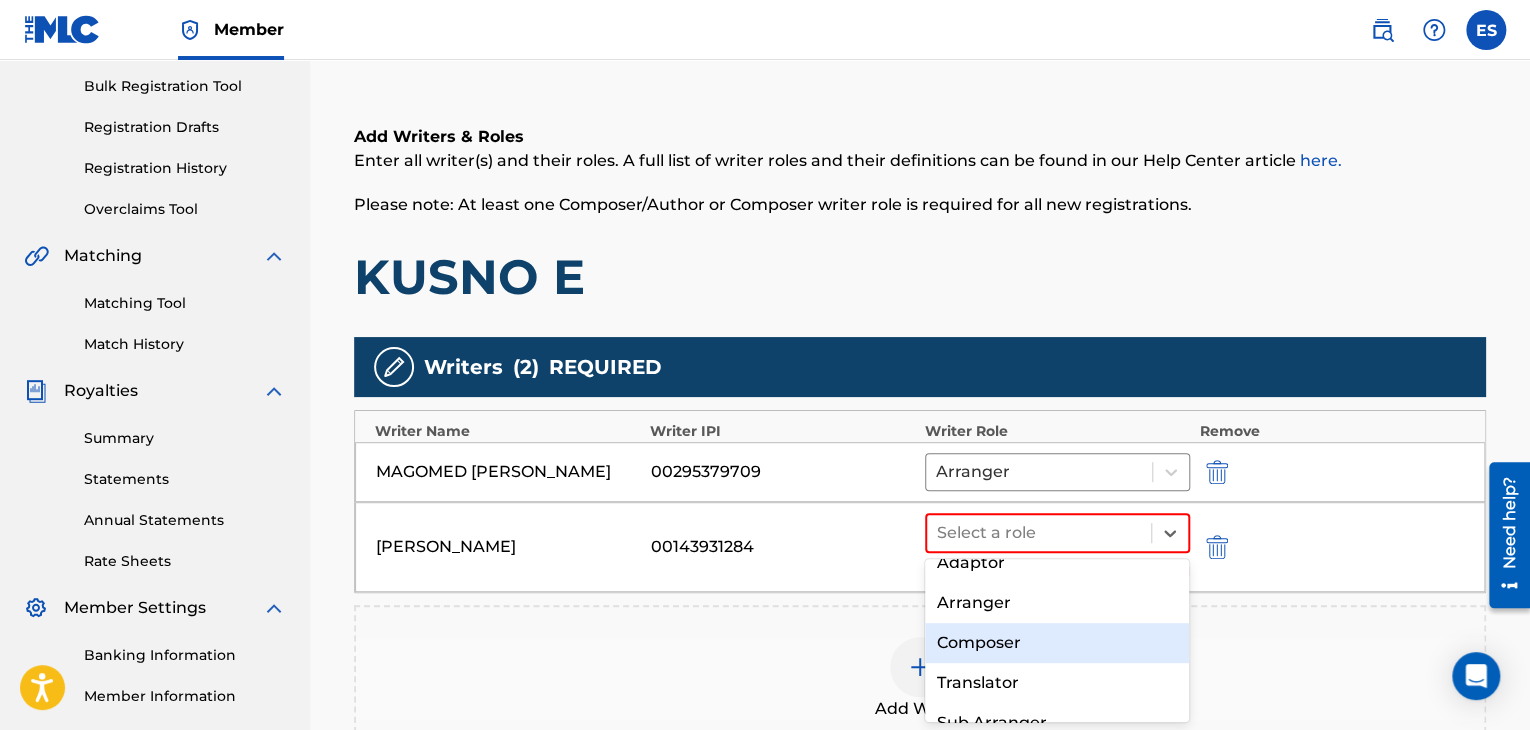 click on "Composer" at bounding box center [1057, 643] 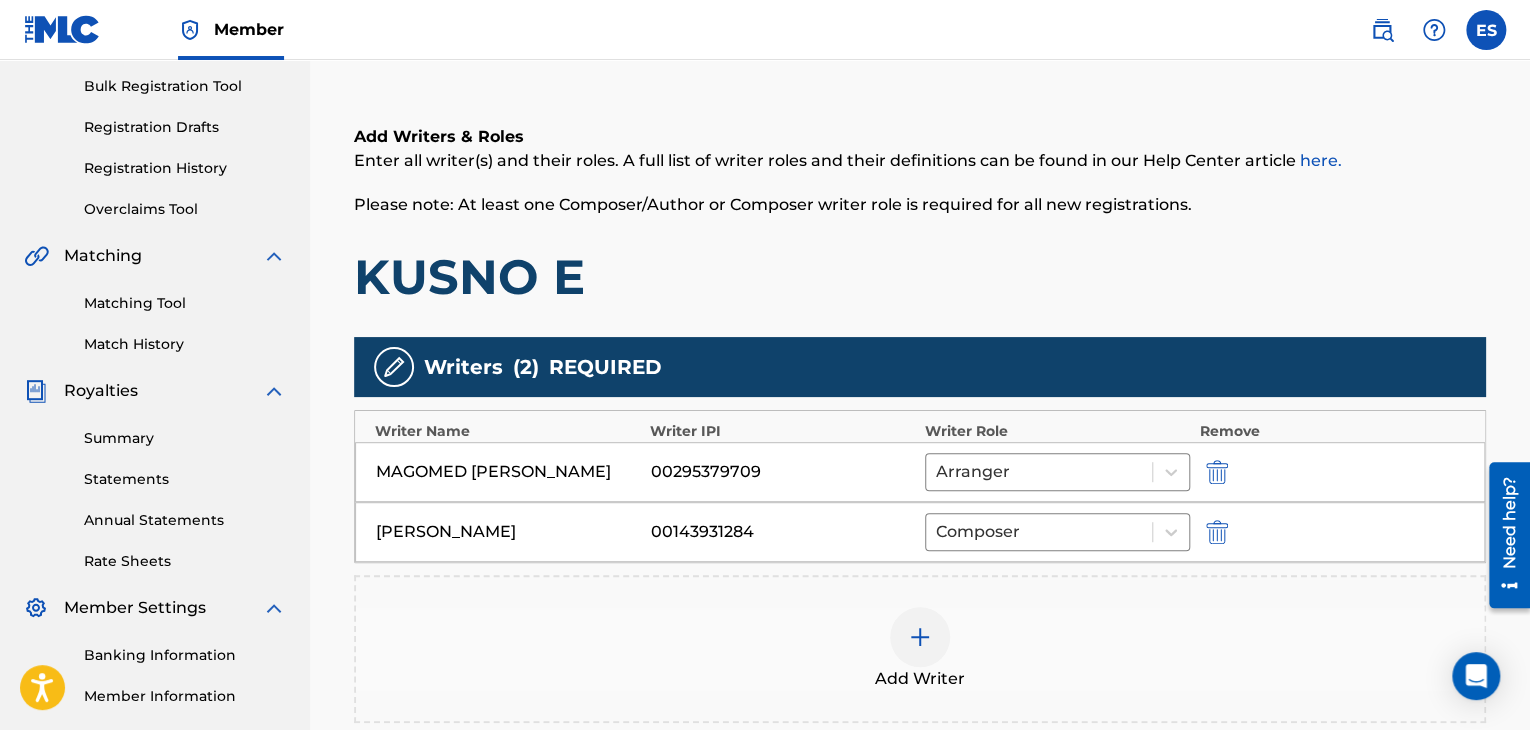 click at bounding box center (920, 637) 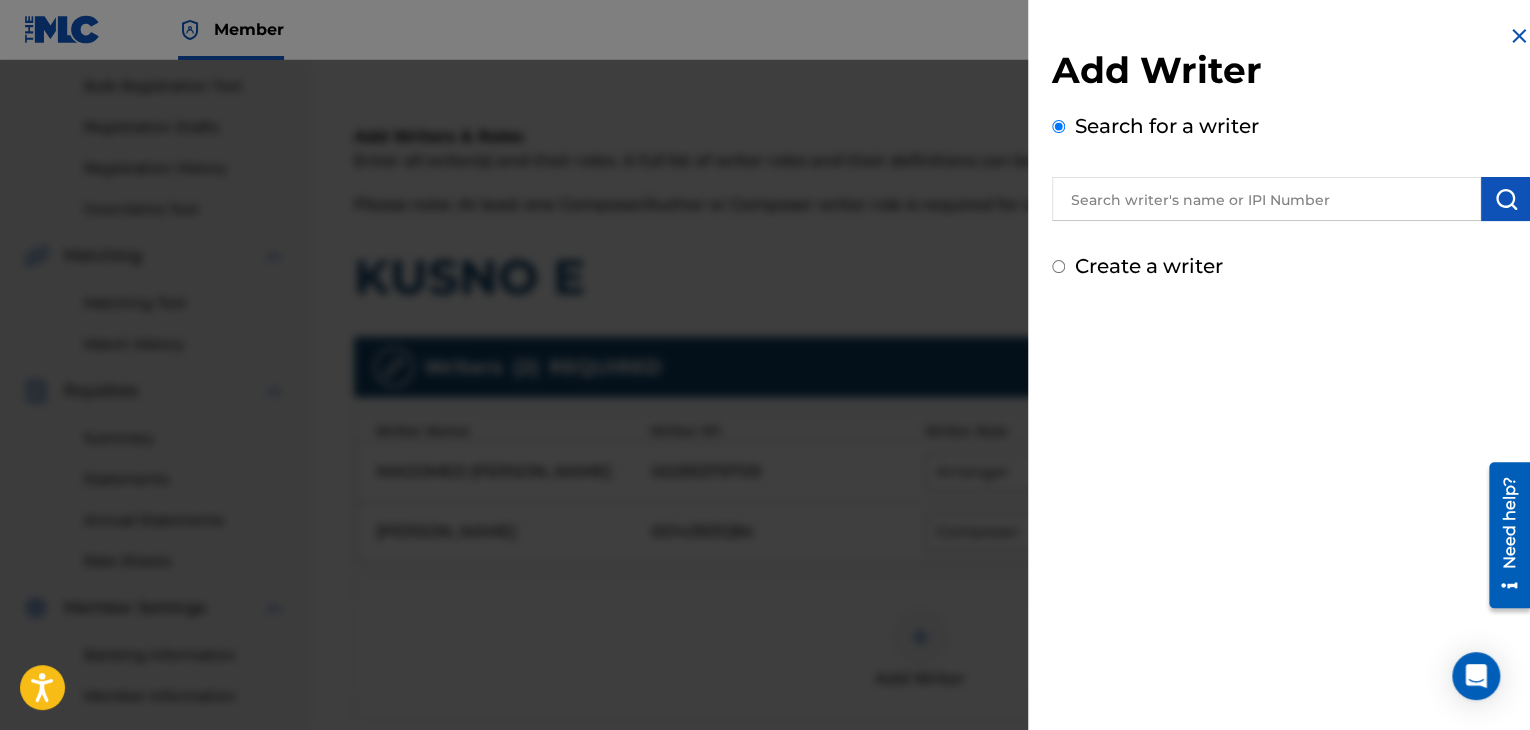click at bounding box center (1266, 199) 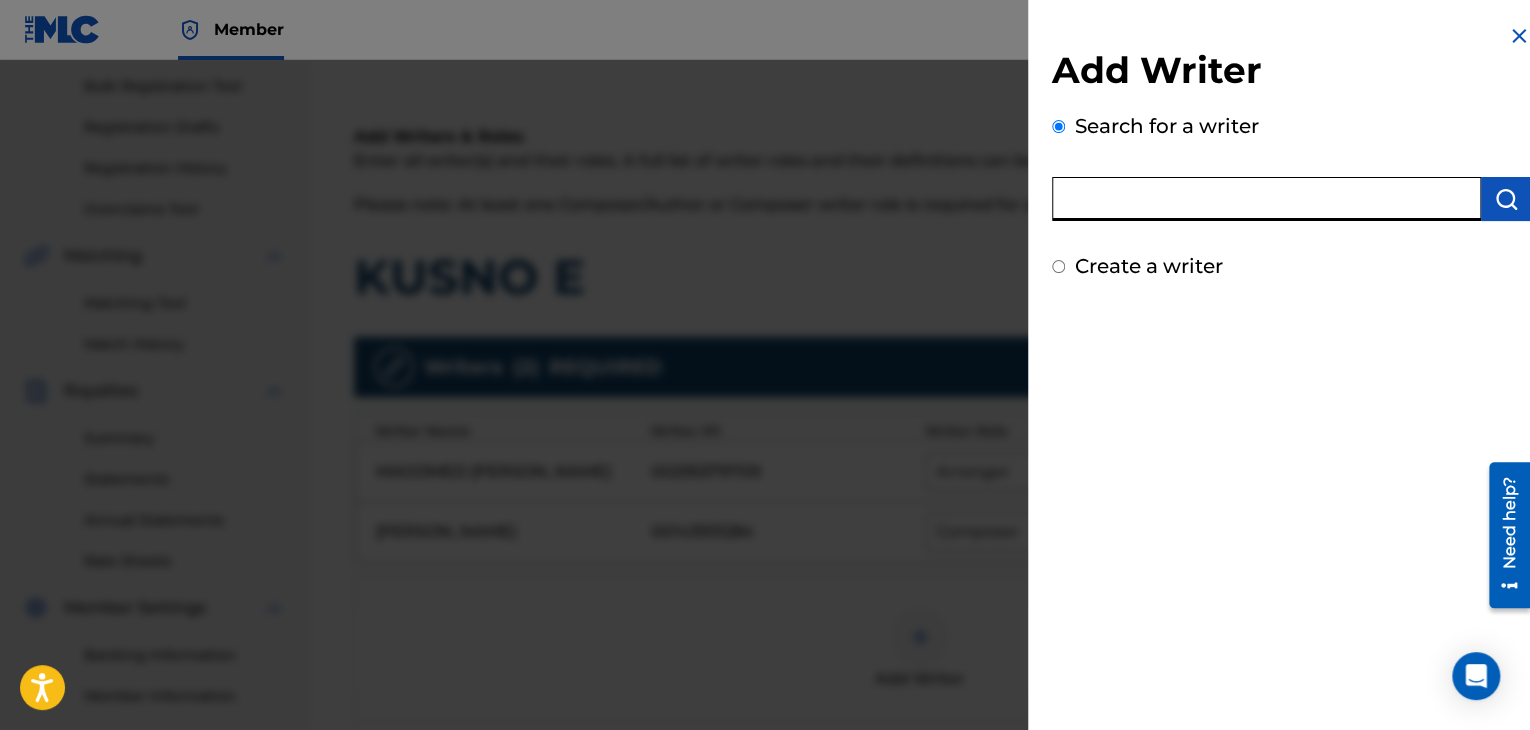 paste on "00121387005" 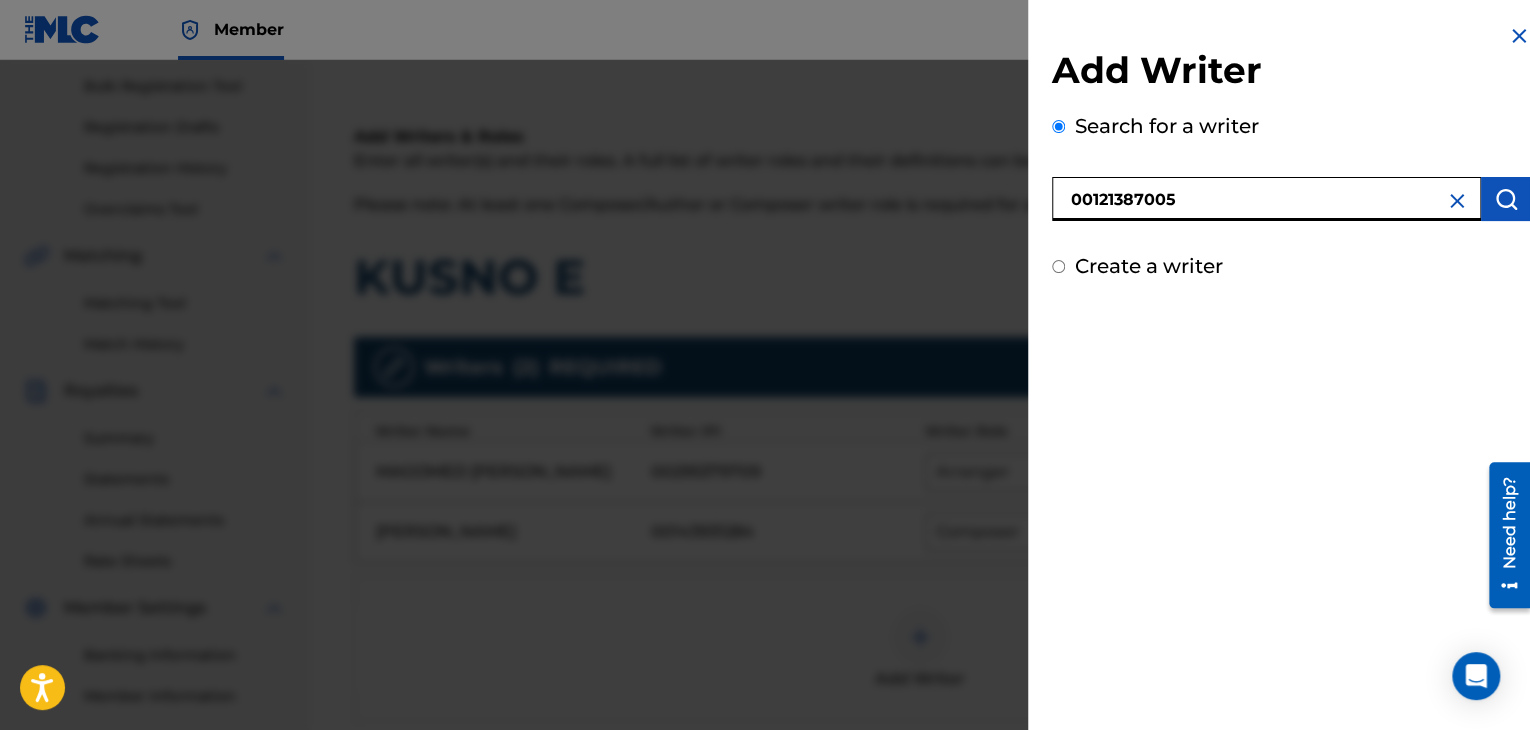 type on "00121387005" 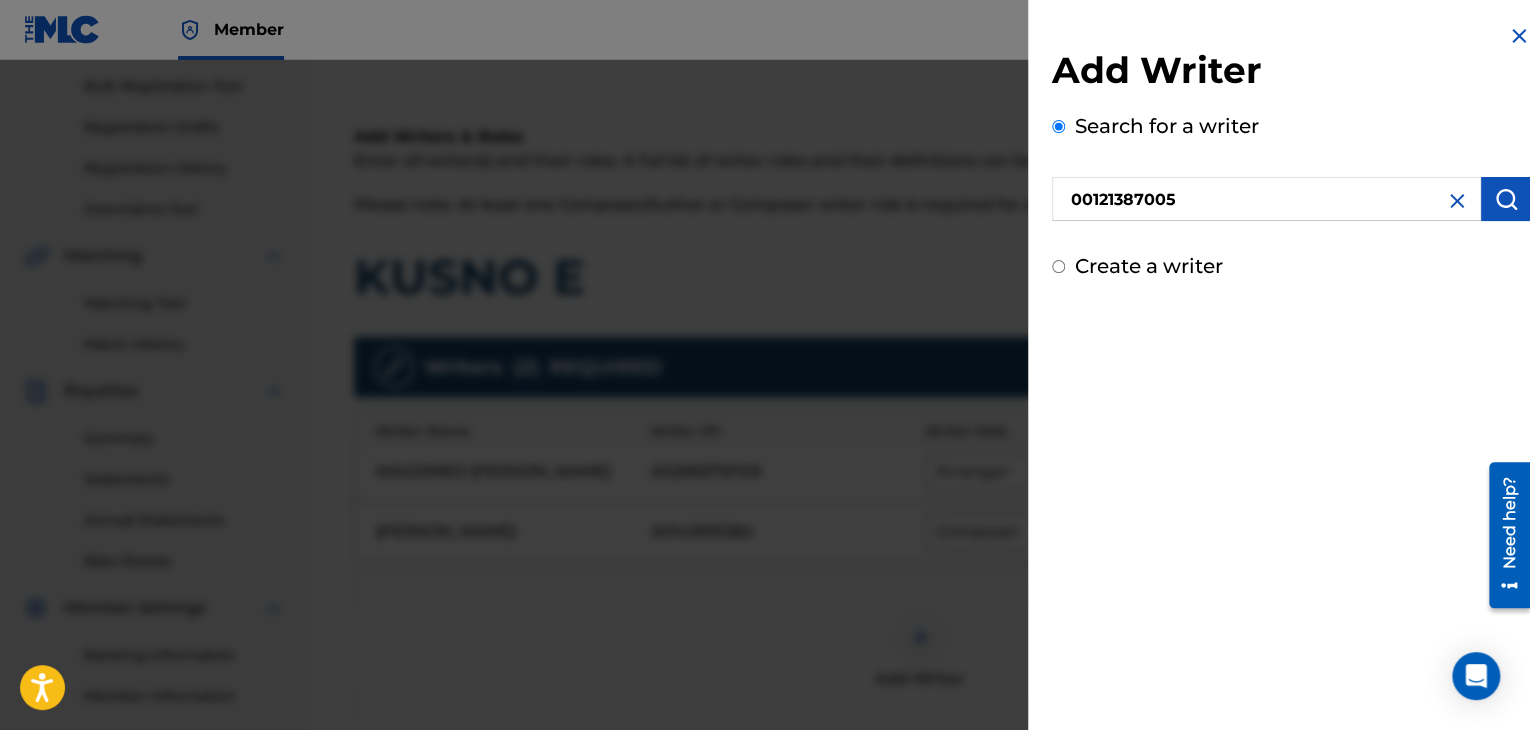 click at bounding box center (1506, 199) 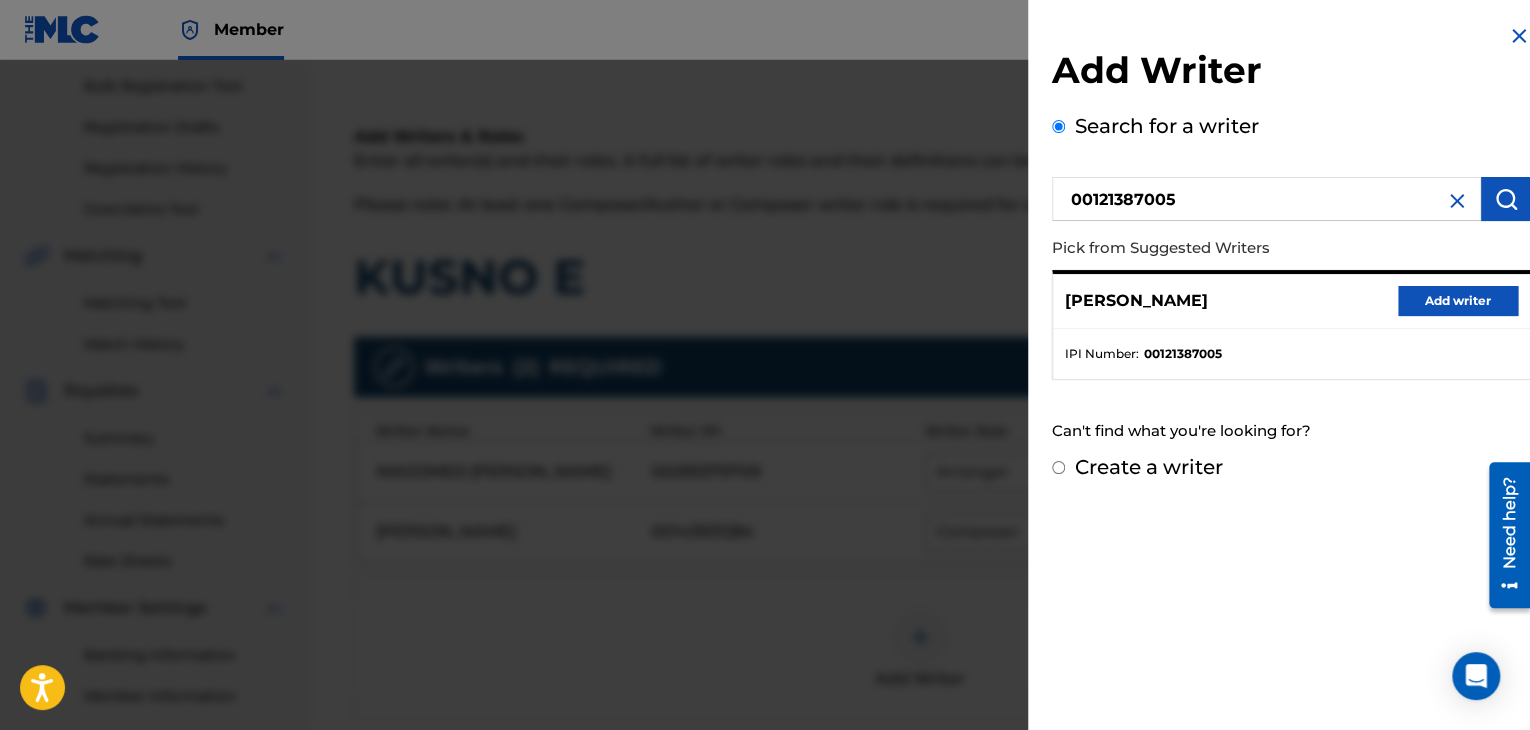 click on "Add writer" at bounding box center [1458, 301] 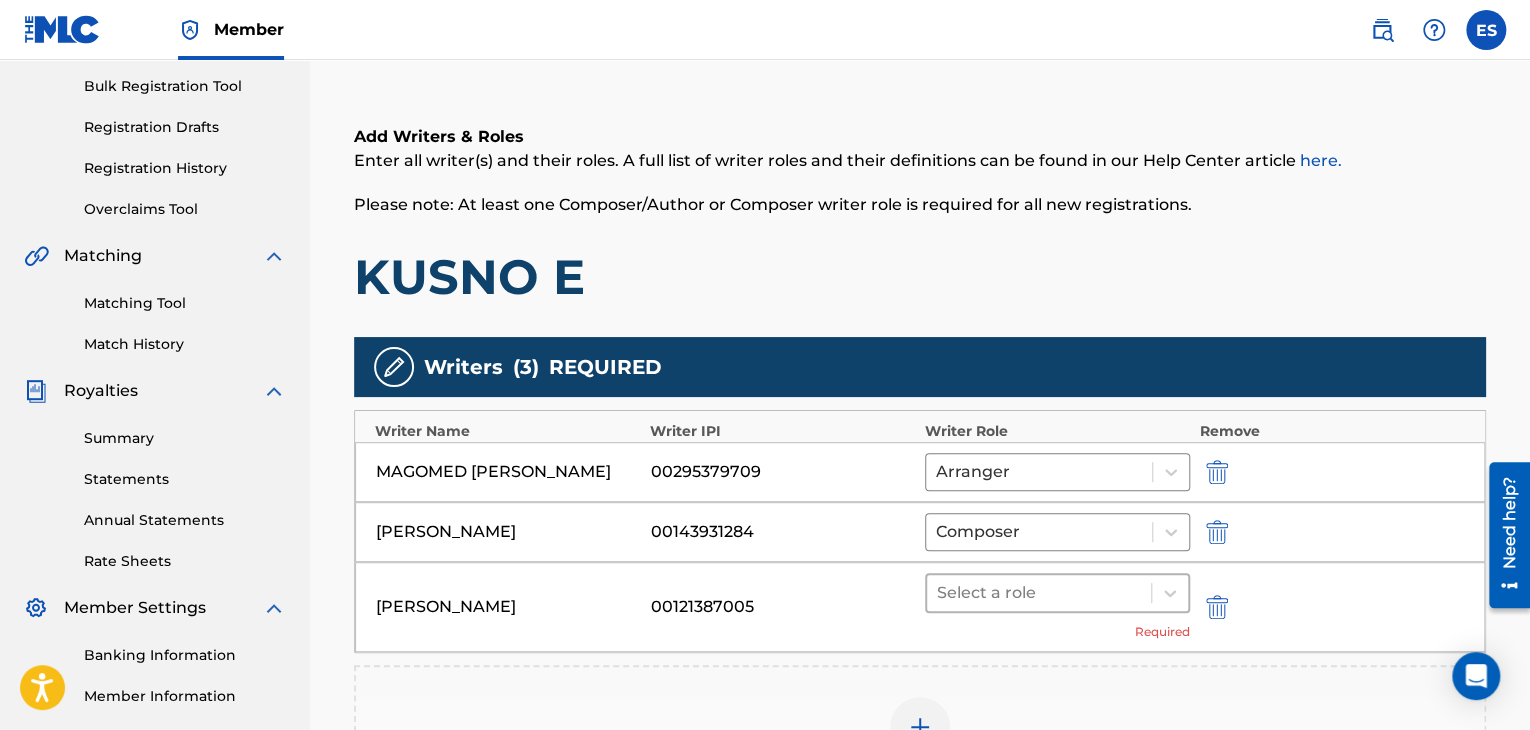 click at bounding box center [1039, 593] 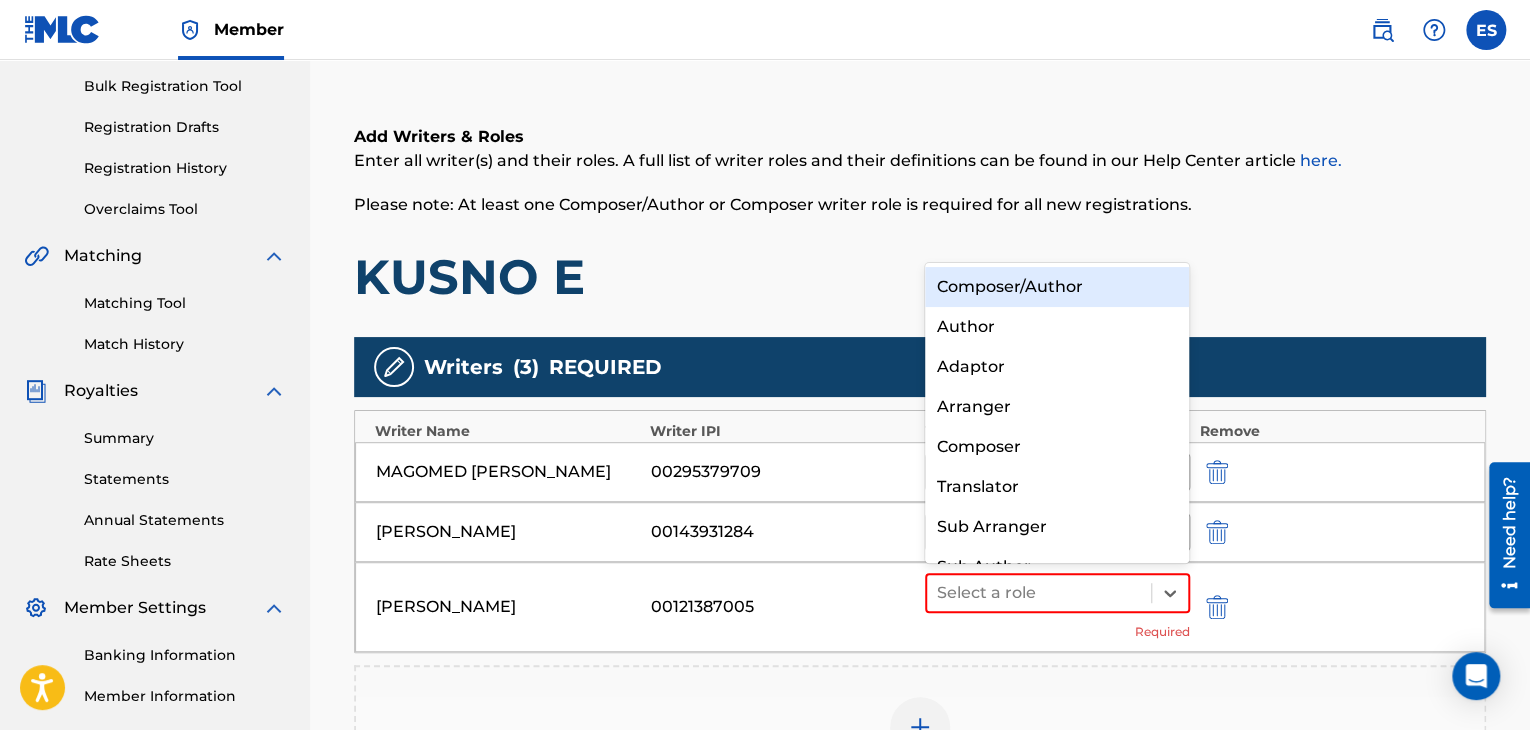scroll, scrollTop: 28, scrollLeft: 0, axis: vertical 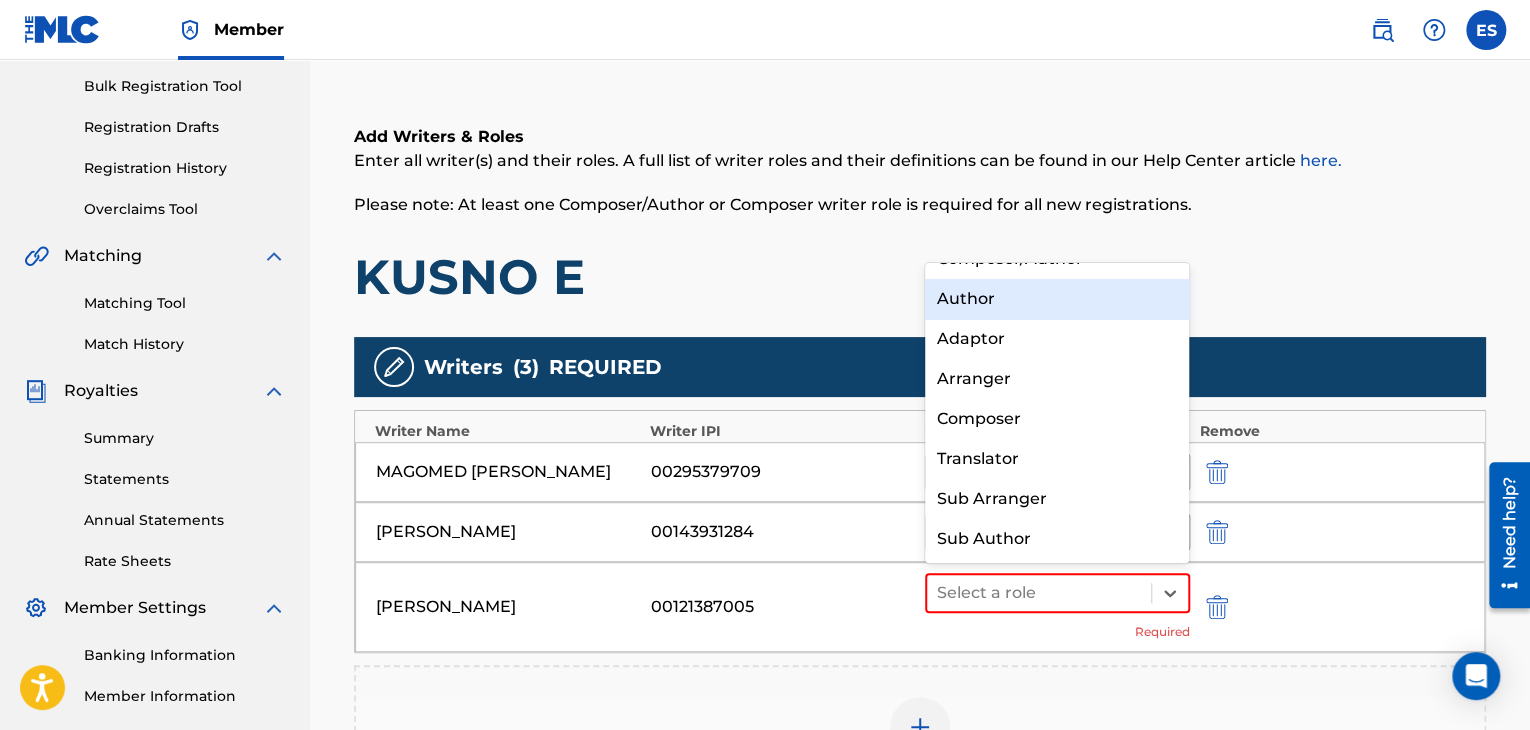 click on "Author" at bounding box center (1057, 299) 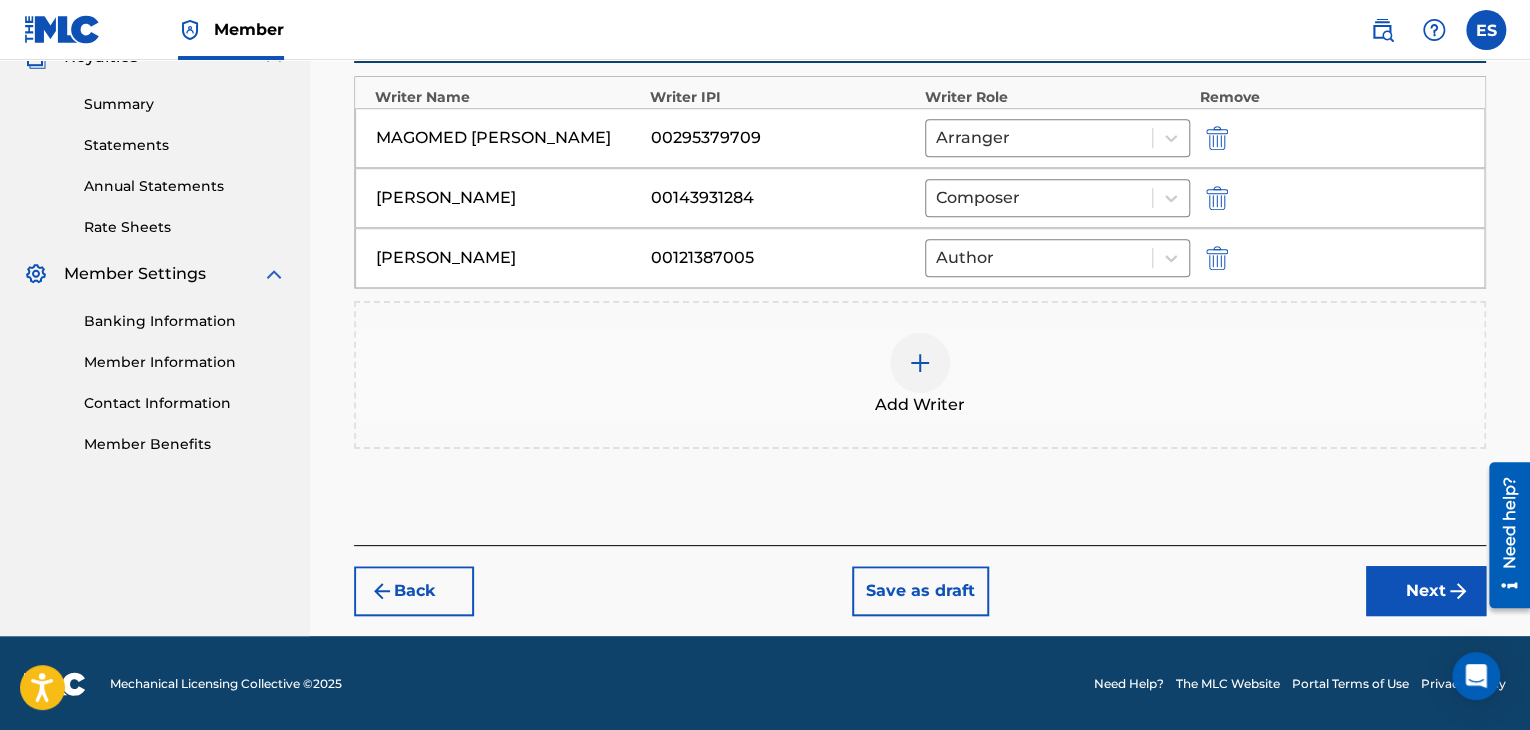 click on "Next" at bounding box center (1426, 591) 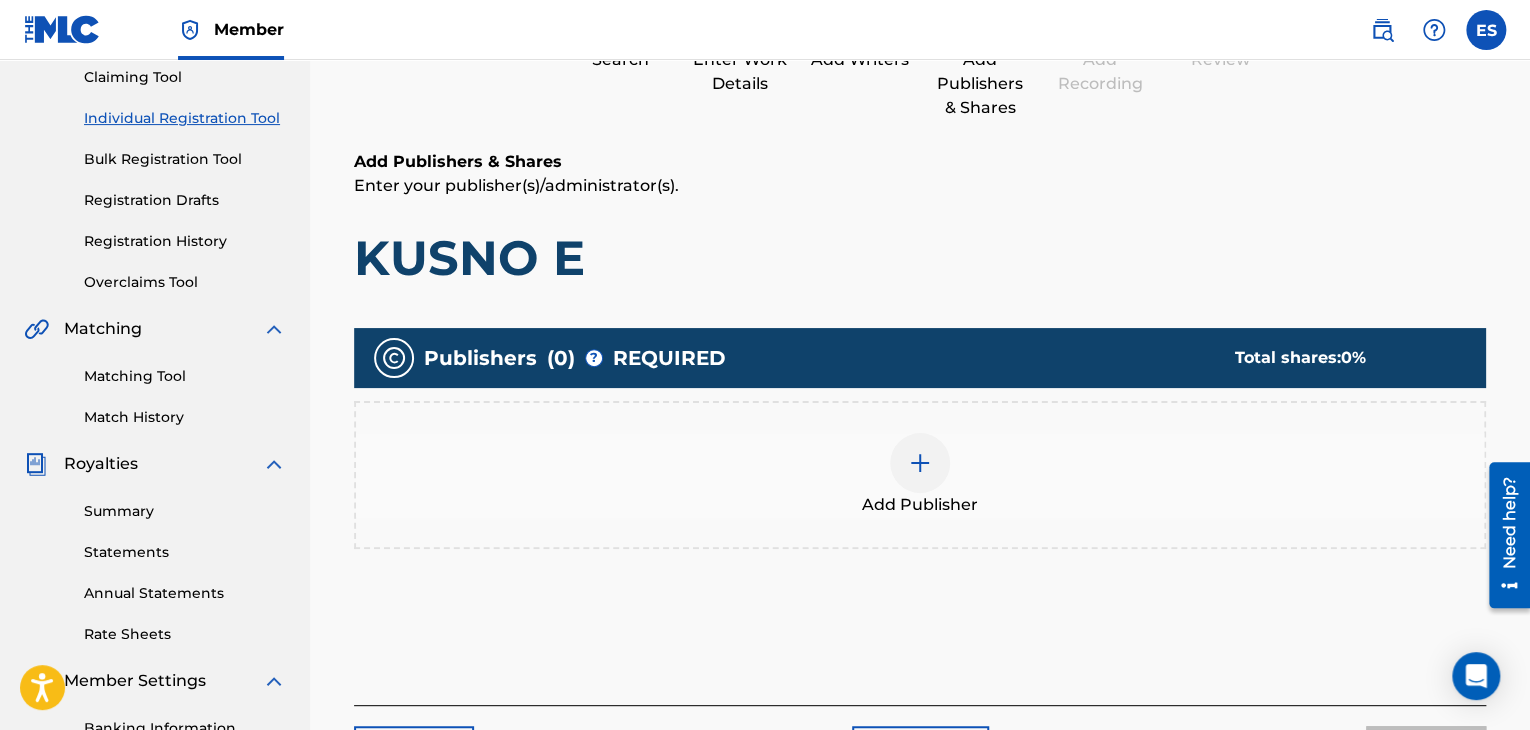 scroll, scrollTop: 469, scrollLeft: 0, axis: vertical 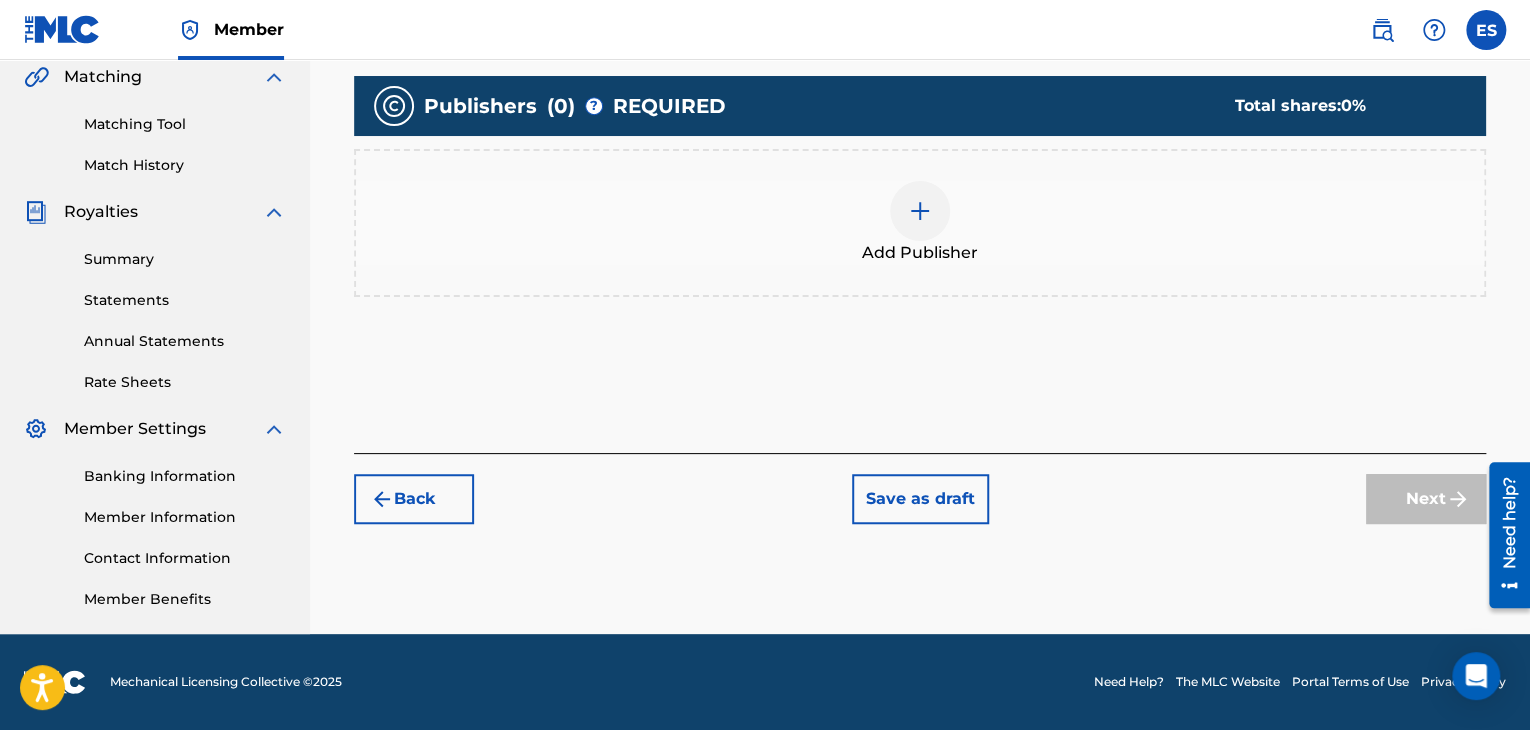 click at bounding box center [920, 211] 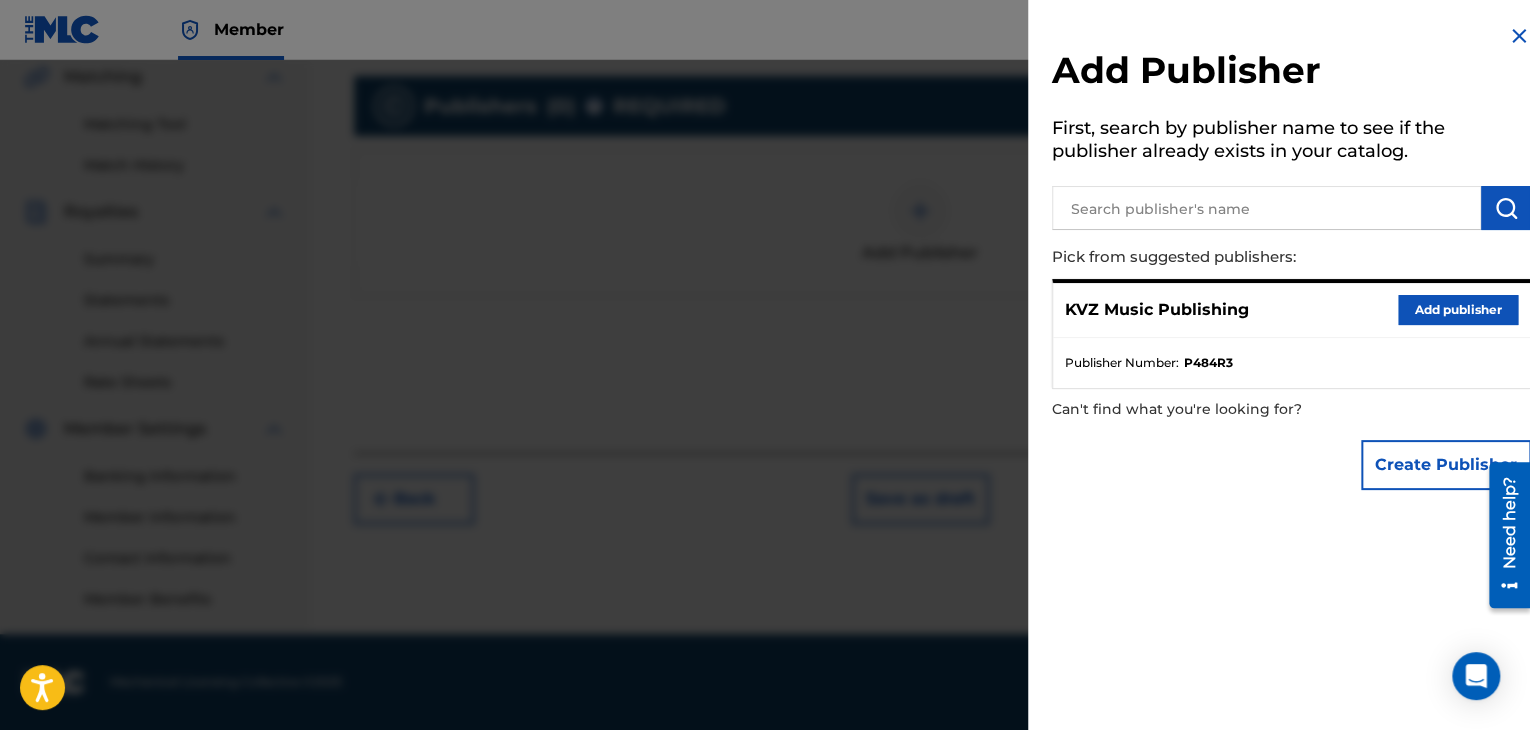 click on "Add publisher" at bounding box center [1458, 310] 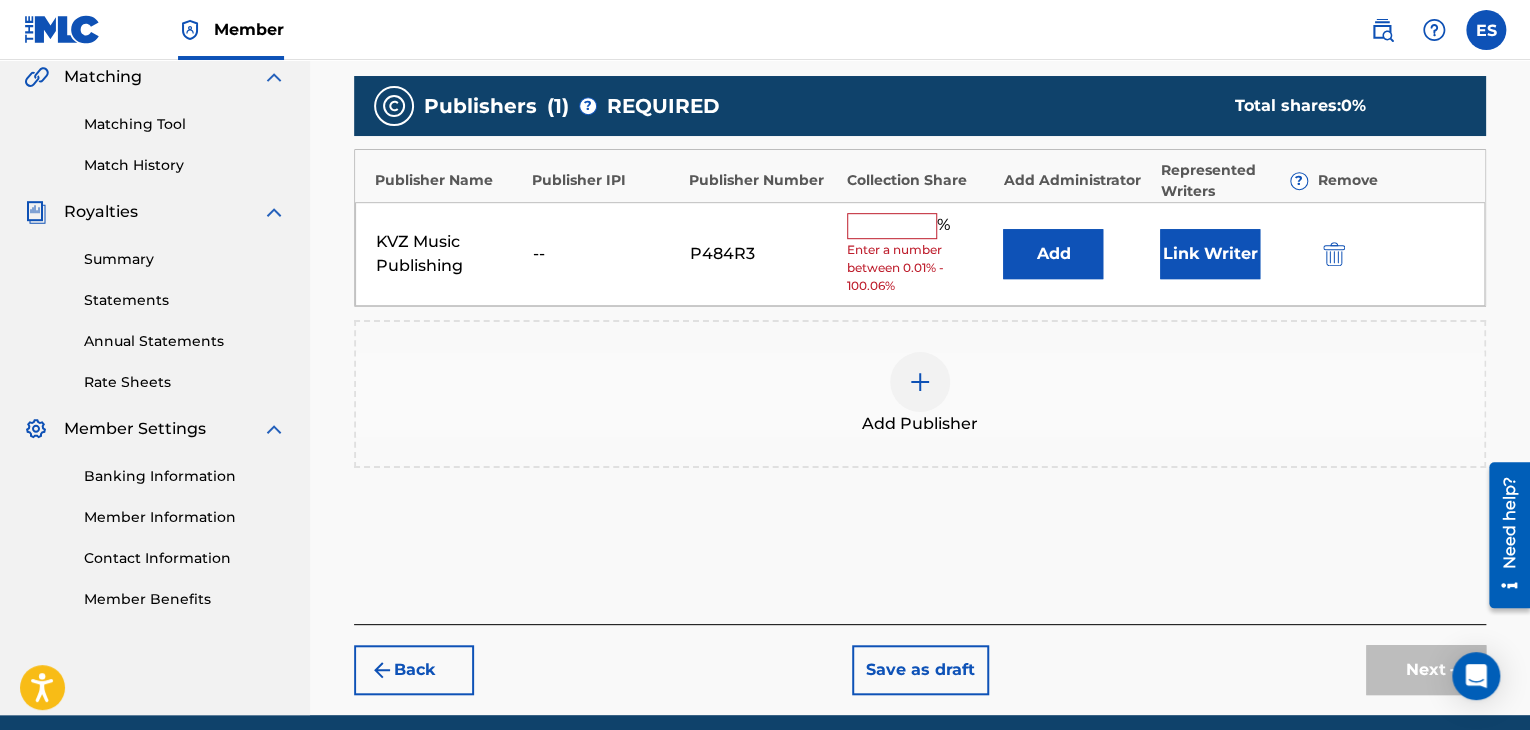 click at bounding box center [892, 226] 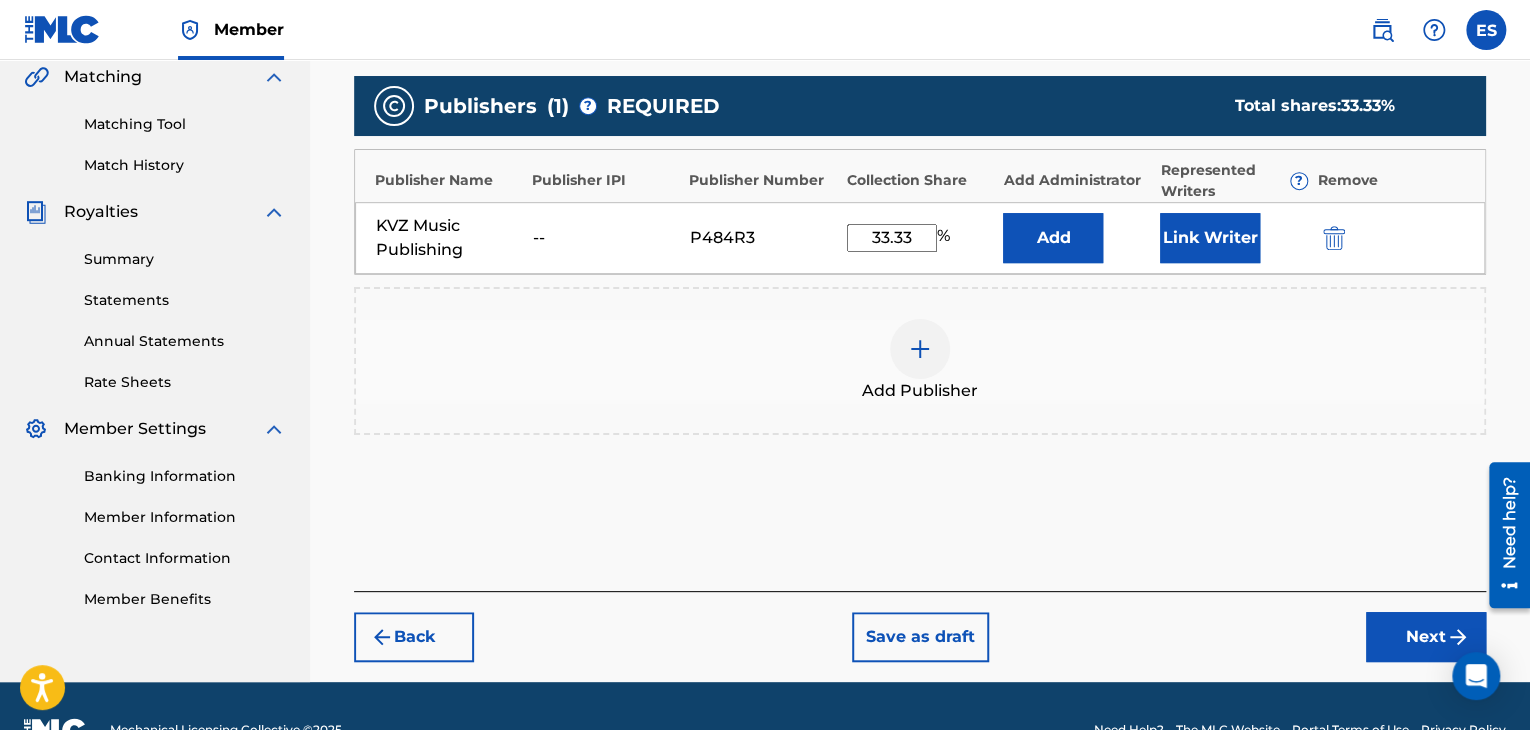 click on "Next" at bounding box center [1426, 637] 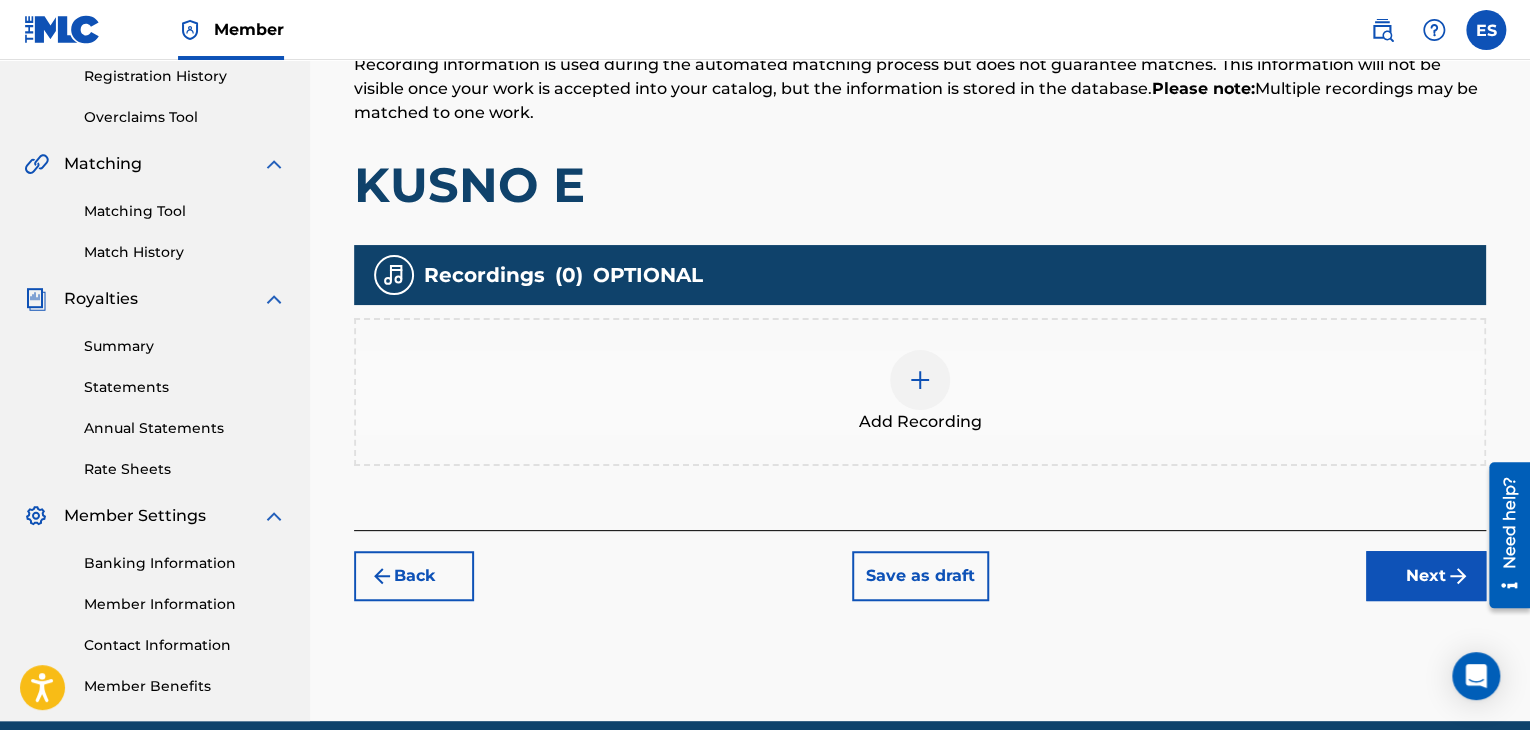 scroll, scrollTop: 469, scrollLeft: 0, axis: vertical 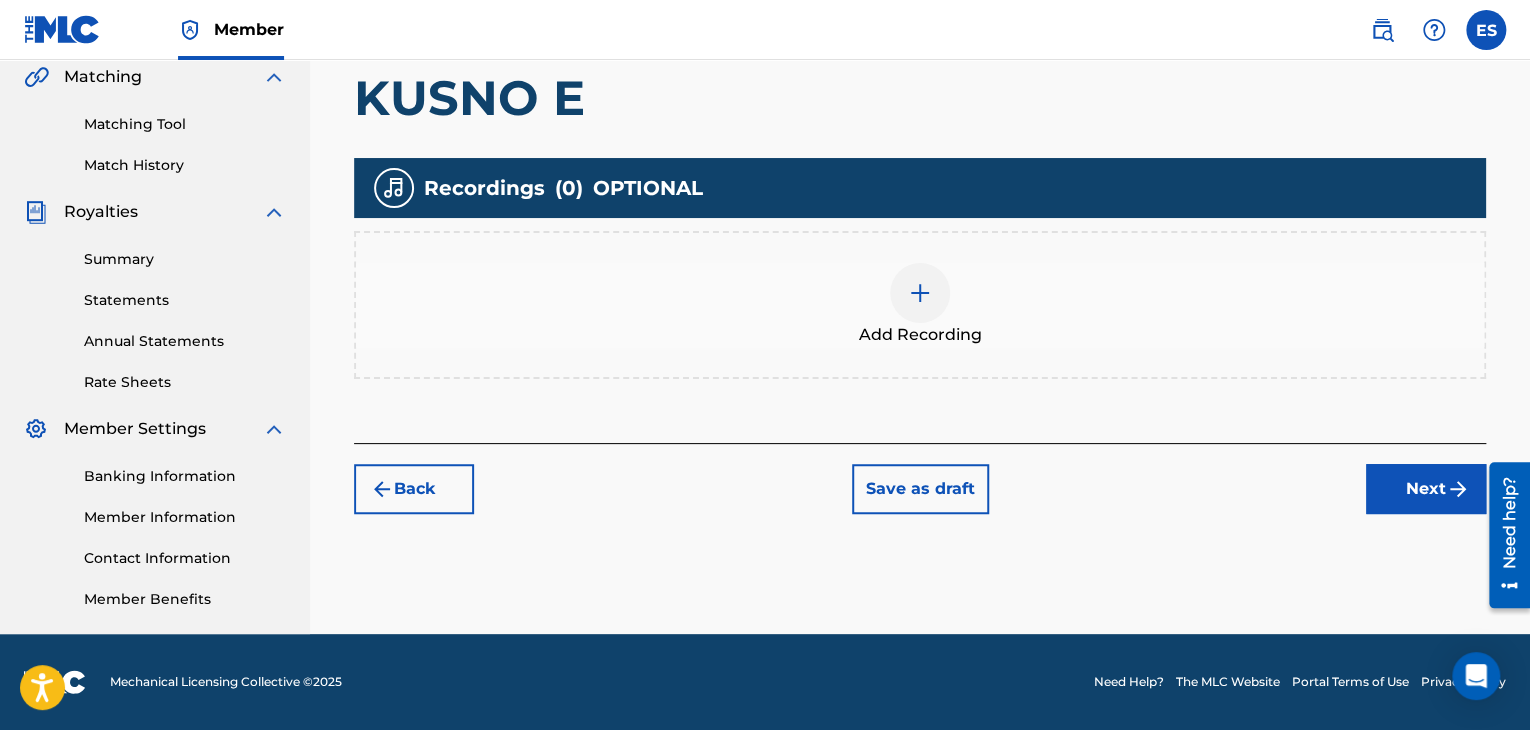 click at bounding box center [920, 293] 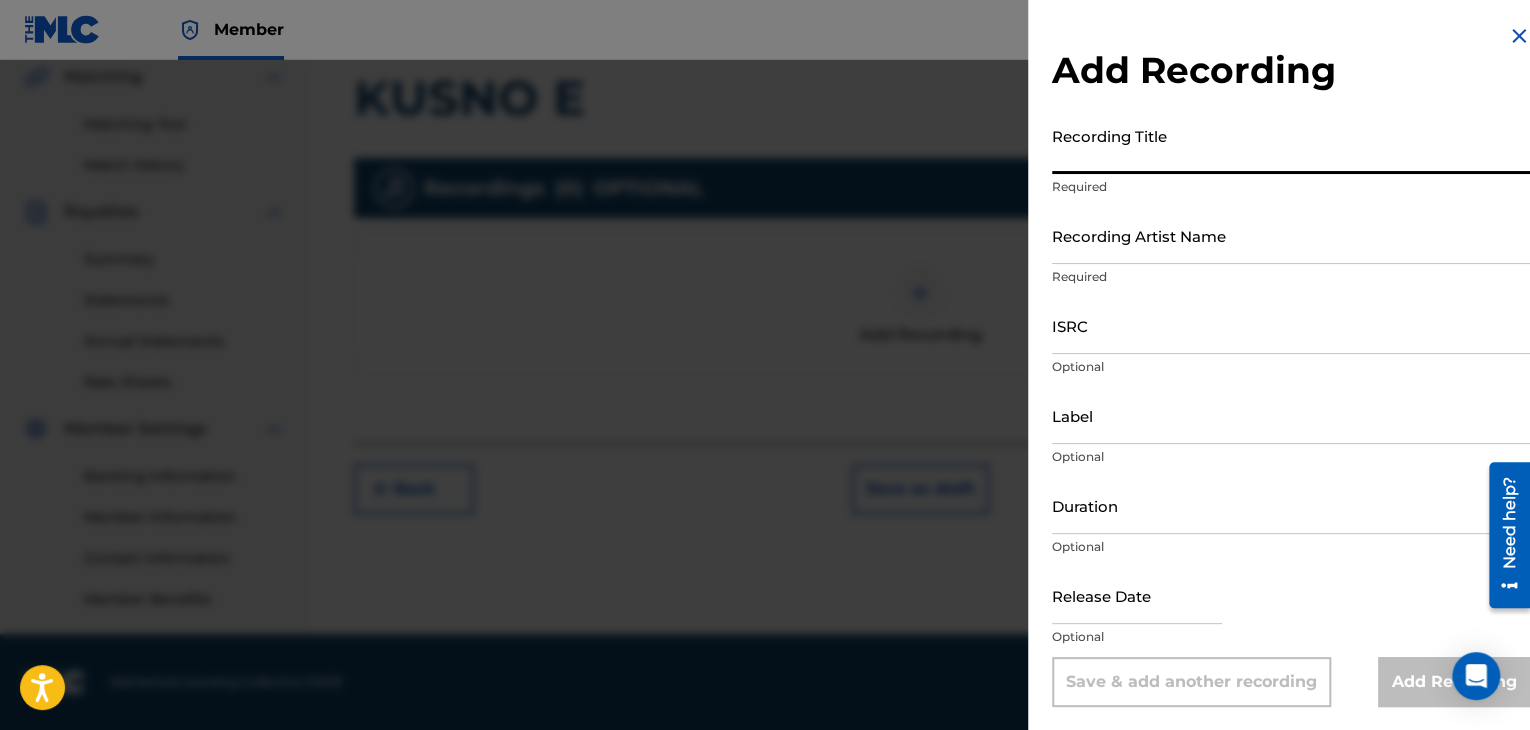 click on "Recording Title" at bounding box center (1291, 145) 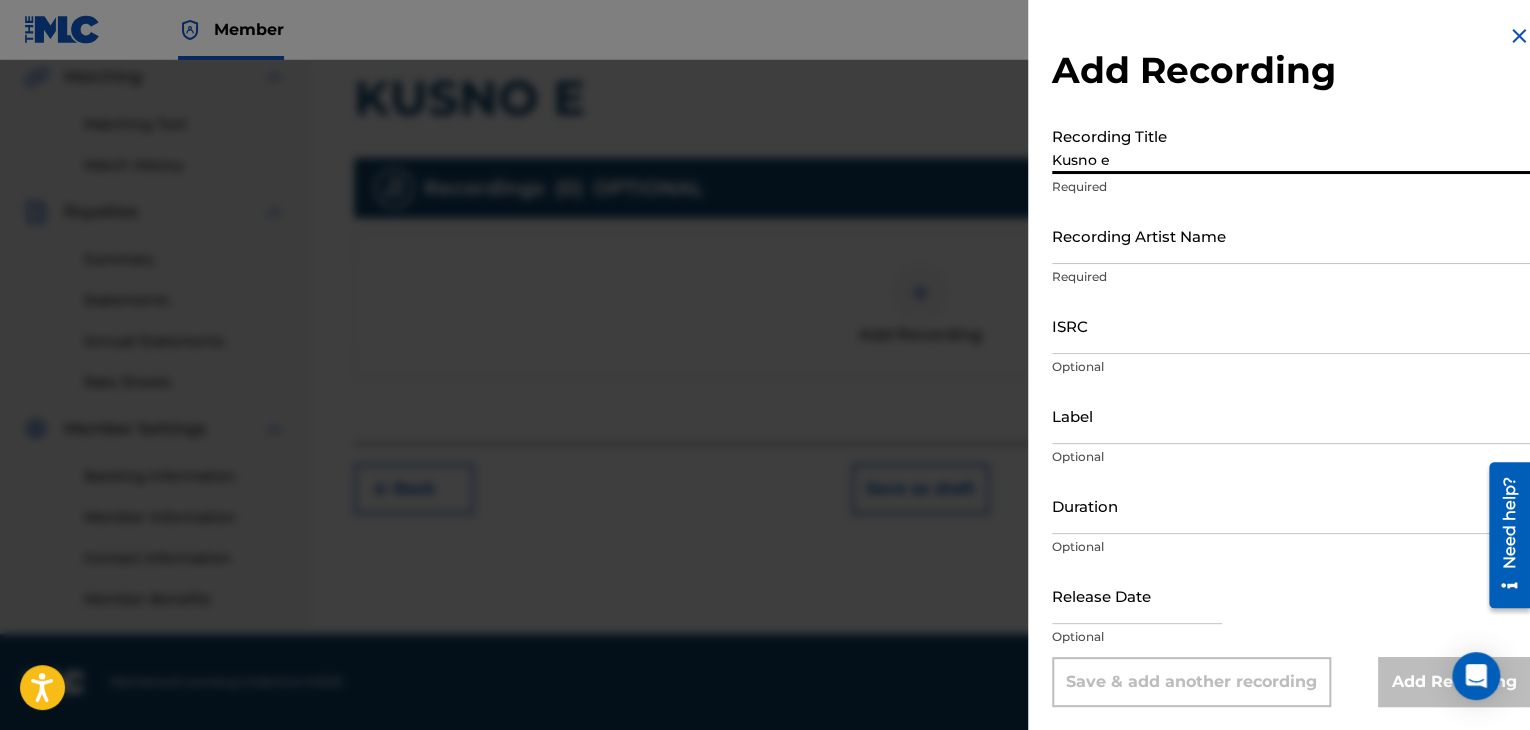 click on "Label" at bounding box center (1291, 415) 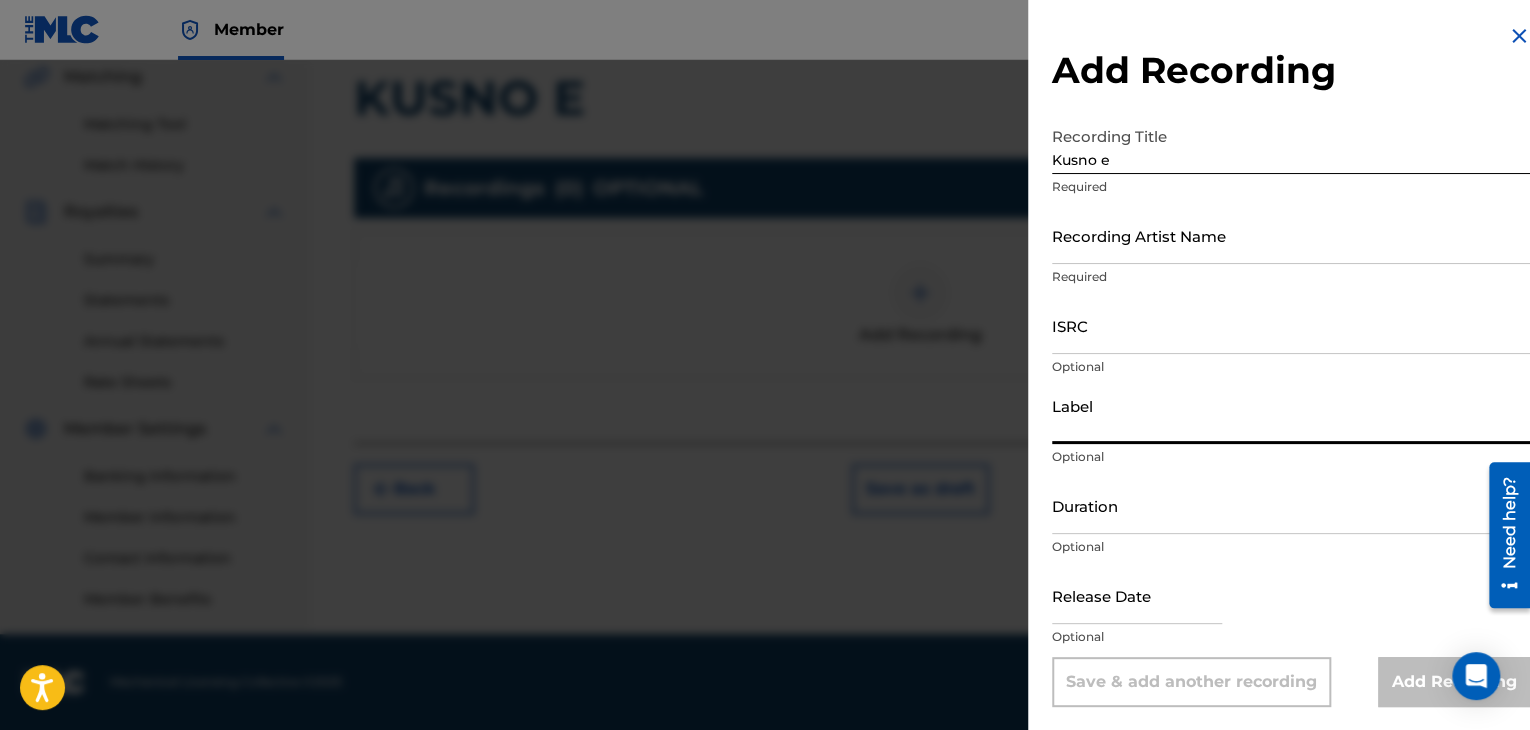 click on "Recording Artist Name" at bounding box center (1291, 235) 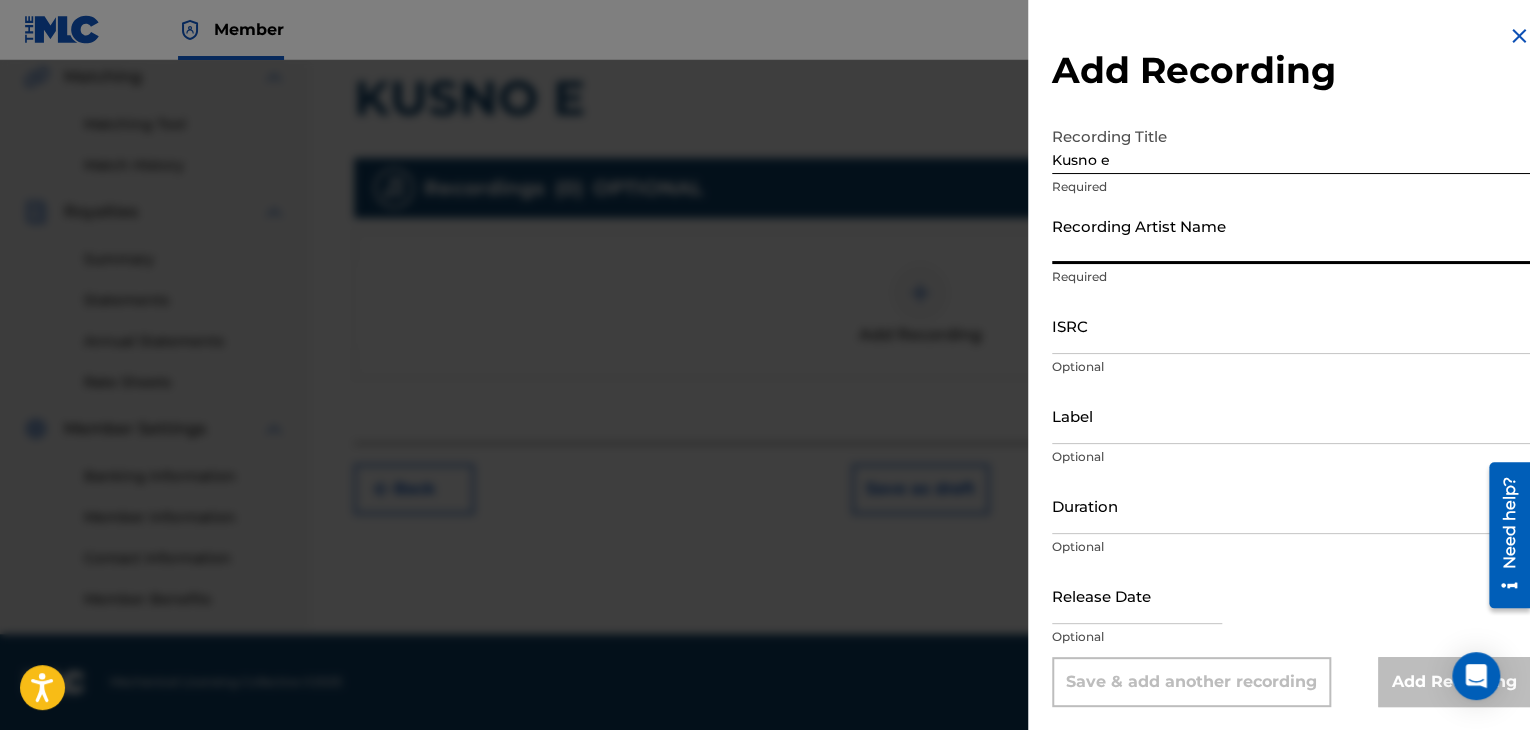 paste on "[PERSON_NAME]" 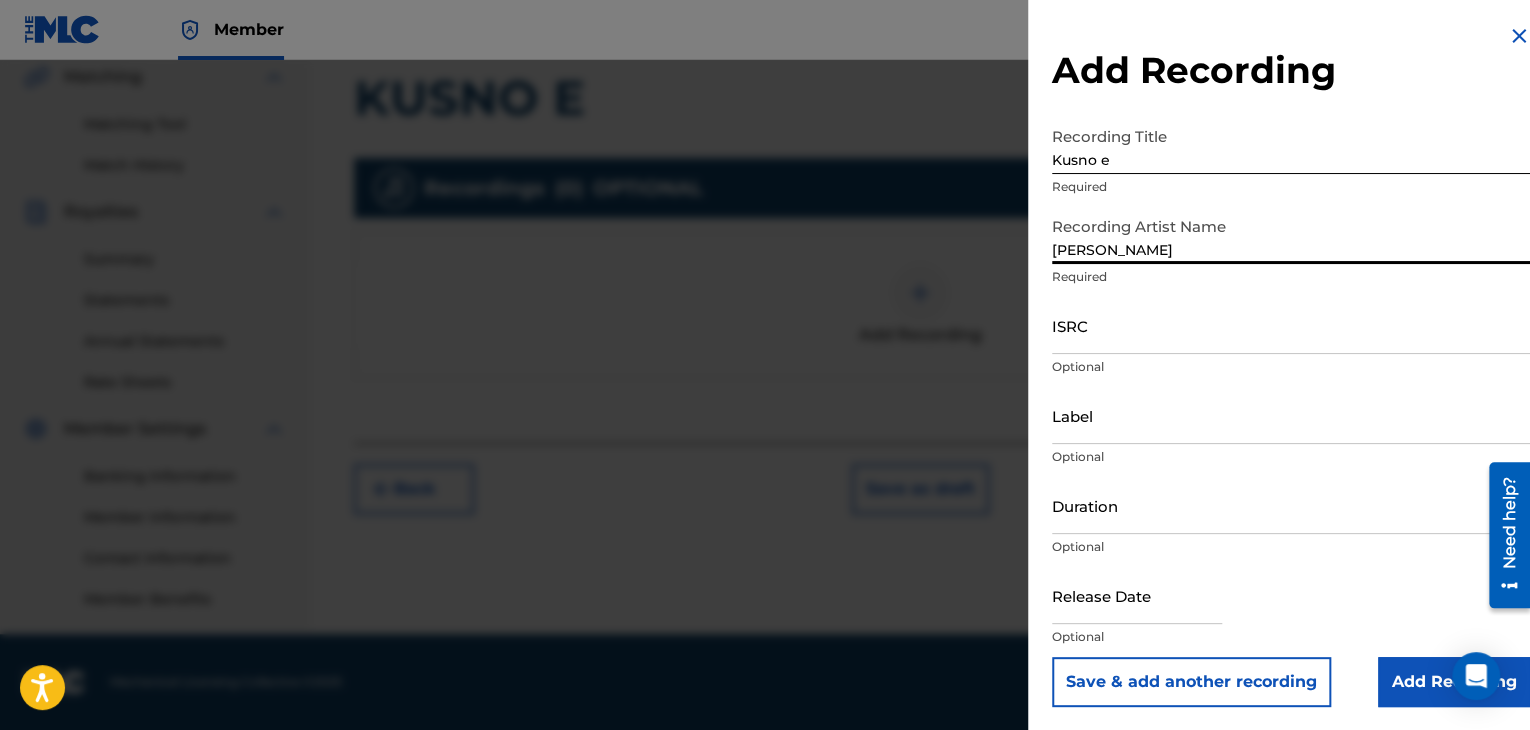 type on "[PERSON_NAME]" 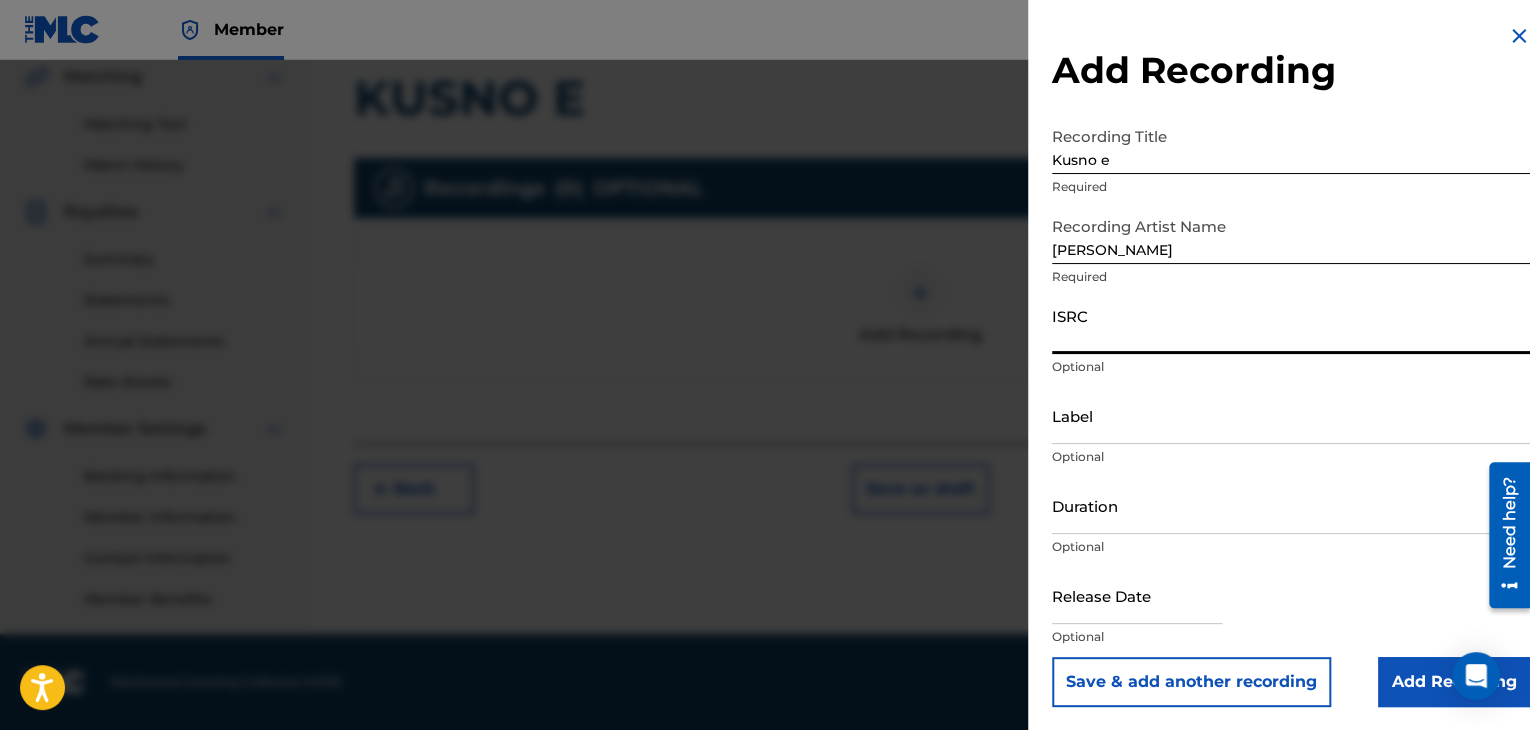 paste on "BGA260951702" 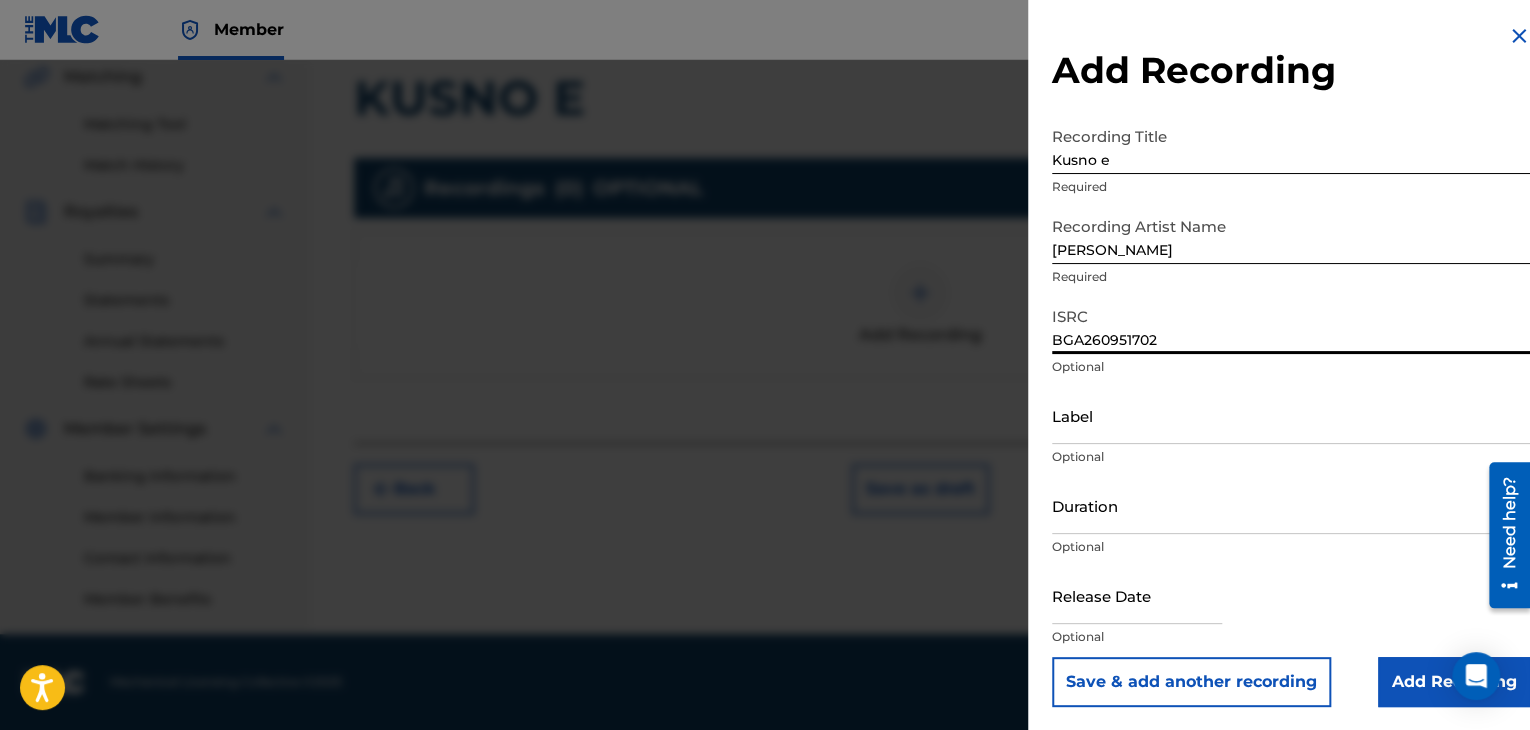 type on "BGA260951702" 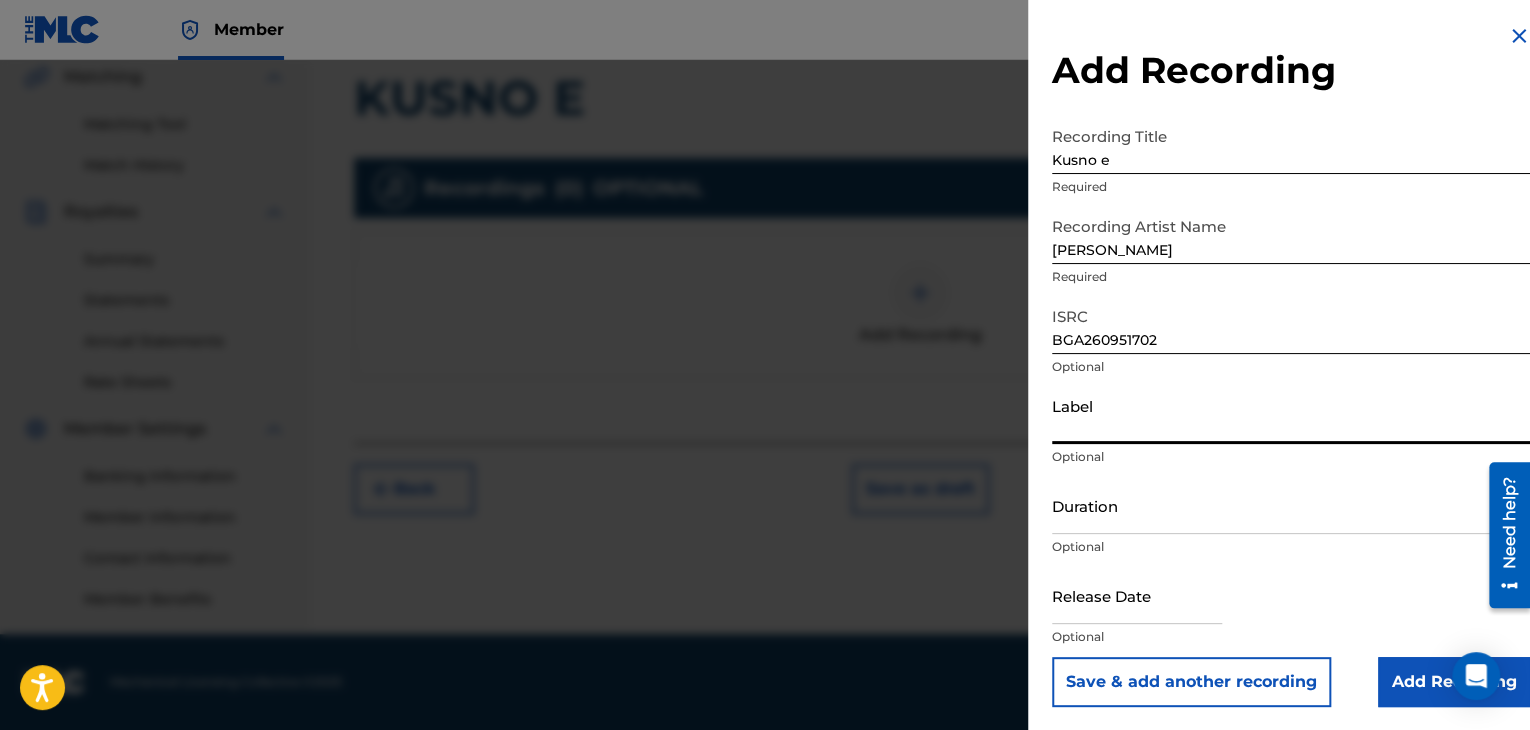 paste on "KVZ Music Ltd." 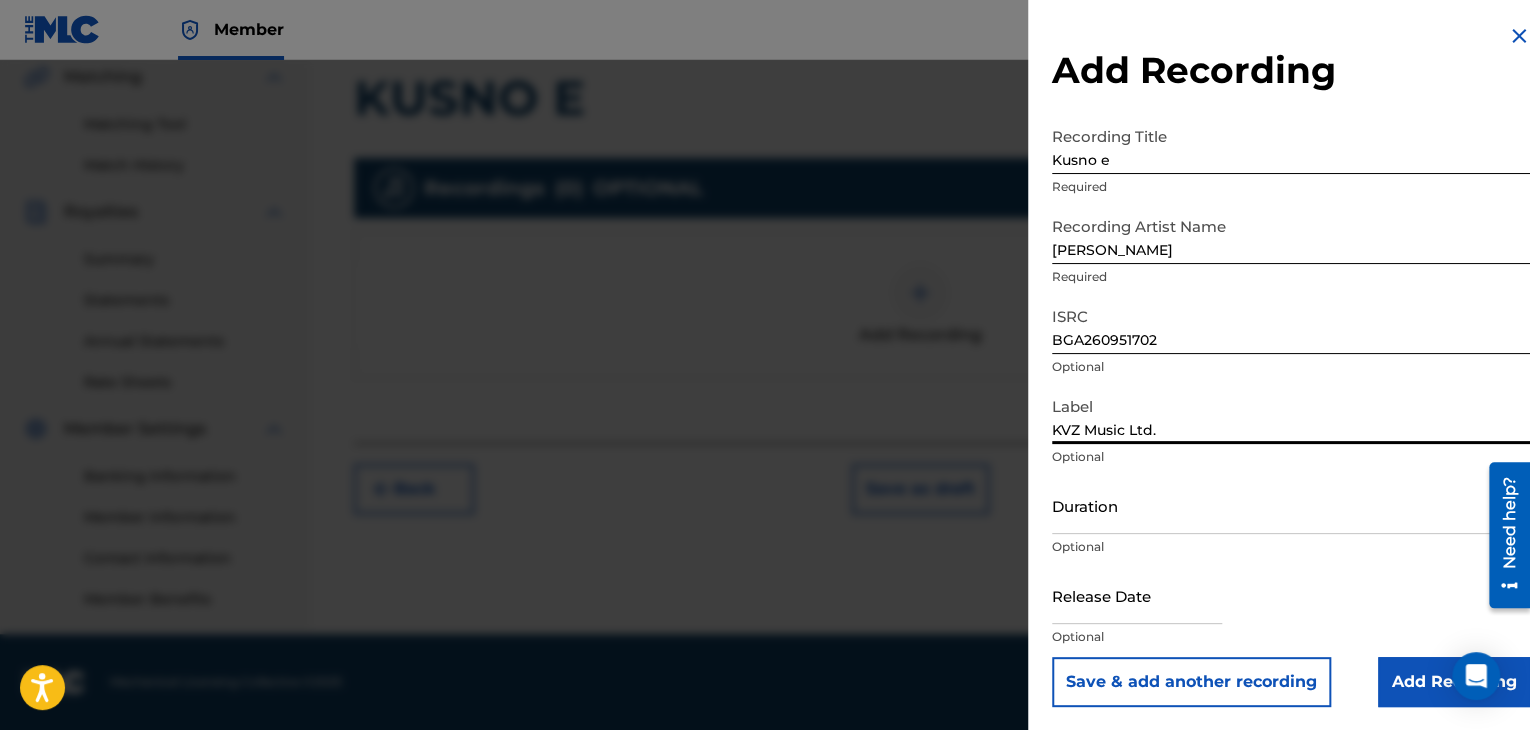 type on "KVZ Music Ltd." 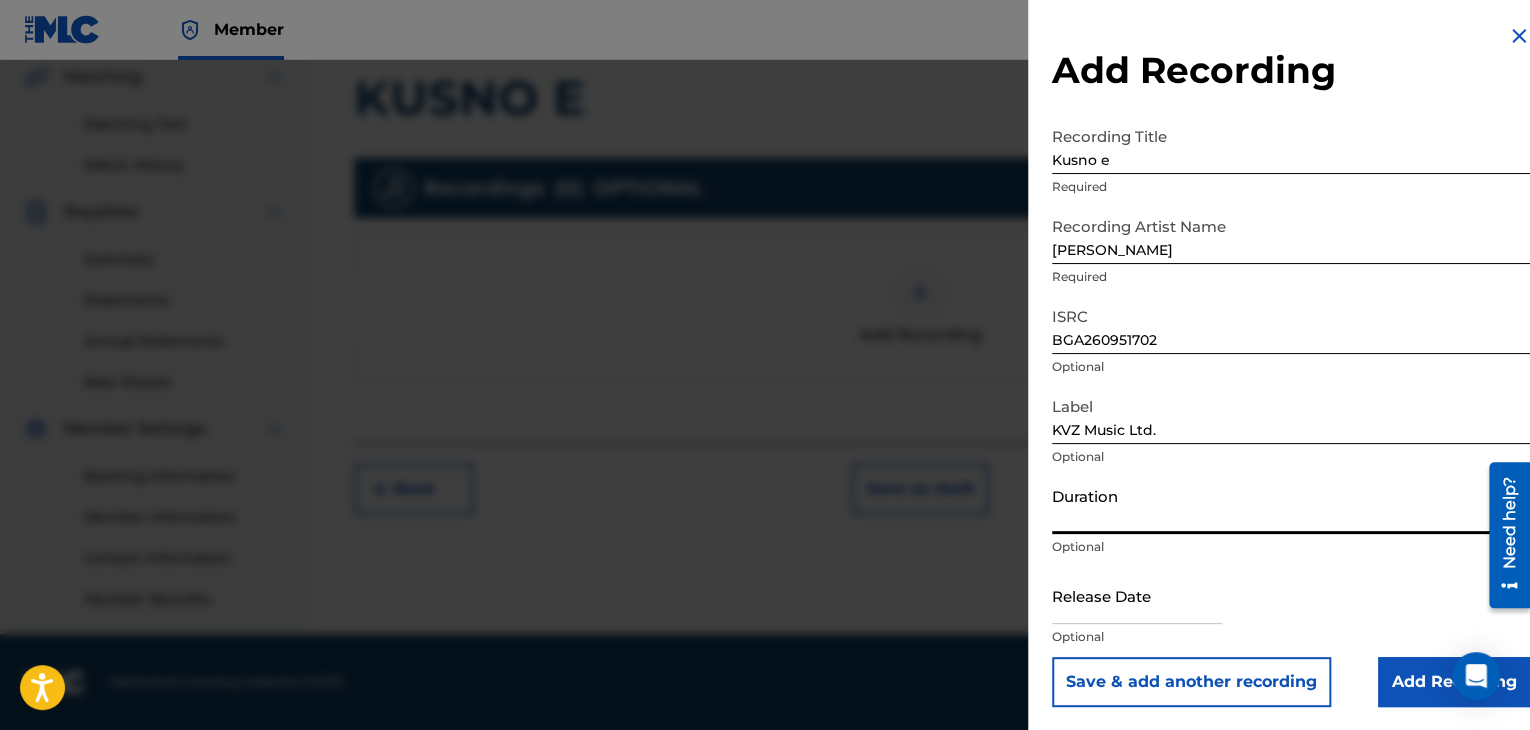 drag, startPoint x: 1116, startPoint y: 510, endPoint x: 1118, endPoint y: 500, distance: 10.198039 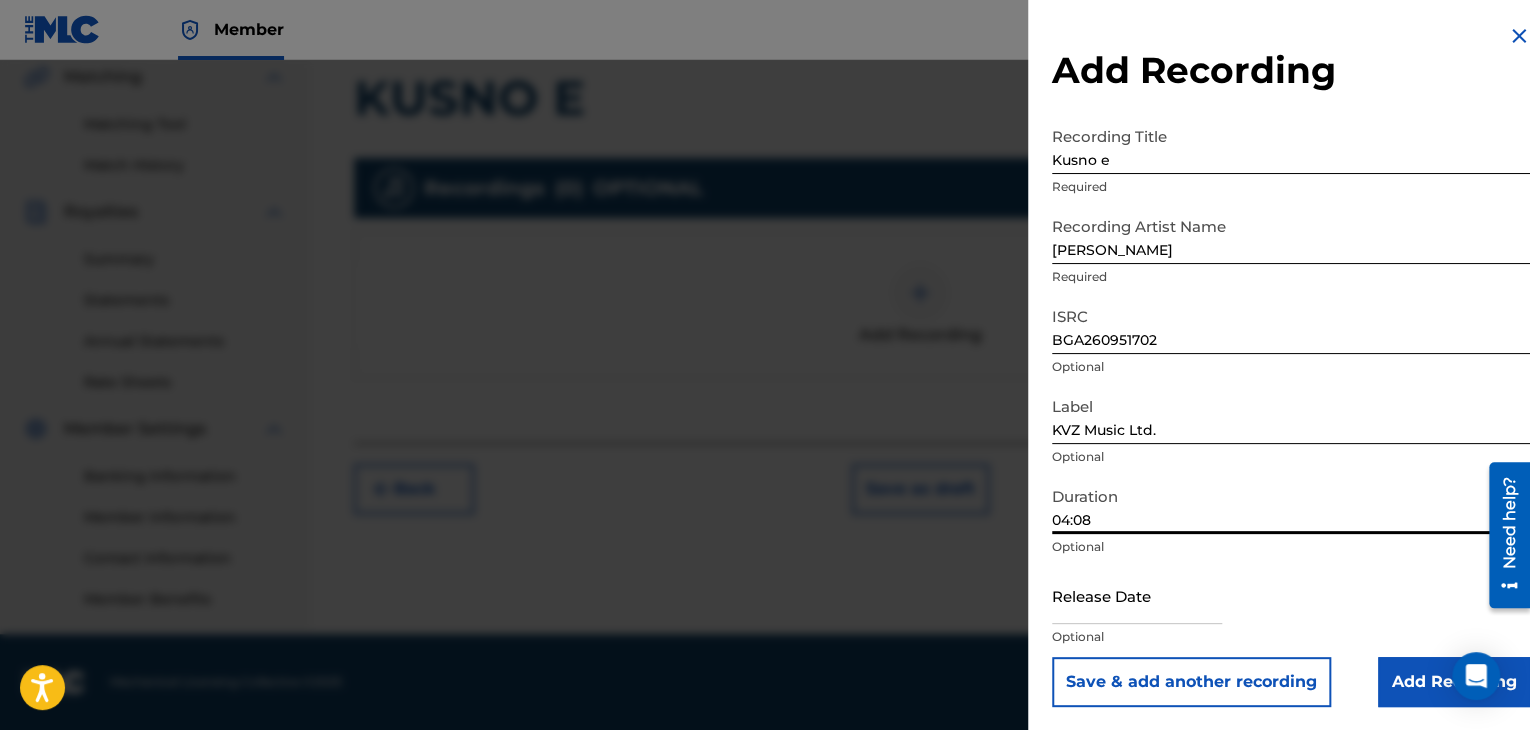 type on "04:08" 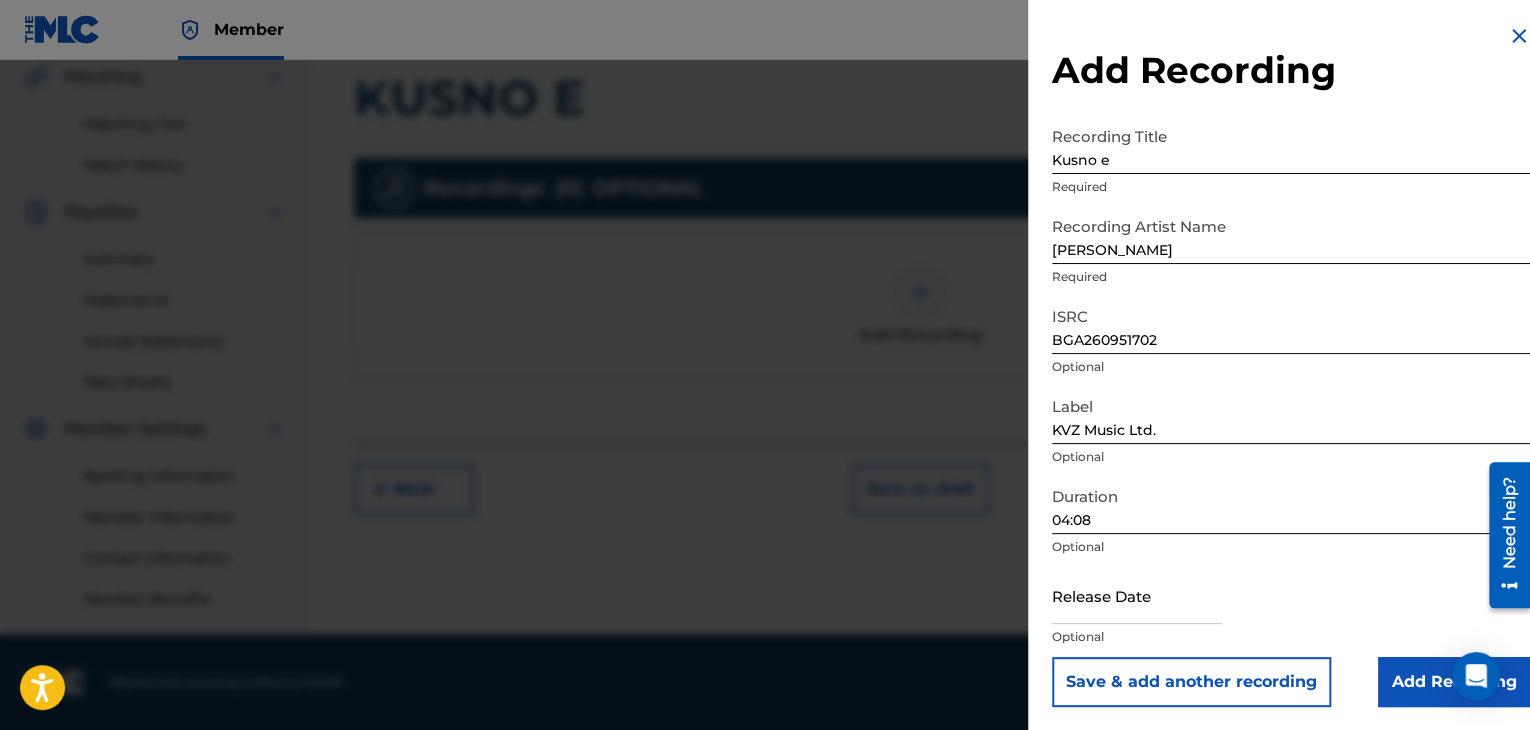 click on "Add Recording" at bounding box center [1454, 682] 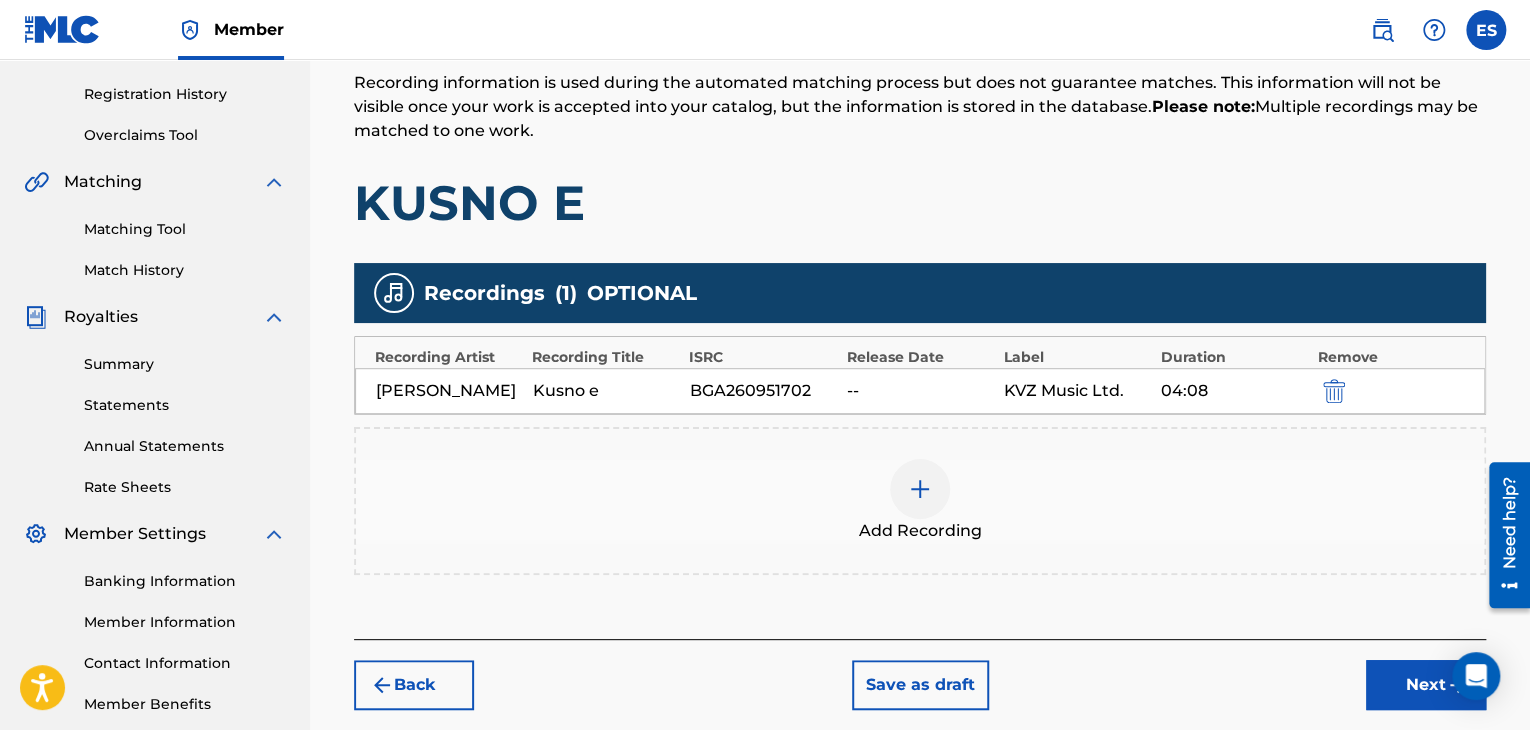 scroll, scrollTop: 400, scrollLeft: 0, axis: vertical 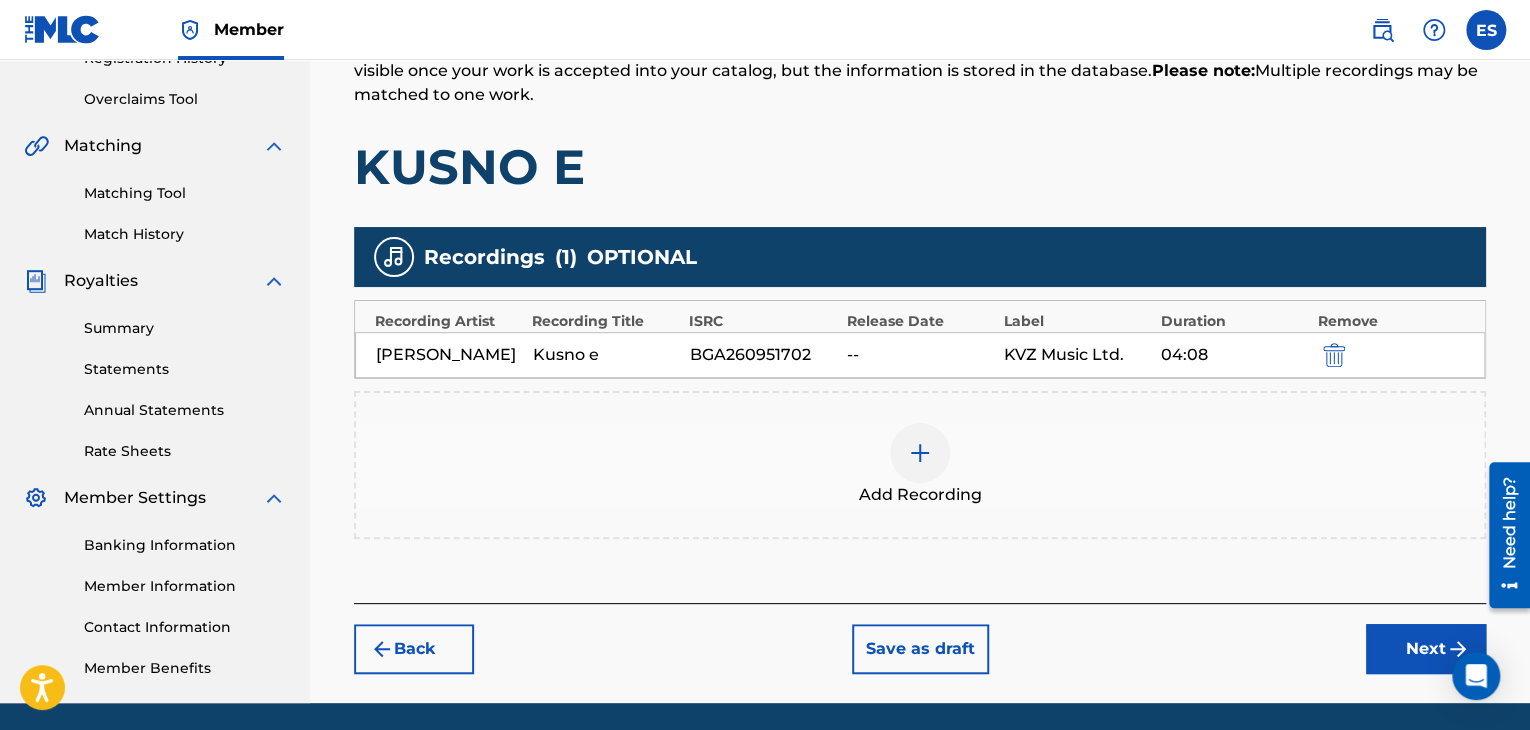 click on "Next" at bounding box center (1426, 649) 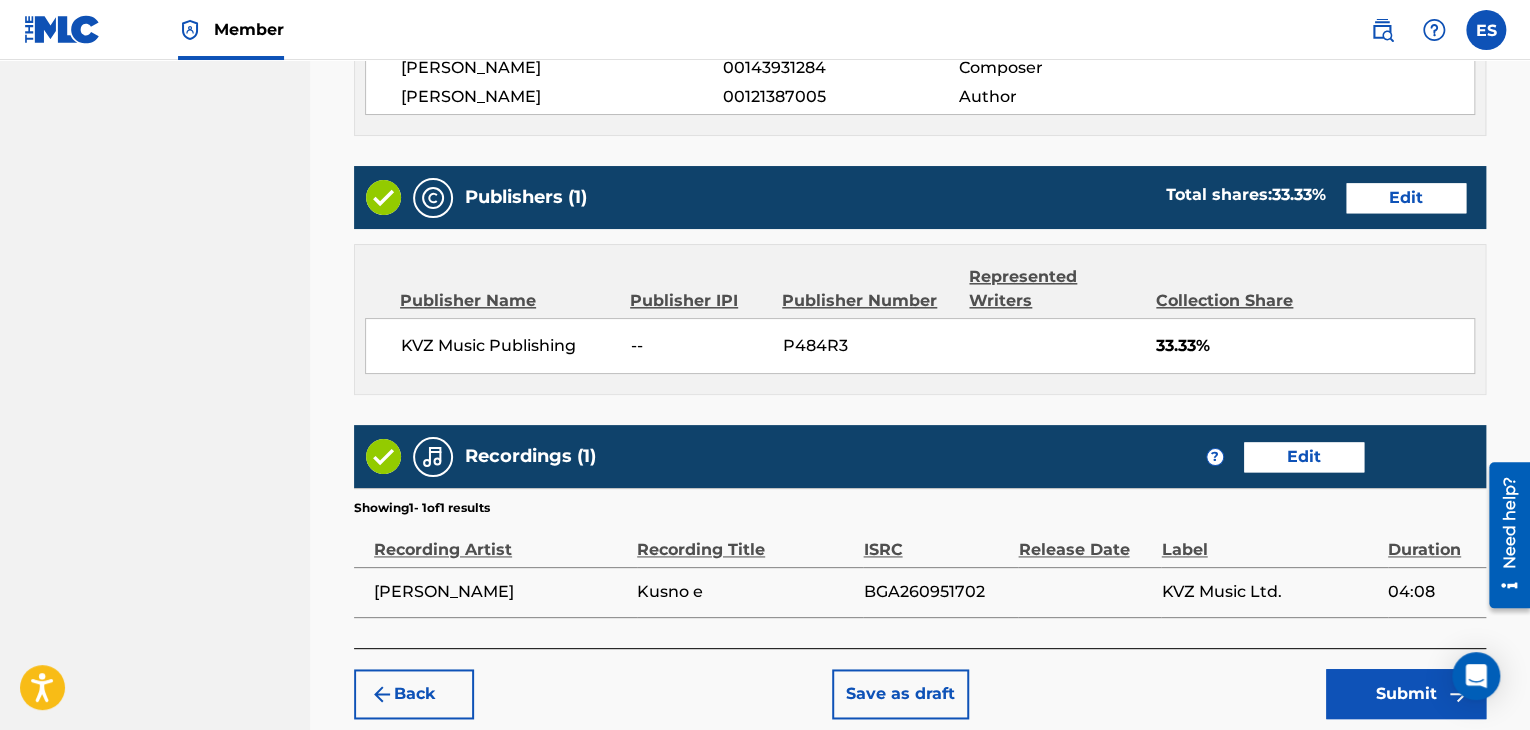 scroll, scrollTop: 1156, scrollLeft: 0, axis: vertical 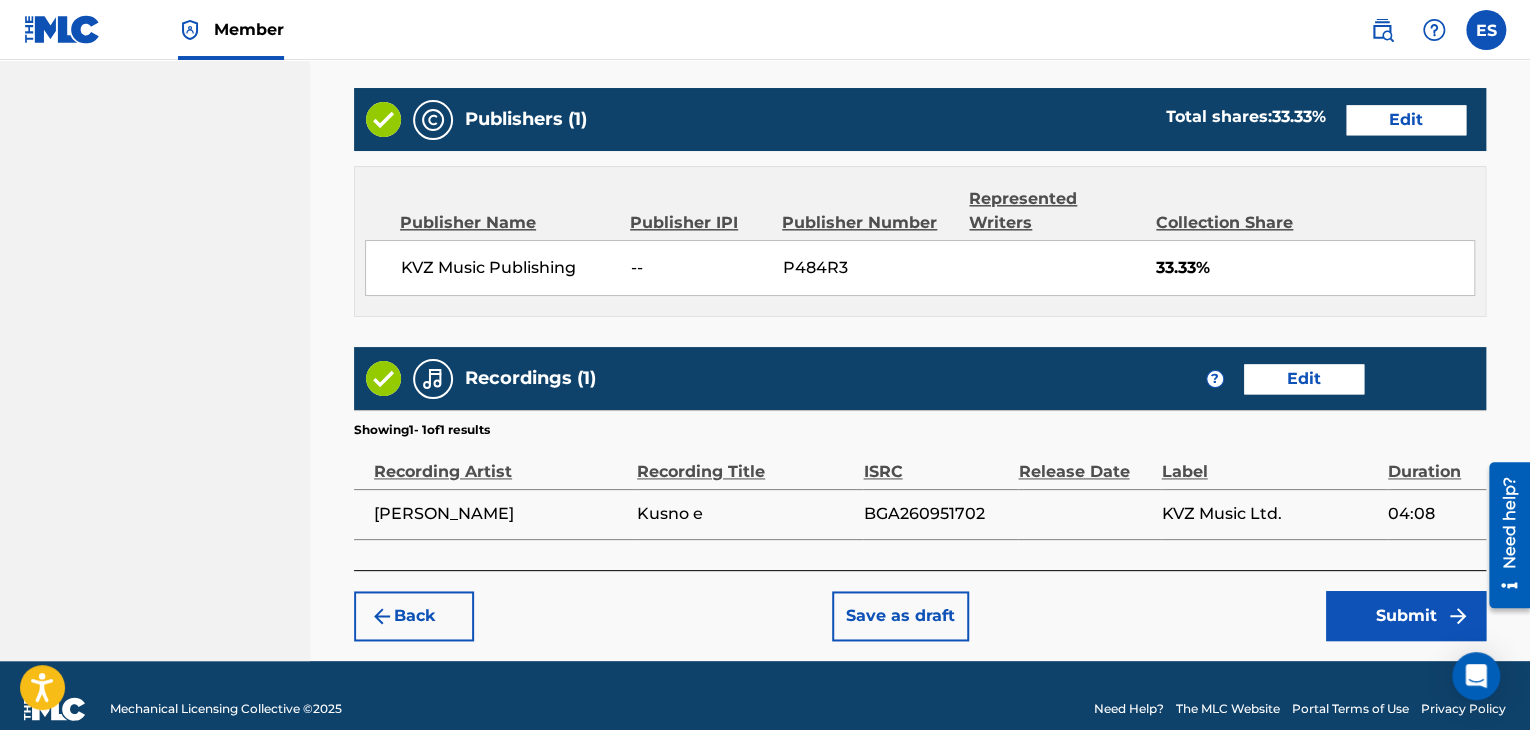 click on "Submit" at bounding box center [1406, 616] 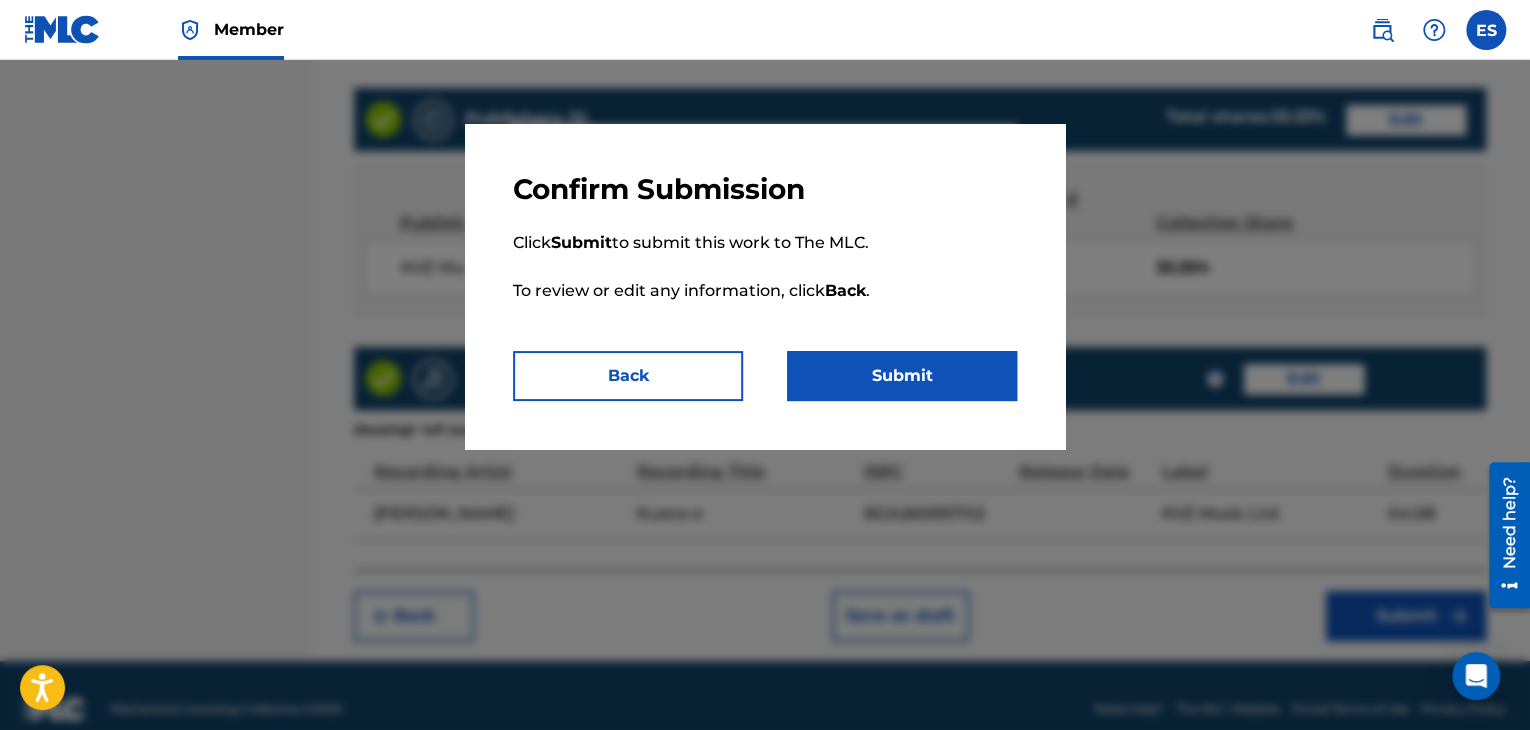 click on "Submit" at bounding box center [902, 376] 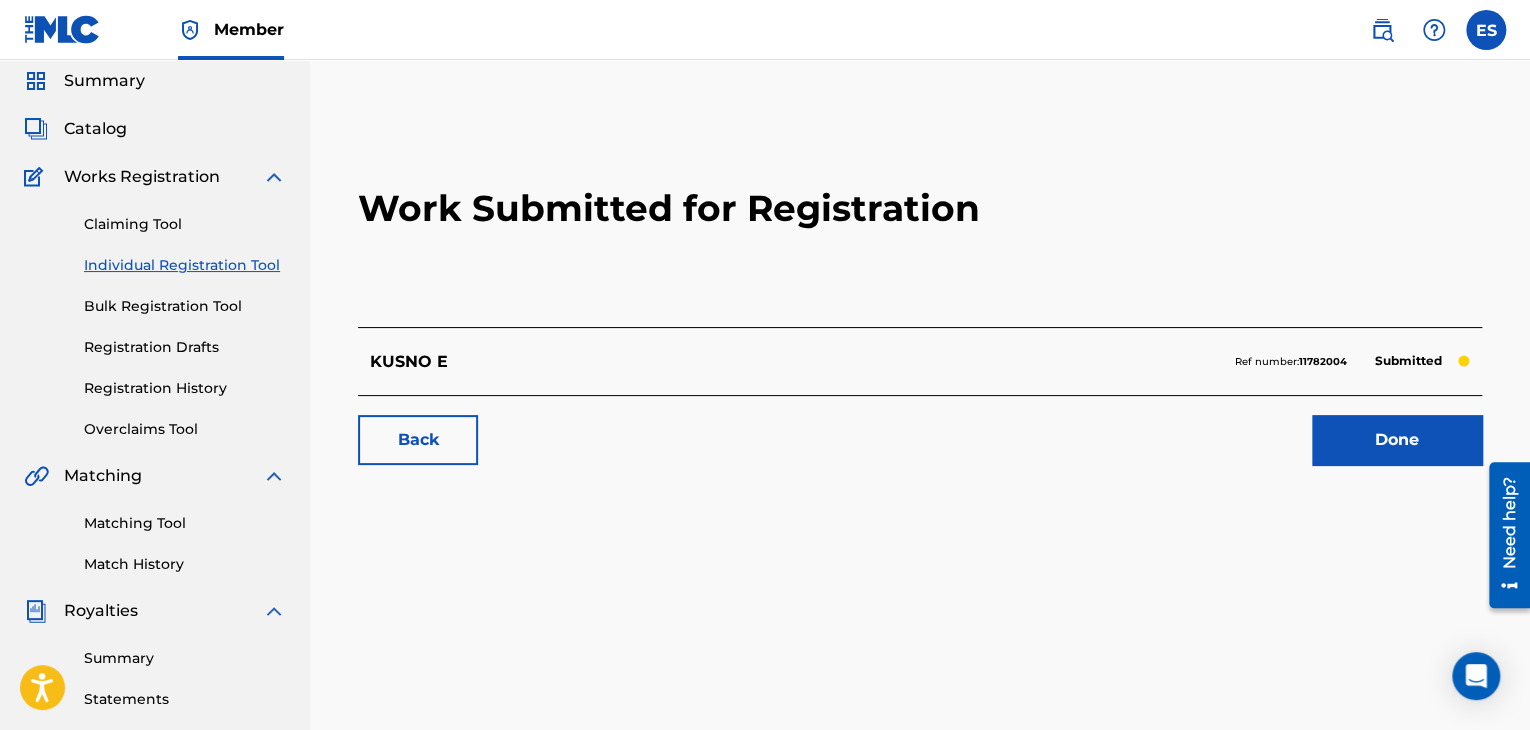 scroll, scrollTop: 100, scrollLeft: 0, axis: vertical 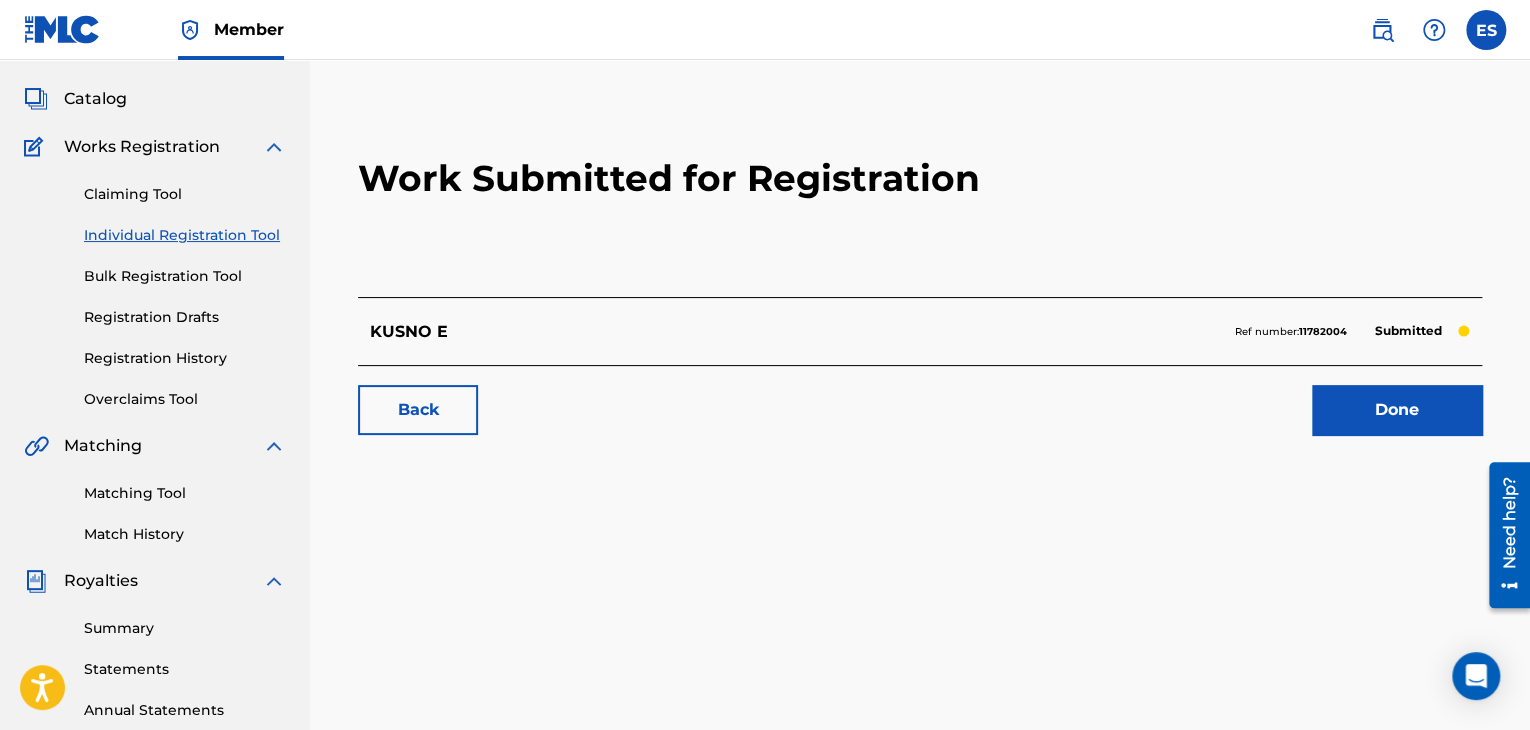 click on "Registration History" at bounding box center (185, 358) 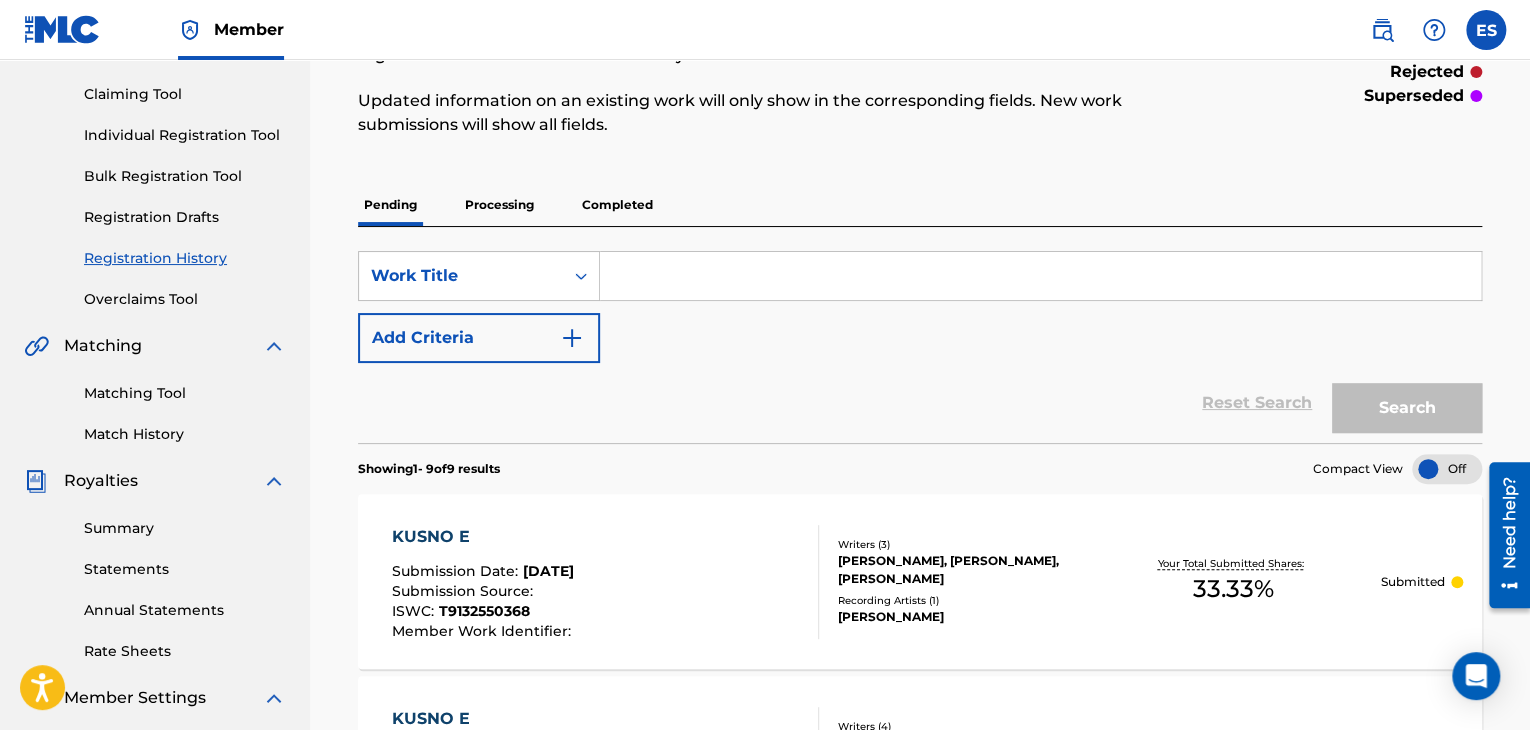 scroll, scrollTop: 0, scrollLeft: 0, axis: both 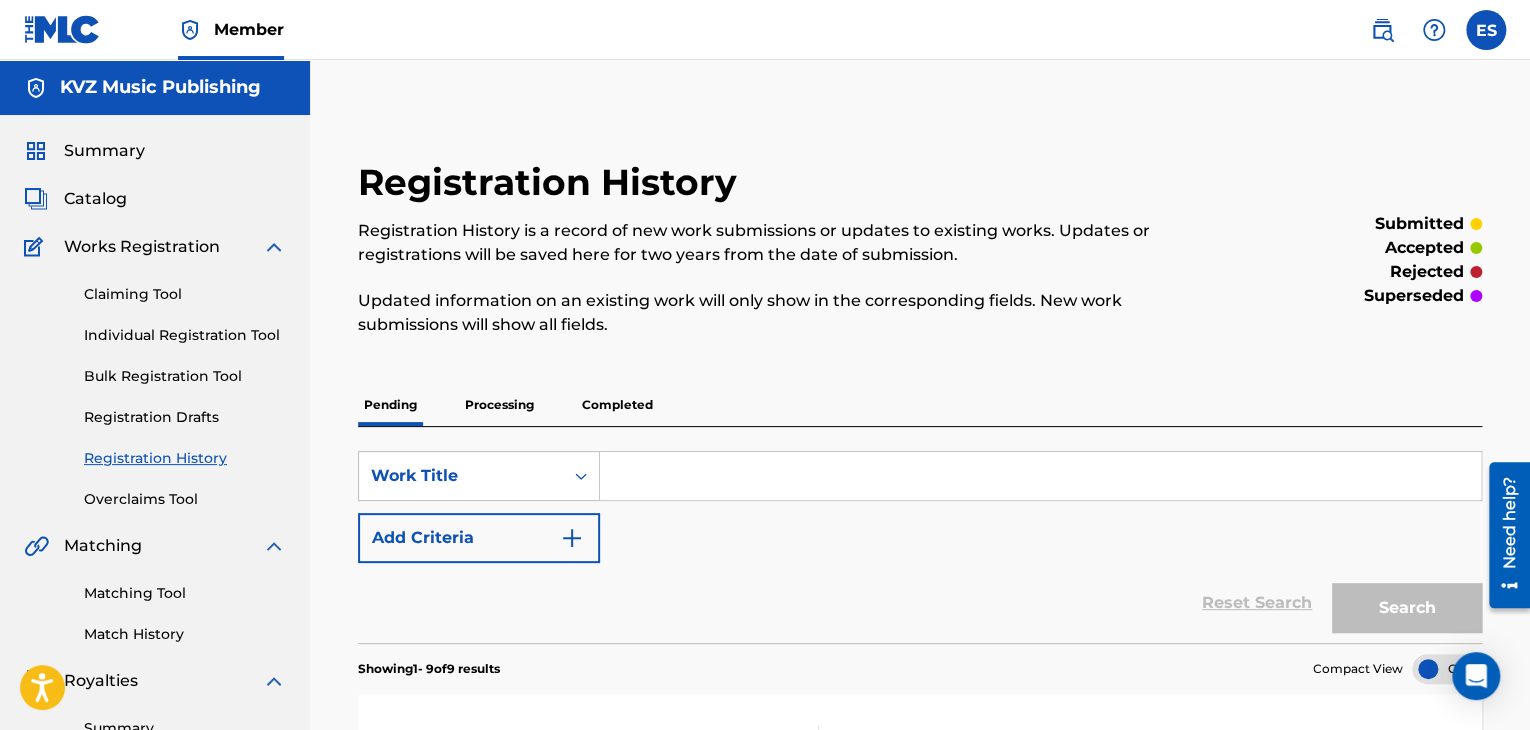 click on "Individual Registration Tool" at bounding box center [185, 335] 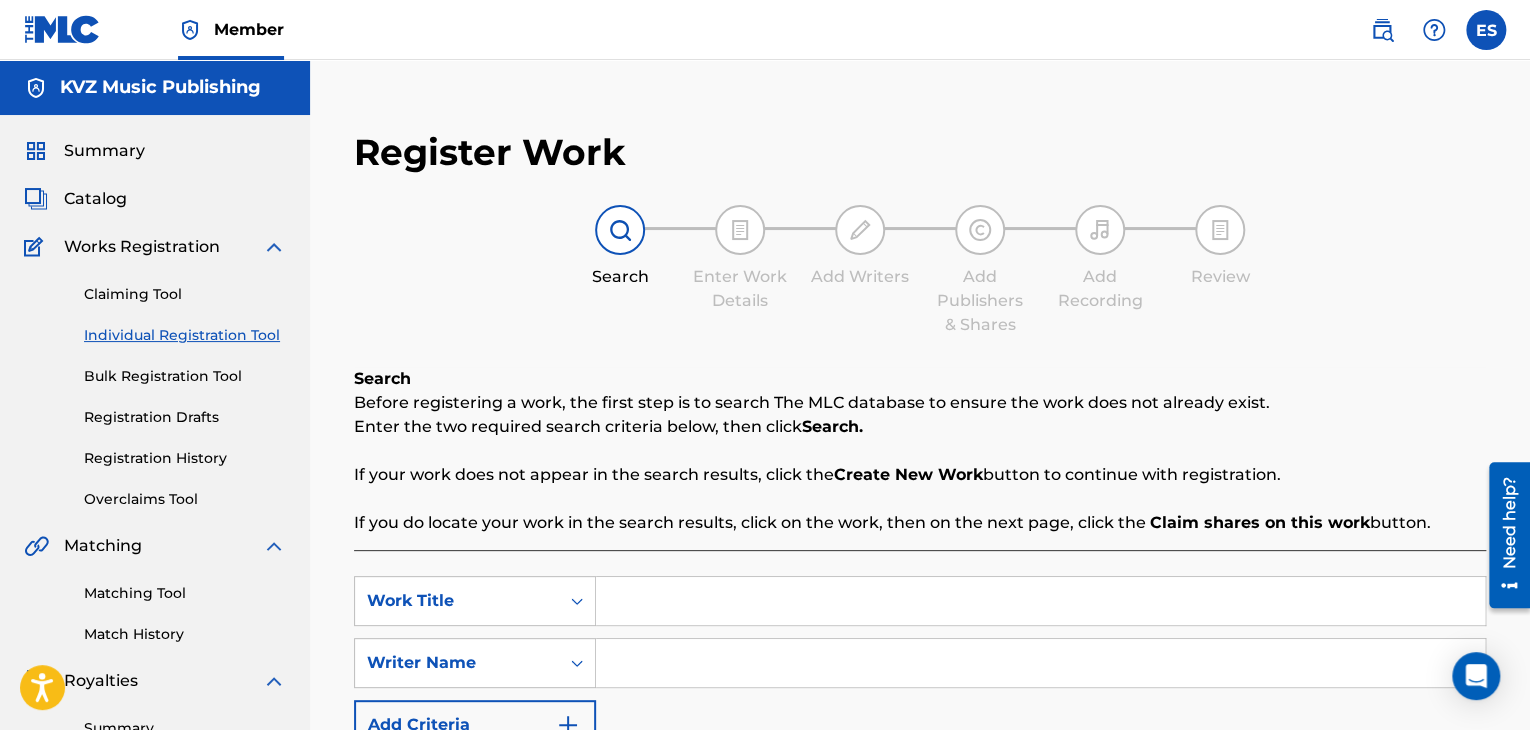 click at bounding box center (1040, 601) 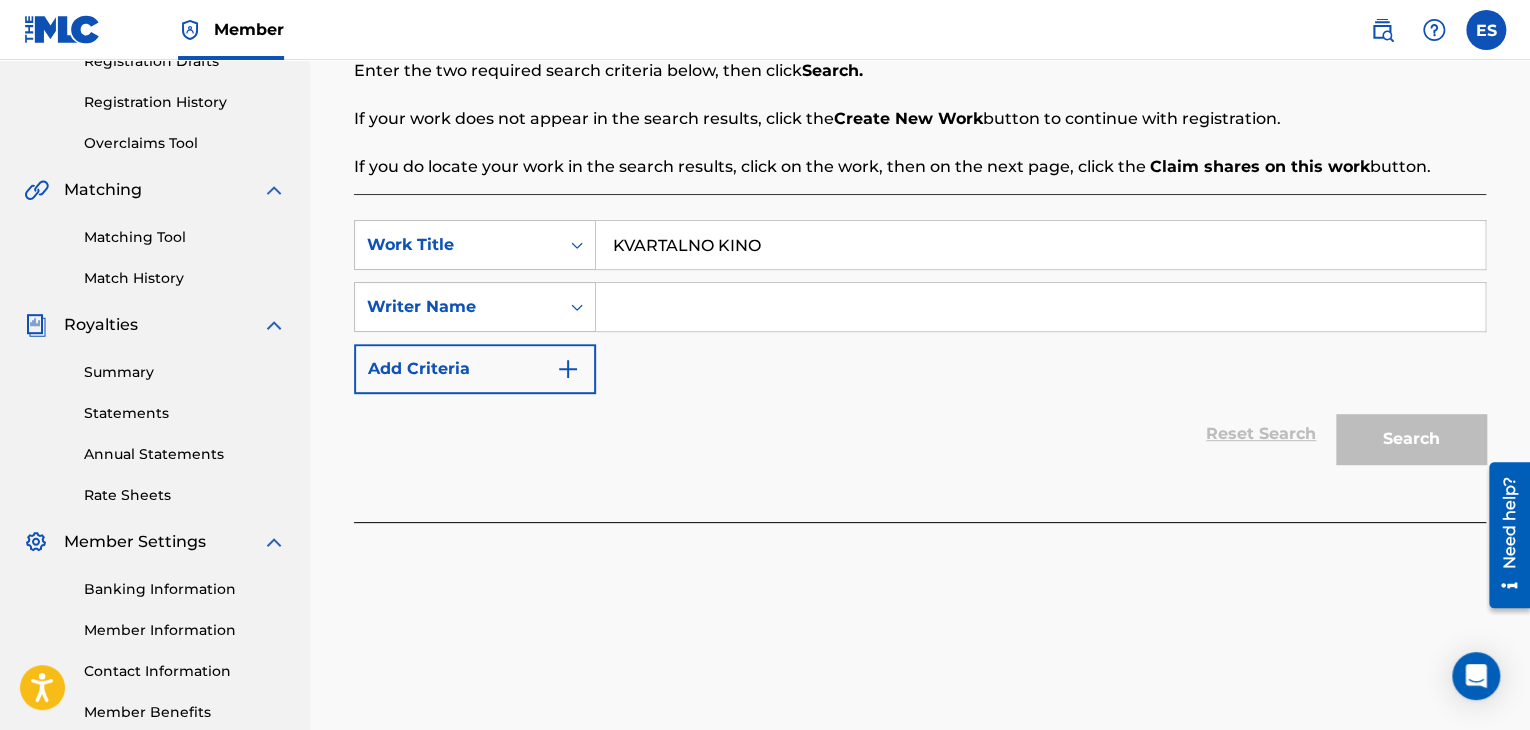 scroll, scrollTop: 400, scrollLeft: 0, axis: vertical 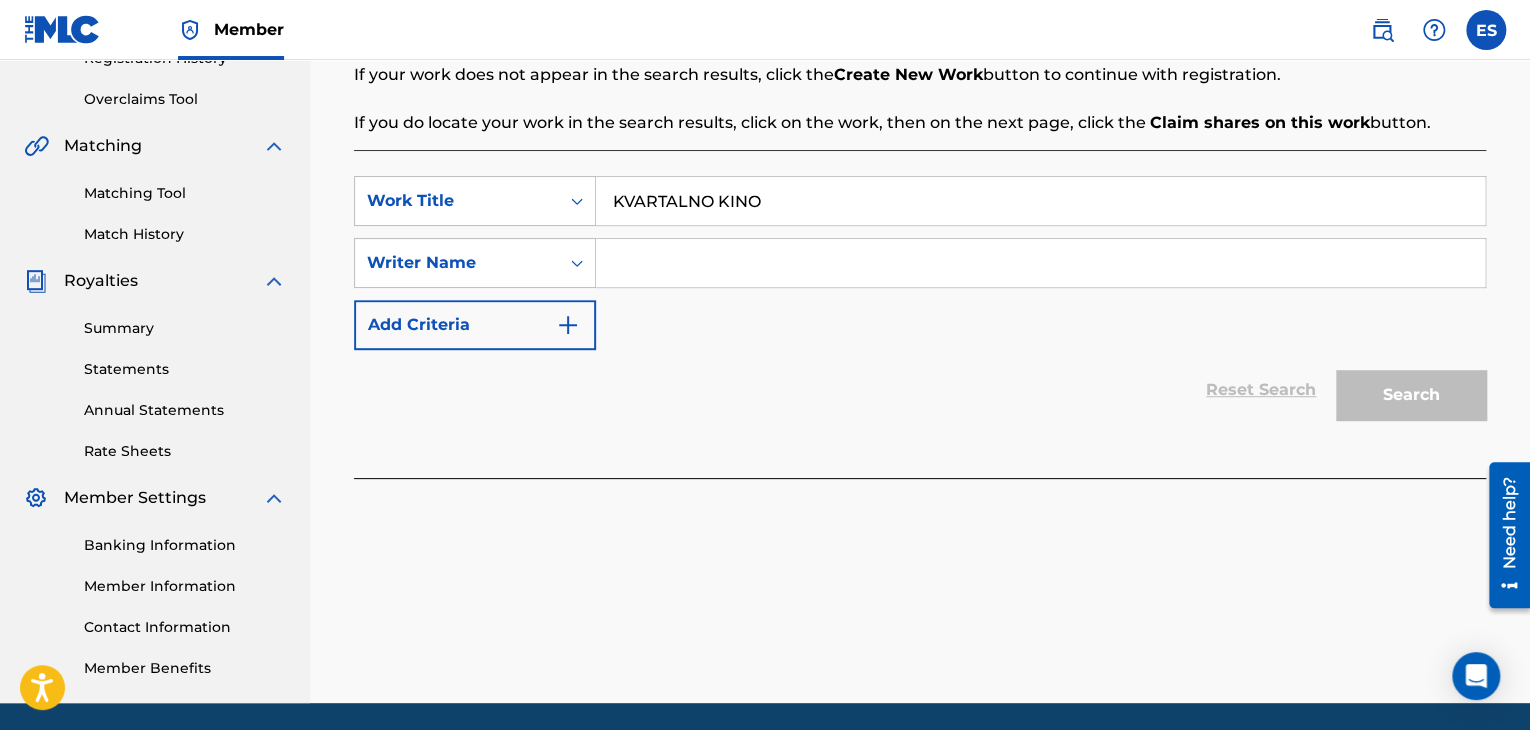type on "KVARTALNO KINO" 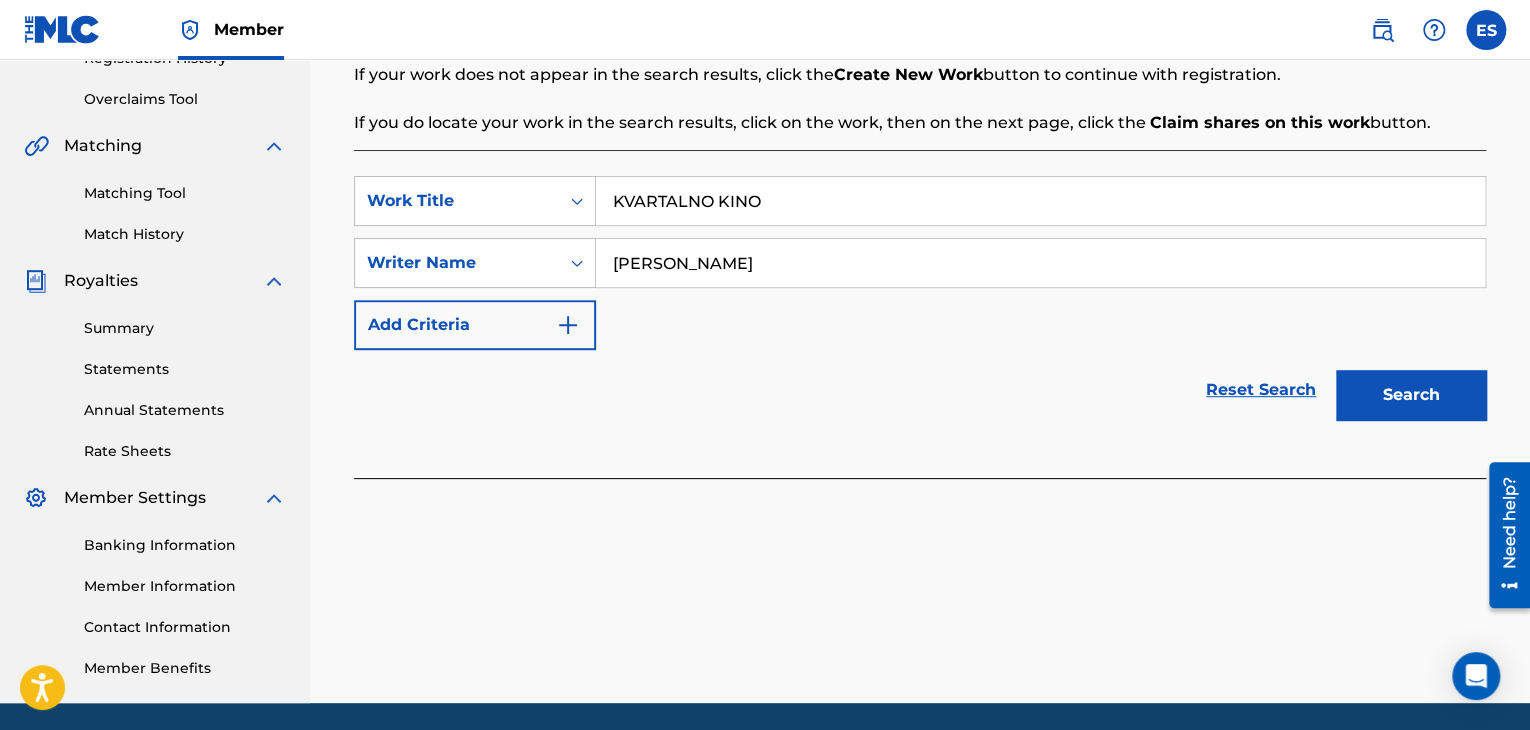 click on "Search" at bounding box center (1411, 395) 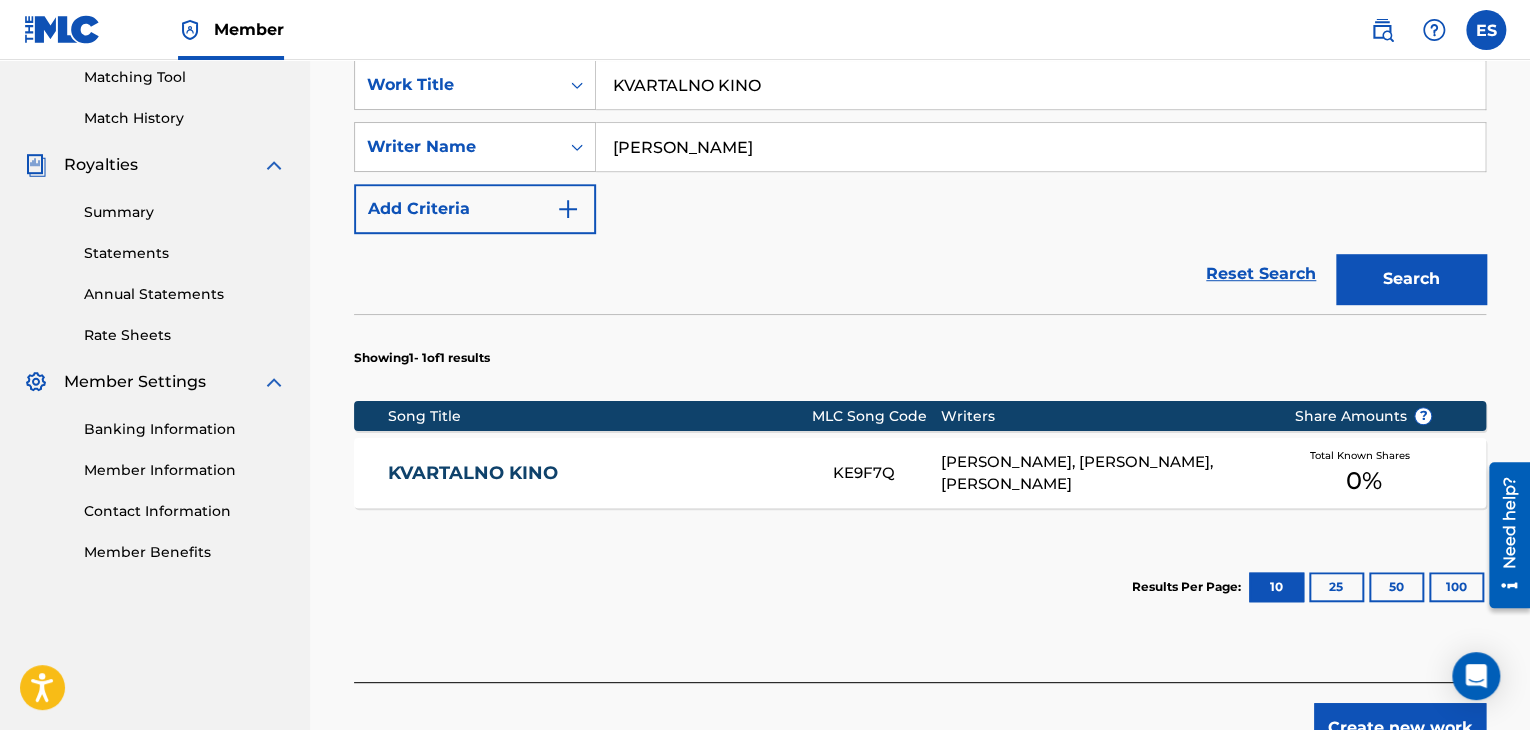 scroll, scrollTop: 600, scrollLeft: 0, axis: vertical 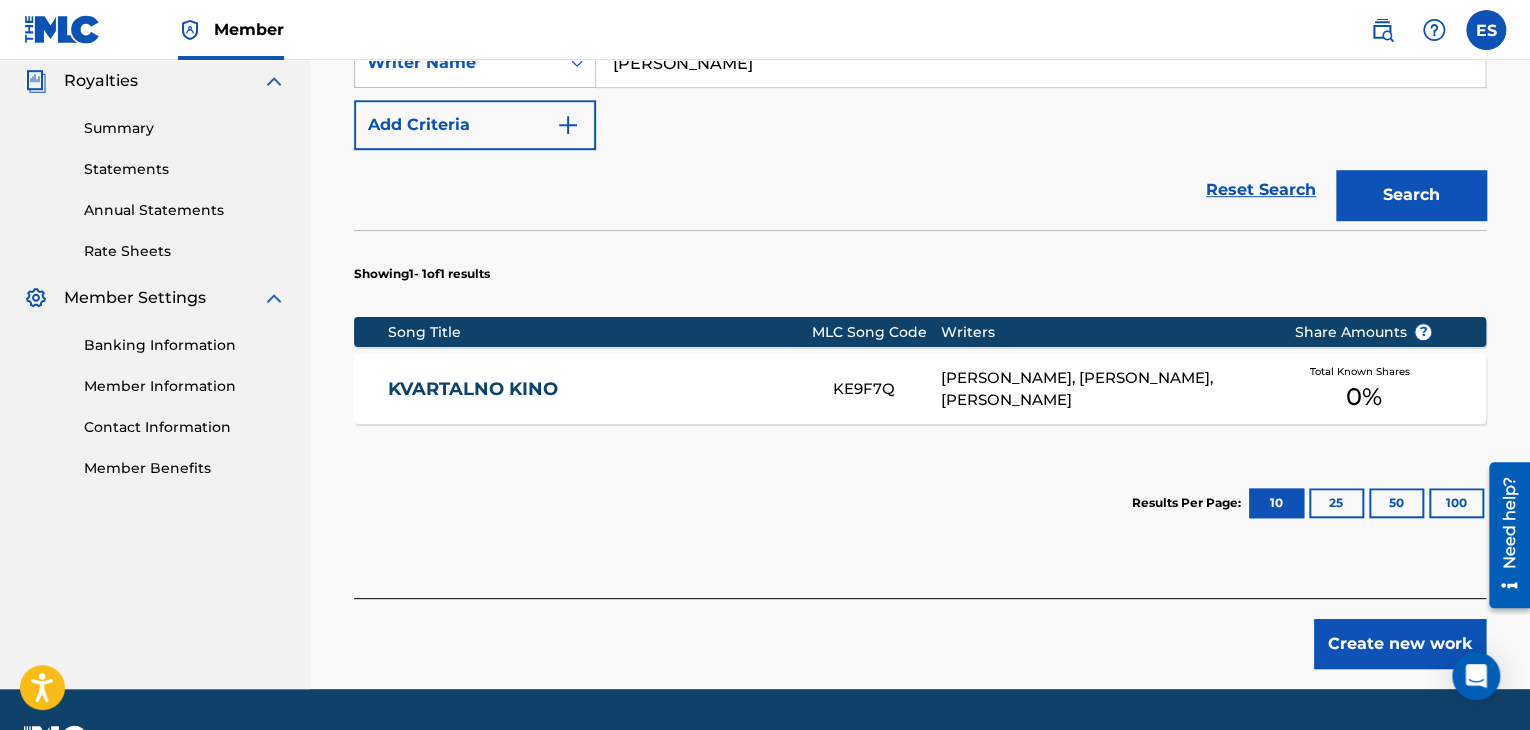 drag, startPoint x: 1351, startPoint y: 657, endPoint x: 1304, endPoint y: 619, distance: 60.440052 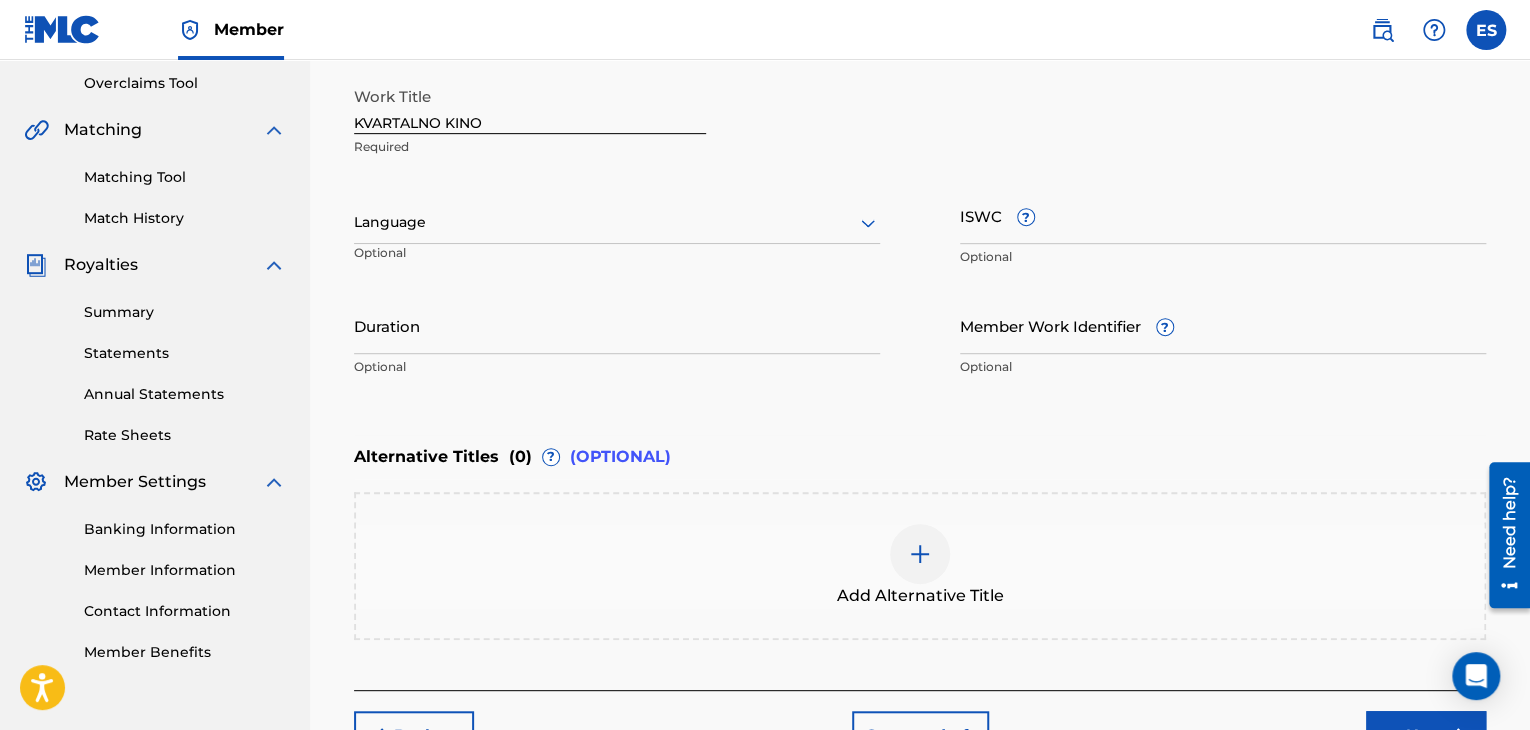 scroll, scrollTop: 261, scrollLeft: 0, axis: vertical 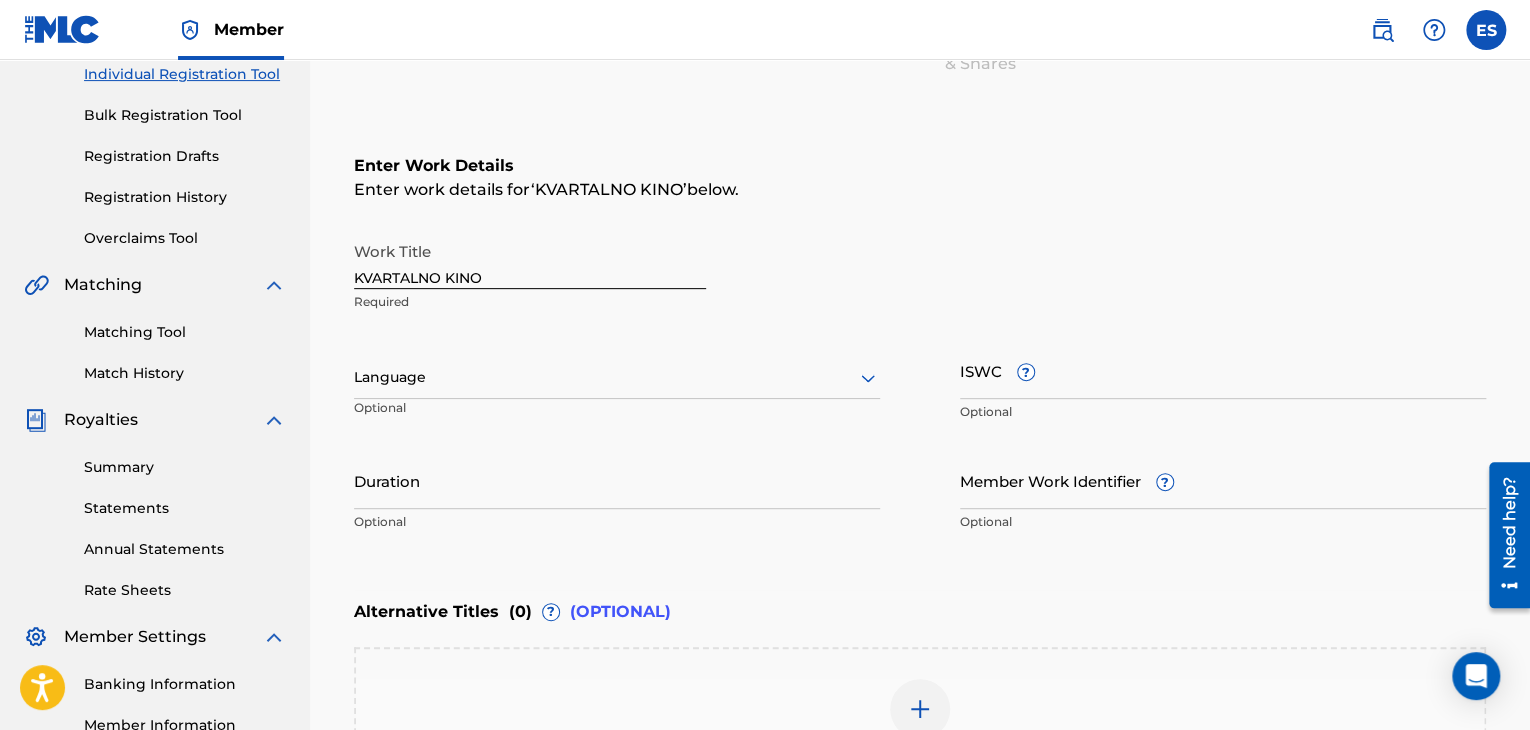 click at bounding box center [617, 377] 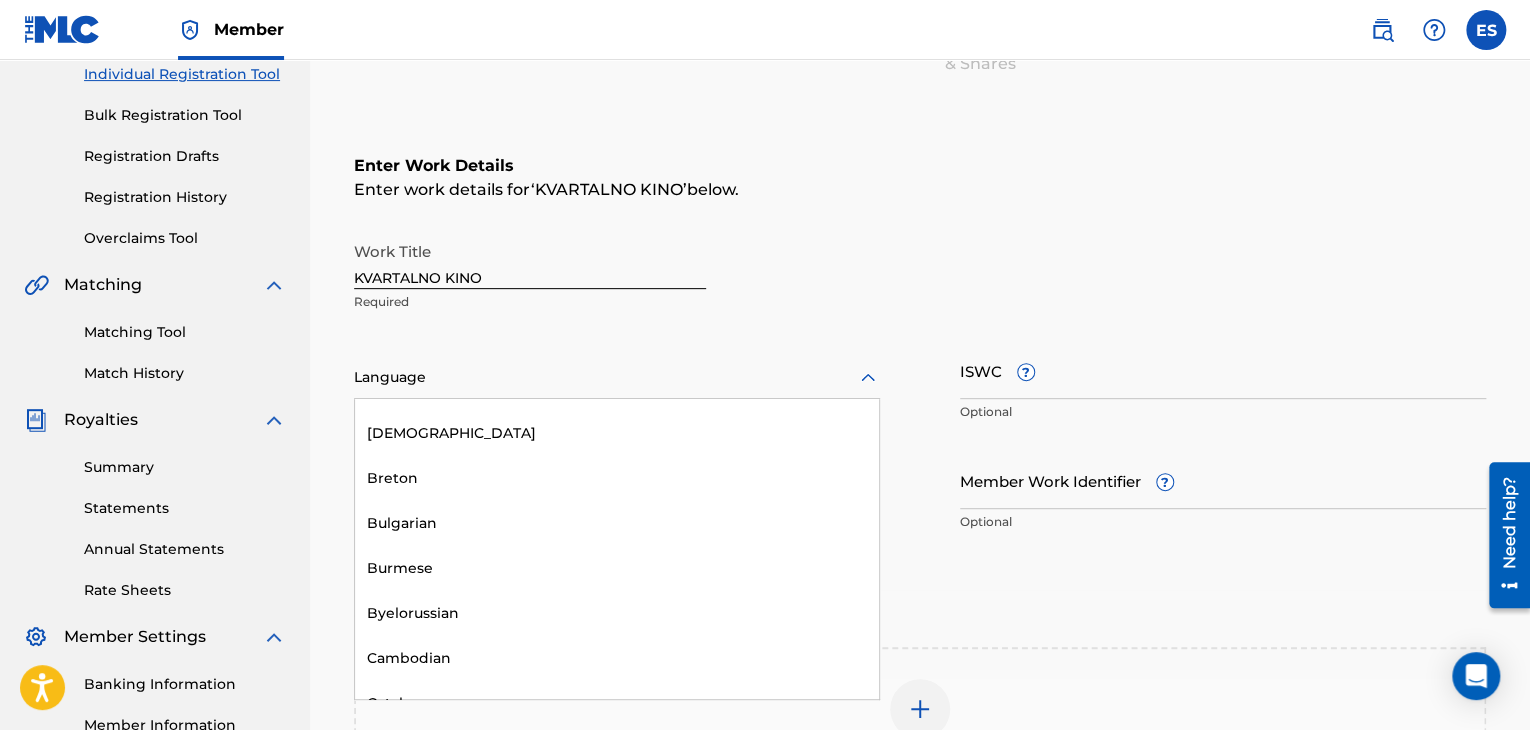 scroll, scrollTop: 800, scrollLeft: 0, axis: vertical 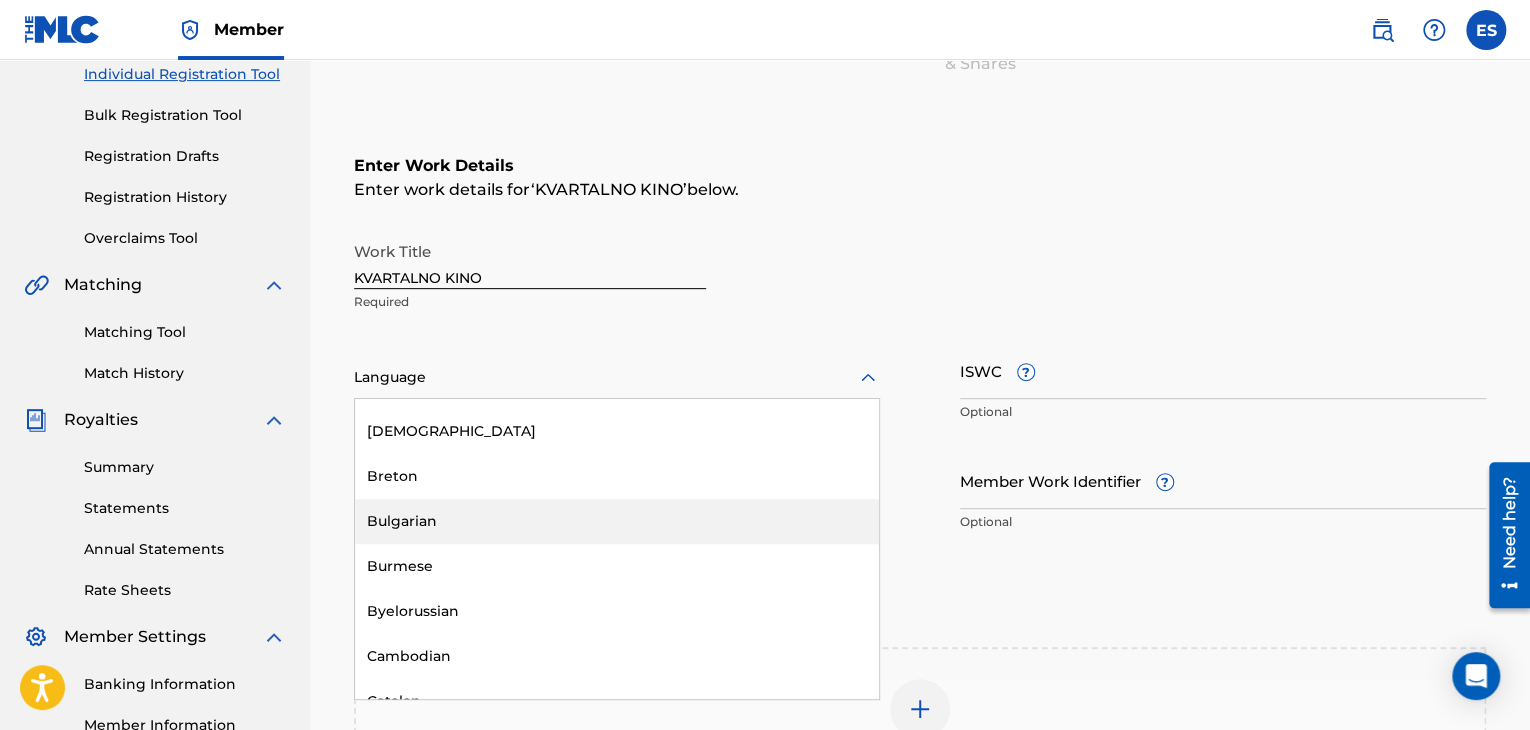 click on "Bulgarian" at bounding box center [617, 521] 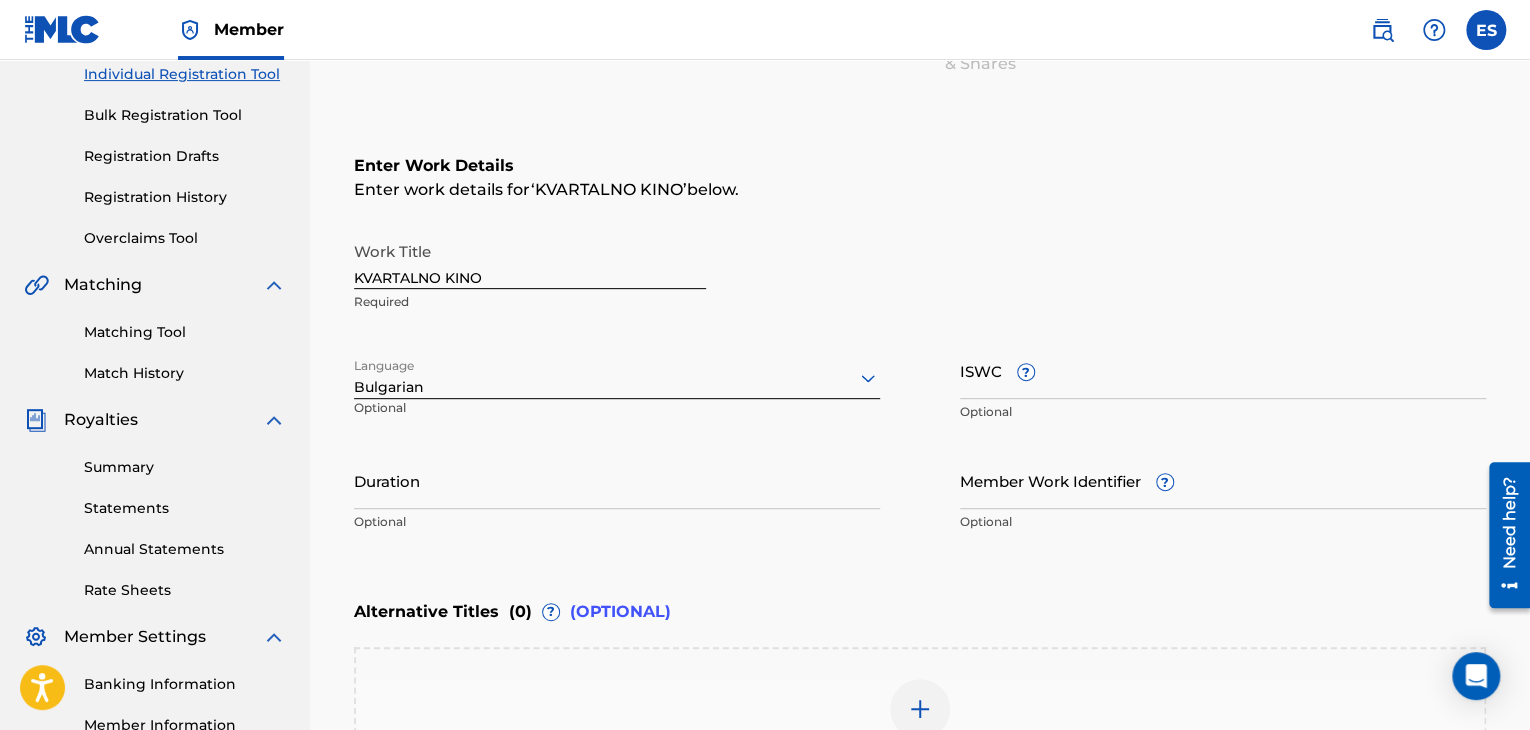 click on "ISWC   ?" at bounding box center (1223, 370) 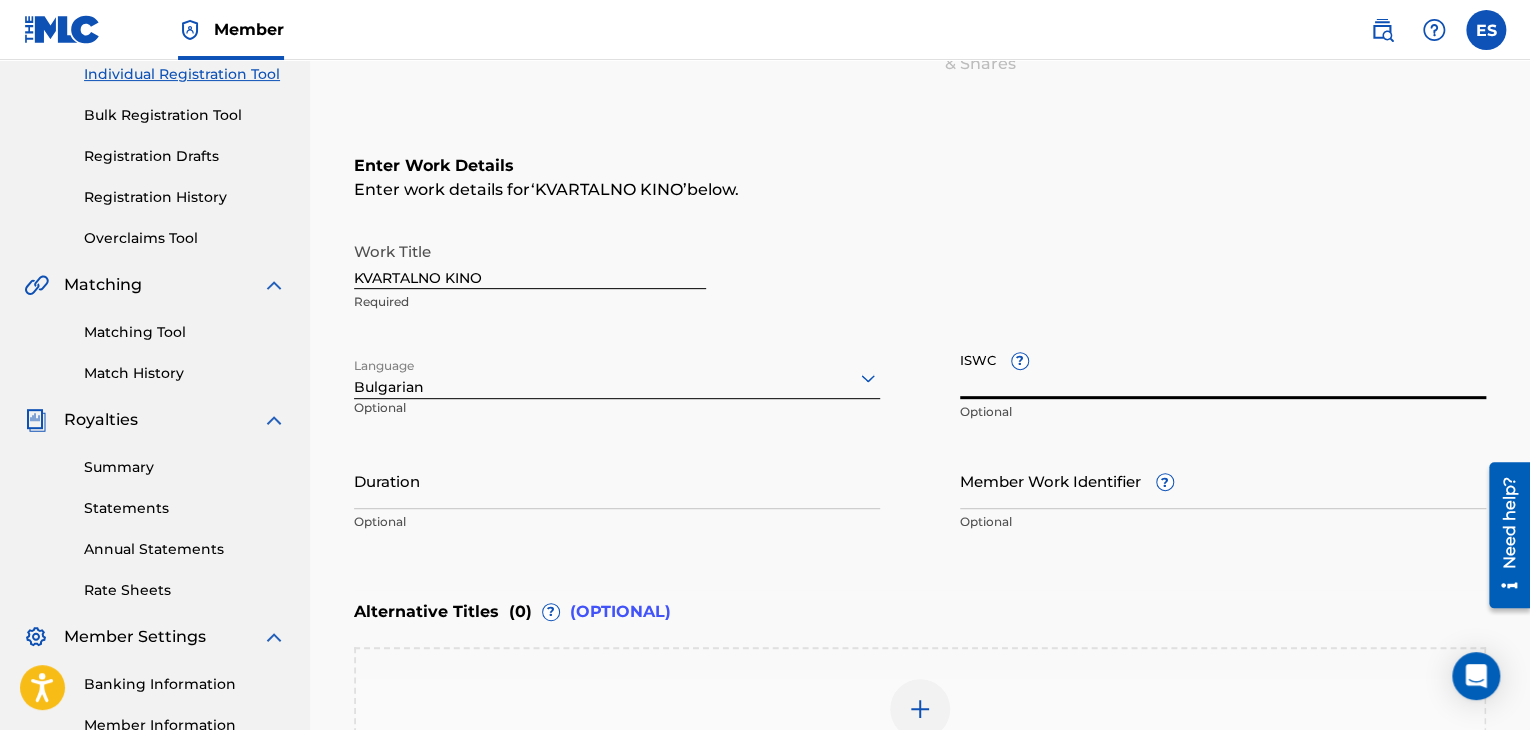 paste on "T9099955927" 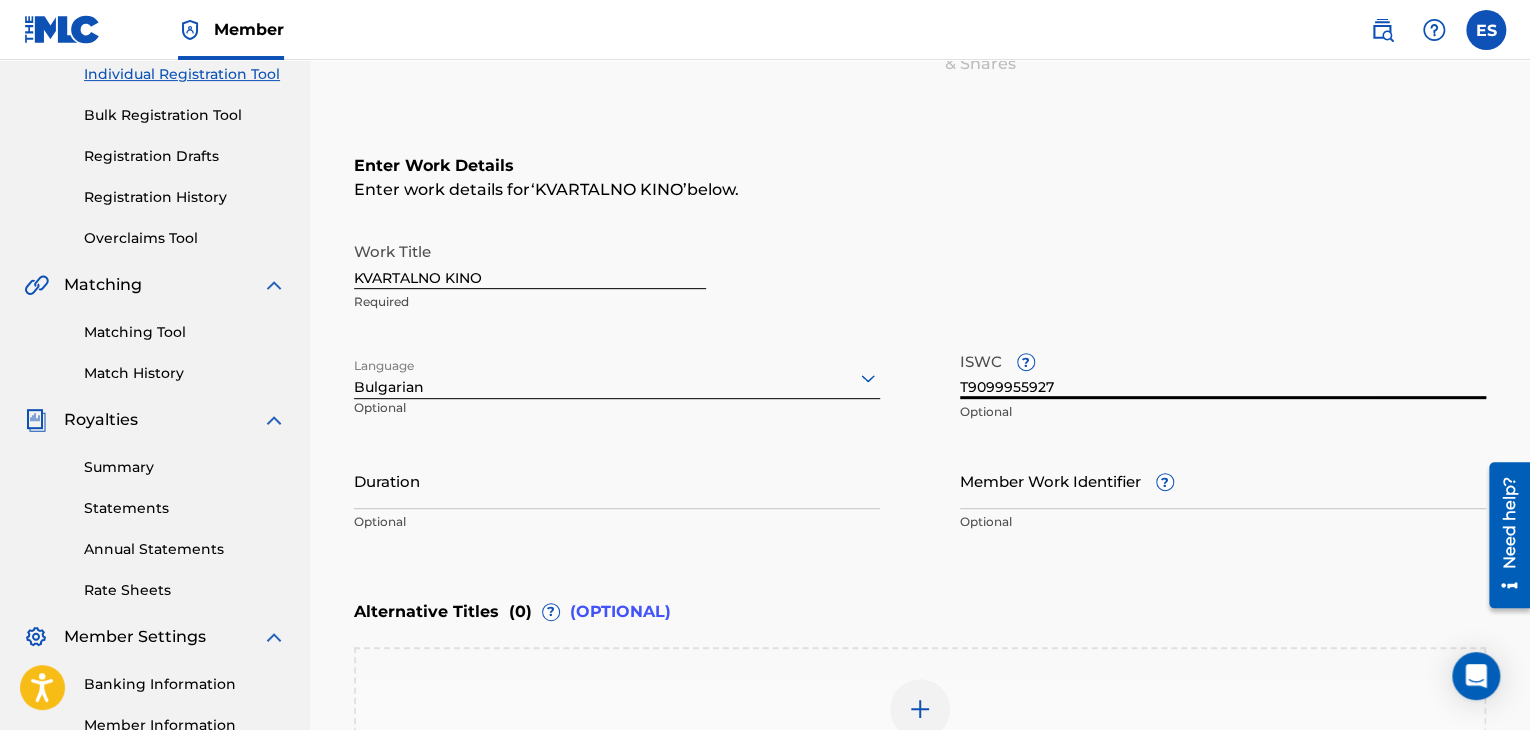 type on "T9099955927" 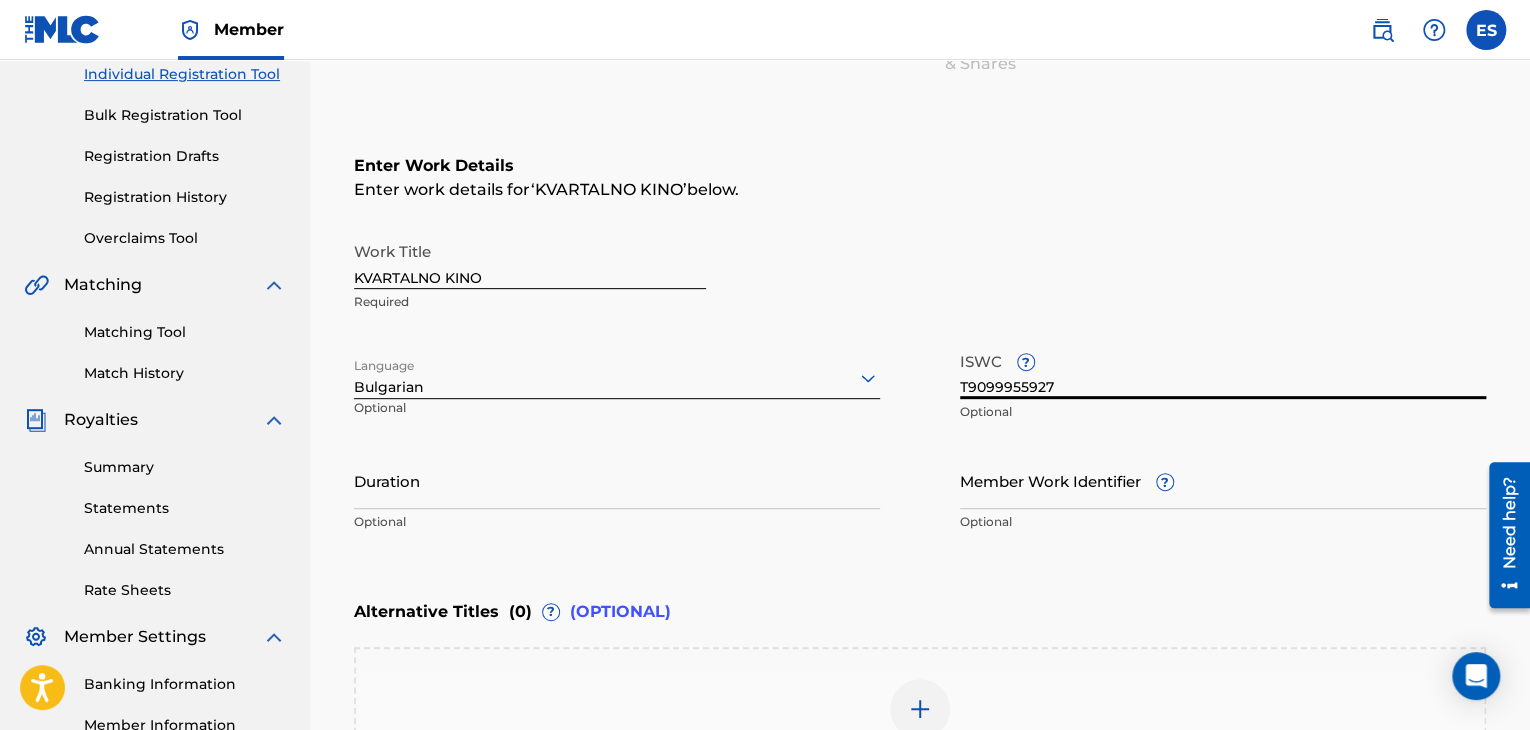 click on "Duration" at bounding box center [617, 480] 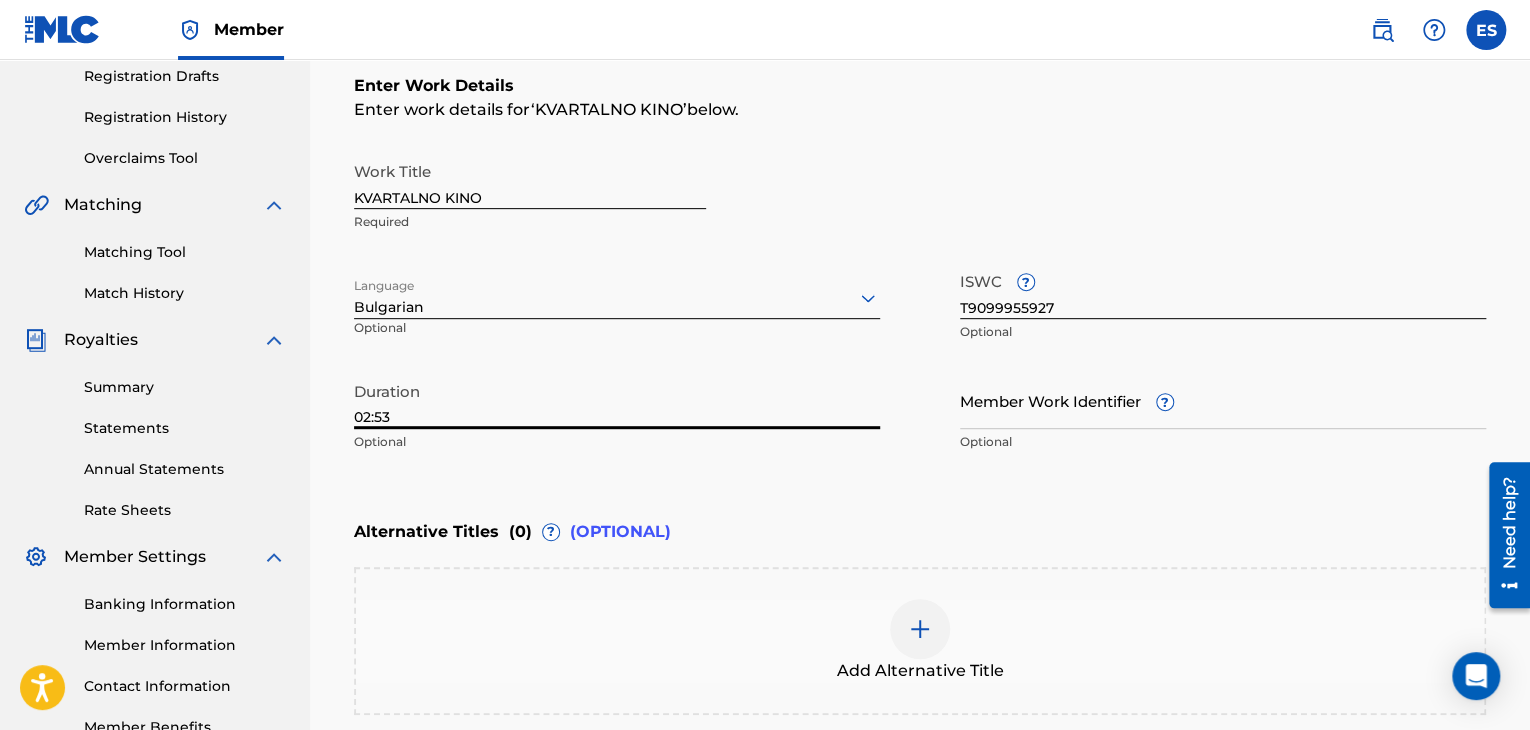 scroll, scrollTop: 461, scrollLeft: 0, axis: vertical 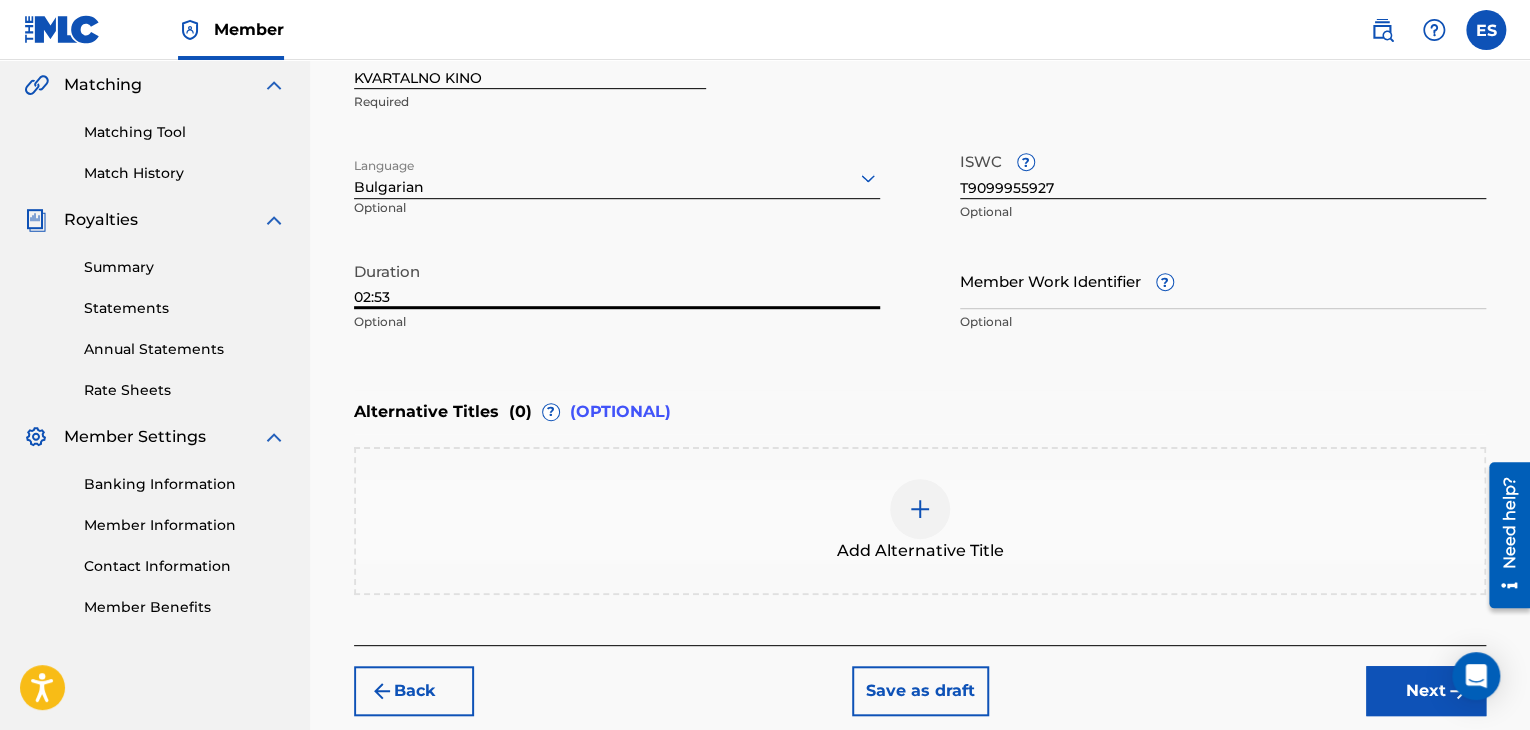 type on "02:53" 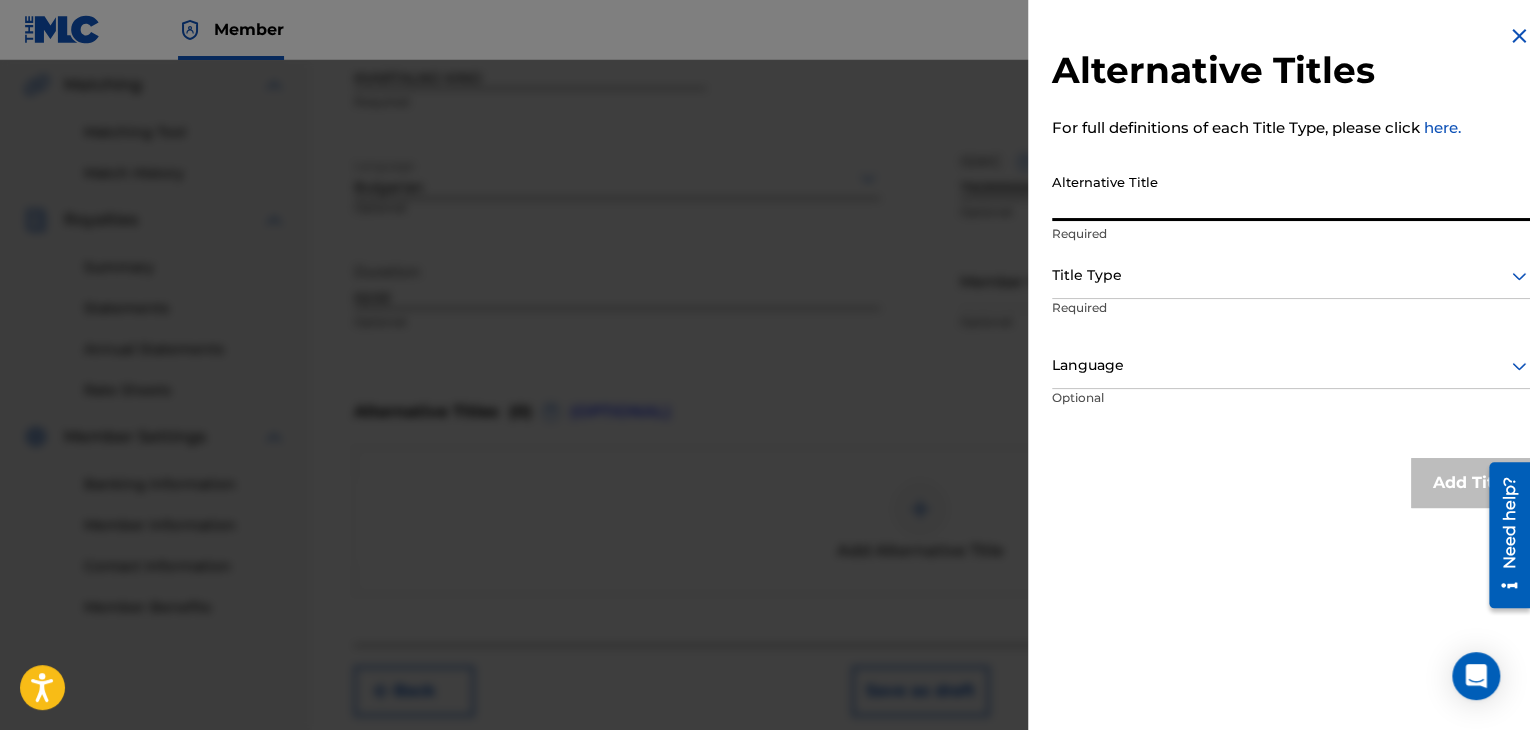 click on "Alternative Title" at bounding box center [1291, 192] 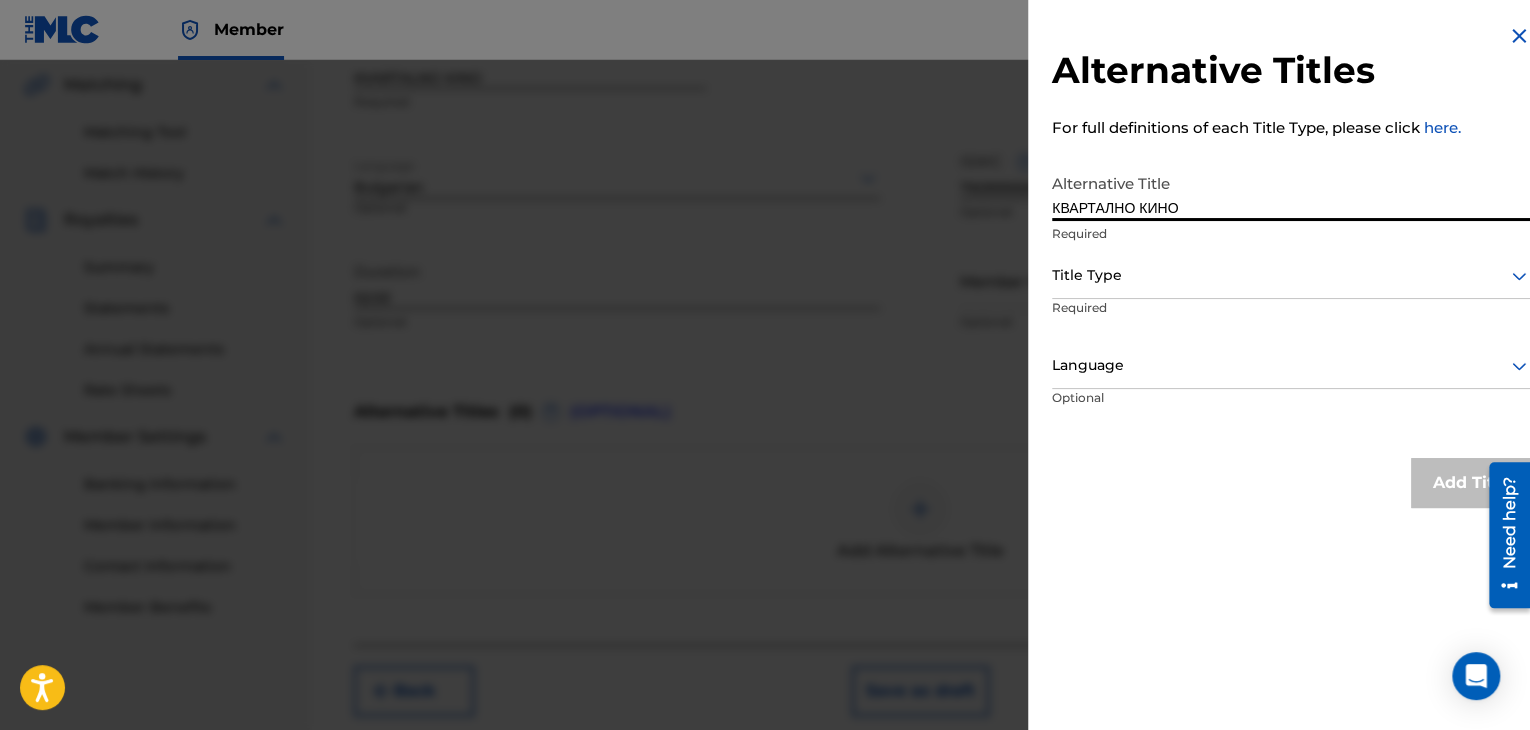 type on "КВАРТАЛНО КИНО" 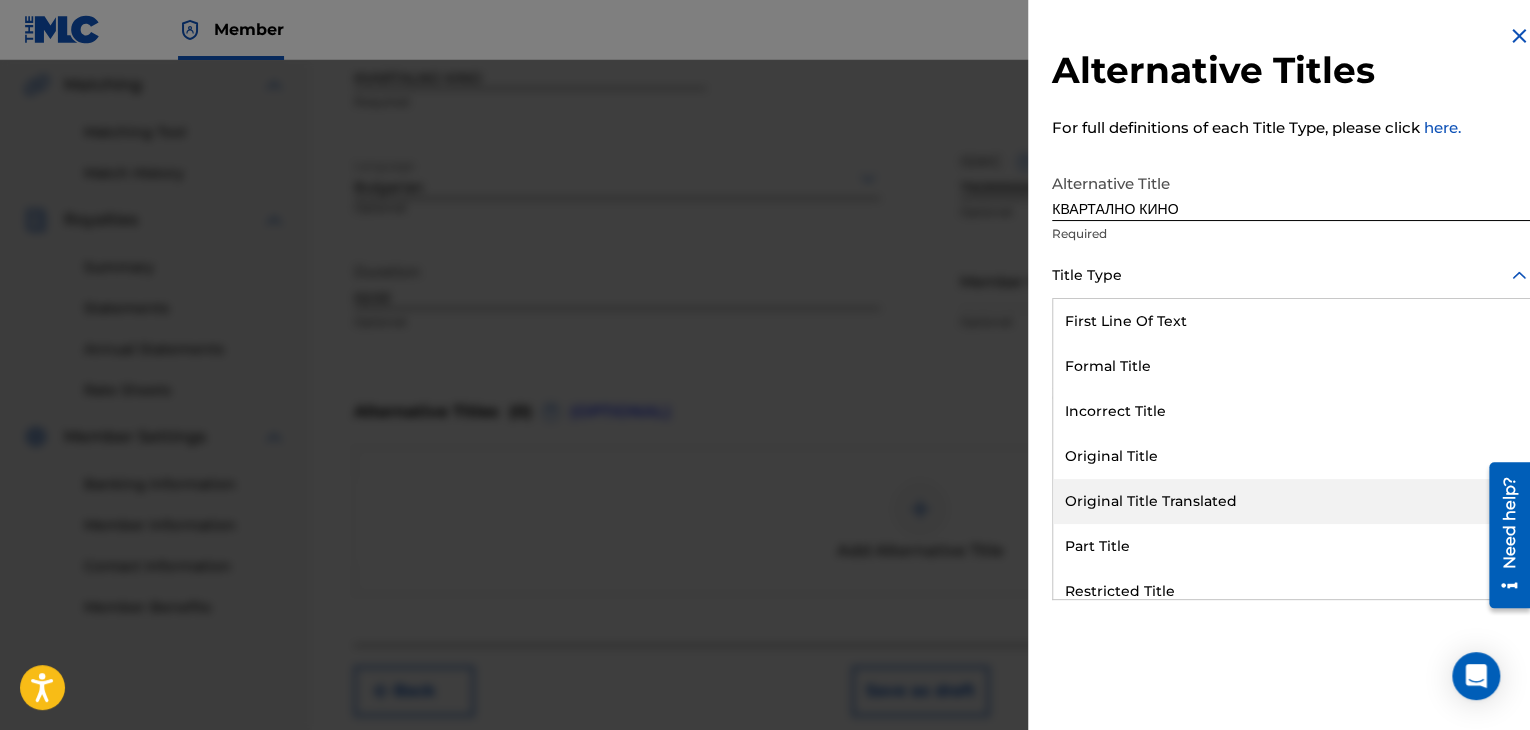 drag, startPoint x: 1161, startPoint y: 498, endPoint x: 1140, endPoint y: 433, distance: 68.30813 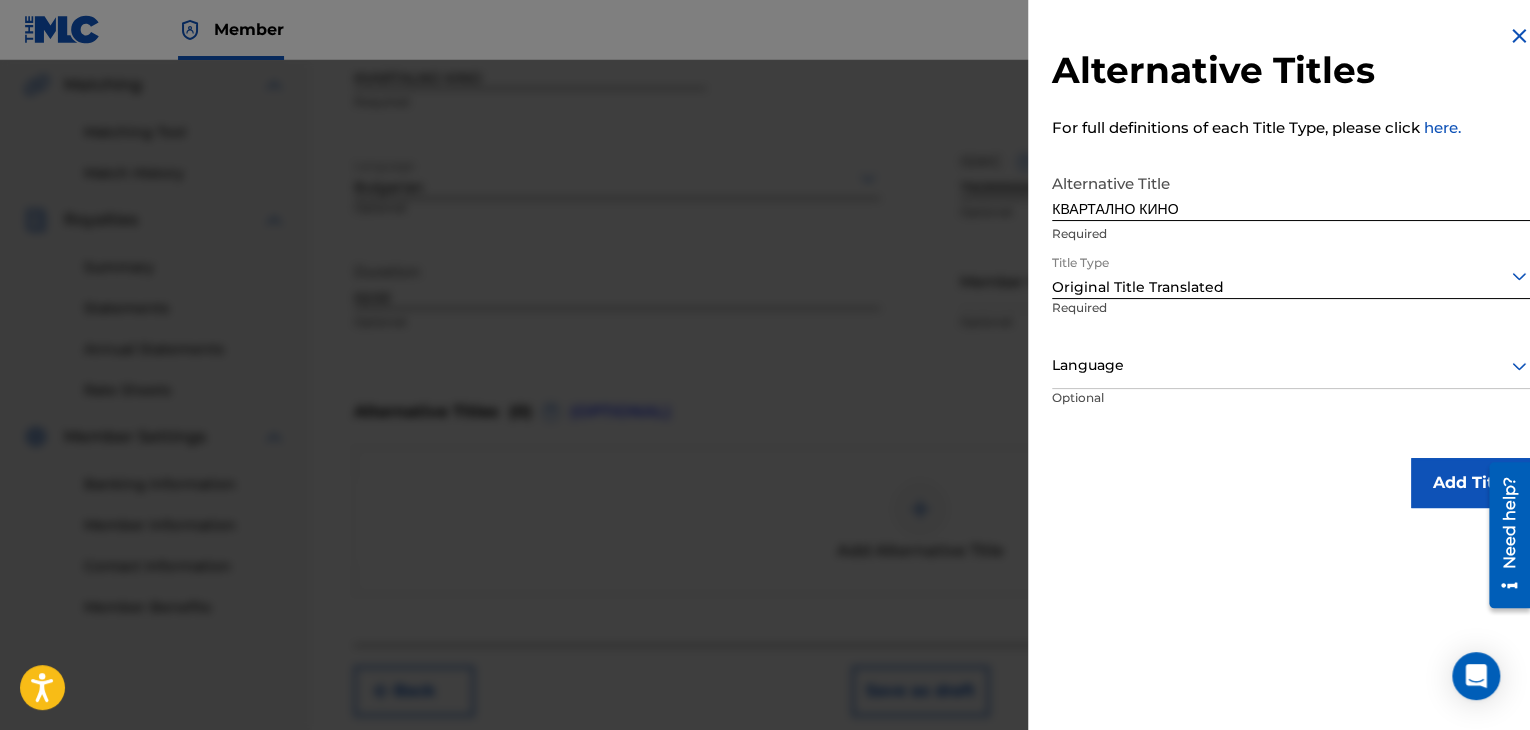click at bounding box center [1291, 365] 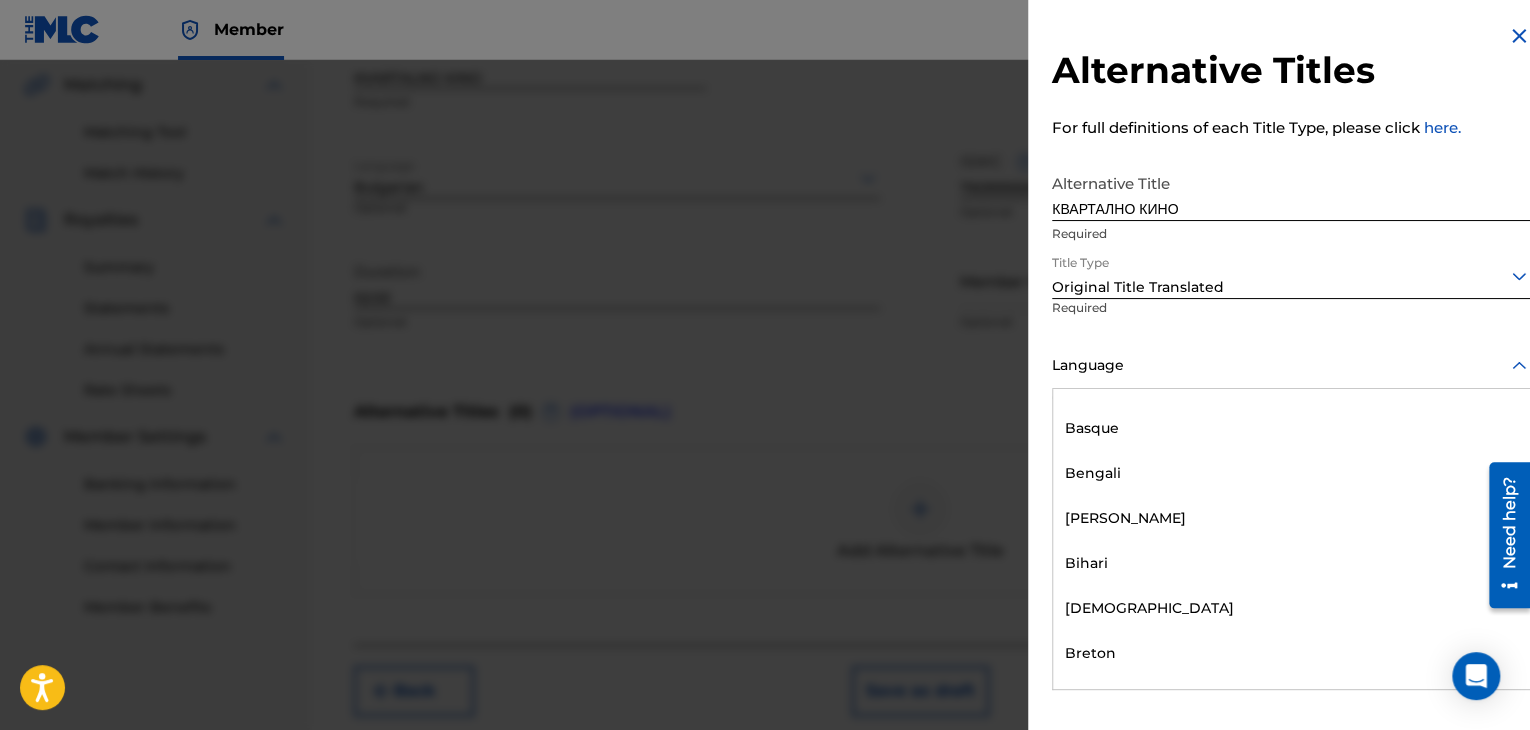 scroll, scrollTop: 700, scrollLeft: 0, axis: vertical 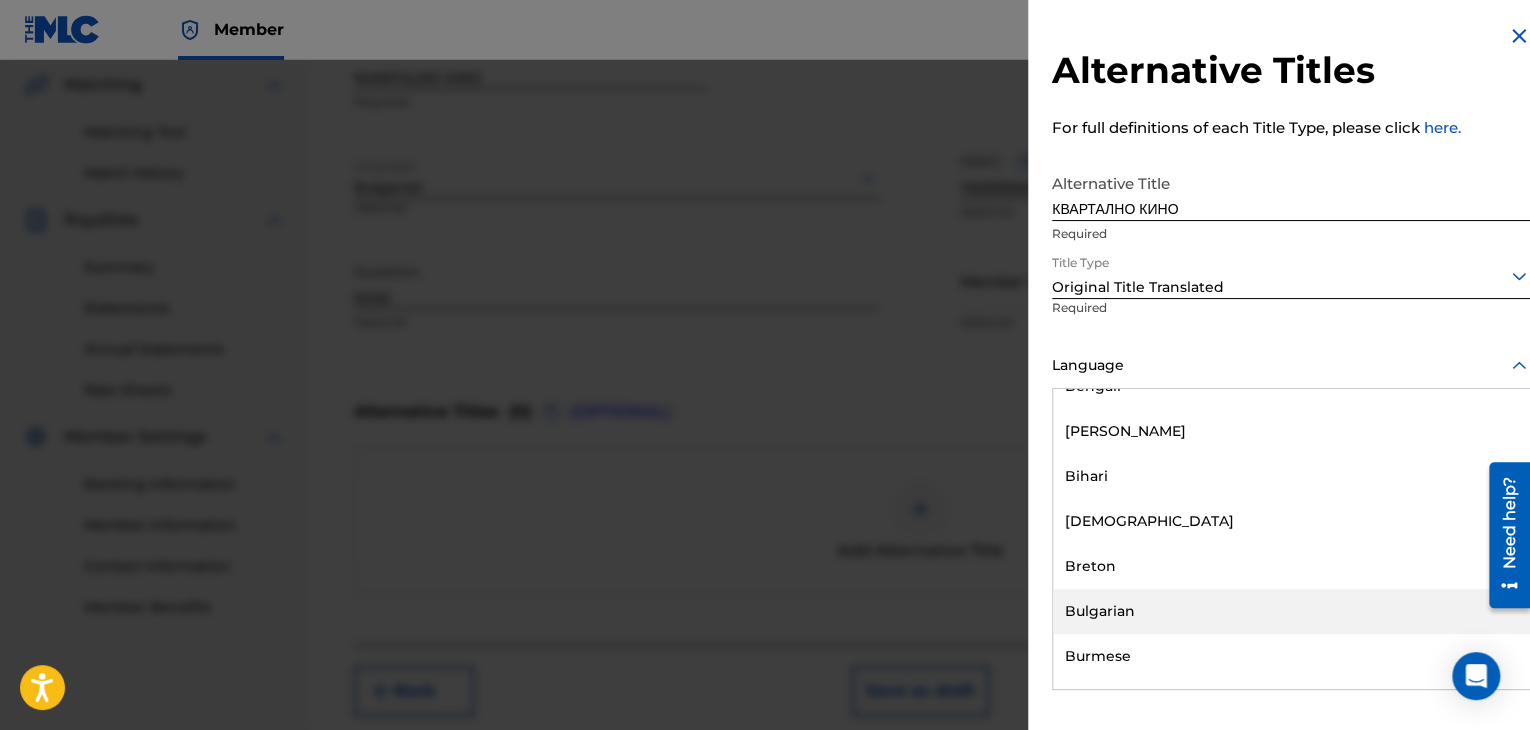 click on "Bulgarian" at bounding box center (1291, 611) 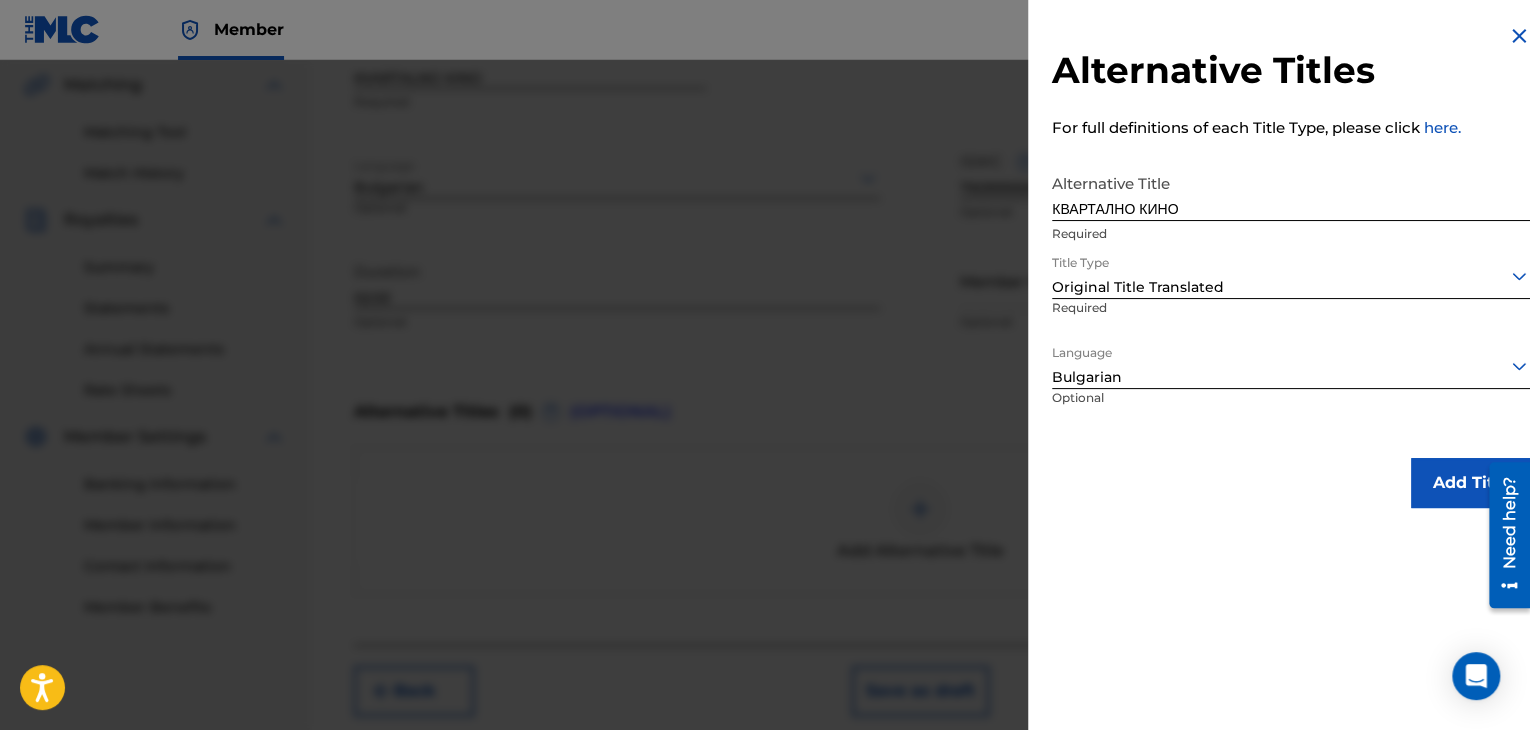 click on "Add Title" at bounding box center (1471, 483) 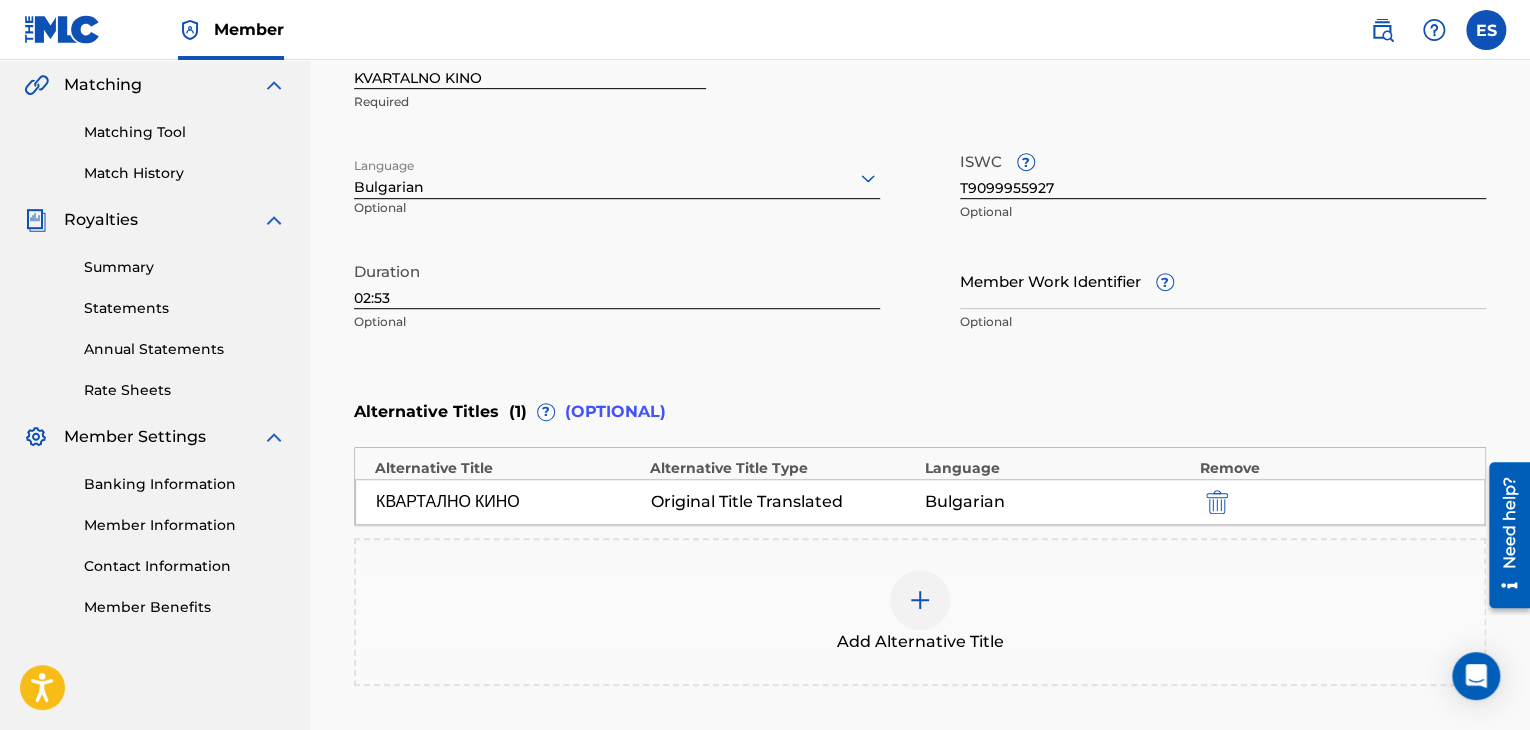 scroll, scrollTop: 652, scrollLeft: 0, axis: vertical 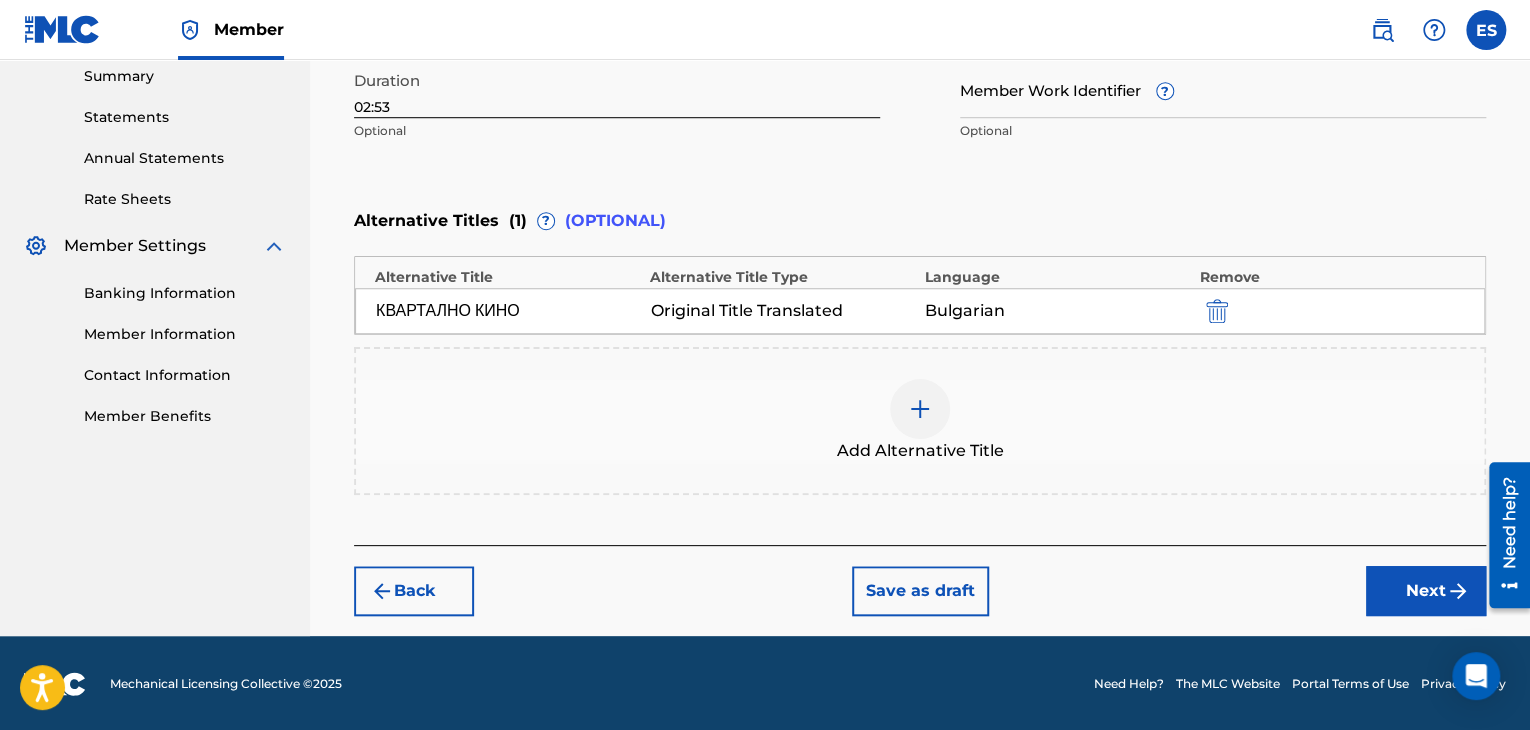 click on "Next" at bounding box center (1426, 591) 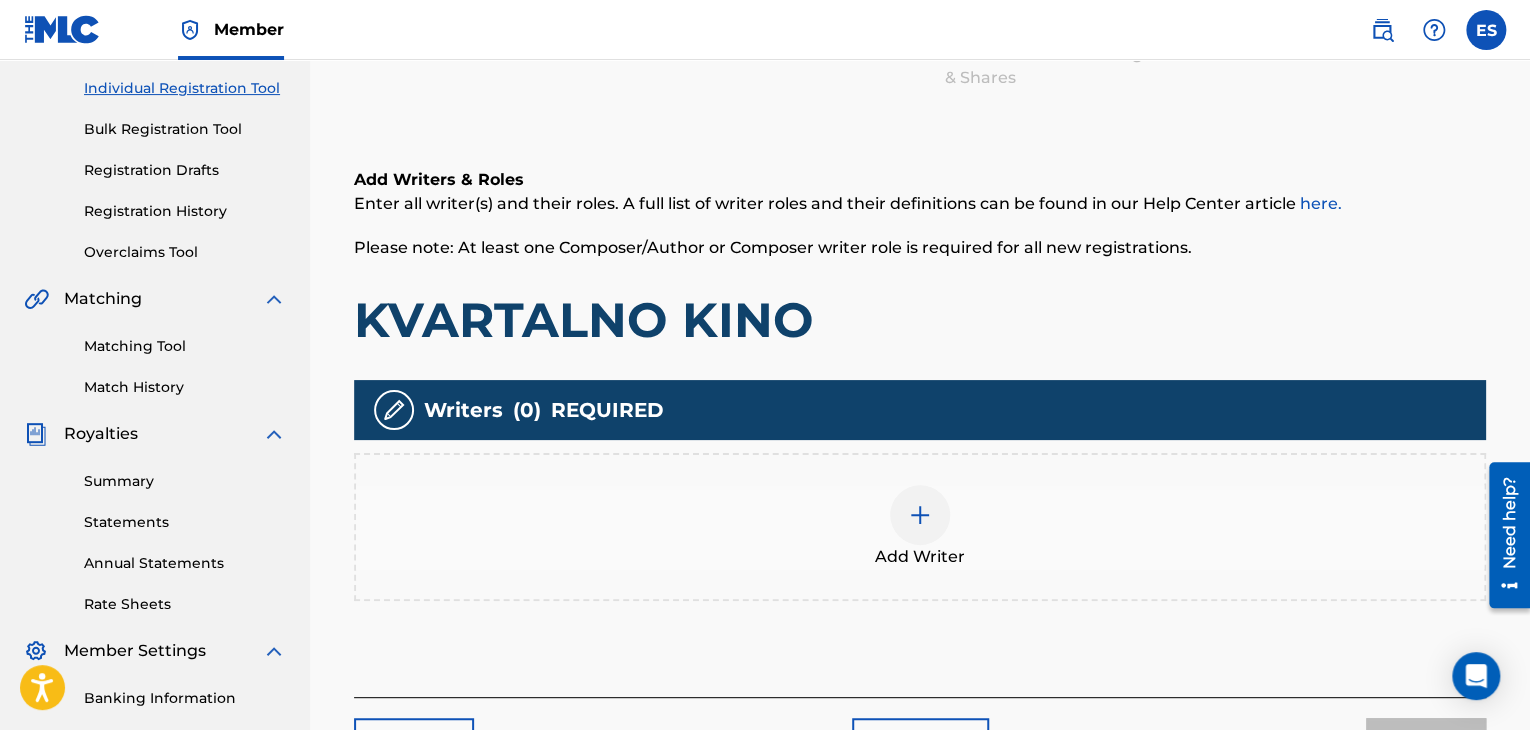scroll, scrollTop: 469, scrollLeft: 0, axis: vertical 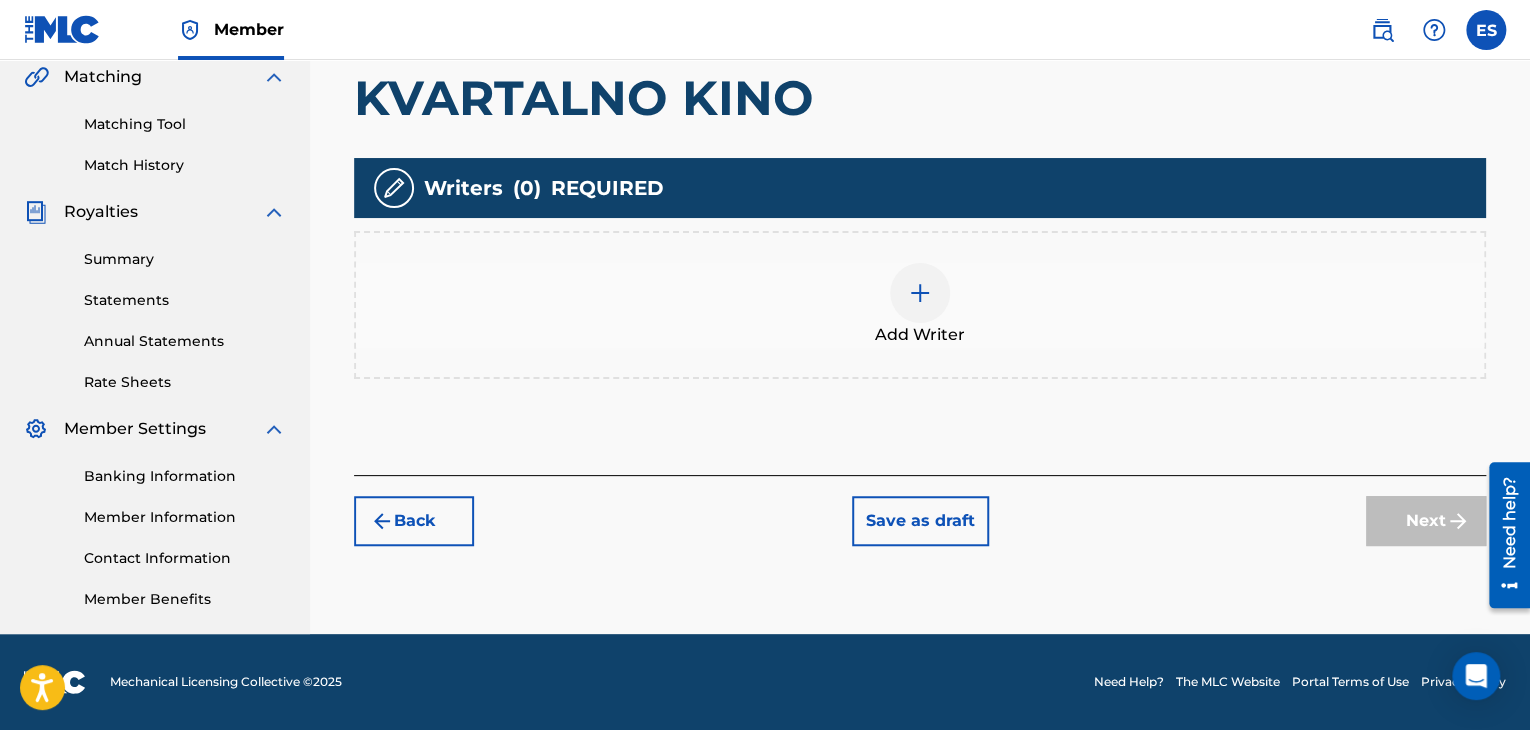 click at bounding box center [920, 293] 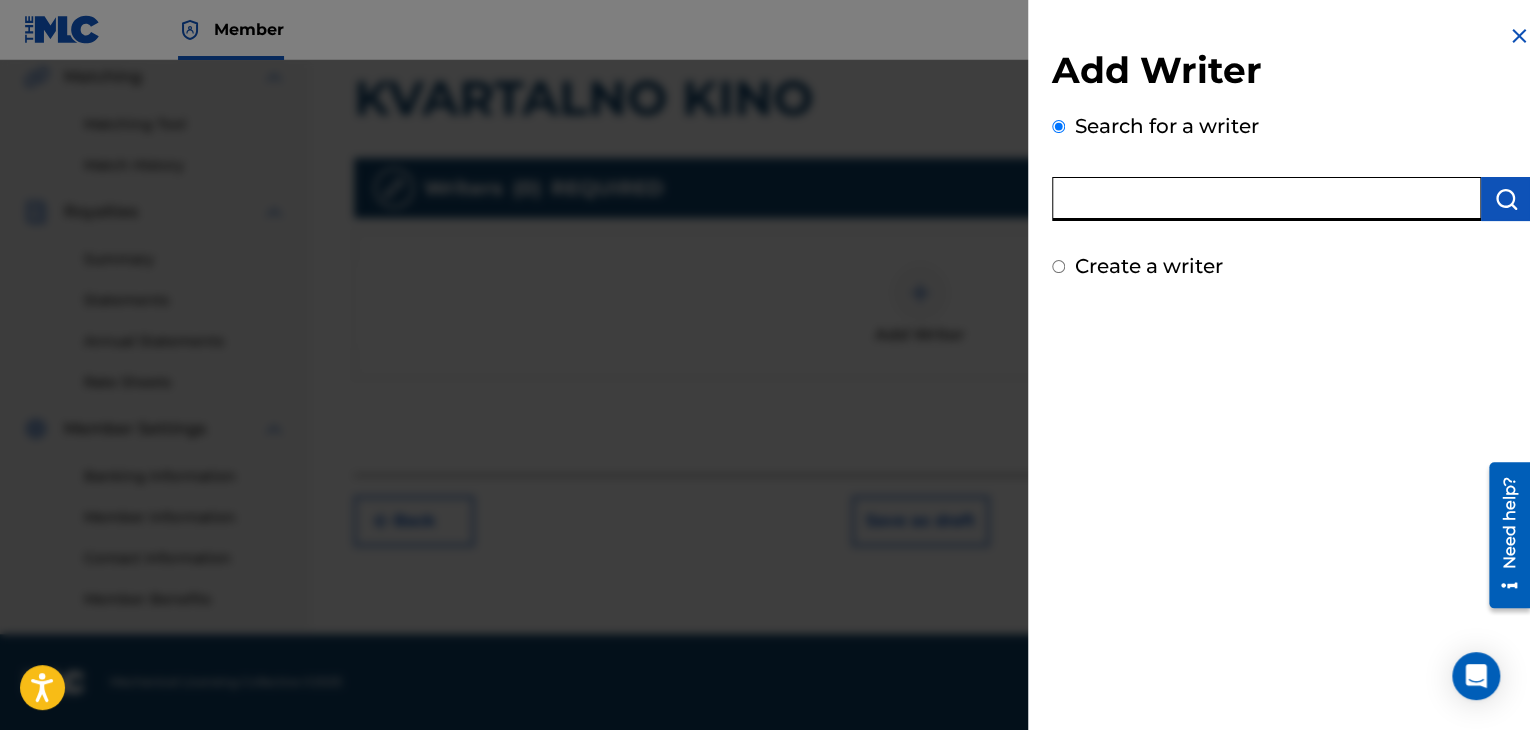 click at bounding box center (1266, 199) 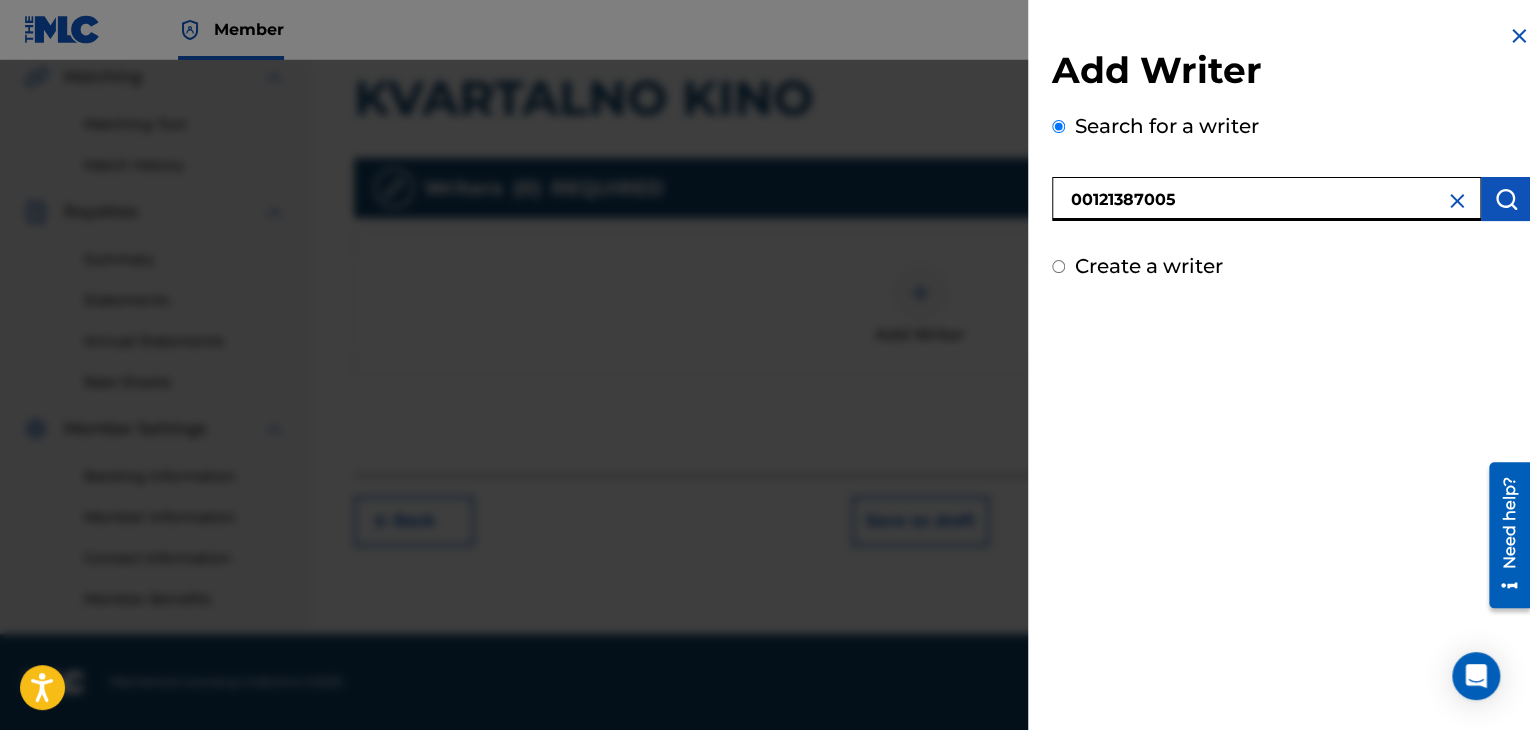 type on "00121387005" 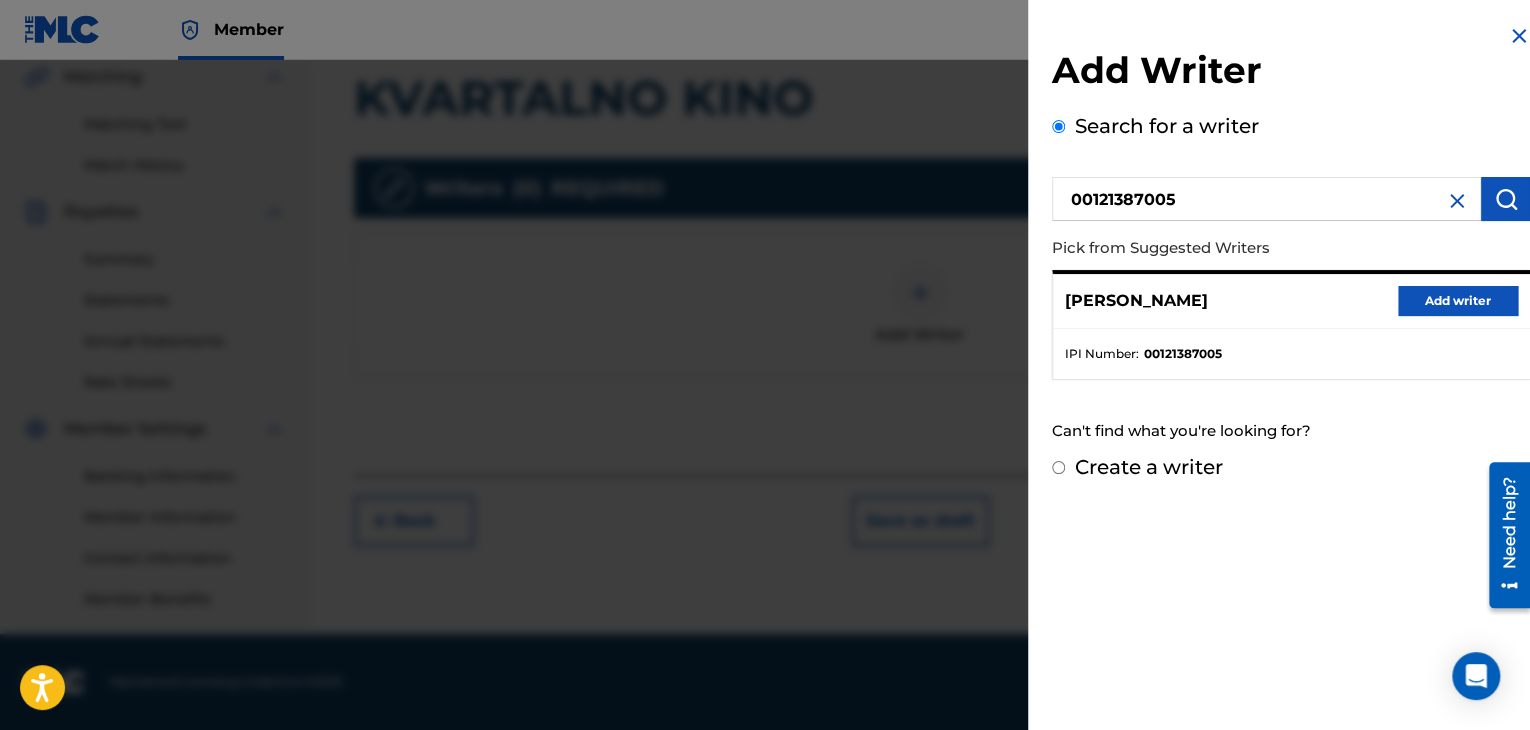click on "Add writer" at bounding box center (1458, 301) 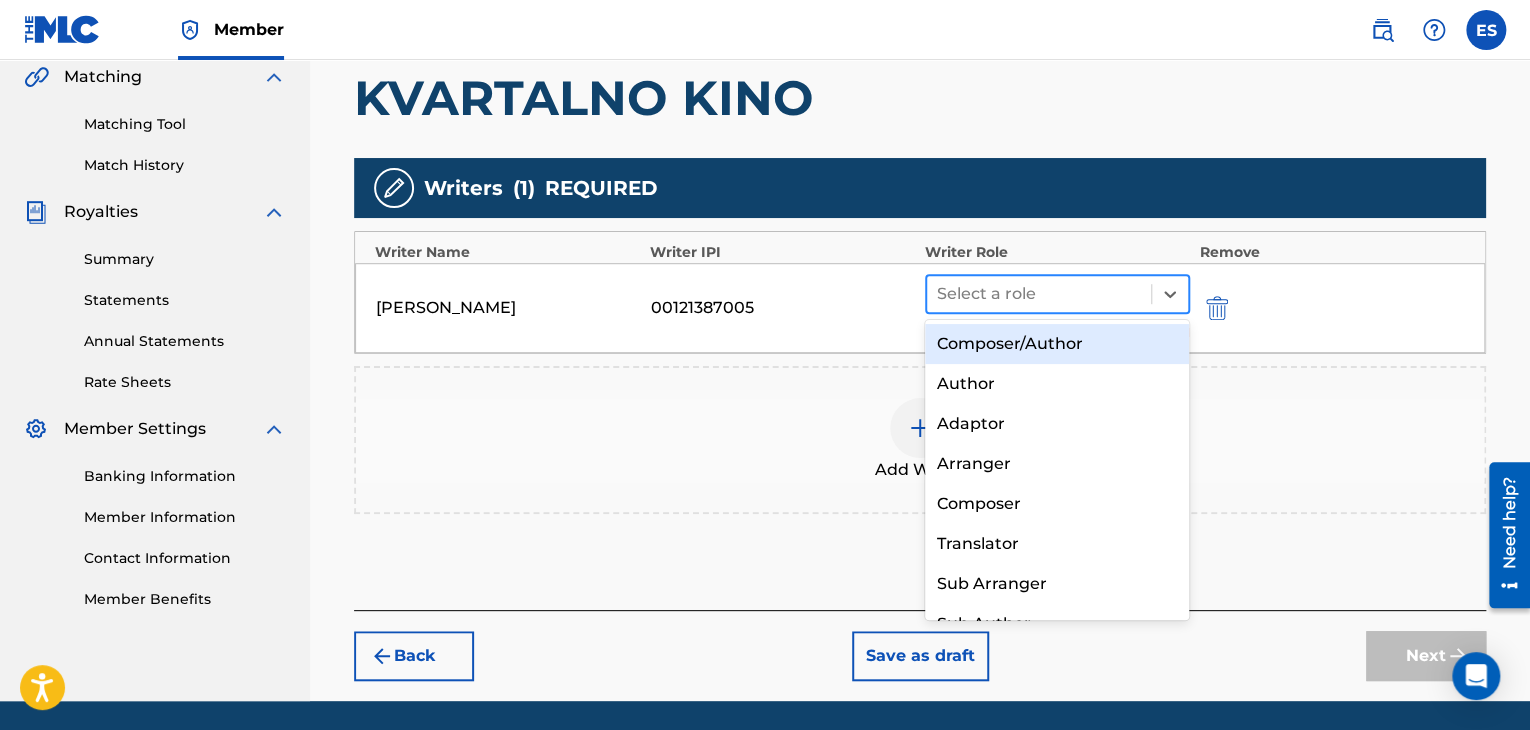 click at bounding box center [1039, 294] 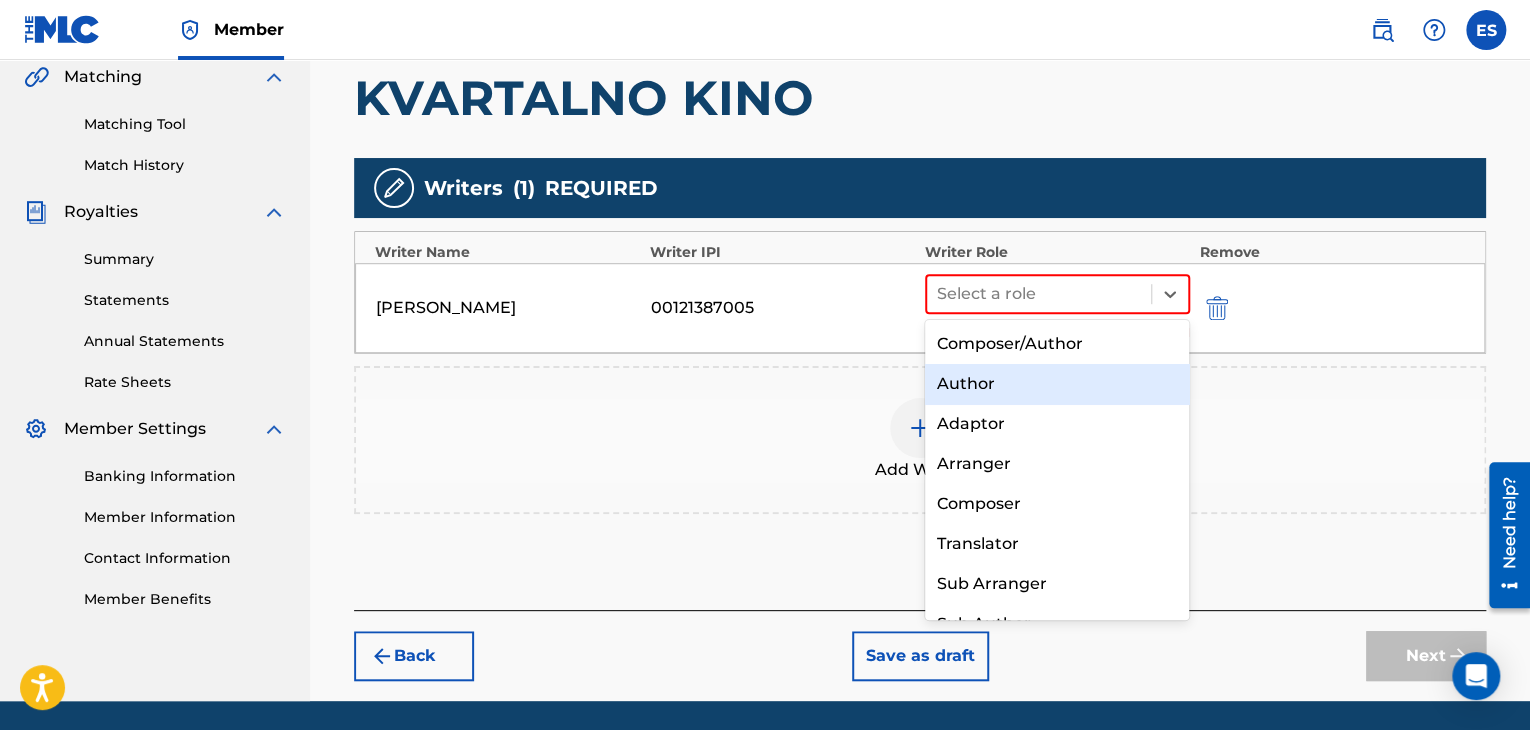 click on "Author" at bounding box center (1057, 384) 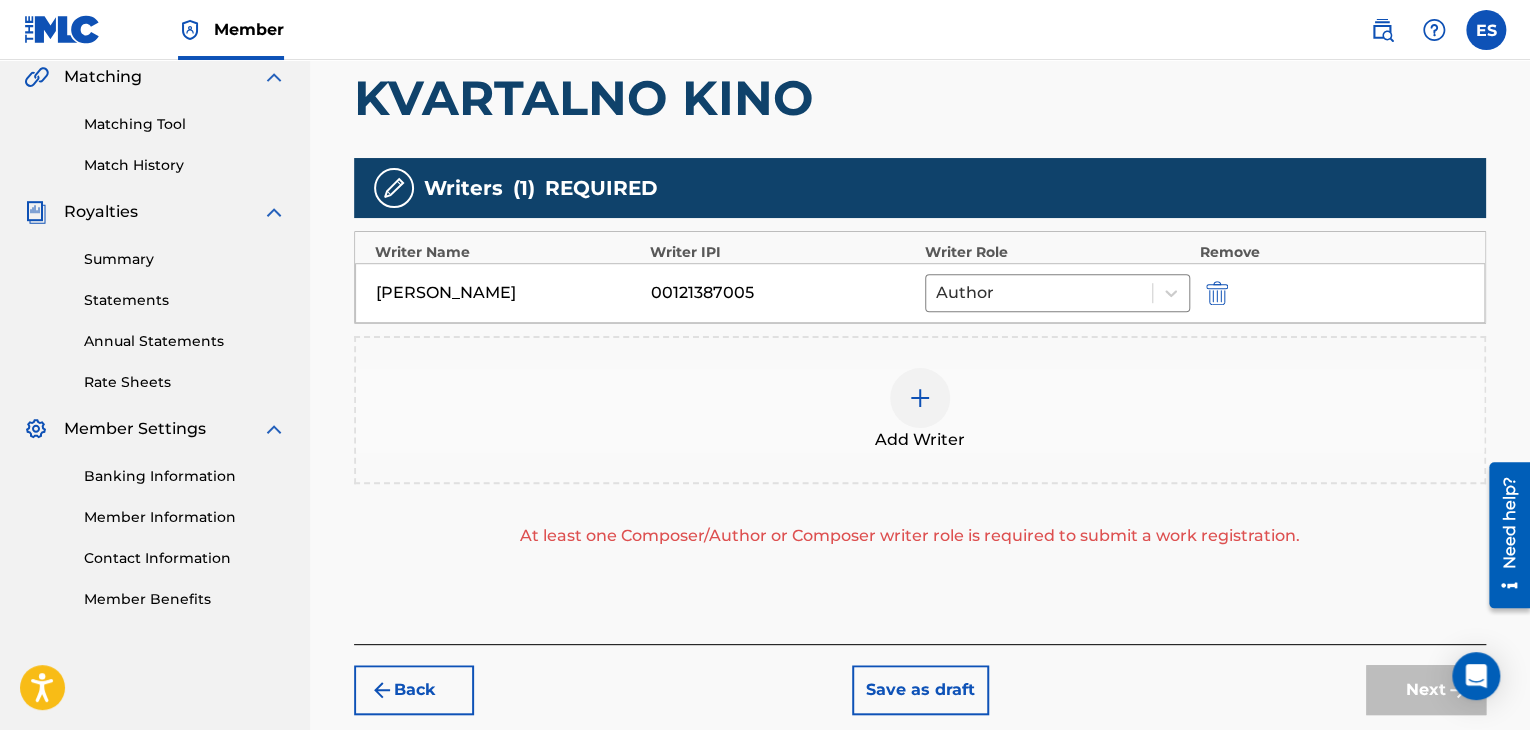 click at bounding box center (920, 398) 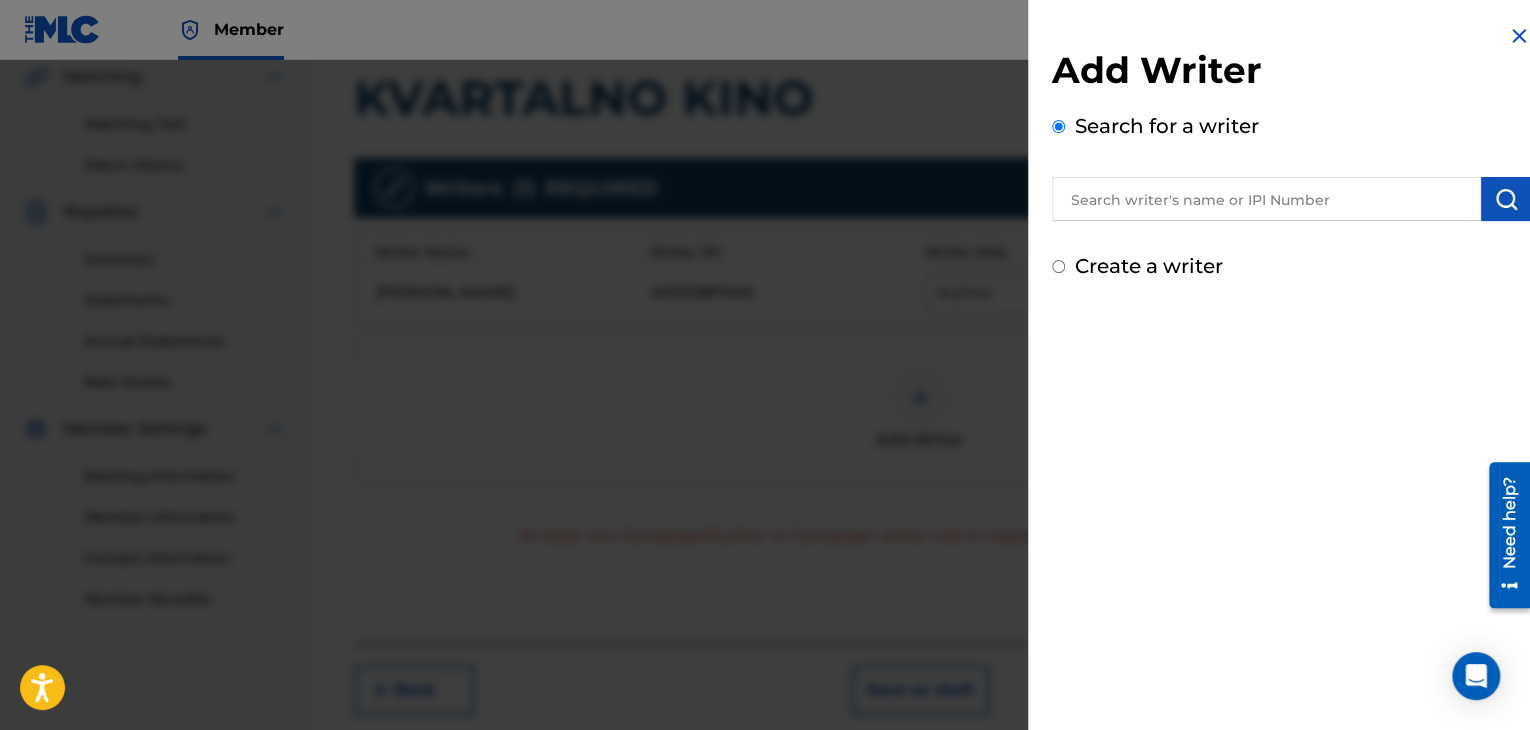 drag, startPoint x: 1128, startPoint y: 161, endPoint x: 1129, endPoint y: 177, distance: 16.03122 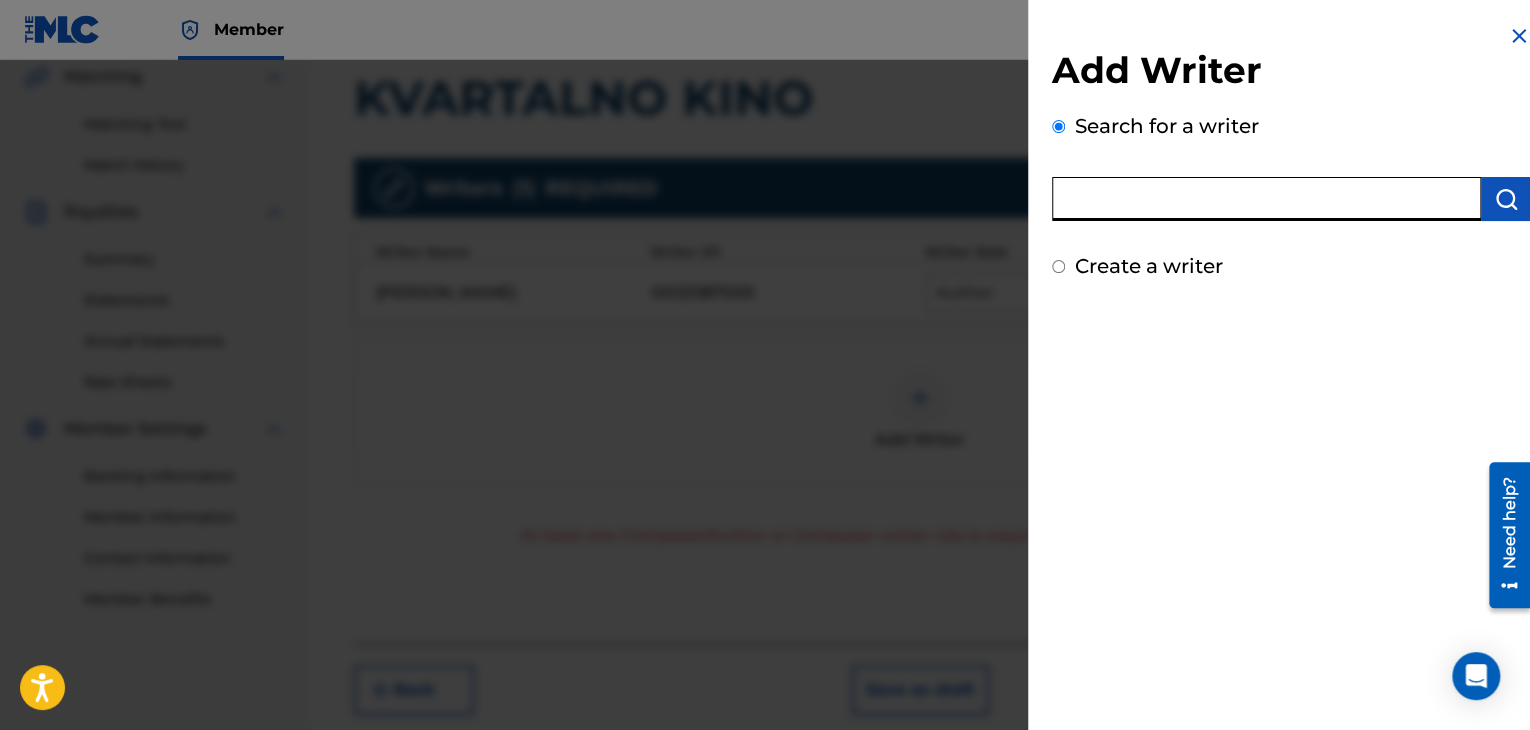 paste on "00121379101" 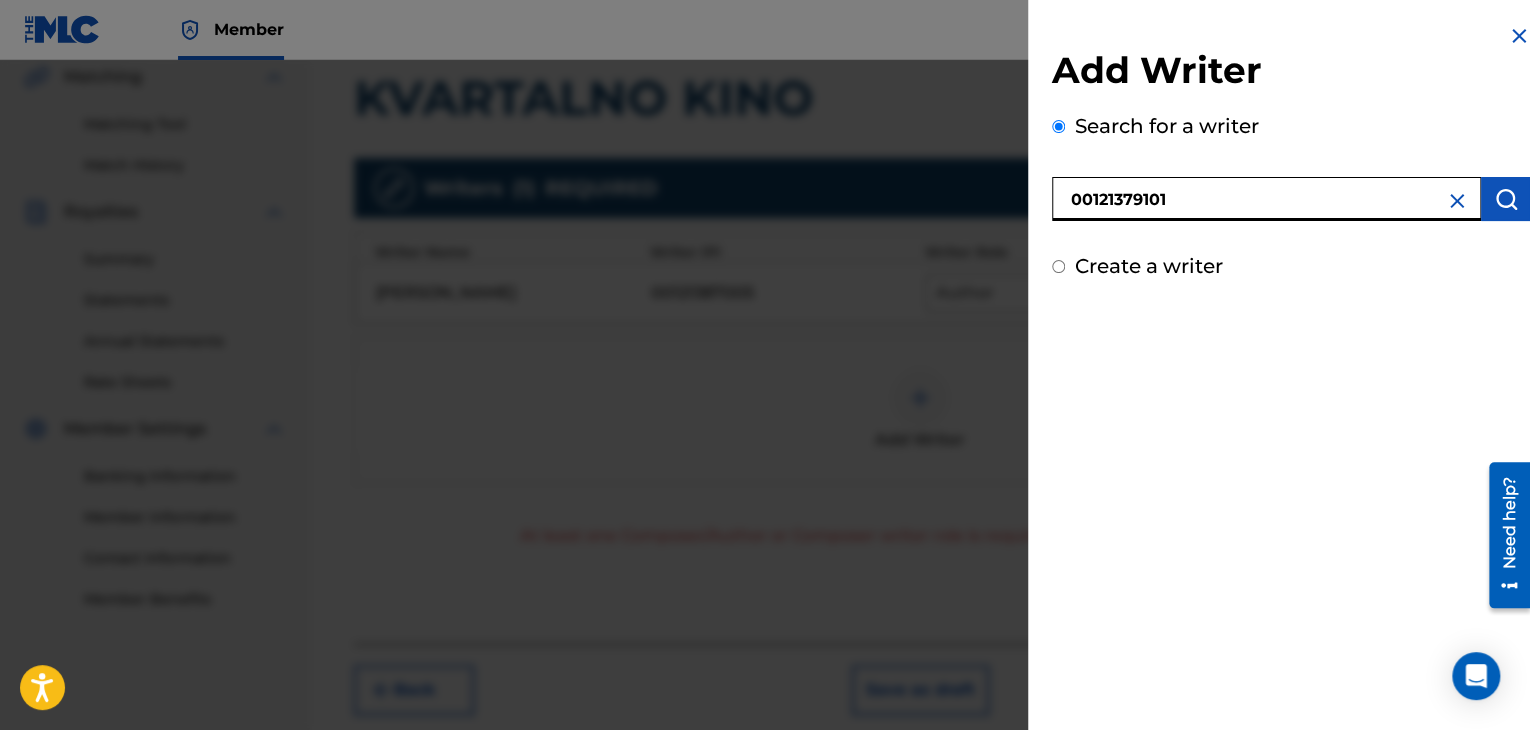 type on "00121379101" 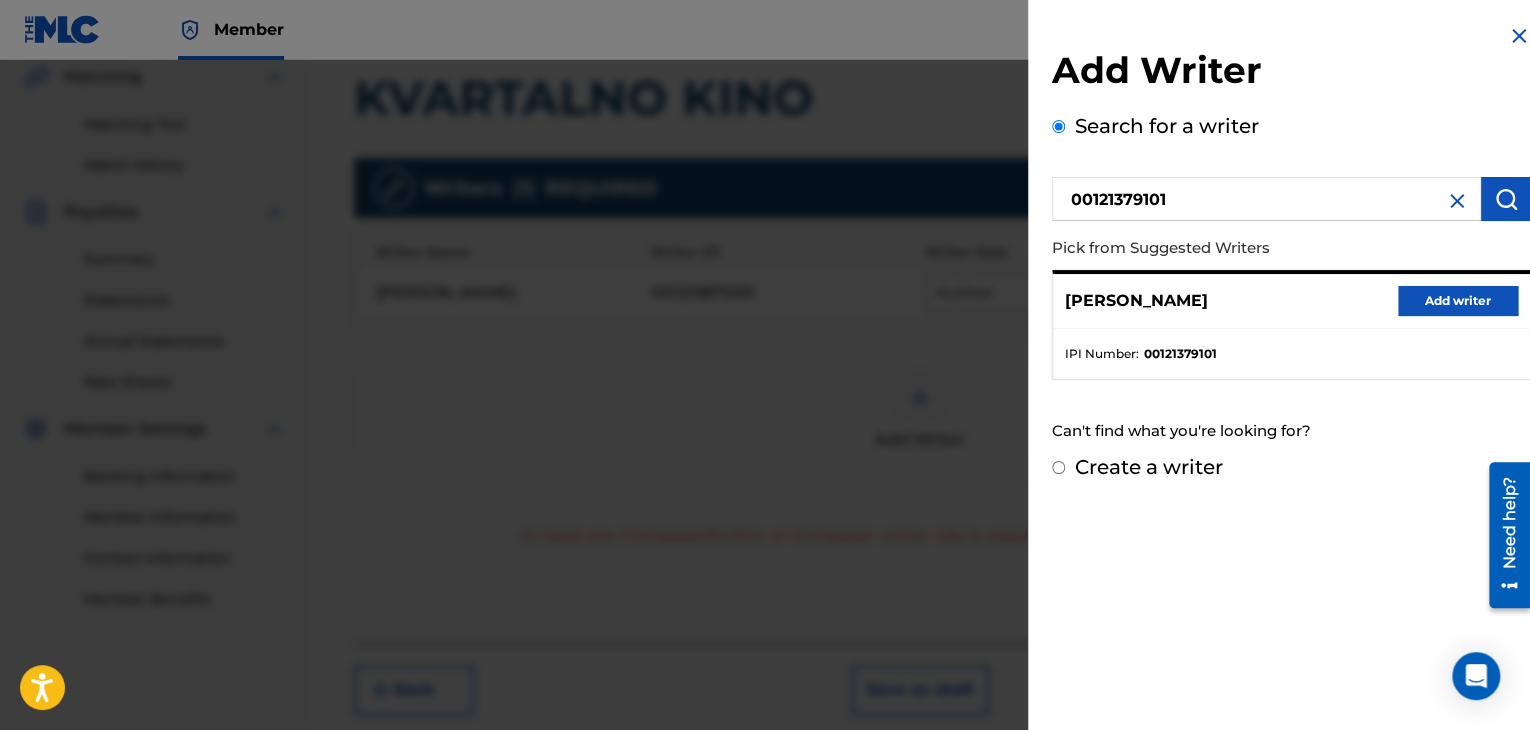 click on "Add writer" at bounding box center [1458, 301] 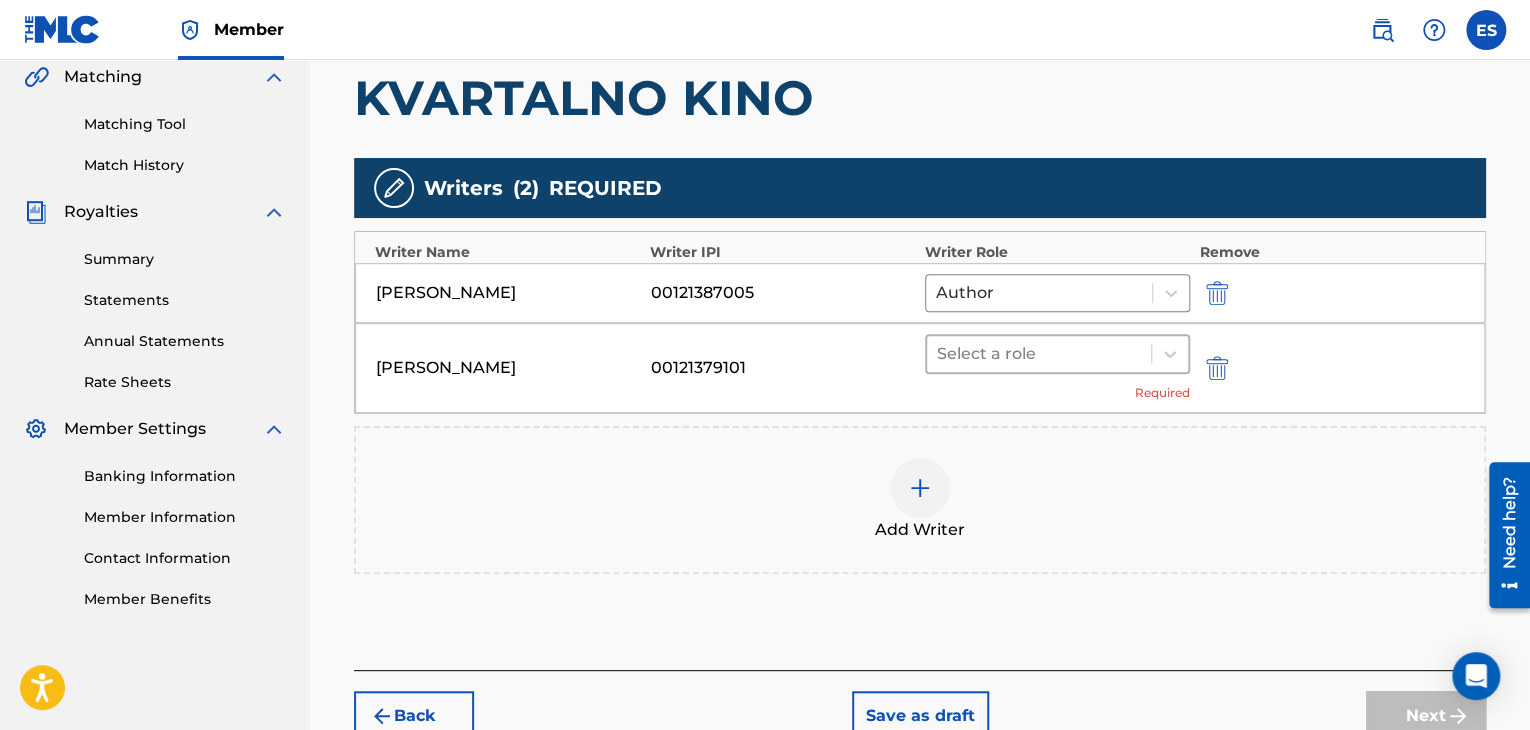click at bounding box center [1039, 354] 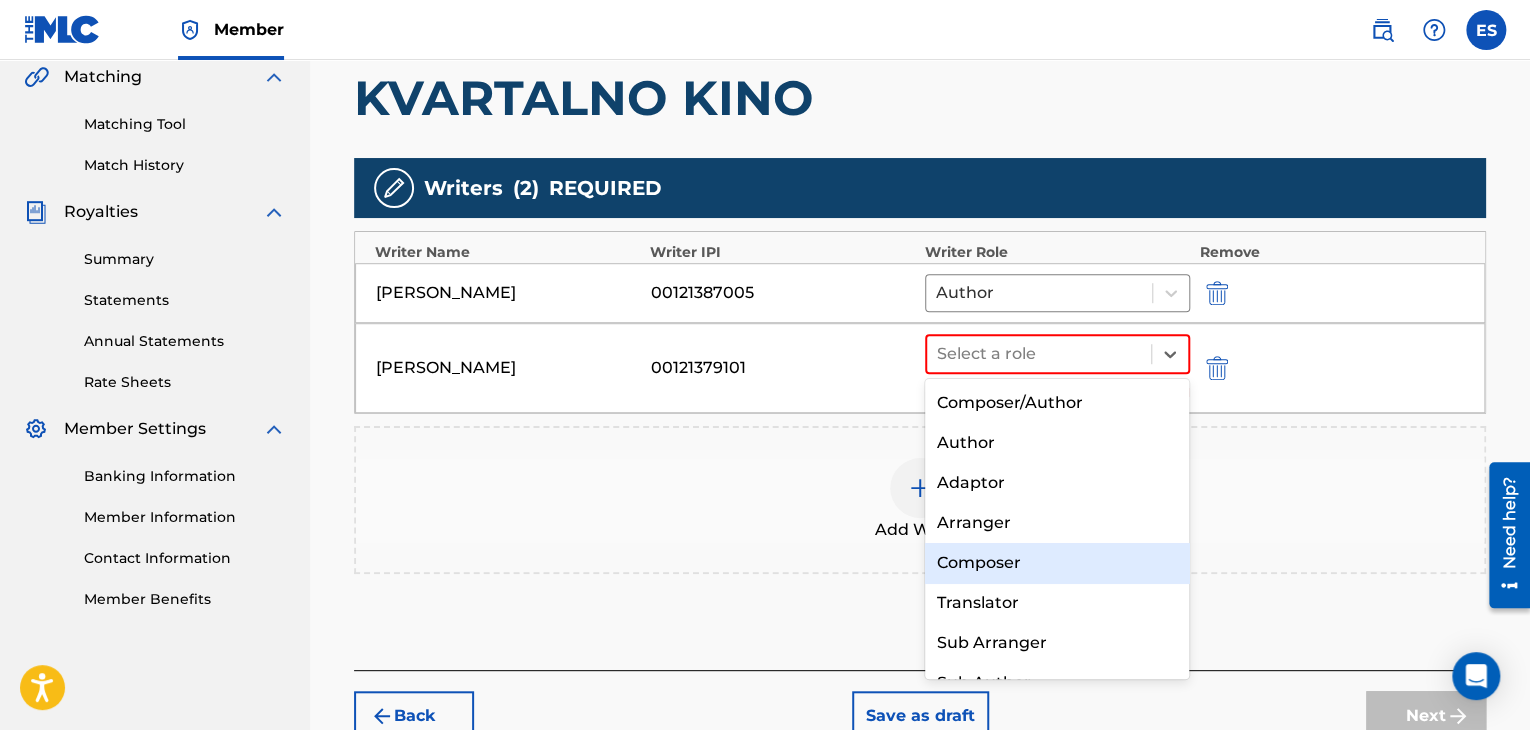 click on "Composer" at bounding box center (1057, 563) 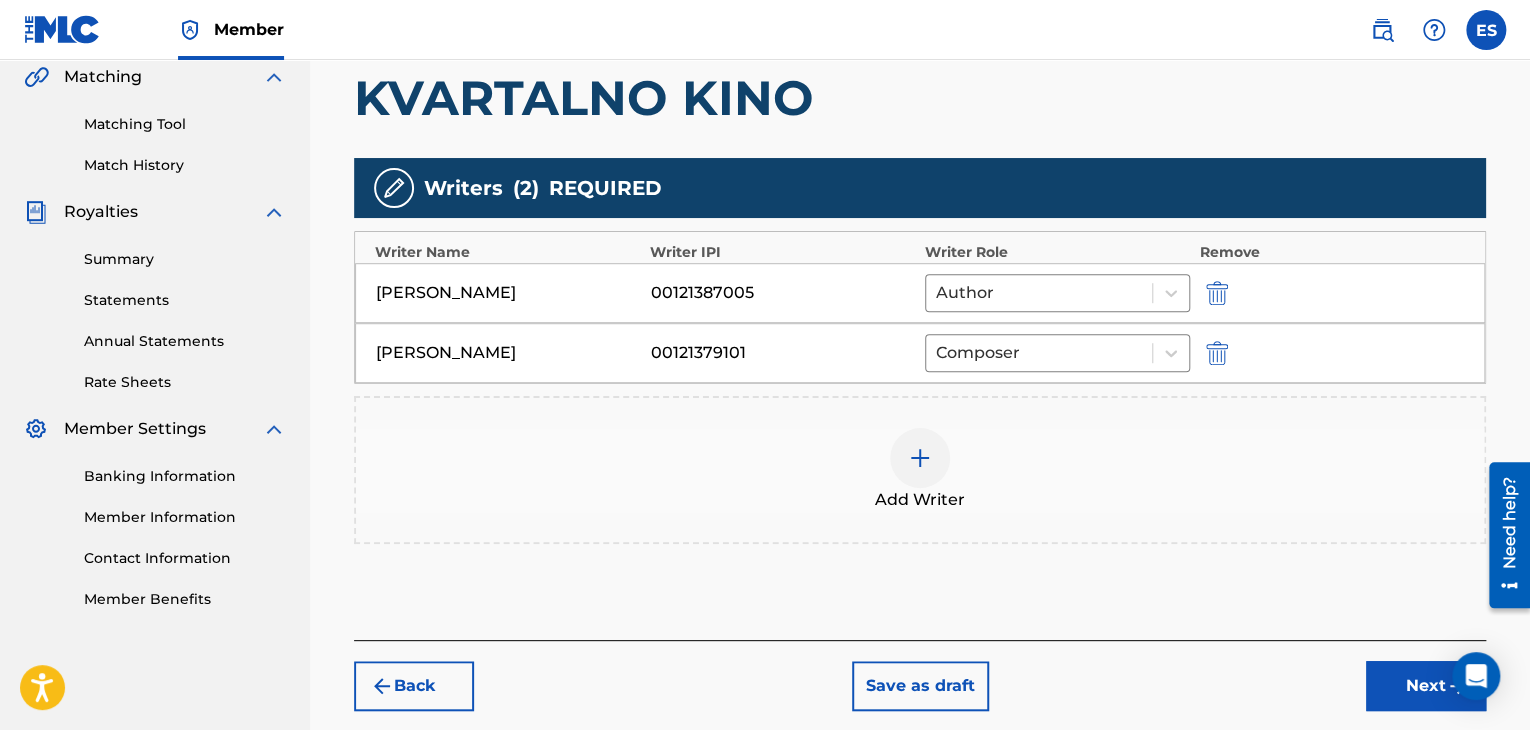 click at bounding box center [920, 458] 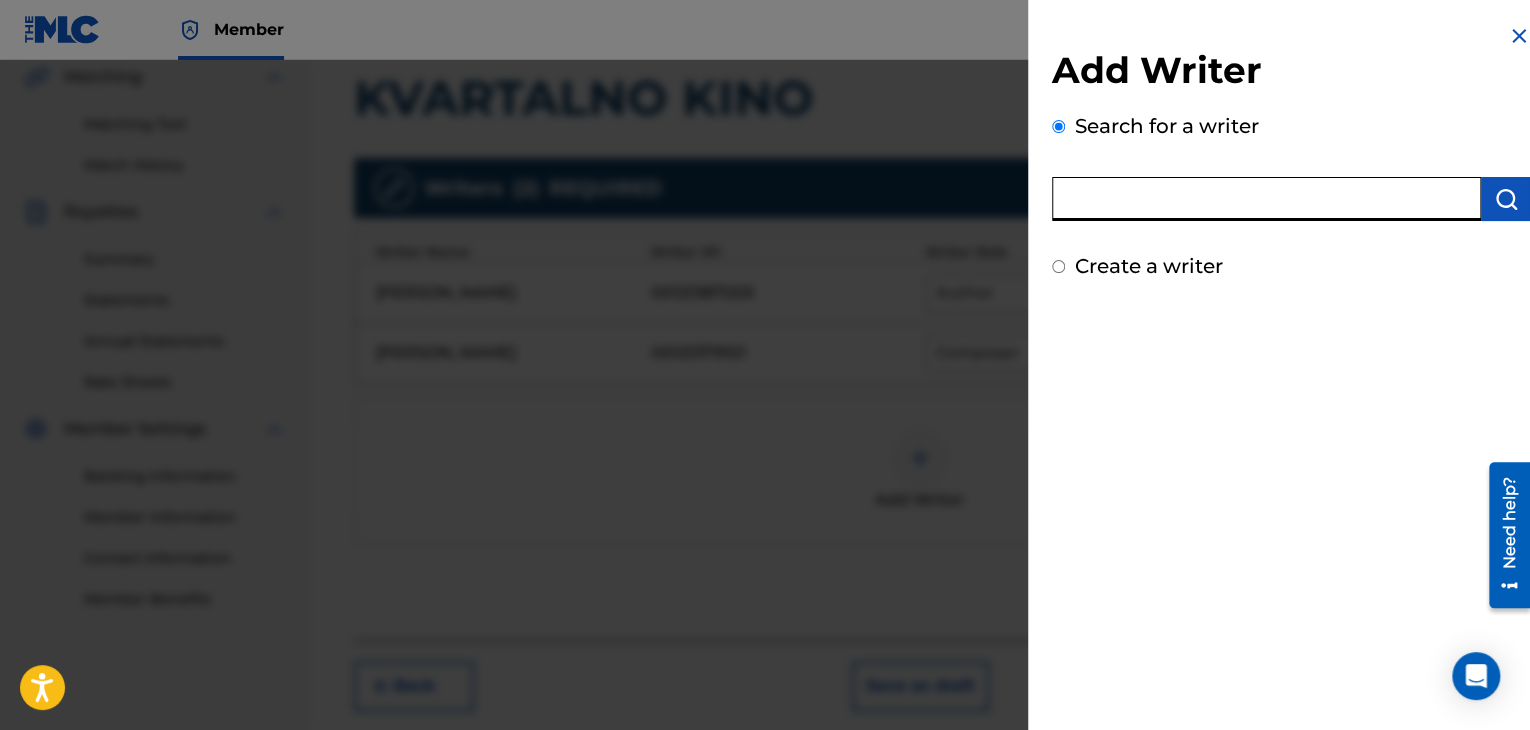 click at bounding box center [1266, 199] 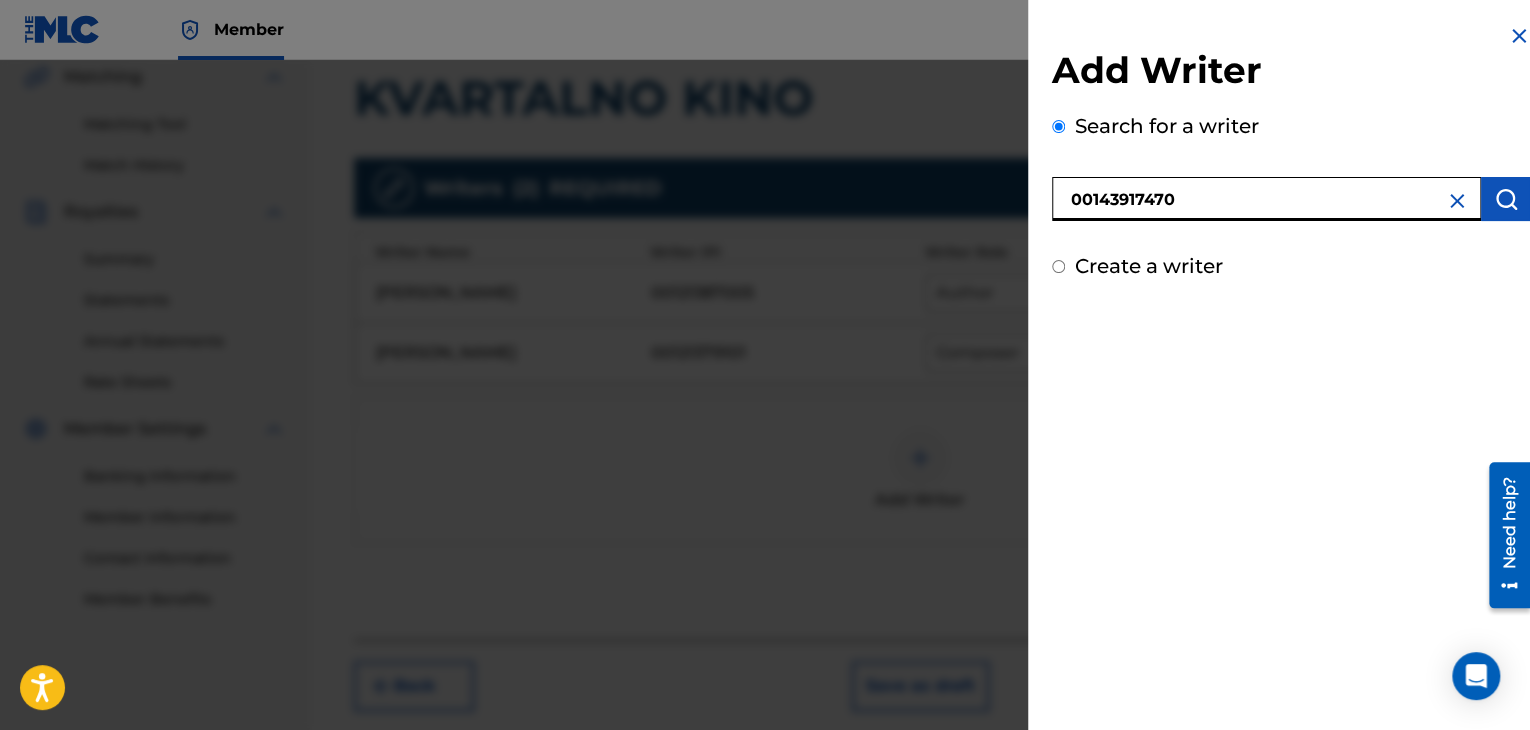 type on "00143917470" 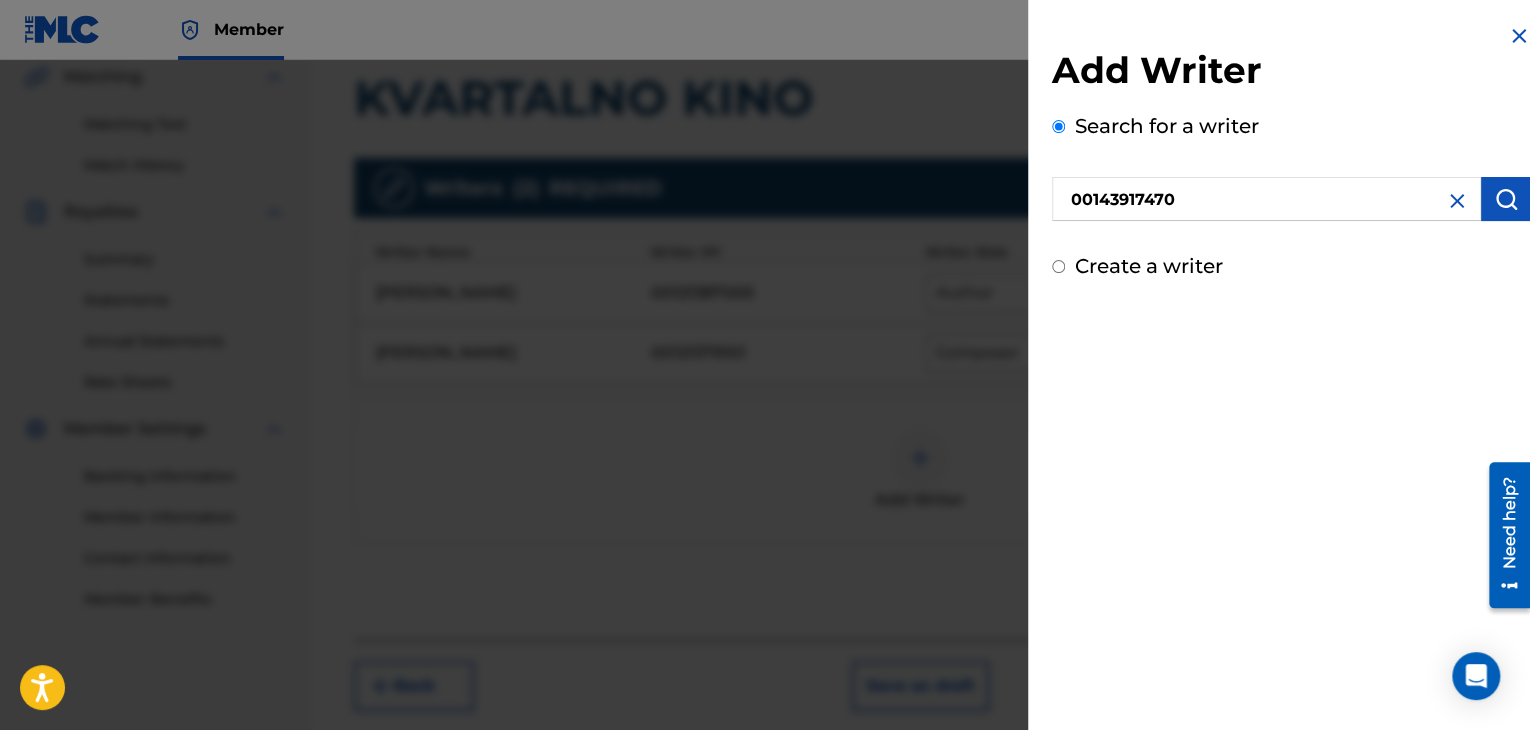 click at bounding box center [1506, 199] 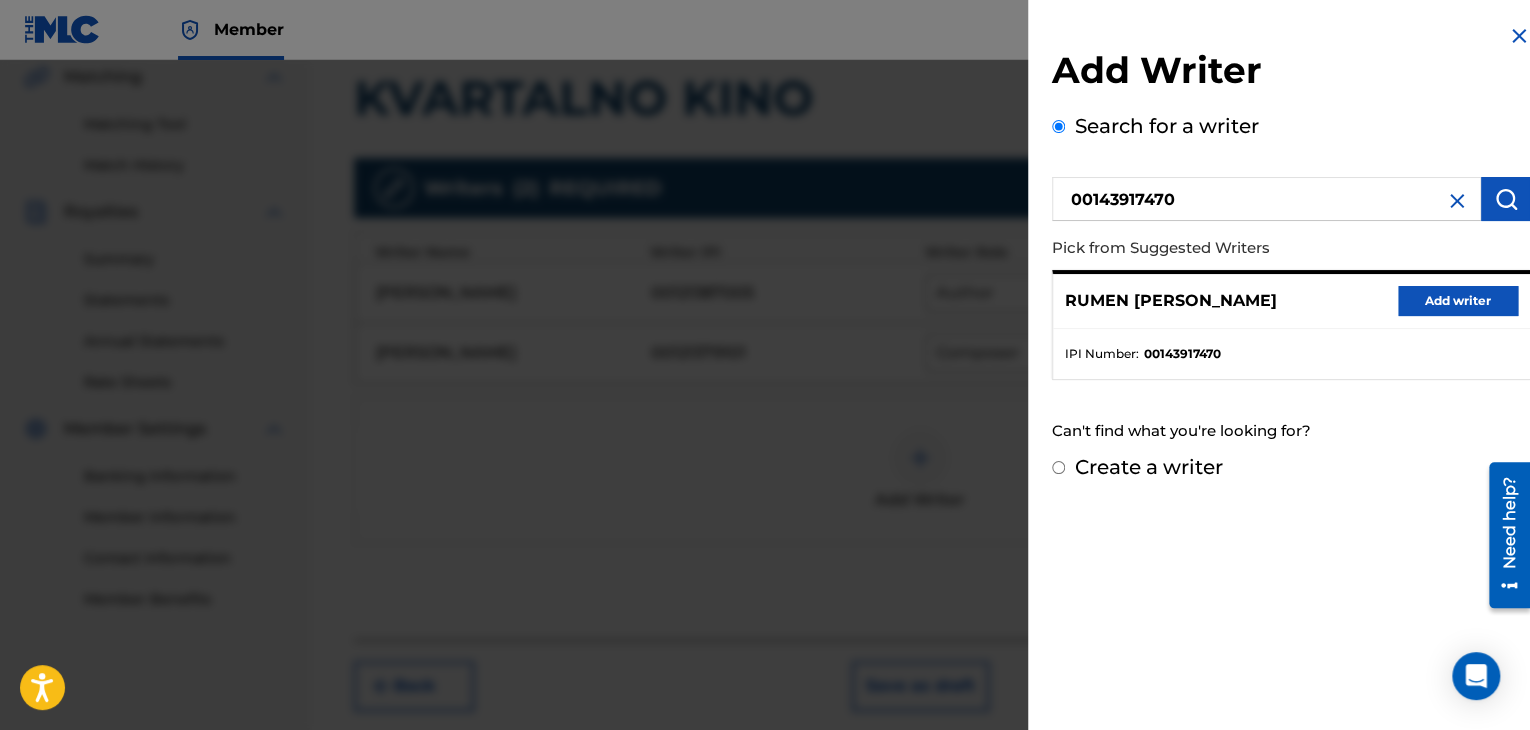 click on "Add writer" at bounding box center [1458, 301] 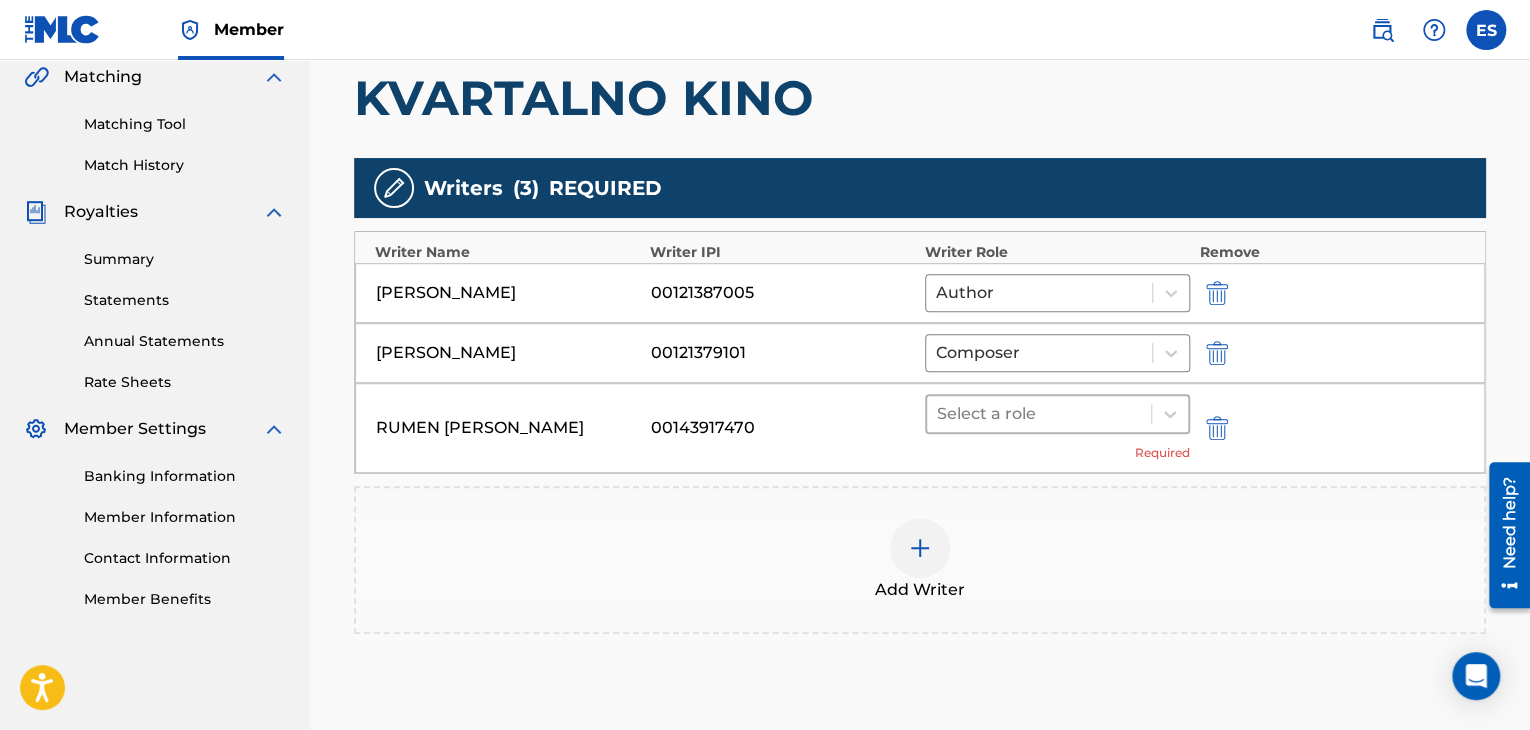 click at bounding box center (1039, 414) 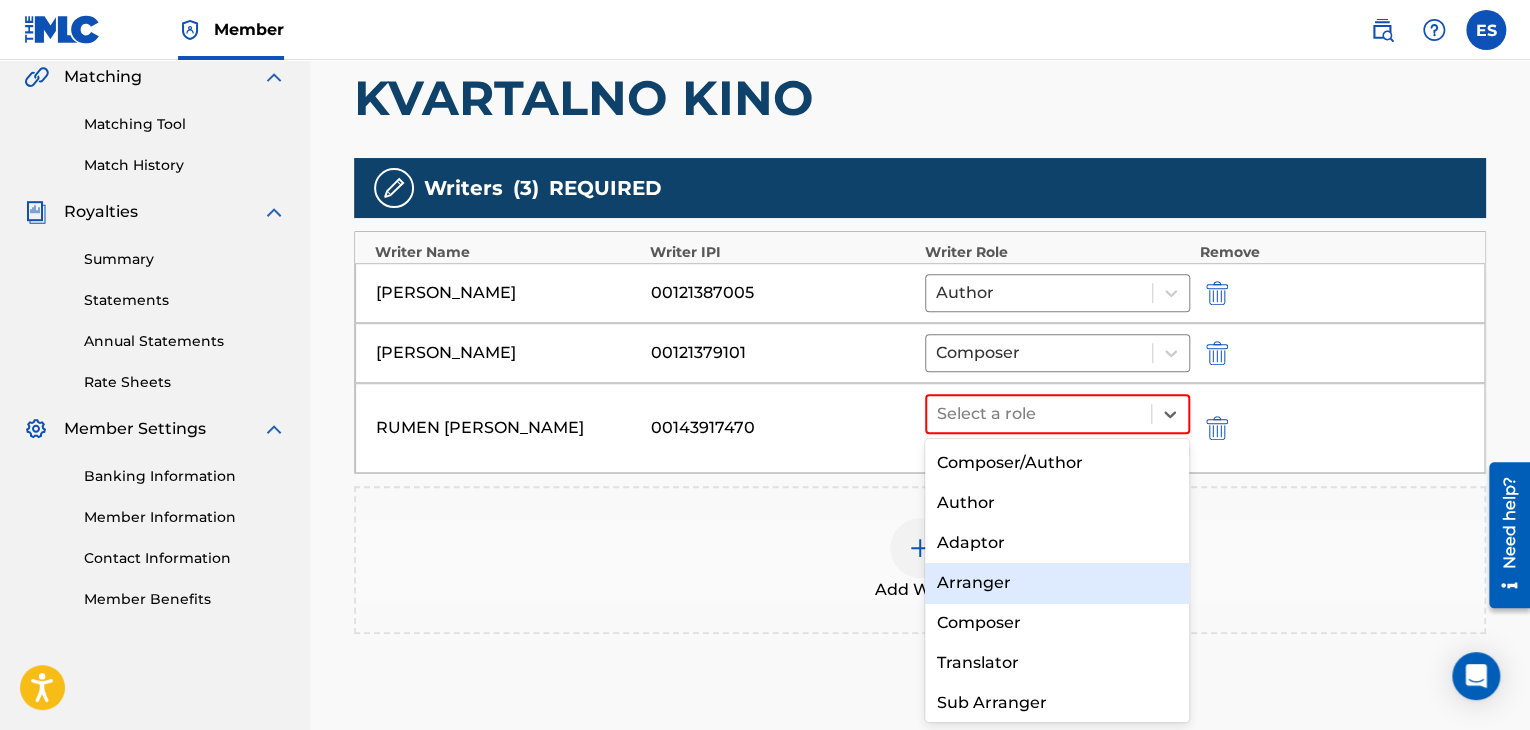 click on "Arranger" at bounding box center (1057, 583) 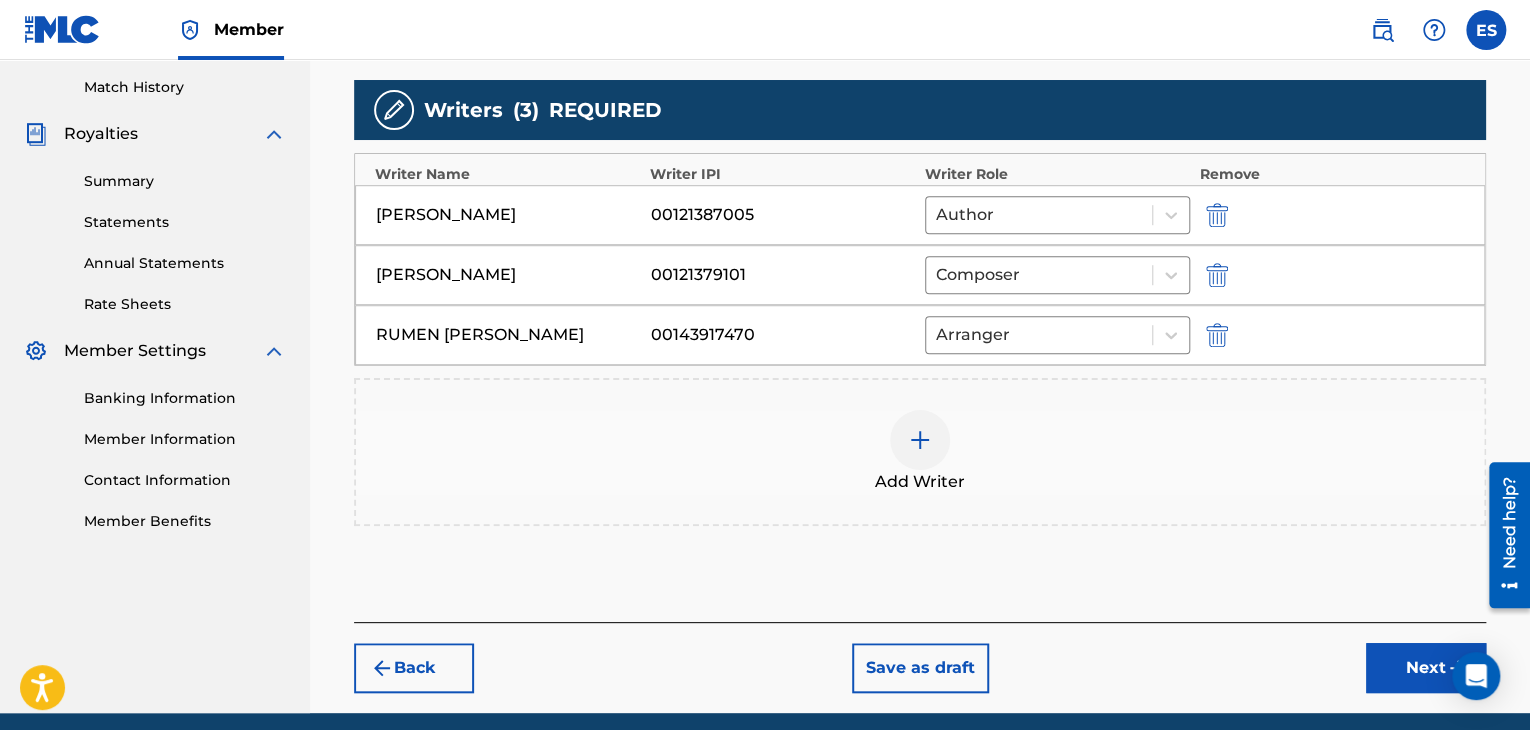 scroll, scrollTop: 633, scrollLeft: 0, axis: vertical 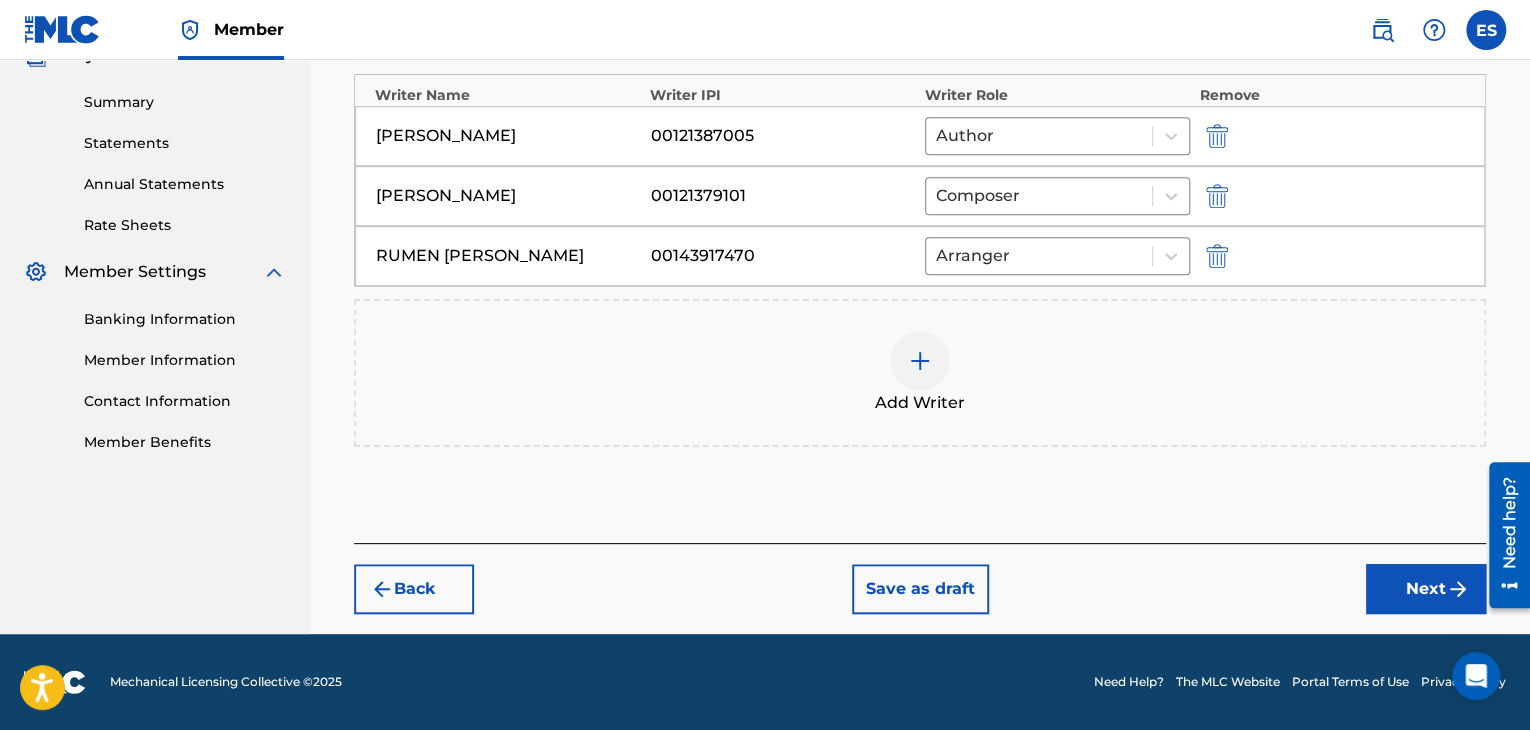 click on "Next" at bounding box center [1426, 589] 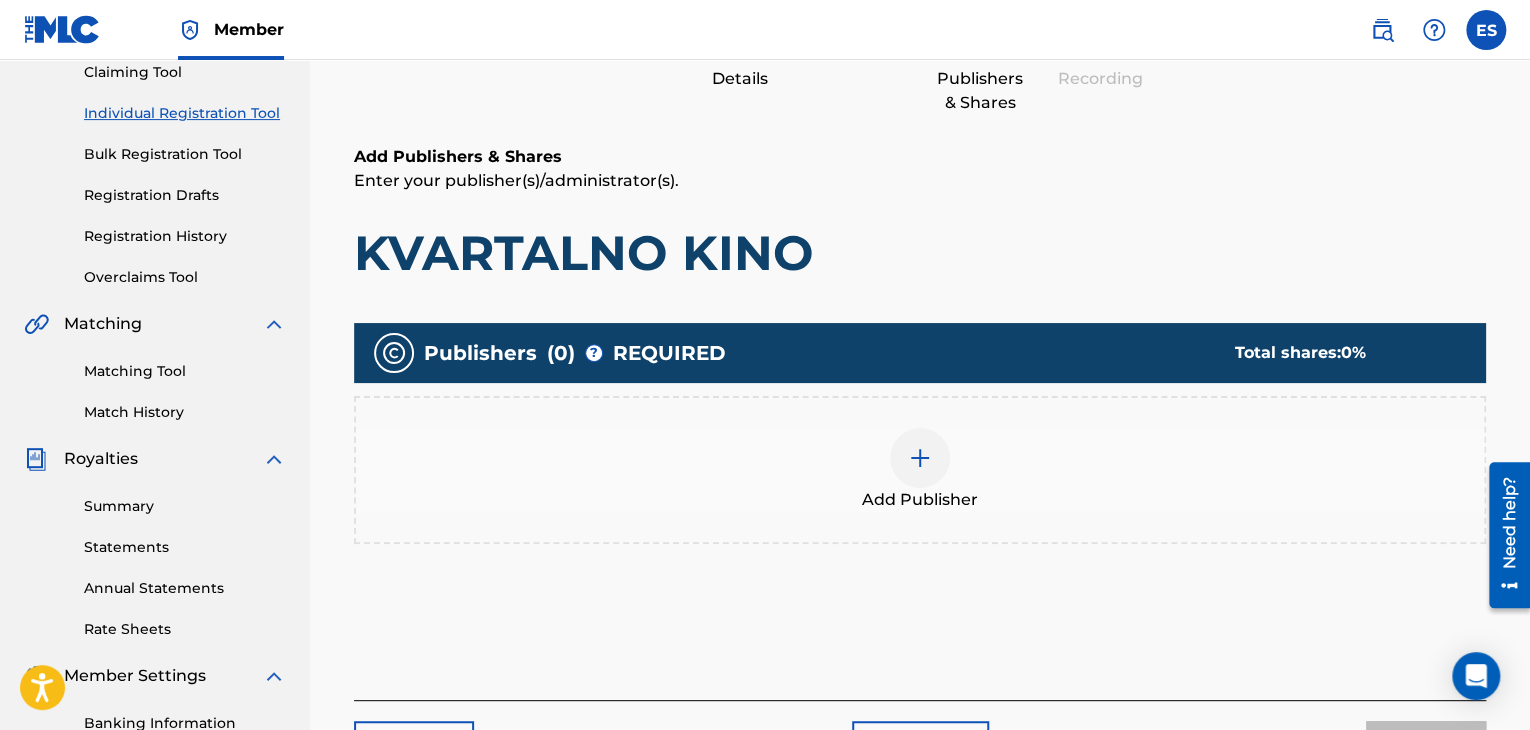 scroll, scrollTop: 290, scrollLeft: 0, axis: vertical 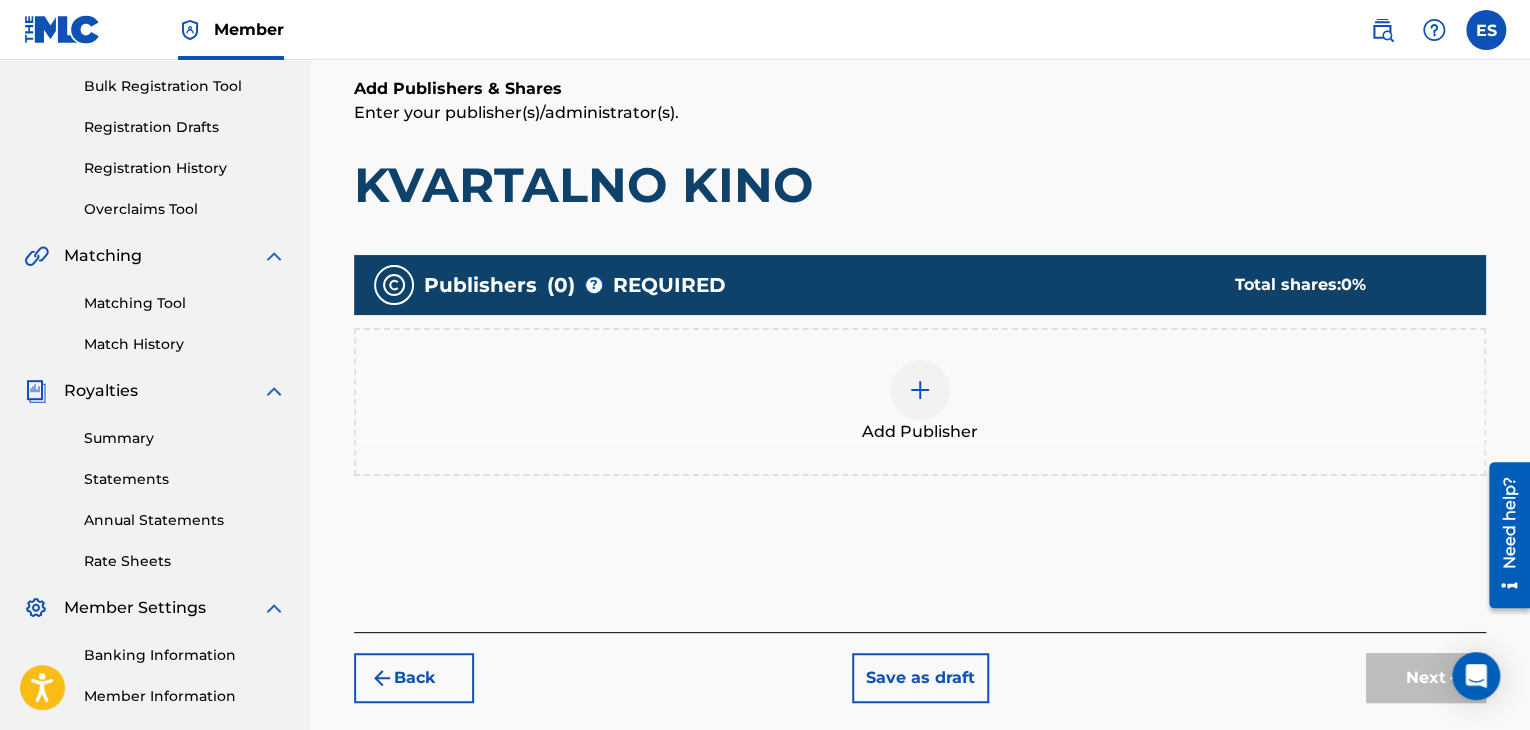 click at bounding box center [920, 390] 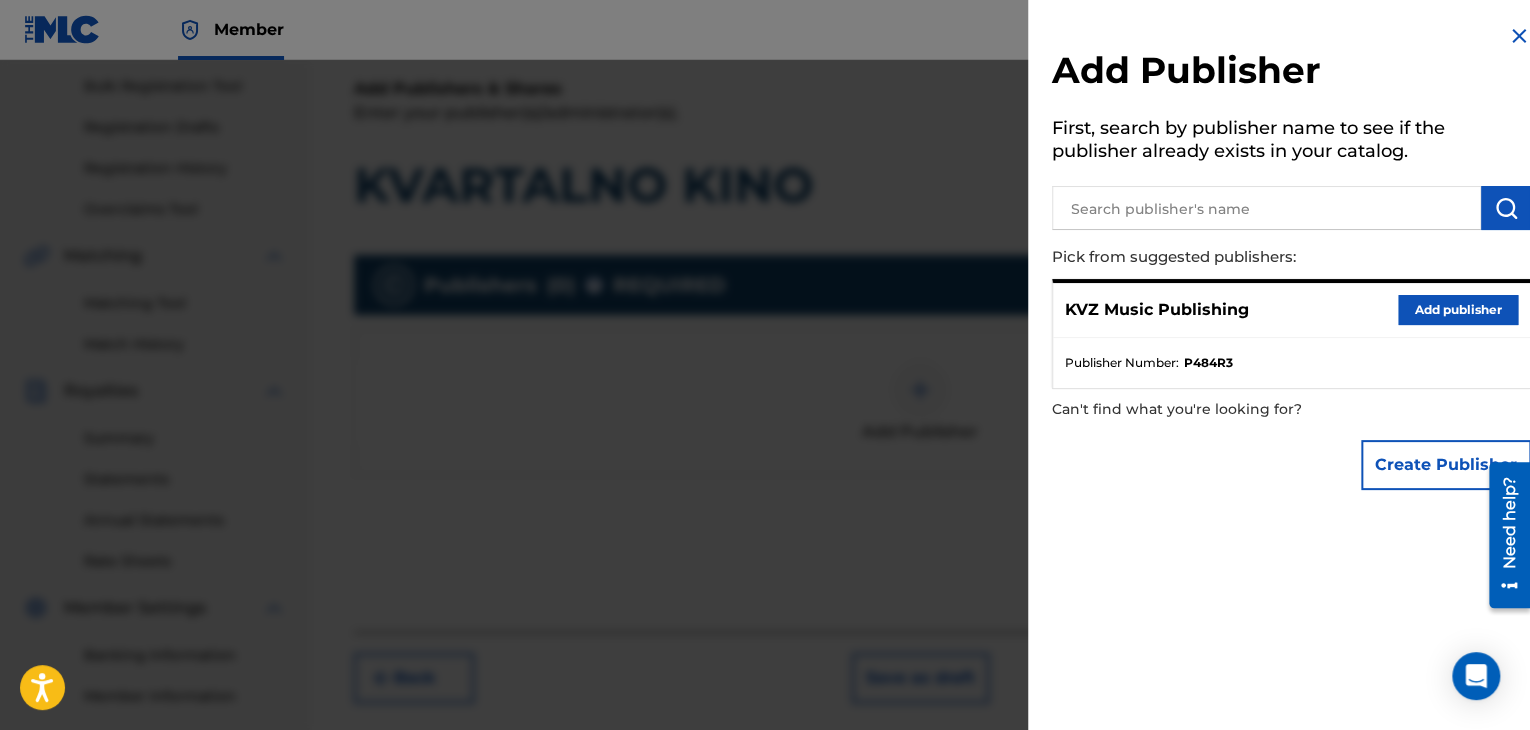 click on "Add publisher" at bounding box center [1458, 310] 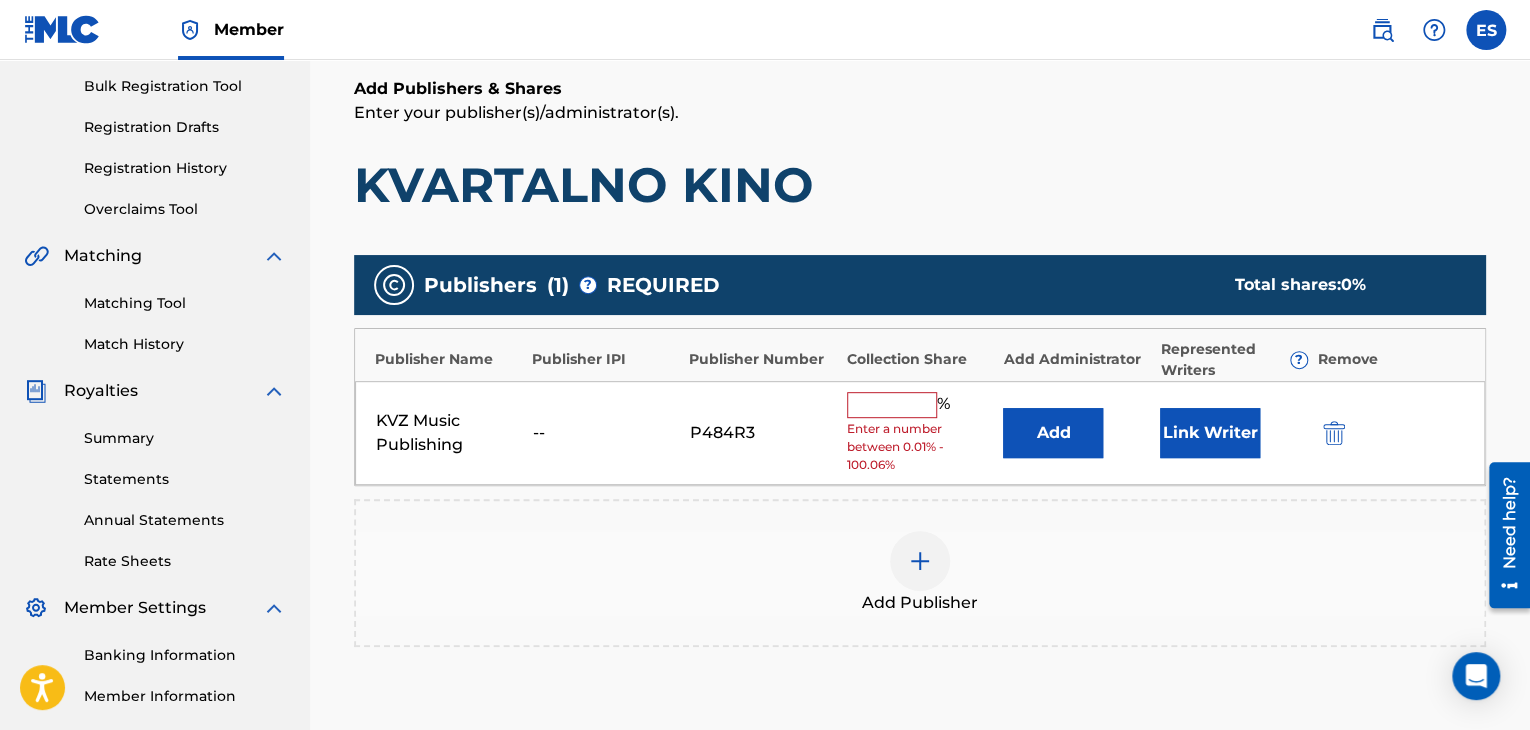 click at bounding box center (892, 405) 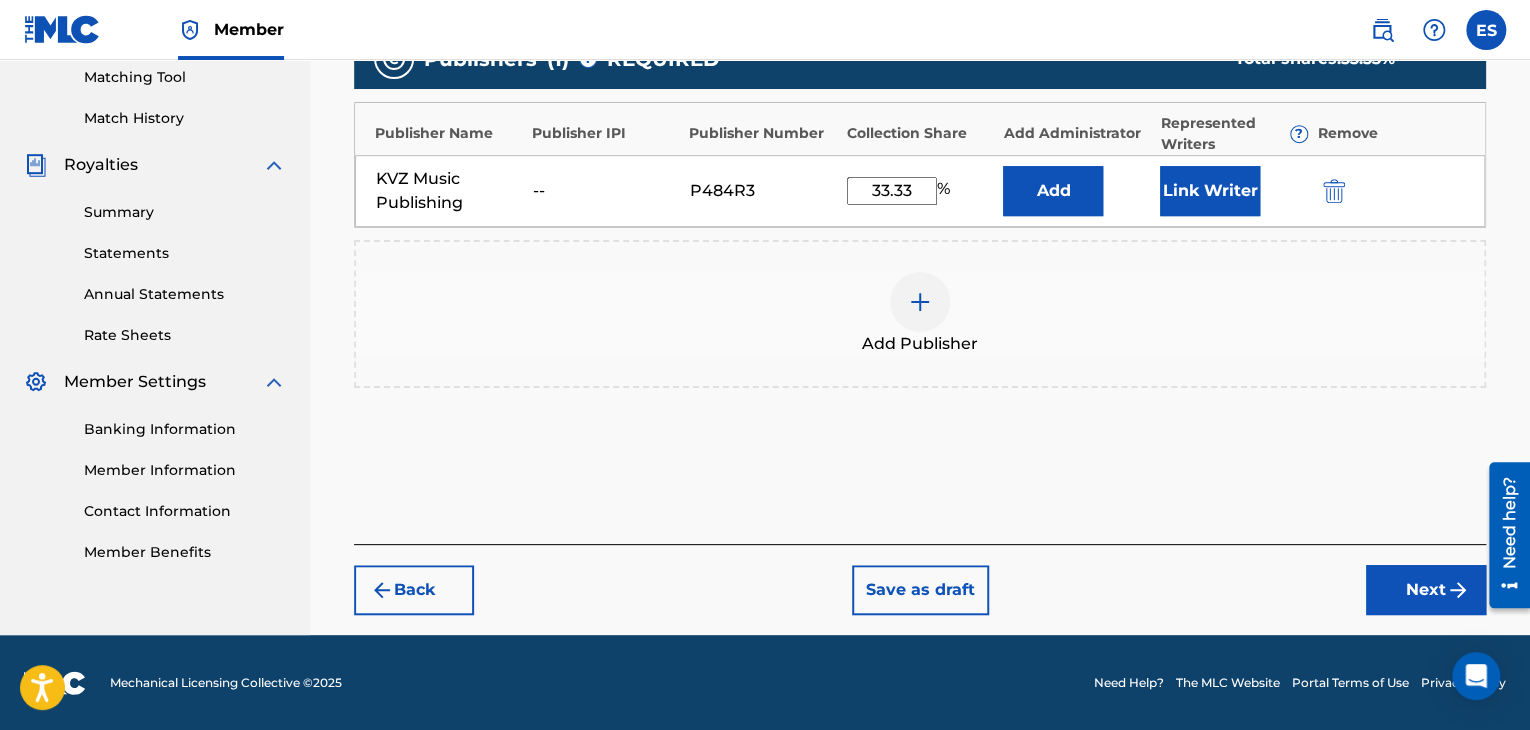 click on "Next" at bounding box center (1426, 590) 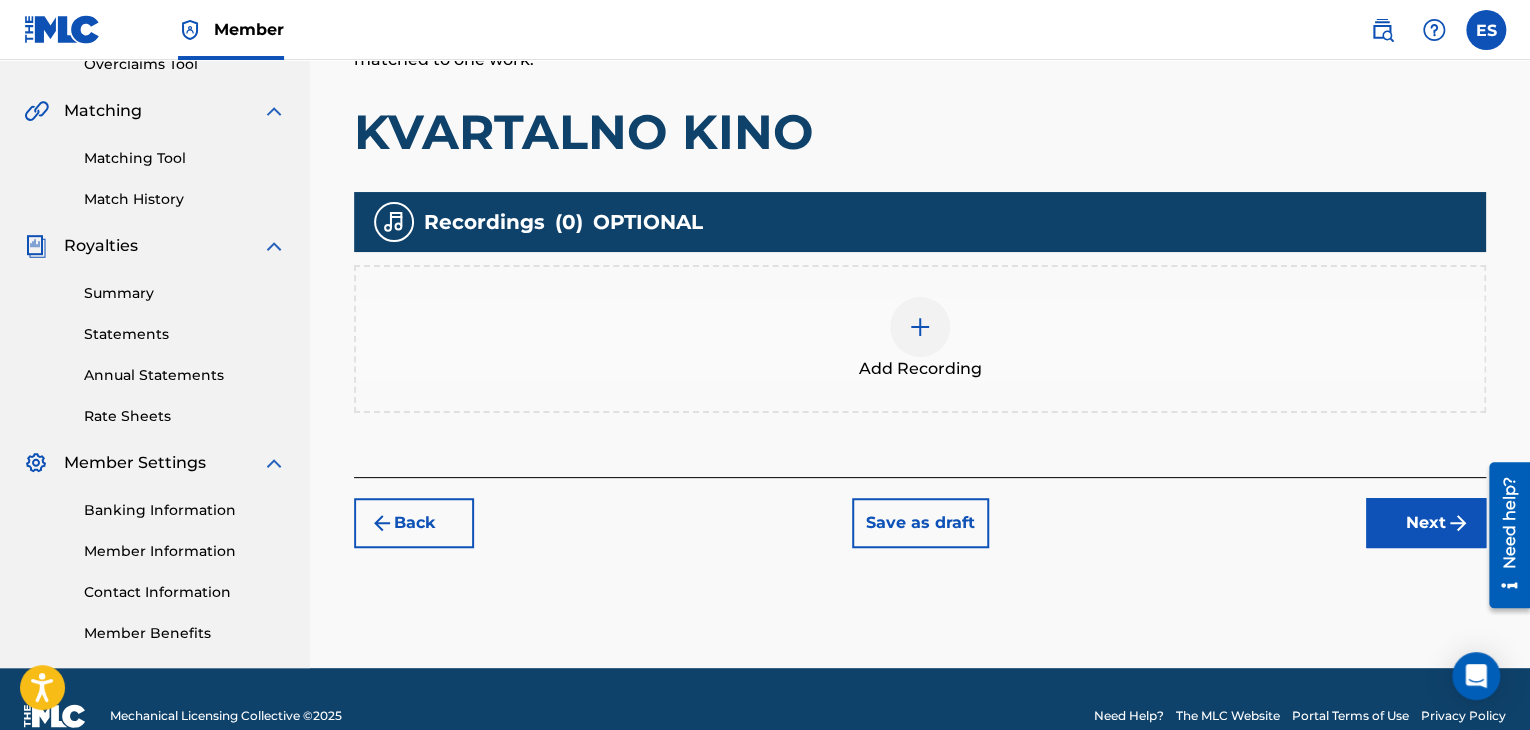 scroll, scrollTop: 466, scrollLeft: 0, axis: vertical 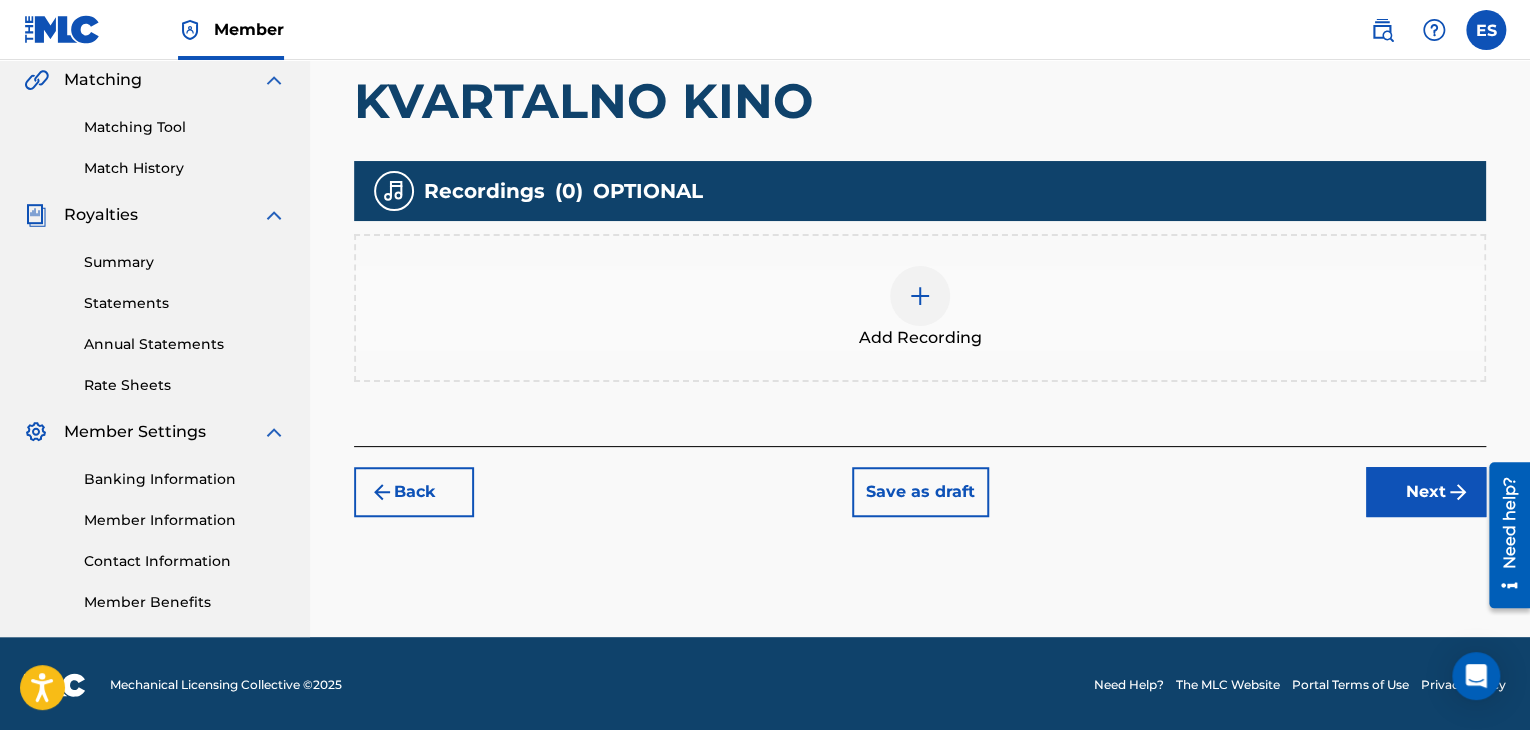 click at bounding box center [920, 296] 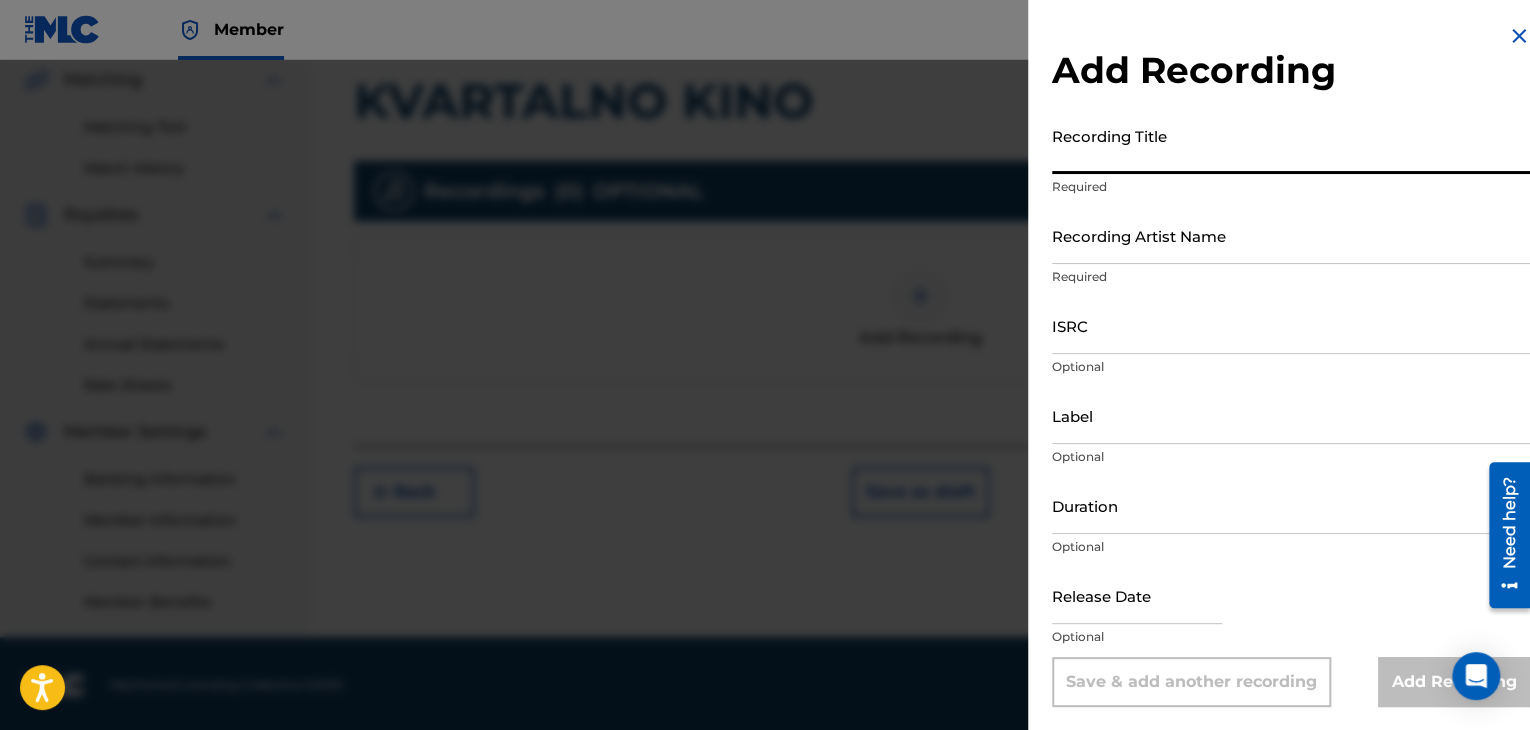 paste on "KVARTALNO KINO" 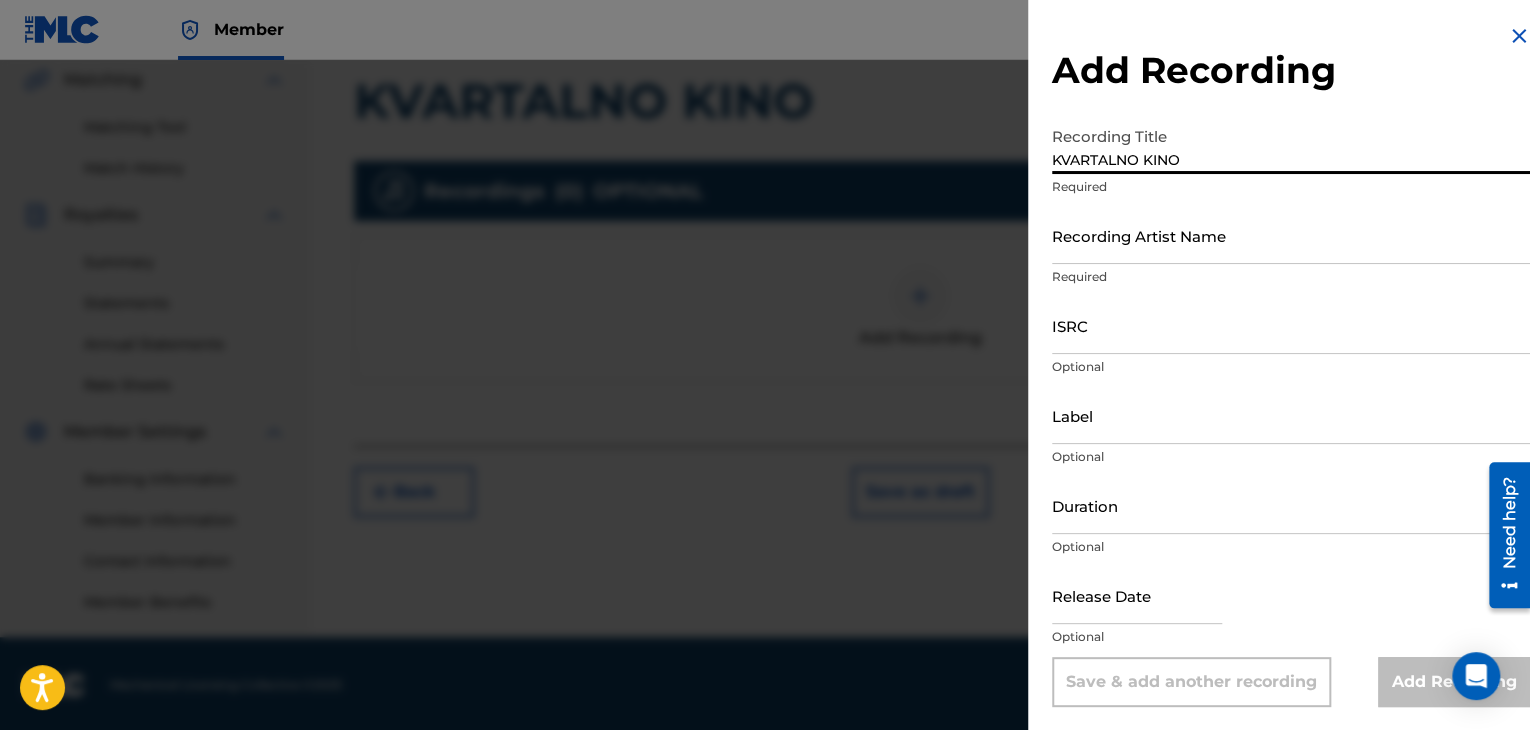 click on "KVARTALNO KINO" at bounding box center (1291, 145) 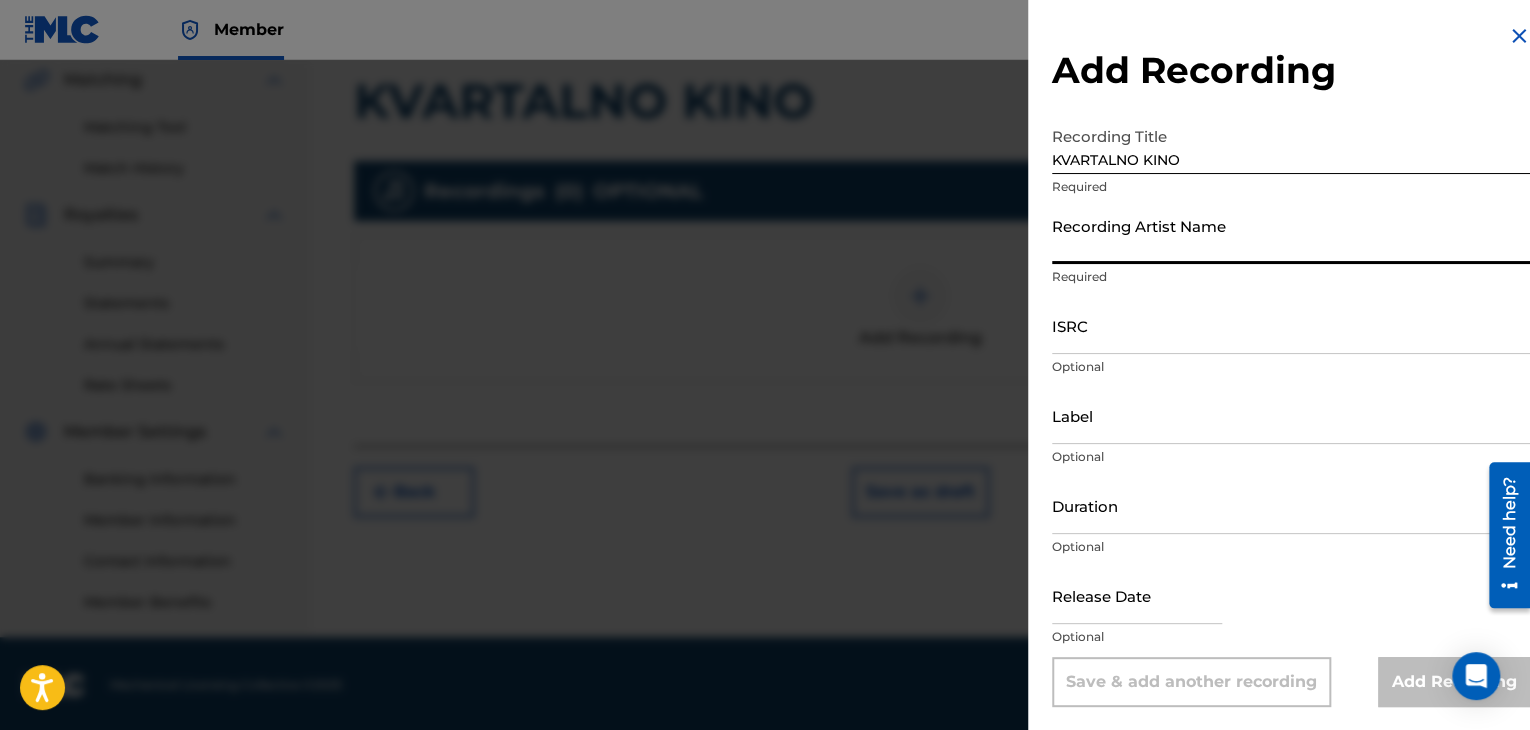 click on "Recording Artist Name" at bounding box center [1291, 235] 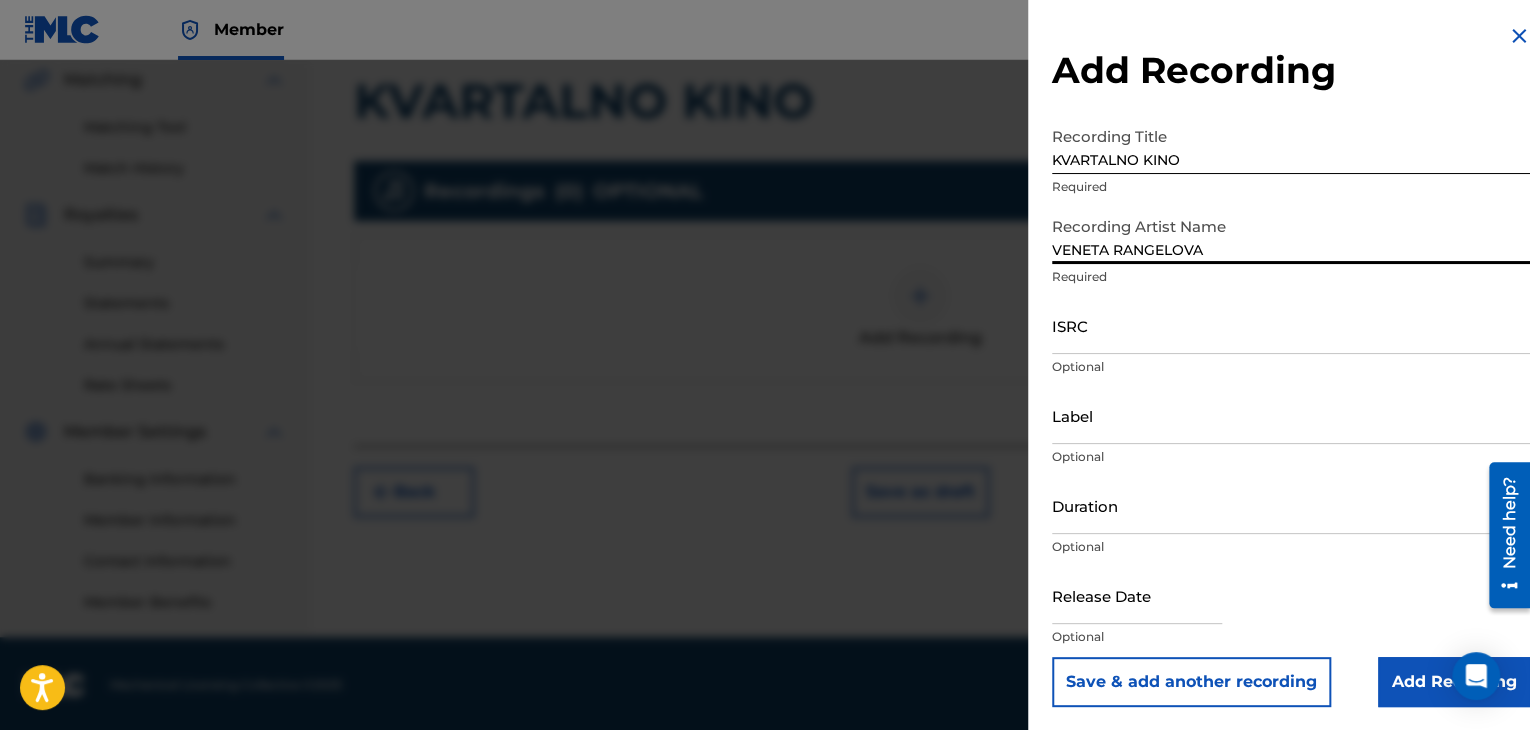 type on "VENETA RANGELOVA" 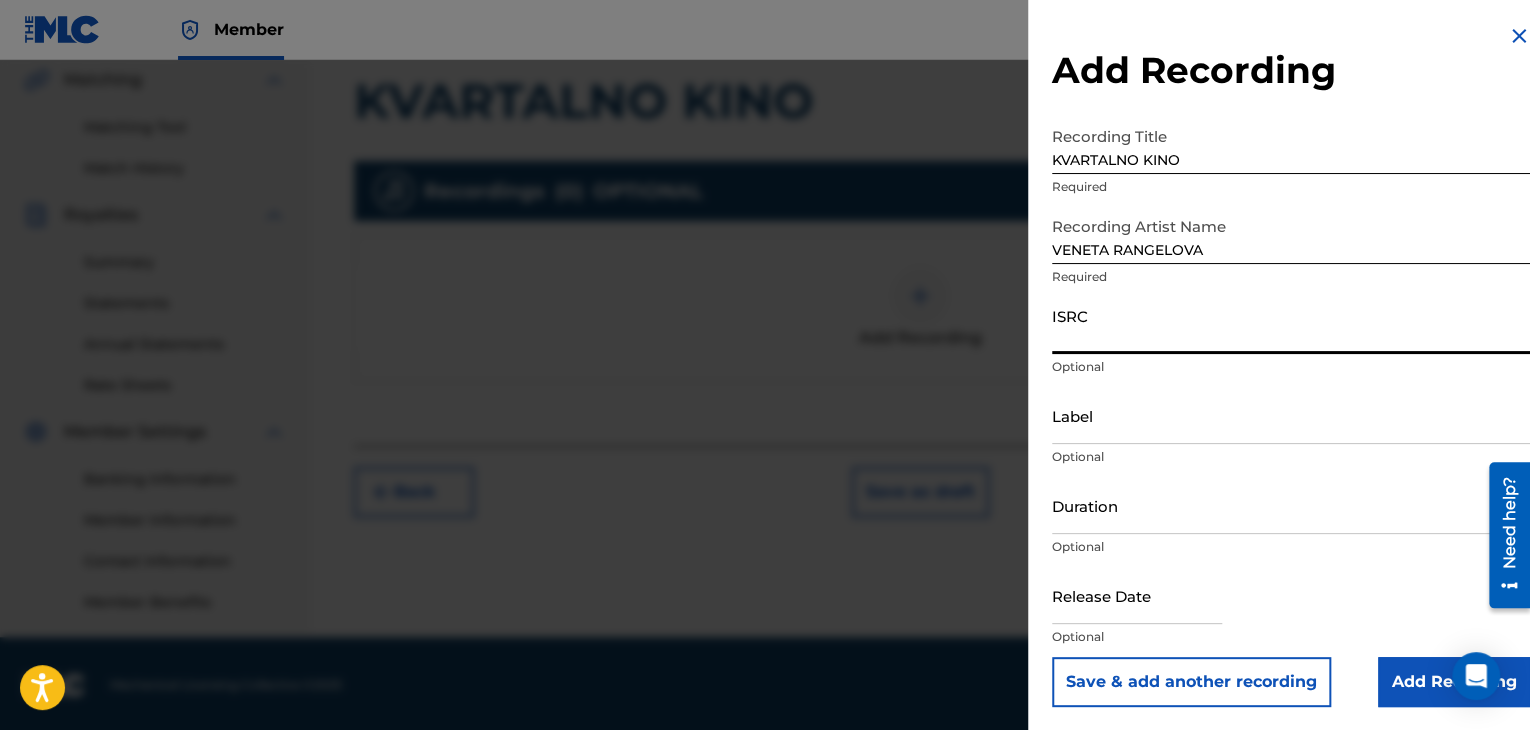 click on "ISRC" at bounding box center (1291, 325) 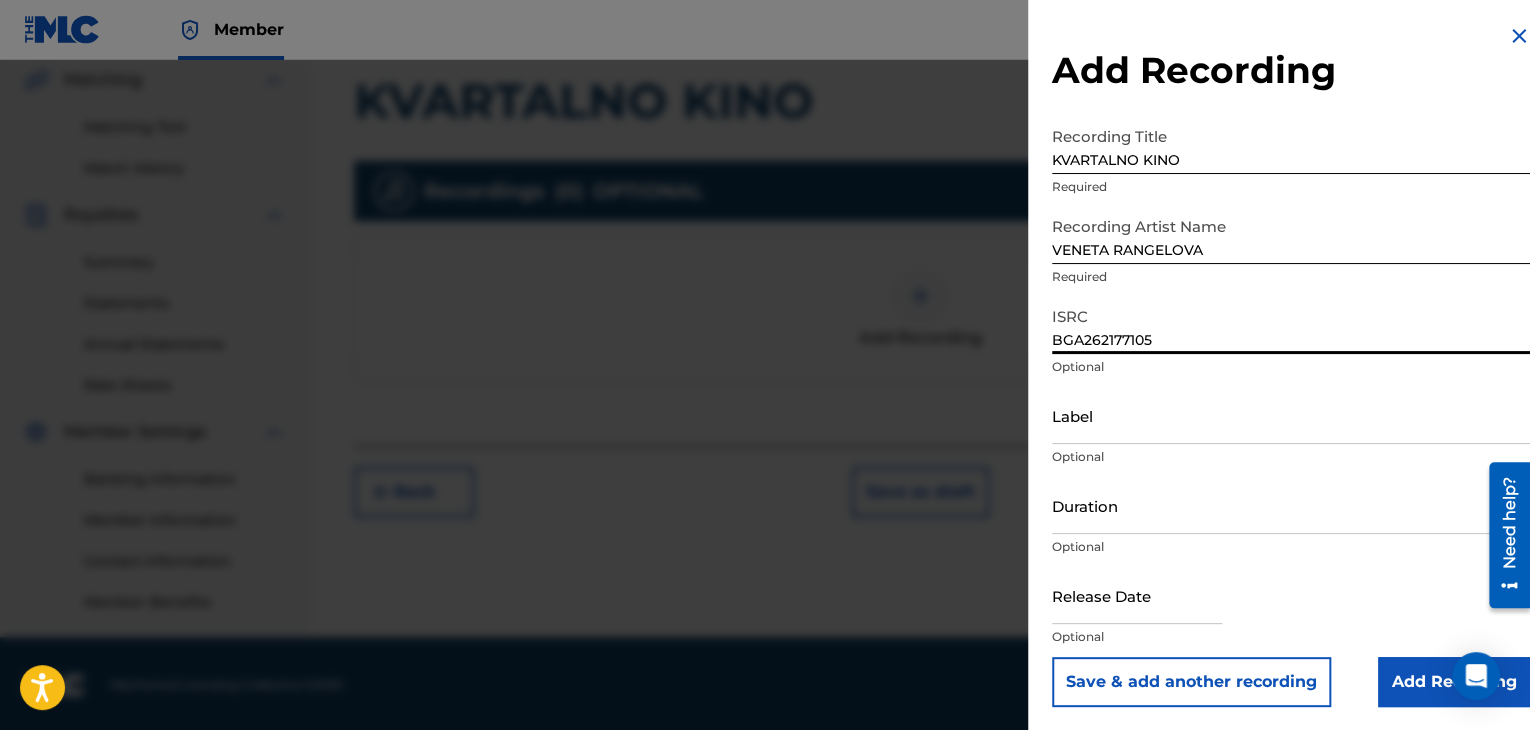 type on "BGA262177105" 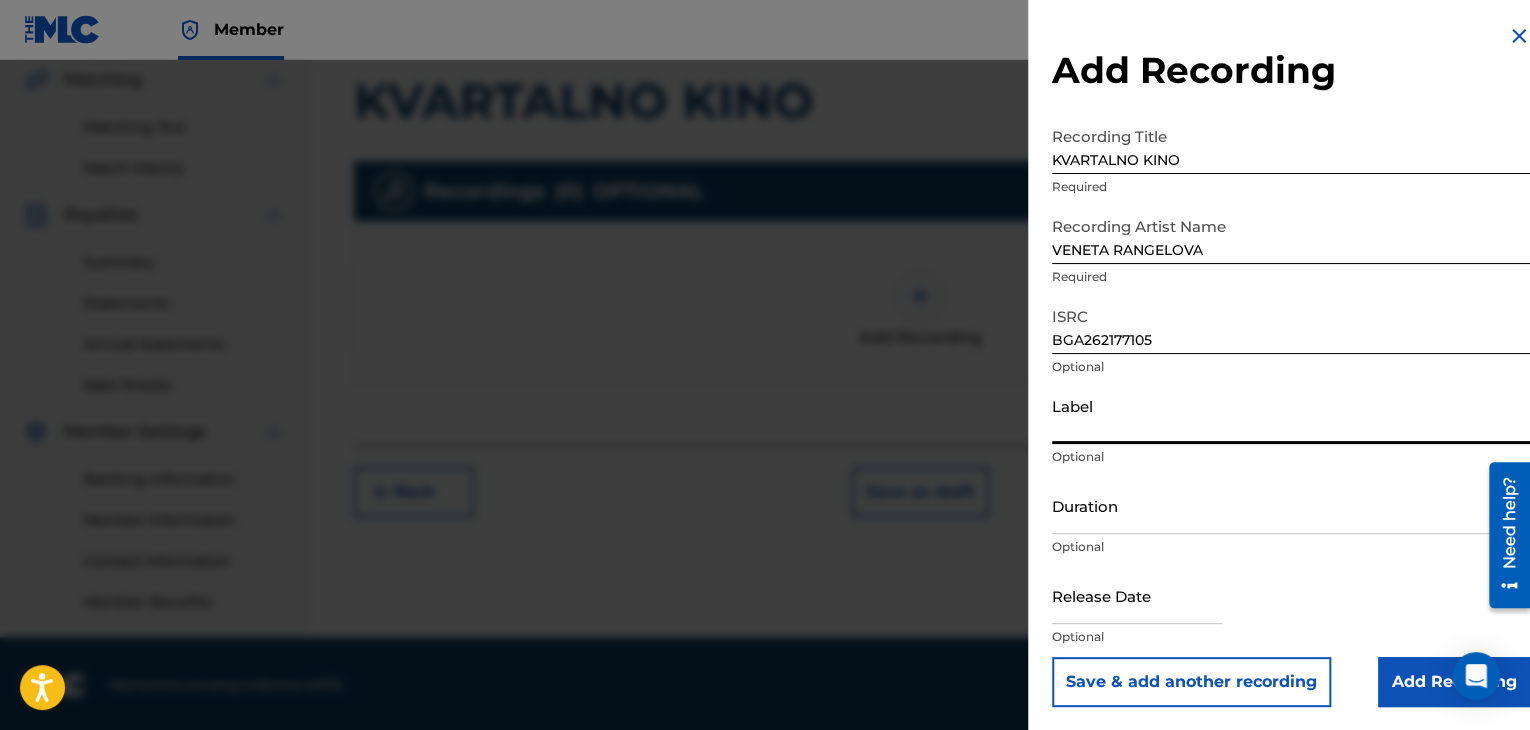 paste on "BALKANTON AD" 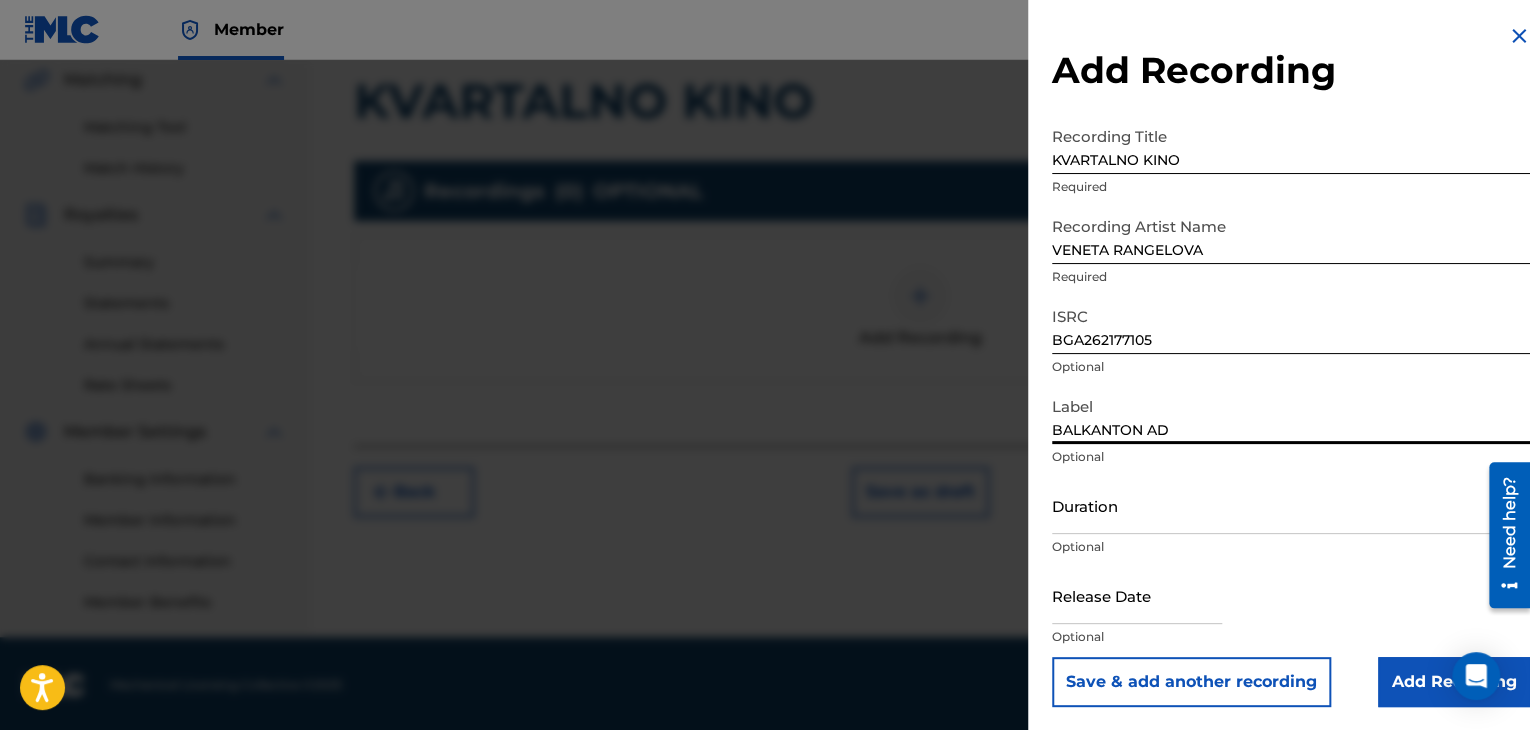 type on "BALKANTON AD" 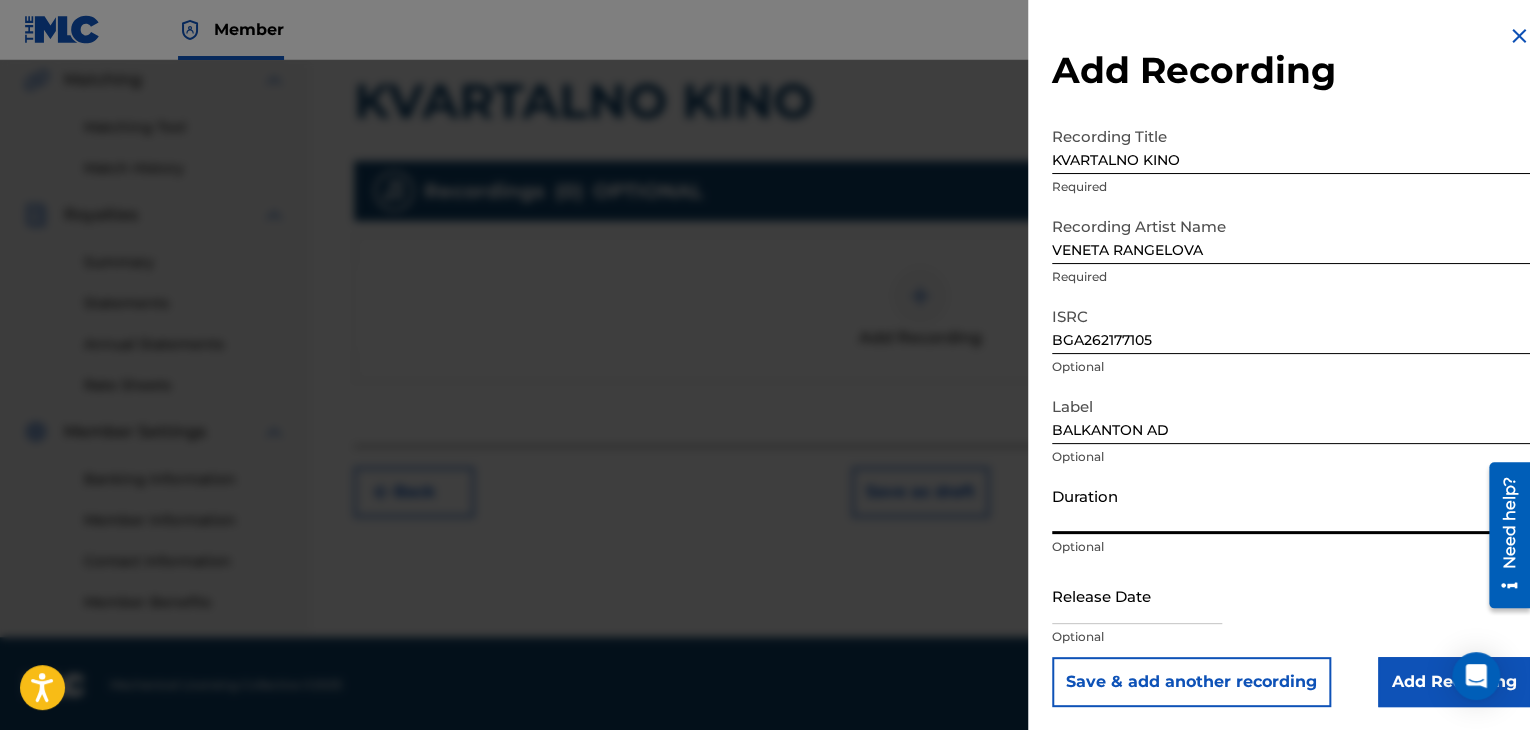click on "Duration" at bounding box center (1291, 505) 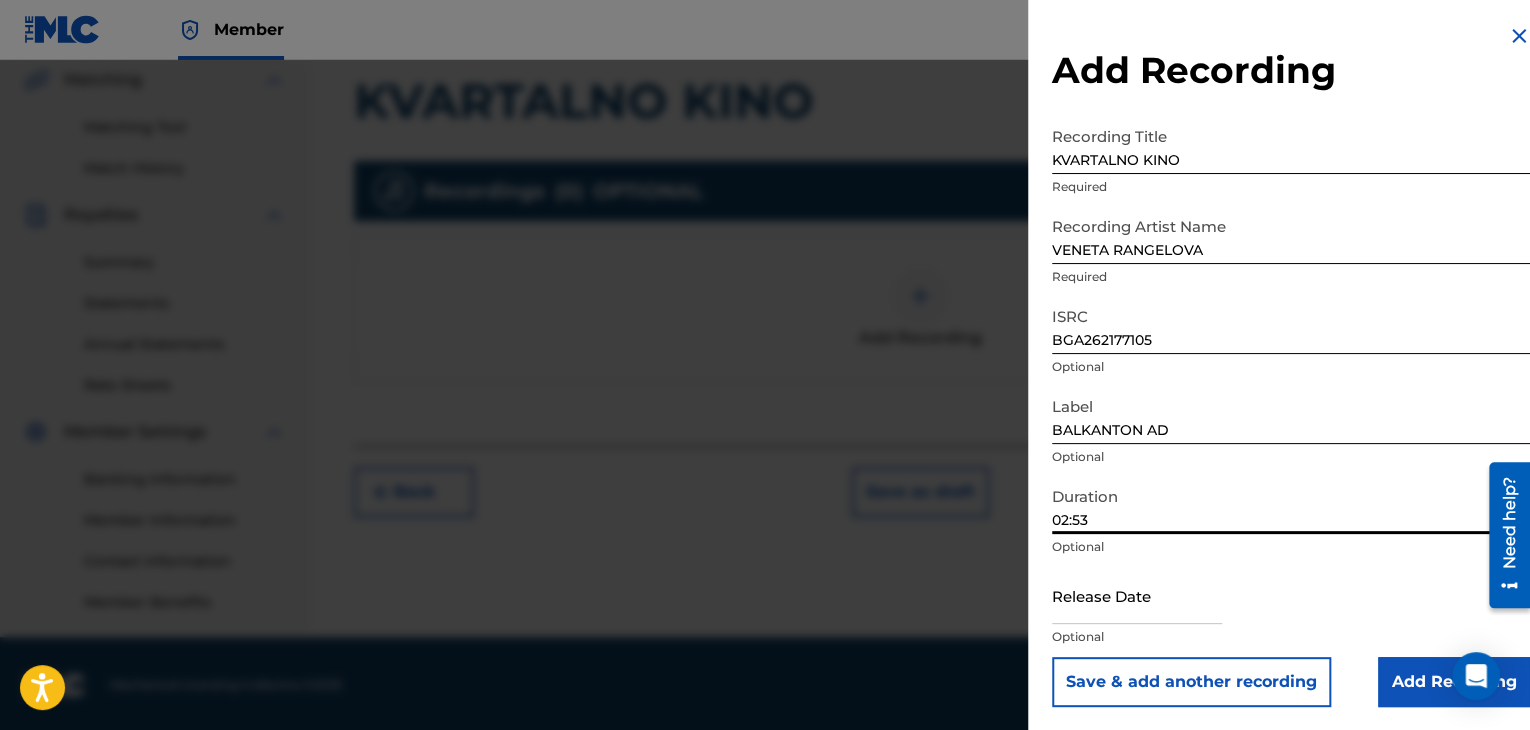 type on "02:53" 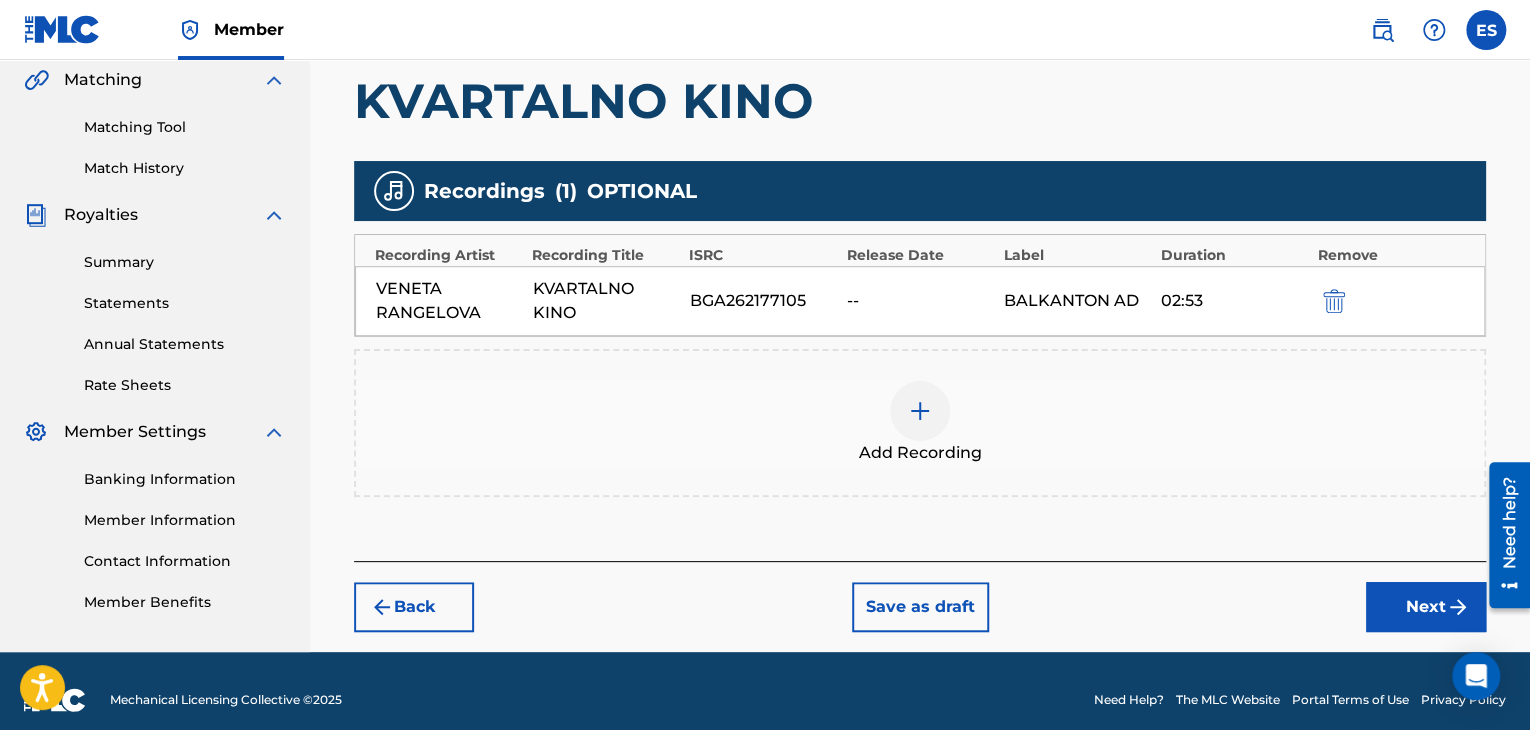 click at bounding box center (920, 411) 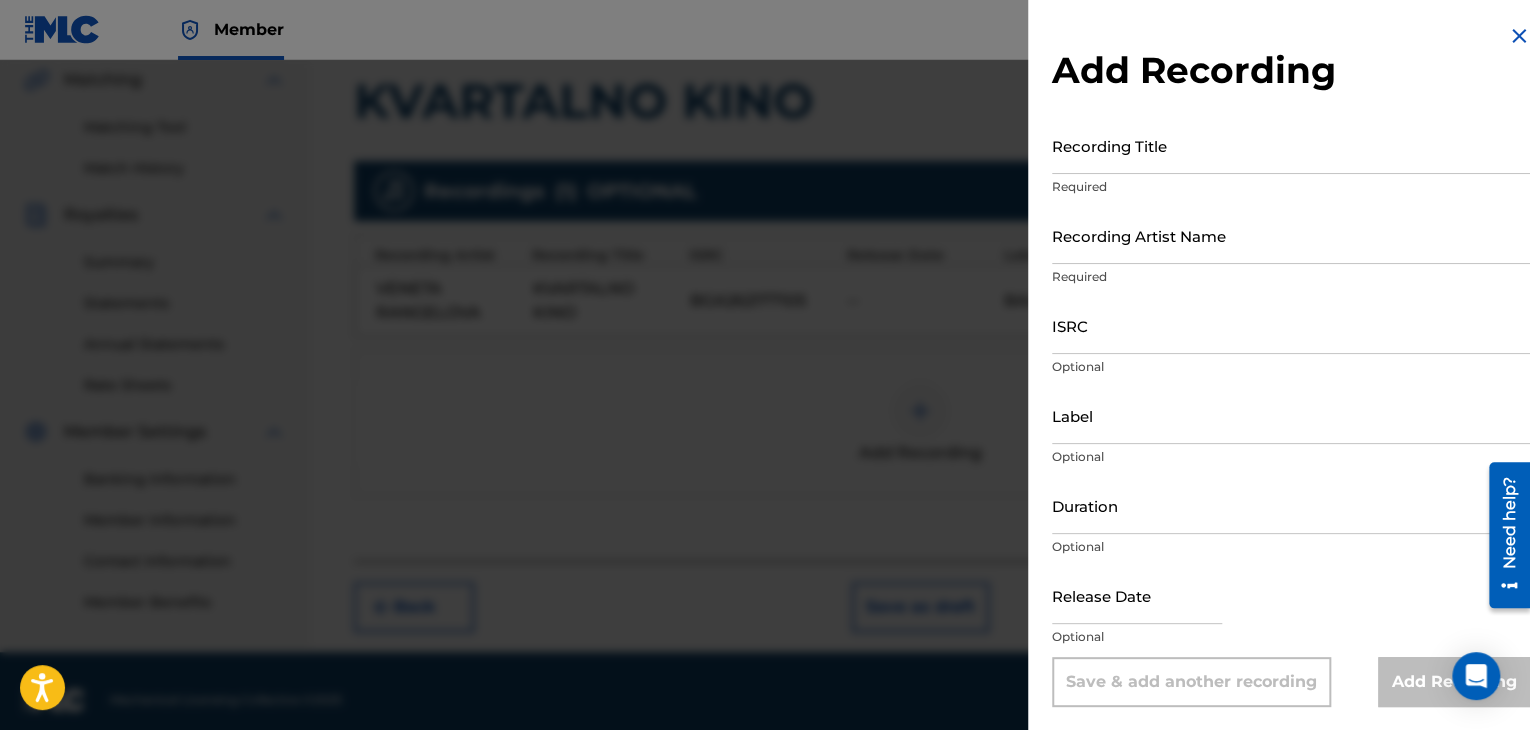 click on "Recording Title" at bounding box center (1291, 145) 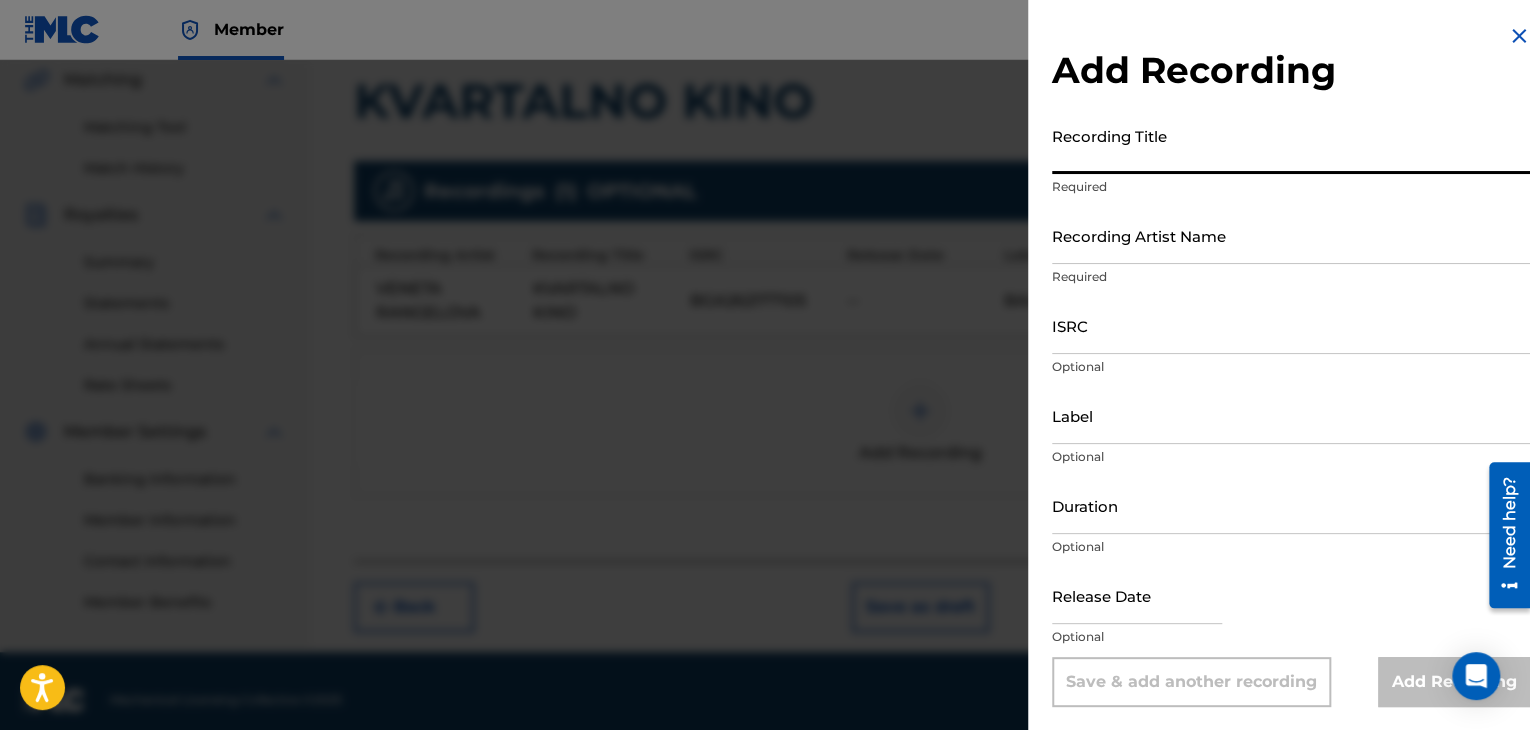 paste on "KVARTALNO KINO" 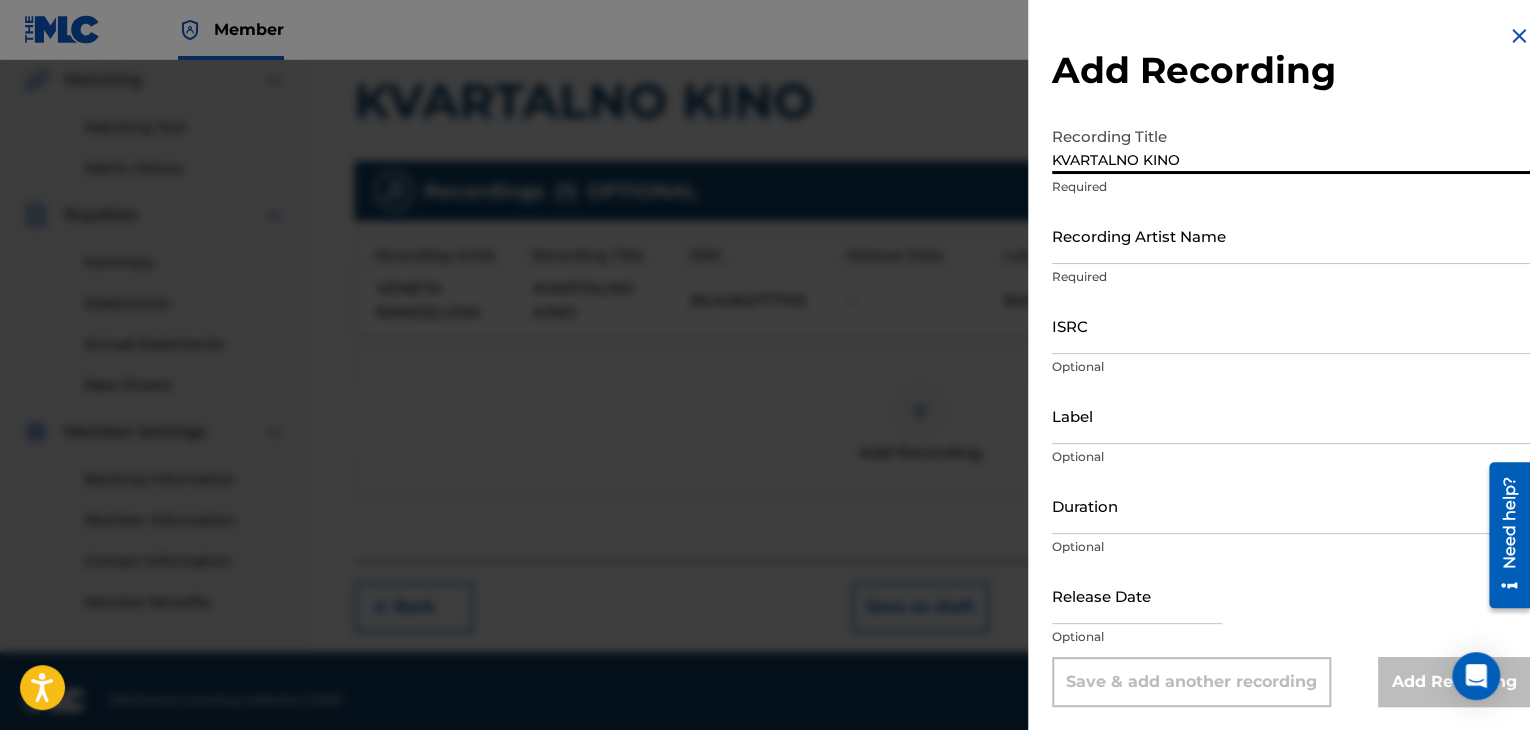 click on "KVARTALNO KINO" at bounding box center (1291, 145) 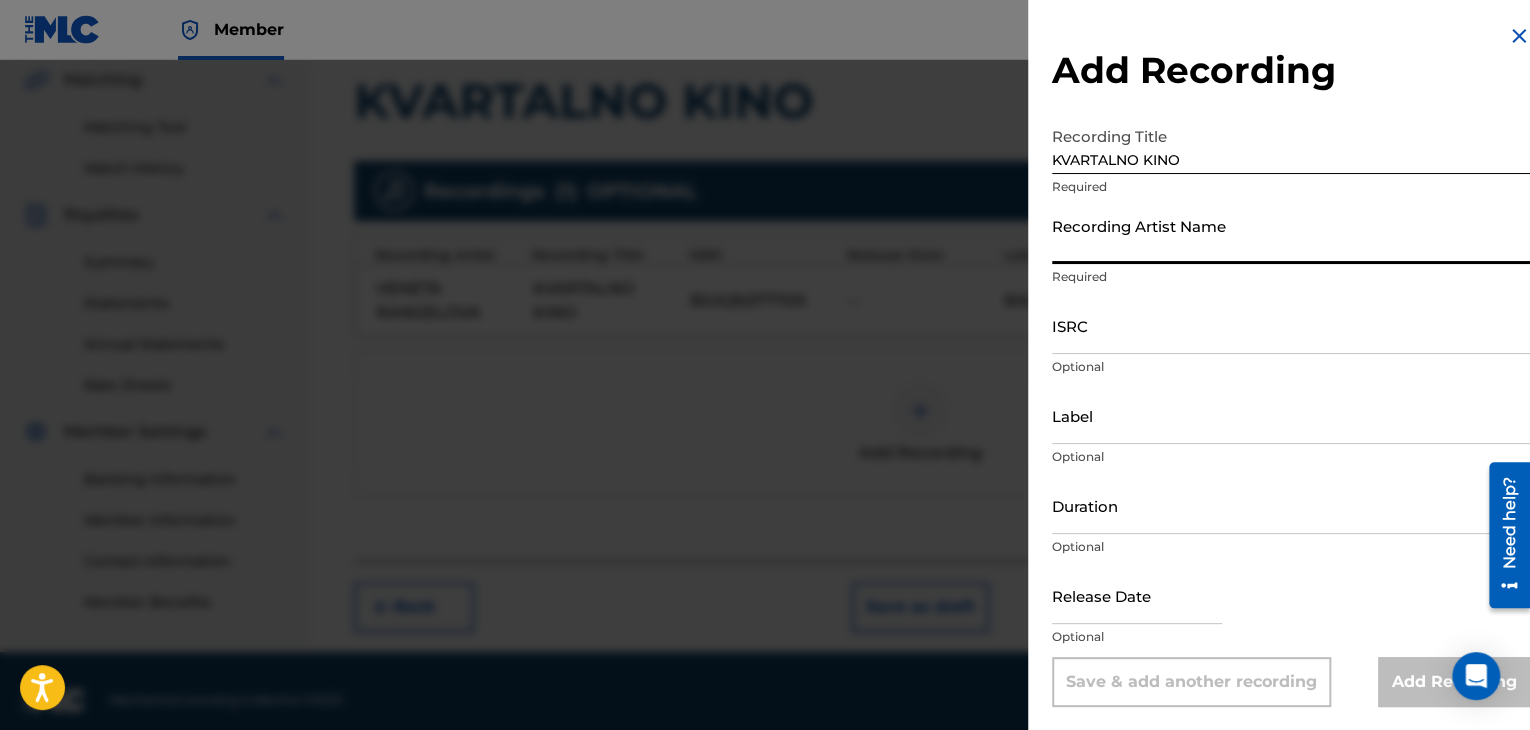 paste on "VENETA RANGELOVA" 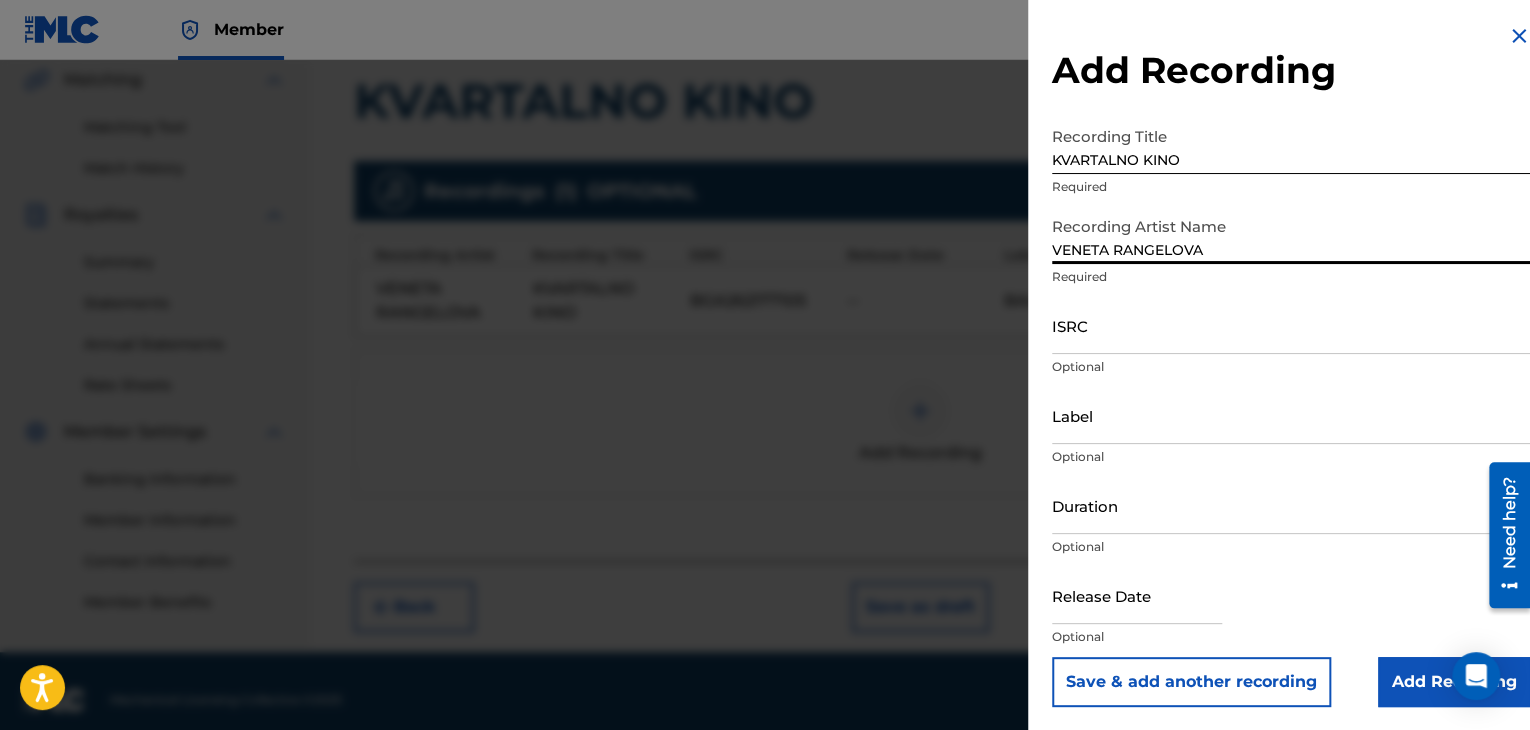 type on "VENETA RANGELOVA" 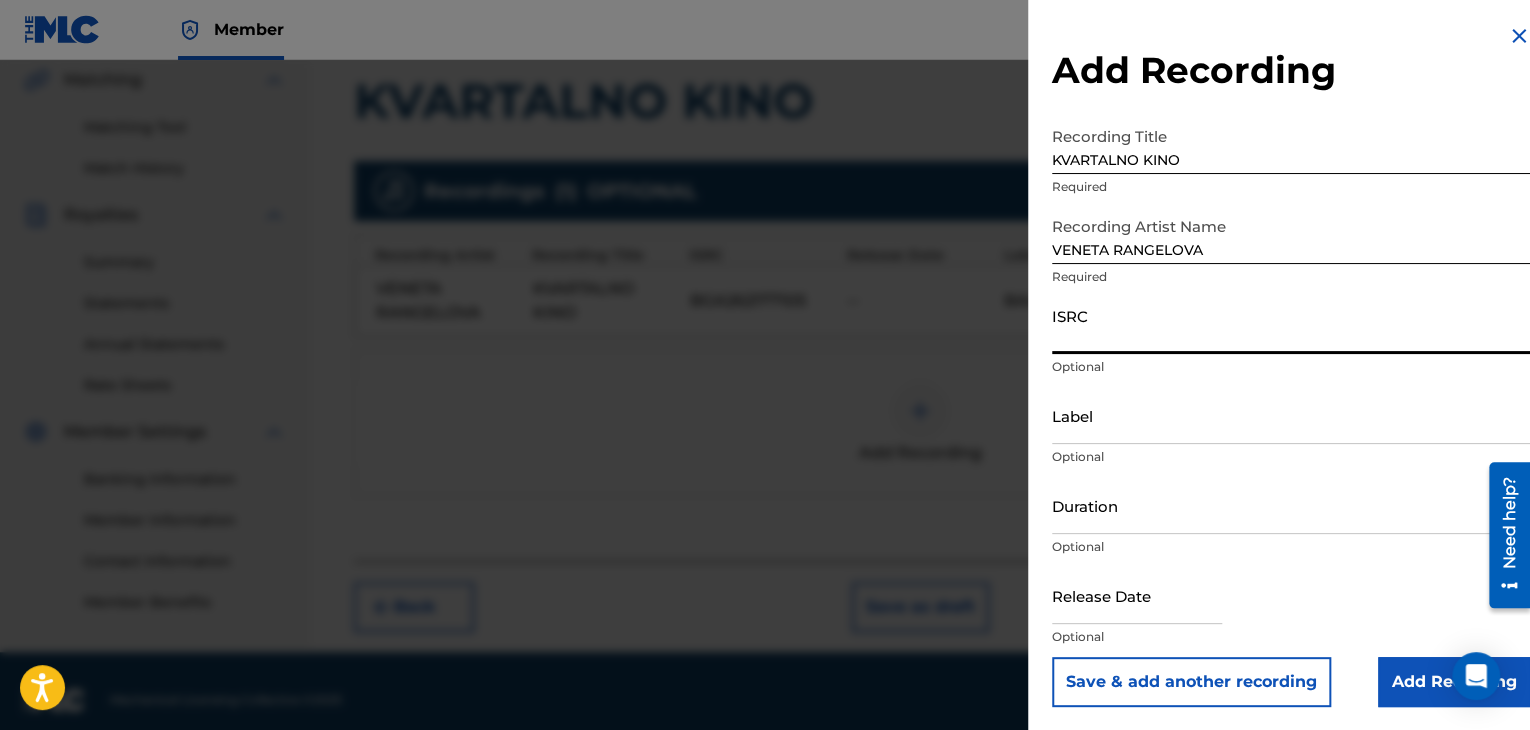 paste on "BGA672149704" 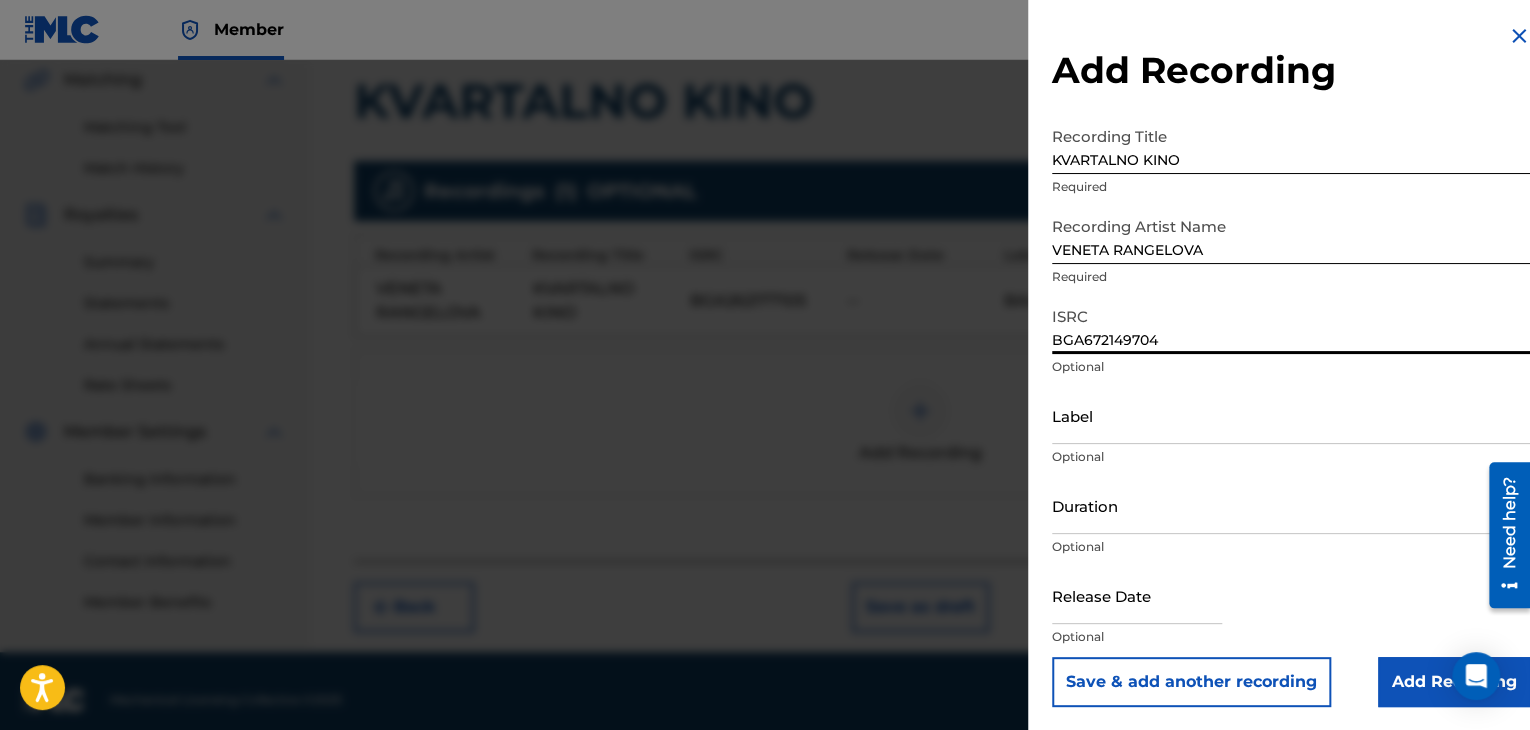 type on "BGA672149704" 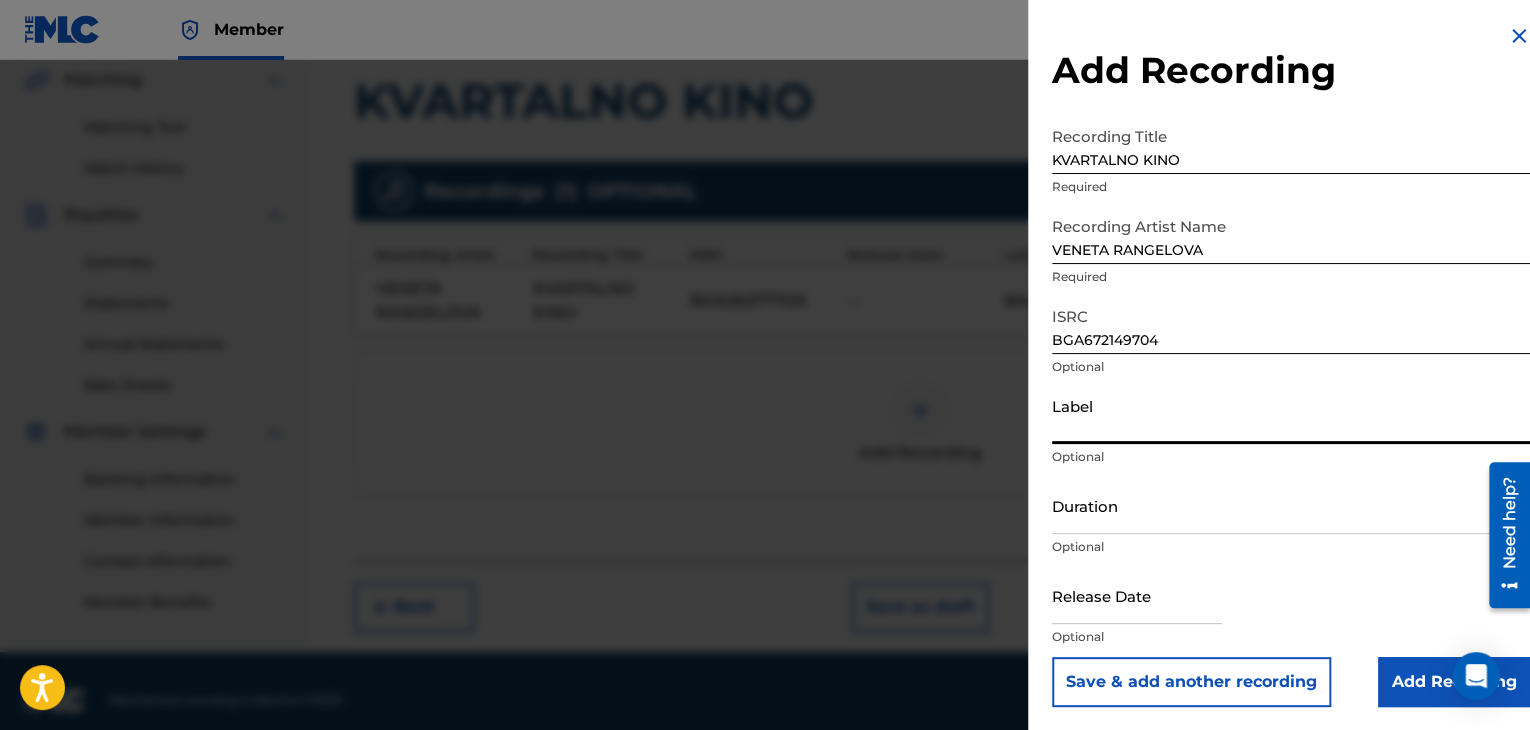 paste on "BGA672149704" 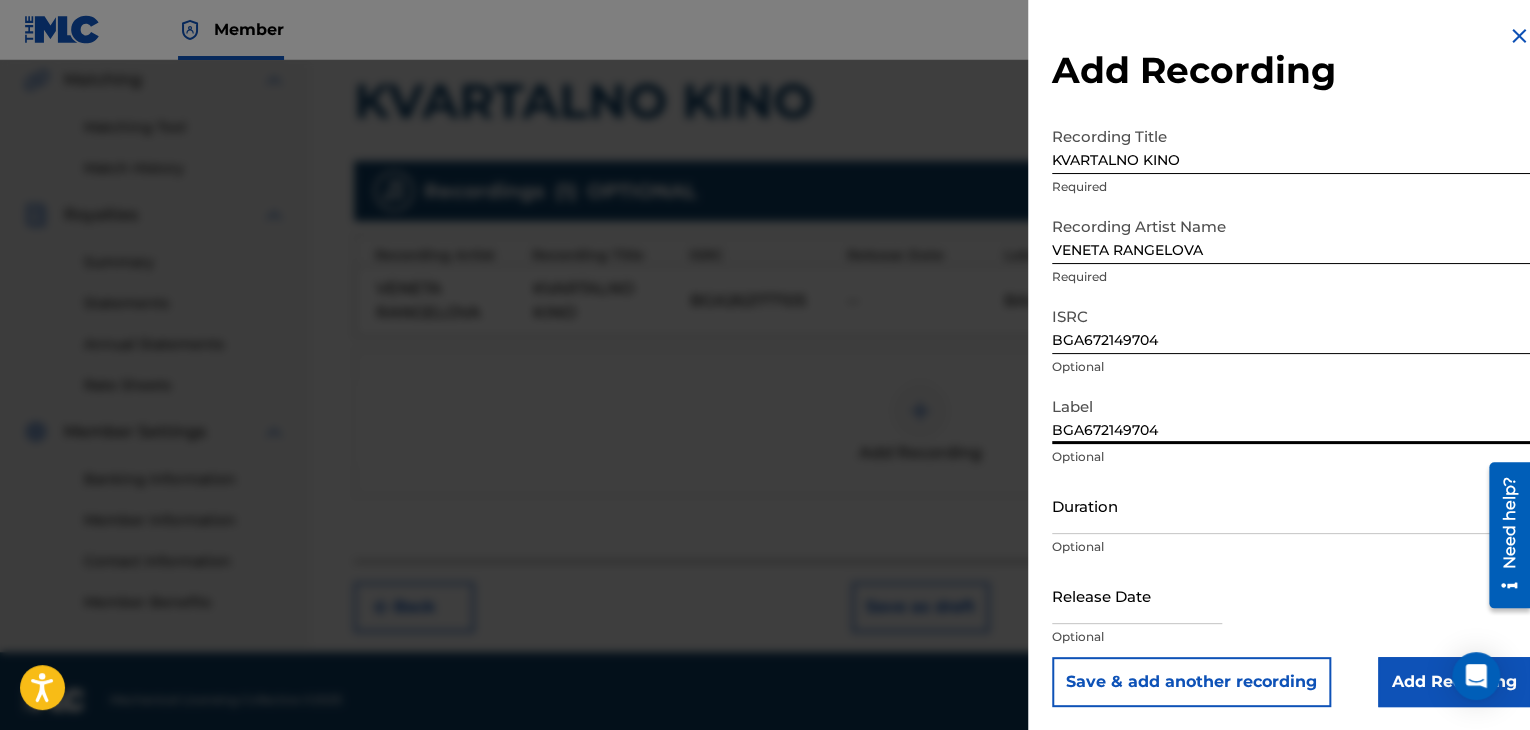 type on "BGA672149704" 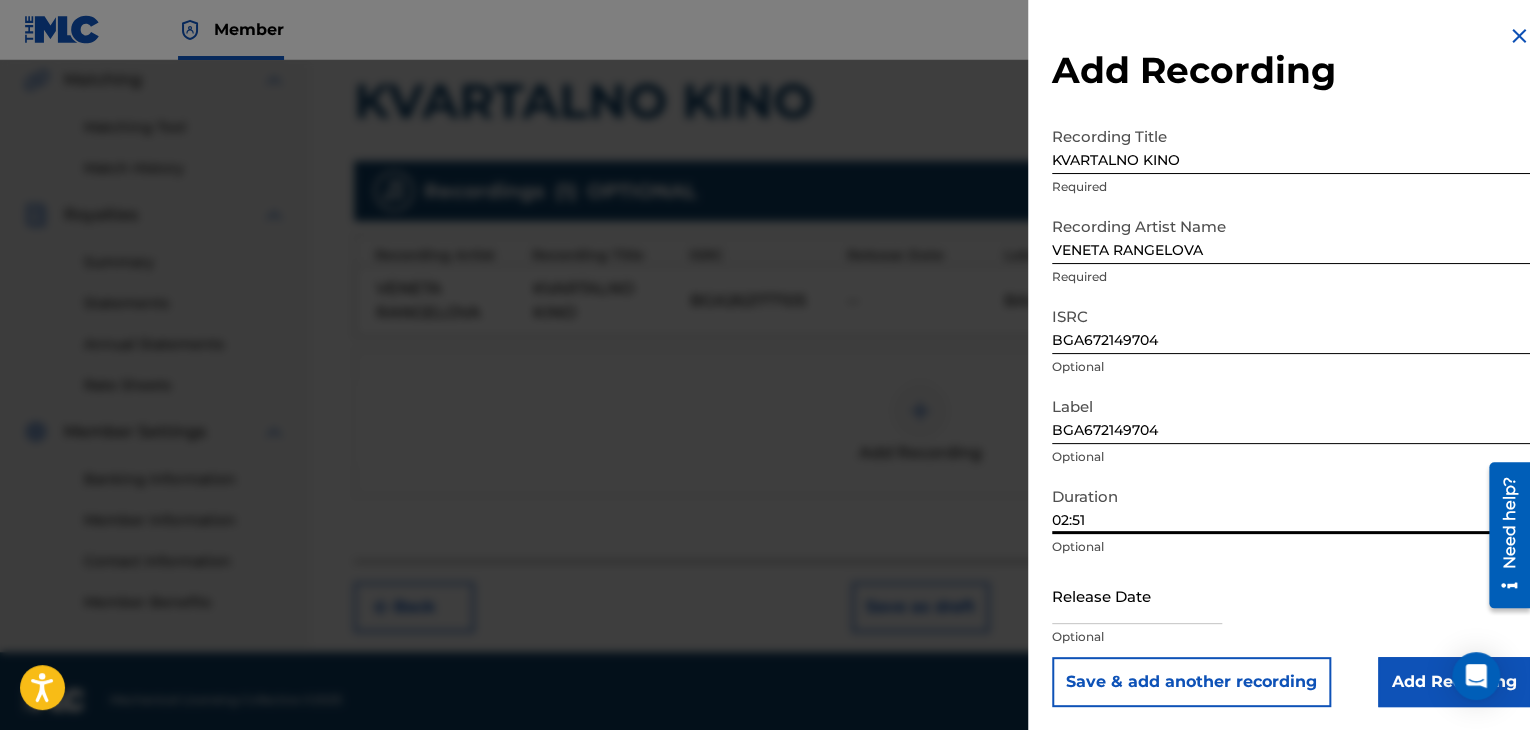 type on "02:51" 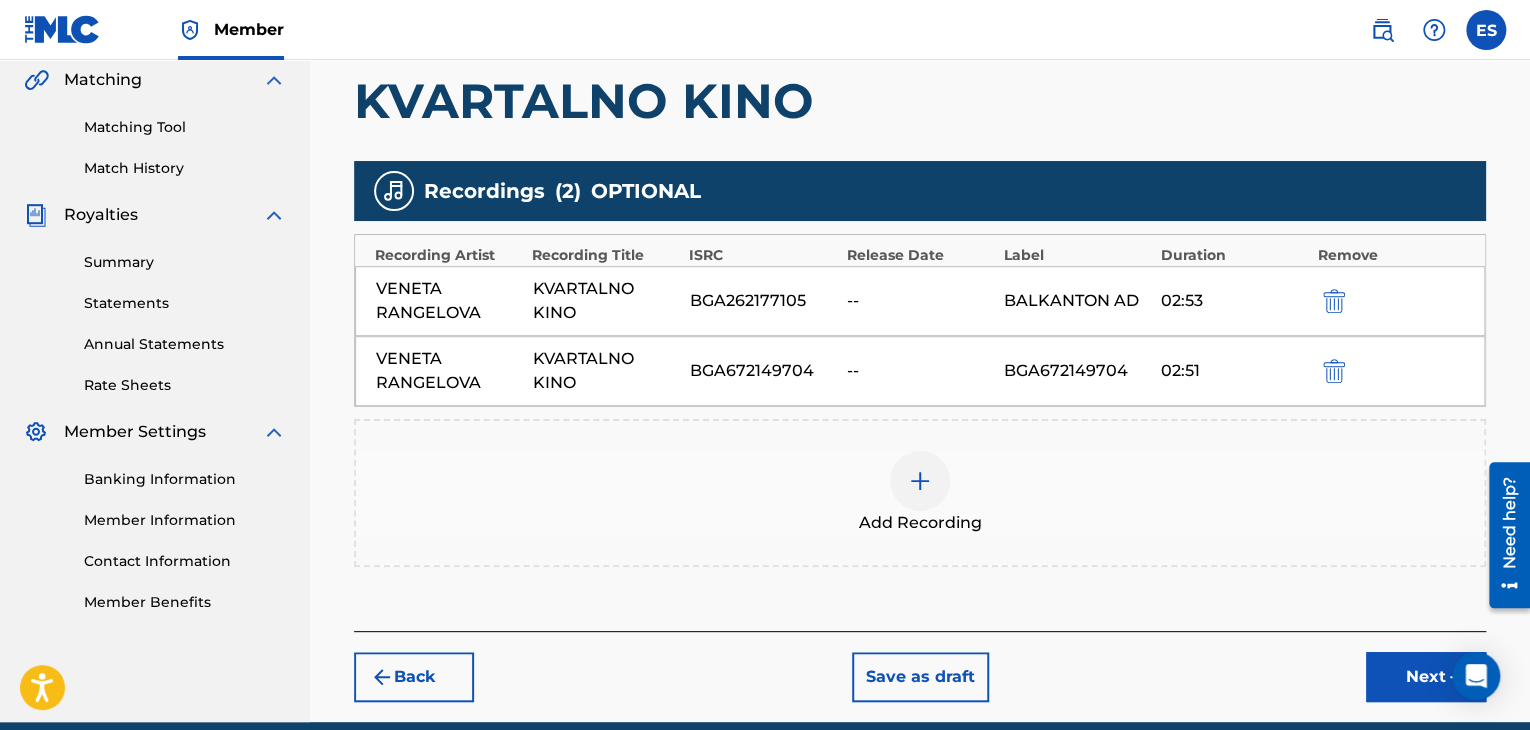 click at bounding box center (920, 481) 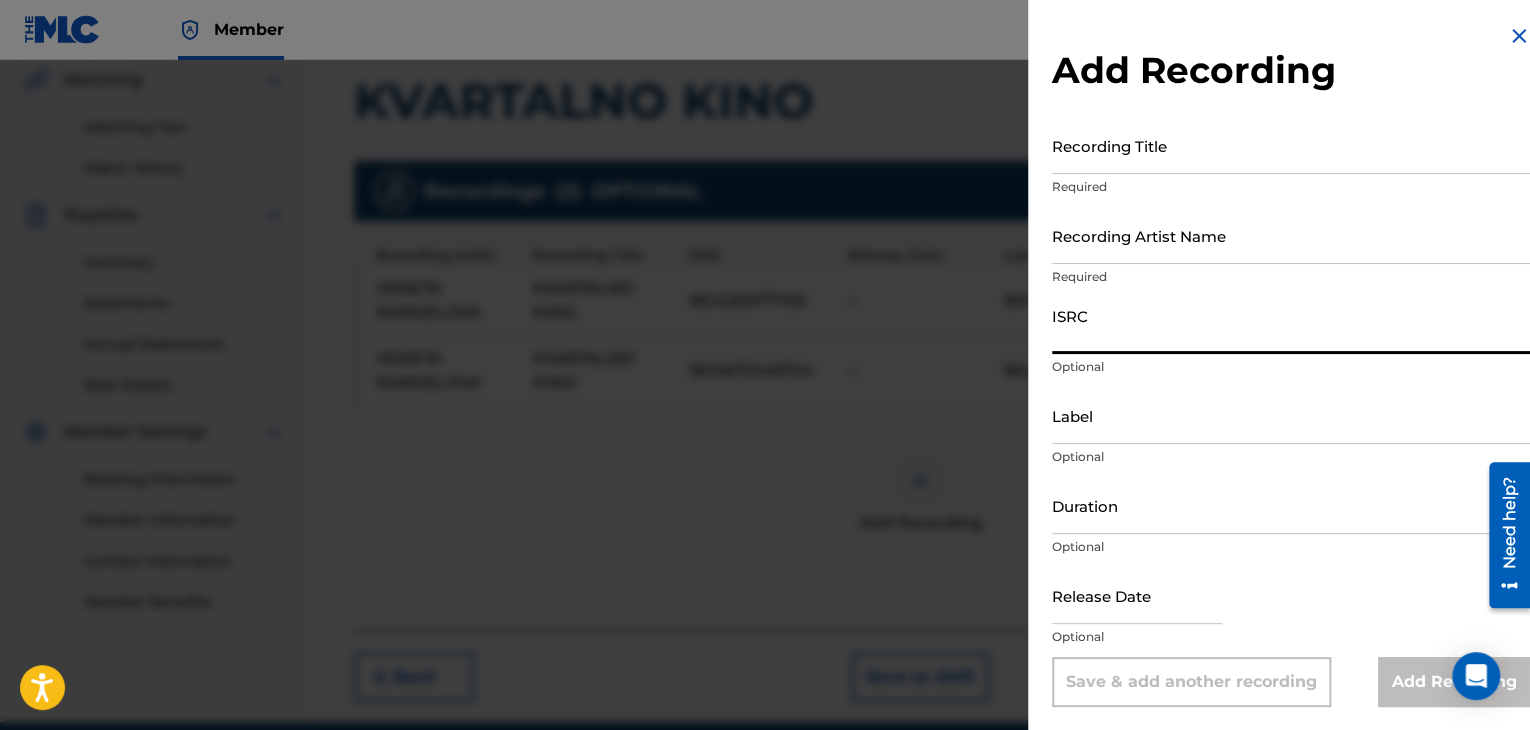 click on "ISRC" at bounding box center (1291, 325) 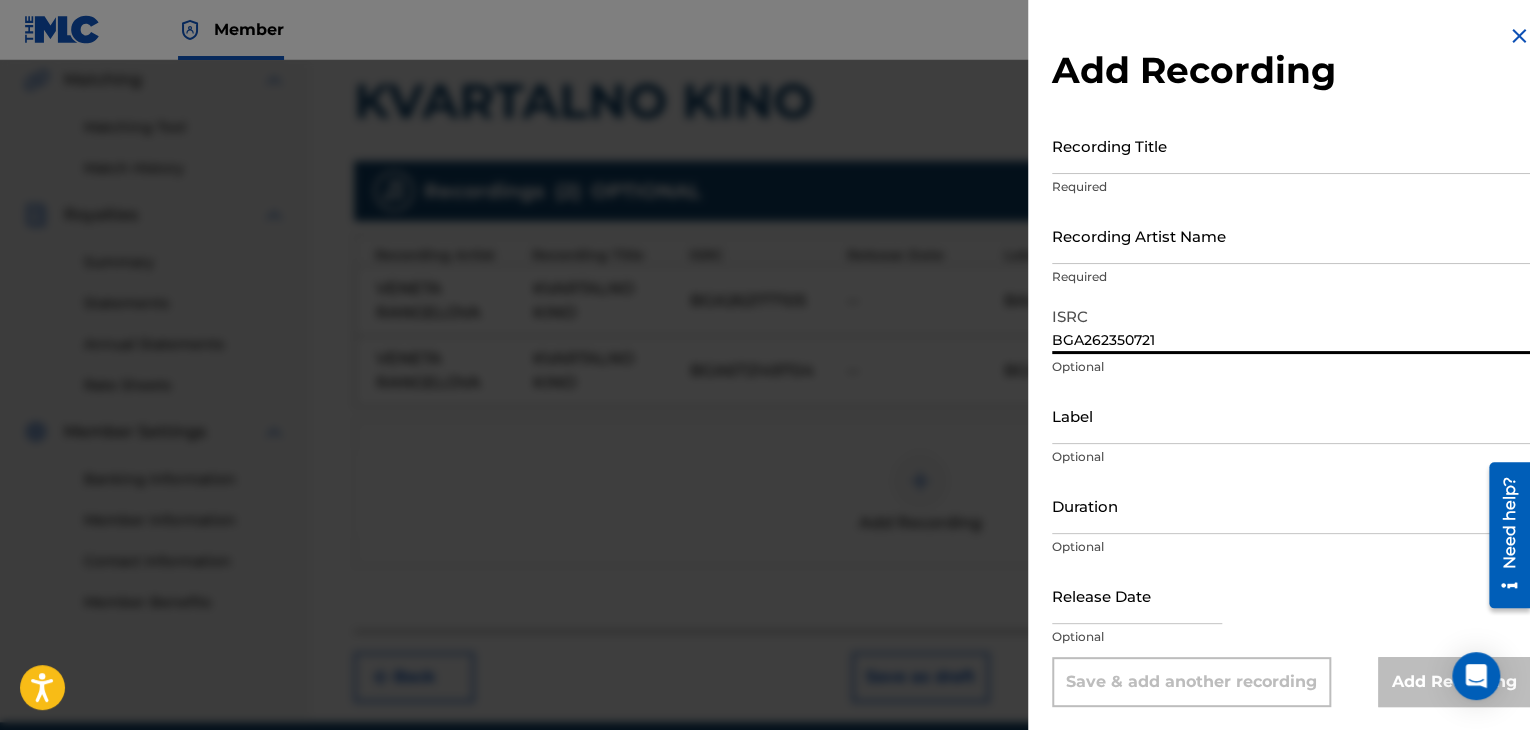 type on "BGA262350721" 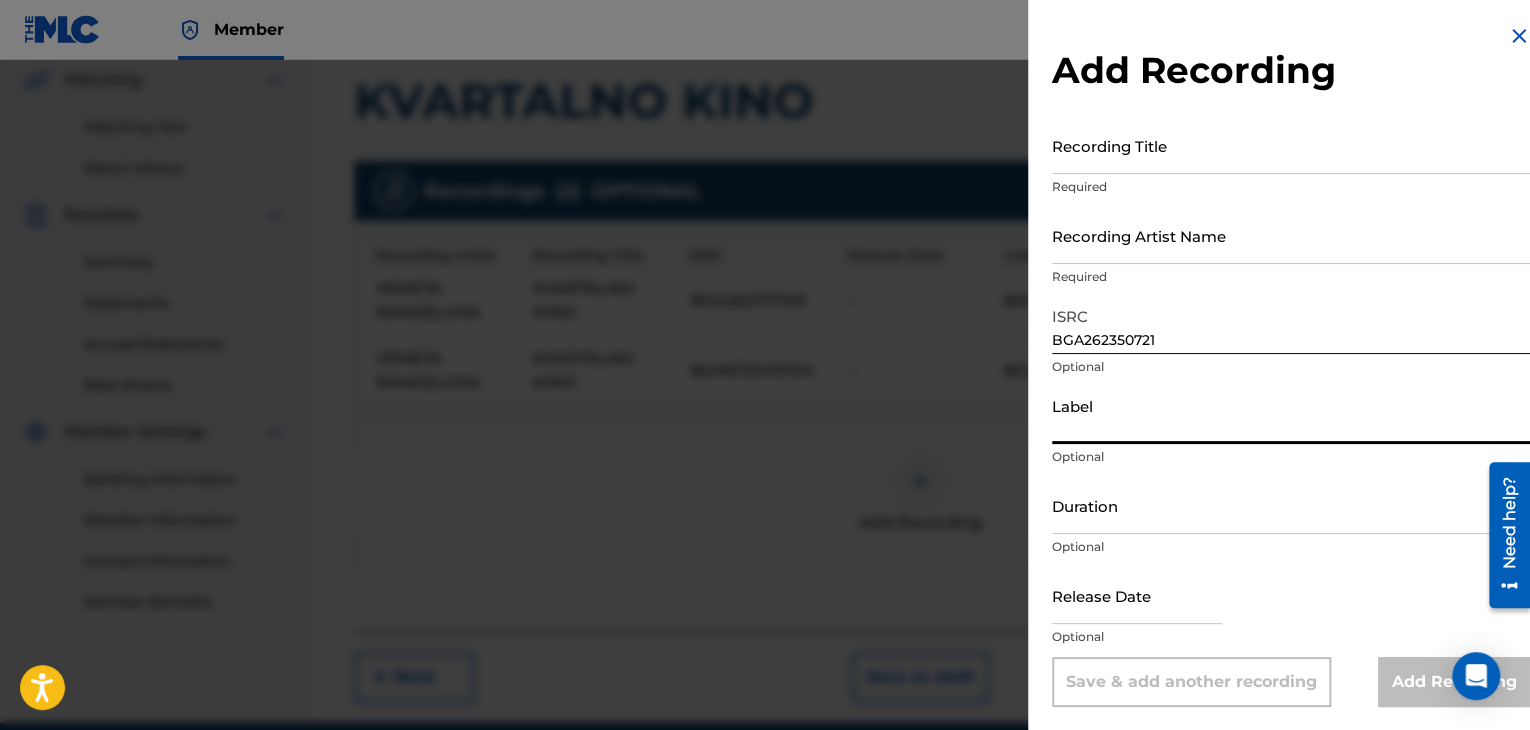 paste on "MIK BALKANTON AD" 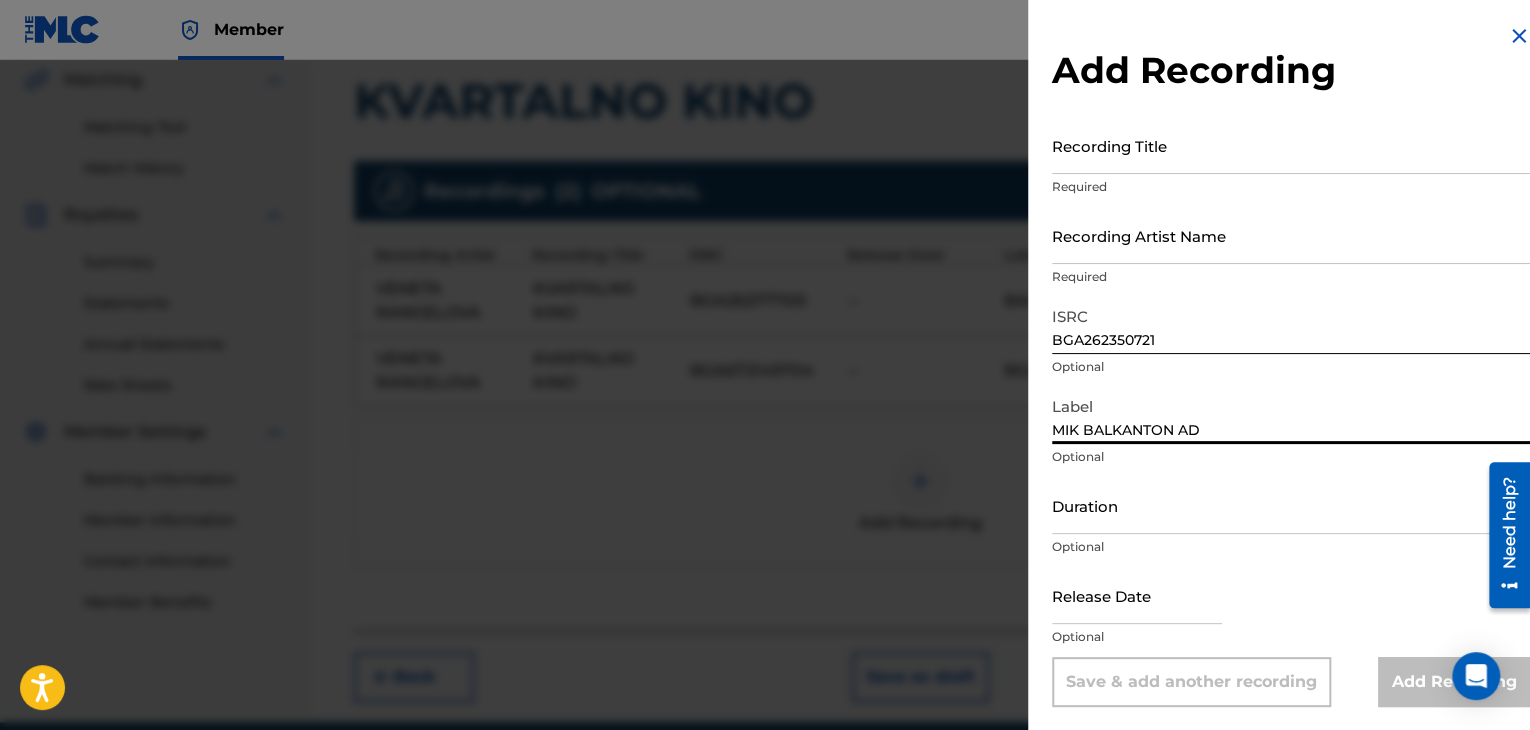 type on "MIK BALKANTON AD" 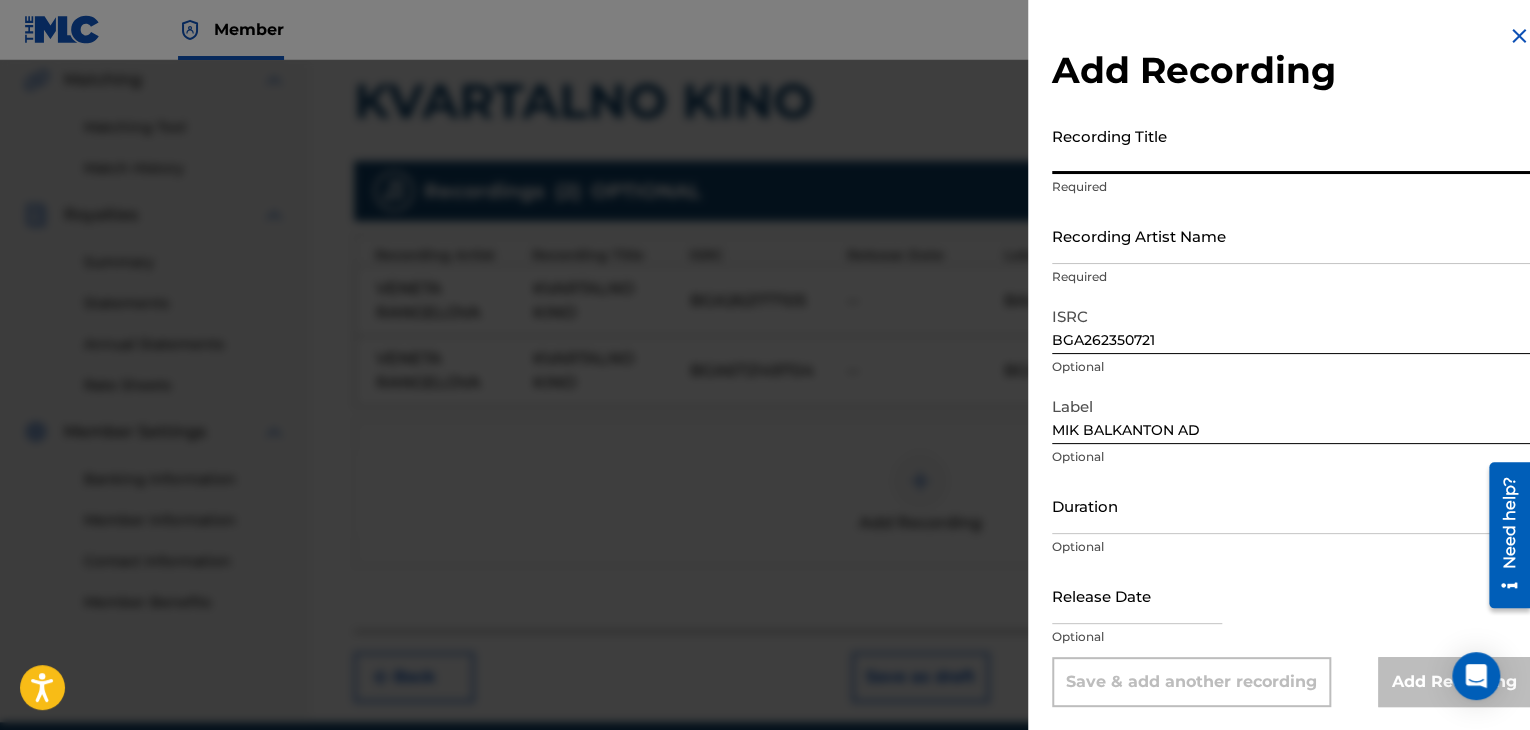 paste on "KVARTALNO KINO" 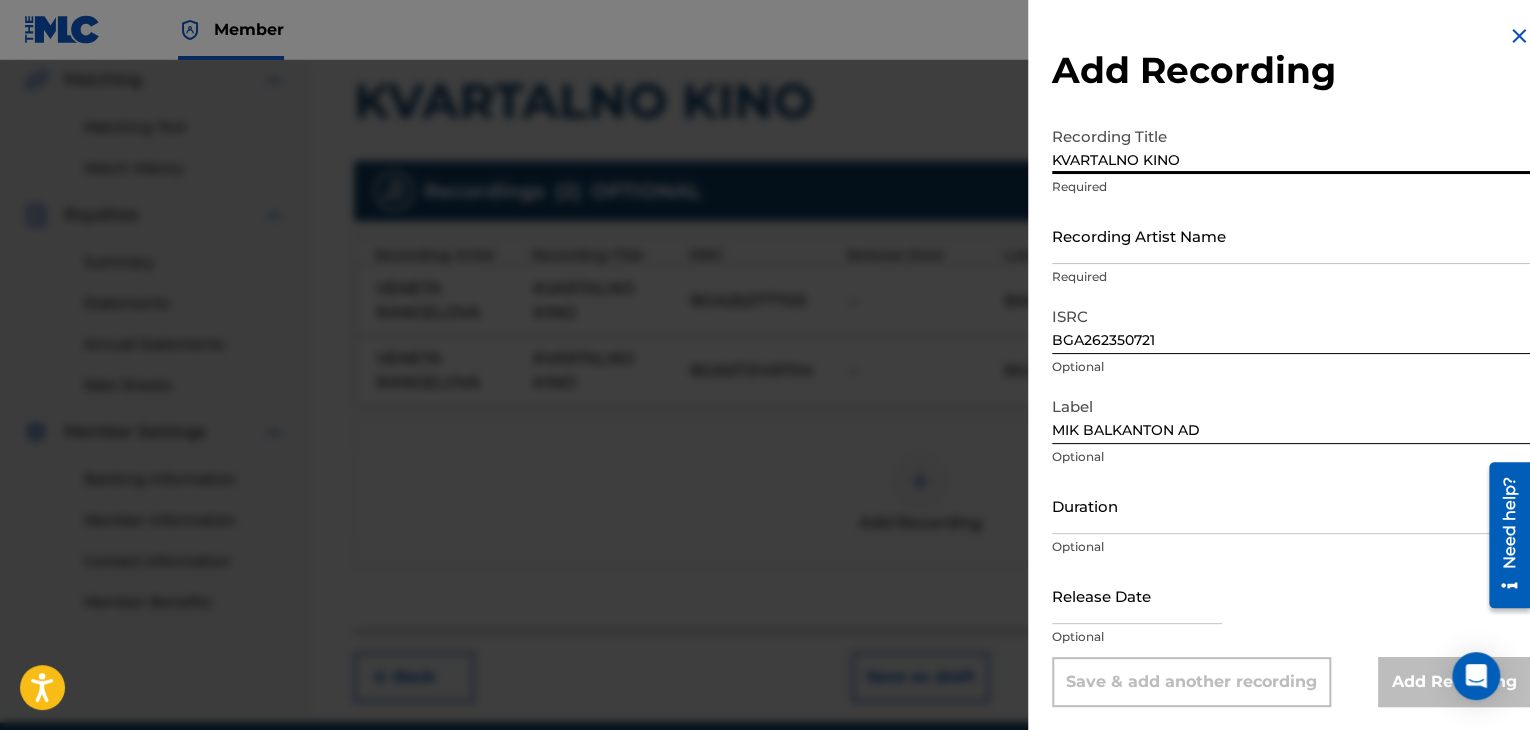 type on "KVARTALNO KINO" 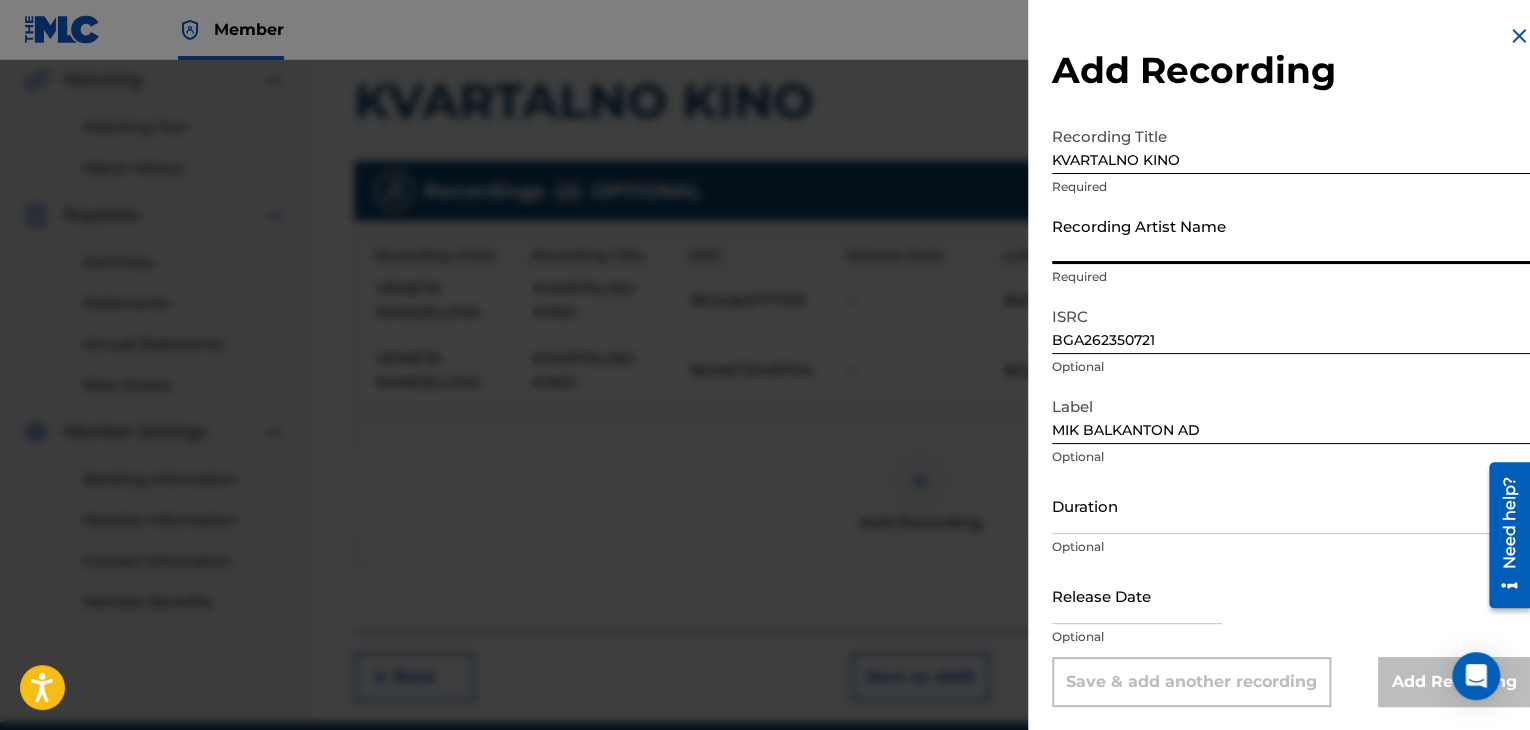 paste on "VENETA RANGELOVA" 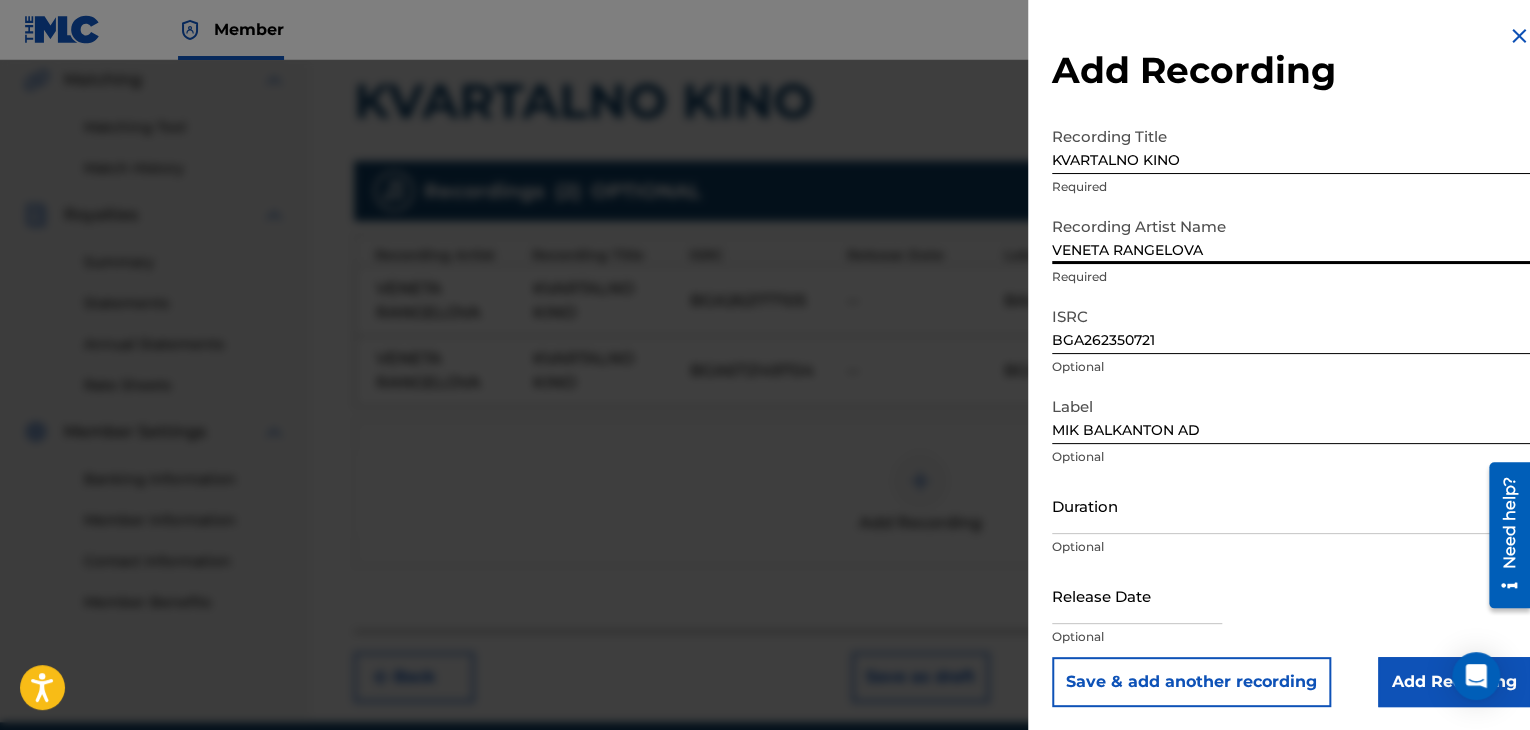 type on "VENETA RANGELOVA" 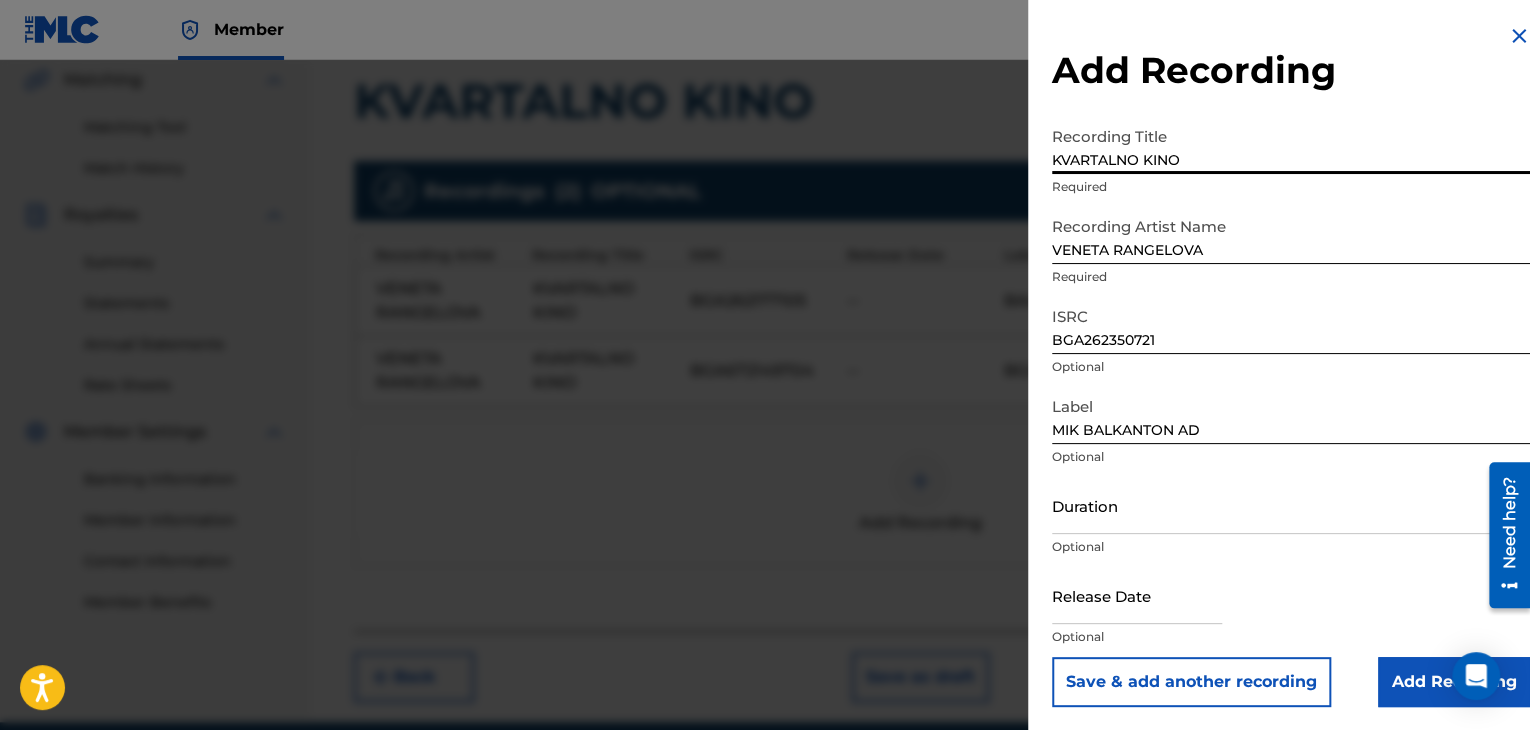 type on "KVARTALNO KINO" 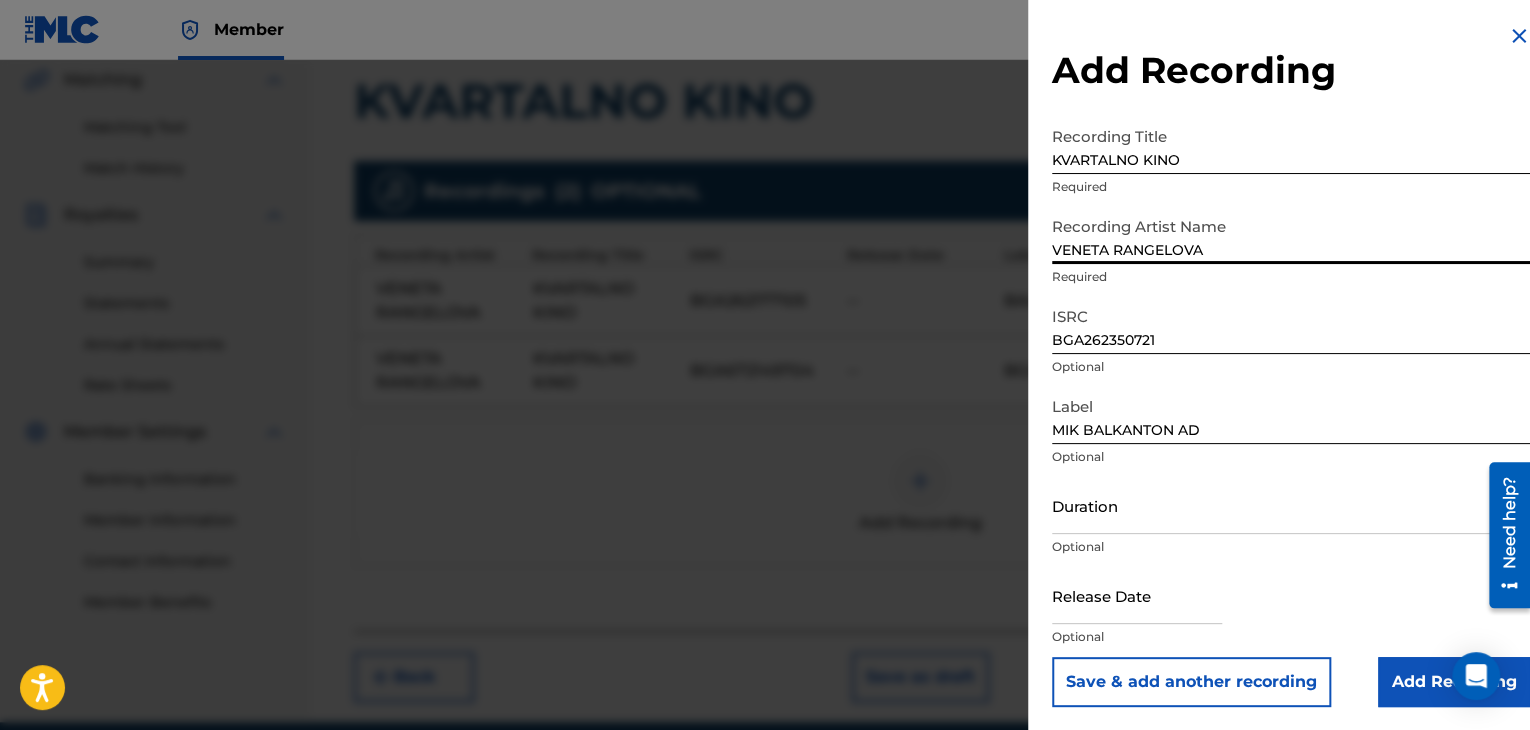 type on "VENETA RANGELOVA" 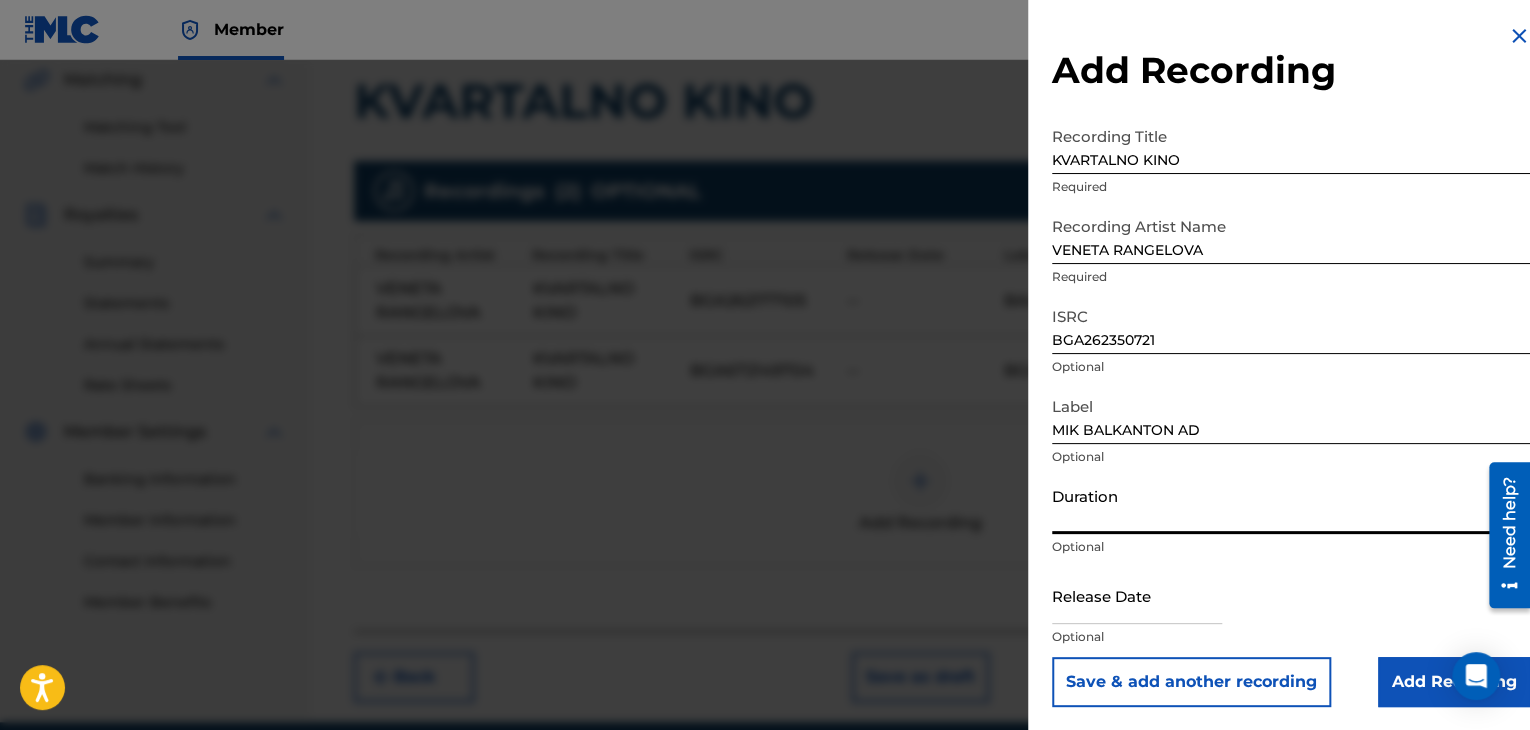click on "Duration" at bounding box center [1291, 505] 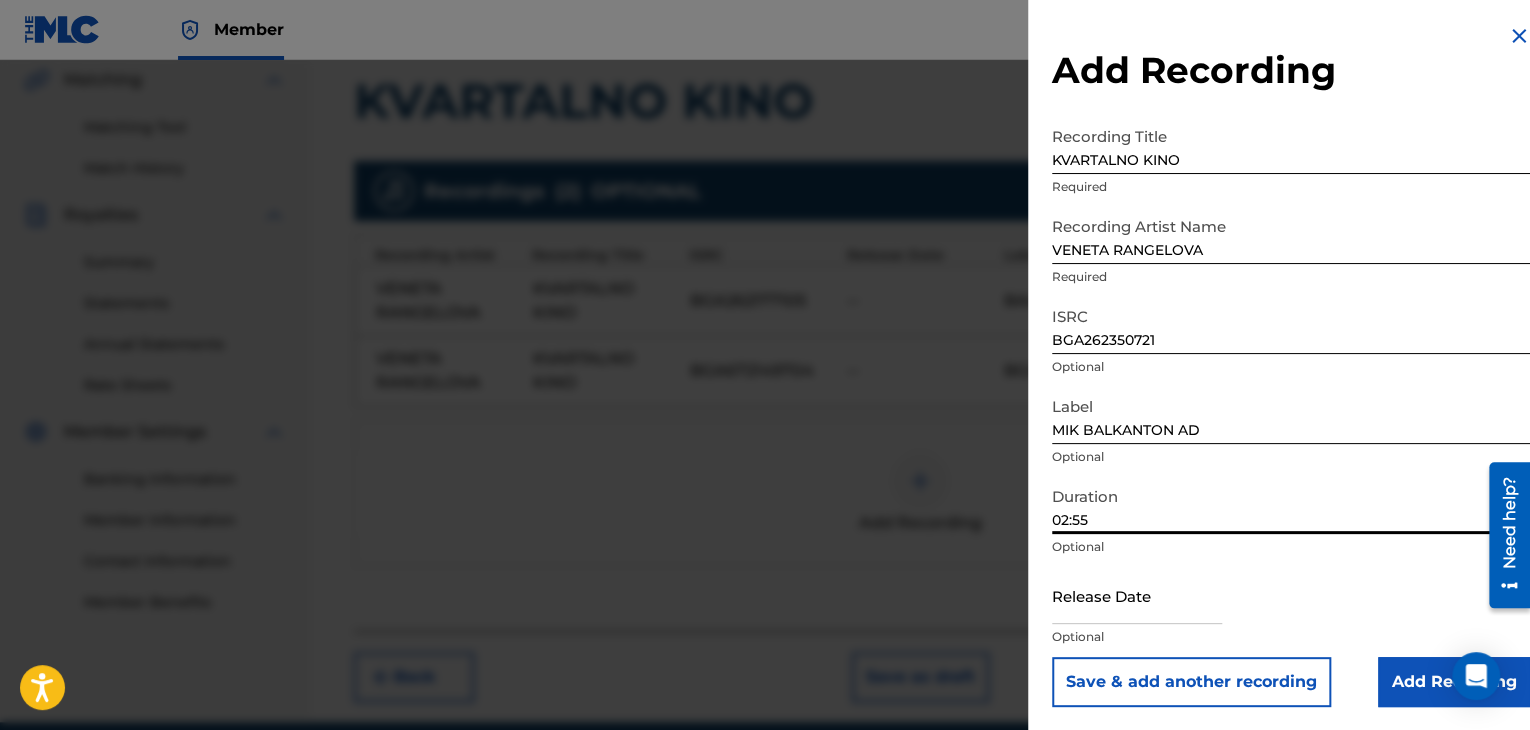 type on "02:55" 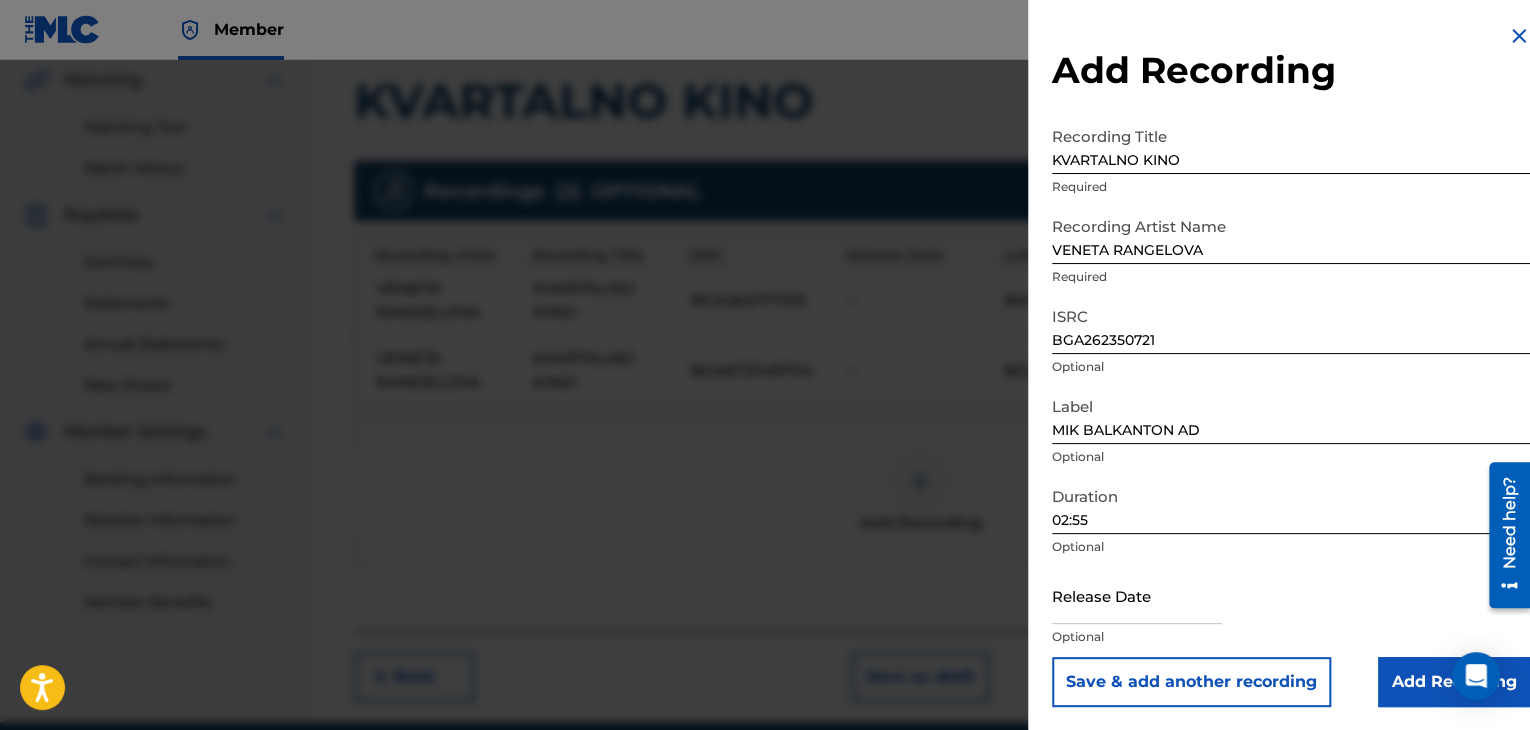 click on "Add Recording" at bounding box center [1454, 682] 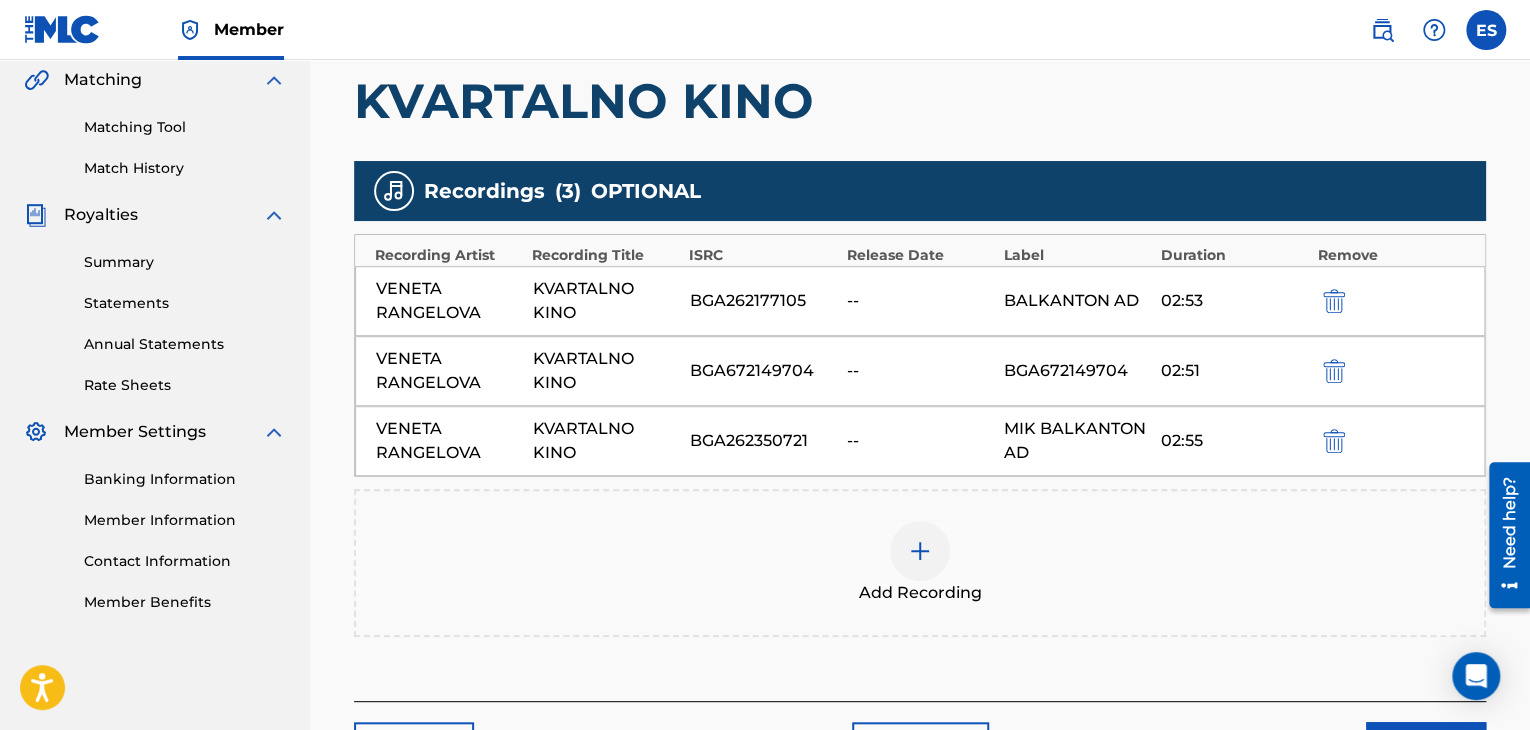 click at bounding box center [920, 551] 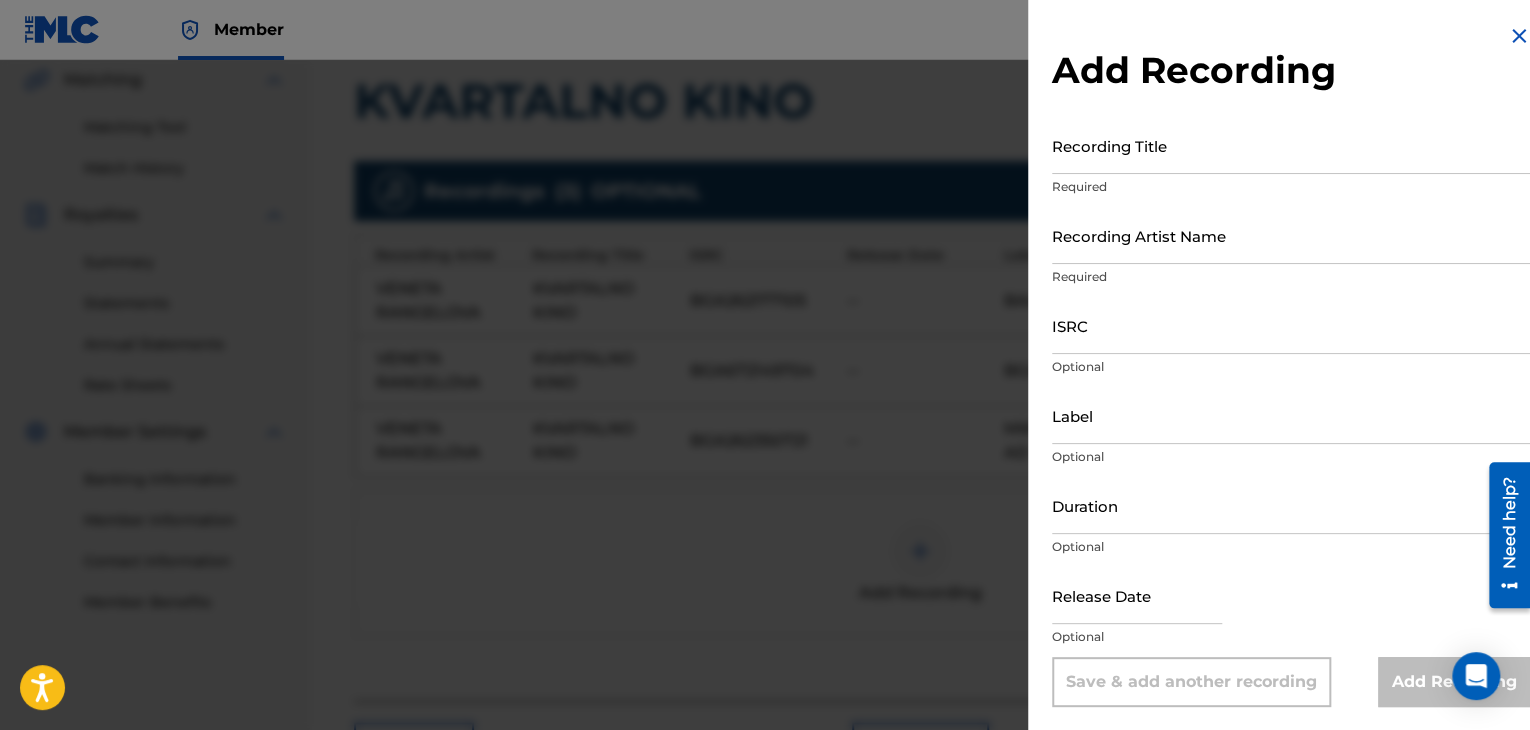 click on "ISRC" at bounding box center (1291, 325) 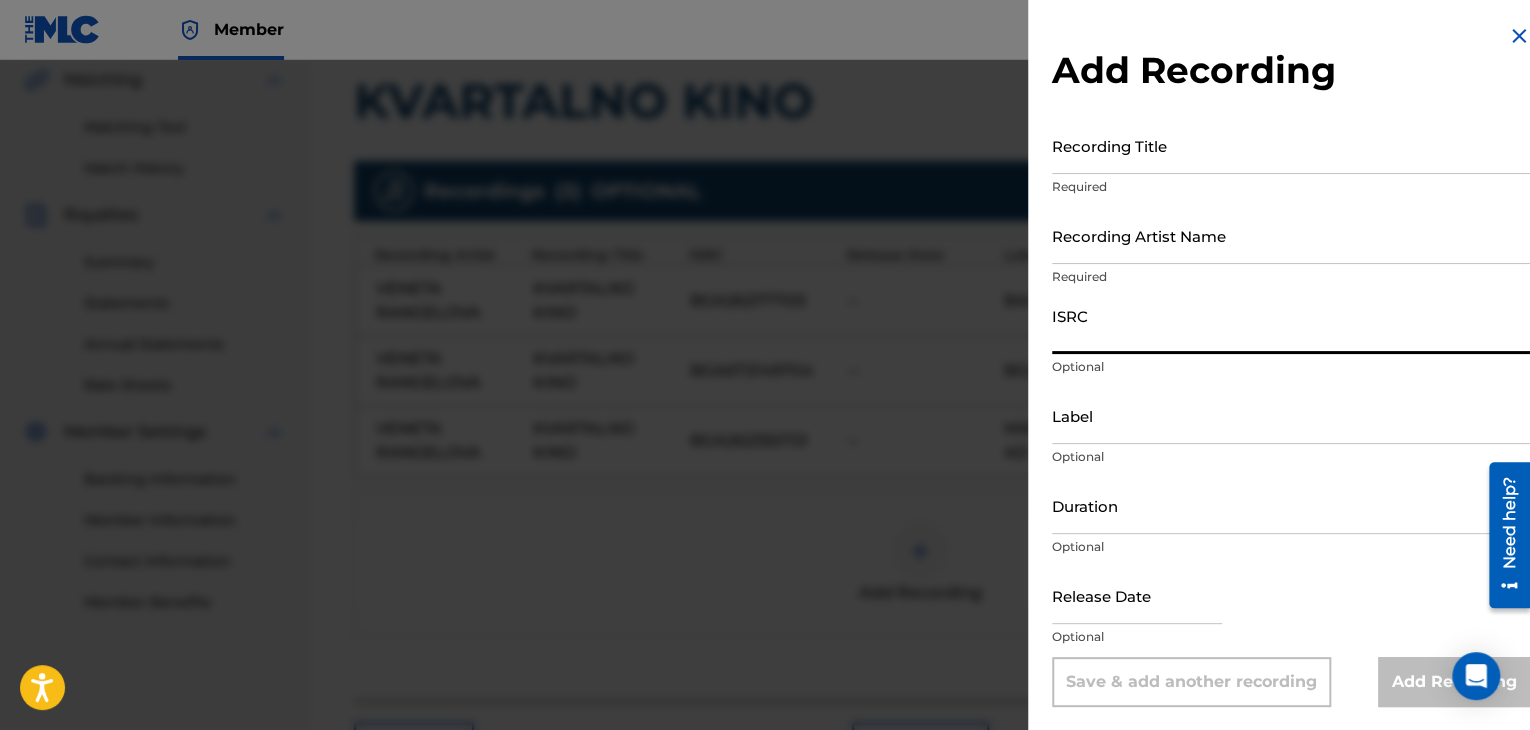 paste on "USA371040867" 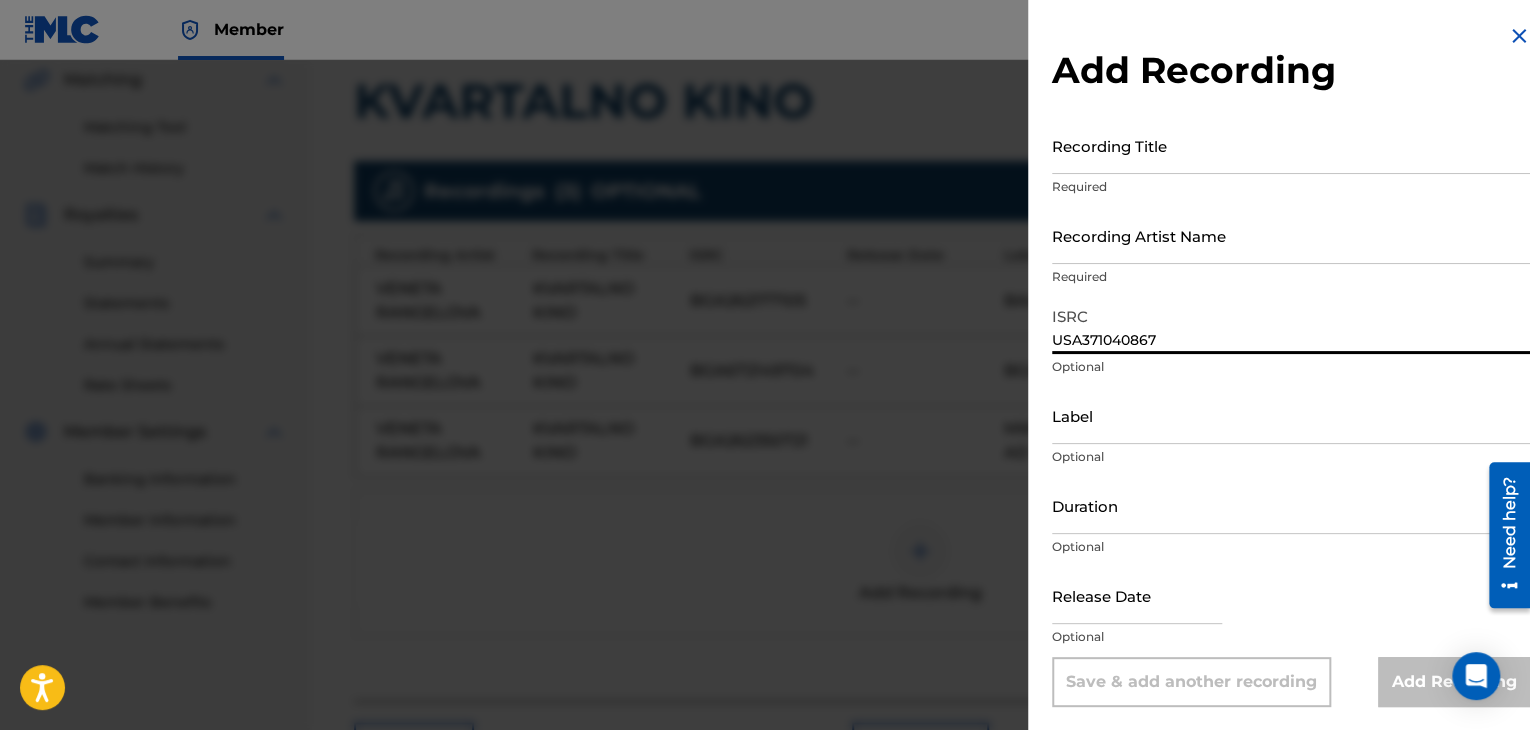type on "USA371040867" 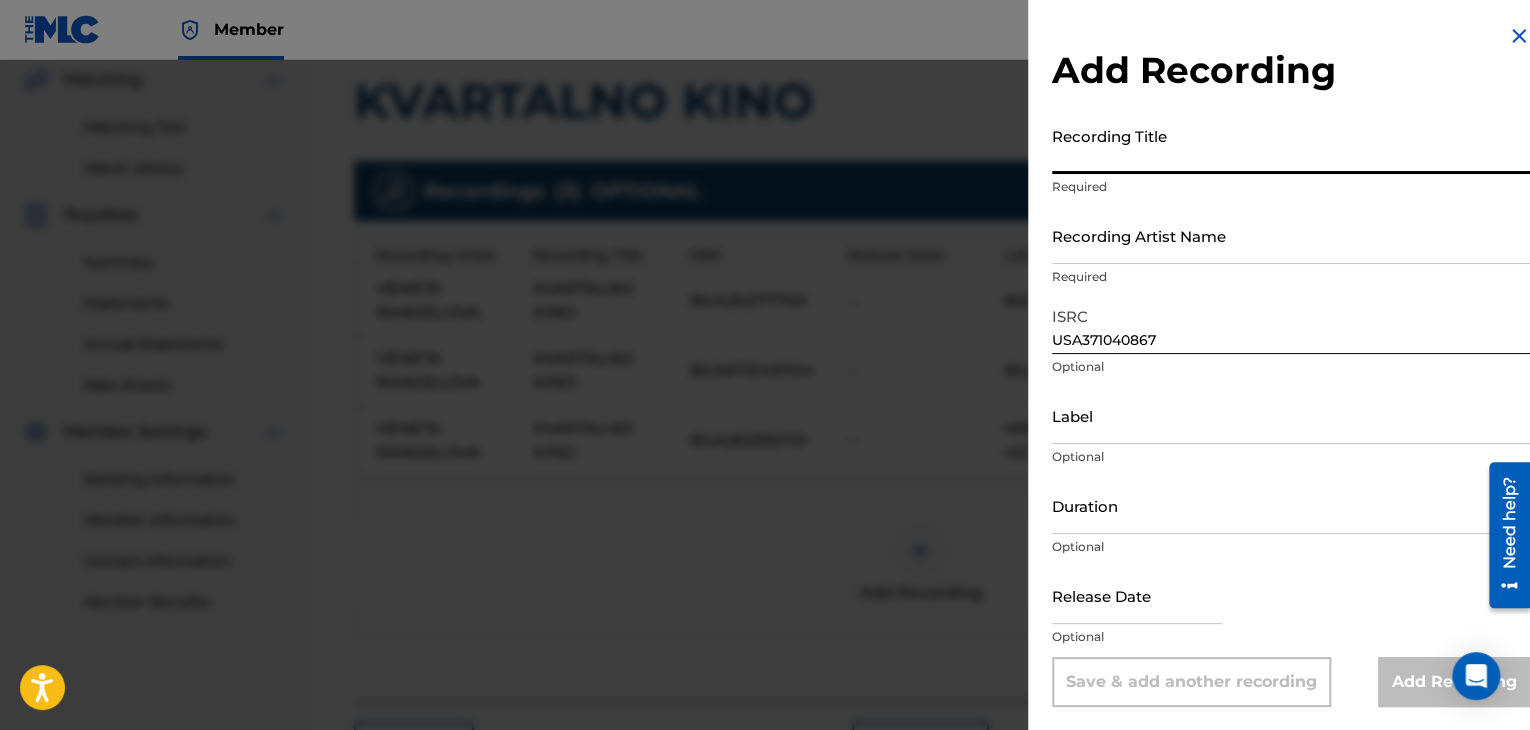 paste on "KVARTALNO KINO" 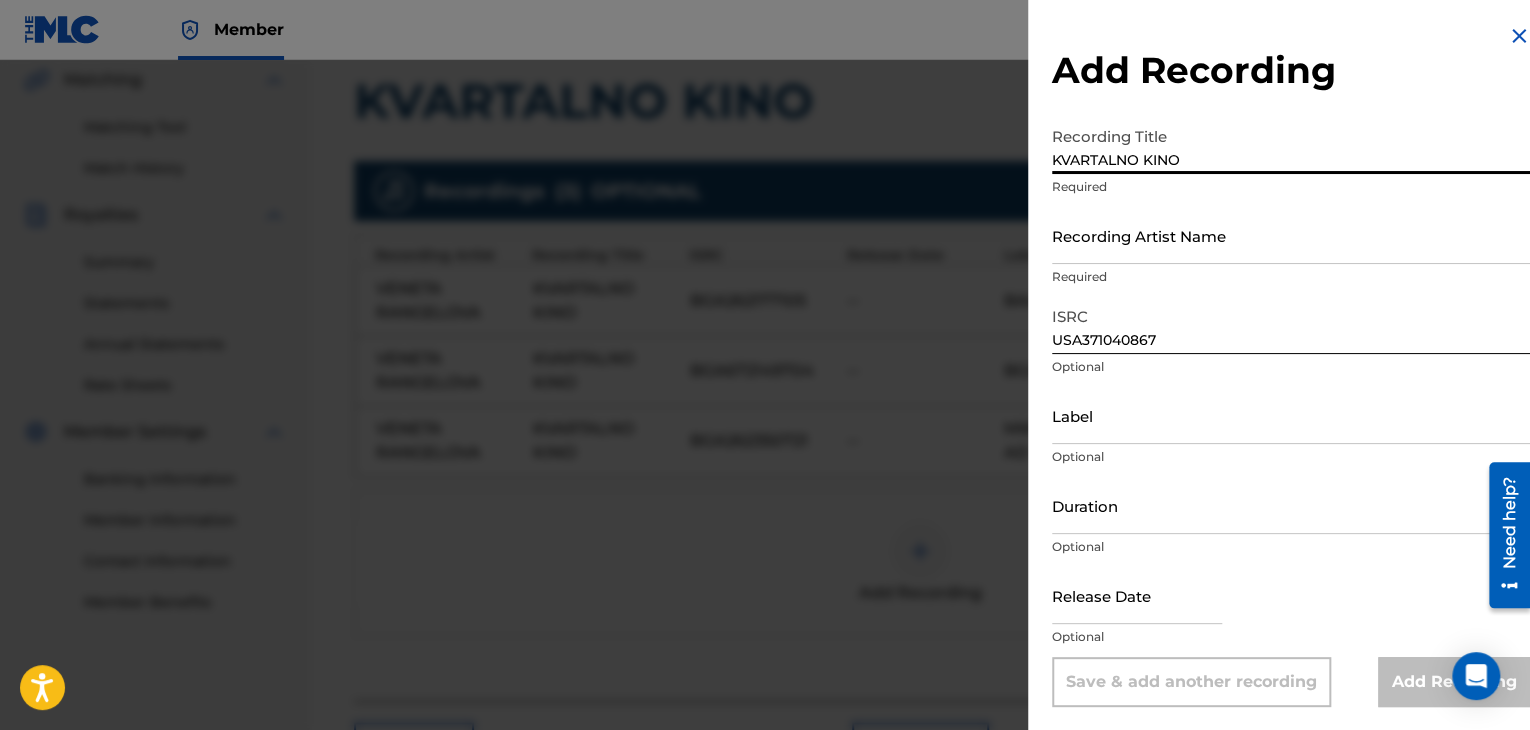 type on "KVARTALNO KINO" 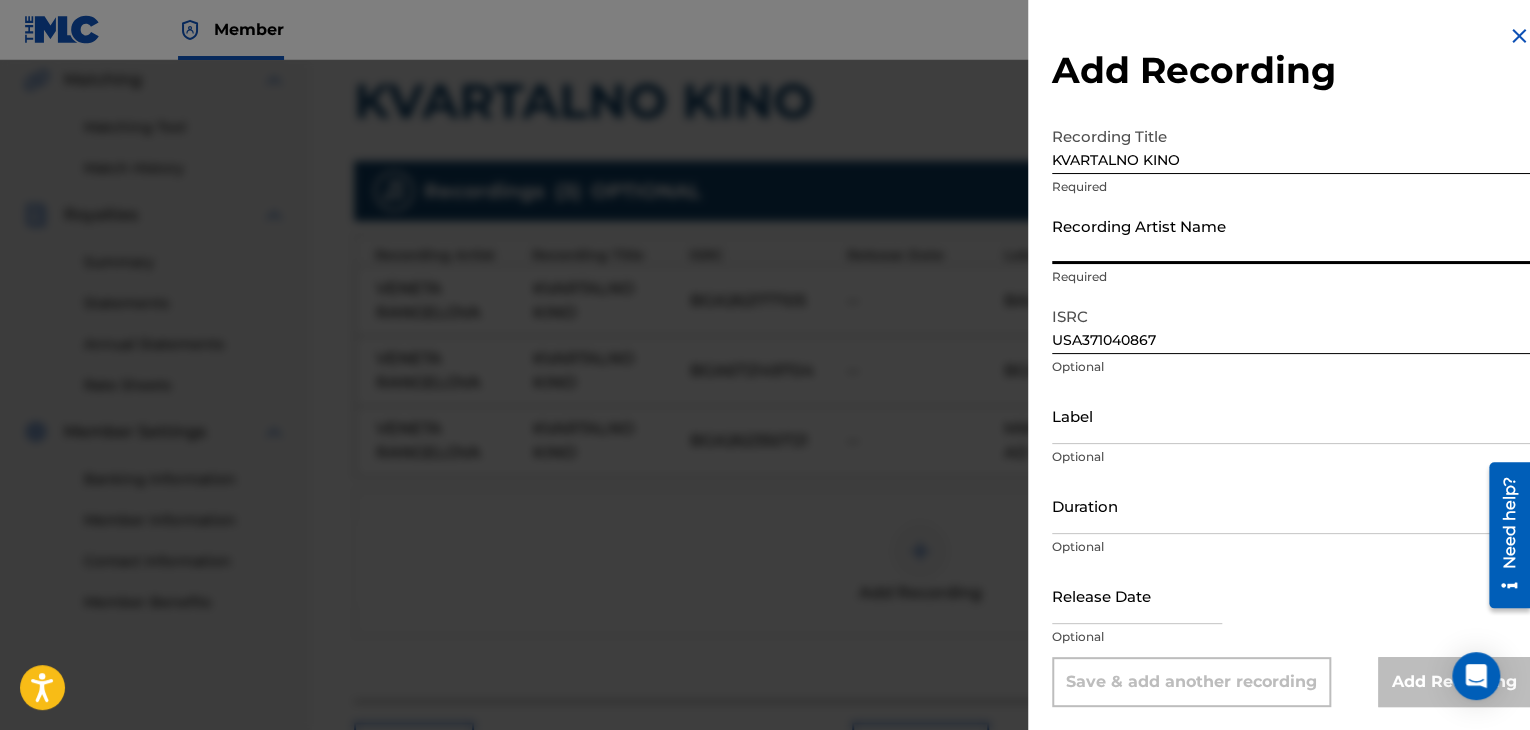 paste on "VENETA RANGELOVA" 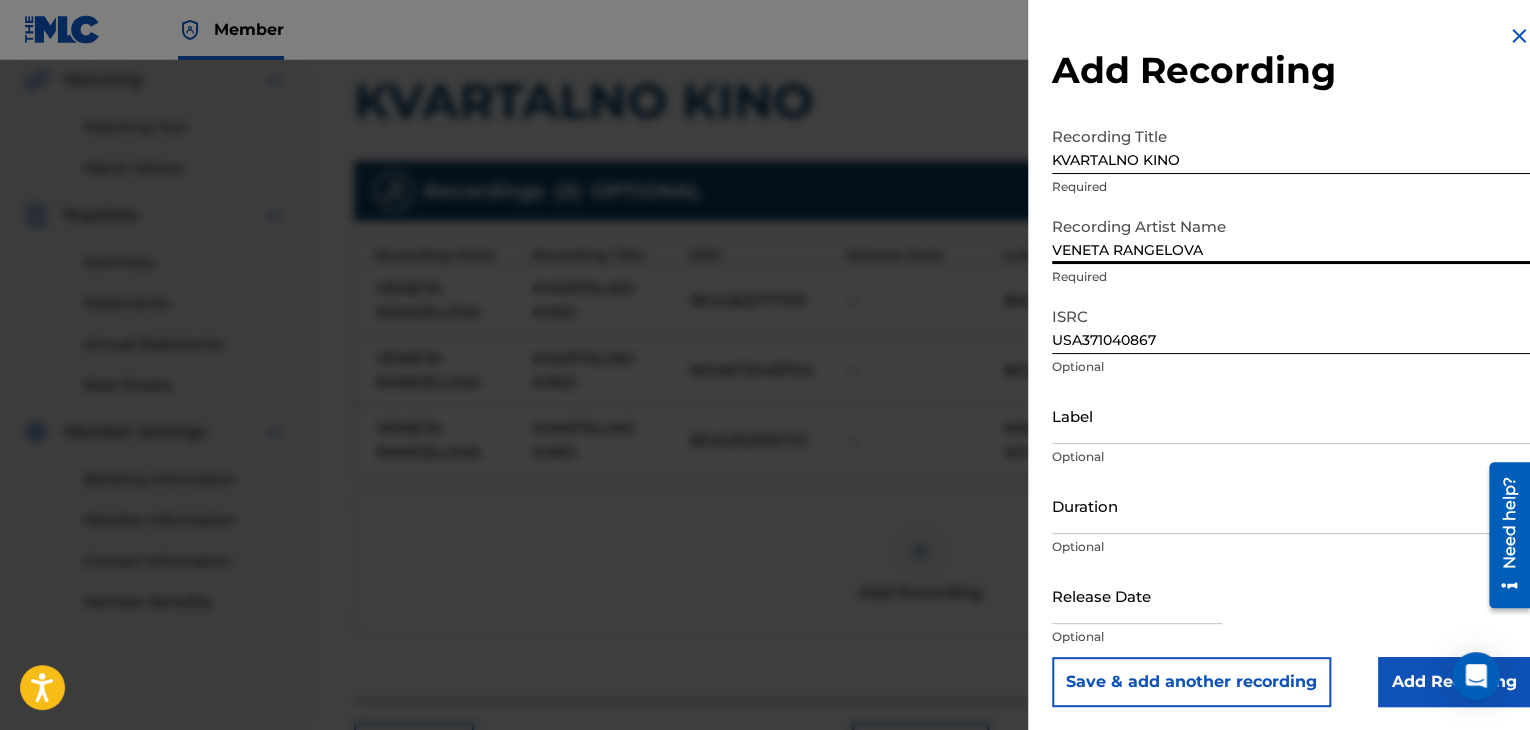 type on "VENETA RANGELOVA" 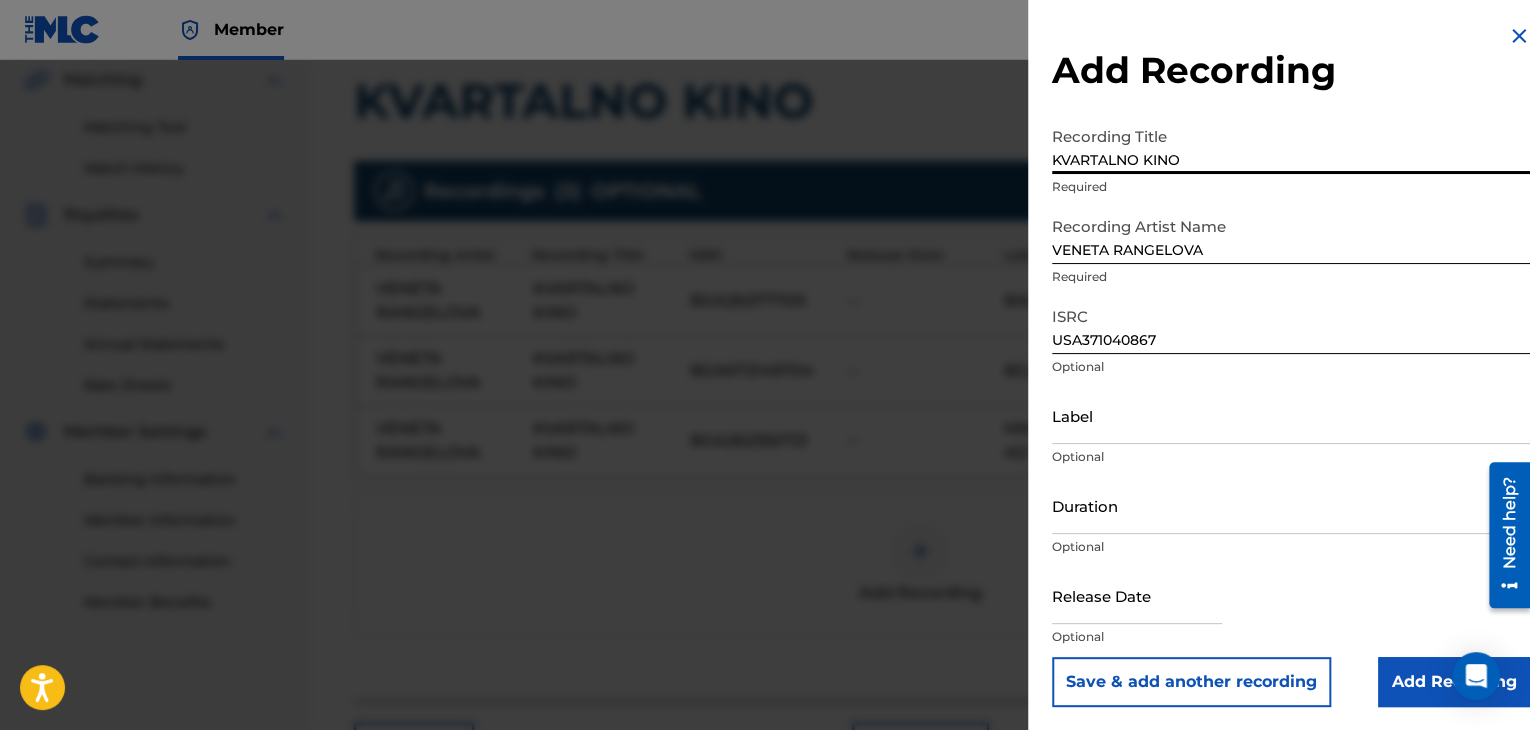 click on "KVARTALNO KINO" at bounding box center [1291, 145] 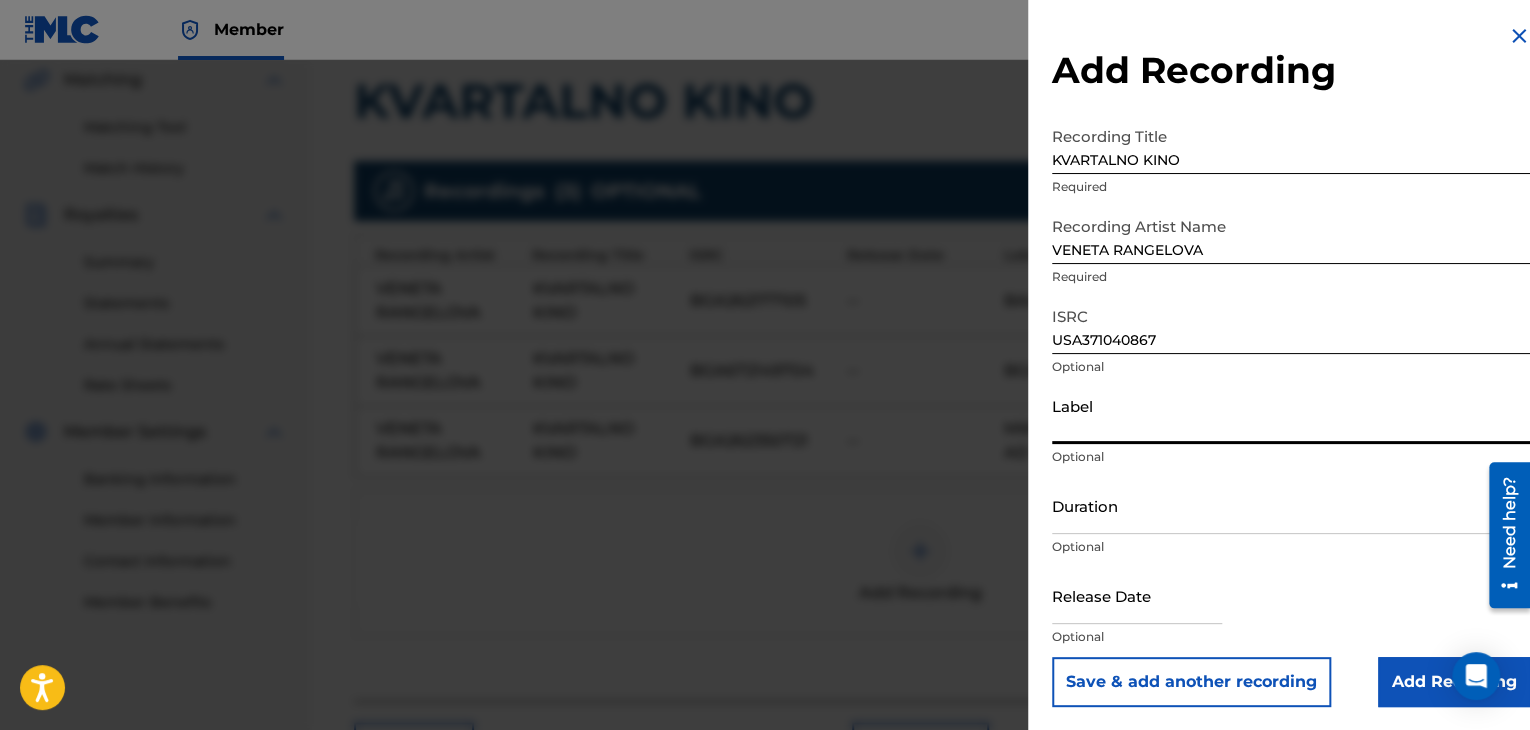 paste on "USA371040867" 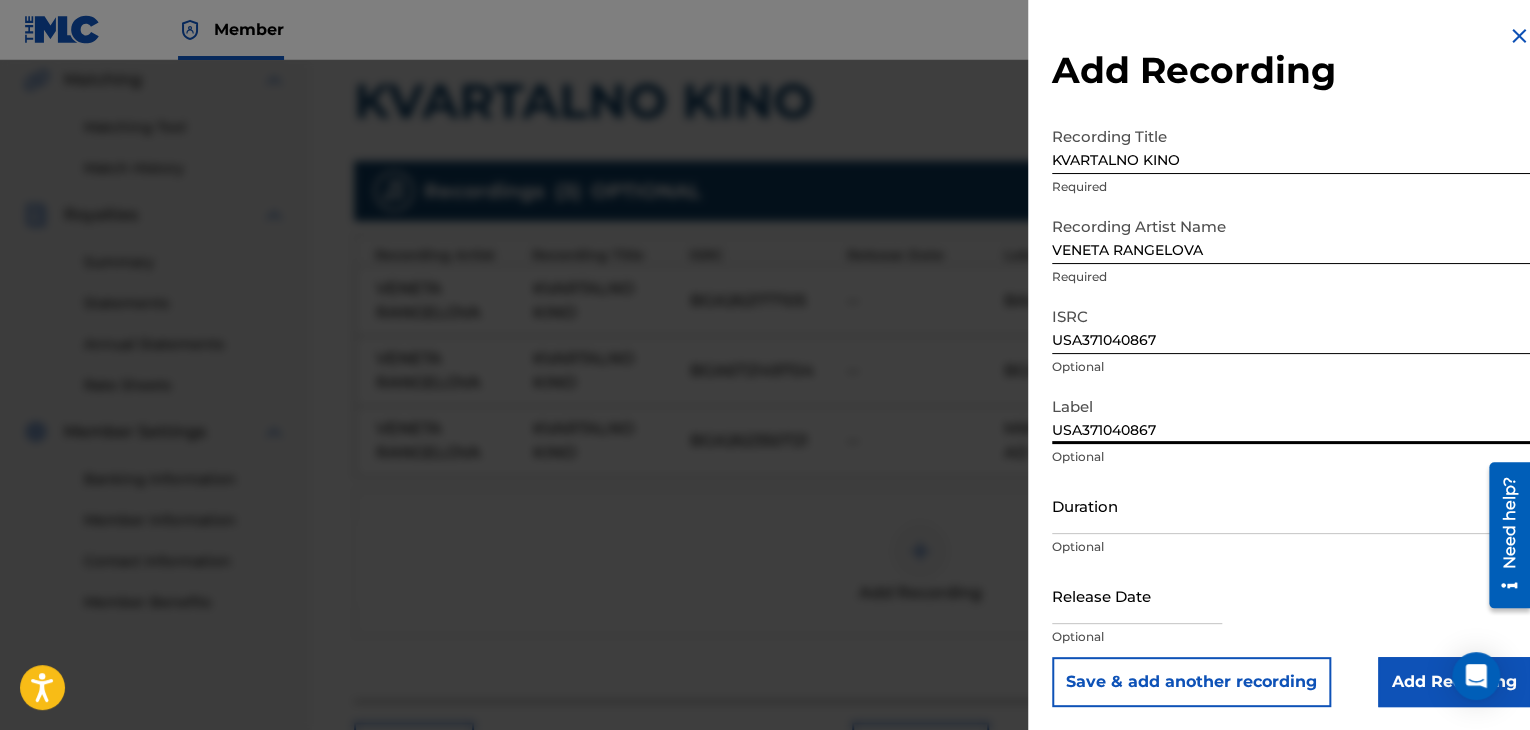 type on "USA371040867" 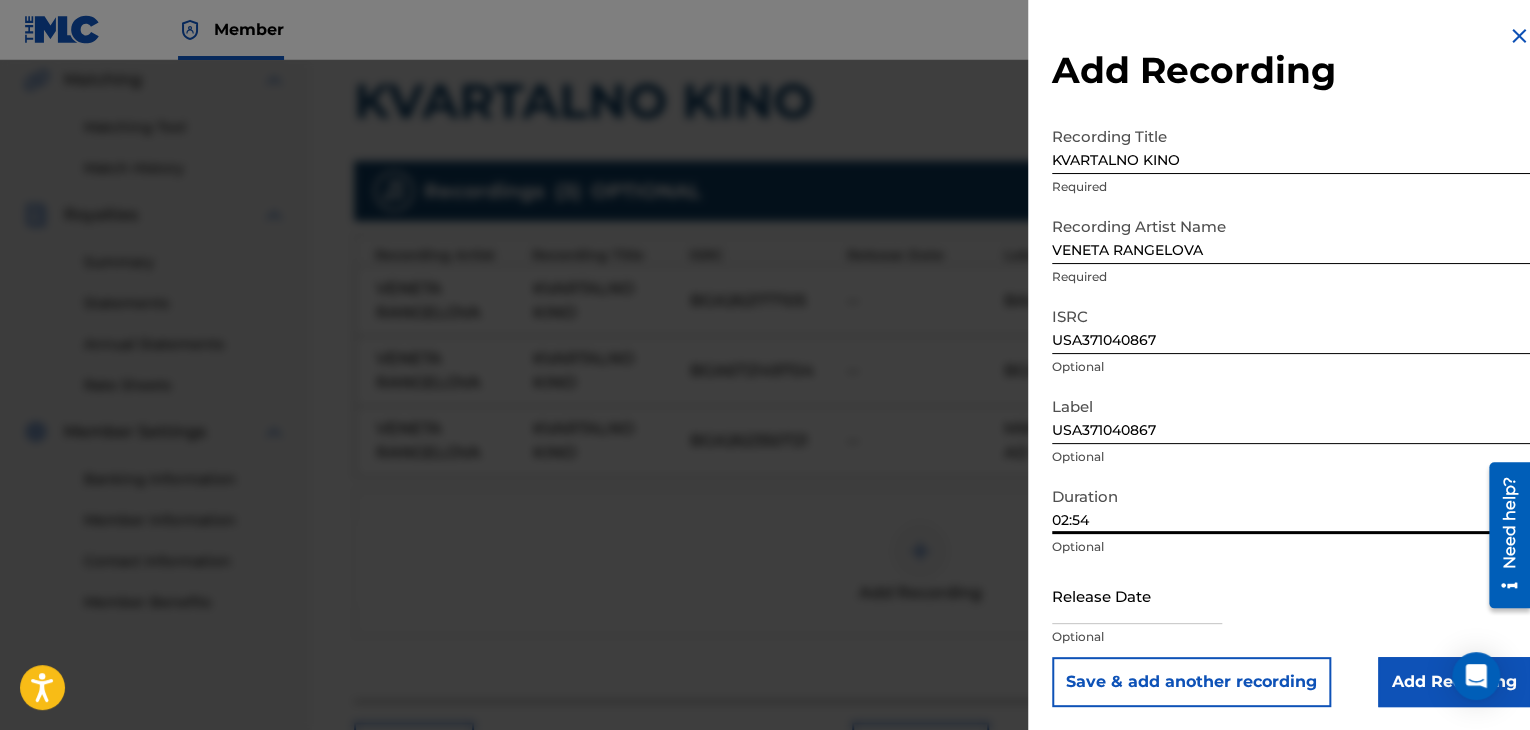 type on "02:54" 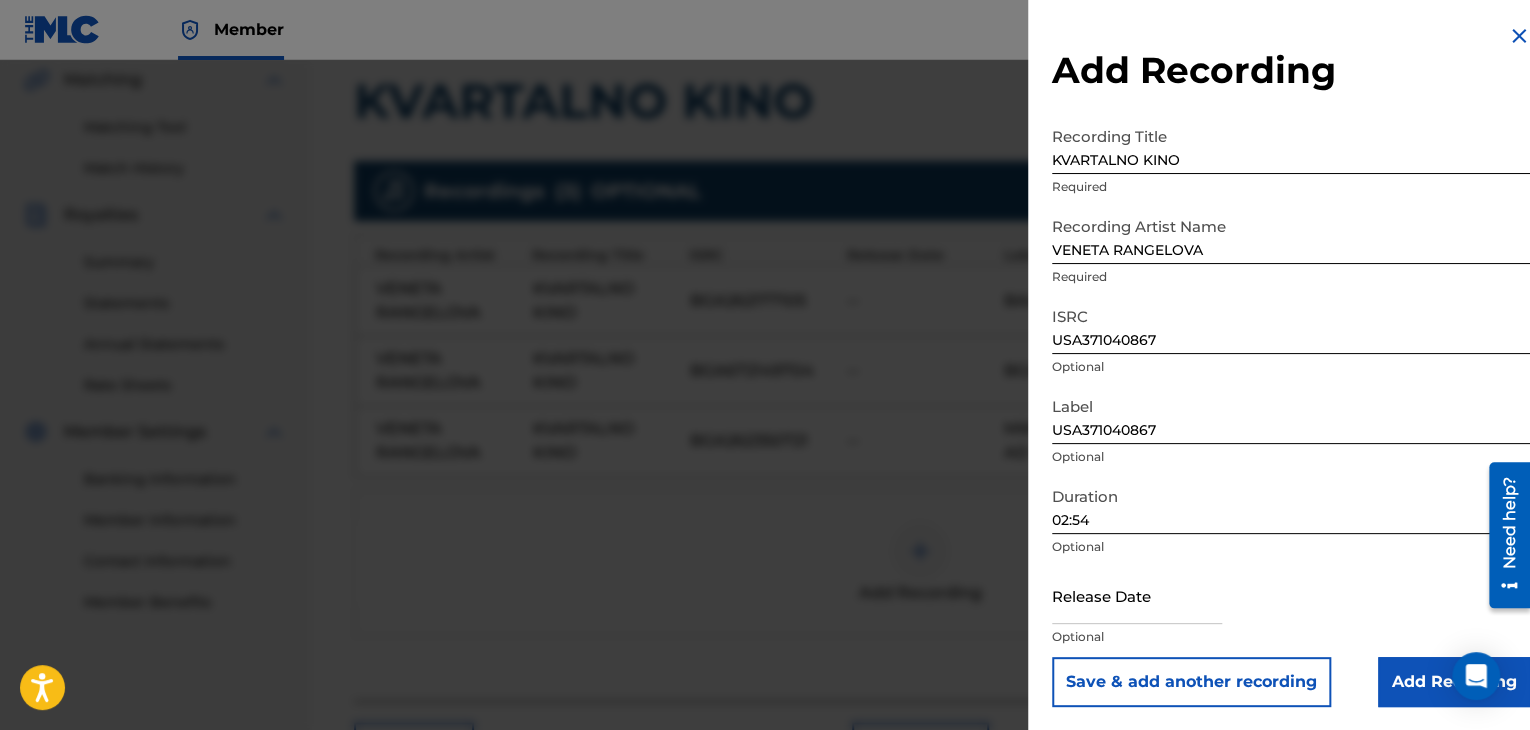 click on "Add Recording" at bounding box center [1454, 682] 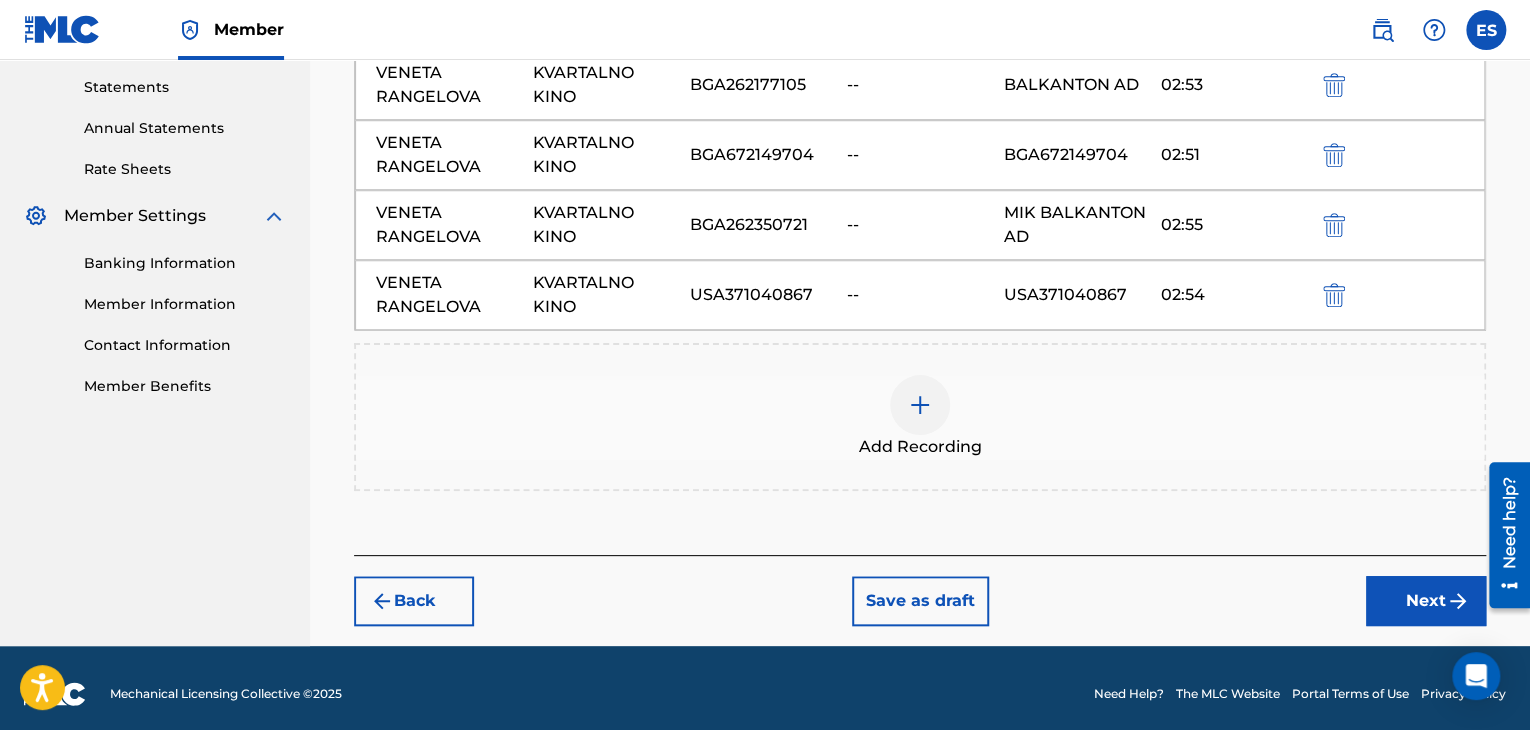 scroll, scrollTop: 691, scrollLeft: 0, axis: vertical 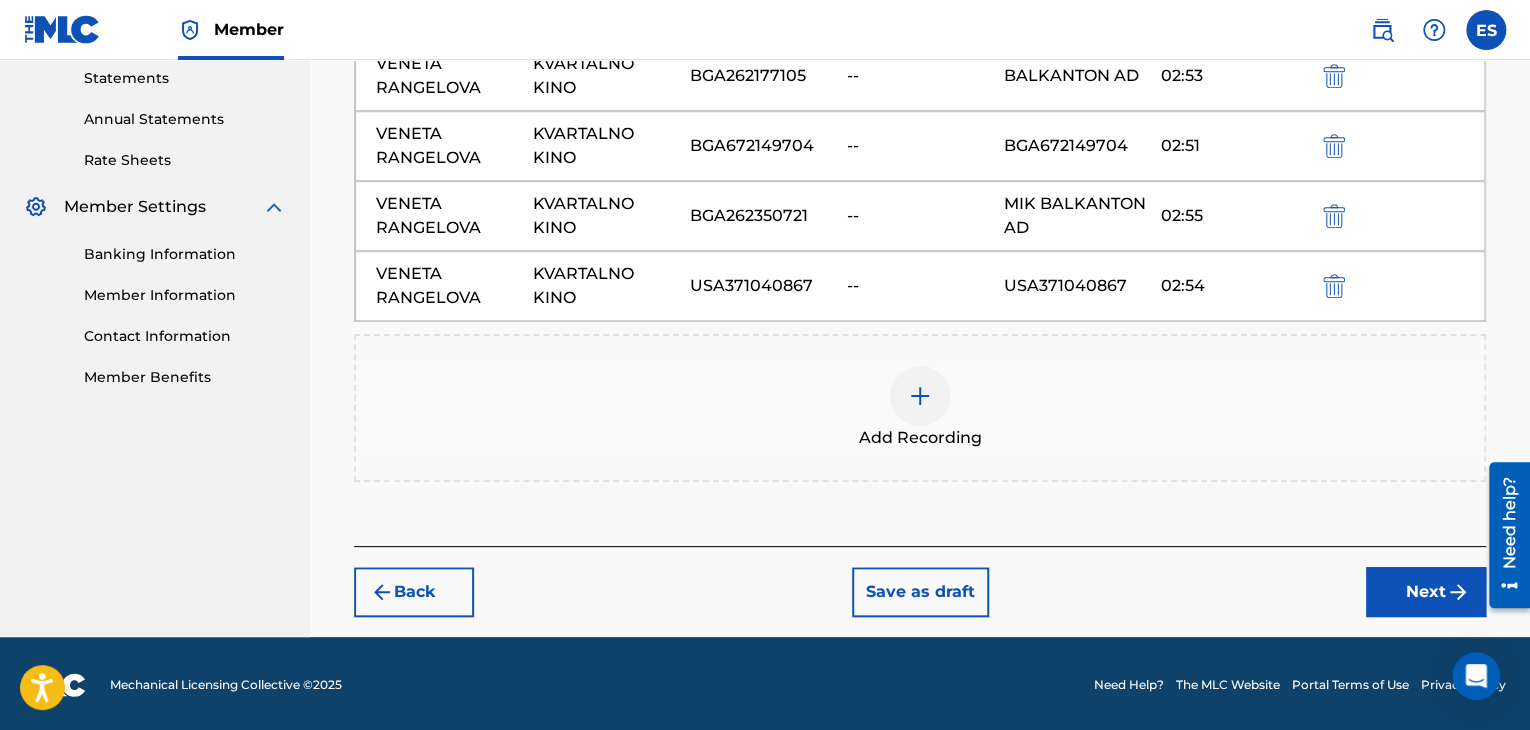 click on "Next" at bounding box center [1426, 592] 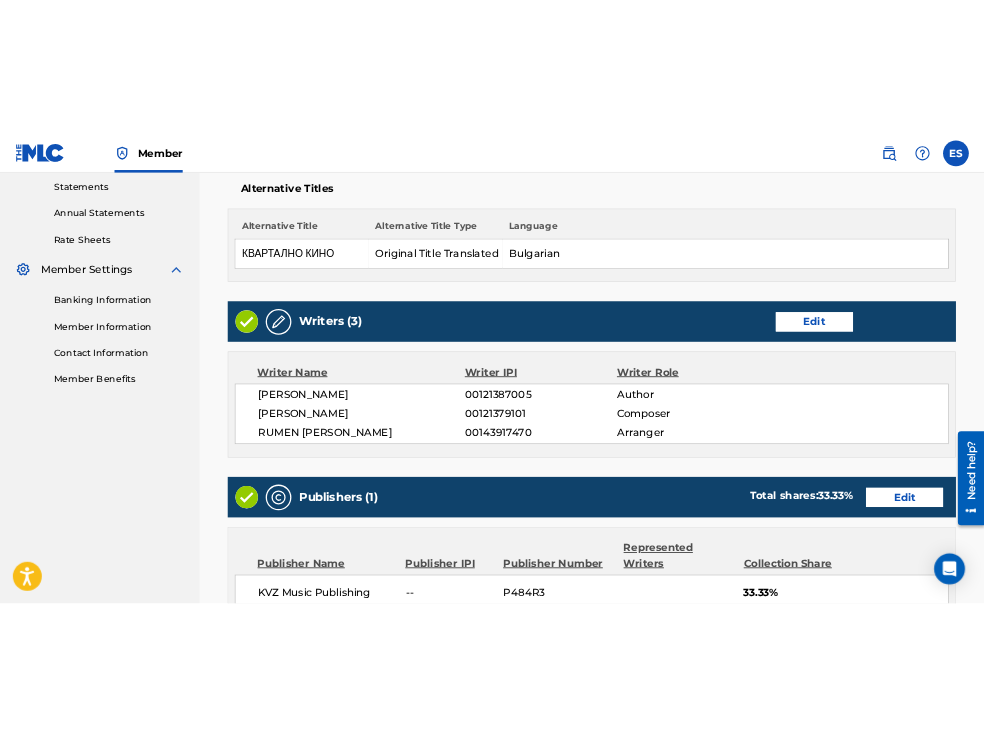 scroll, scrollTop: 690, scrollLeft: 0, axis: vertical 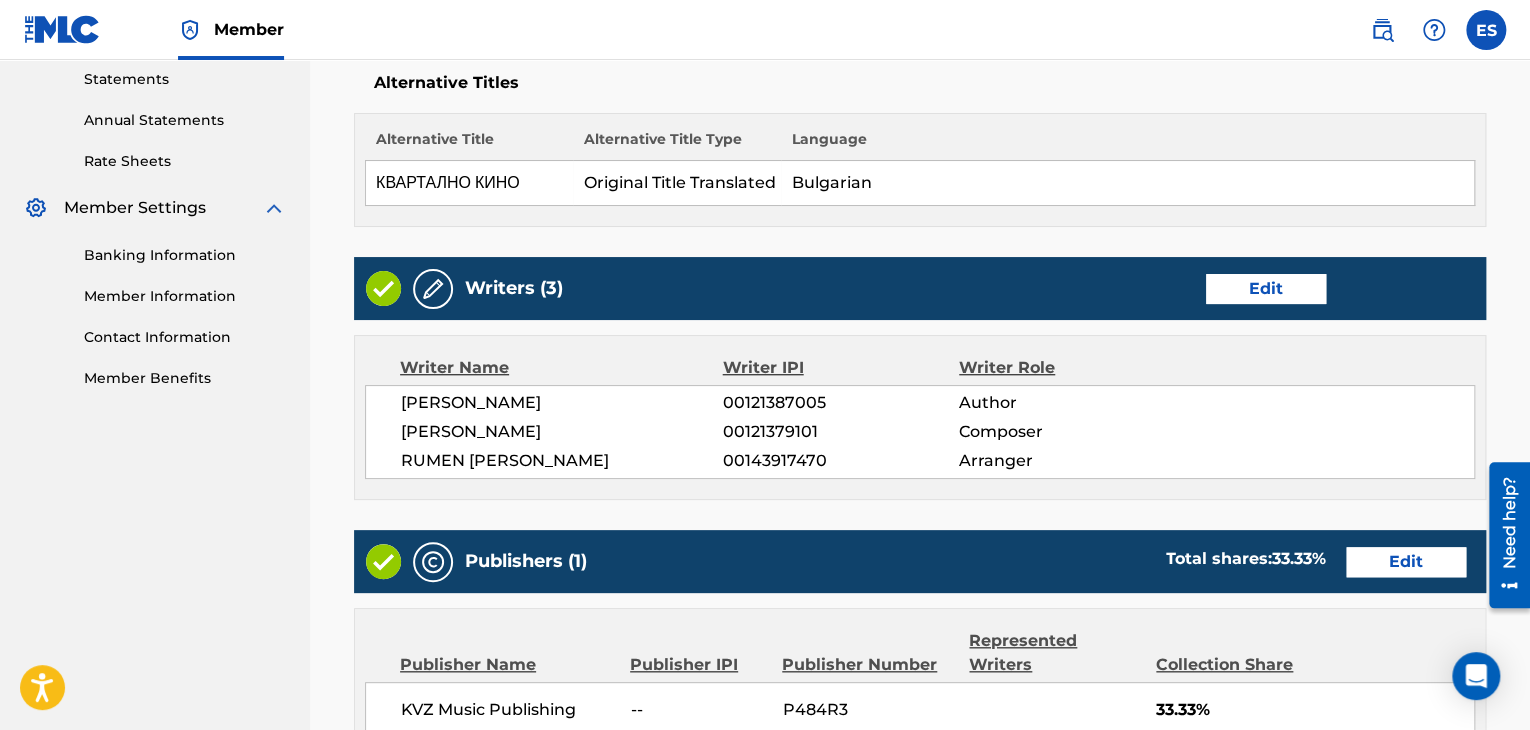 click on "Member ES ES [PERSON_NAME] [PERSON_NAME][EMAIL_ADDRESS][DOMAIN_NAME] Profile Log out" at bounding box center (765, 30) 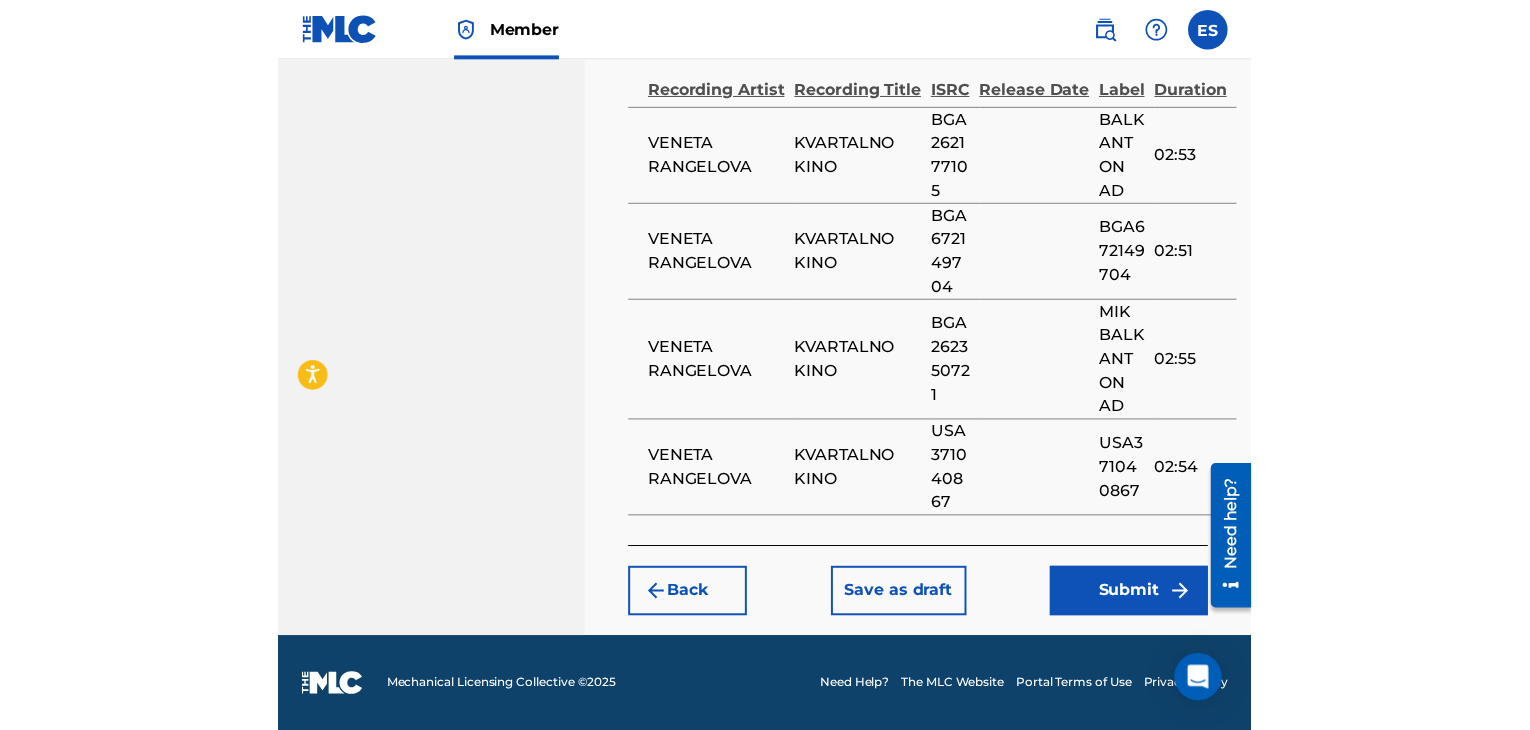 scroll, scrollTop: 1305, scrollLeft: 0, axis: vertical 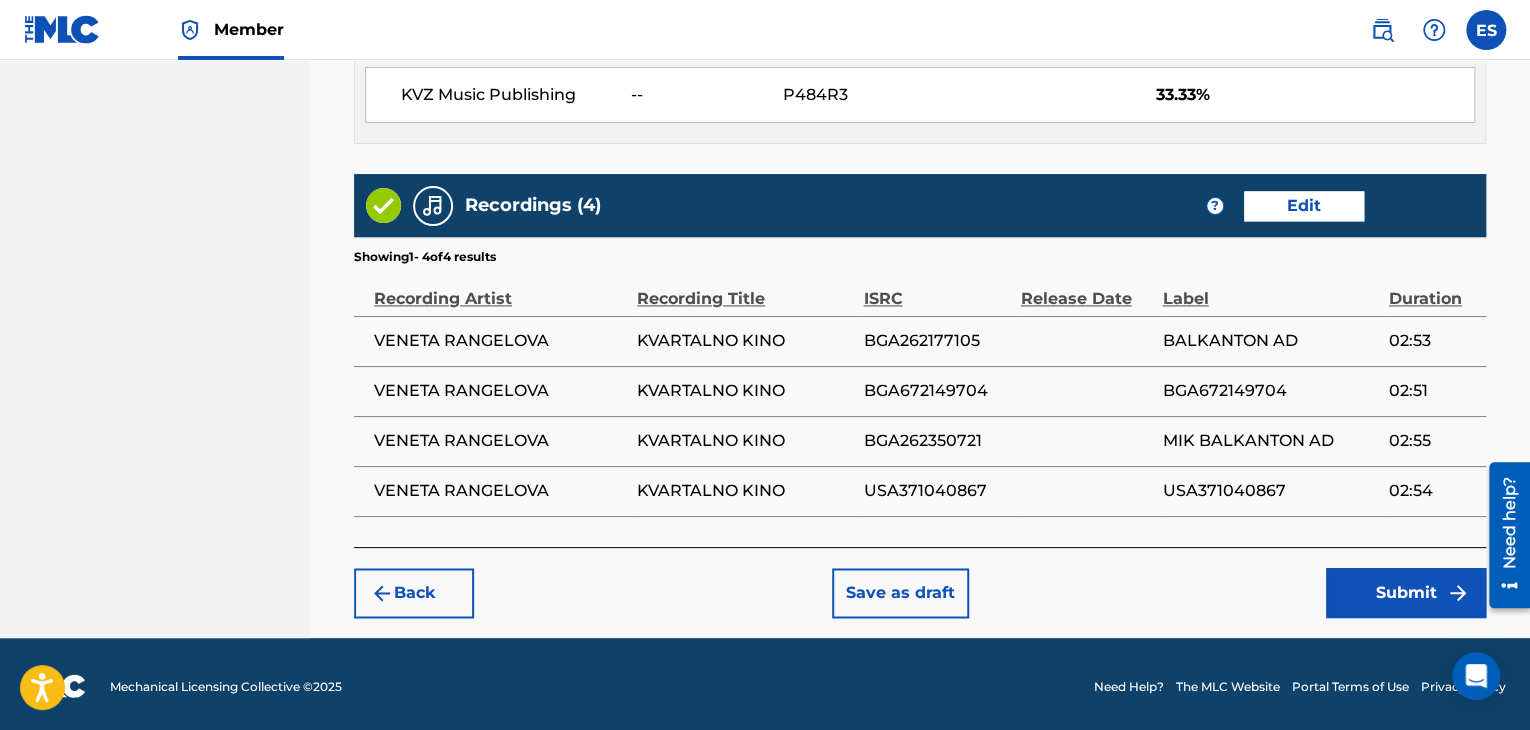click on "Back" at bounding box center (414, 593) 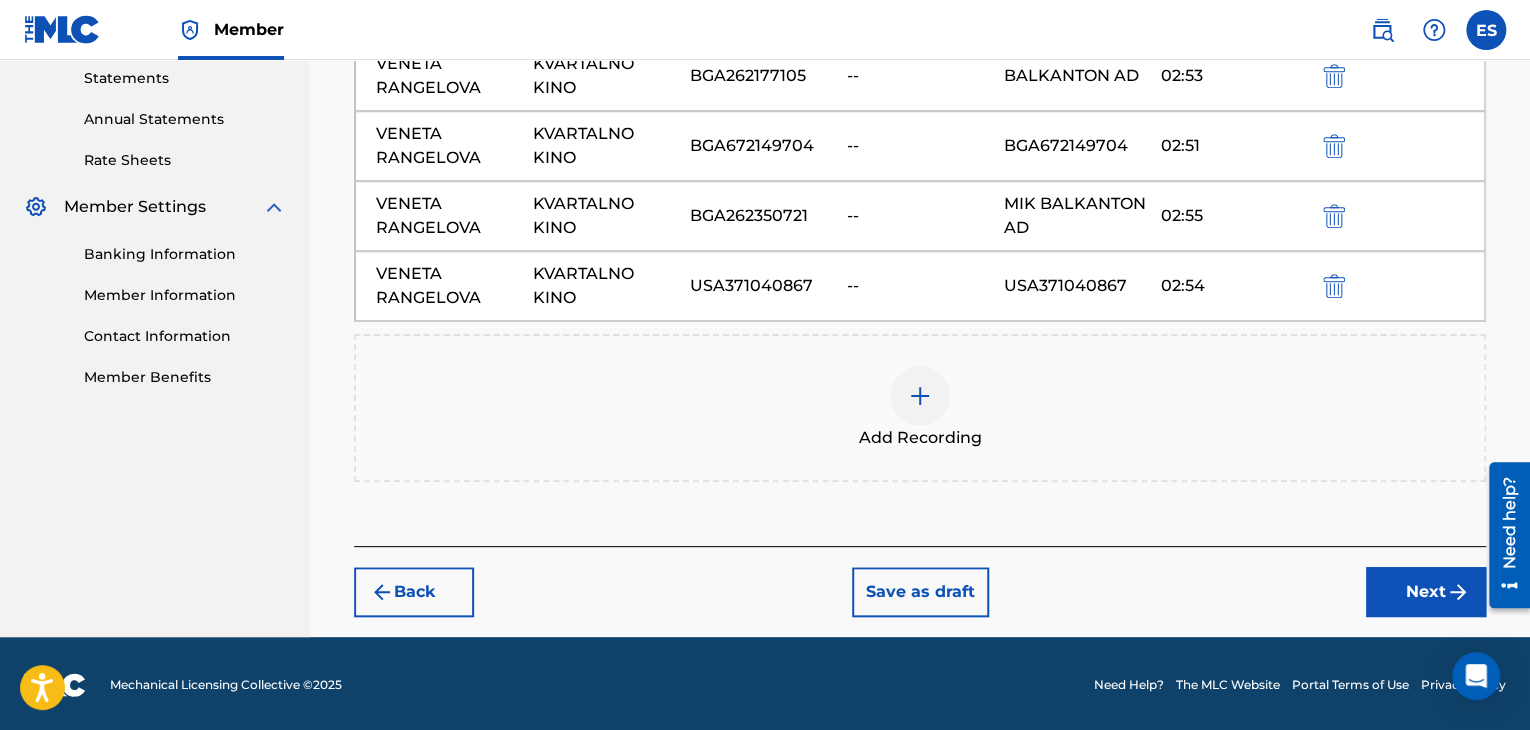 click at bounding box center [1334, 286] 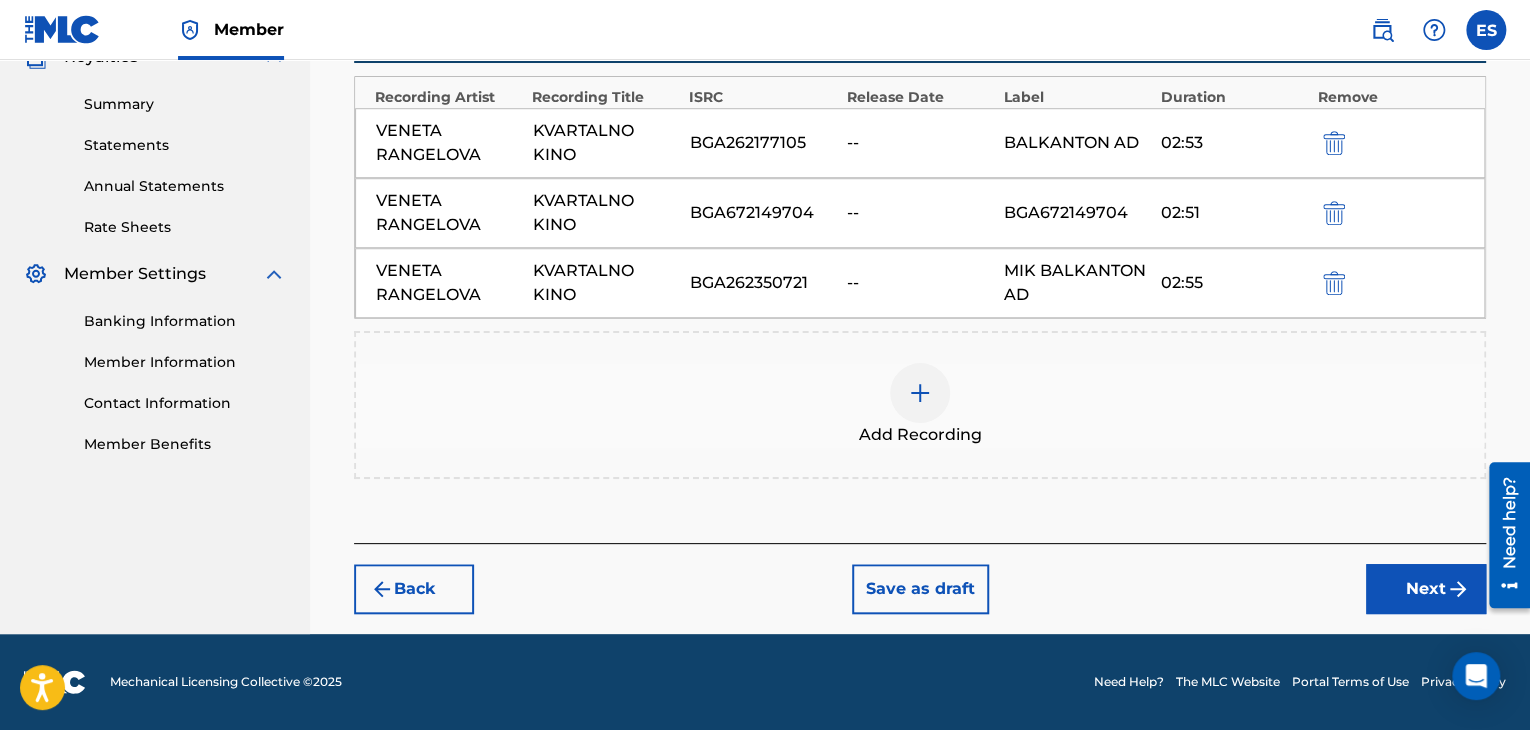 scroll, scrollTop: 621, scrollLeft: 0, axis: vertical 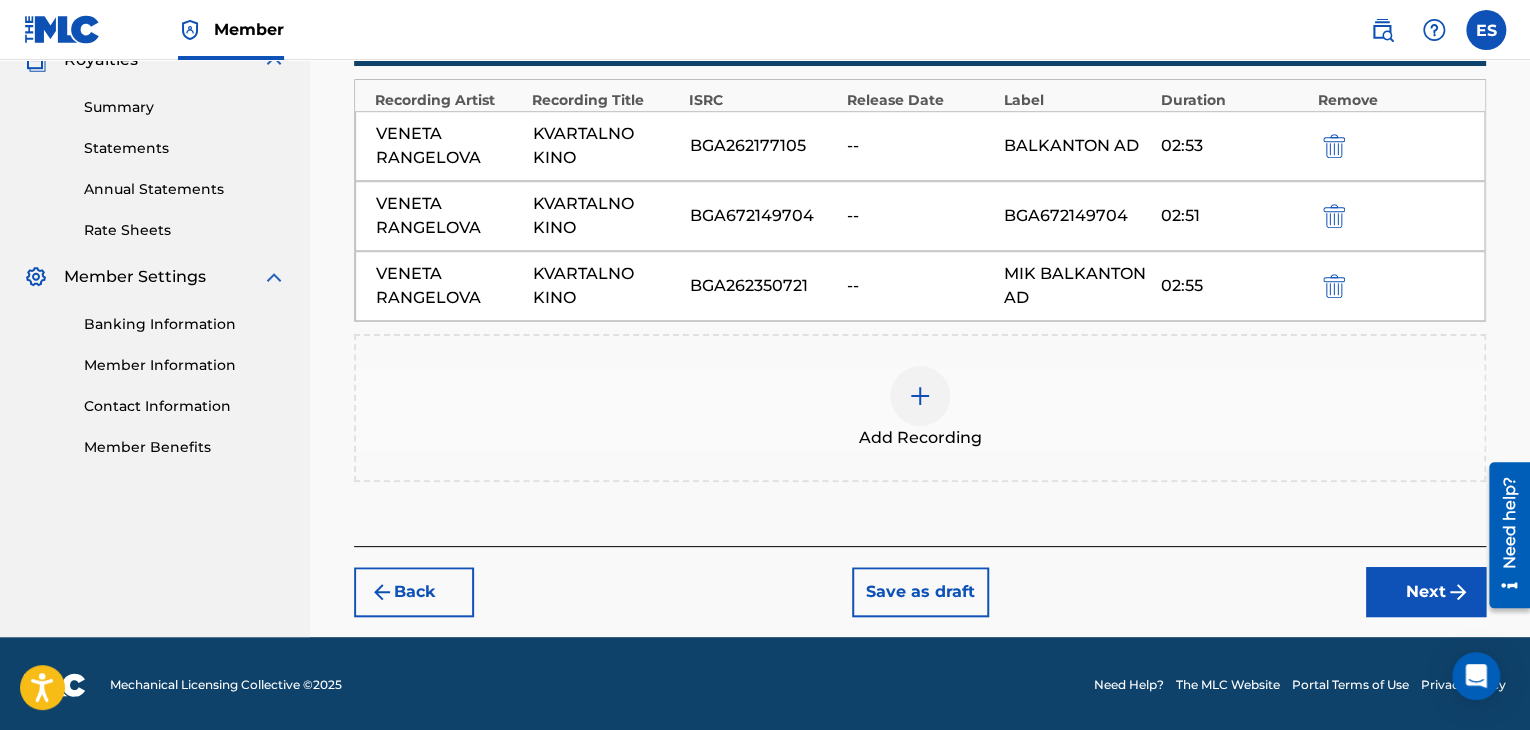 click at bounding box center (920, 396) 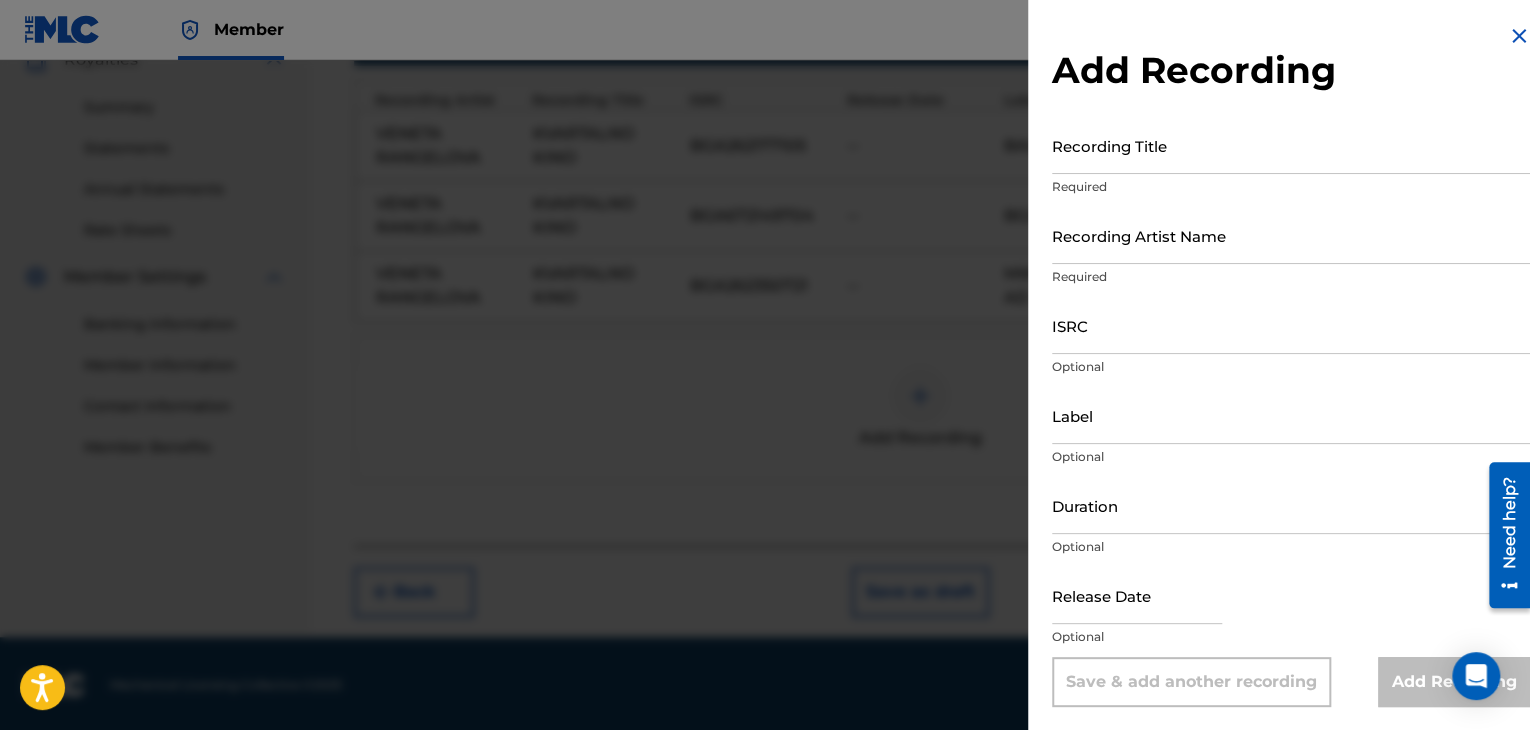 click on "Recording Title" at bounding box center (1291, 145) 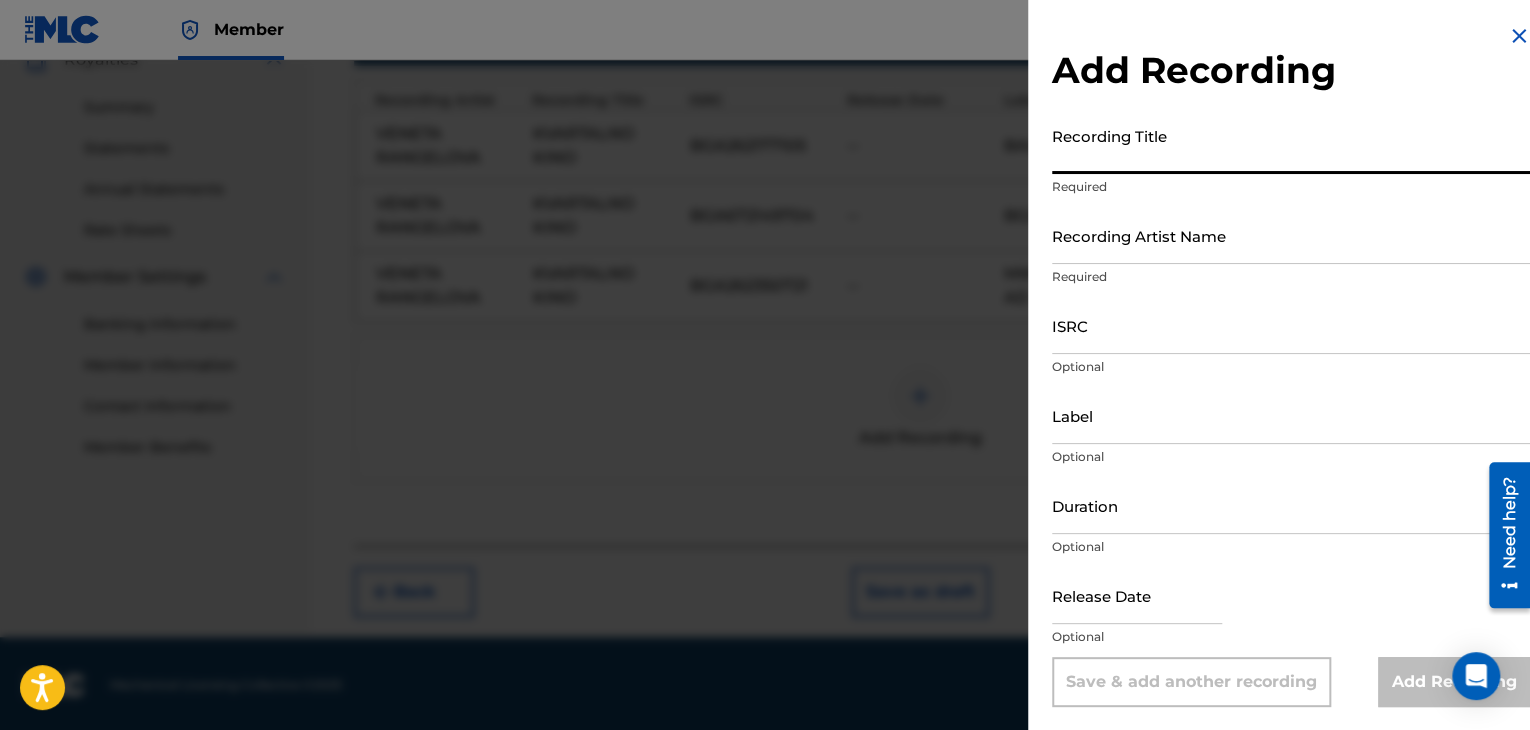 paste on "KVARTALNO KINO" 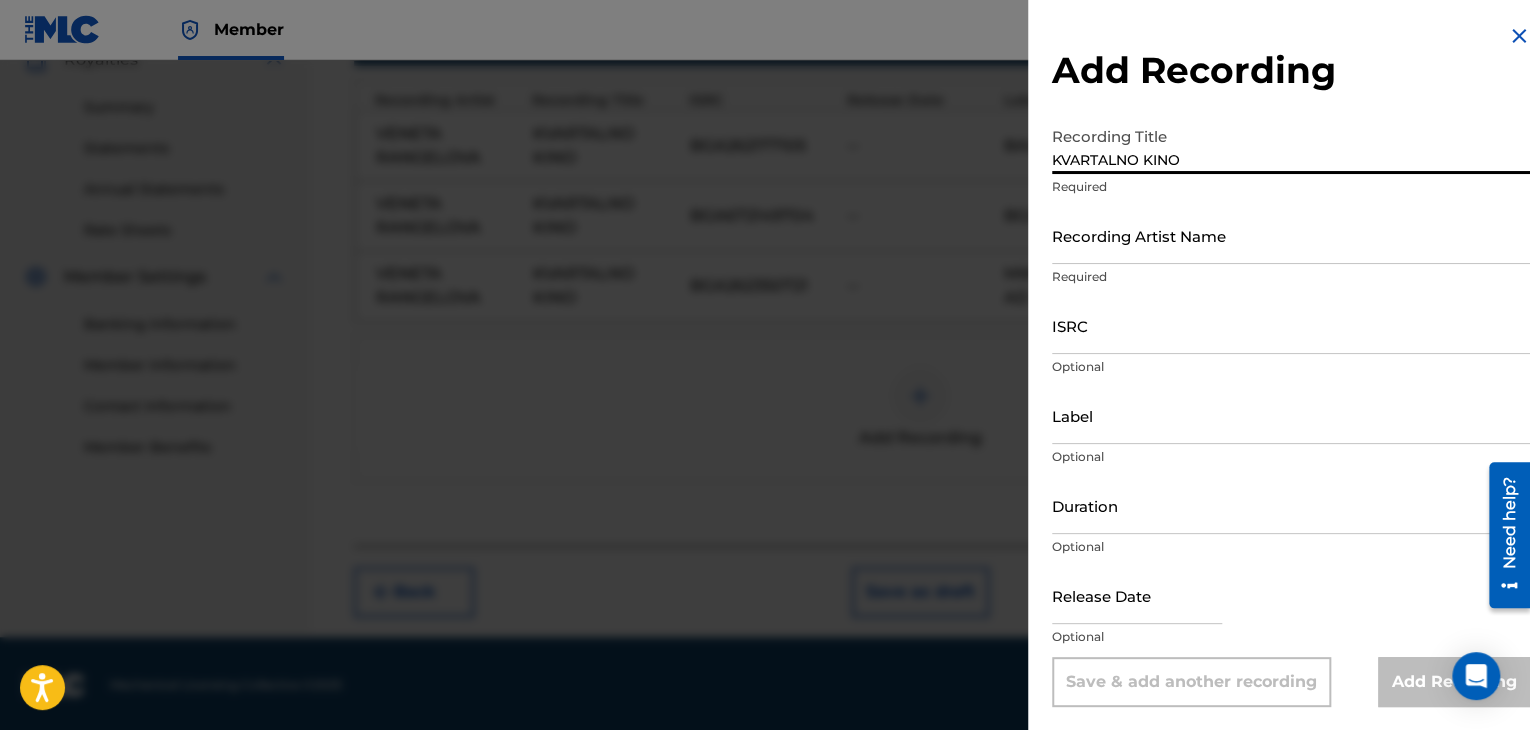 click on "KVARTALNO KINO" at bounding box center (1291, 145) 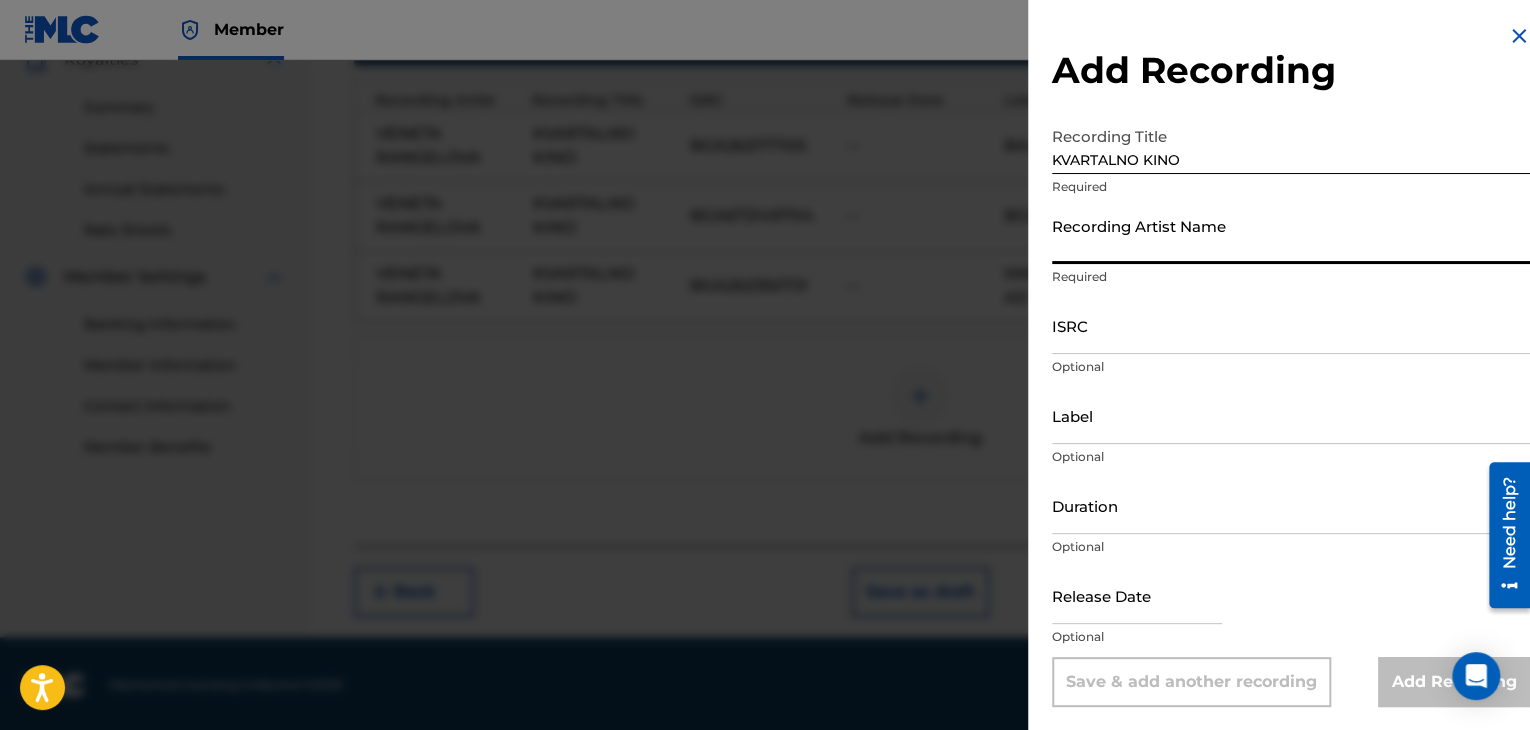 paste on "VENETA RANGELOVA" 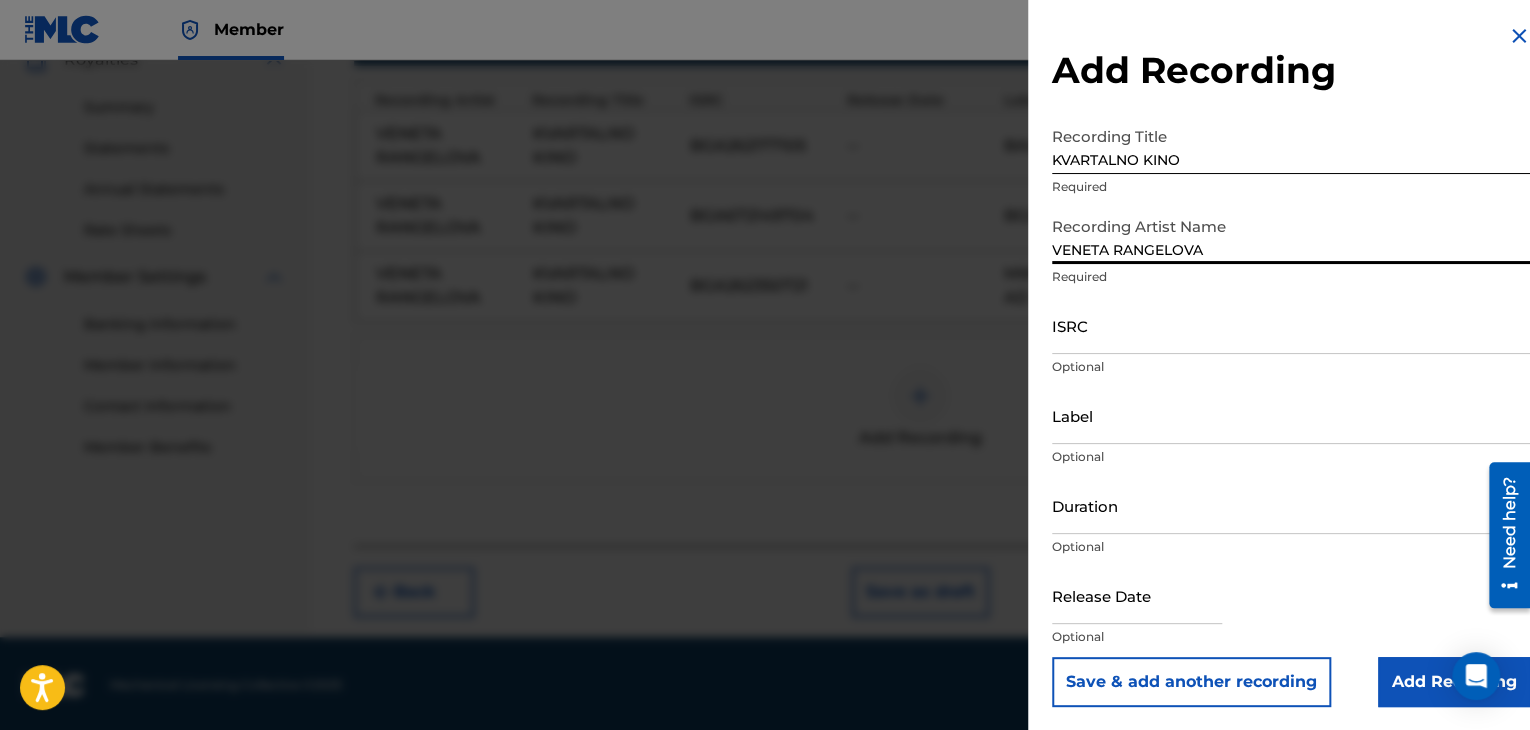 type on "VENETA RANGELOVA" 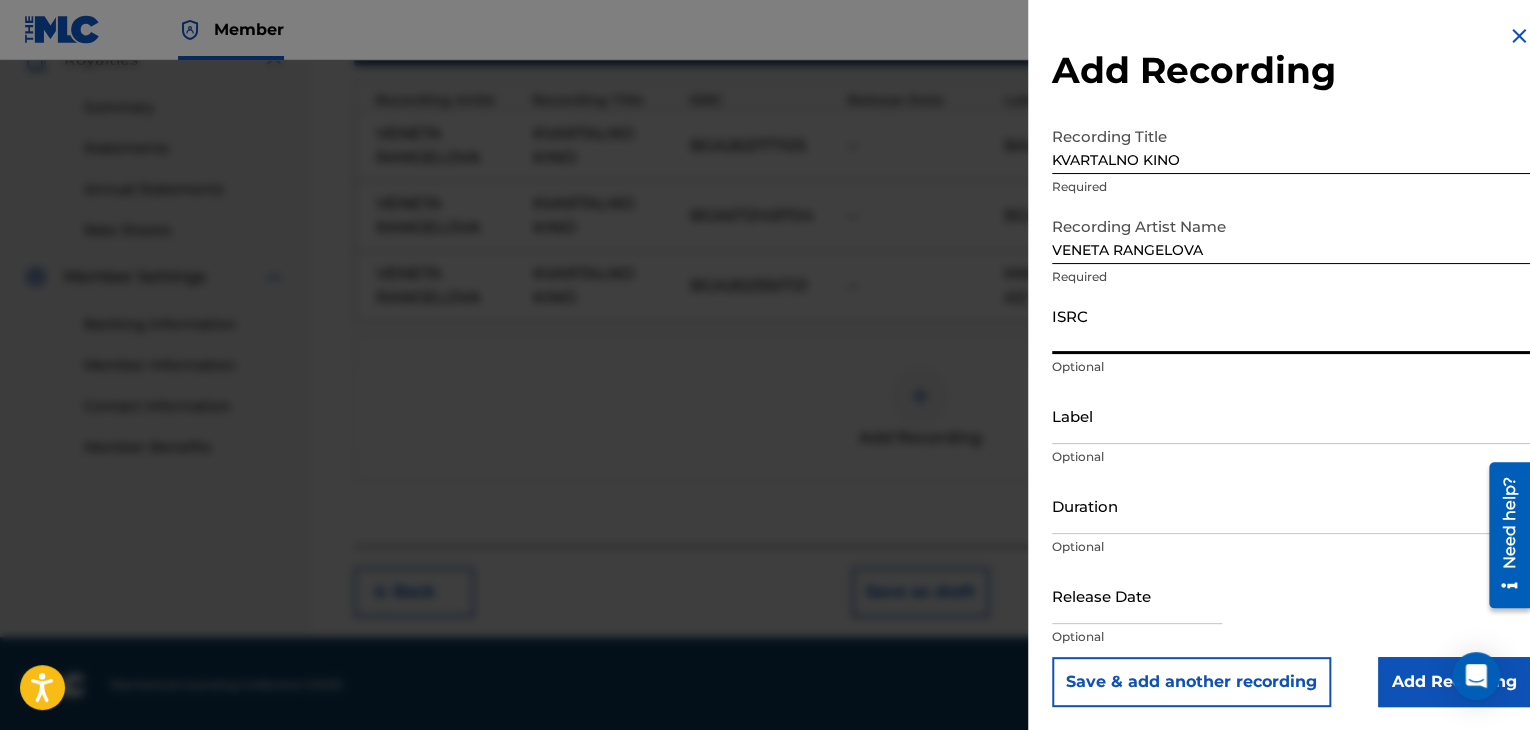 paste on "USA371040867" 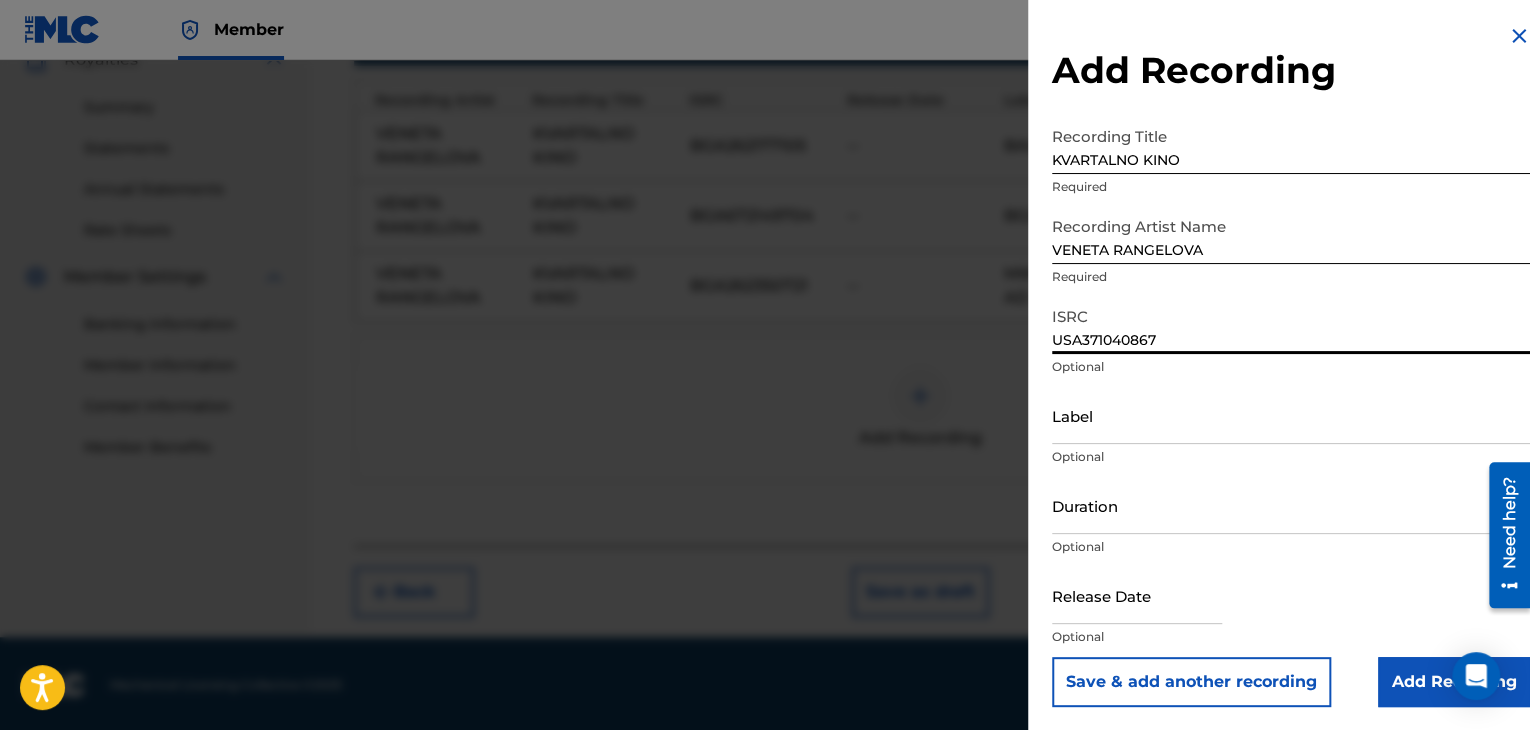 type on "USA371040867" 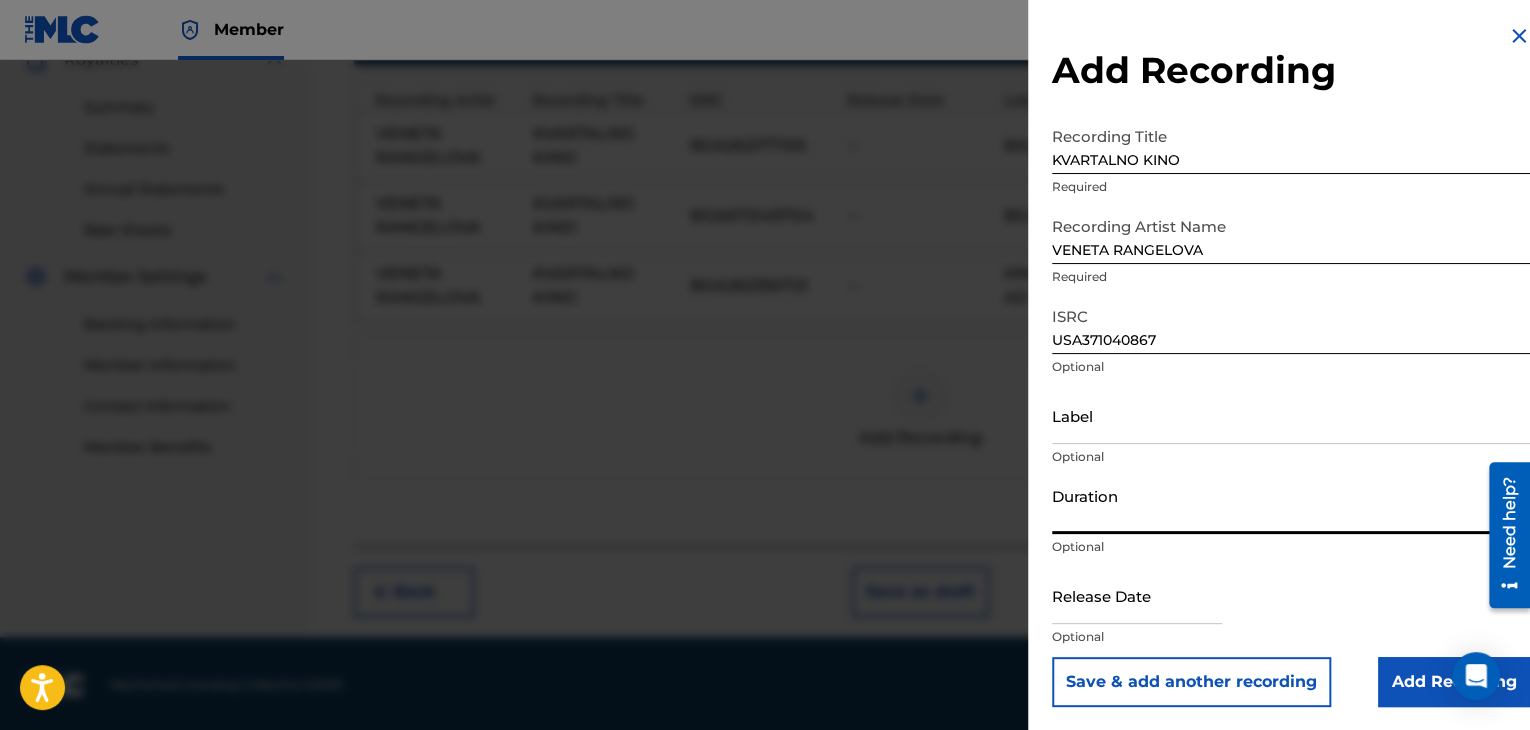 click on "Duration" at bounding box center (1291, 505) 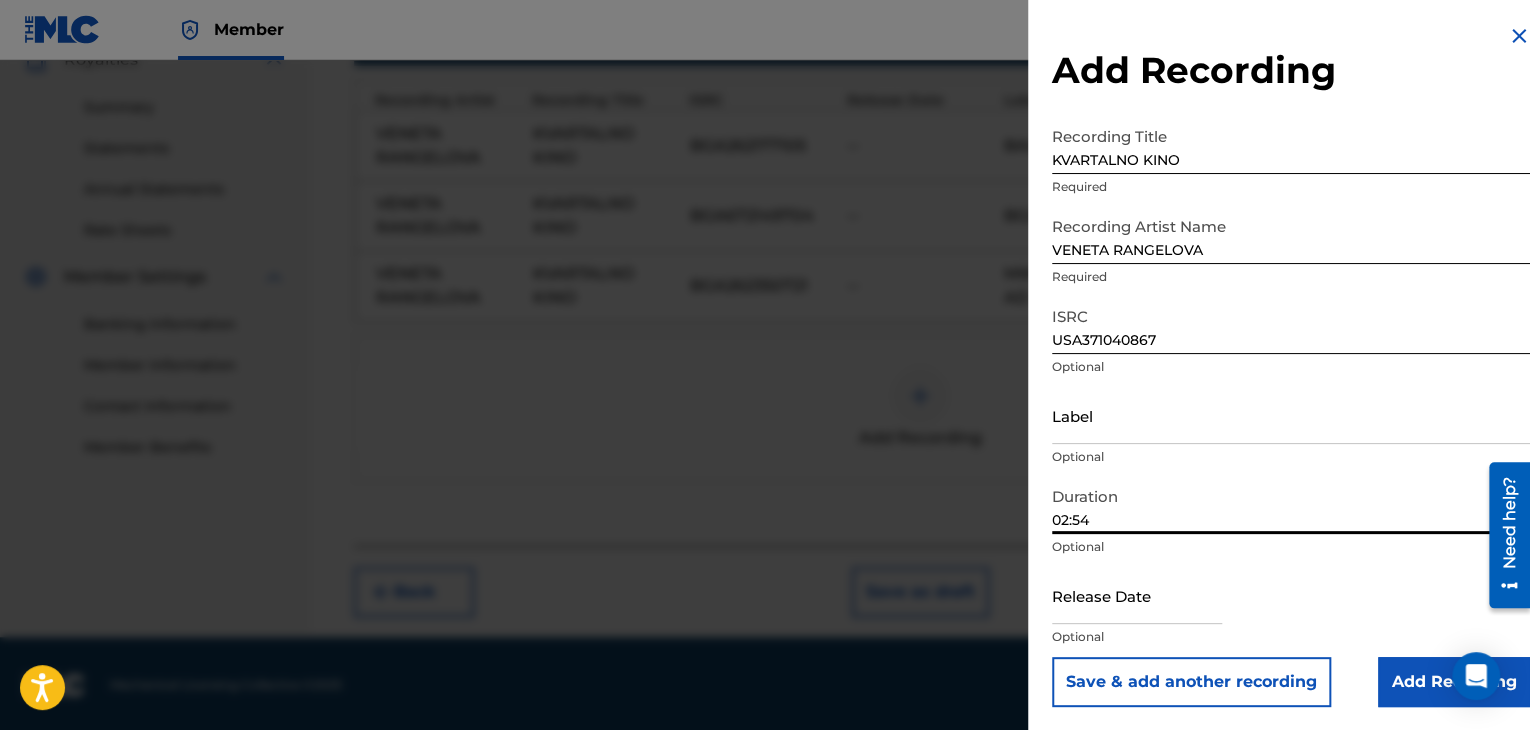 type on "02:54" 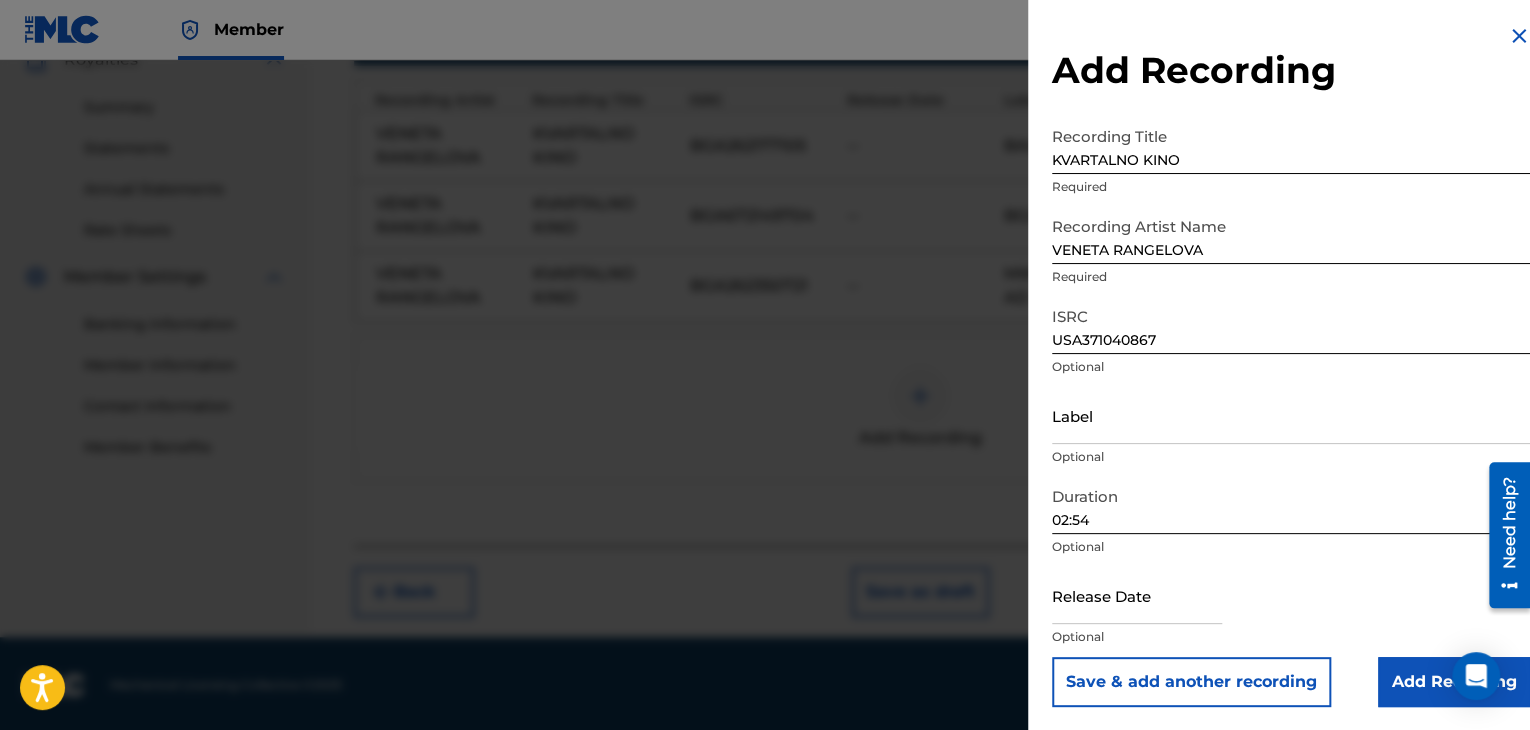 click on "Add Recording" at bounding box center (1454, 682) 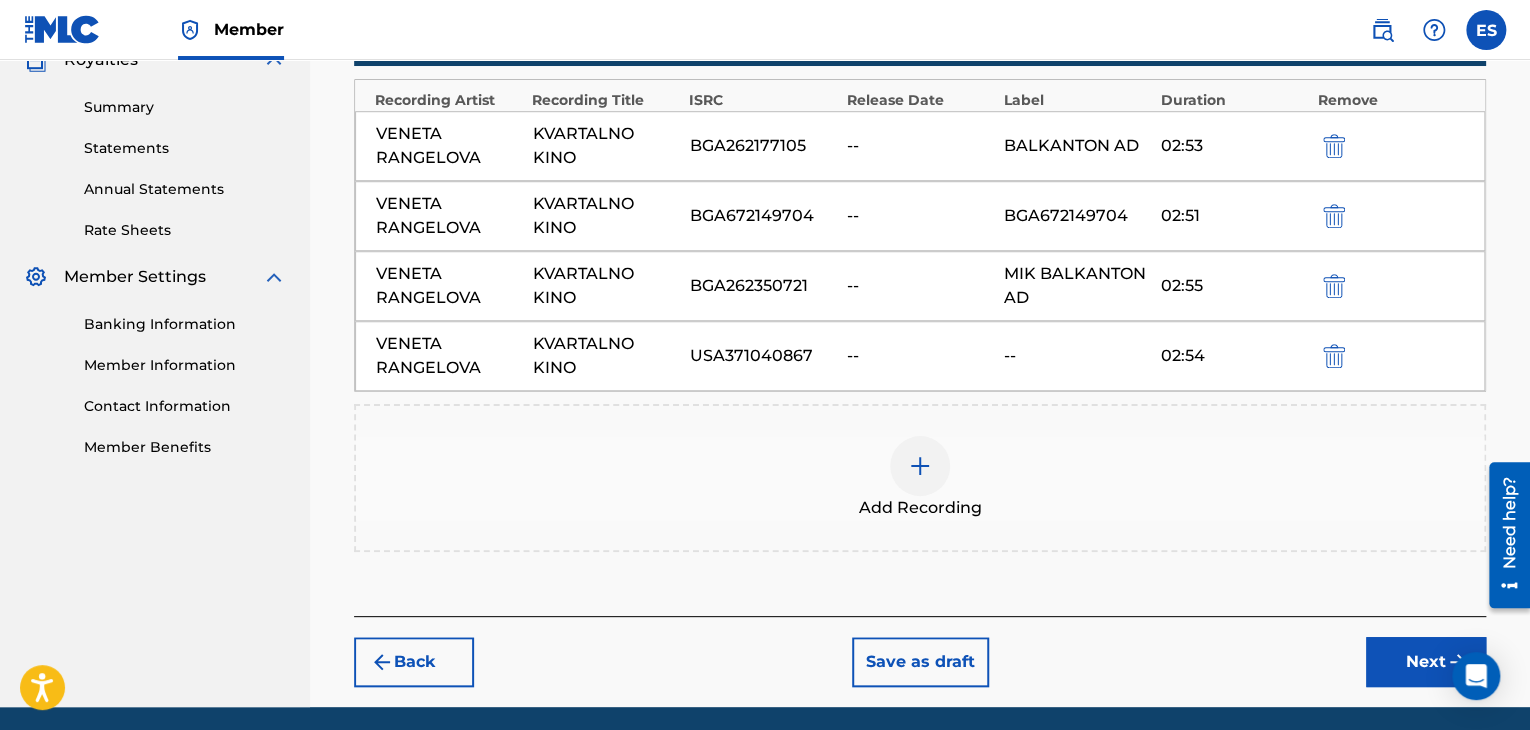 click on "Next" at bounding box center [1426, 662] 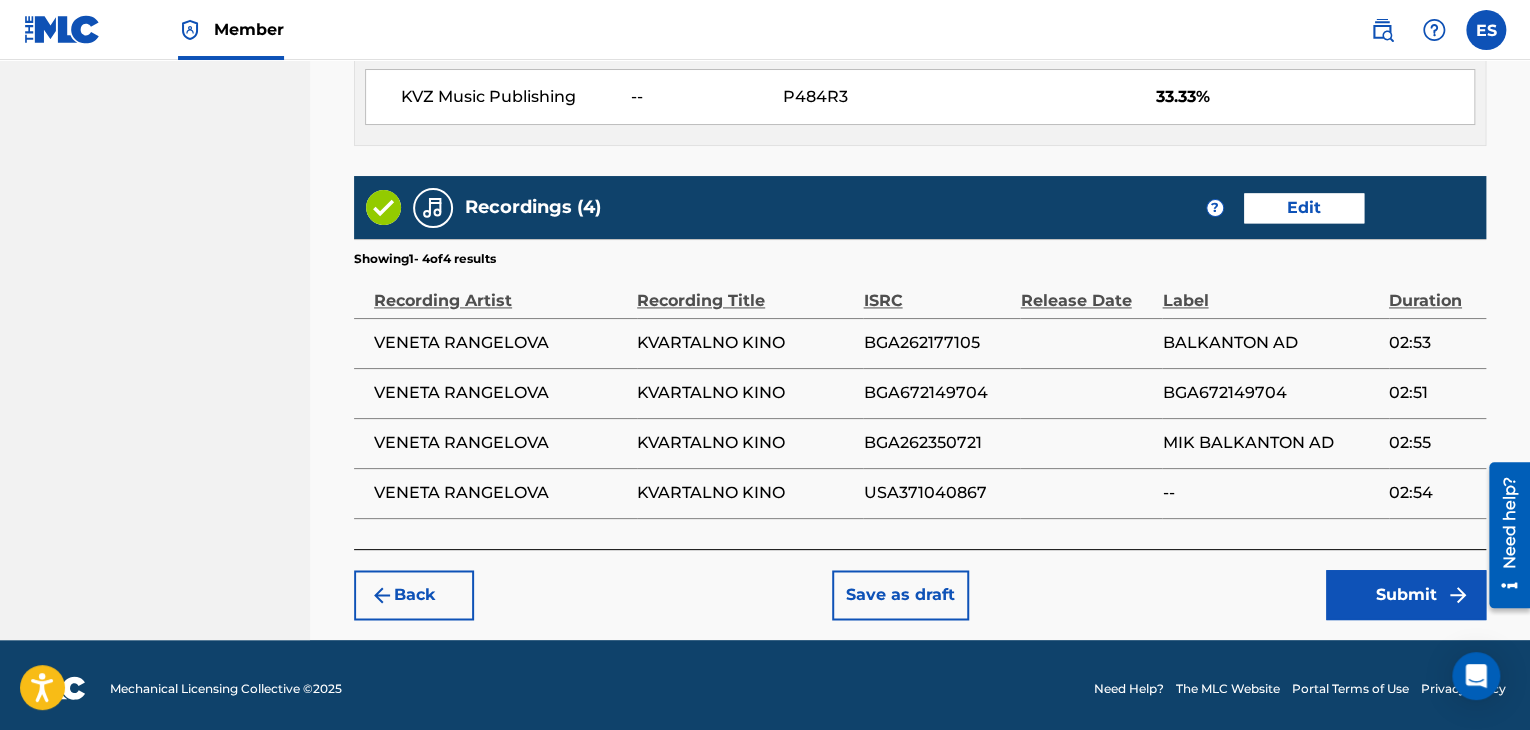 scroll, scrollTop: 1305, scrollLeft: 0, axis: vertical 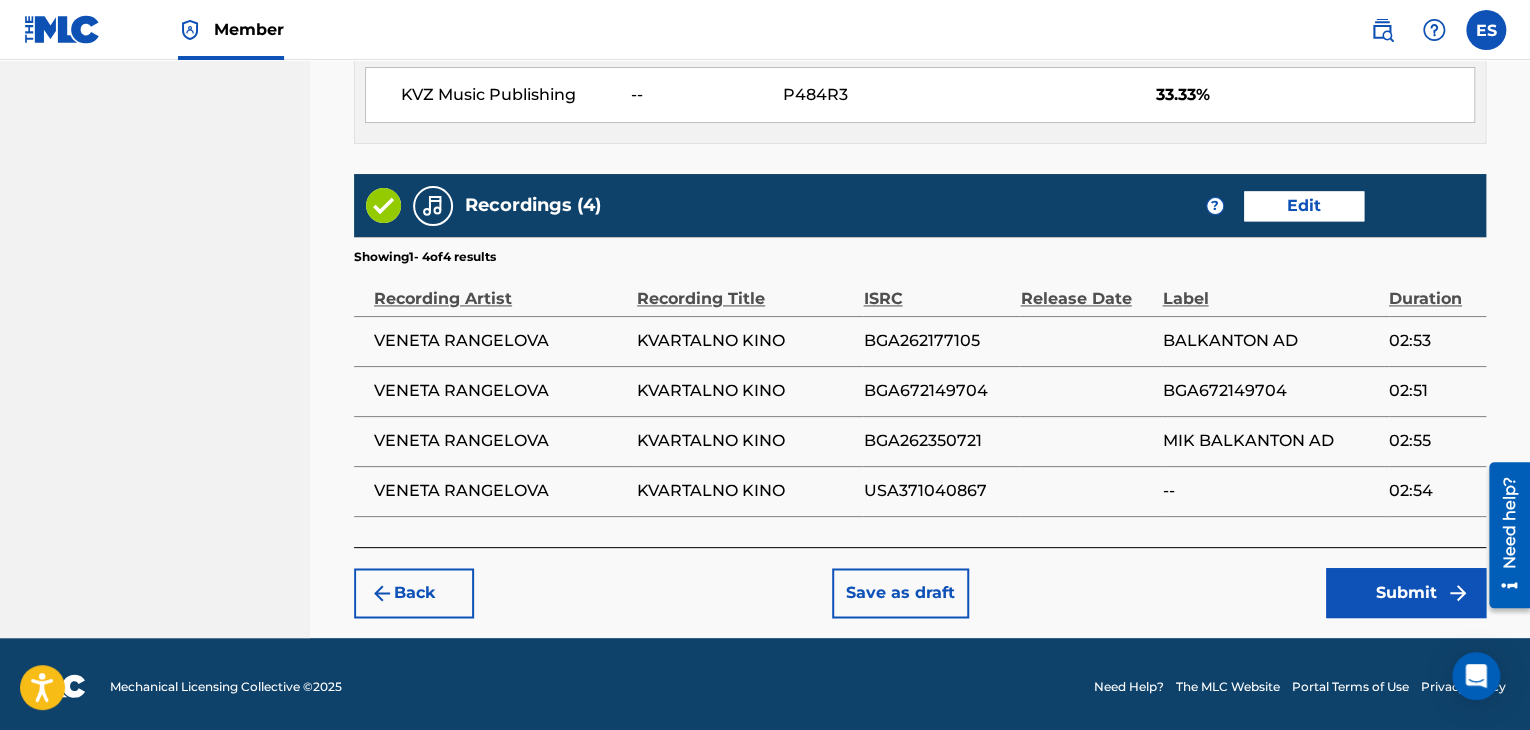 click on "Submit" at bounding box center (1406, 593) 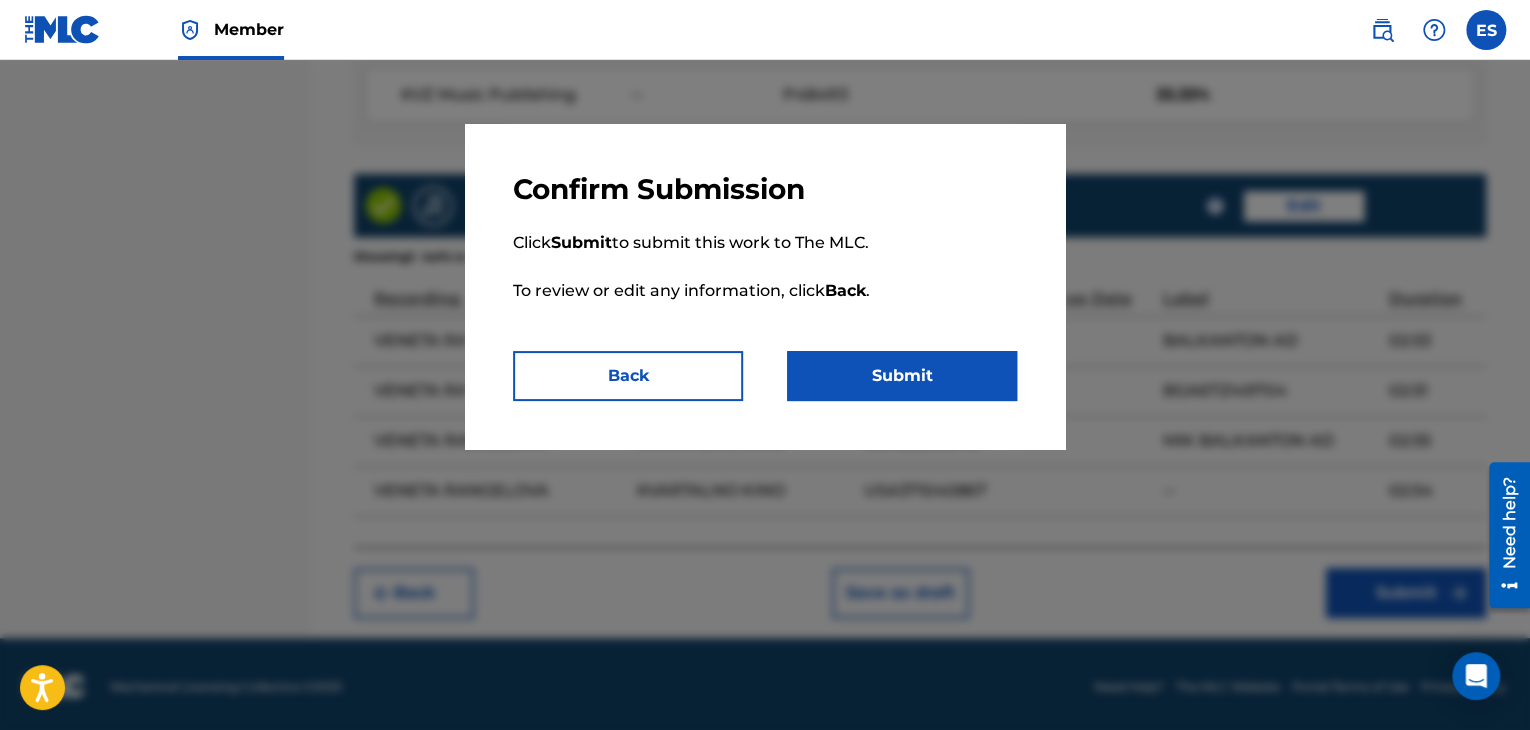 click on "Confirm Submission Click  Submit  to submit this work to The MLC. To review or edit any information, click  Back . Back Submit" at bounding box center (765, 286) 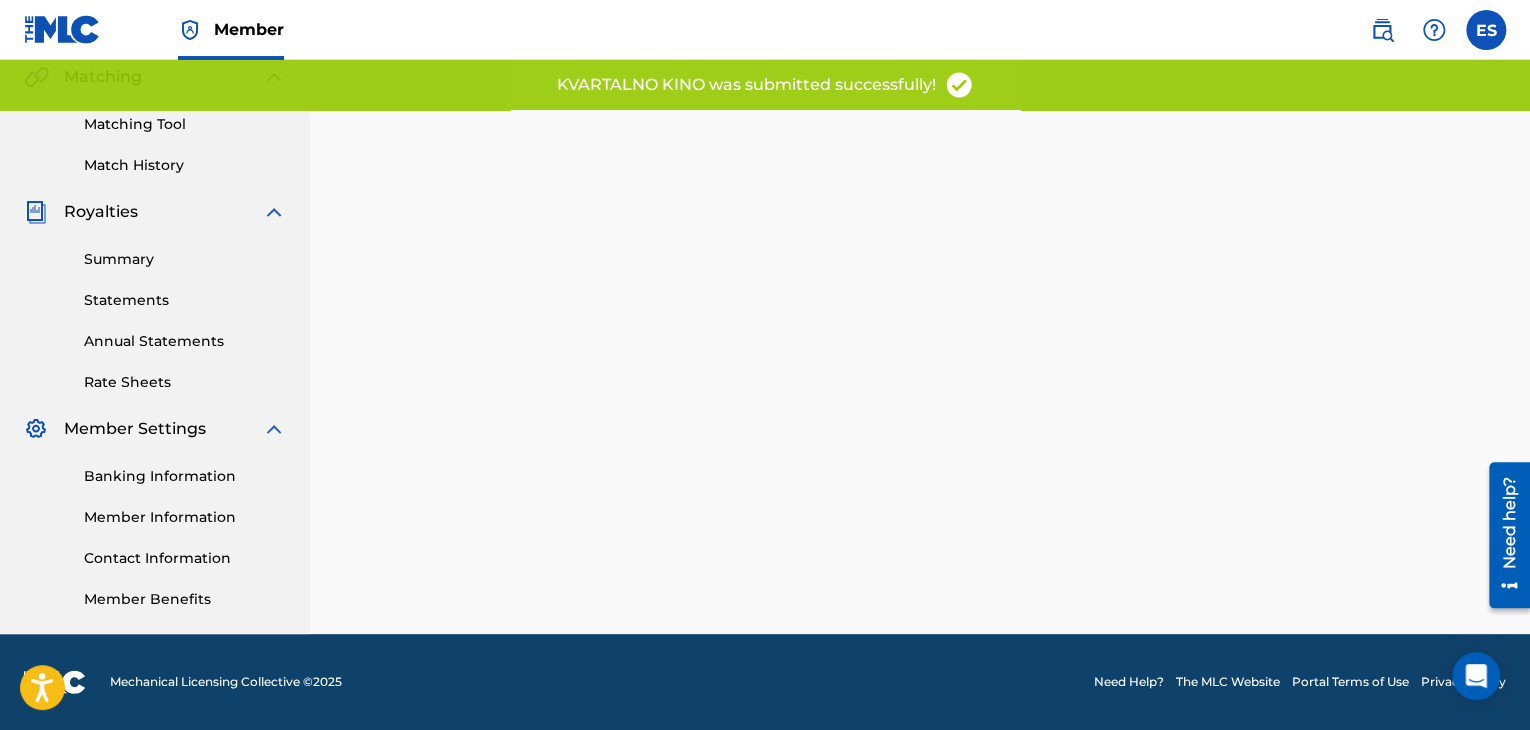scroll, scrollTop: 0, scrollLeft: 0, axis: both 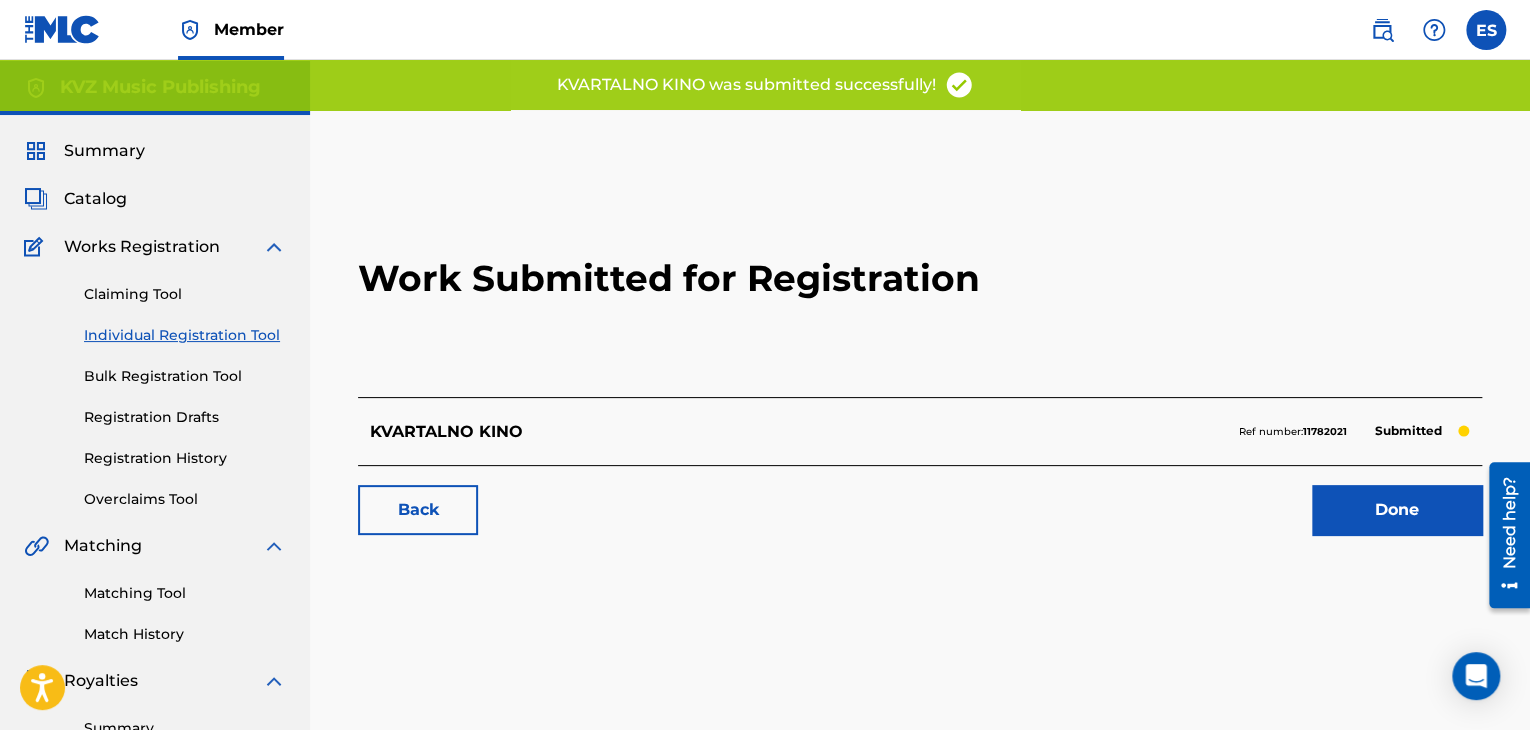 click on "Individual Registration Tool" at bounding box center [185, 335] 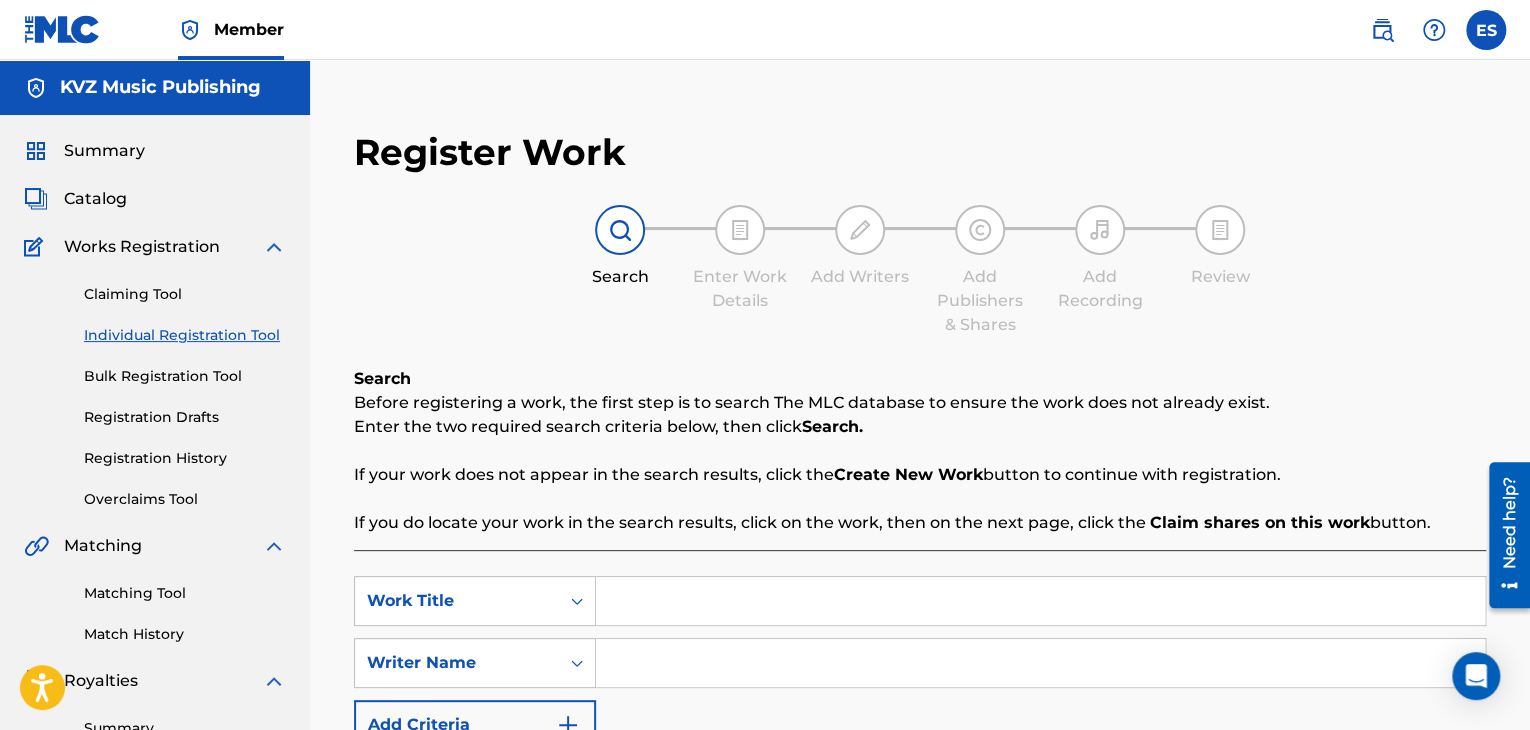 scroll, scrollTop: 200, scrollLeft: 0, axis: vertical 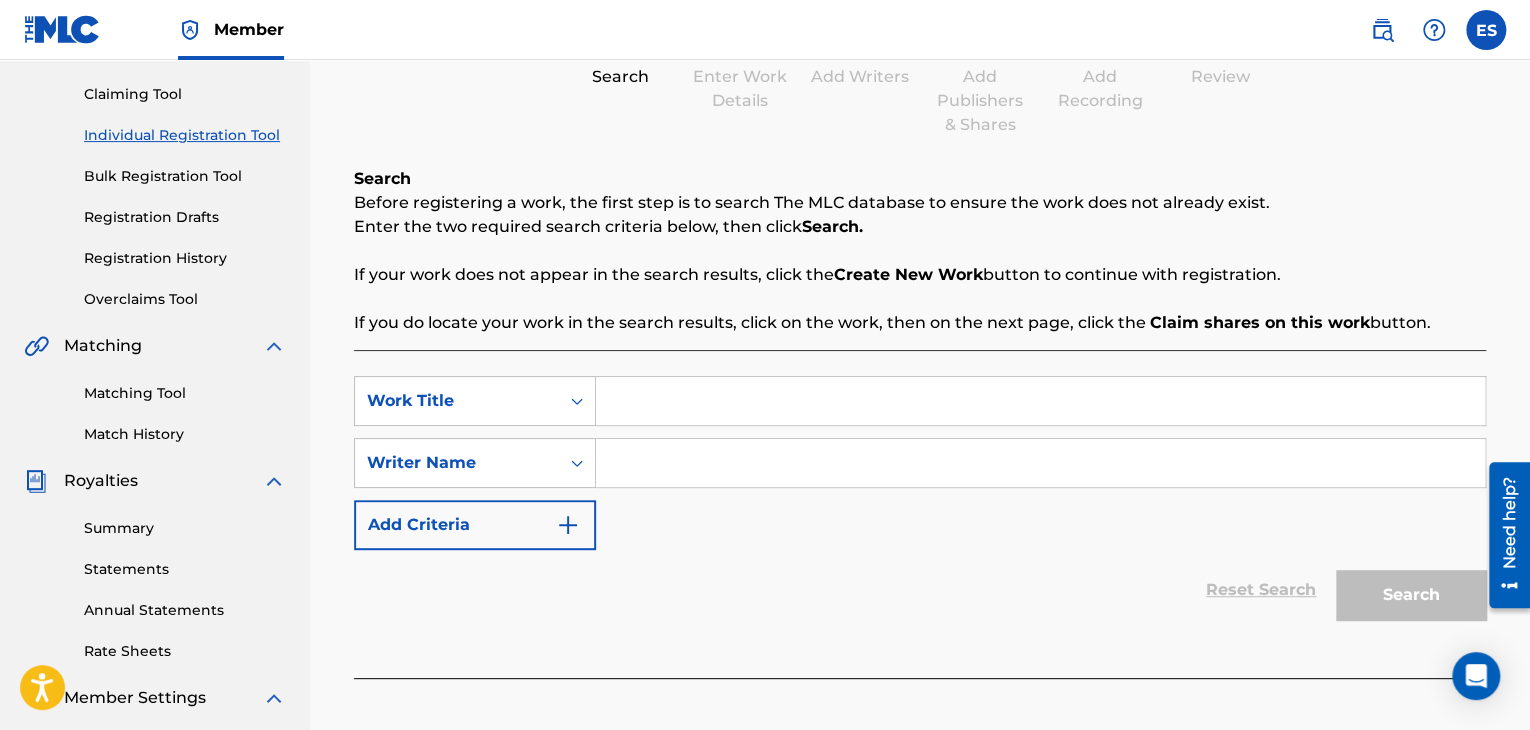 click at bounding box center [1040, 401] 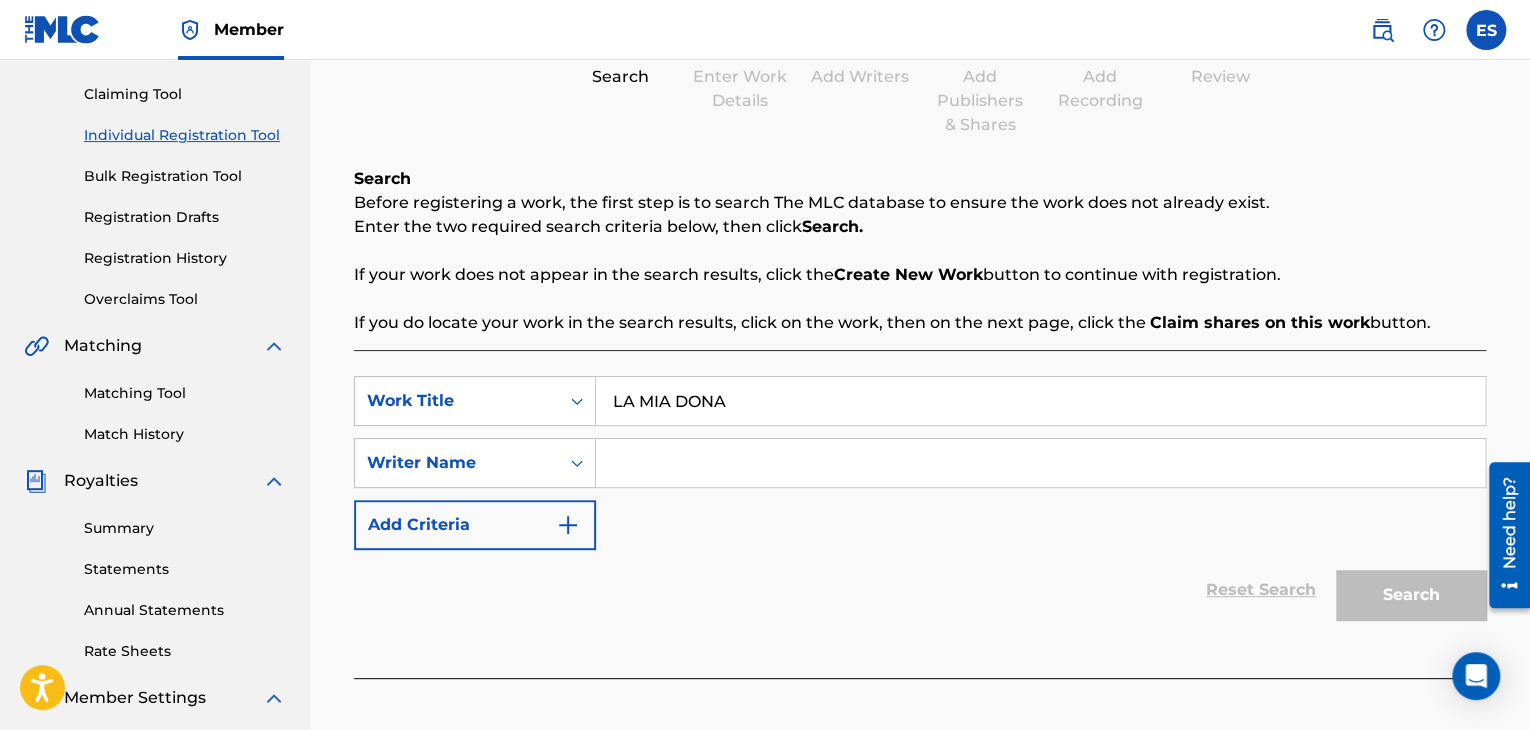 type on "LA MIA DONA" 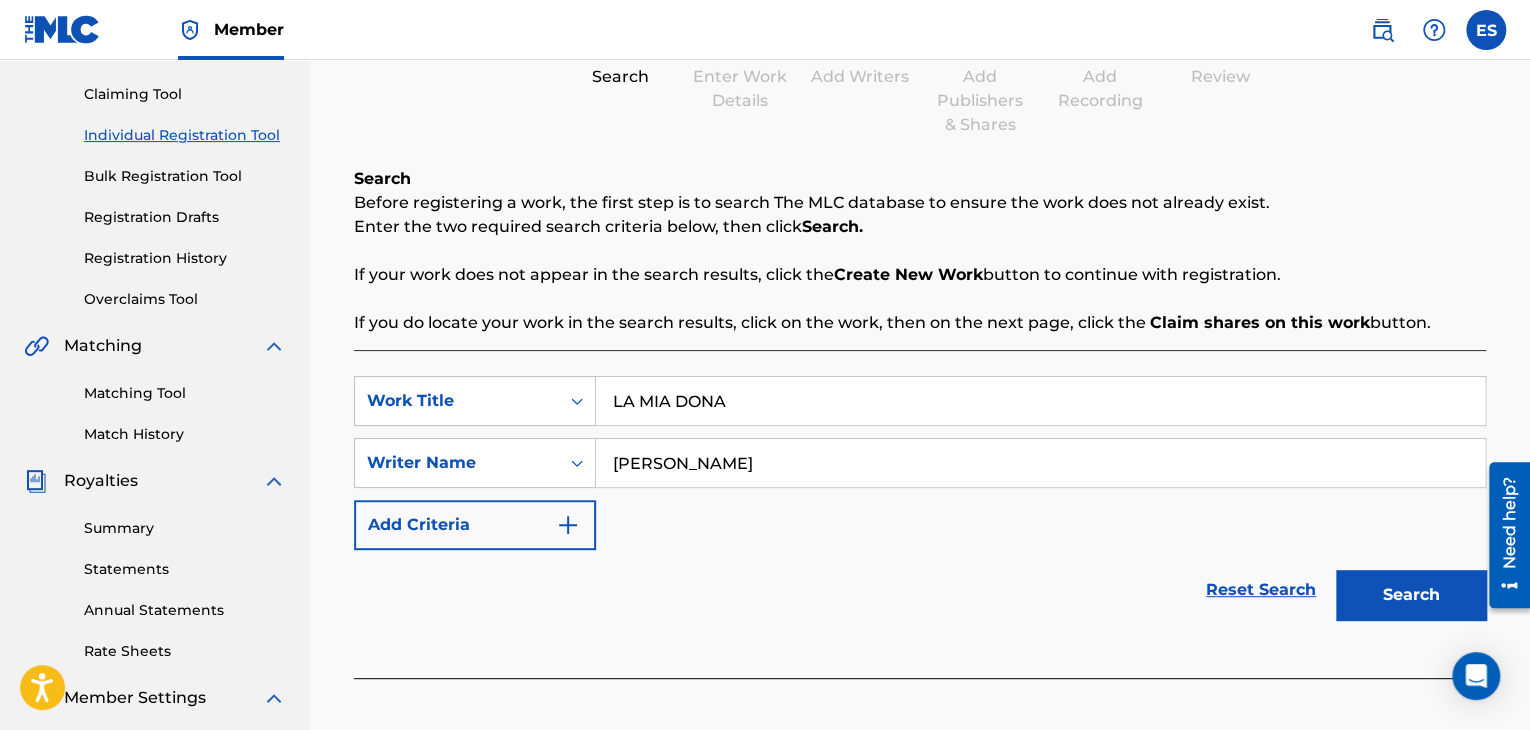 click on "Search" at bounding box center [1411, 595] 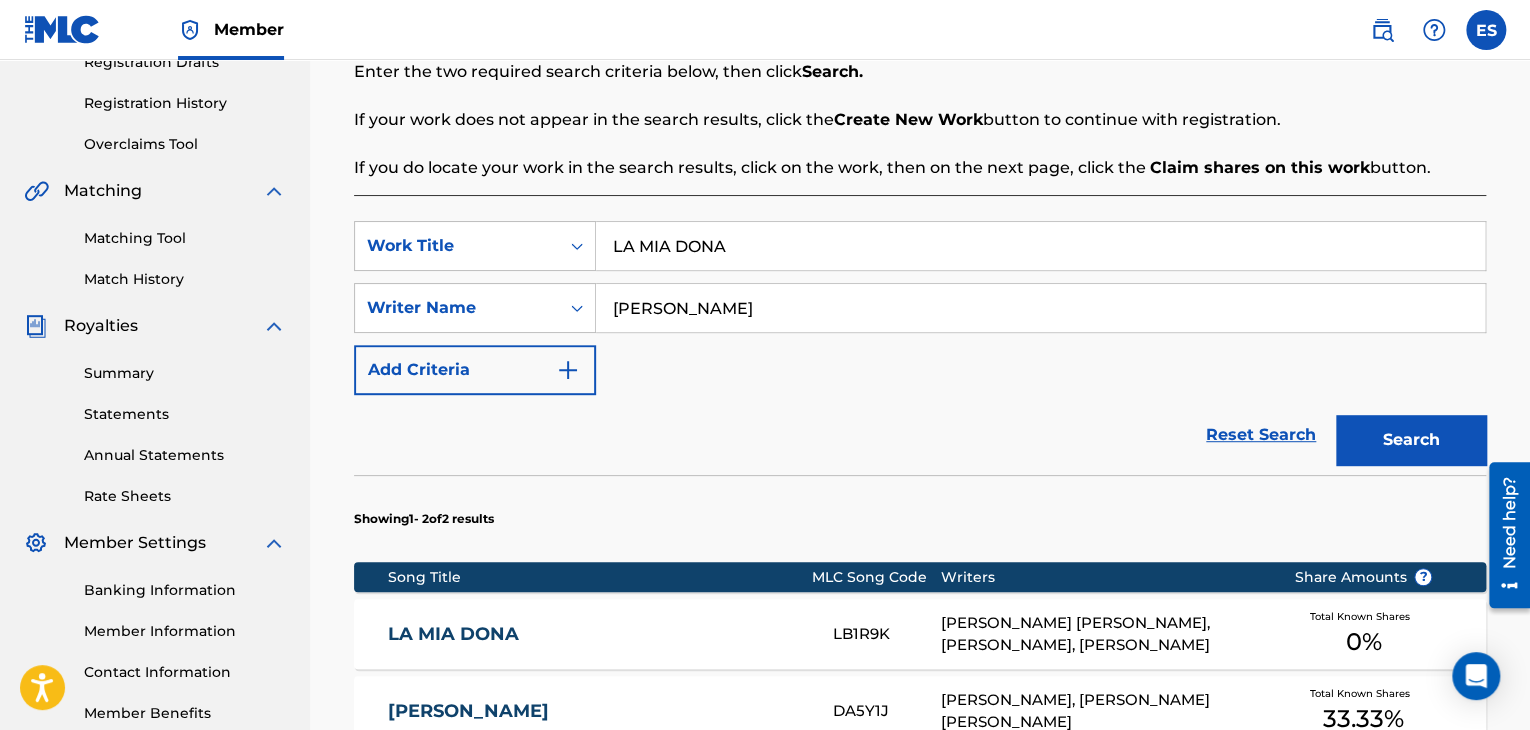 scroll, scrollTop: 469, scrollLeft: 0, axis: vertical 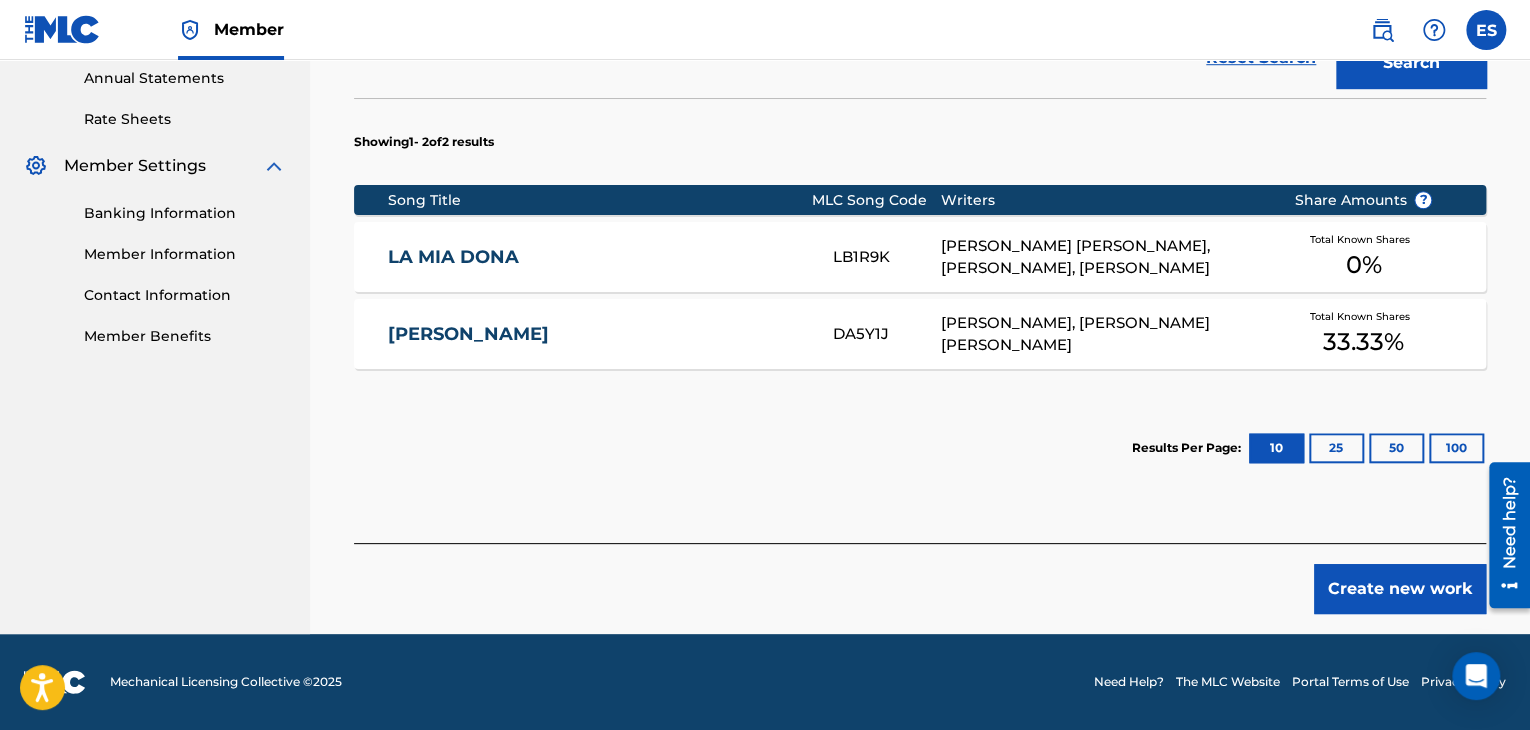click on "Create new work" at bounding box center [1400, 589] 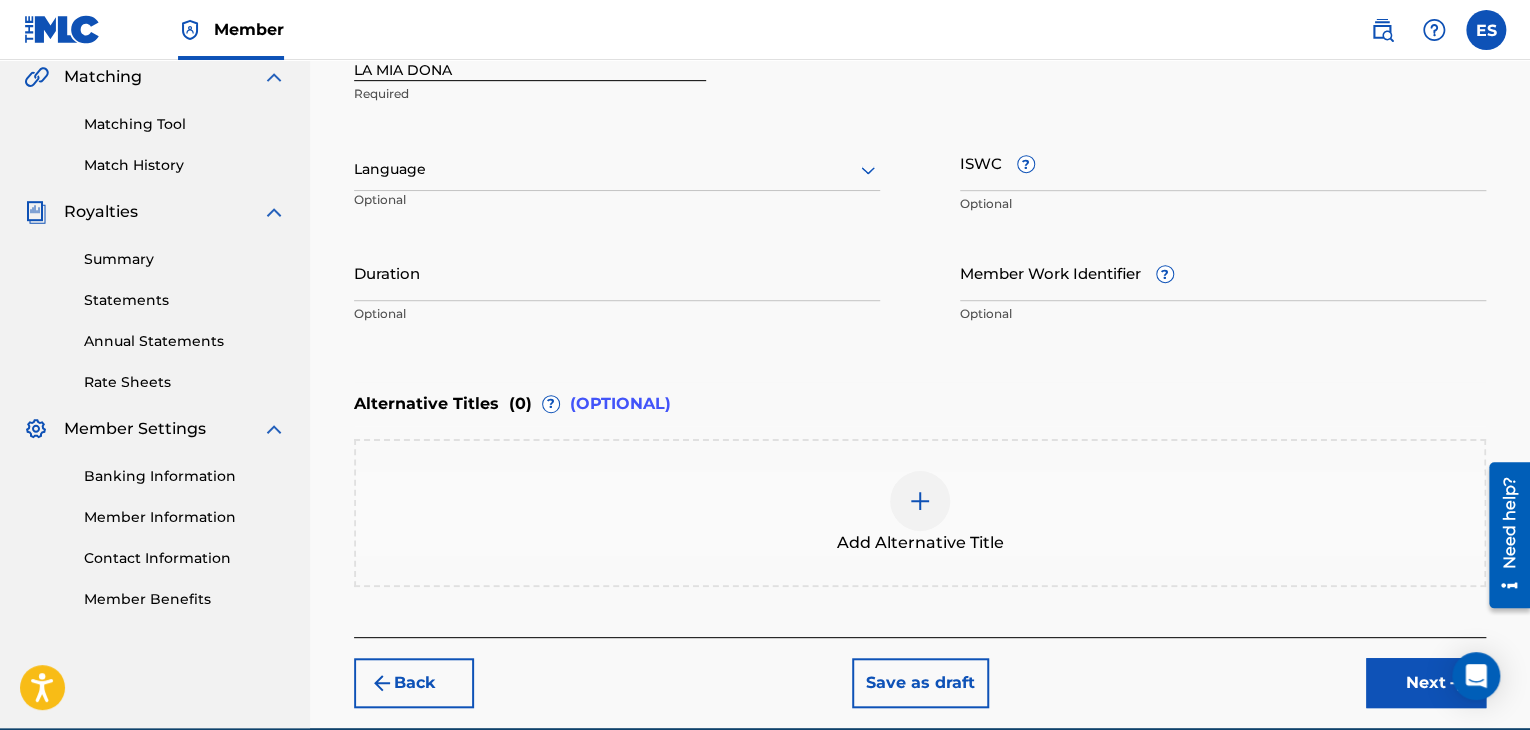 scroll, scrollTop: 361, scrollLeft: 0, axis: vertical 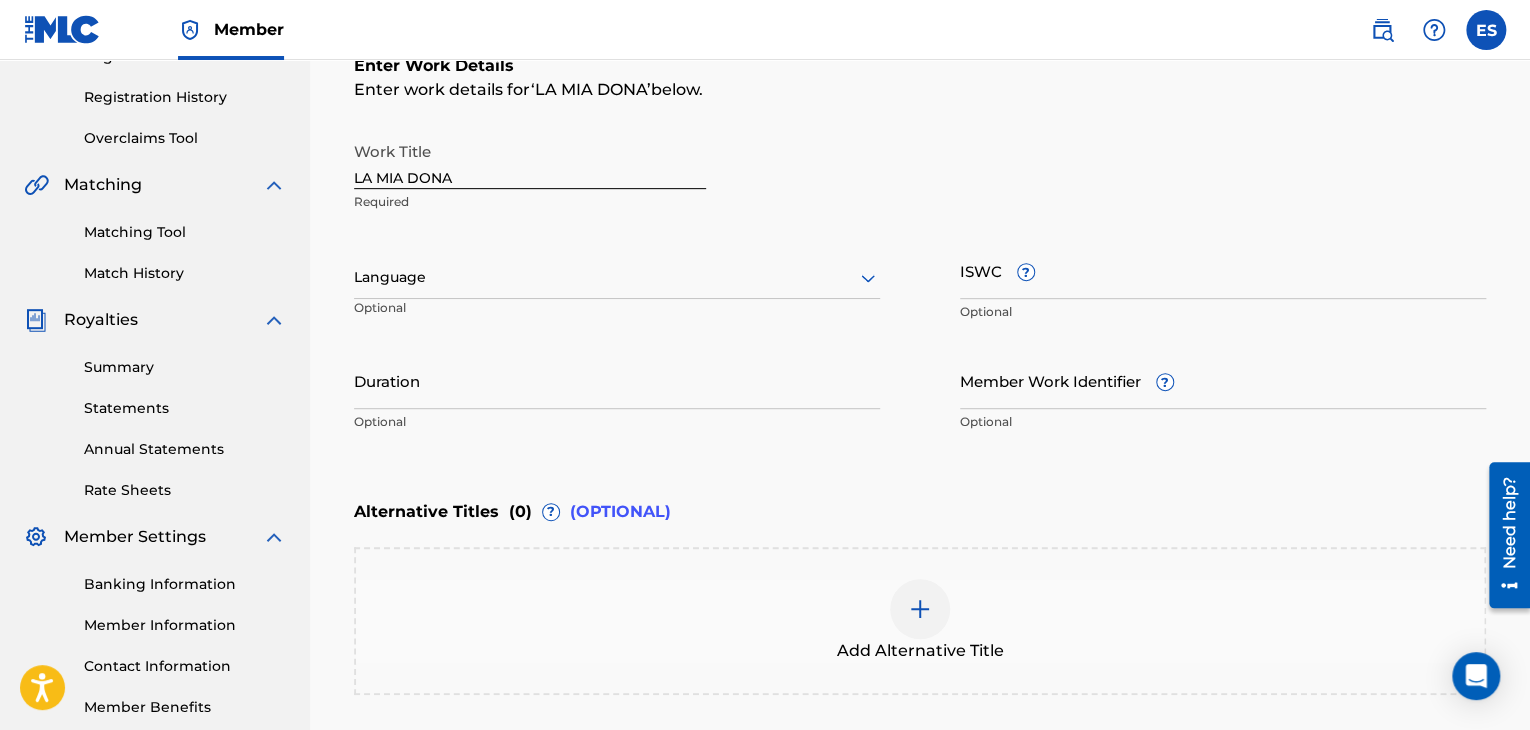 click on "LA MIA DONA" at bounding box center [530, 160] 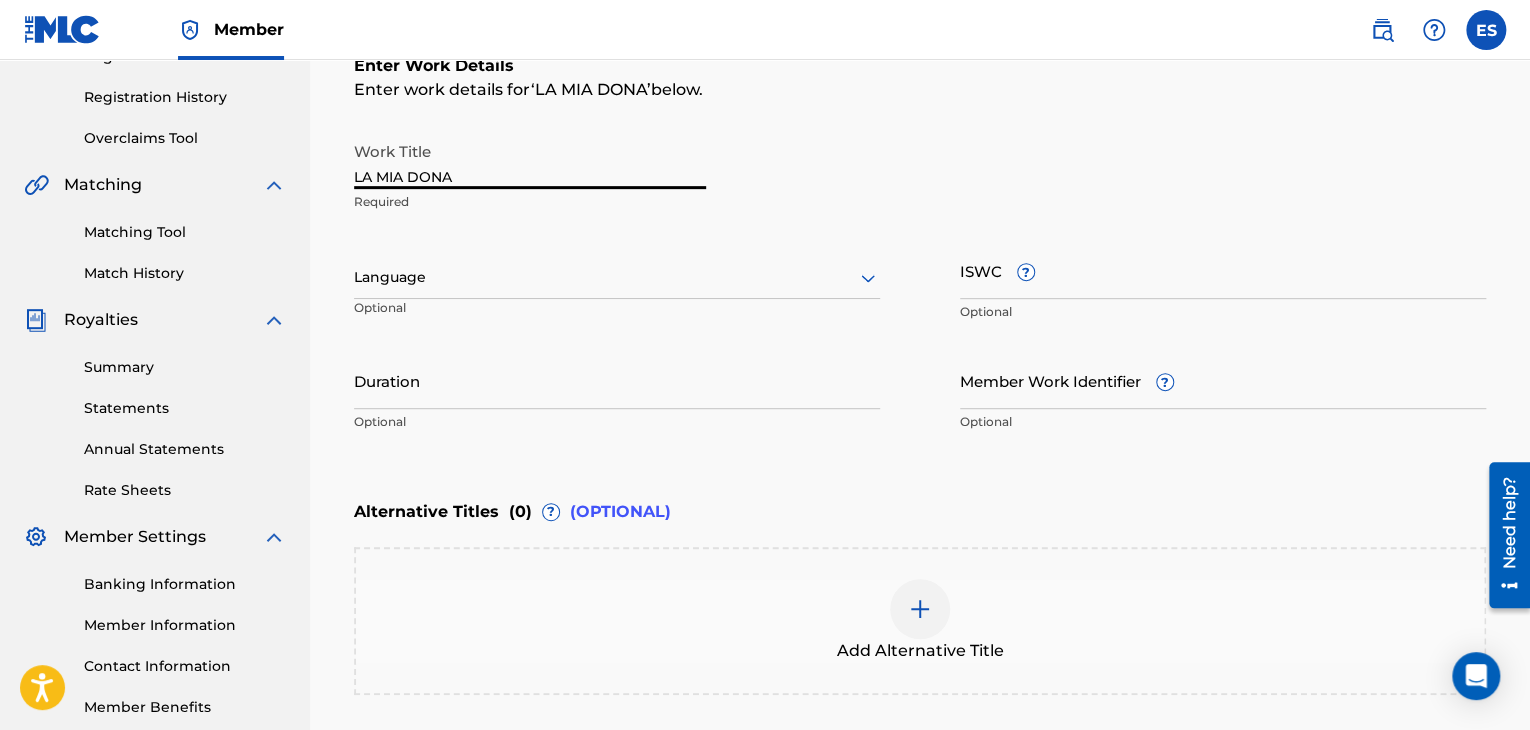 type on "LA MIA DONA" 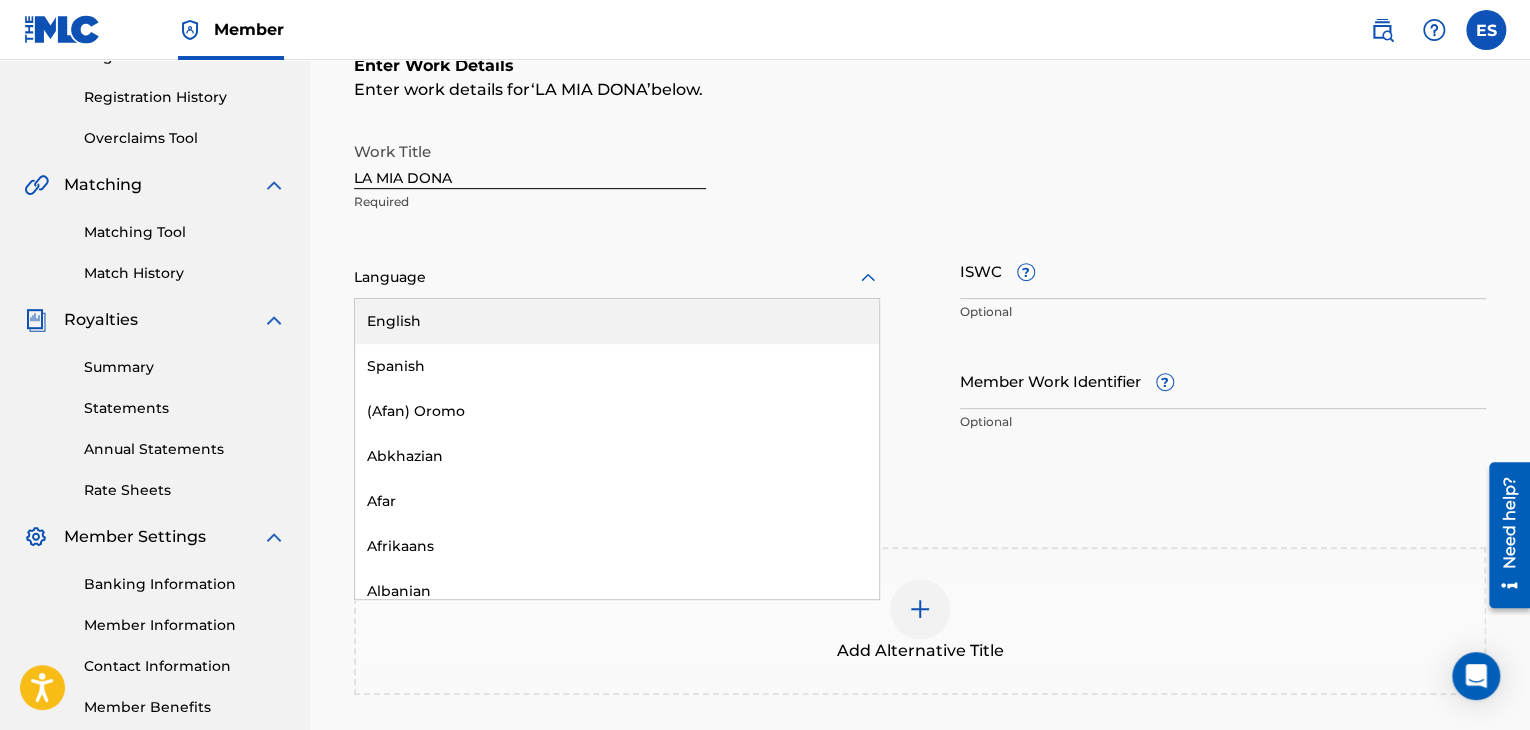 click at bounding box center [617, 277] 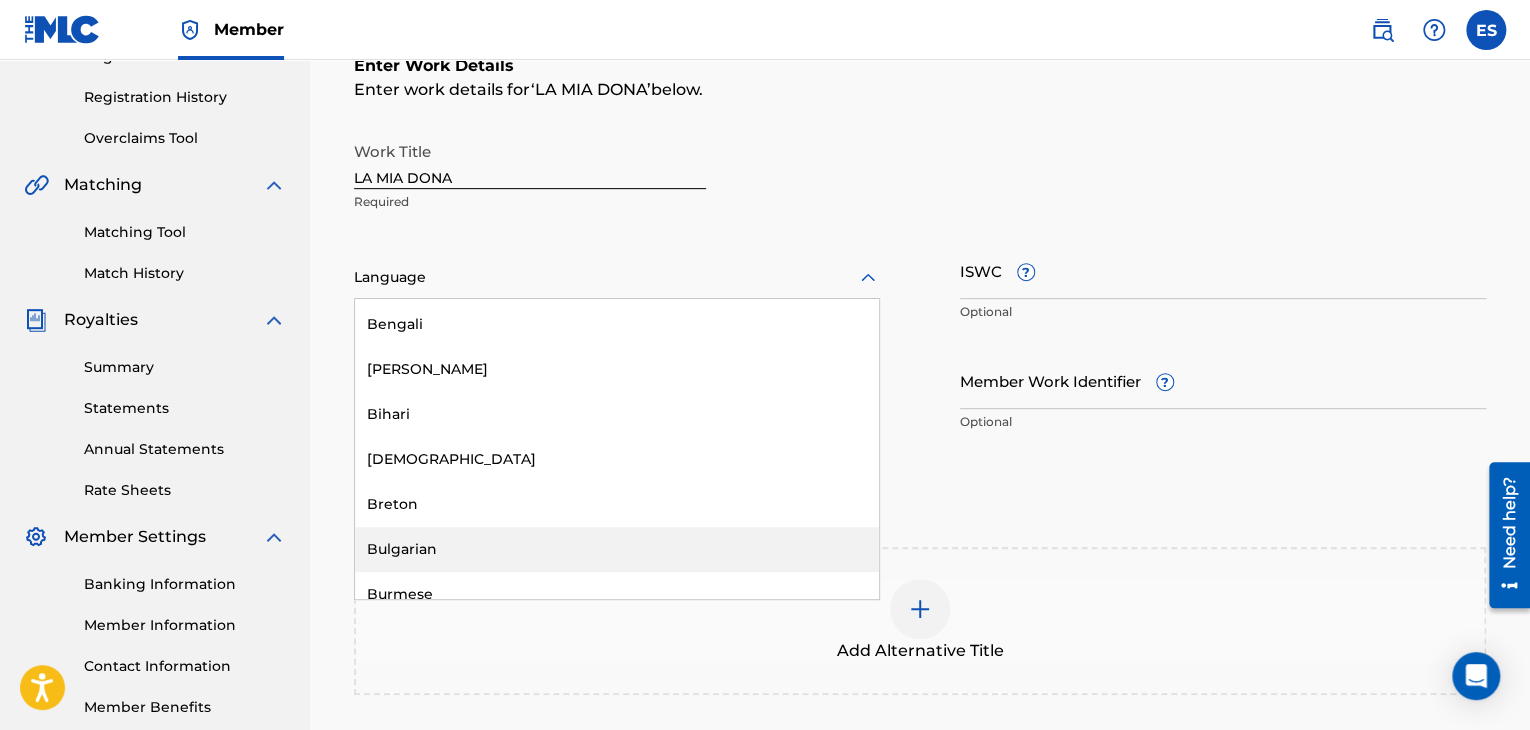 scroll, scrollTop: 700, scrollLeft: 0, axis: vertical 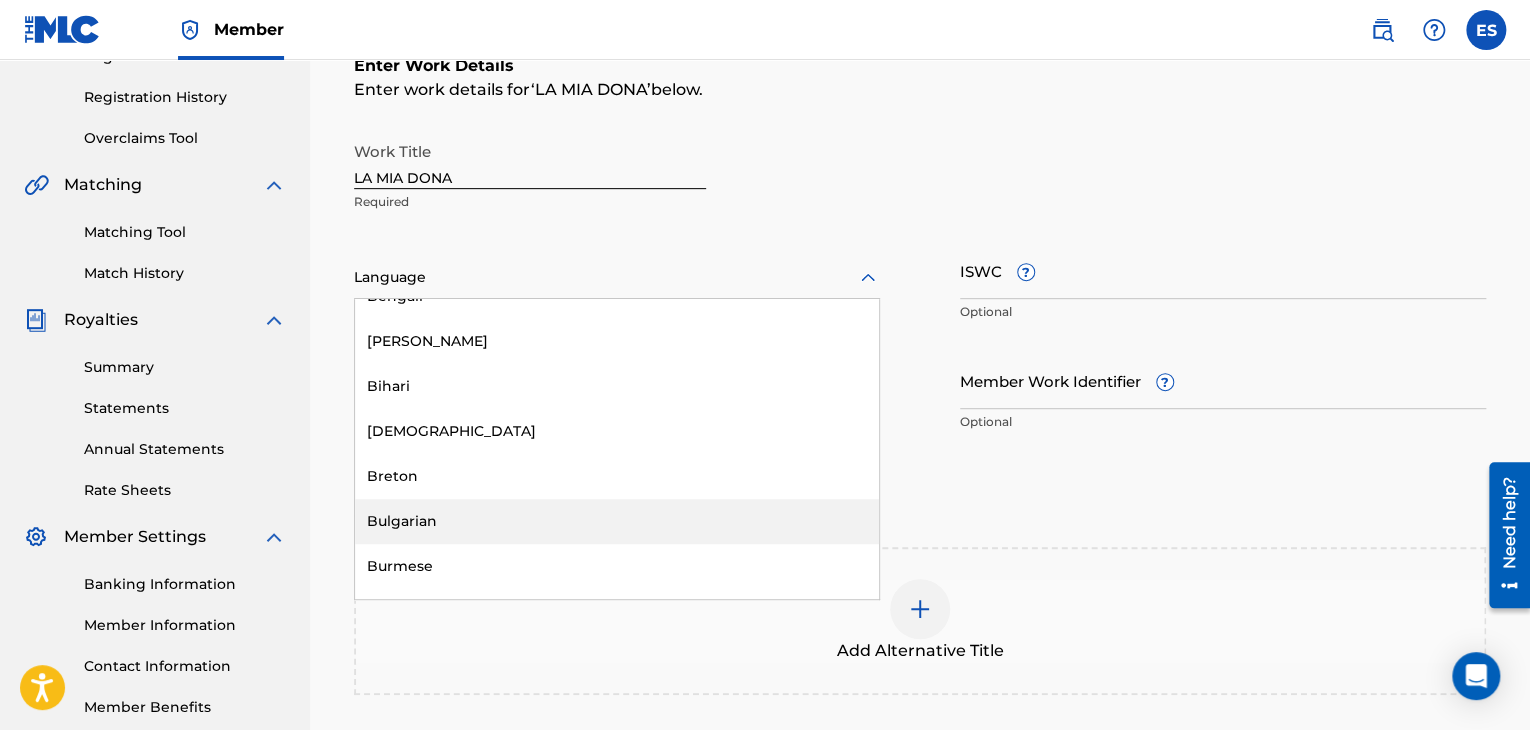 click on "Bulgarian" at bounding box center [617, 521] 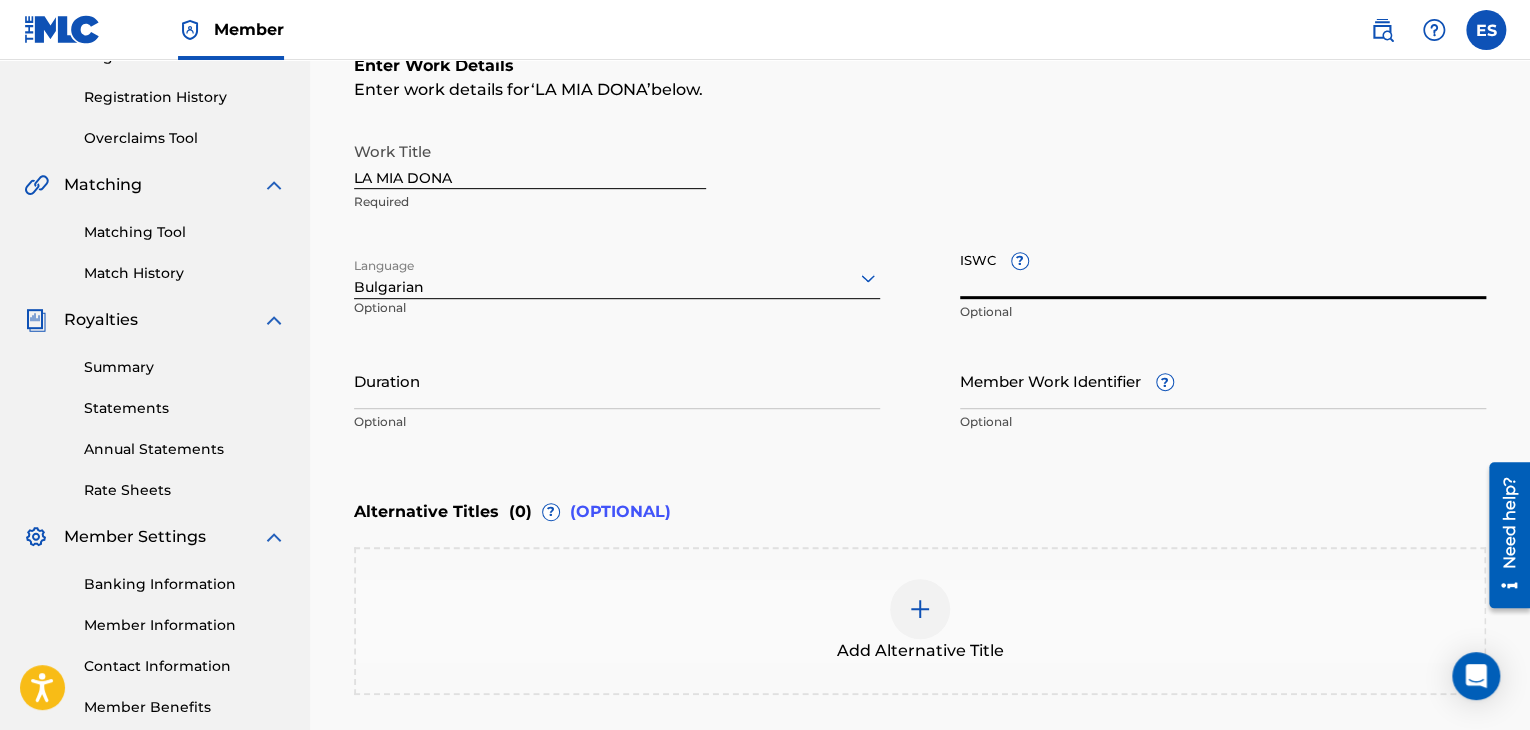 click on "ISWC   ?" at bounding box center [1223, 270] 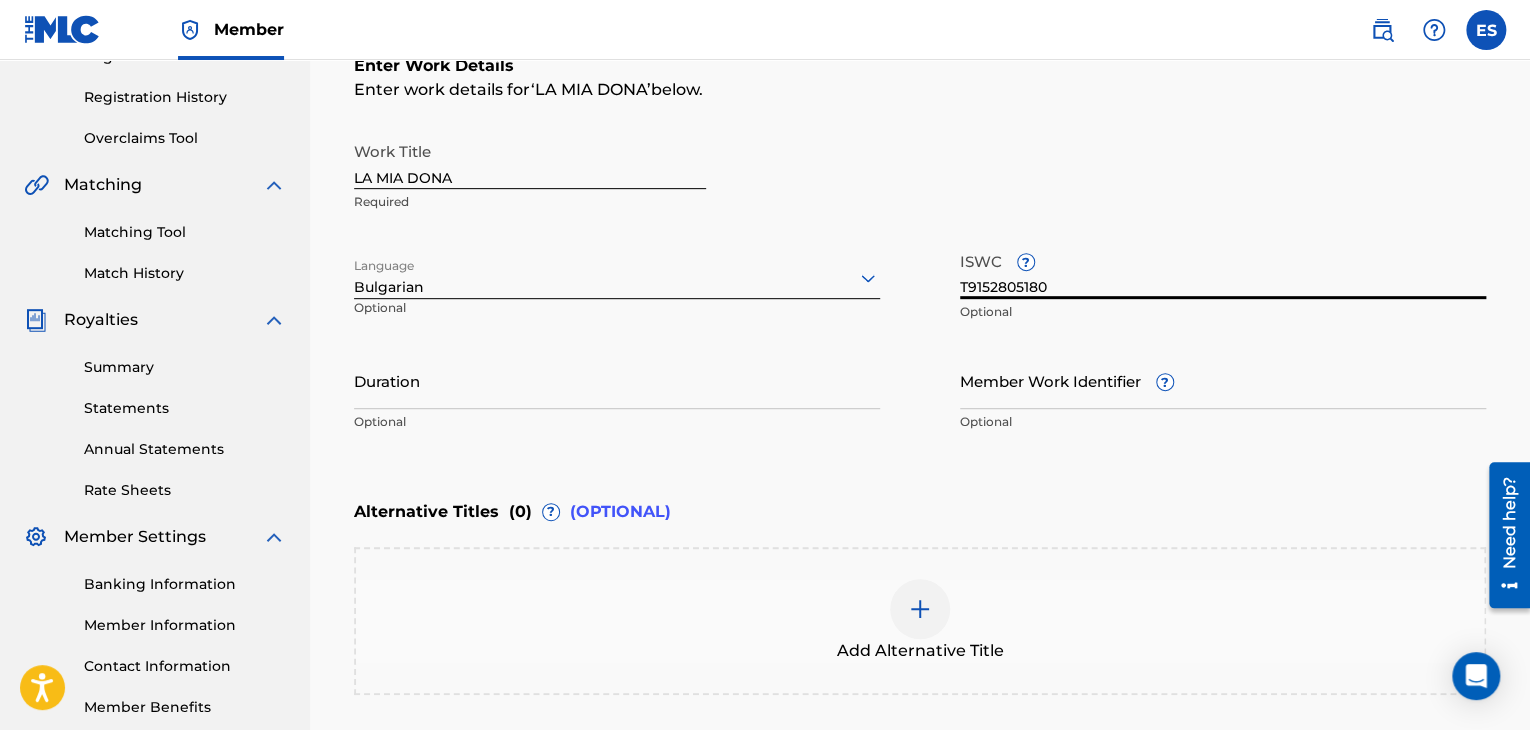 type on "T9152805180" 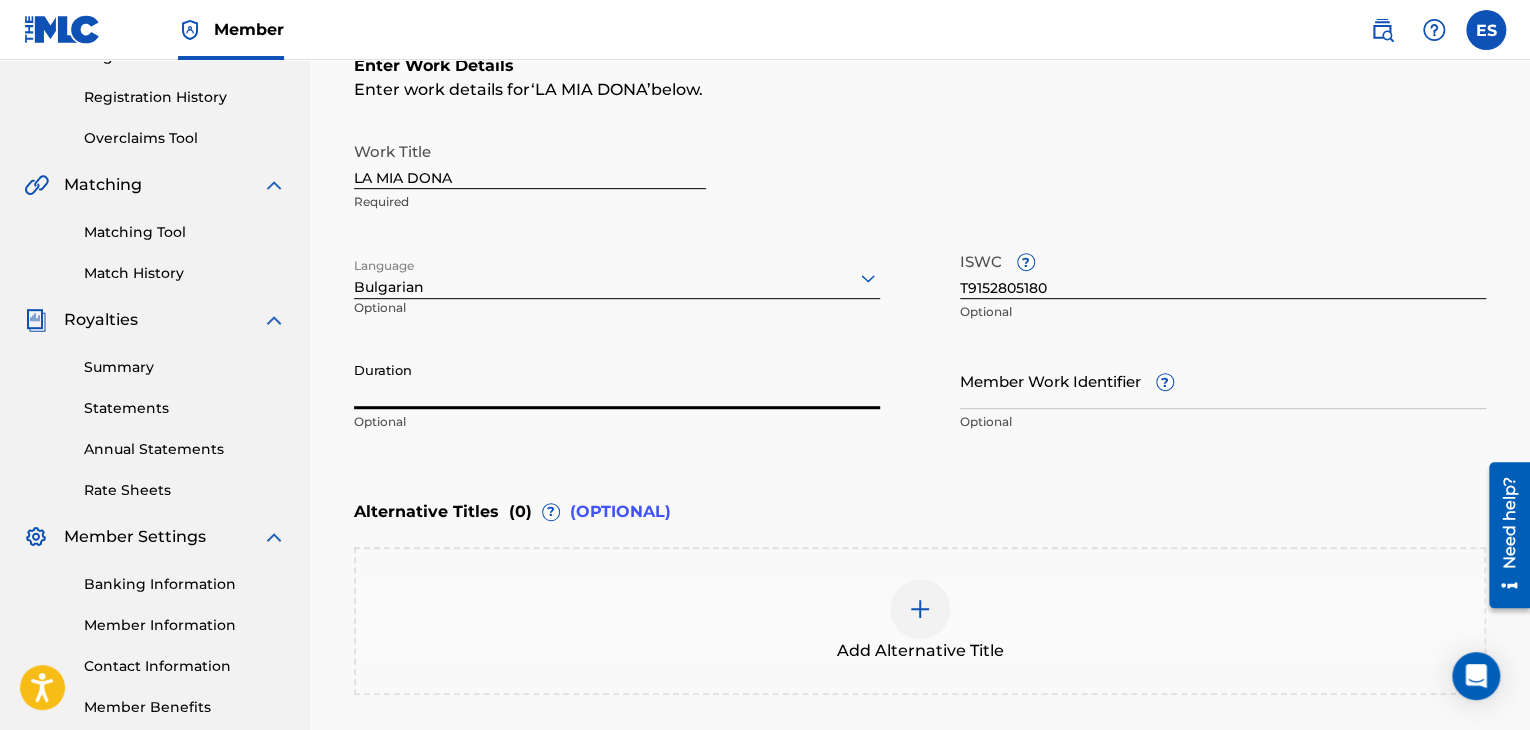 click on "Duration" at bounding box center (617, 380) 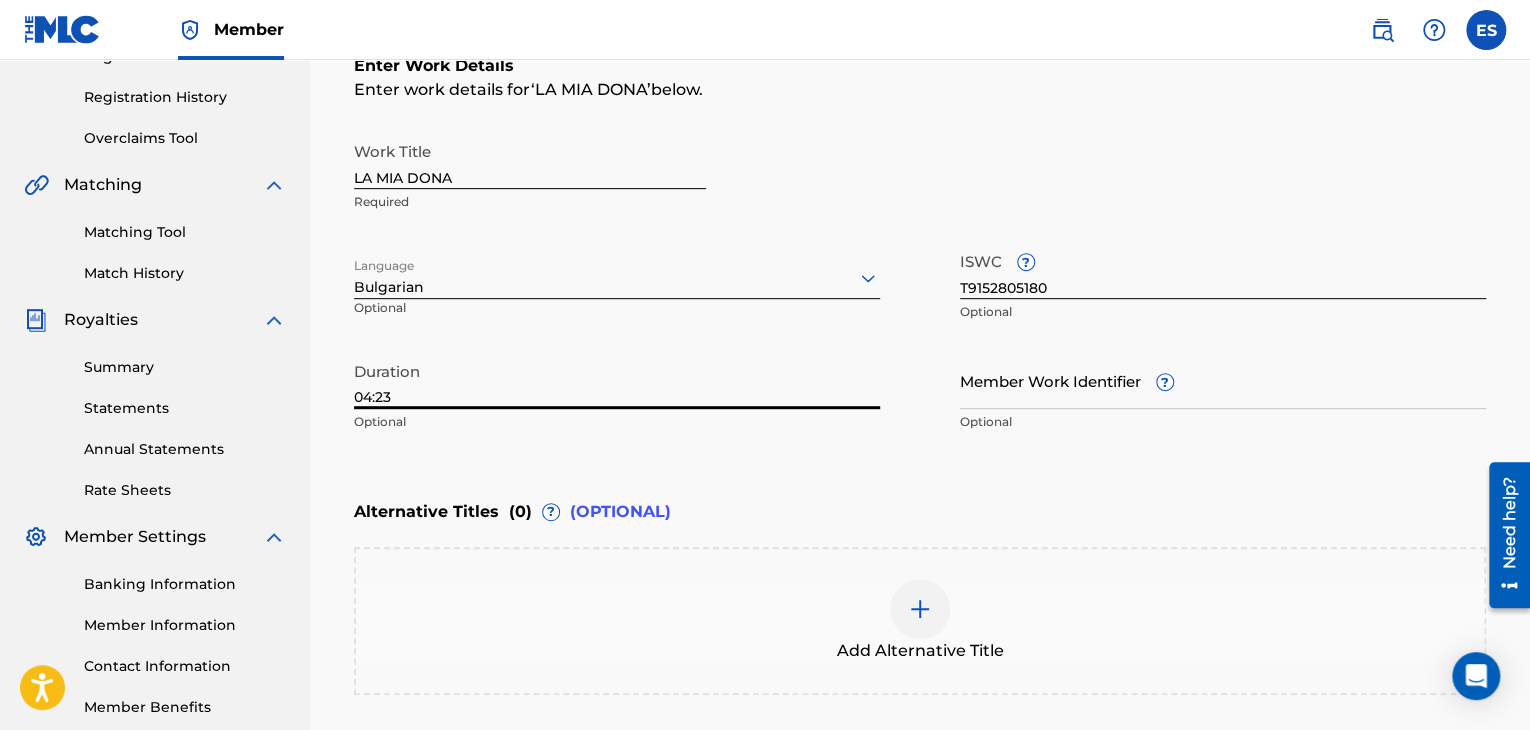 type on "04:23" 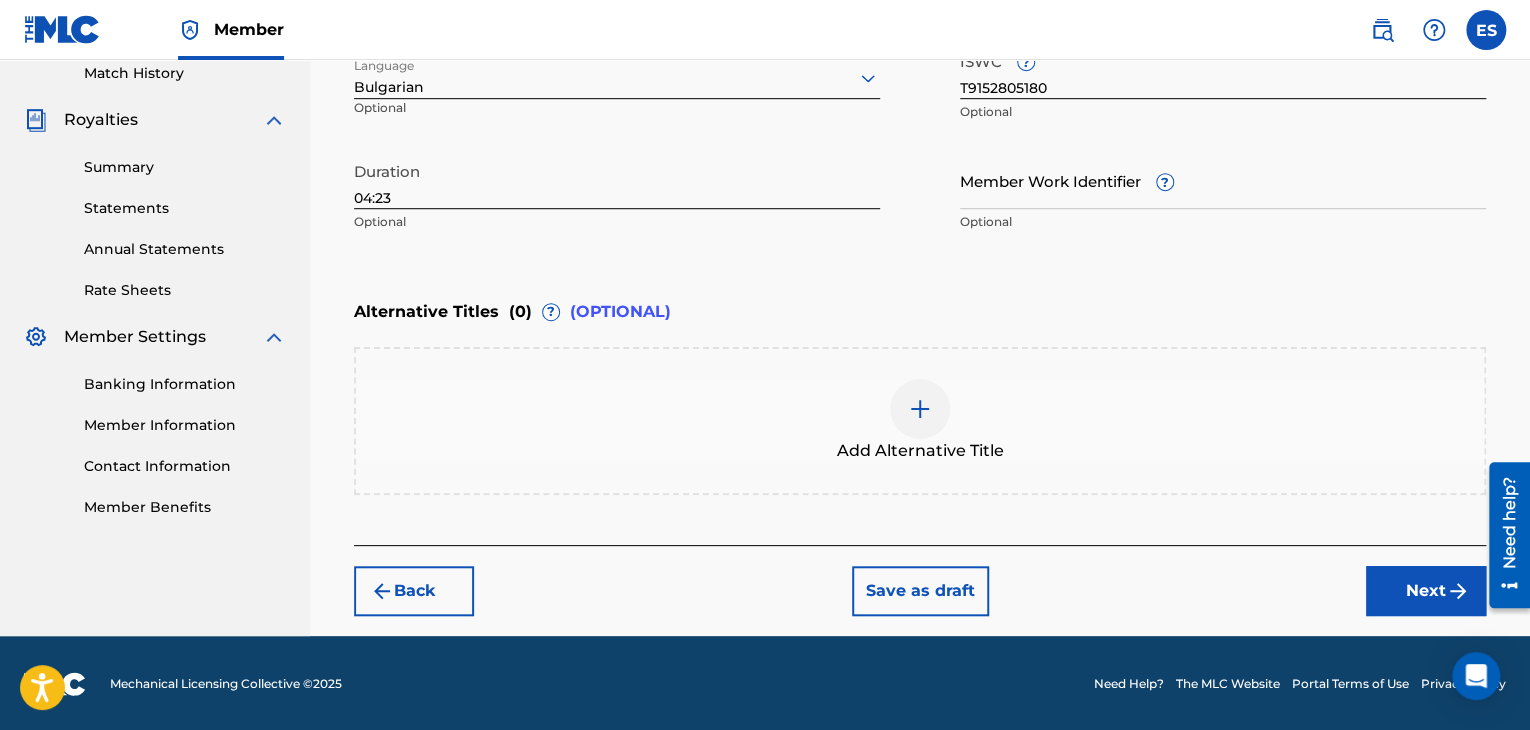 click on "Next" at bounding box center (1426, 591) 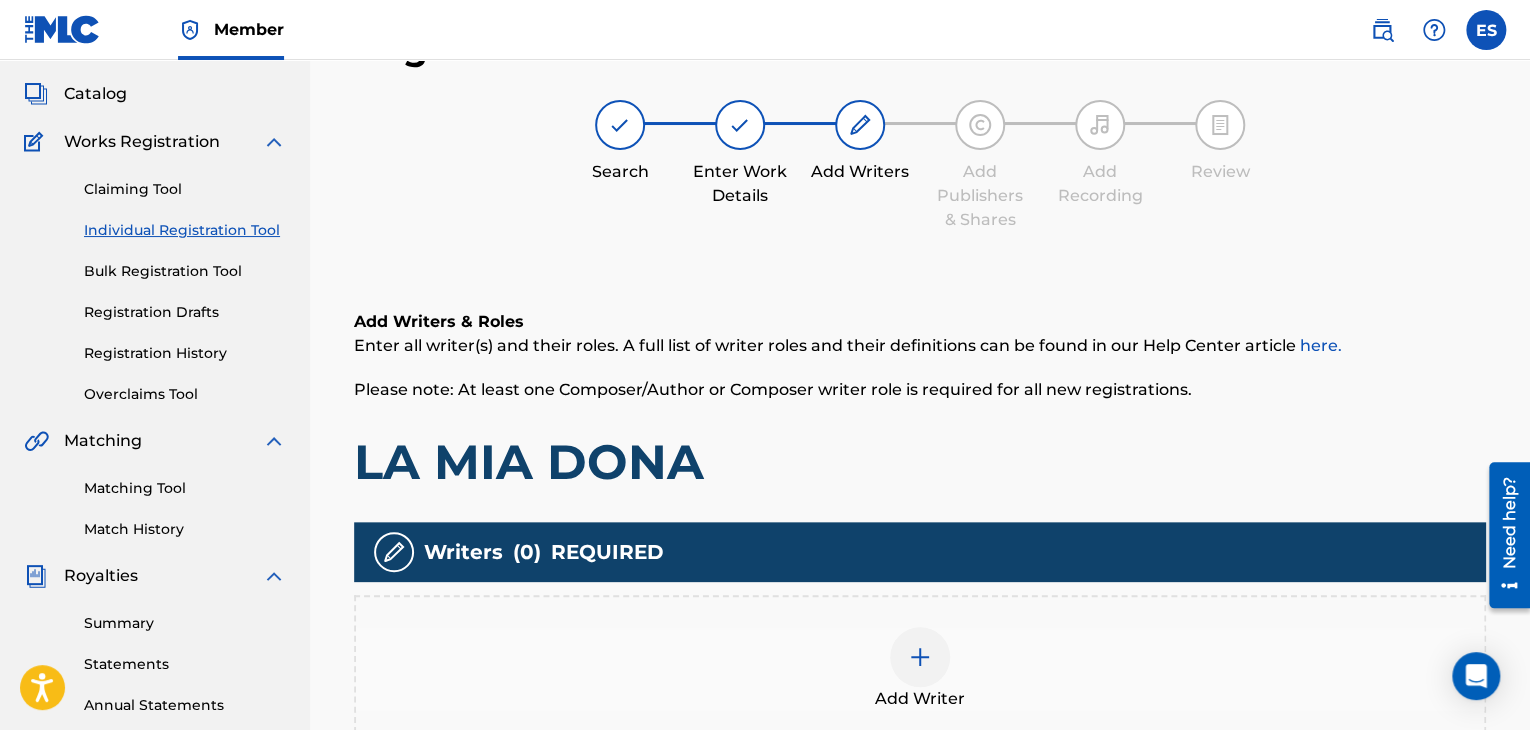 scroll, scrollTop: 290, scrollLeft: 0, axis: vertical 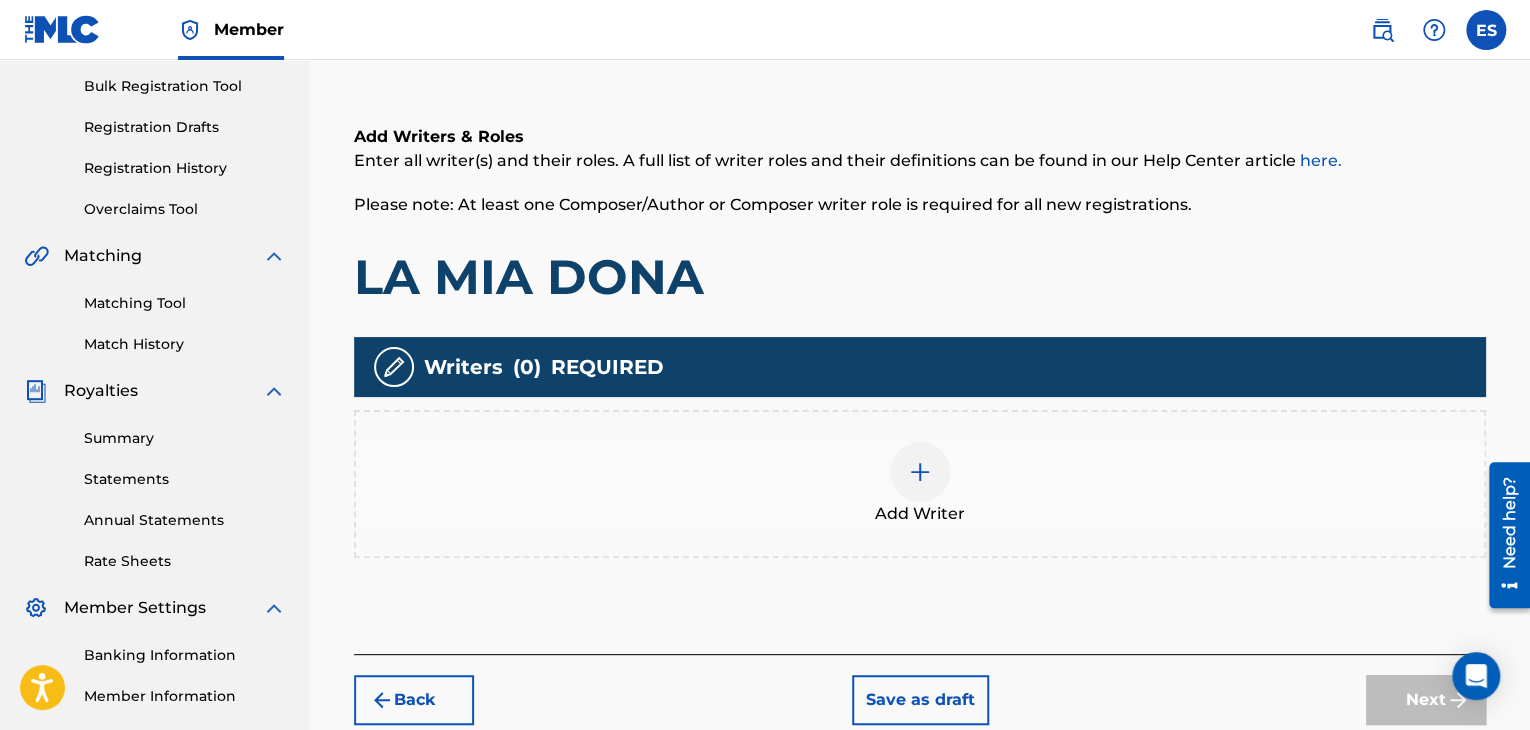 click at bounding box center (920, 472) 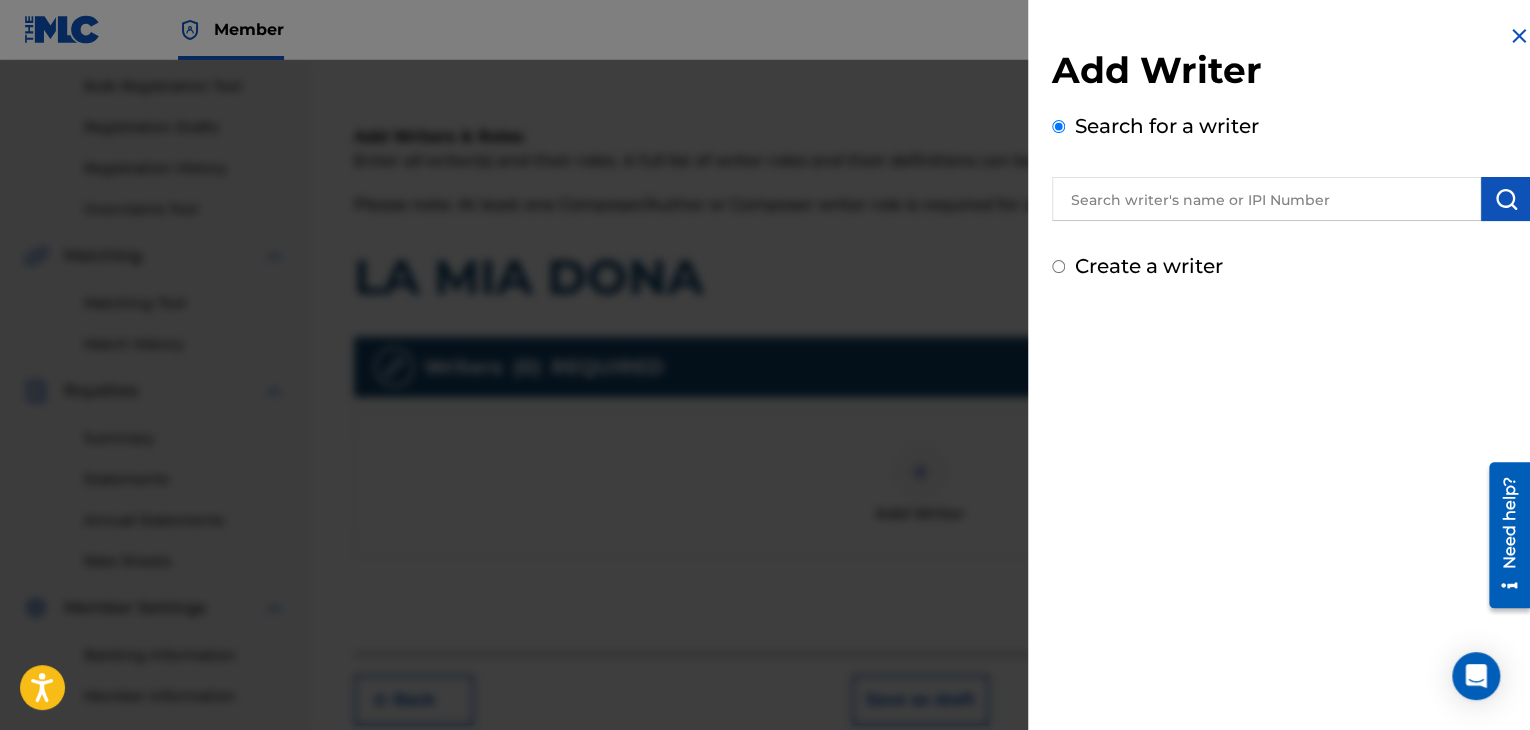 click at bounding box center (1266, 199) 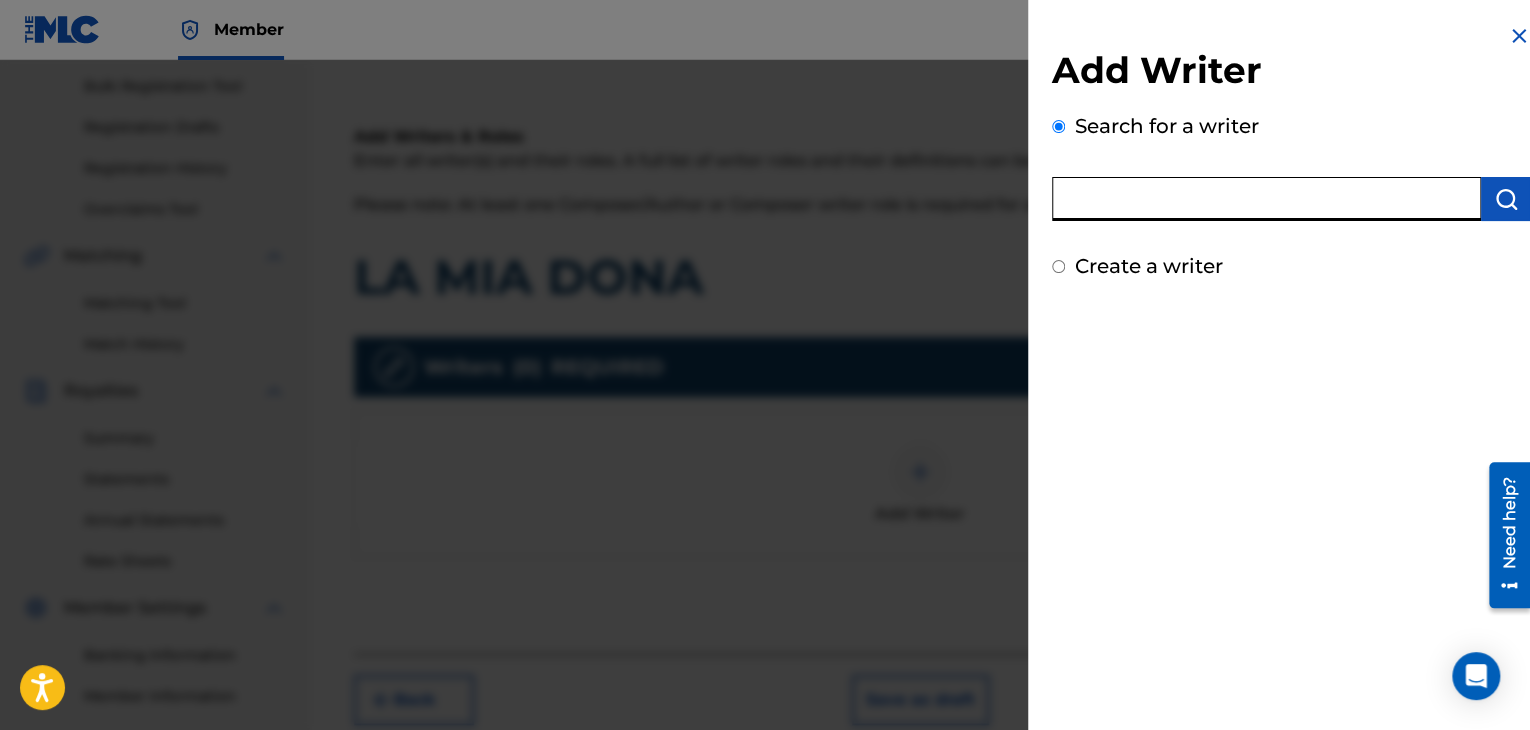 paste on "00121388495" 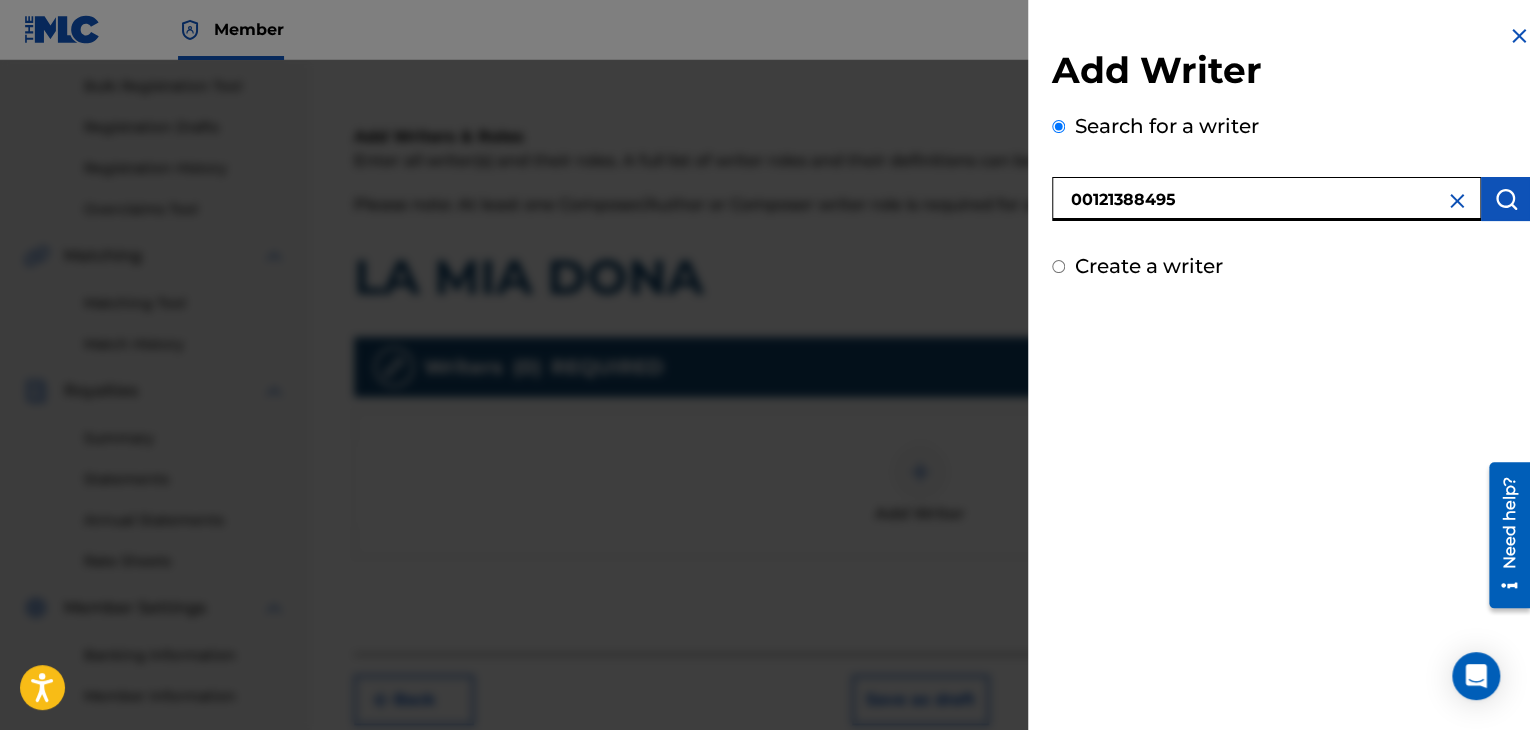 type on "00121388495" 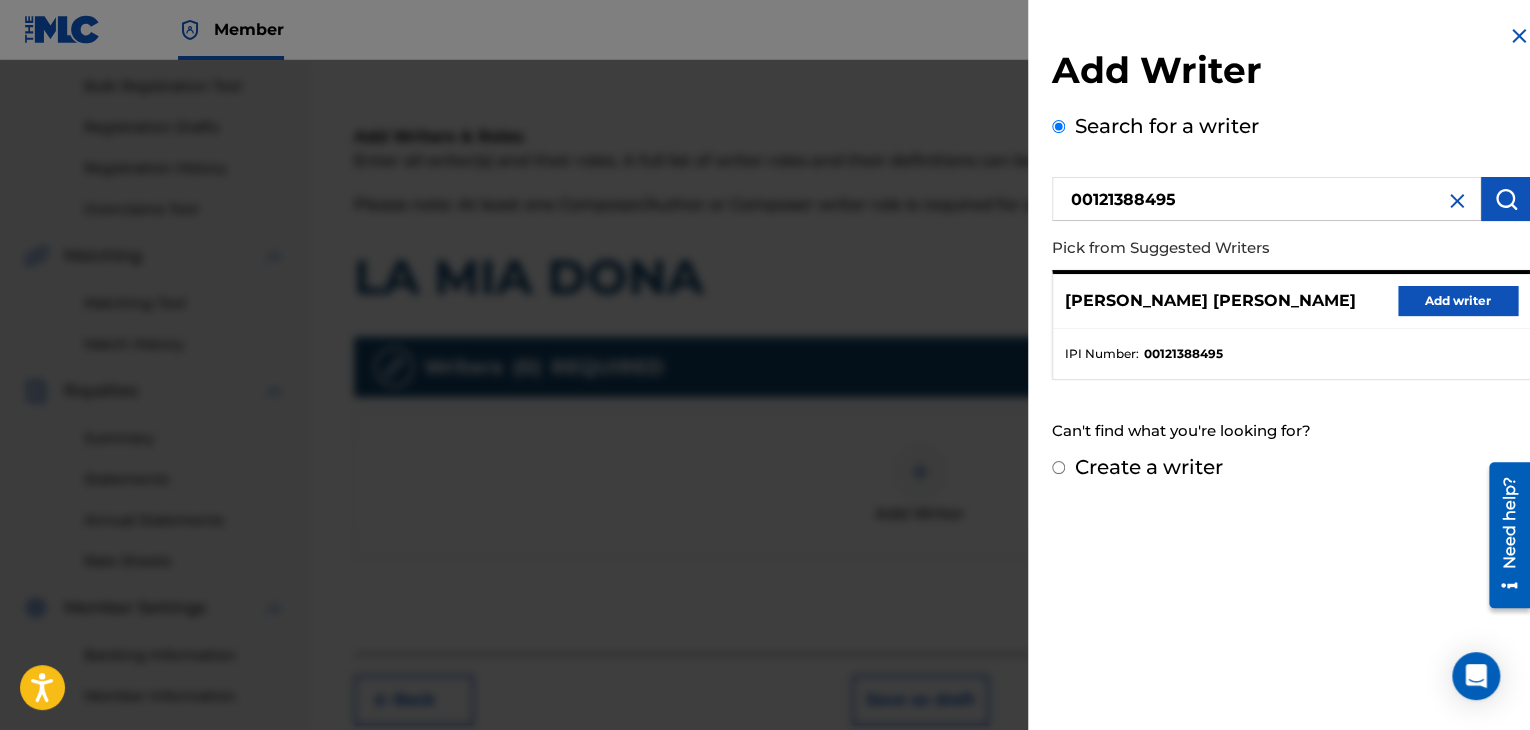 click on "Add writer" at bounding box center (1458, 301) 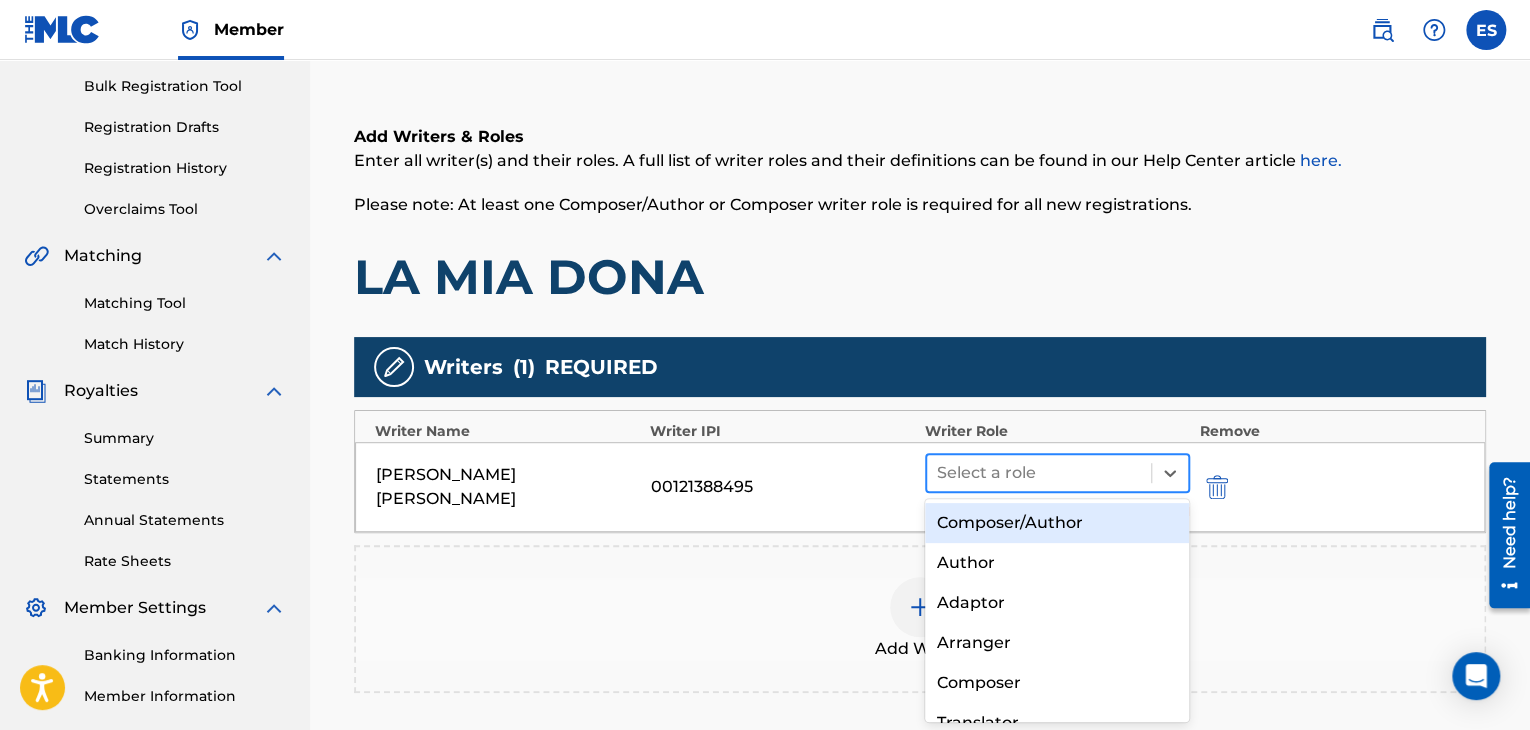 click at bounding box center (1039, 473) 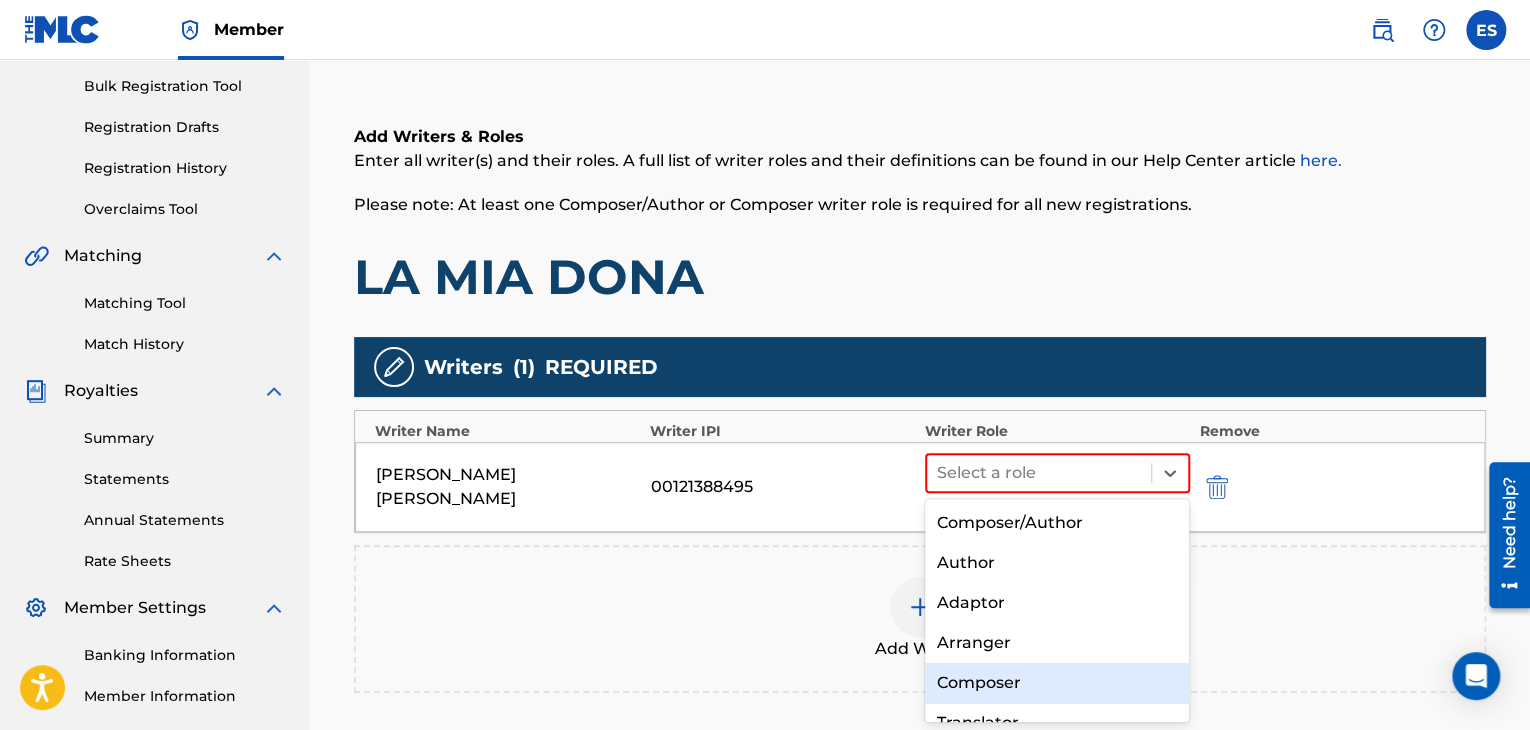 click on "Composer" at bounding box center [1057, 683] 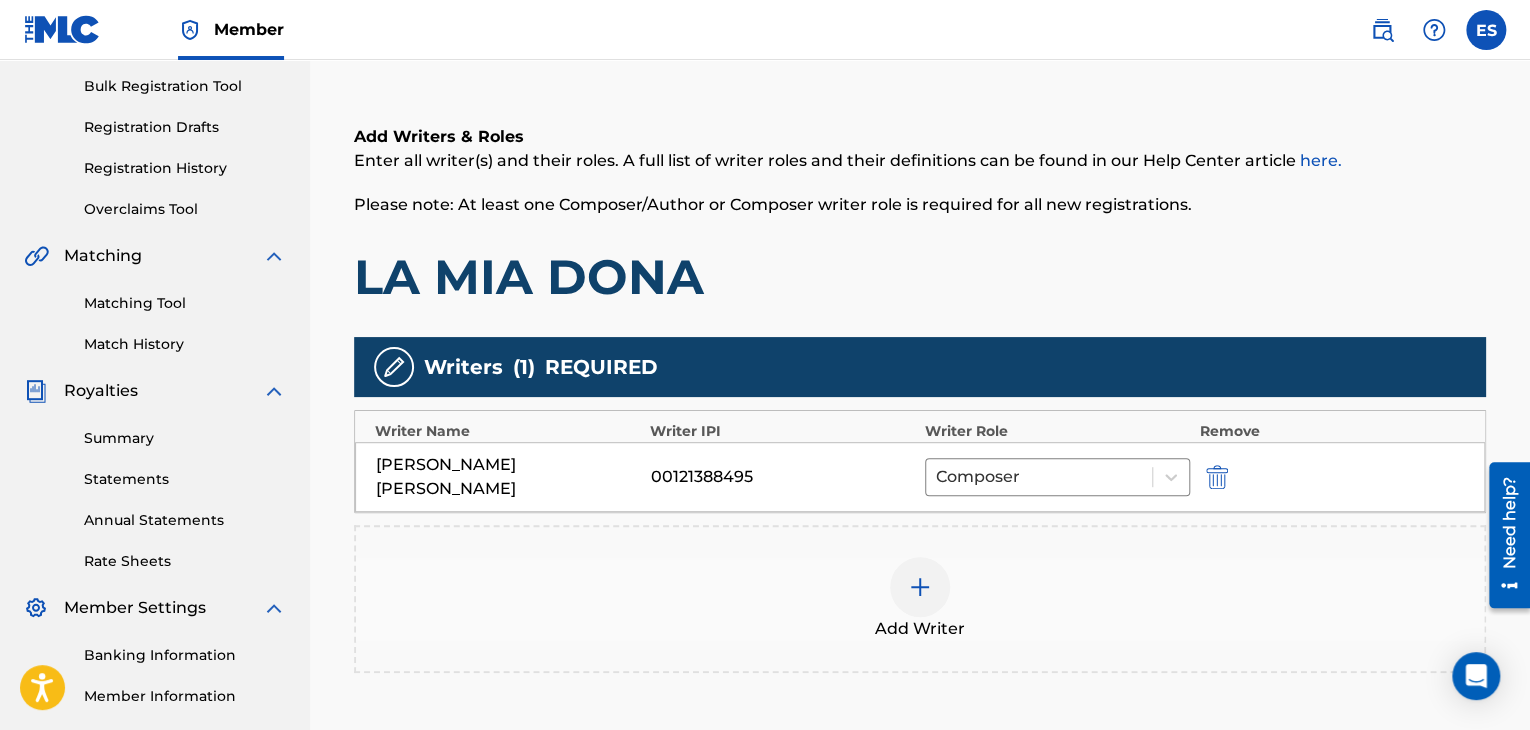 click at bounding box center (920, 587) 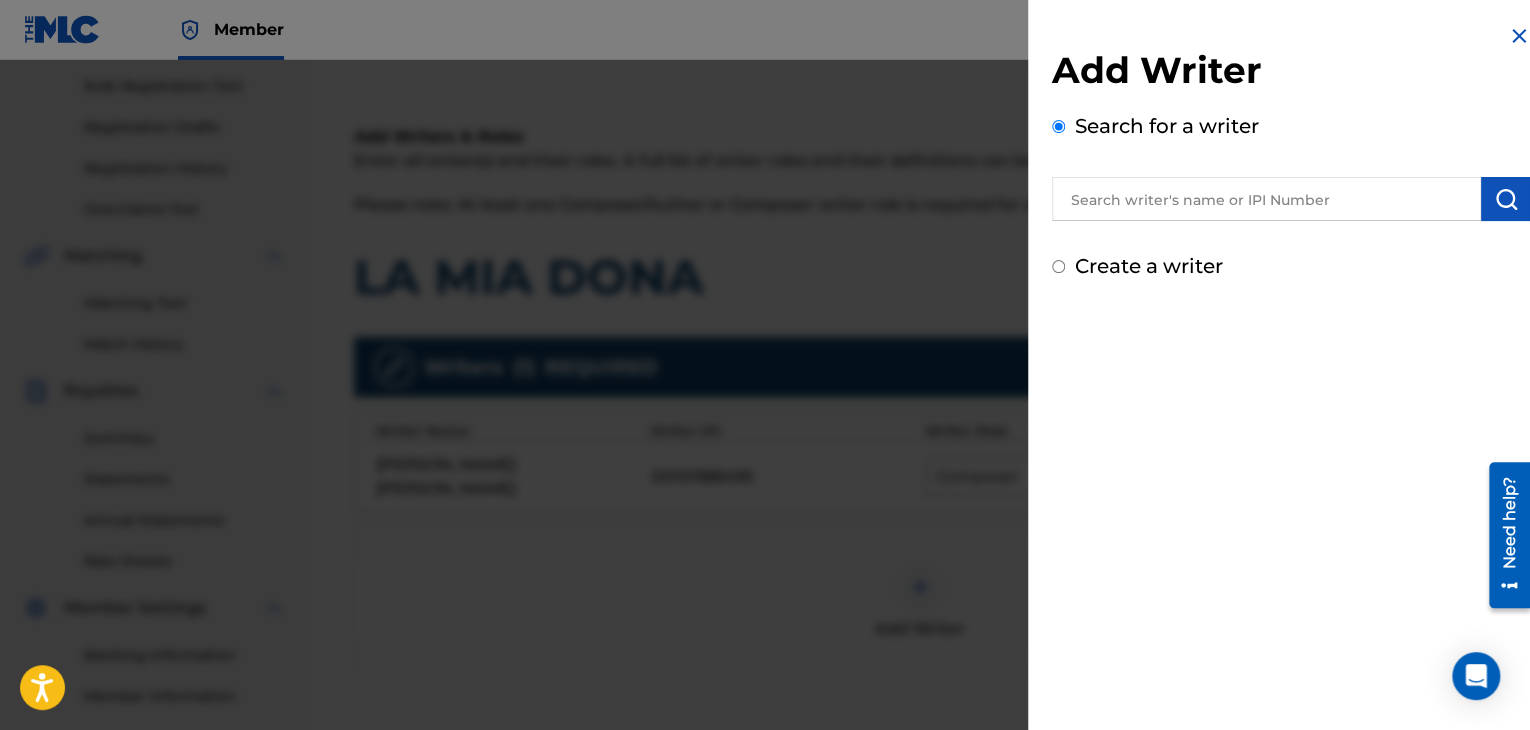 click at bounding box center [1266, 199] 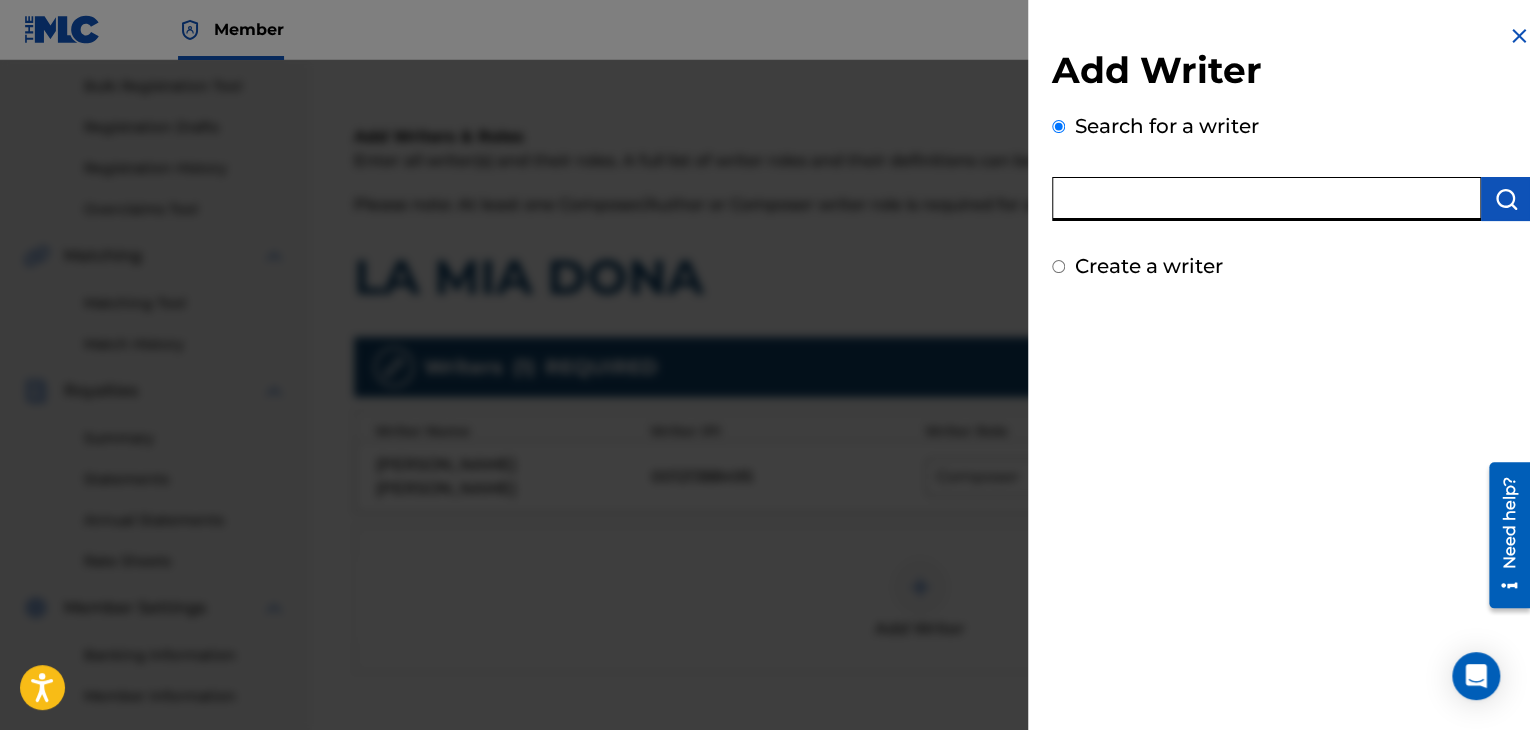 paste 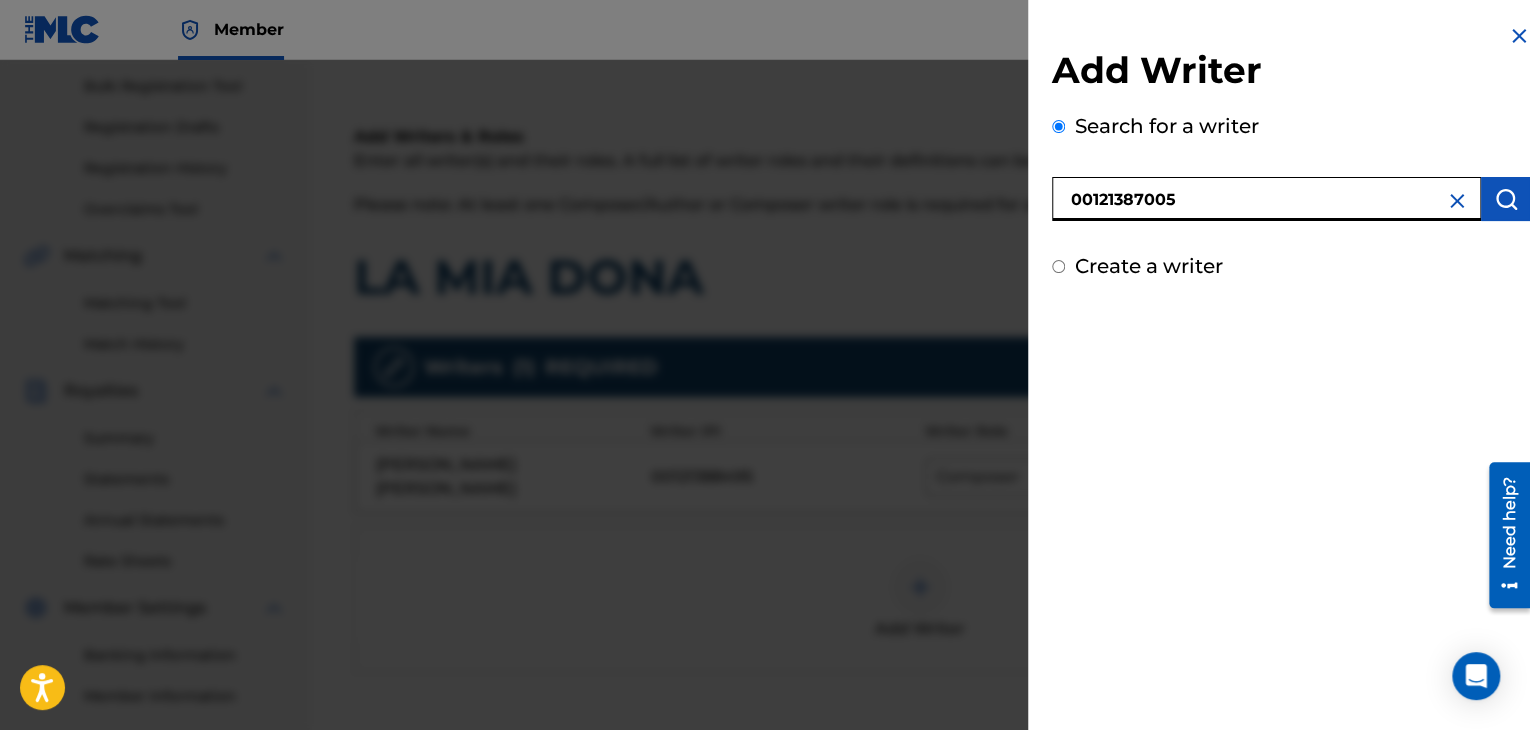 type on "00121387005" 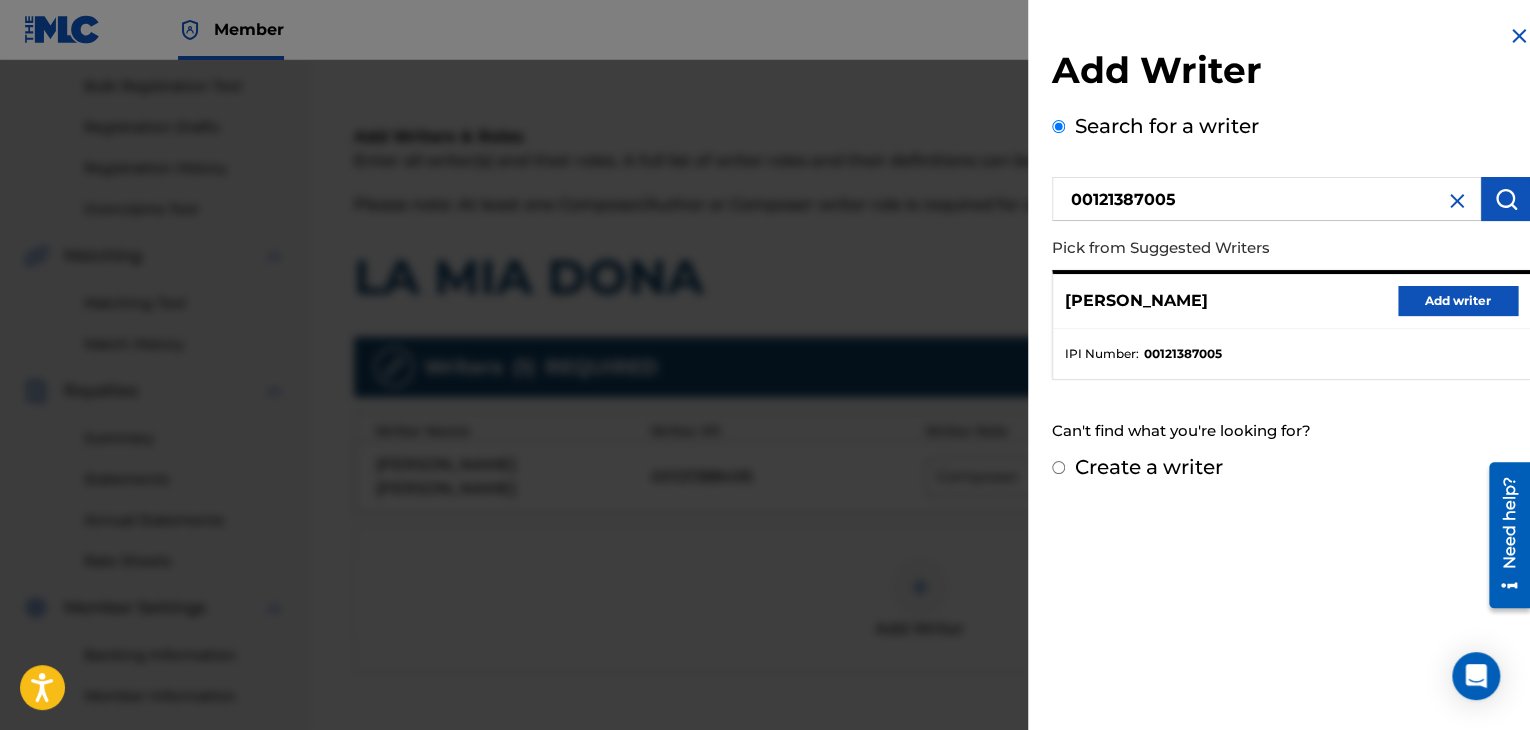 click on "Add writer" at bounding box center [1458, 301] 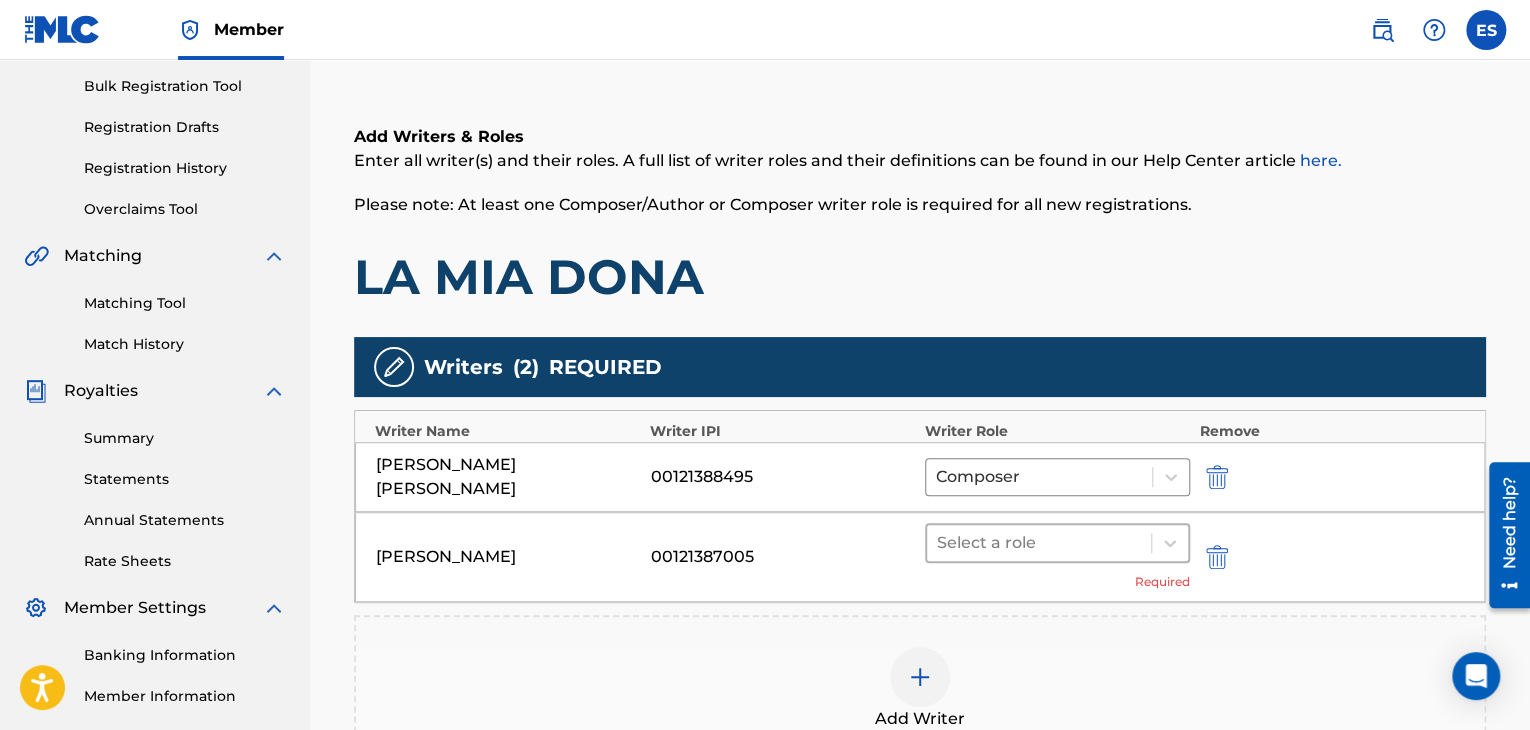 click on "Select a role" at bounding box center [1039, 543] 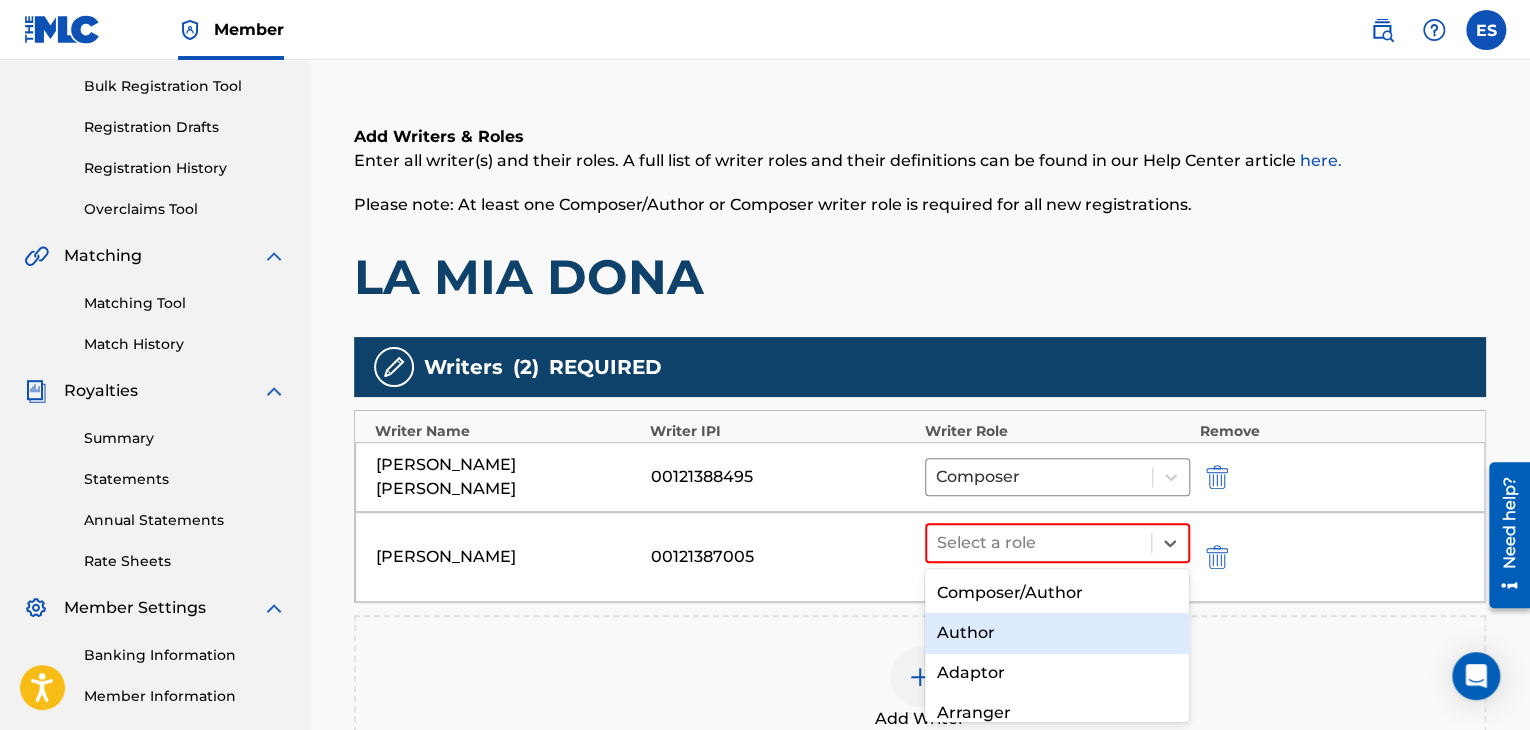 click on "Author" at bounding box center [1057, 633] 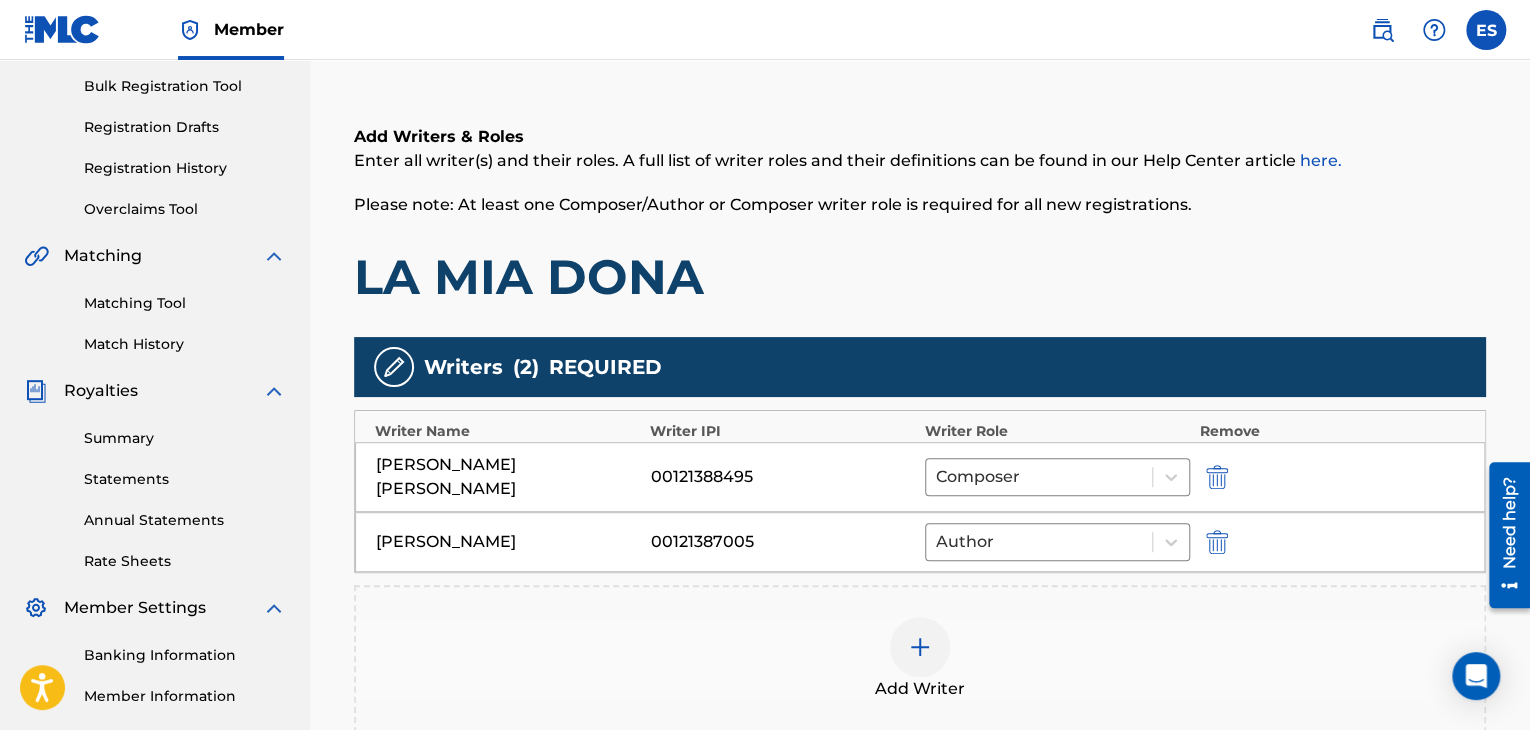 click at bounding box center [920, 647] 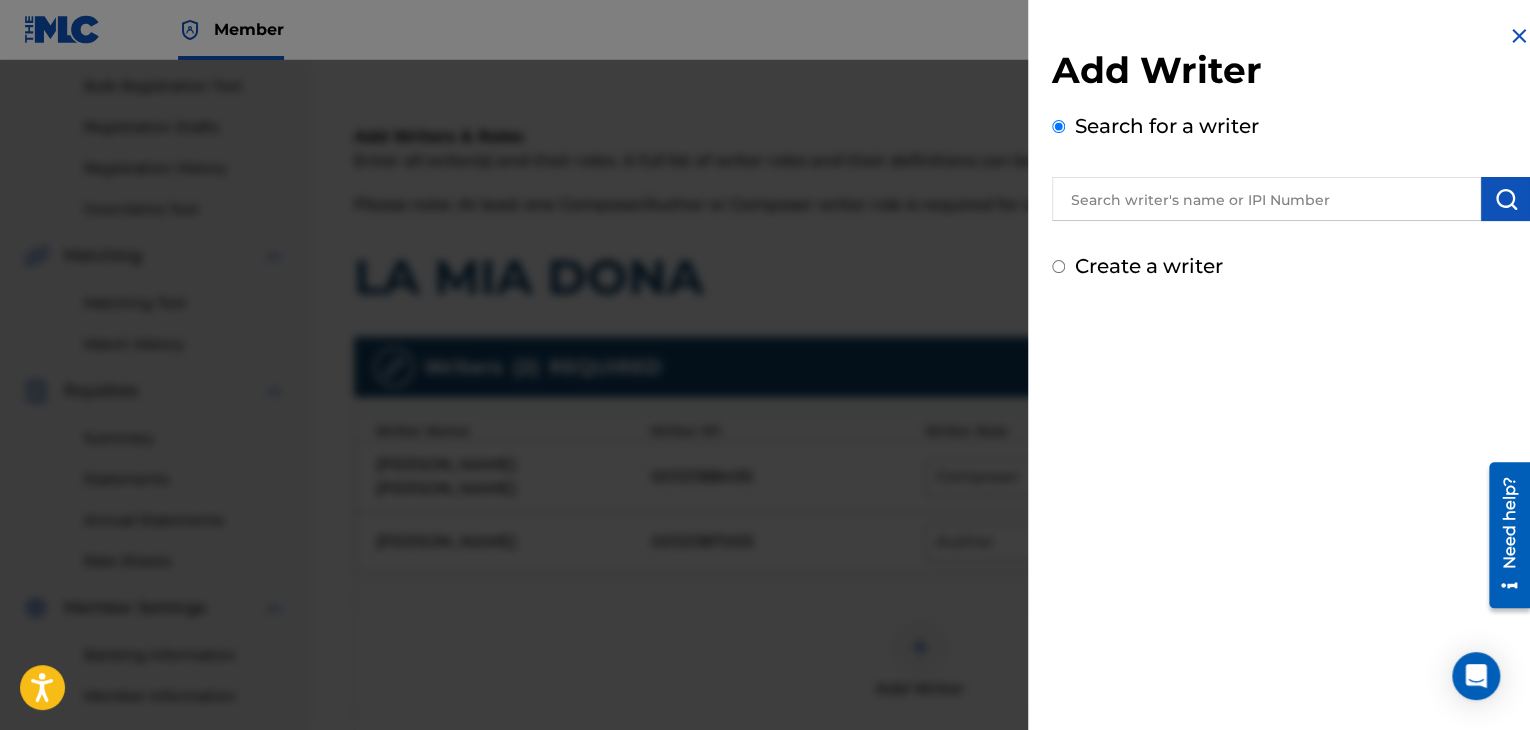 click on "Add Writer Search for a writer Create a writer" at bounding box center [1291, 152] 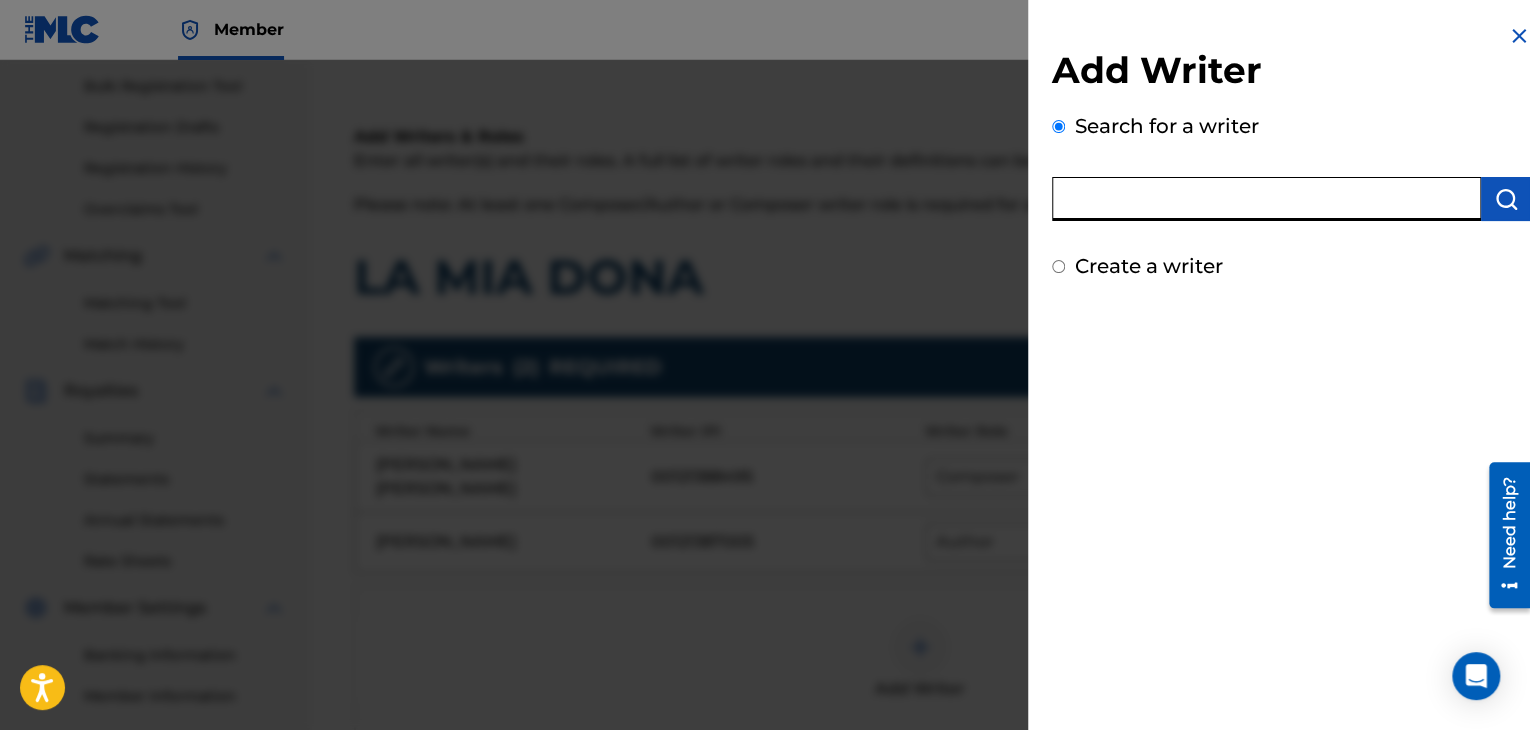 click at bounding box center [1266, 199] 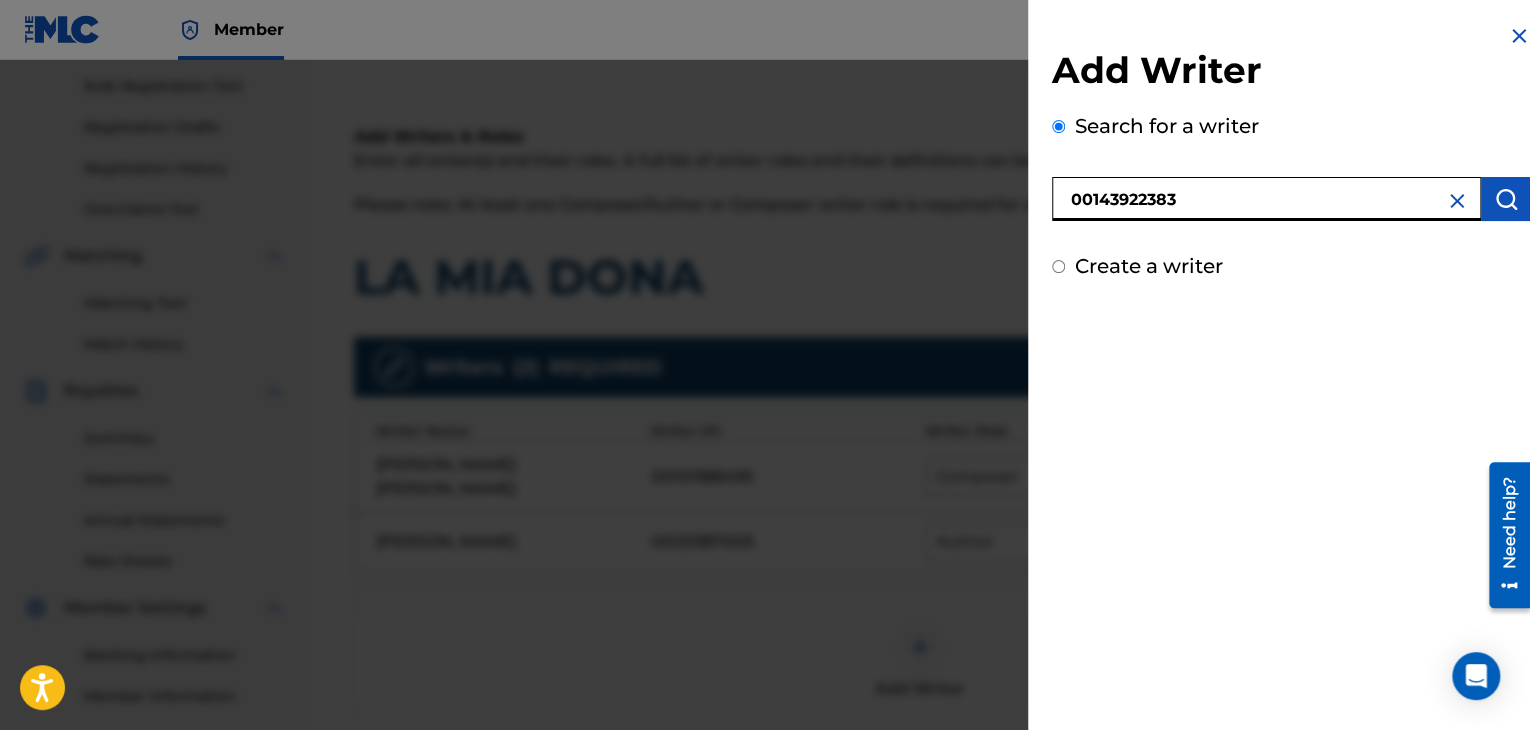 type on "00143922383" 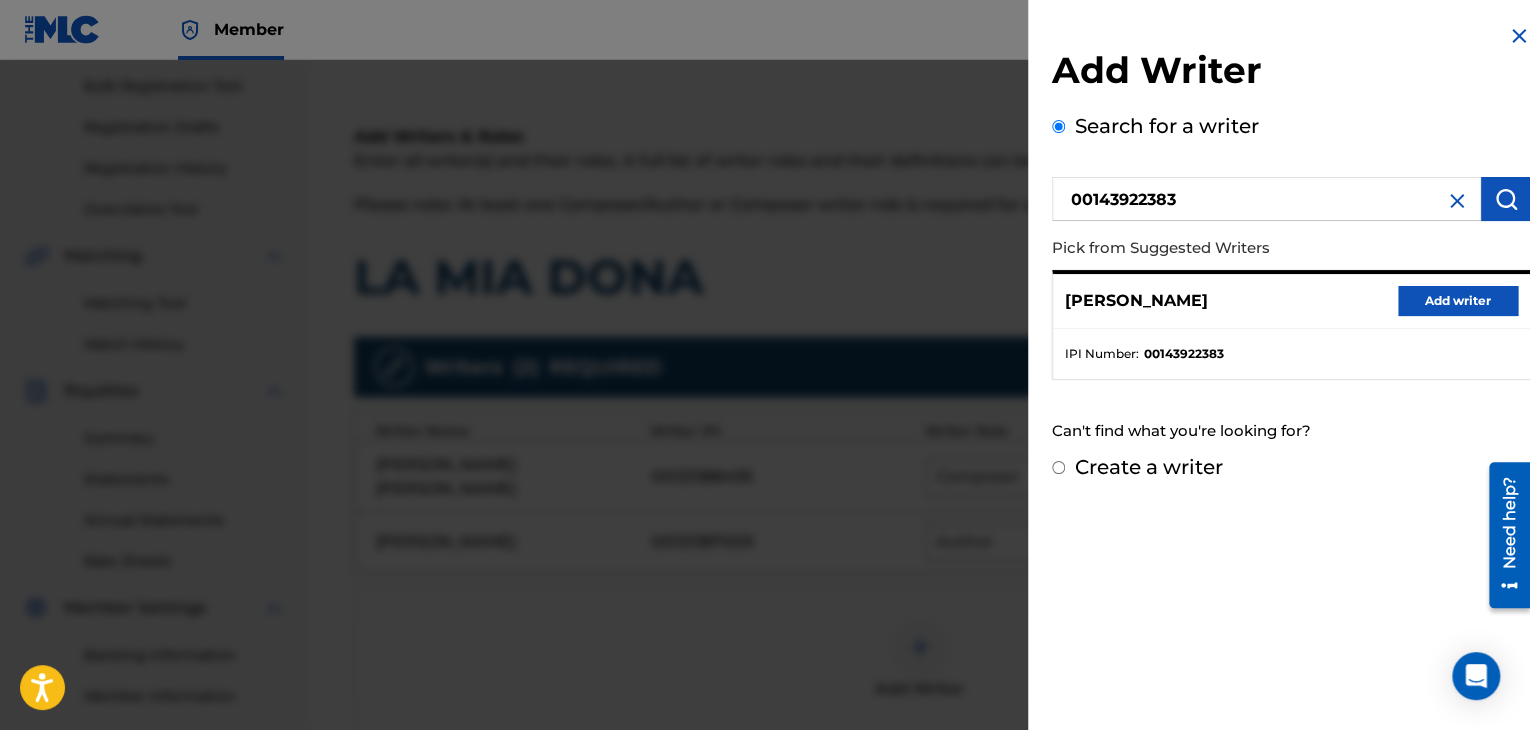 click on "Add writer" at bounding box center (1458, 301) 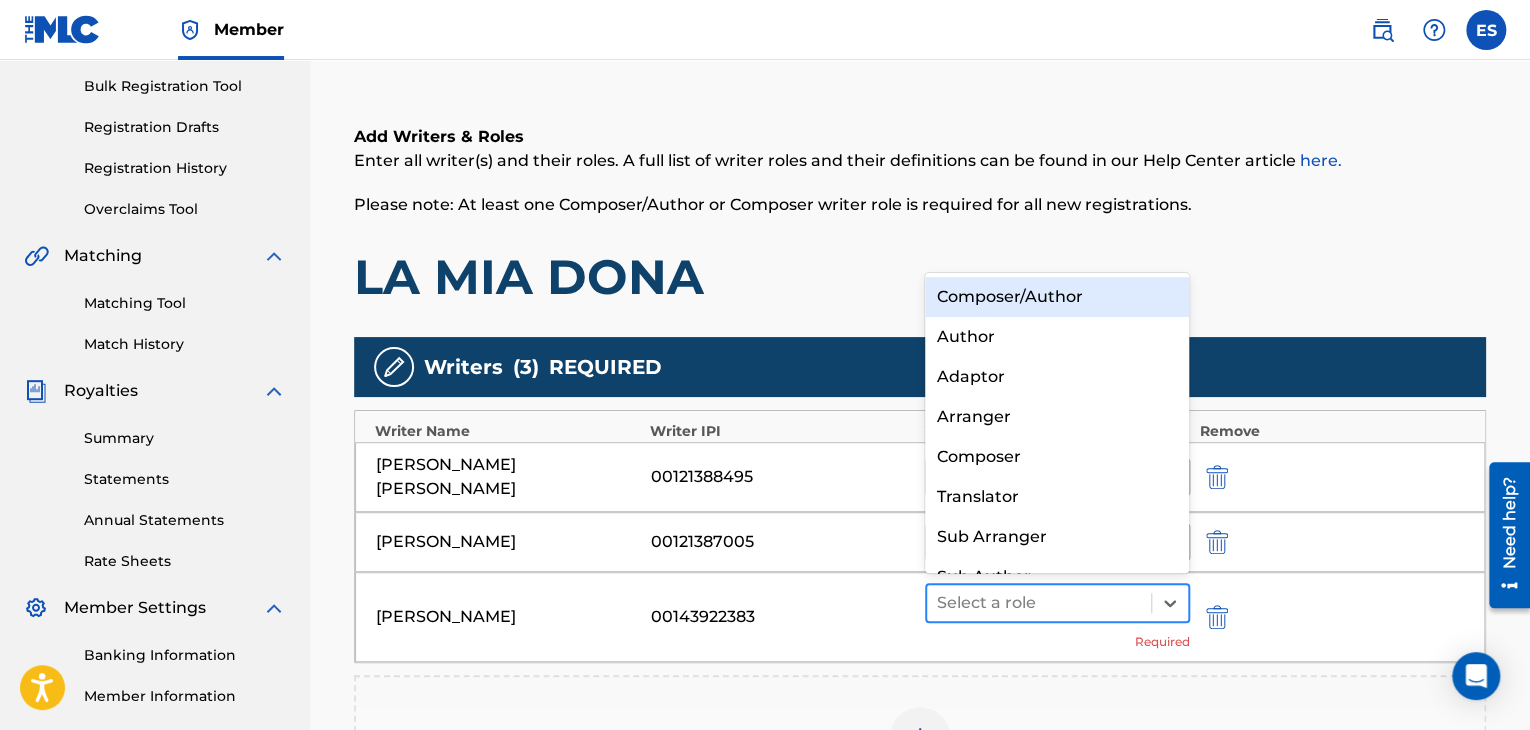 click at bounding box center (1039, 603) 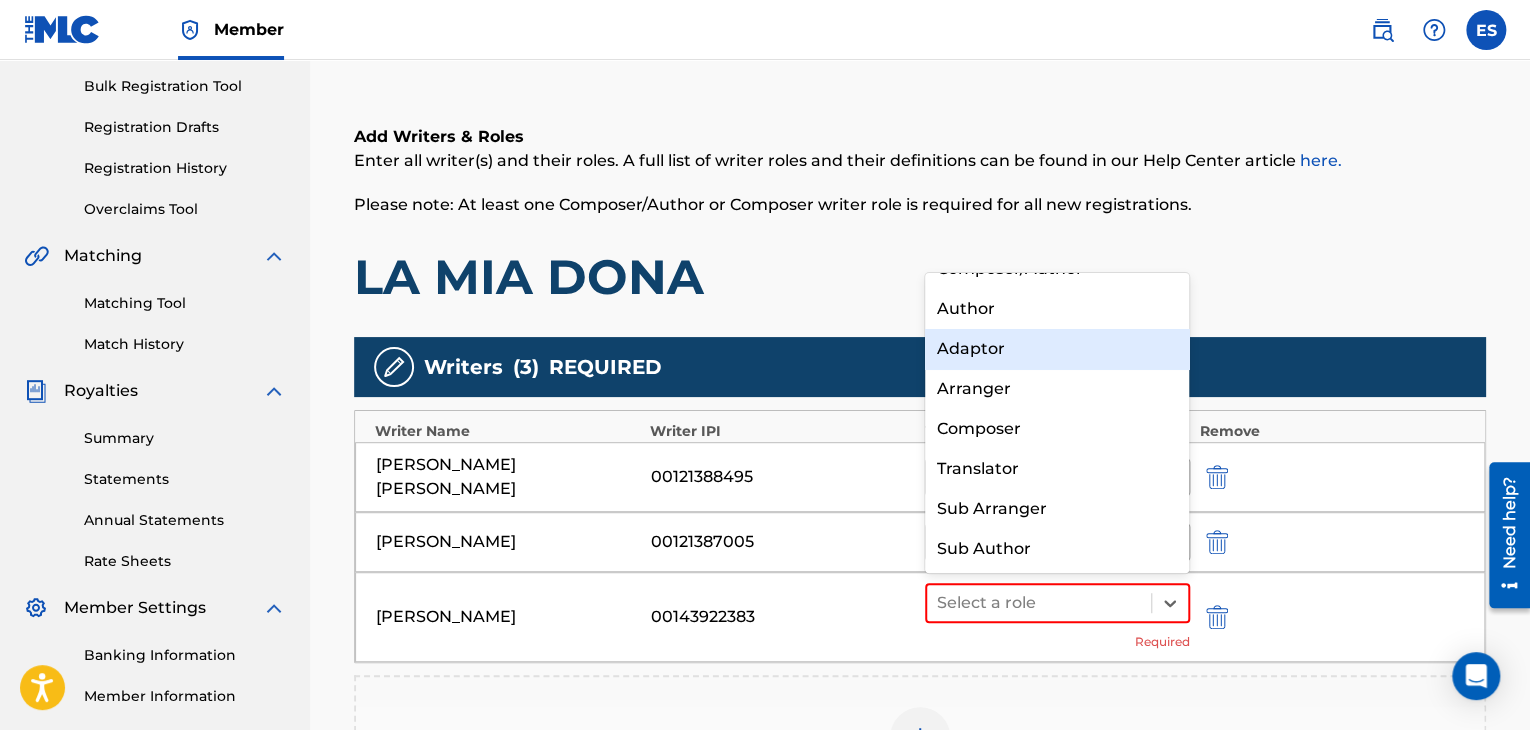 scroll, scrollTop: 0, scrollLeft: 0, axis: both 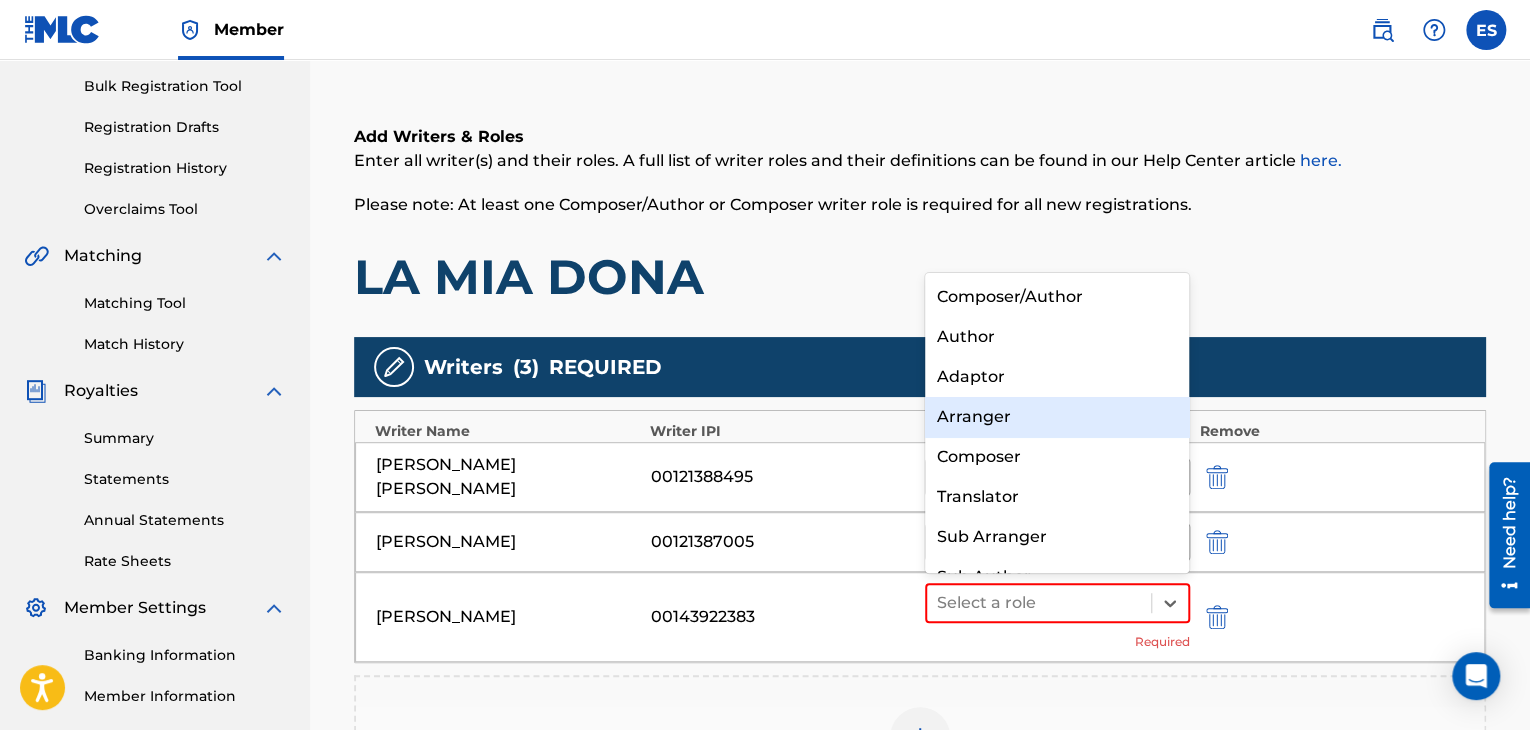 click on "Arranger" at bounding box center (1057, 417) 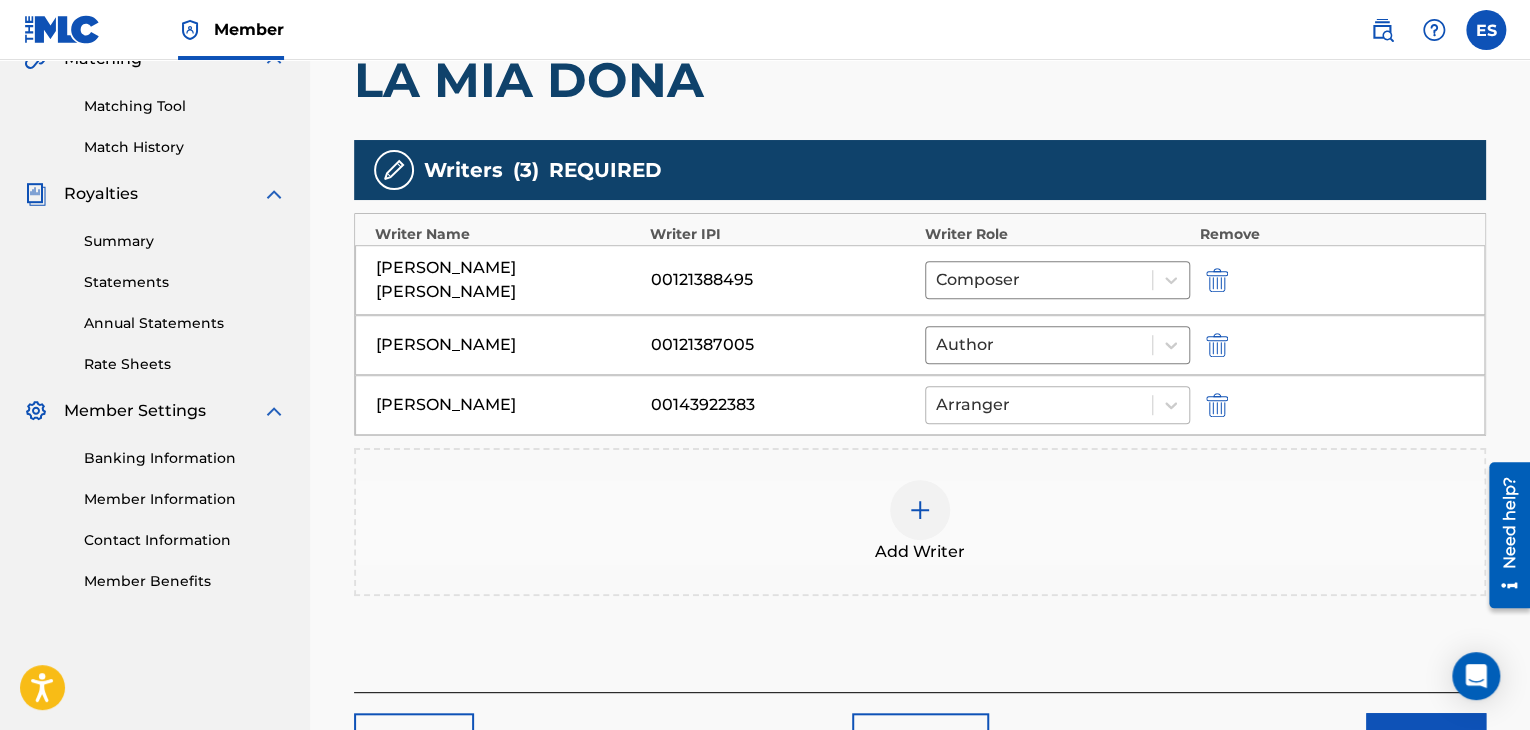 scroll, scrollTop: 590, scrollLeft: 0, axis: vertical 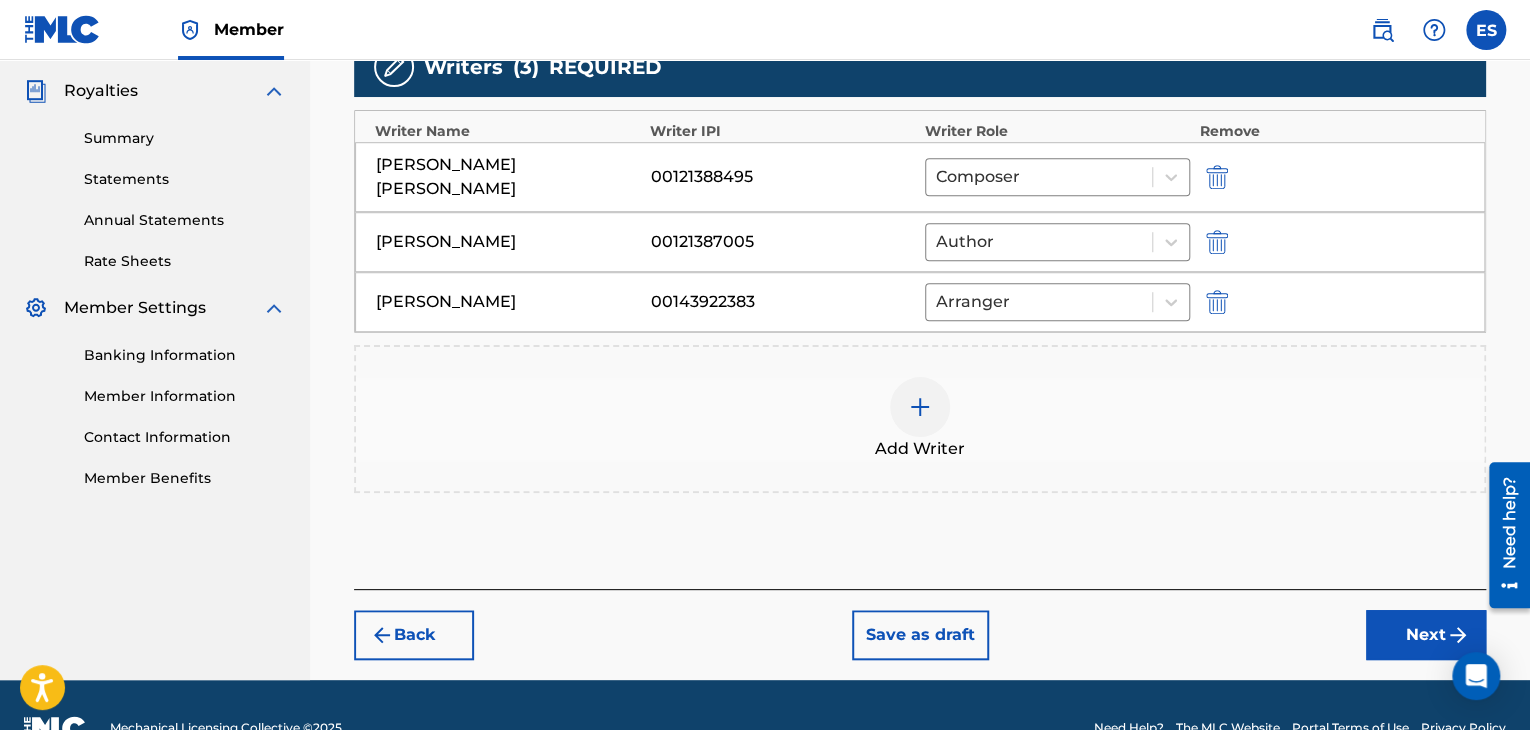 click on "Next" at bounding box center [1426, 635] 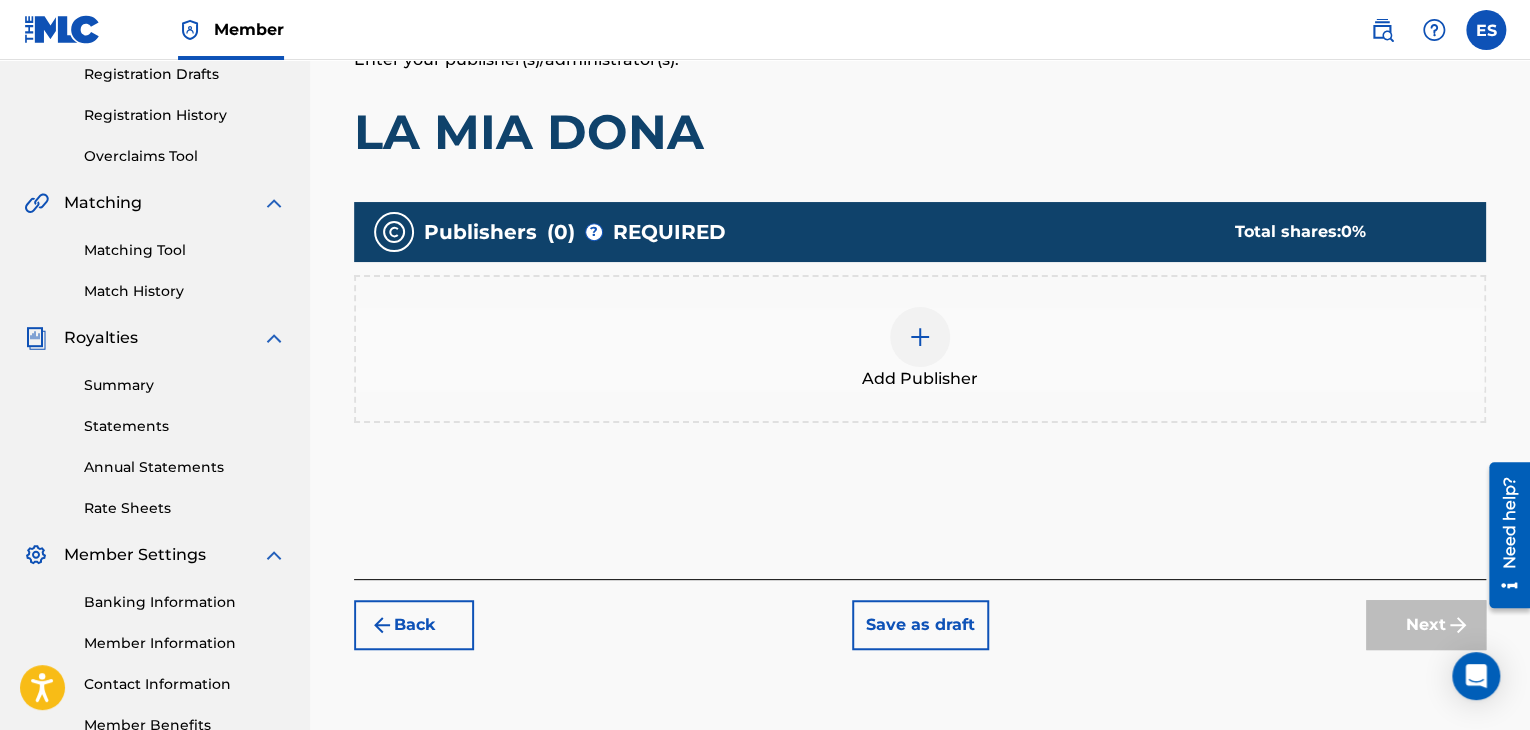 scroll, scrollTop: 413, scrollLeft: 0, axis: vertical 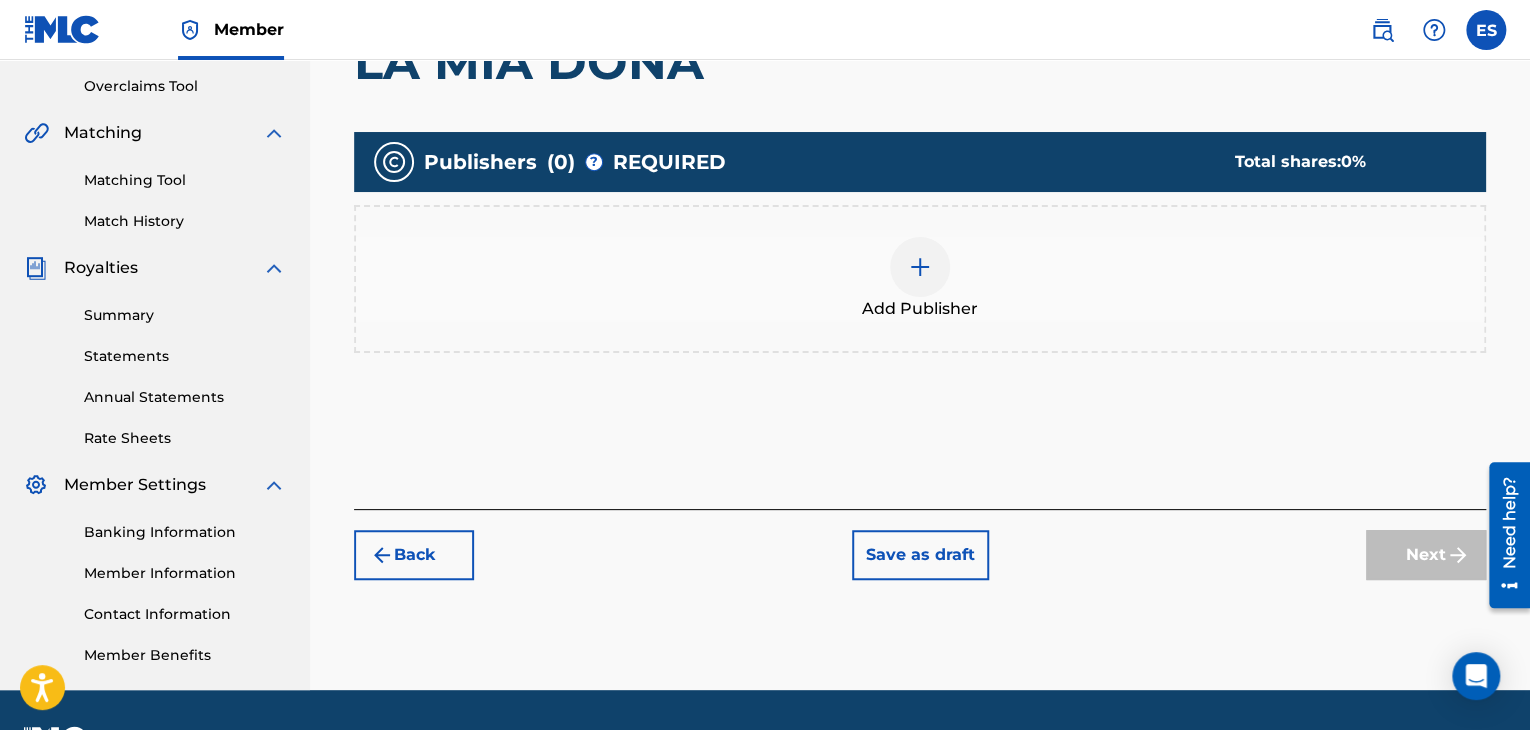 click on "Add Publisher" at bounding box center (920, 279) 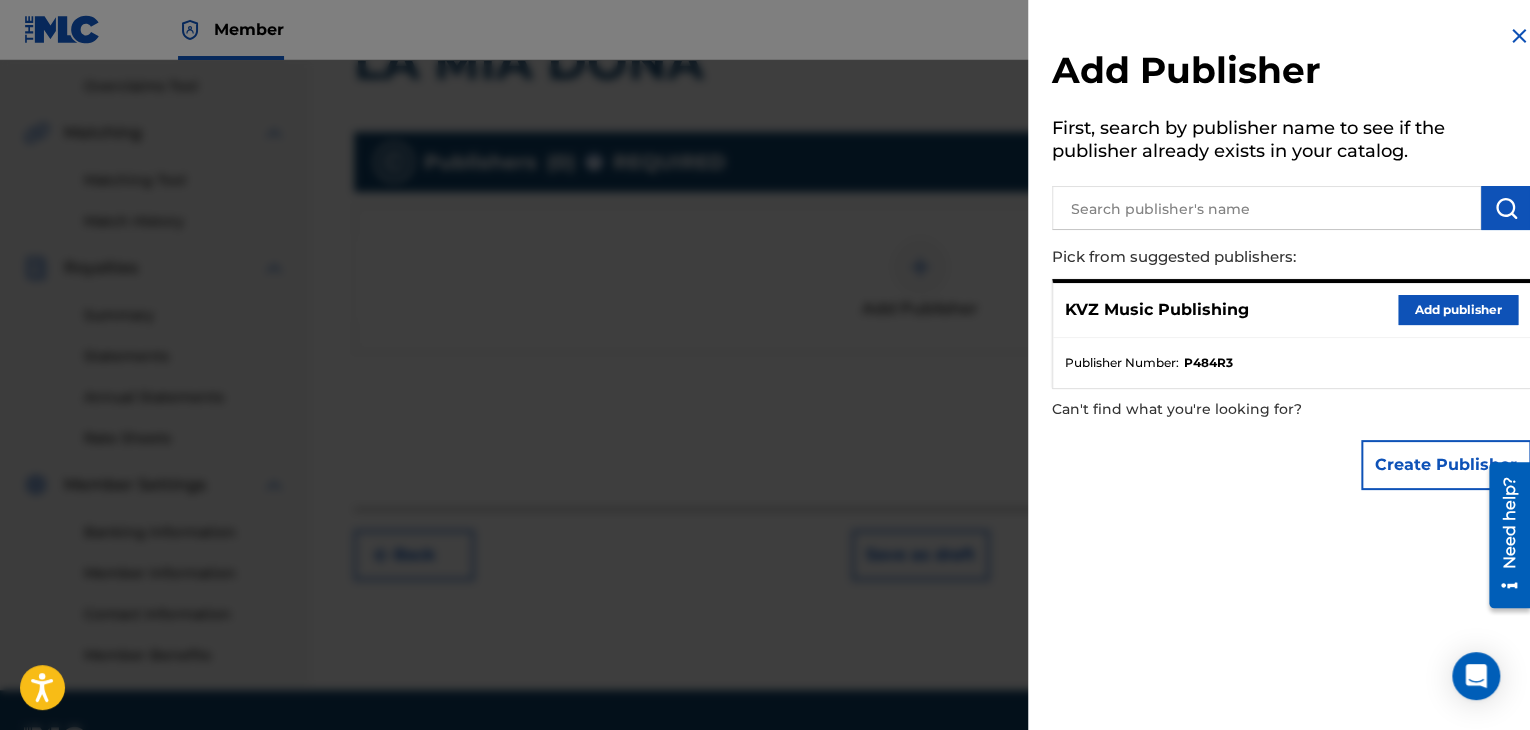 click on "Add publisher" at bounding box center (1458, 310) 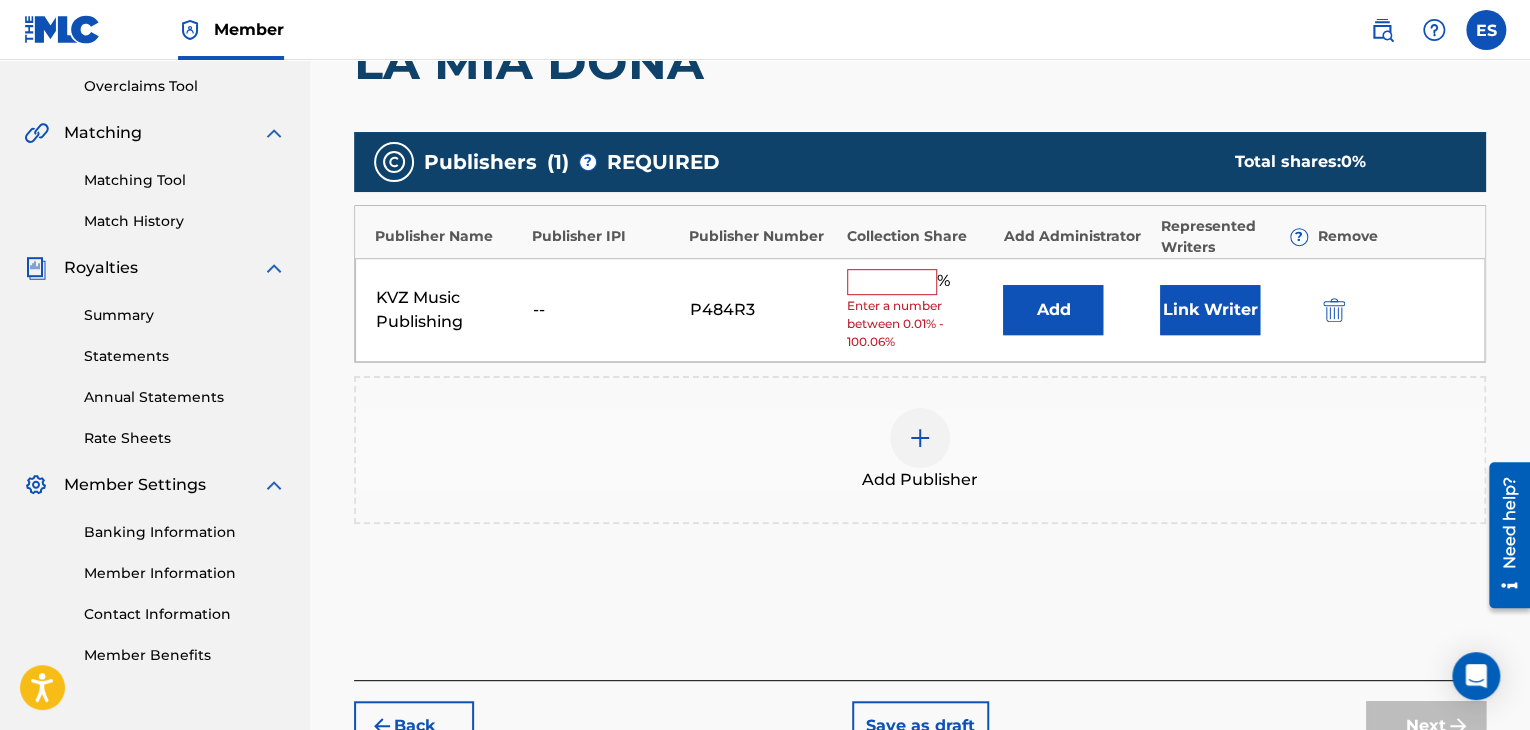 click at bounding box center [892, 282] 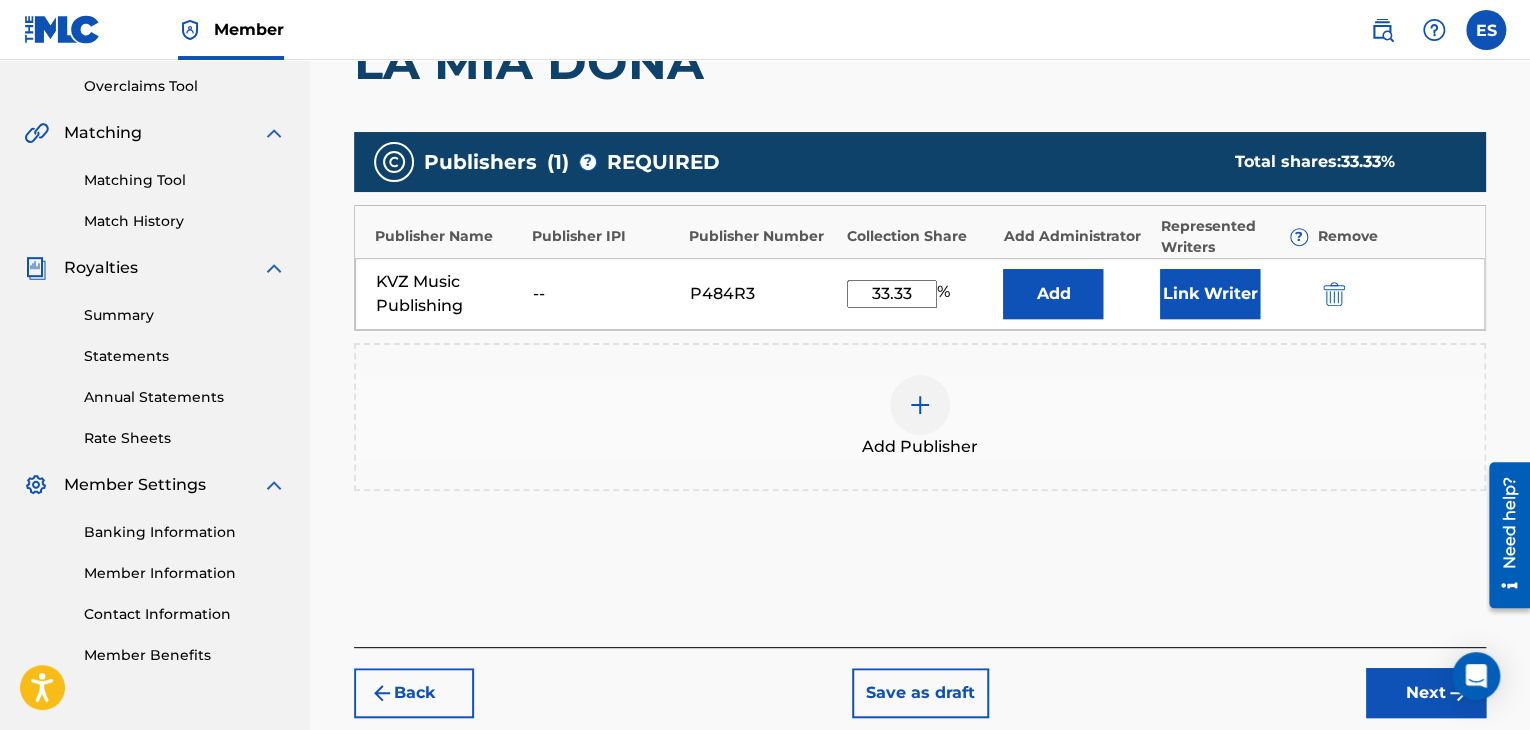 scroll, scrollTop: 513, scrollLeft: 0, axis: vertical 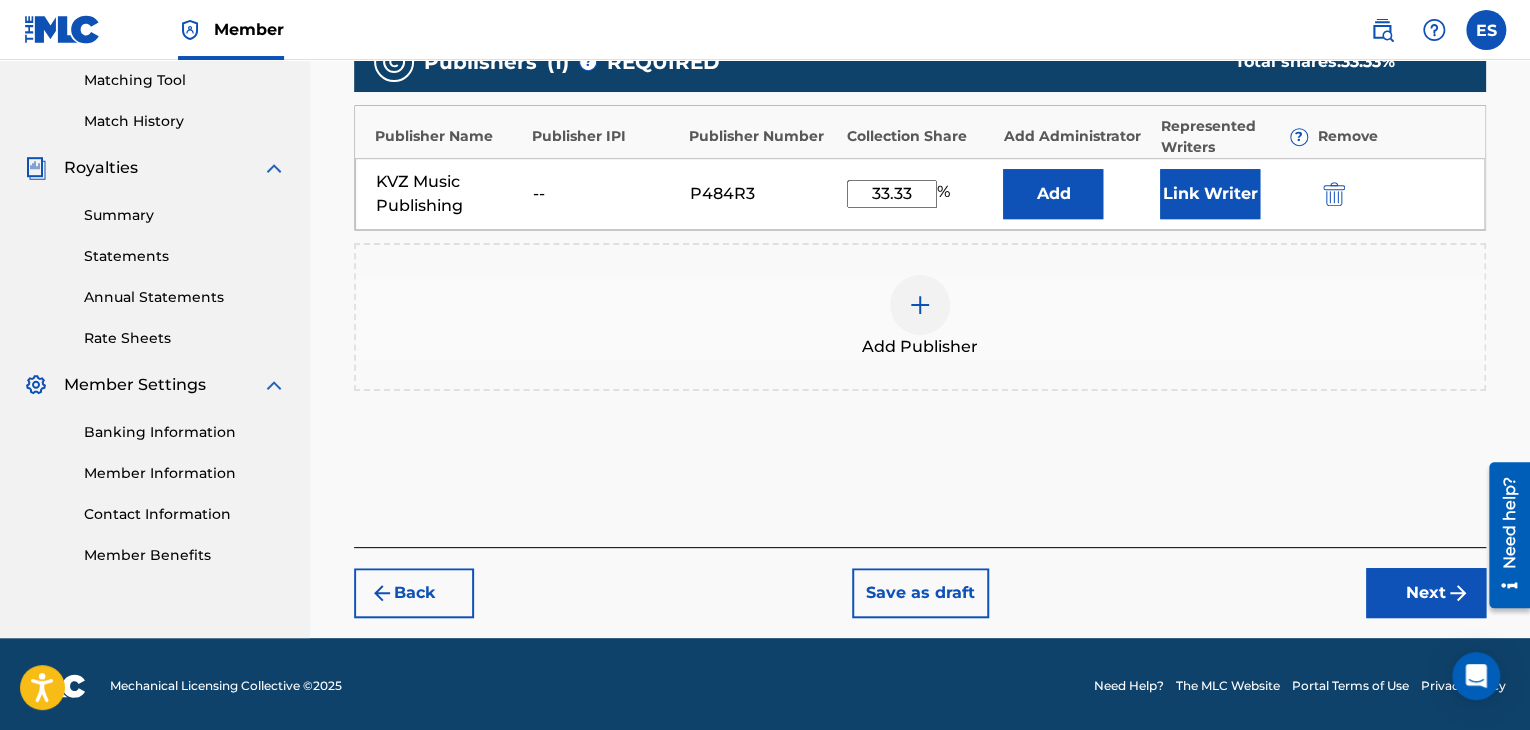 click on "Next" at bounding box center (1426, 593) 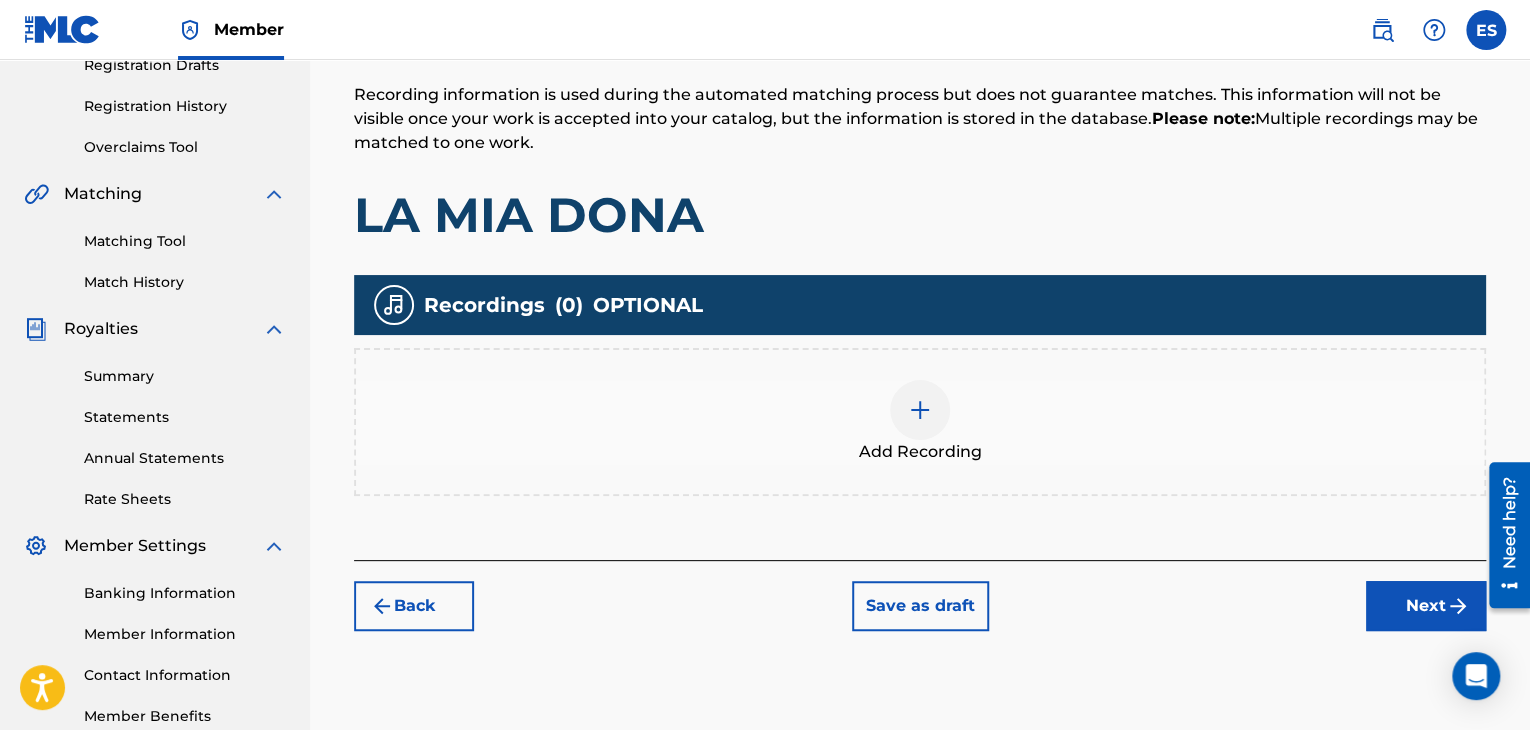 scroll, scrollTop: 413, scrollLeft: 0, axis: vertical 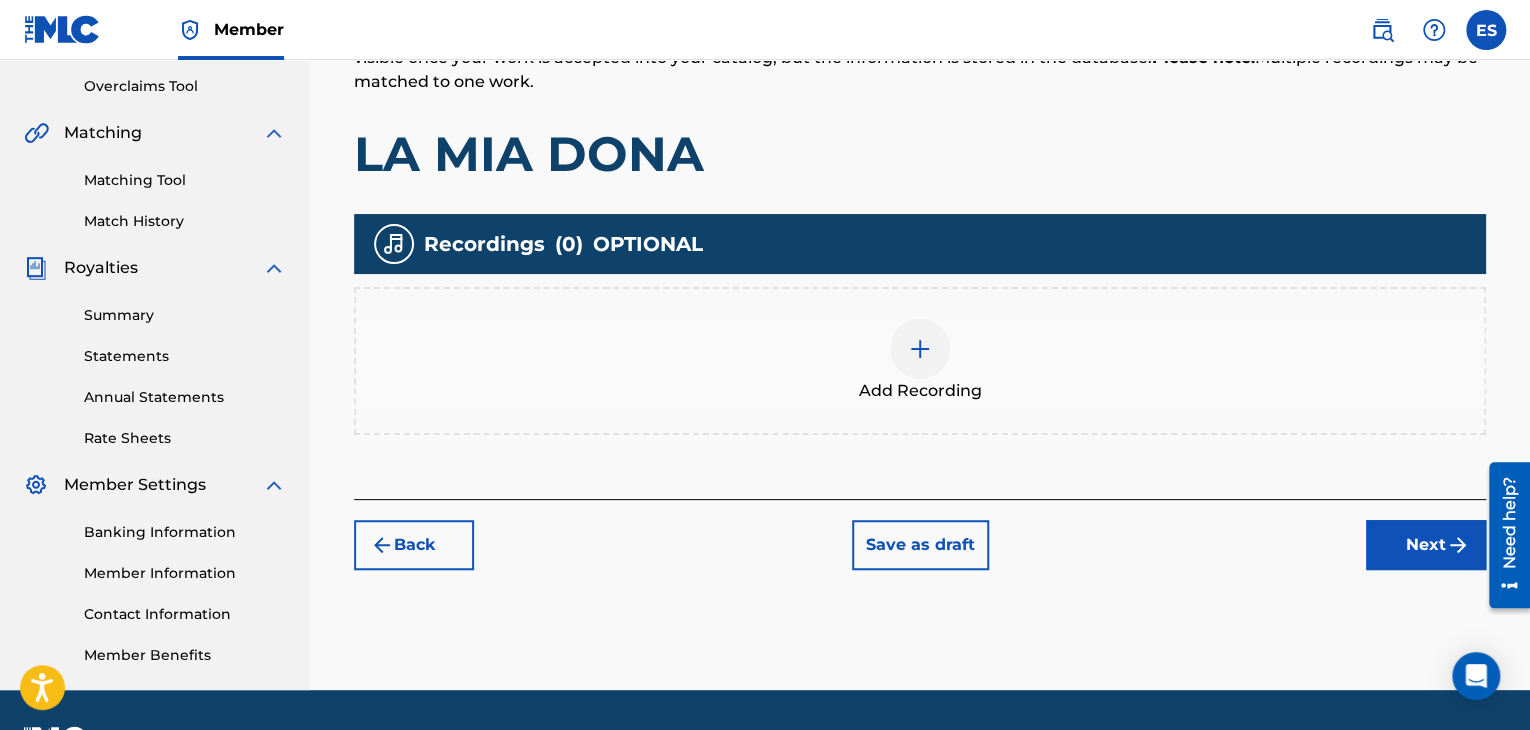 click on "Add Recording" at bounding box center [920, 361] 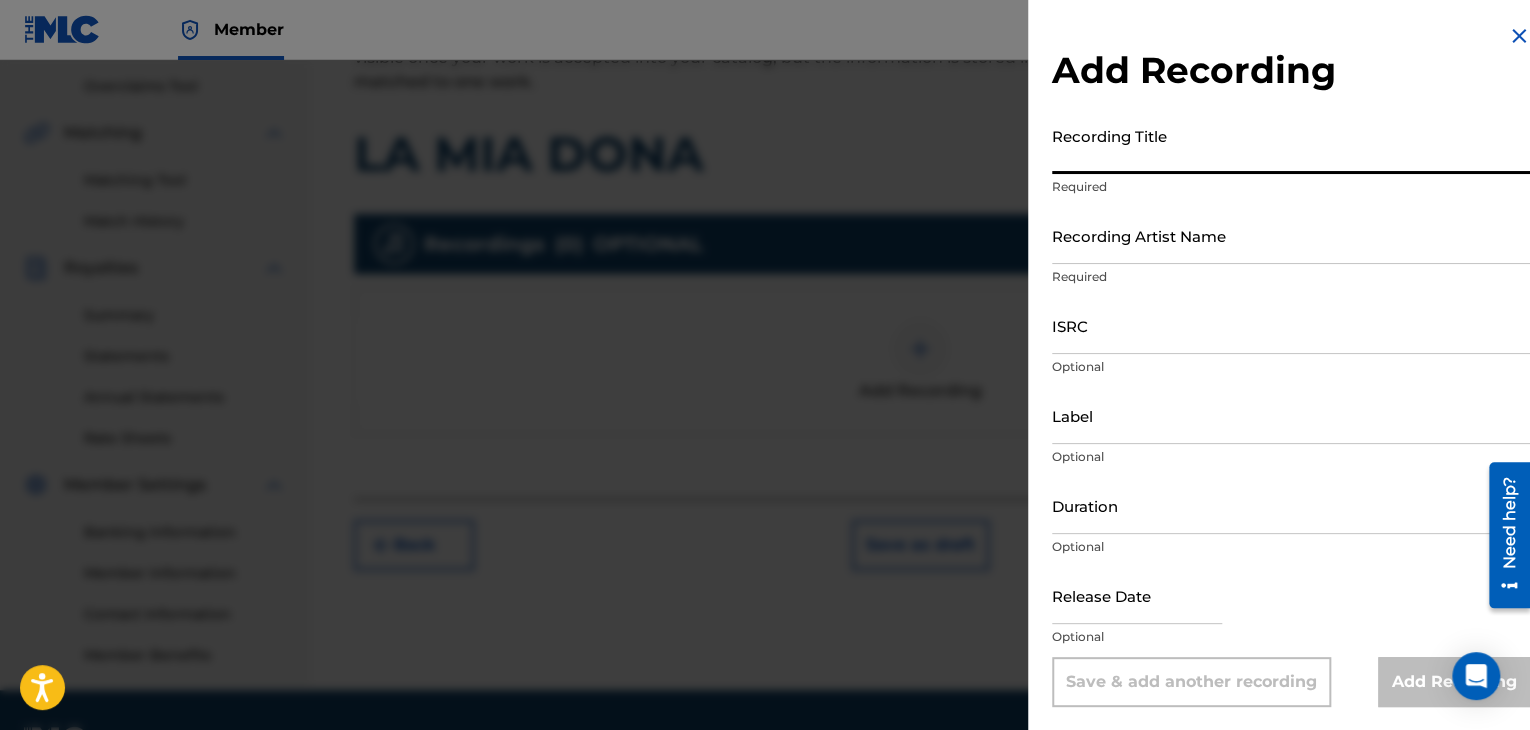 click on "Recording Title" at bounding box center [1291, 145] 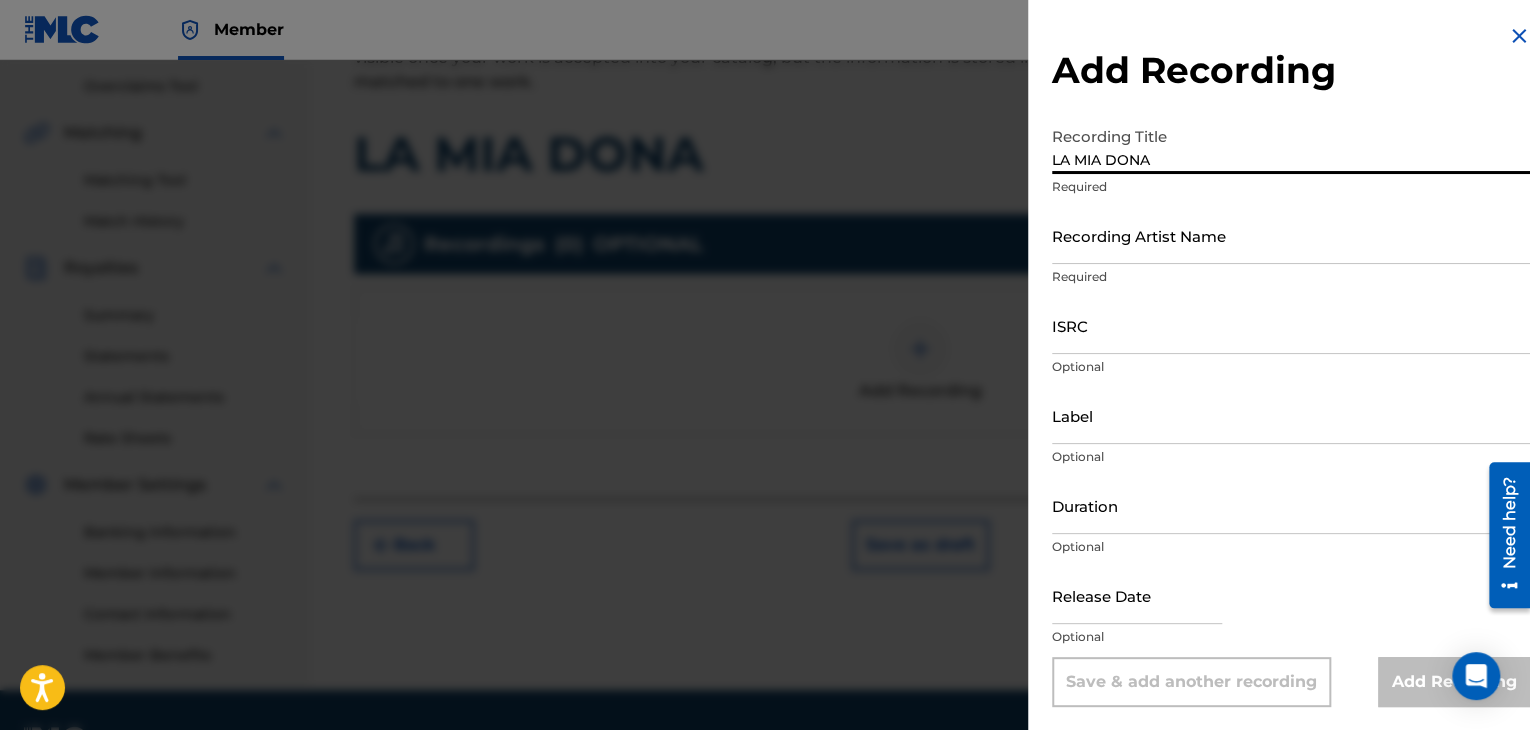 type on "LA MIA DONA" 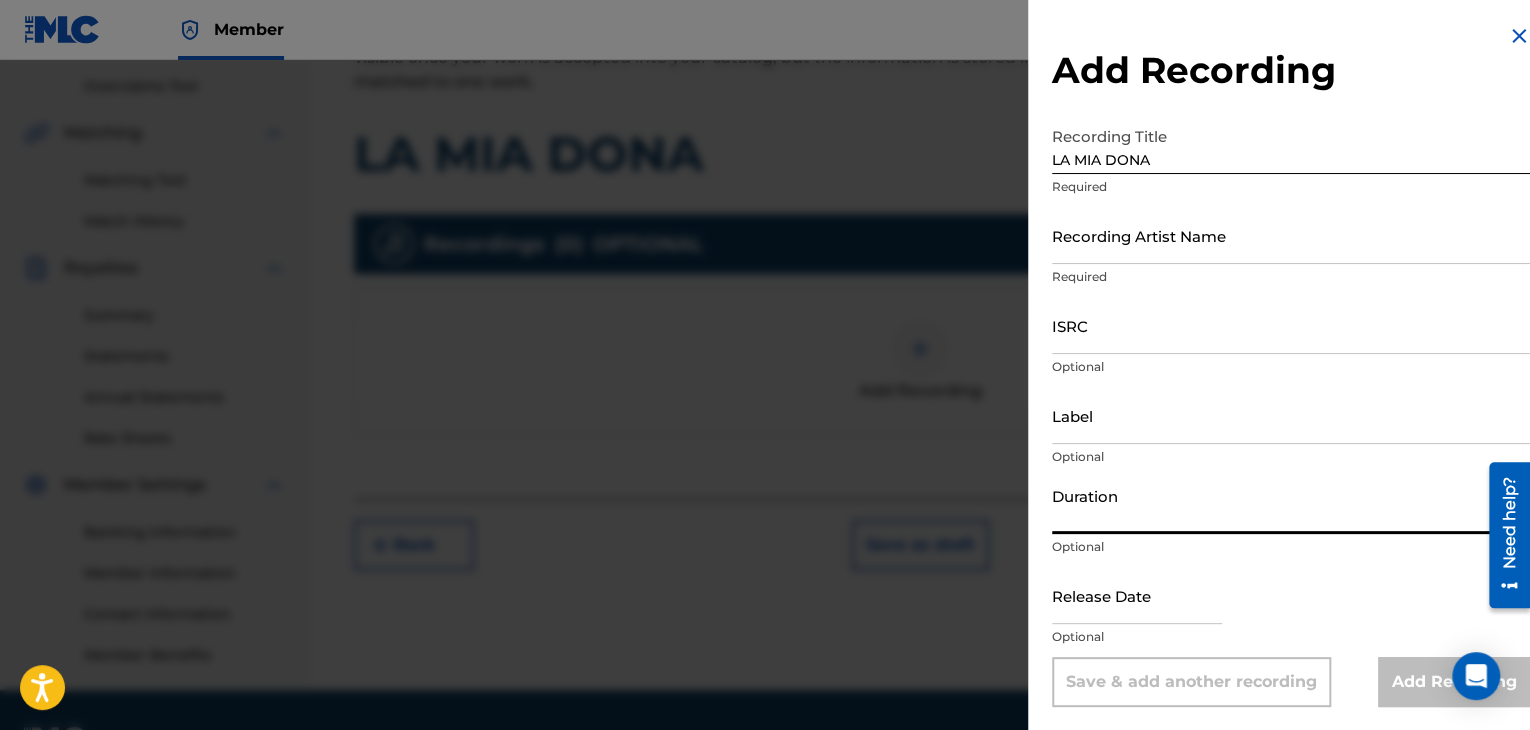 click on "Duration" at bounding box center [1291, 505] 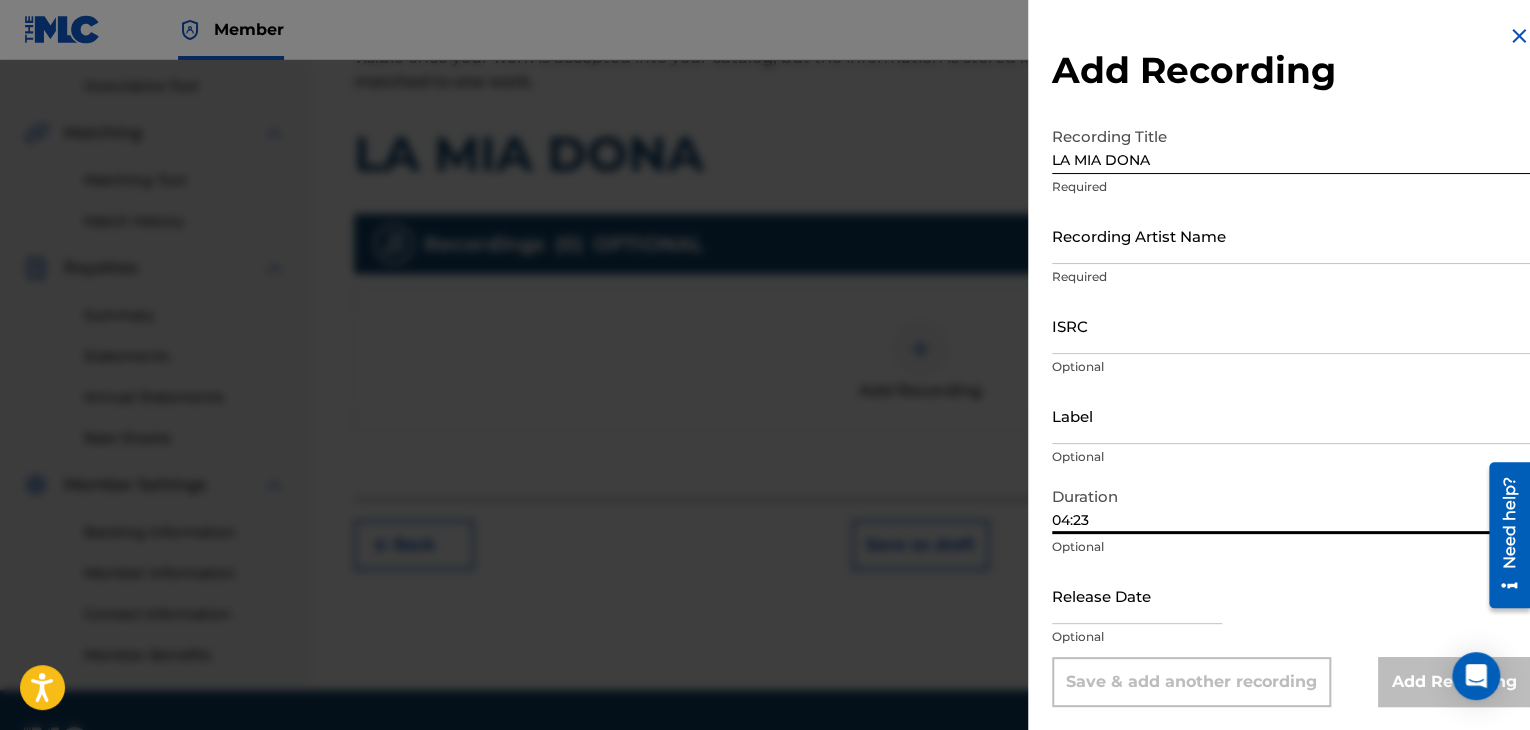 type on "04:23" 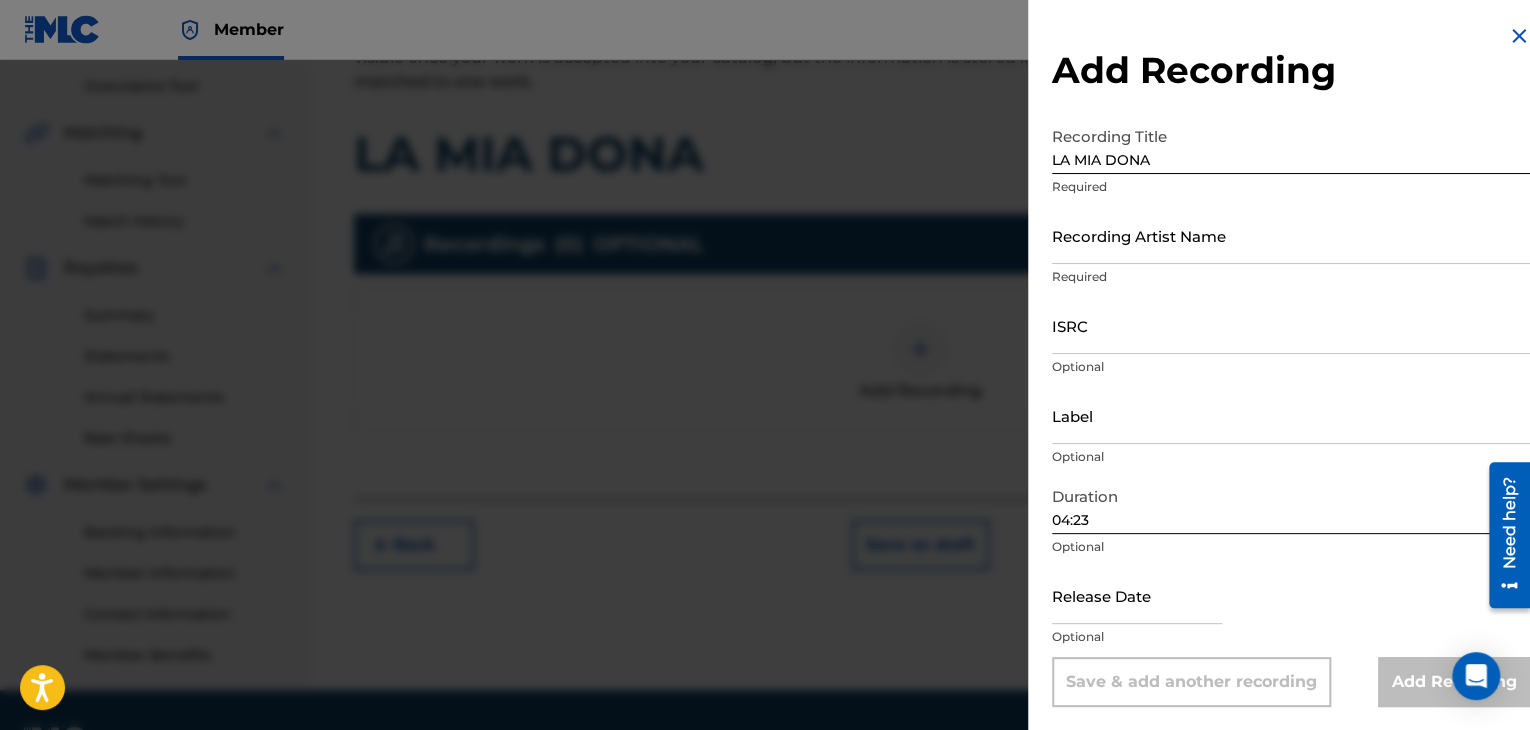 click at bounding box center [1519, 36] 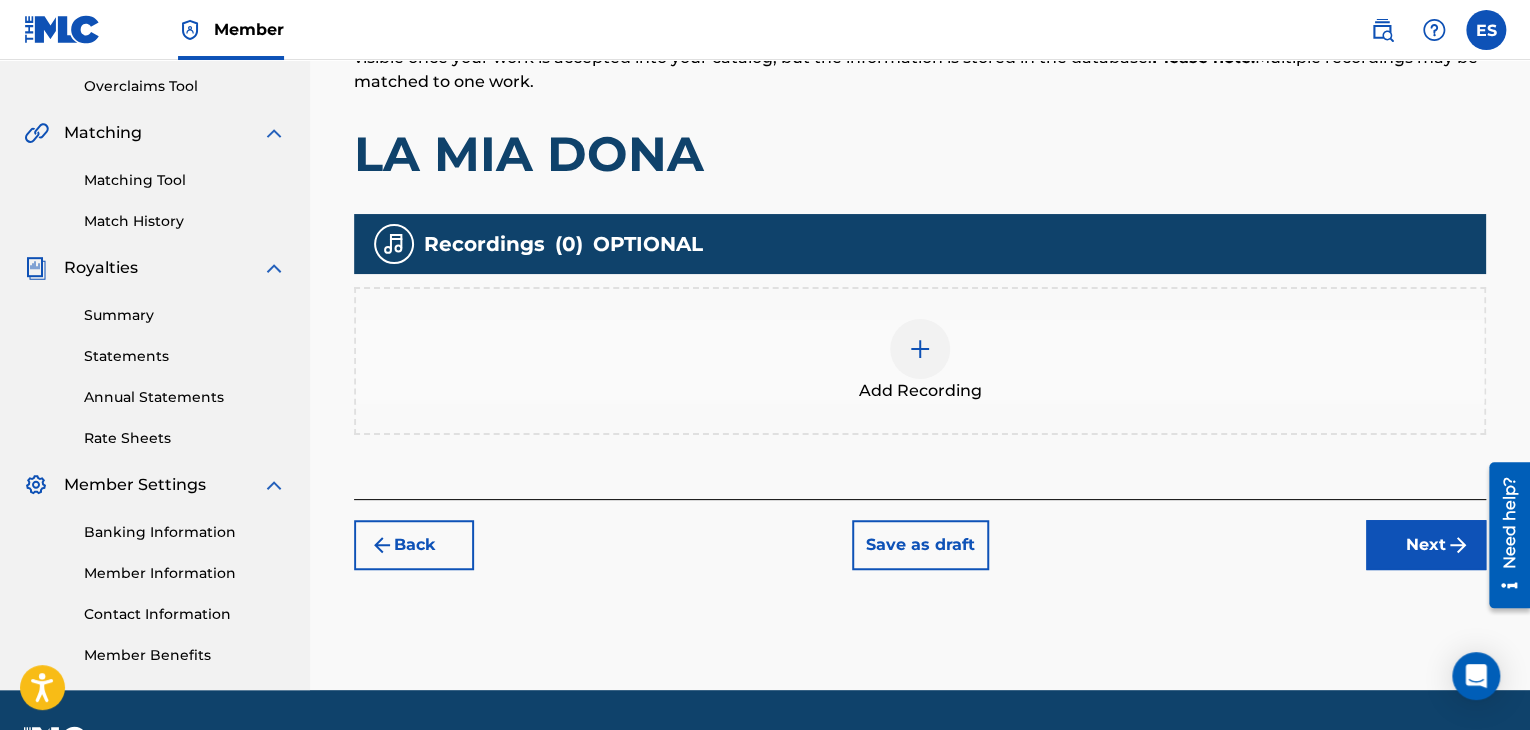 click on "Next" at bounding box center (1426, 545) 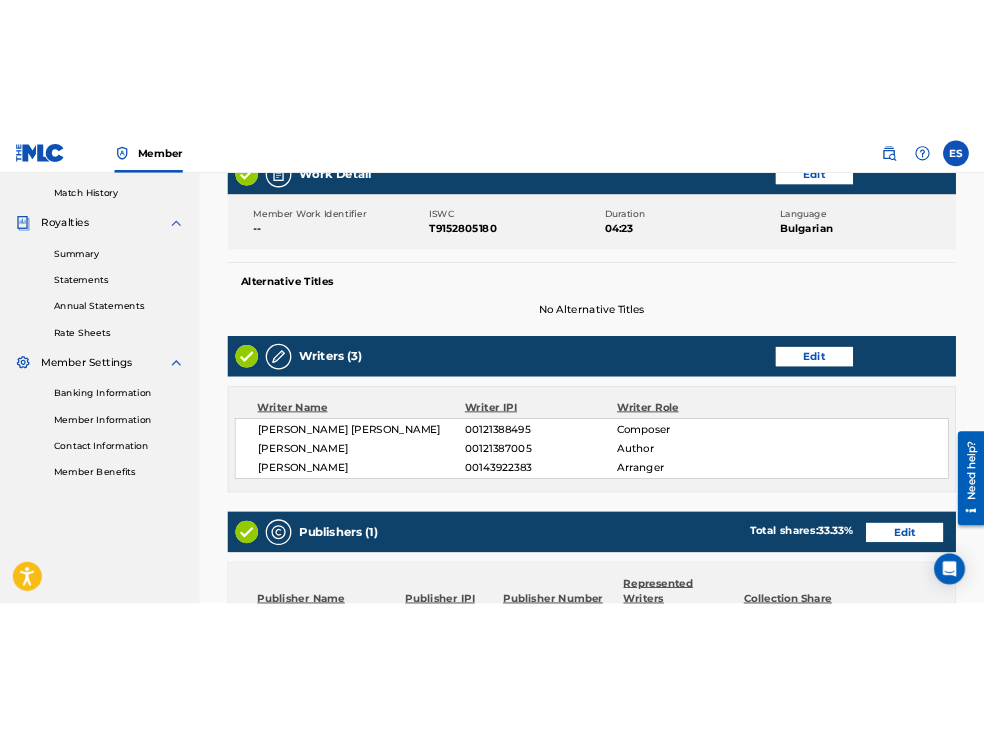 scroll, scrollTop: 590, scrollLeft: 0, axis: vertical 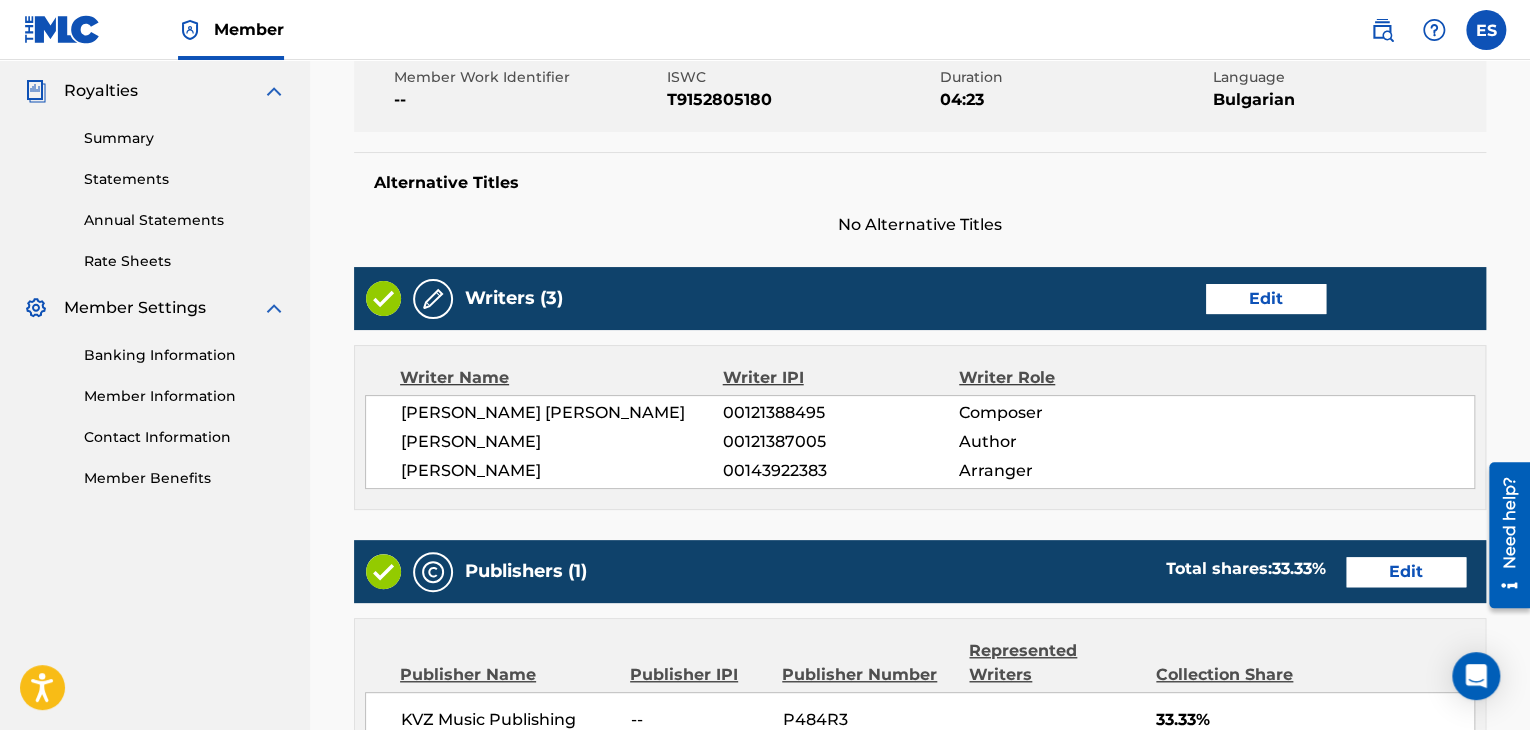 click on "Alternative Titles No Alternative Titles" at bounding box center [920, 194] 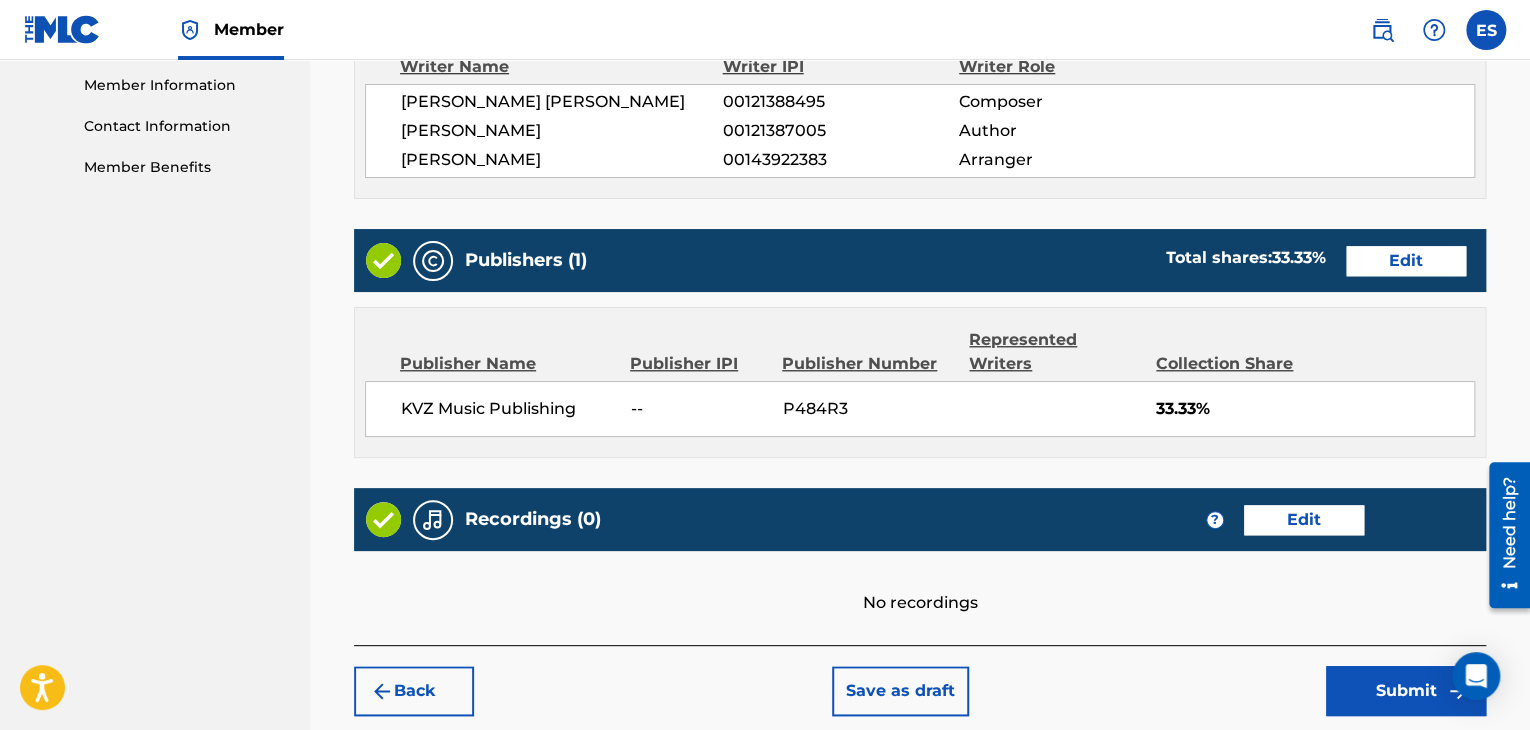 scroll, scrollTop: 1001, scrollLeft: 0, axis: vertical 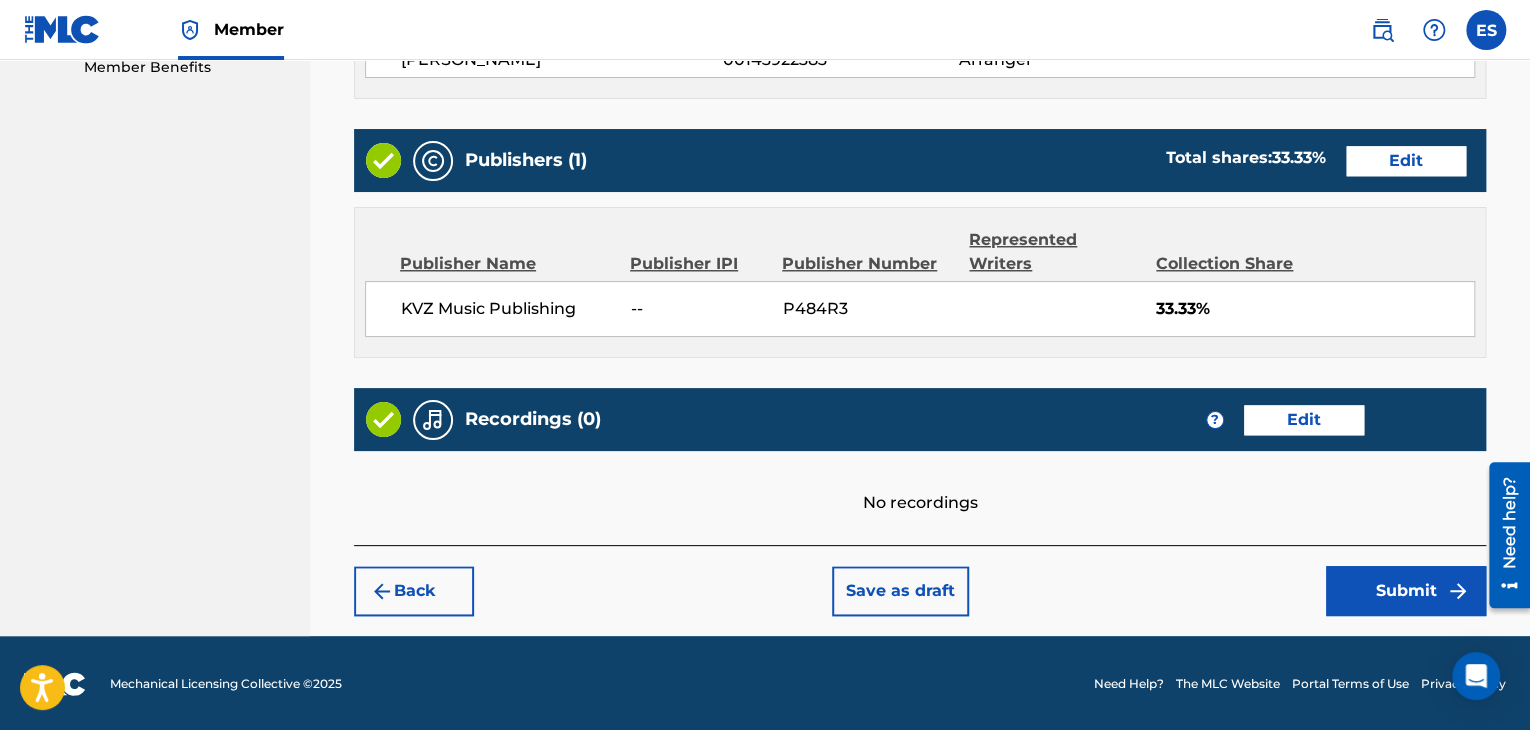 click on "Submit" at bounding box center [1406, 591] 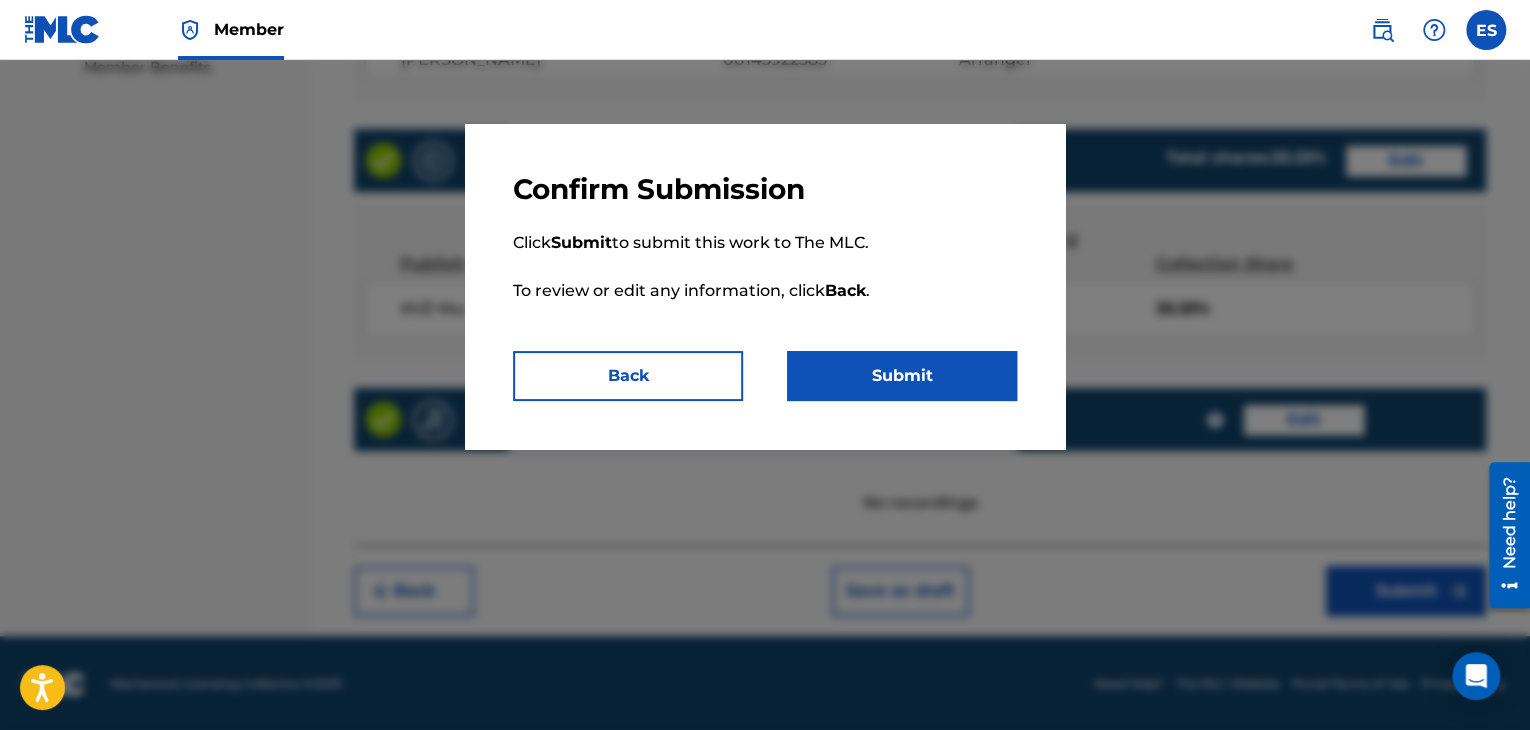 click on "Submit" at bounding box center [902, 376] 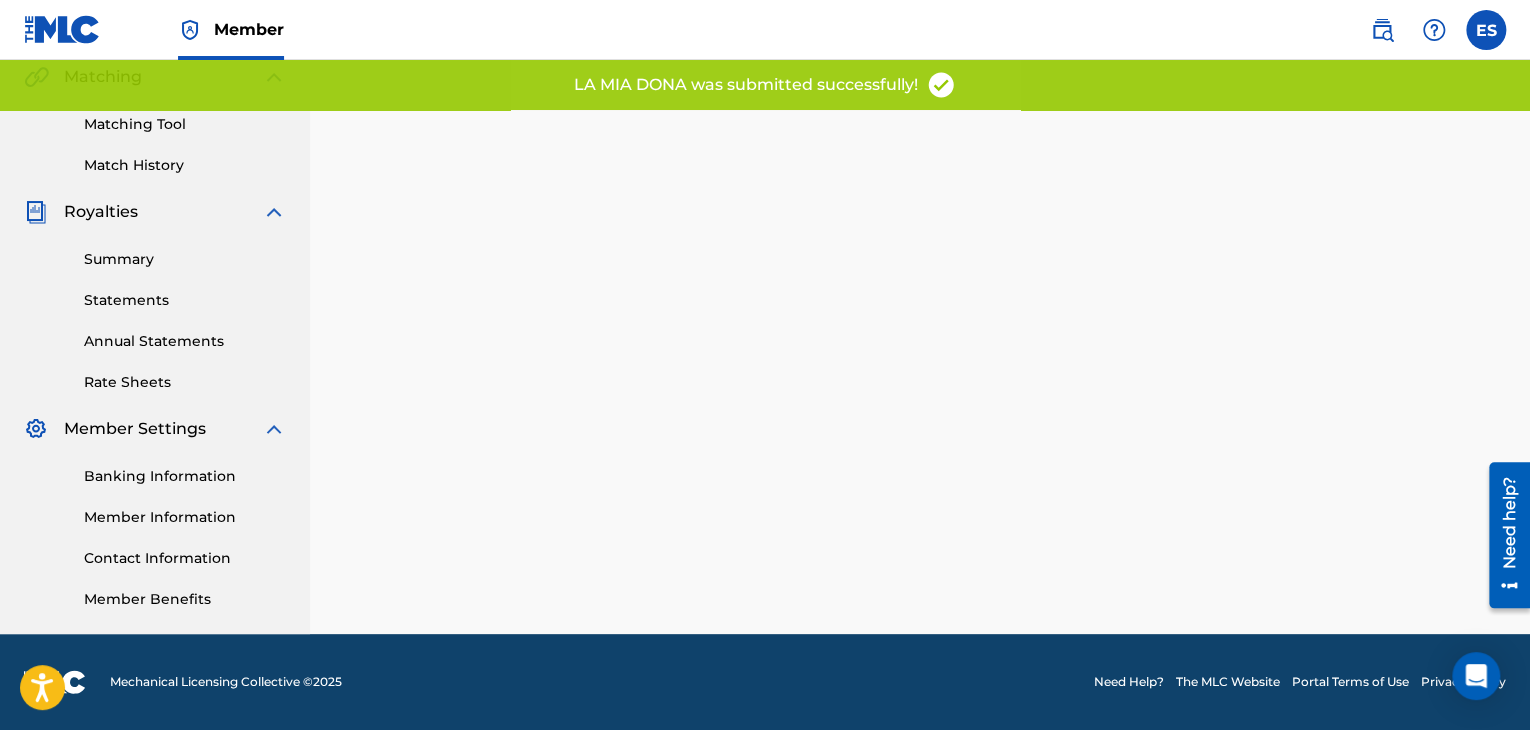 scroll, scrollTop: 0, scrollLeft: 0, axis: both 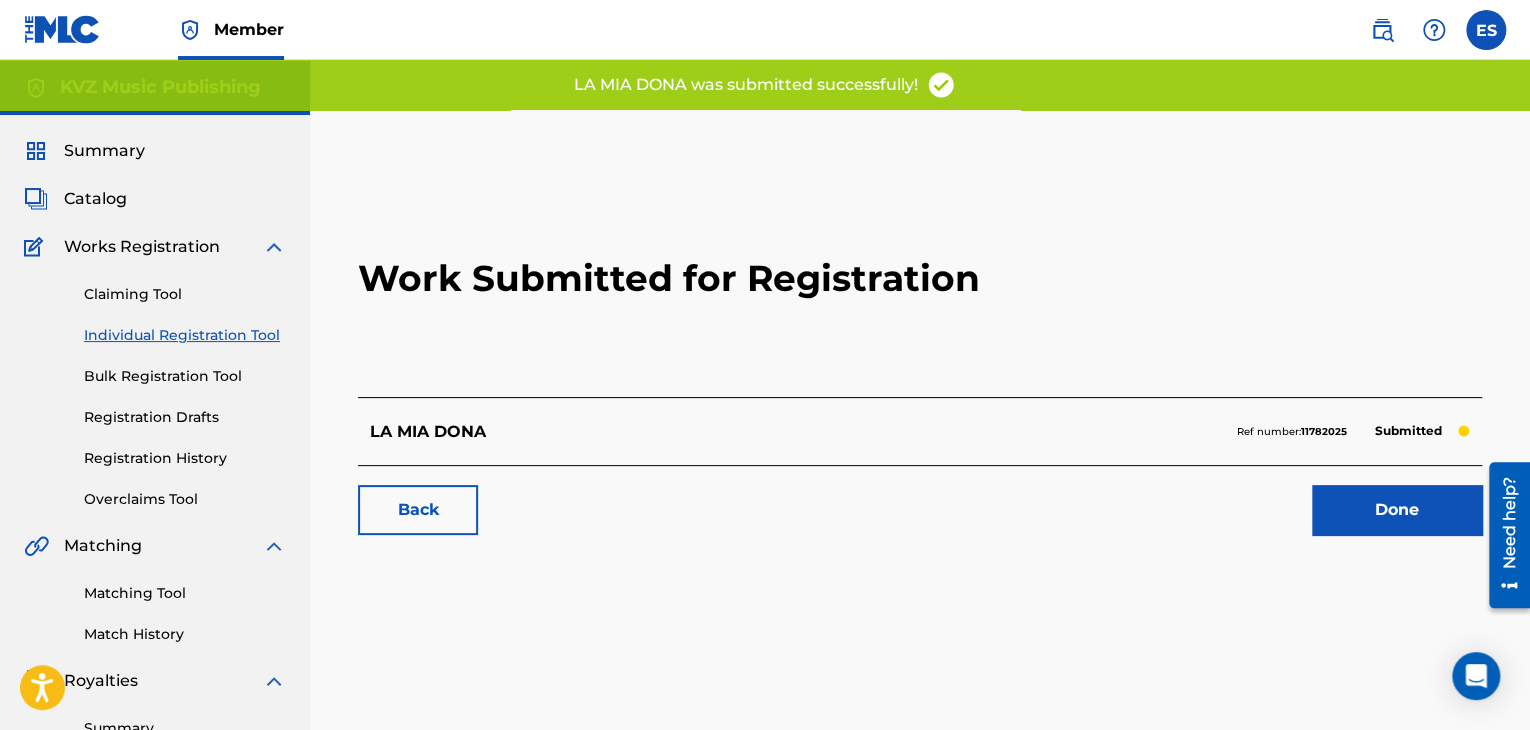 click on "Individual Registration Tool" at bounding box center (185, 335) 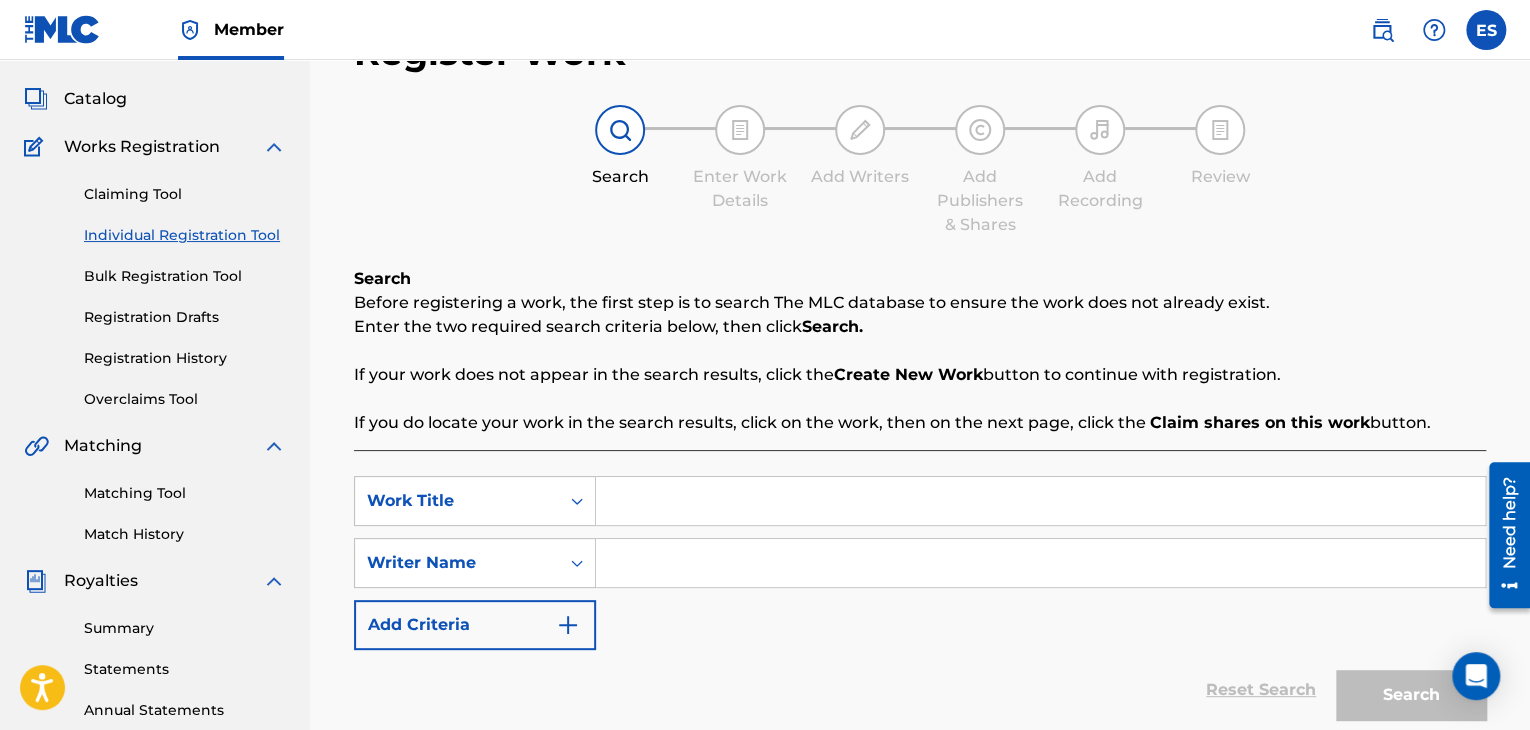 scroll, scrollTop: 200, scrollLeft: 0, axis: vertical 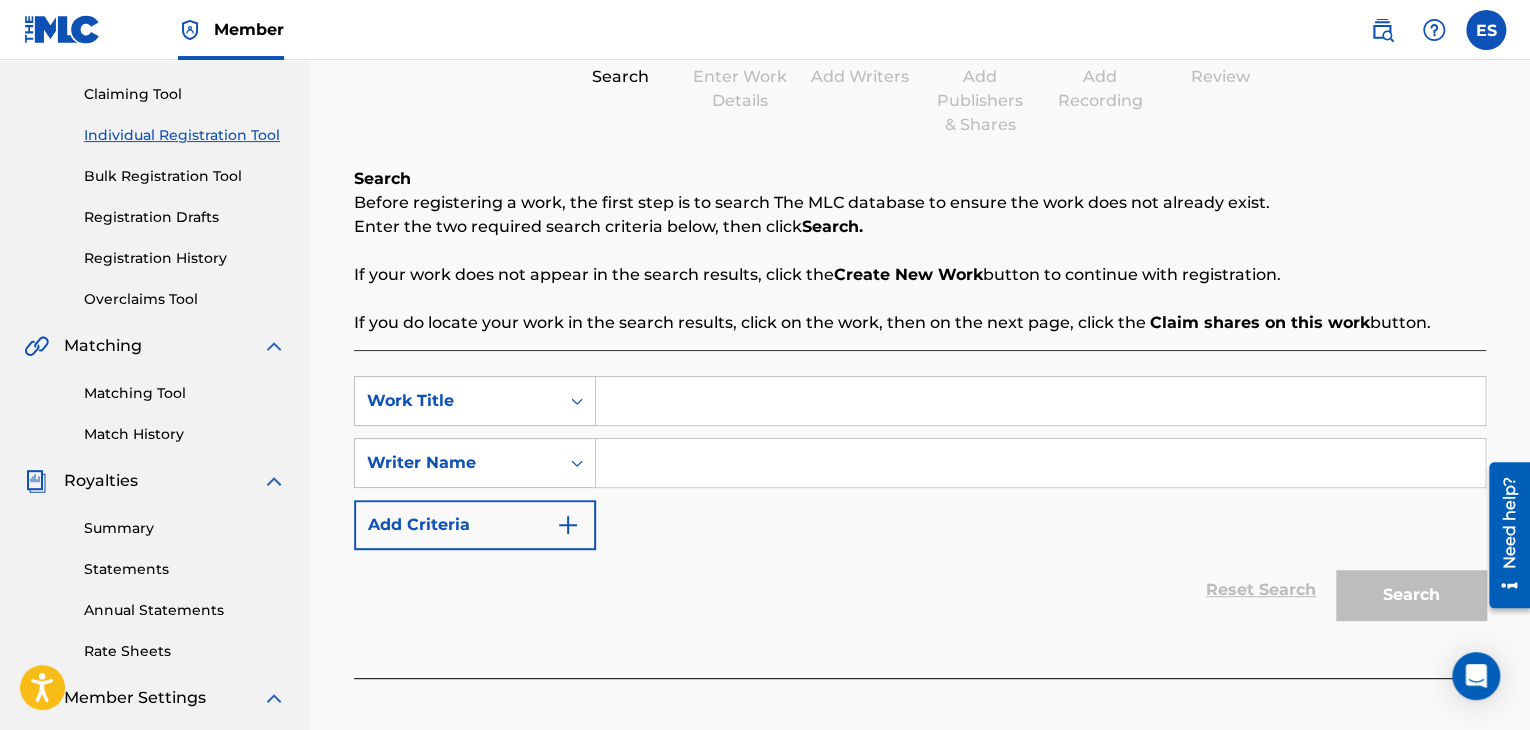 click at bounding box center [1040, 401] 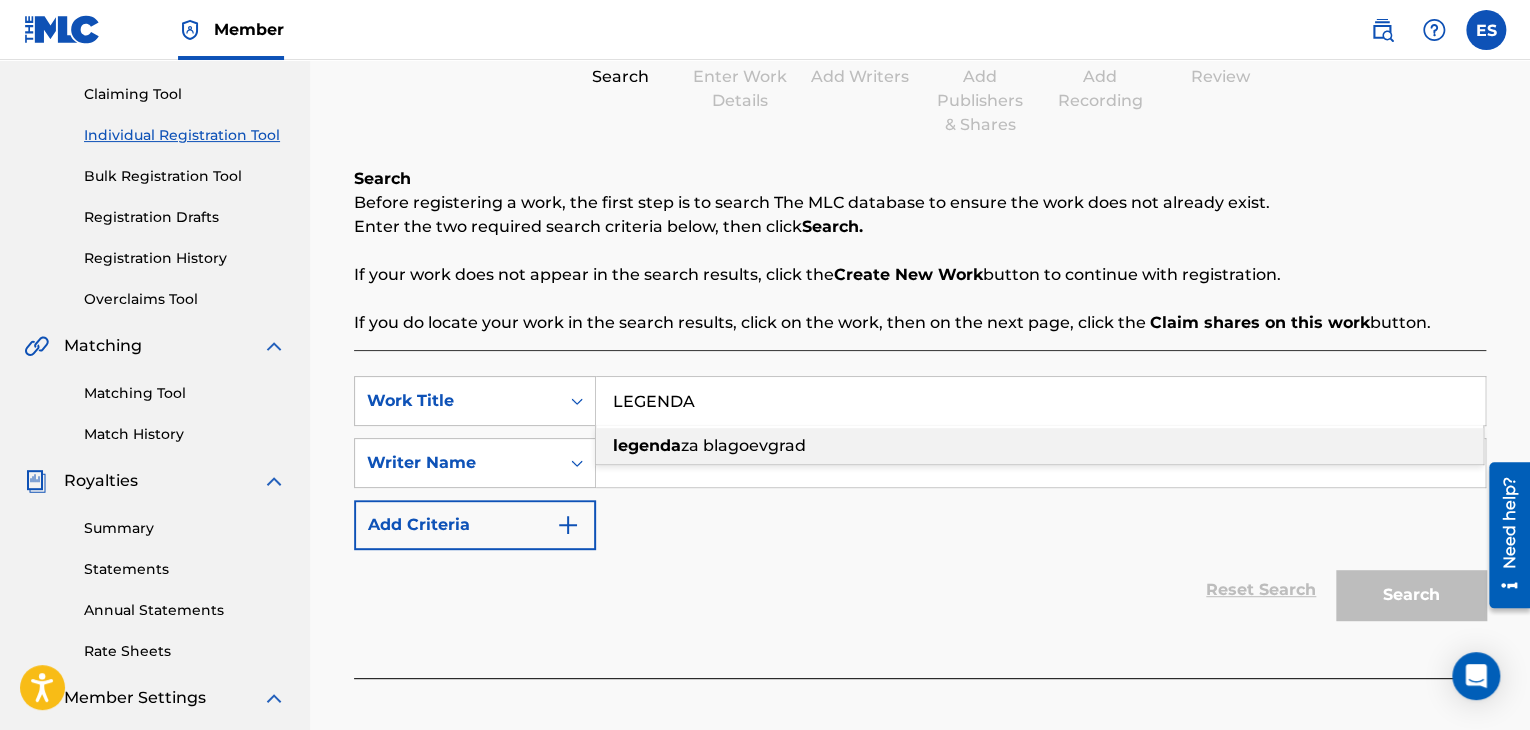click on "legenda  za blagoevgrad" at bounding box center (1039, 446) 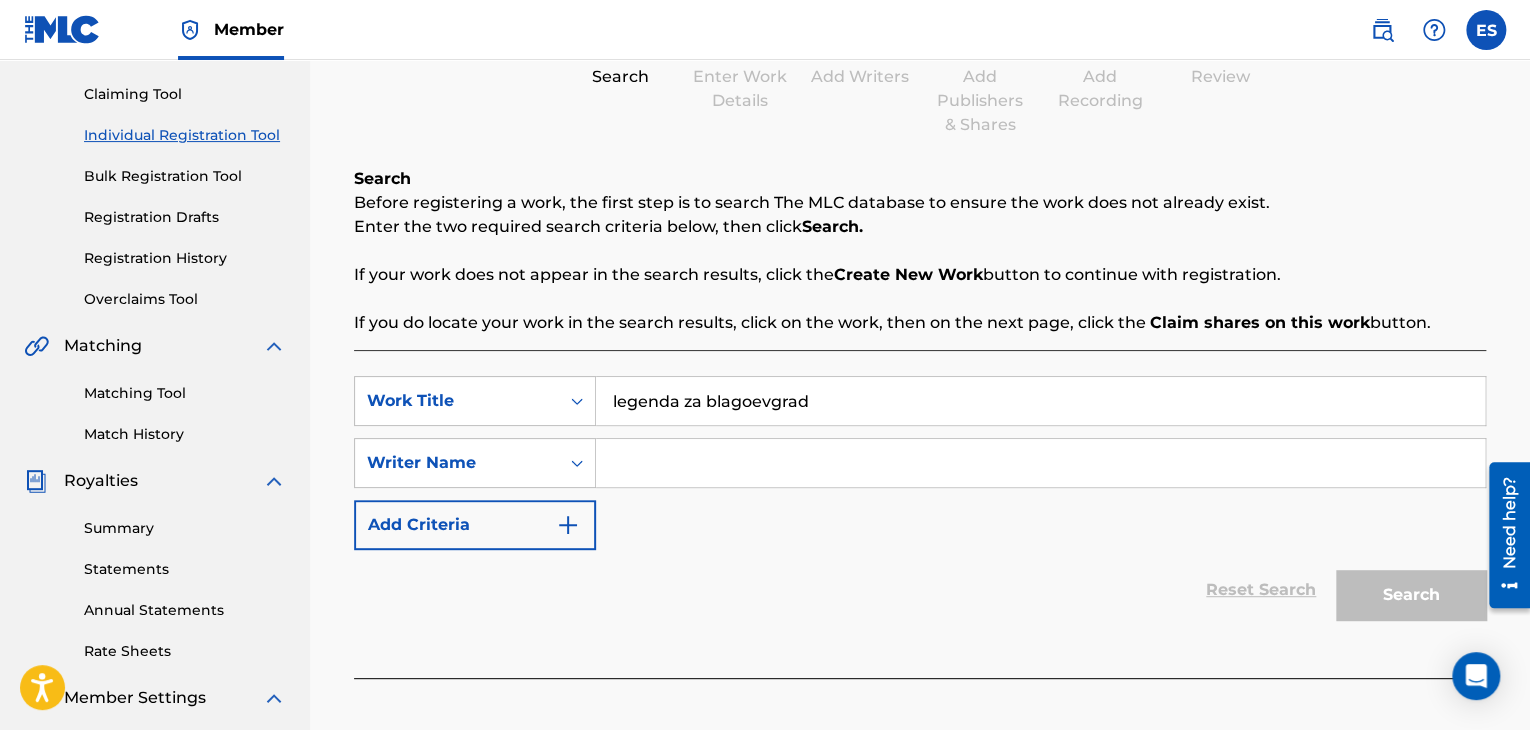 drag, startPoint x: 827, startPoint y: 398, endPoint x: 245, endPoint y: 383, distance: 582.19324 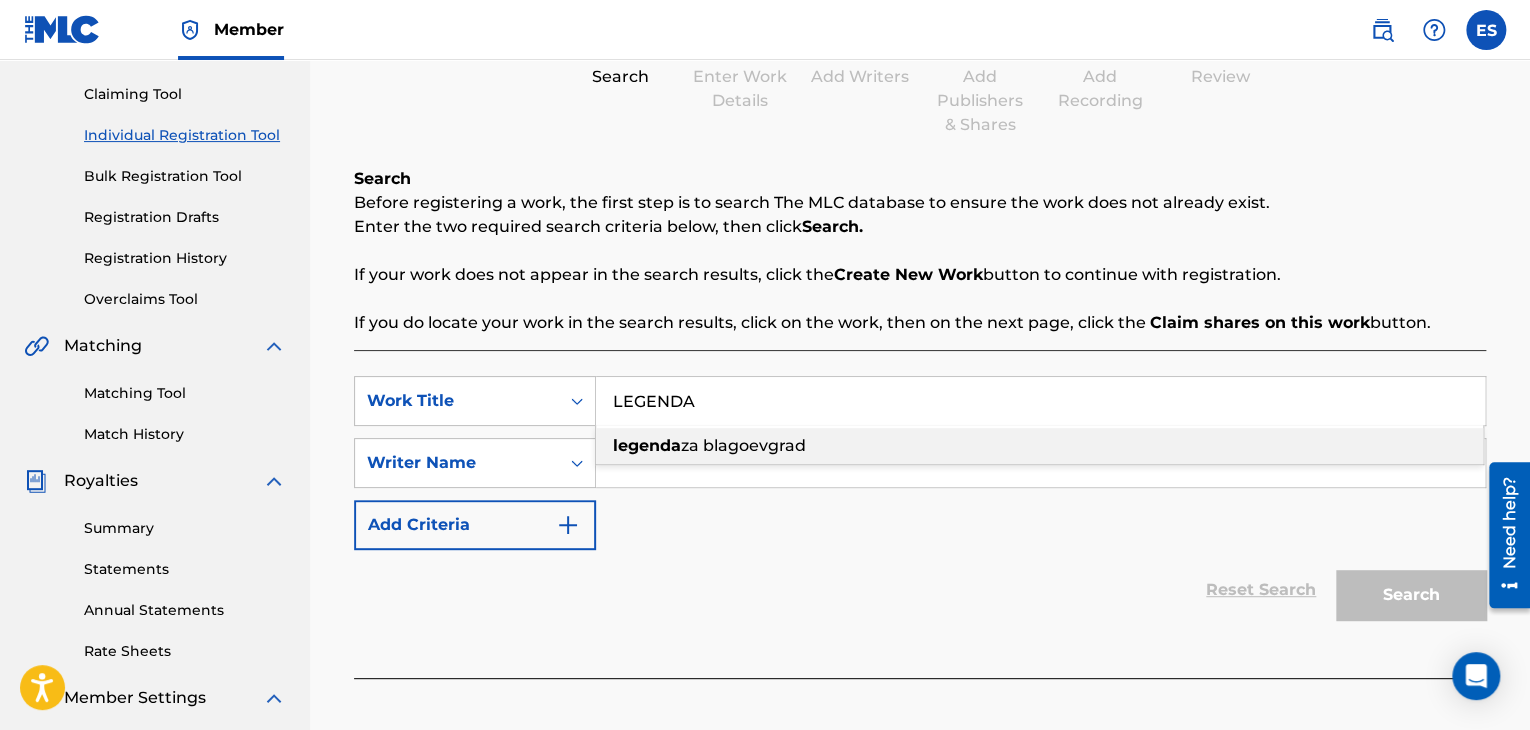 click on "legenda  za blagoevgrad" at bounding box center (1039, 446) 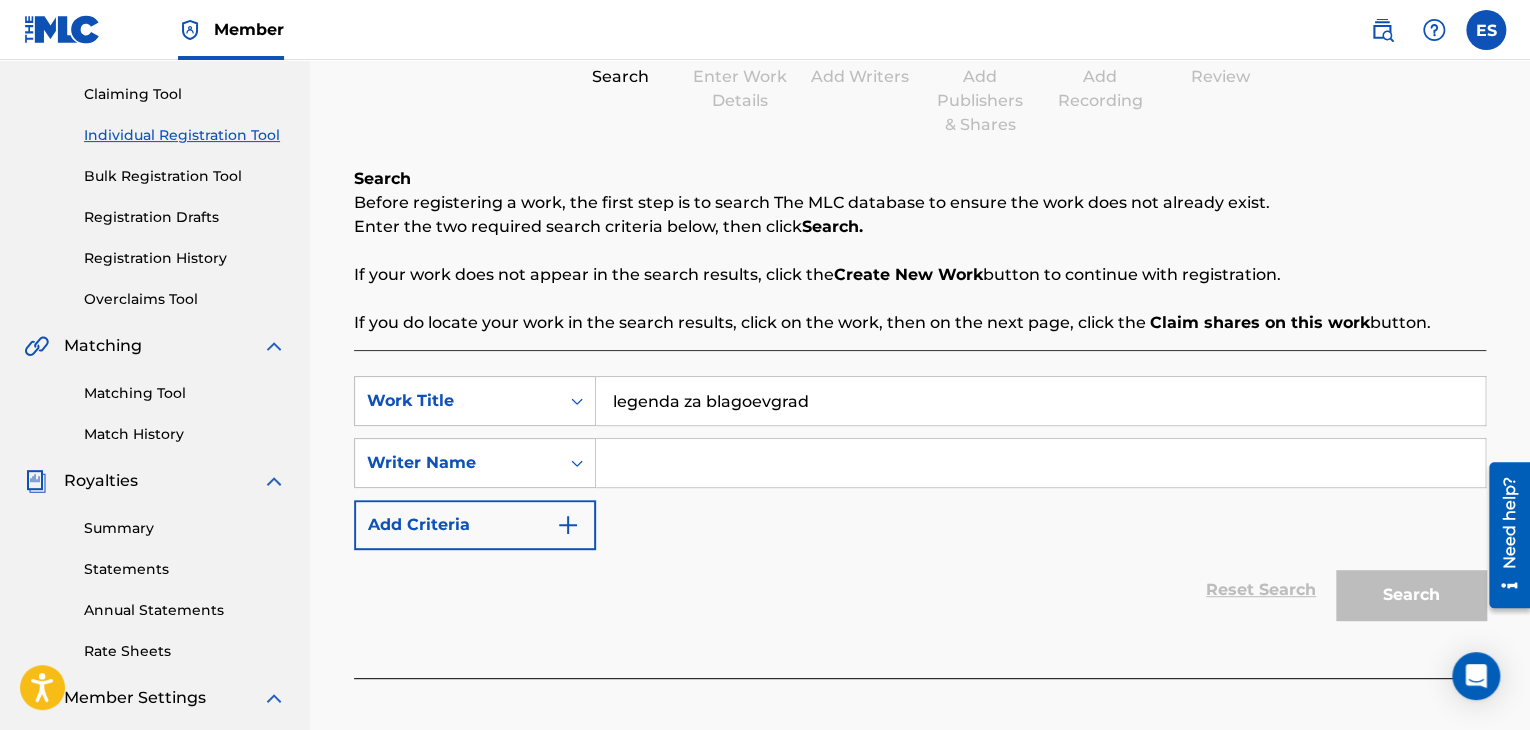 drag, startPoint x: 828, startPoint y: 411, endPoint x: 90, endPoint y: 337, distance: 741.70074 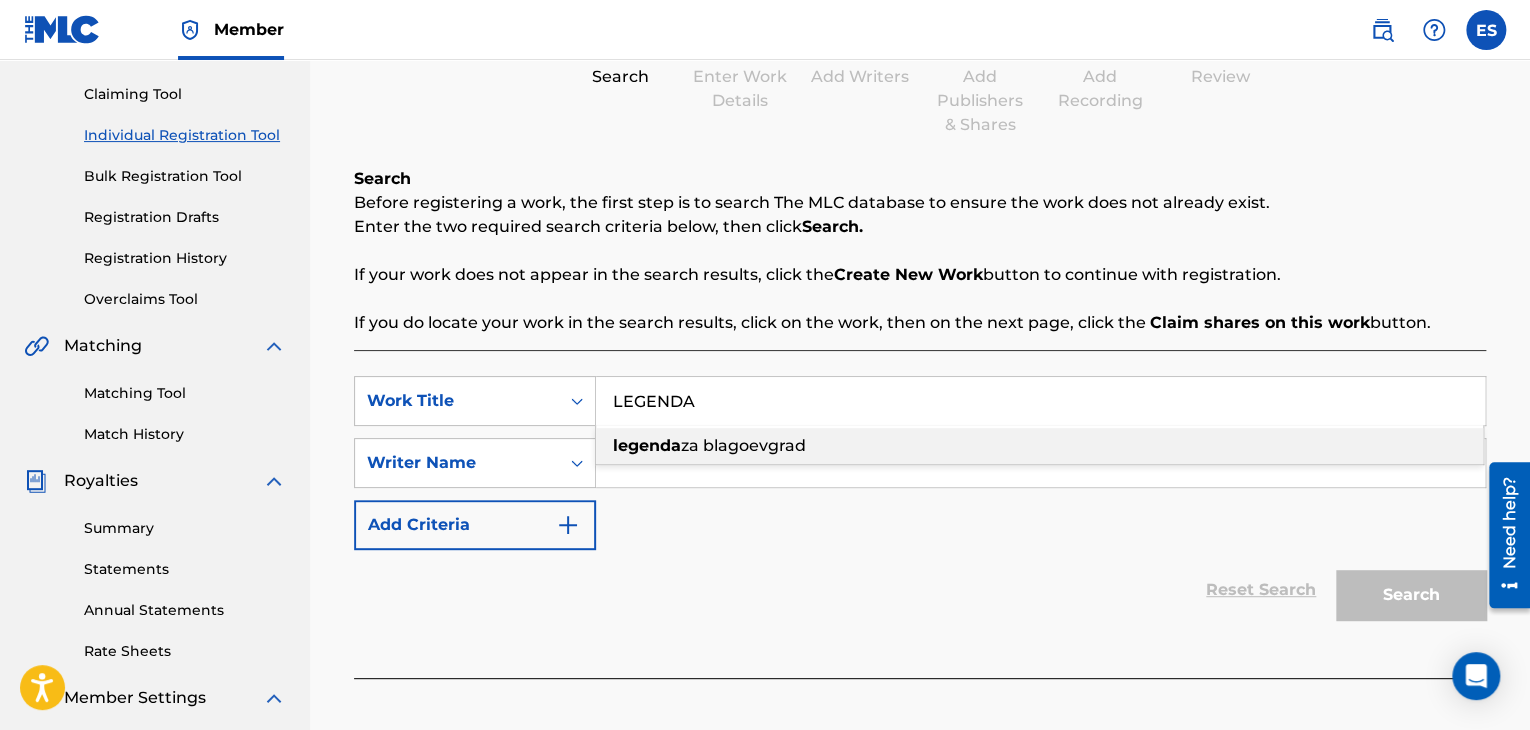 type on "LEGENDA" 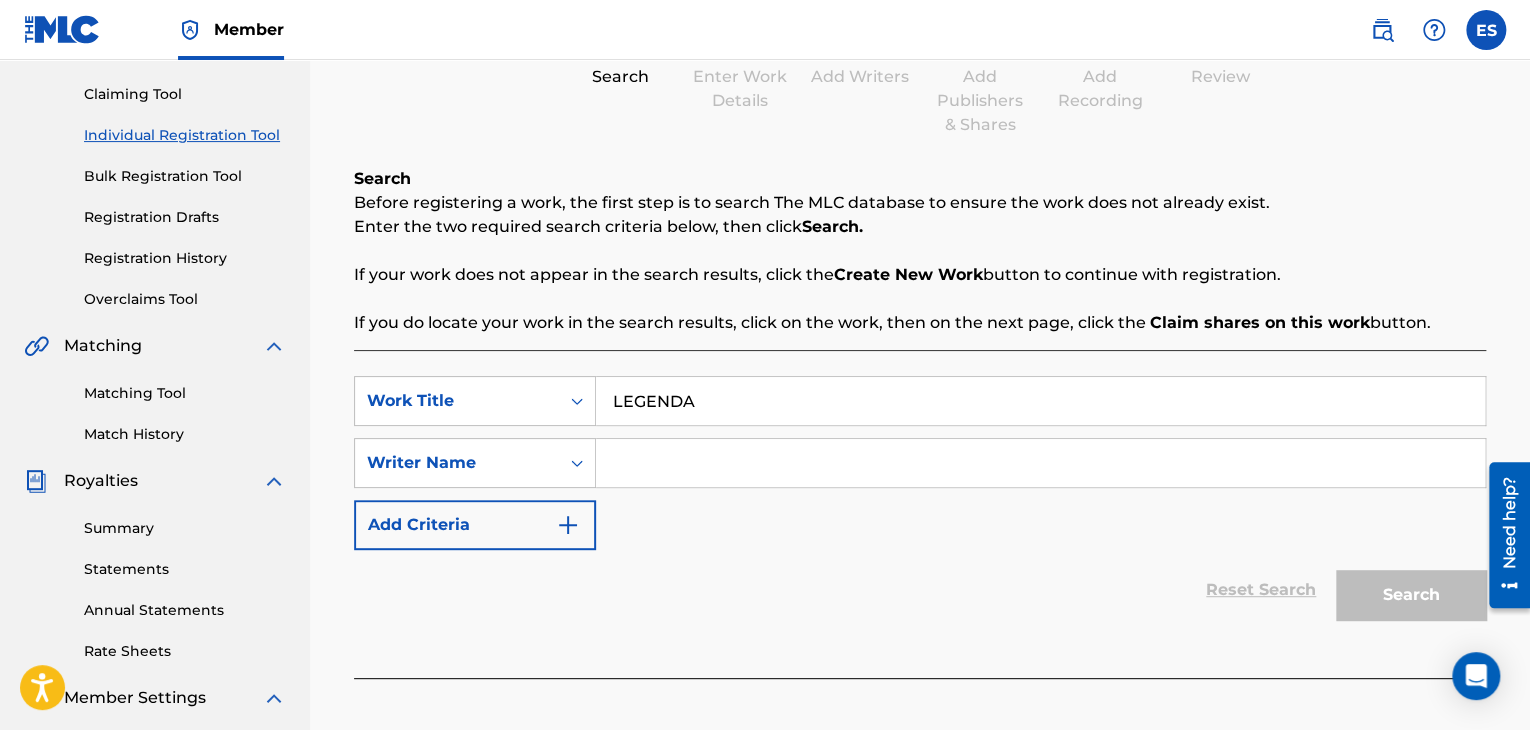 click on "SearchWithCriteria96554f24-66a3-475c-a9fa-e8ed80007c66 Work Title LEGENDA SearchWithCriteria7f1ef243-1e4d-4d7f-a6a7-be0eee2ea6df Writer Name Add Criteria Reset Search Search" at bounding box center [920, 514] 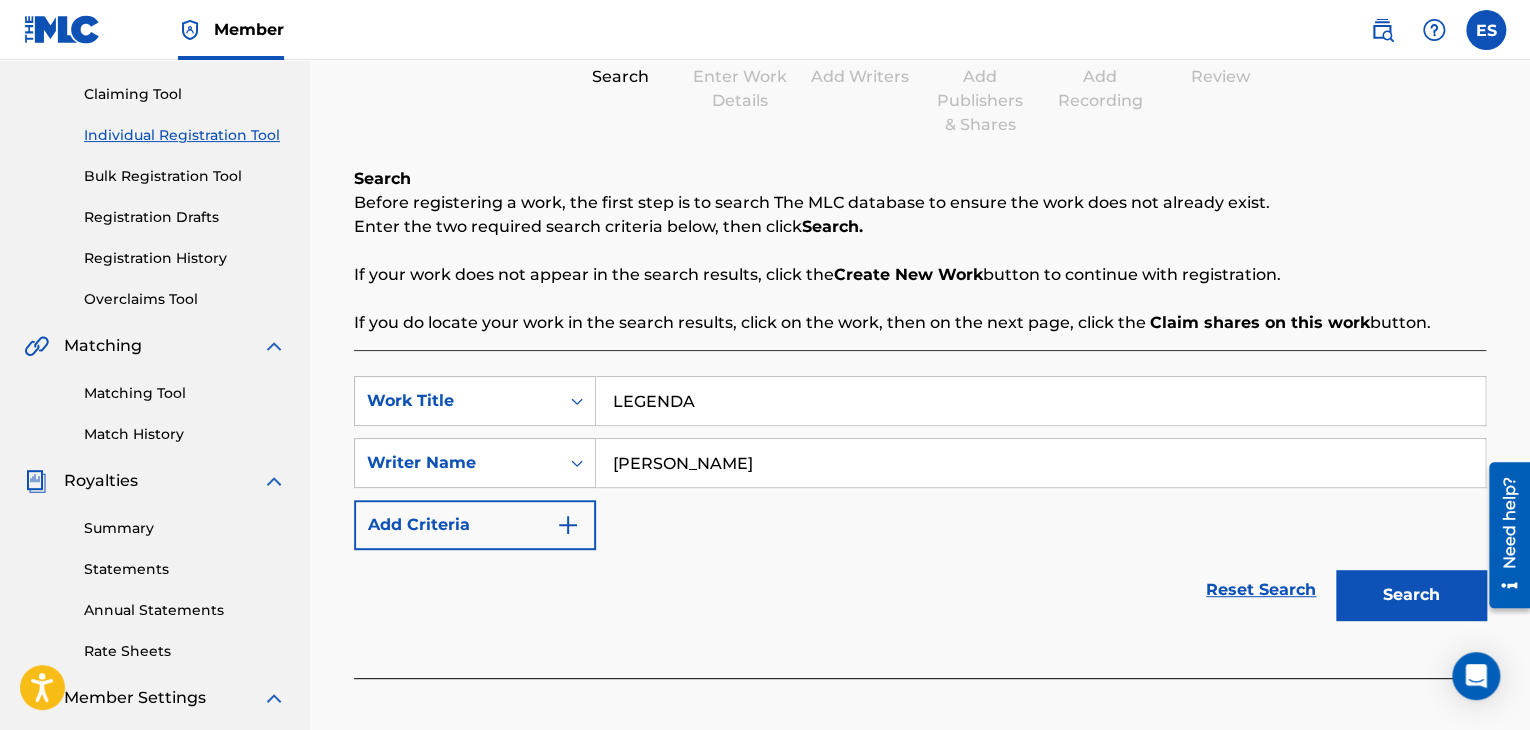 click on "Search" at bounding box center (1411, 595) 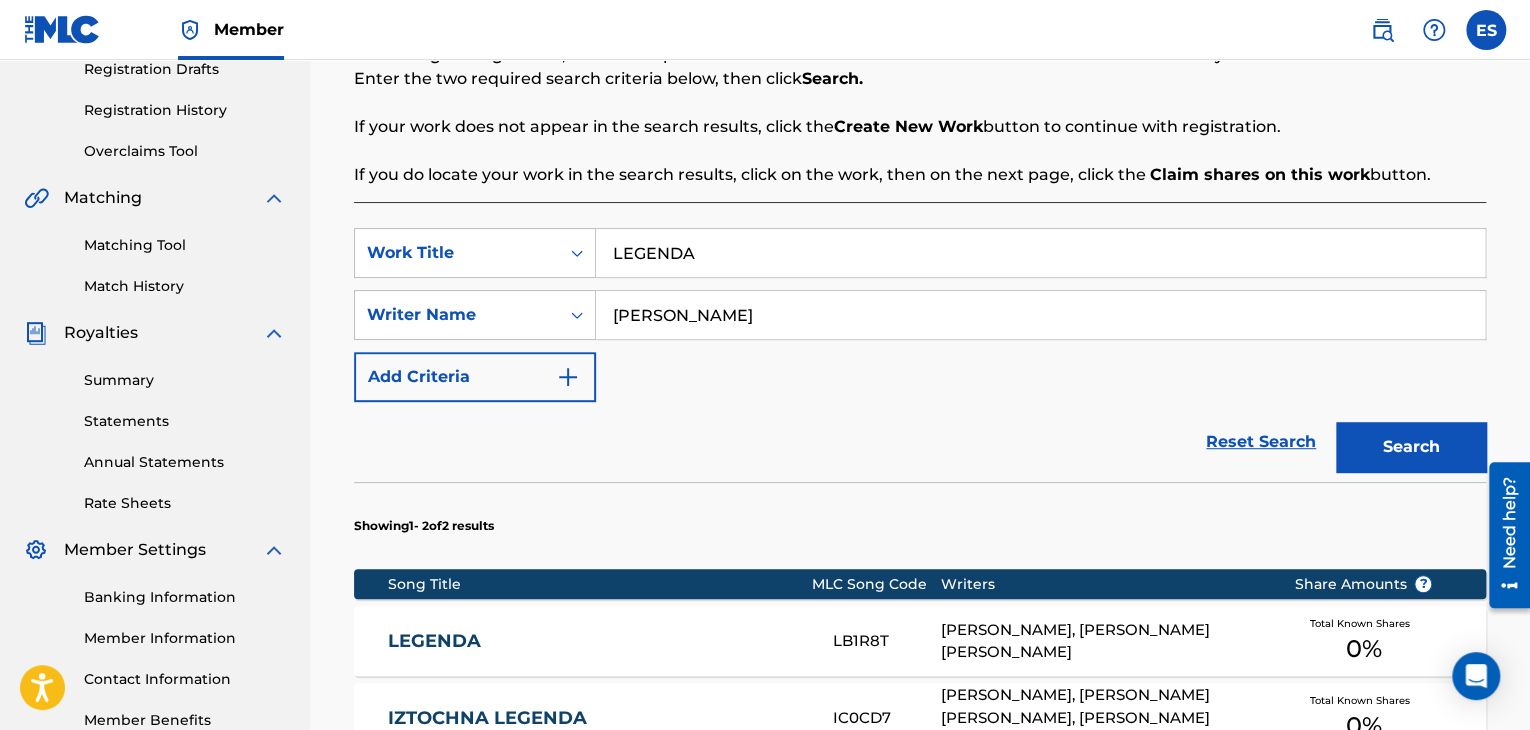 scroll, scrollTop: 600, scrollLeft: 0, axis: vertical 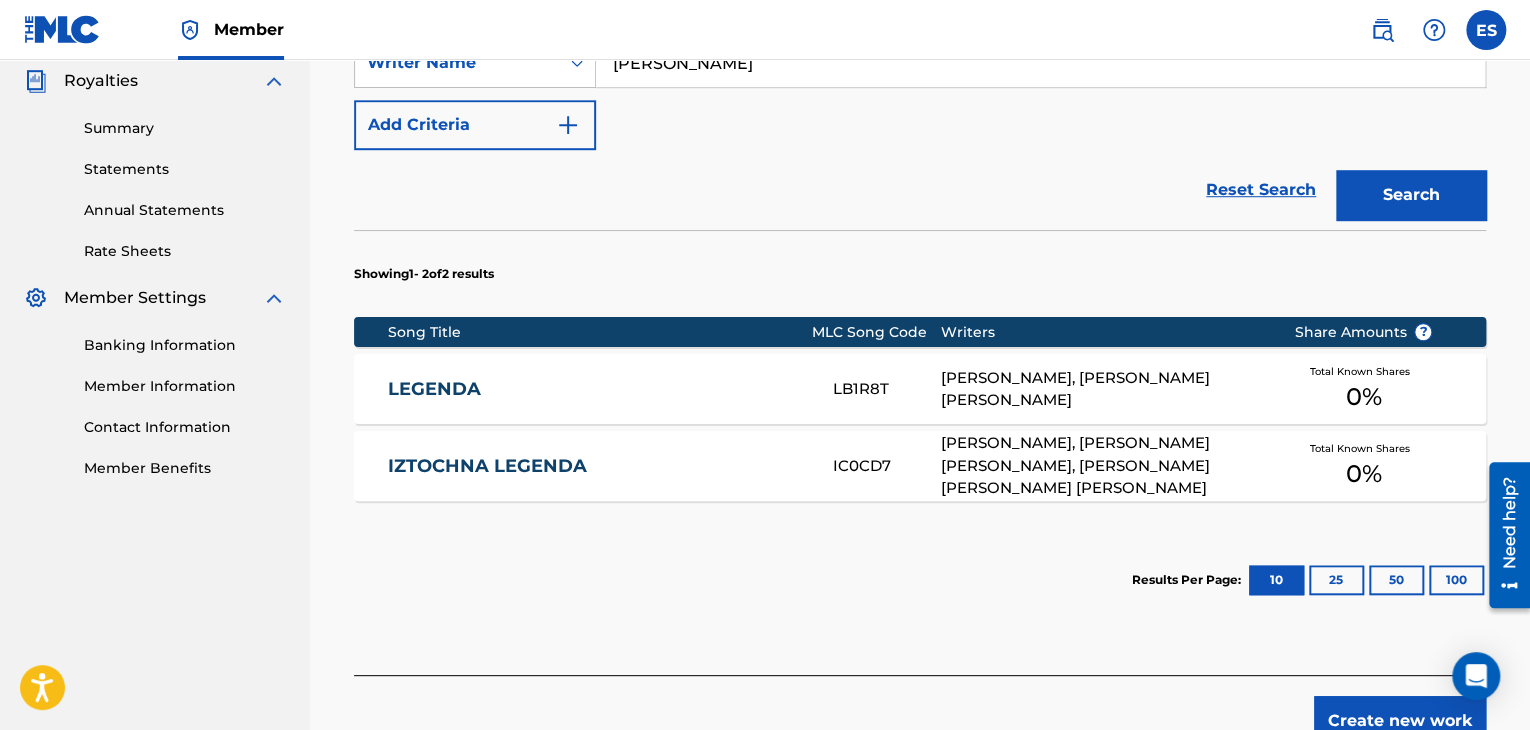 click on "Create new work" at bounding box center [1400, 721] 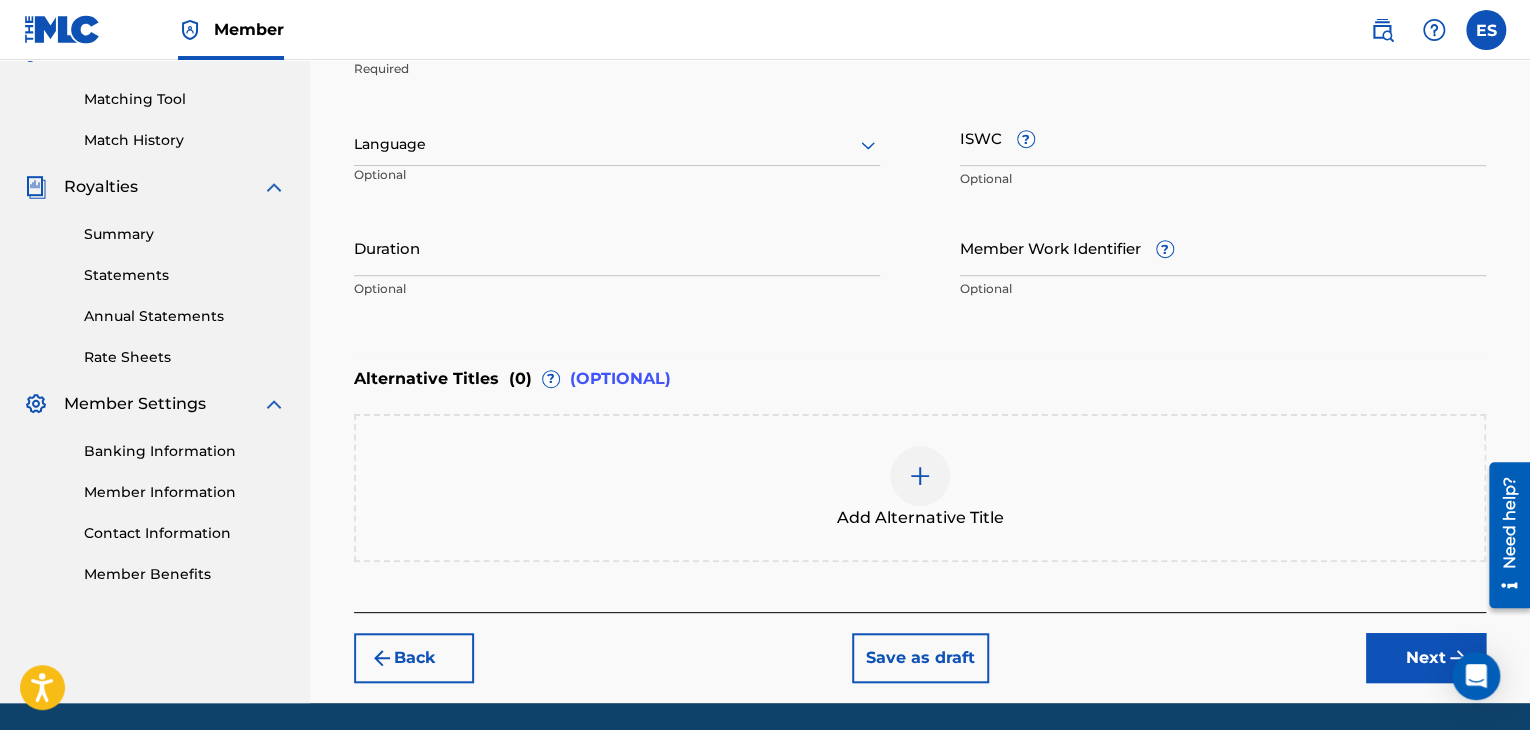 scroll, scrollTop: 461, scrollLeft: 0, axis: vertical 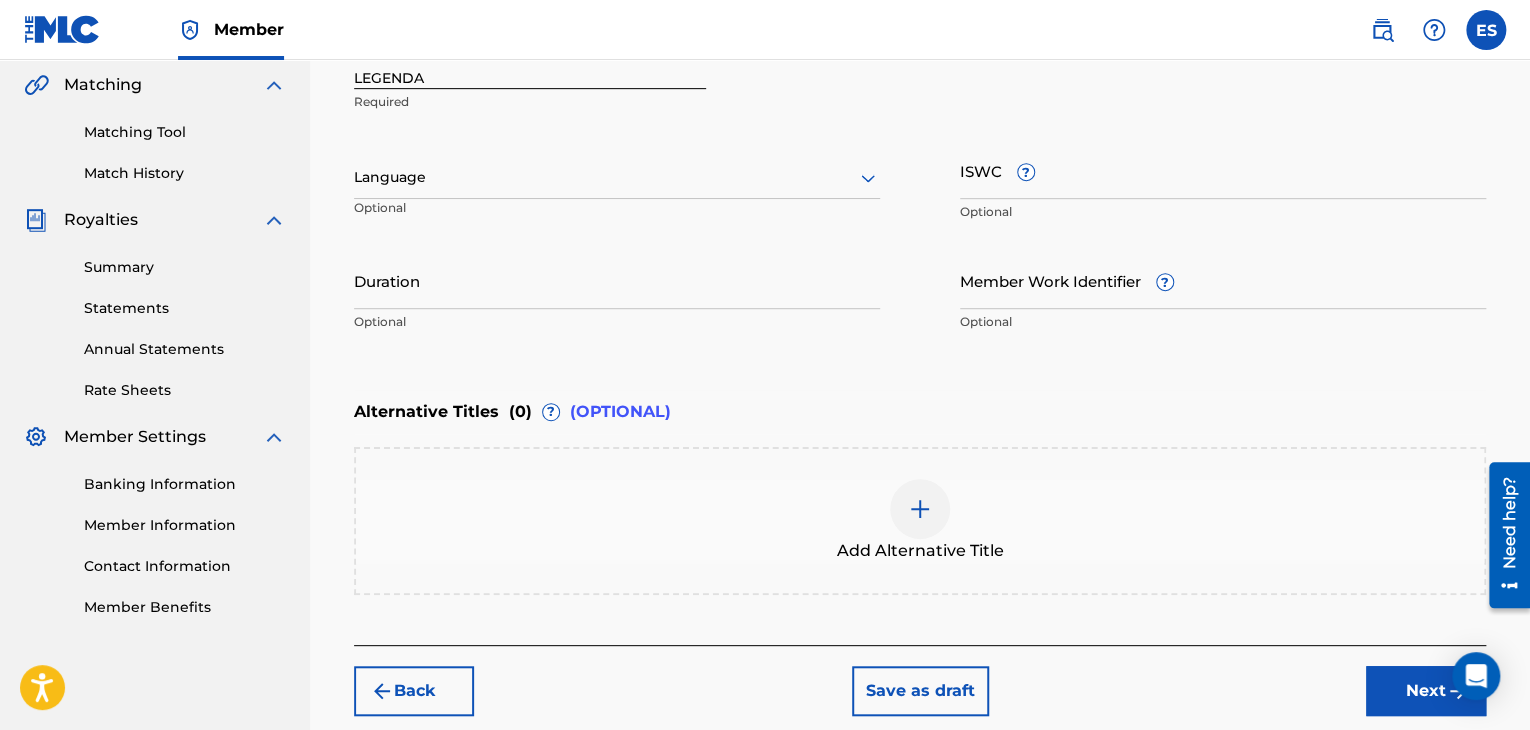 click on "Language Optional" at bounding box center (617, 187) 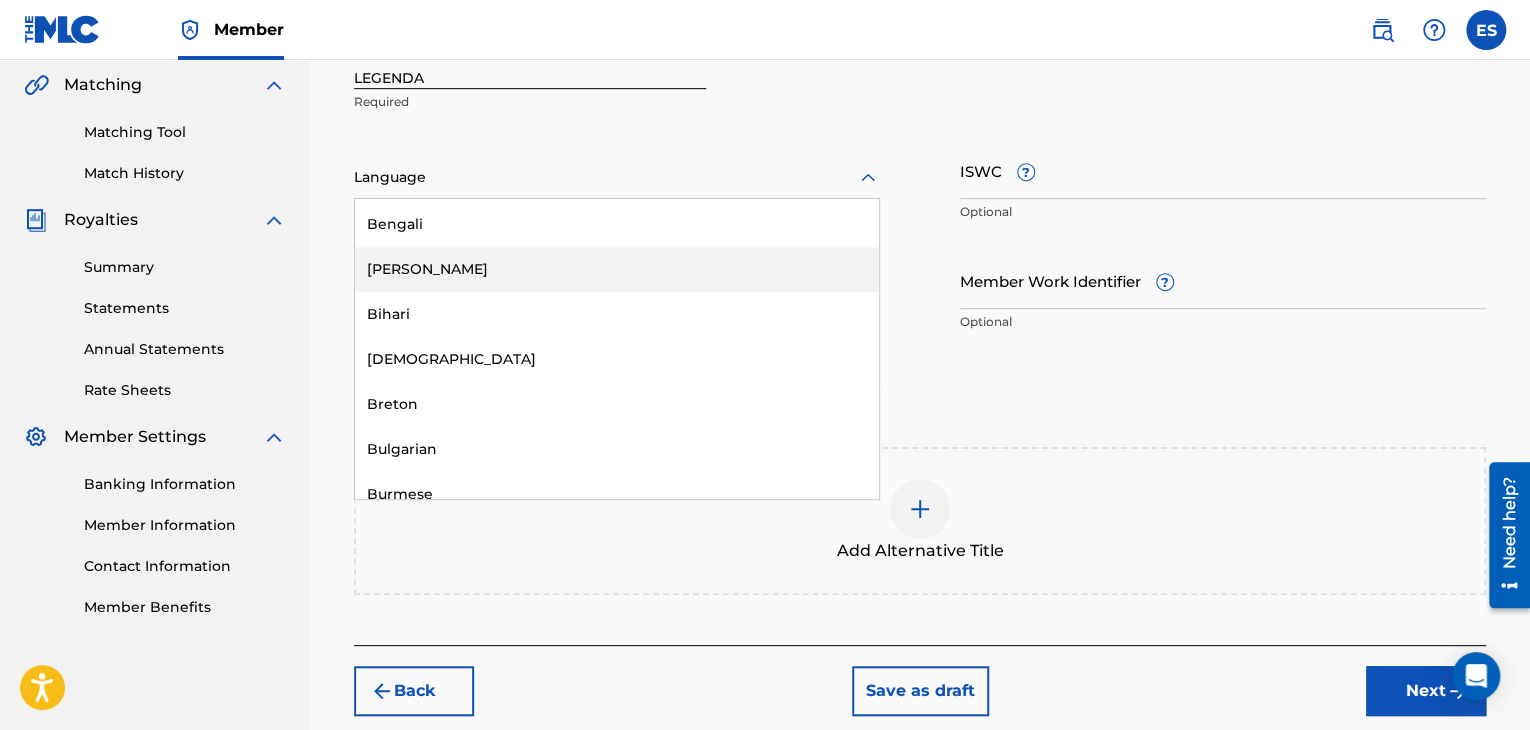 scroll, scrollTop: 700, scrollLeft: 0, axis: vertical 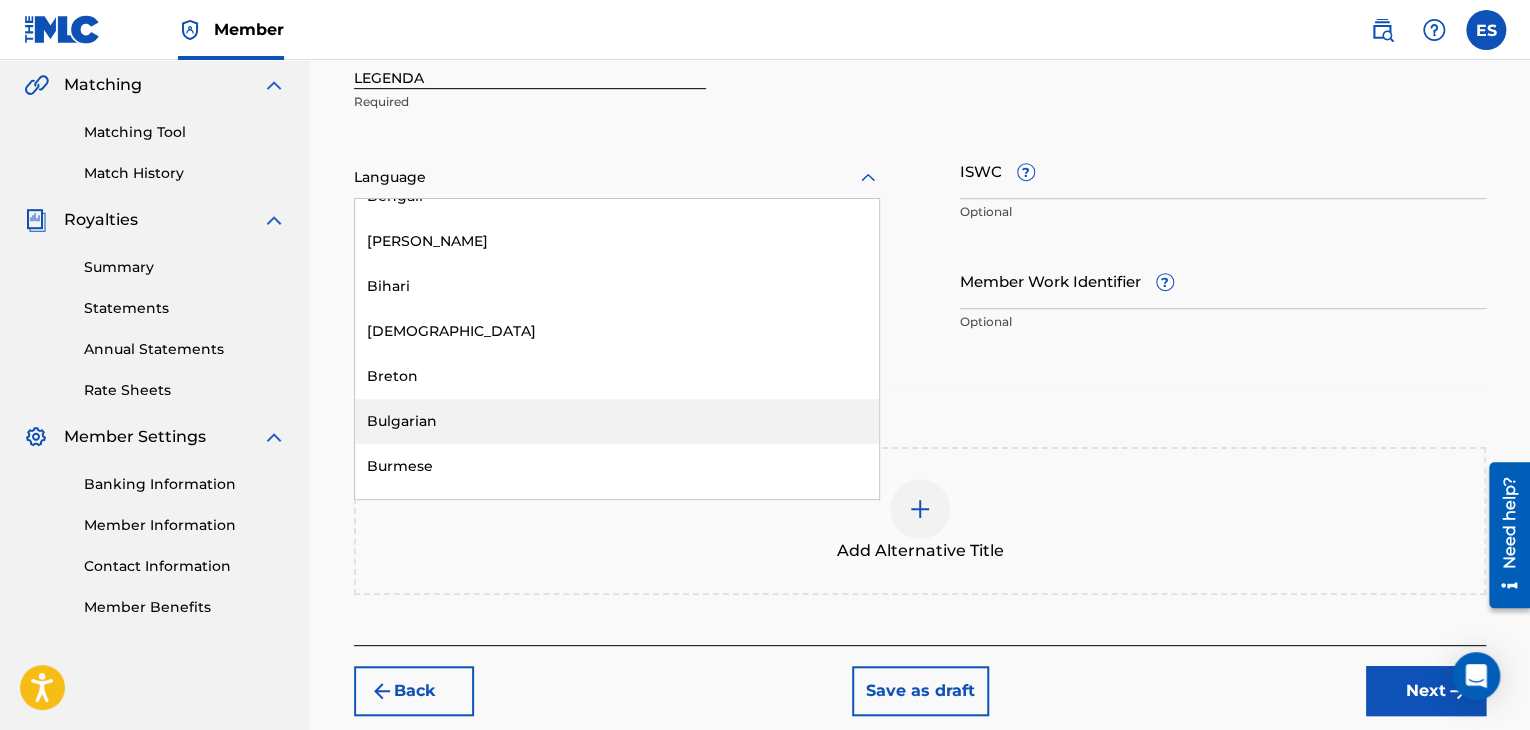 click on "Bulgarian" at bounding box center (617, 421) 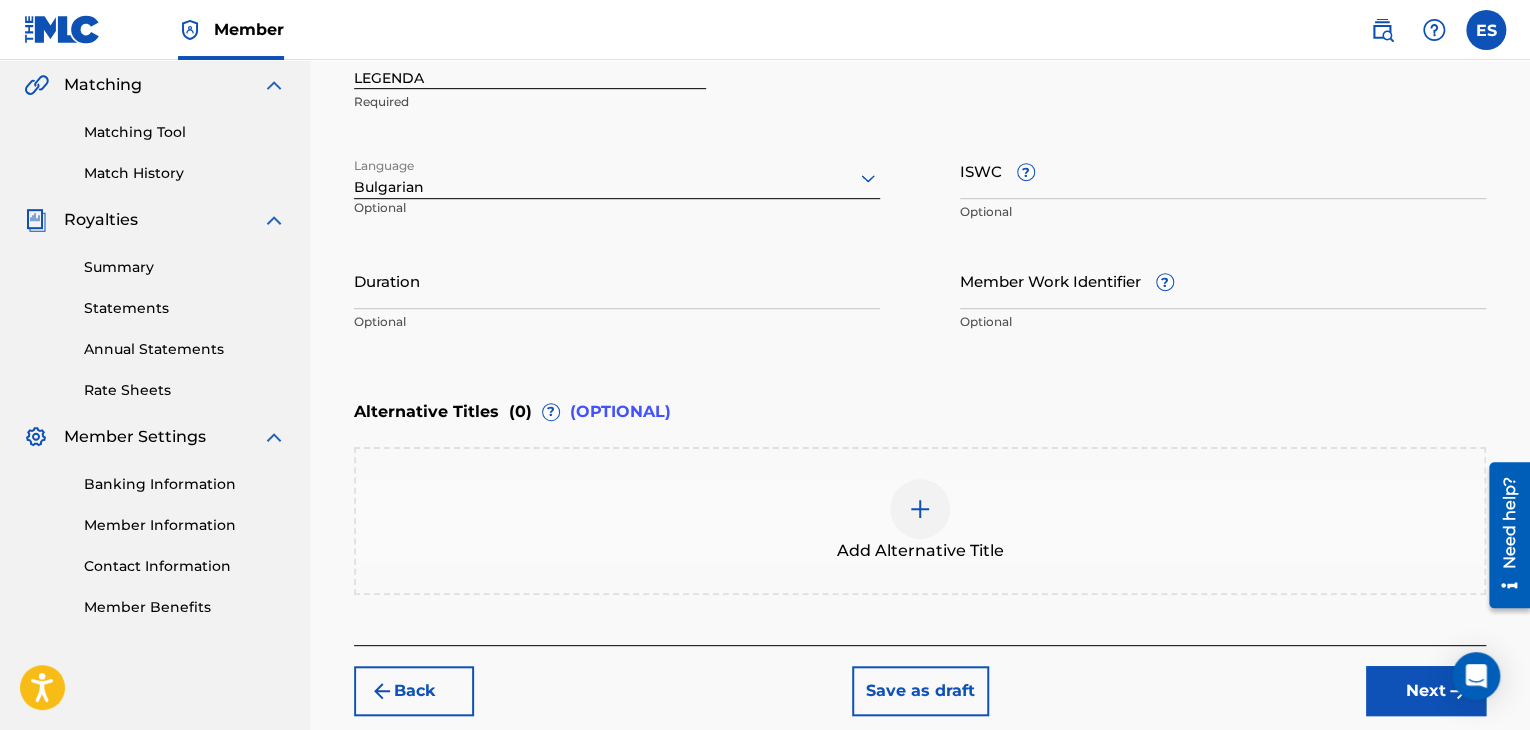 click on "Duration" at bounding box center (617, 280) 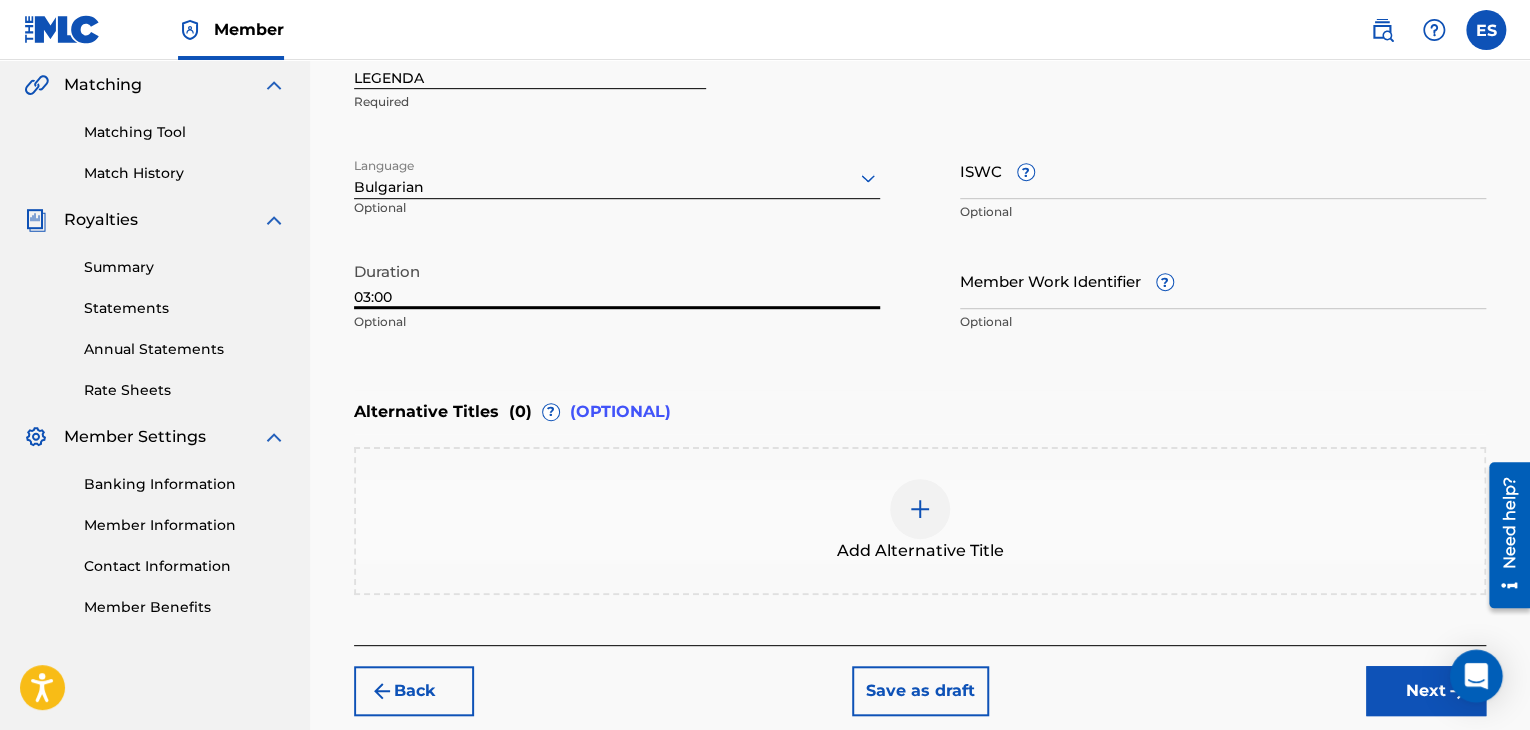 type on "03:00" 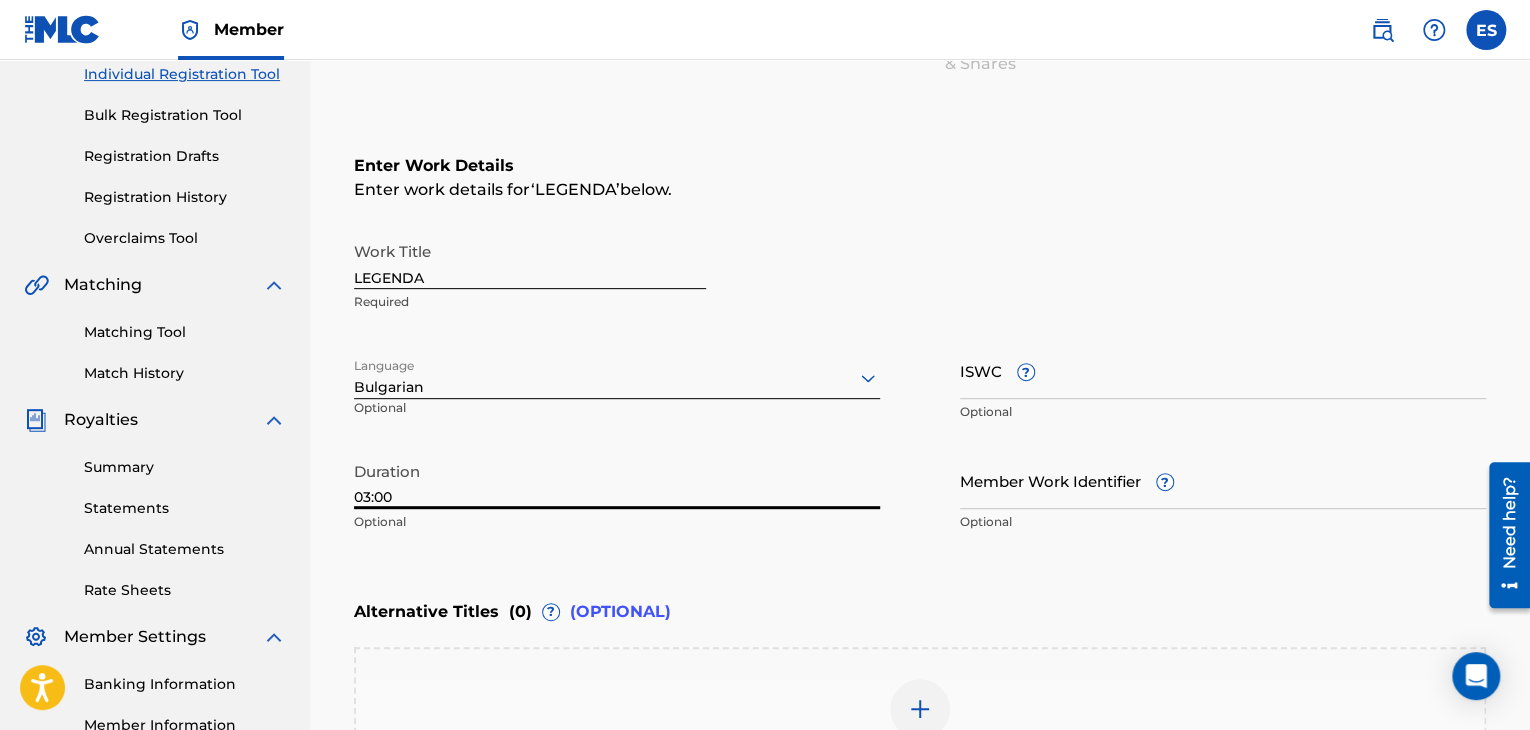 scroll, scrollTop: 561, scrollLeft: 0, axis: vertical 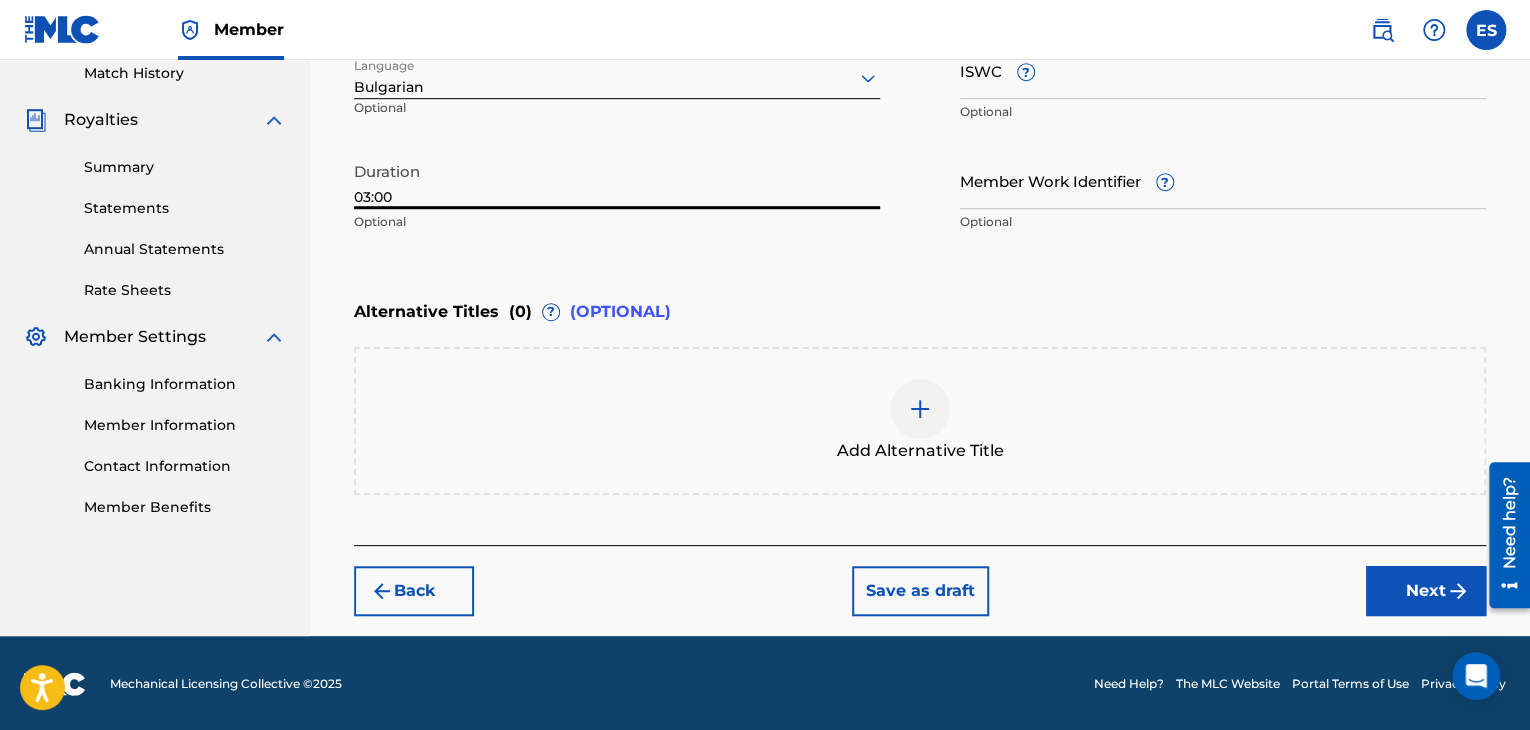 click on "Add Alternative Title" at bounding box center [920, 421] 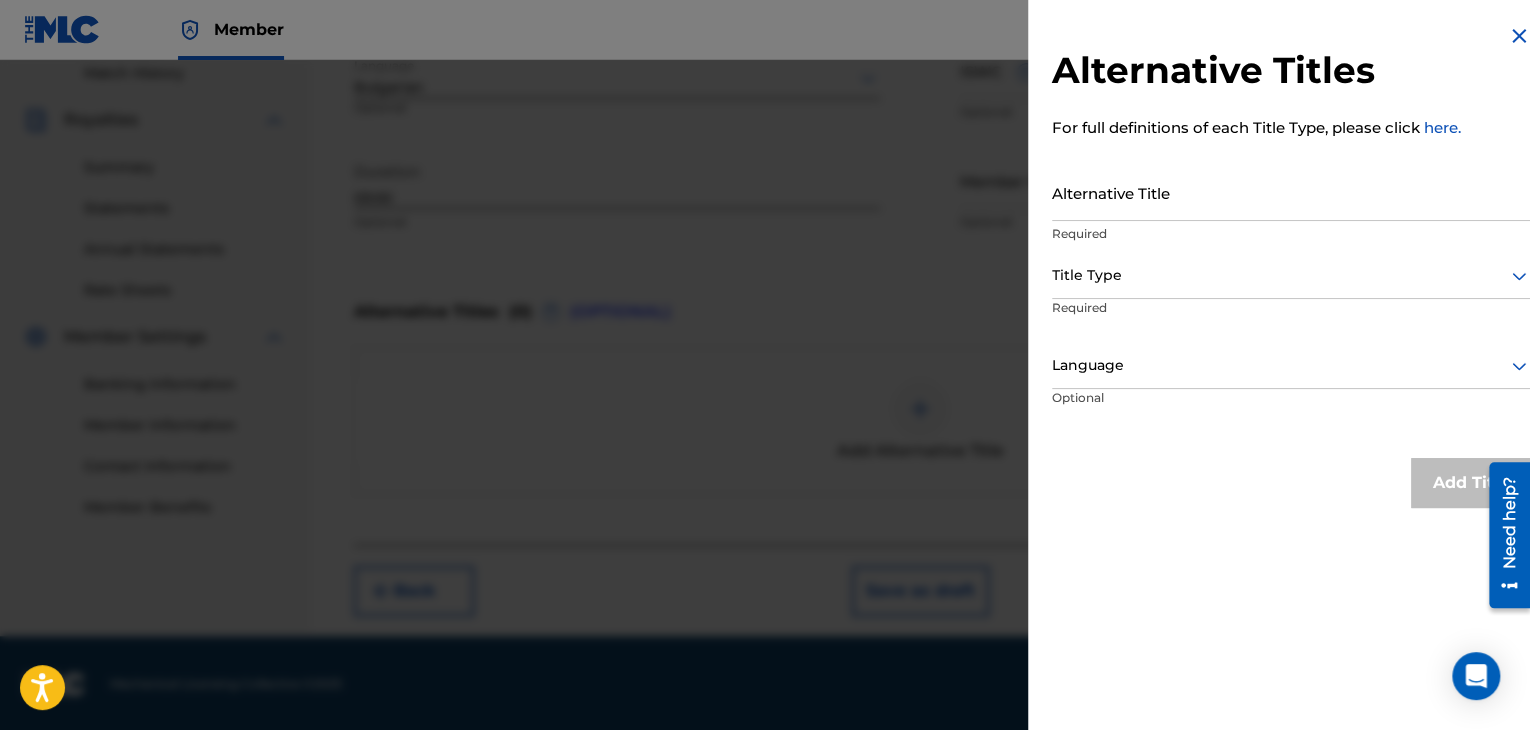 scroll, scrollTop: 361, scrollLeft: 0, axis: vertical 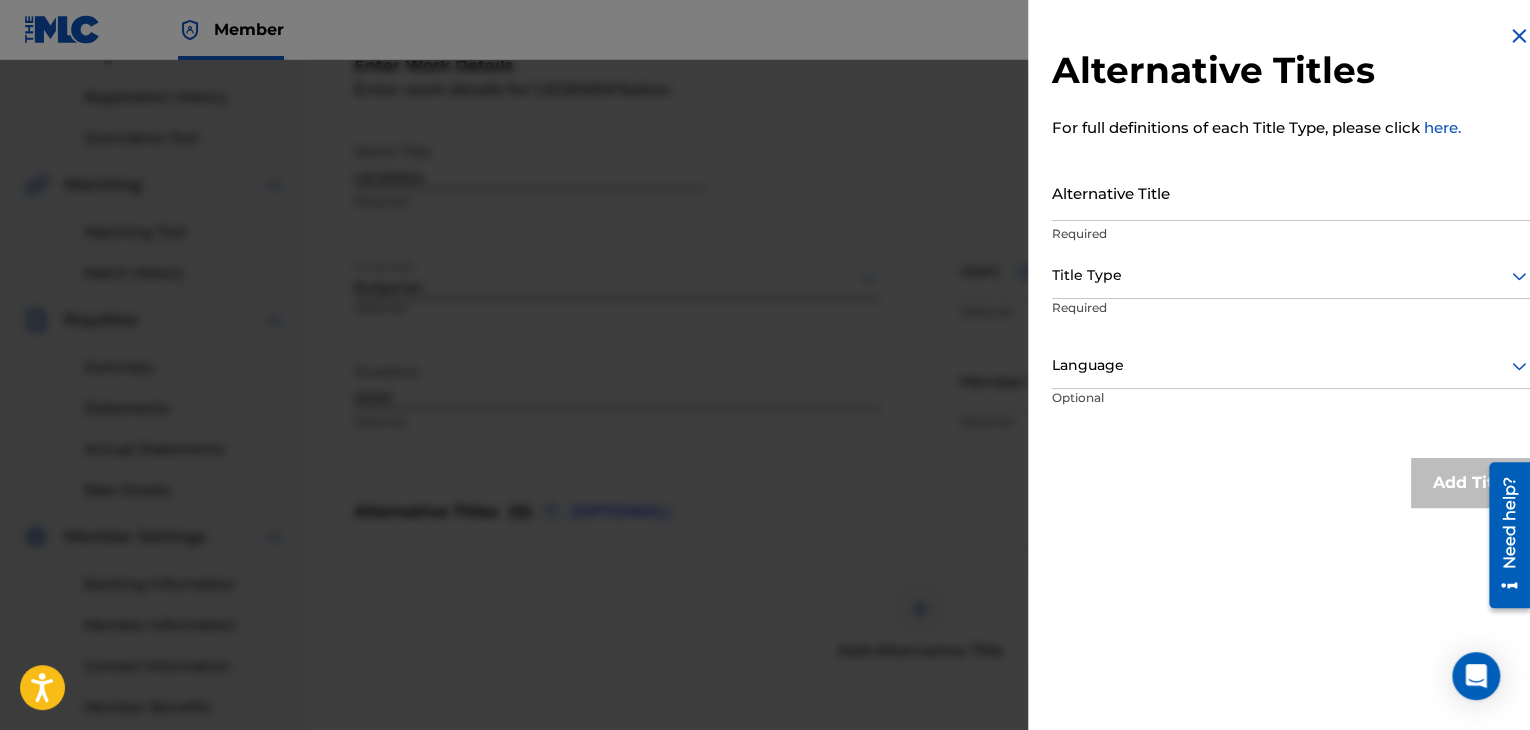 click on "Alternative Title" at bounding box center [1291, 192] 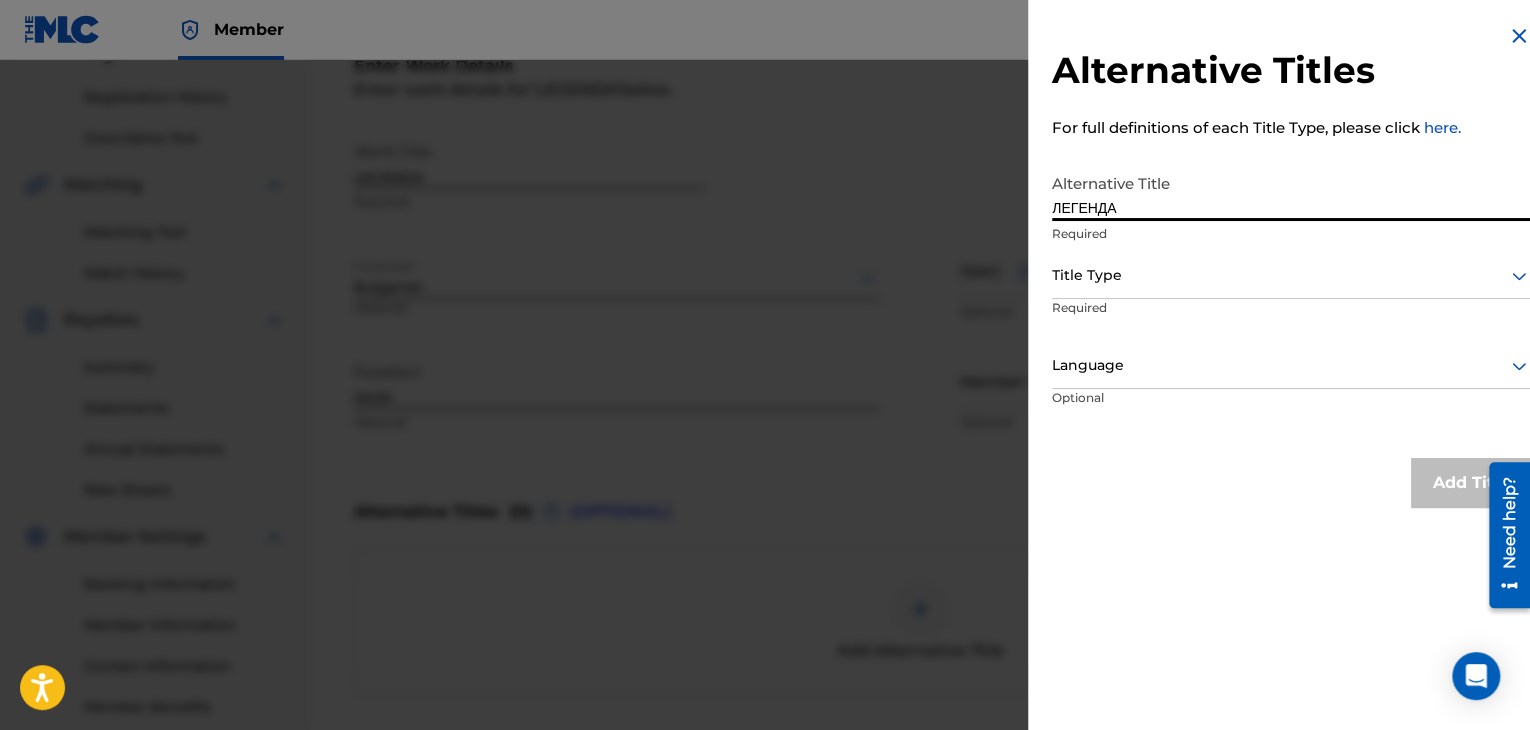 type on "ЛЕГЕНДА" 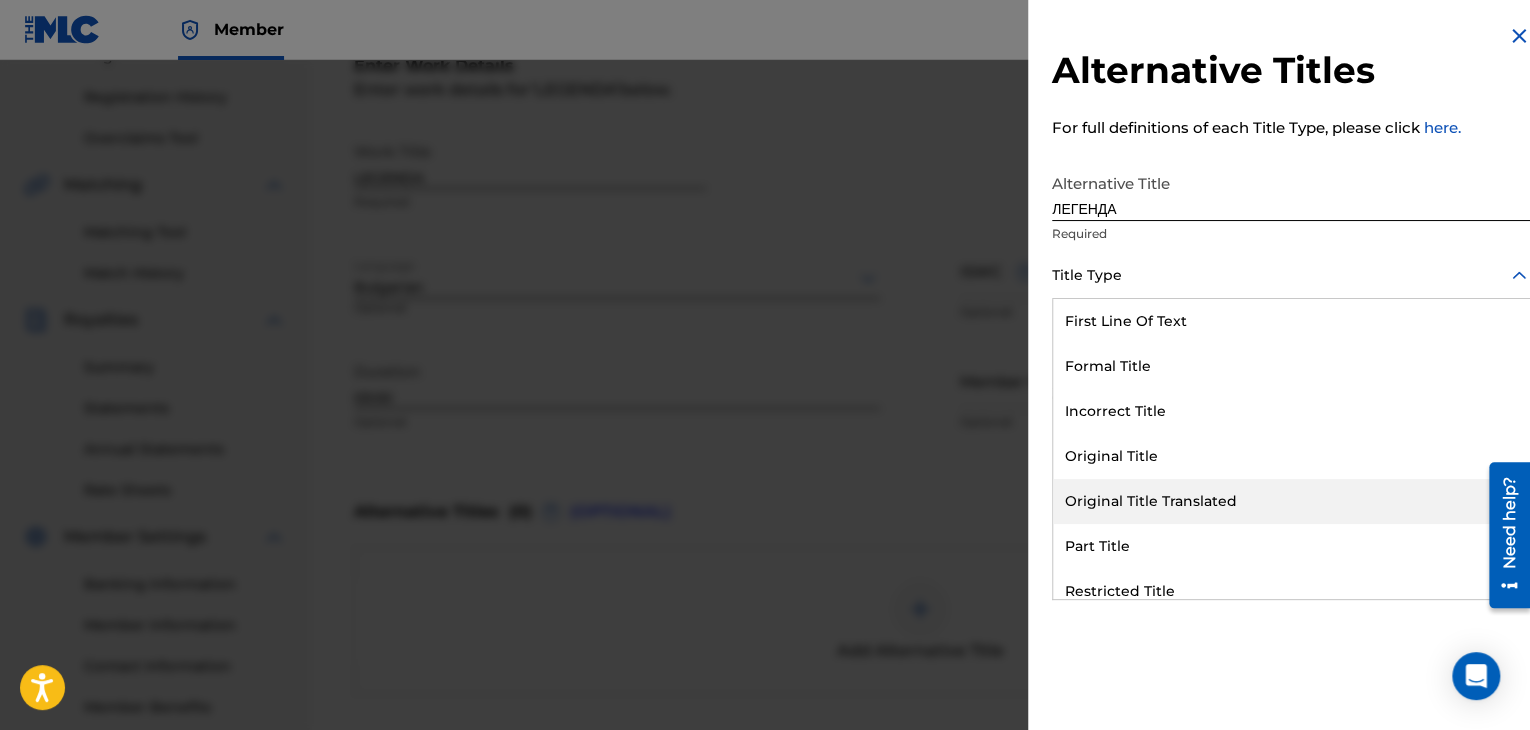 drag, startPoint x: 1134, startPoint y: 497, endPoint x: 1128, endPoint y: 365, distance: 132.13629 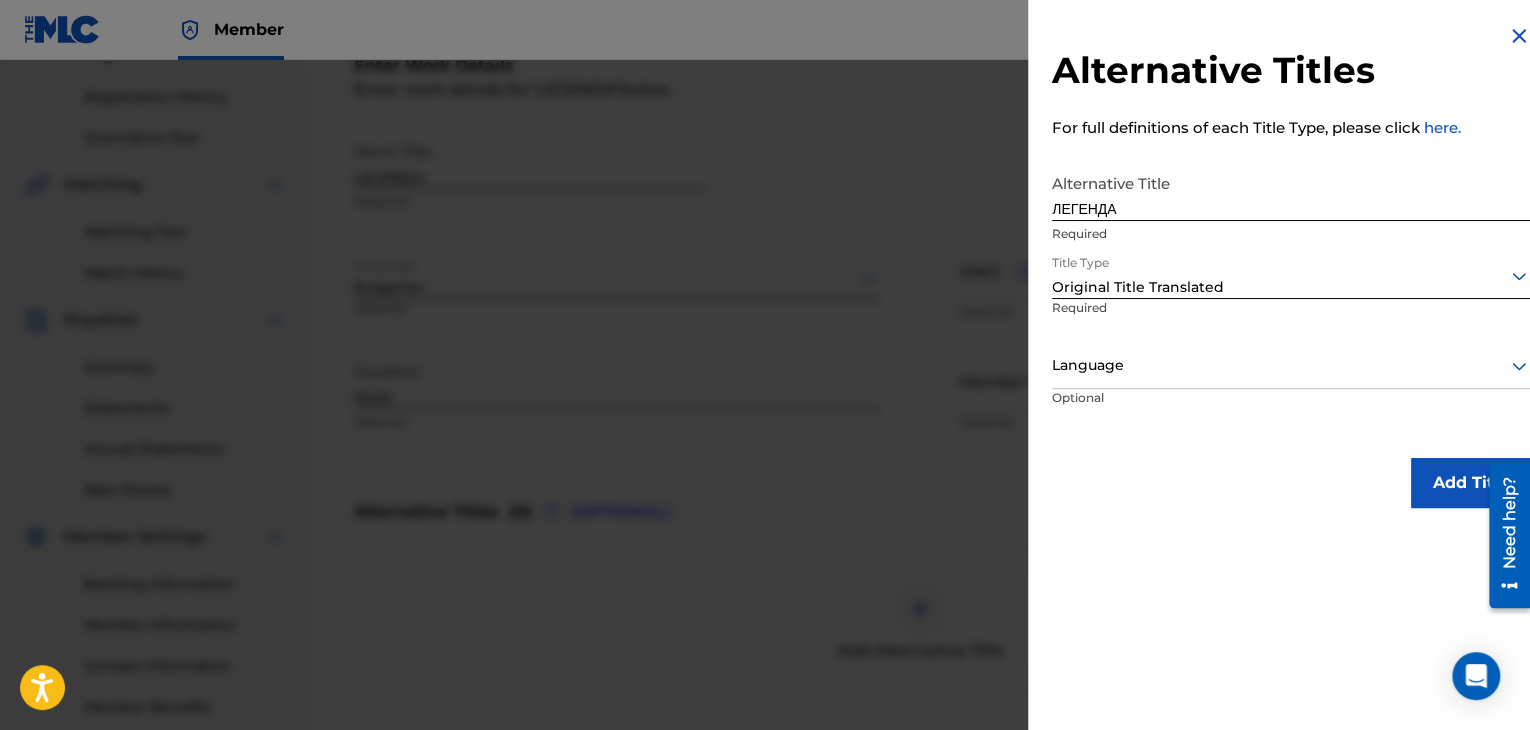 click at bounding box center [1291, 365] 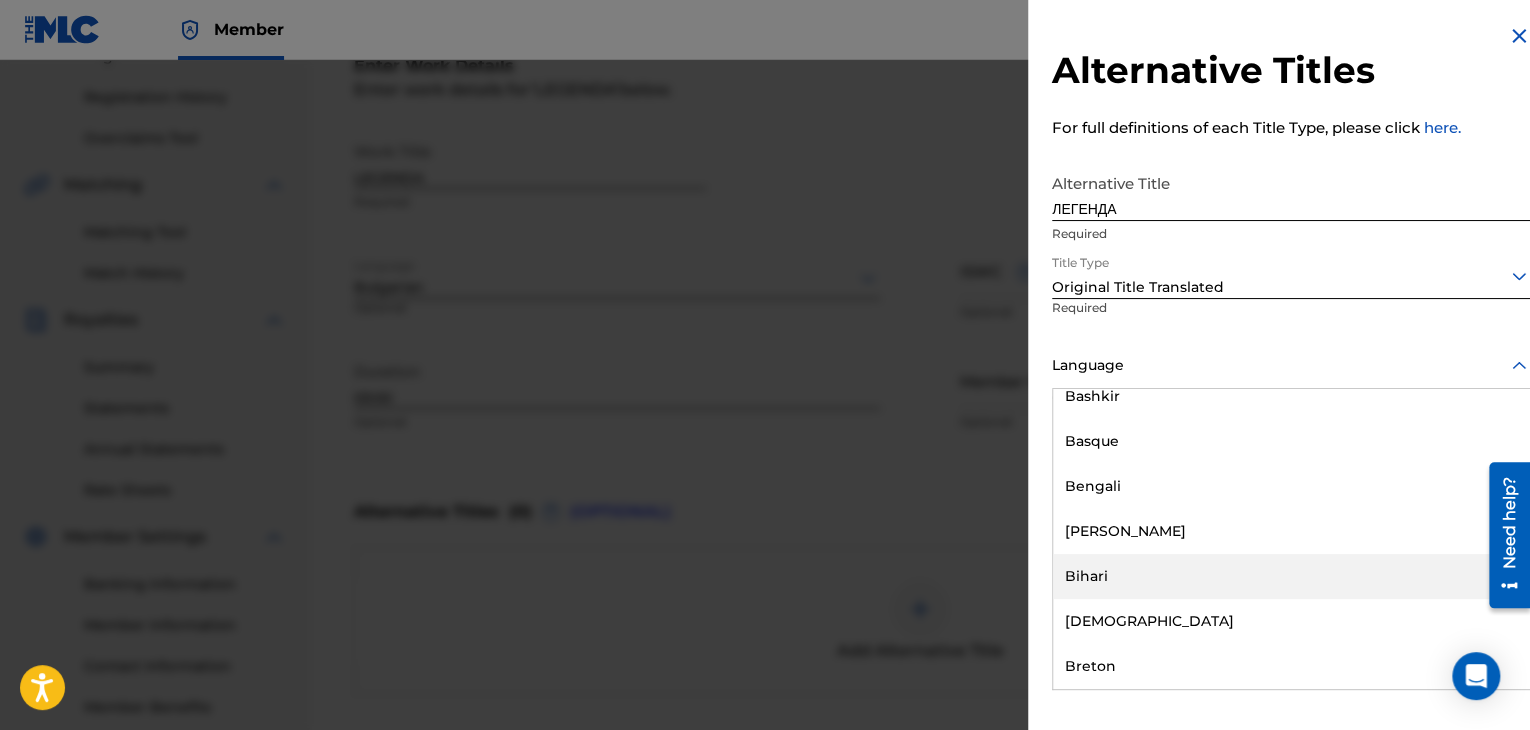 scroll, scrollTop: 800, scrollLeft: 0, axis: vertical 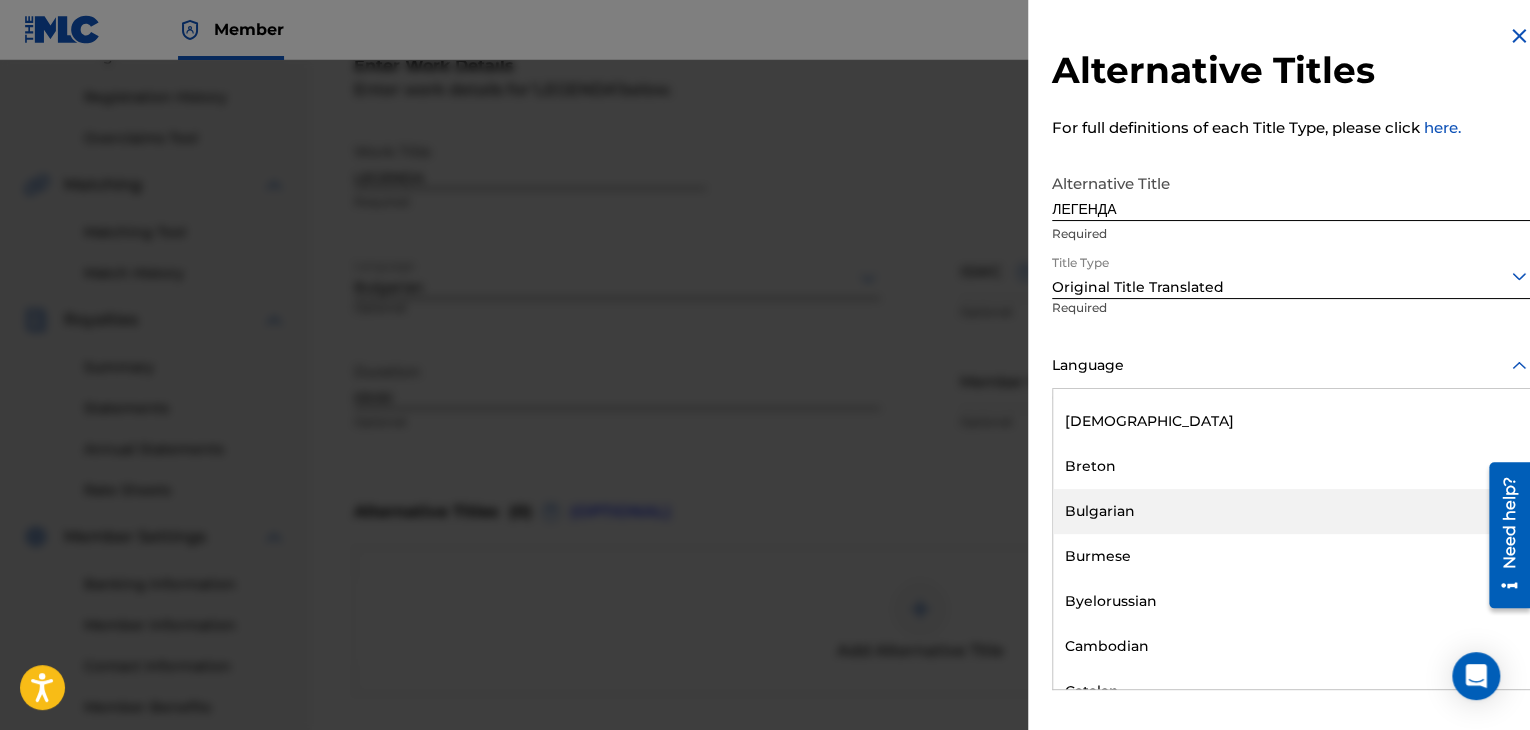 click on "Bulgarian" at bounding box center [1291, 511] 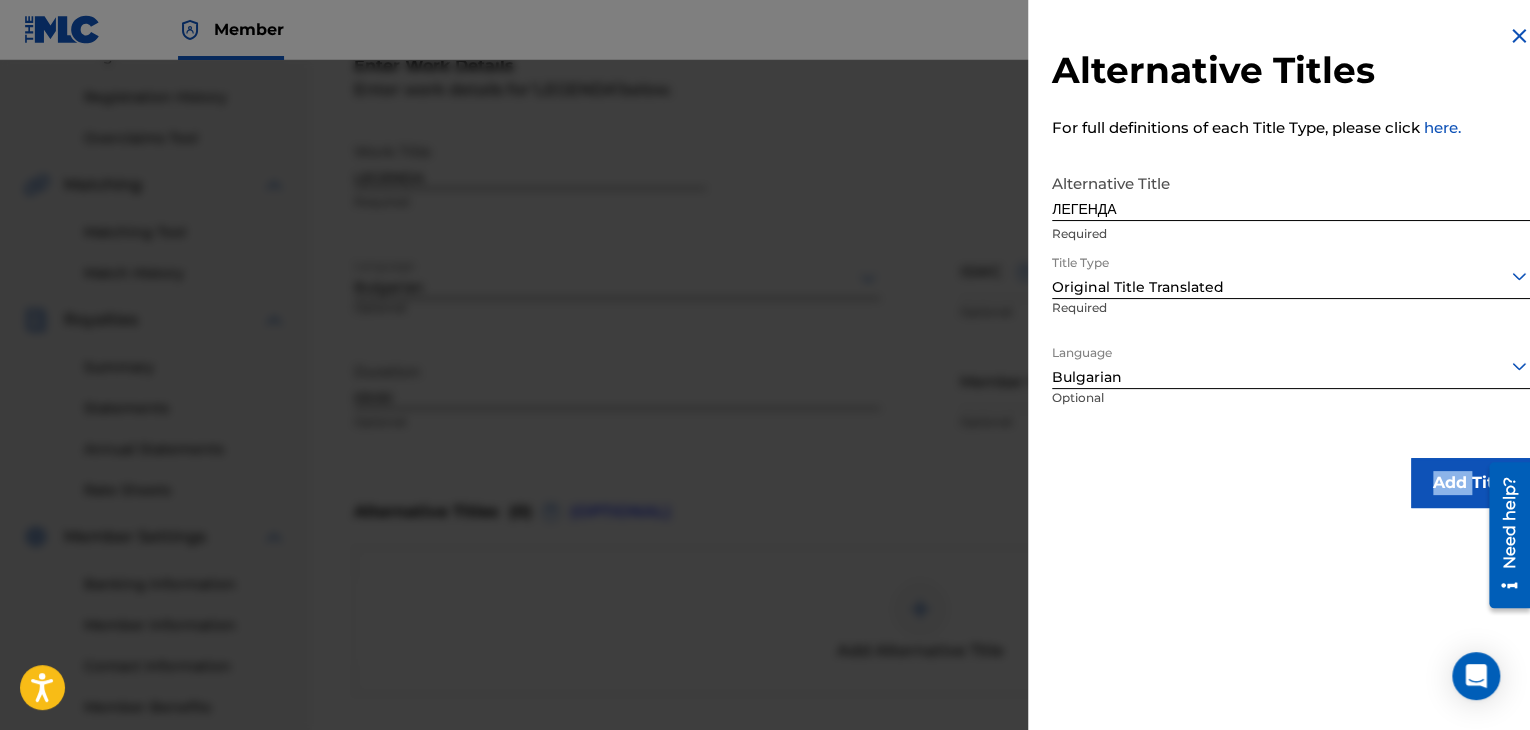 click on "Add Title" at bounding box center [1471, 483] 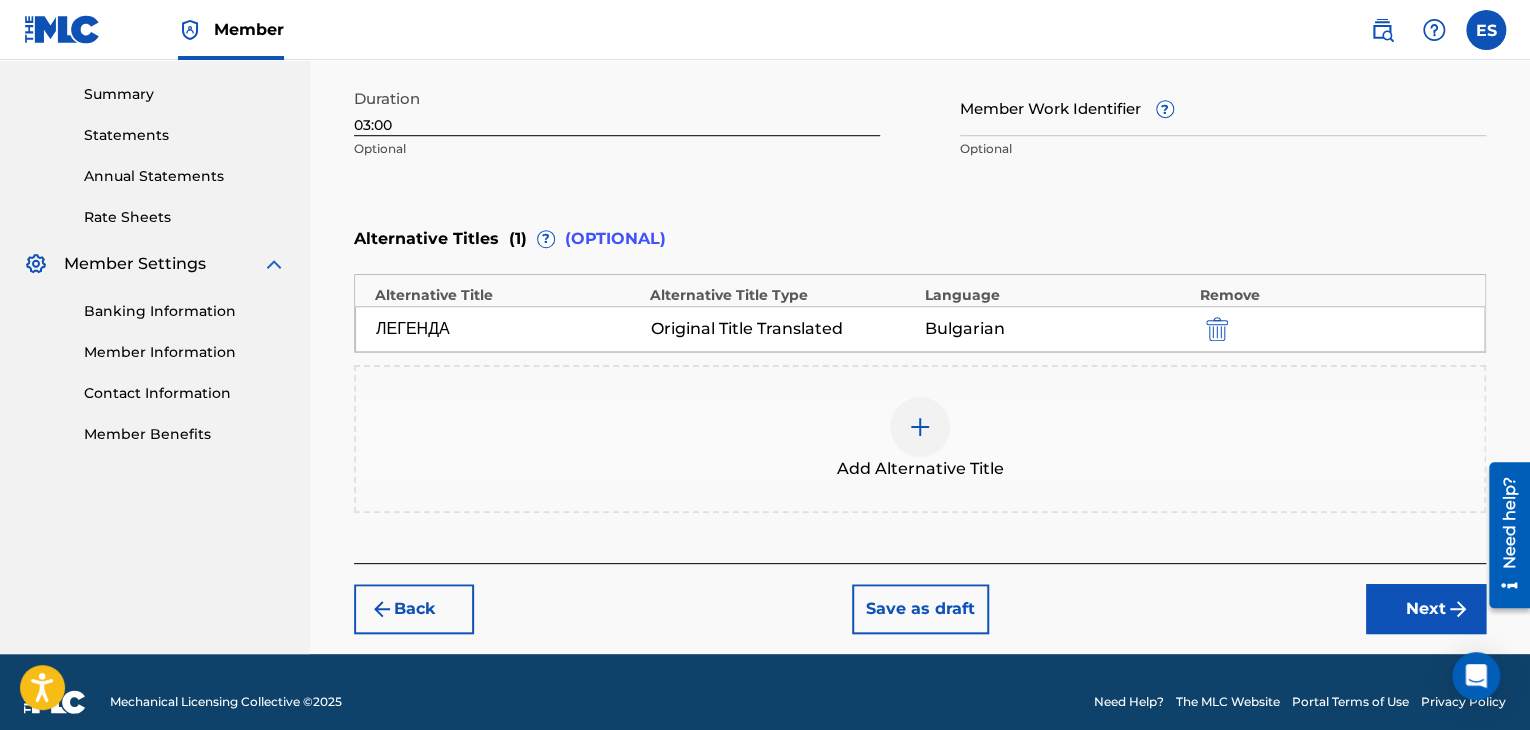 scroll, scrollTop: 652, scrollLeft: 0, axis: vertical 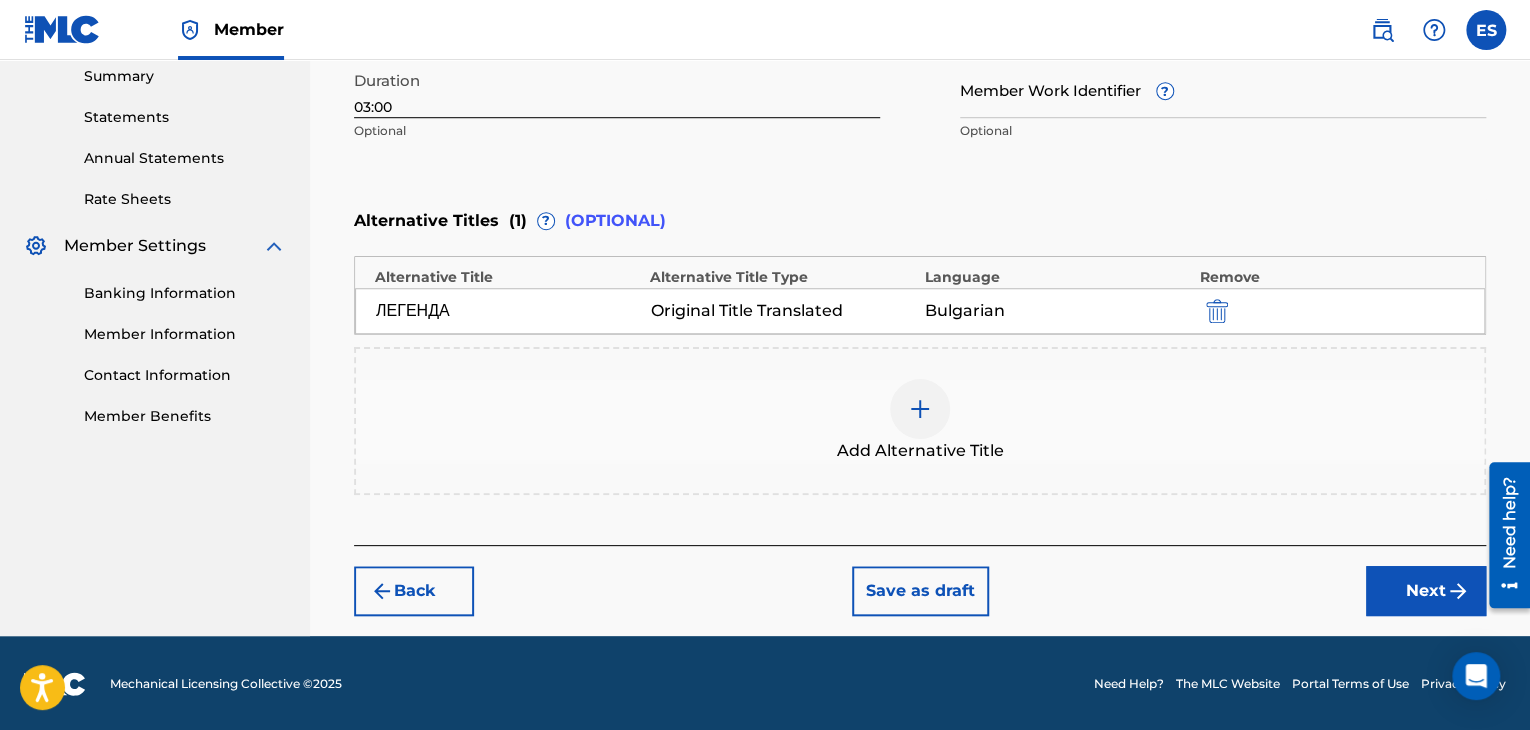click on "Next" at bounding box center [1426, 591] 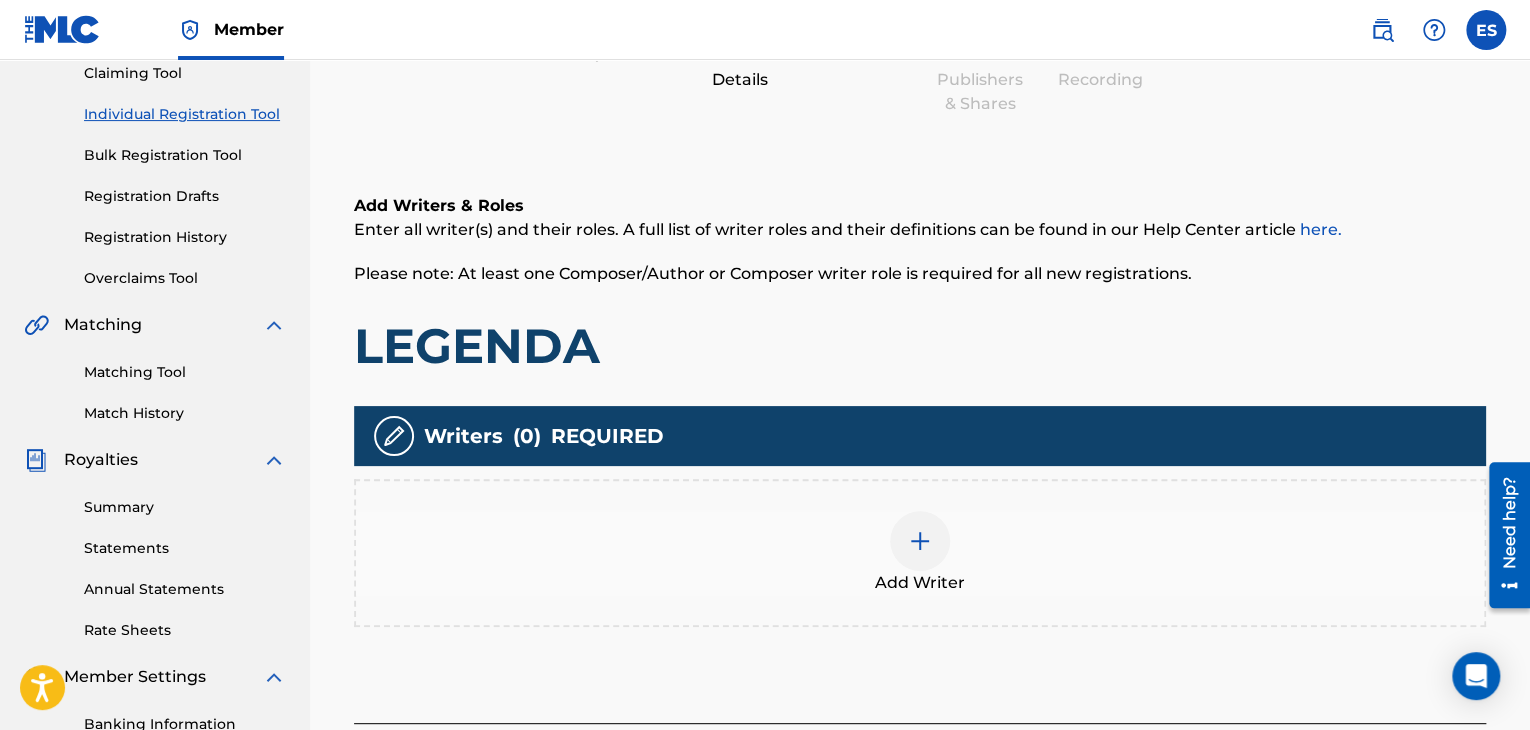 scroll, scrollTop: 390, scrollLeft: 0, axis: vertical 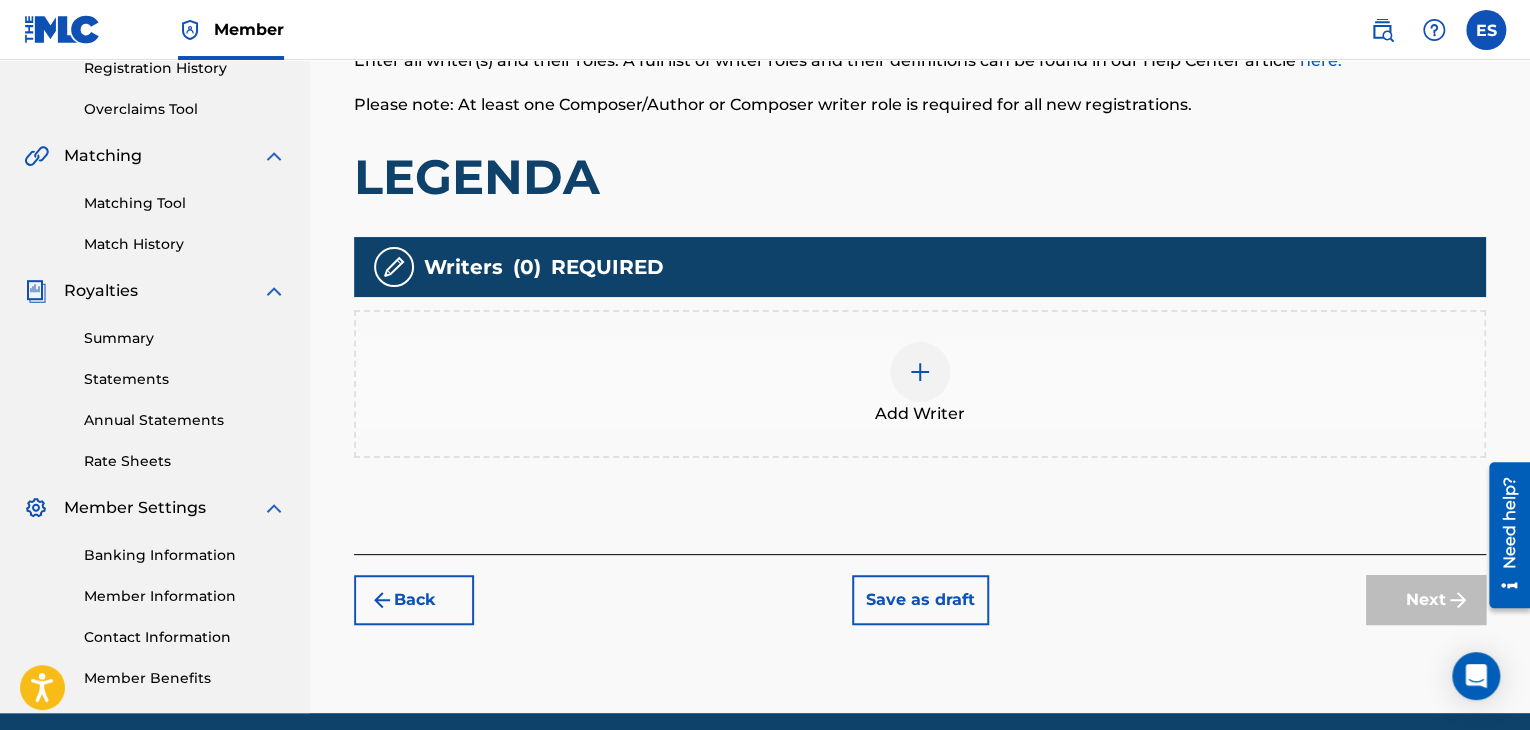 click at bounding box center [920, 372] 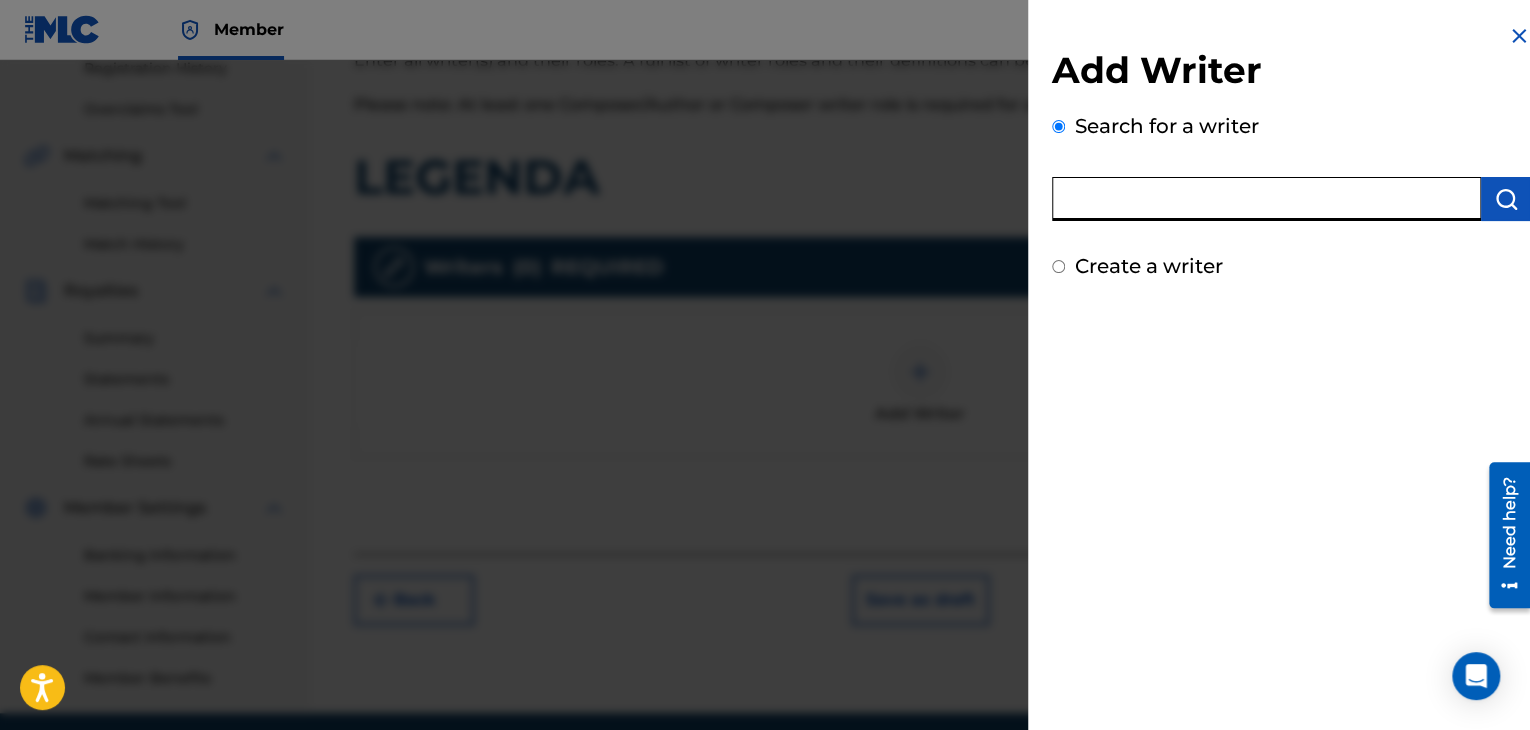 click at bounding box center [1266, 199] 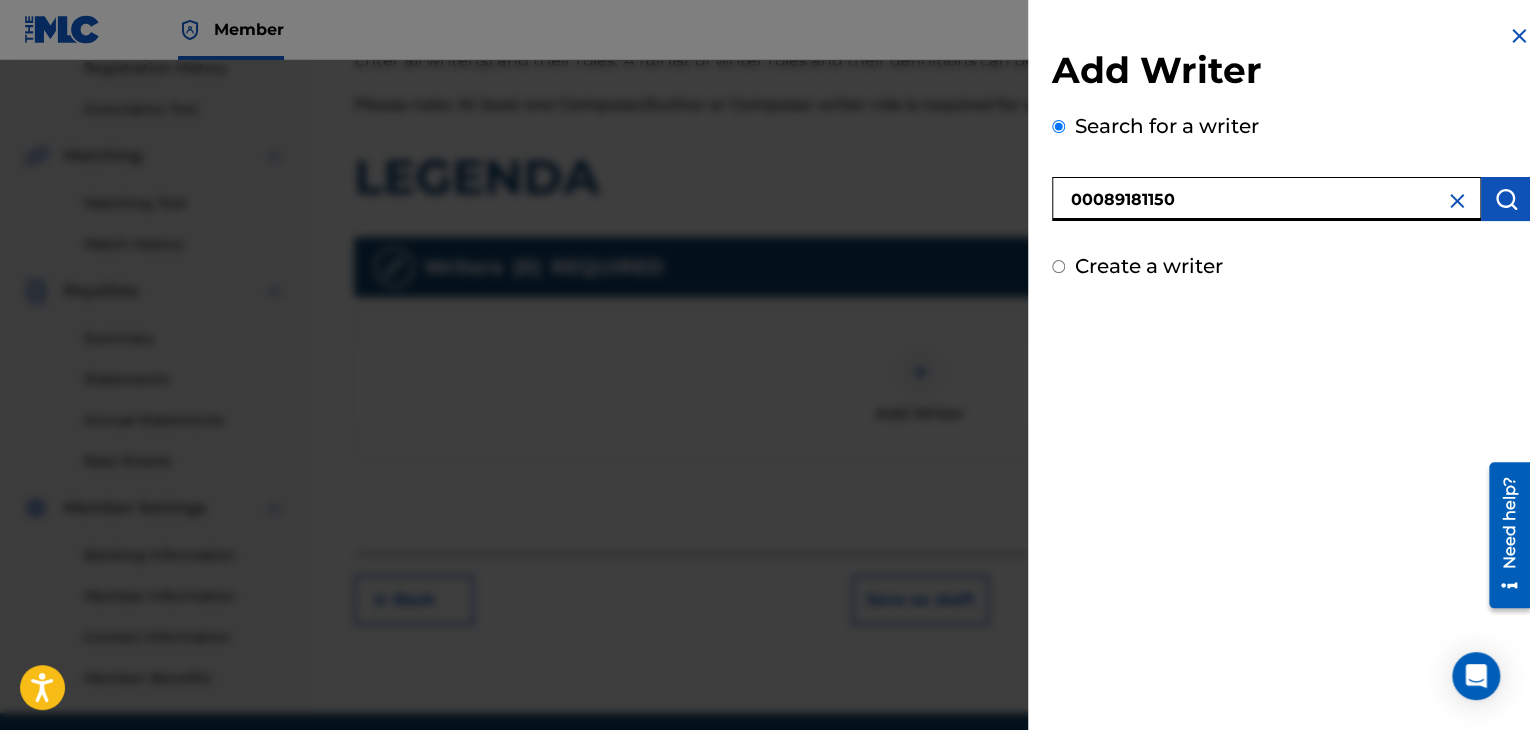 type on "00089181150" 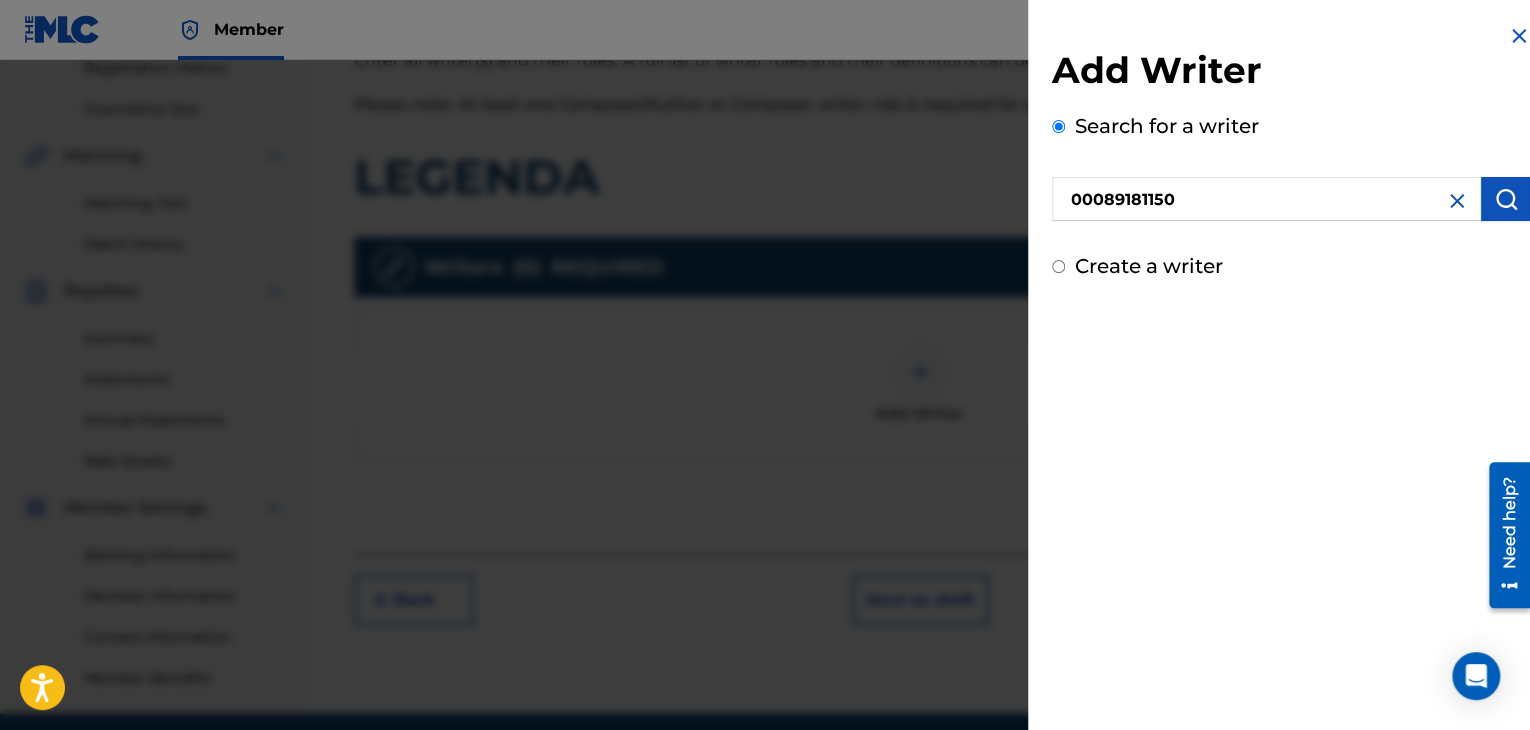 click at bounding box center [1506, 199] 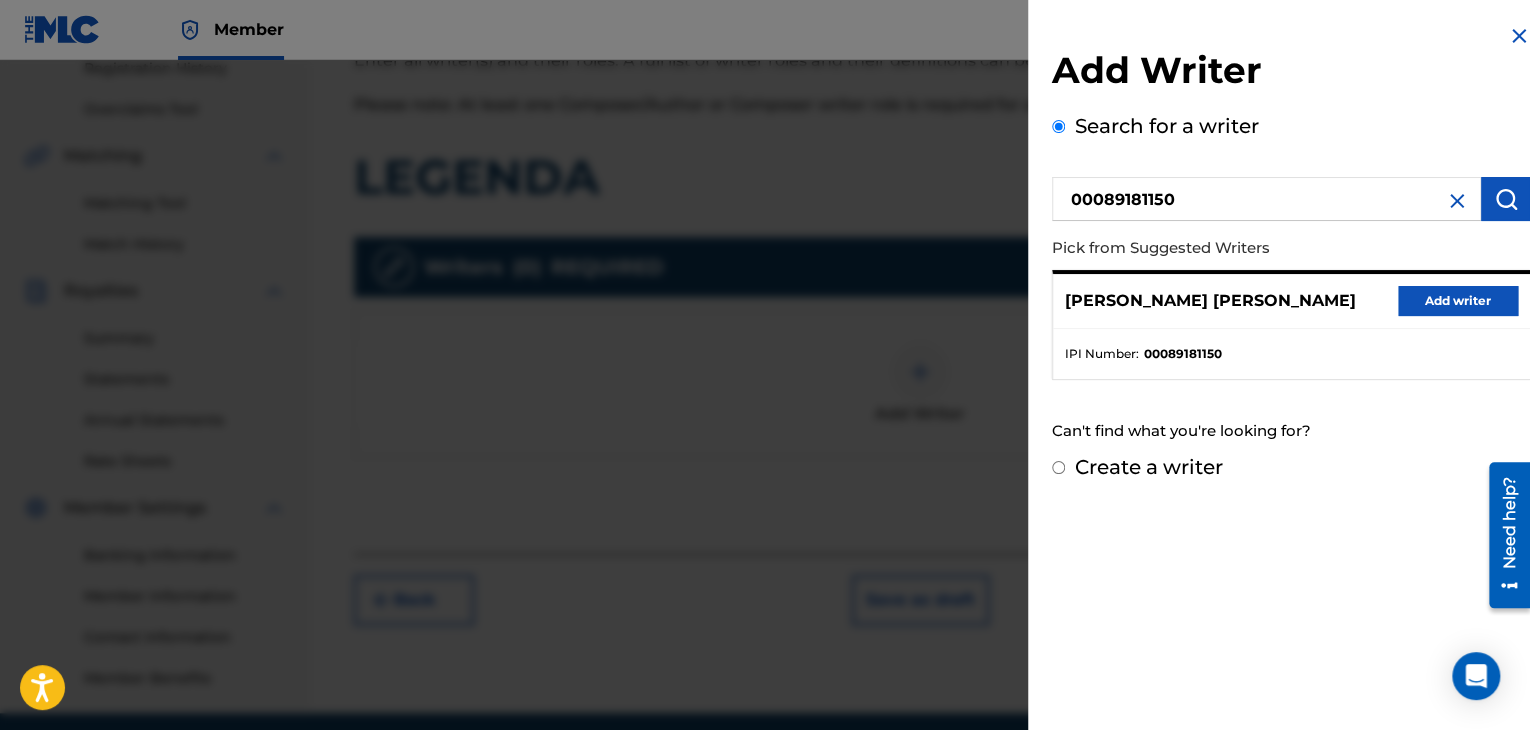 click on "Add writer" at bounding box center (1458, 301) 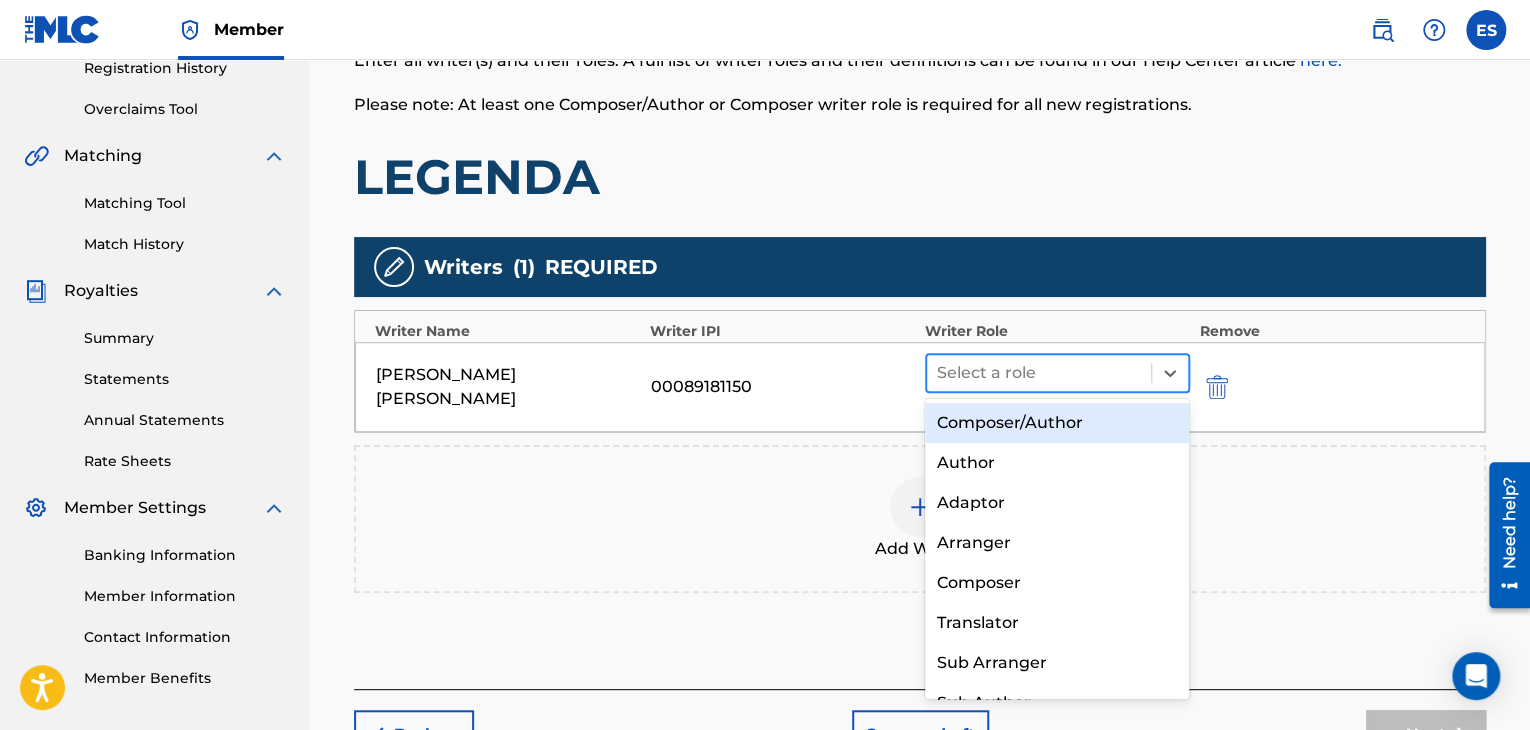 click on "Select a role" at bounding box center [1039, 373] 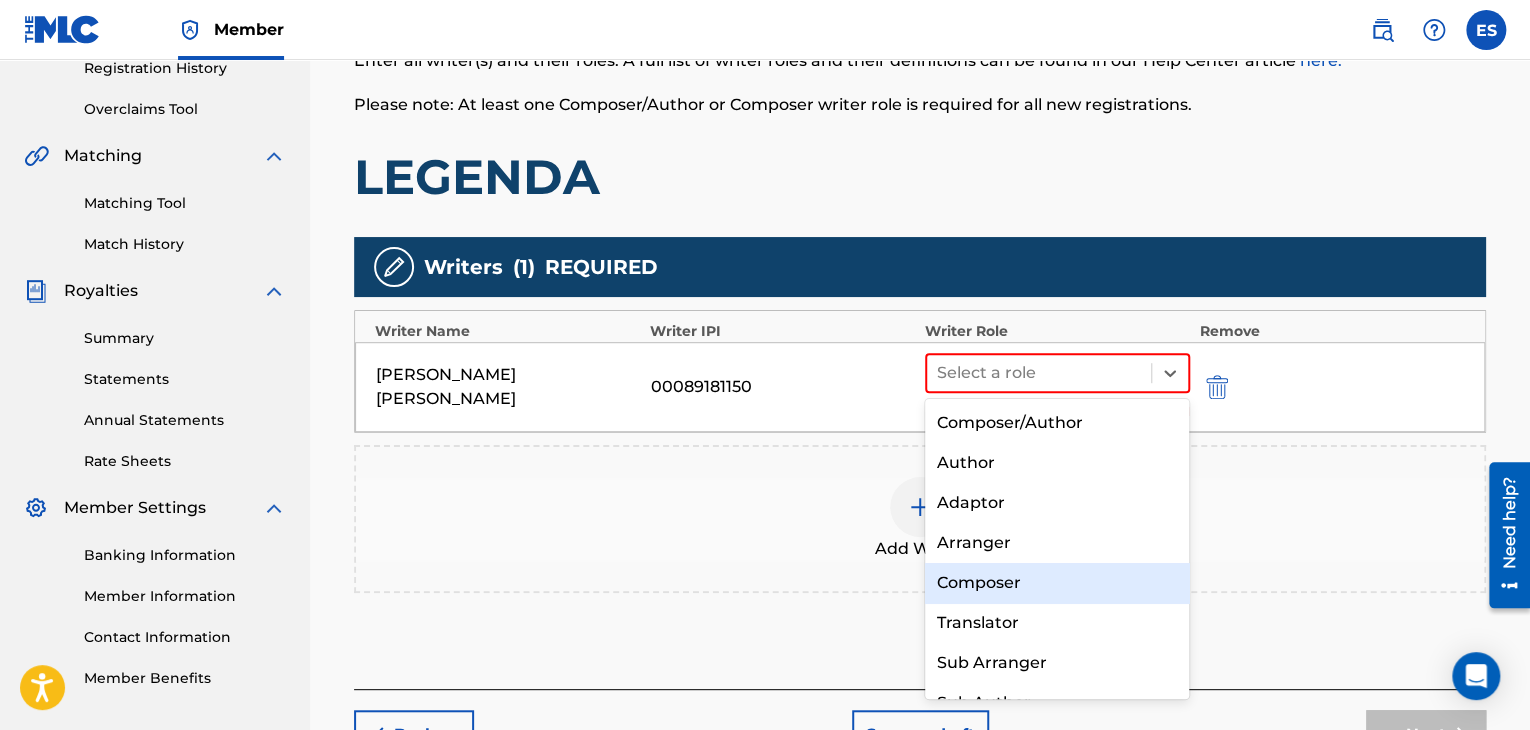 click on "Composer" at bounding box center (1057, 583) 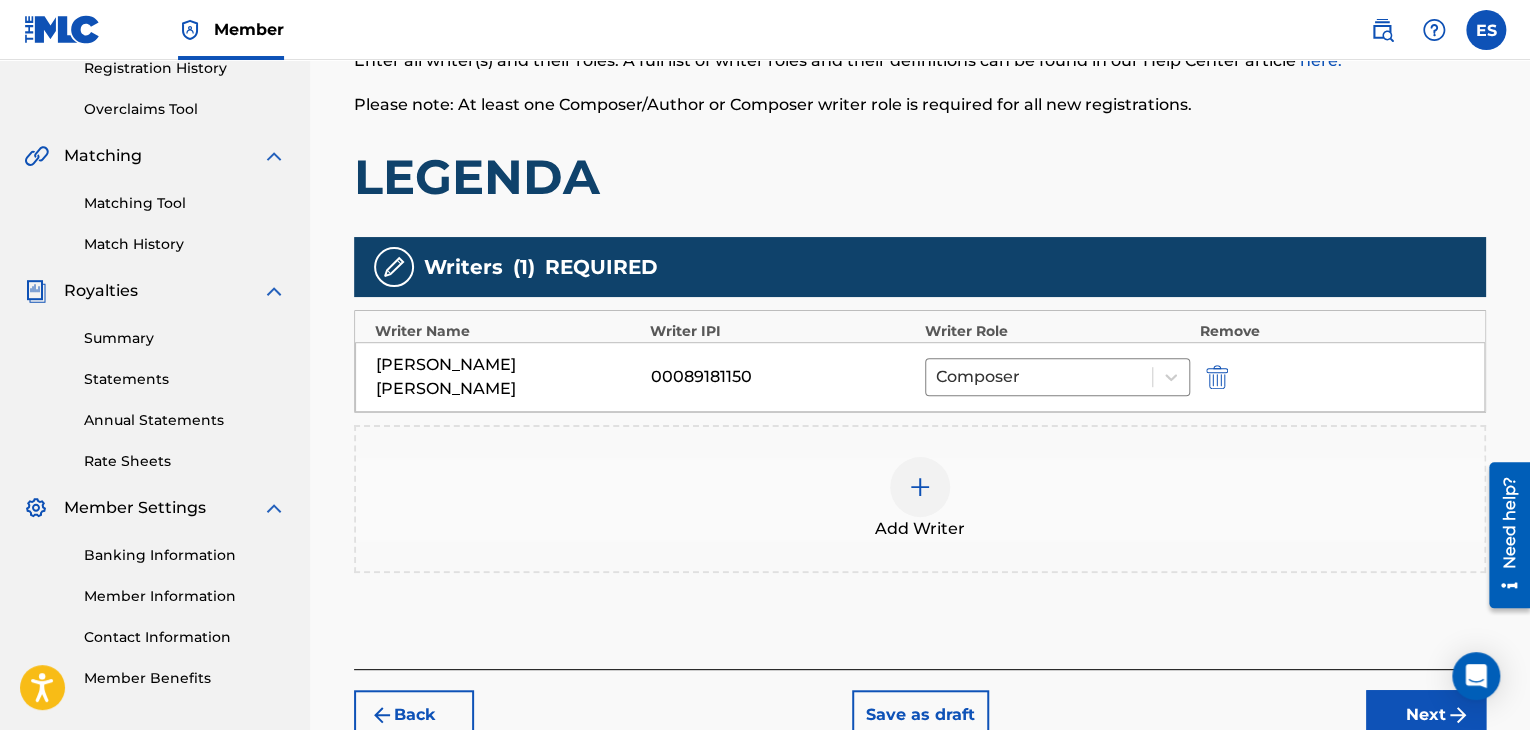 click at bounding box center [920, 487] 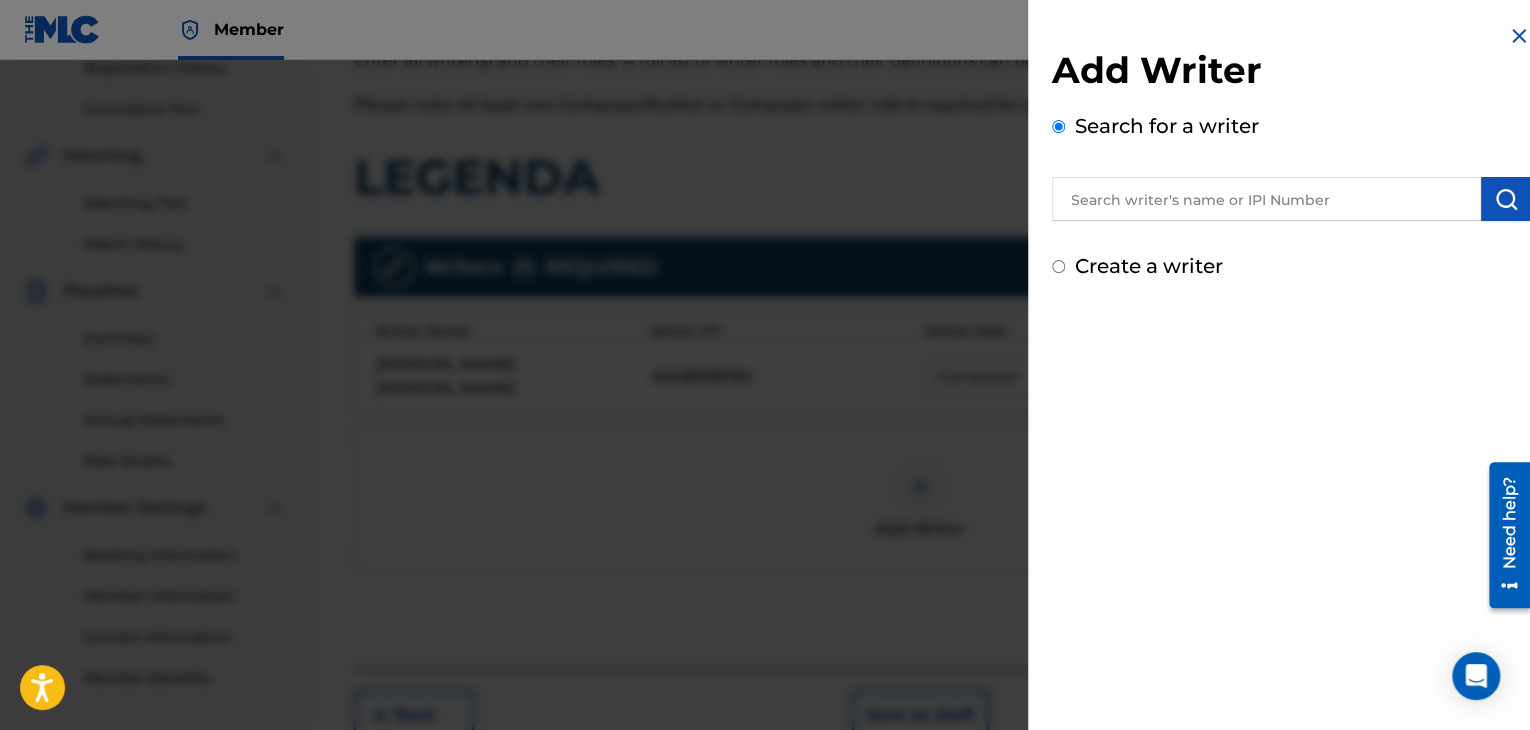click at bounding box center [1266, 199] 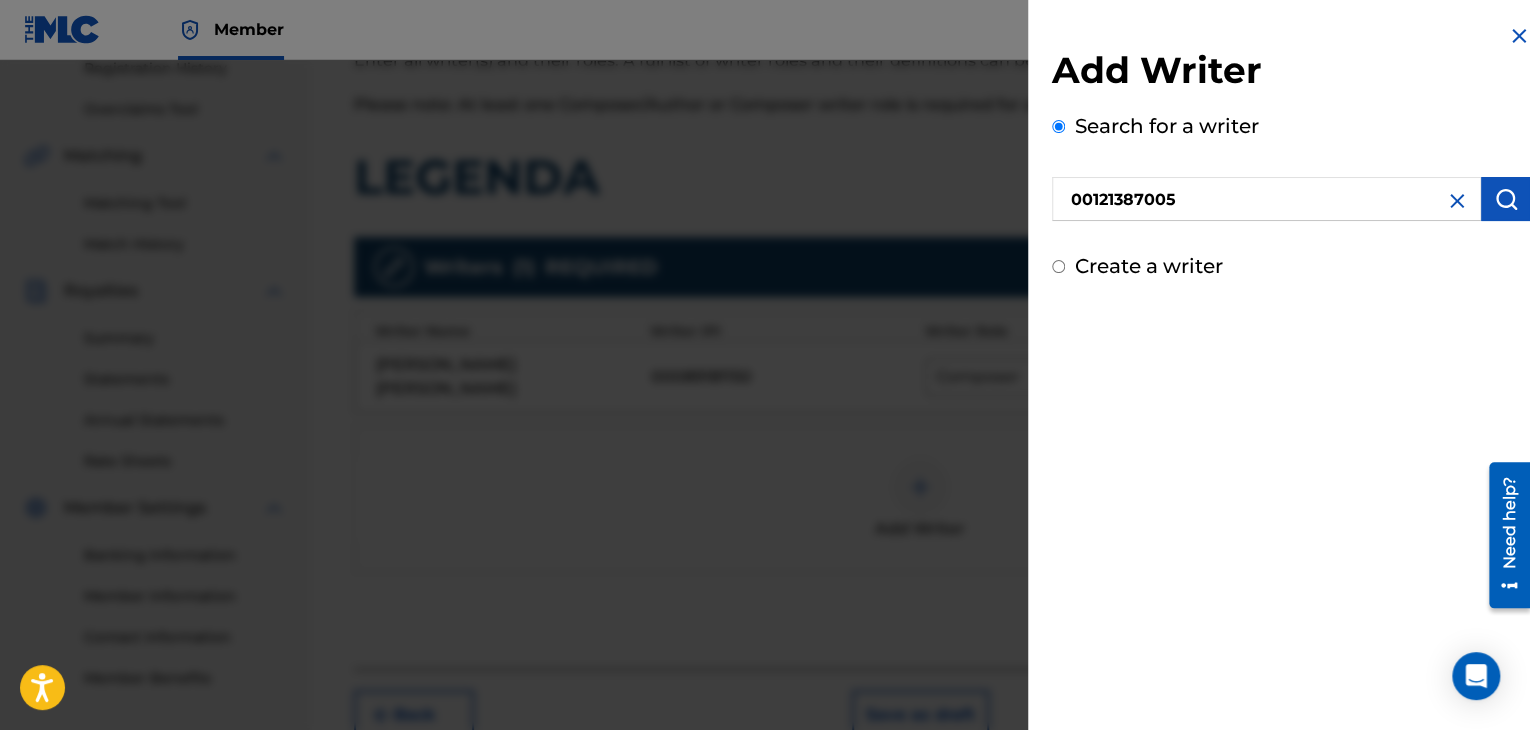 click at bounding box center (1506, 199) 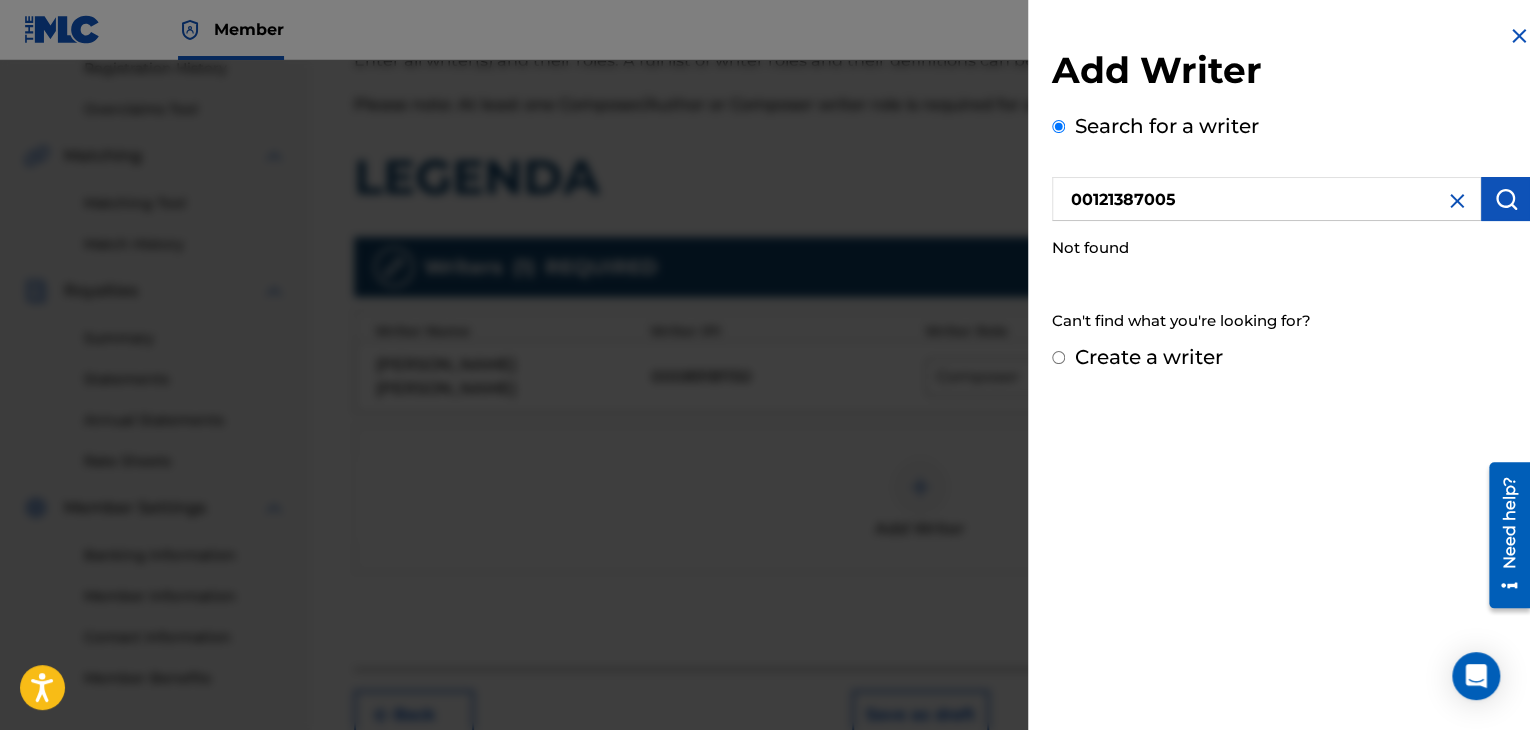 click on "00121387005" at bounding box center (1266, 199) 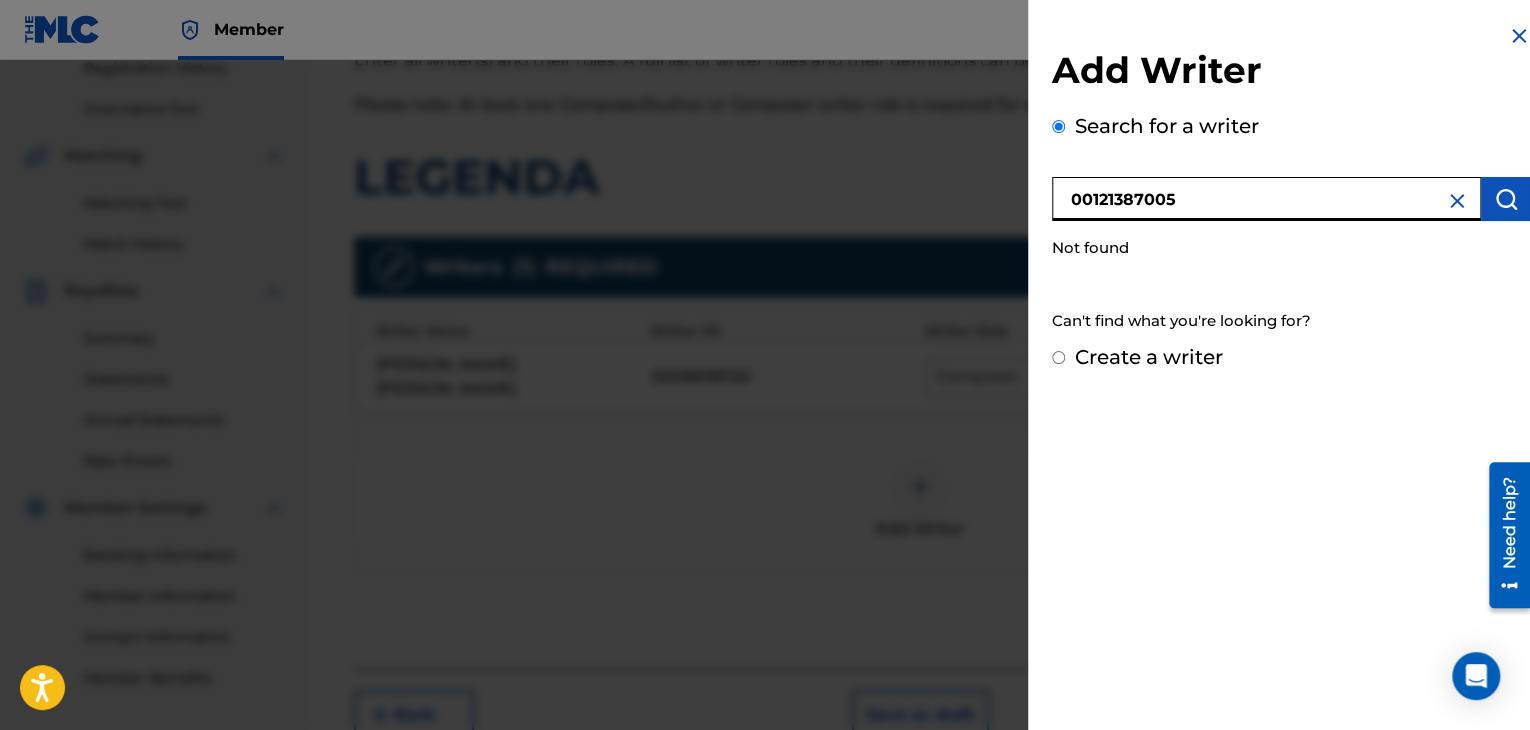 type on "00121387005" 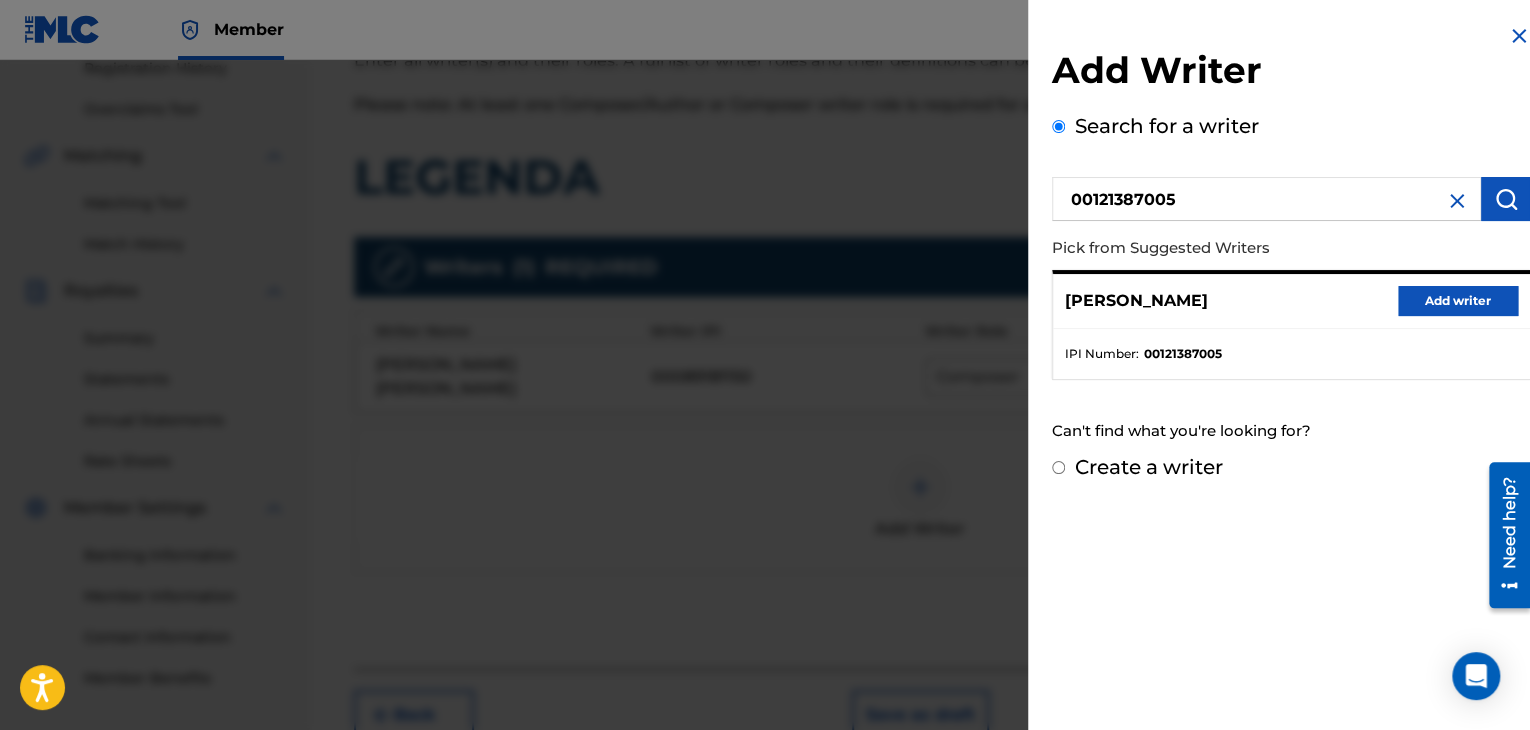 click on "Add writer" at bounding box center [1458, 301] 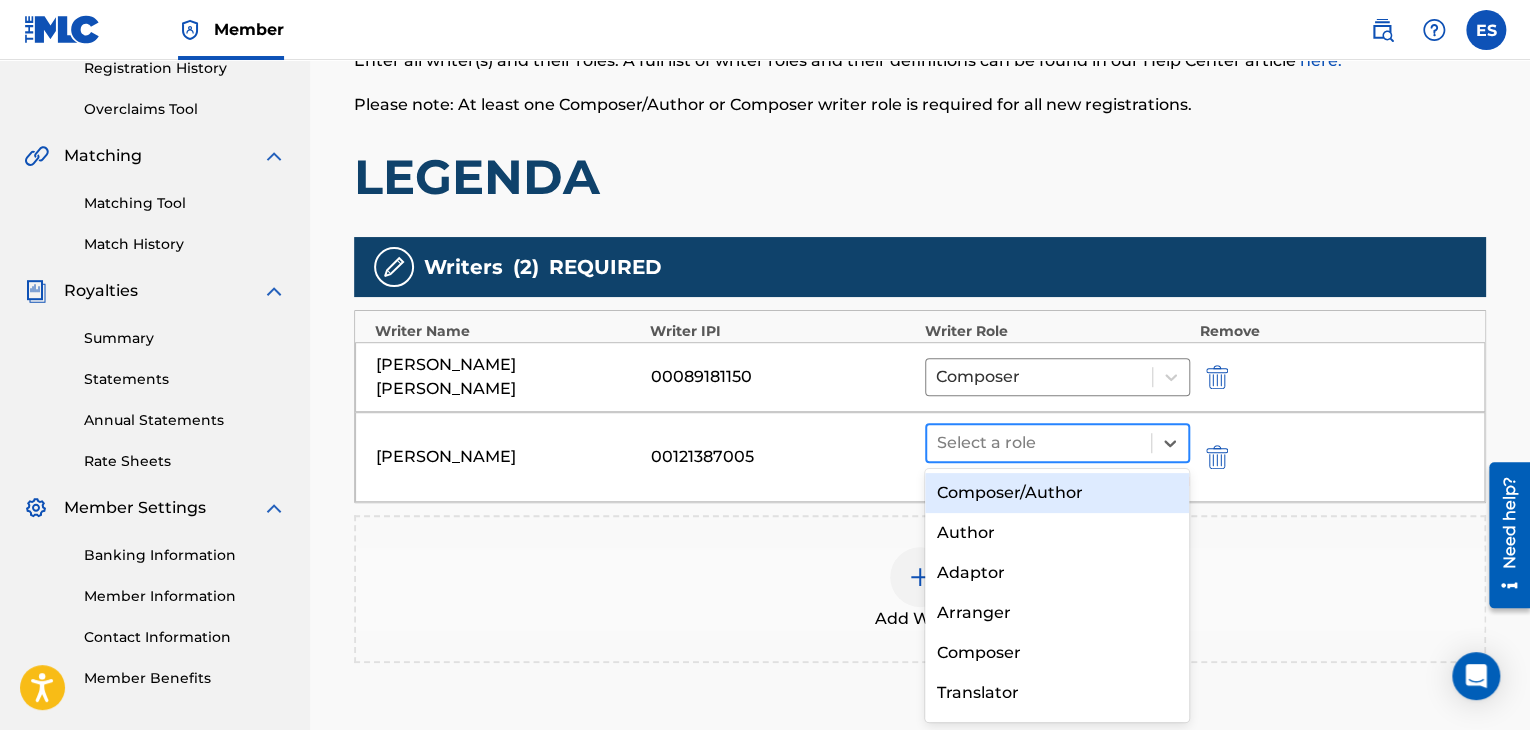 click at bounding box center [1039, 443] 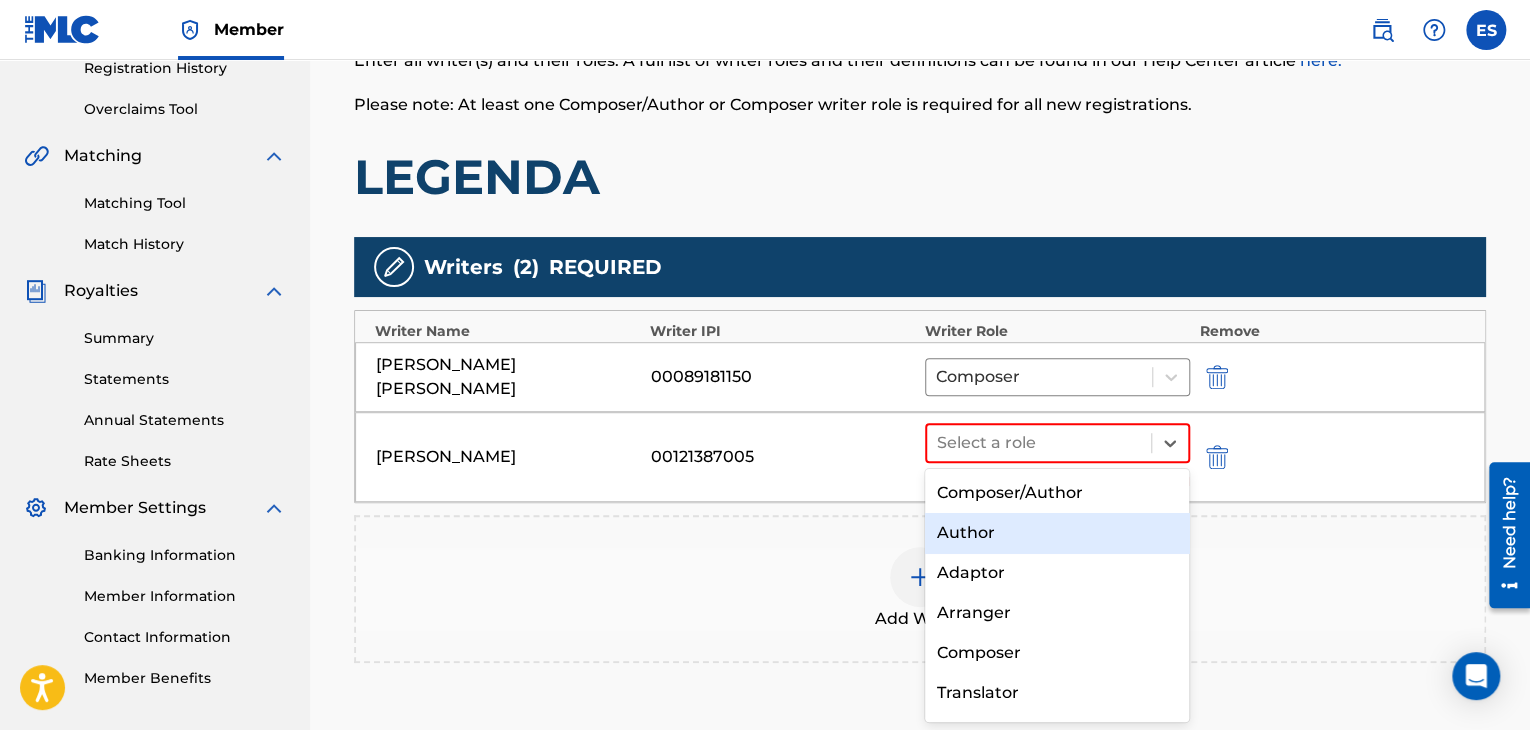 click on "Author" at bounding box center [1057, 533] 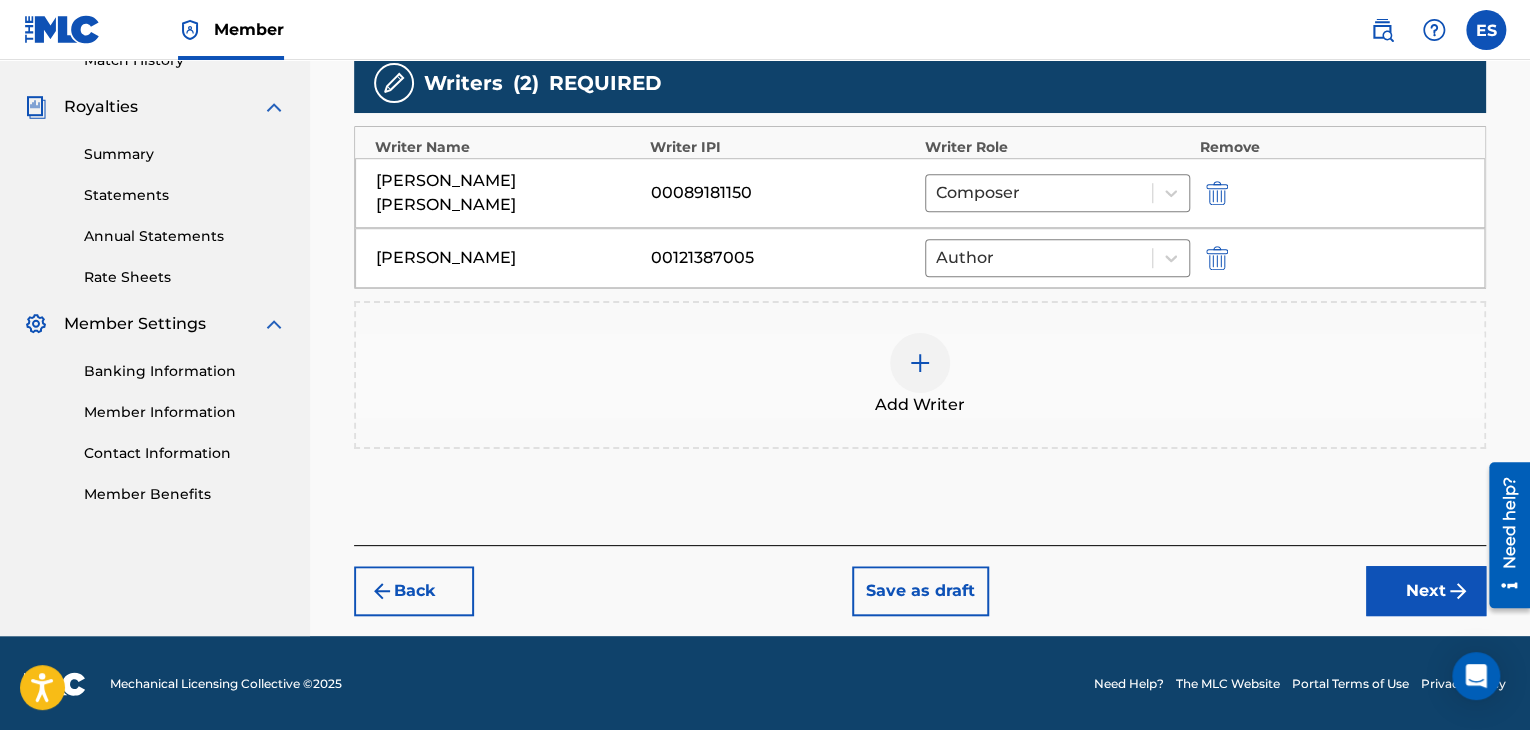 click on "Next" at bounding box center [1426, 591] 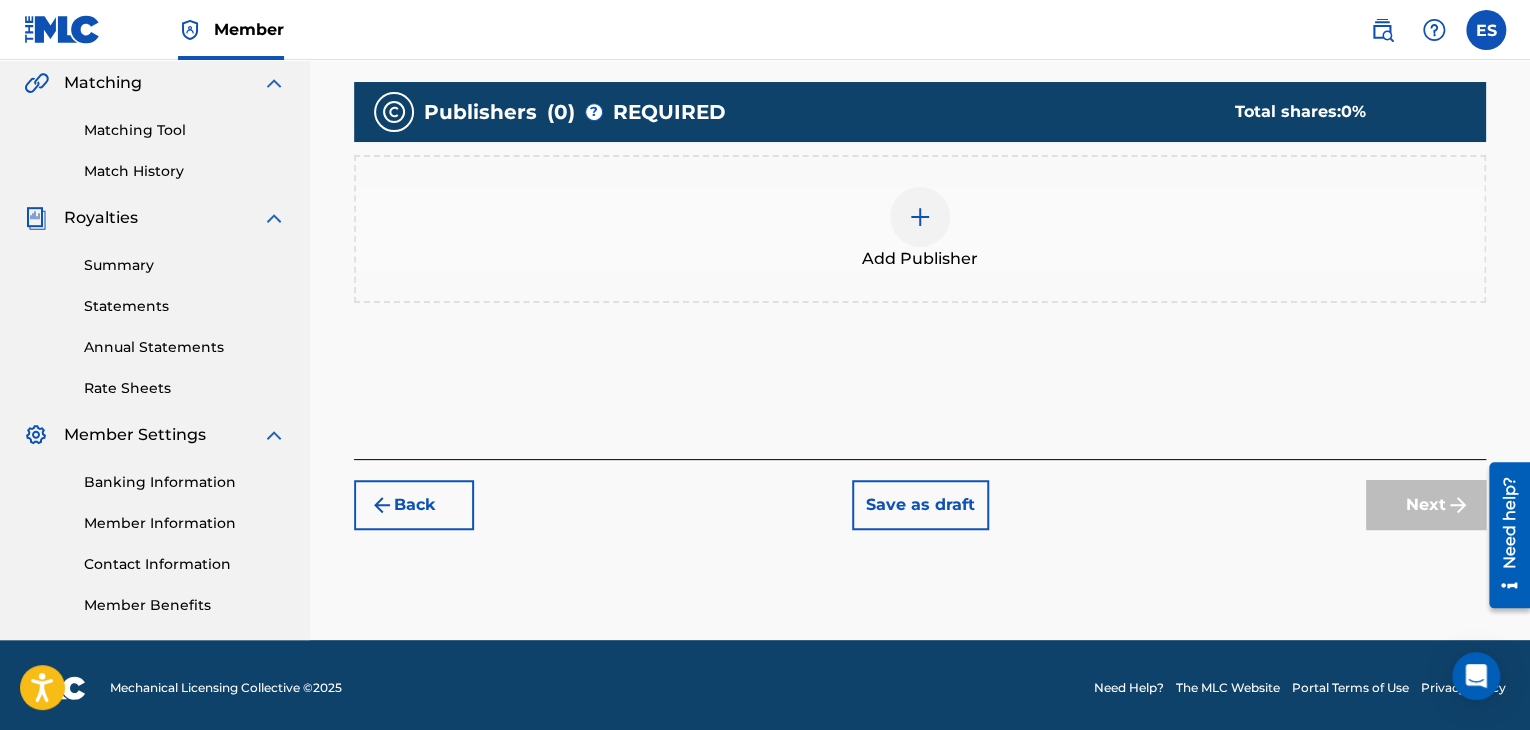 scroll, scrollTop: 467, scrollLeft: 0, axis: vertical 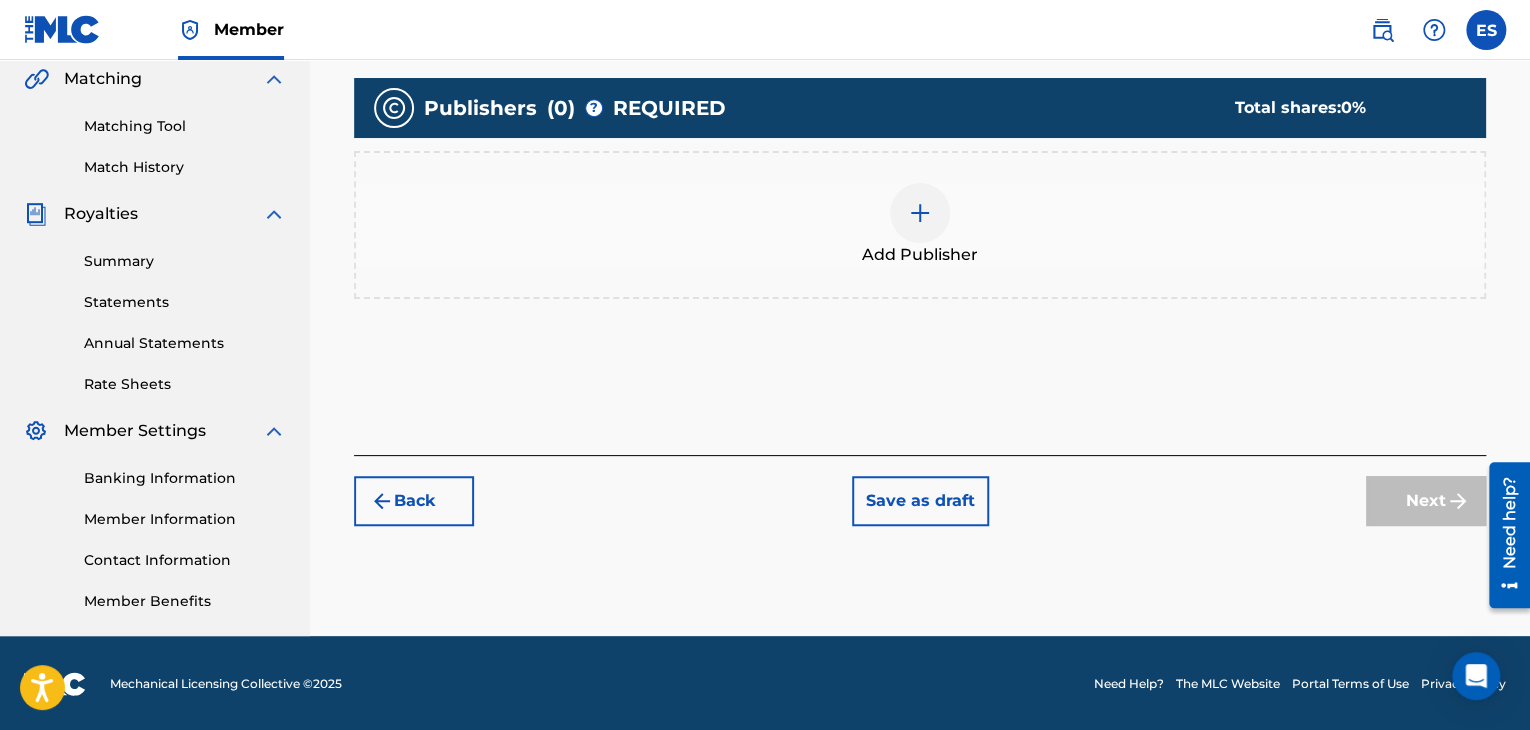 click at bounding box center [920, 213] 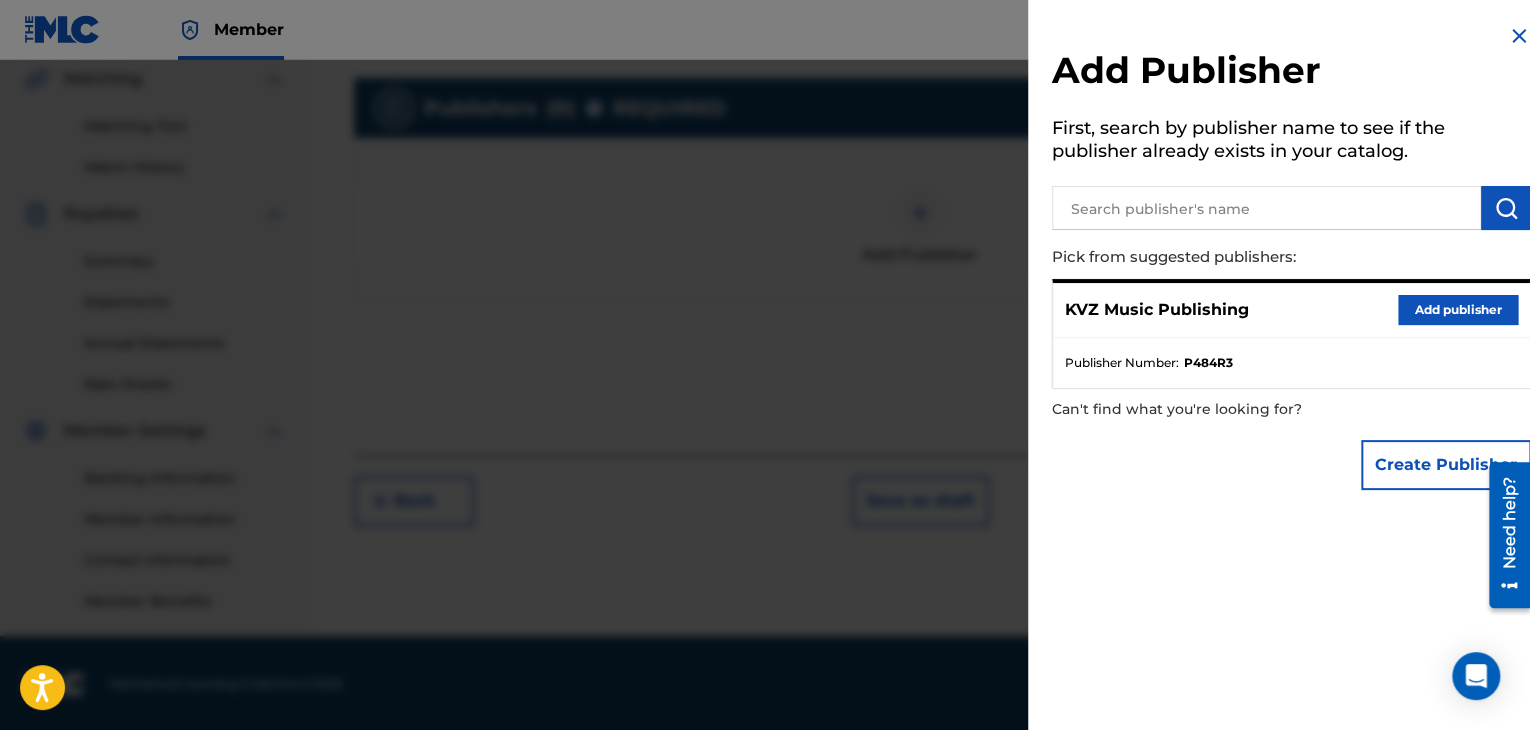 click on "Add publisher" at bounding box center [1458, 310] 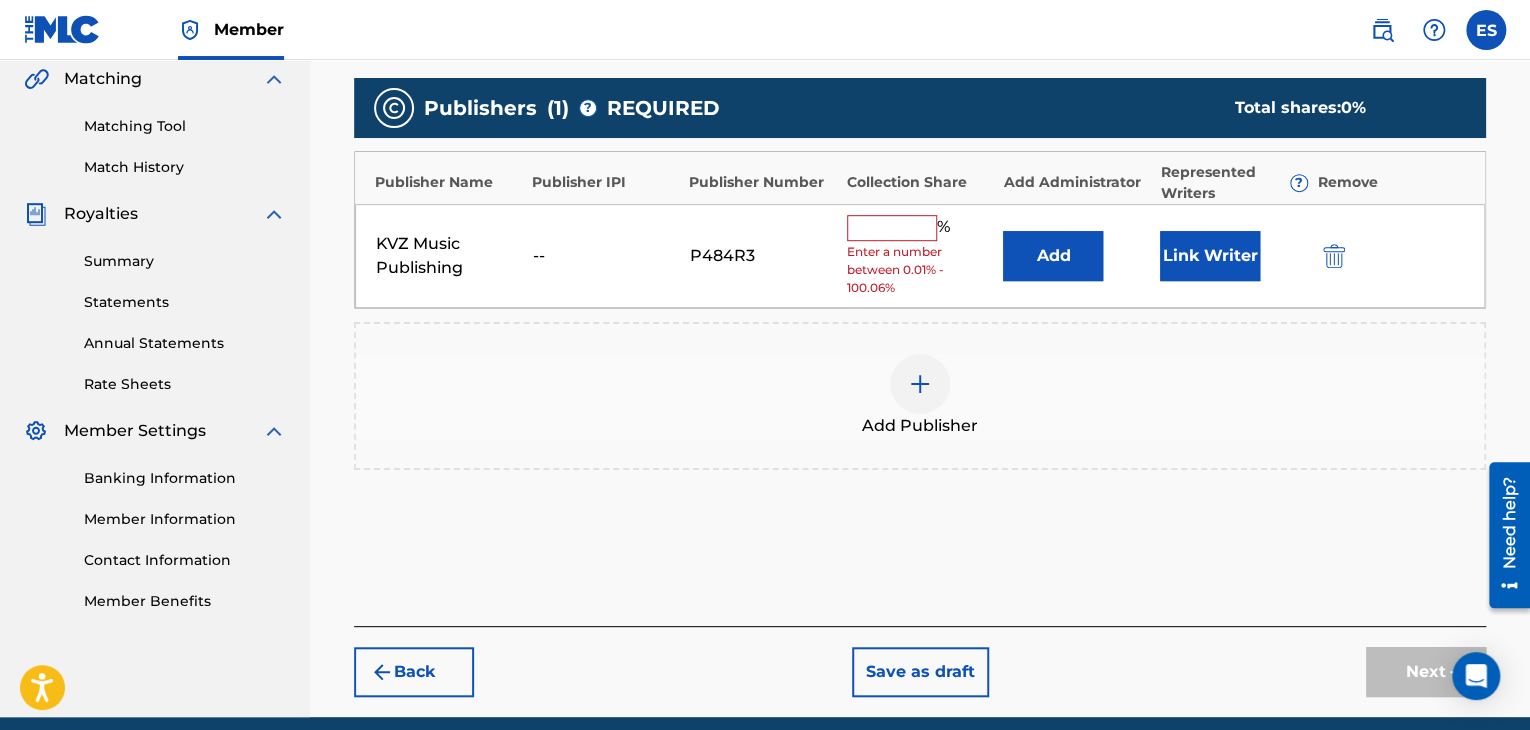 click at bounding box center (892, 228) 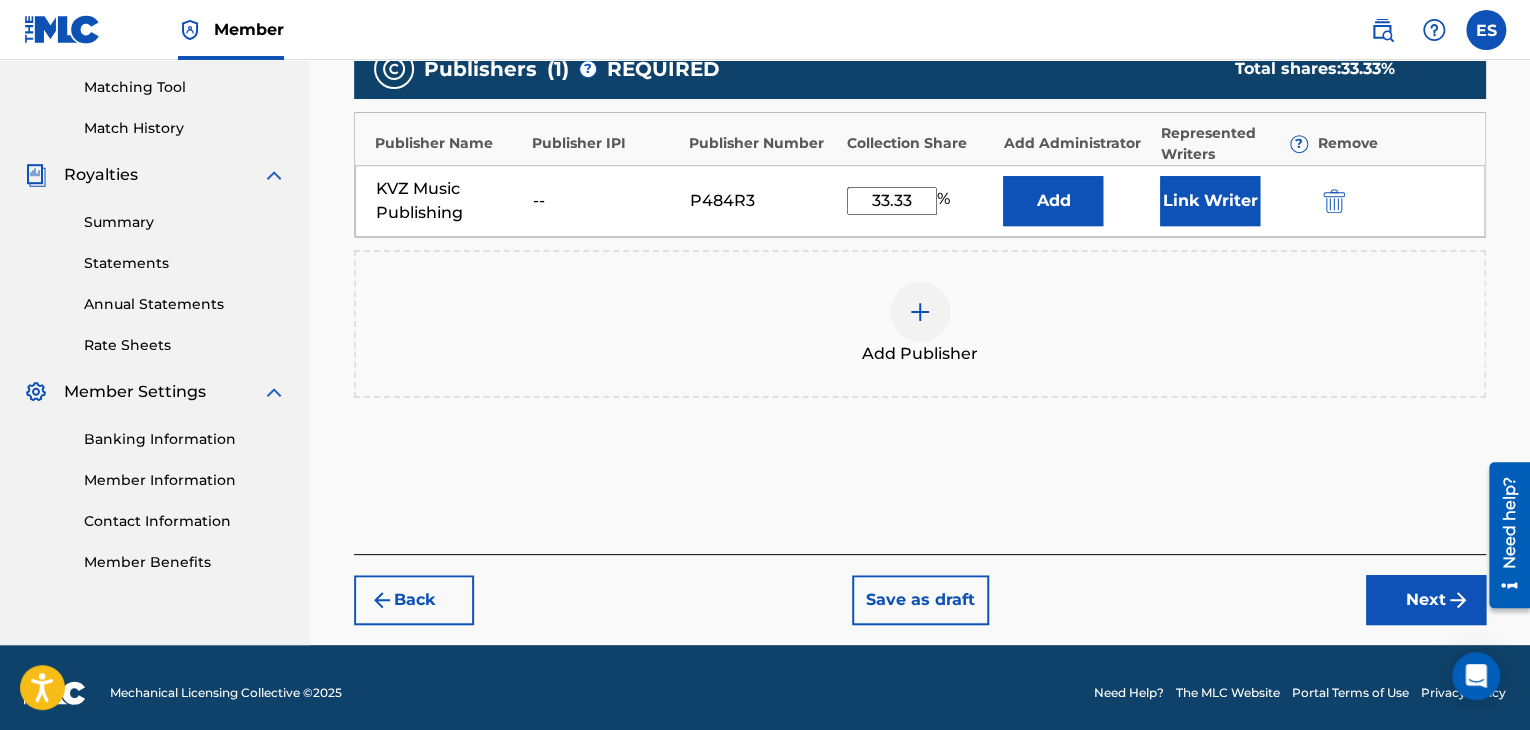 scroll, scrollTop: 516, scrollLeft: 0, axis: vertical 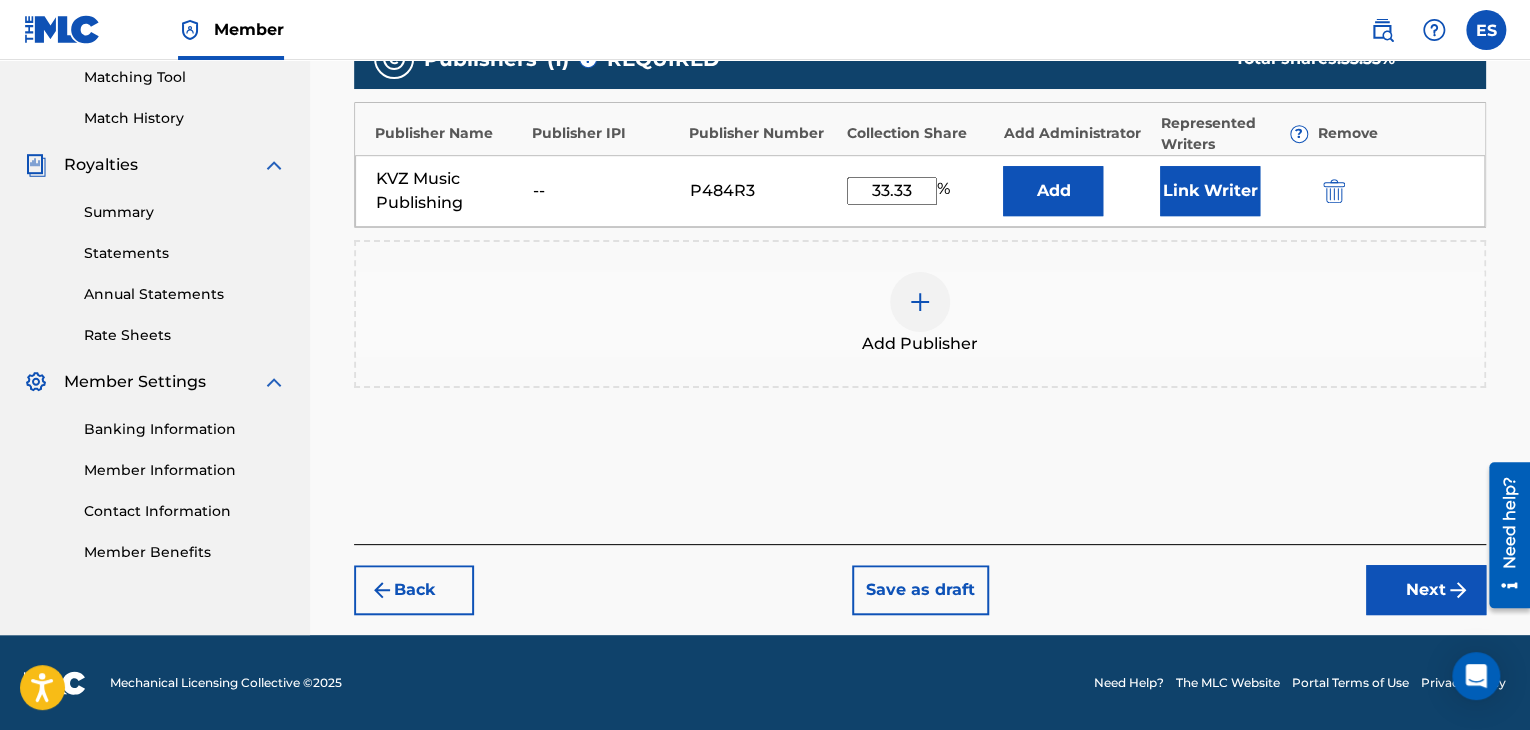 click on "Next" at bounding box center (1426, 590) 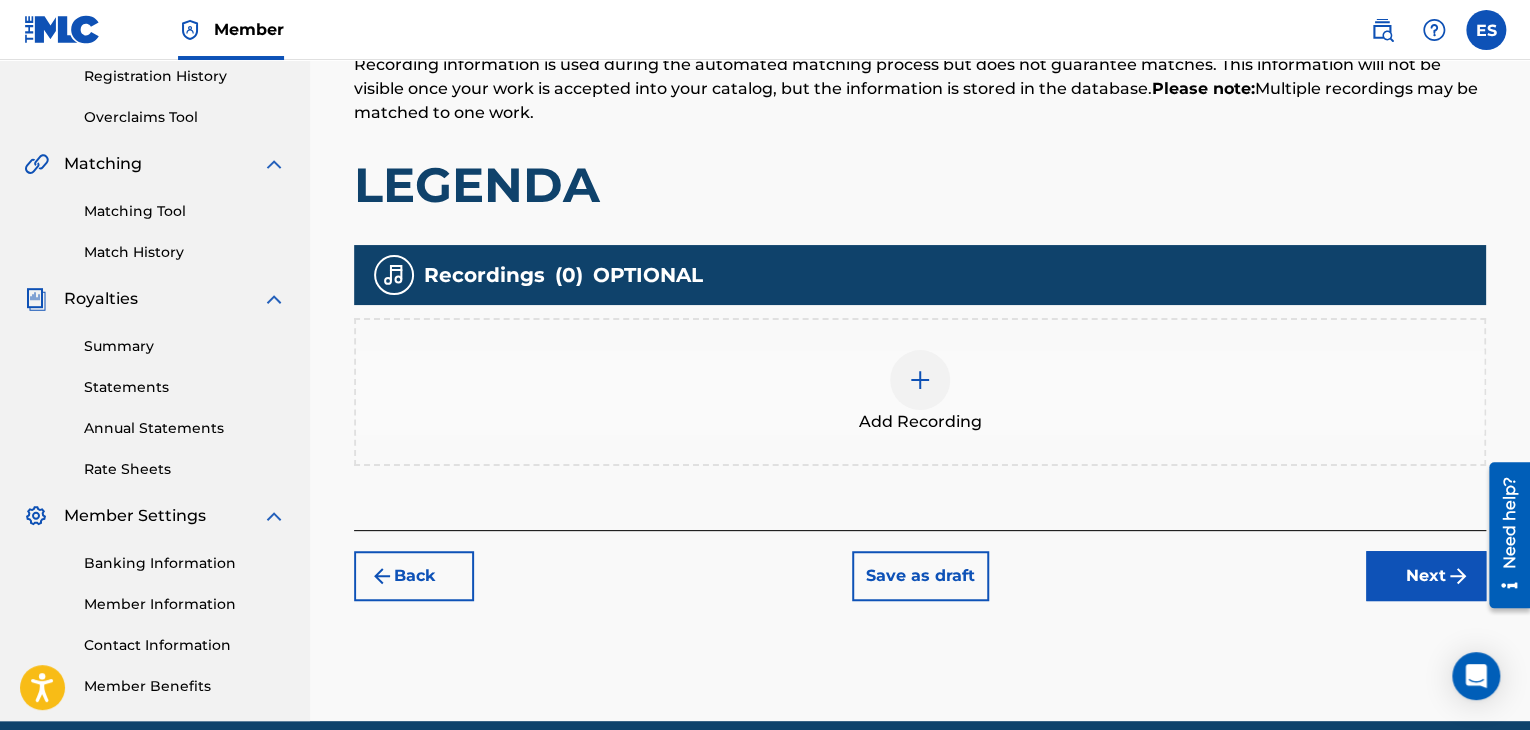 scroll, scrollTop: 413, scrollLeft: 0, axis: vertical 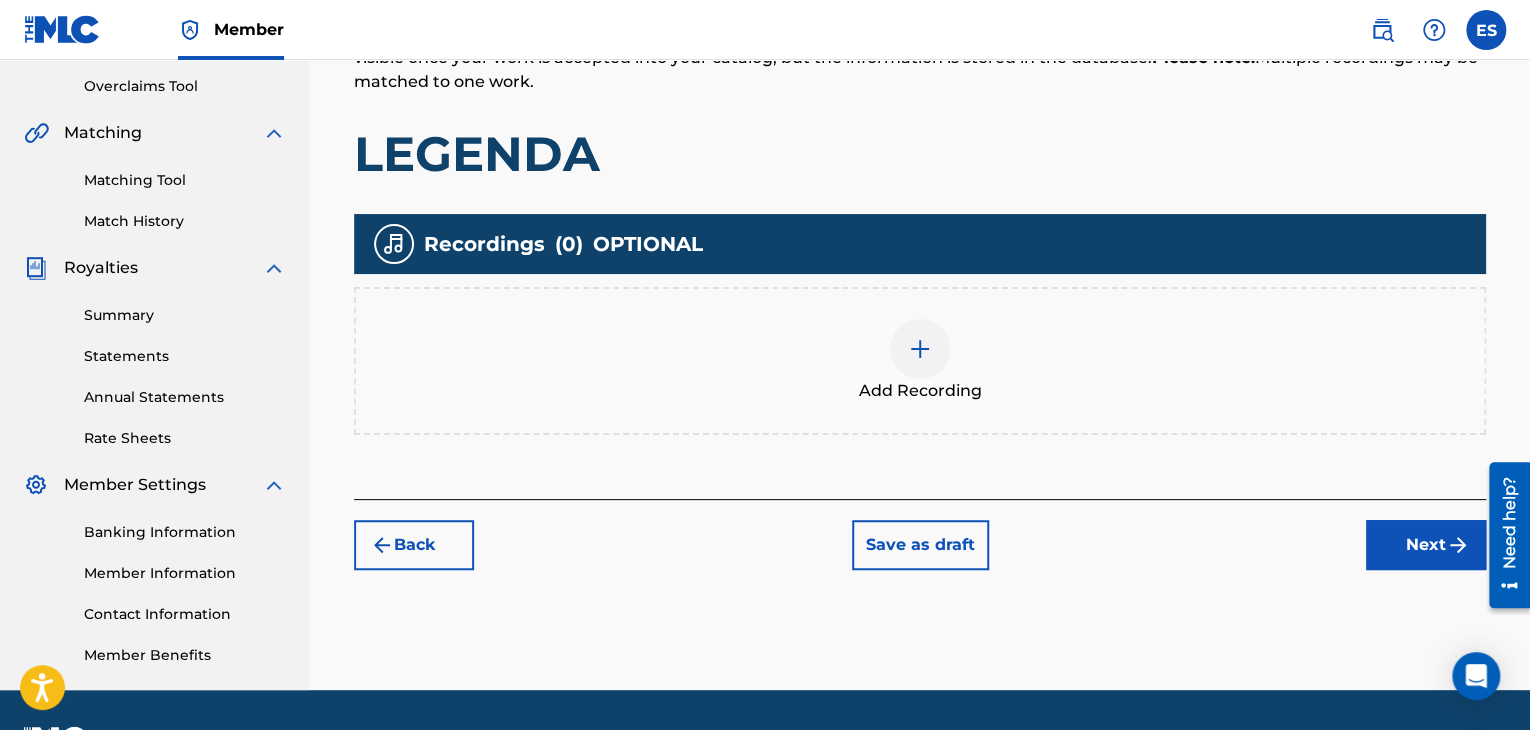 click at bounding box center [920, 349] 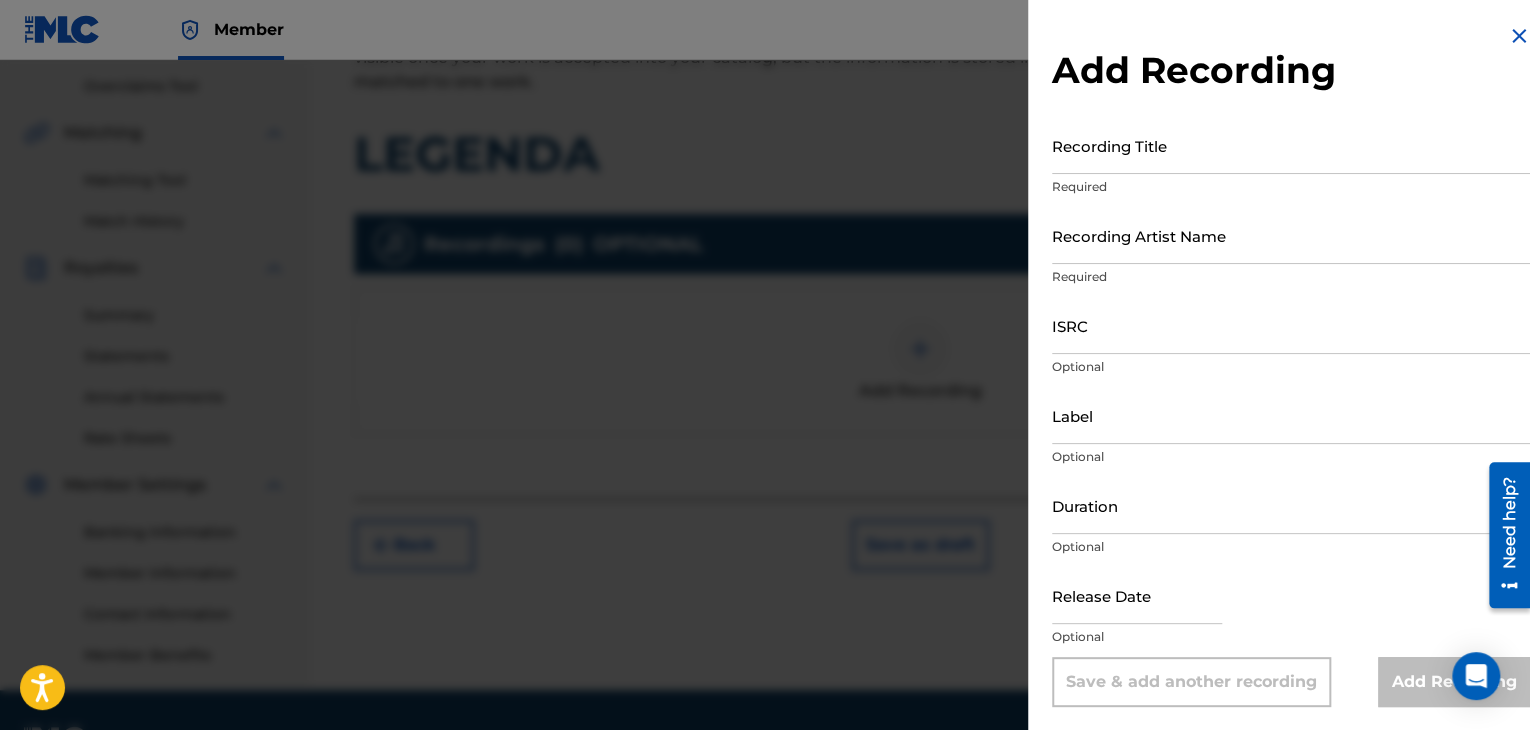 click at bounding box center [1519, 36] 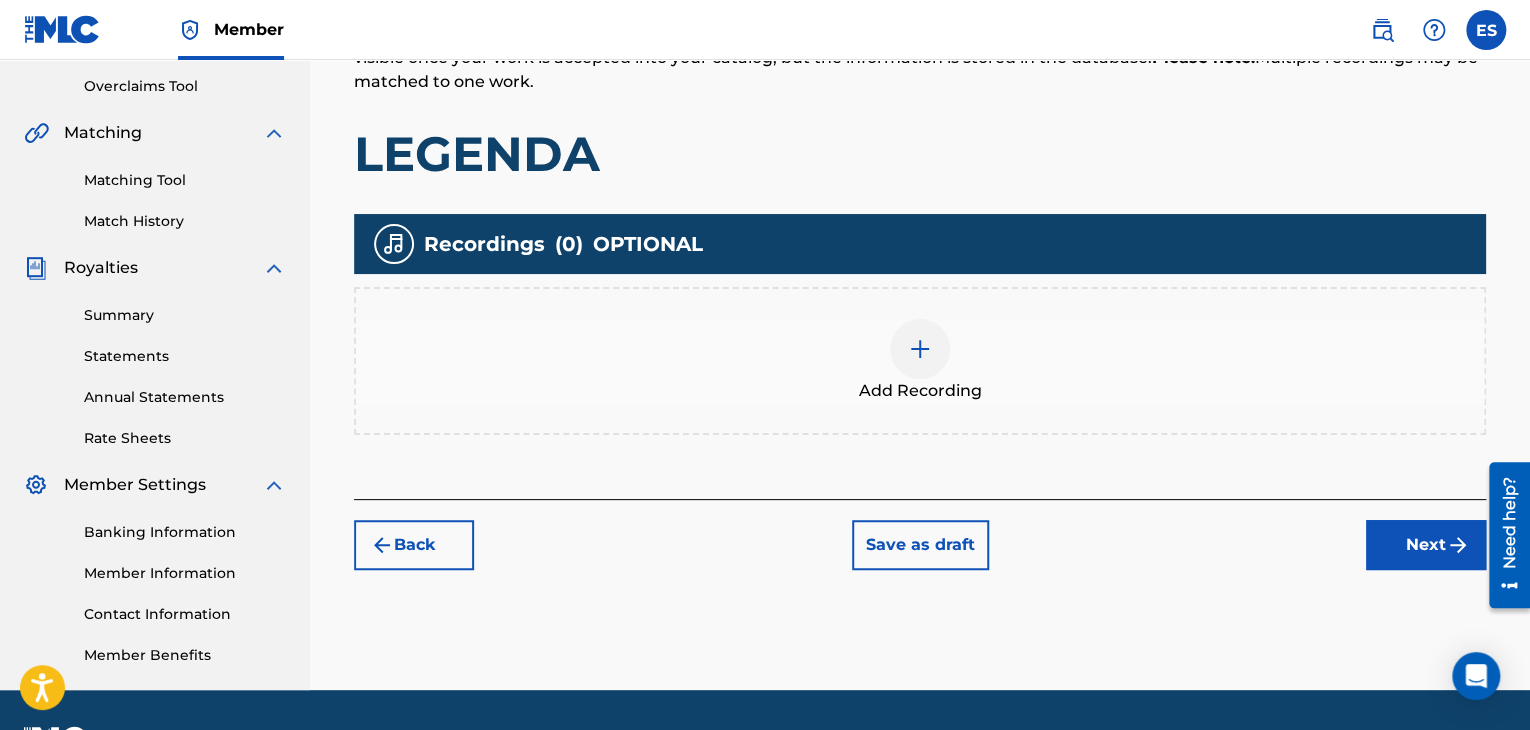 click on "Register Work Search Enter Work Details Add Writers Add Publishers & Shares Add Recording Review Add Recordings (Optional) Enter recording information for your work. Recording information is used during the automated matching process but does not guarantee matches. This information will not be visible once your work is accepted into your catalog, but the information is stored in the database.  Please note:  Multiple recordings may be matched to one work. LEGENDA Recordings ( 0 ) OPTIONAL Add Recording Back Save as draft Next" at bounding box center [920, 193] 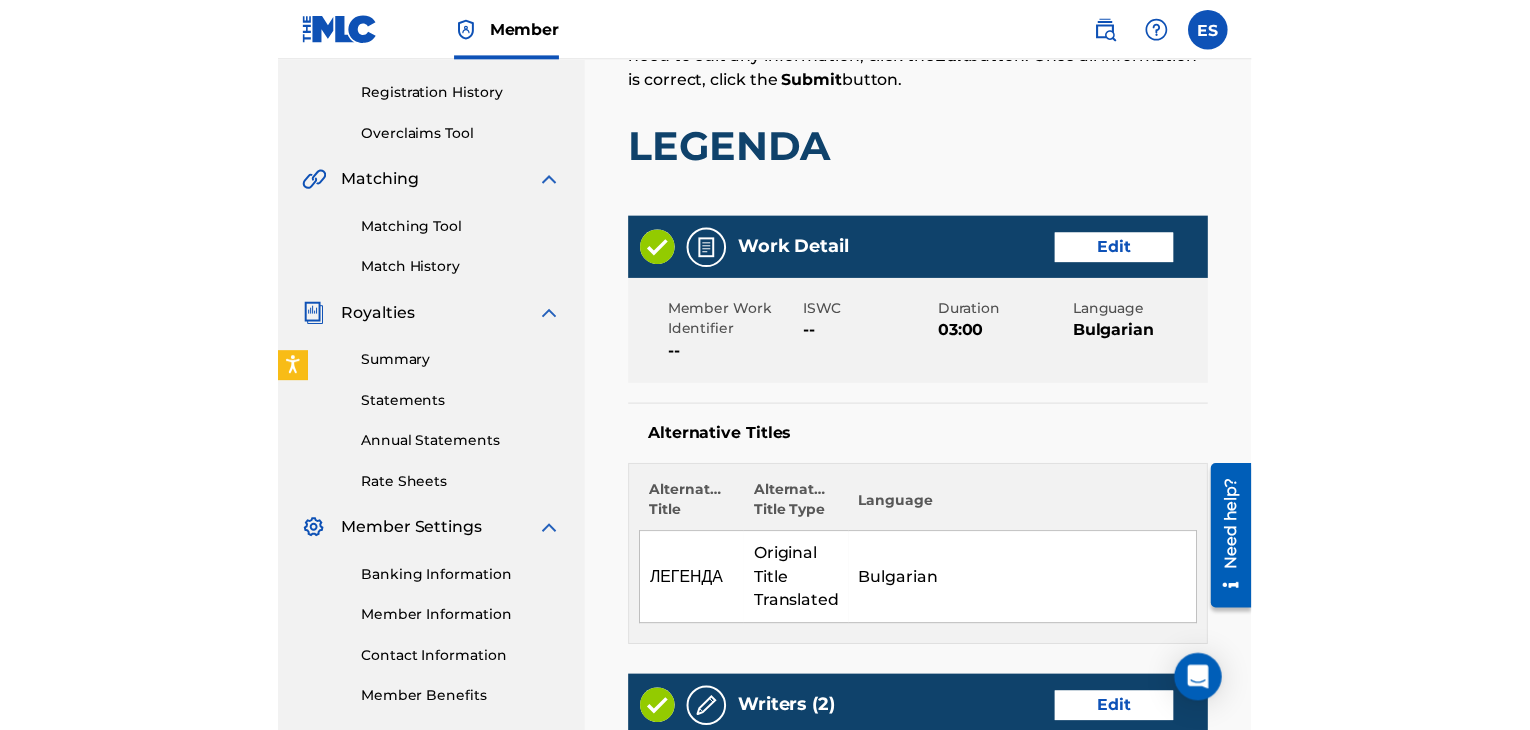 scroll, scrollTop: 400, scrollLeft: 0, axis: vertical 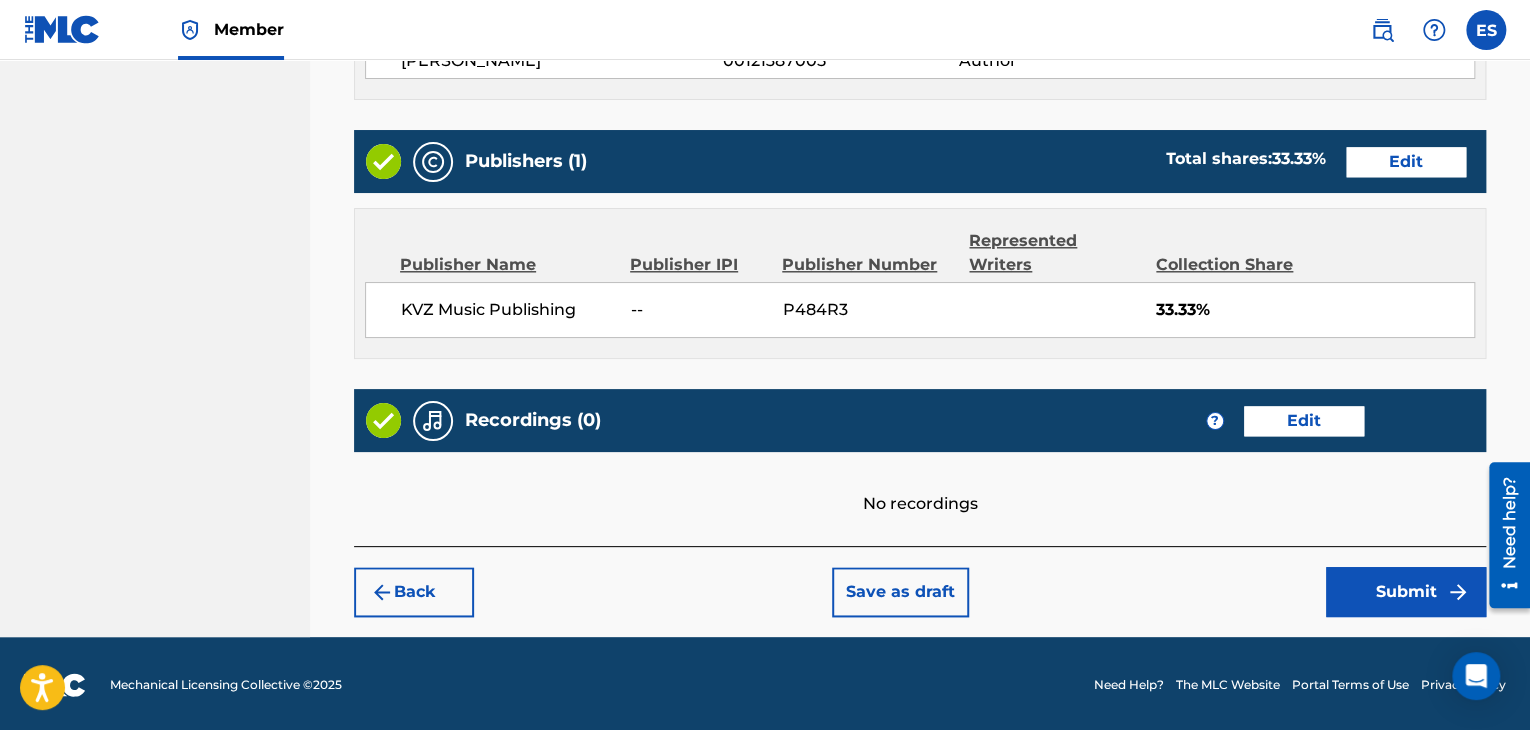 click on "Back" at bounding box center [414, 592] 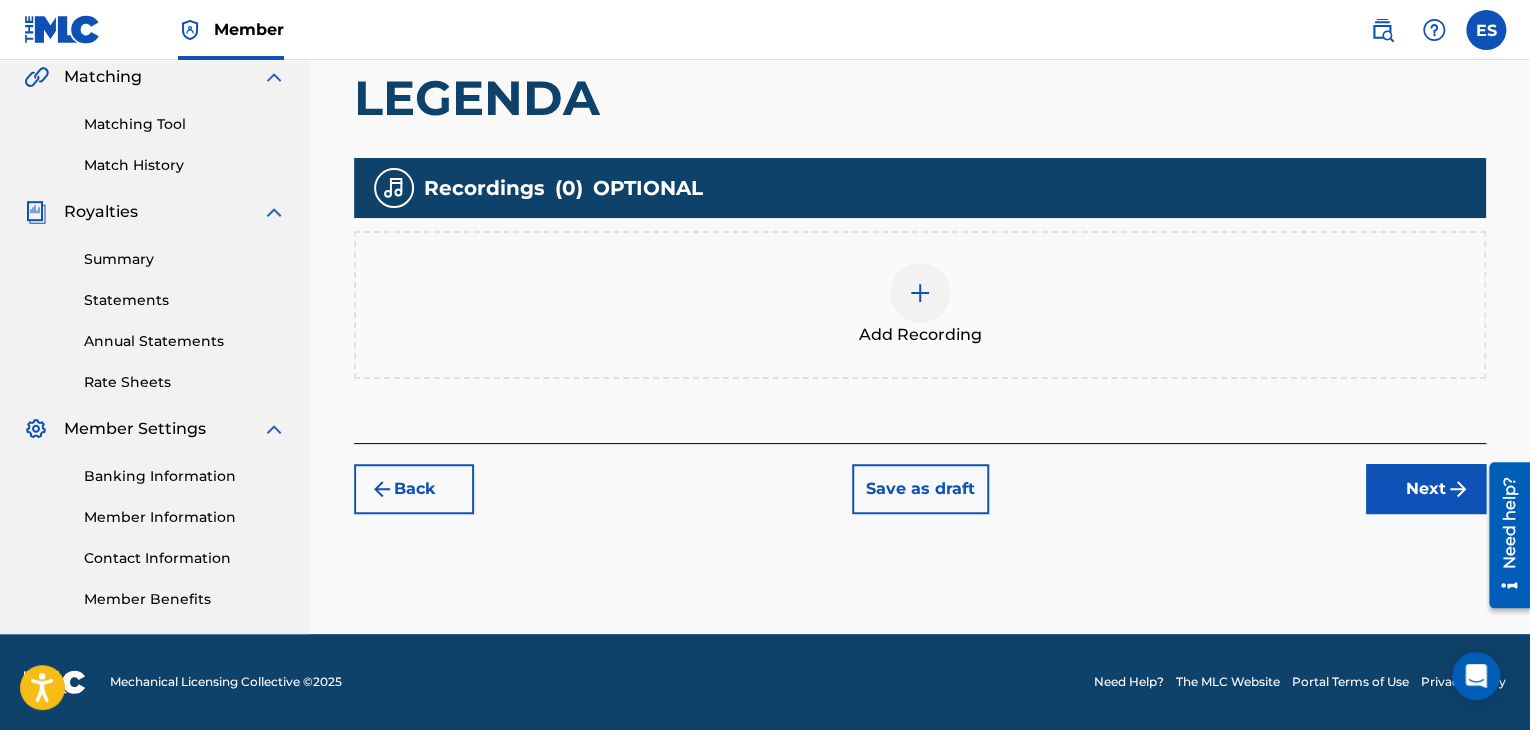 click on "Back" at bounding box center (414, 489) 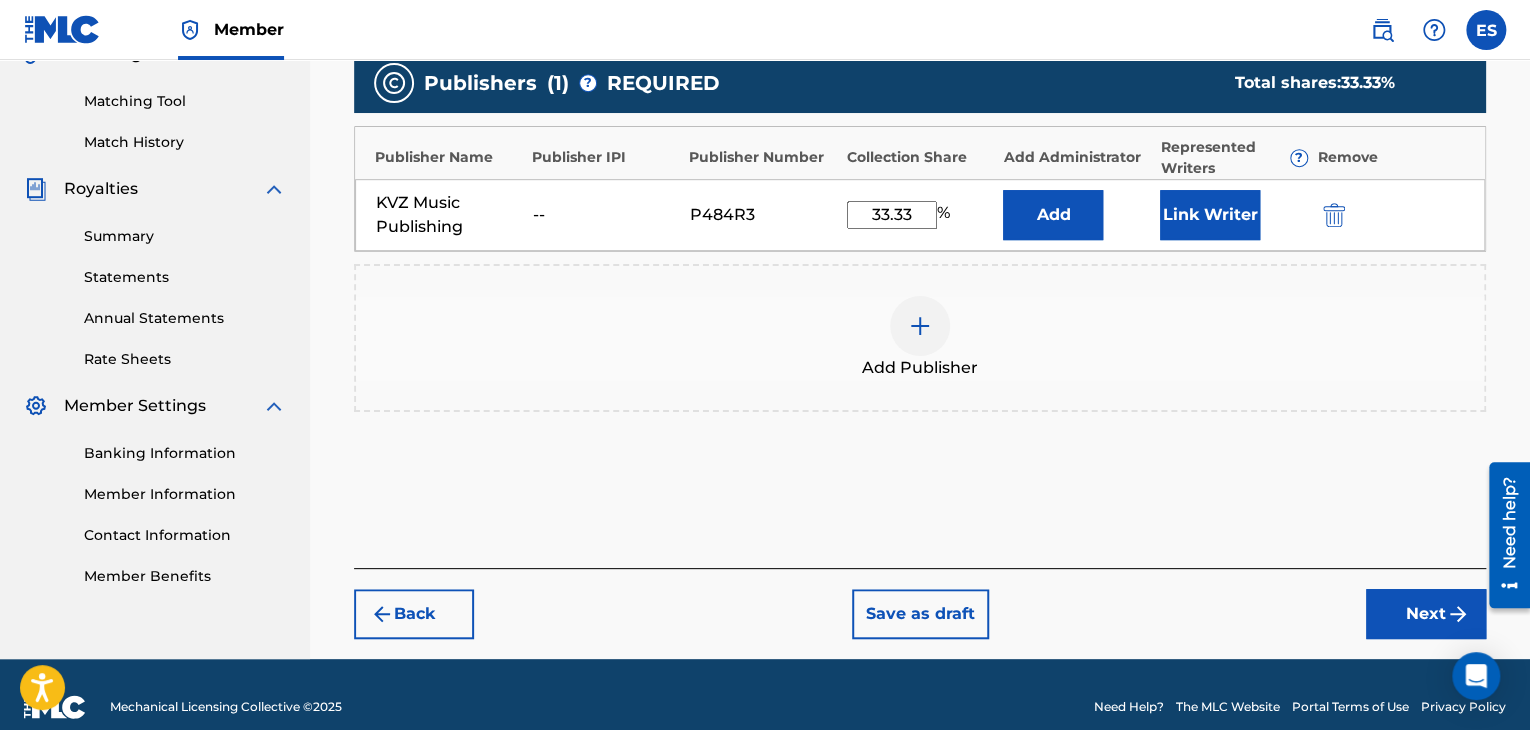 scroll, scrollTop: 516, scrollLeft: 0, axis: vertical 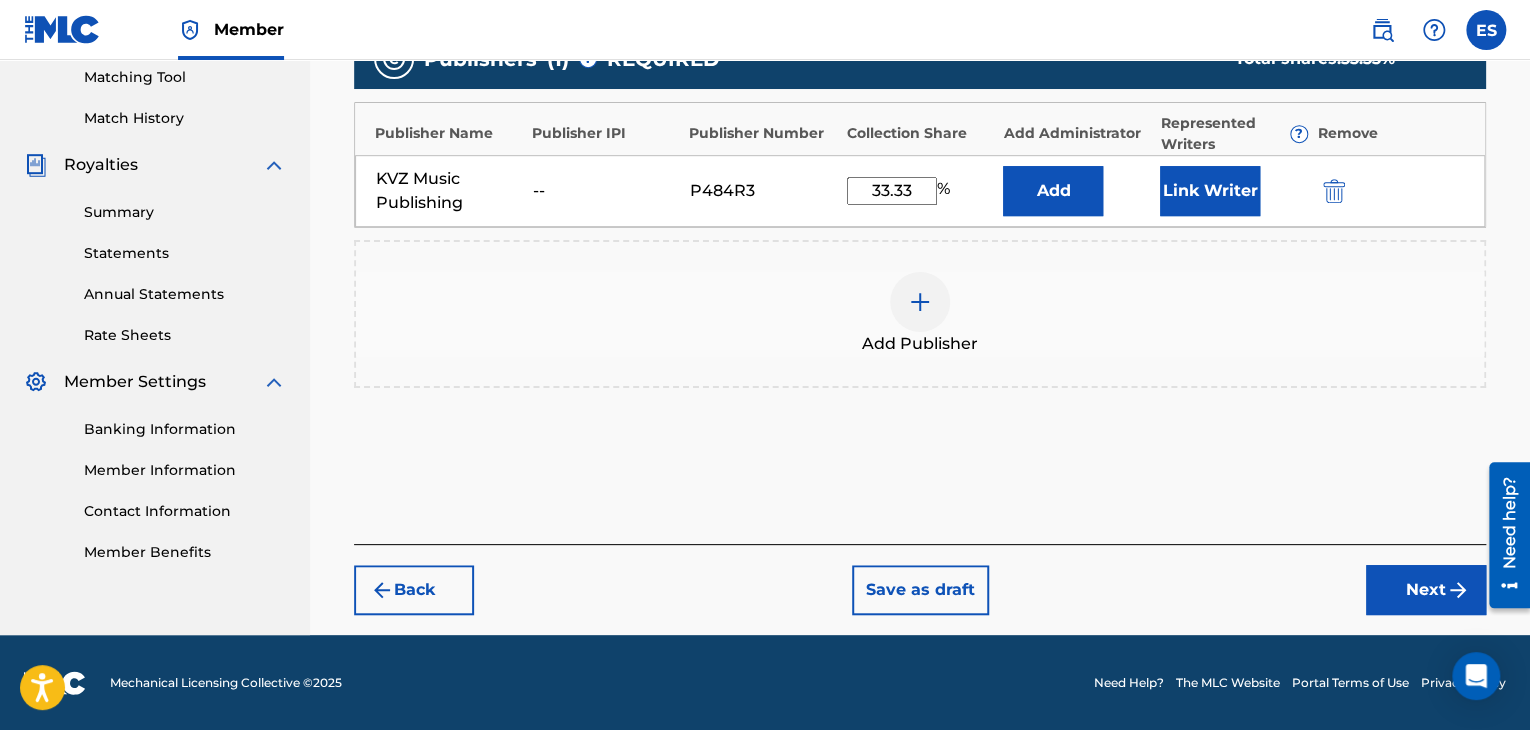 click on "Back" at bounding box center [414, 590] 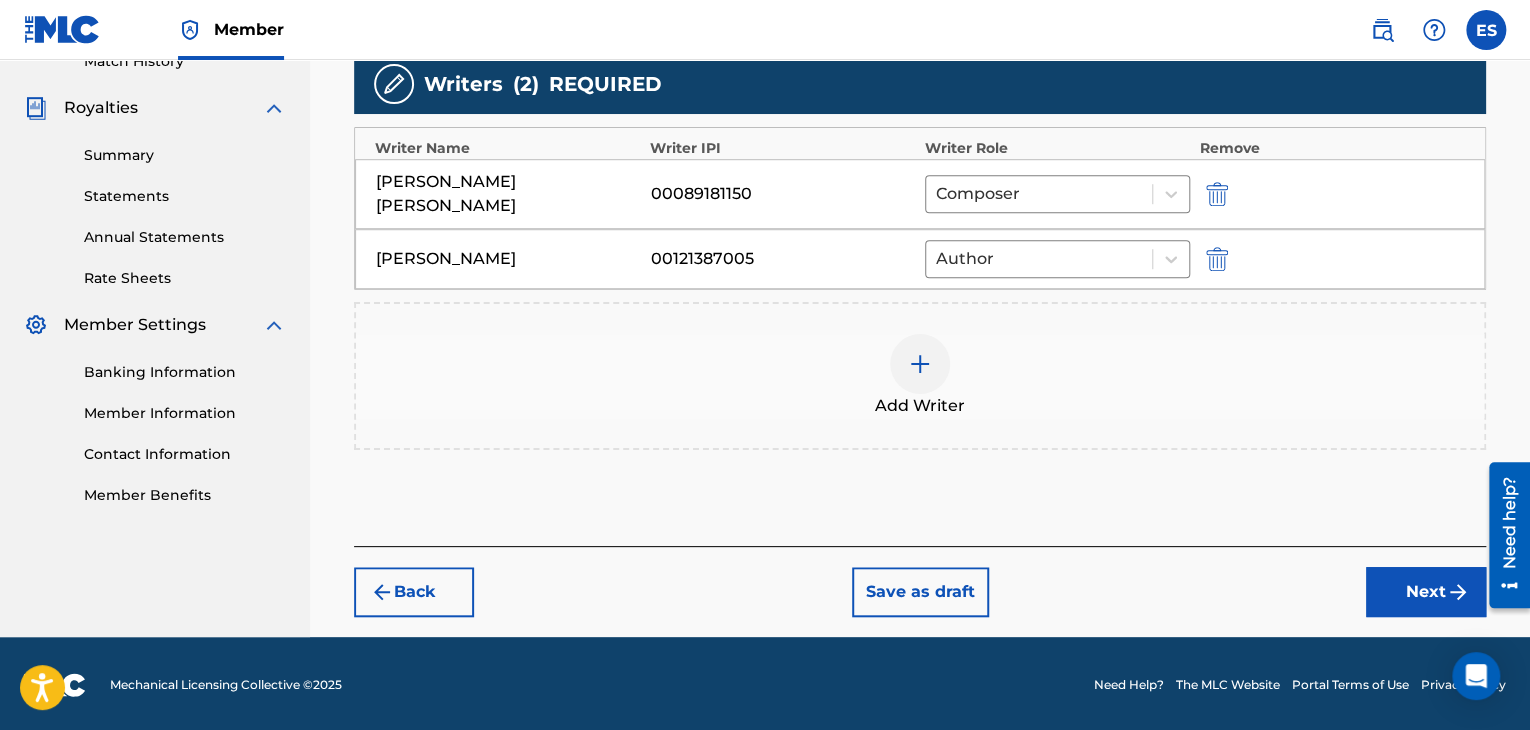 scroll, scrollTop: 574, scrollLeft: 0, axis: vertical 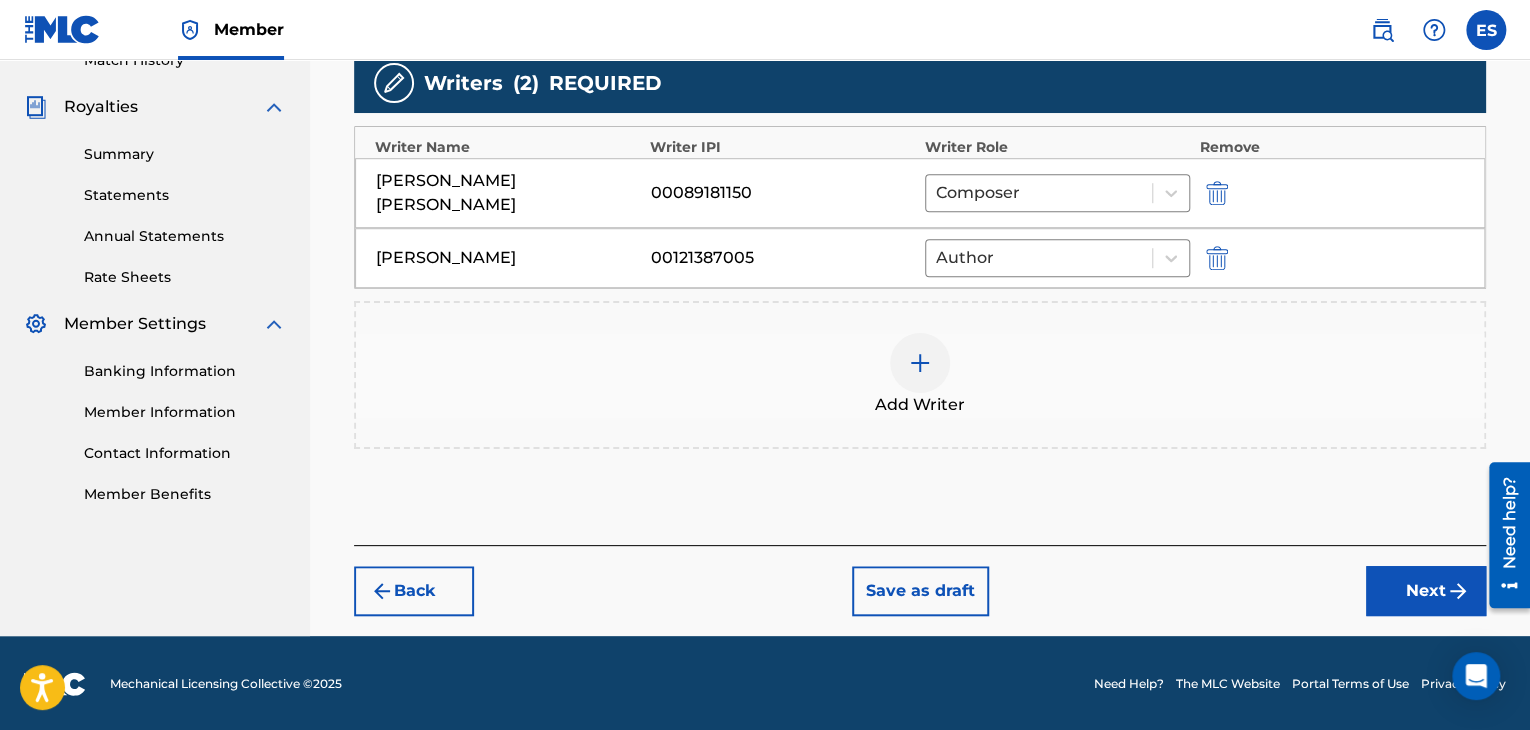 click on "Back" at bounding box center [414, 591] 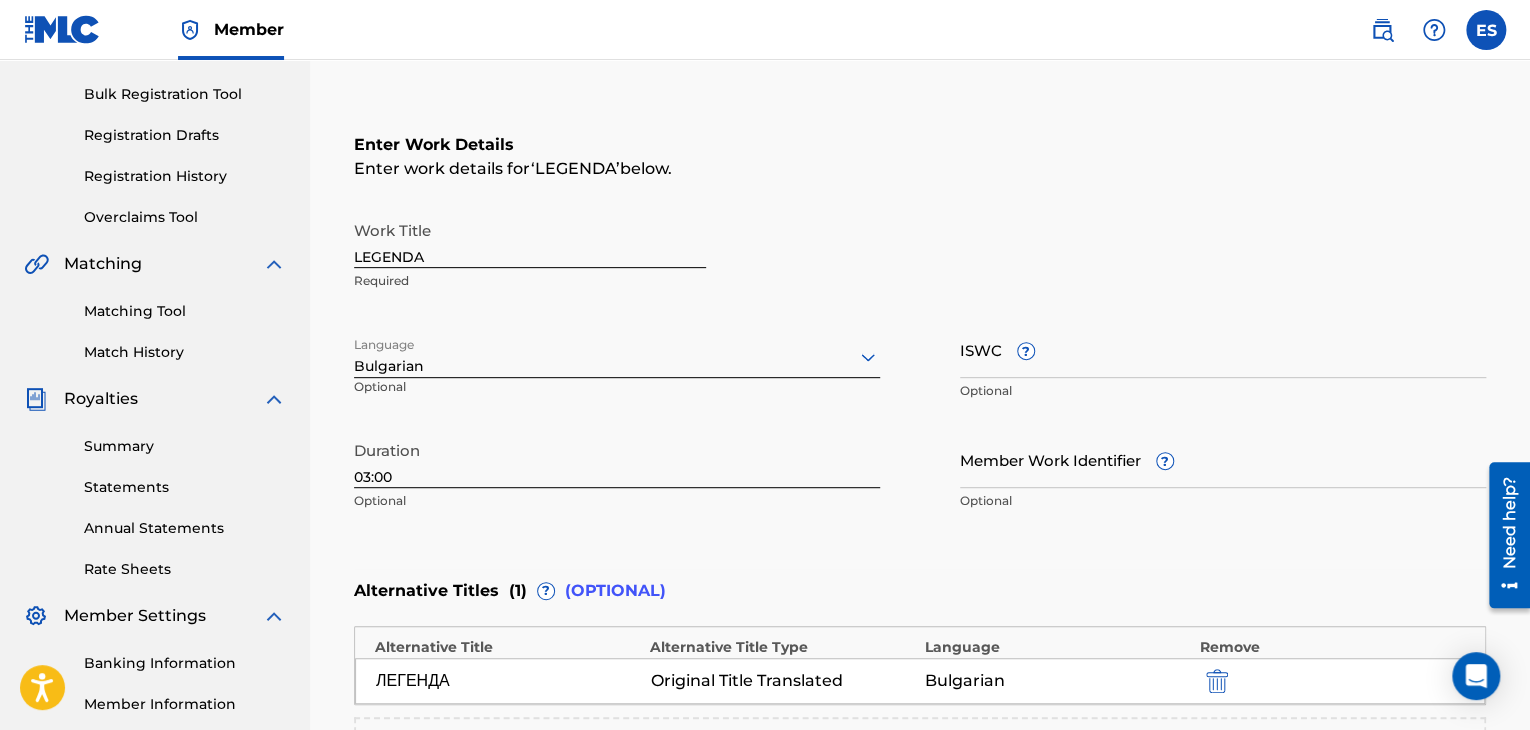 scroll, scrollTop: 274, scrollLeft: 0, axis: vertical 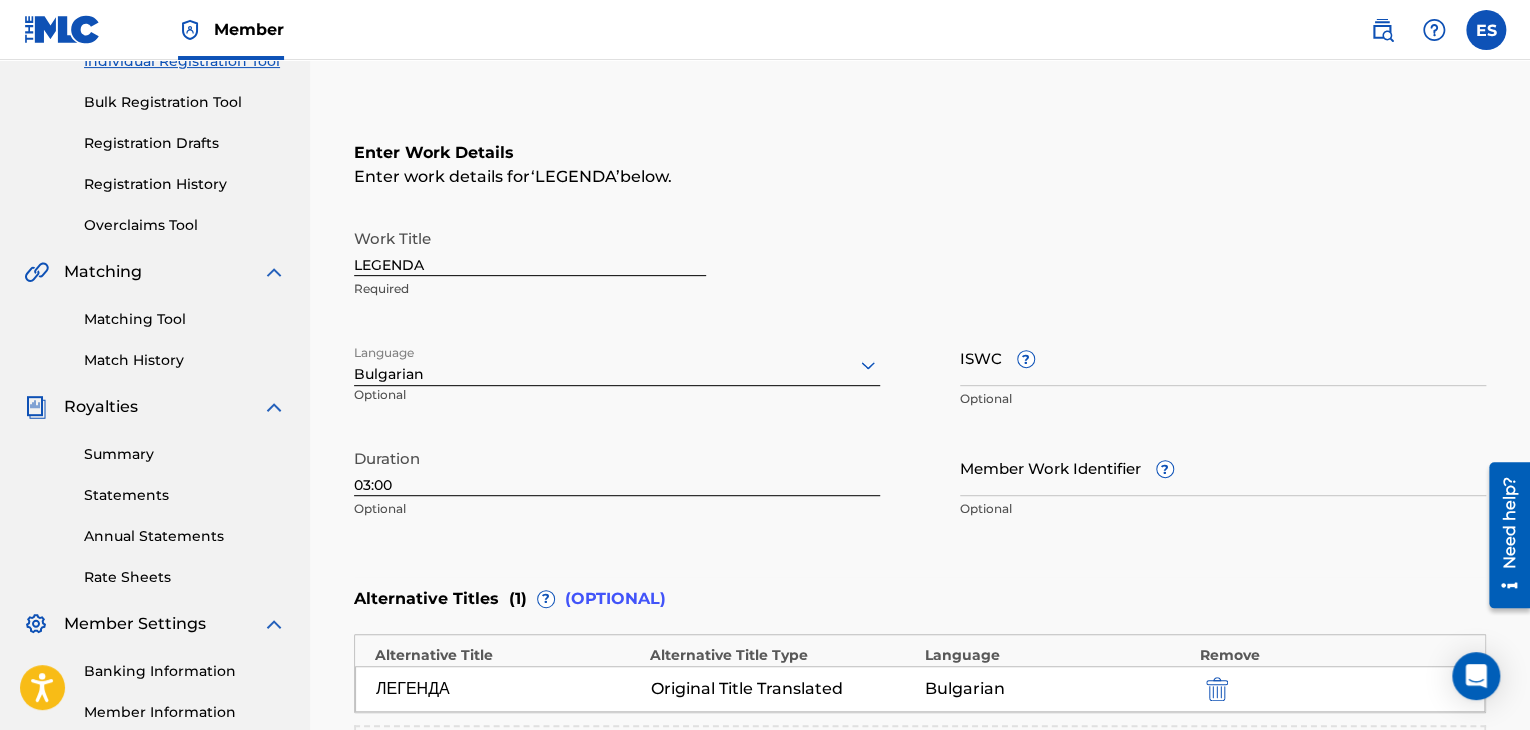 click on "ISWC   ?" at bounding box center [1223, 357] 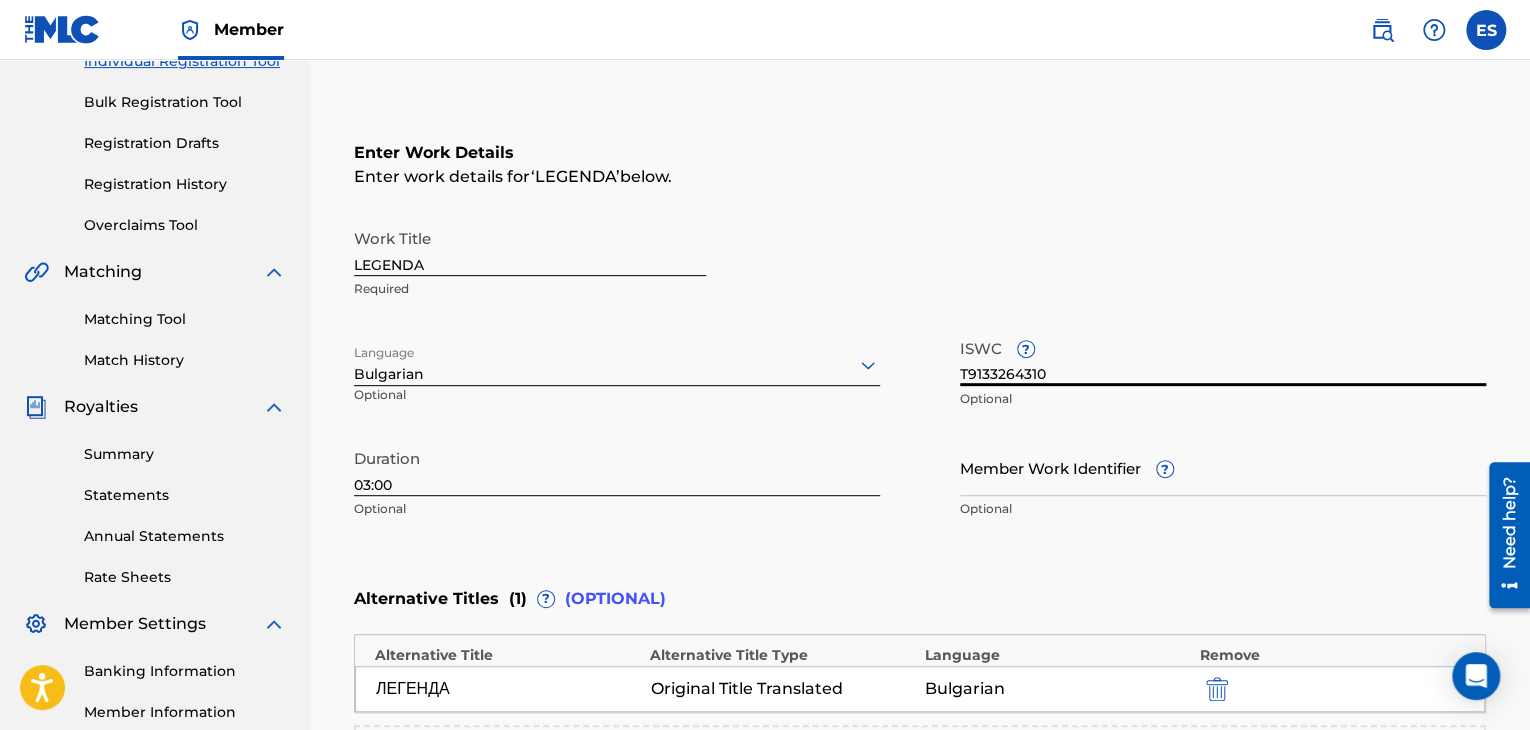 scroll, scrollTop: 652, scrollLeft: 0, axis: vertical 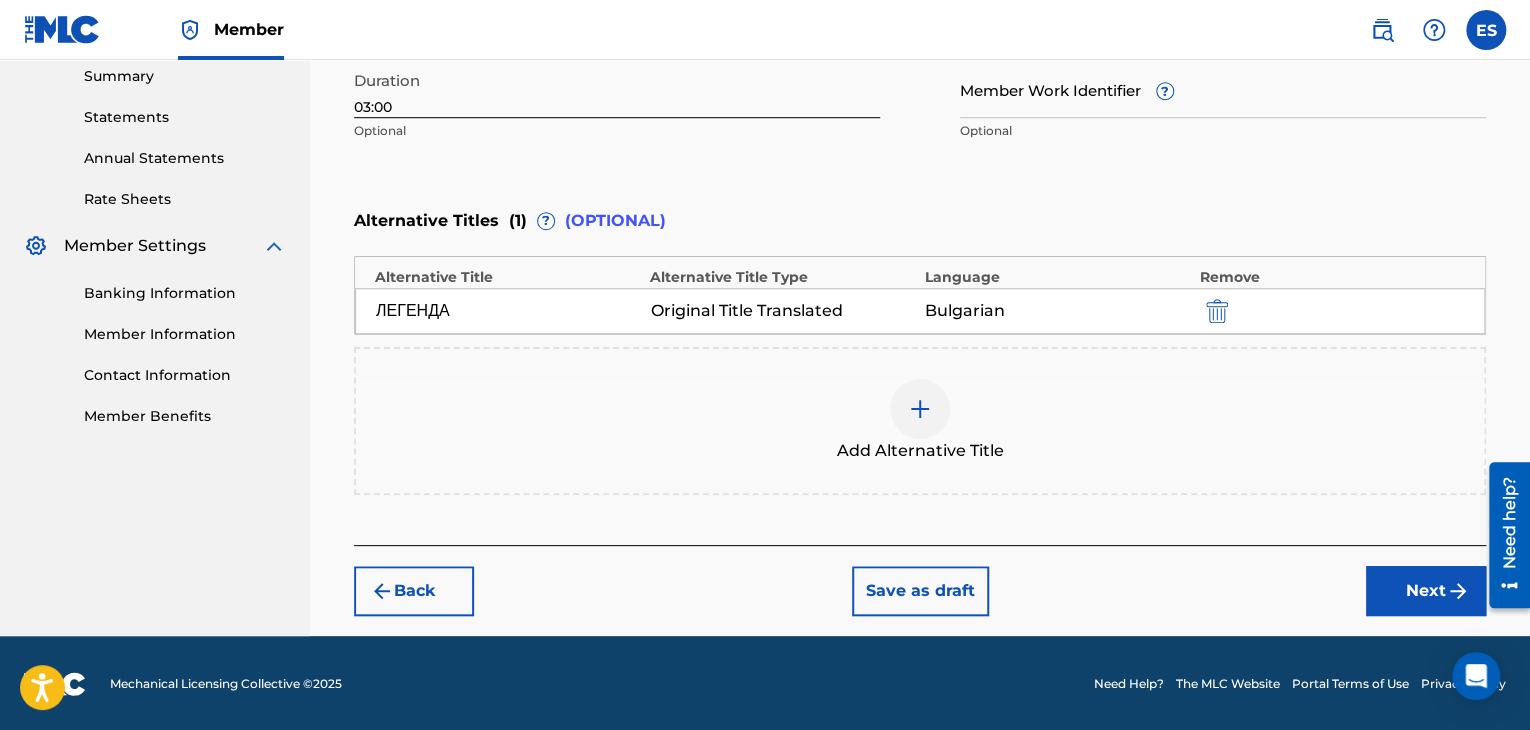 type on "T9133264310" 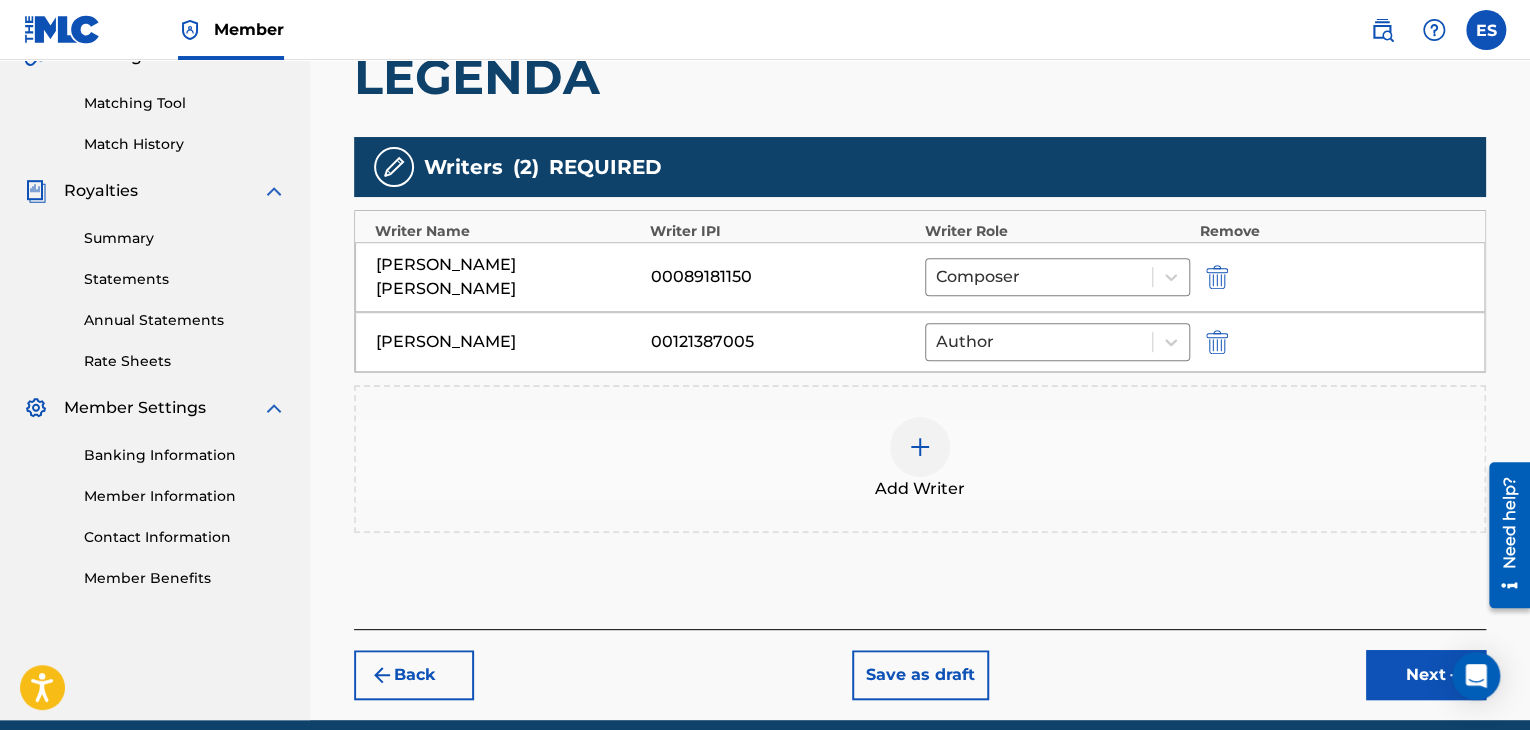 click on "Next" at bounding box center [1426, 675] 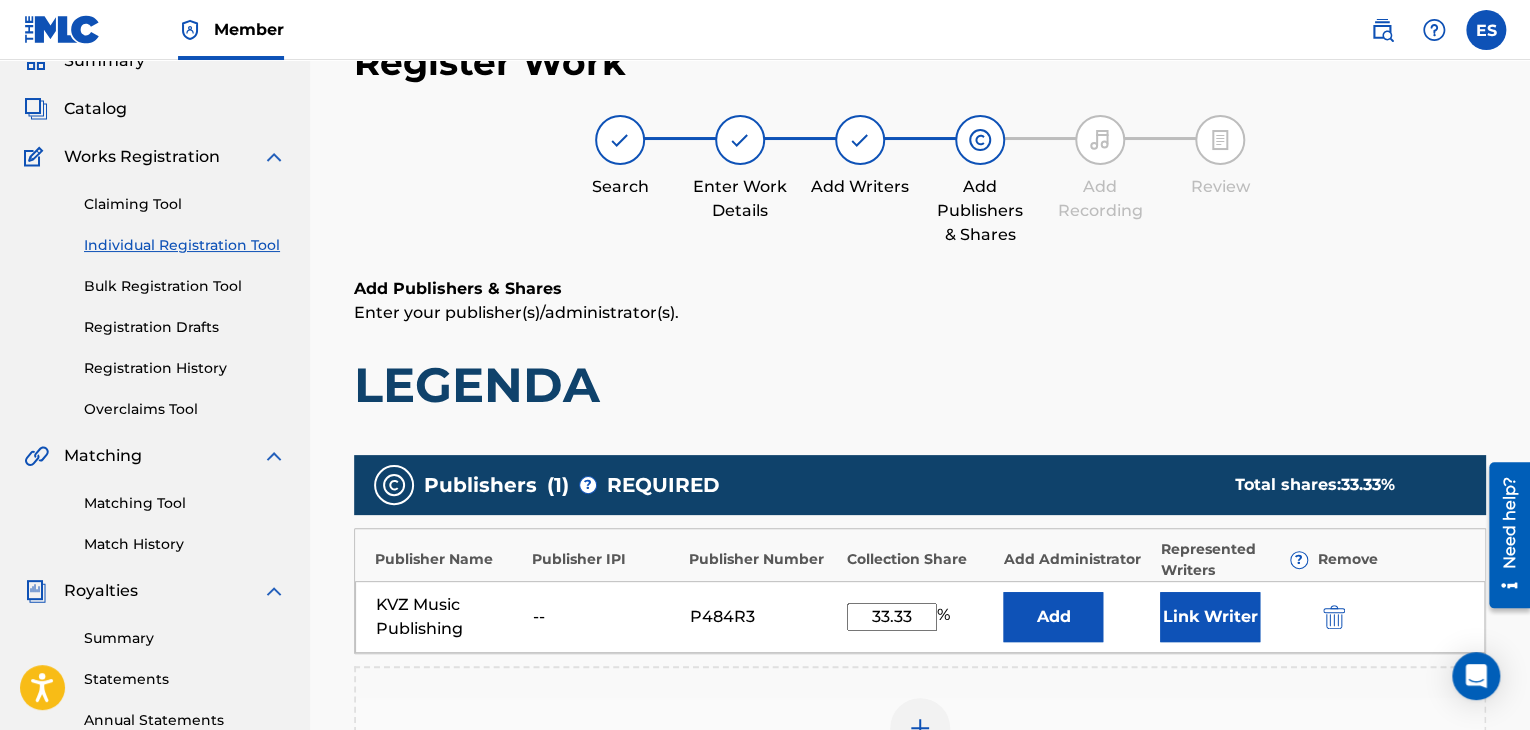 scroll, scrollTop: 516, scrollLeft: 0, axis: vertical 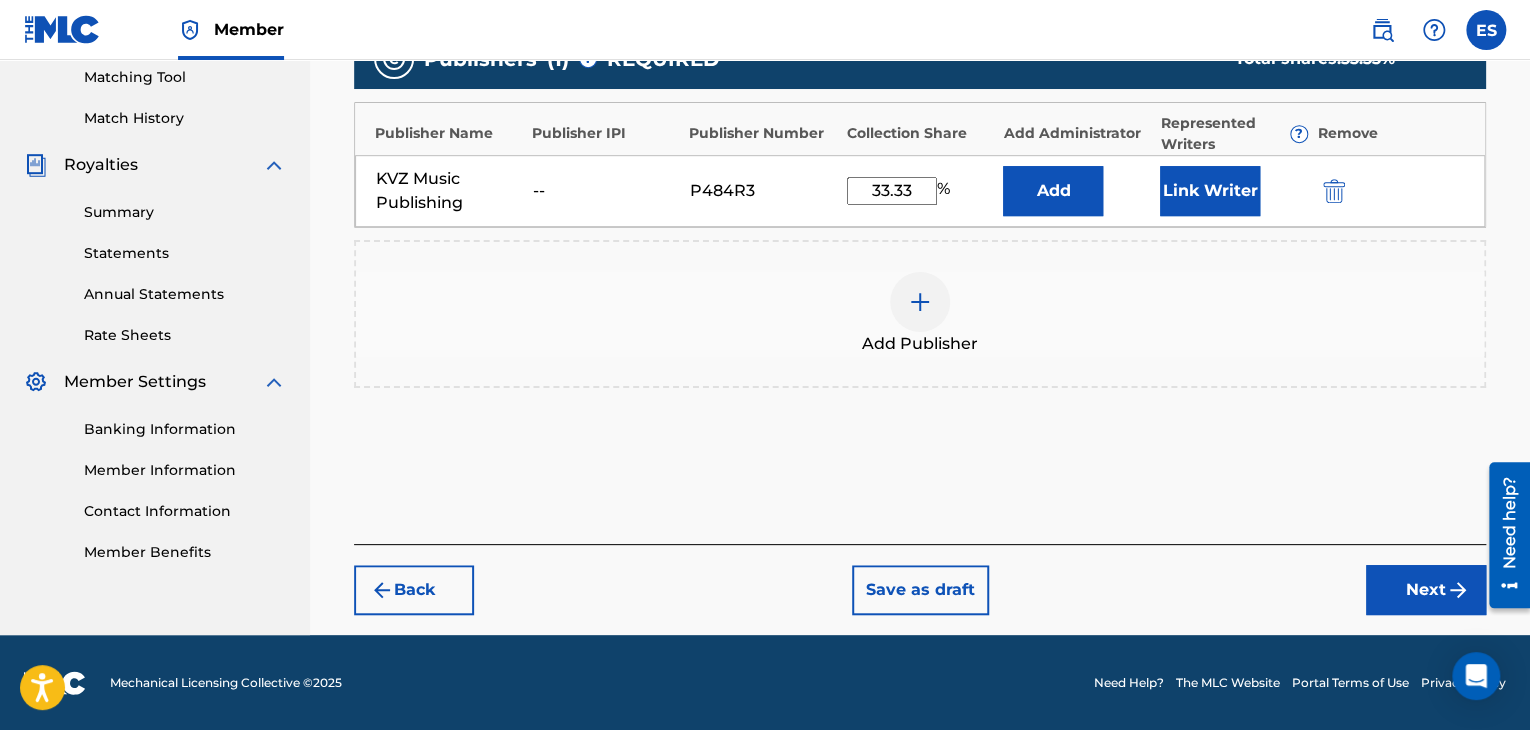 click on "Next" at bounding box center (1426, 590) 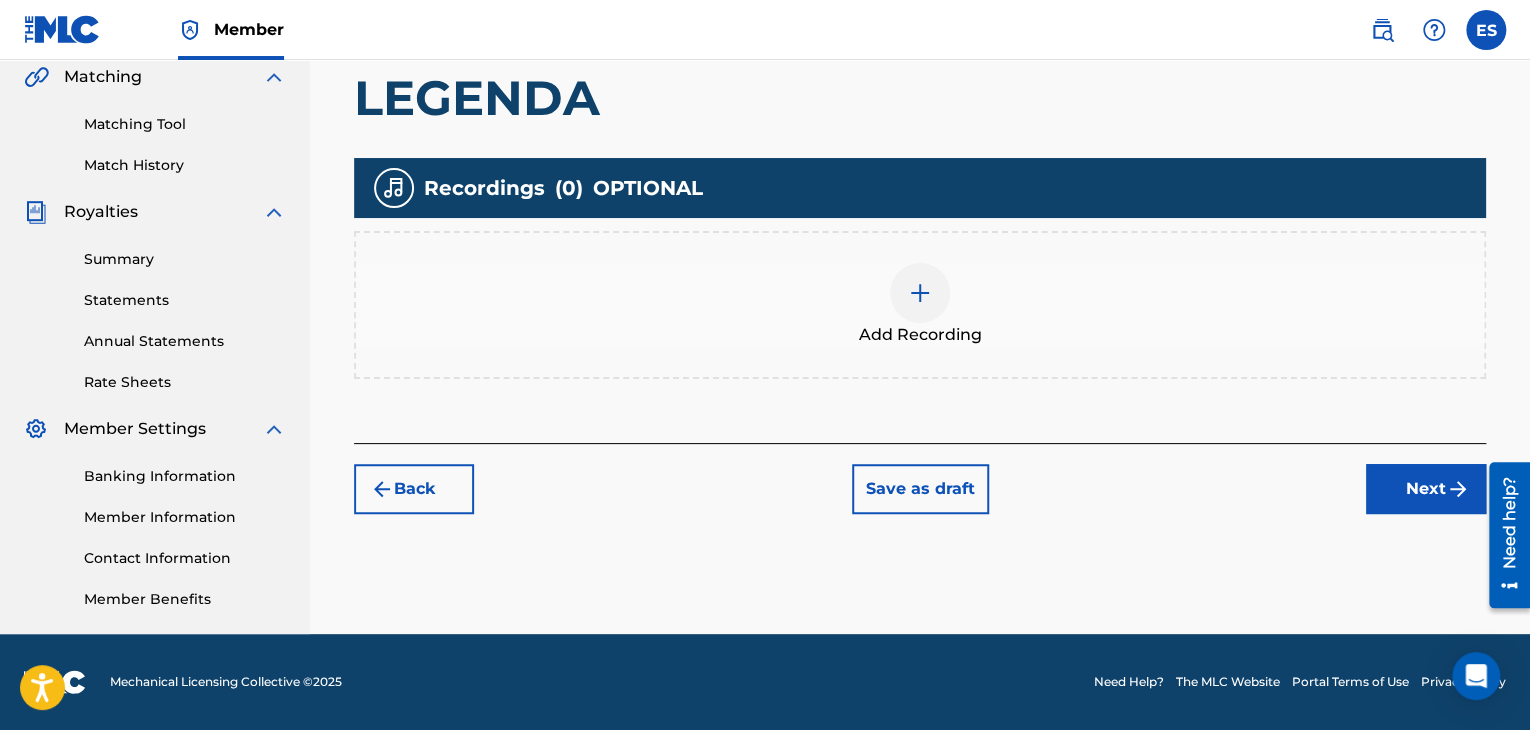 click on "Next" at bounding box center [1426, 489] 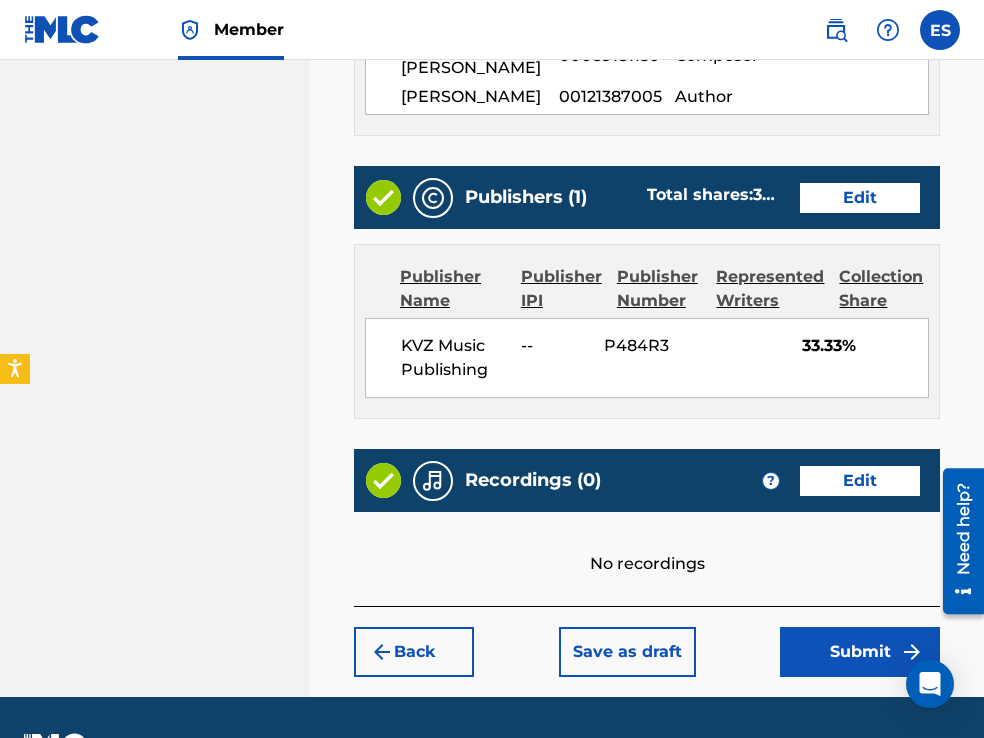scroll, scrollTop: 1224, scrollLeft: 0, axis: vertical 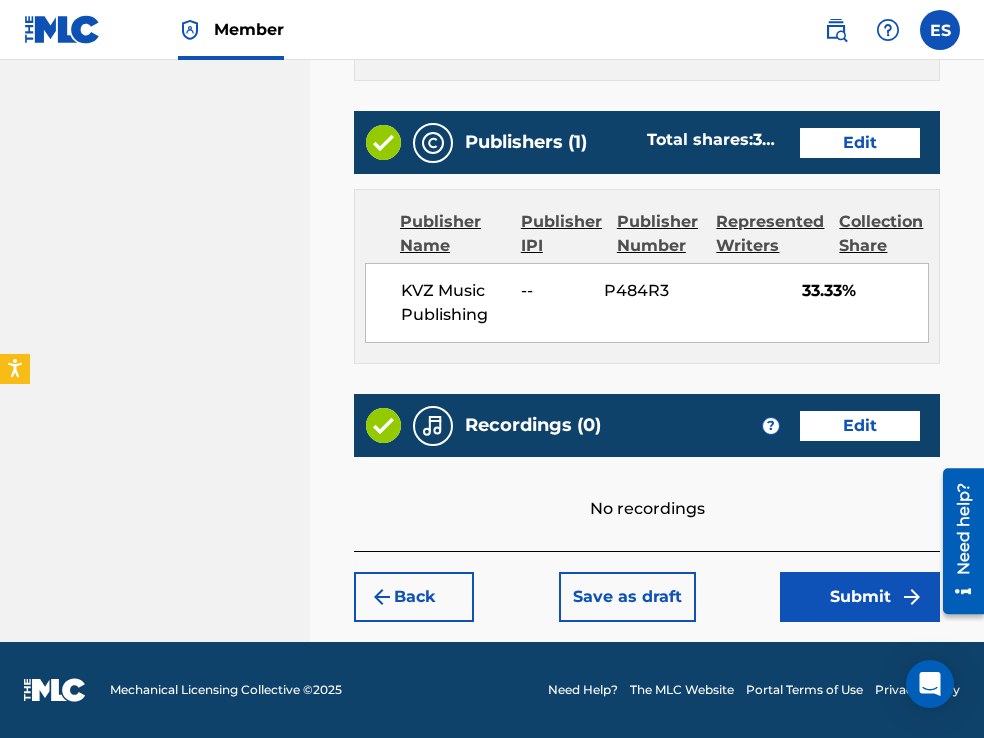 click on "Submit" at bounding box center [860, 597] 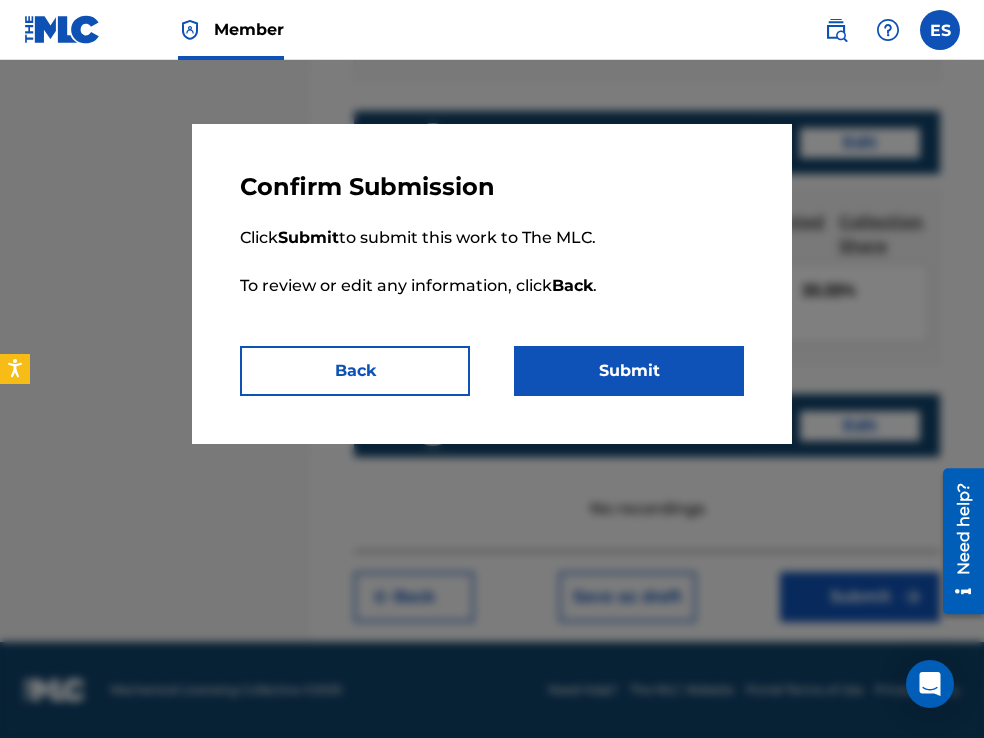 click on "Submit" at bounding box center (629, 371) 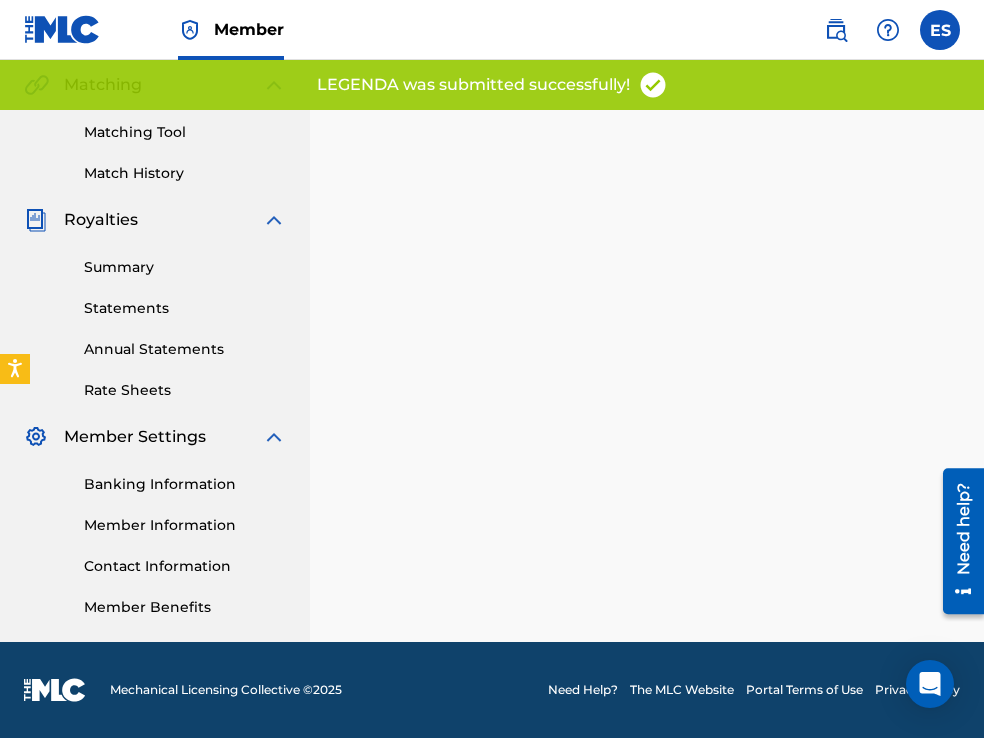 scroll, scrollTop: 0, scrollLeft: 0, axis: both 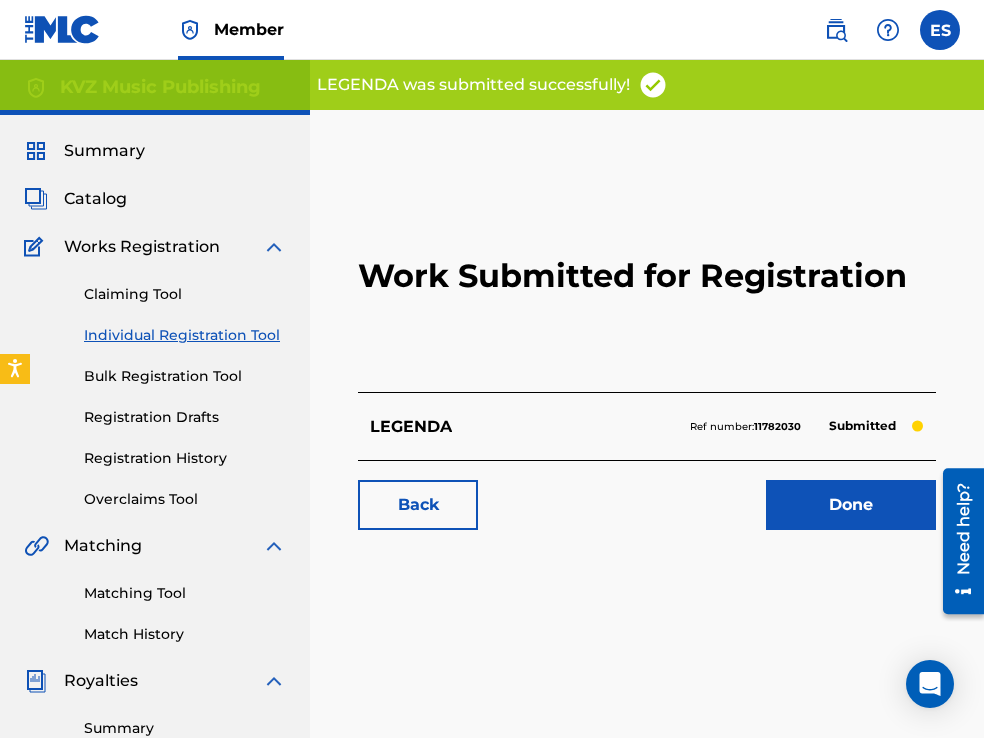 click on "Individual Registration Tool" at bounding box center (185, 335) 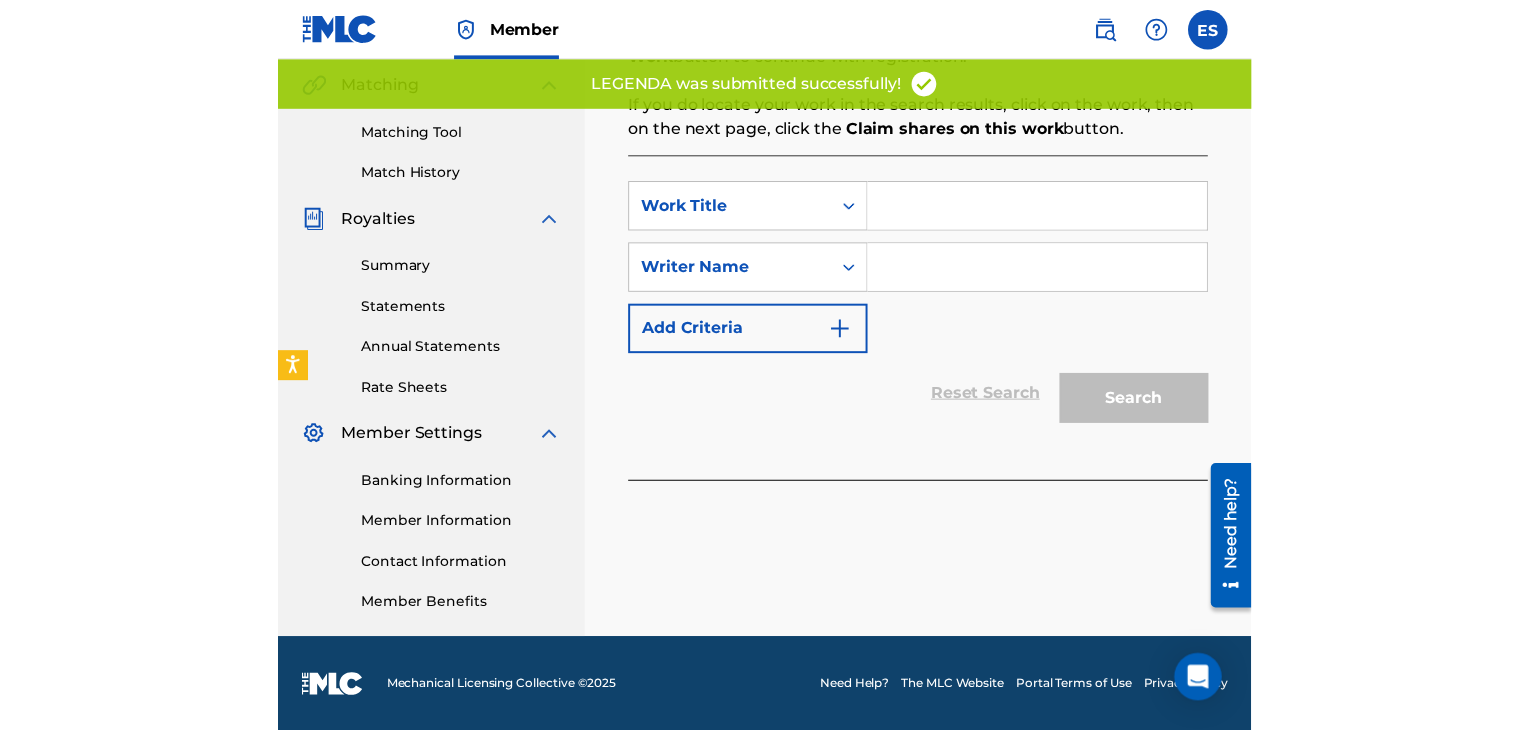 scroll, scrollTop: 260, scrollLeft: 0, axis: vertical 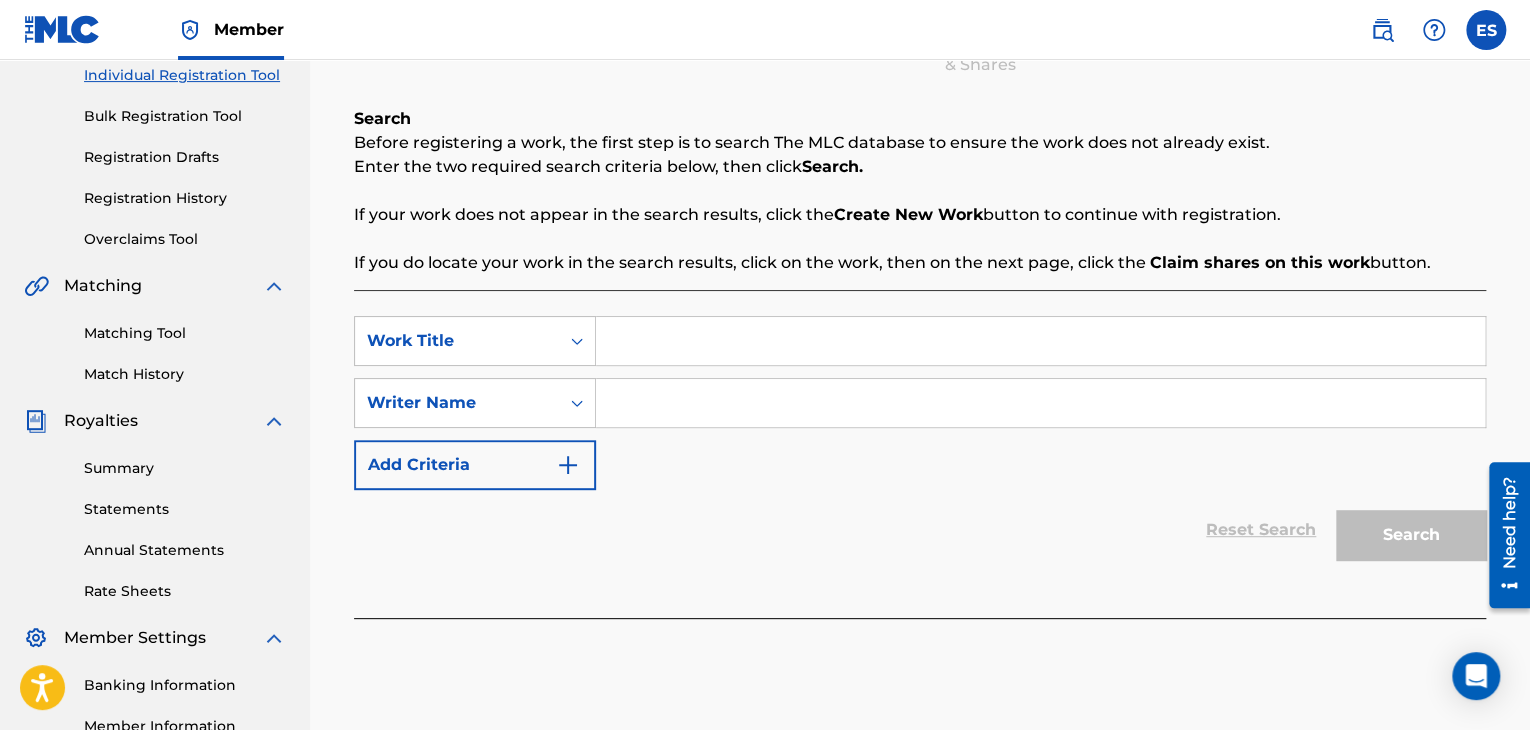 click at bounding box center [1040, 341] 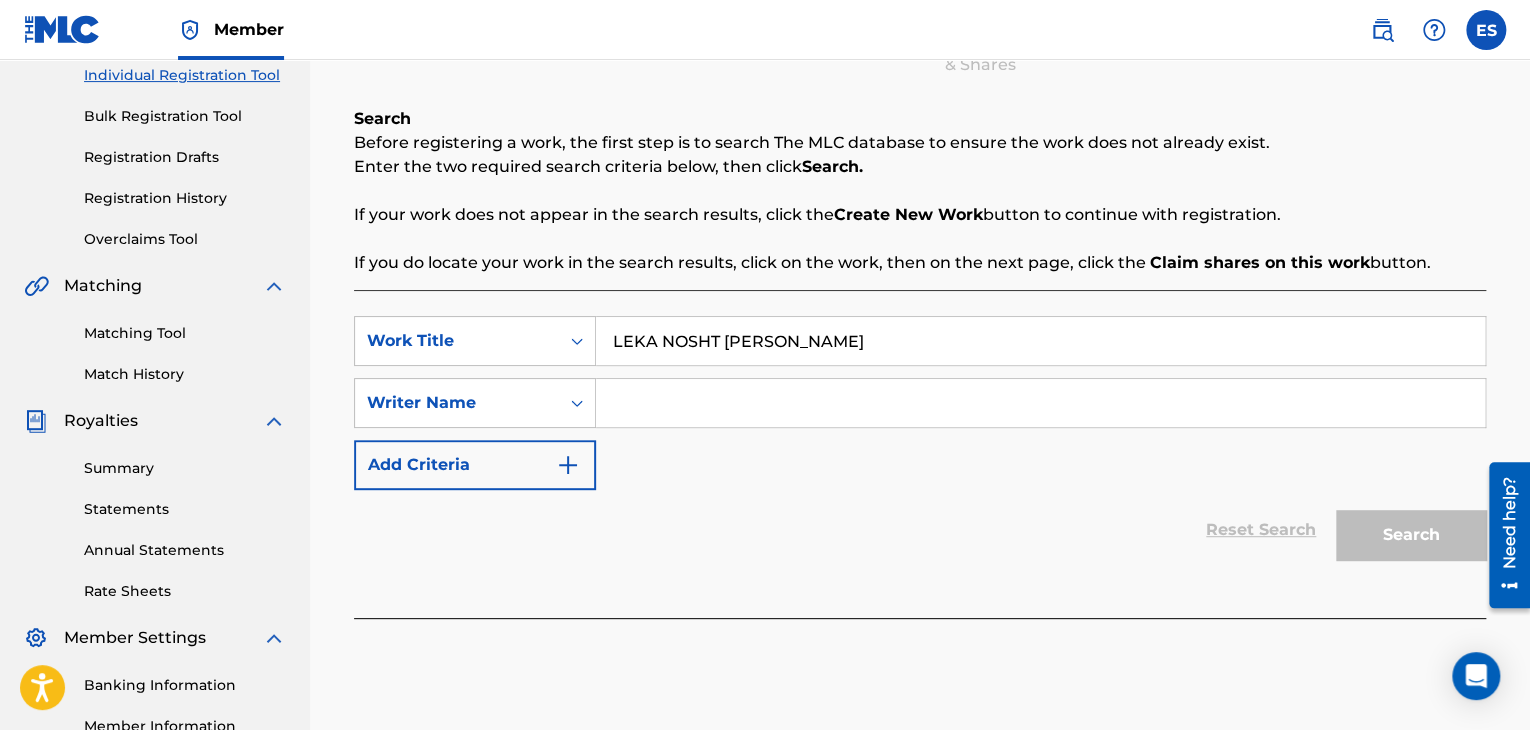 type on "LEKA NOSHT [PERSON_NAME]" 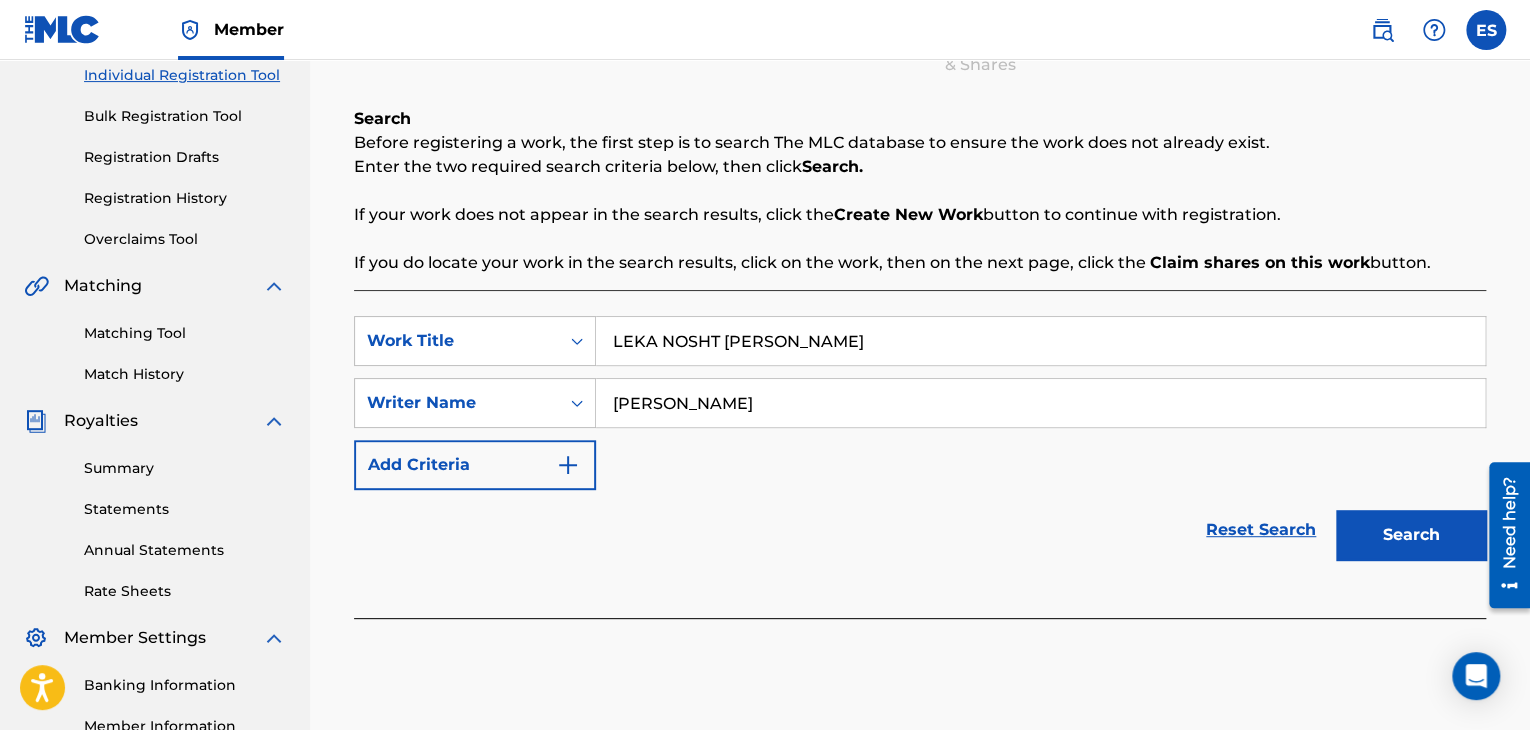 click on "Search" at bounding box center (1411, 535) 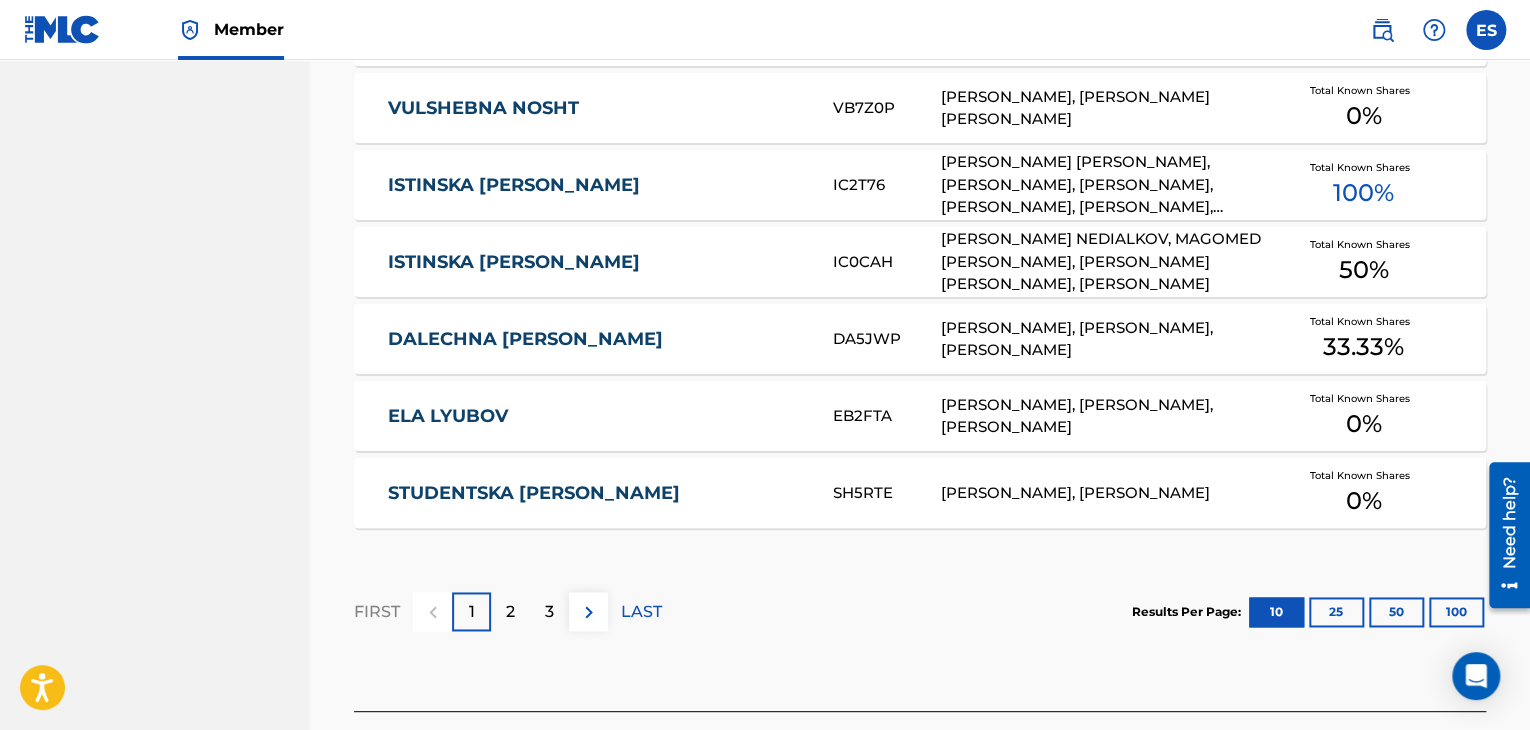 scroll, scrollTop: 1156, scrollLeft: 0, axis: vertical 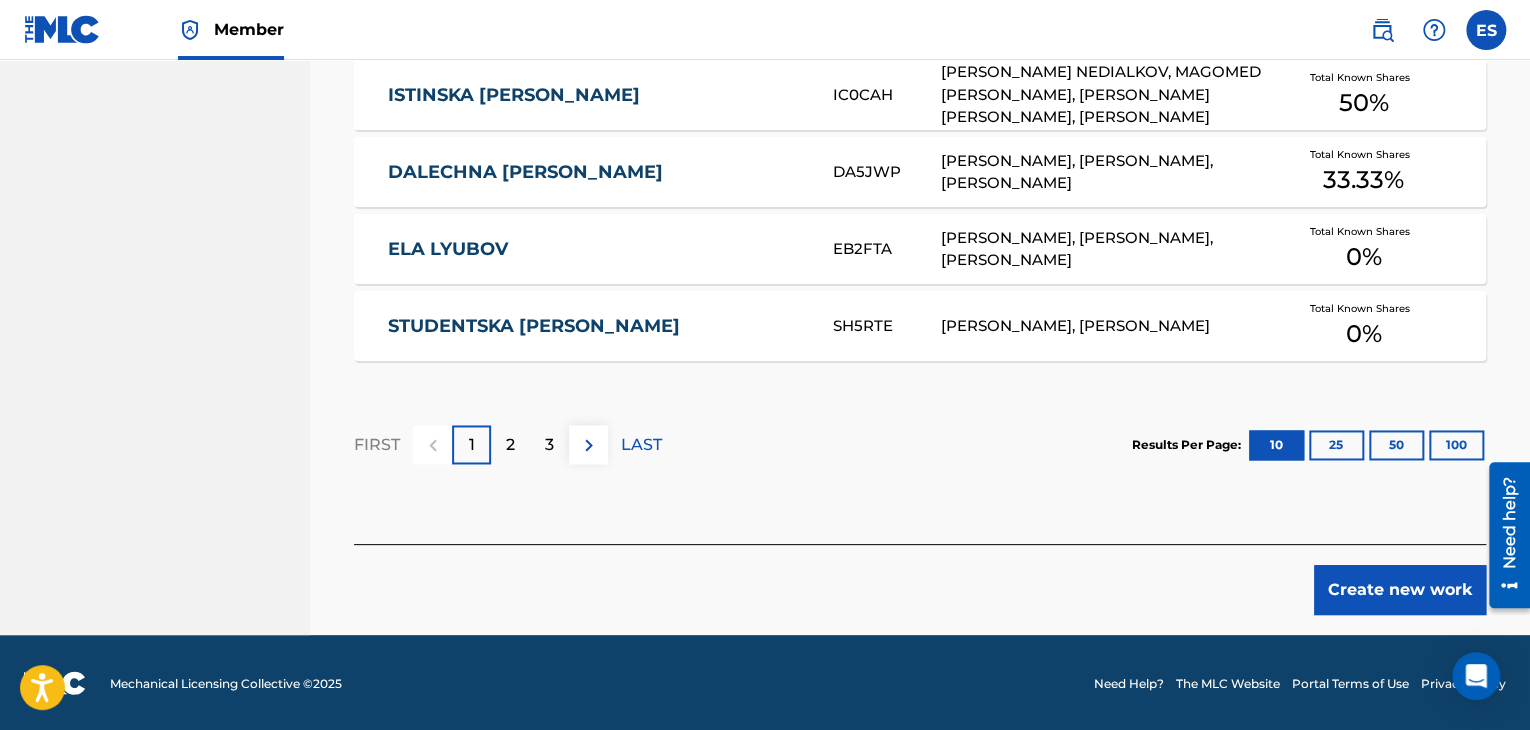 click on "Create new work" at bounding box center [1400, 590] 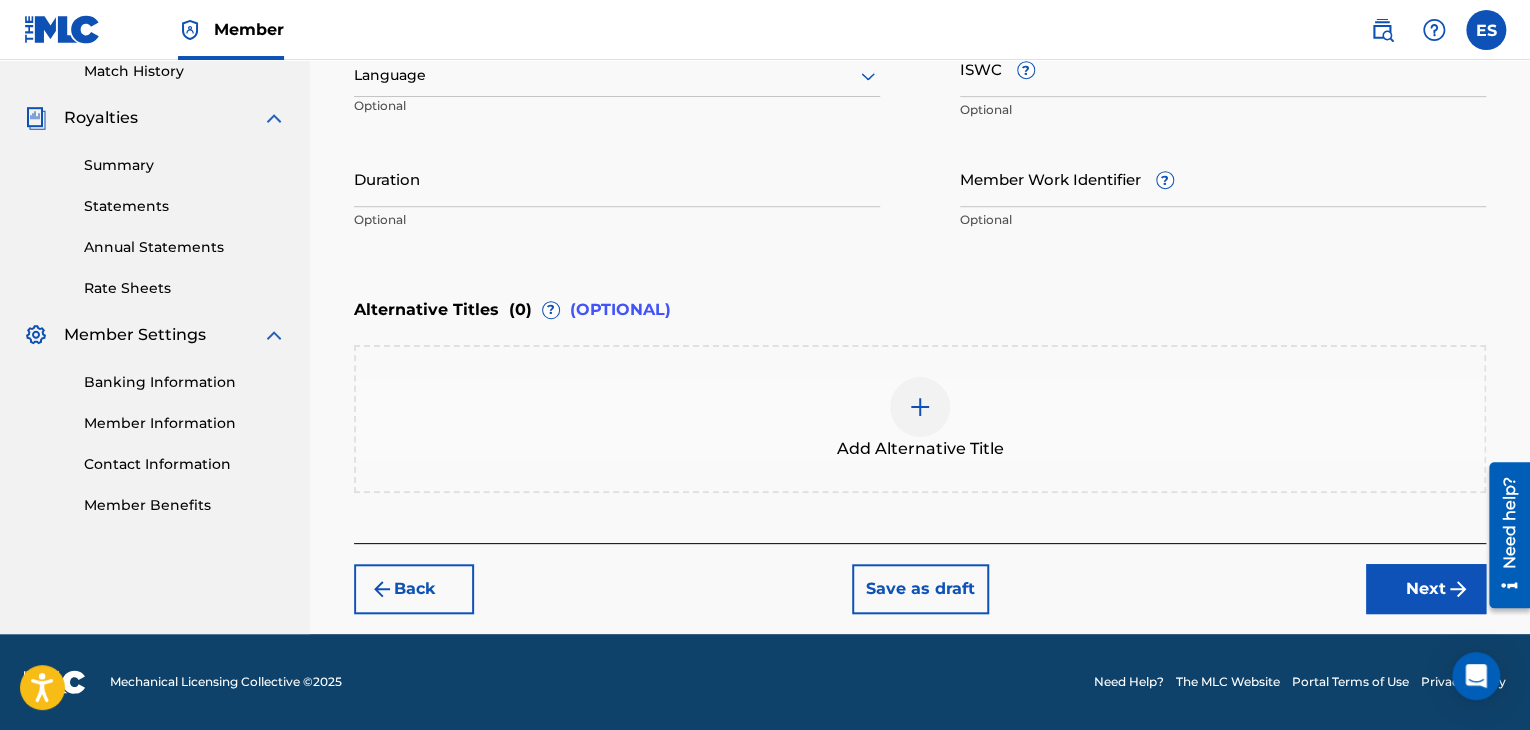 scroll, scrollTop: 561, scrollLeft: 0, axis: vertical 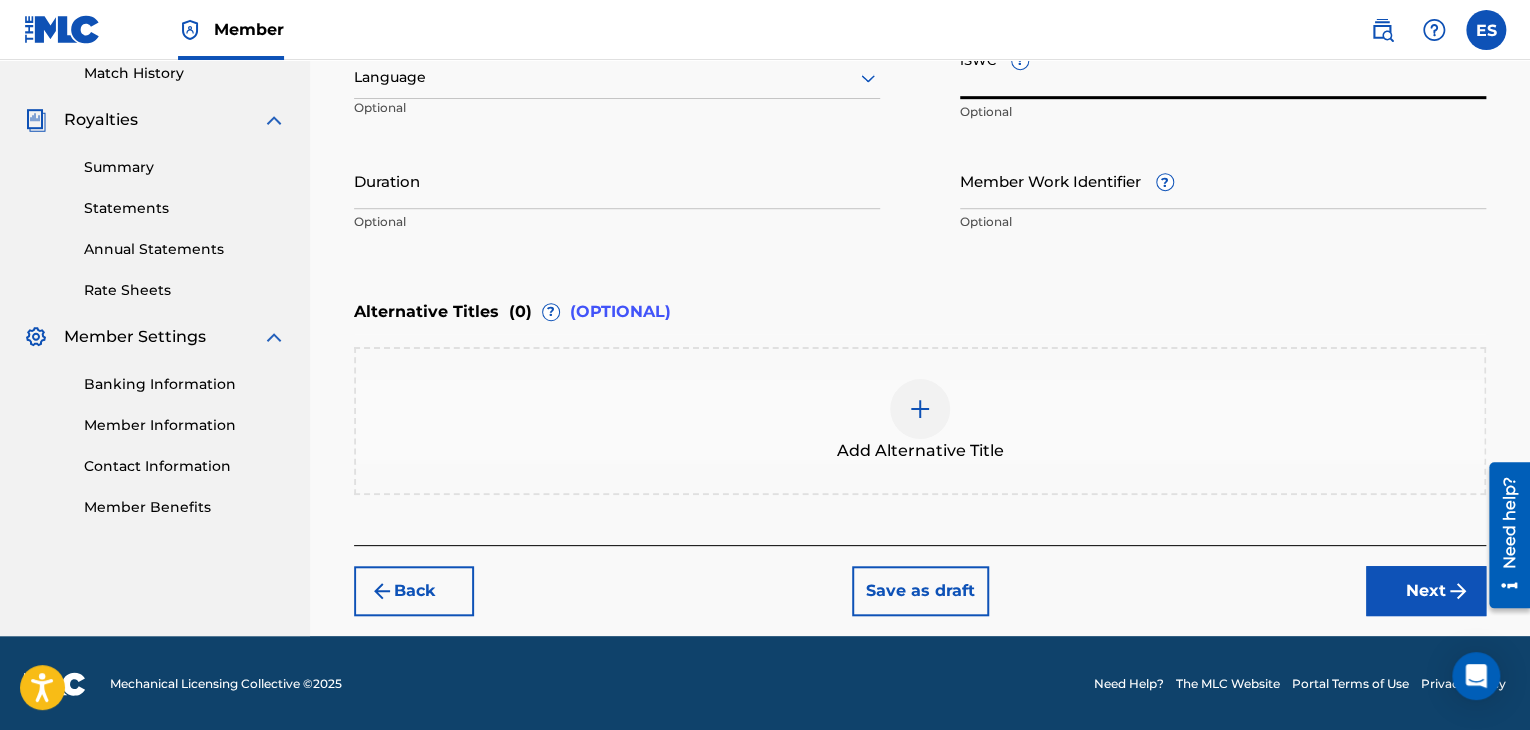 click on "ISWC   ?" at bounding box center (1223, 70) 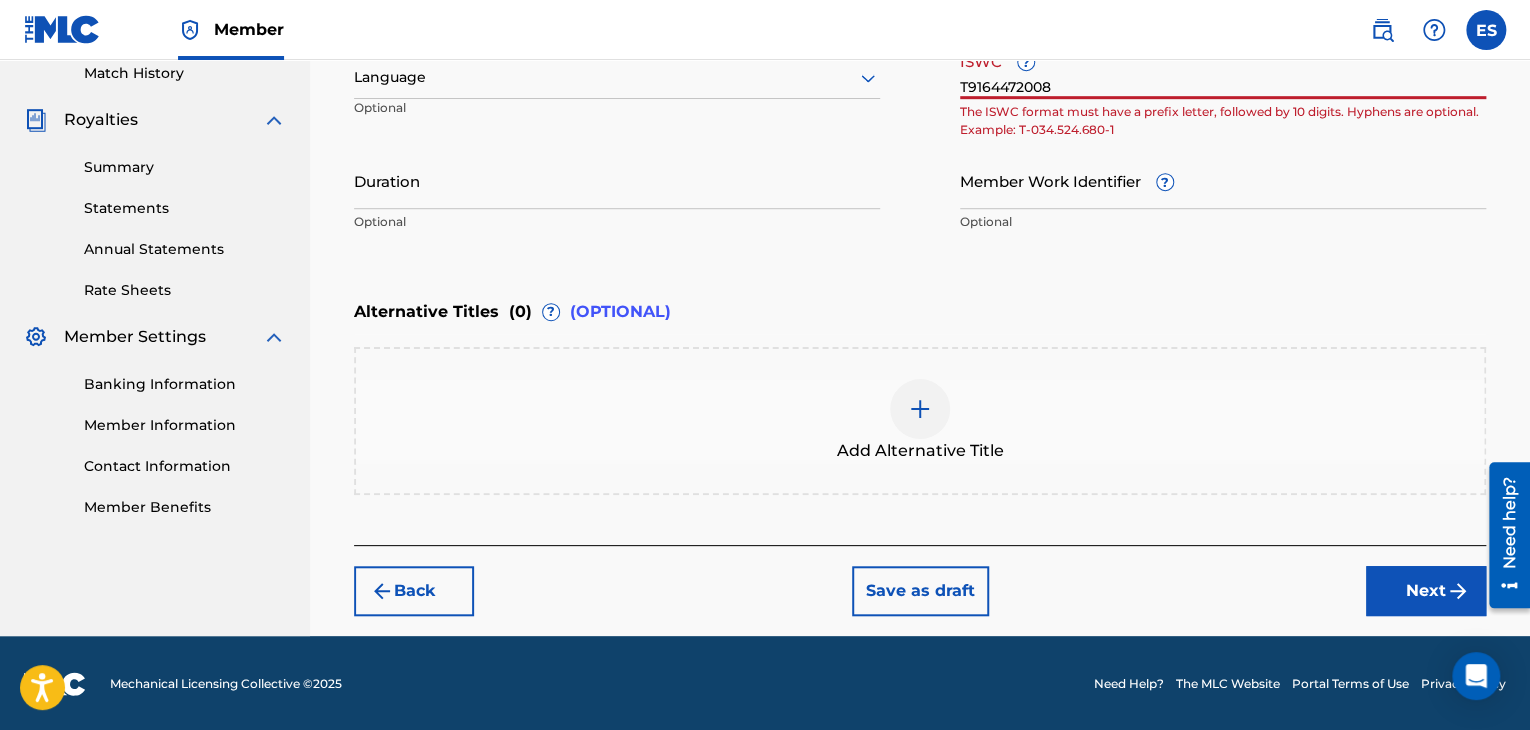 type on "T9164472008" 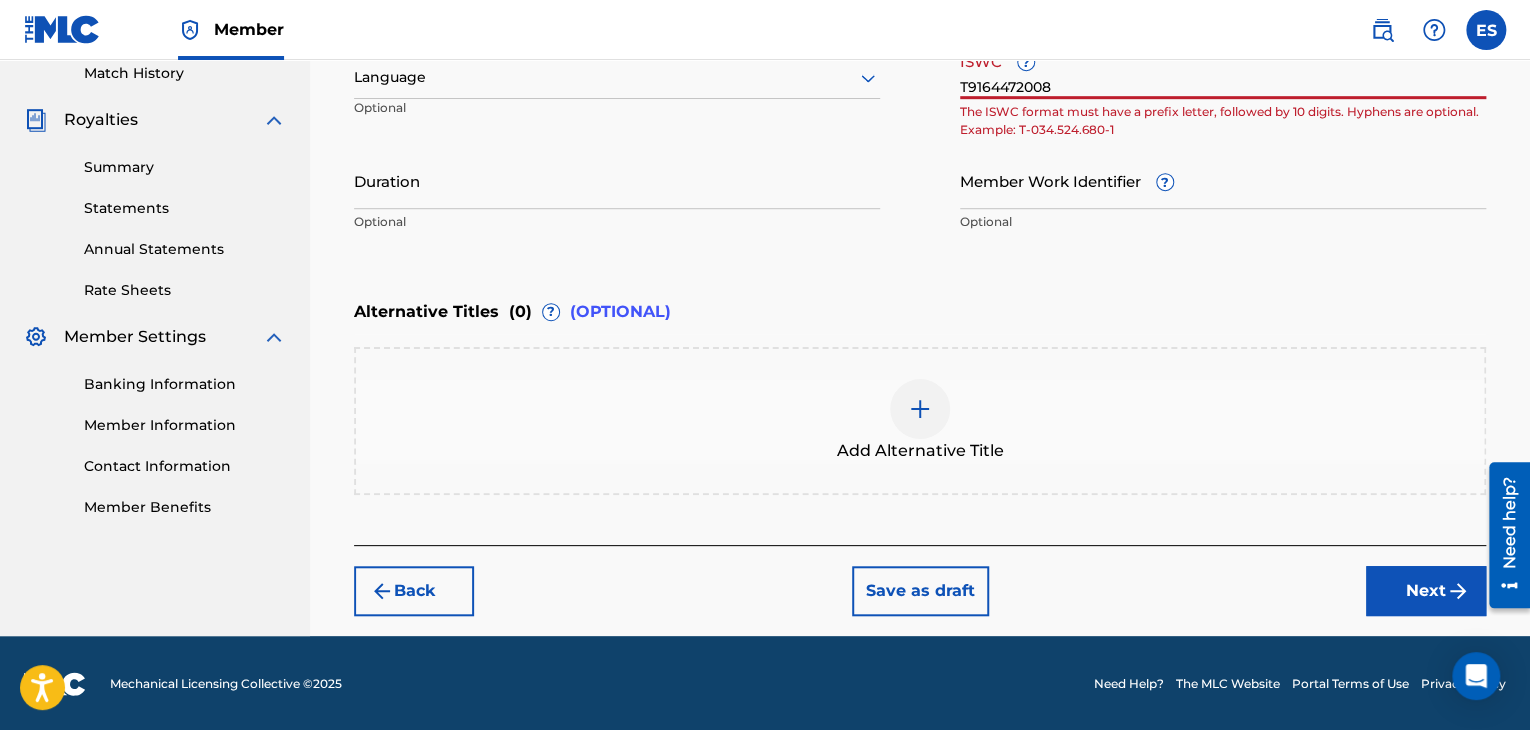 click on "Duration" at bounding box center (617, 180) 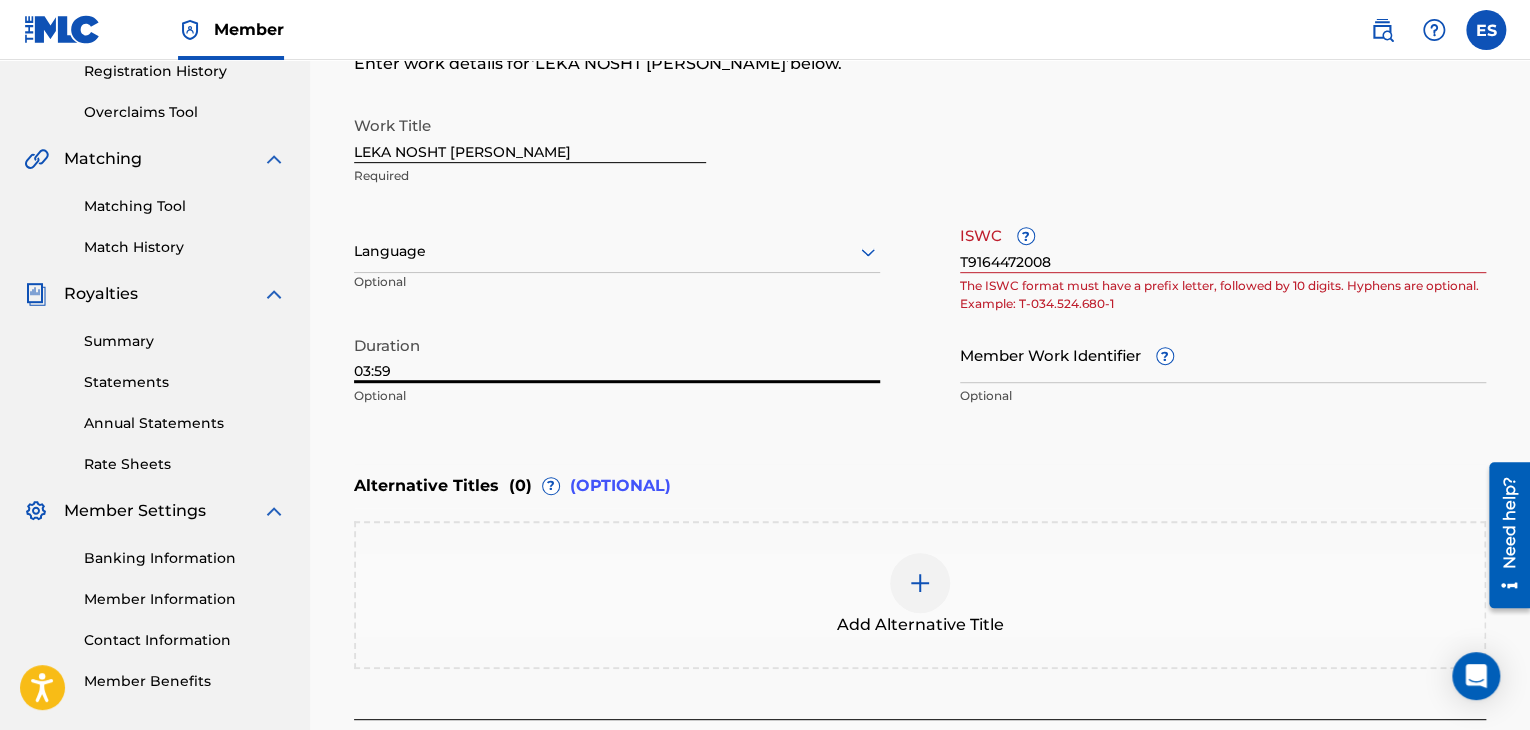 scroll, scrollTop: 361, scrollLeft: 0, axis: vertical 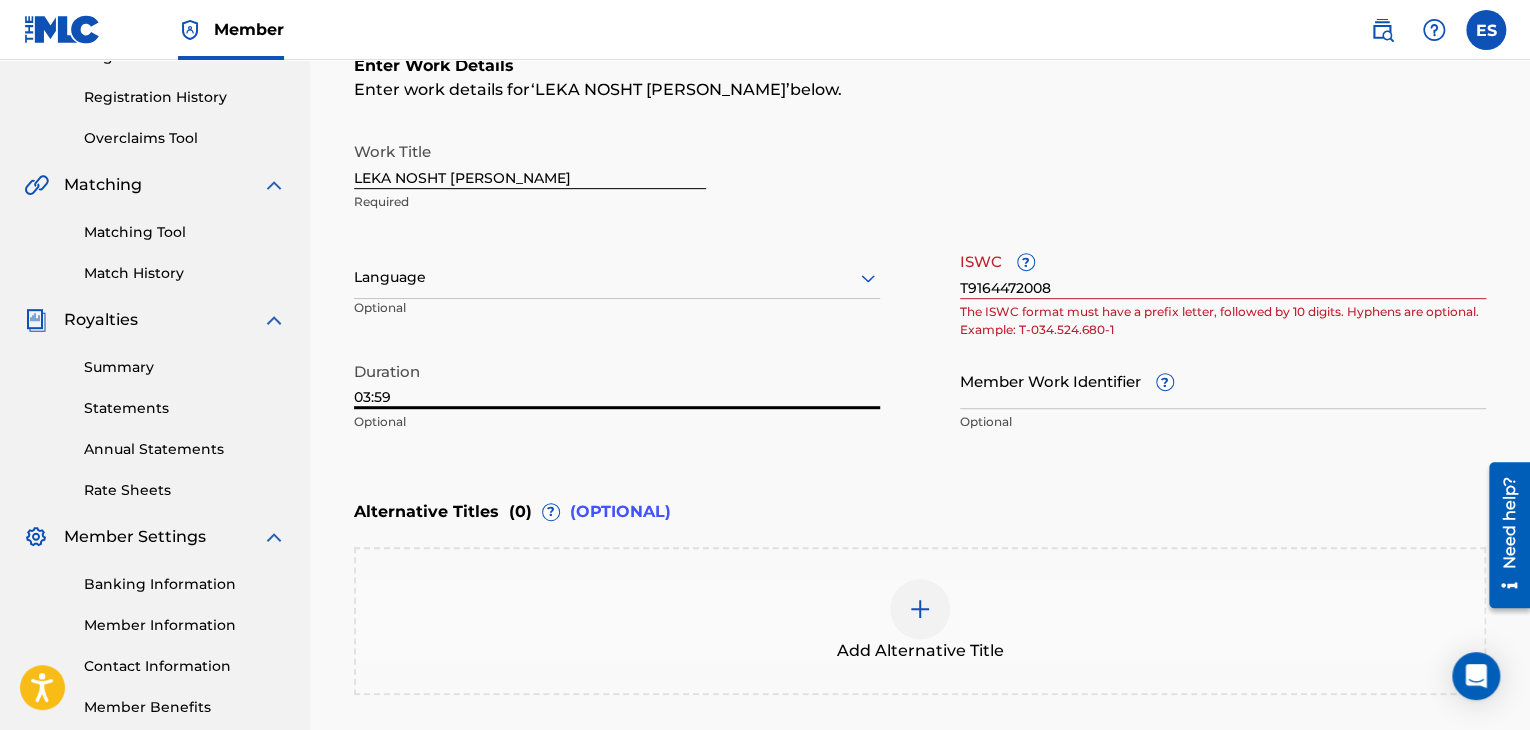type on "03:59" 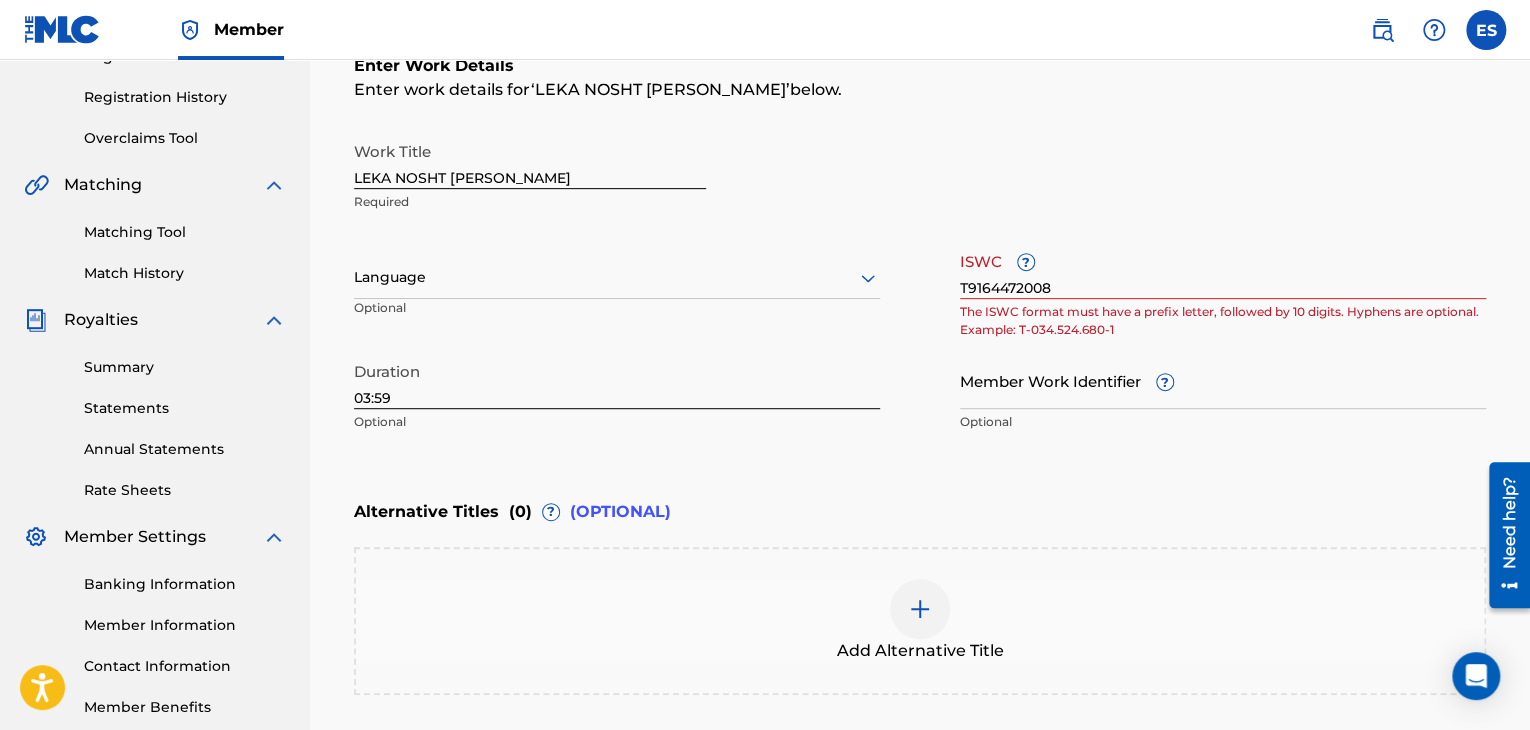 click on "The ISWC format must have a prefix letter, followed by 10 digits. Hyphens are optional. Example: T-034.524.680-1" at bounding box center [1223, 321] 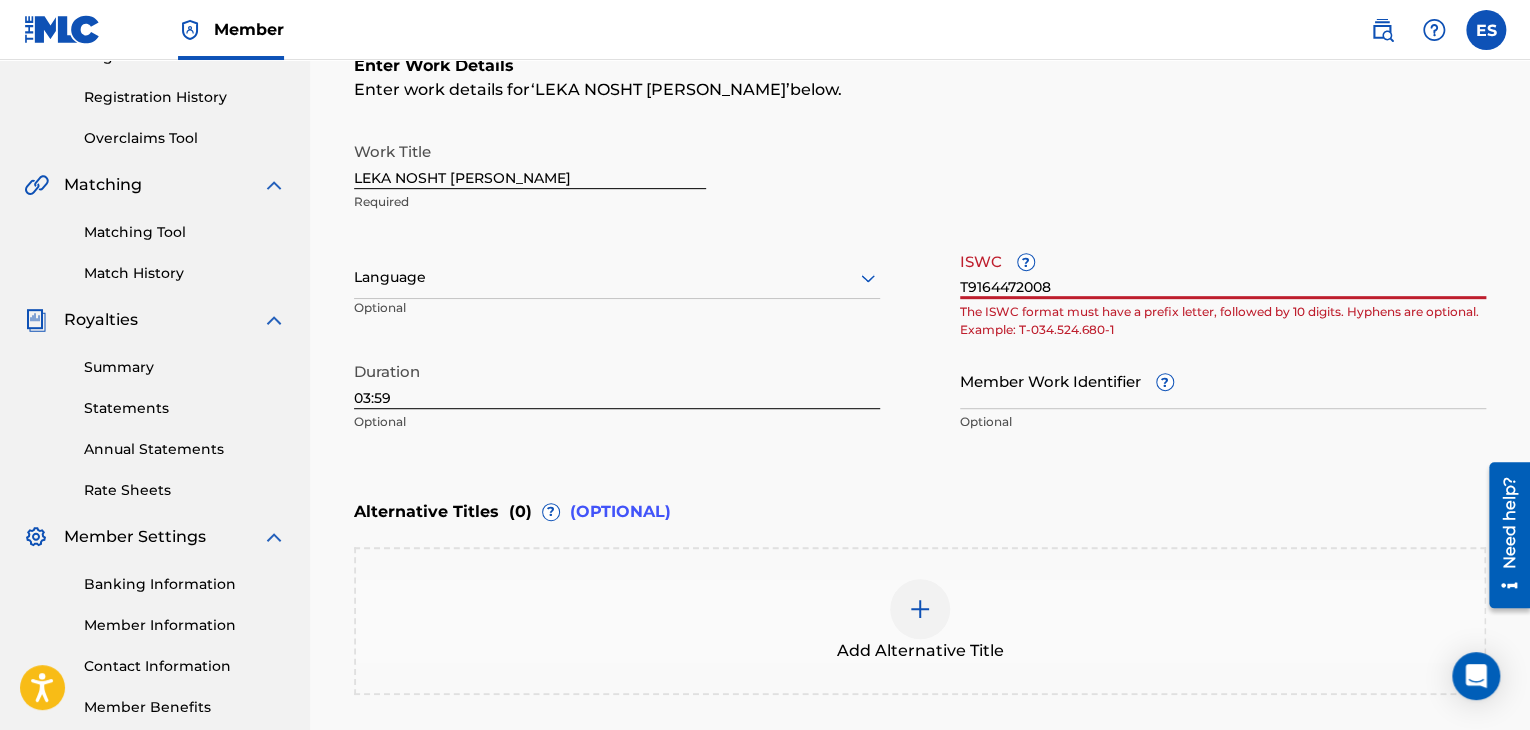 click on "T9164472008" at bounding box center [1223, 270] 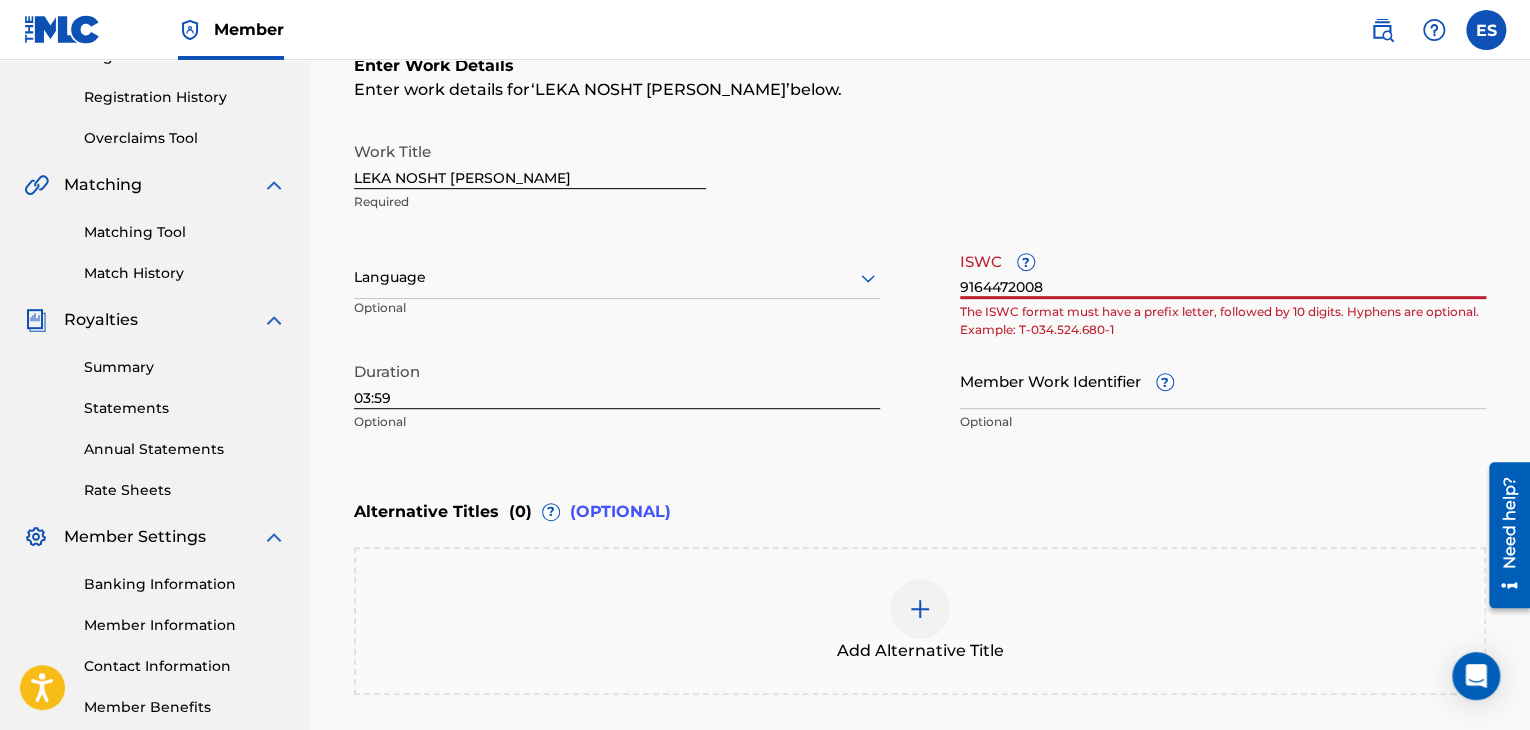 drag, startPoint x: 1067, startPoint y: 288, endPoint x: 924, endPoint y: 295, distance: 143.17122 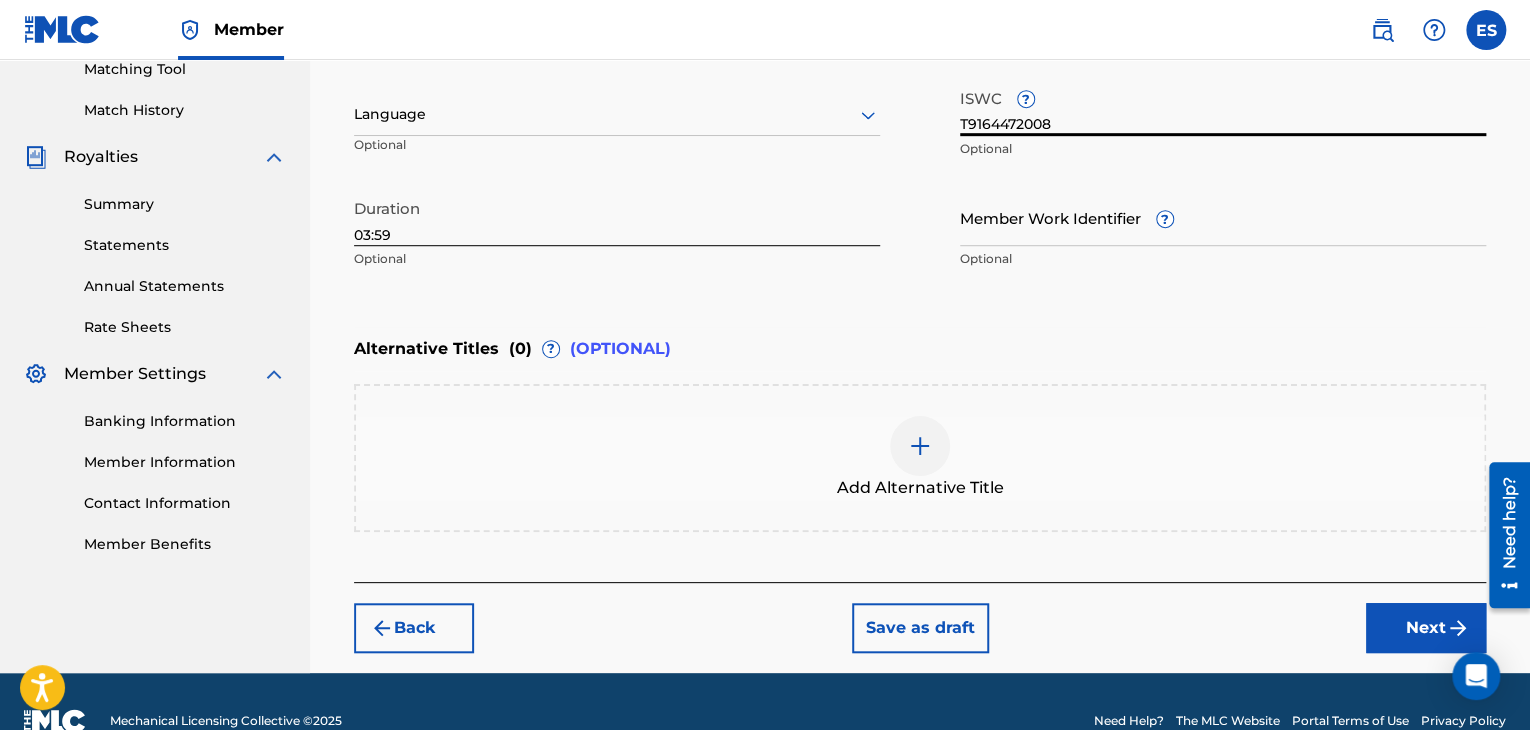 scroll, scrollTop: 561, scrollLeft: 0, axis: vertical 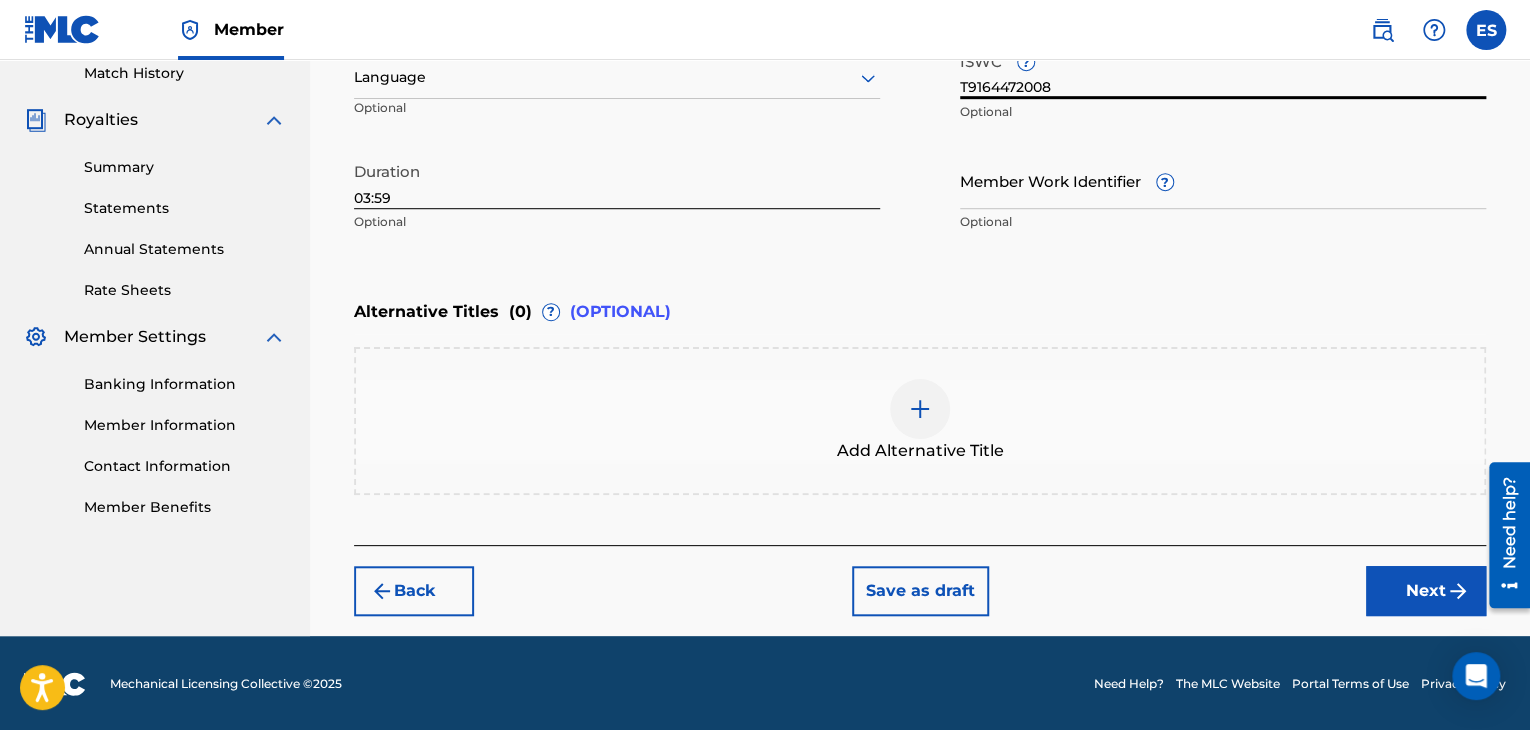 type on "T9164472008" 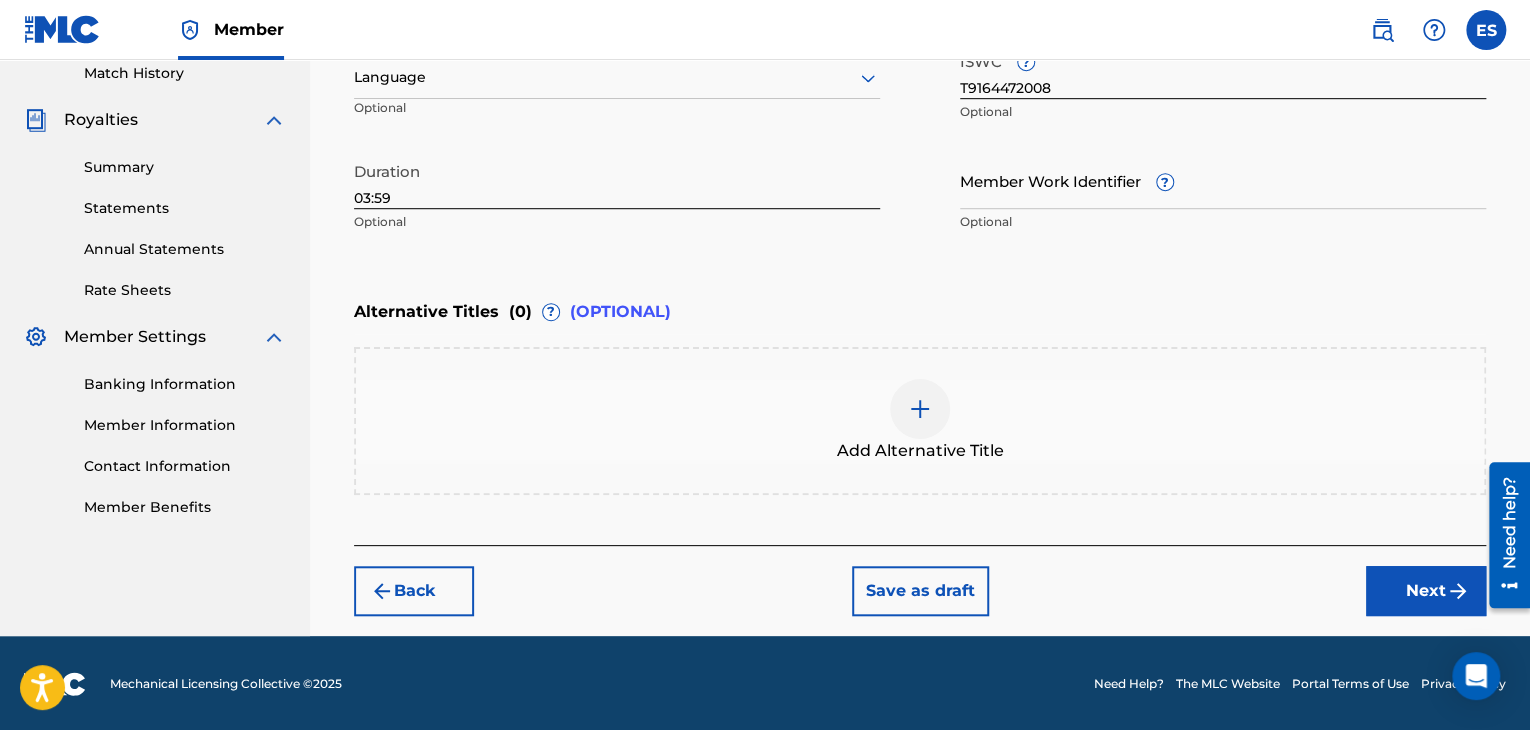 click at bounding box center (920, 409) 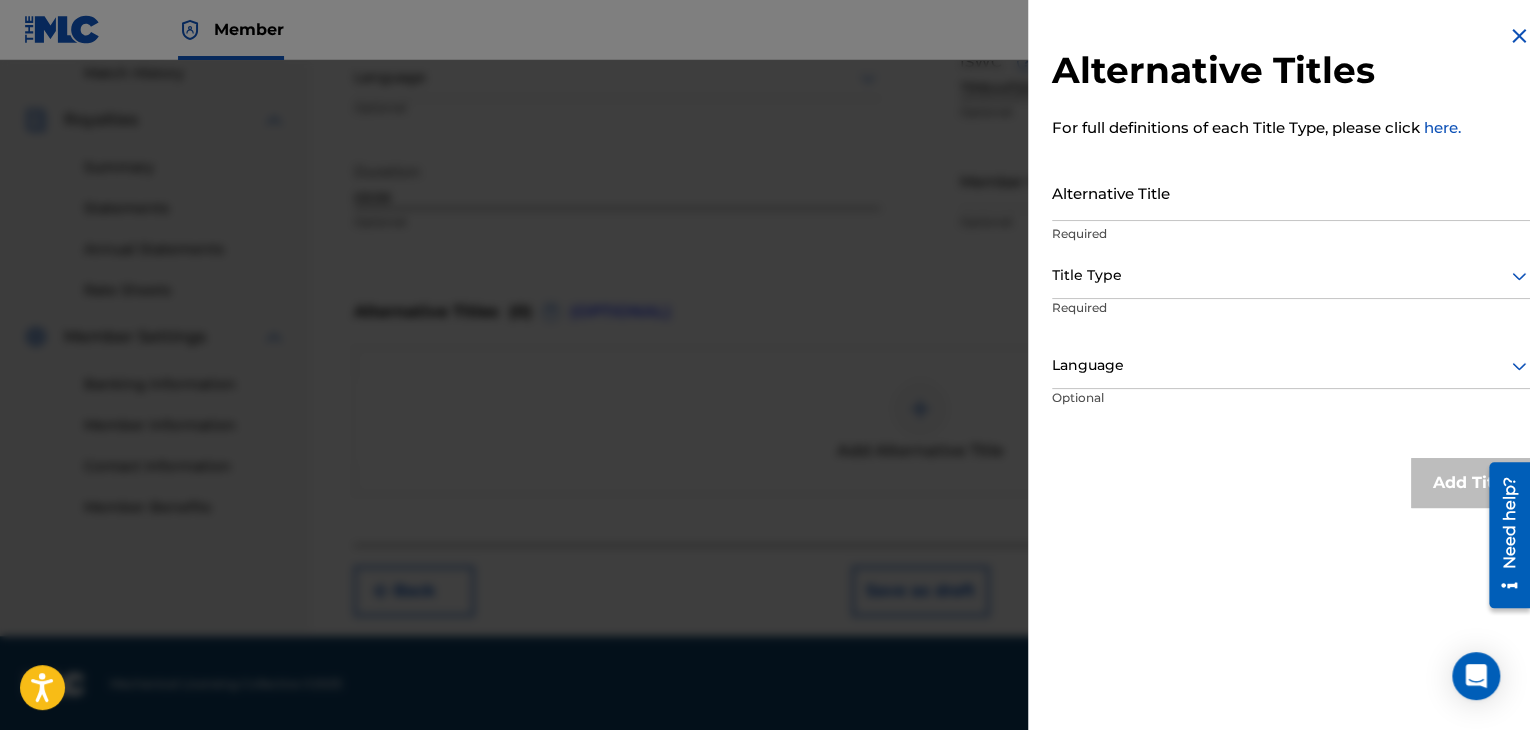 click on "Alternative Title" at bounding box center (1291, 192) 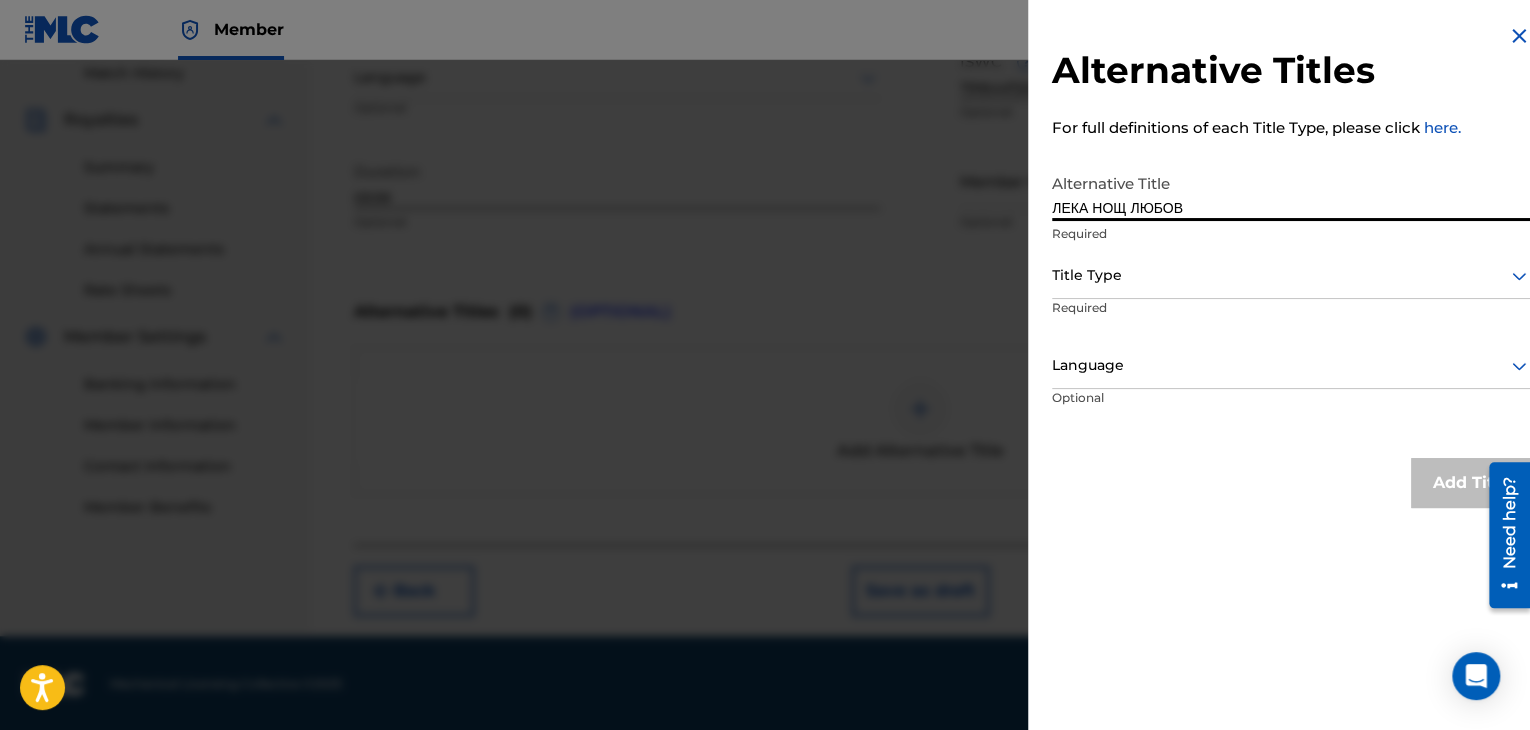 type on "ЛЕКА НОЩ ЛЮБОВ" 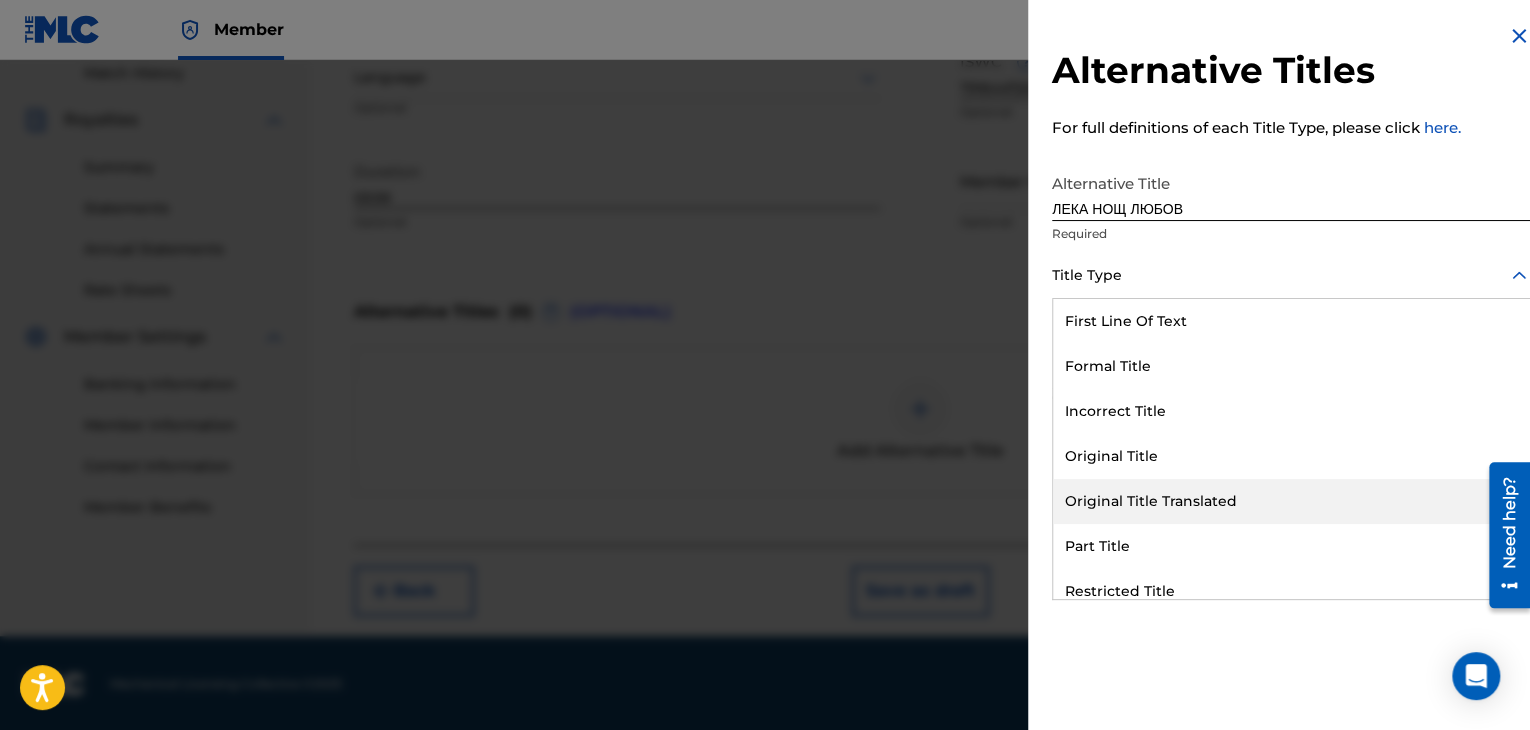 click on "Original Title Translated" at bounding box center (1291, 501) 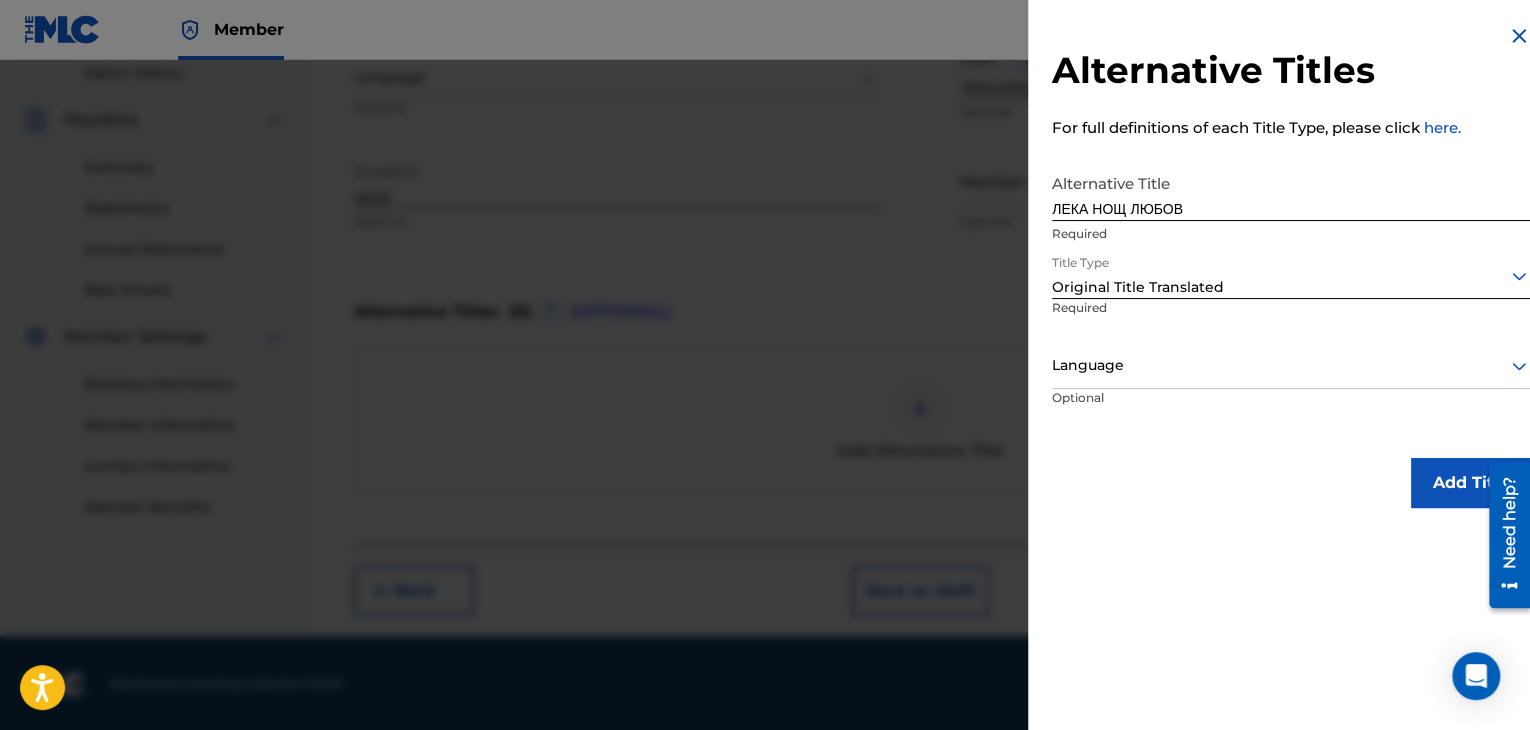 click on "Language" at bounding box center (1291, 366) 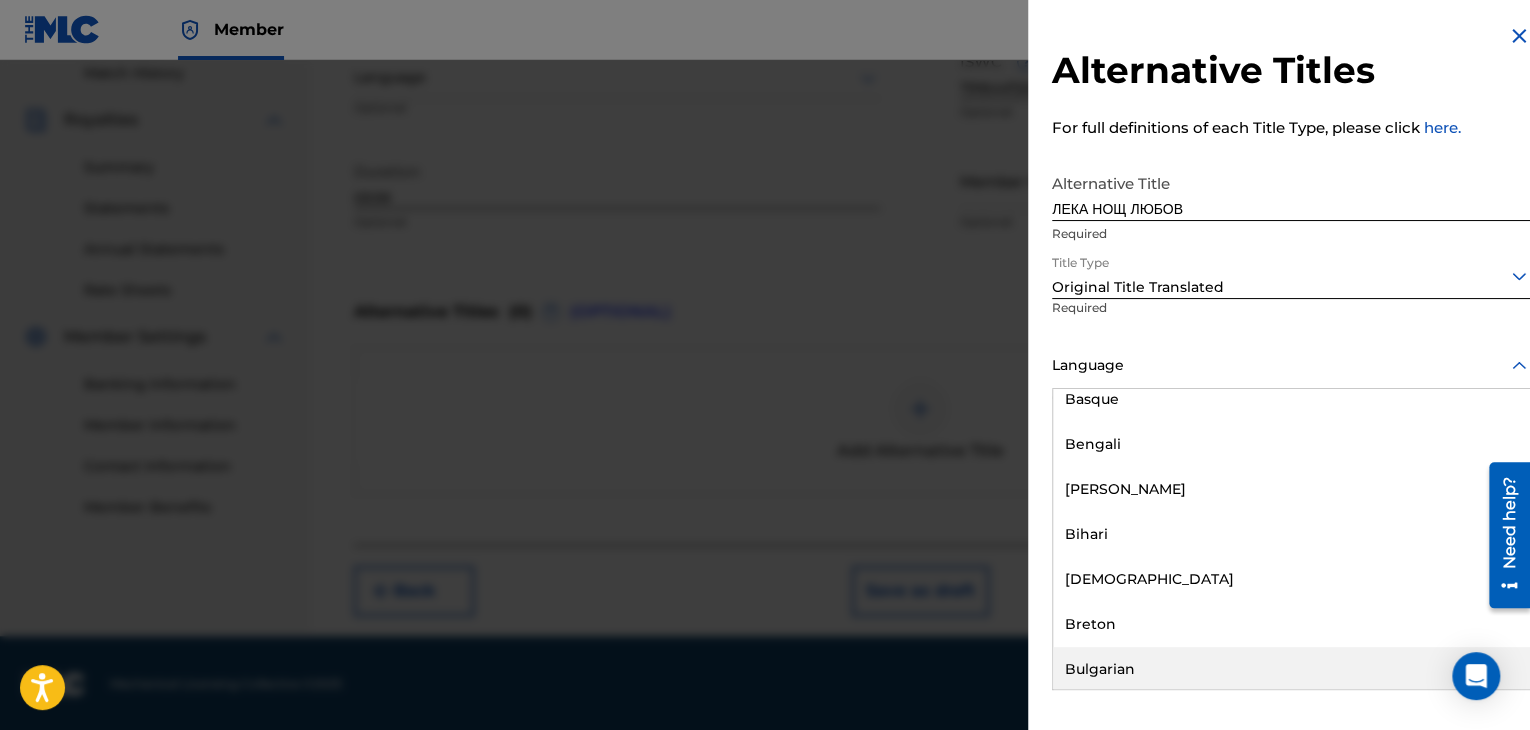 scroll, scrollTop: 700, scrollLeft: 0, axis: vertical 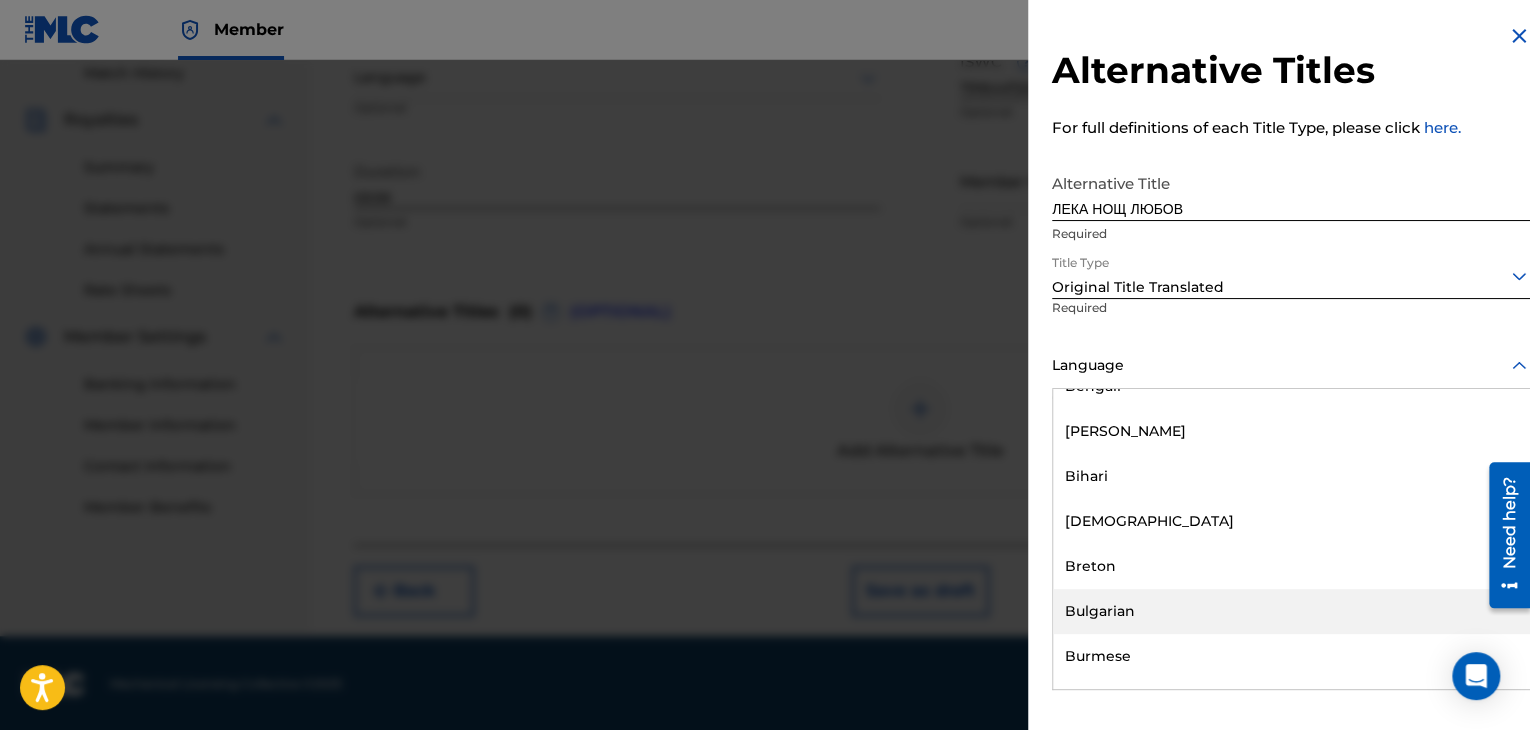 click on "Bulgarian" at bounding box center [1291, 611] 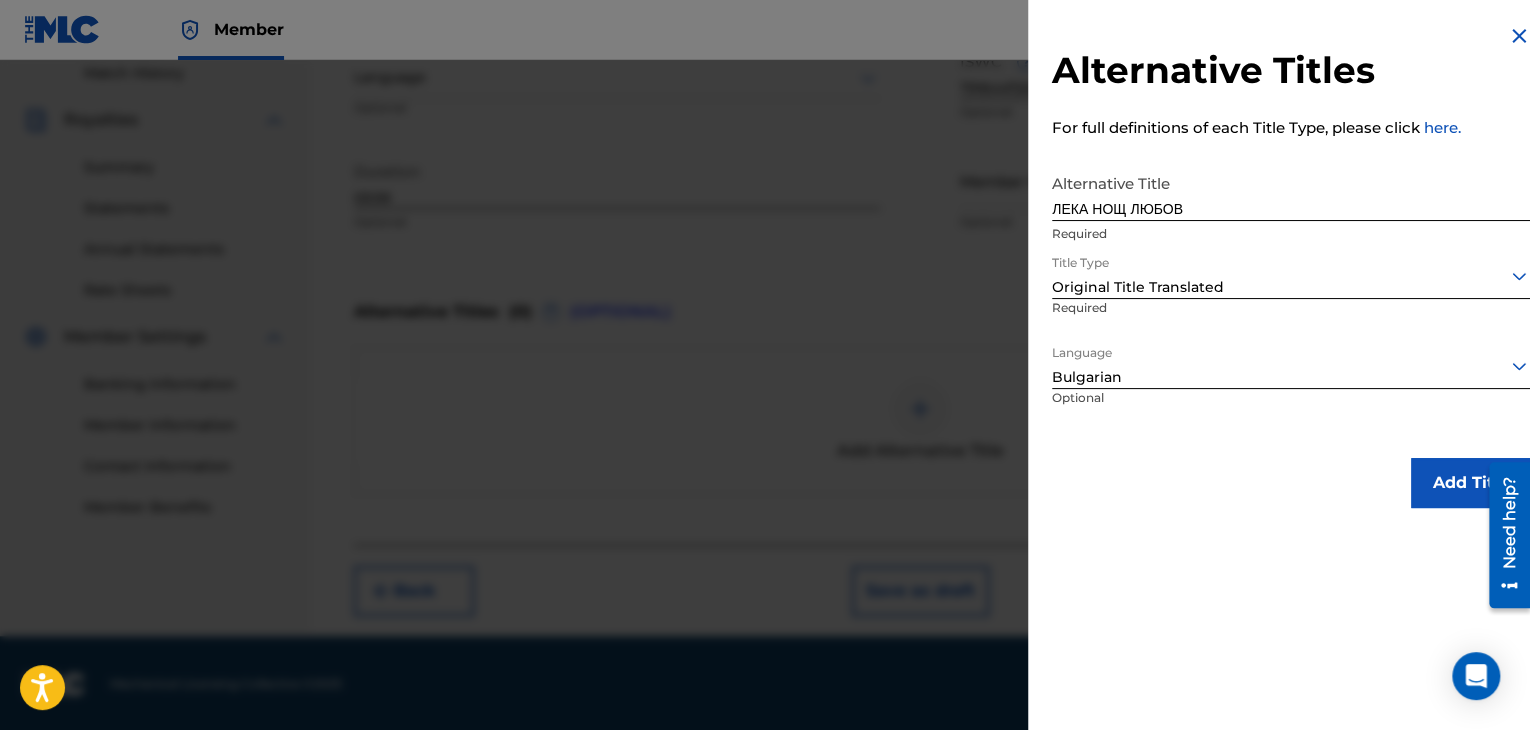 click on "Add Title" at bounding box center [1471, 483] 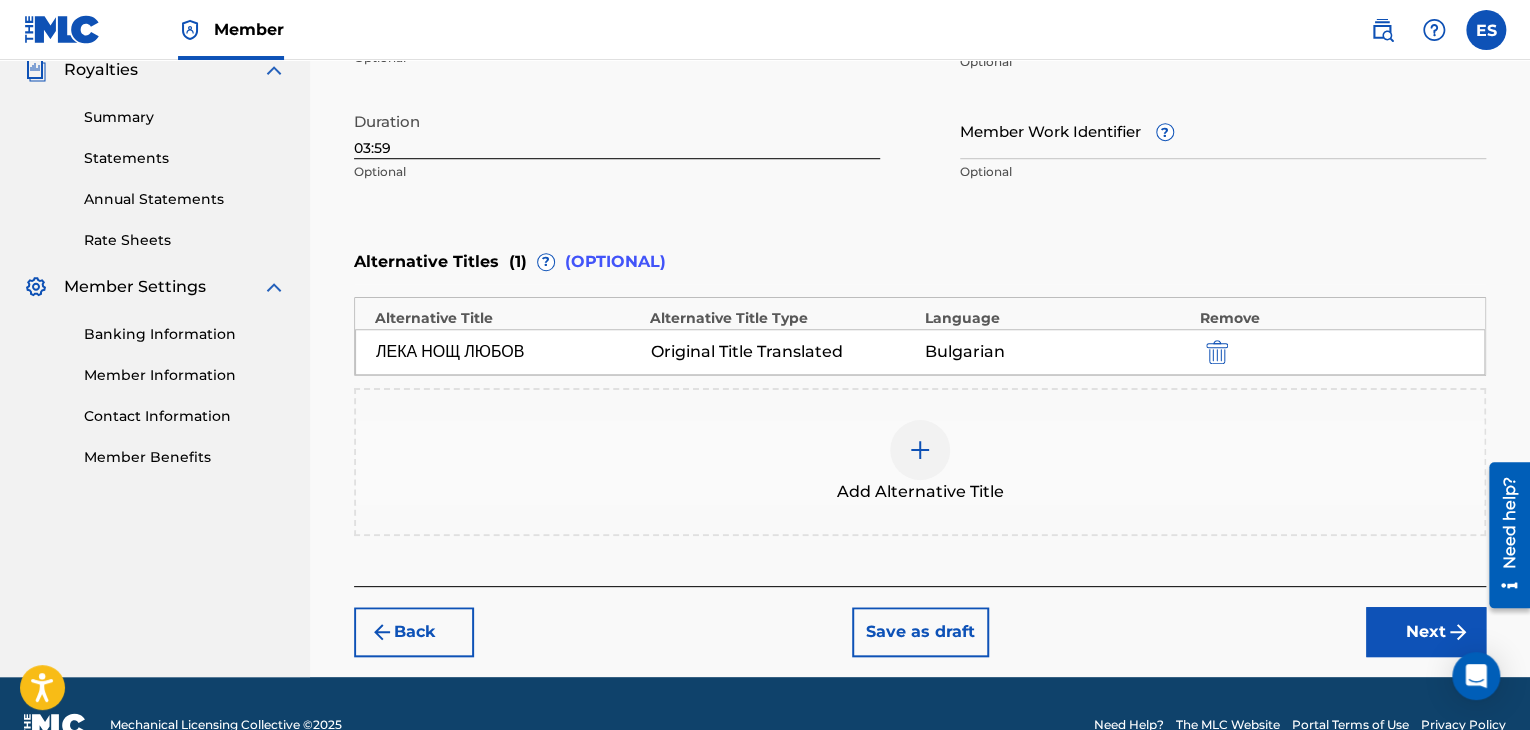 scroll, scrollTop: 652, scrollLeft: 0, axis: vertical 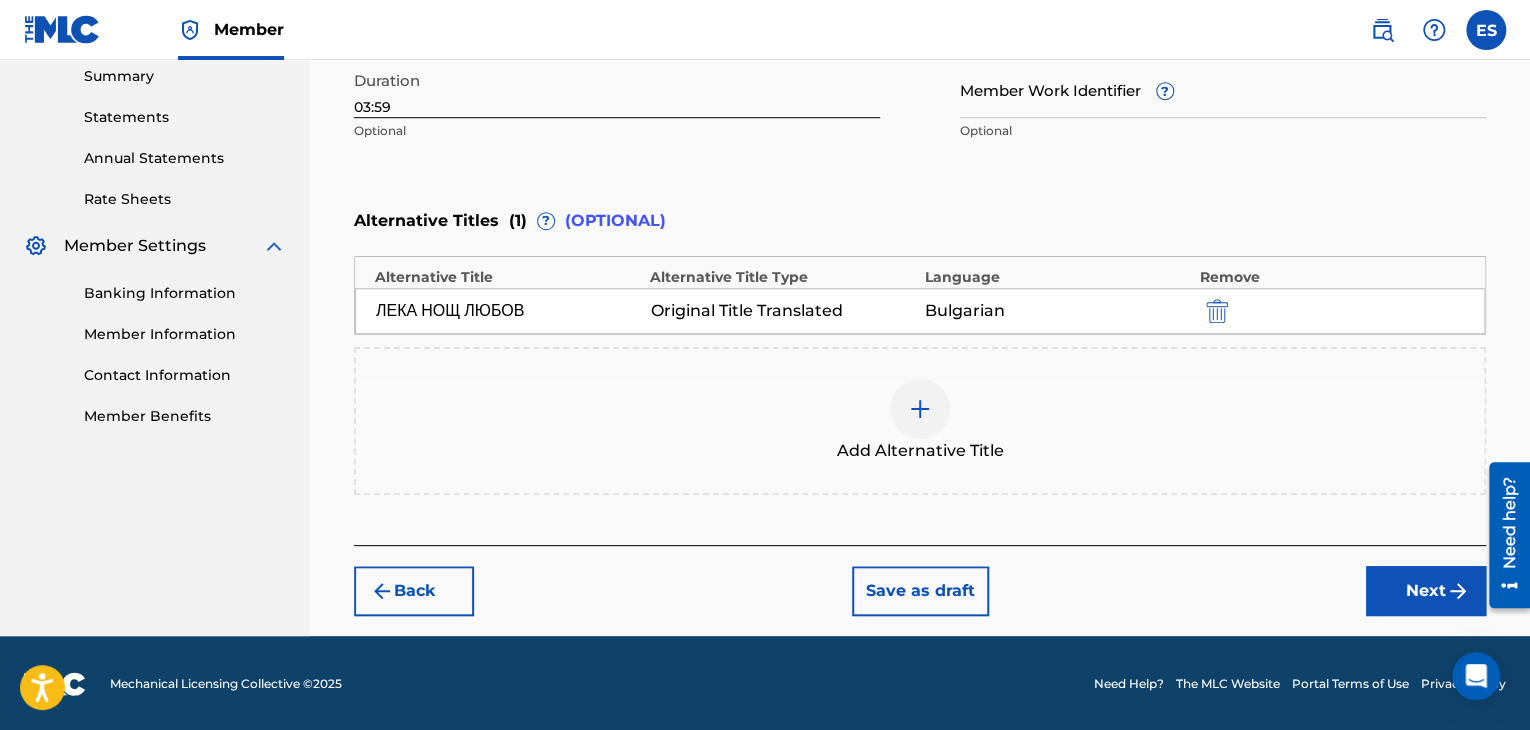 click on "Next" at bounding box center (1426, 591) 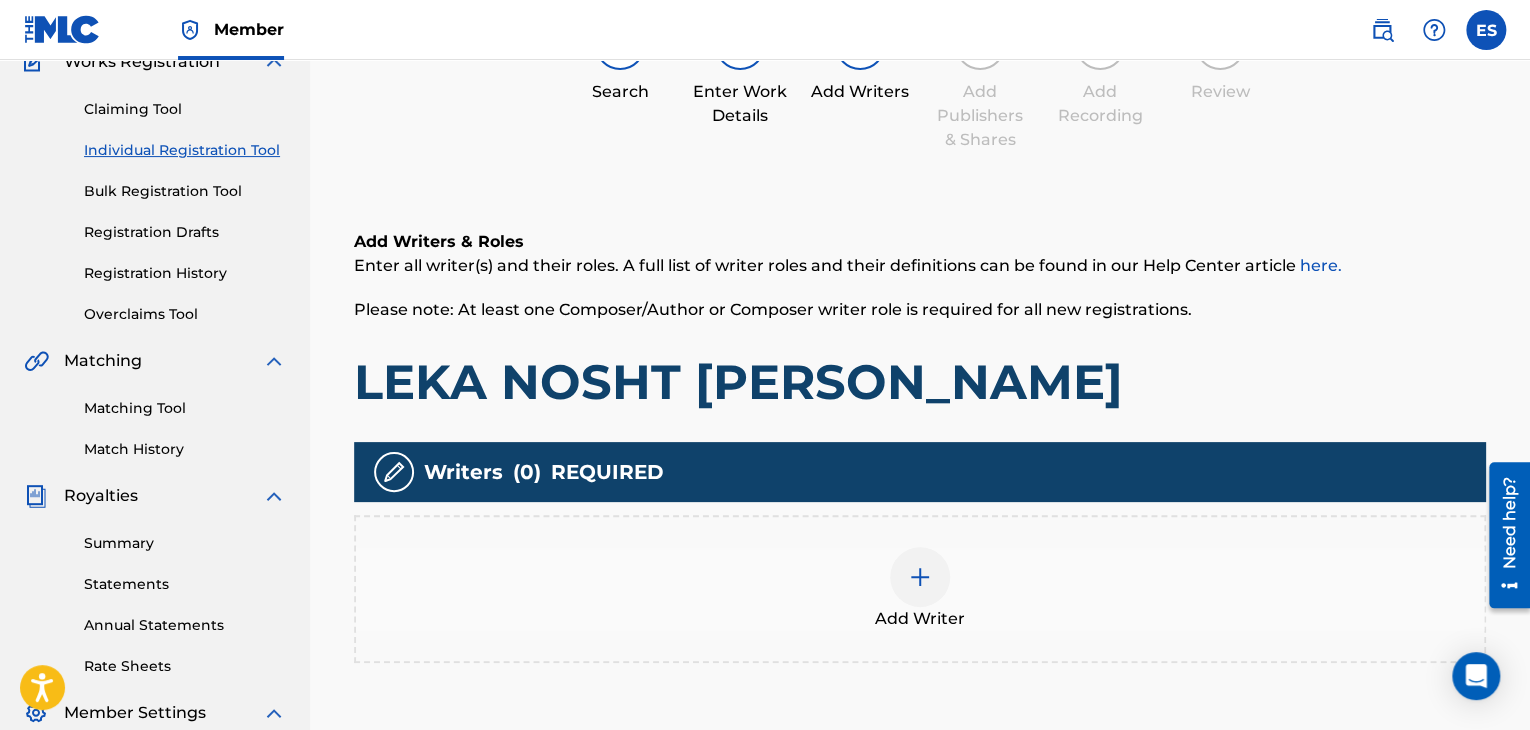 scroll, scrollTop: 190, scrollLeft: 0, axis: vertical 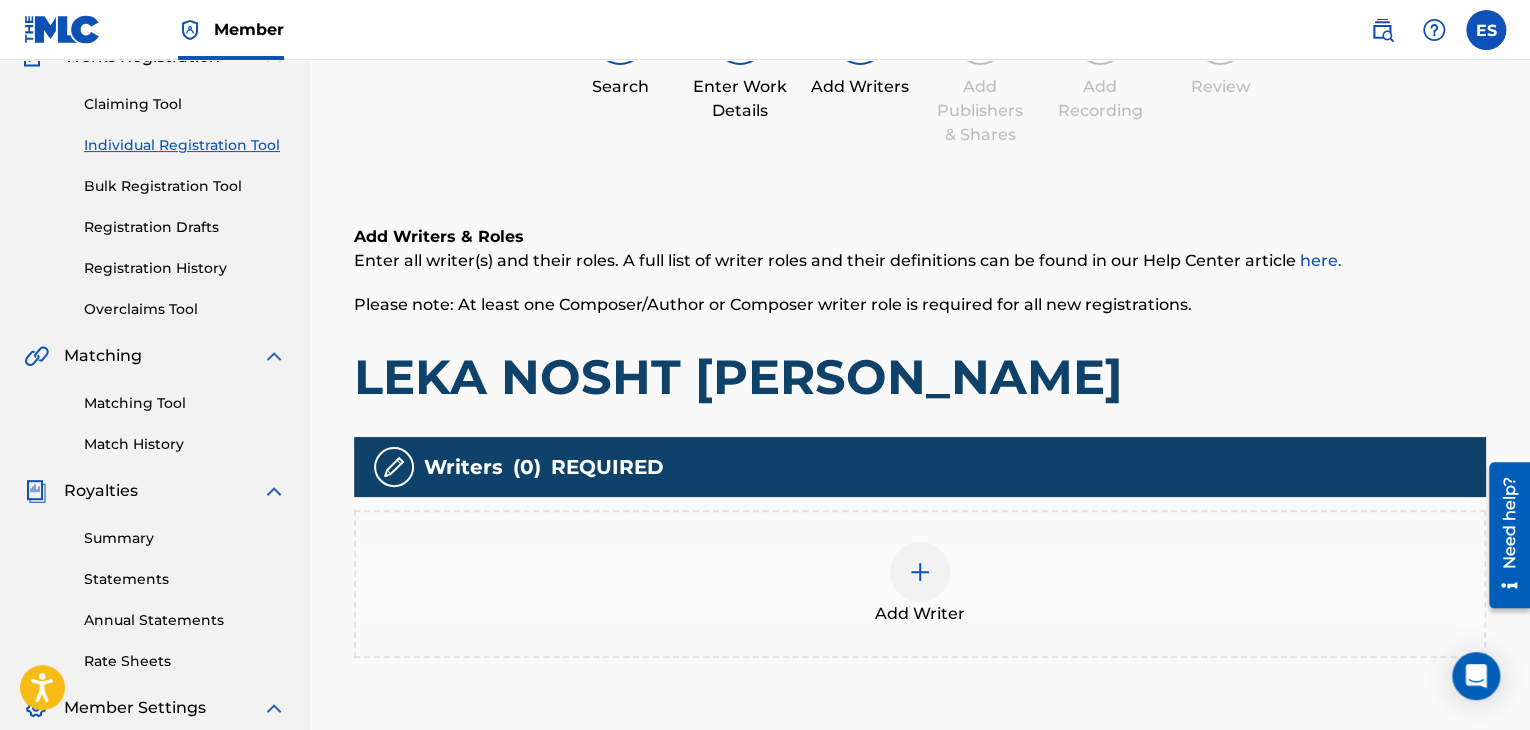 click at bounding box center (920, 572) 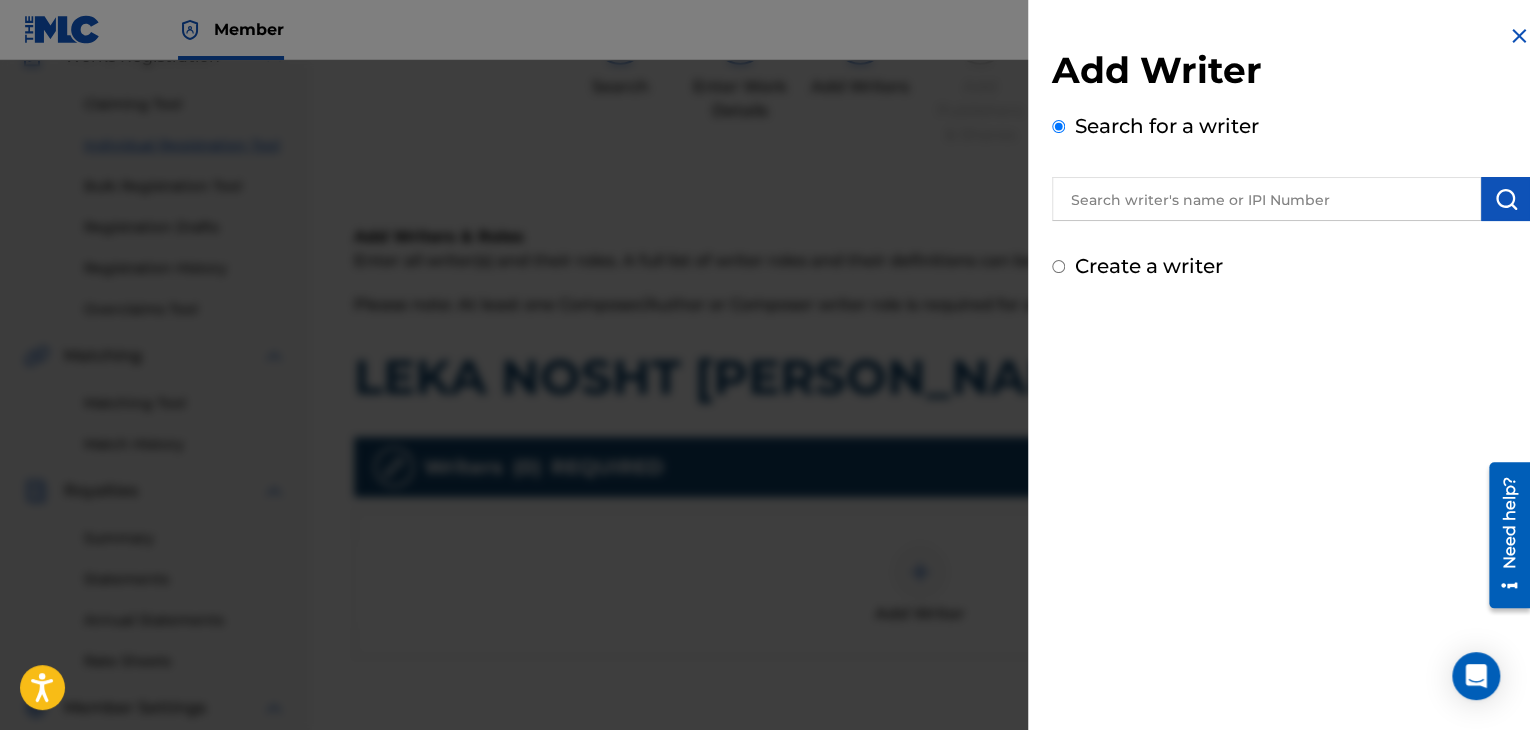 click at bounding box center (1266, 199) 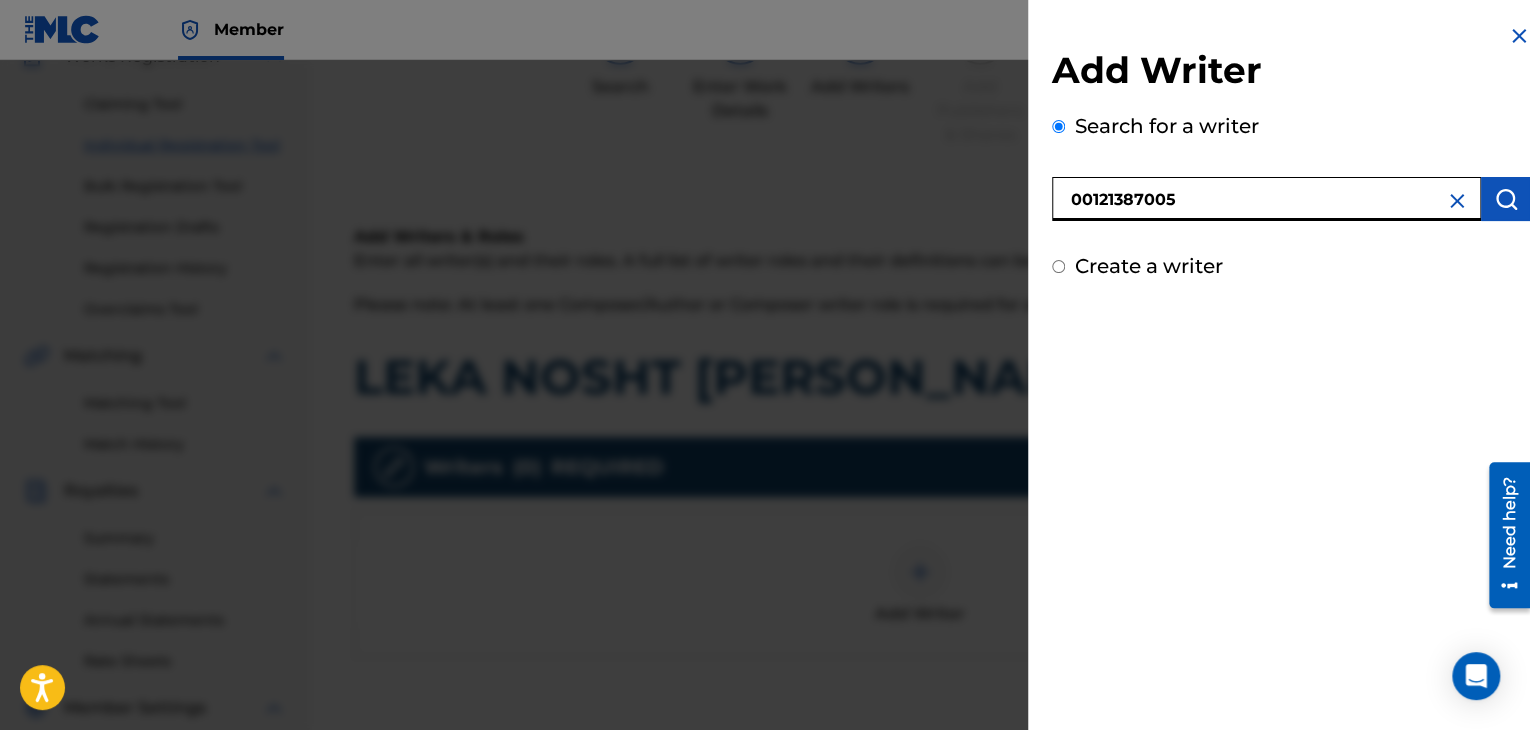 type on "00121387005" 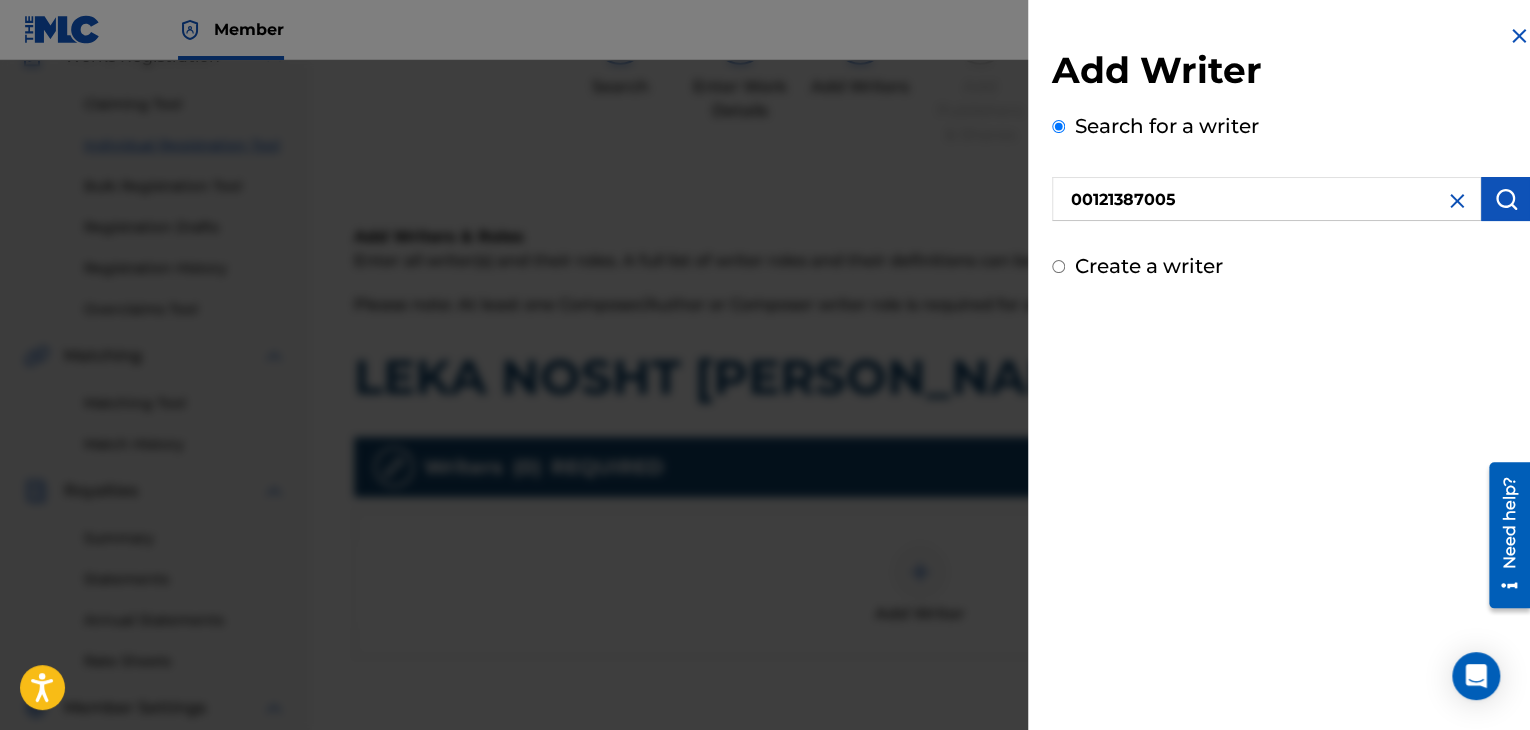 click at bounding box center [1506, 199] 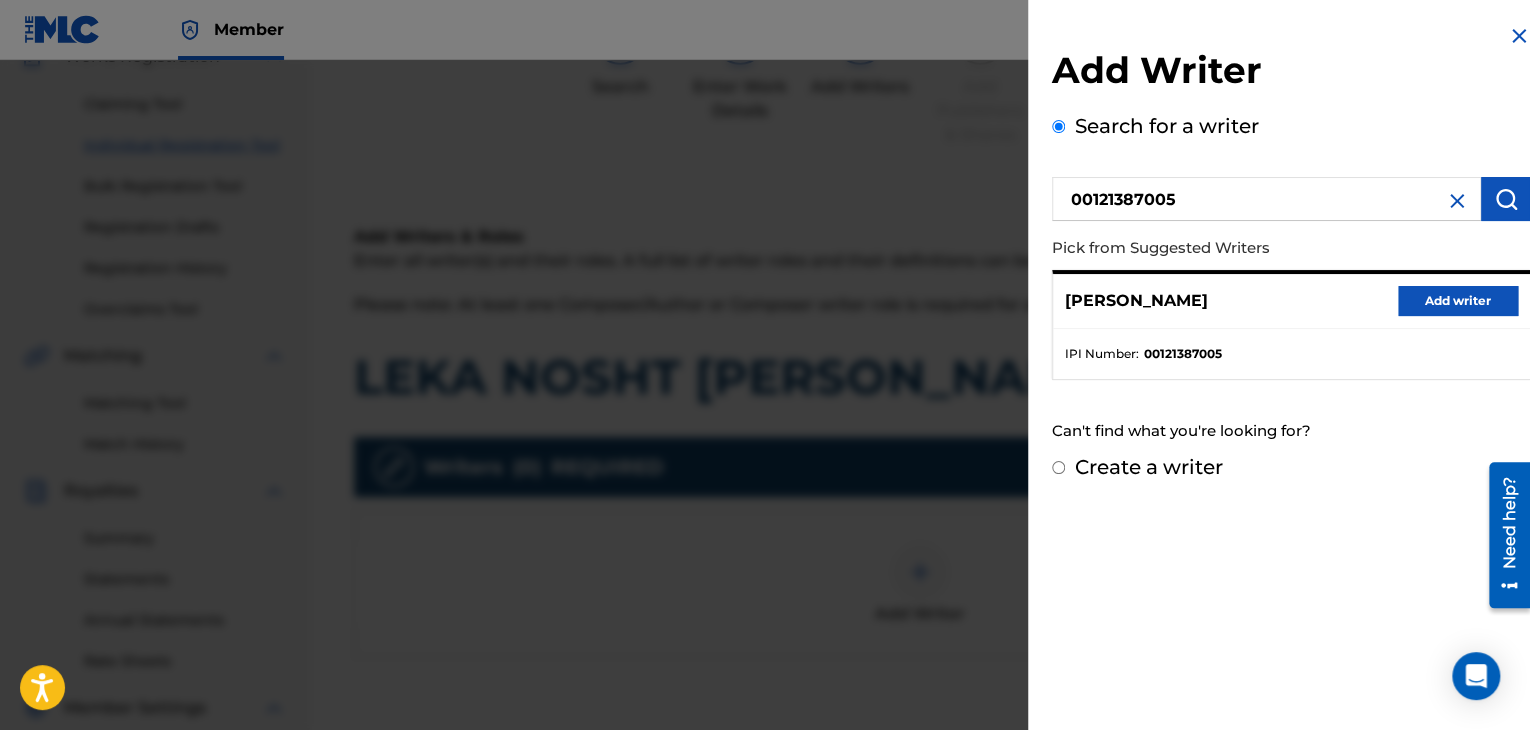 click on "Add writer" at bounding box center [1458, 301] 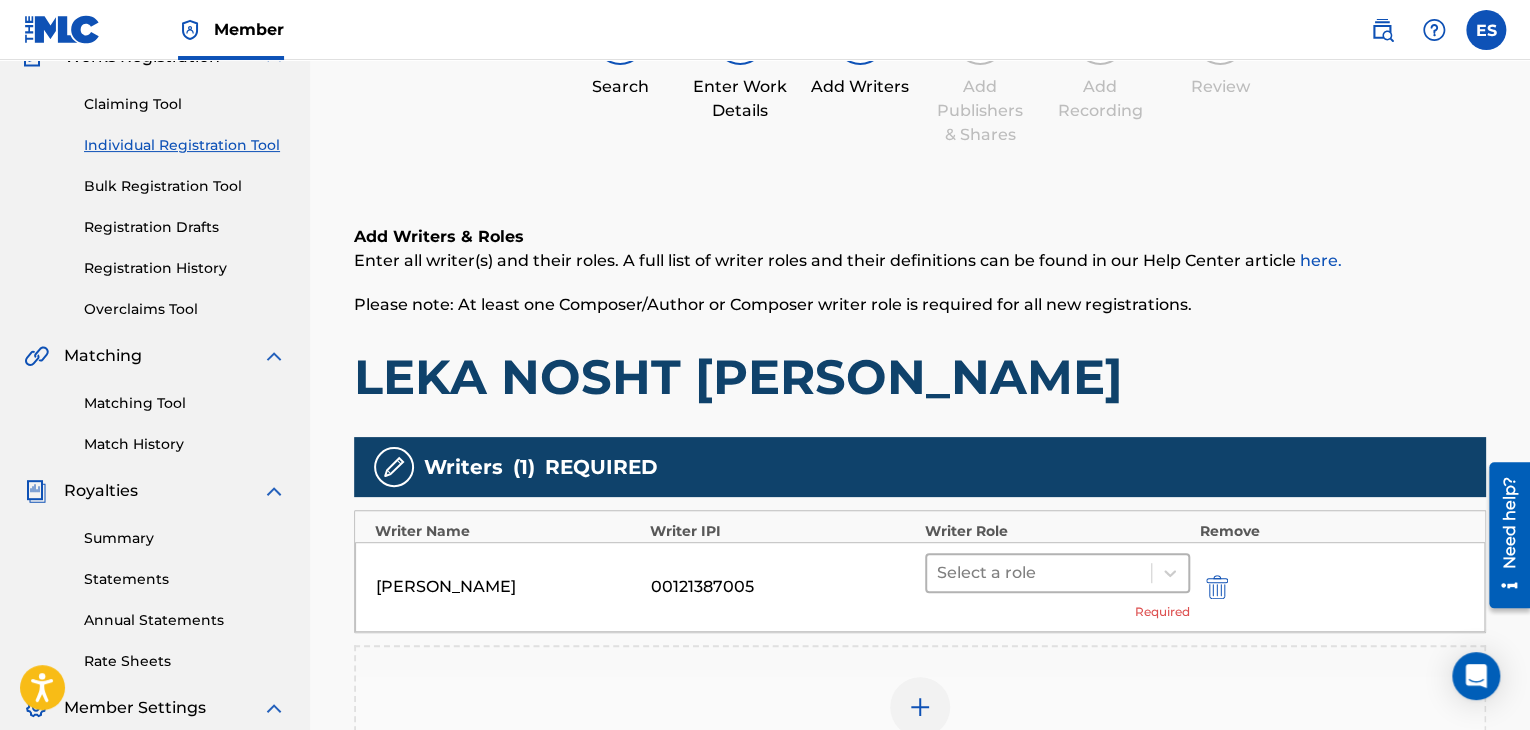 click at bounding box center (1039, 573) 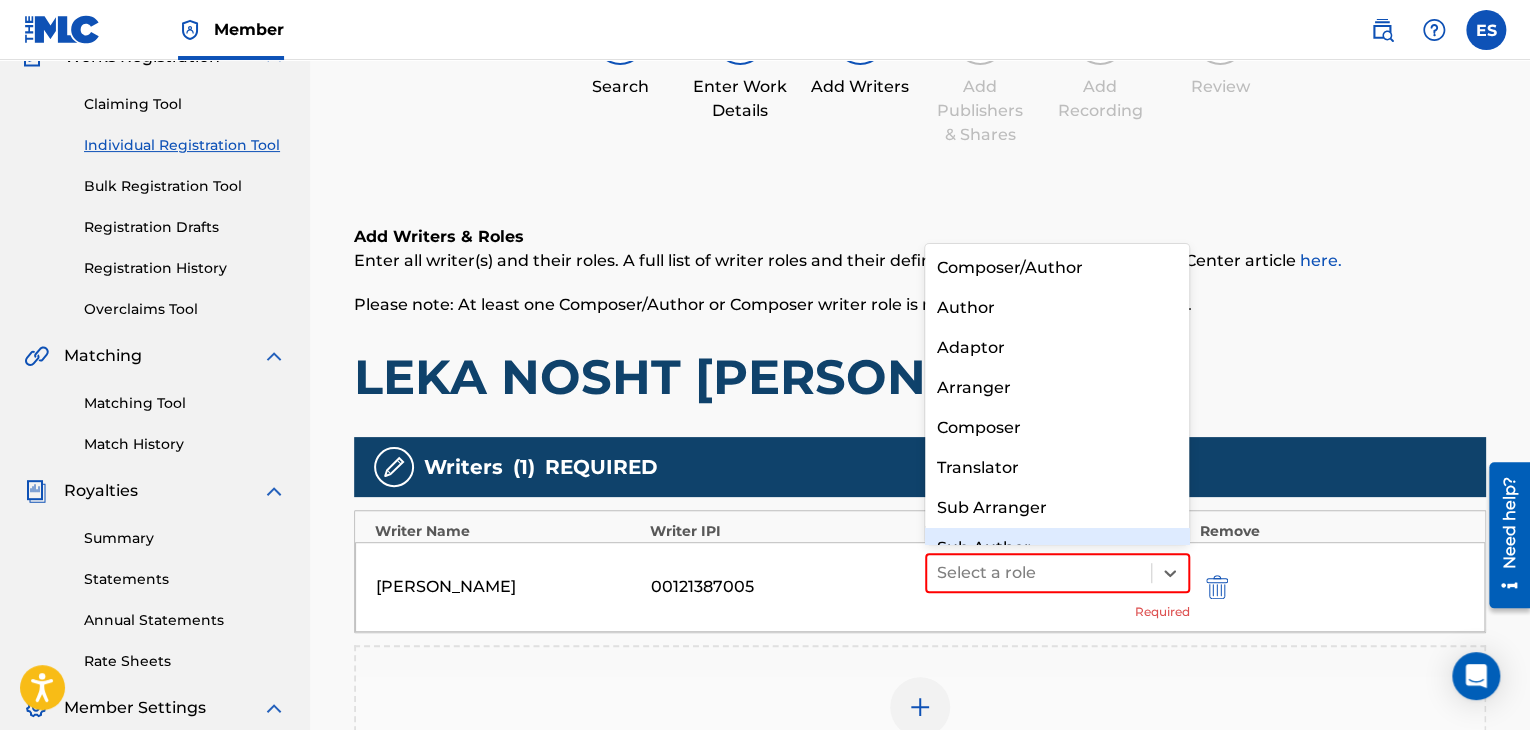 scroll, scrollTop: 28, scrollLeft: 0, axis: vertical 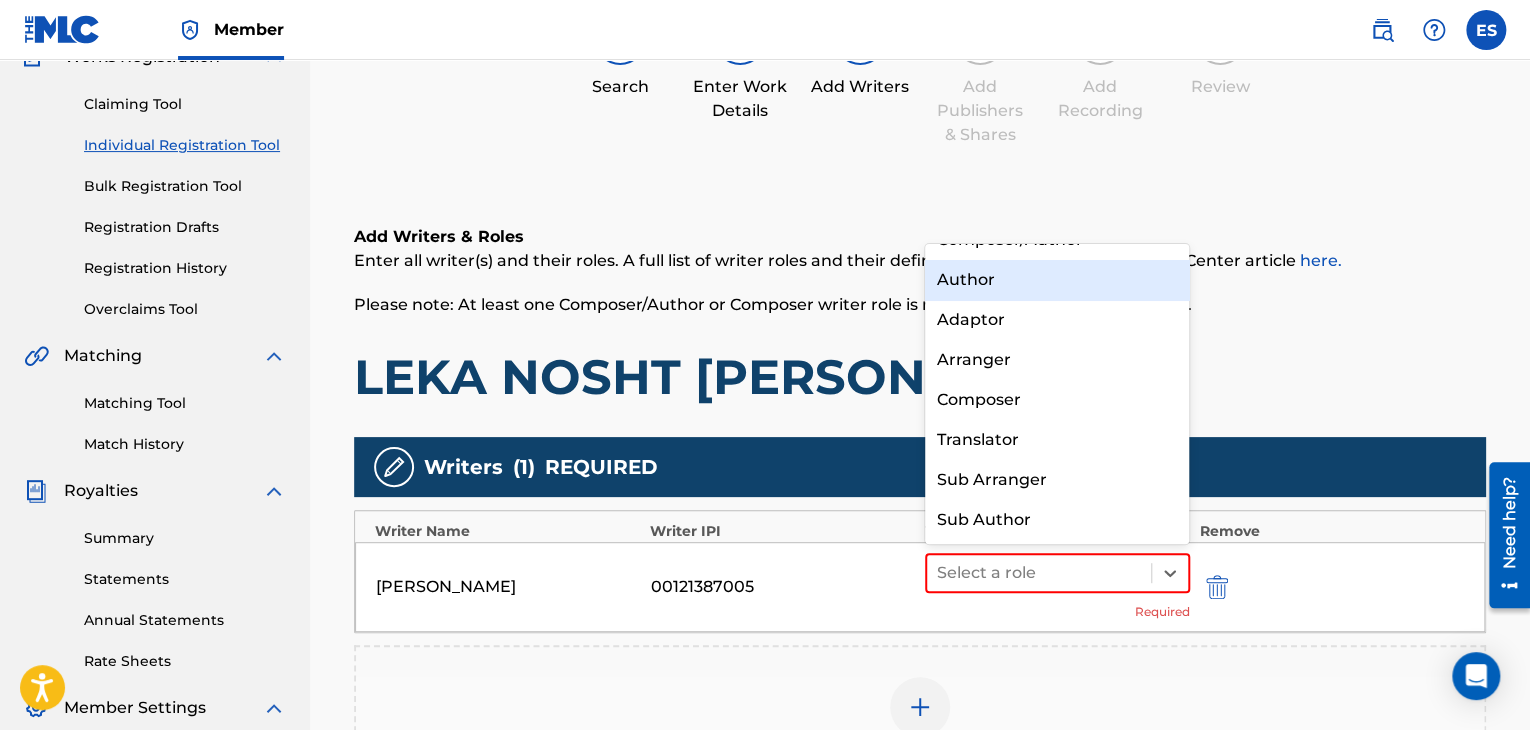 click on "Author" at bounding box center (1057, 280) 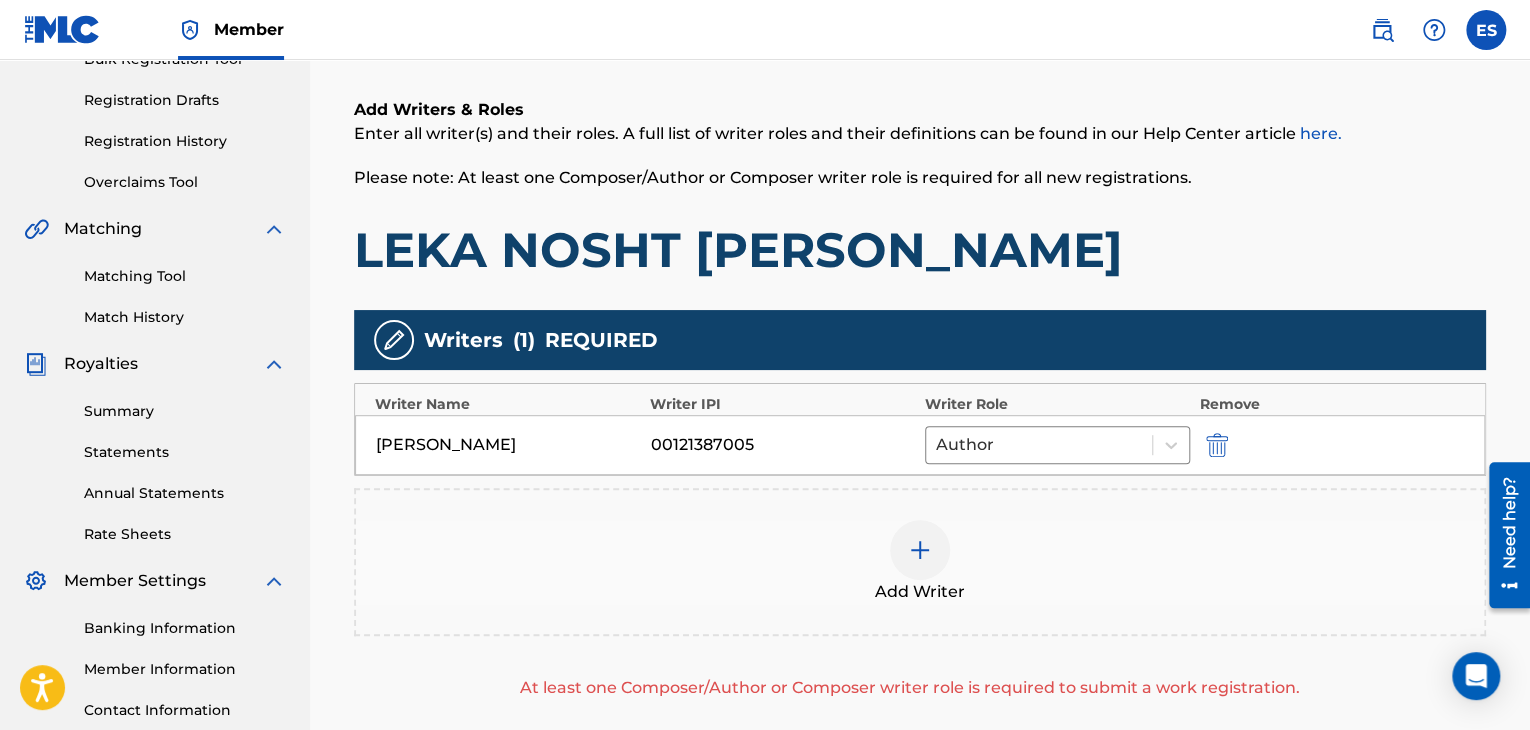 scroll, scrollTop: 490, scrollLeft: 0, axis: vertical 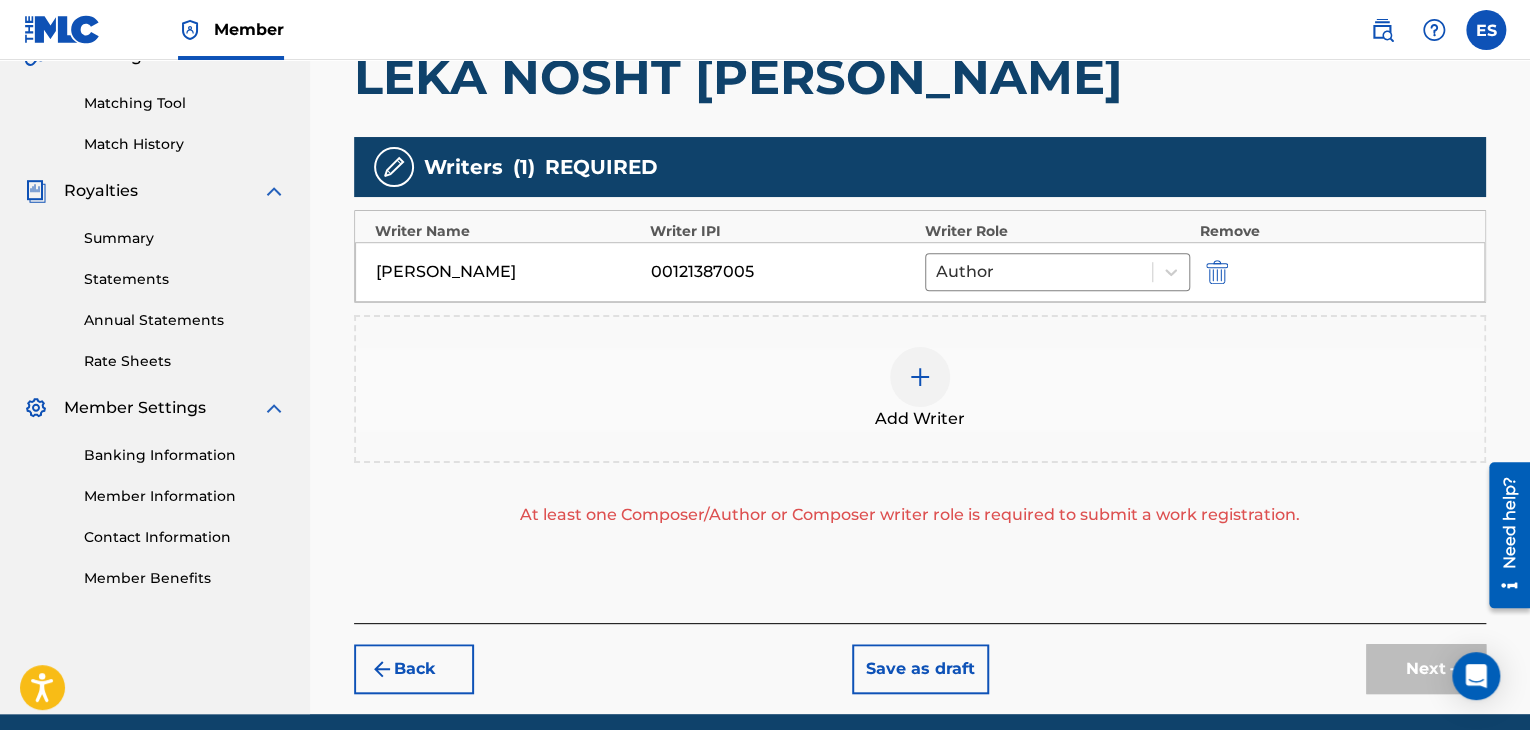 click at bounding box center [920, 377] 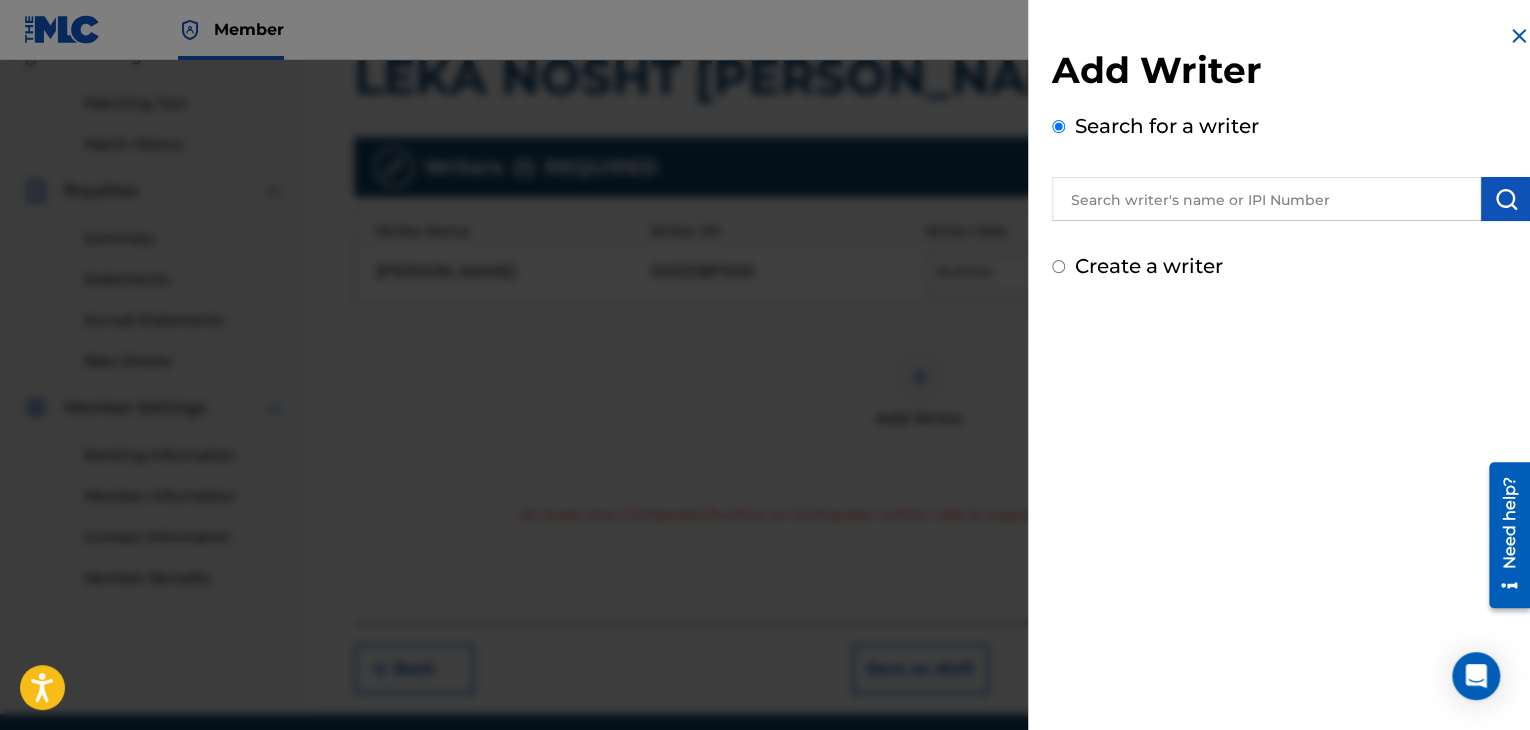 click at bounding box center (1266, 199) 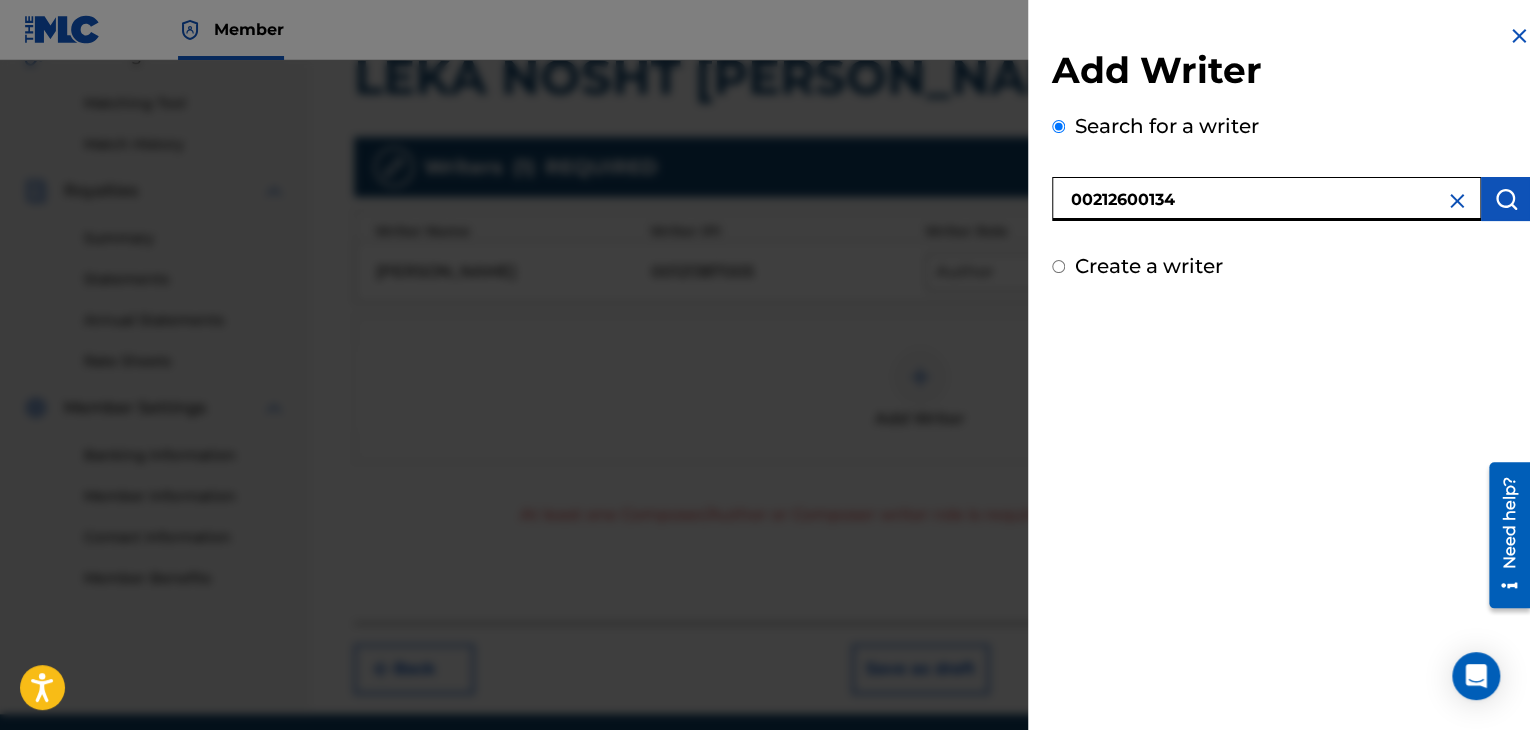 type on "00212600134" 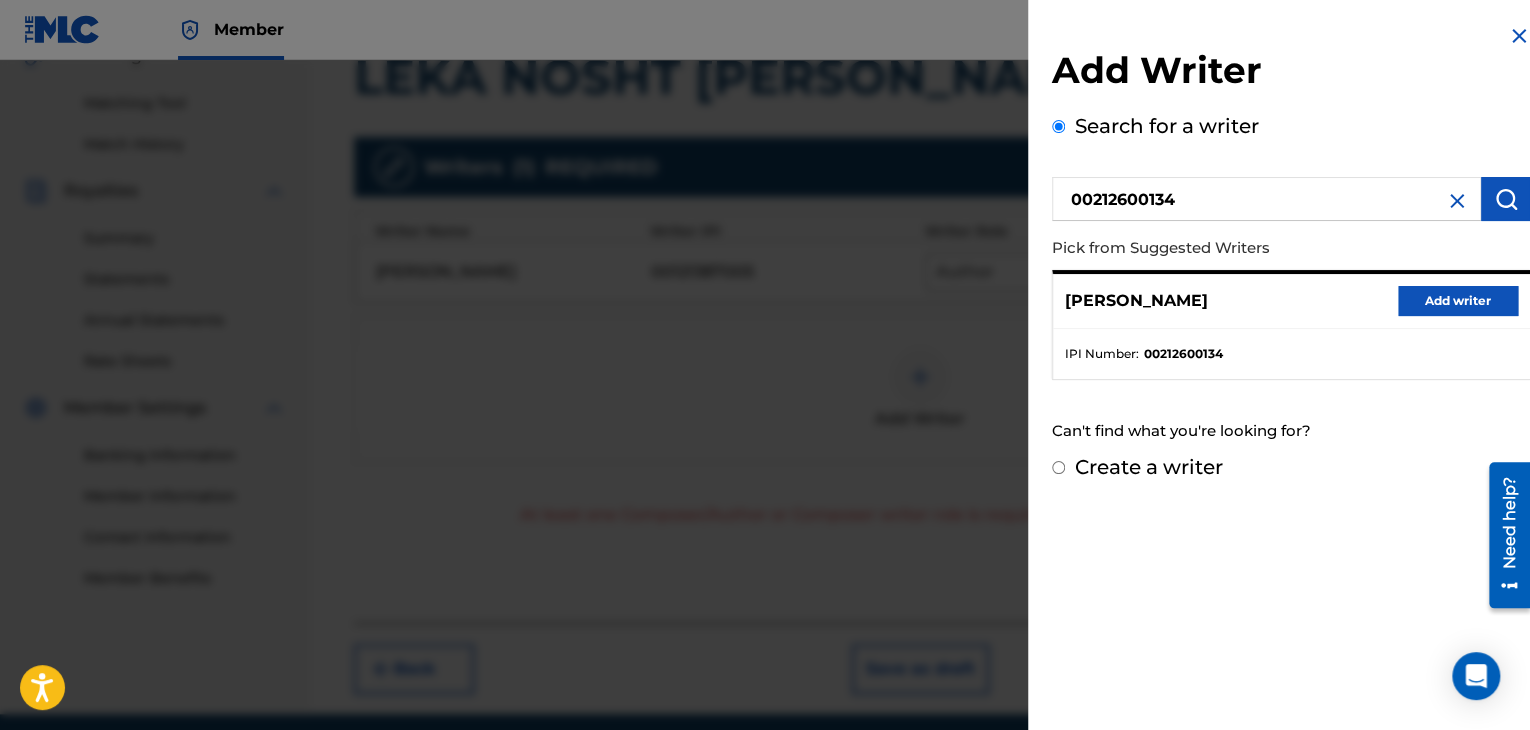 click on "Add writer" at bounding box center [1458, 301] 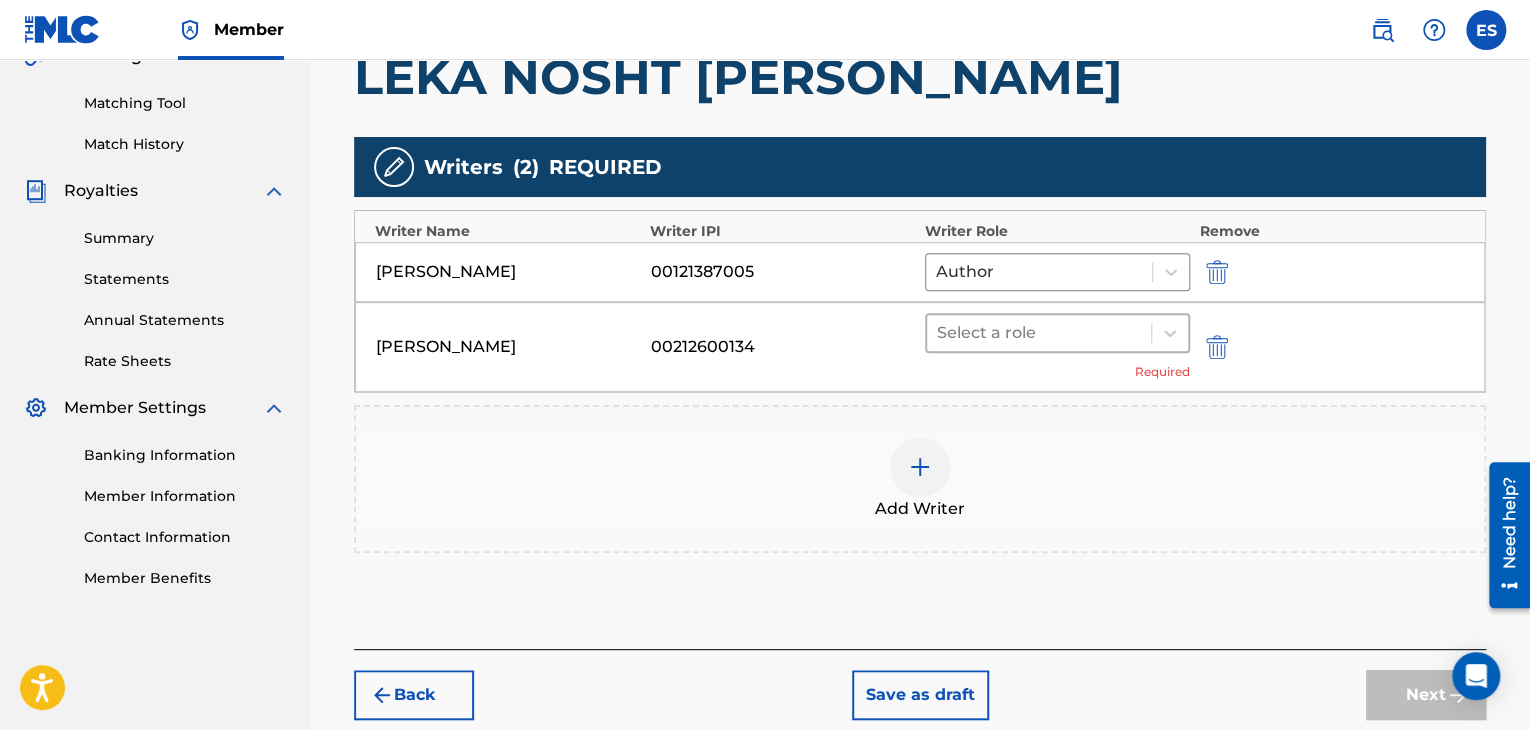click at bounding box center (1039, 333) 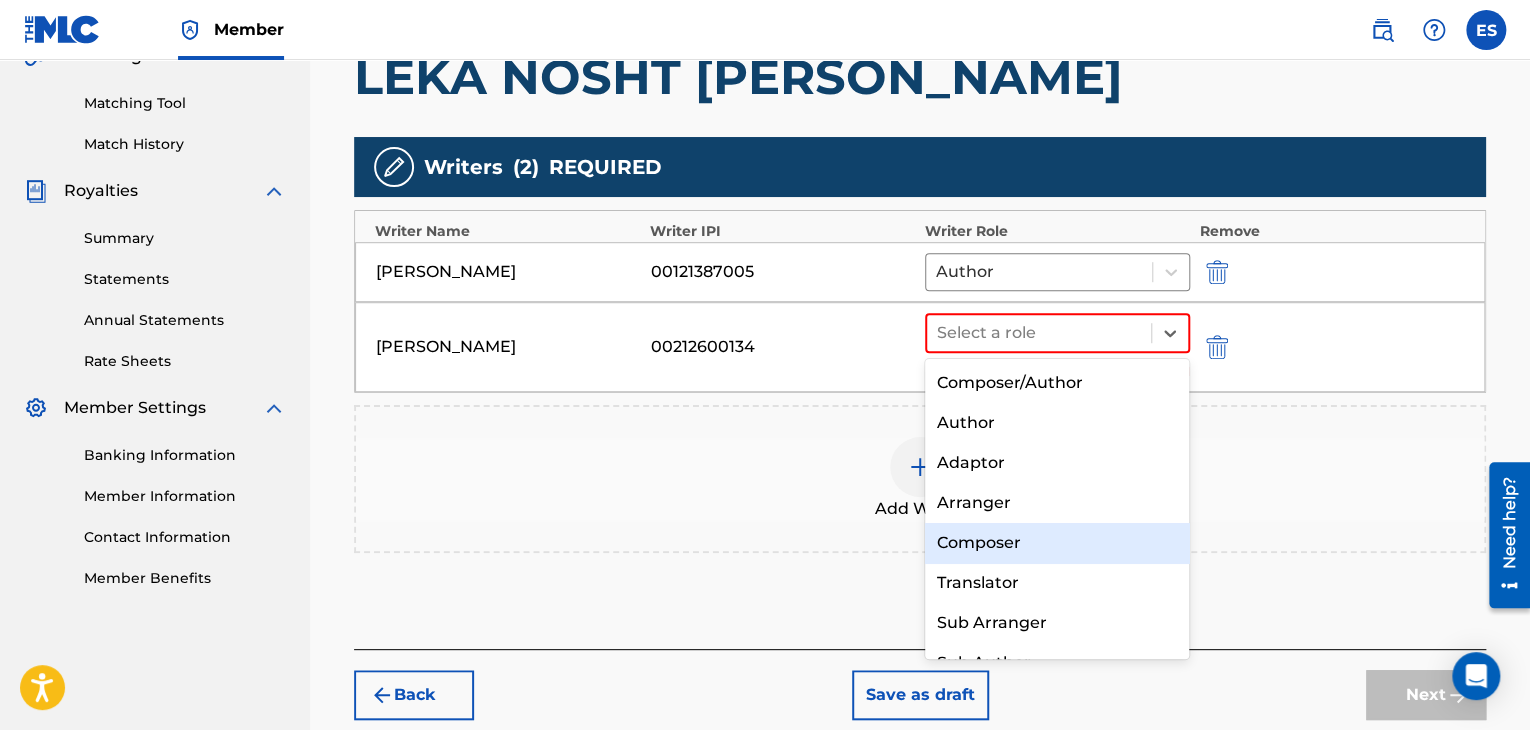 click on "Composer" at bounding box center [1057, 543] 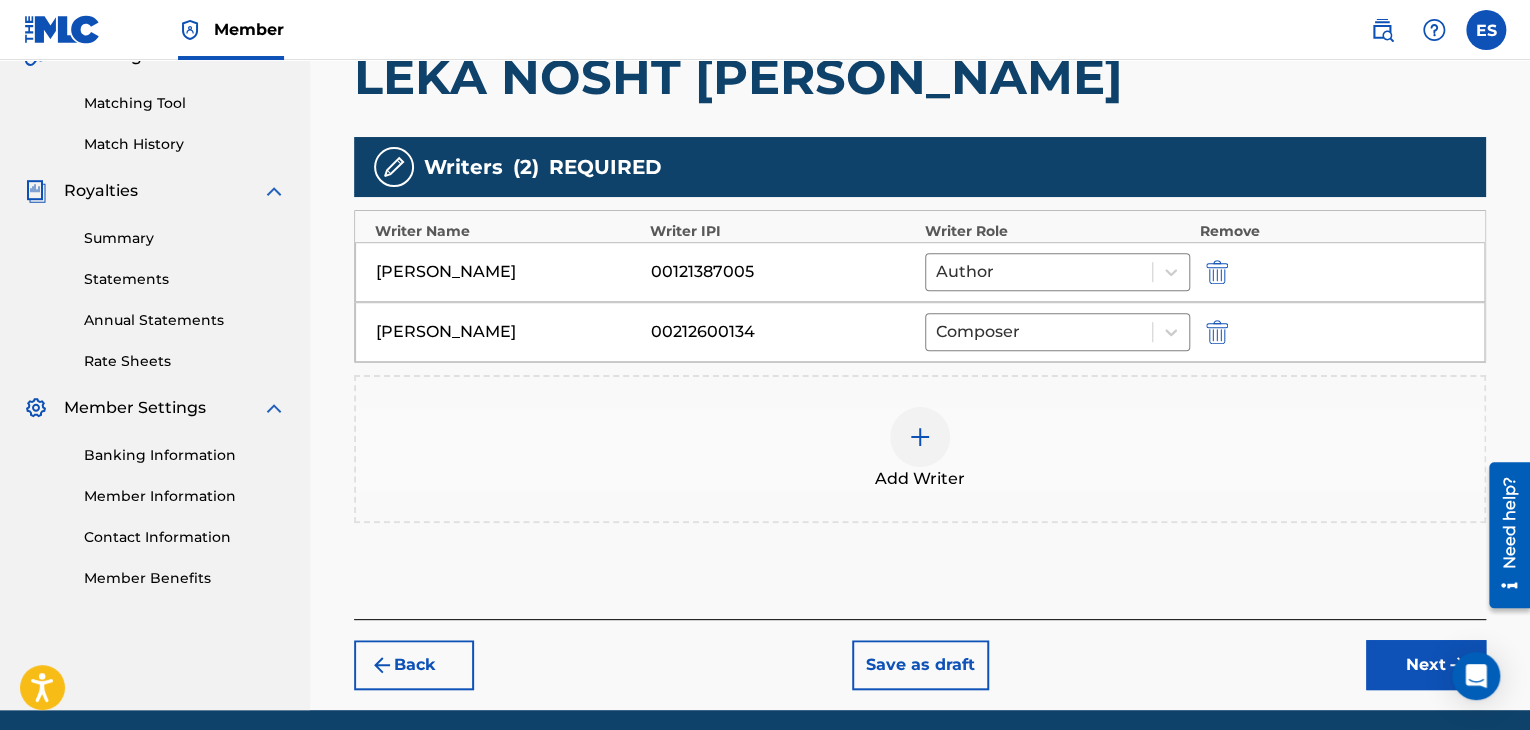 click at bounding box center (920, 437) 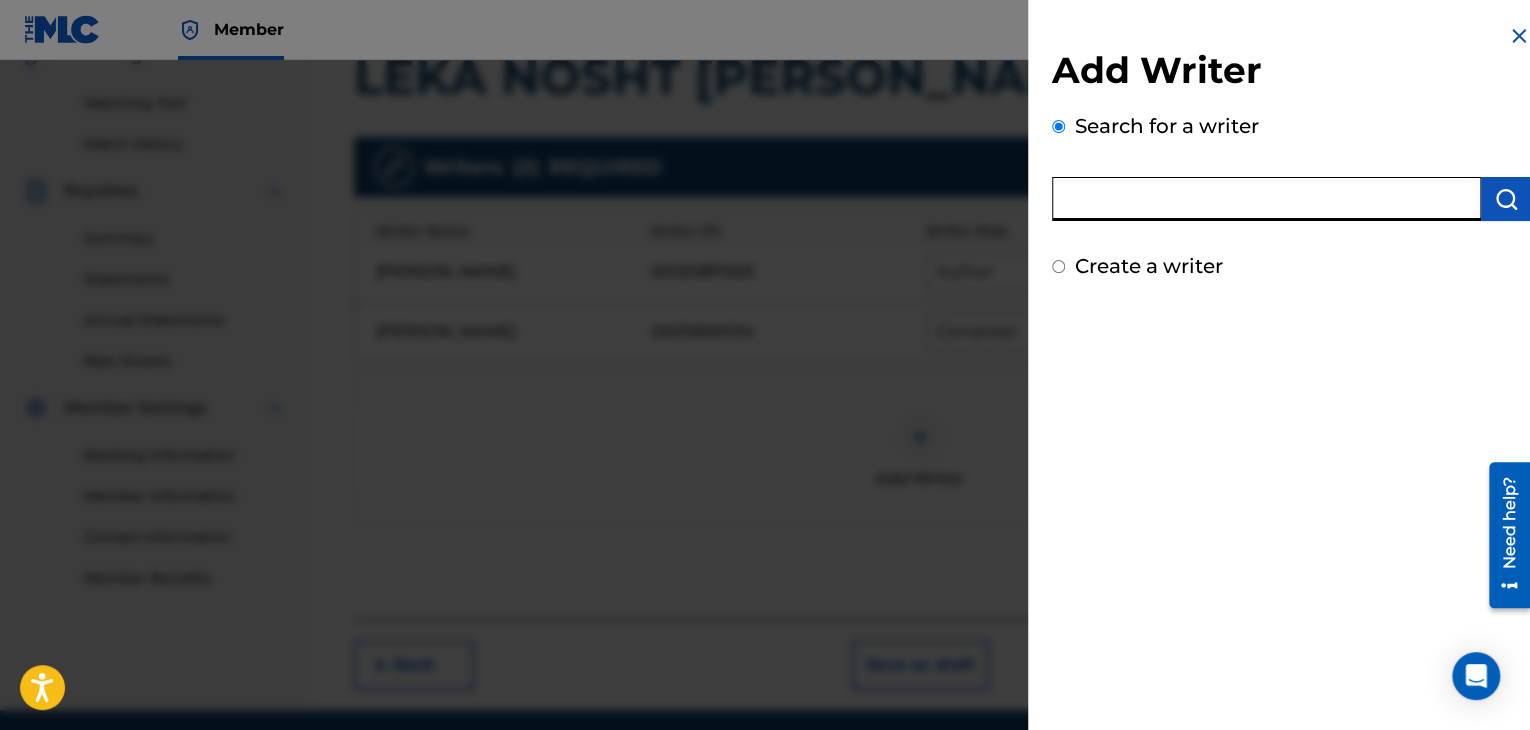 click at bounding box center [1266, 199] 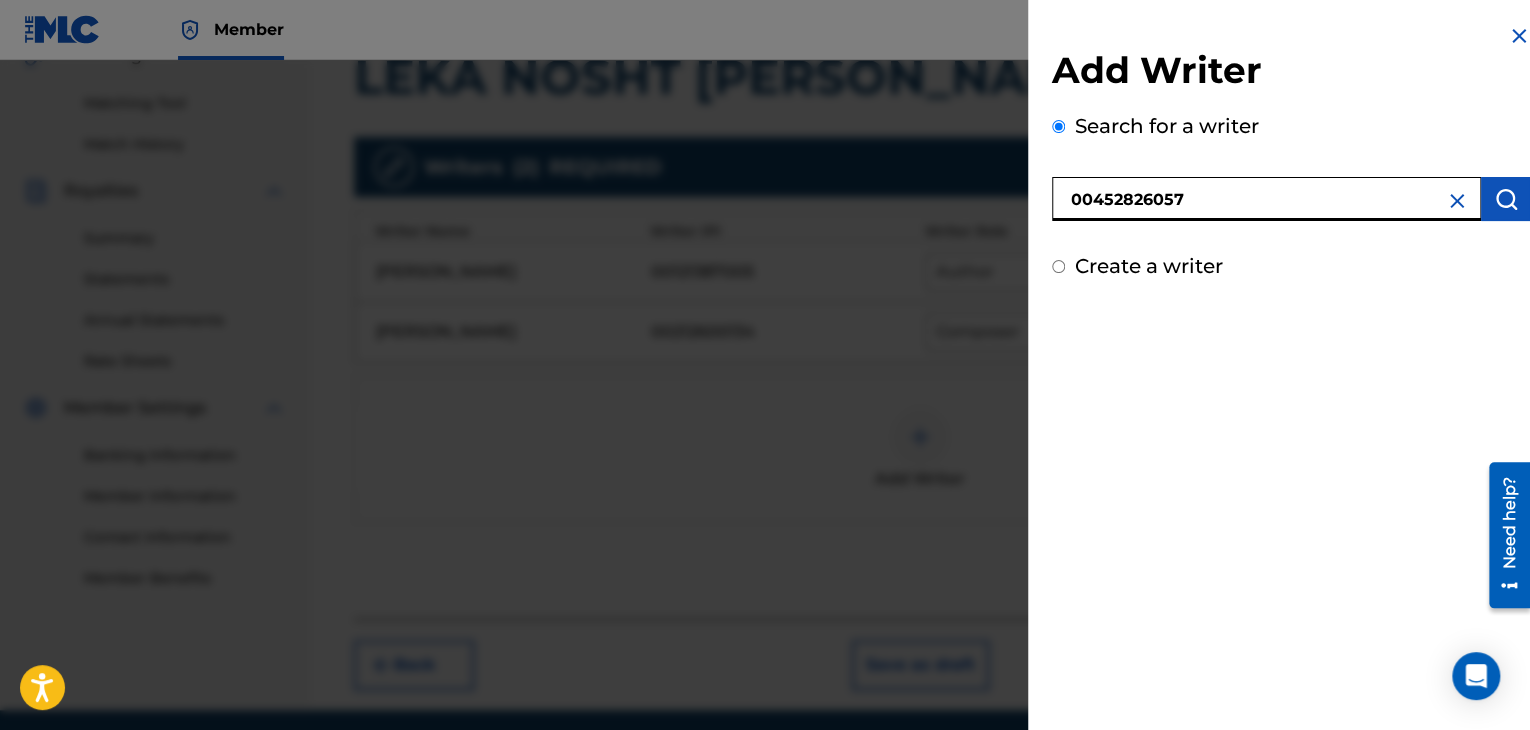 type on "00452826057" 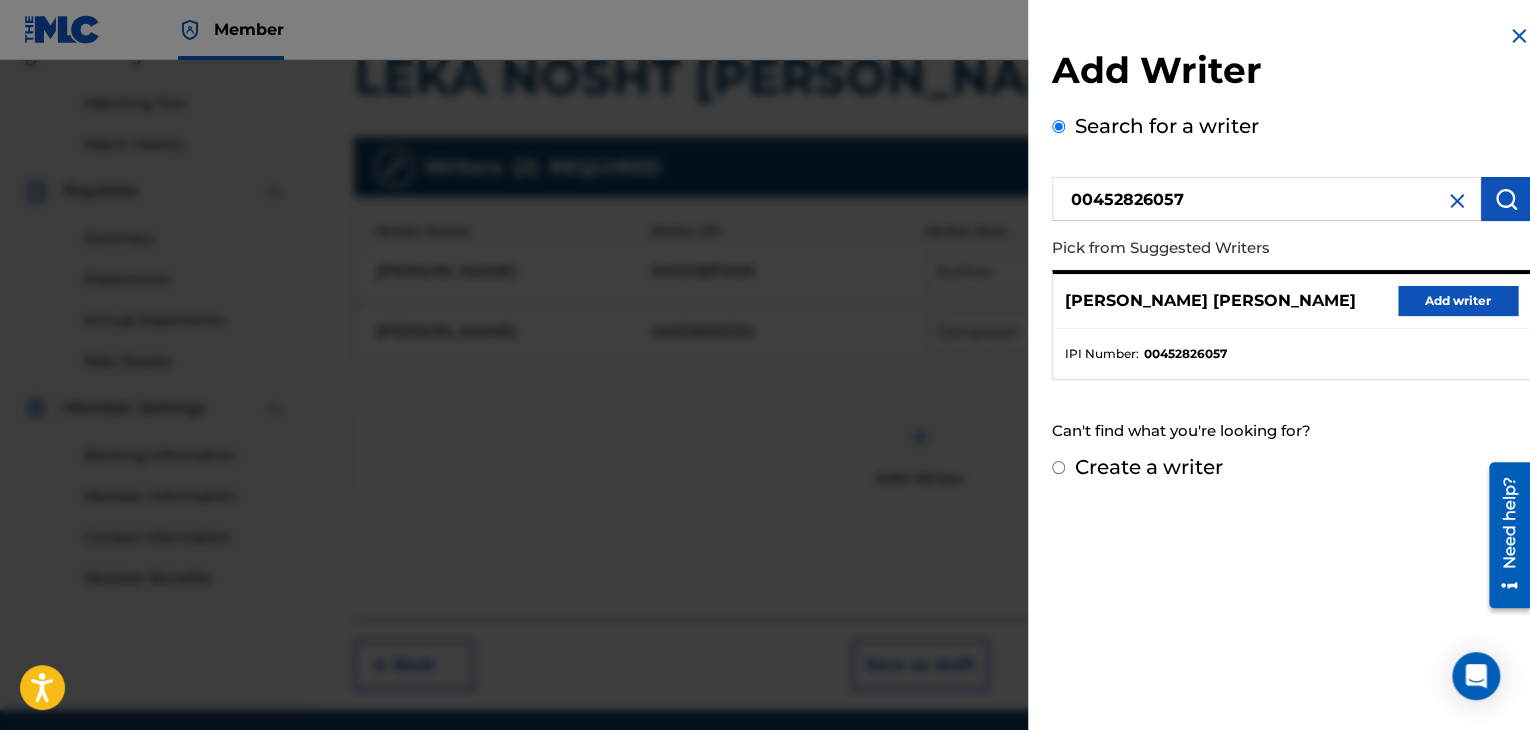 click on "Add writer" at bounding box center (1458, 301) 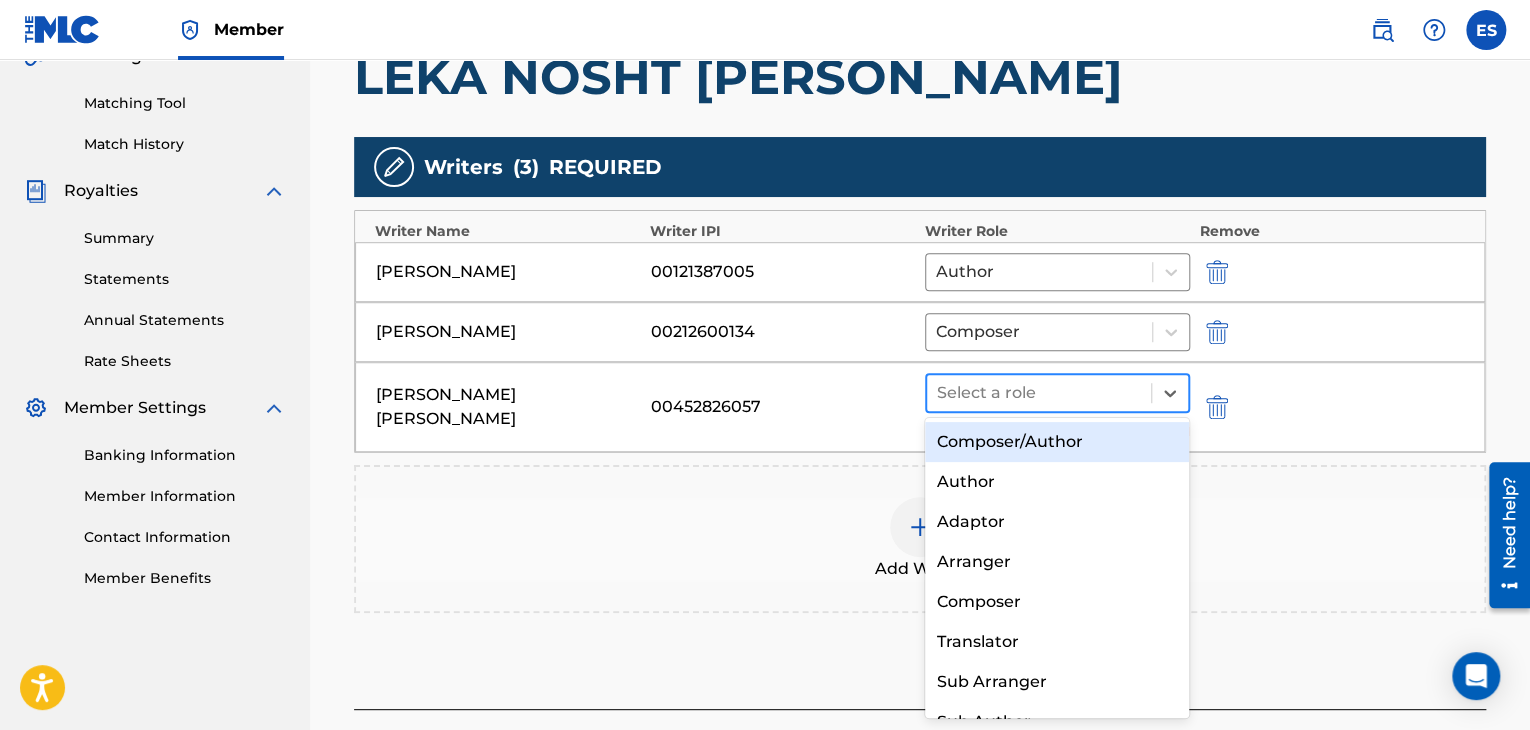 click at bounding box center (1039, 393) 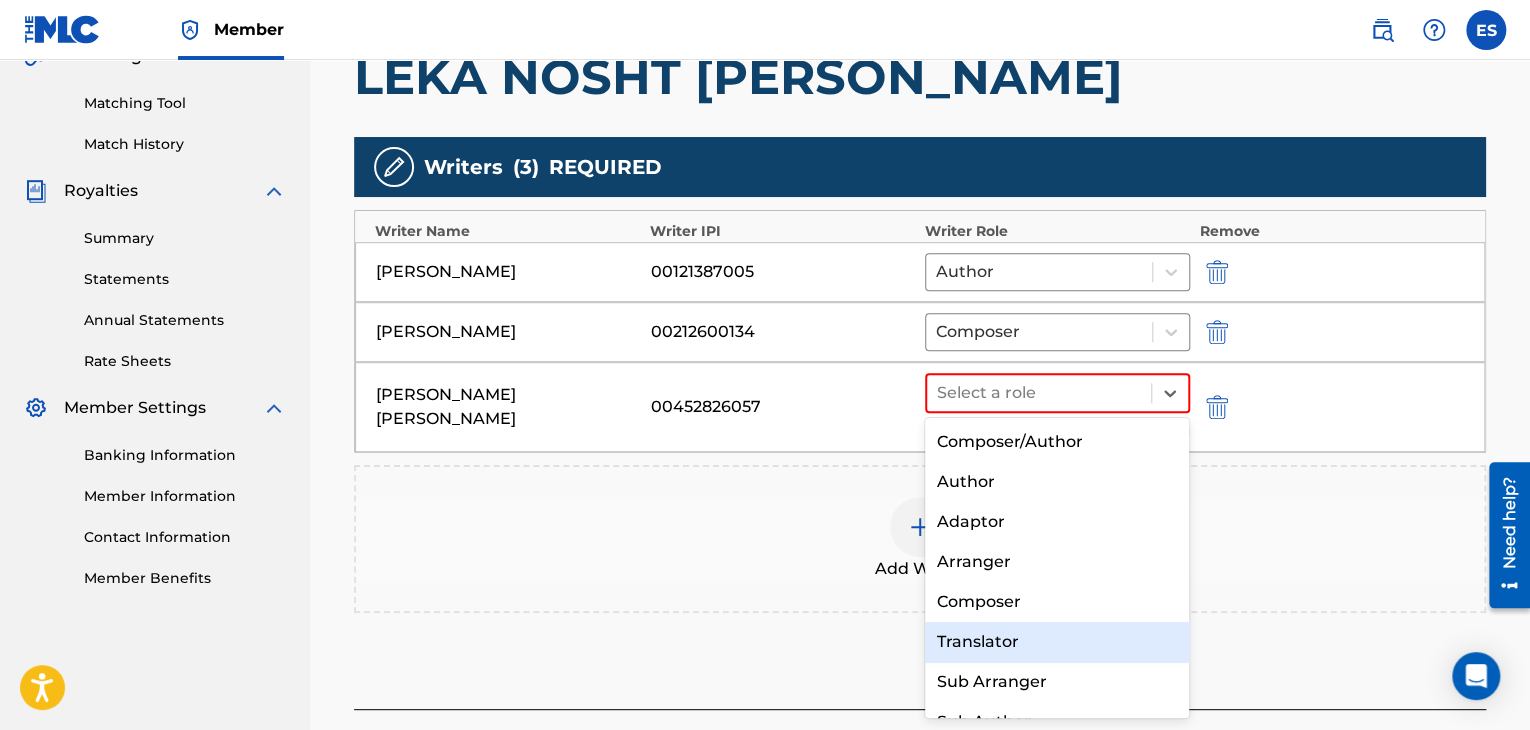click on "Translator" at bounding box center (1057, 642) 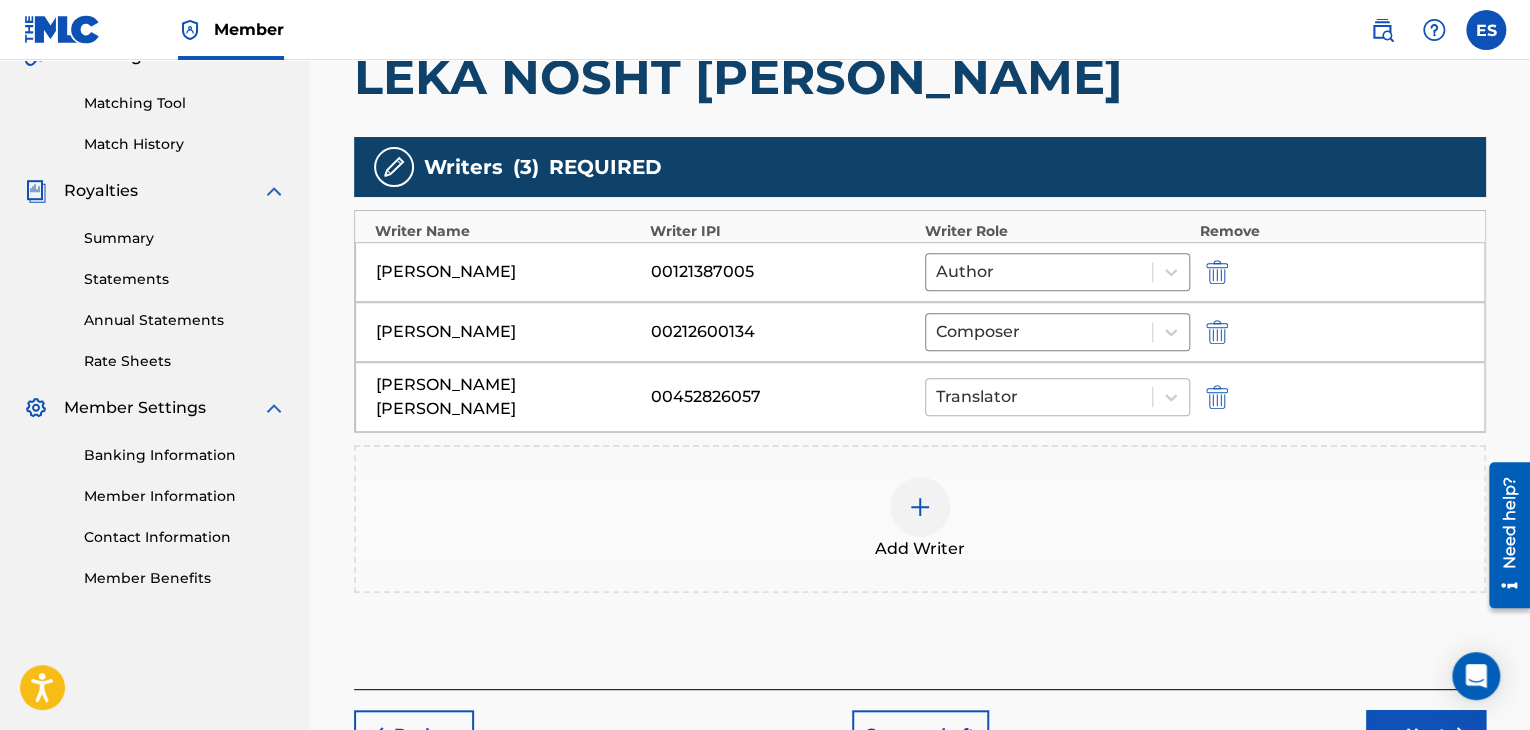 click on "Translator" at bounding box center (1039, 397) 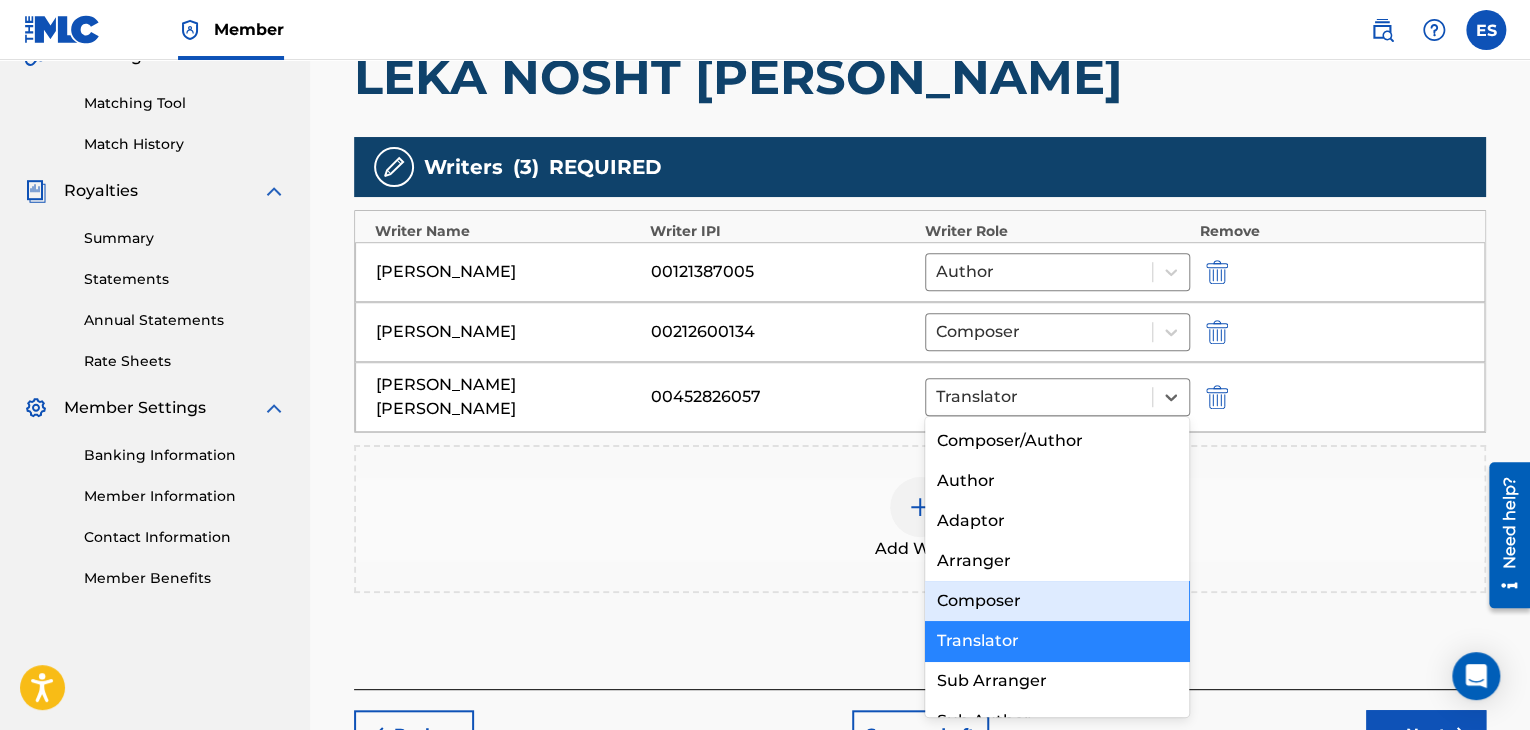 click on "Composer" at bounding box center [1057, 601] 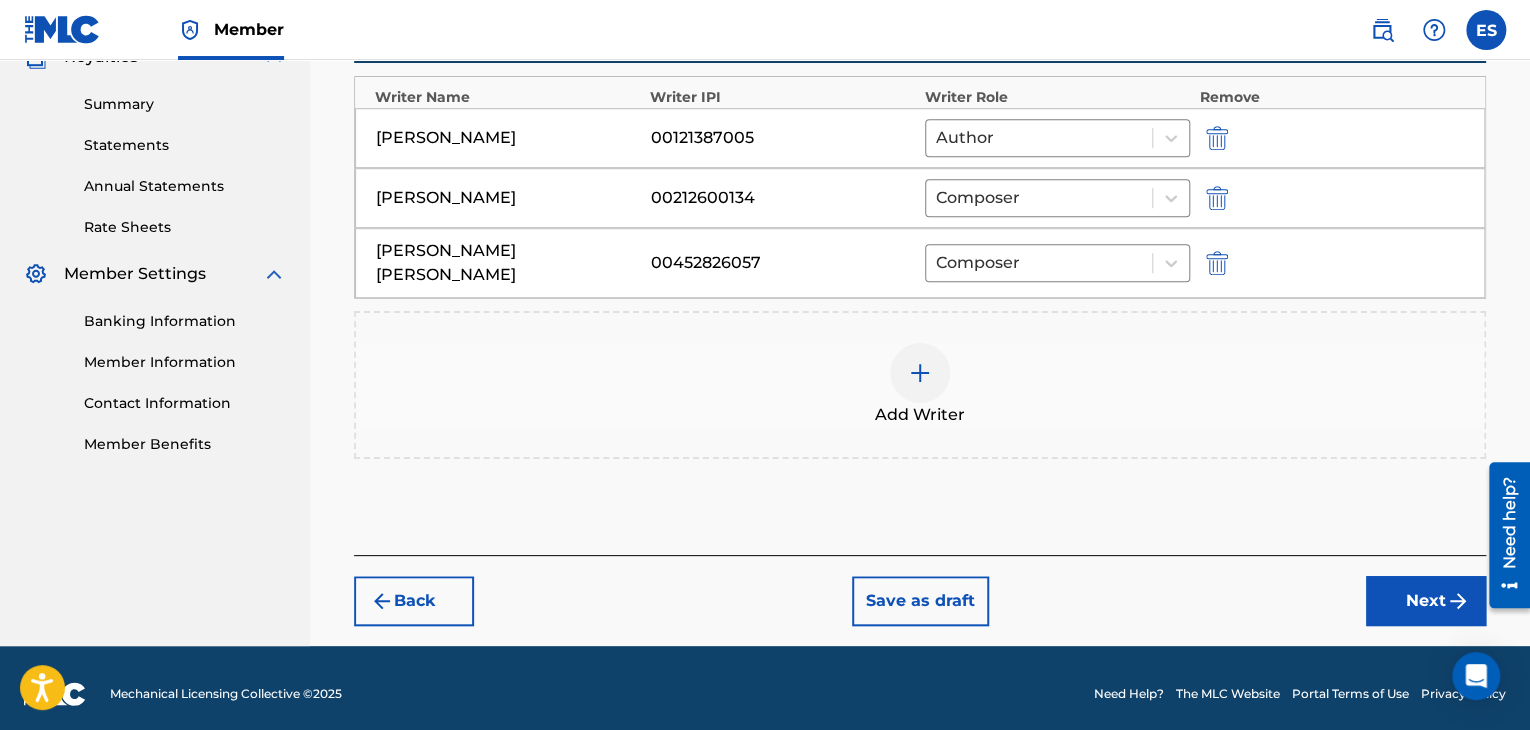 click on "Next" at bounding box center [1426, 601] 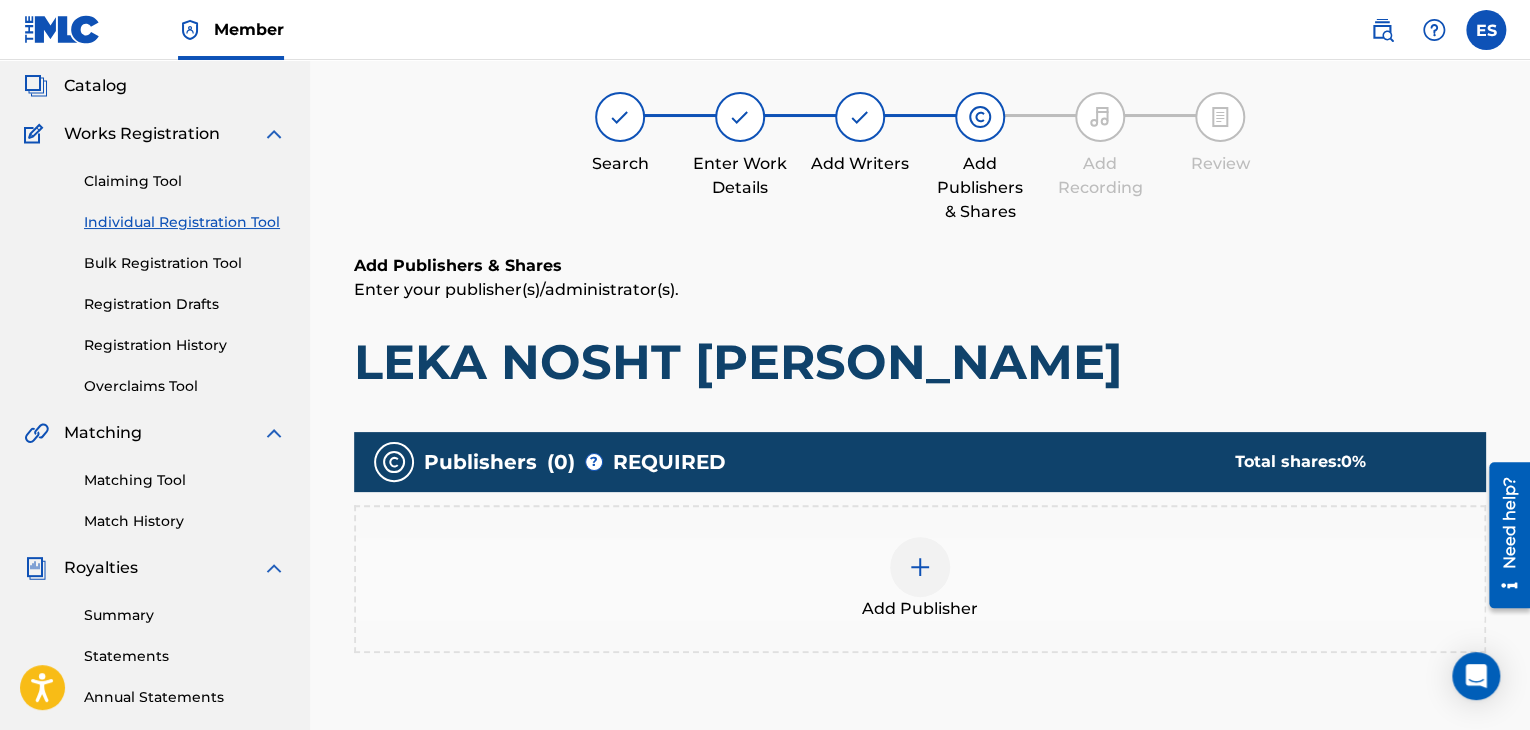 scroll, scrollTop: 90, scrollLeft: 0, axis: vertical 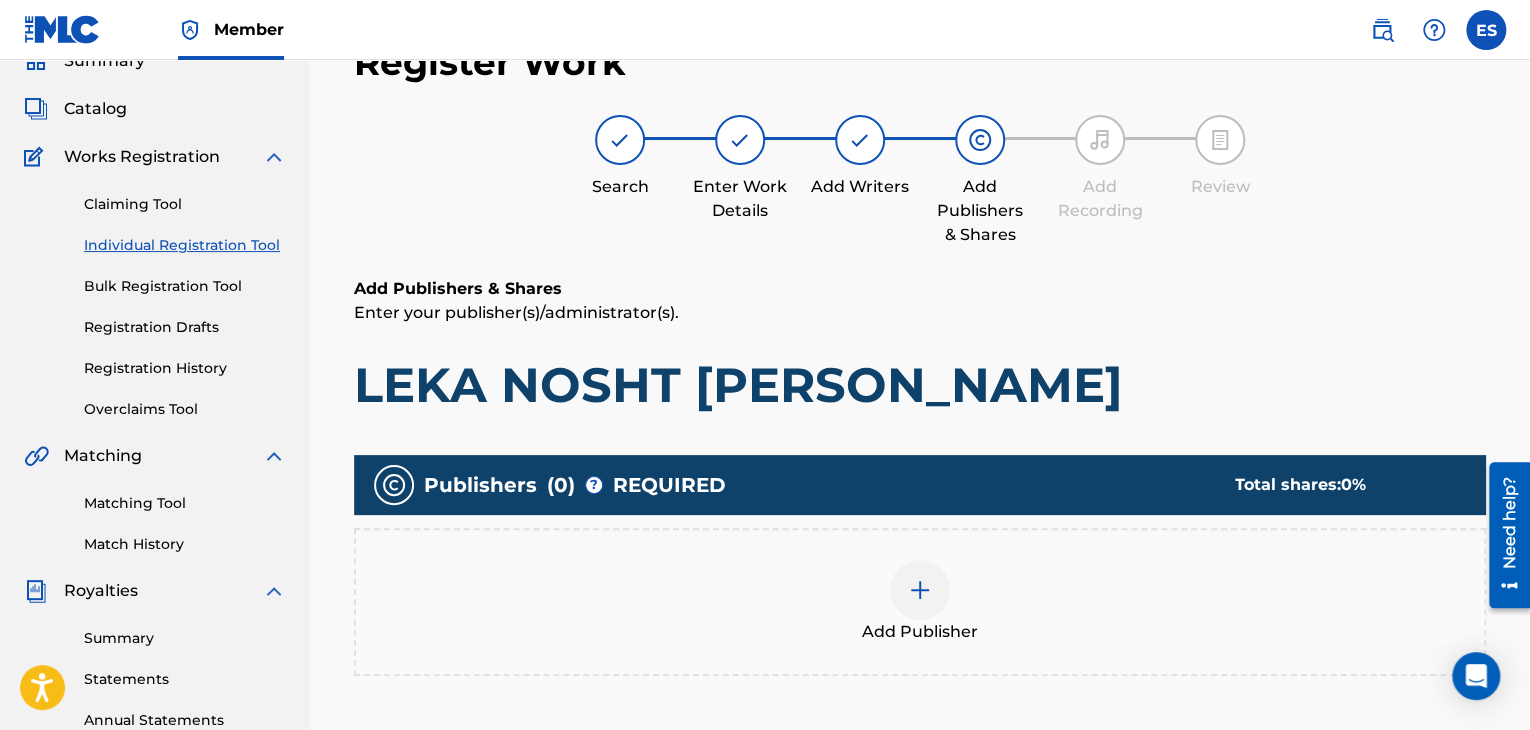 click at bounding box center (920, 590) 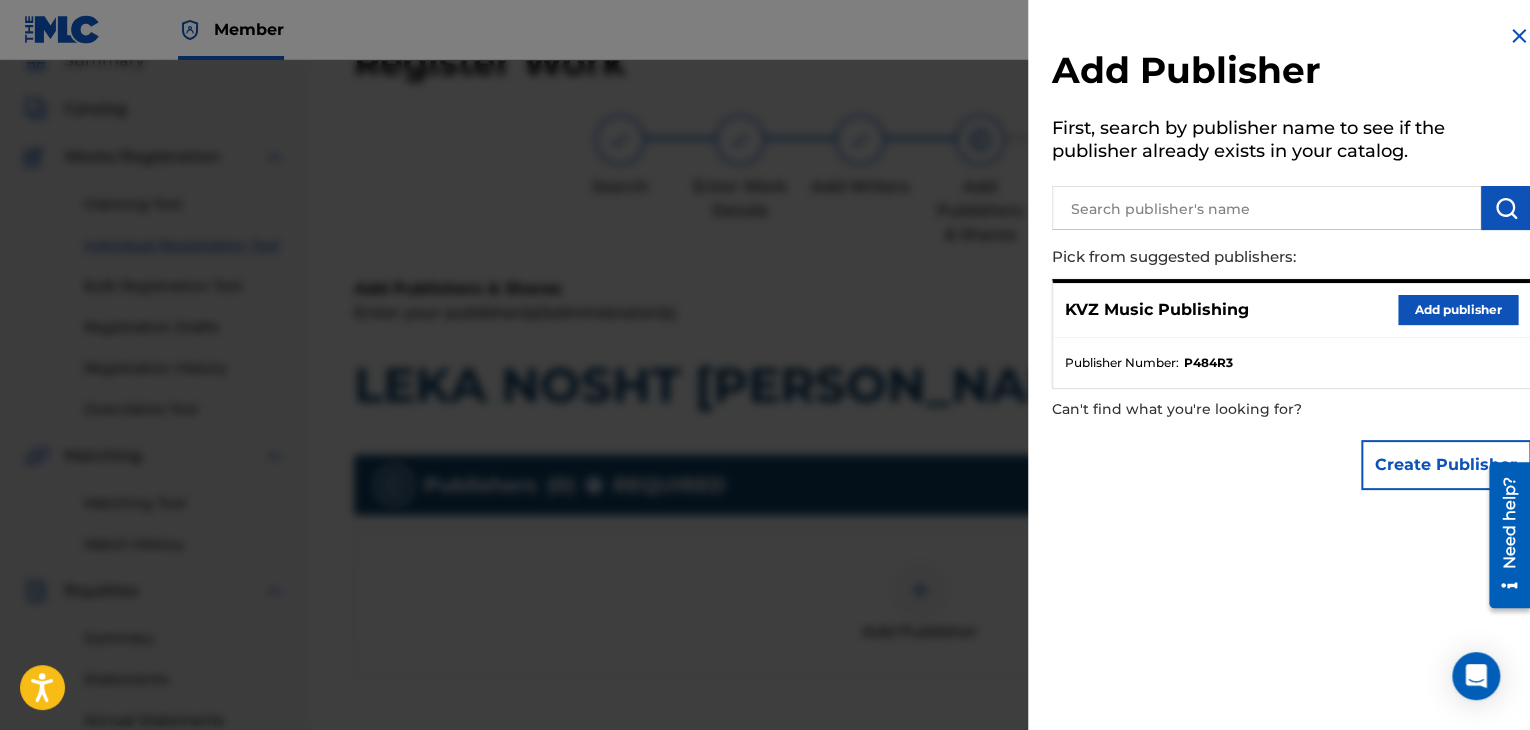 click on "Add publisher" at bounding box center [1458, 310] 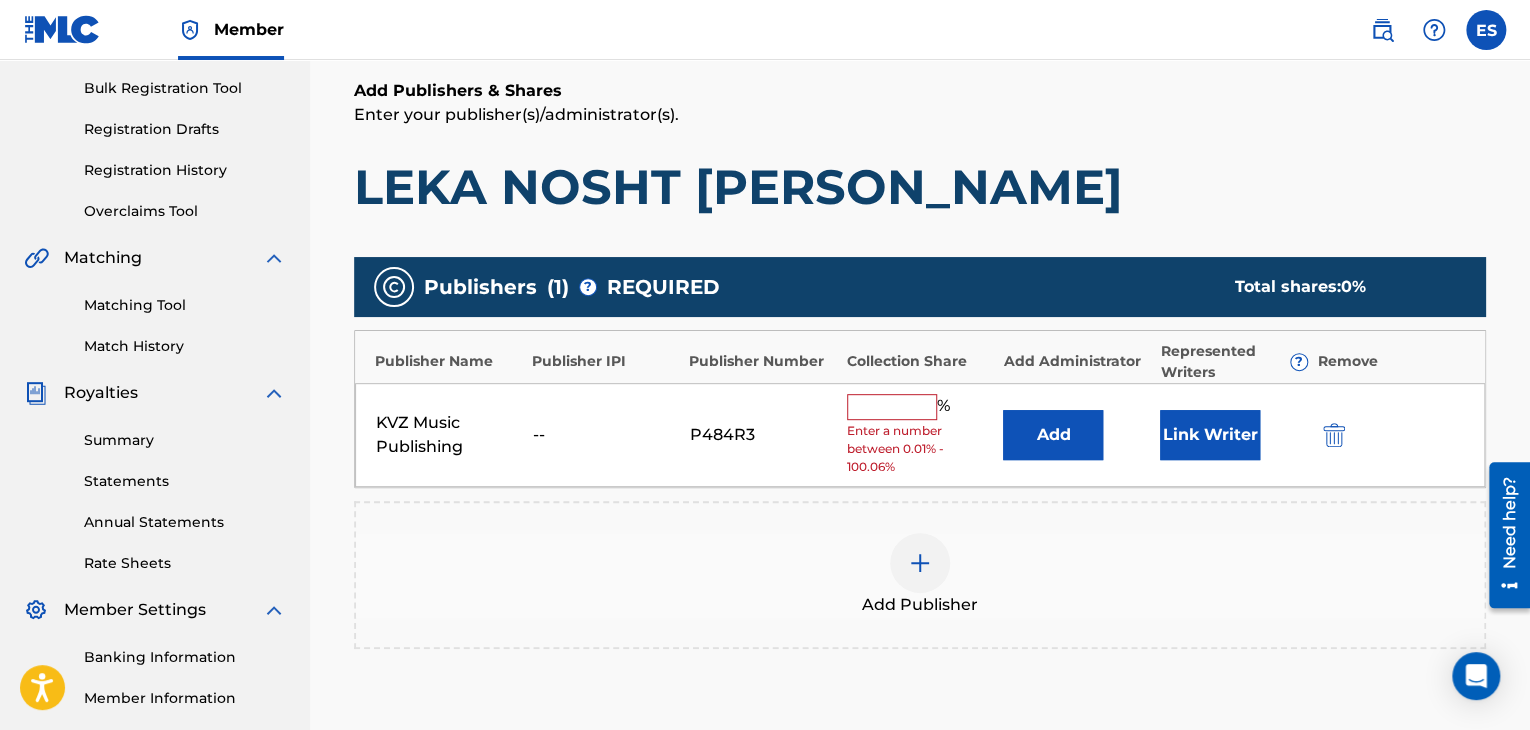 scroll, scrollTop: 290, scrollLeft: 0, axis: vertical 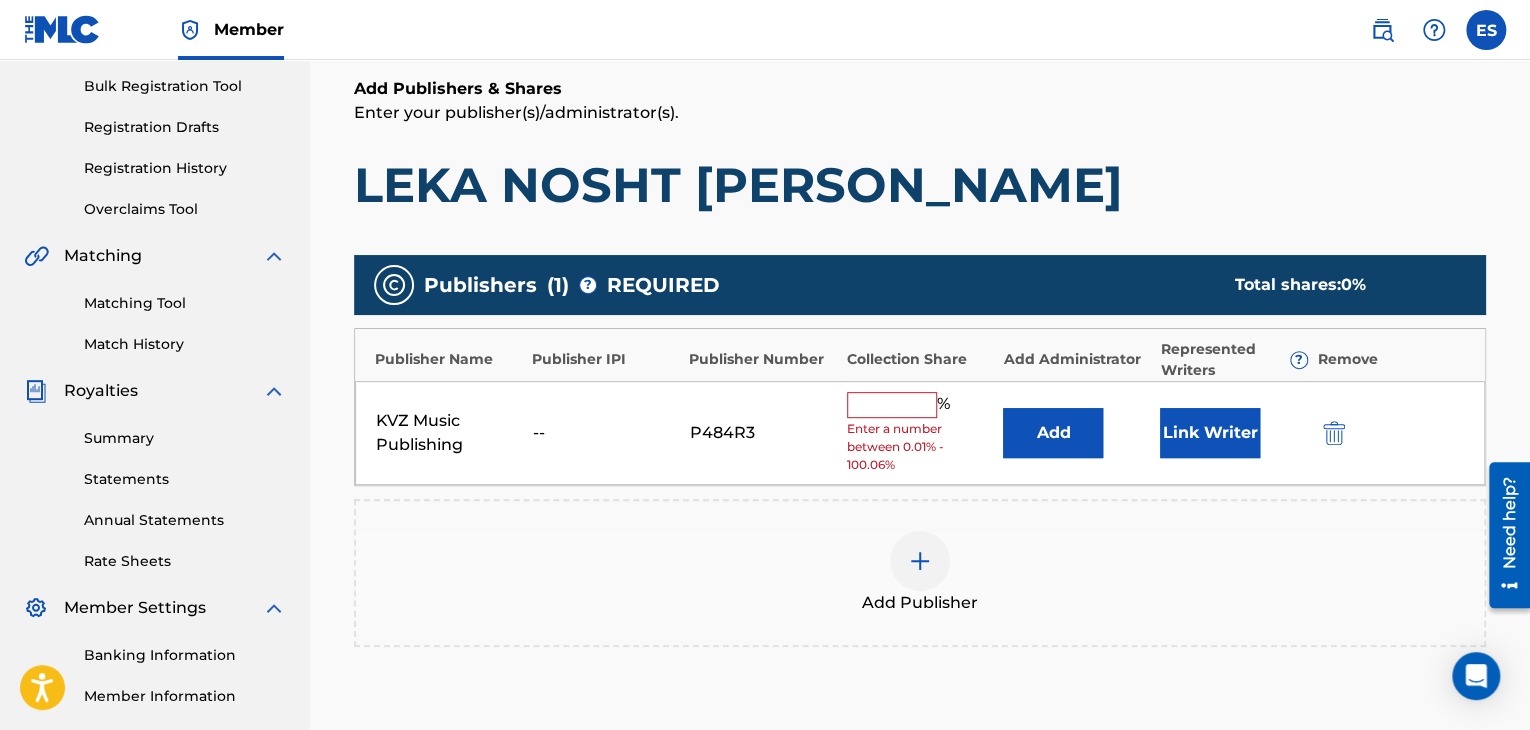 click at bounding box center [892, 405] 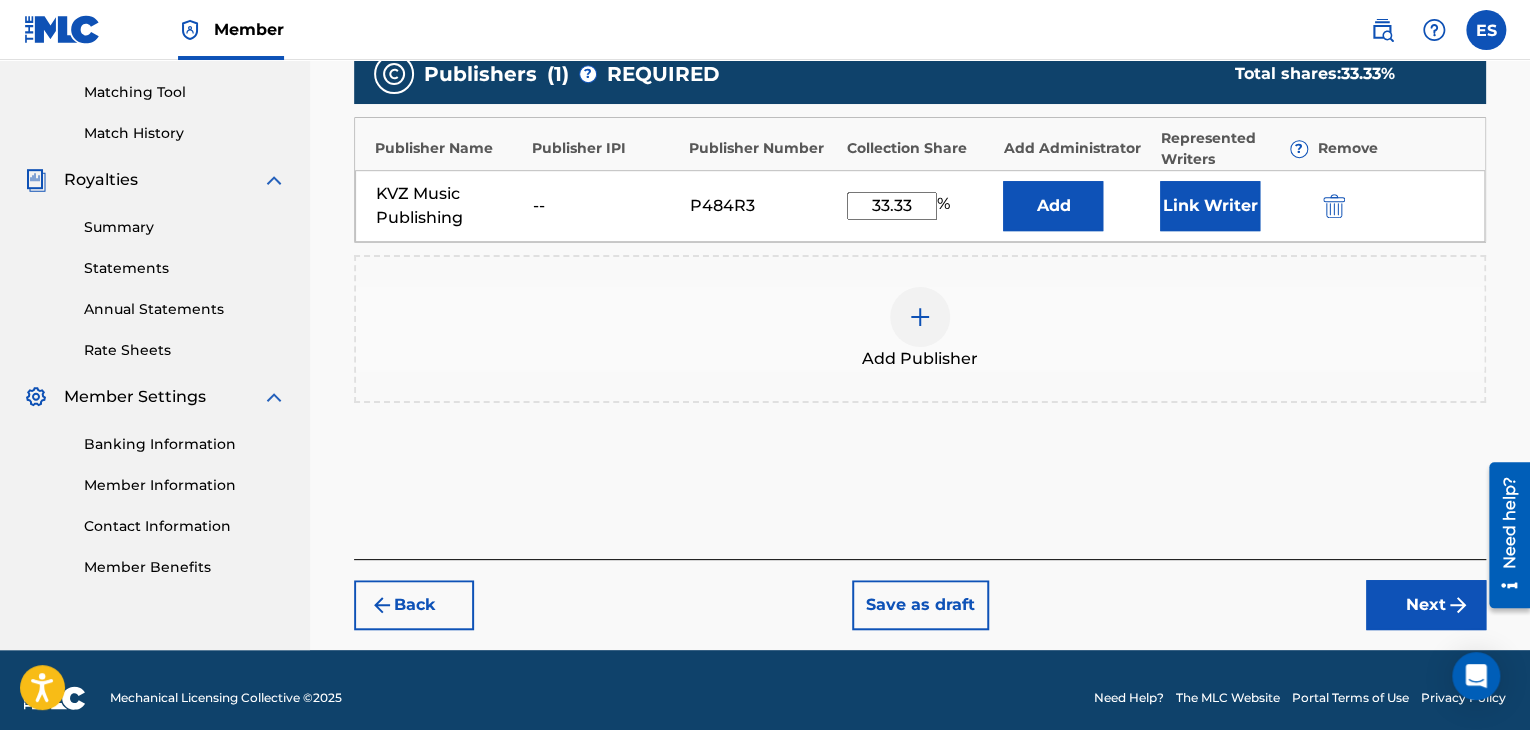 scroll, scrollTop: 516, scrollLeft: 0, axis: vertical 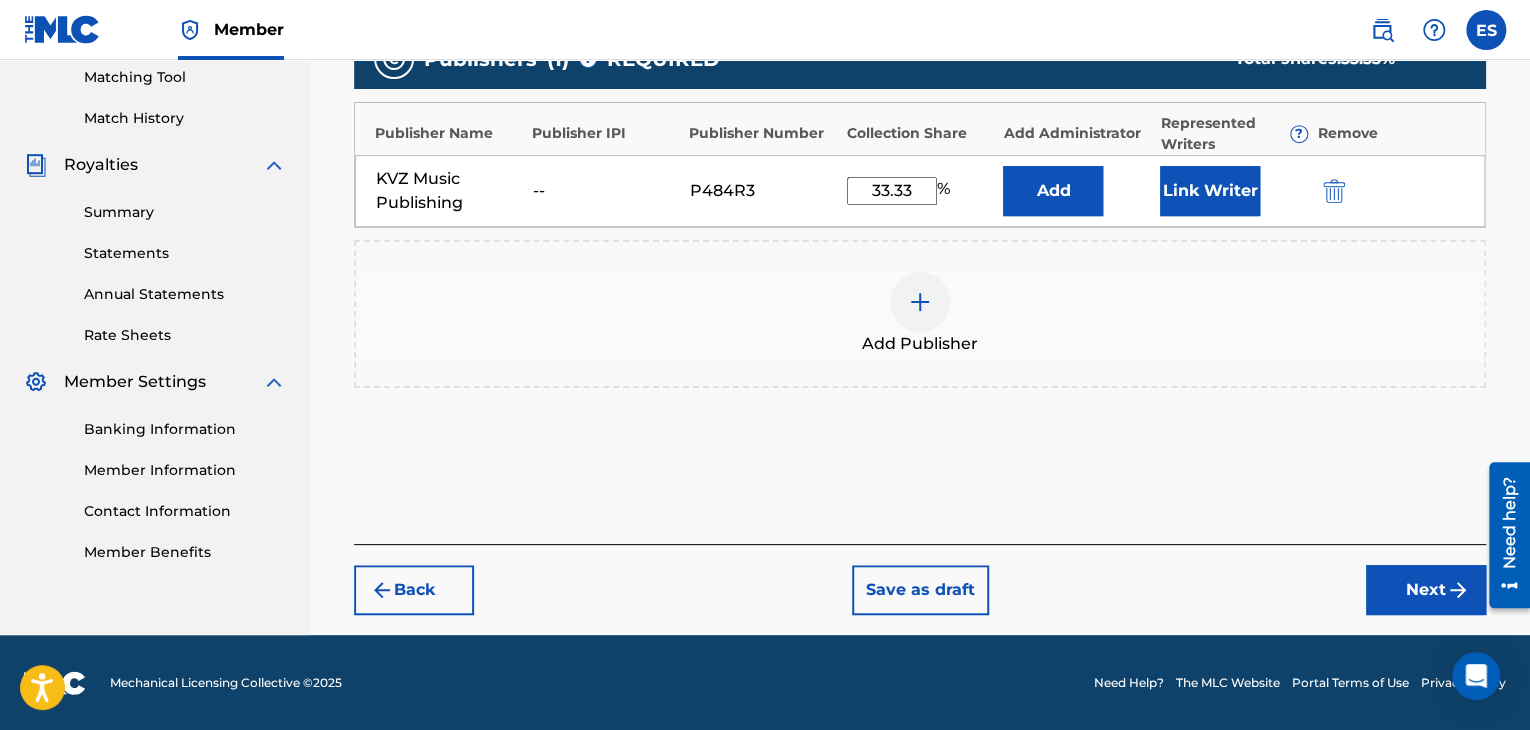 click on "Next" at bounding box center [1426, 590] 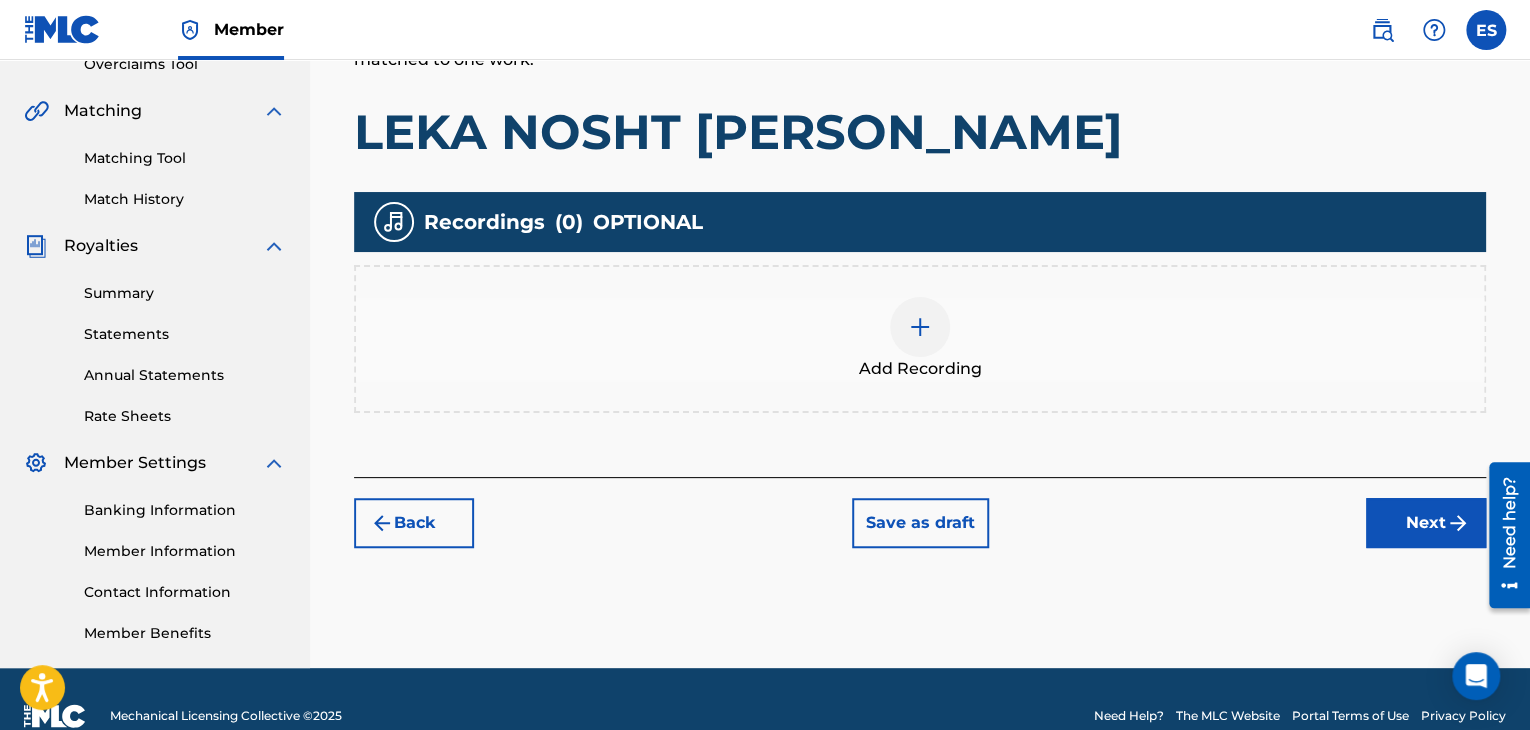 scroll, scrollTop: 445, scrollLeft: 0, axis: vertical 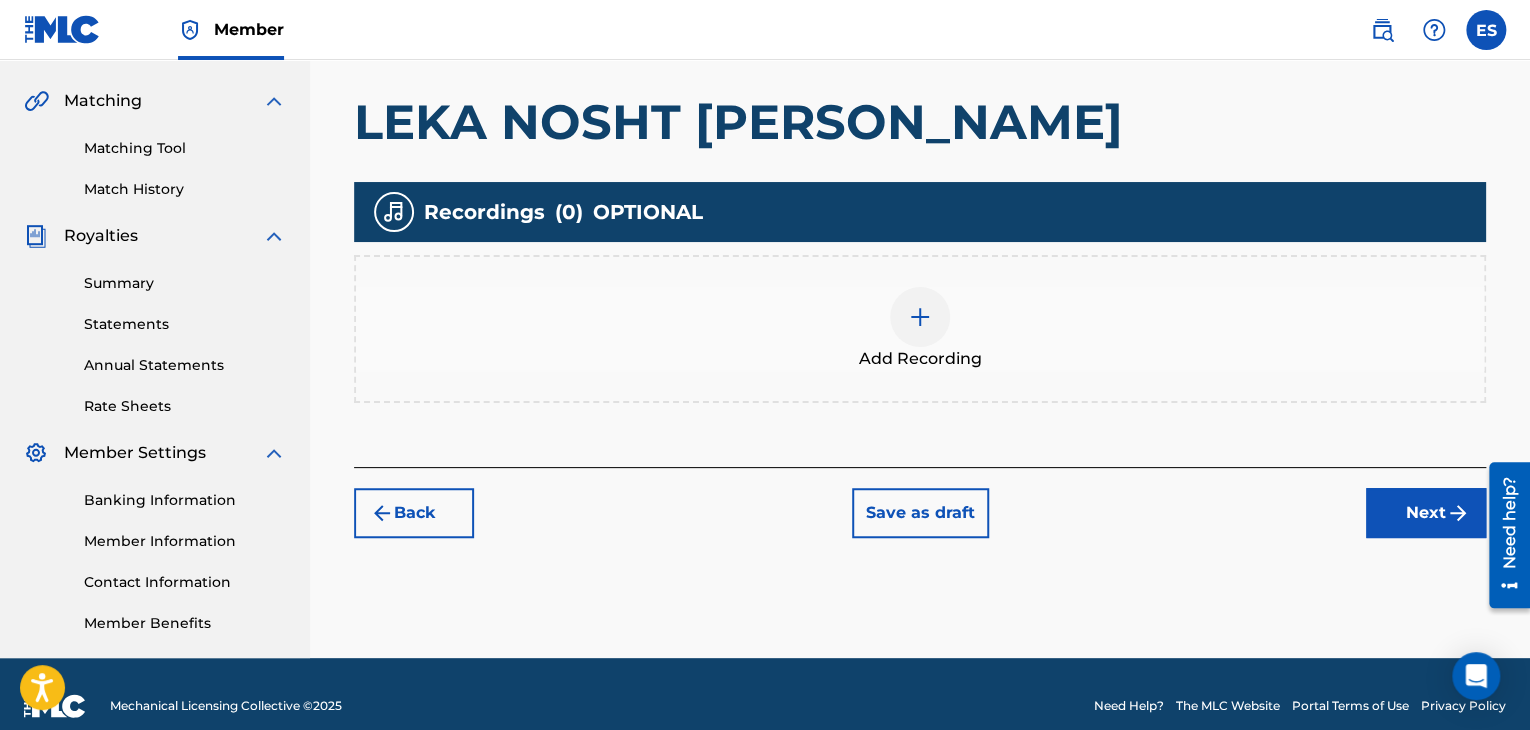 click at bounding box center (920, 317) 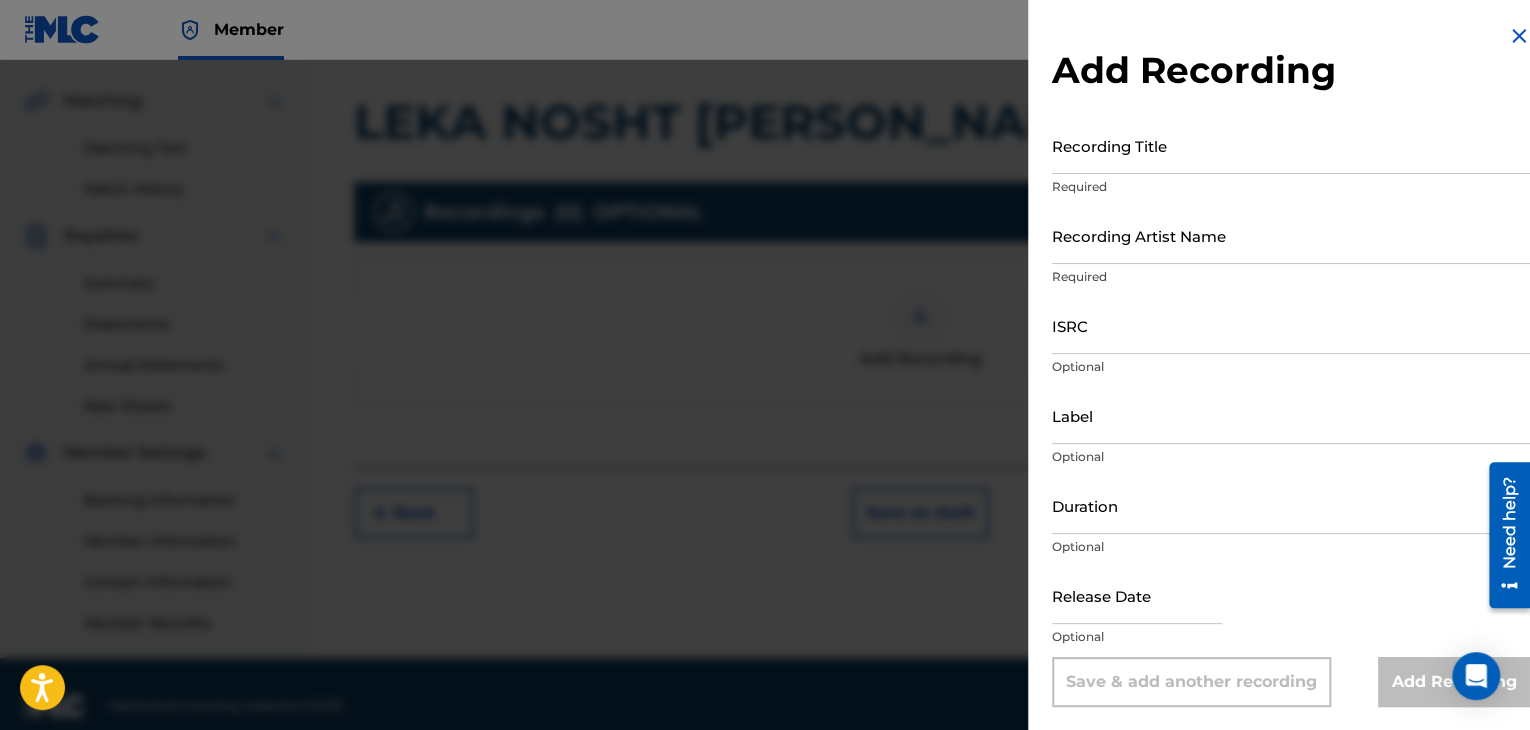 click on "Recording Title" at bounding box center [1291, 145] 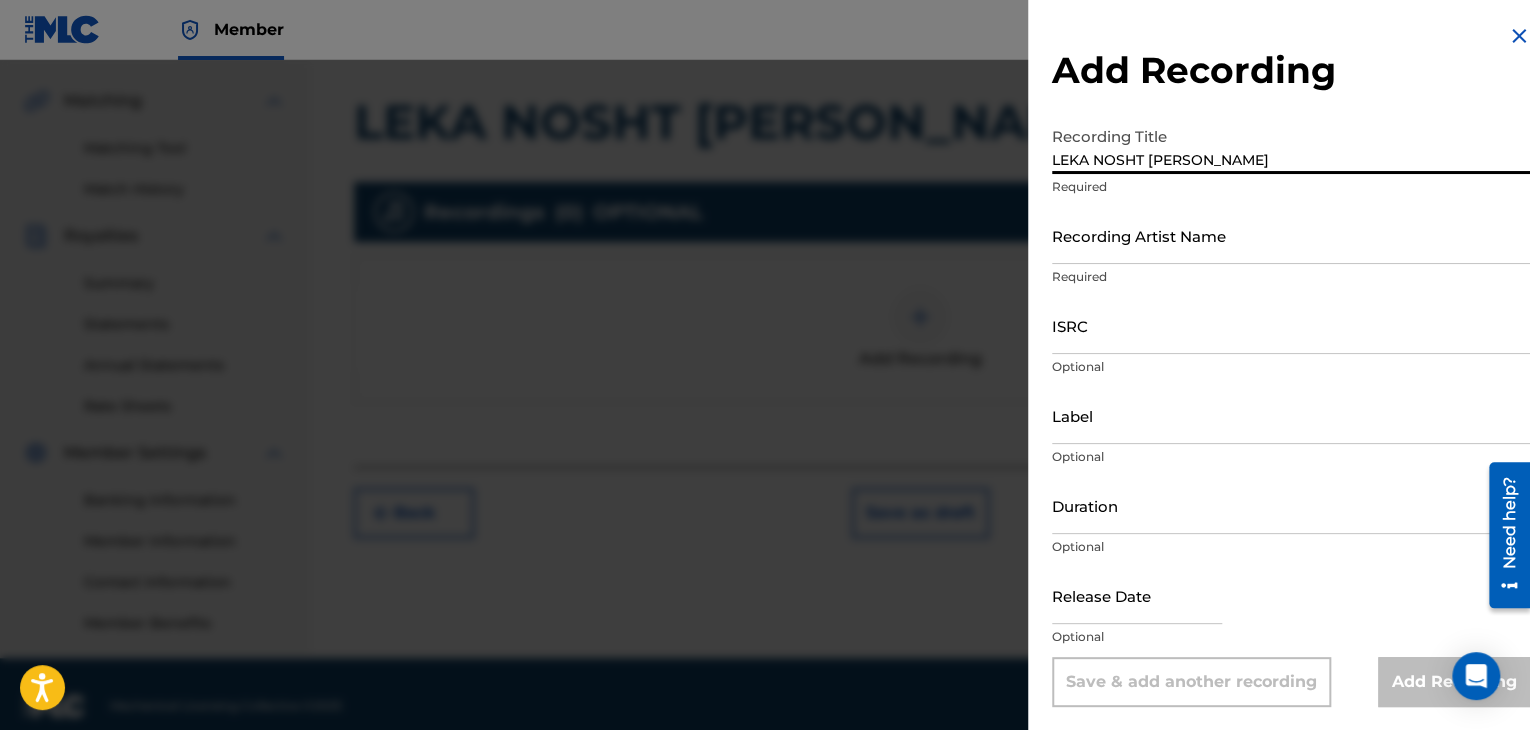 click on "LEKA NOSHT [PERSON_NAME]" at bounding box center [1291, 145] 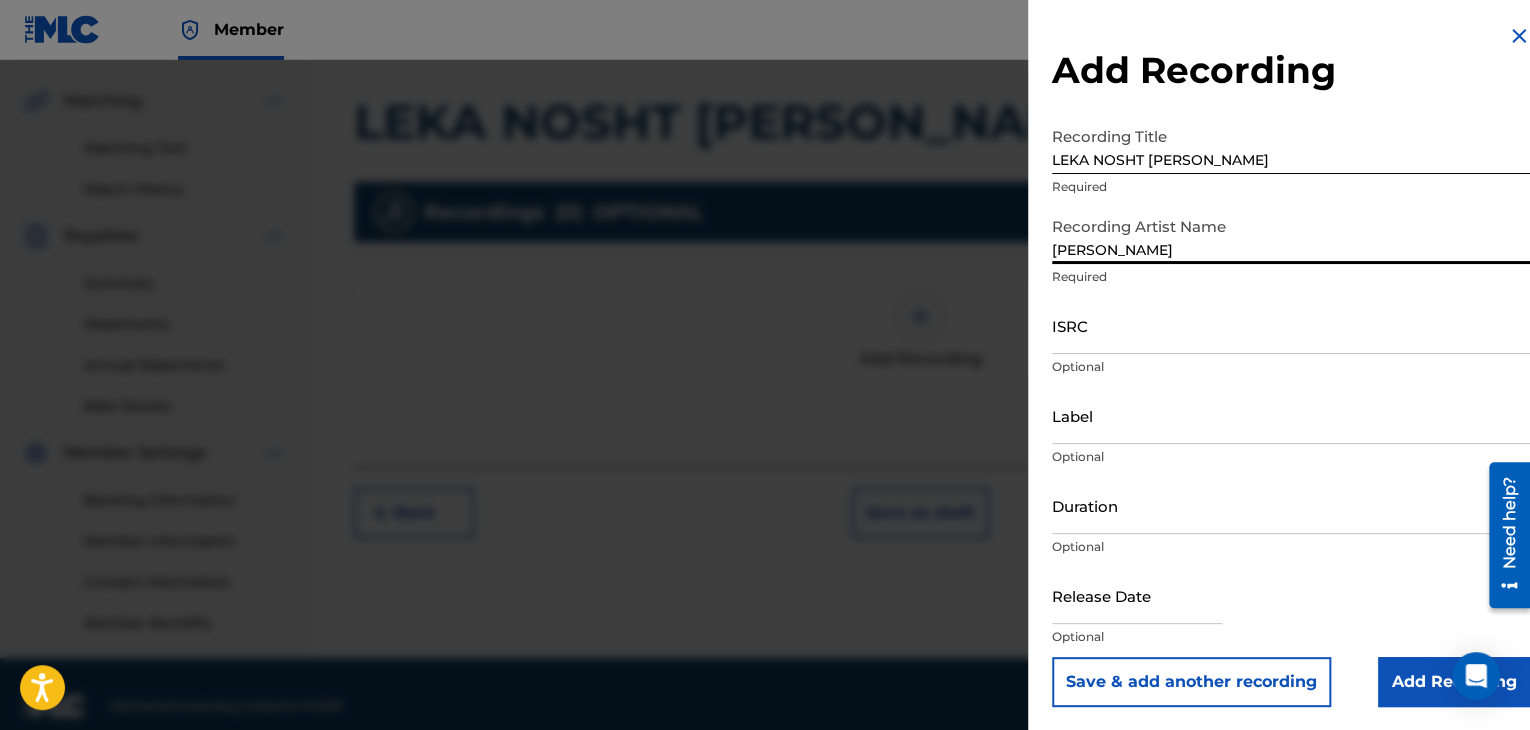 type on "[PERSON_NAME]" 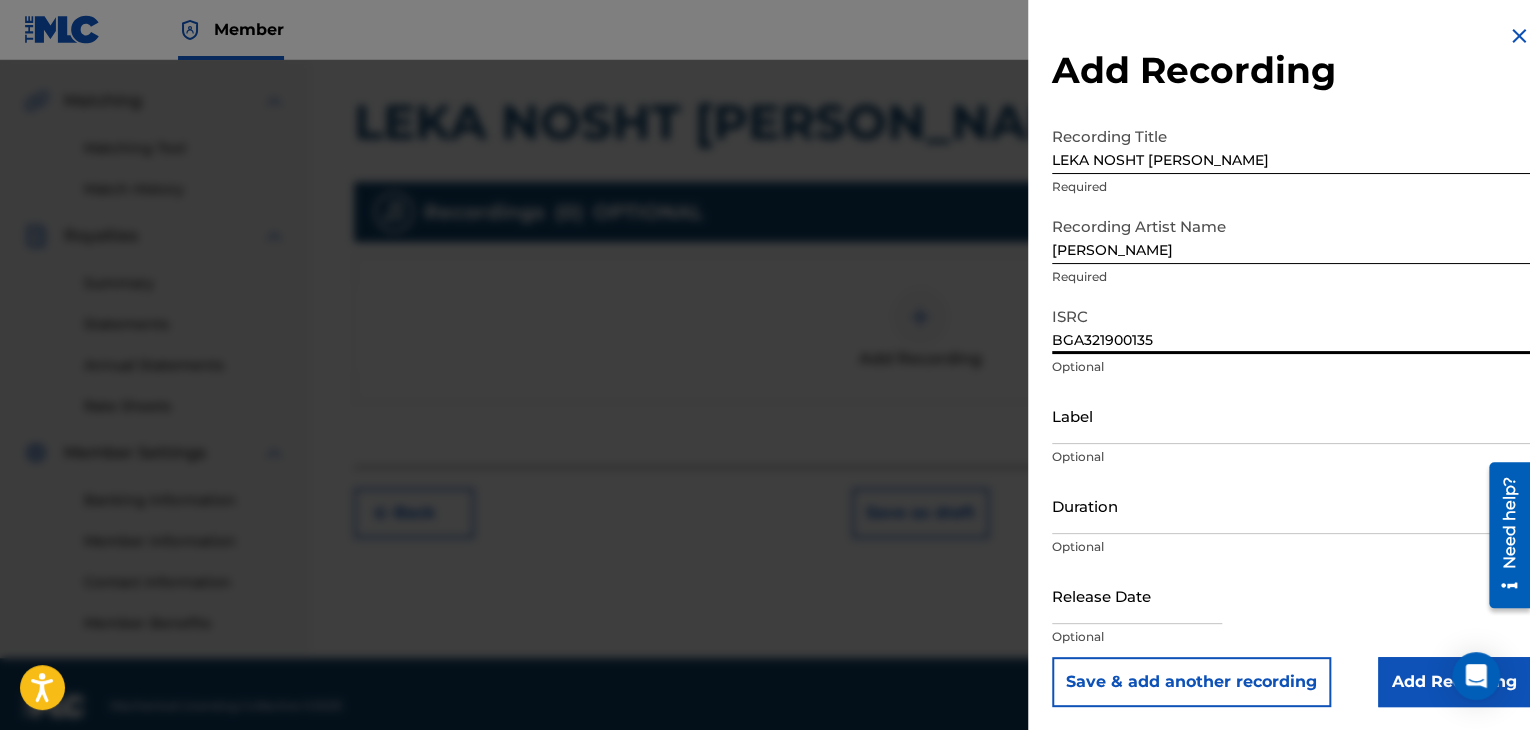 type on "BGA321900135" 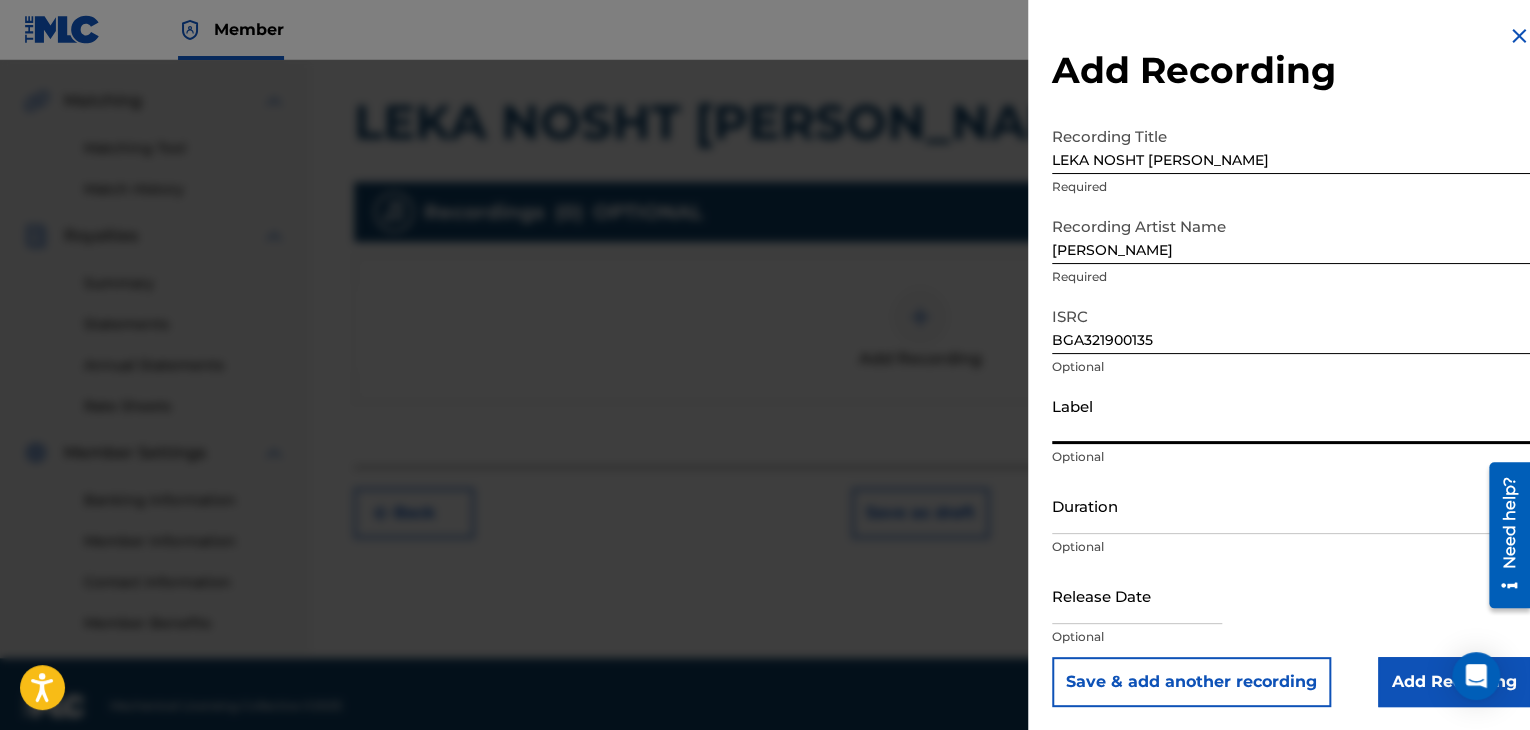 click on "Label" at bounding box center [1291, 415] 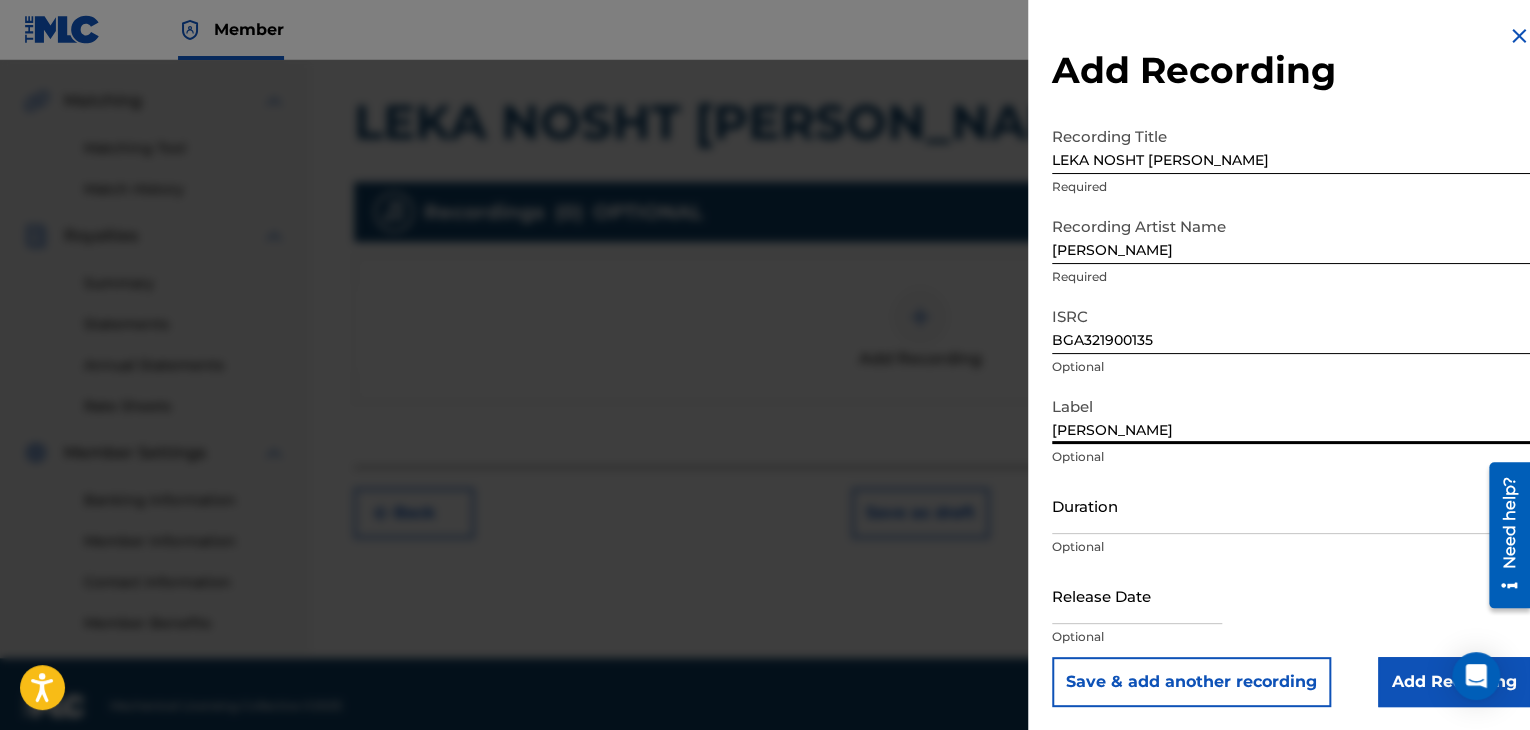 type on "[PERSON_NAME]" 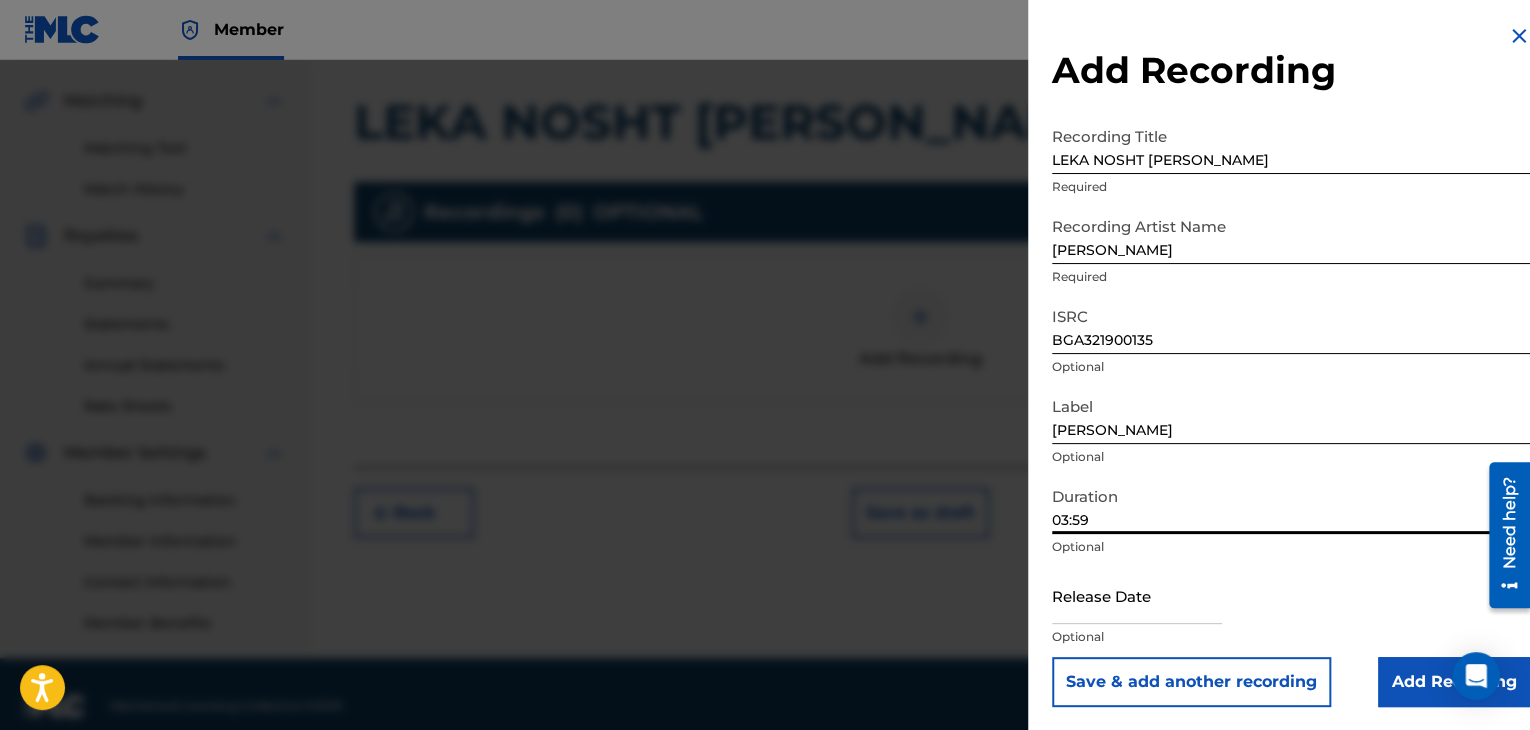 type on "03:59" 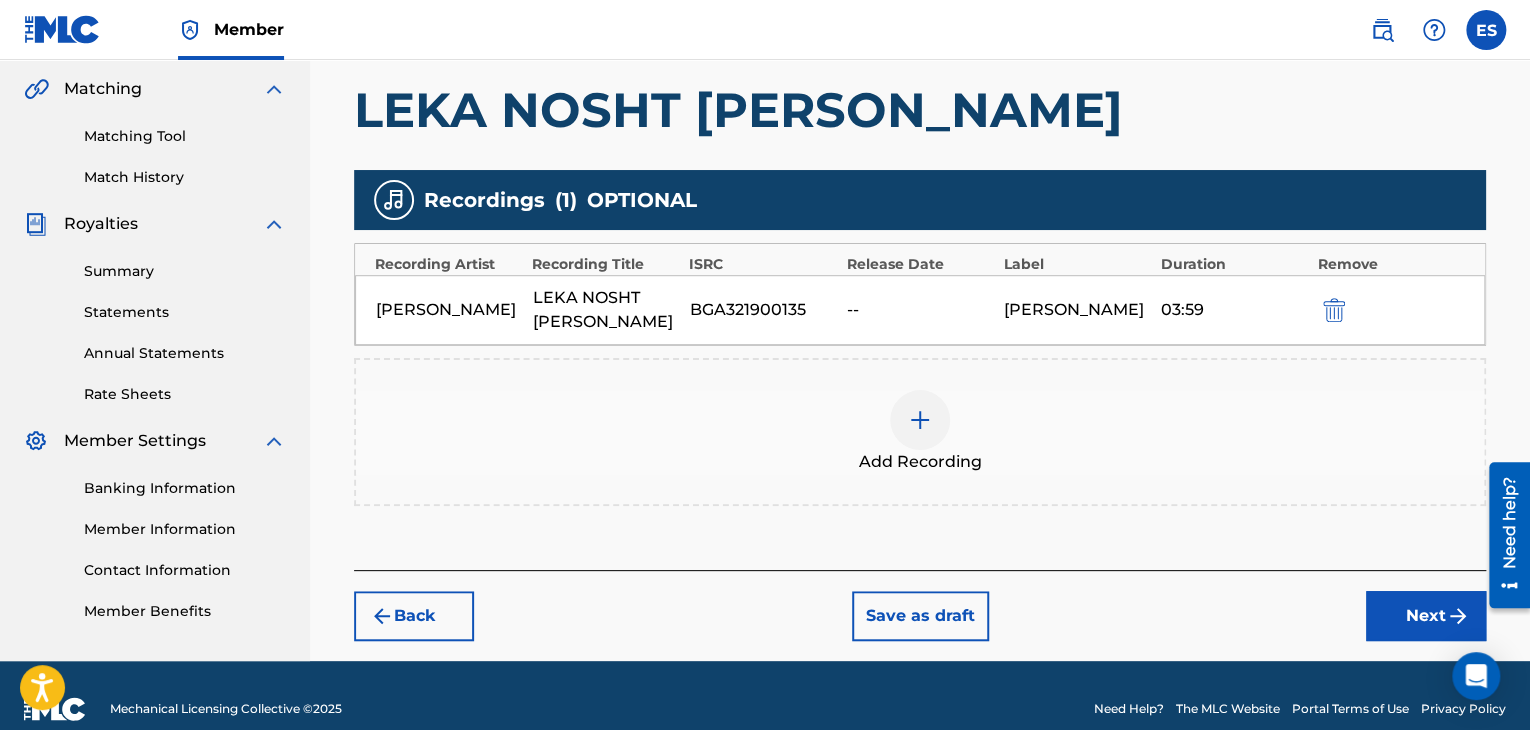 scroll, scrollTop: 482, scrollLeft: 0, axis: vertical 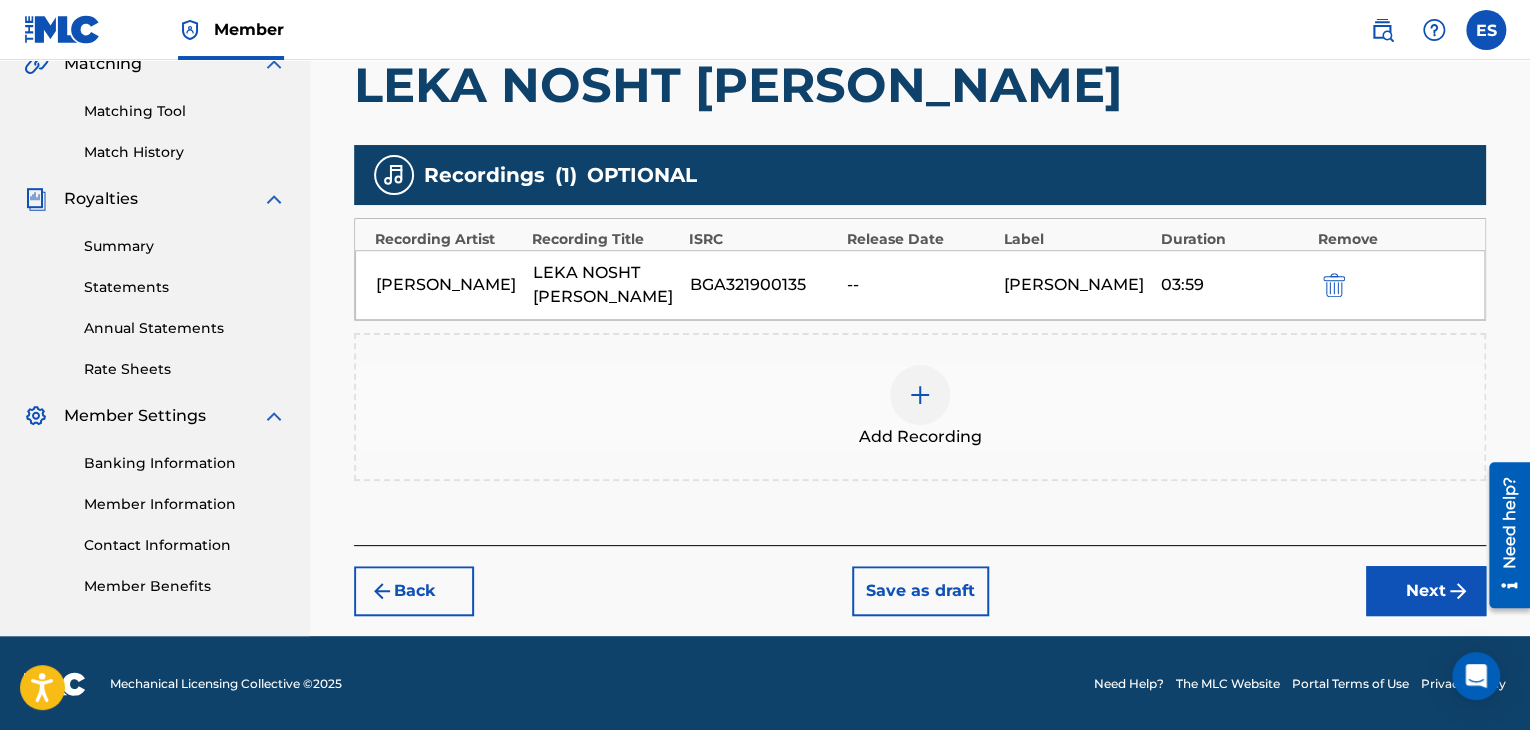 click on "Next" at bounding box center (1426, 591) 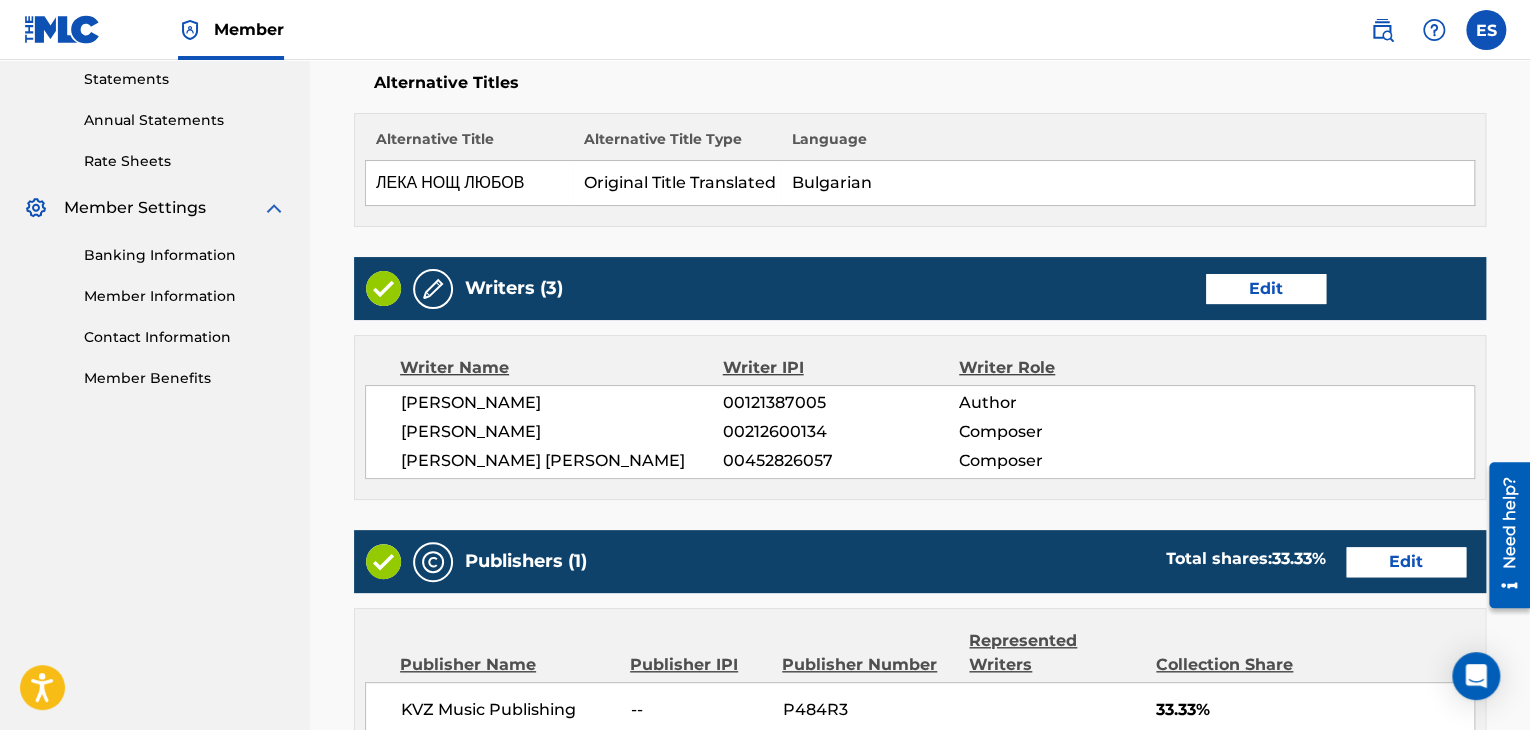 scroll, scrollTop: 790, scrollLeft: 0, axis: vertical 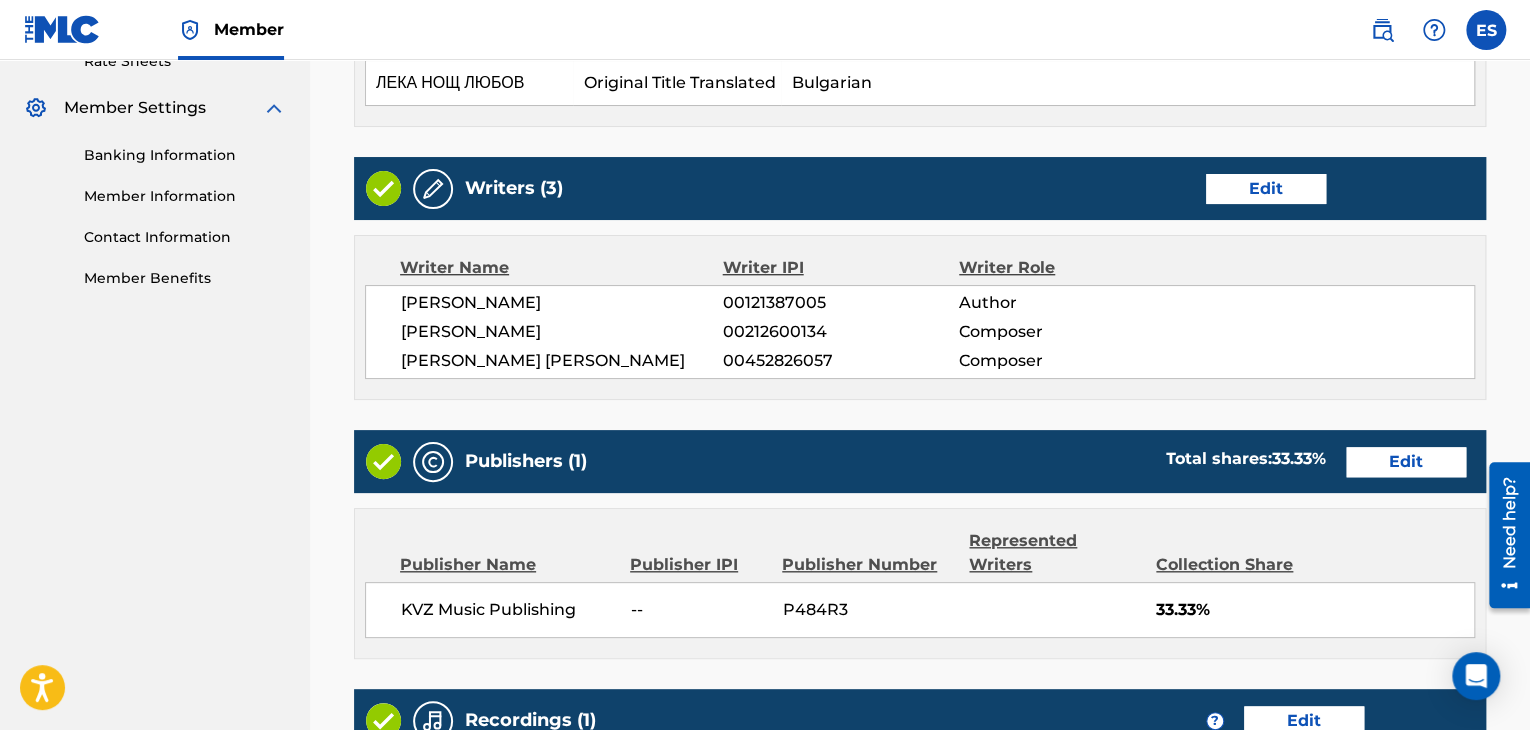 click on "Edit" at bounding box center [1266, 189] 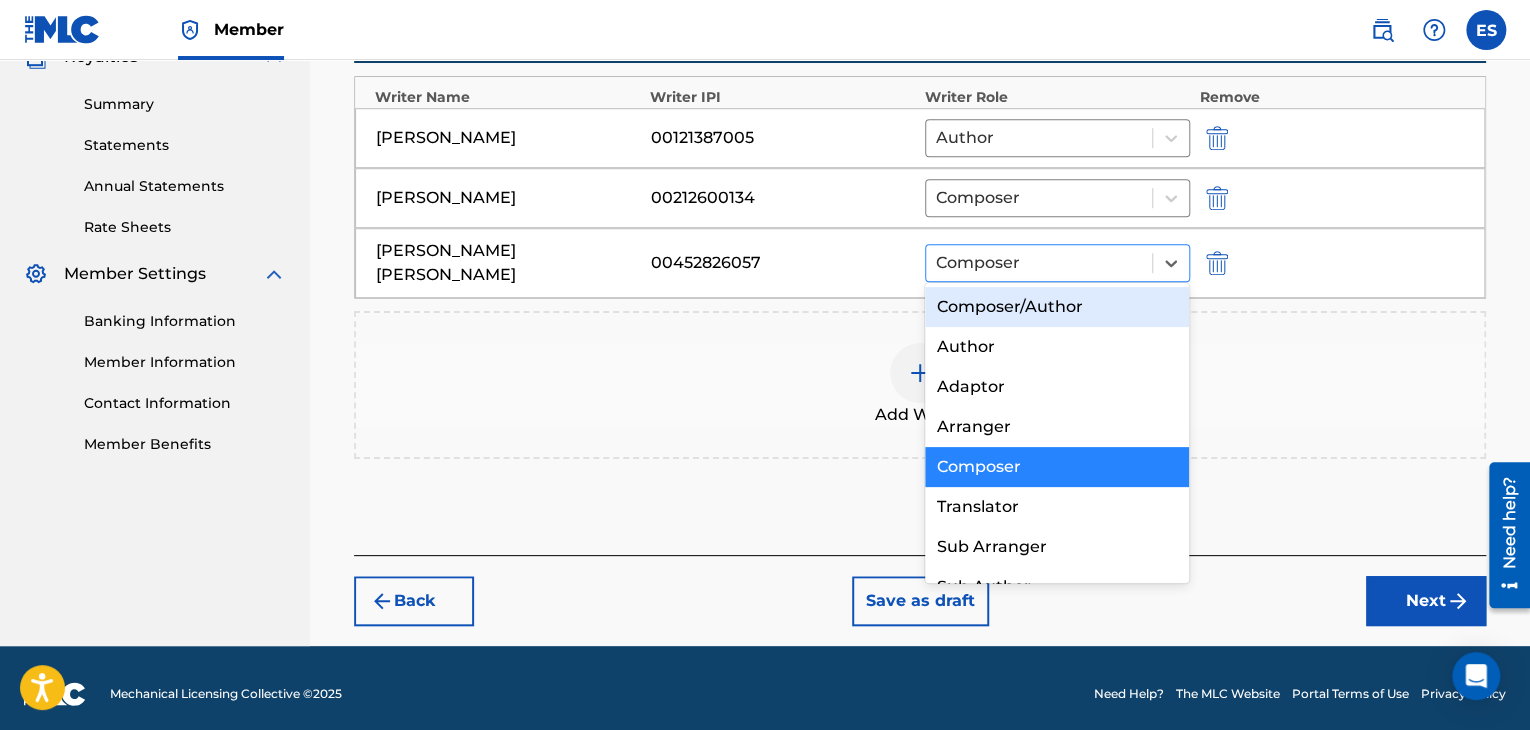 click at bounding box center (1039, 263) 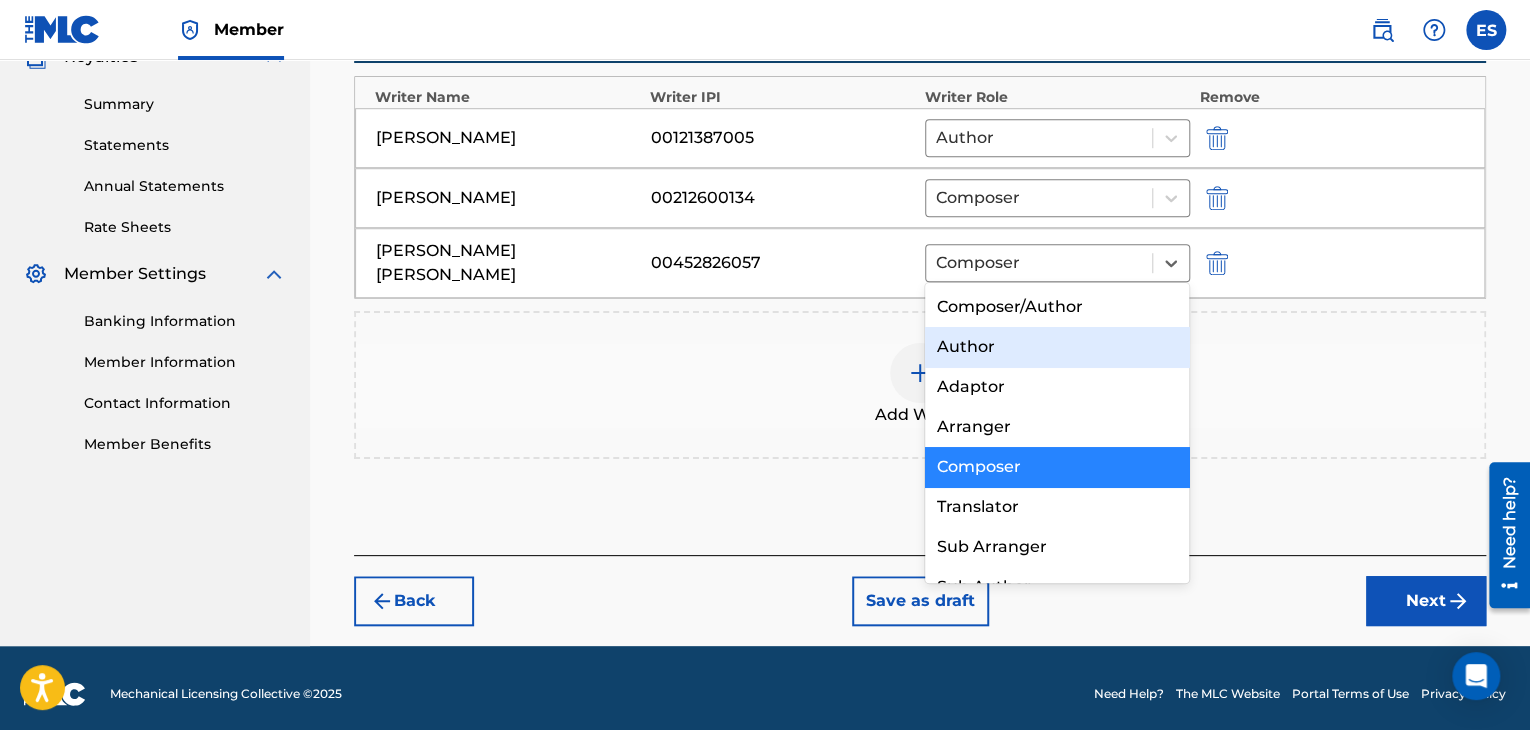 click at bounding box center (920, 373) 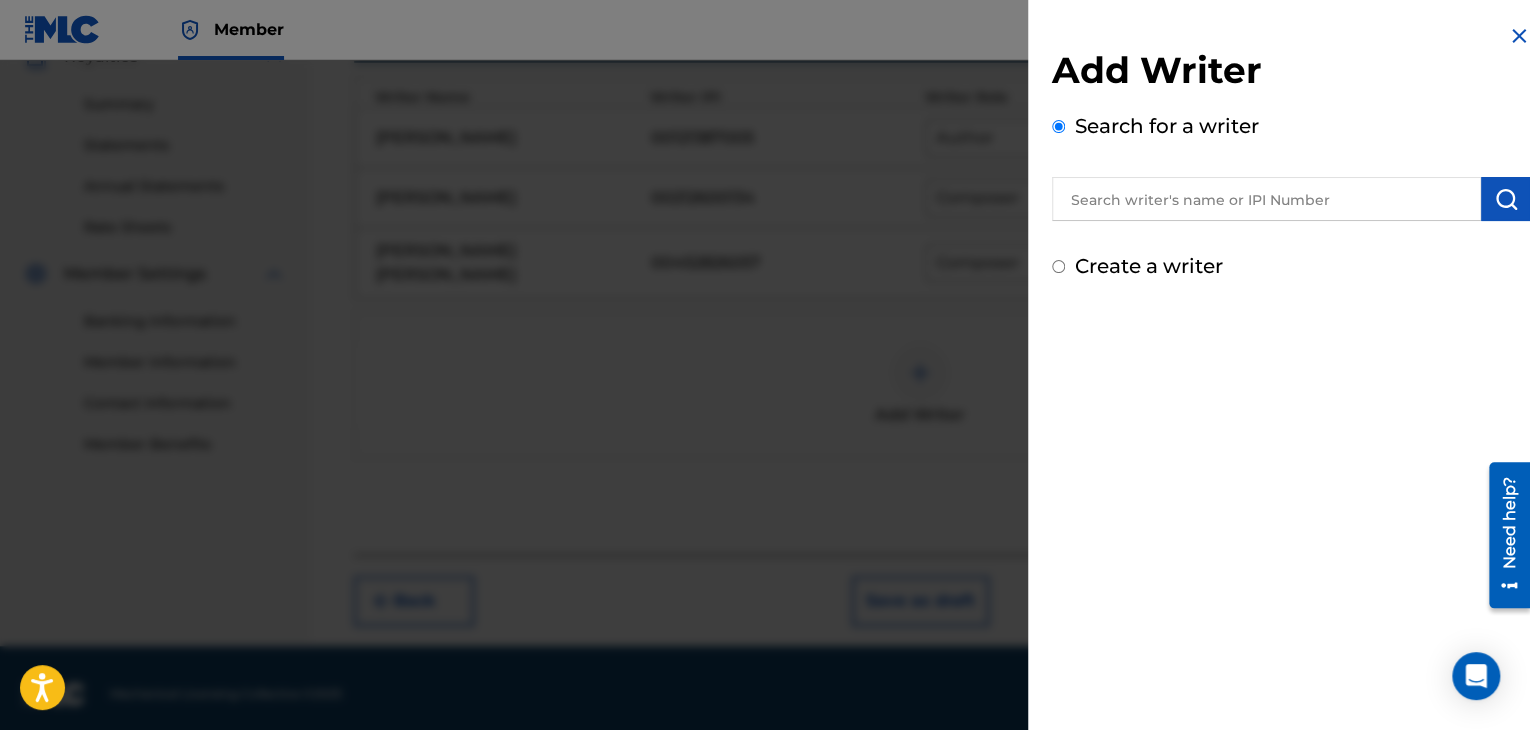 click at bounding box center (1266, 199) 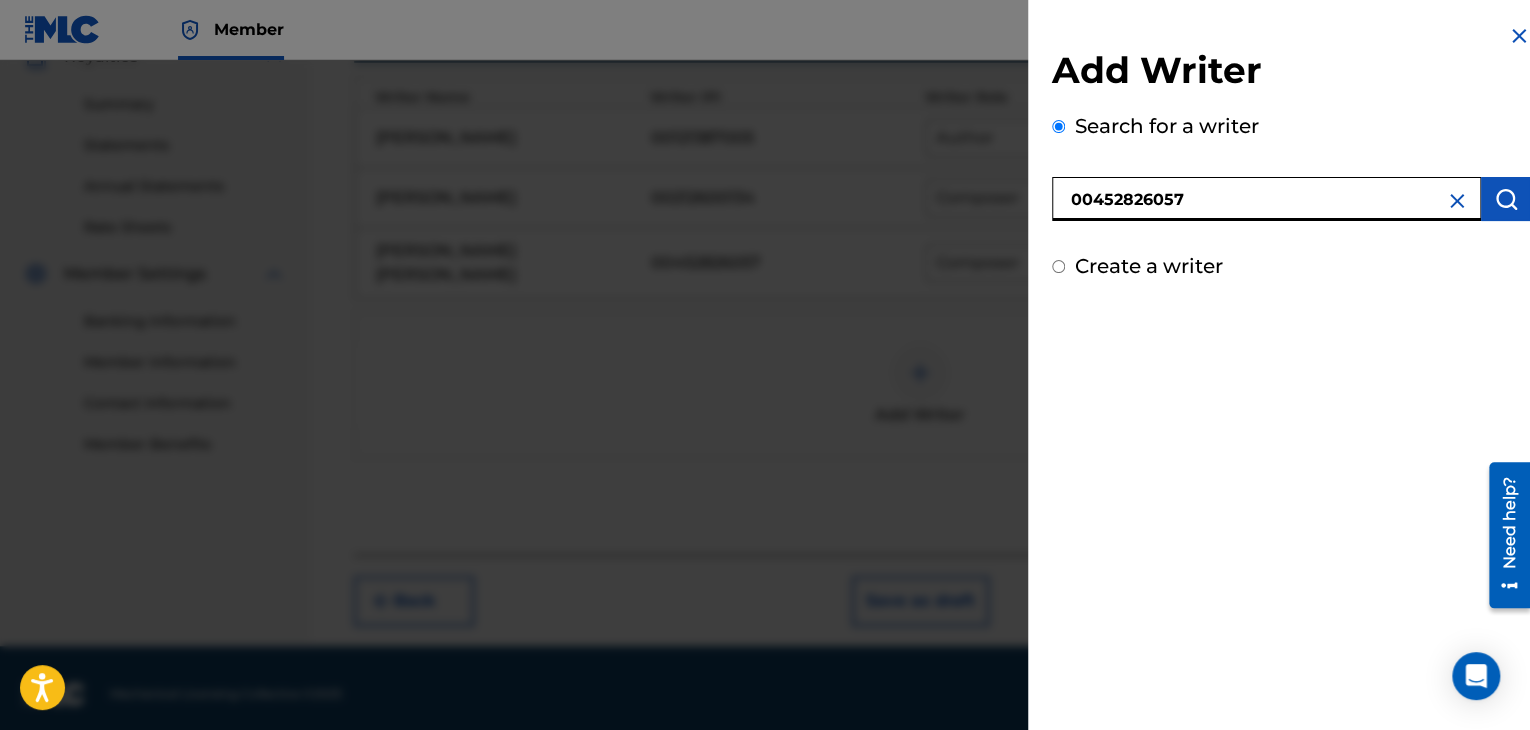 type on "00452826057" 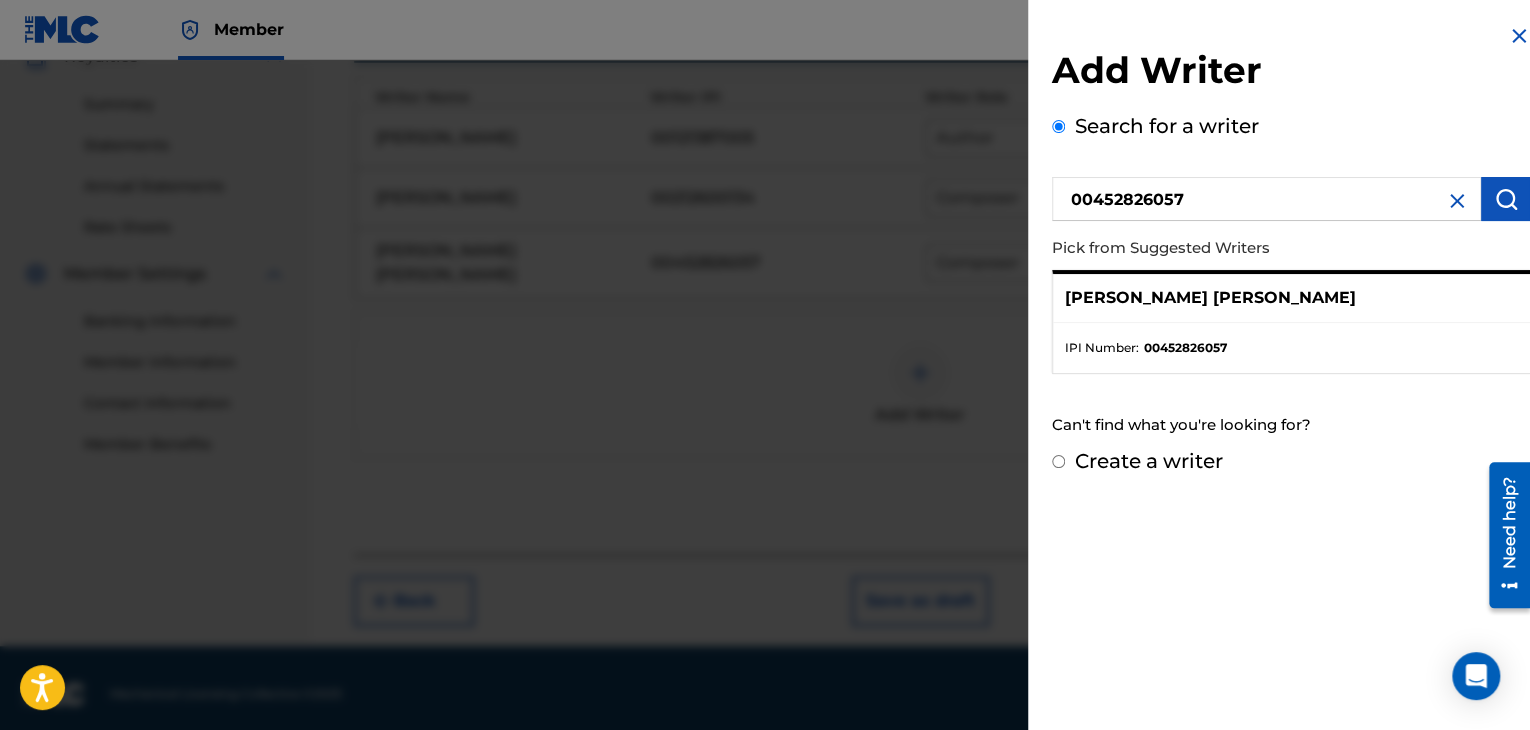 click on "Create a writer" at bounding box center [1149, 461] 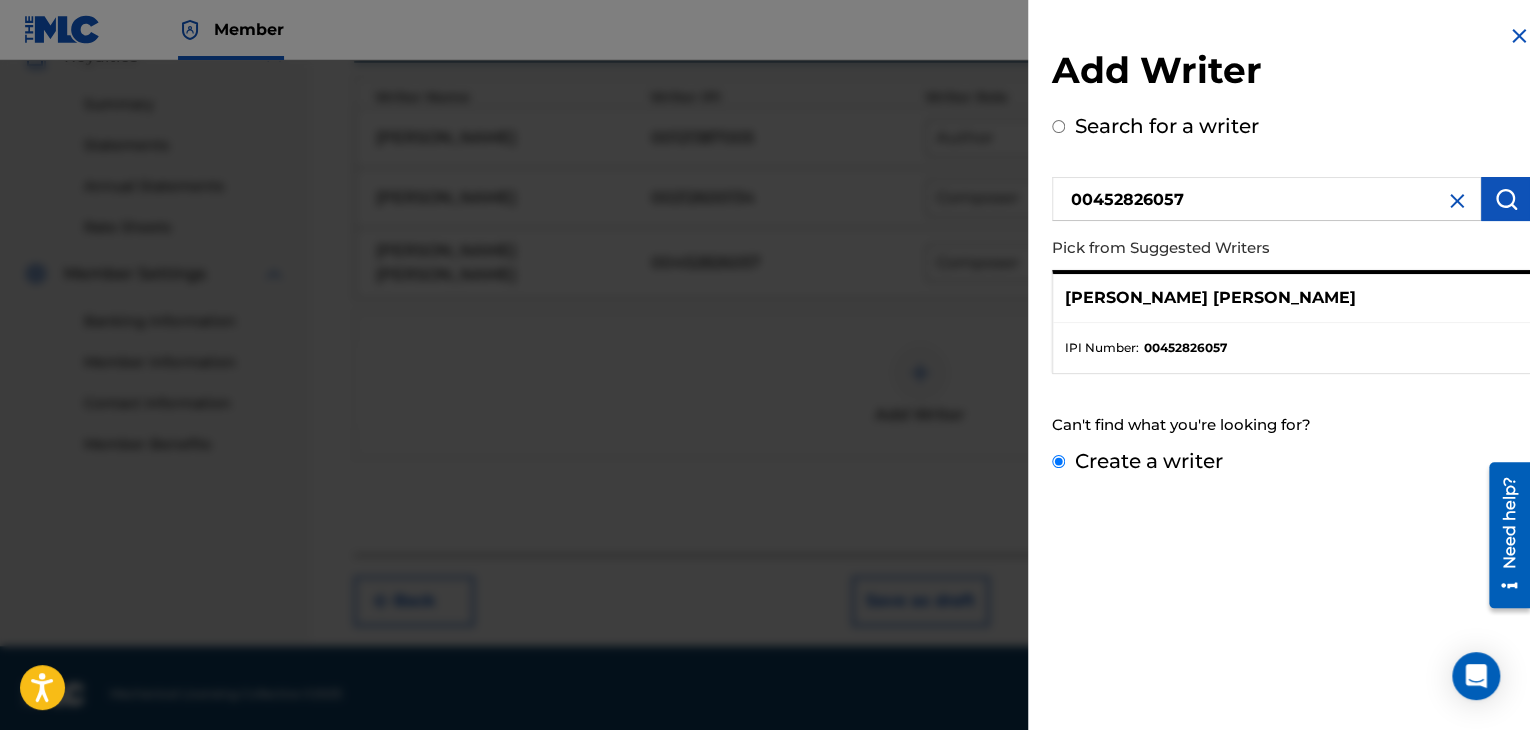 click on "Create a writer" at bounding box center (1058, 461) 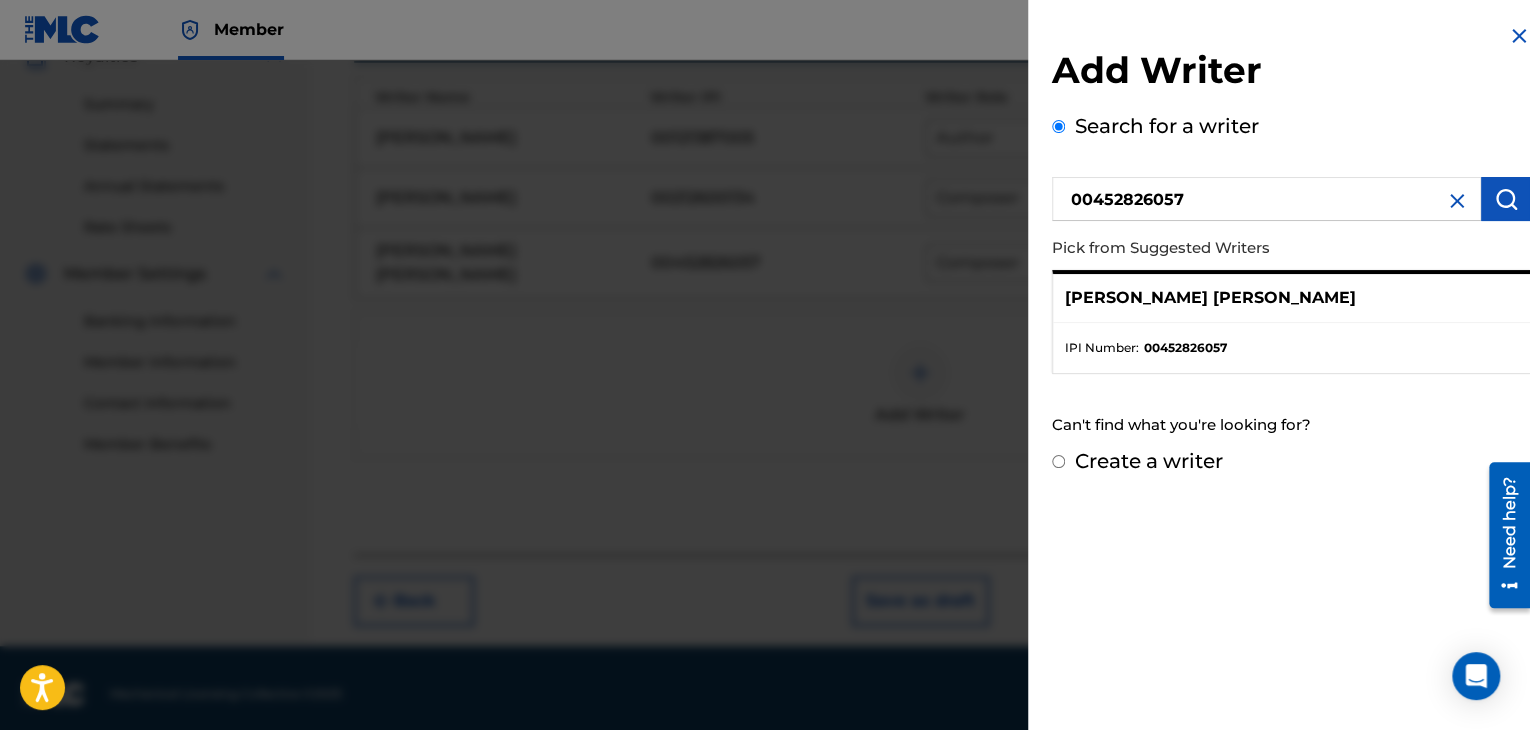 radio on "false" 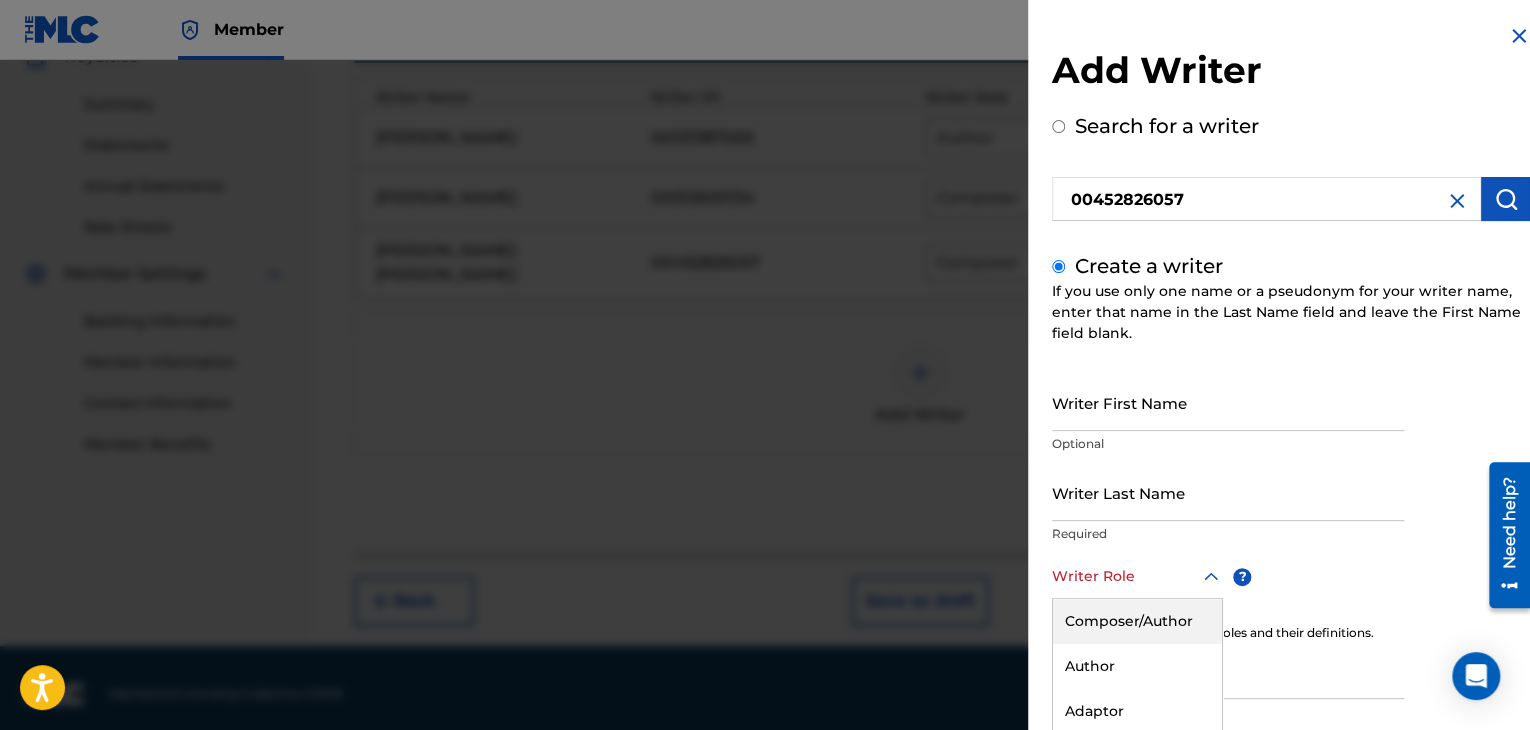 scroll, scrollTop: 136, scrollLeft: 0, axis: vertical 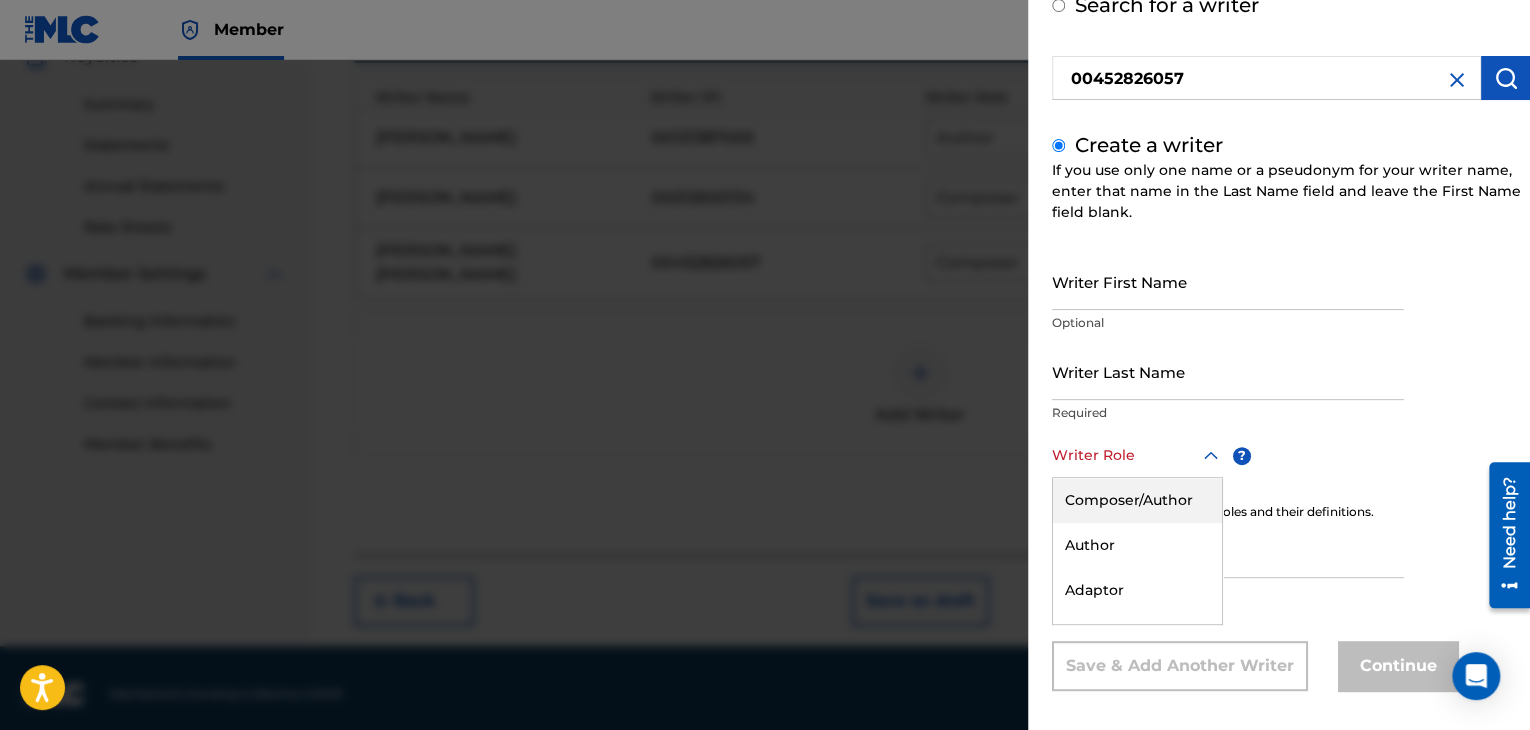 click on "8 results available. Use Up and Down to choose options, press Enter to select the currently focused option, press Escape to exit the menu, press Tab to select the option and exit the menu. Writer Role Composer/Author Author Adaptor Arranger Composer Translator Sub Arranger Sub Author" at bounding box center (1137, 455) 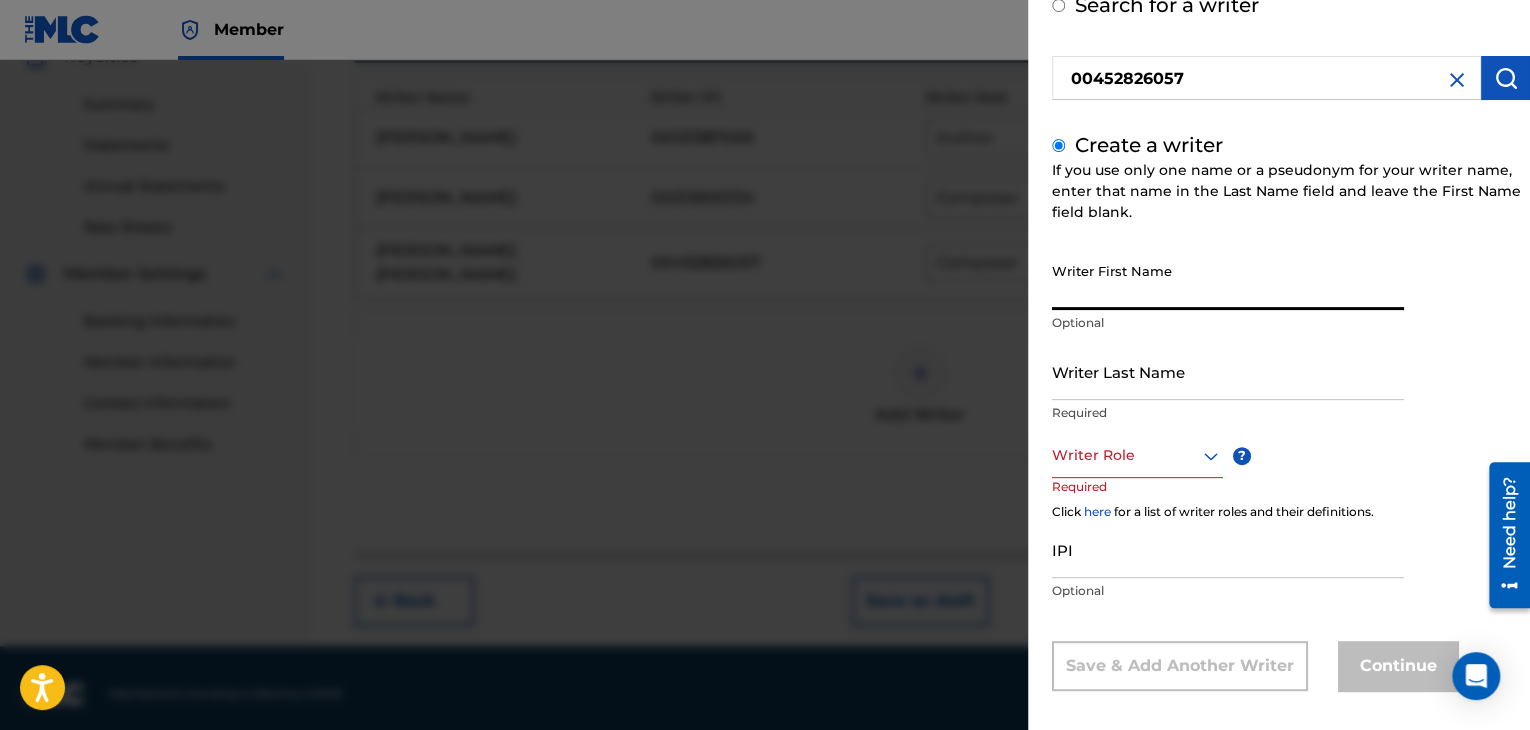 click on "Writer First Name" at bounding box center (1228, 281) 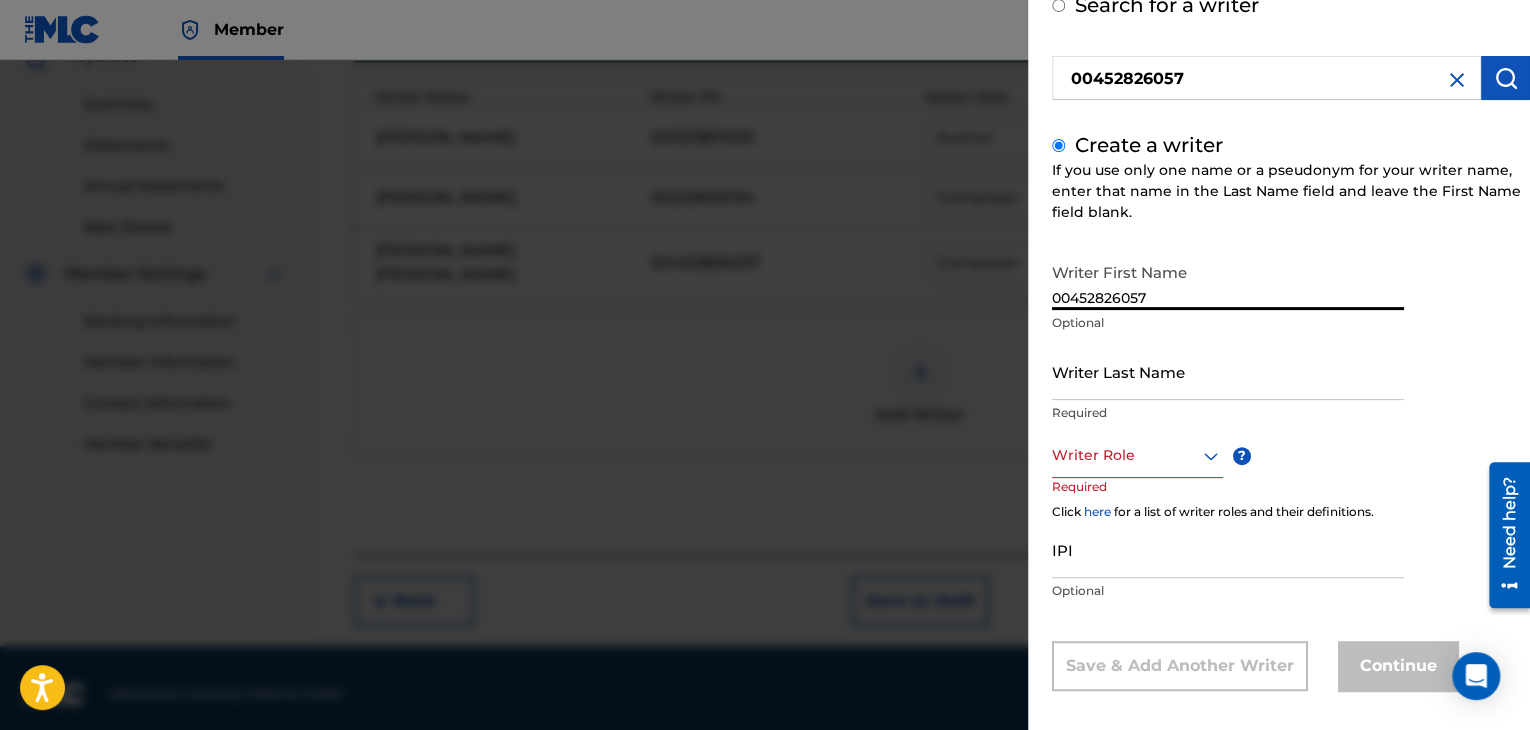 drag, startPoint x: 1140, startPoint y: 285, endPoint x: 805, endPoint y: 213, distance: 342.64996 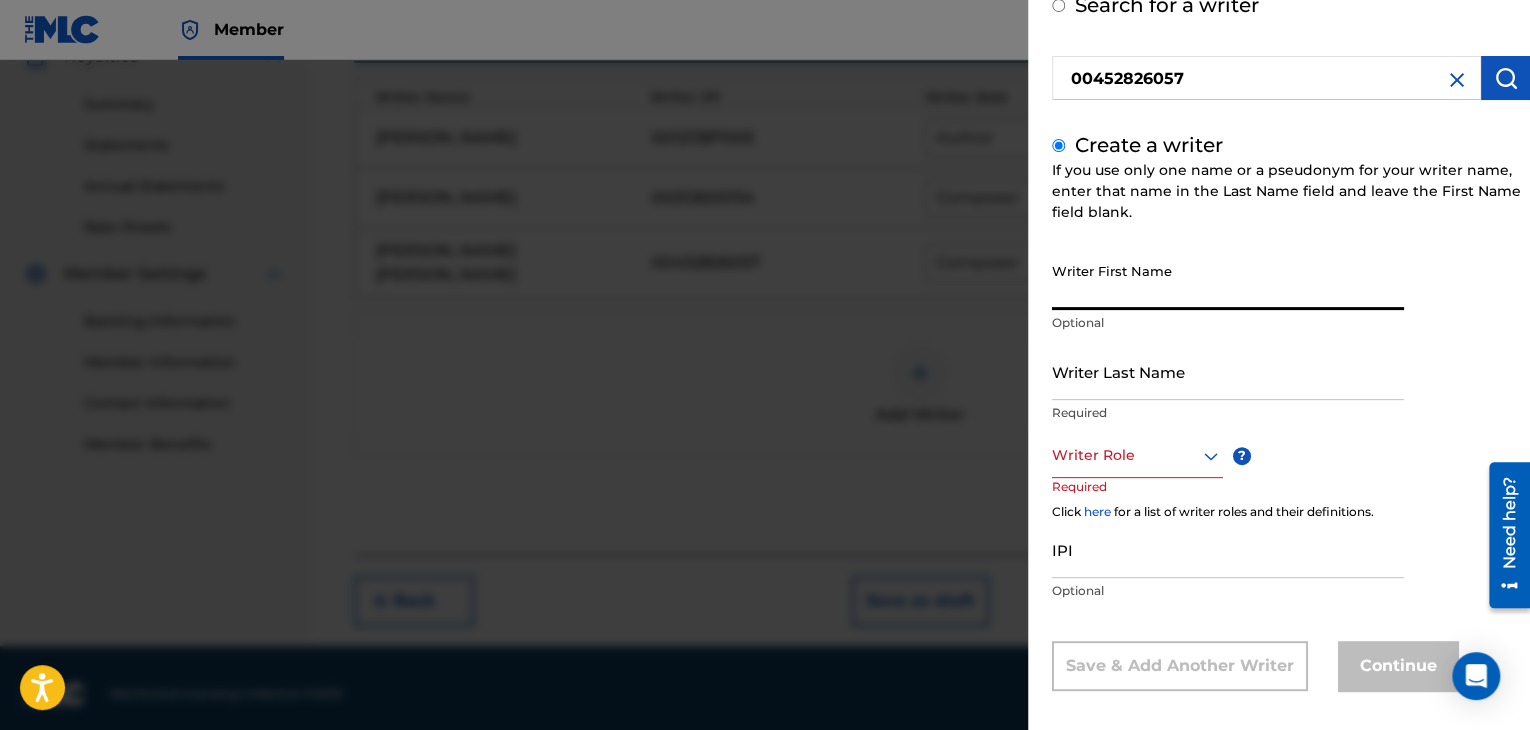 click on "Writer First Name" at bounding box center (1228, 281) 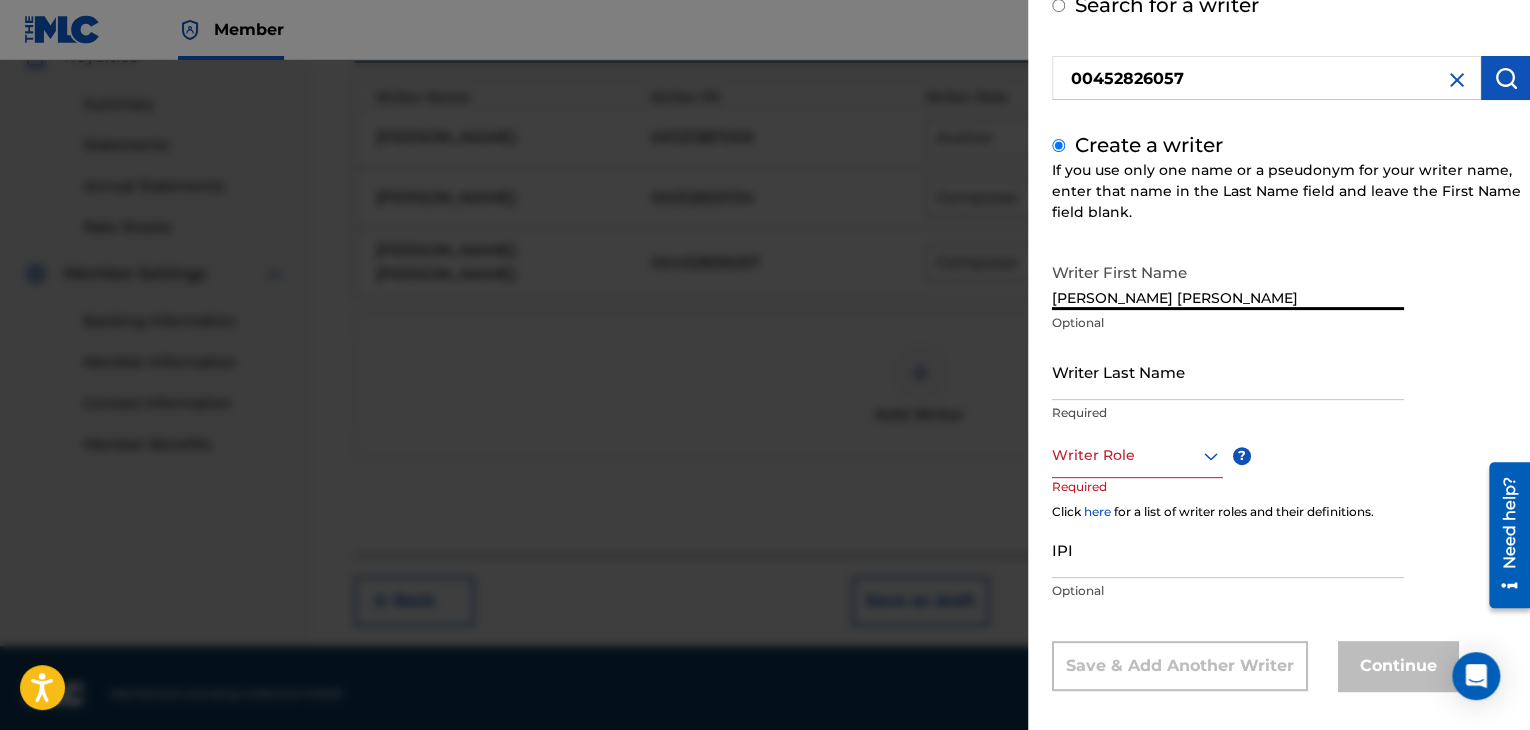 drag, startPoint x: 1113, startPoint y: 283, endPoint x: 1202, endPoint y: 277, distance: 89.20202 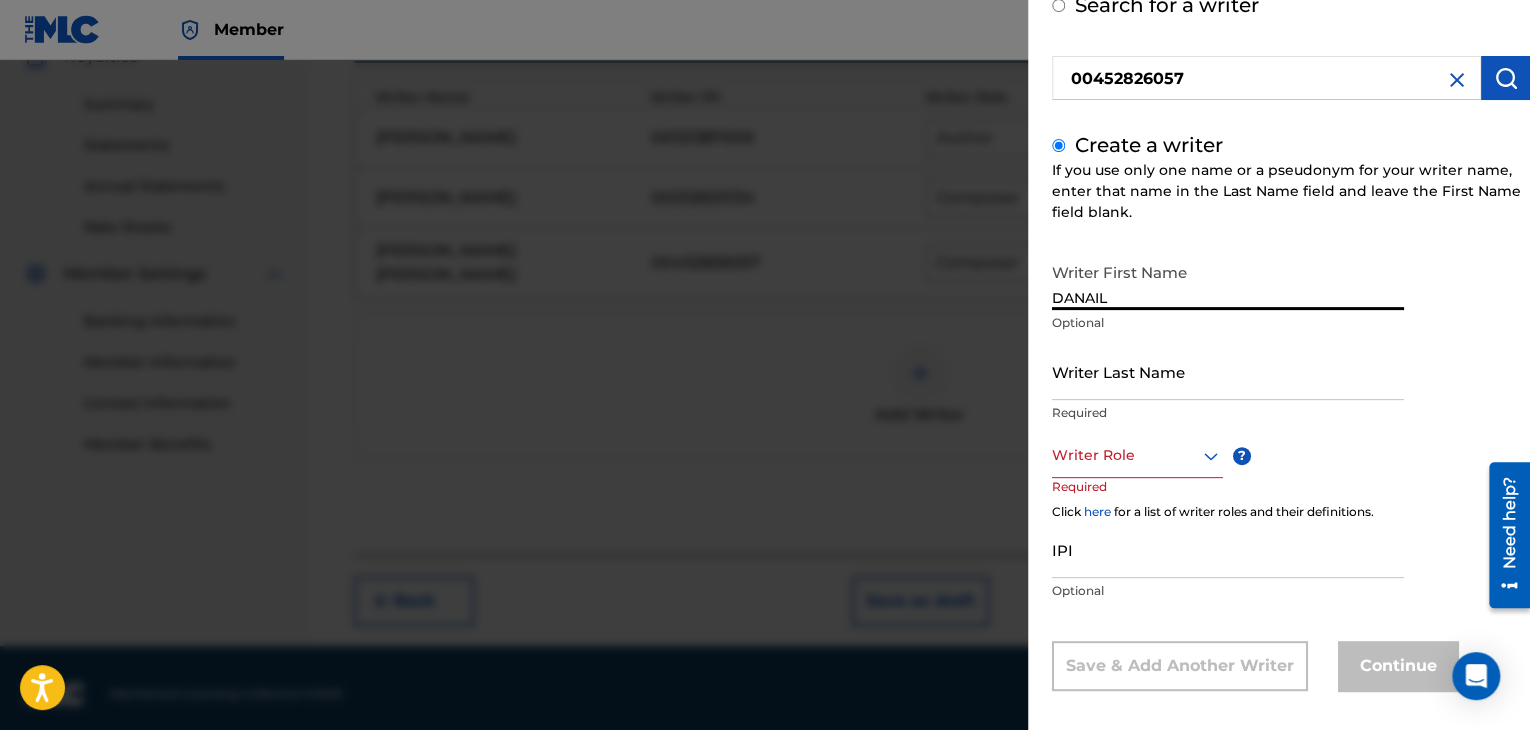 type on "DANAIL" 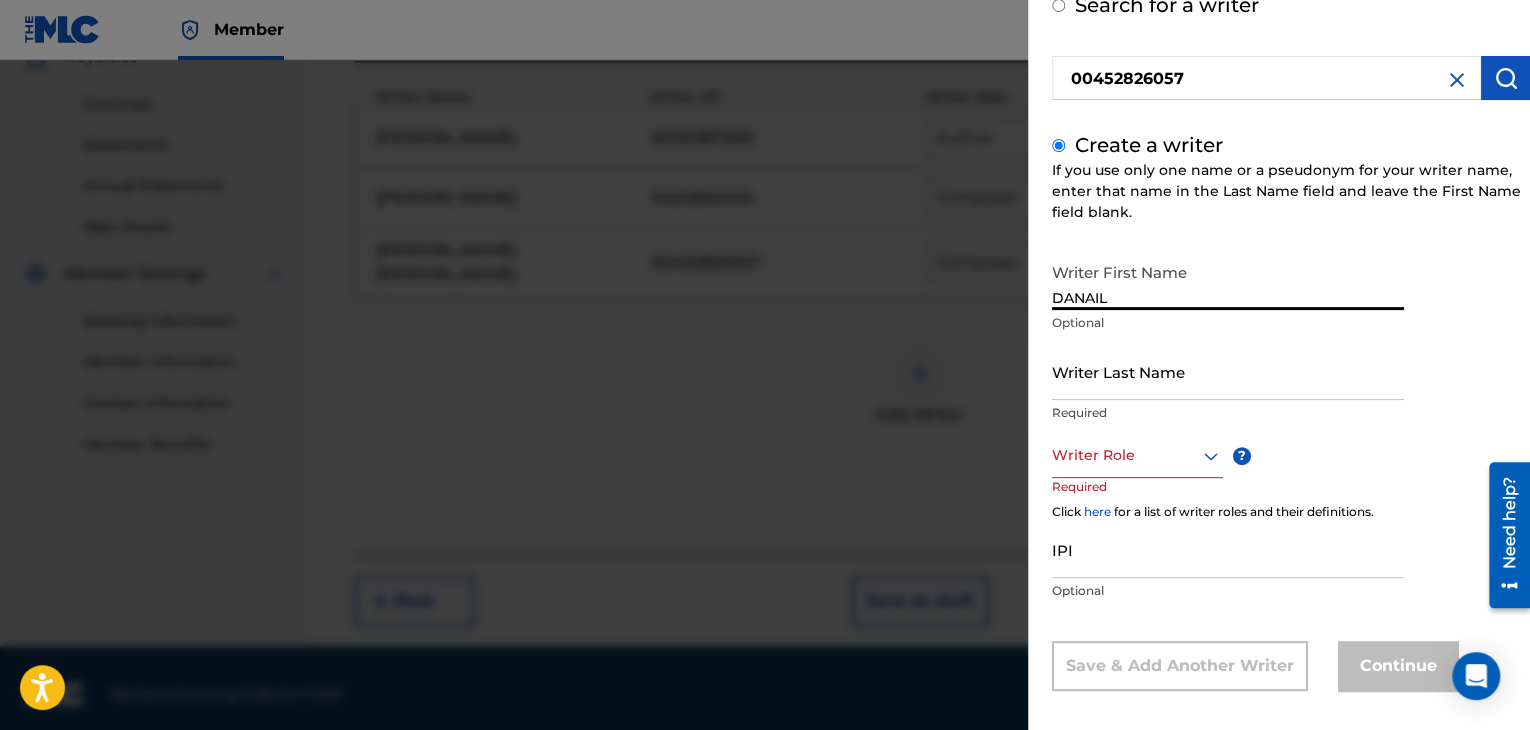click on "Writer Last Name" at bounding box center [1228, 371] 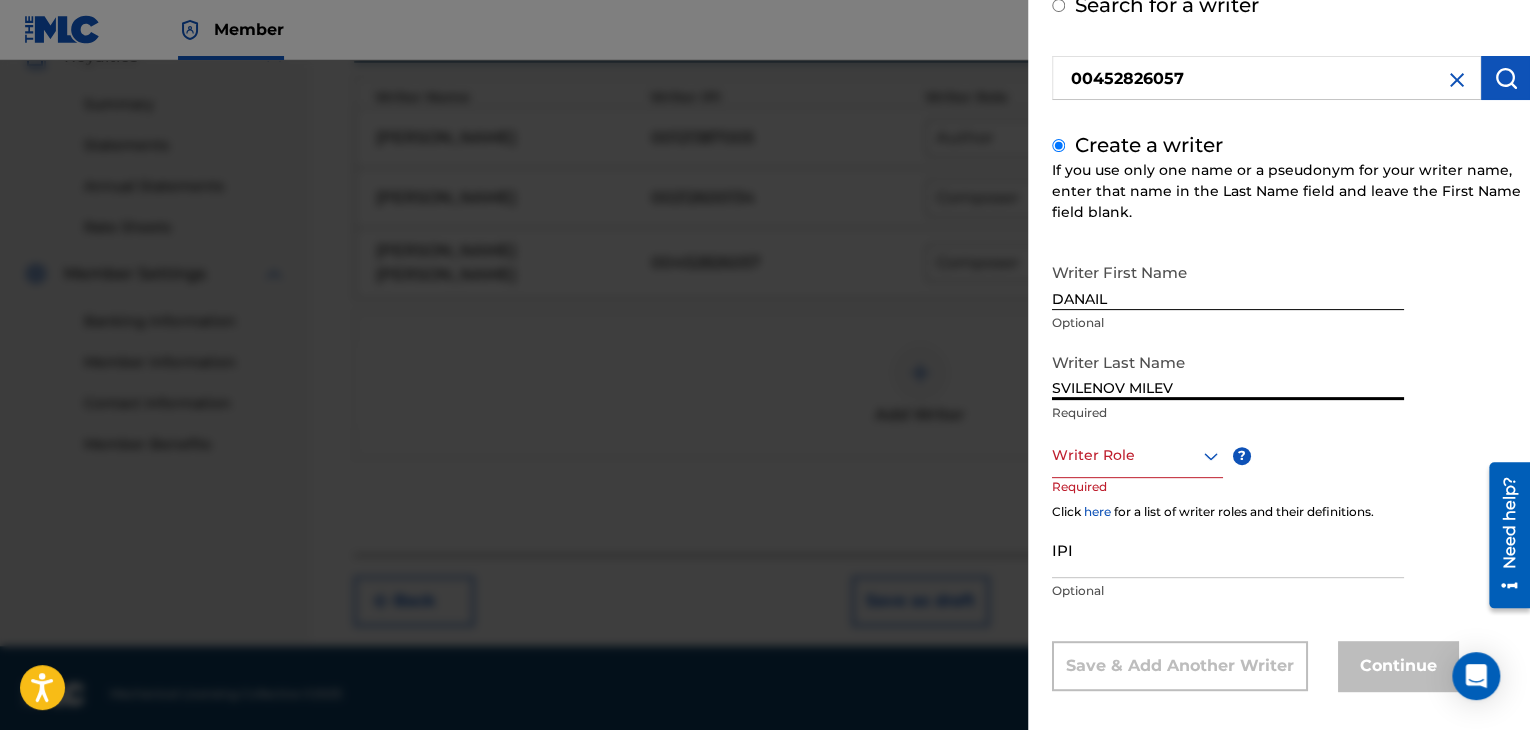 type on "SVILENOV MILEV" 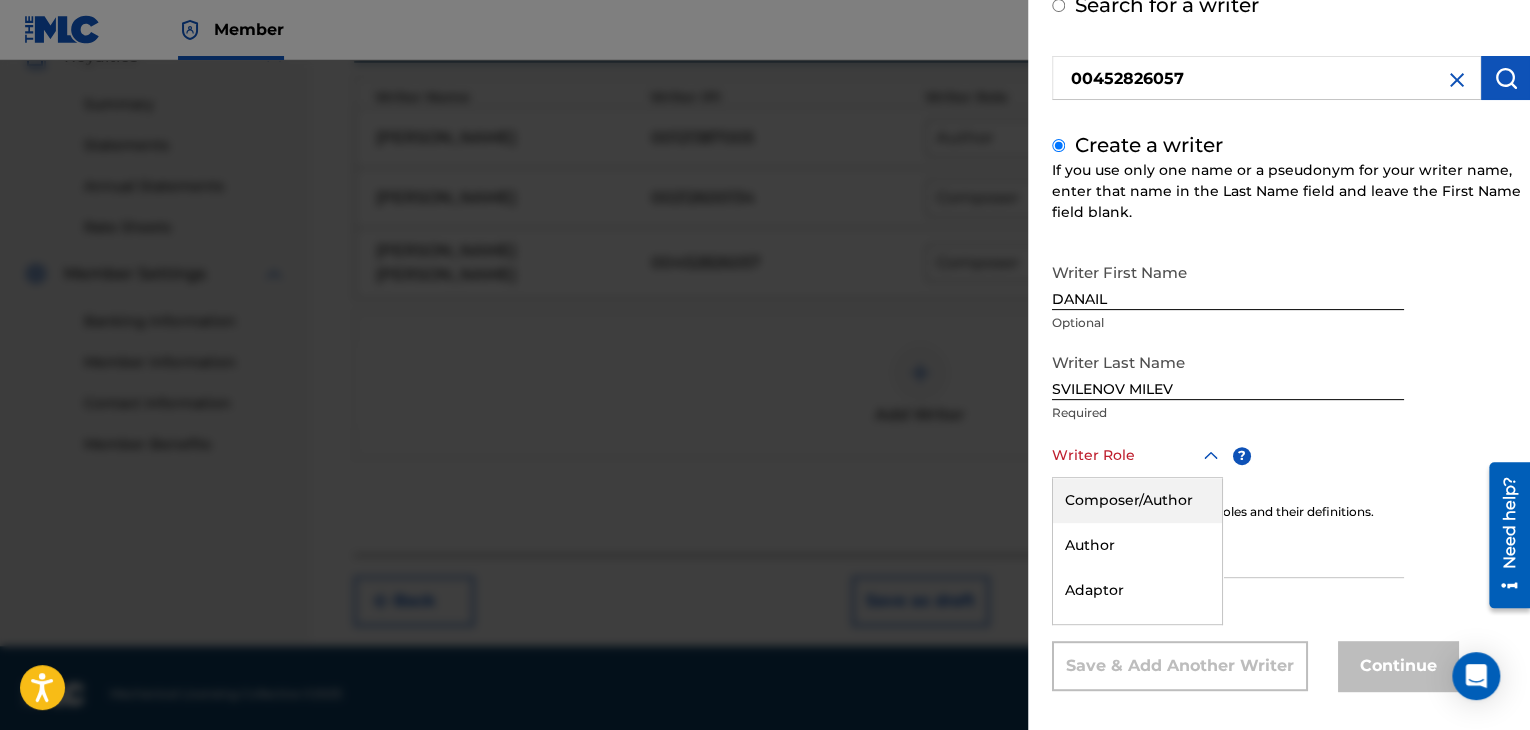 click at bounding box center (1137, 455) 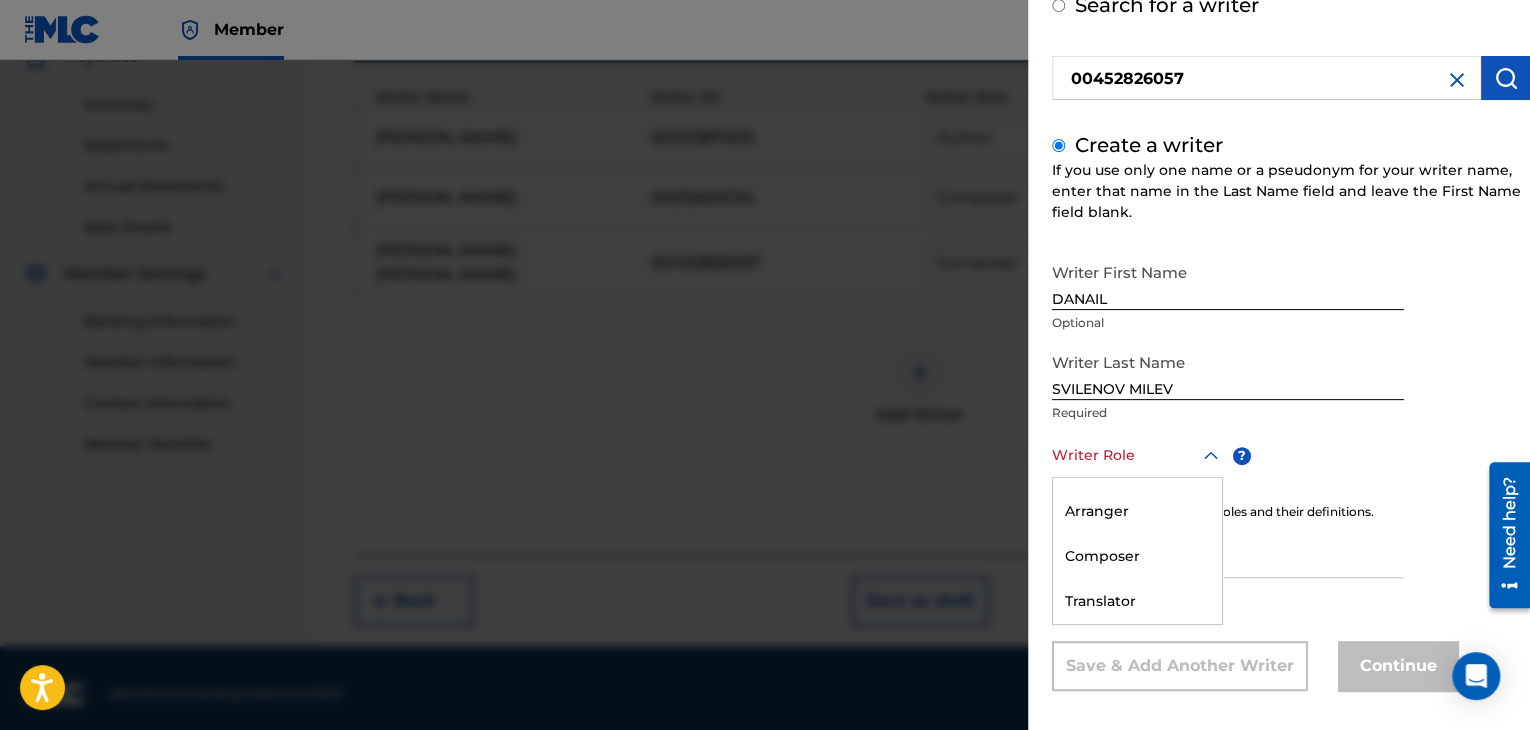 scroll, scrollTop: 120, scrollLeft: 0, axis: vertical 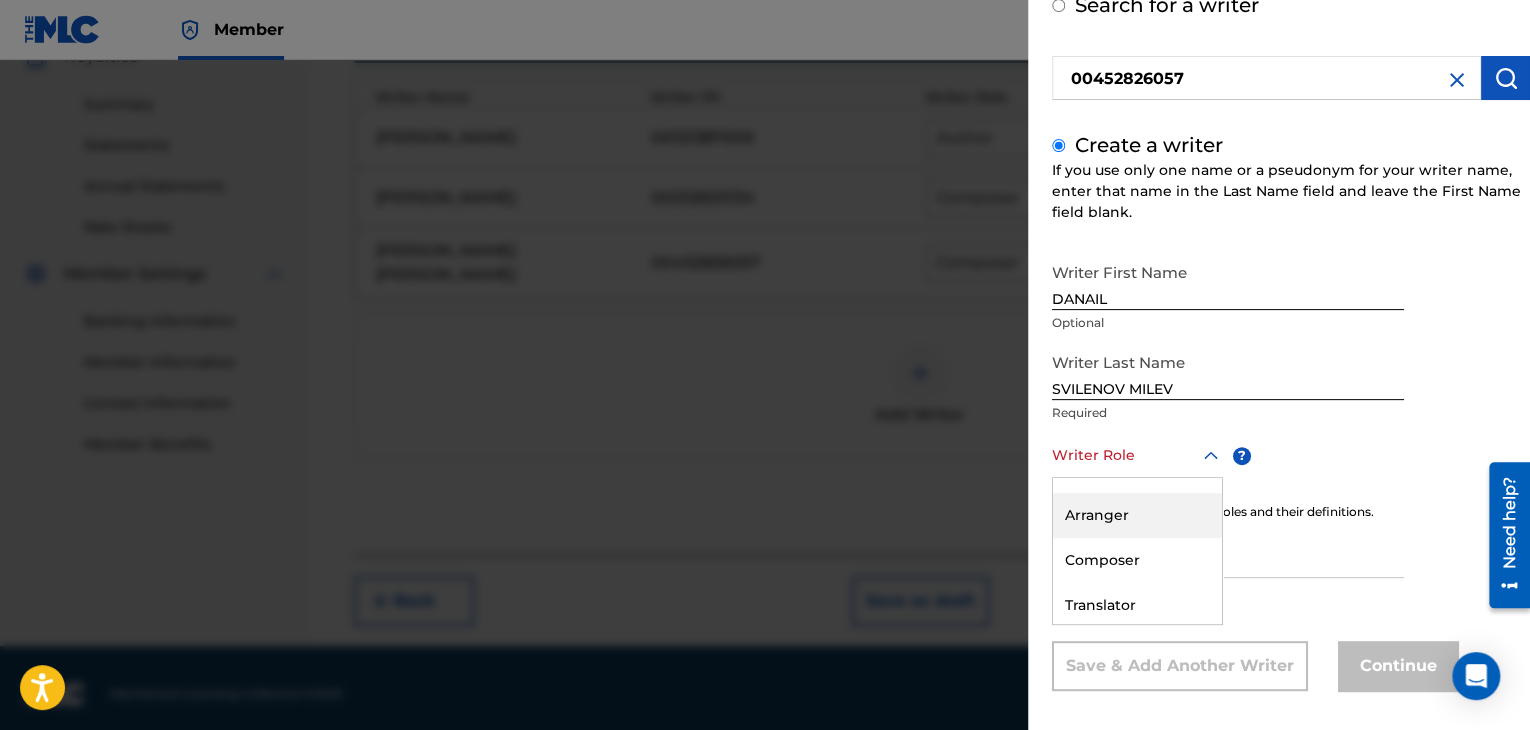 click on "Arranger" at bounding box center [1137, 515] 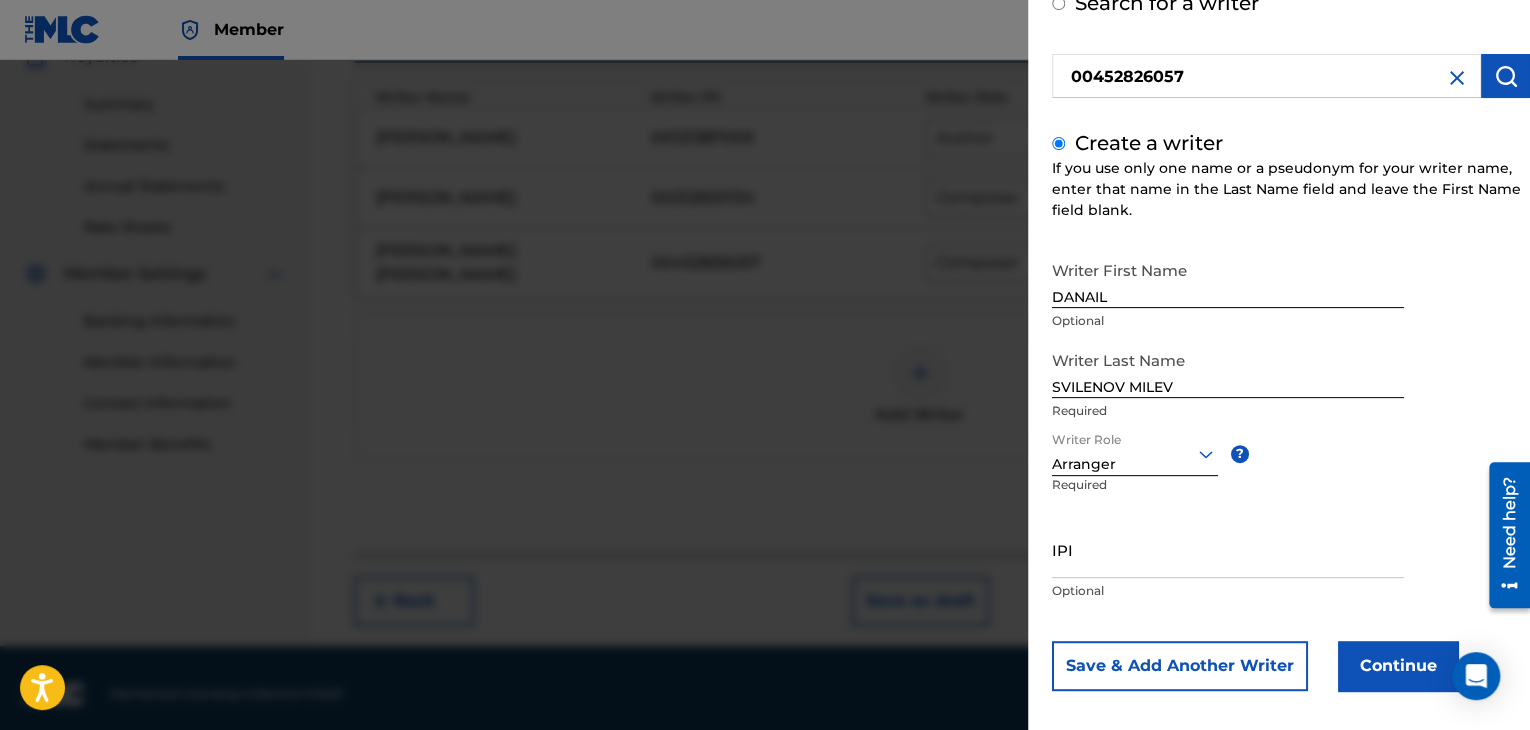 click on "IPI" at bounding box center (1228, 549) 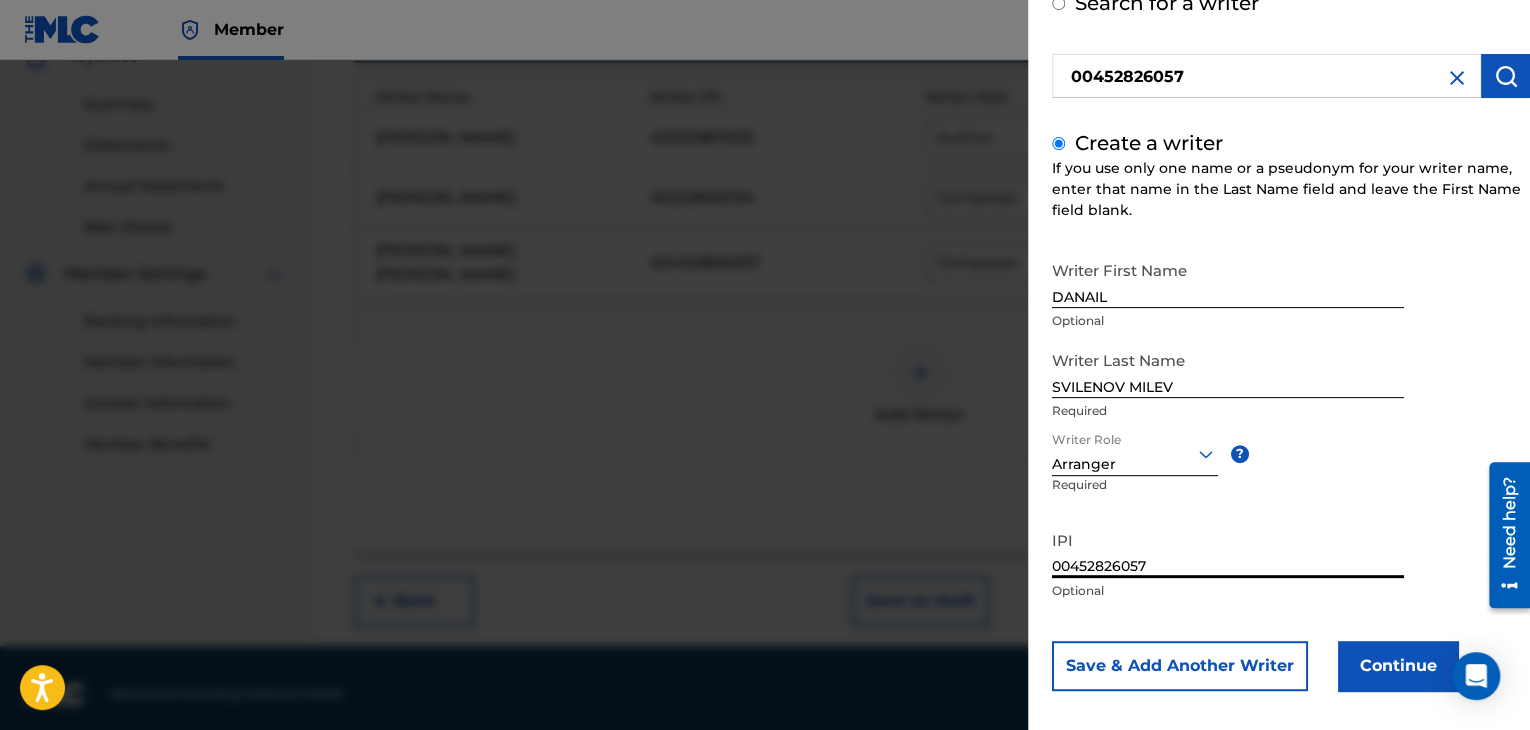 type on "00452826057" 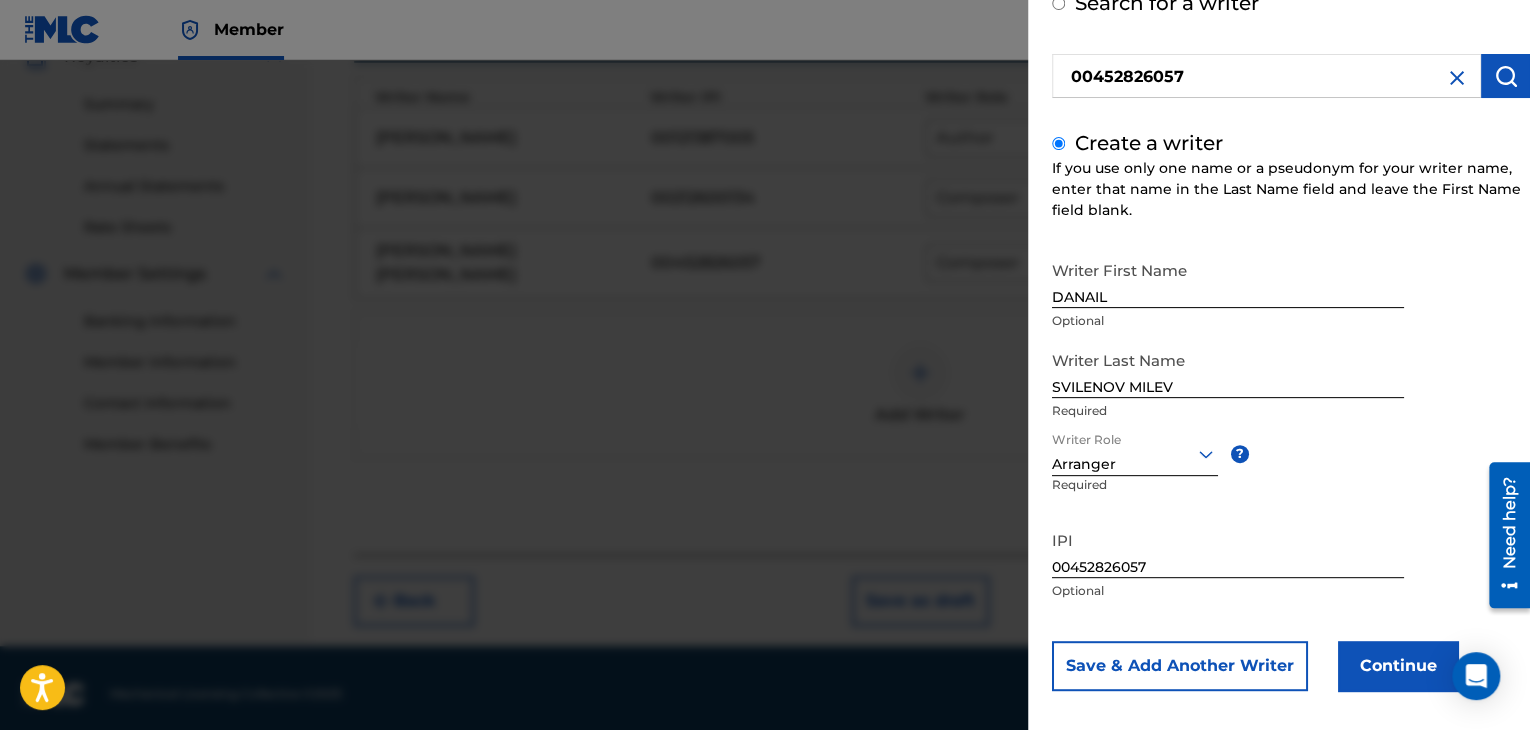 click on "Continue" at bounding box center (1398, 666) 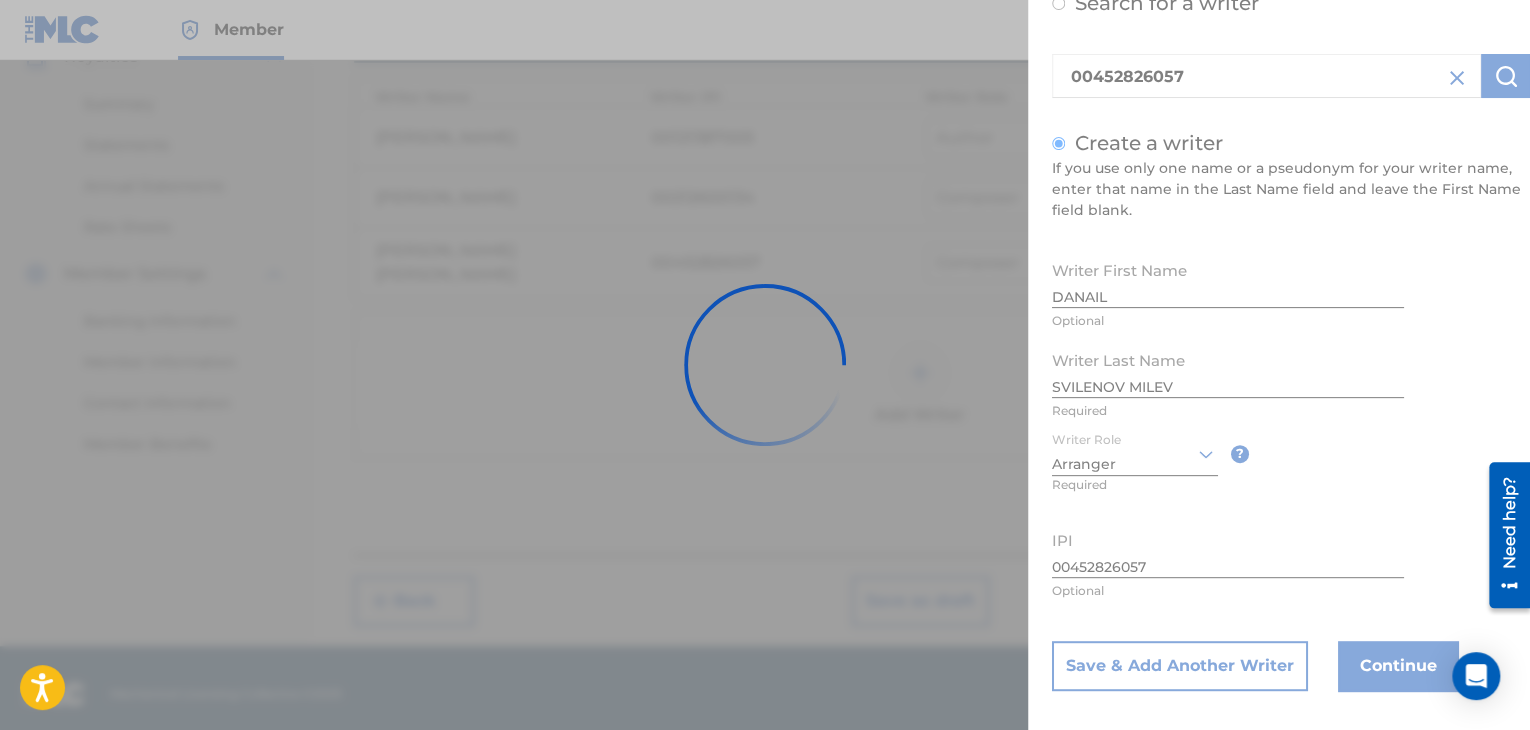 scroll, scrollTop: 0, scrollLeft: 0, axis: both 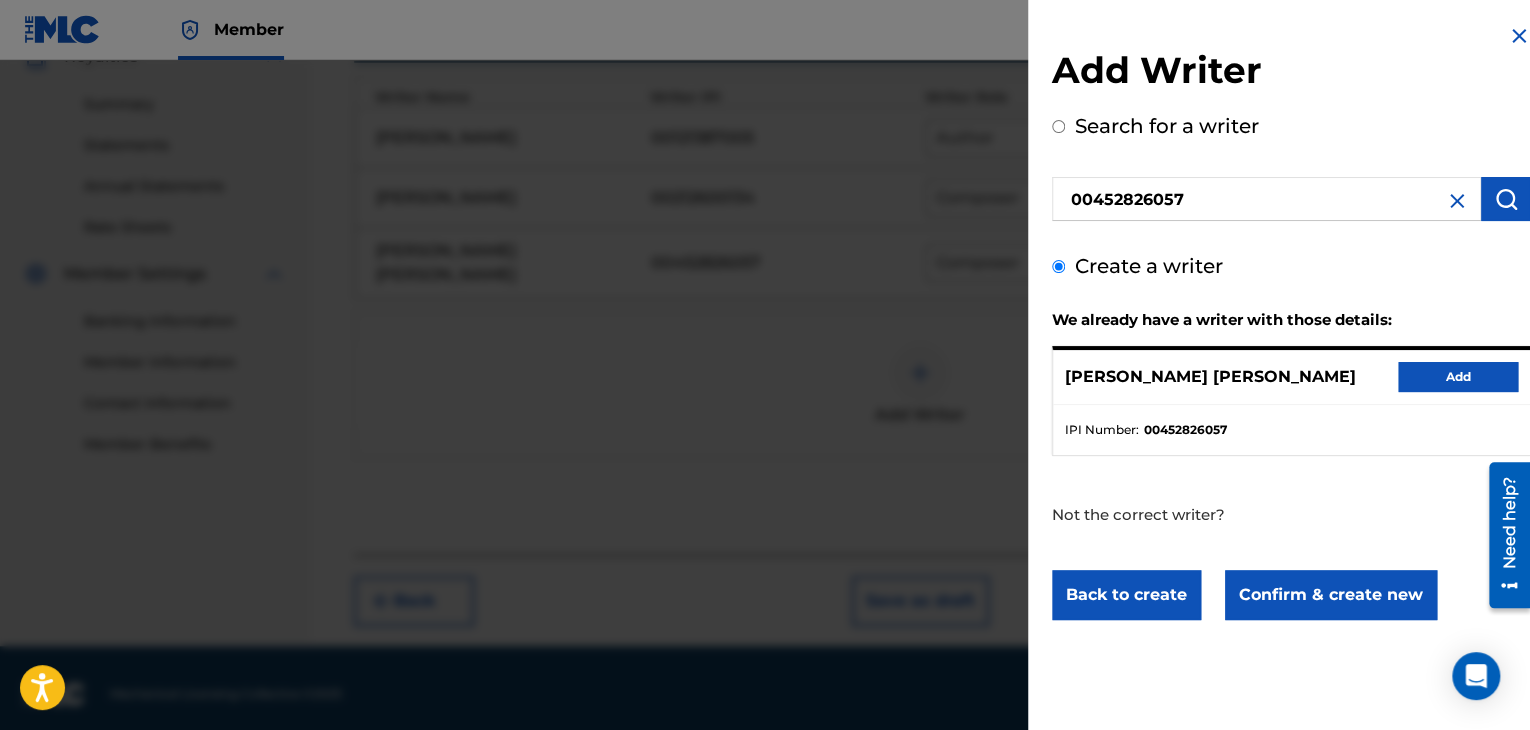 click on "Add" at bounding box center (1458, 377) 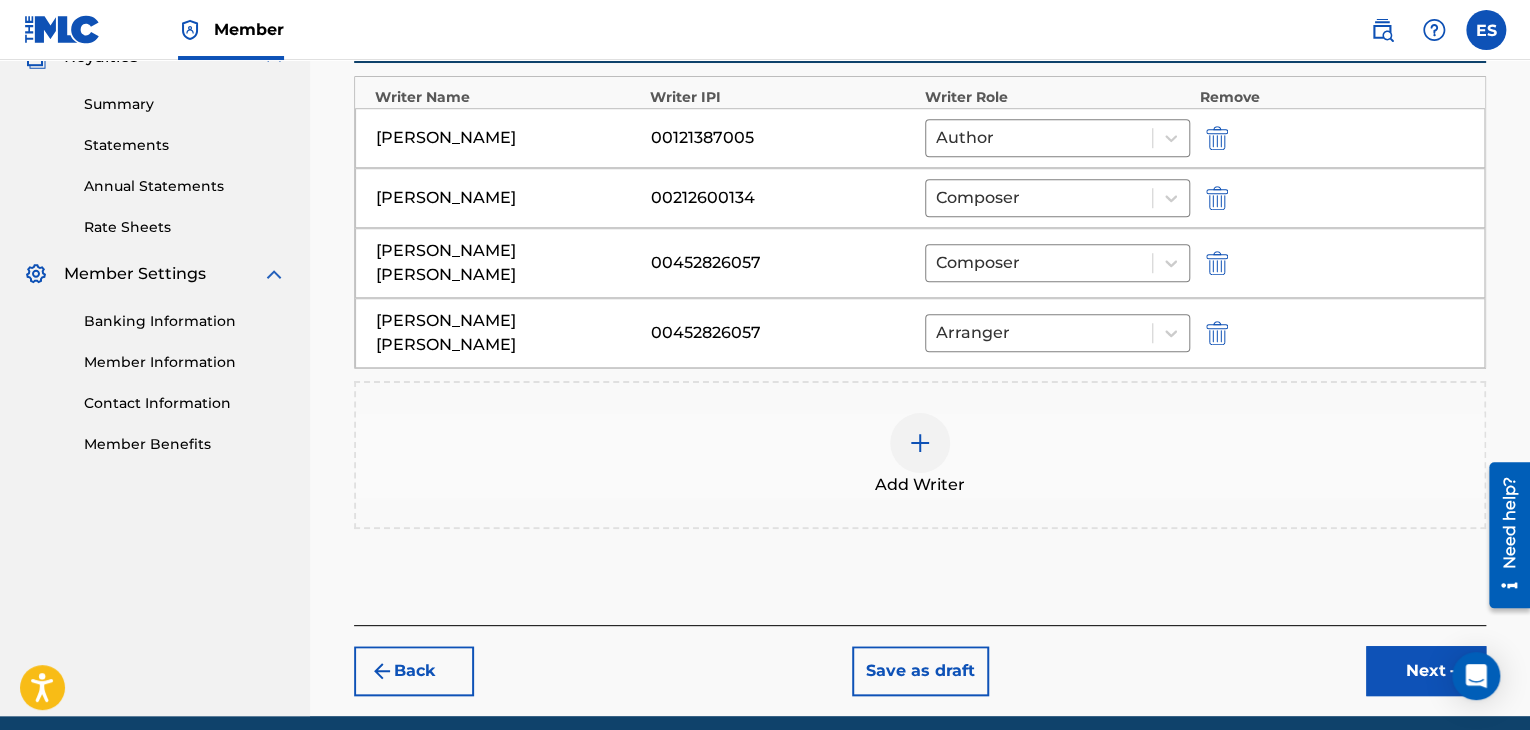 click on "Next" at bounding box center (1426, 671) 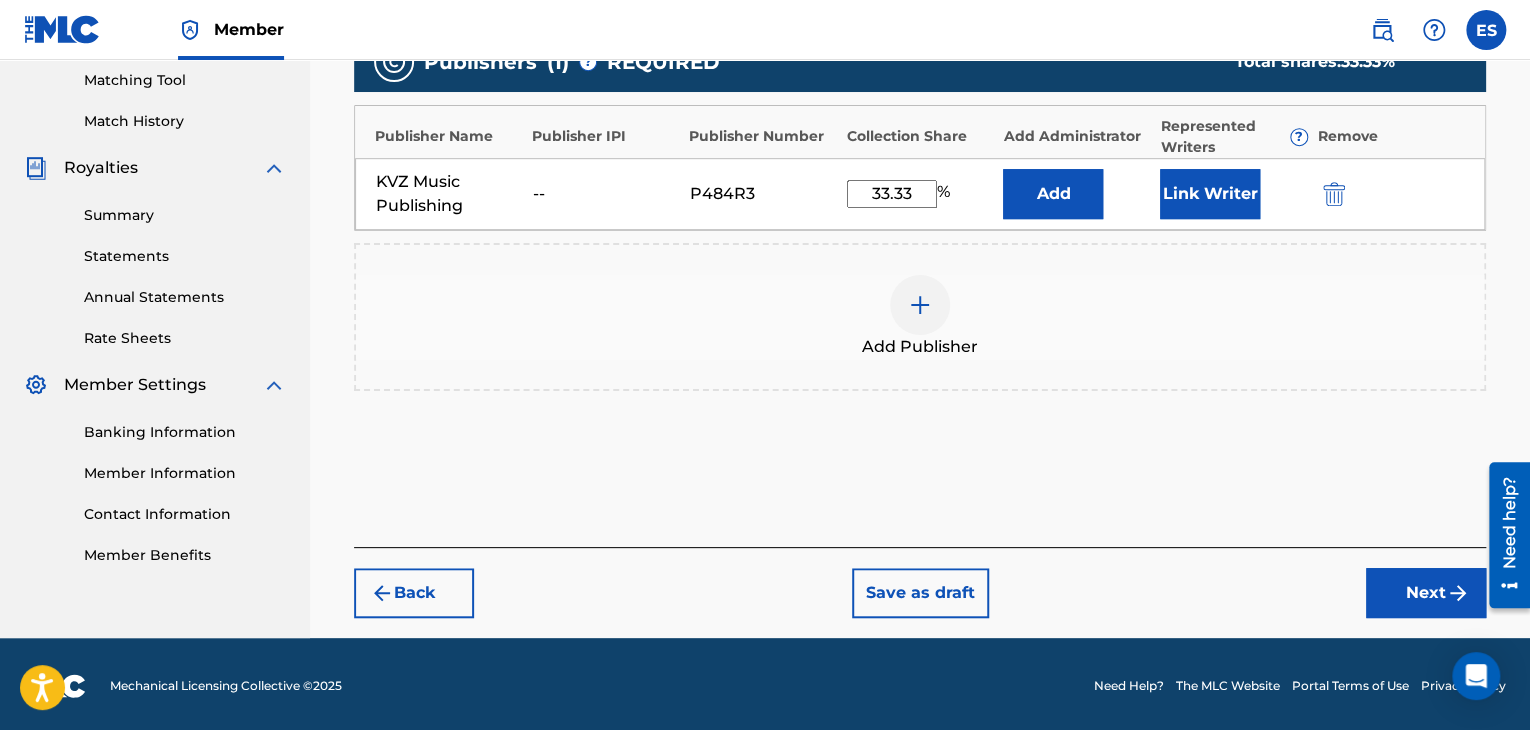 scroll, scrollTop: 516, scrollLeft: 0, axis: vertical 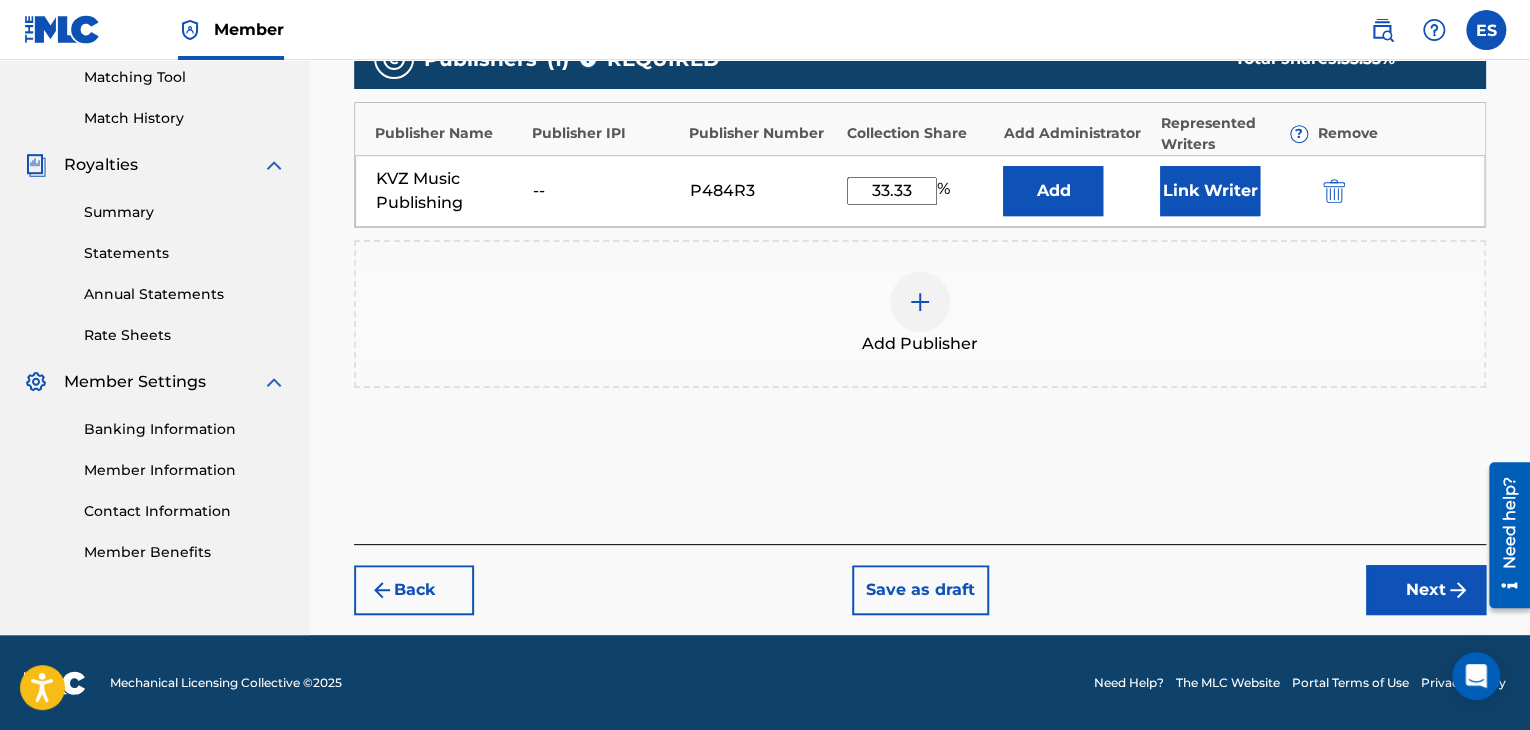 click on "Add Publisher" at bounding box center (920, 314) 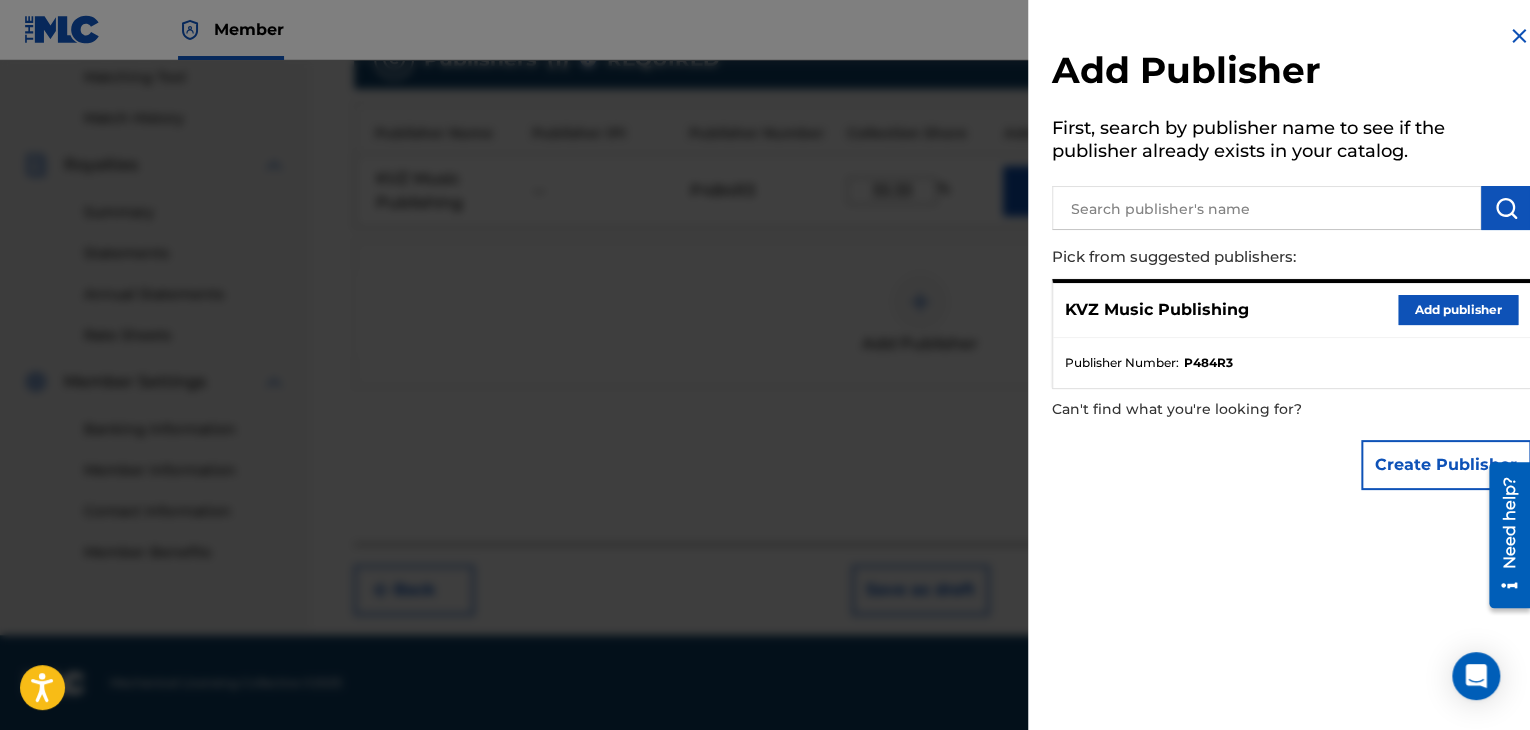 click on "Add publisher" at bounding box center [1458, 310] 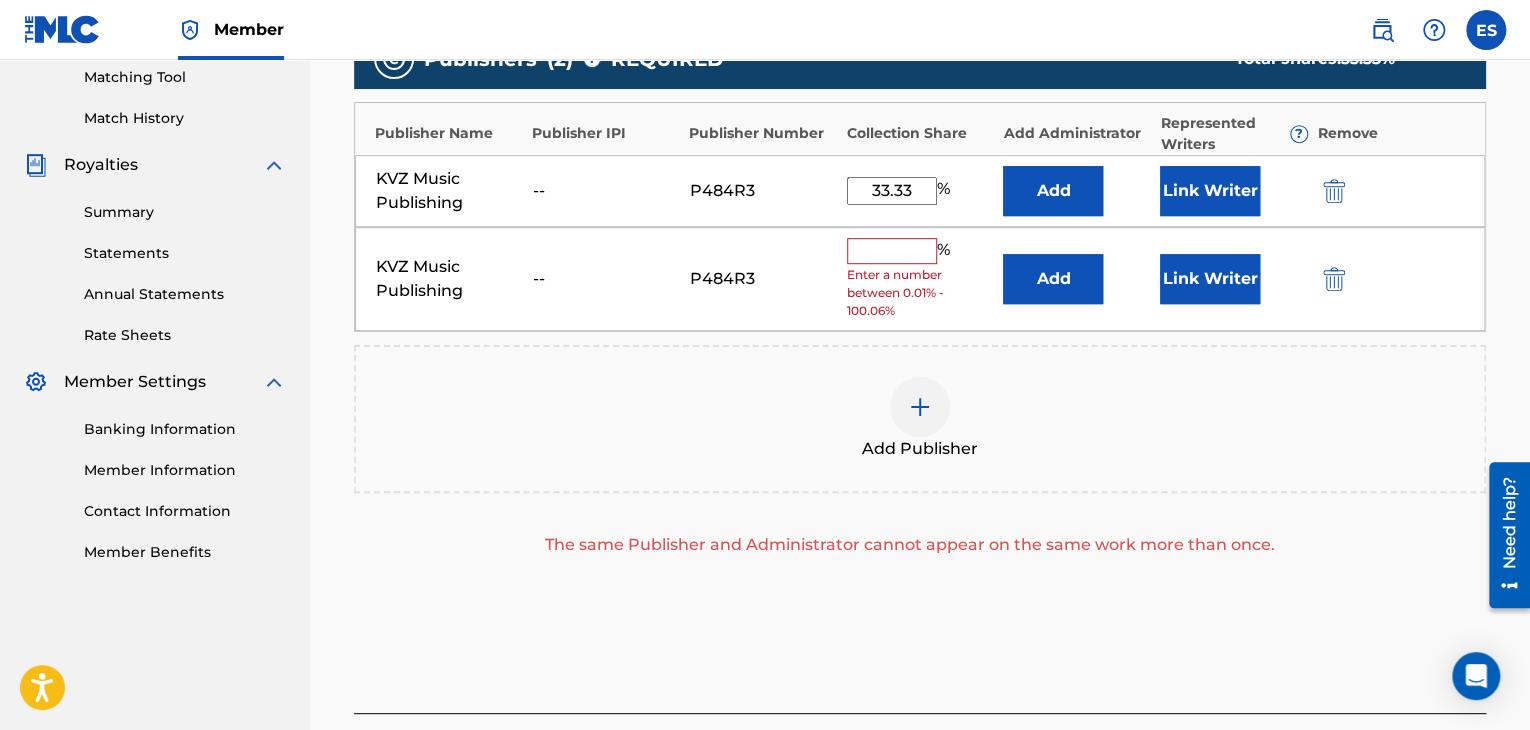 click at bounding box center [1334, 279] 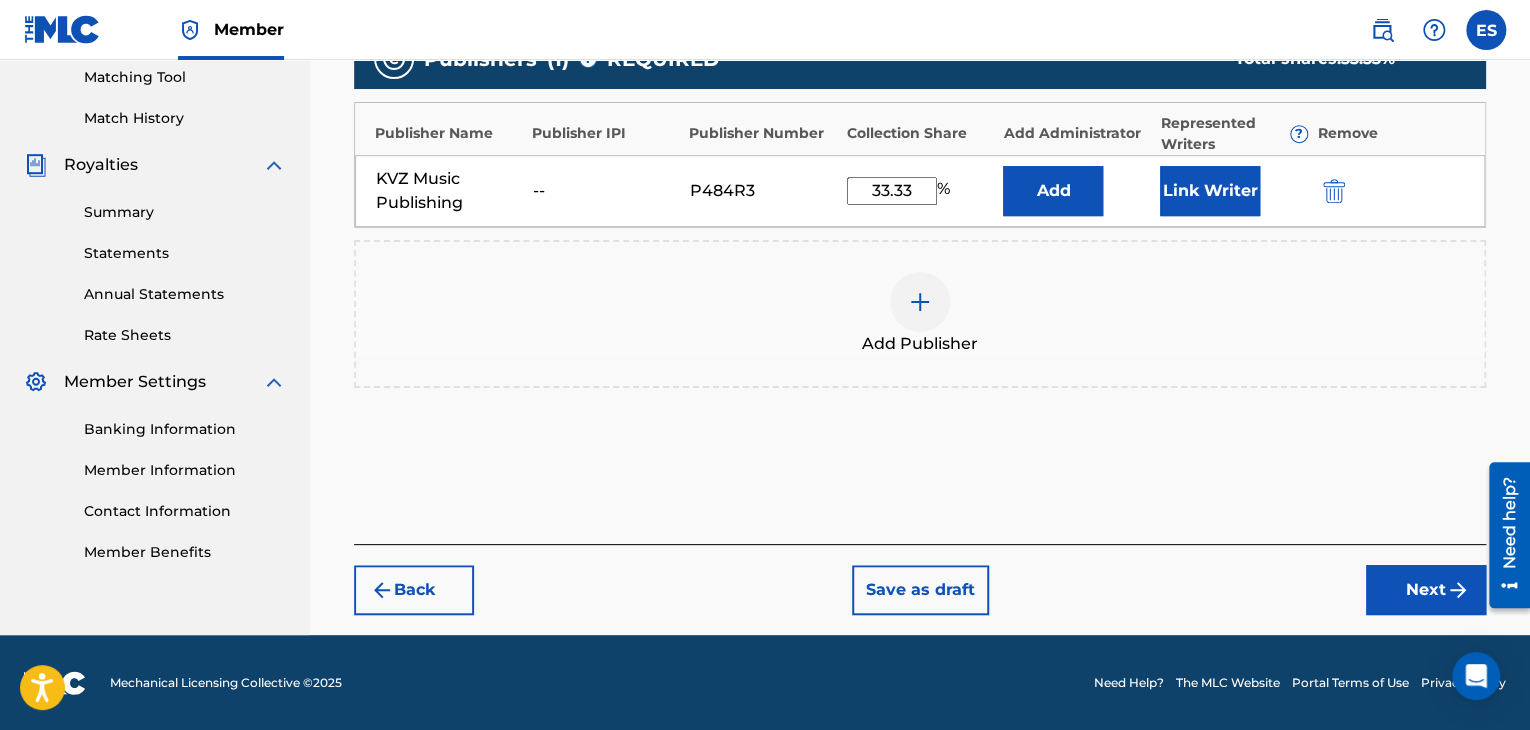 click on "Next" at bounding box center (1426, 590) 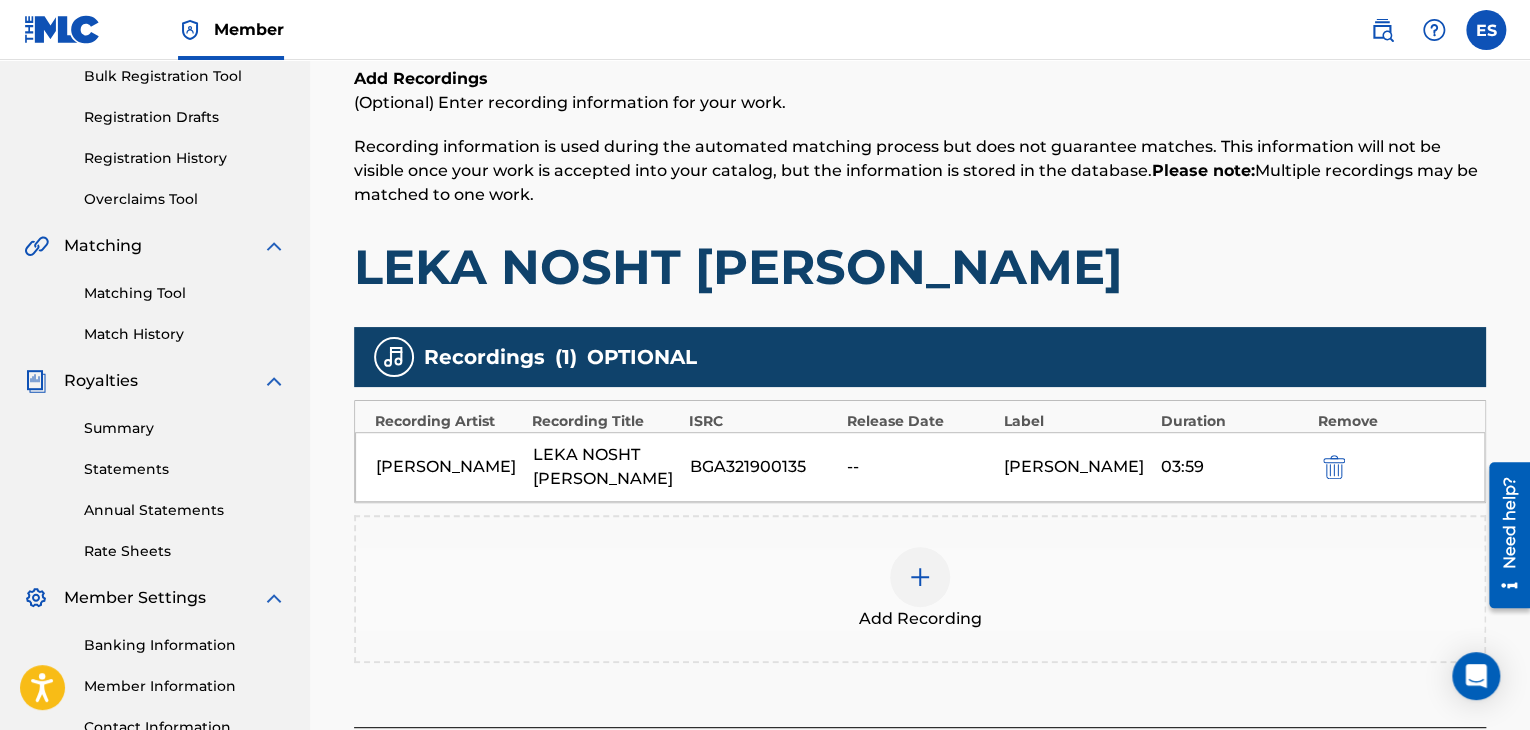 scroll, scrollTop: 482, scrollLeft: 0, axis: vertical 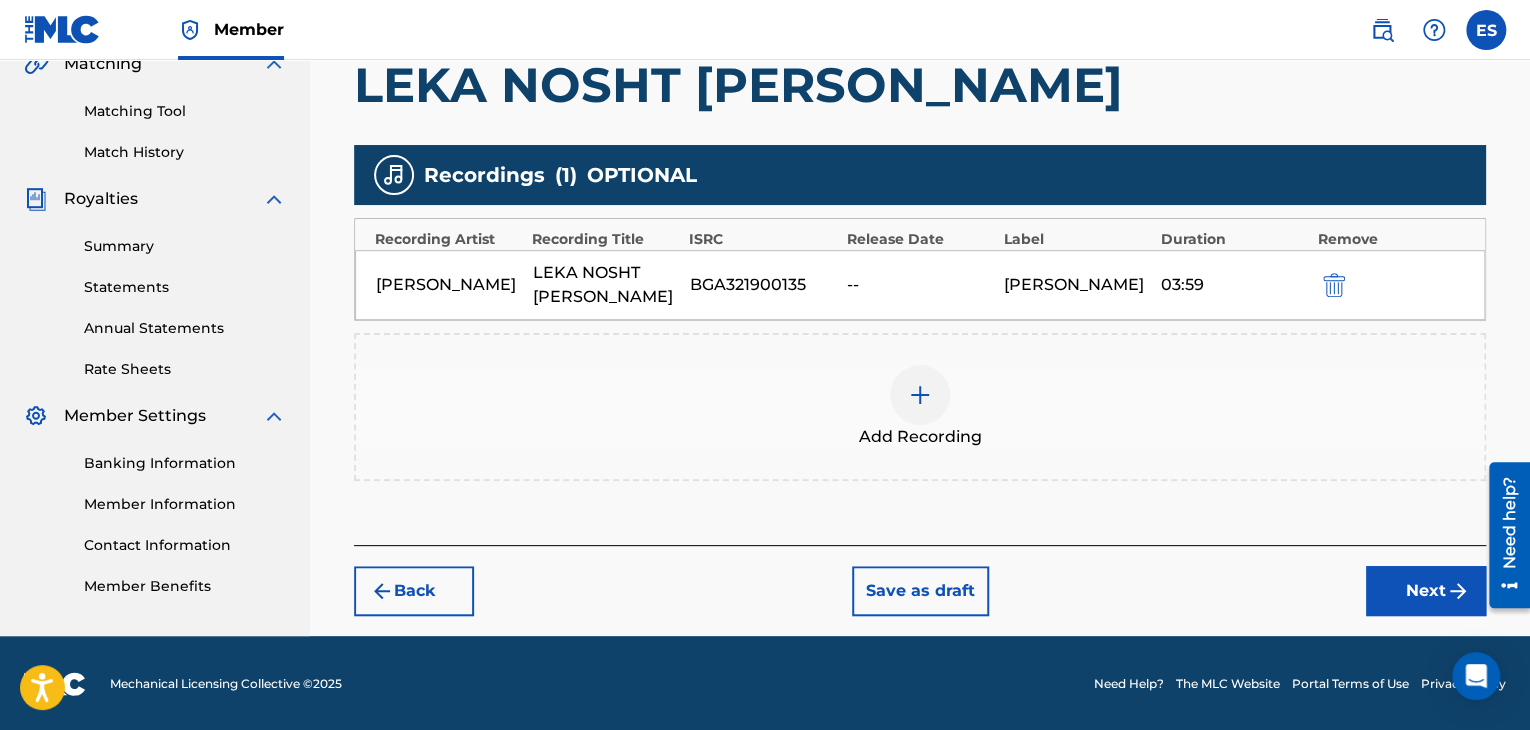click on "Next" at bounding box center (1426, 591) 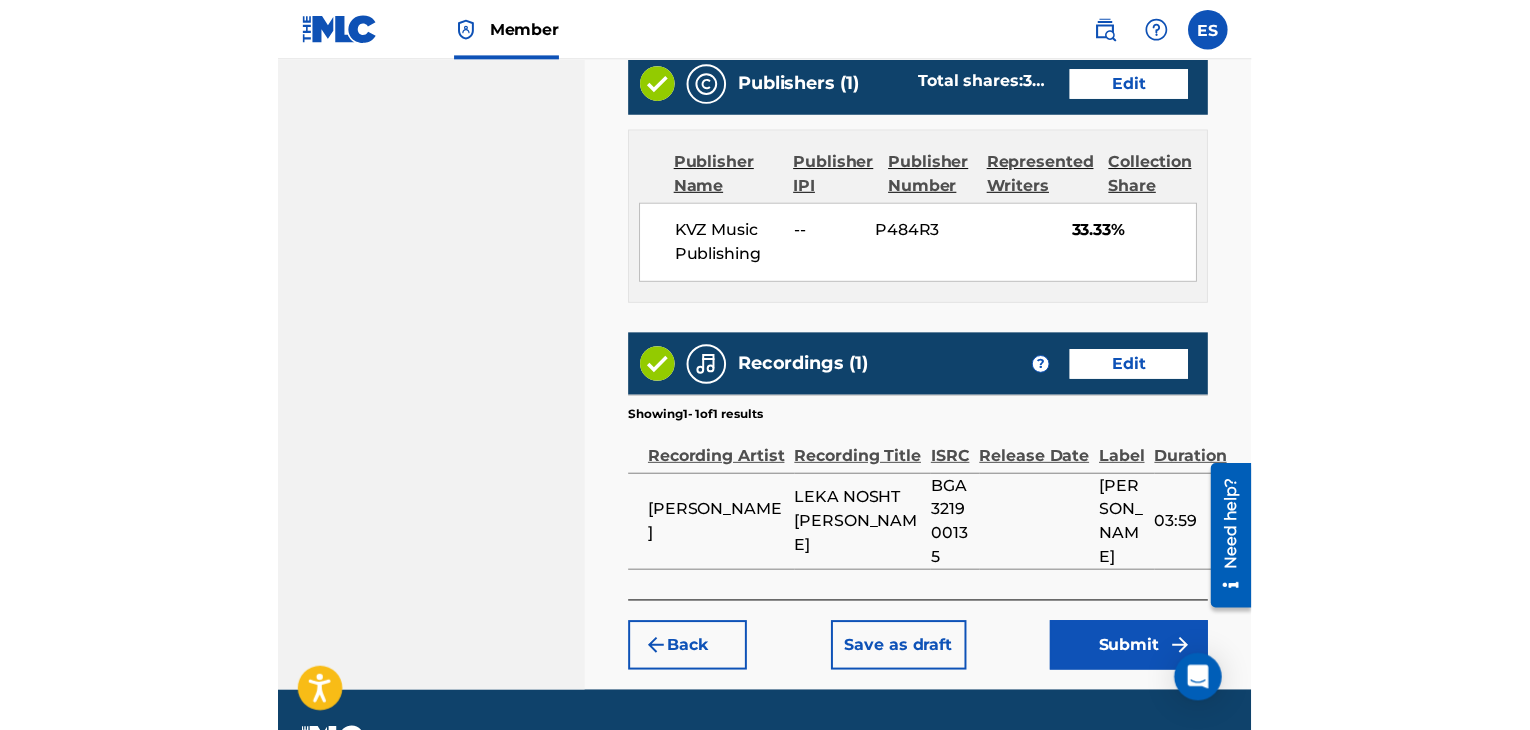 scroll, scrollTop: 1184, scrollLeft: 0, axis: vertical 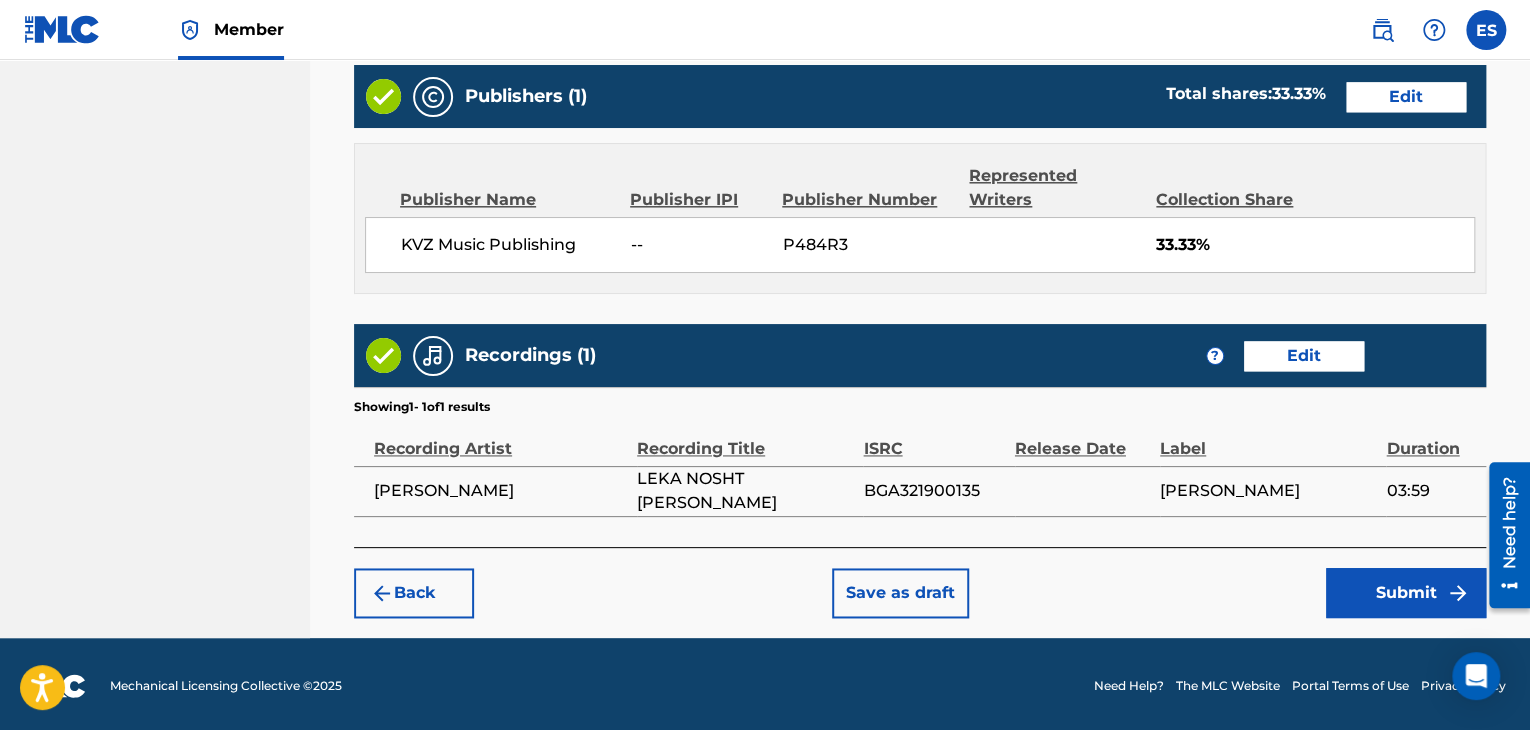 click on "Submit" at bounding box center [1406, 593] 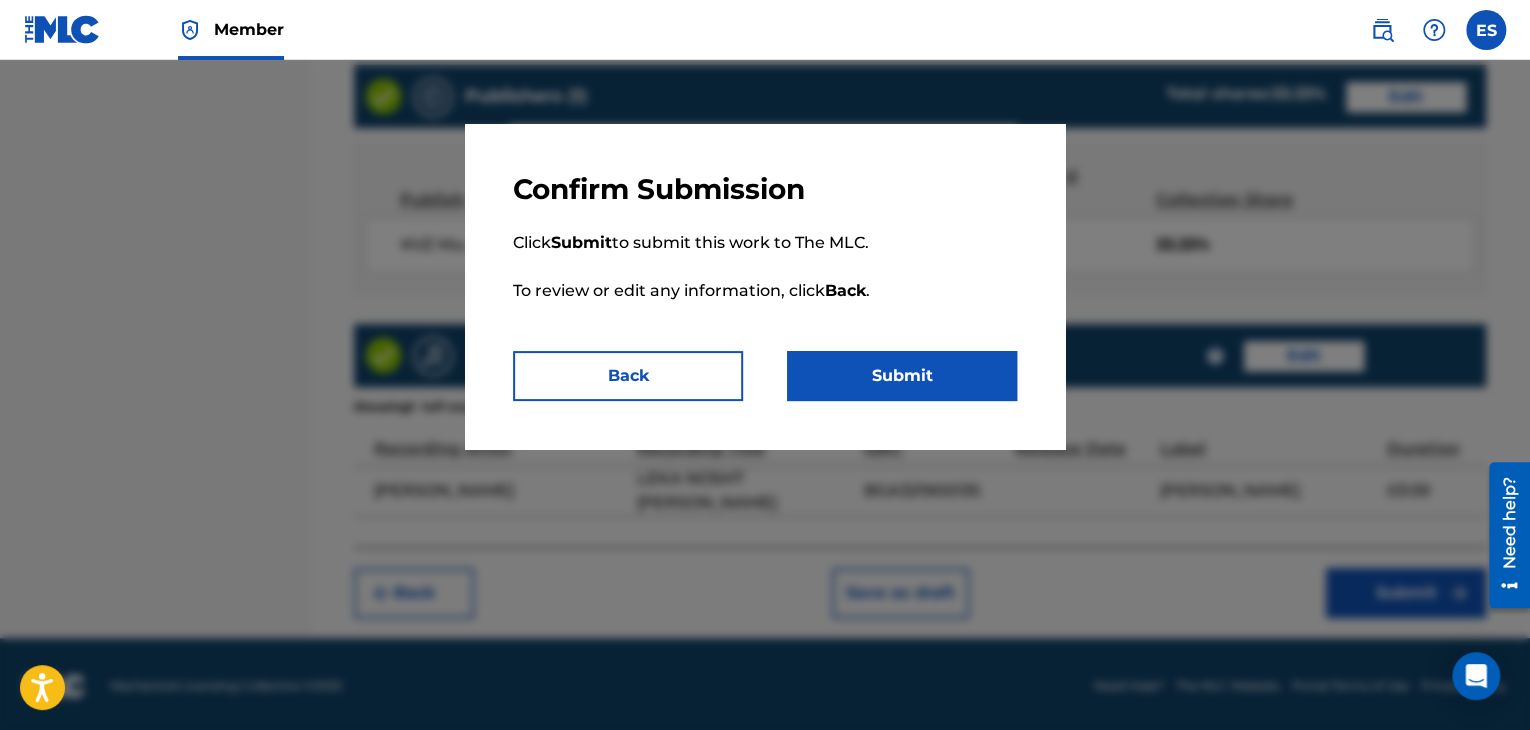 click on "Submit" at bounding box center (902, 376) 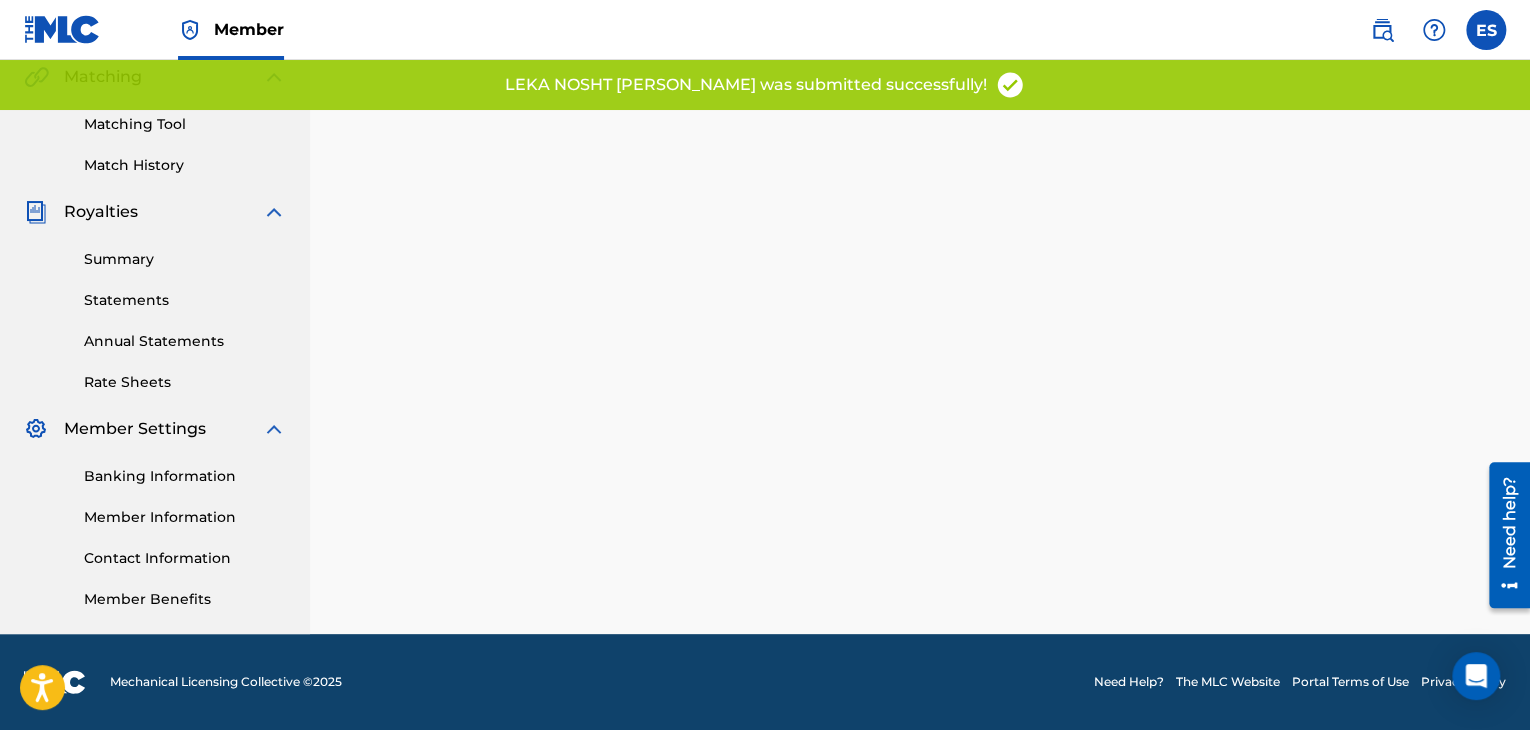 scroll, scrollTop: 0, scrollLeft: 0, axis: both 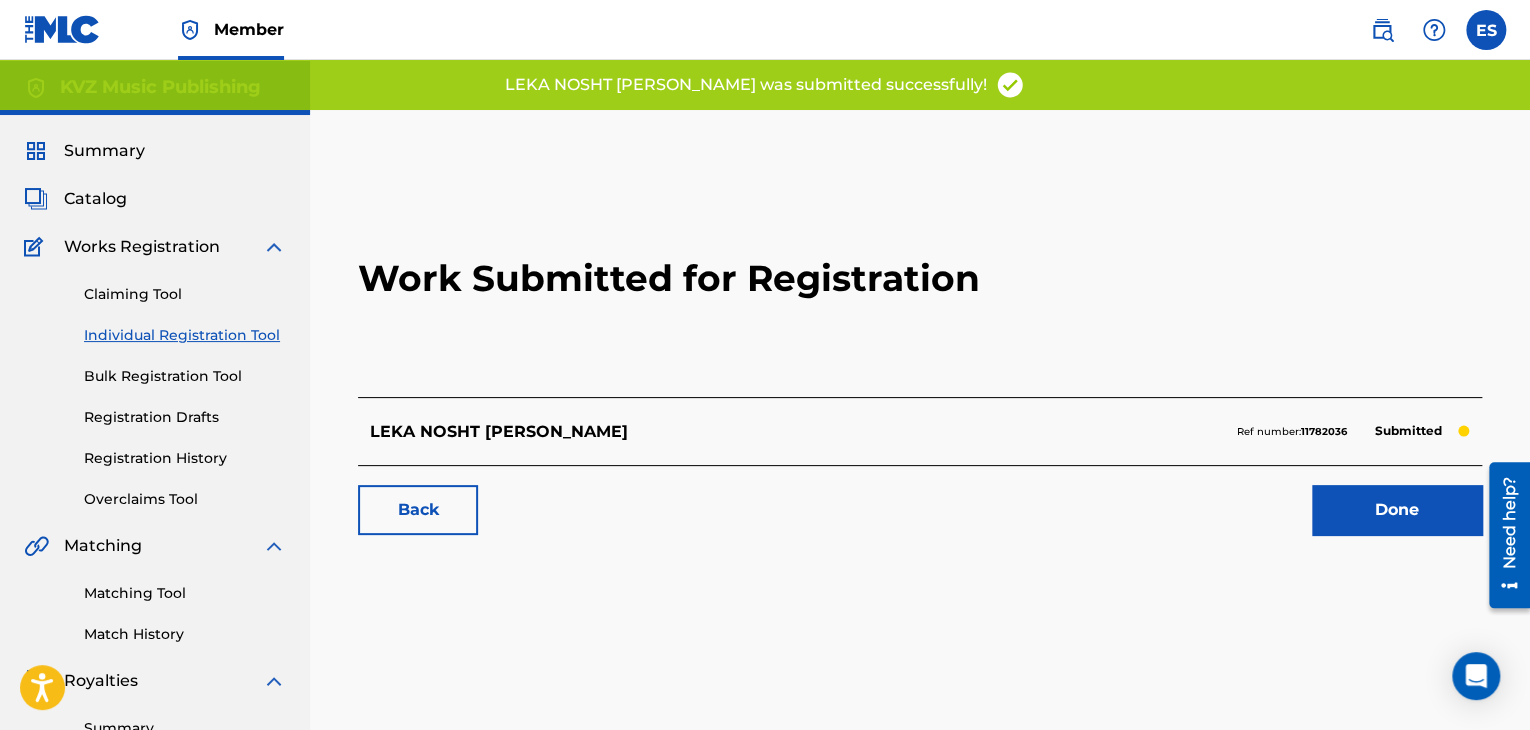 click on "Individual Registration Tool" at bounding box center [185, 335] 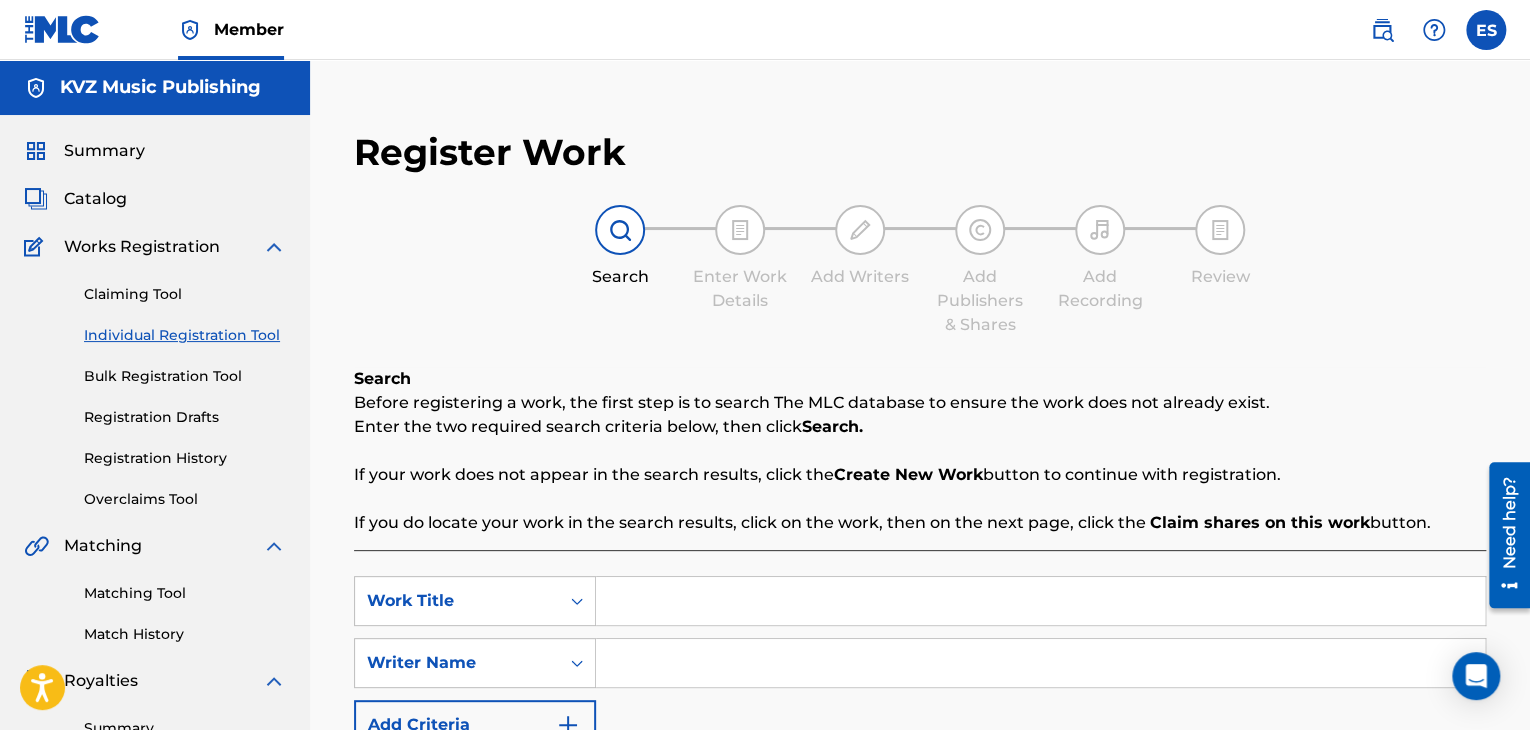 click on "Registration History" at bounding box center (185, 458) 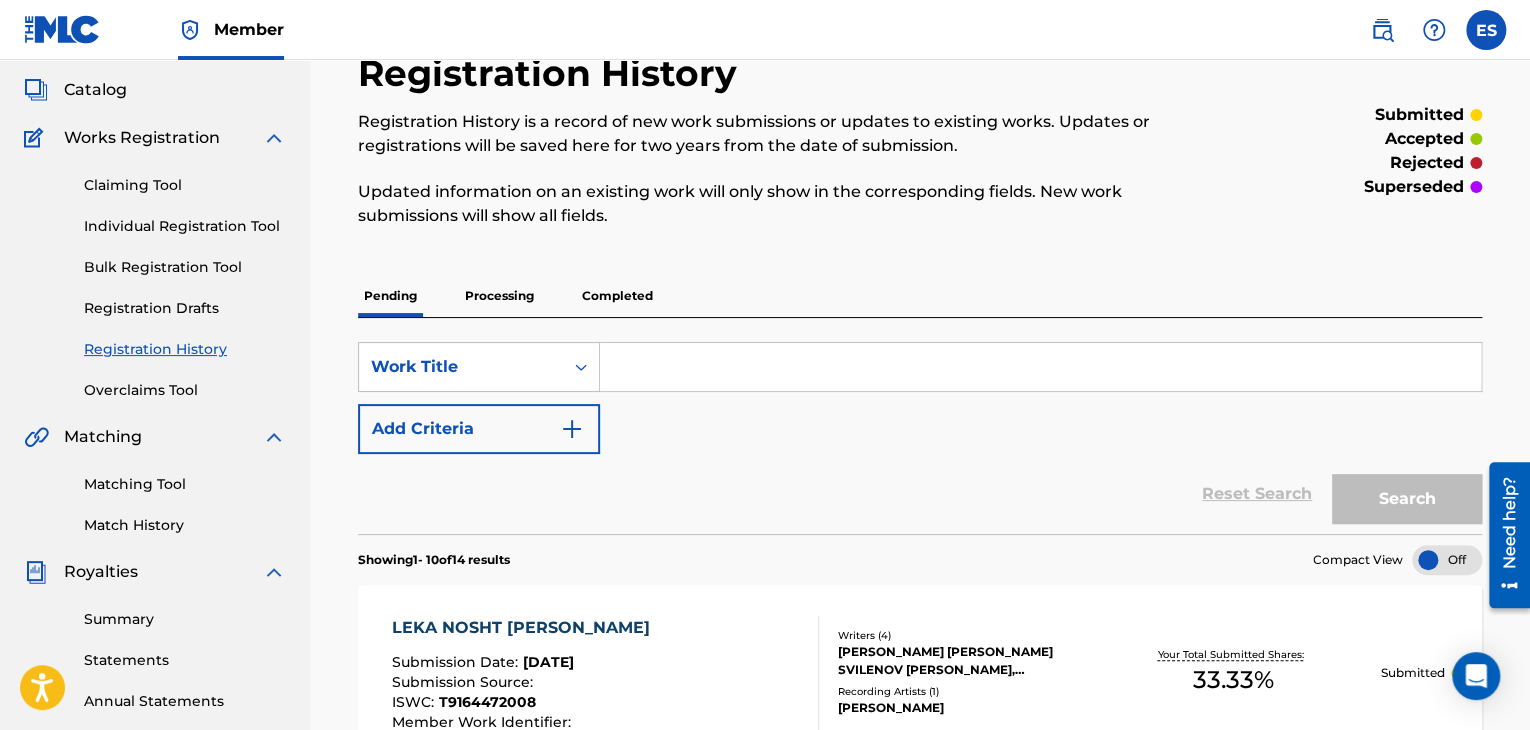 scroll, scrollTop: 100, scrollLeft: 0, axis: vertical 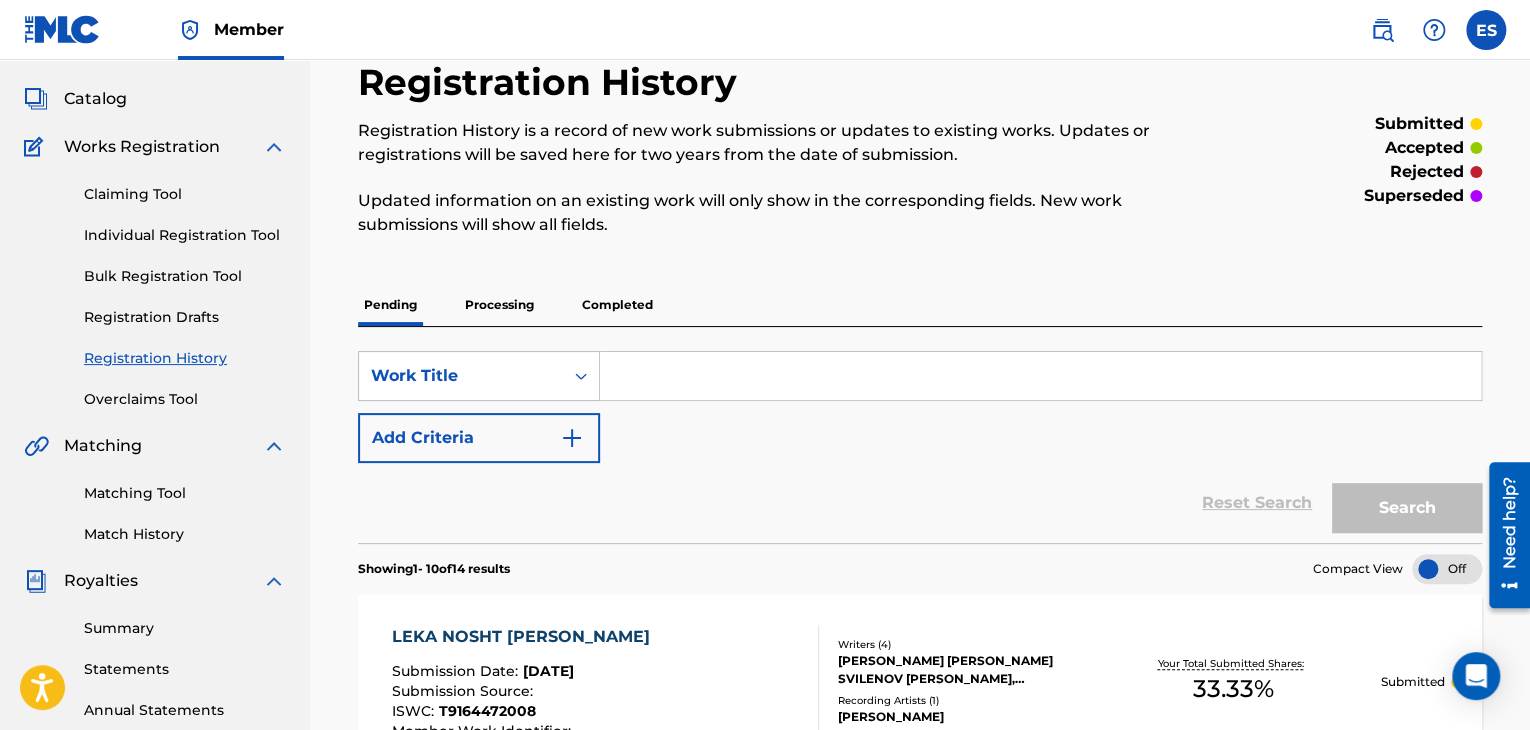drag, startPoint x: 208, startPoint y: 235, endPoint x: 231, endPoint y: 241, distance: 23.769728 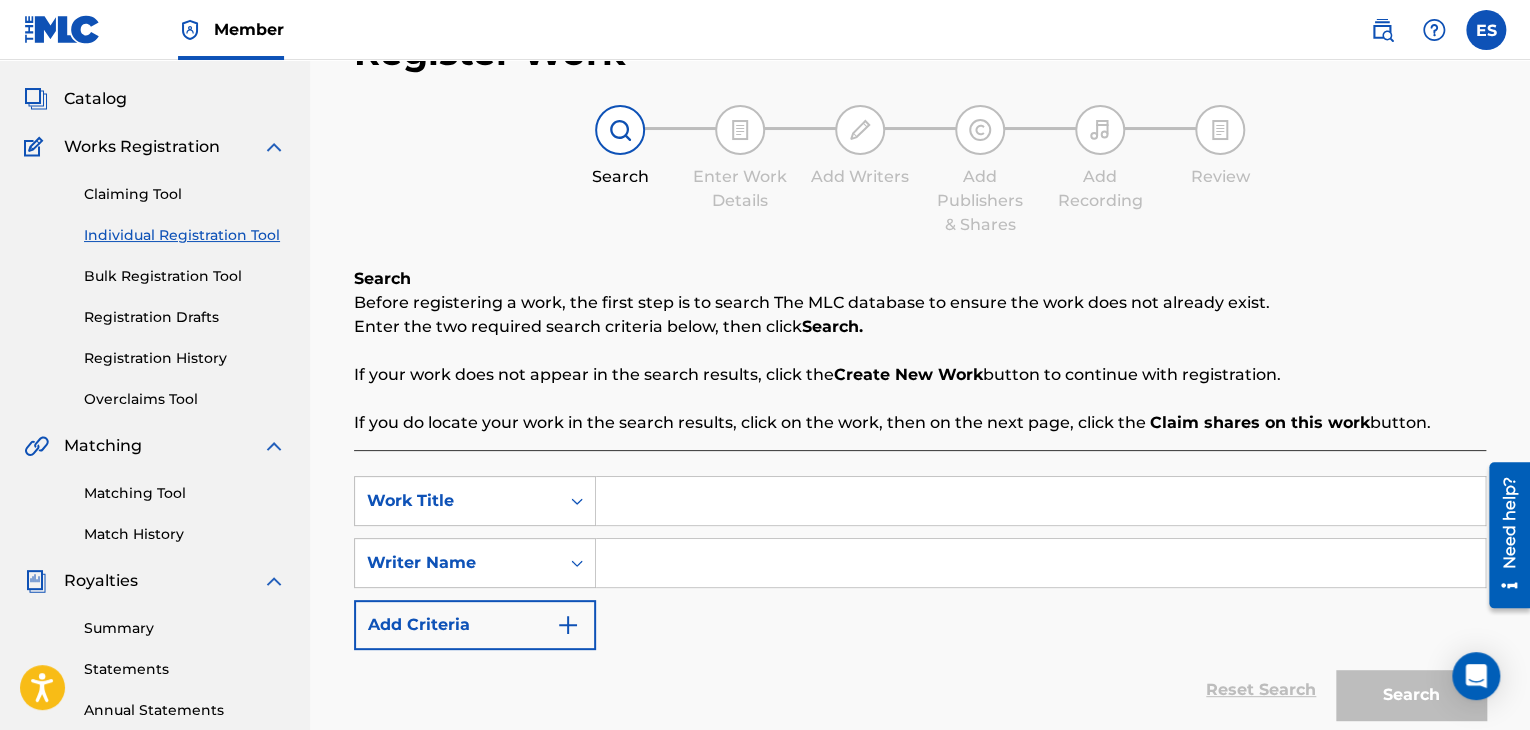 scroll, scrollTop: 0, scrollLeft: 0, axis: both 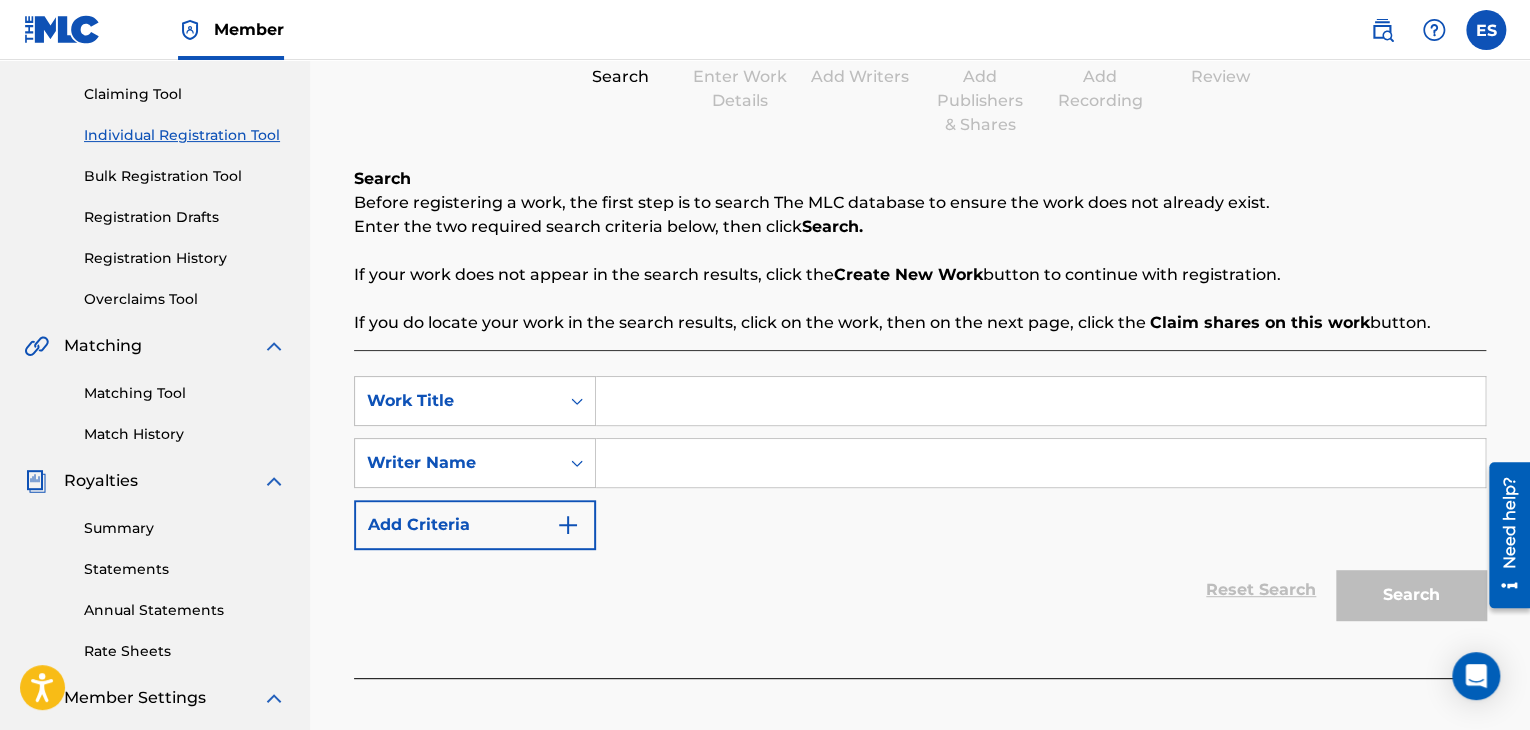 click at bounding box center (1040, 401) 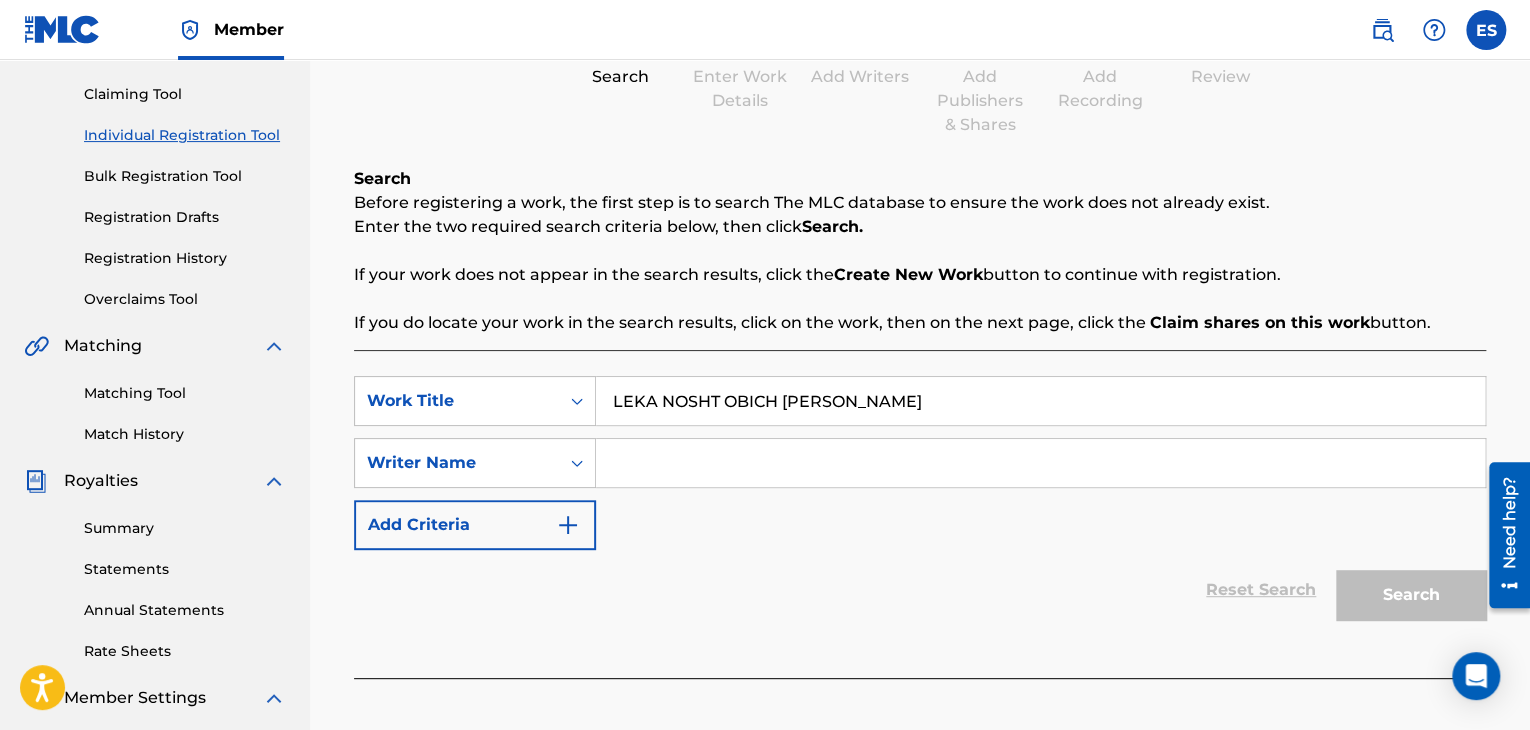 type on "LEKA NOSHT OBICH [PERSON_NAME]" 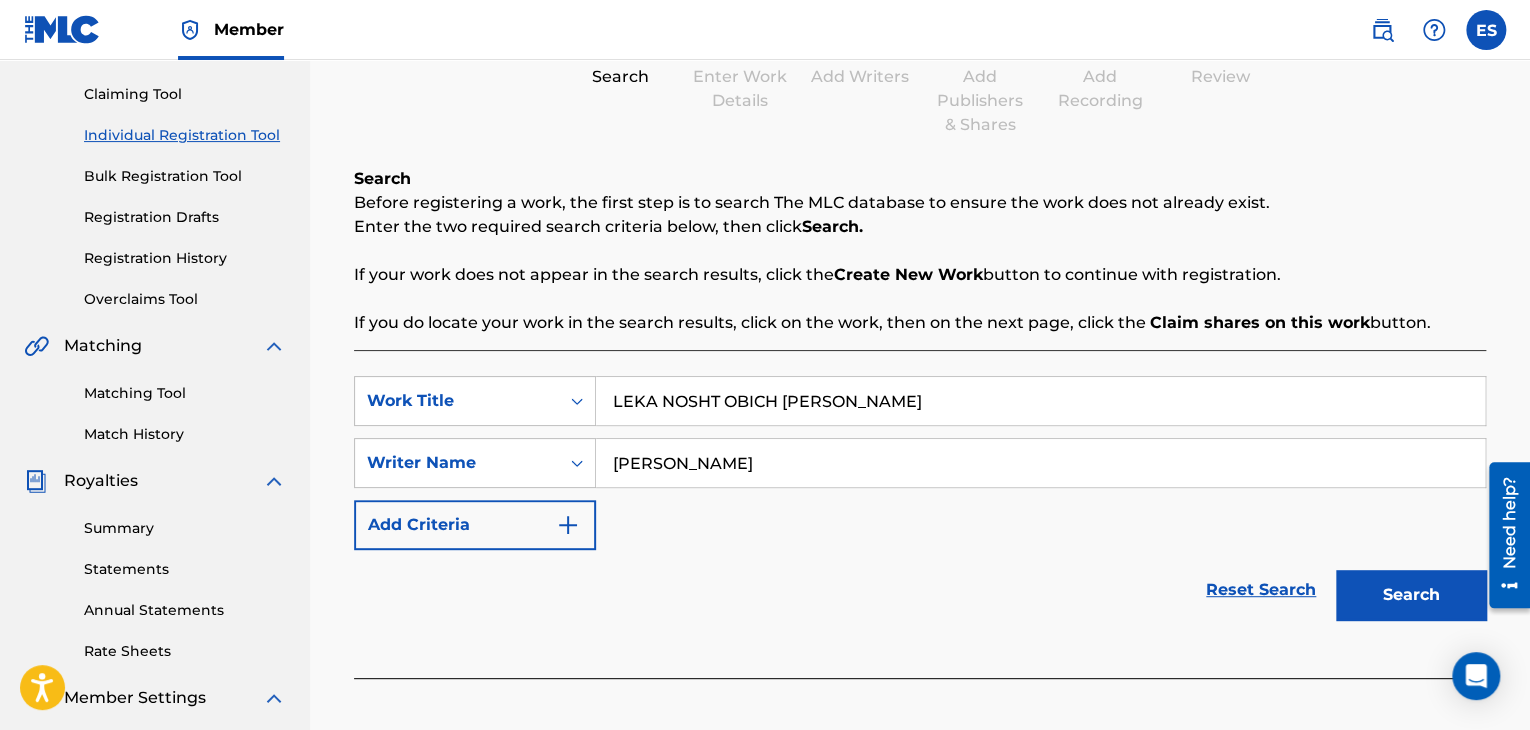 click on "Search" at bounding box center (1411, 595) 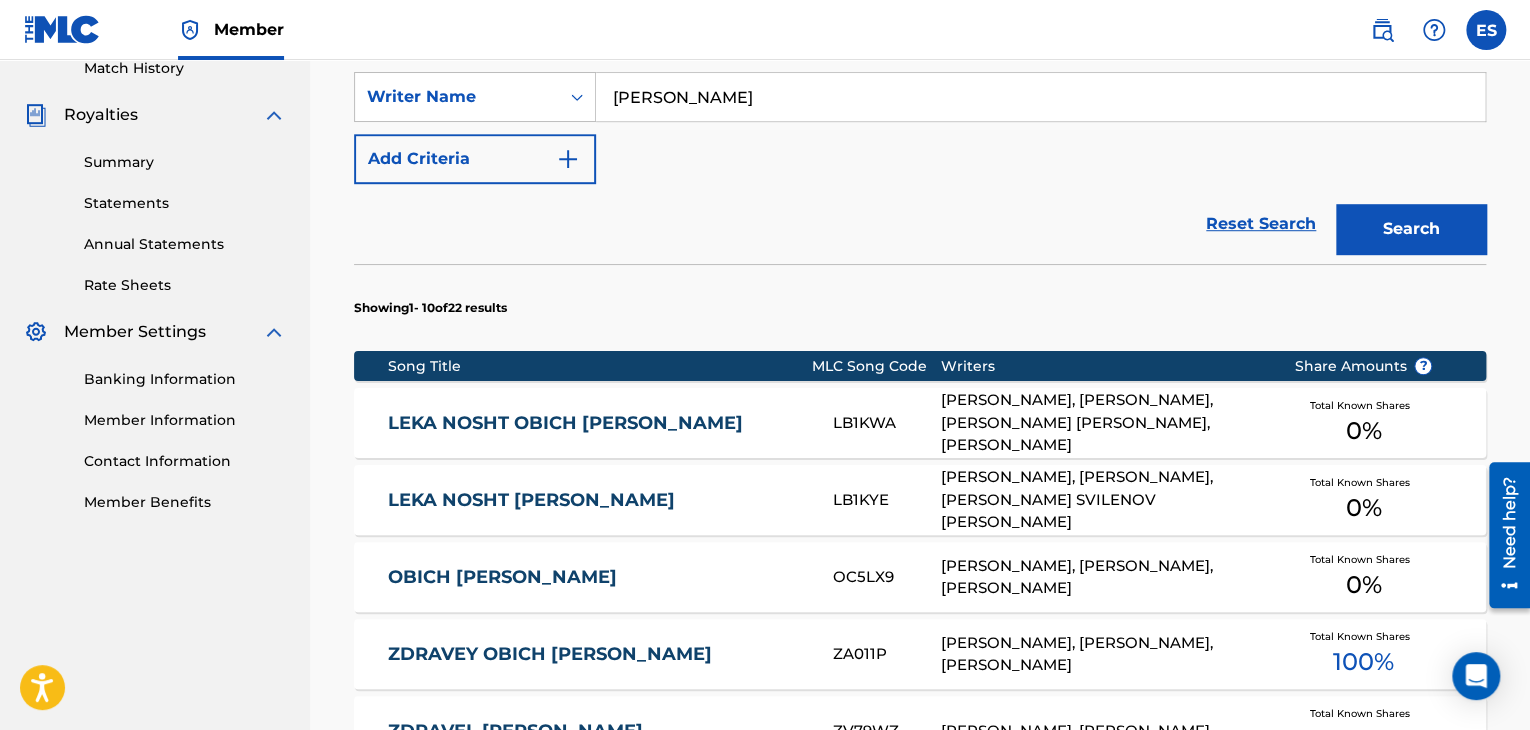 scroll, scrollTop: 600, scrollLeft: 0, axis: vertical 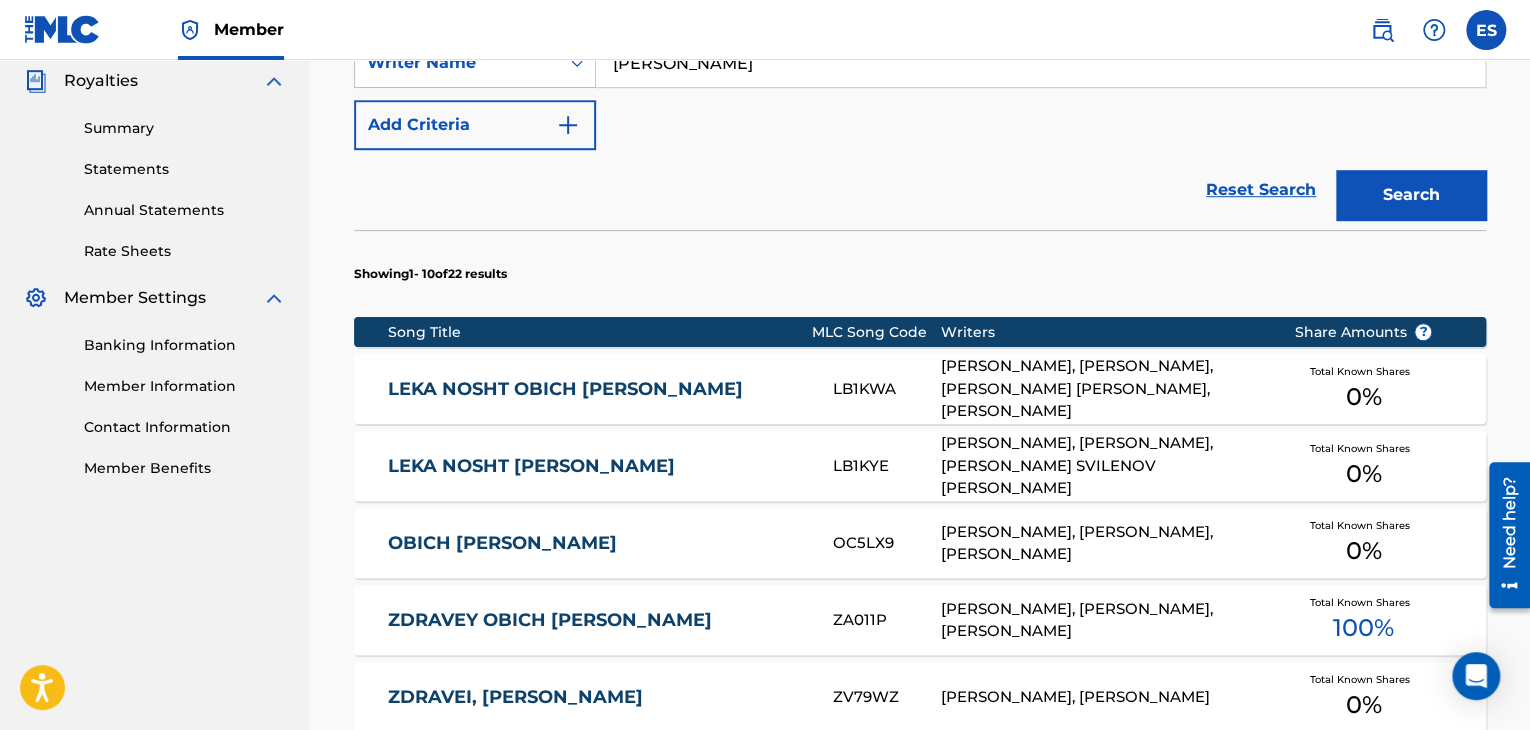click on "[PERSON_NAME], [PERSON_NAME], [PERSON_NAME] [PERSON_NAME], [PERSON_NAME]" at bounding box center [1102, 389] 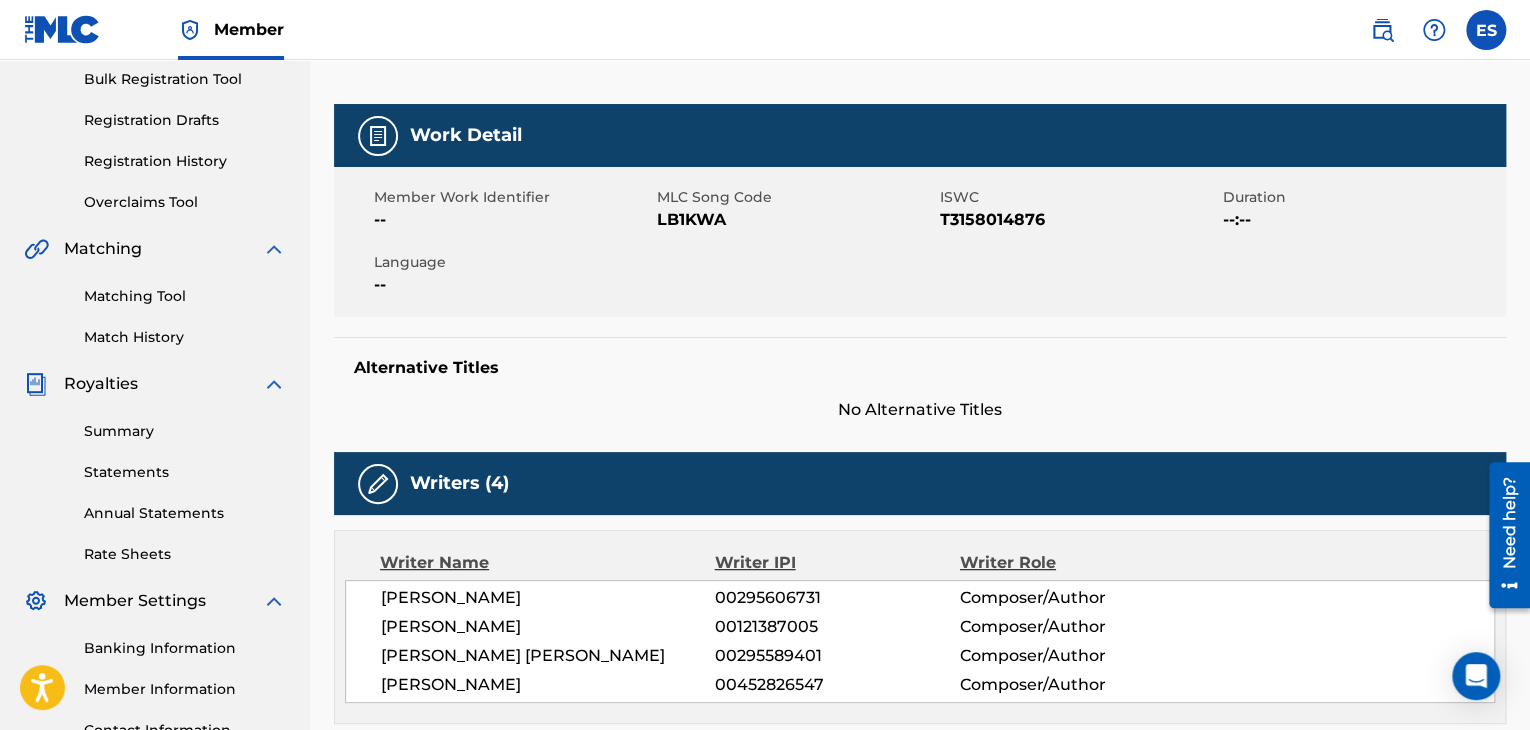 scroll, scrollTop: 300, scrollLeft: 0, axis: vertical 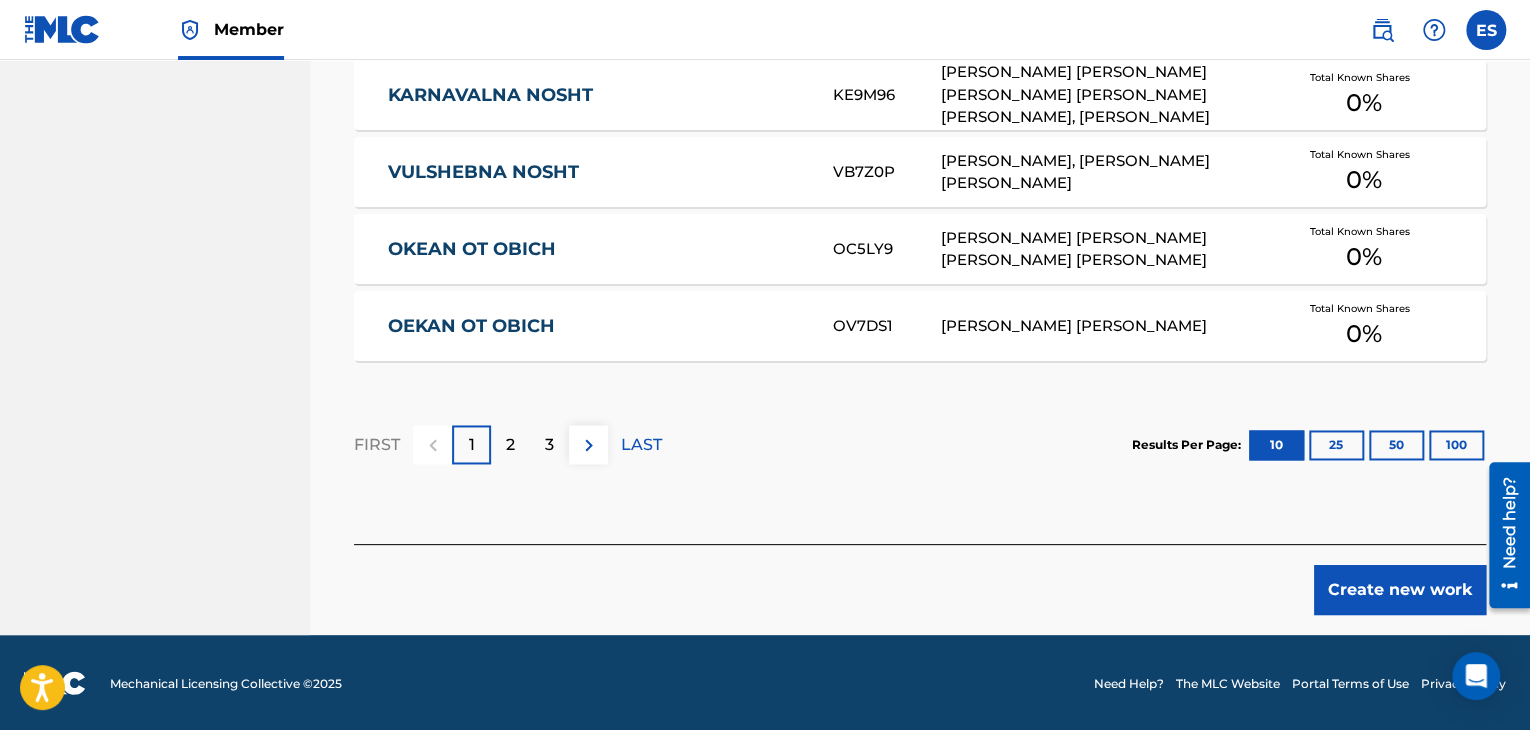 click on "Create new work" at bounding box center (1400, 590) 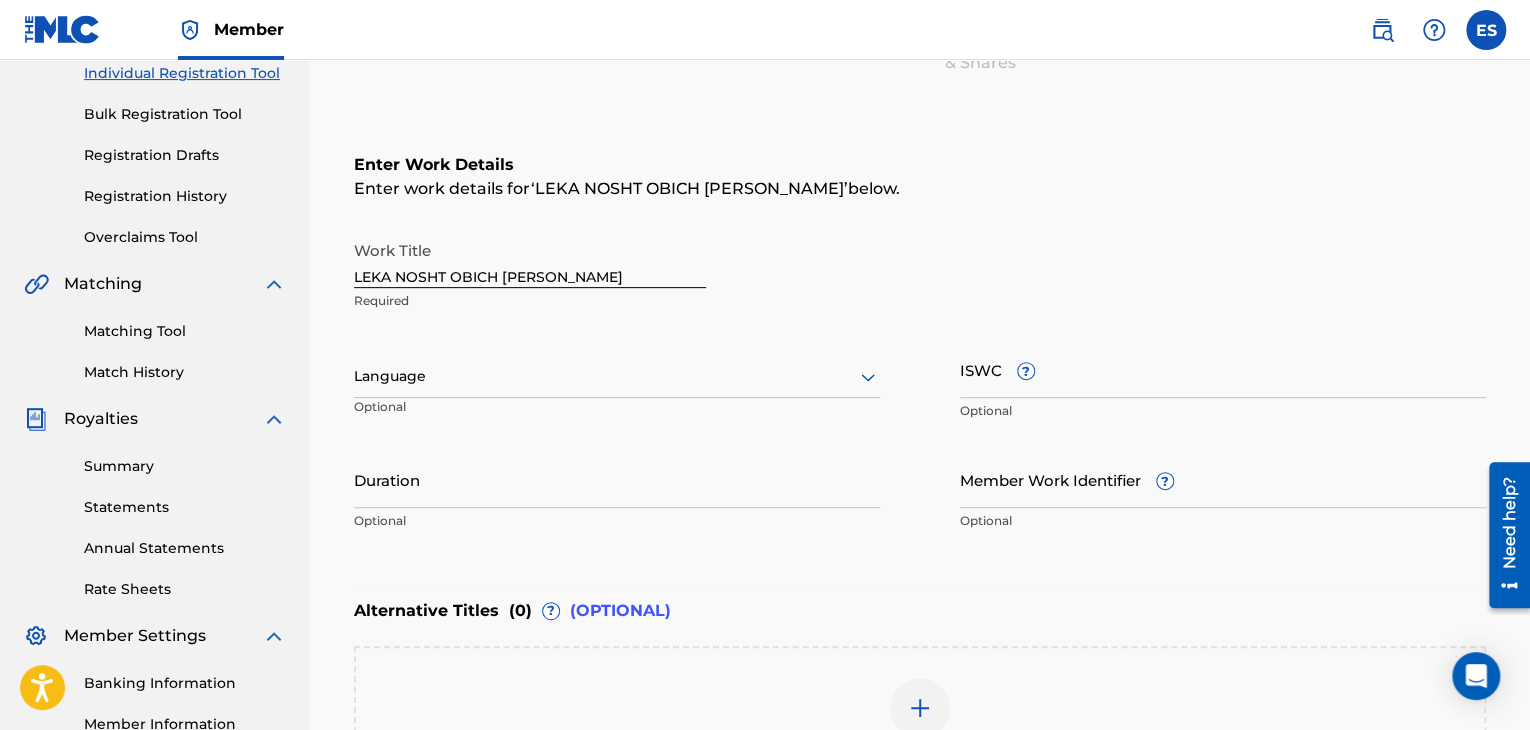 scroll, scrollTop: 261, scrollLeft: 0, axis: vertical 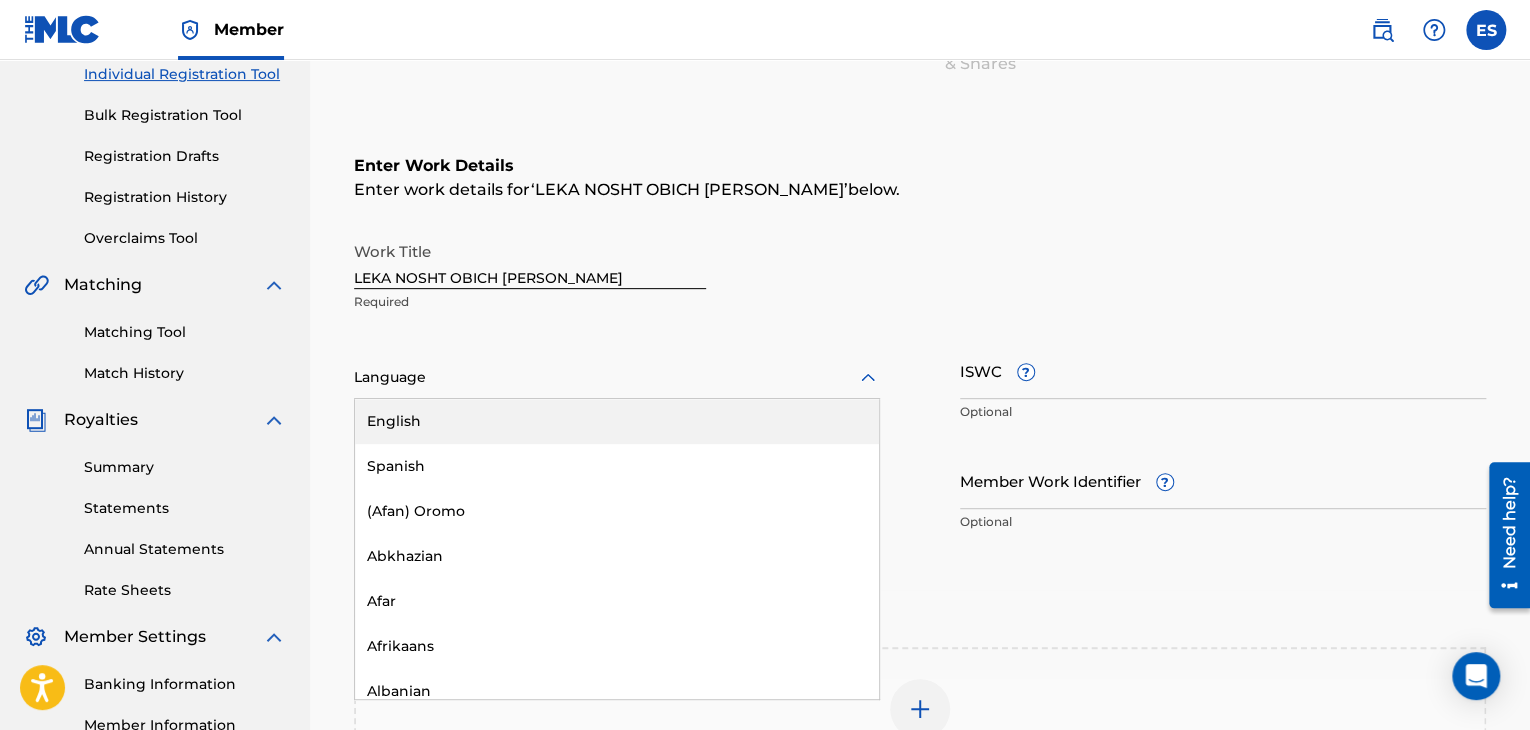 click at bounding box center (617, 377) 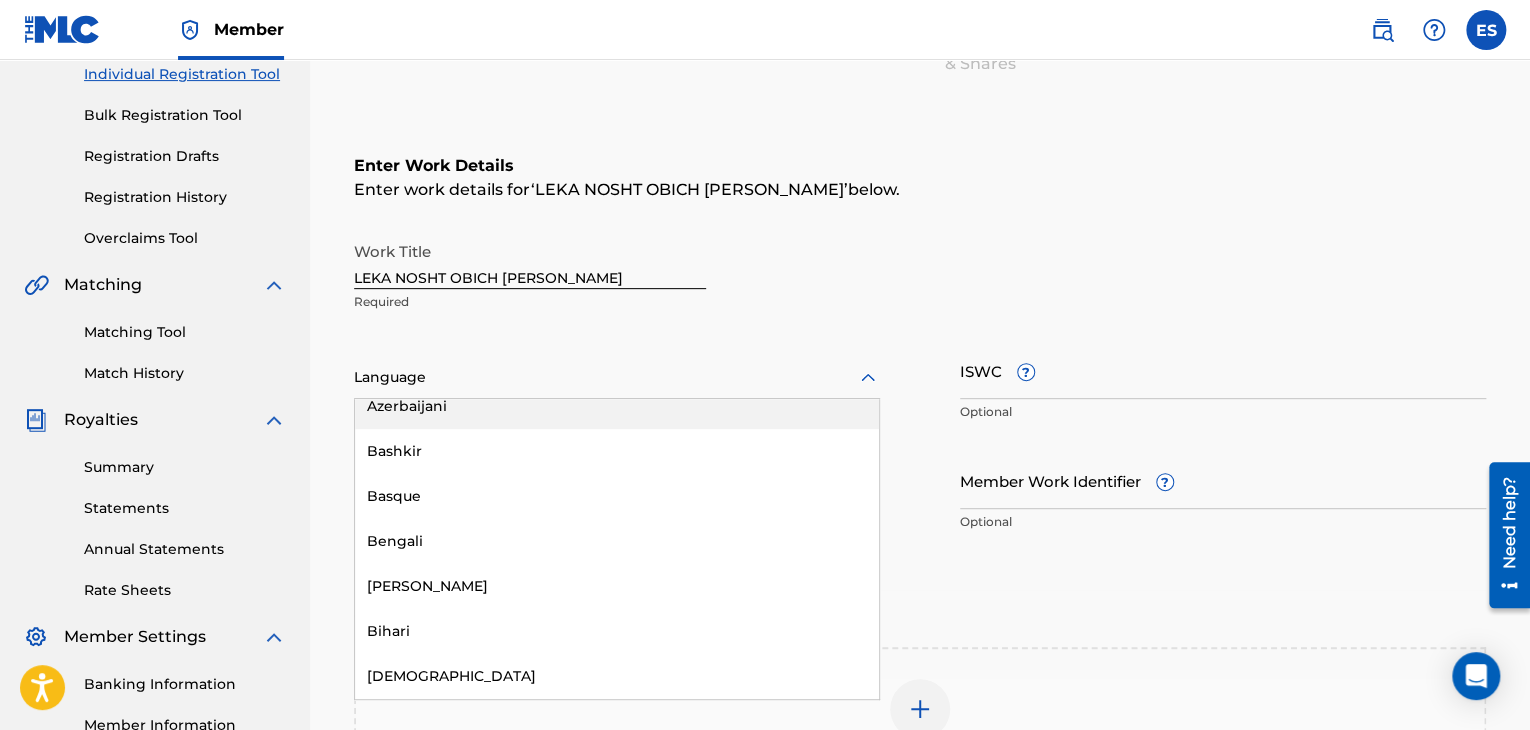 scroll, scrollTop: 700, scrollLeft: 0, axis: vertical 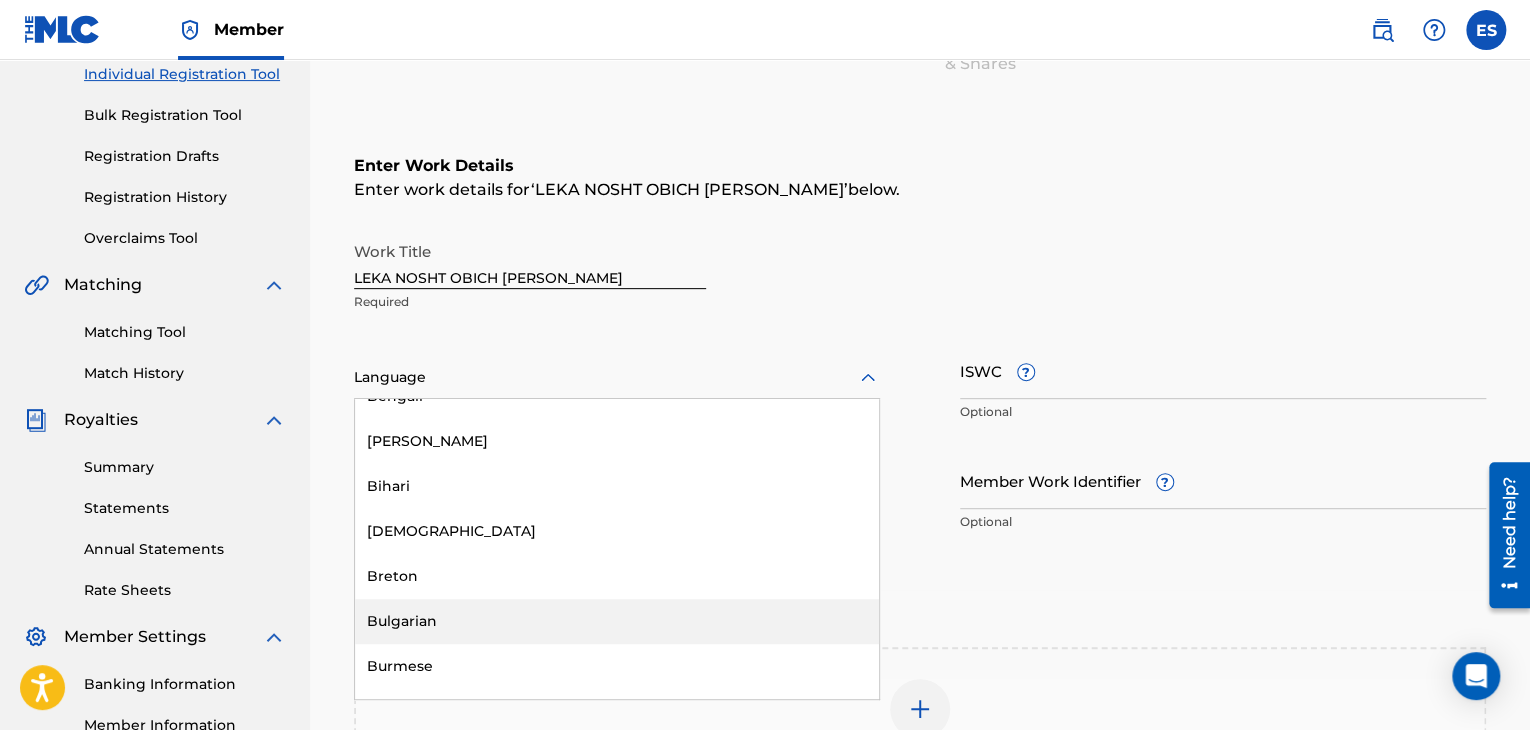 click on "Bulgarian" at bounding box center (617, 621) 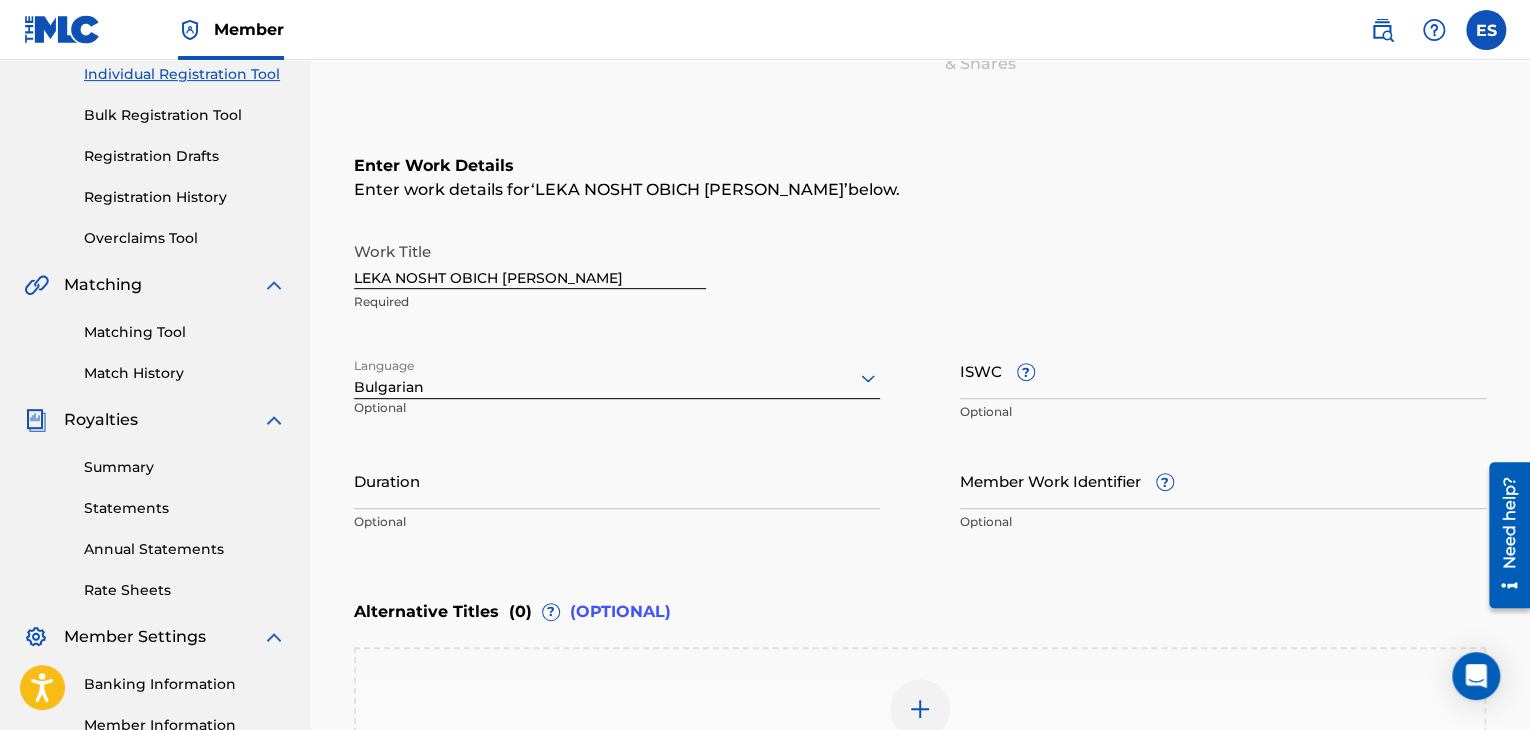 click on "Duration" at bounding box center (617, 480) 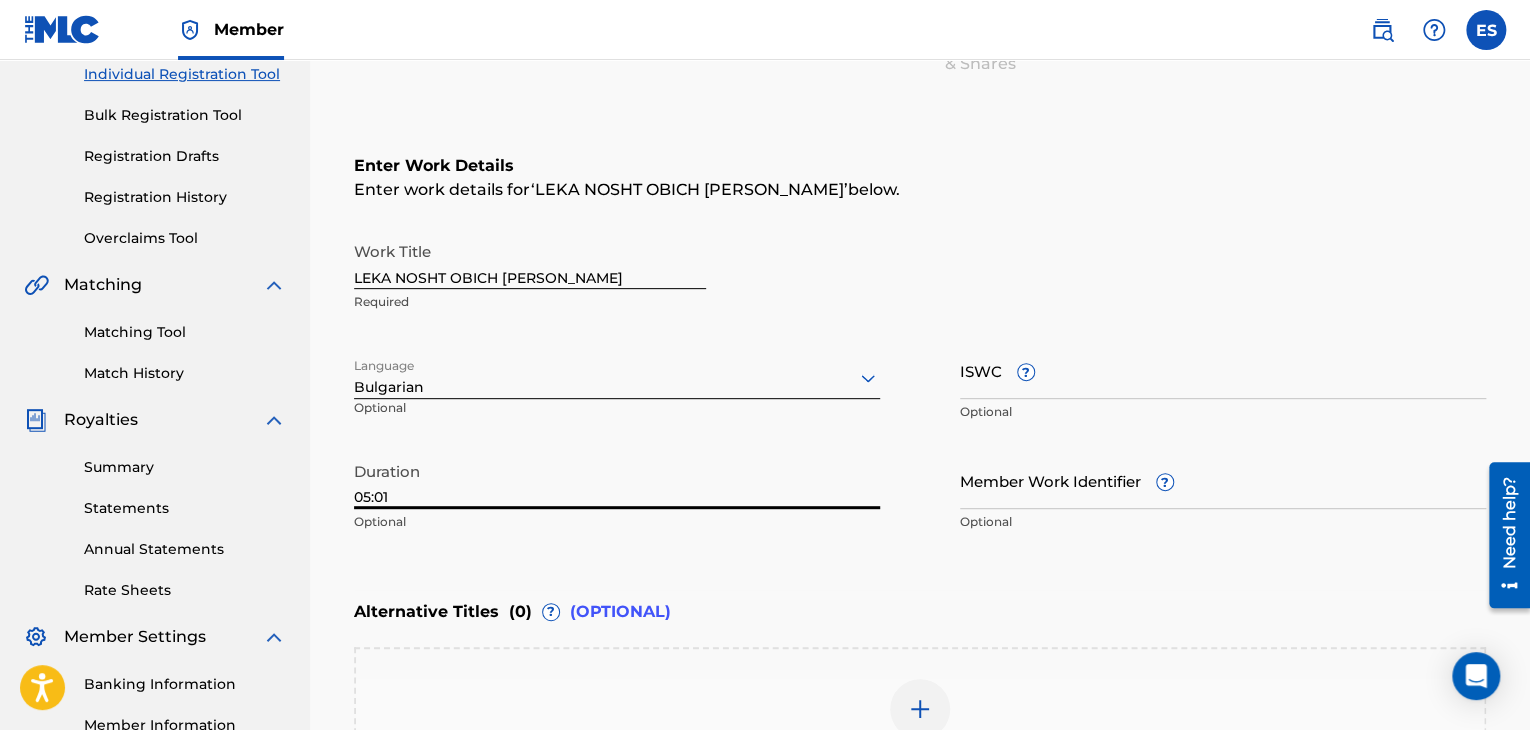 type on "05:01" 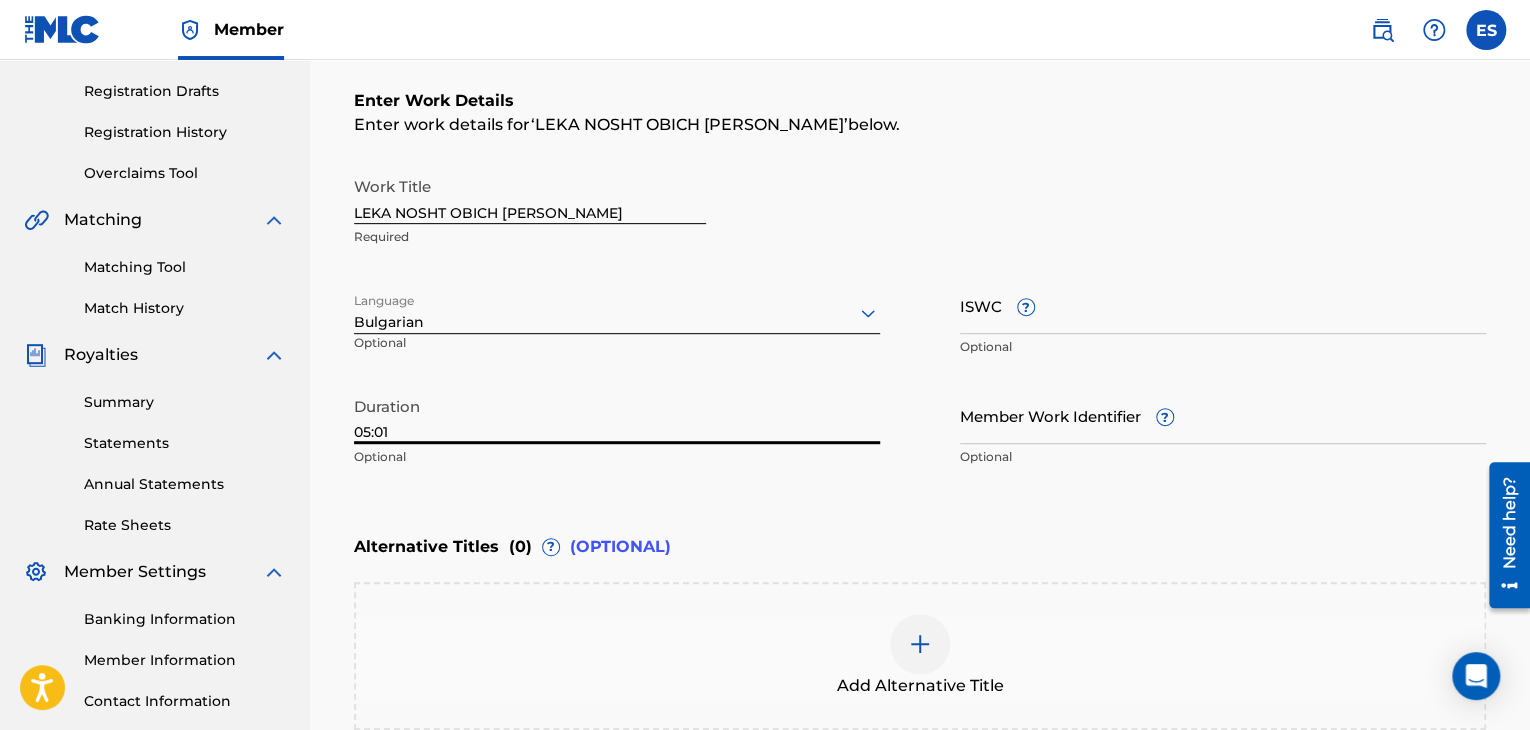 scroll, scrollTop: 361, scrollLeft: 0, axis: vertical 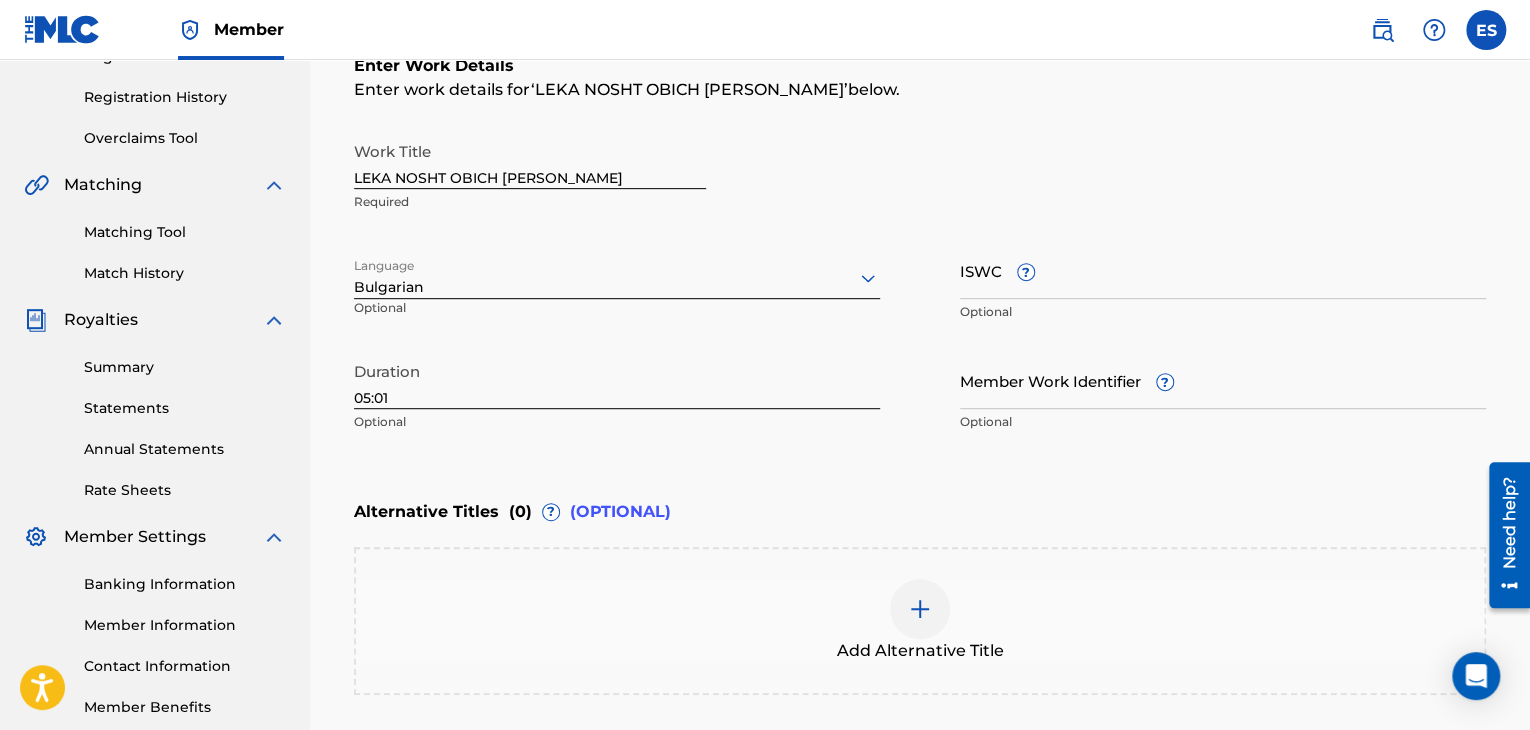 click on "Add Alternative Title" at bounding box center [920, 621] 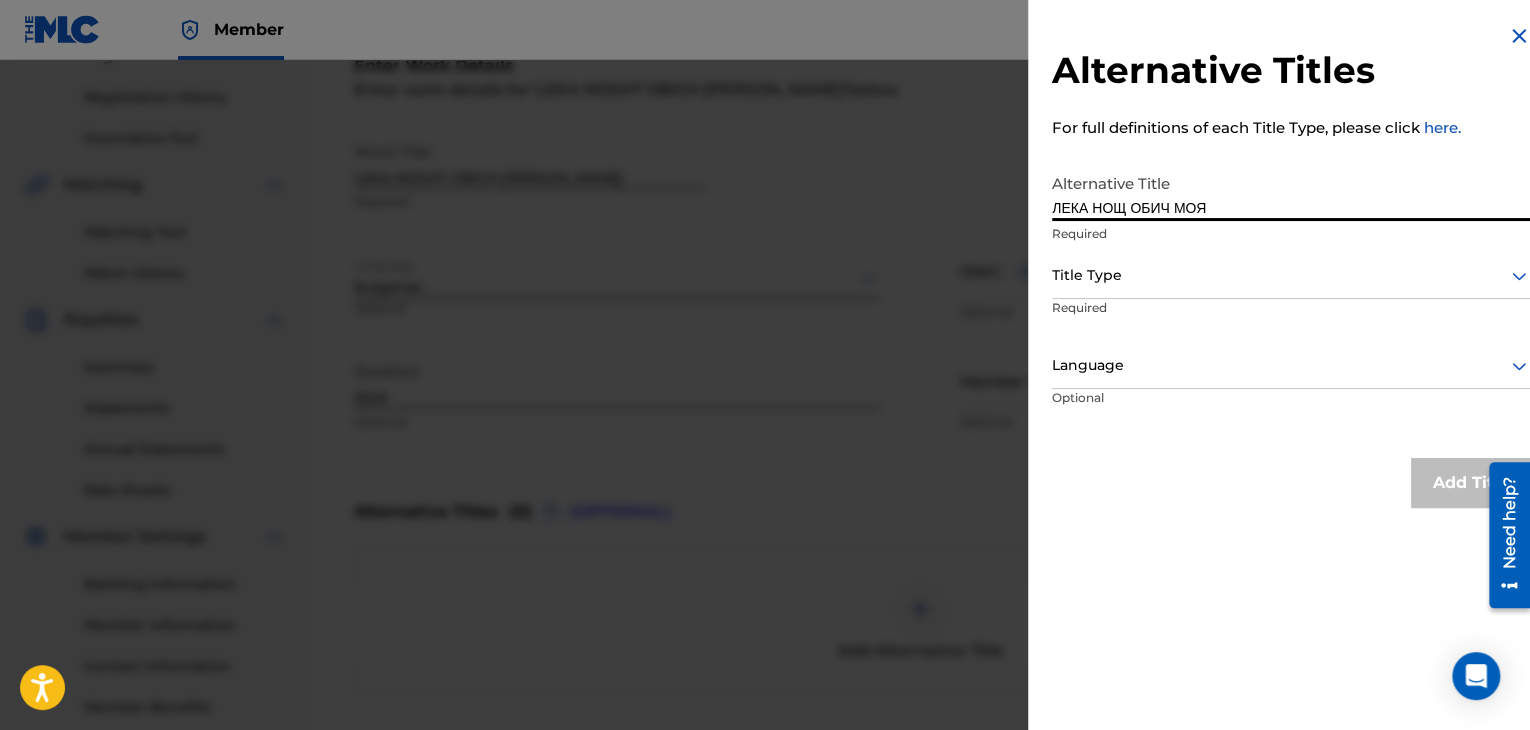 type on "ЛЕКА НОЩ ОБИЧ МОЯ" 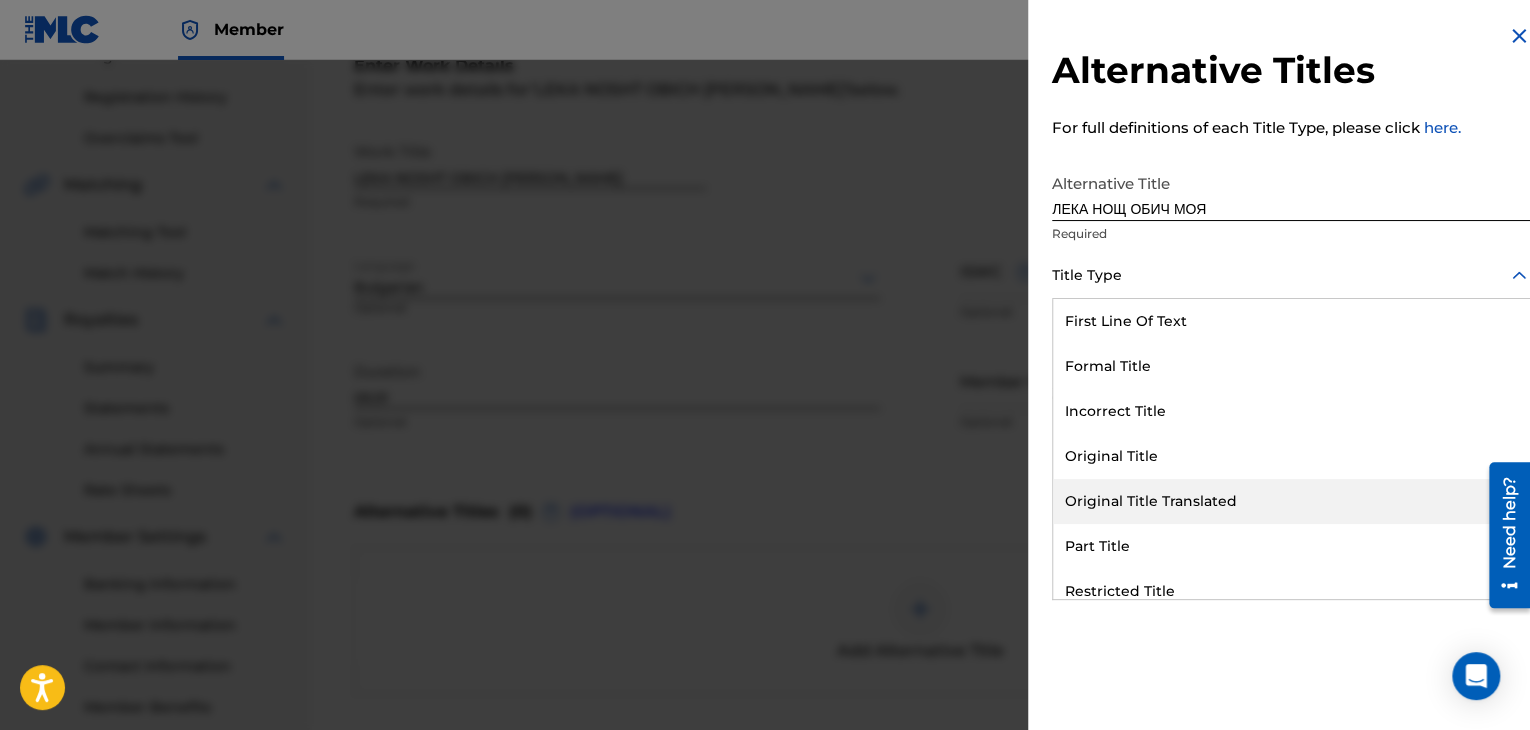 click on "Original Title Translated" at bounding box center (1291, 501) 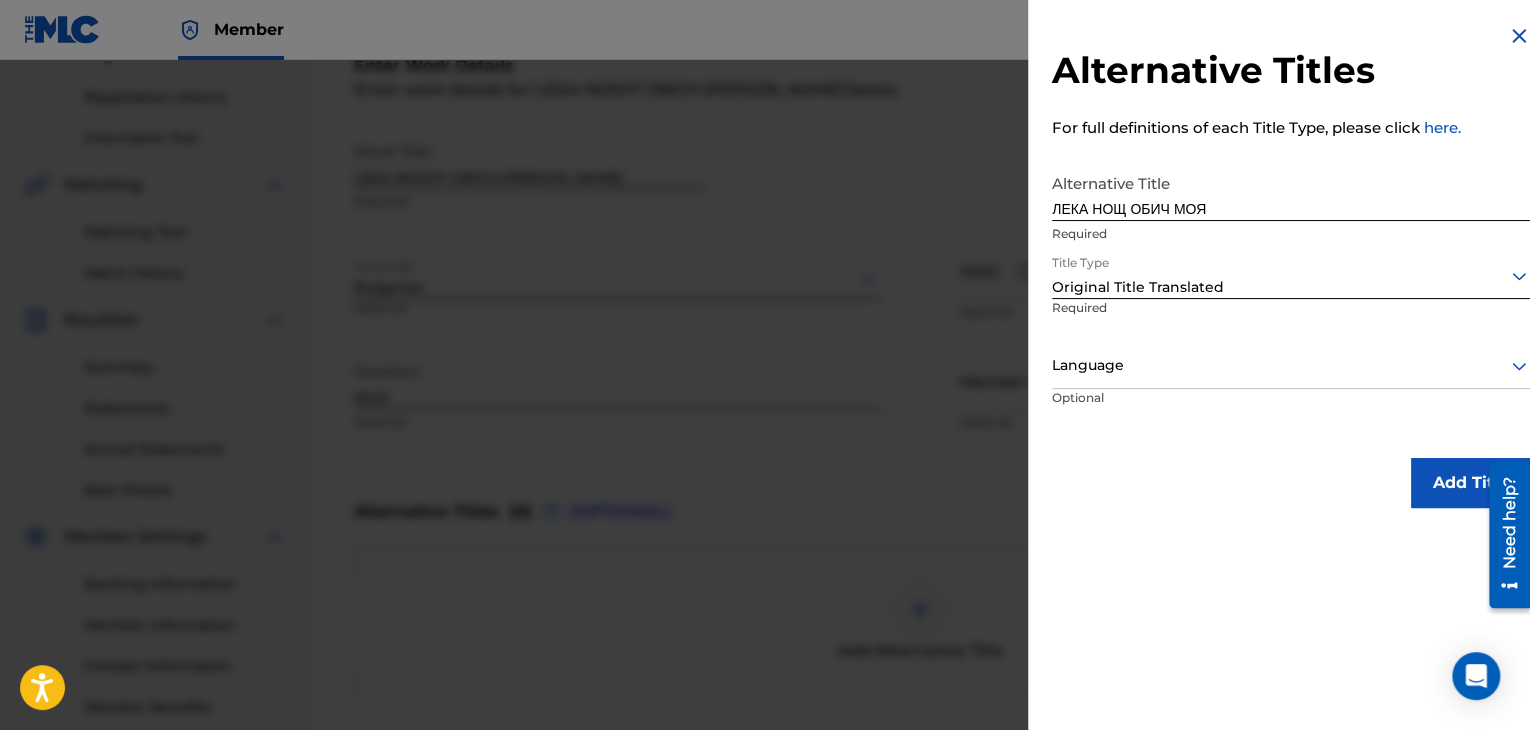 click at bounding box center [1291, 365] 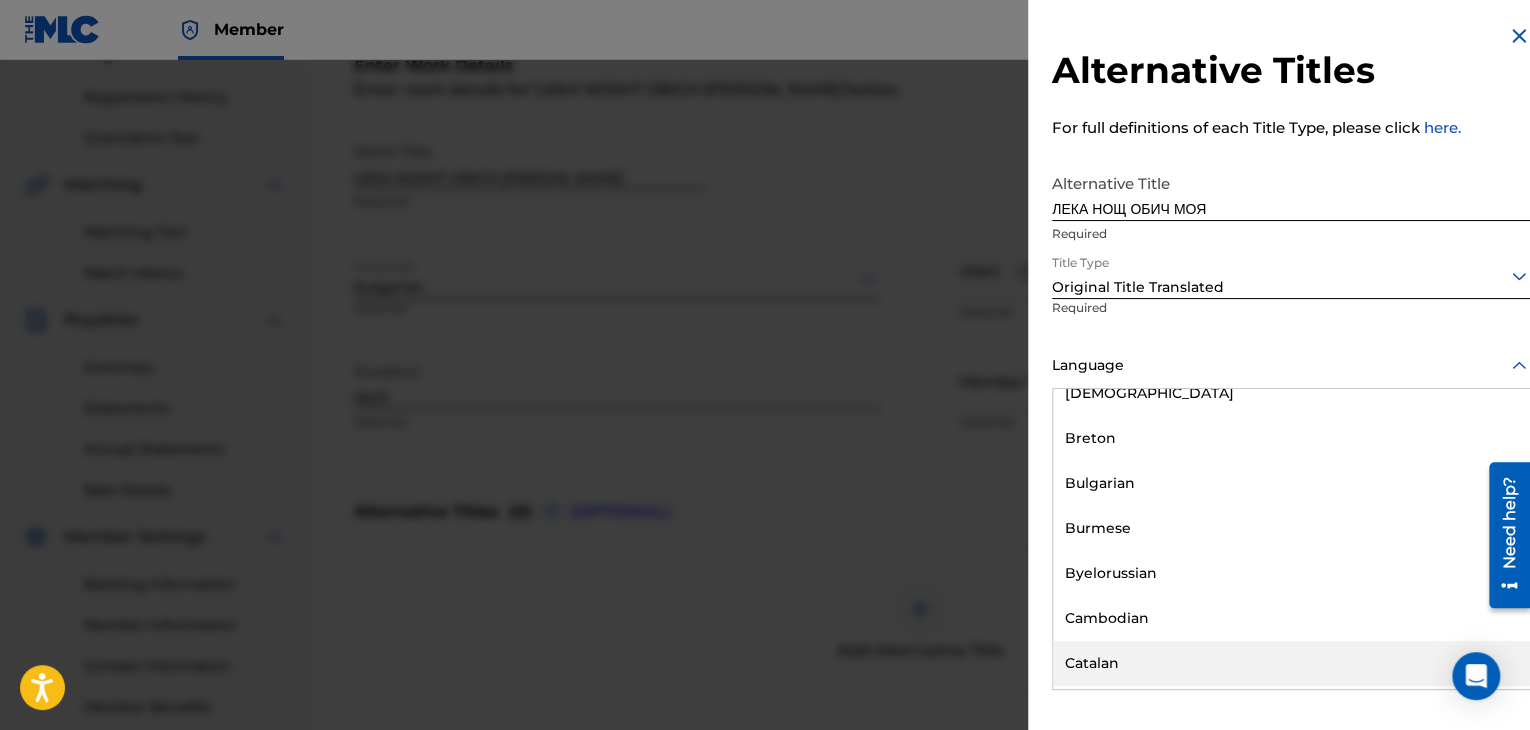 scroll, scrollTop: 900, scrollLeft: 0, axis: vertical 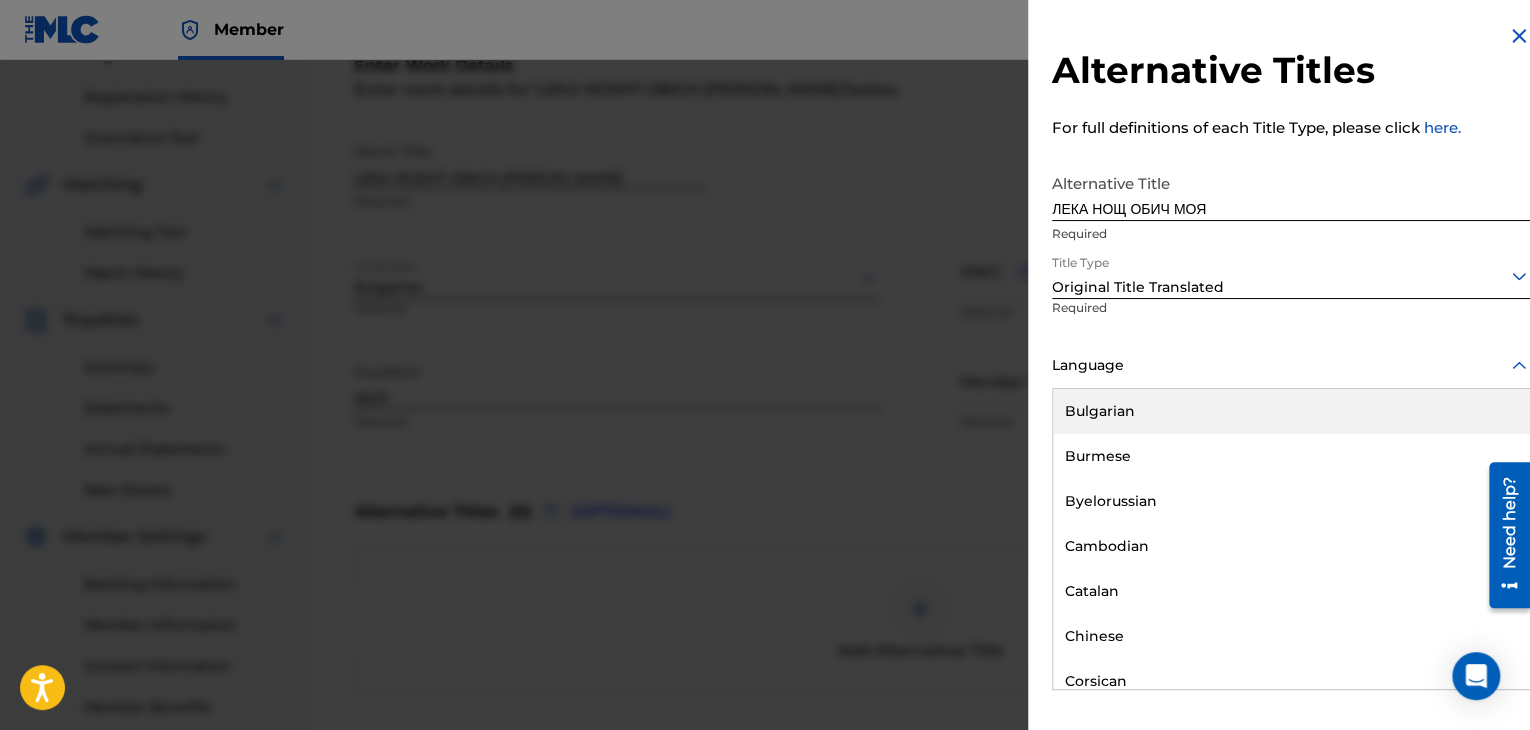 click on "Bulgarian" at bounding box center [1291, 411] 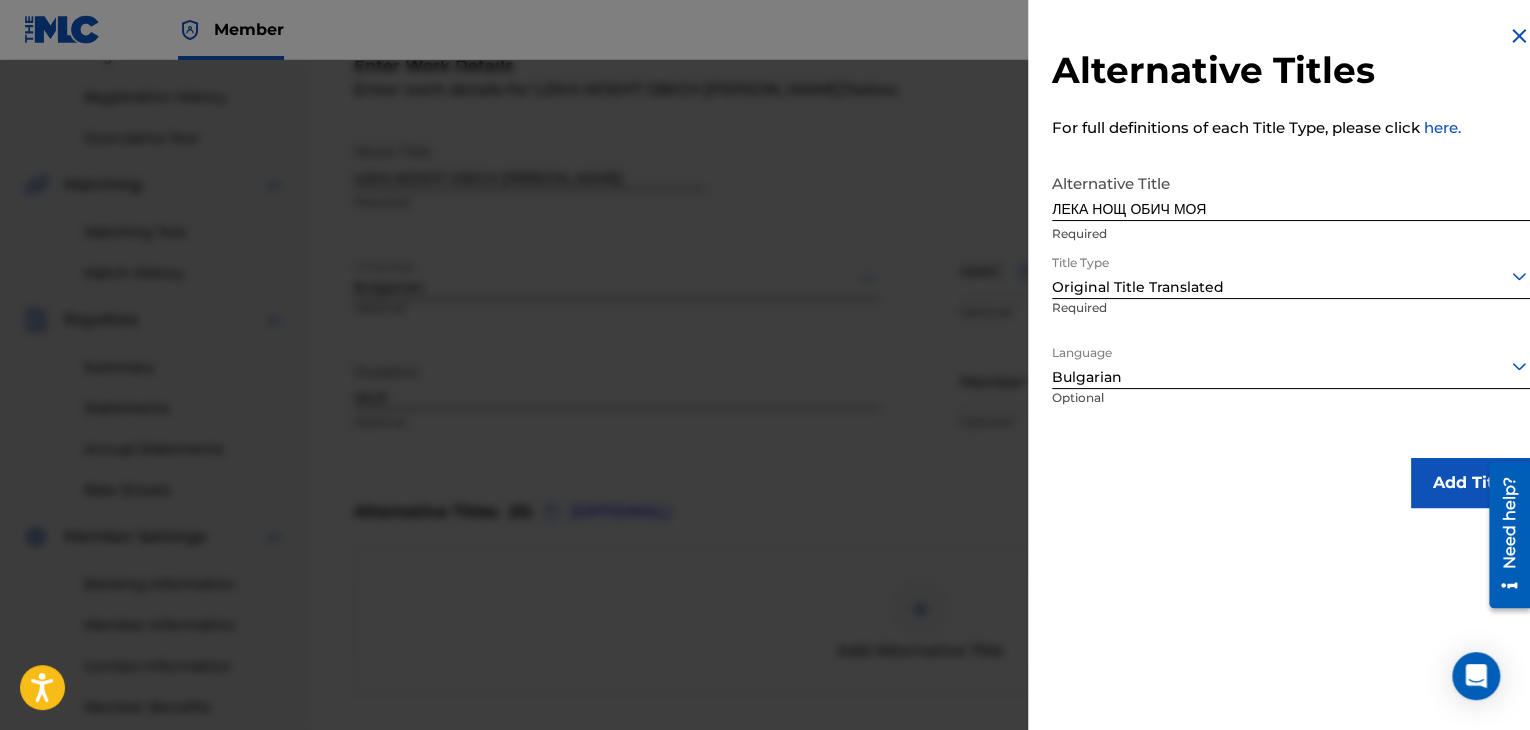 click on "Add Title" at bounding box center [1471, 483] 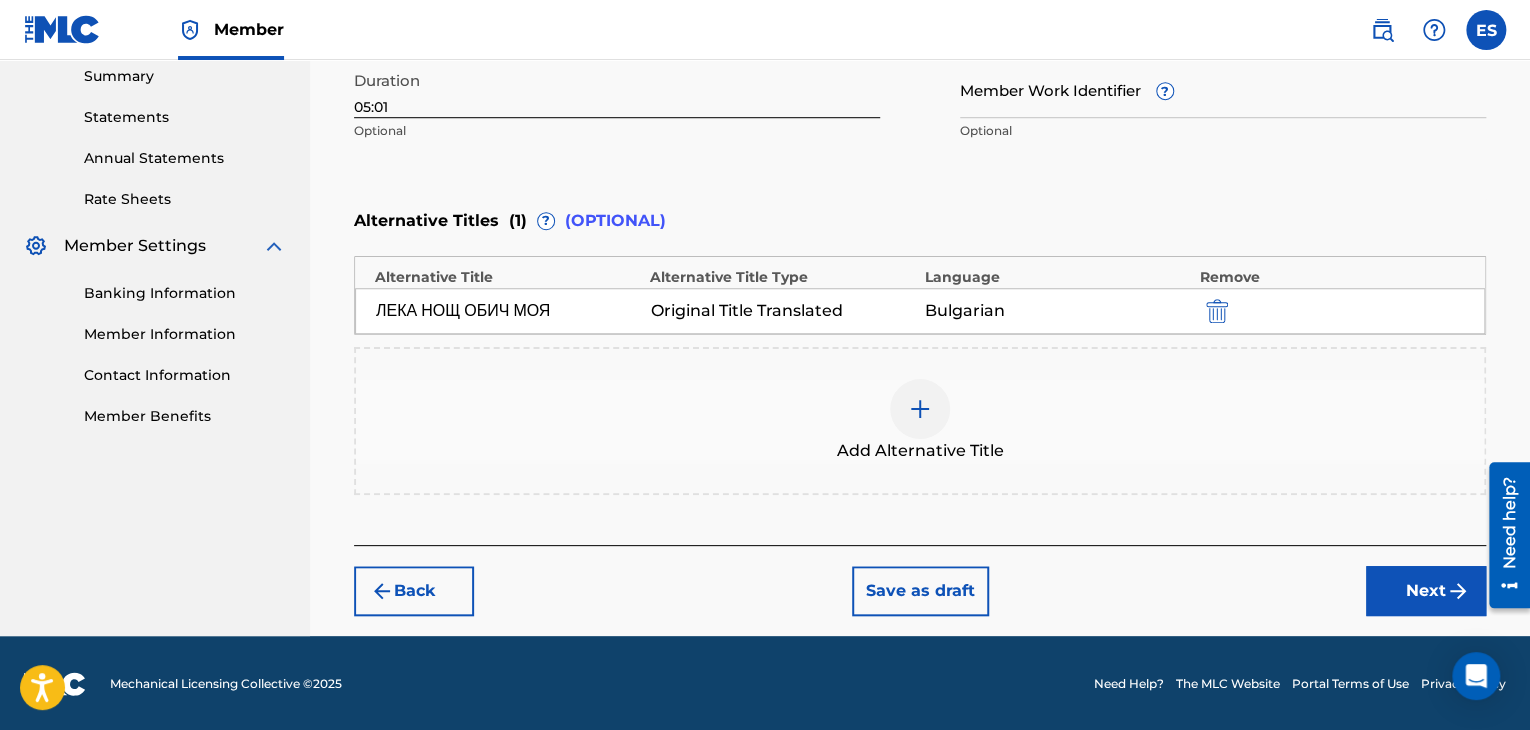 click on "Next" at bounding box center [1426, 591] 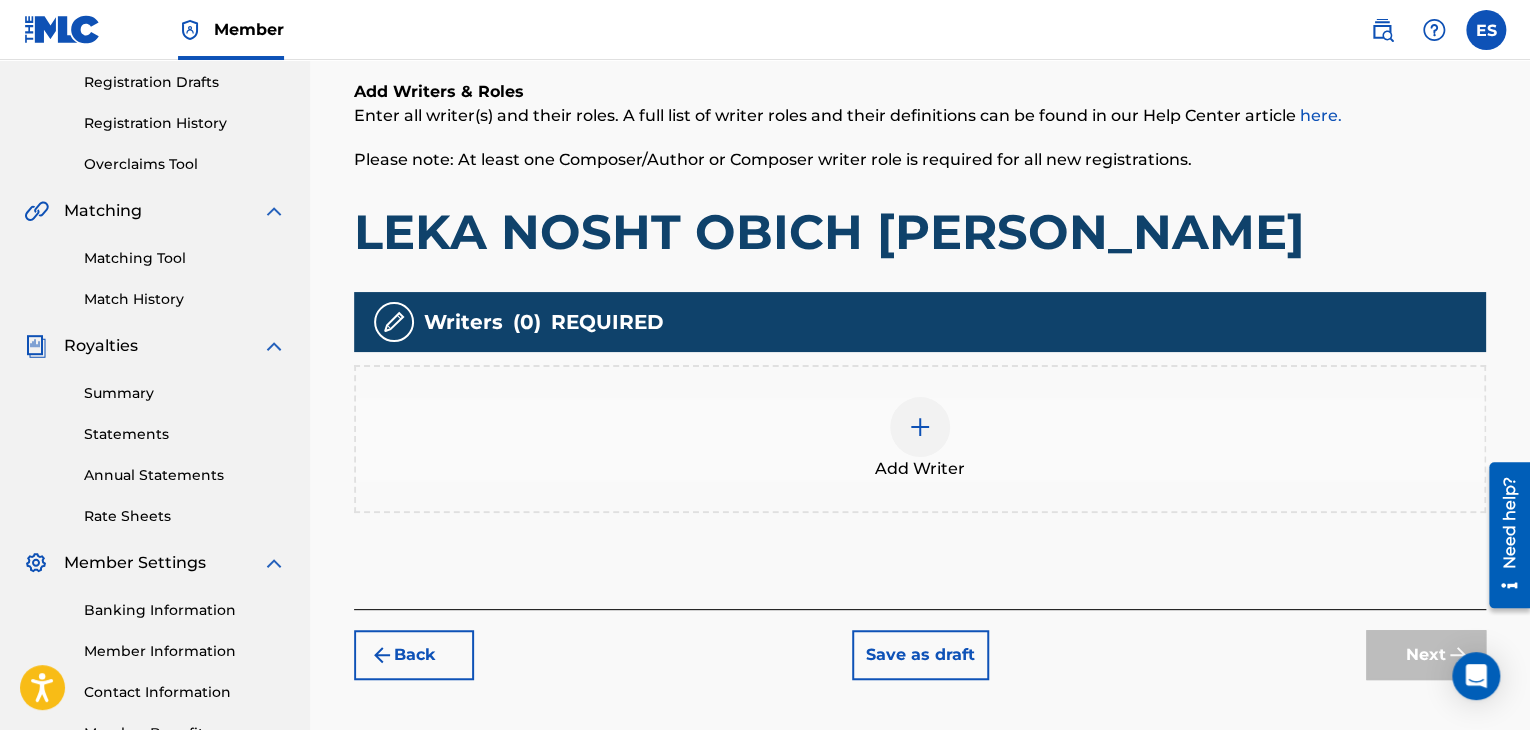 scroll, scrollTop: 345, scrollLeft: 0, axis: vertical 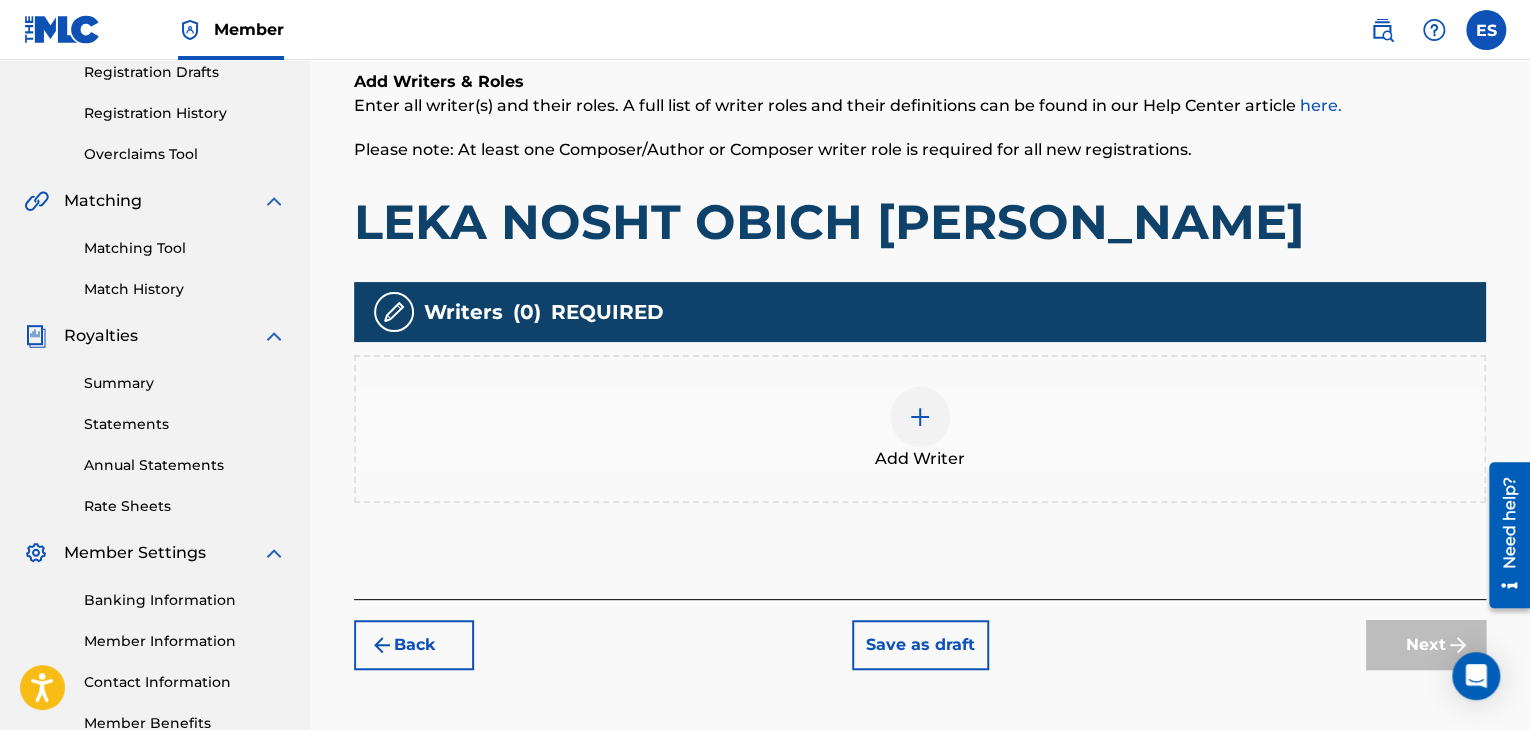 click at bounding box center (920, 417) 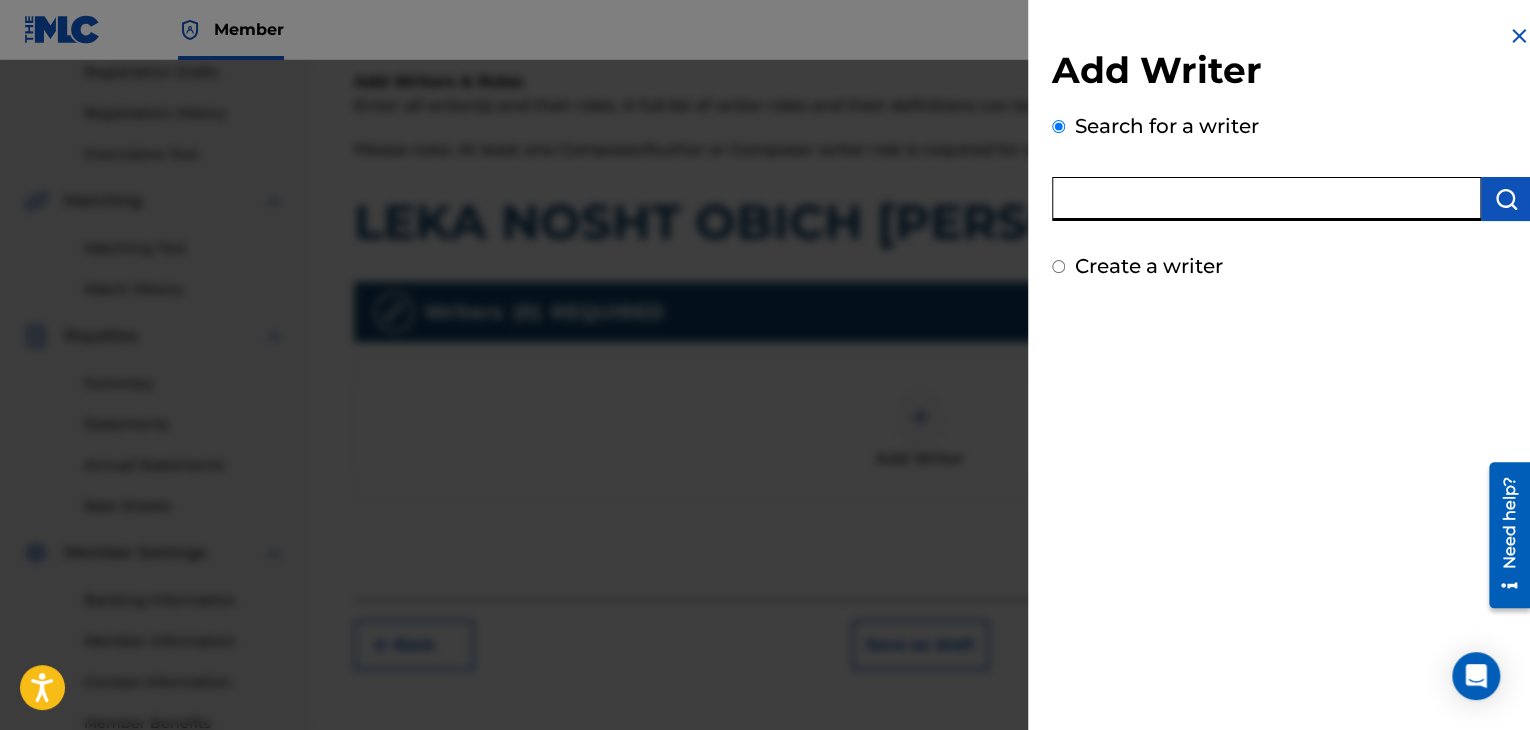 click at bounding box center [1266, 199] 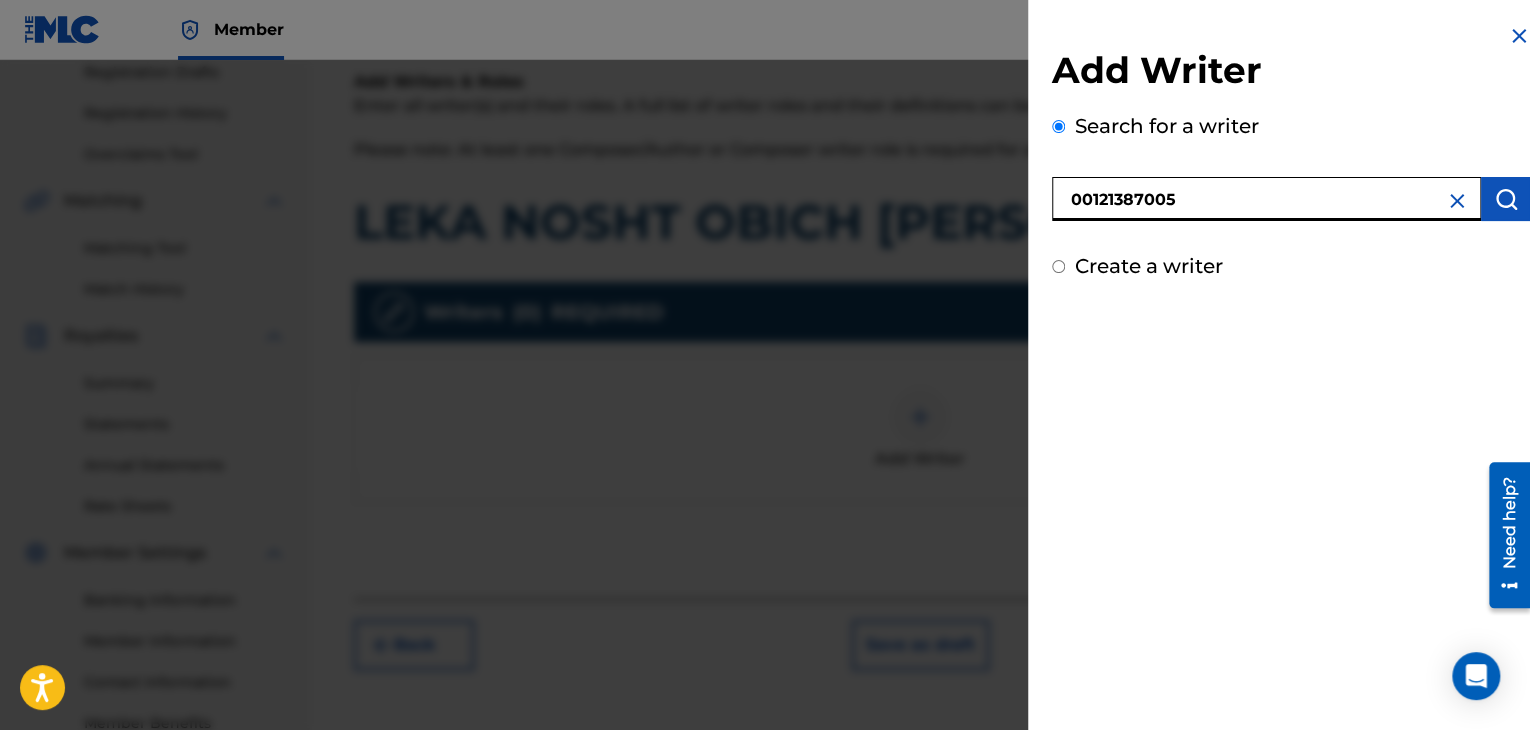 type on "00121387005" 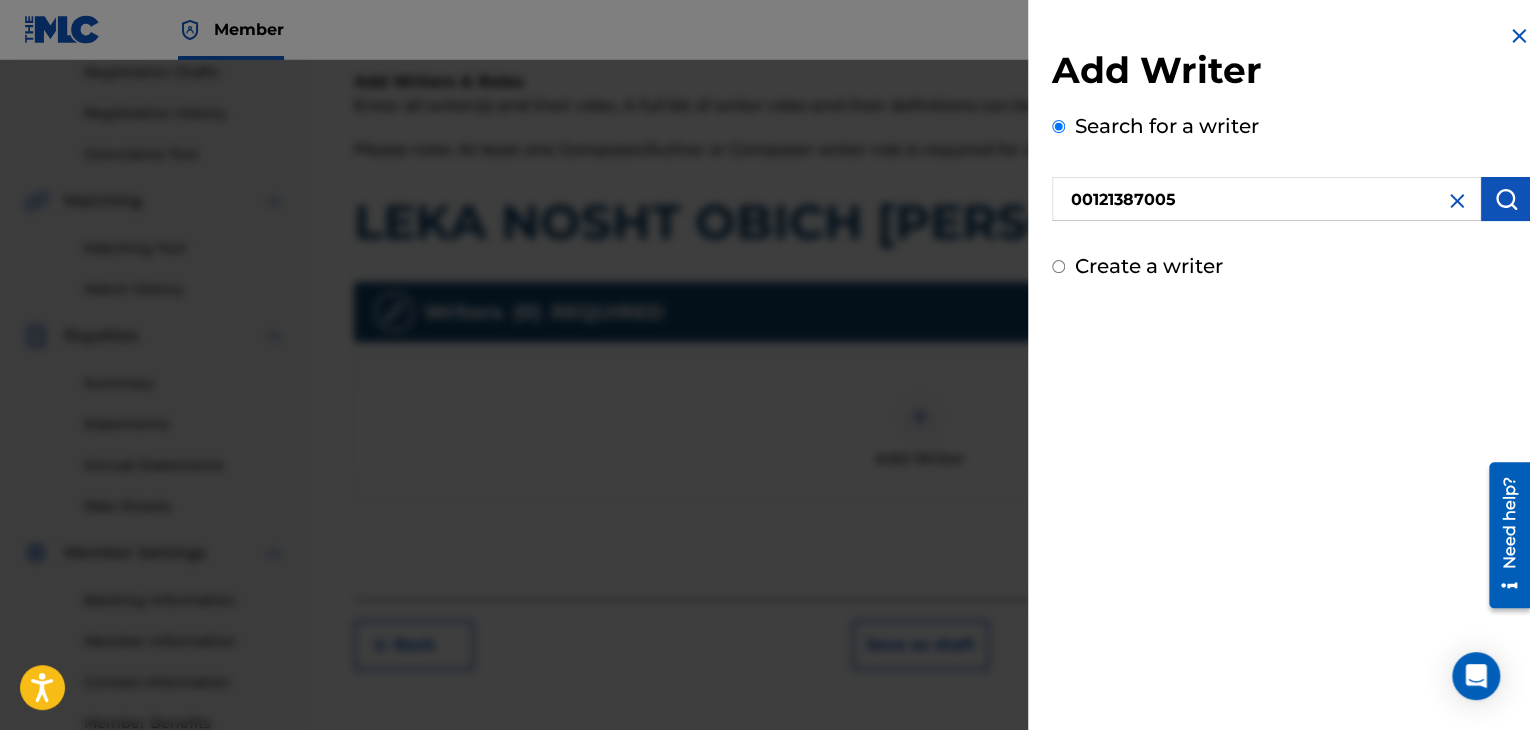 click at bounding box center (1506, 199) 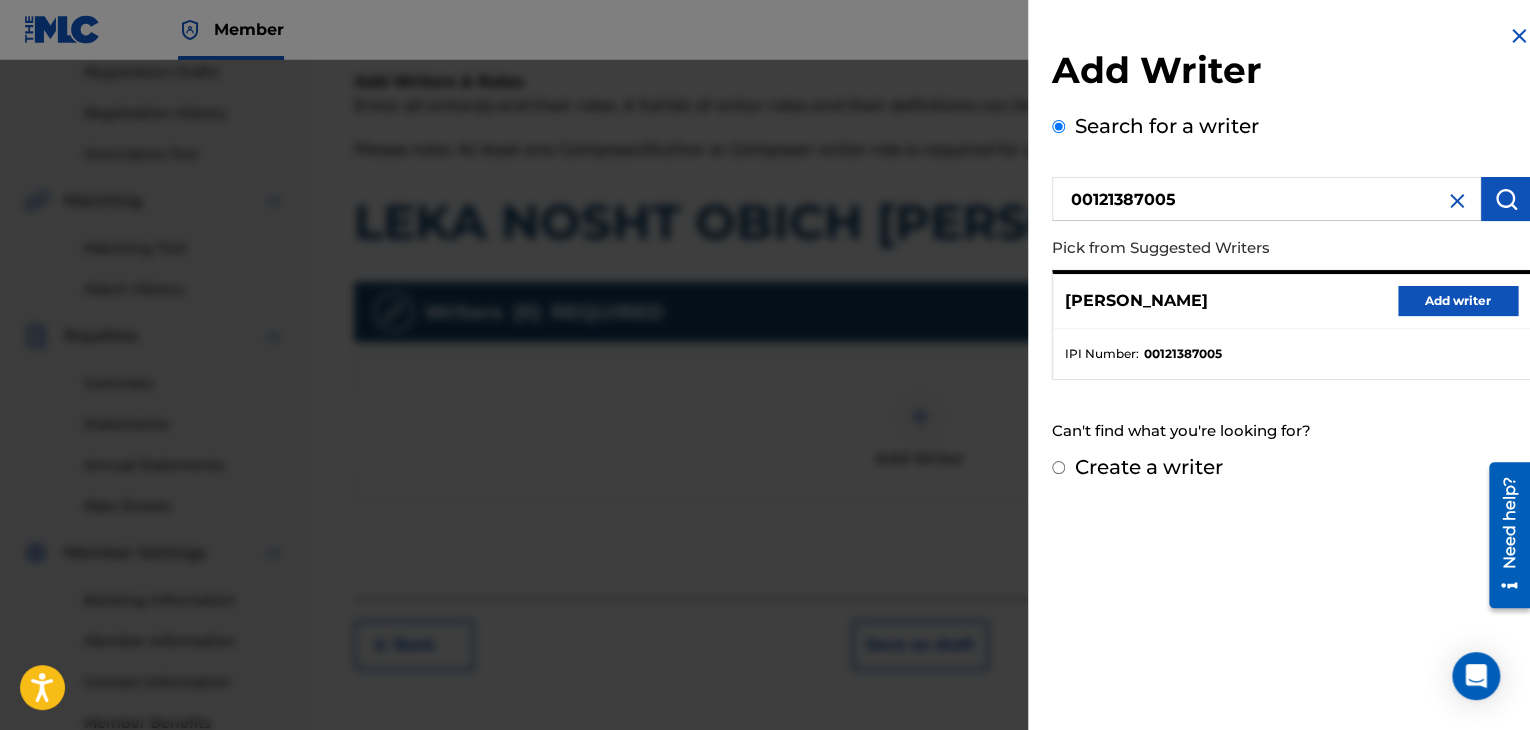 click on "Add writer" at bounding box center [1458, 301] 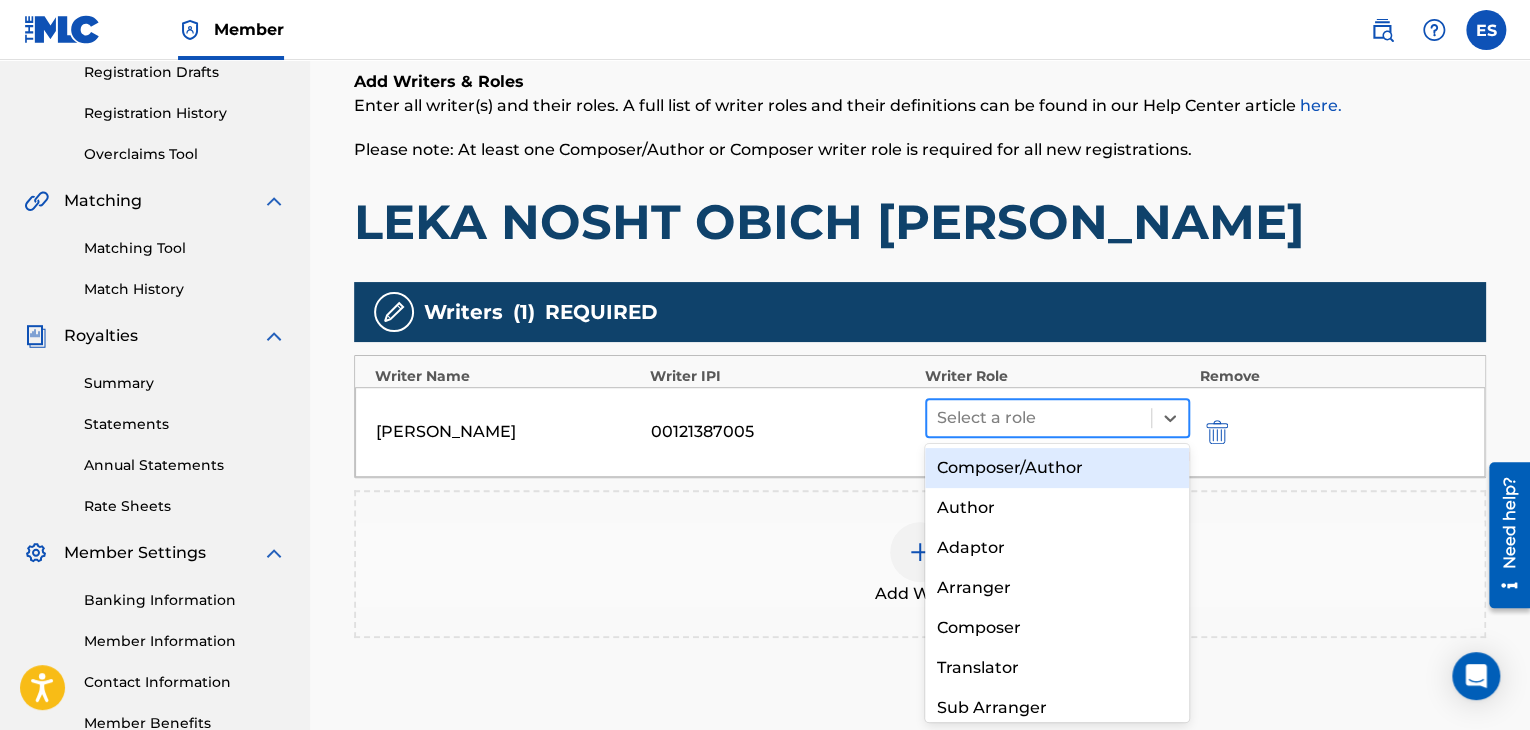 click at bounding box center (1039, 418) 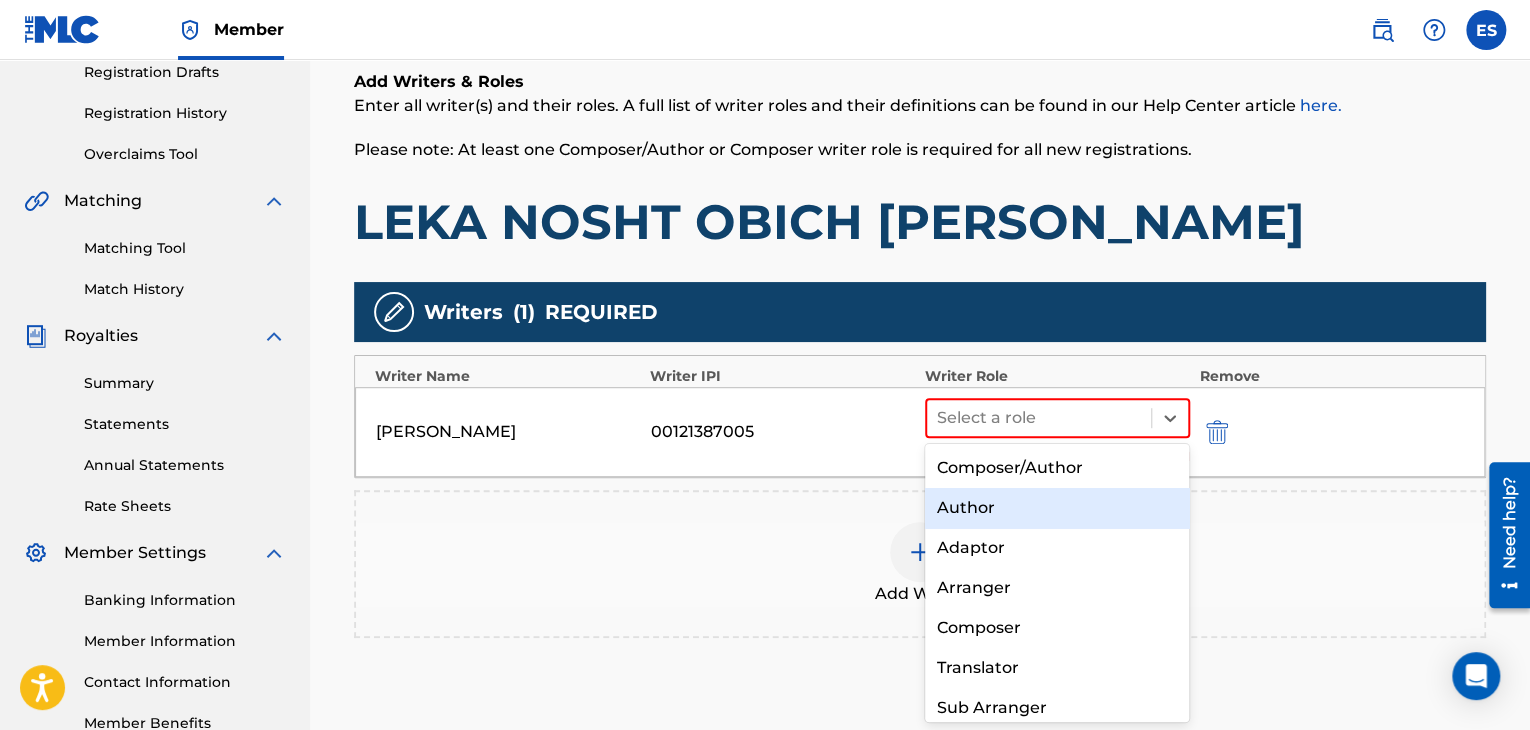 drag, startPoint x: 988, startPoint y: 512, endPoint x: 882, endPoint y: 500, distance: 106.677086 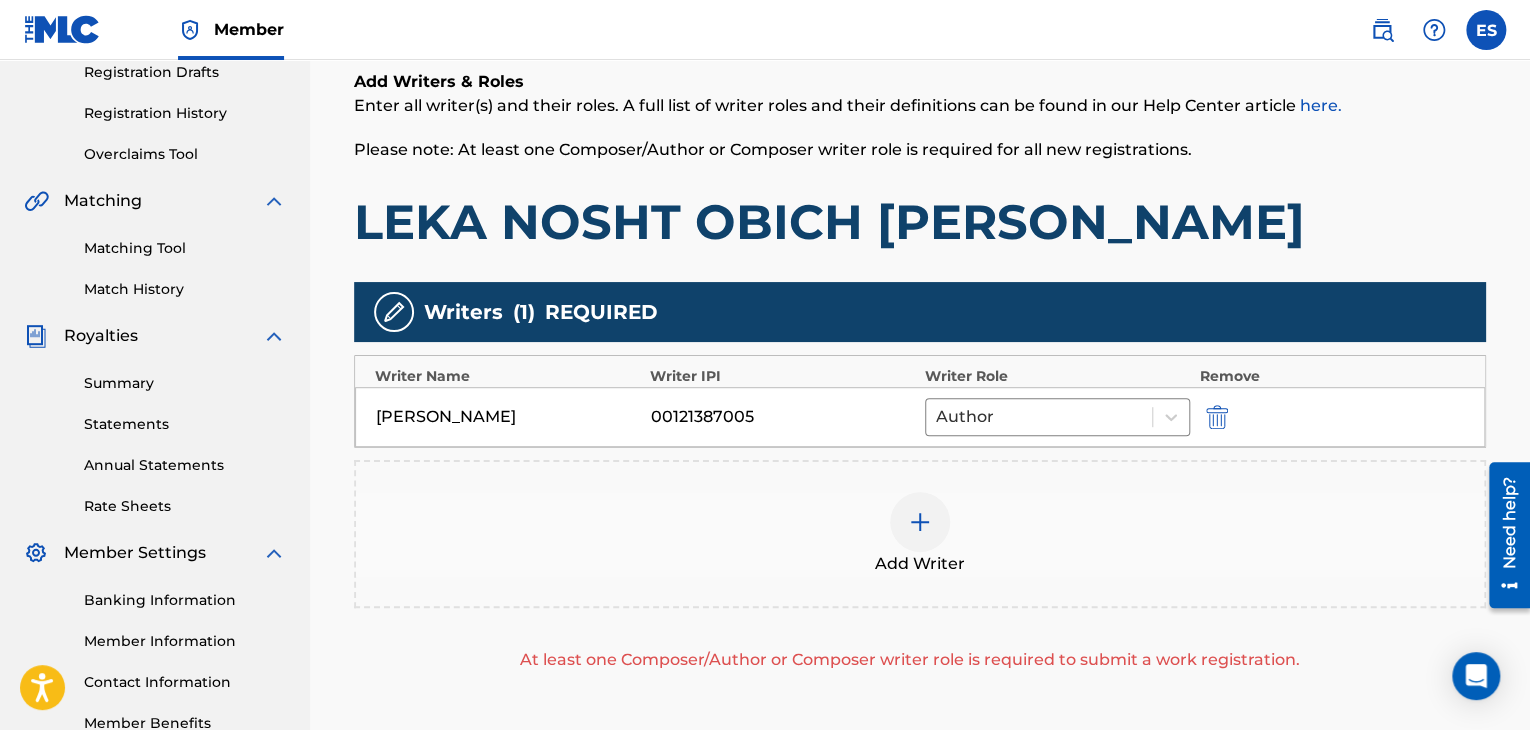 click at bounding box center [920, 522] 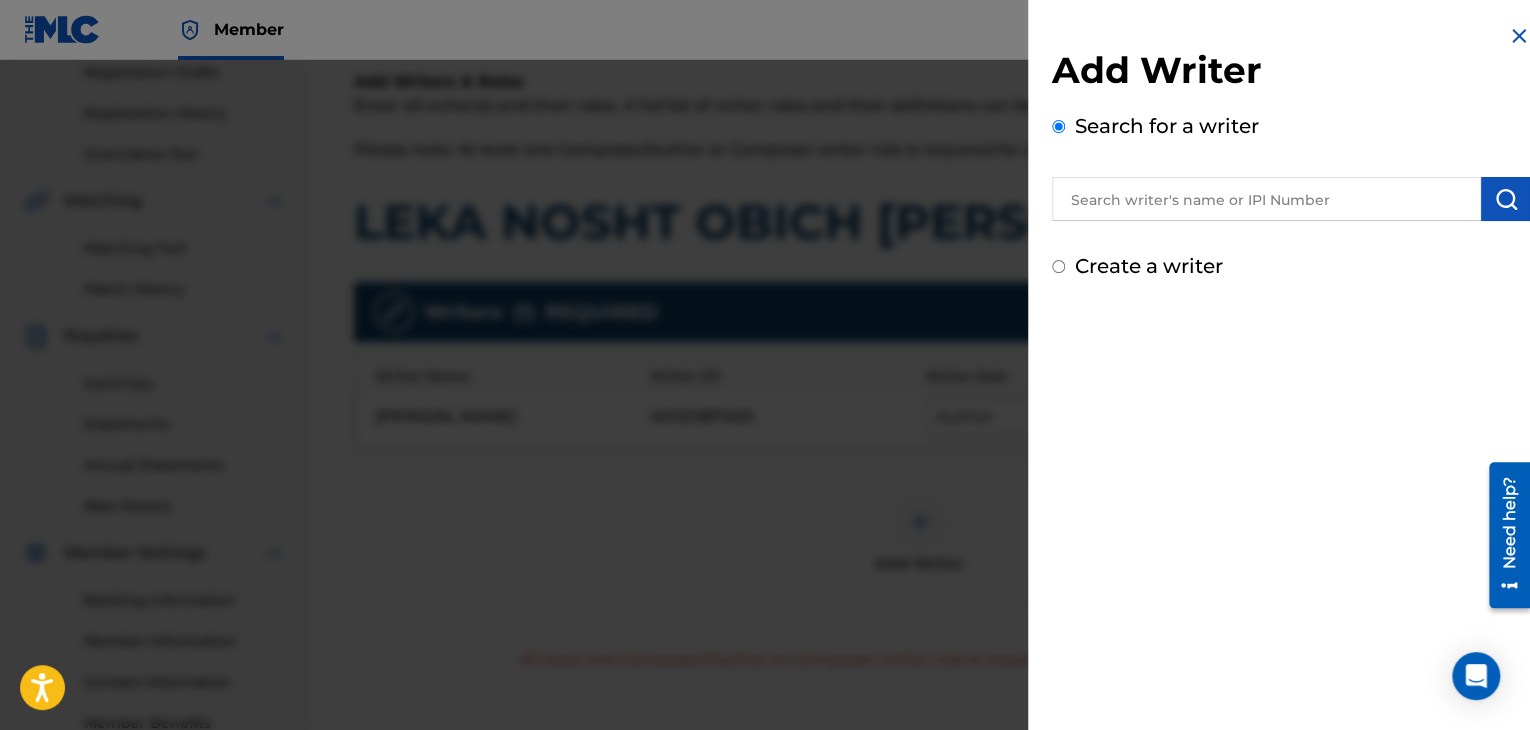 click at bounding box center (1266, 199) 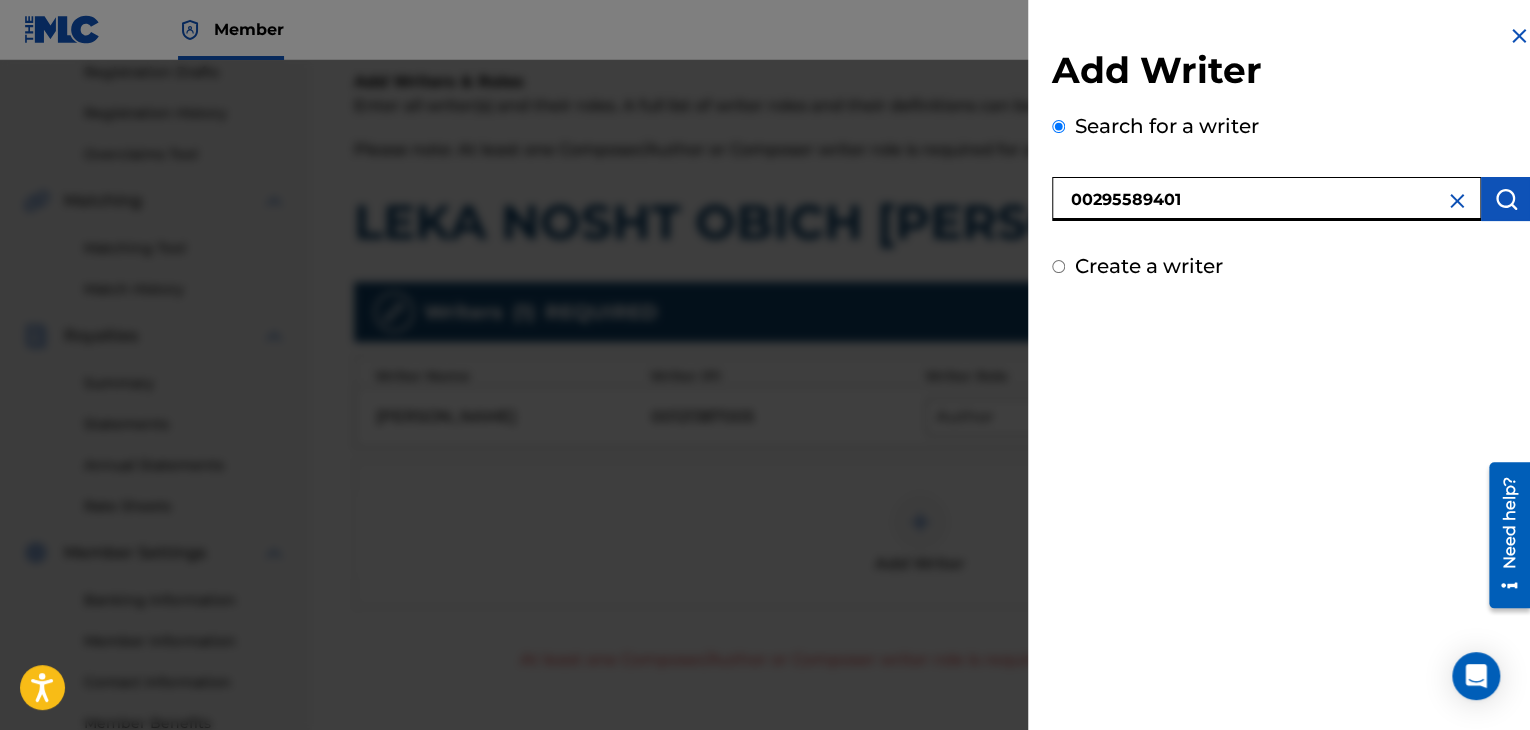 type on "00295589401" 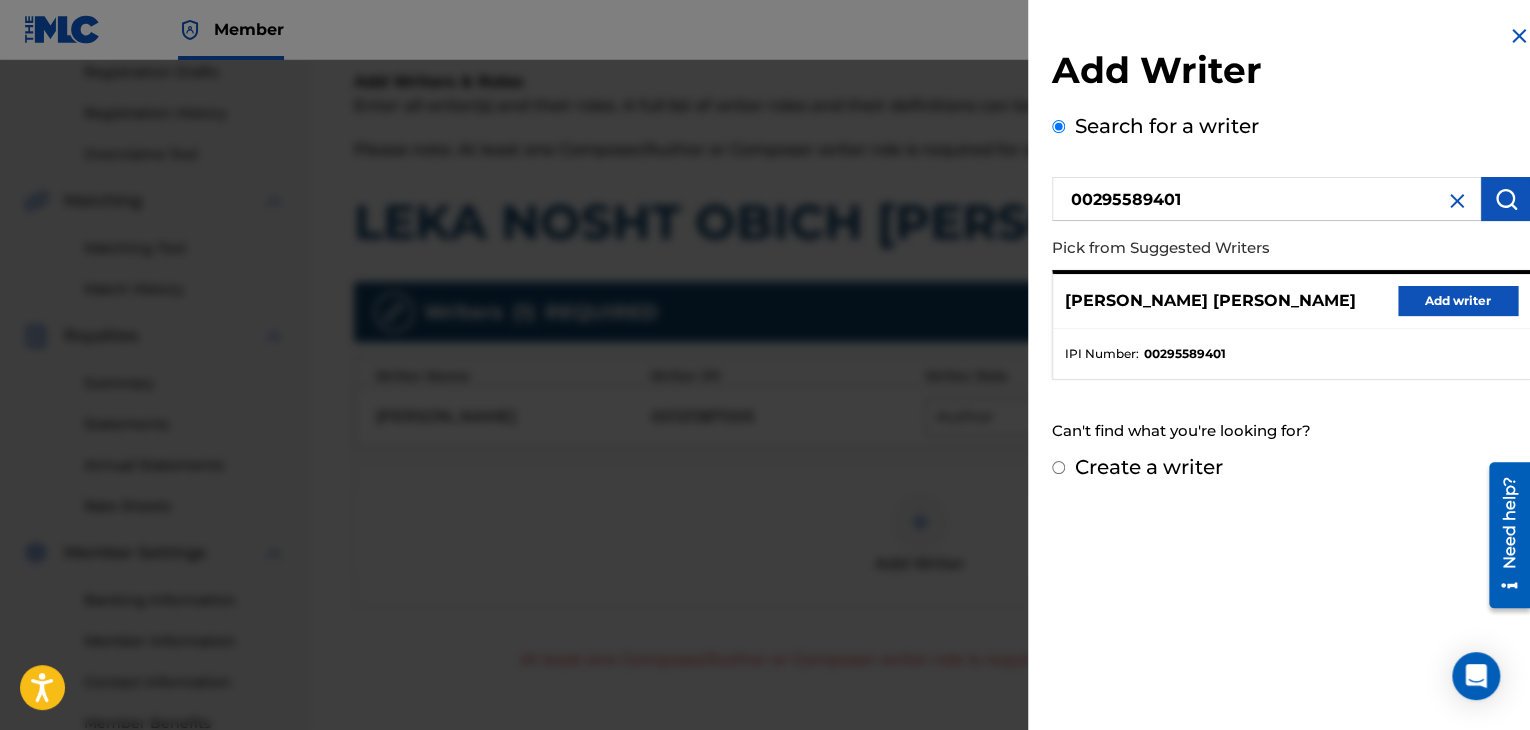 click on "Add writer" at bounding box center (1458, 301) 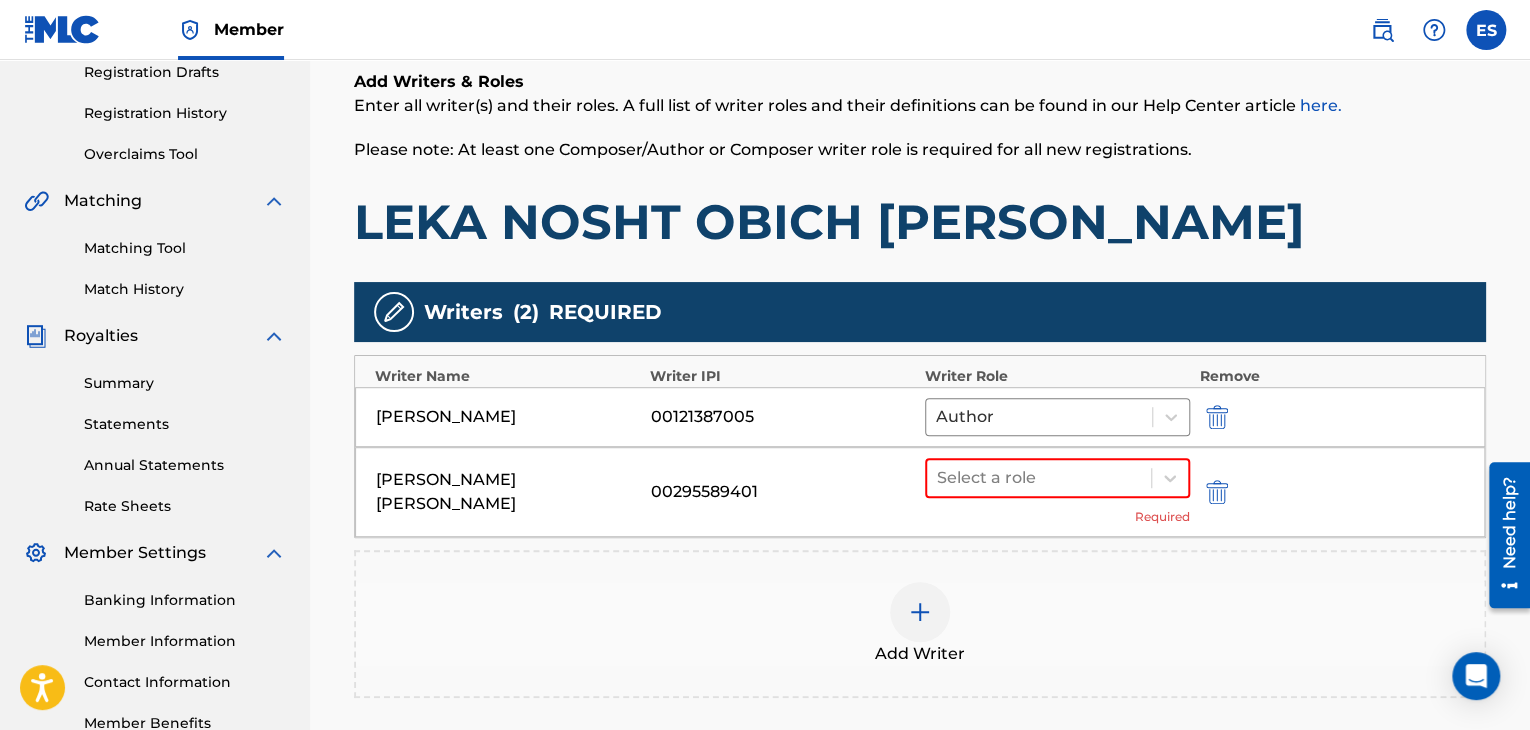 click on "Select a role Required" at bounding box center [1057, 492] 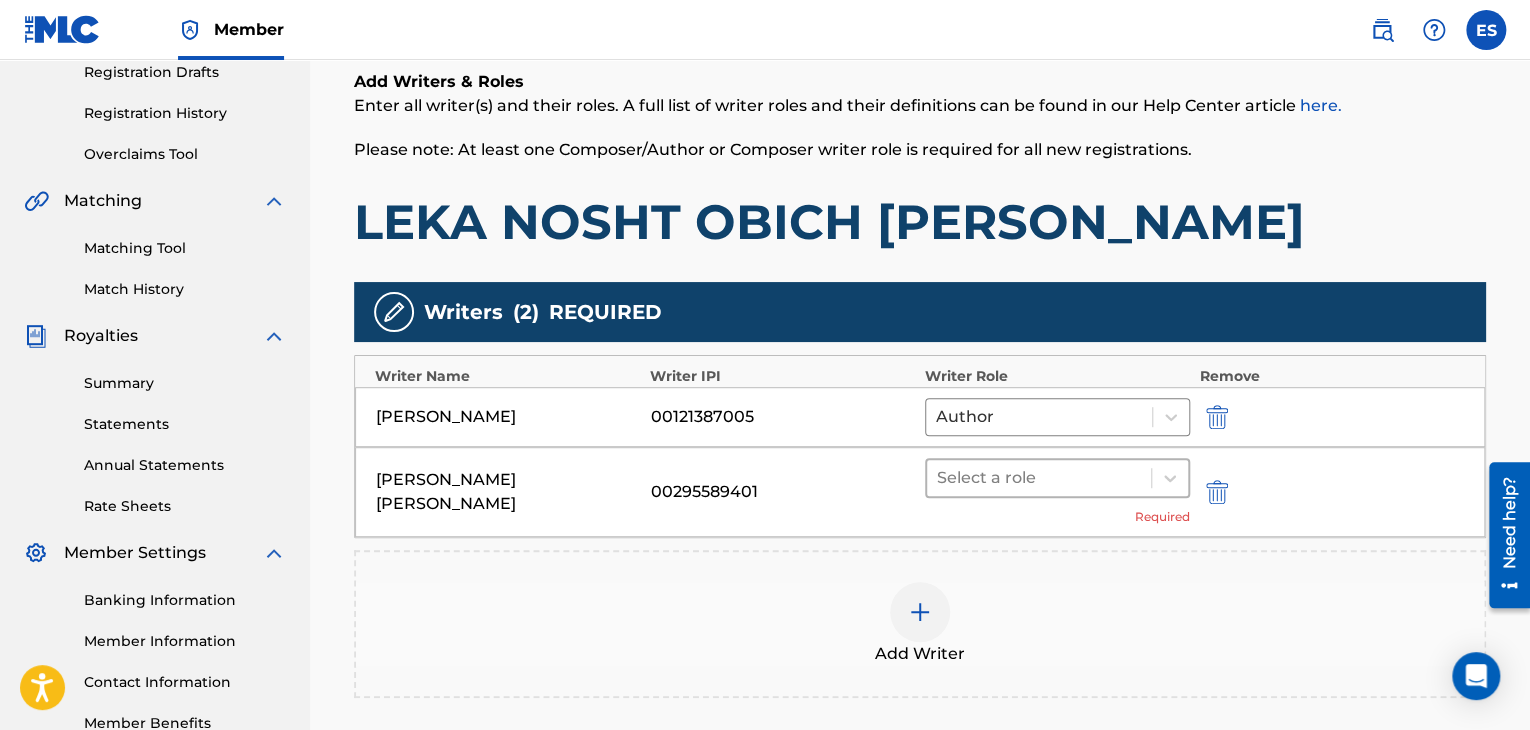 click at bounding box center [1039, 478] 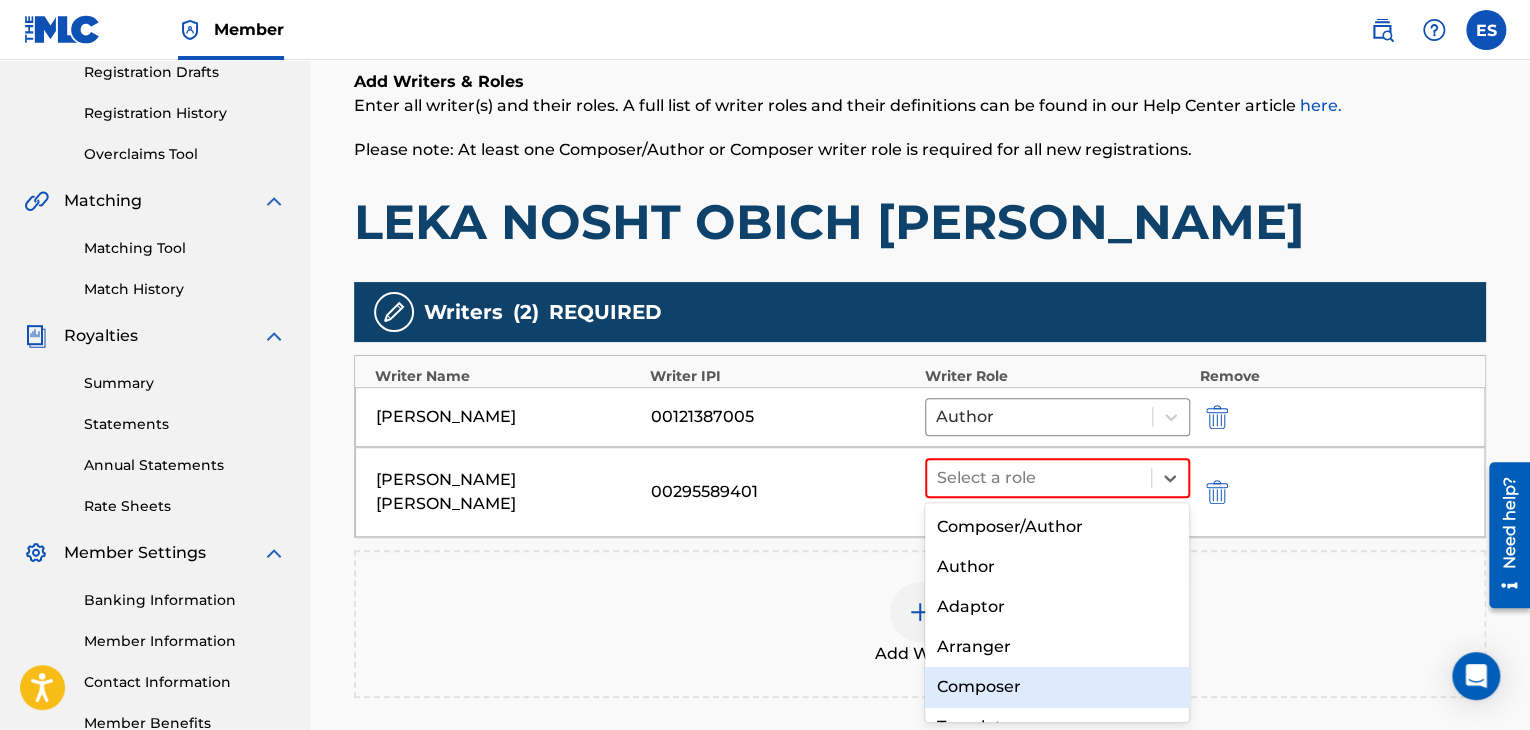 click on "Composer" at bounding box center (1057, 687) 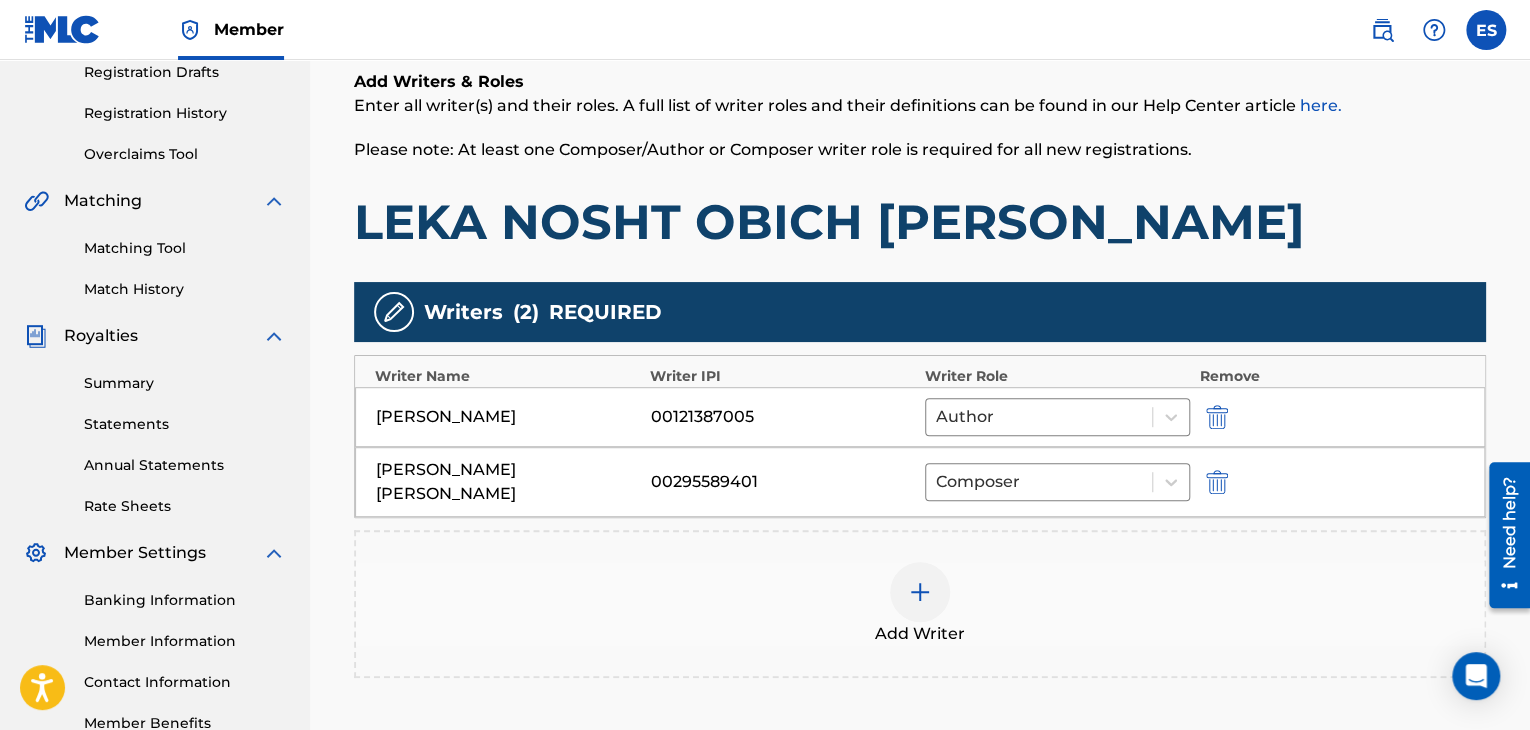click at bounding box center [920, 592] 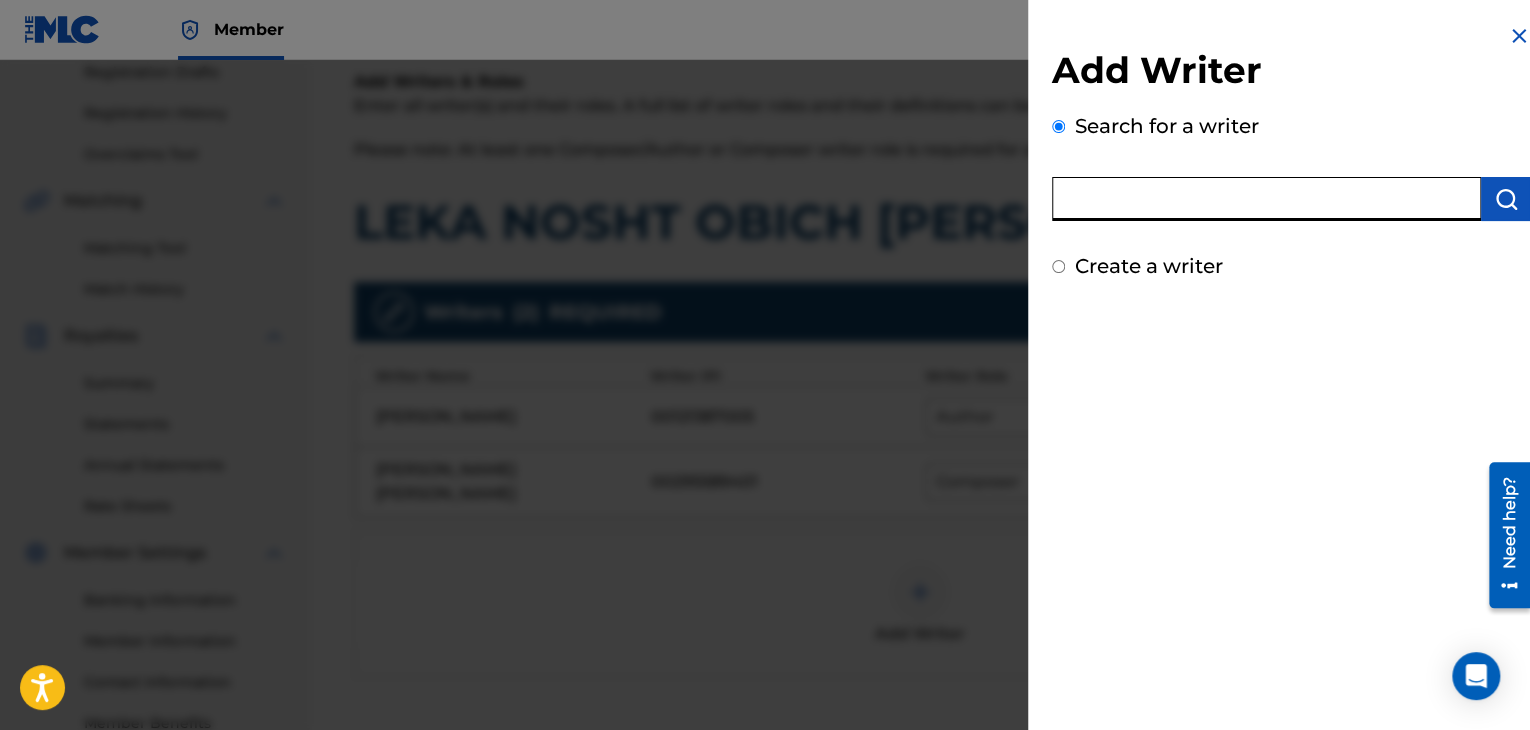 click at bounding box center [1266, 199] 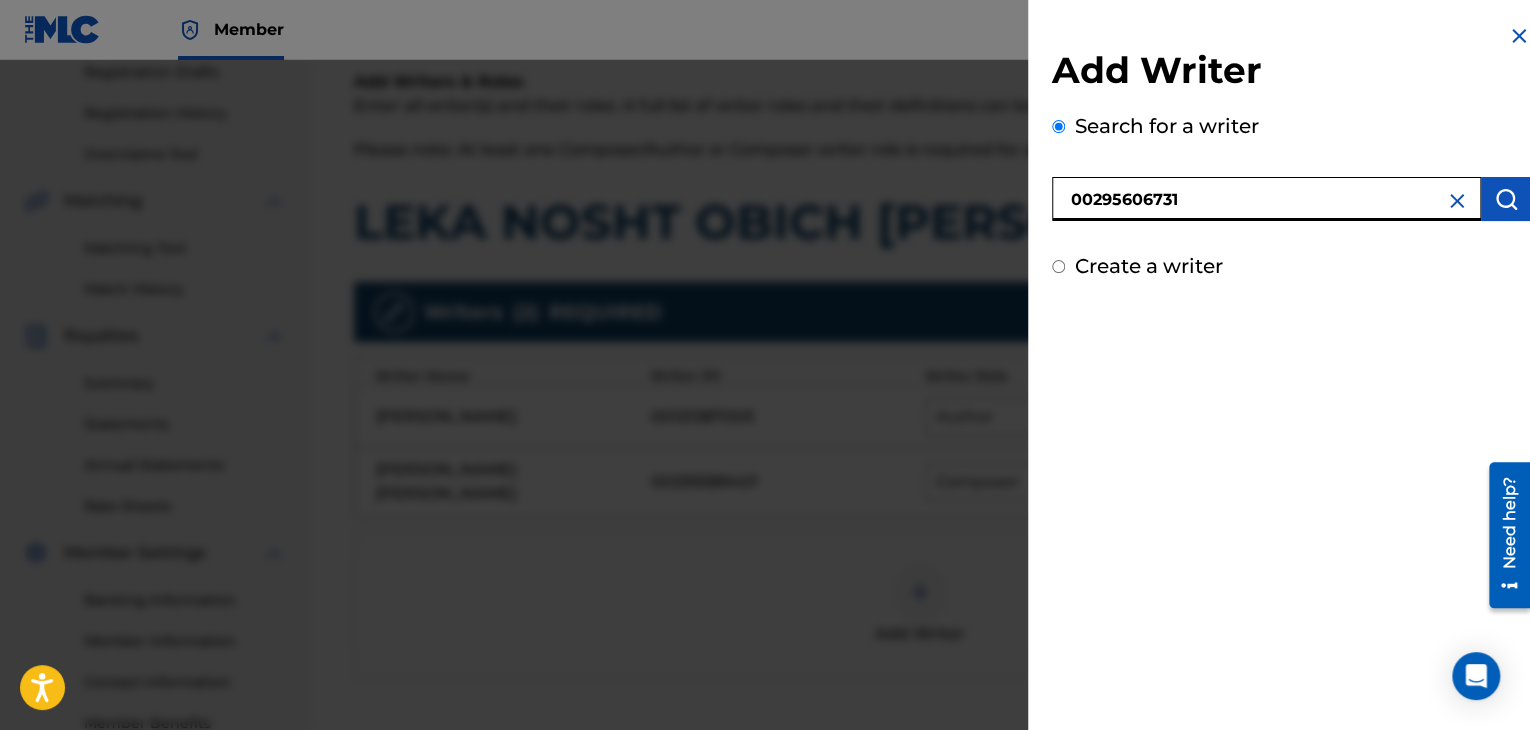 type on "00295606731" 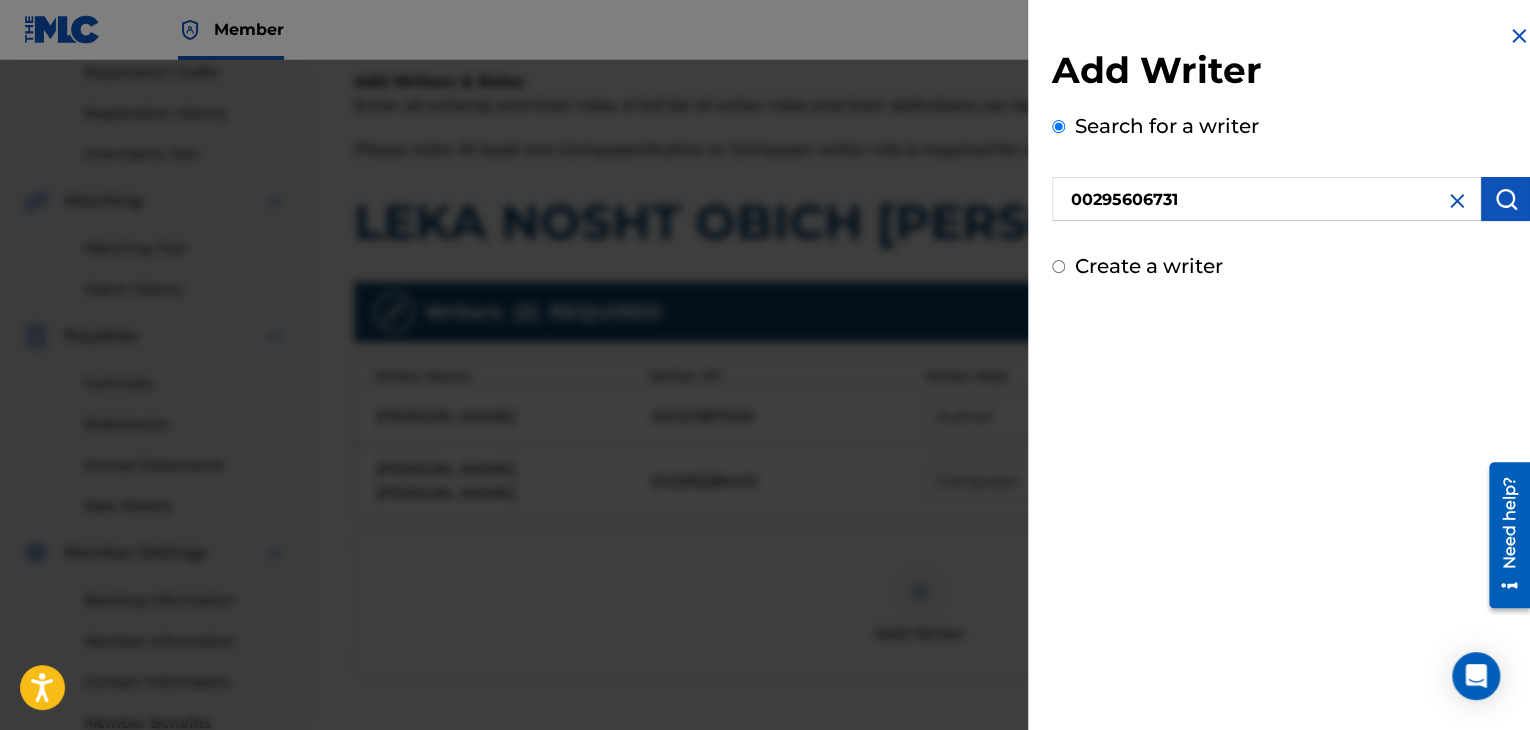 click at bounding box center (1506, 199) 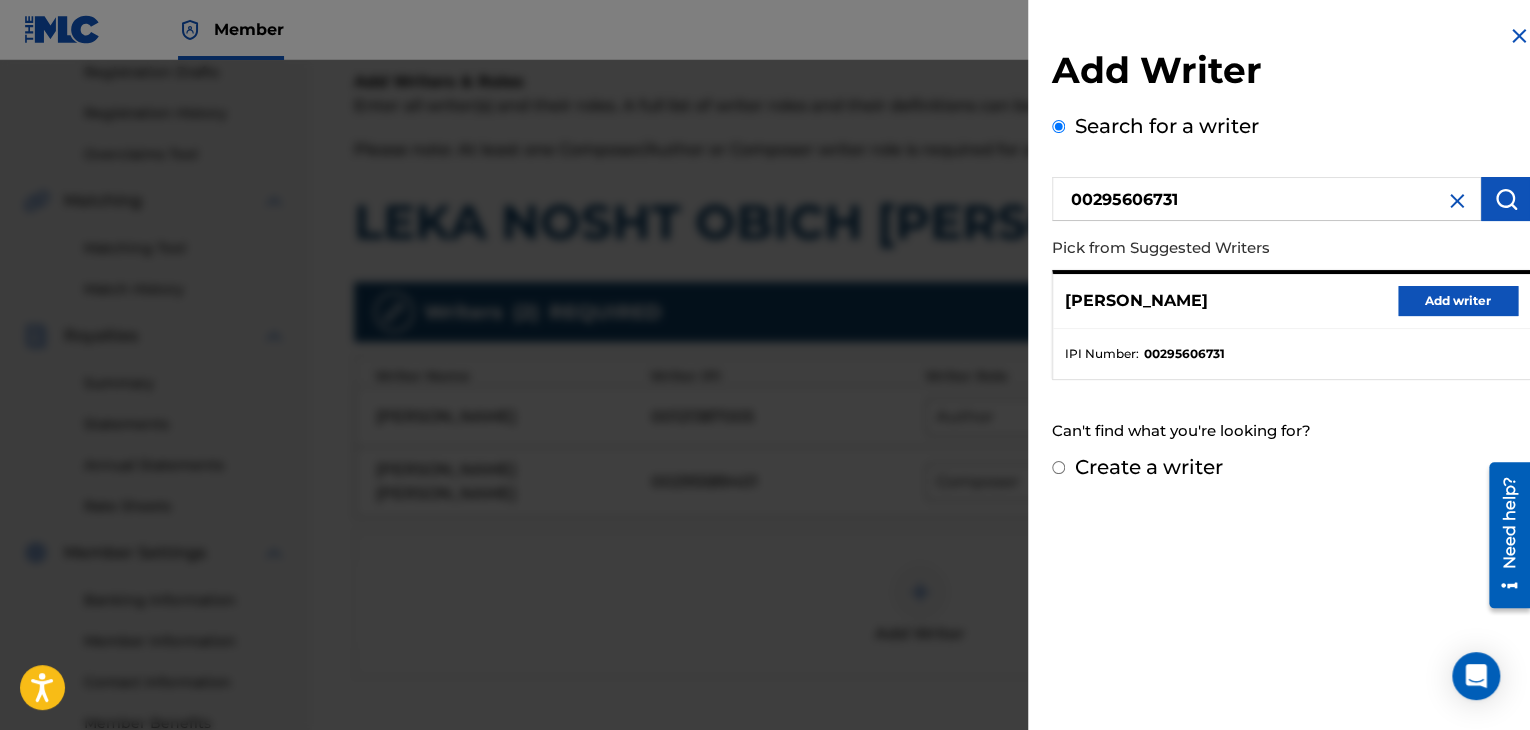 click on "Add writer" at bounding box center (1458, 301) 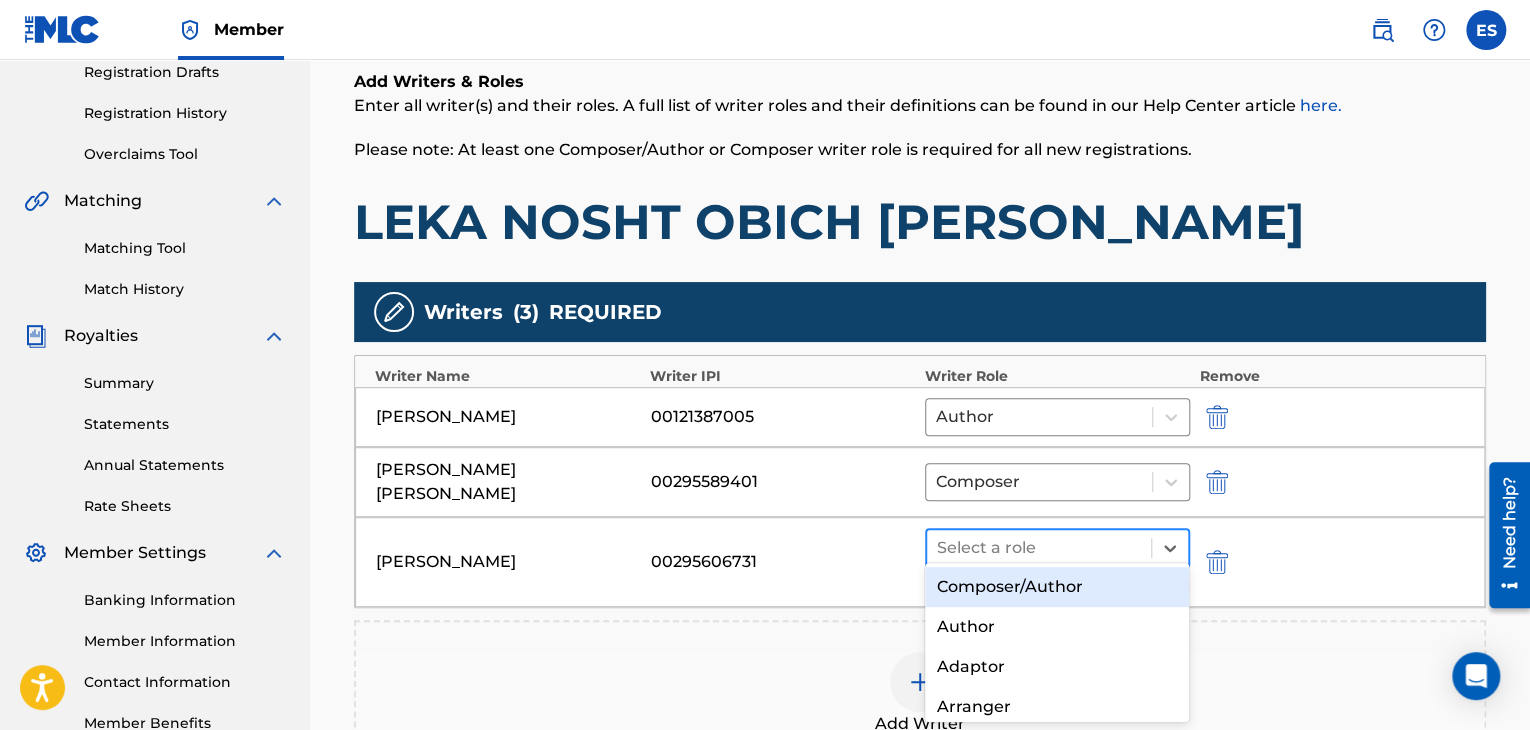 click at bounding box center [1039, 548] 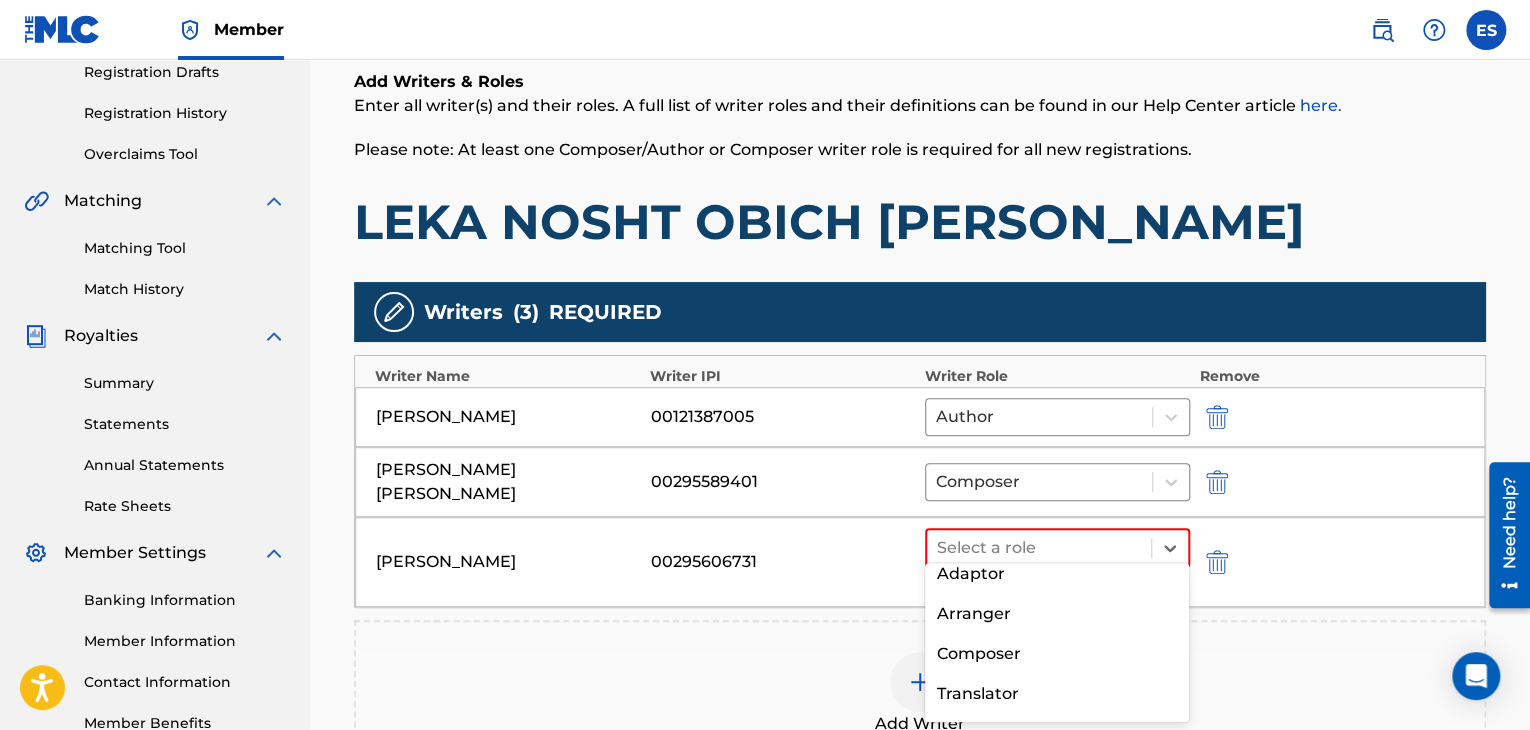 scroll, scrollTop: 168, scrollLeft: 0, axis: vertical 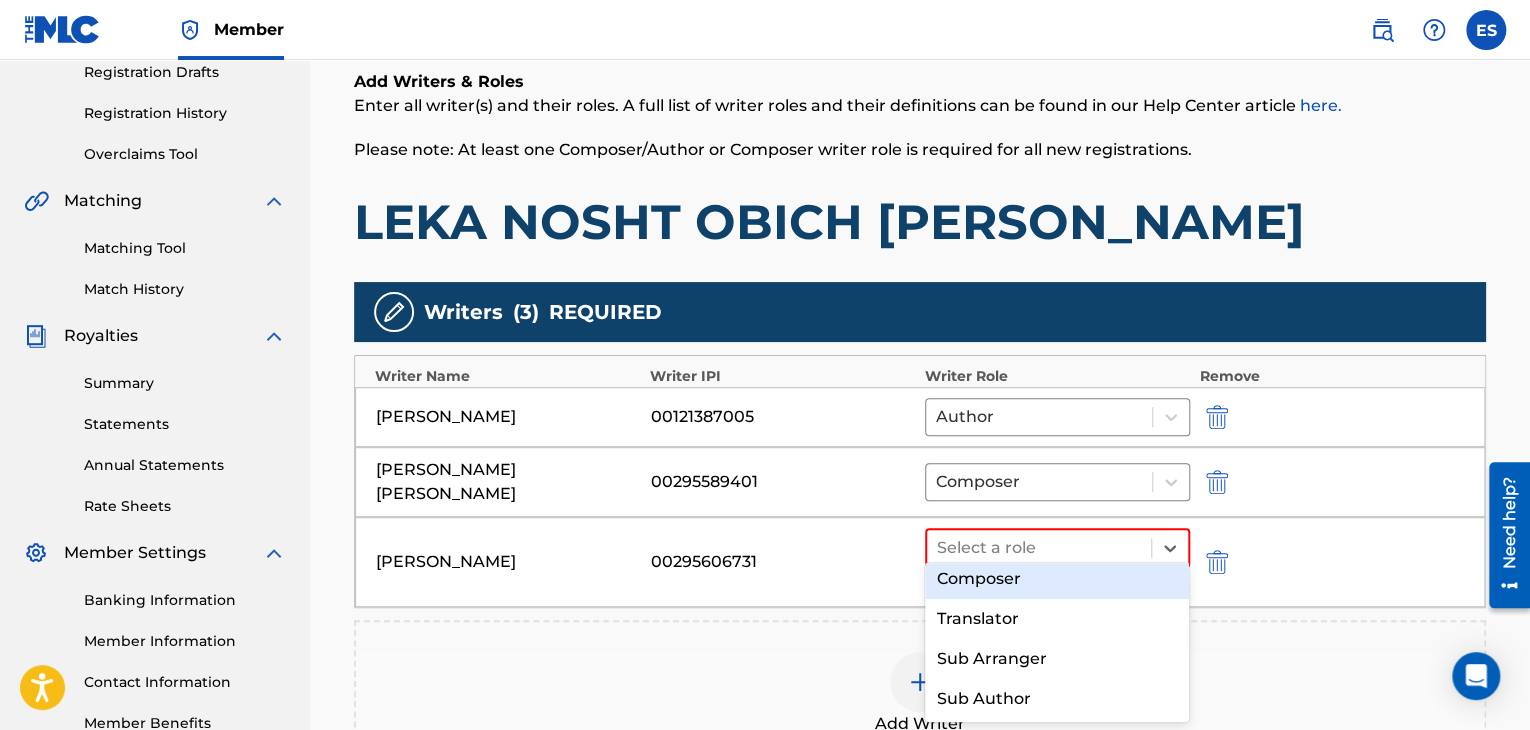 click on "Composer" at bounding box center [1057, 579] 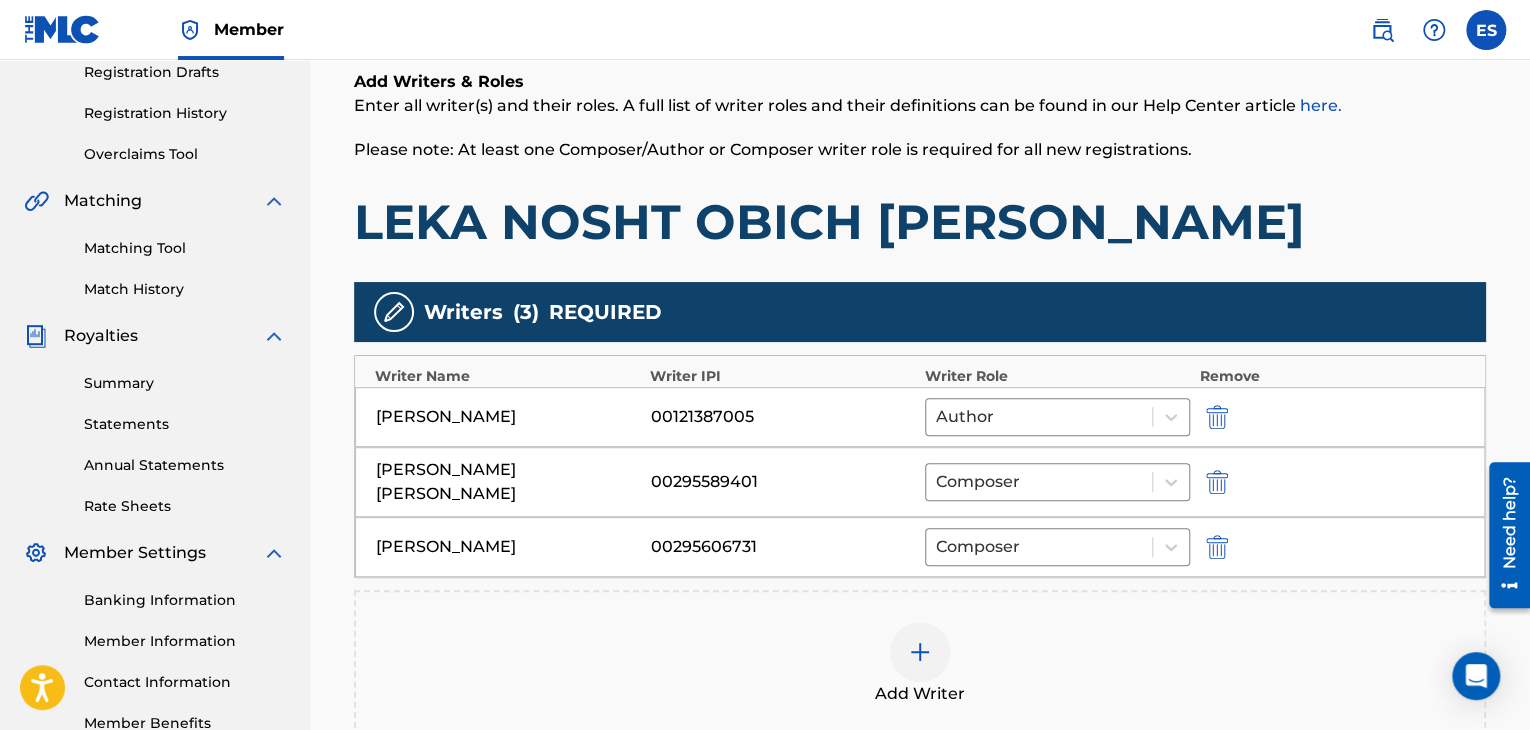 click at bounding box center [920, 652] 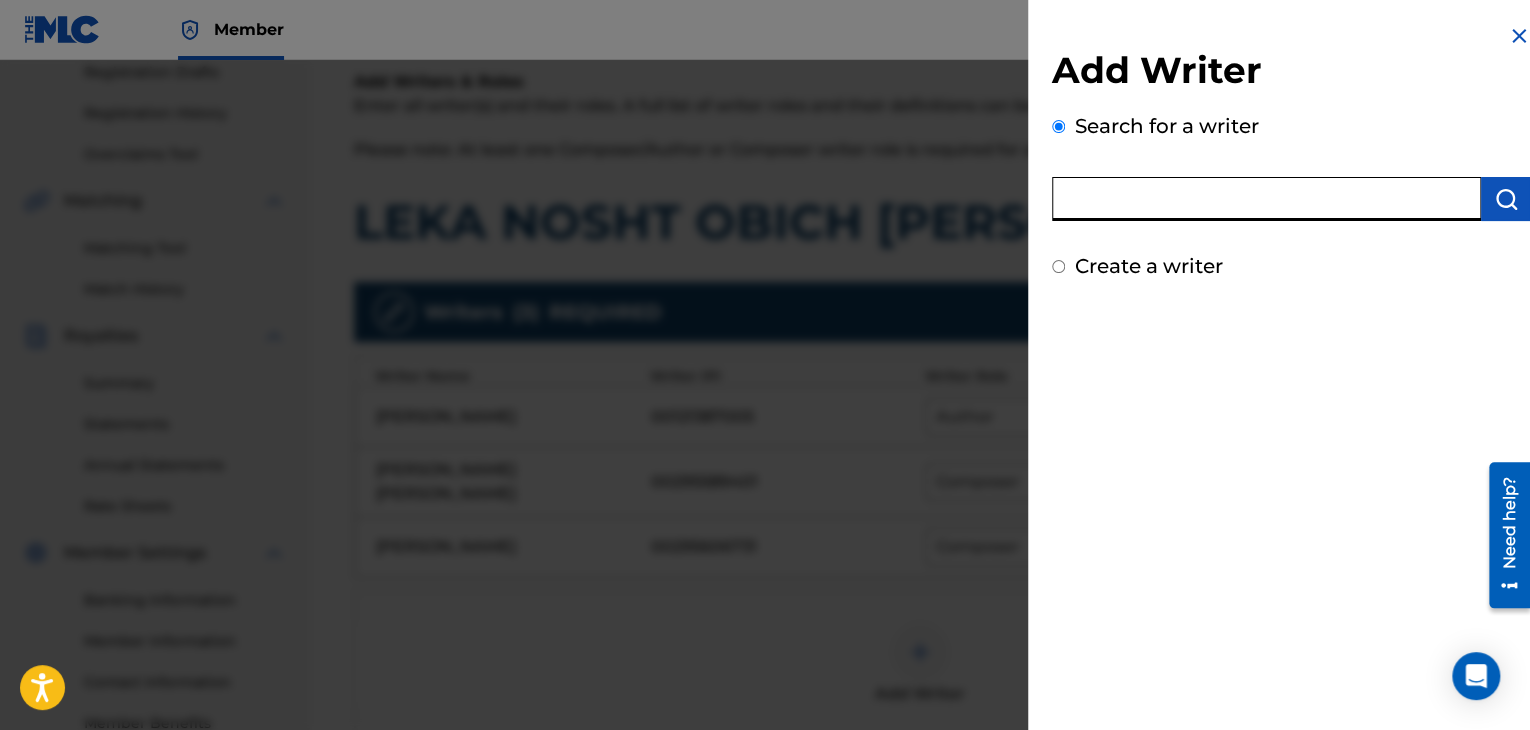 click at bounding box center (1266, 199) 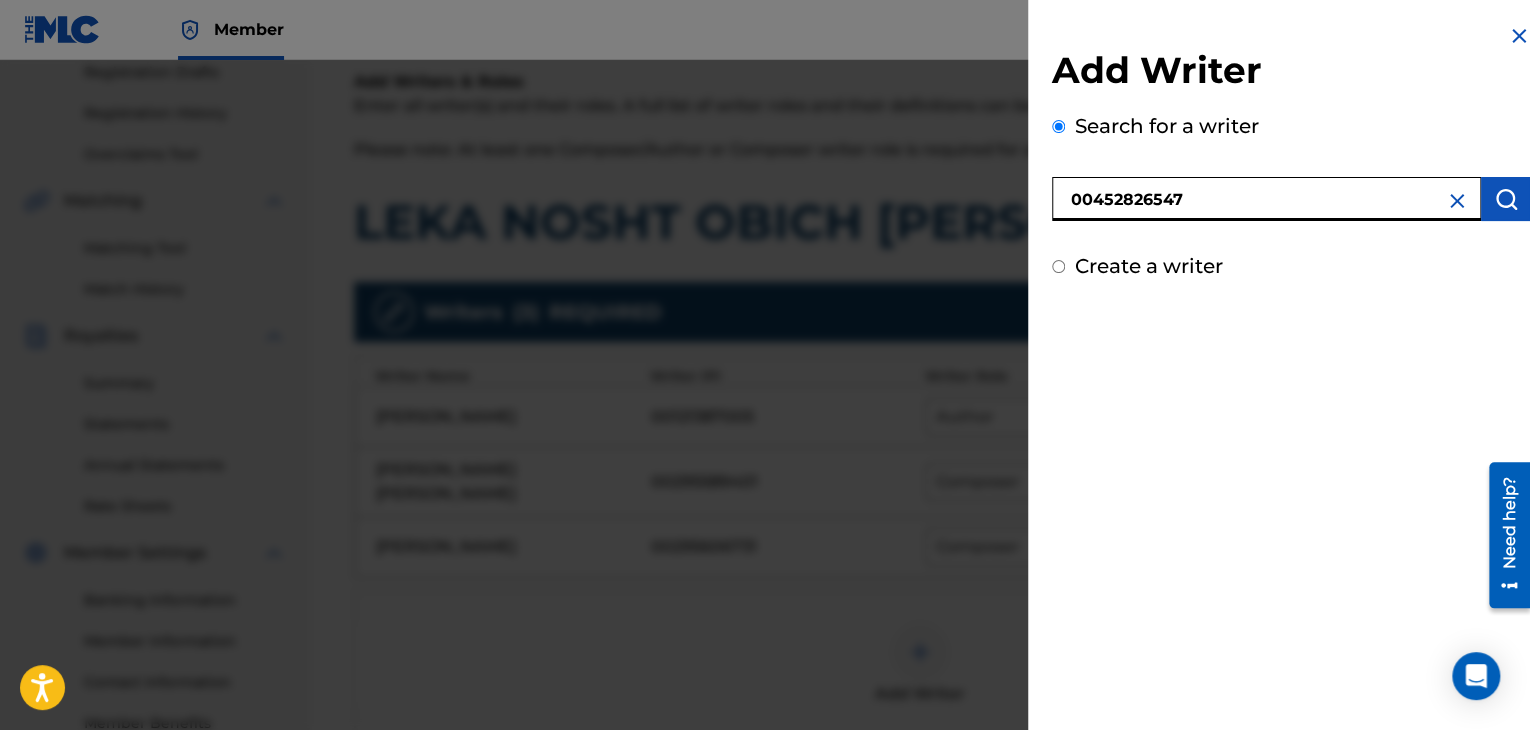 type on "00452826547" 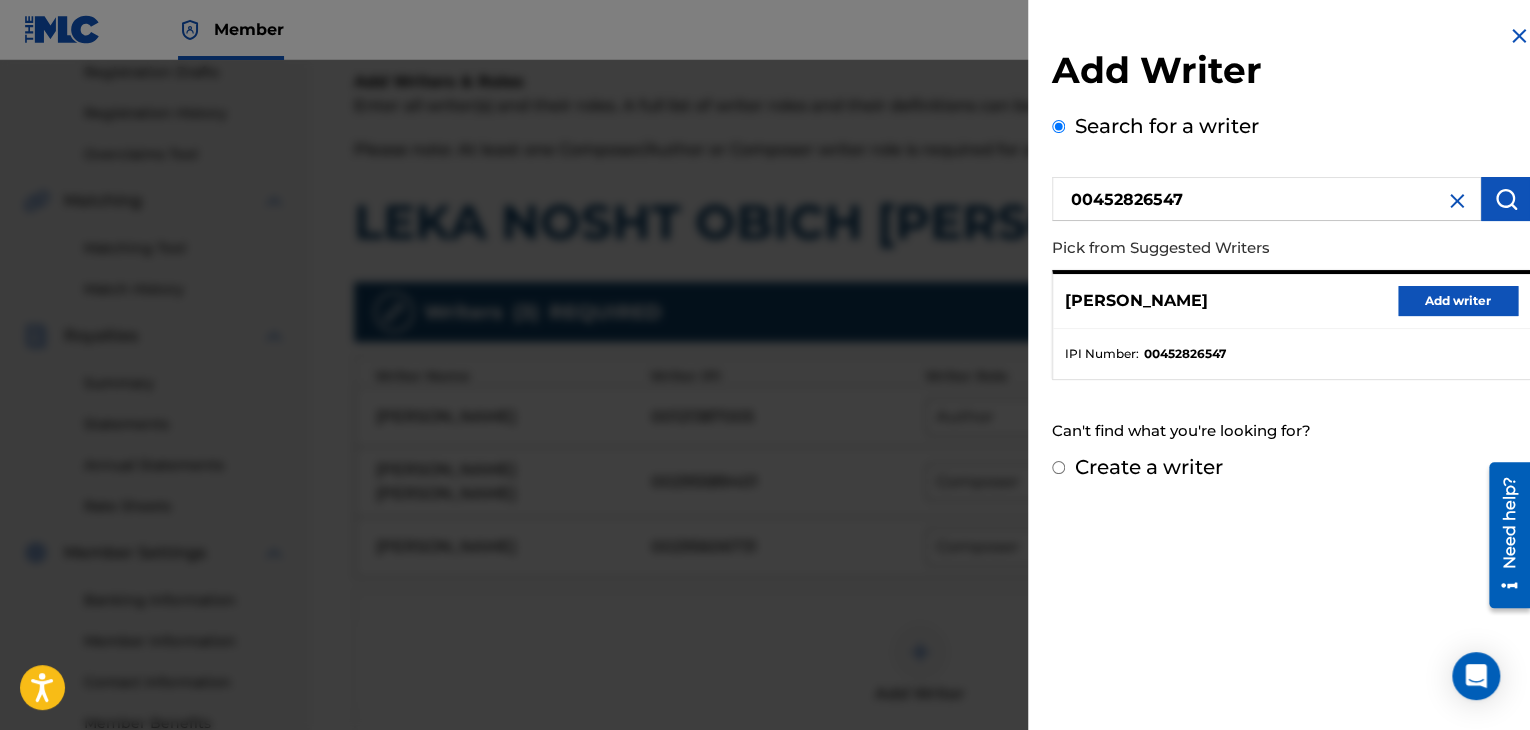 click on "Add writer" at bounding box center [1458, 301] 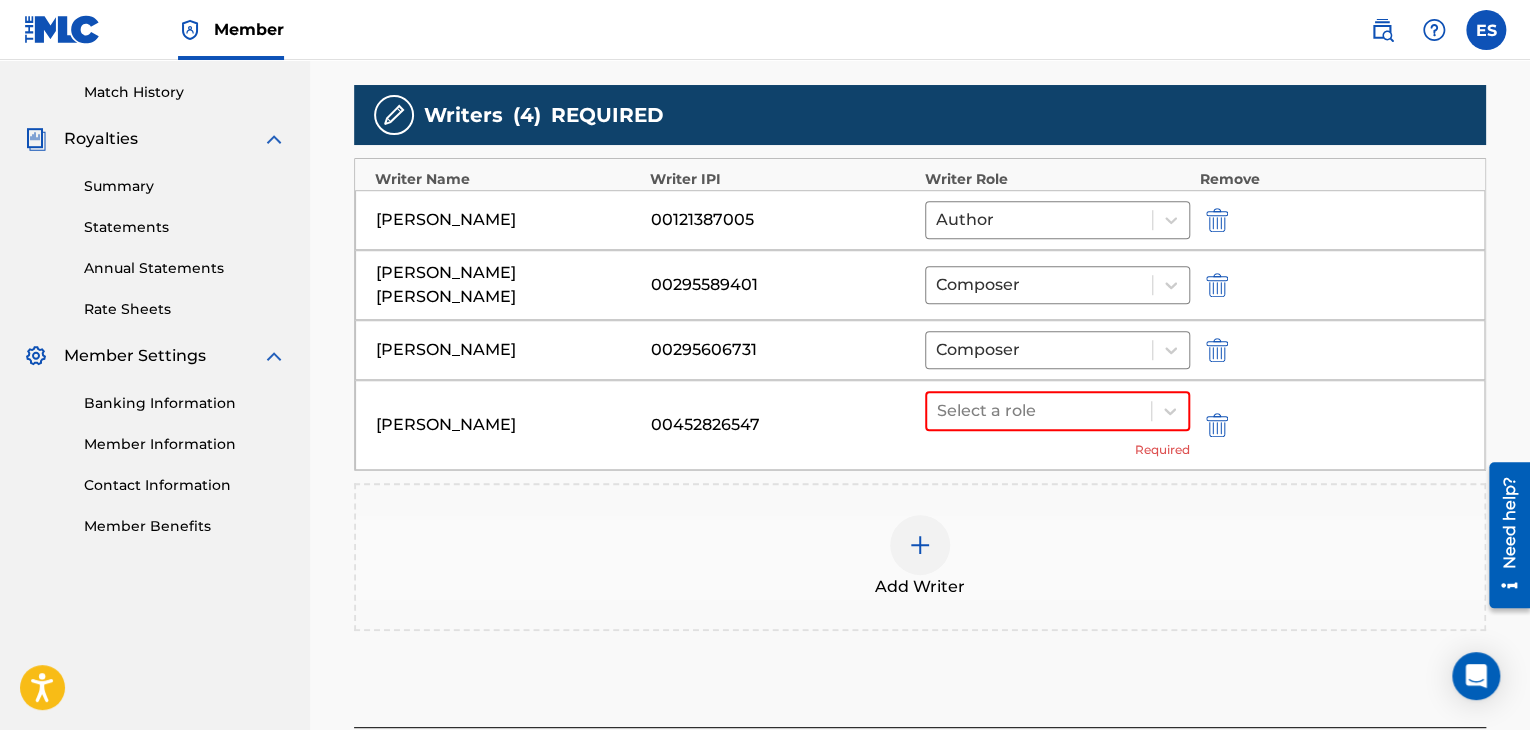 scroll, scrollTop: 545, scrollLeft: 0, axis: vertical 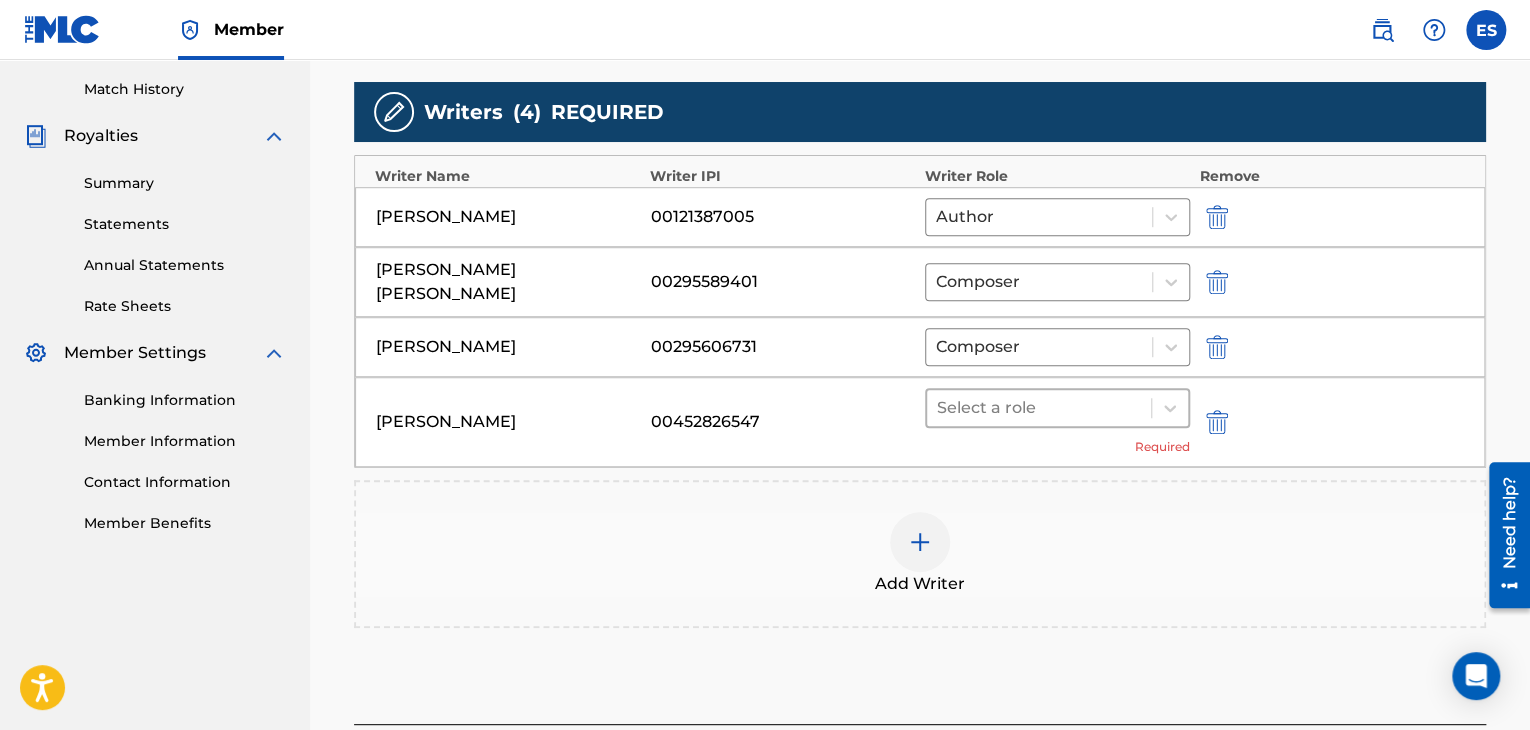 click at bounding box center [1039, 408] 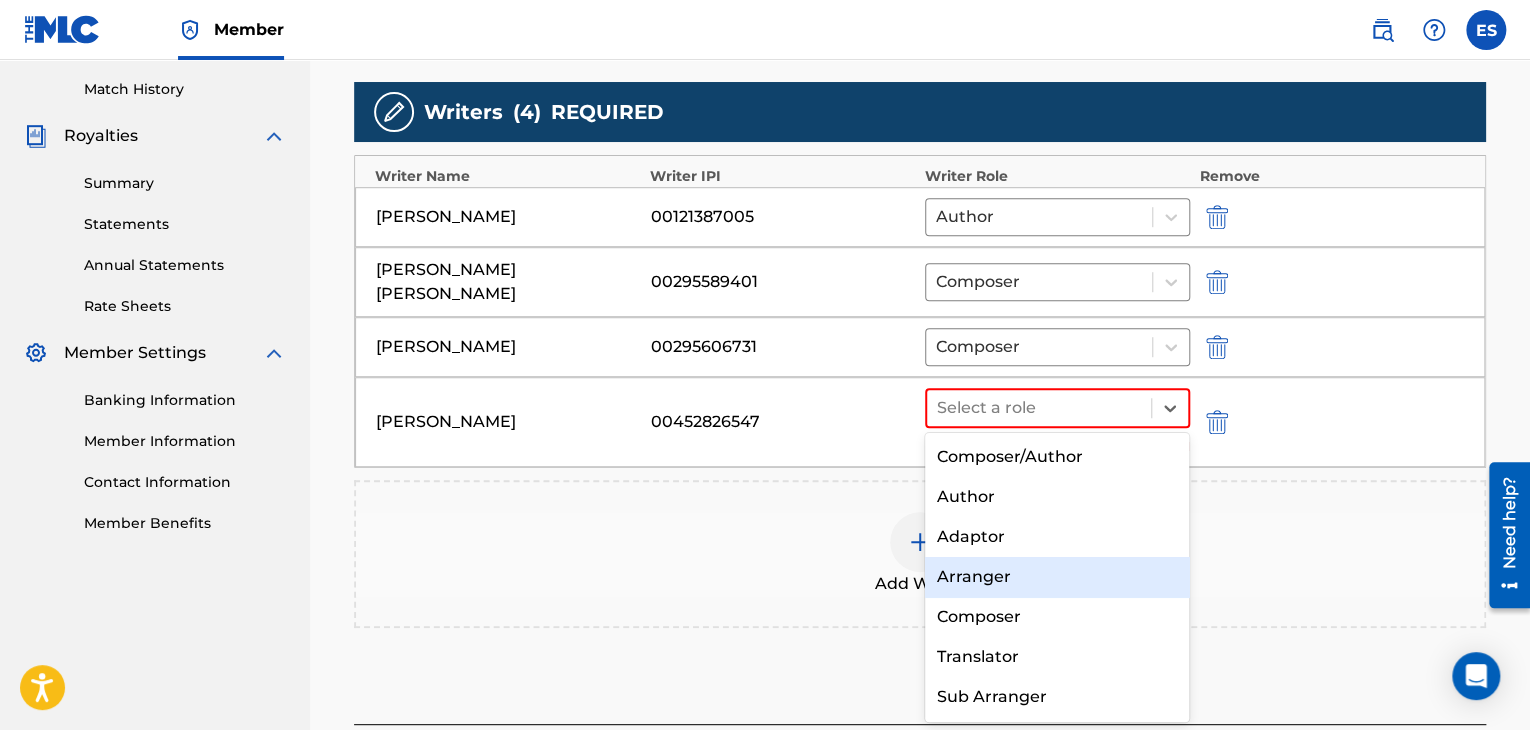 click on "Arranger" at bounding box center (1057, 577) 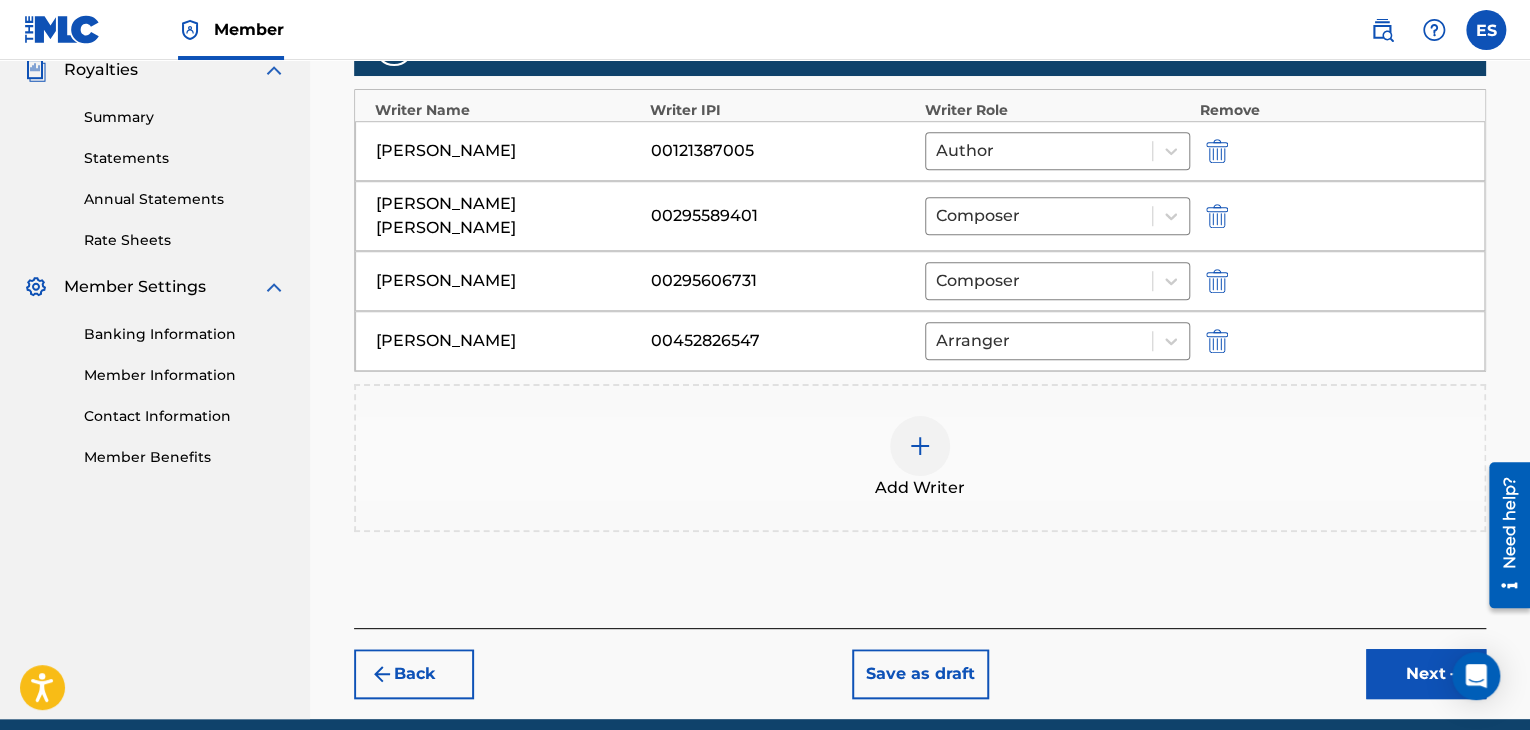 scroll, scrollTop: 645, scrollLeft: 0, axis: vertical 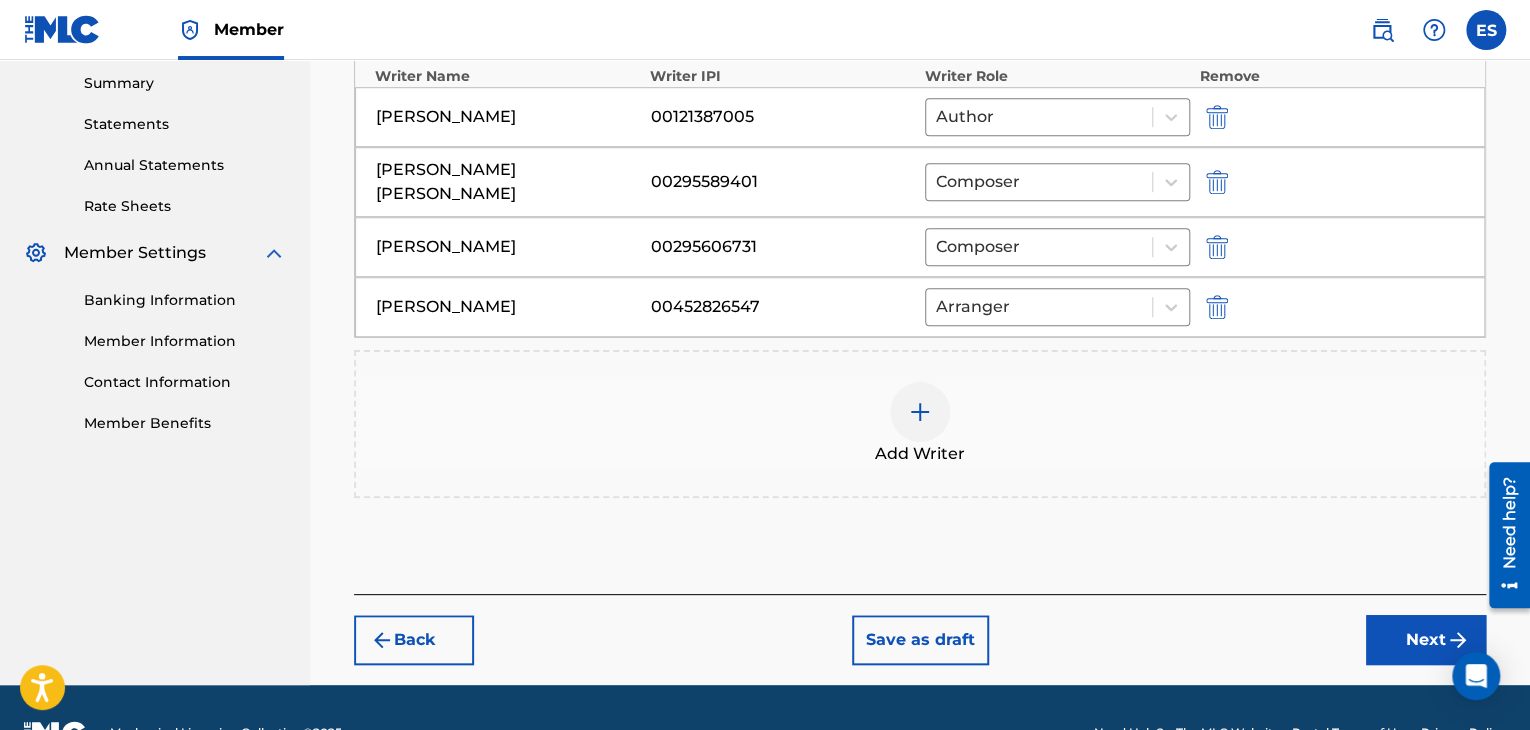click on "Next" at bounding box center [1426, 640] 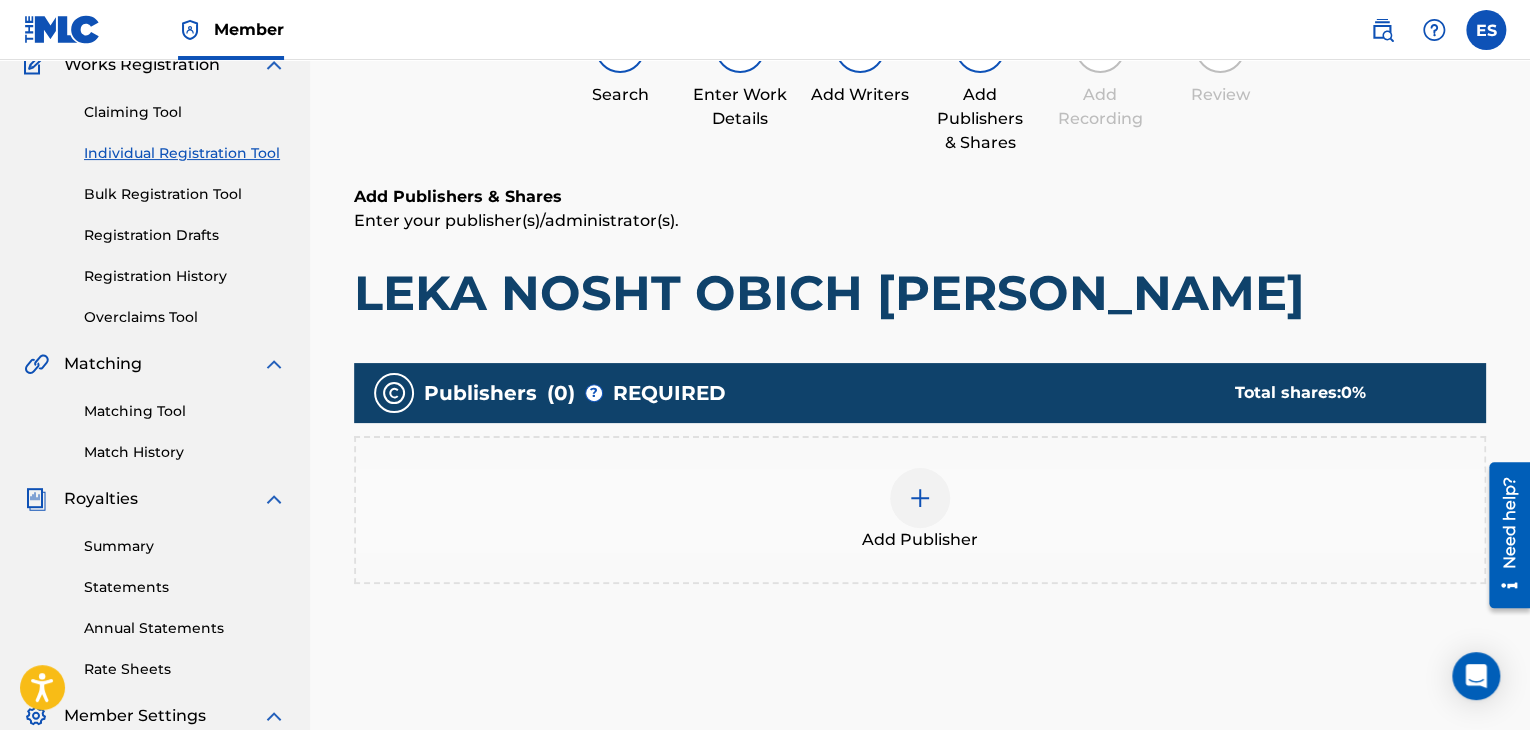 scroll, scrollTop: 290, scrollLeft: 0, axis: vertical 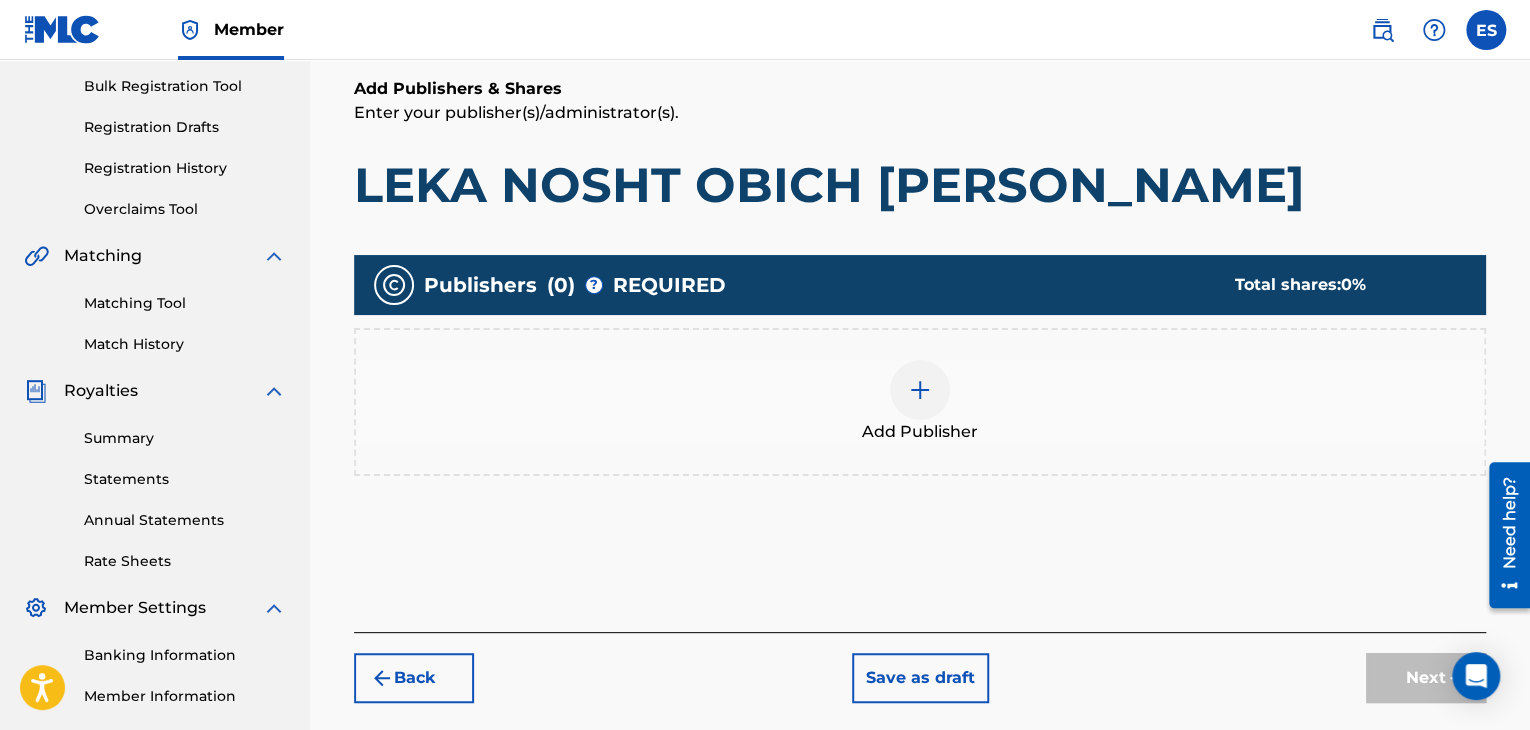 click at bounding box center [920, 390] 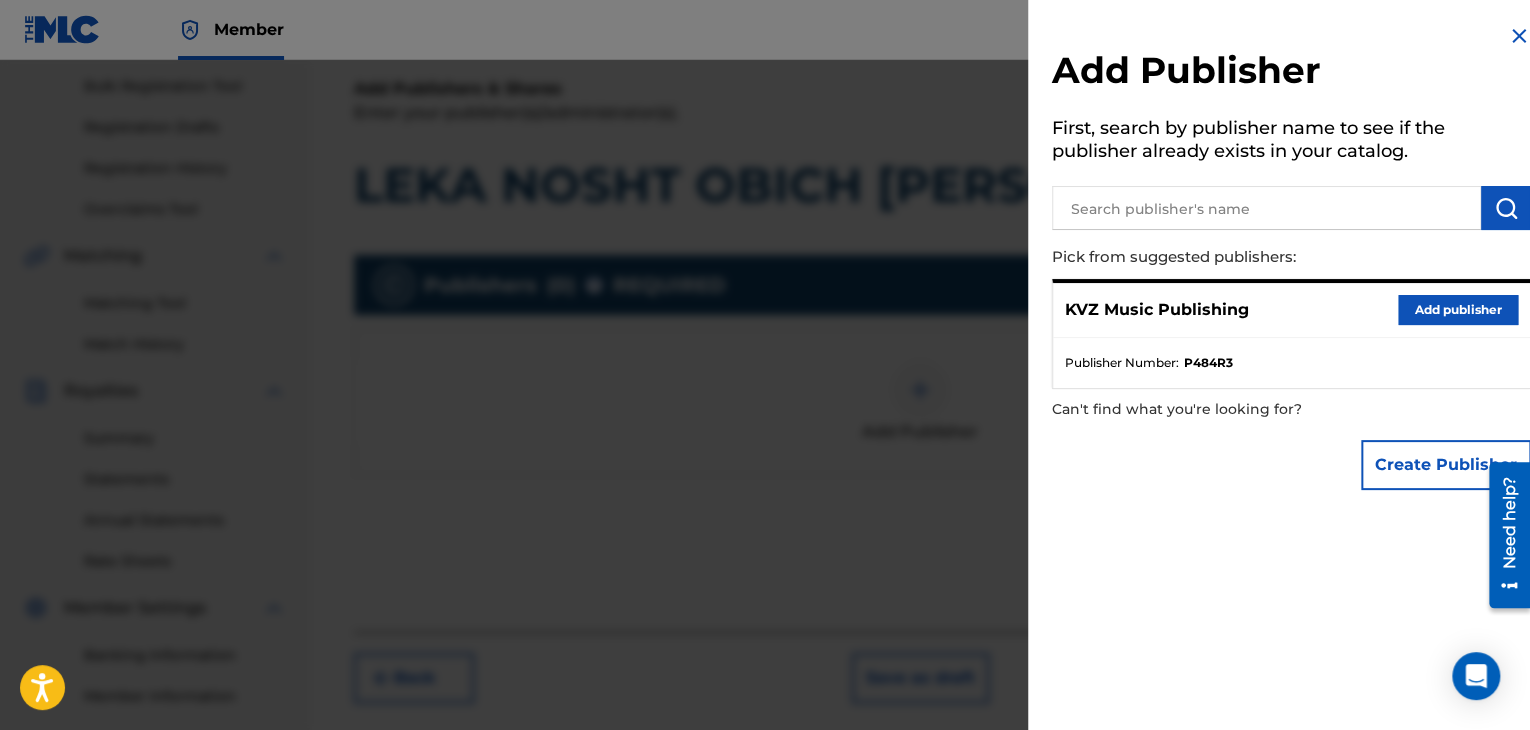 click on "Add publisher" at bounding box center [1458, 310] 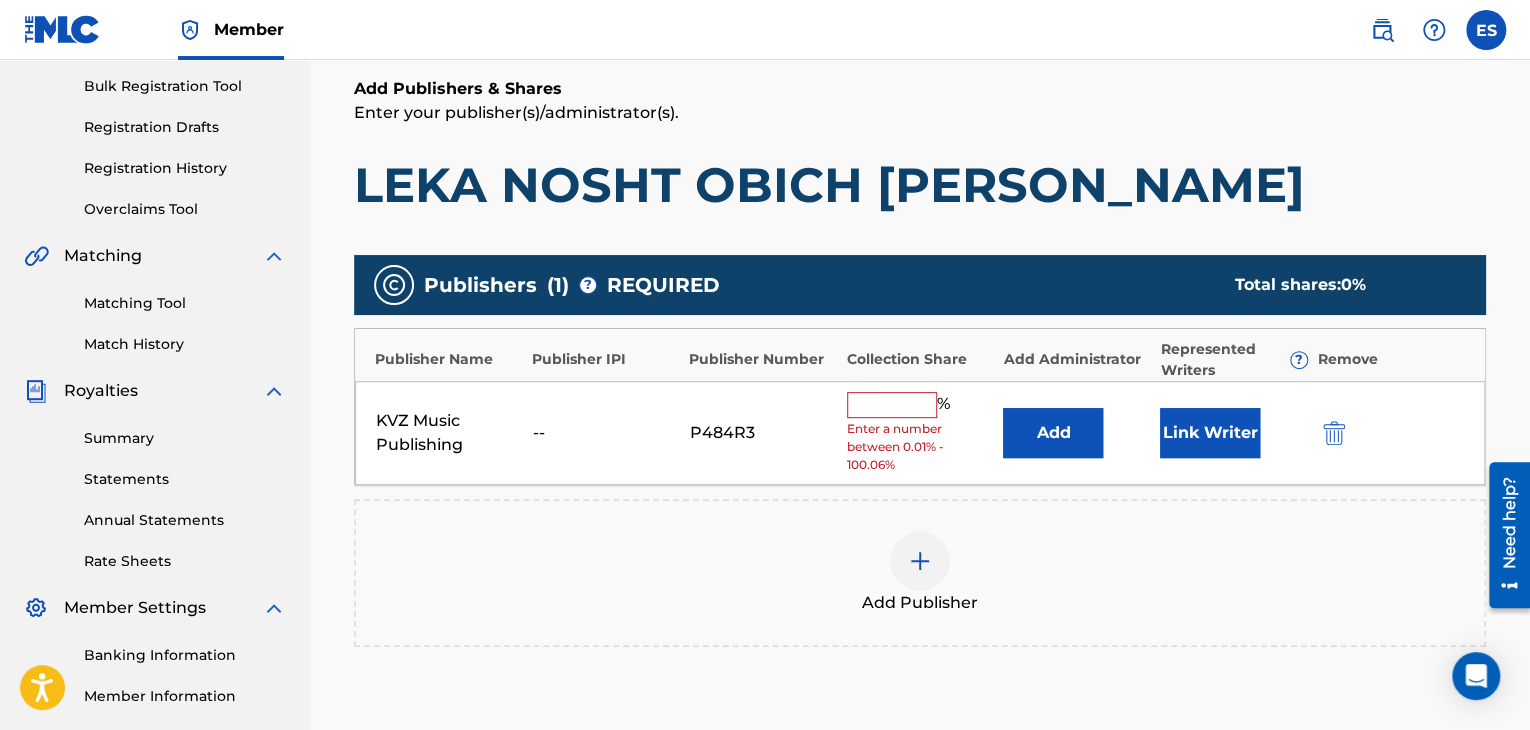 click at bounding box center (892, 405) 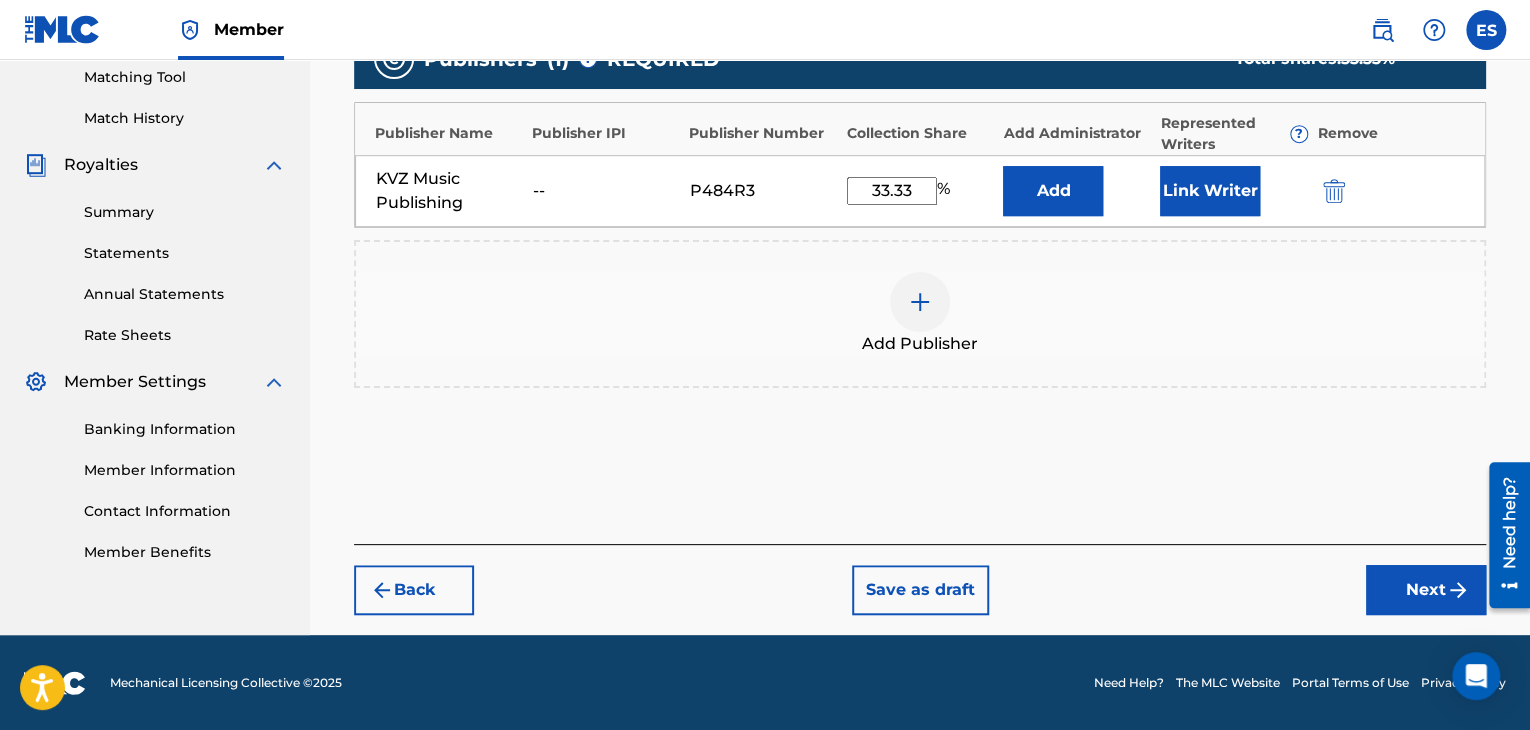 click on "Next" at bounding box center [1426, 590] 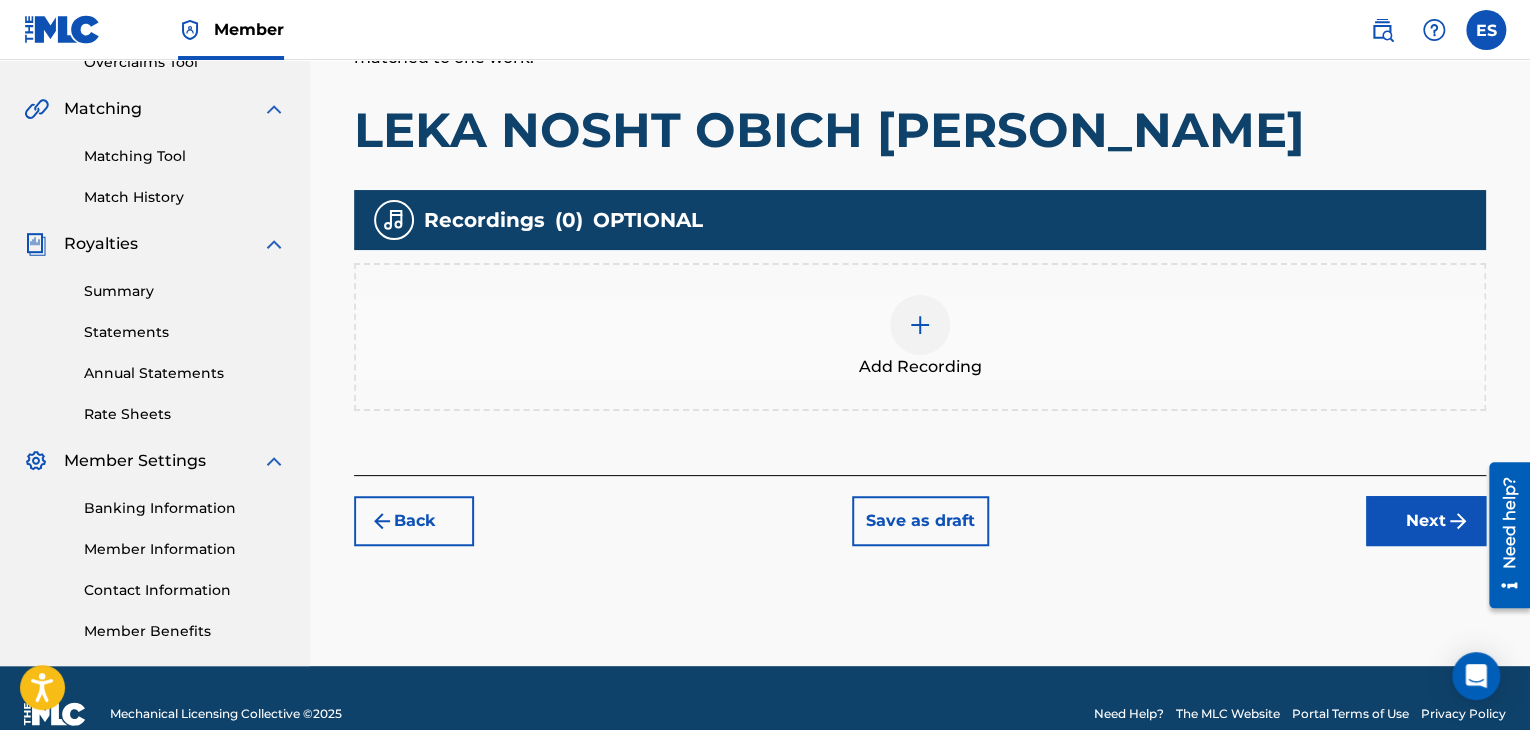 scroll, scrollTop: 469, scrollLeft: 0, axis: vertical 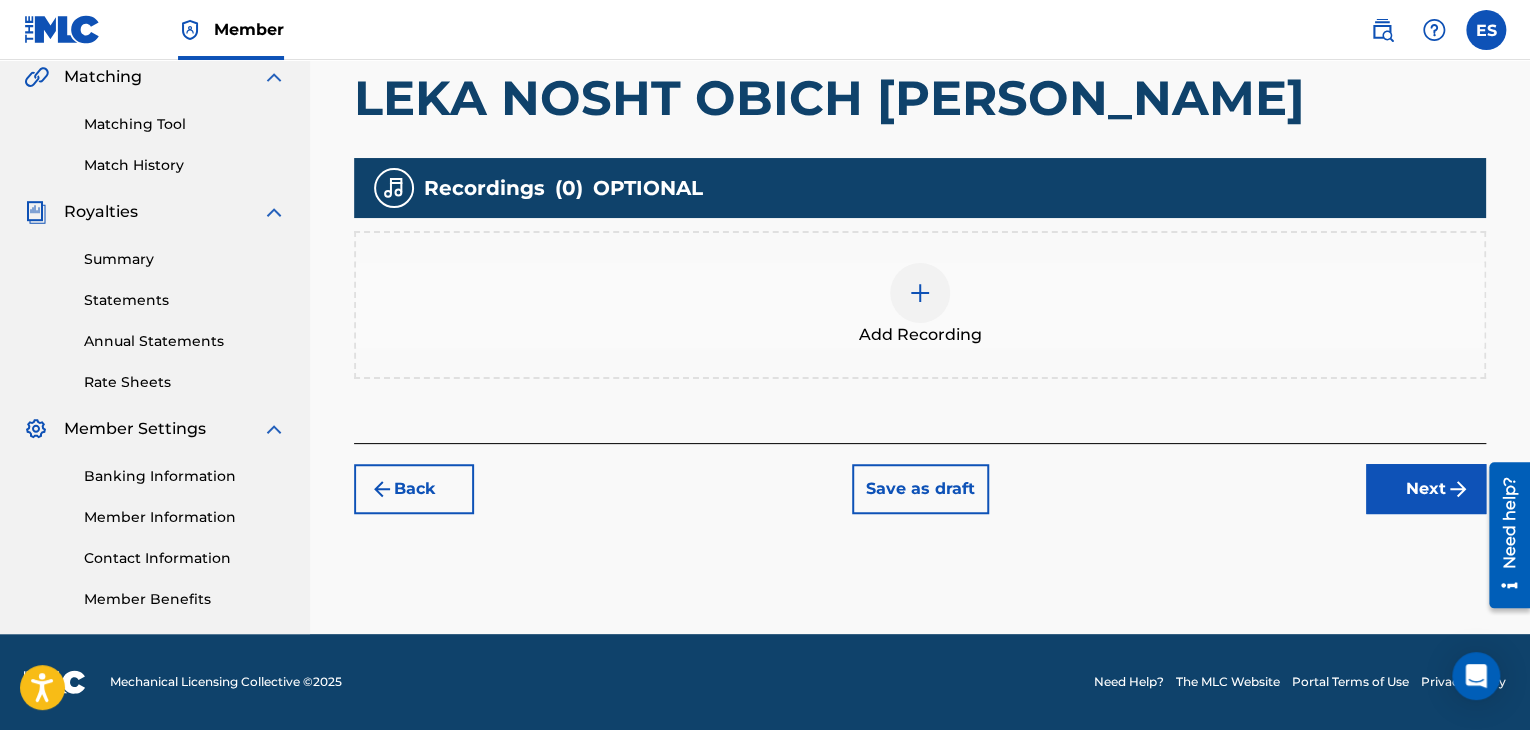 click at bounding box center [920, 293] 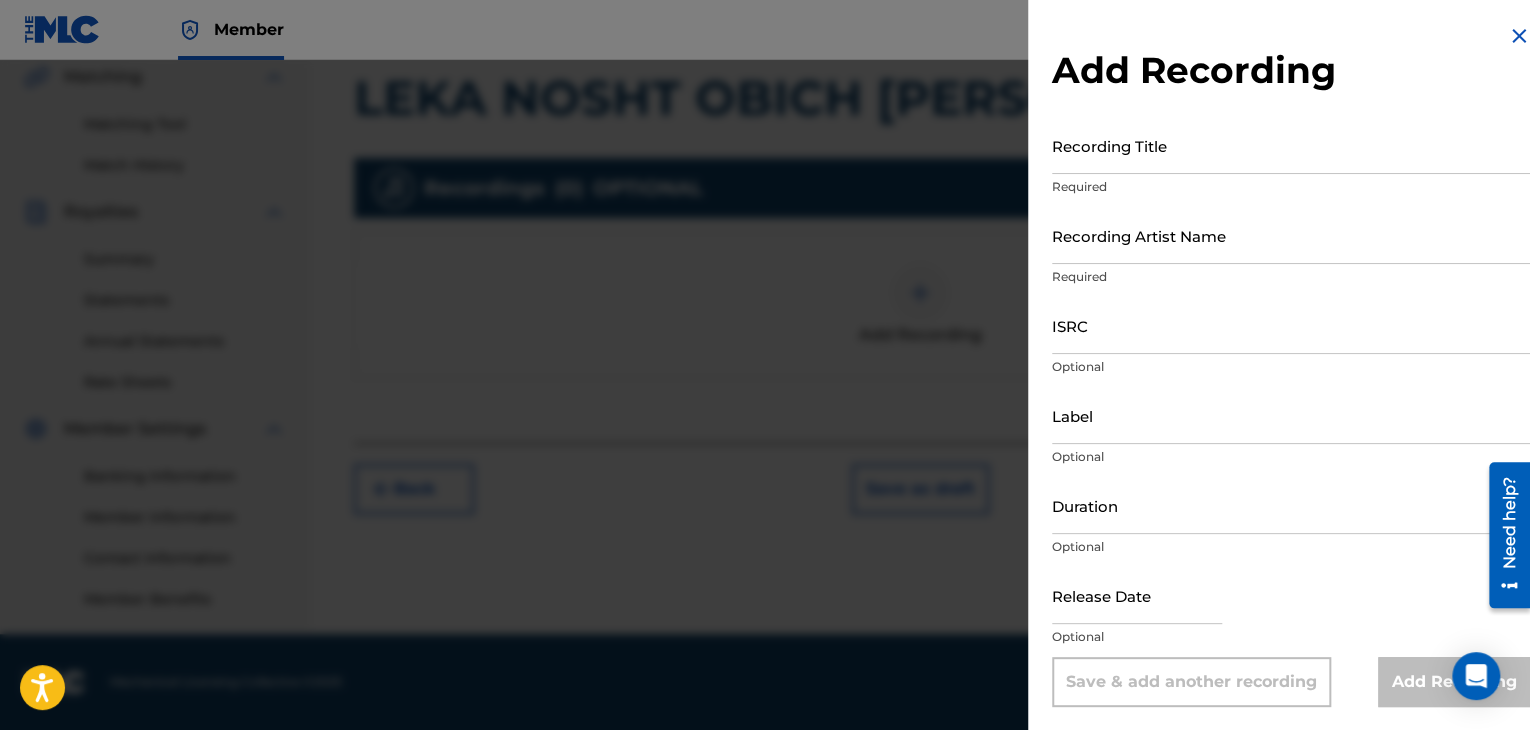 click on "Recording Title Required" at bounding box center (1291, 162) 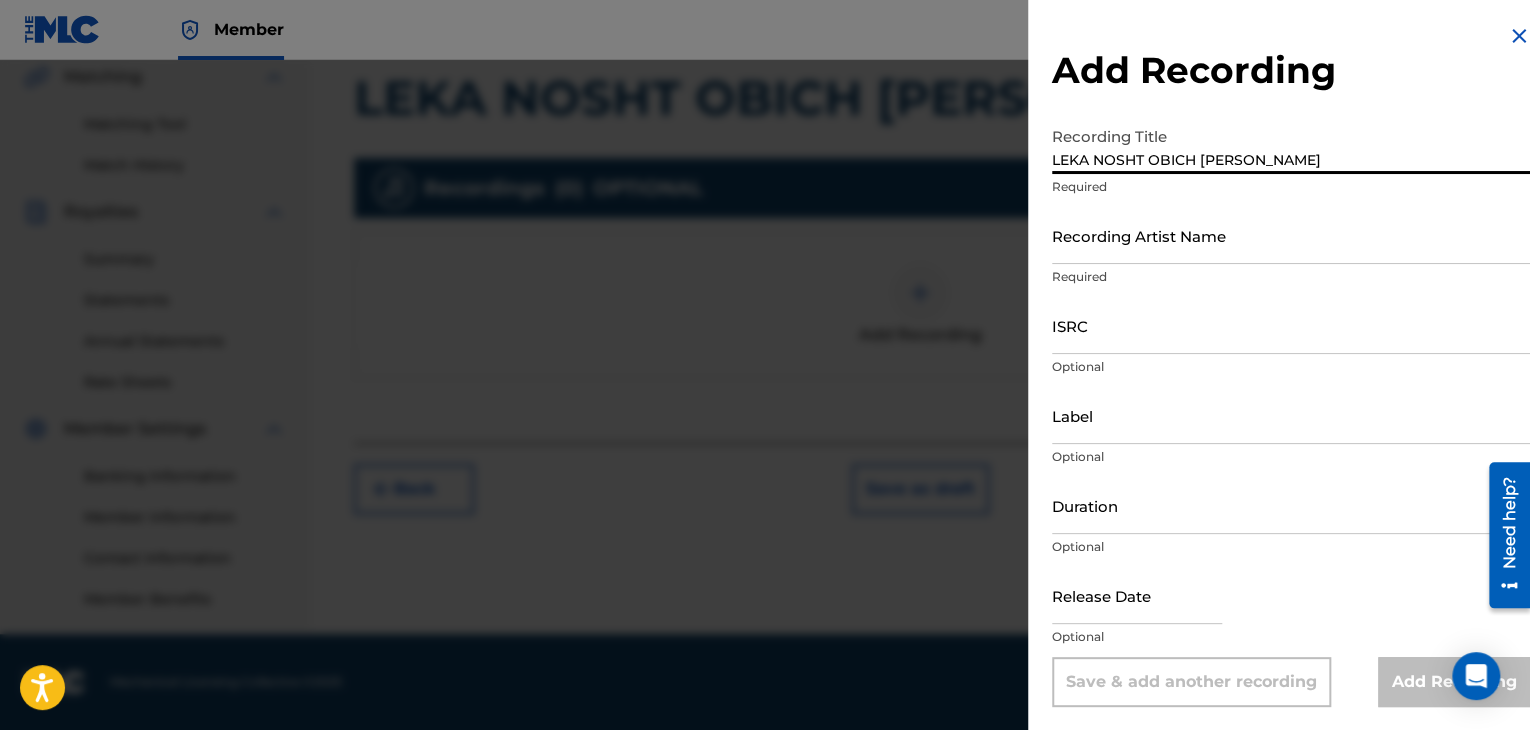 type on "LEKA NOSHT OBICH [PERSON_NAME]" 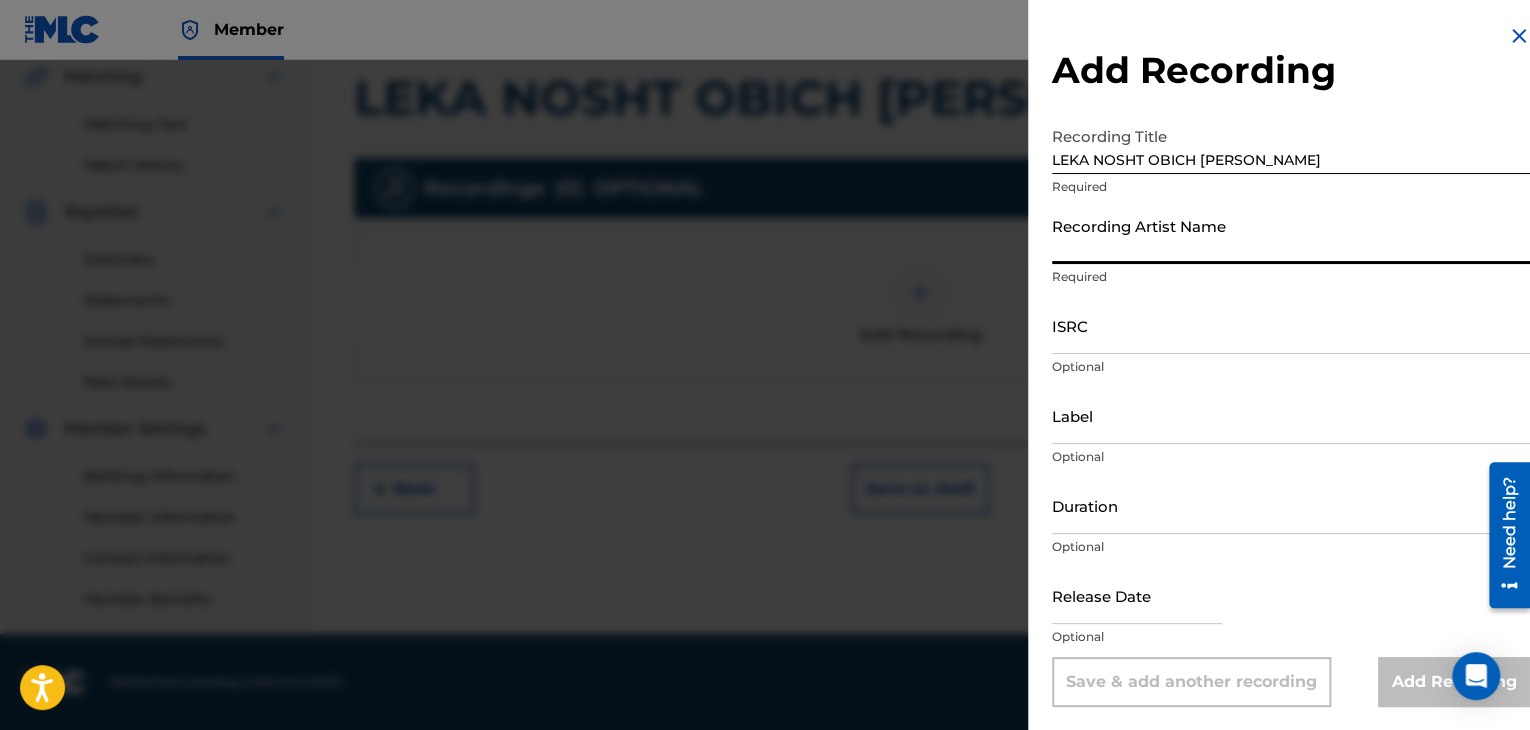 type on "DUET RITON" 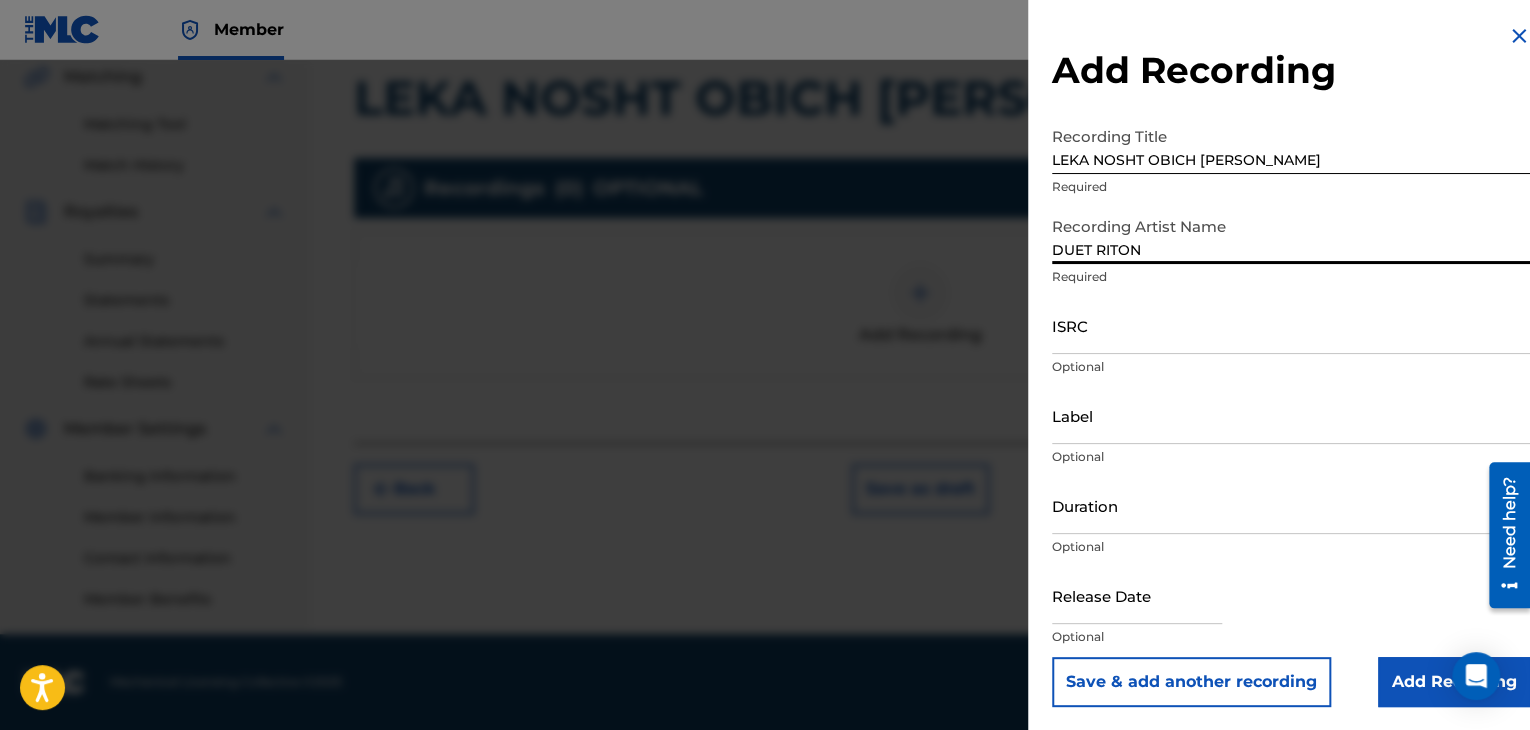 click on "Add Recording Recording Title LEKA NOSHT [PERSON_NAME] Required Recording Artist Name DUET RITON Required ISRC Optional Label Optional Duration Optional Release Date Optional Save & add another recording Add Recording" at bounding box center [1291, 365] 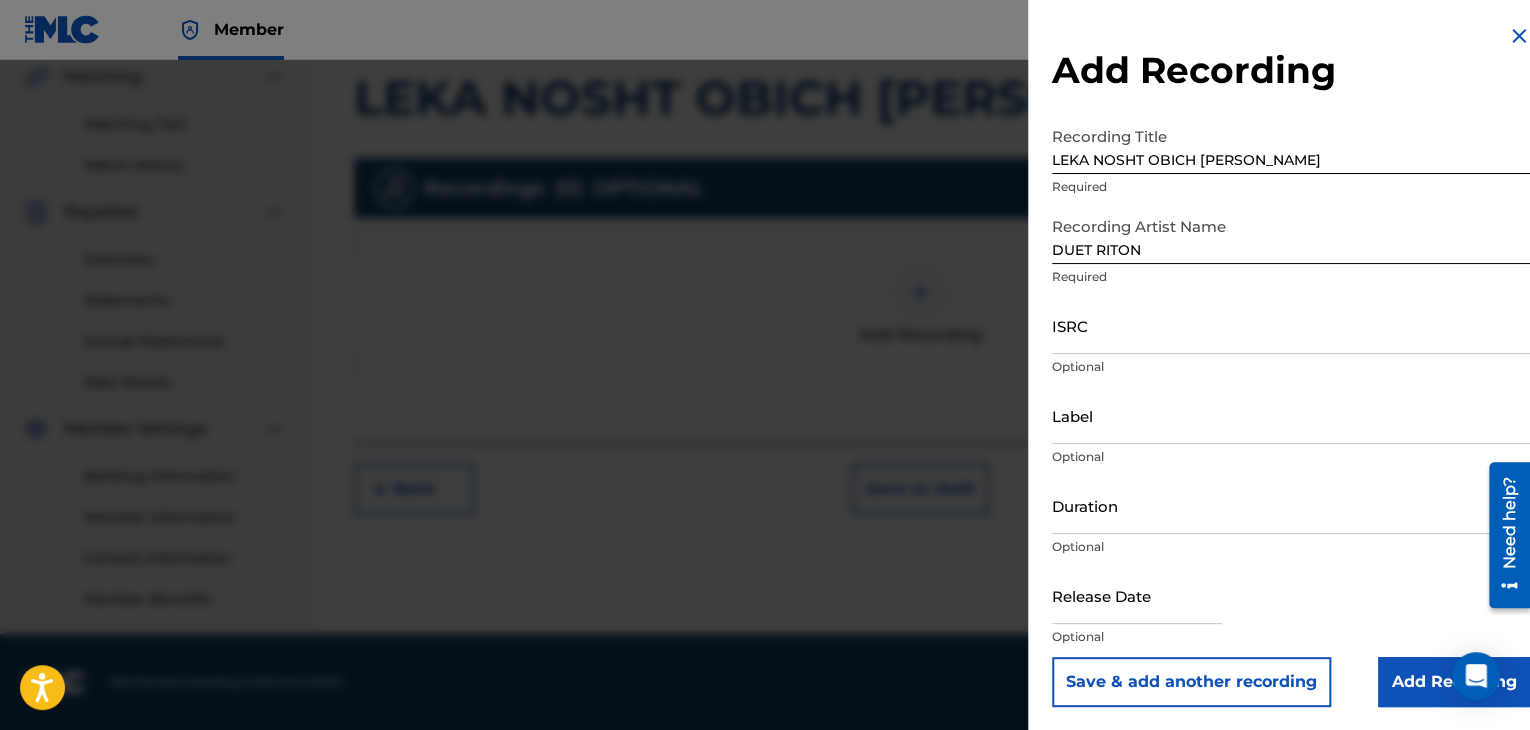 click on "ISRC" at bounding box center [1291, 325] 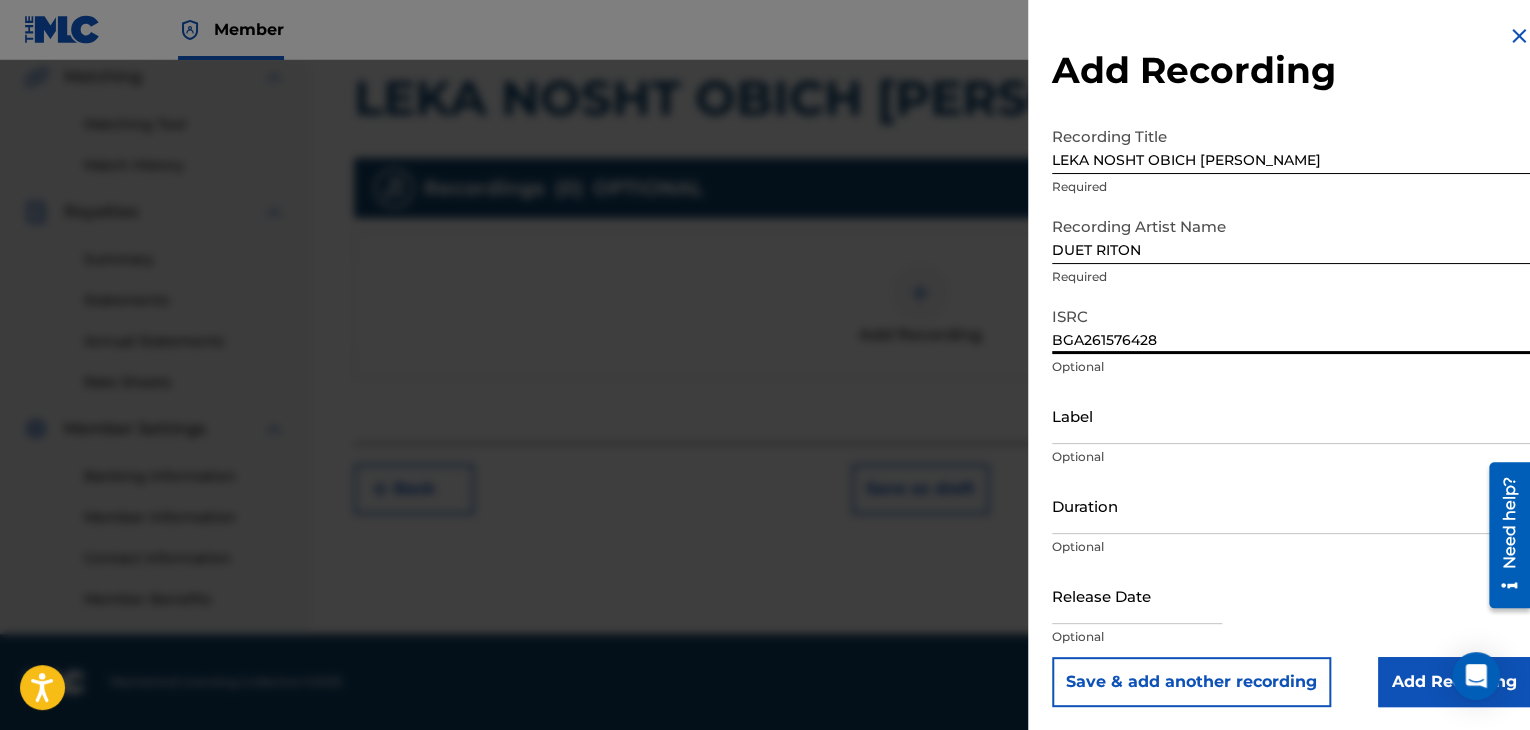 type on "BGA261576428" 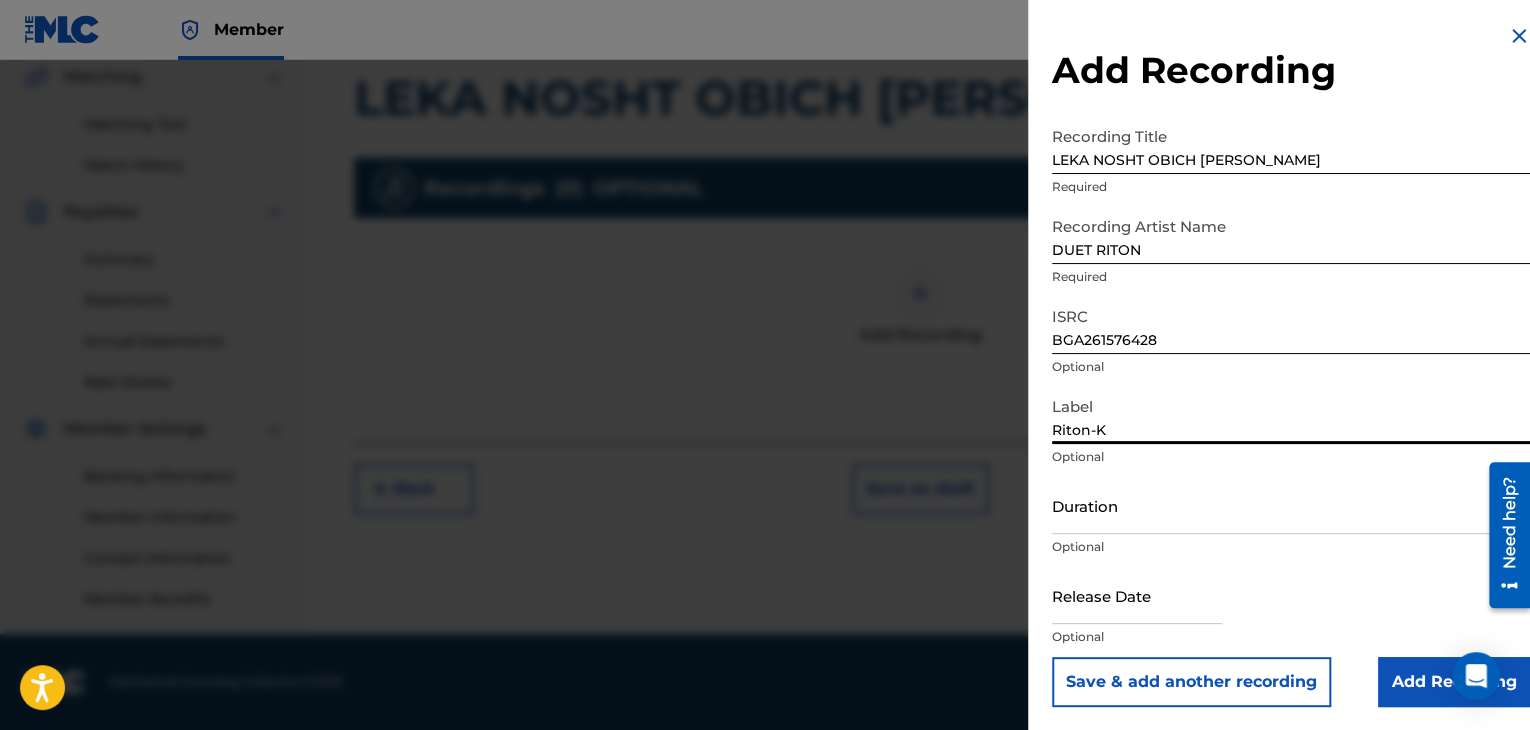 type 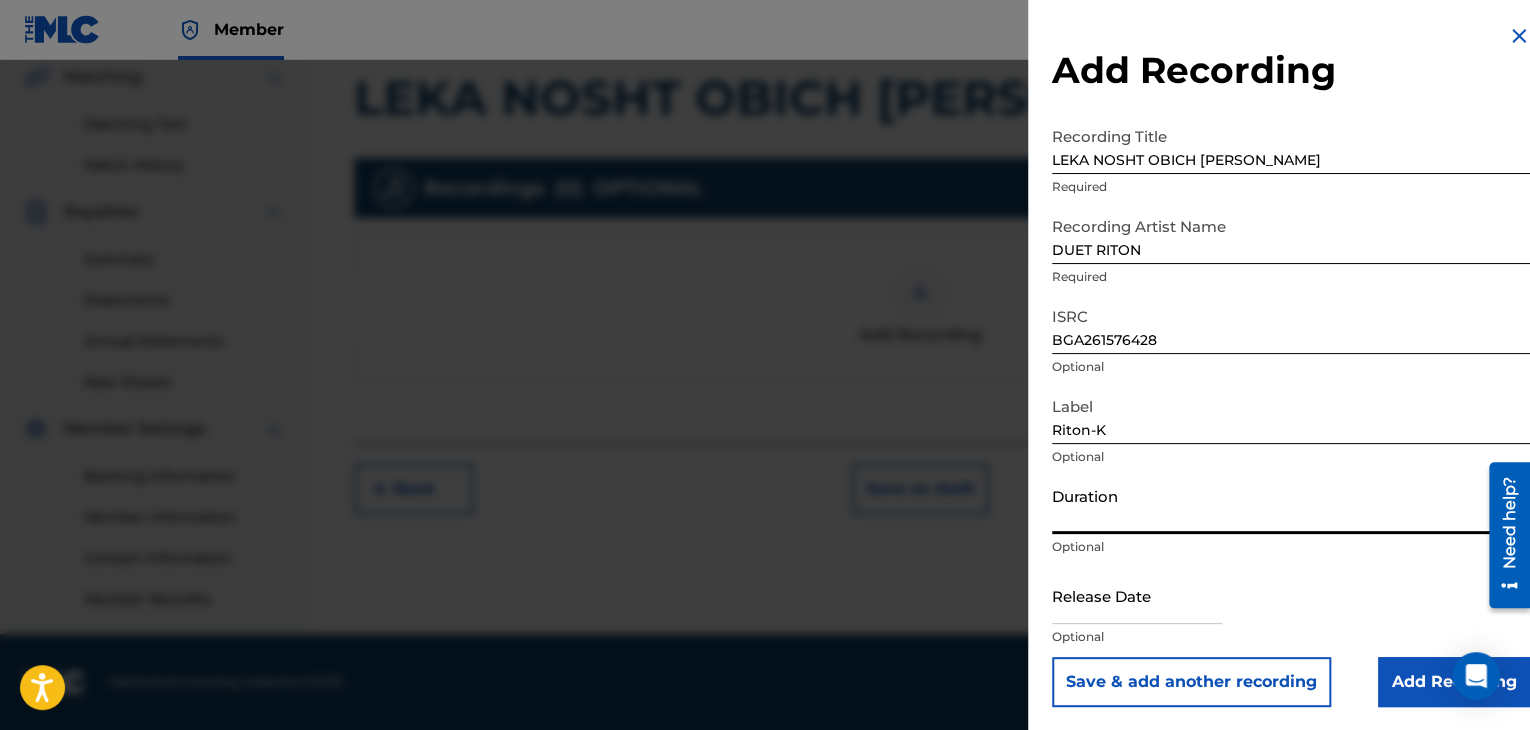 click on "Duration" at bounding box center [1291, 505] 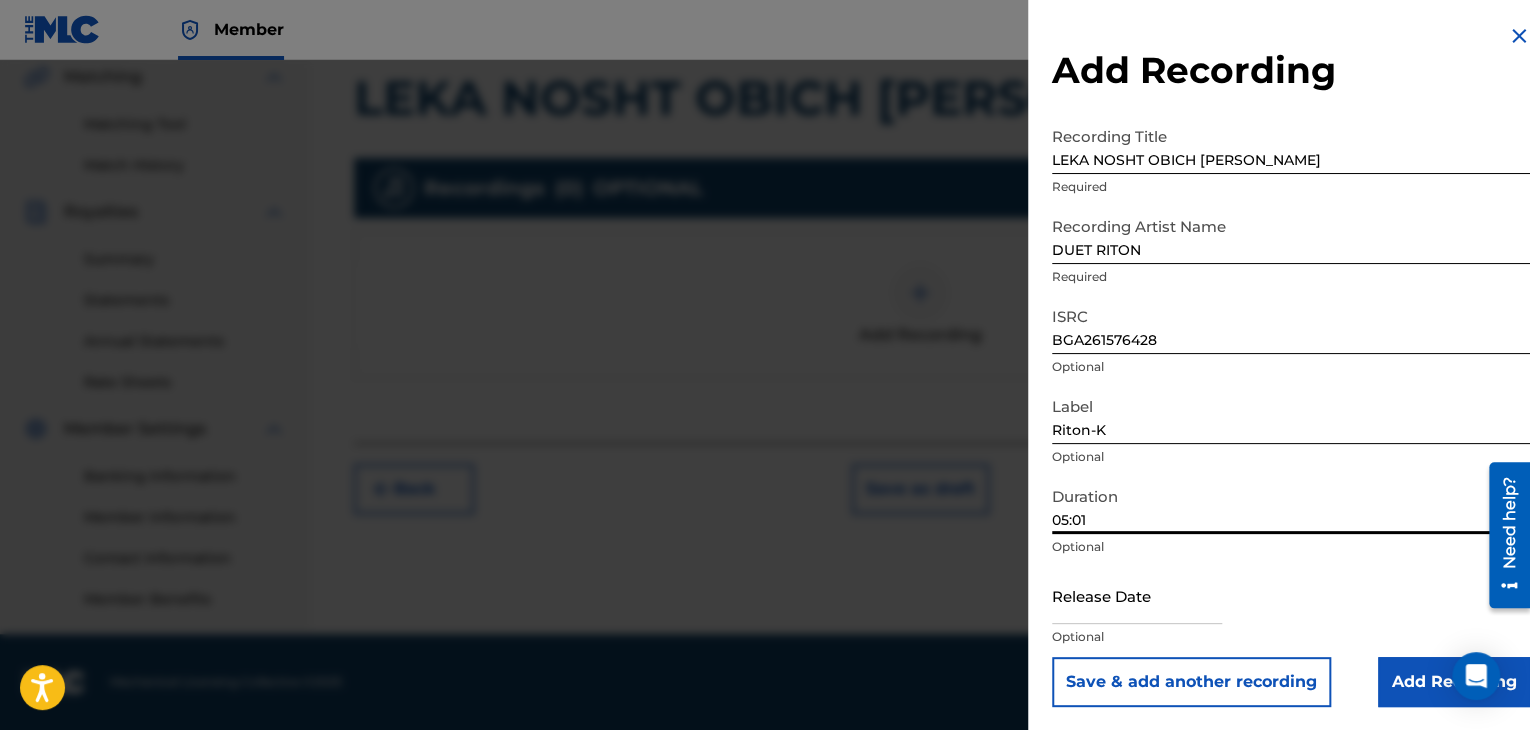 click on "Add Recording" at bounding box center [1454, 682] 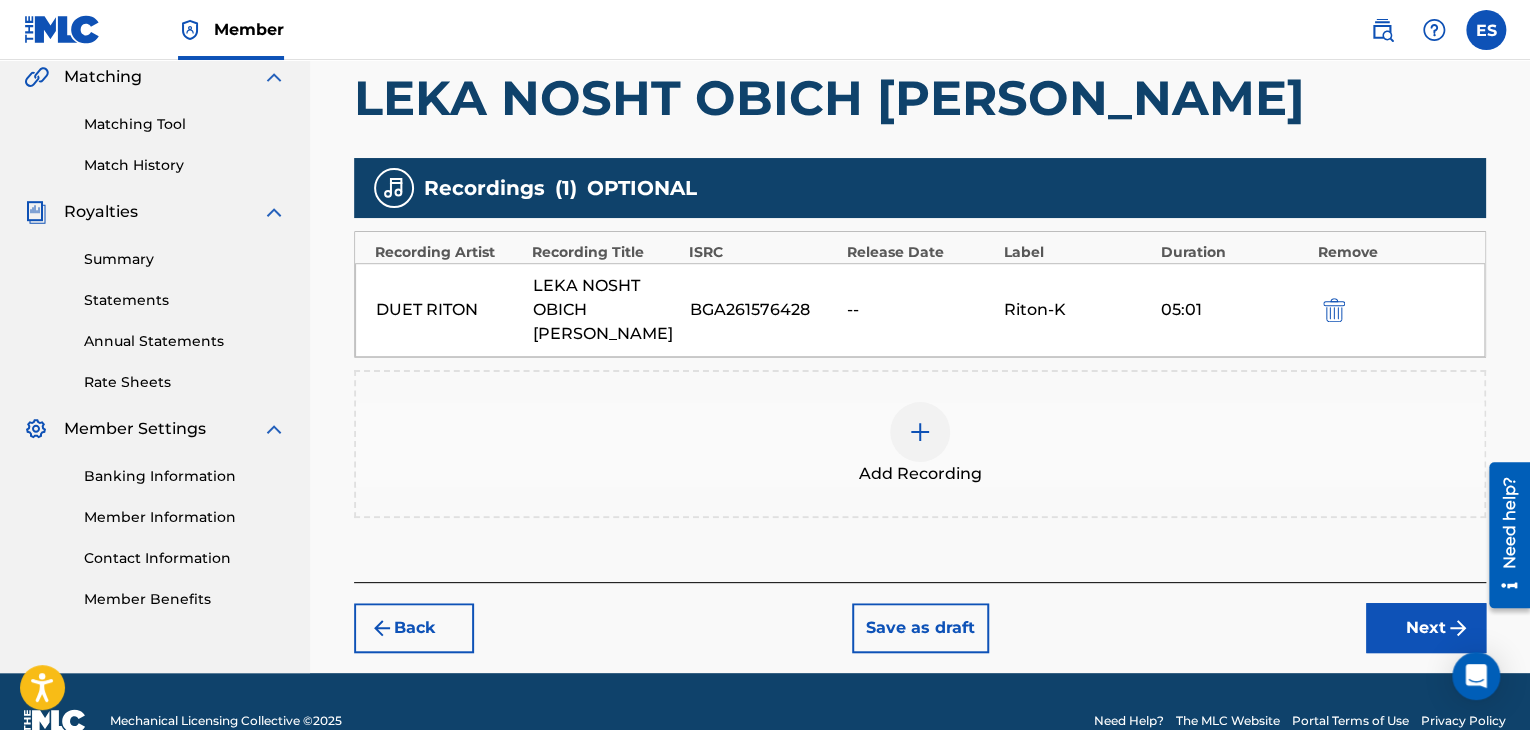 click on "Next" at bounding box center (1426, 628) 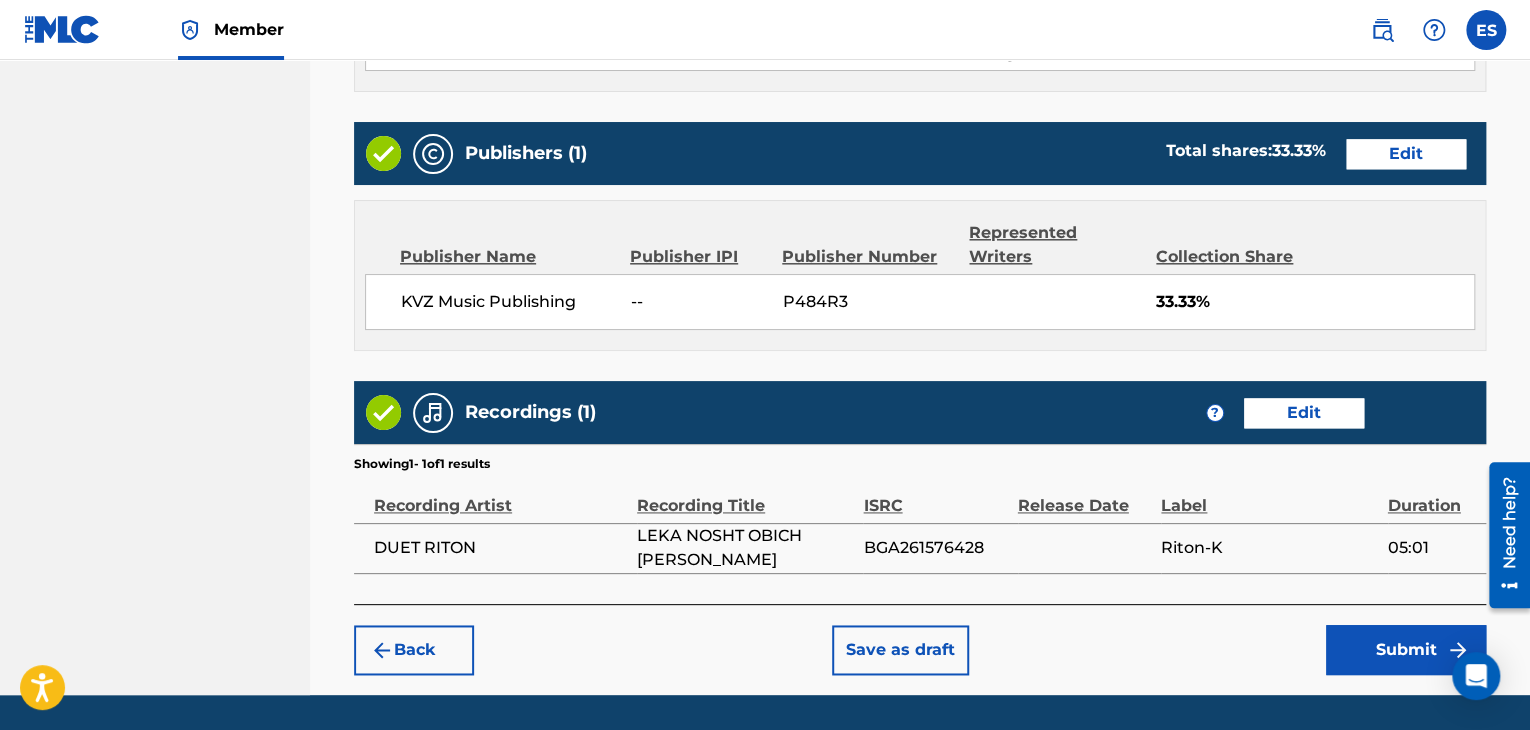 scroll, scrollTop: 1184, scrollLeft: 0, axis: vertical 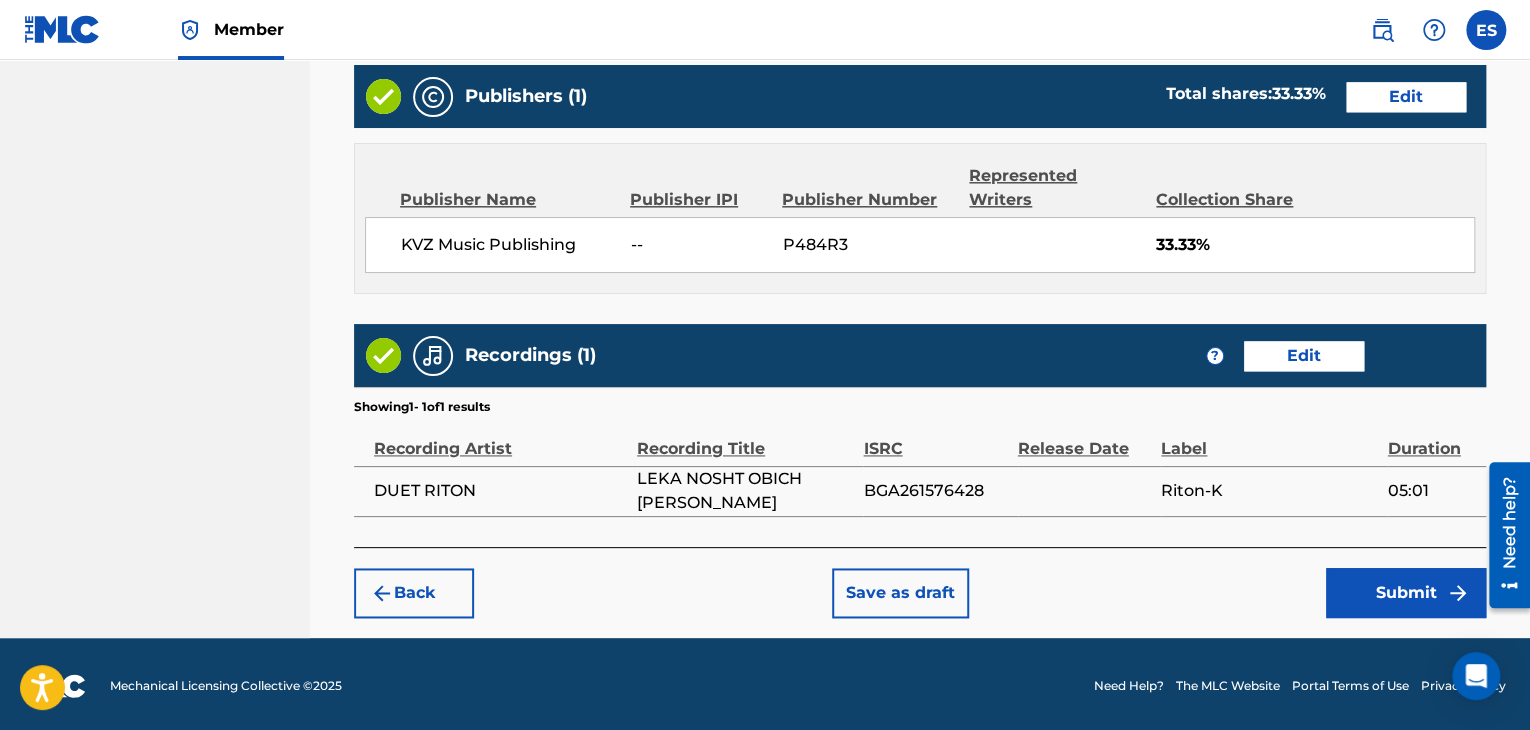 click on "Submit" at bounding box center [1406, 593] 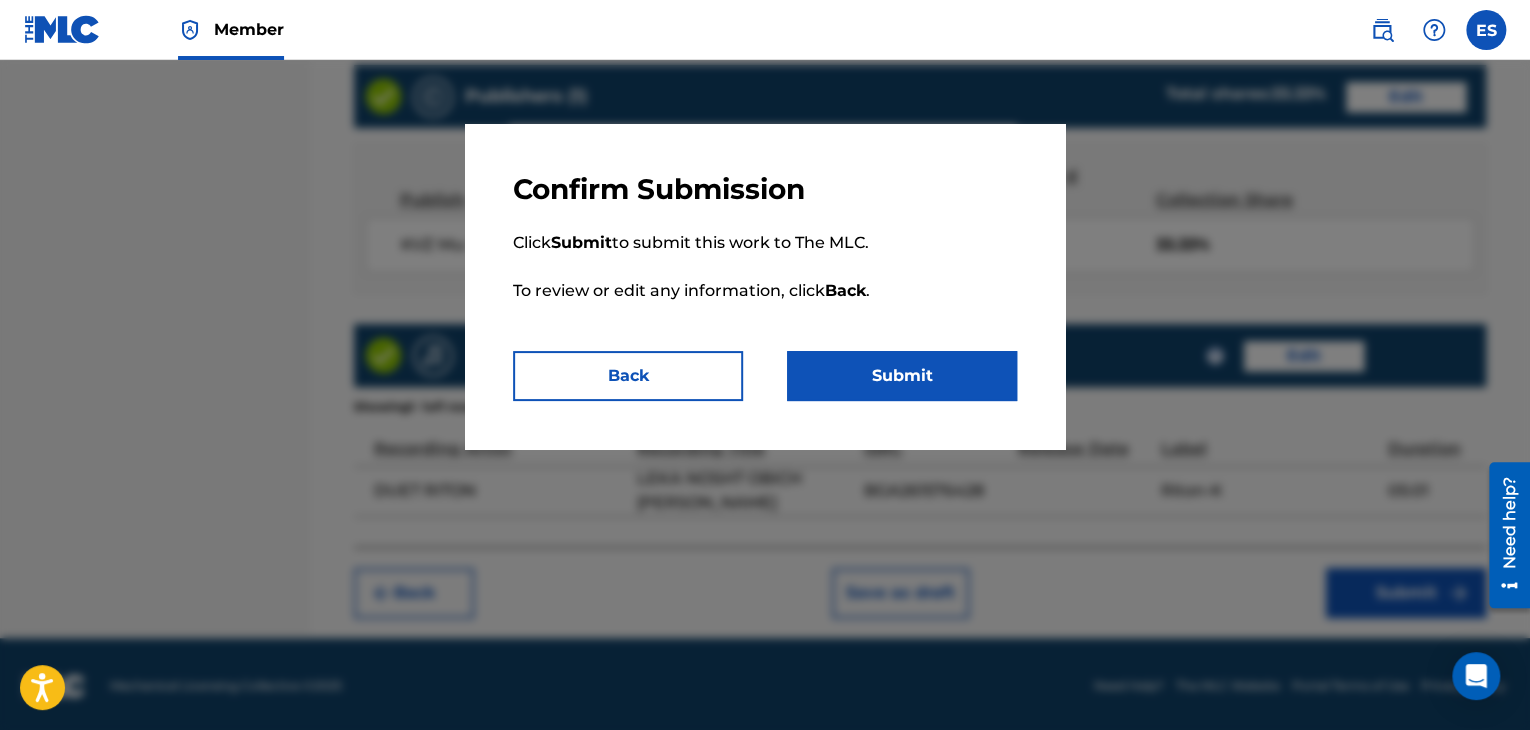 click on "Submit" at bounding box center (902, 376) 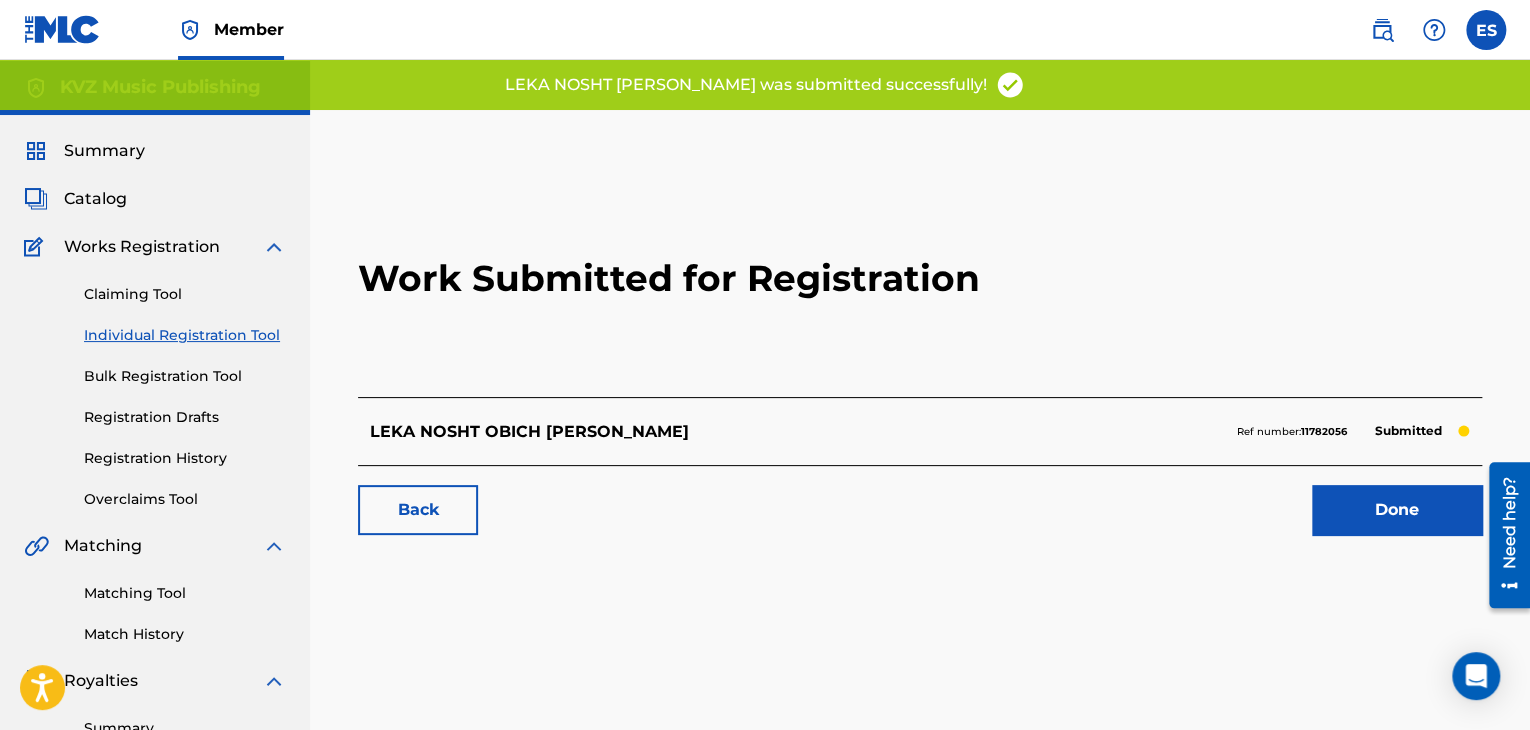 click on "Individual Registration Tool" at bounding box center [185, 335] 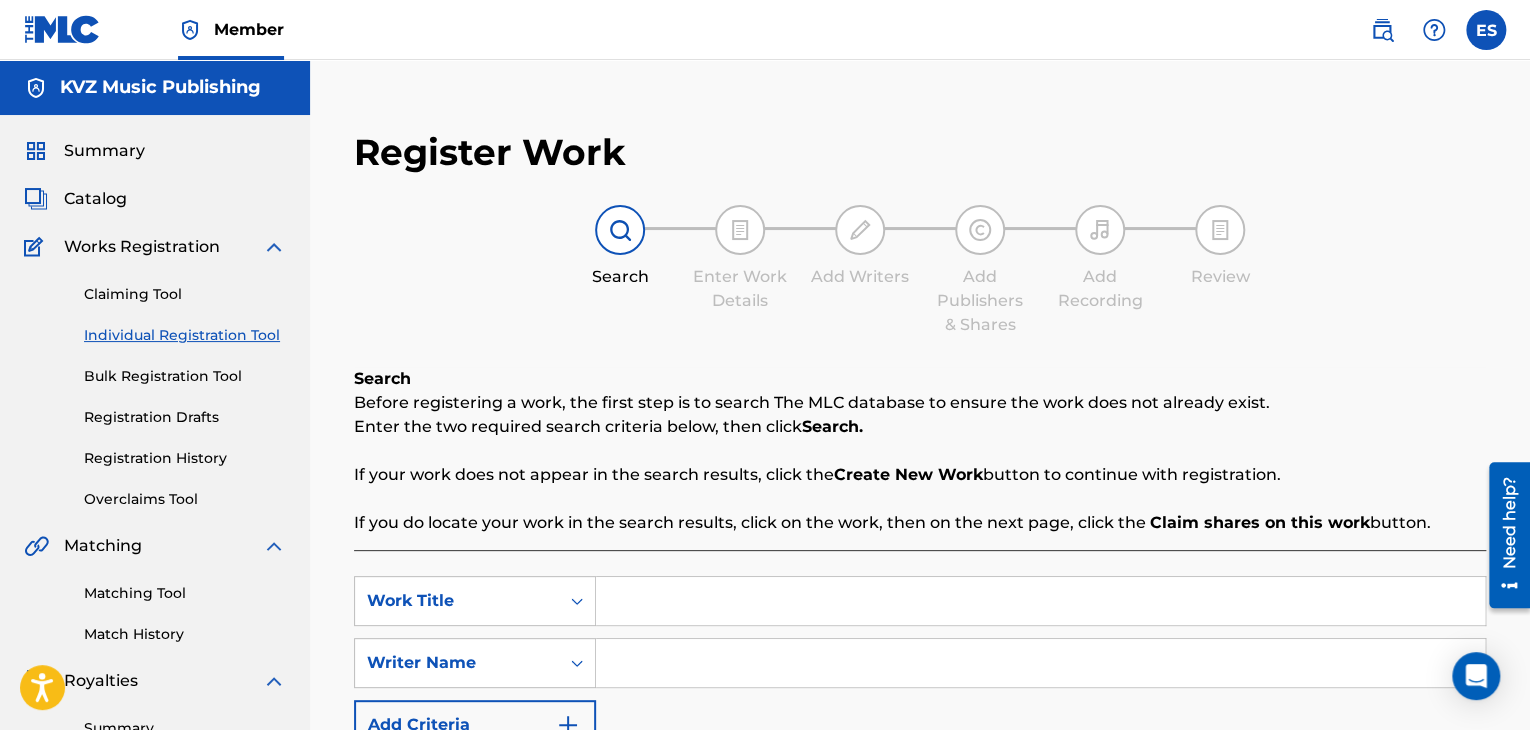 click at bounding box center [1040, 601] 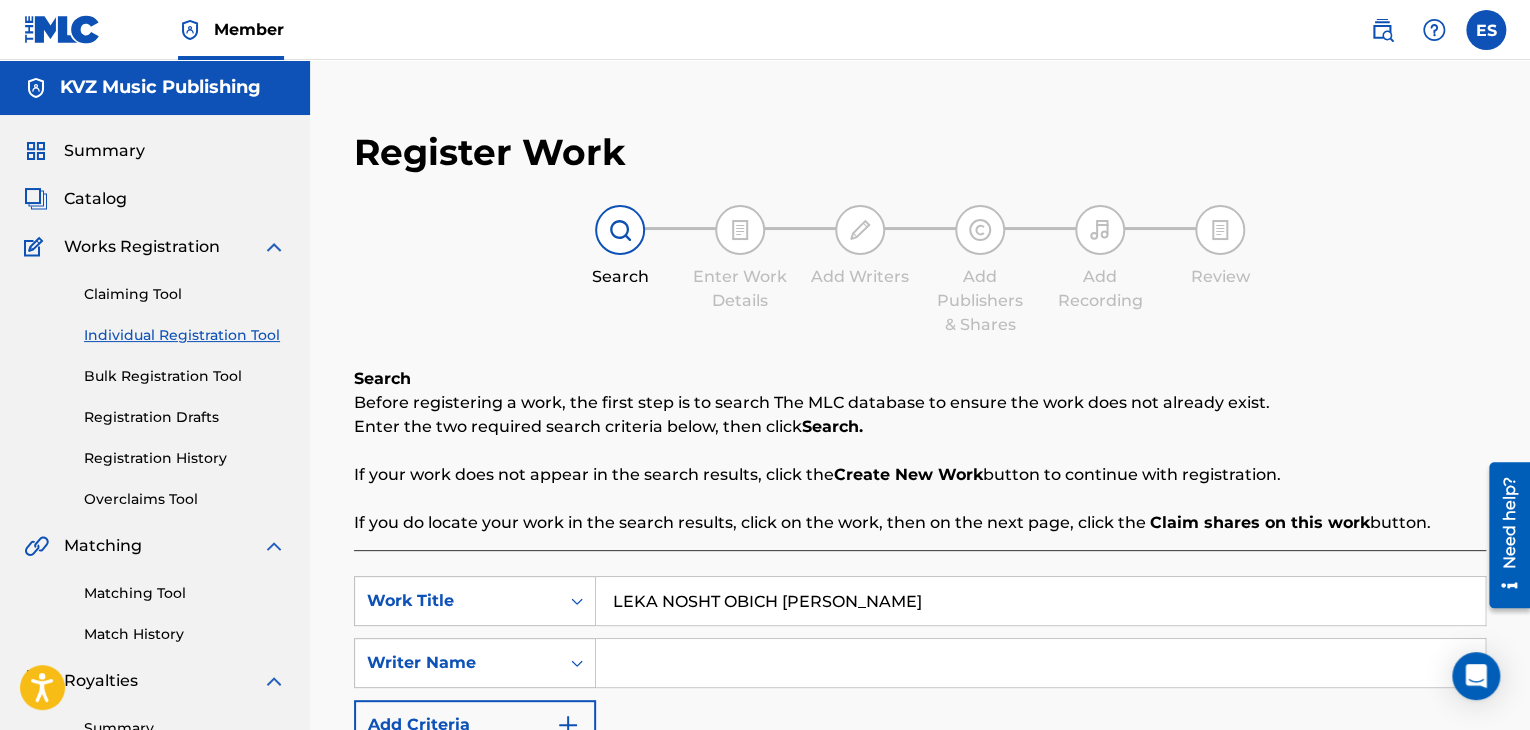 drag, startPoint x: 696, startPoint y: 651, endPoint x: 701, endPoint y: 641, distance: 11.18034 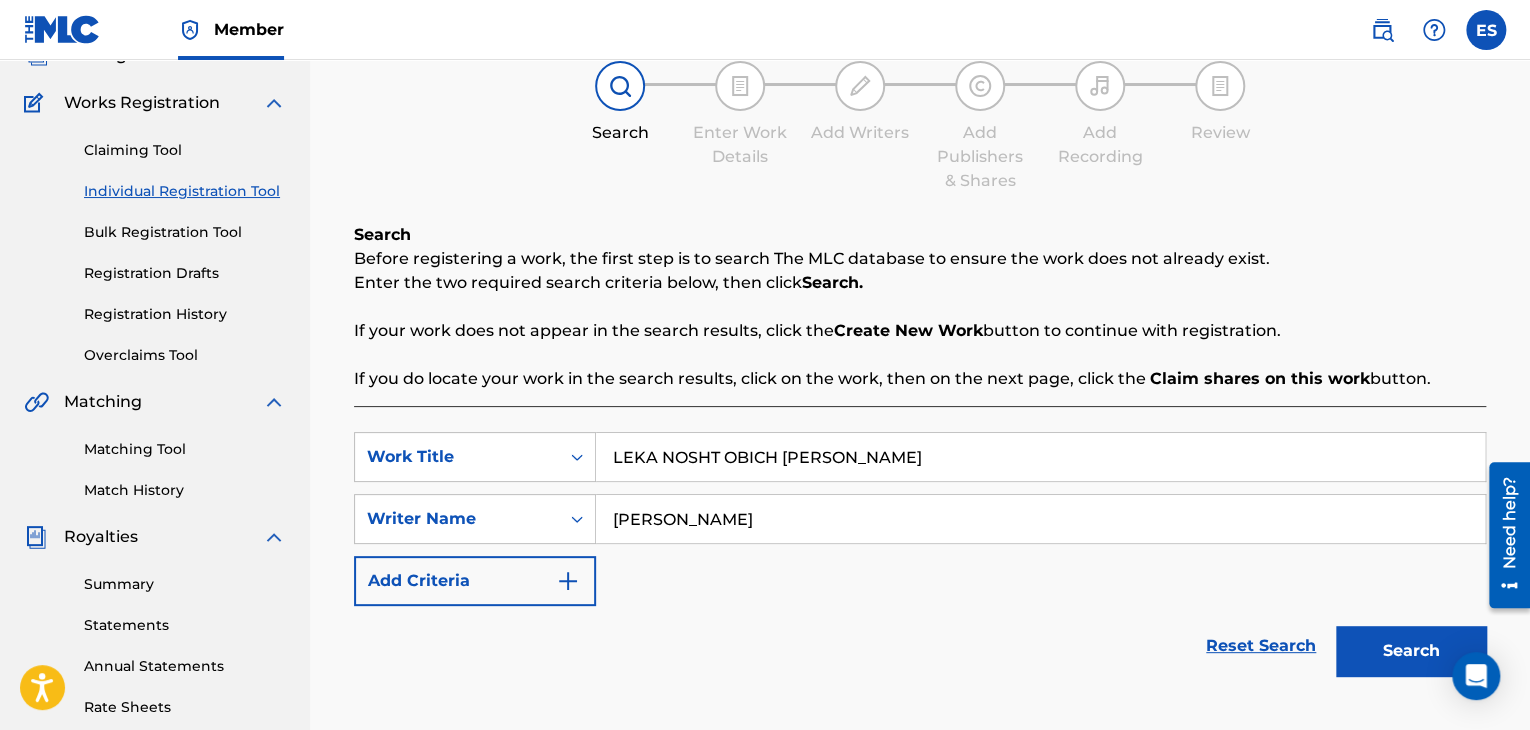 scroll, scrollTop: 300, scrollLeft: 0, axis: vertical 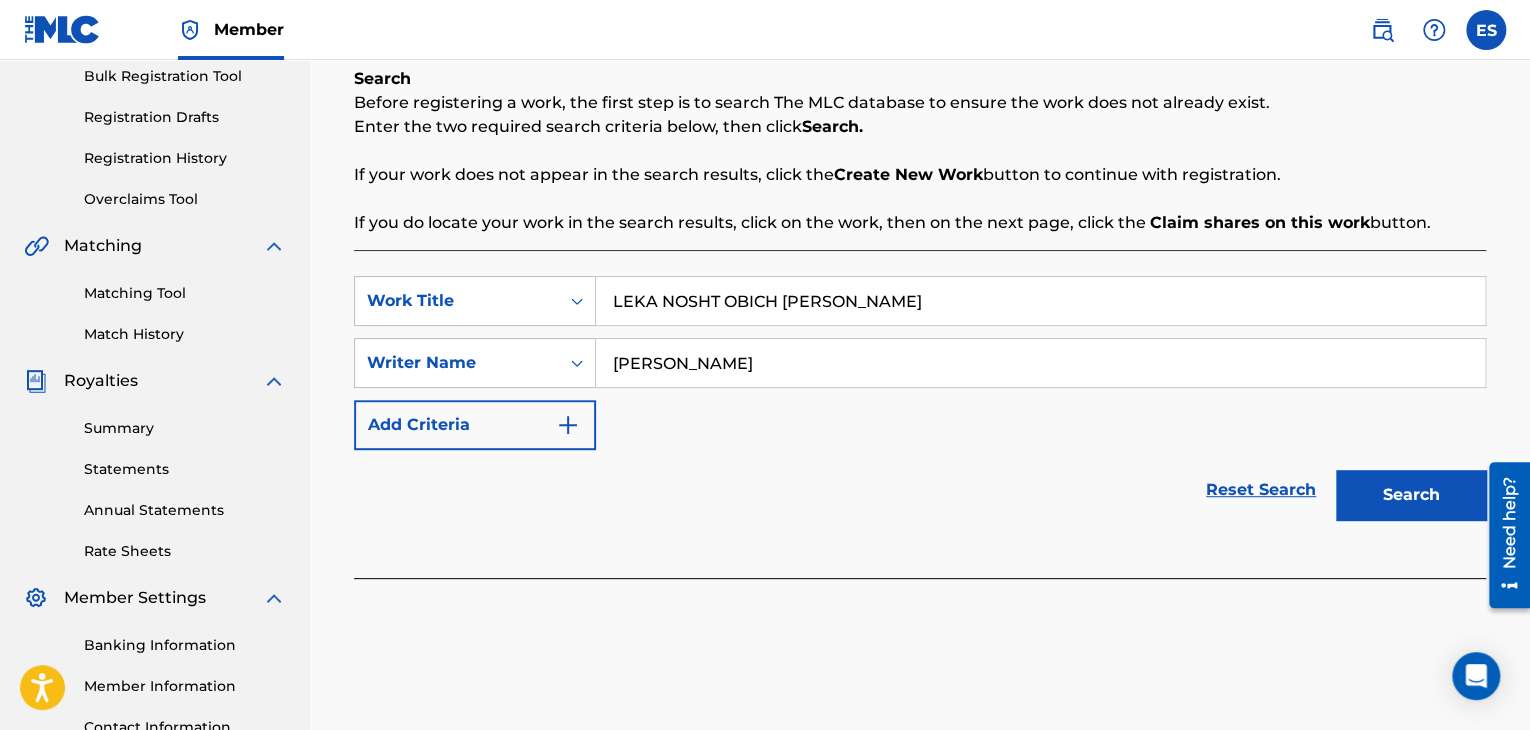 click on "Search" at bounding box center [1411, 495] 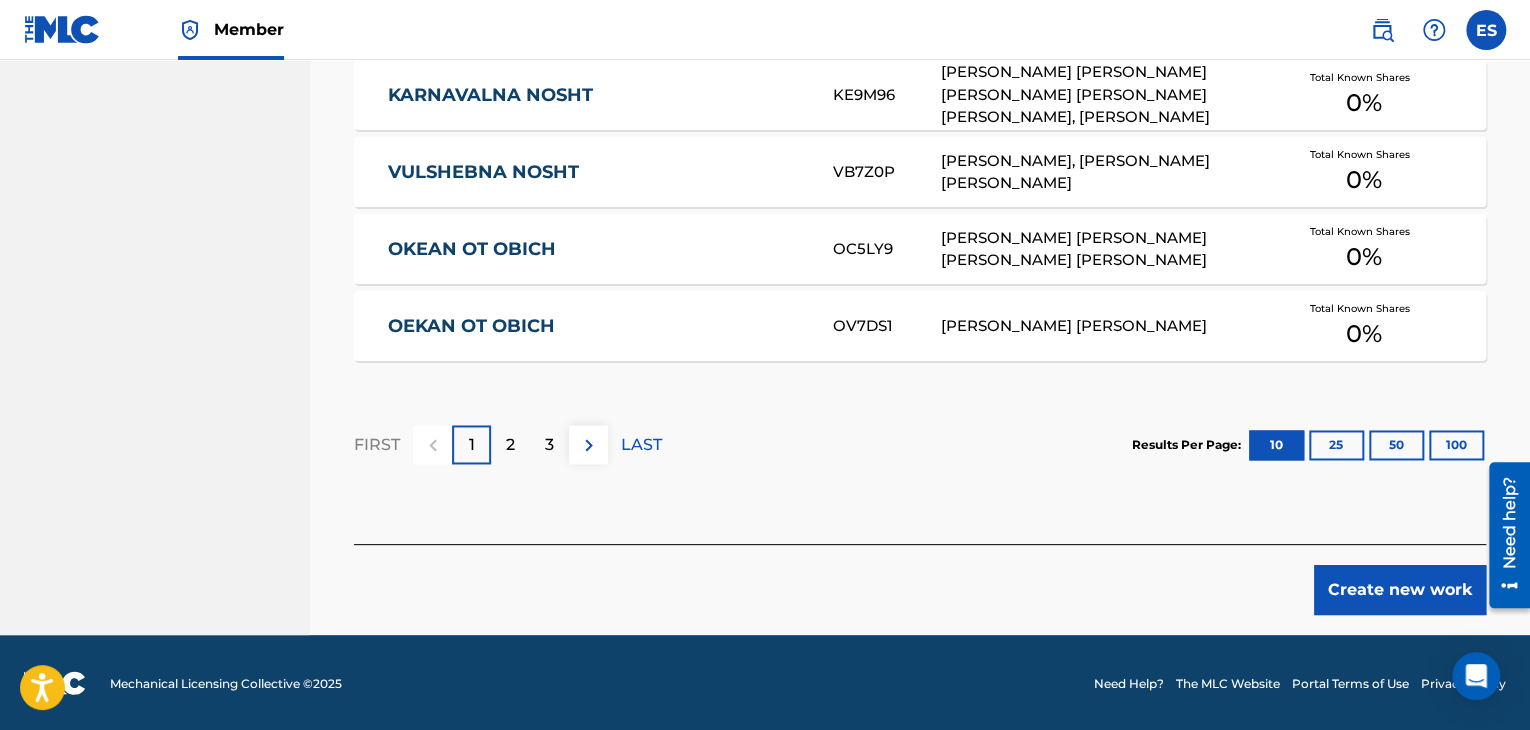 click on "Create new work" at bounding box center (1400, 590) 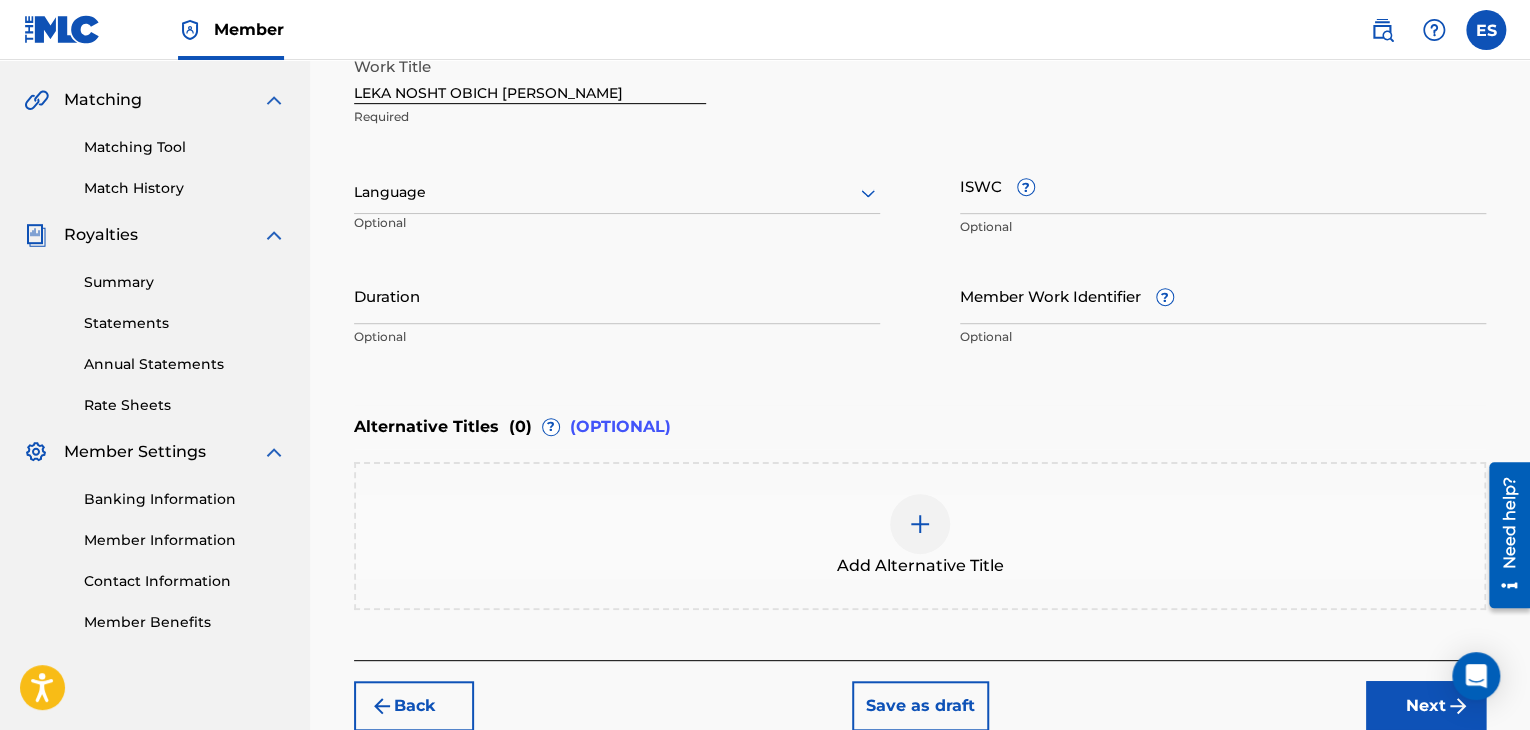 scroll, scrollTop: 361, scrollLeft: 0, axis: vertical 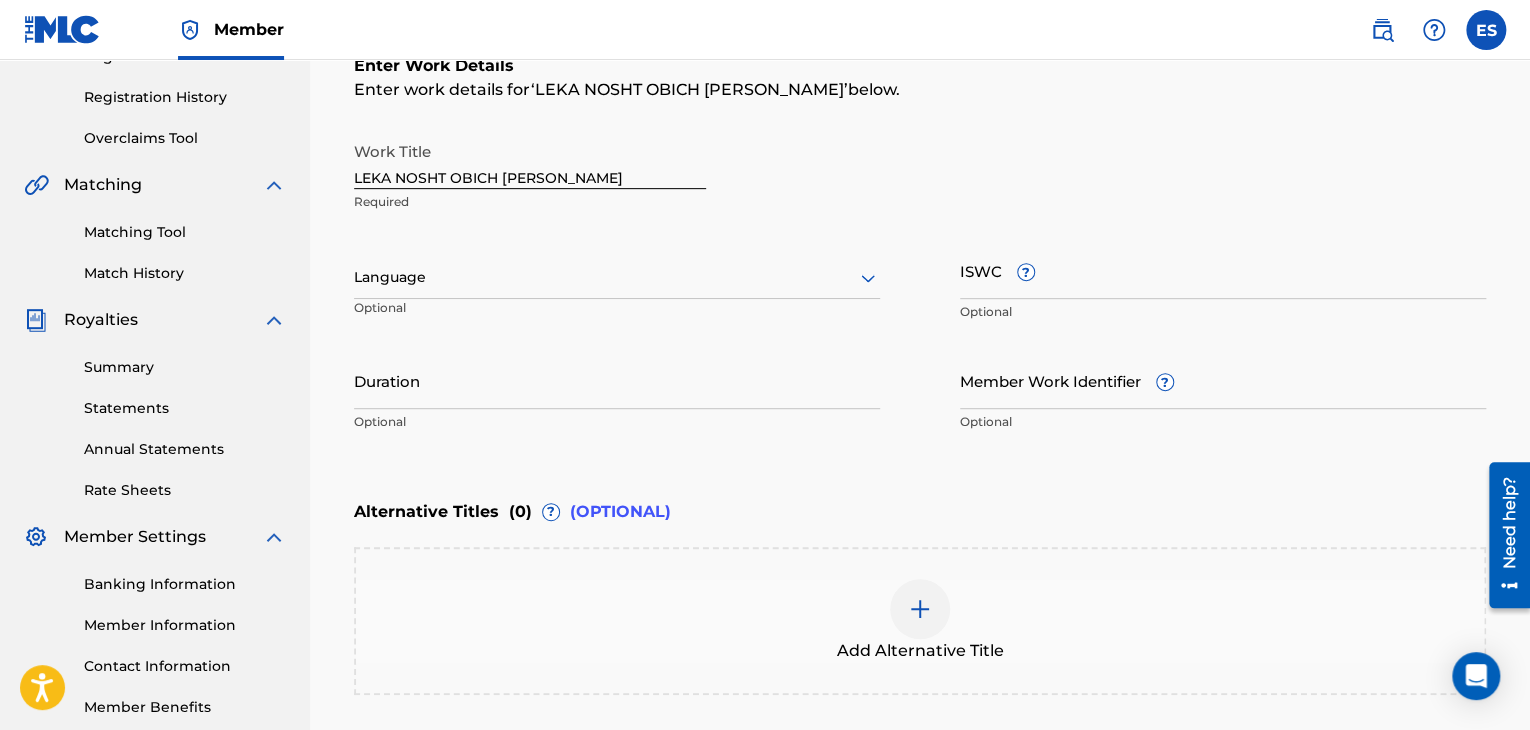 click at bounding box center (617, 277) 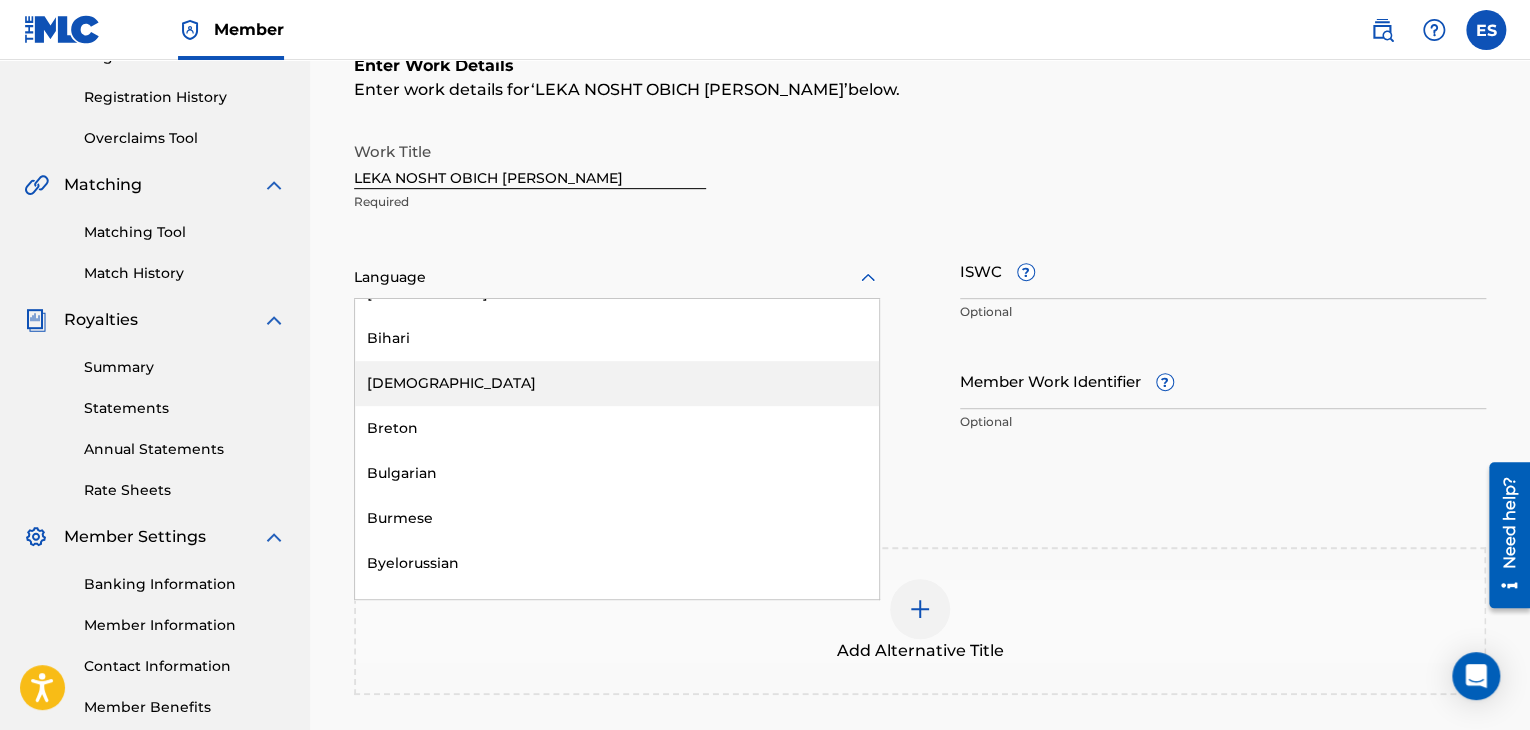 scroll, scrollTop: 900, scrollLeft: 0, axis: vertical 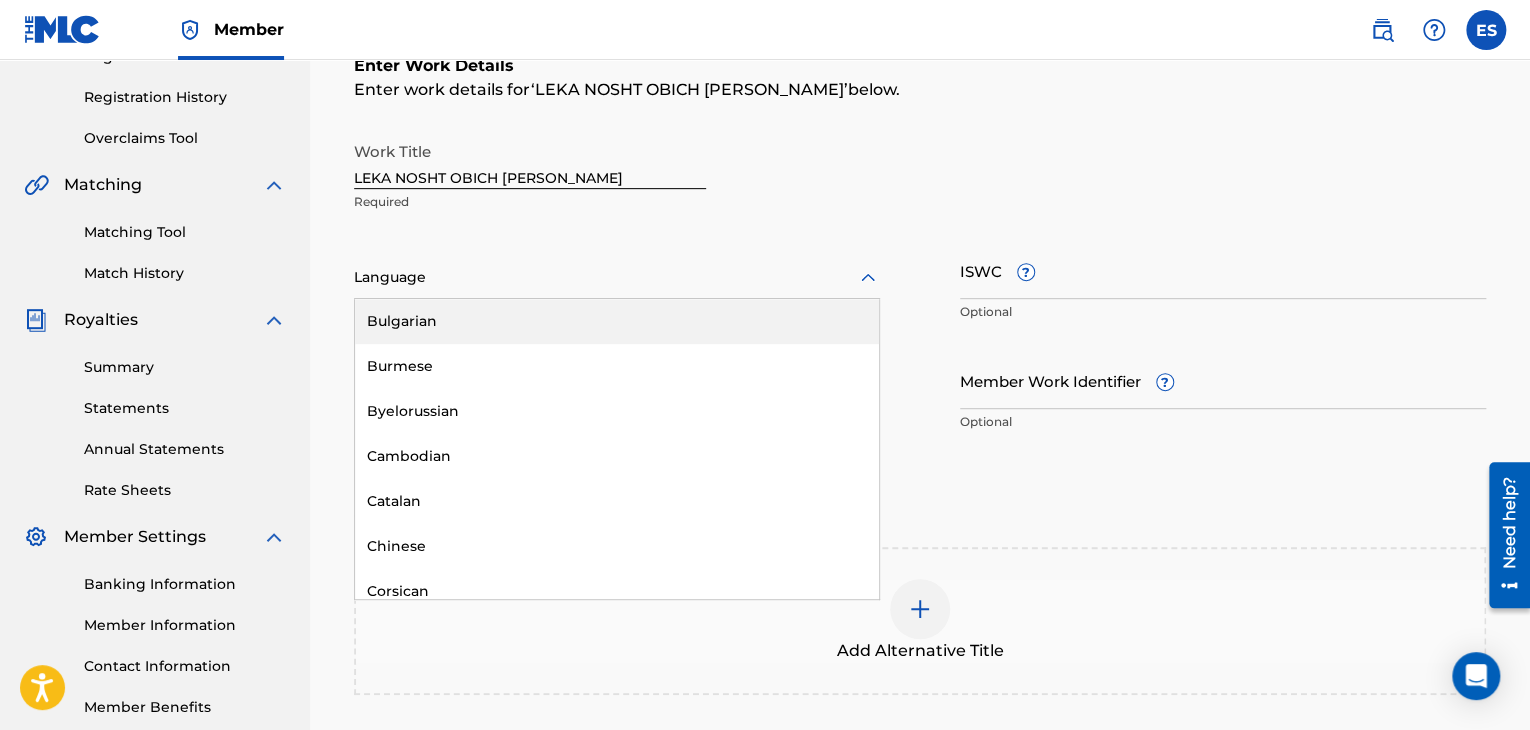 click on "Bulgarian" at bounding box center [617, 321] 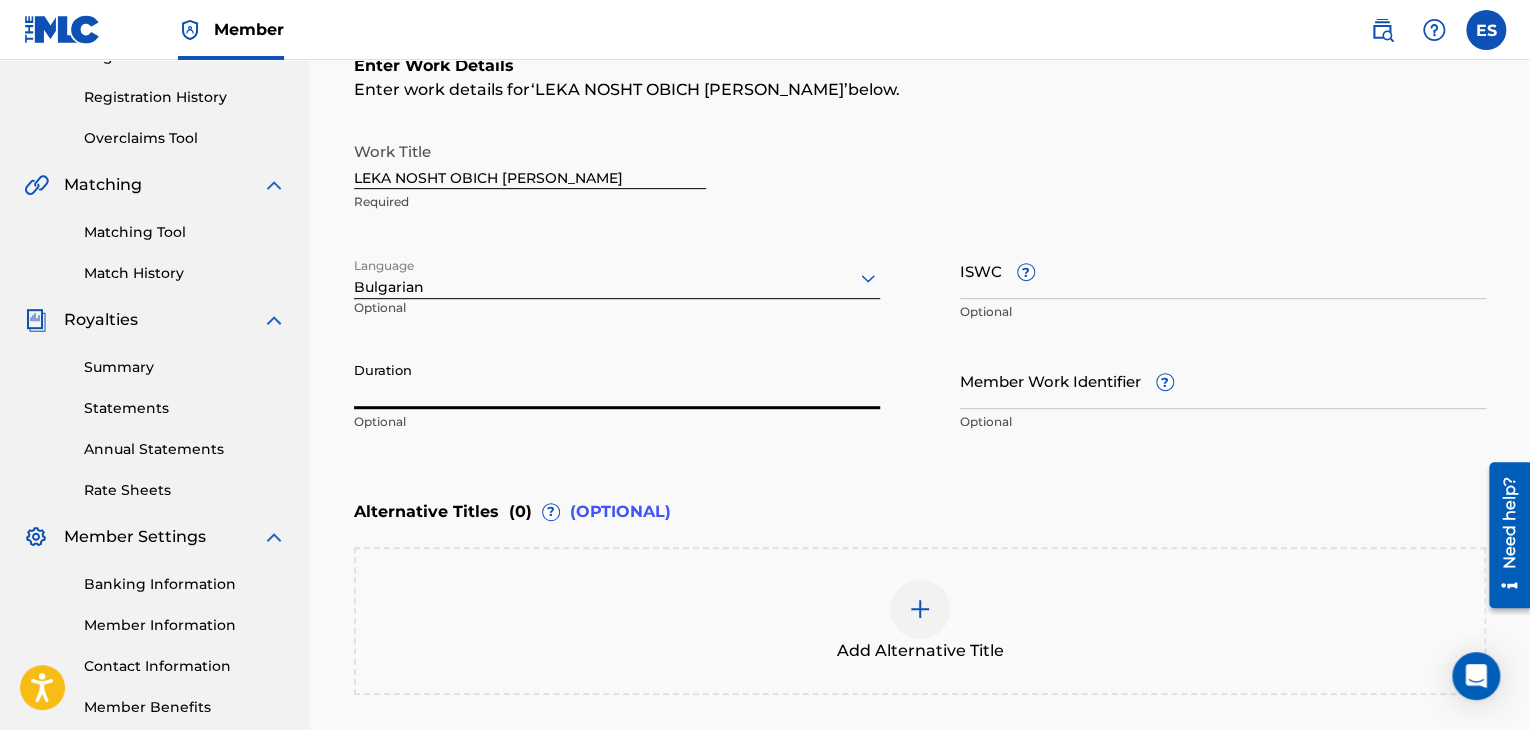 click on "Duration" at bounding box center (617, 380) 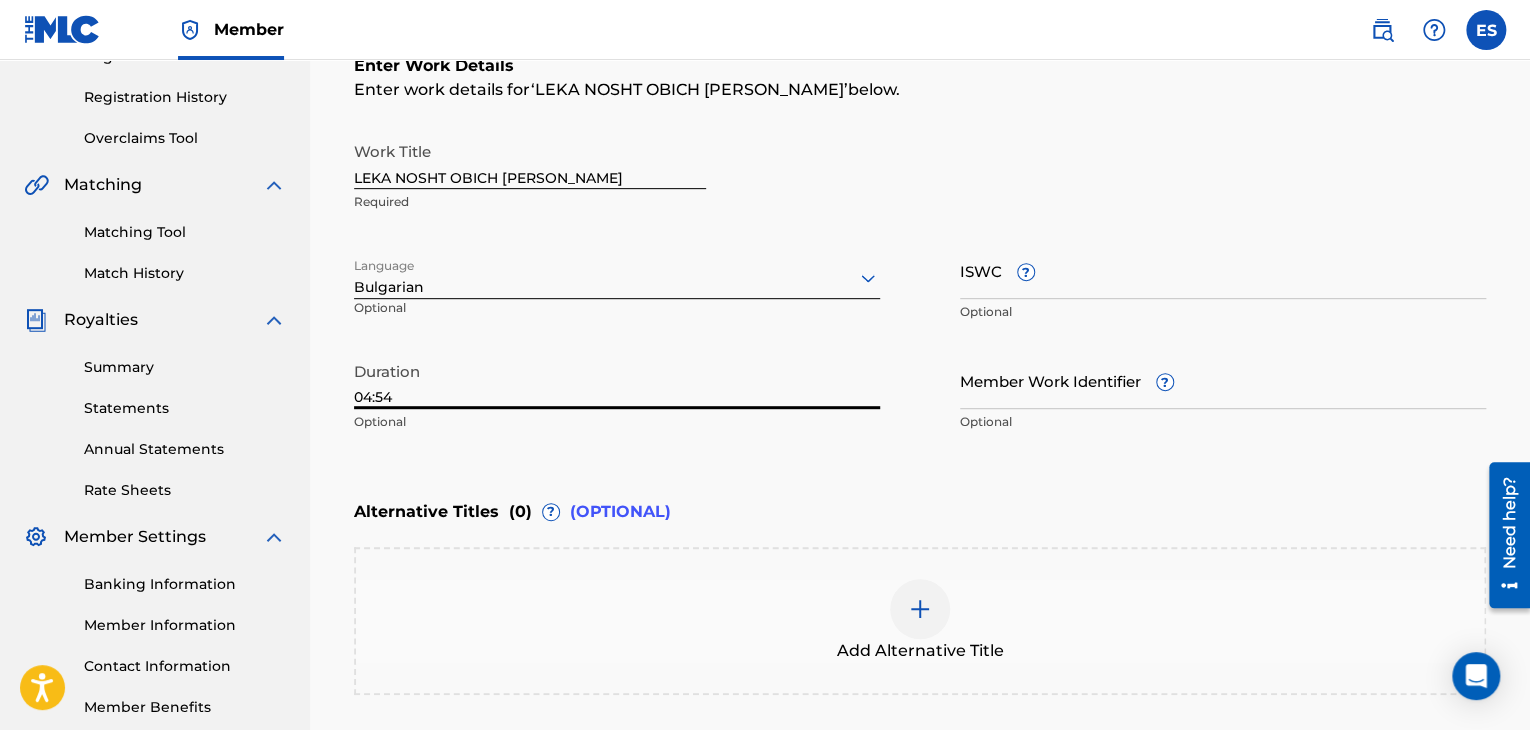 click at bounding box center [920, 609] 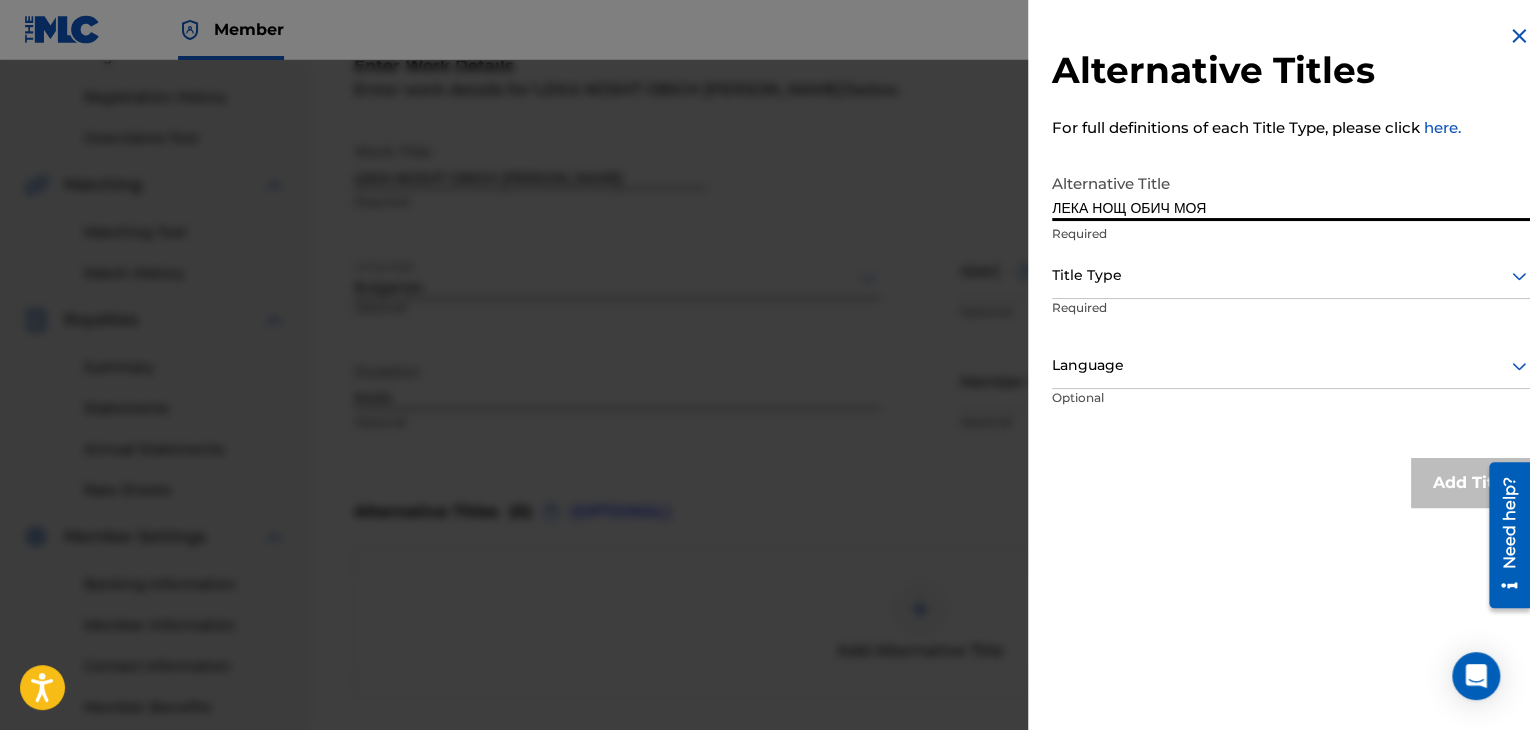 click at bounding box center [1291, 275] 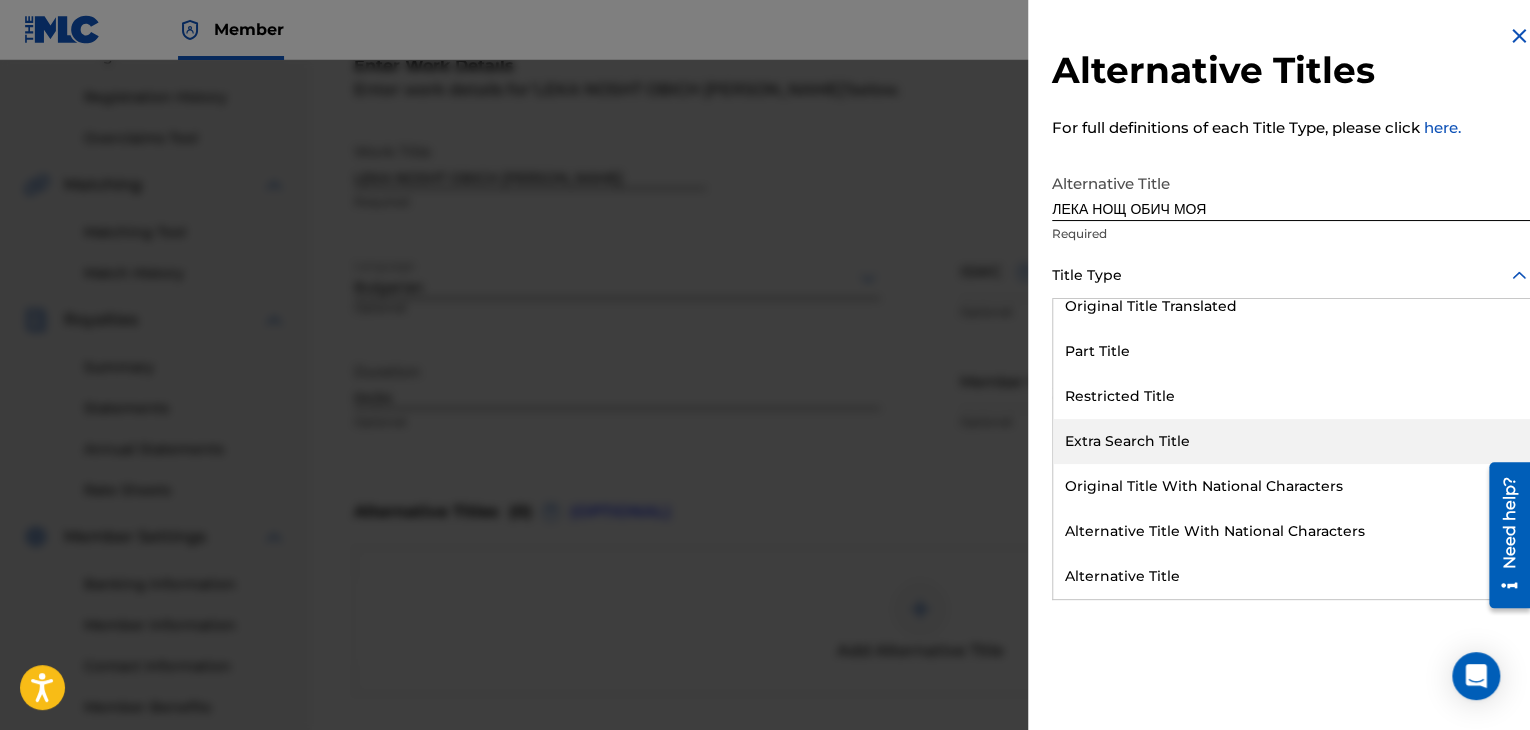 scroll, scrollTop: 95, scrollLeft: 0, axis: vertical 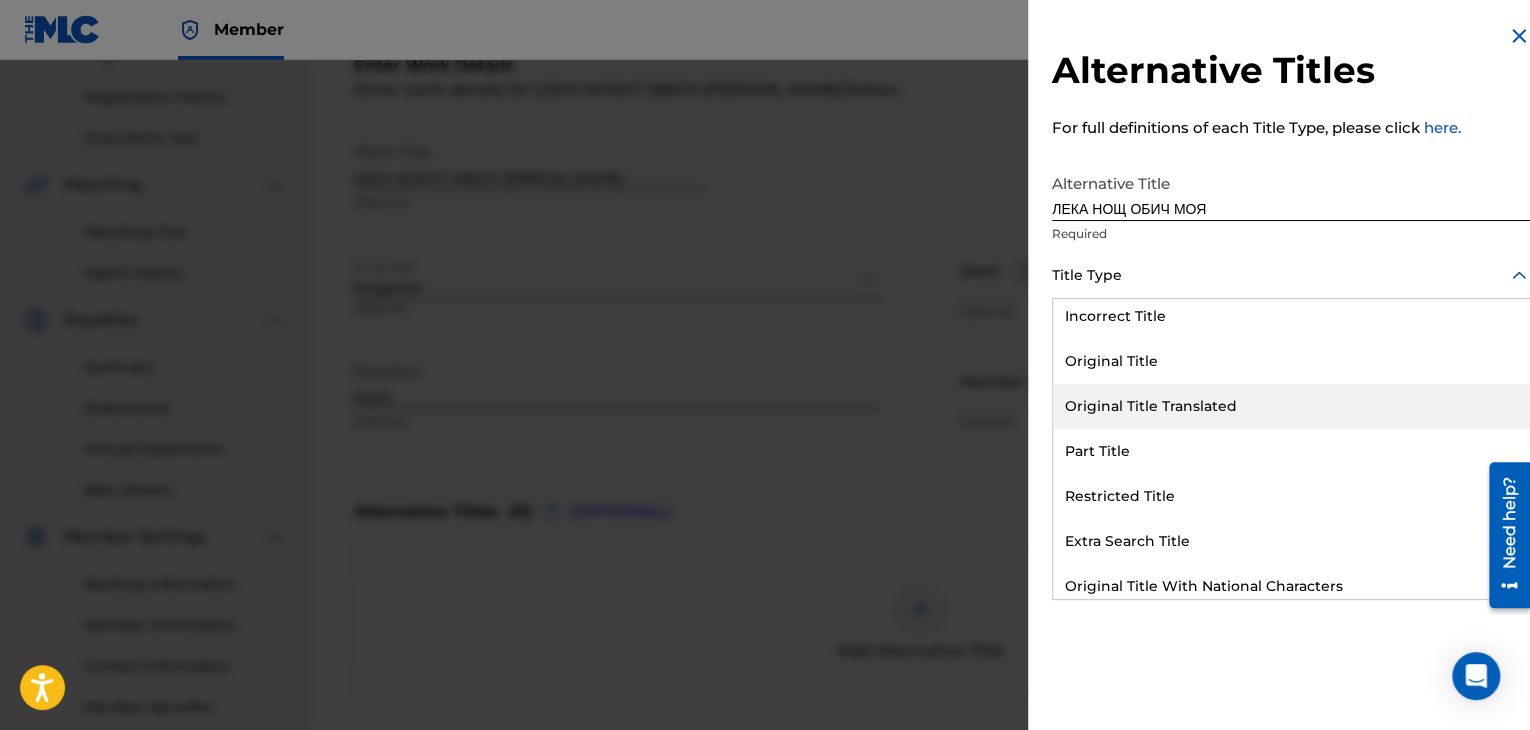 click on "Original Title Translated" at bounding box center (1291, 406) 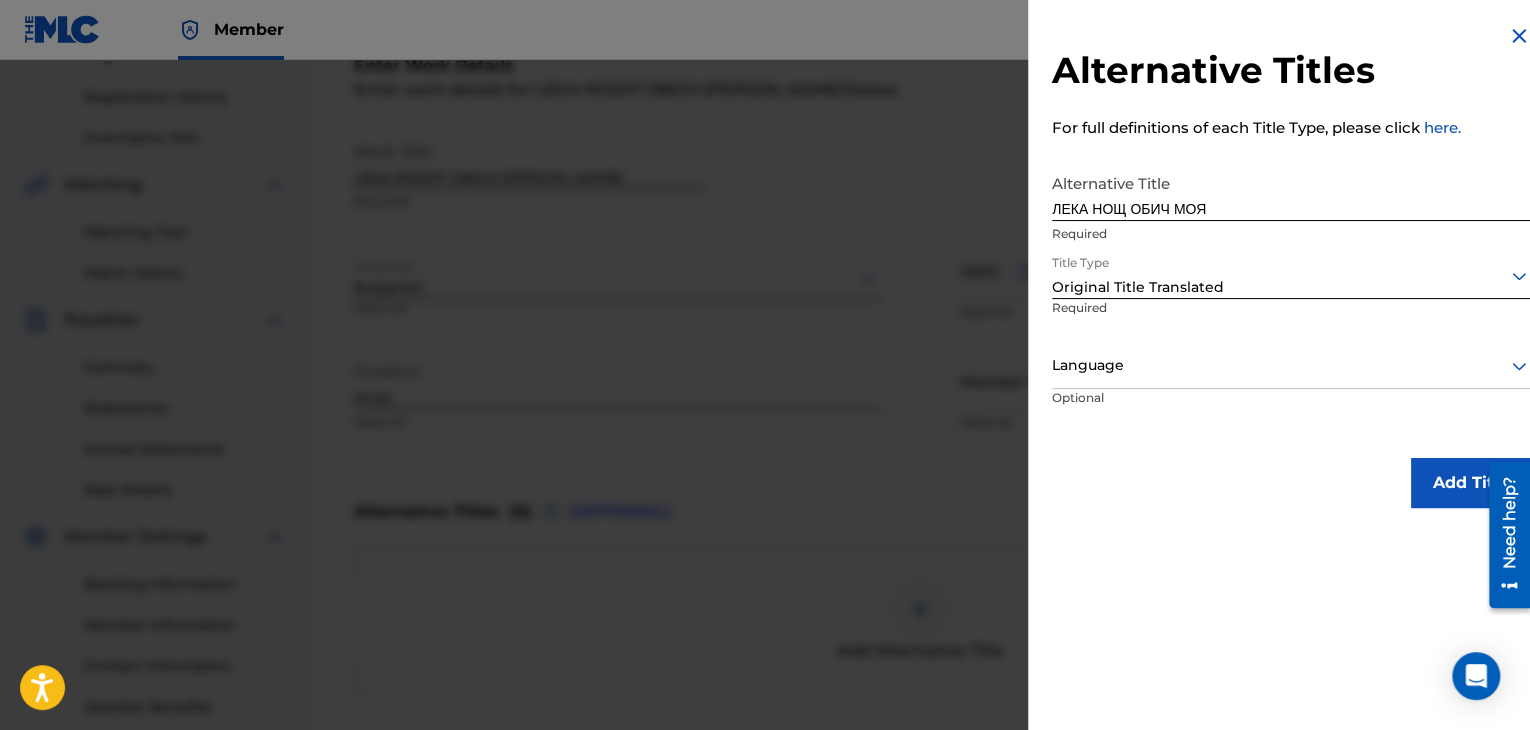 click at bounding box center [1291, 365] 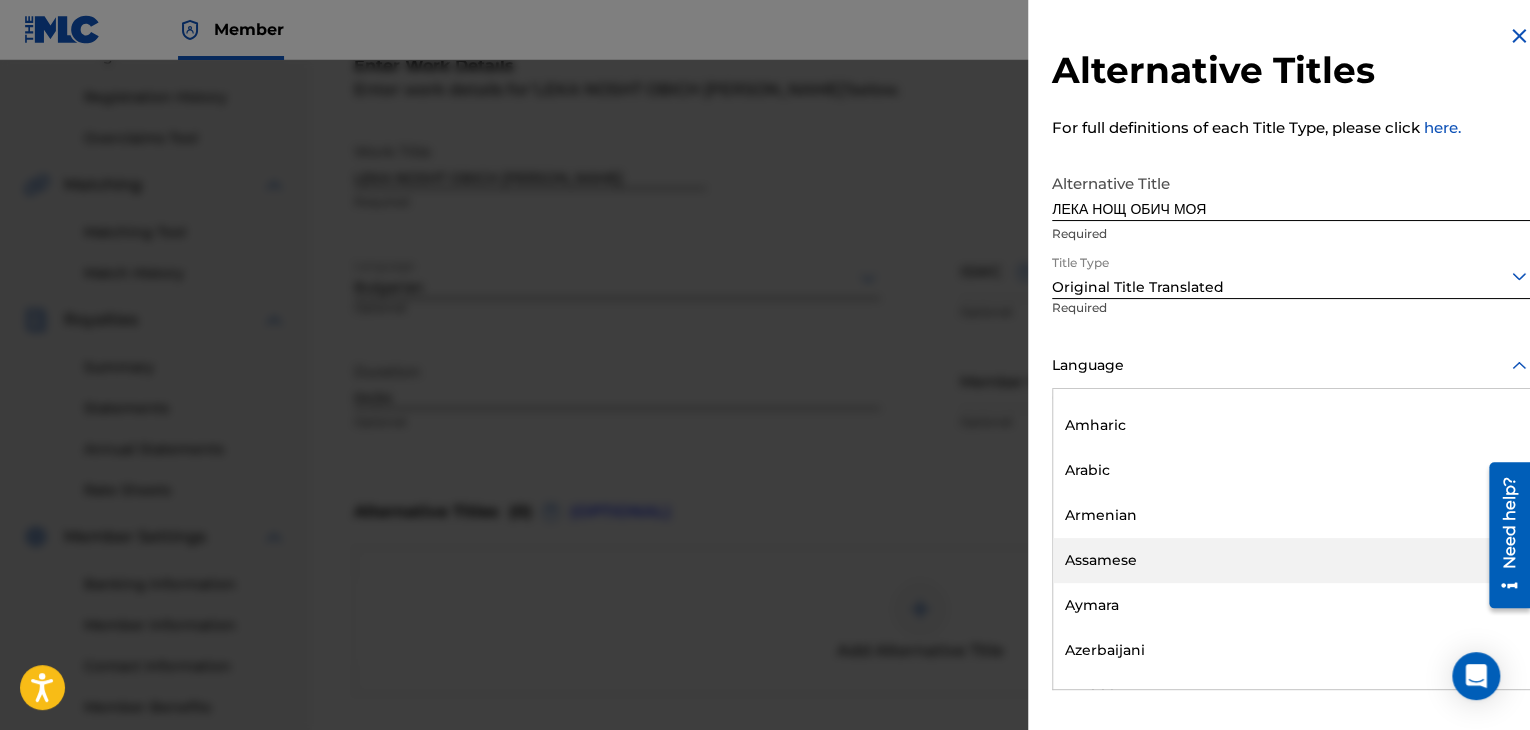 scroll, scrollTop: 700, scrollLeft: 0, axis: vertical 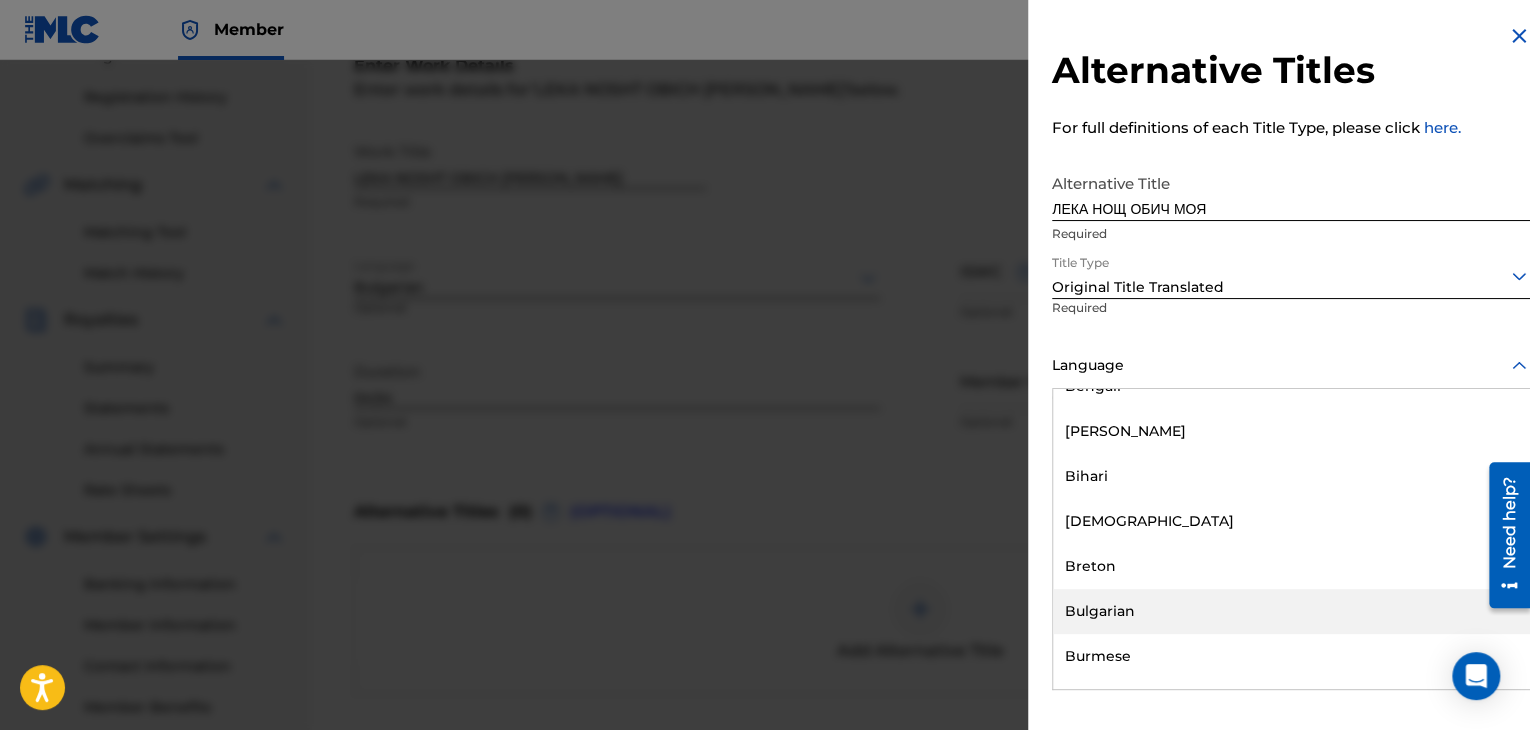 click on "Bulgarian" at bounding box center [1291, 611] 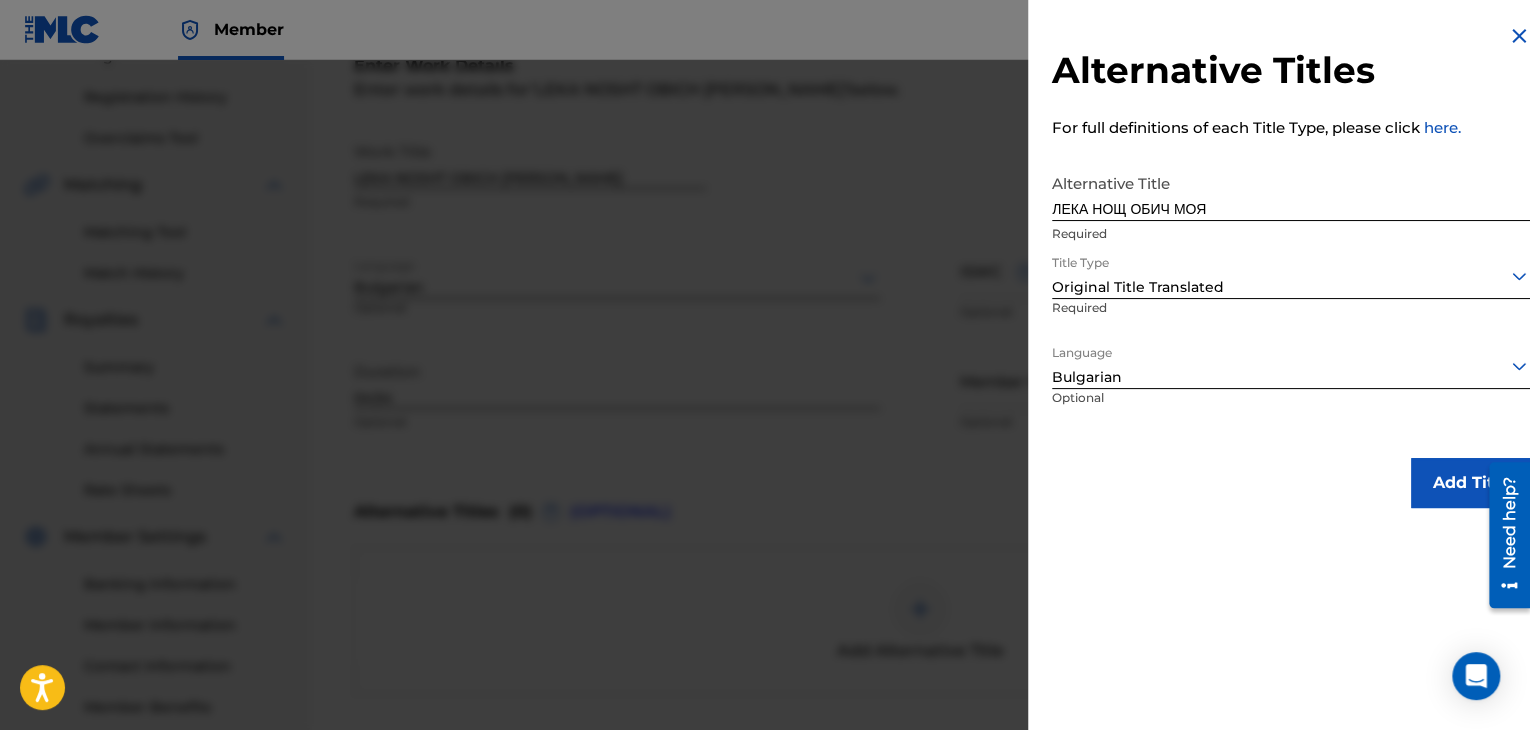 click on "Add Title" at bounding box center (1471, 483) 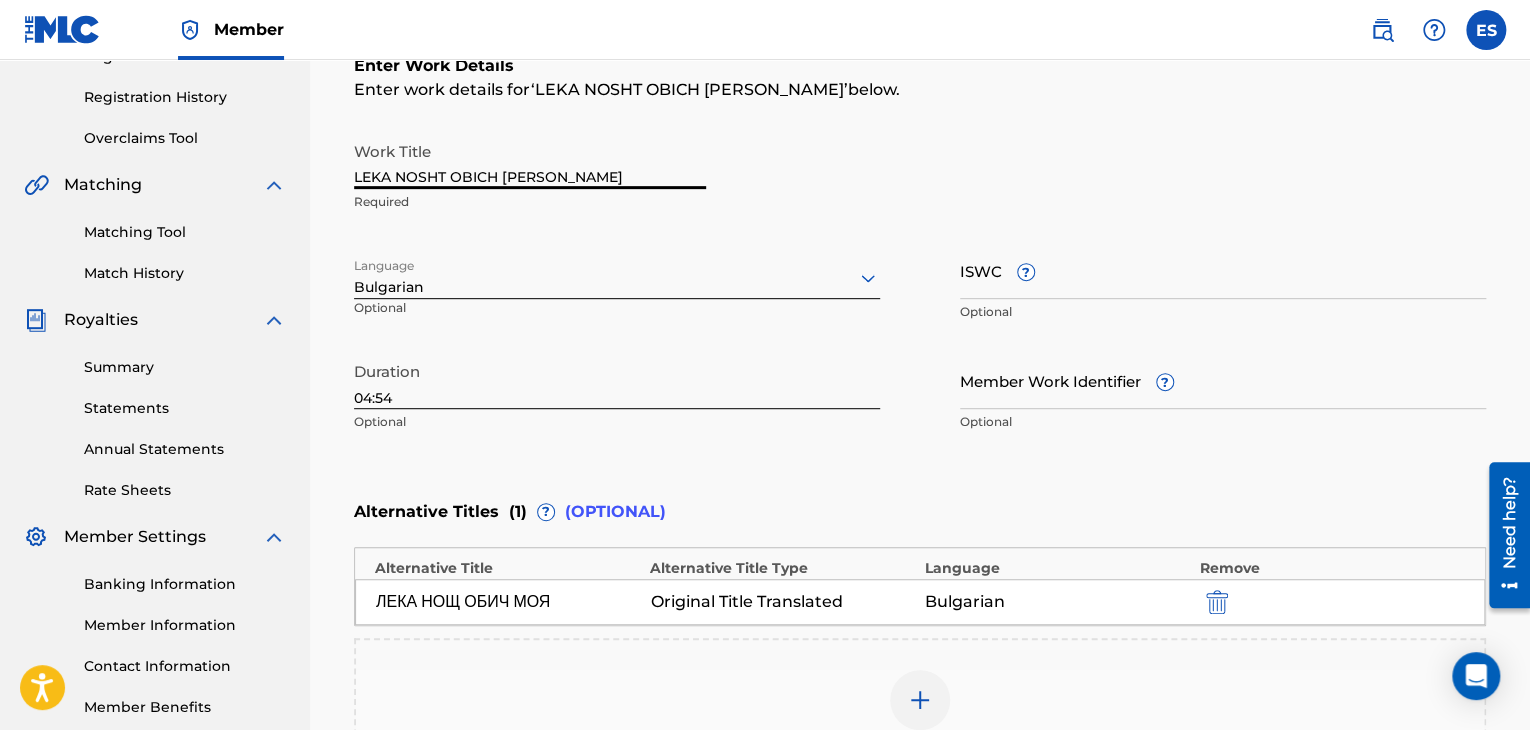 click on "LEKA NOSHT OBICH [PERSON_NAME]" at bounding box center (530, 160) 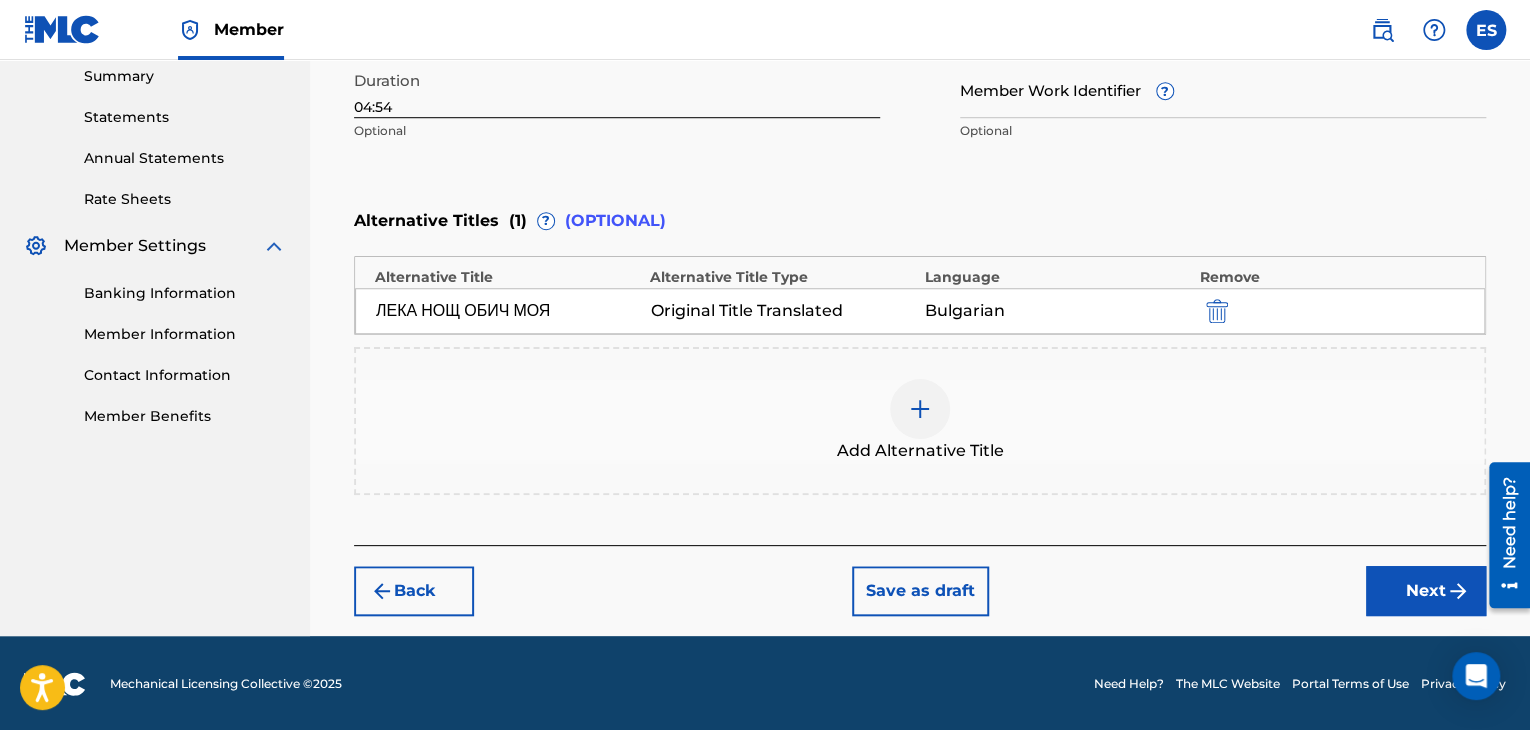 click on "Next" at bounding box center (1426, 591) 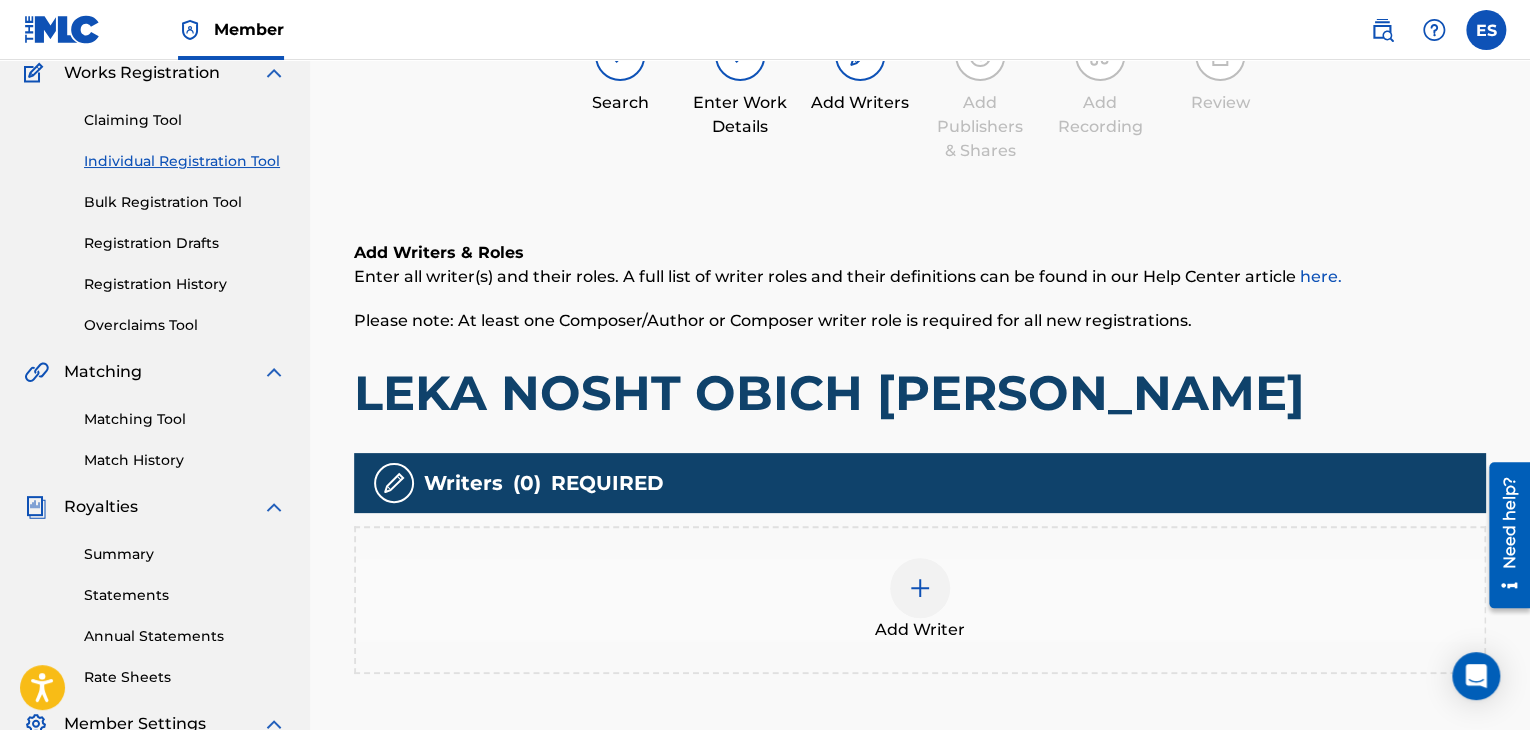scroll, scrollTop: 390, scrollLeft: 0, axis: vertical 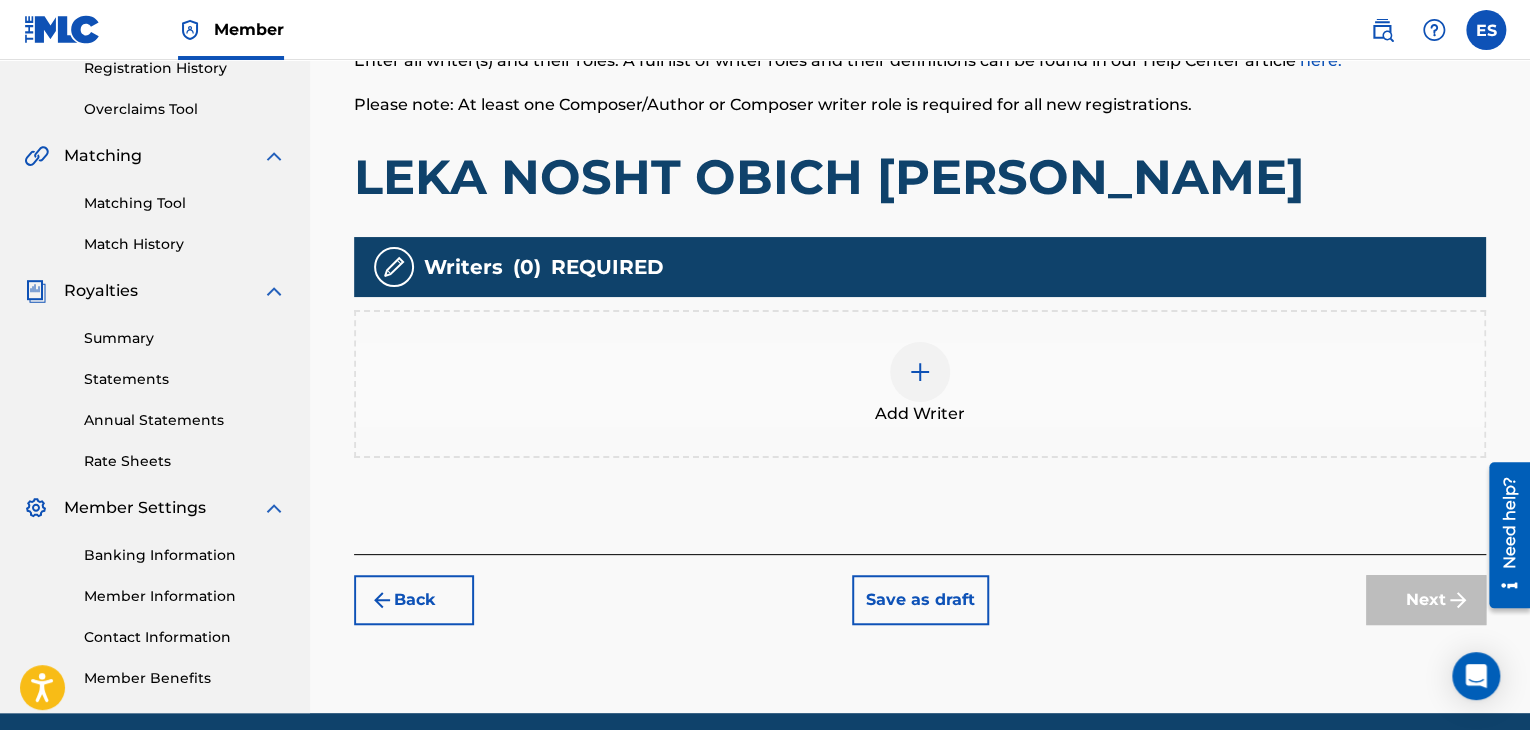 click at bounding box center [920, 372] 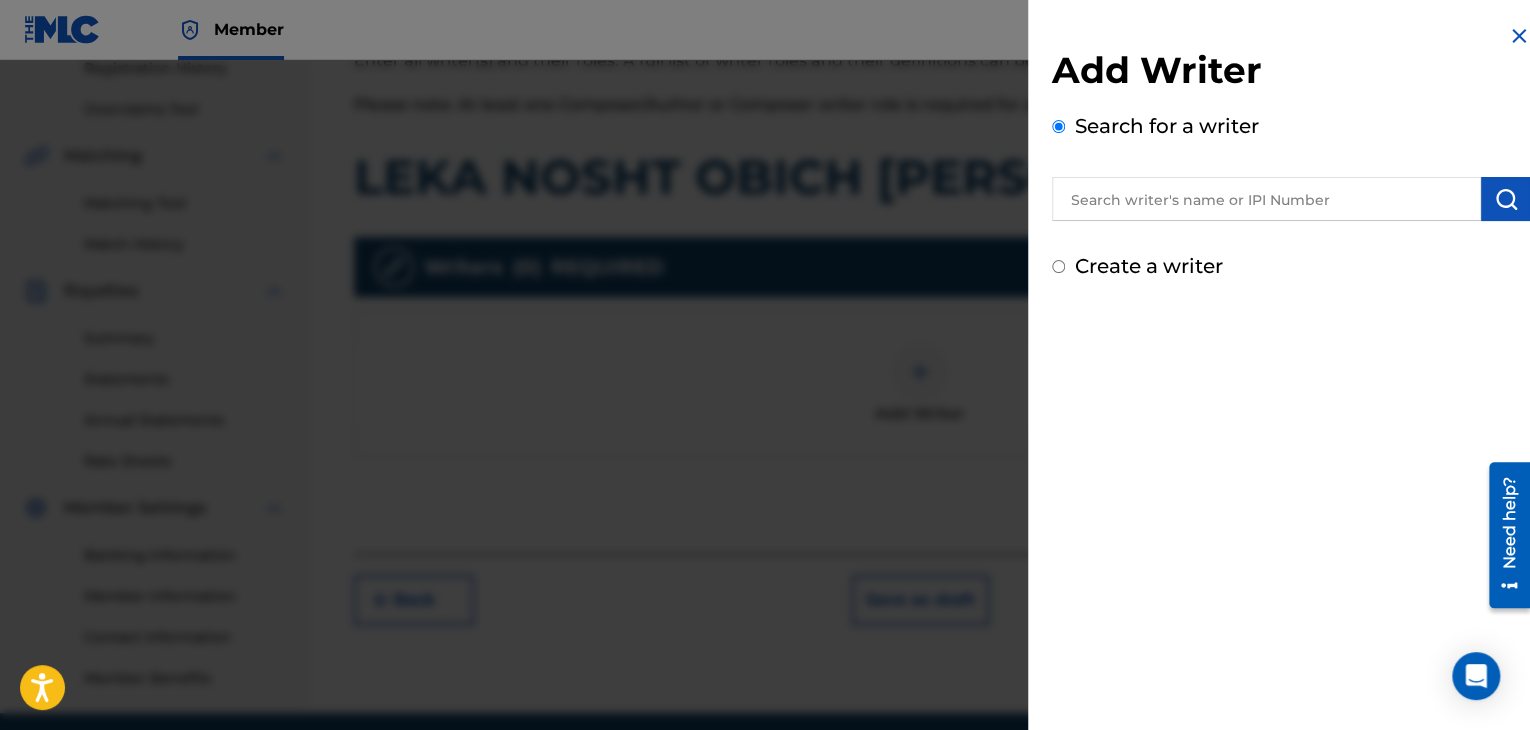 click at bounding box center (1266, 199) 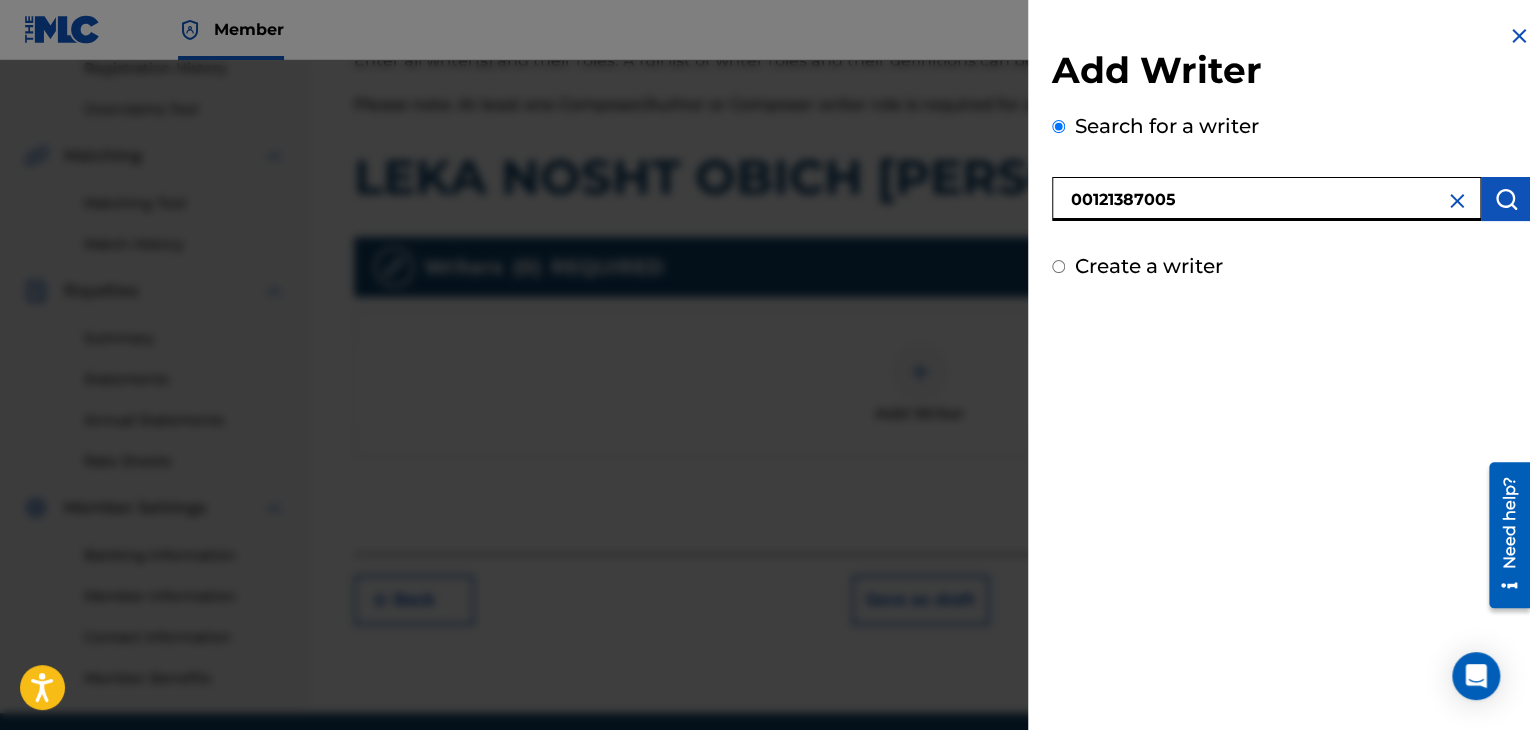 click at bounding box center (1506, 199) 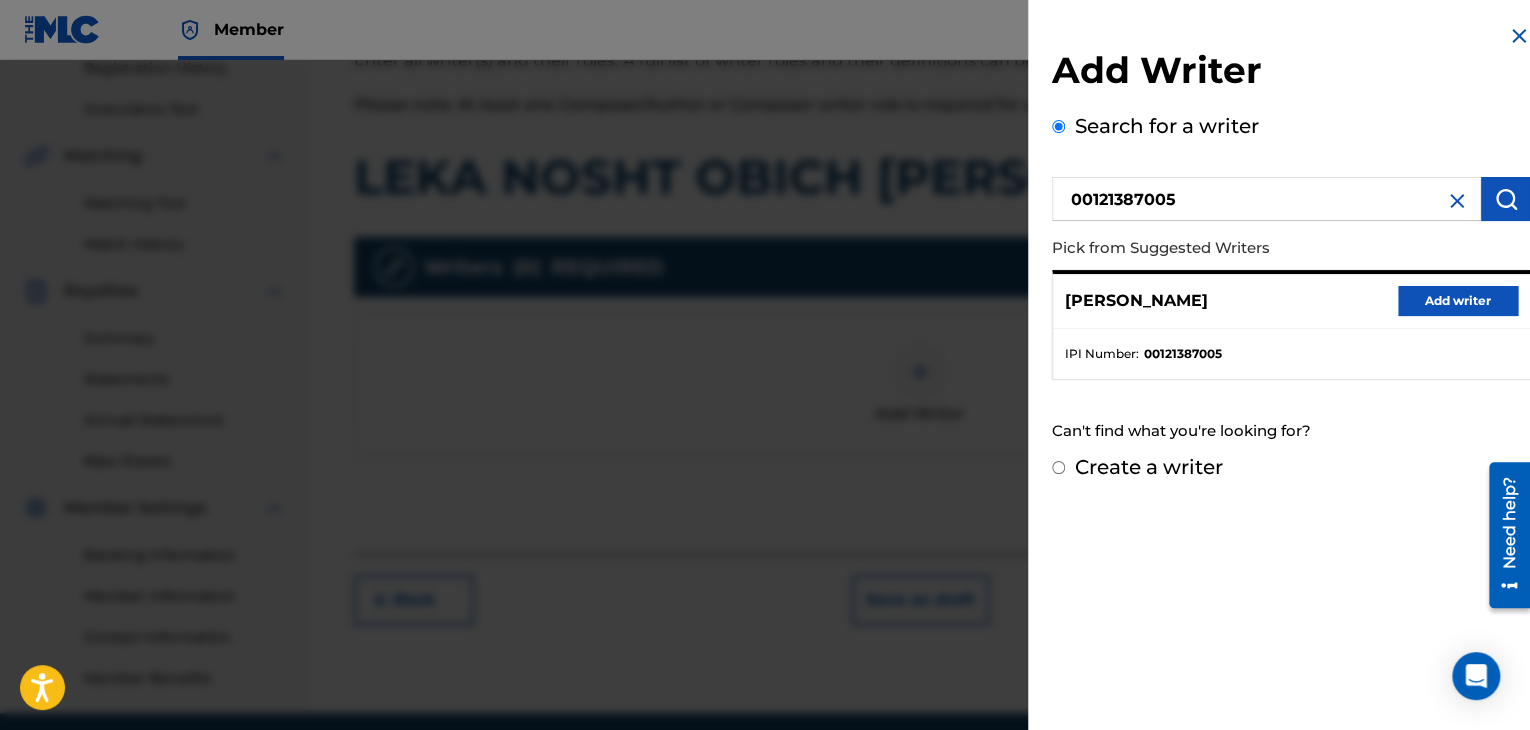 click on "Add writer" at bounding box center (1458, 301) 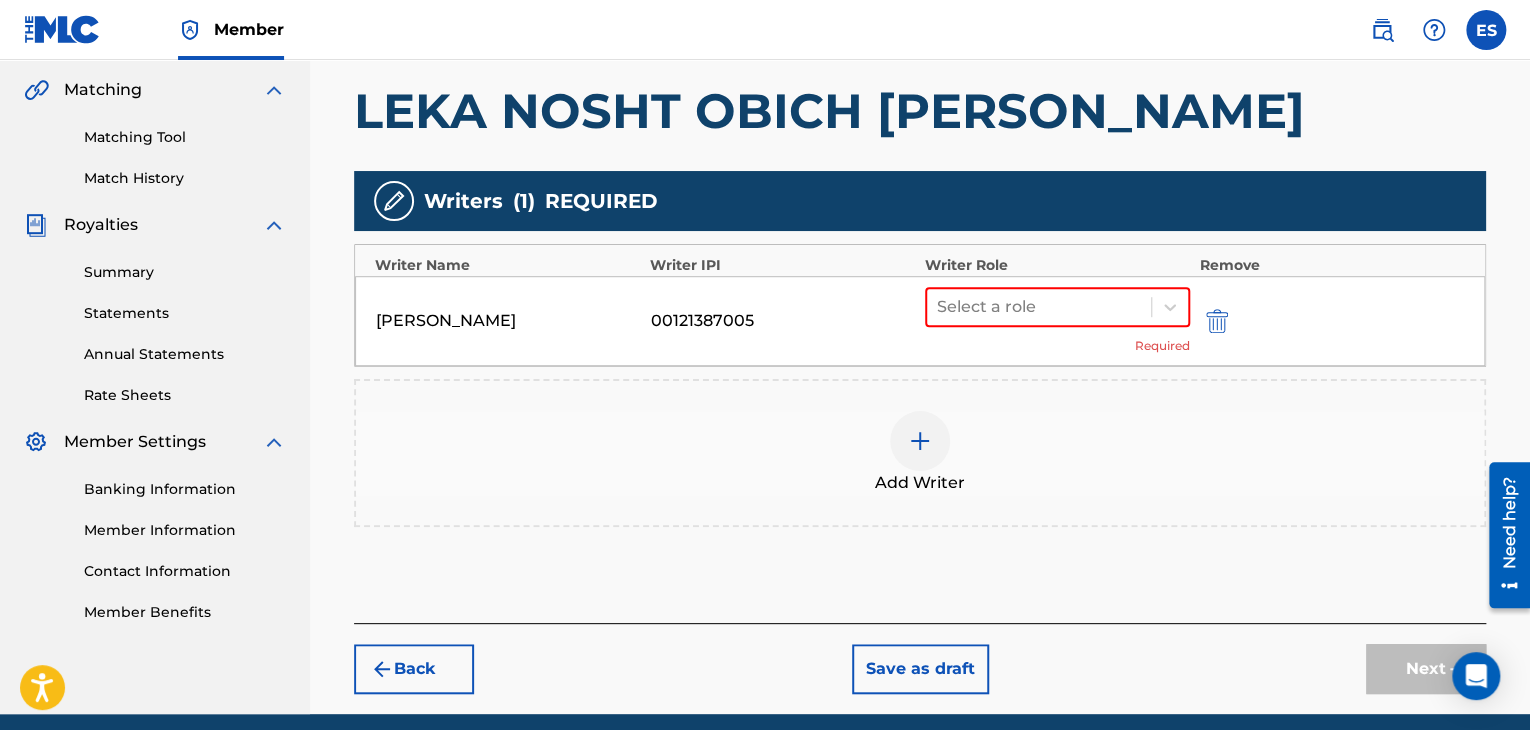 scroll, scrollTop: 490, scrollLeft: 0, axis: vertical 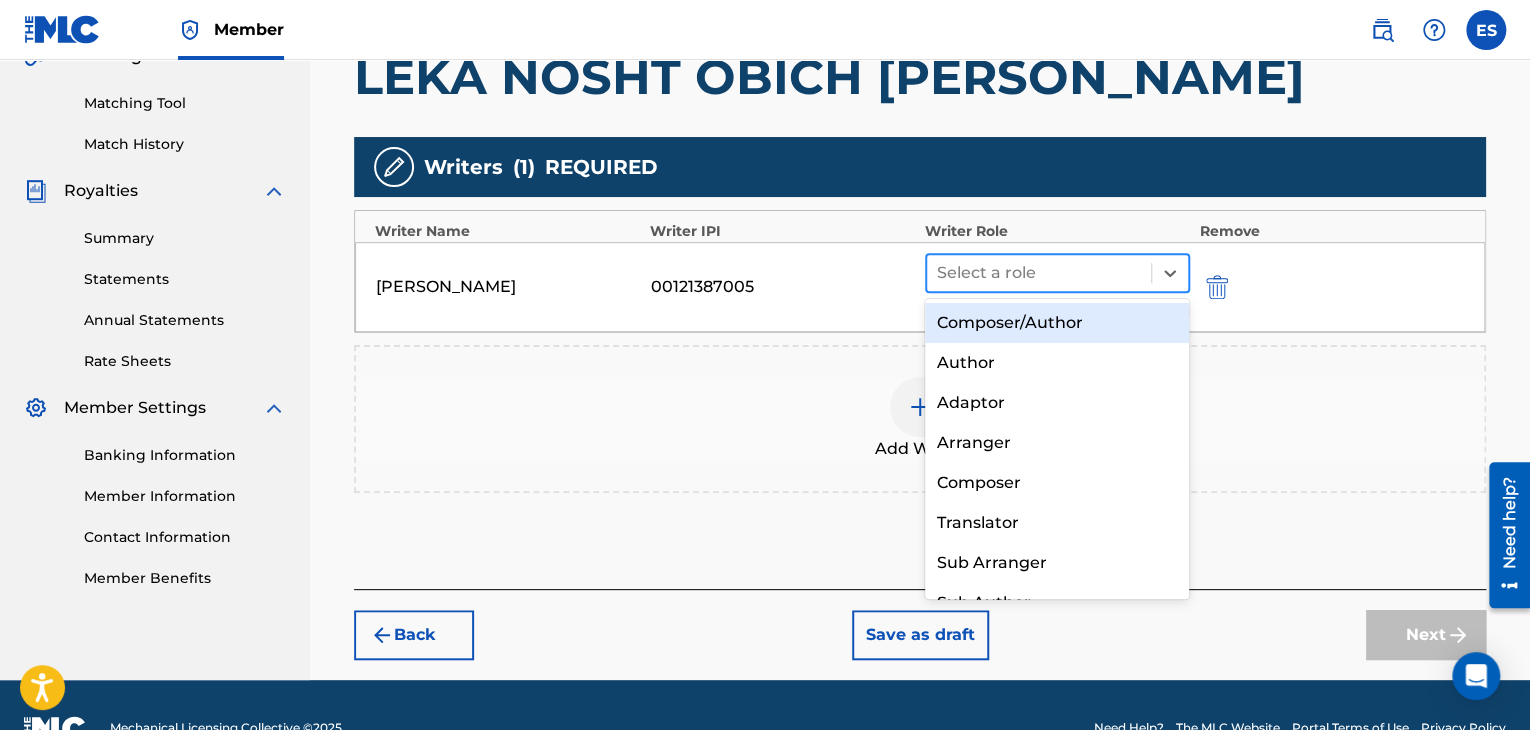 click at bounding box center (1039, 273) 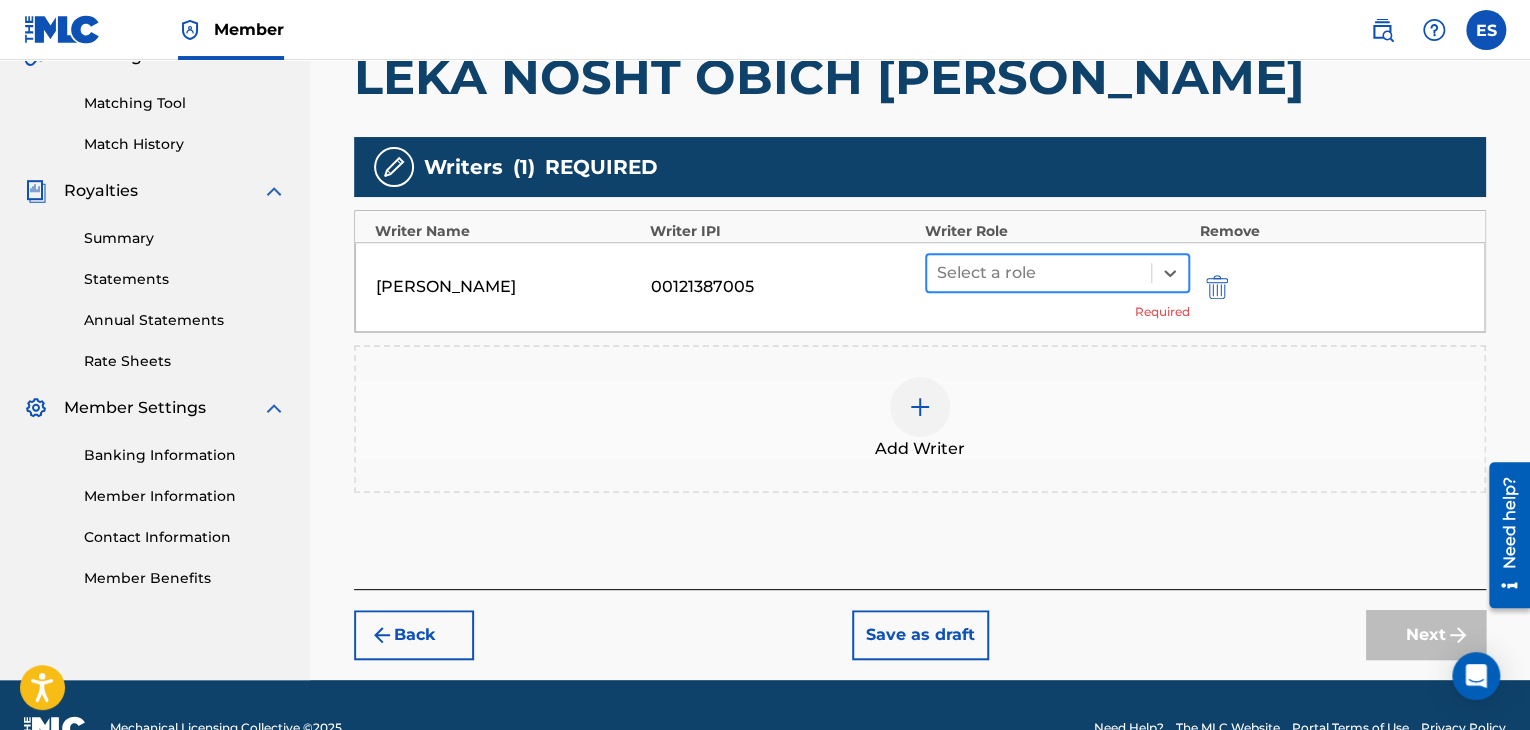 click on "Select a role" at bounding box center (1039, 273) 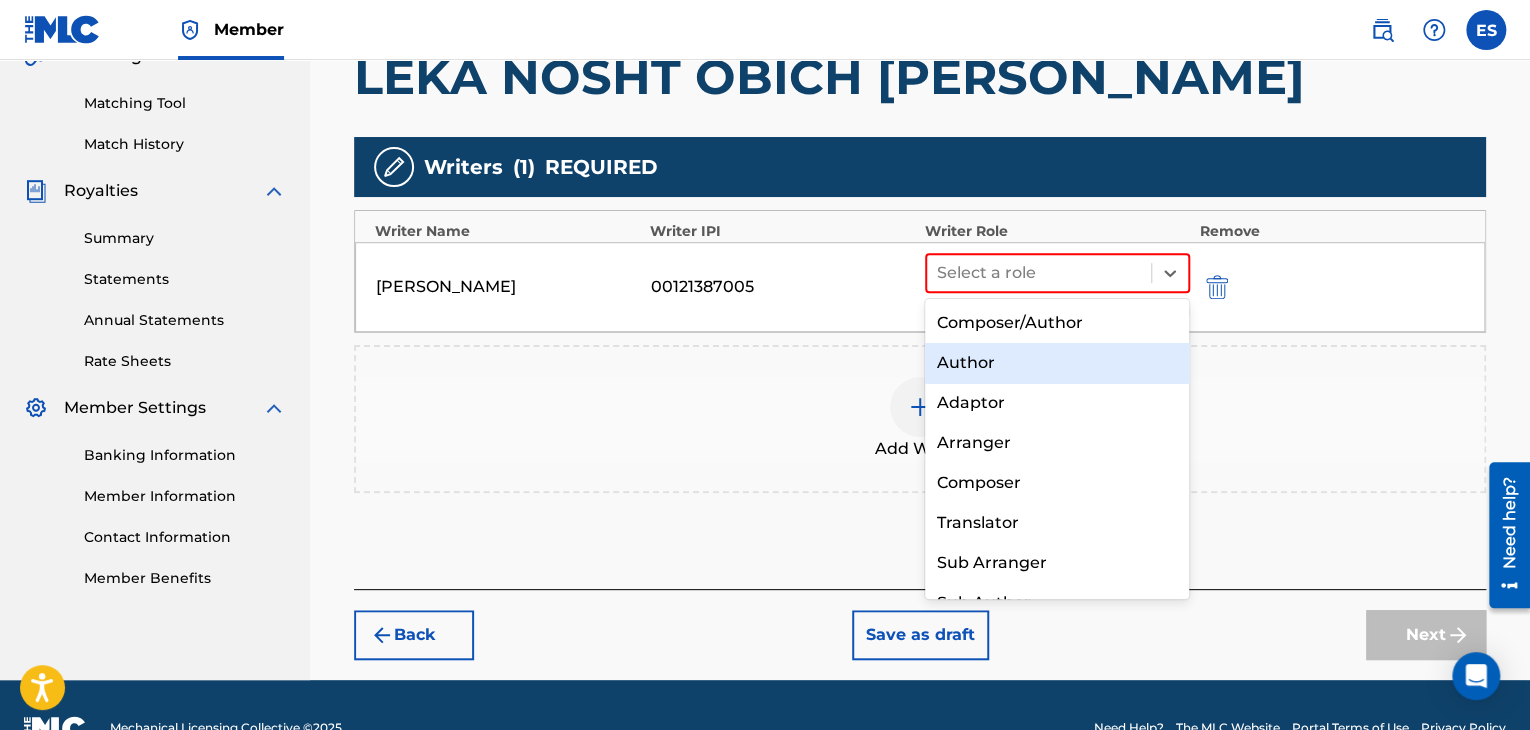 click on "Author" at bounding box center [1057, 363] 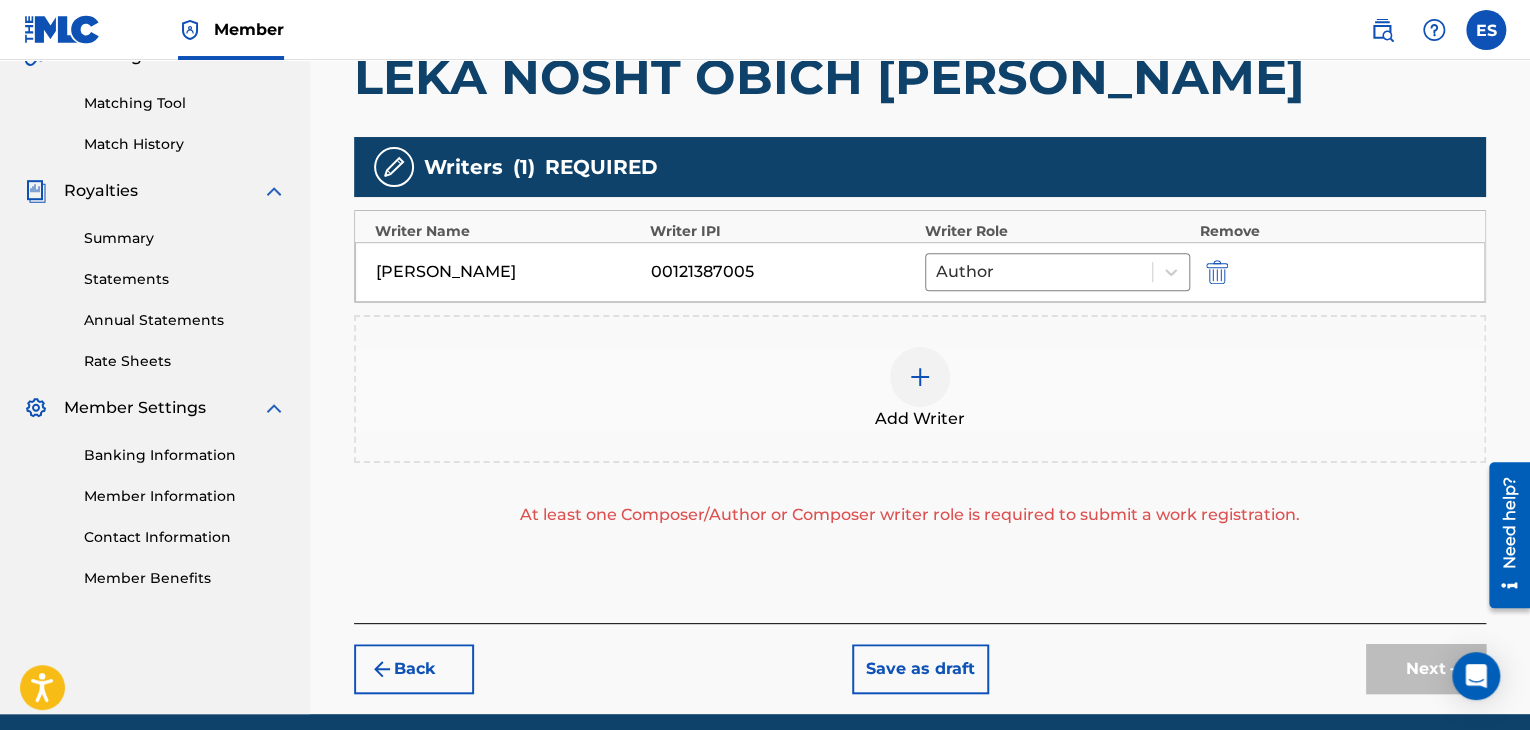 click at bounding box center [920, 377] 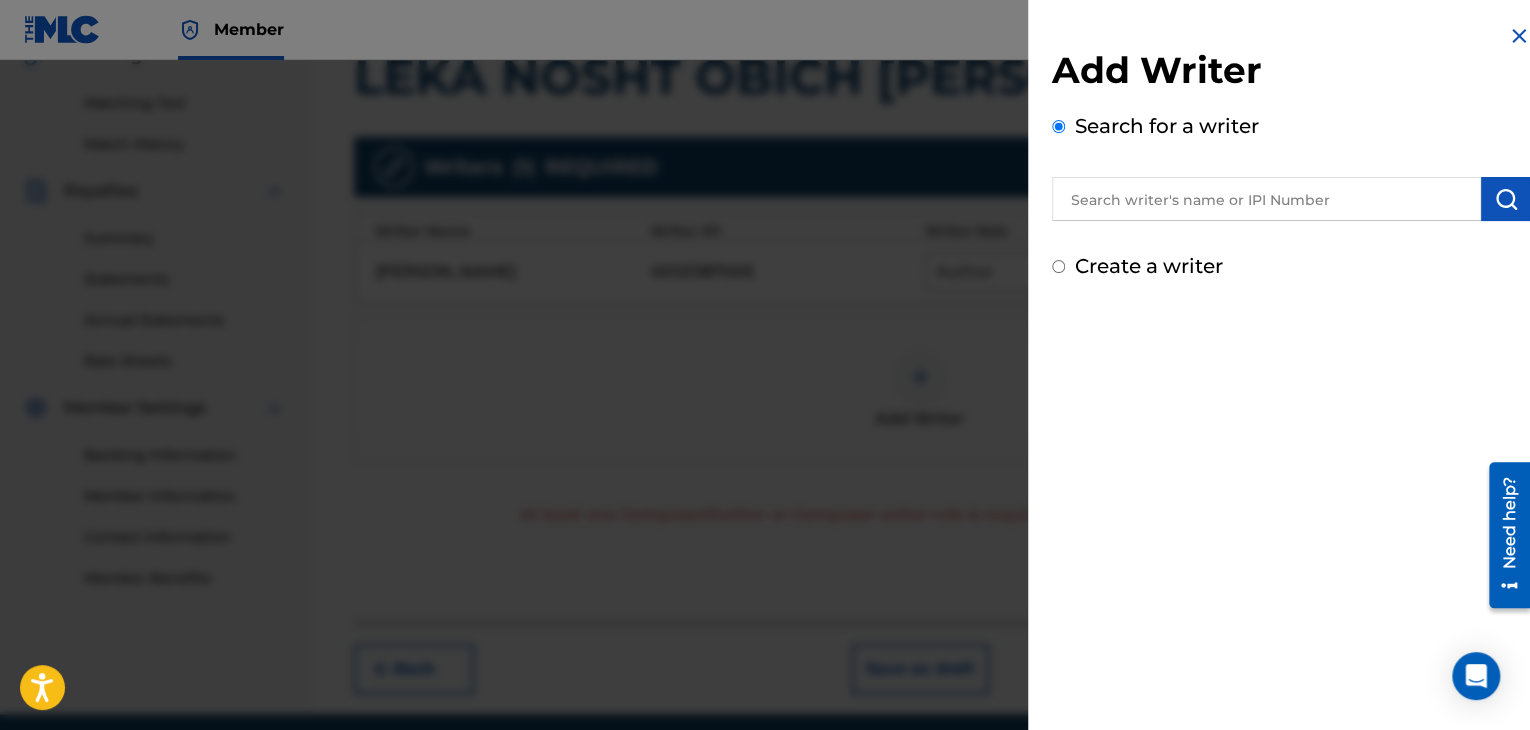 drag, startPoint x: 1115, startPoint y: 208, endPoint x: 1117, endPoint y: 189, distance: 19.104973 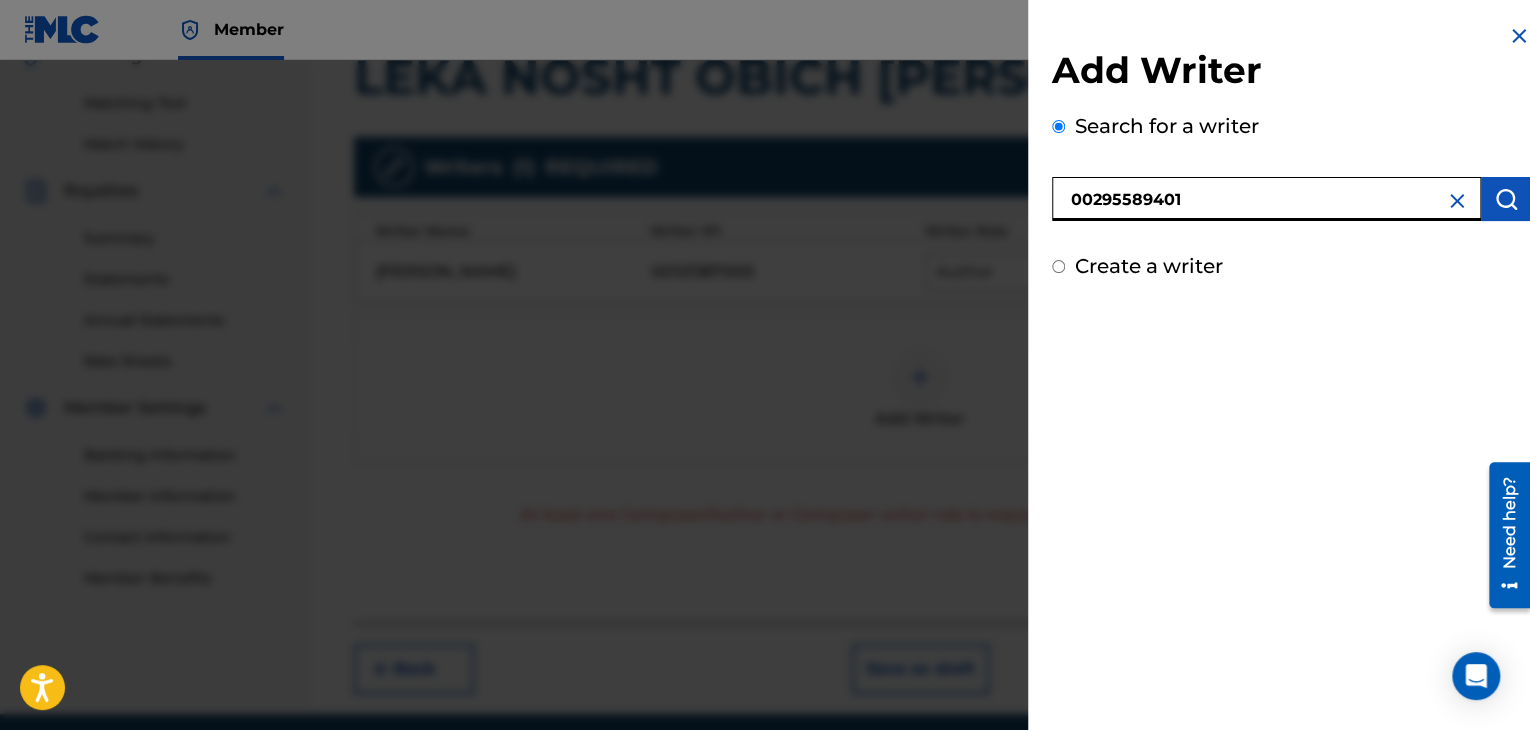 click at bounding box center [1506, 199] 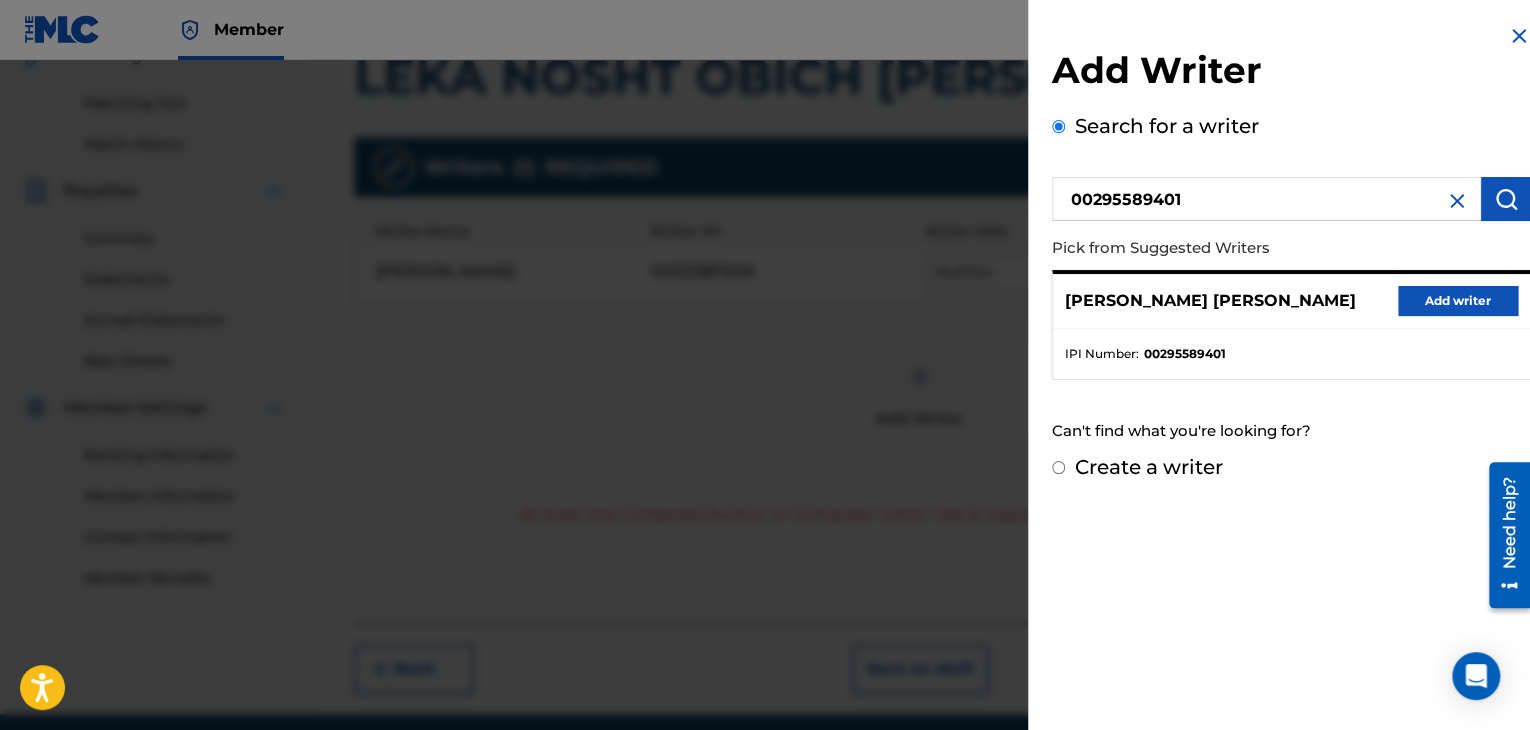click on "Add writer" at bounding box center (1458, 301) 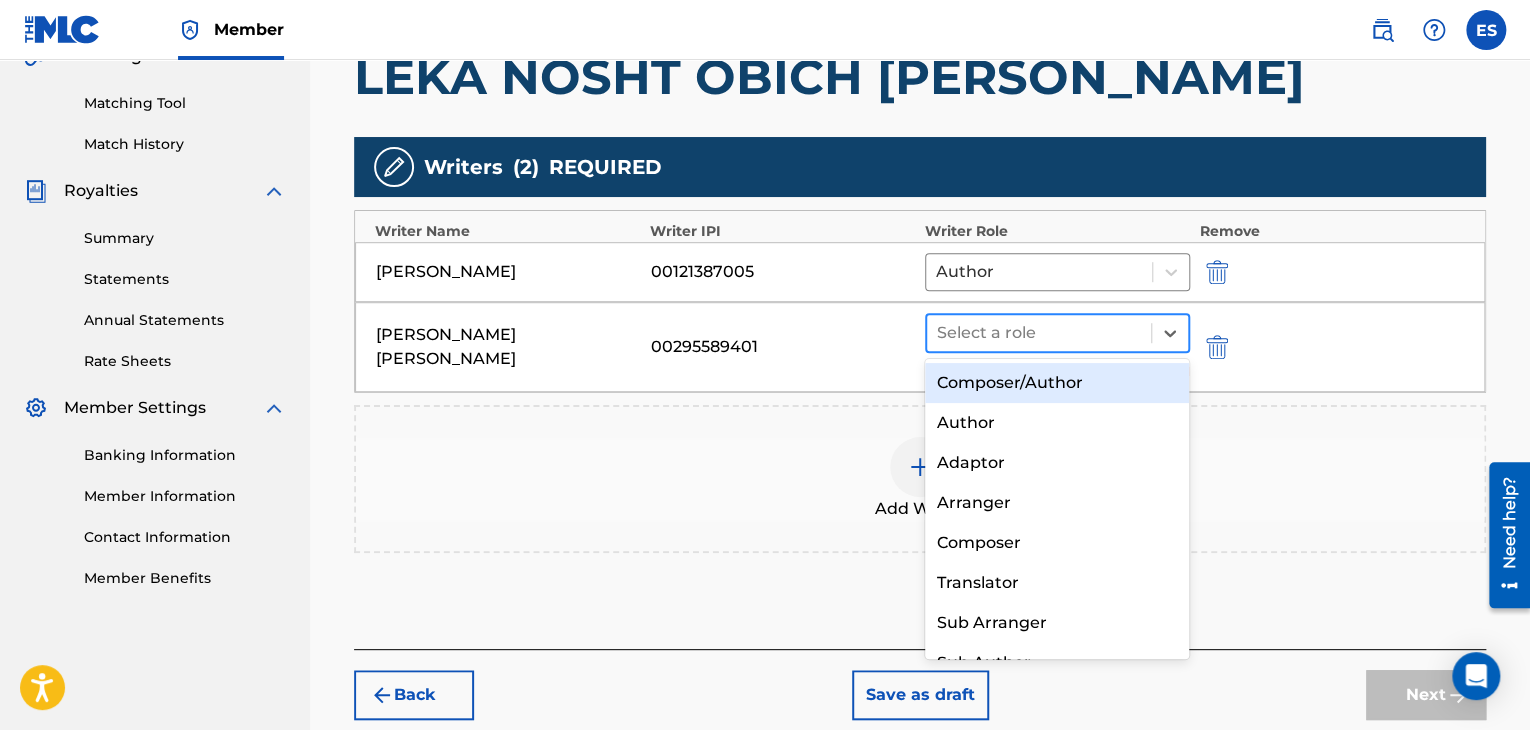 click at bounding box center [1039, 333] 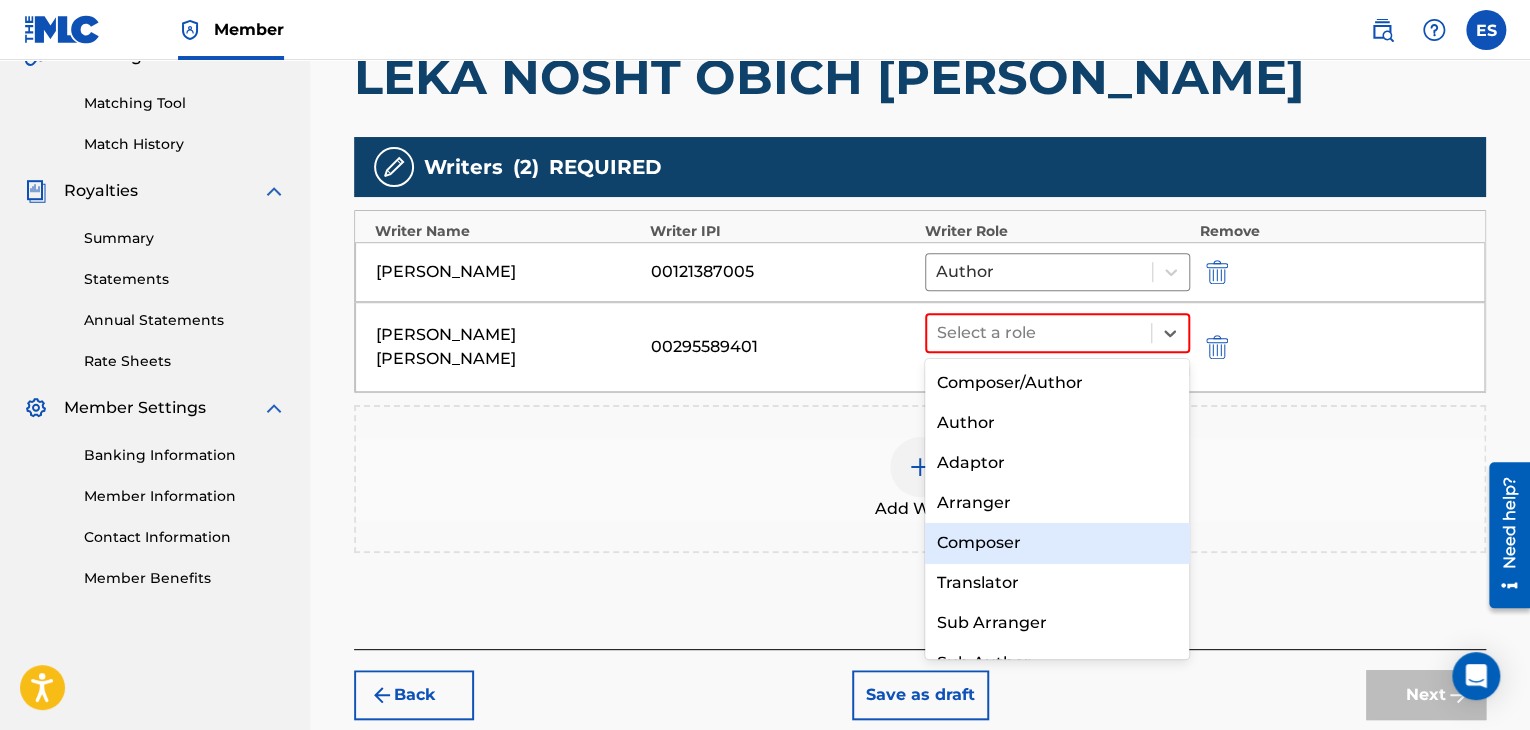 click on "Composer" at bounding box center (1057, 543) 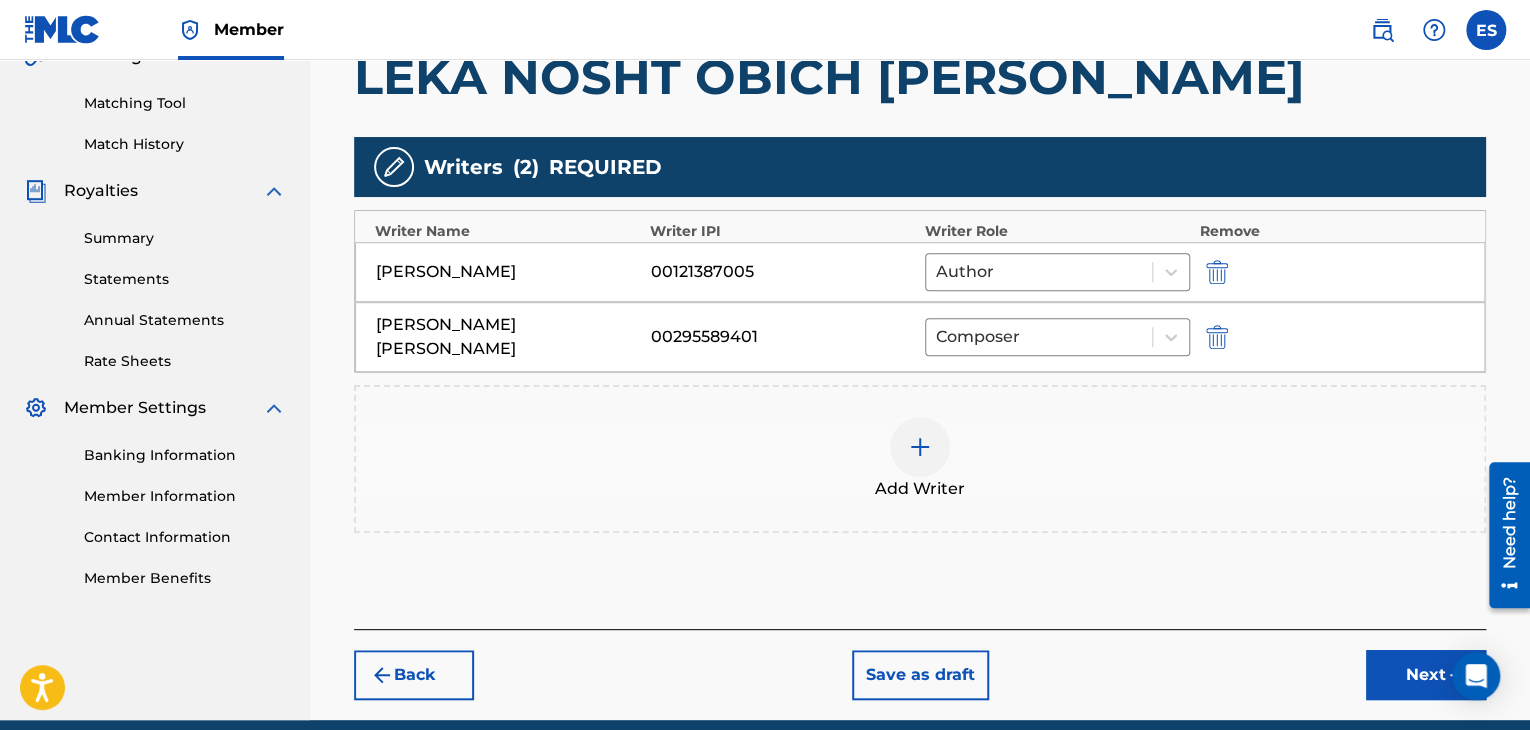 click at bounding box center (920, 447) 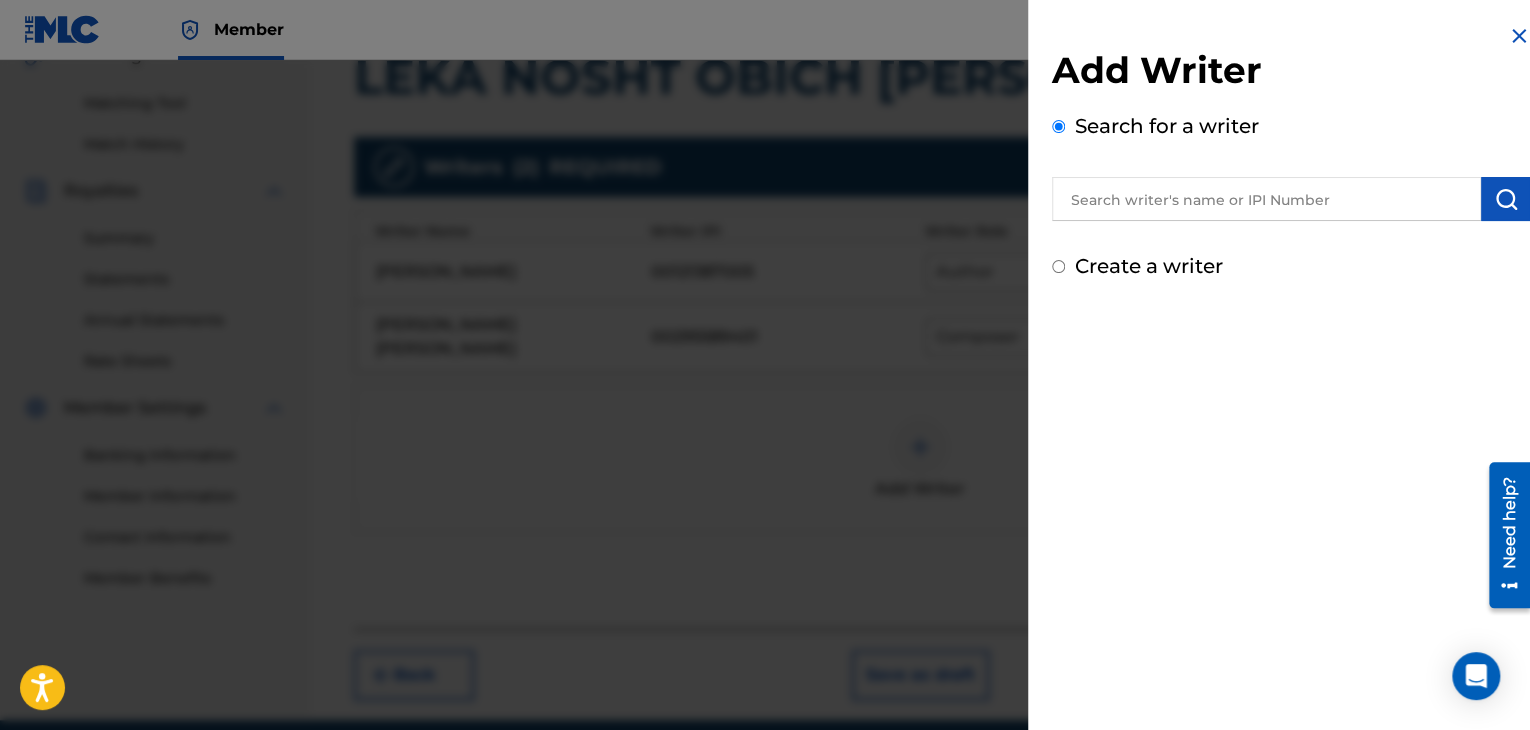click at bounding box center [1266, 199] 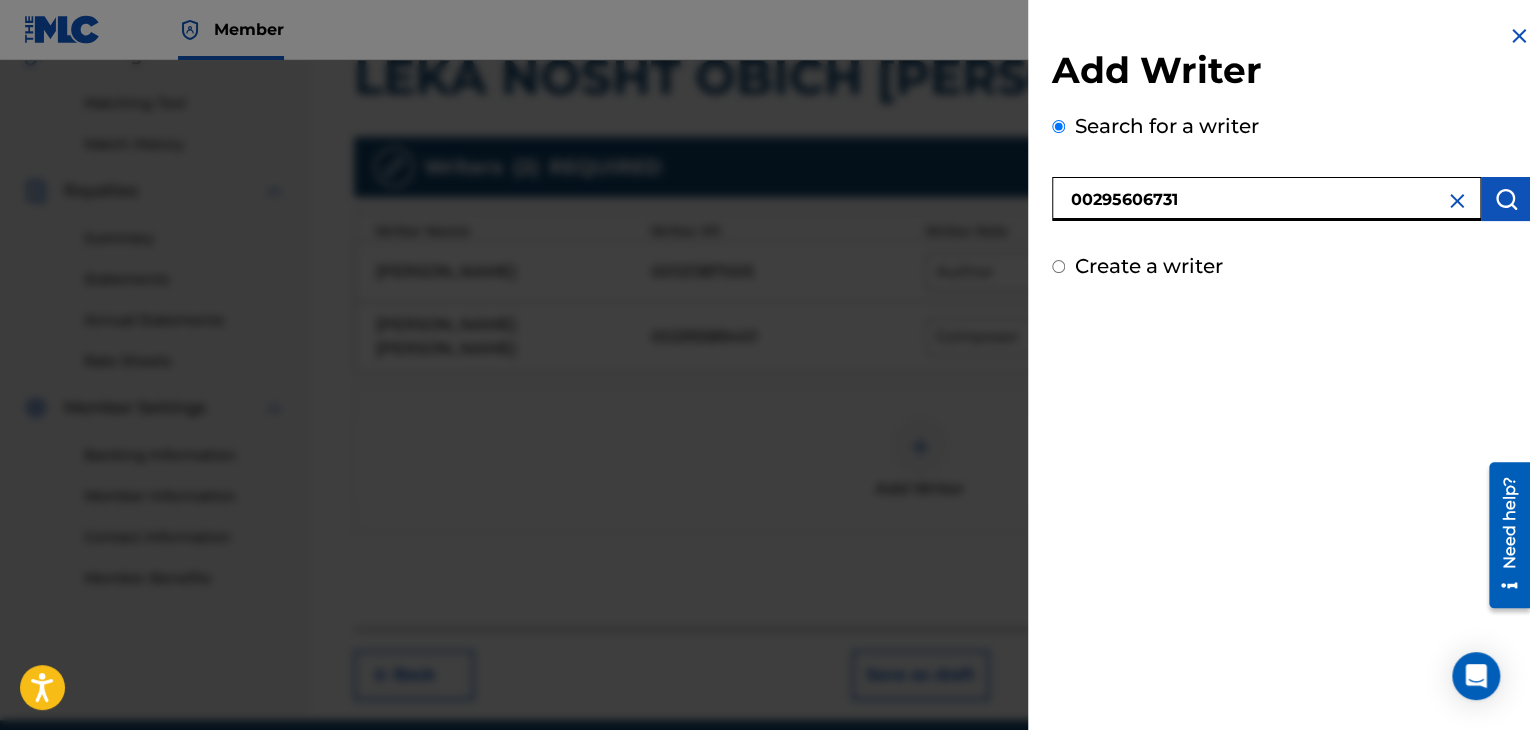 click at bounding box center [1506, 199] 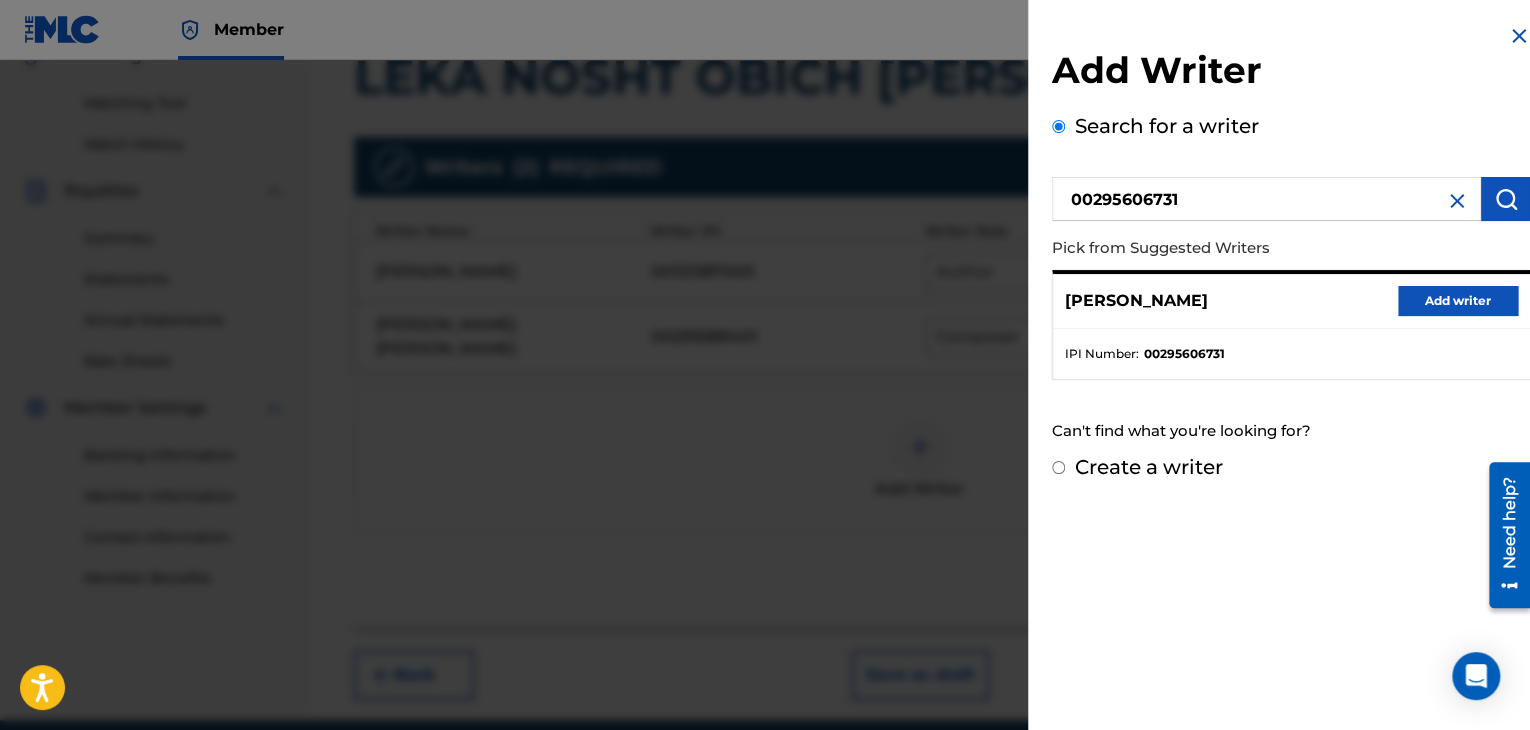 click on "Add writer" at bounding box center (1458, 301) 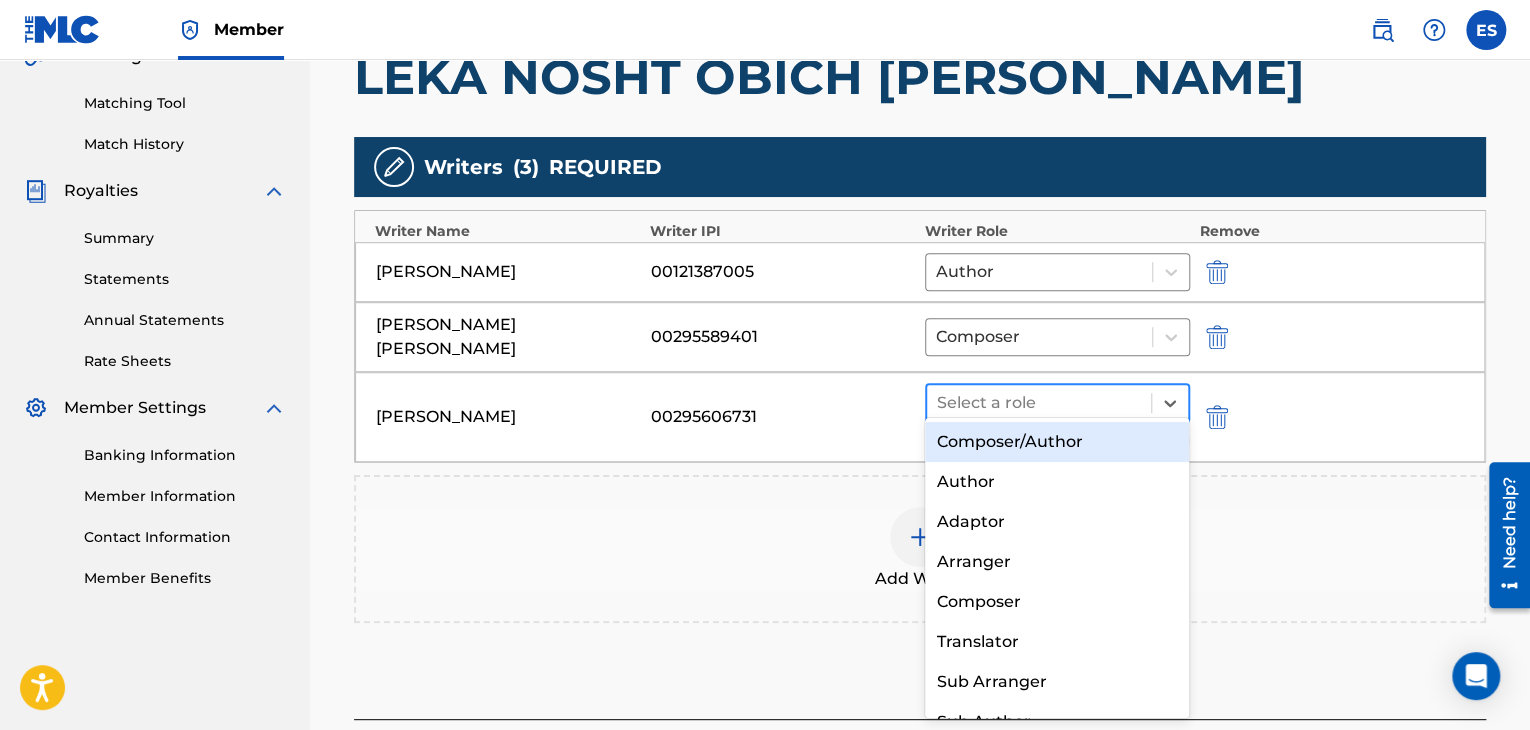 click at bounding box center (1039, 403) 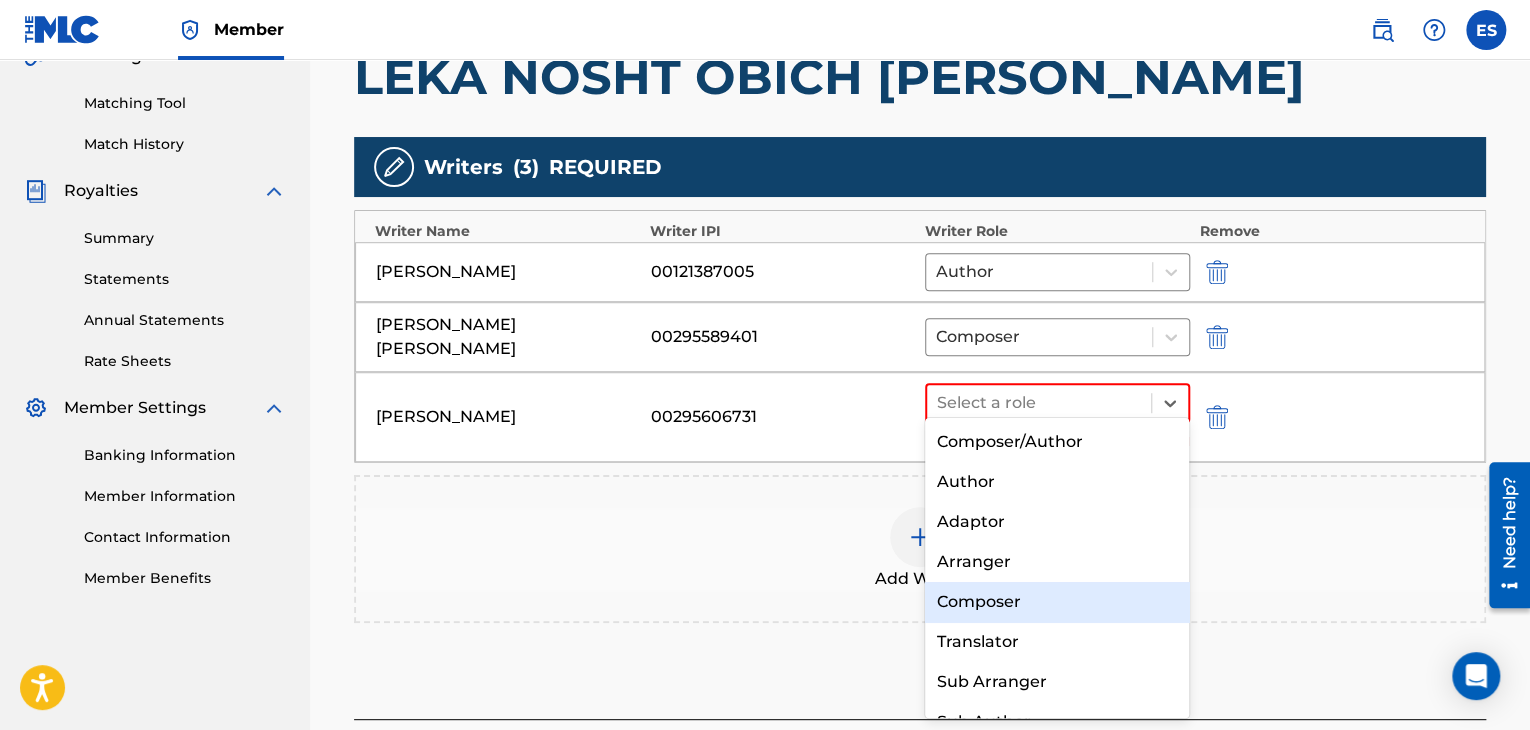 drag, startPoint x: 996, startPoint y: 597, endPoint x: 960, endPoint y: 508, distance: 96.00521 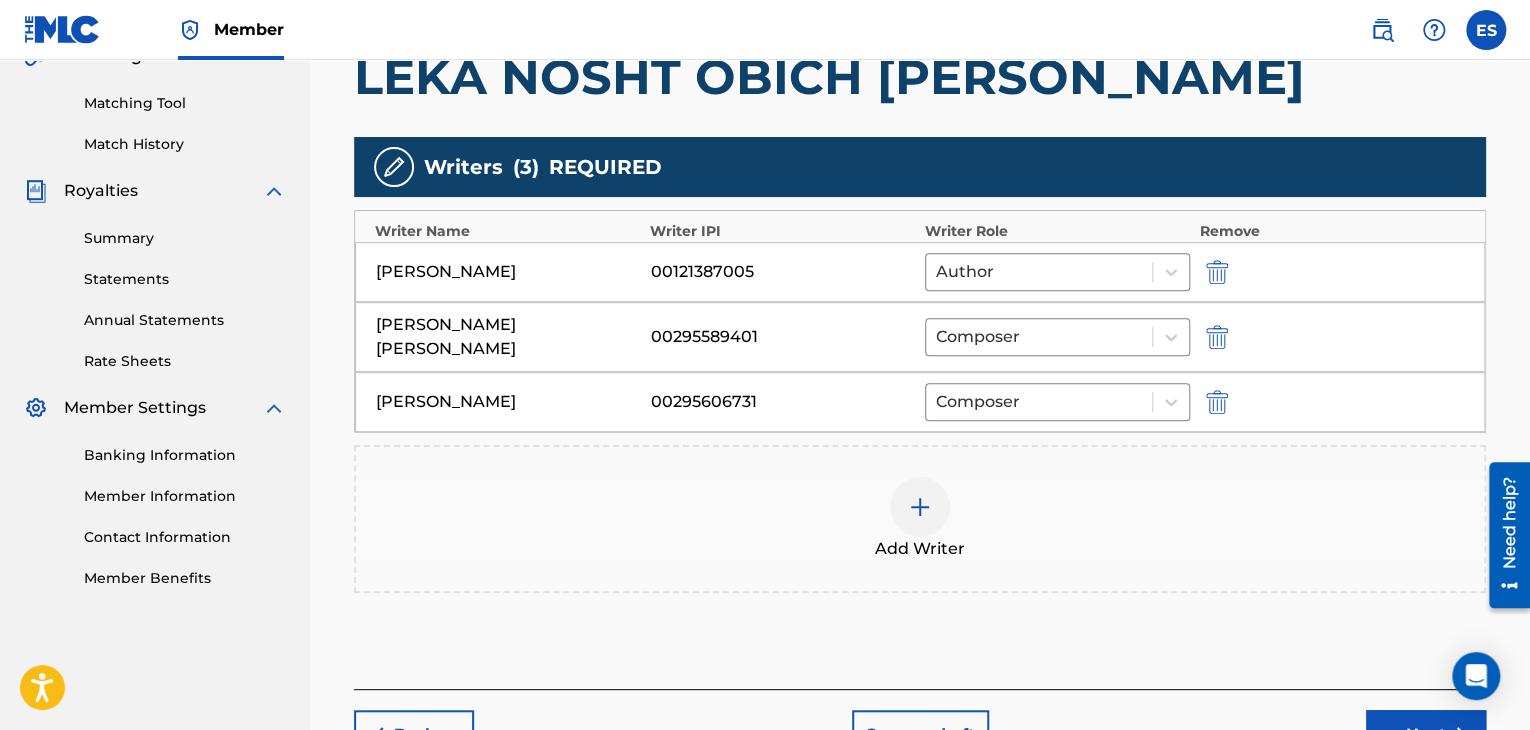 click at bounding box center [920, 507] 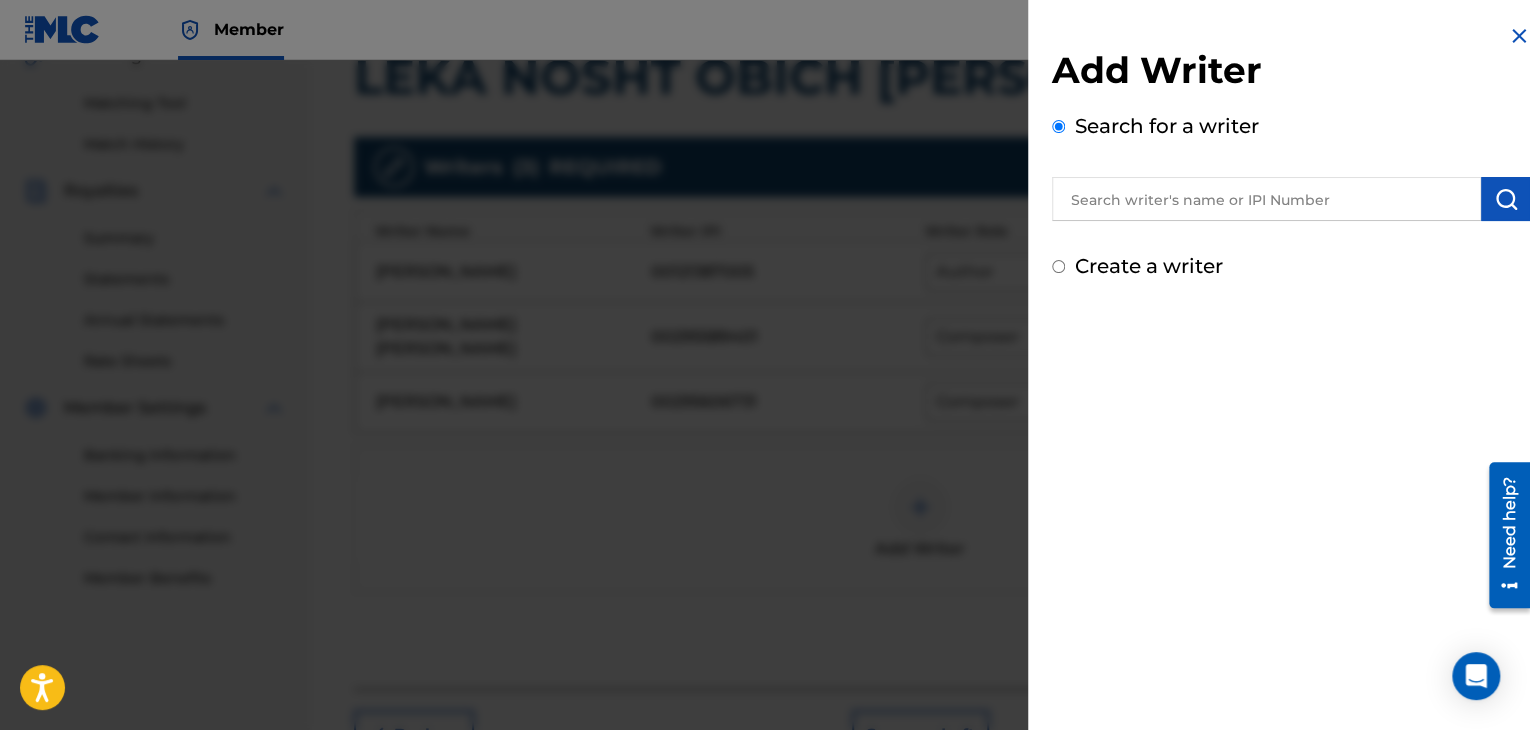 click at bounding box center (1266, 199) 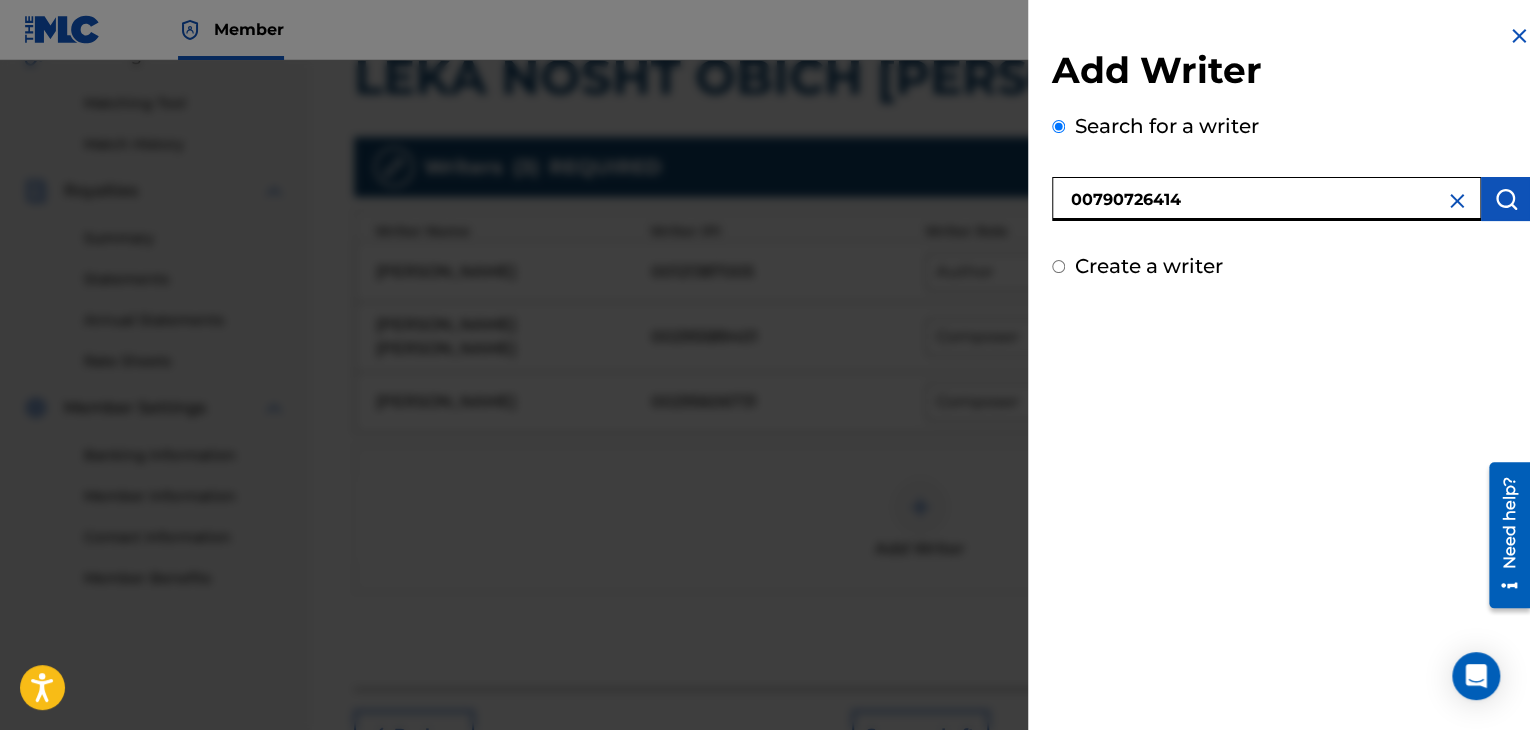 click at bounding box center (1506, 199) 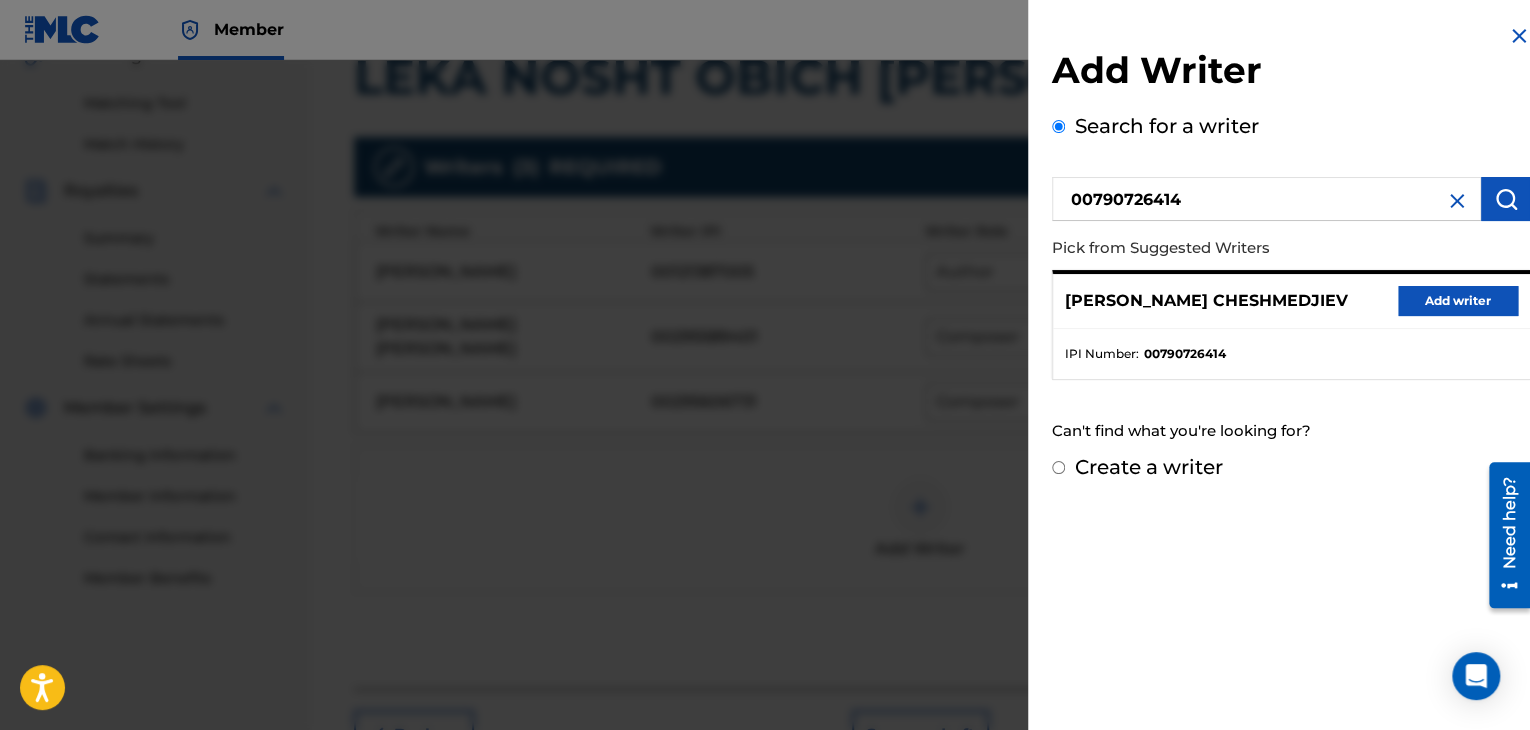 click on "Add writer" at bounding box center [1458, 301] 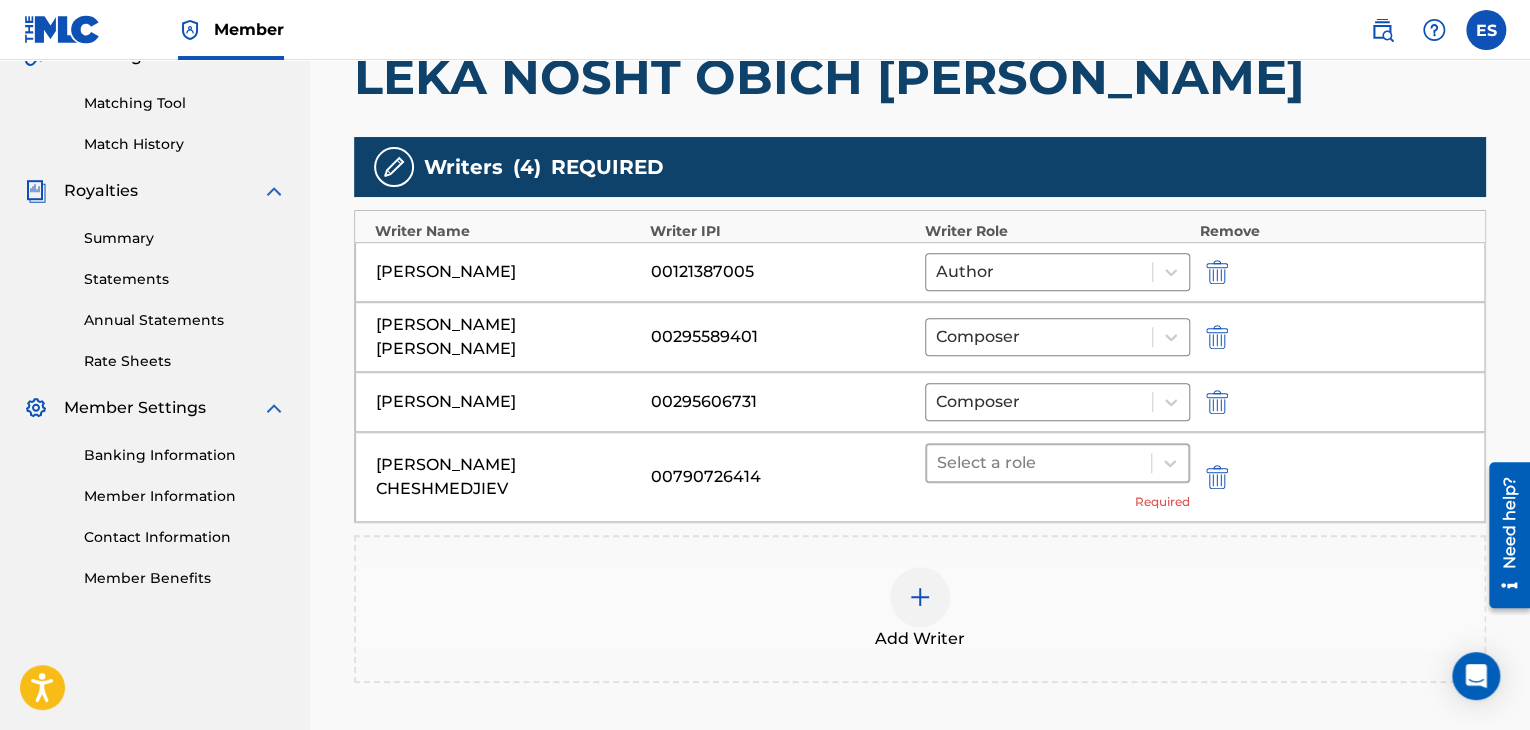click at bounding box center (1039, 463) 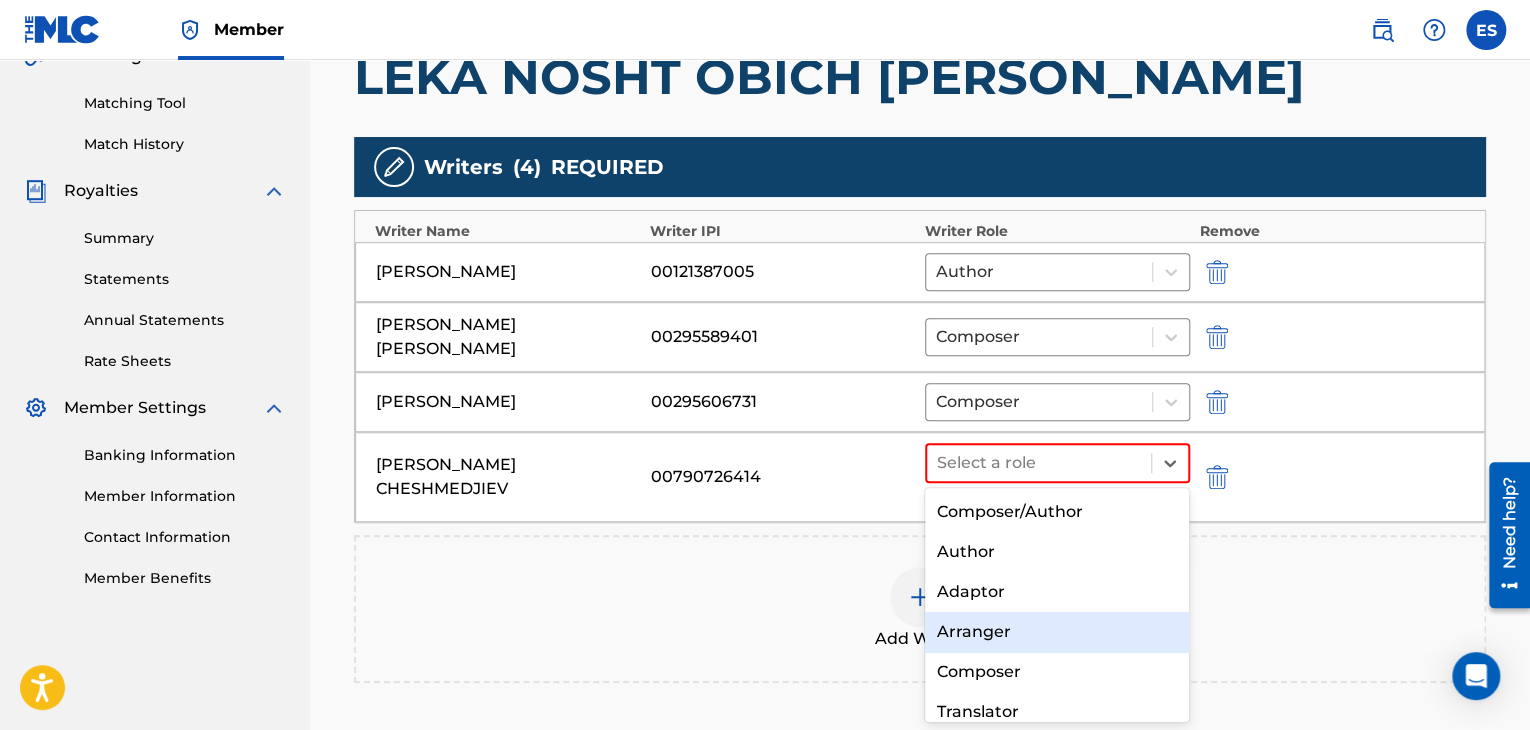click on "Arranger" at bounding box center [1057, 632] 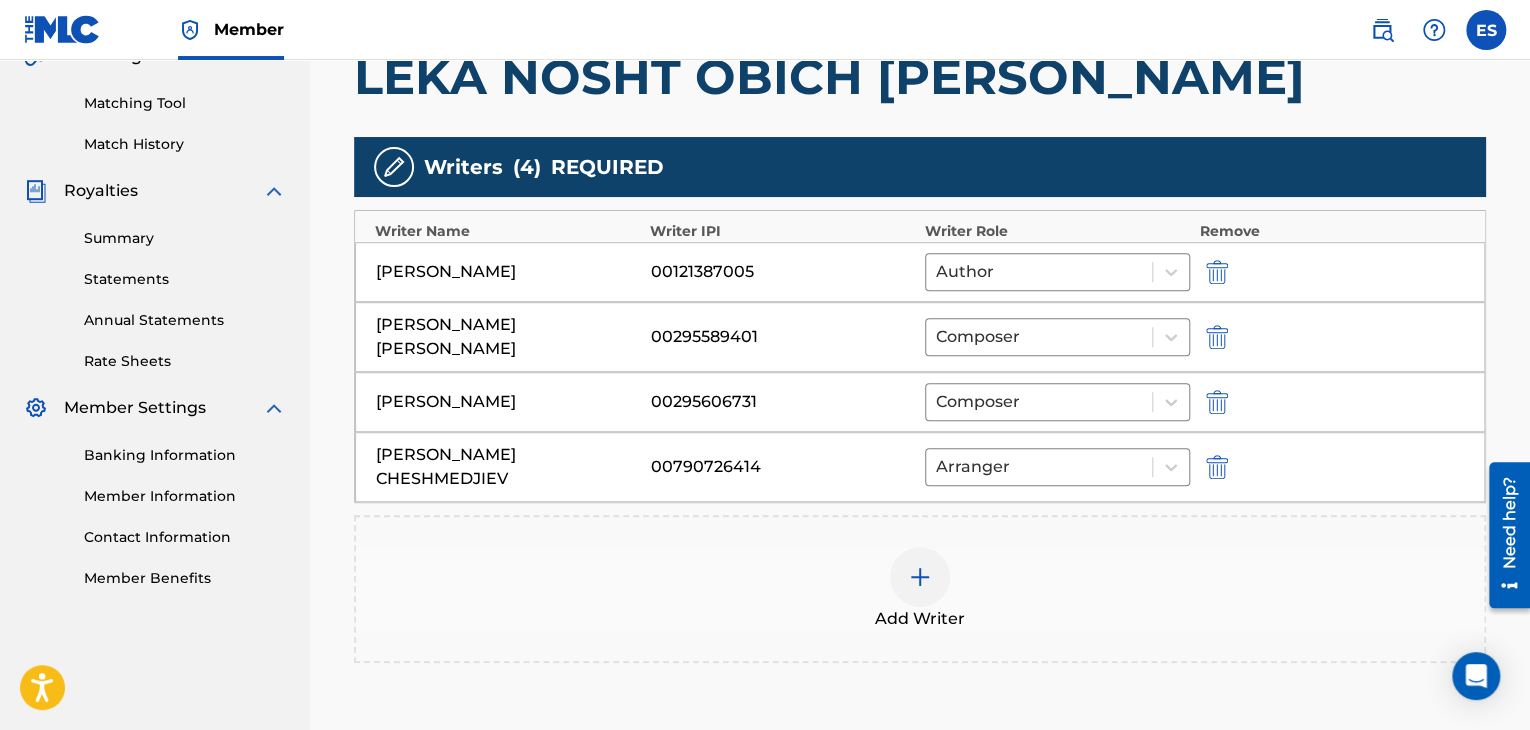 click at bounding box center (920, 577) 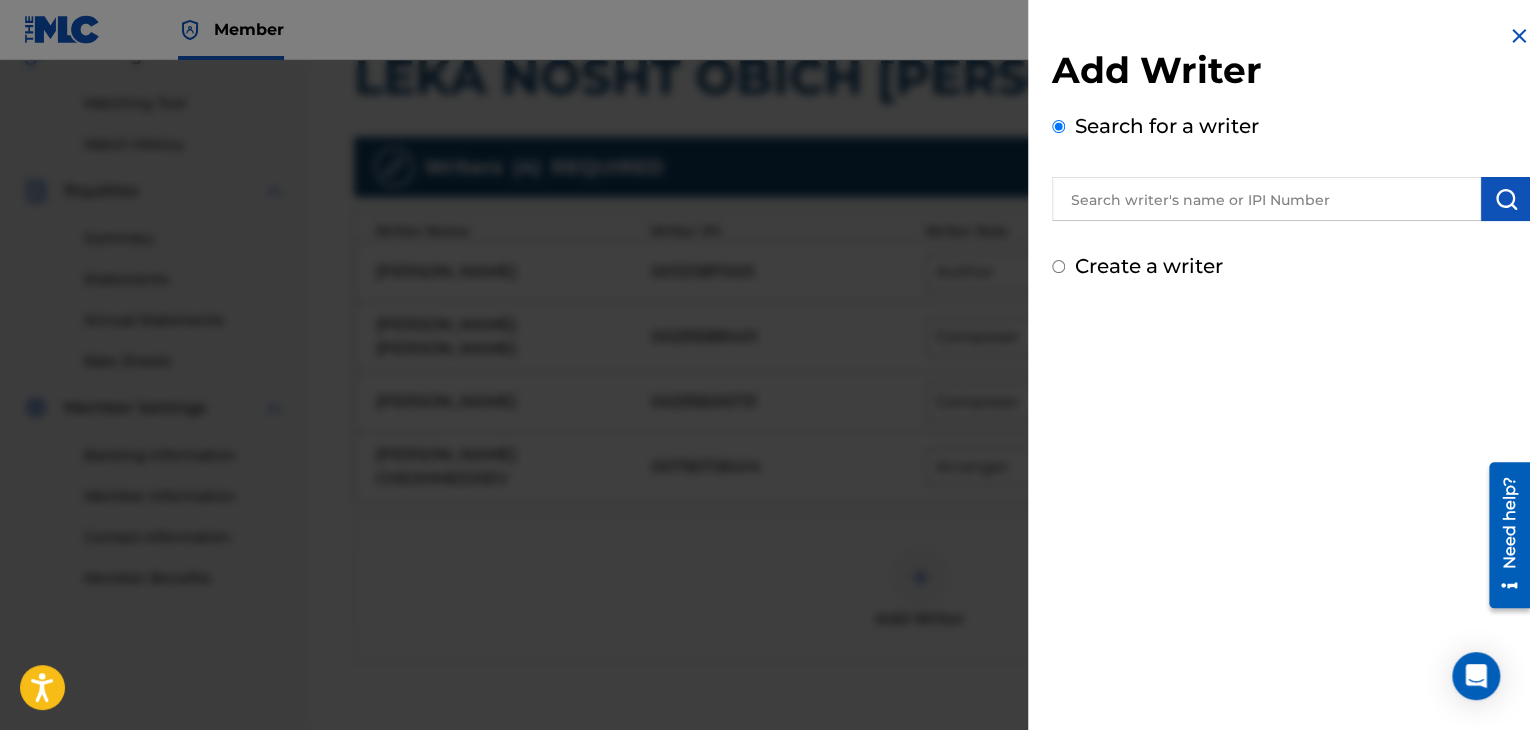 click at bounding box center [1266, 199] 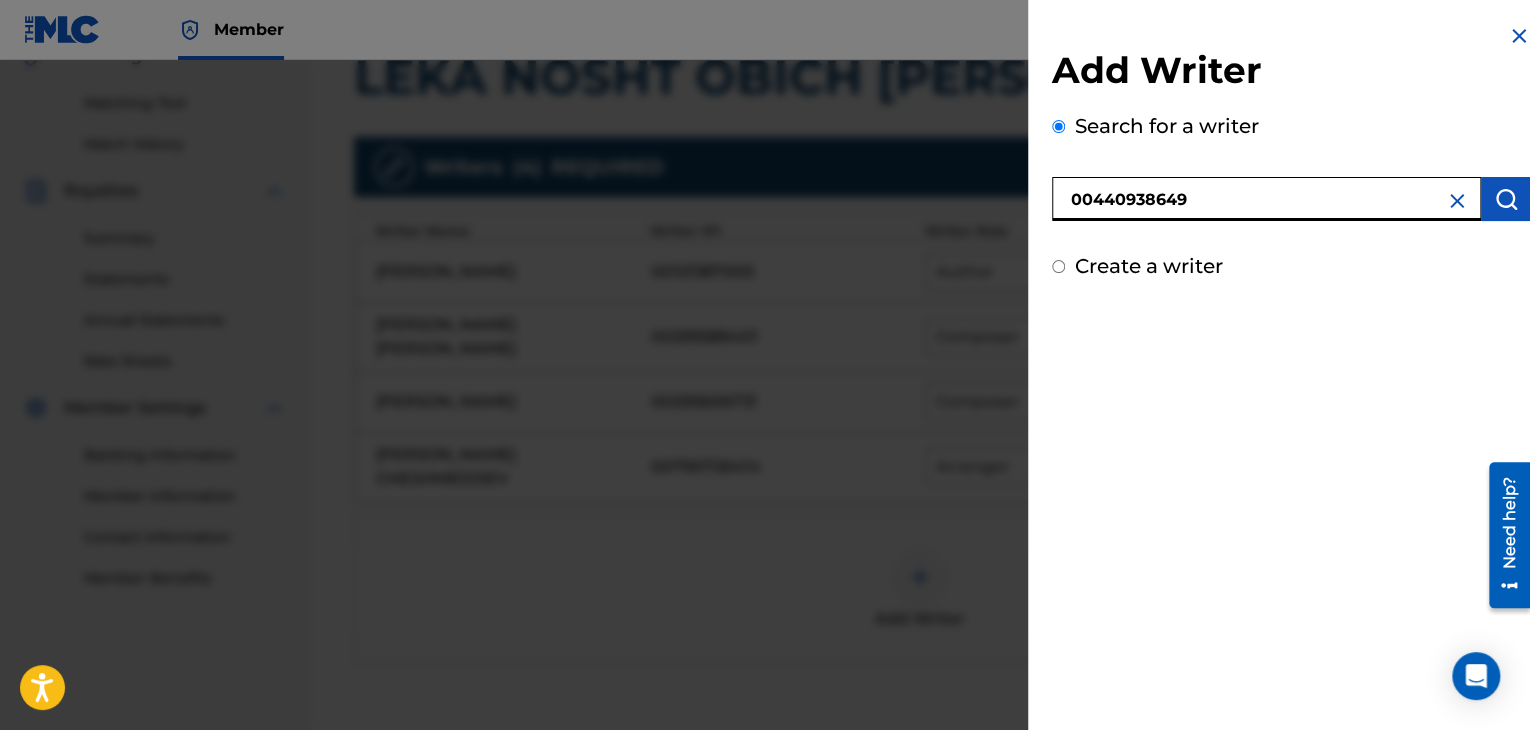 click at bounding box center [1506, 199] 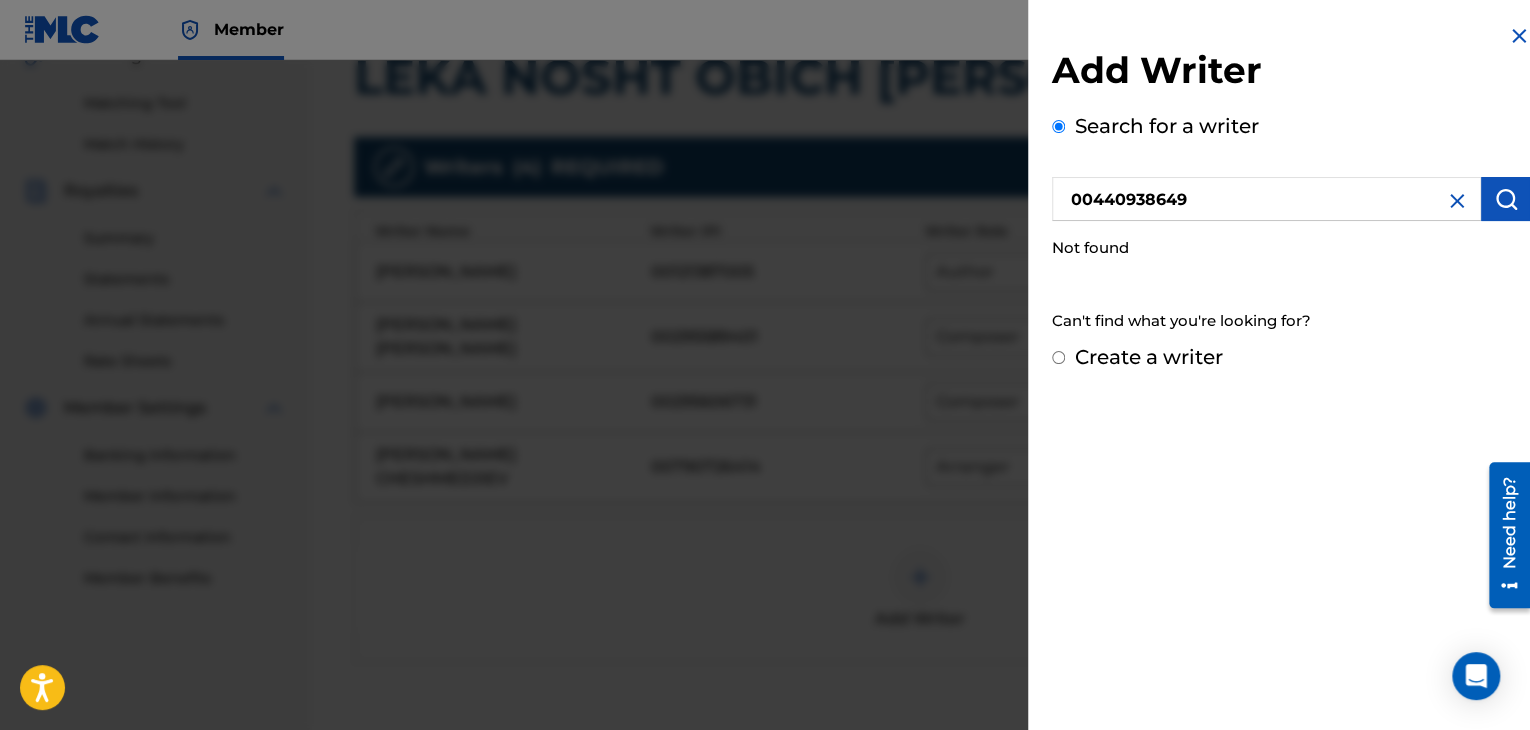 click on "00440938649" at bounding box center [1266, 199] 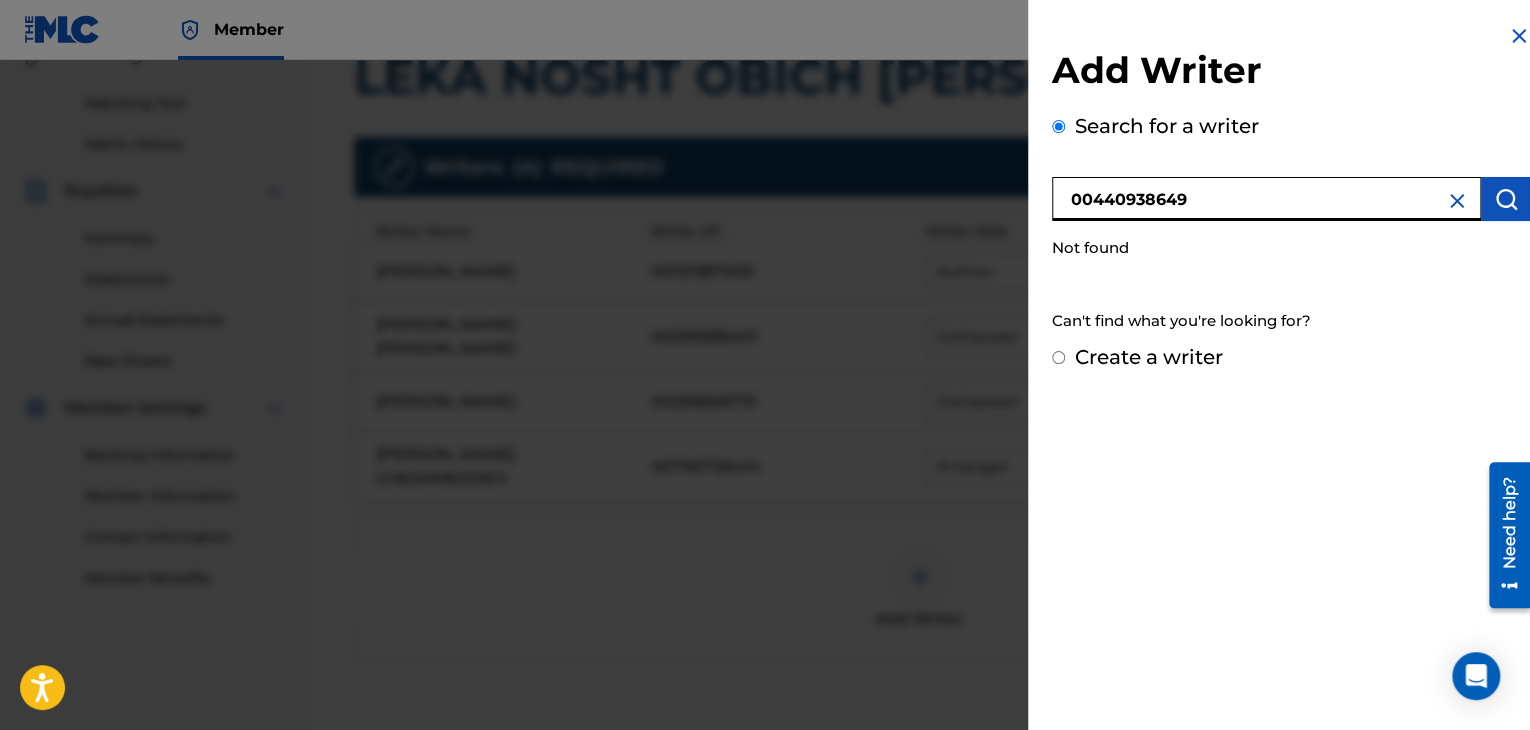 click at bounding box center [1506, 199] 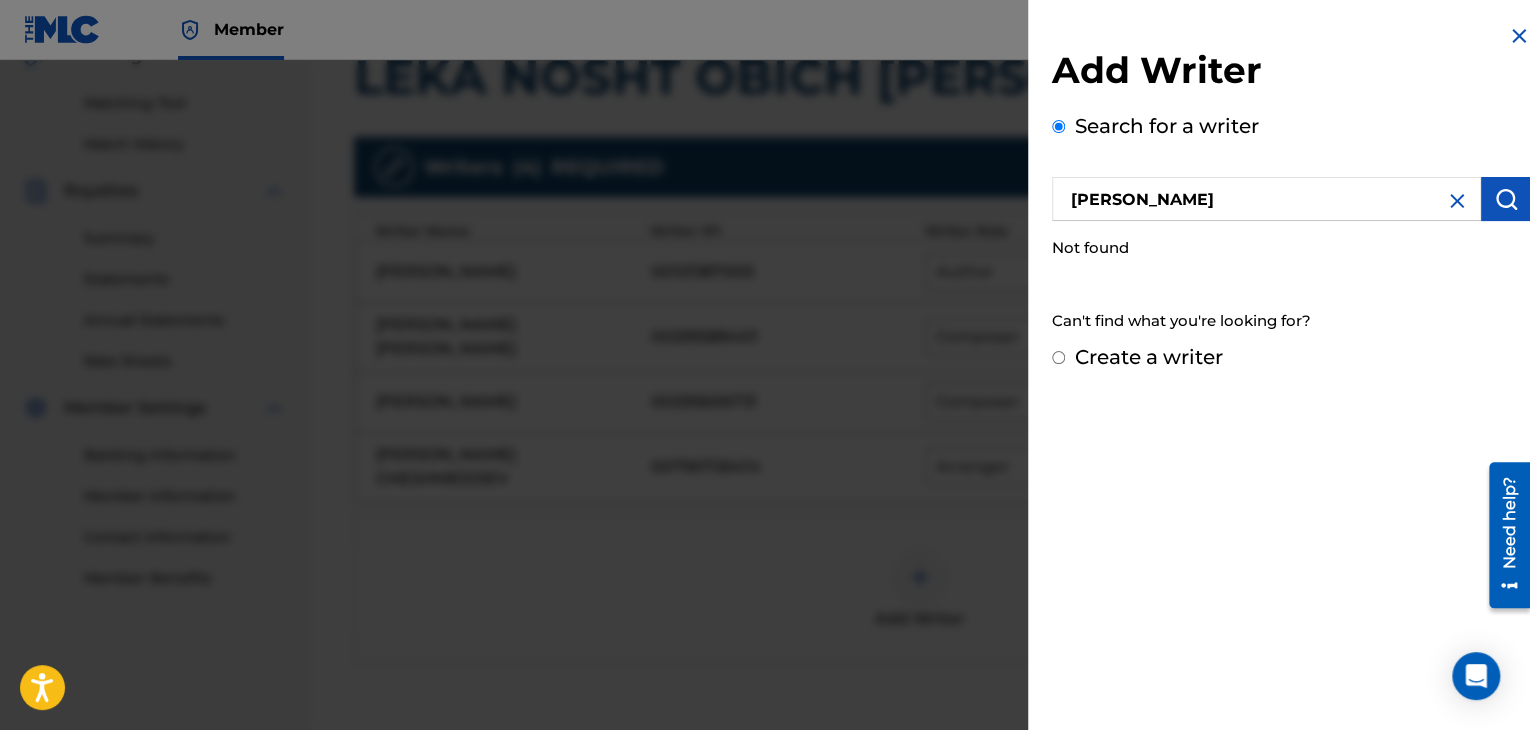 click at bounding box center (1506, 199) 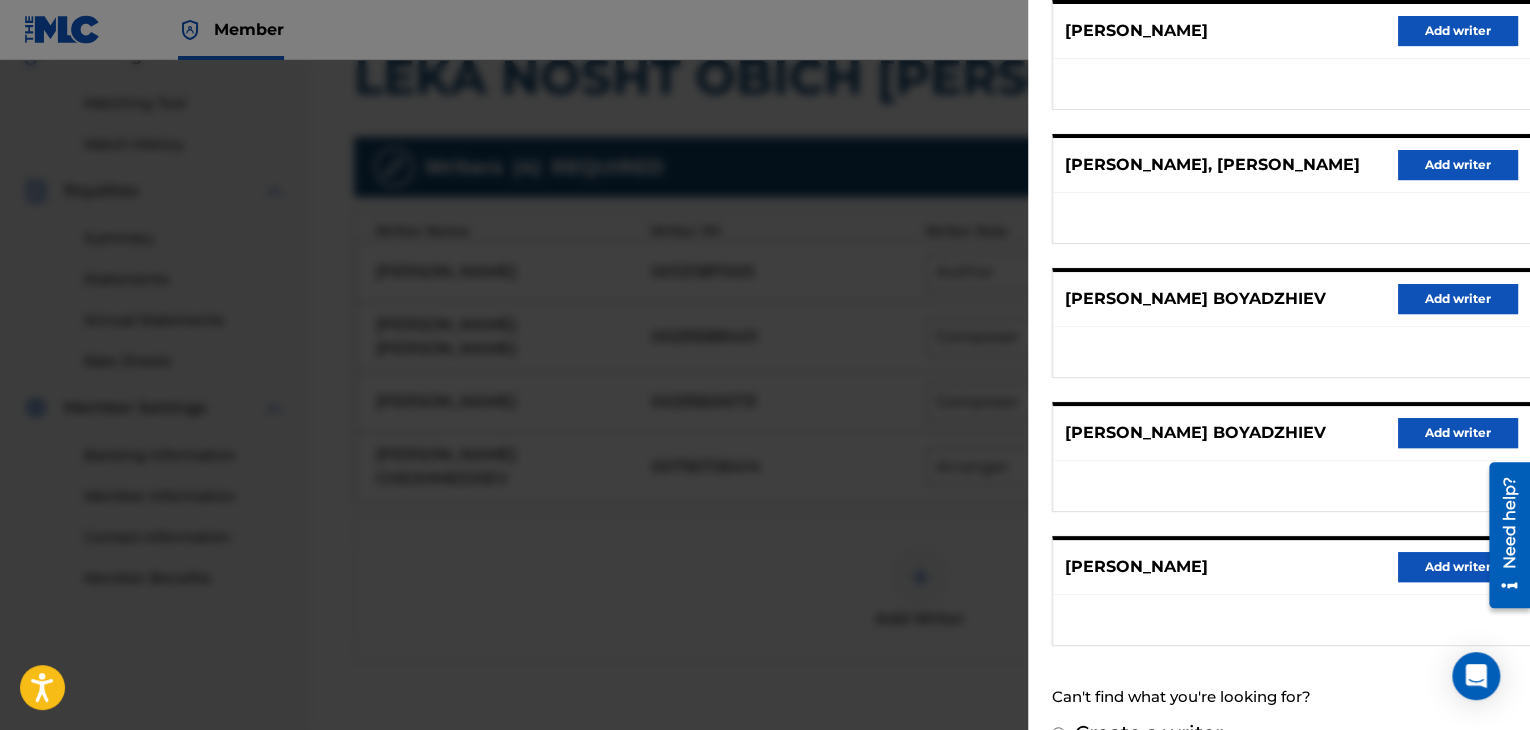 scroll, scrollTop: 300, scrollLeft: 0, axis: vertical 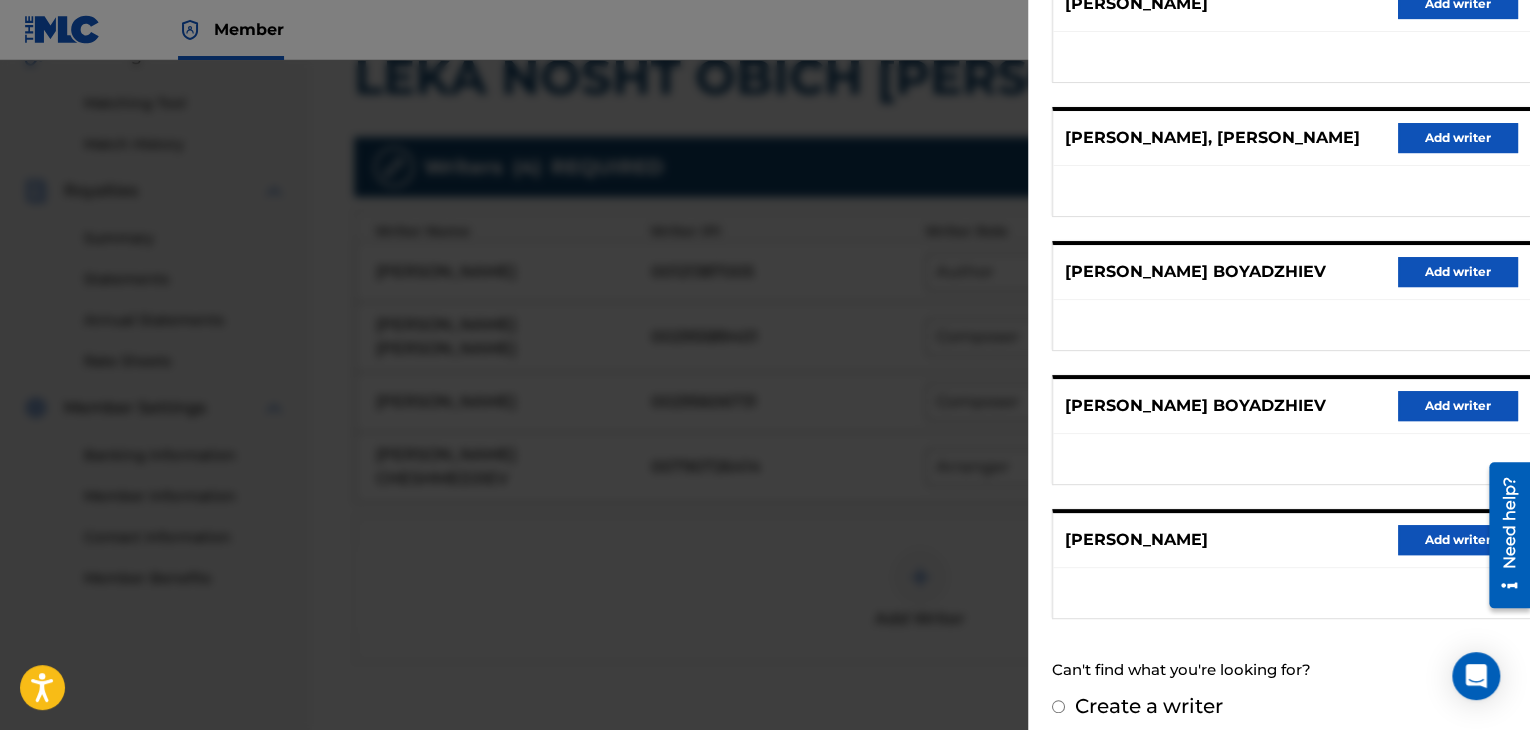 click on "Add writer" at bounding box center [1458, 540] 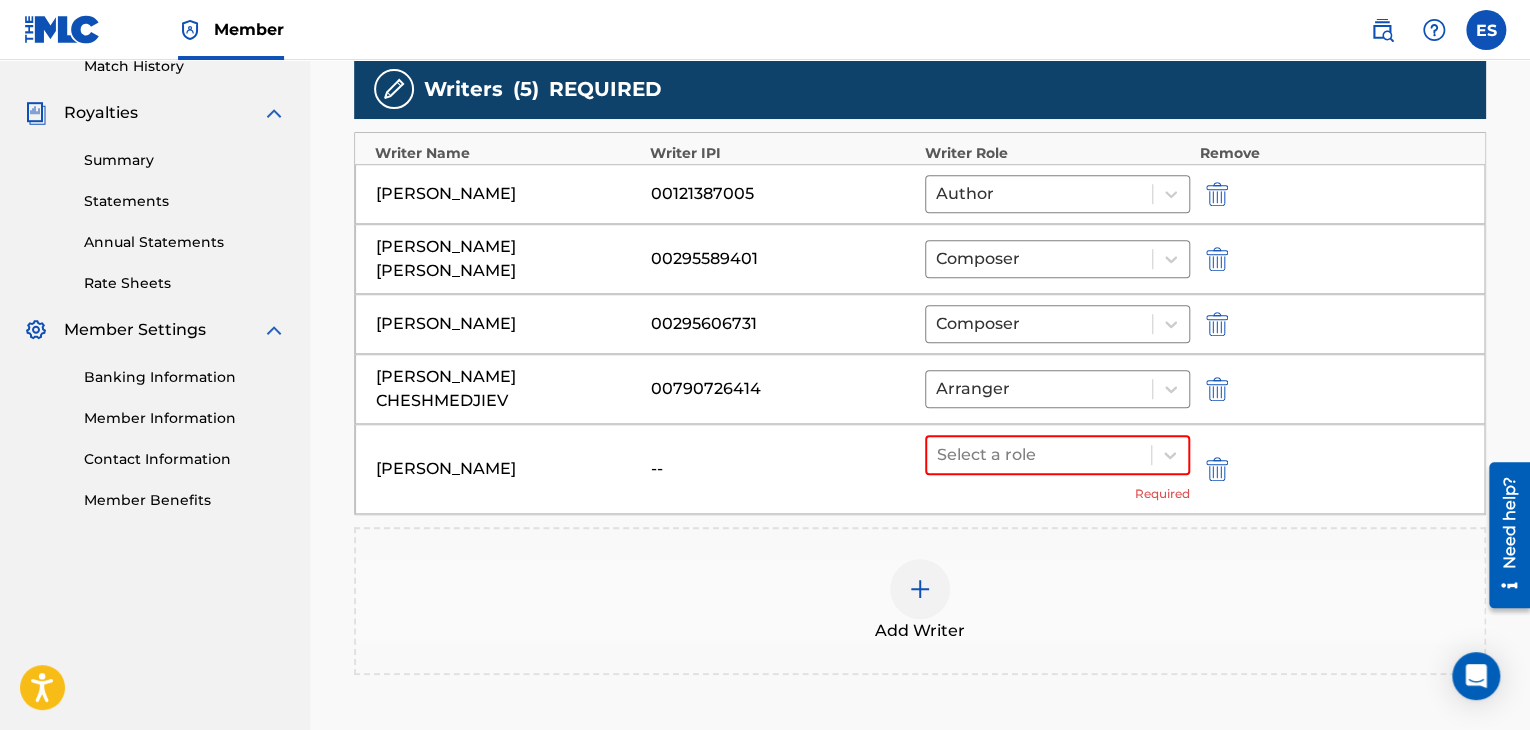 scroll, scrollTop: 590, scrollLeft: 0, axis: vertical 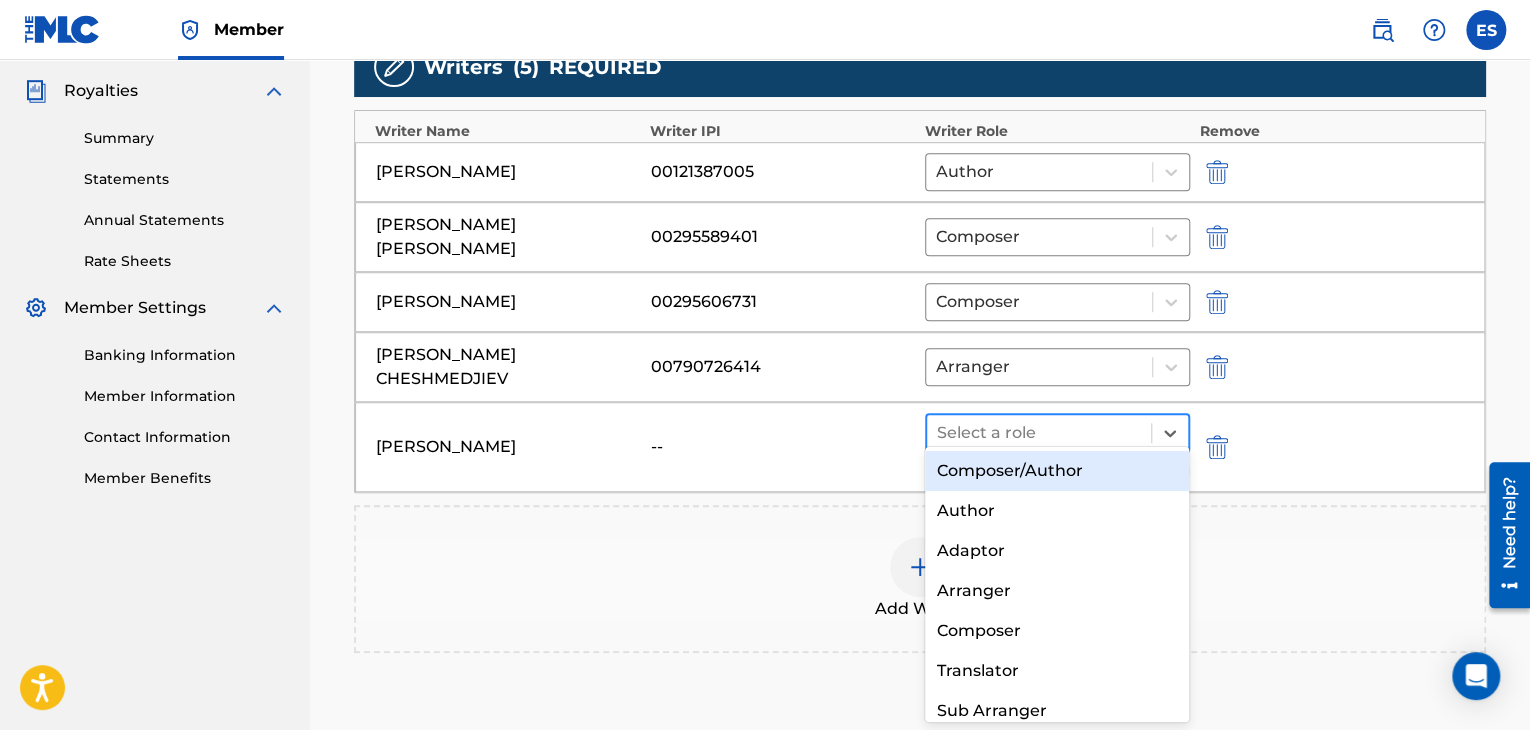 click on "Select a role" at bounding box center (1039, 433) 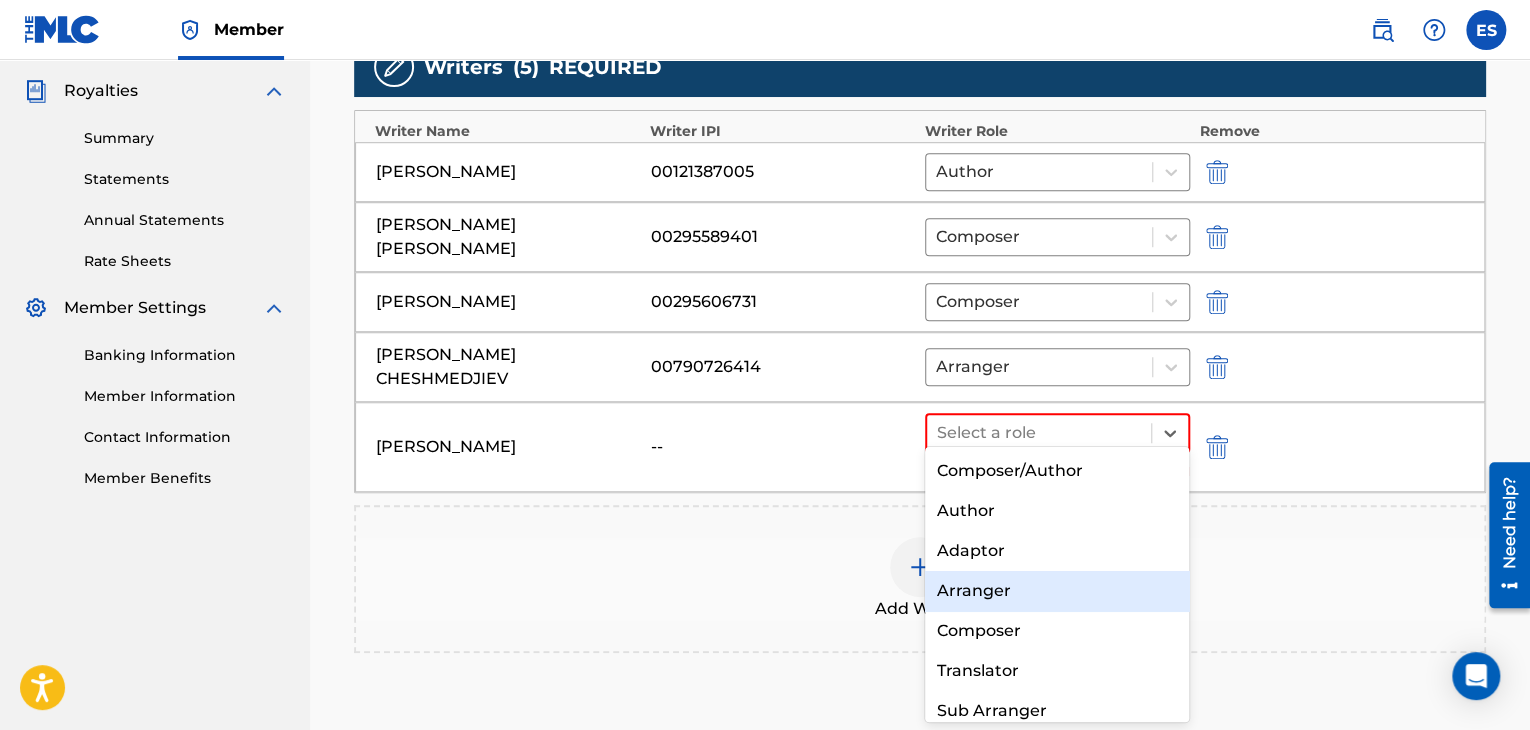 click on "Arranger" at bounding box center [1057, 591] 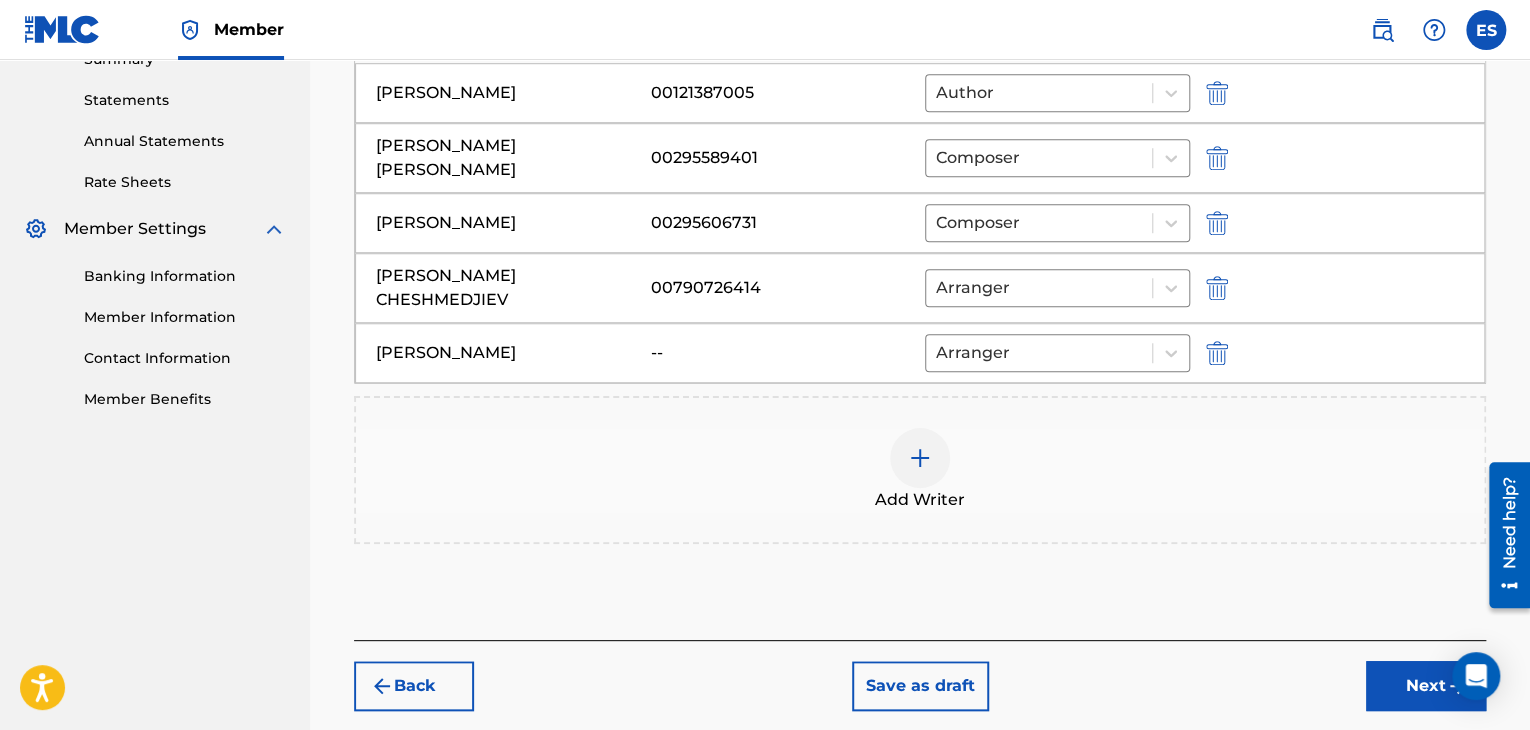 scroll, scrollTop: 752, scrollLeft: 0, axis: vertical 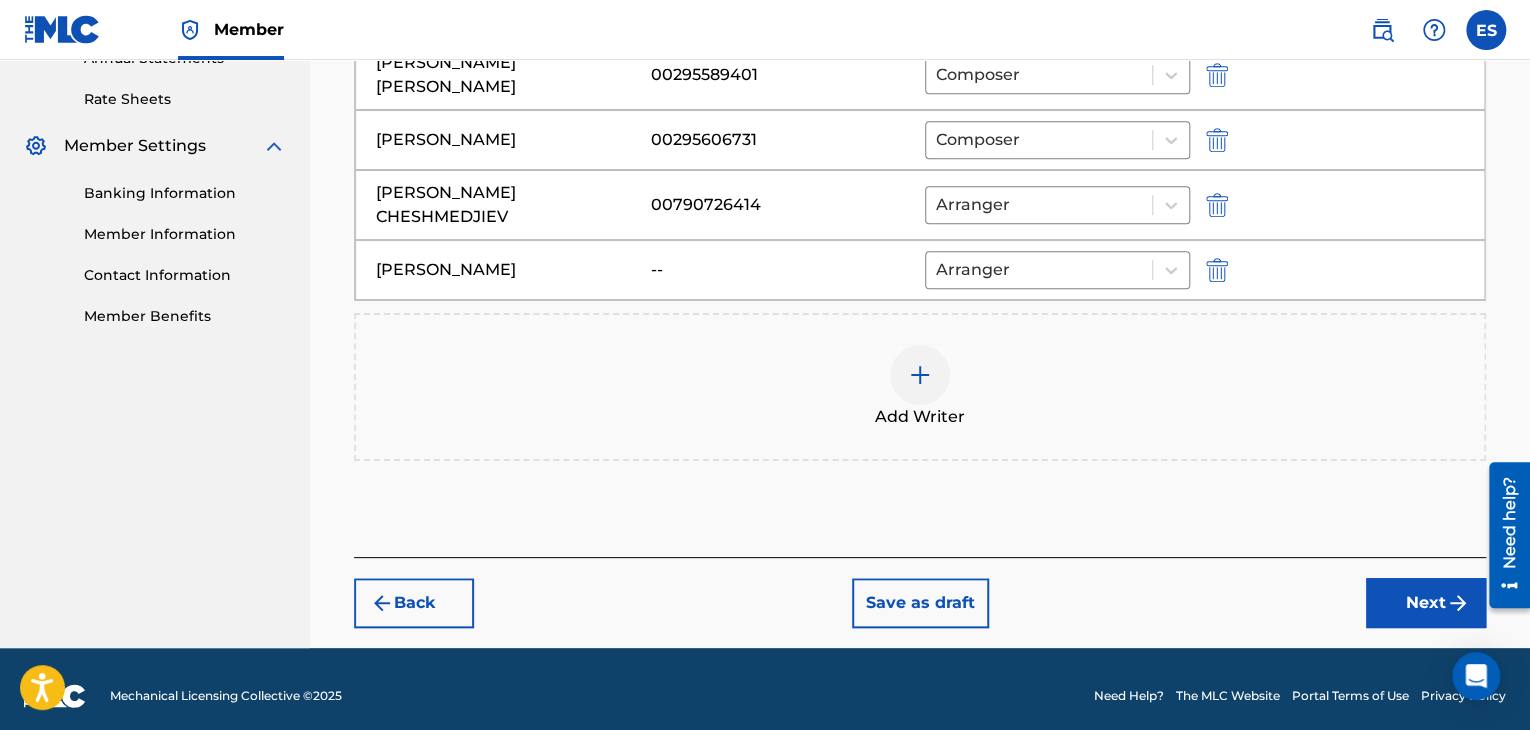 click on "Next" at bounding box center [1426, 603] 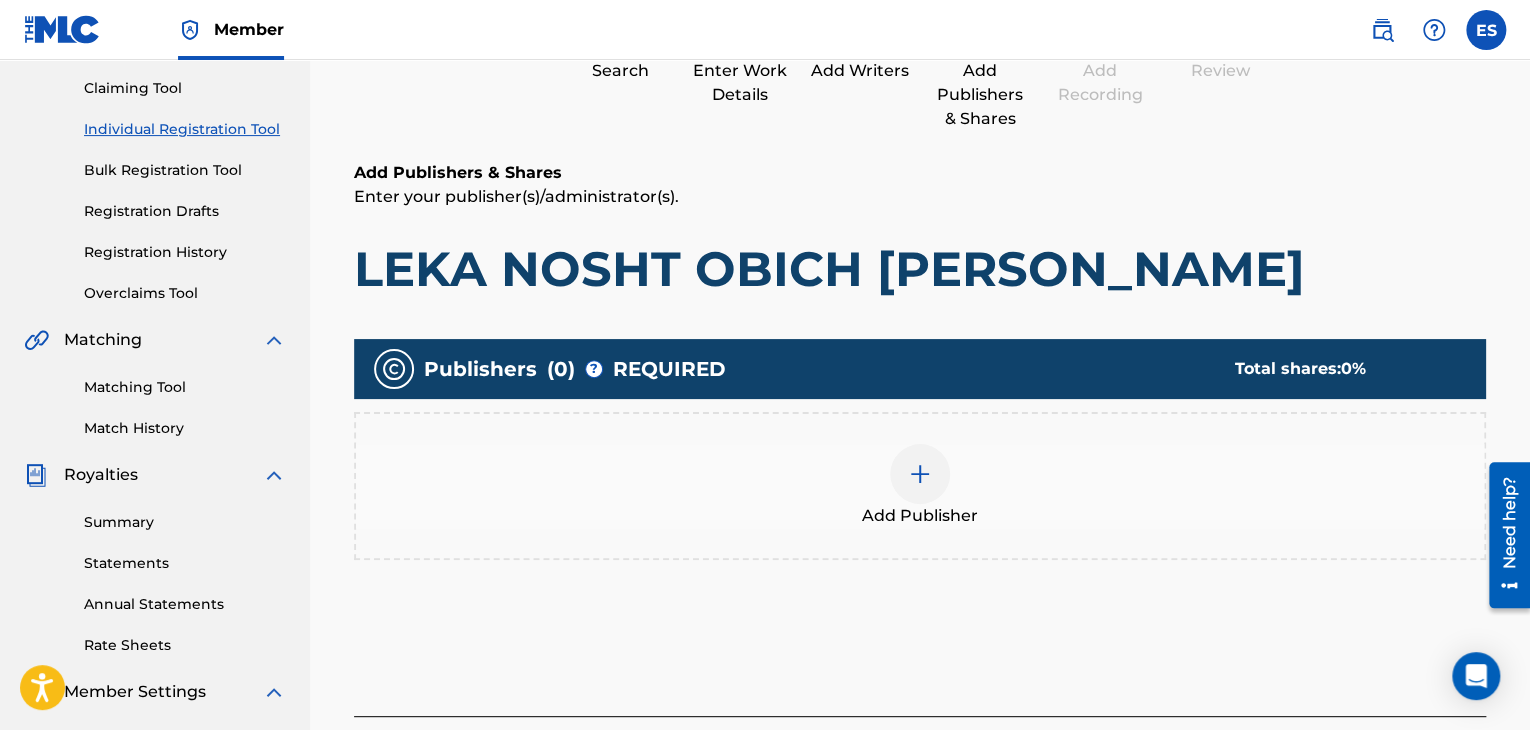 scroll, scrollTop: 290, scrollLeft: 0, axis: vertical 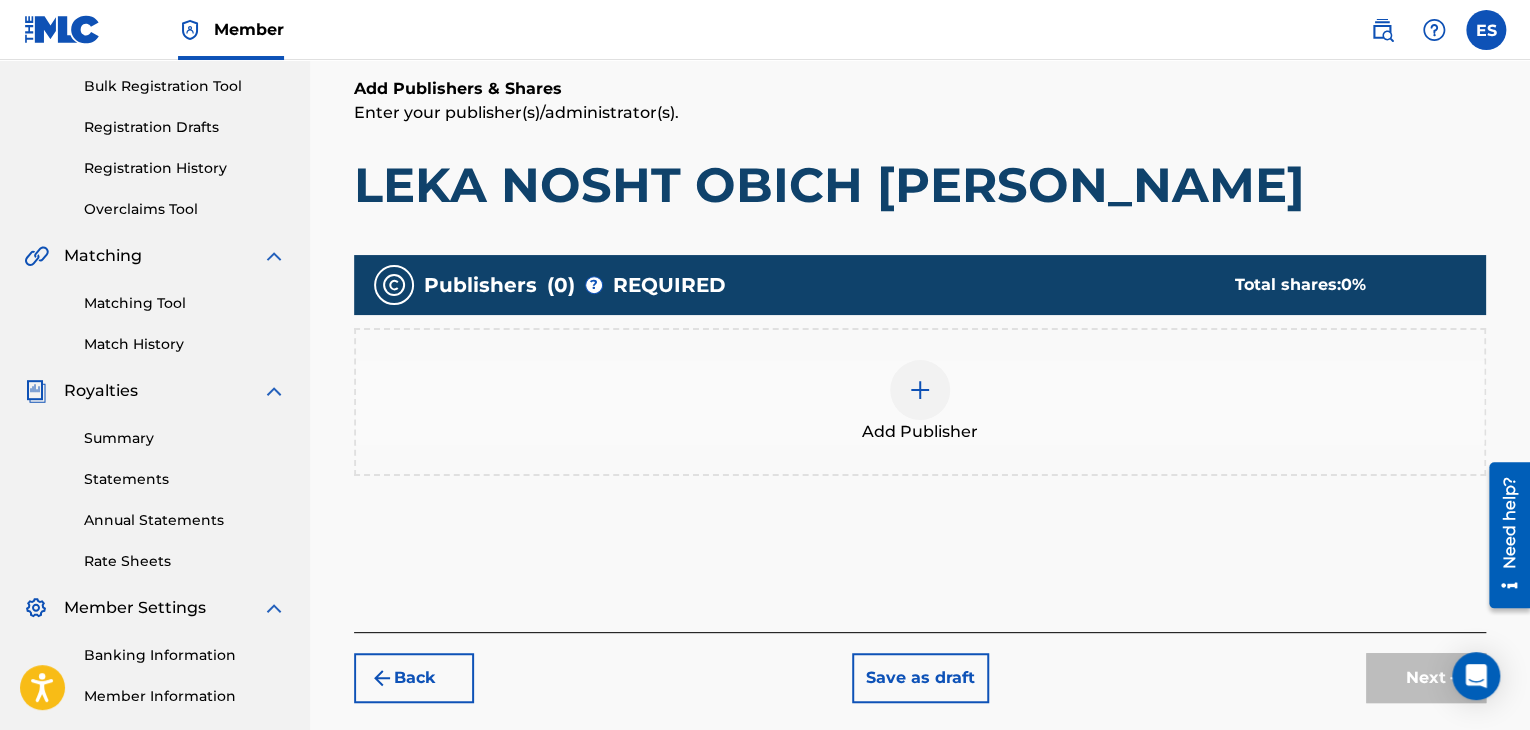 click at bounding box center [920, 390] 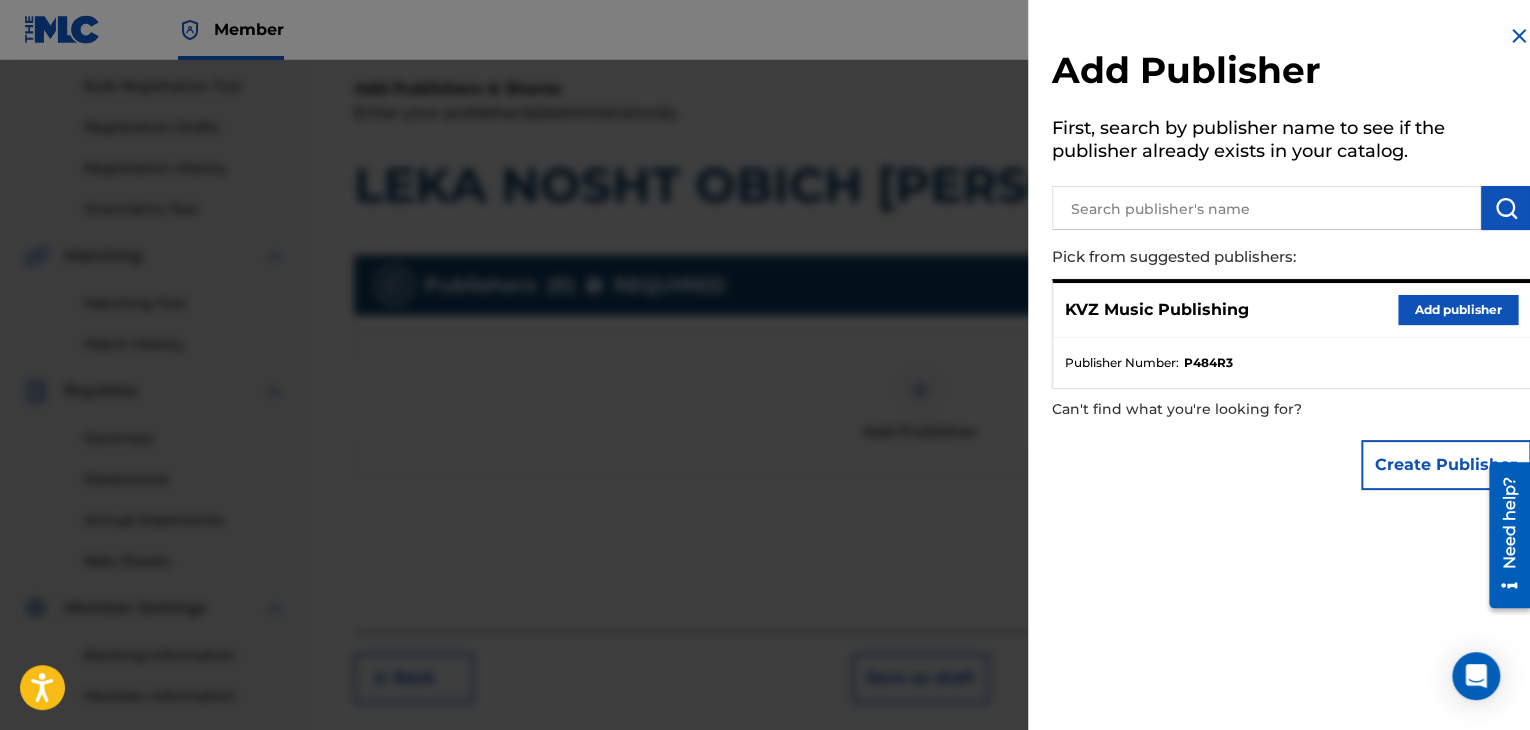 click on "Add publisher" at bounding box center (1458, 310) 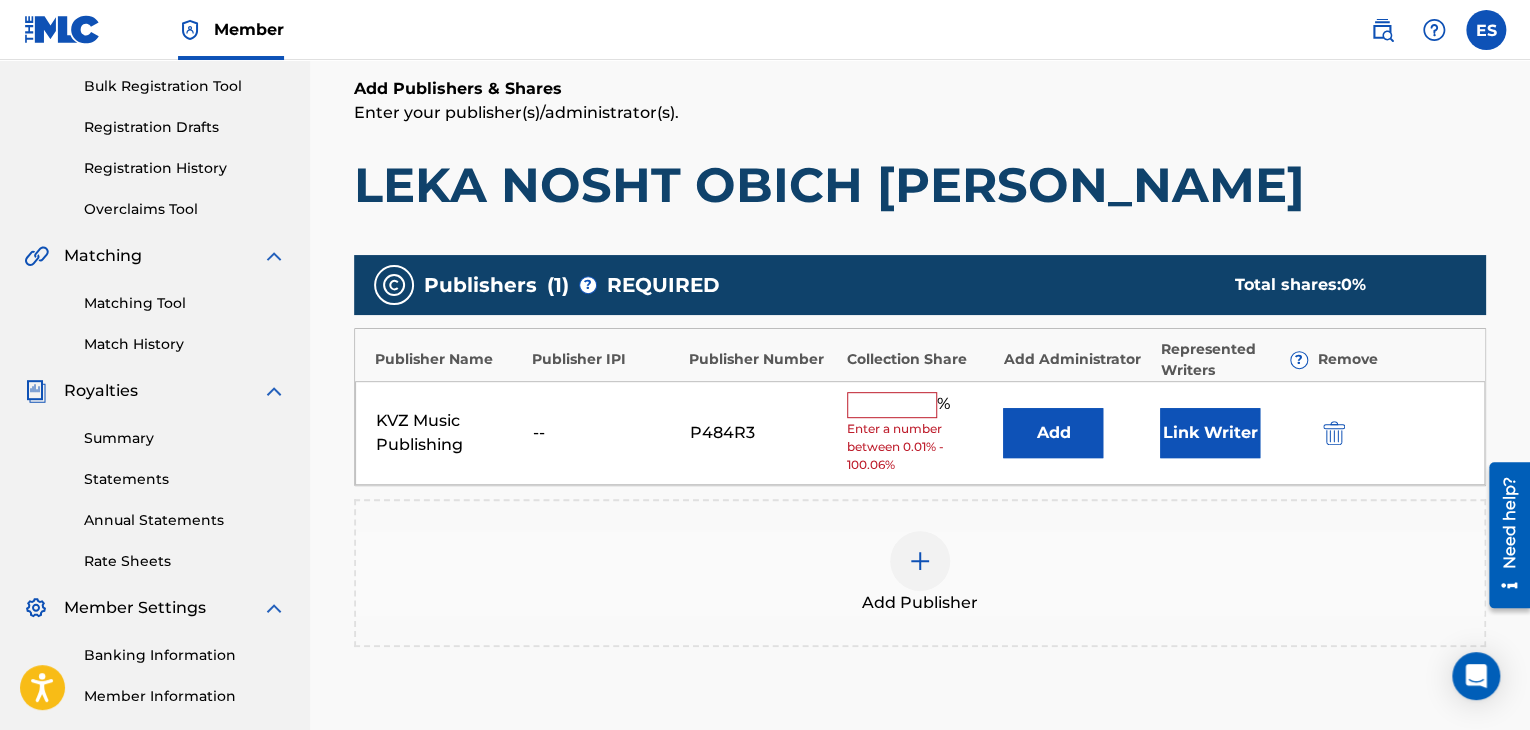 click at bounding box center (892, 405) 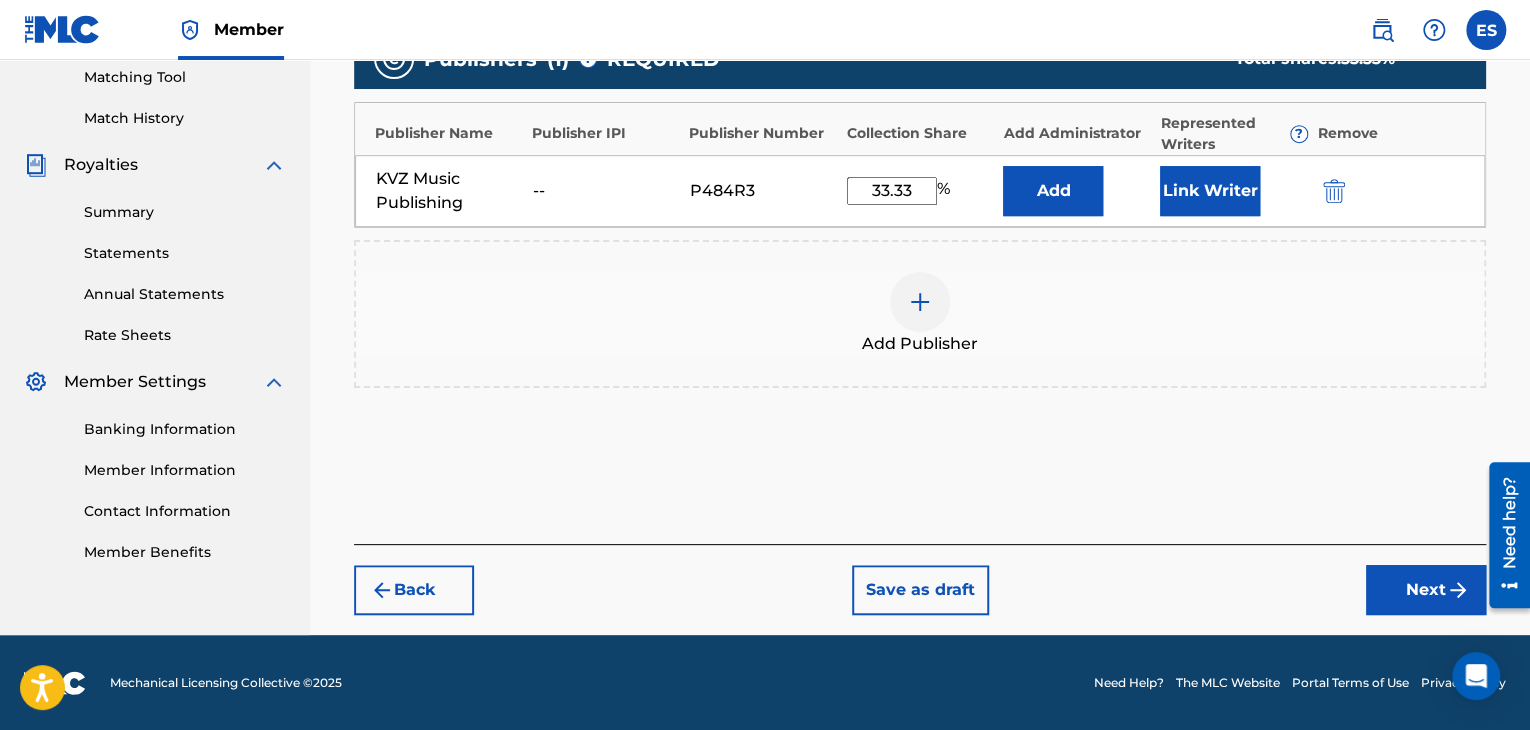 drag, startPoint x: 1384, startPoint y: 609, endPoint x: 1180, endPoint y: 553, distance: 211.54669 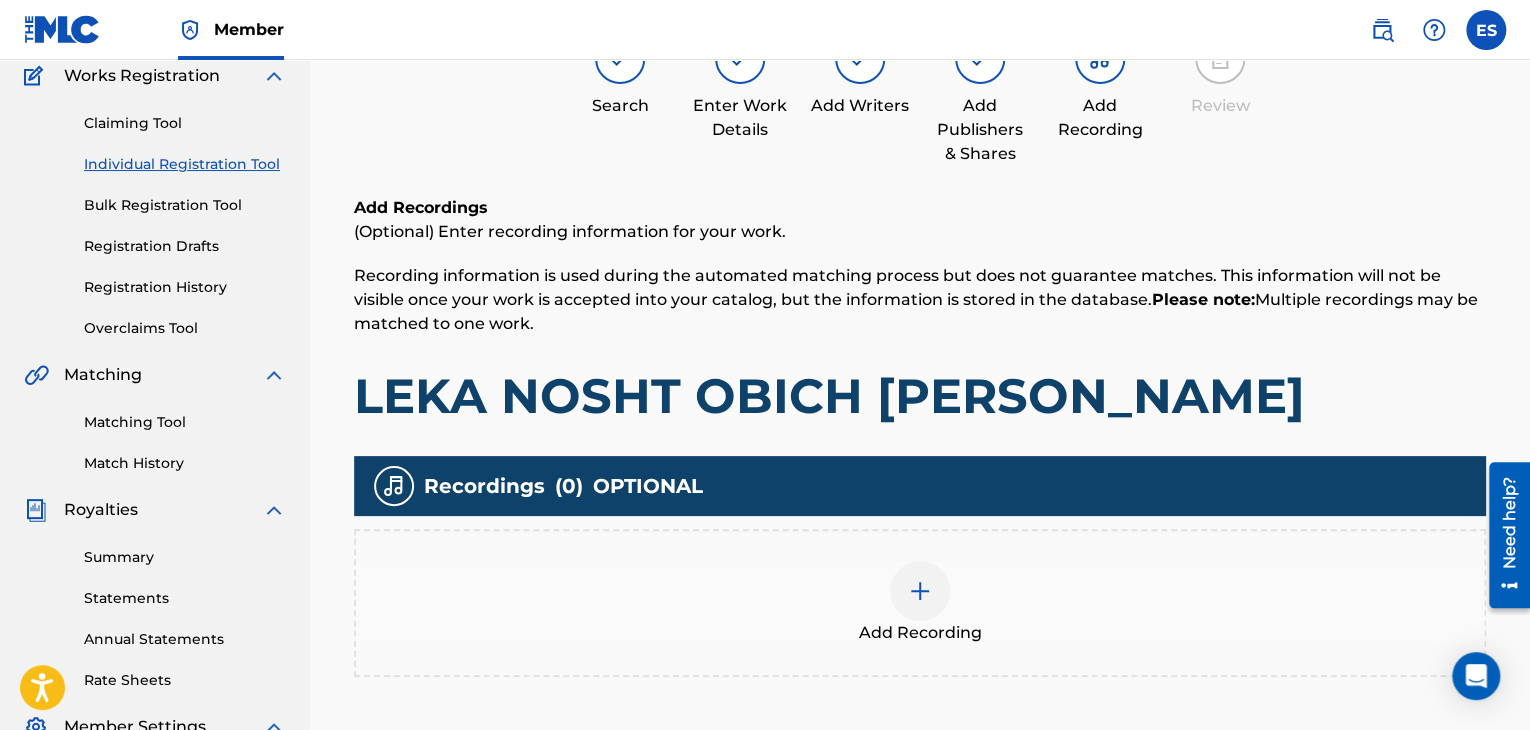 scroll, scrollTop: 469, scrollLeft: 0, axis: vertical 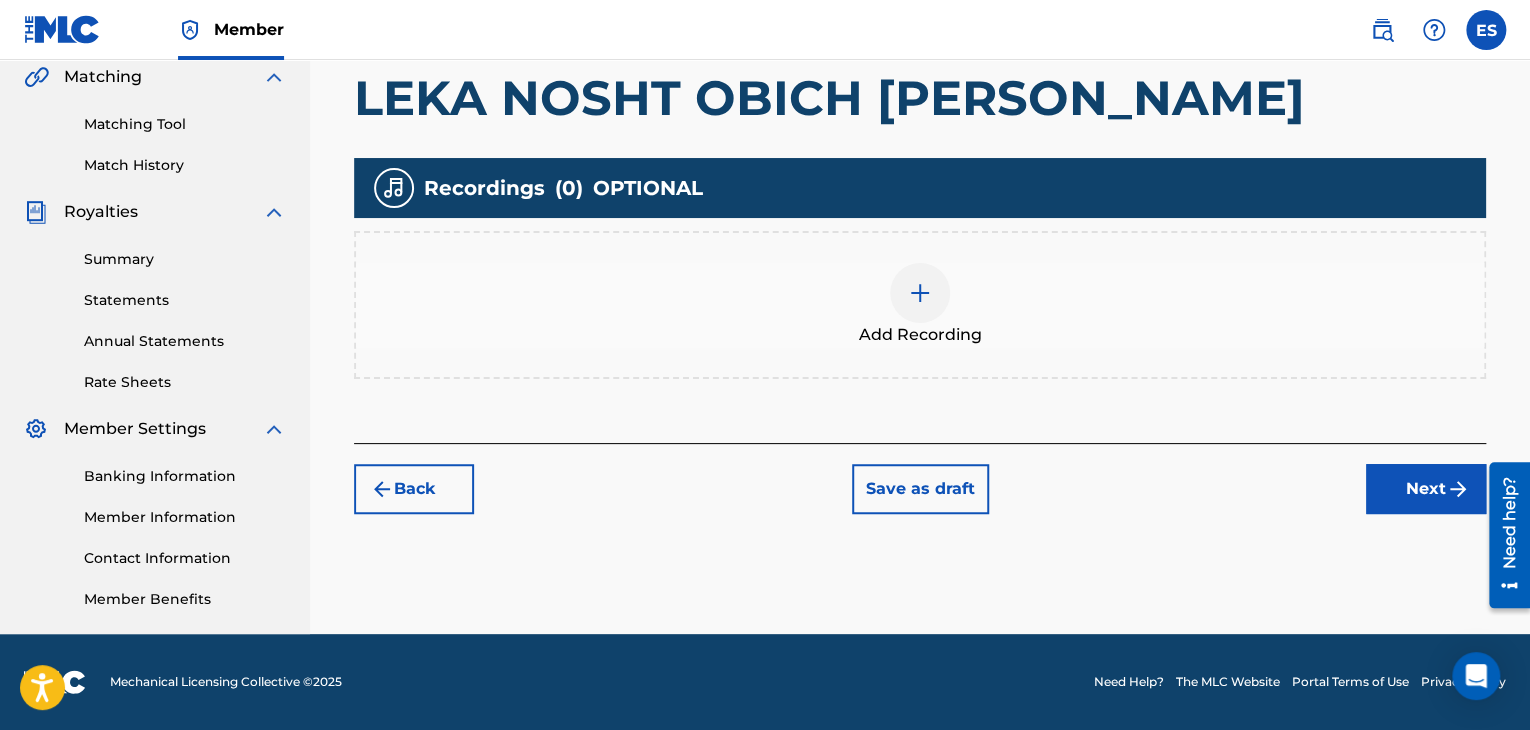 click at bounding box center [920, 293] 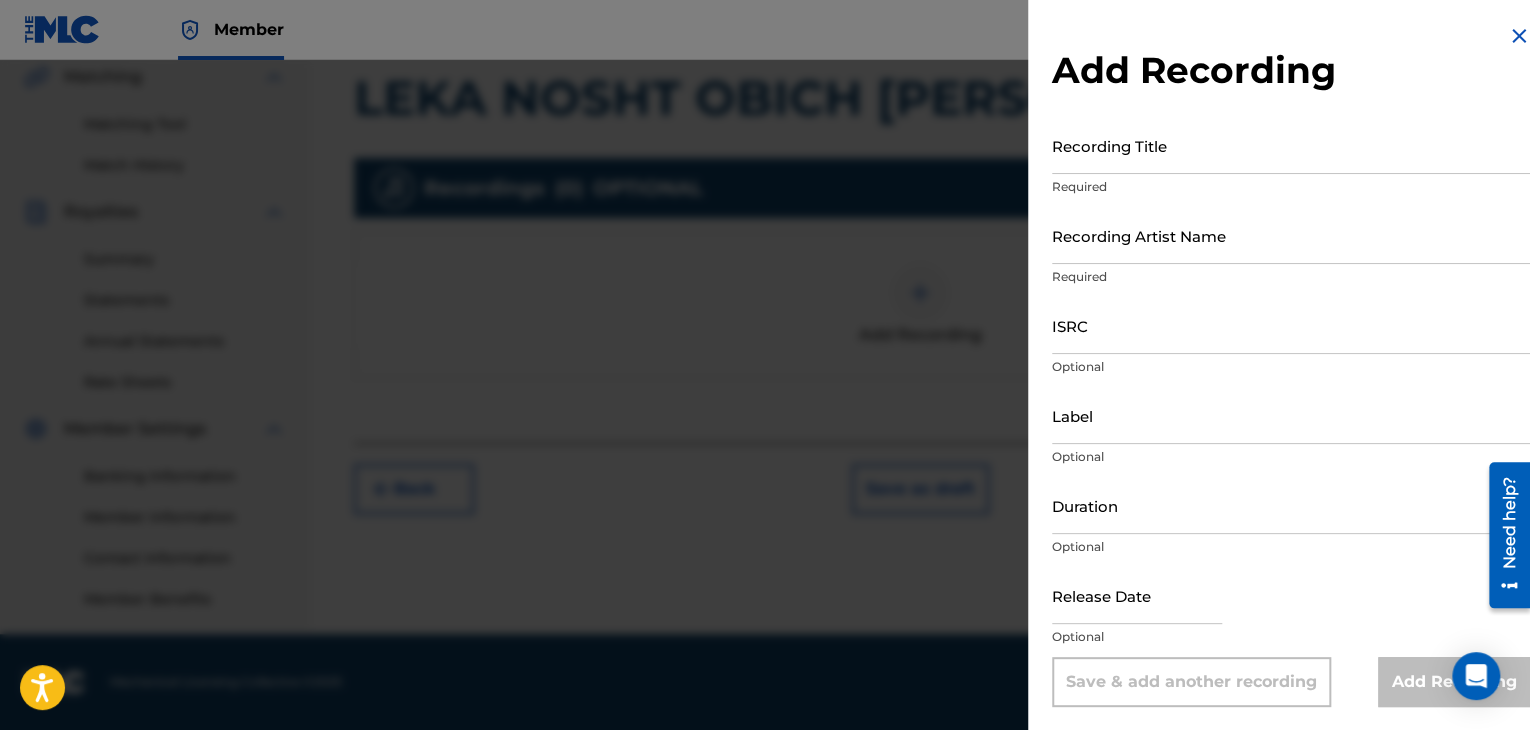 click on "Recording Title" at bounding box center (1291, 145) 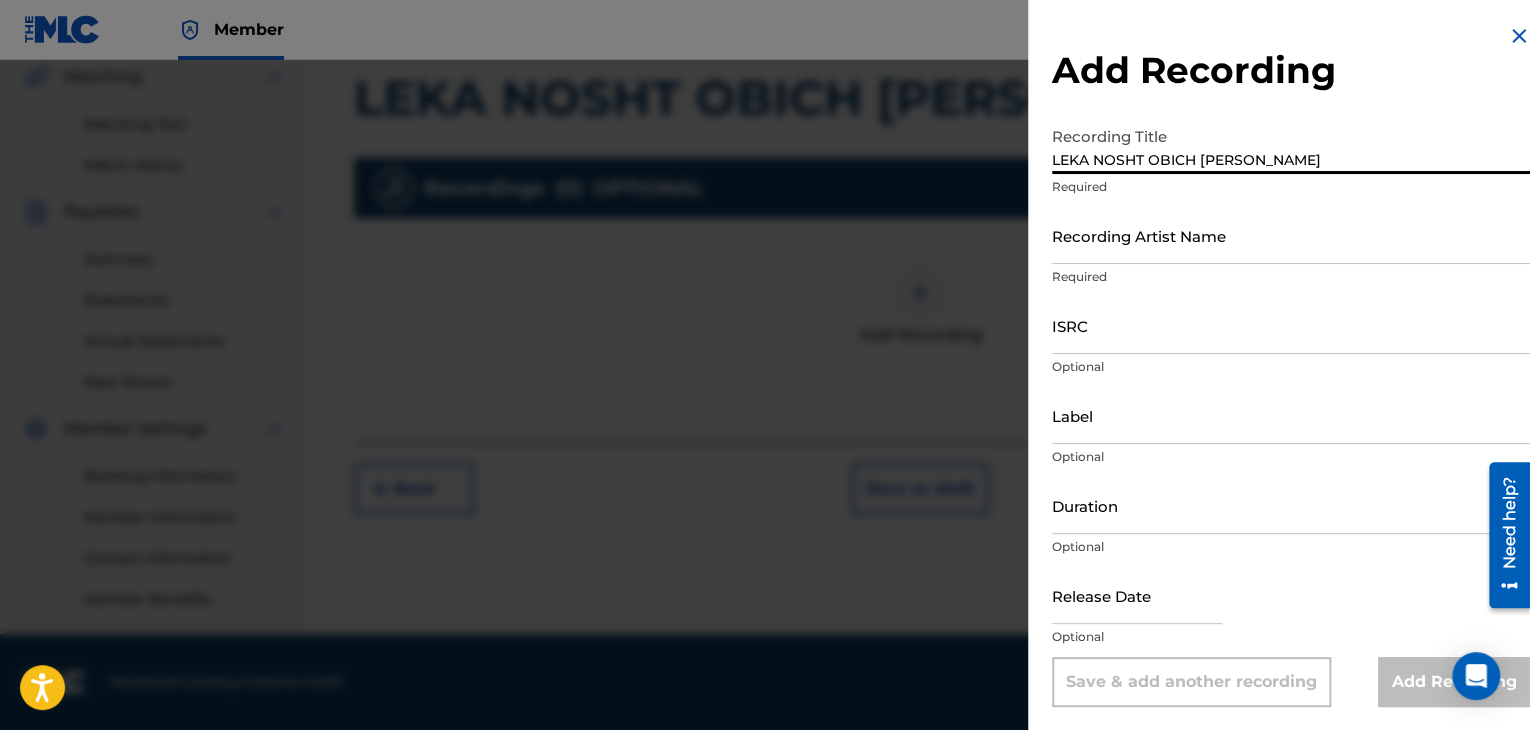 click on "Recording Artist Name" at bounding box center (1291, 235) 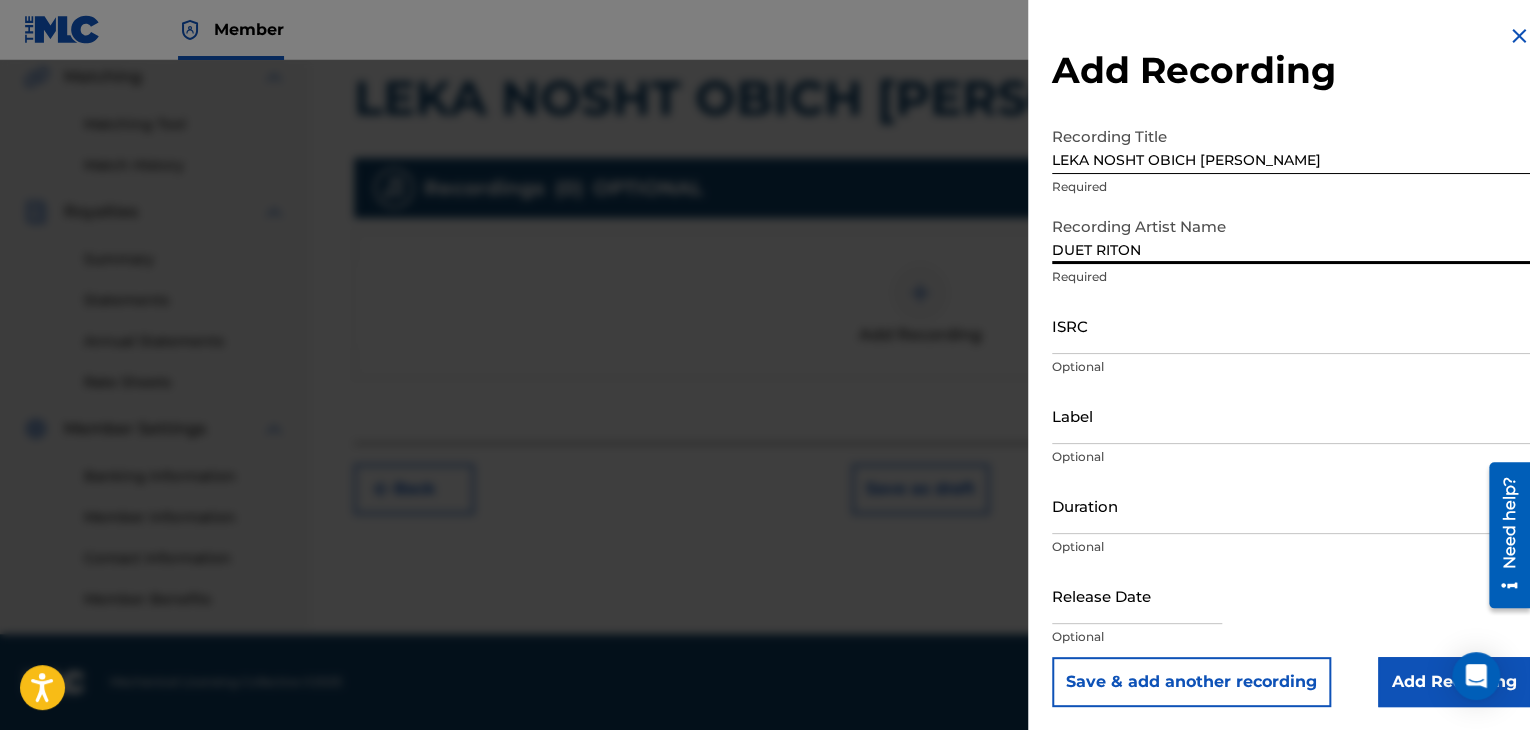 click on "Duration" at bounding box center (1291, 505) 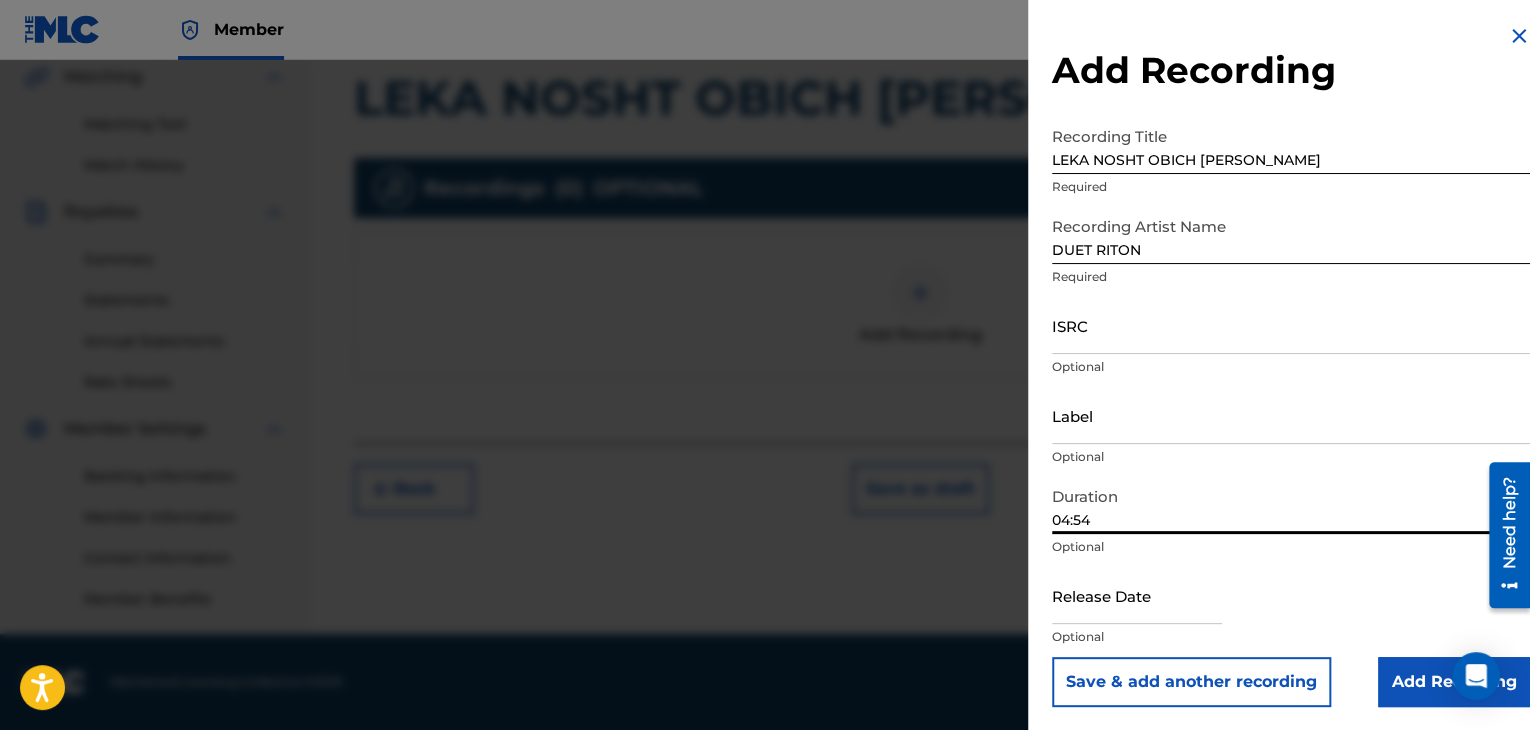 click on "Add Recording" at bounding box center [1454, 682] 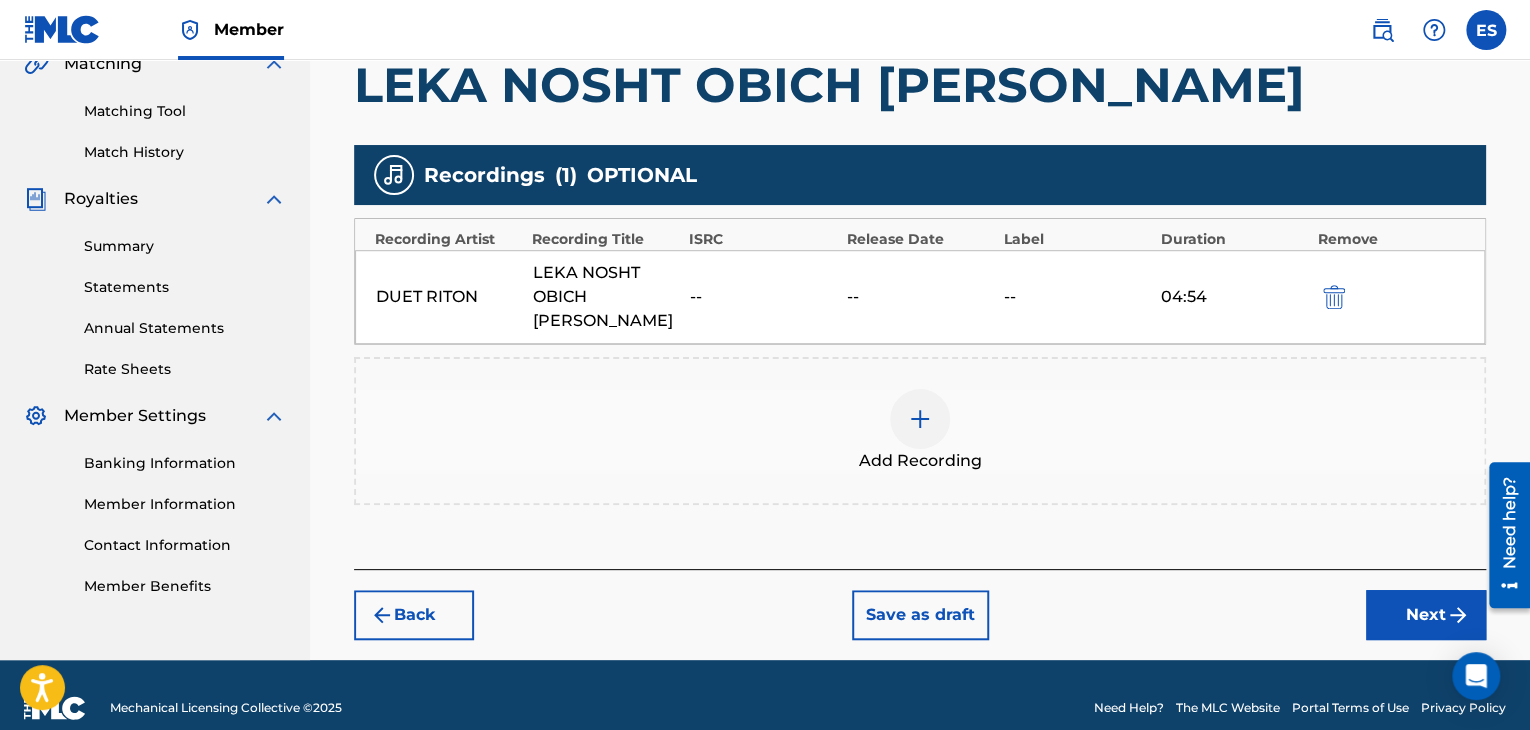 click on "Next" at bounding box center (1426, 615) 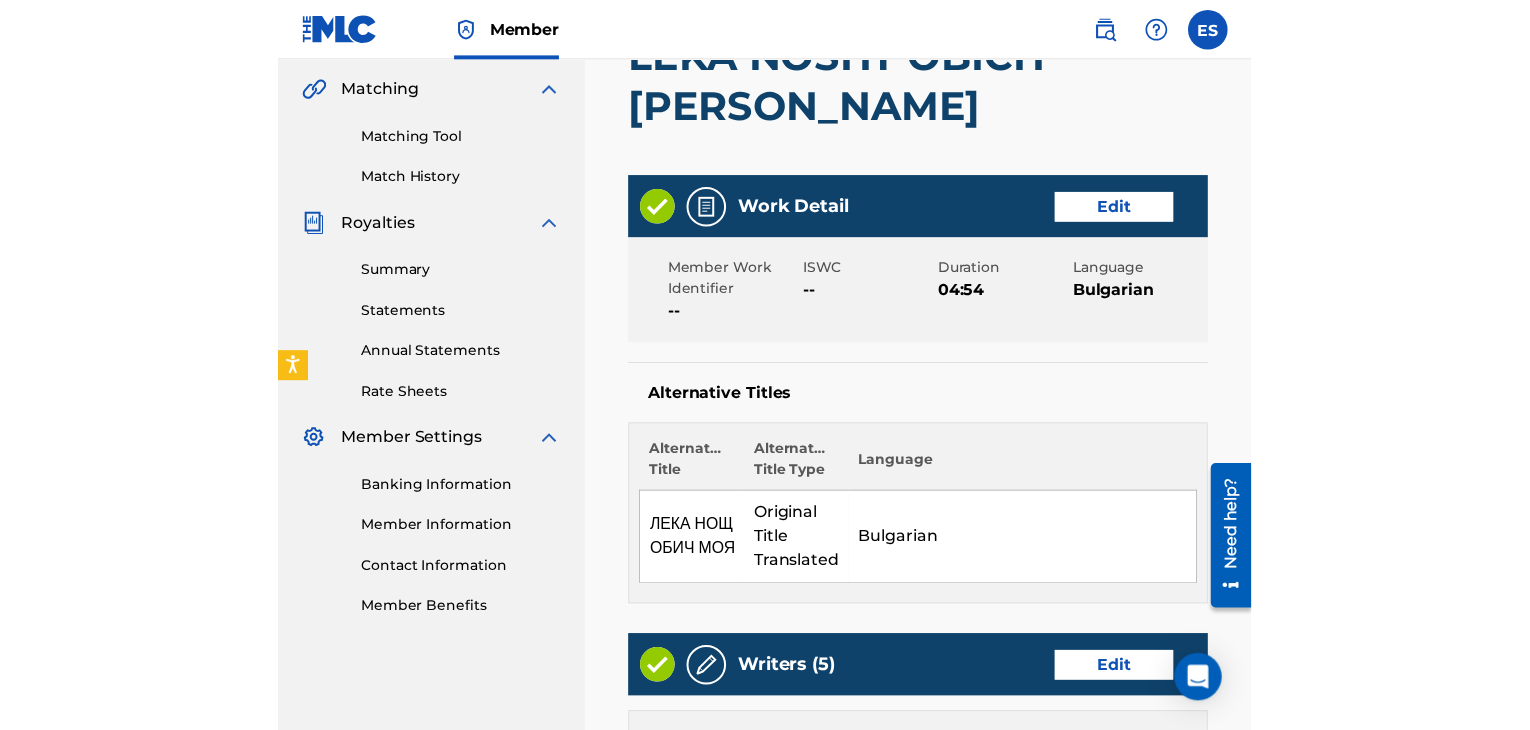 scroll, scrollTop: 490, scrollLeft: 0, axis: vertical 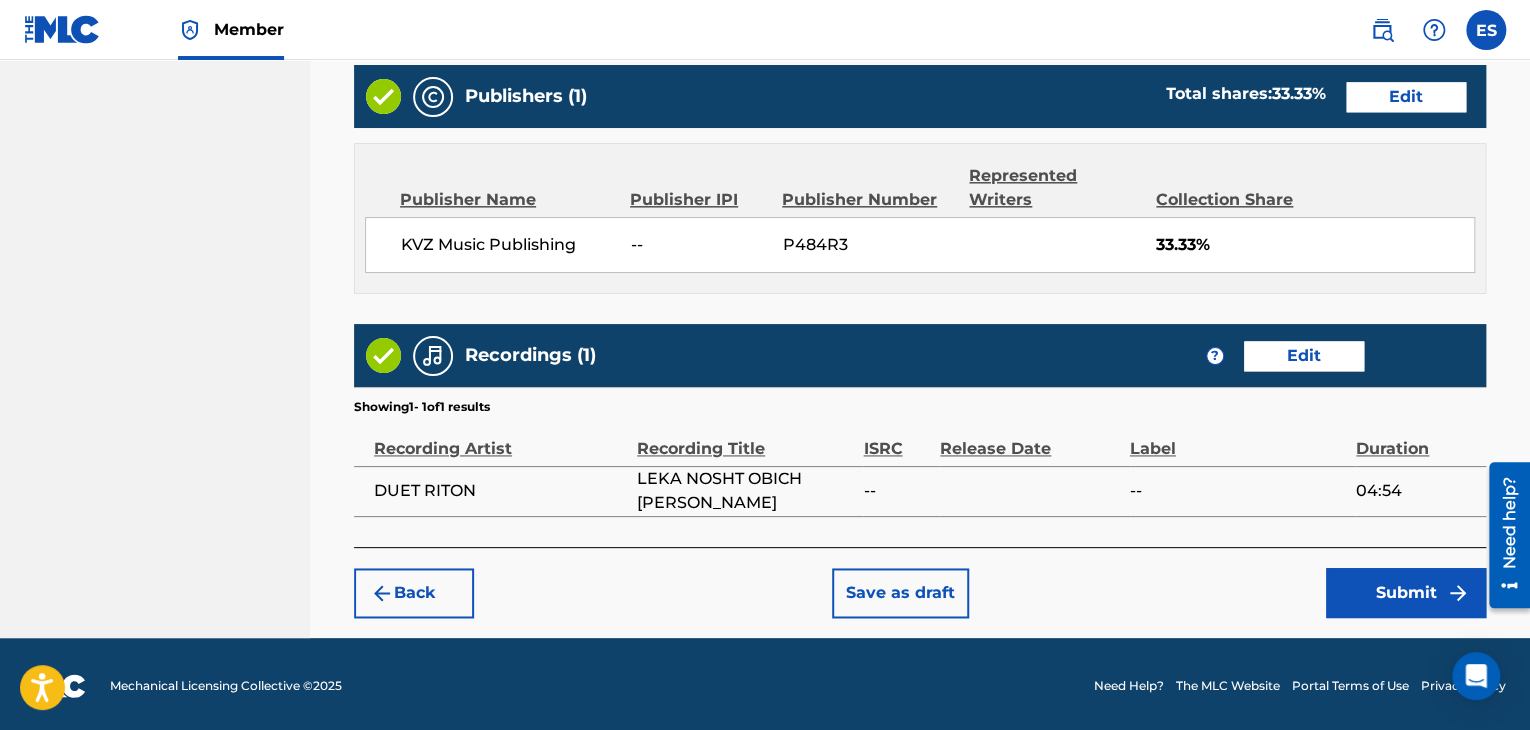 click on "Back" at bounding box center (414, 593) 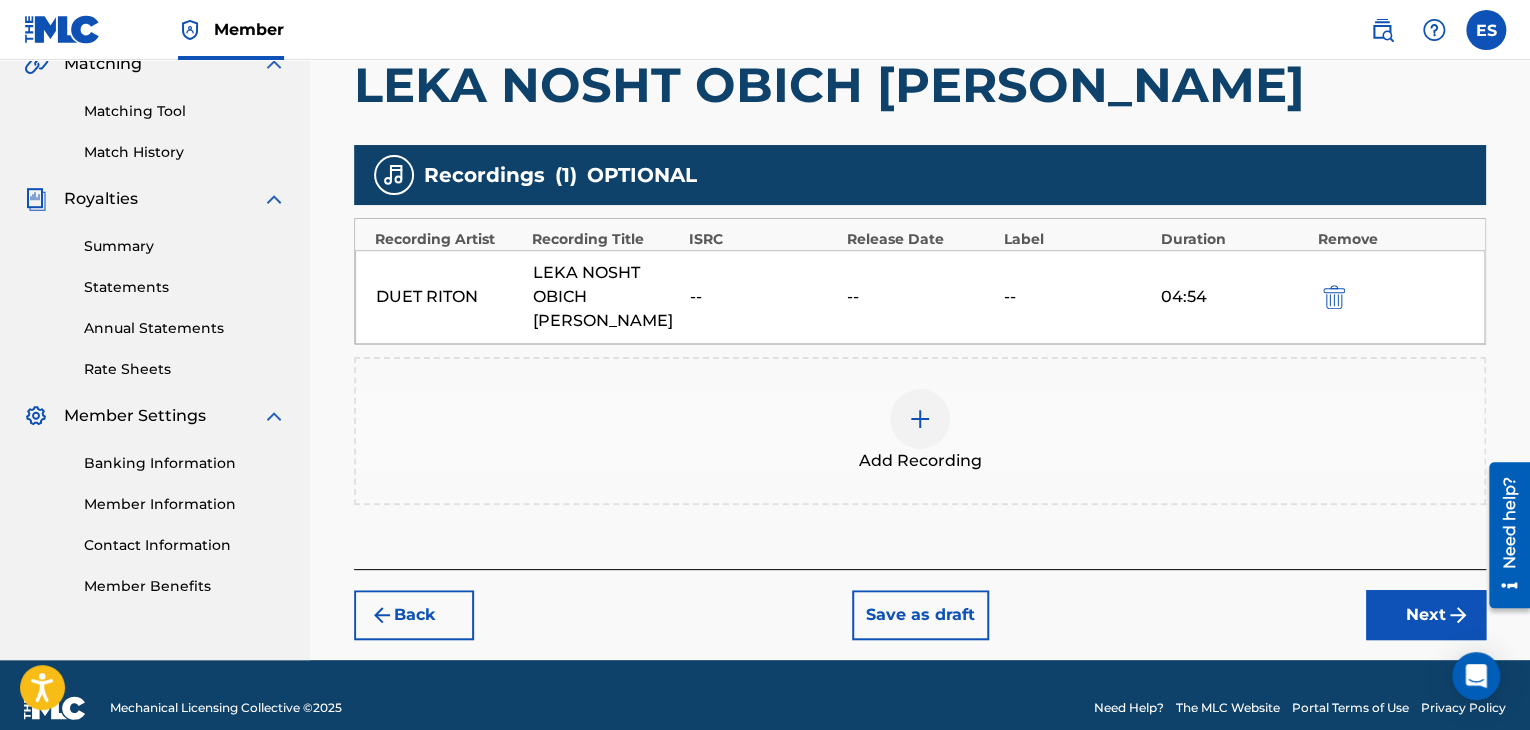 click on "Back" at bounding box center [414, 615] 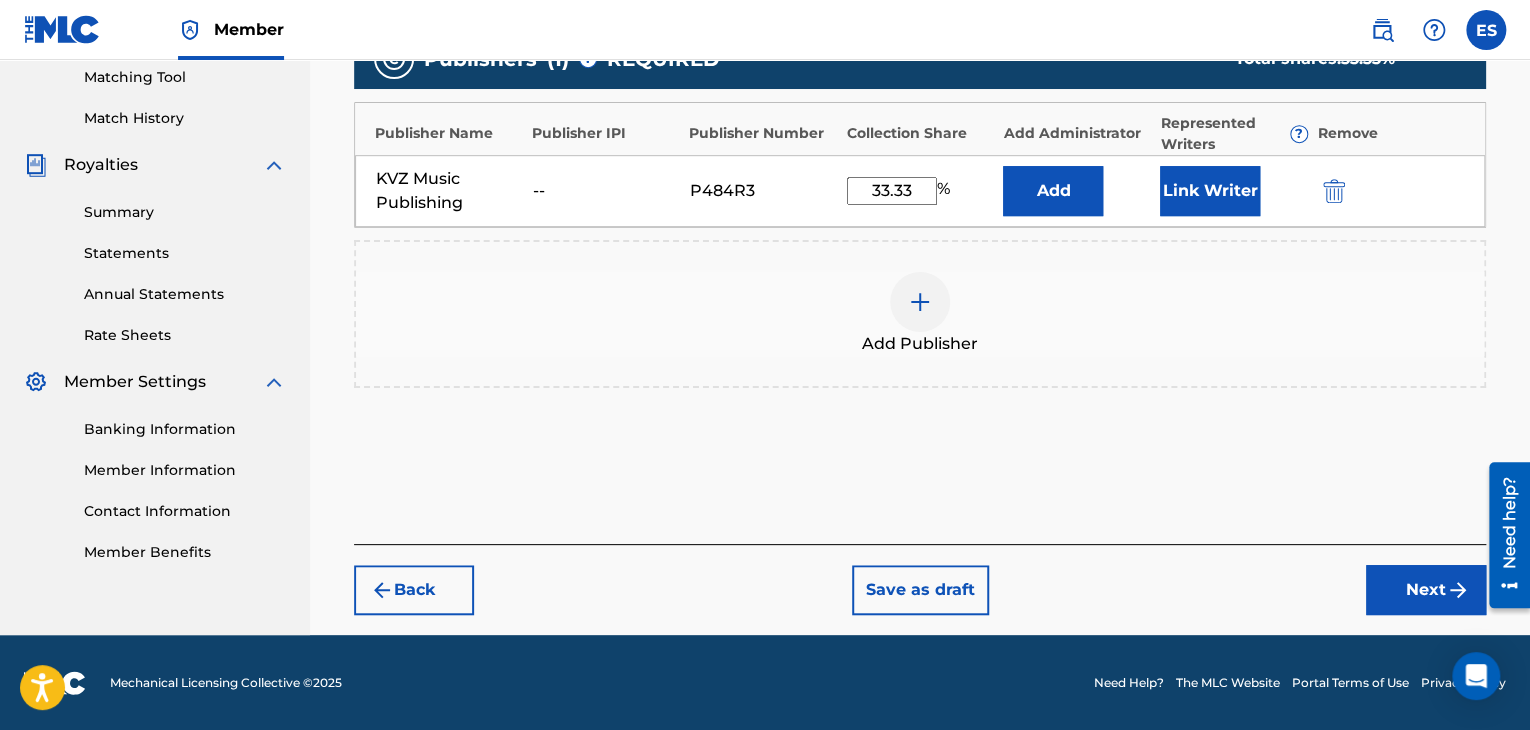 click on "Back" at bounding box center (414, 590) 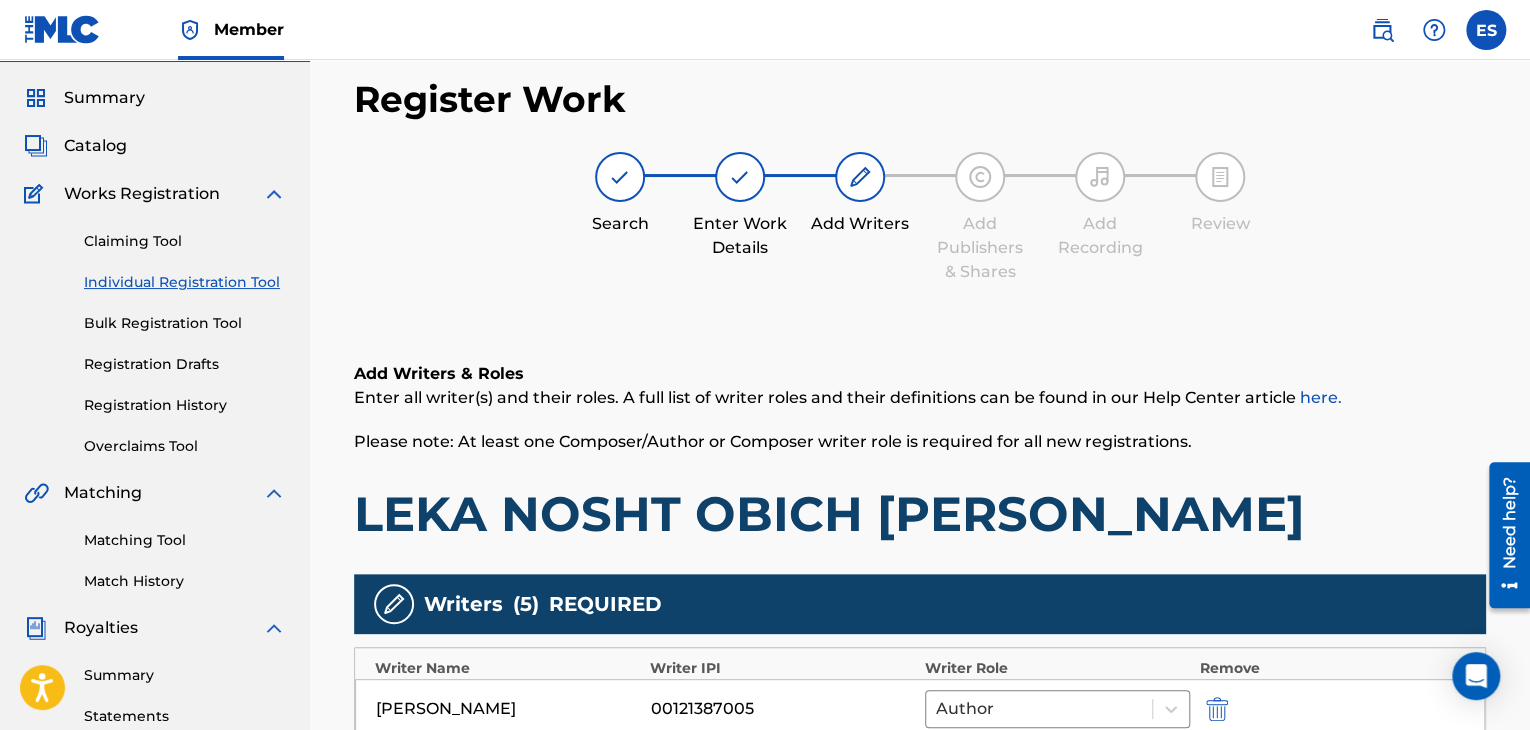 scroll, scrollTop: 0, scrollLeft: 0, axis: both 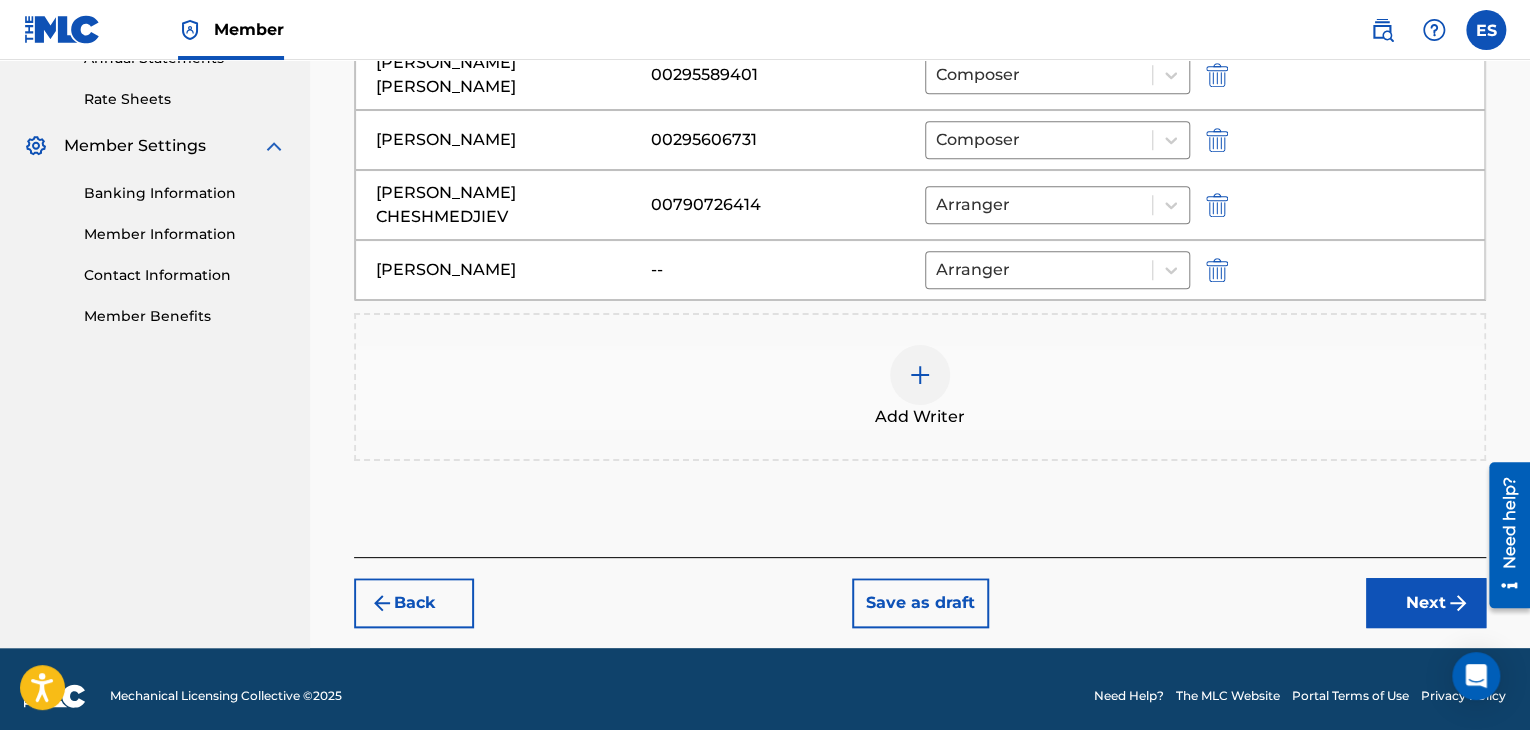 click on "Back" at bounding box center (414, 603) 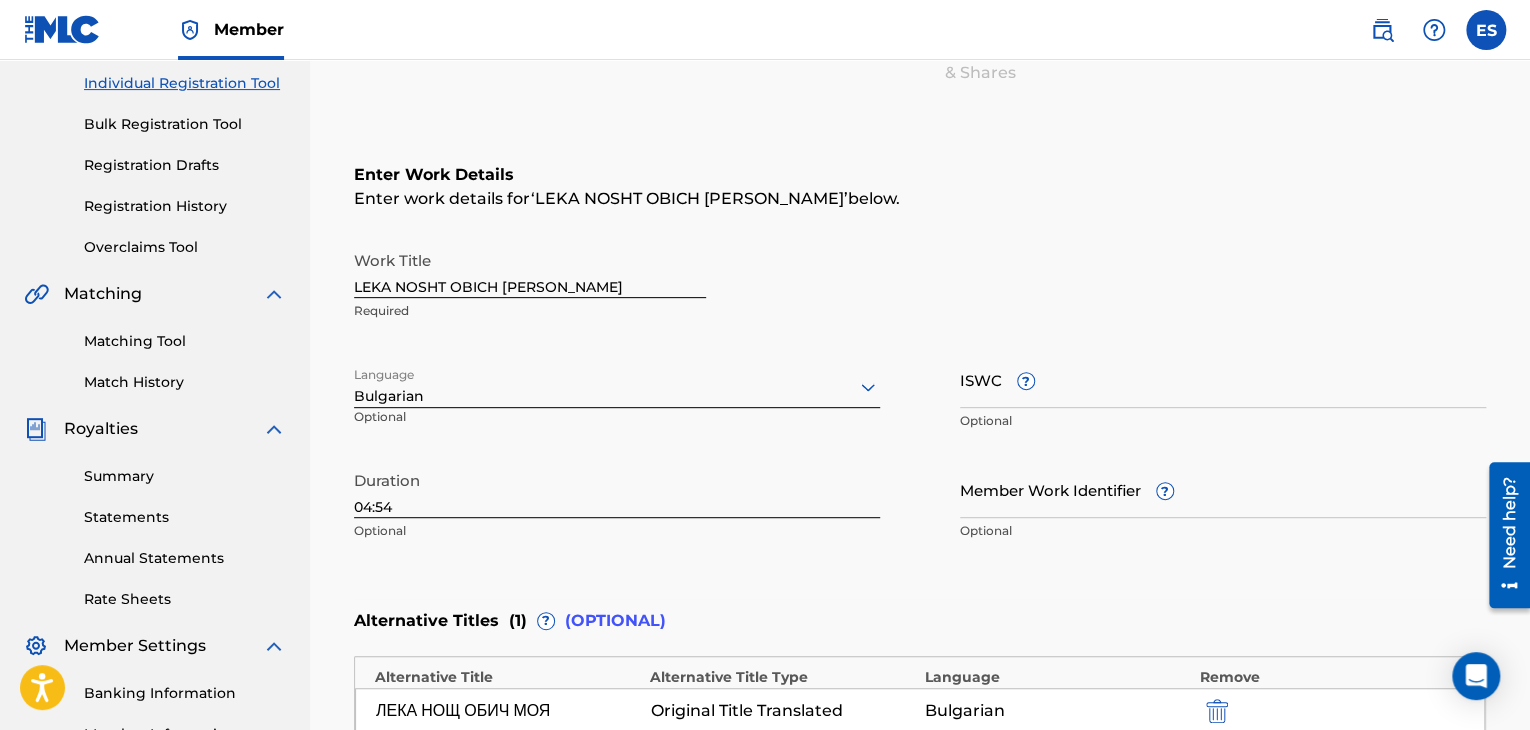 scroll, scrollTop: 52, scrollLeft: 0, axis: vertical 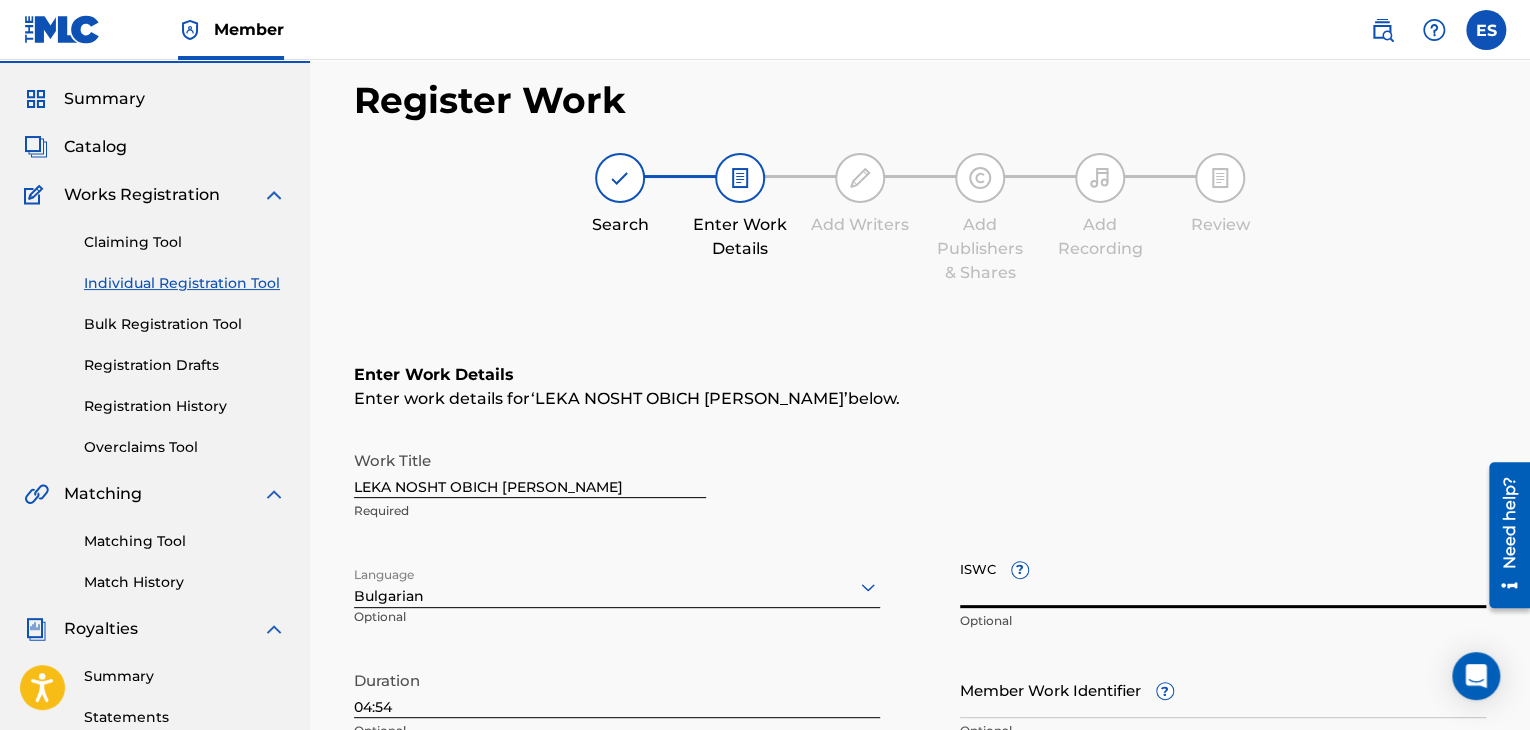 click on "ISWC   ?" at bounding box center (1223, 579) 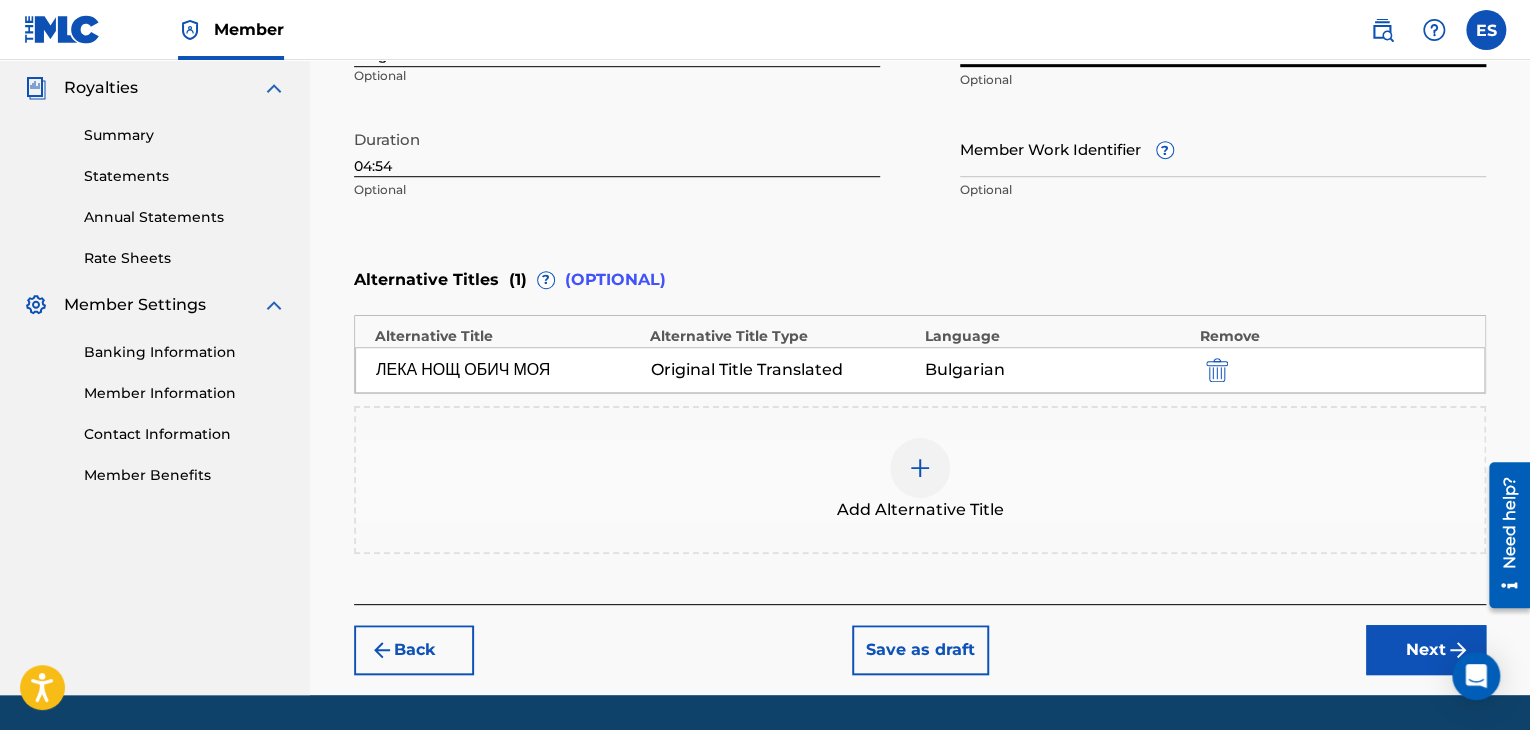 scroll, scrollTop: 652, scrollLeft: 0, axis: vertical 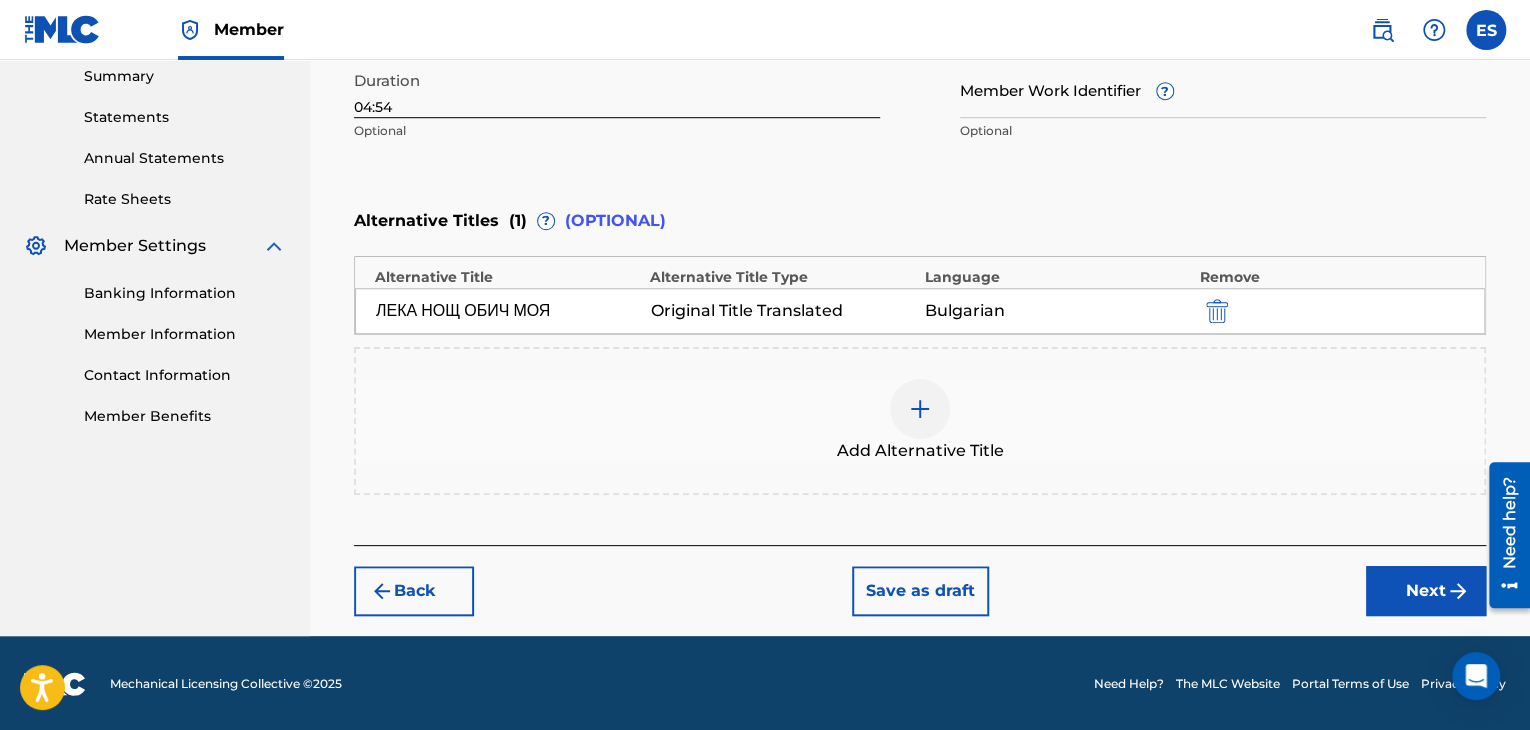 click on "Next" at bounding box center [1426, 591] 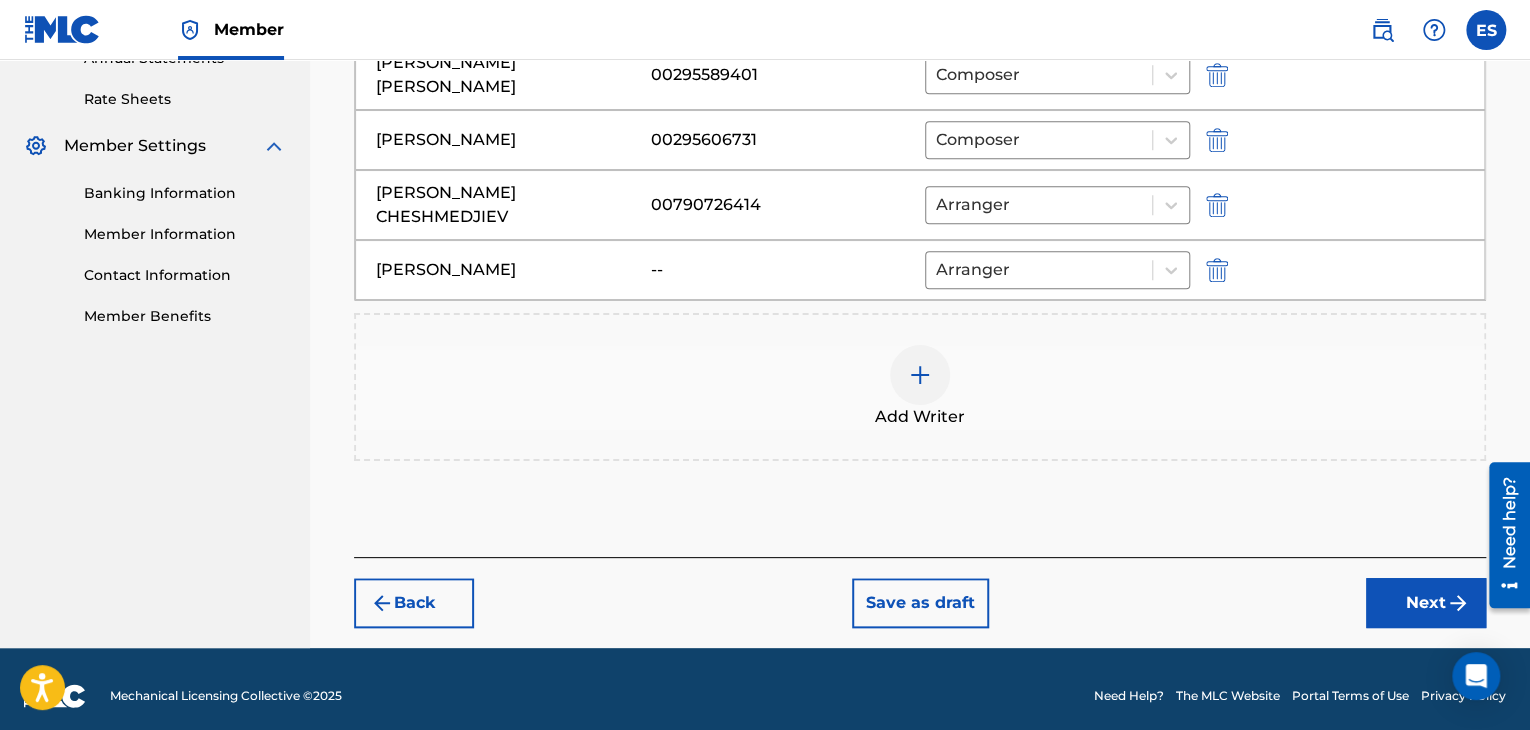 click on "Next" at bounding box center (1426, 603) 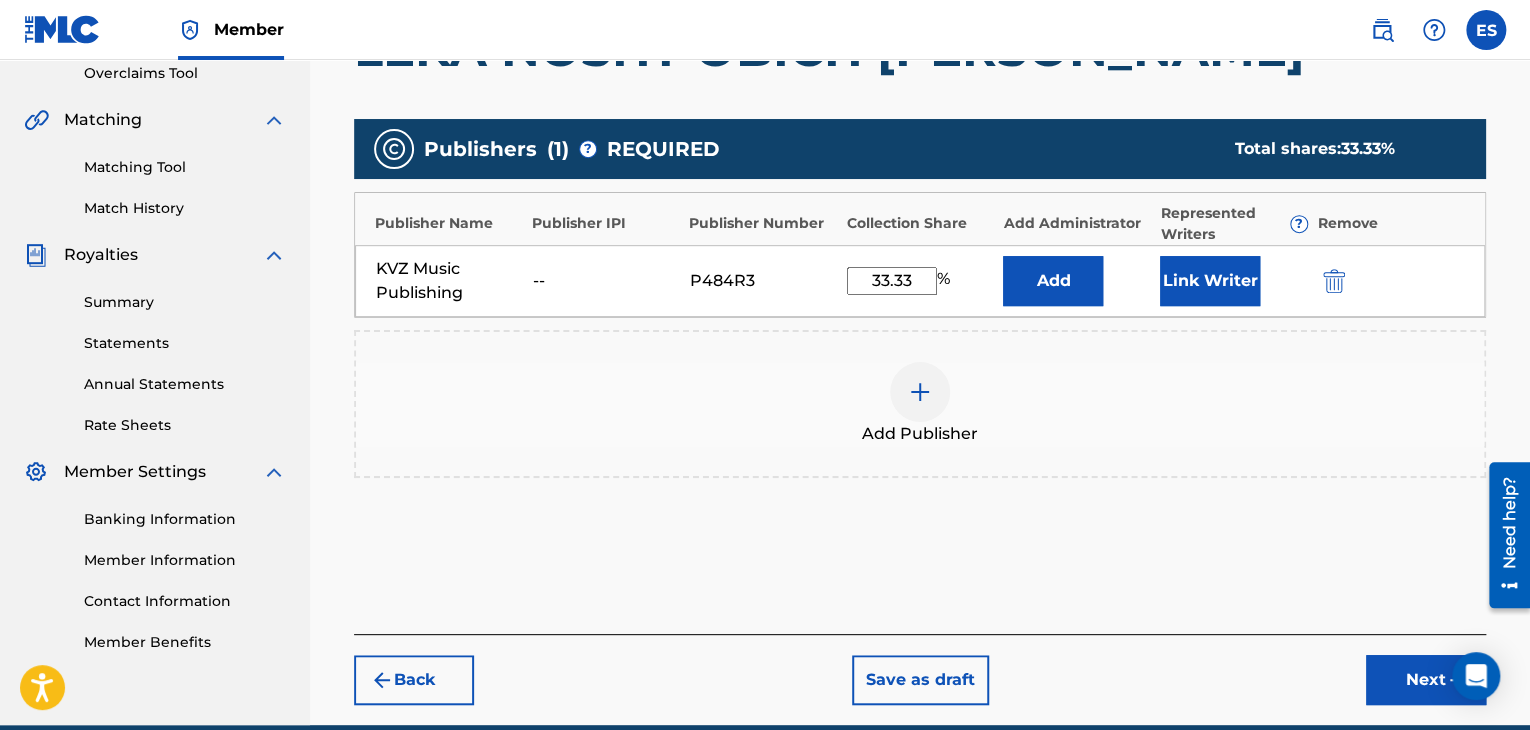 scroll, scrollTop: 516, scrollLeft: 0, axis: vertical 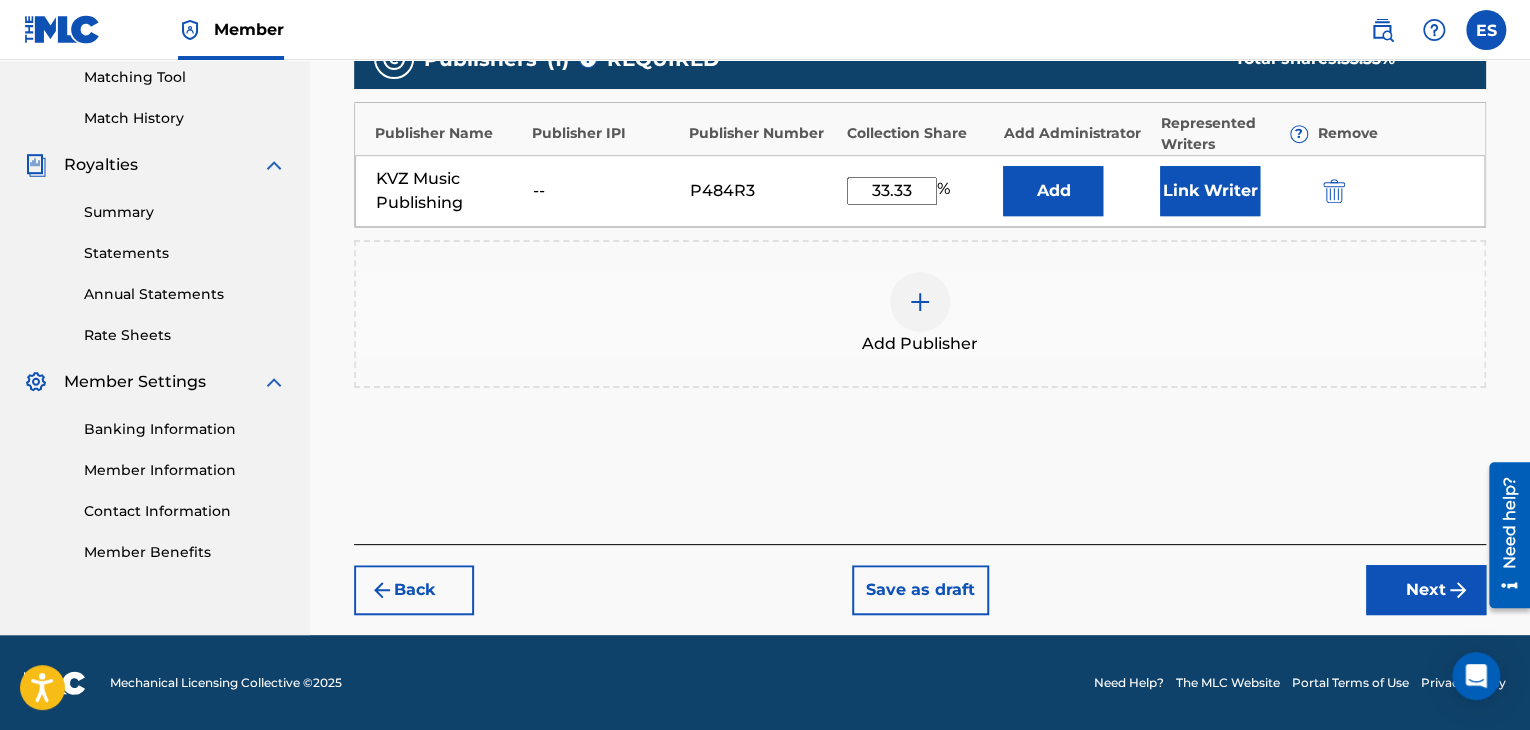 click on "Next" at bounding box center (1426, 590) 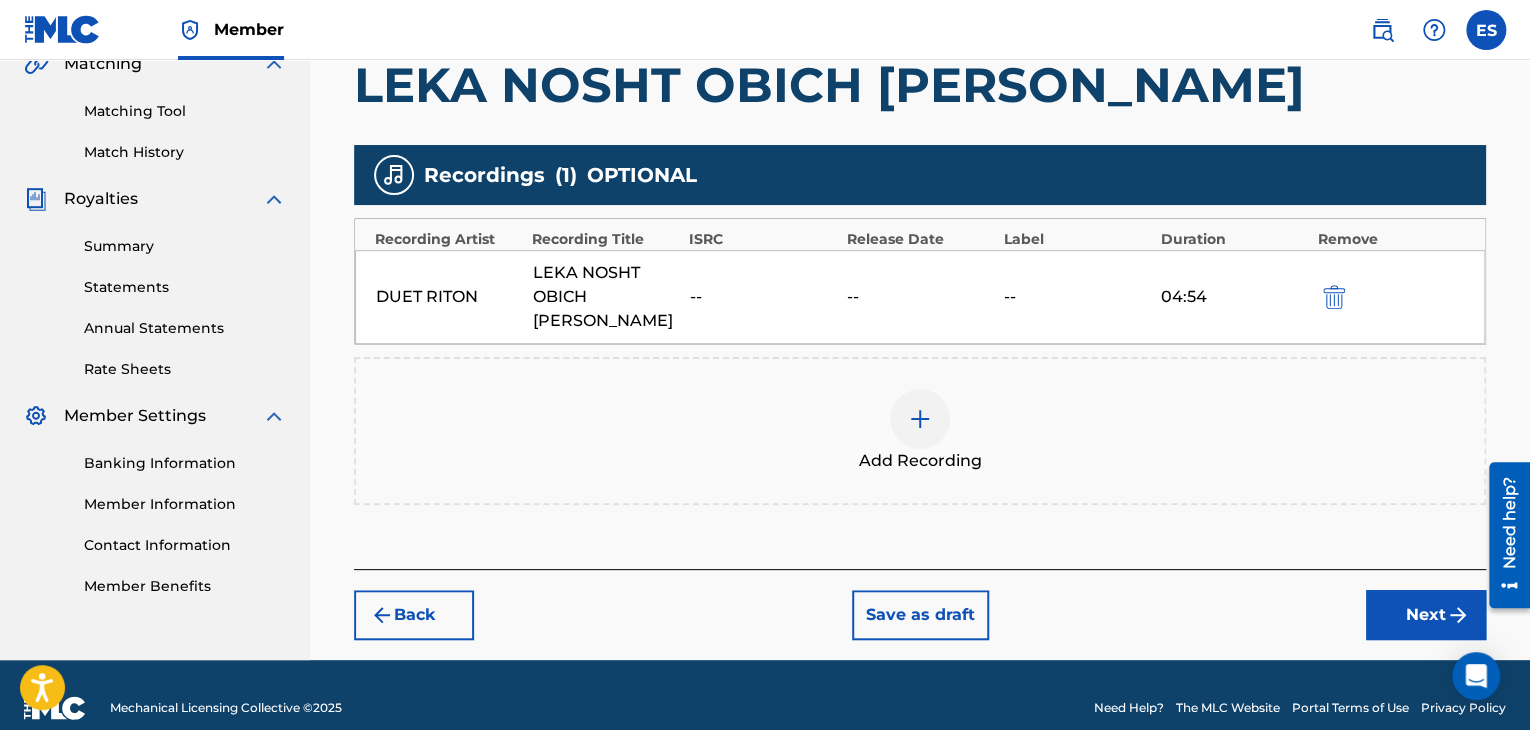 click on "Next" at bounding box center (1426, 615) 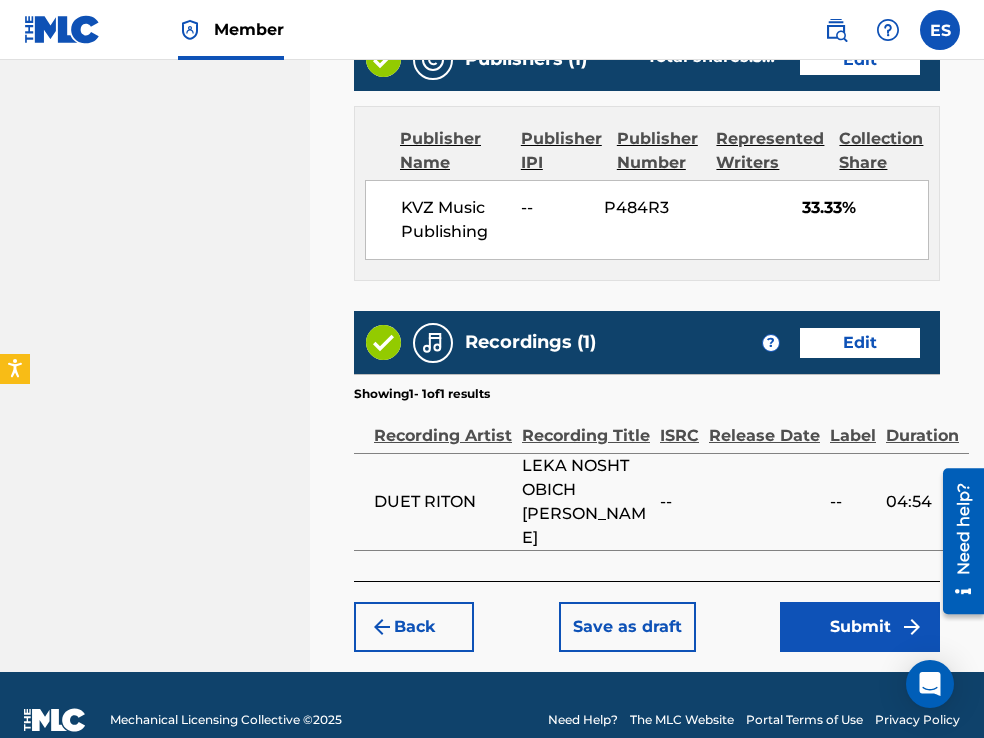 scroll, scrollTop: 1448, scrollLeft: 0, axis: vertical 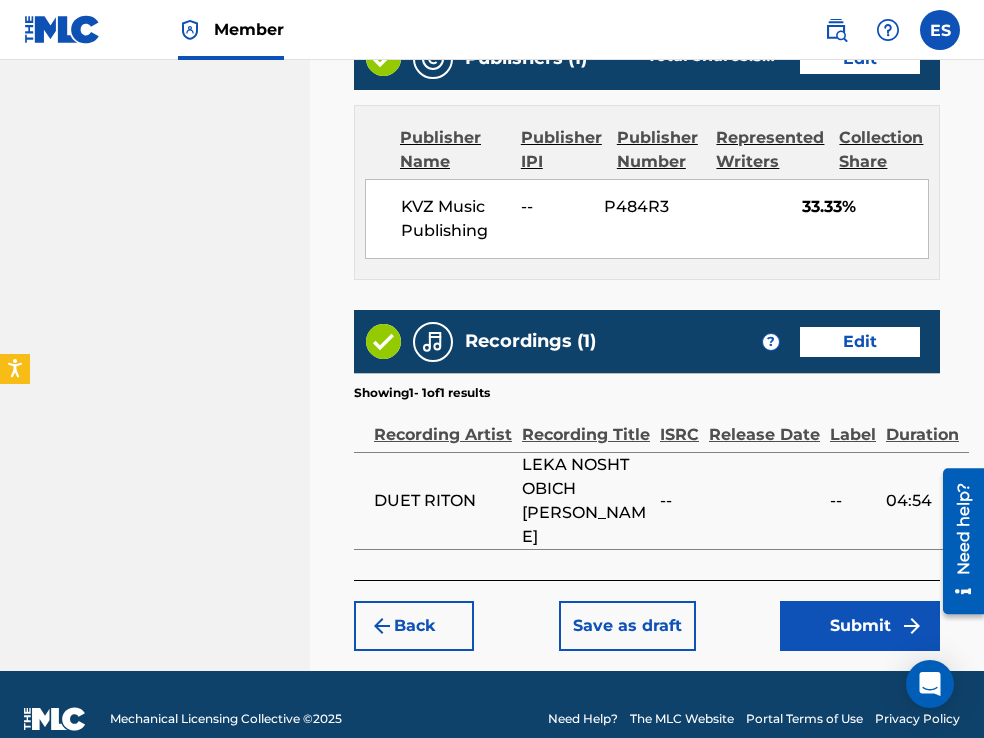click on "Submit" at bounding box center (860, 626) 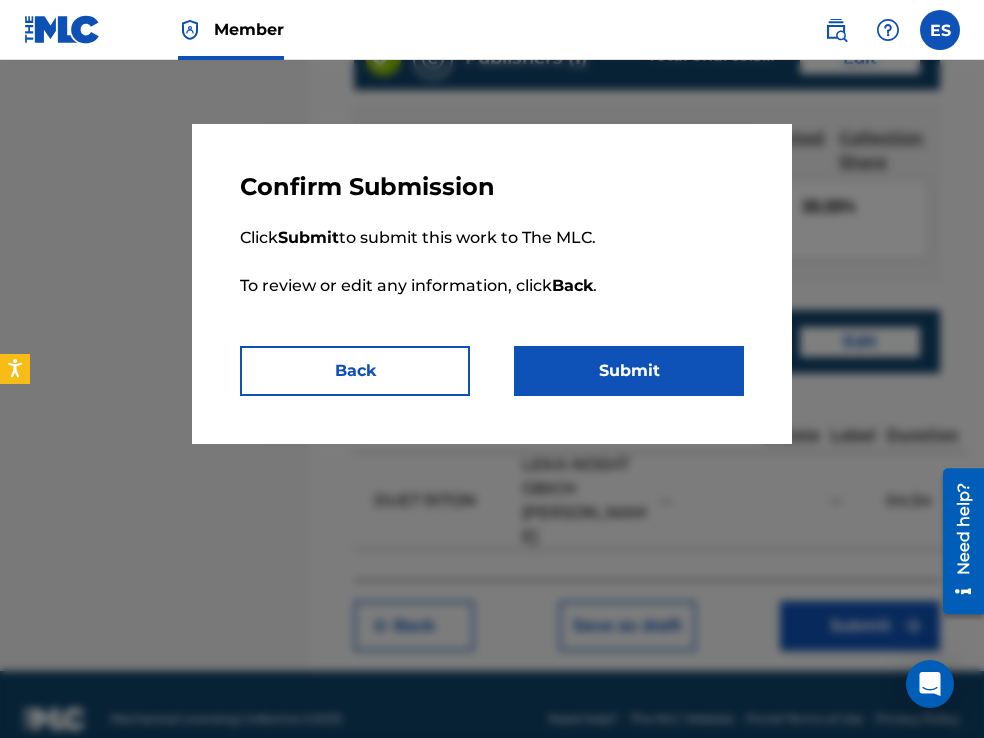 click on "Submit" at bounding box center (629, 371) 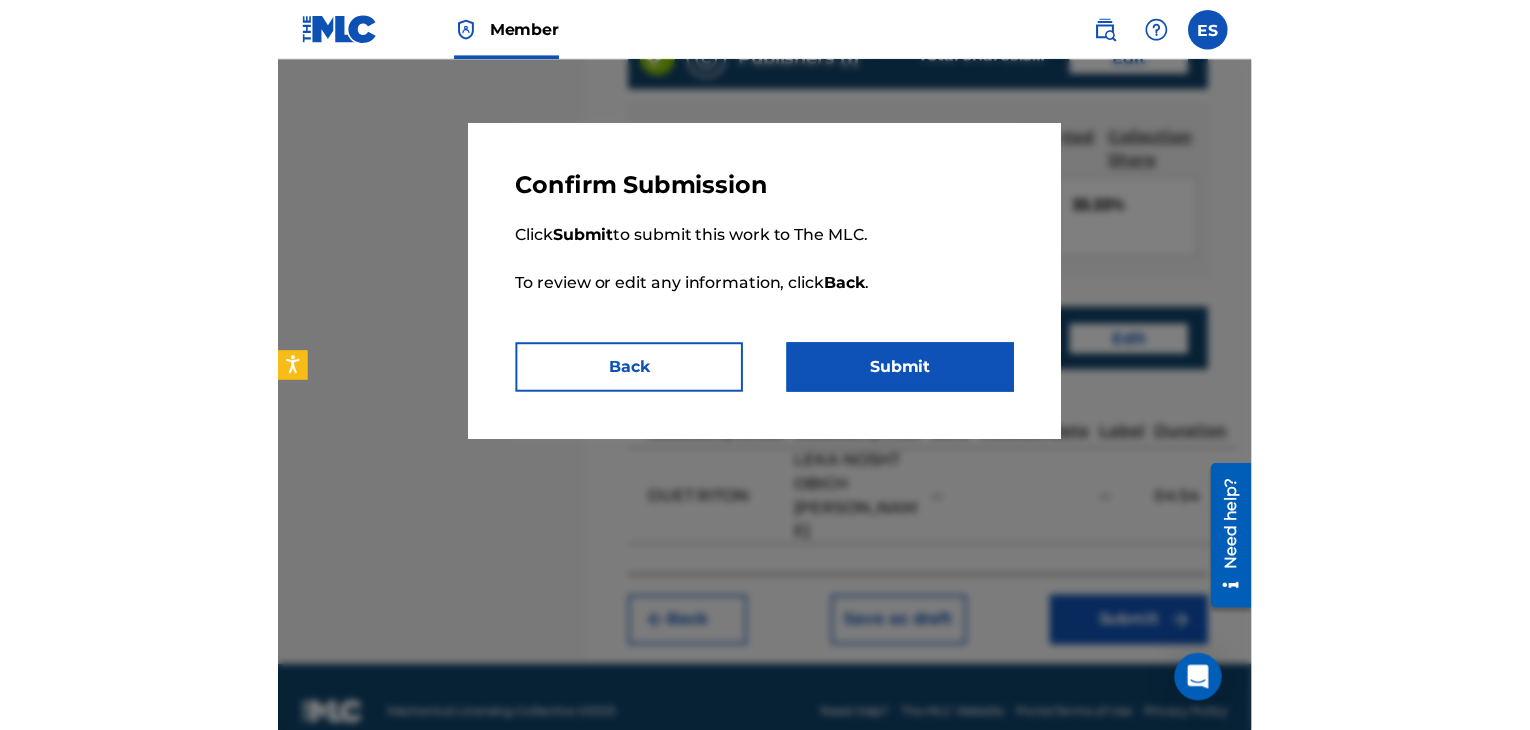 scroll, scrollTop: 0, scrollLeft: 0, axis: both 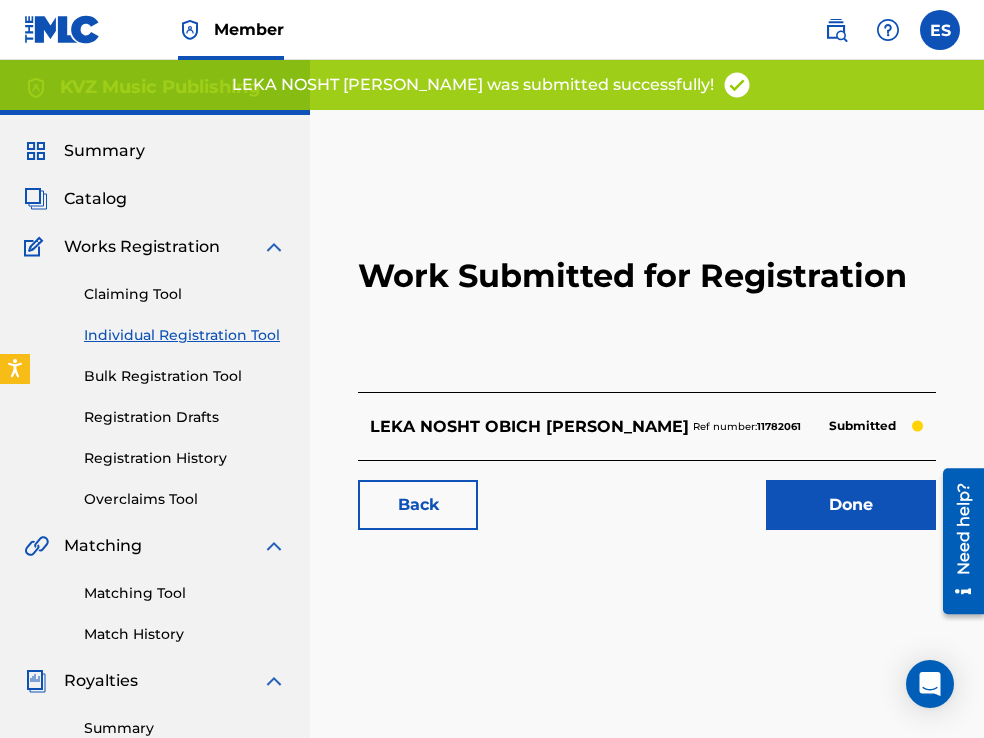 click on "Individual Registration Tool" at bounding box center (185, 335) 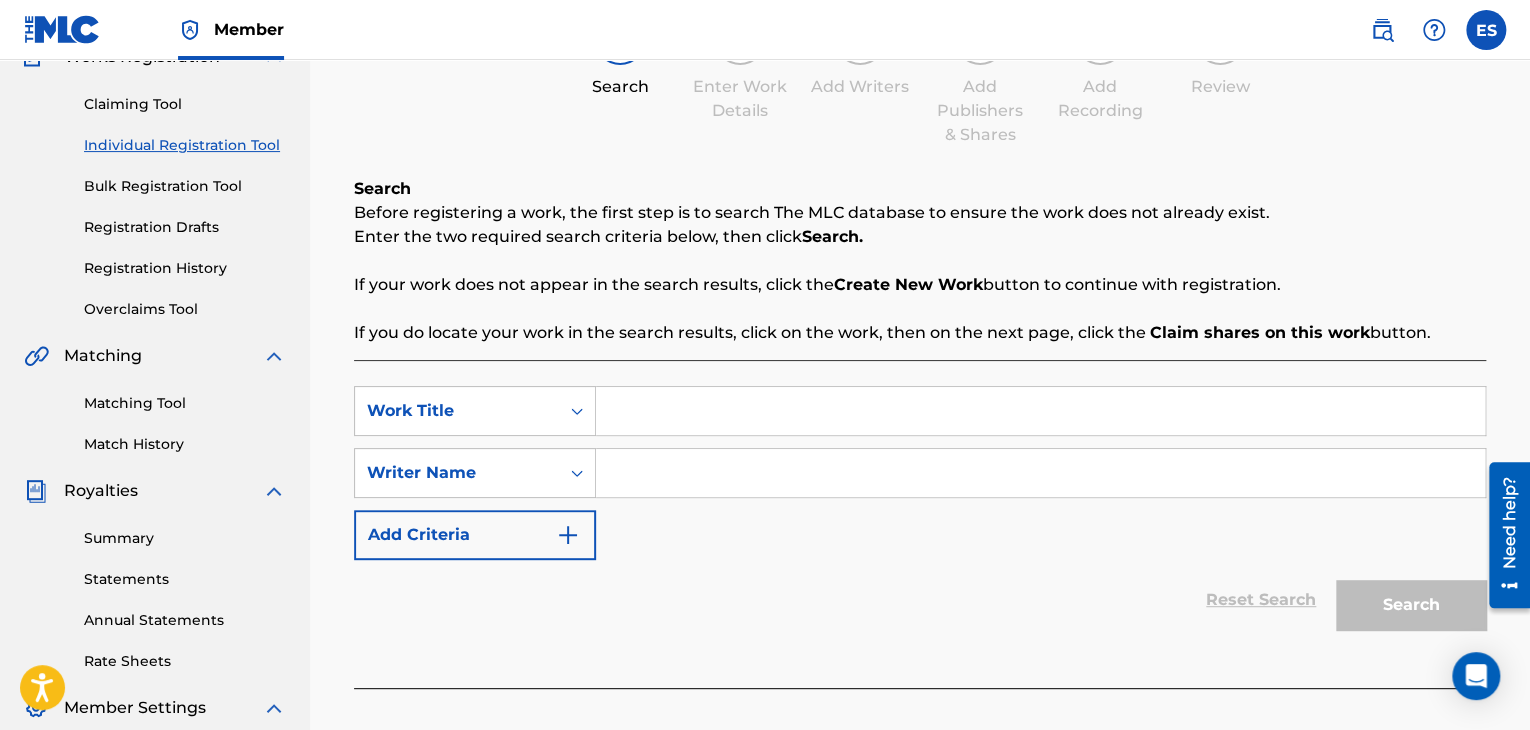 scroll, scrollTop: 200, scrollLeft: 0, axis: vertical 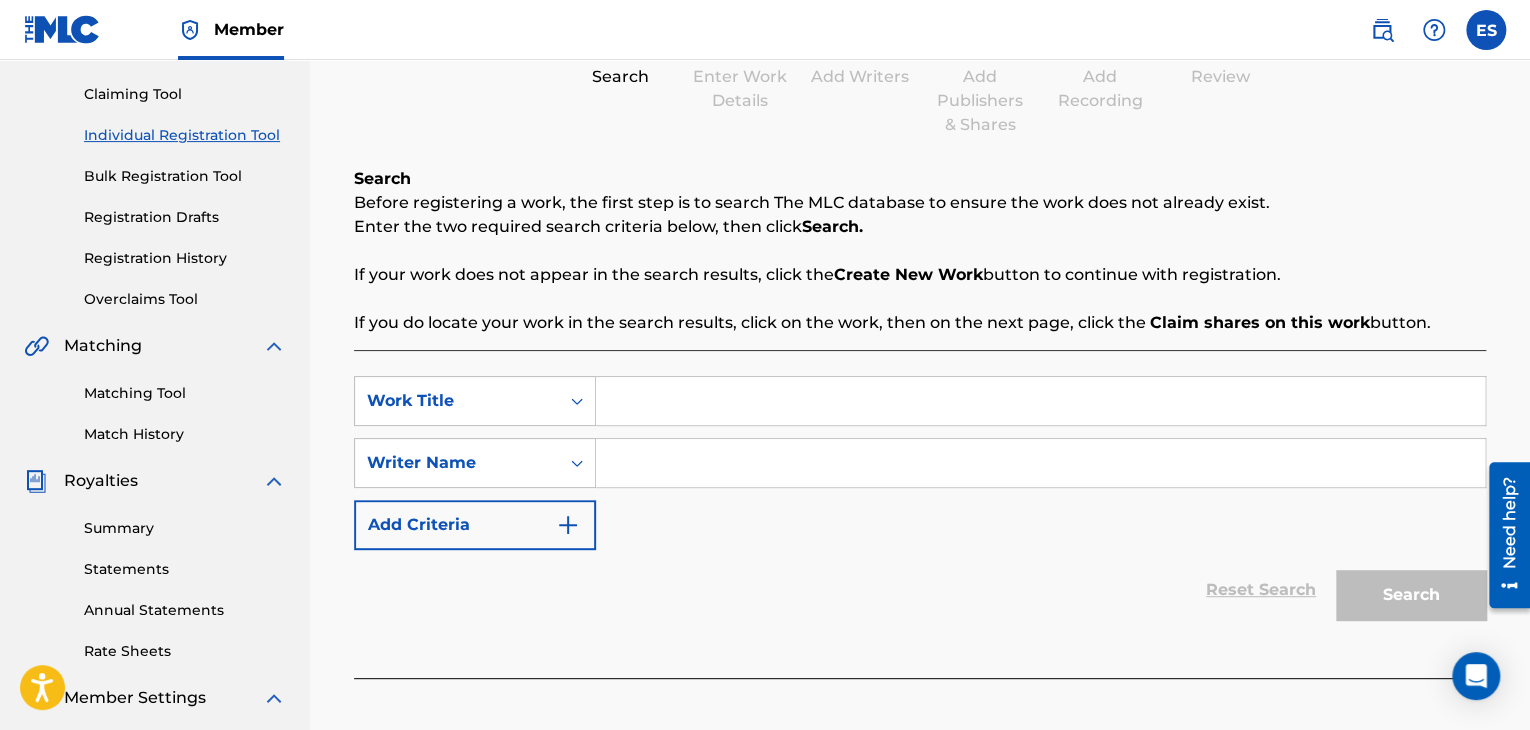 click at bounding box center (1040, 401) 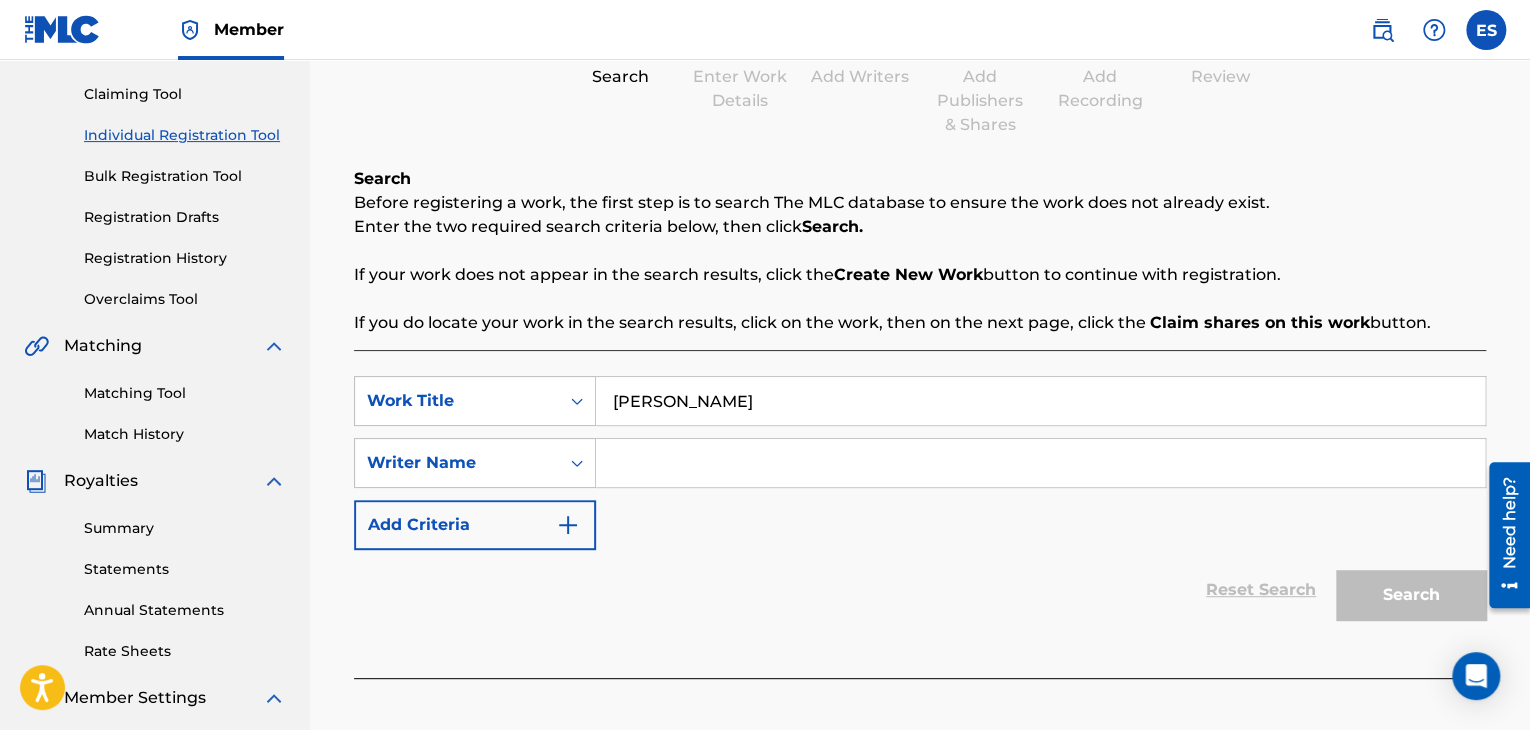 click on "[PERSON_NAME]" at bounding box center [1040, 401] 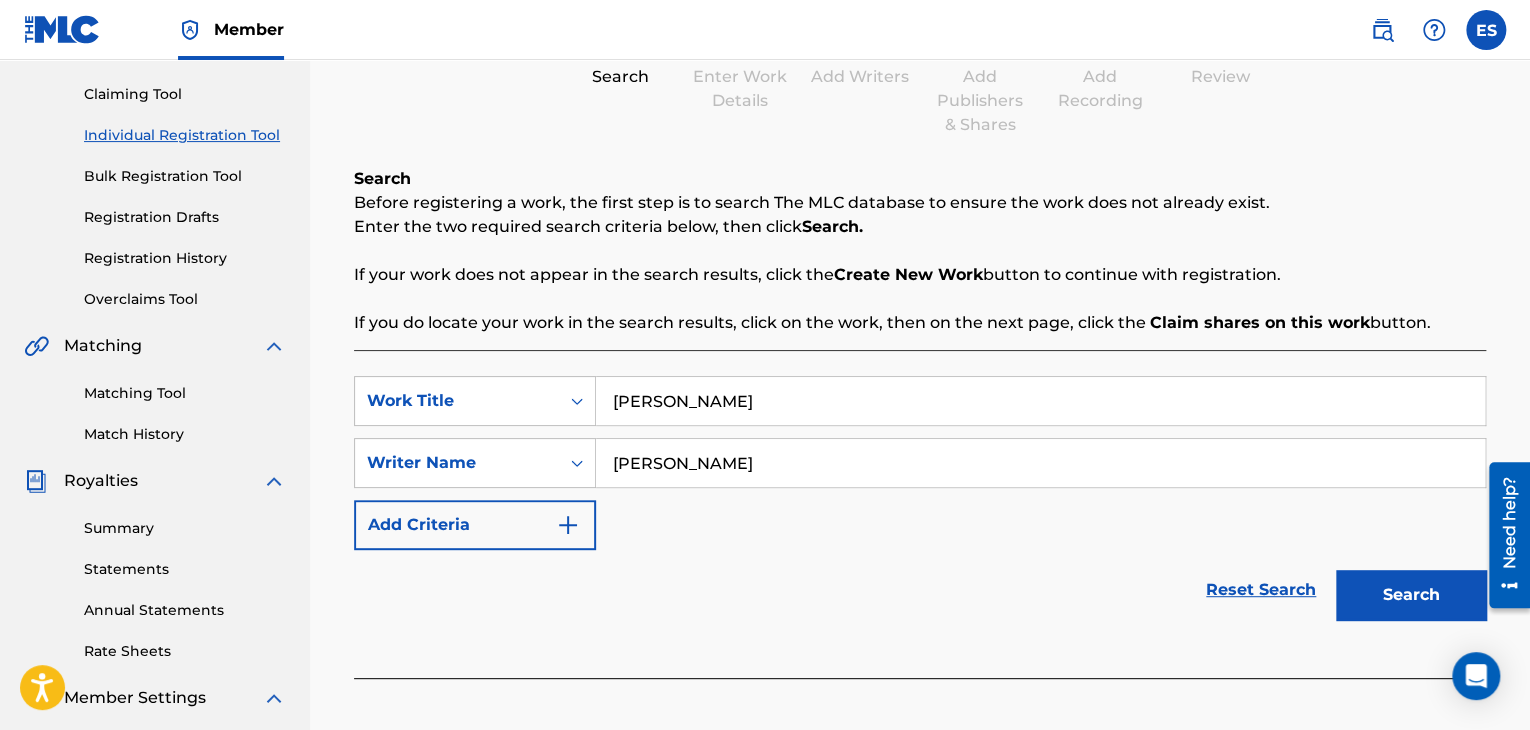 click on "Search" at bounding box center [1411, 595] 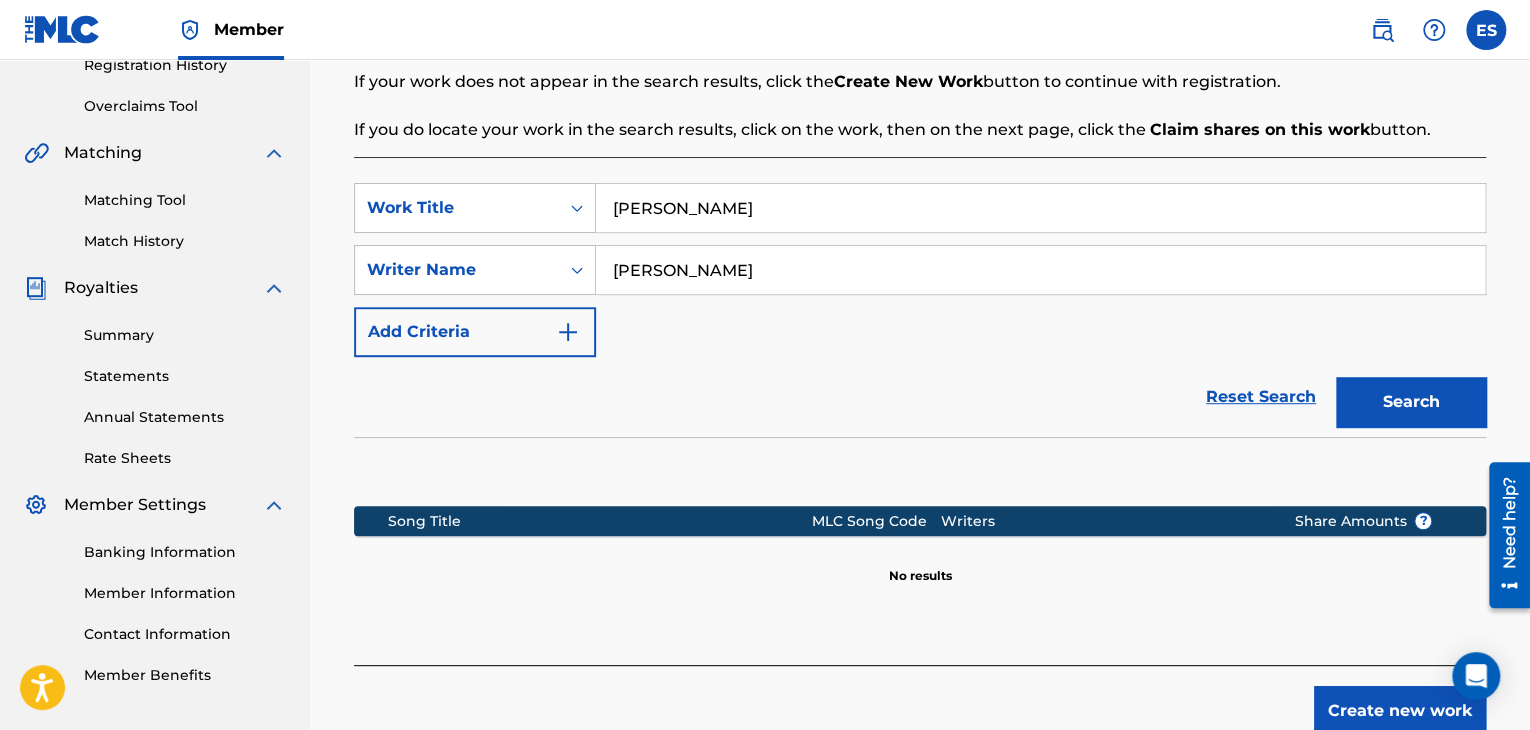 scroll, scrollTop: 400, scrollLeft: 0, axis: vertical 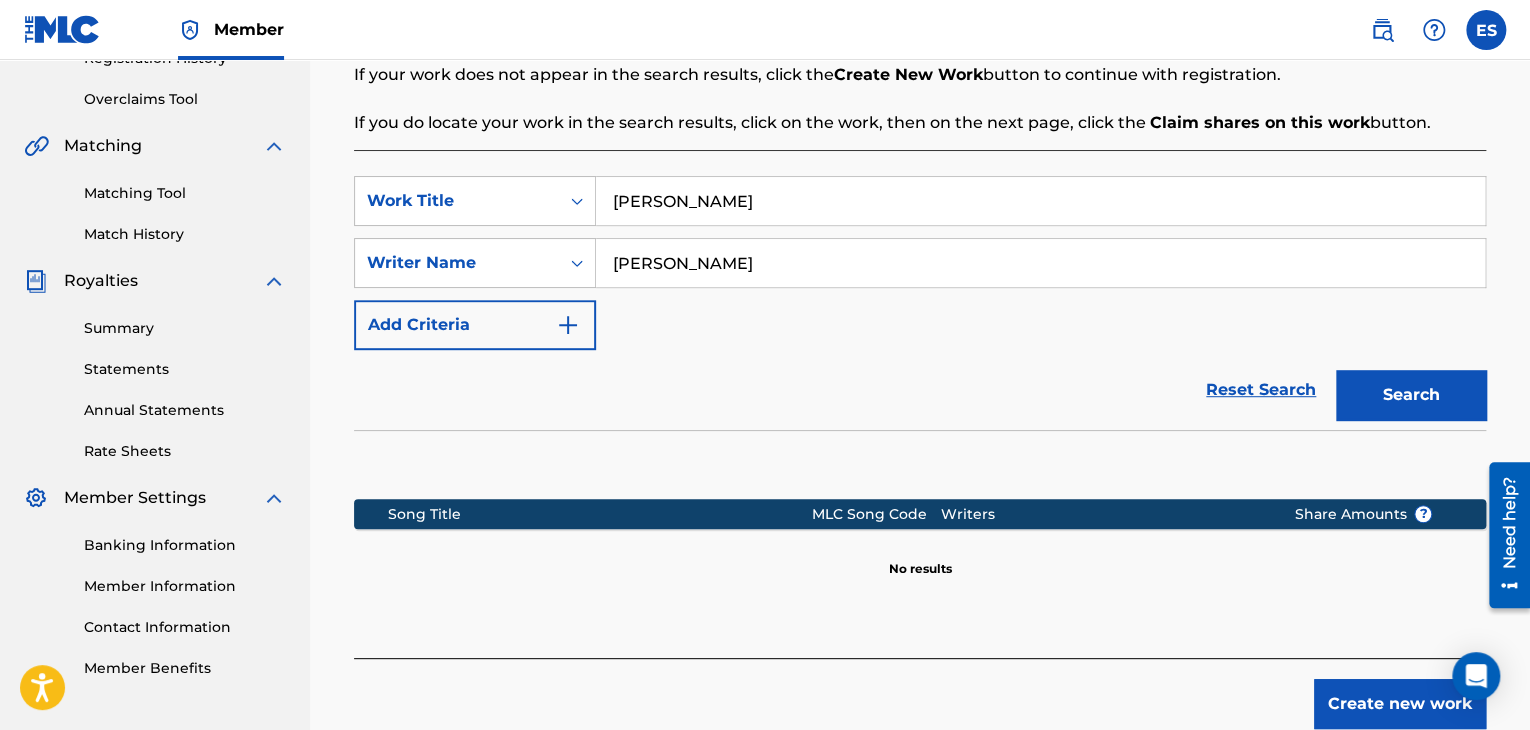 click on "Create new work" at bounding box center [1400, 704] 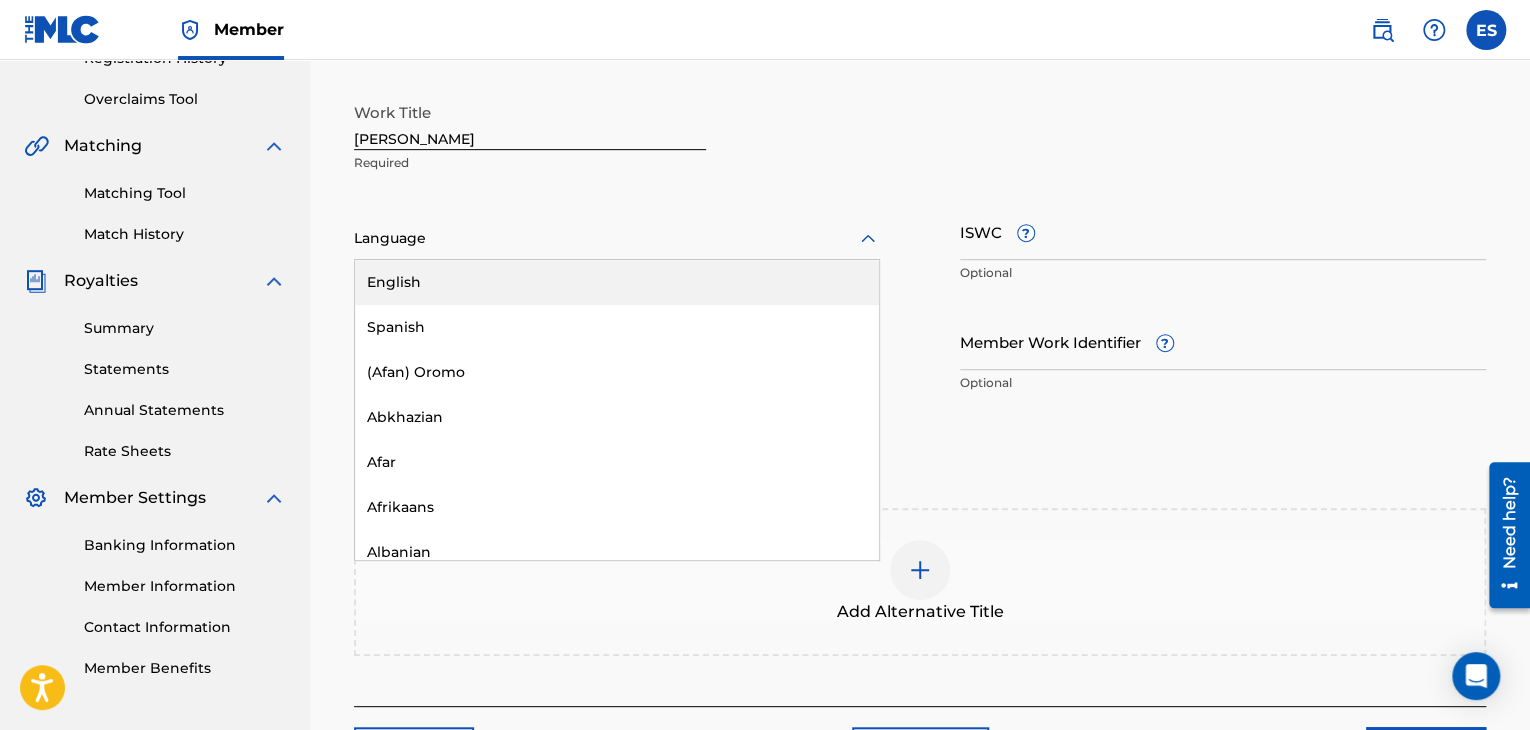 click at bounding box center [617, 238] 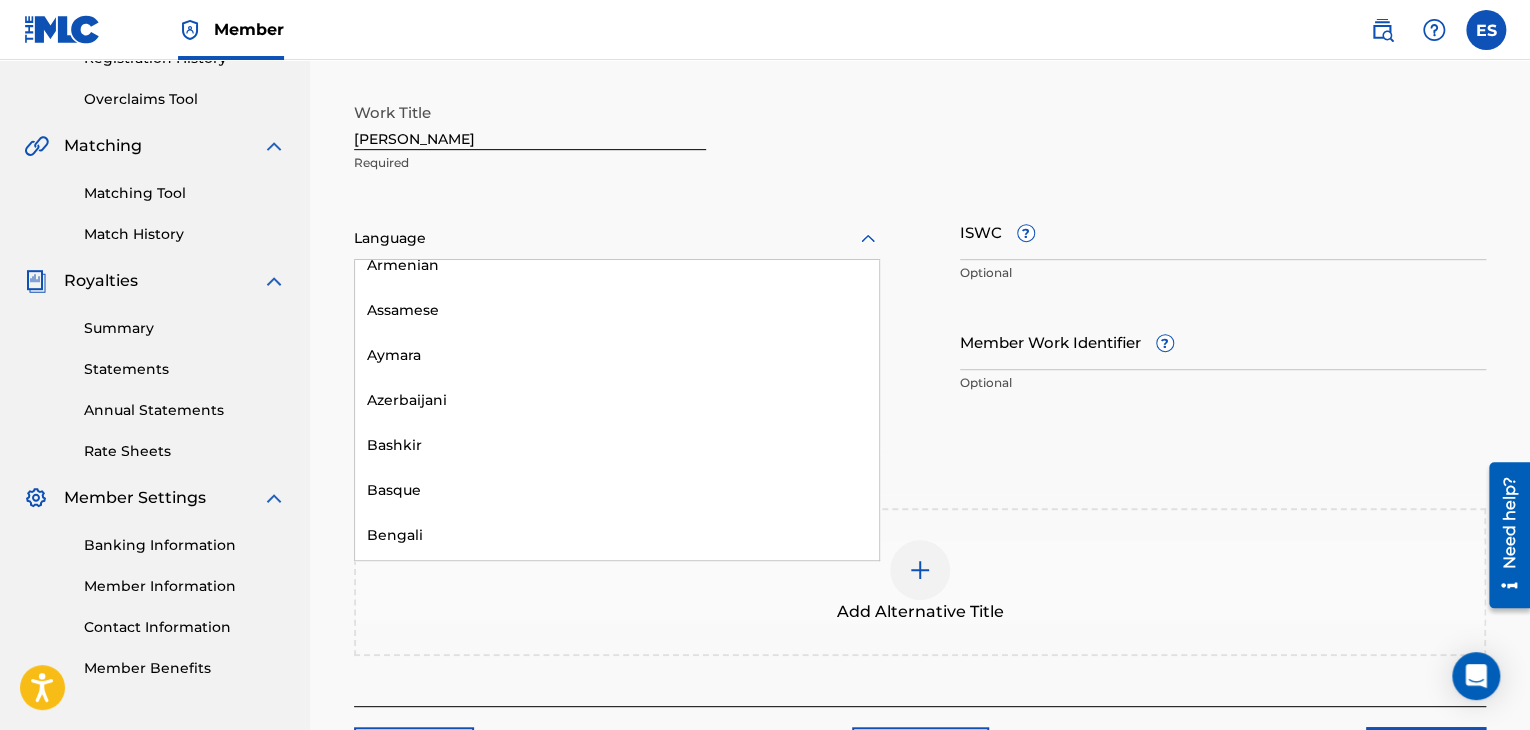 scroll, scrollTop: 700, scrollLeft: 0, axis: vertical 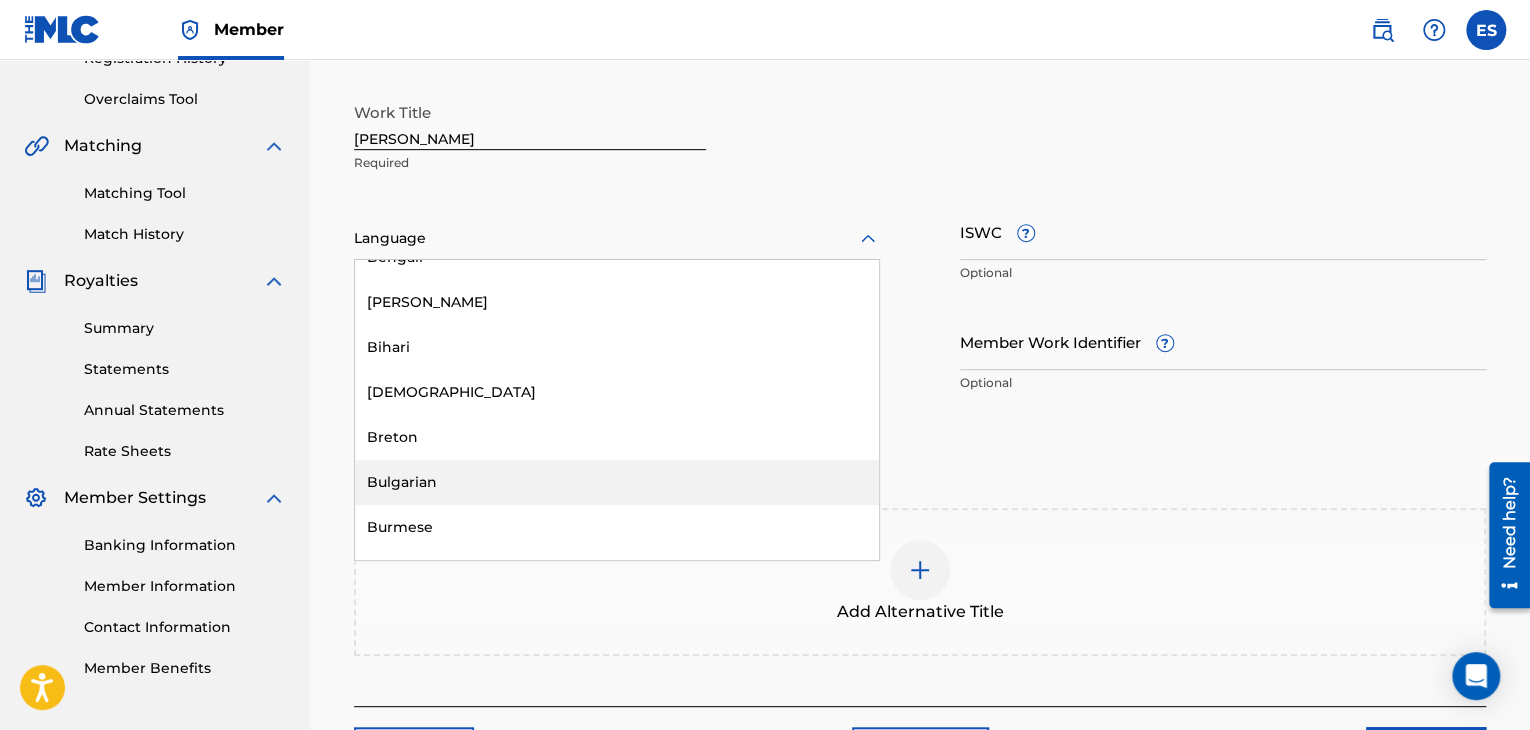 click on "Bulgarian" at bounding box center [617, 482] 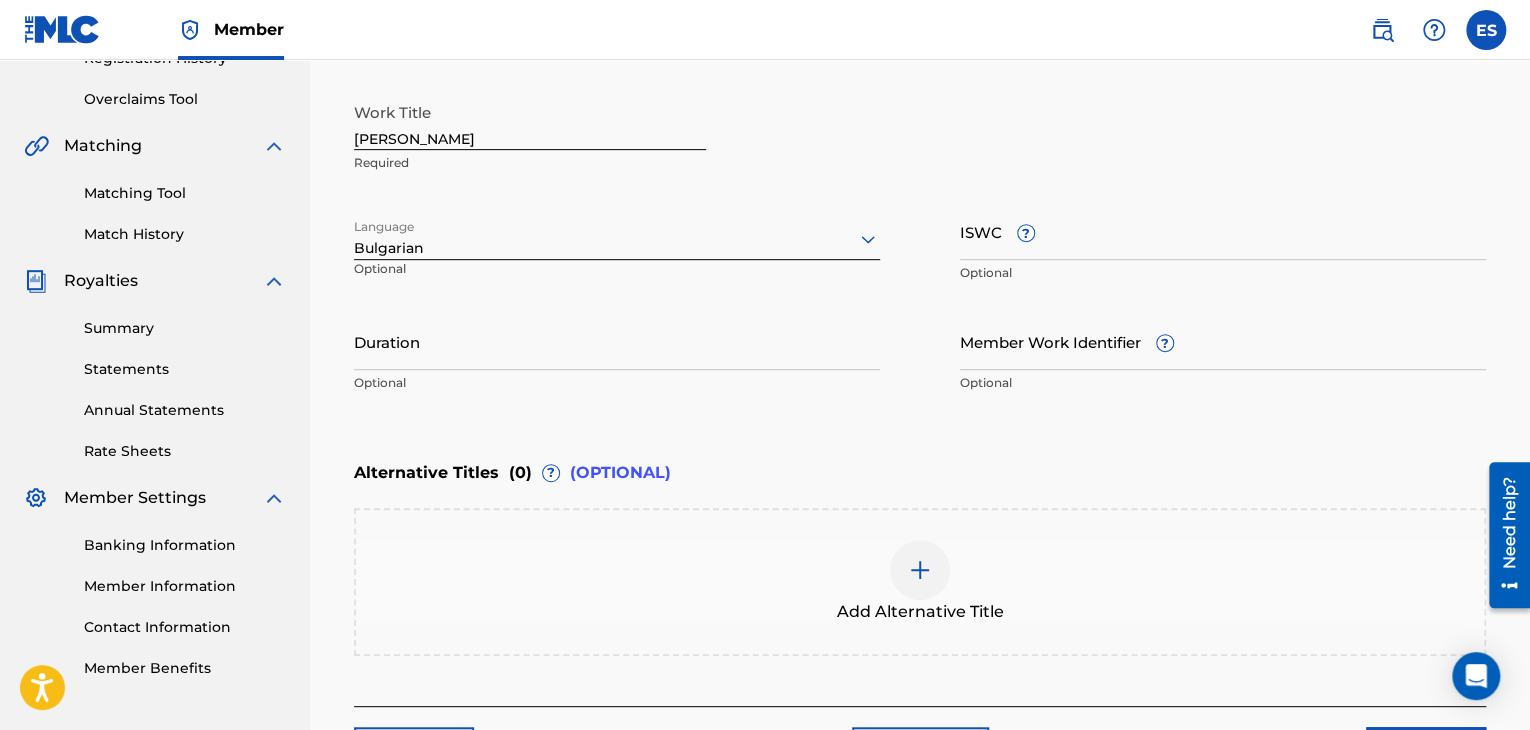 click on "ISWC   ?" at bounding box center (1223, 231) 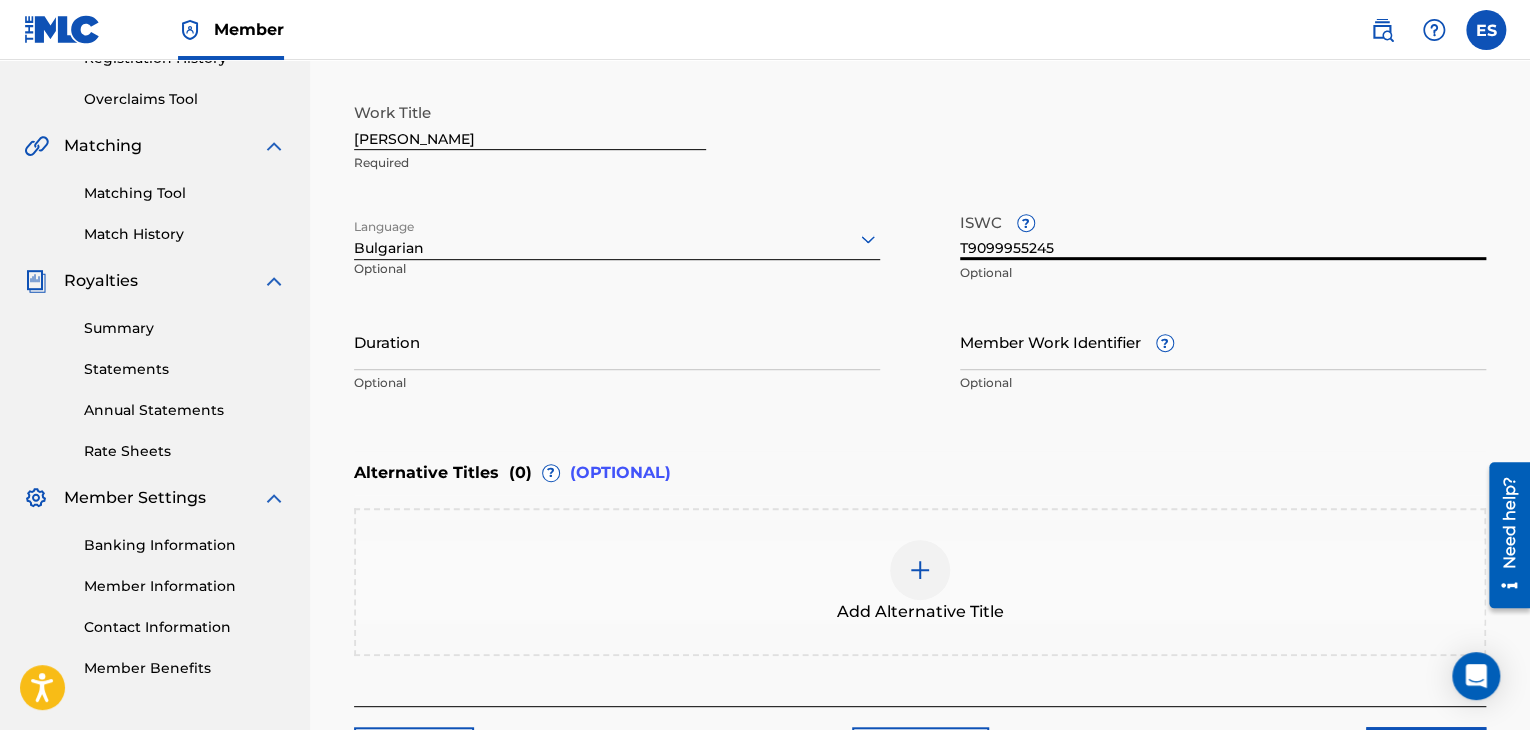click on "Duration" at bounding box center (617, 341) 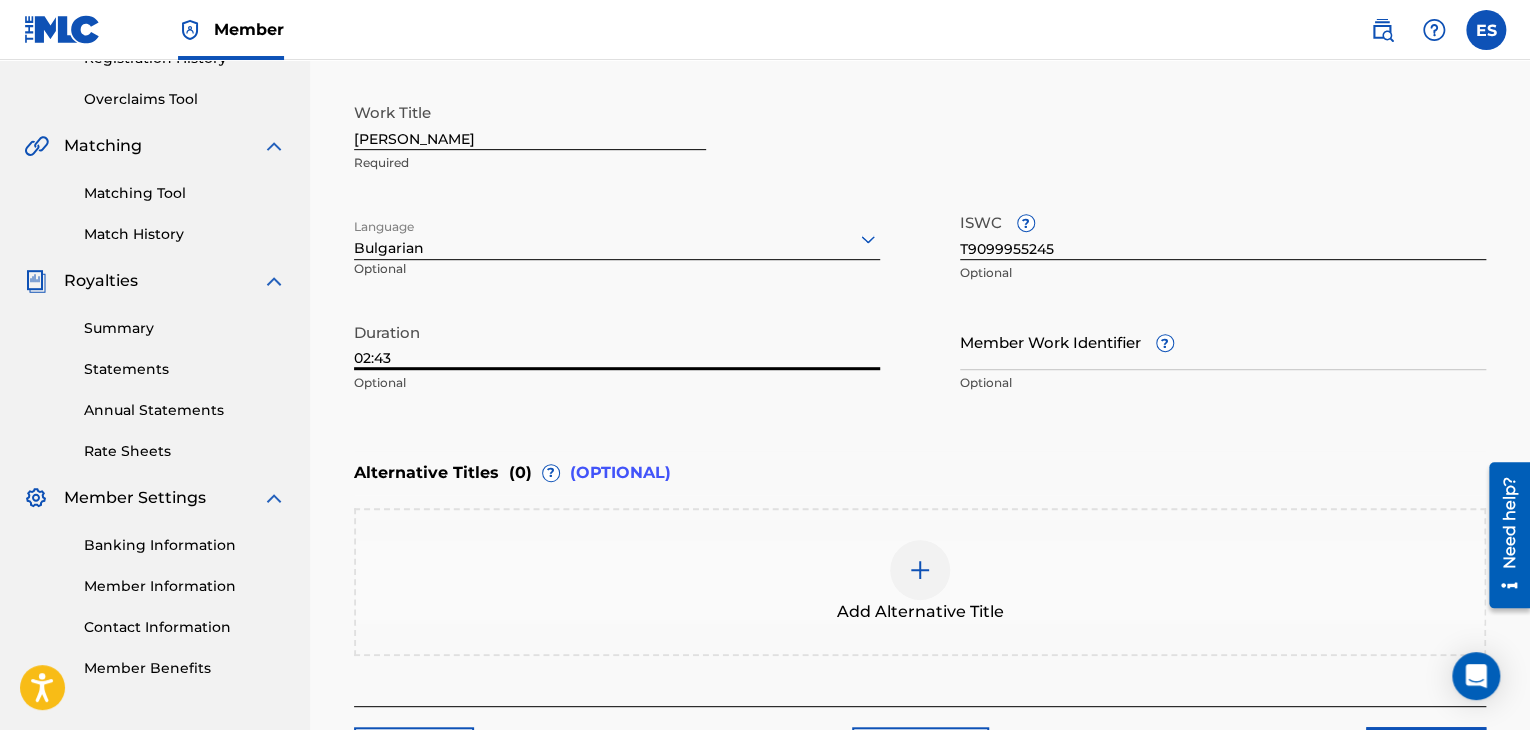 click on "Add Alternative Title" at bounding box center [920, 582] 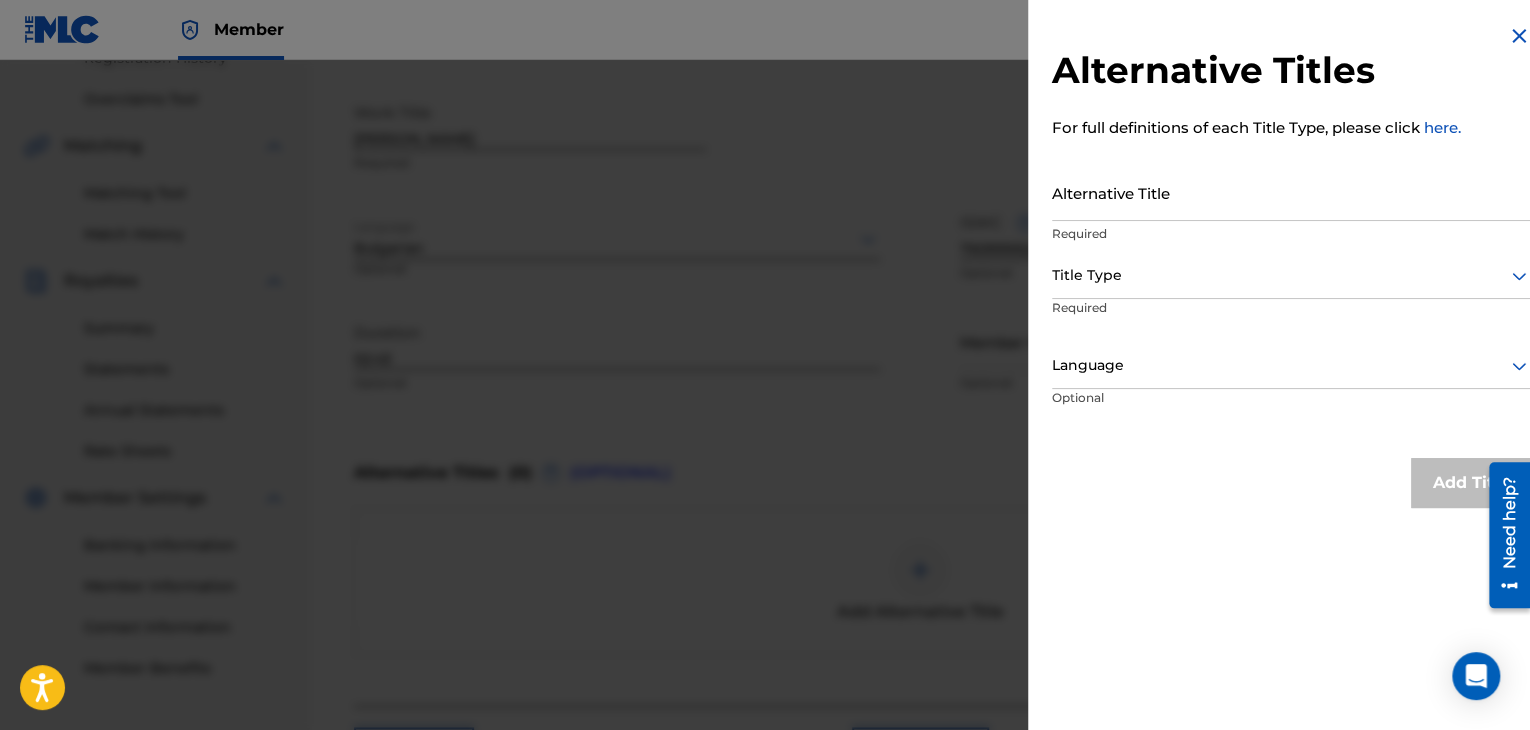 click on "Alternative Title" at bounding box center (1291, 192) 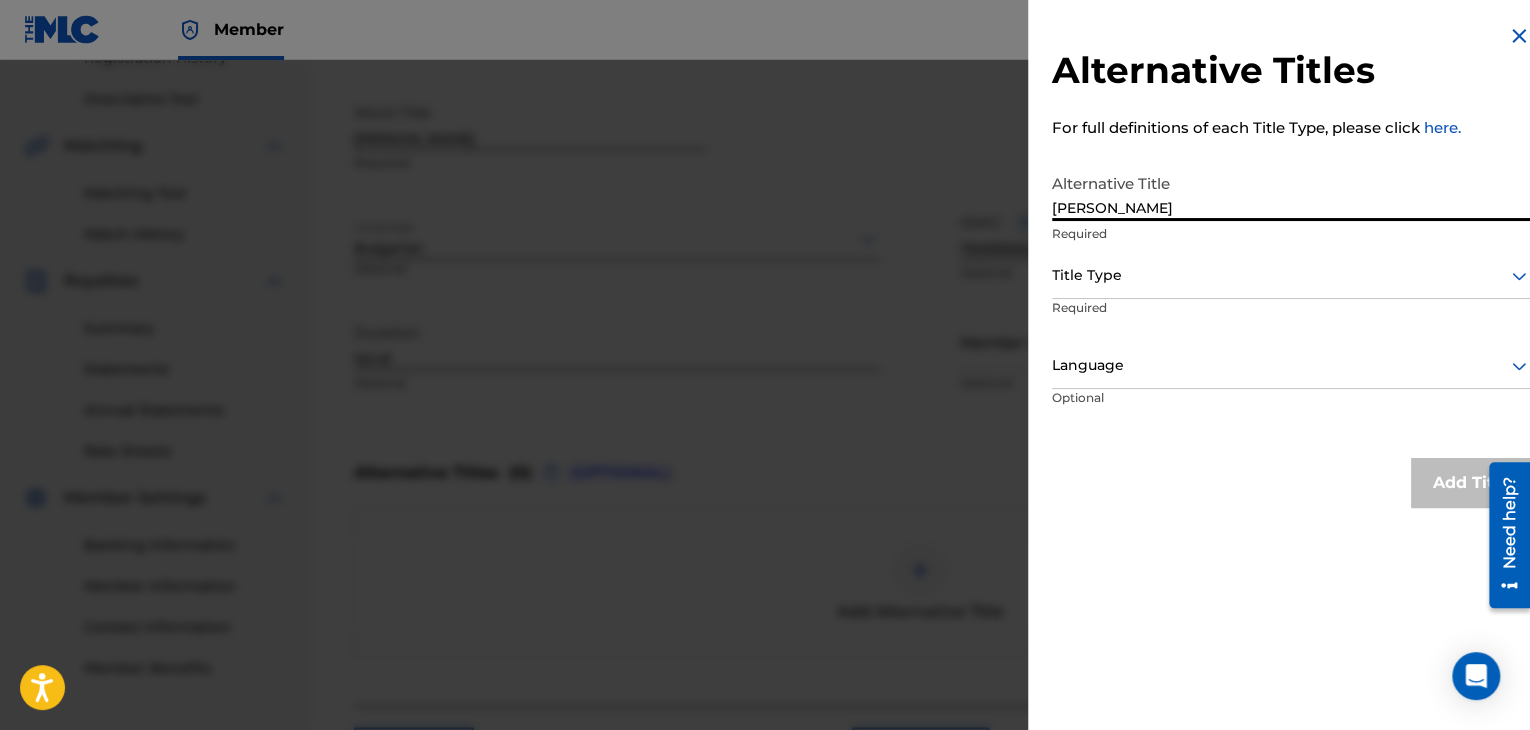 click at bounding box center [1291, 275] 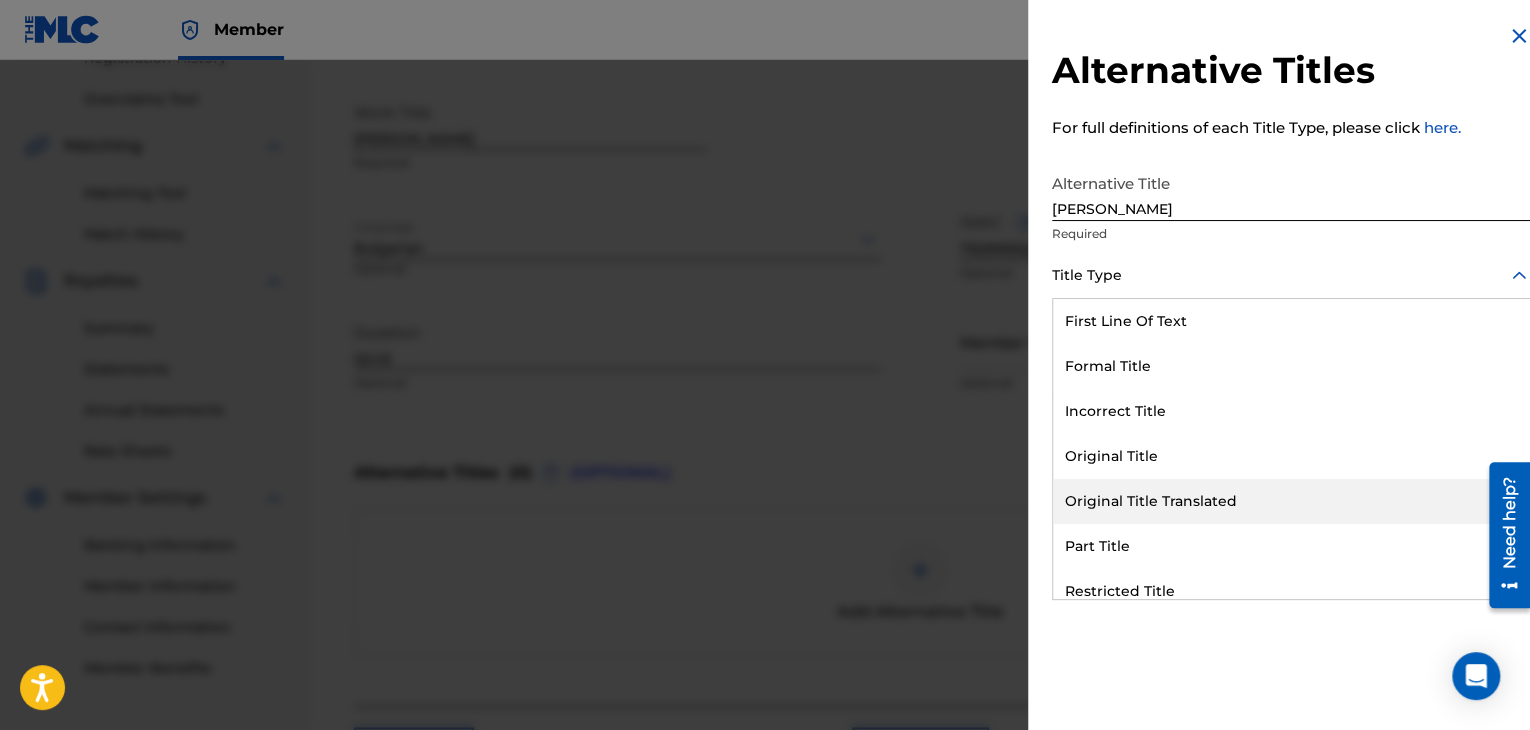 click on "Original Title Translated" at bounding box center [1291, 501] 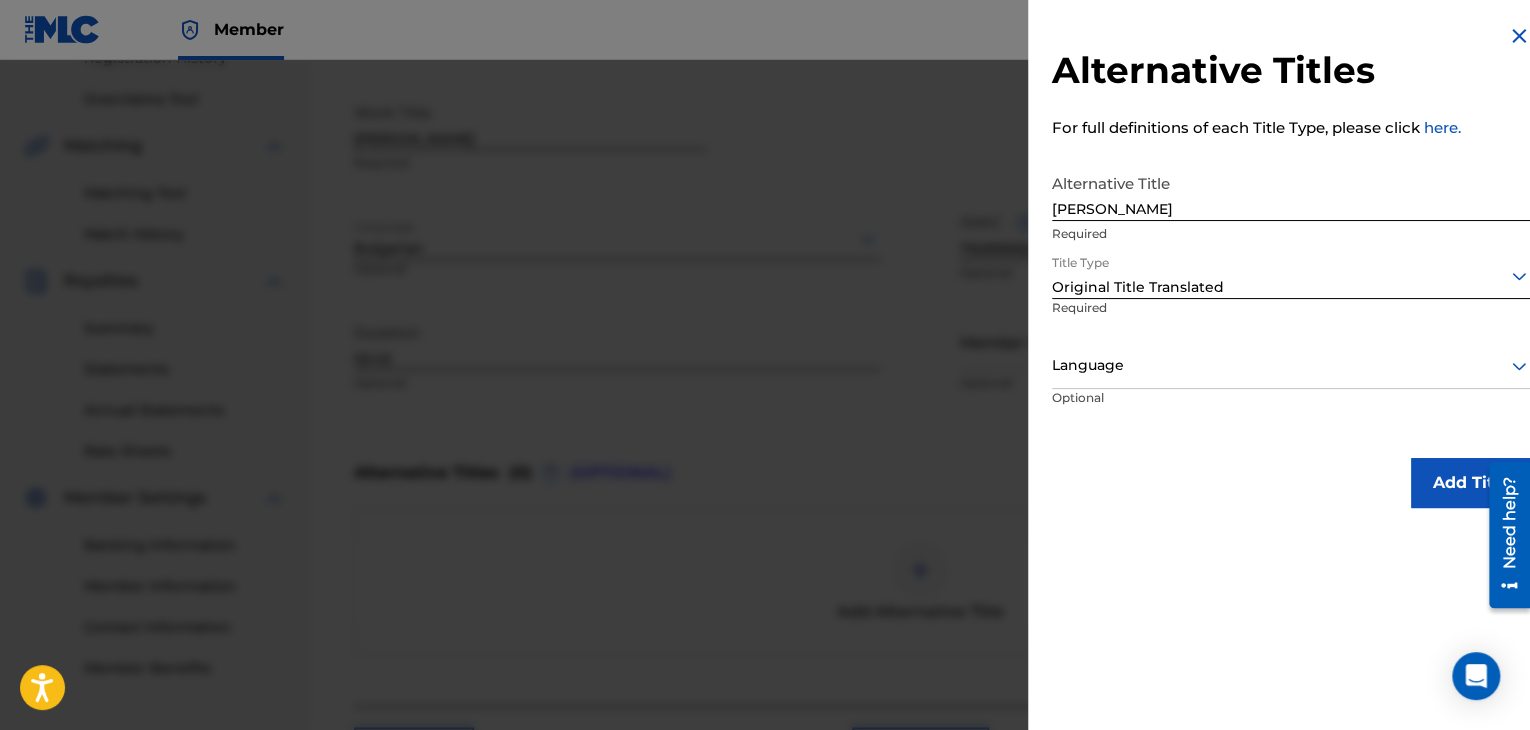 click at bounding box center (1291, 365) 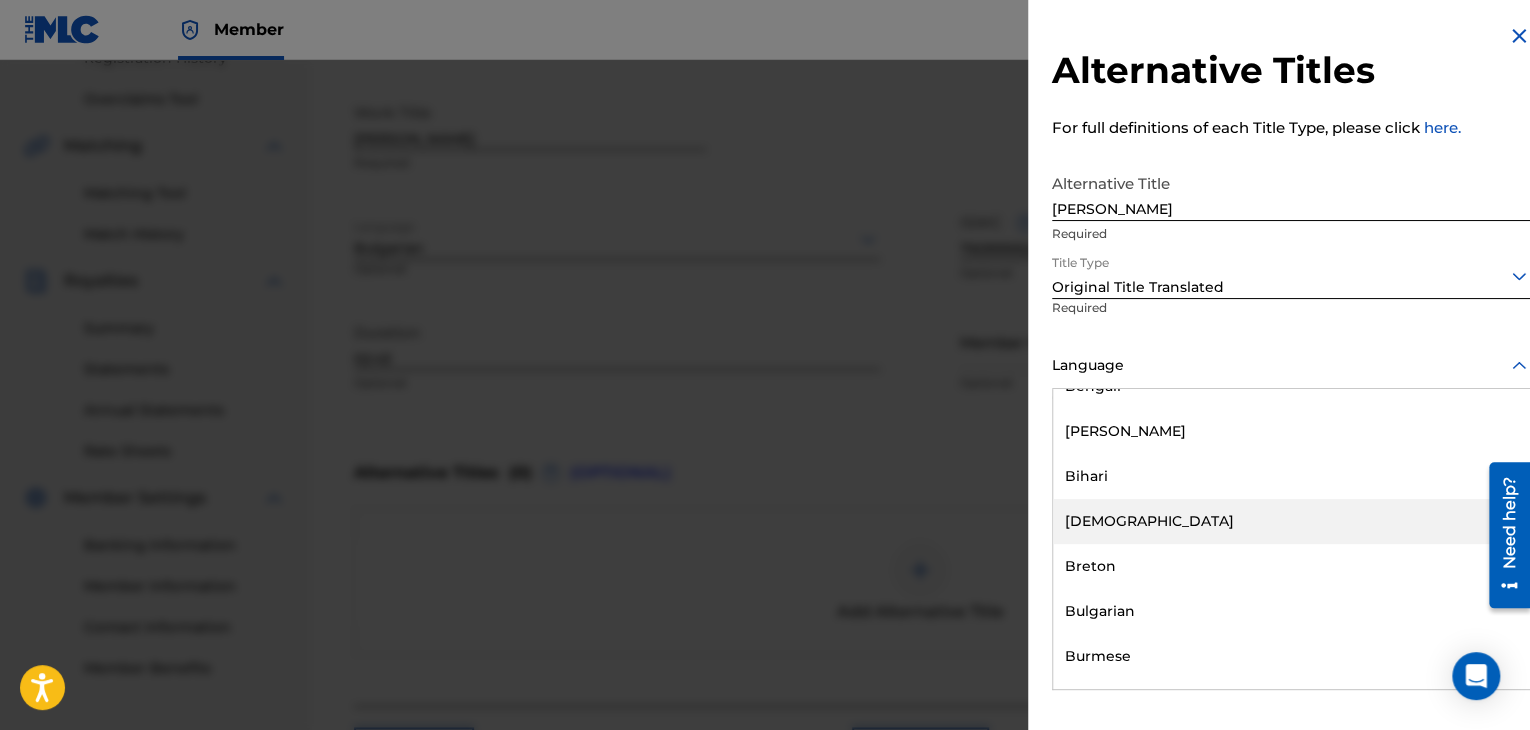 scroll, scrollTop: 800, scrollLeft: 0, axis: vertical 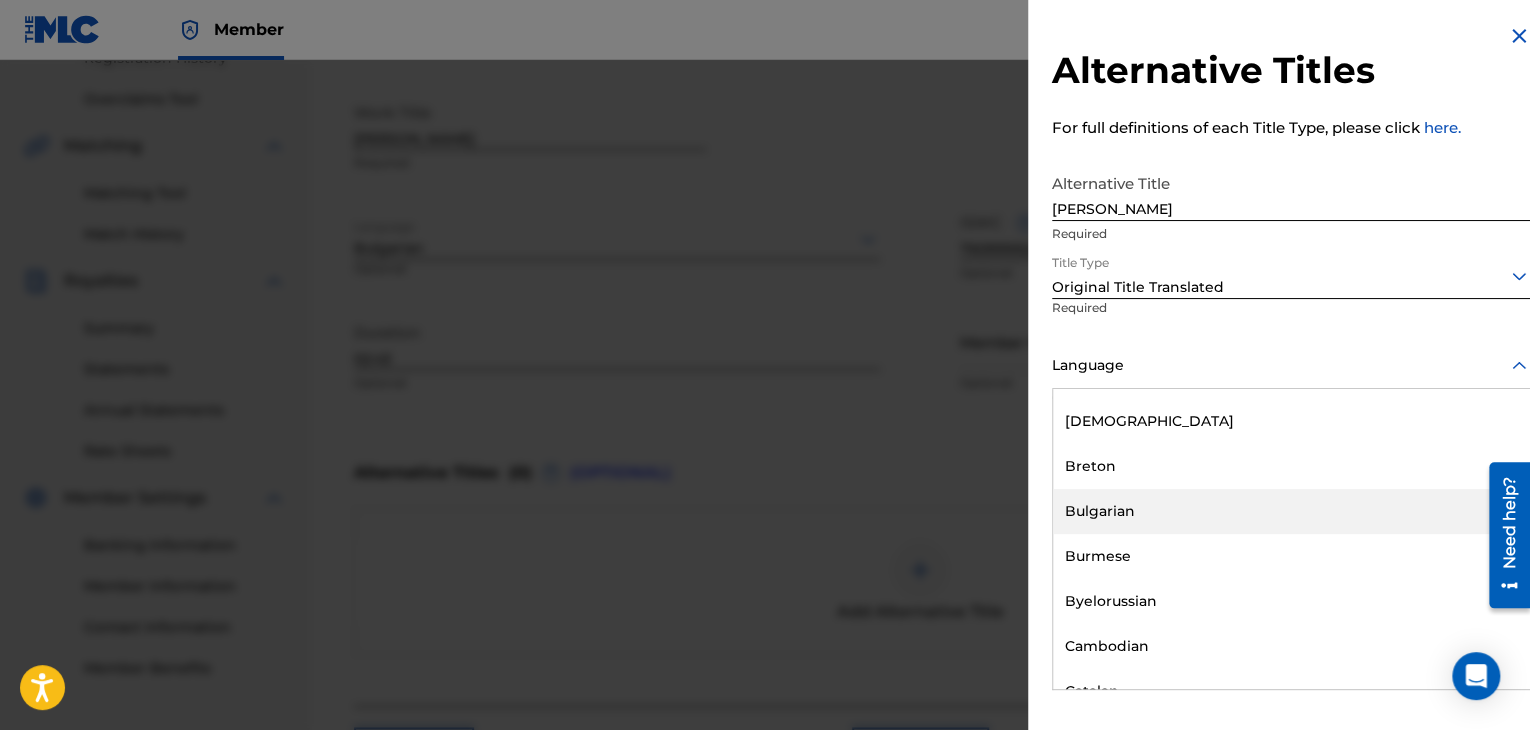click on "Bulgarian" at bounding box center [1291, 511] 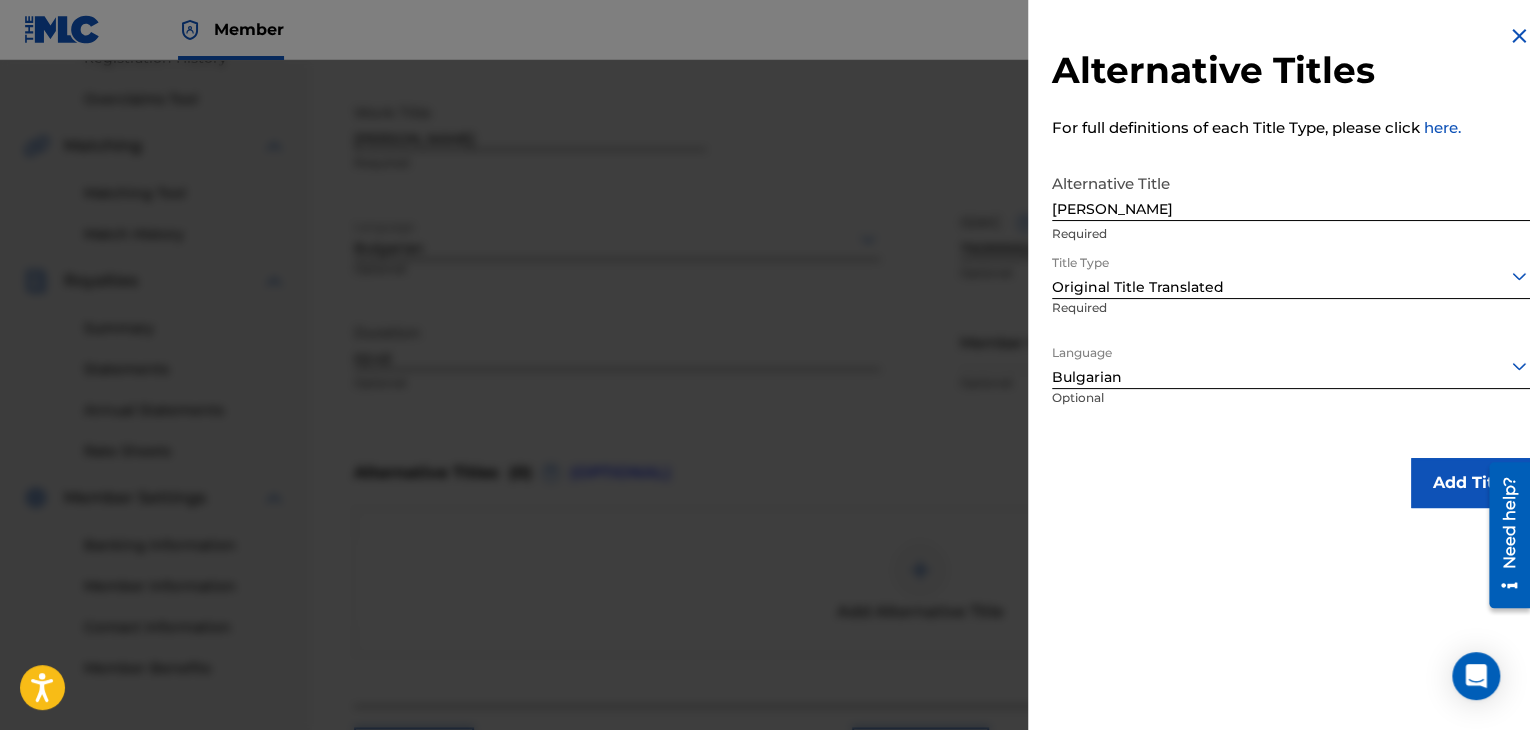 click on "Add Title" at bounding box center [1471, 483] 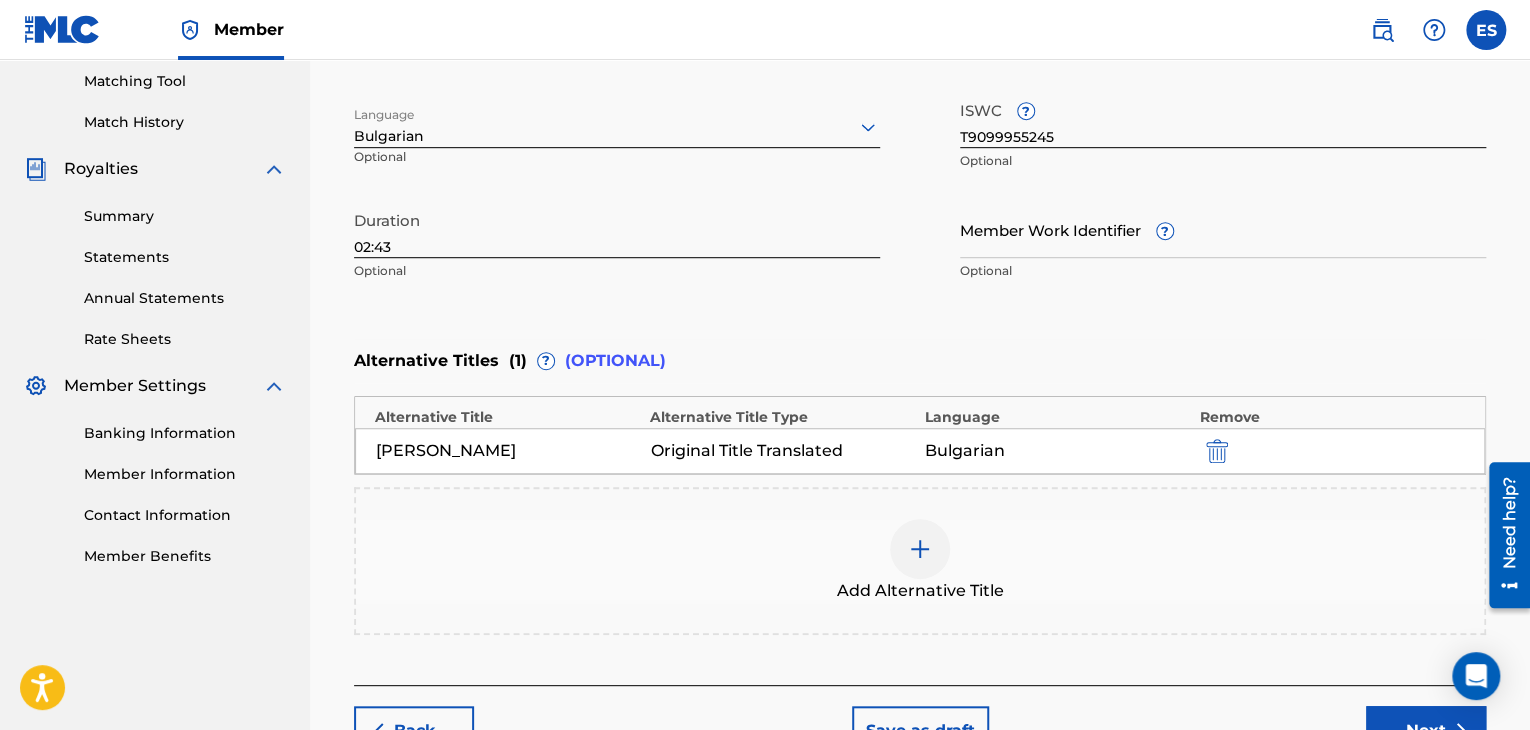 scroll, scrollTop: 652, scrollLeft: 0, axis: vertical 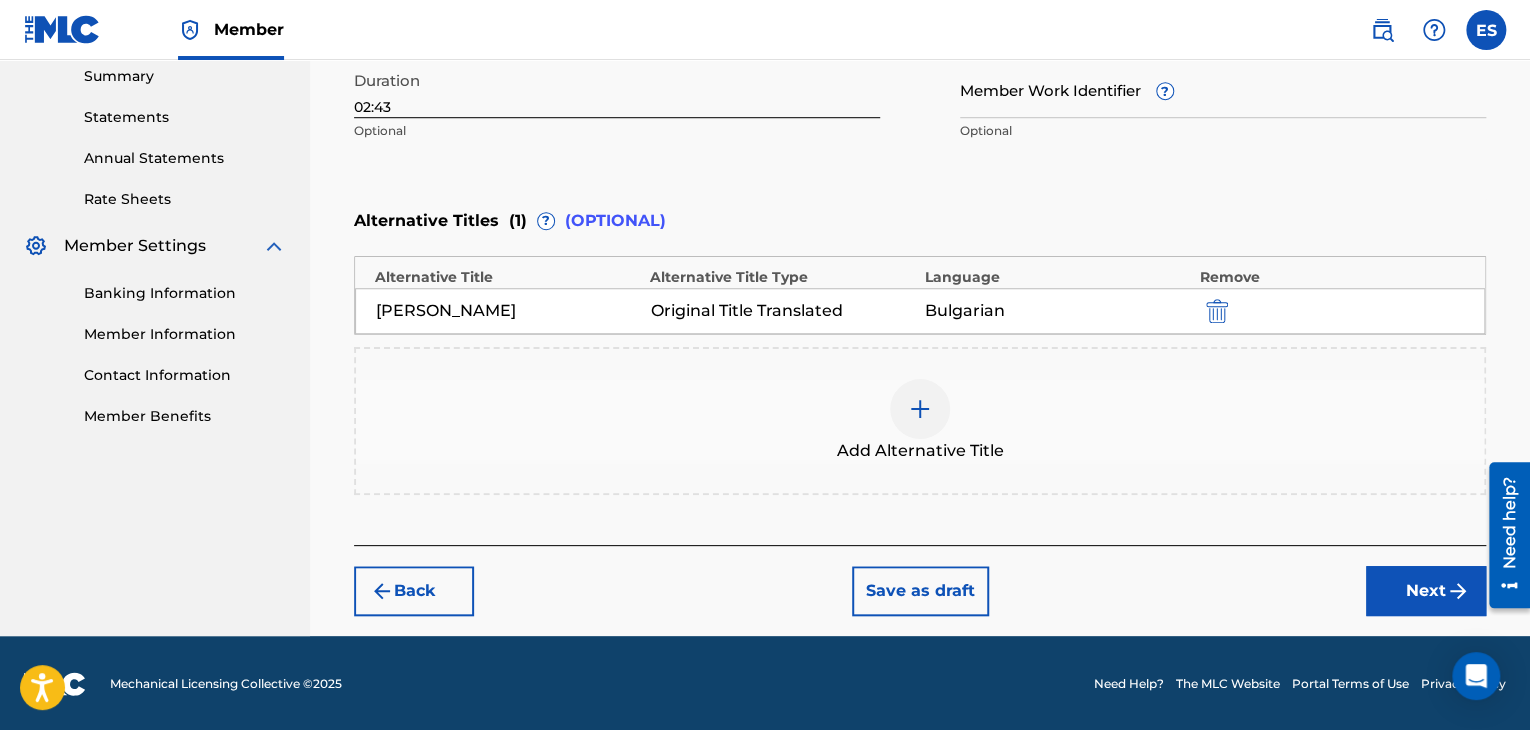 click on "Next" at bounding box center [1426, 591] 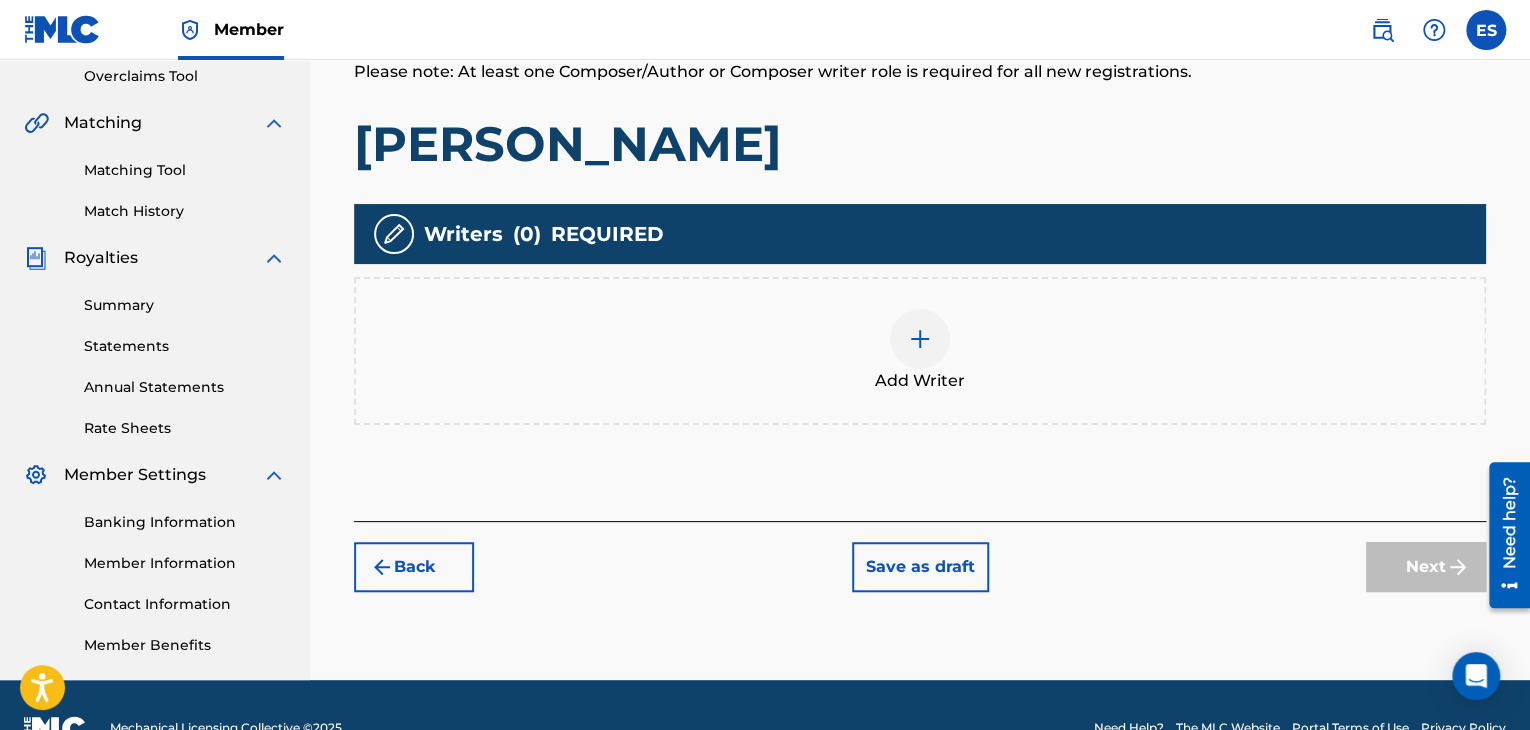 scroll, scrollTop: 469, scrollLeft: 0, axis: vertical 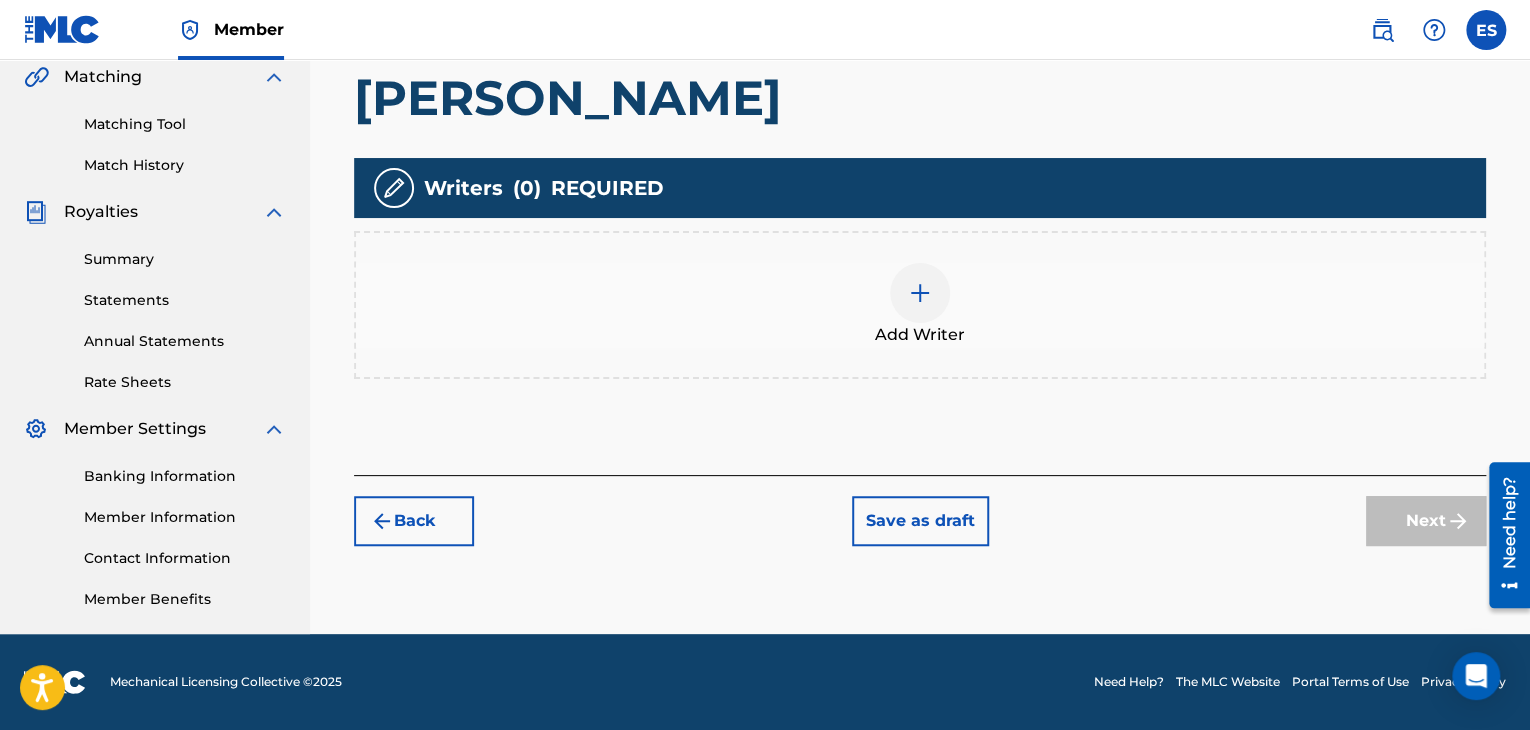 click on "Add Writer" at bounding box center [920, 335] 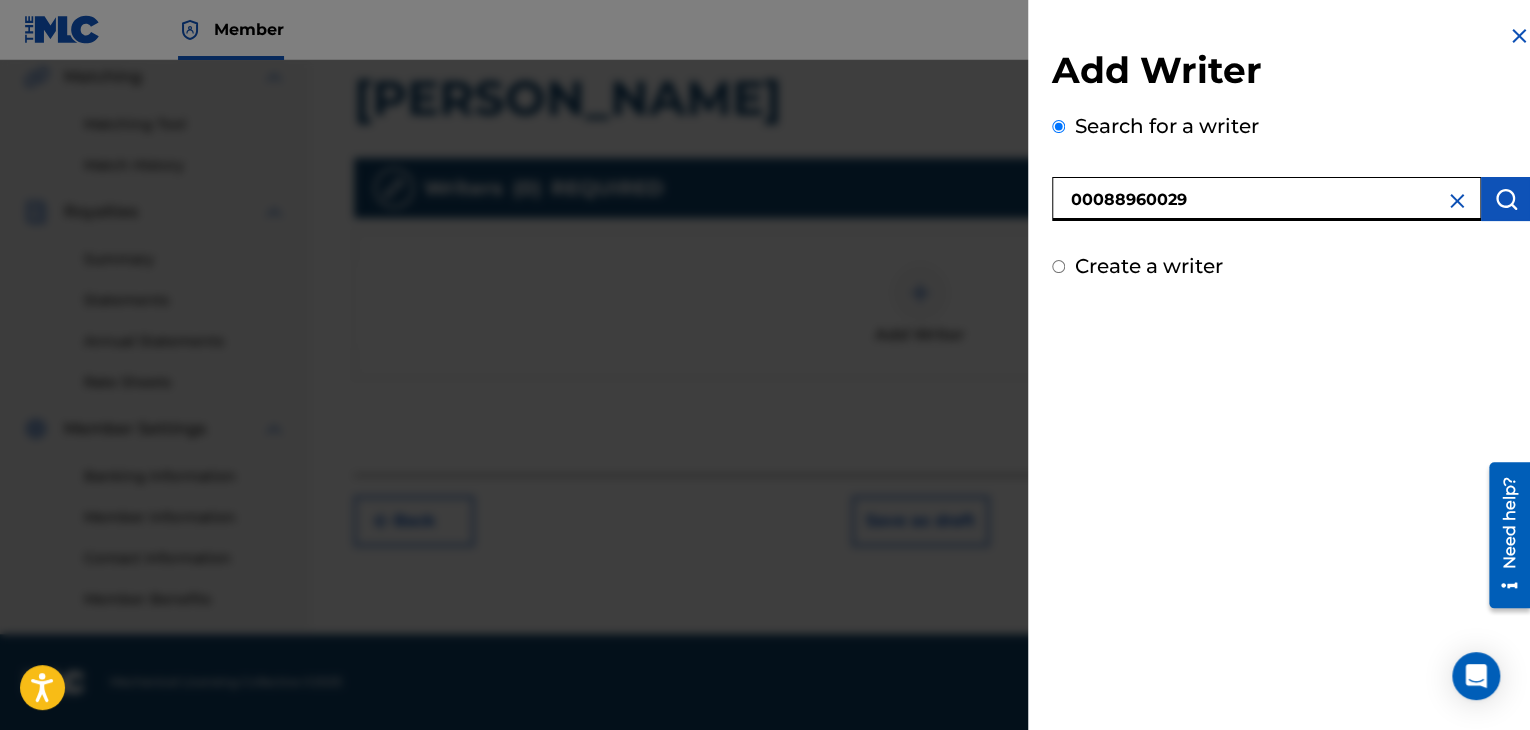 click at bounding box center (1506, 199) 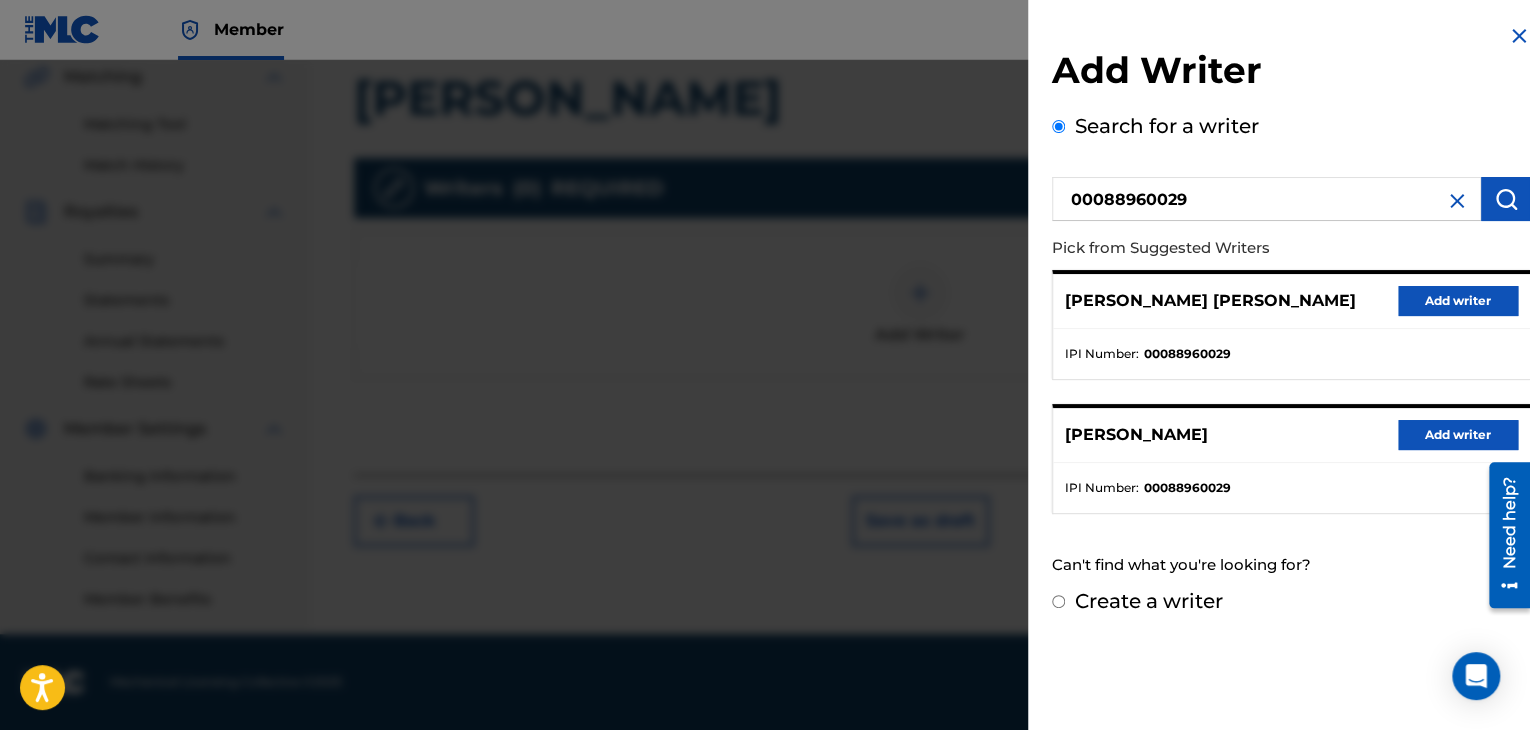 click on "Add writer" at bounding box center (1458, 301) 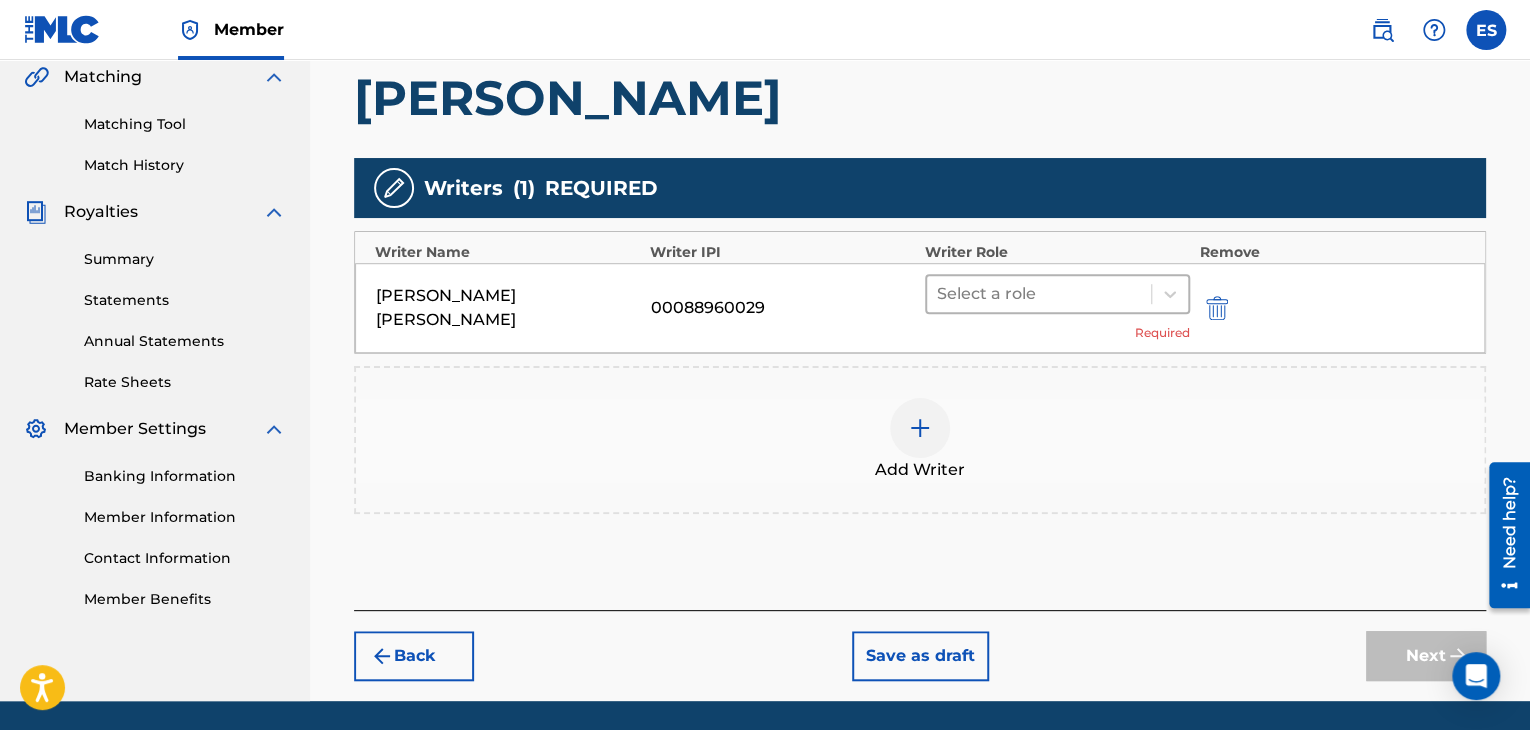 click at bounding box center [1039, 294] 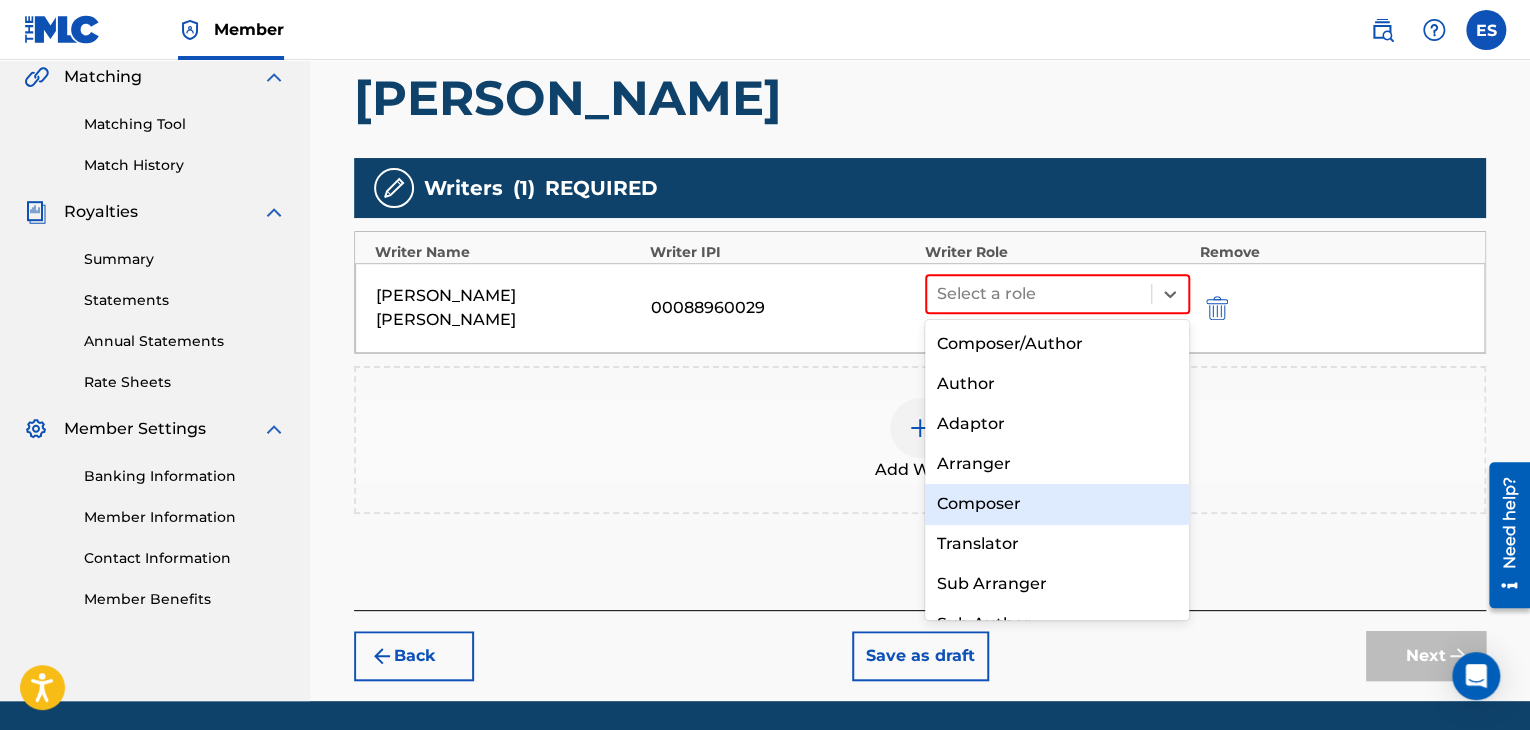 click on "Composer" at bounding box center [1057, 504] 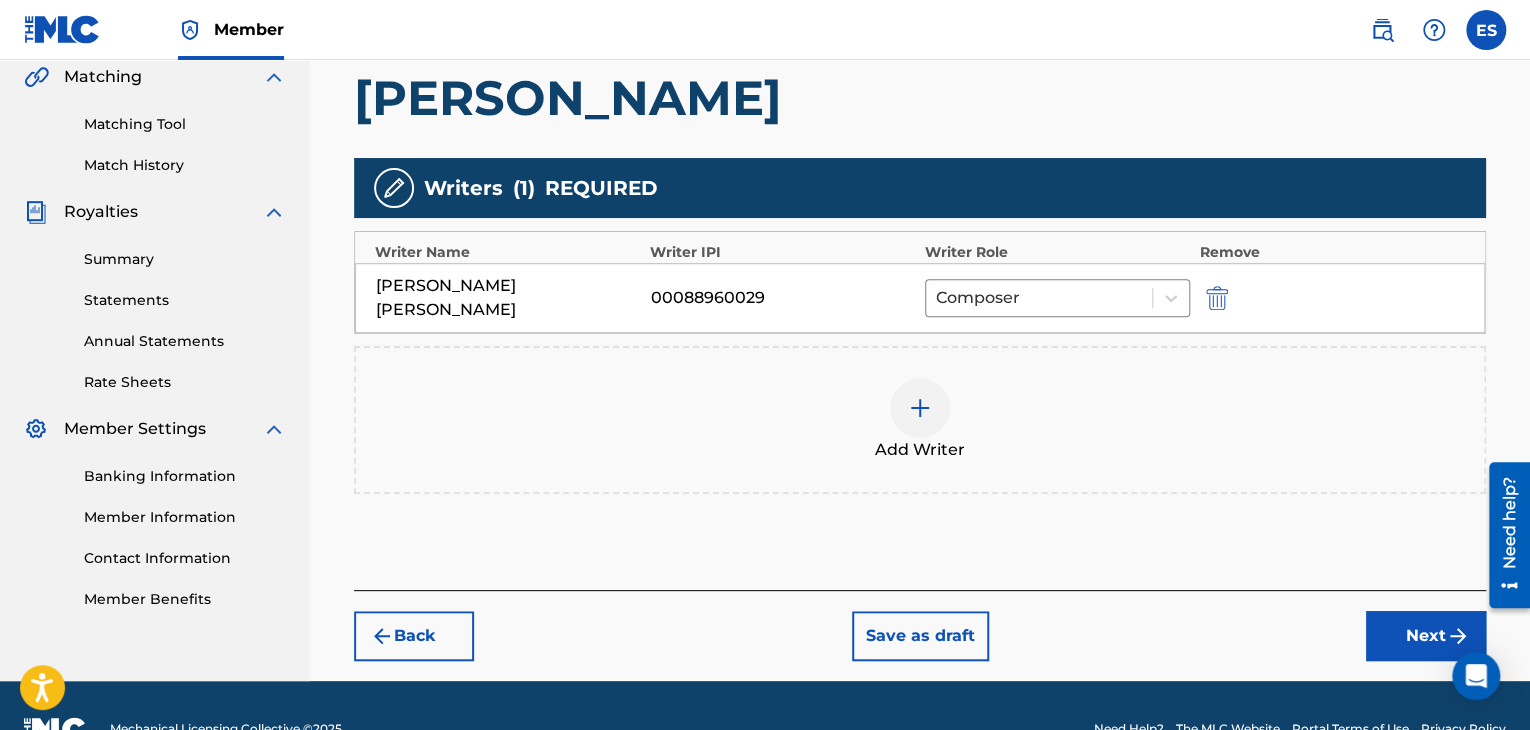click at bounding box center (920, 408) 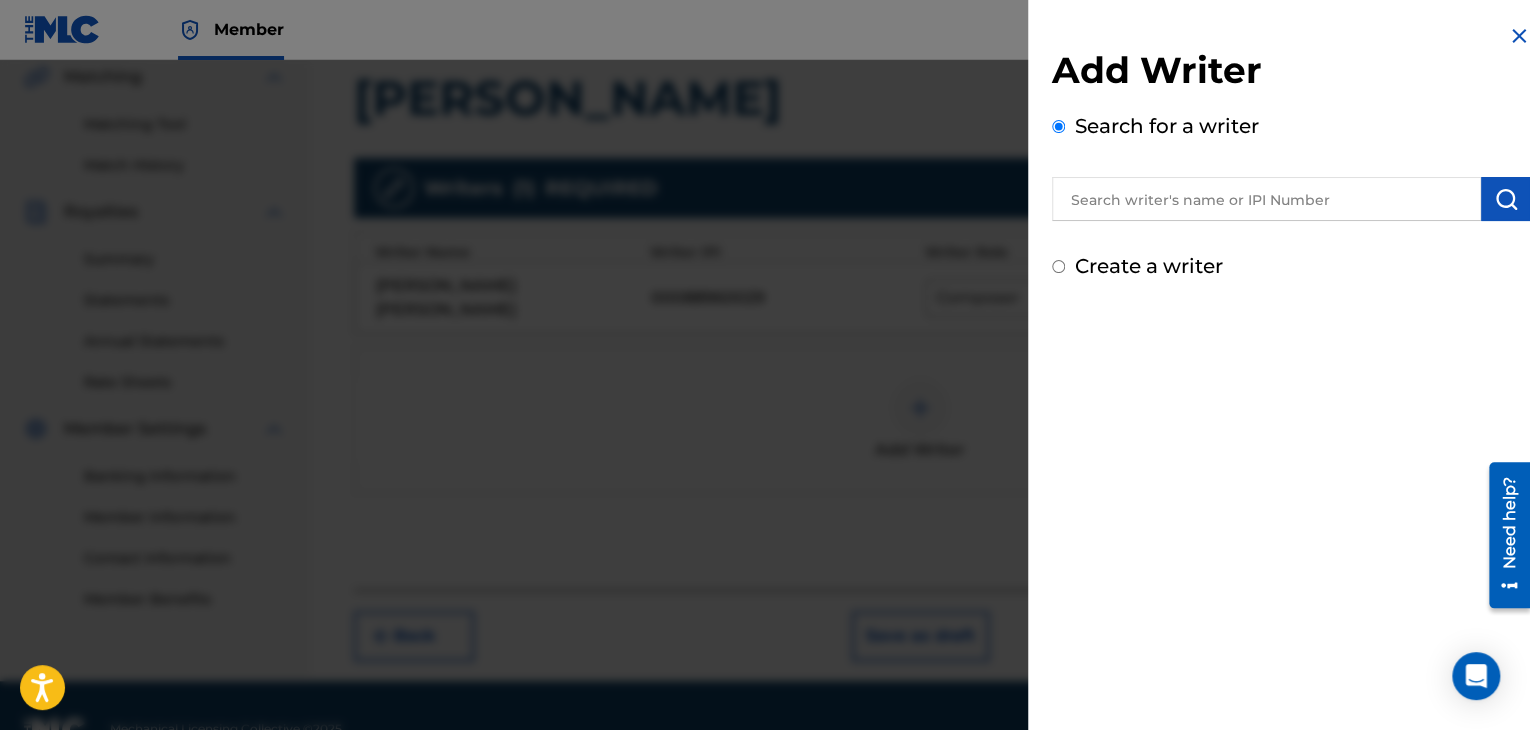 click at bounding box center [1266, 199] 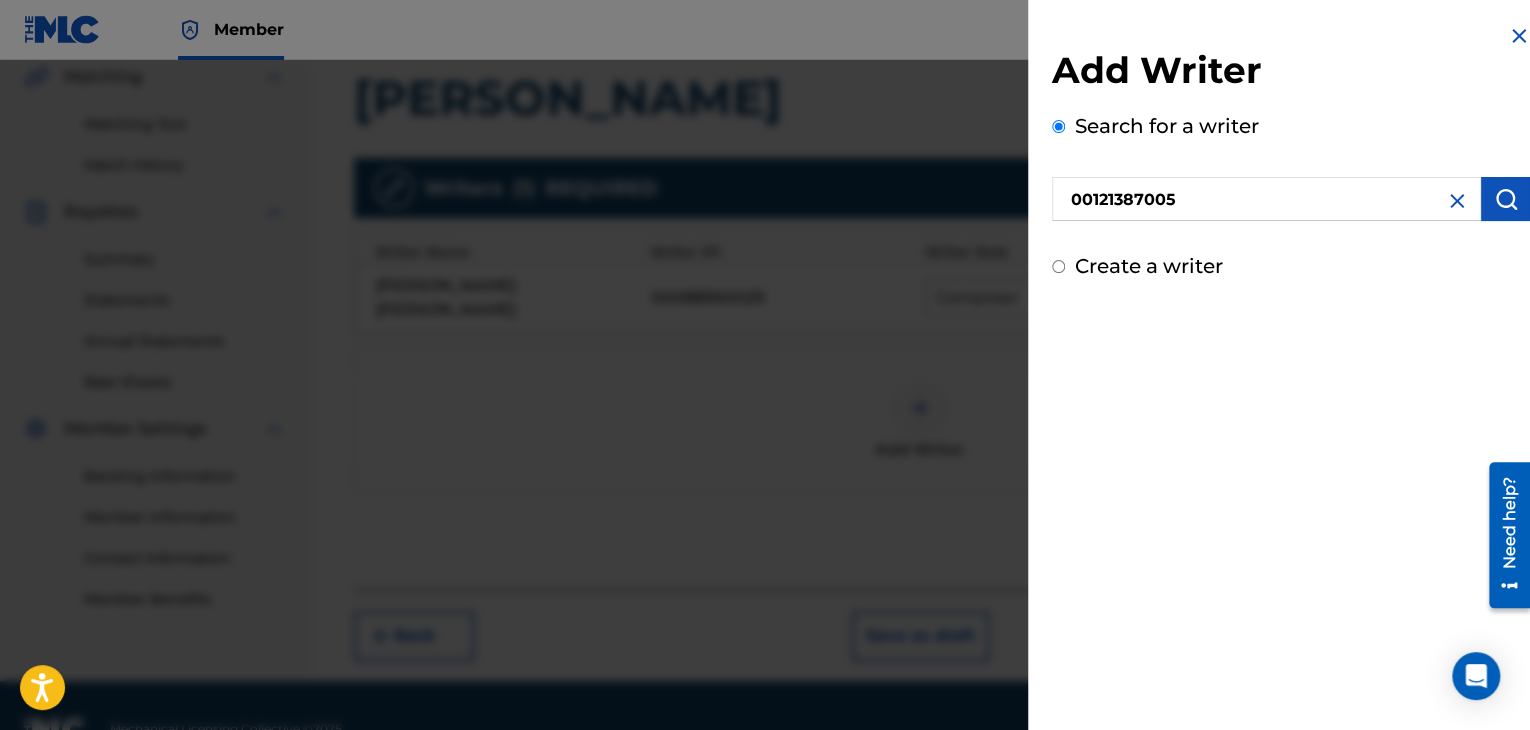 click at bounding box center (1506, 199) 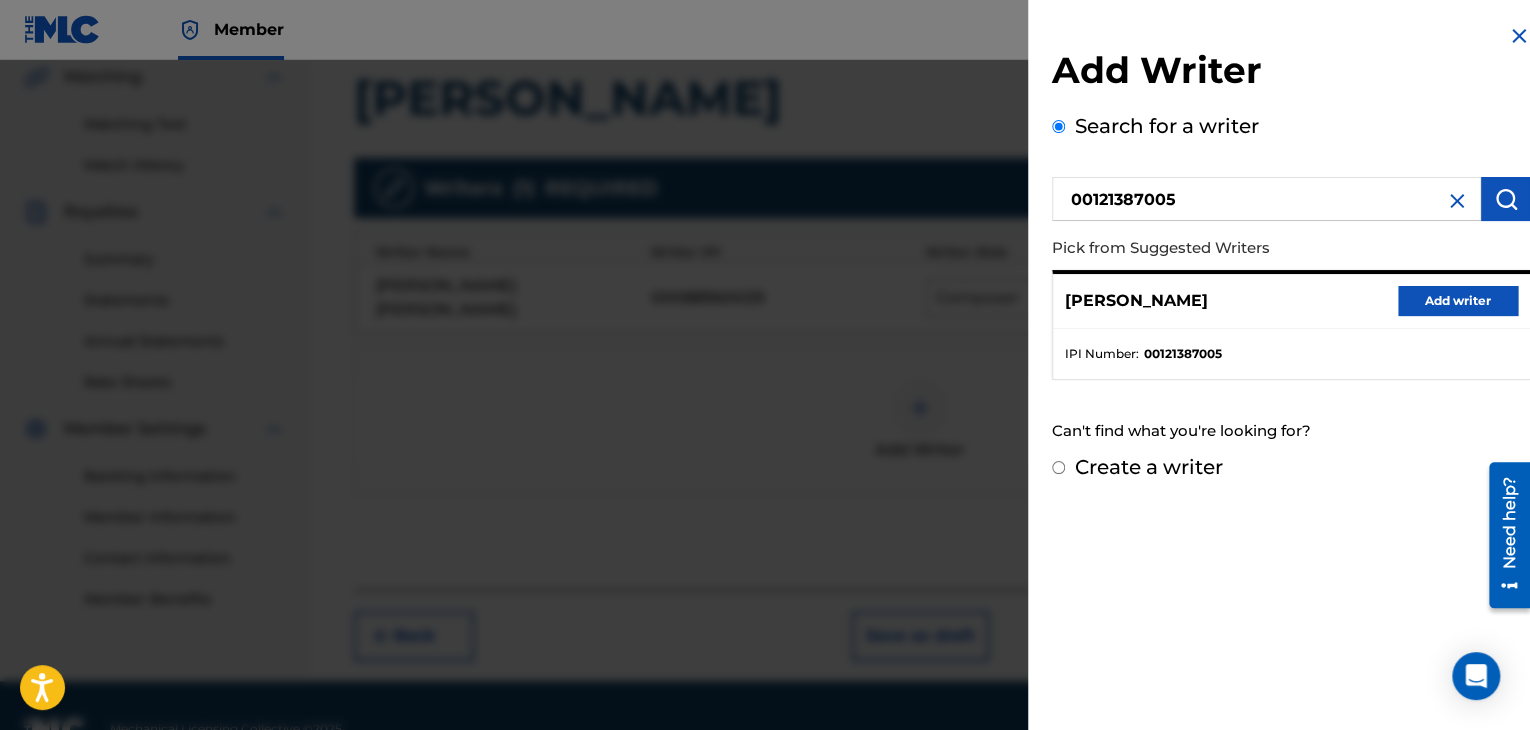 click on "IPI Number : 00121387005" at bounding box center [1291, 354] 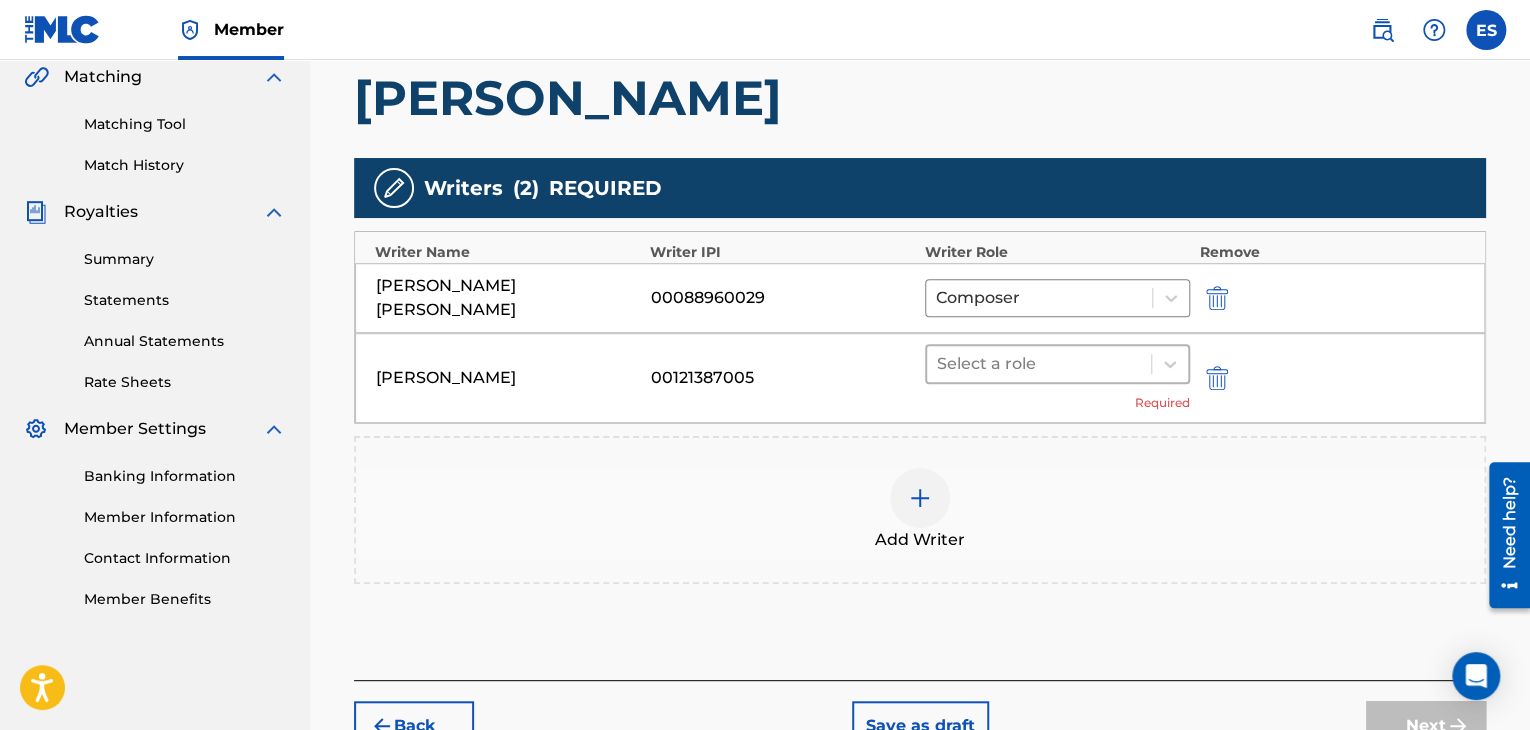 click at bounding box center [1039, 364] 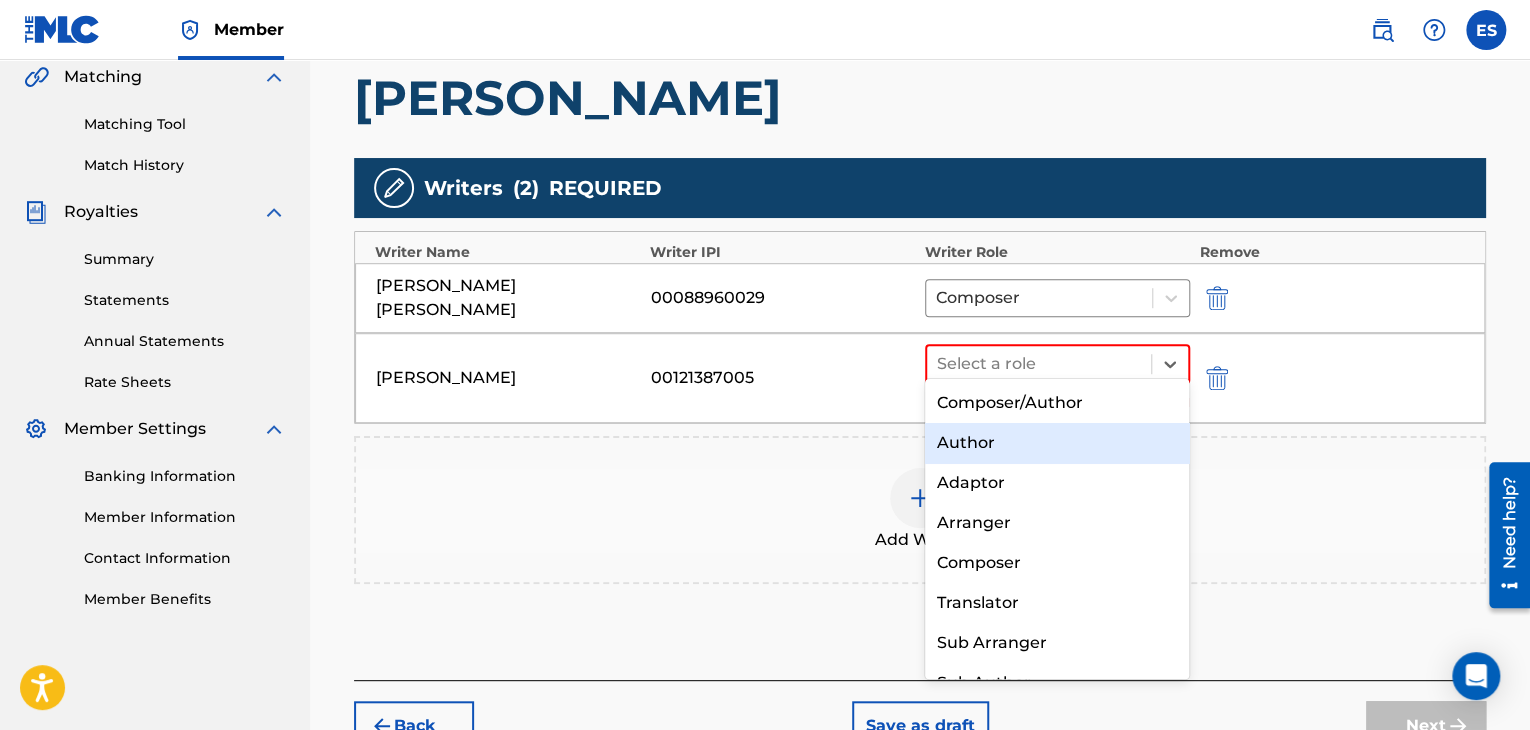 click on "Author" at bounding box center (1057, 443) 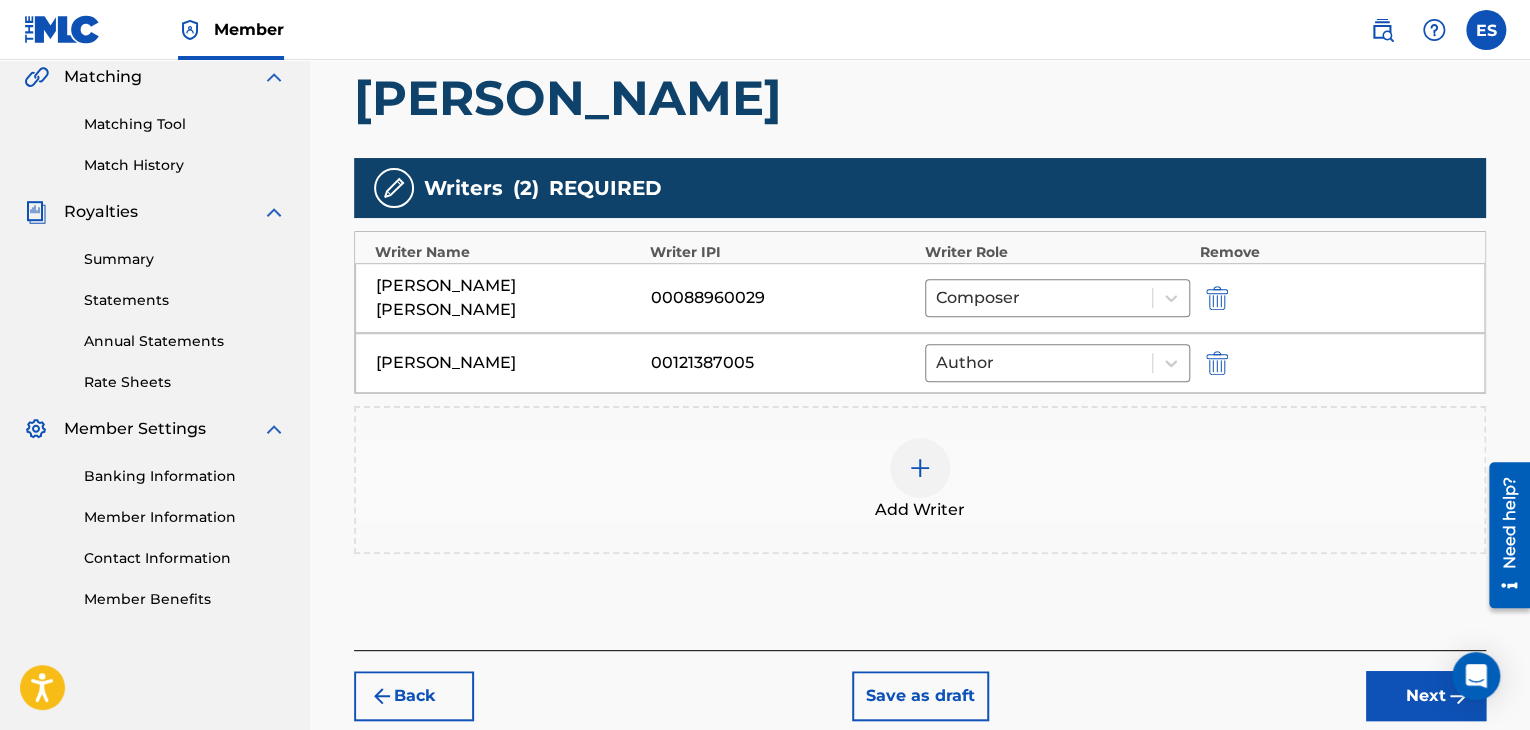 click on "Next" at bounding box center [1426, 696] 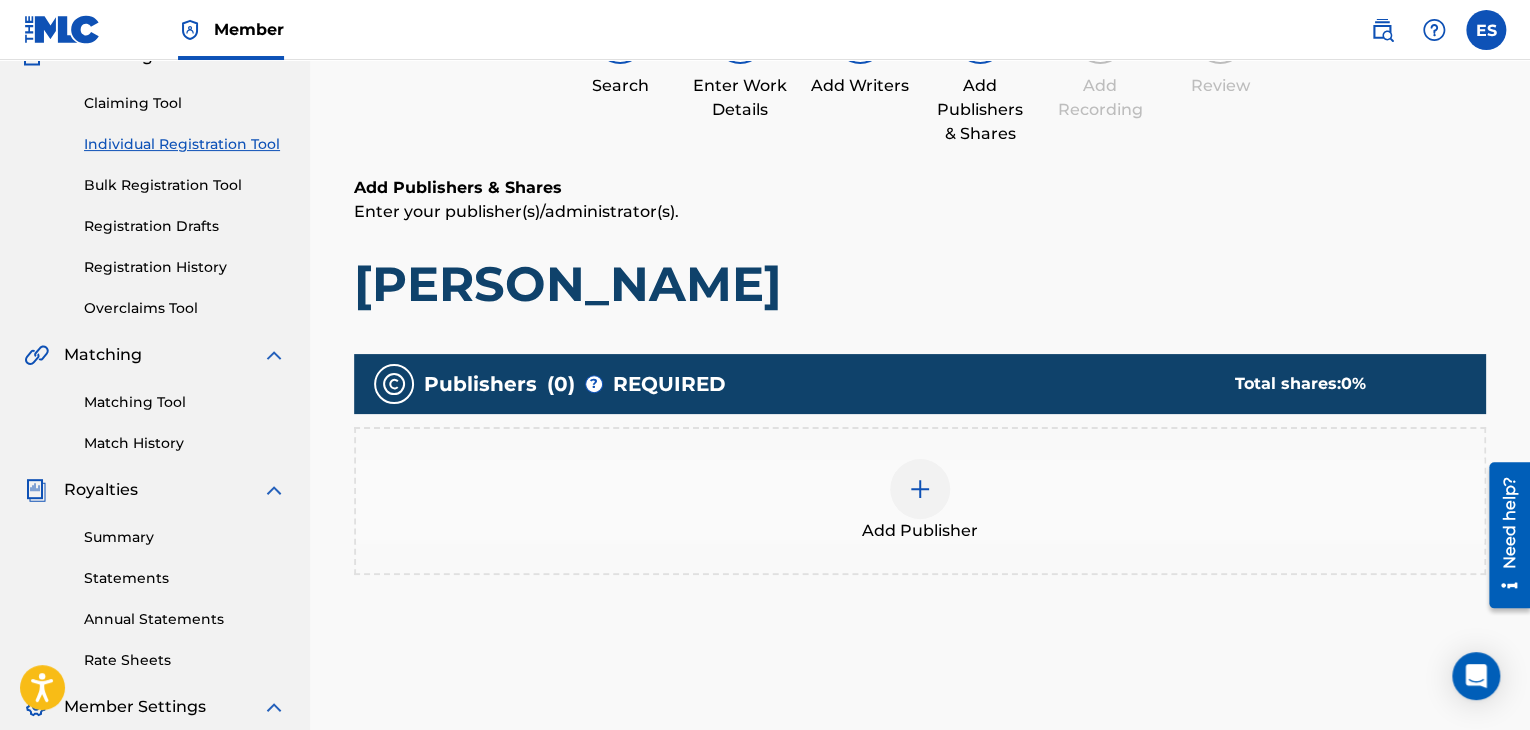 scroll, scrollTop: 90, scrollLeft: 0, axis: vertical 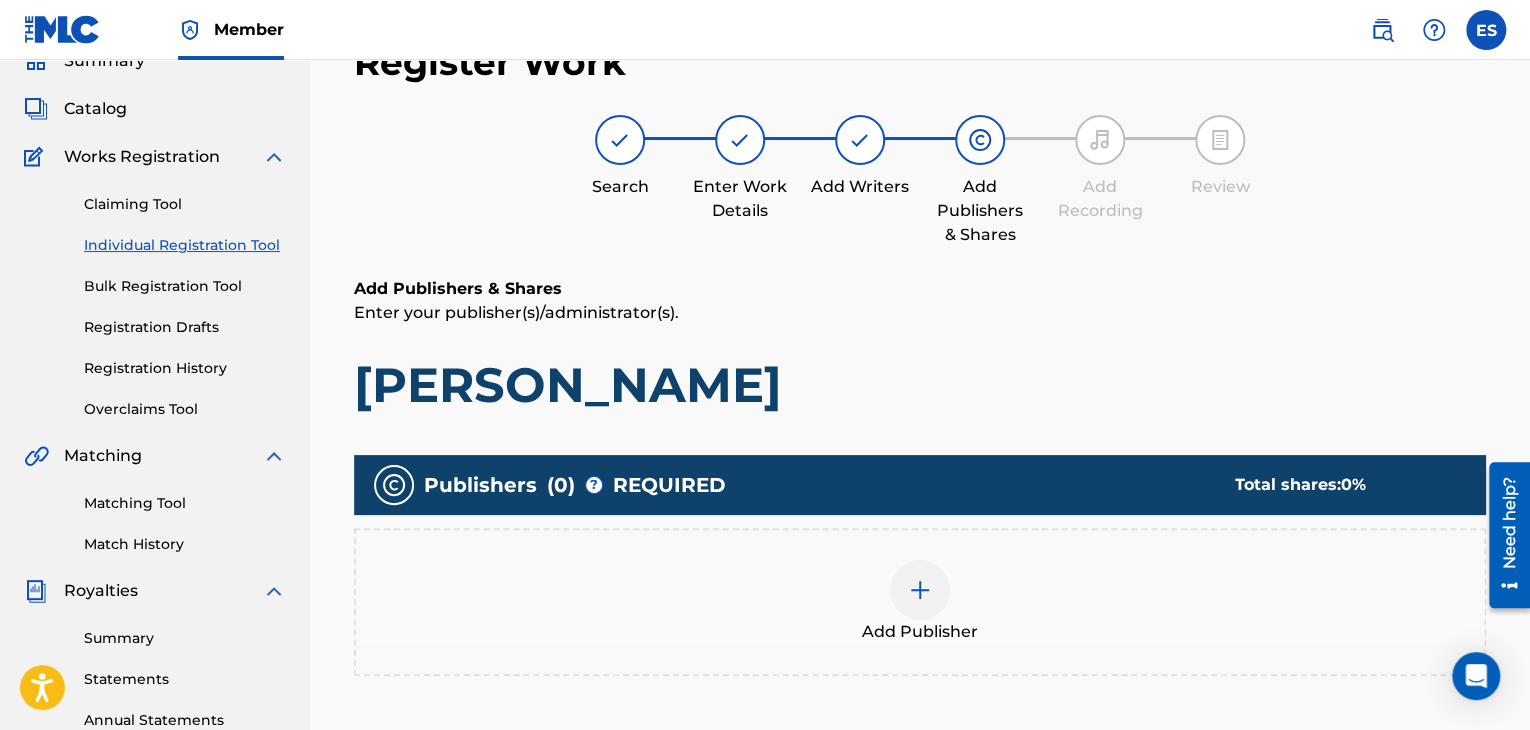 click on "Add Publisher" at bounding box center (920, 602) 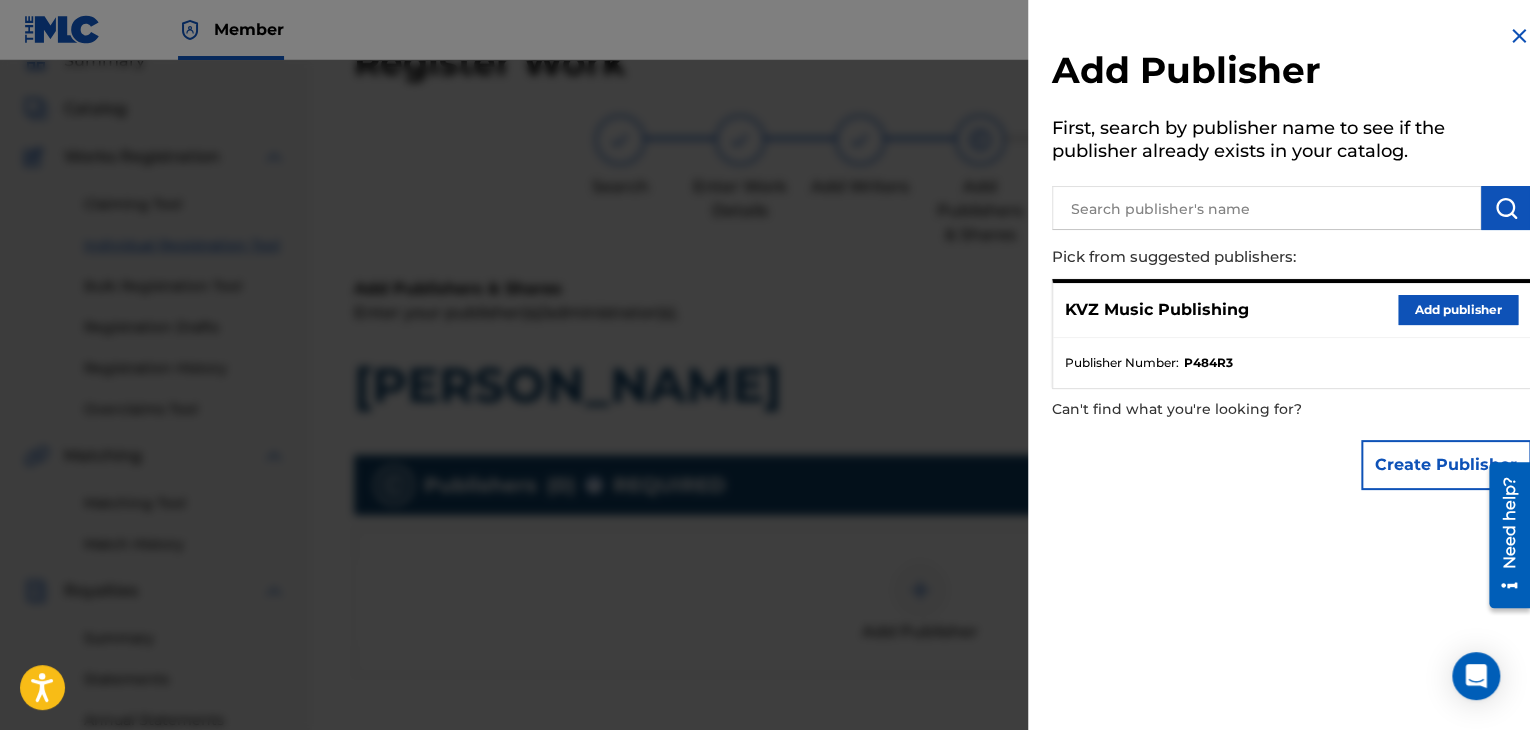 click on "Add publisher" at bounding box center [1458, 310] 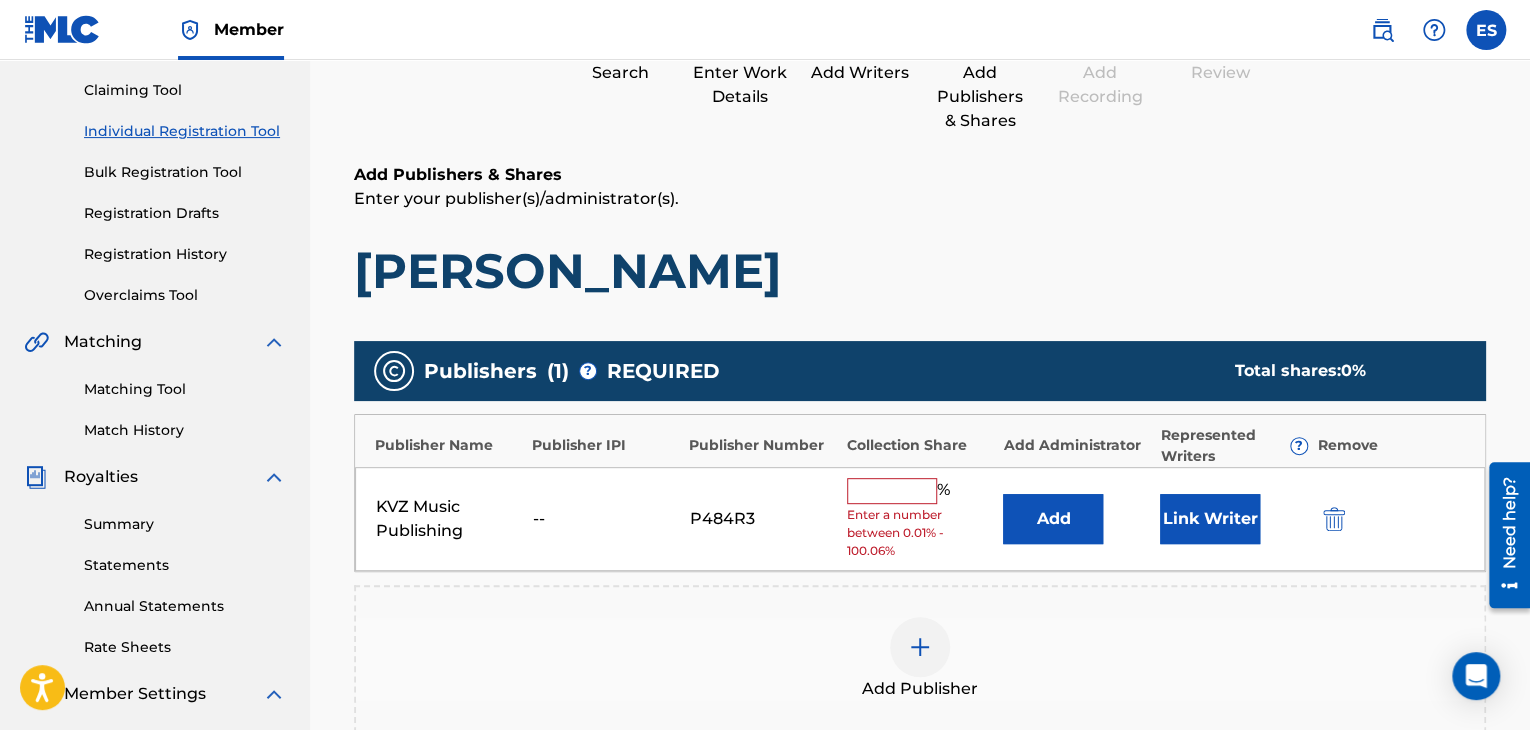 scroll, scrollTop: 290, scrollLeft: 0, axis: vertical 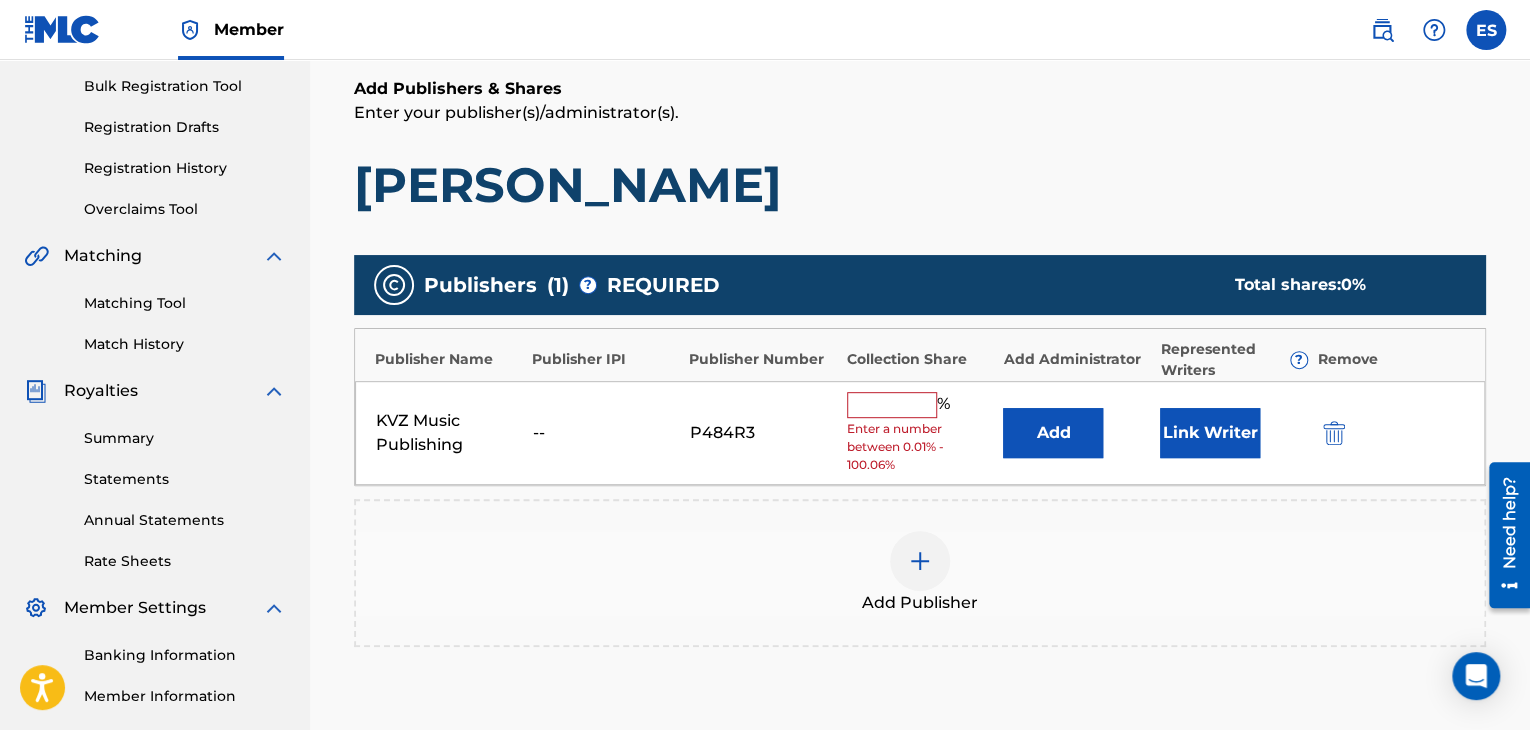 click on "KVZ Music Publishing -- P484R3 % Enter a number between 0.01% - 100.06% Add Link Writer" at bounding box center (920, 433) 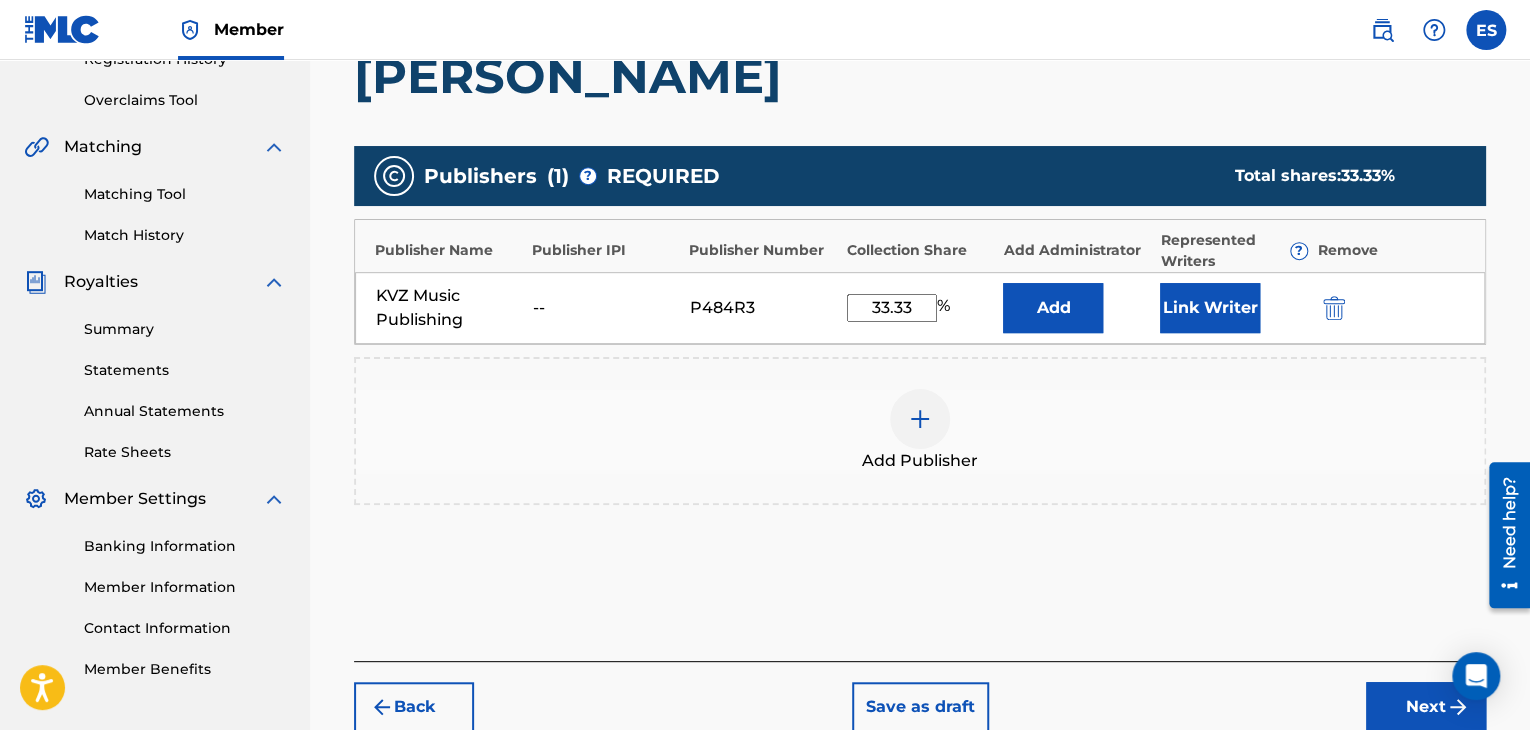 scroll, scrollTop: 516, scrollLeft: 0, axis: vertical 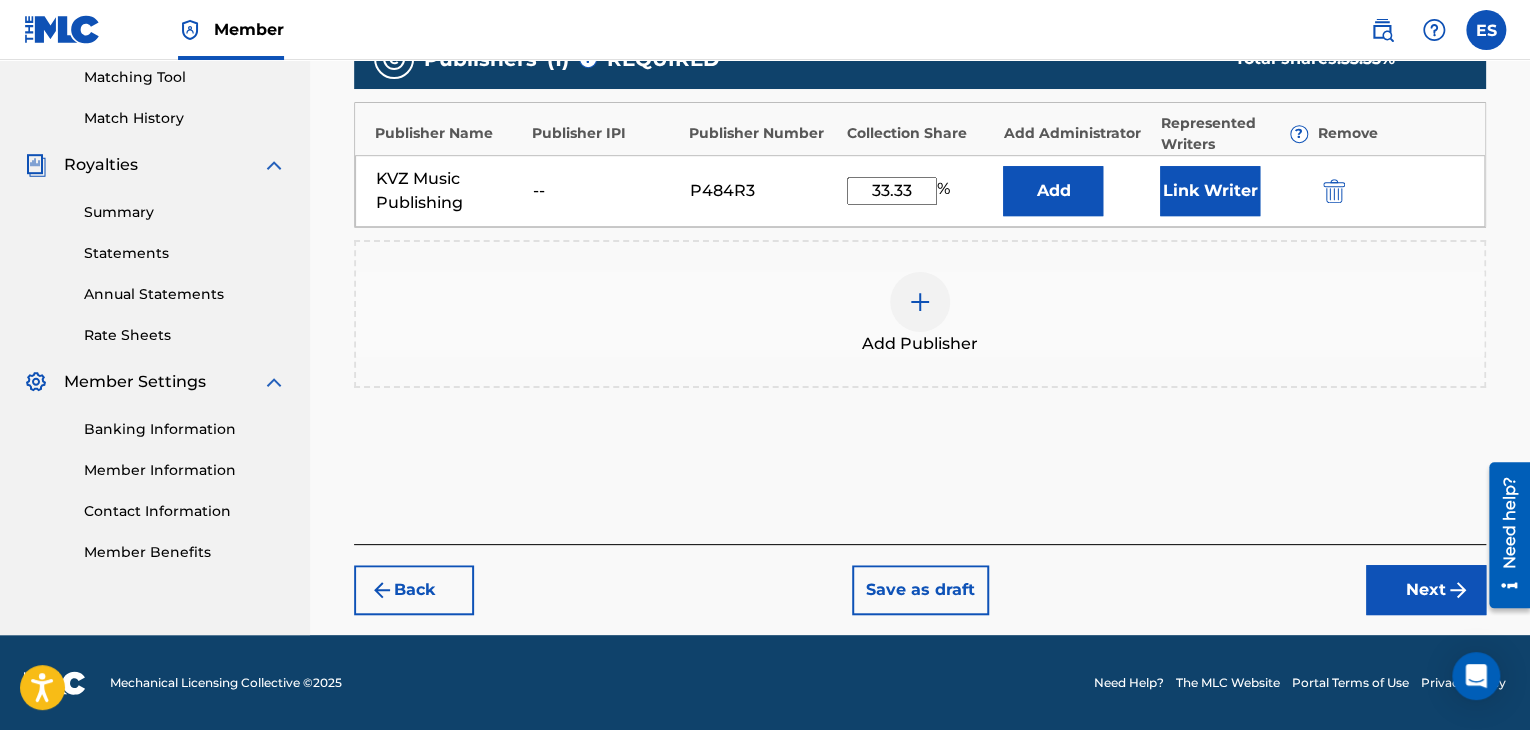 click on "Next" at bounding box center (1426, 590) 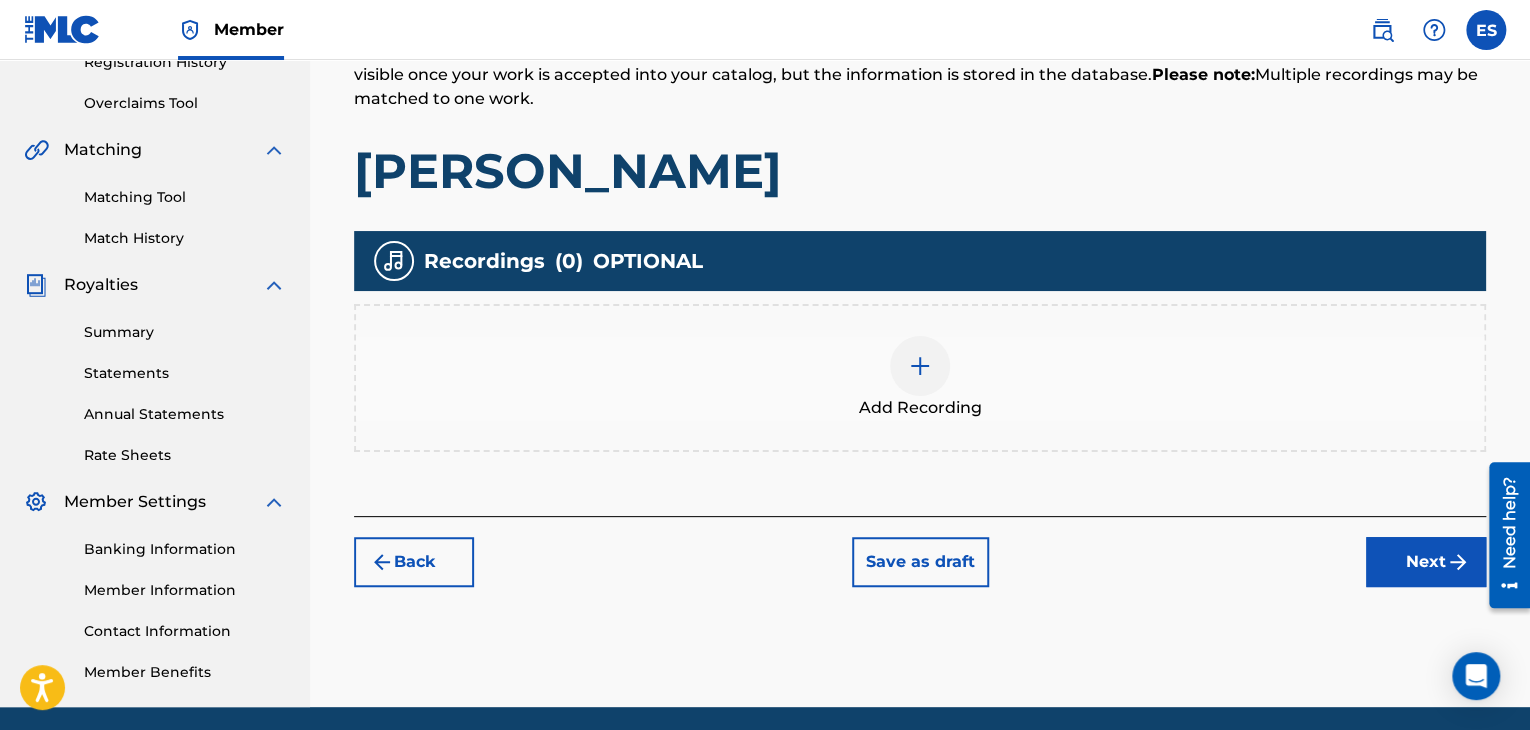 scroll, scrollTop: 403, scrollLeft: 0, axis: vertical 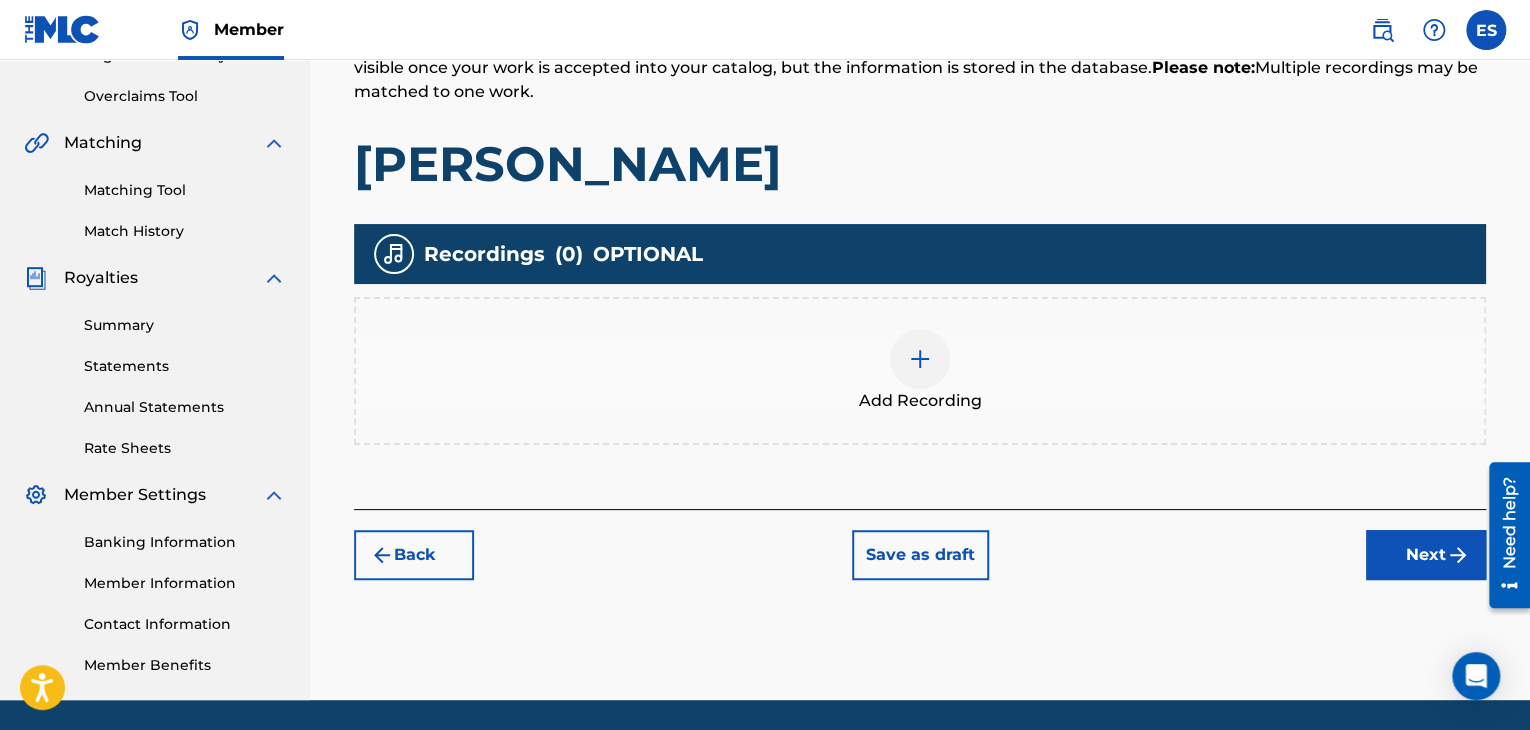 click on "Add Recording" at bounding box center (920, 401) 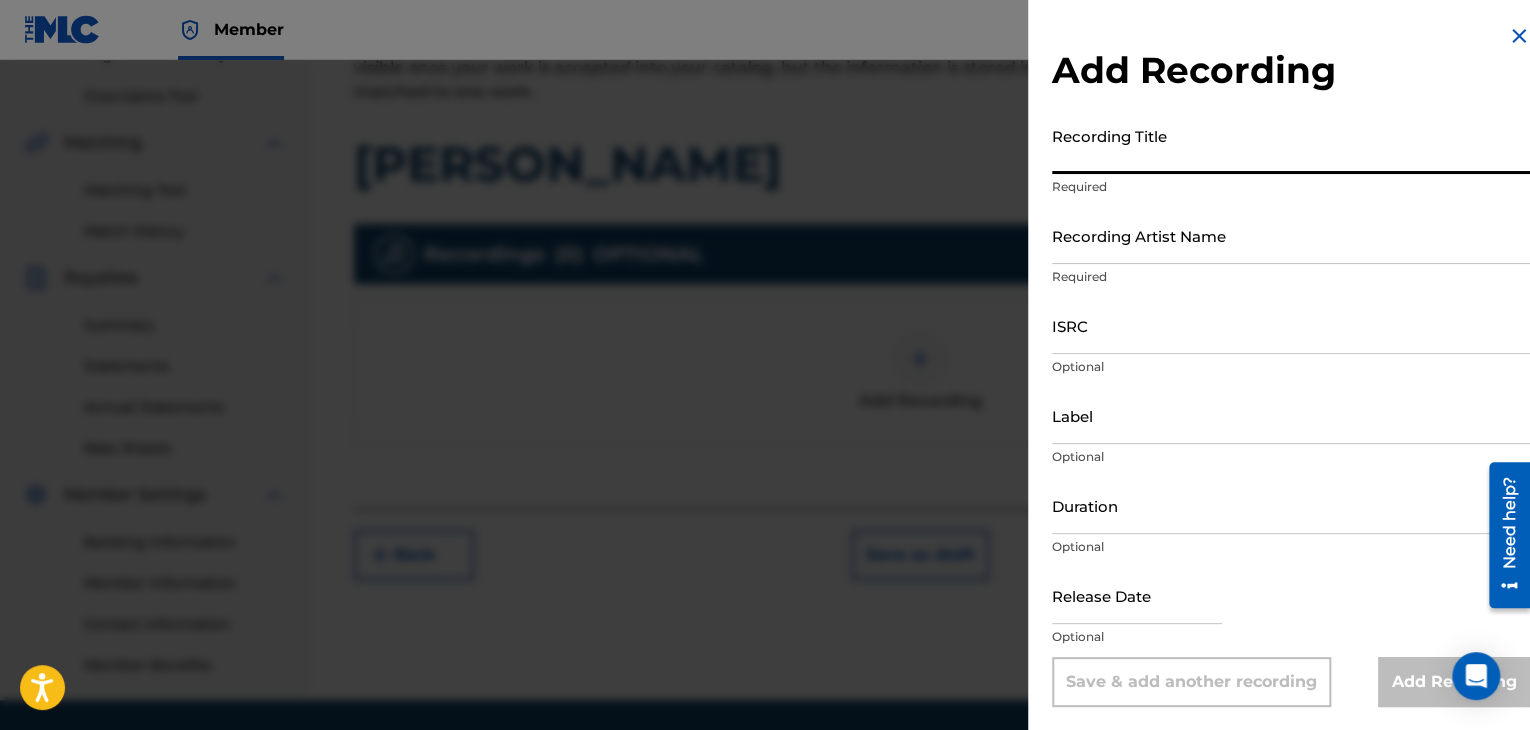 click on "Recording Title" at bounding box center (1291, 145) 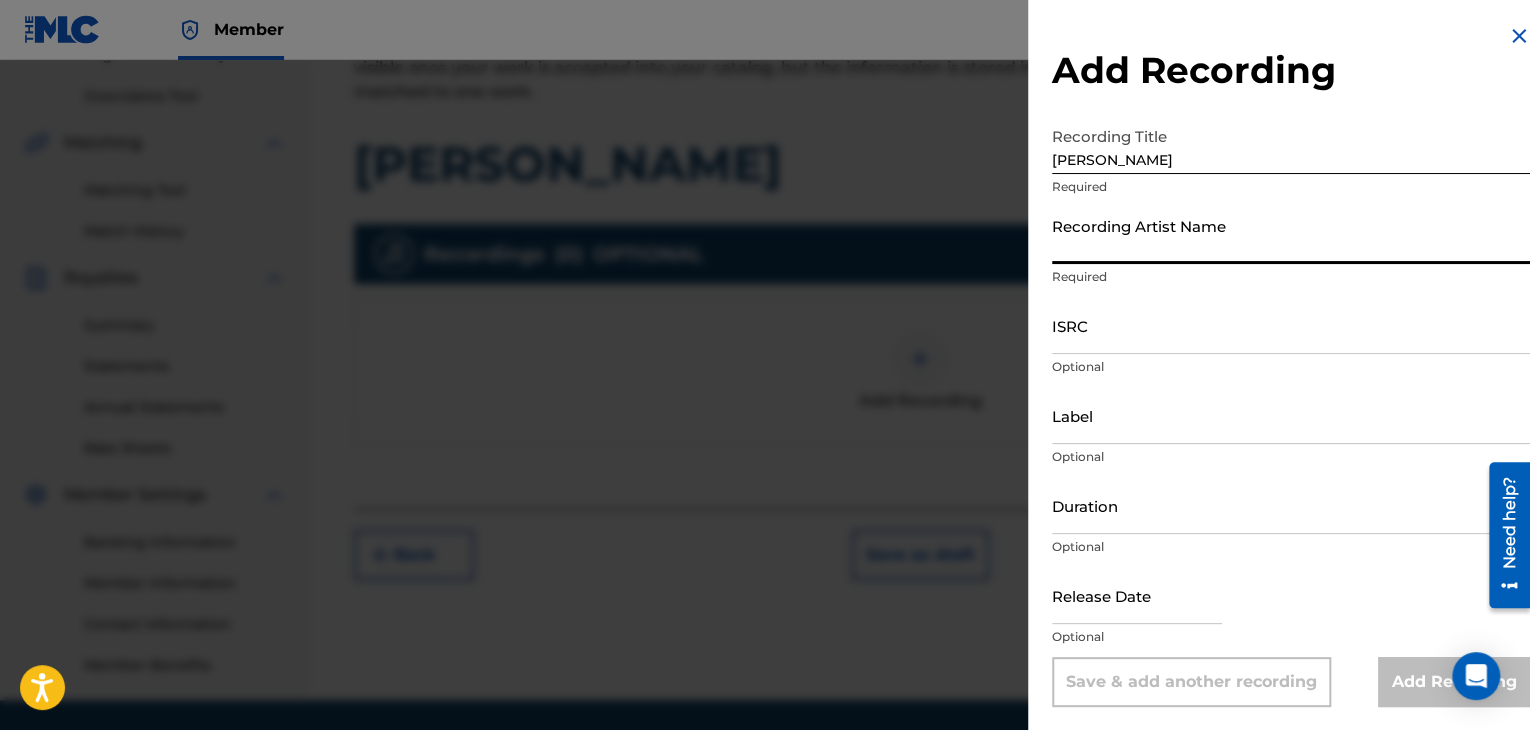 click on "Recording Artist Name" at bounding box center (1291, 235) 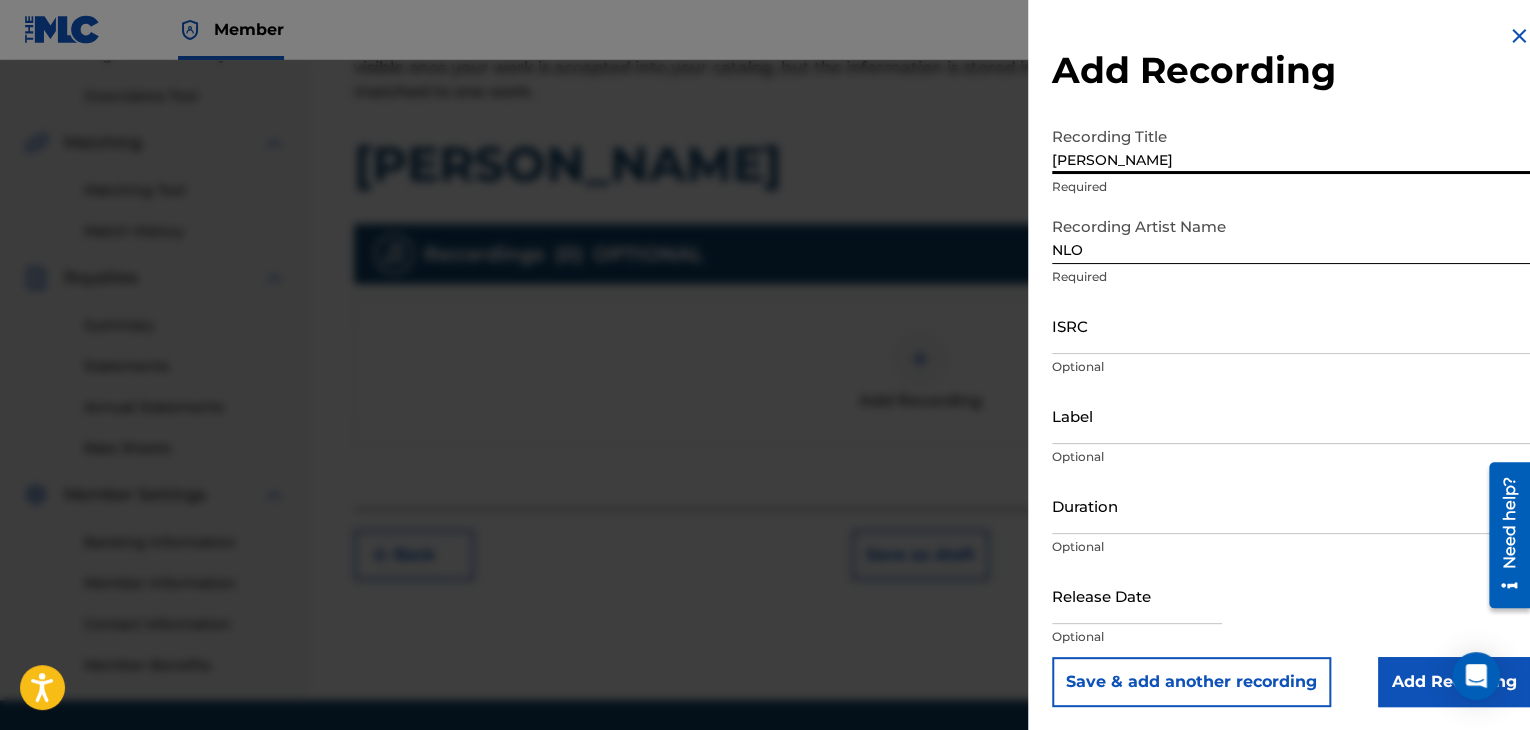 click on "[PERSON_NAME]" at bounding box center [1291, 145] 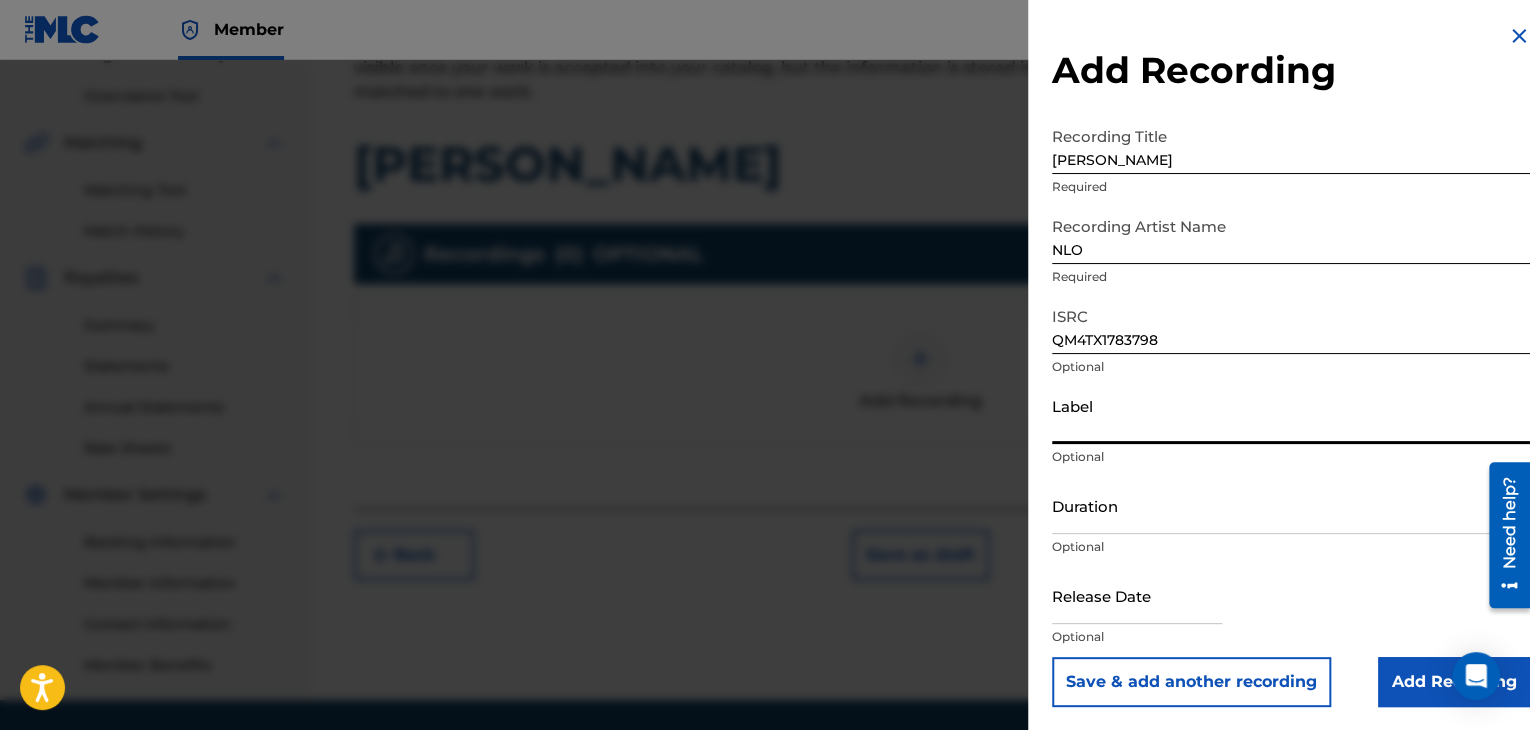 click on "Label" at bounding box center (1291, 415) 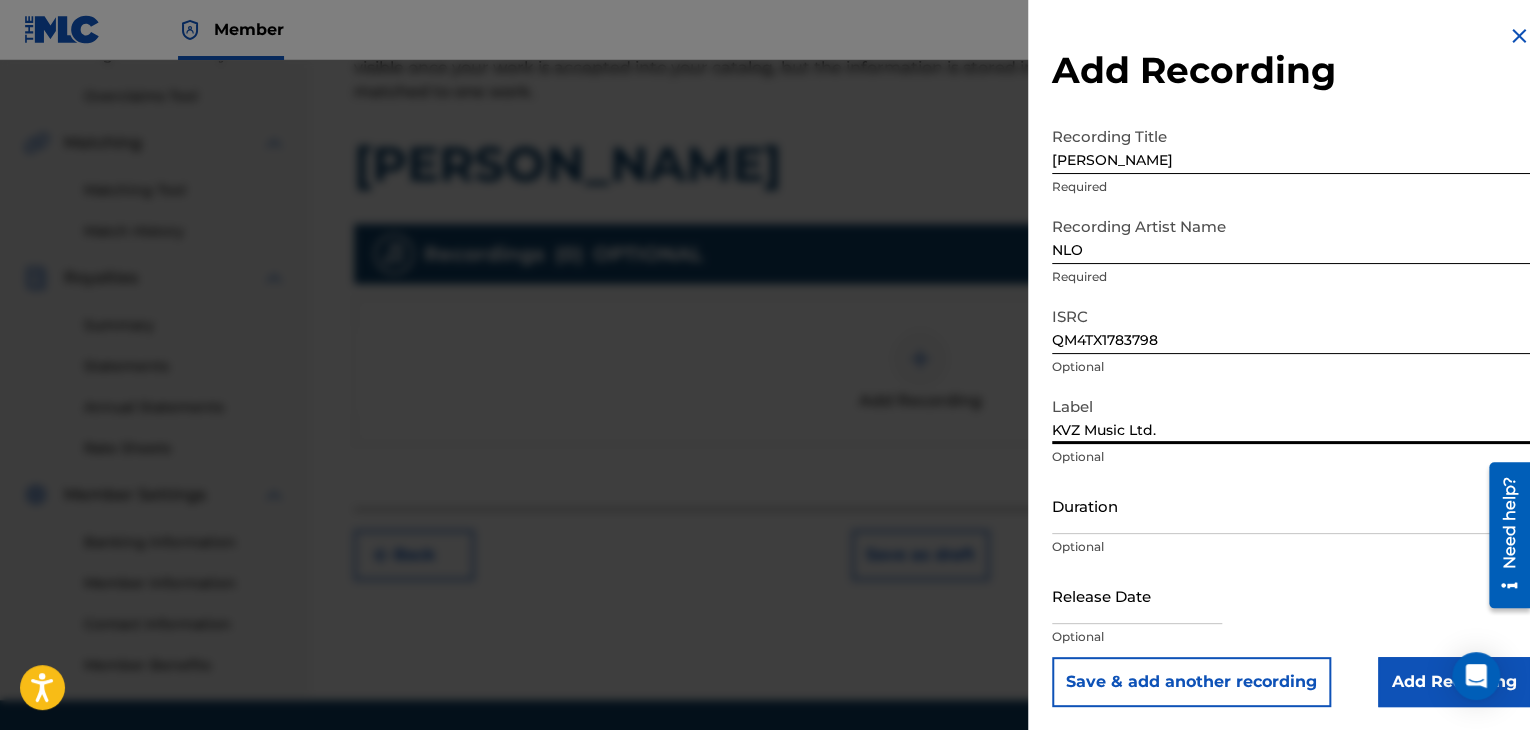 click on "Duration" at bounding box center (1291, 505) 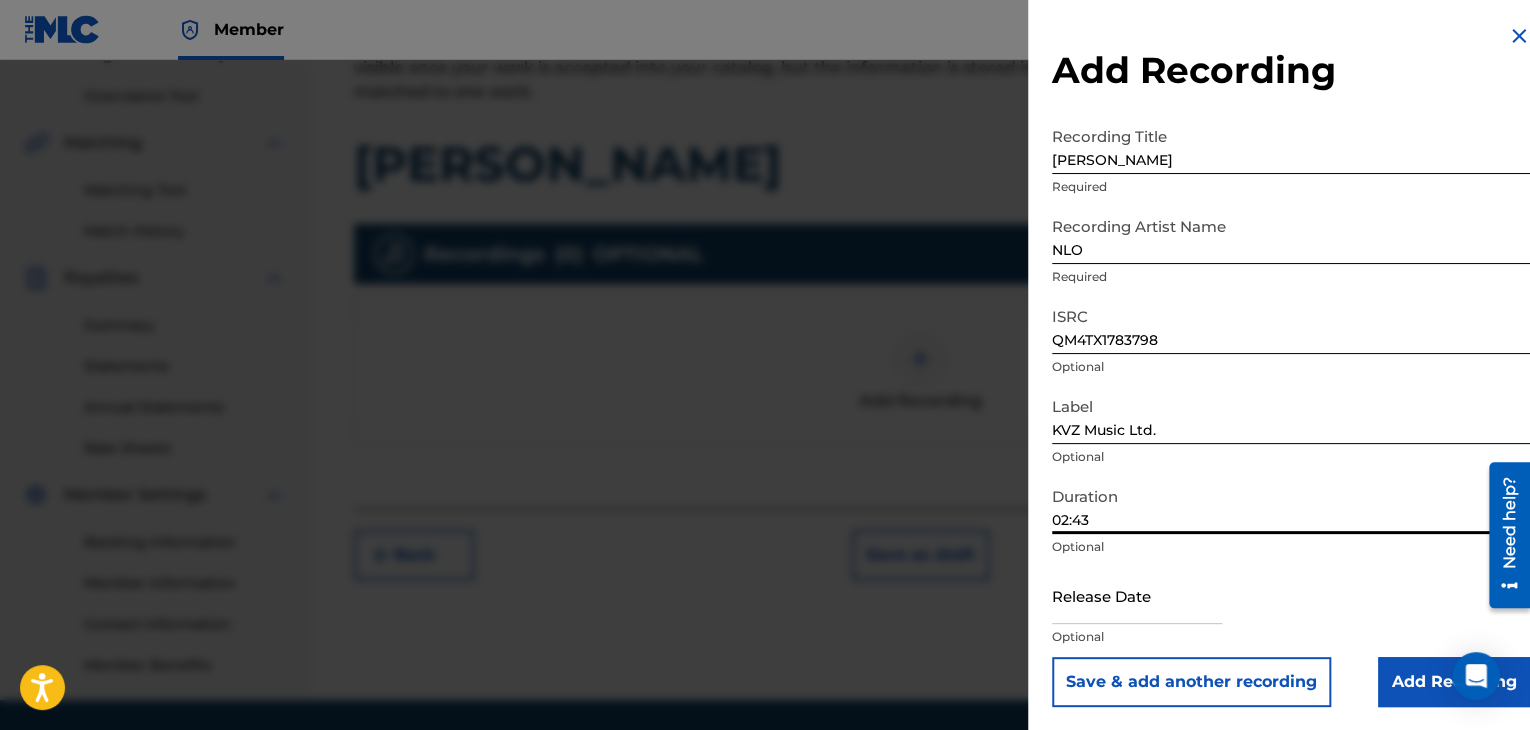 click on "Add Recording" at bounding box center (1454, 682) 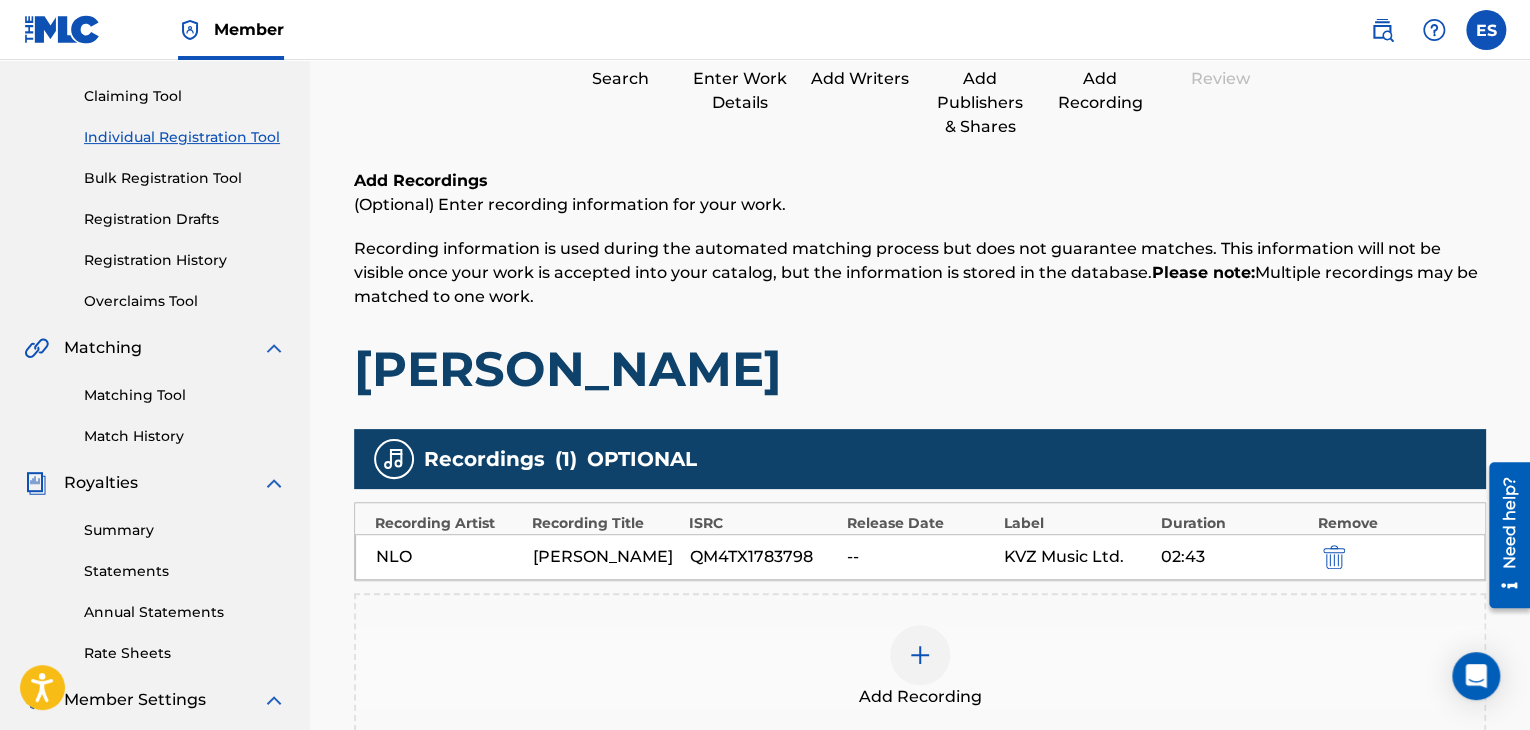 scroll, scrollTop: 300, scrollLeft: 0, axis: vertical 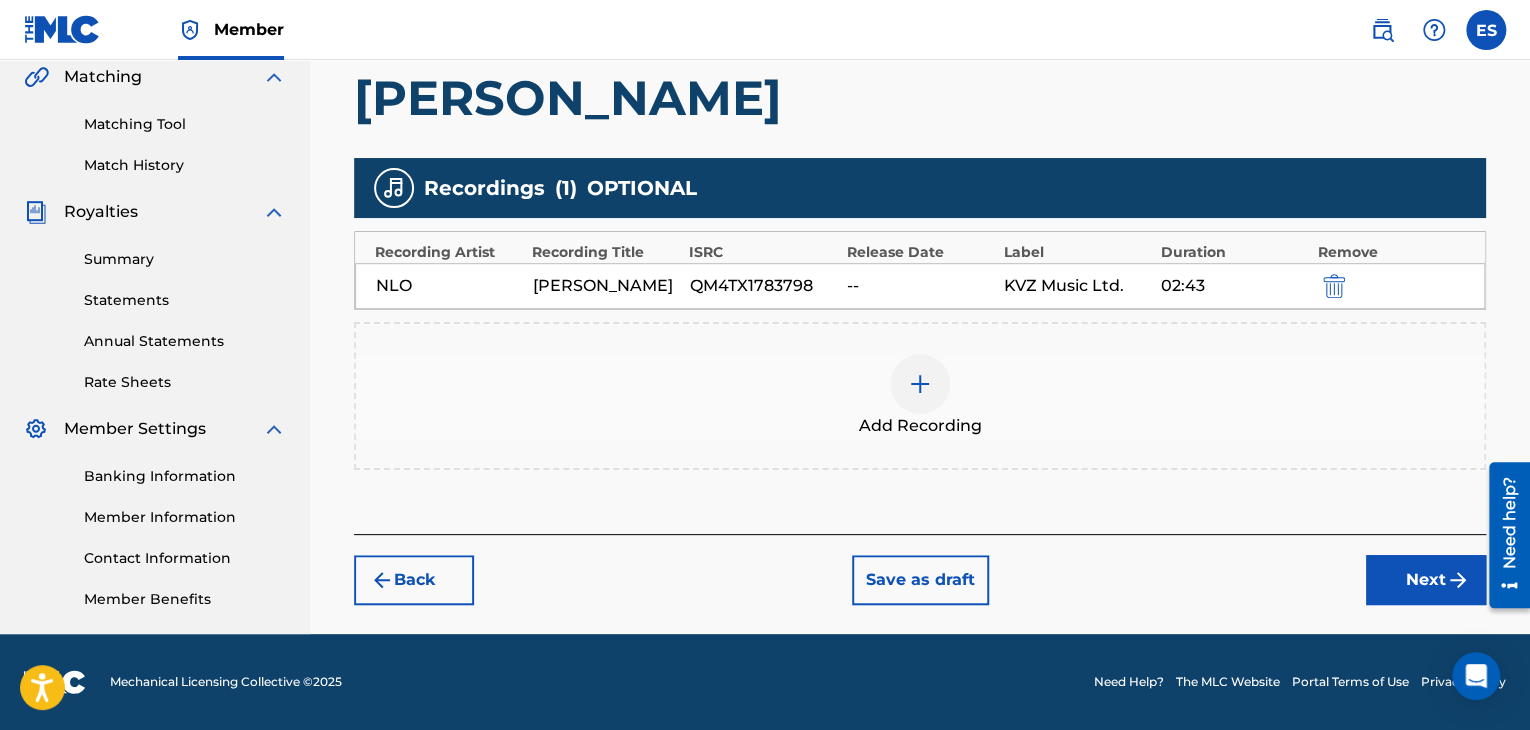 click on "Next" at bounding box center [1426, 580] 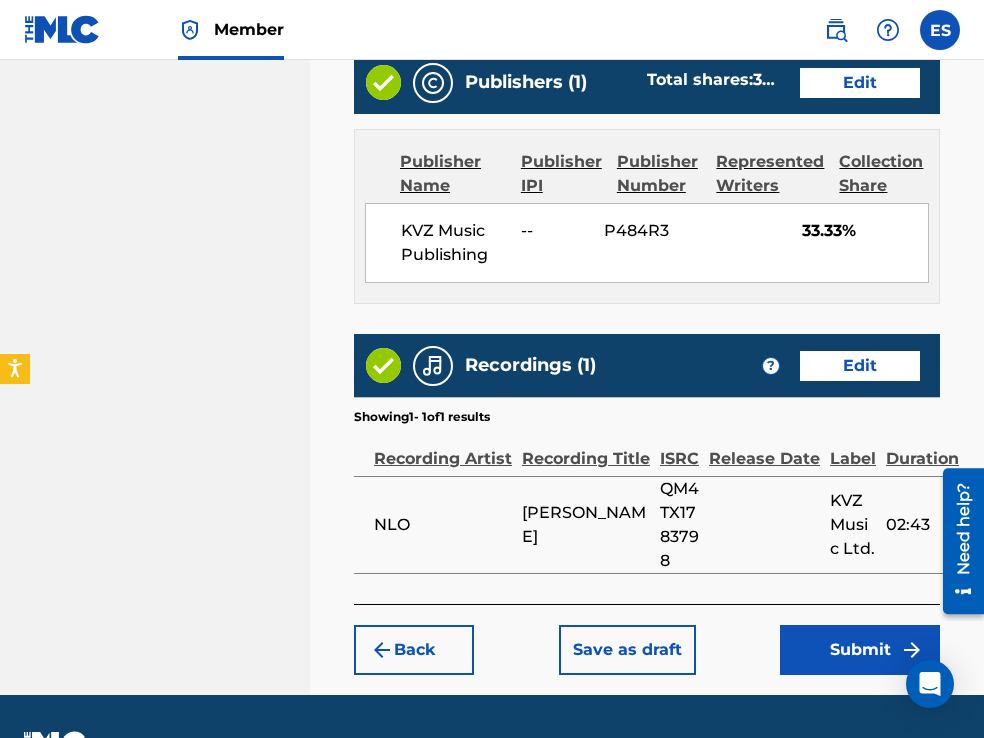 scroll, scrollTop: 1336, scrollLeft: 0, axis: vertical 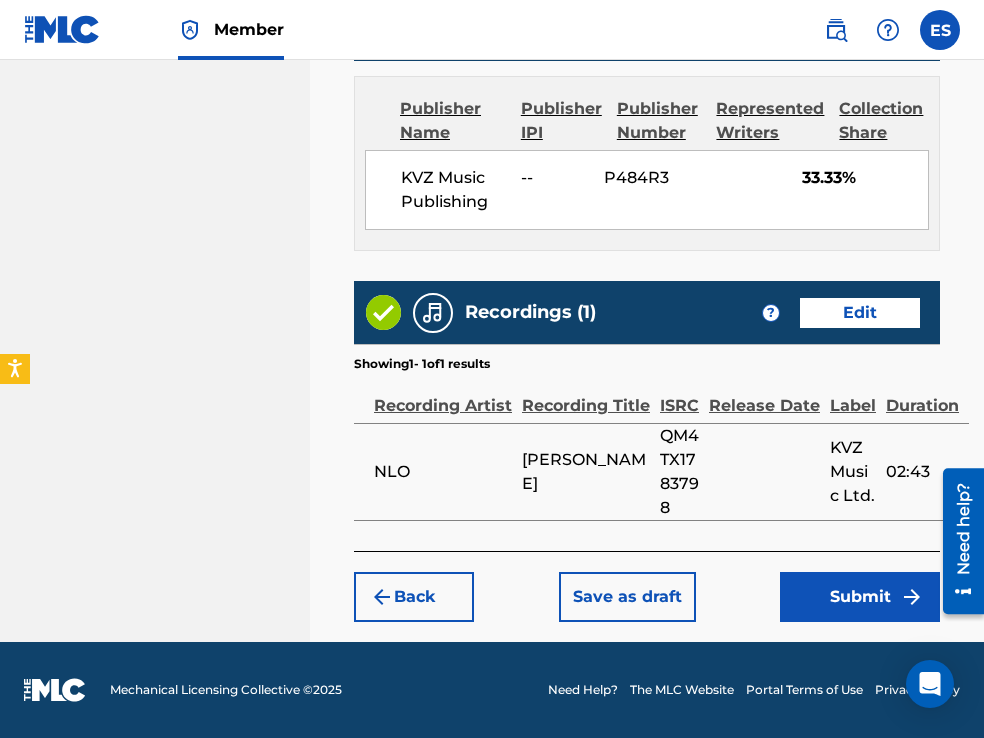click on "Submit" at bounding box center [860, 597] 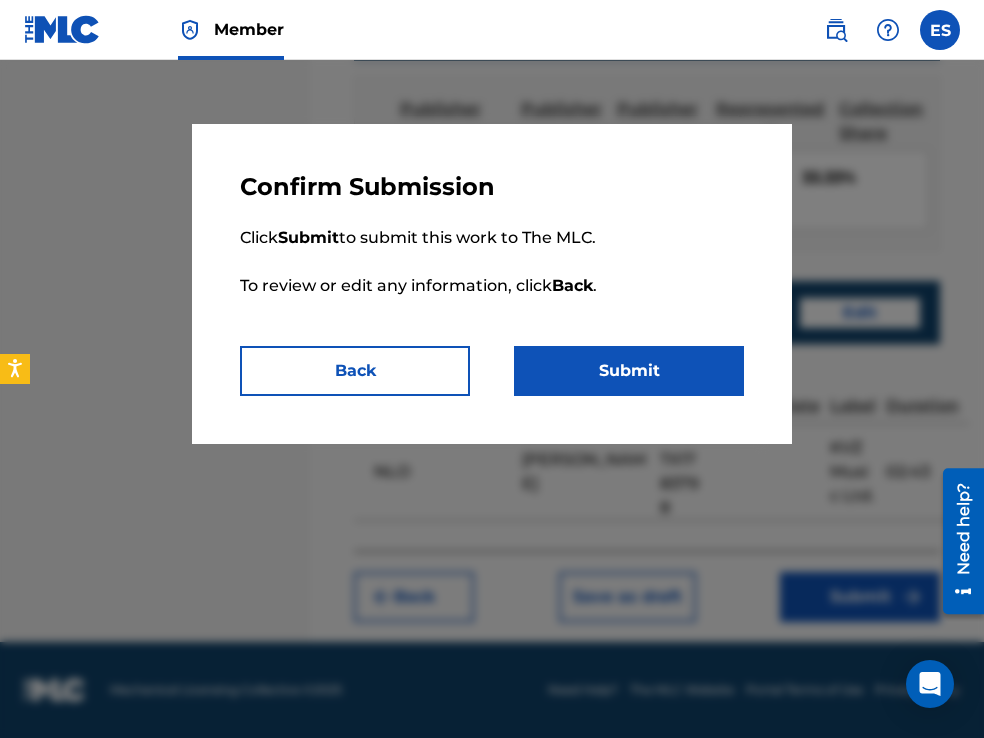 click on "Submit" at bounding box center [629, 371] 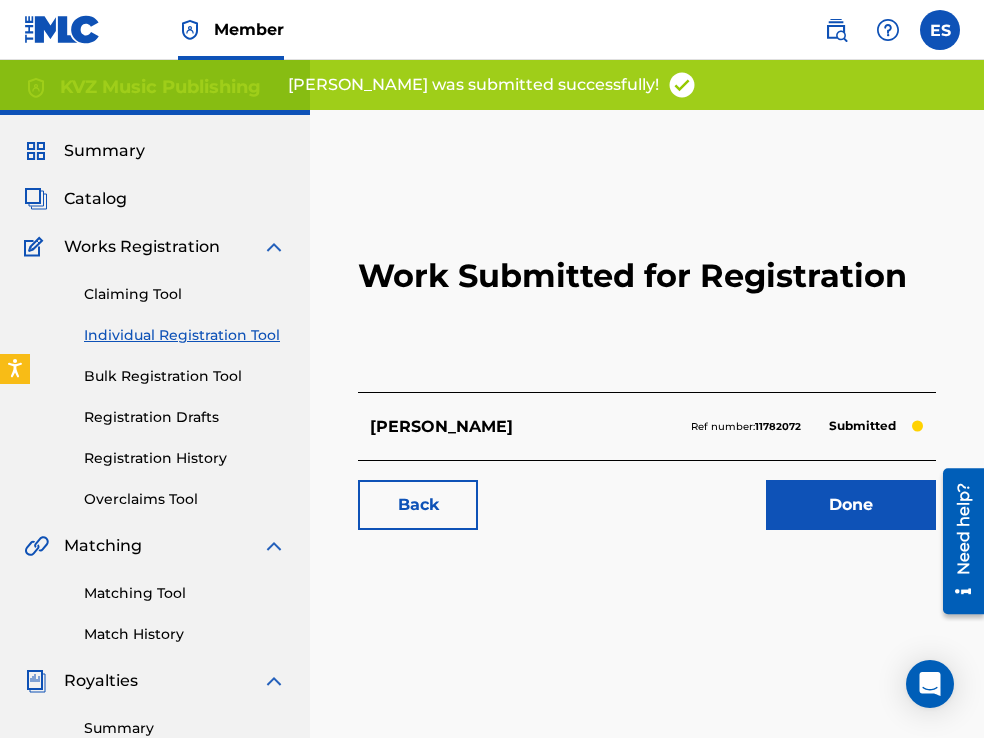 click on "Individual Registration Tool" at bounding box center [185, 335] 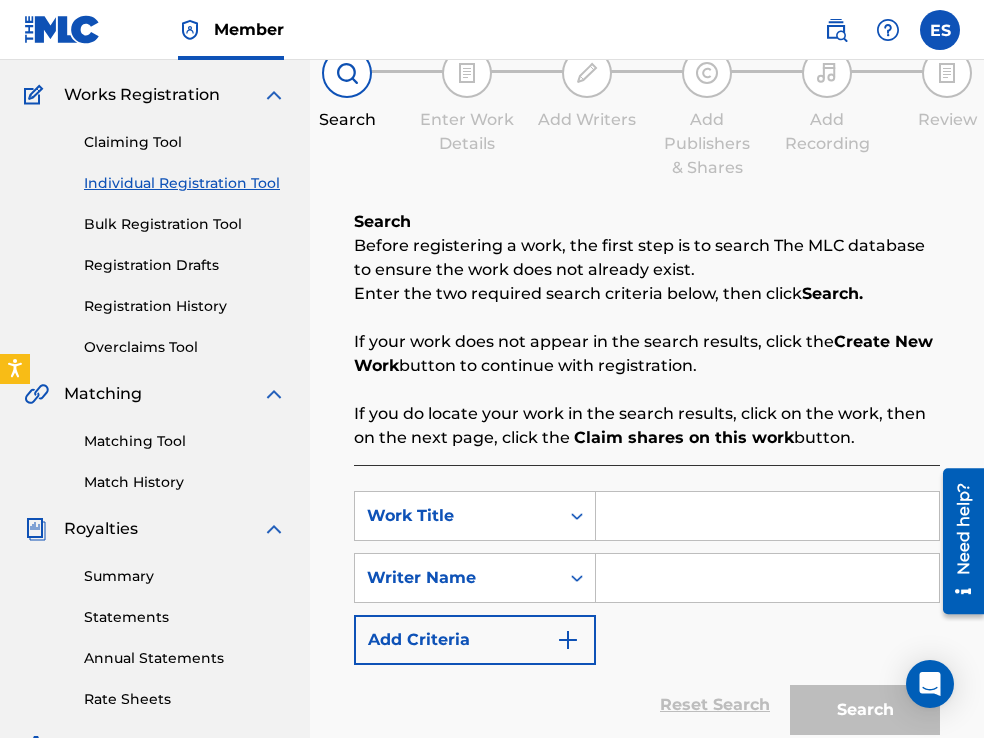 scroll, scrollTop: 200, scrollLeft: 0, axis: vertical 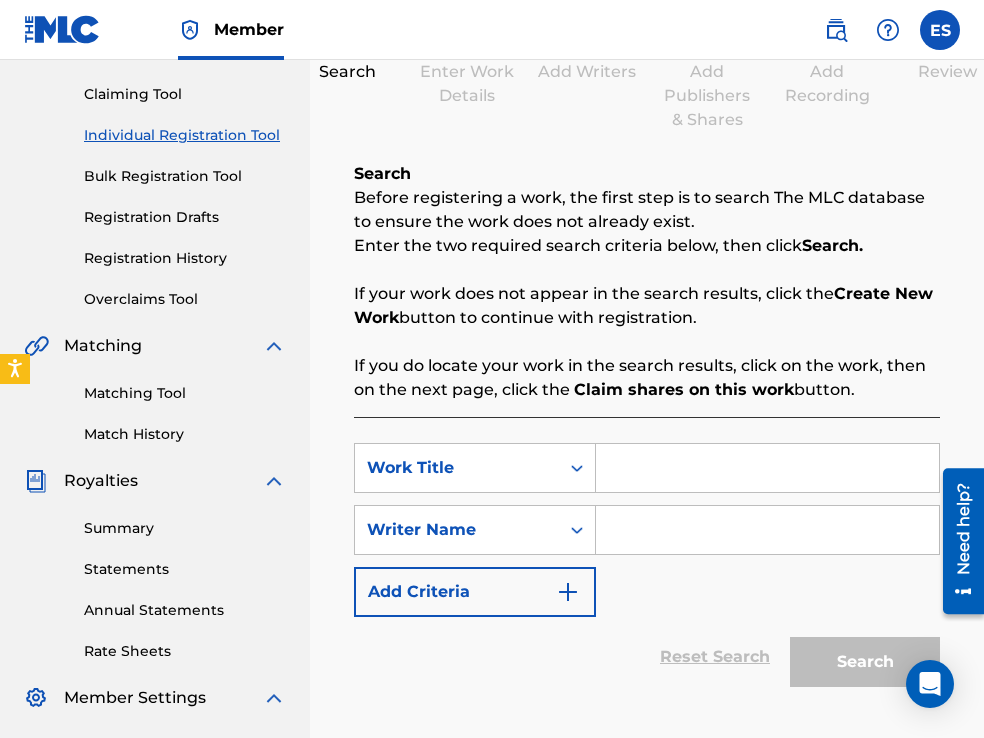 click at bounding box center [767, 468] 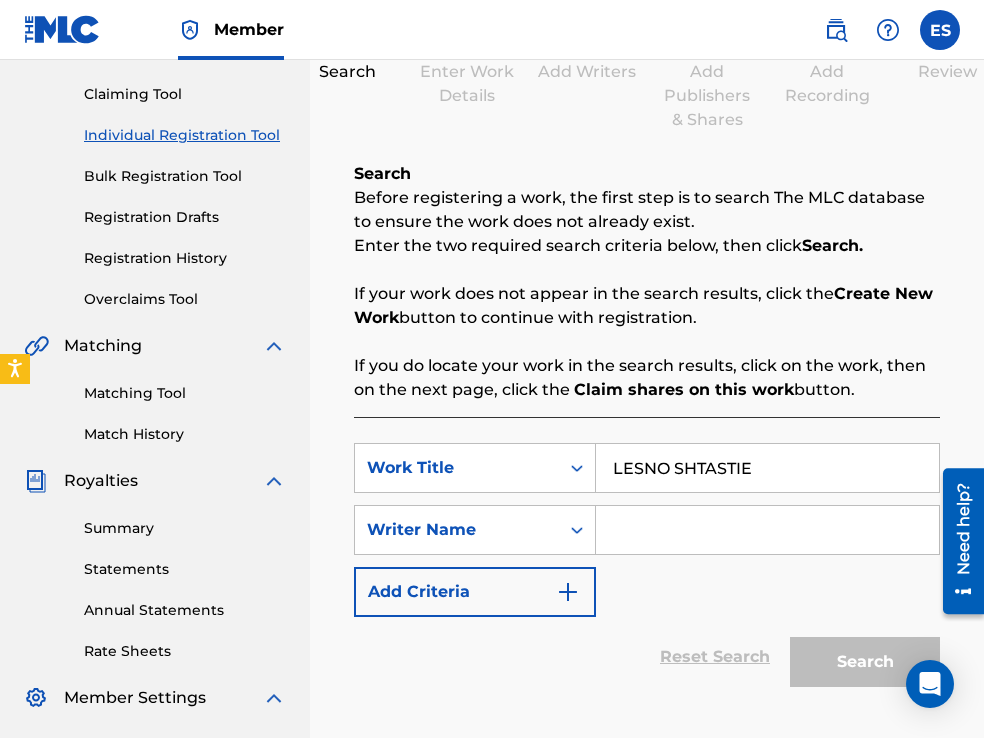 click at bounding box center [767, 530] 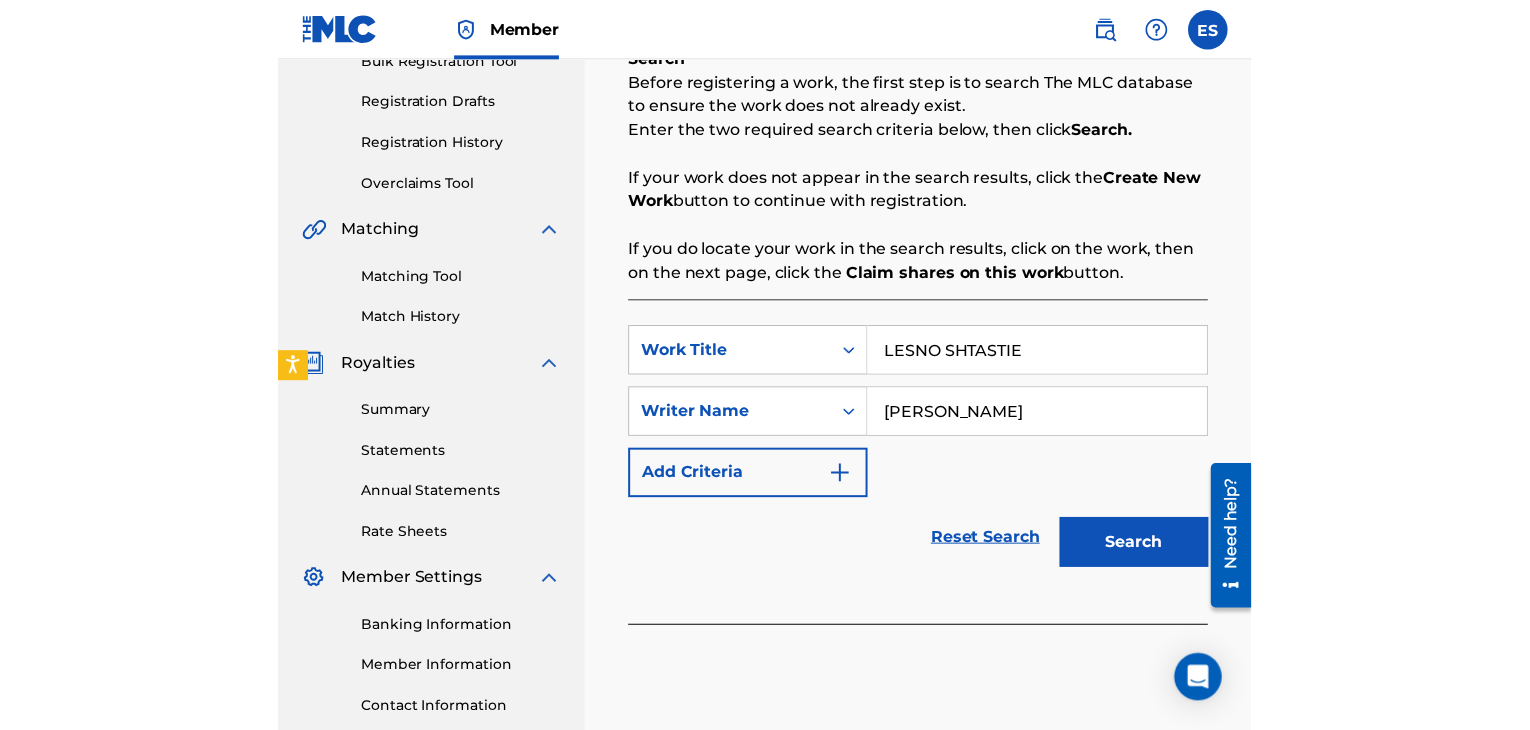 scroll, scrollTop: 400, scrollLeft: 0, axis: vertical 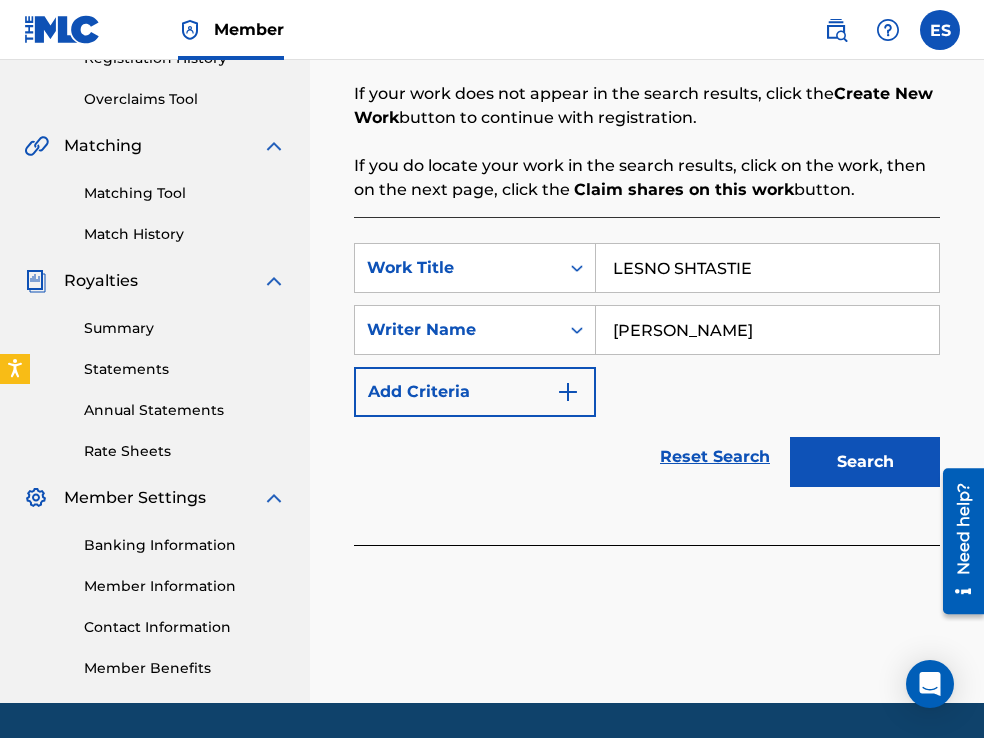 click on "Search" at bounding box center (865, 462) 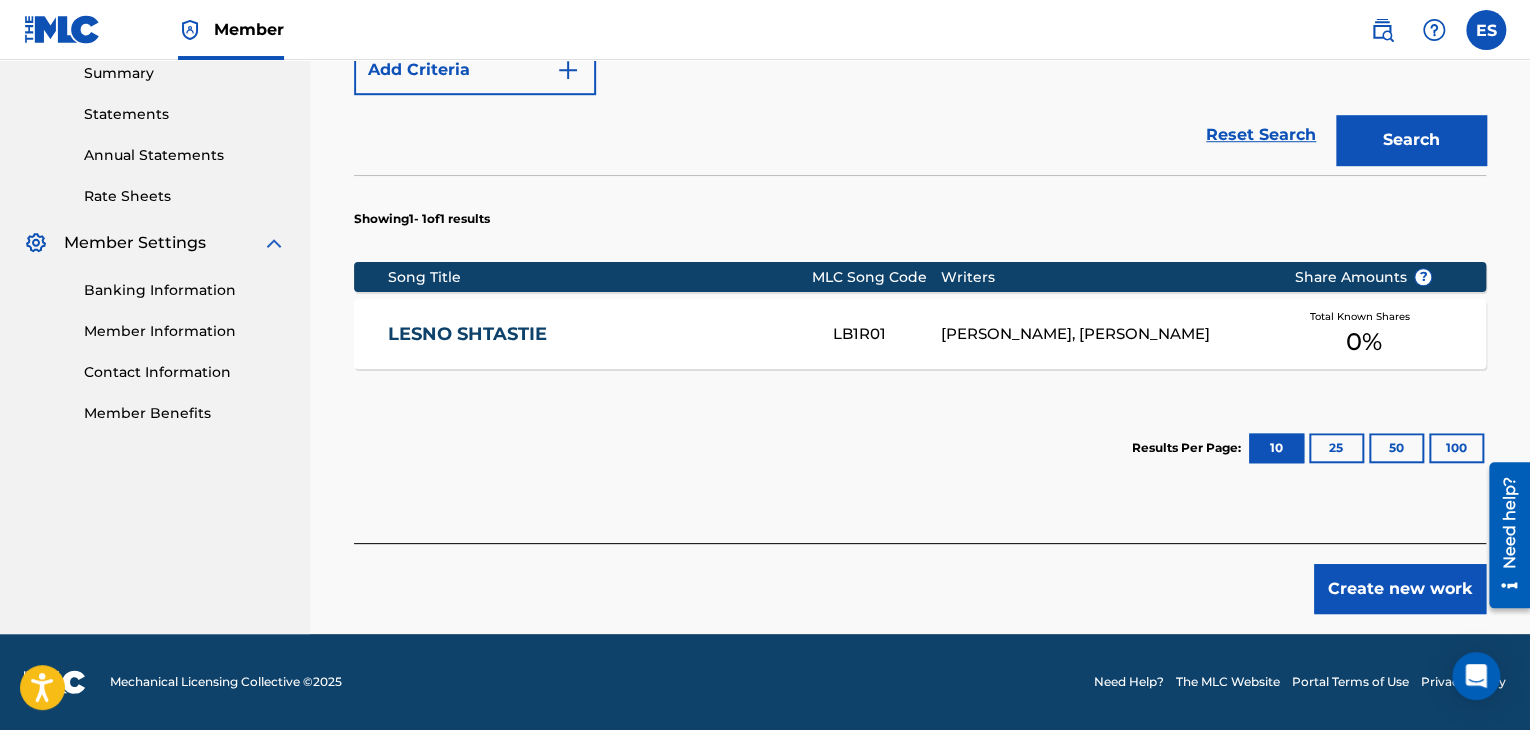 click on "Create new work" at bounding box center (1400, 589) 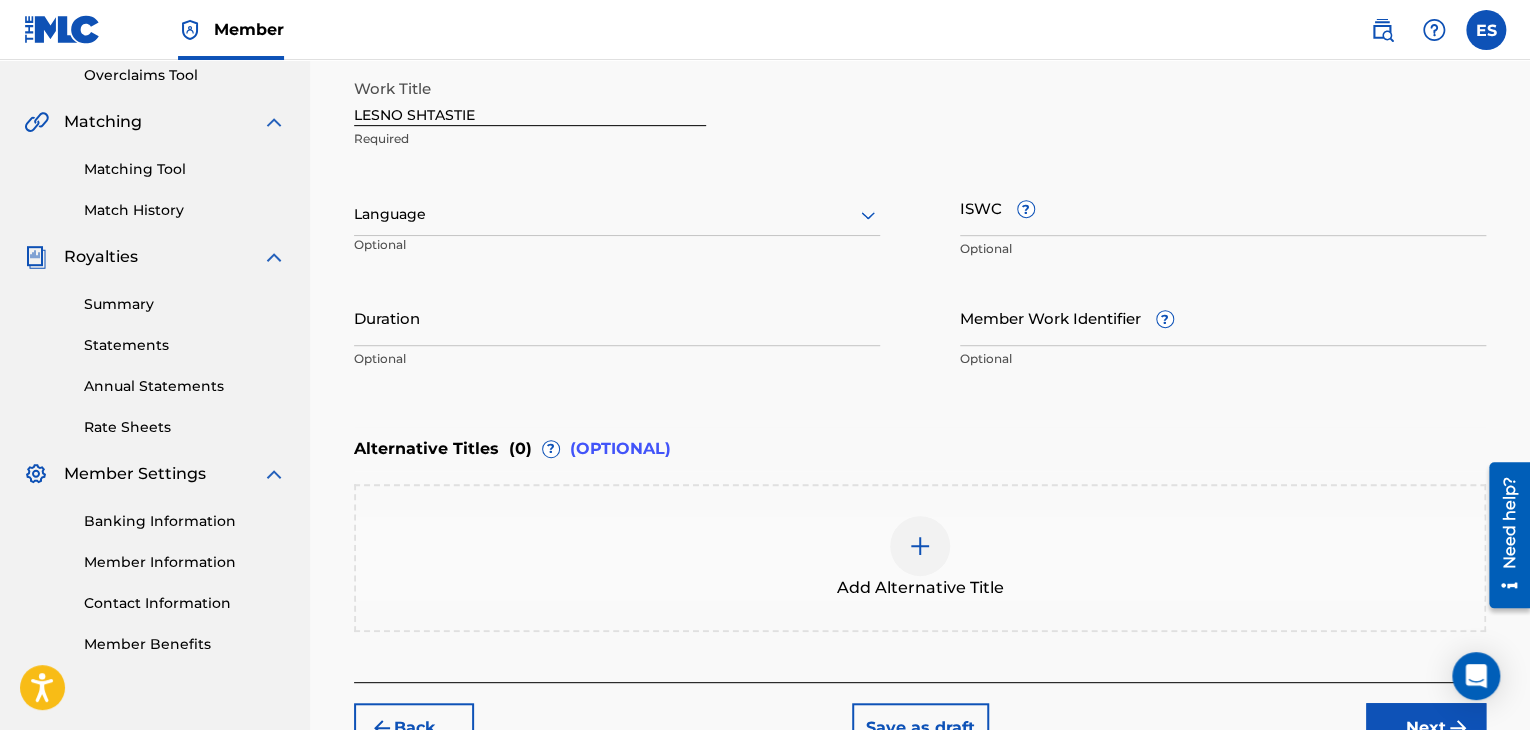 scroll, scrollTop: 261, scrollLeft: 0, axis: vertical 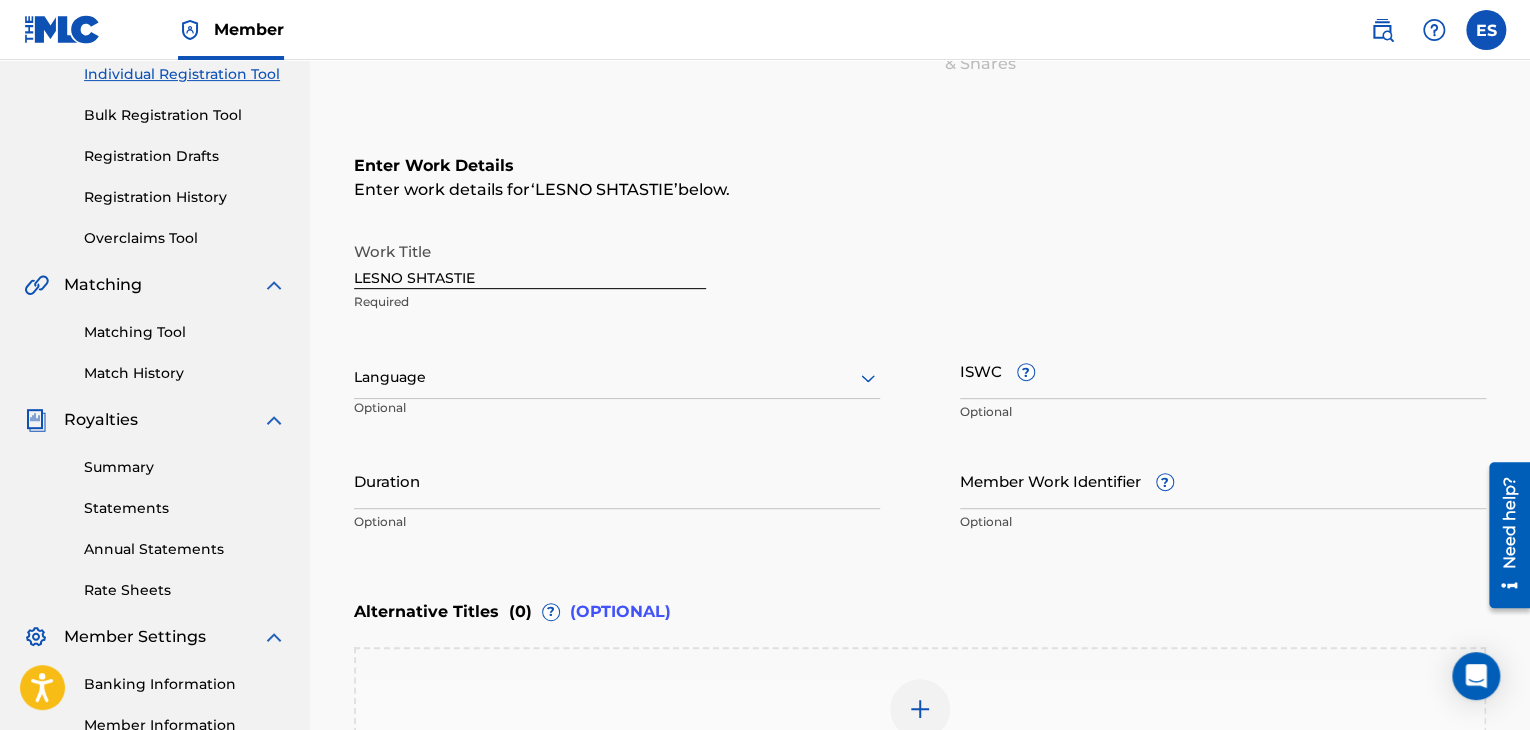 click on "LESNO SHTASTIE" at bounding box center (530, 260) 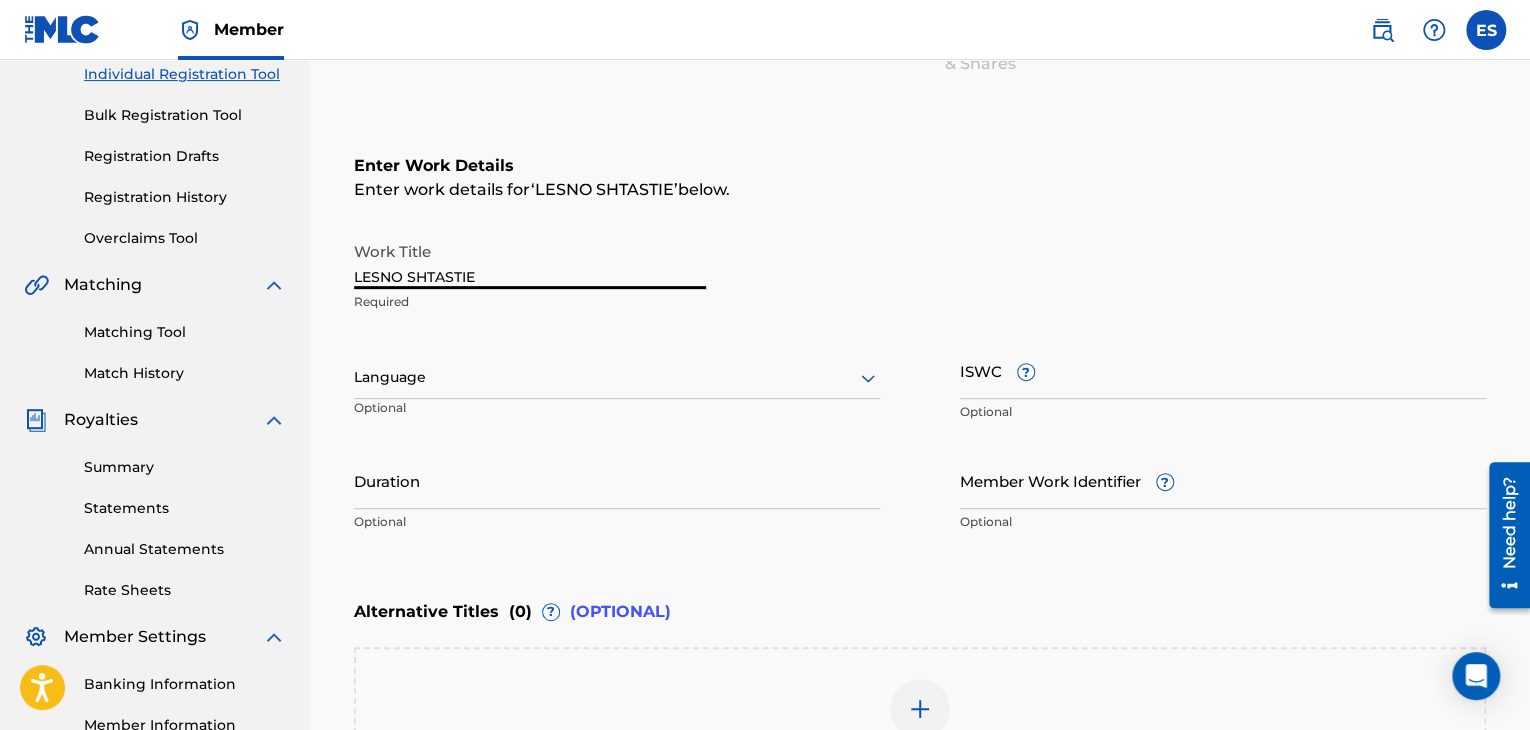 click at bounding box center [617, 377] 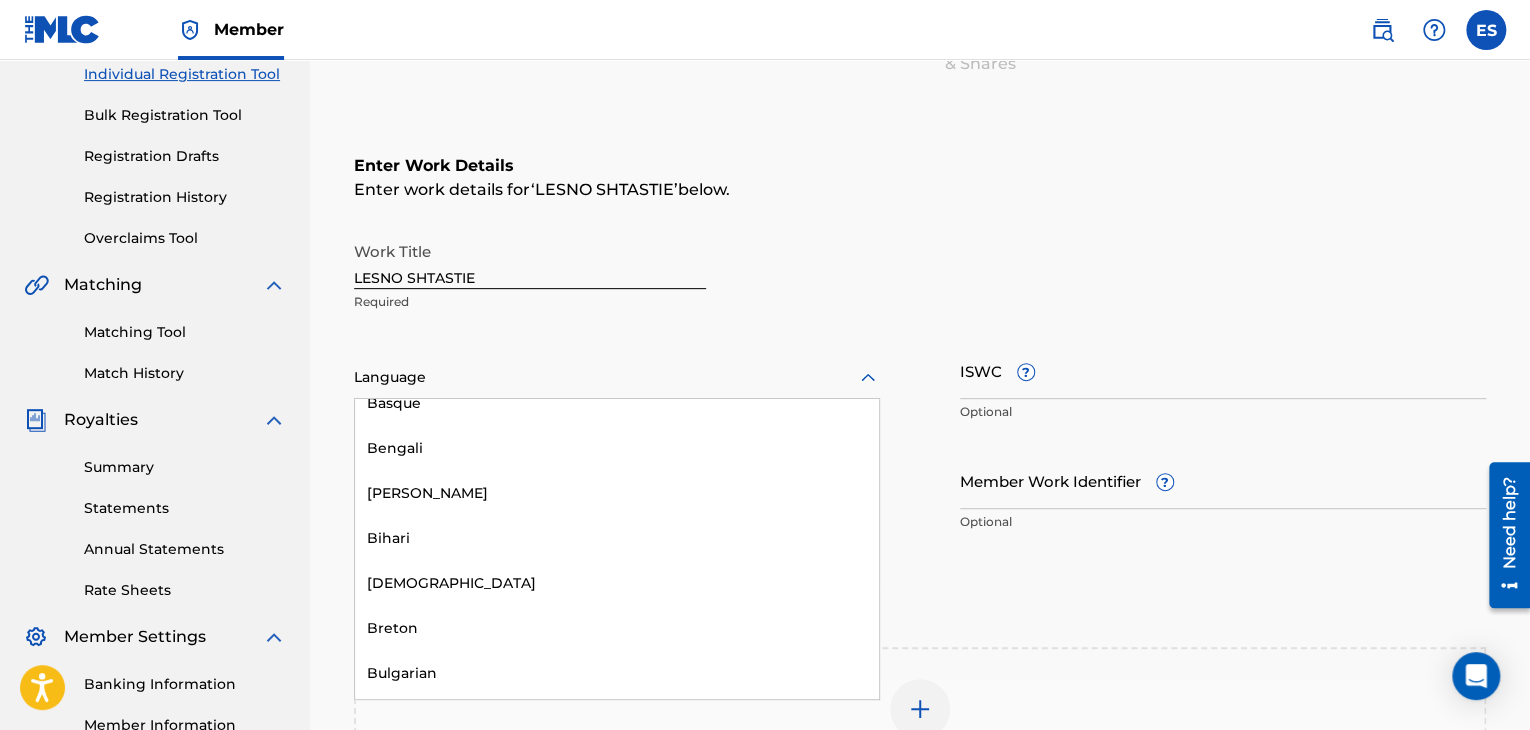 scroll, scrollTop: 700, scrollLeft: 0, axis: vertical 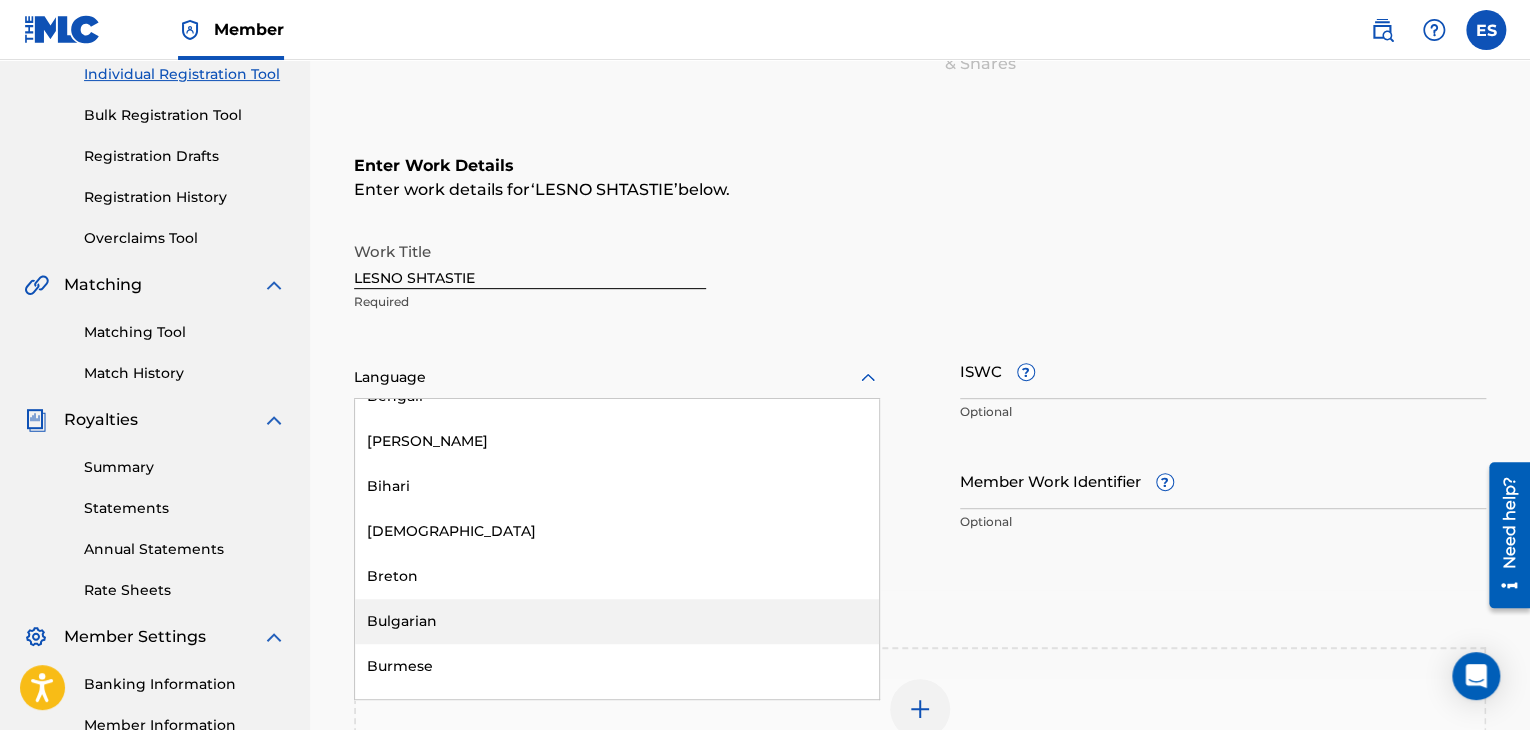 click on "Bulgarian" at bounding box center (617, 621) 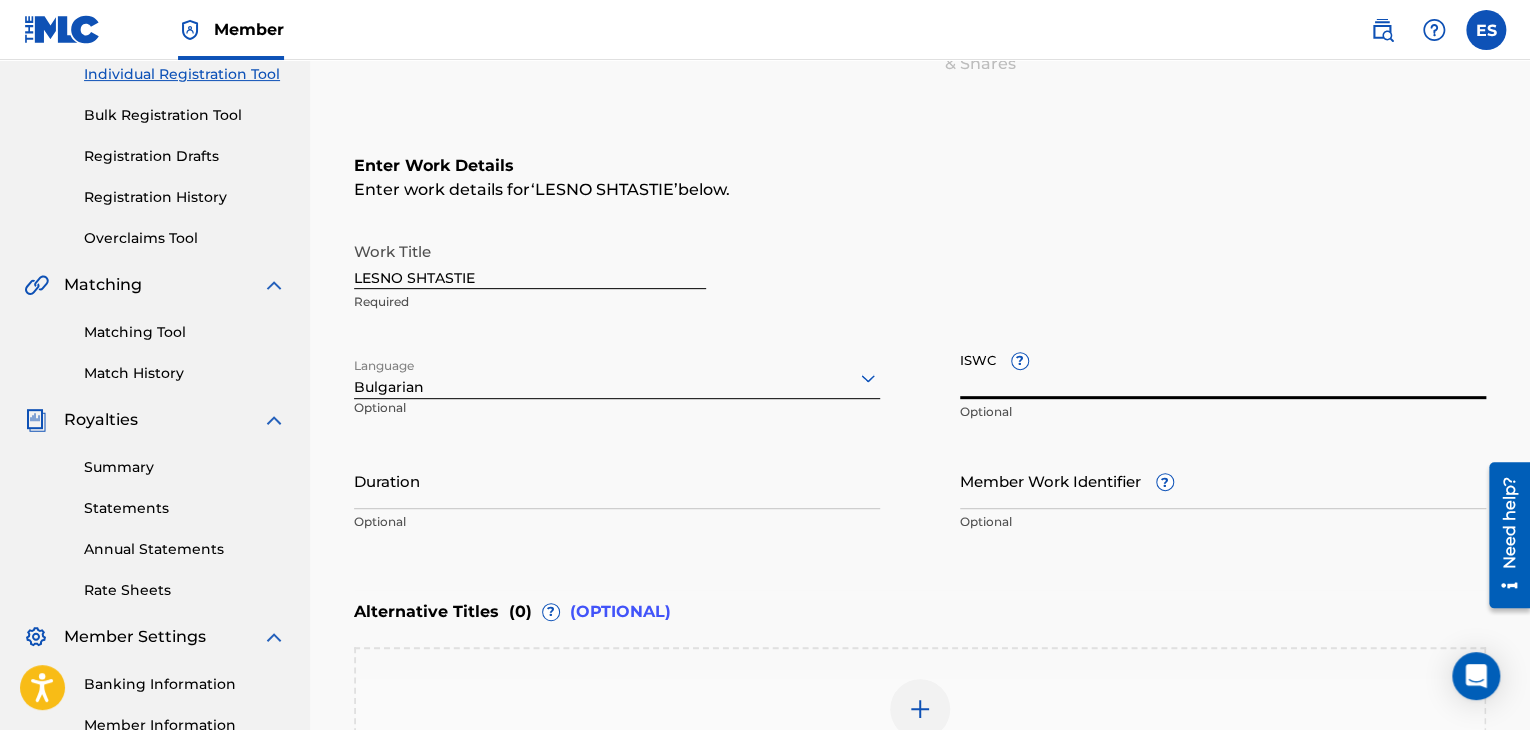 click on "ISWC   ?" at bounding box center (1223, 370) 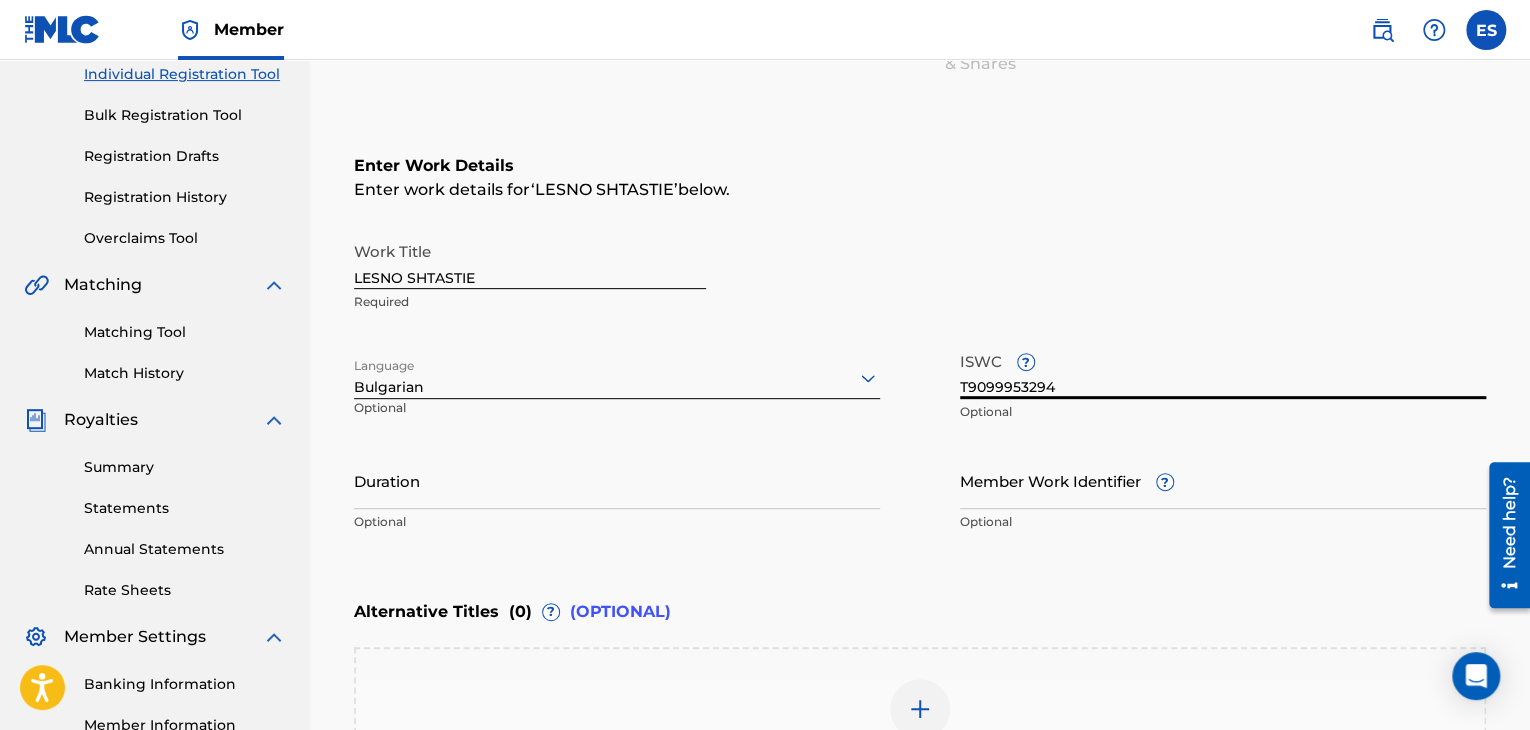 click on "Duration" at bounding box center [617, 480] 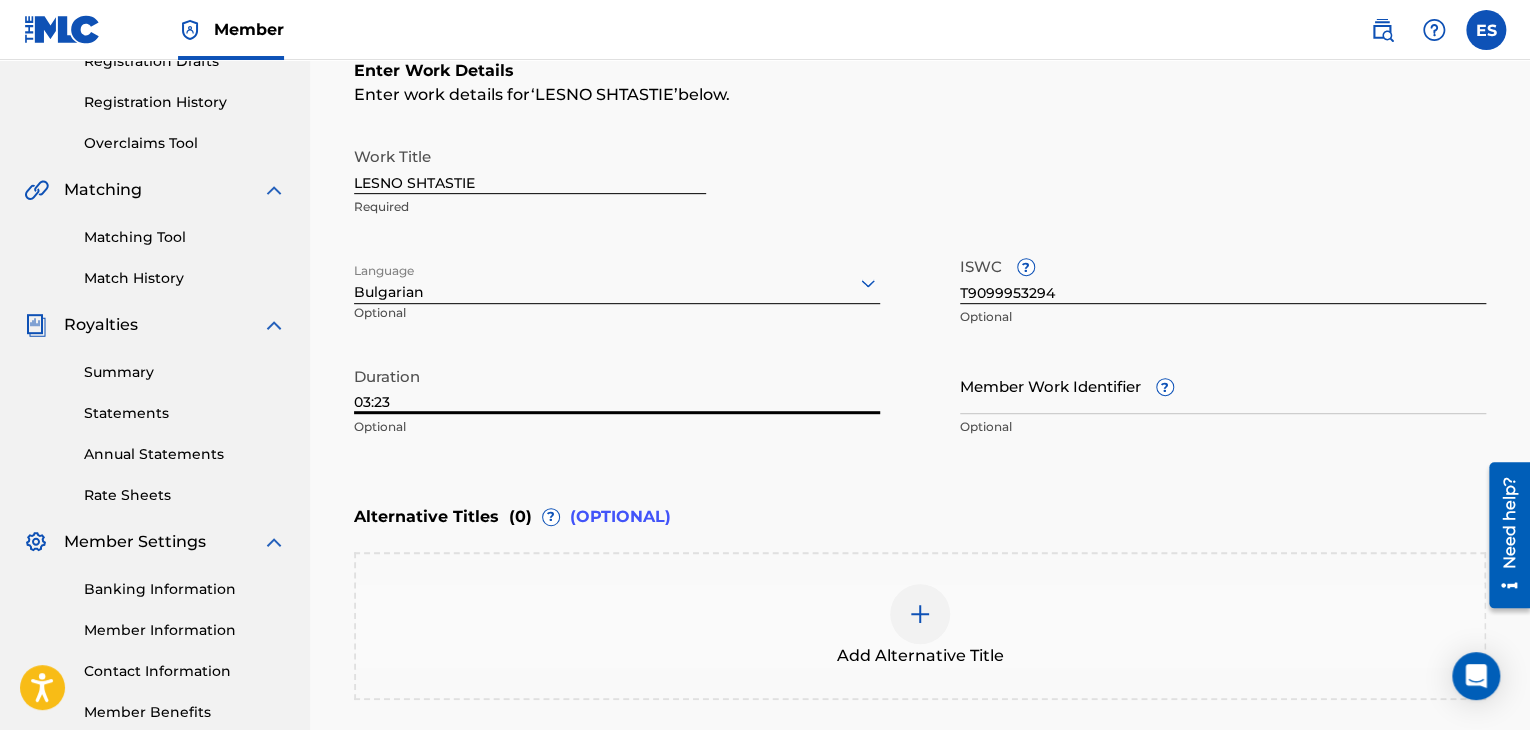 scroll, scrollTop: 461, scrollLeft: 0, axis: vertical 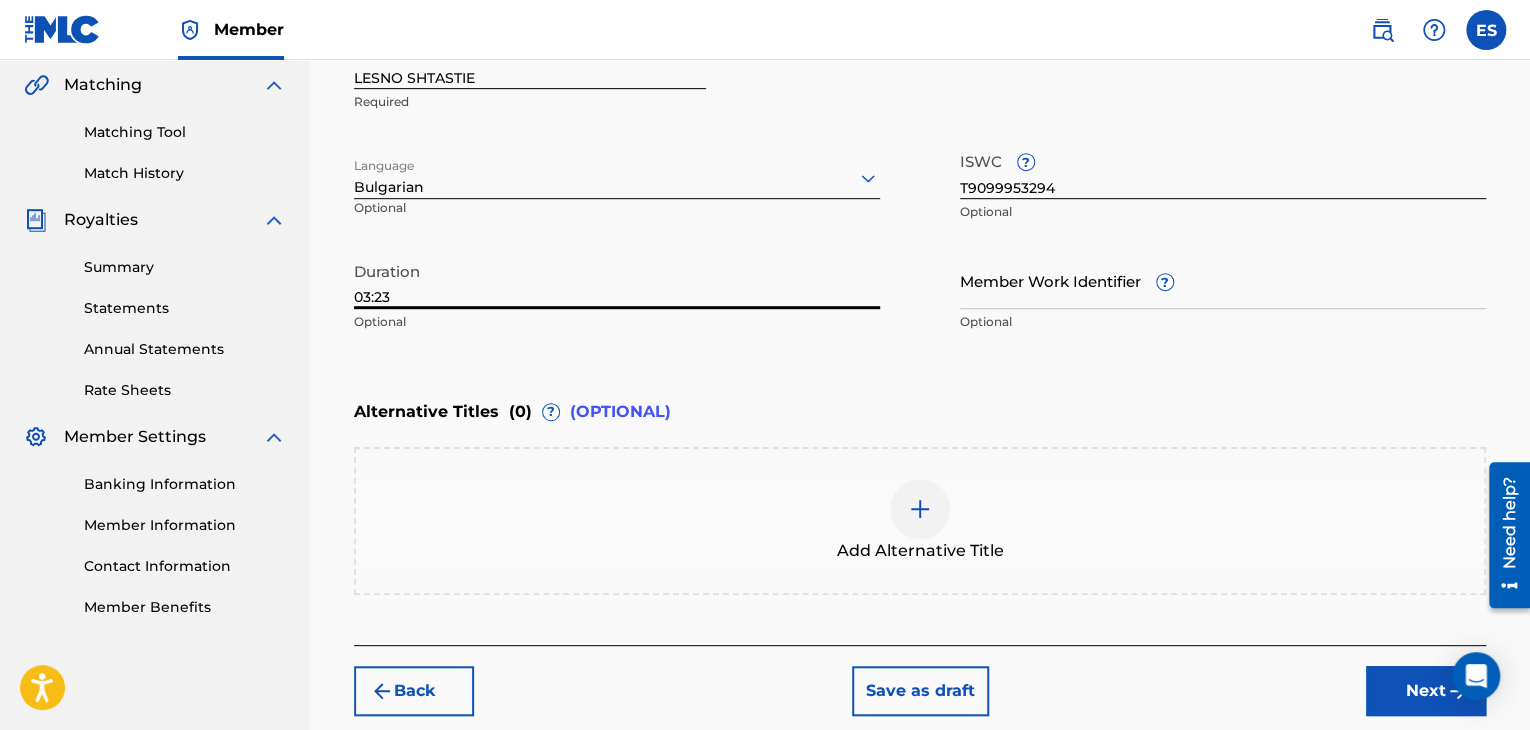 click at bounding box center [920, 509] 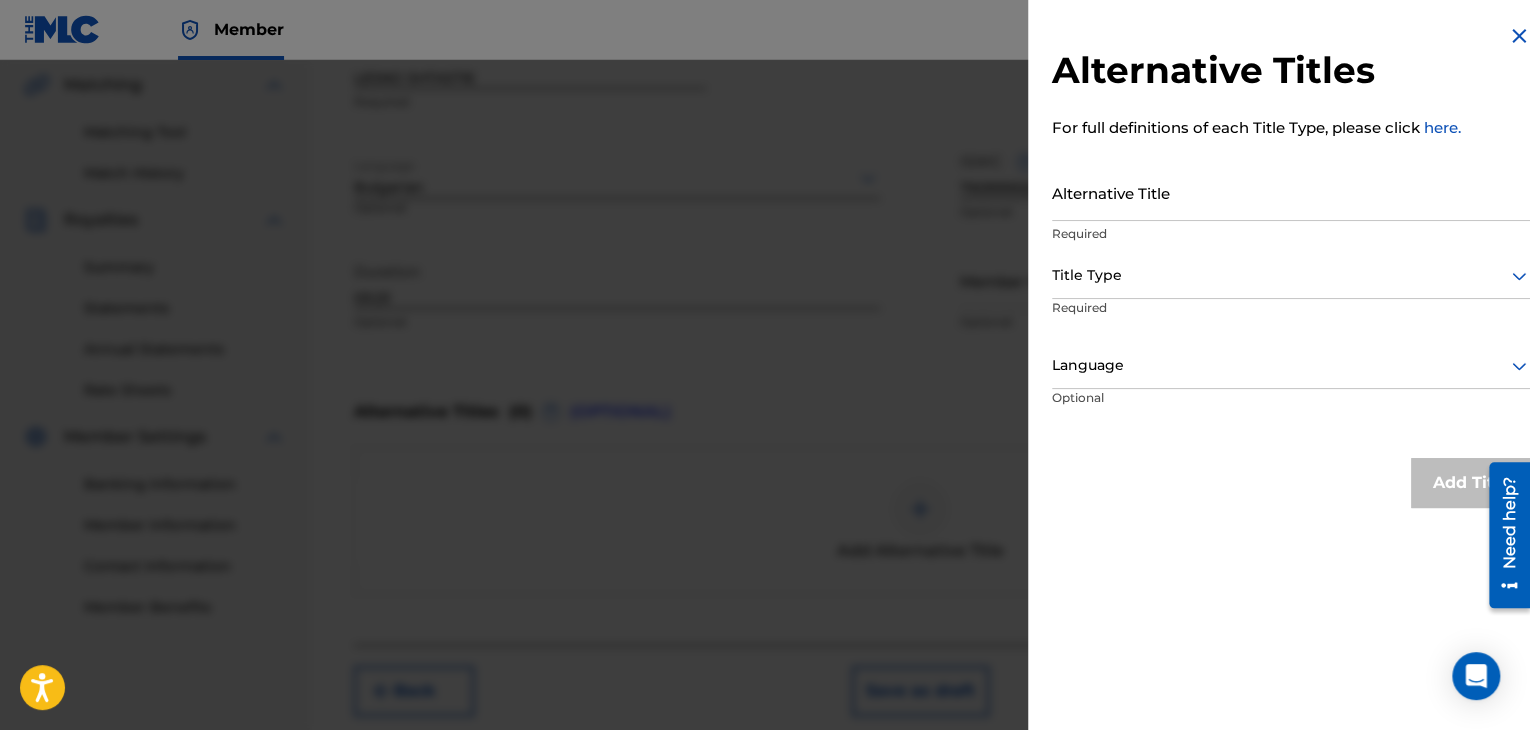 drag, startPoint x: 1172, startPoint y: 230, endPoint x: 1163, endPoint y: 209, distance: 22.847319 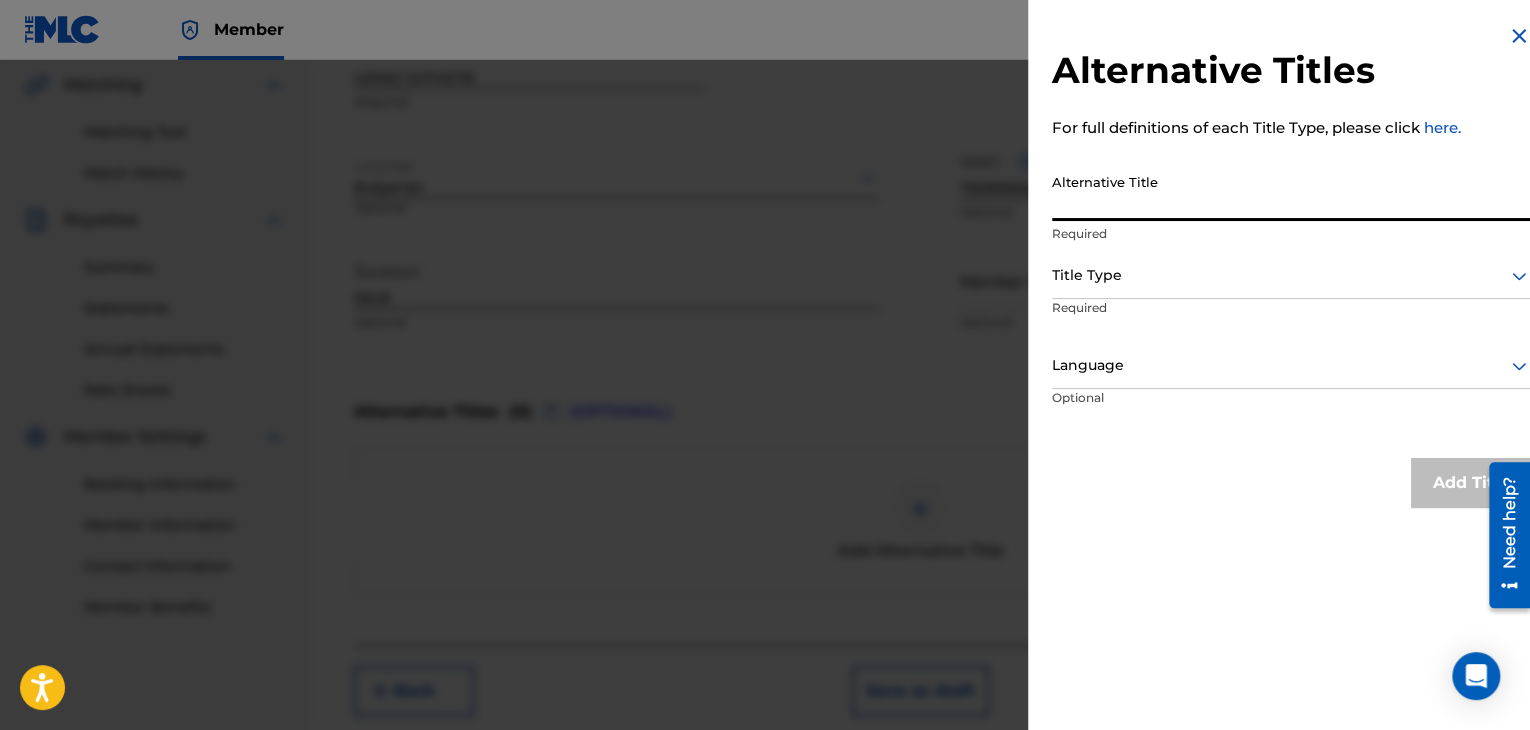 click on "Alternative Title" at bounding box center [1291, 192] 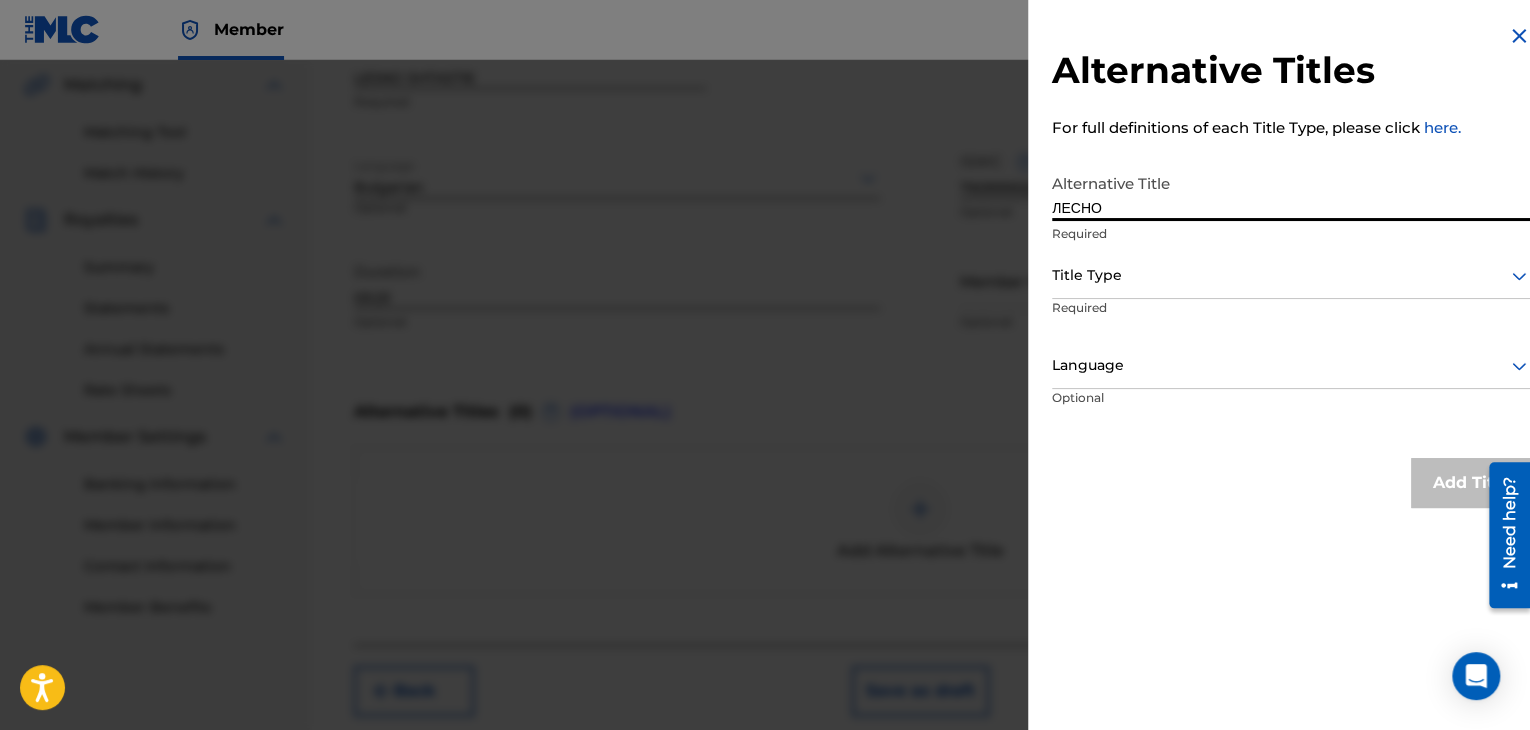 click at bounding box center (1291, 275) 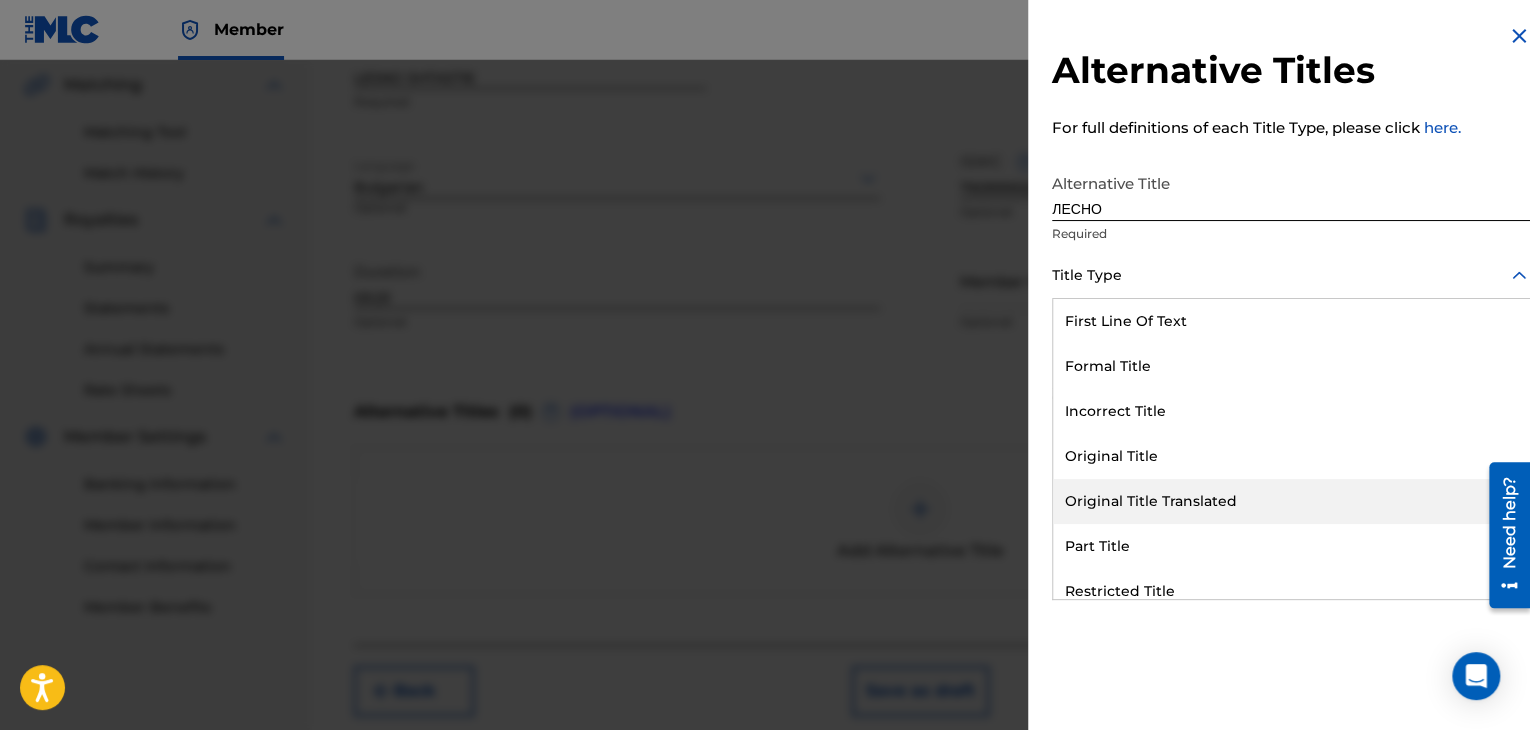 click on "Original Title Translated" at bounding box center (1291, 501) 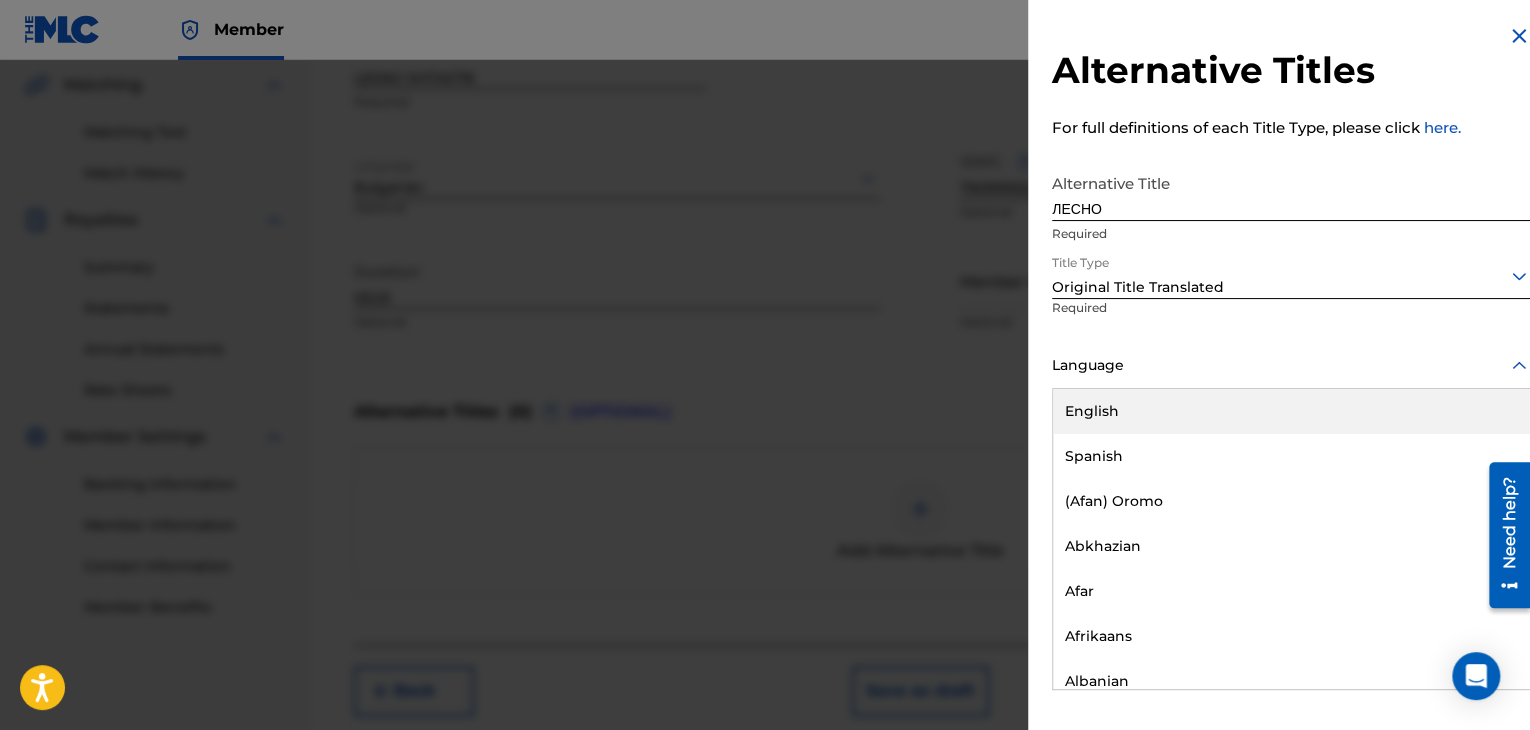 click at bounding box center [1291, 365] 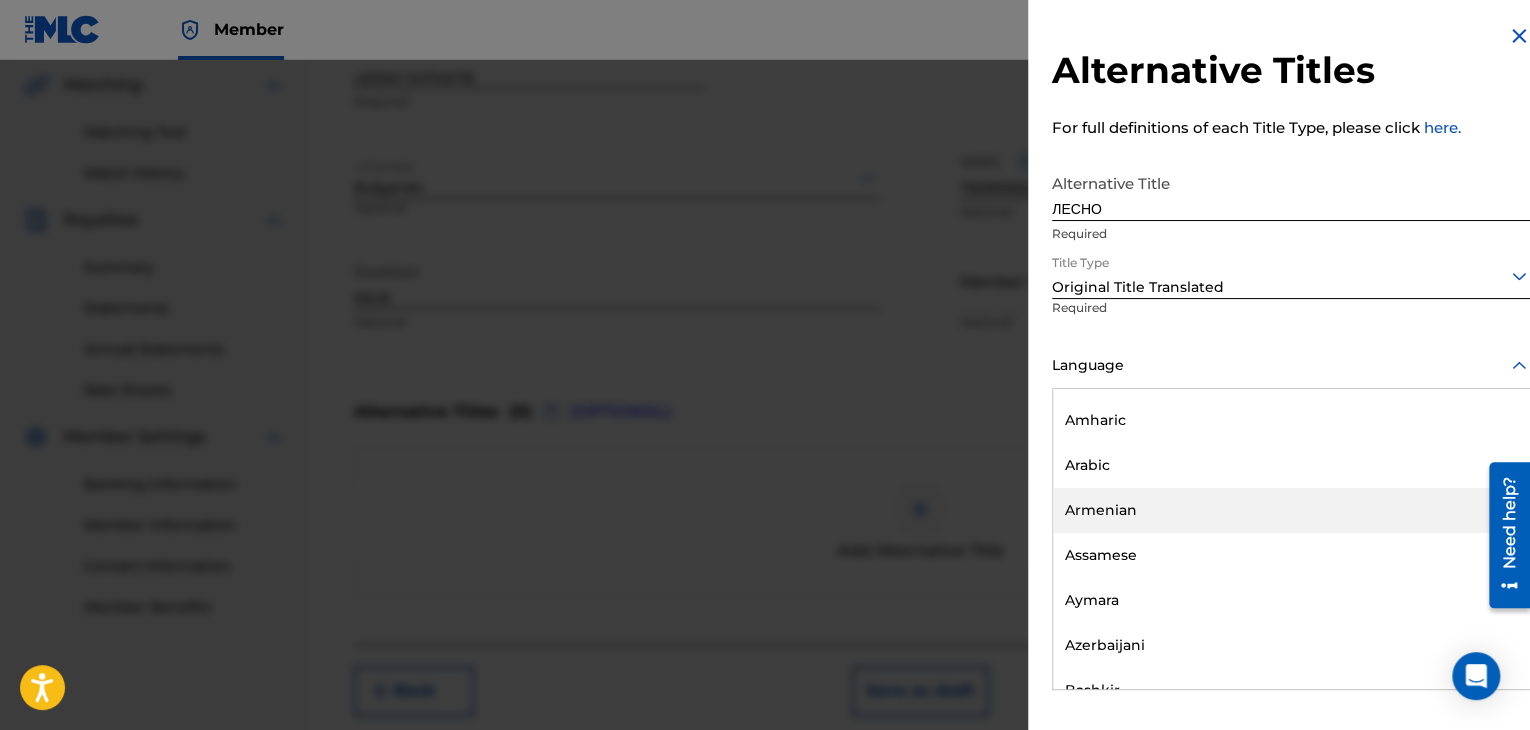 scroll, scrollTop: 700, scrollLeft: 0, axis: vertical 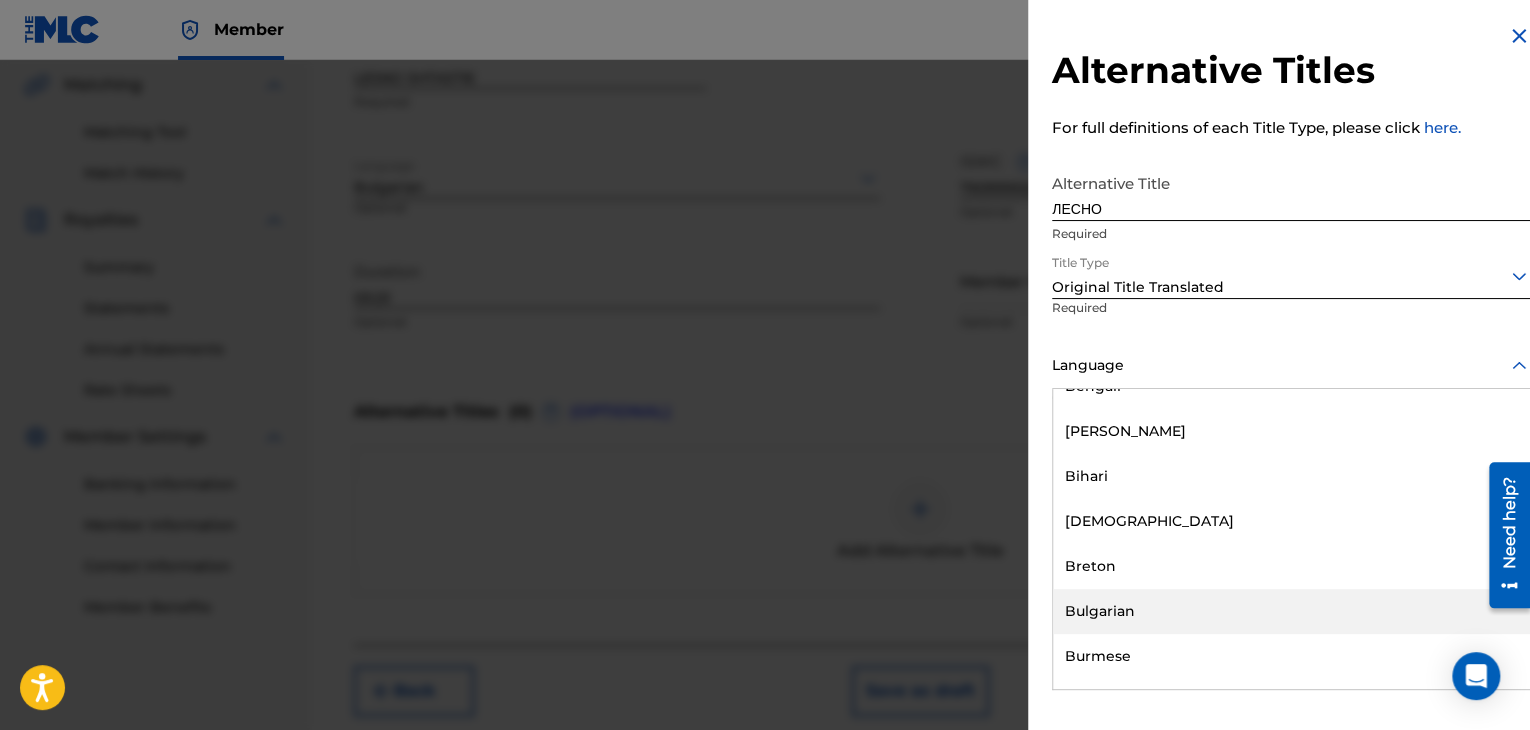 click on "Bulgarian" at bounding box center (1291, 611) 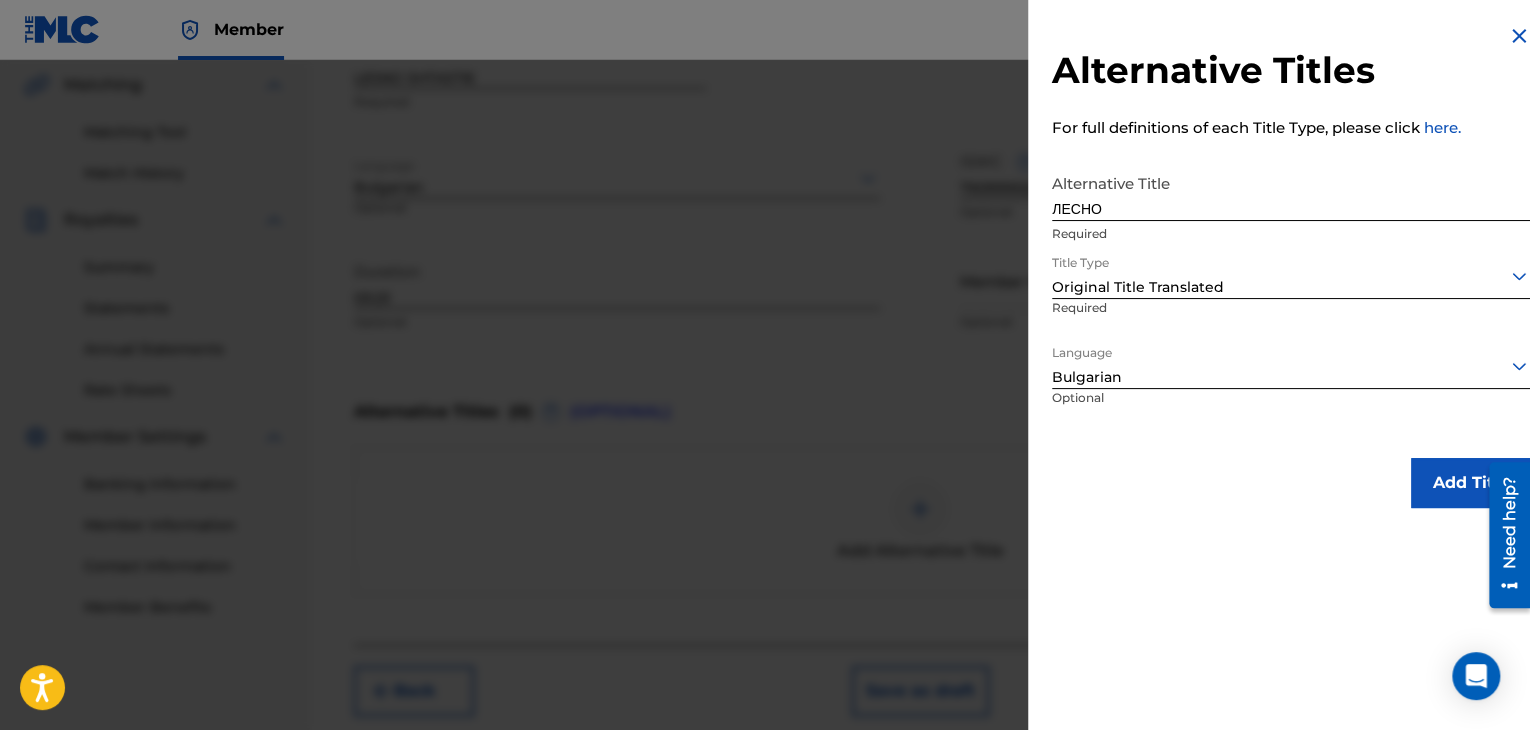 click on "Add Title" at bounding box center (1471, 483) 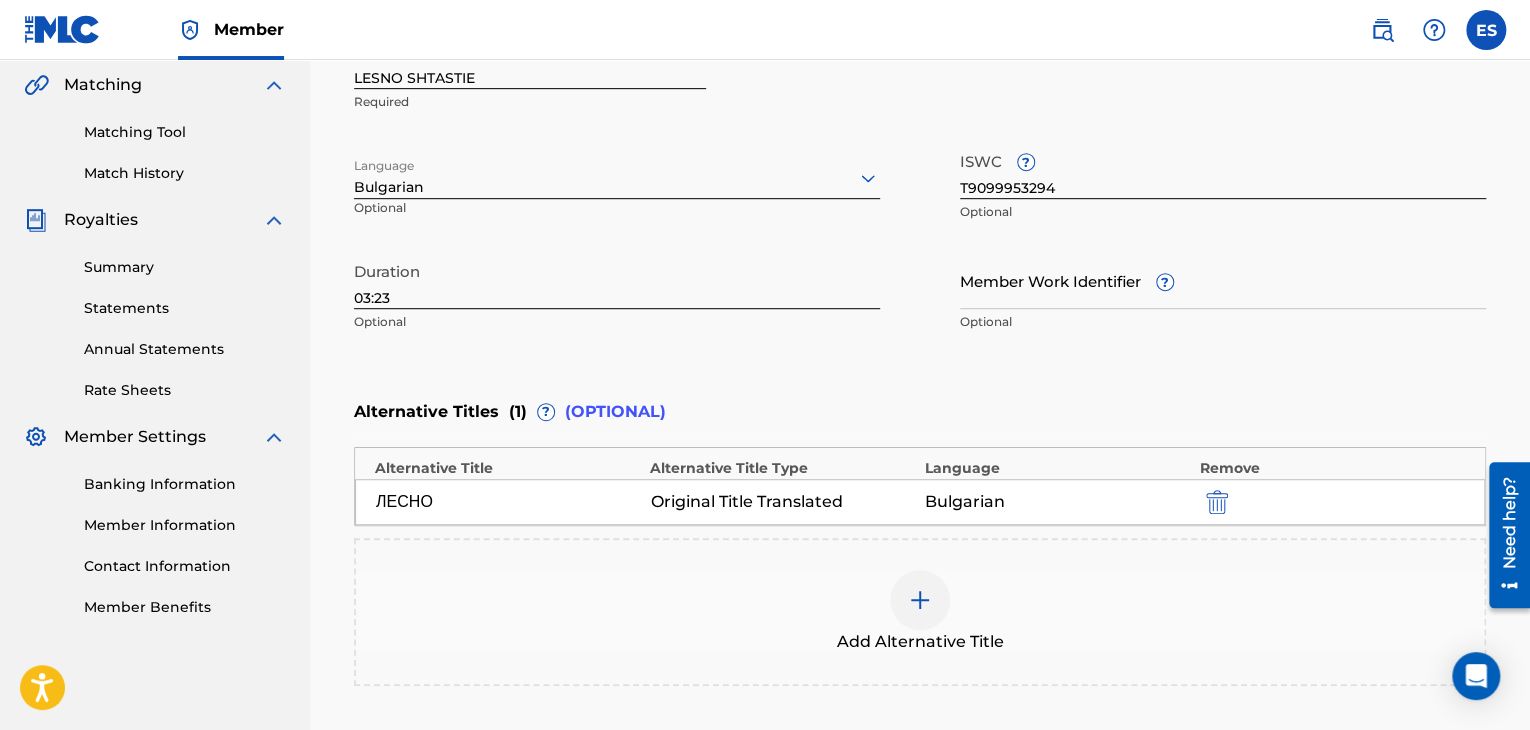 click on "Add Alternative Title" at bounding box center (920, 612) 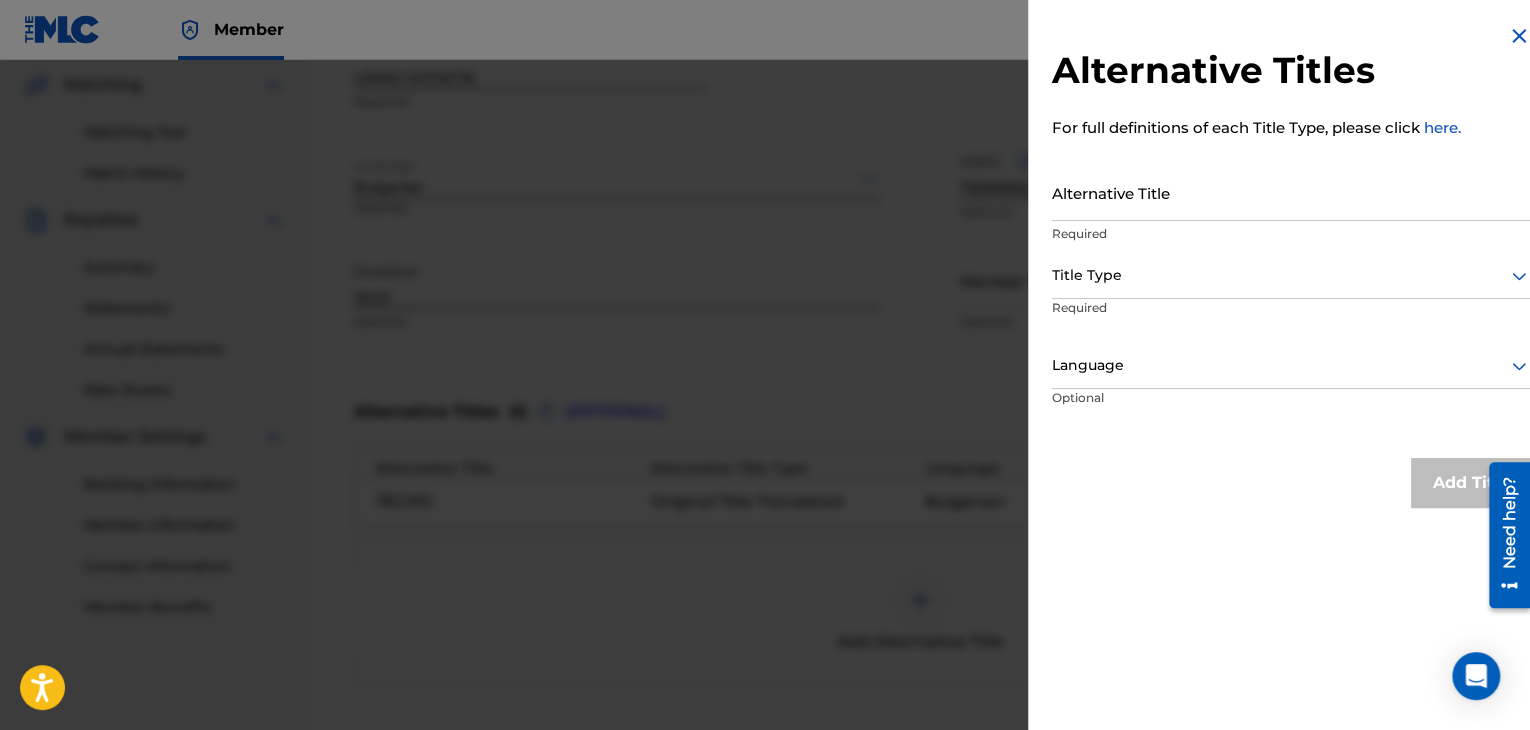 click at bounding box center [1519, 36] 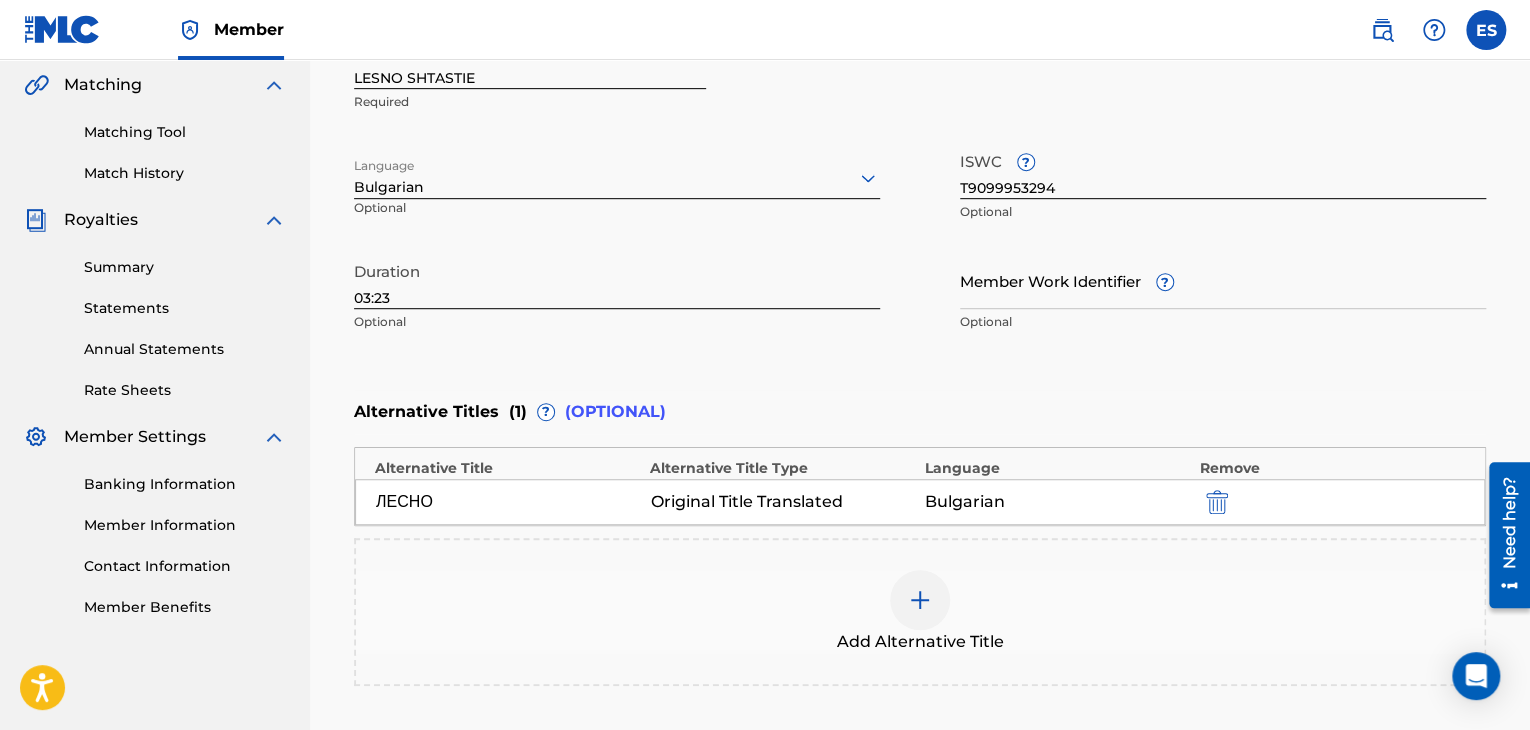 click at bounding box center [1217, 502] 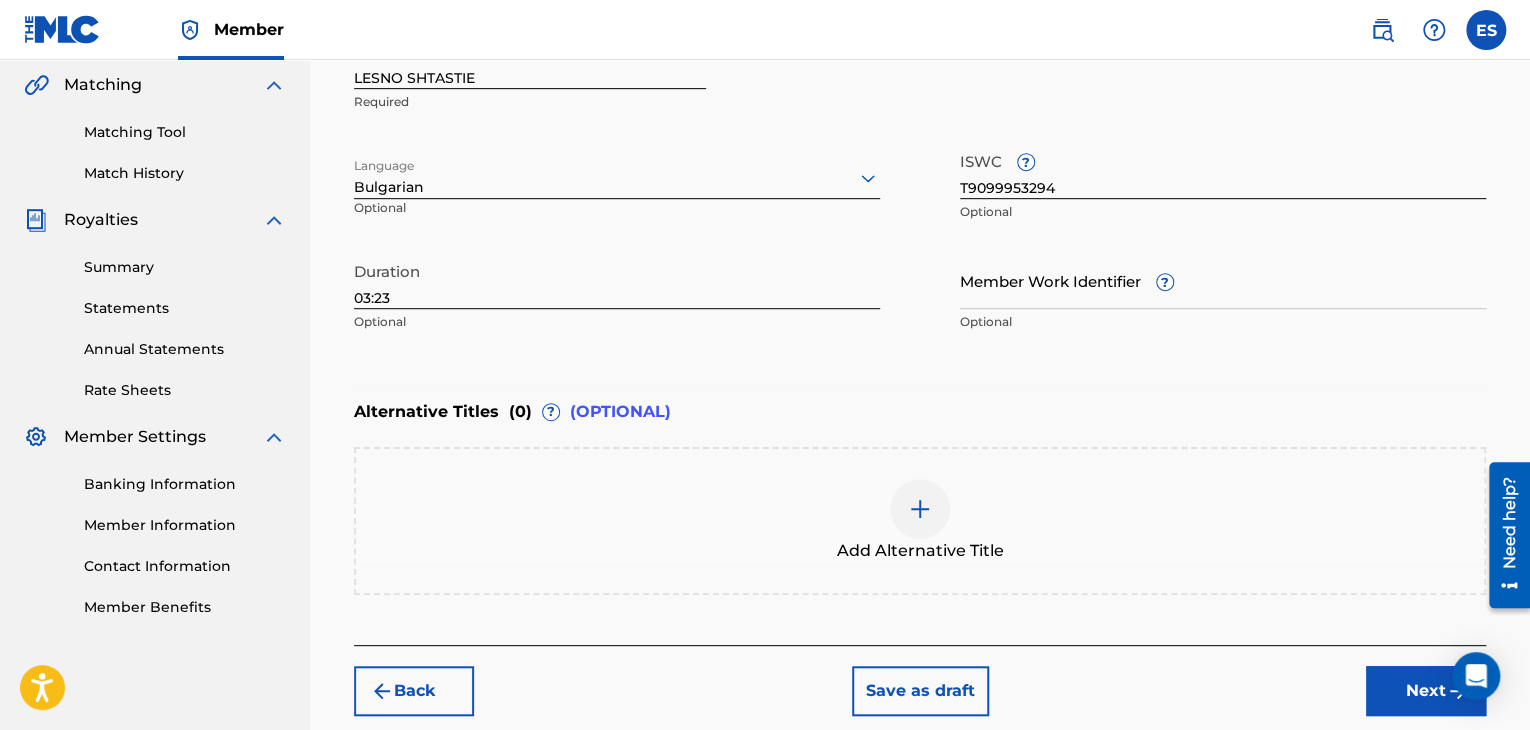 click at bounding box center [920, 509] 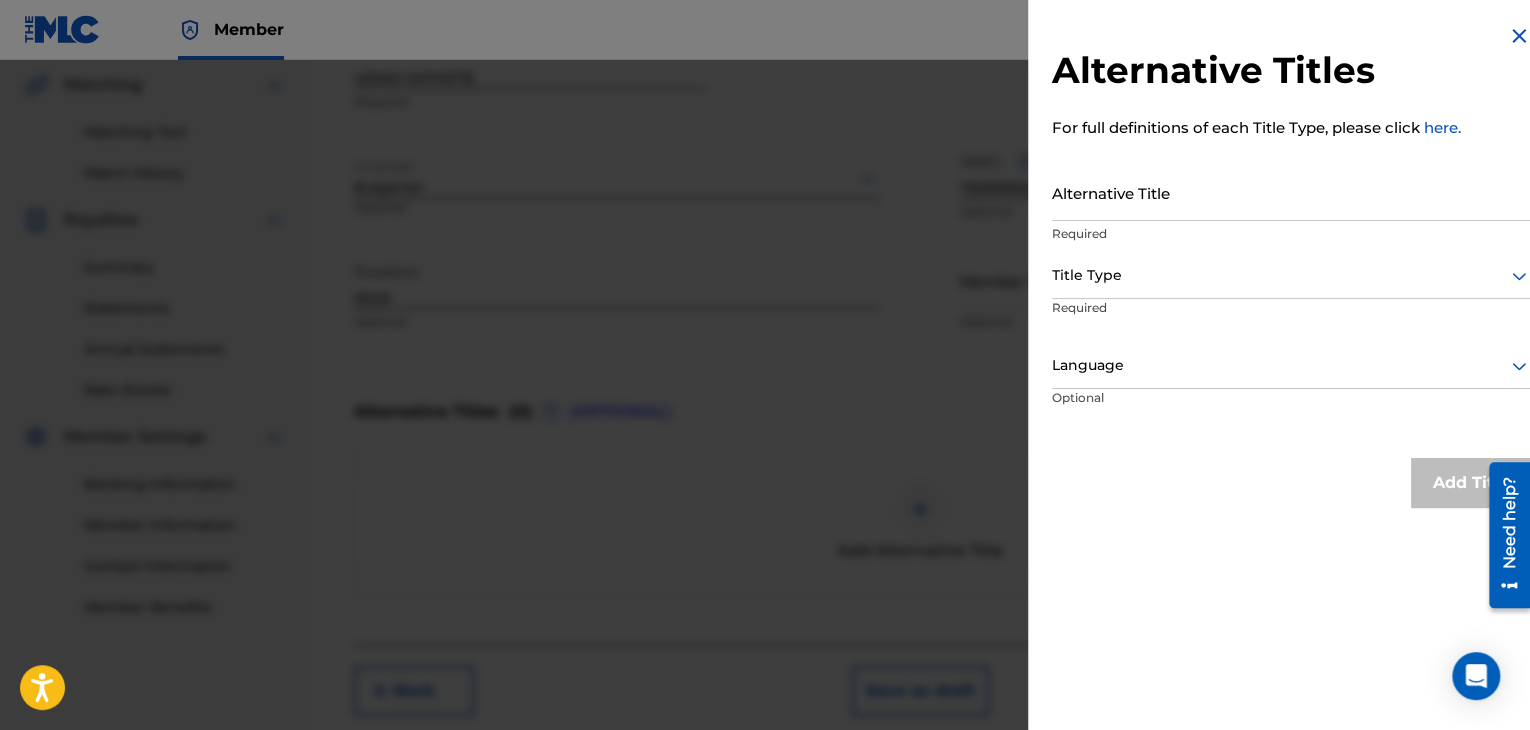 click on "Alternative Title" at bounding box center [1291, 192] 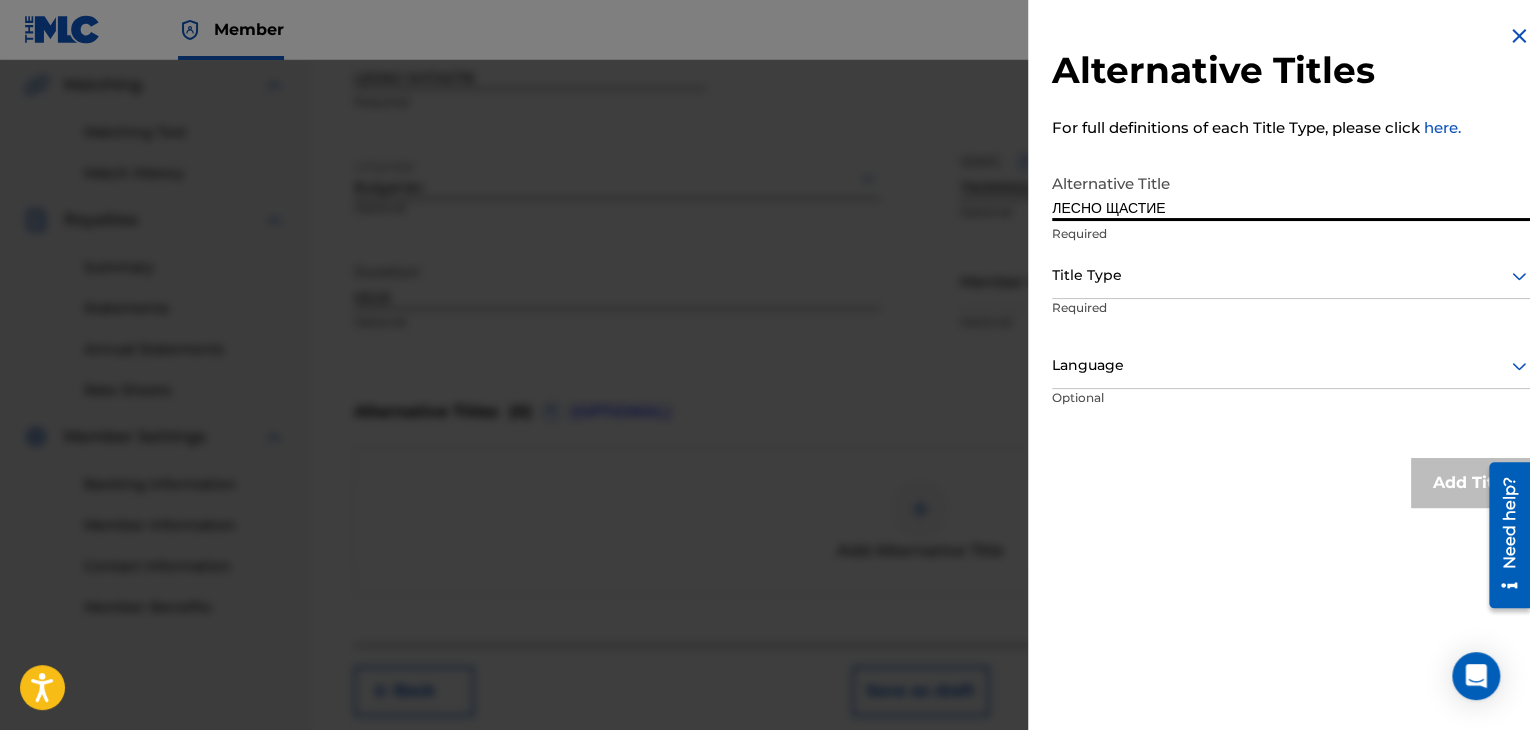 click at bounding box center [1291, 275] 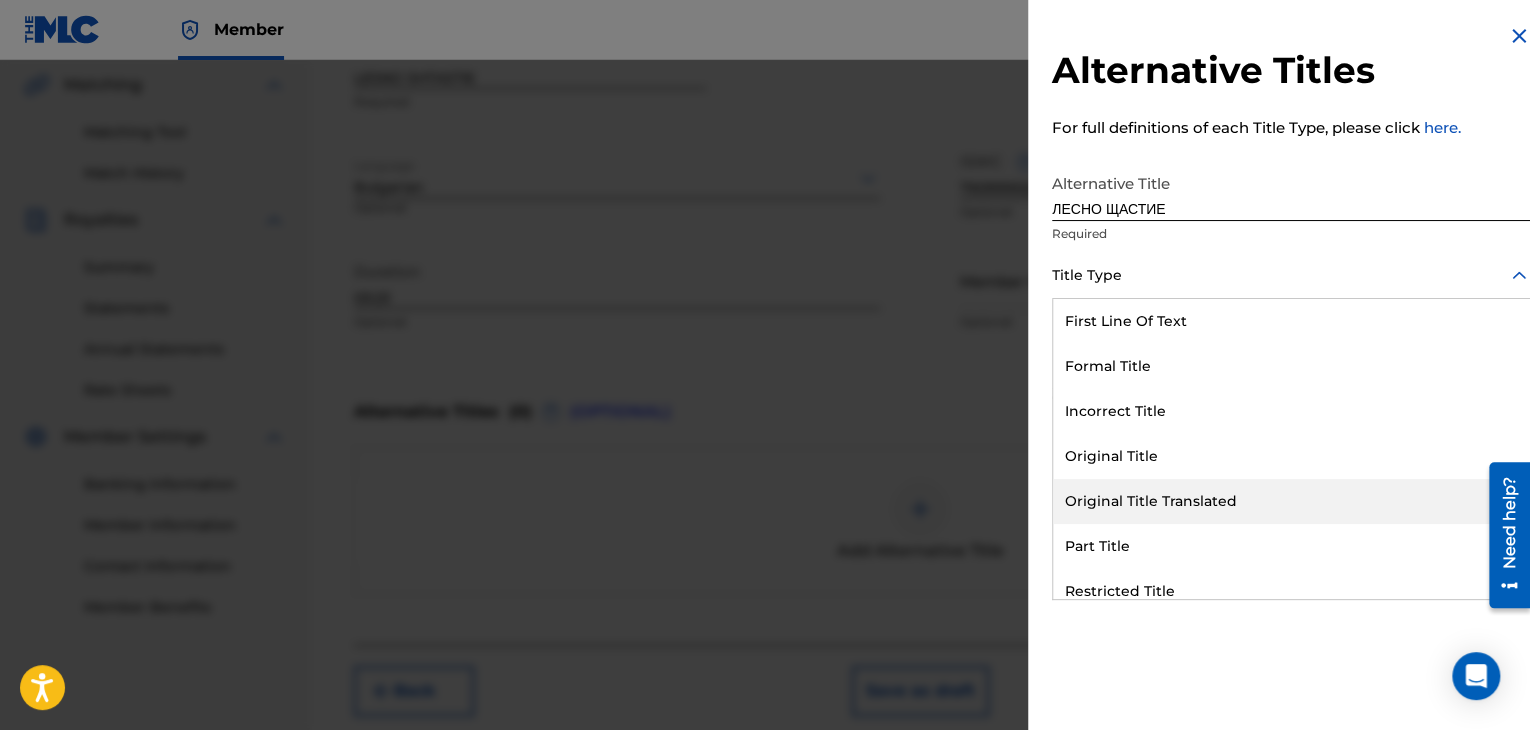 click on "Original Title Translated" at bounding box center [1291, 501] 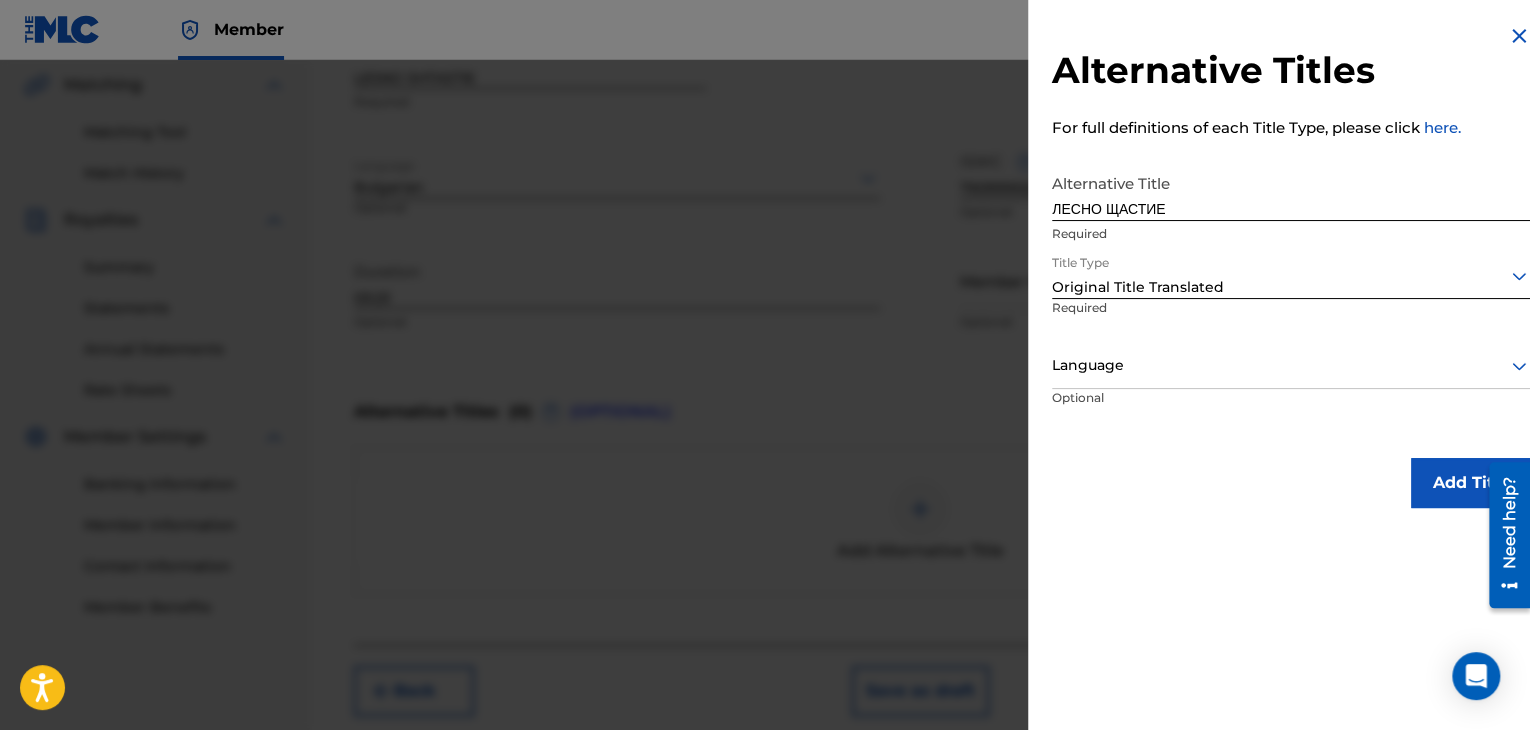 click on "Required" at bounding box center [1118, 321] 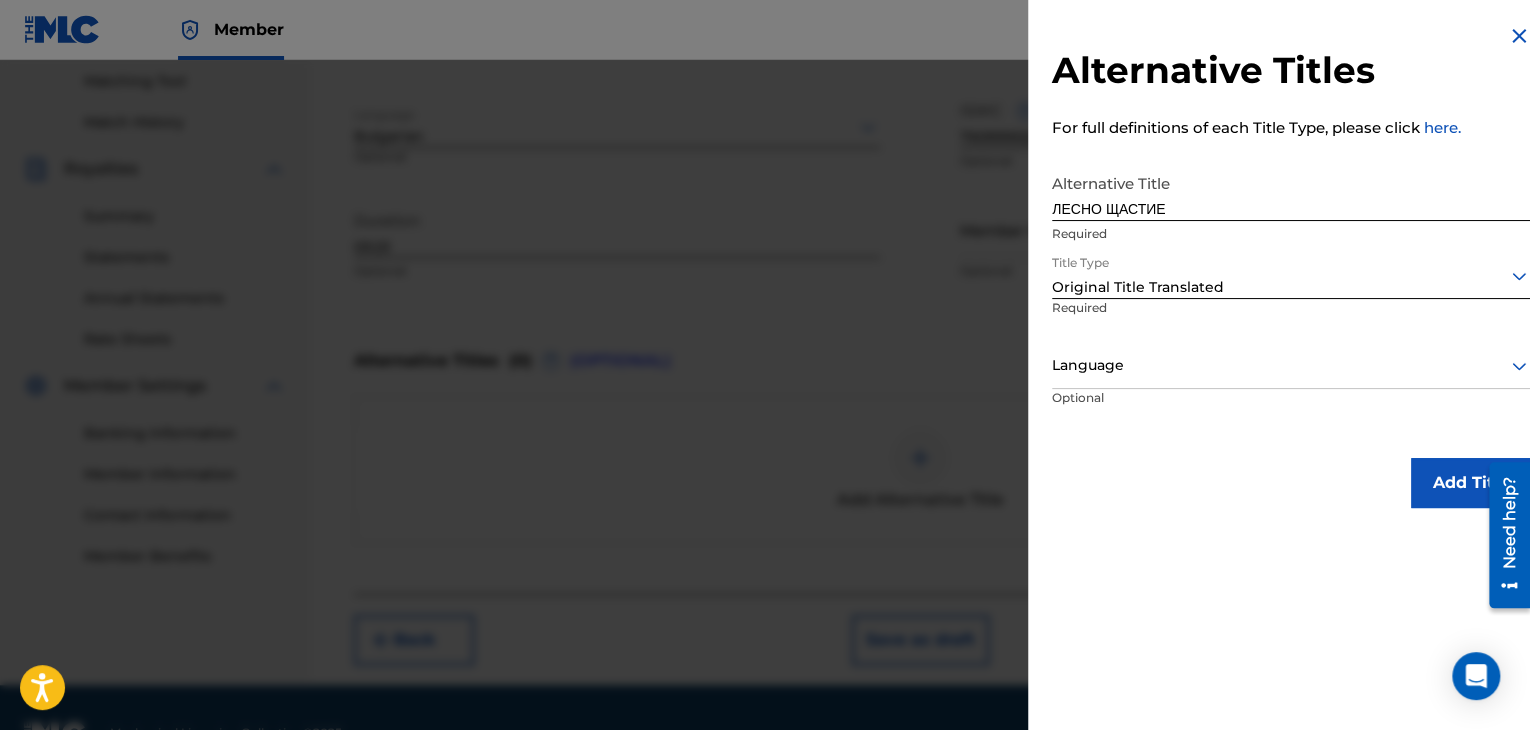 scroll, scrollTop: 561, scrollLeft: 0, axis: vertical 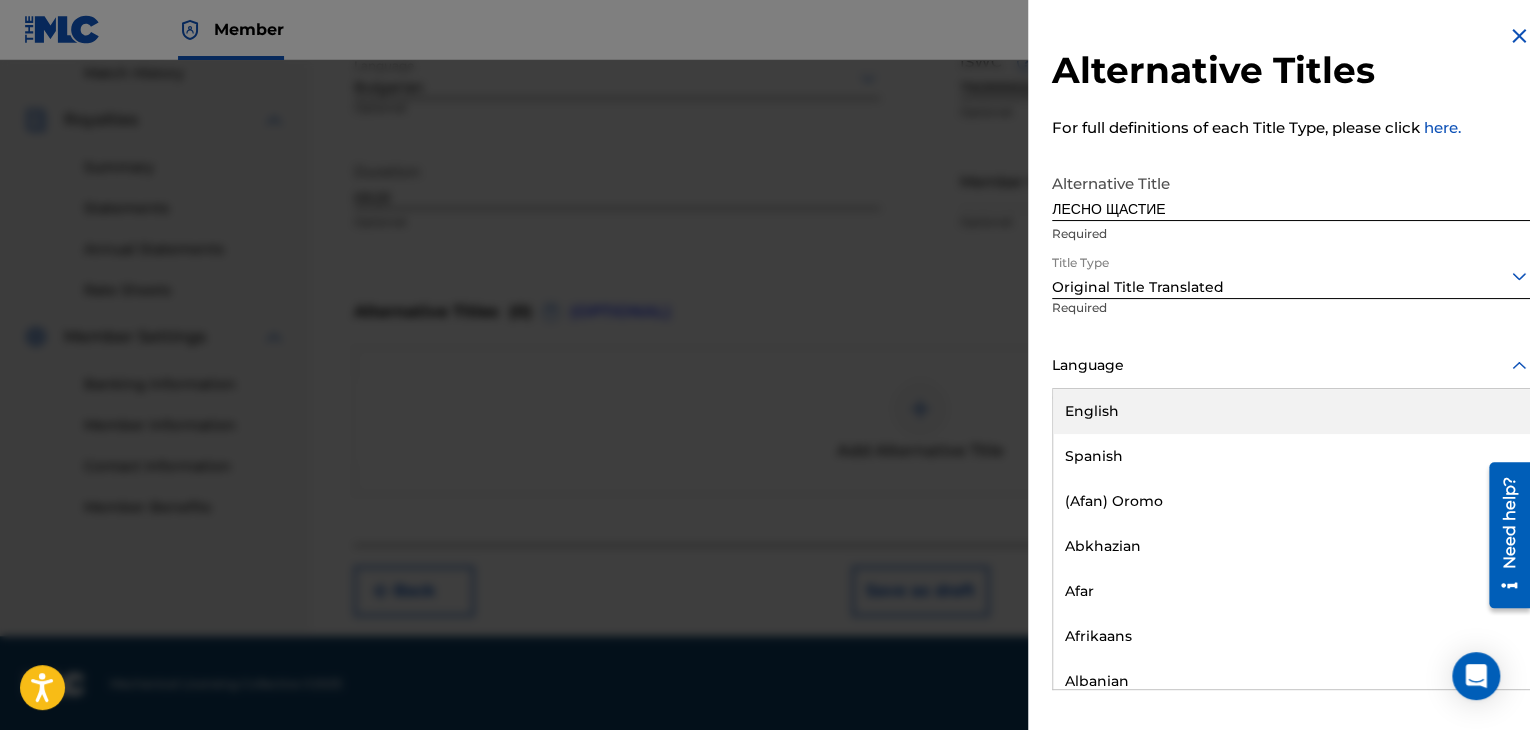 click at bounding box center [1291, 365] 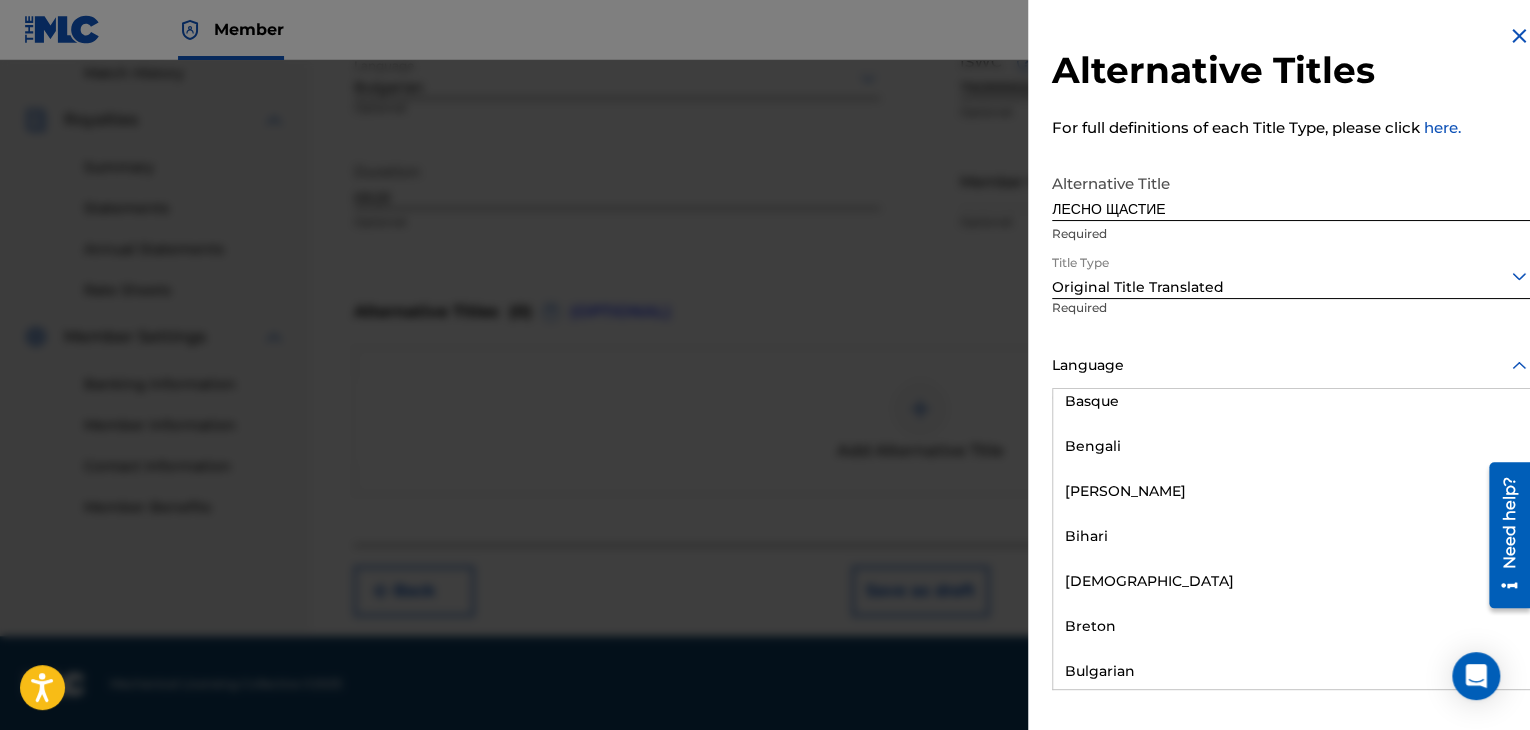 scroll, scrollTop: 700, scrollLeft: 0, axis: vertical 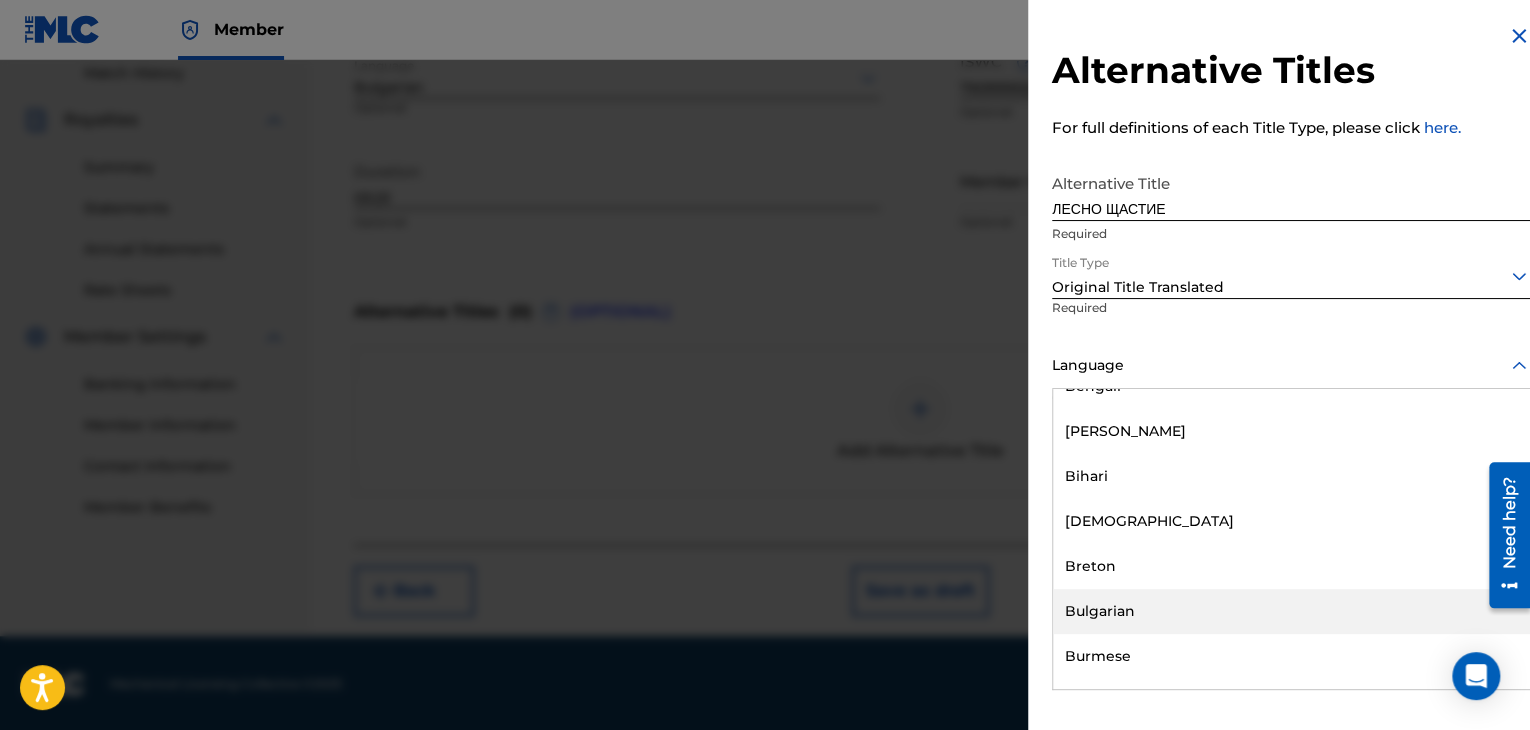 click on "Bulgarian" at bounding box center (1291, 611) 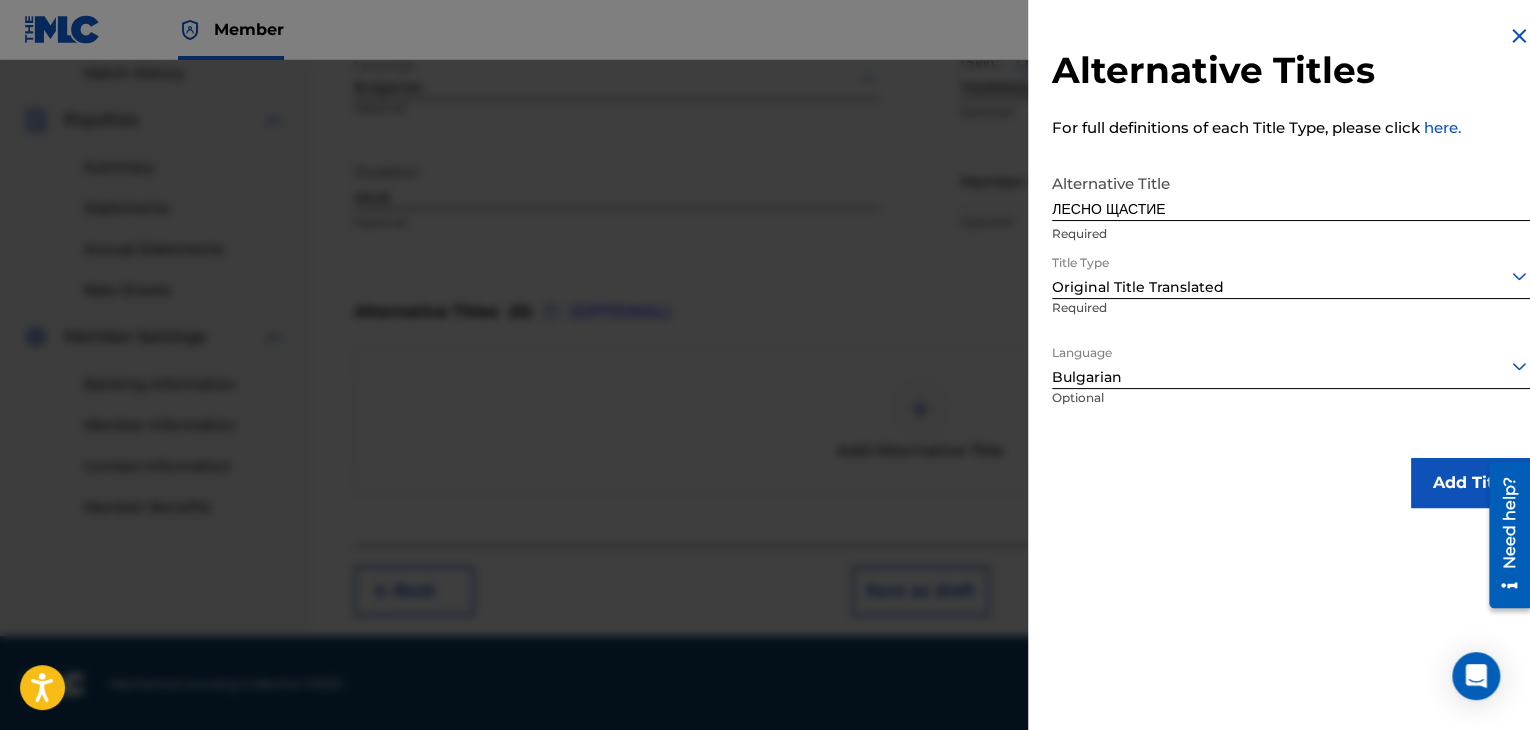click on "Add Title" at bounding box center (1471, 483) 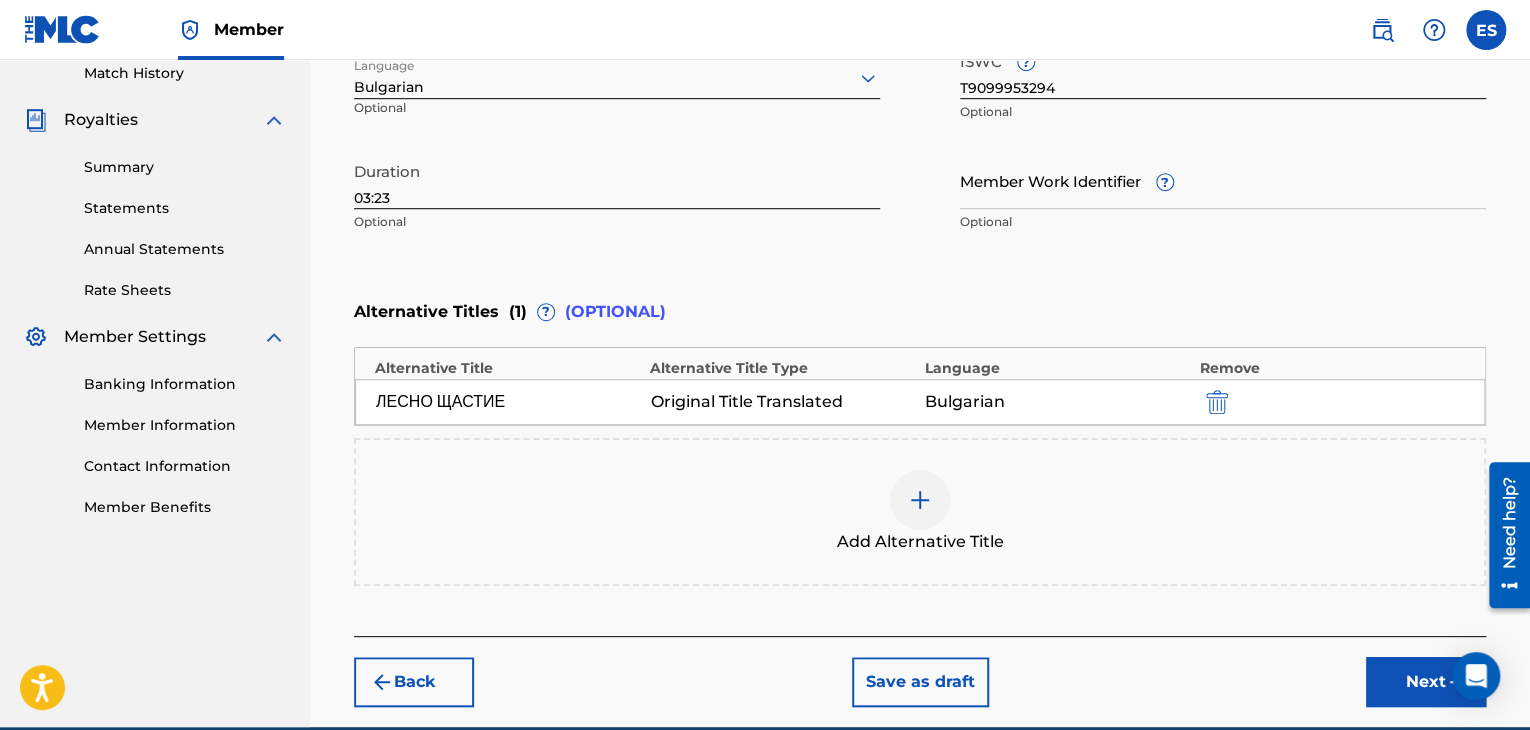 click on "Next" at bounding box center [1426, 682] 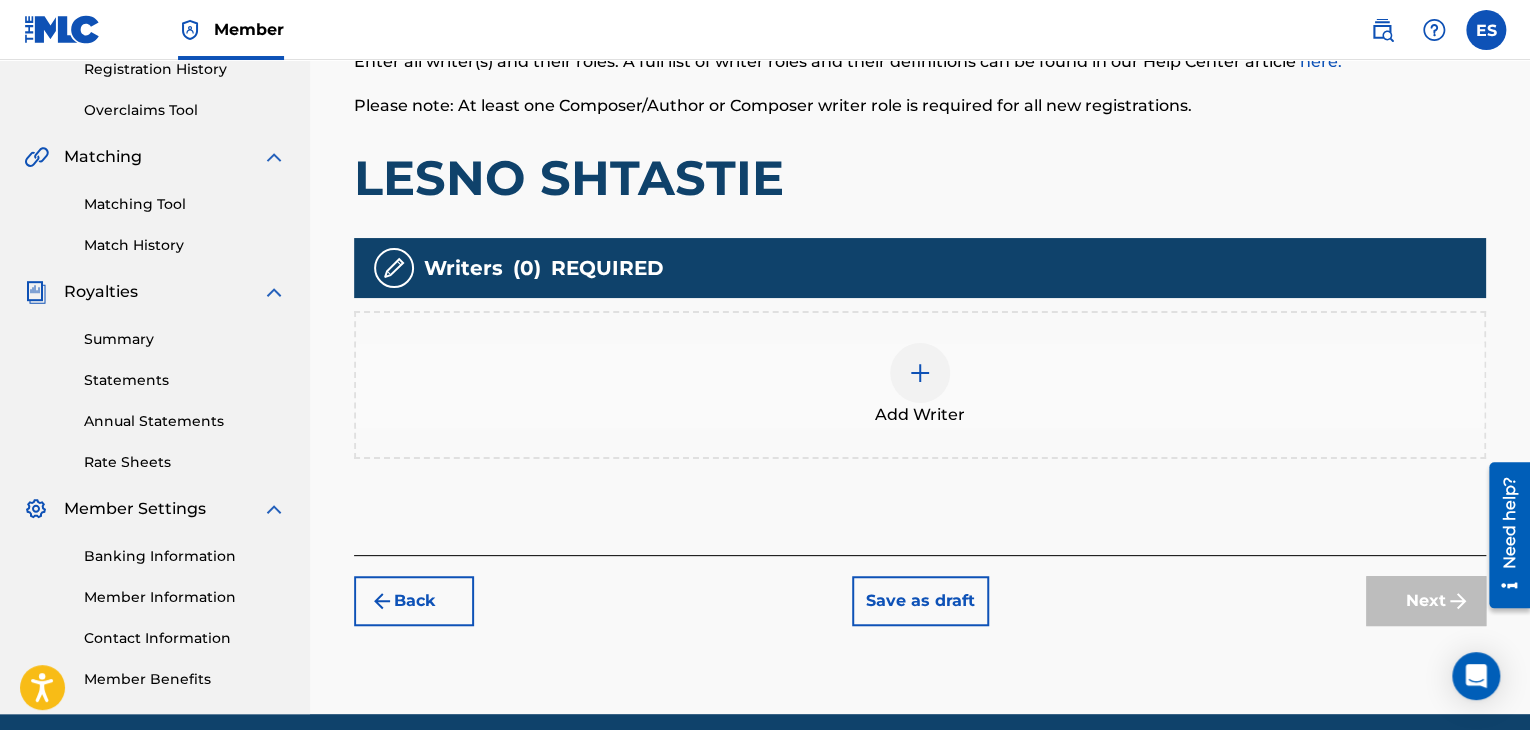 scroll, scrollTop: 390, scrollLeft: 0, axis: vertical 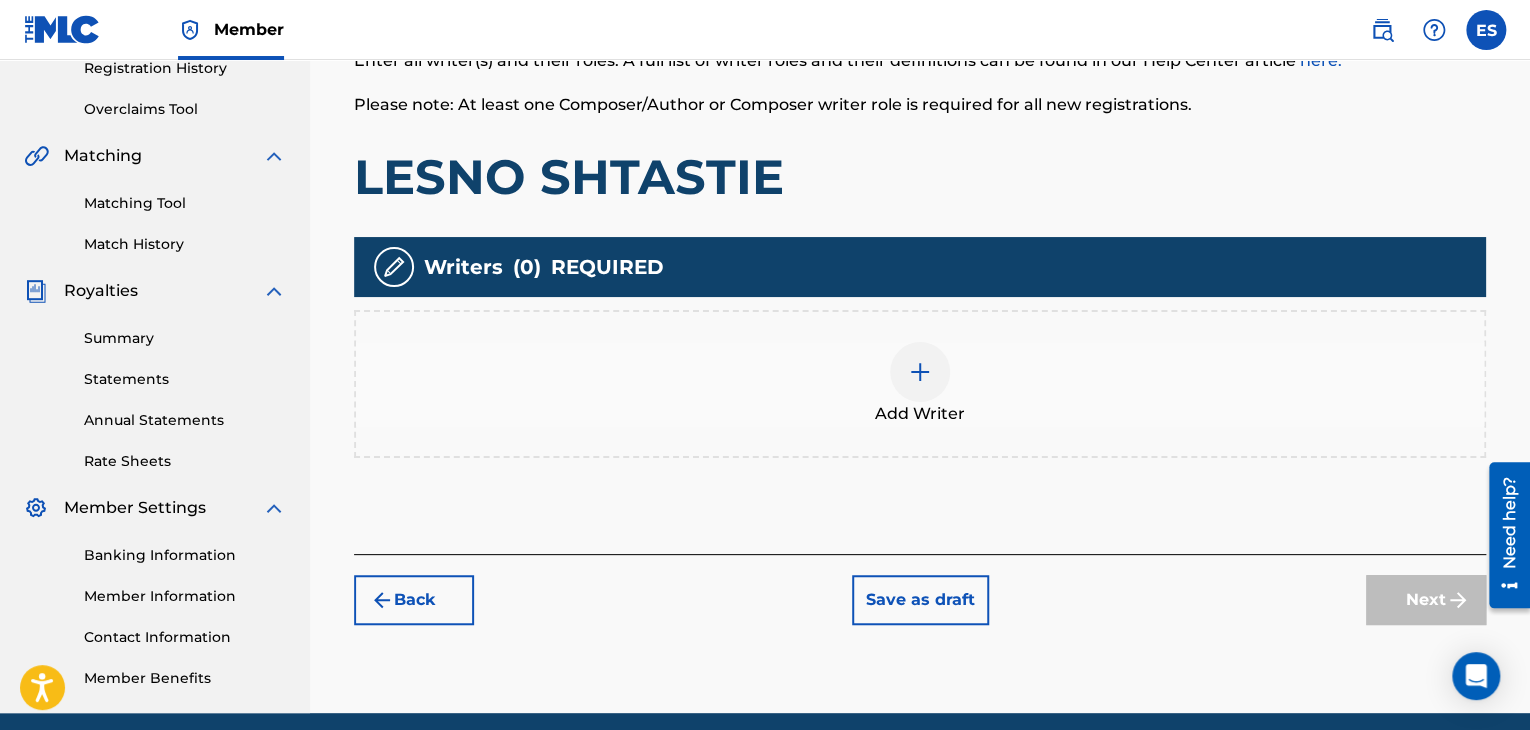click at bounding box center (920, 372) 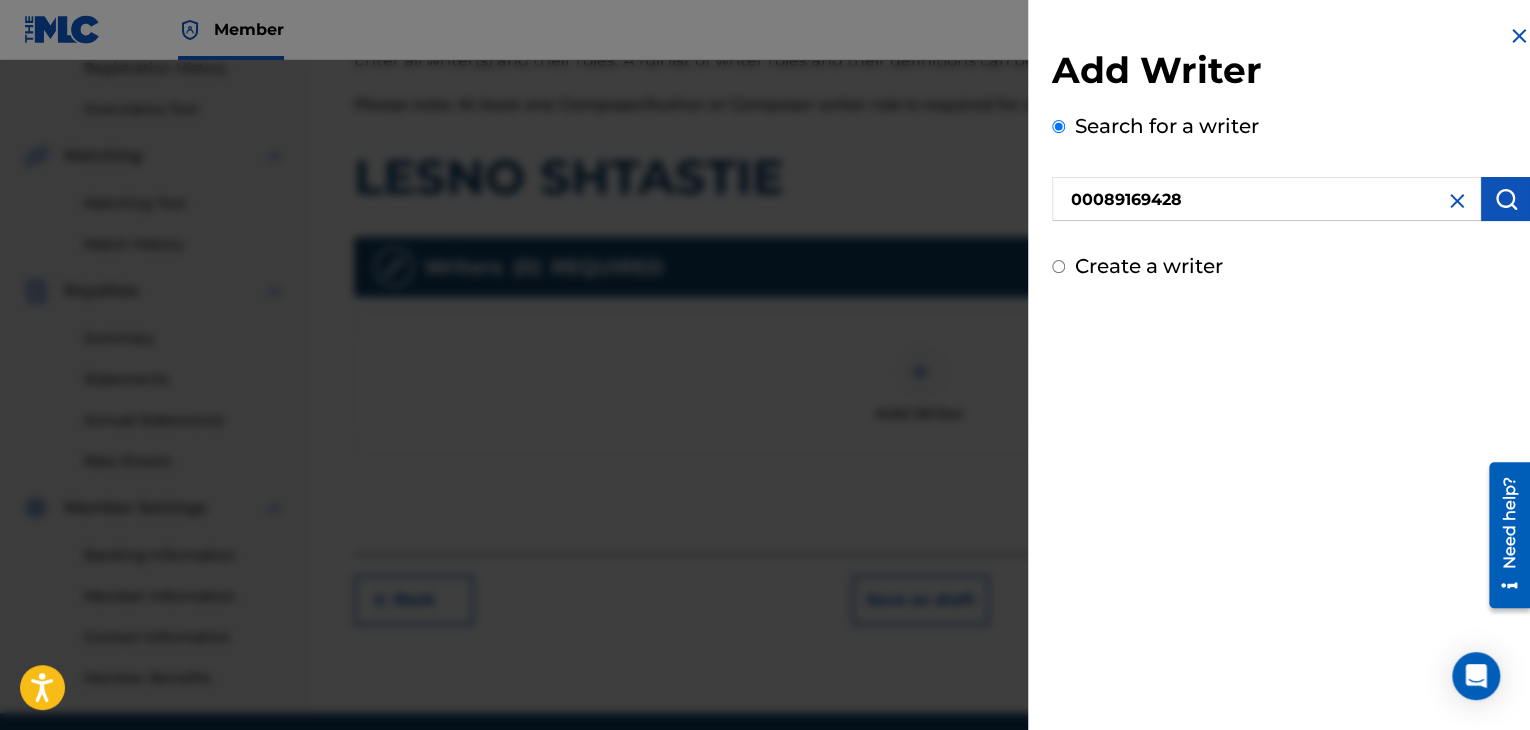 click at bounding box center [1506, 199] 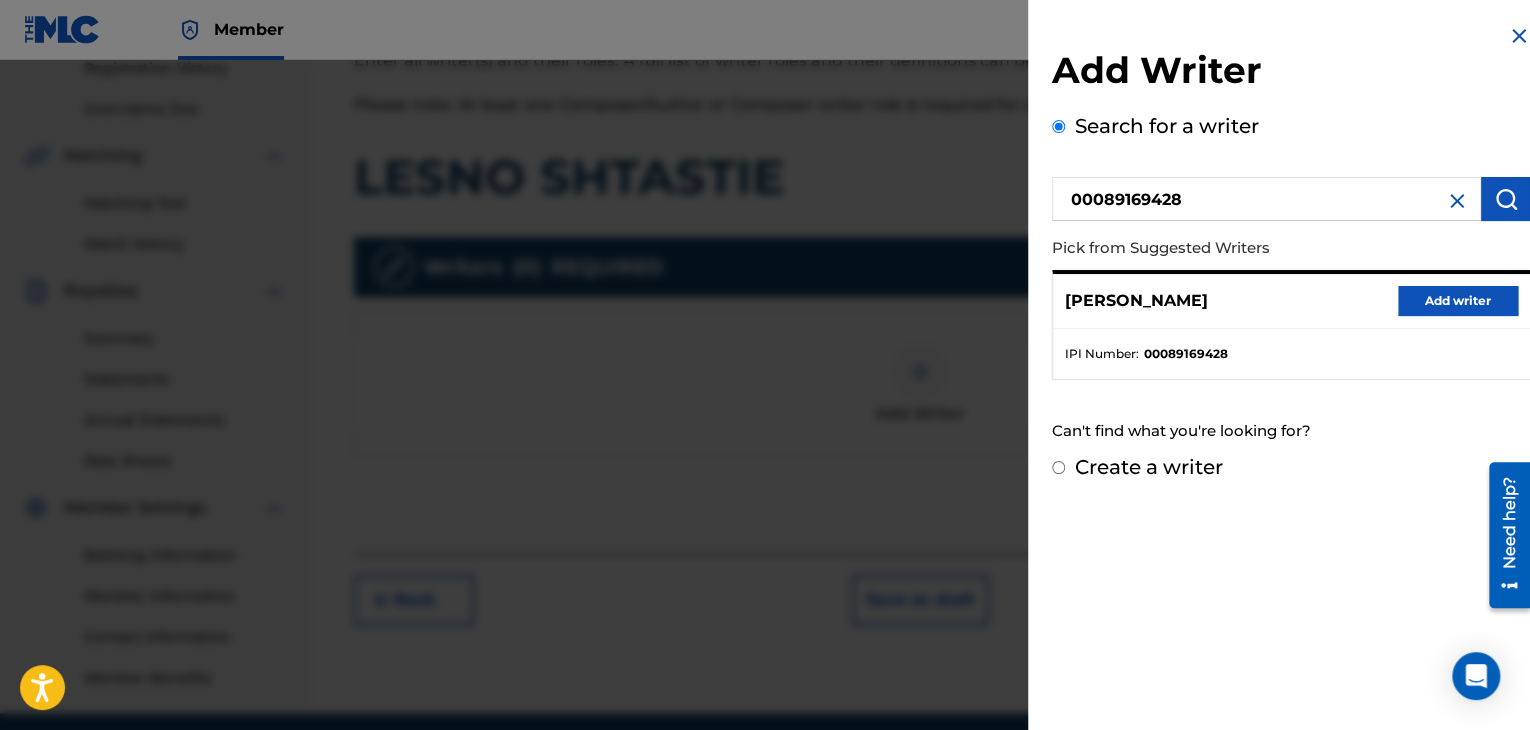 click on "Add writer" at bounding box center [1458, 301] 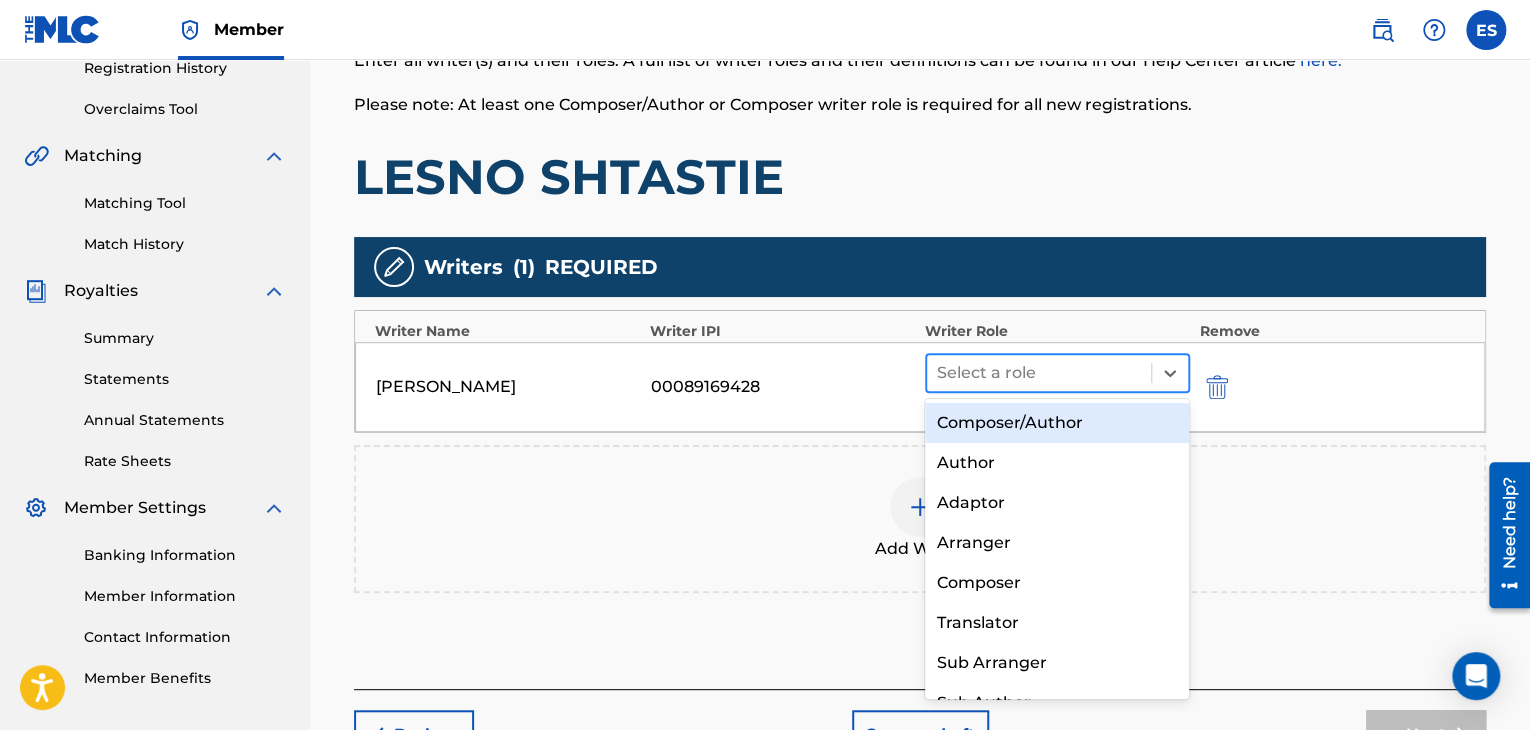 click at bounding box center [1039, 373] 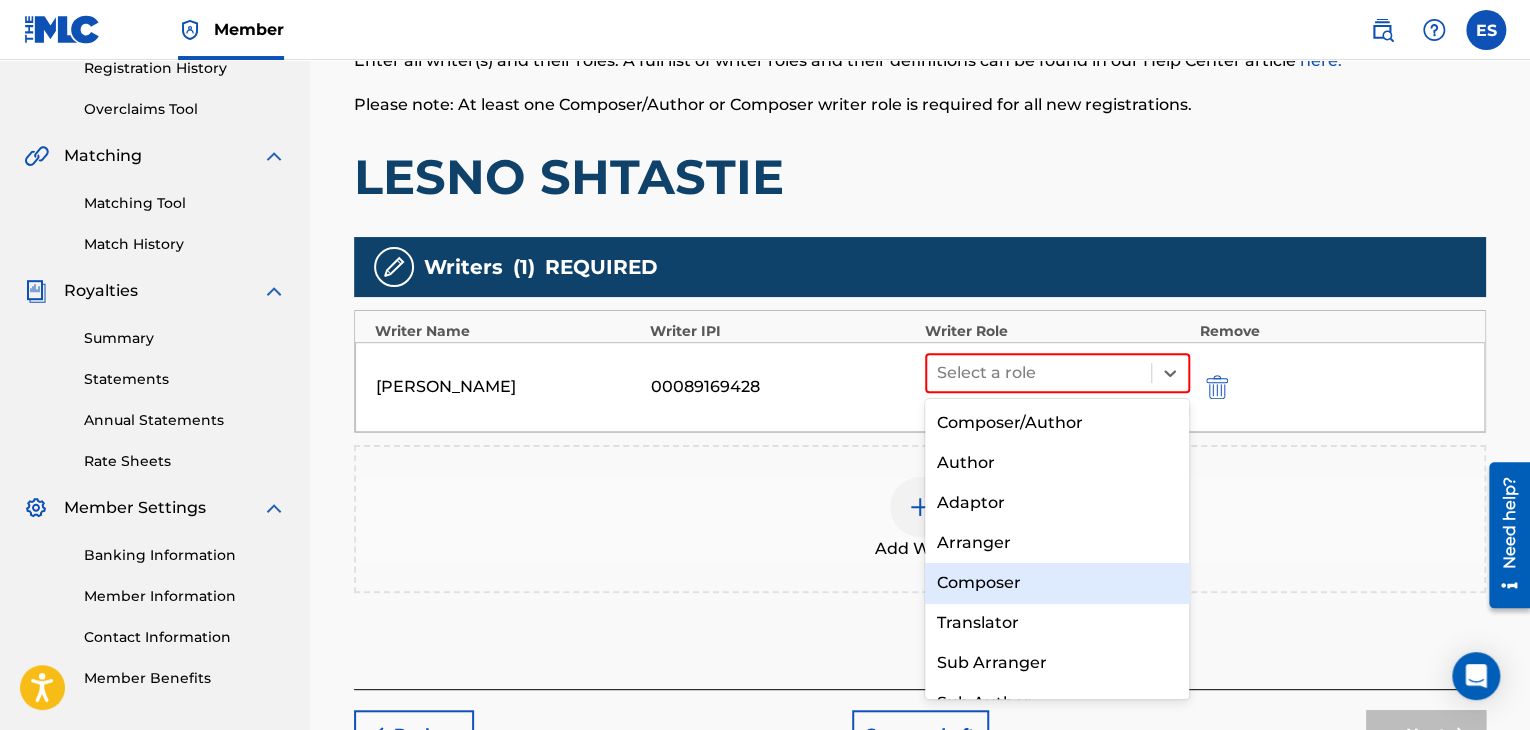 click on "Composer" at bounding box center [1057, 583] 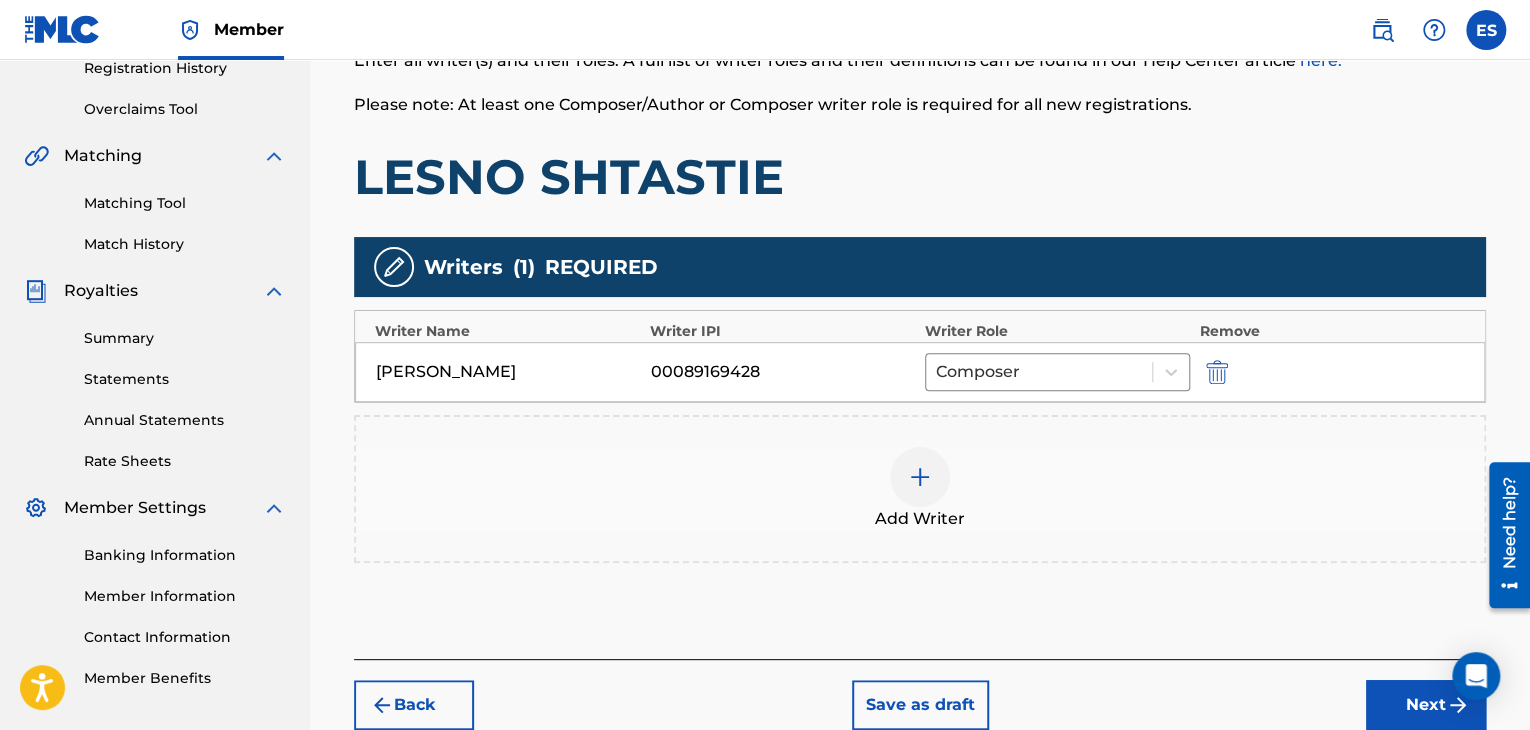 click at bounding box center (920, 477) 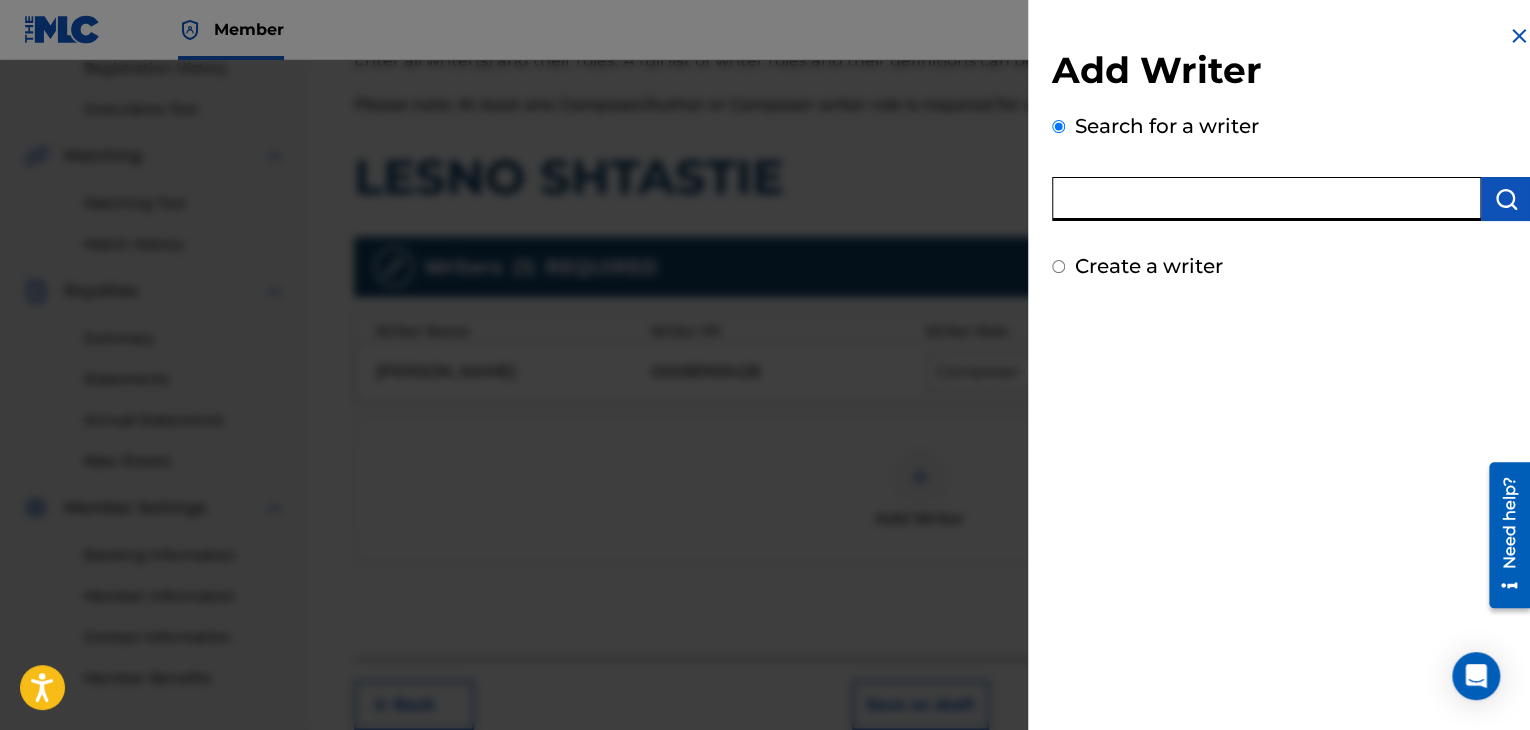 click at bounding box center [1266, 199] 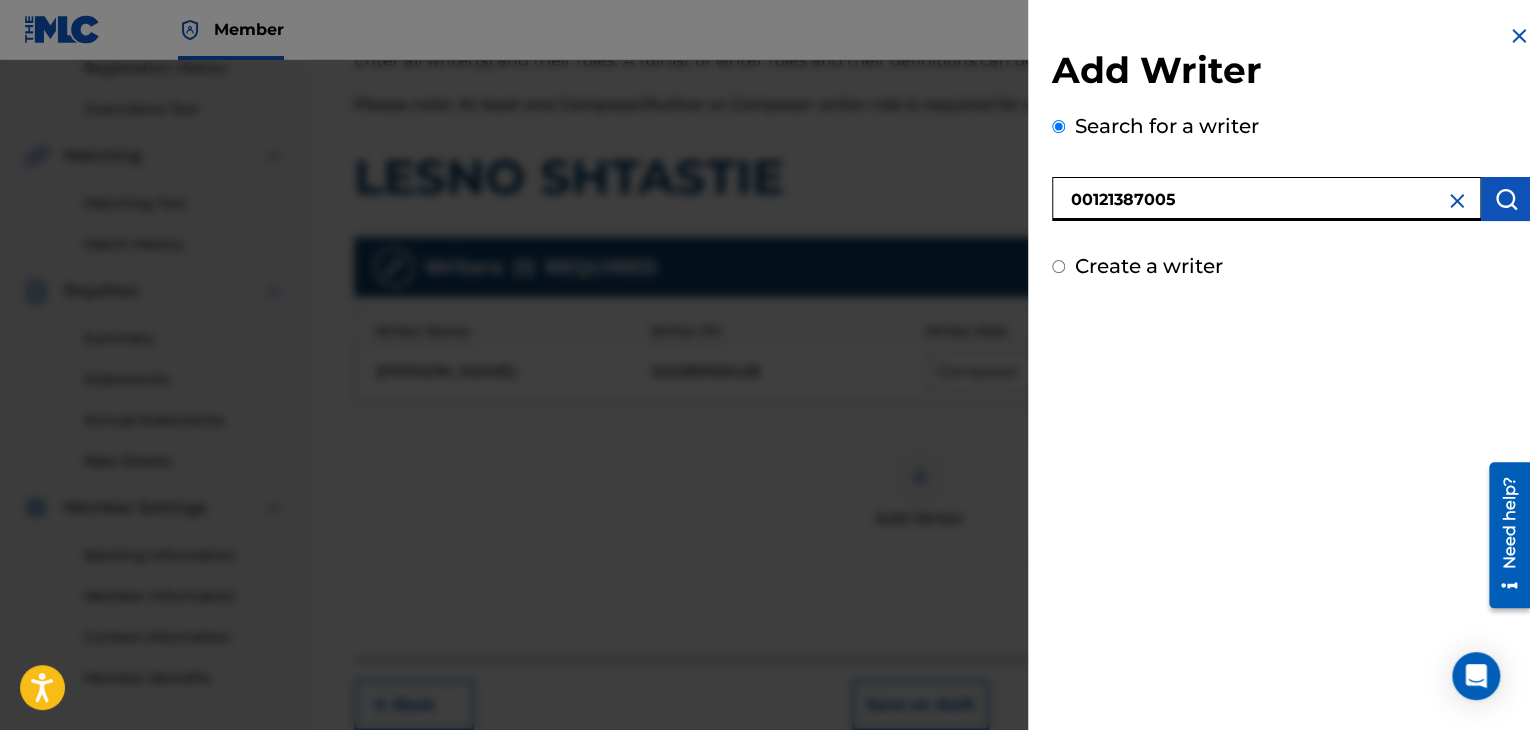 click at bounding box center [1506, 199] 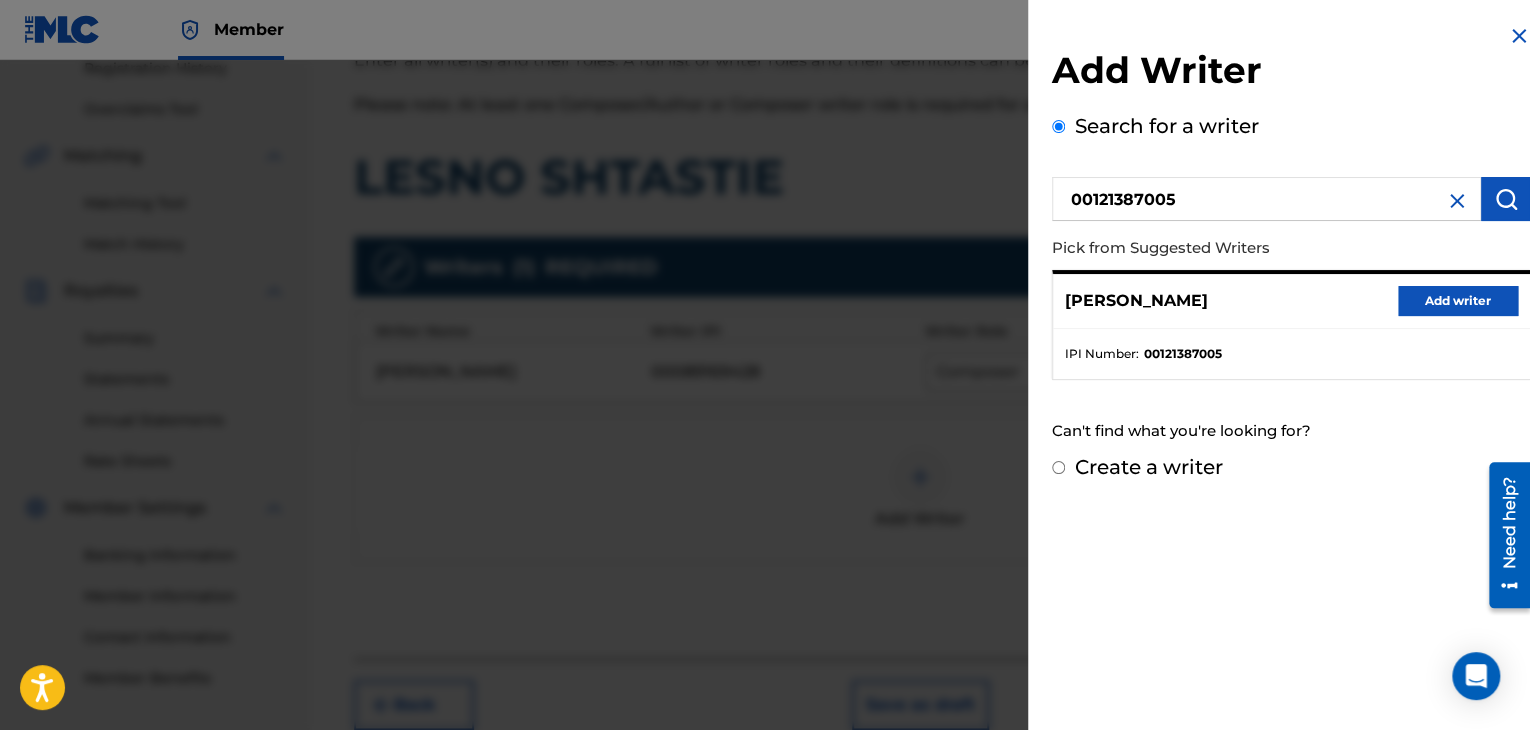 click on "Add writer" at bounding box center [1458, 301] 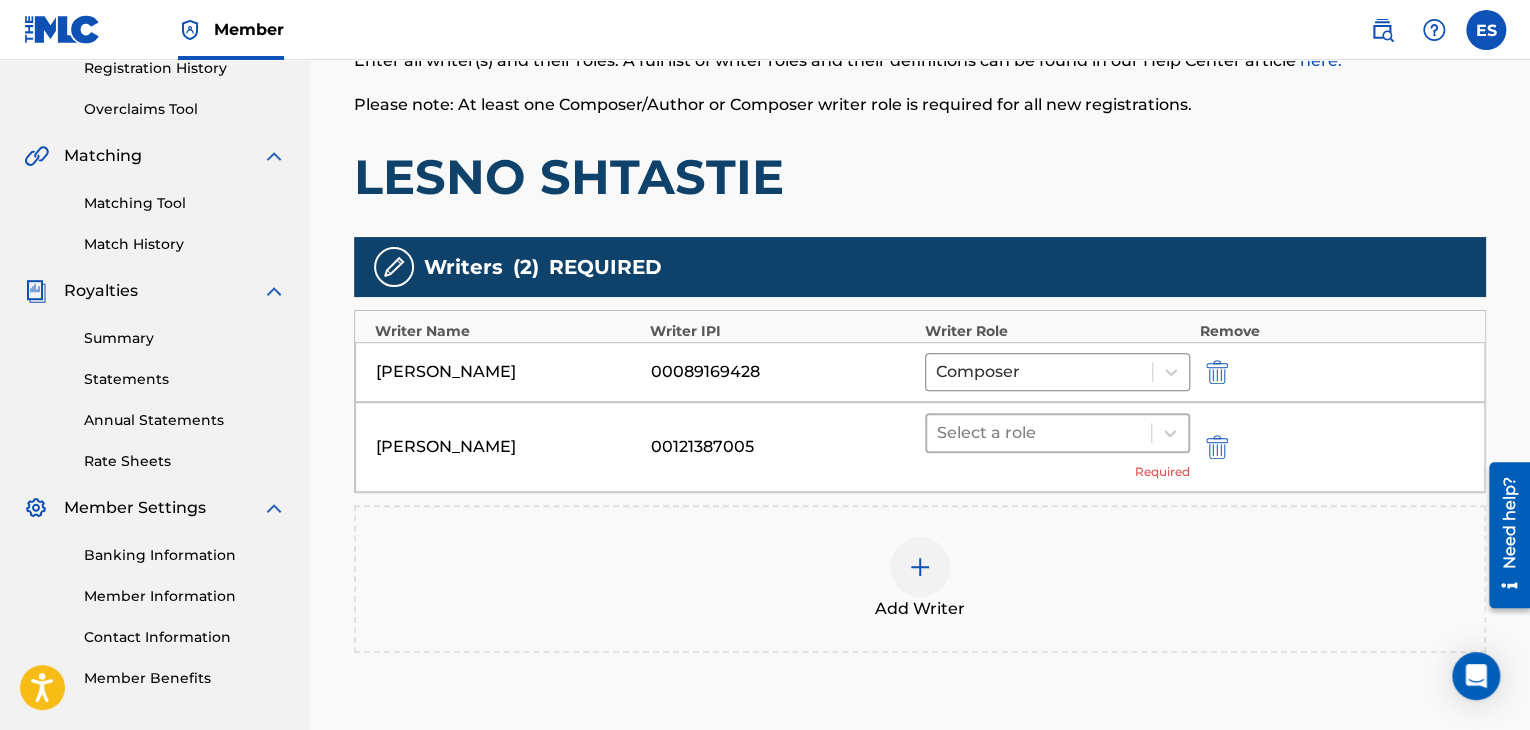 click at bounding box center [1039, 433] 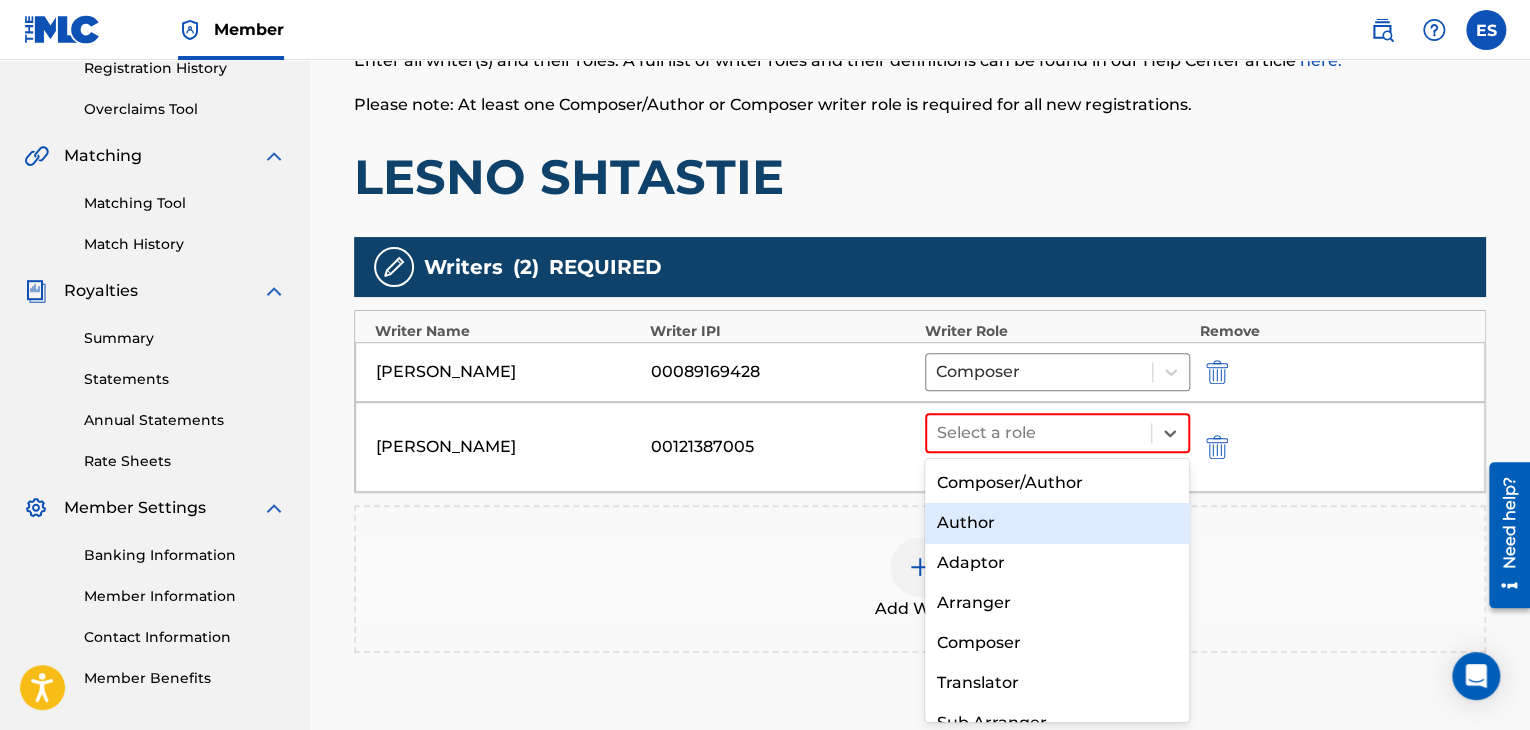 click on "Author" at bounding box center [1057, 523] 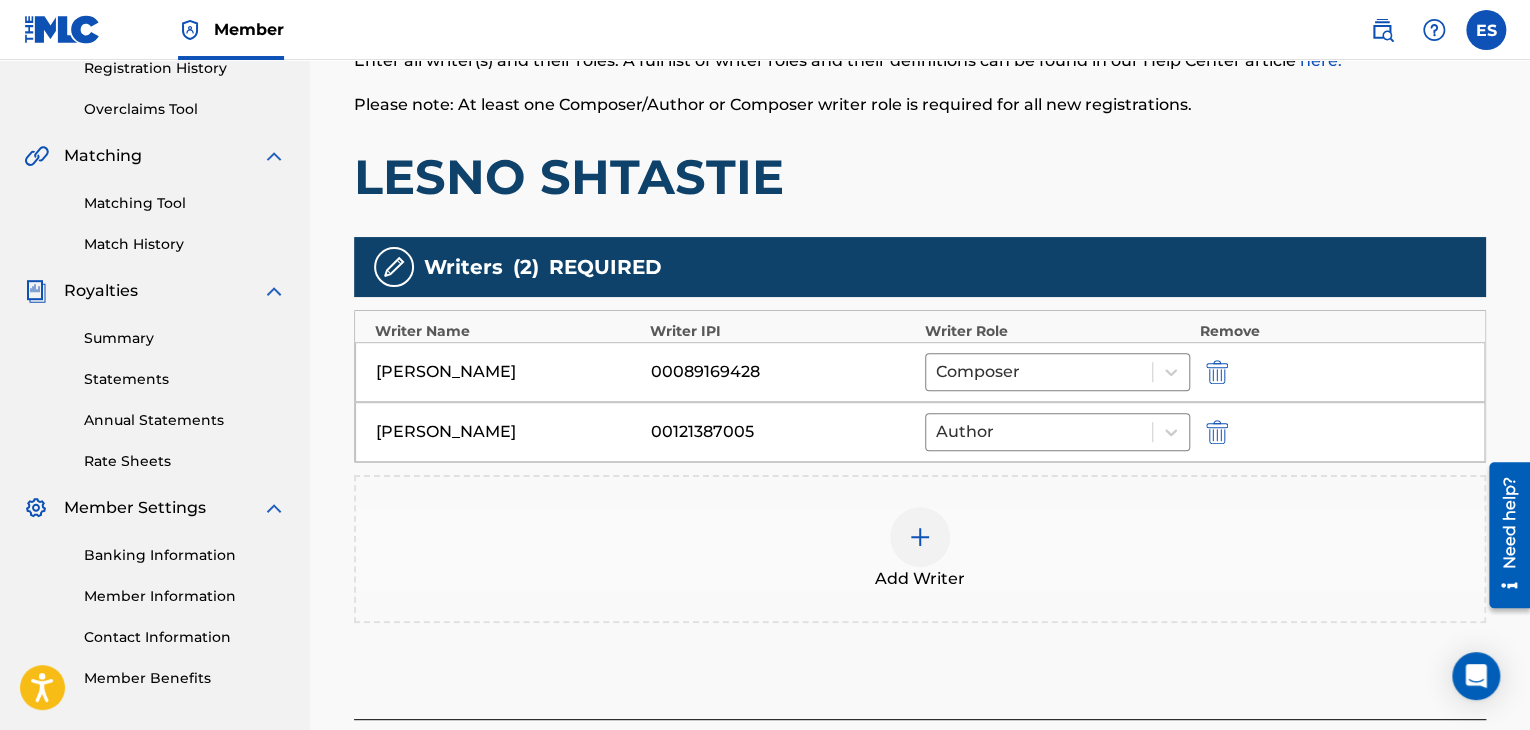 scroll, scrollTop: 564, scrollLeft: 0, axis: vertical 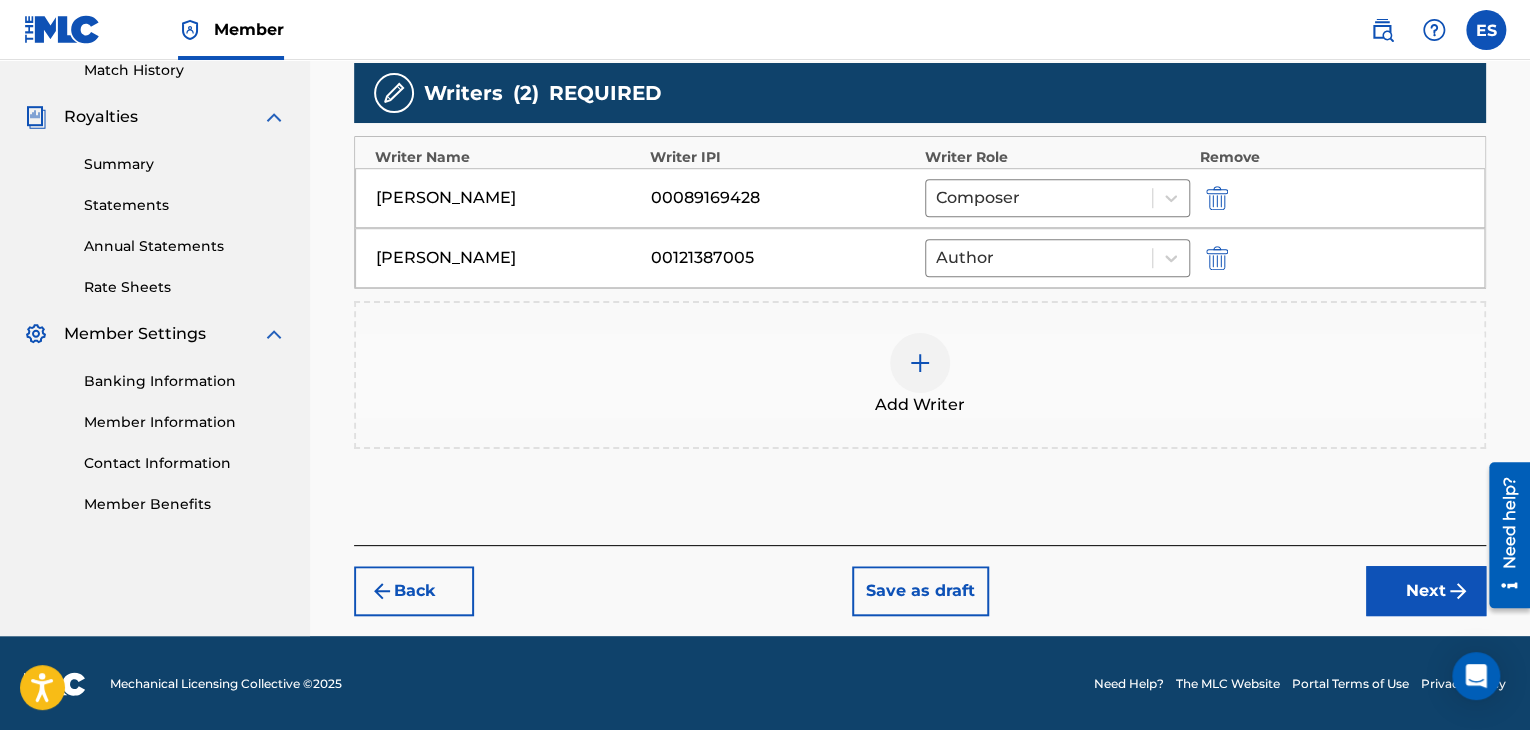 click on "Next" at bounding box center [1426, 591] 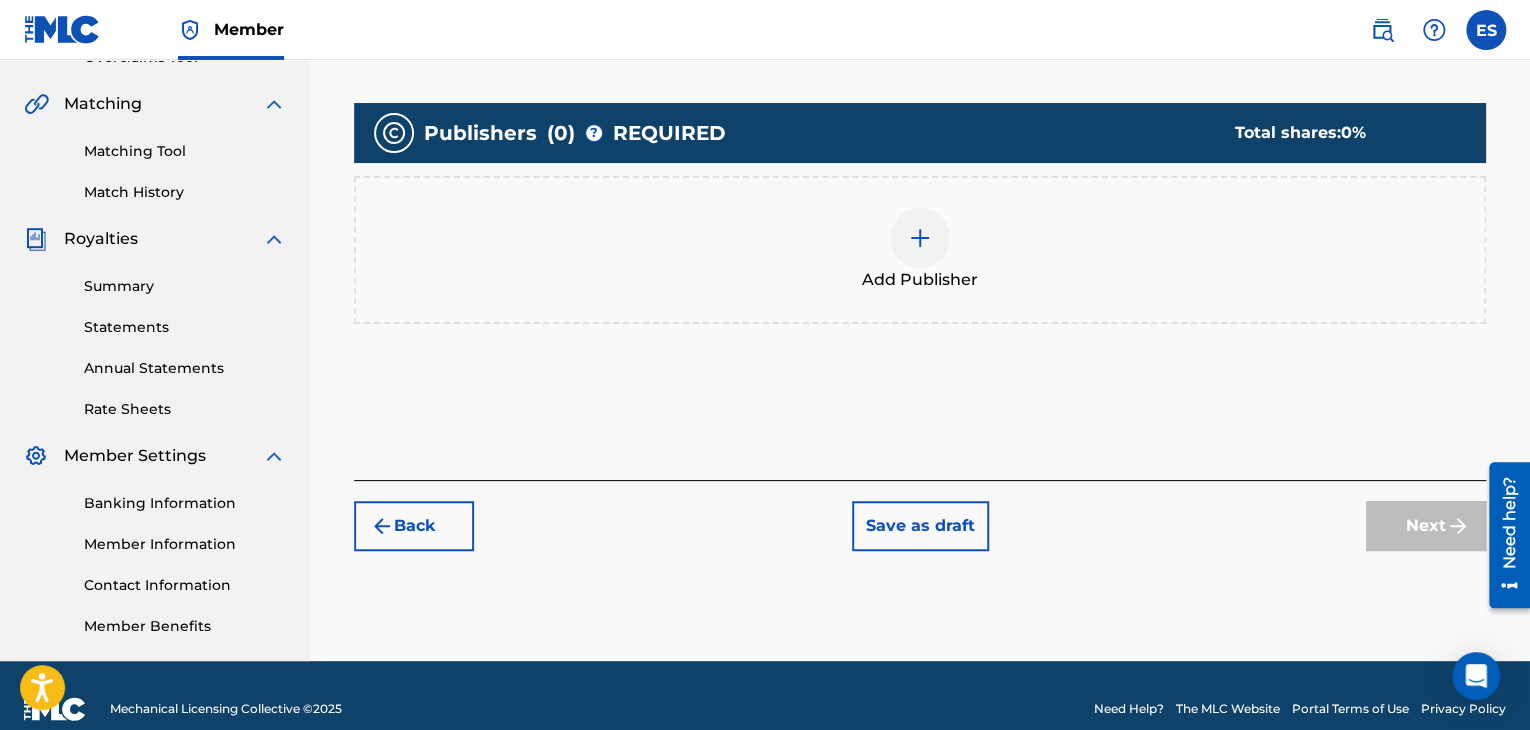 scroll, scrollTop: 467, scrollLeft: 0, axis: vertical 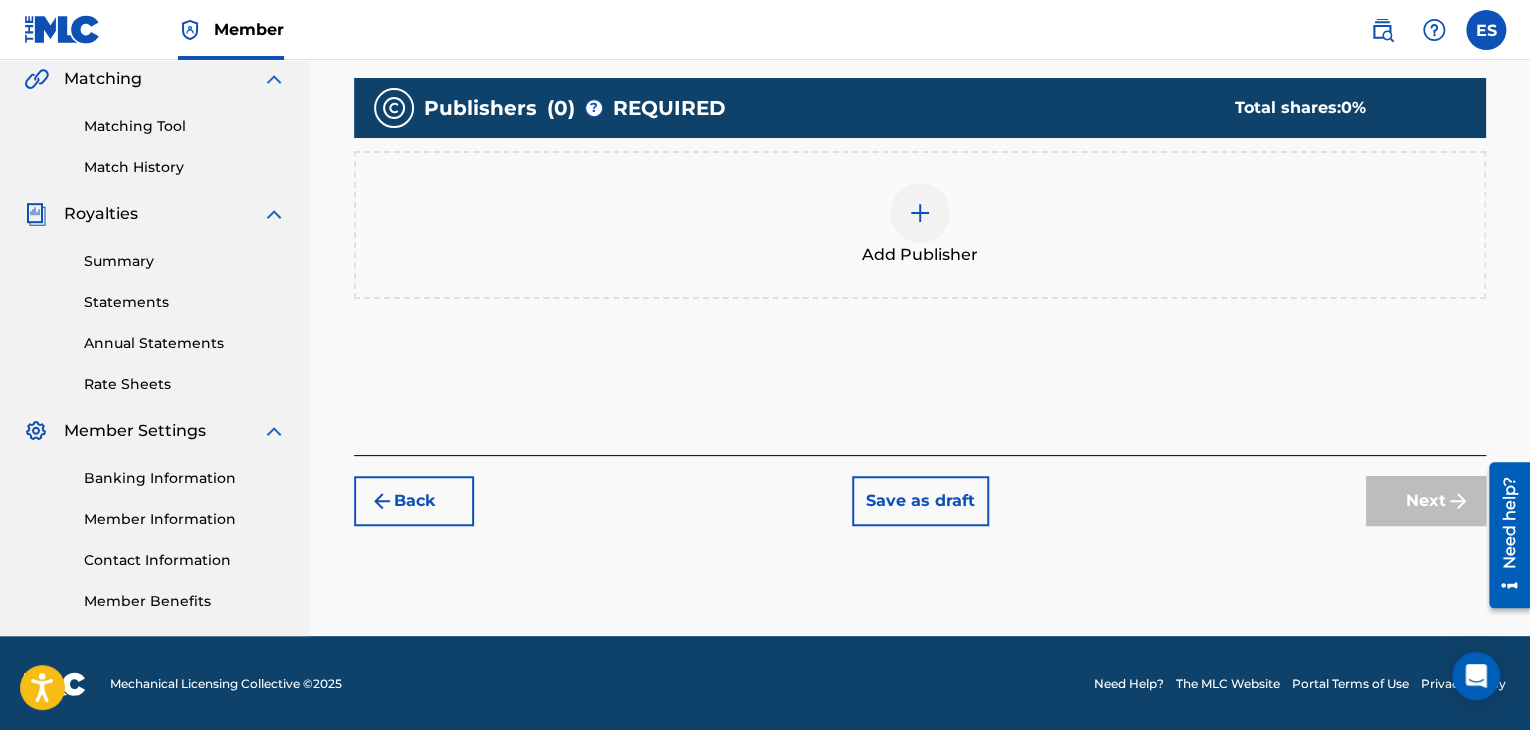 click on "Add Publisher" at bounding box center [920, 255] 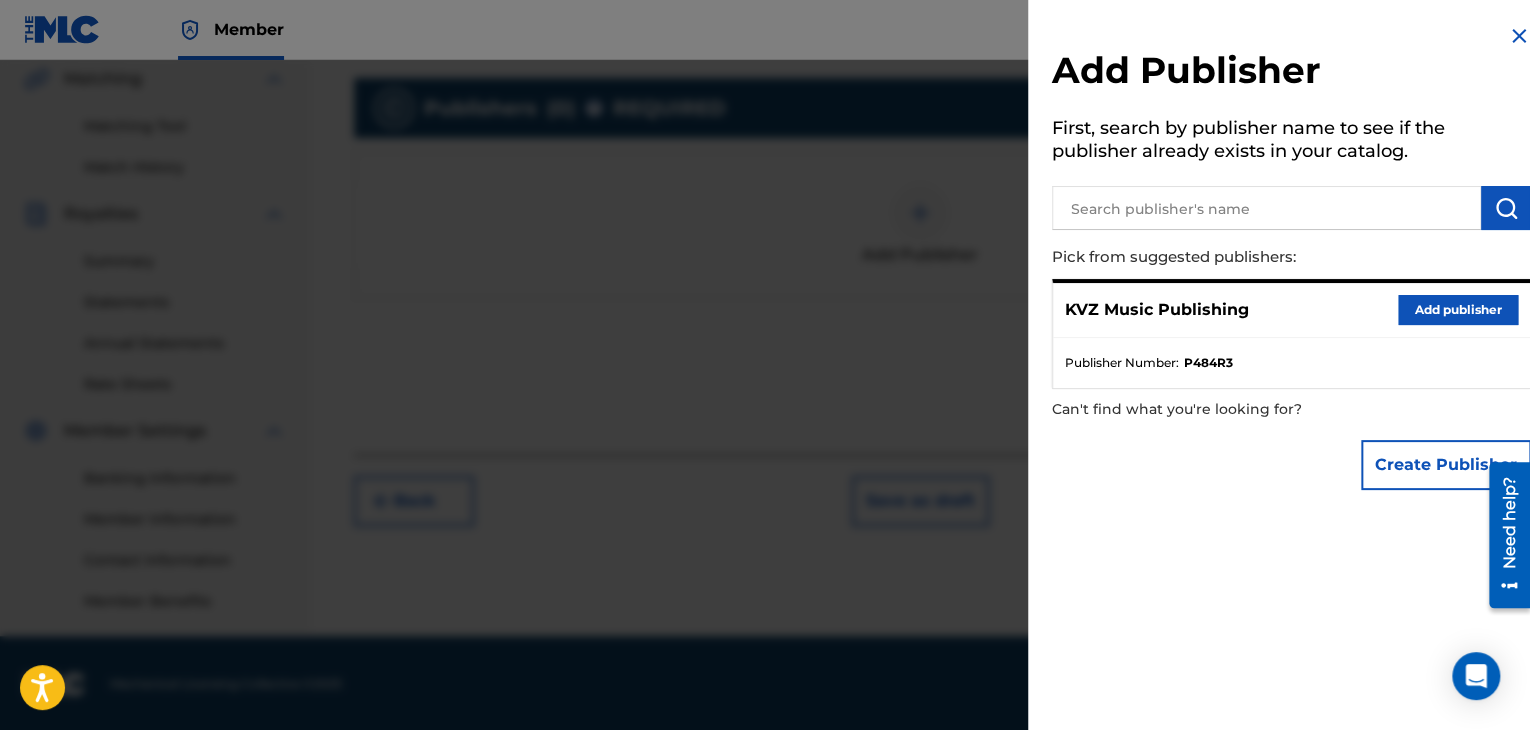 click on "Add publisher" at bounding box center [1458, 310] 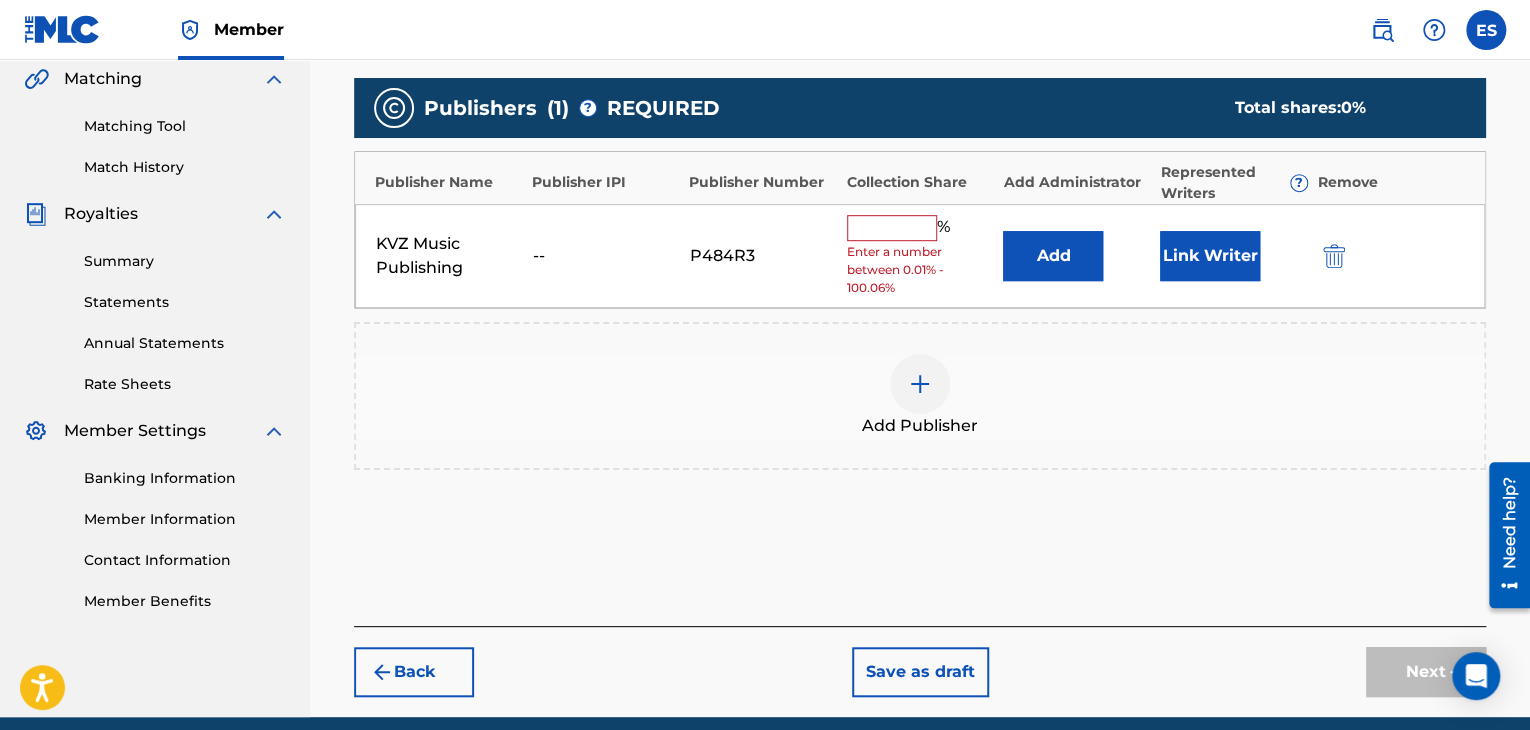 click at bounding box center (892, 228) 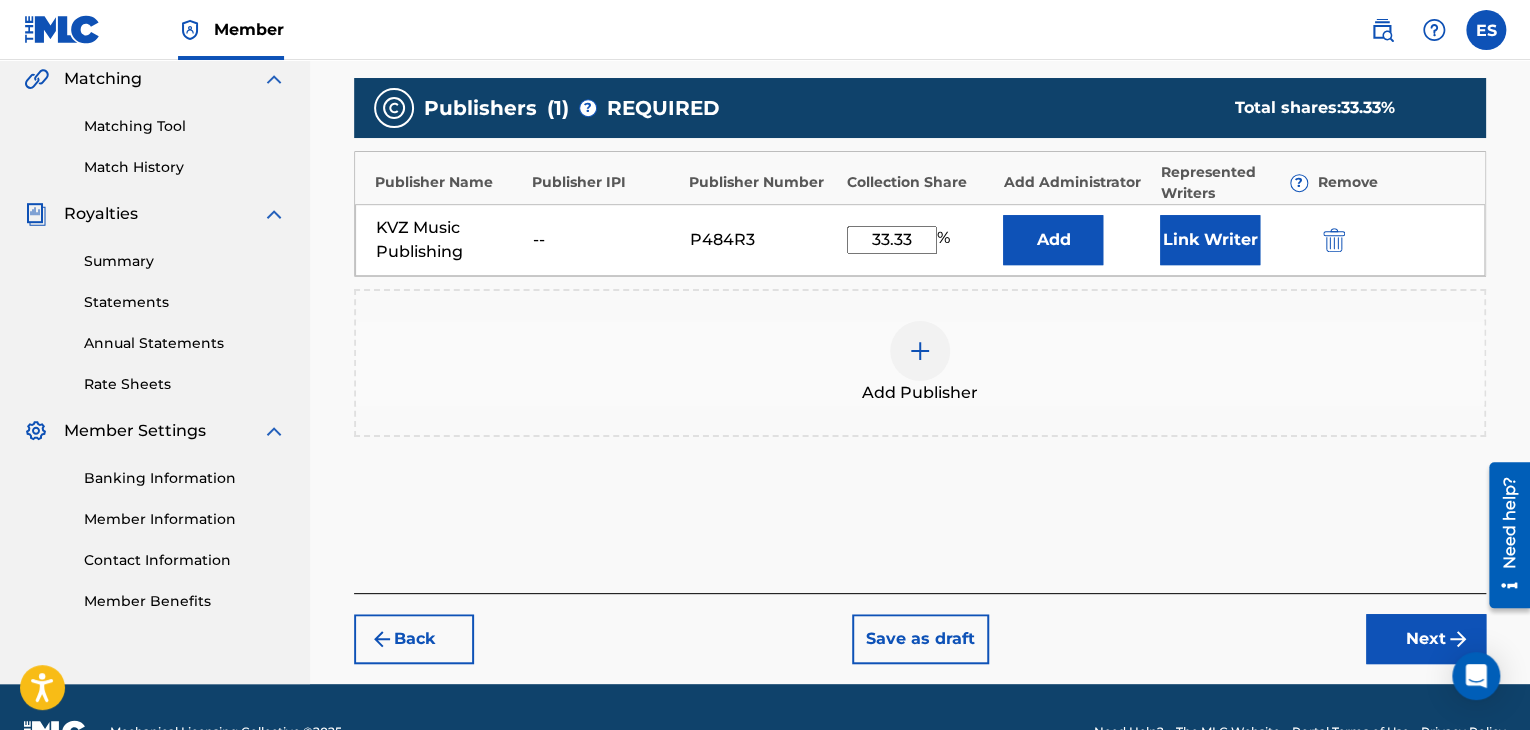 click on "Next" at bounding box center (1426, 639) 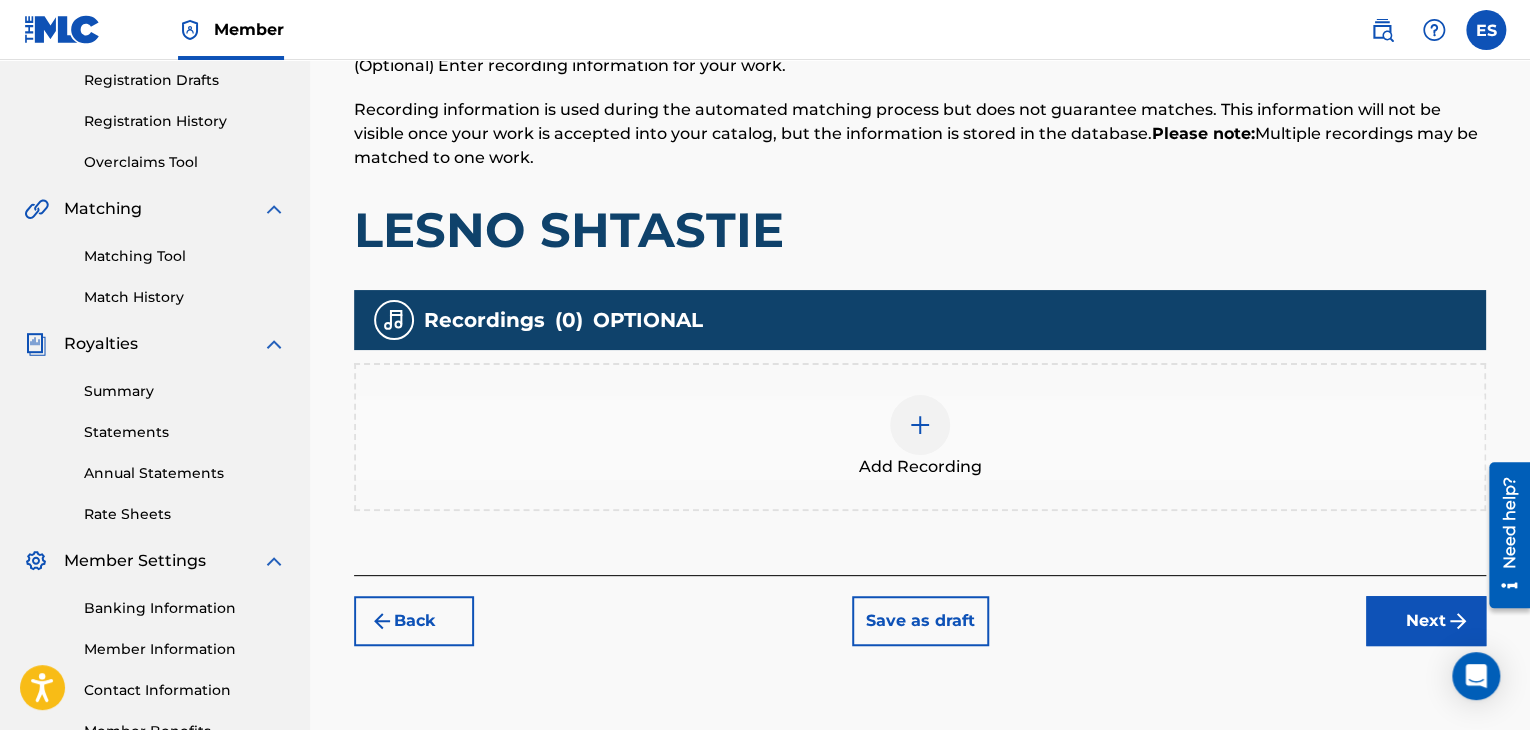 scroll, scrollTop: 469, scrollLeft: 0, axis: vertical 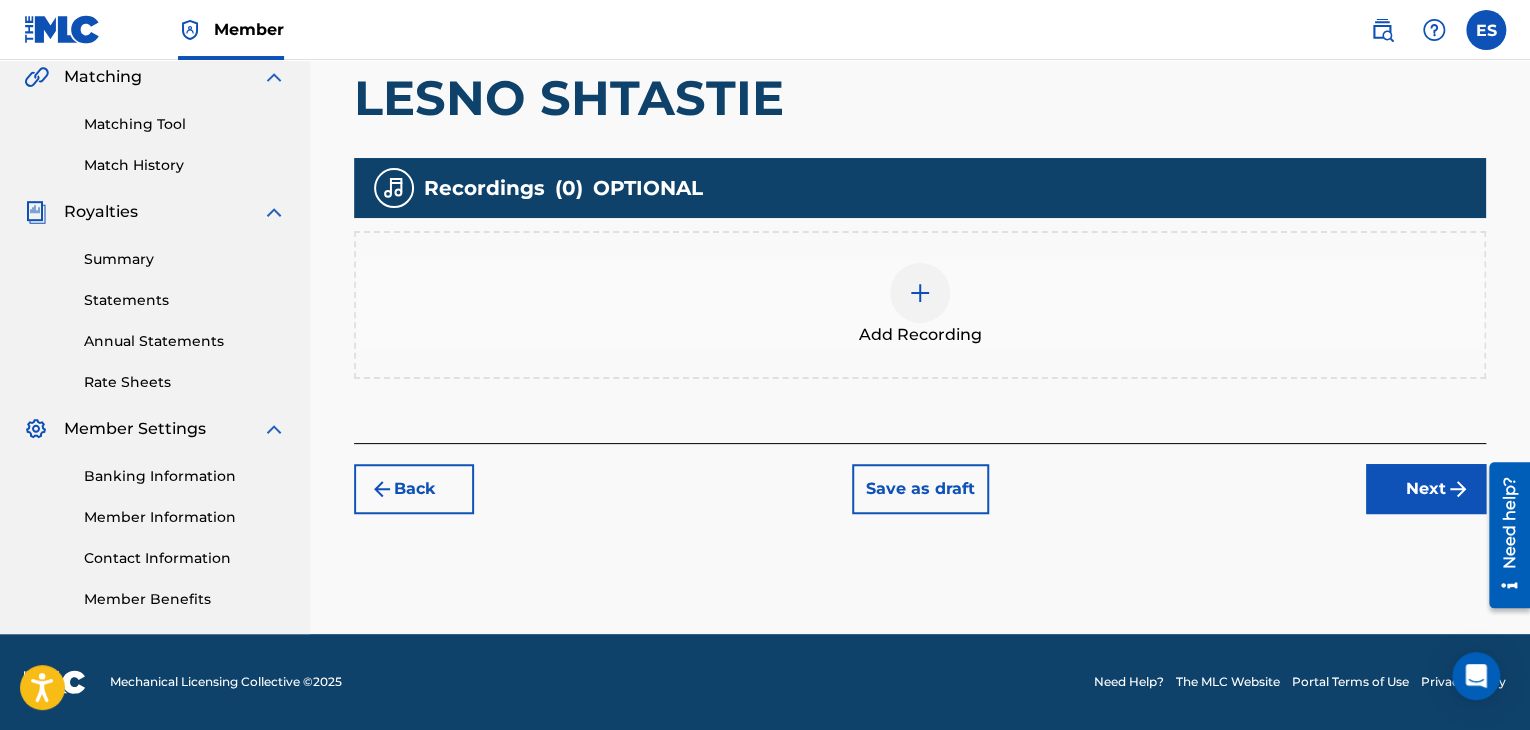 click at bounding box center (920, 293) 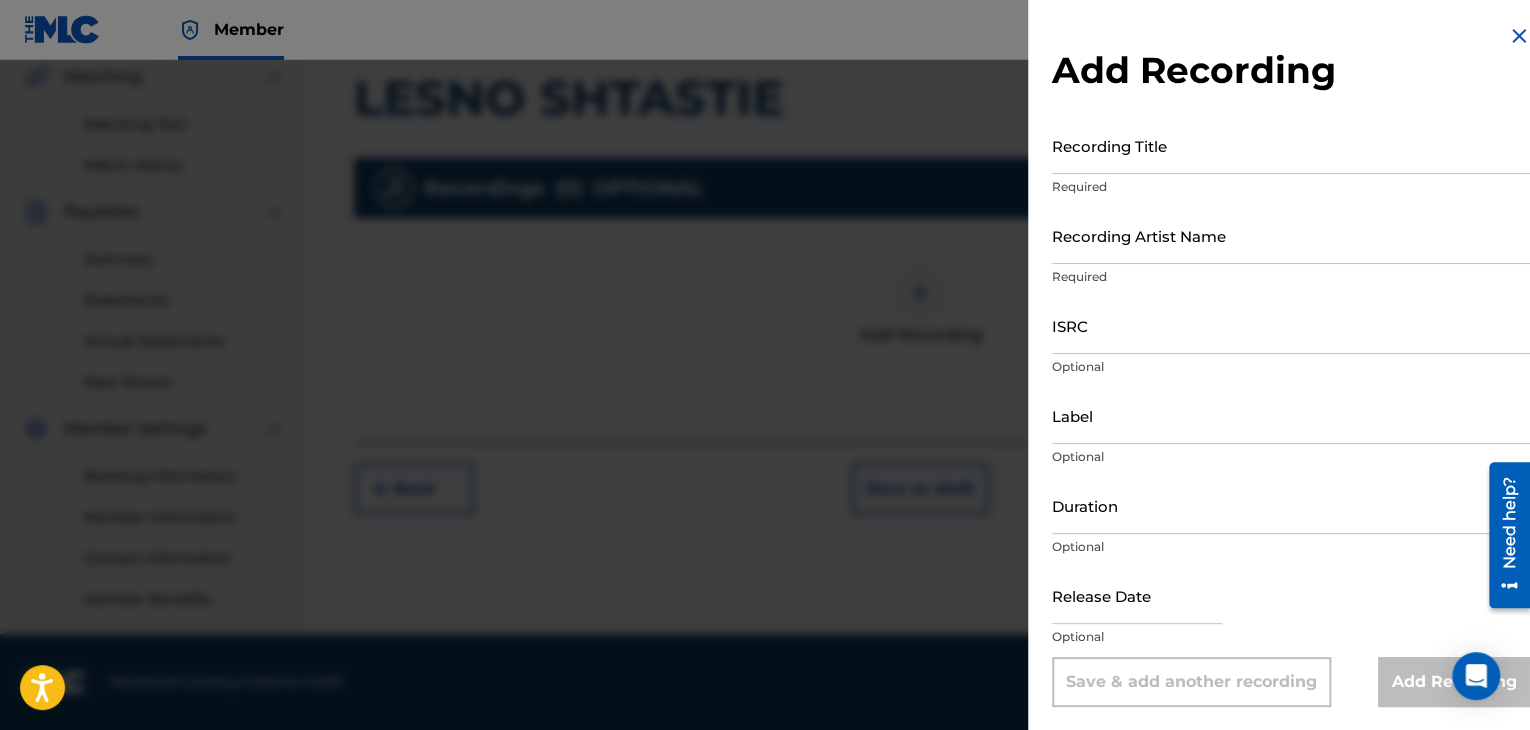 click on "Recording Title" at bounding box center [1291, 145] 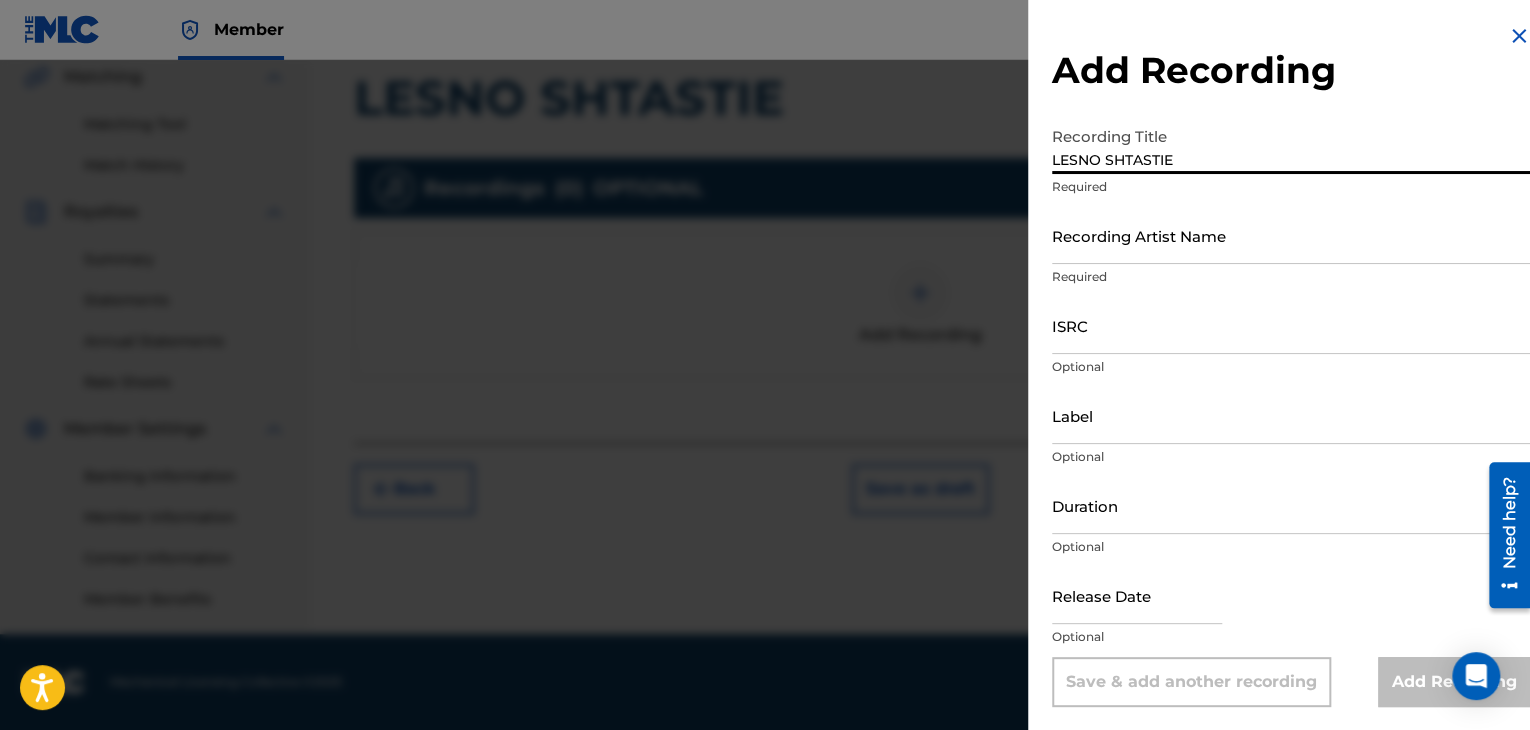 click on "LESNO SHTASTIE" at bounding box center (1291, 145) 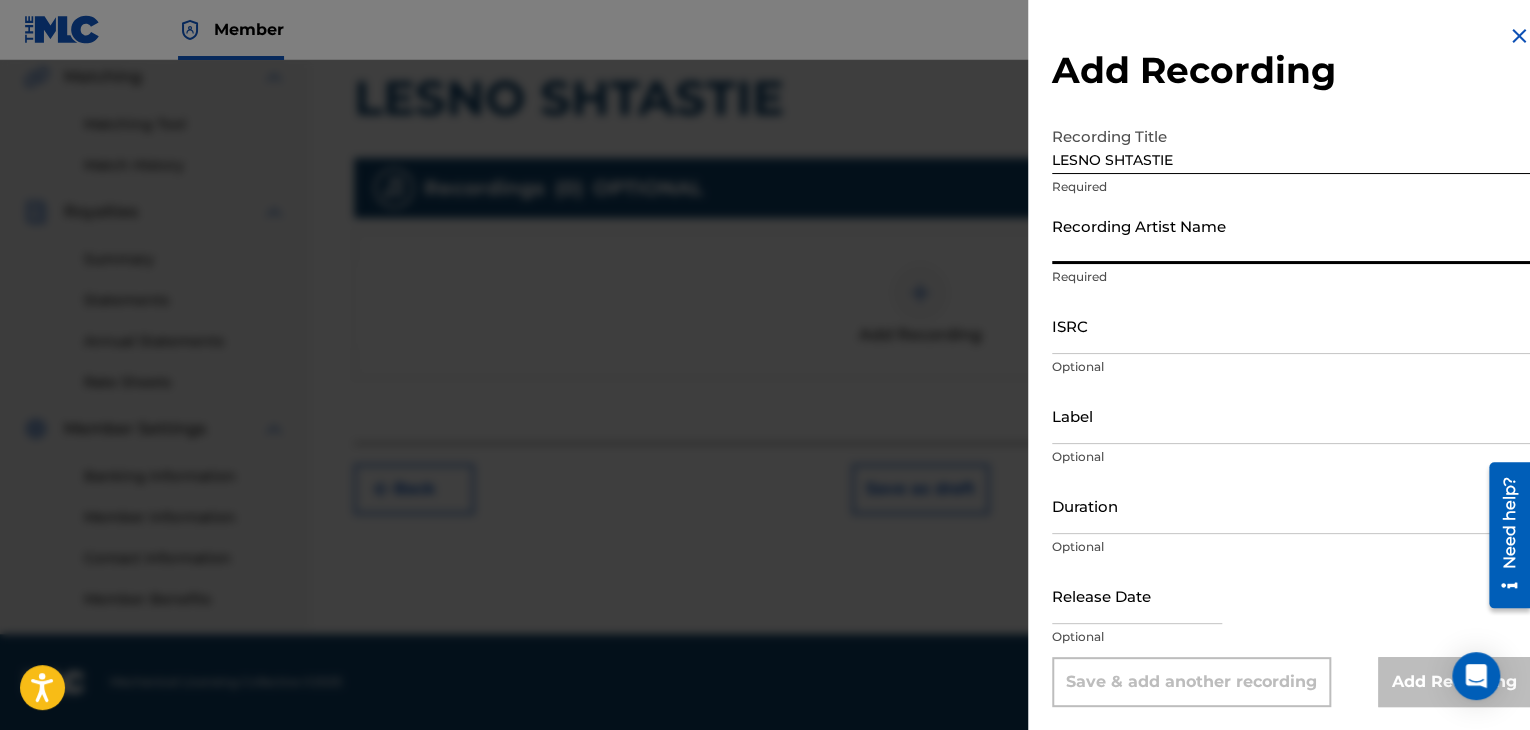 click on "Recording Artist Name" at bounding box center [1291, 235] 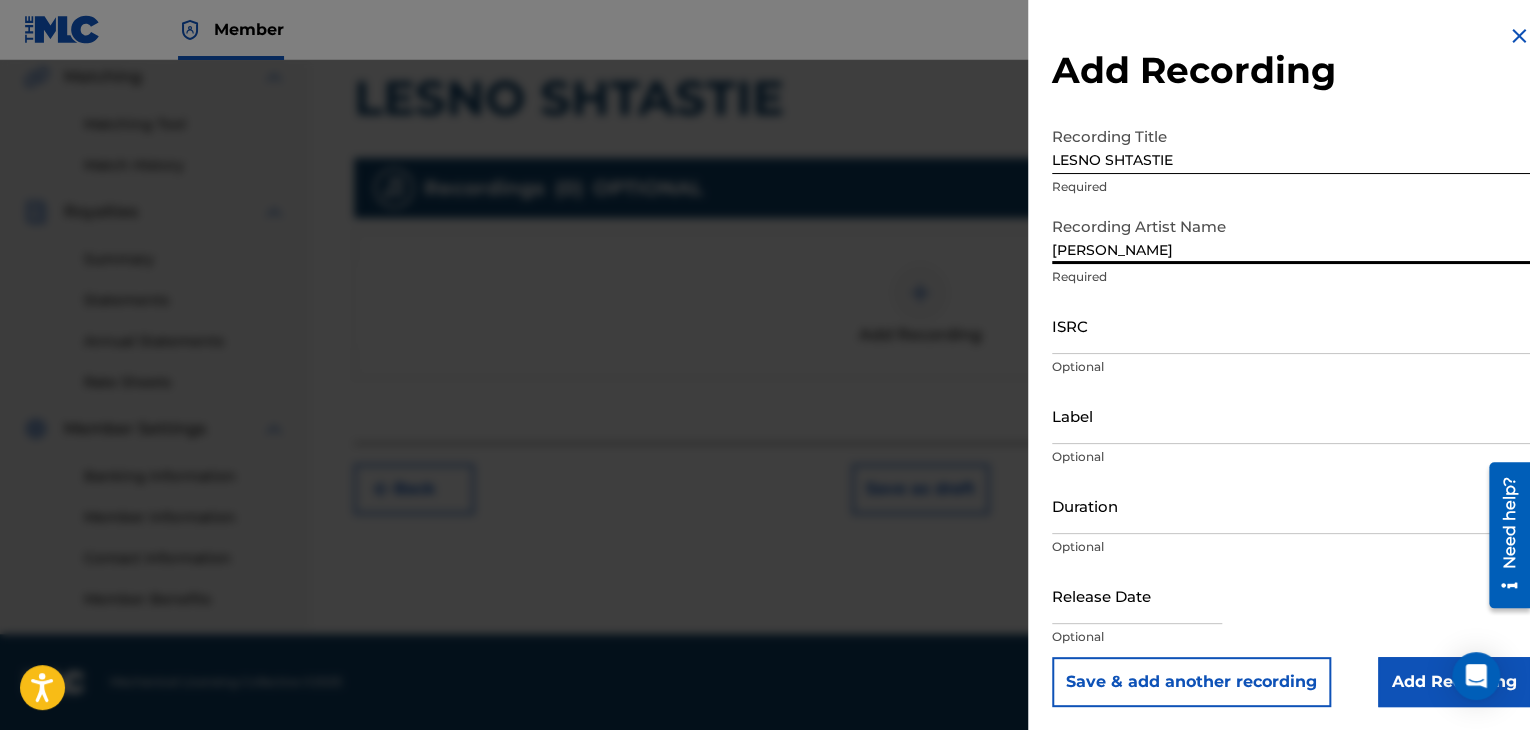 click on "[PERSON_NAME]" at bounding box center (1291, 235) 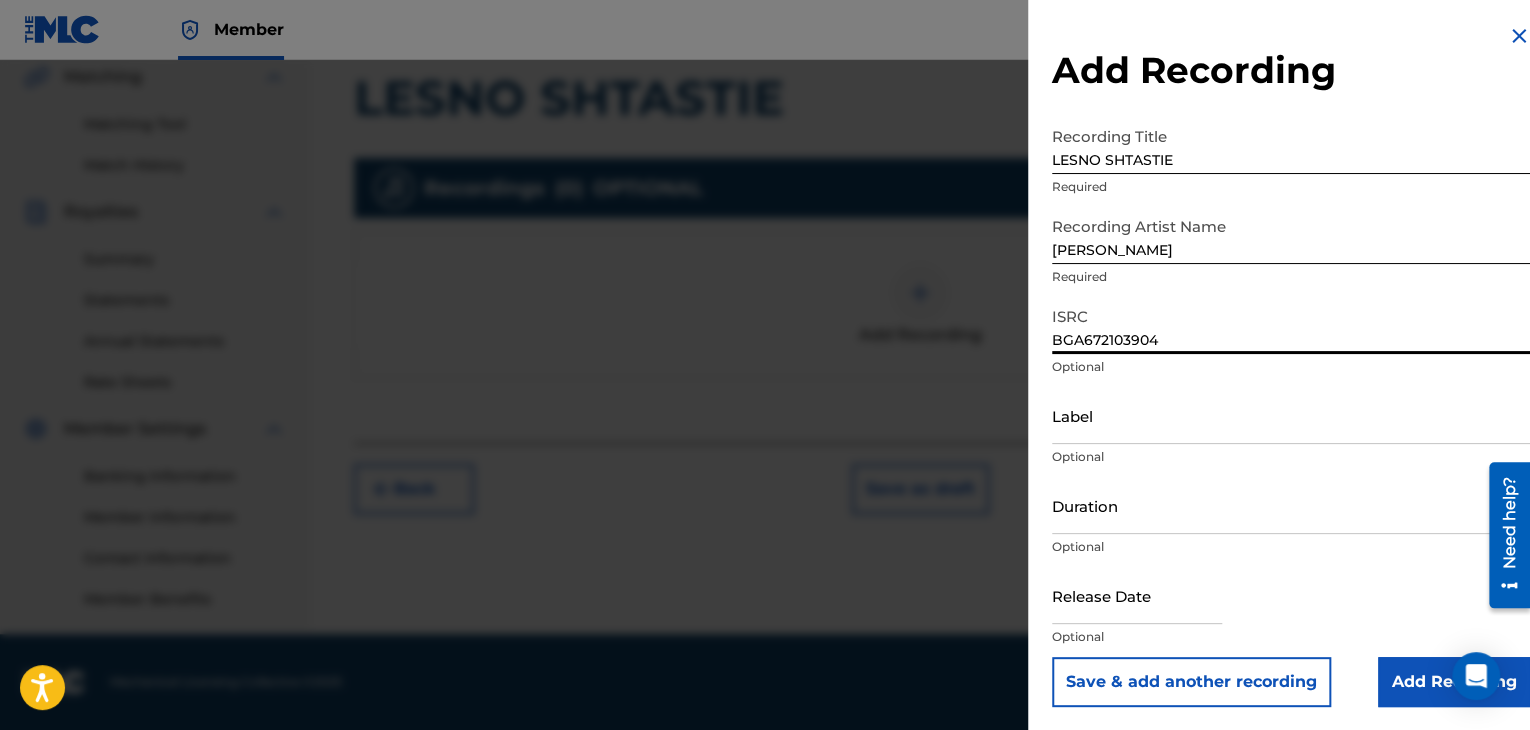 click on "Label" at bounding box center (1291, 415) 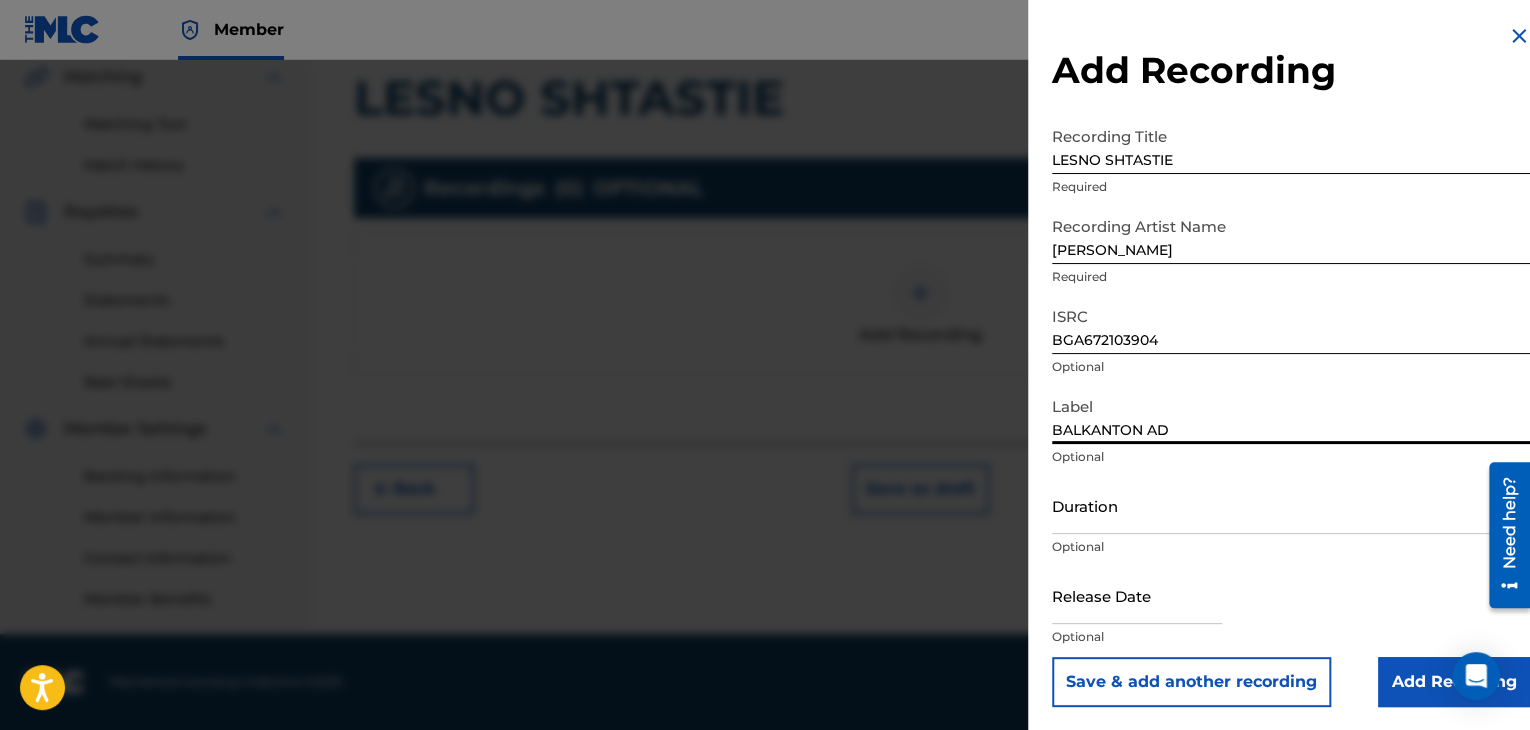 click on "Duration" at bounding box center [1291, 505] 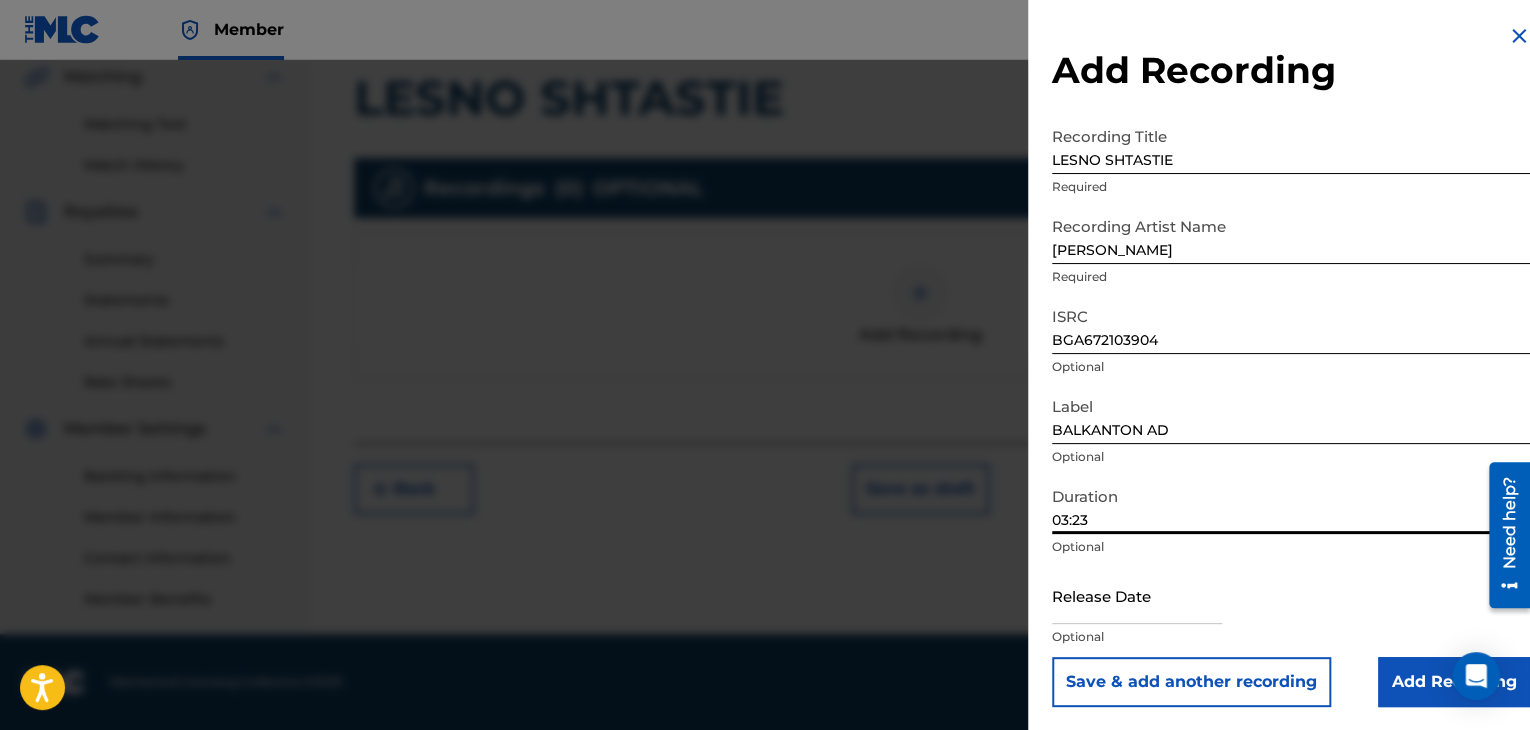 click on "Add Recording" at bounding box center (1454, 682) 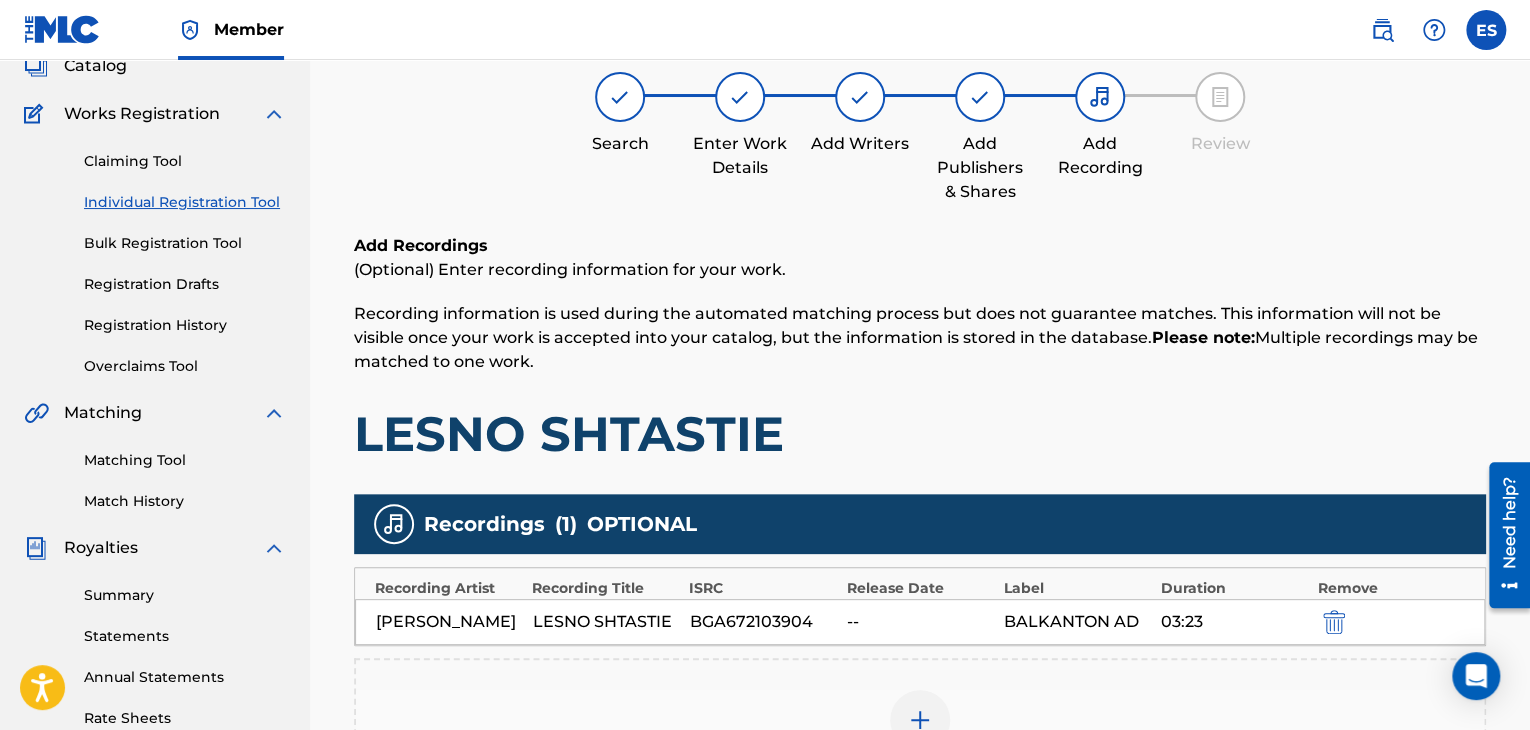 scroll, scrollTop: 0, scrollLeft: 0, axis: both 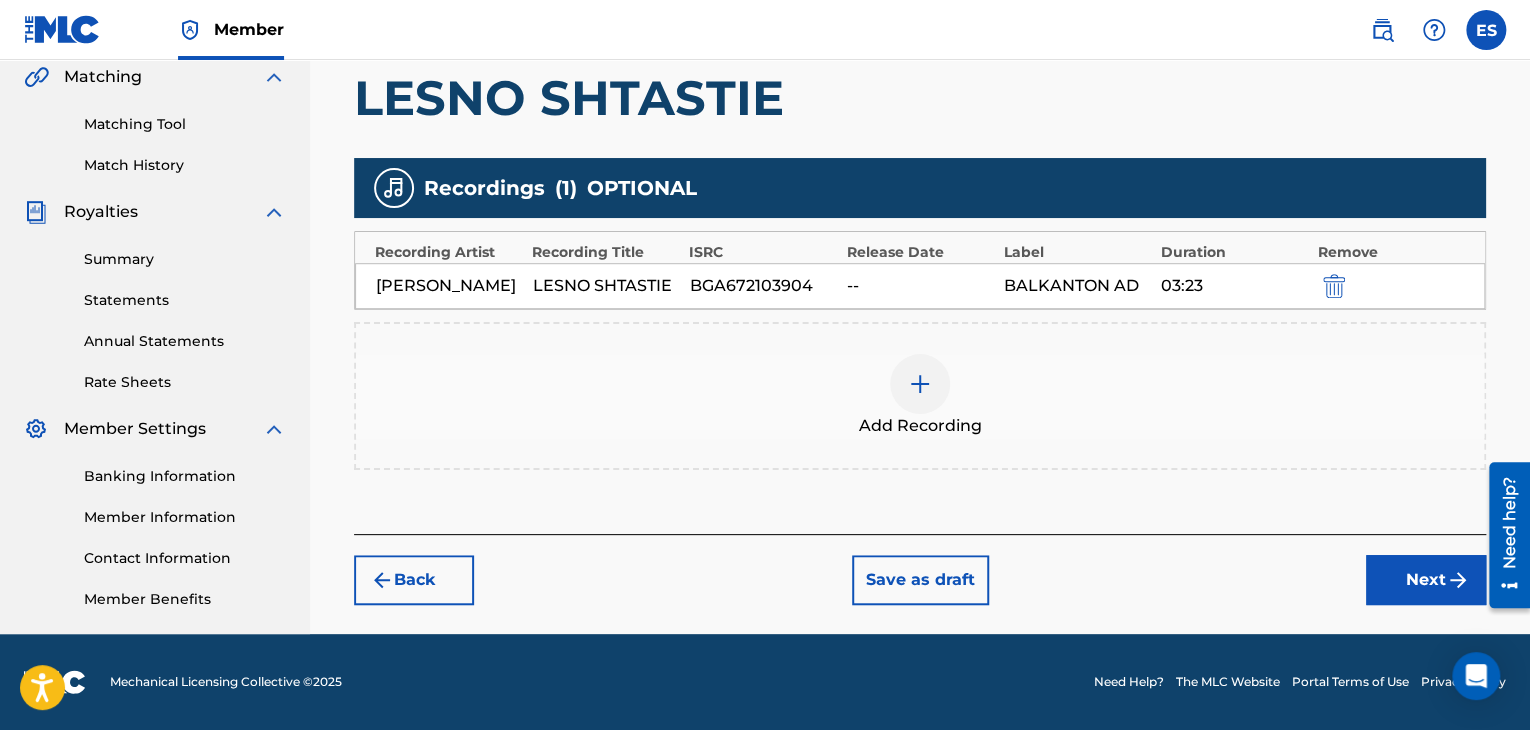 click on "Next" at bounding box center [1426, 580] 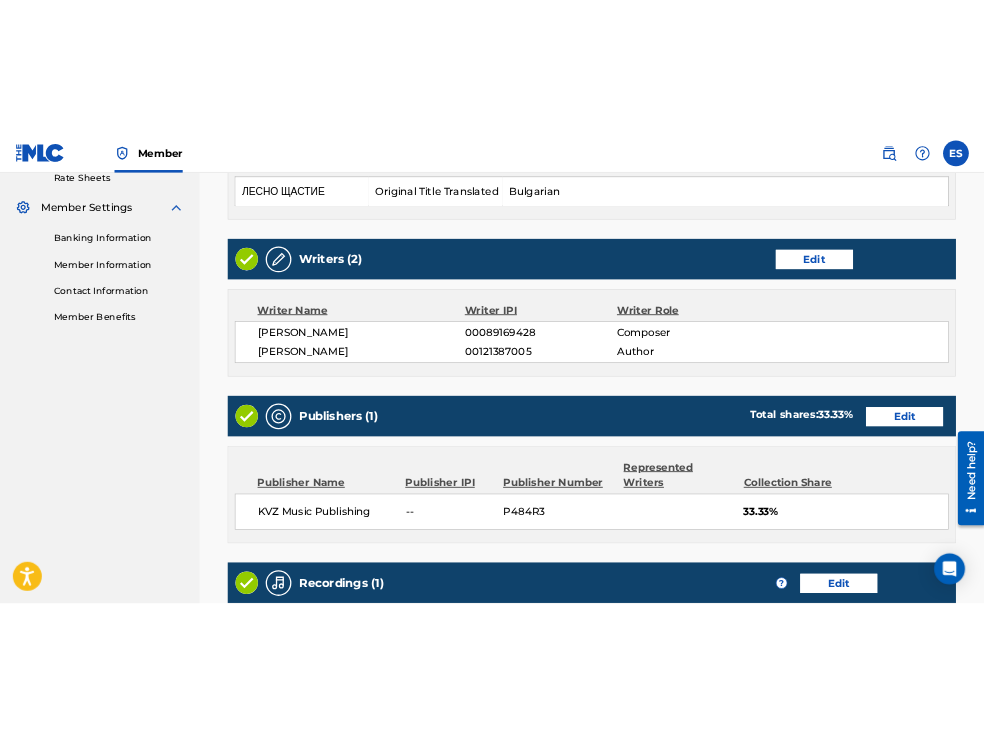 scroll, scrollTop: 790, scrollLeft: 0, axis: vertical 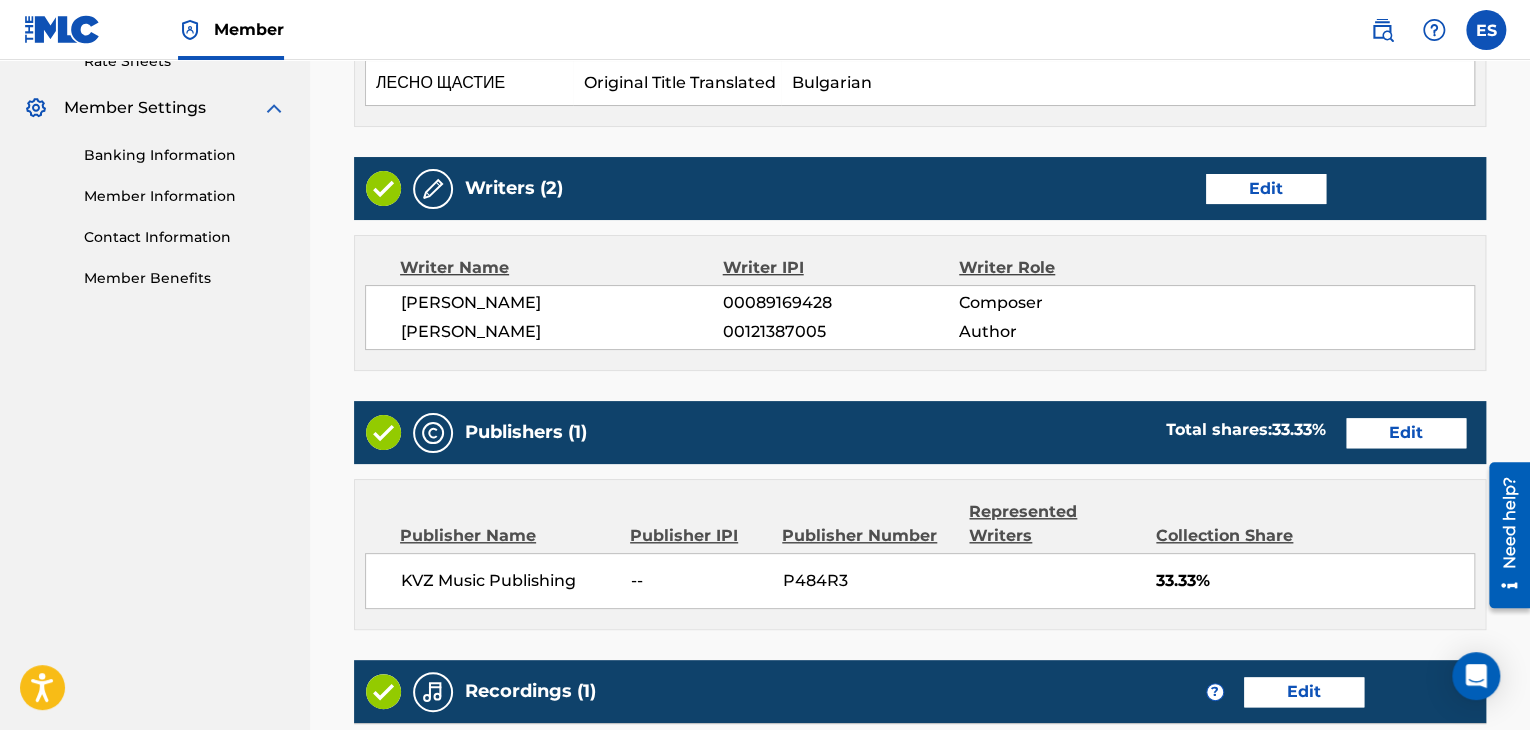 click on "Member ES ES [PERSON_NAME] [PERSON_NAME][EMAIL_ADDRESS][DOMAIN_NAME] Profile Log out" at bounding box center (765, 30) 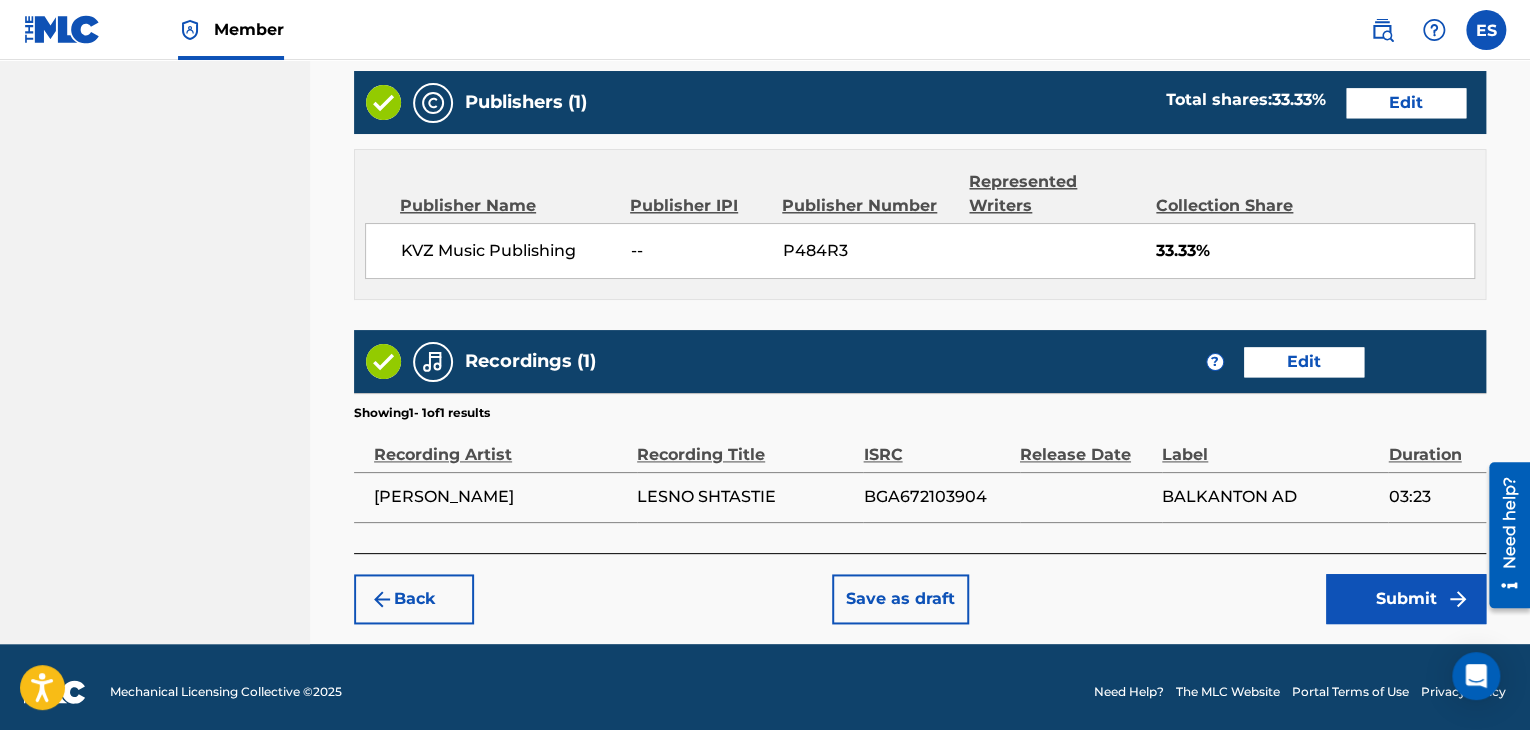 scroll, scrollTop: 1127, scrollLeft: 0, axis: vertical 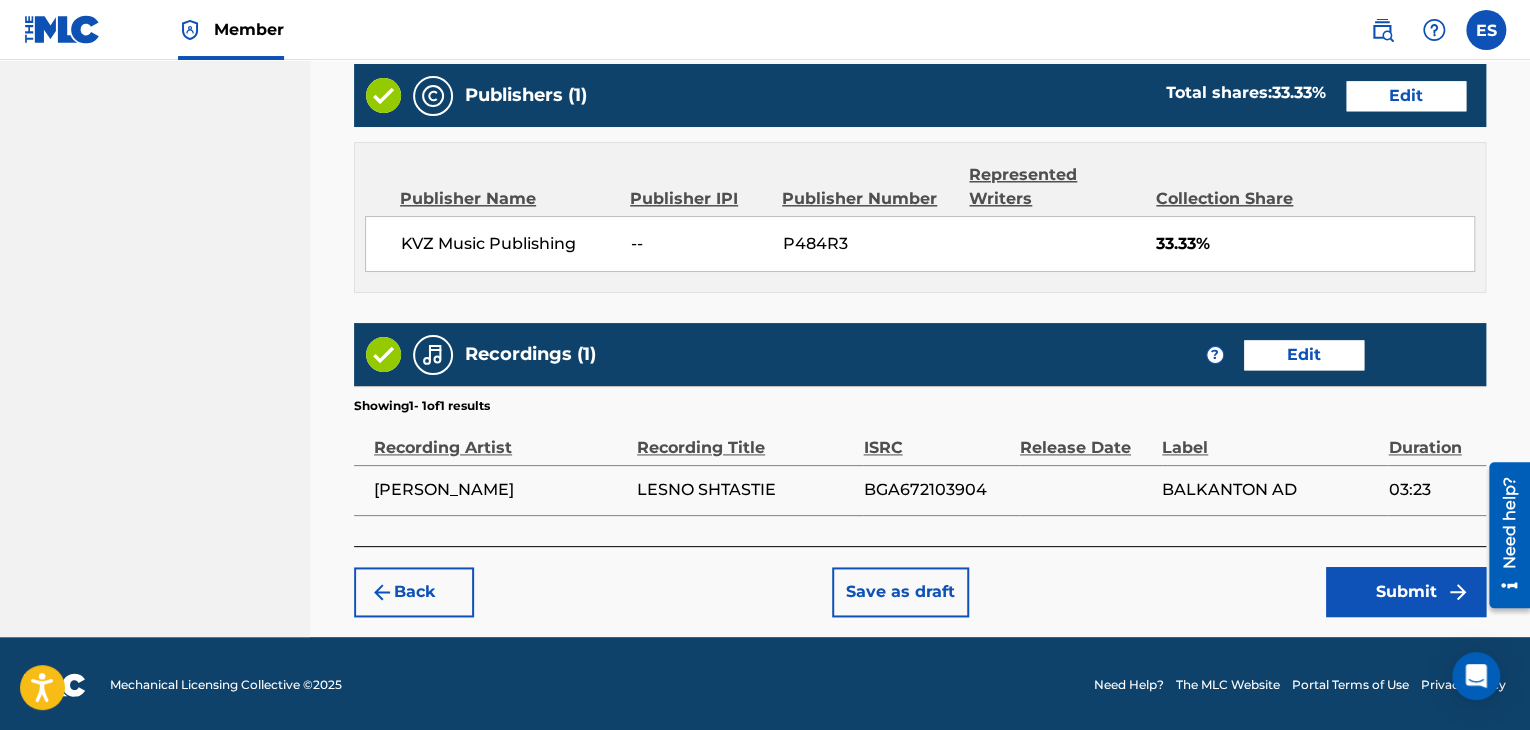 click on "Submit" at bounding box center (1406, 592) 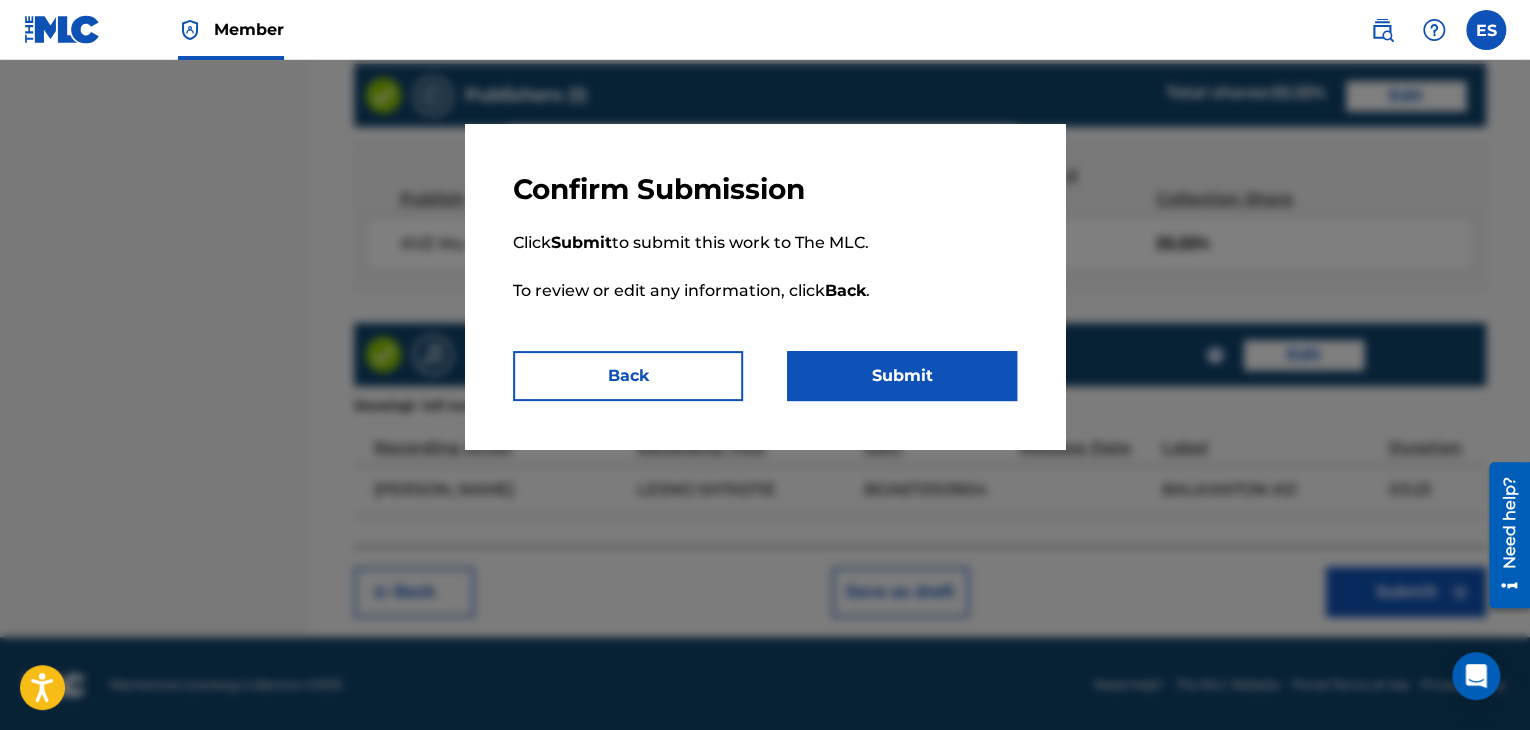 click on "Submit" at bounding box center (902, 376) 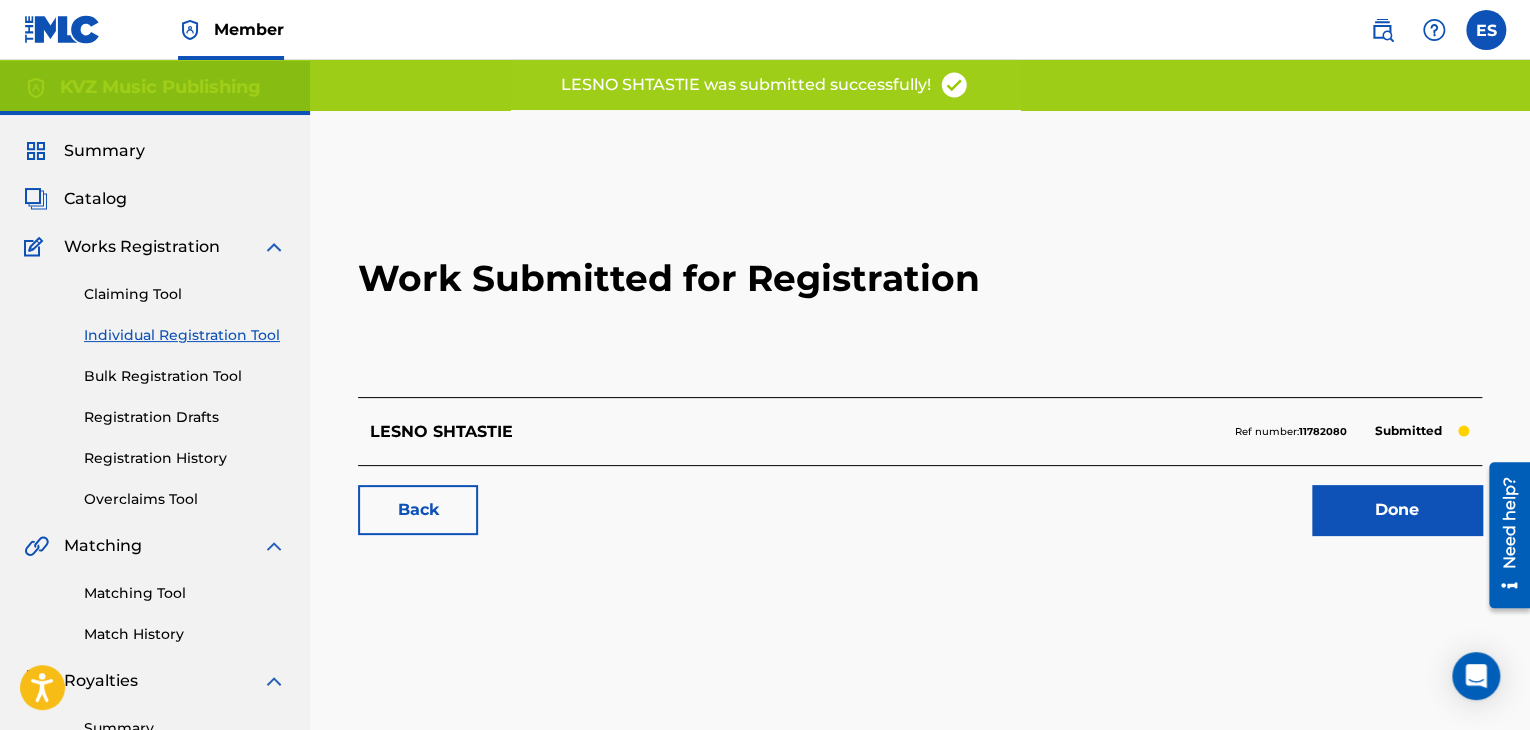 click on "Individual Registration Tool" at bounding box center (185, 335) 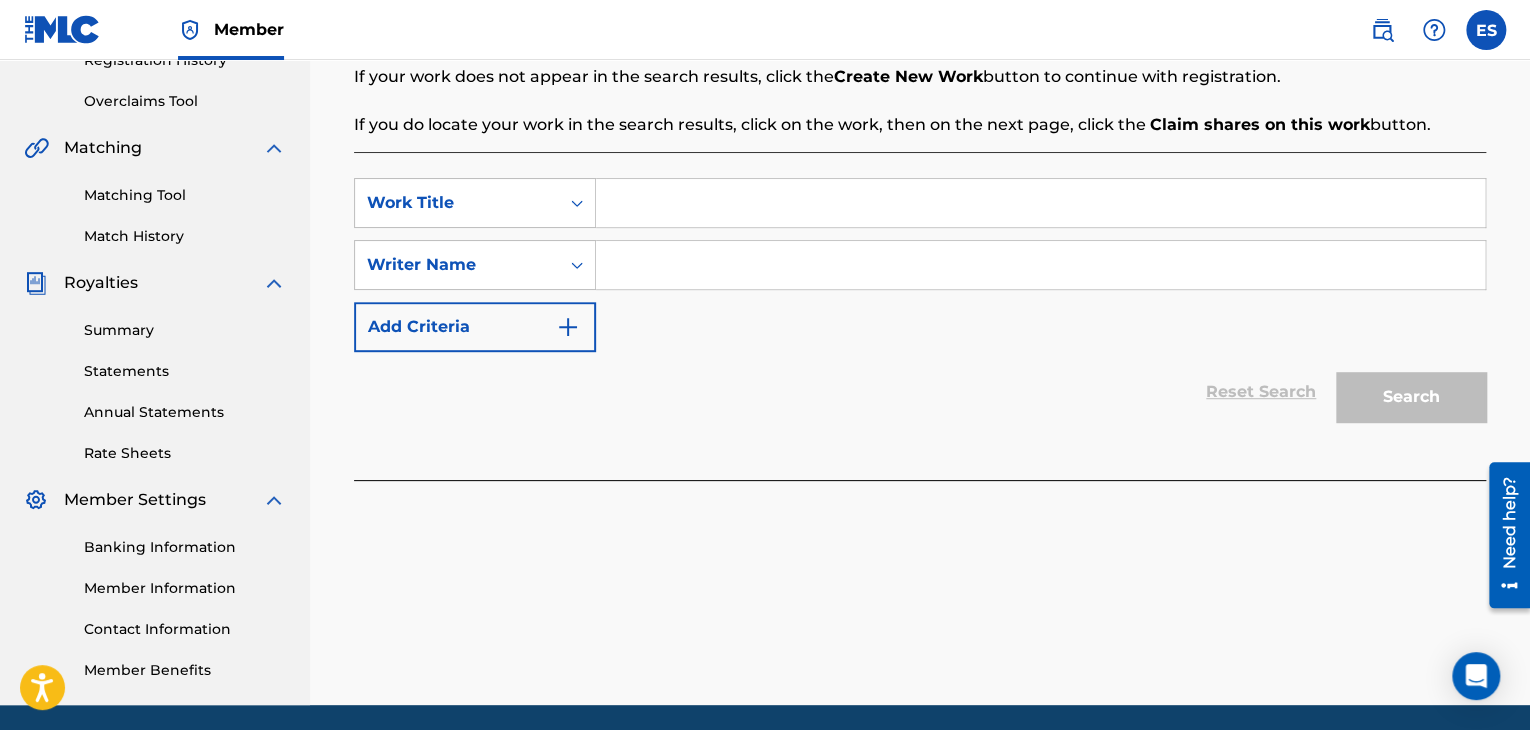 scroll, scrollTop: 269, scrollLeft: 0, axis: vertical 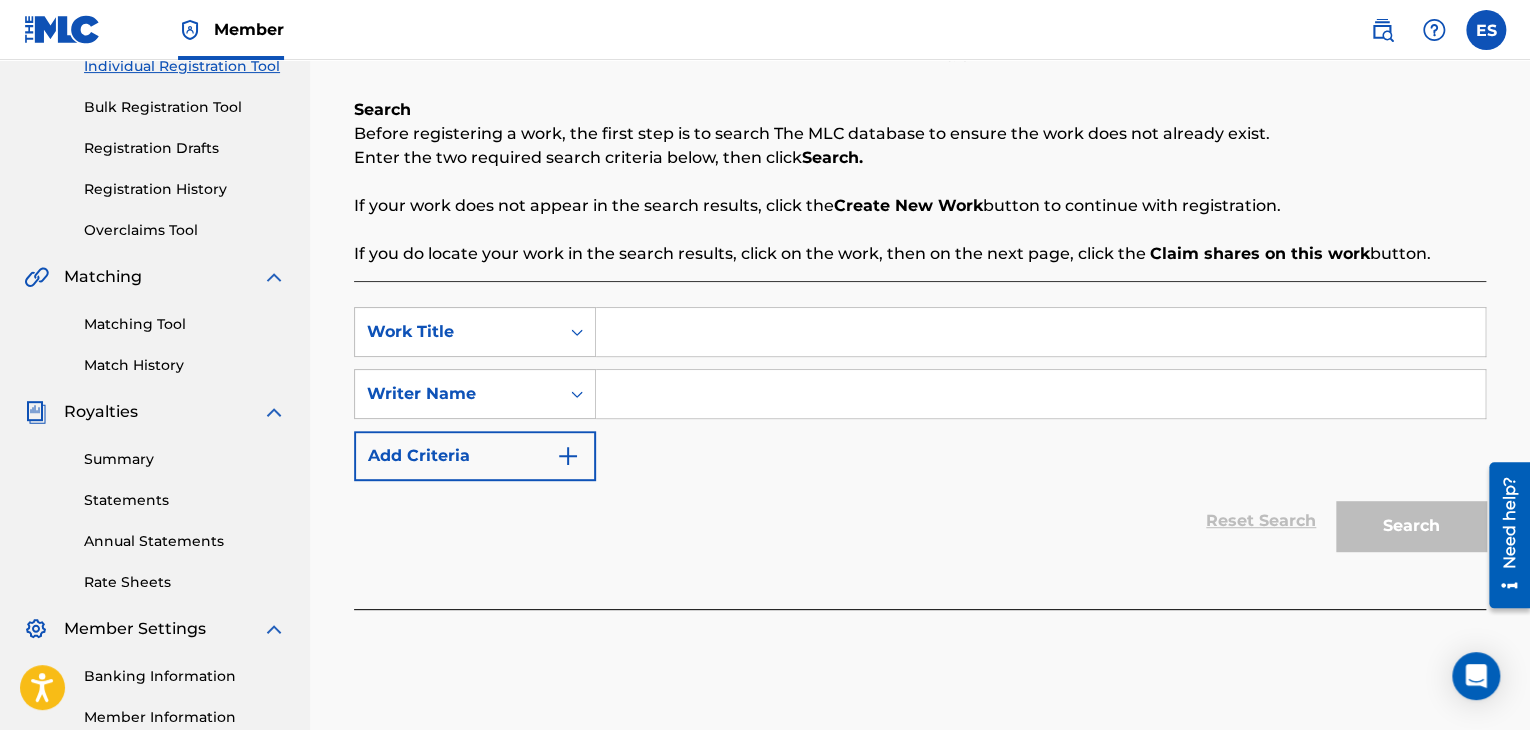 click at bounding box center [1040, 332] 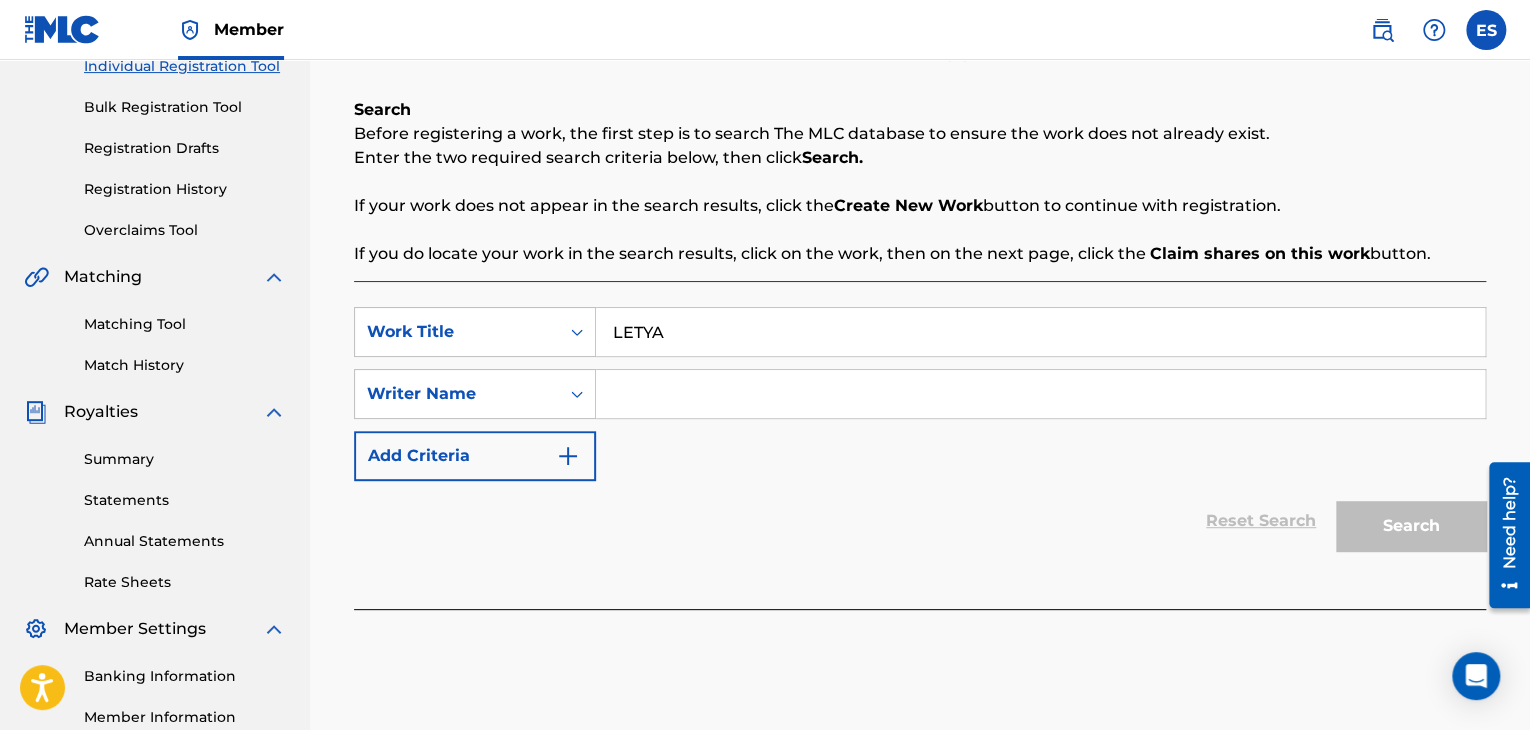 click at bounding box center [1040, 394] 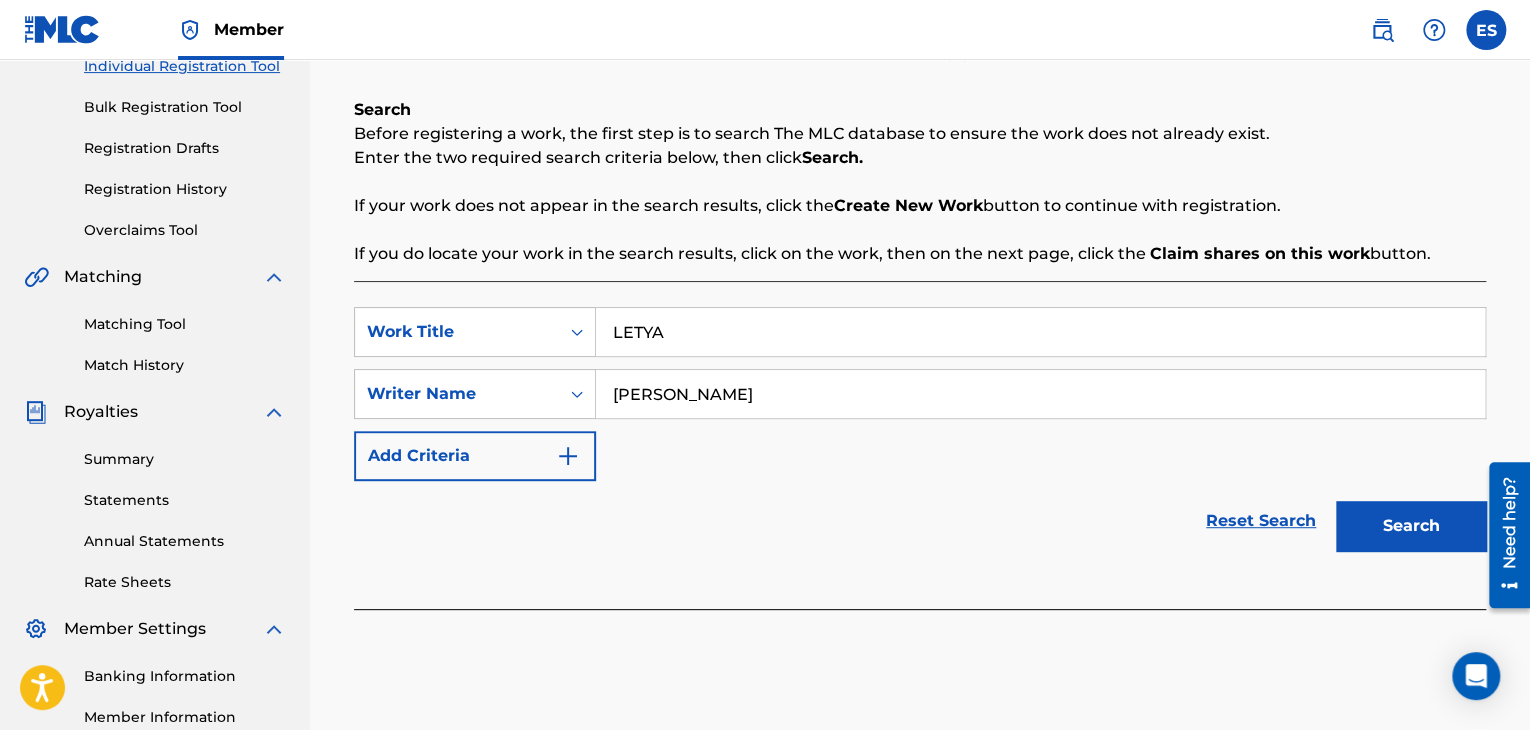 click on "Search" at bounding box center [1406, 521] 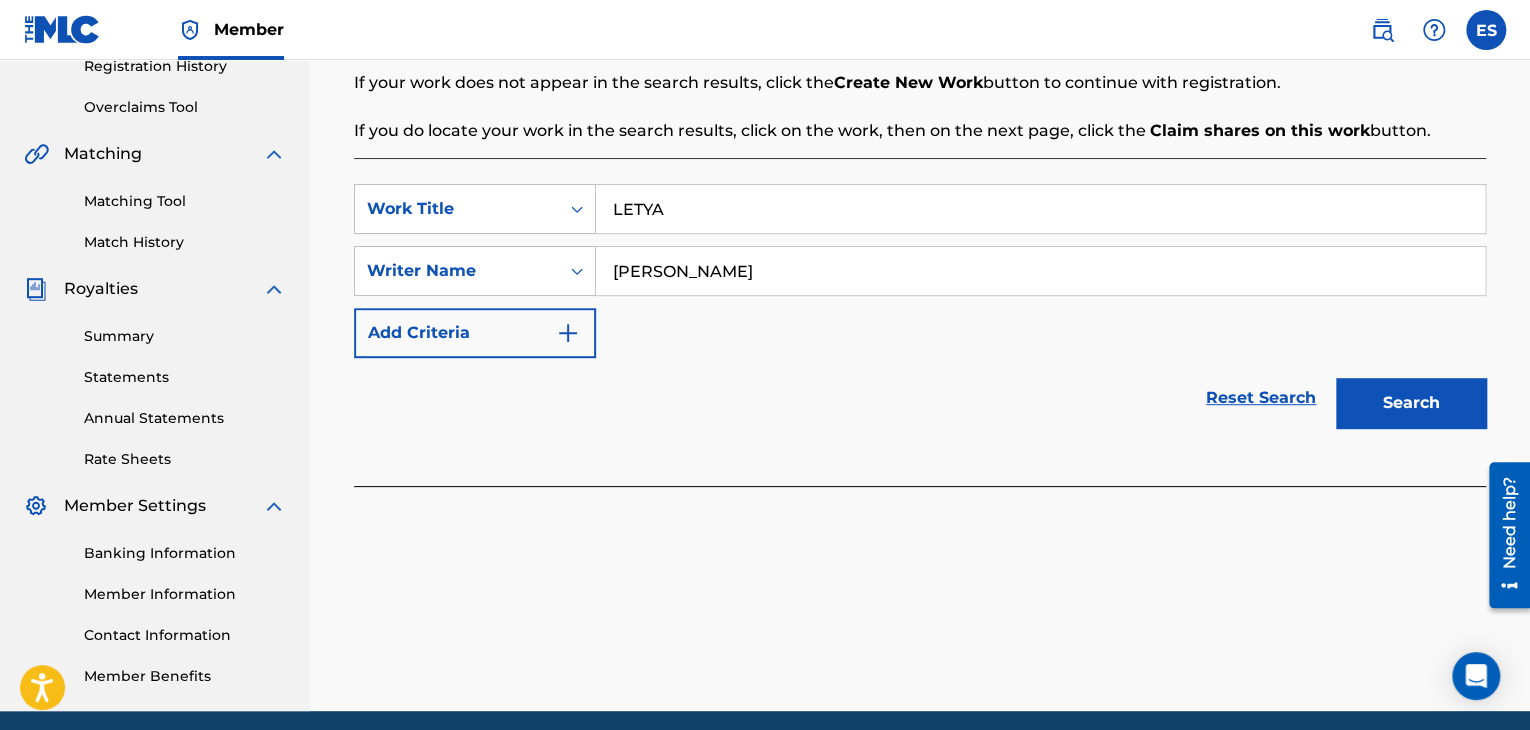 scroll, scrollTop: 269, scrollLeft: 0, axis: vertical 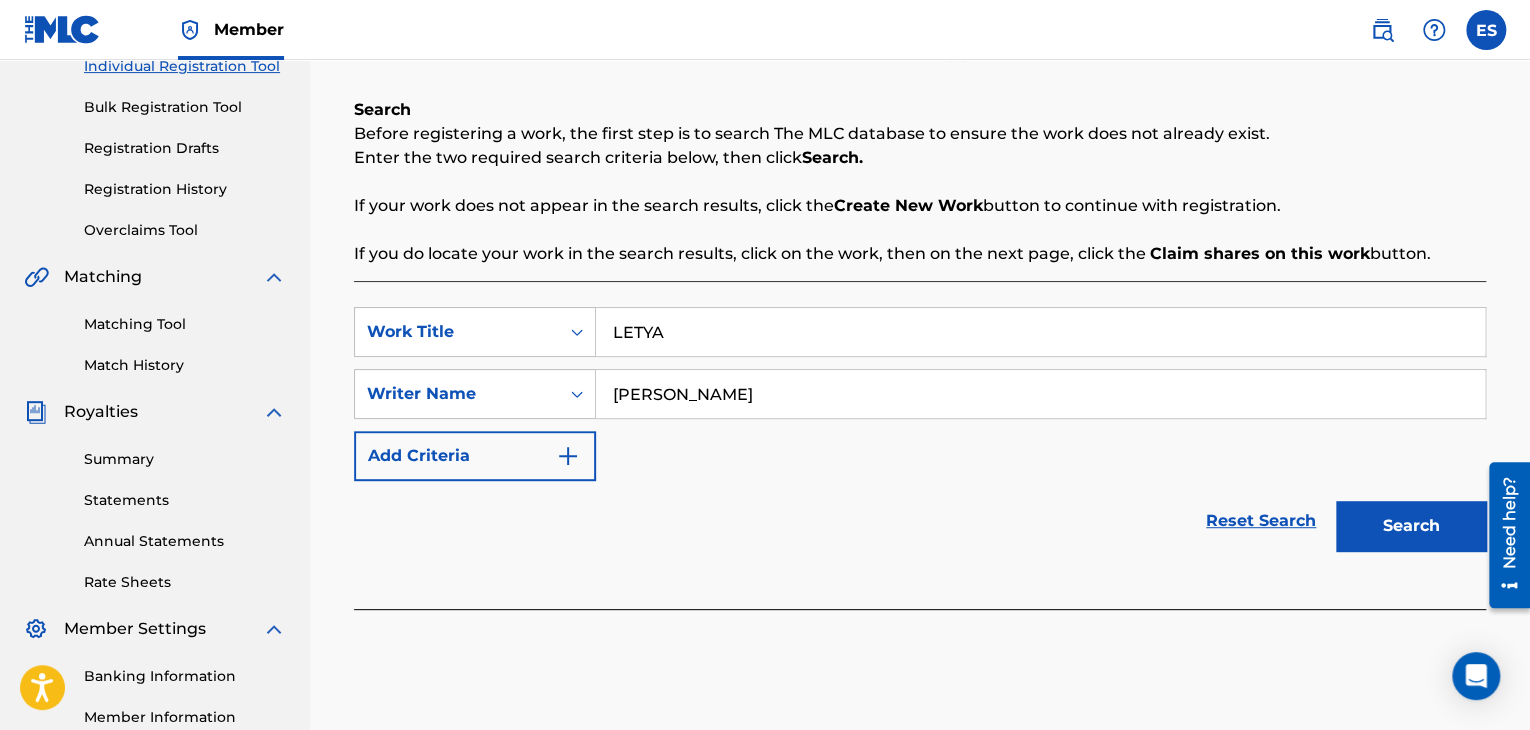 click on "Search" at bounding box center [1411, 526] 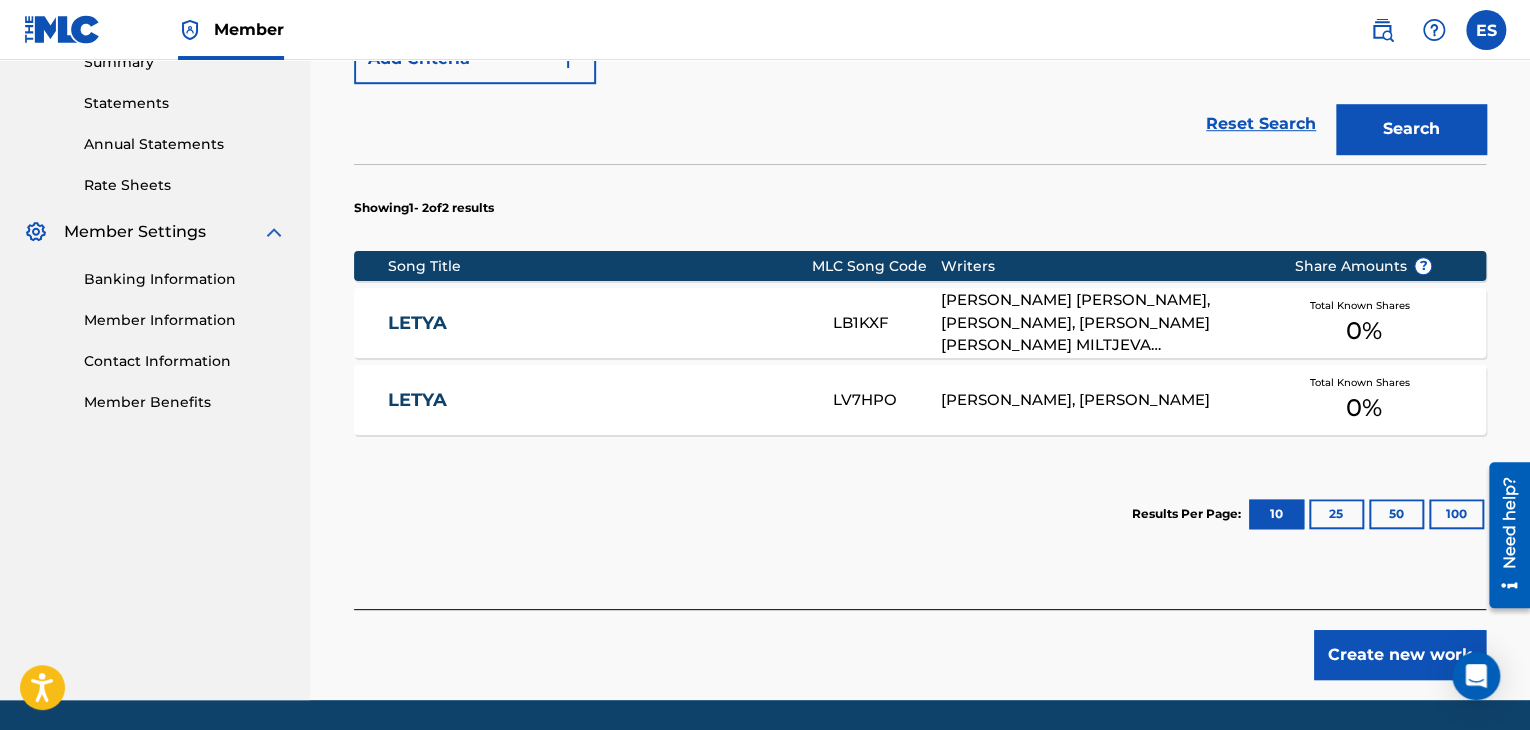 scroll, scrollTop: 732, scrollLeft: 0, axis: vertical 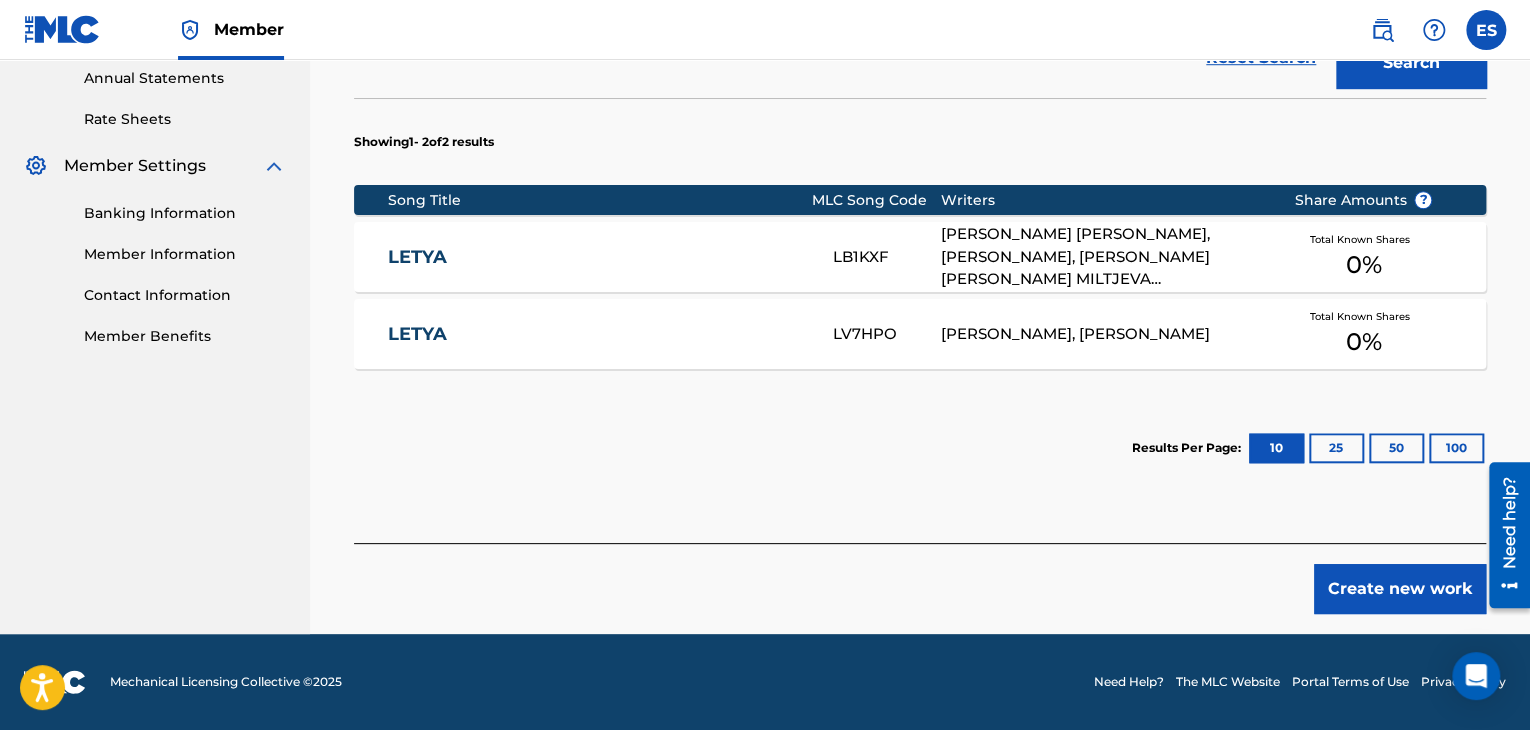 click on "Create new work" at bounding box center (1400, 589) 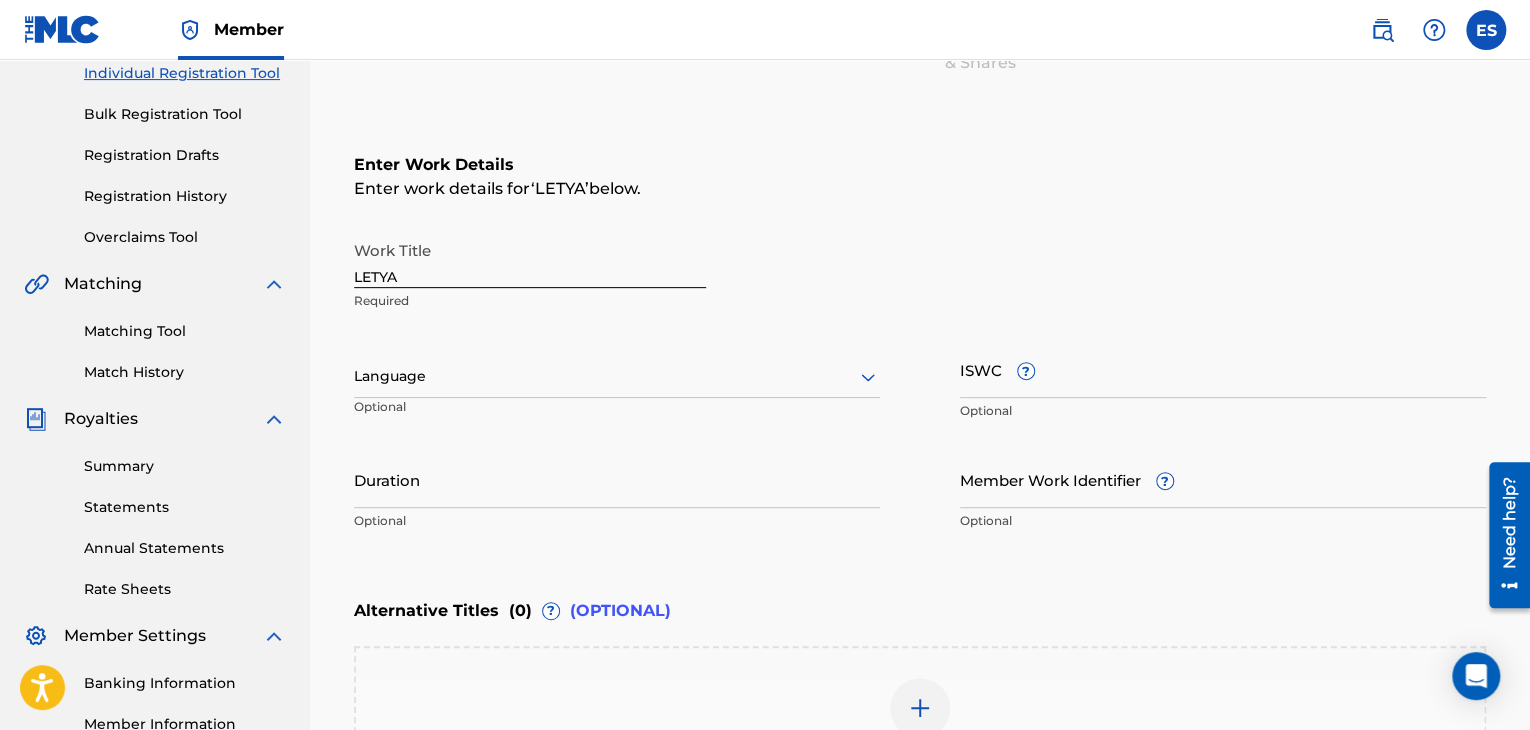 scroll, scrollTop: 261, scrollLeft: 0, axis: vertical 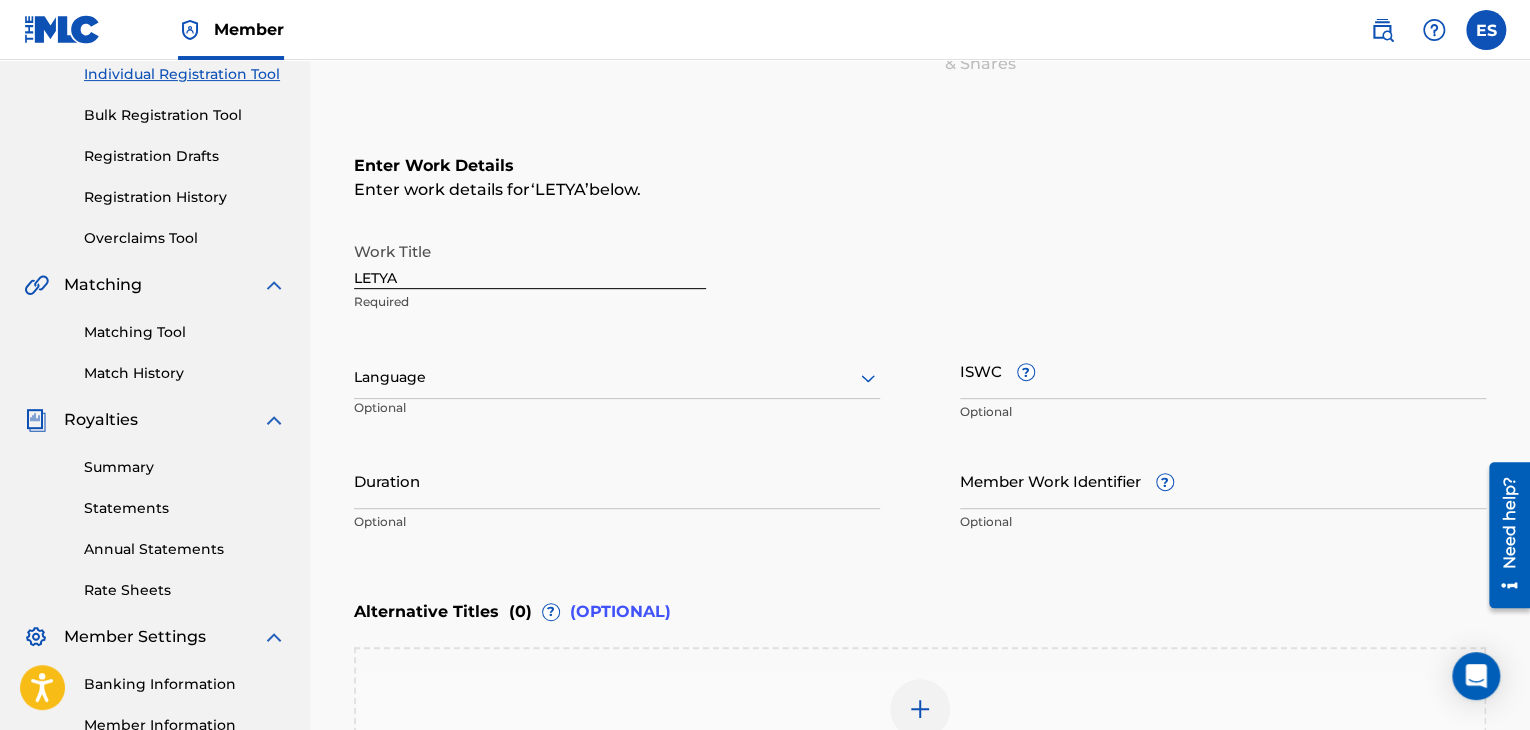 click at bounding box center [617, 377] 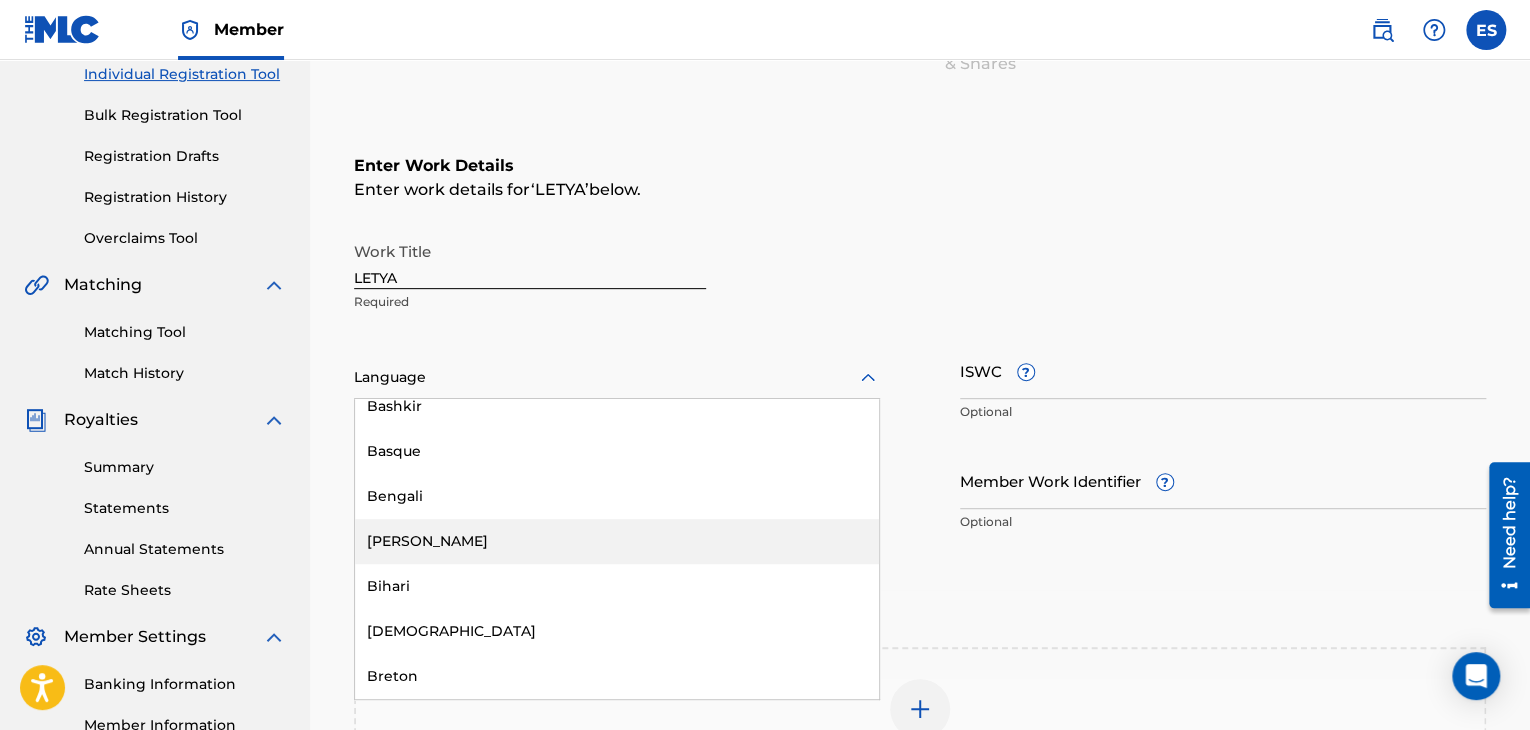 scroll, scrollTop: 800, scrollLeft: 0, axis: vertical 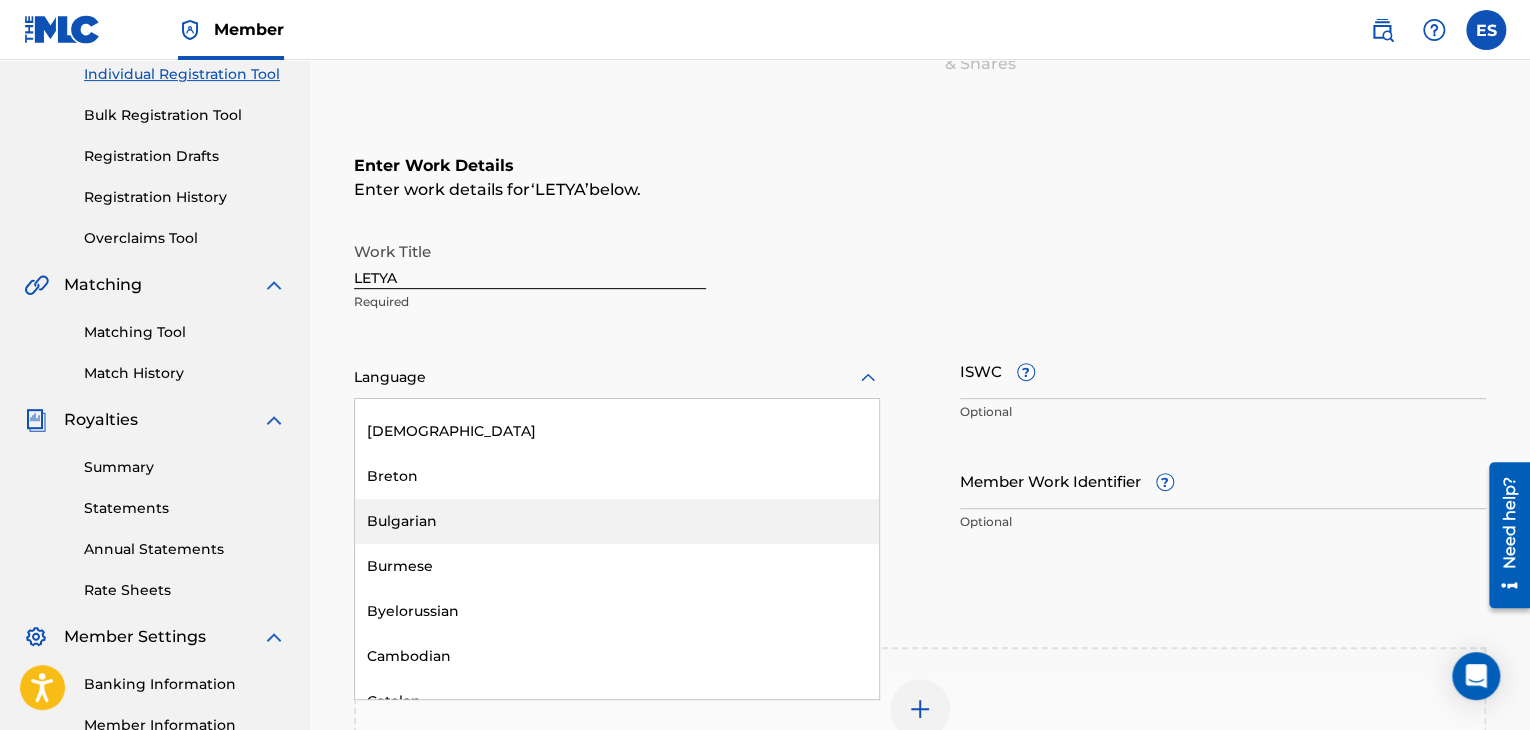 click on "Bulgarian" at bounding box center (617, 521) 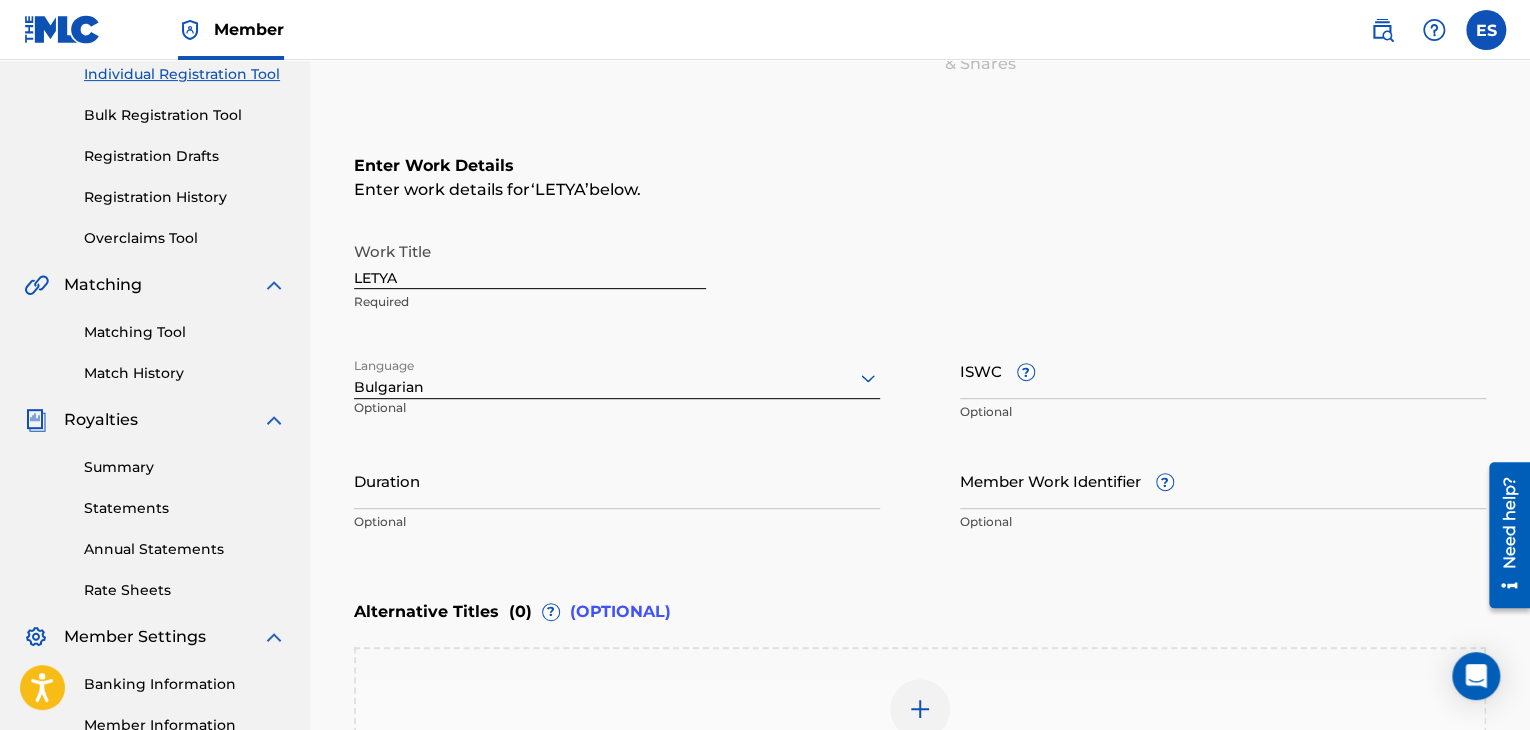 click on "ISWC   ?" at bounding box center (1223, 370) 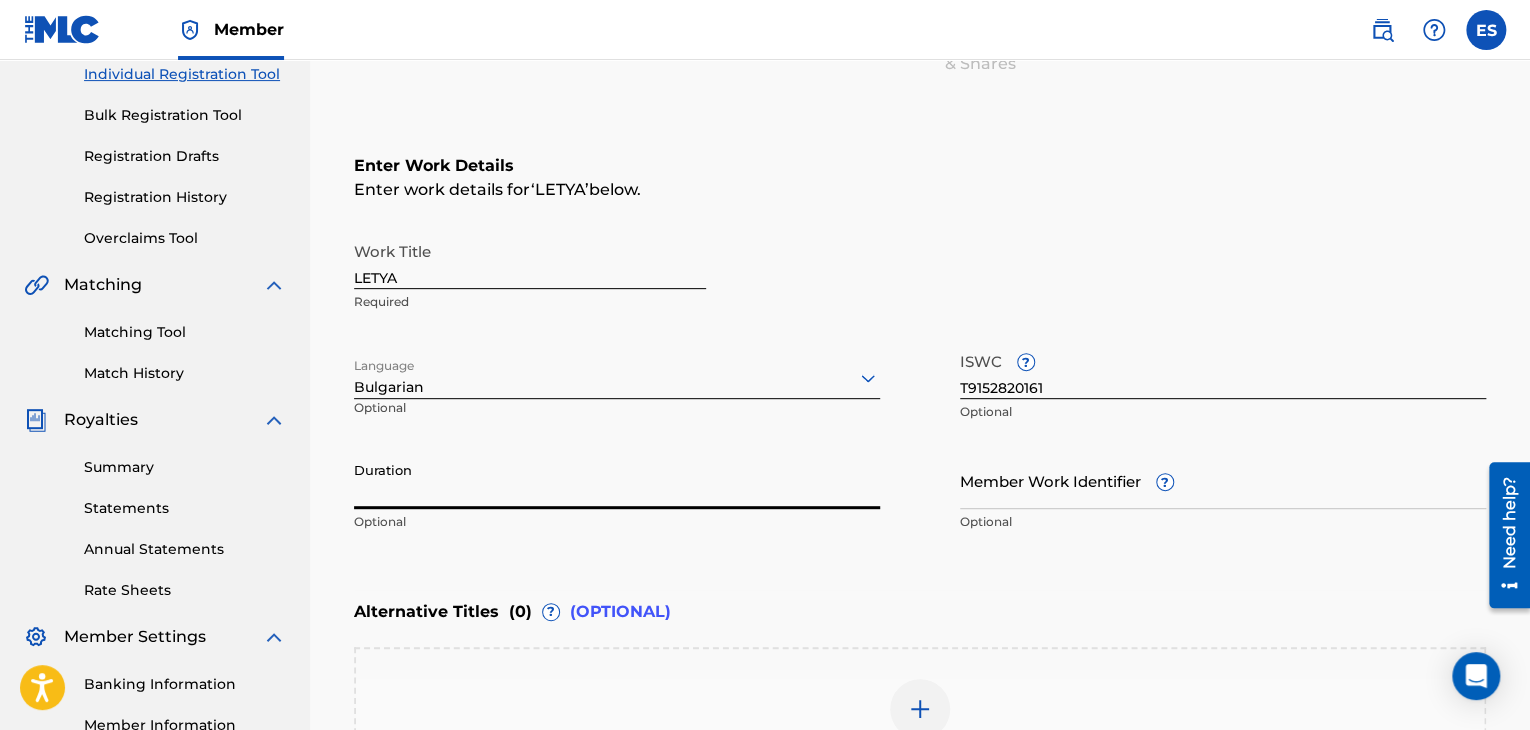 click on "Duration" at bounding box center (617, 480) 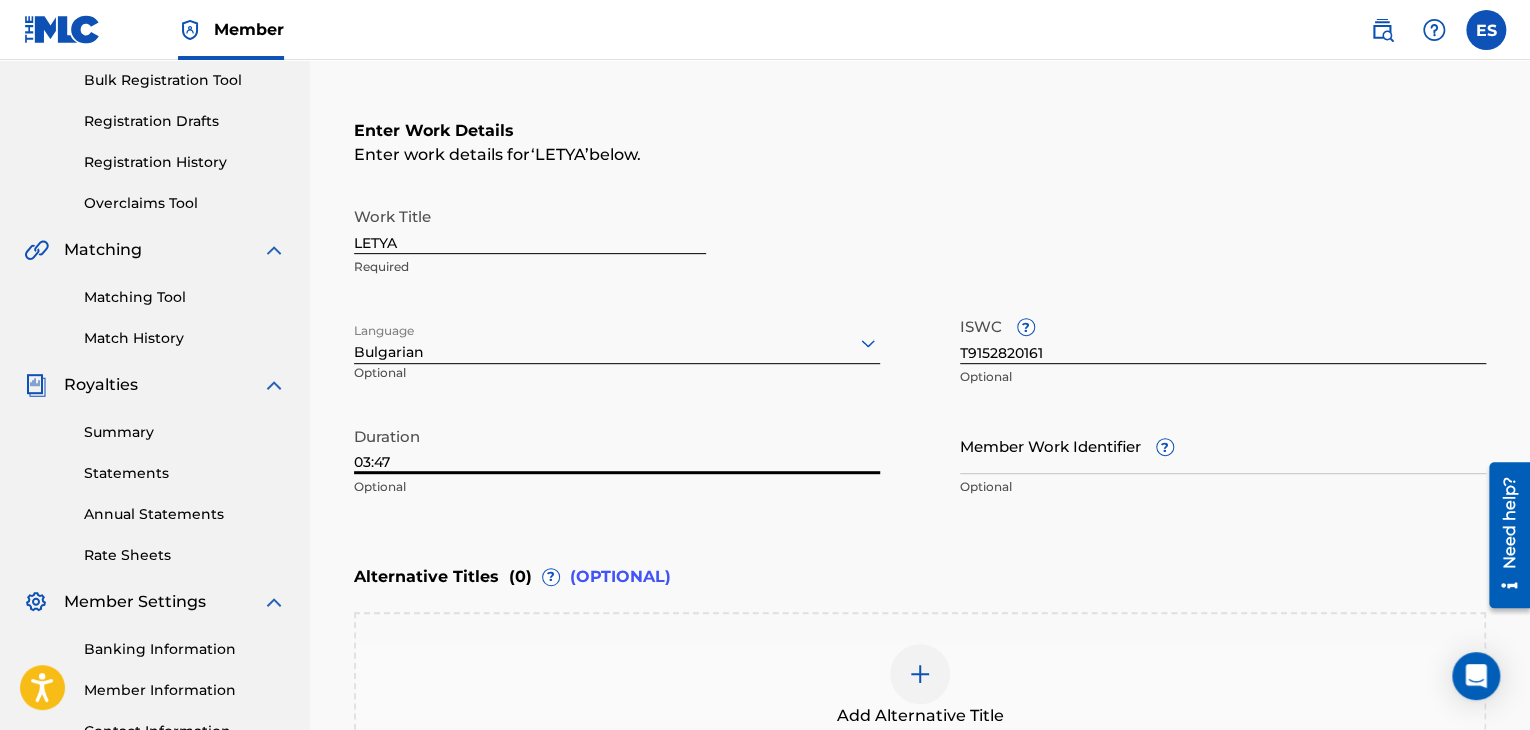 scroll, scrollTop: 561, scrollLeft: 0, axis: vertical 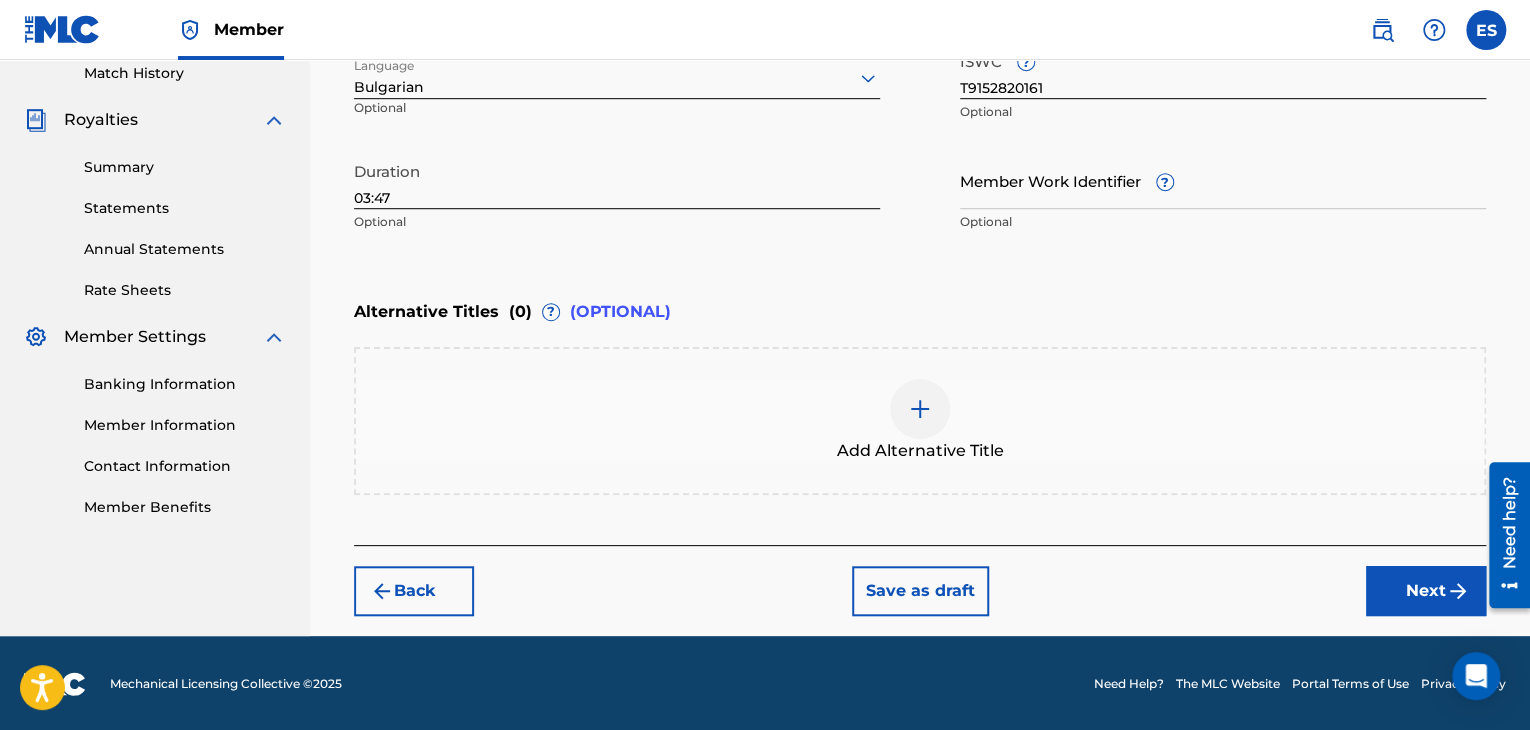 click at bounding box center [920, 409] 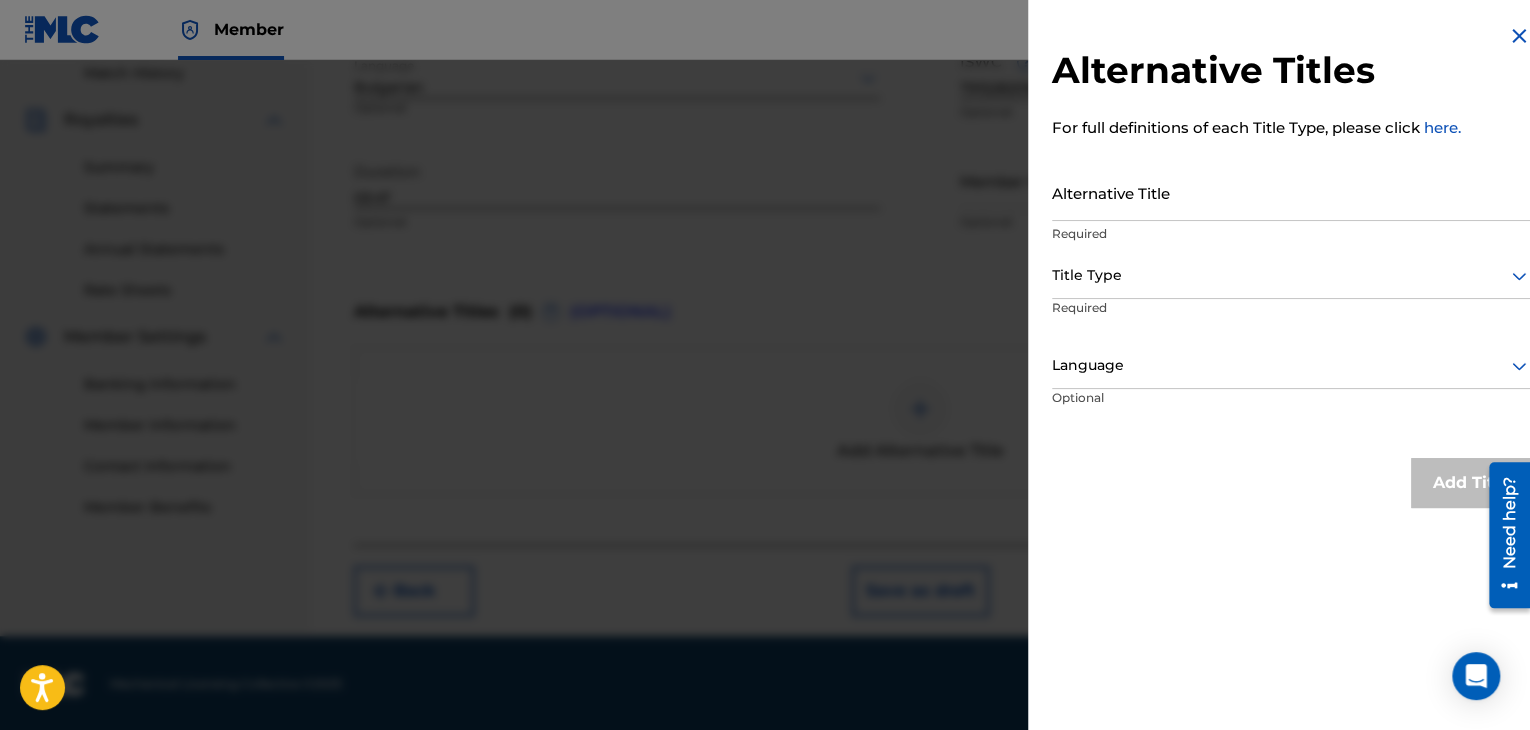 click on "Alternative Title" at bounding box center (1291, 192) 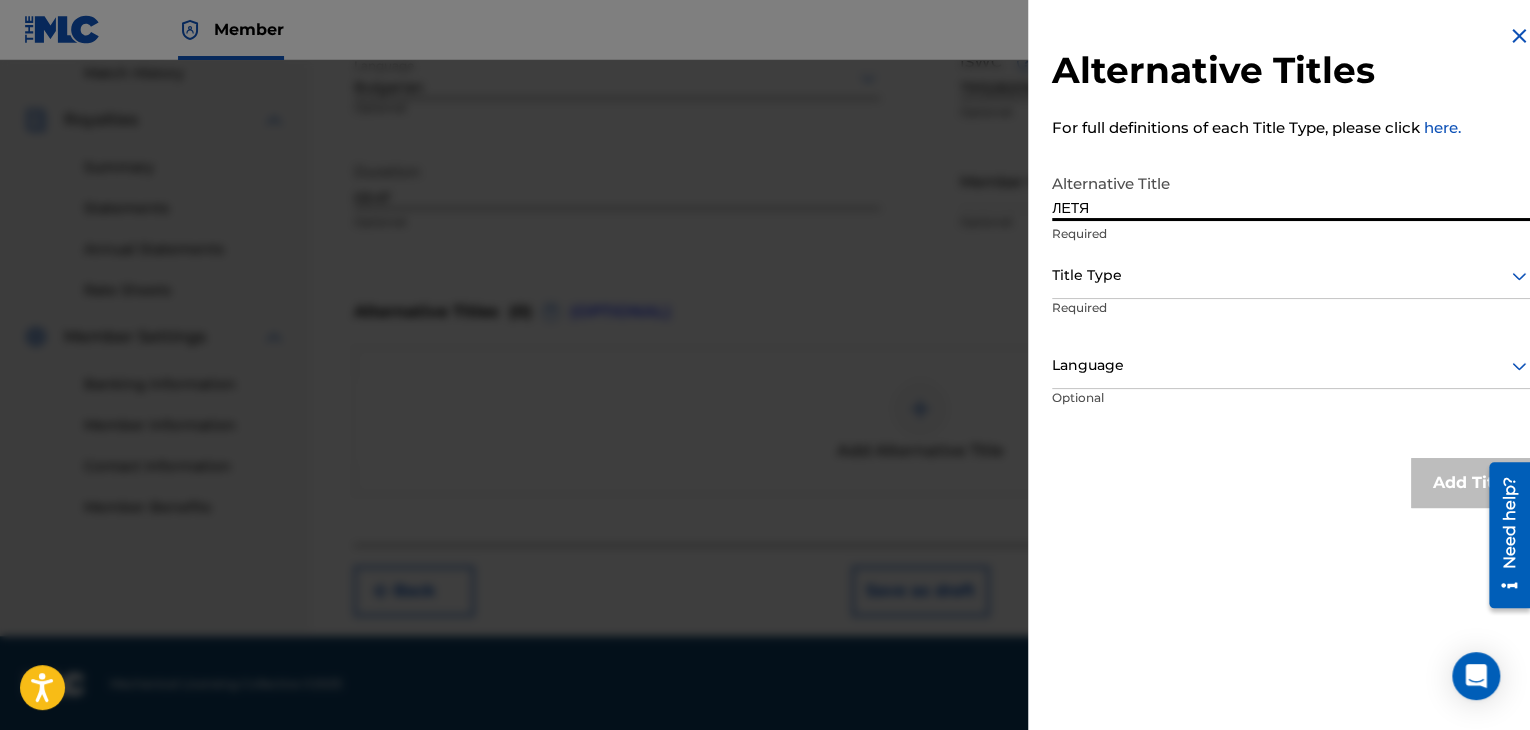 click on "Title Type" at bounding box center [1291, 276] 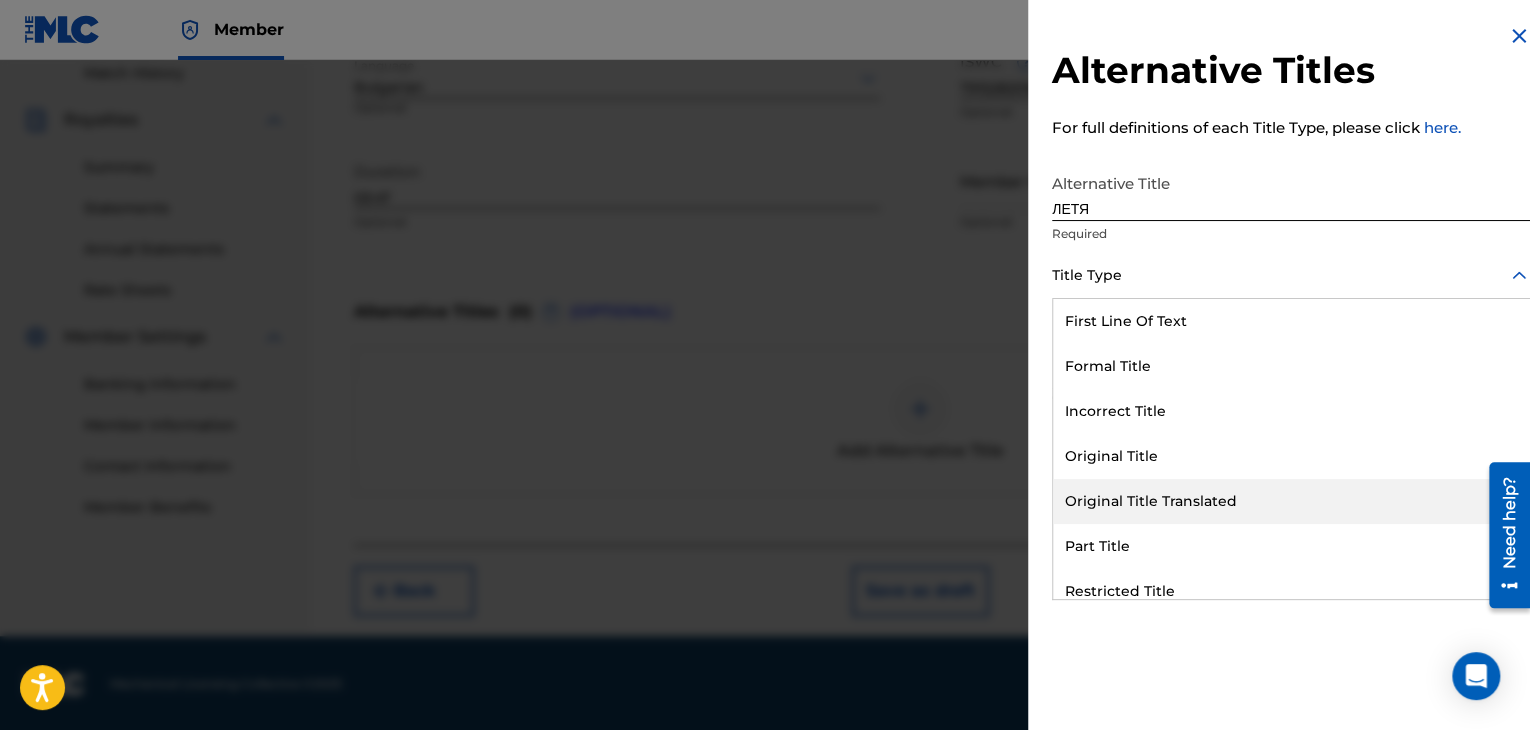 click on "Original Title Translated" at bounding box center (1291, 501) 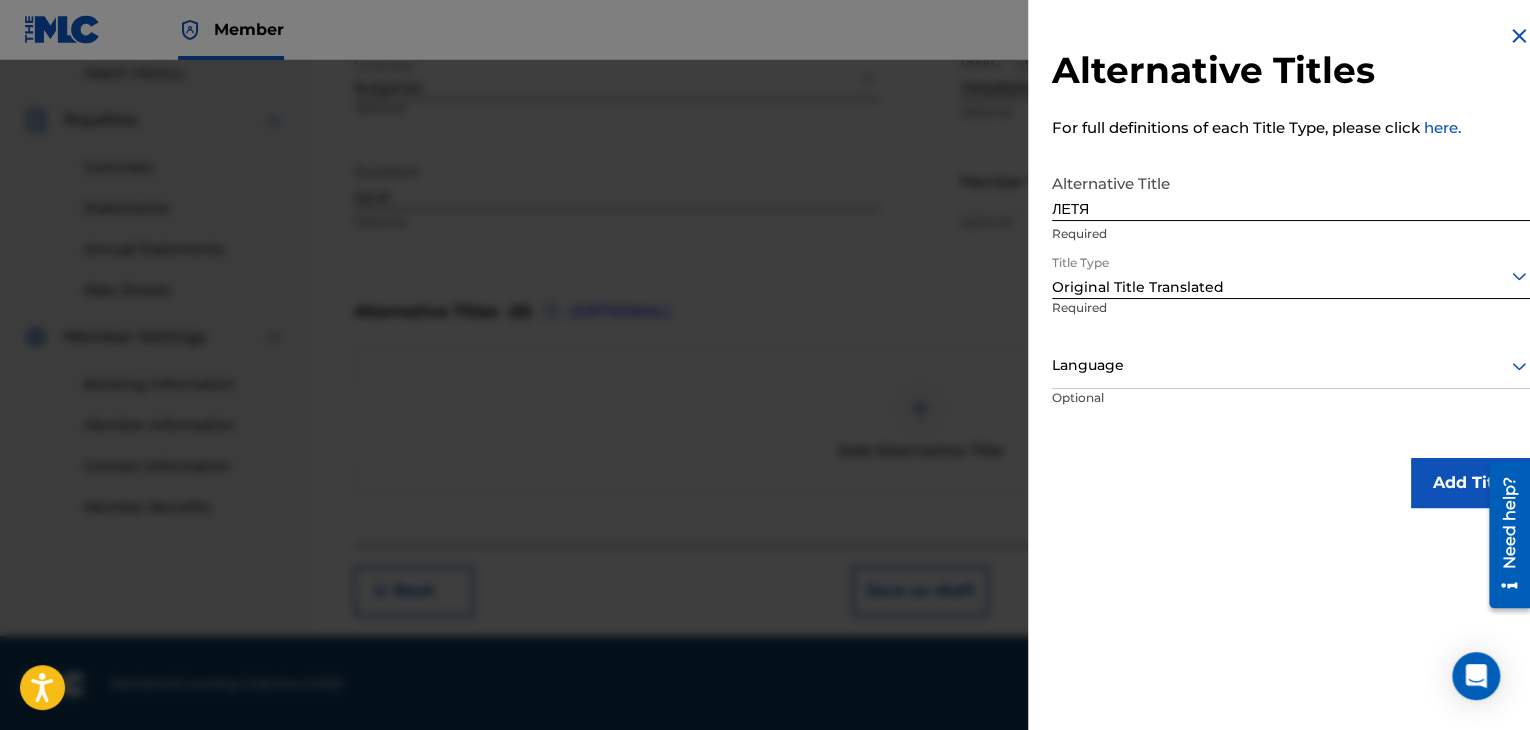 click at bounding box center (1291, 365) 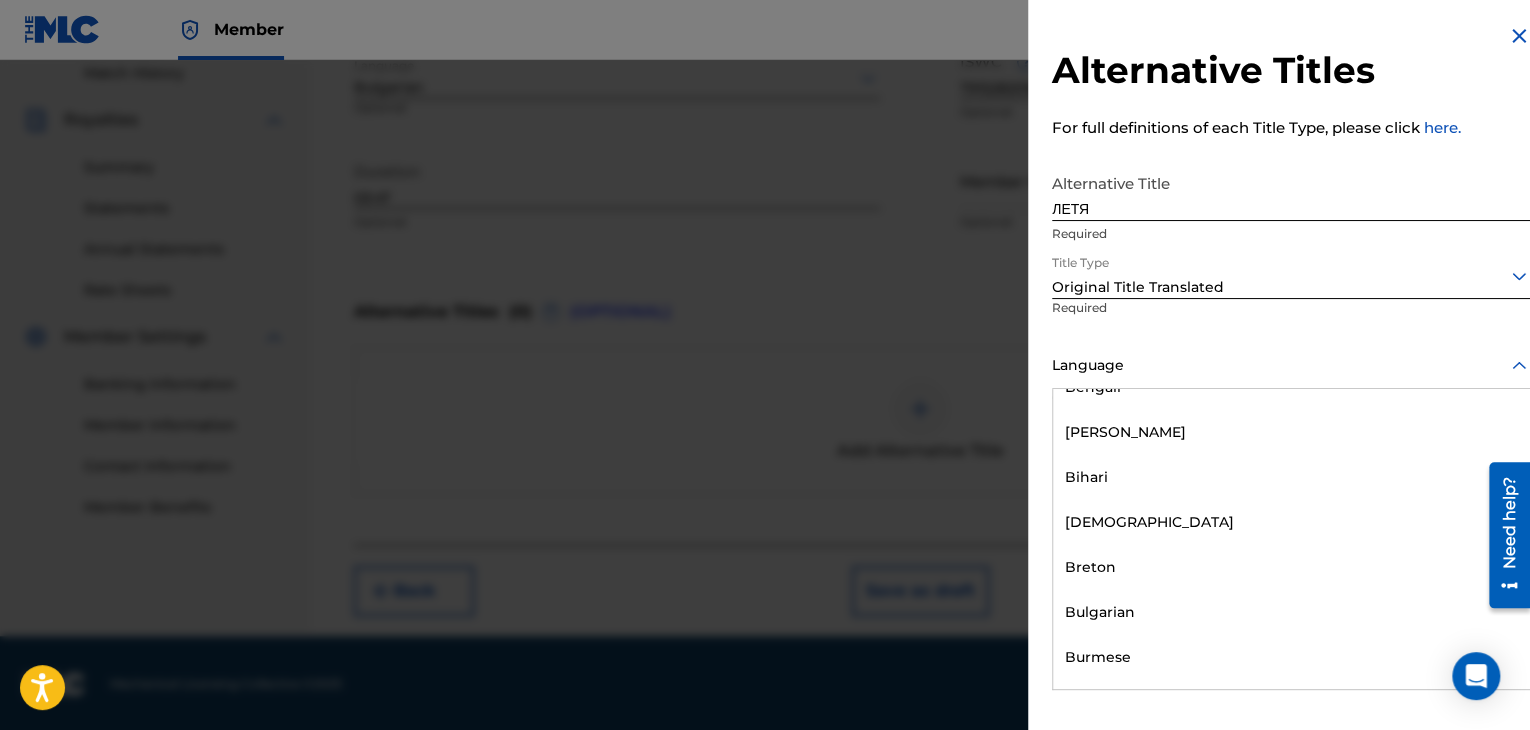 scroll, scrollTop: 700, scrollLeft: 0, axis: vertical 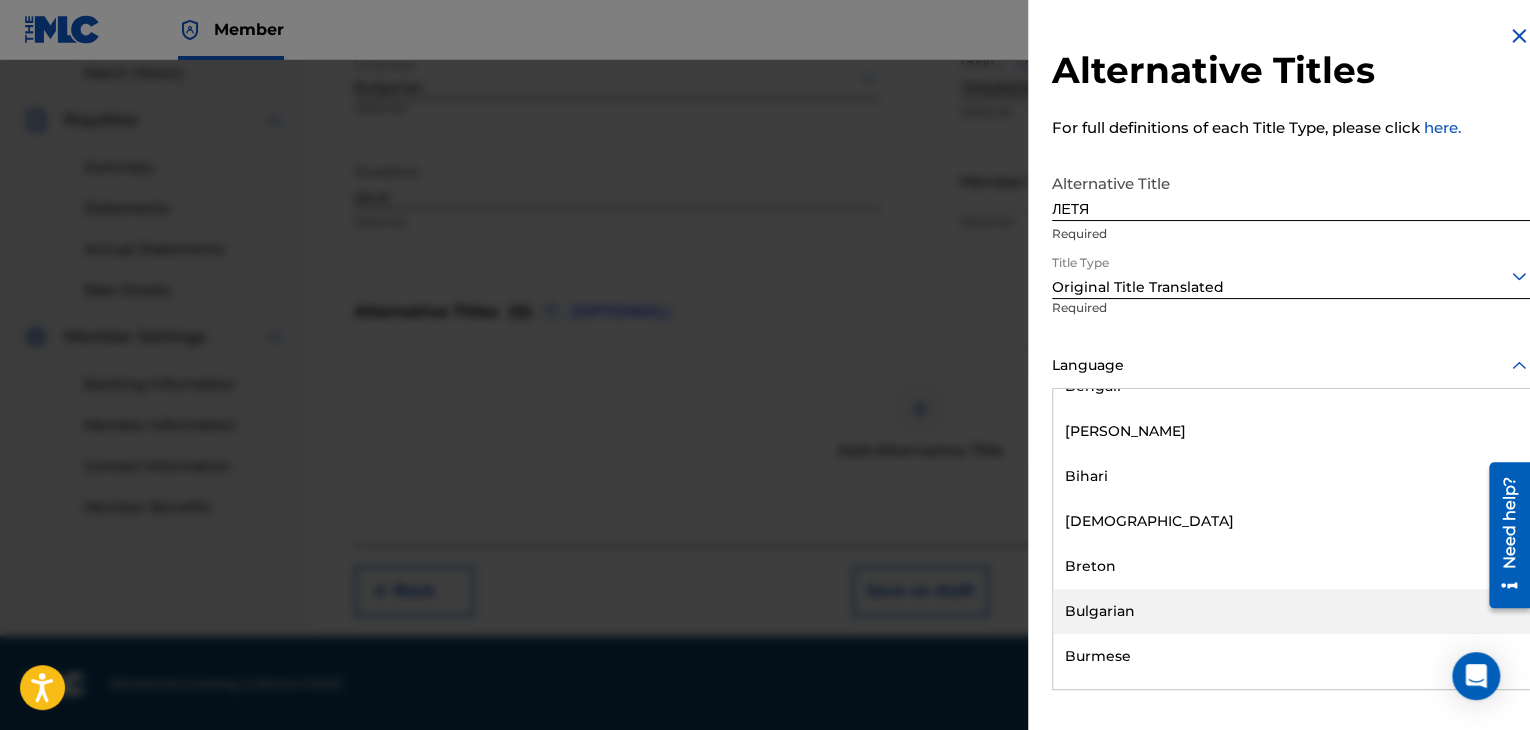 click on "Bulgarian" at bounding box center [1291, 611] 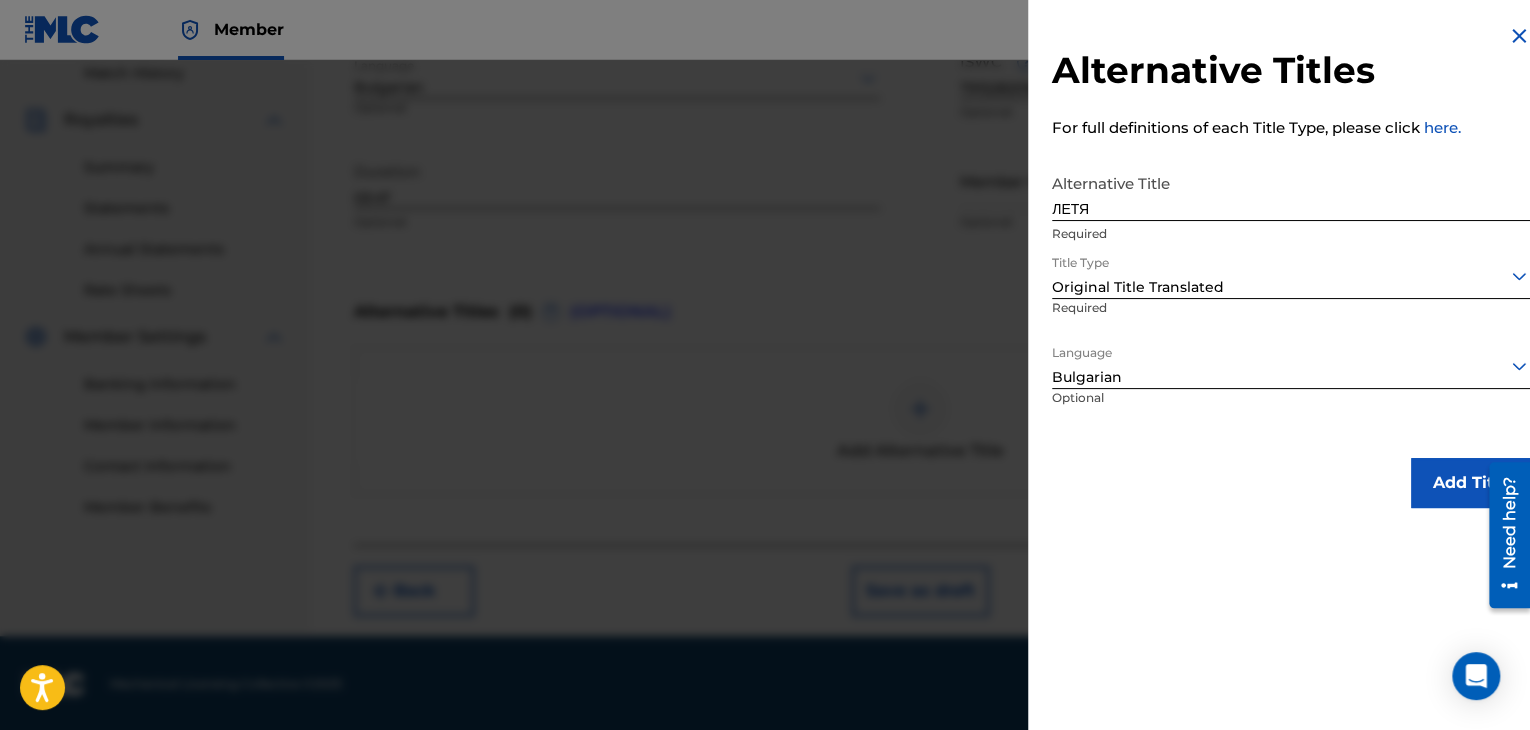 click on "Add Title" at bounding box center (1471, 483) 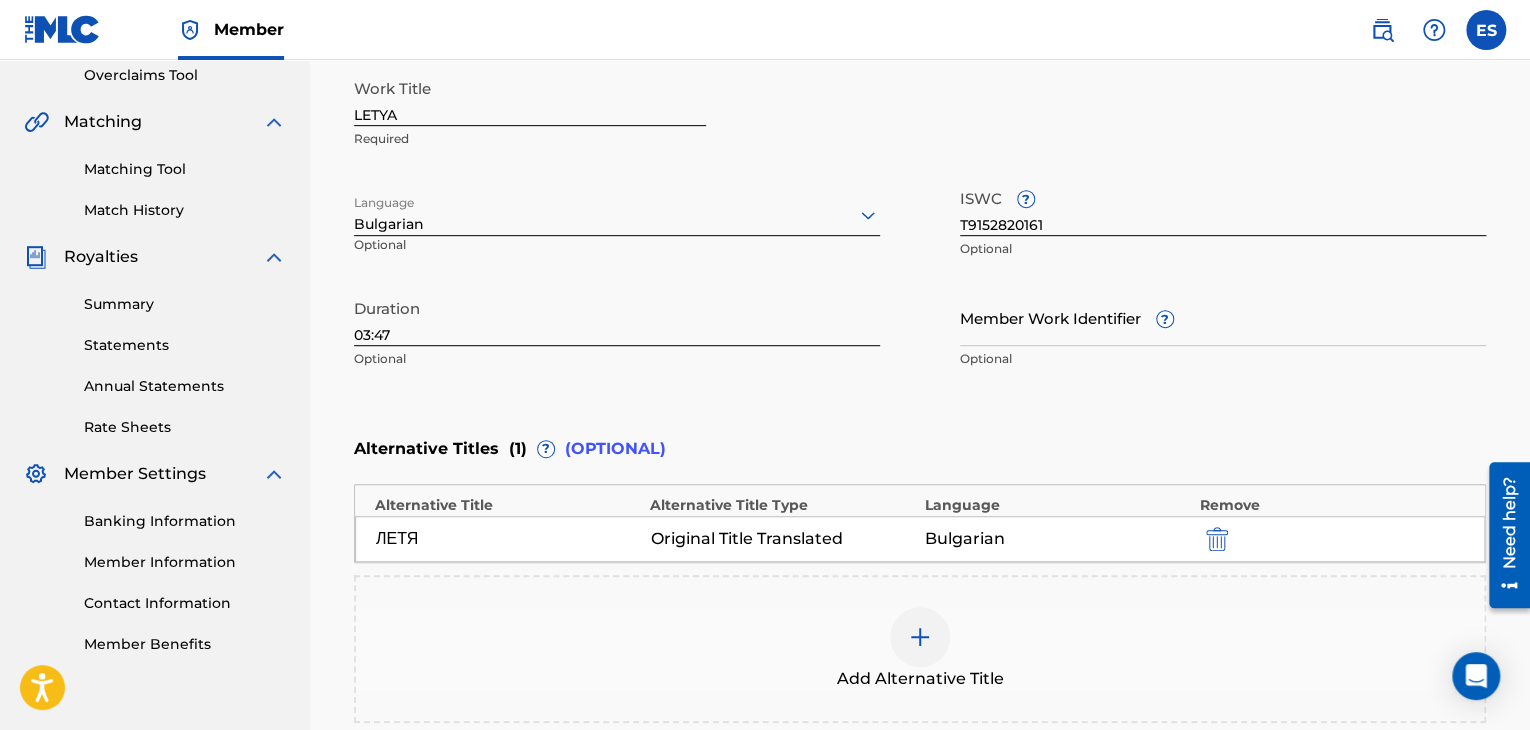scroll, scrollTop: 352, scrollLeft: 0, axis: vertical 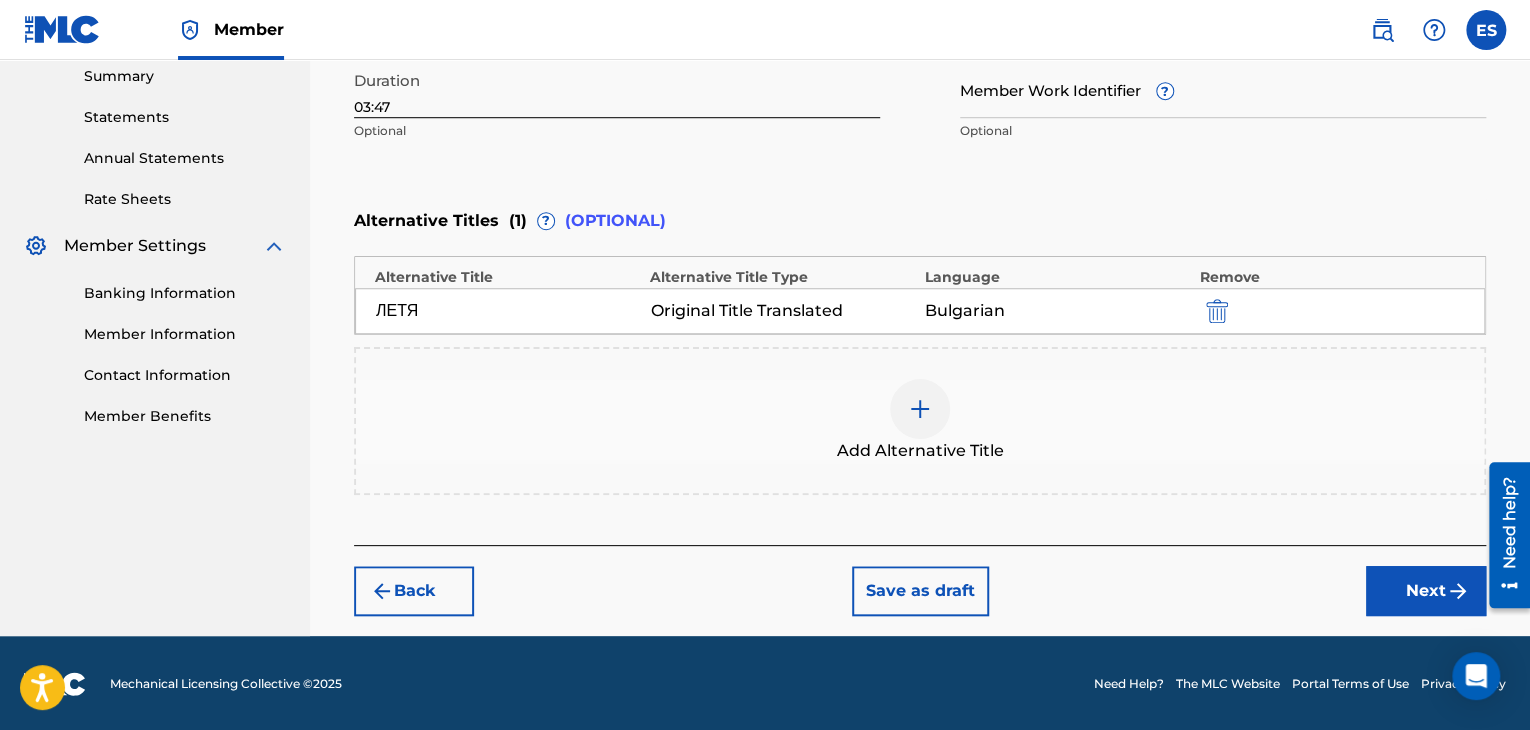 click on "Next" at bounding box center [1426, 591] 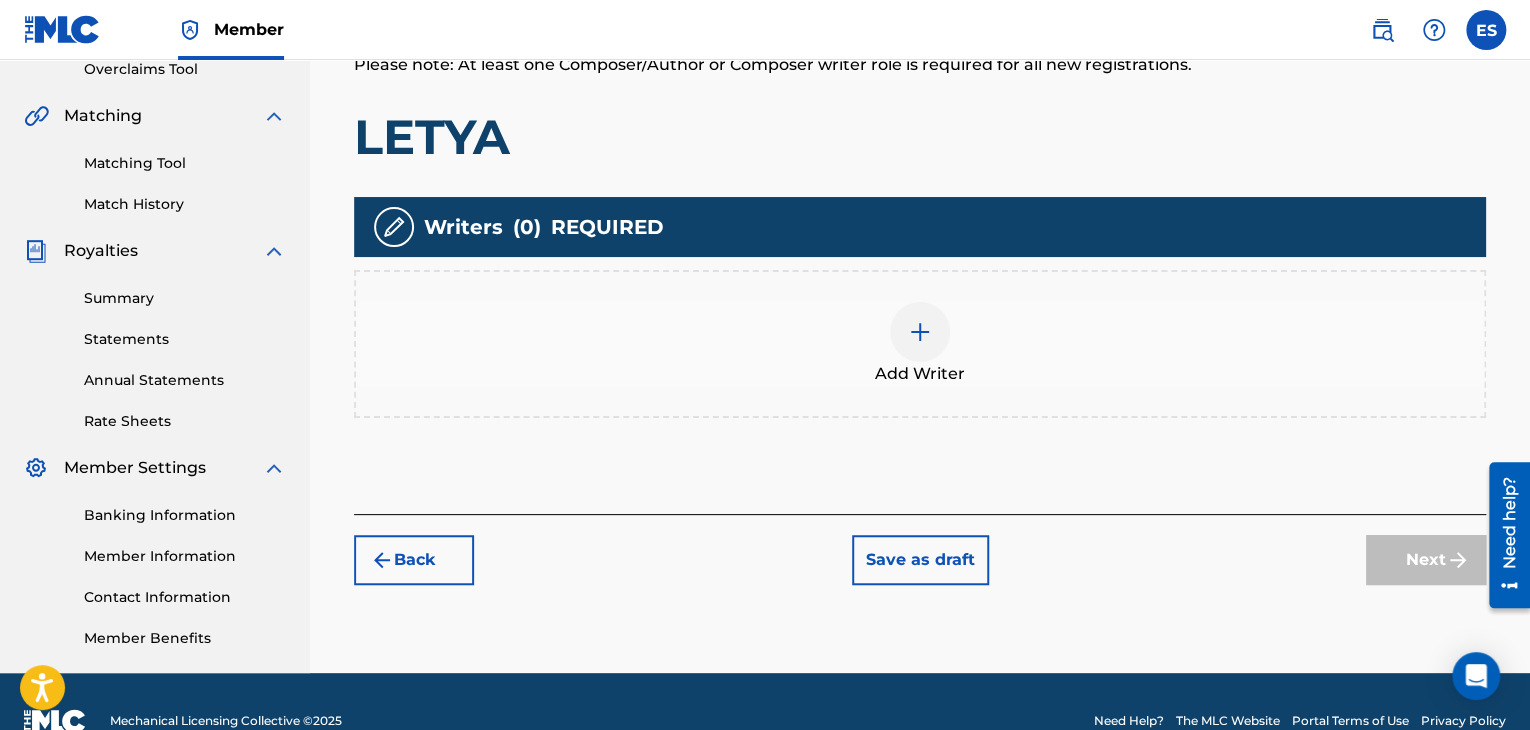 scroll, scrollTop: 469, scrollLeft: 0, axis: vertical 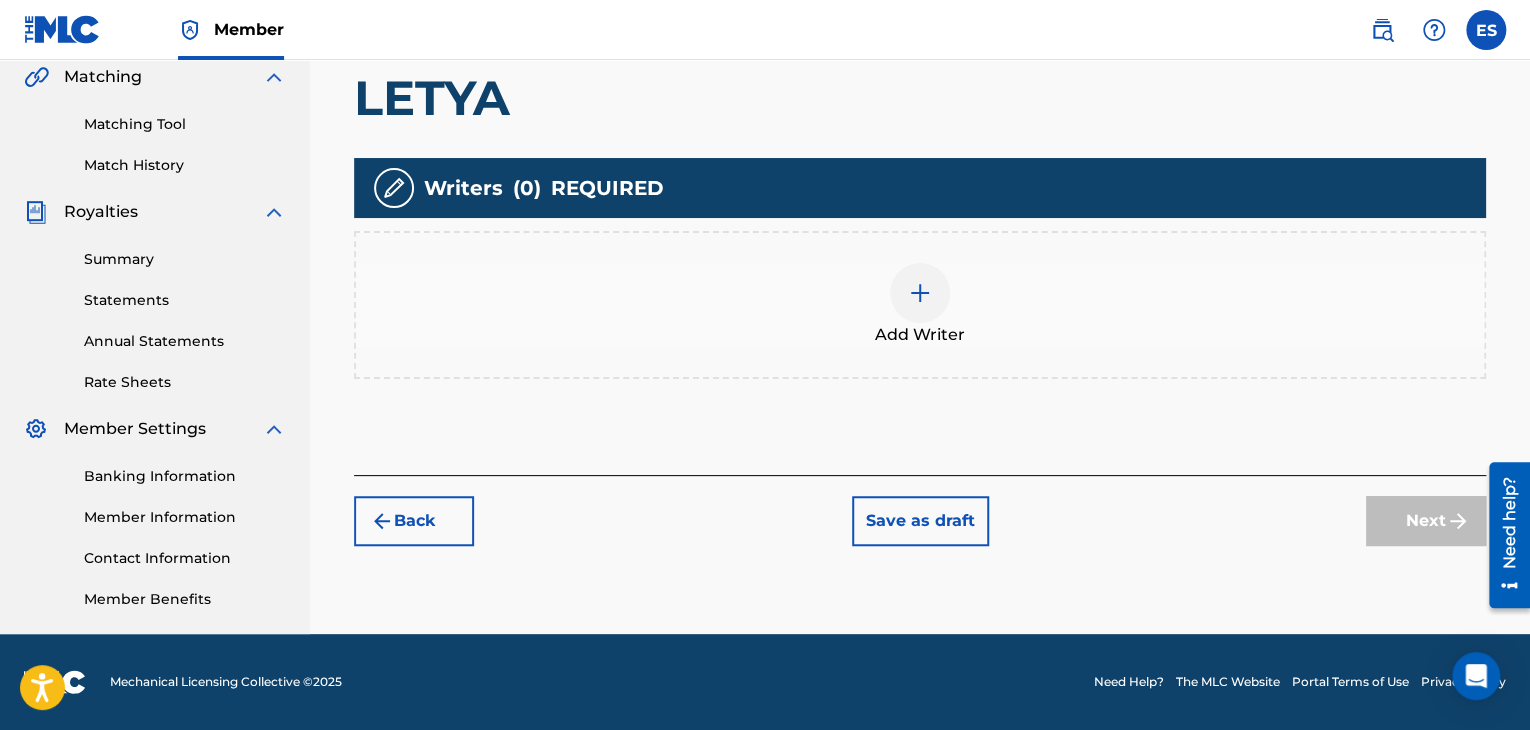 click at bounding box center [920, 293] 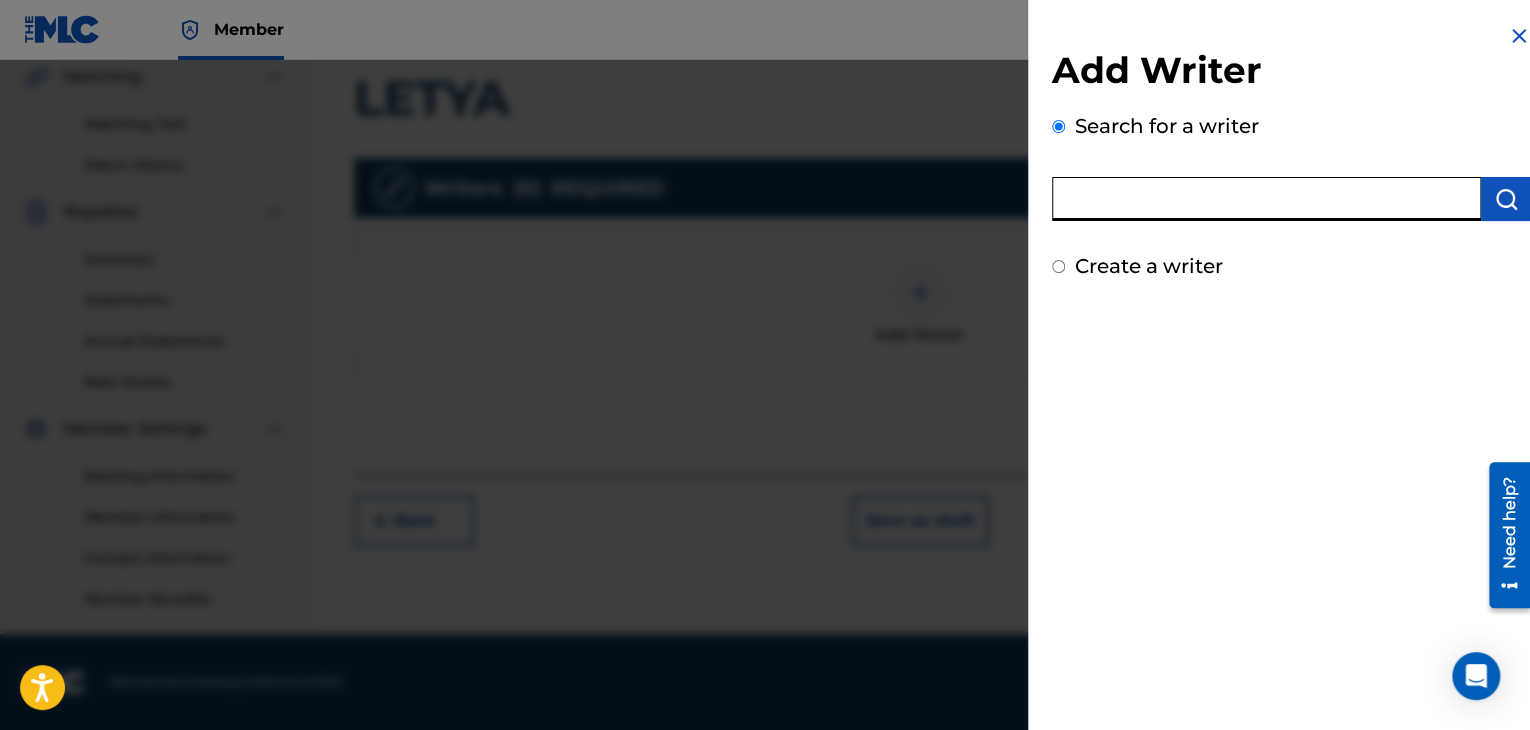 click at bounding box center (1266, 199) 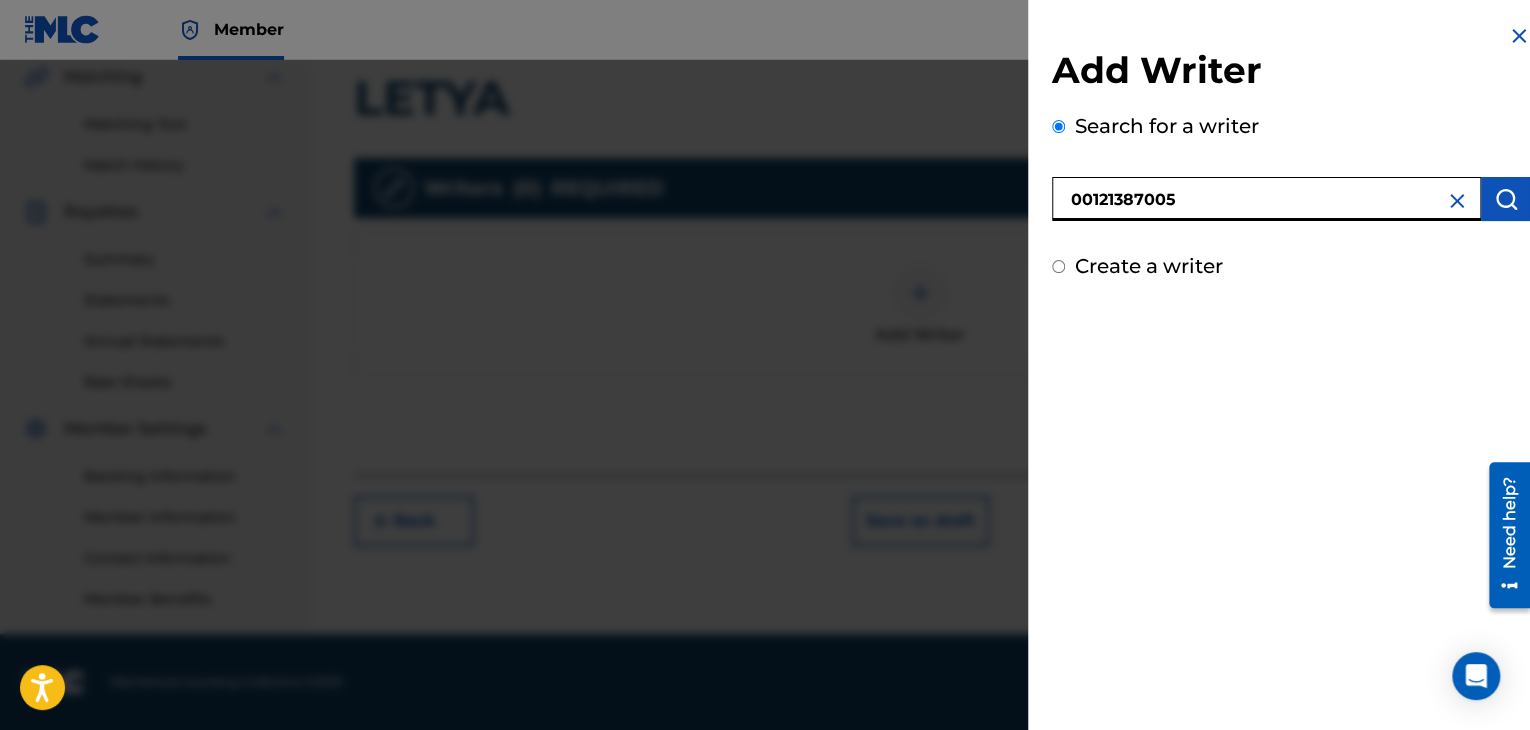 click at bounding box center [1506, 199] 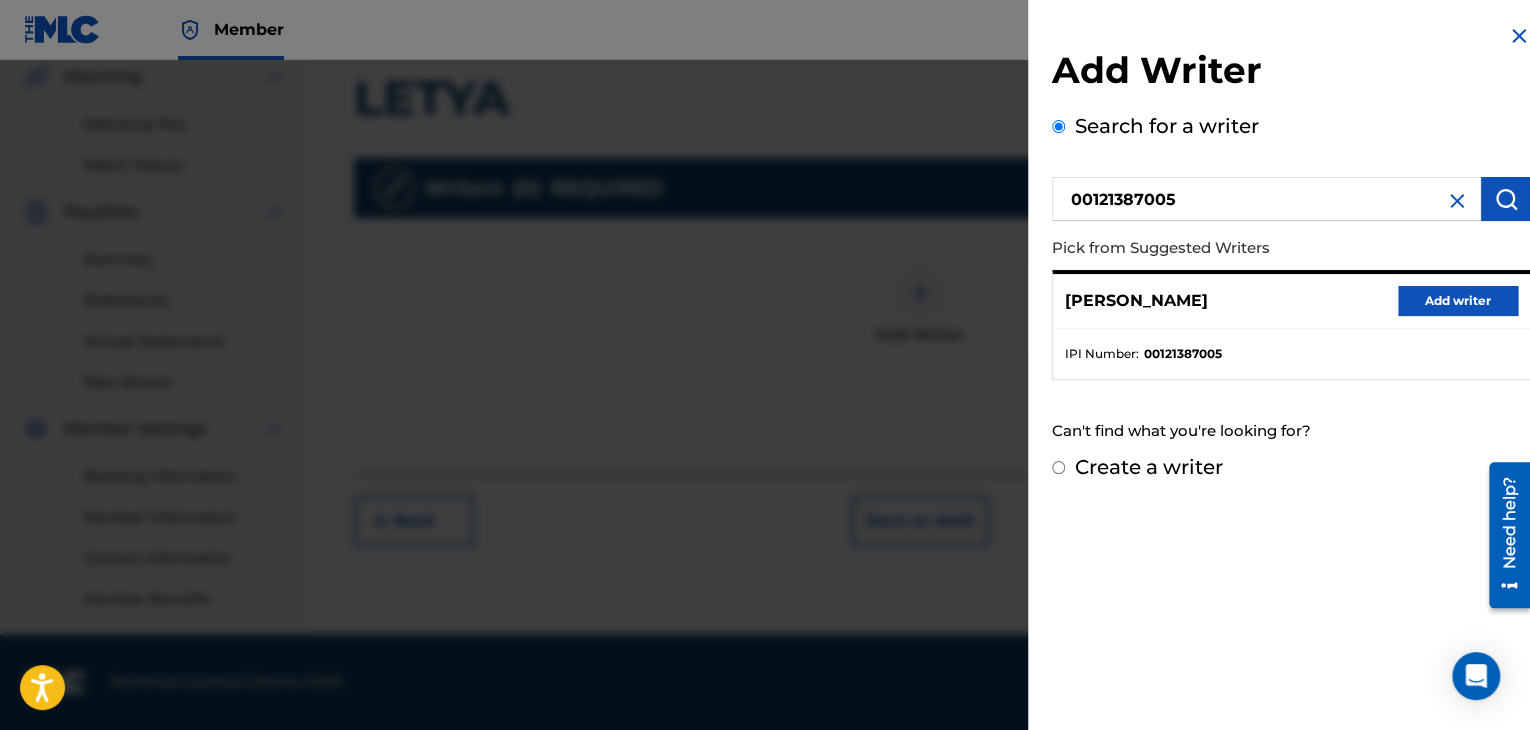 click on "Add writer" at bounding box center (1458, 301) 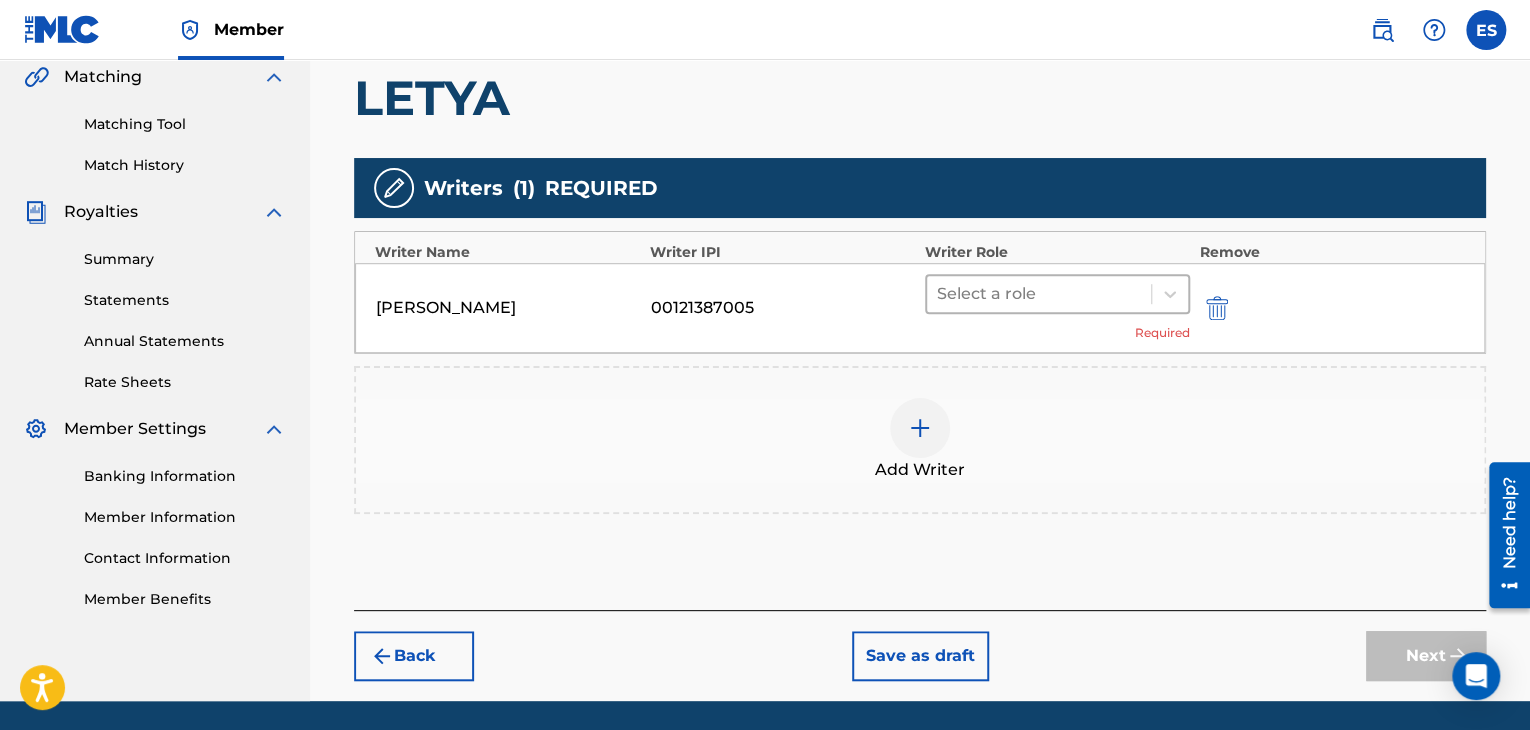 click at bounding box center (1039, 294) 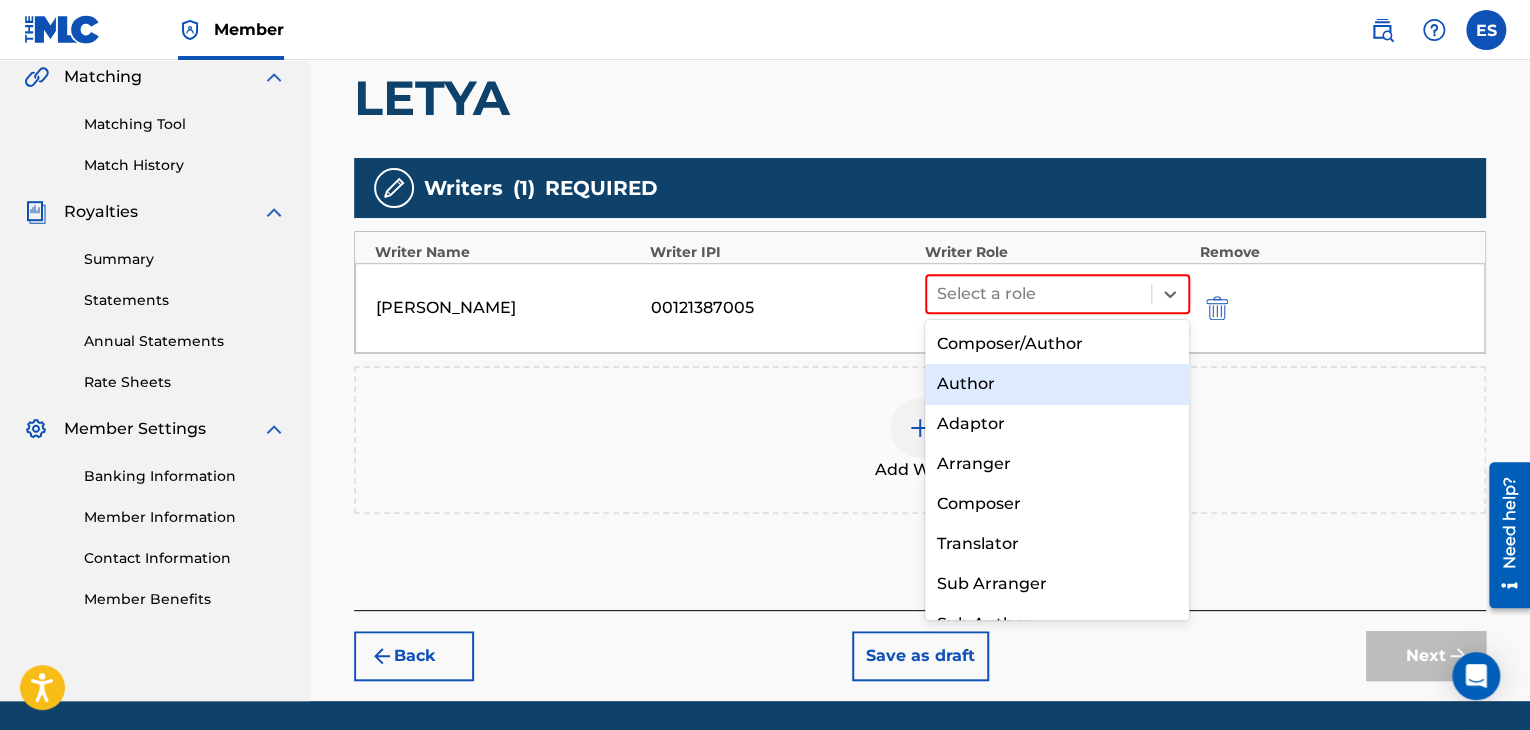 click on "Author" at bounding box center (1057, 384) 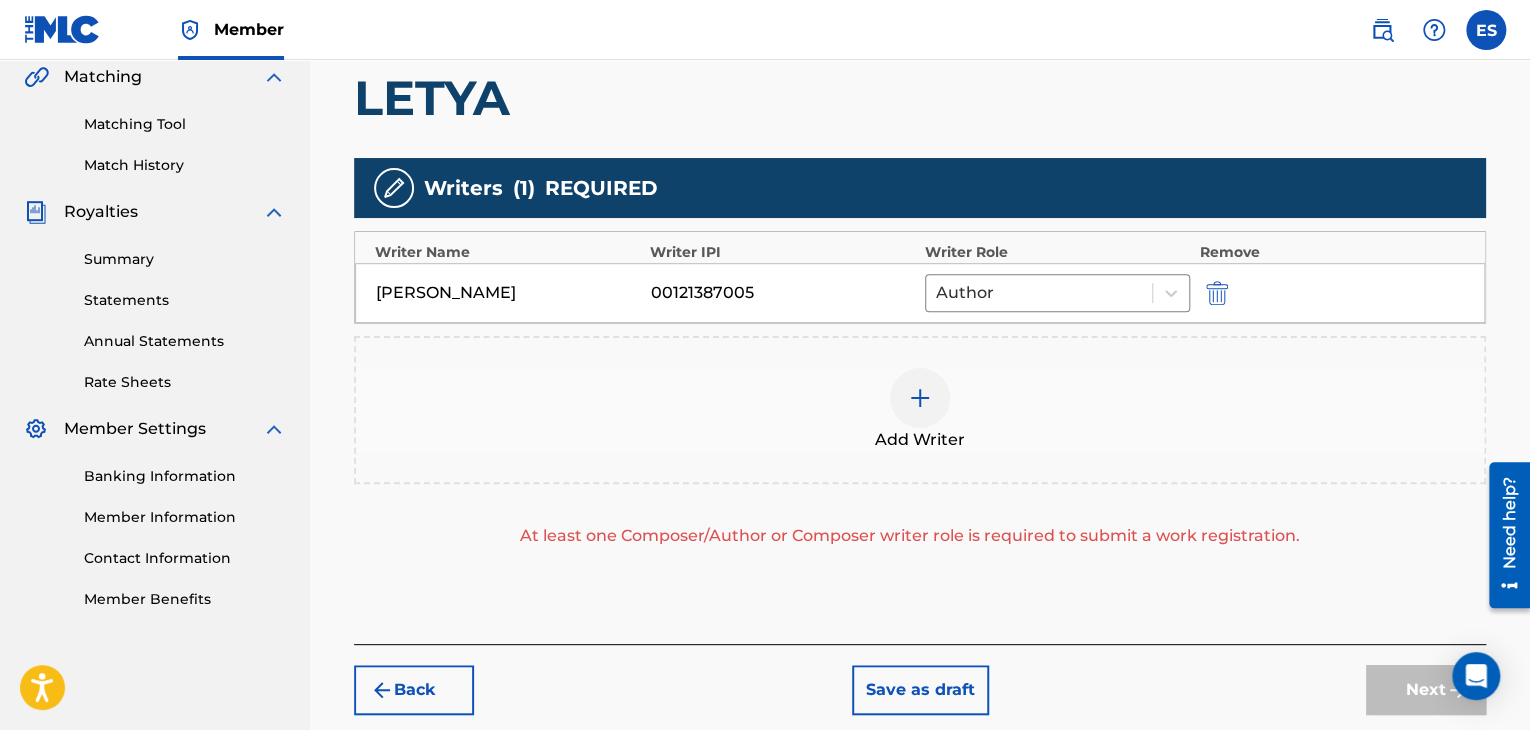 click at bounding box center [920, 398] 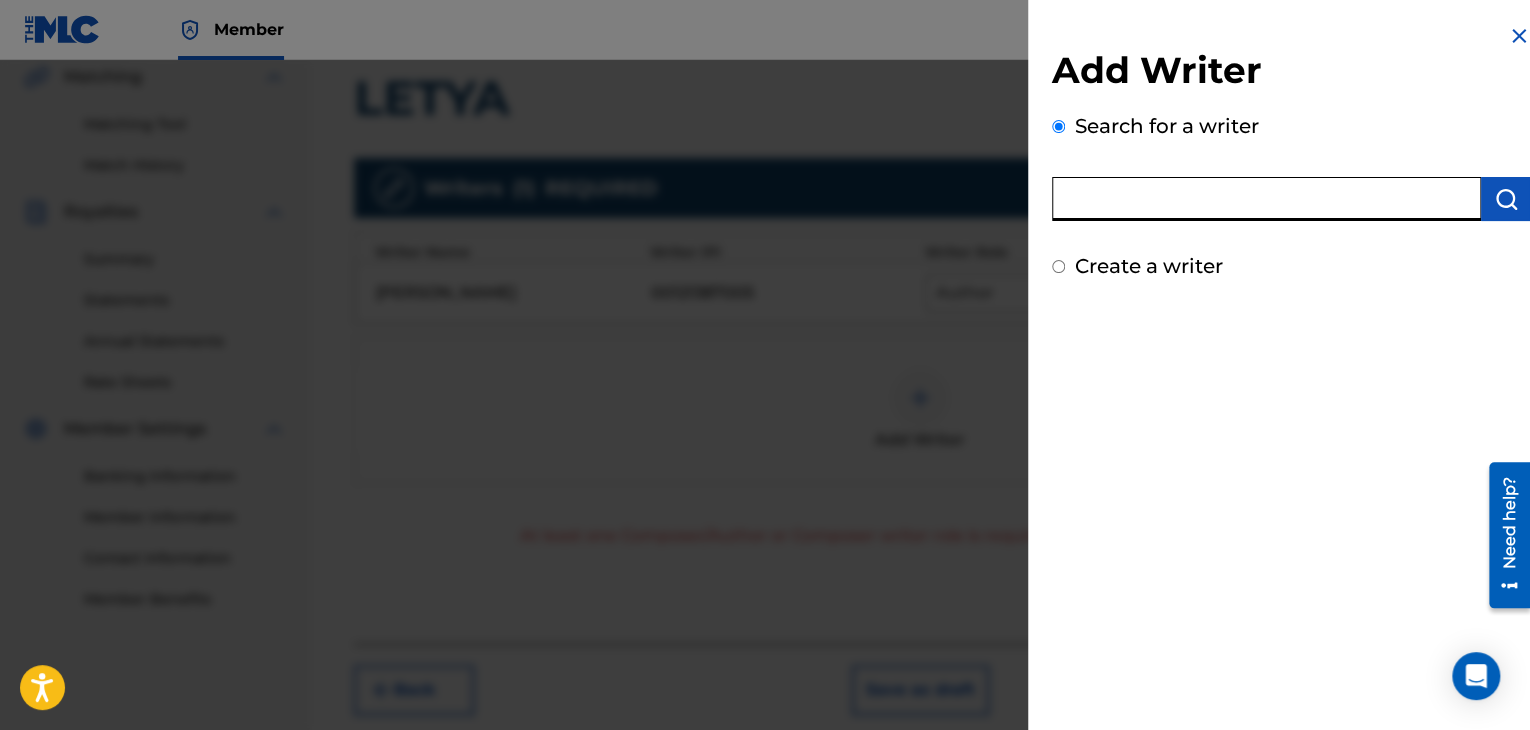 click at bounding box center (1266, 199) 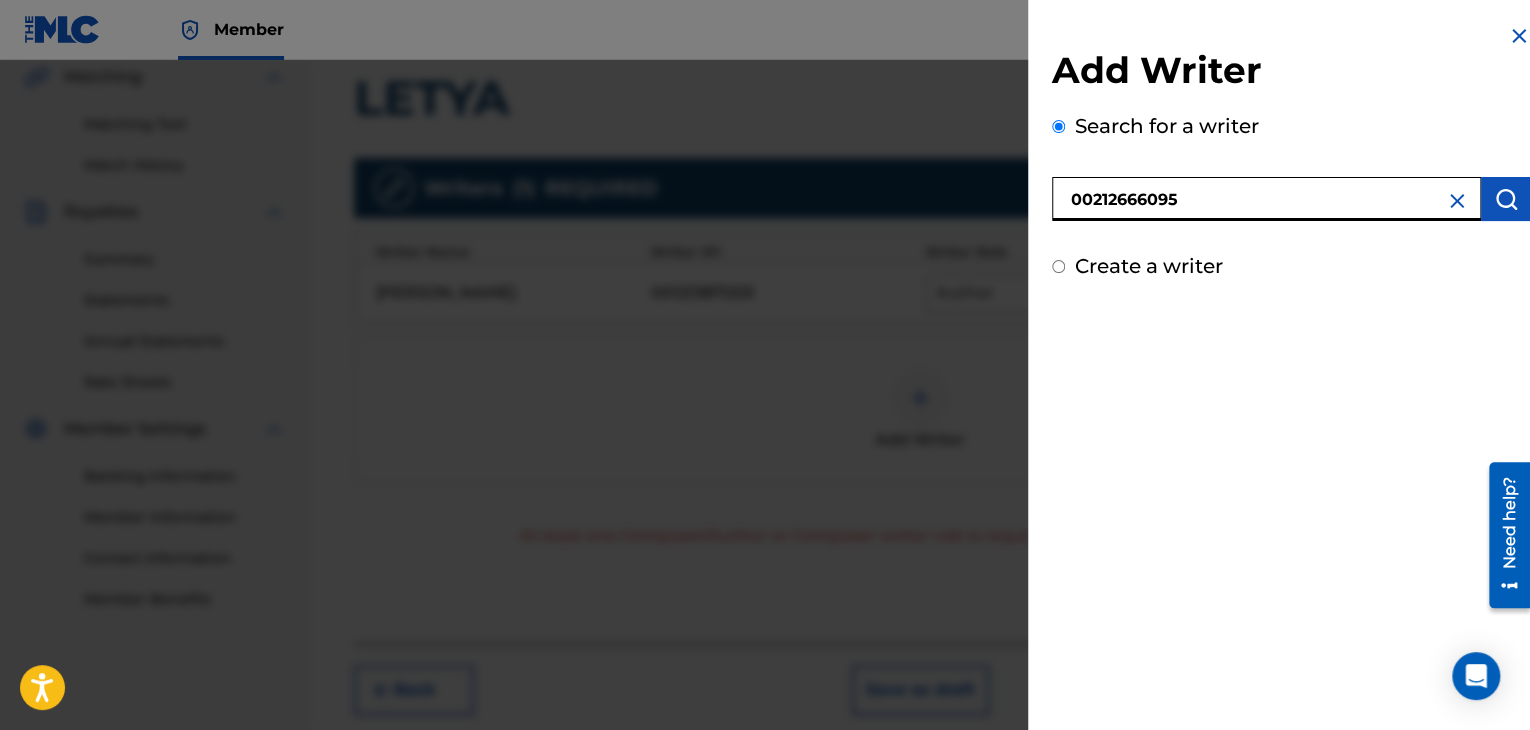 click at bounding box center (1506, 199) 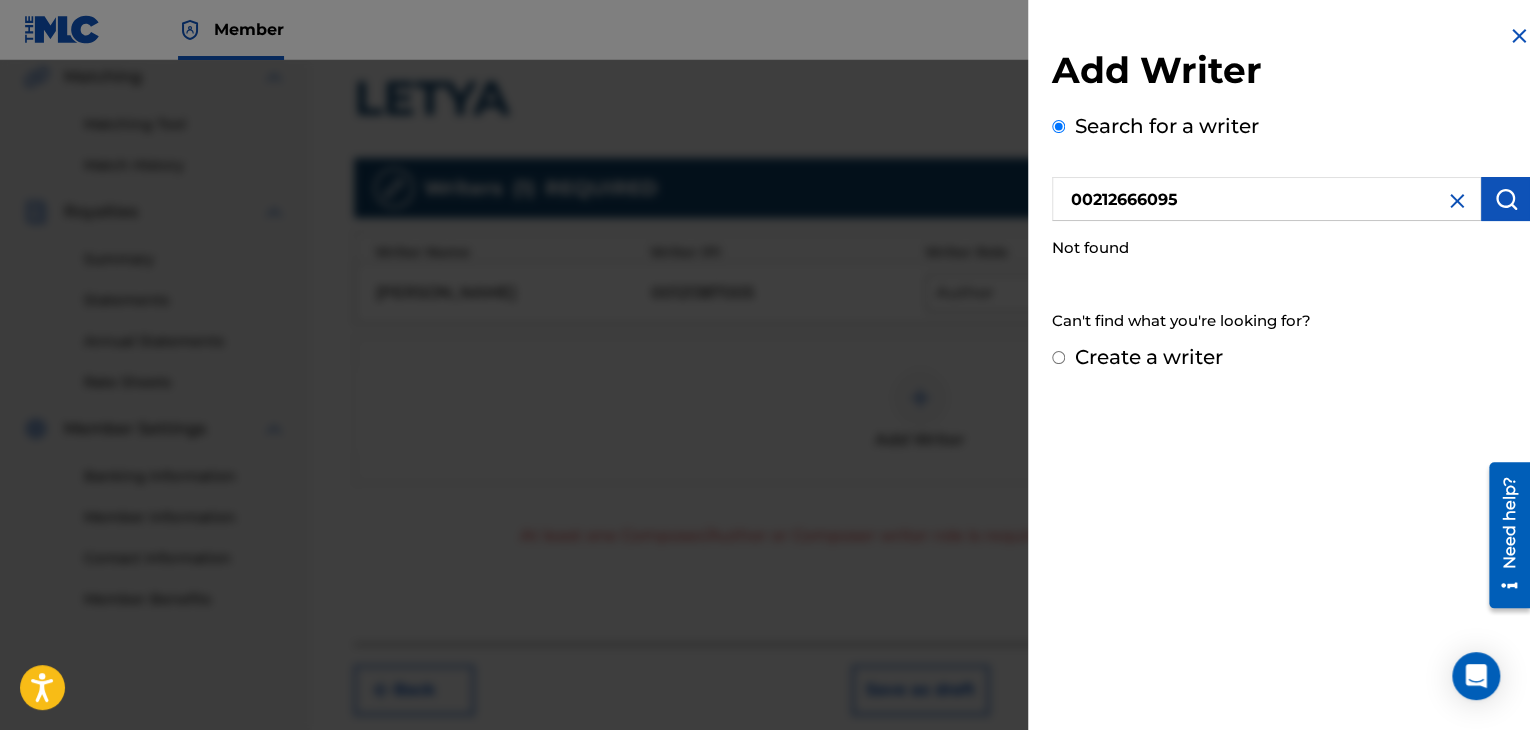 click on "00212666095" at bounding box center (1266, 199) 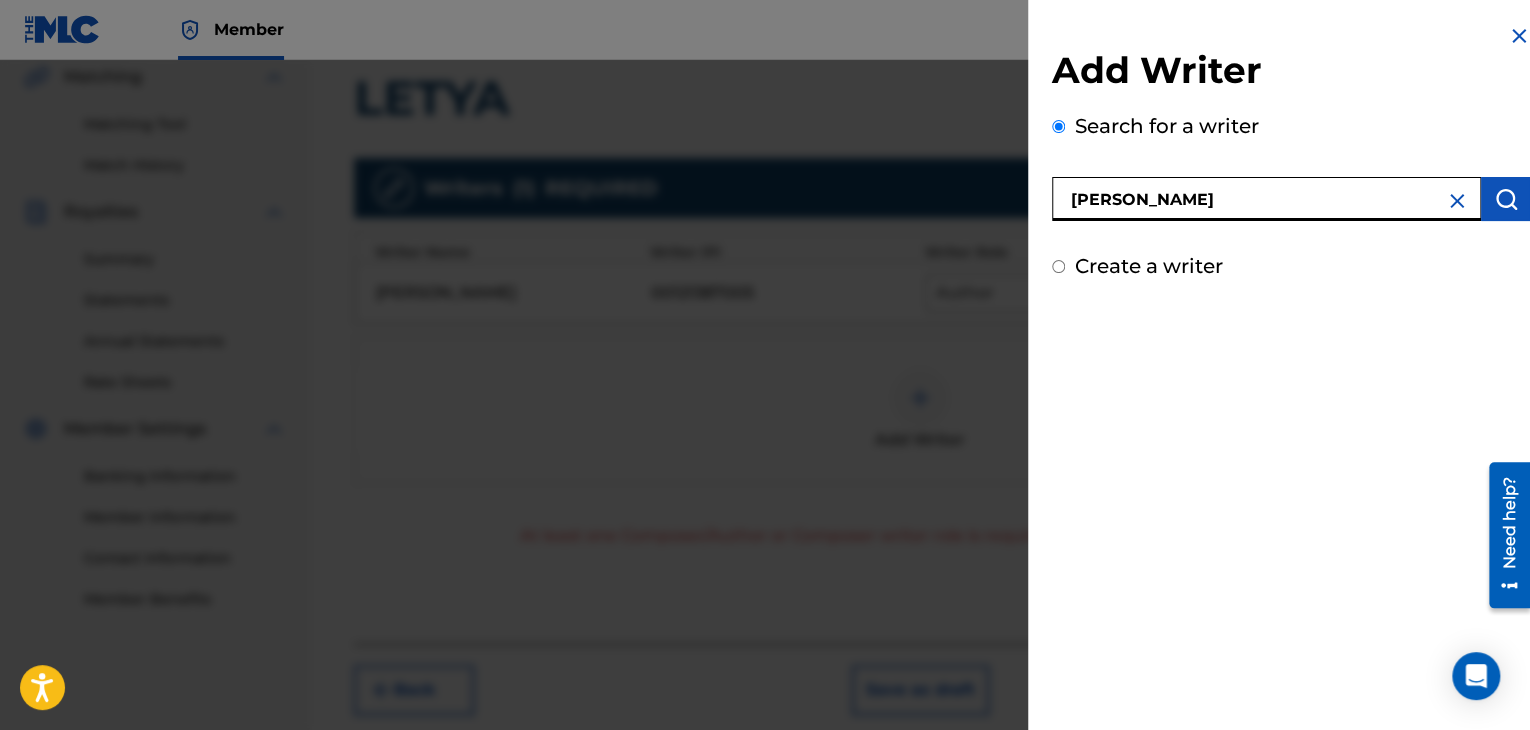 click at bounding box center [1506, 199] 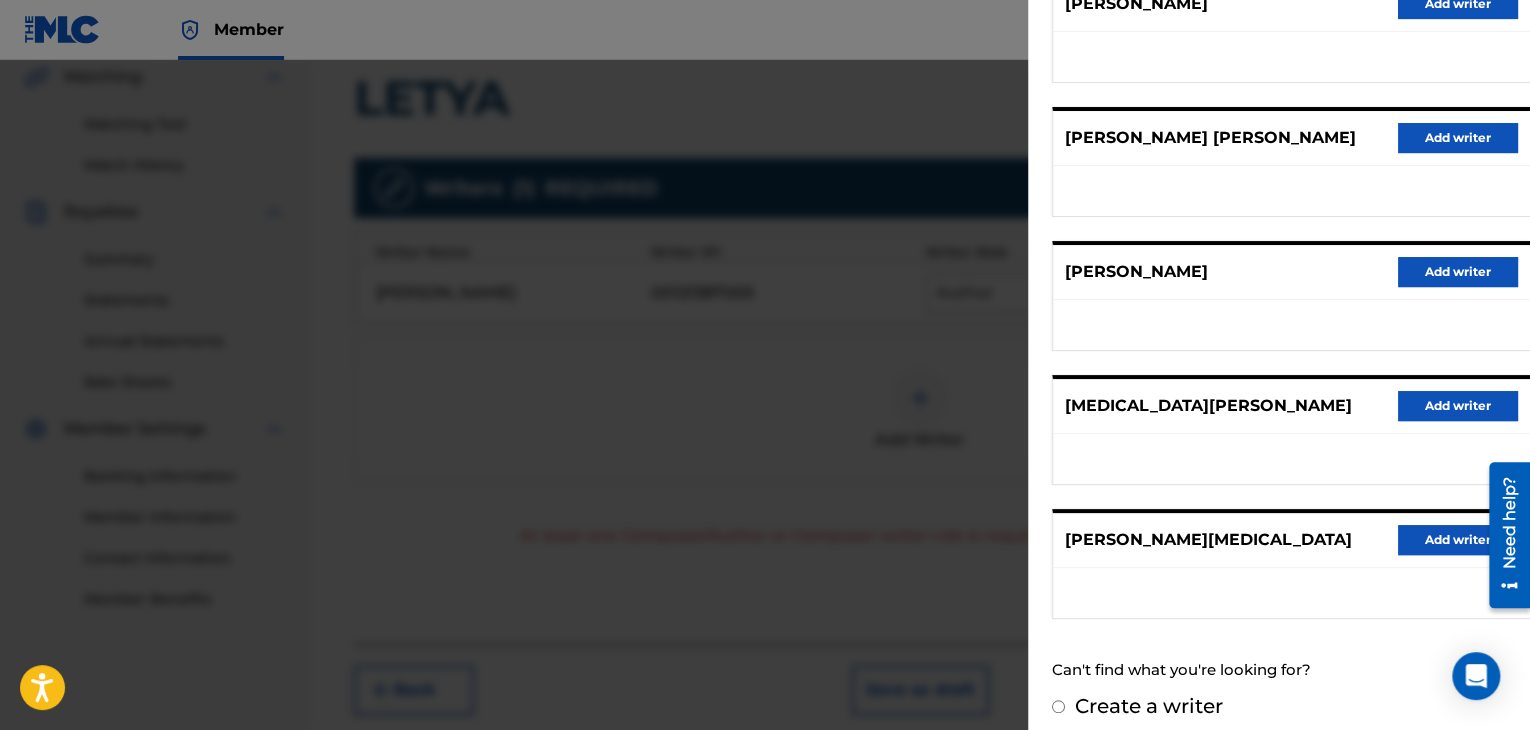 scroll, scrollTop: 310, scrollLeft: 0, axis: vertical 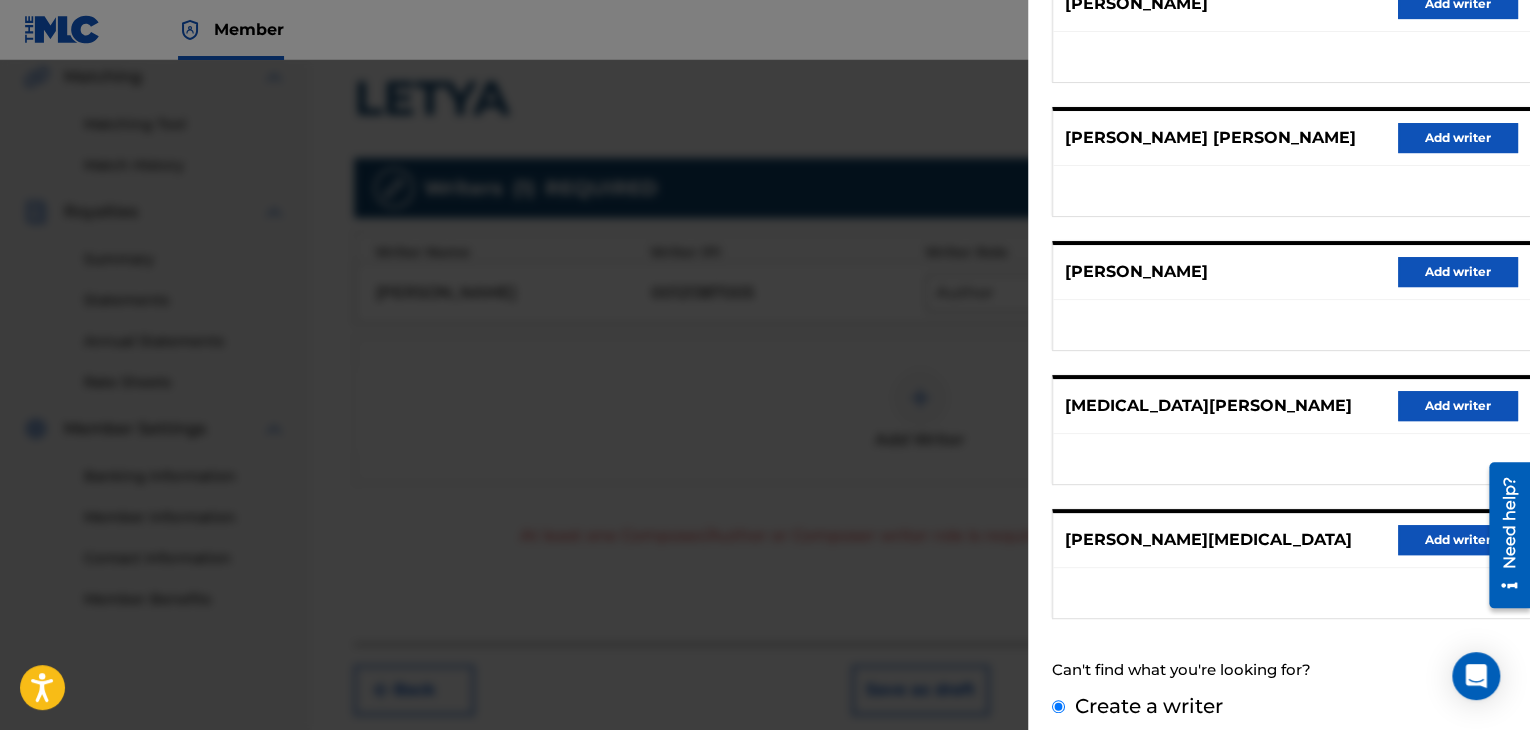 click on "Create a writer" at bounding box center [1058, 706] 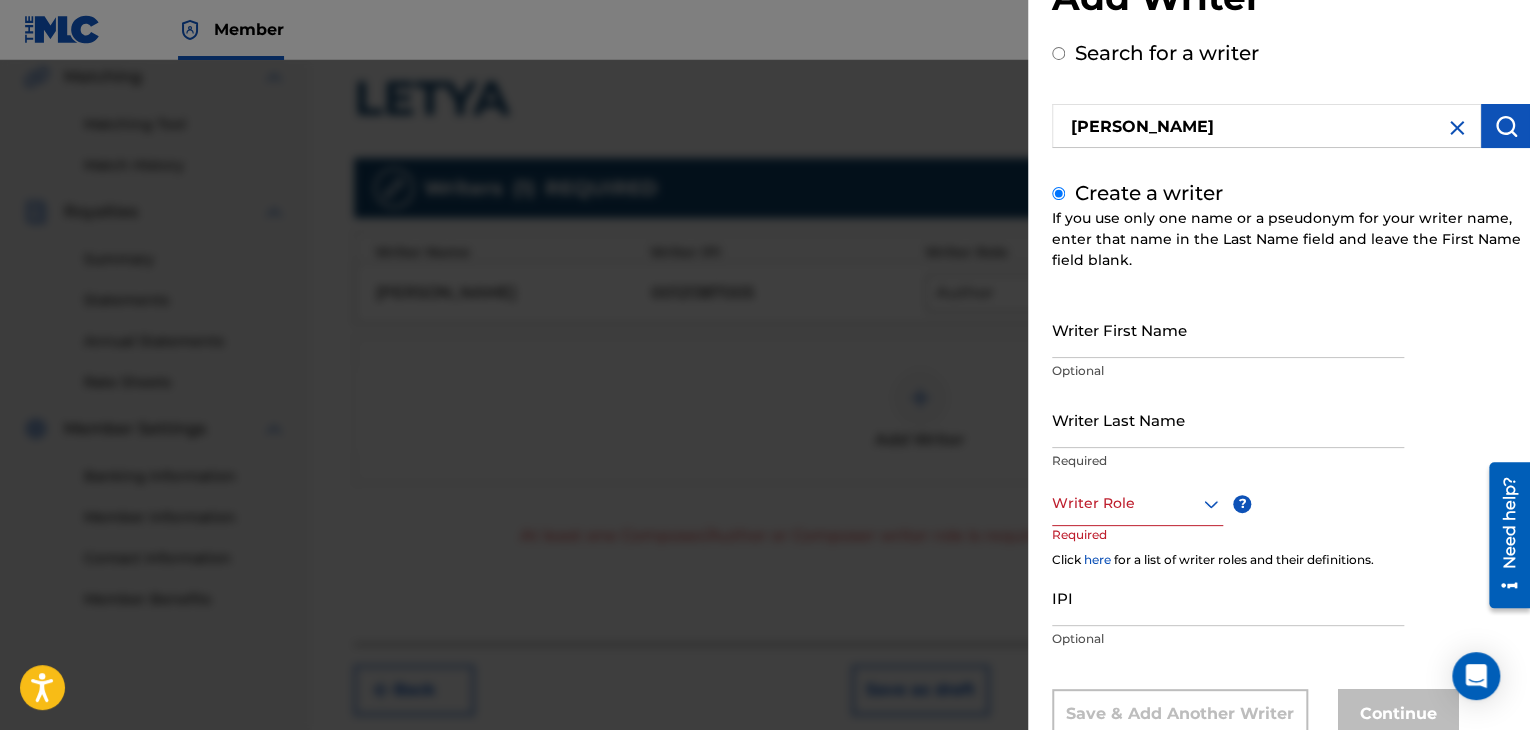 scroll, scrollTop: 136, scrollLeft: 0, axis: vertical 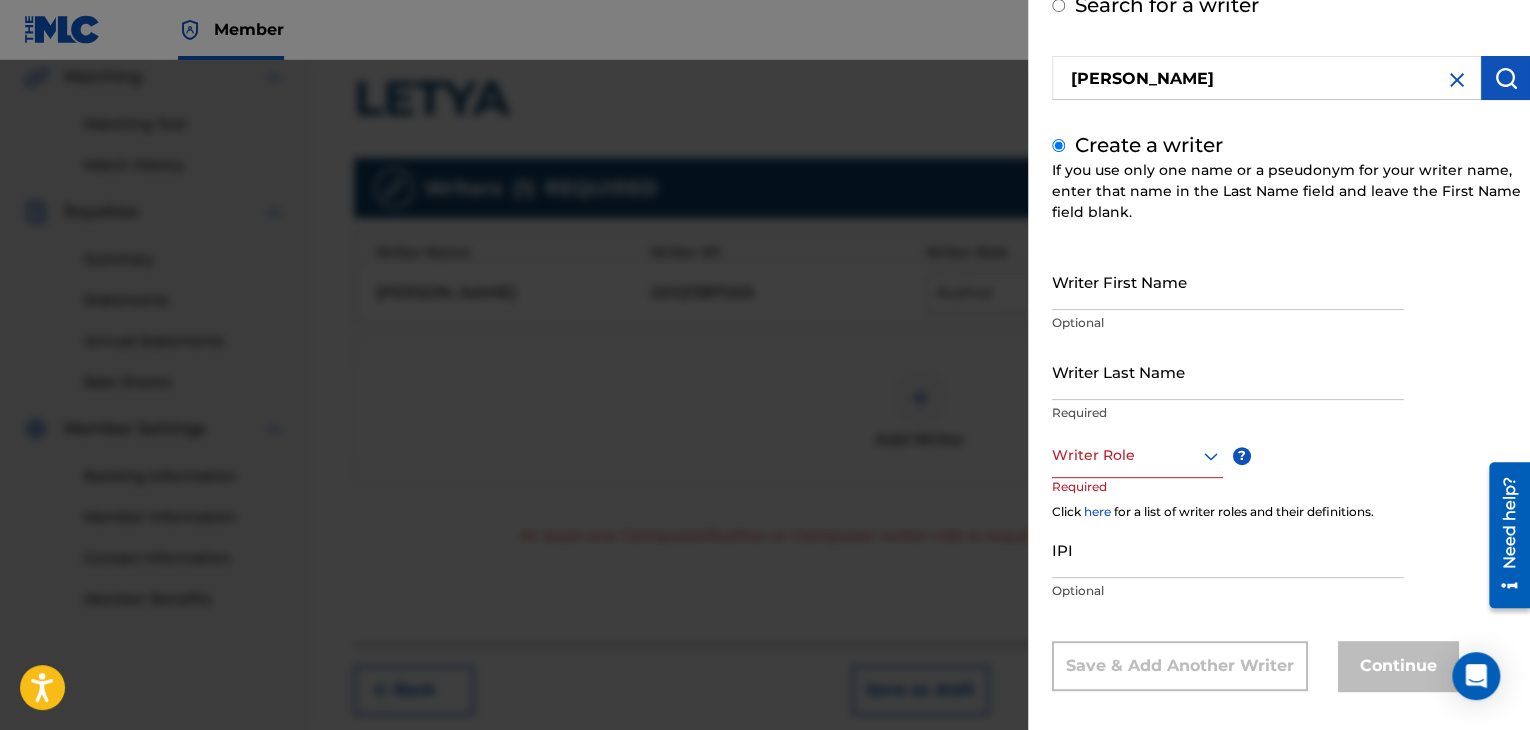 click on "Writer First Name" at bounding box center [1228, 281] 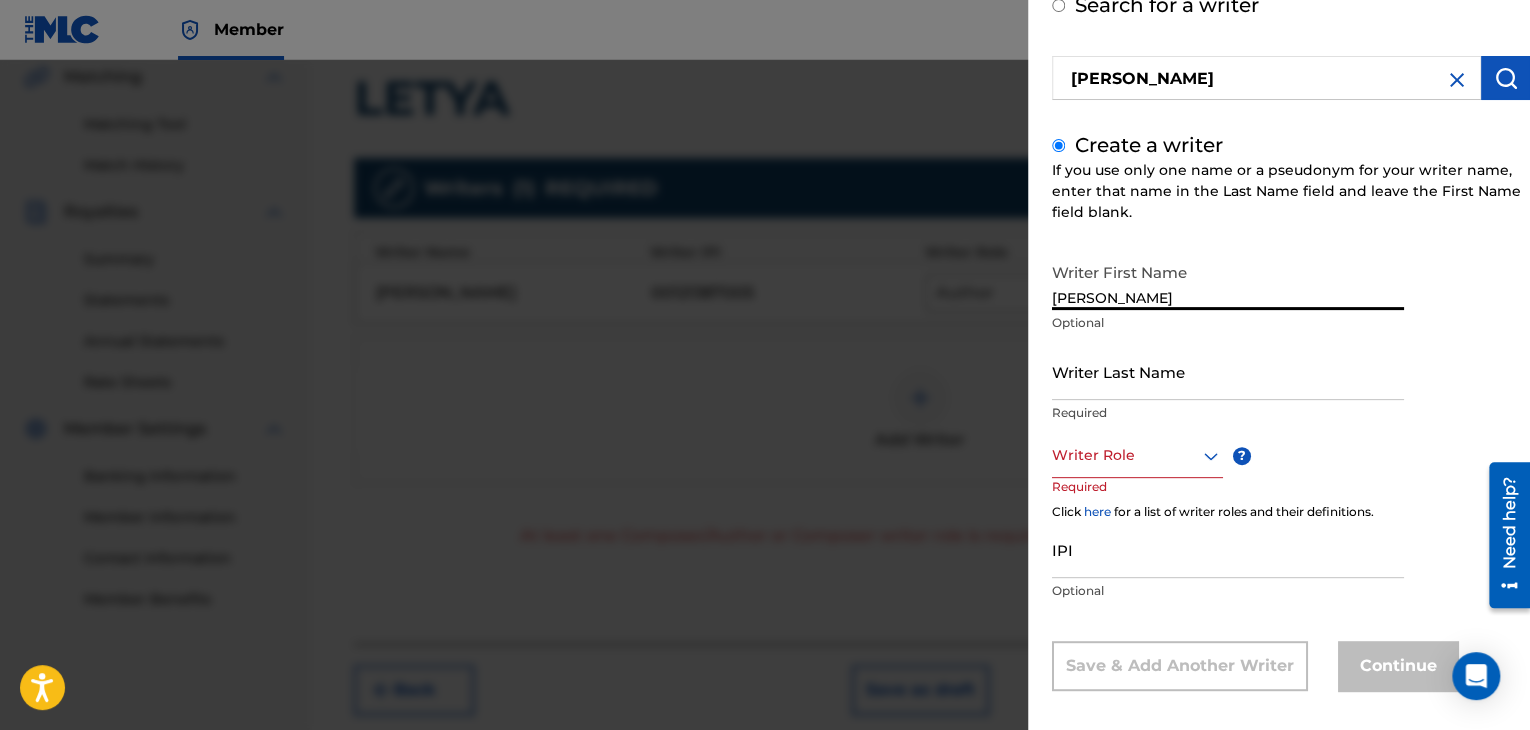 drag, startPoint x: 1097, startPoint y: 277, endPoint x: 1149, endPoint y: 277, distance: 52 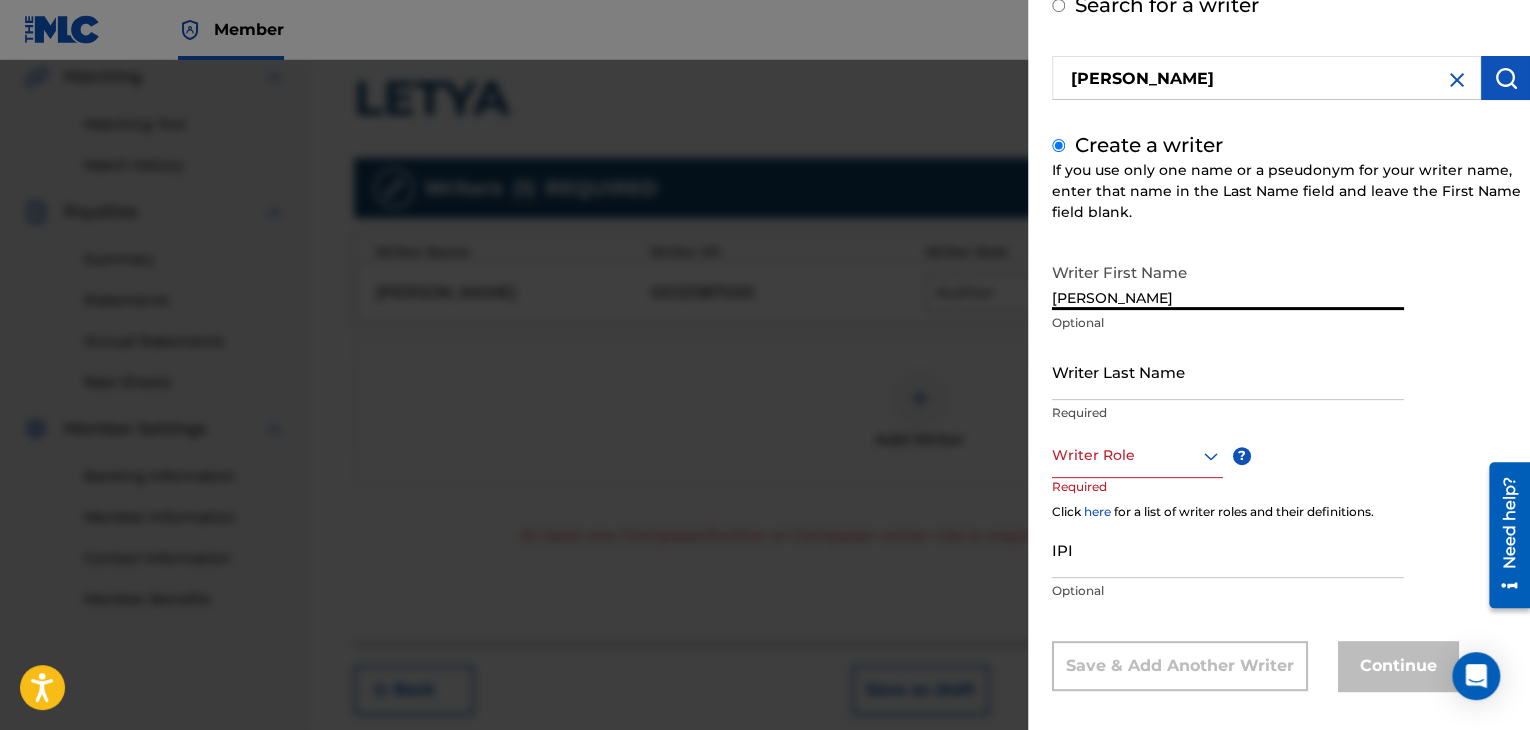 click on "[PERSON_NAME]" at bounding box center (1228, 281) 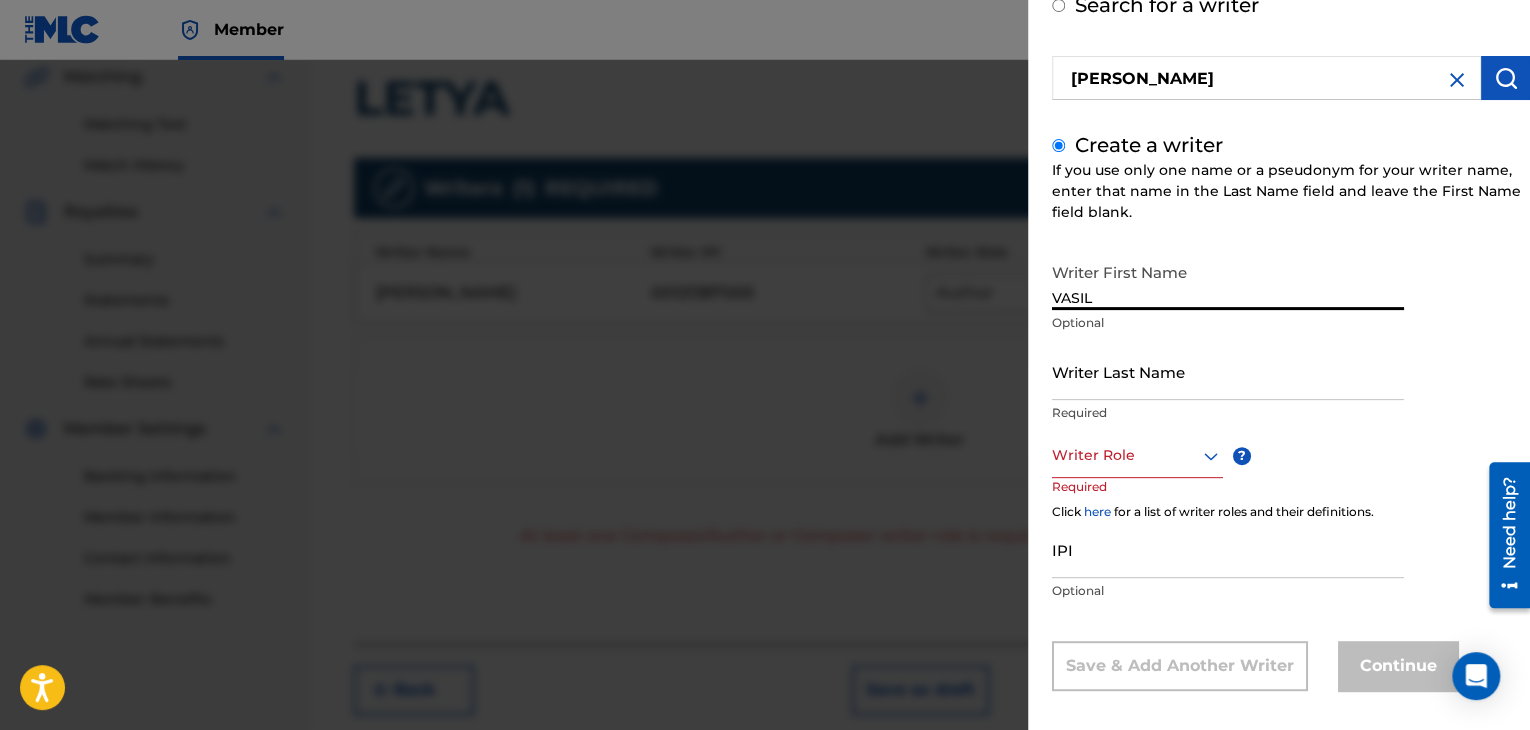 click on "Writer Last Name" at bounding box center [1228, 371] 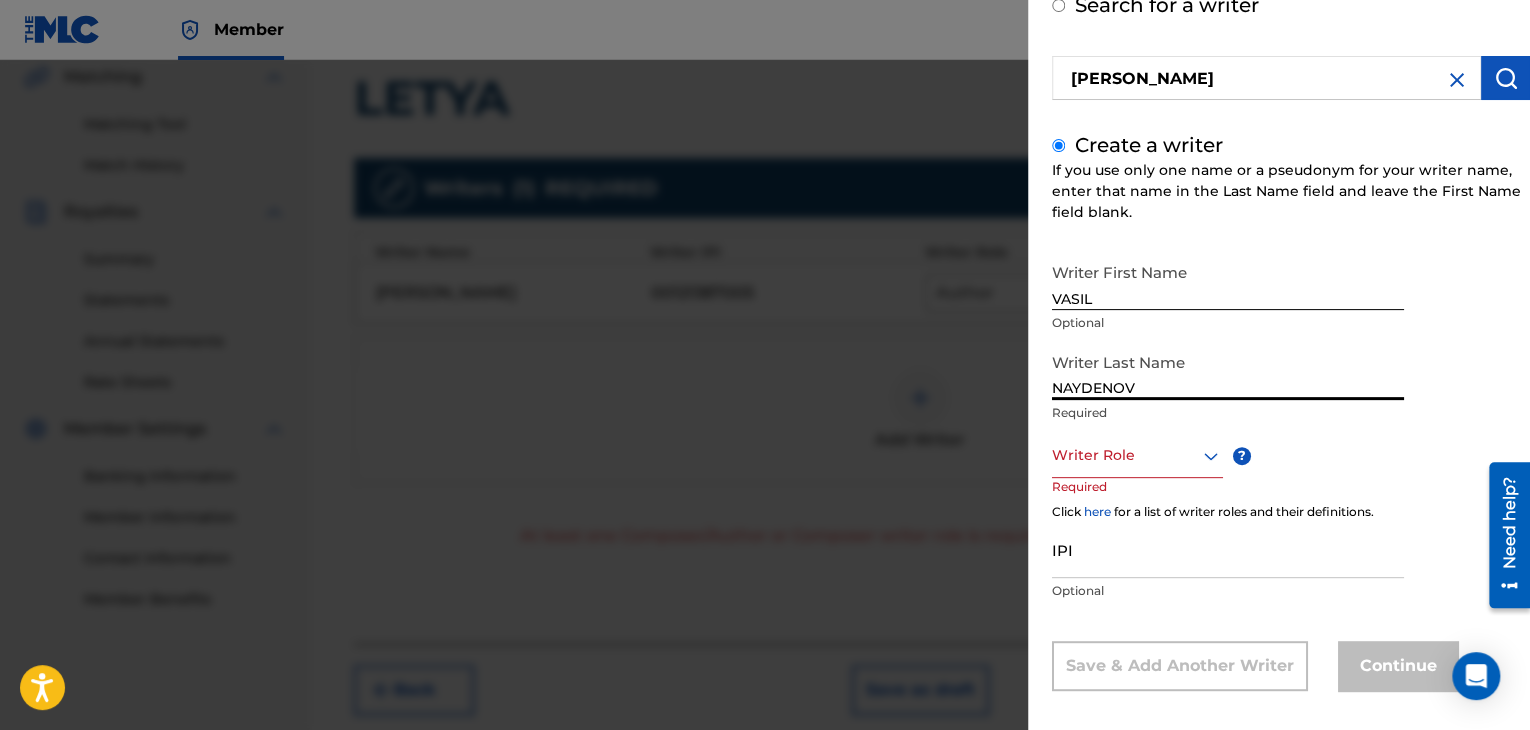 click at bounding box center [1137, 455] 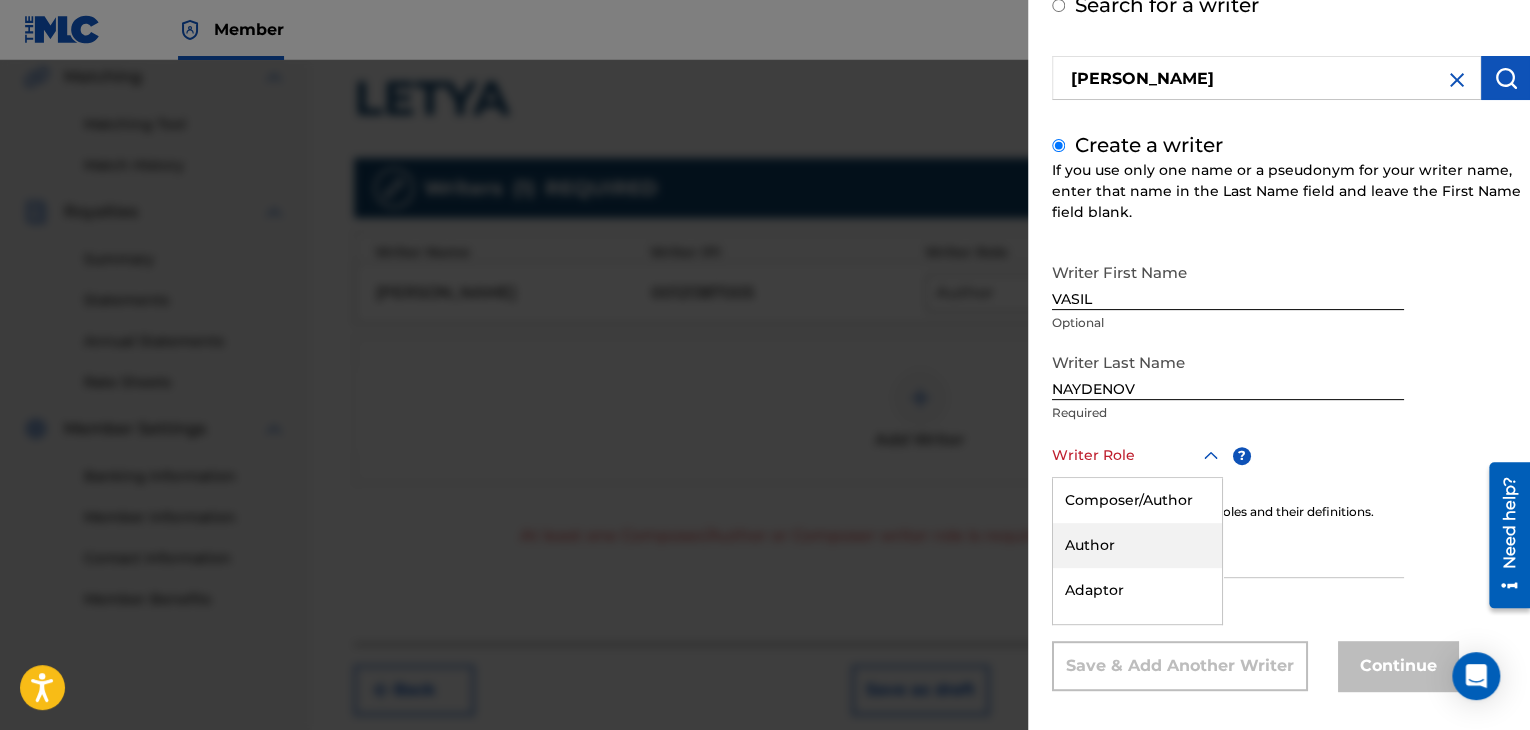 click on "Author" at bounding box center [1137, 545] 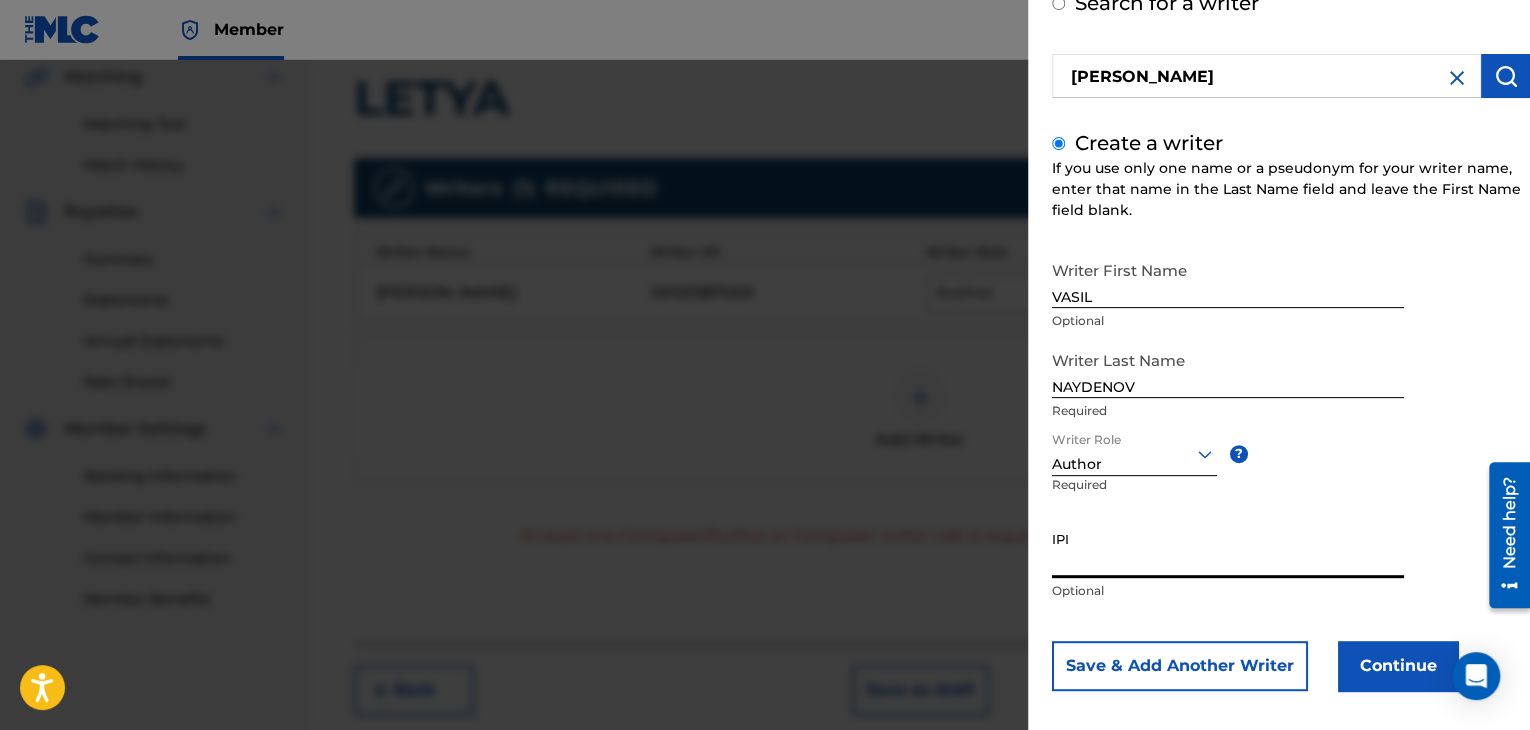 click on "IPI" at bounding box center [1228, 549] 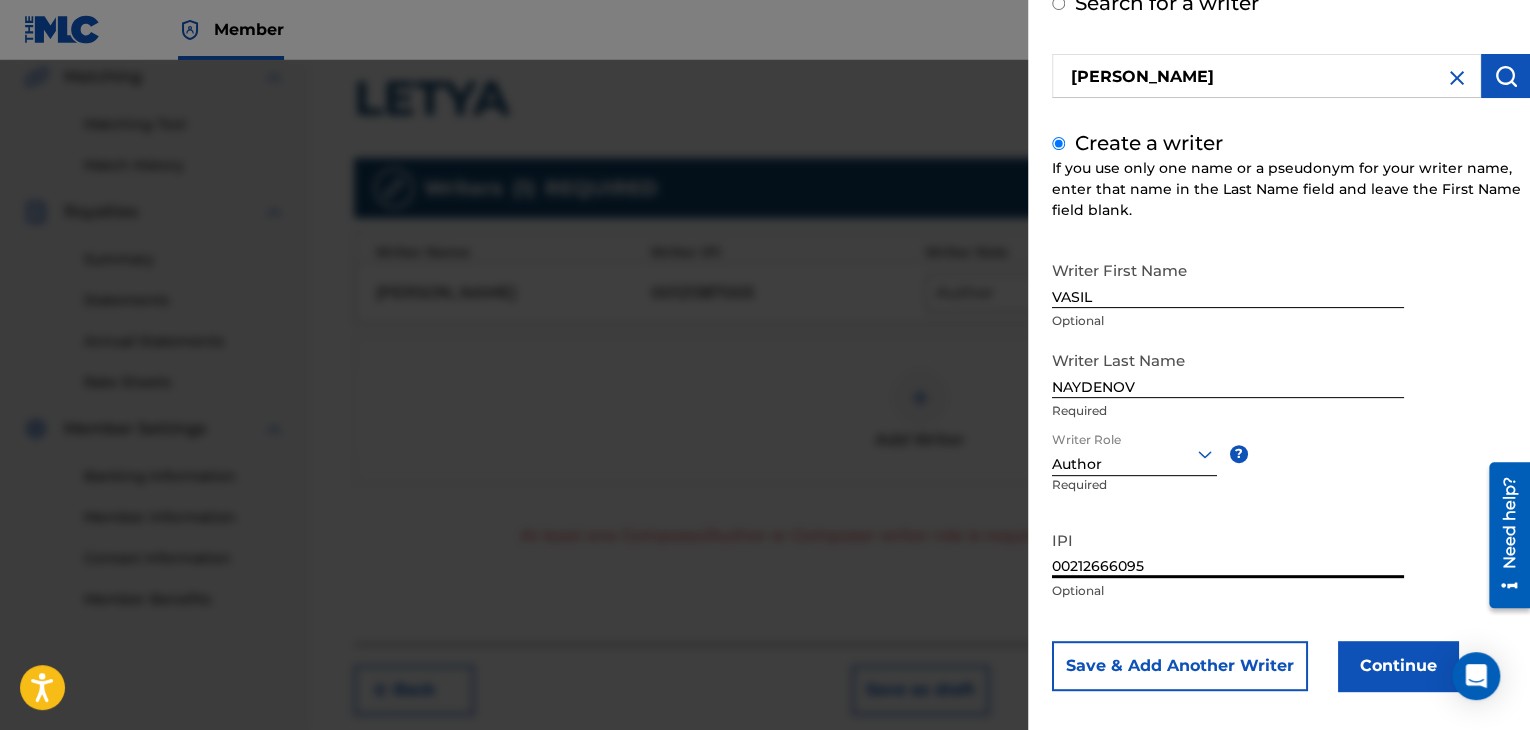 click on "Continue" at bounding box center [1398, 666] 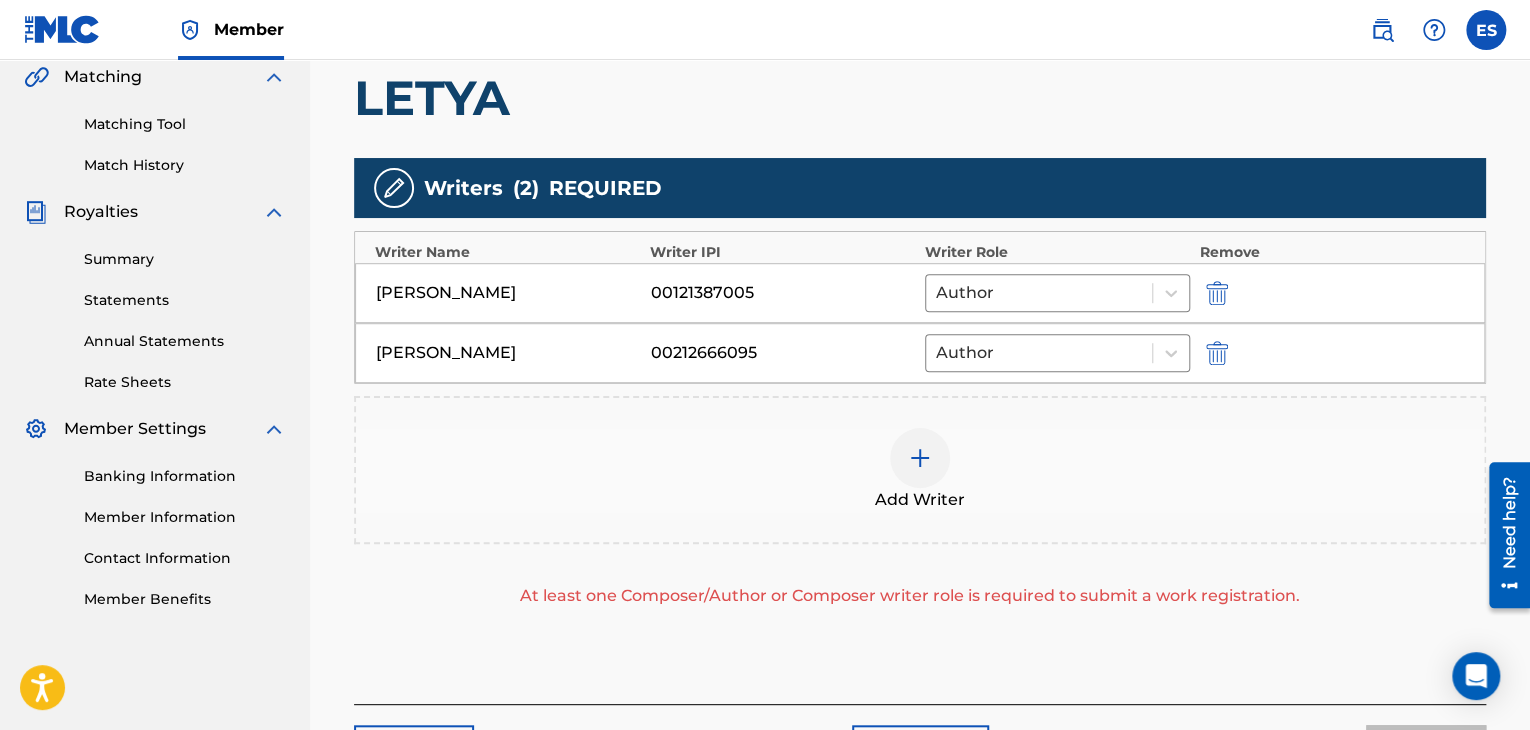 click on "Add Writer" at bounding box center [920, 470] 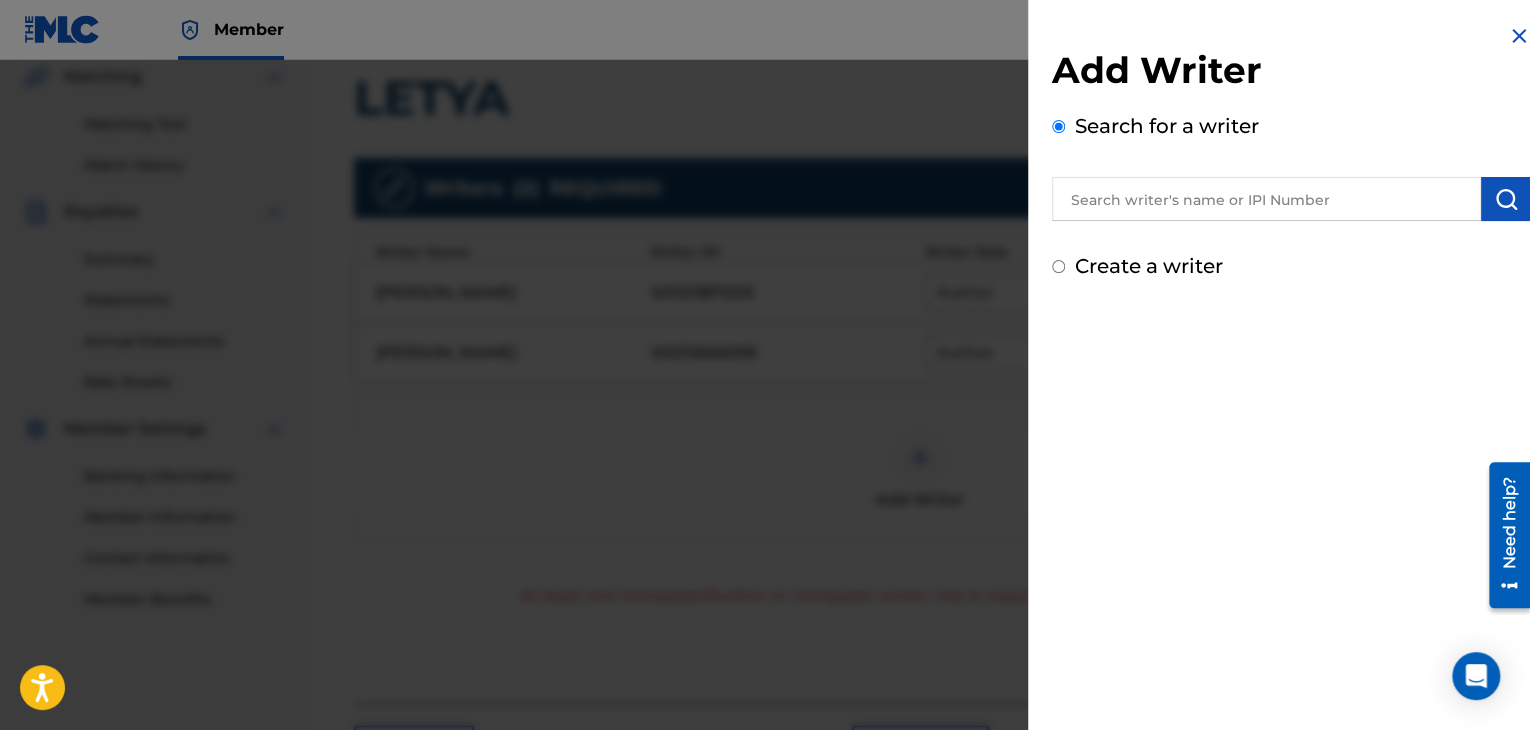 click at bounding box center [1266, 199] 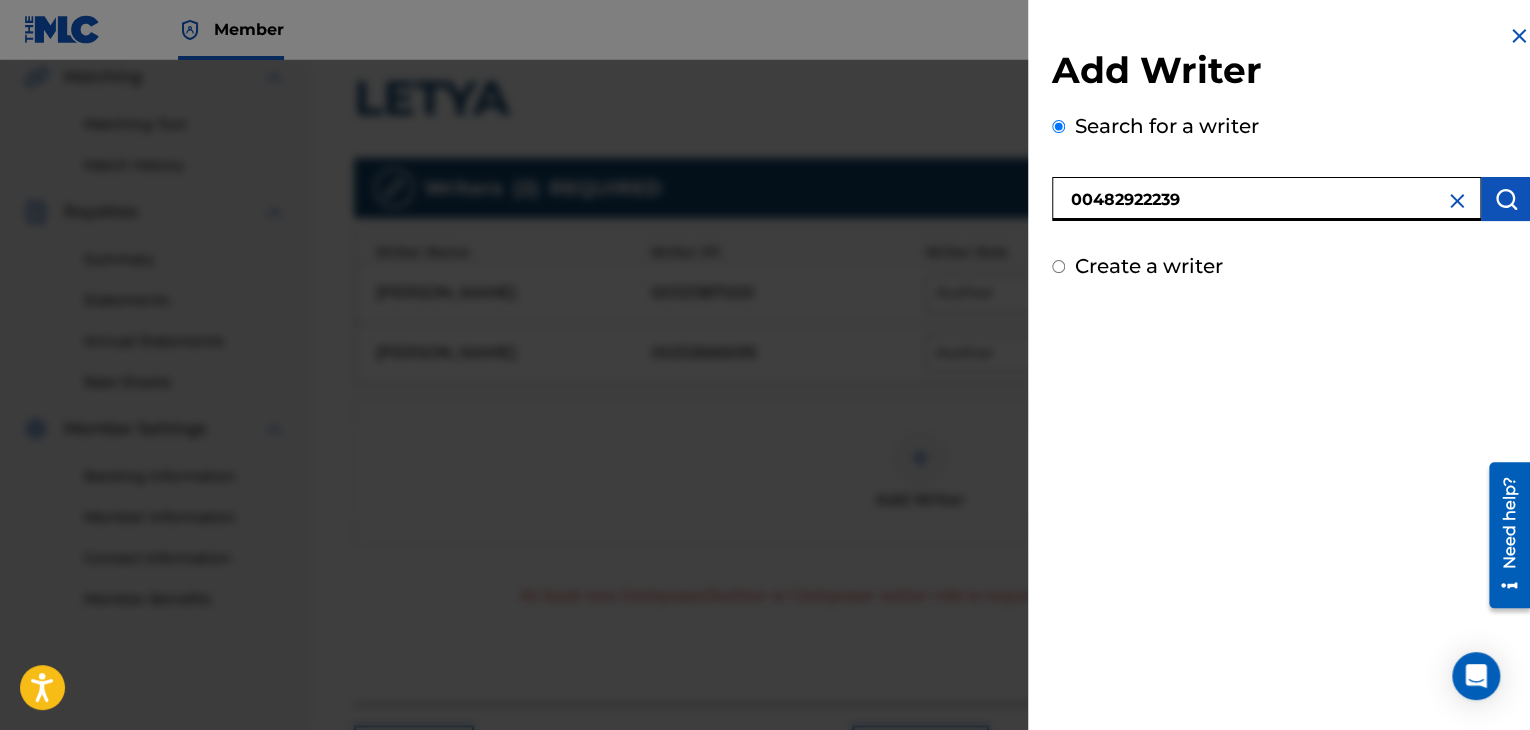 click at bounding box center (1506, 199) 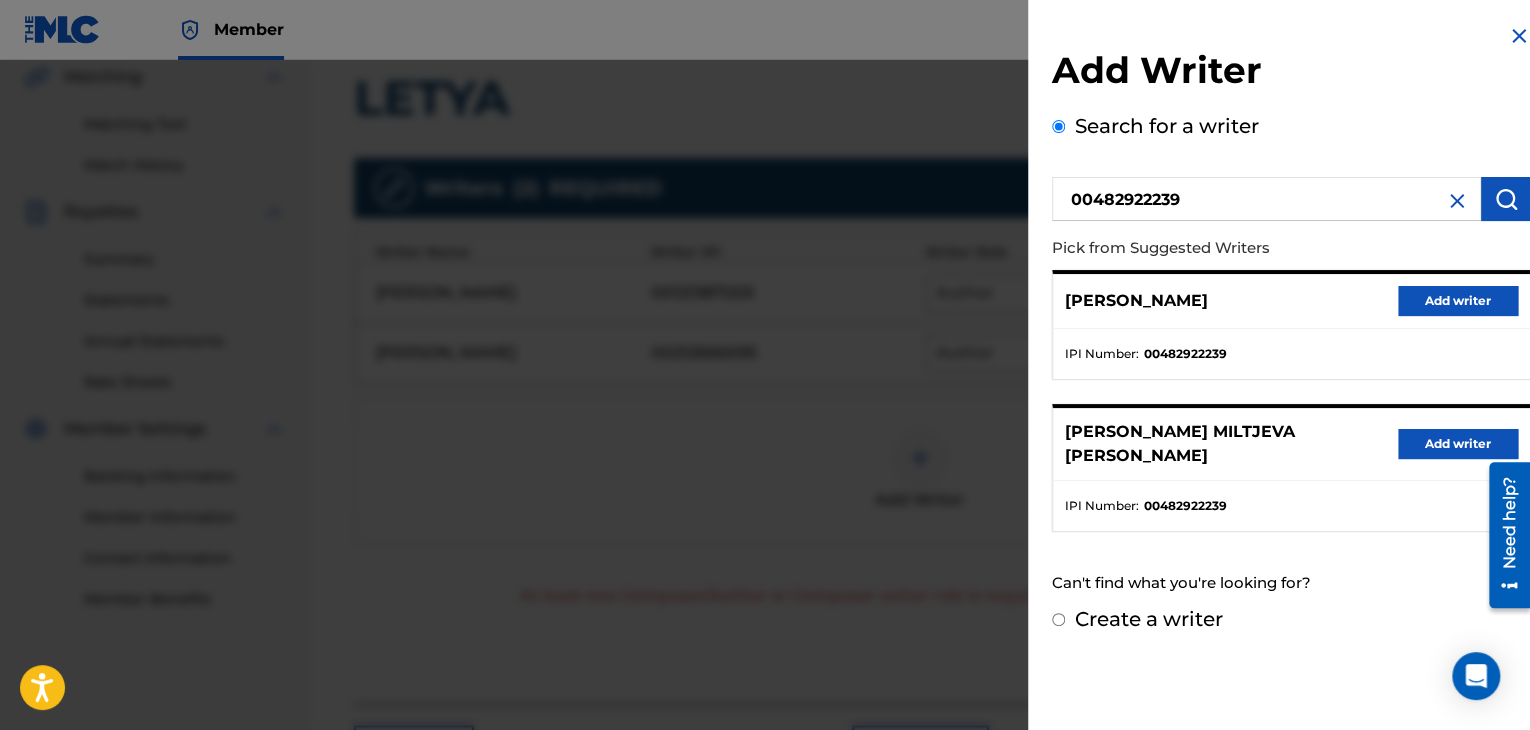 click on "Add writer" at bounding box center (1458, 444) 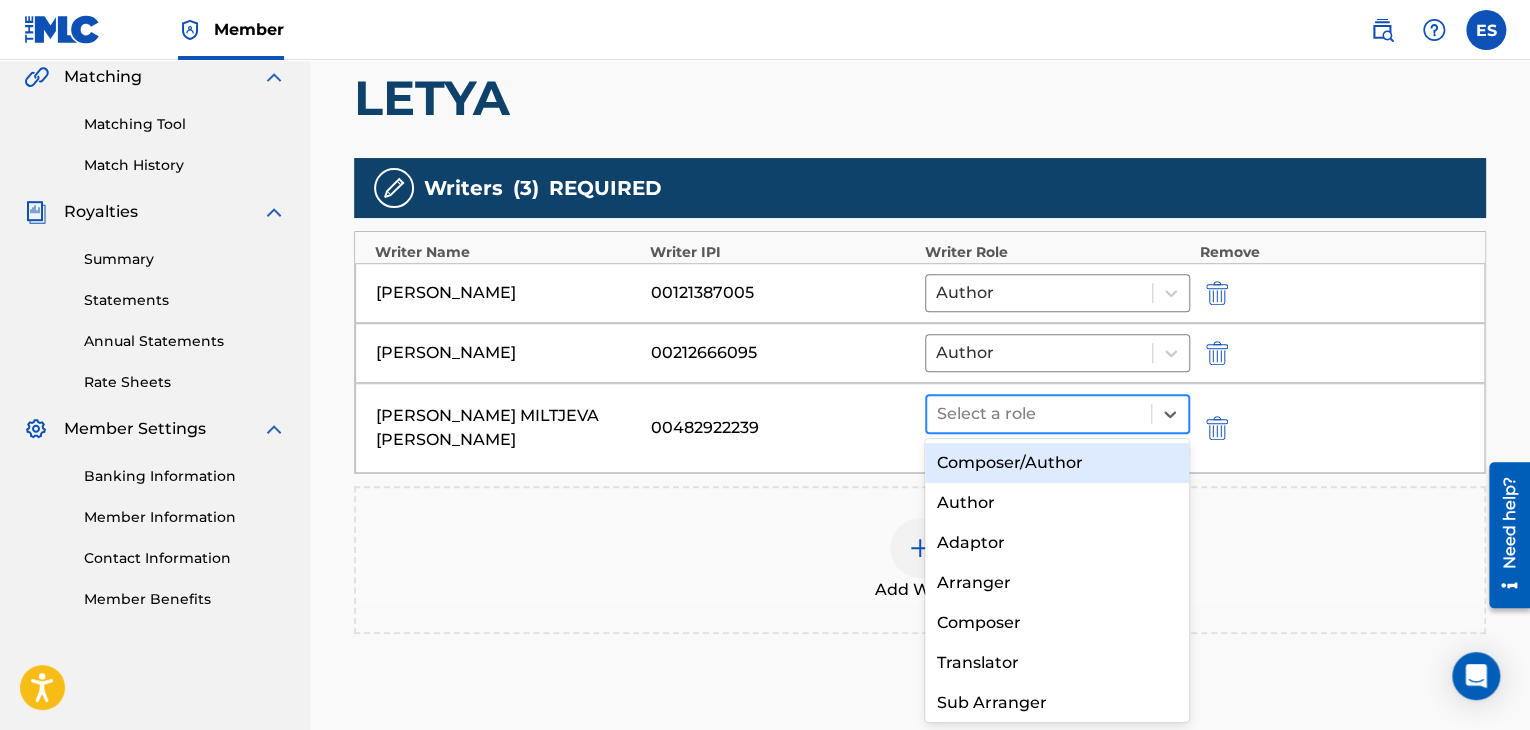 click at bounding box center [1039, 414] 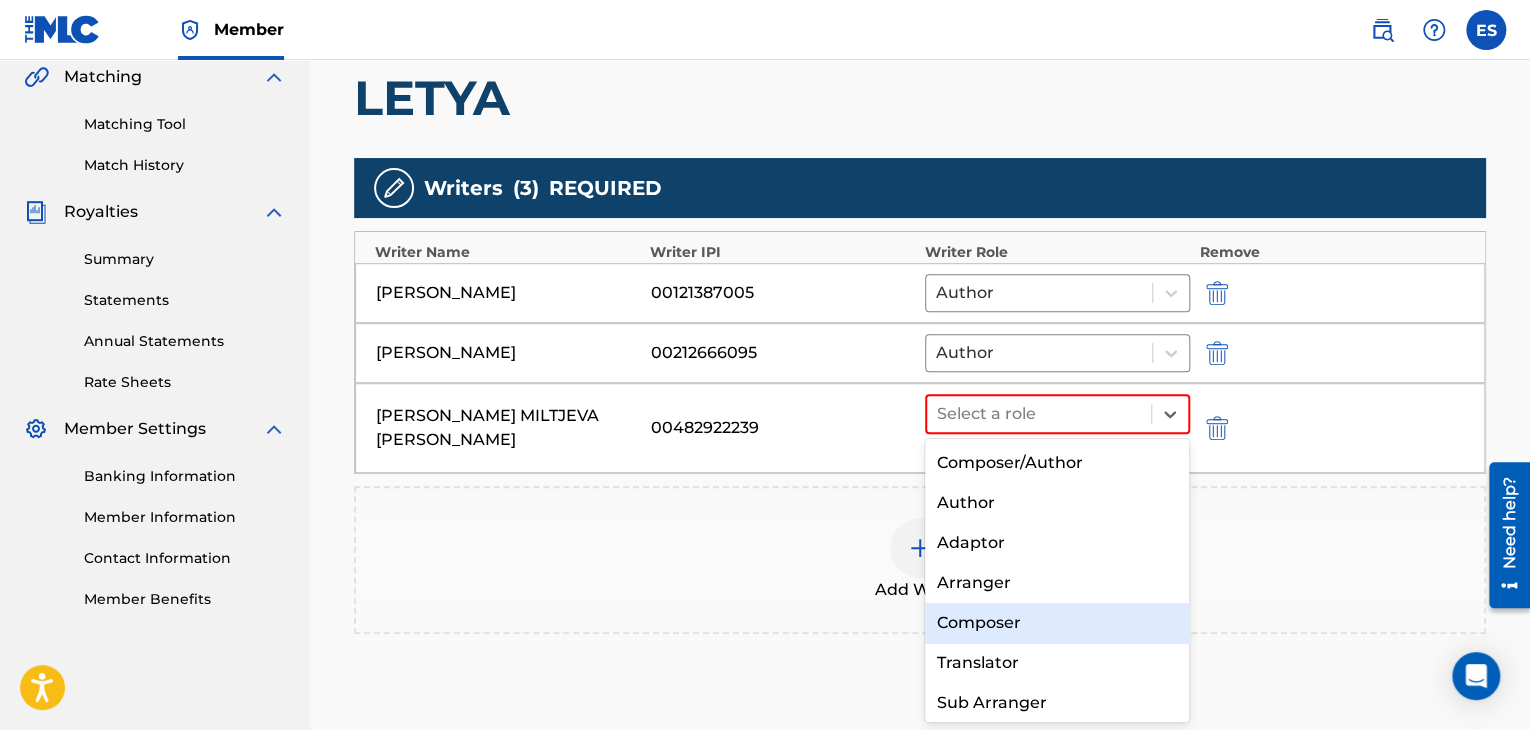 click on "Composer" at bounding box center [1057, 623] 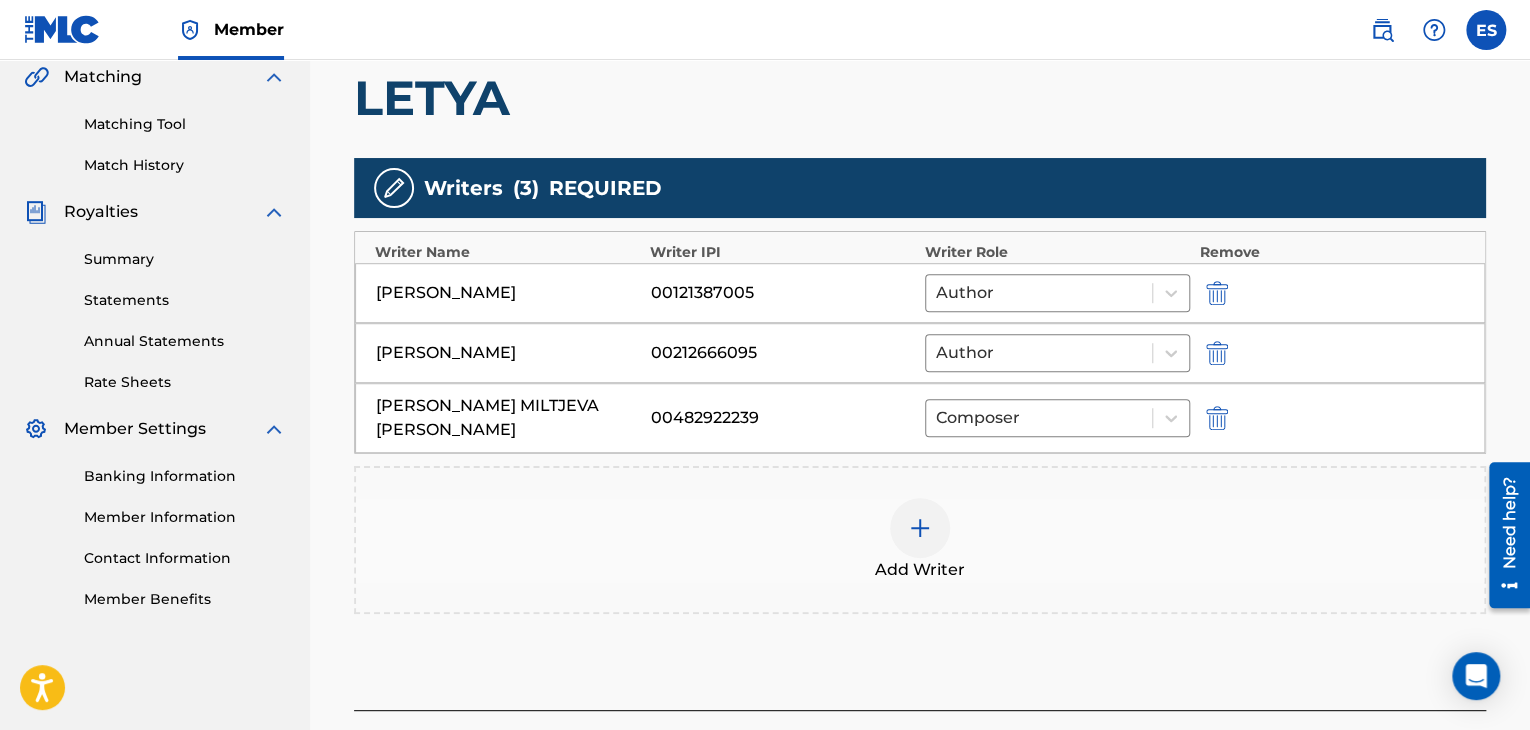 click at bounding box center (920, 528) 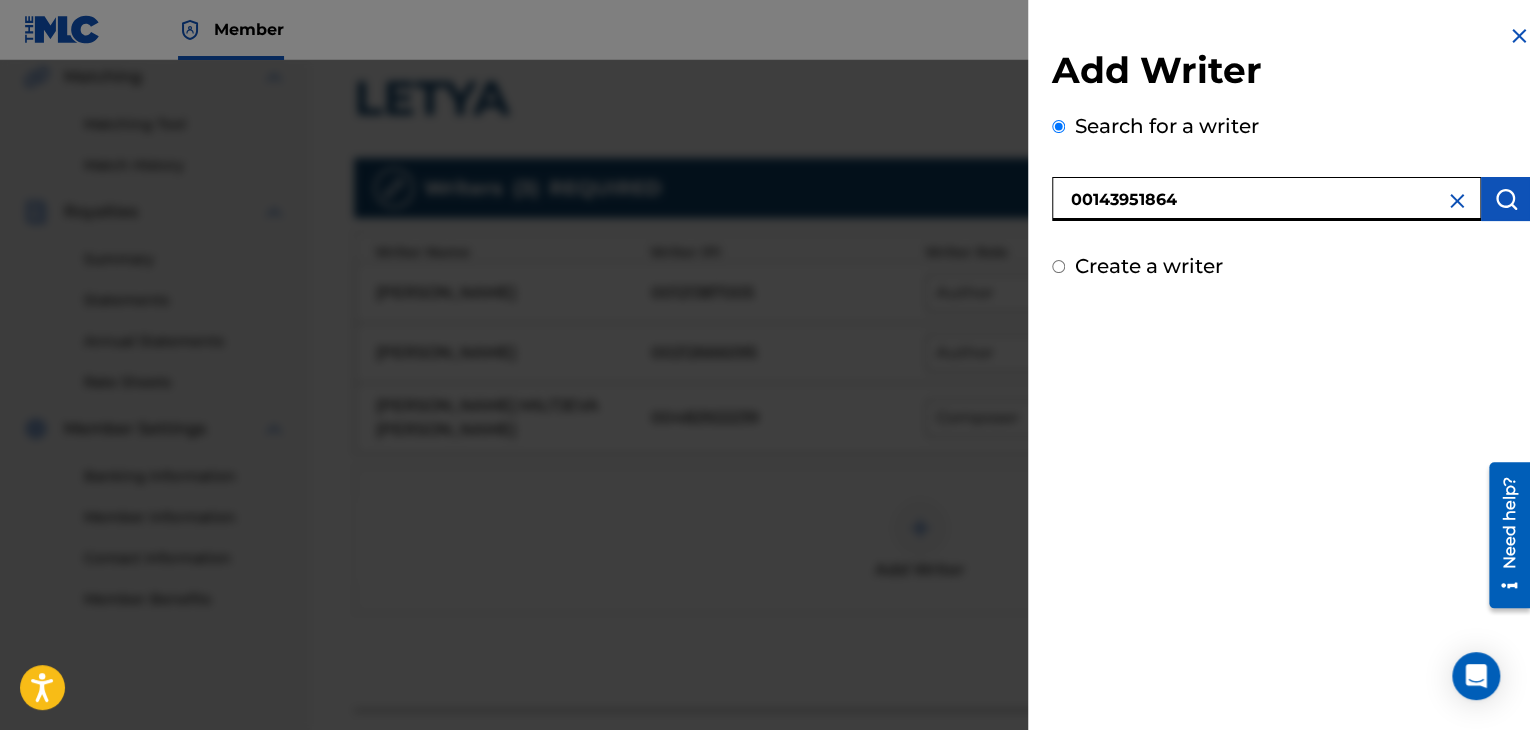click at bounding box center (1506, 199) 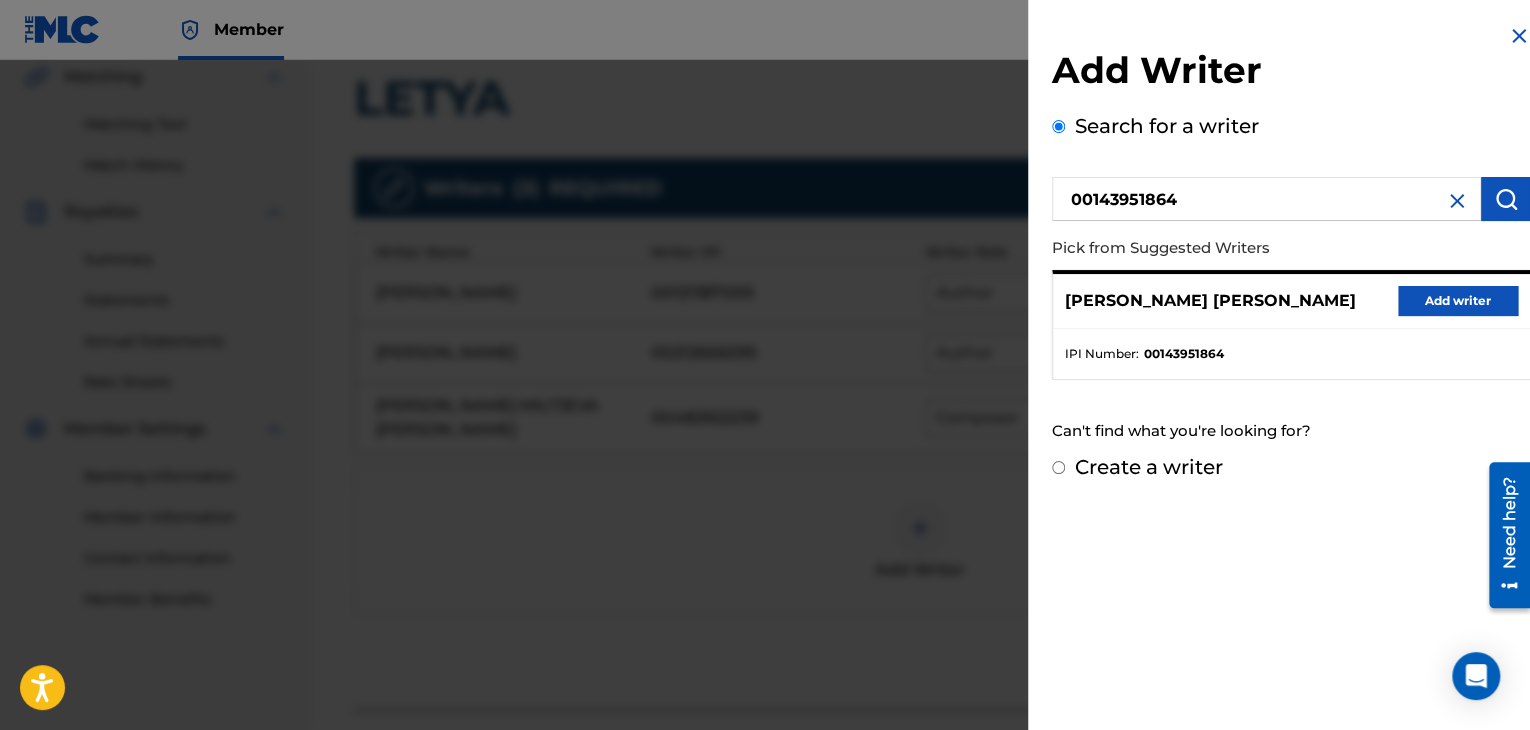 click on "Add writer" at bounding box center (1458, 301) 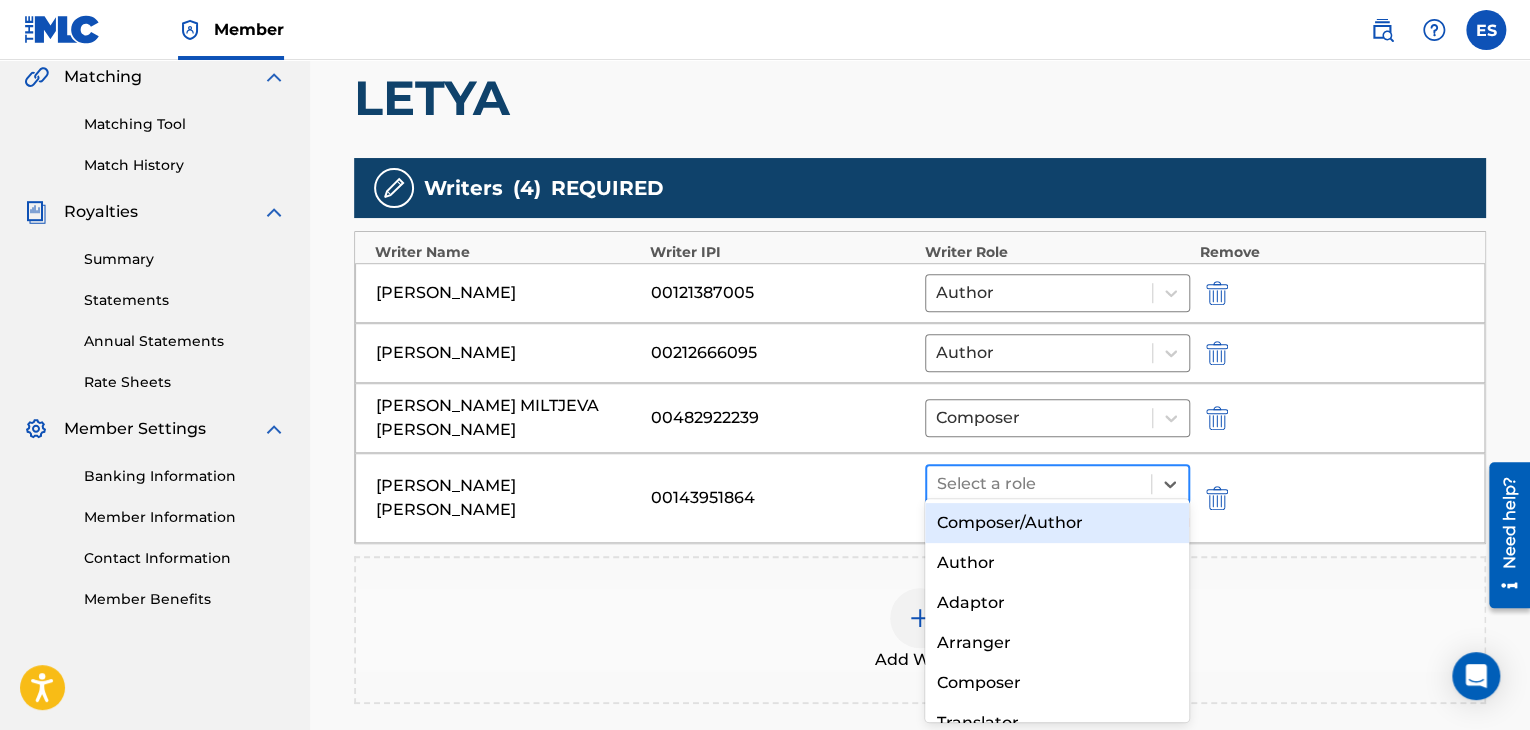 click at bounding box center (1039, 484) 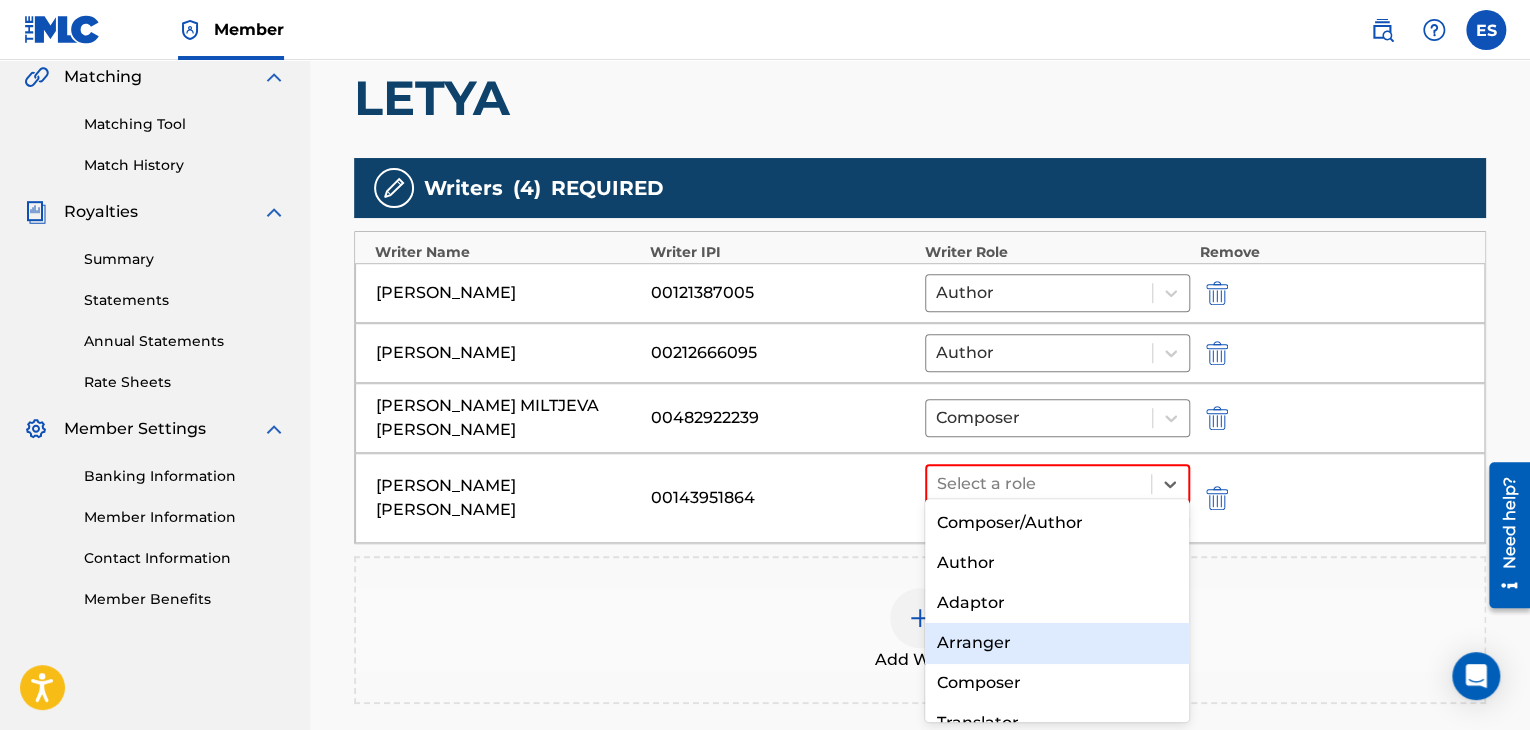 click on "Arranger" at bounding box center (1057, 643) 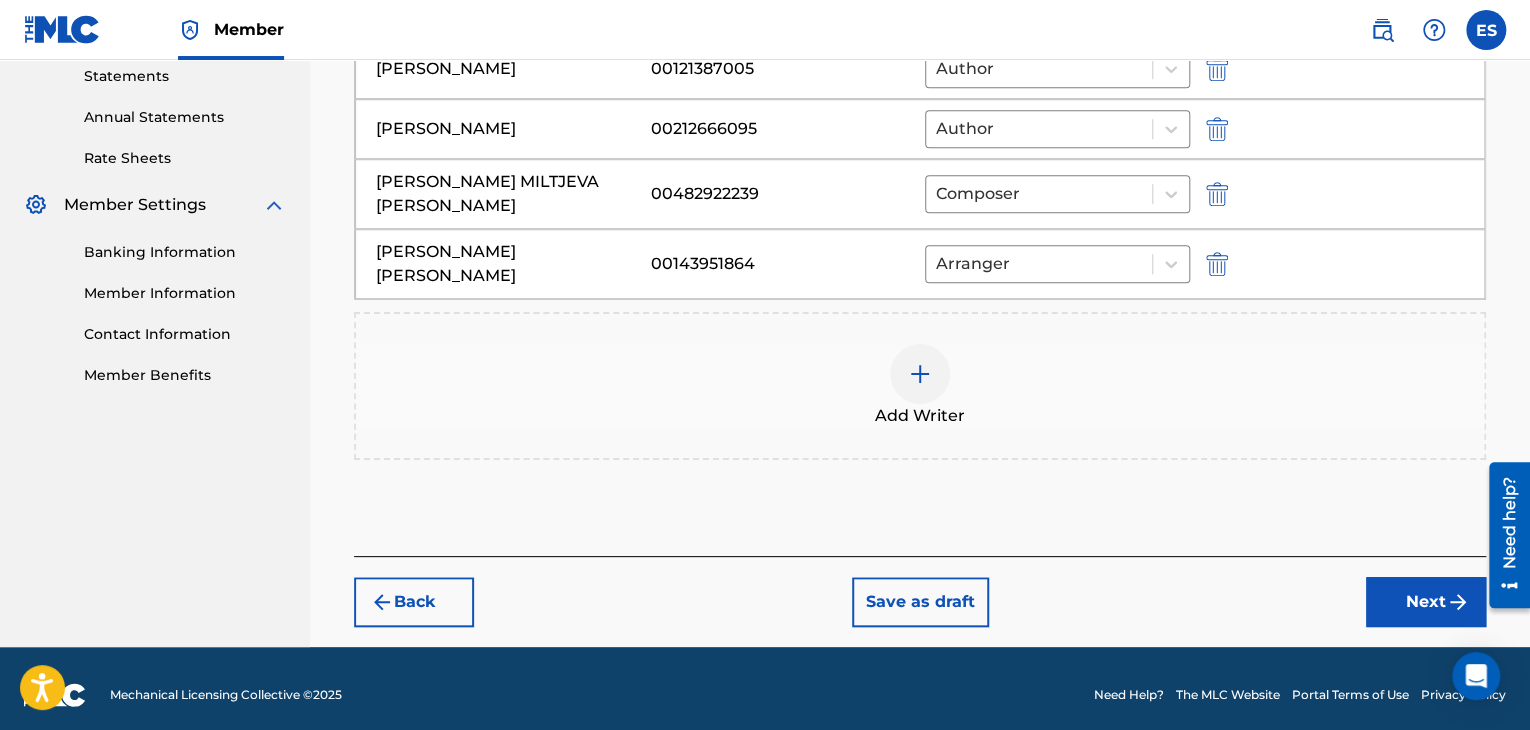 drag, startPoint x: 1399, startPoint y: 578, endPoint x: 1338, endPoint y: 552, distance: 66.309875 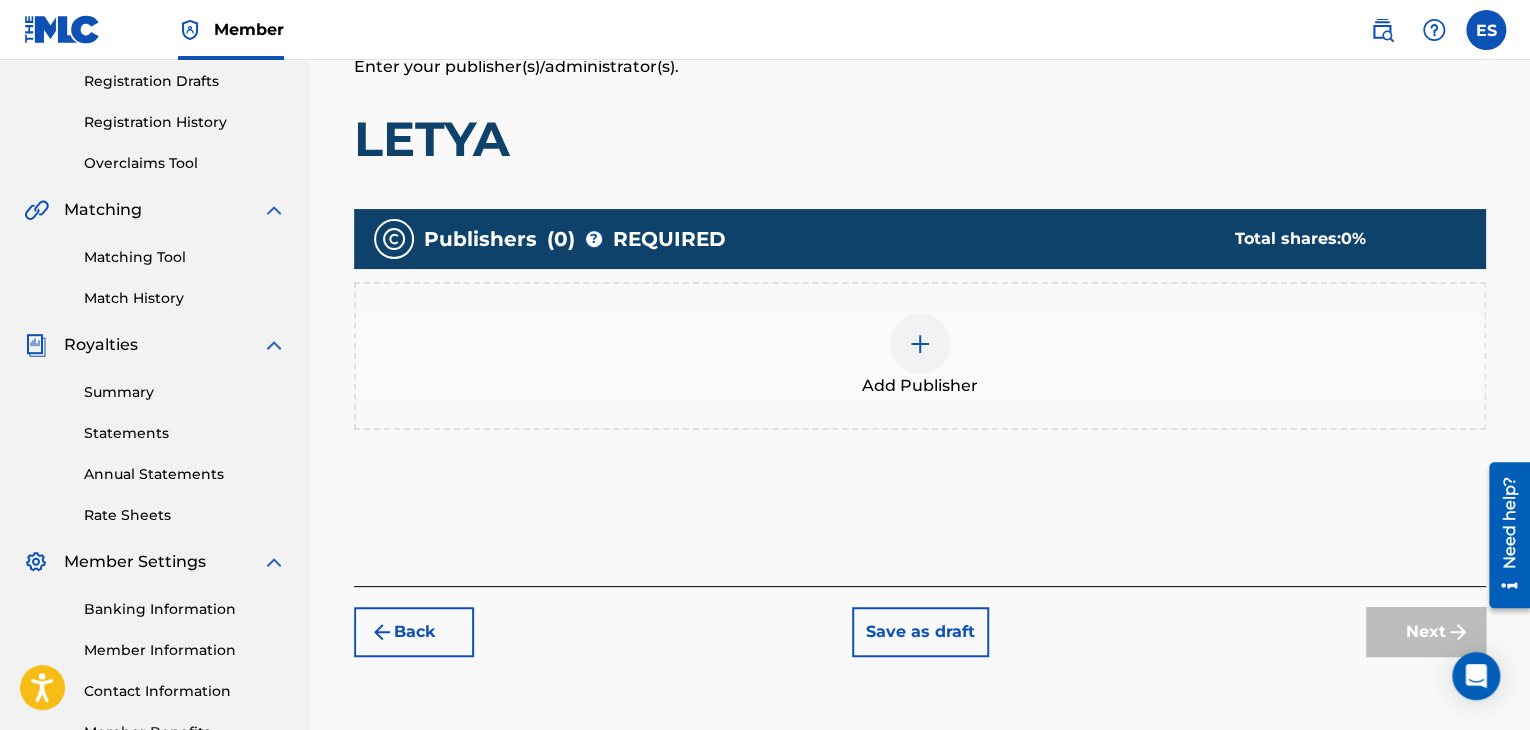 scroll, scrollTop: 345, scrollLeft: 0, axis: vertical 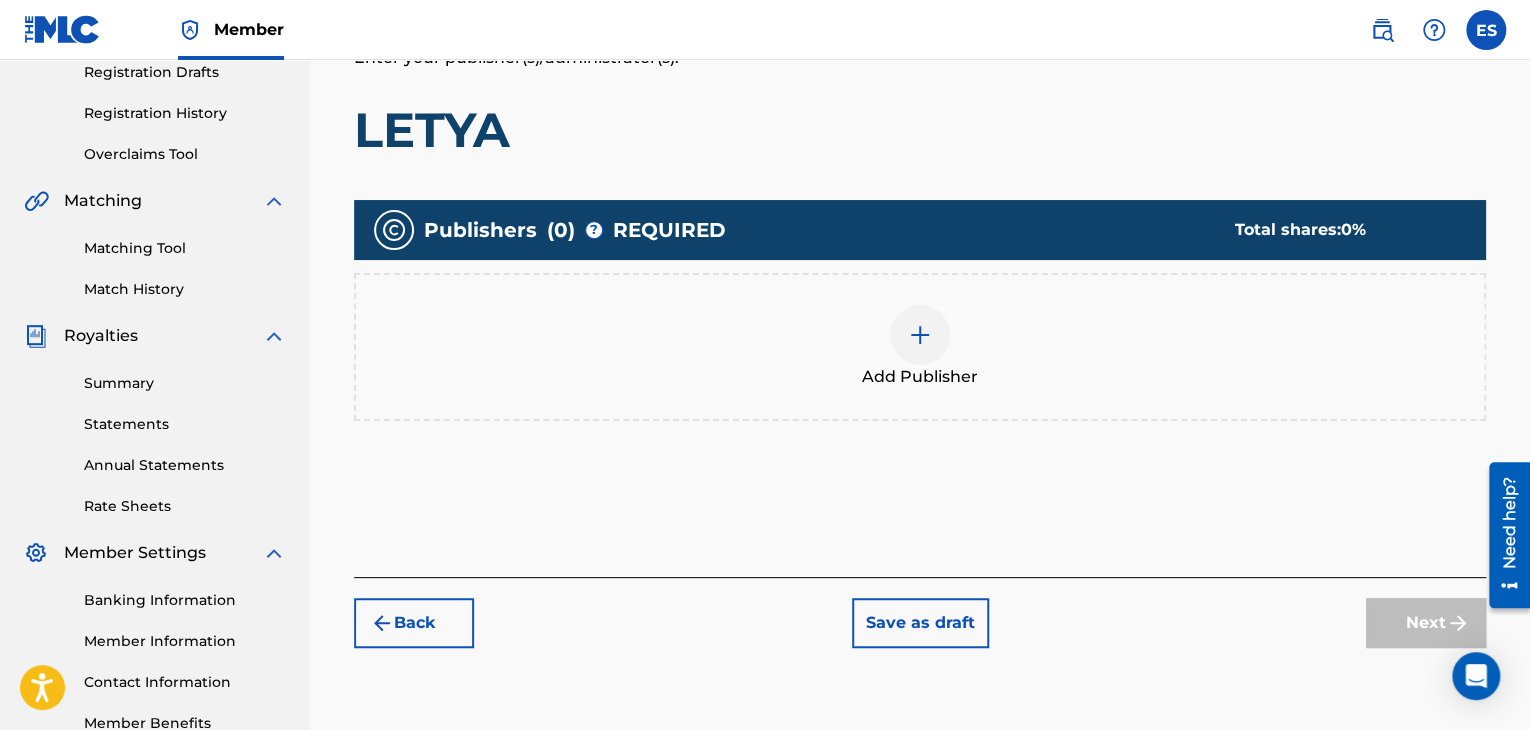 click at bounding box center (920, 335) 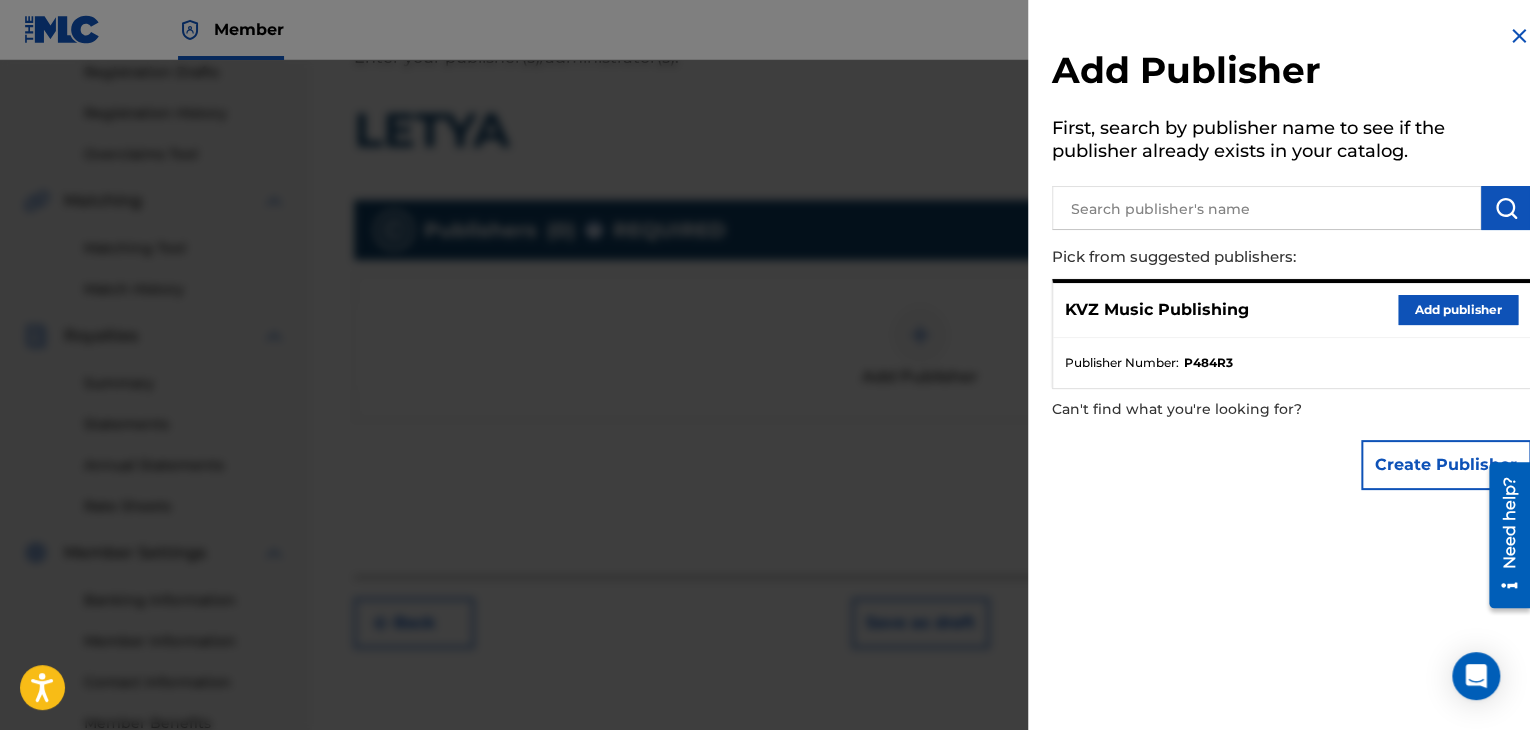click on "Add publisher" at bounding box center [1458, 310] 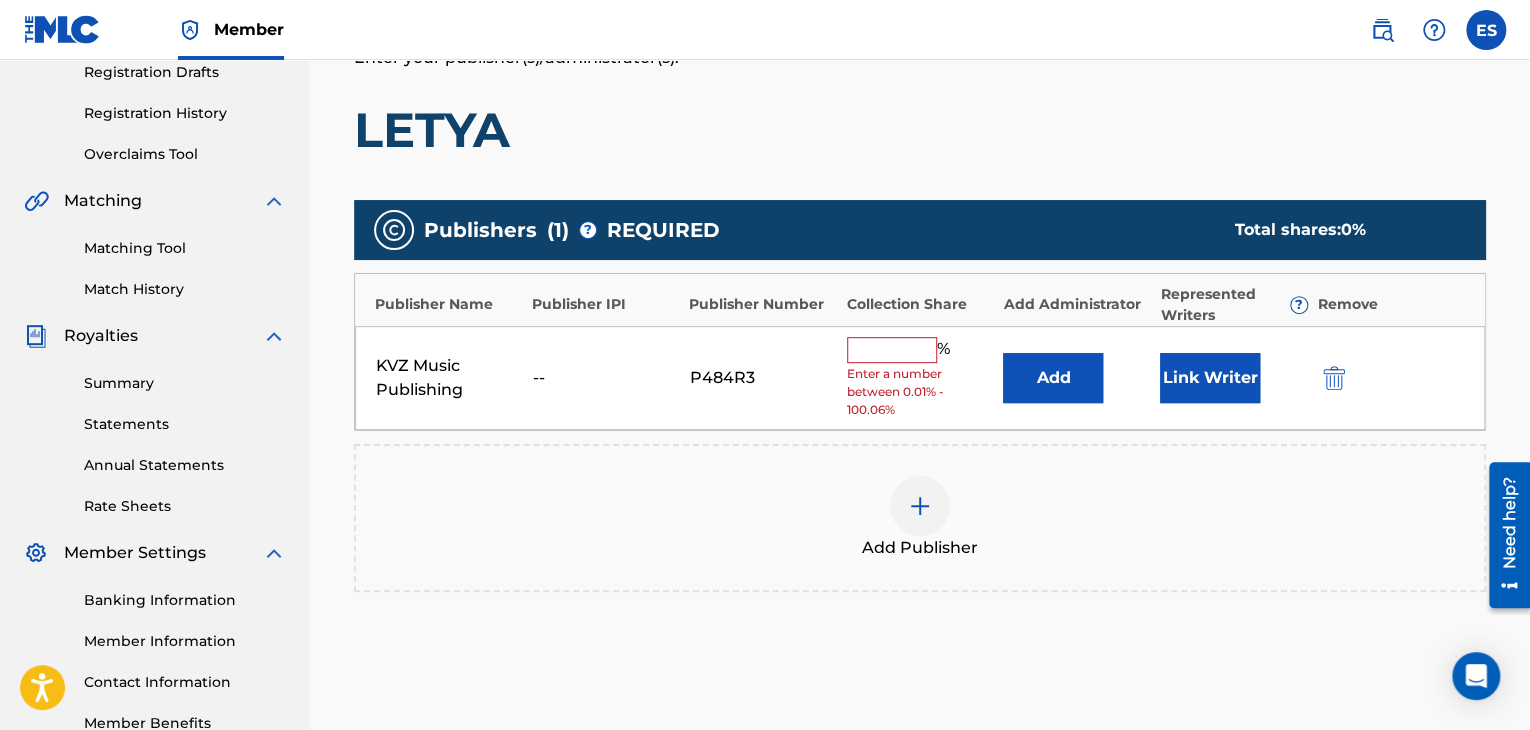 click at bounding box center (892, 350) 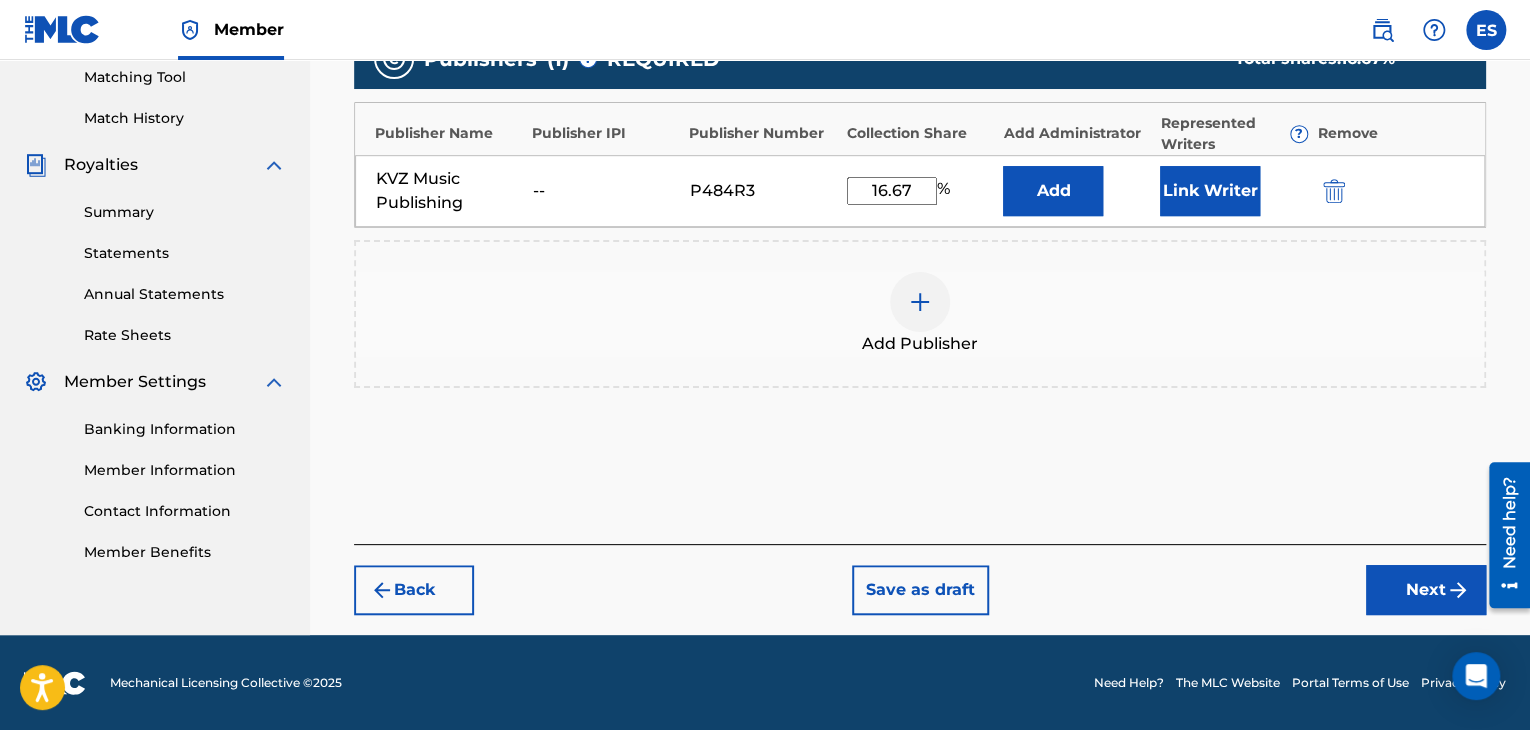 click on "Next" at bounding box center (1426, 590) 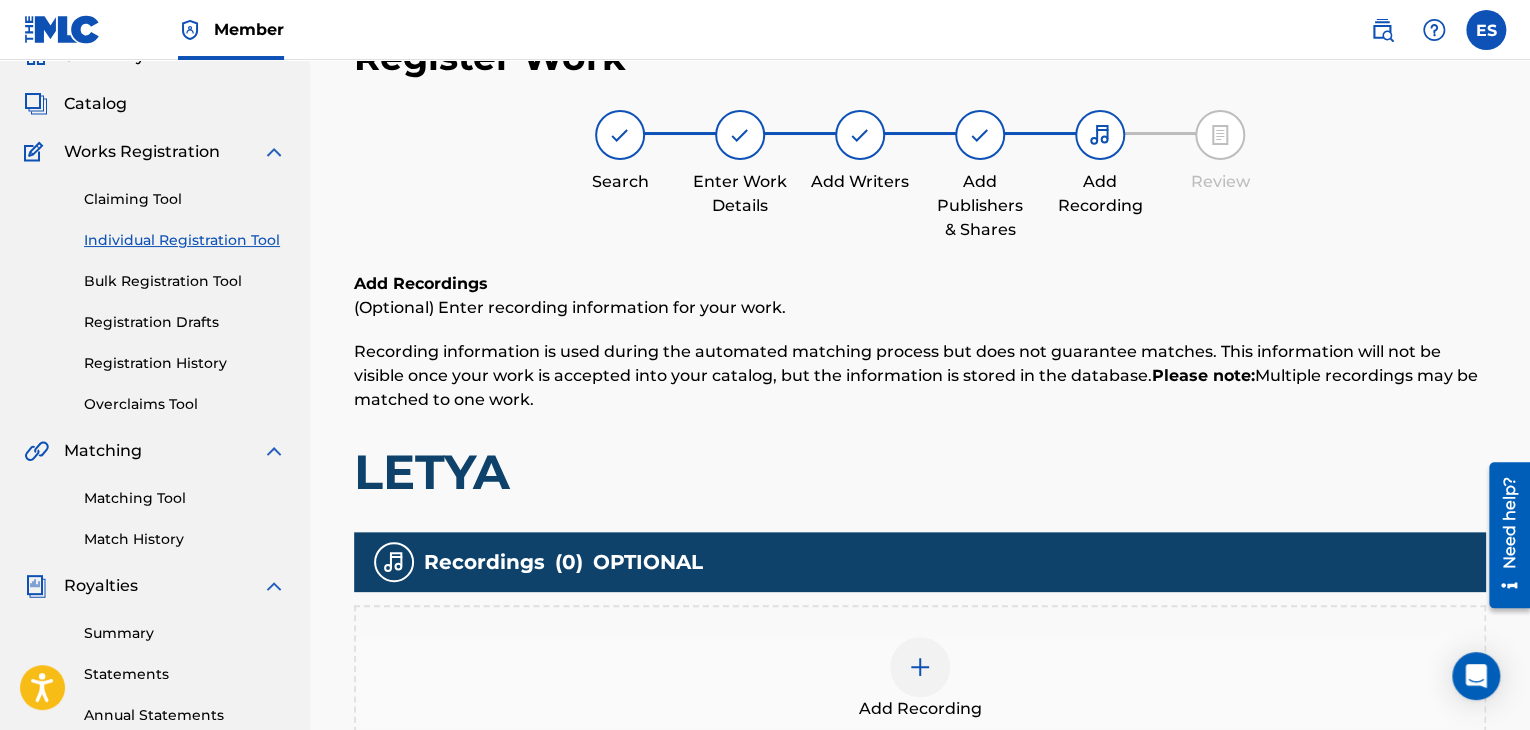 scroll, scrollTop: 90, scrollLeft: 0, axis: vertical 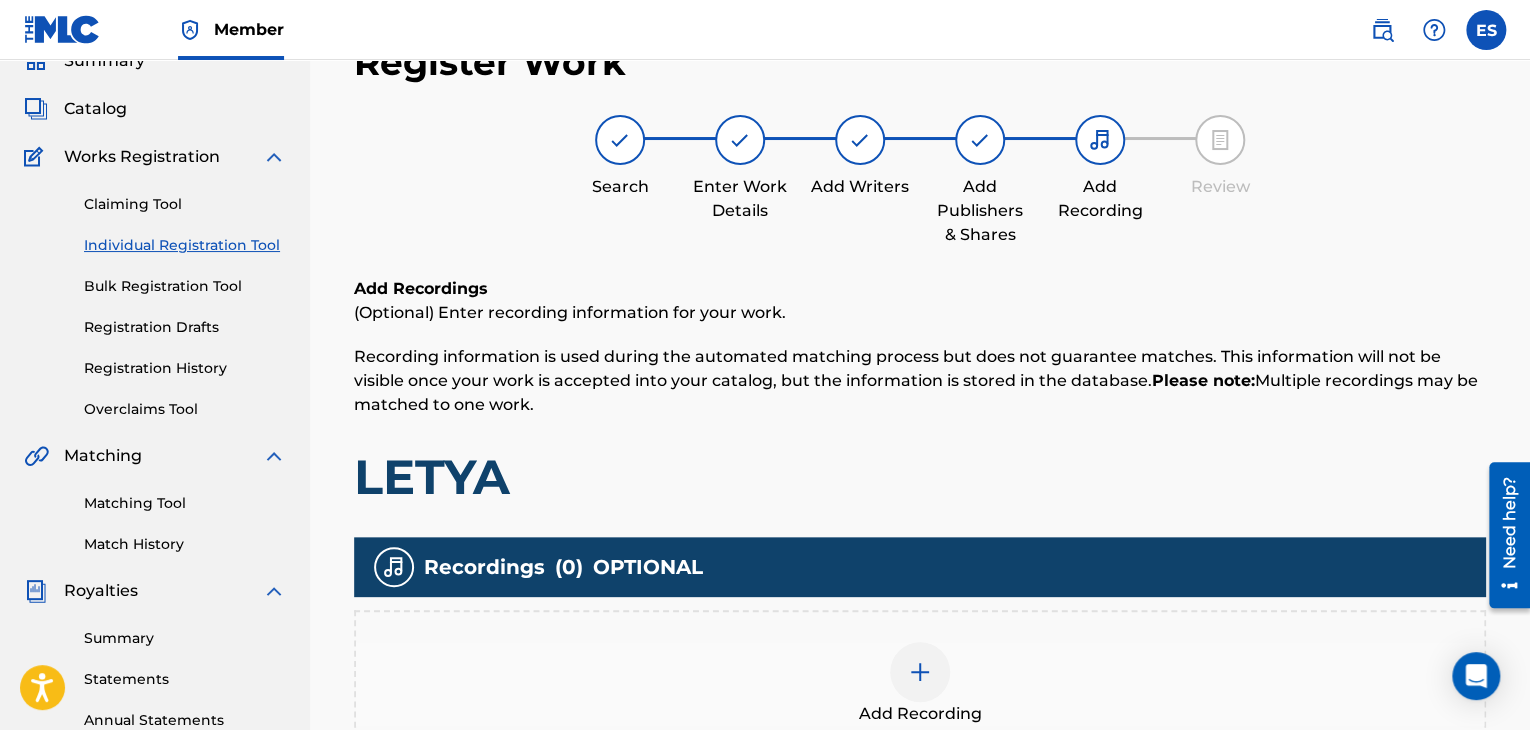 click at bounding box center [920, 672] 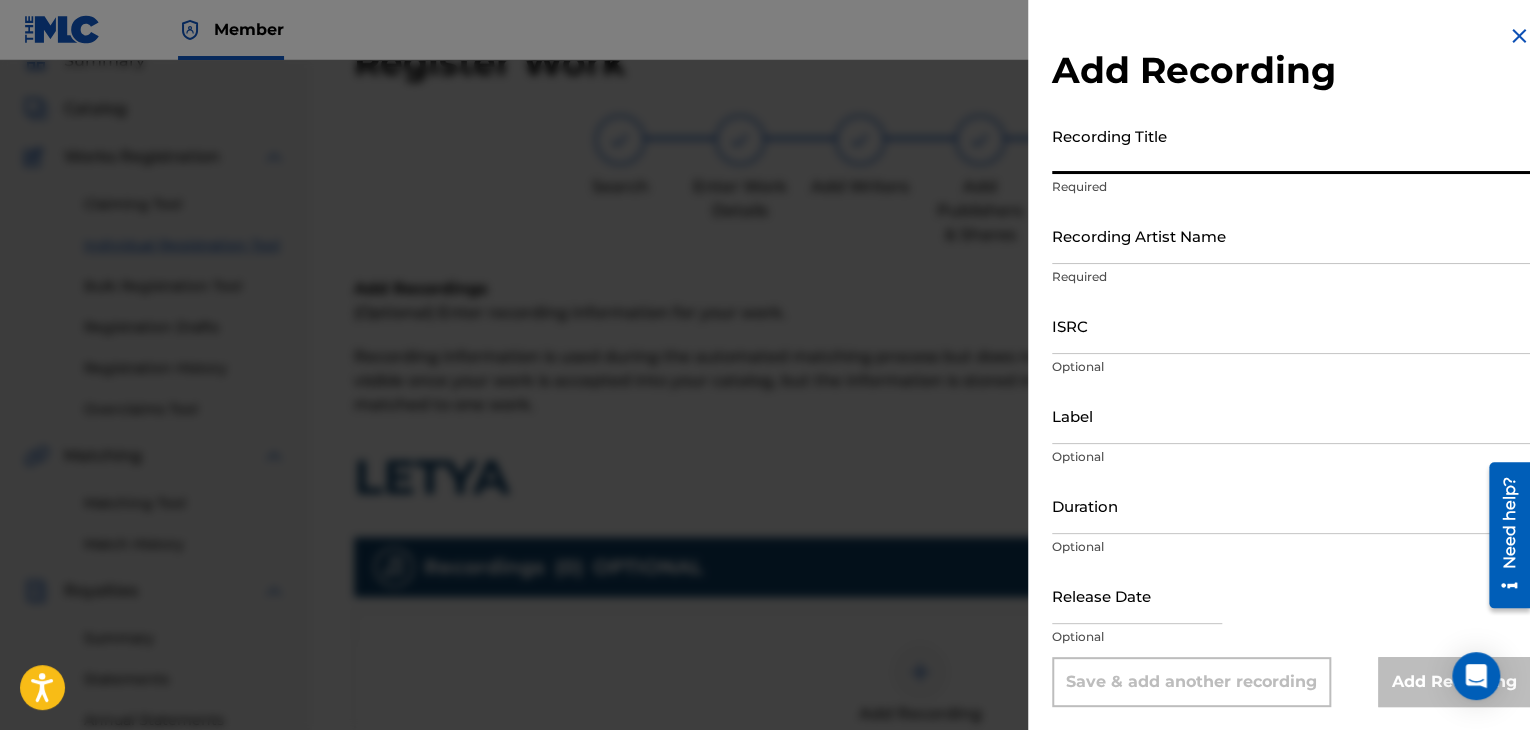 click on "Recording Title" at bounding box center (1291, 145) 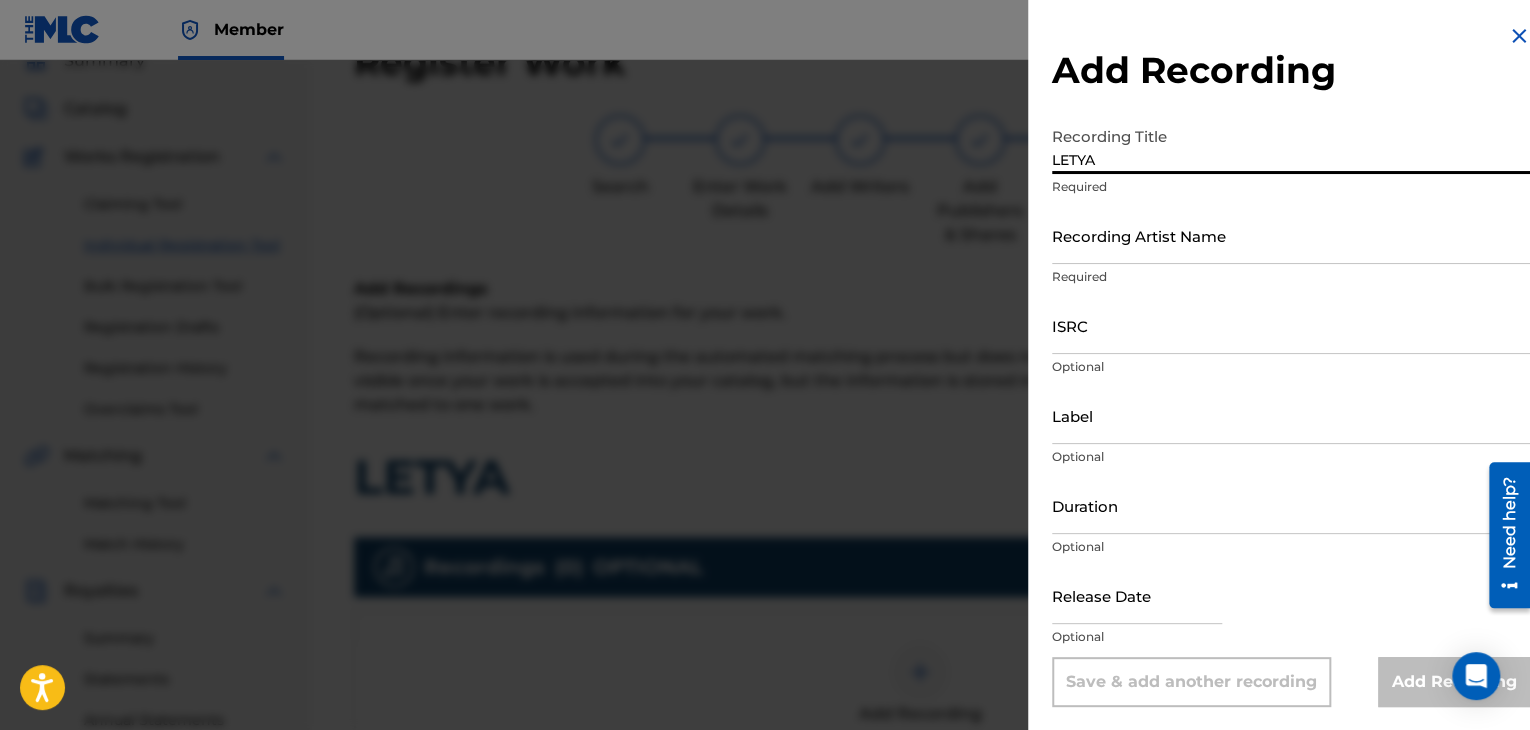 click on "LETYA" at bounding box center (1291, 145) 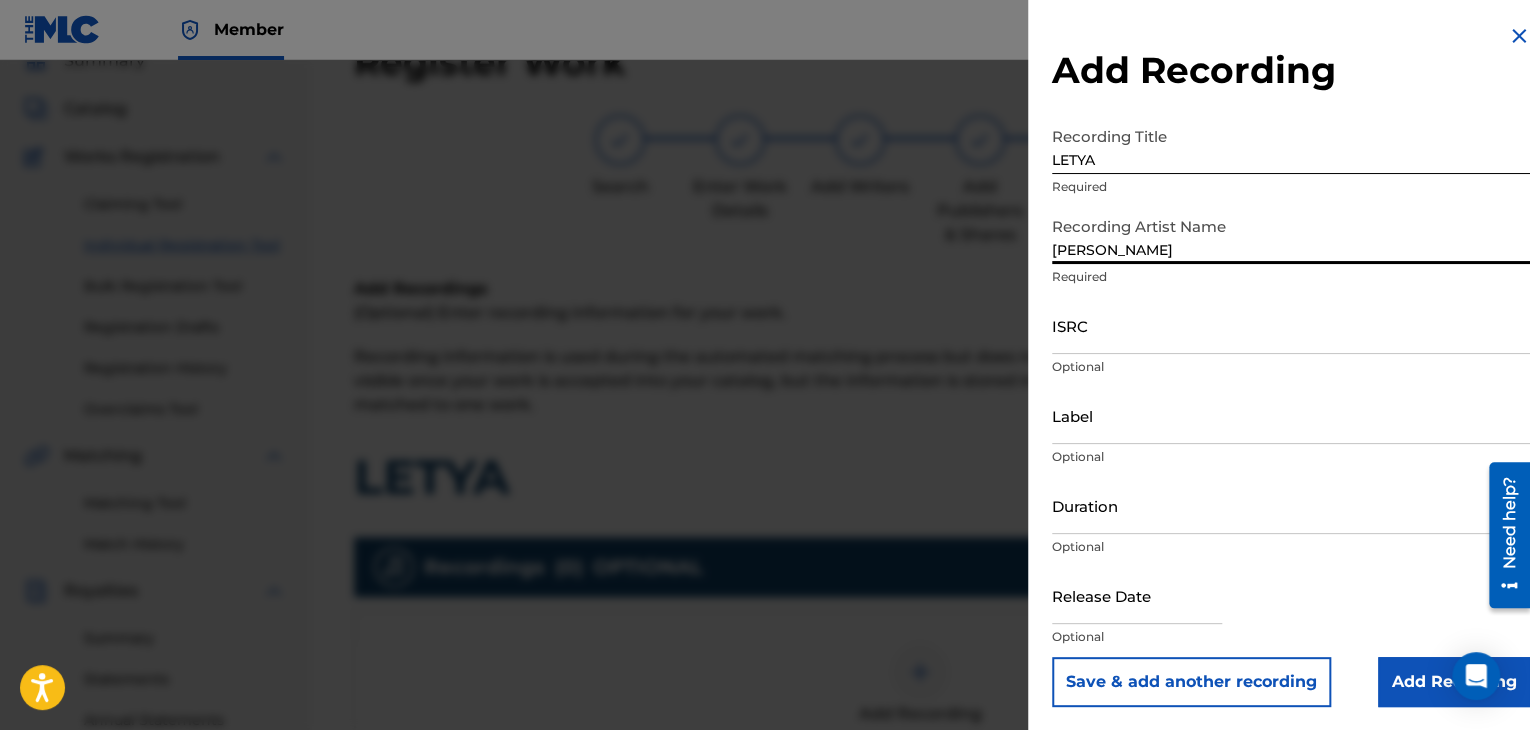 click on "ISRC" at bounding box center (1291, 325) 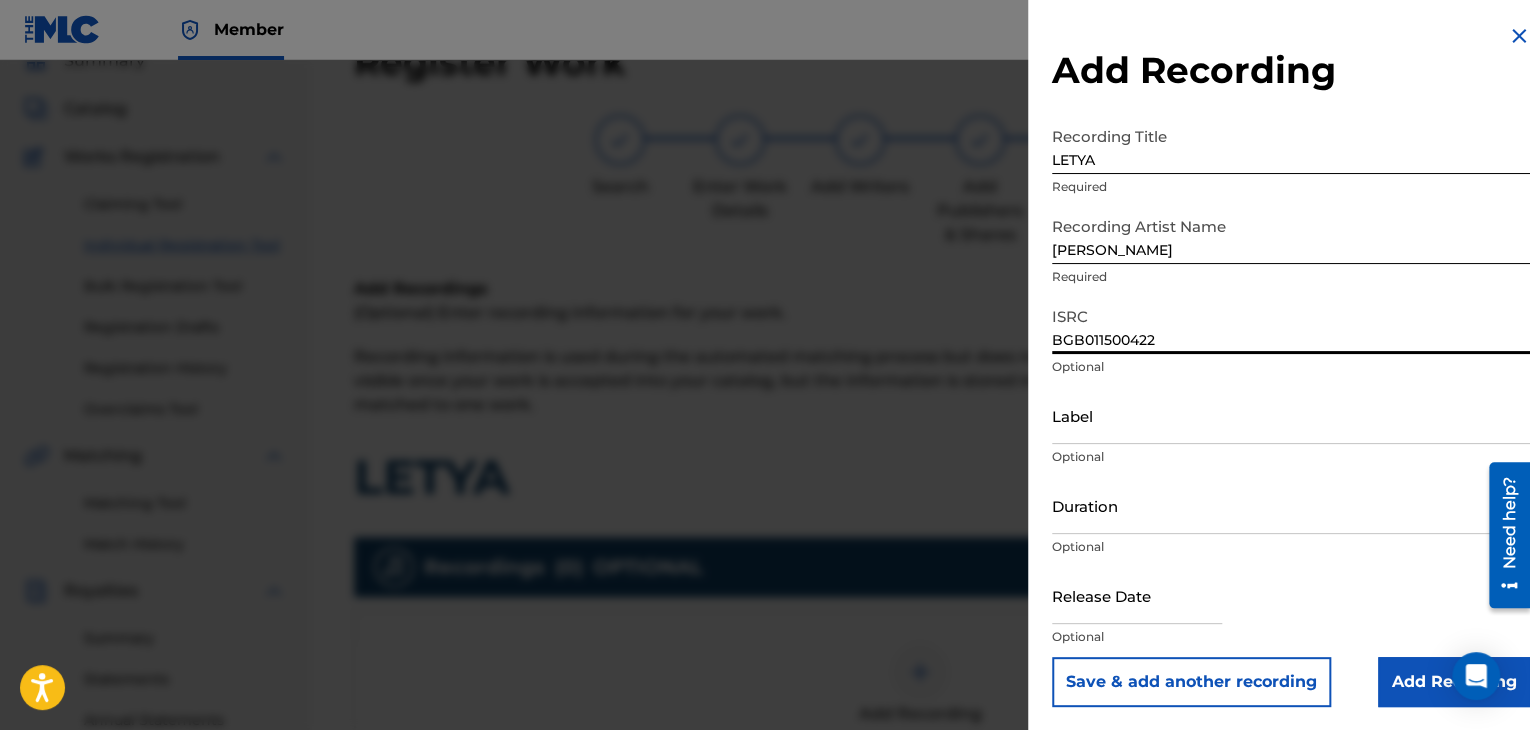 click on "Label" at bounding box center [1291, 415] 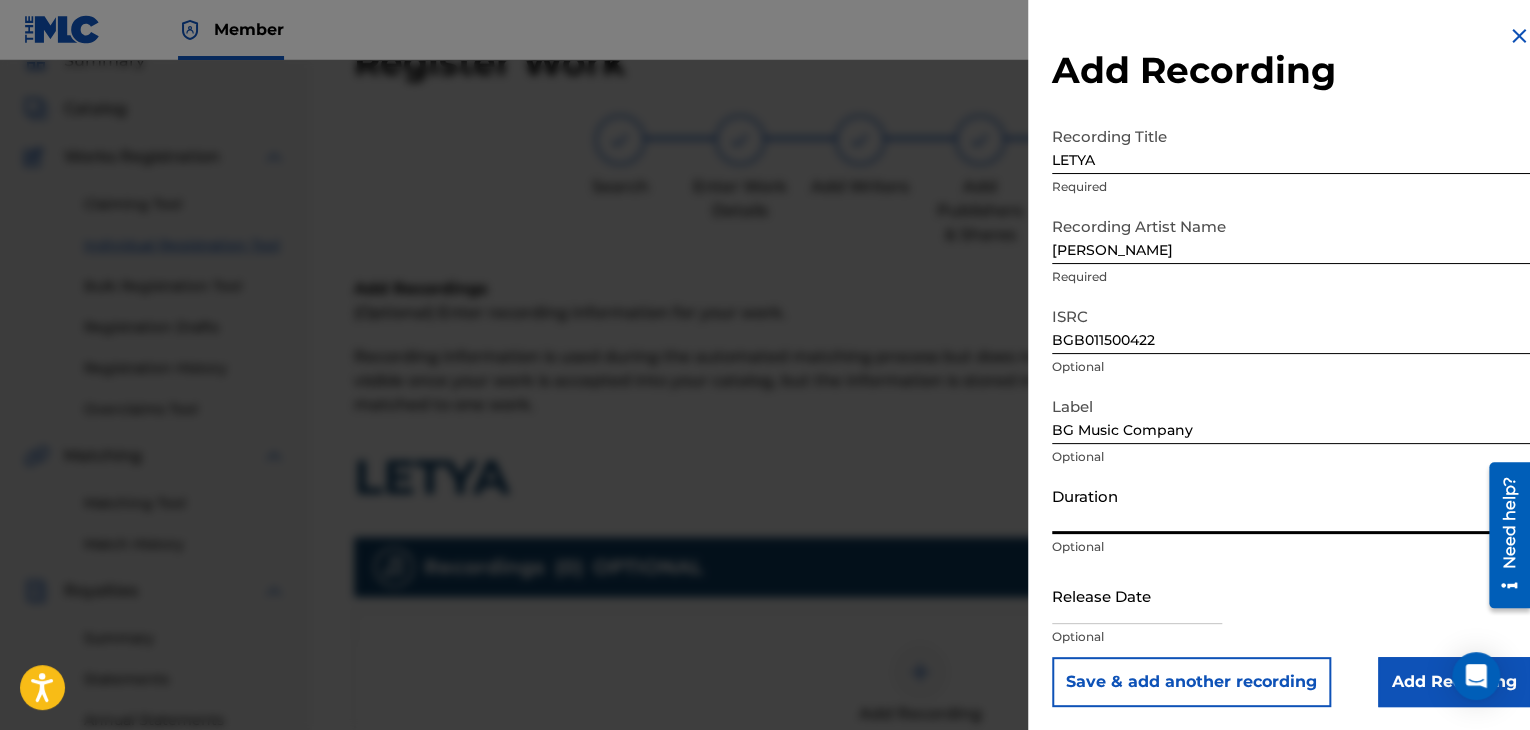click on "Duration" at bounding box center [1291, 505] 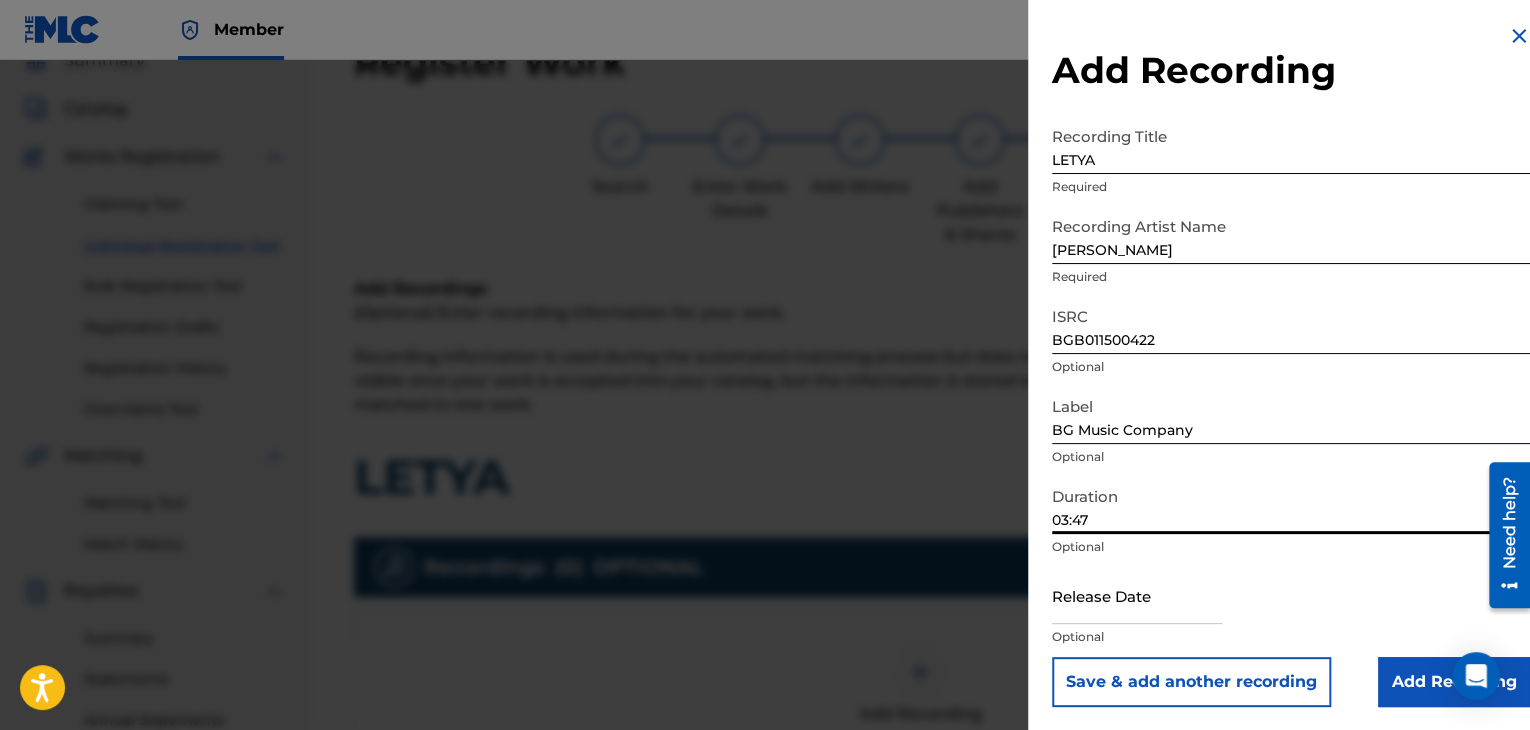 click on "Add Recording" at bounding box center (1454, 682) 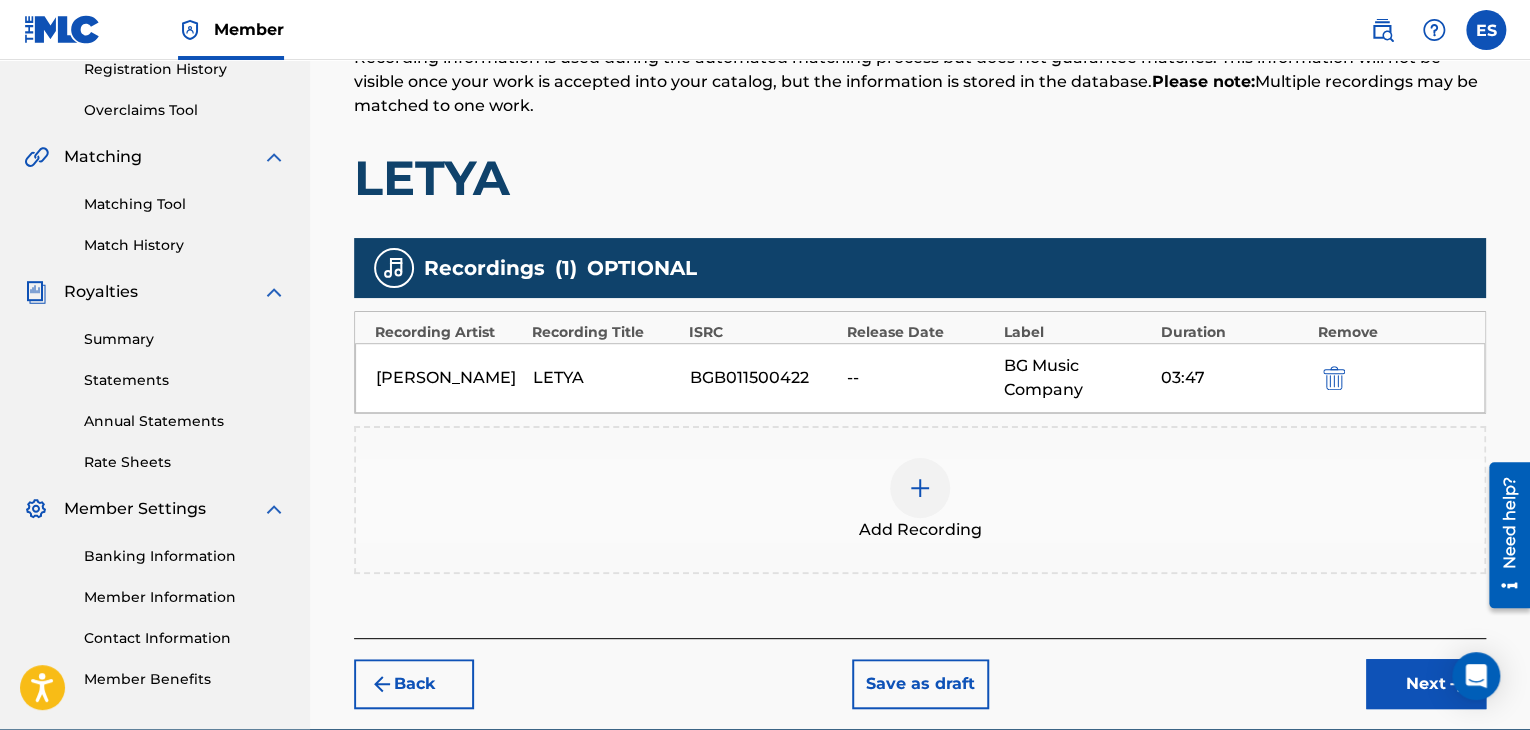 scroll, scrollTop: 282, scrollLeft: 0, axis: vertical 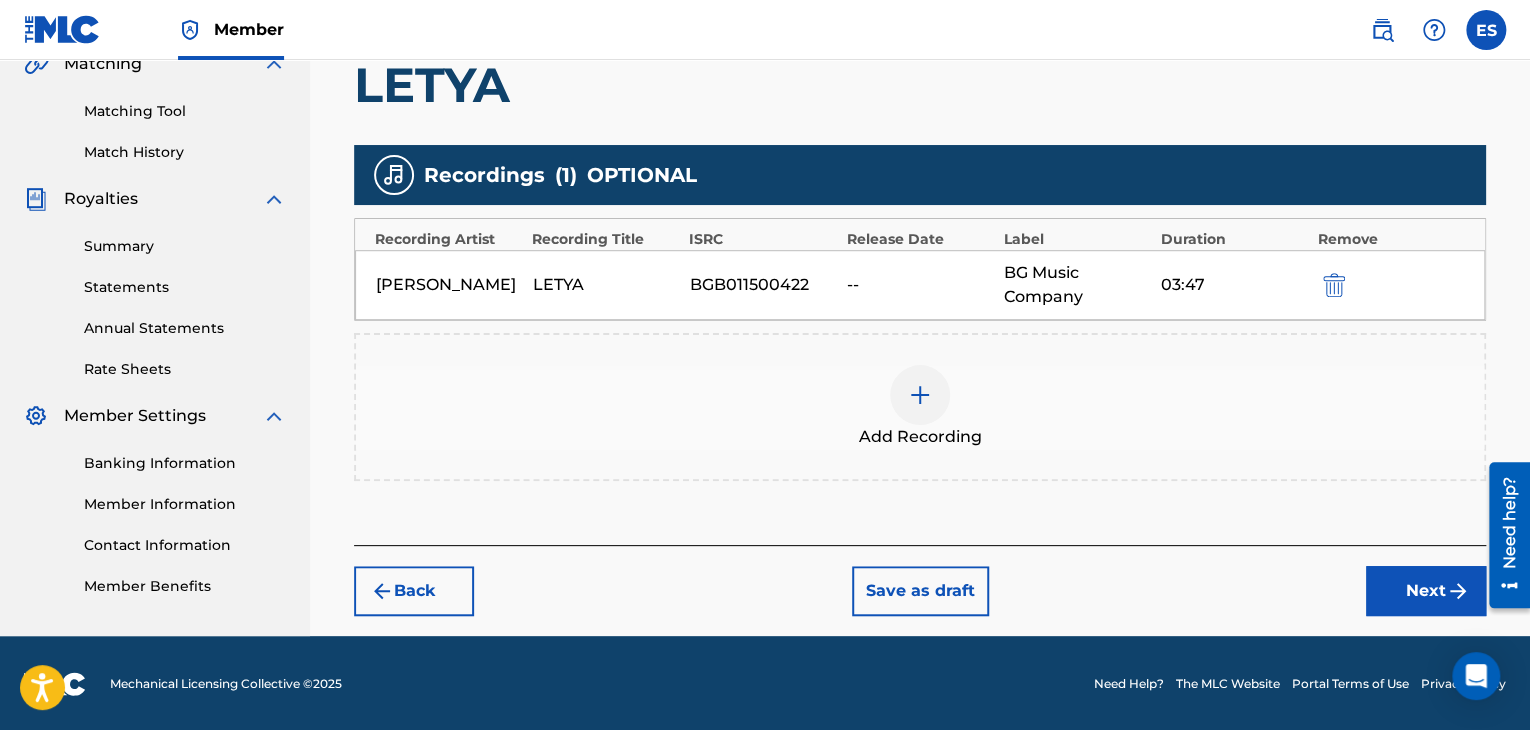 click on "Next" at bounding box center [1426, 591] 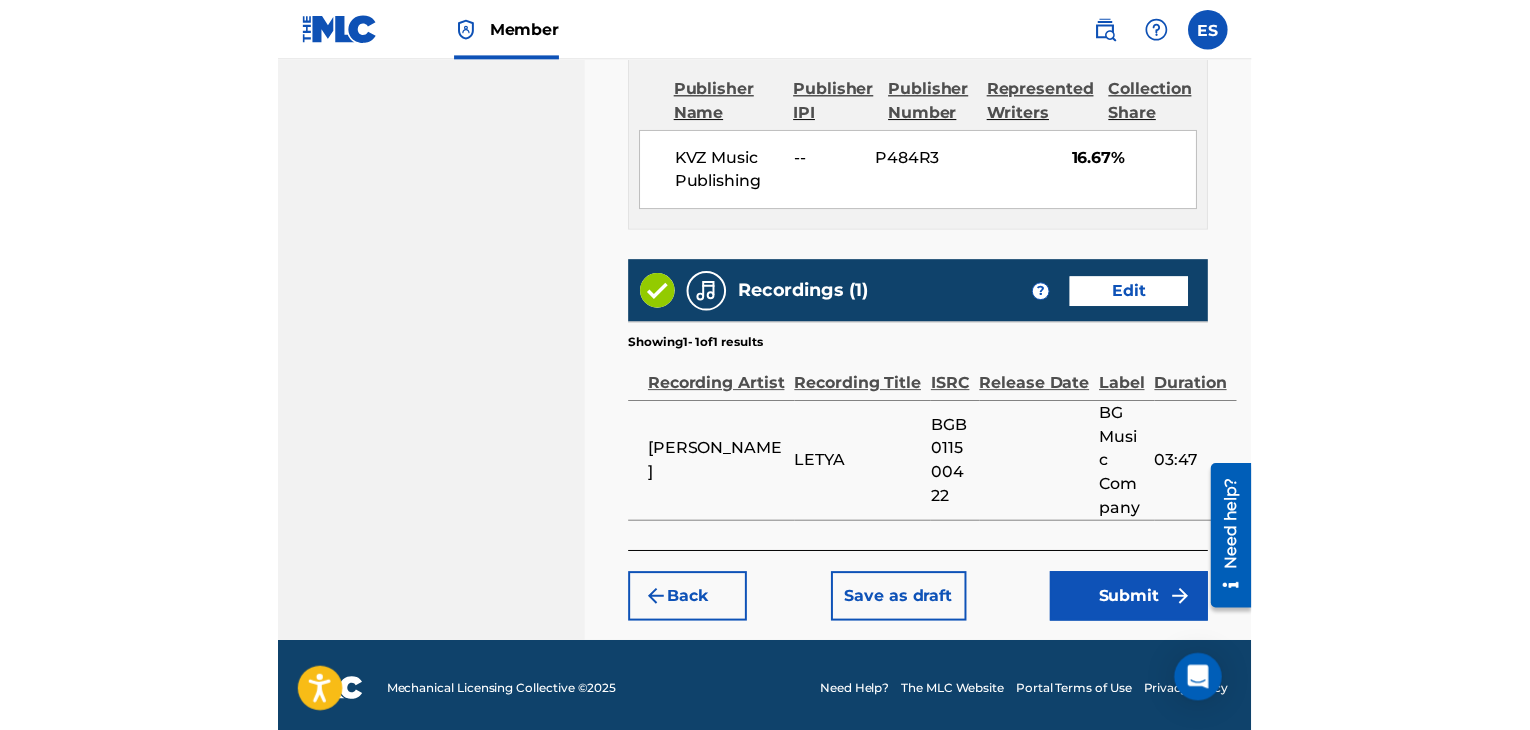 scroll, scrollTop: 1184, scrollLeft: 0, axis: vertical 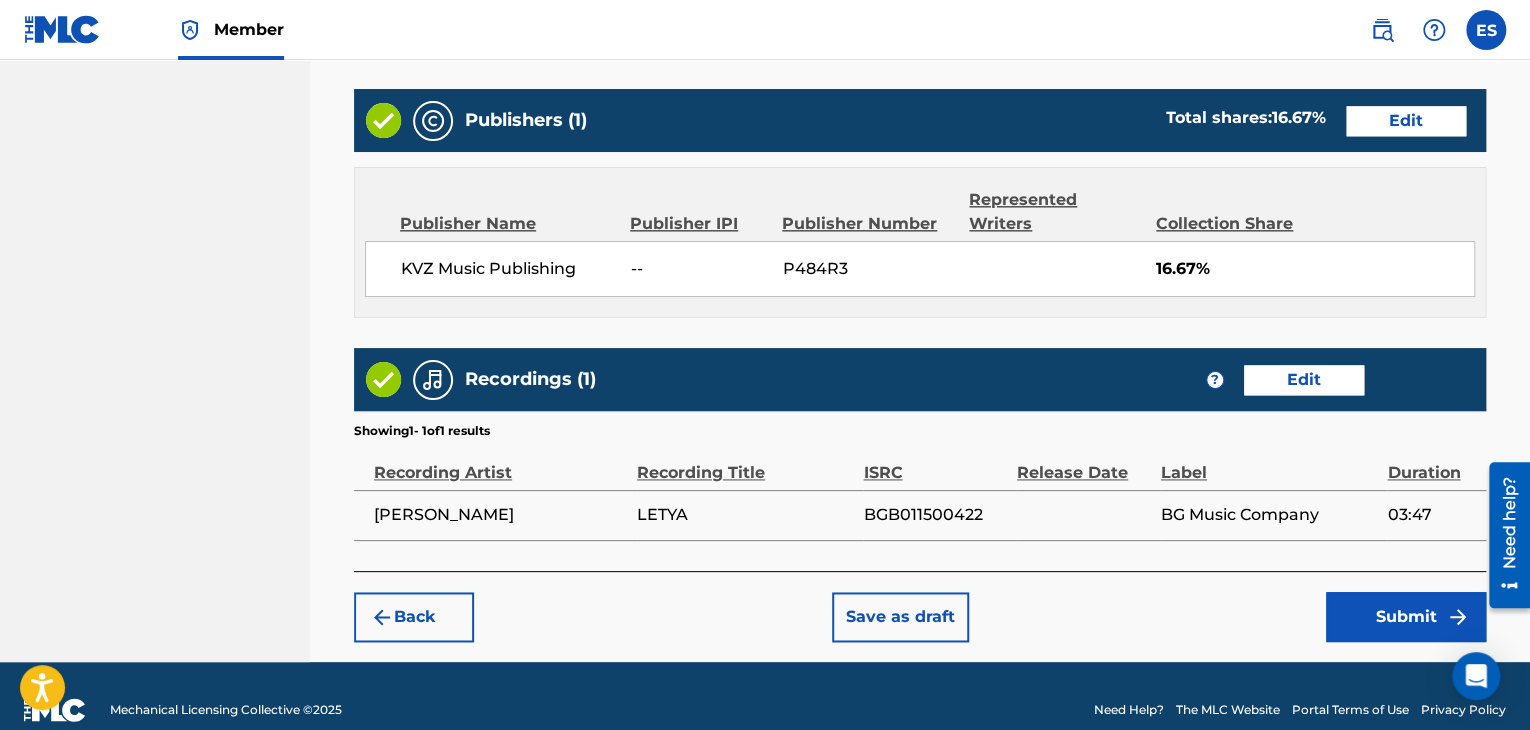 click on "BGB011500422" at bounding box center (934, 515) 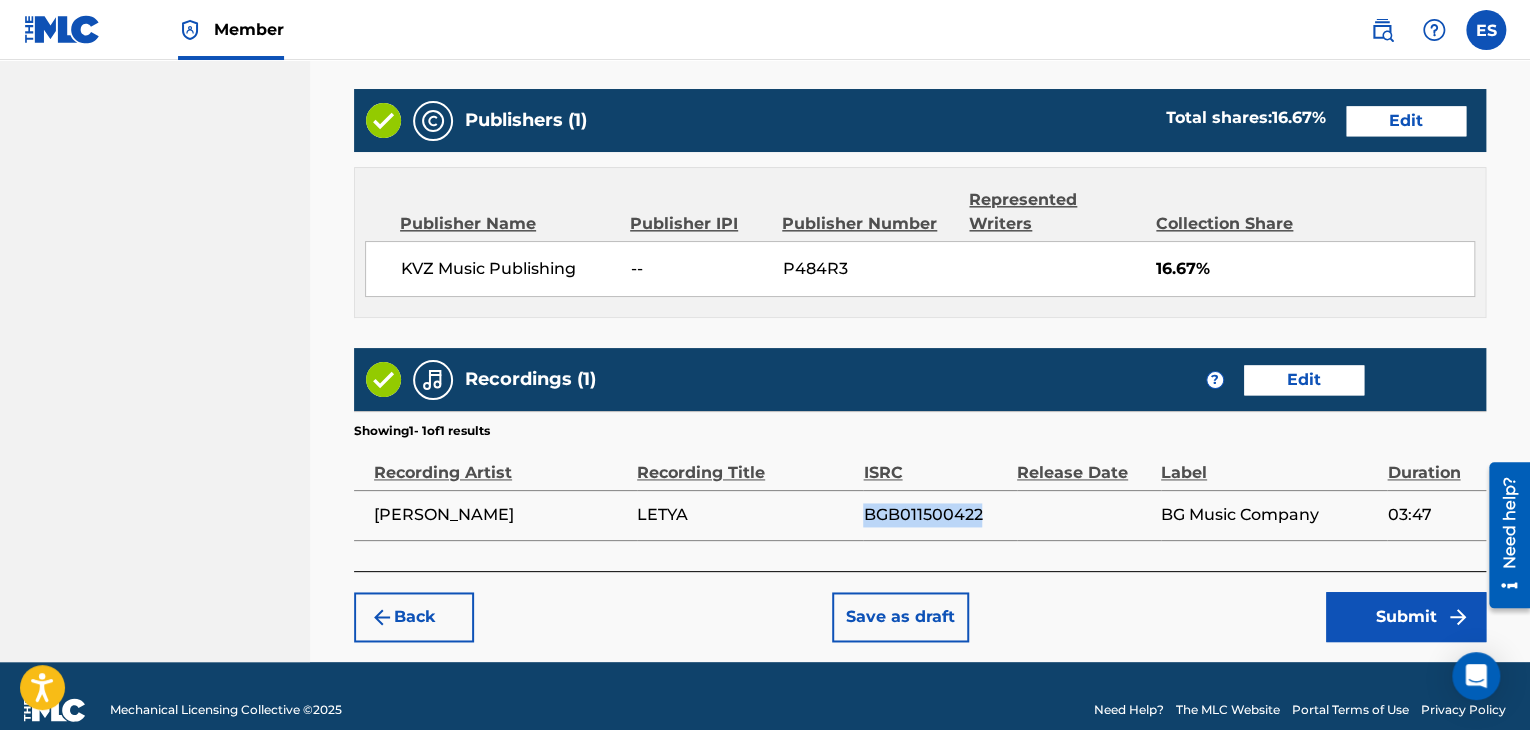 click on "BGB011500422" at bounding box center [934, 515] 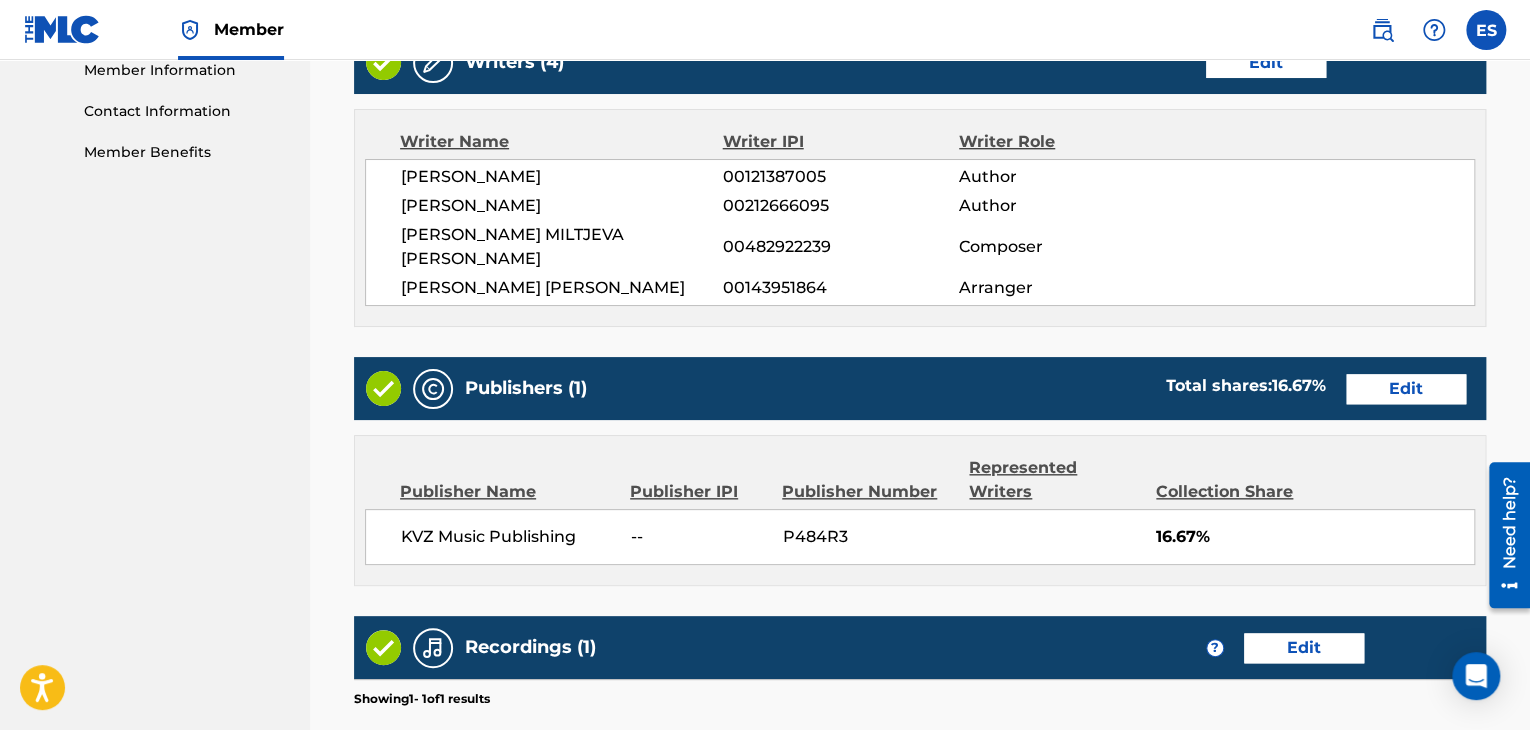 scroll, scrollTop: 1184, scrollLeft: 0, axis: vertical 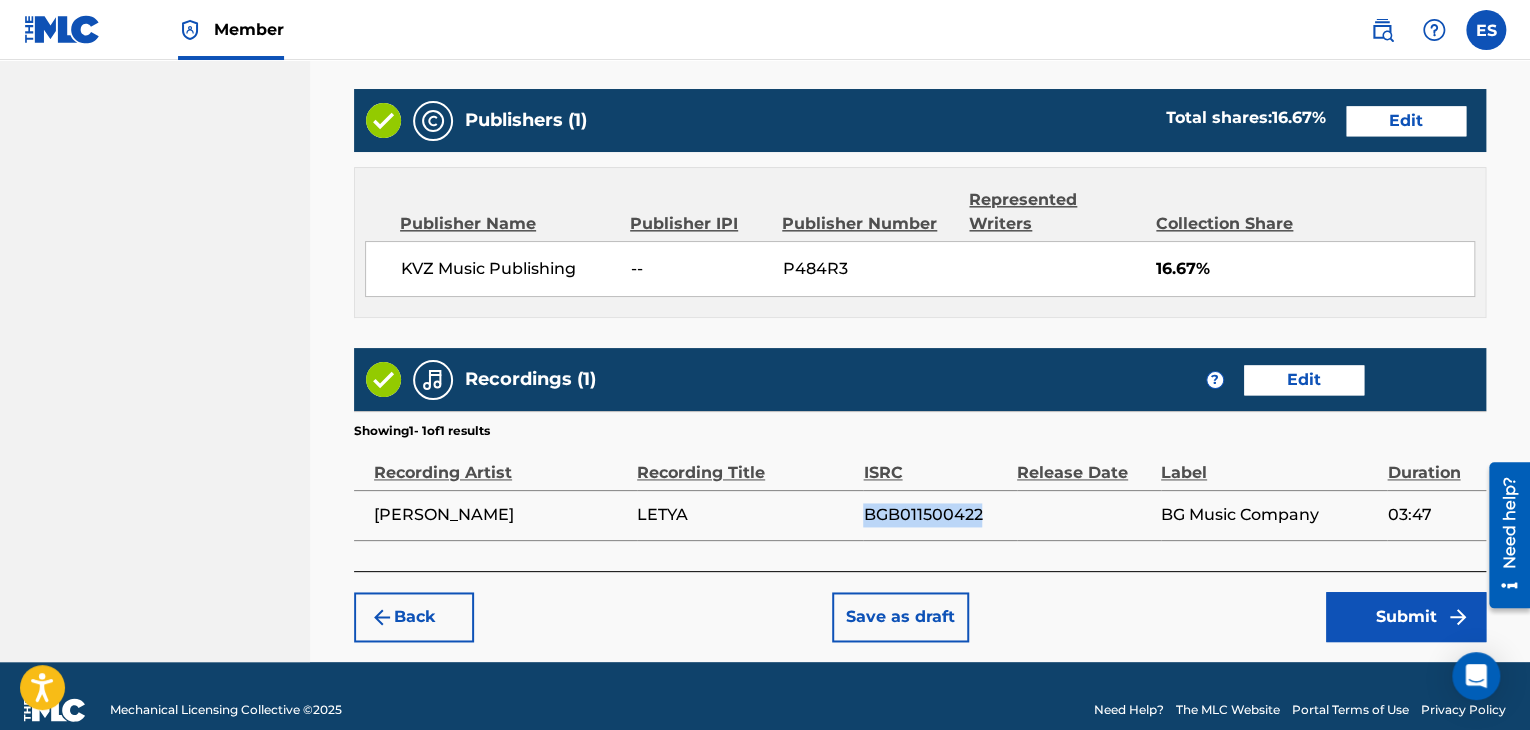 click on "Submit" at bounding box center [1406, 617] 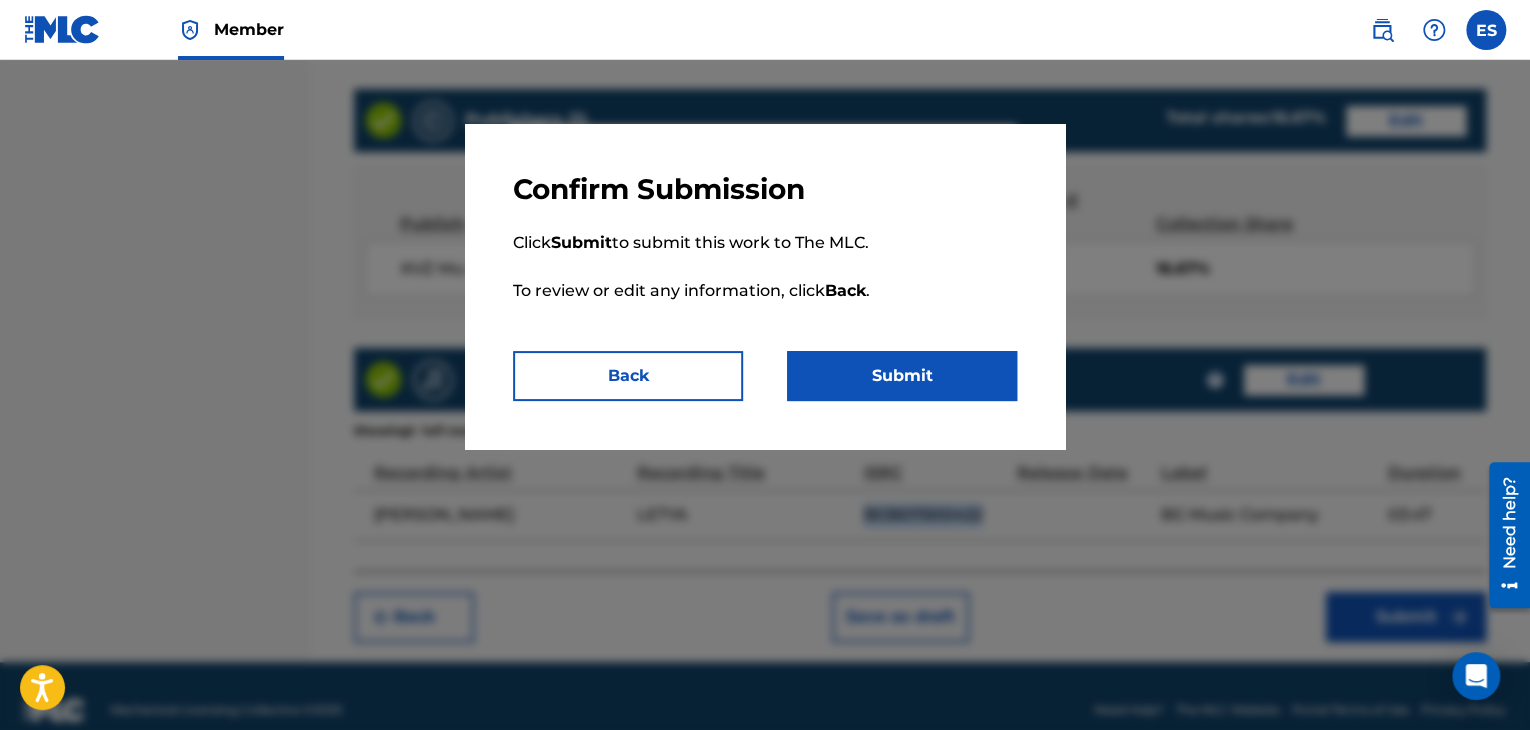 click on "Submit" at bounding box center (902, 376) 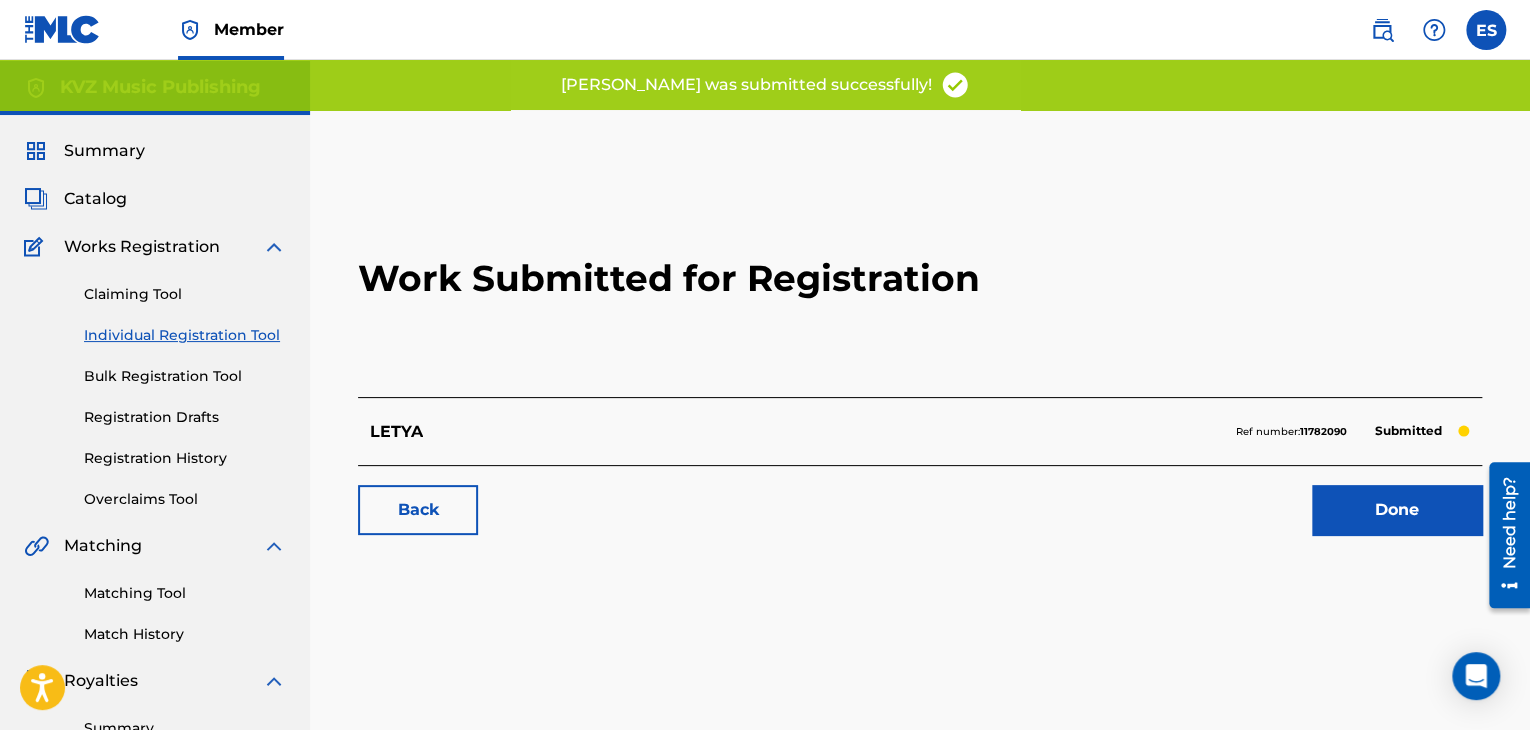 click on "Individual Registration Tool" at bounding box center [185, 335] 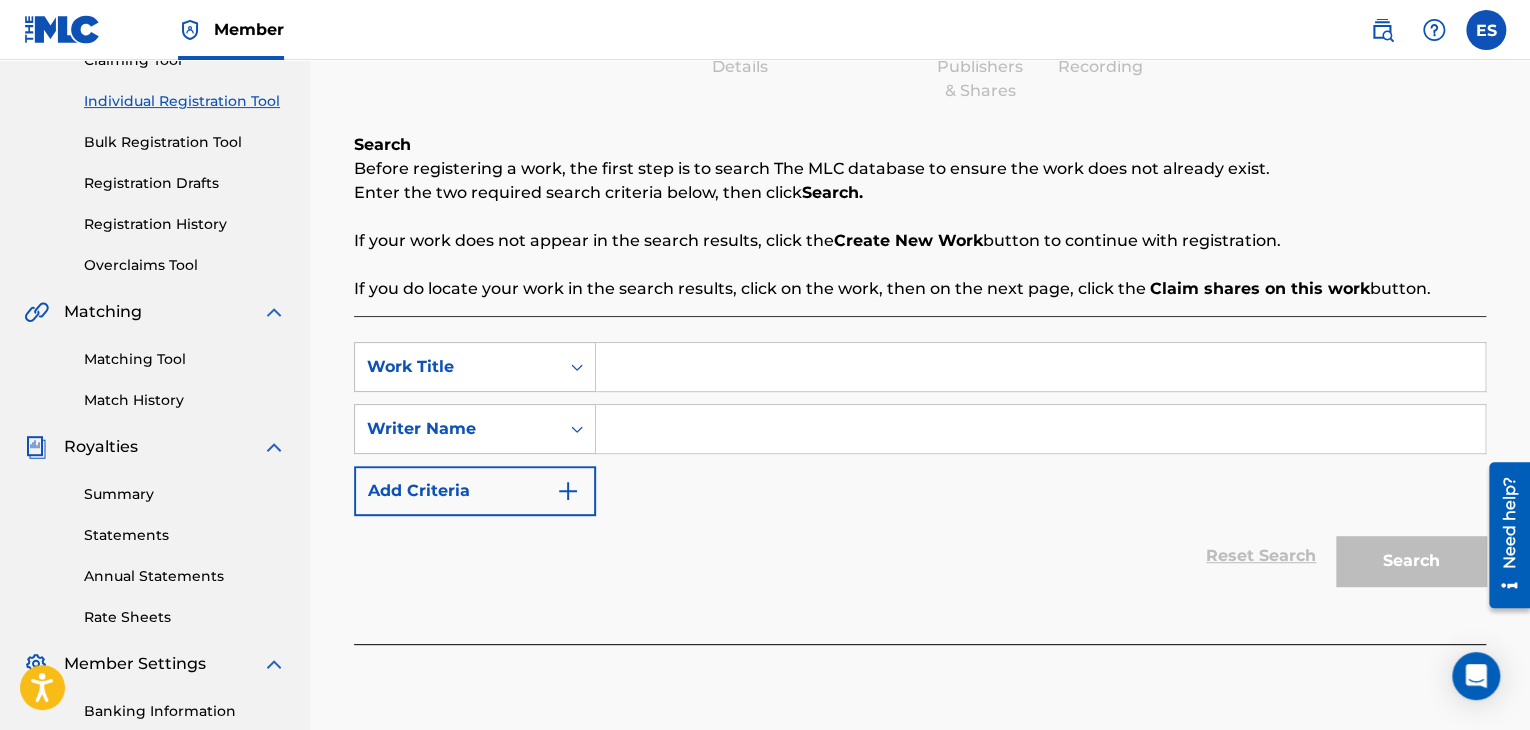 scroll, scrollTop: 200, scrollLeft: 0, axis: vertical 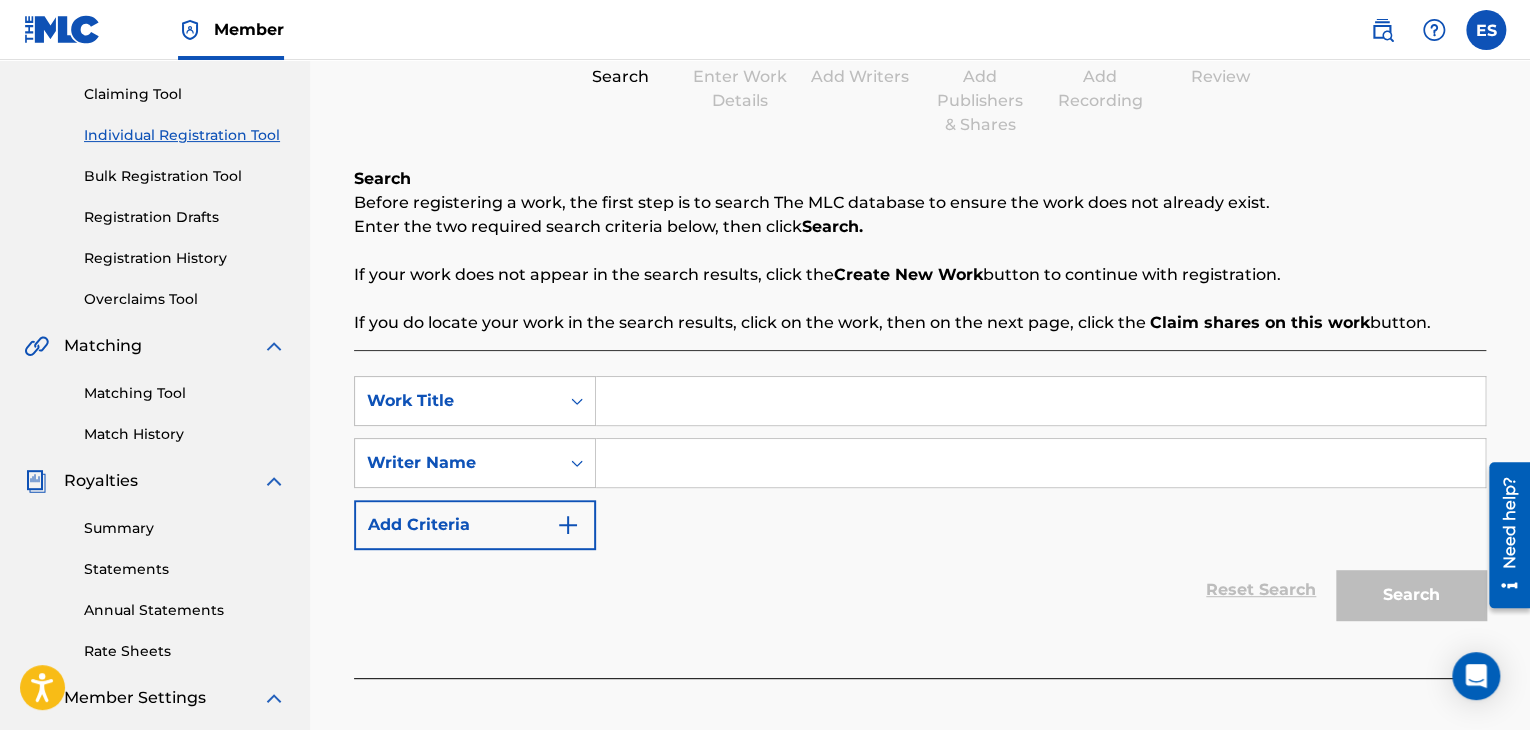 click at bounding box center [1040, 401] 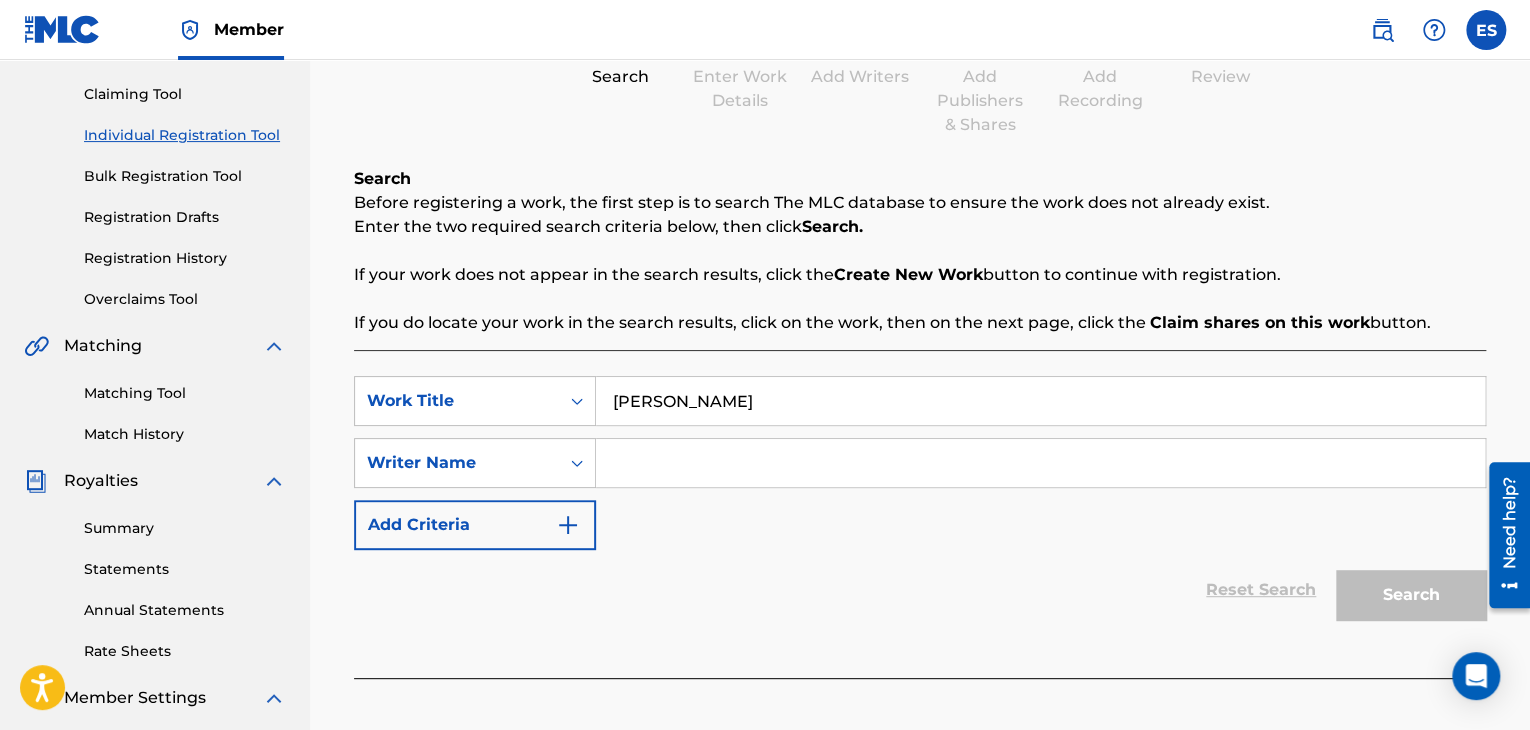 click at bounding box center (1040, 463) 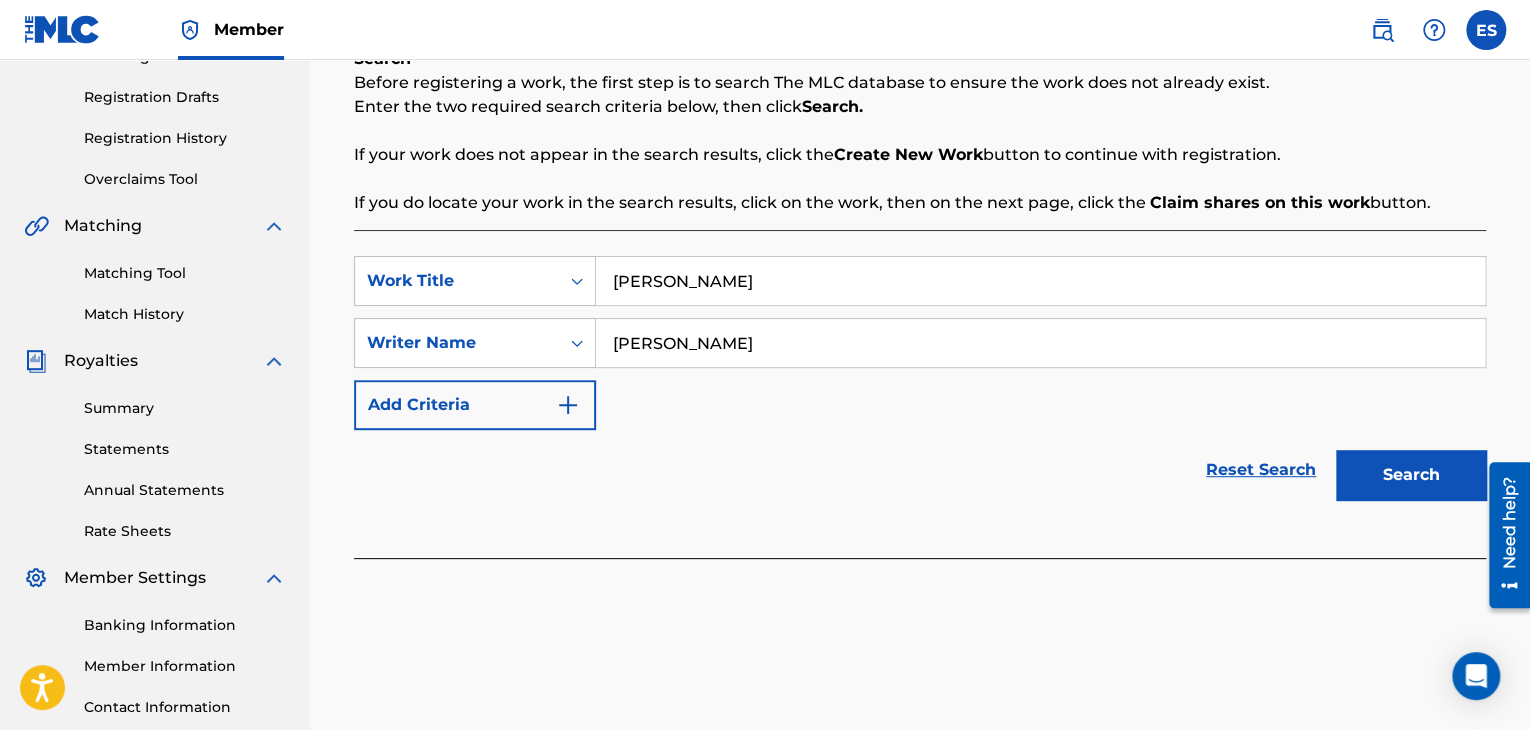 scroll, scrollTop: 469, scrollLeft: 0, axis: vertical 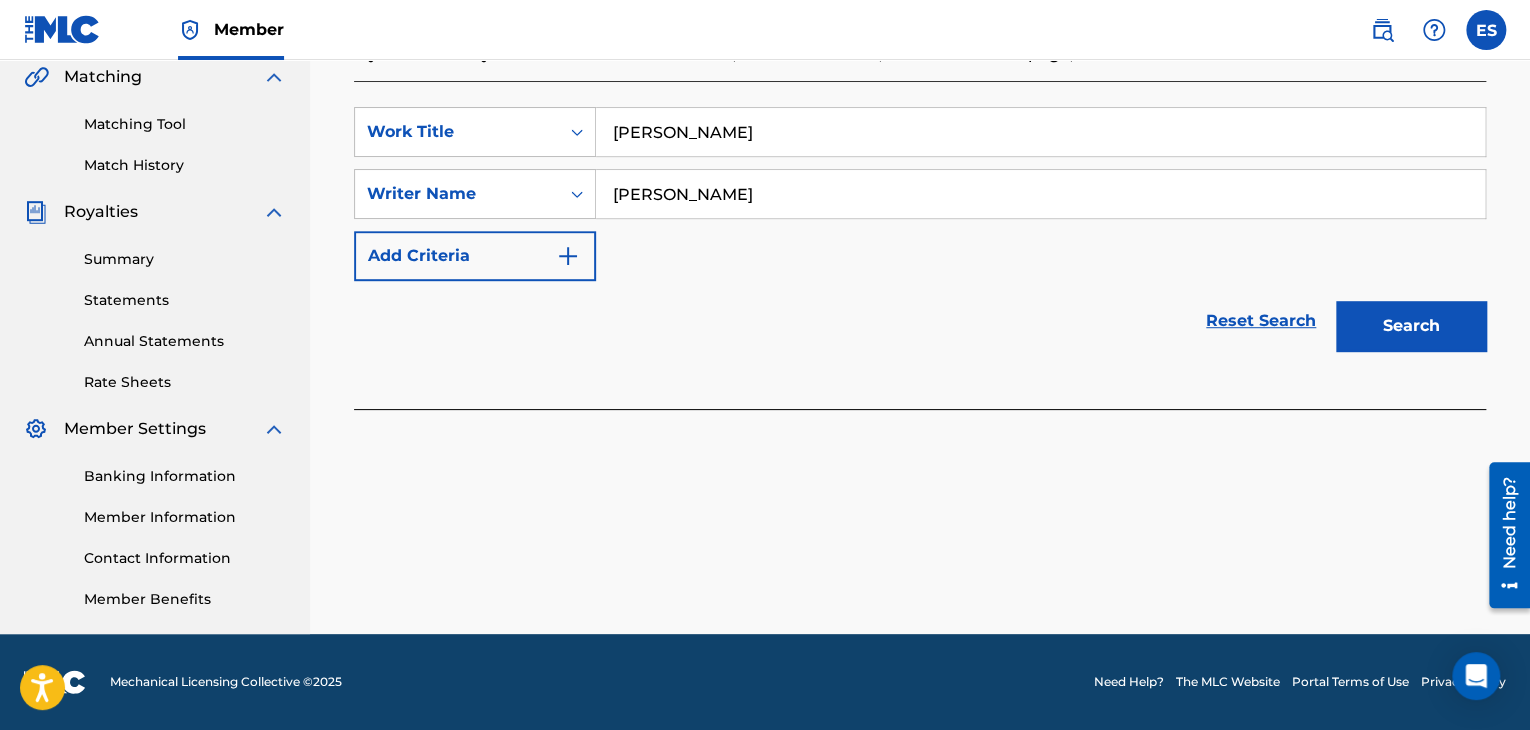 click on "Search" at bounding box center [1411, 326] 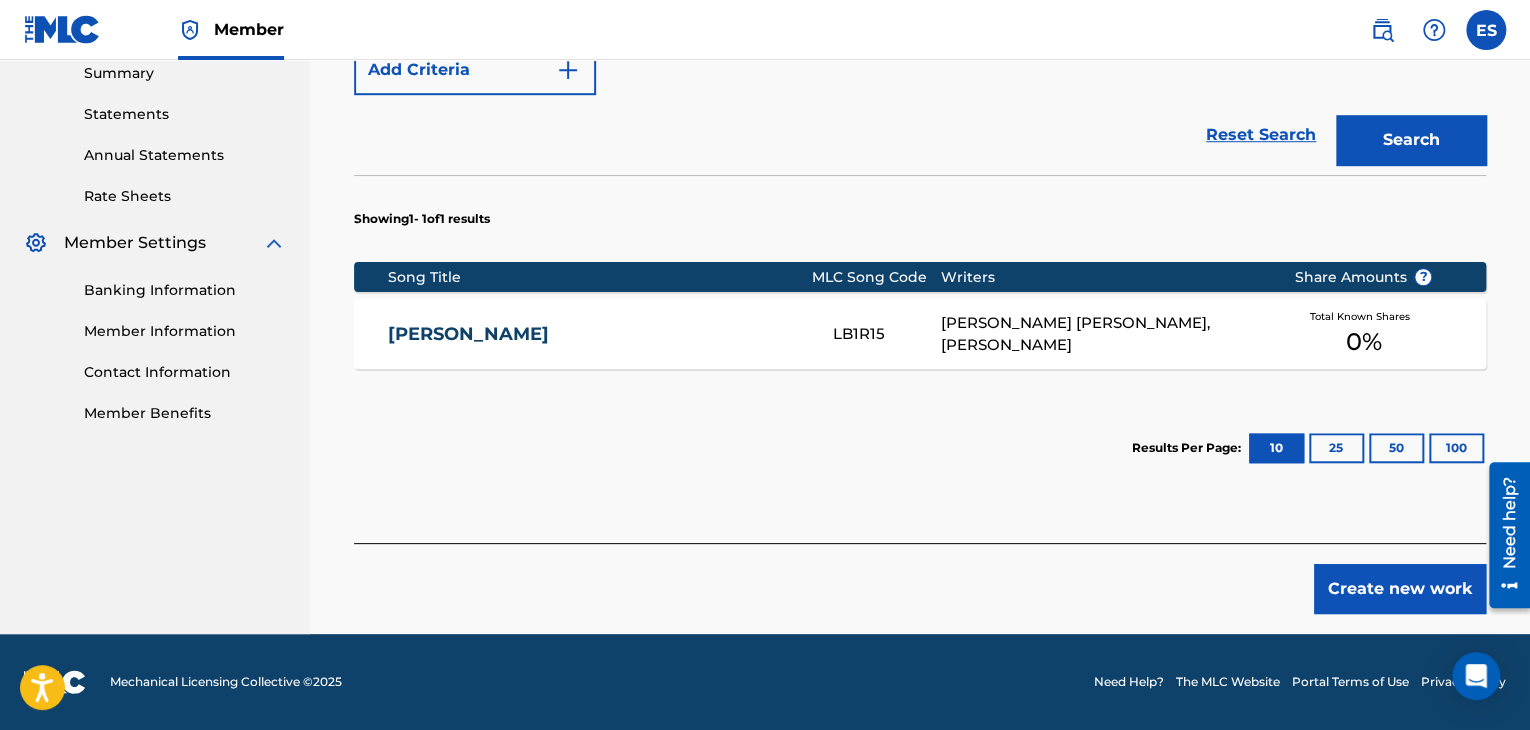 click on "Create new work" at bounding box center (1400, 589) 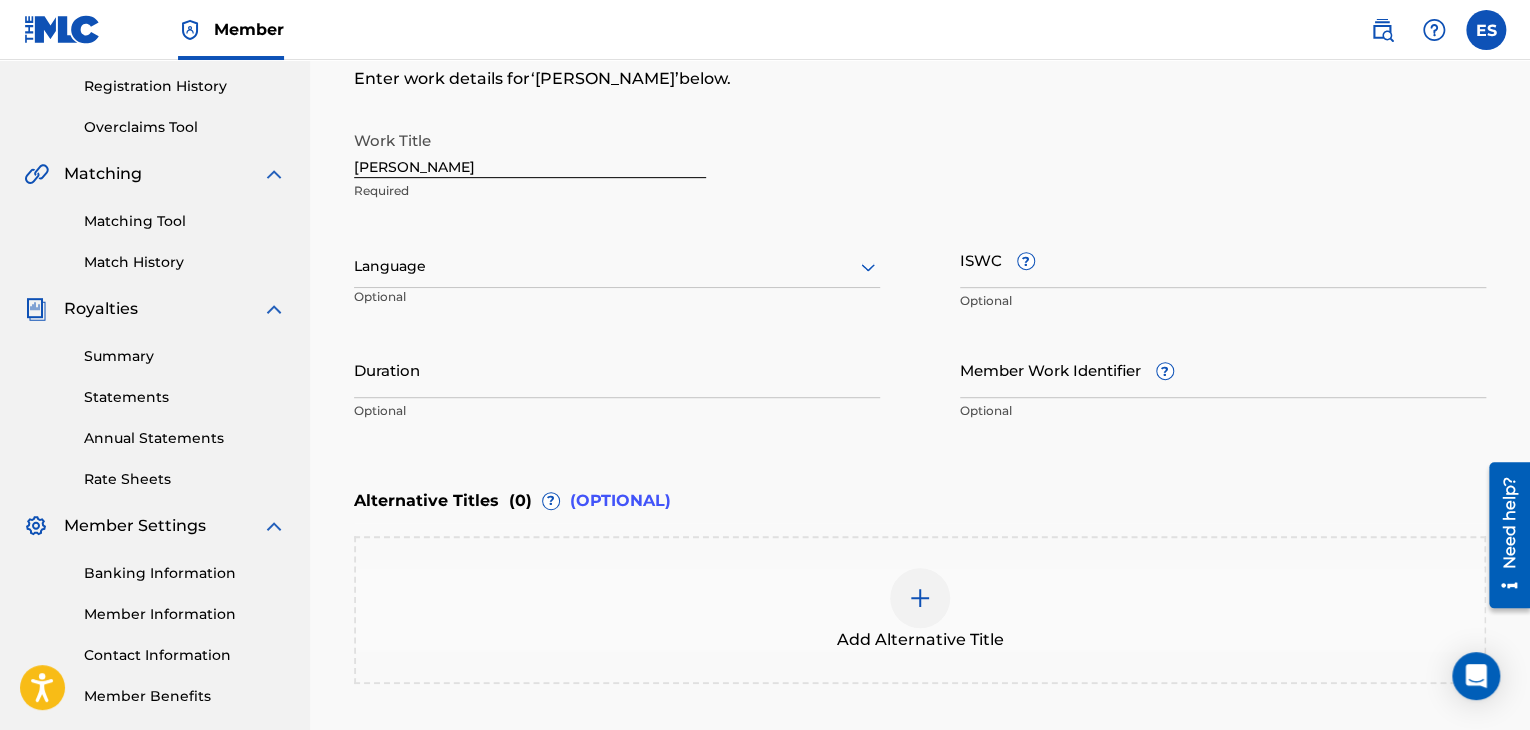 scroll, scrollTop: 361, scrollLeft: 0, axis: vertical 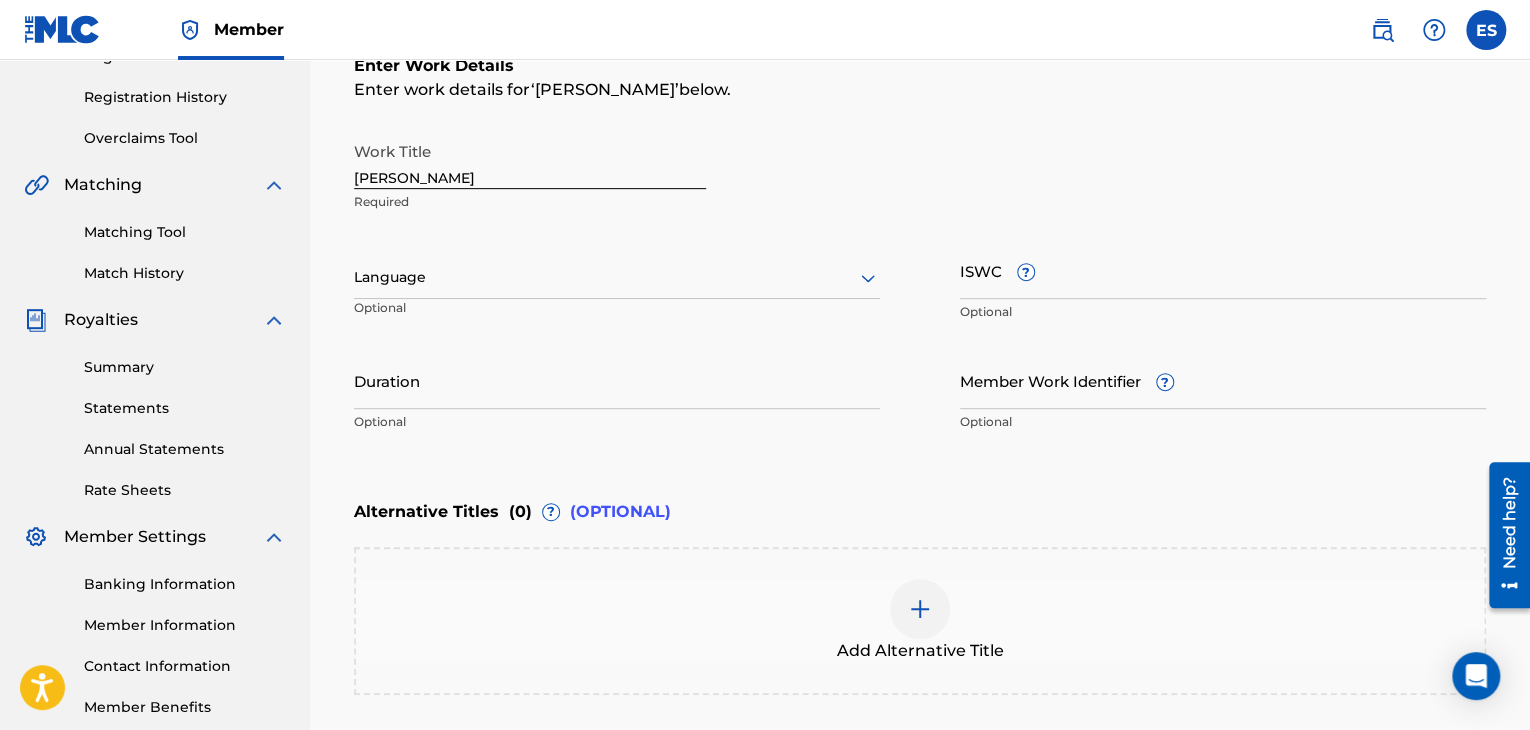 click on "Language Optional" at bounding box center [617, 287] 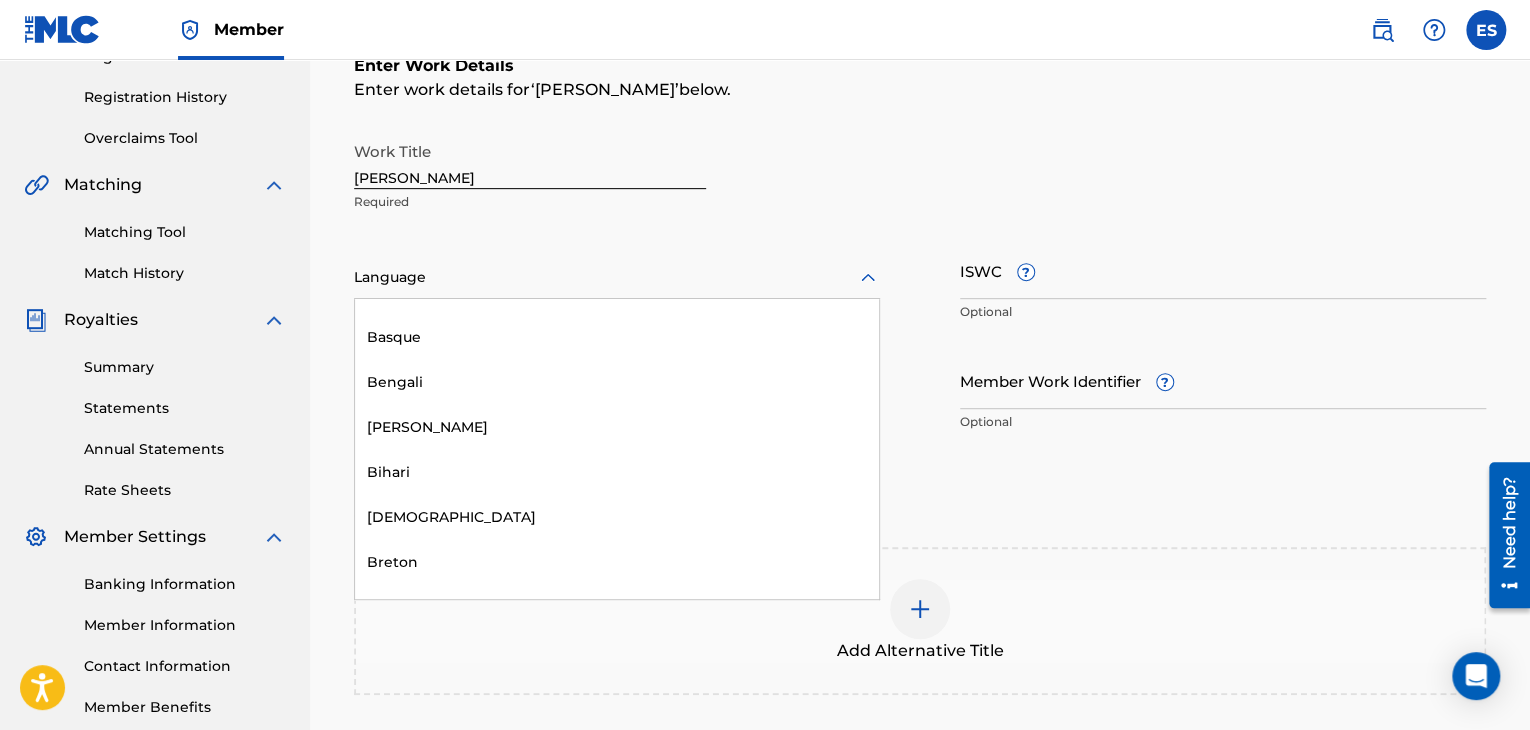 scroll, scrollTop: 700, scrollLeft: 0, axis: vertical 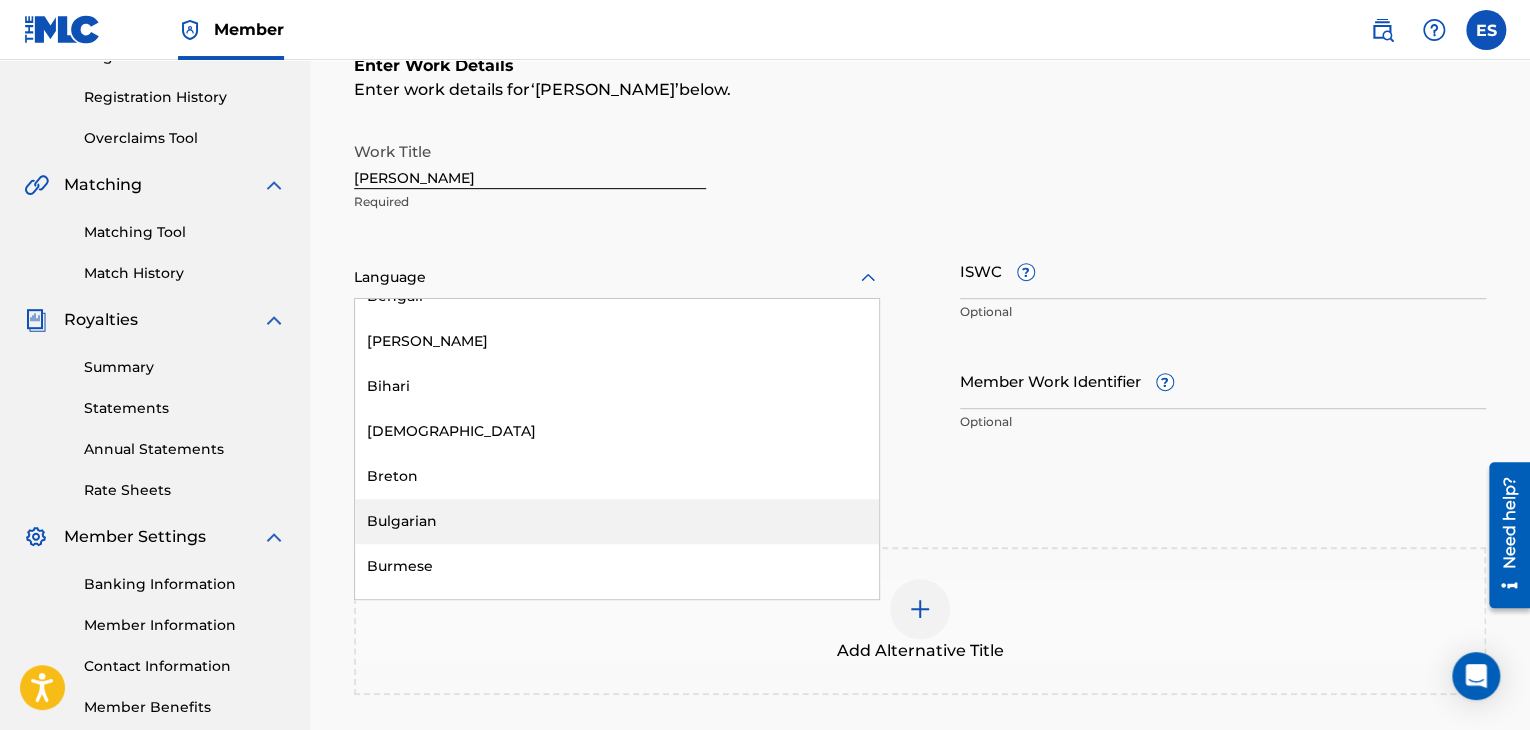click on "Bulgarian" at bounding box center [617, 521] 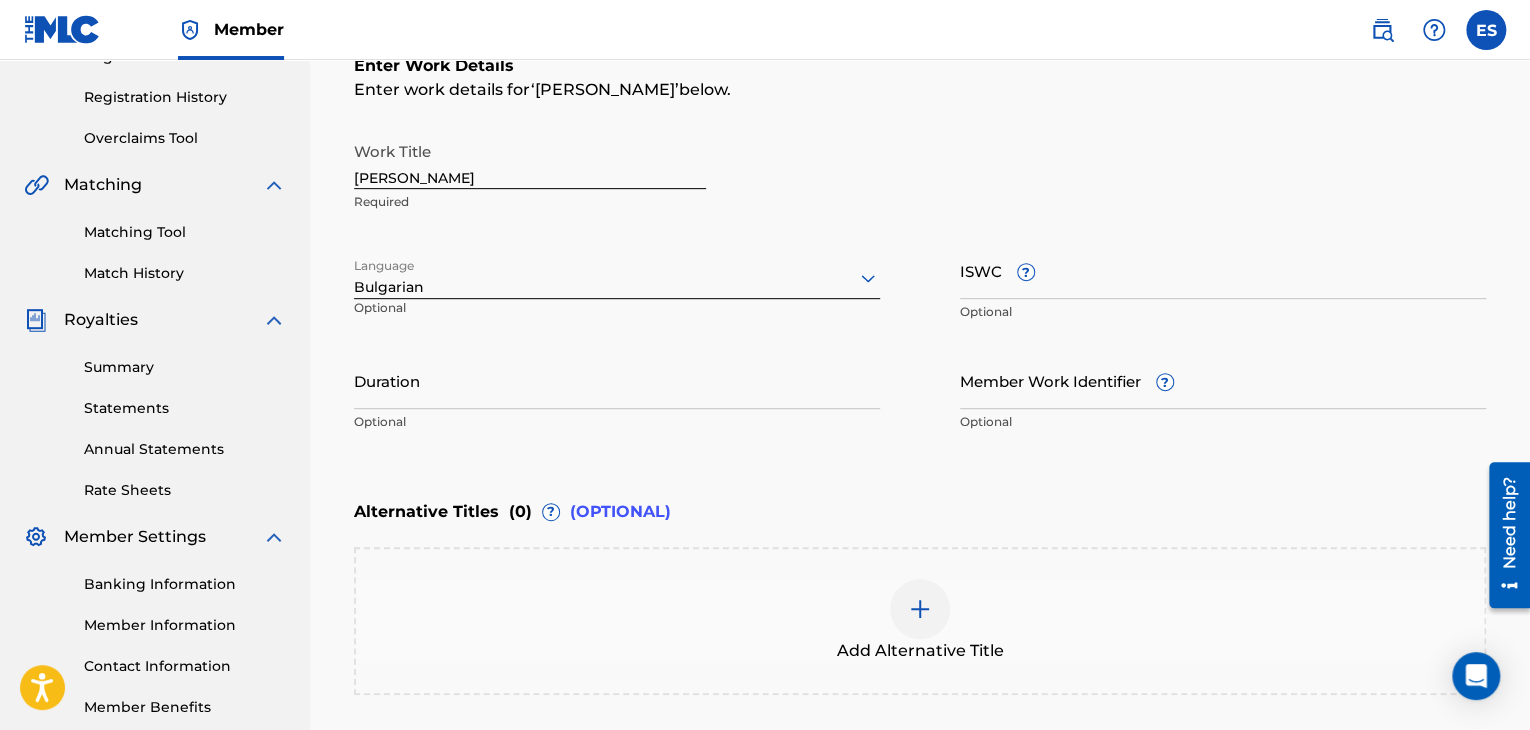 drag, startPoint x: 606, startPoint y: 412, endPoint x: 608, endPoint y: 396, distance: 16.124516 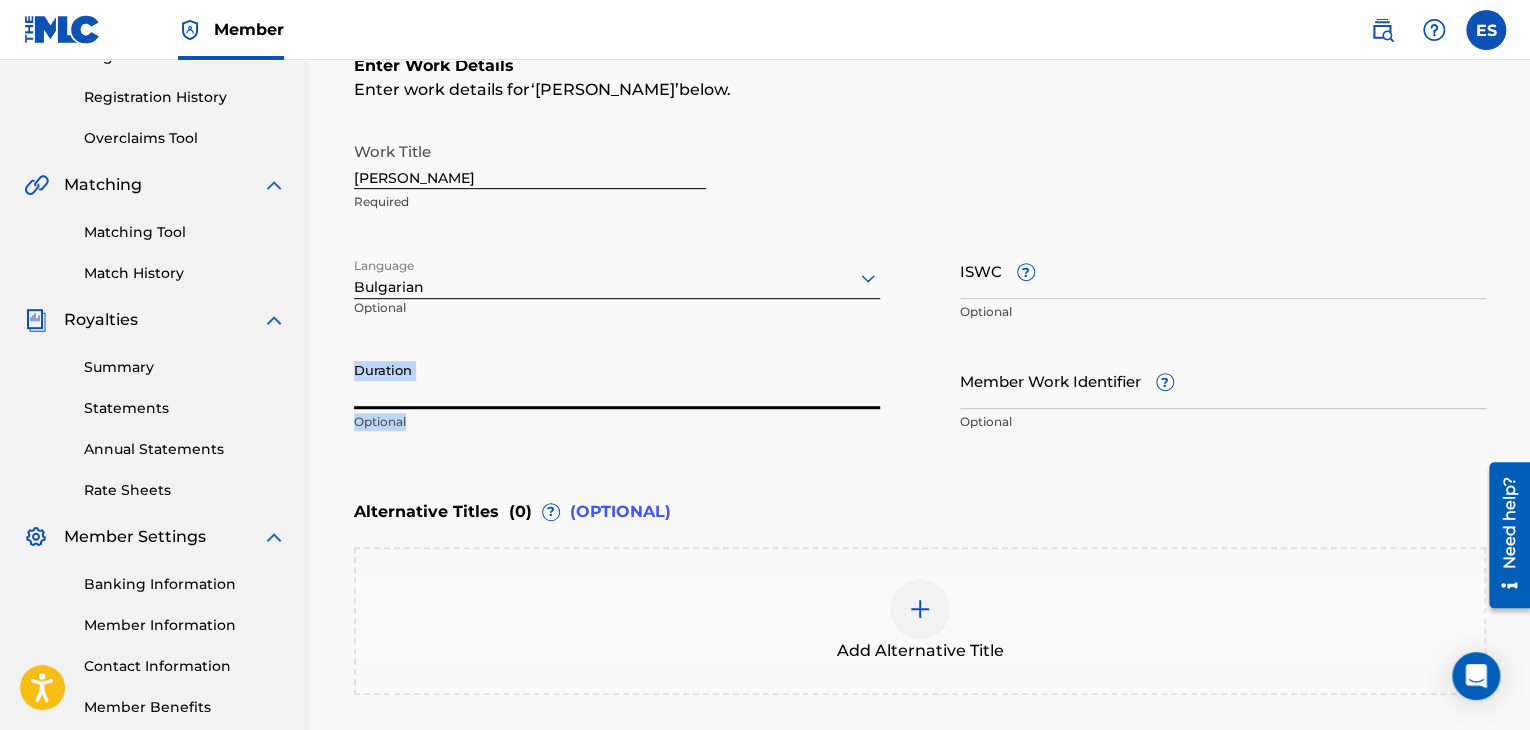 click on "Duration" at bounding box center [617, 380] 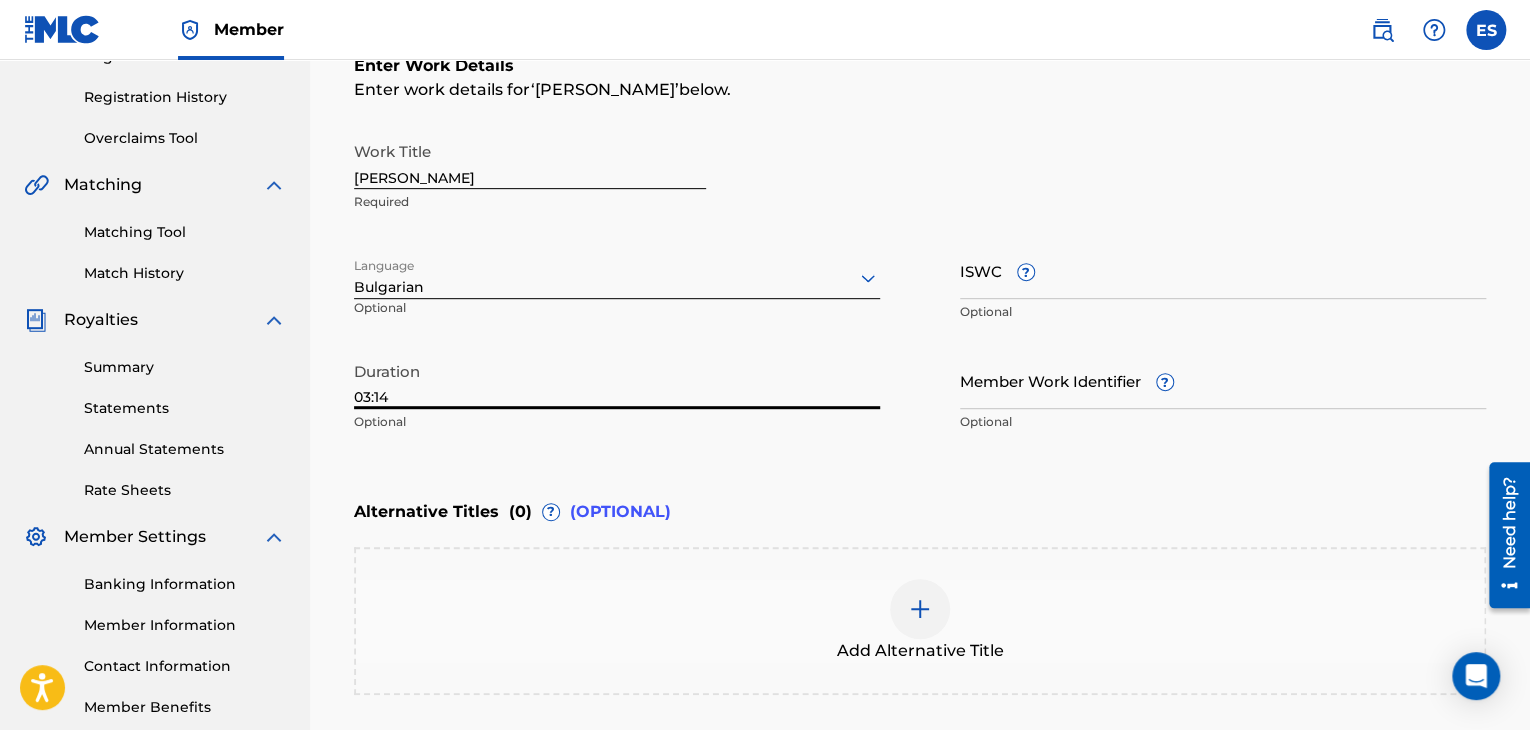 click on "ISWC   ?" at bounding box center [1223, 270] 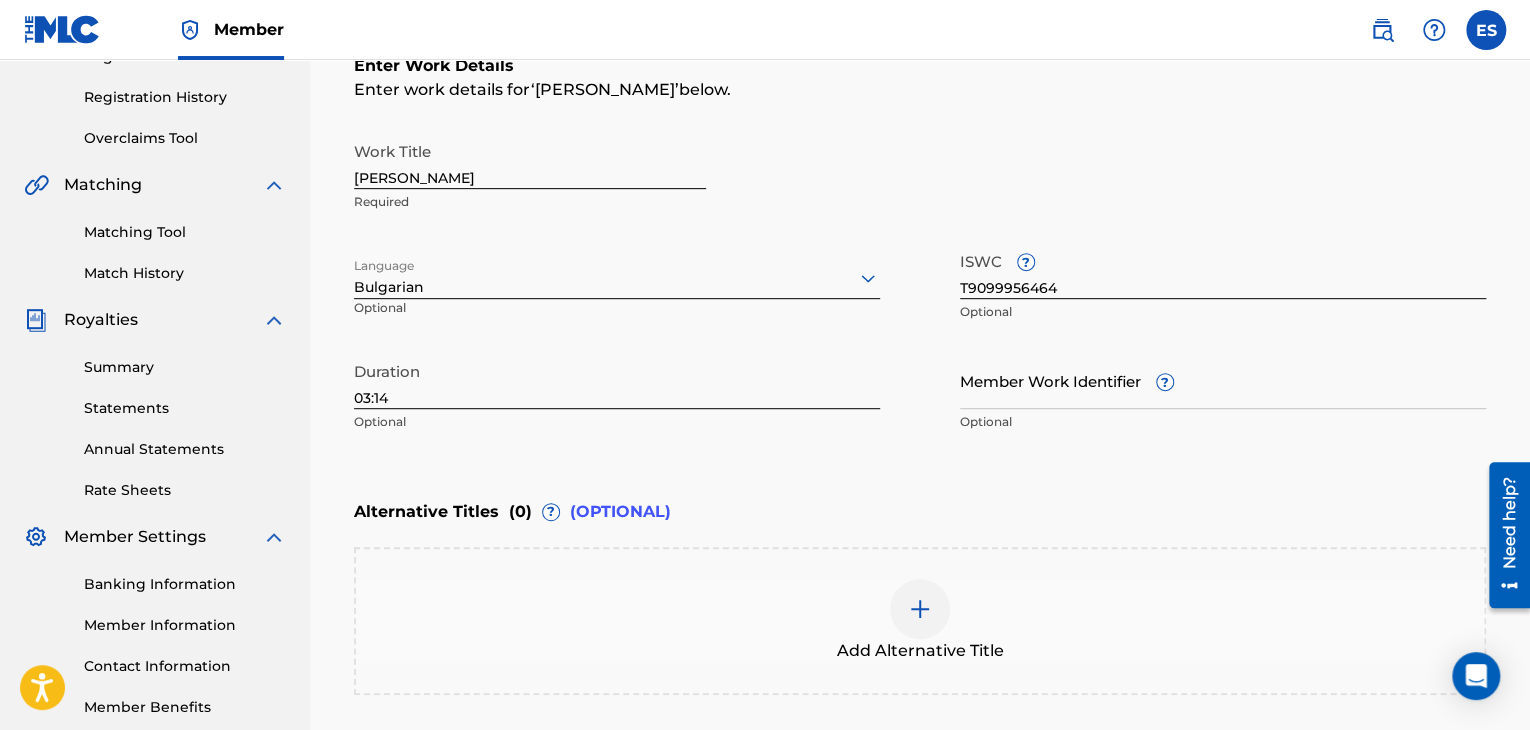 click at bounding box center [920, 609] 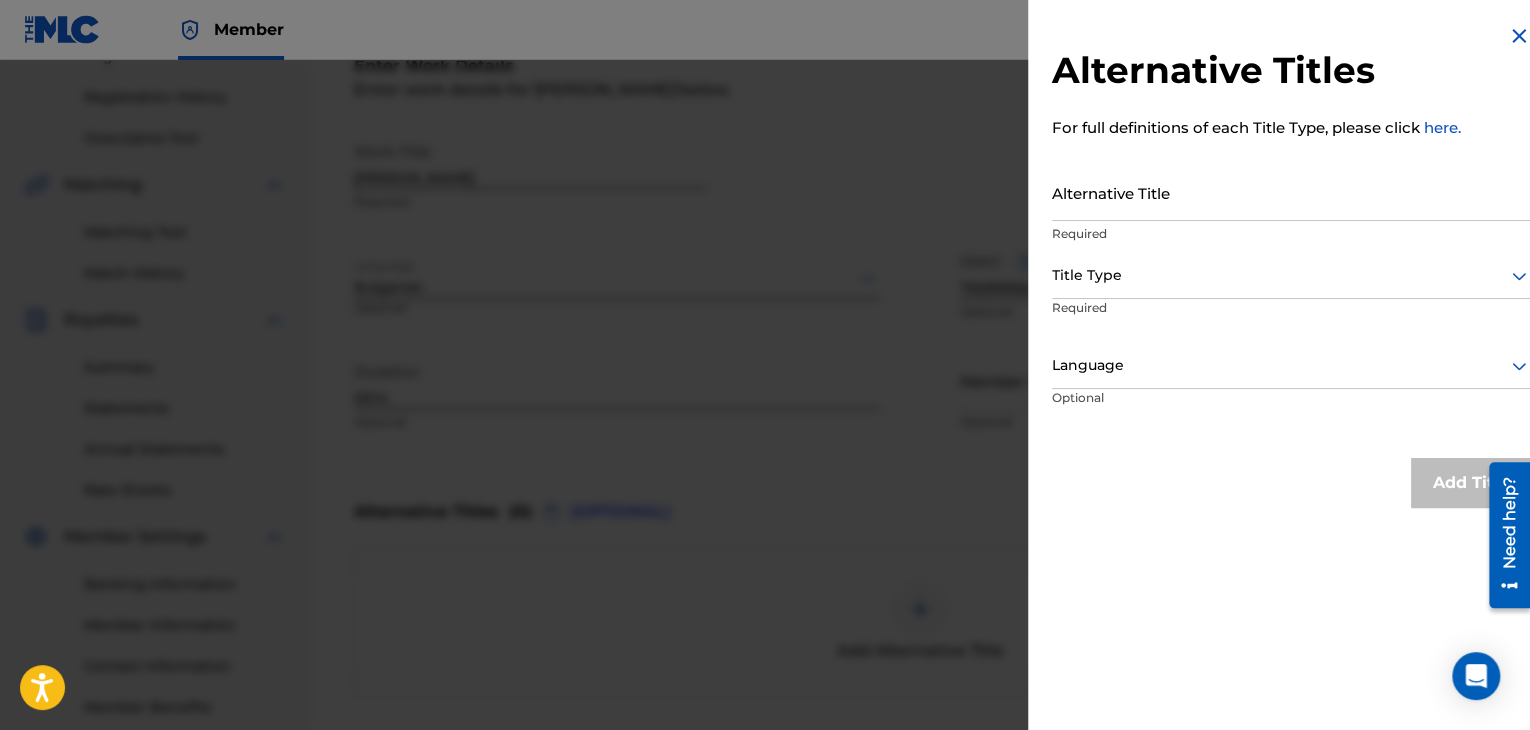 click on "Alternative Title" at bounding box center (1291, 192) 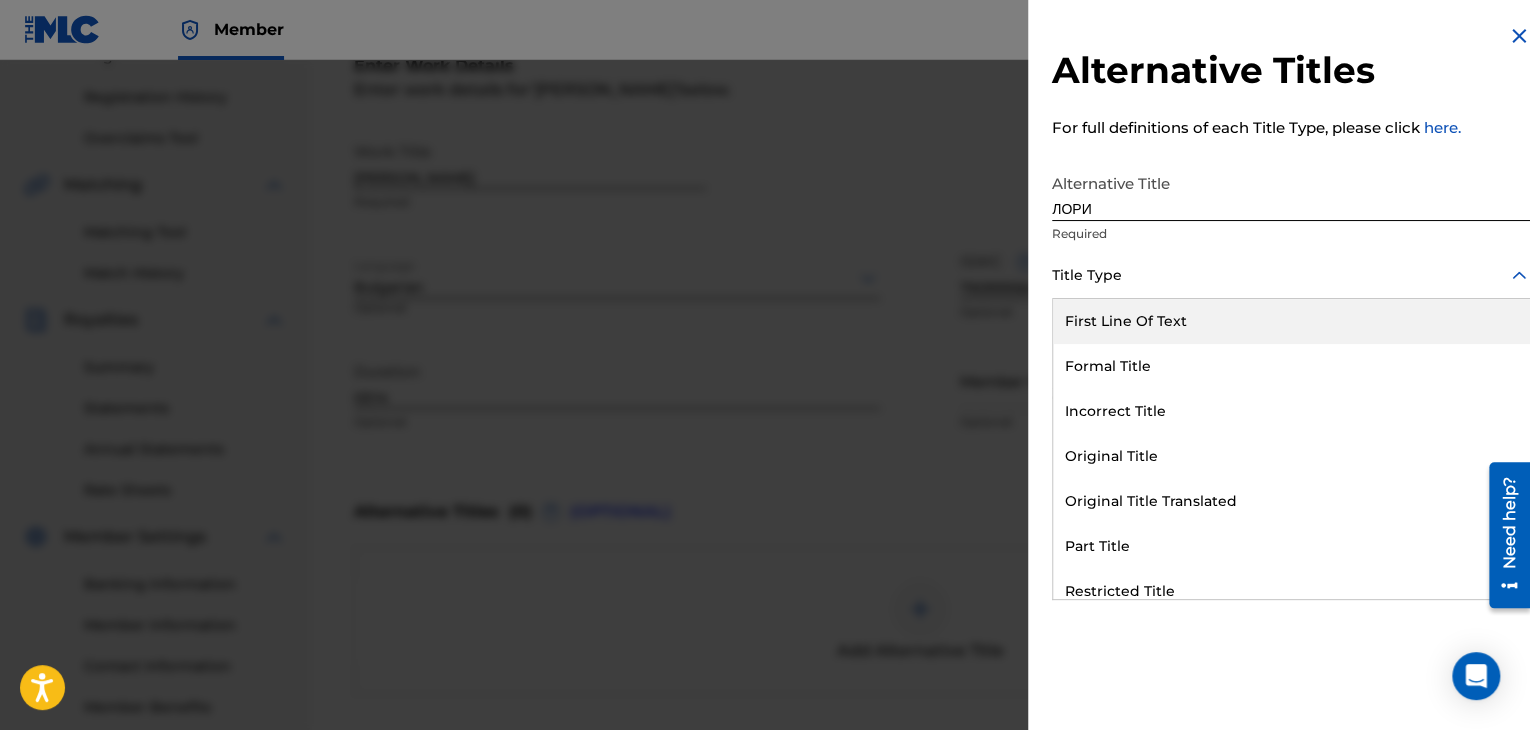 drag, startPoint x: 1128, startPoint y: 269, endPoint x: 1124, endPoint y: 436, distance: 167.0479 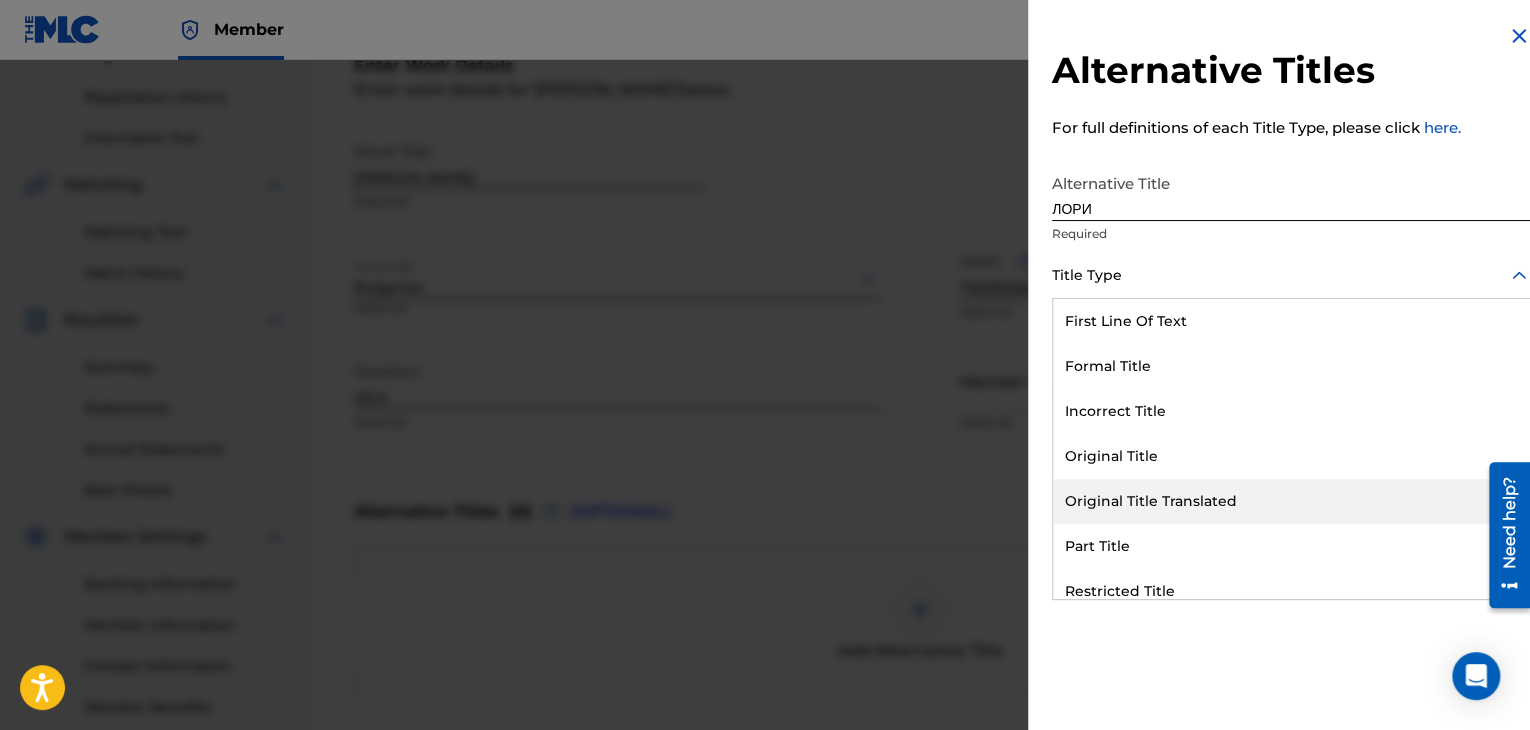 drag, startPoint x: 1132, startPoint y: 500, endPoint x: 1101, endPoint y: 363, distance: 140.46352 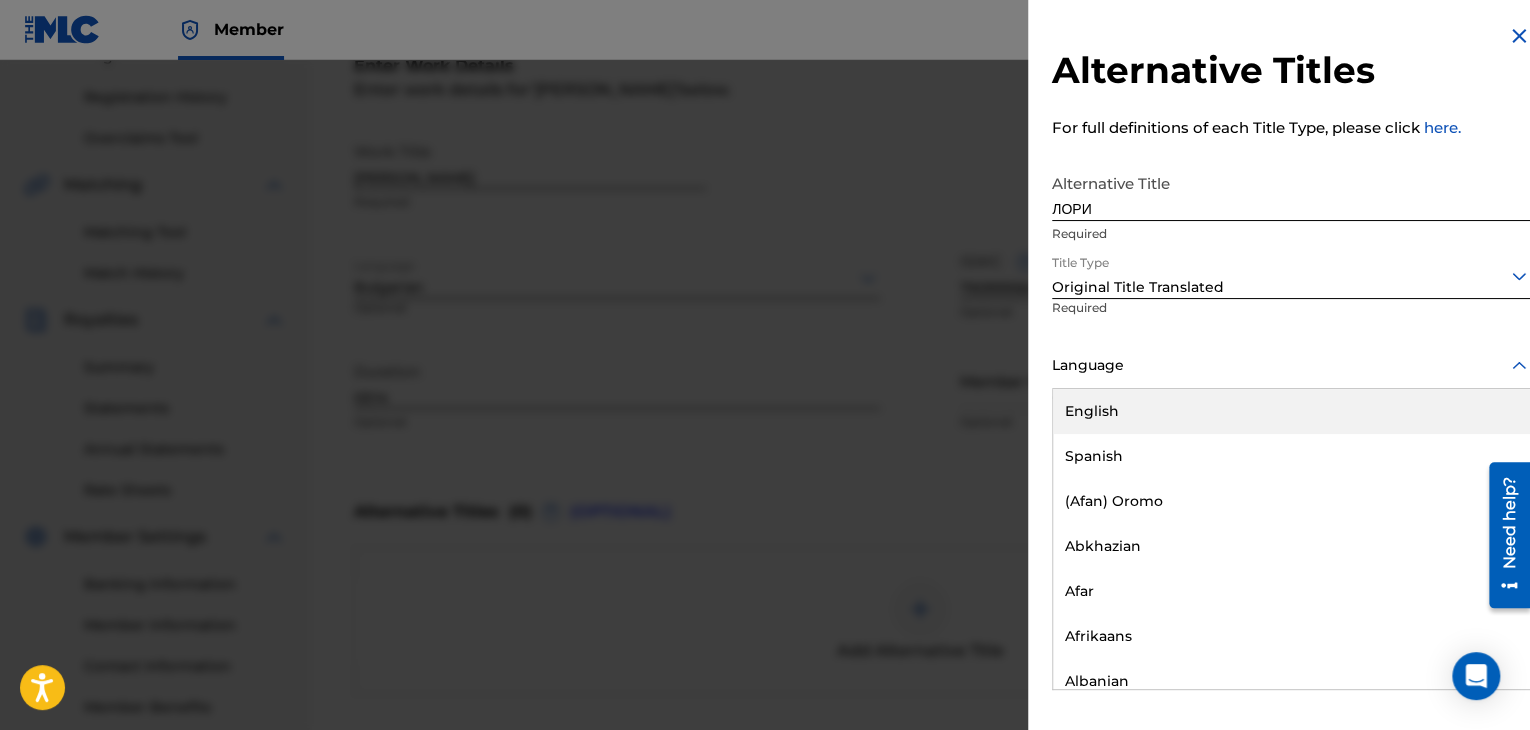 click at bounding box center [1291, 365] 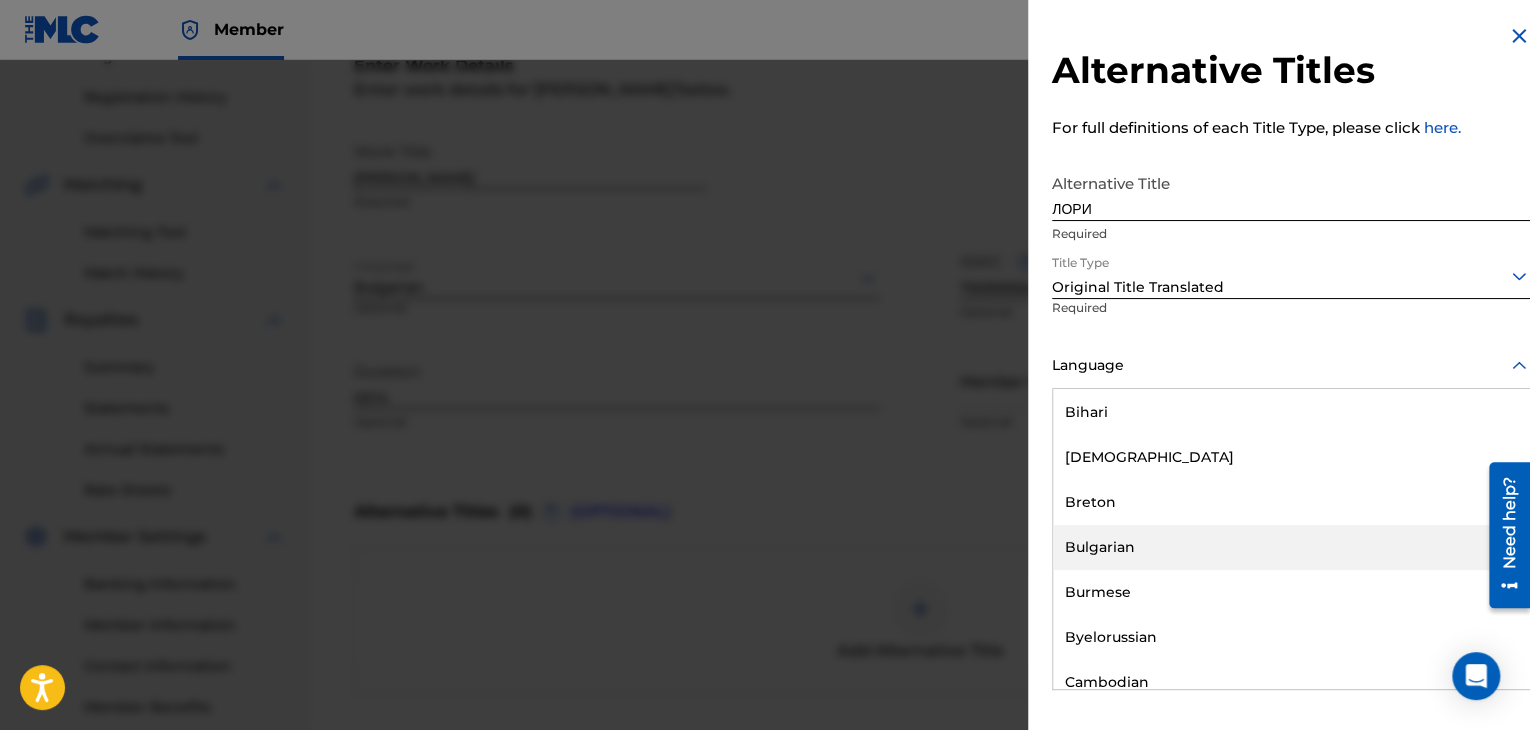 scroll, scrollTop: 800, scrollLeft: 0, axis: vertical 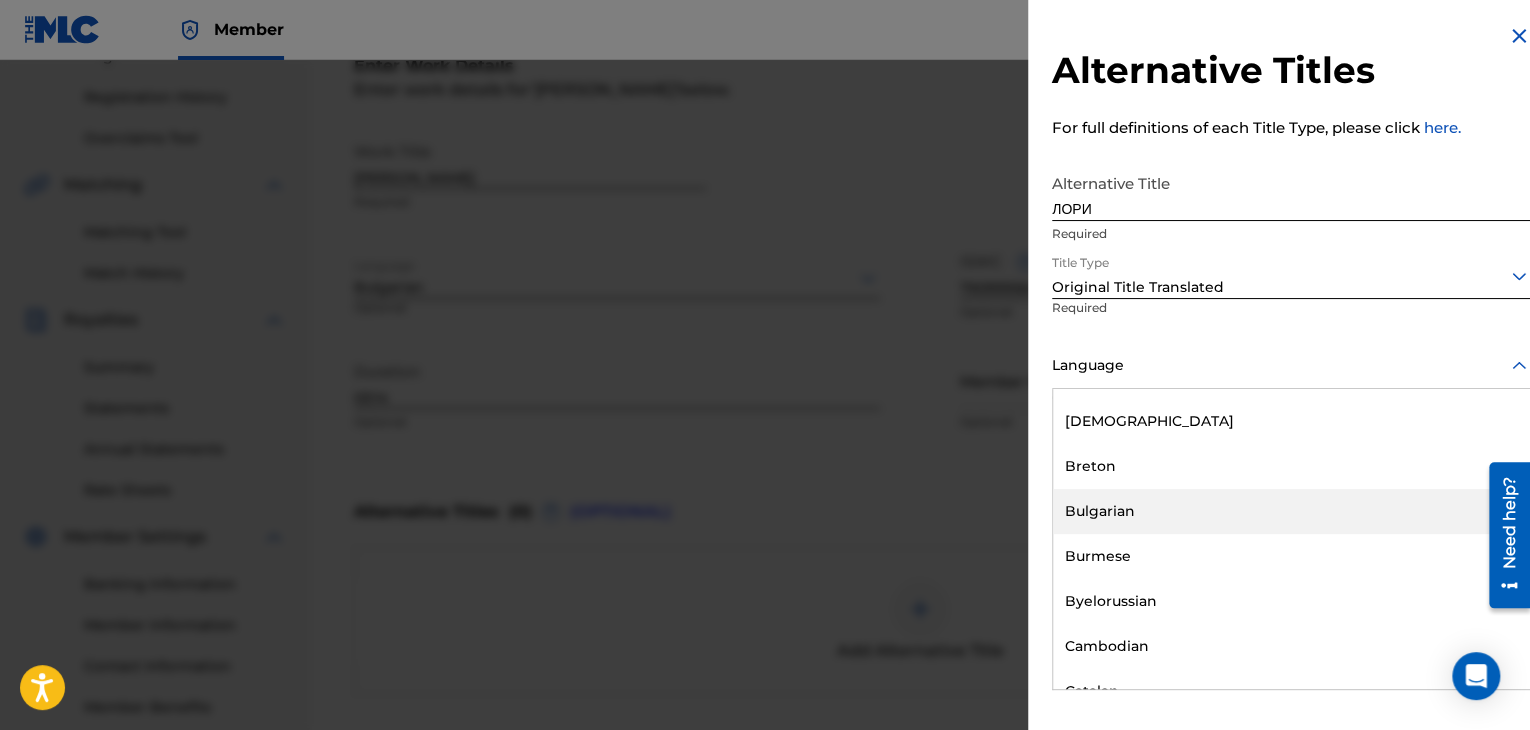 click on "Bulgarian" at bounding box center (1291, 511) 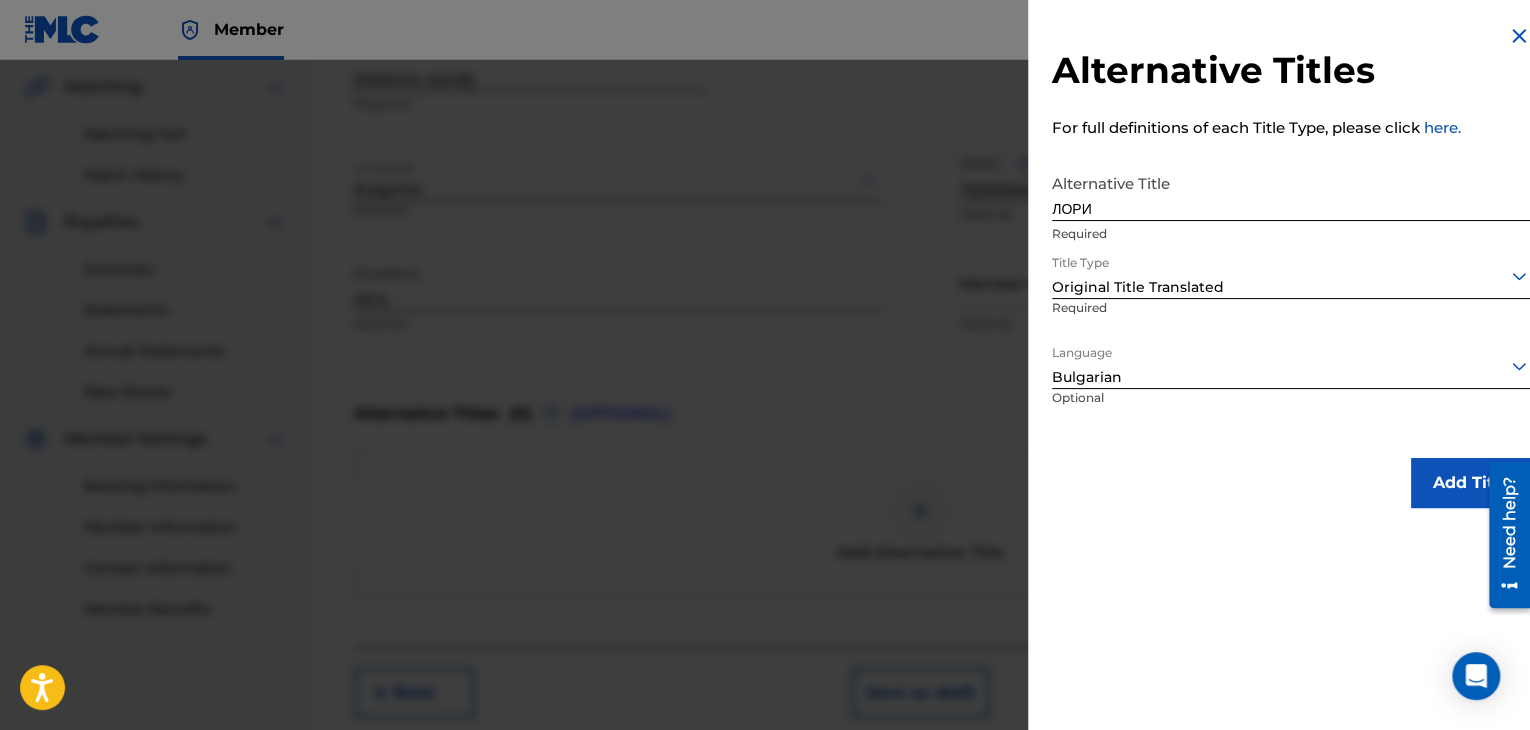 scroll, scrollTop: 561, scrollLeft: 0, axis: vertical 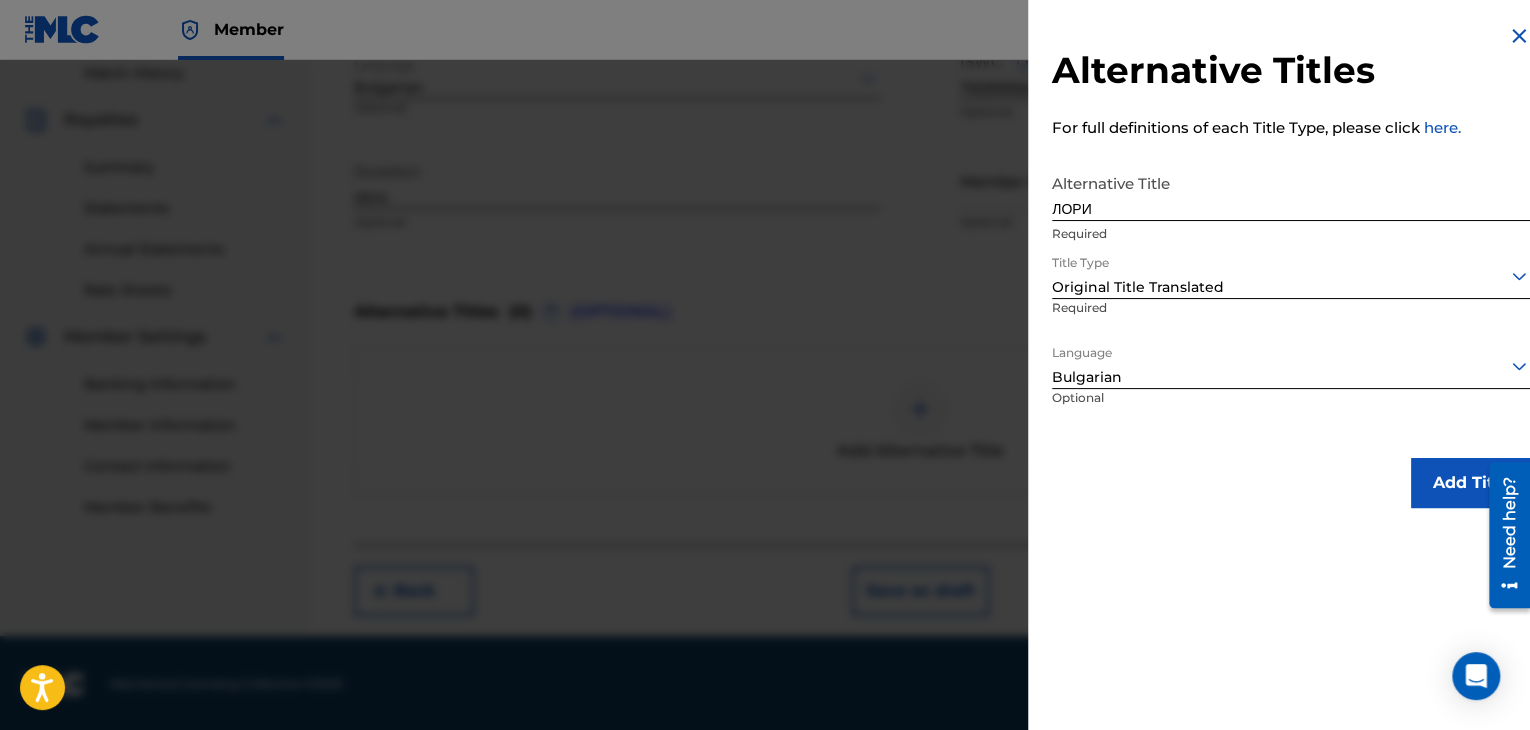 click on "Add Title" at bounding box center [1471, 483] 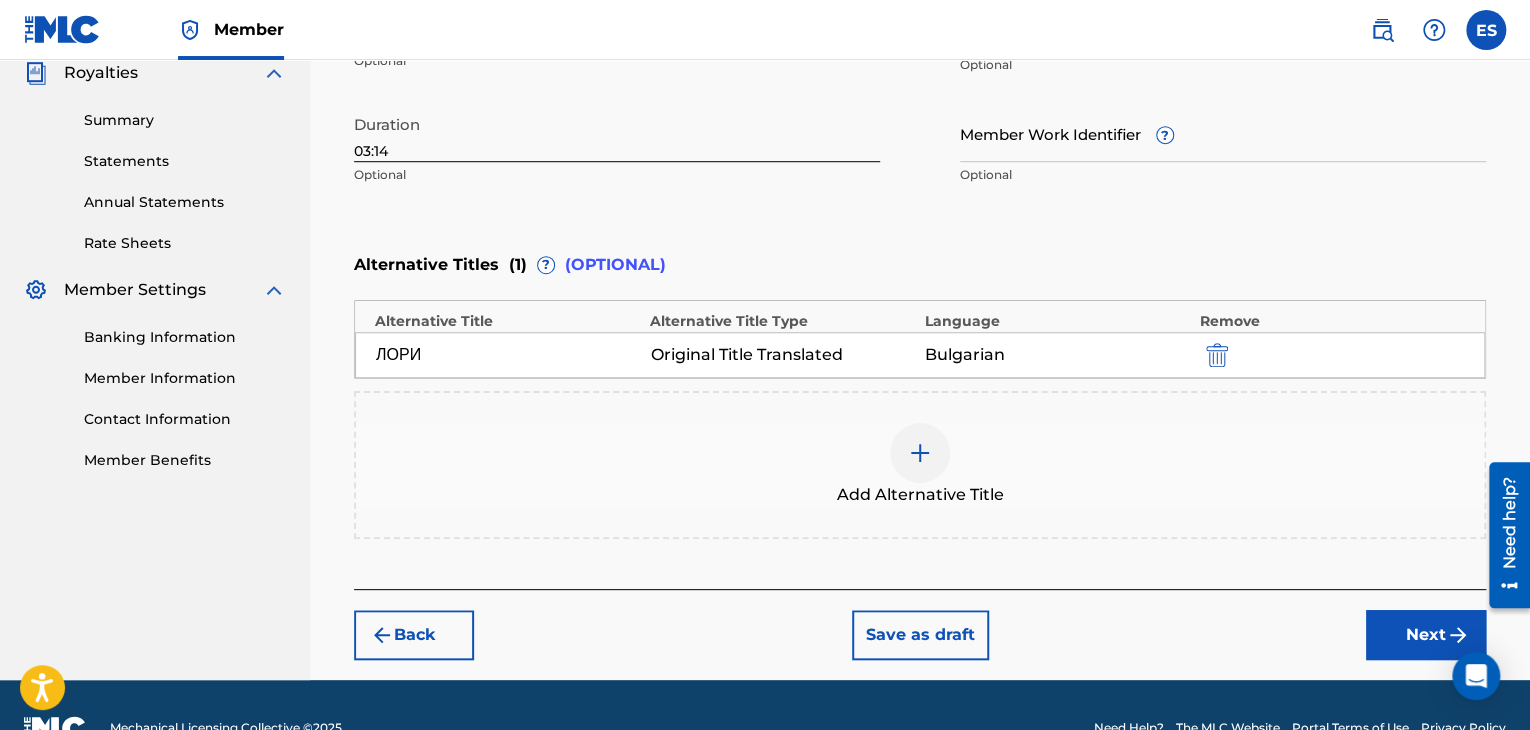 scroll, scrollTop: 652, scrollLeft: 0, axis: vertical 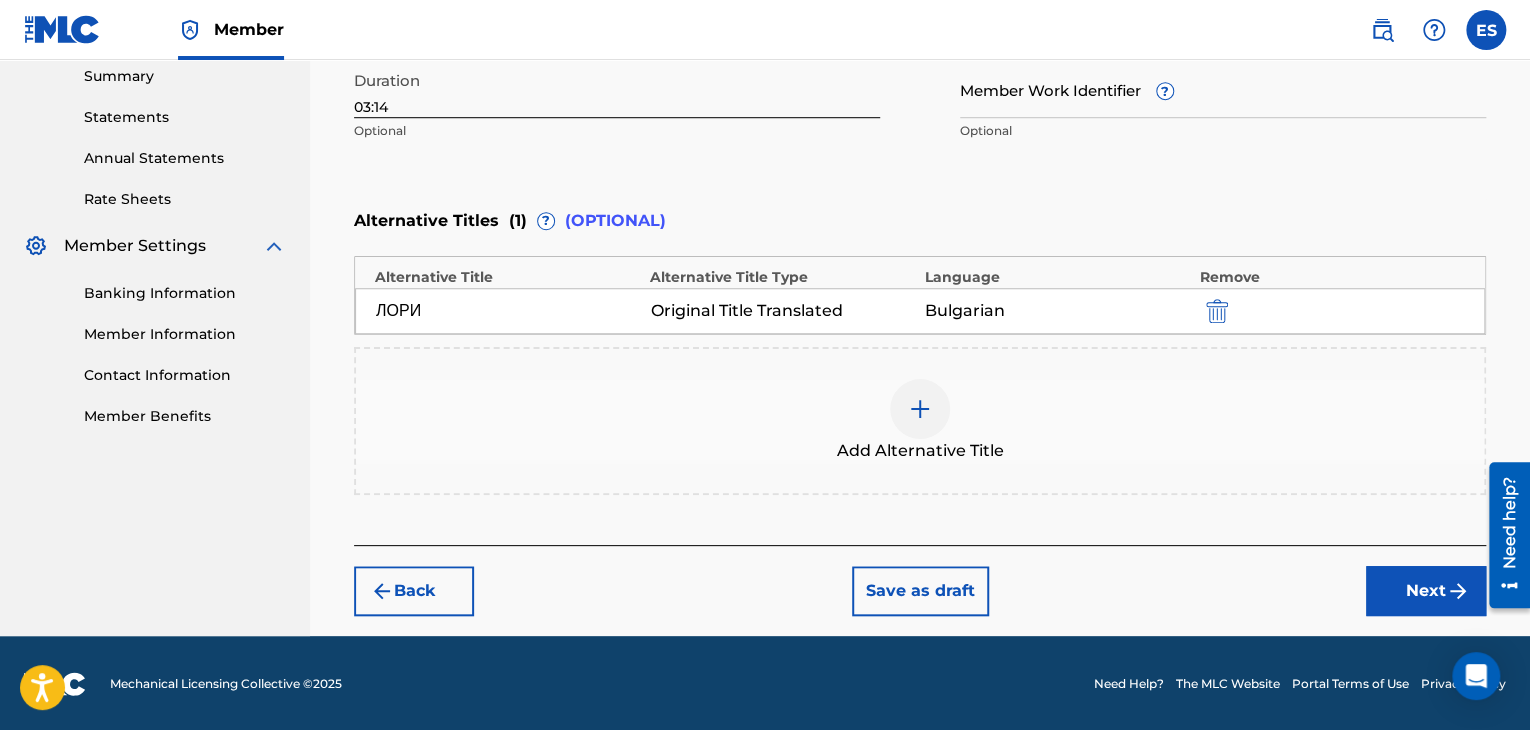 drag, startPoint x: 1412, startPoint y: 593, endPoint x: 1394, endPoint y: 585, distance: 19.697716 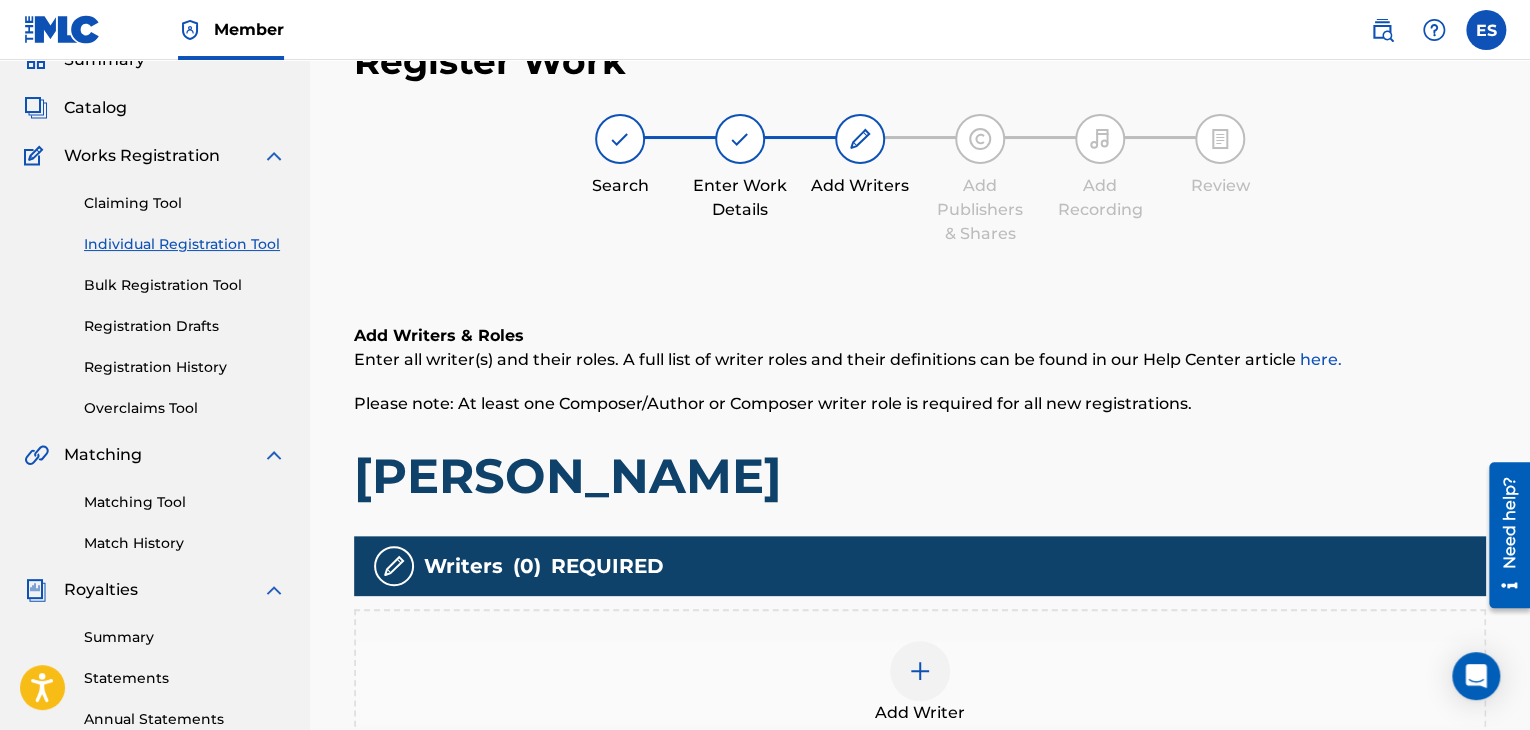 scroll, scrollTop: 469, scrollLeft: 0, axis: vertical 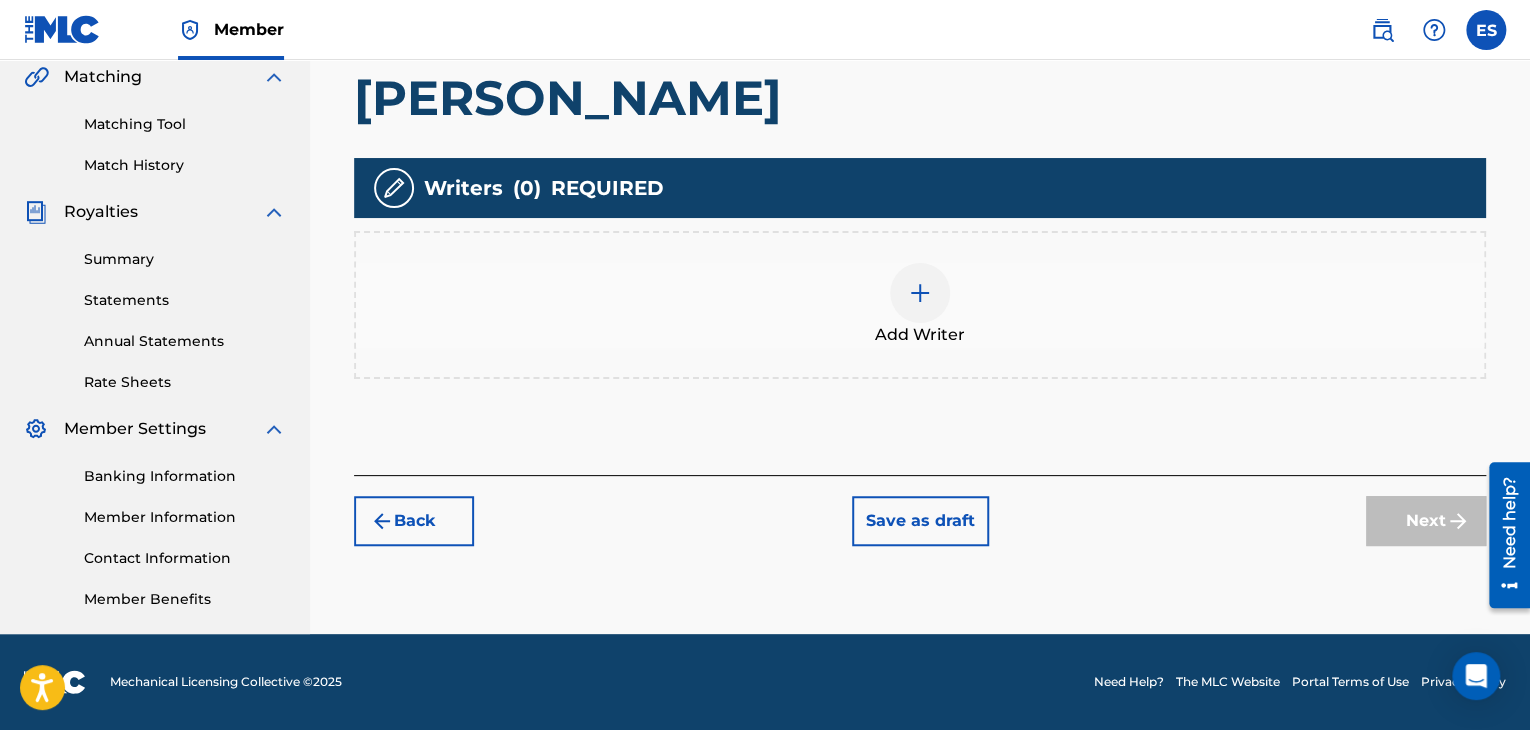 click on "Add Writer" at bounding box center [920, 335] 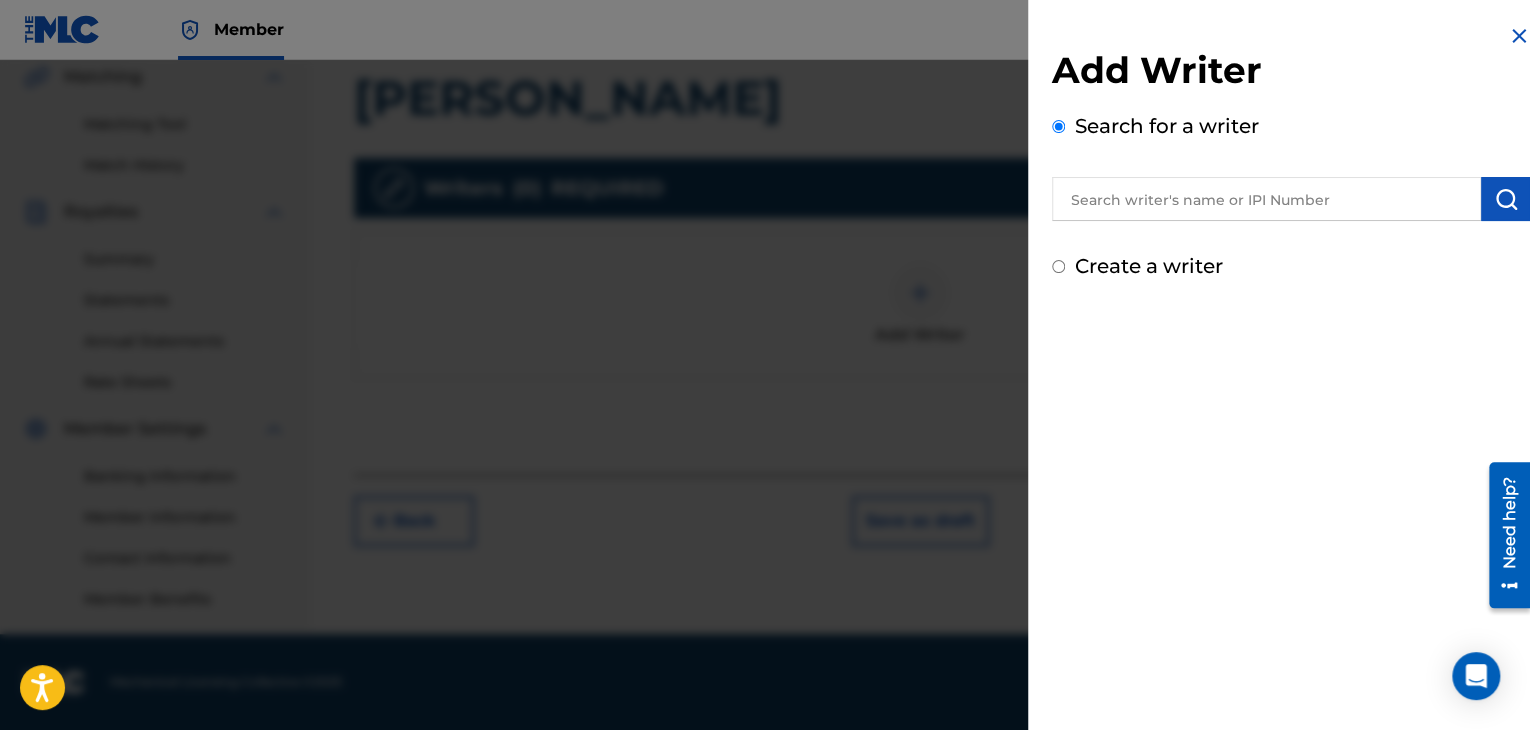 click at bounding box center [1266, 199] 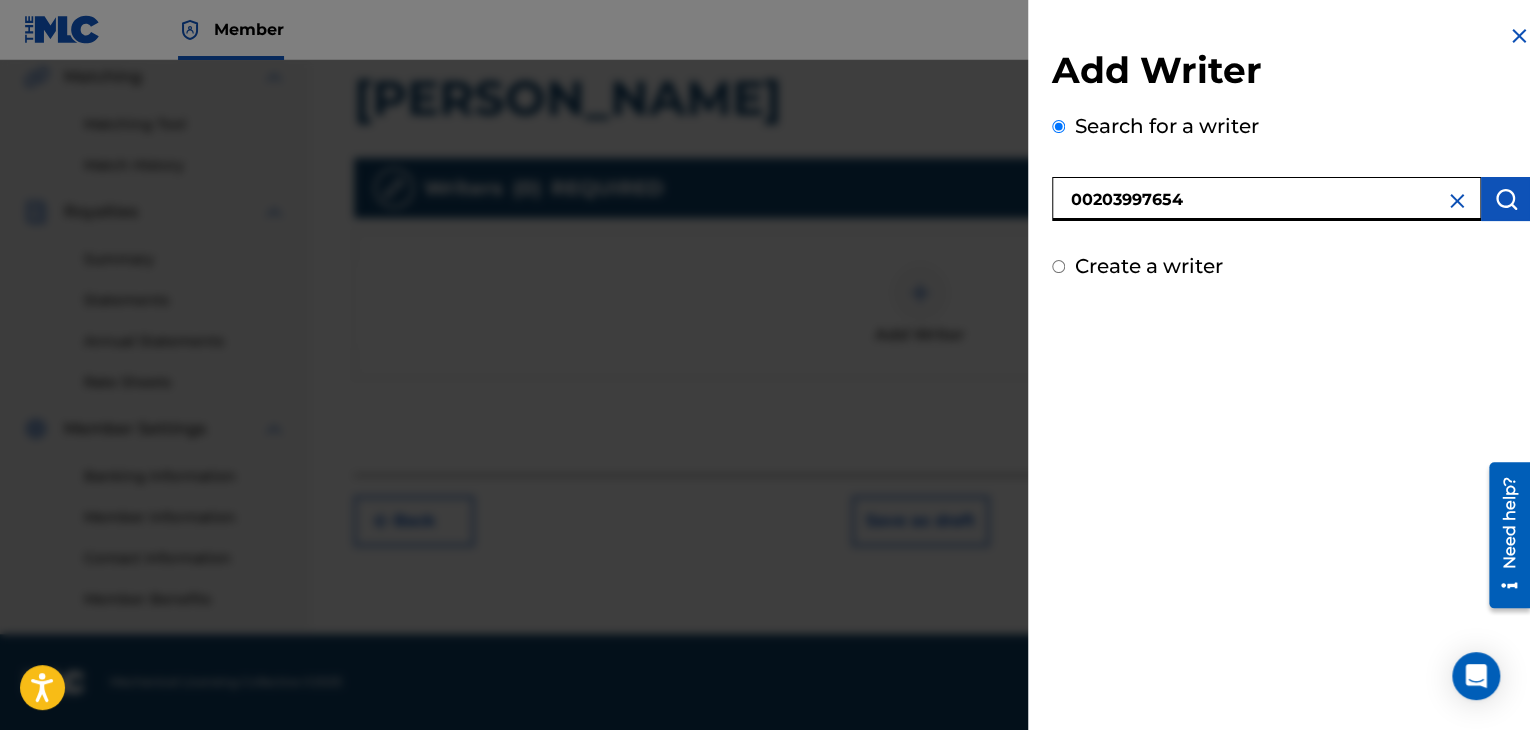 click at bounding box center (1506, 199) 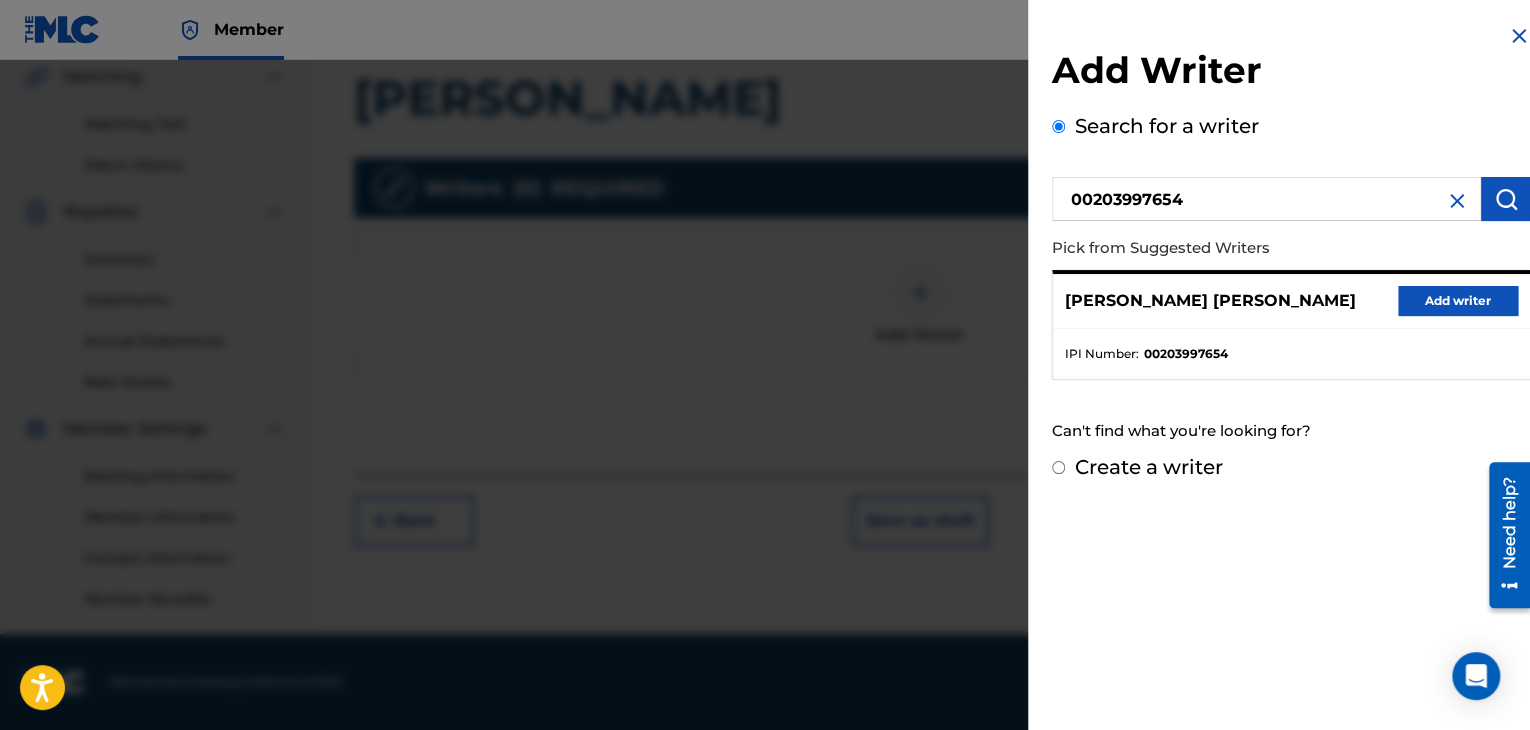 click on "Add writer" at bounding box center (1458, 301) 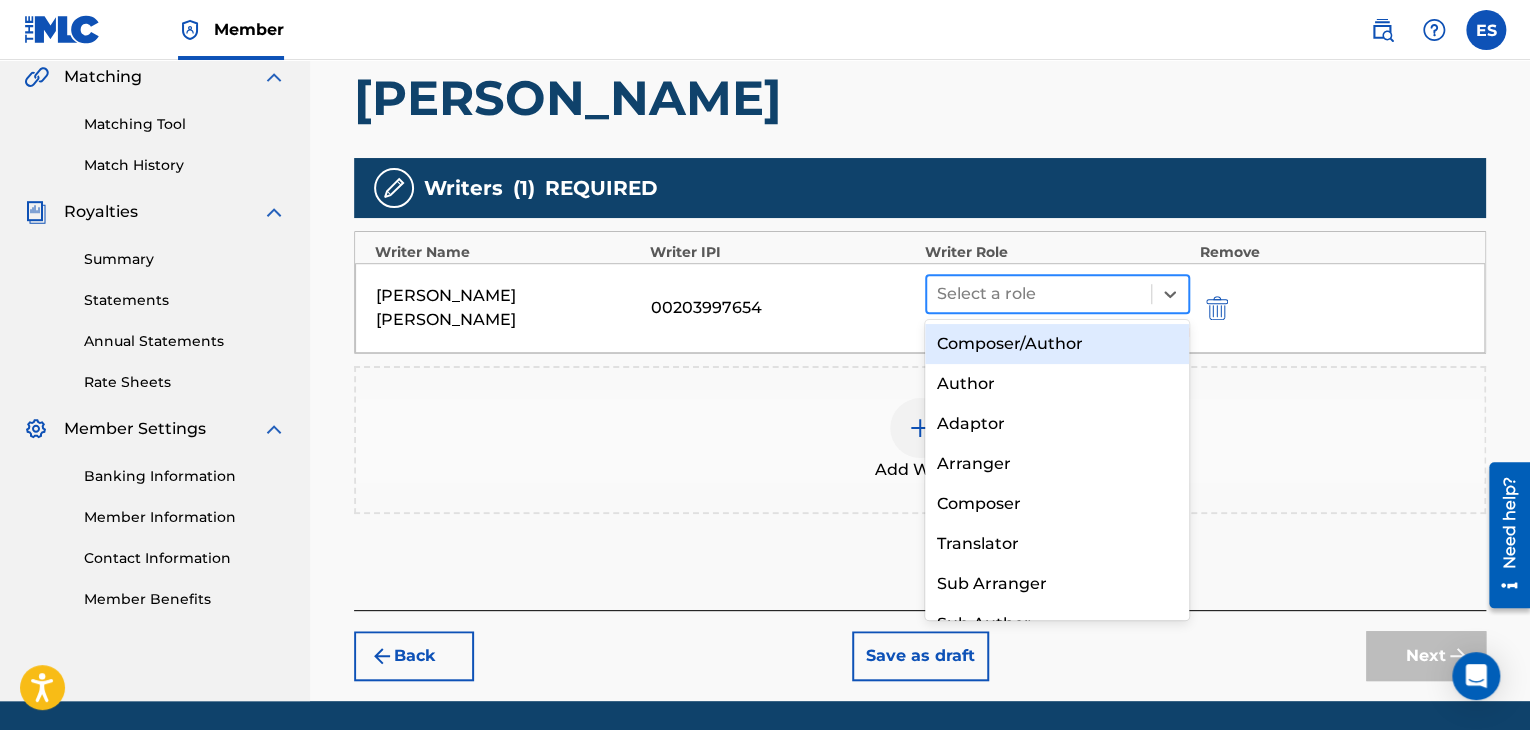 click at bounding box center [1039, 294] 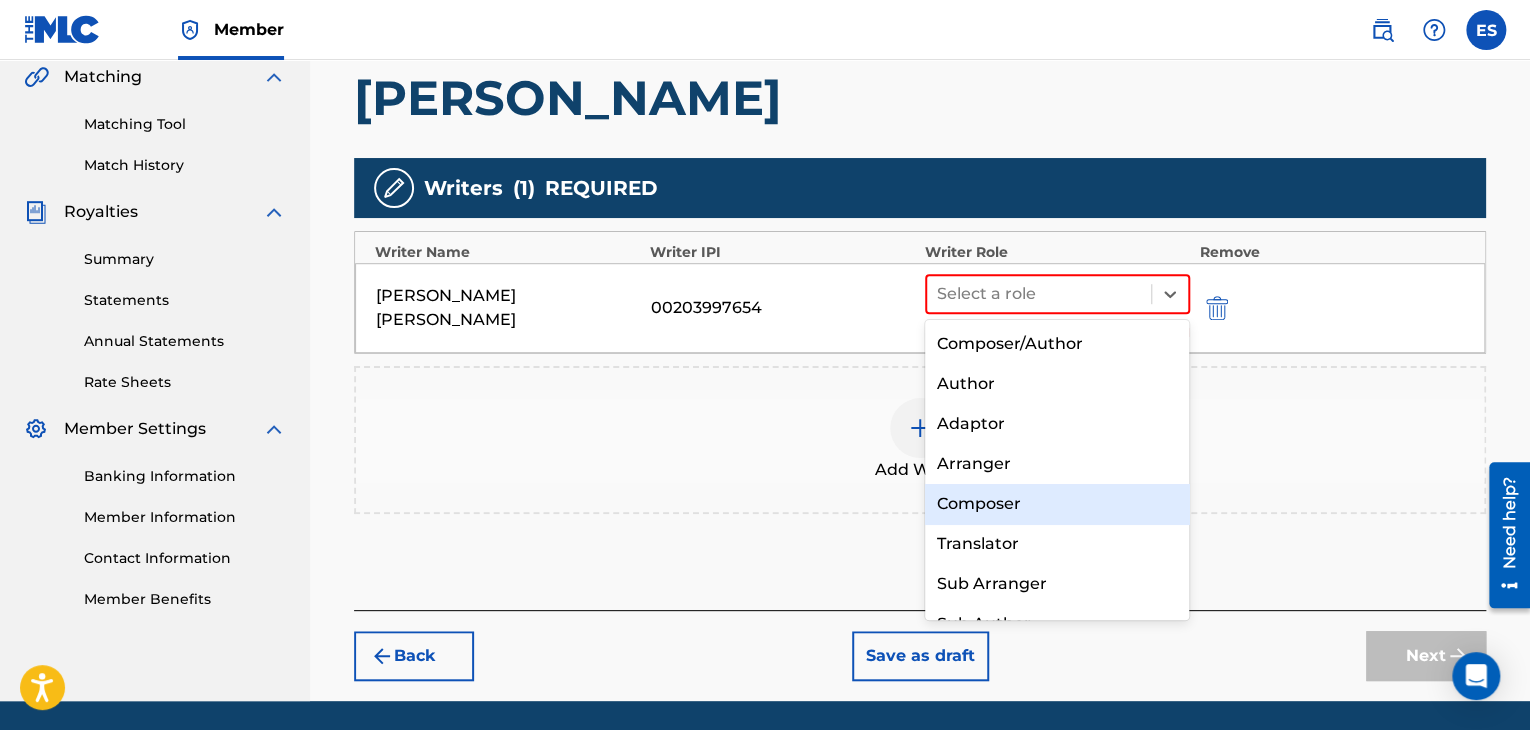 click on "Composer" at bounding box center (1057, 504) 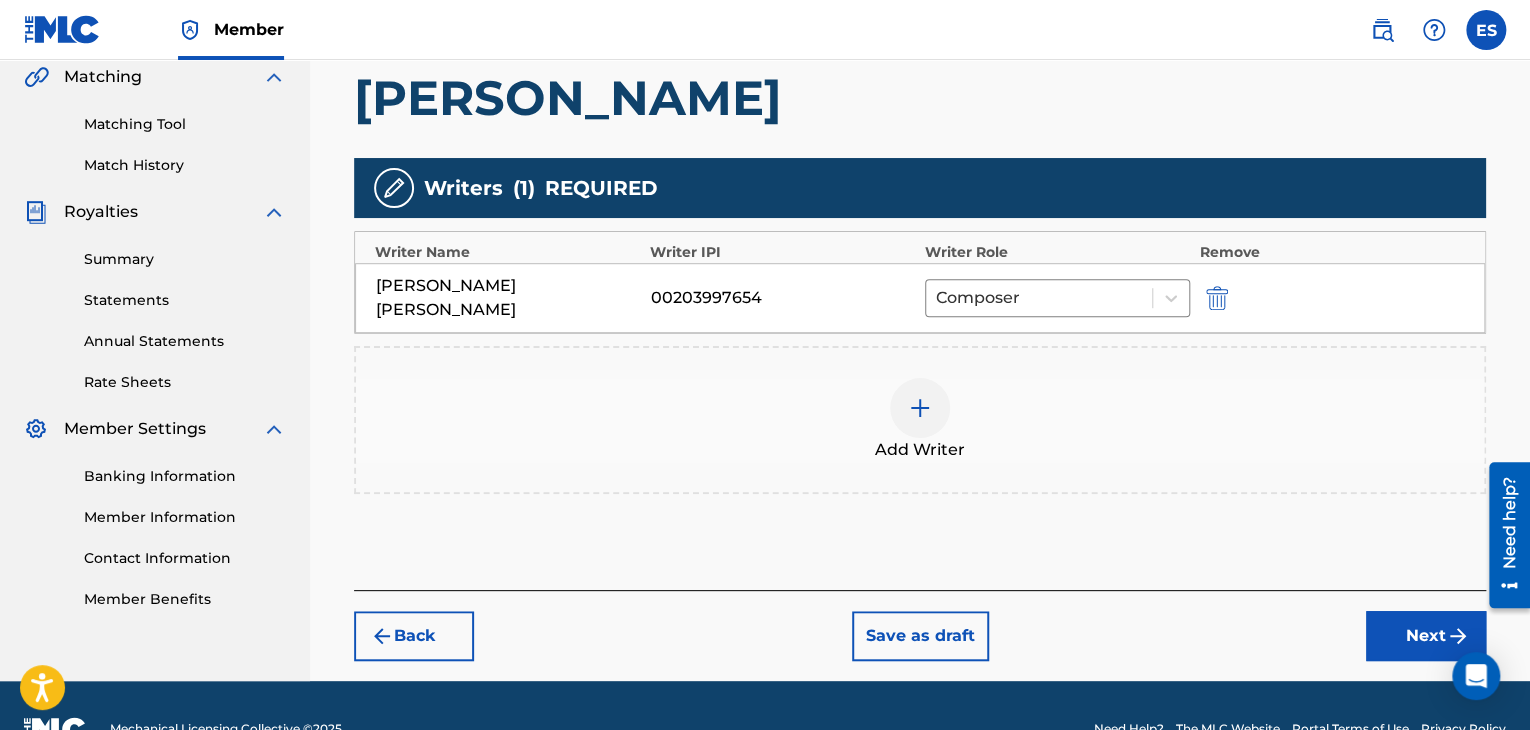click at bounding box center (920, 408) 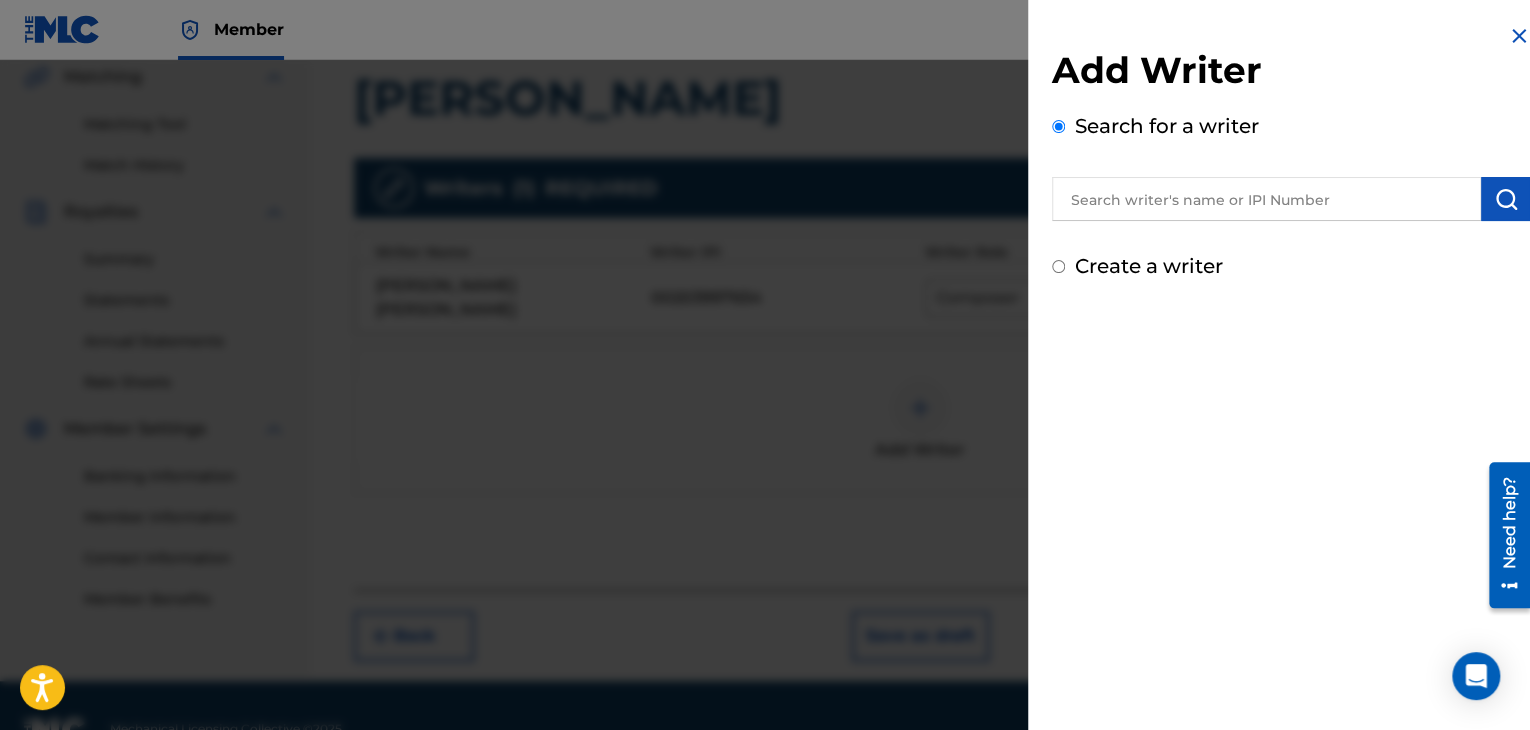 click at bounding box center [1266, 199] 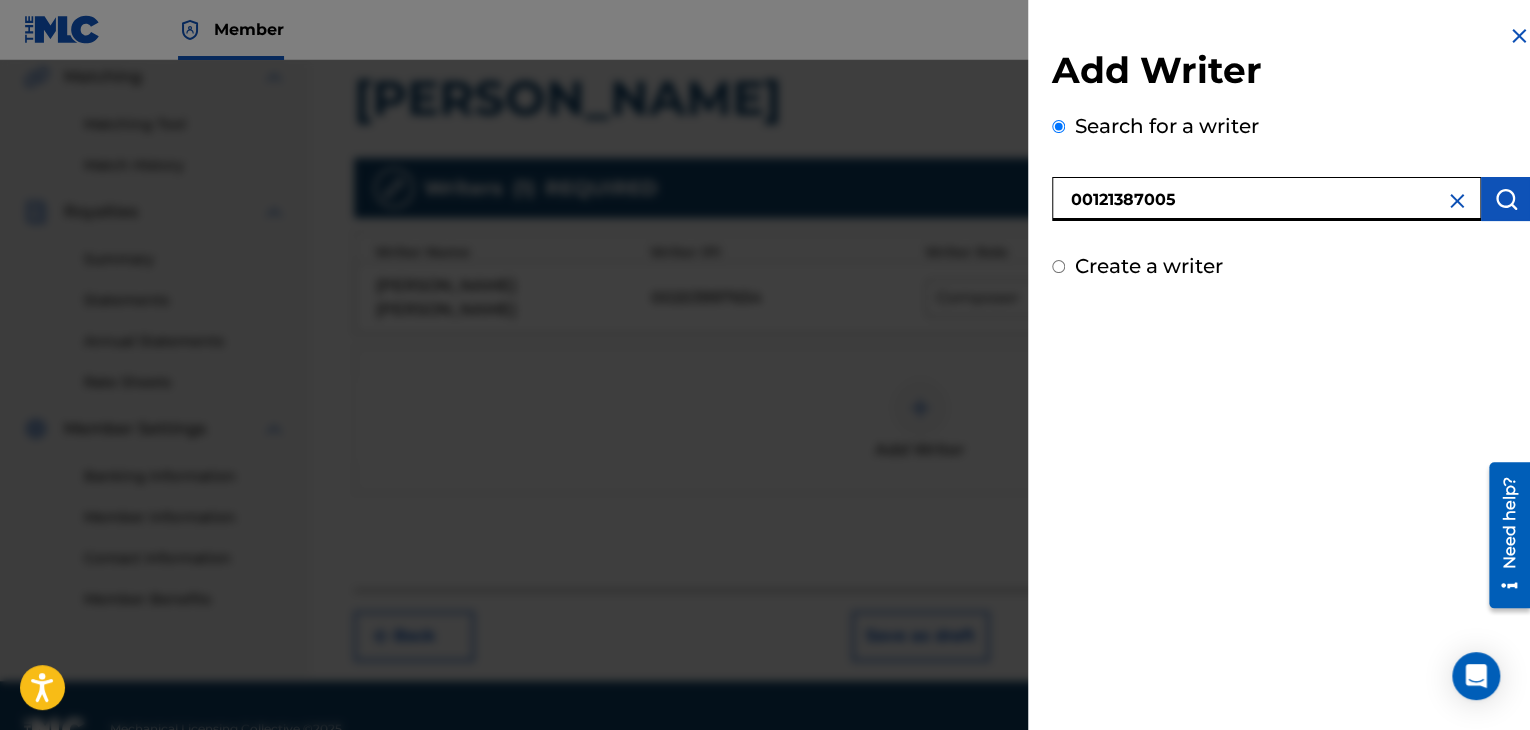 click at bounding box center (1506, 199) 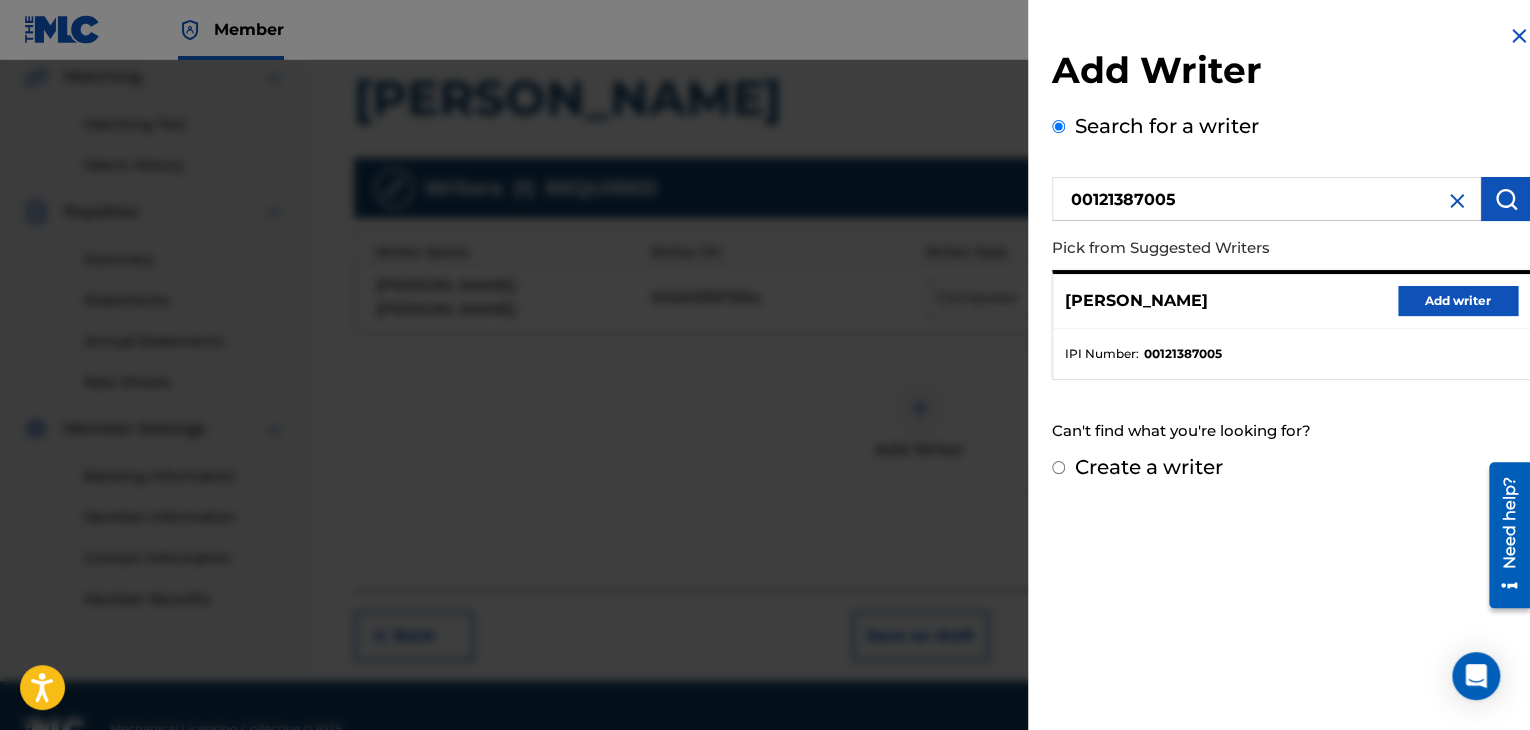 click on "Add writer" at bounding box center (1458, 301) 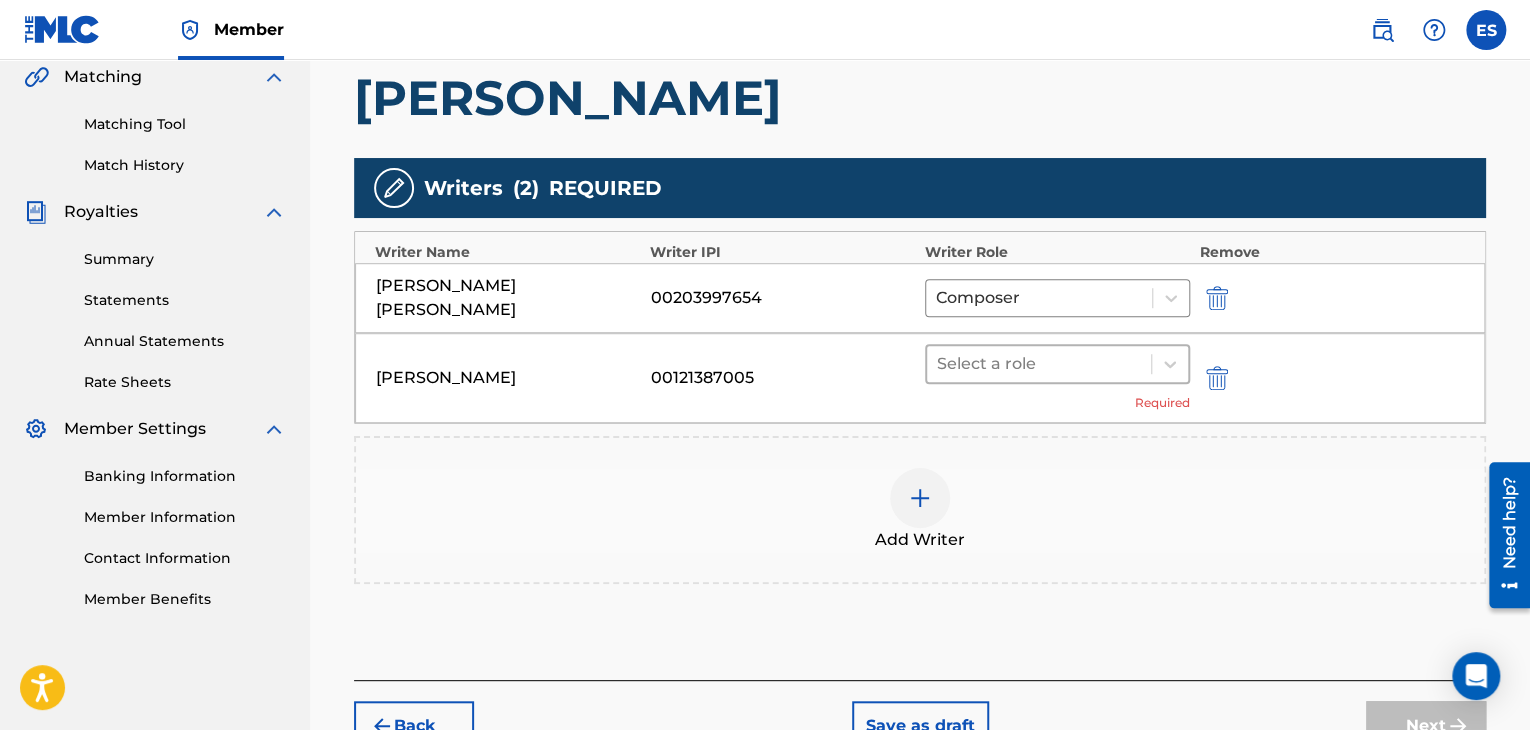 click at bounding box center (1039, 364) 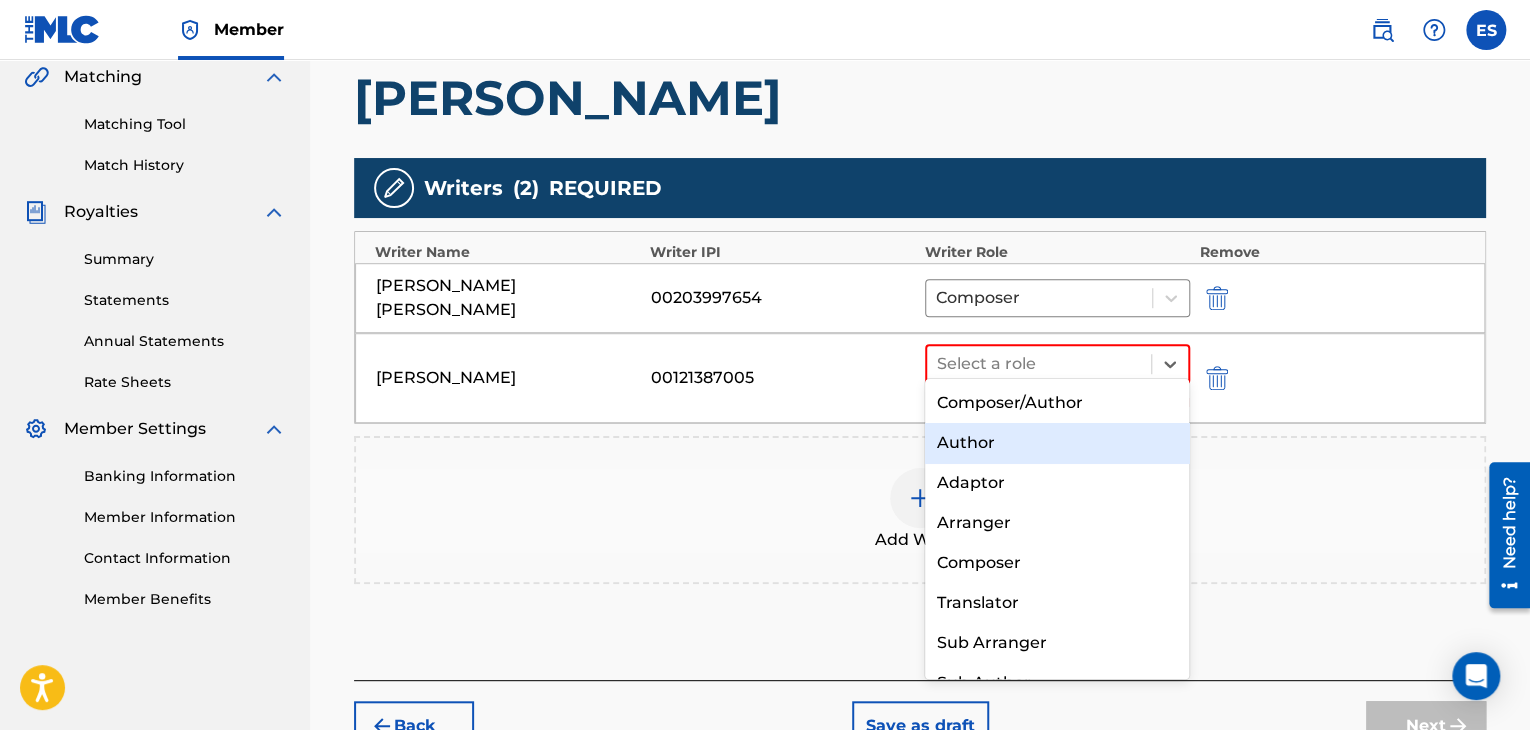 click on "Author" at bounding box center (1057, 443) 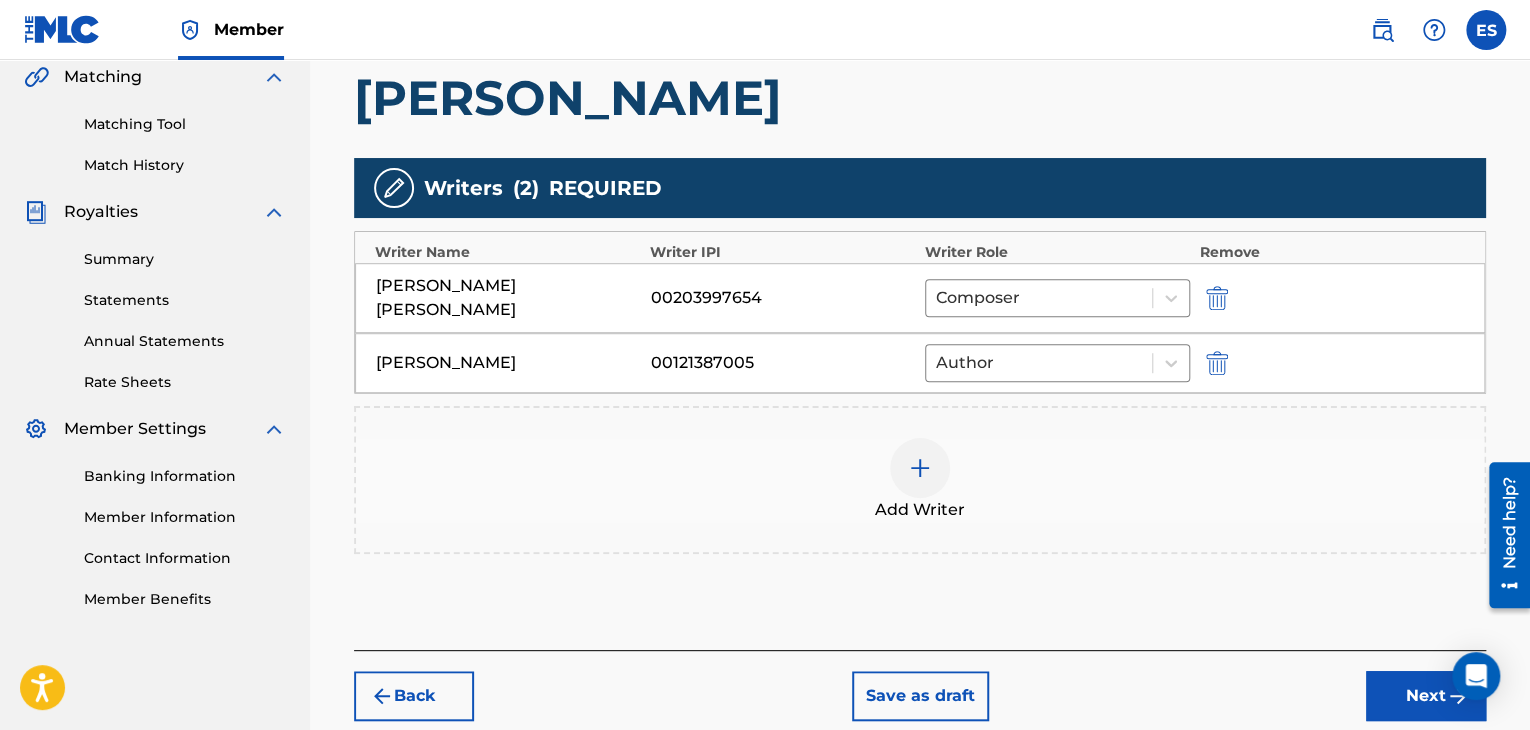 click on "Next" at bounding box center [1426, 696] 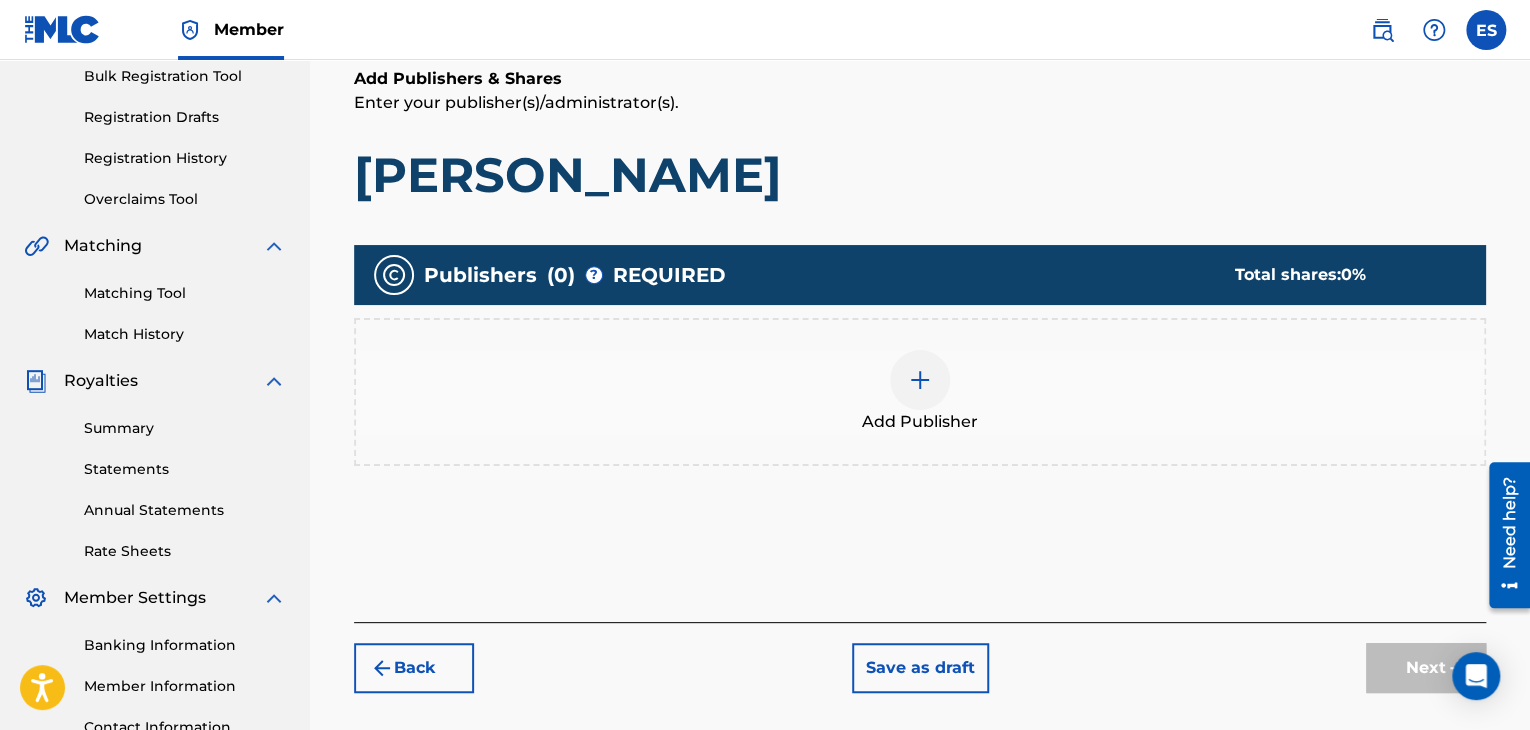 scroll, scrollTop: 313, scrollLeft: 0, axis: vertical 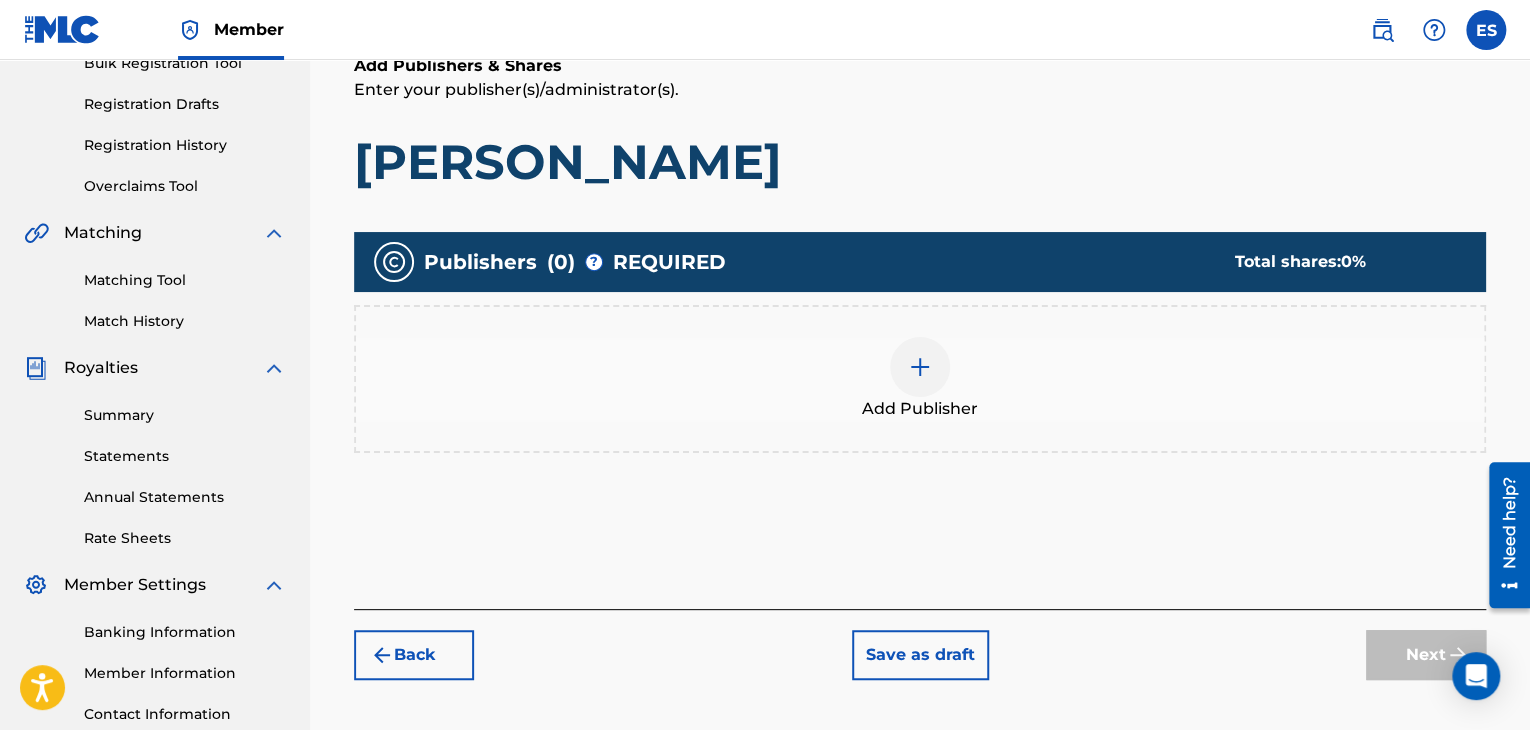 click at bounding box center [920, 367] 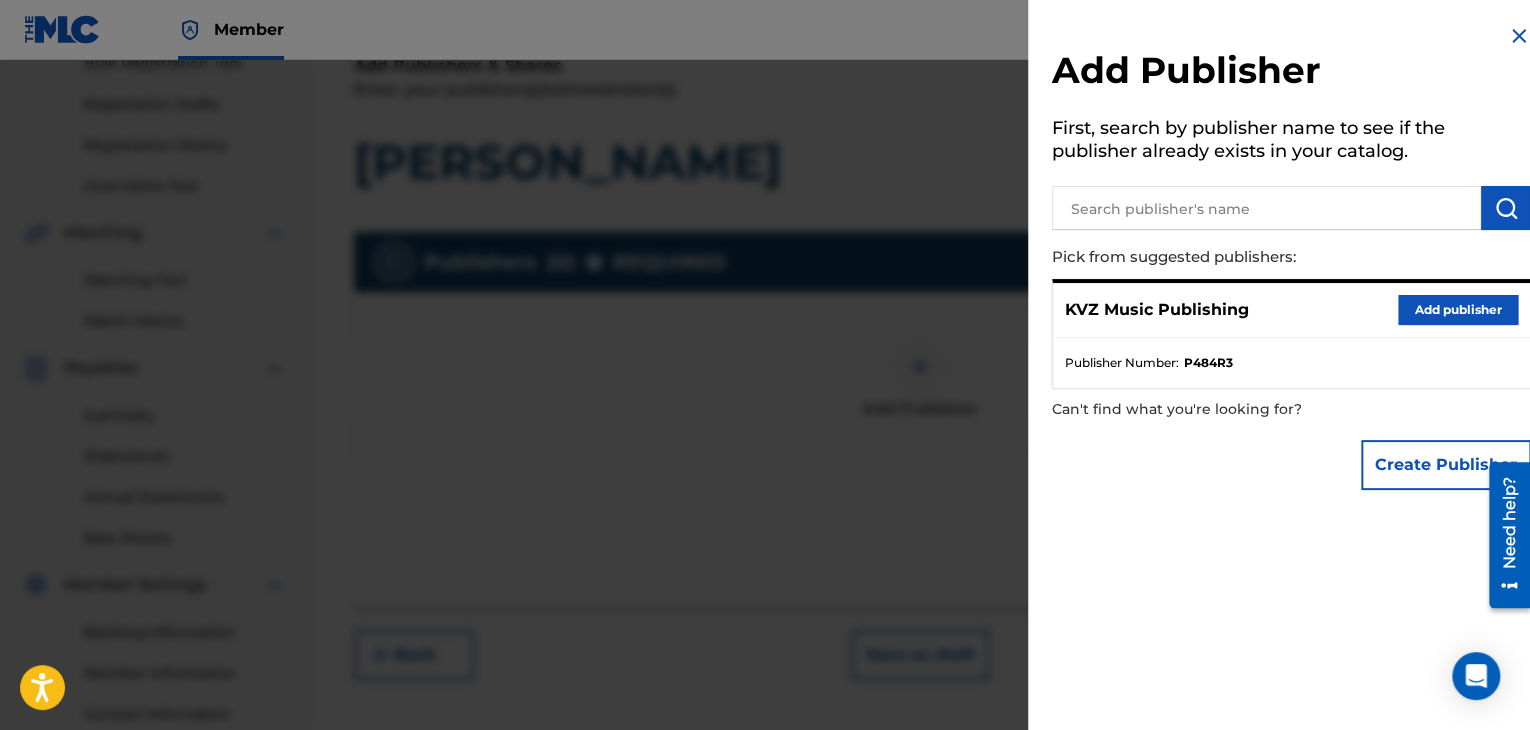 click on "Add publisher" at bounding box center [1458, 310] 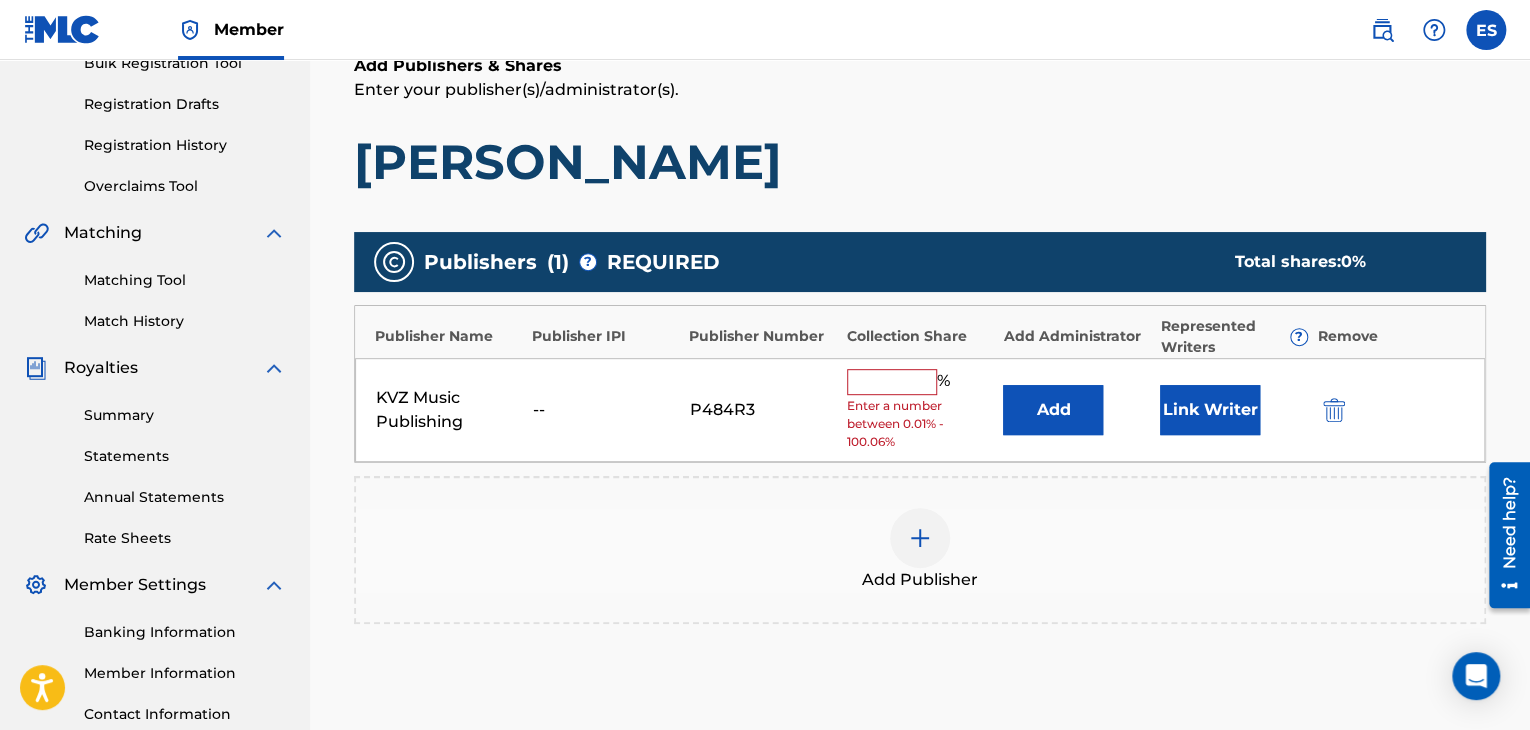 click at bounding box center (892, 382) 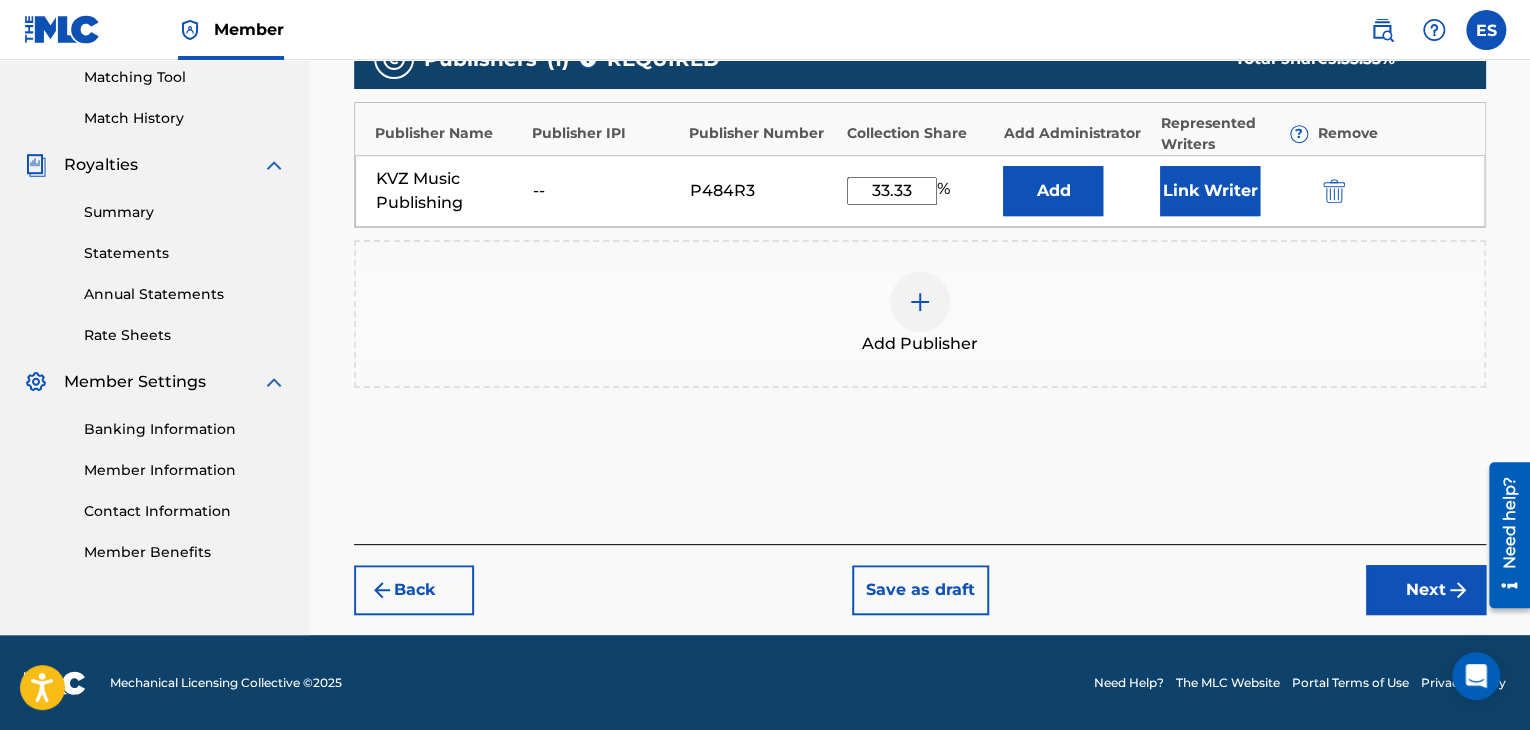 click on "Next" at bounding box center (1426, 590) 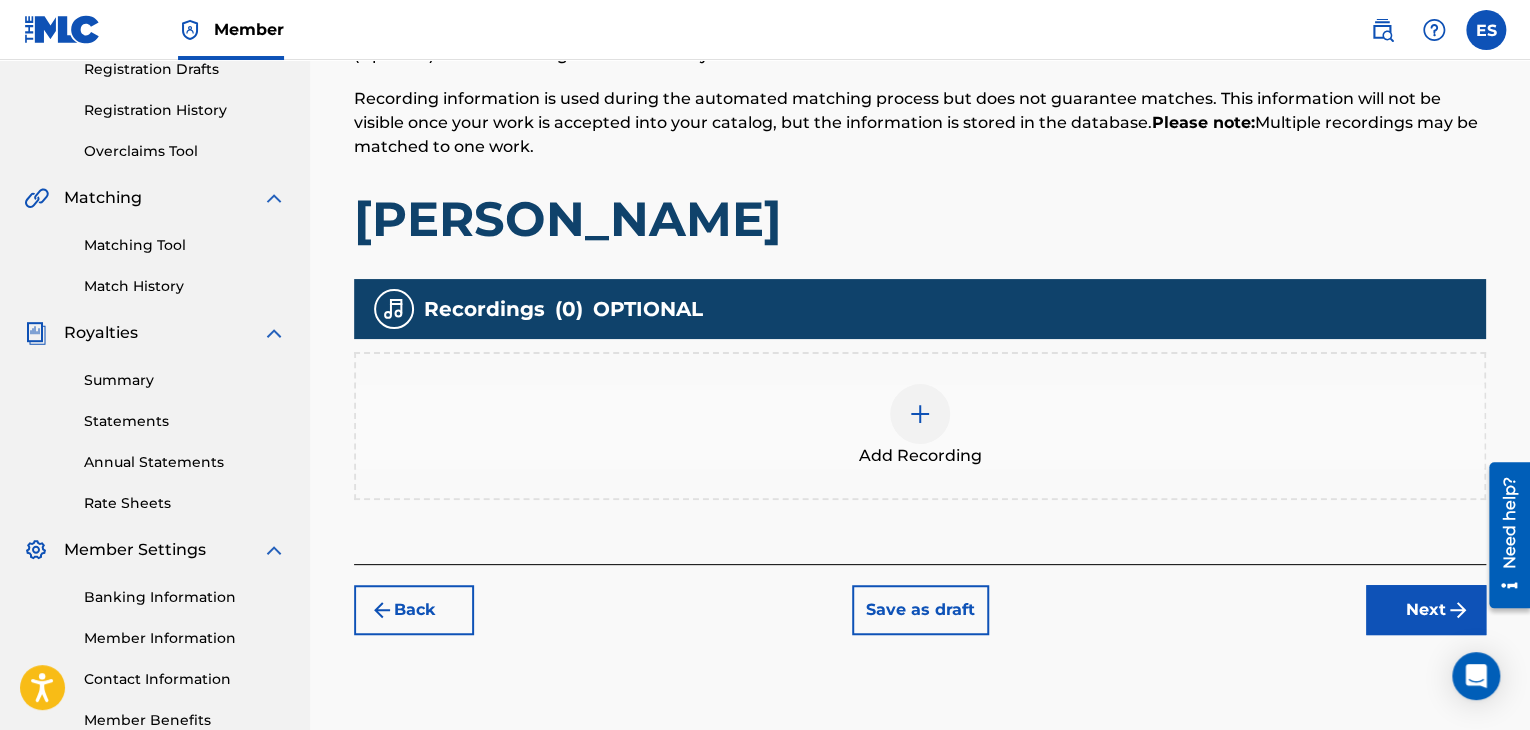 scroll, scrollTop: 413, scrollLeft: 0, axis: vertical 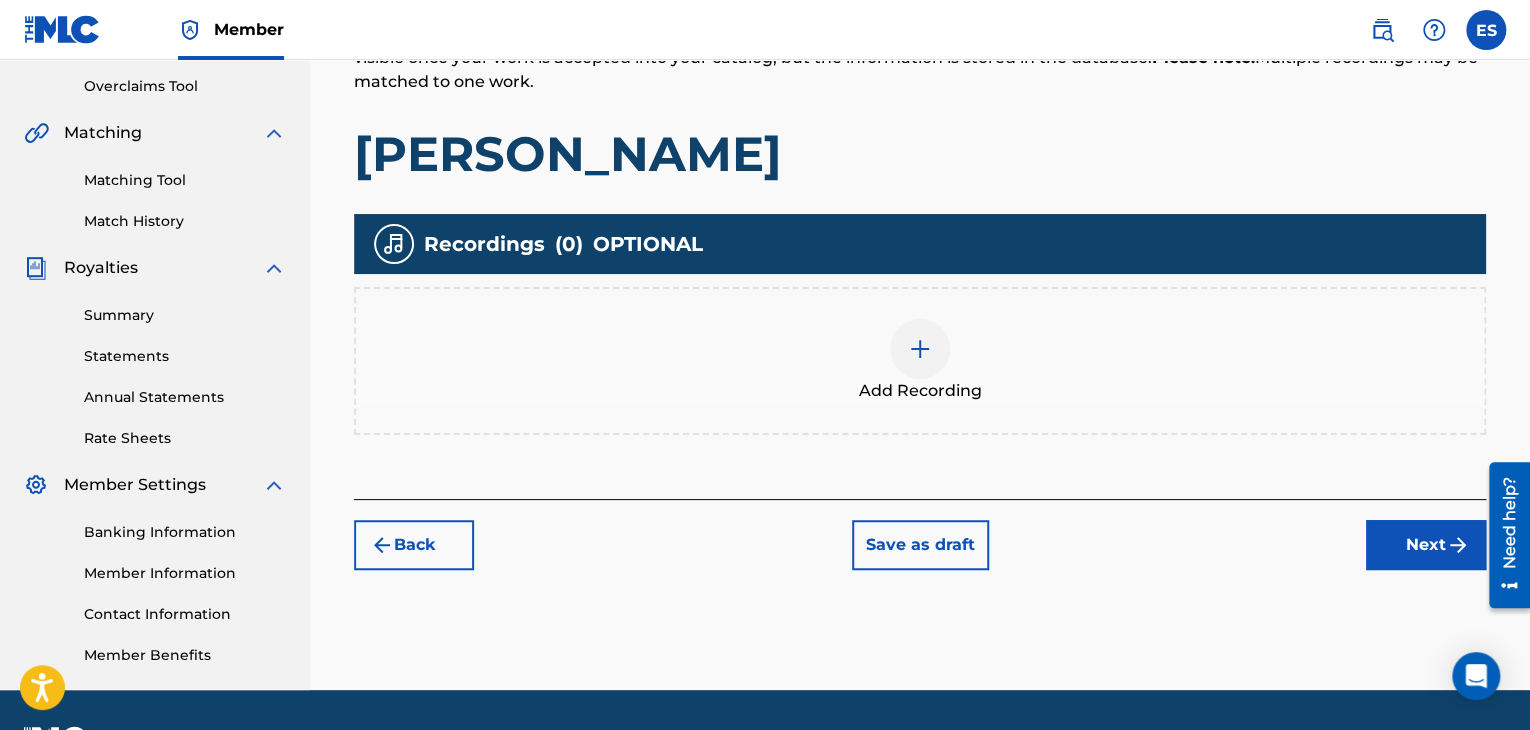 click on "Add Recording" at bounding box center [920, 361] 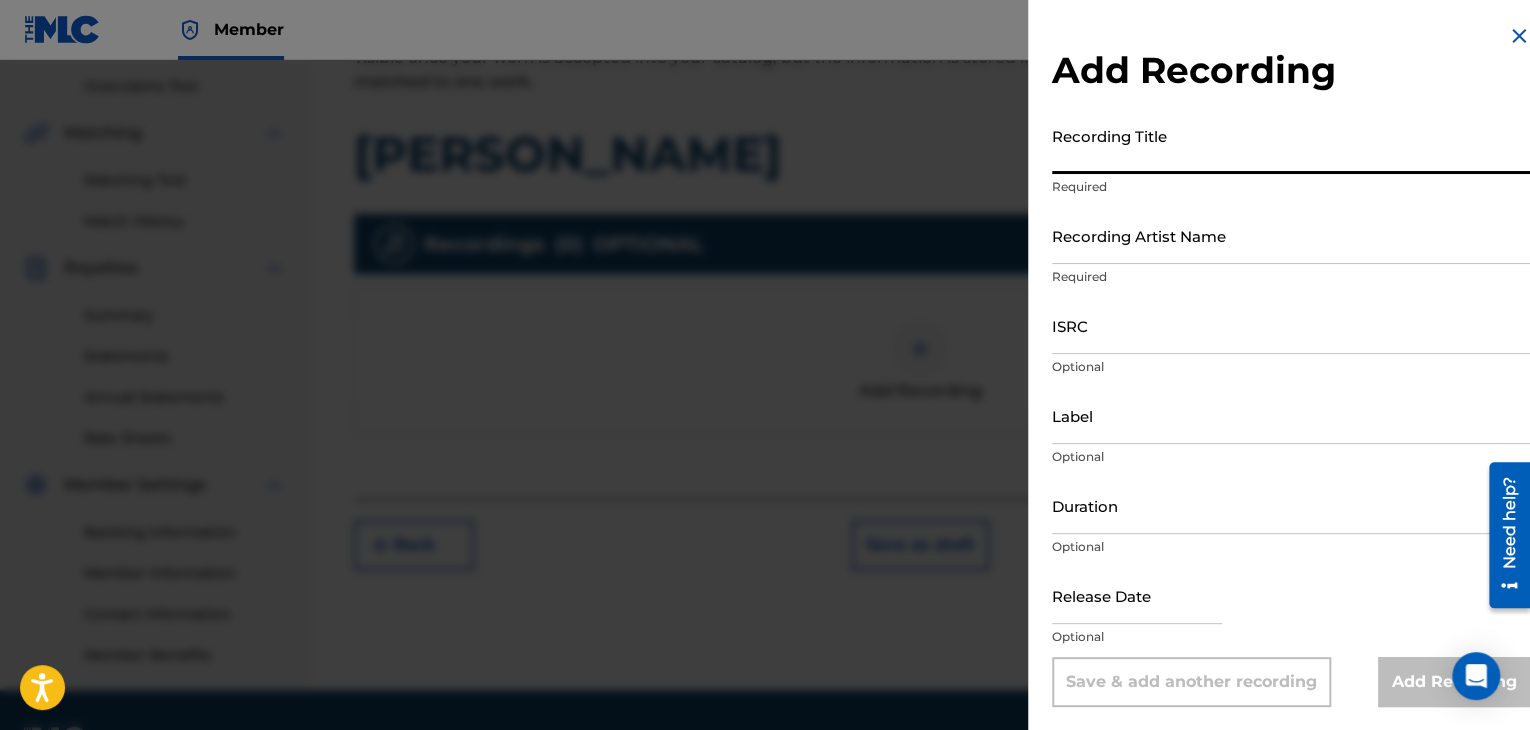 click on "Recording Title" at bounding box center [1291, 145] 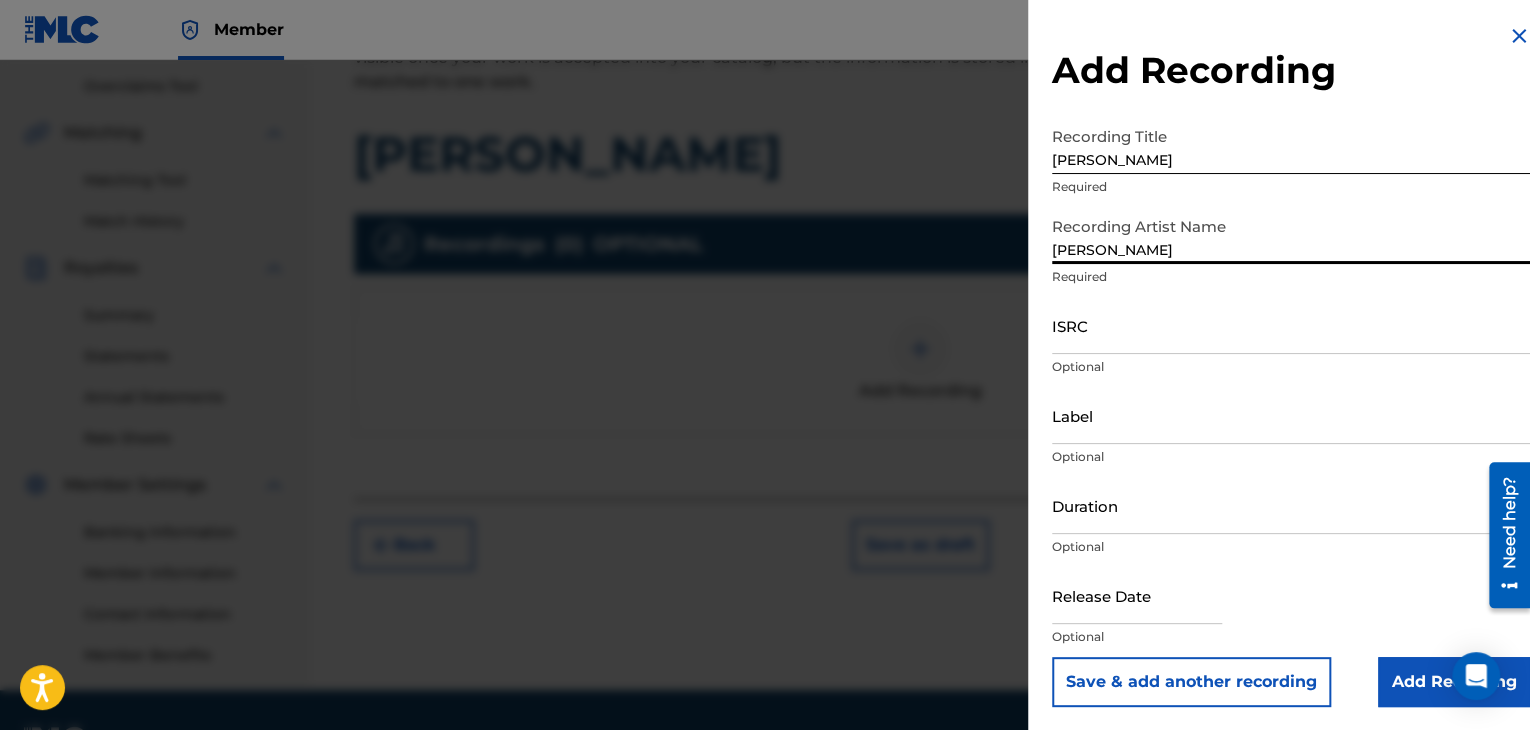 click on "[PERSON_NAME]" at bounding box center [1291, 235] 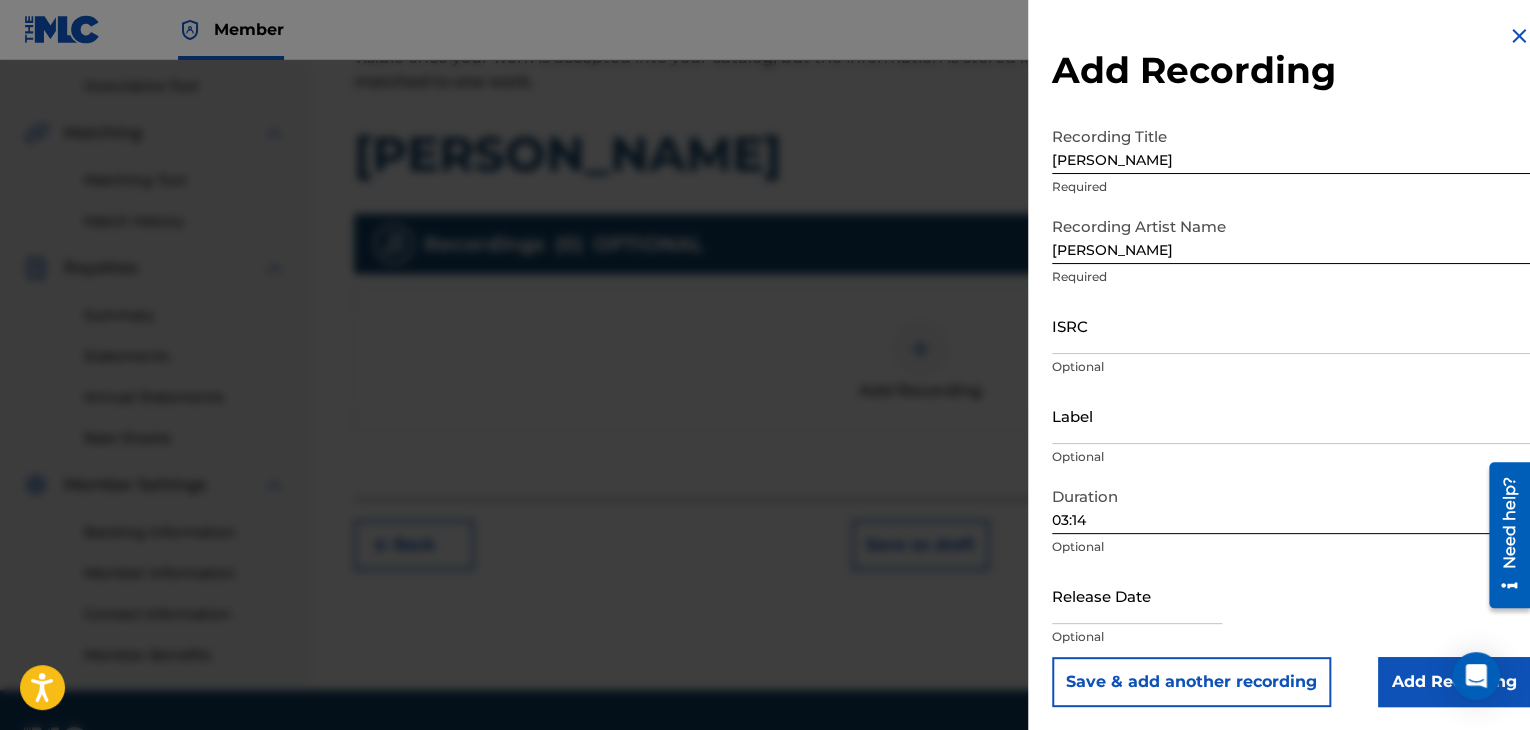 click on "Add Recording" at bounding box center [1454, 682] 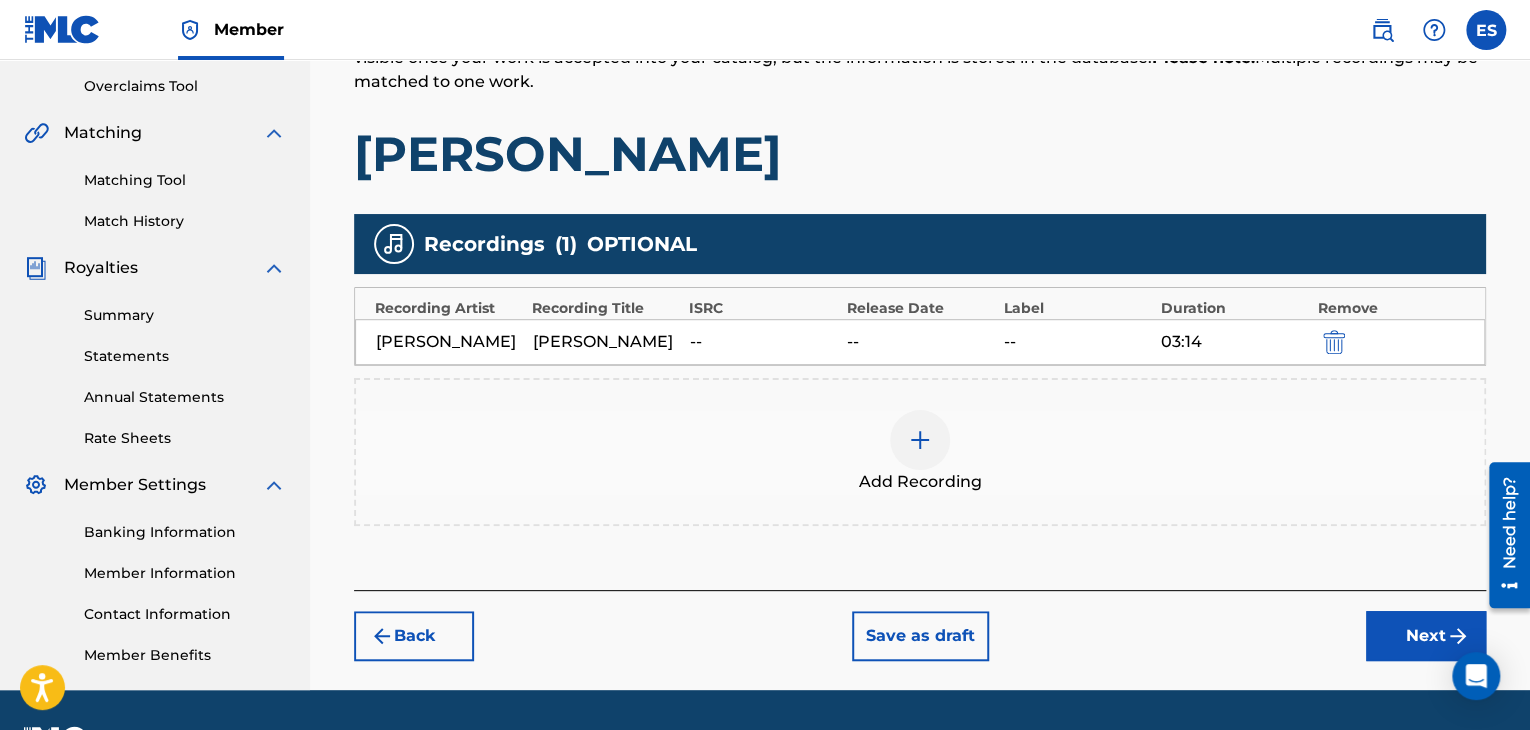 click on "Next" at bounding box center [1426, 636] 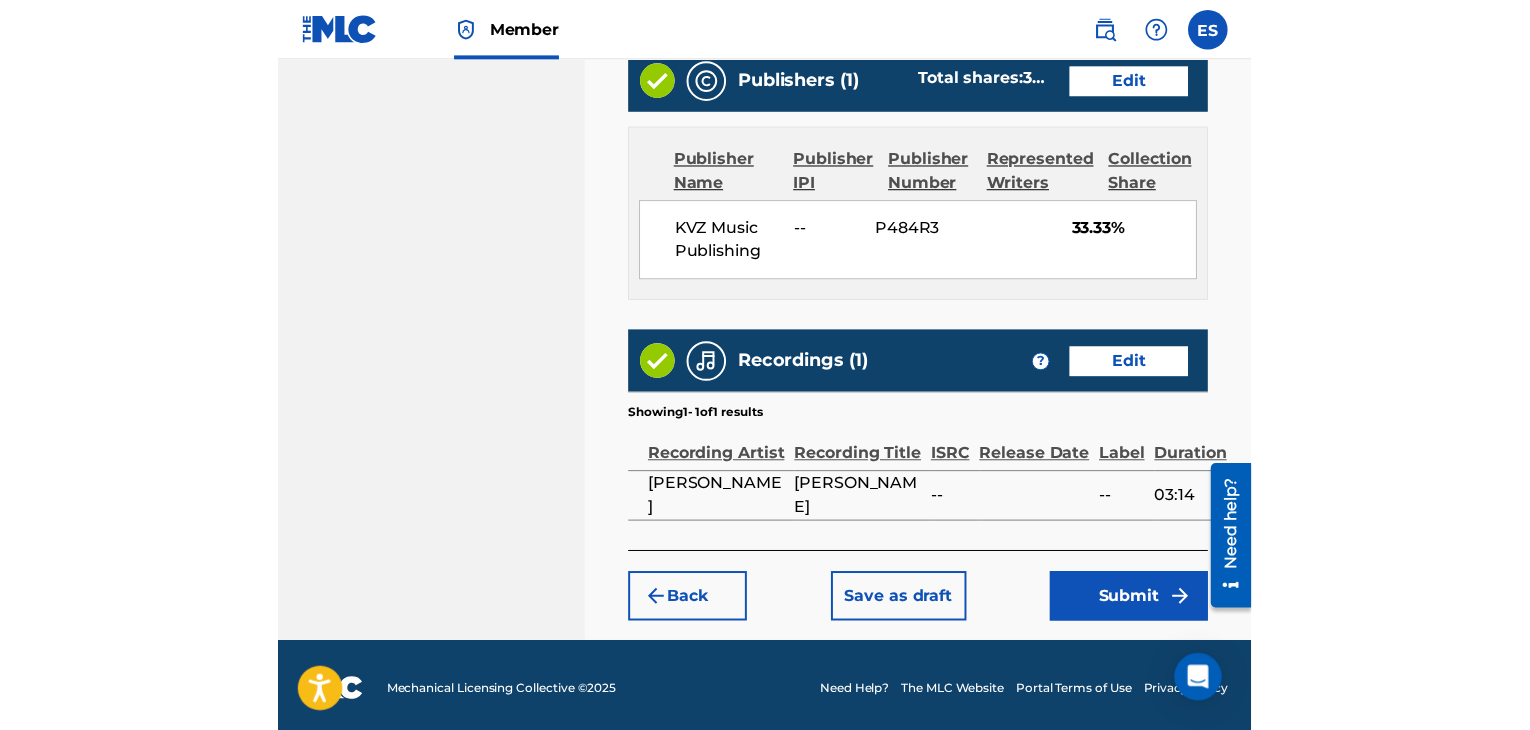 scroll, scrollTop: 1127, scrollLeft: 0, axis: vertical 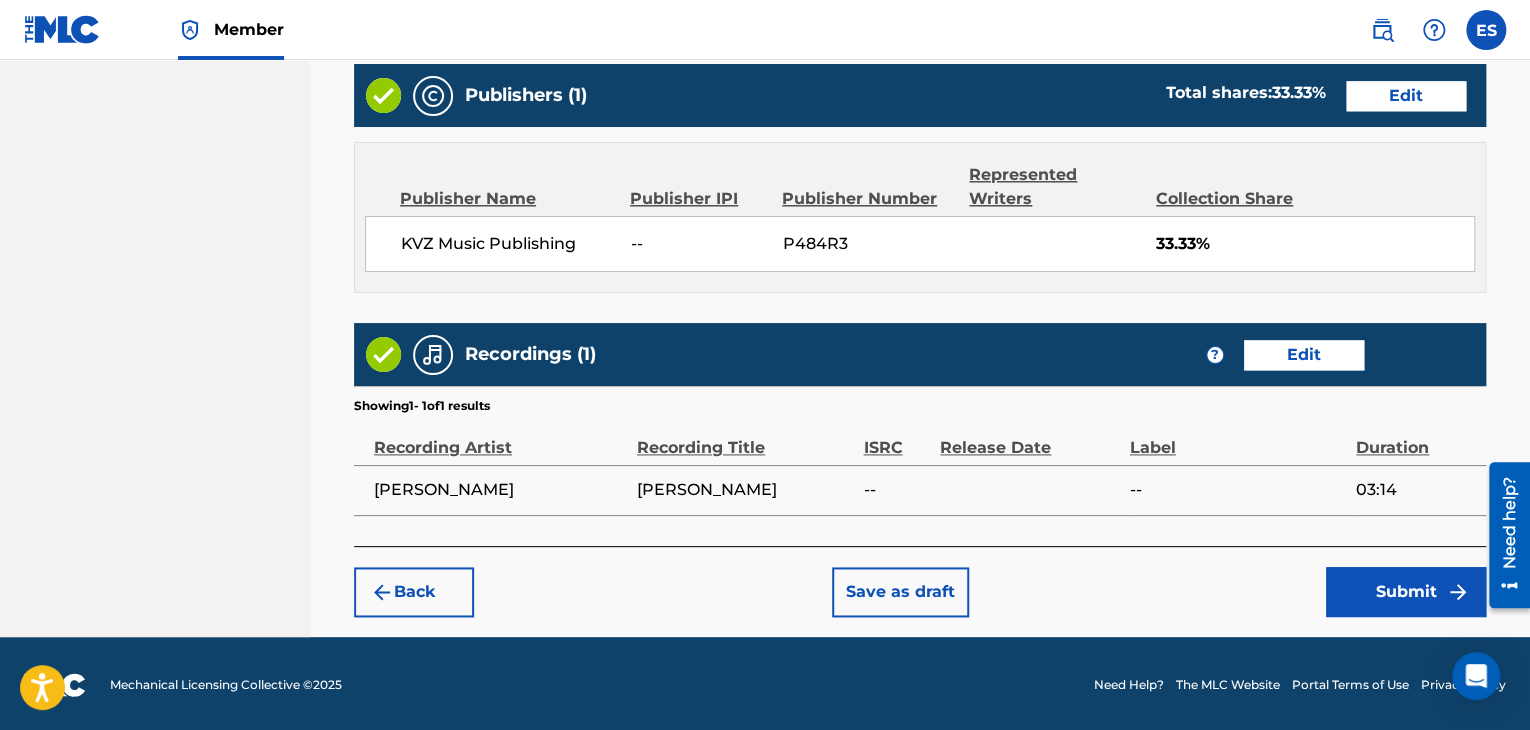 click on "Submit" at bounding box center (1406, 592) 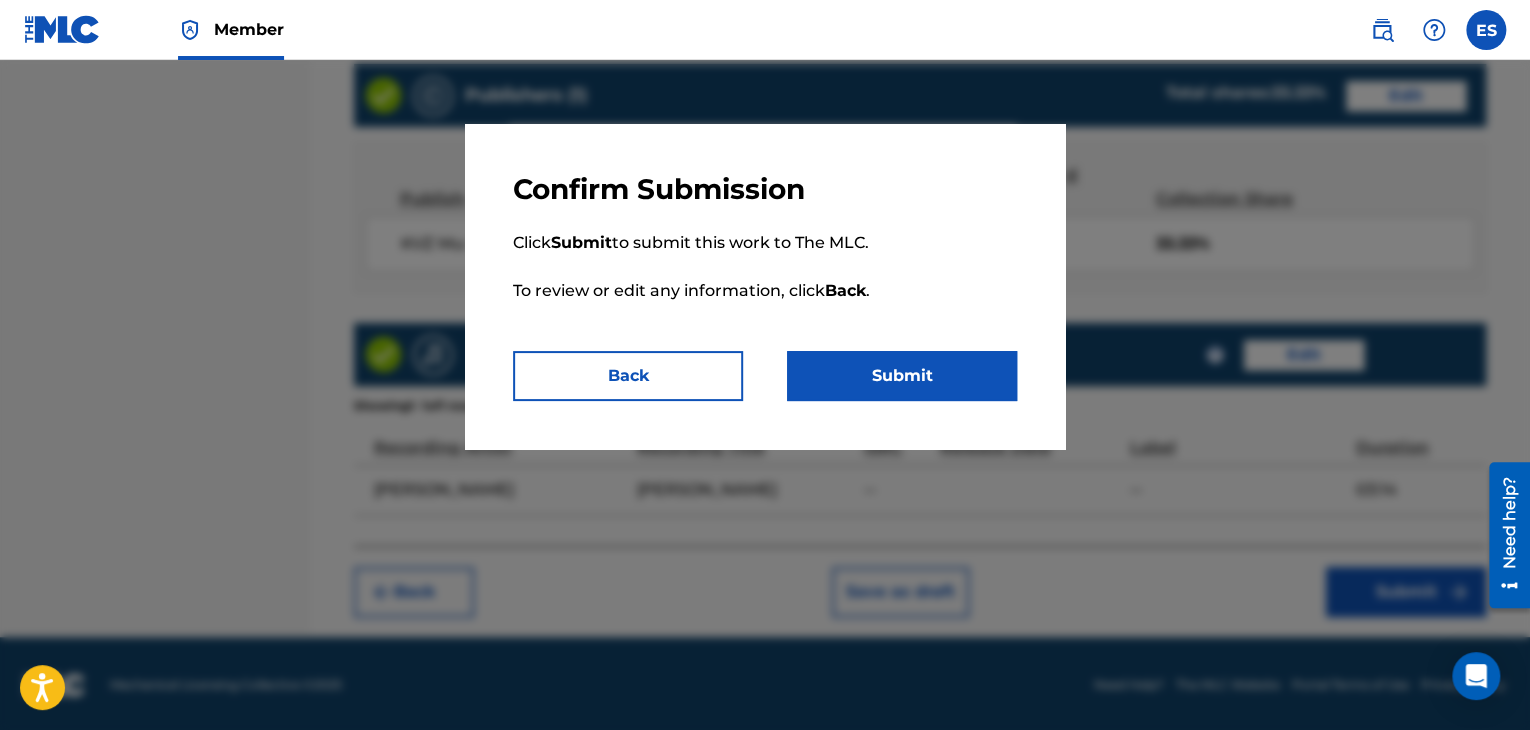 click on "Submit" at bounding box center (902, 376) 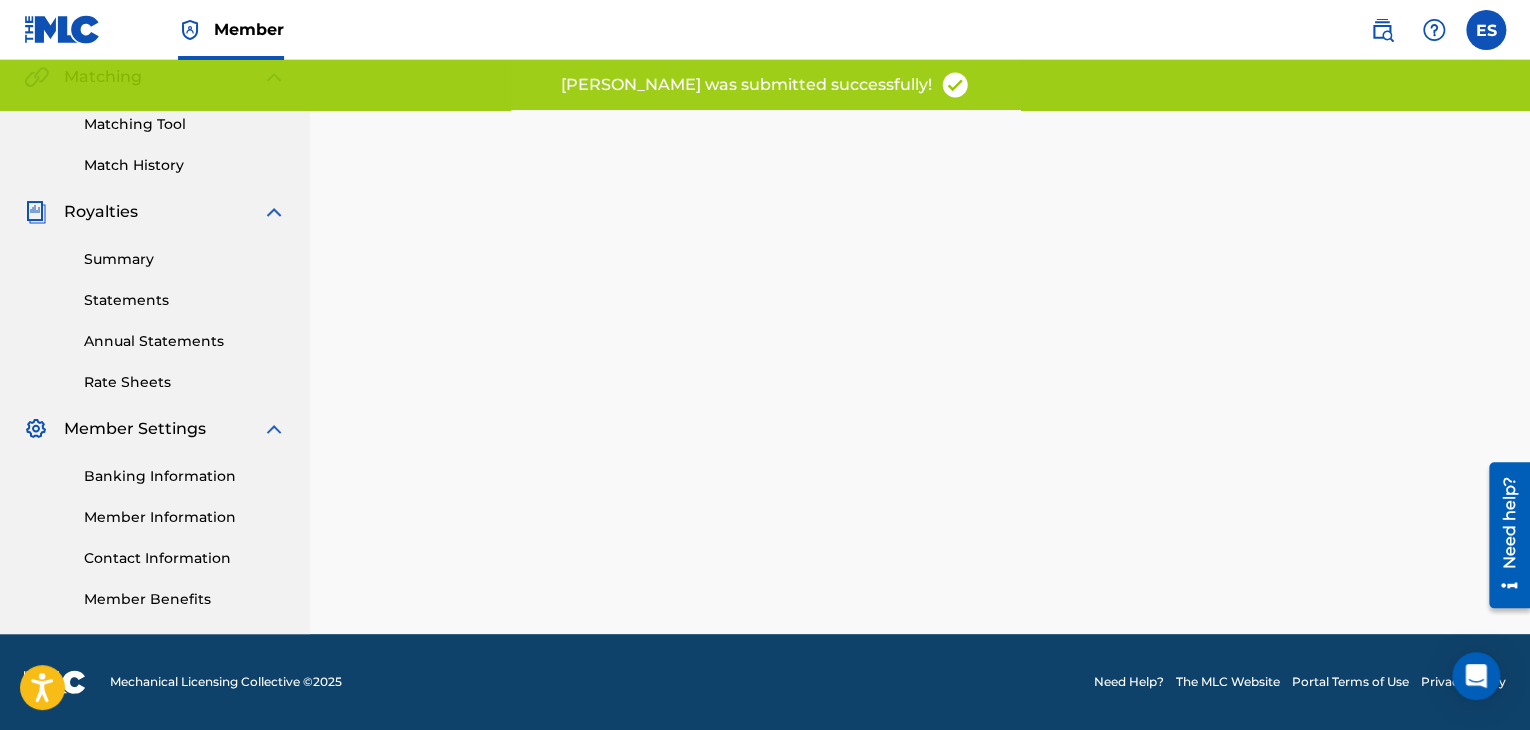 scroll, scrollTop: 0, scrollLeft: 0, axis: both 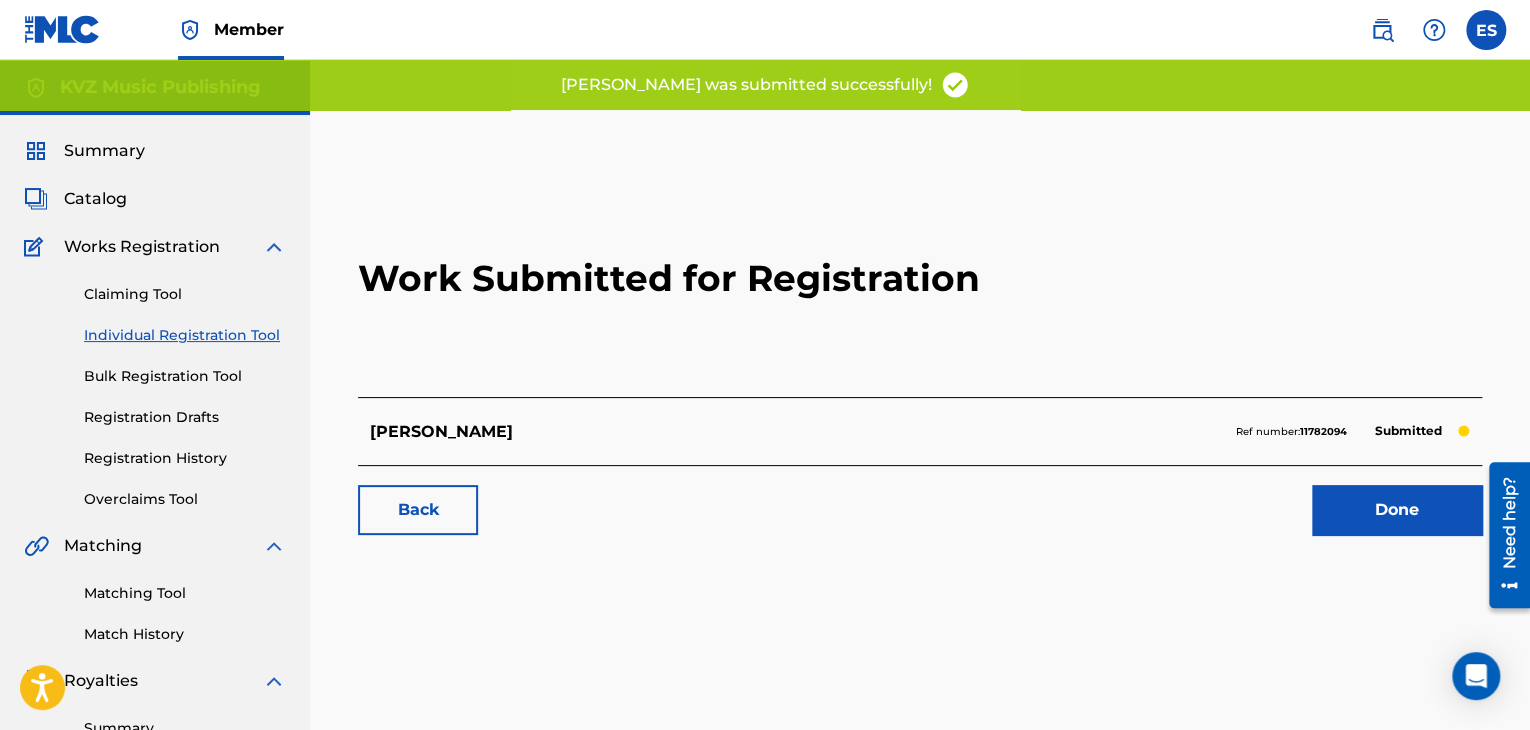 click on "Individual Registration Tool" at bounding box center [185, 335] 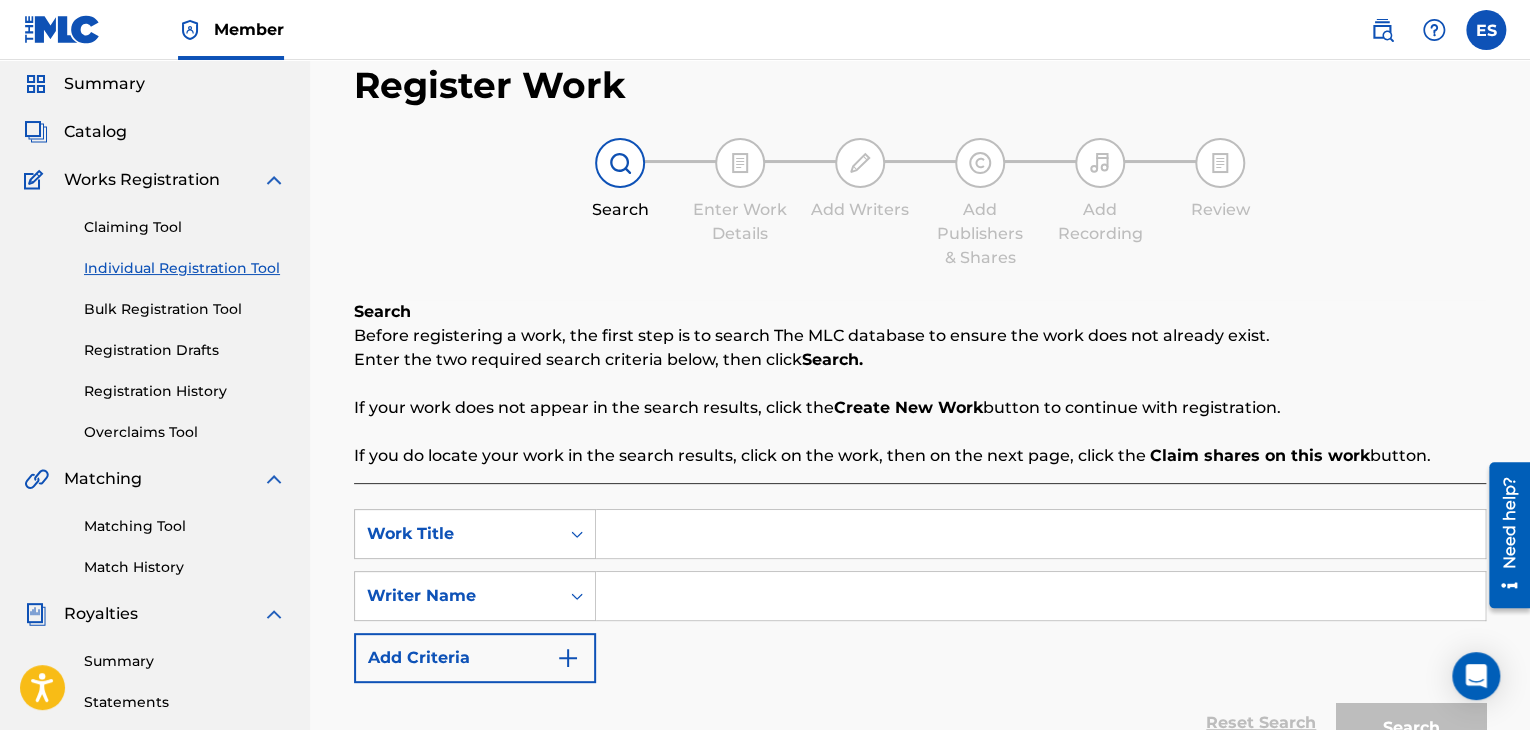 scroll, scrollTop: 100, scrollLeft: 0, axis: vertical 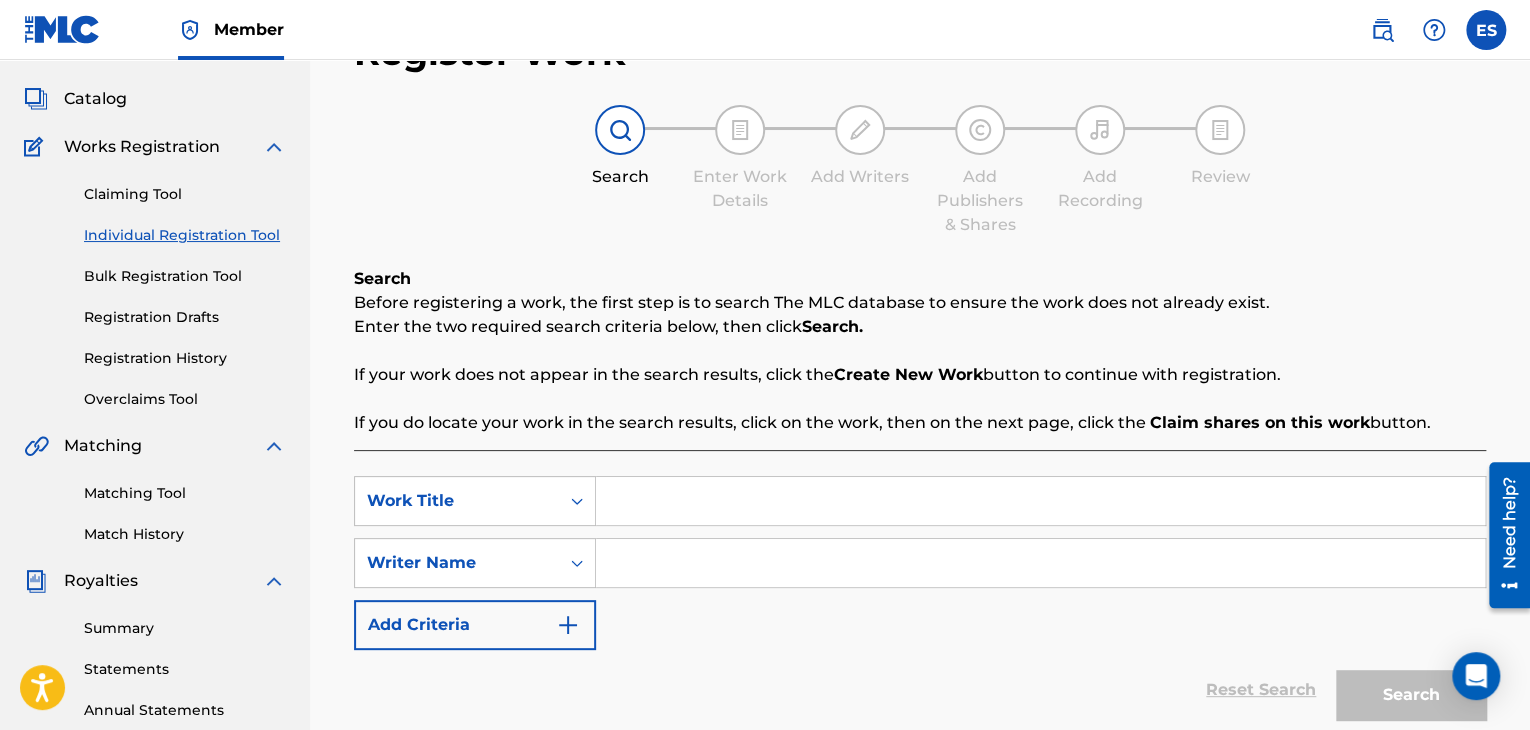 click on "Registration History" at bounding box center [185, 358] 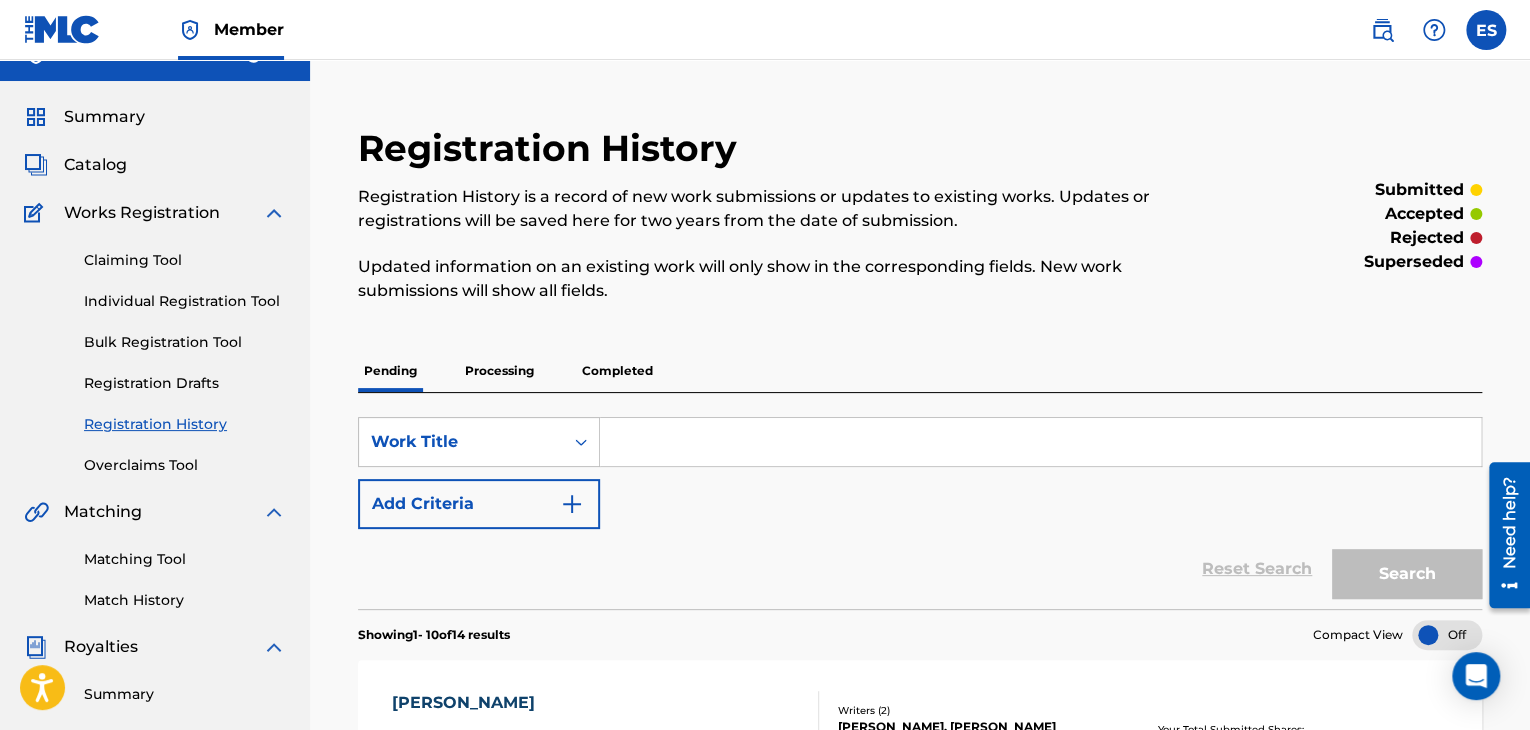 scroll, scrollTop: 0, scrollLeft: 0, axis: both 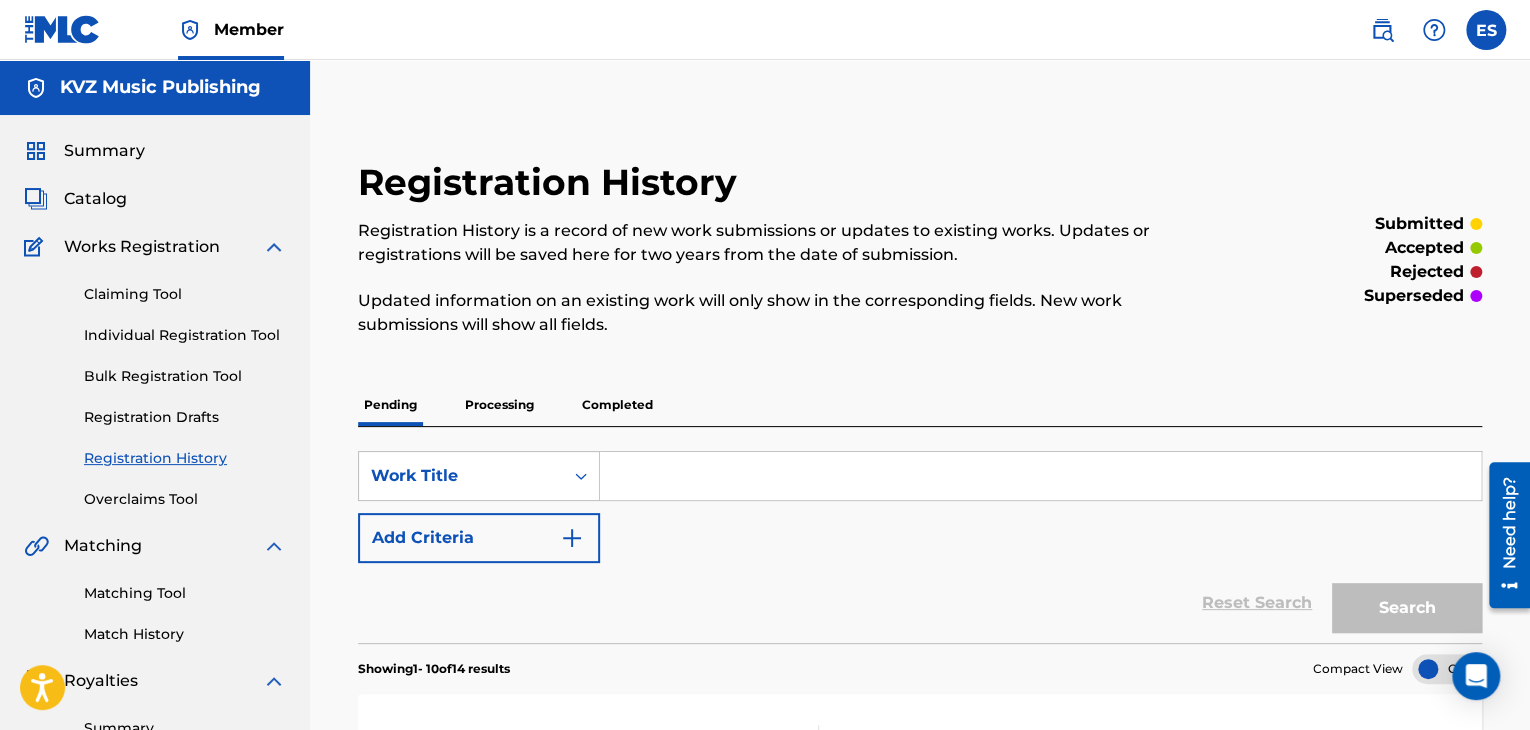 click on "Individual Registration Tool" at bounding box center [185, 335] 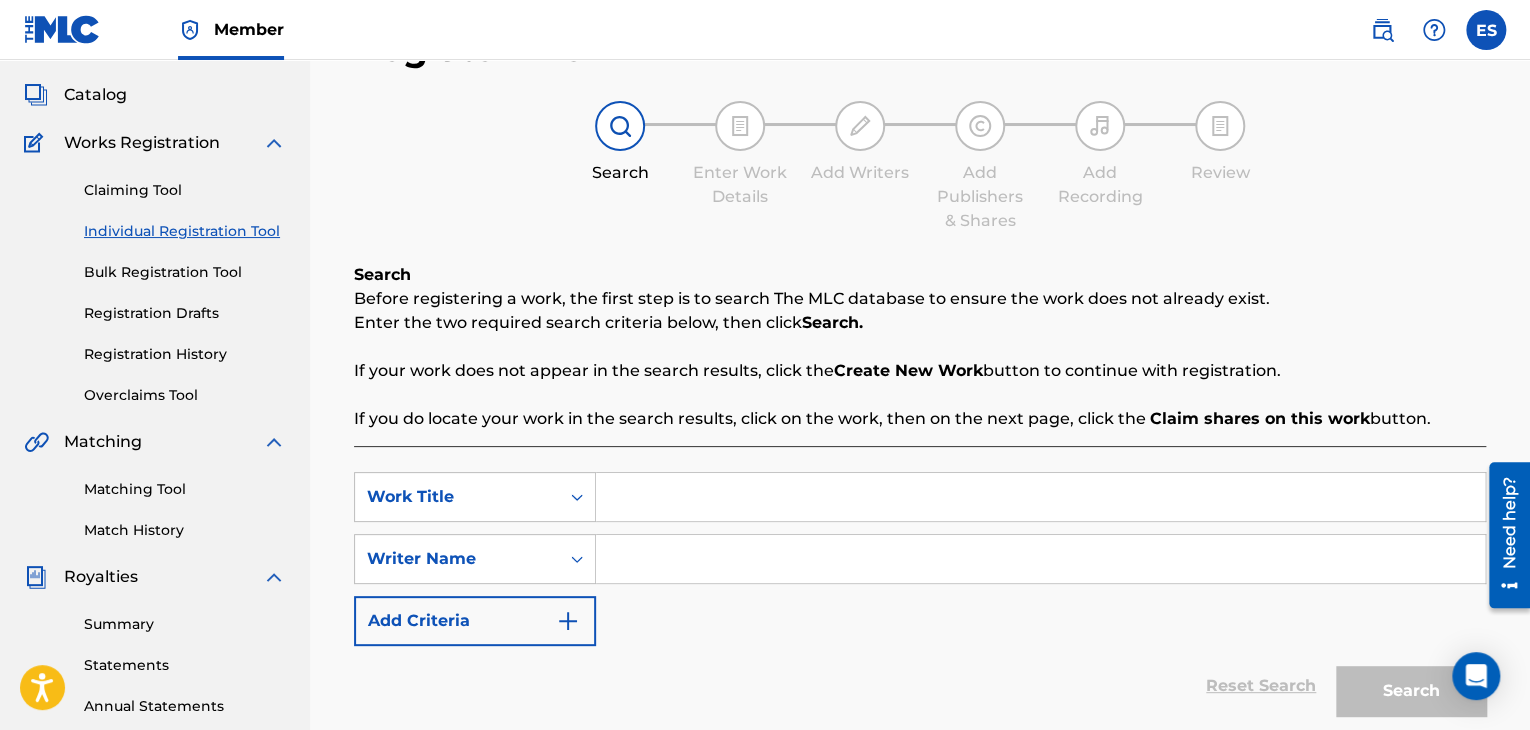 scroll, scrollTop: 200, scrollLeft: 0, axis: vertical 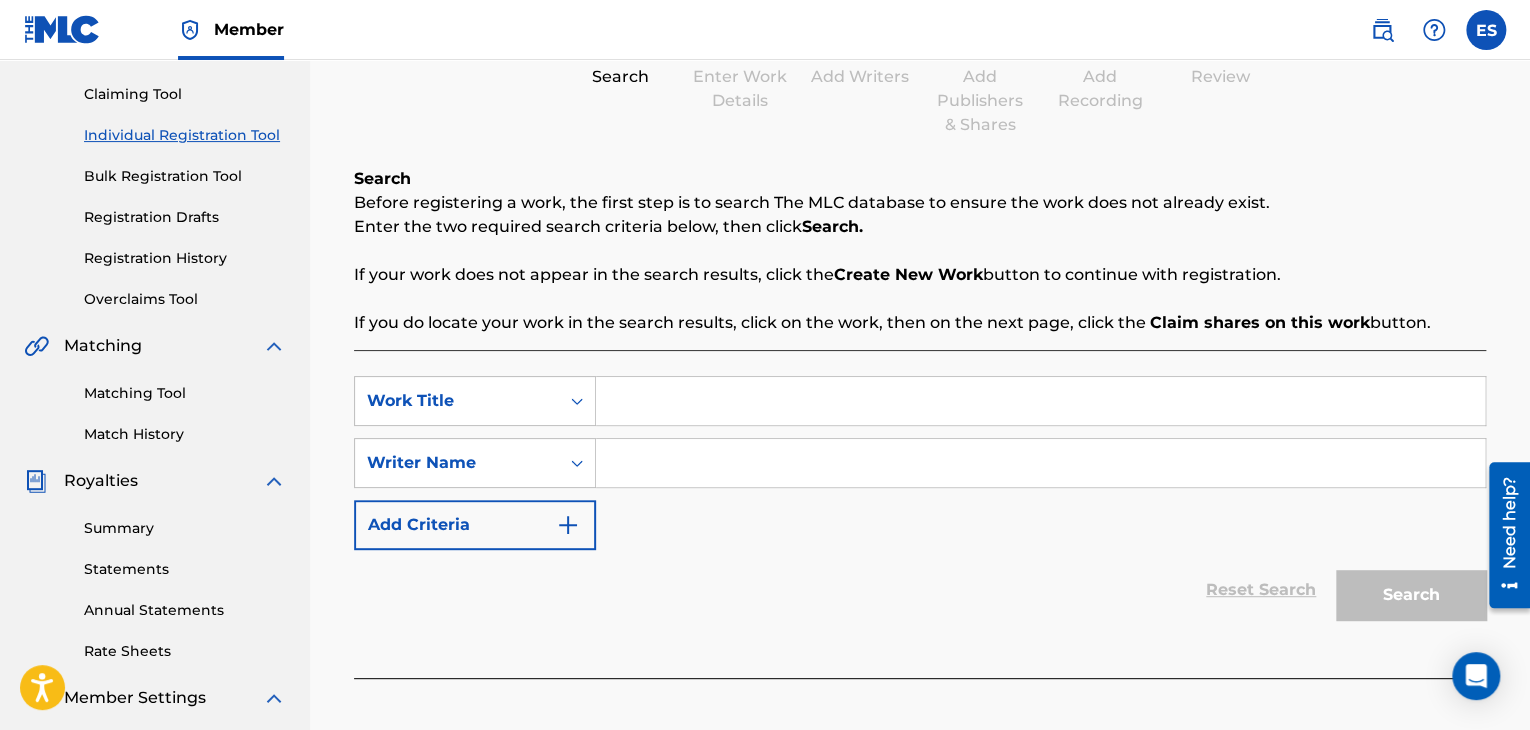 click at bounding box center (1040, 401) 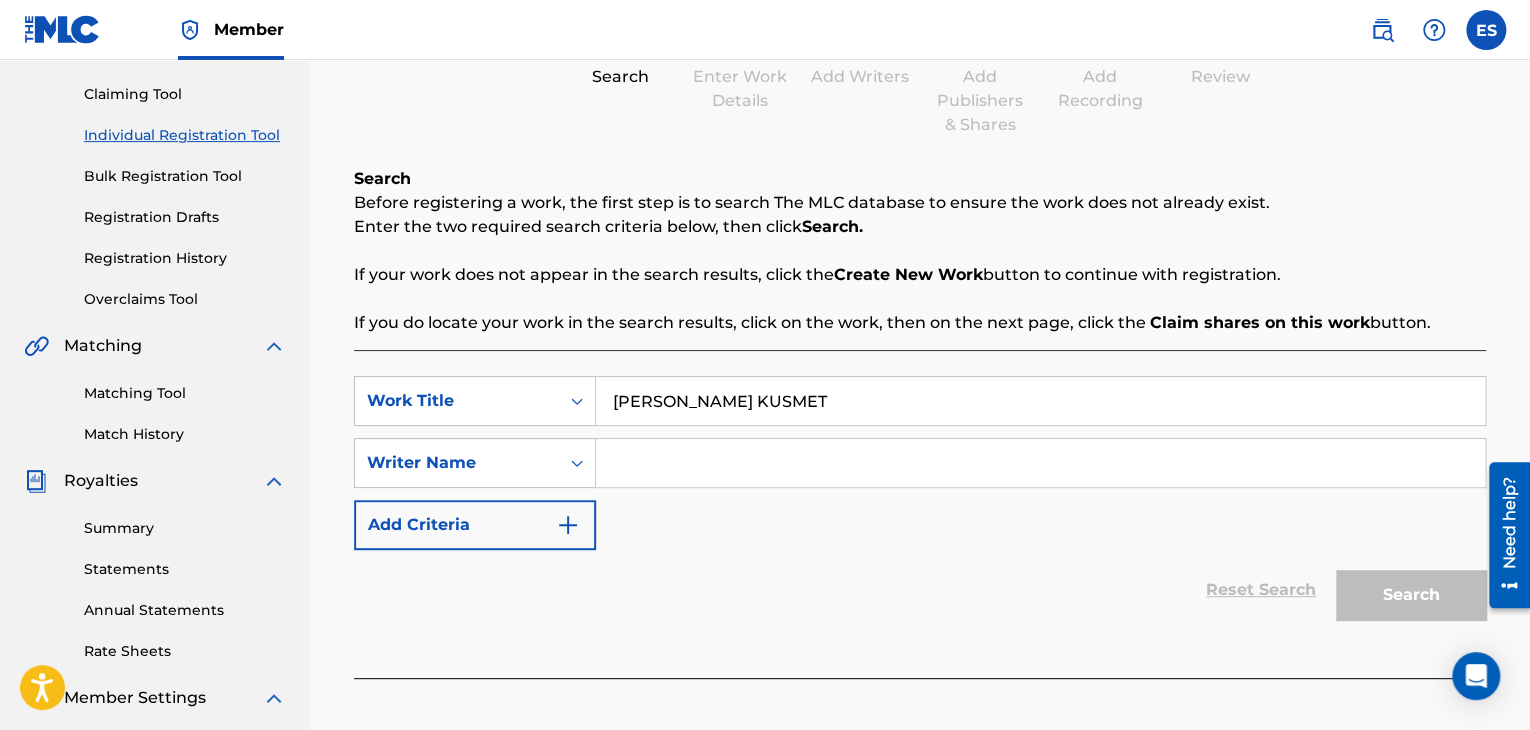 click on "[PERSON_NAME] KUSMET" at bounding box center (1040, 401) 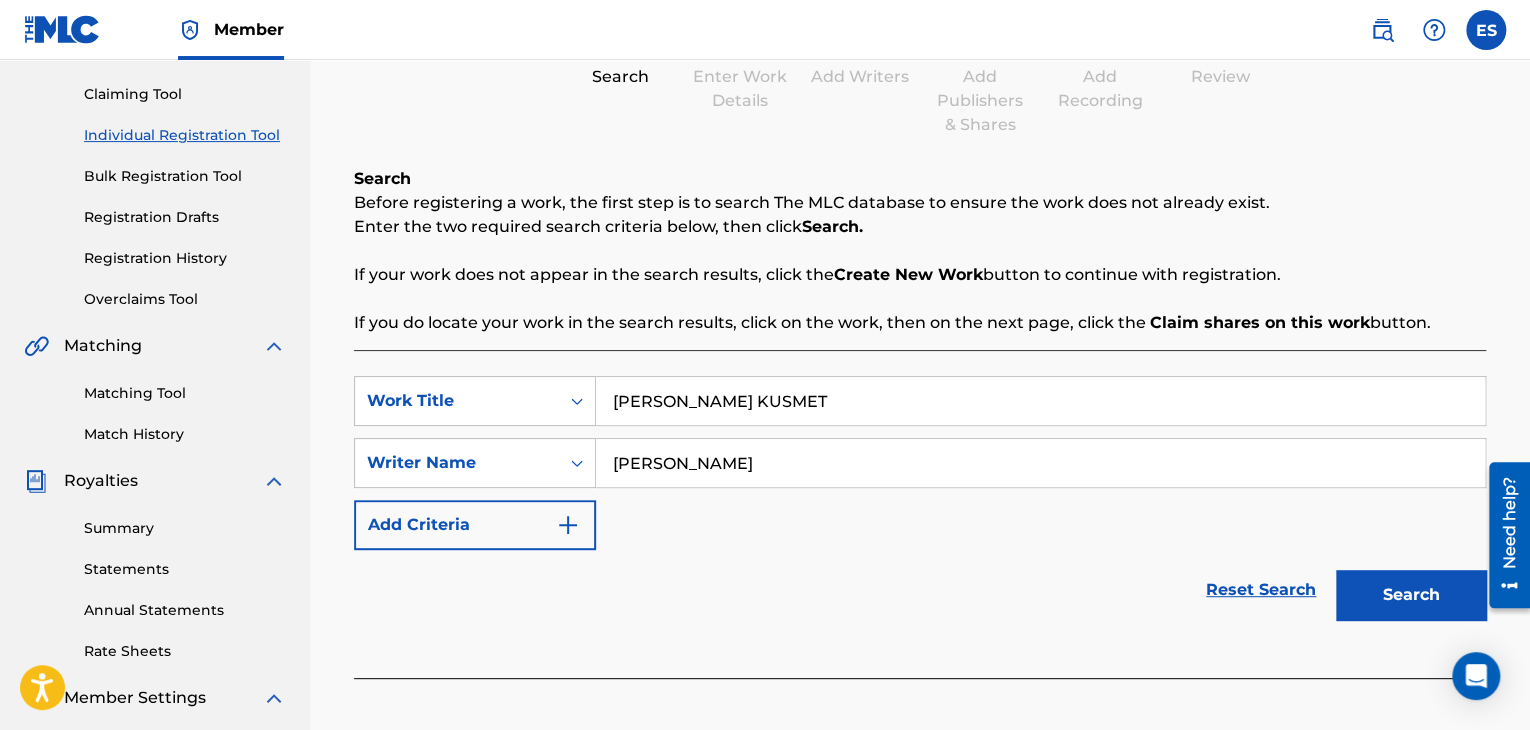click on "Search" at bounding box center (1411, 595) 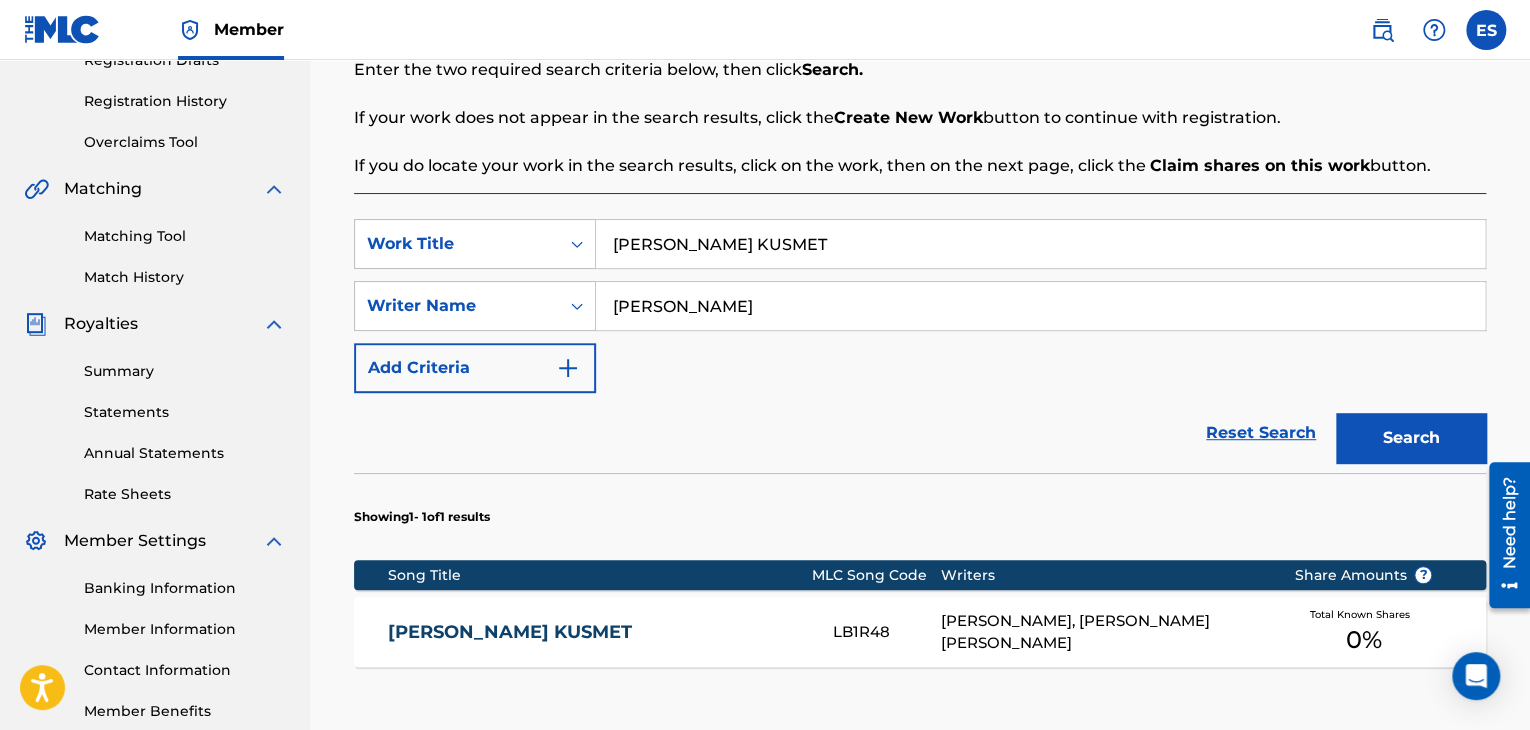 scroll, scrollTop: 600, scrollLeft: 0, axis: vertical 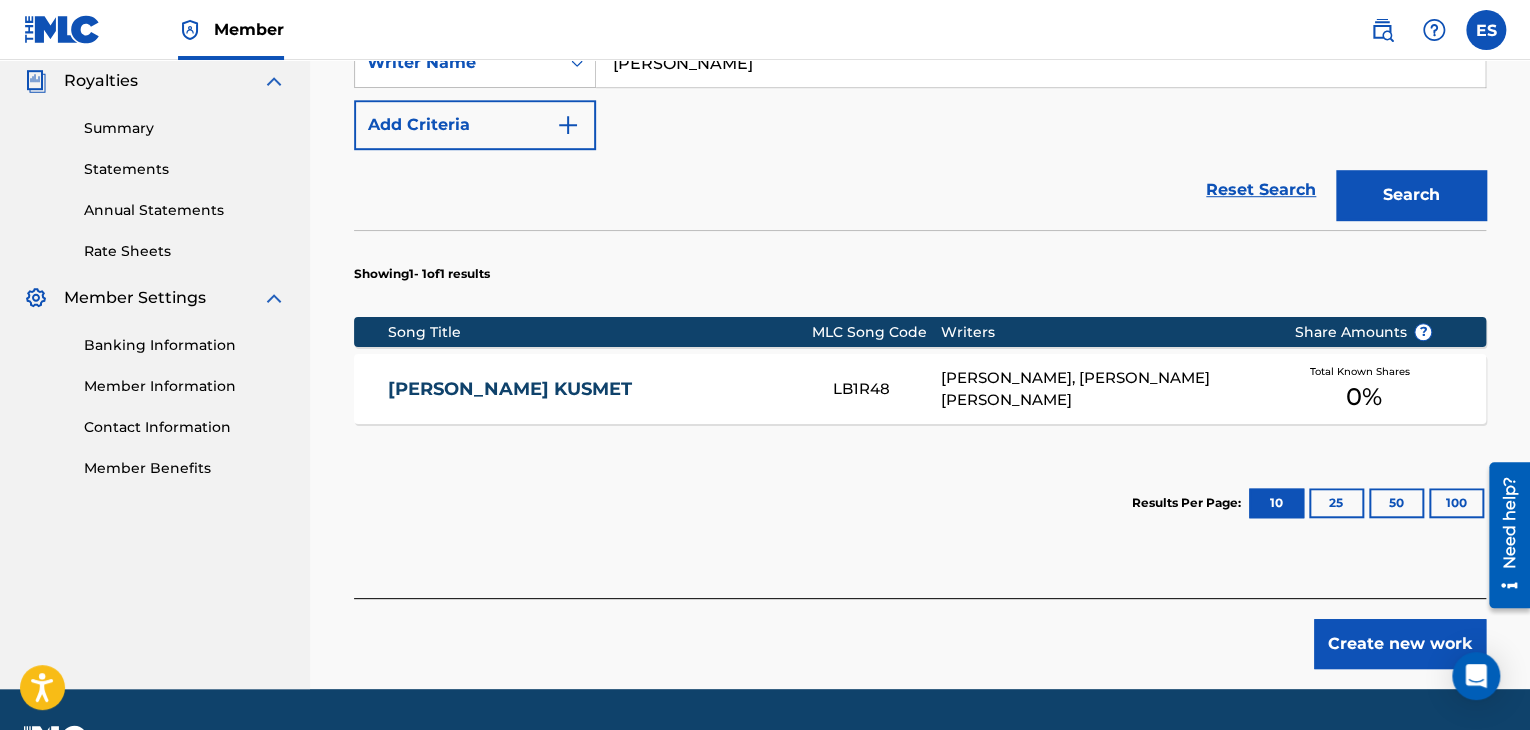 drag, startPoint x: 1390, startPoint y: 658, endPoint x: 1283, endPoint y: 623, distance: 112.578865 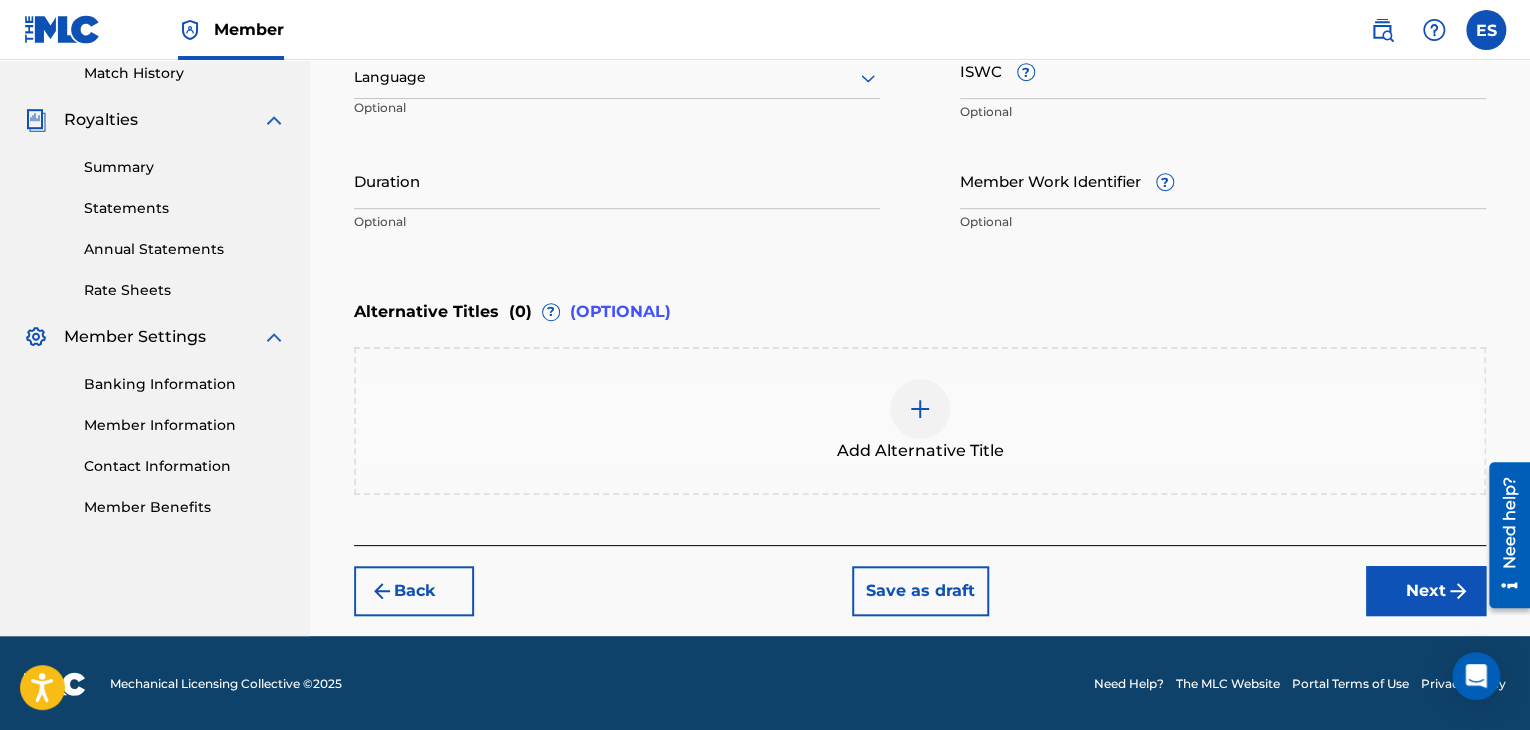 scroll, scrollTop: 361, scrollLeft: 0, axis: vertical 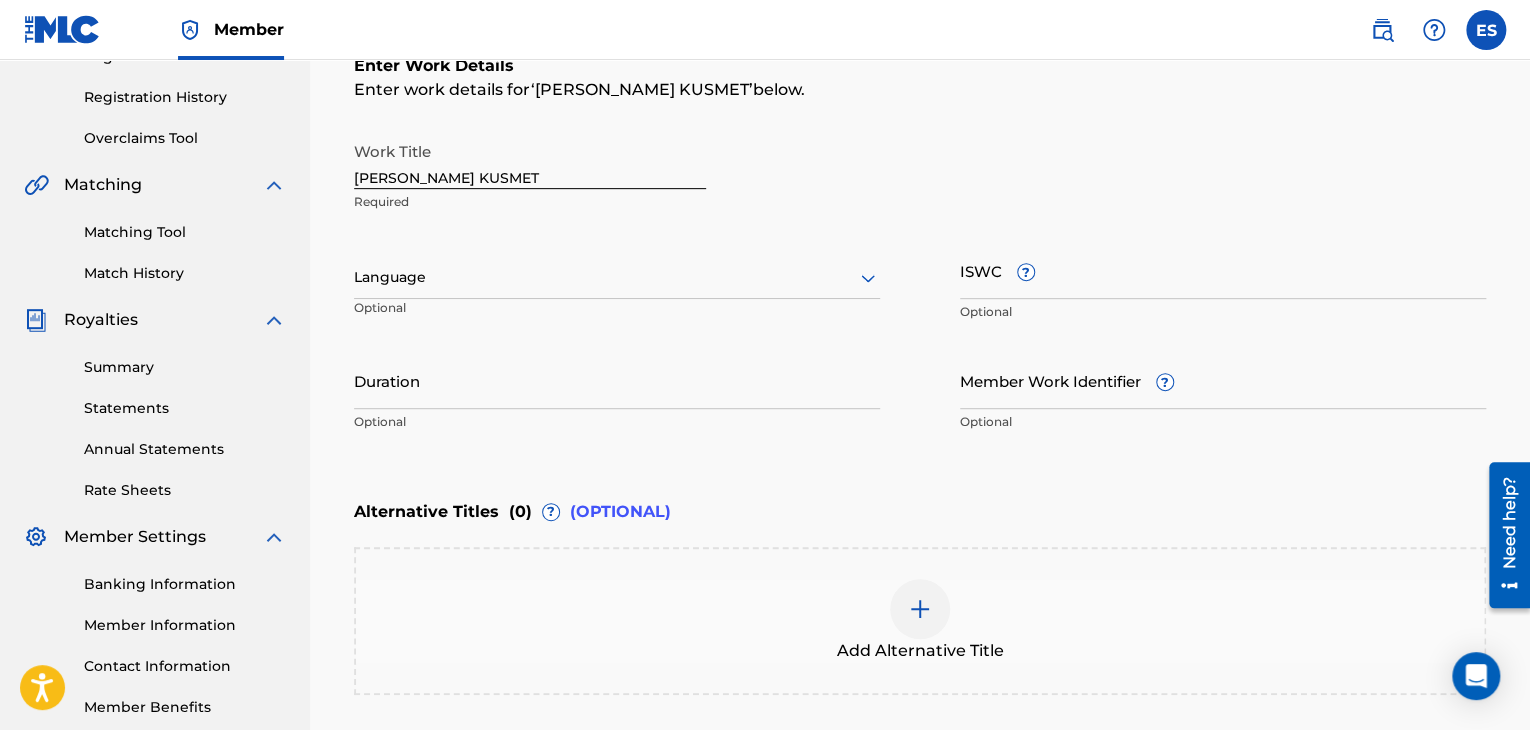 click at bounding box center (617, 277) 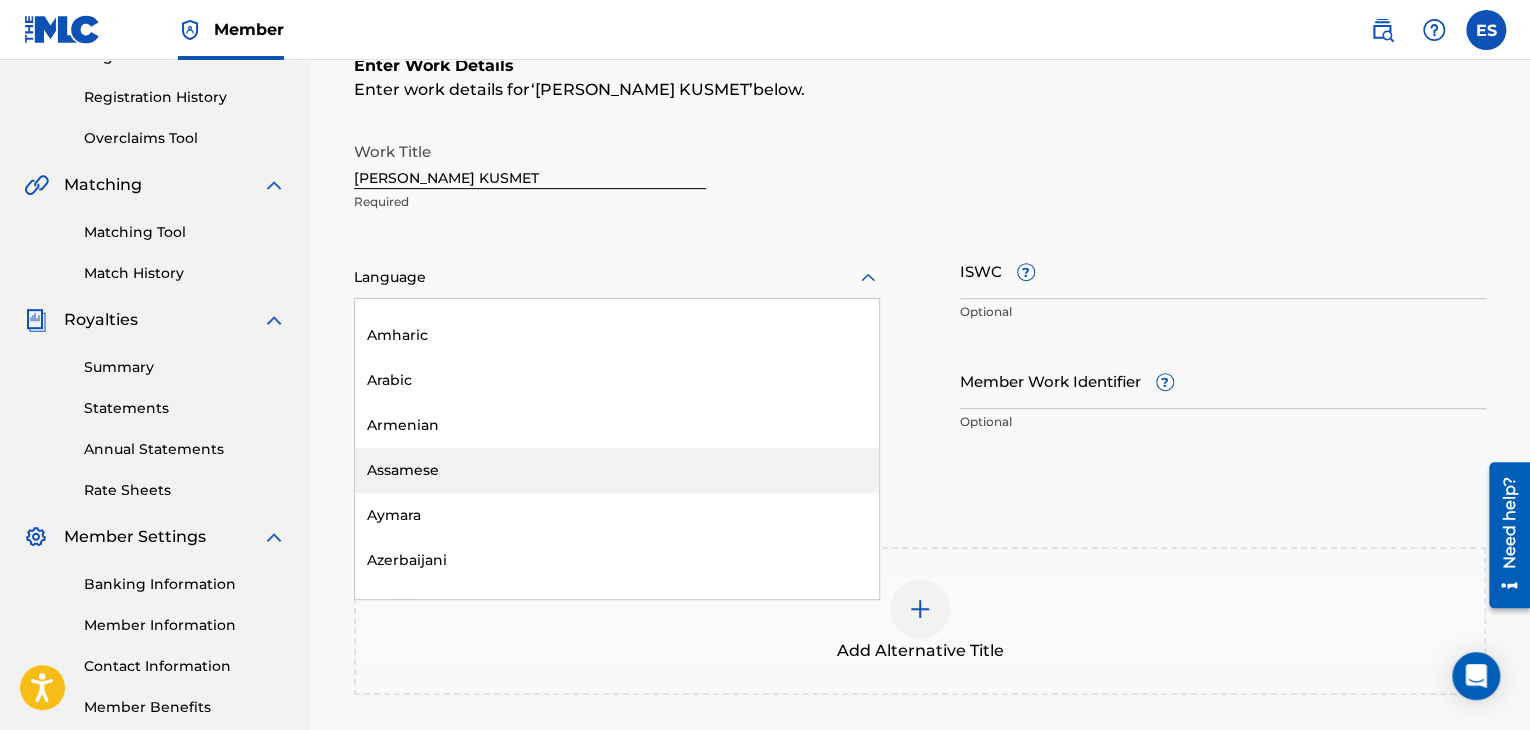 scroll, scrollTop: 700, scrollLeft: 0, axis: vertical 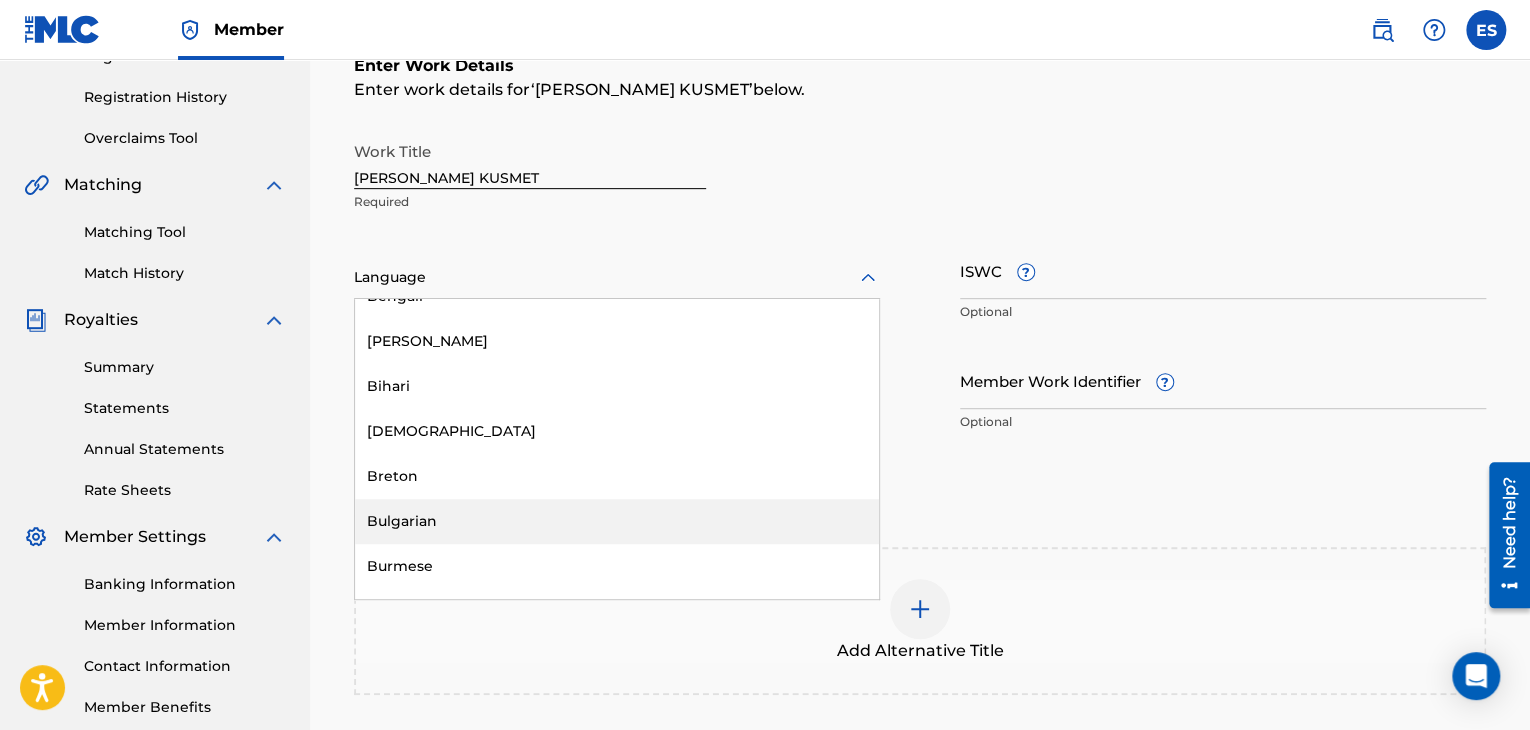 click on "Bulgarian" at bounding box center (617, 521) 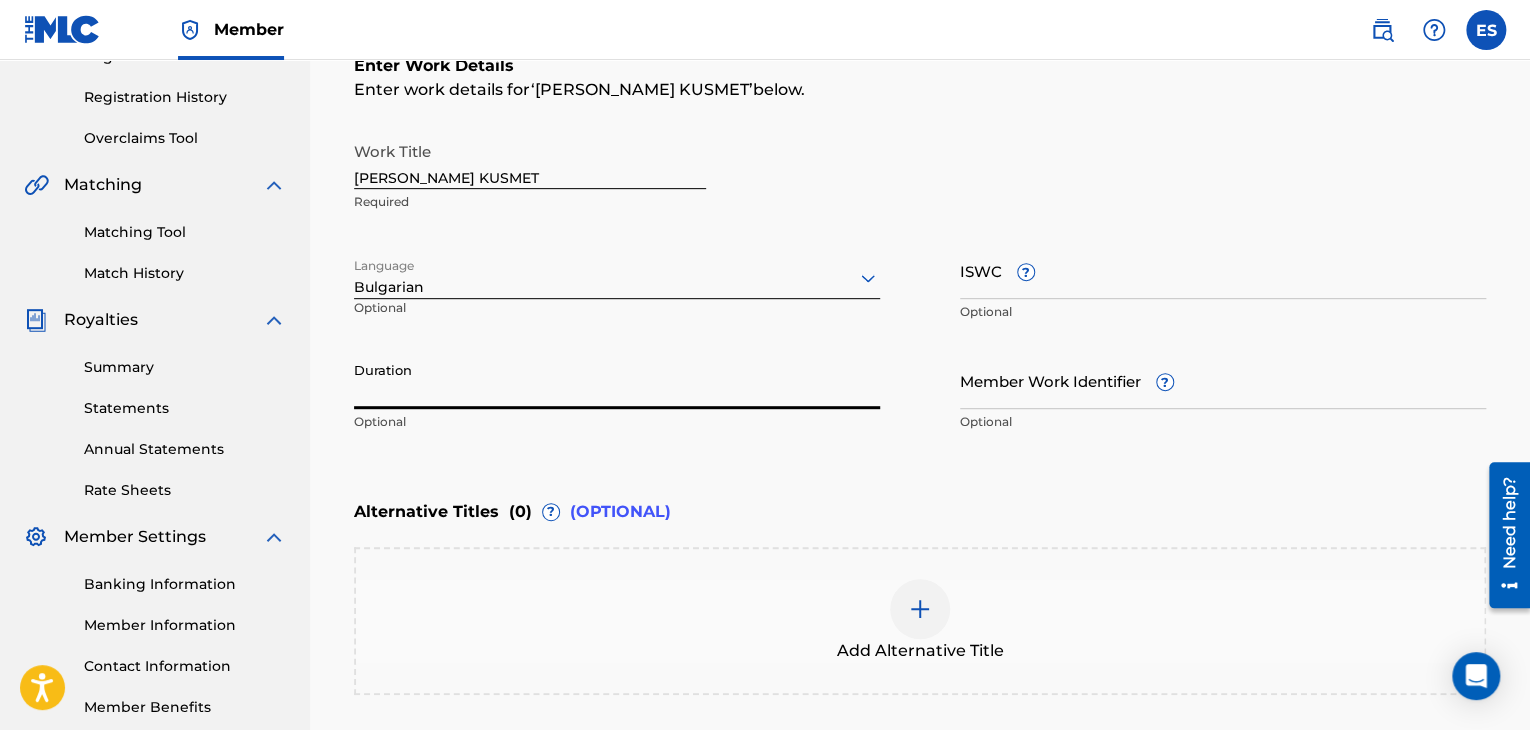 click on "Duration" at bounding box center (617, 380) 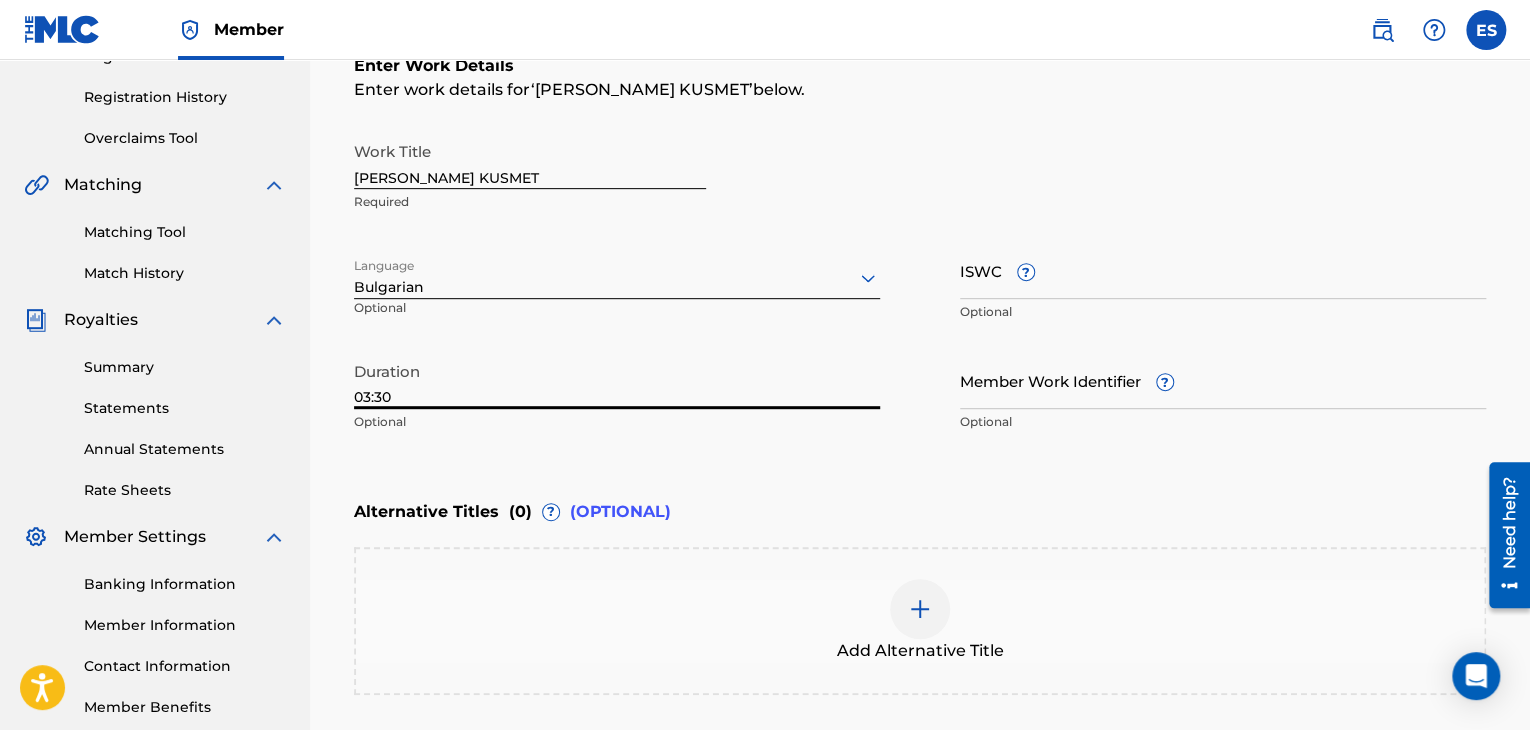 click on "ISWC   ?" at bounding box center [1223, 270] 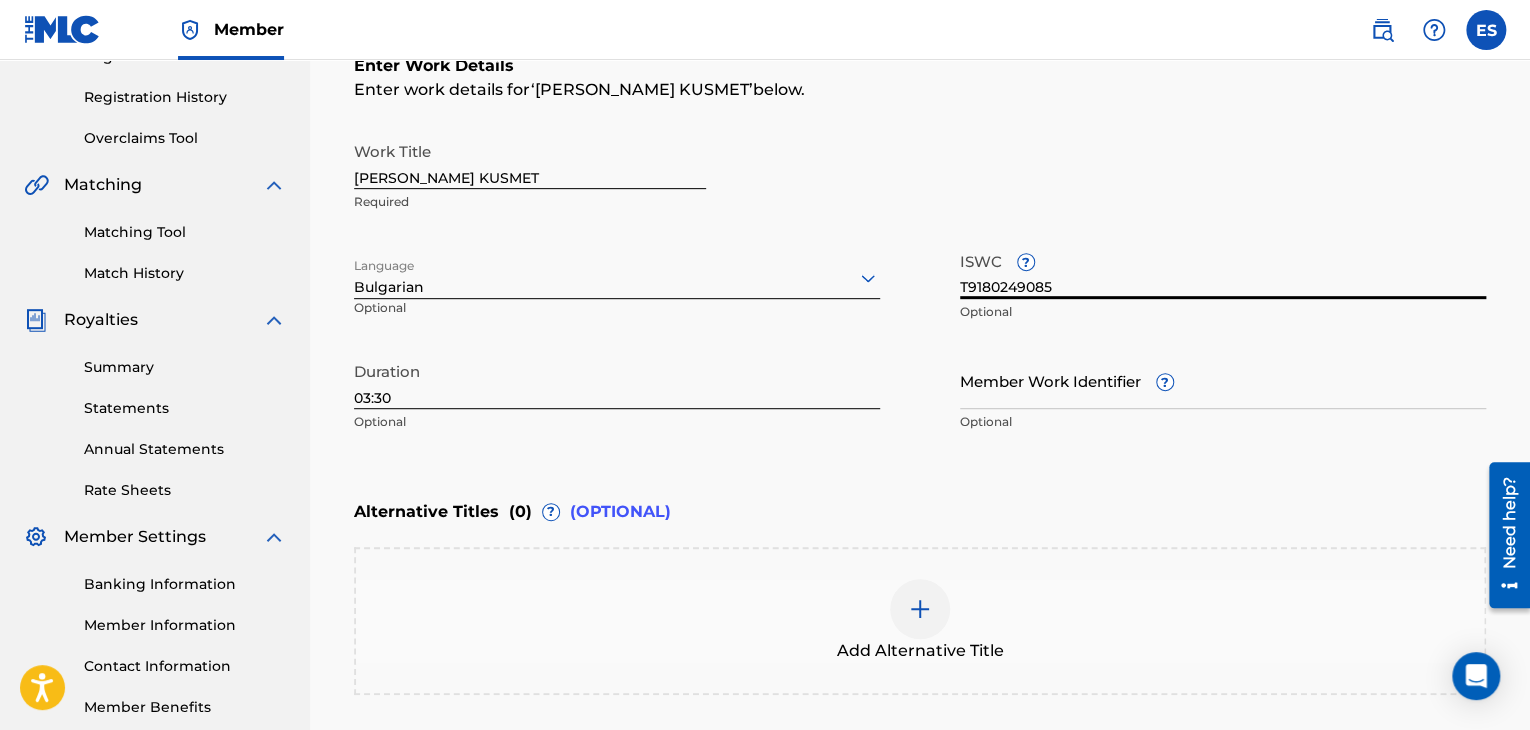 click at bounding box center [920, 609] 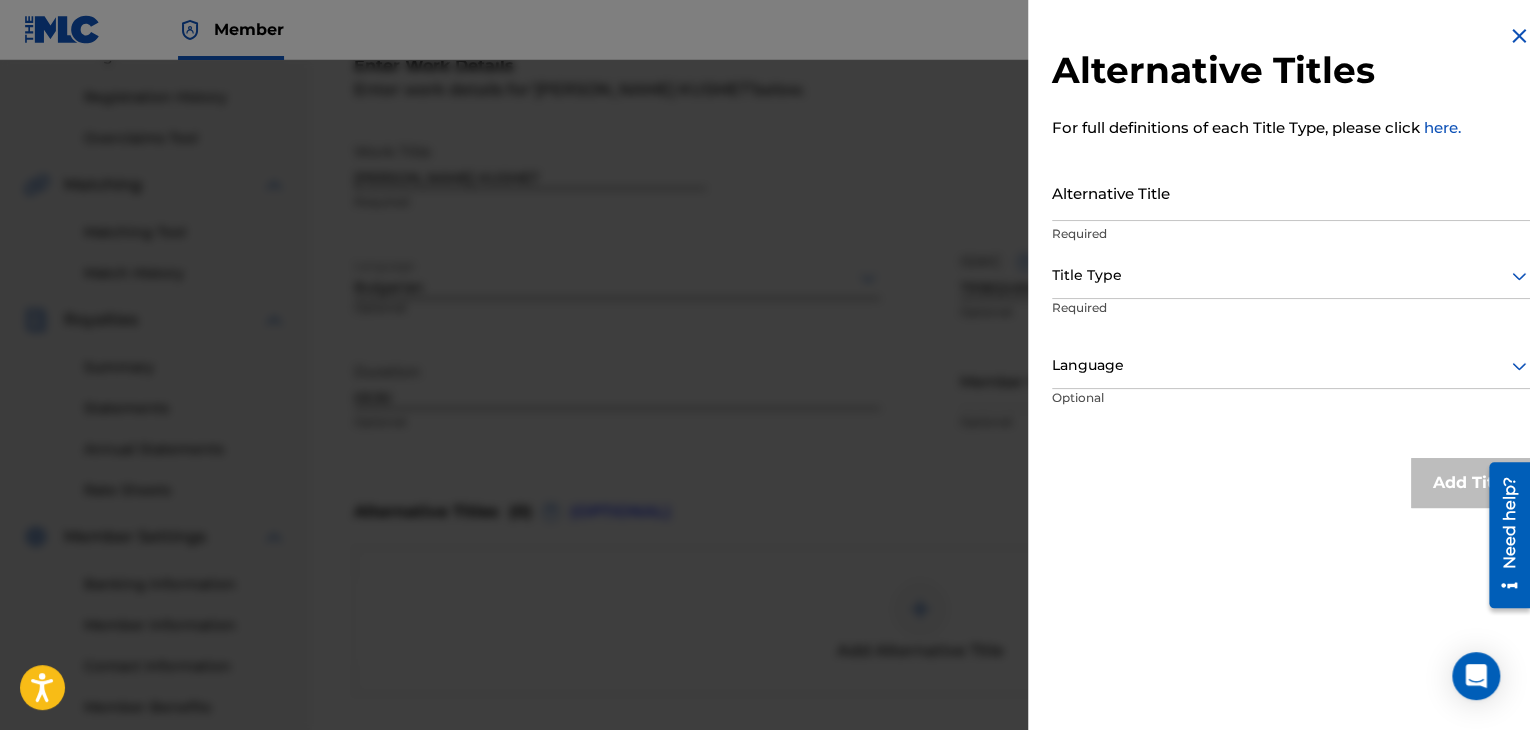 drag, startPoint x: 1096, startPoint y: 226, endPoint x: 1096, endPoint y: 207, distance: 19 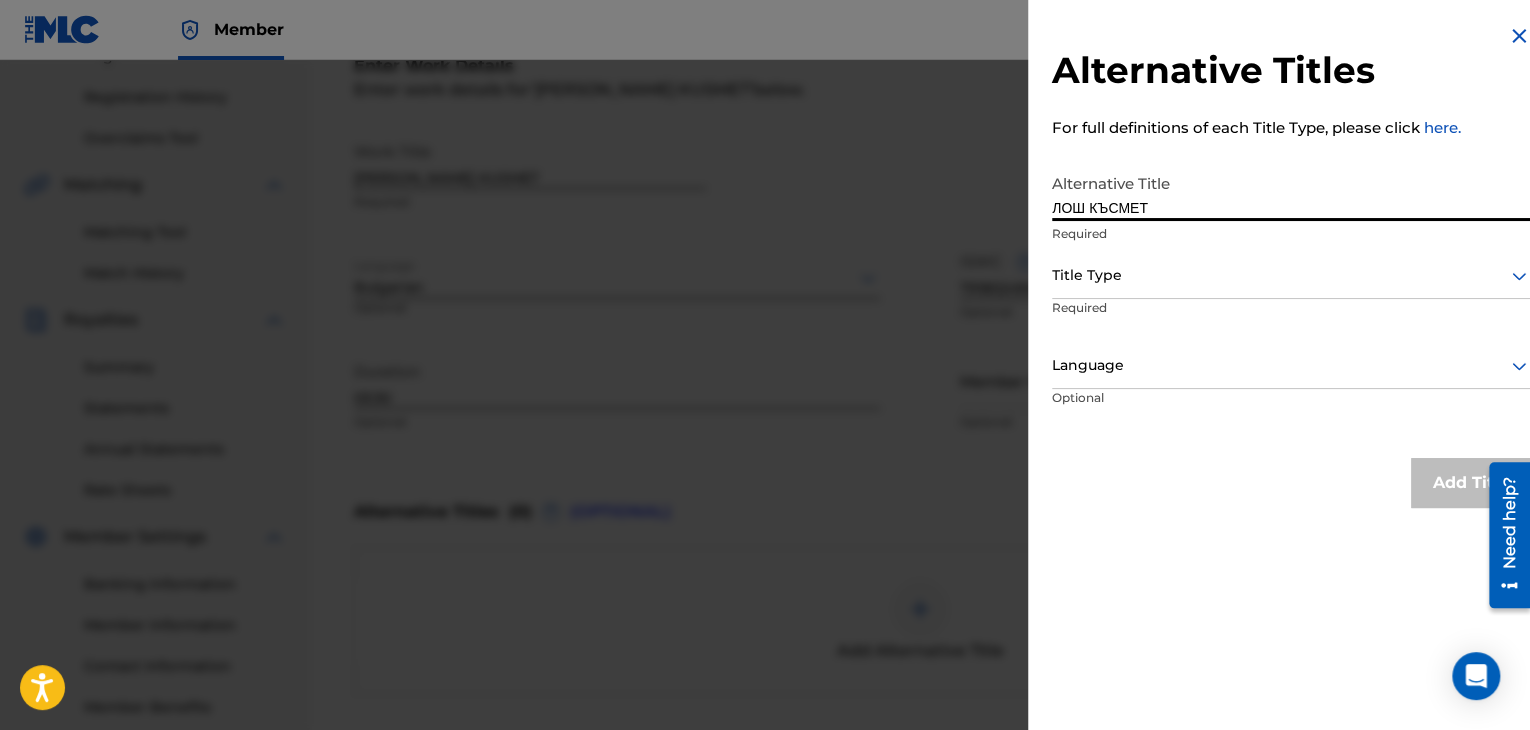 click at bounding box center [1291, 275] 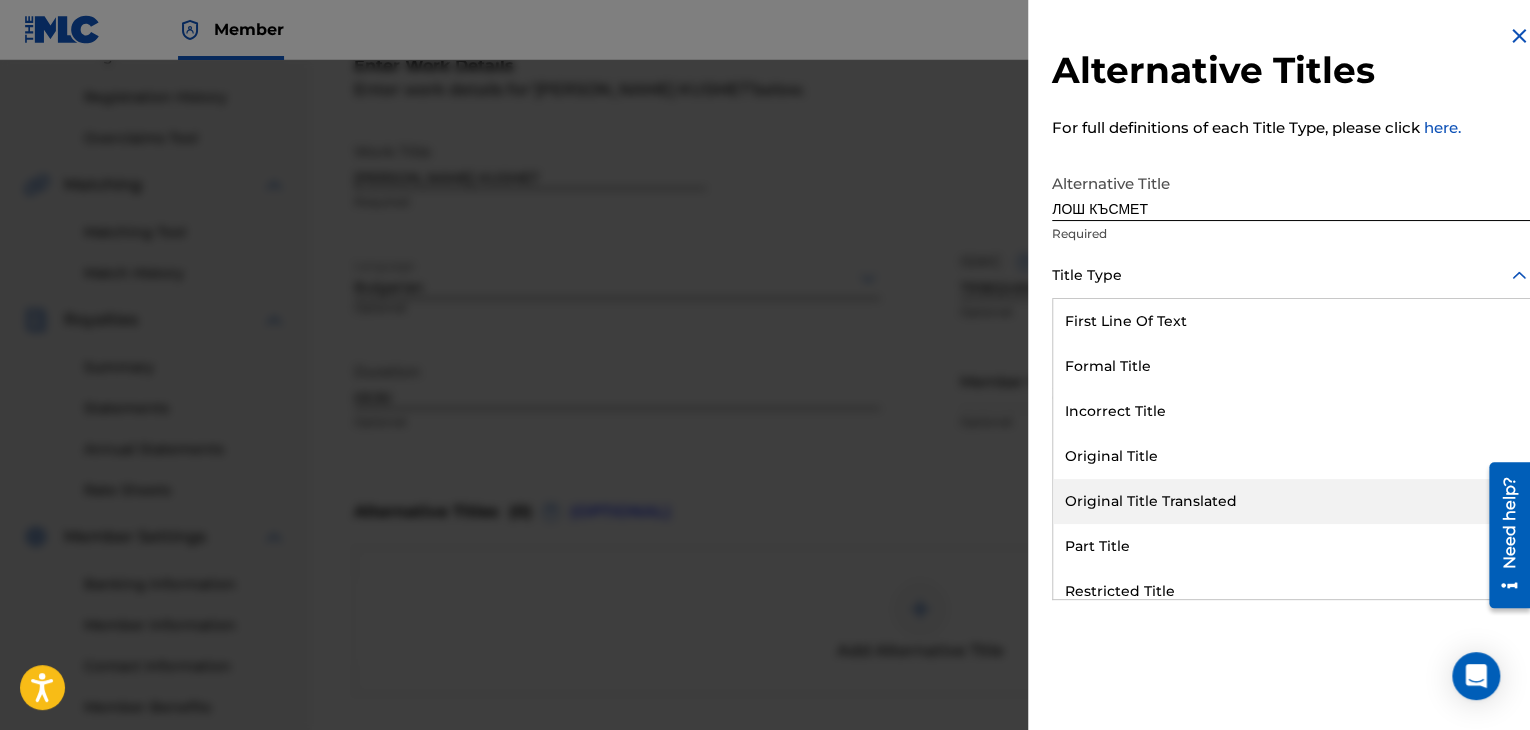 click on "Original Title Translated" at bounding box center [1291, 501] 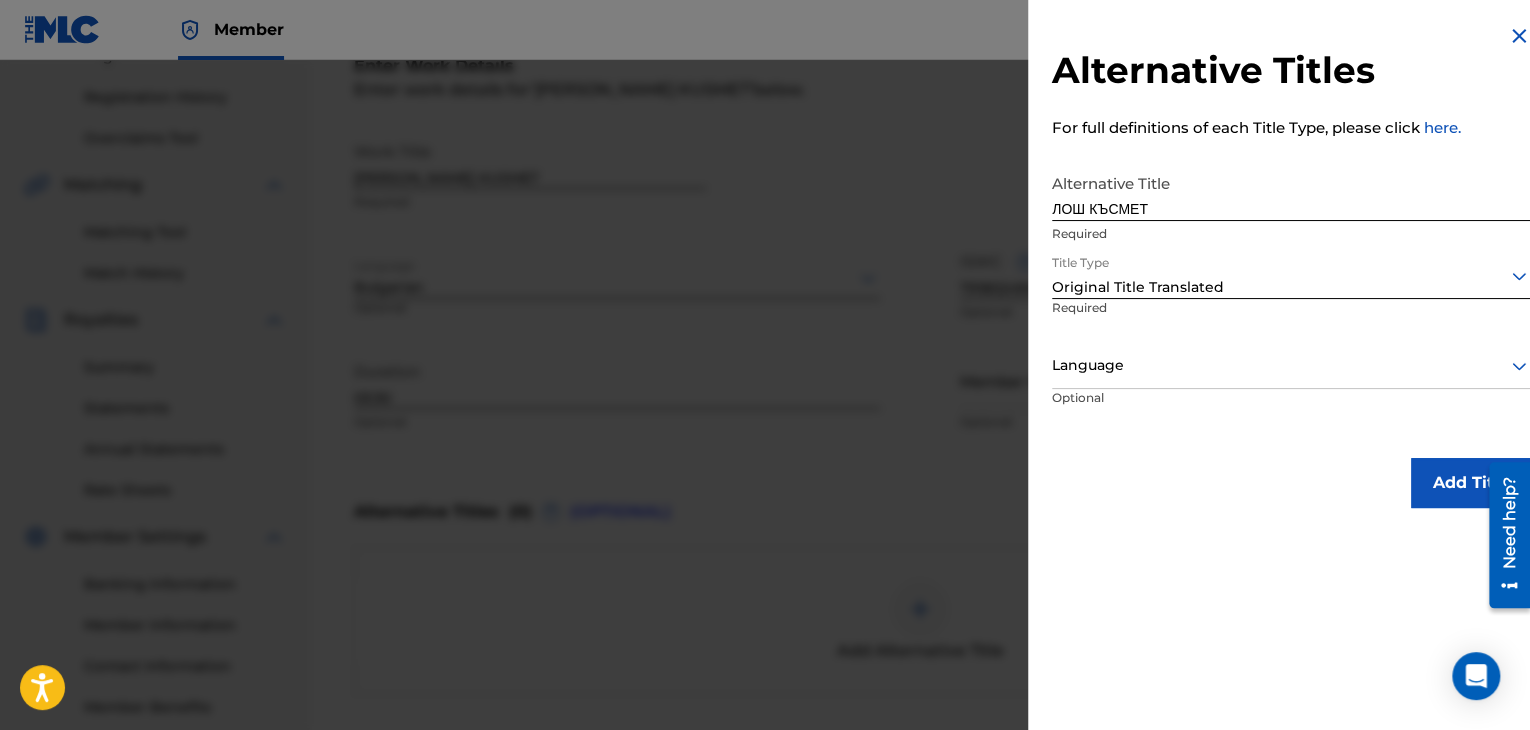 click at bounding box center [1291, 365] 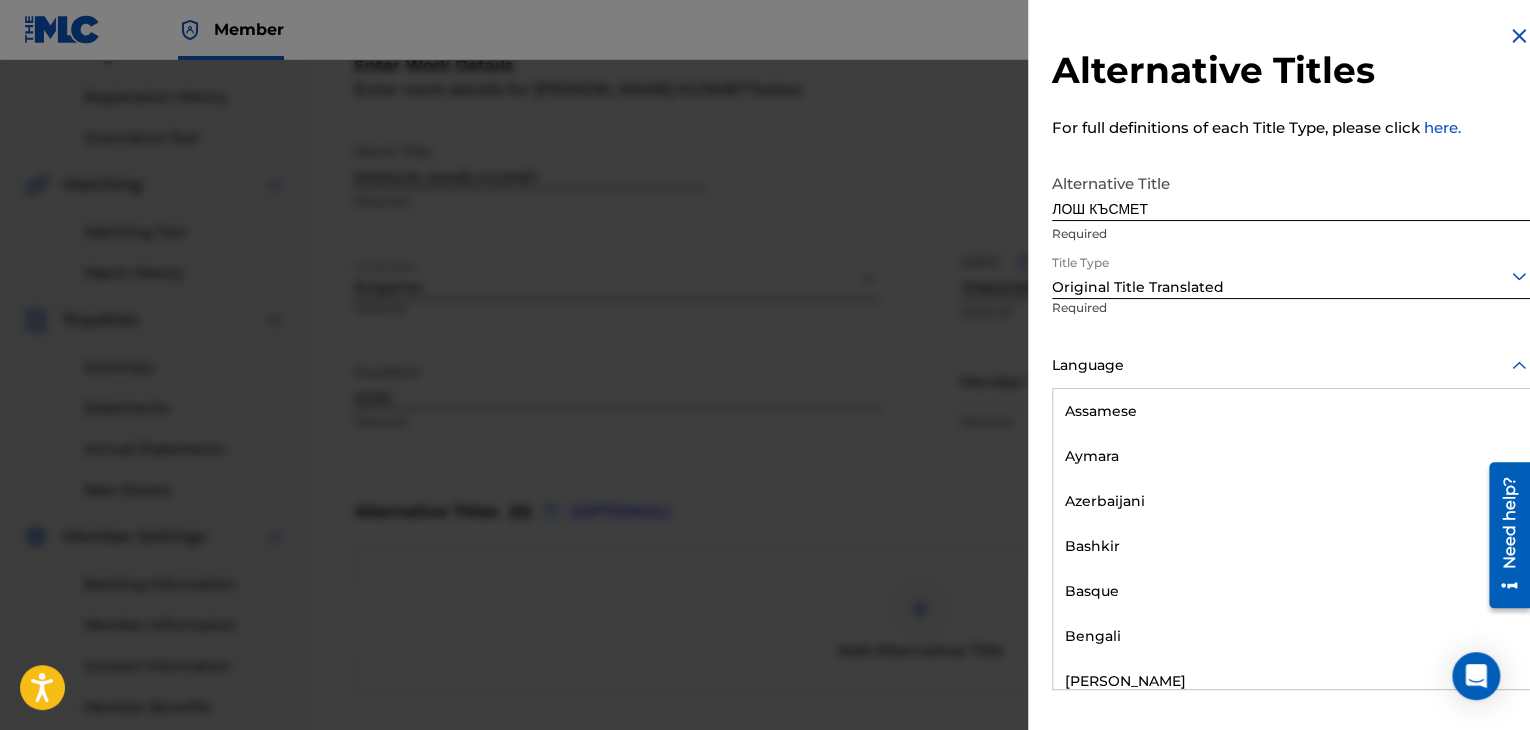 scroll, scrollTop: 700, scrollLeft: 0, axis: vertical 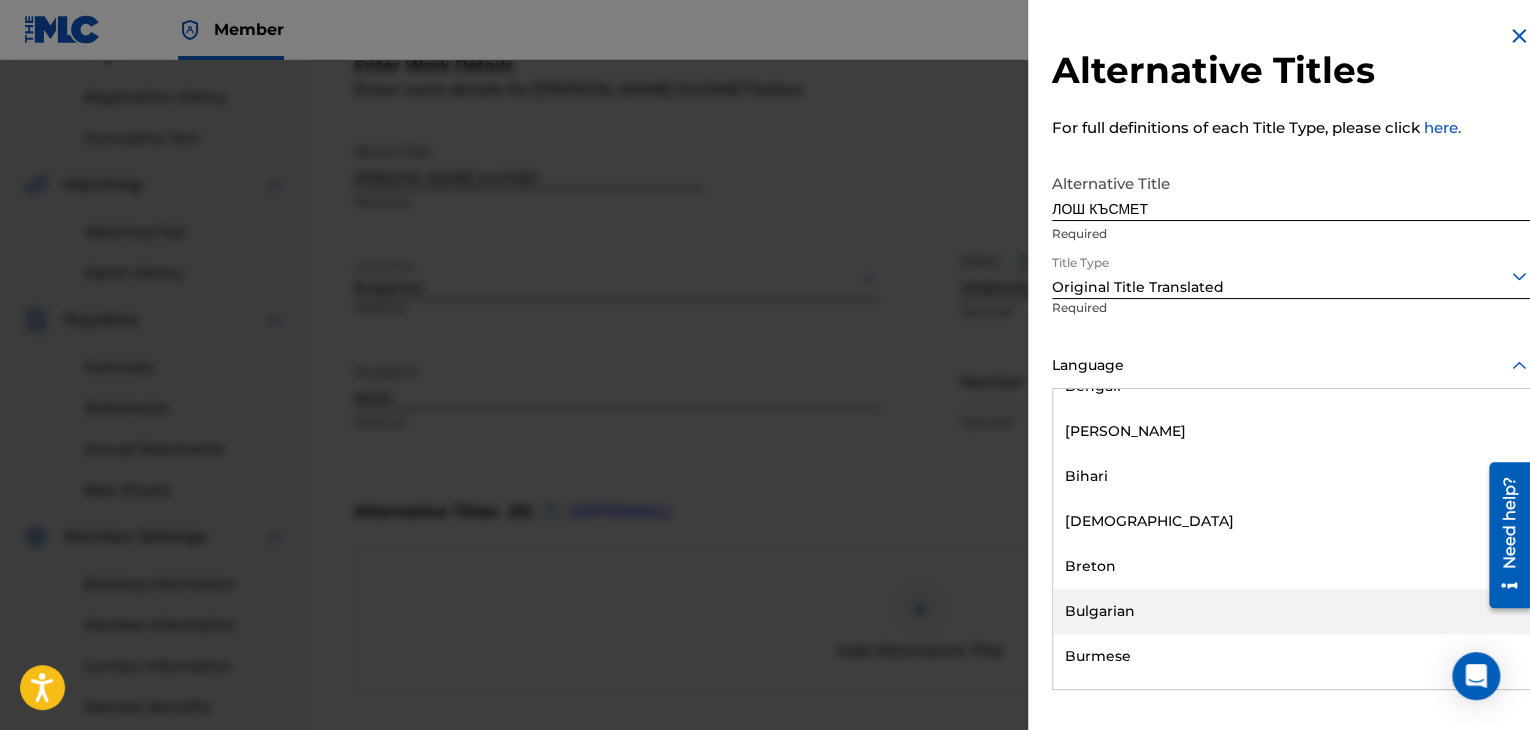 click on "Bulgarian" at bounding box center (1291, 611) 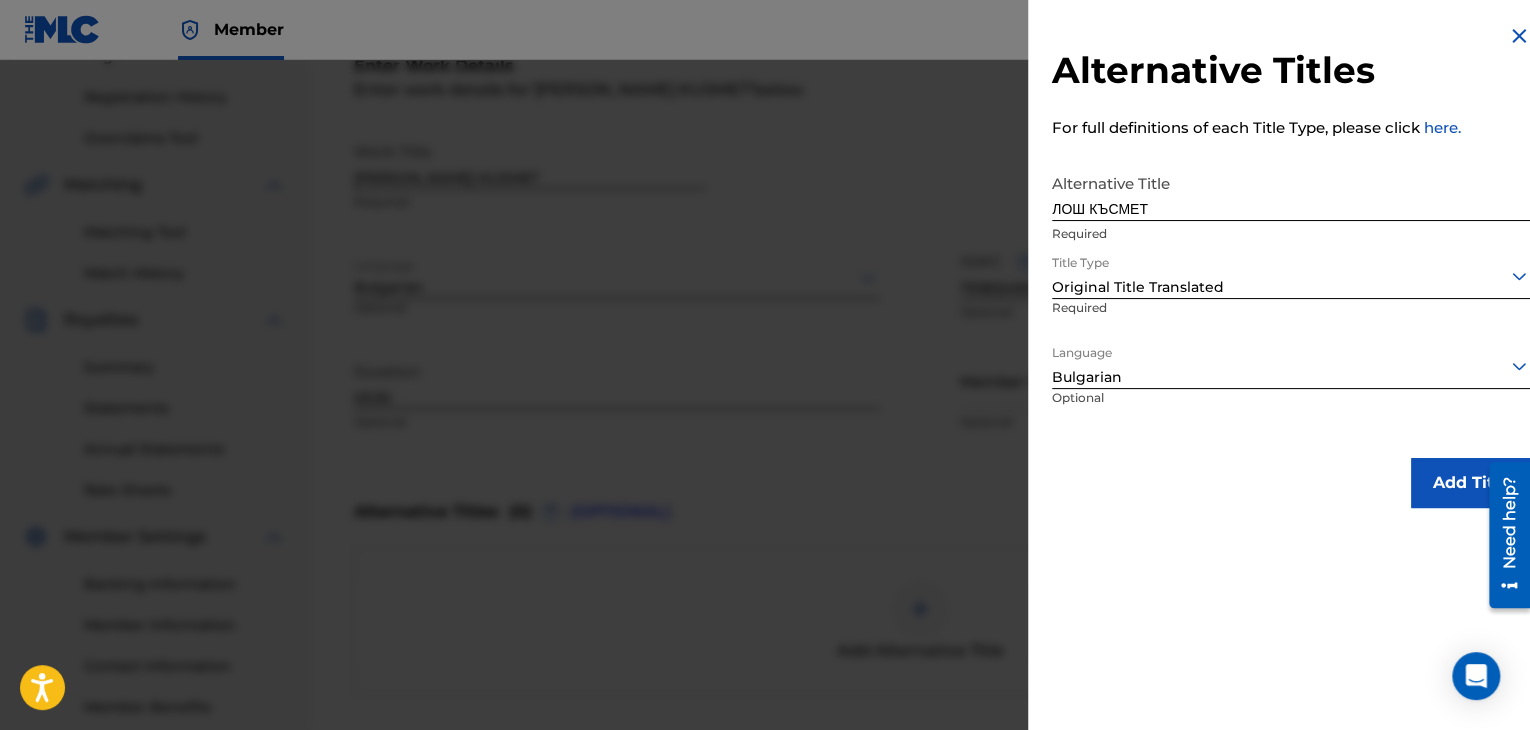 click on "Add Title" at bounding box center [1471, 483] 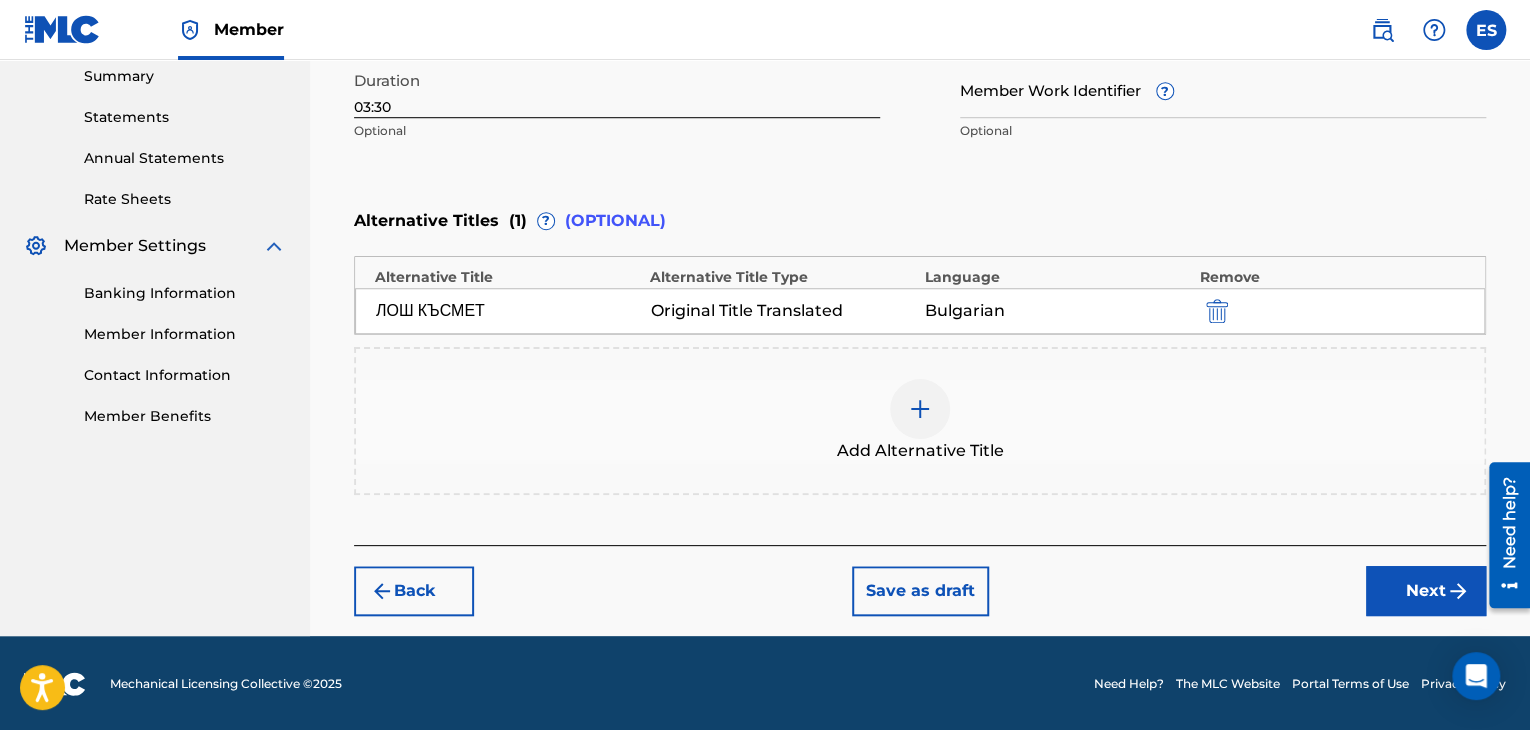 click on "Next" at bounding box center (1426, 591) 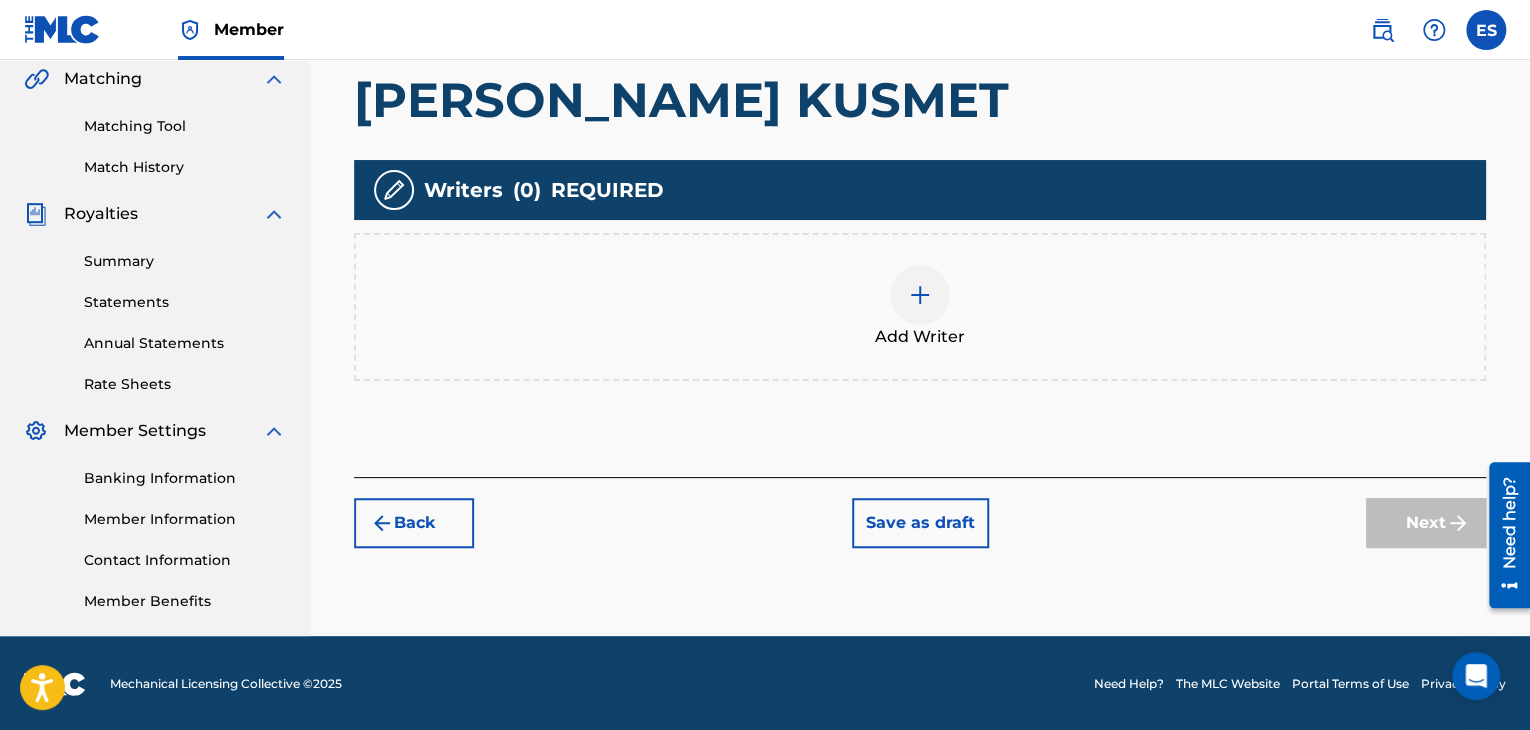scroll, scrollTop: 469, scrollLeft: 0, axis: vertical 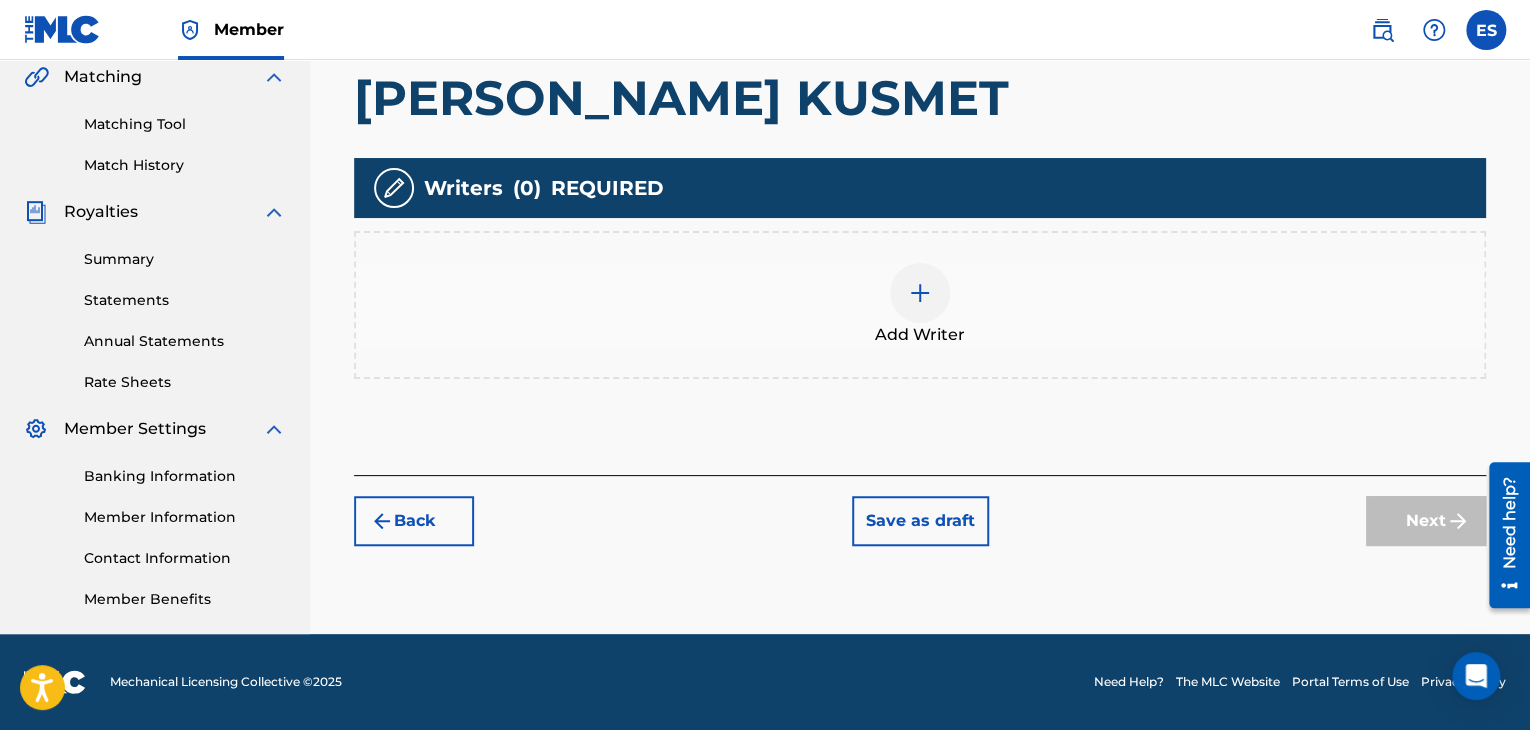 click on "Add Writer" at bounding box center [920, 305] 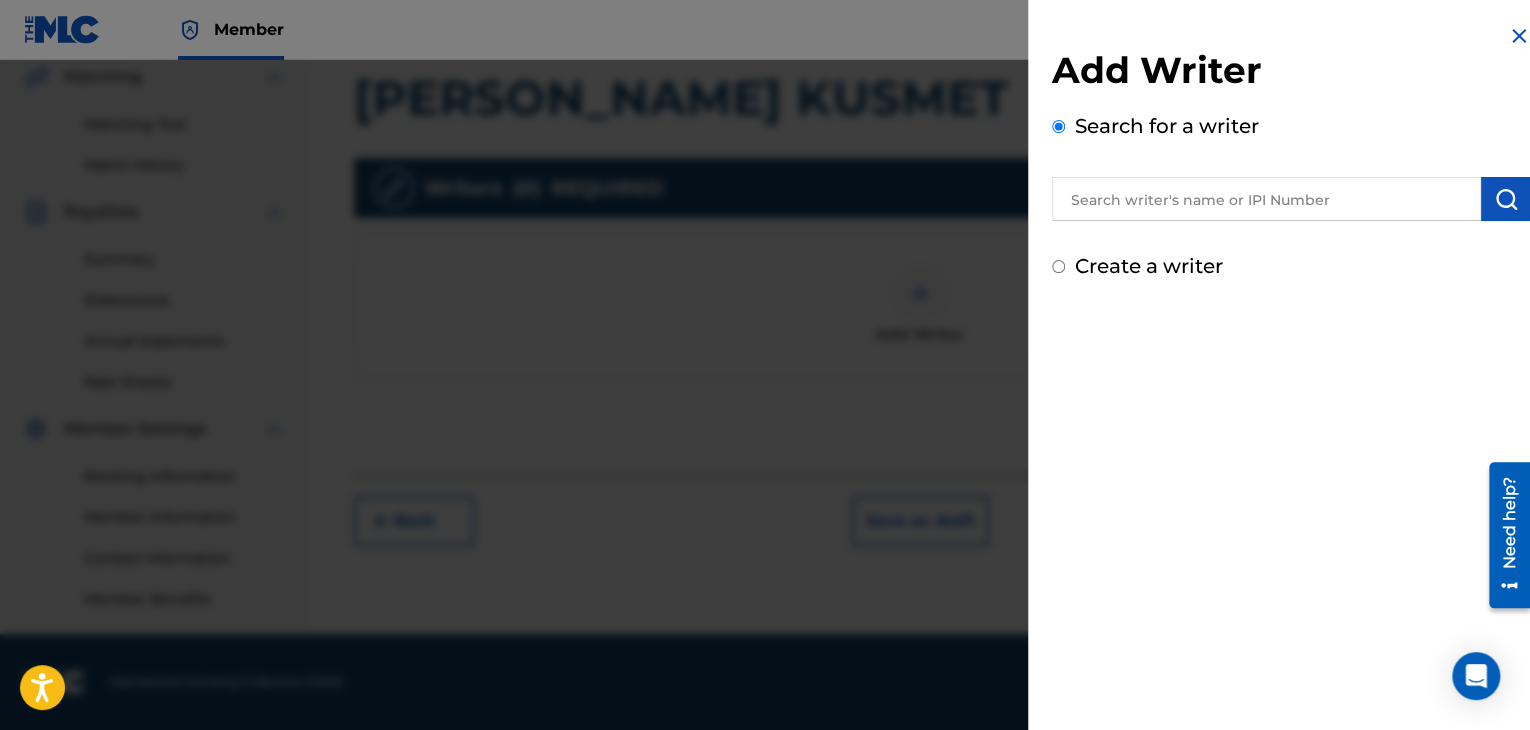 click at bounding box center (1266, 199) 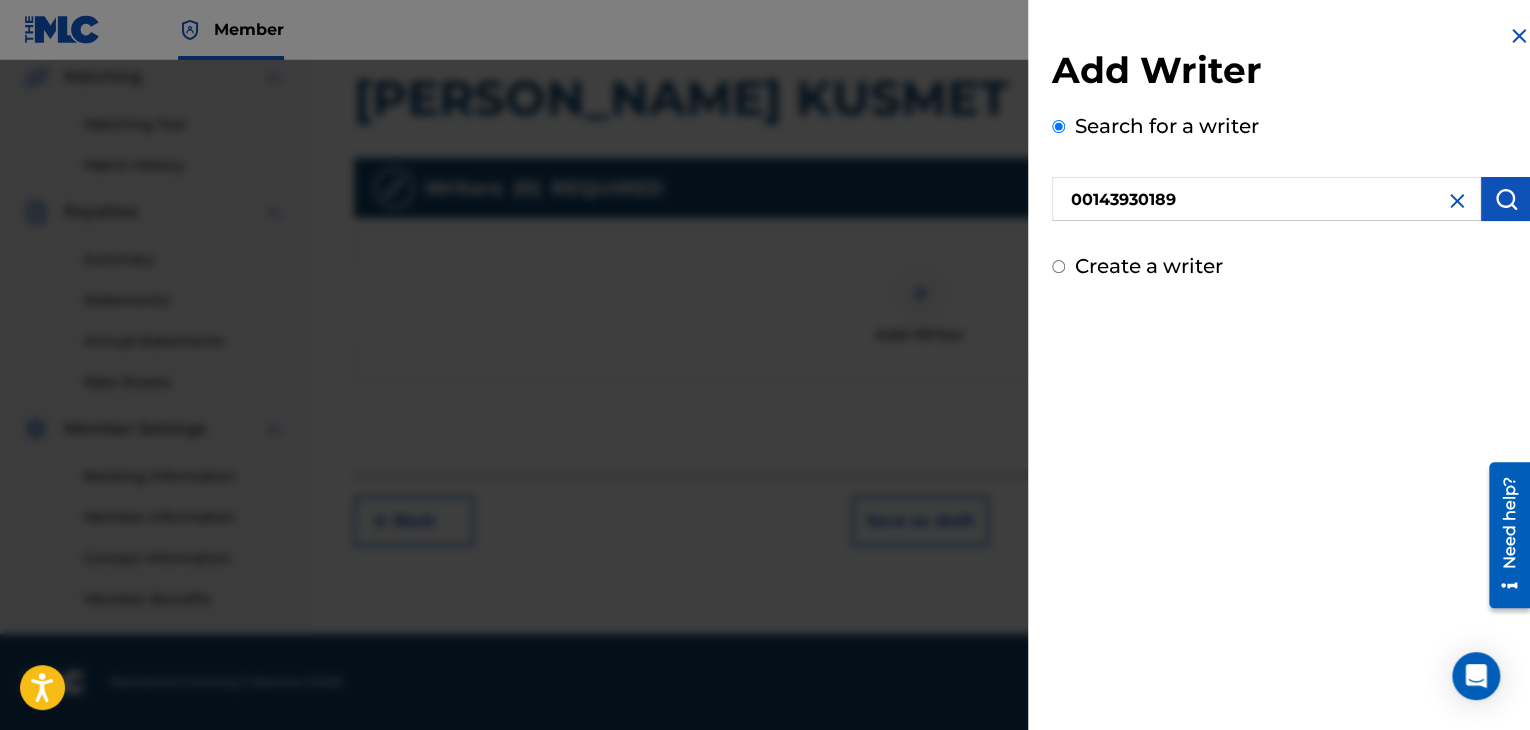 click at bounding box center [1506, 199] 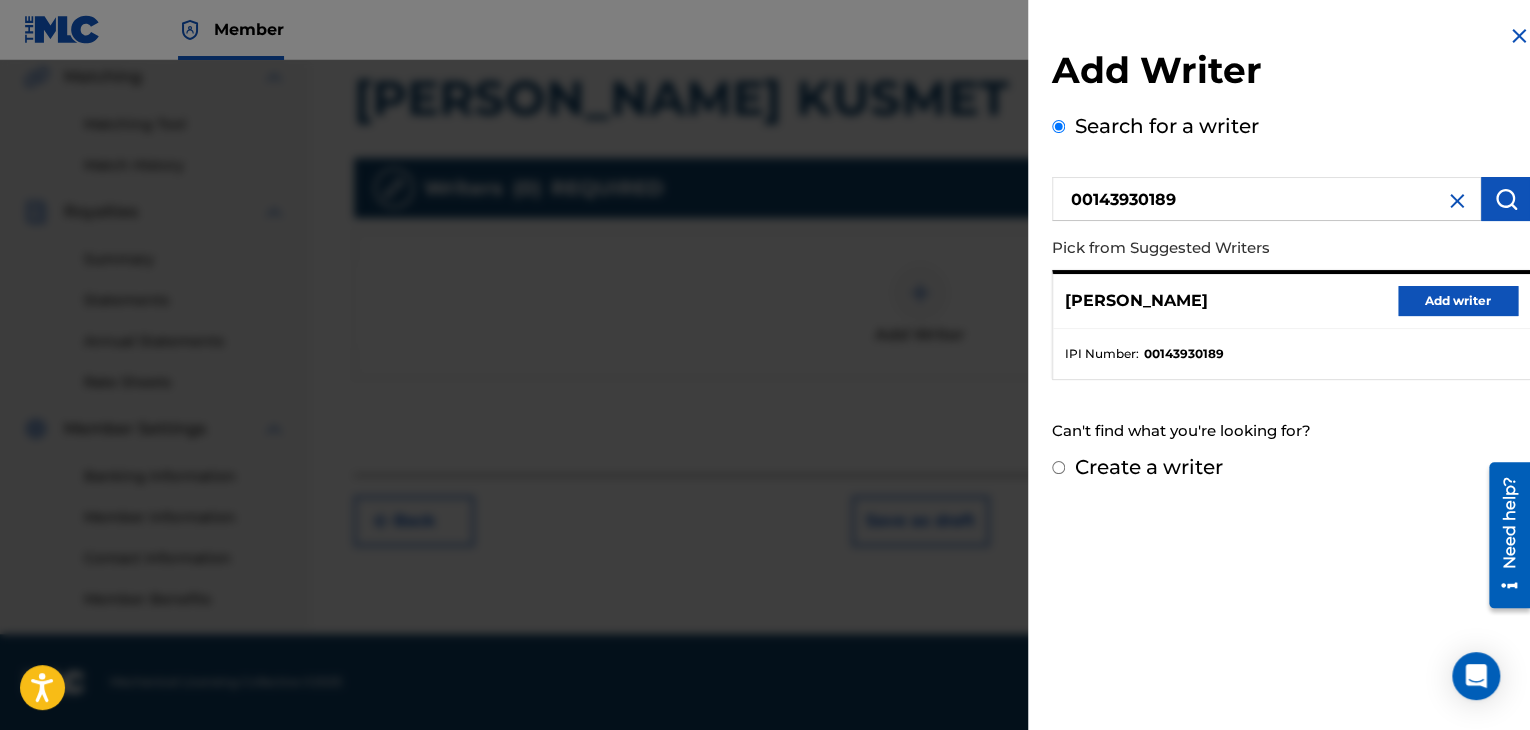 click on "Add writer" at bounding box center (1458, 301) 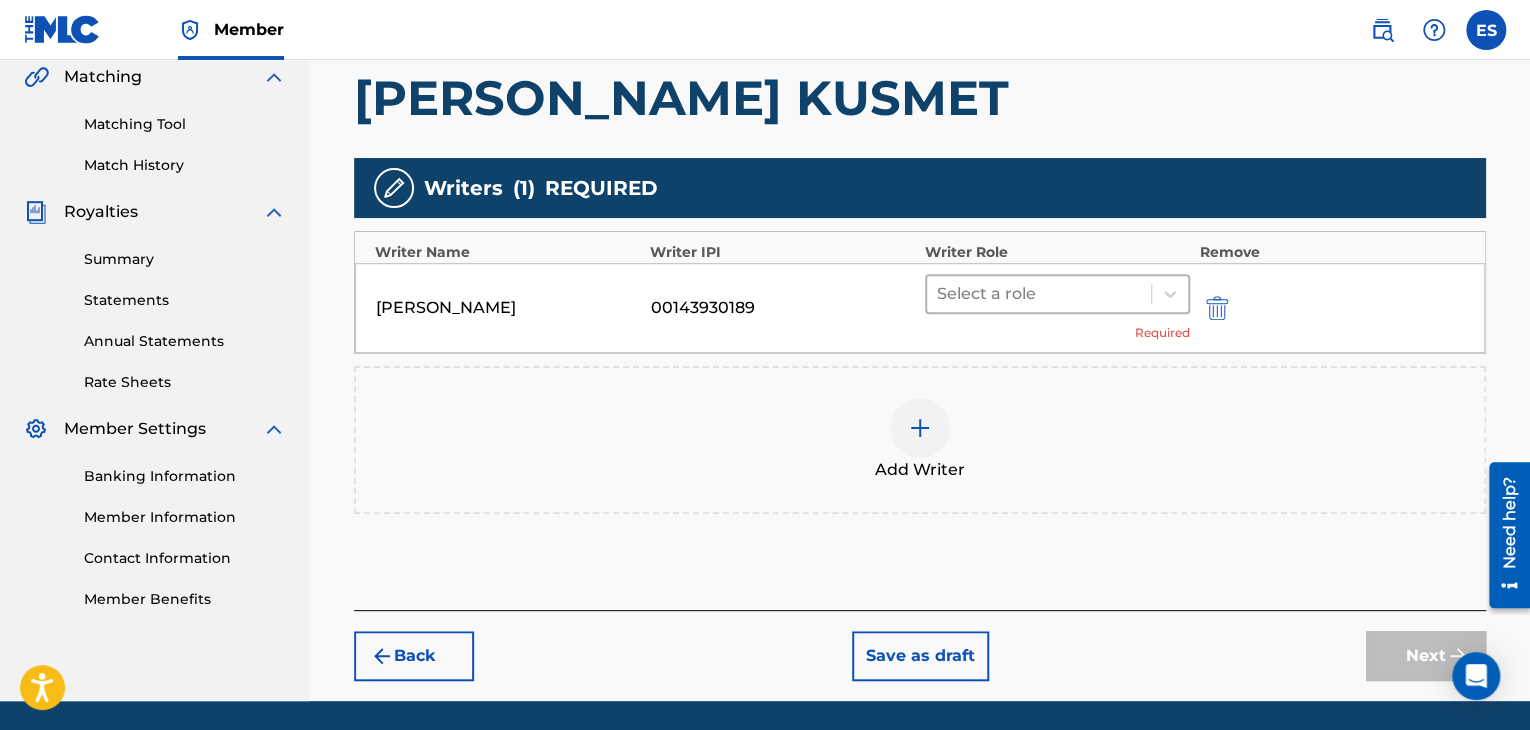 click at bounding box center [1039, 294] 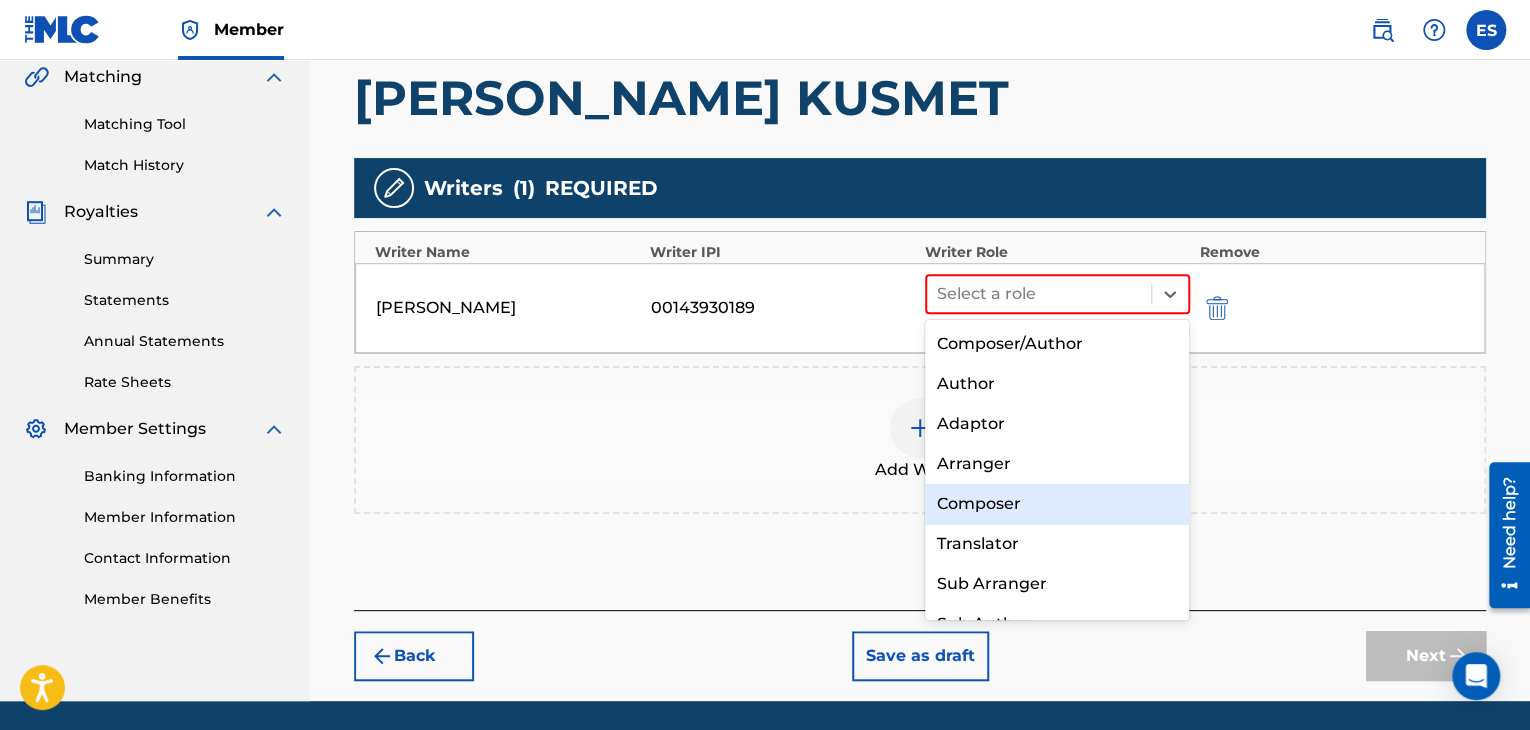 click on "Composer" at bounding box center [1057, 504] 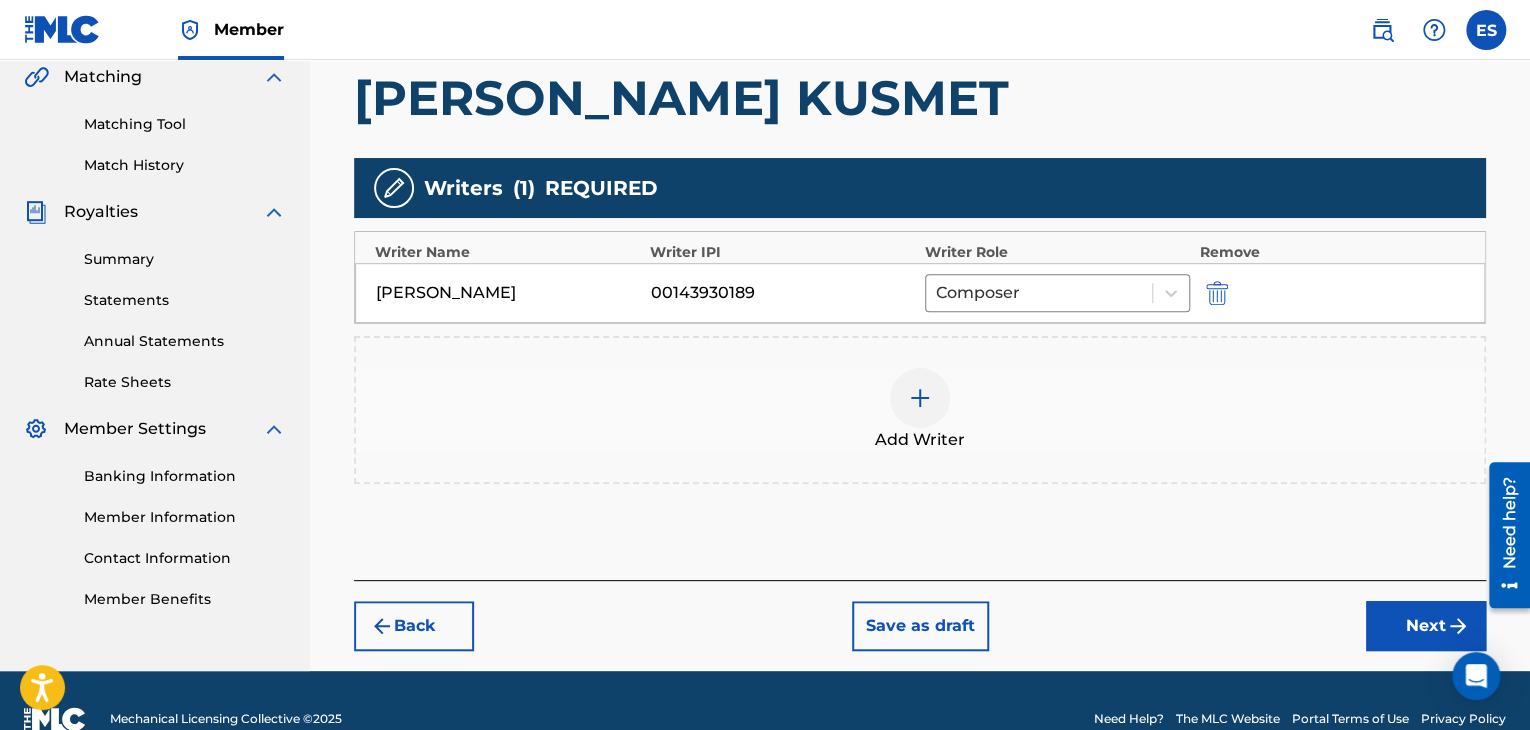 click at bounding box center (920, 398) 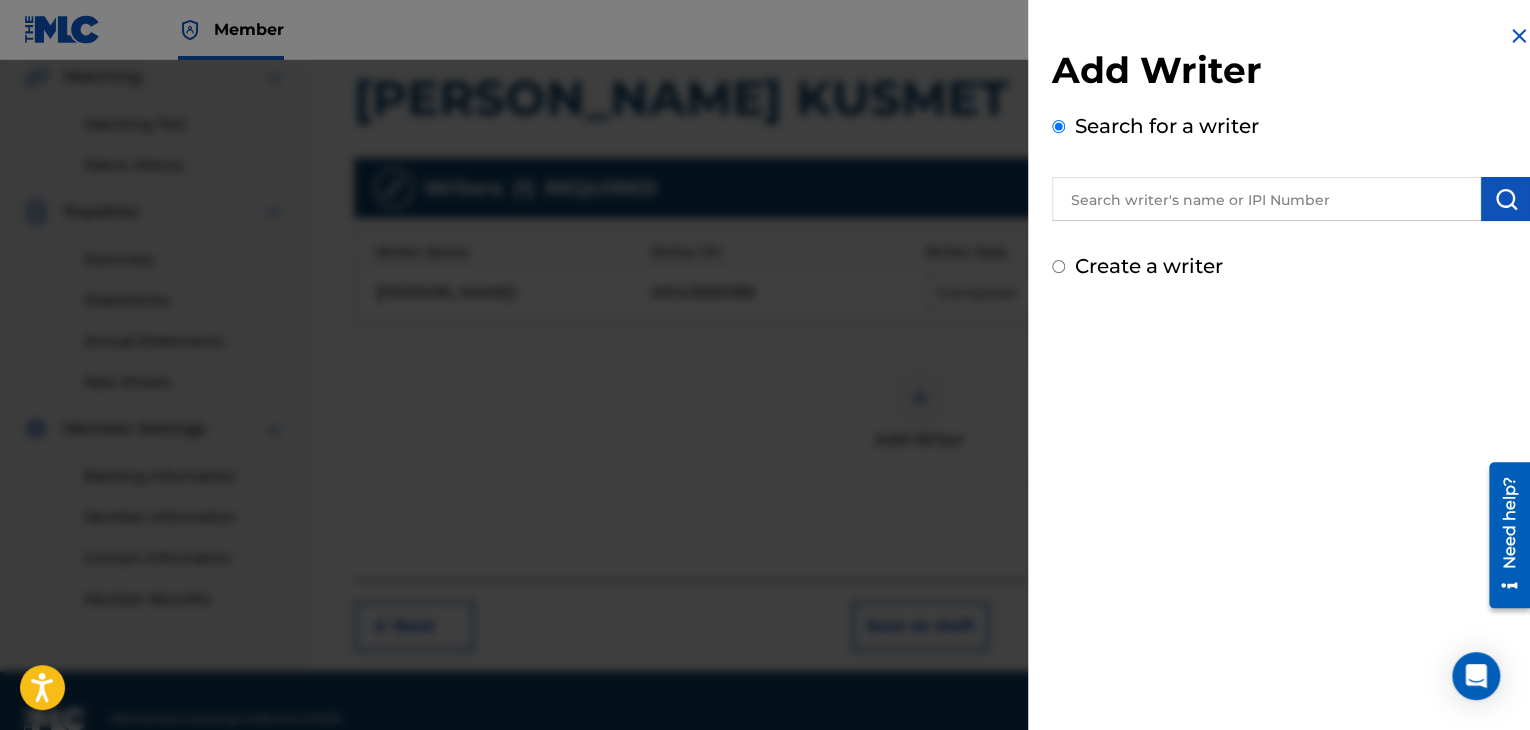 click on "Add Writer Search for a writer Create a writer" at bounding box center [1291, 164] 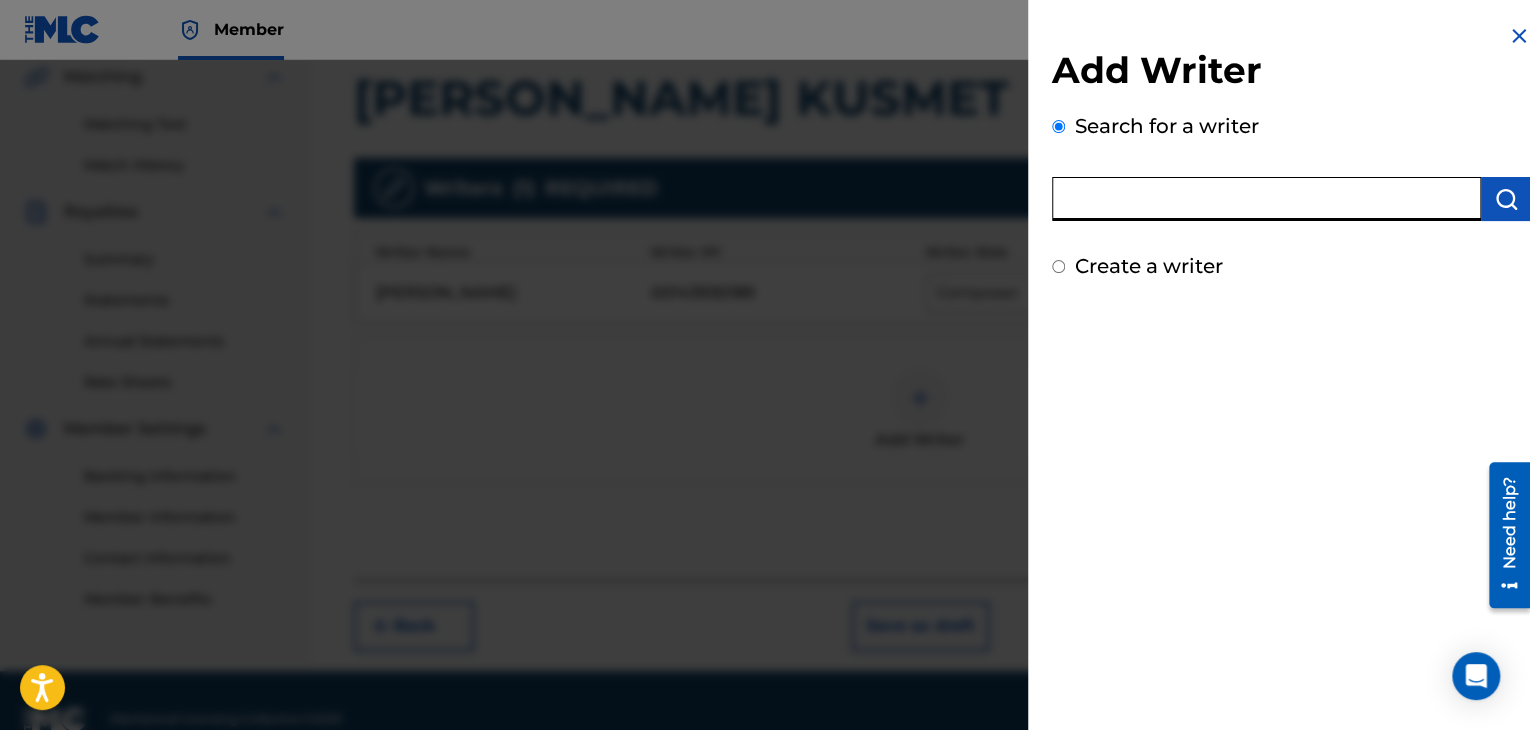 click at bounding box center [1266, 199] 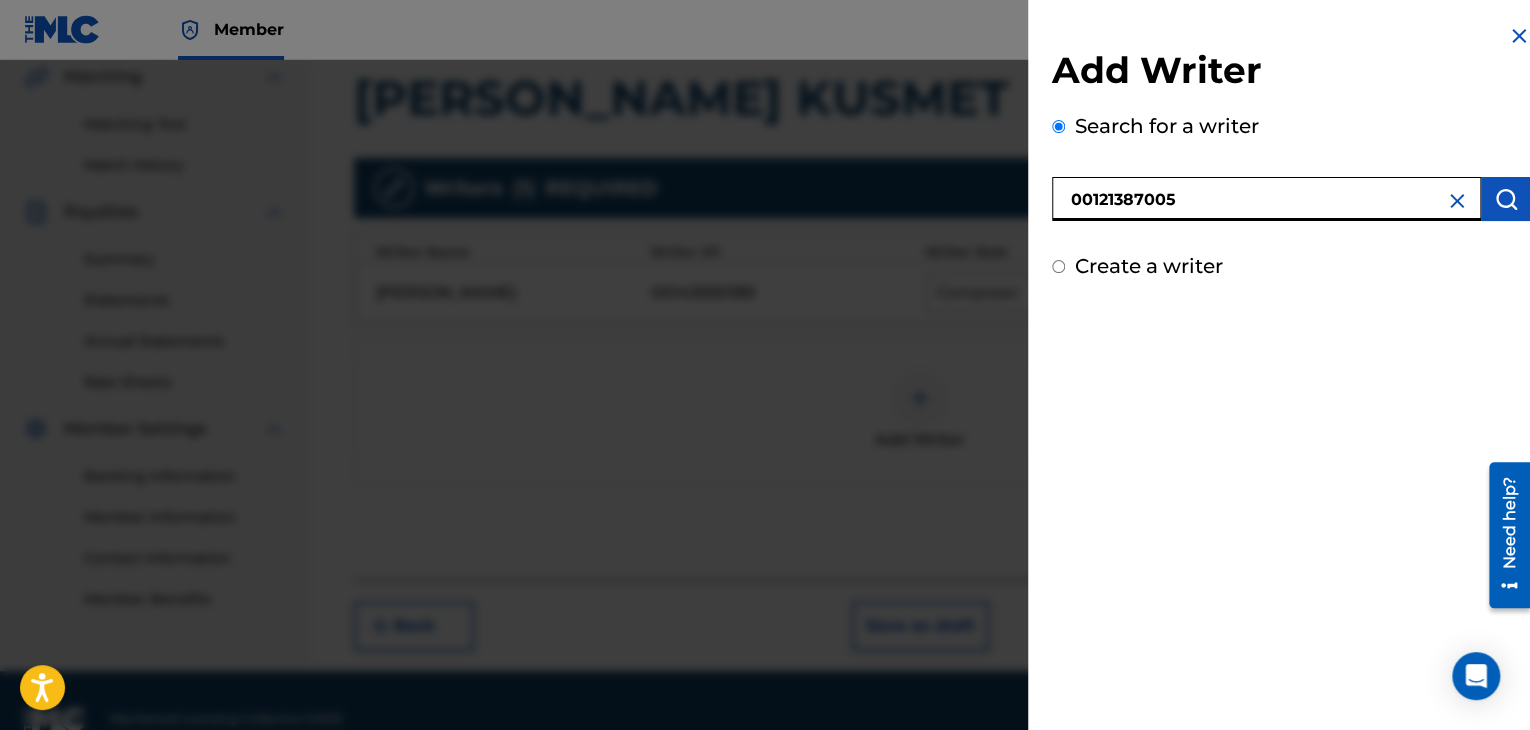 click on "00121387005" at bounding box center [1266, 199] 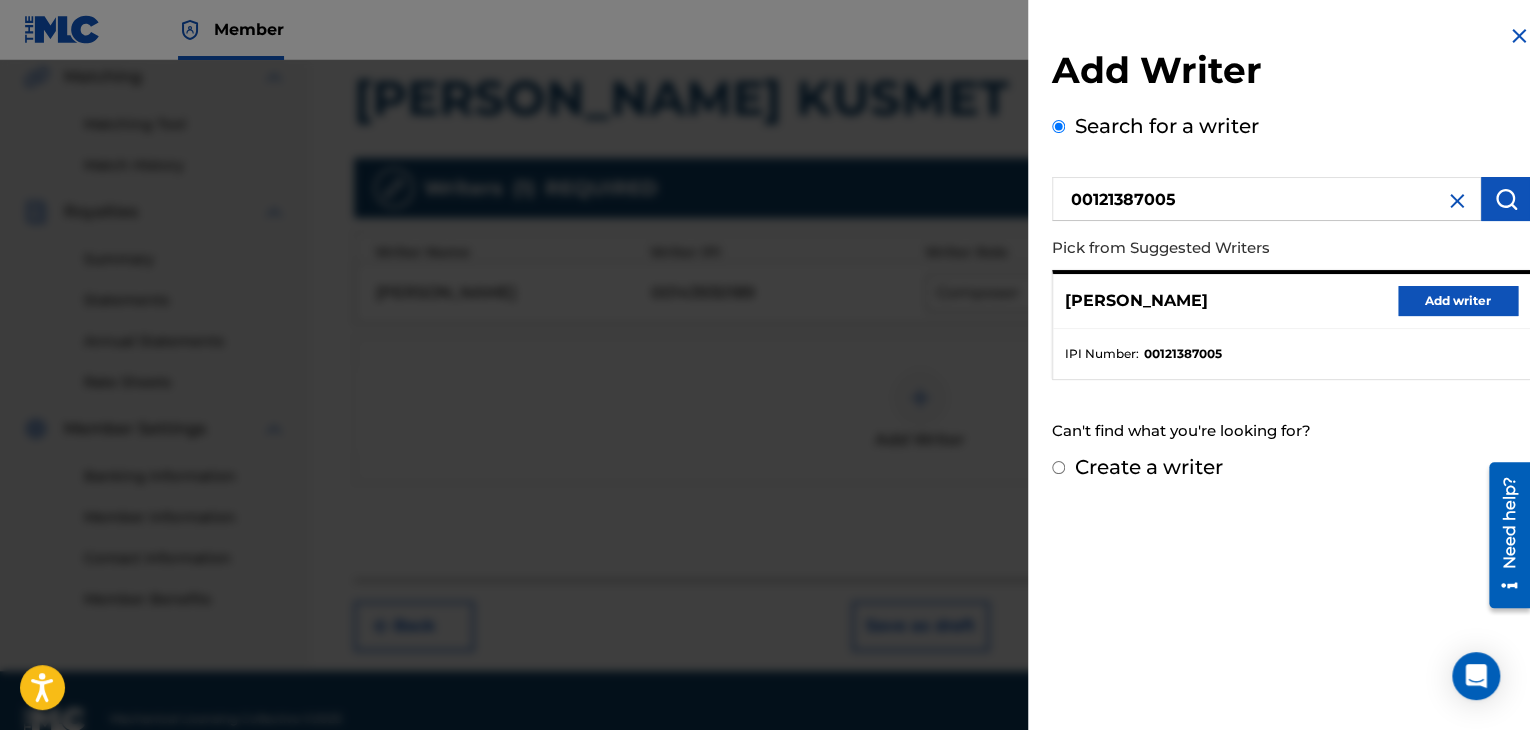 click on "Add writer" at bounding box center (1458, 301) 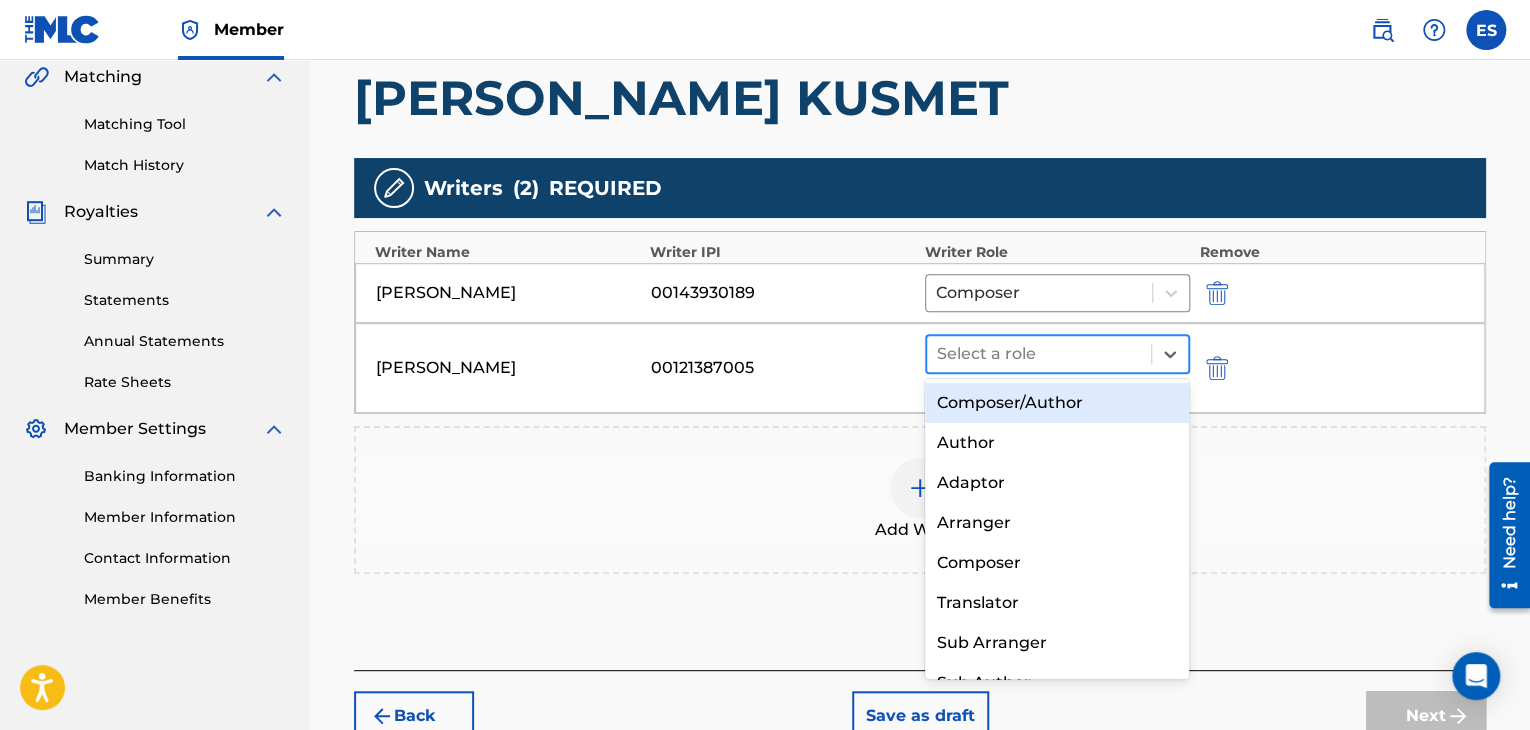 click at bounding box center (1039, 354) 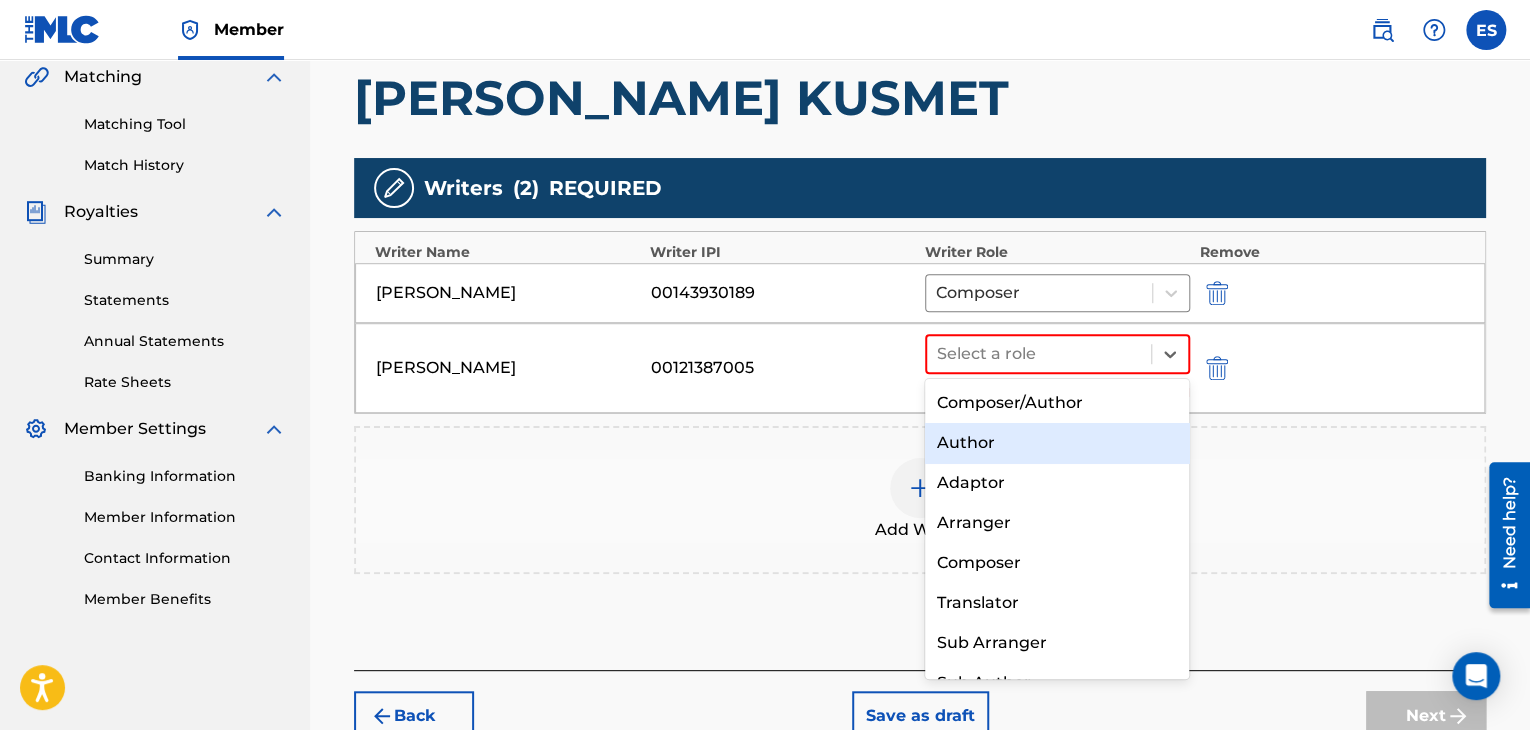click on "Author" at bounding box center [1057, 443] 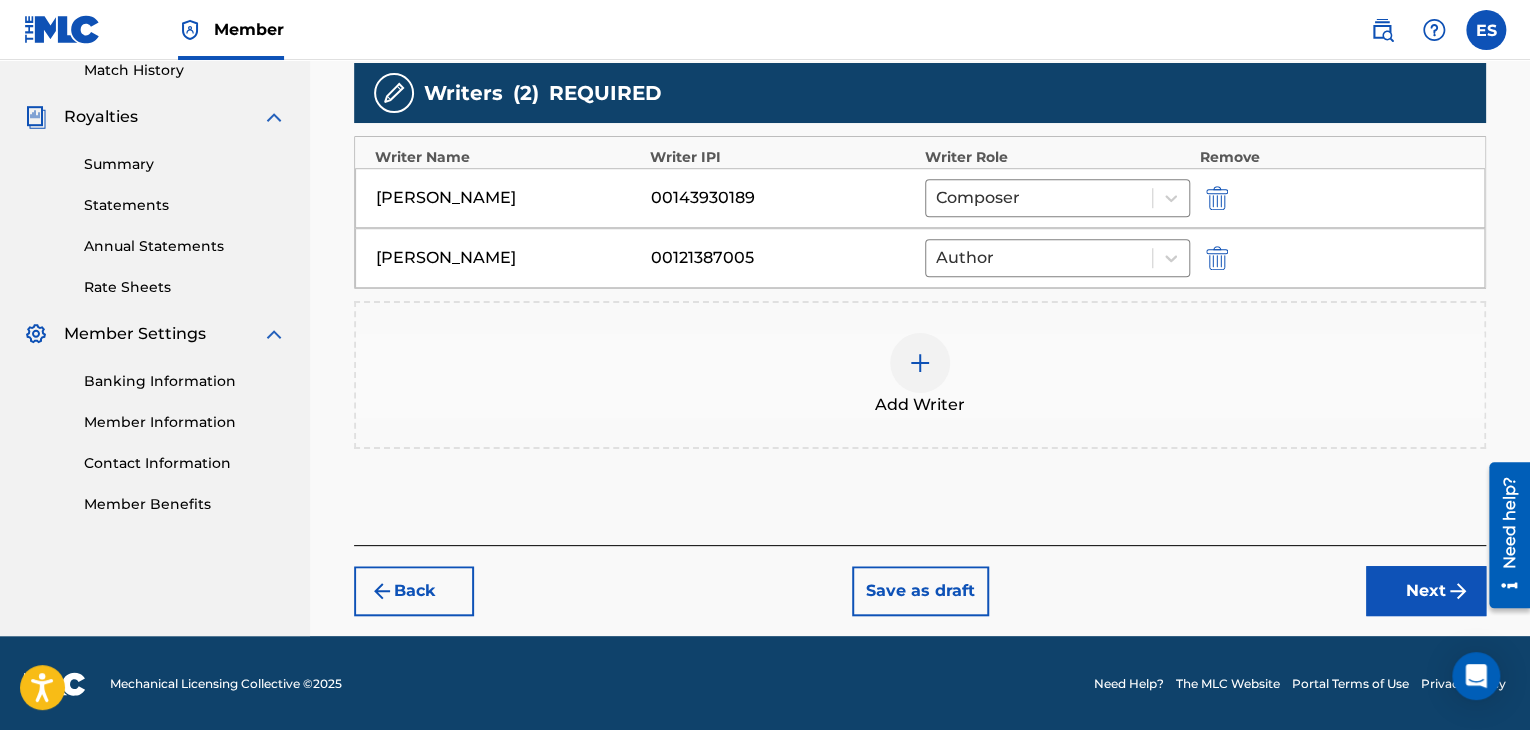 click on "Next" at bounding box center [1426, 591] 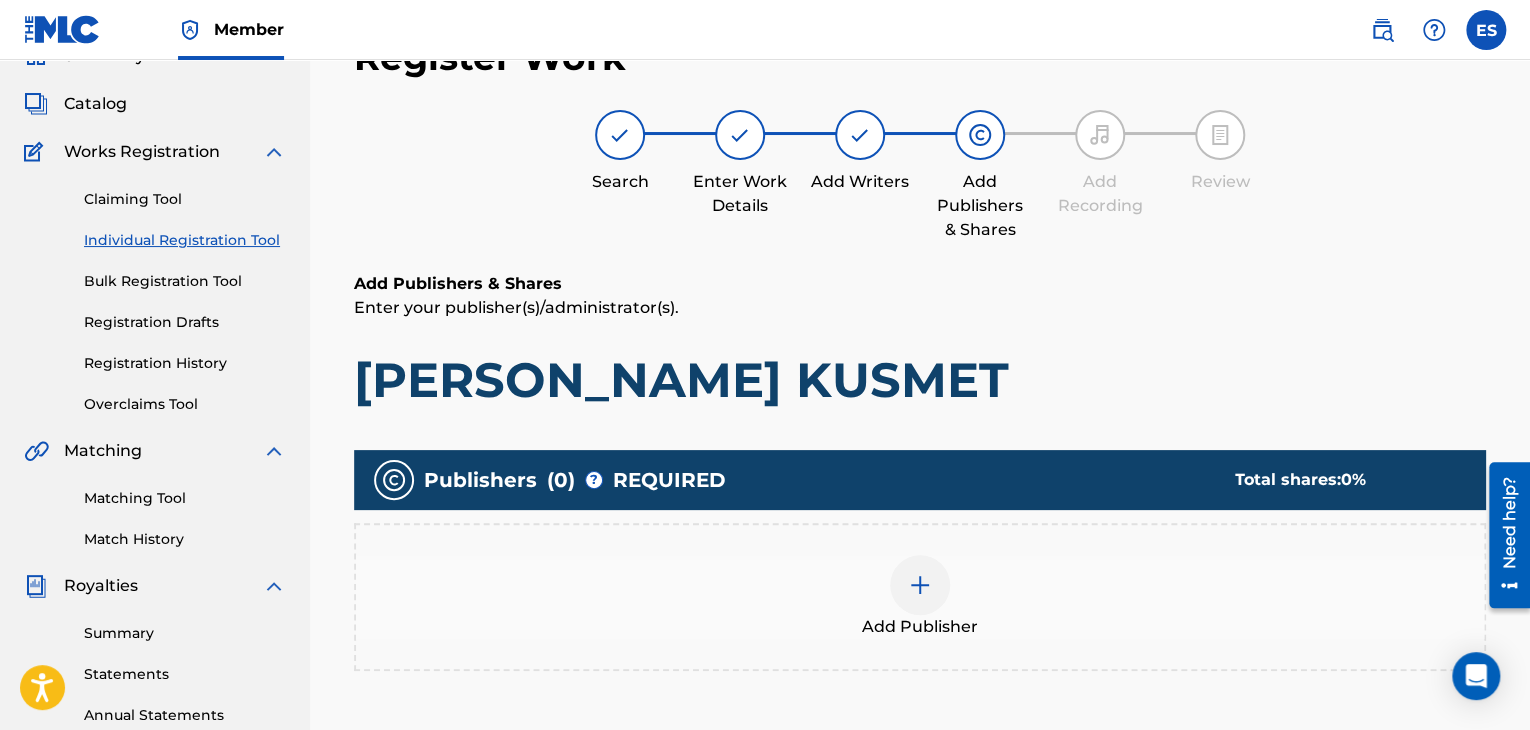 scroll, scrollTop: 90, scrollLeft: 0, axis: vertical 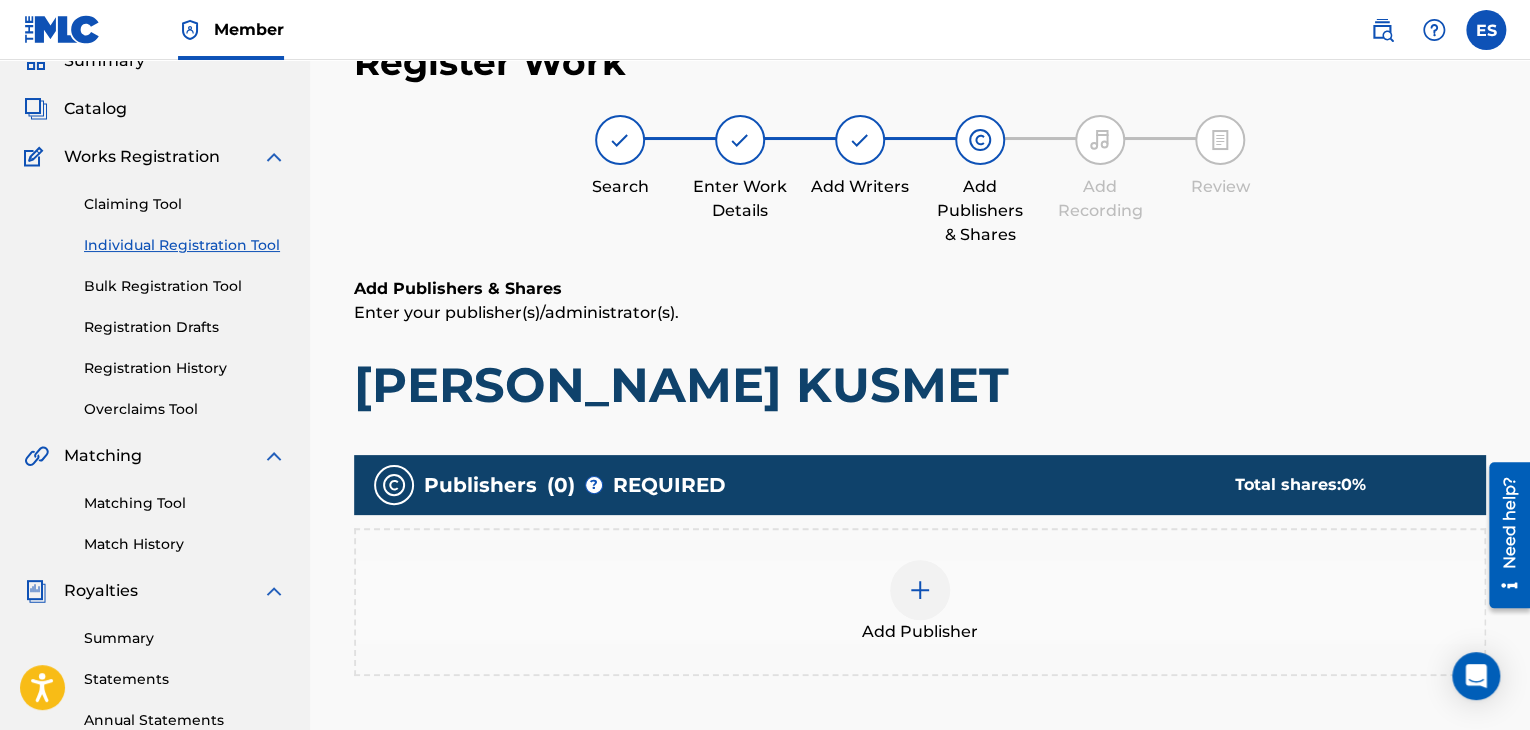click at bounding box center (920, 590) 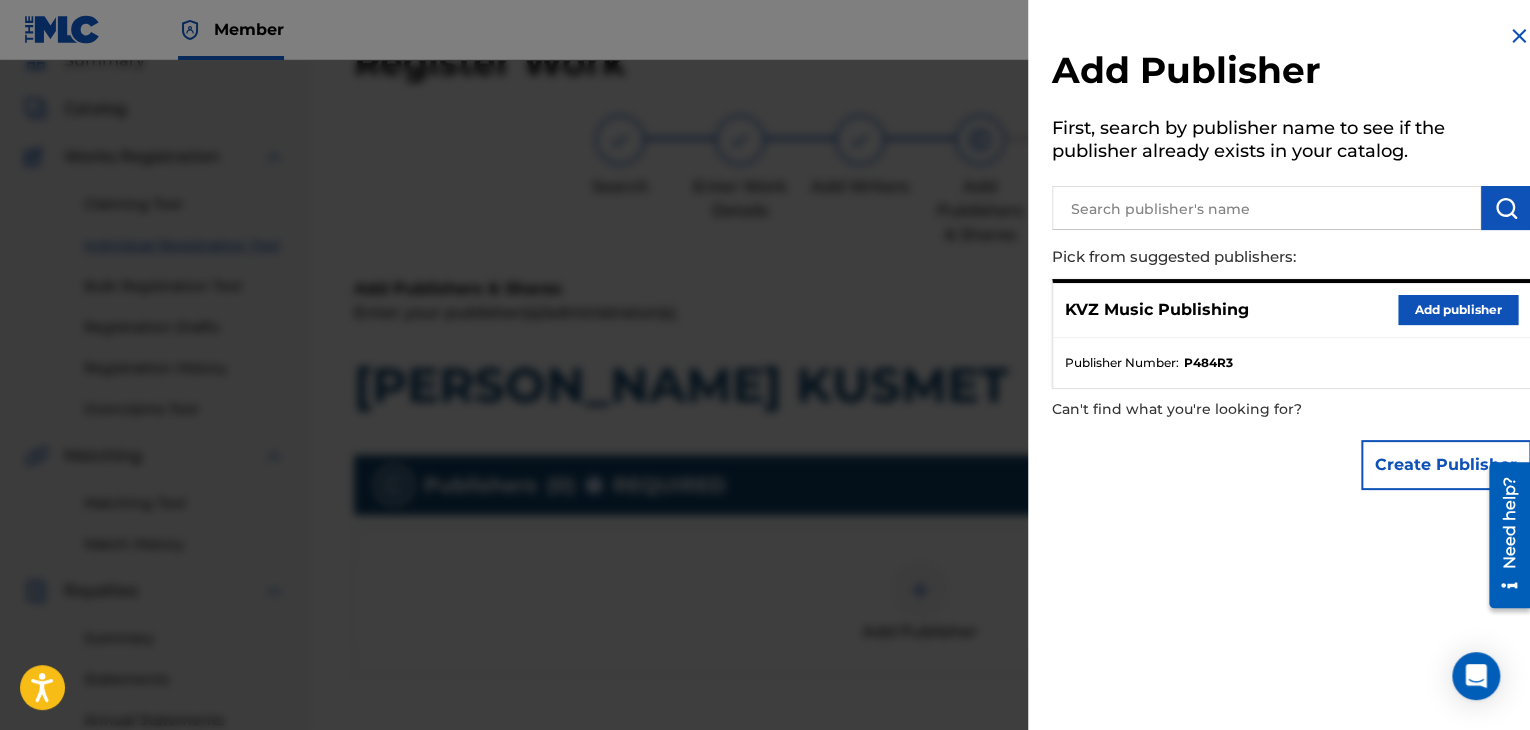 click on "Add publisher" at bounding box center (1458, 310) 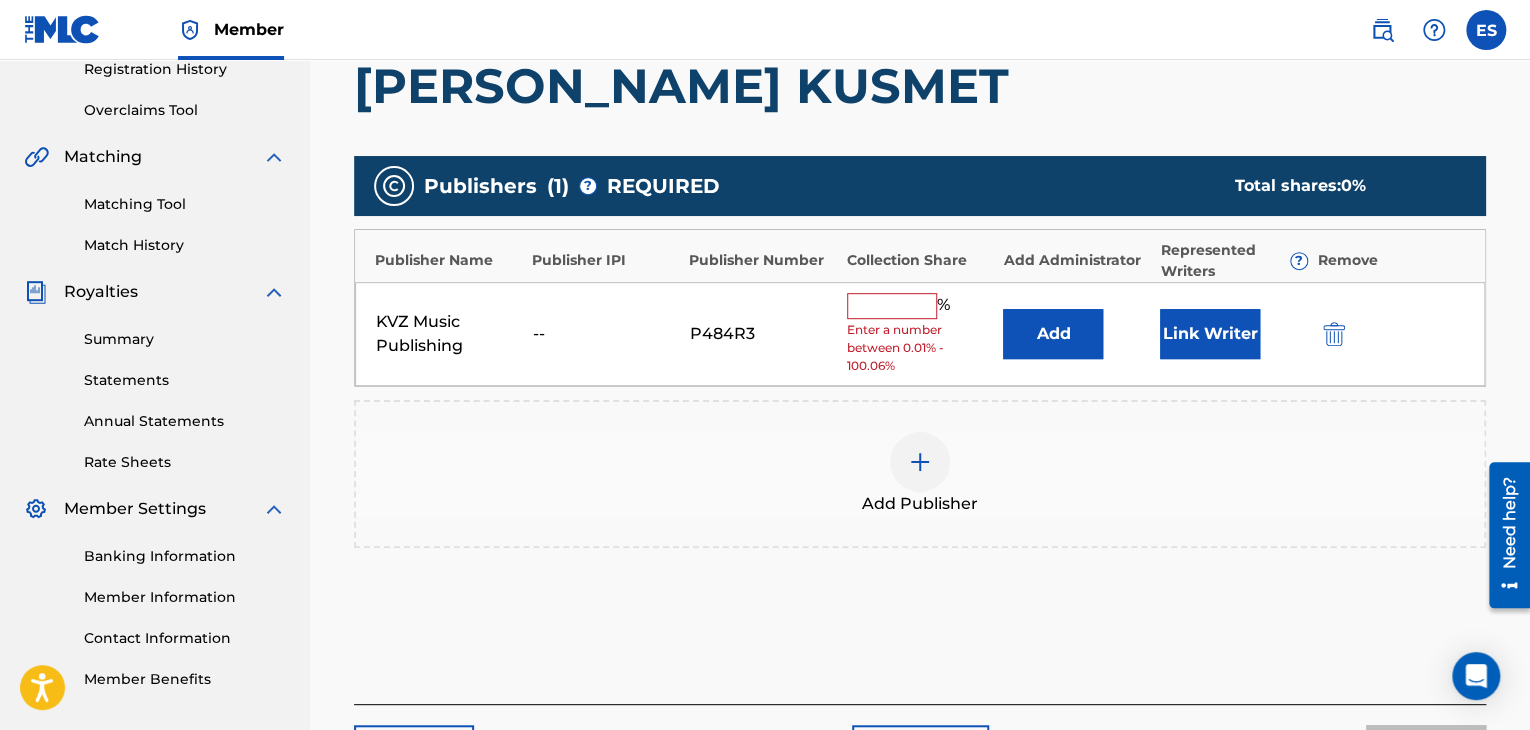 scroll, scrollTop: 390, scrollLeft: 0, axis: vertical 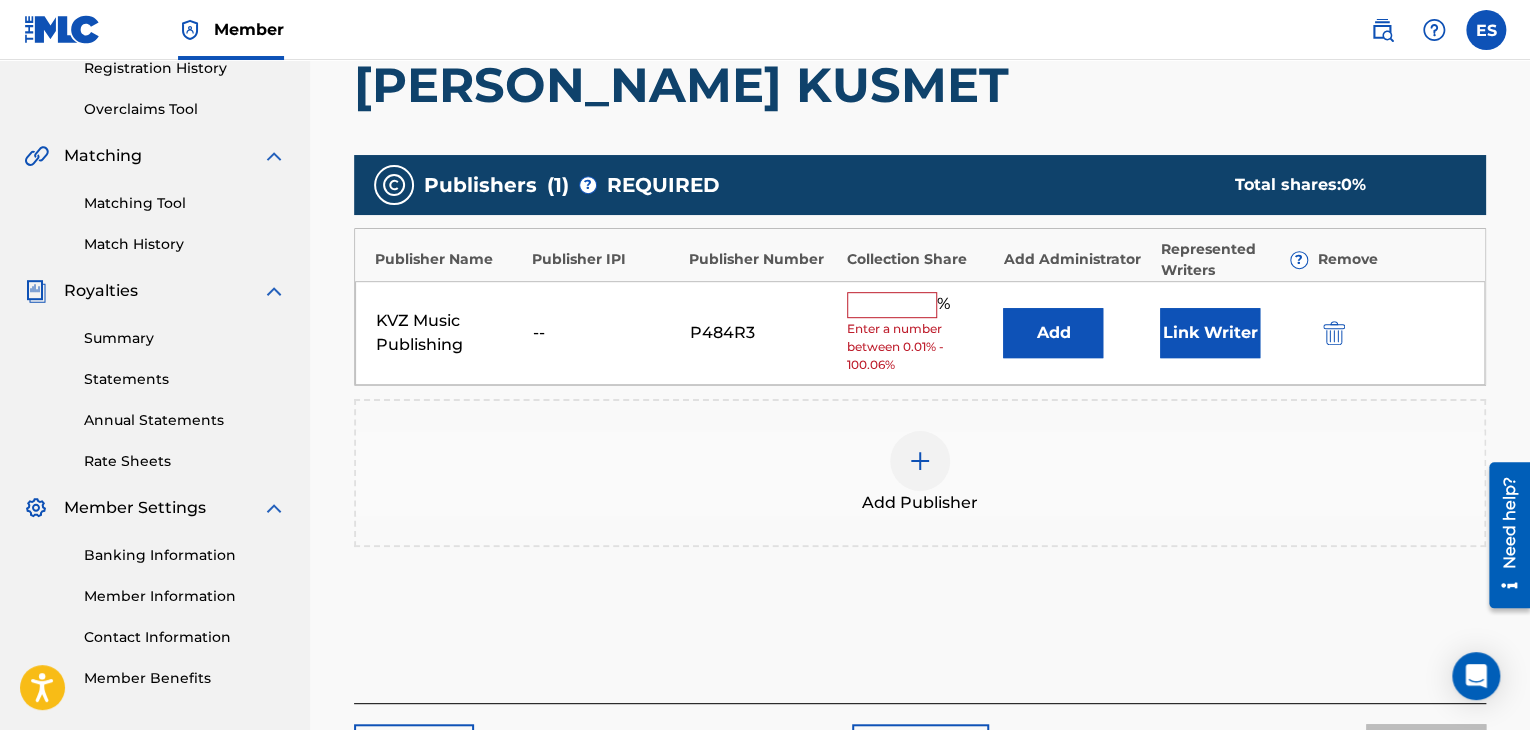 click at bounding box center (892, 305) 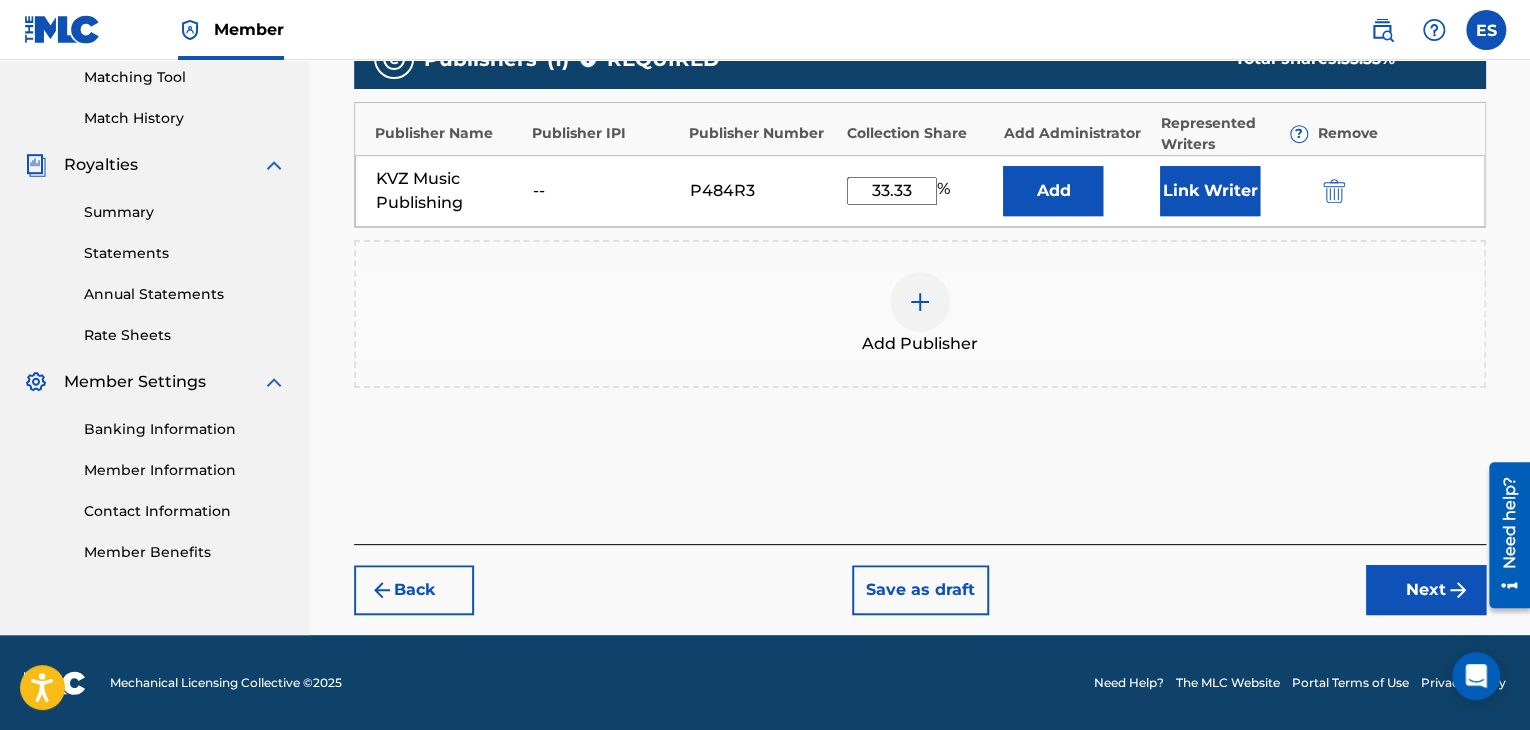 click on "Next" at bounding box center (1426, 590) 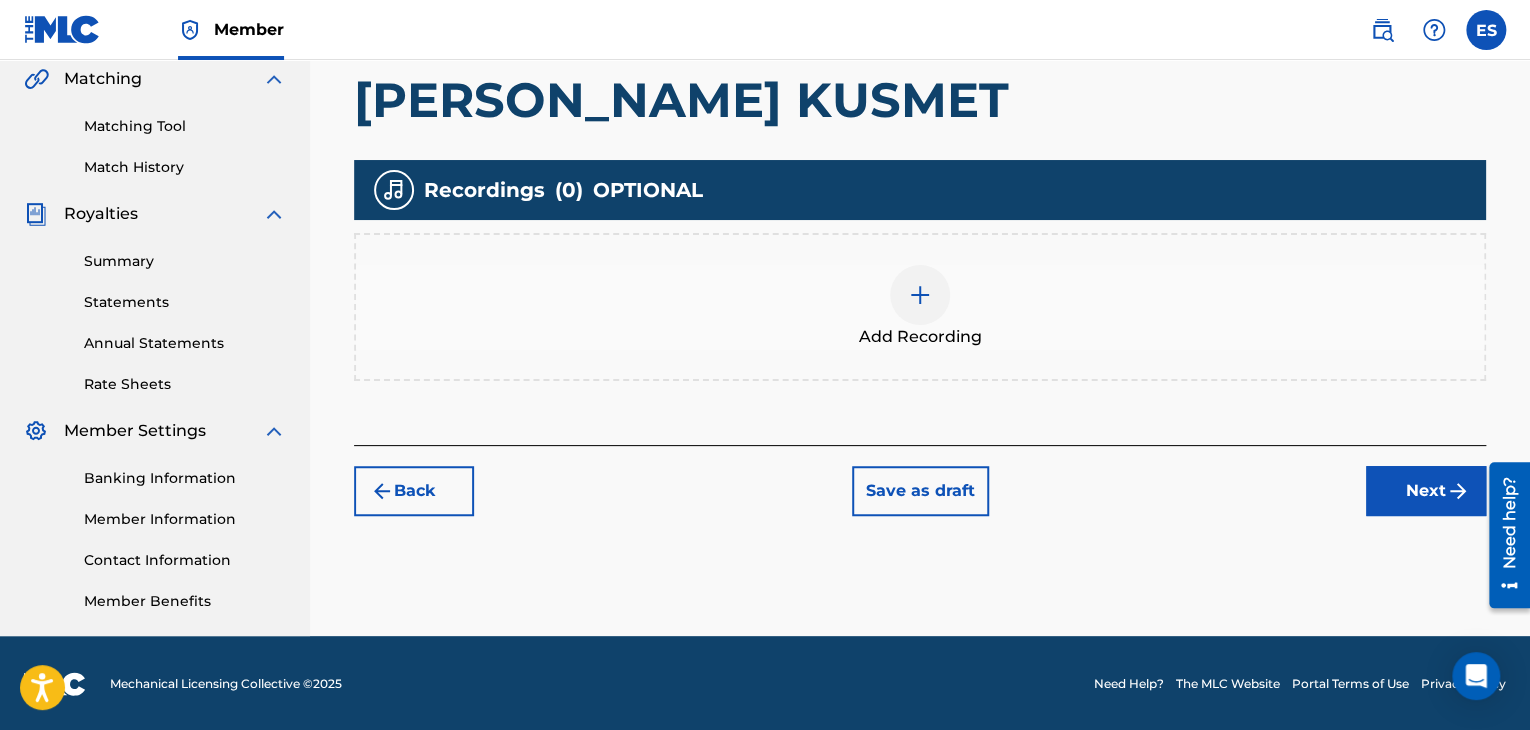 scroll, scrollTop: 469, scrollLeft: 0, axis: vertical 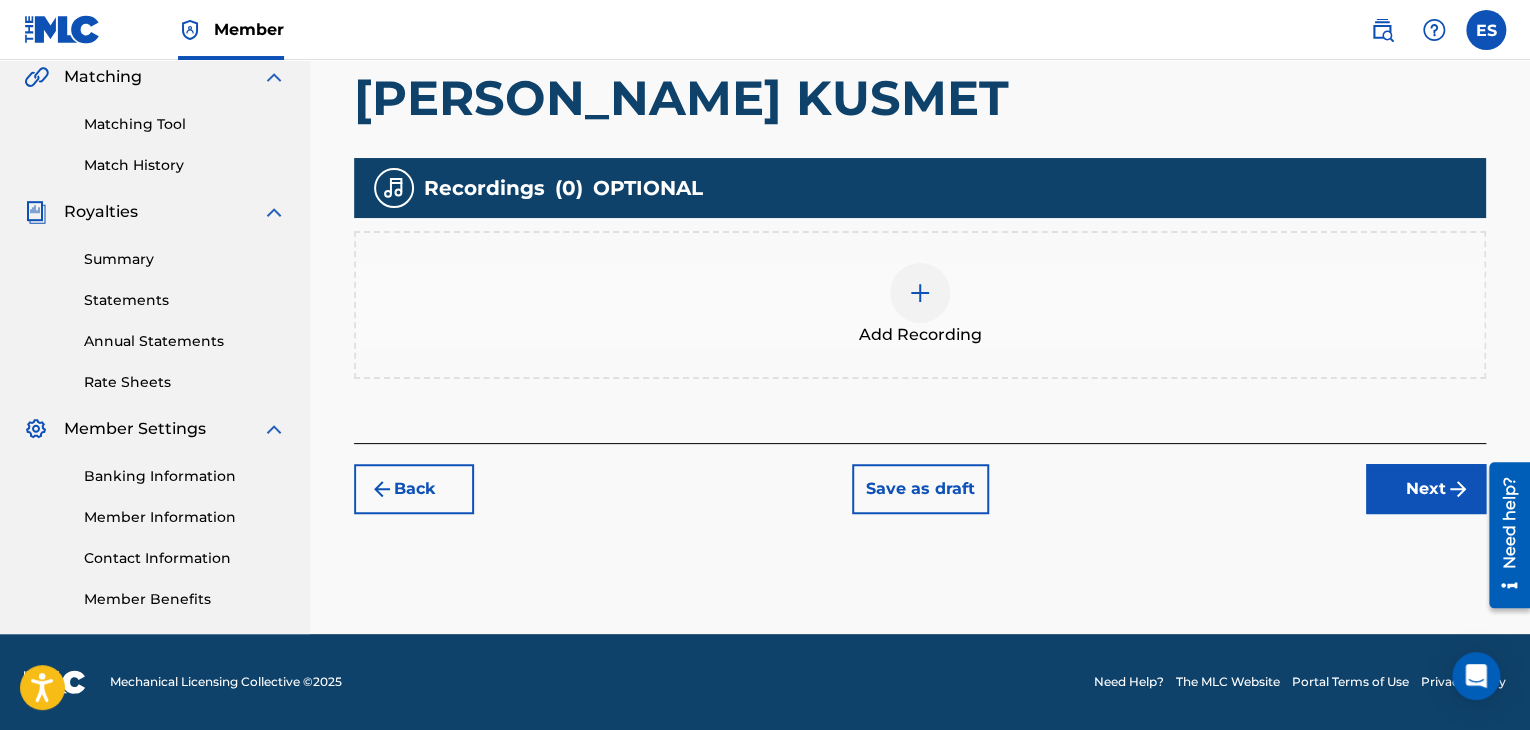 click at bounding box center [920, 293] 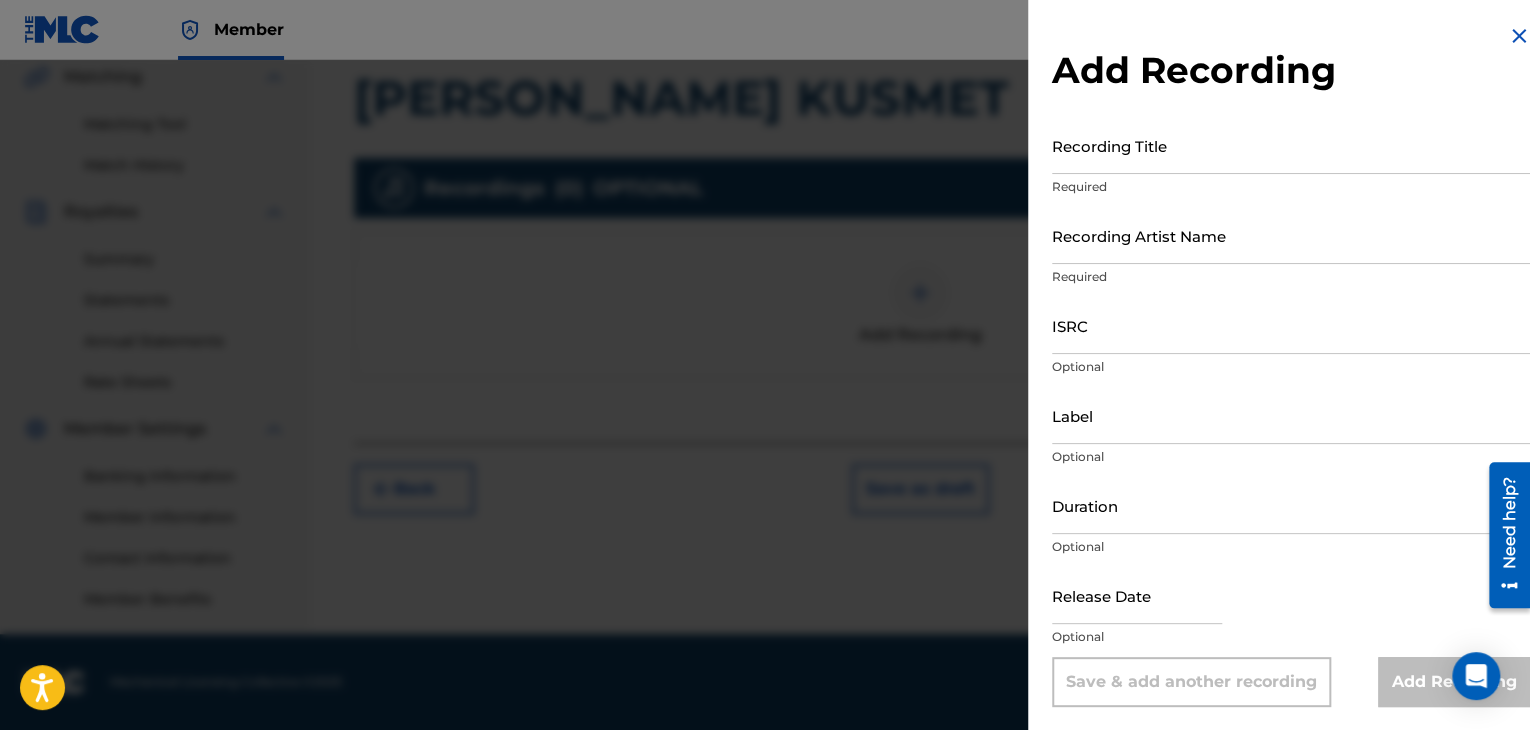 click on "Recording Title" at bounding box center [1291, 145] 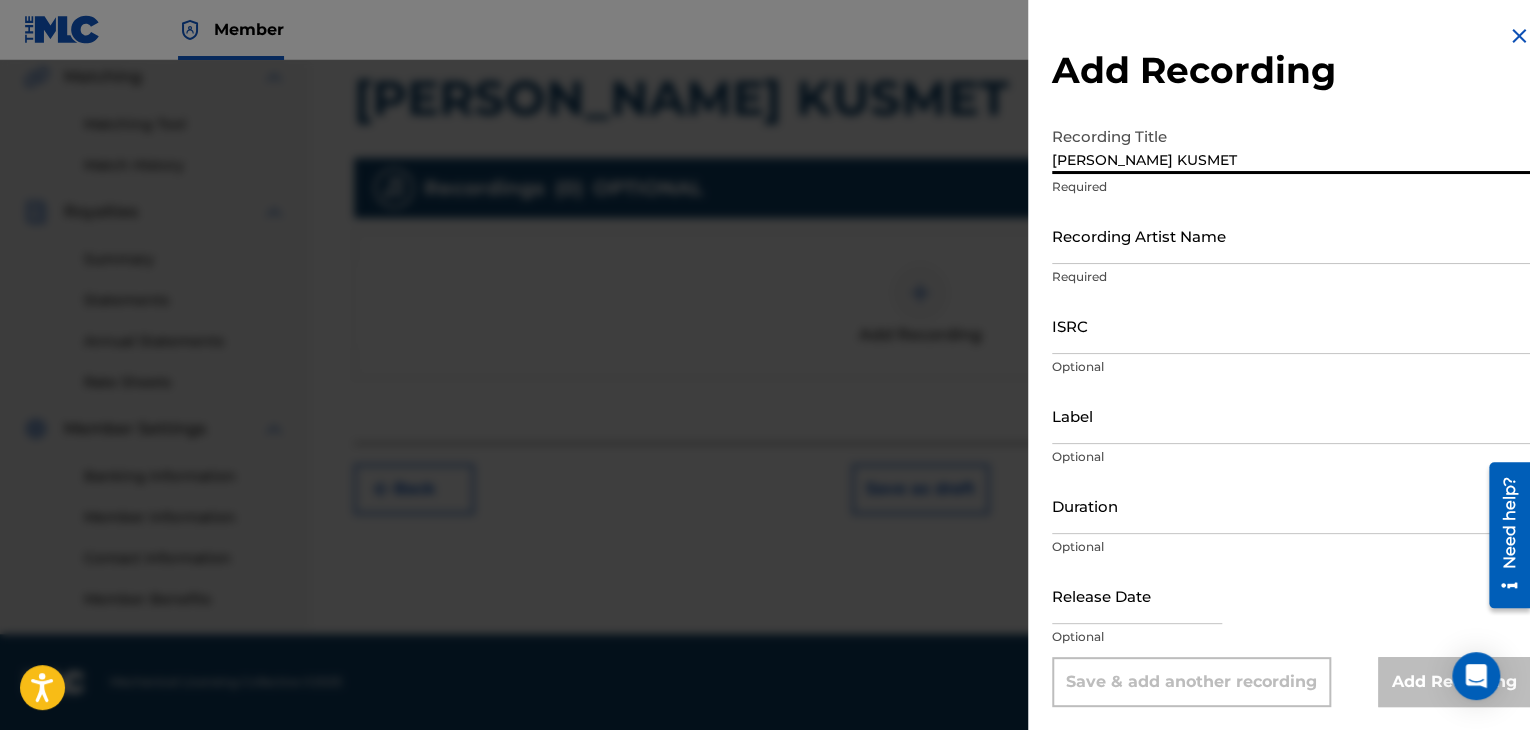 click on "[PERSON_NAME] KUSMET" at bounding box center [1291, 145] 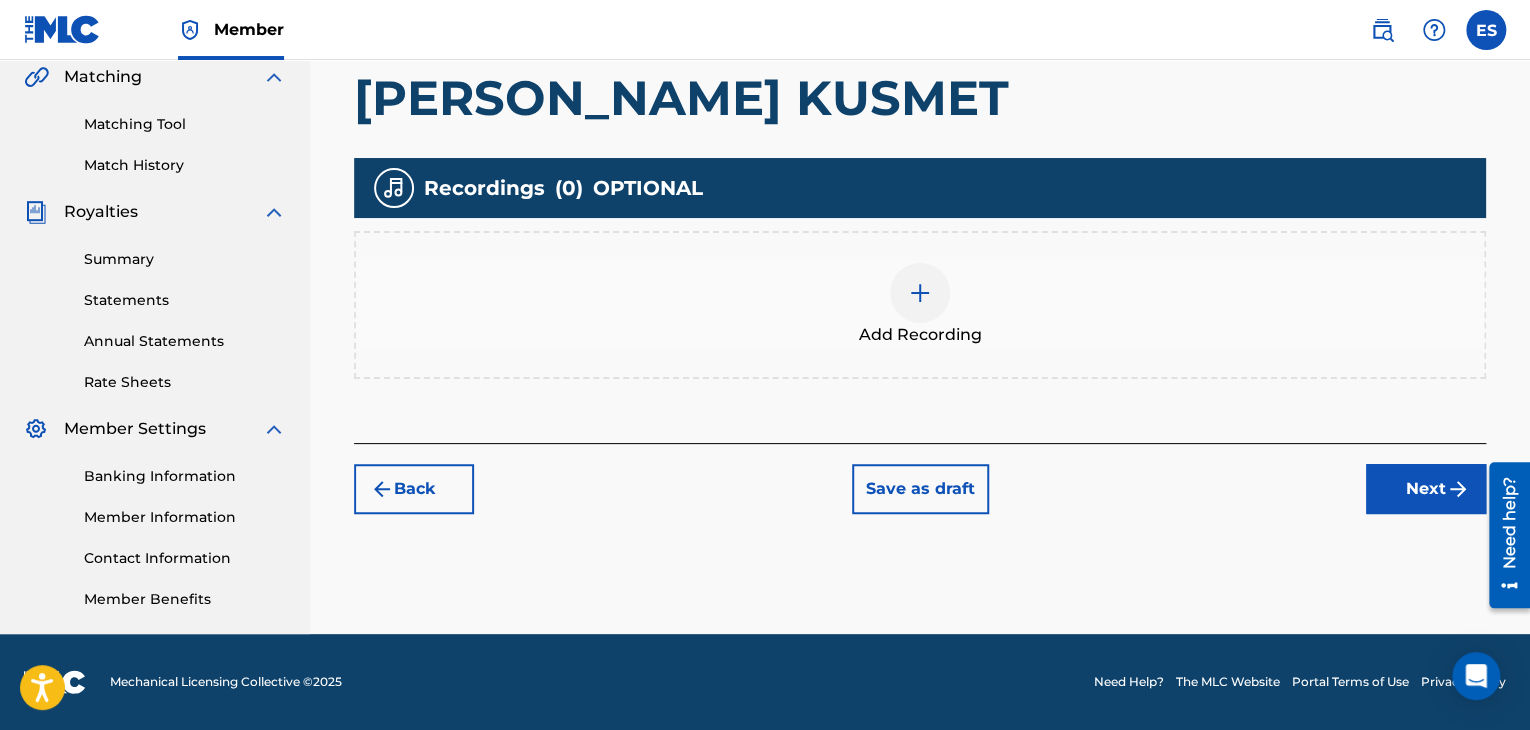 click on "Register Work Search Enter Work Details Add Writers Add Publishers & Shares Add Recording Review Add Recordings (Optional) Enter recording information for your work. Recording information is used during the automated matching process but does not guarantee matches. This information will not be visible once your work is accepted into your catalog, but the information is stored in the database.  Please note:  Multiple recordings may be matched to one work. [PERSON_NAME] KUSMET Recordings ( 0 ) OPTIONAL Add Recording Back Save as draft Next" at bounding box center [920, 137] 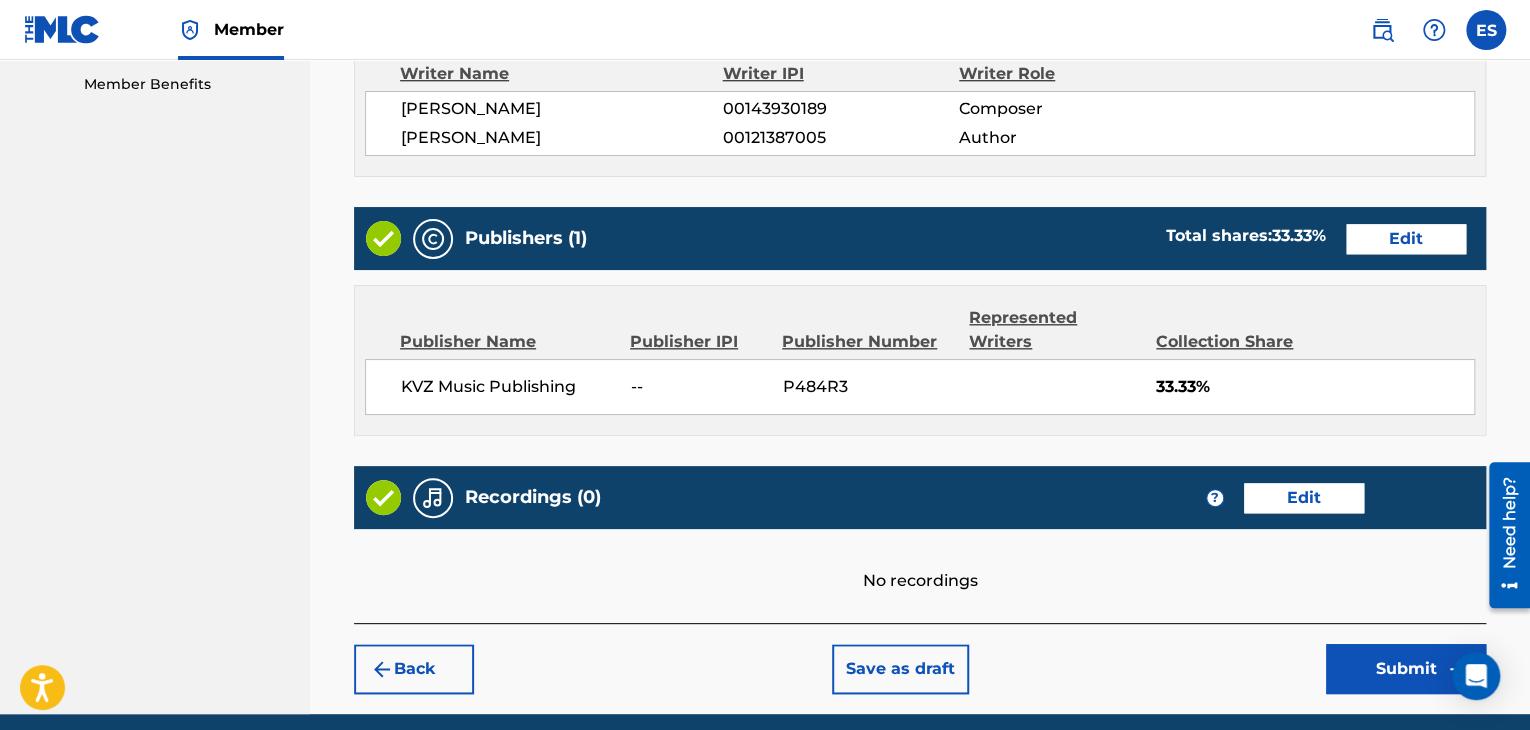 scroll, scrollTop: 1061, scrollLeft: 0, axis: vertical 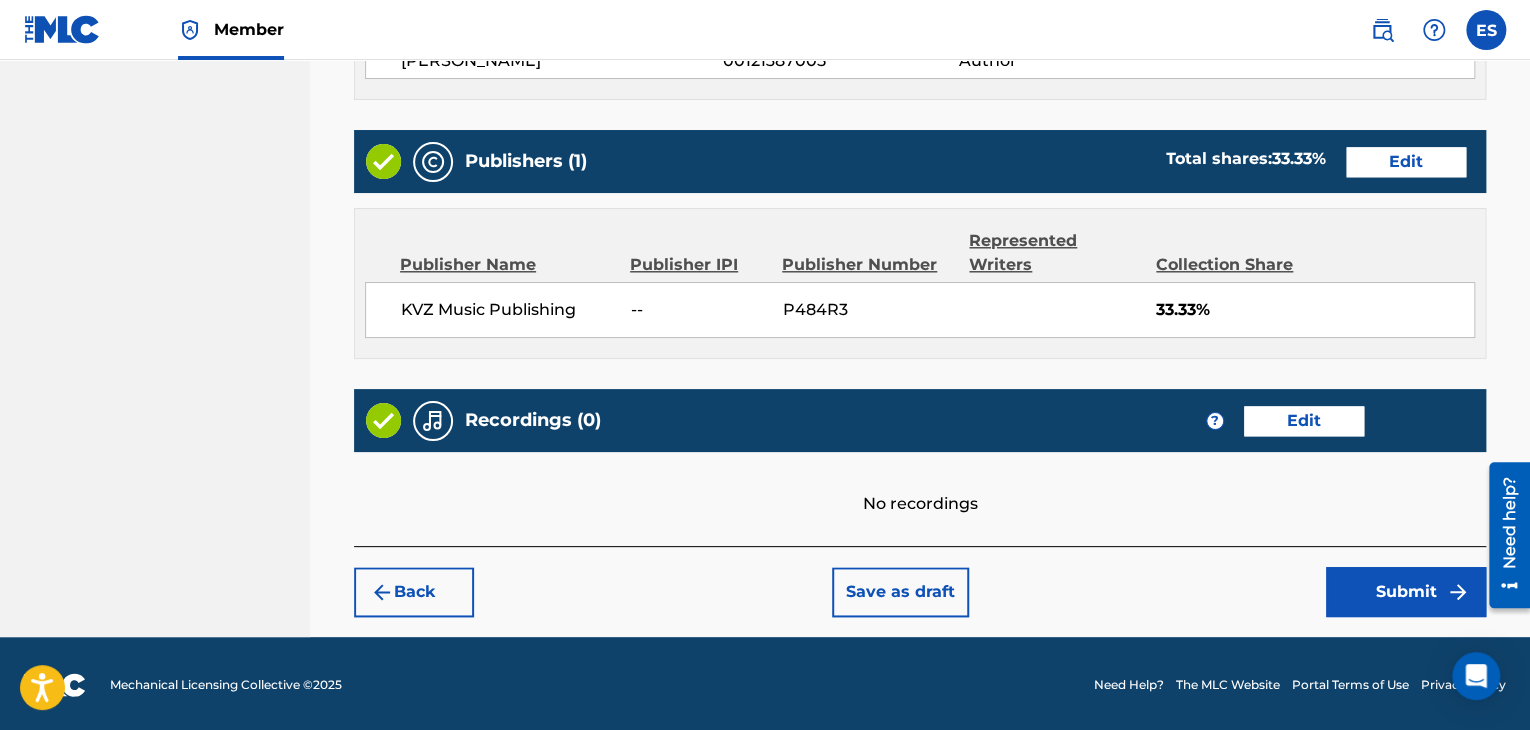 click on "Submit" at bounding box center (1406, 592) 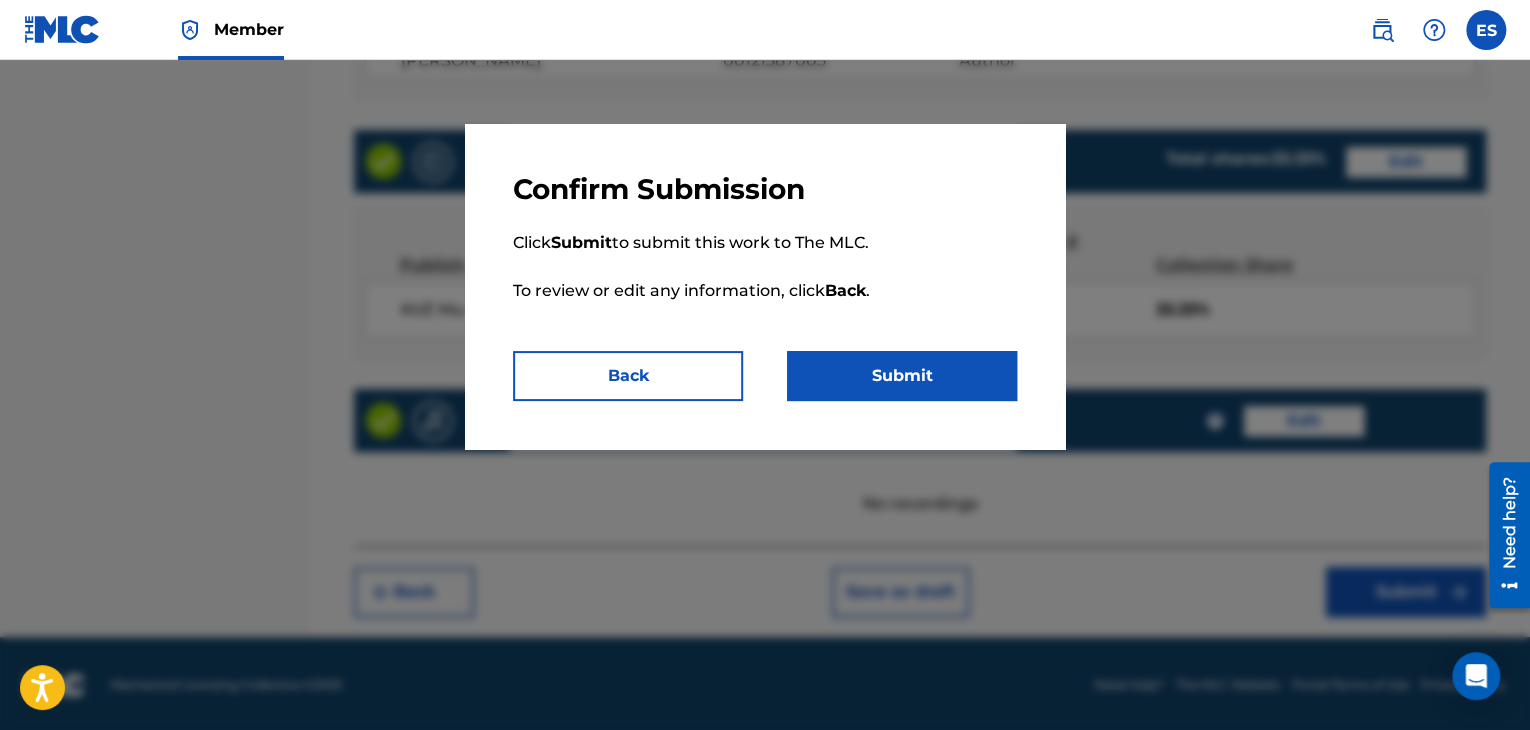 click on "Submit" at bounding box center (902, 376) 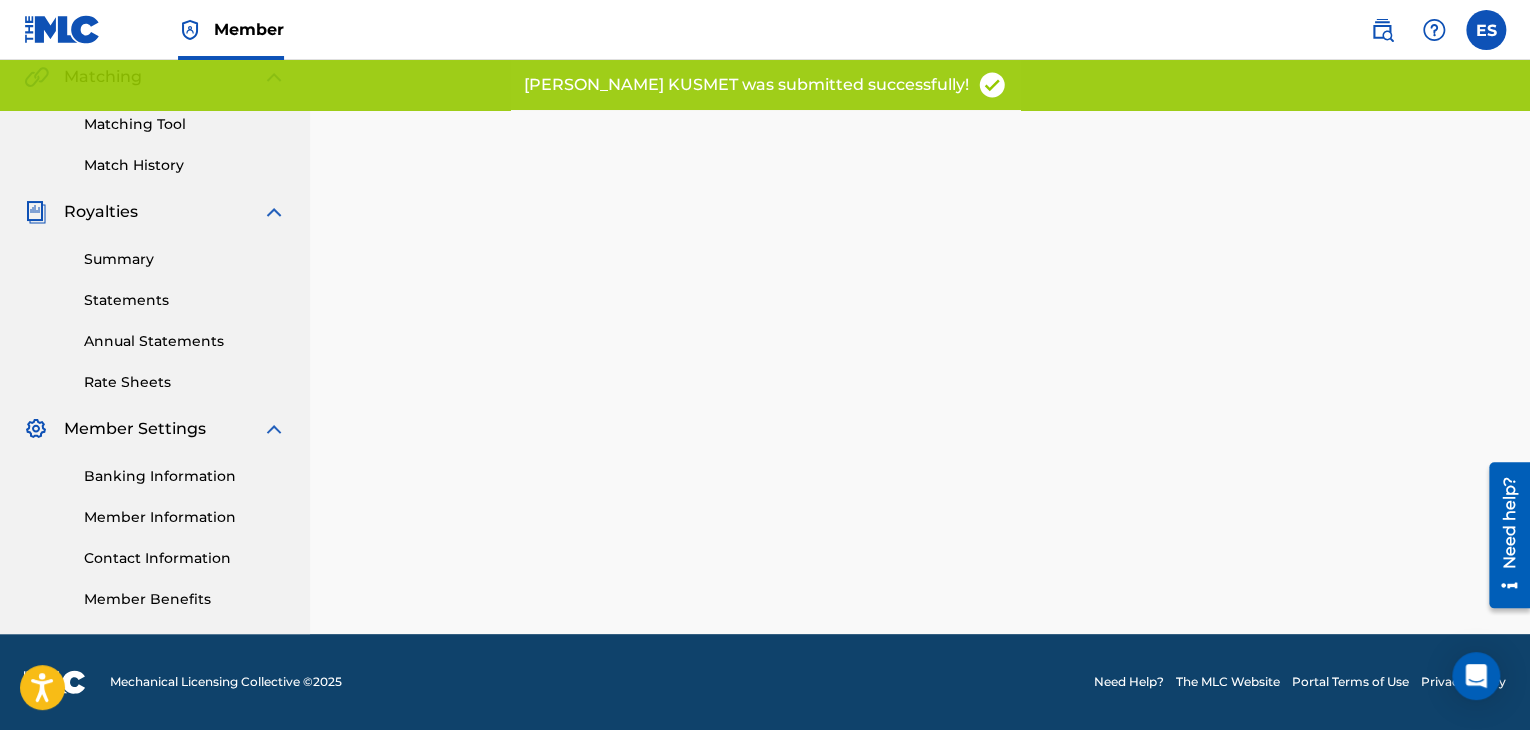 scroll, scrollTop: 0, scrollLeft: 0, axis: both 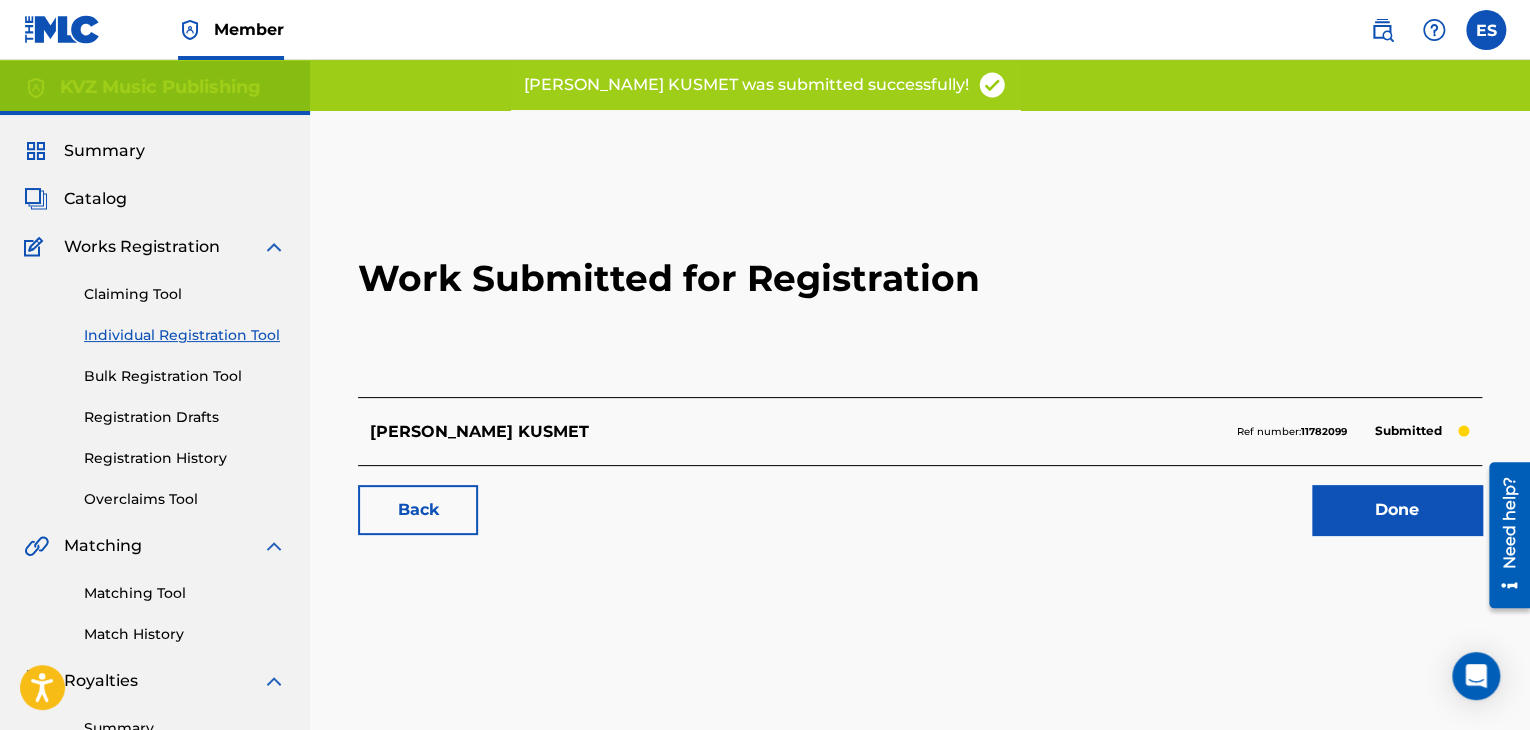 click on "Individual Registration Tool" at bounding box center (185, 335) 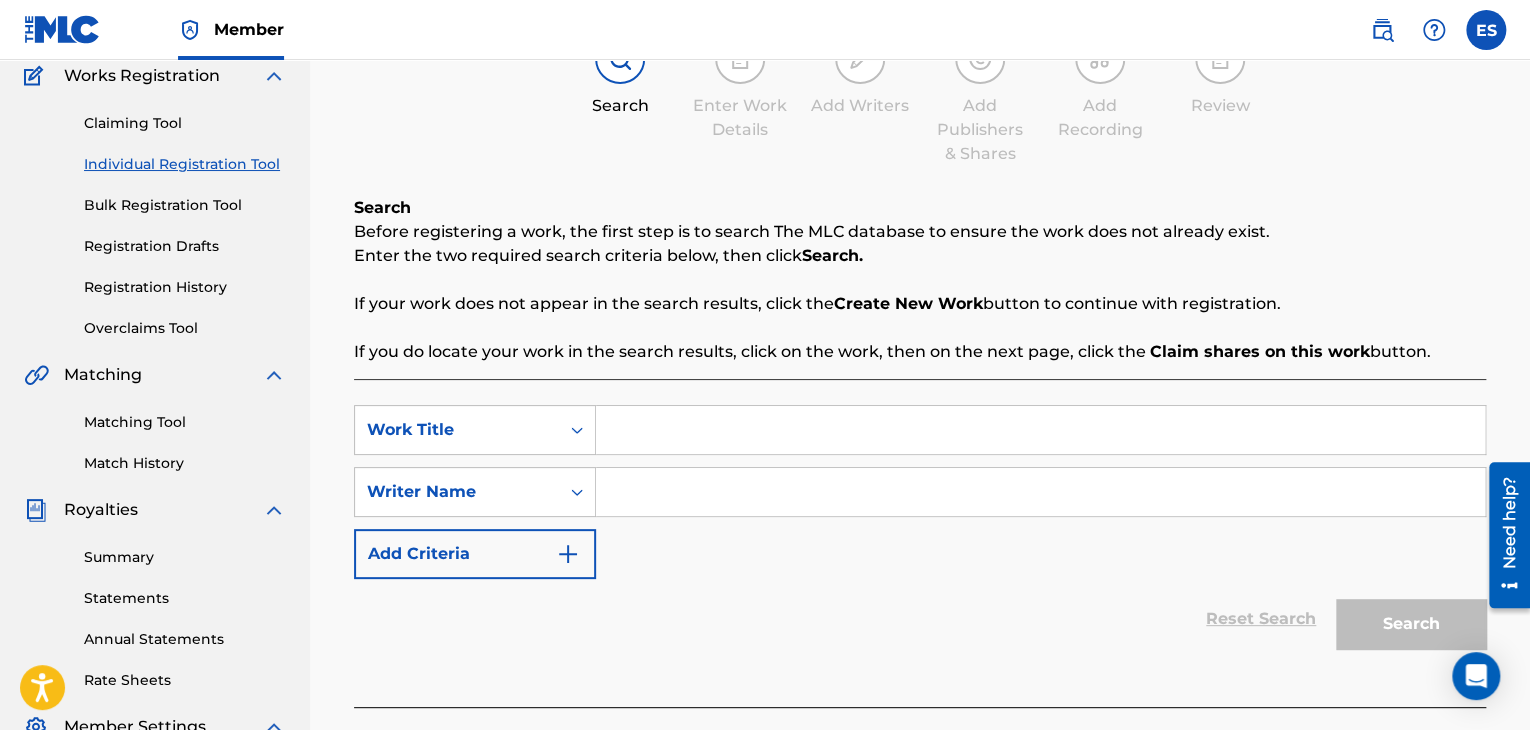 scroll, scrollTop: 100, scrollLeft: 0, axis: vertical 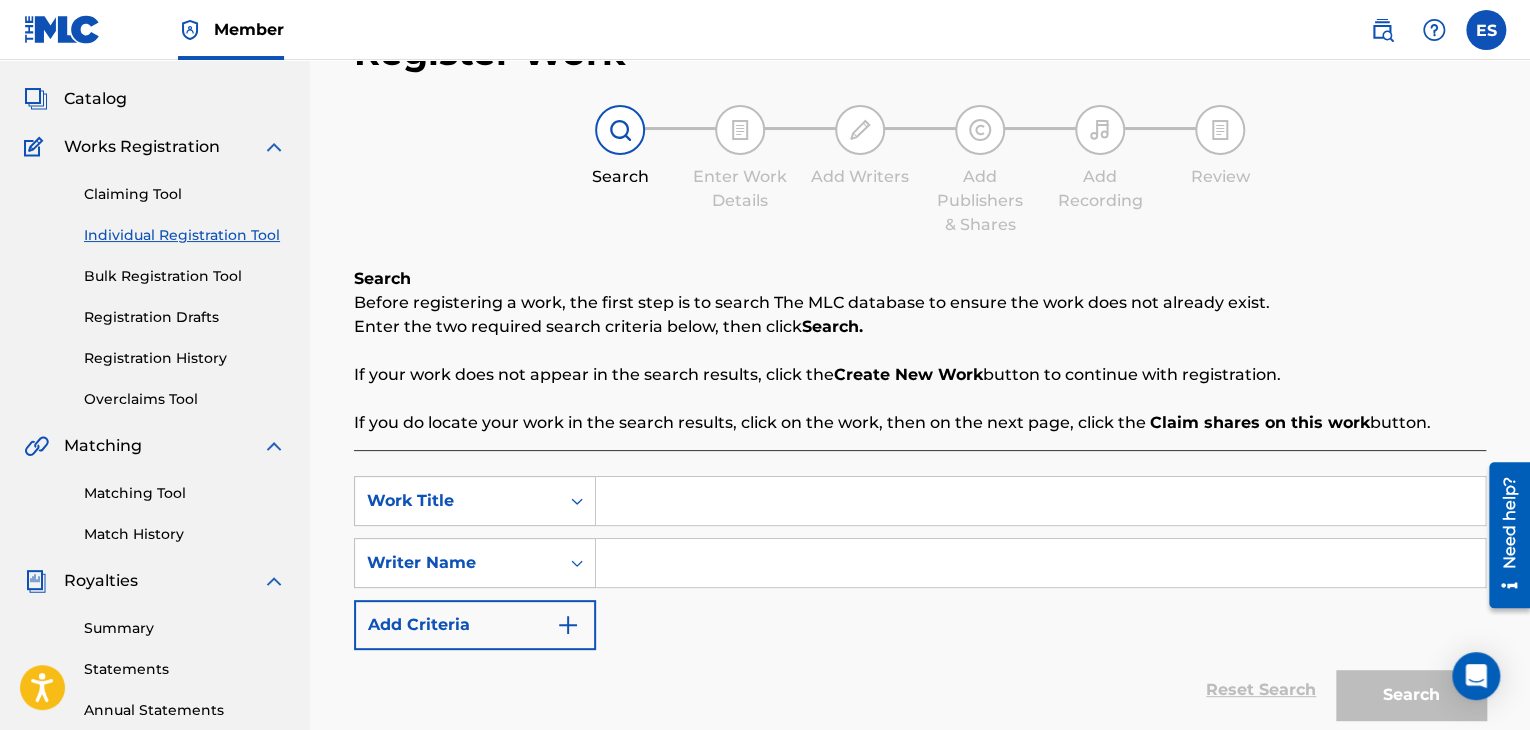 click on "Registration History" at bounding box center [185, 358] 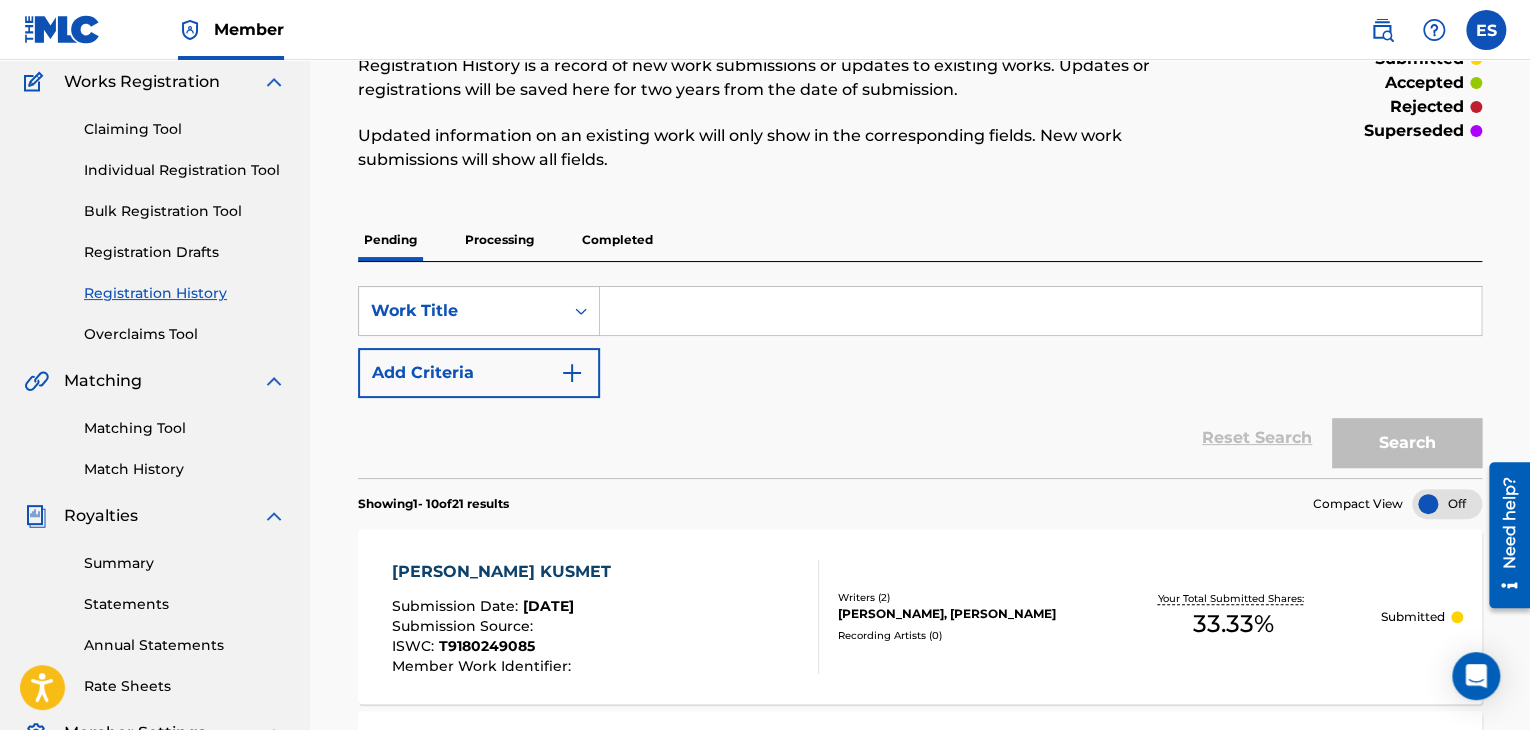scroll, scrollTop: 0, scrollLeft: 0, axis: both 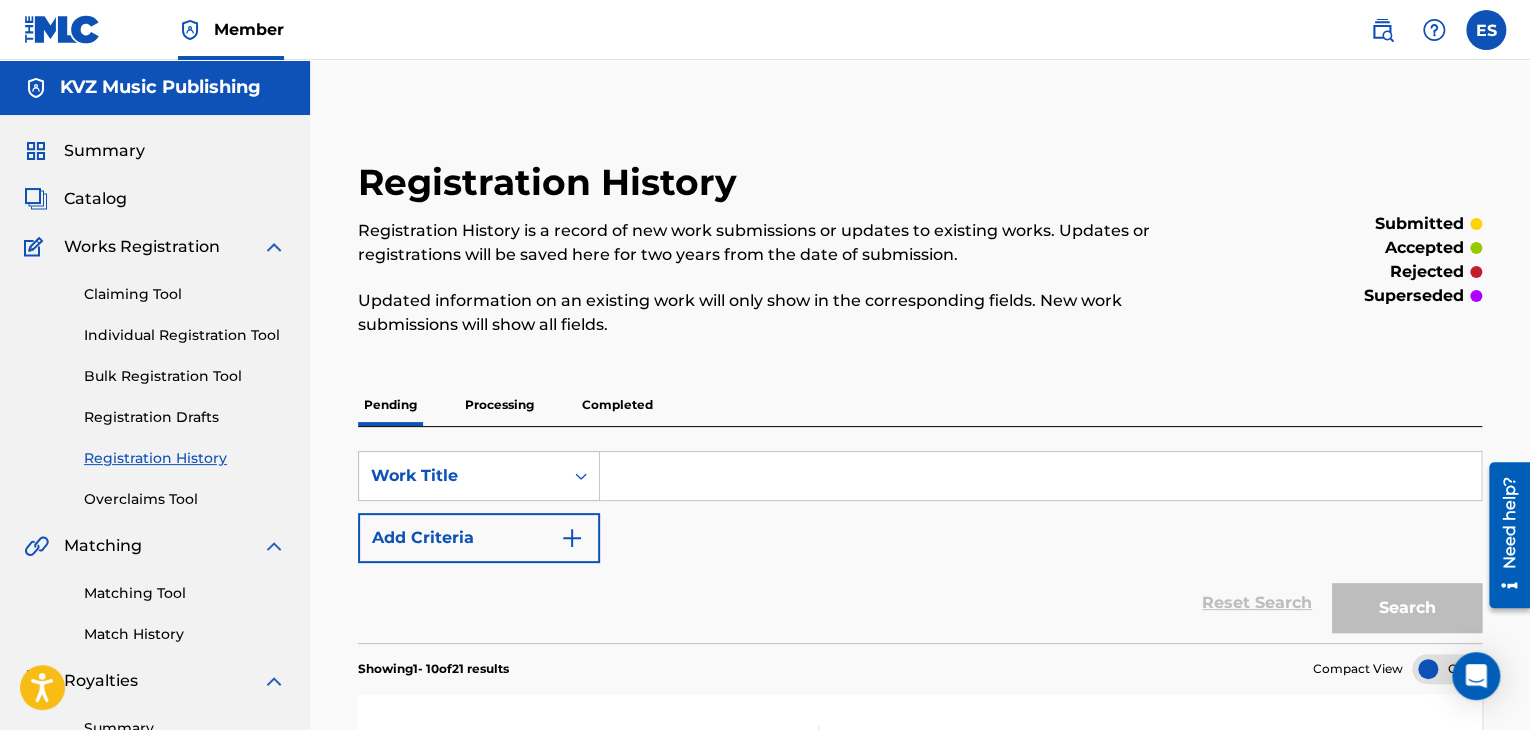 click on "Individual Registration Tool" at bounding box center [185, 335] 